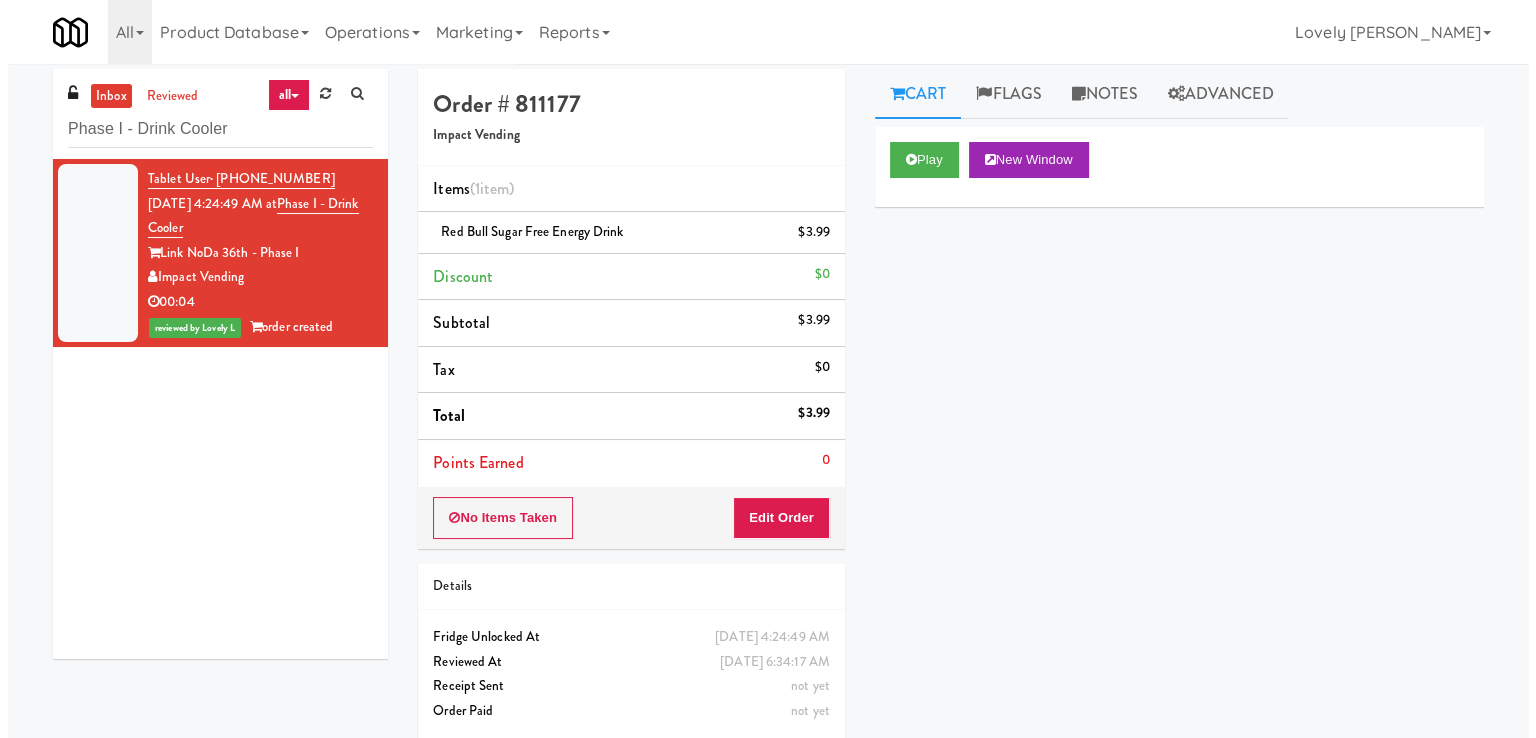 scroll, scrollTop: 0, scrollLeft: 0, axis: both 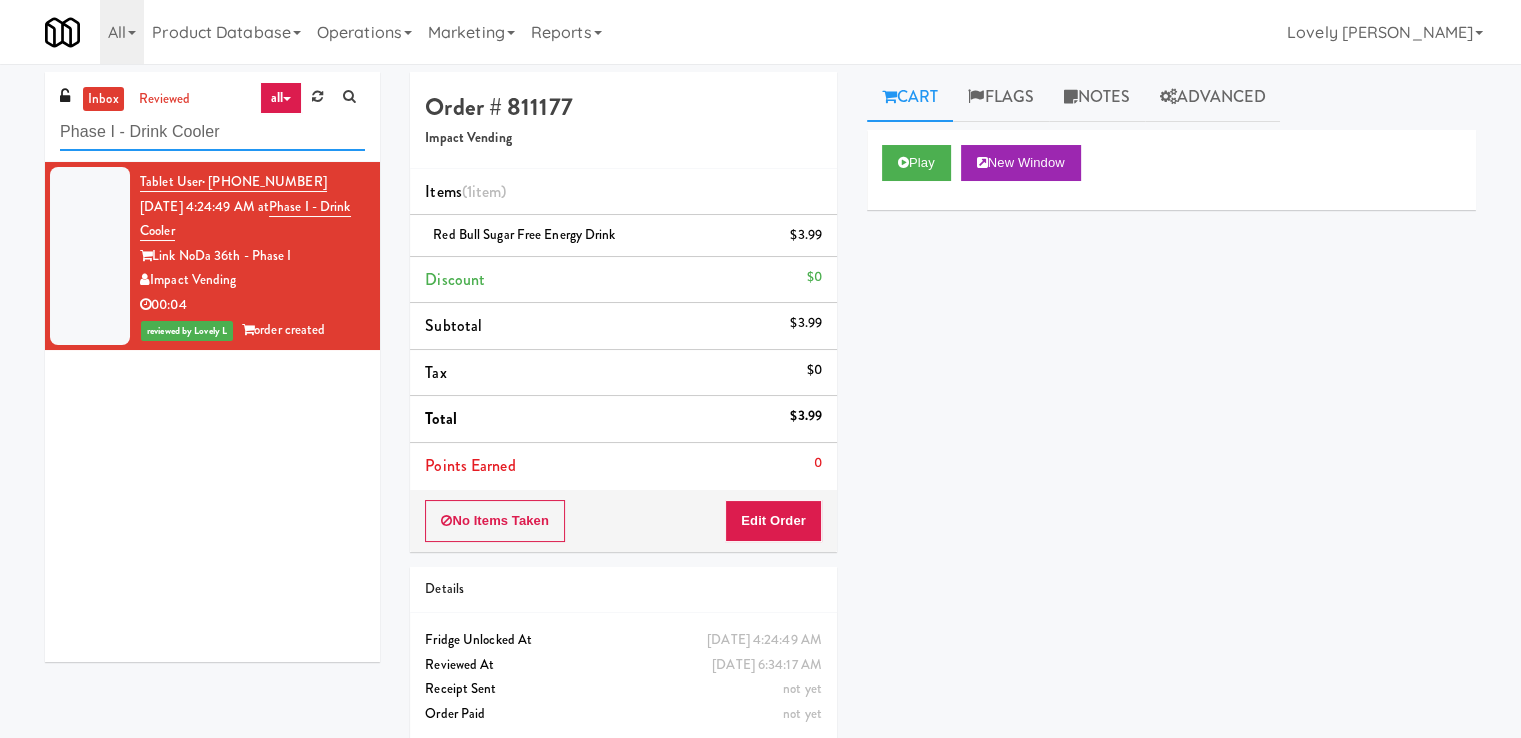 click on "Phase I - Drink Cooler" at bounding box center [212, 132] 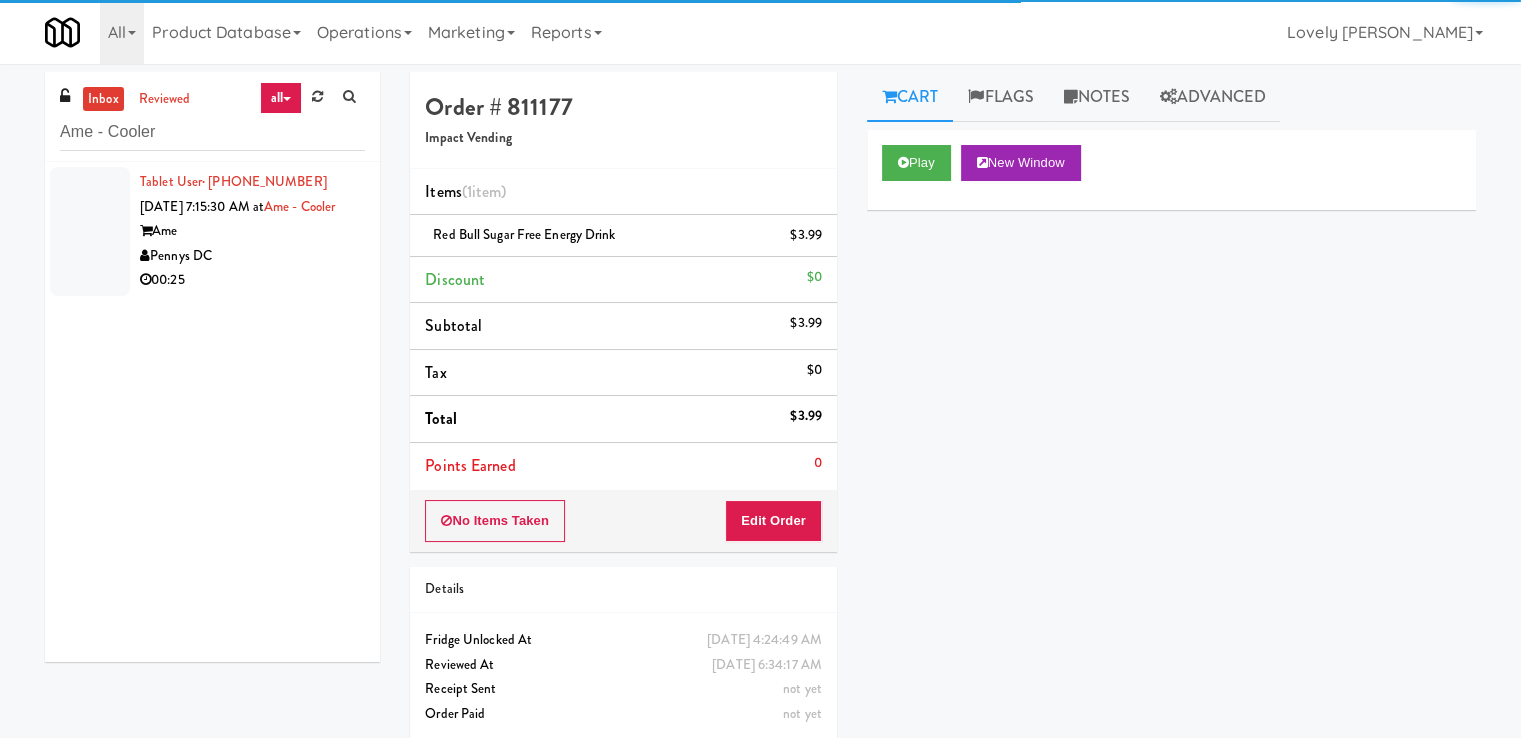 click on "Pennys DC" at bounding box center [252, 256] 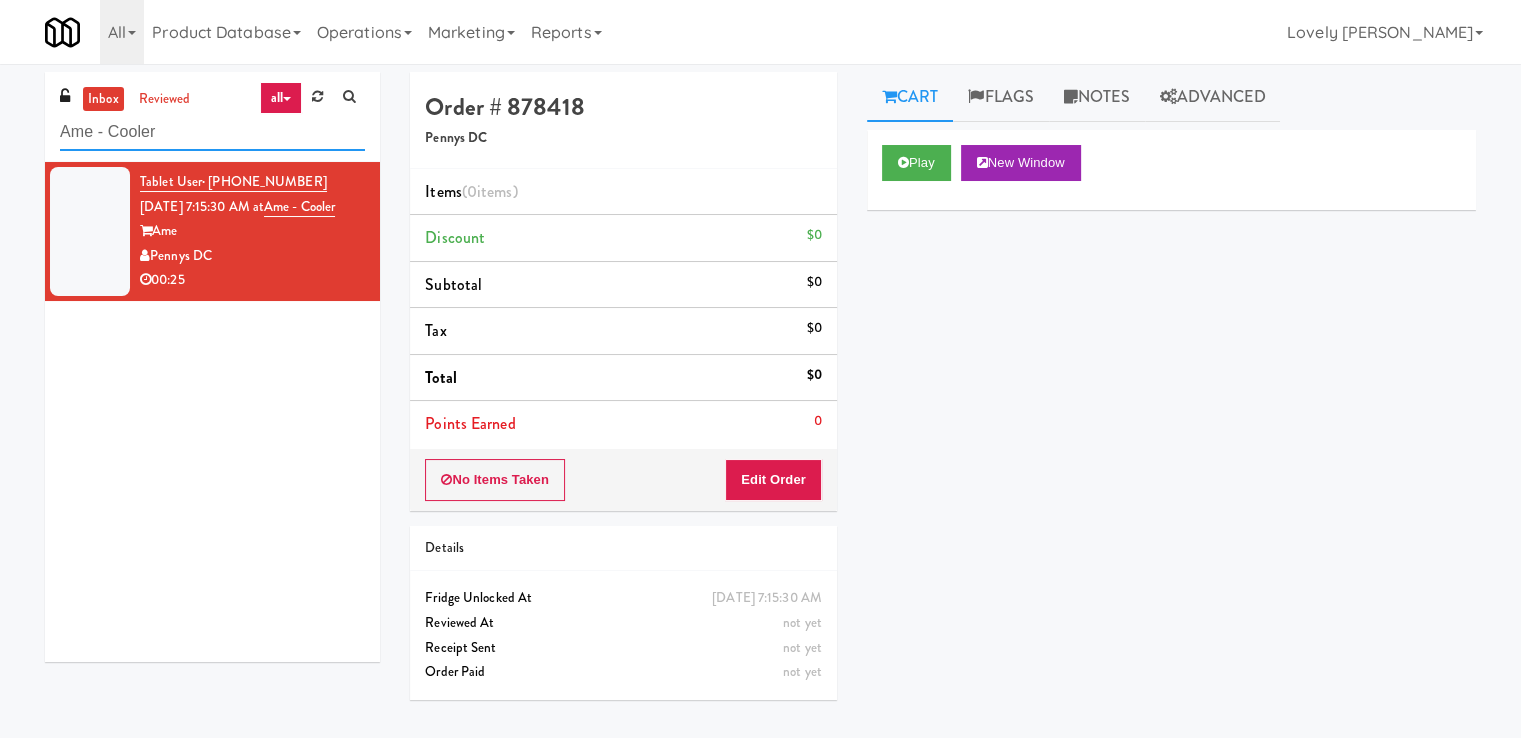 click on "Ame - Cooler" at bounding box center (212, 132) 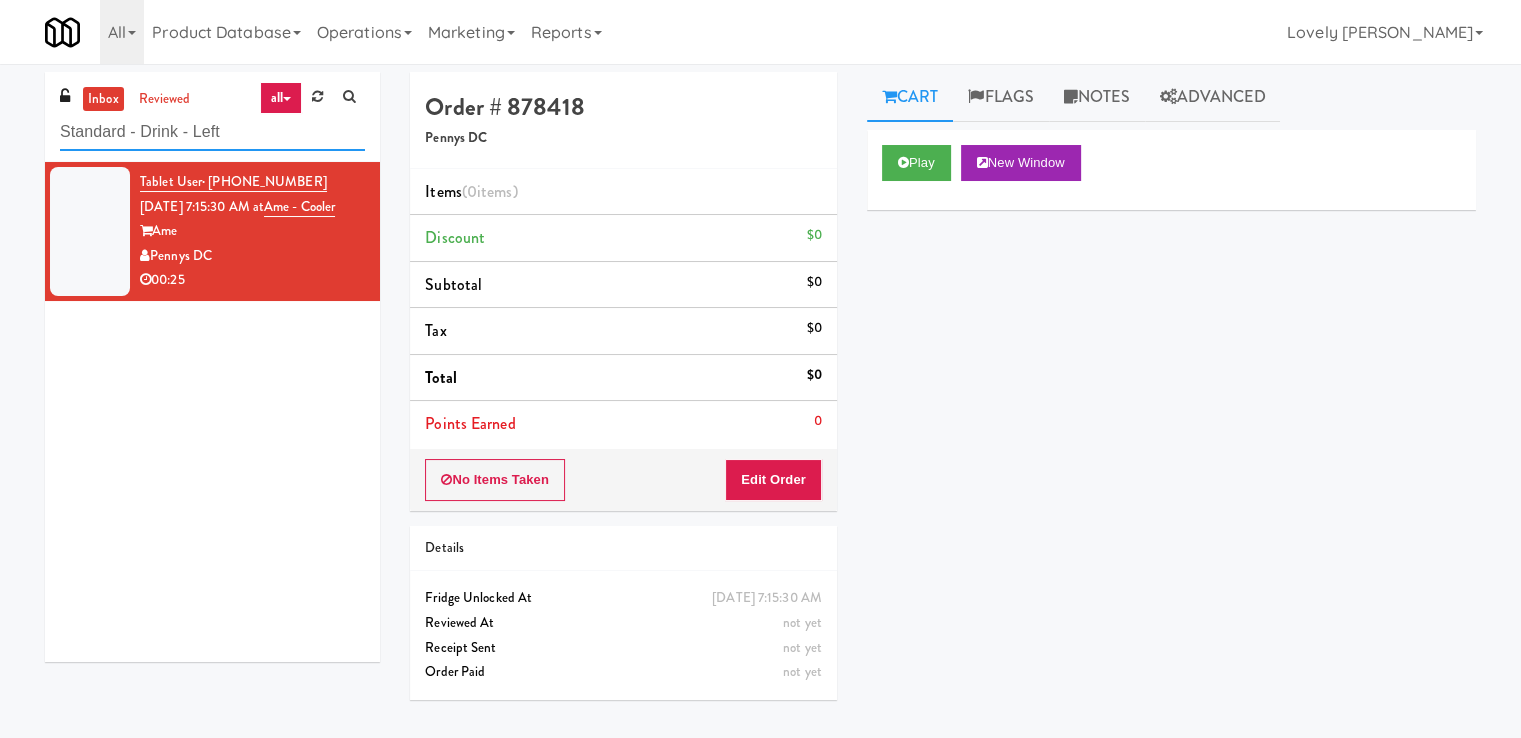 type on "Standard - Drink - Left" 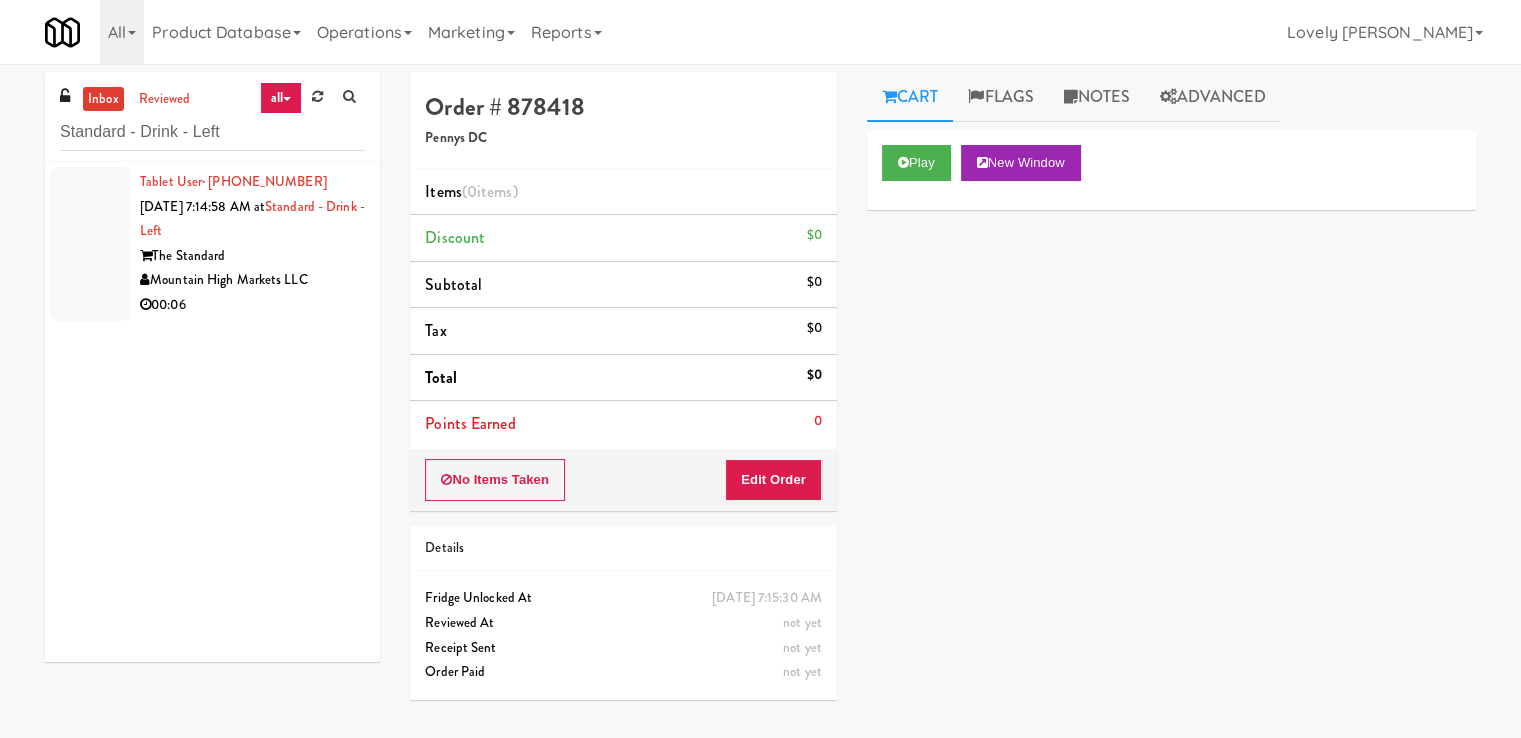 click on "The Standard" at bounding box center [252, 256] 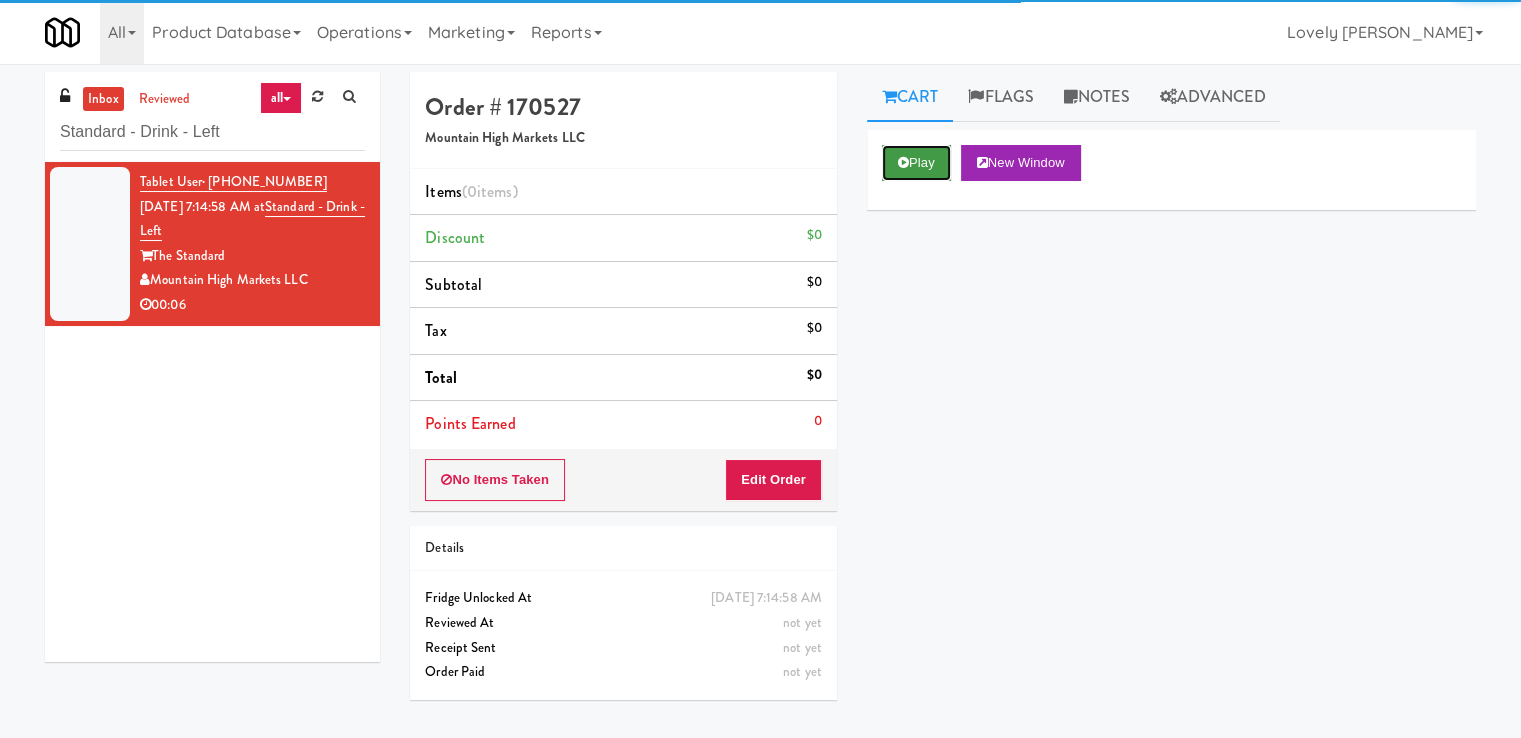 click on "Play" at bounding box center [916, 163] 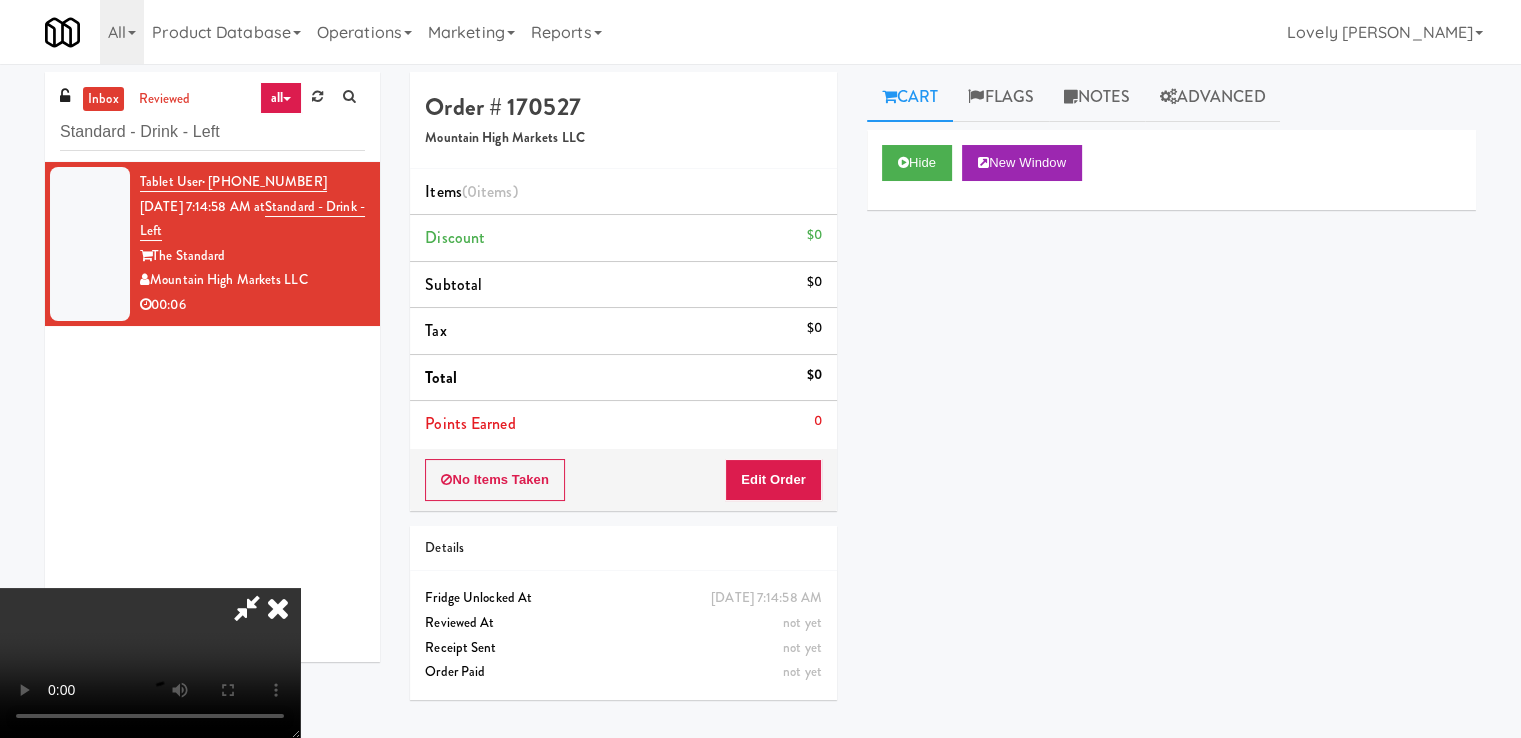 click on "No Items Taken Edit Order" at bounding box center (623, 480) 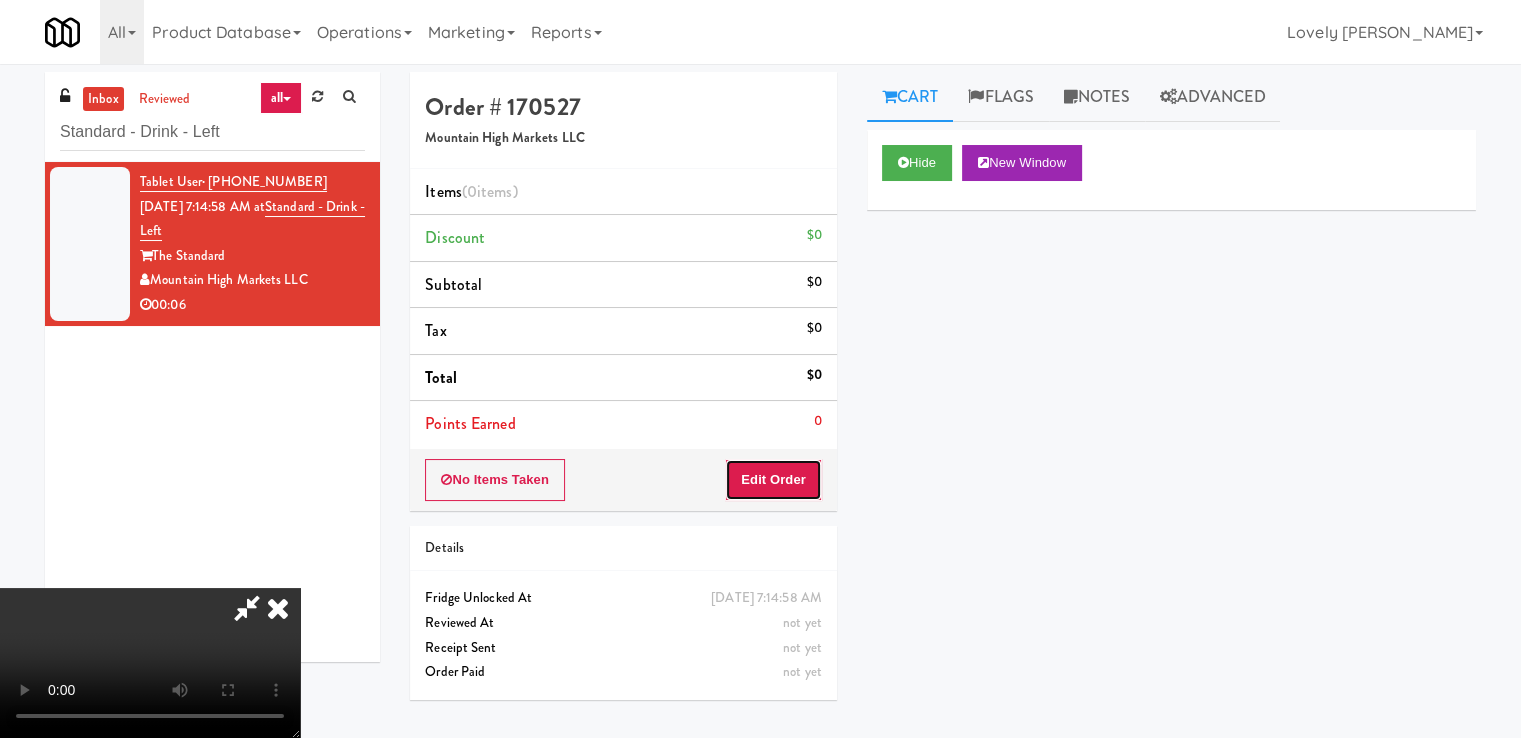 click on "Edit Order" at bounding box center [773, 480] 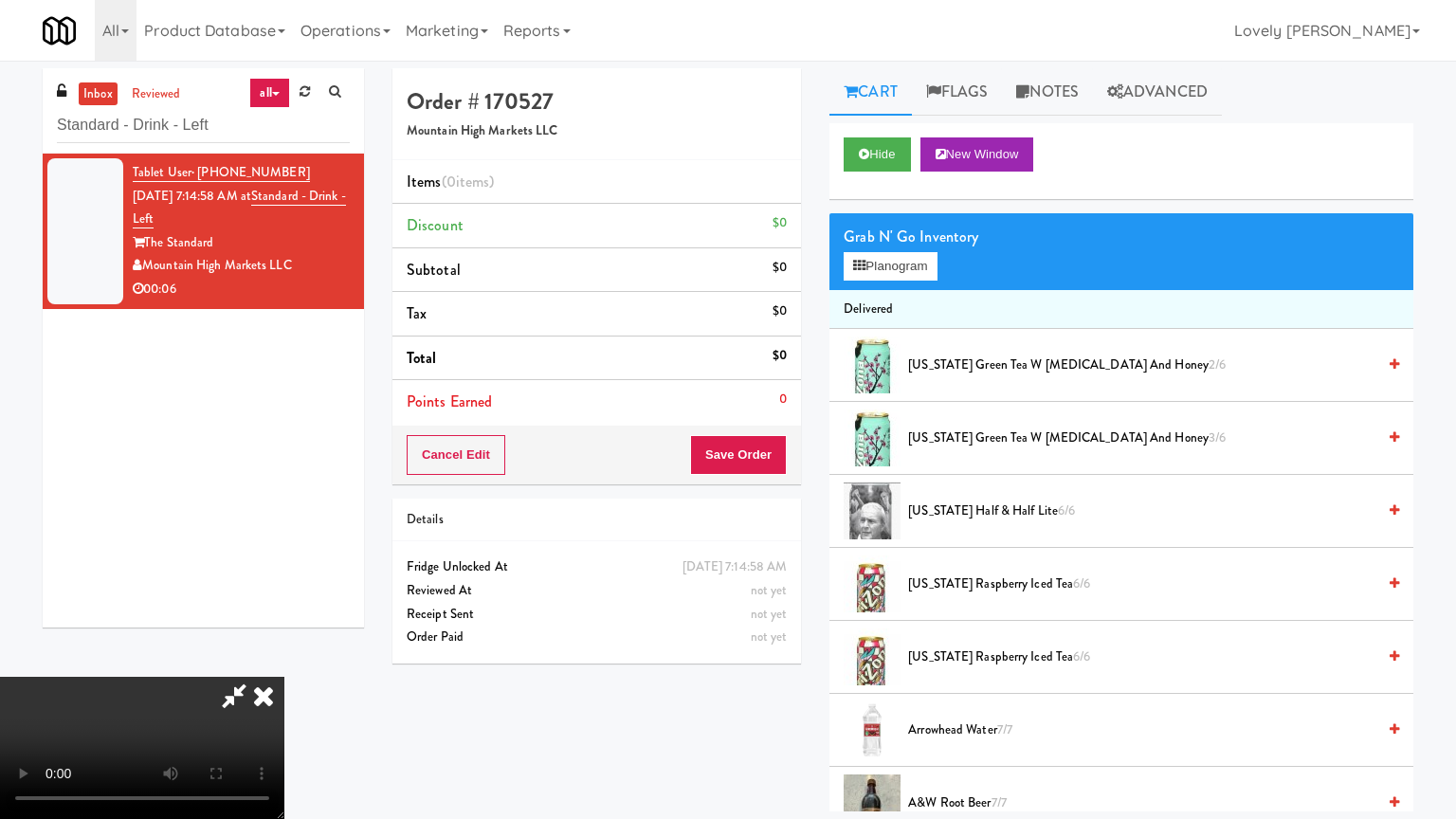 type 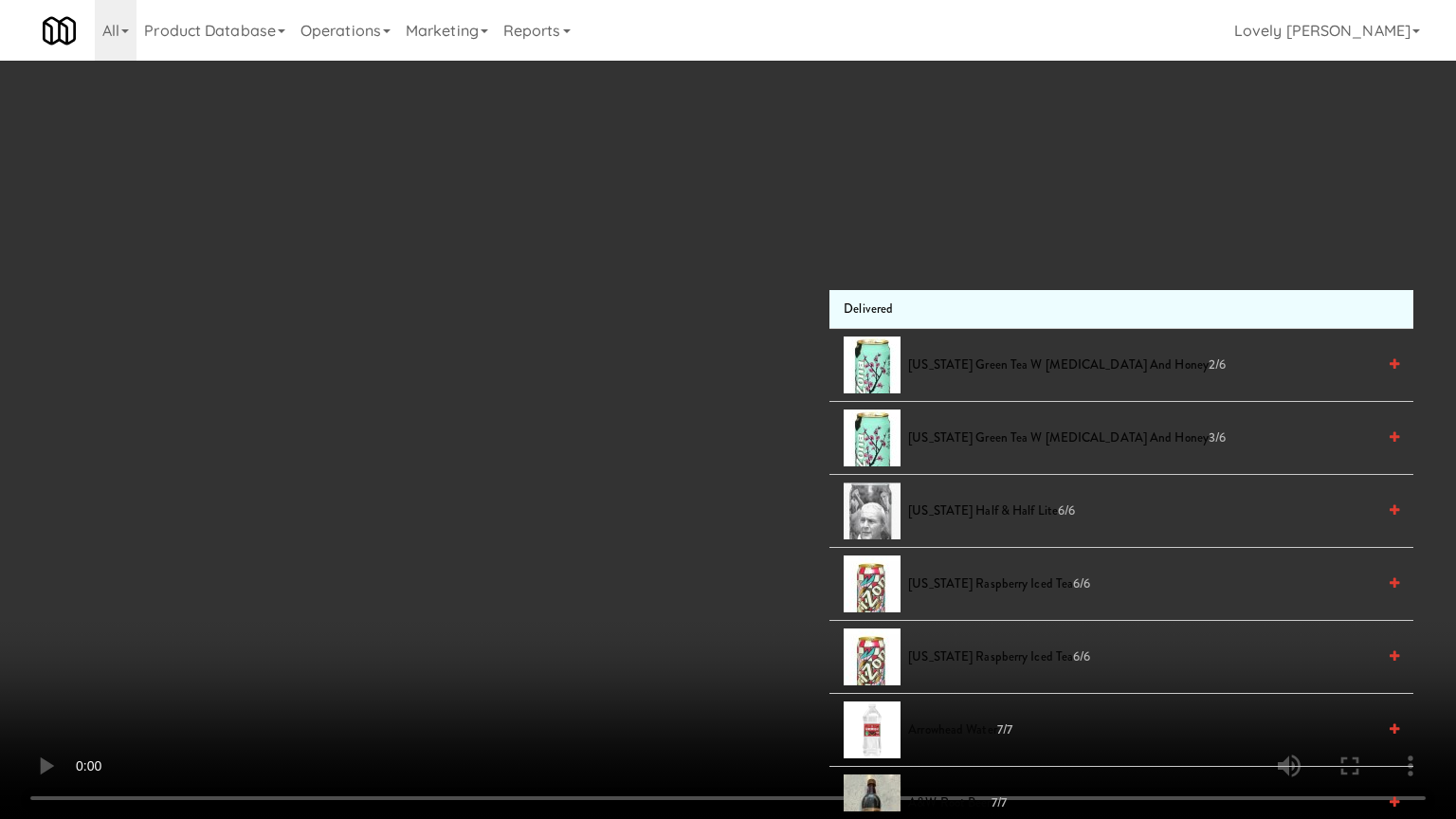 click at bounding box center [728, 410] 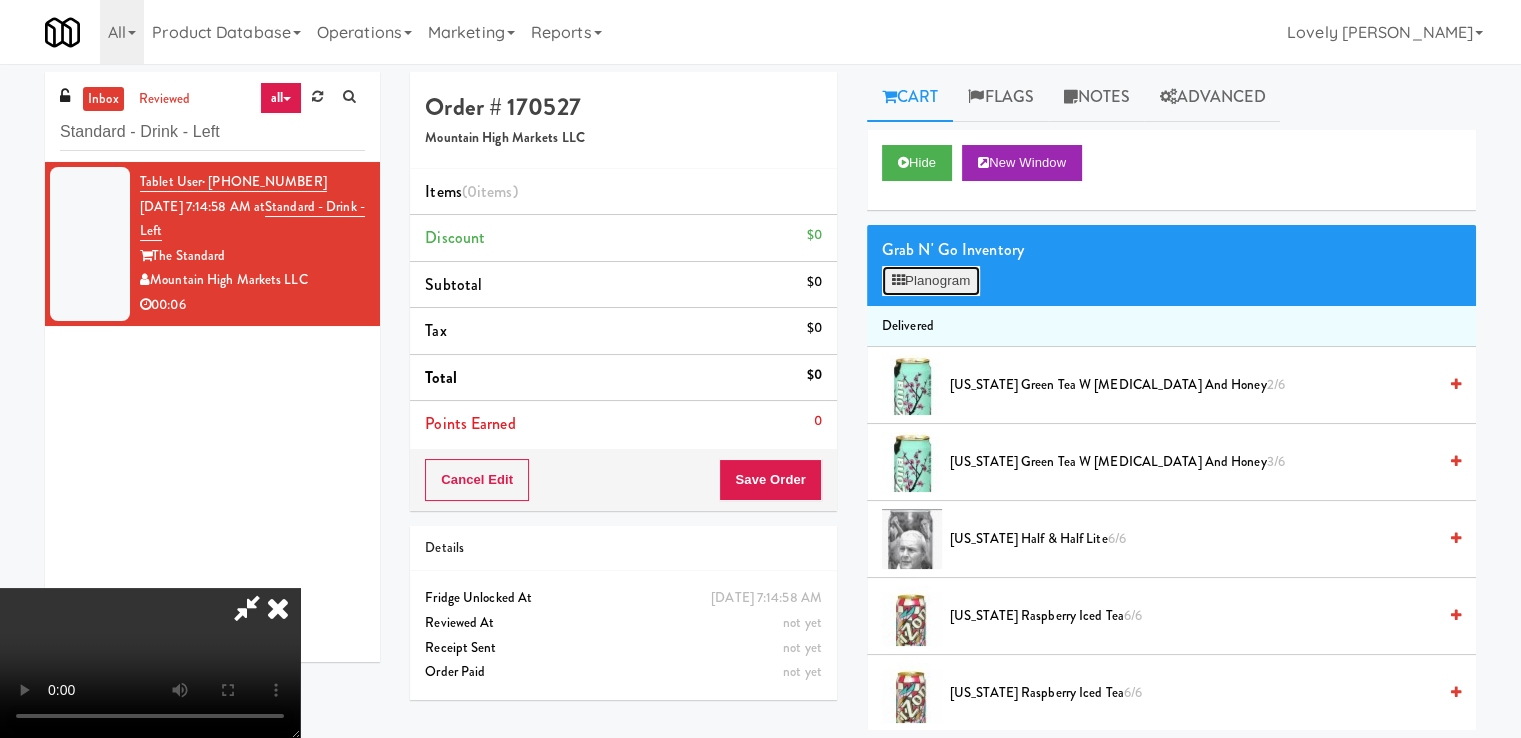 click on "Planogram" at bounding box center [931, 281] 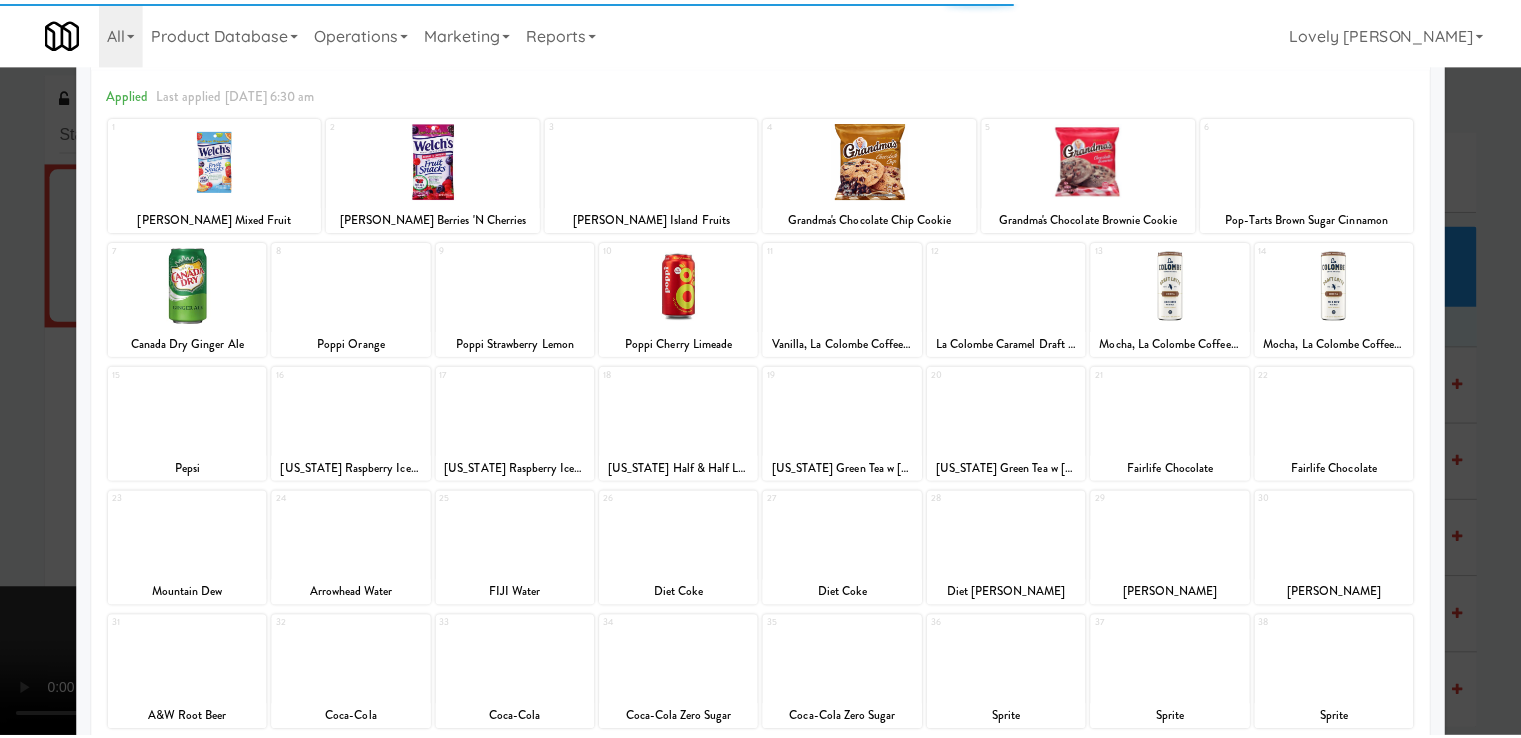 scroll, scrollTop: 100, scrollLeft: 0, axis: vertical 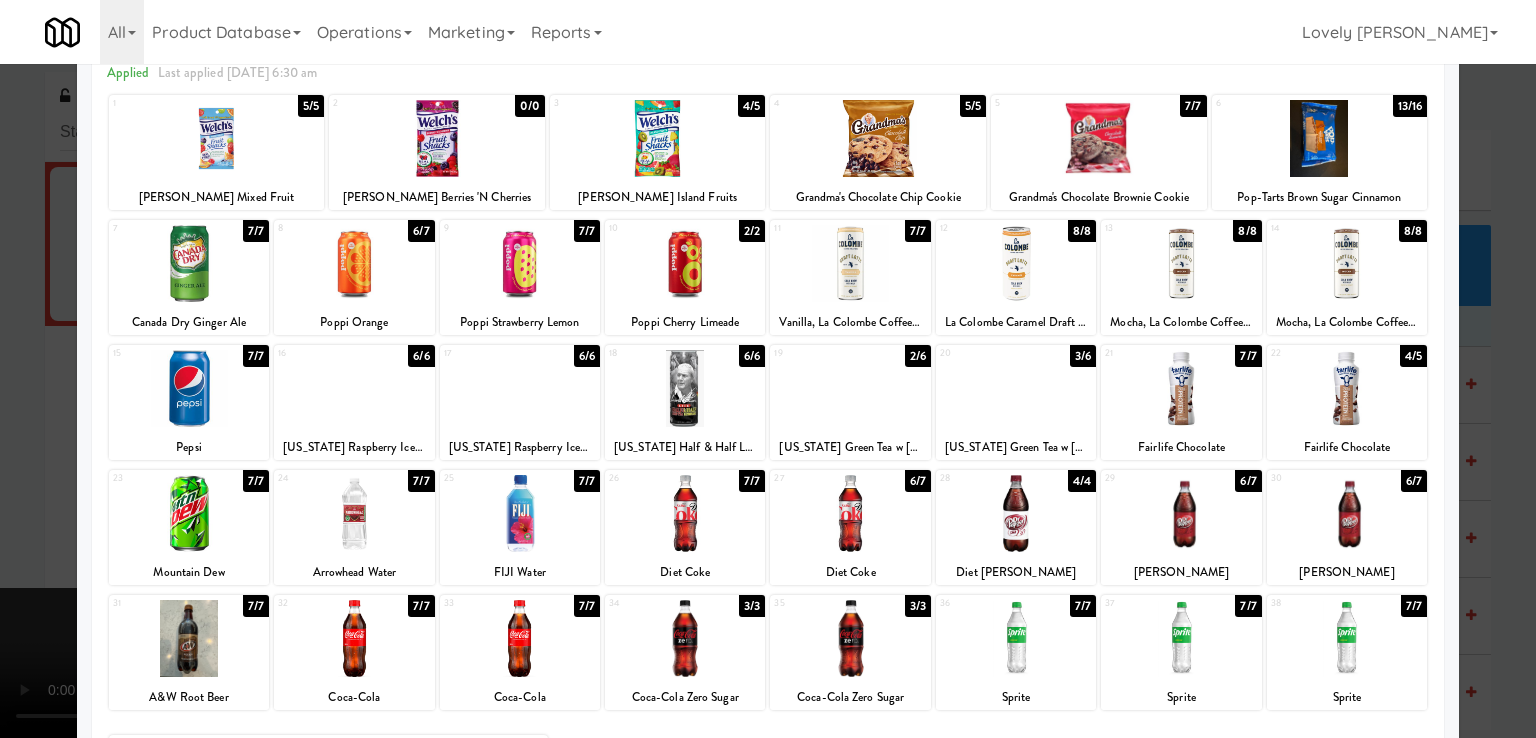 click at bounding box center [189, 513] 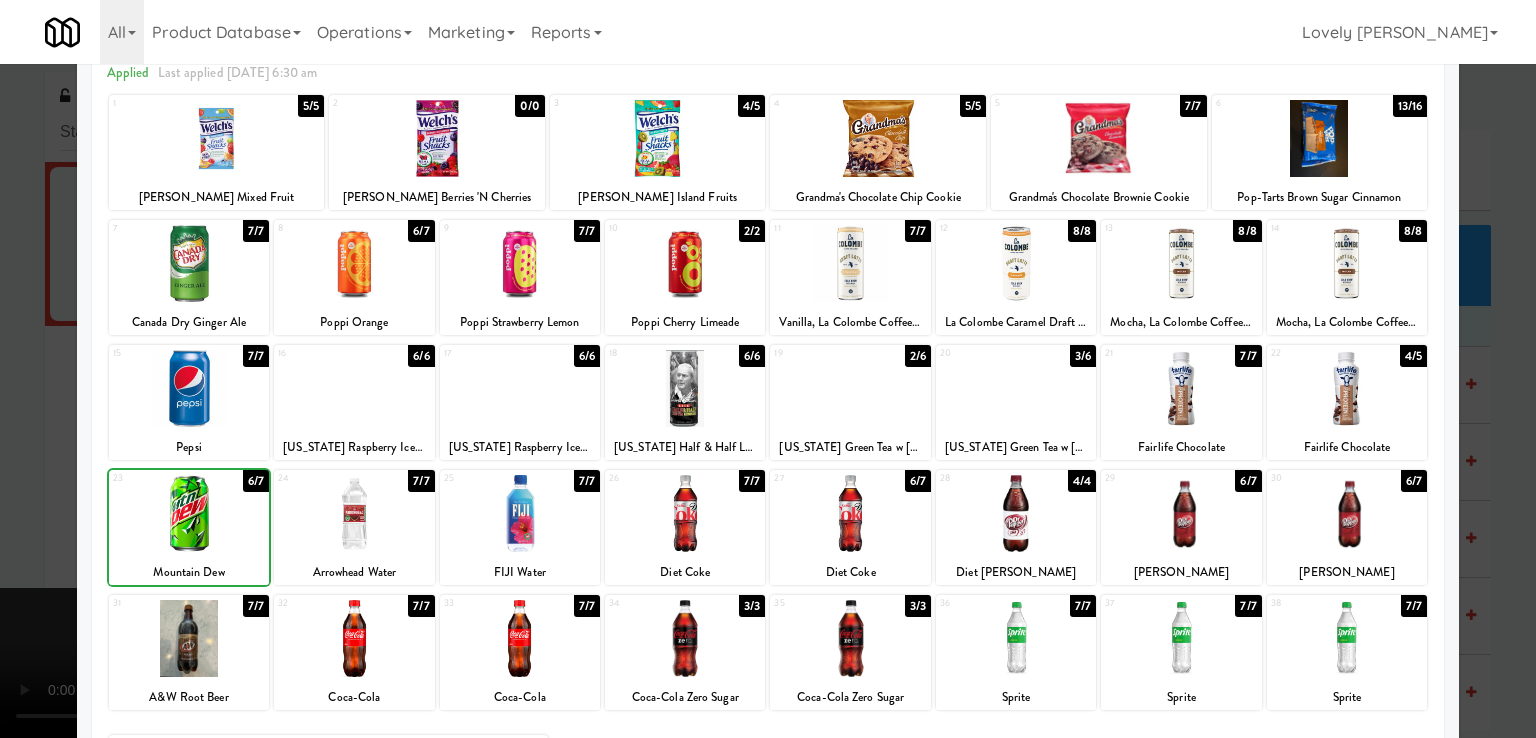 click at bounding box center (189, 513) 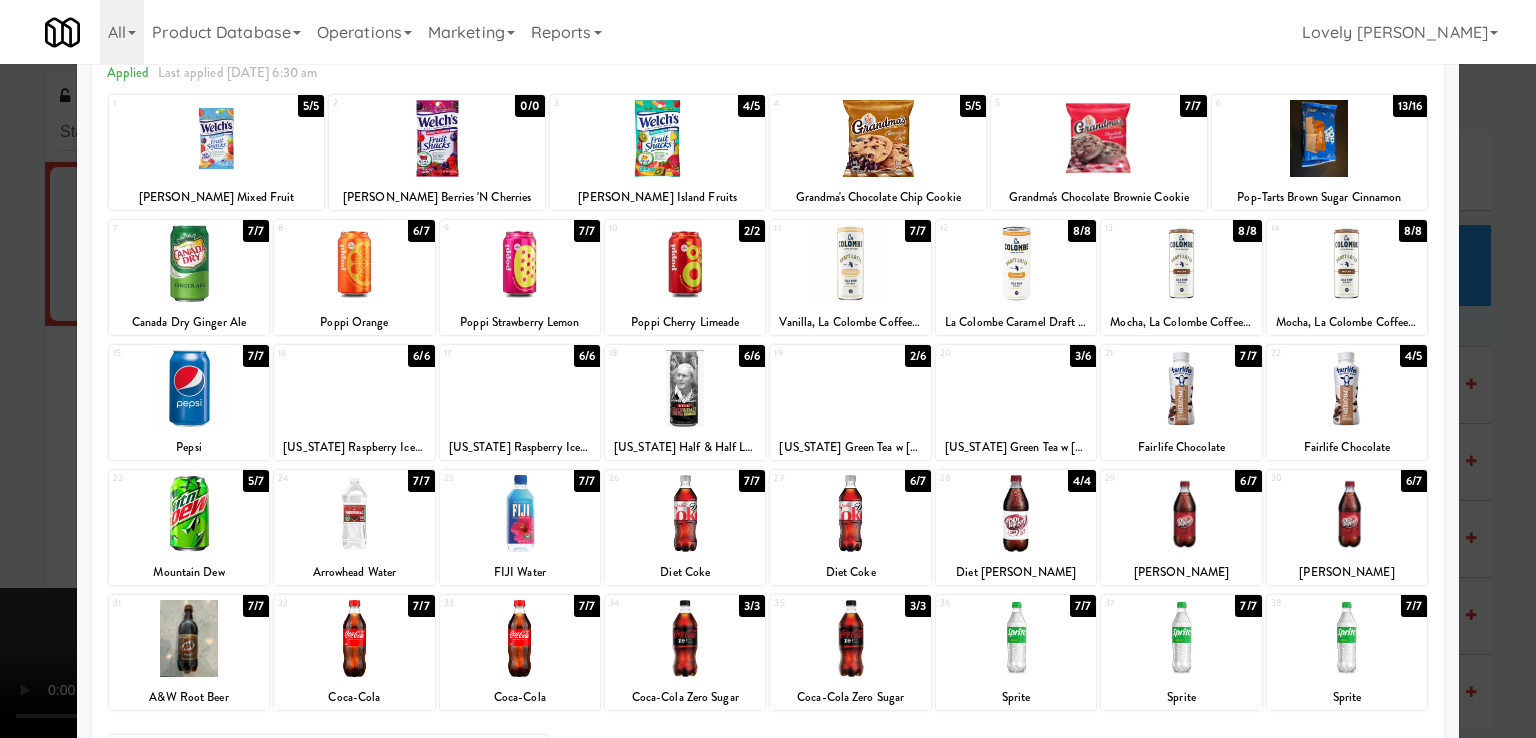 click at bounding box center [768, 369] 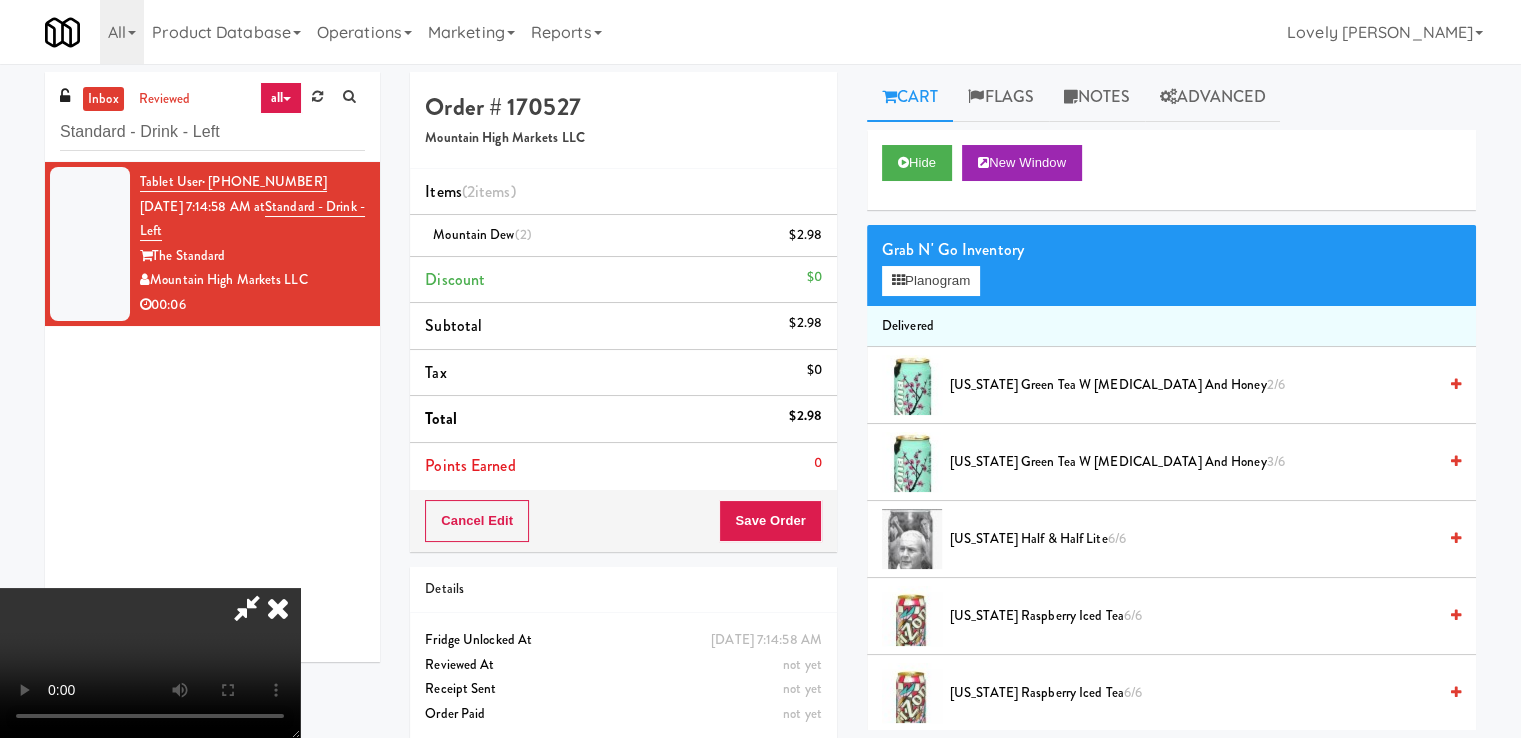 drag, startPoint x: 884, startPoint y: 251, endPoint x: 852, endPoint y: 404, distance: 156.3106 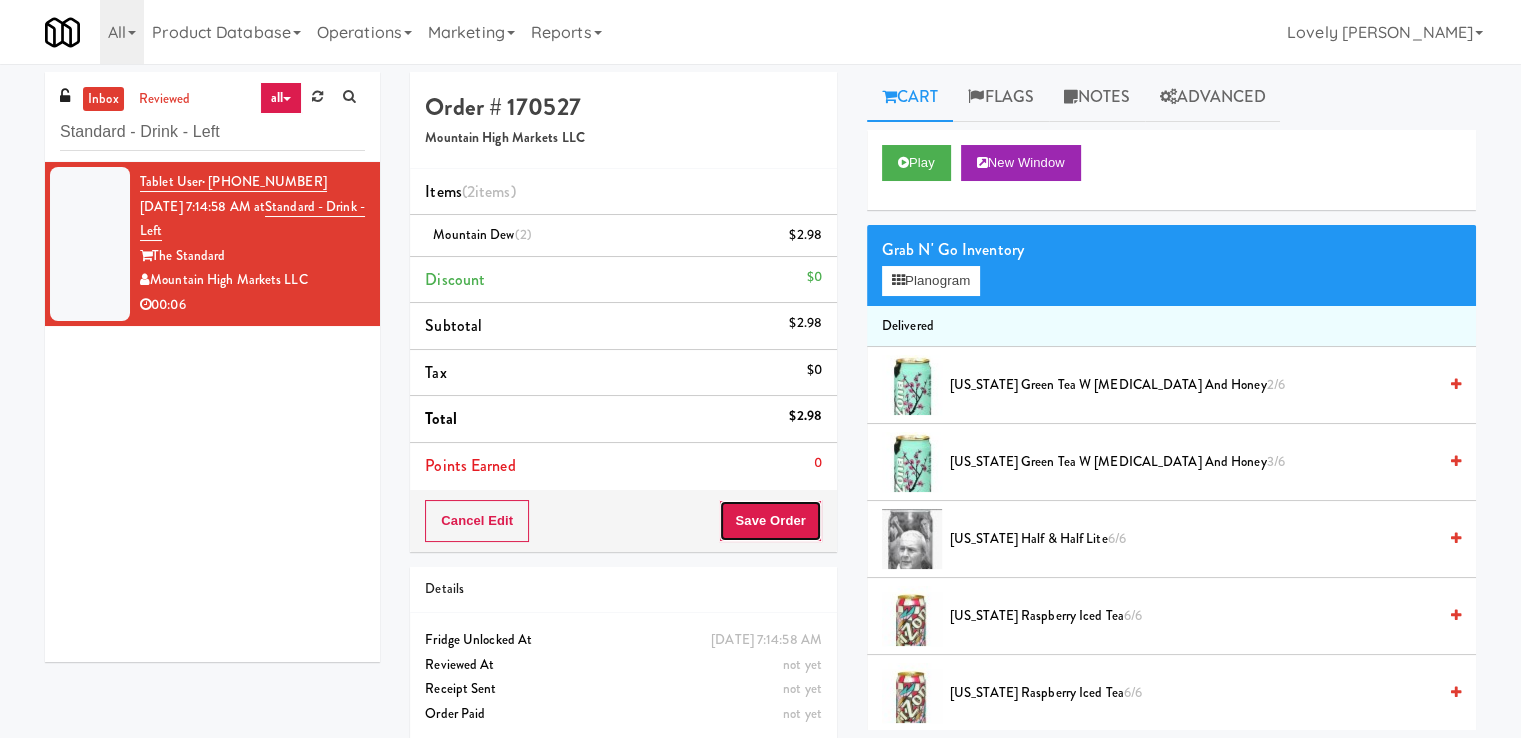 click on "Save Order" at bounding box center [770, 521] 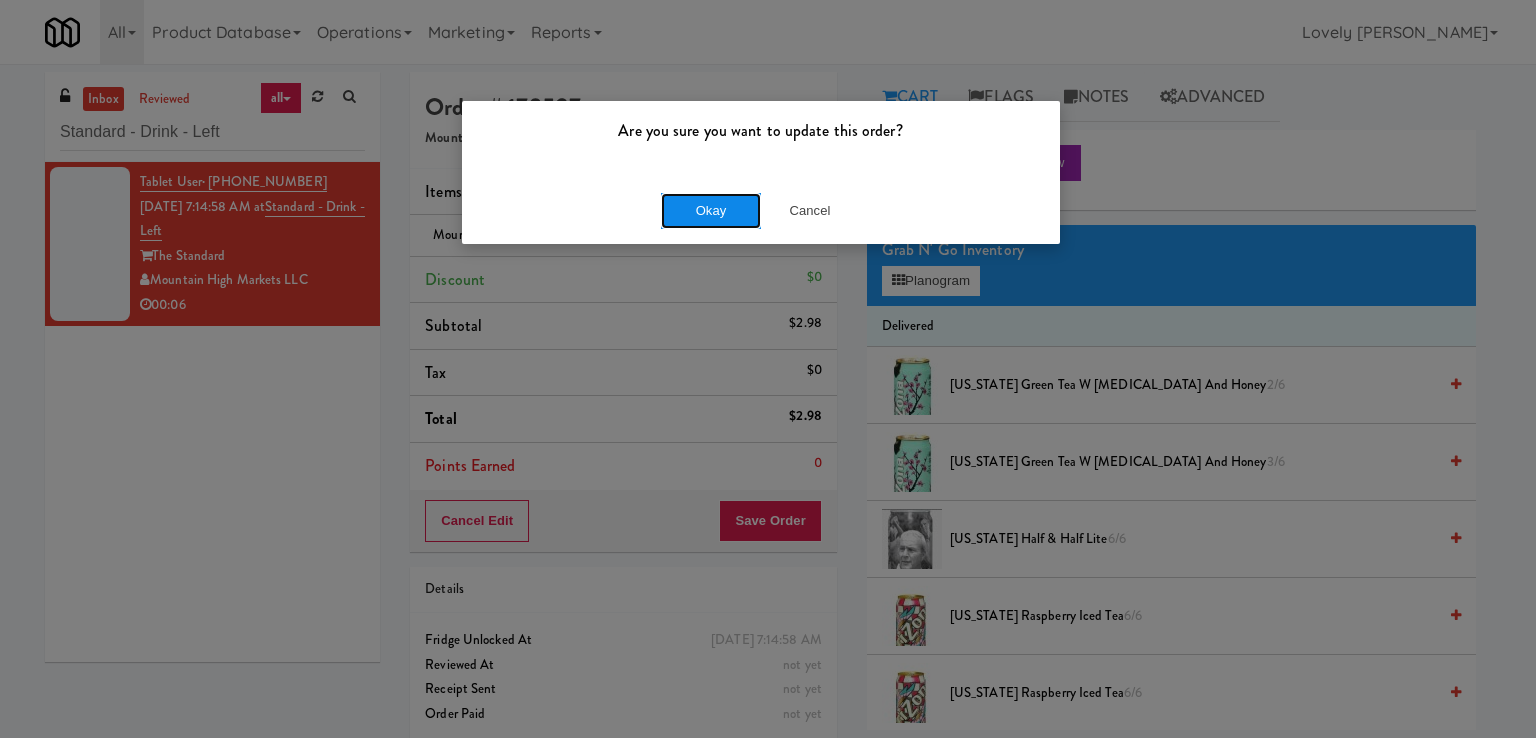 click on "Okay" at bounding box center (711, 211) 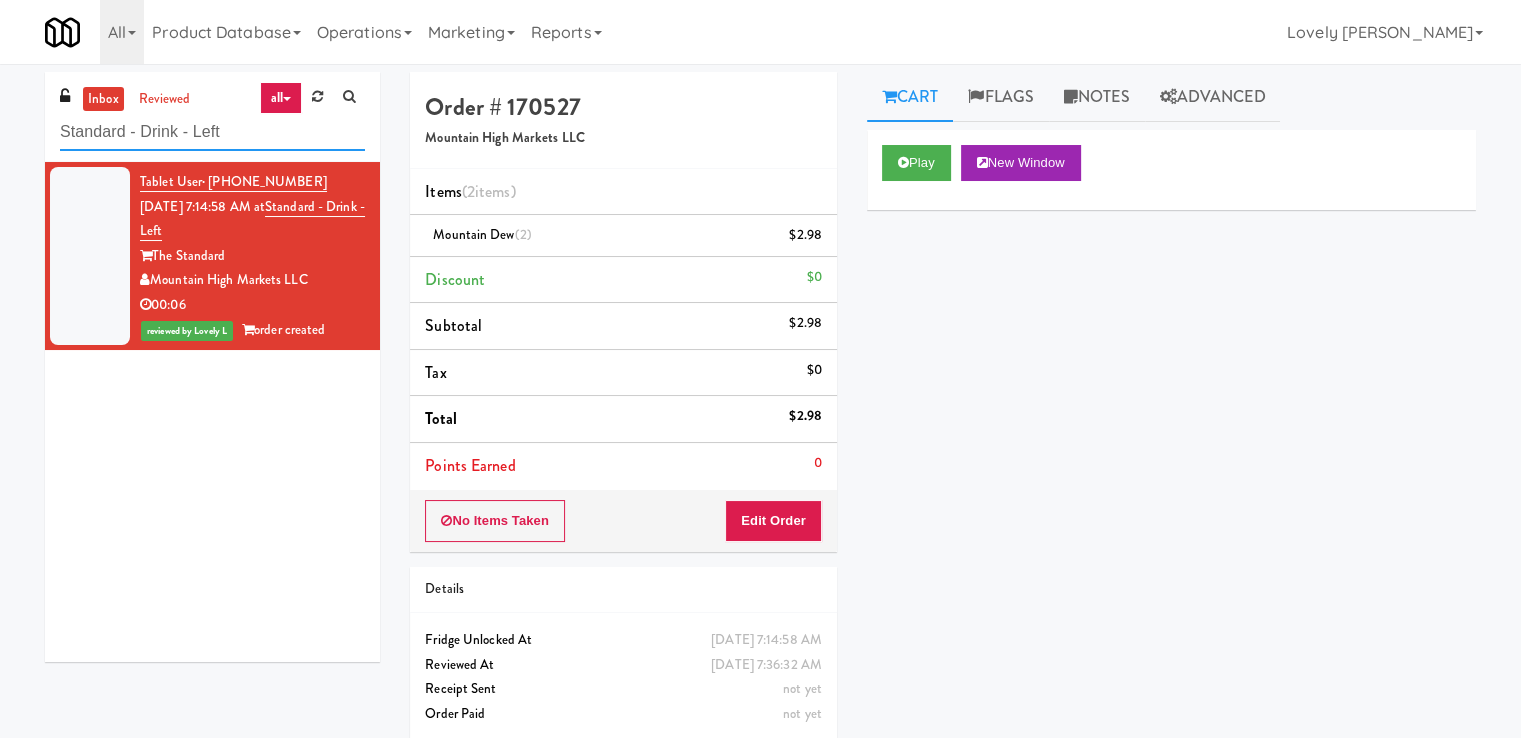 click on "Standard - Drink - Left" at bounding box center [212, 132] 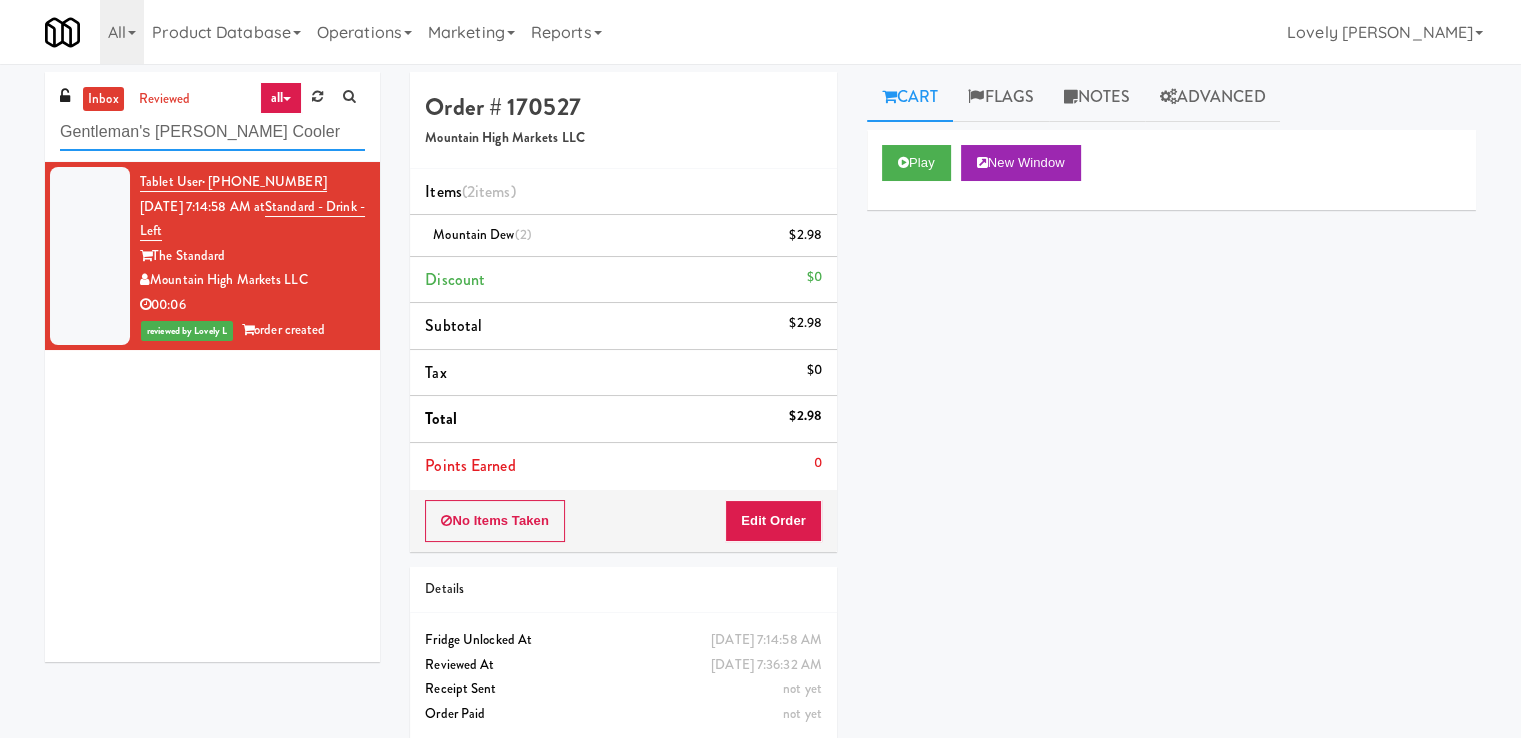 type on "Gentleman's [PERSON_NAME] Cooler" 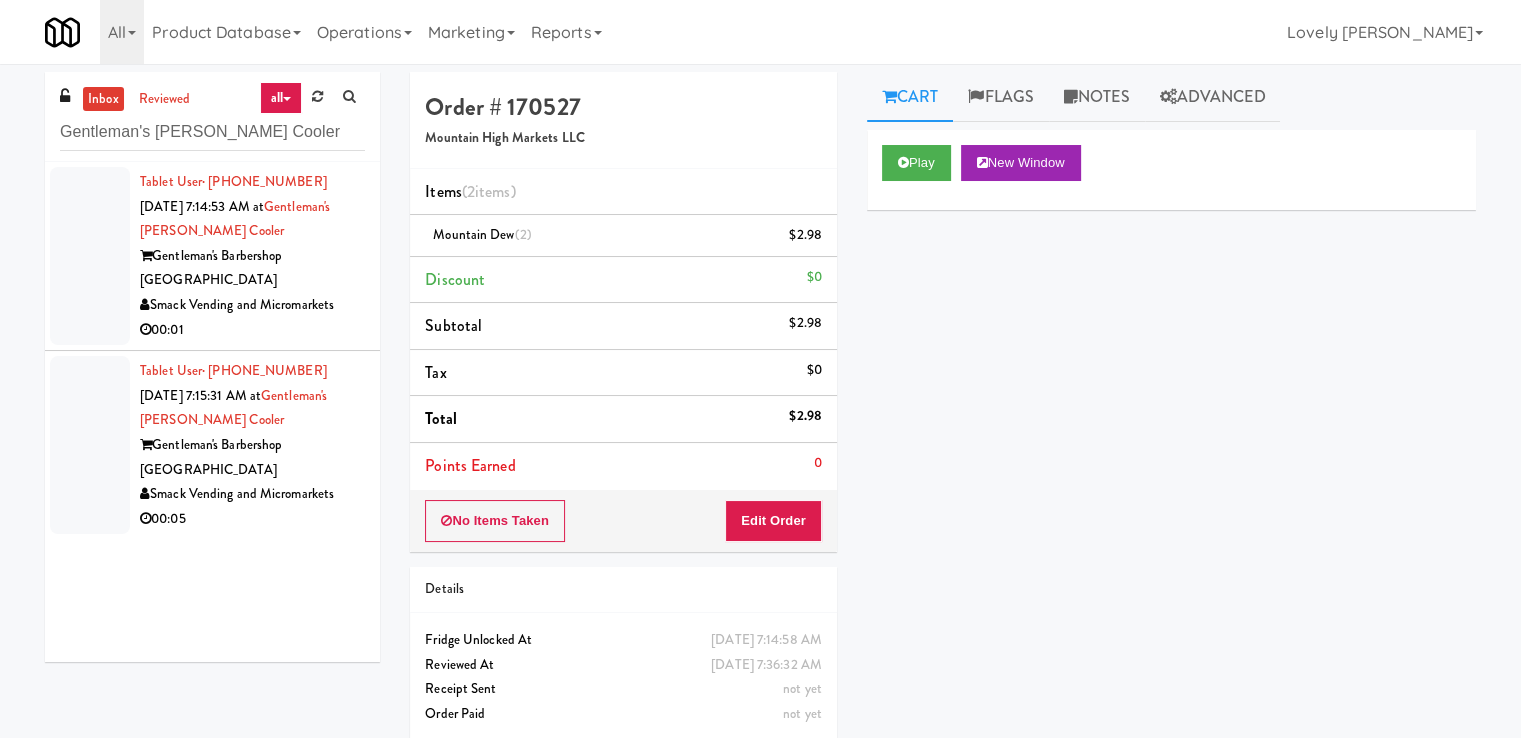 click on "Tablet User  · (530) 570-0240 [DATE] 7:14:53 AM at  Gentleman's [PERSON_NAME] Cooler  Gentleman's Barbershop Roseville  Smack Vending and Micromarkets  00:01" at bounding box center [212, 256] 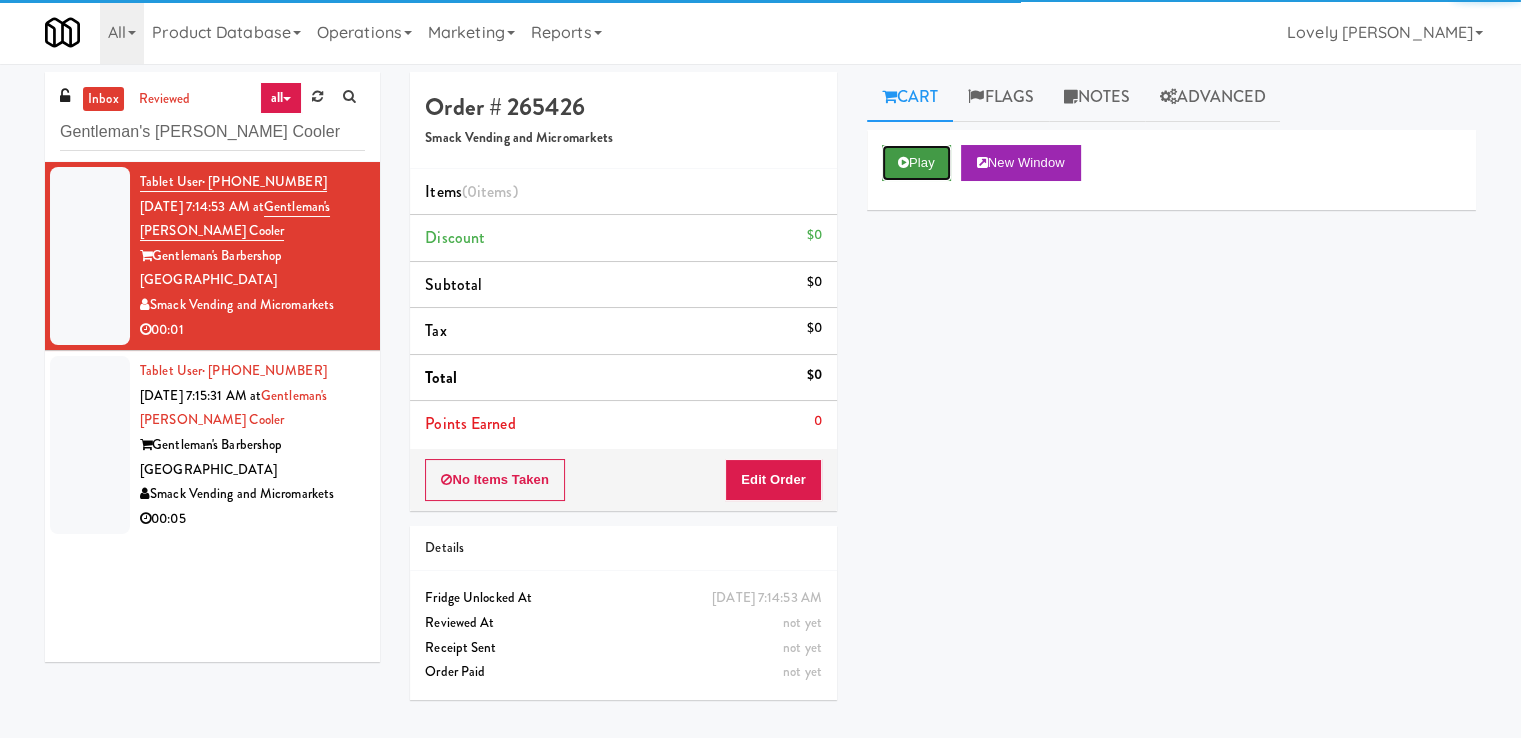 click on "Play" at bounding box center [916, 163] 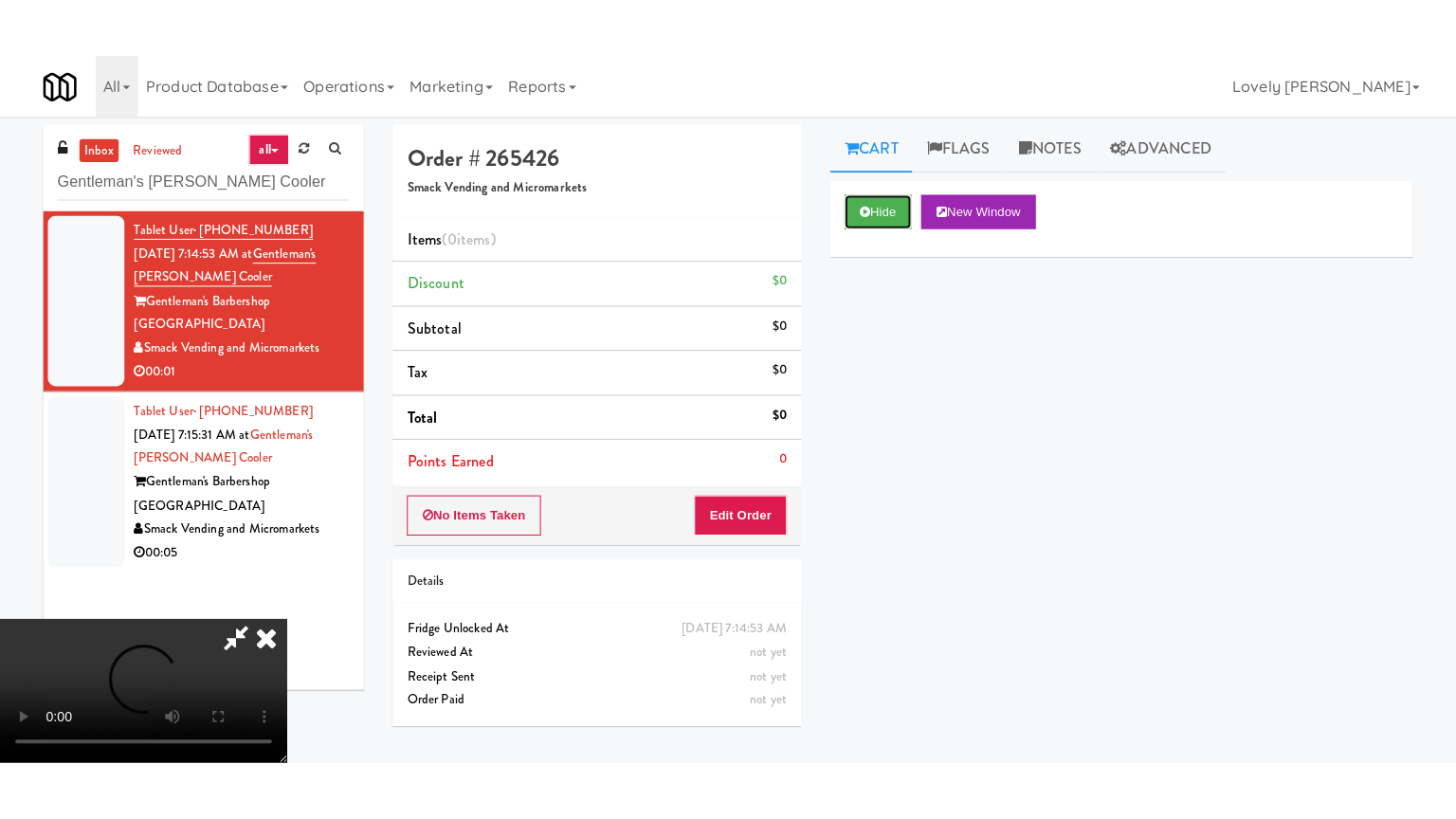 scroll, scrollTop: 259, scrollLeft: 0, axis: vertical 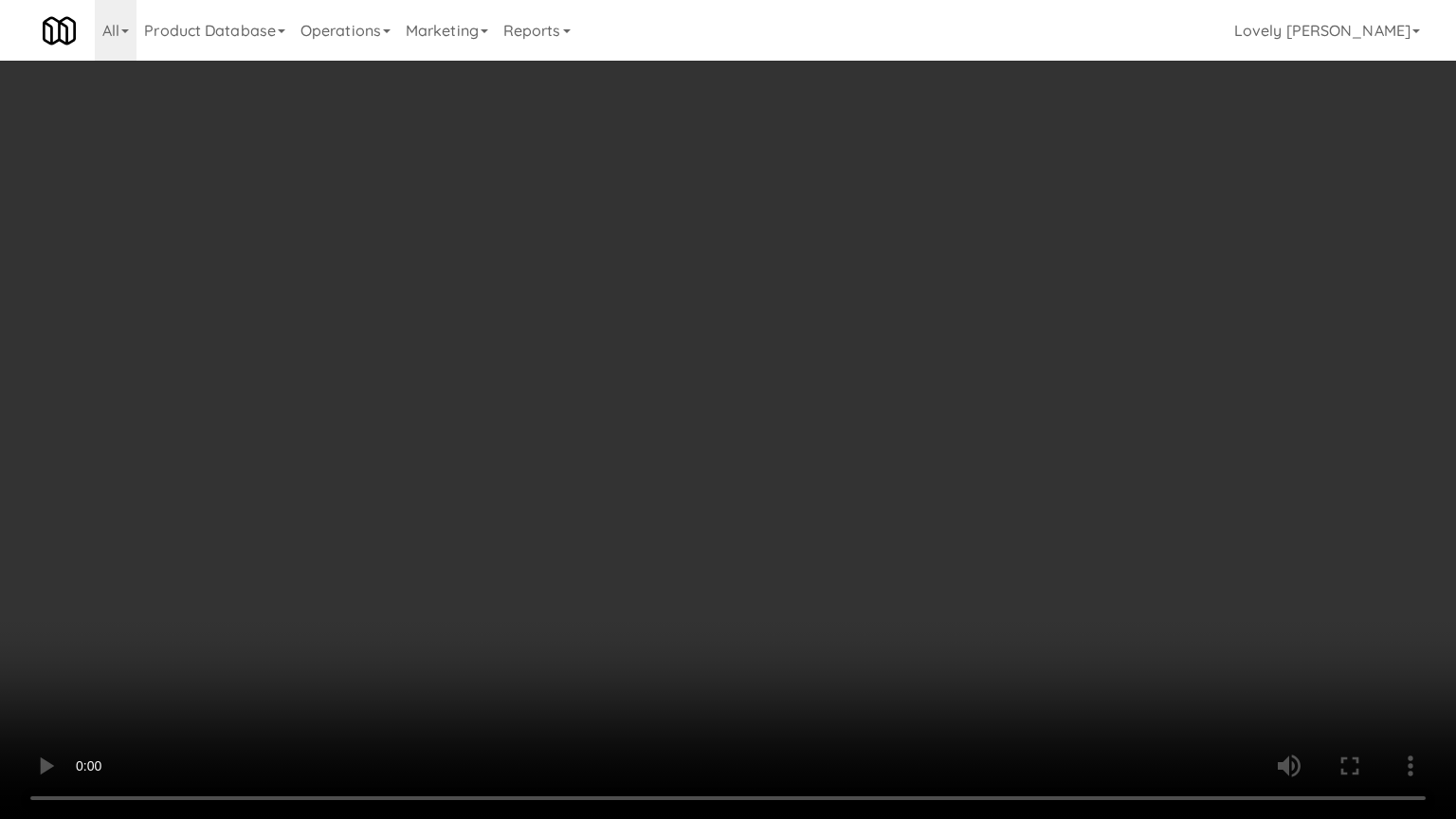 type 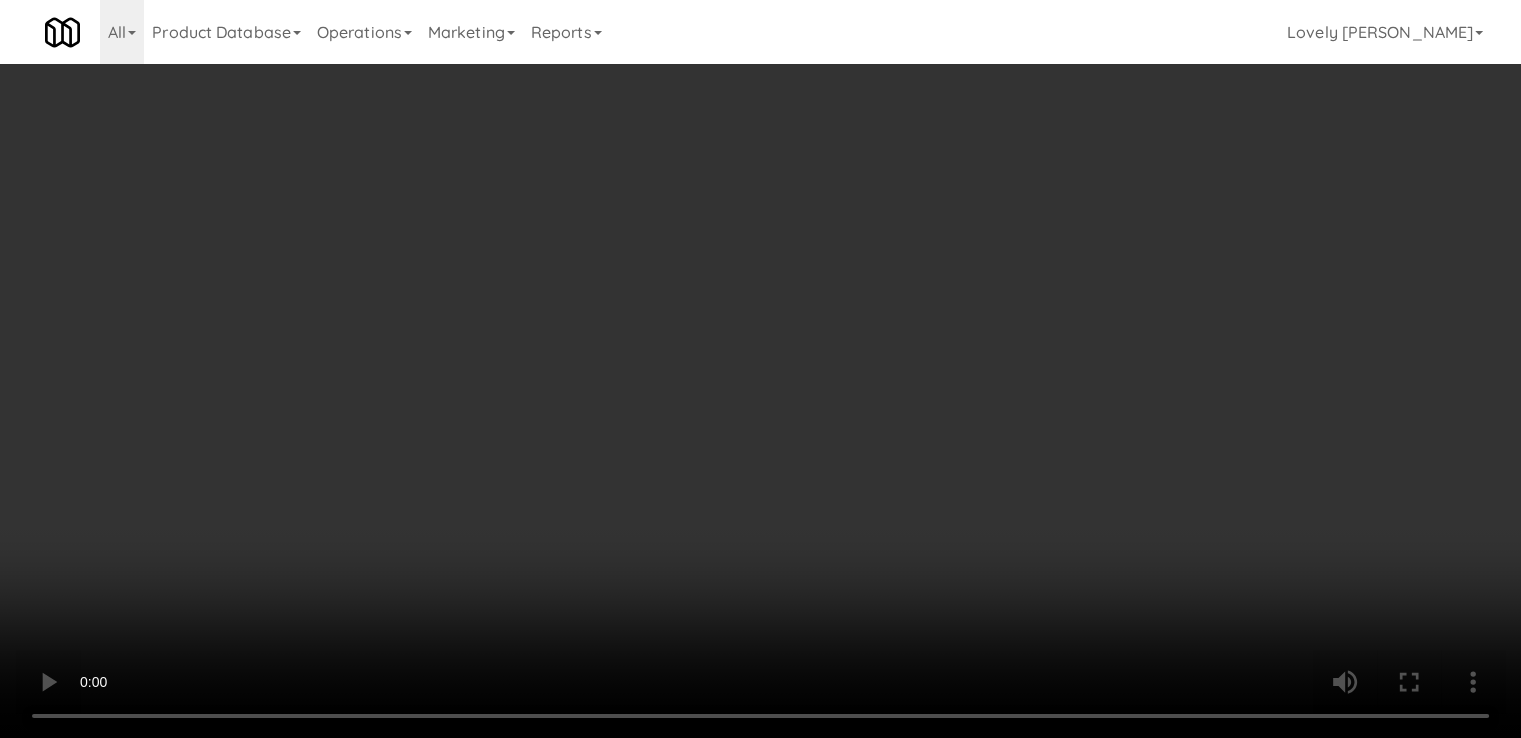 click on "Notes" at bounding box center (1097, 97) 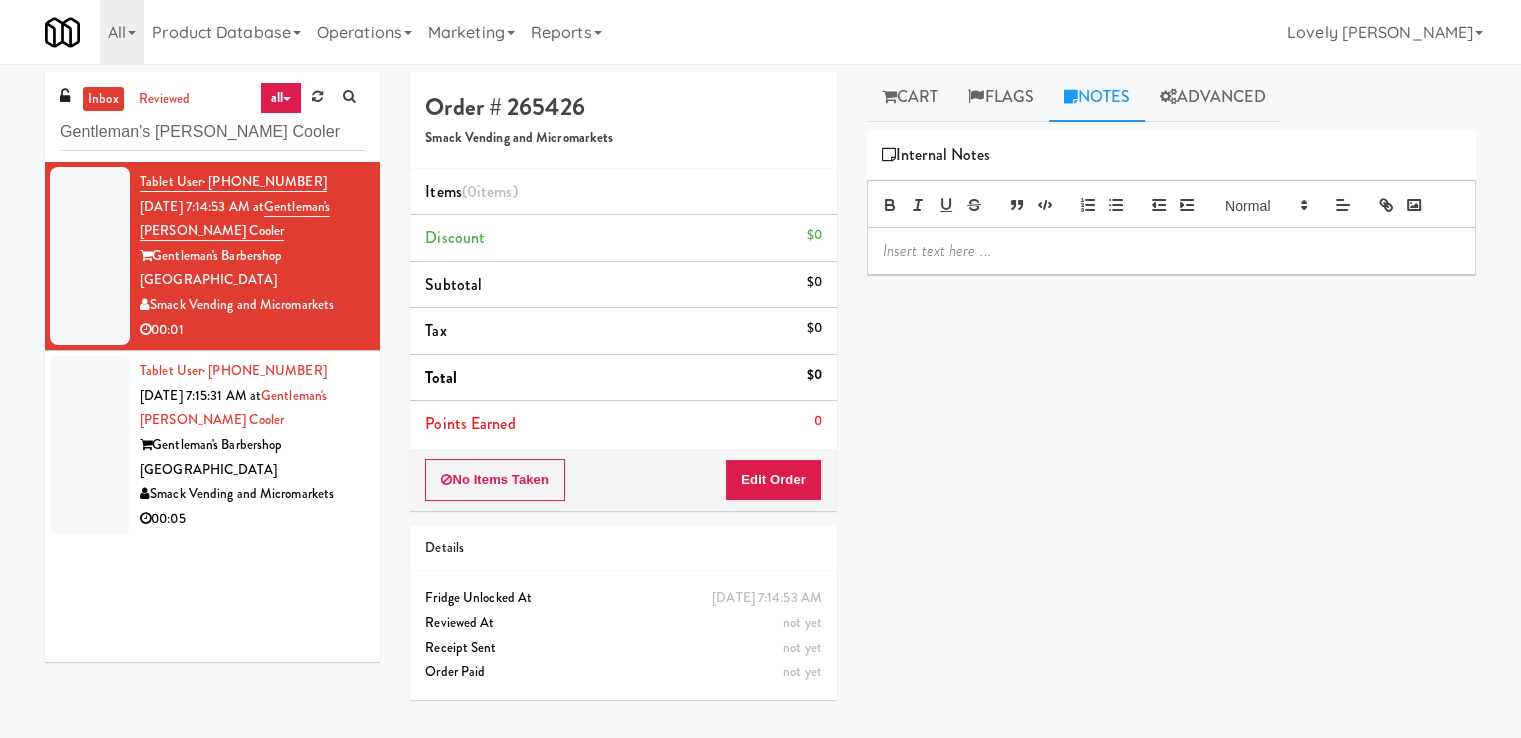 click at bounding box center (1171, 251) 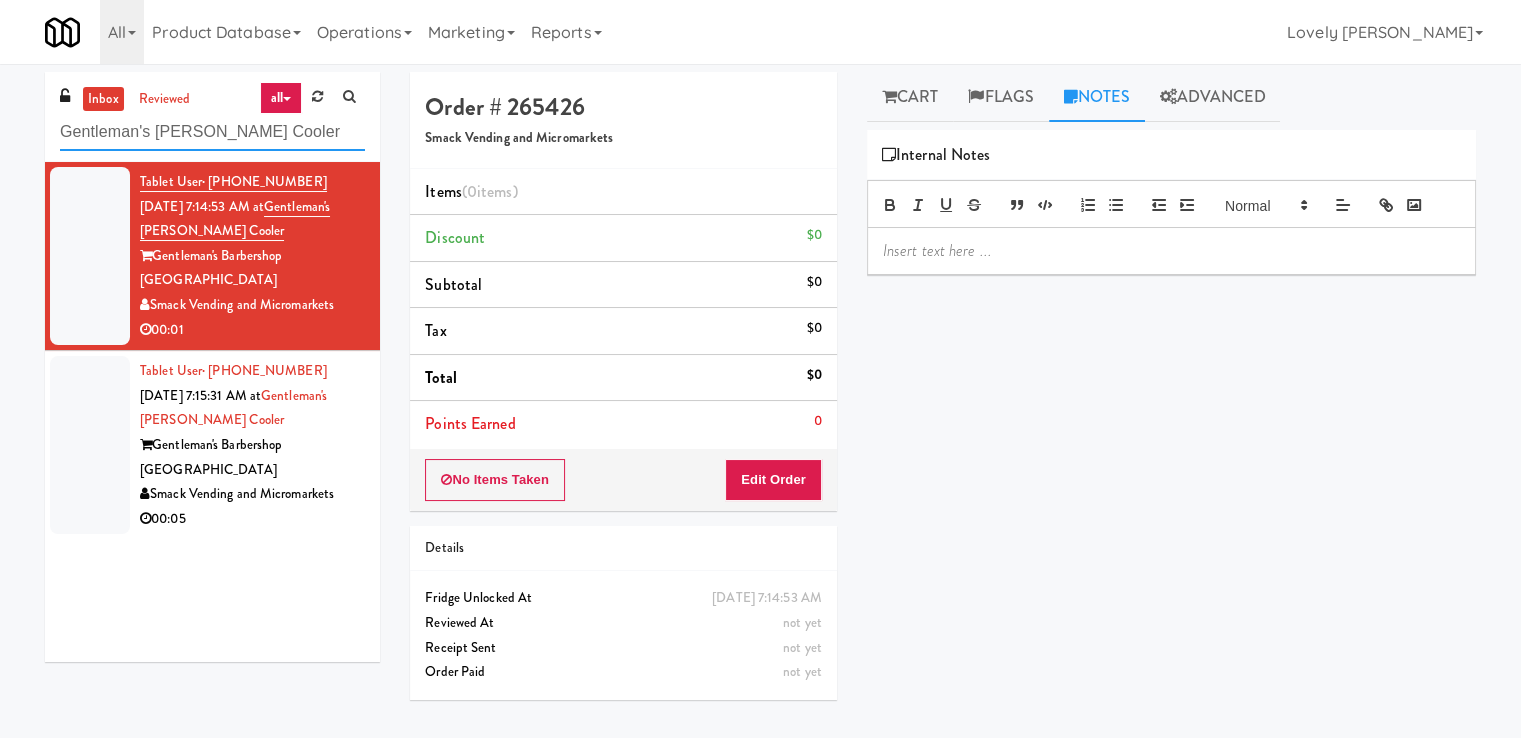 click on "Gentleman's [PERSON_NAME] Cooler" at bounding box center [212, 132] 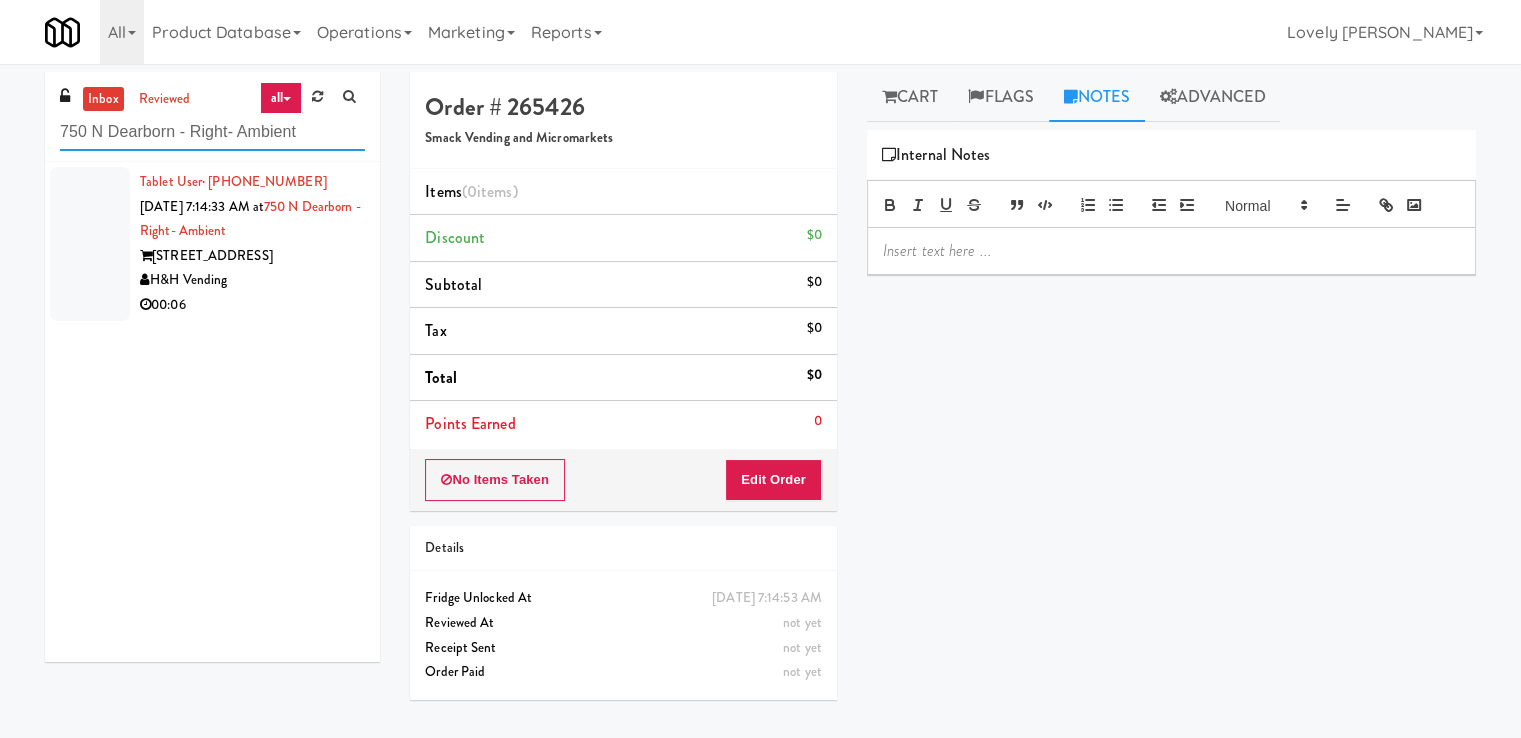 click on "750 N Dearborn - Right- Ambient" at bounding box center (212, 132) 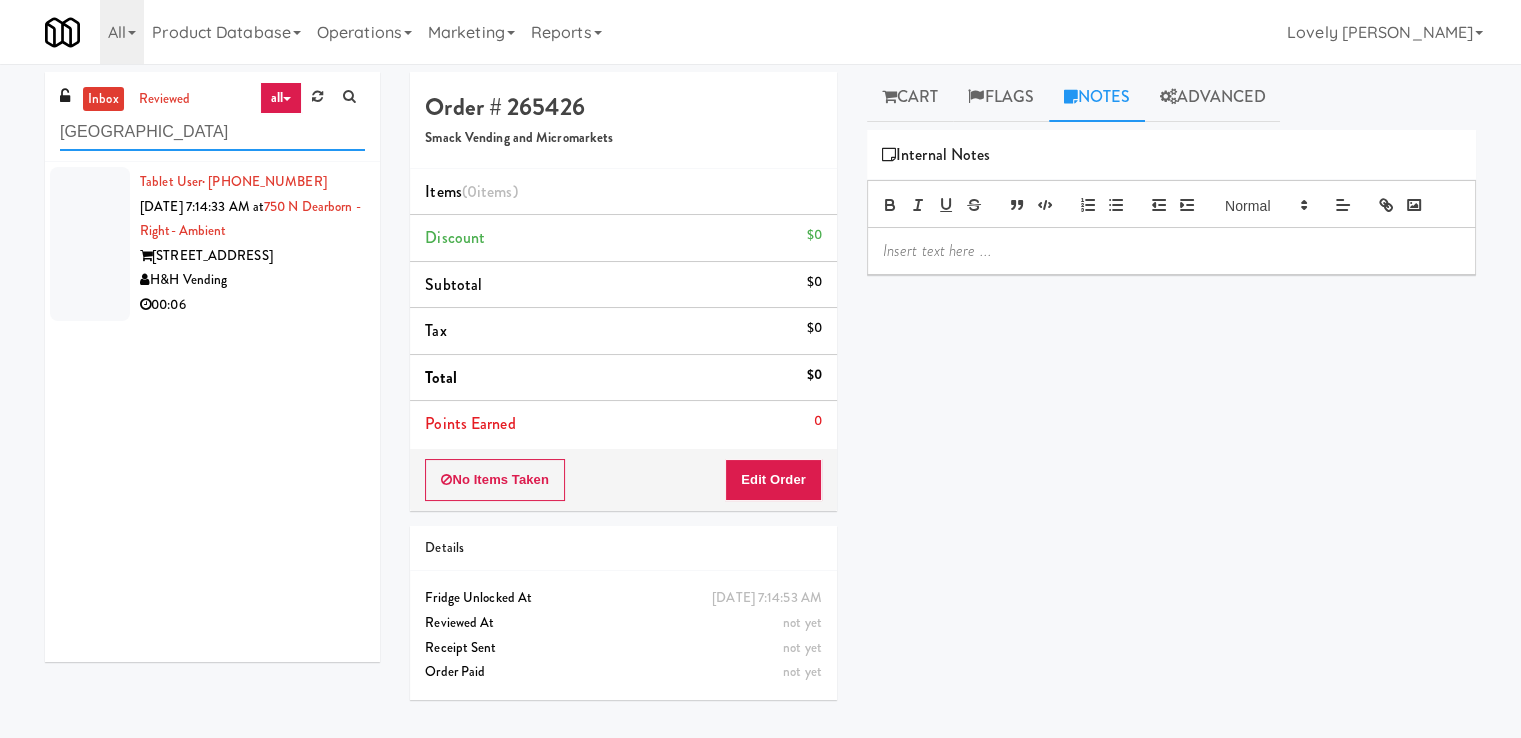 type on "[GEOGRAPHIC_DATA]" 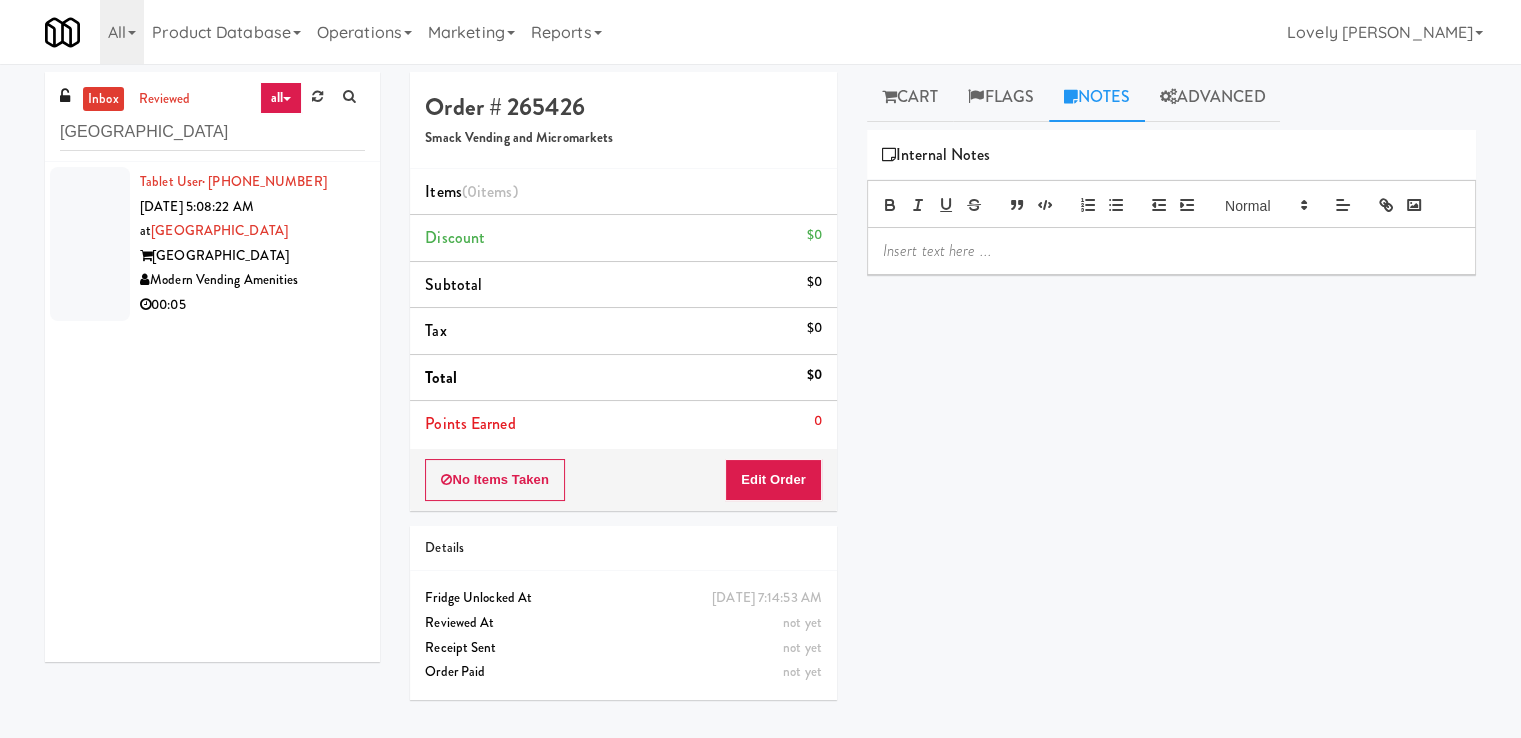 click on "00:05" at bounding box center [252, 305] 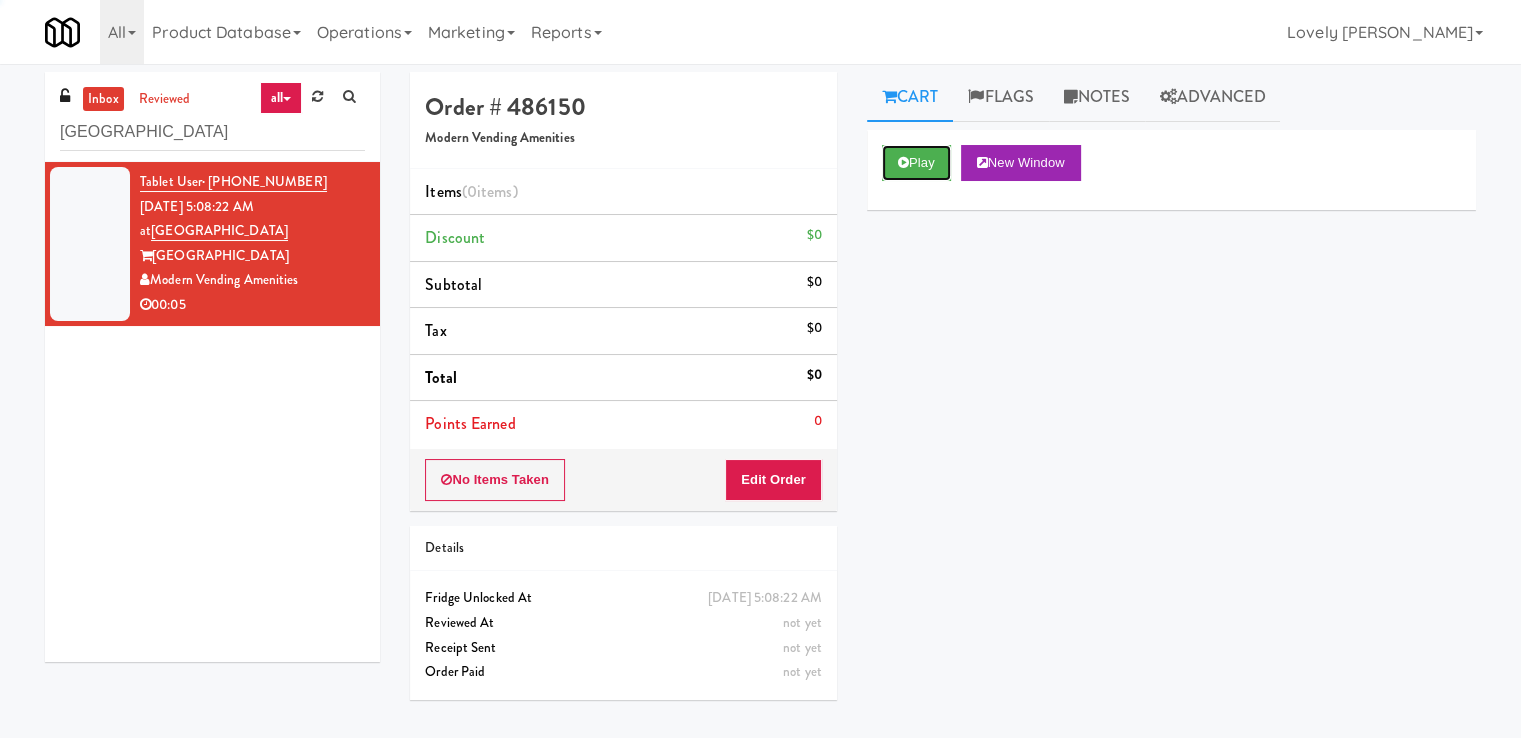 drag, startPoint x: 920, startPoint y: 157, endPoint x: 892, endPoint y: 204, distance: 54.708317 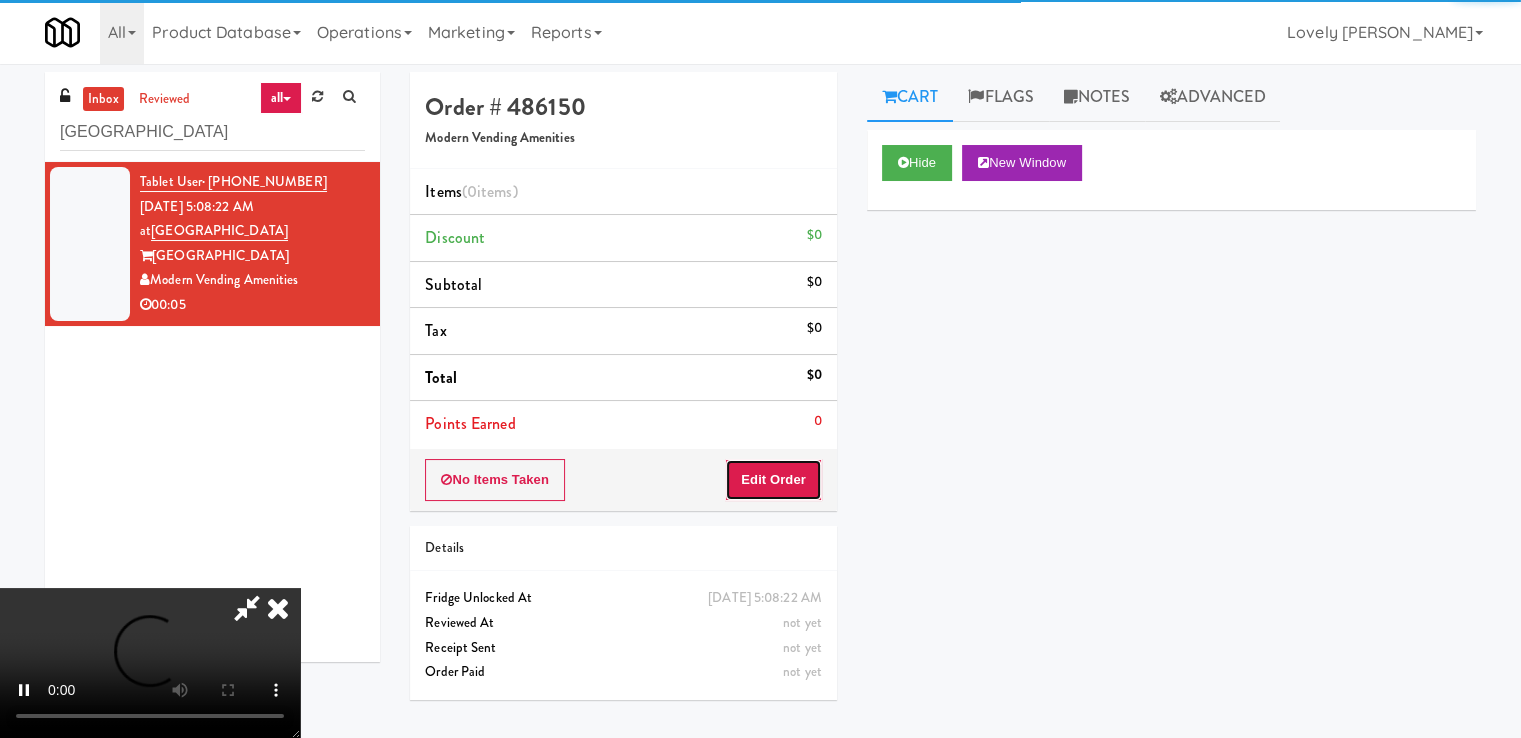 click on "Edit Order" at bounding box center [773, 480] 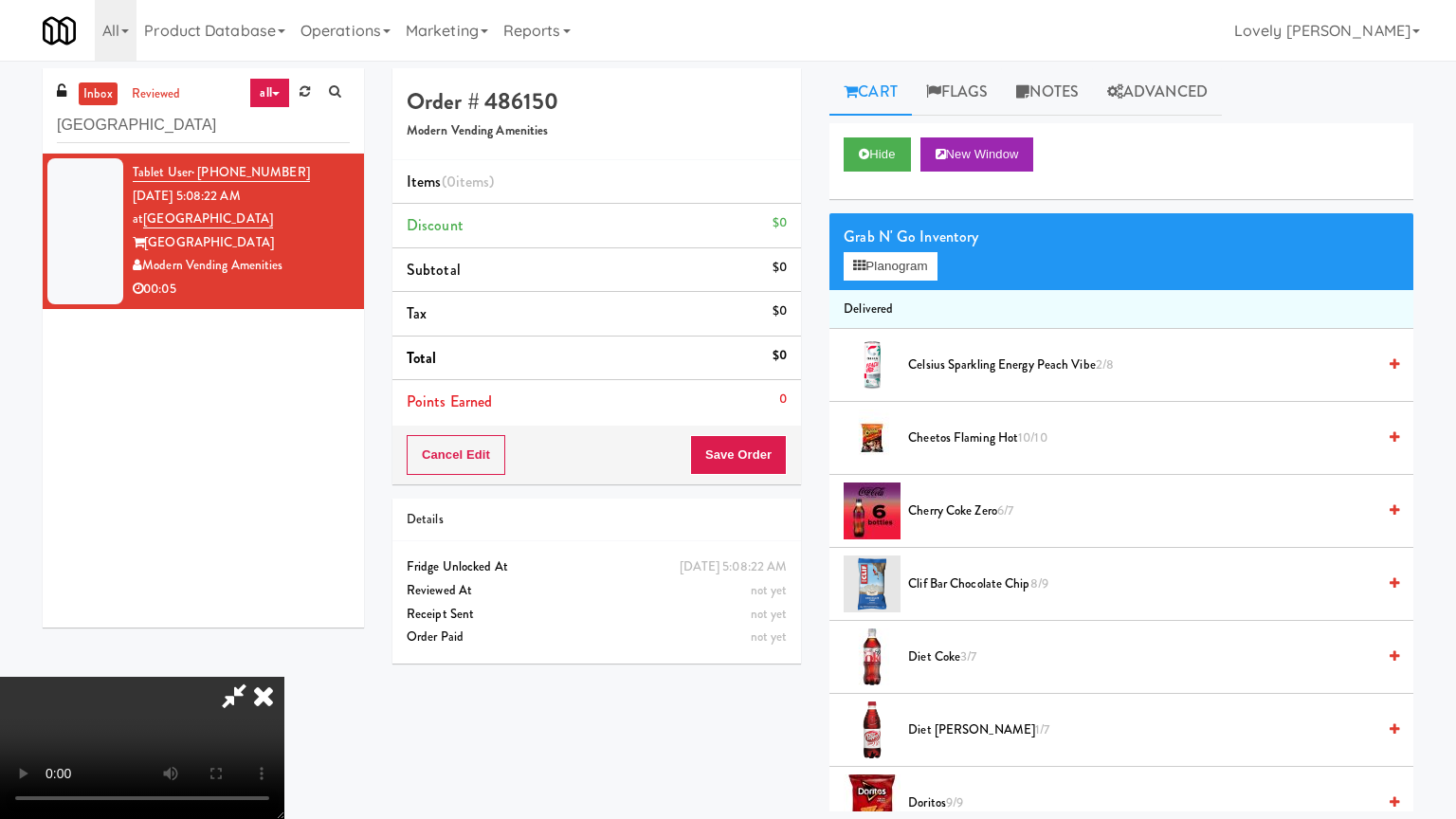type 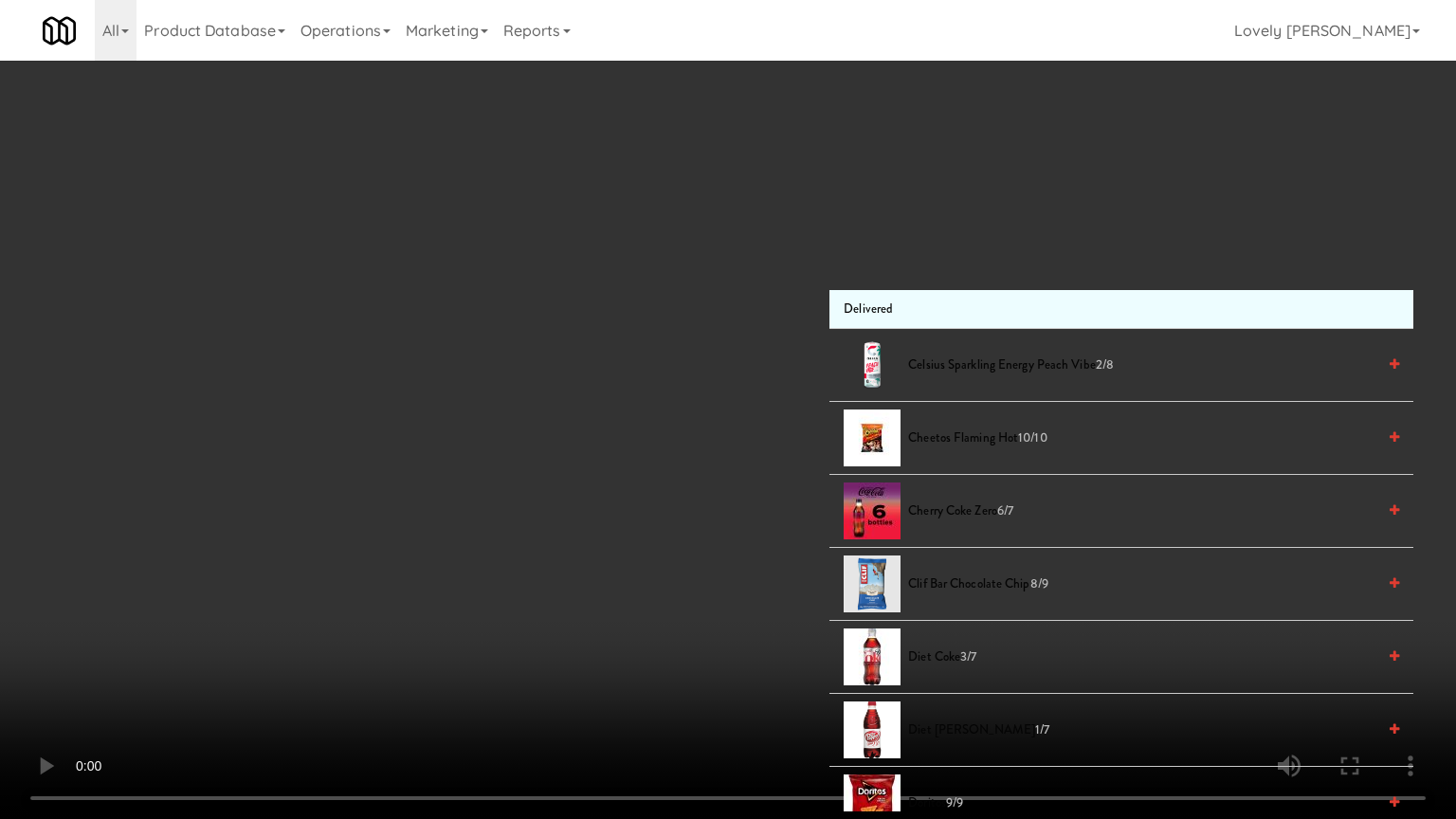 click at bounding box center (728, 410) 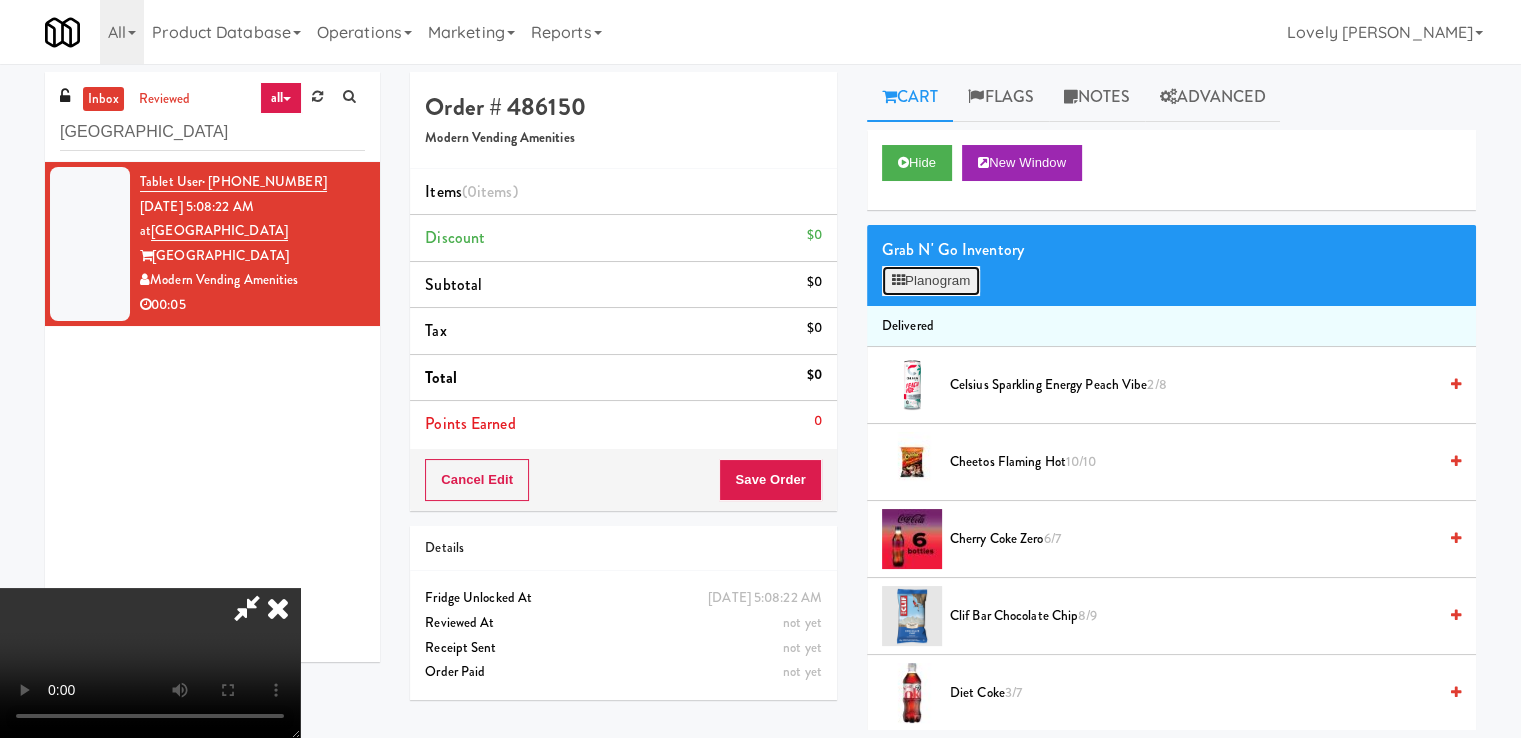 click on "Planogram" at bounding box center [931, 281] 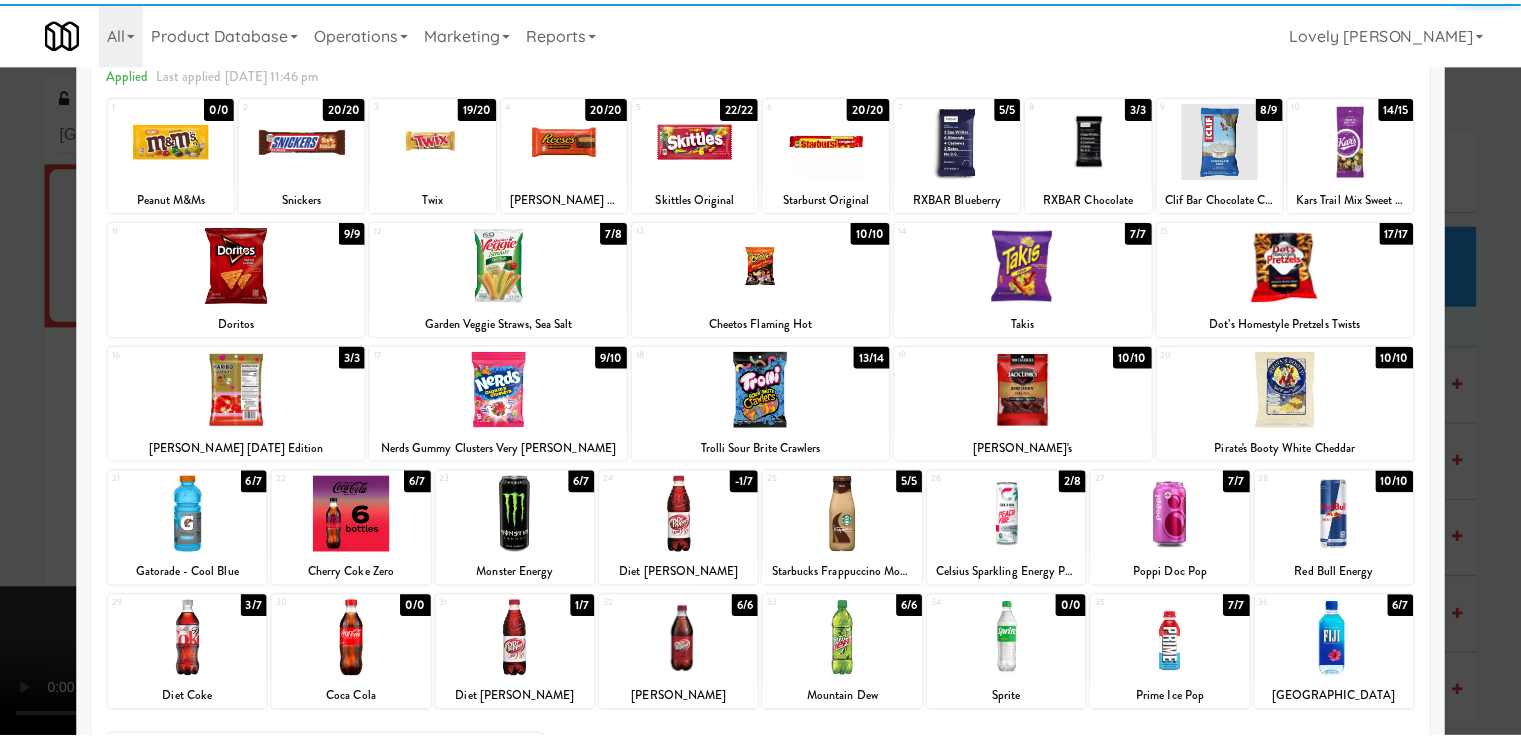 scroll, scrollTop: 100, scrollLeft: 0, axis: vertical 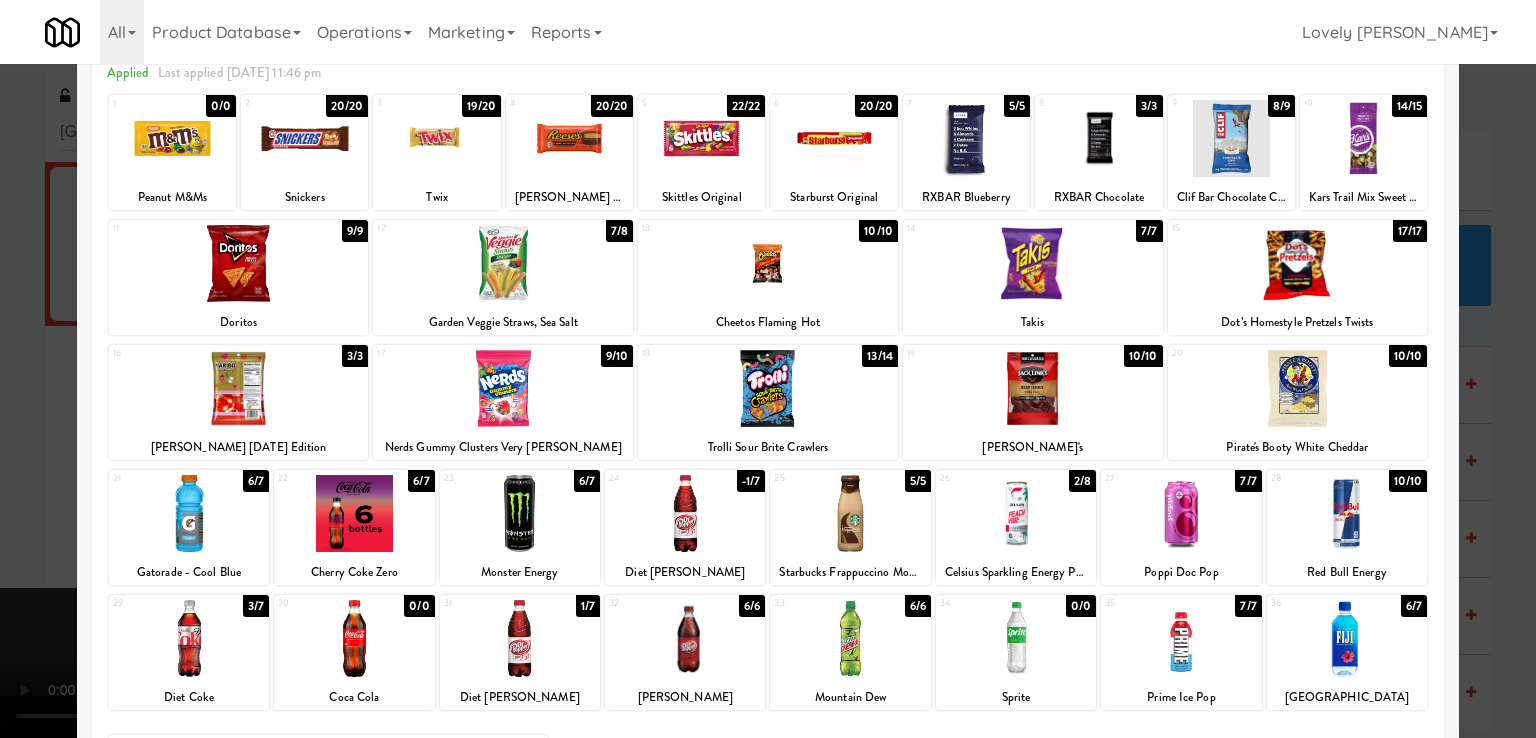 click at bounding box center (520, 513) 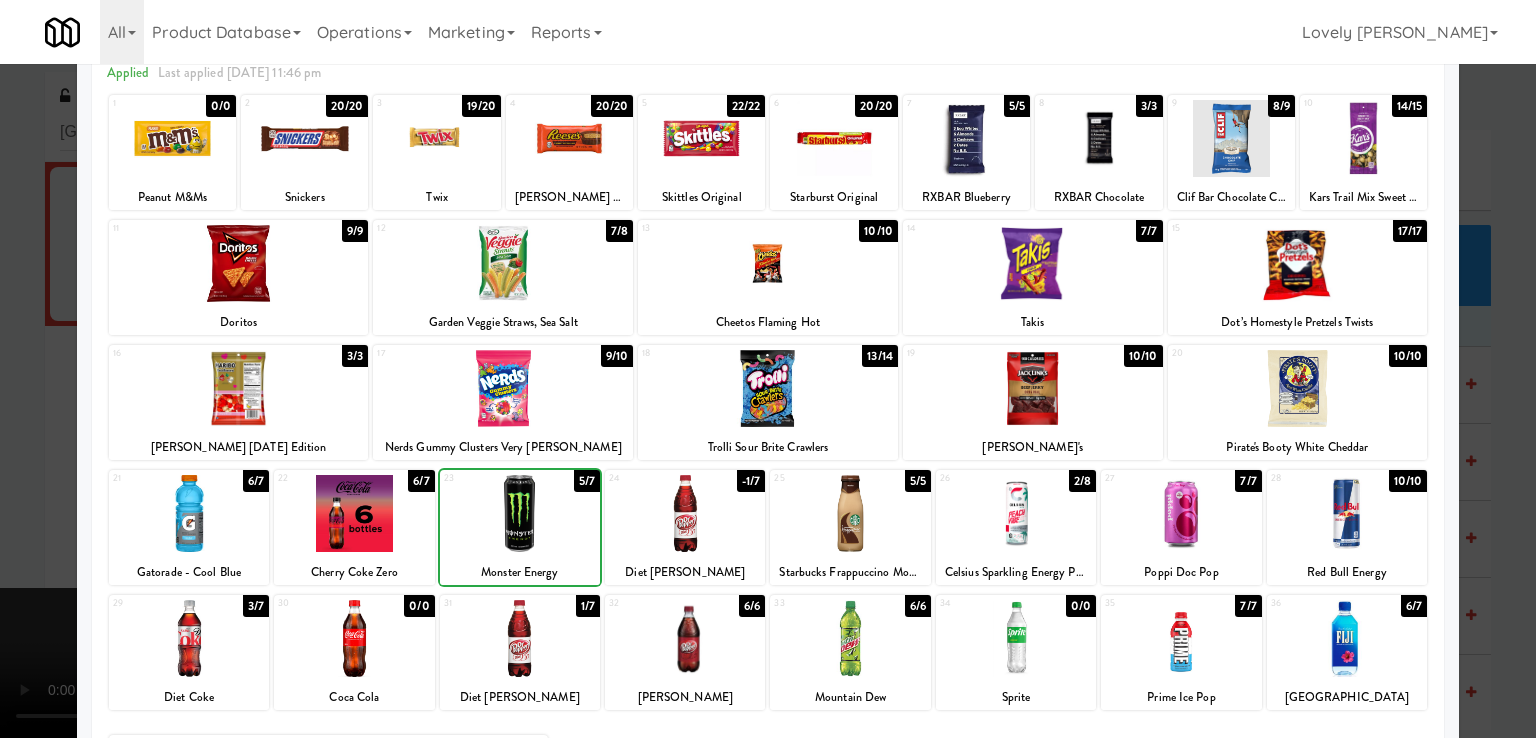 click at bounding box center (768, 369) 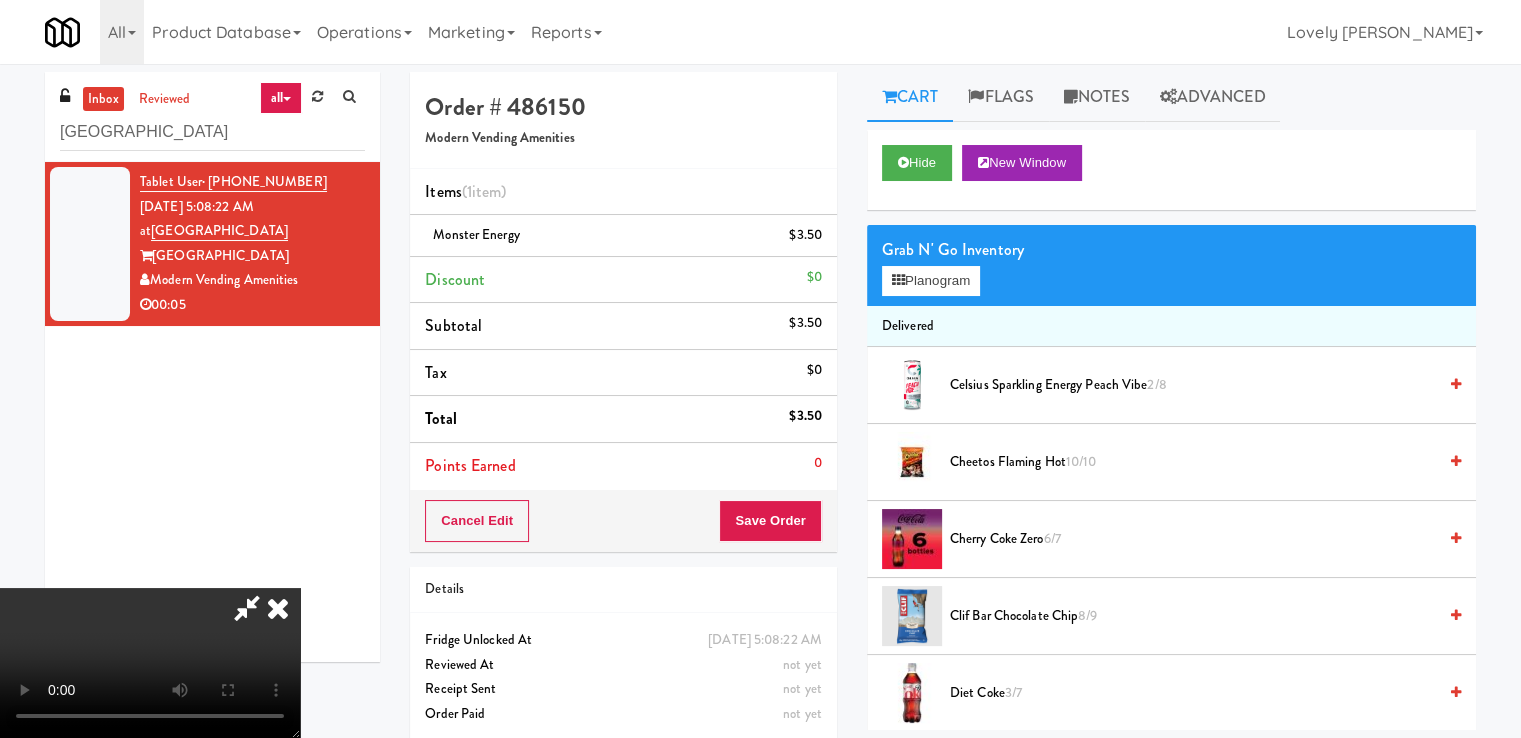 drag, startPoint x: 884, startPoint y: 253, endPoint x: 749, endPoint y: 448, distance: 237.17082 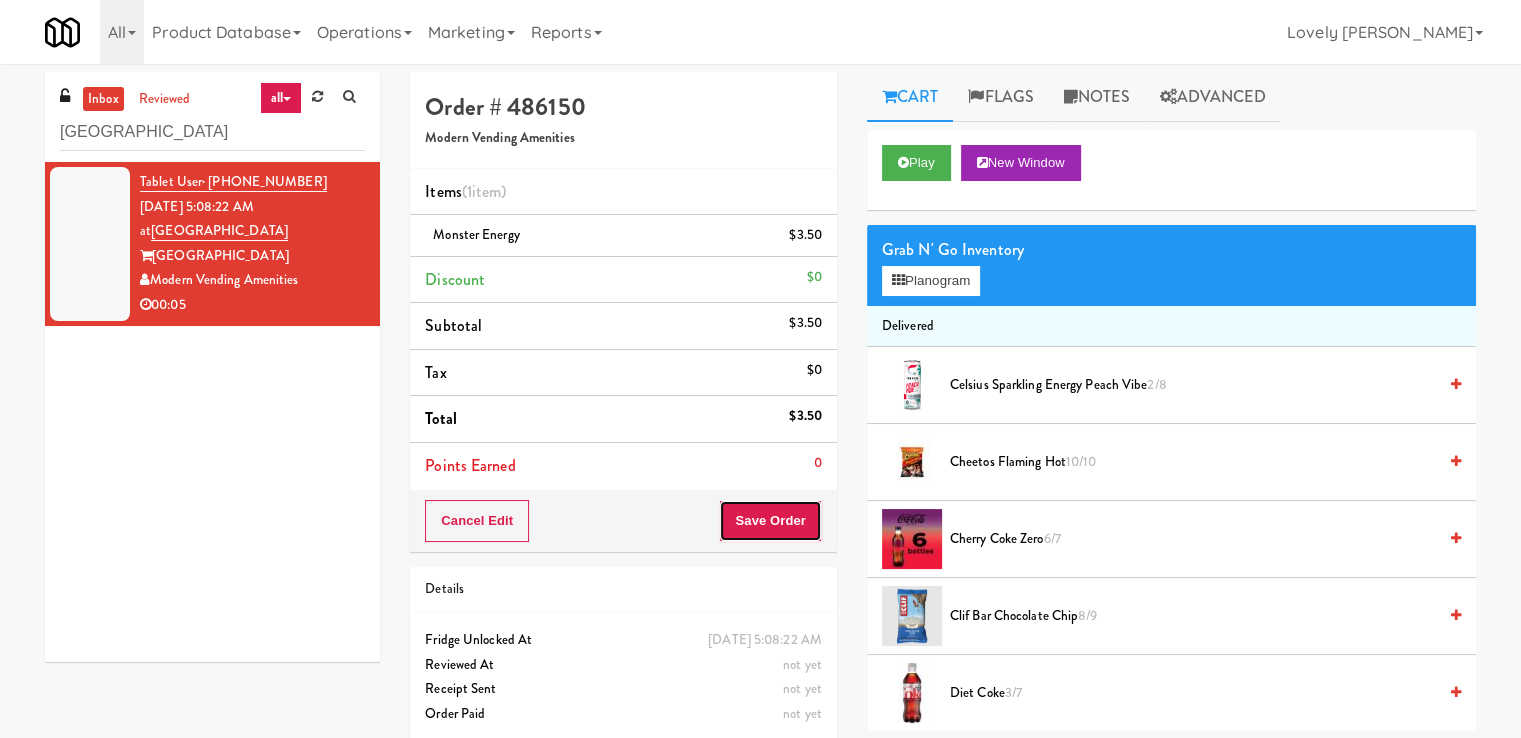 click on "Save Order" at bounding box center (770, 521) 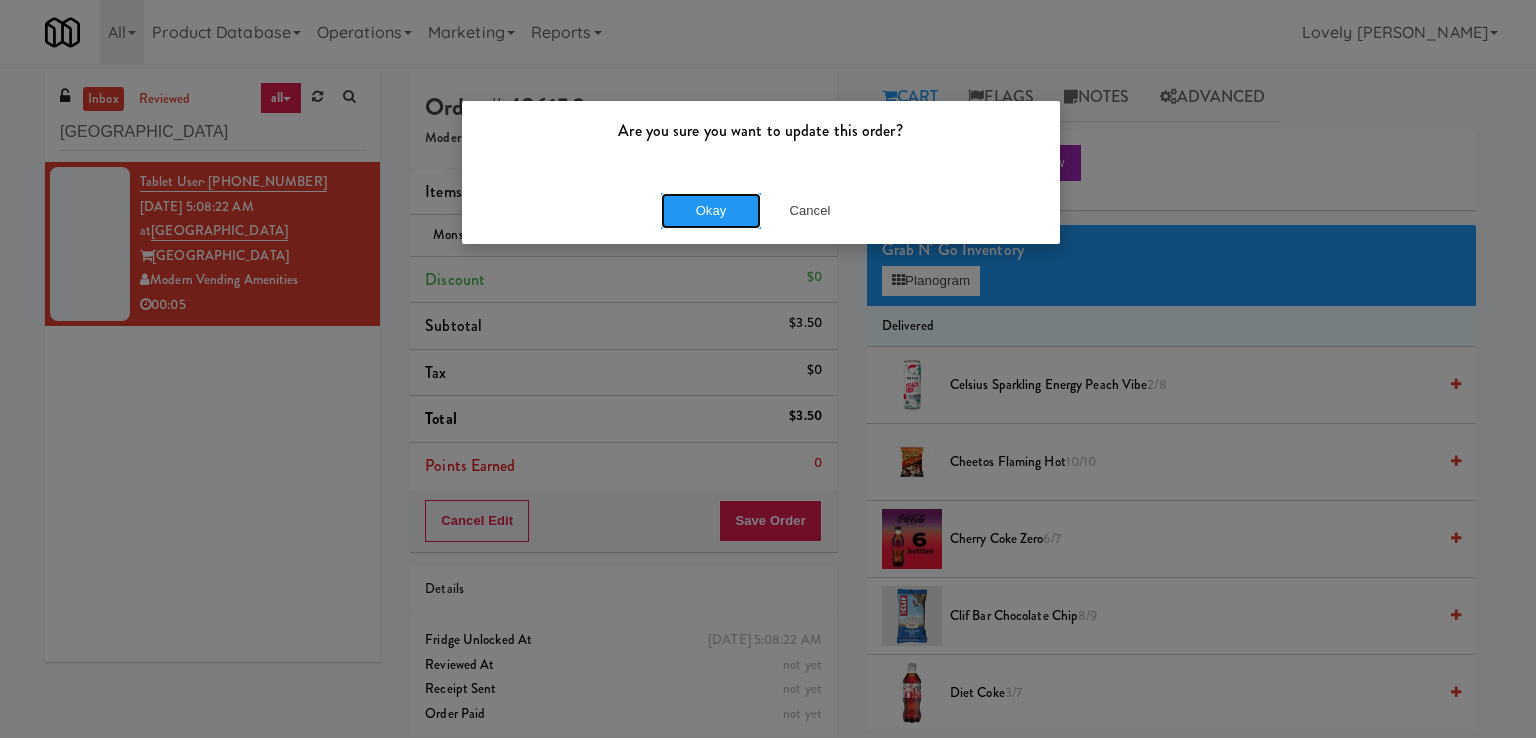 drag, startPoint x: 720, startPoint y: 221, endPoint x: 489, endPoint y: 145, distance: 243.181 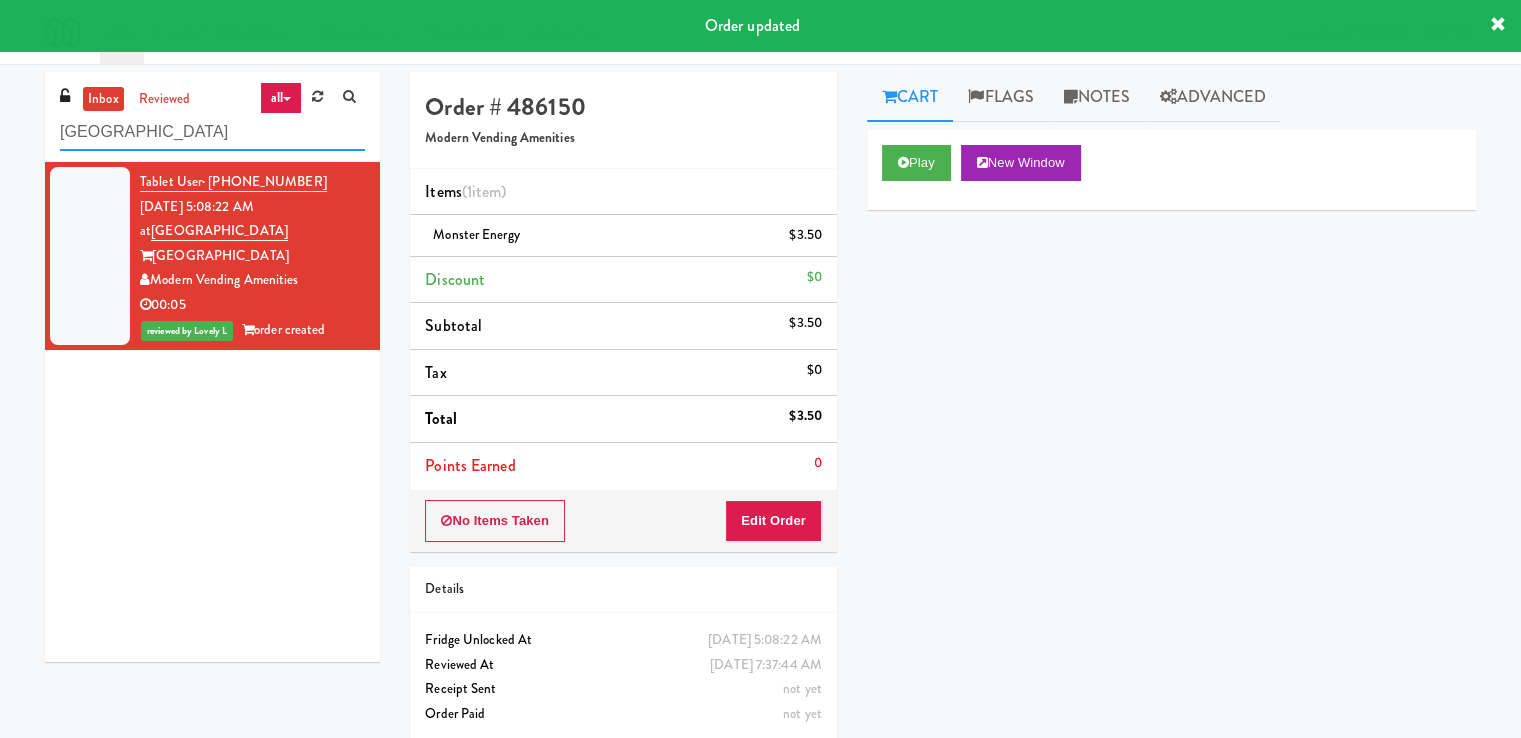 click on "[GEOGRAPHIC_DATA]" at bounding box center (212, 132) 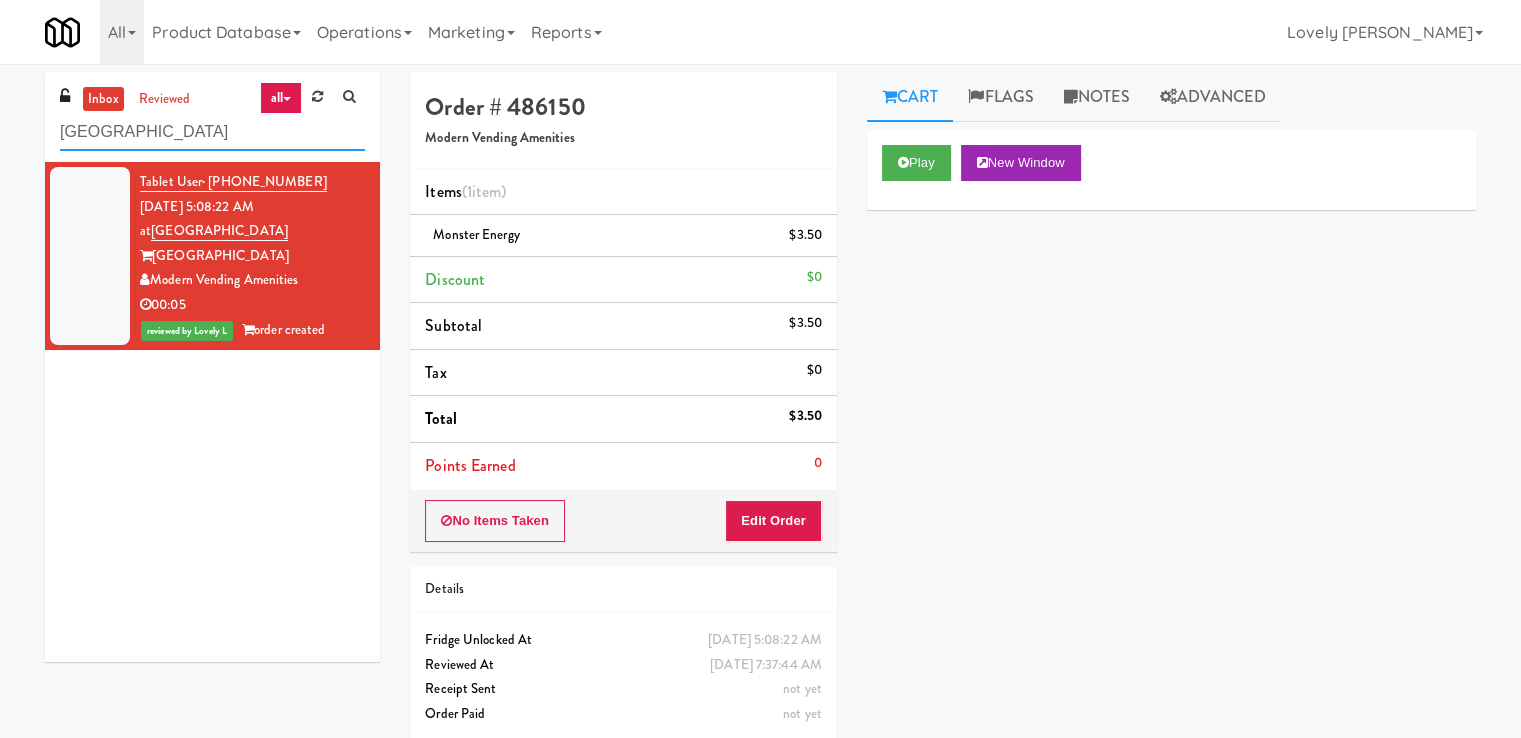 paste on "[STREET_ADDRESS]" 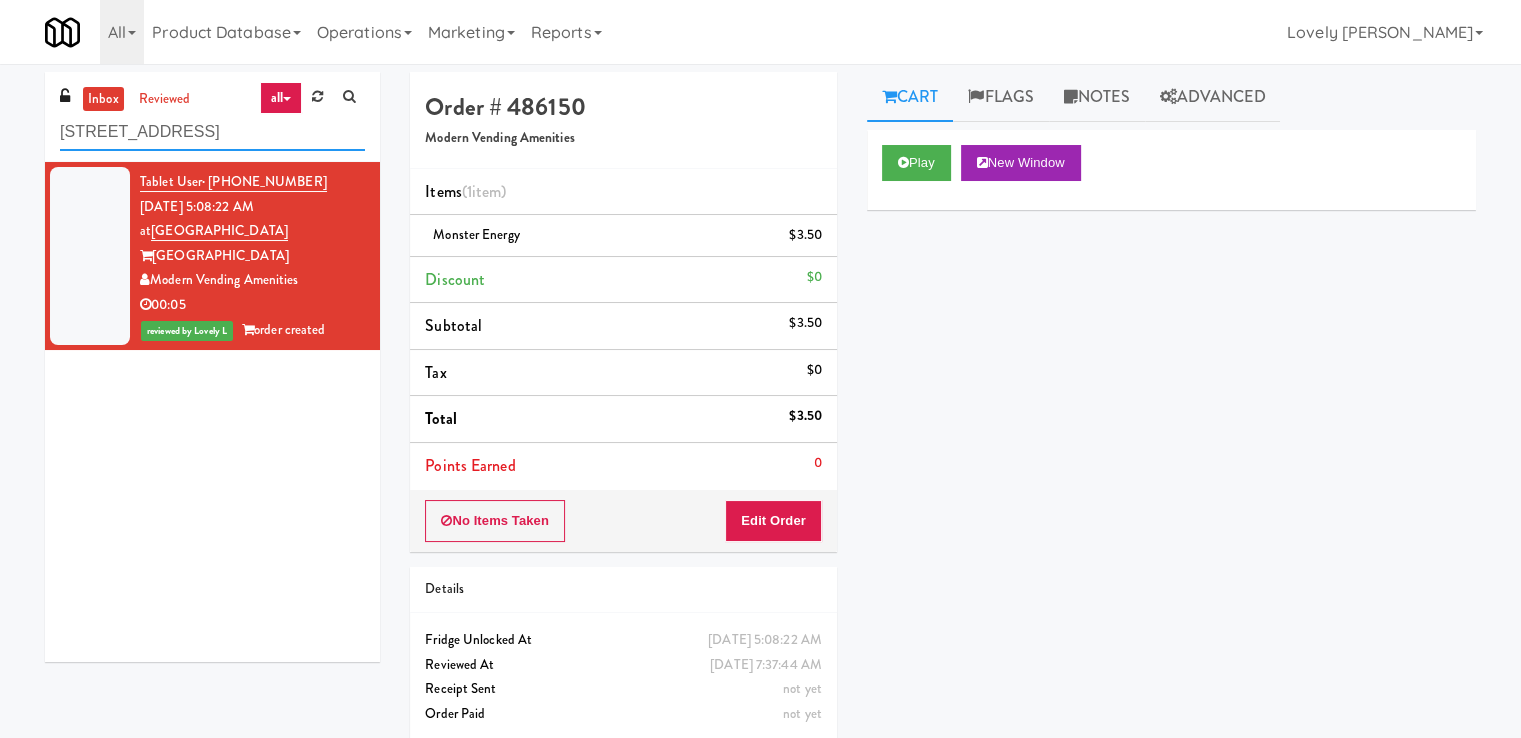 type on "[STREET_ADDRESS]" 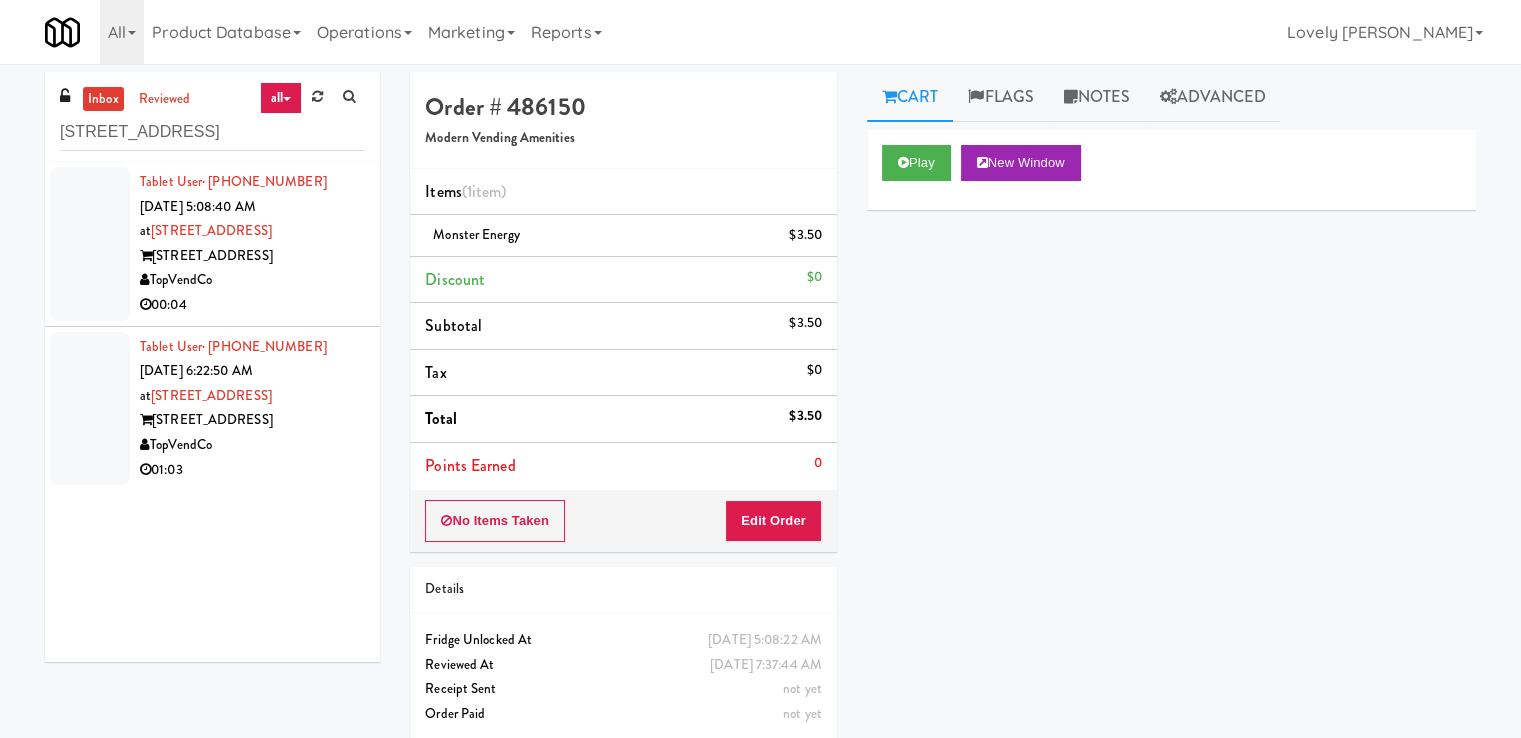 click on "TopVendCo" at bounding box center [252, 280] 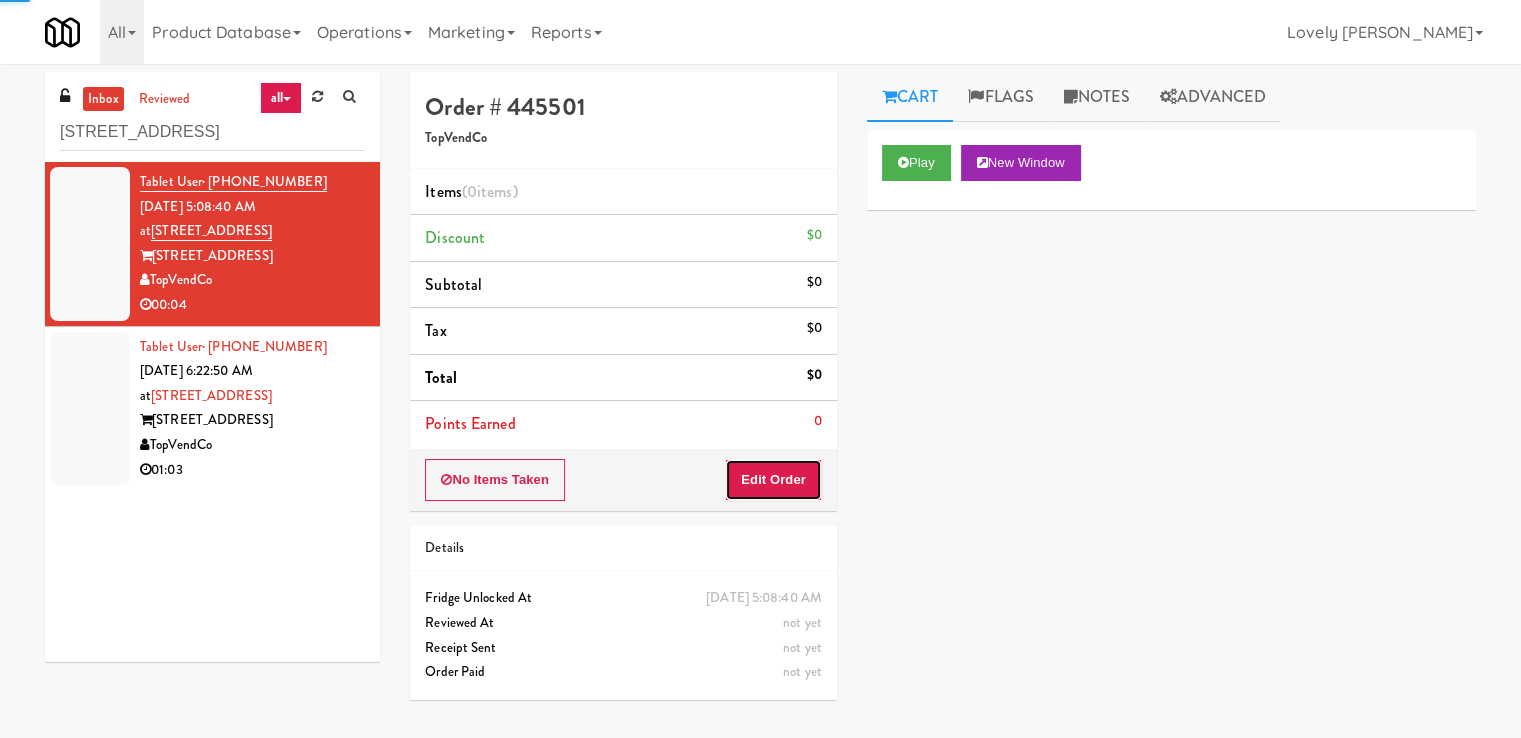 click on "Edit Order" at bounding box center (773, 480) 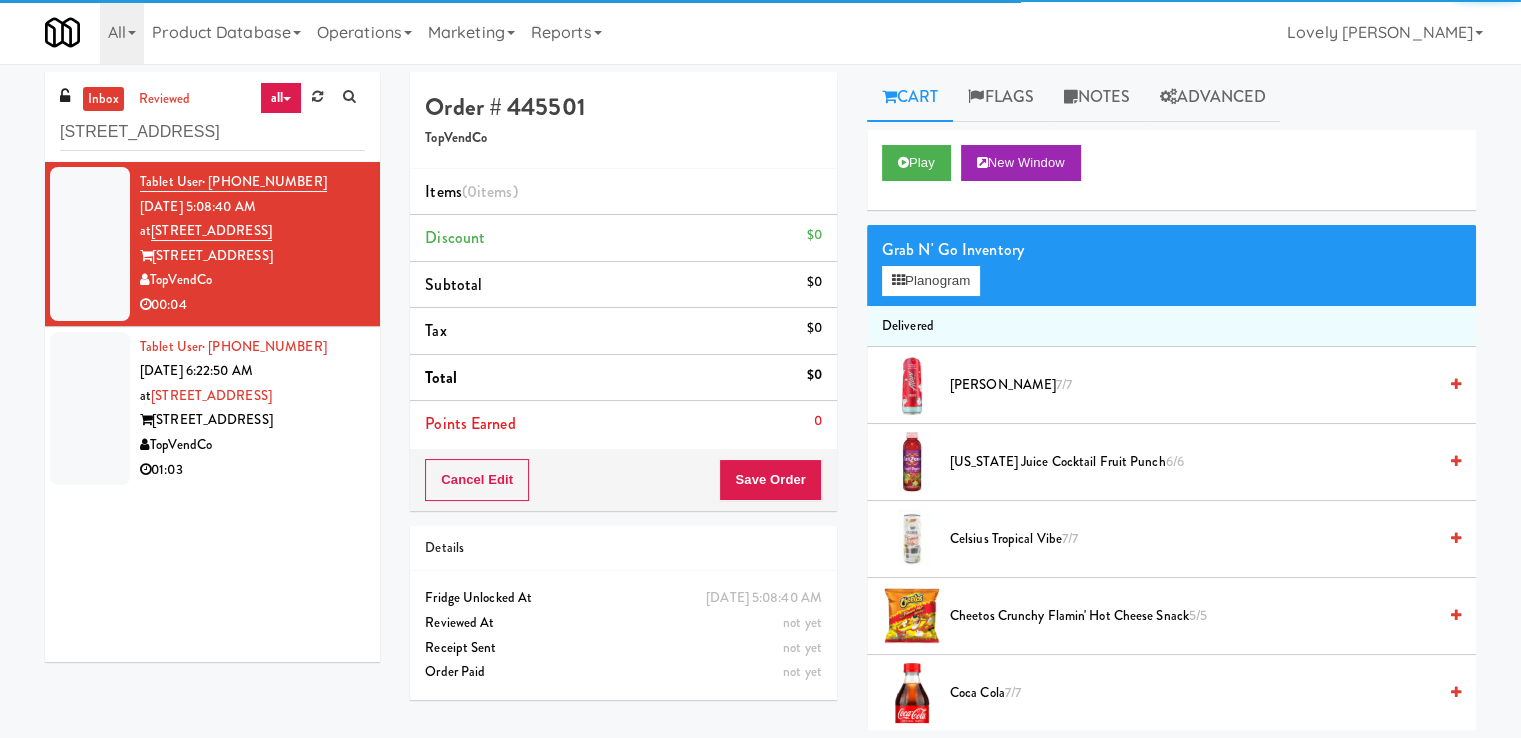click on "Play  New Window" at bounding box center [1171, 163] 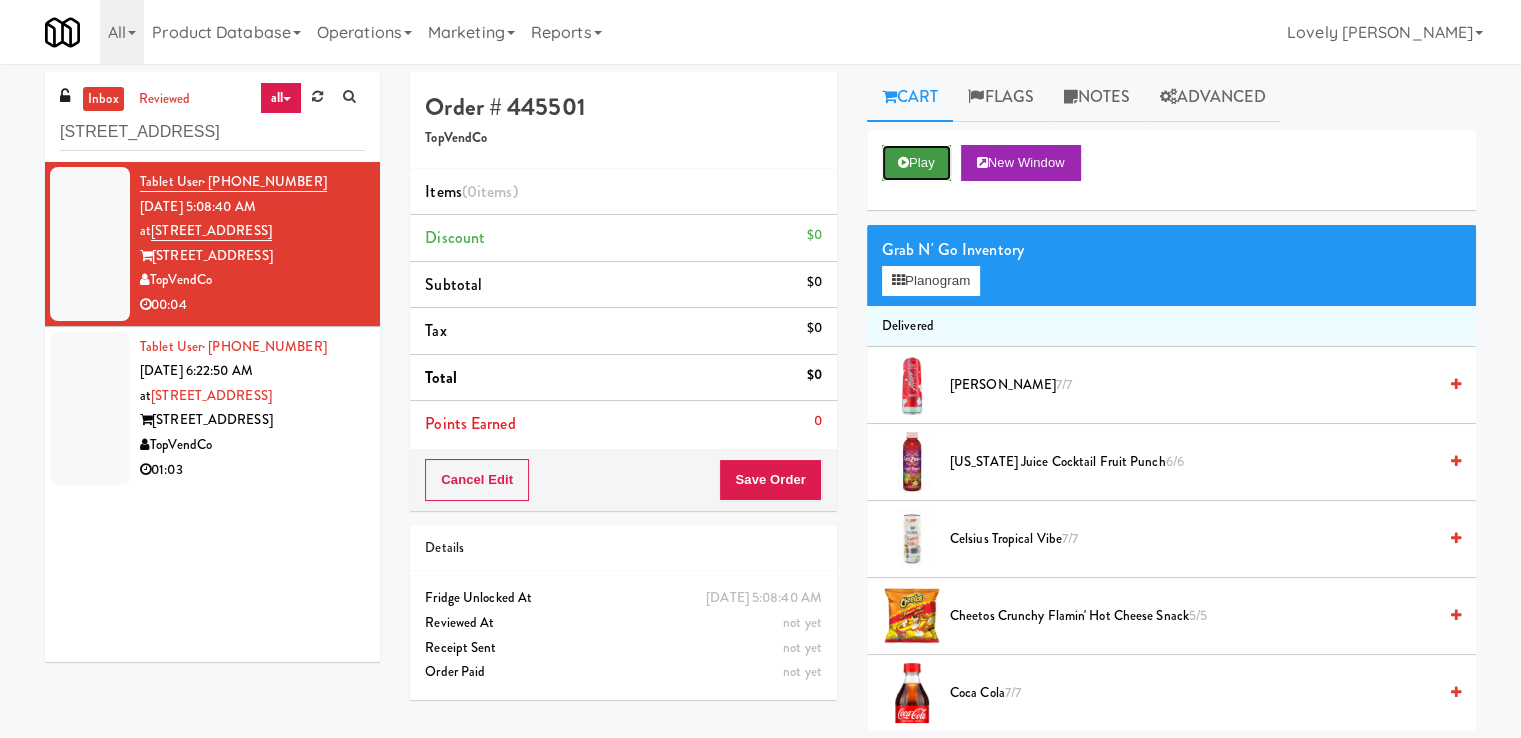 click on "Play" at bounding box center (916, 163) 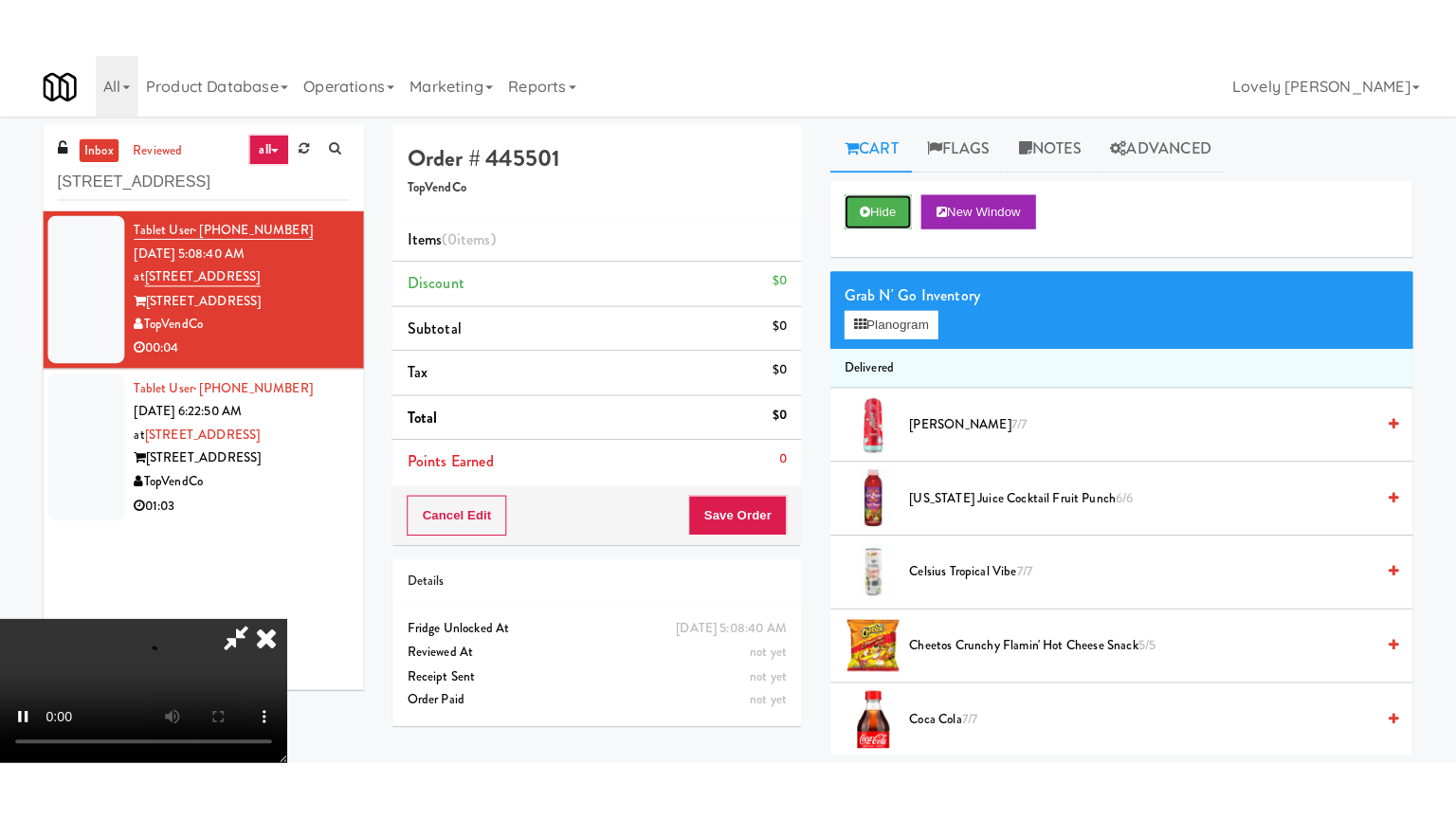 scroll, scrollTop: 259, scrollLeft: 0, axis: vertical 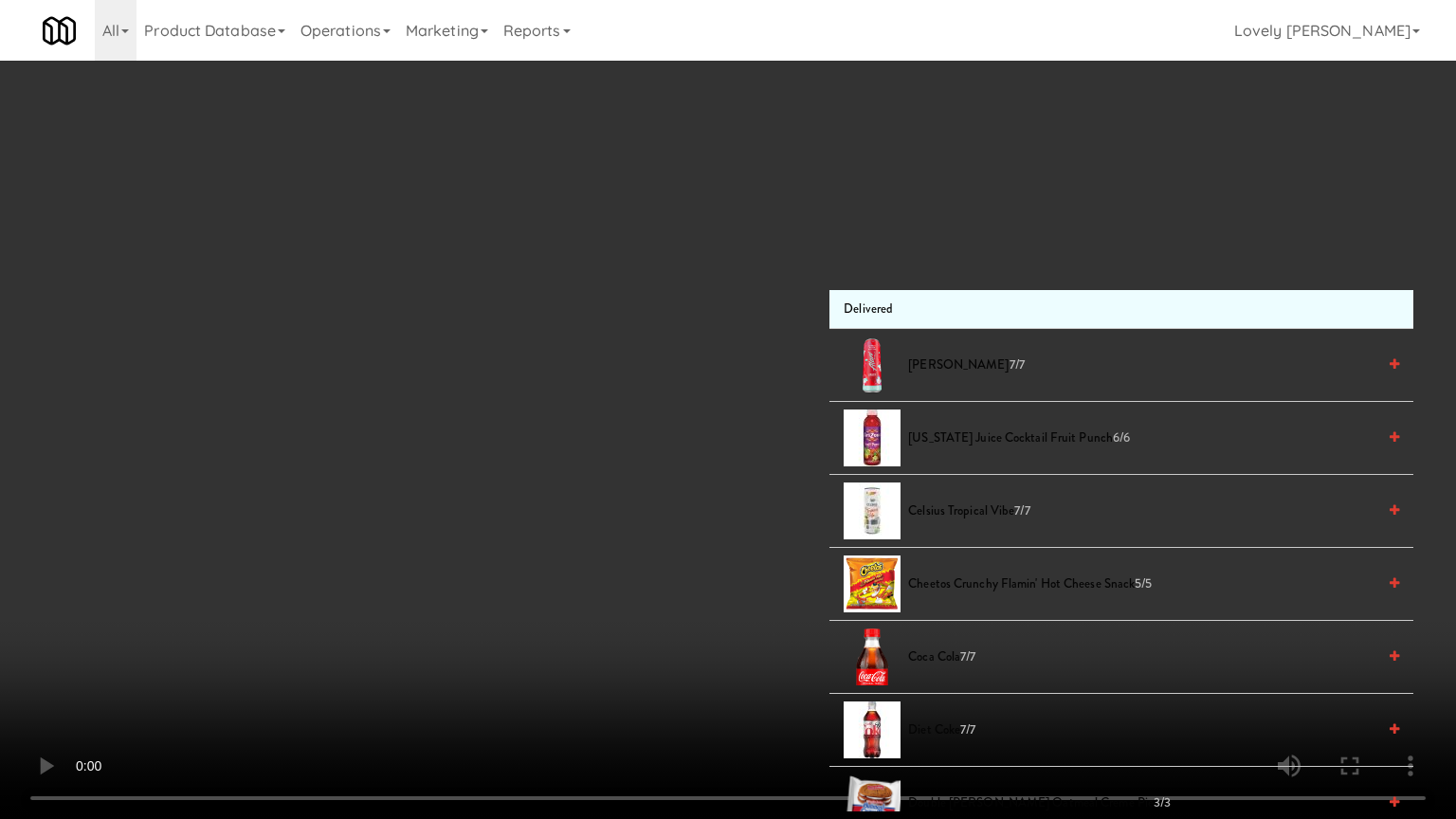 type 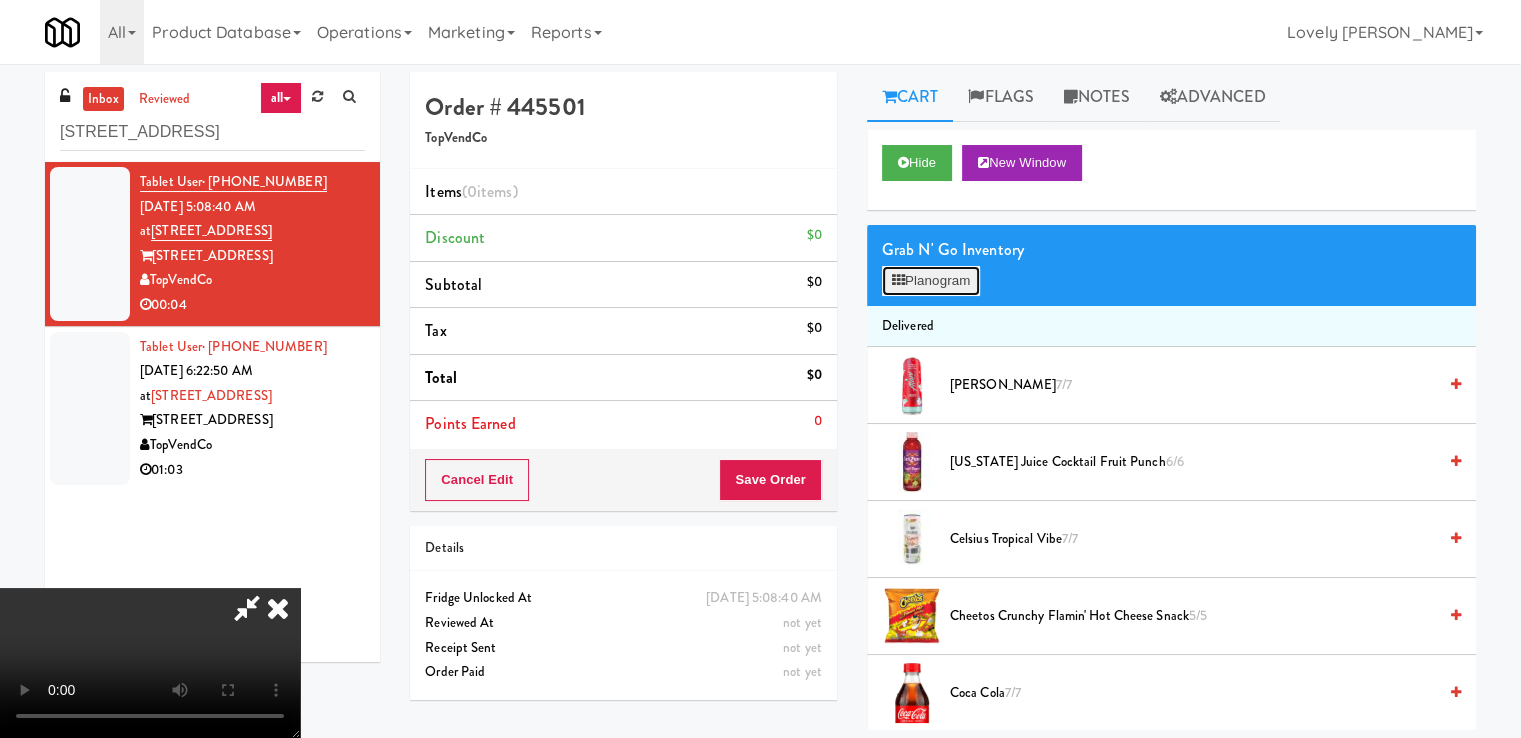 click on "Planogram" at bounding box center [931, 281] 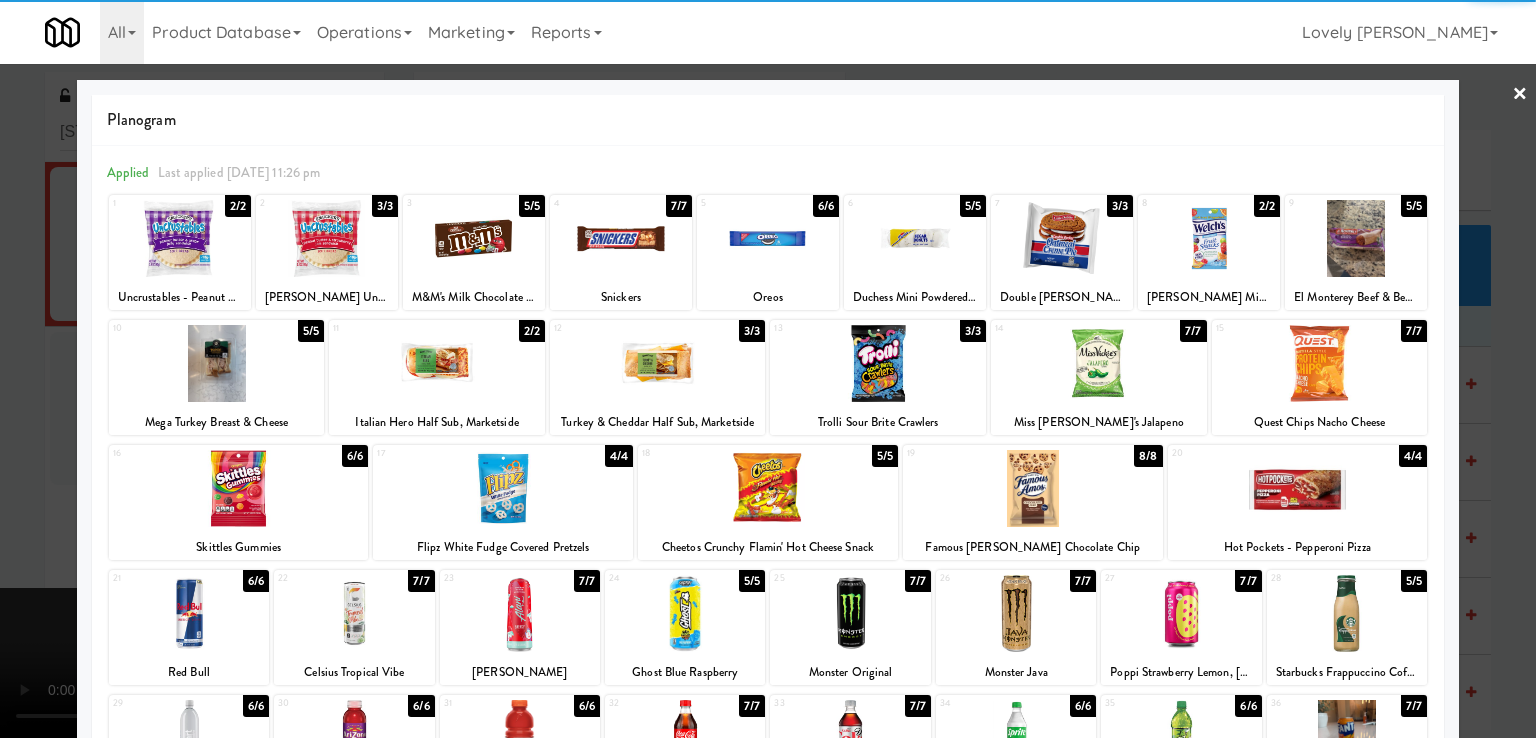 click at bounding box center [768, 488] 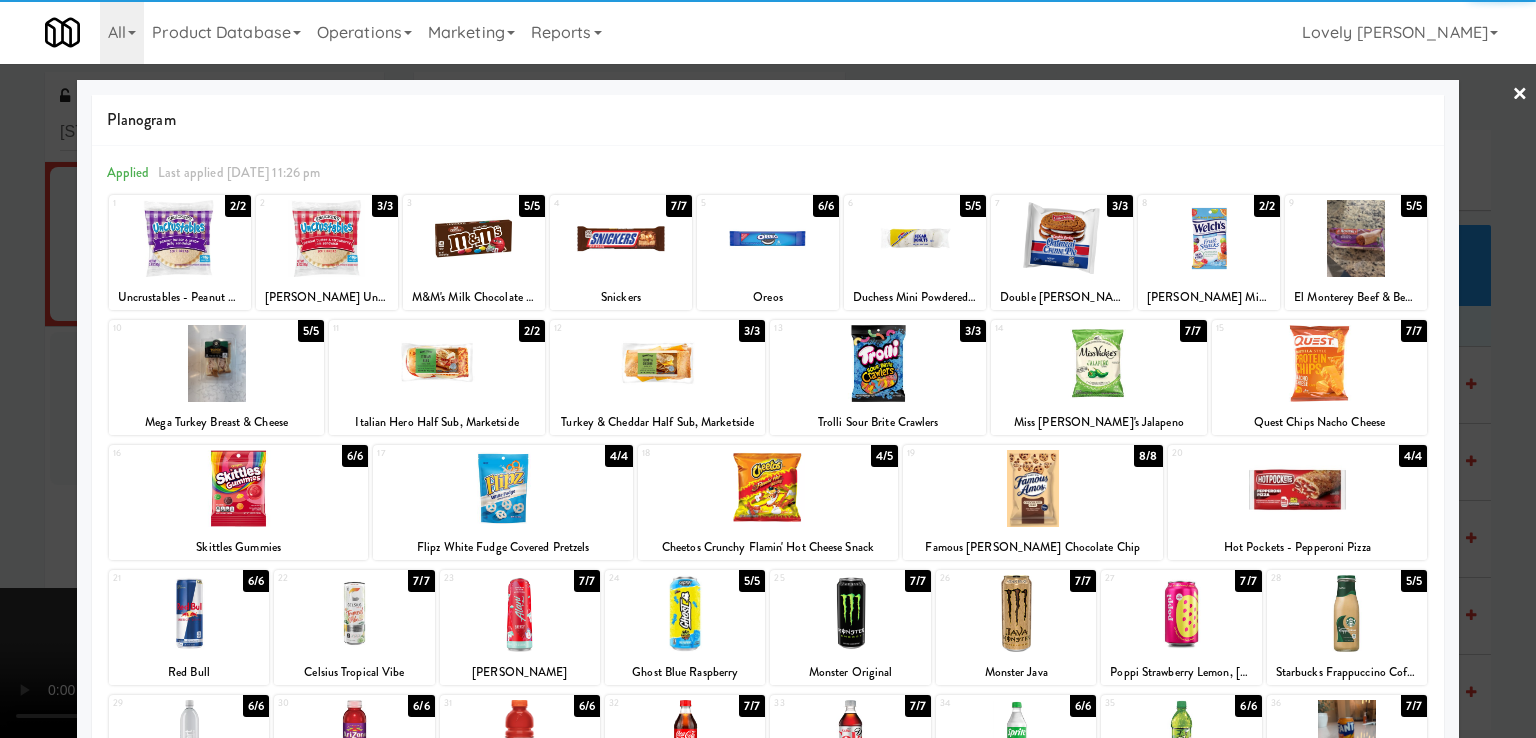 click at bounding box center (768, 369) 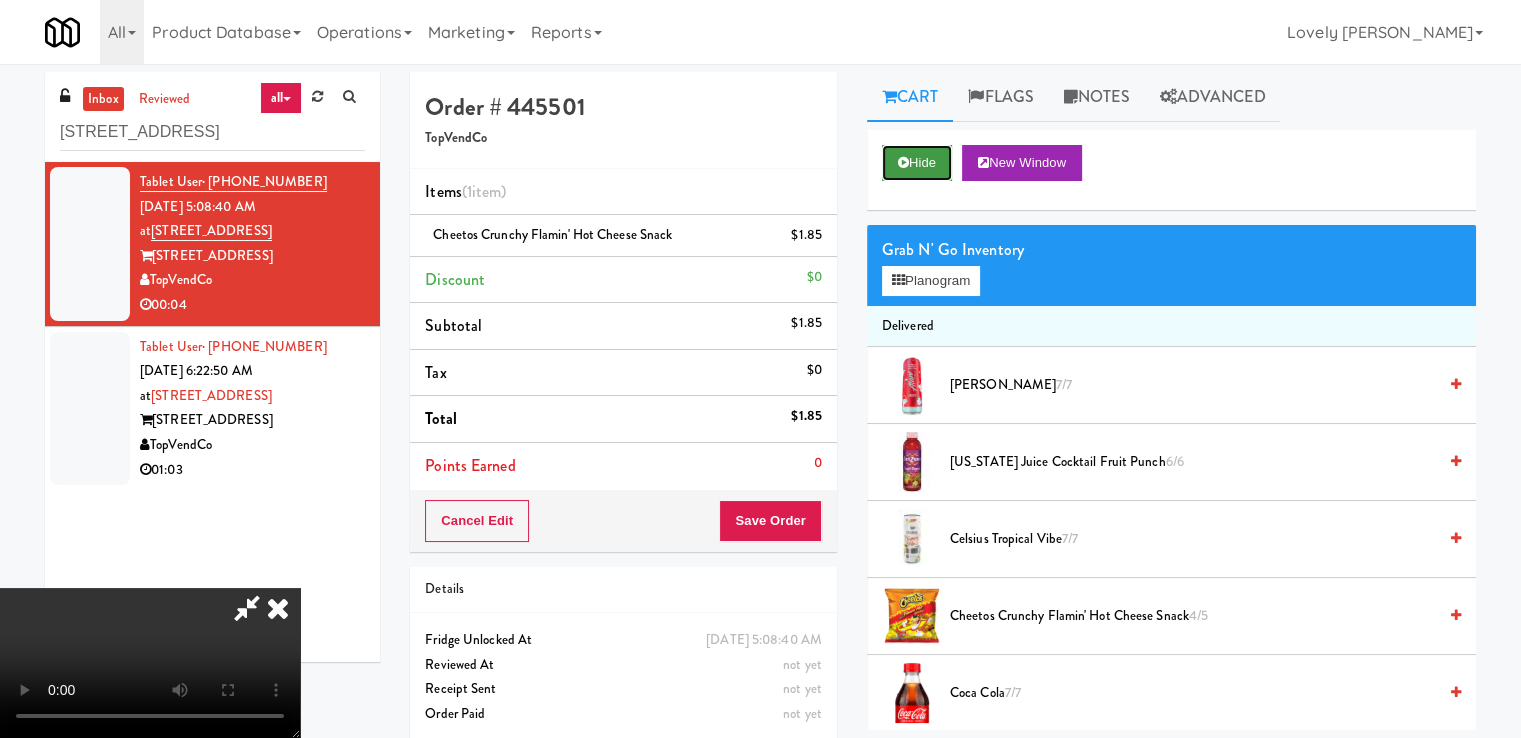 click on "Hide" at bounding box center (917, 163) 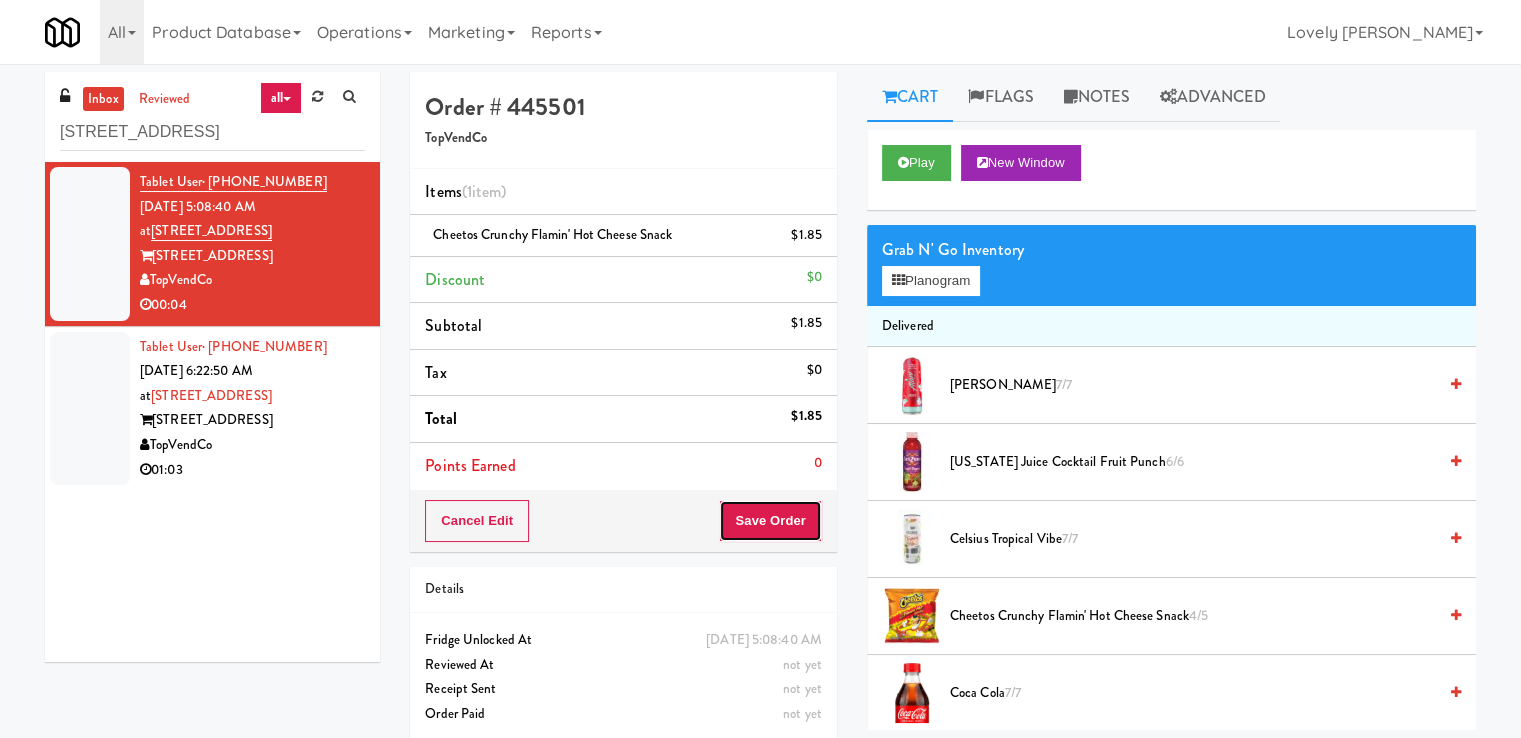 click on "Save Order" at bounding box center (770, 521) 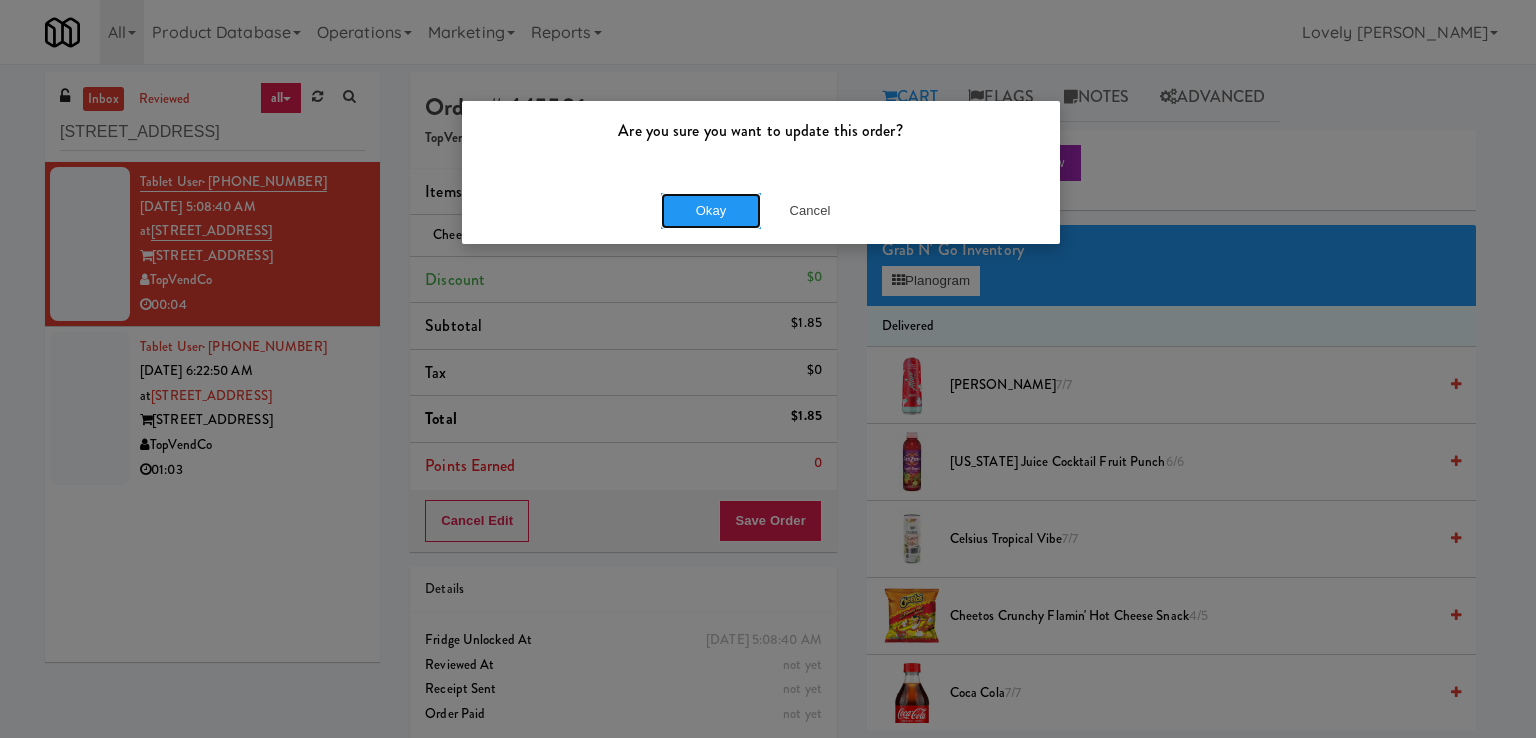 drag, startPoint x: 726, startPoint y: 210, endPoint x: 537, endPoint y: 338, distance: 228.2652 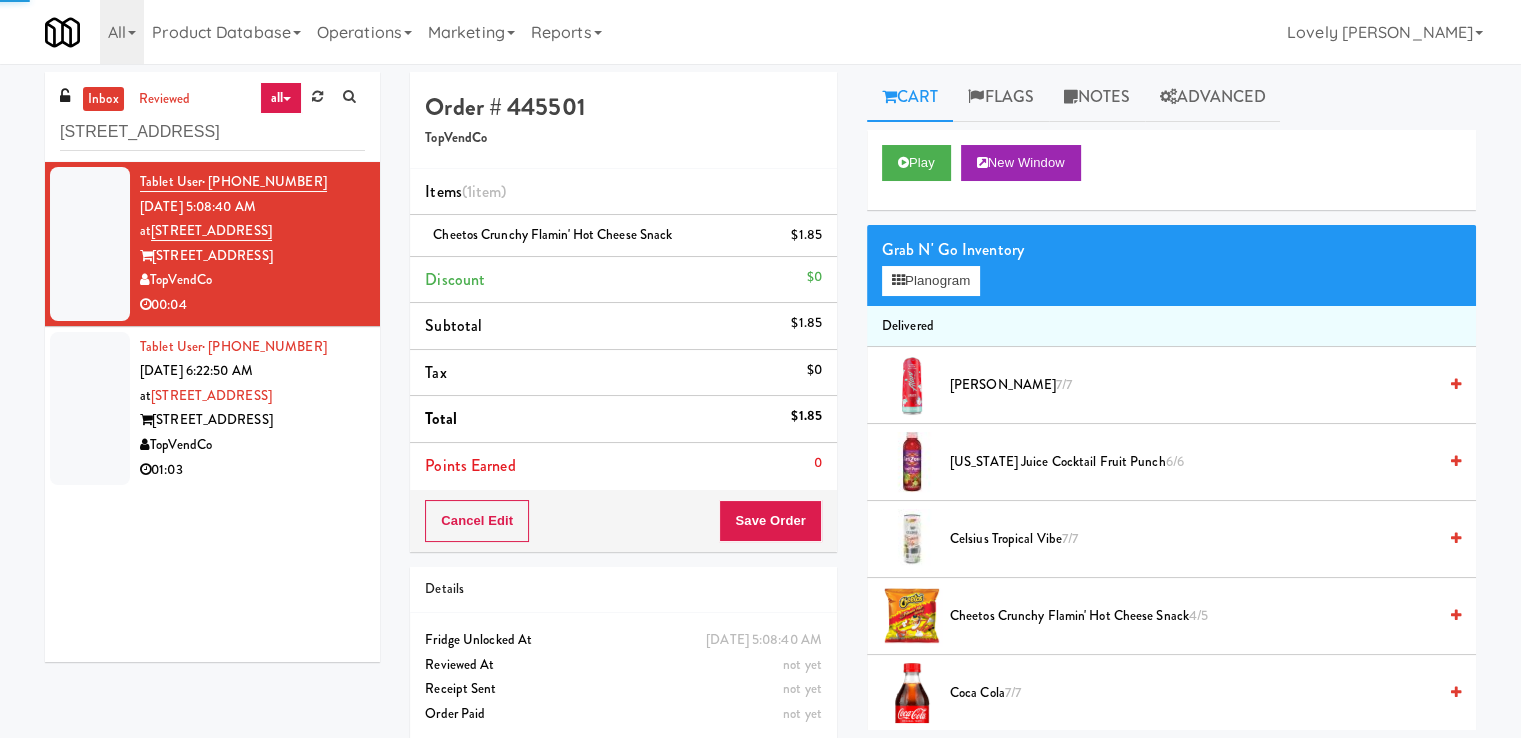 drag, startPoint x: 296, startPoint y: 406, endPoint x: 354, endPoint y: 379, distance: 63.97656 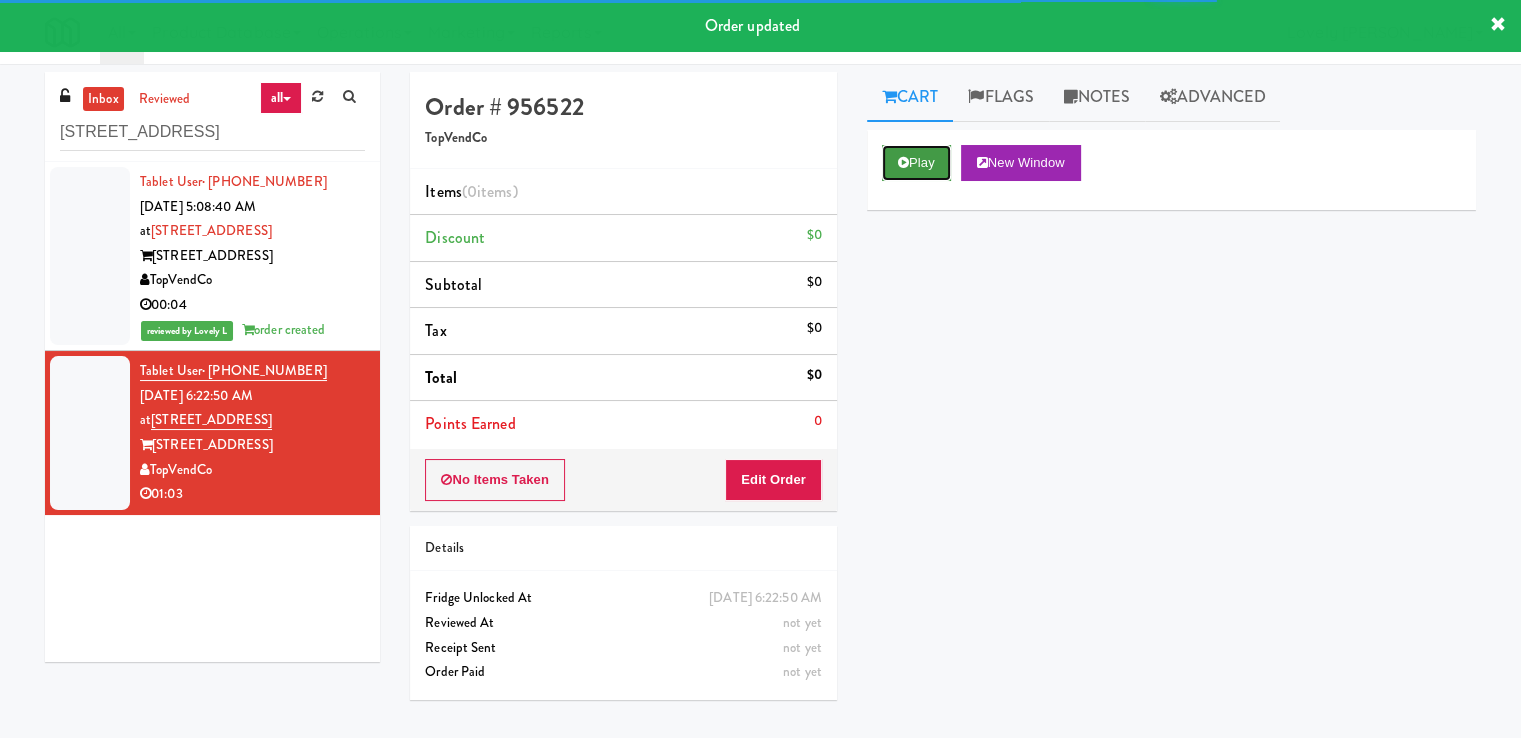 drag, startPoint x: 929, startPoint y: 158, endPoint x: 918, endPoint y: 271, distance: 113.534134 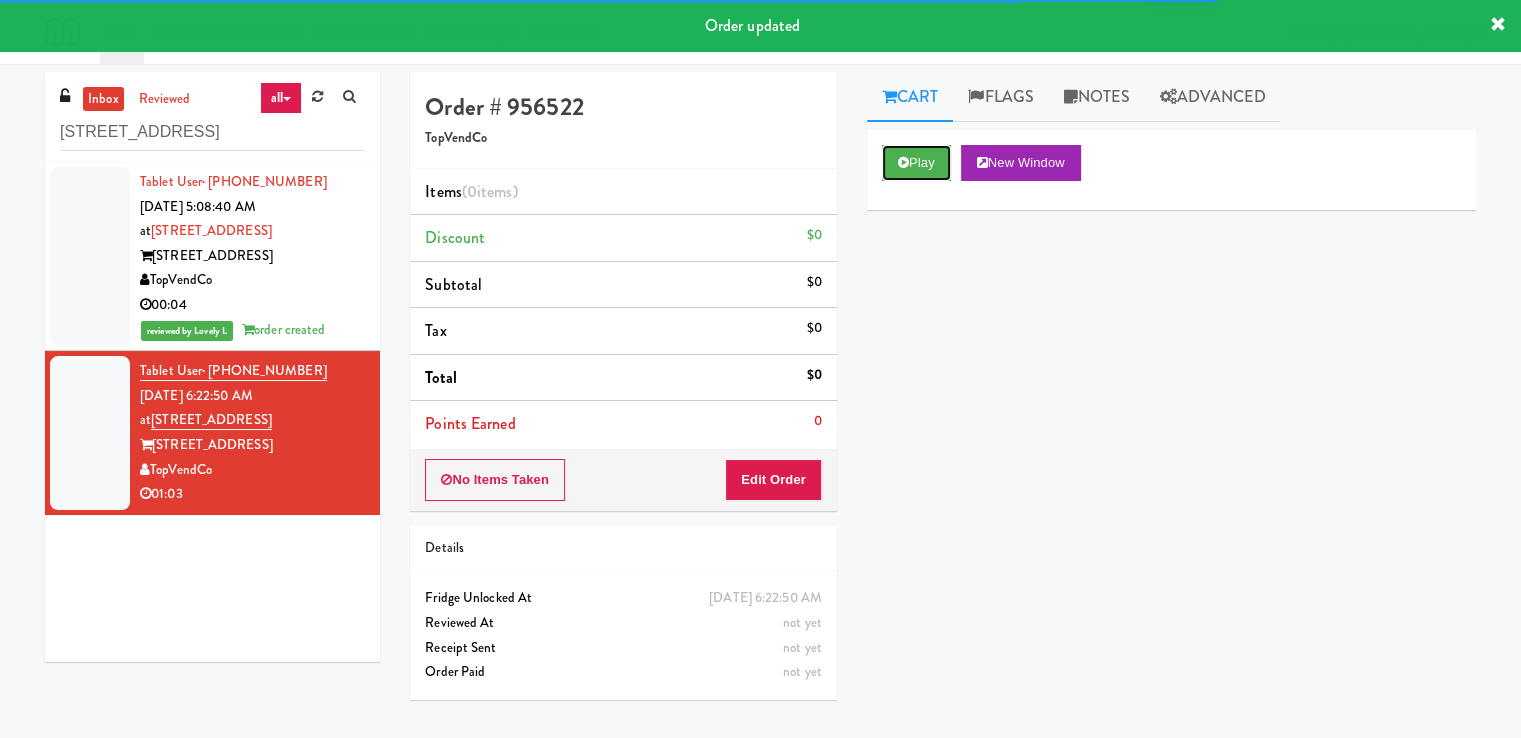 click on "Play" at bounding box center [916, 163] 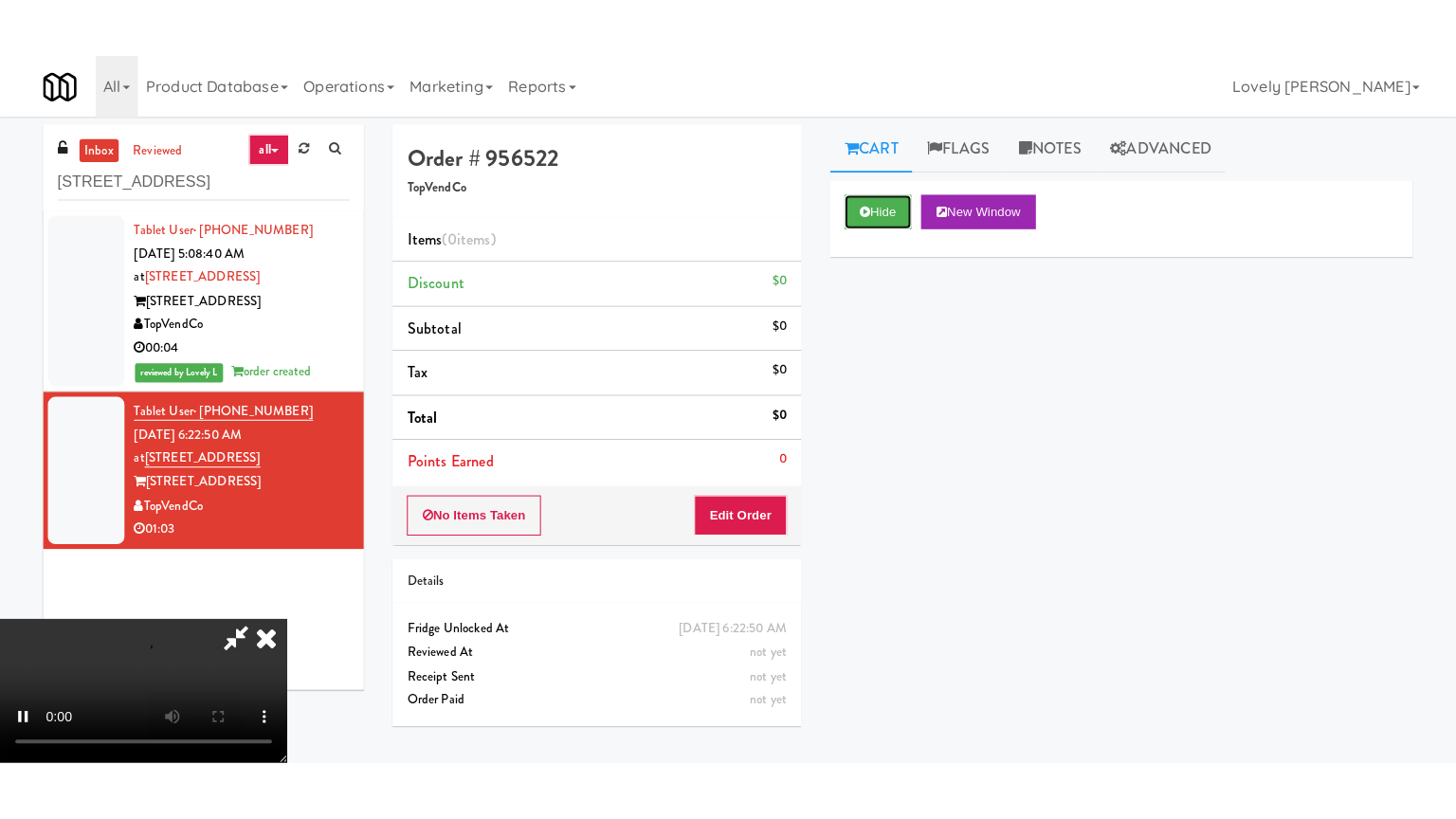 scroll, scrollTop: 259, scrollLeft: 0, axis: vertical 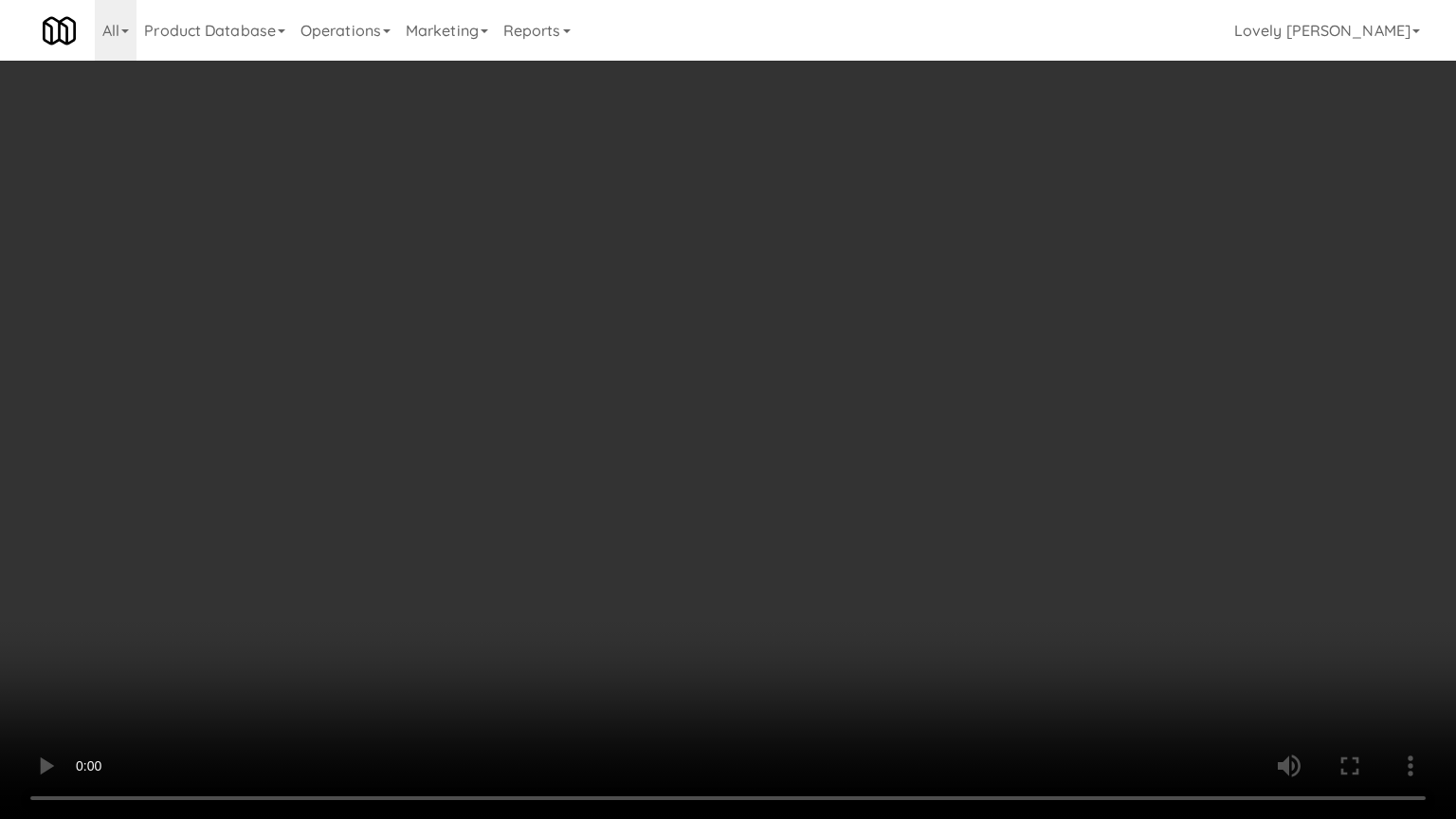 type 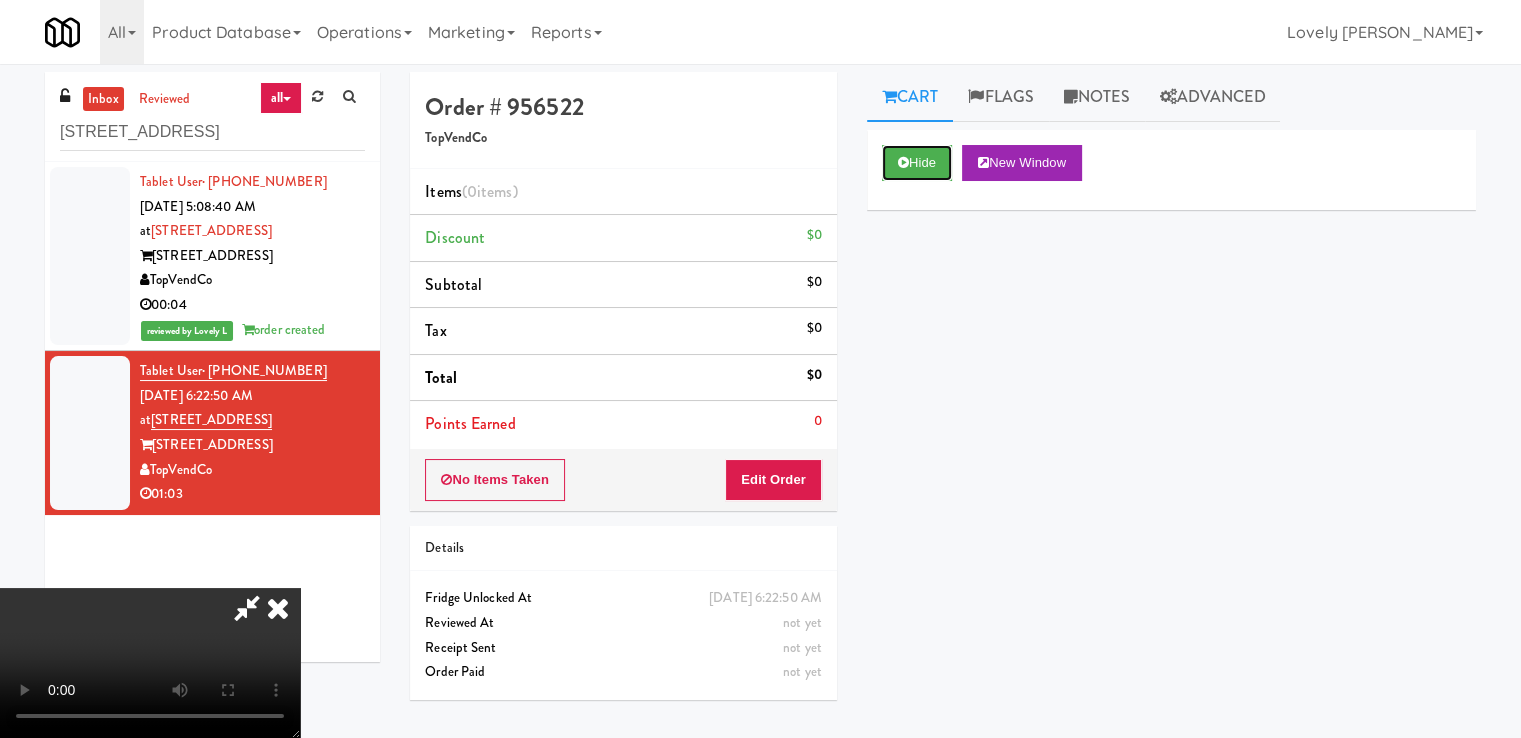 drag, startPoint x: 947, startPoint y: 165, endPoint x: 883, endPoint y: 269, distance: 122.1147 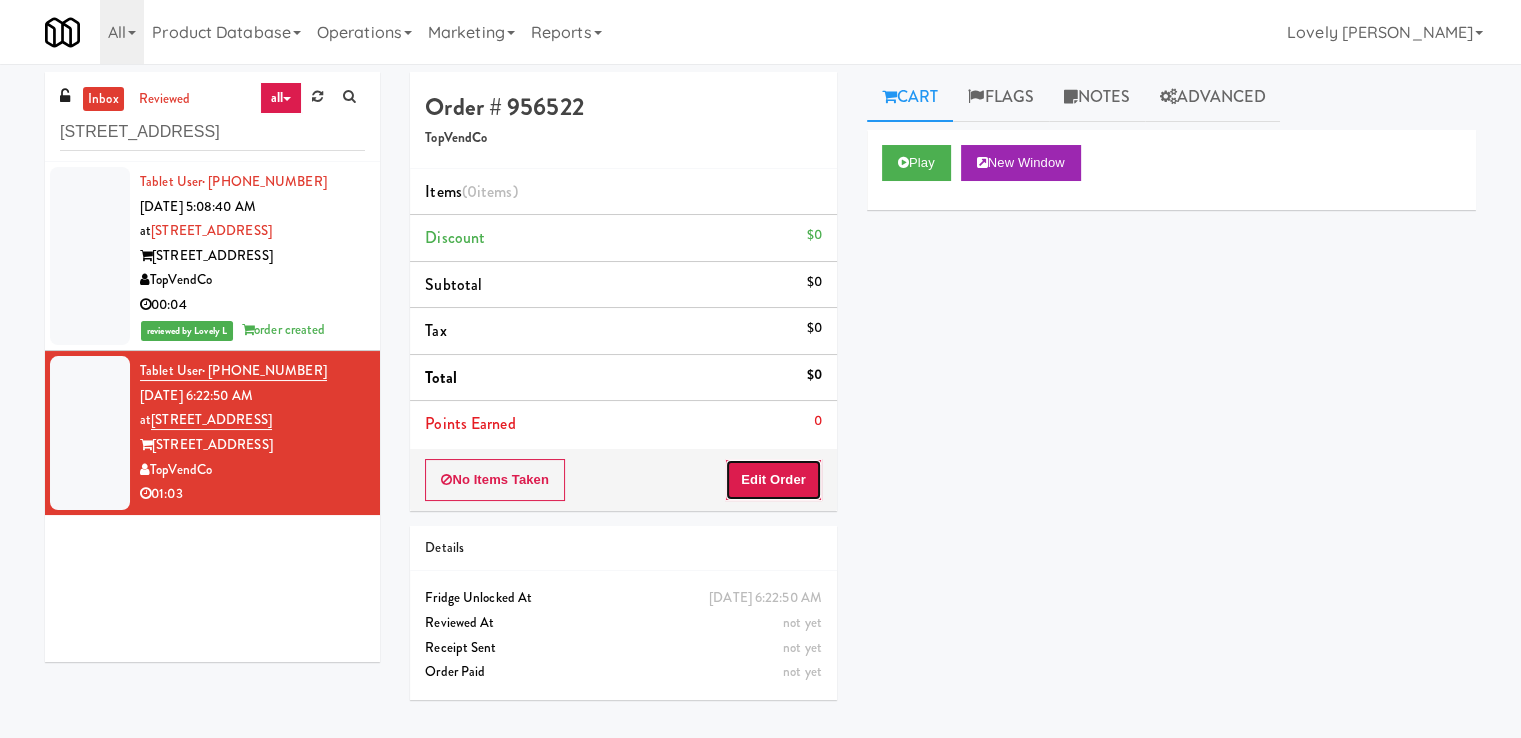 click on "Edit Order" at bounding box center (773, 480) 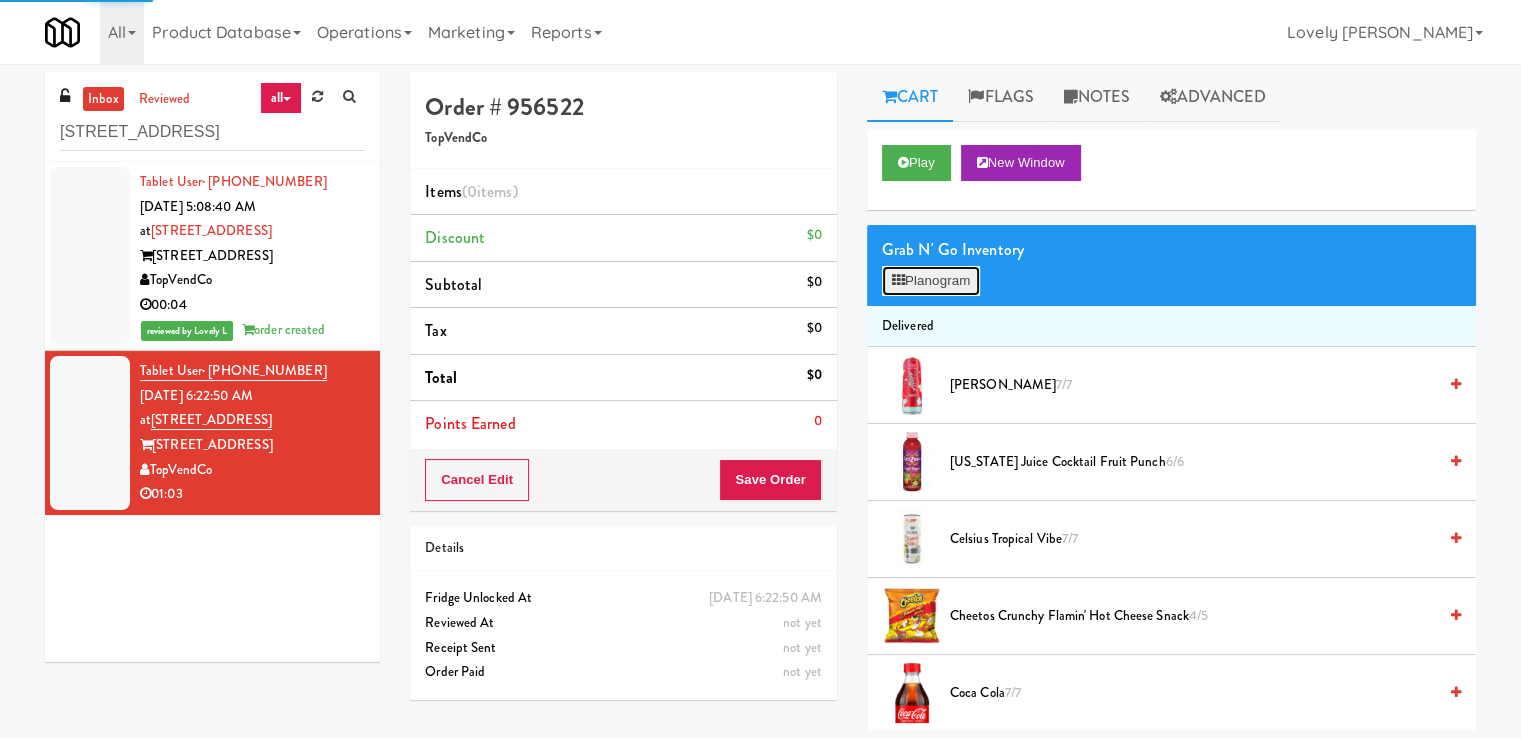 click on "Planogram" at bounding box center (931, 281) 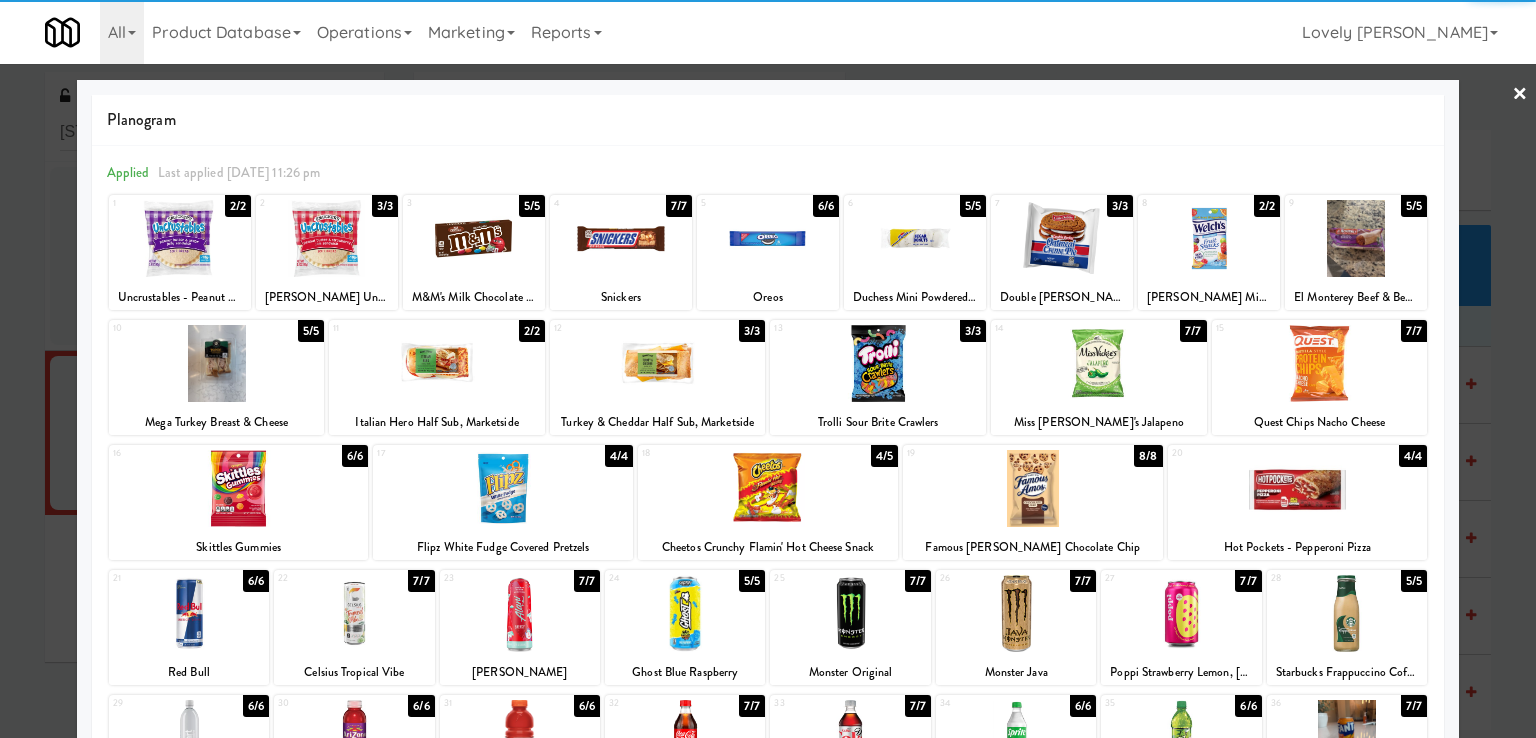 click at bounding box center (180, 238) 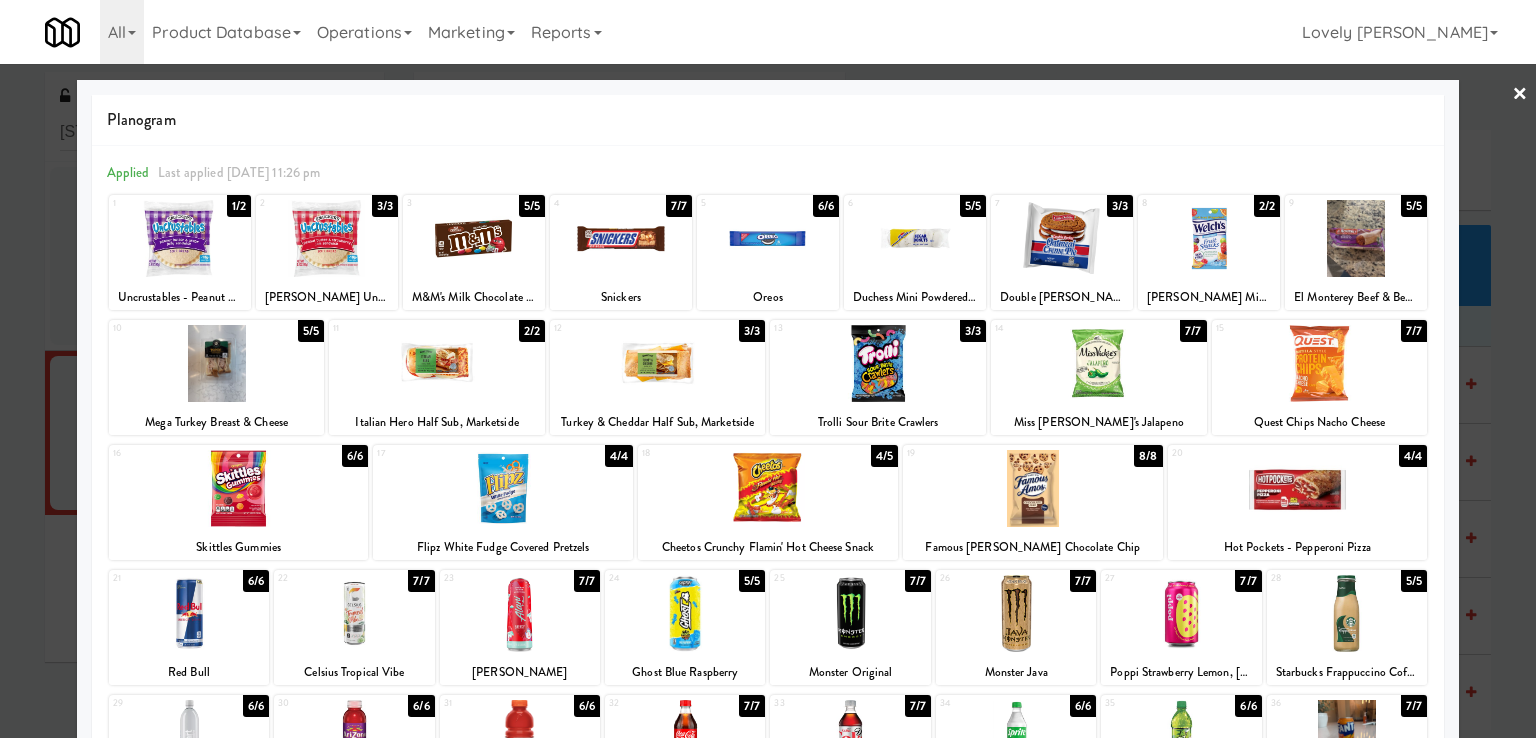 click at bounding box center (217, 363) 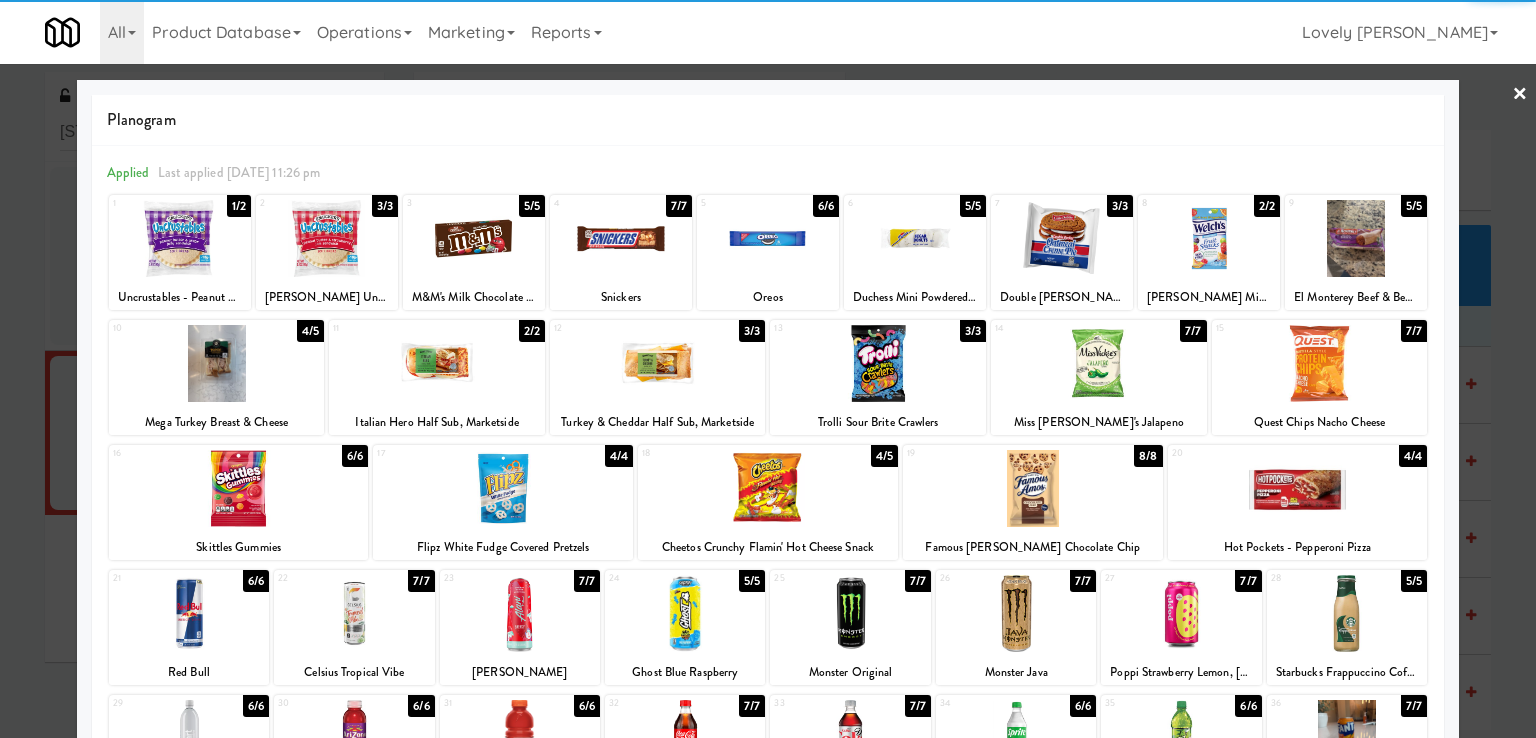 click at bounding box center [768, 369] 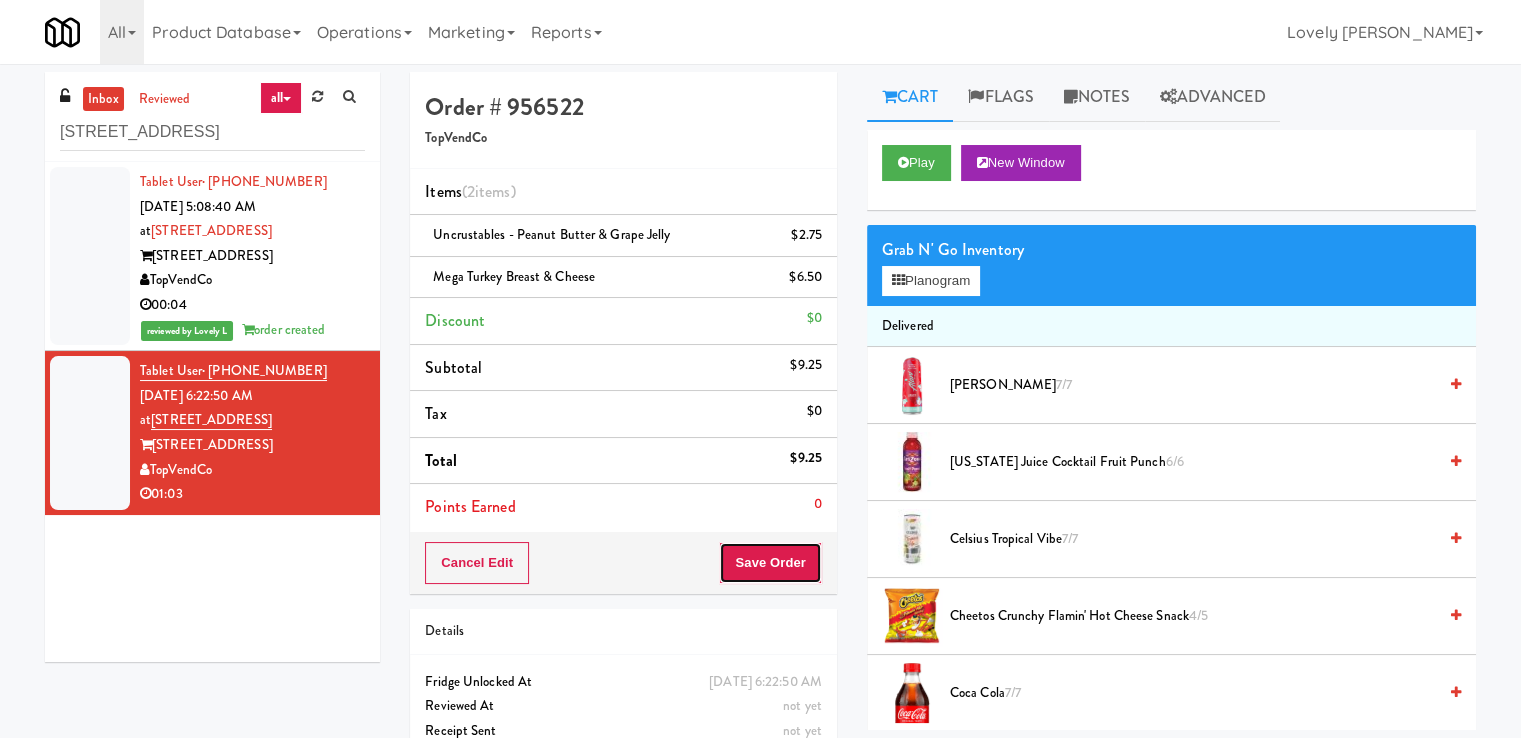 click on "Save Order" at bounding box center (770, 563) 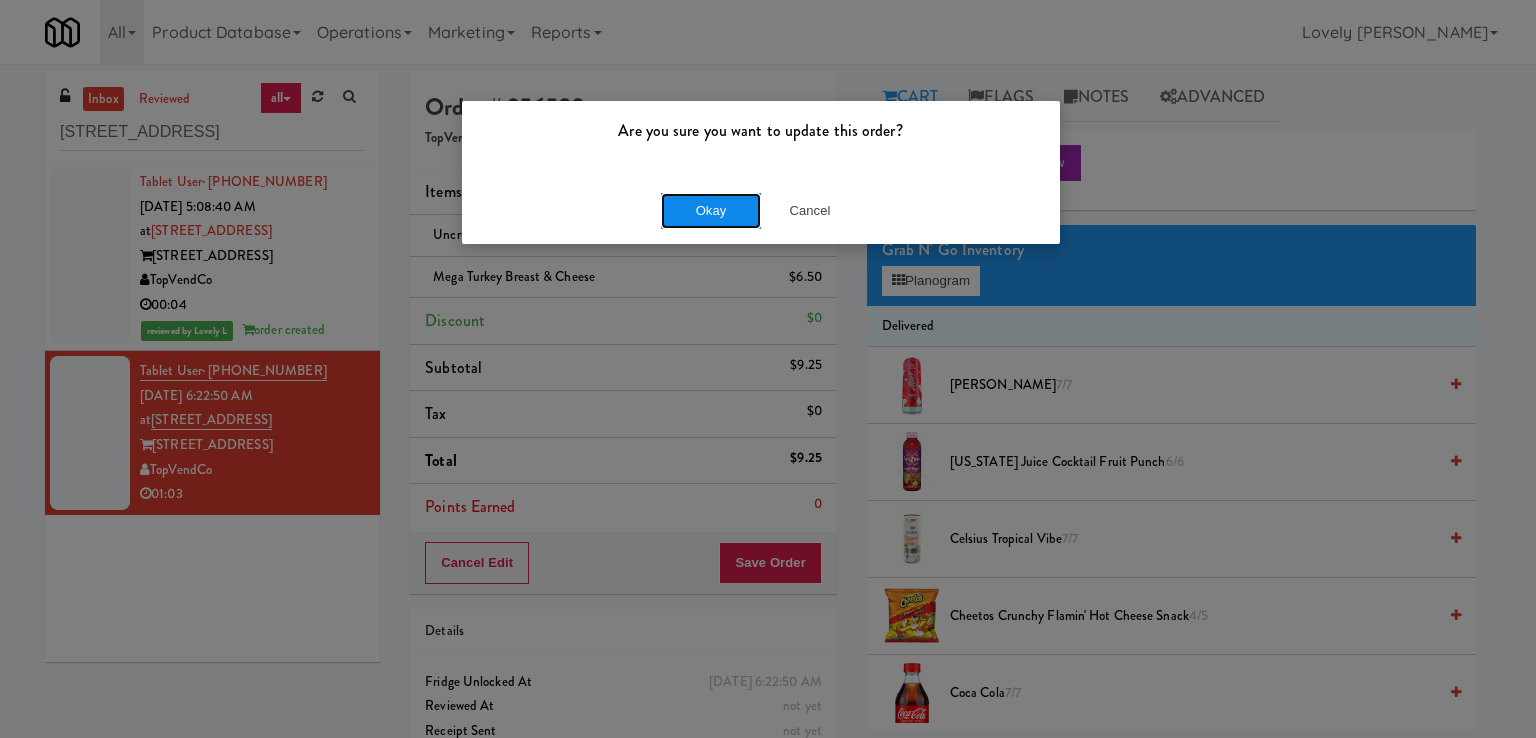 click on "Okay" at bounding box center [711, 211] 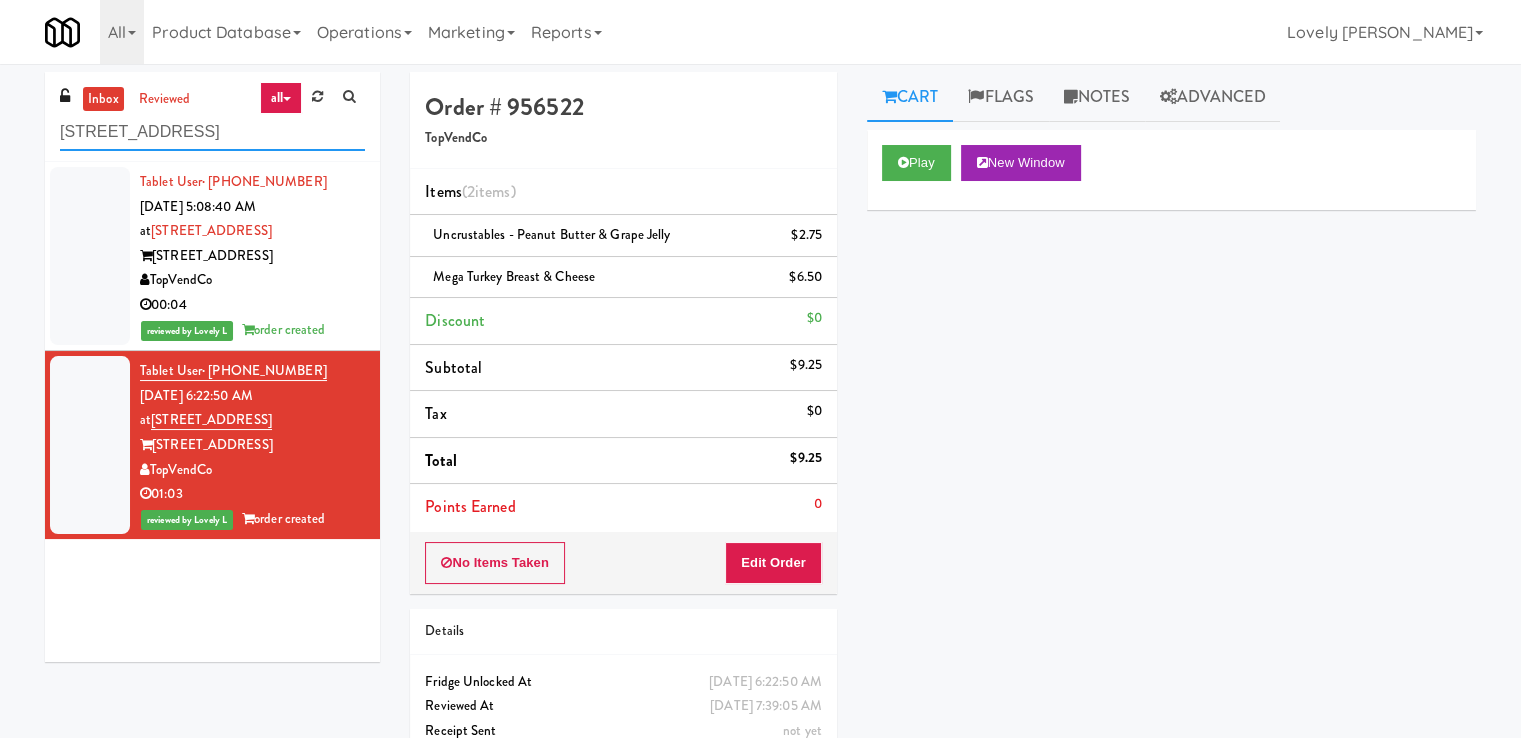 click on "[STREET_ADDRESS]" at bounding box center [212, 132] 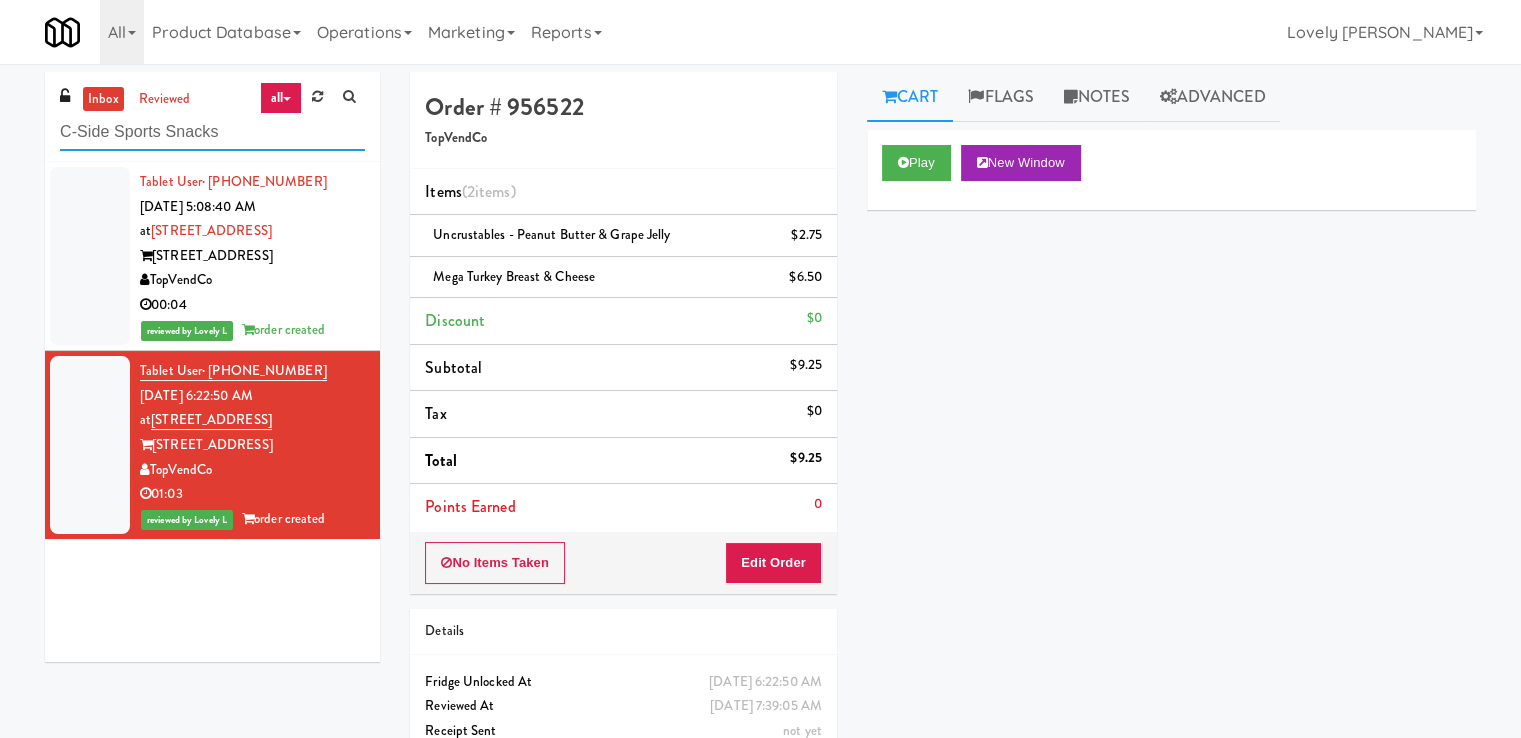 type on "C-Side Sports Snacks" 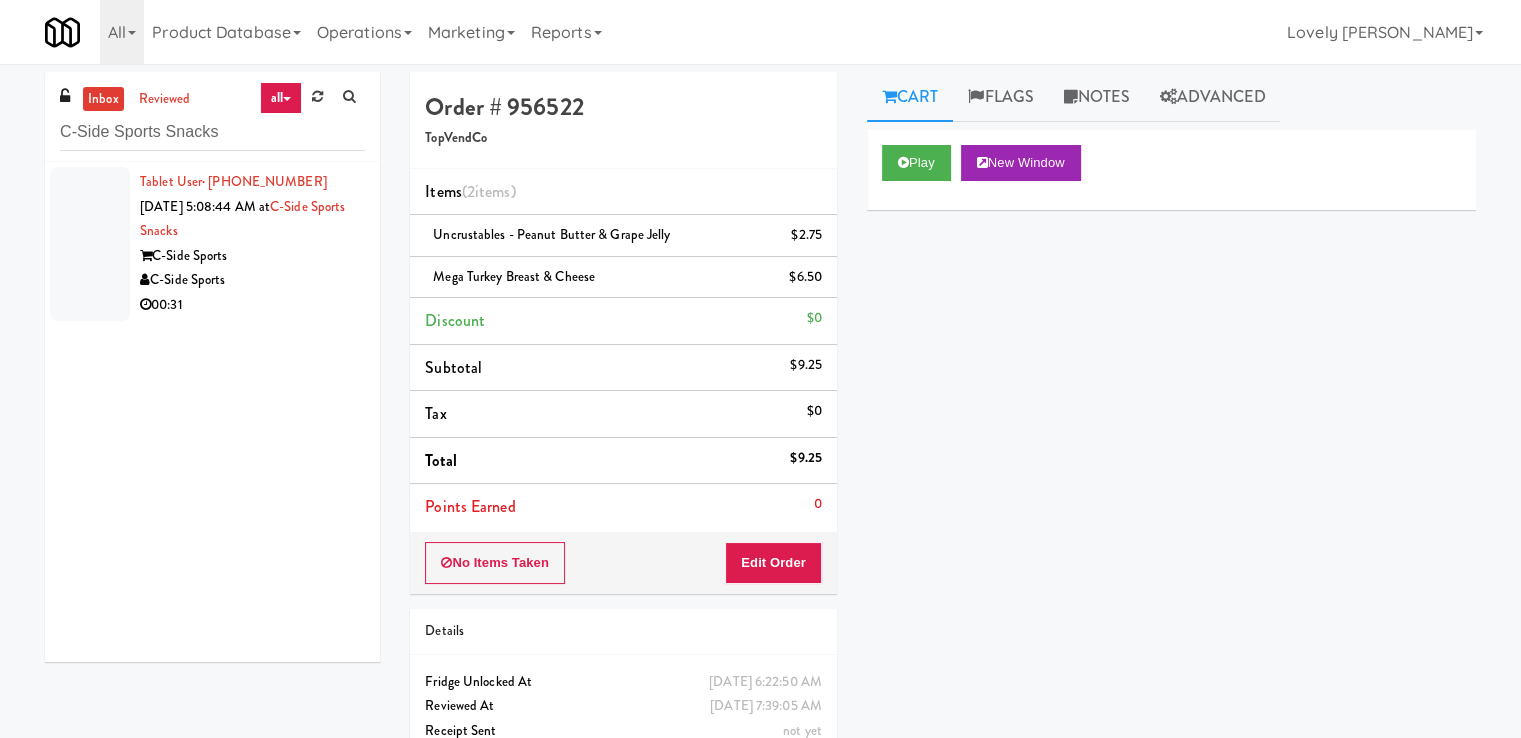 click on "C-Side Sports" at bounding box center [252, 256] 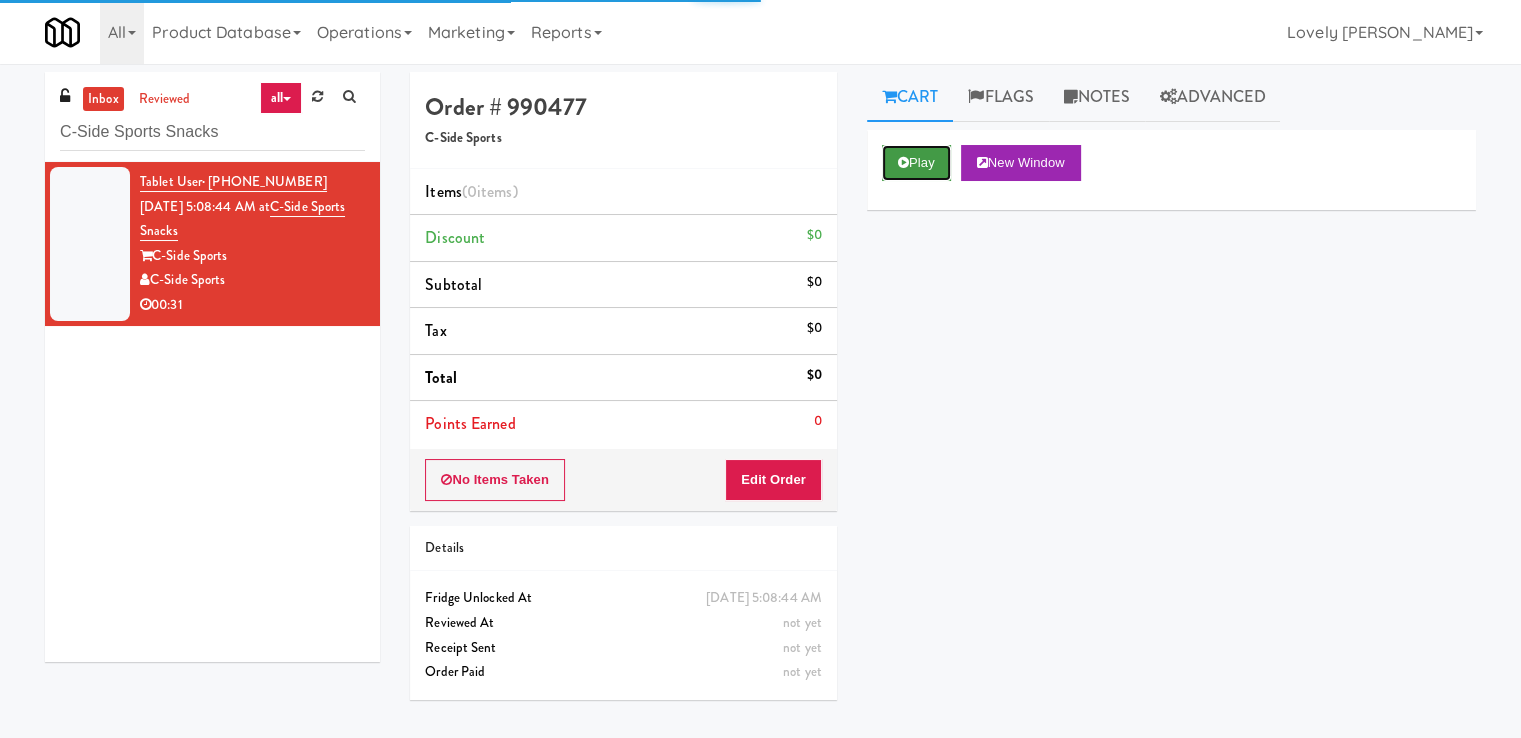 click at bounding box center (903, 162) 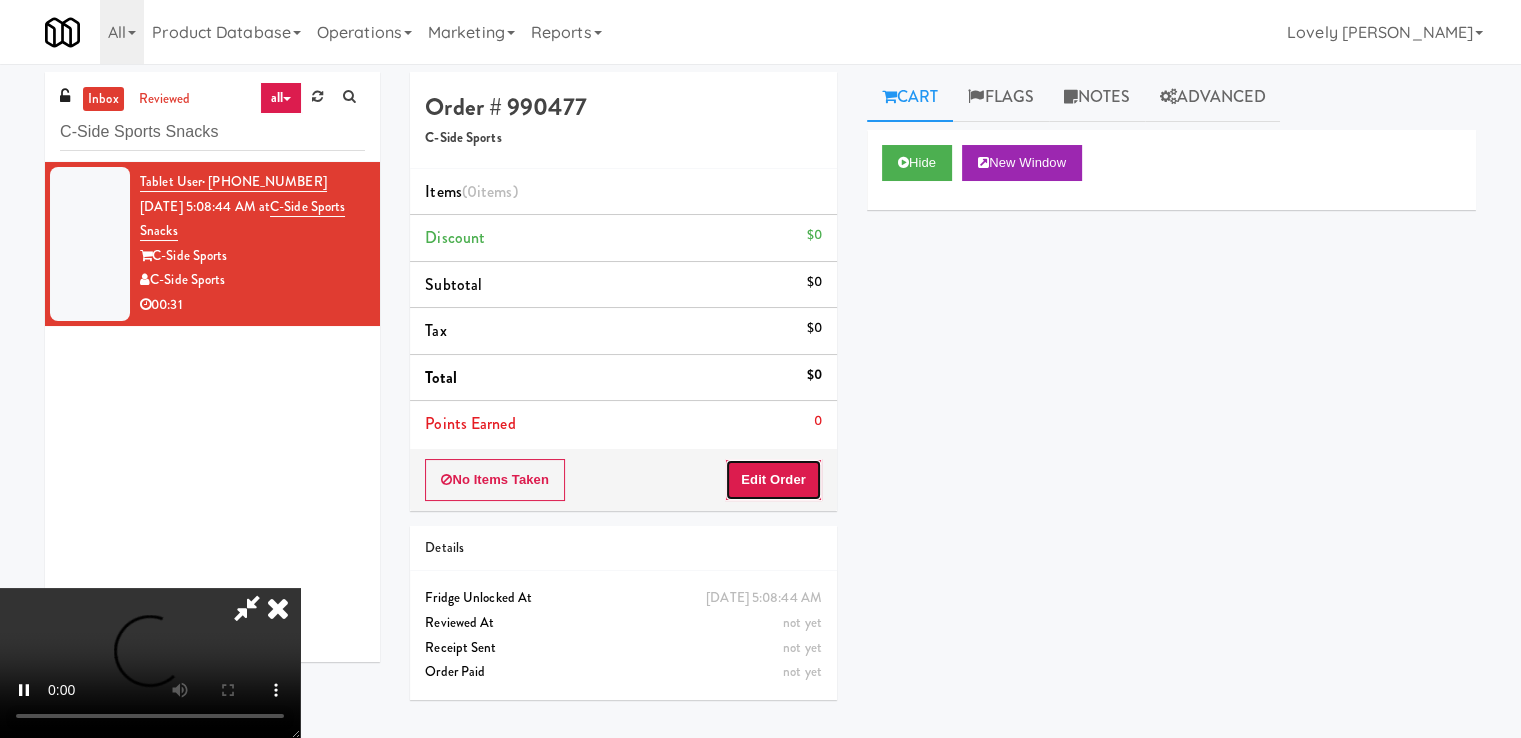 click on "Edit Order" at bounding box center (773, 480) 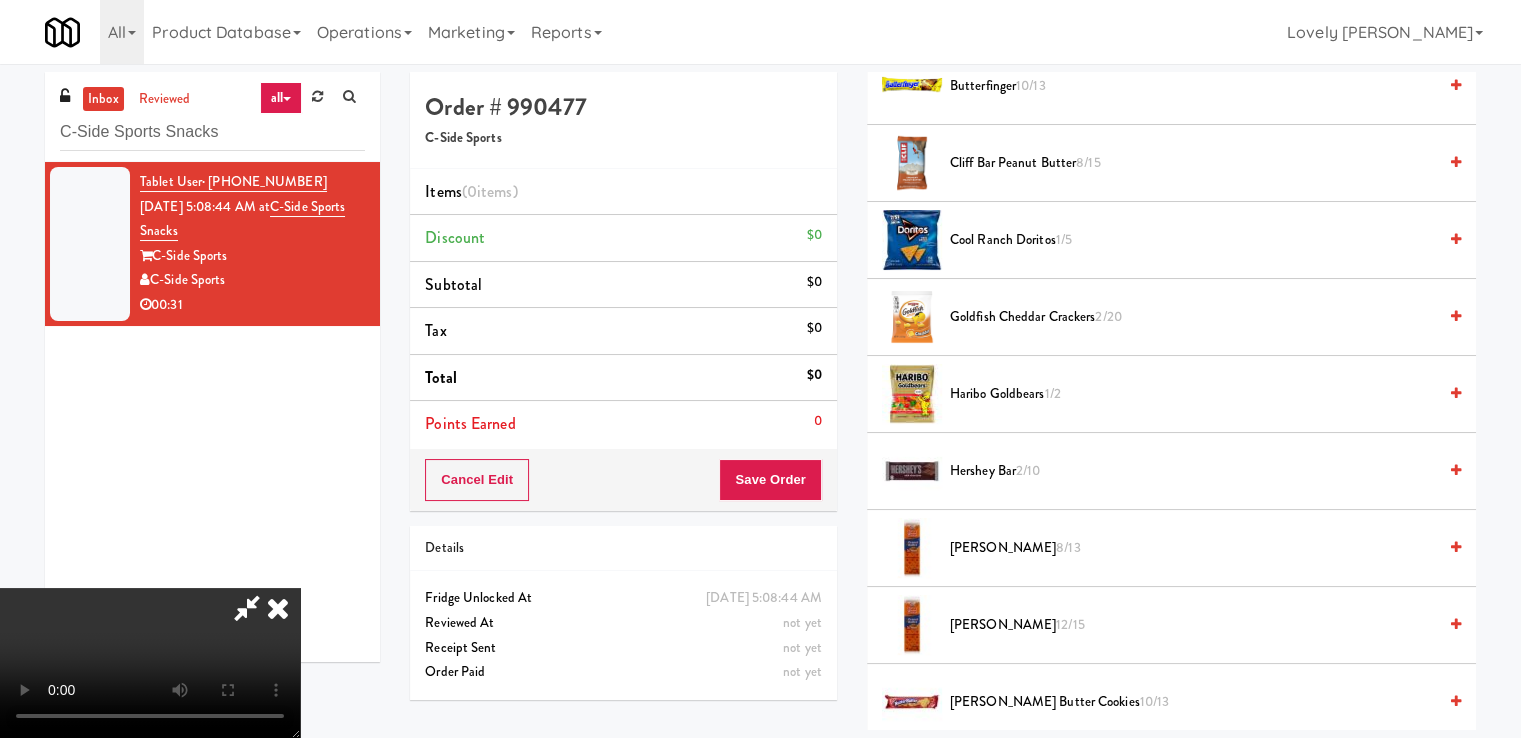 scroll, scrollTop: 400, scrollLeft: 0, axis: vertical 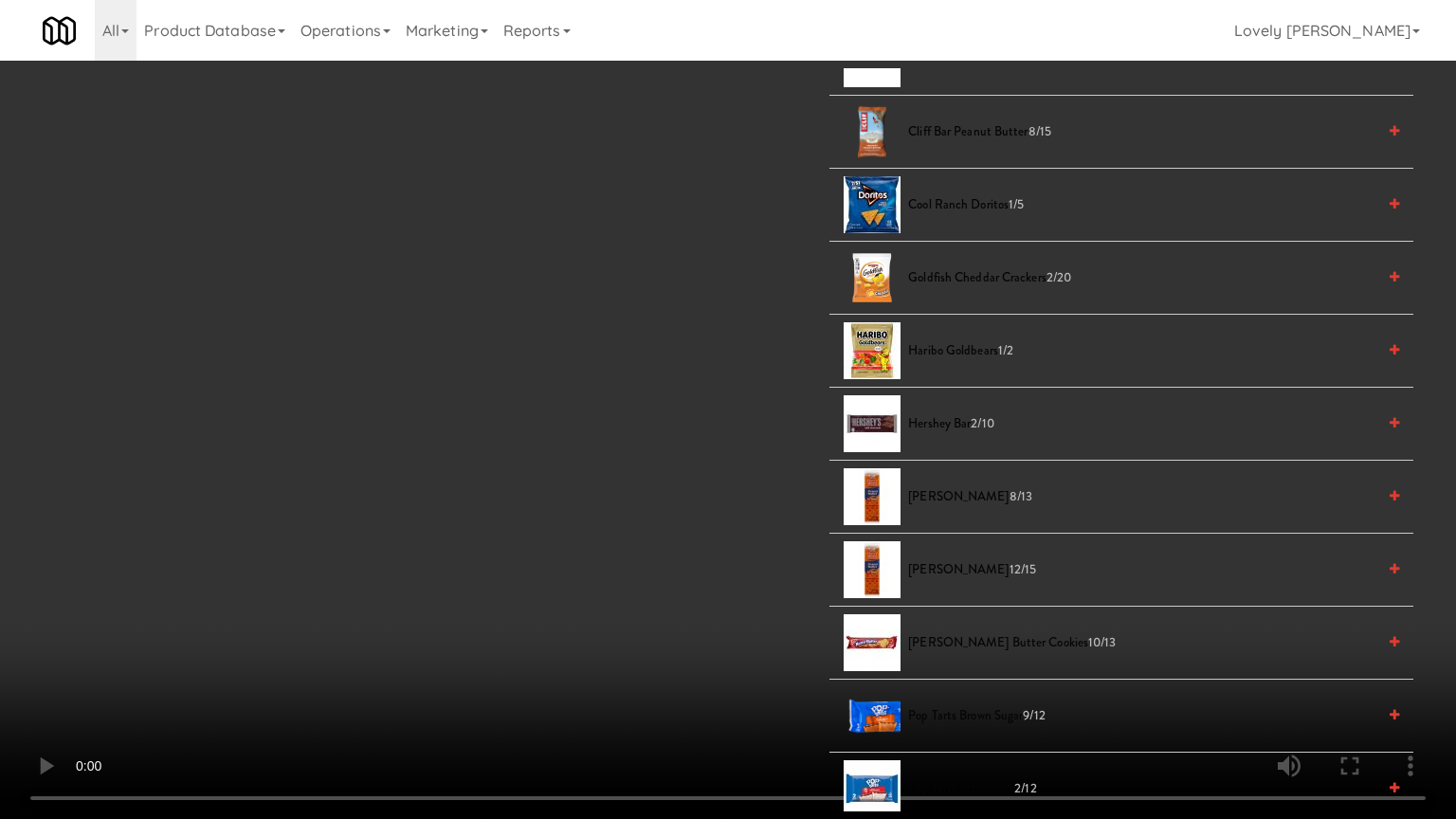 type 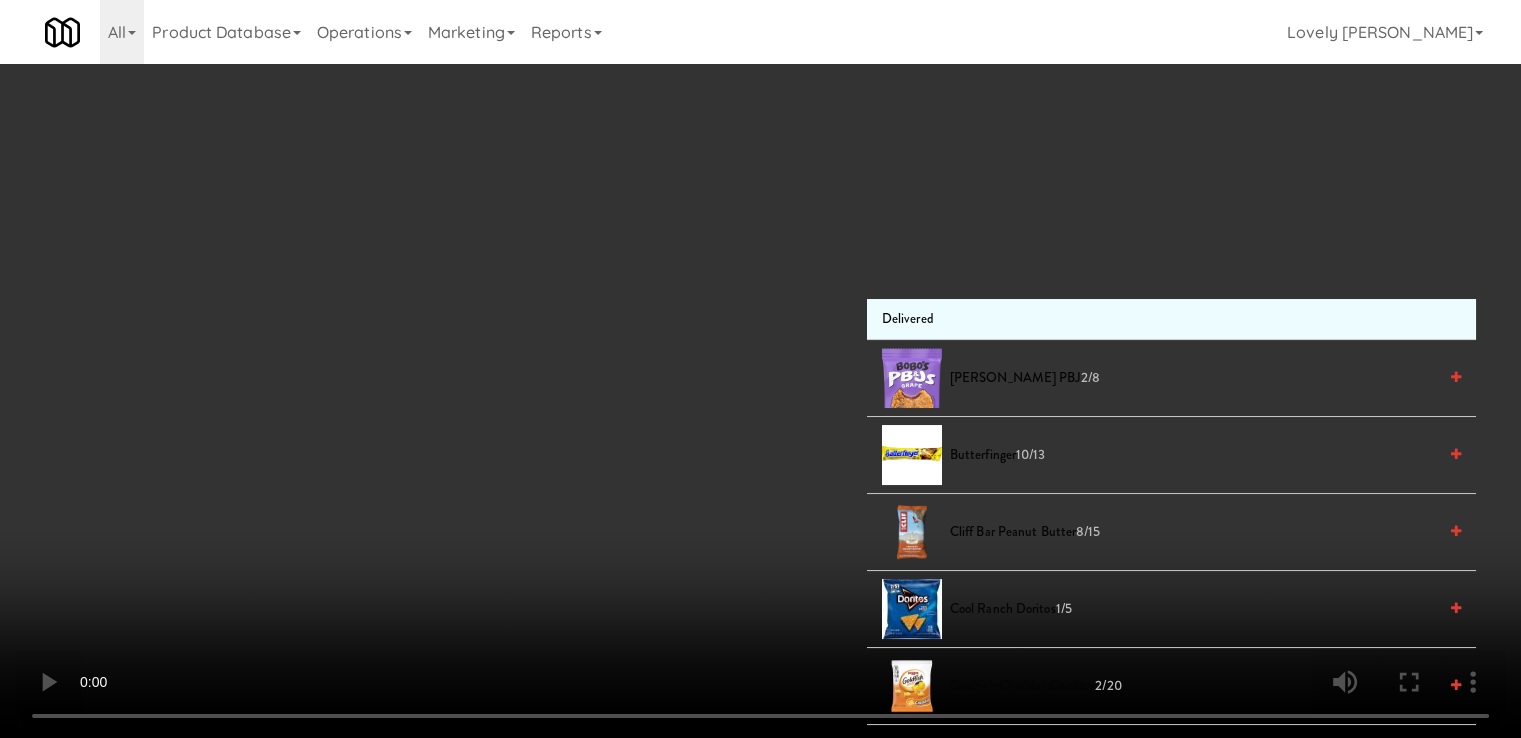 scroll, scrollTop: 0, scrollLeft: 0, axis: both 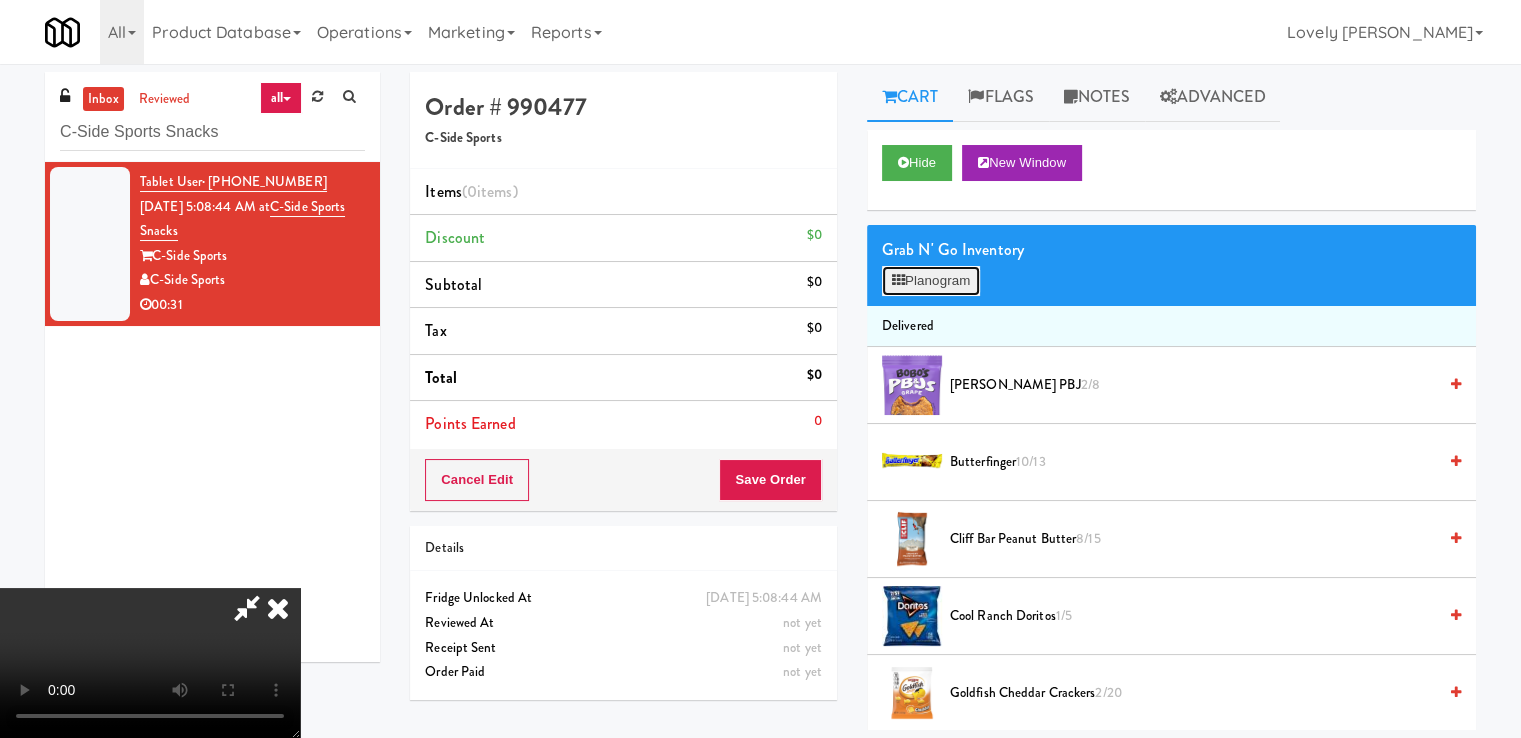 click on "Planogram" at bounding box center [931, 281] 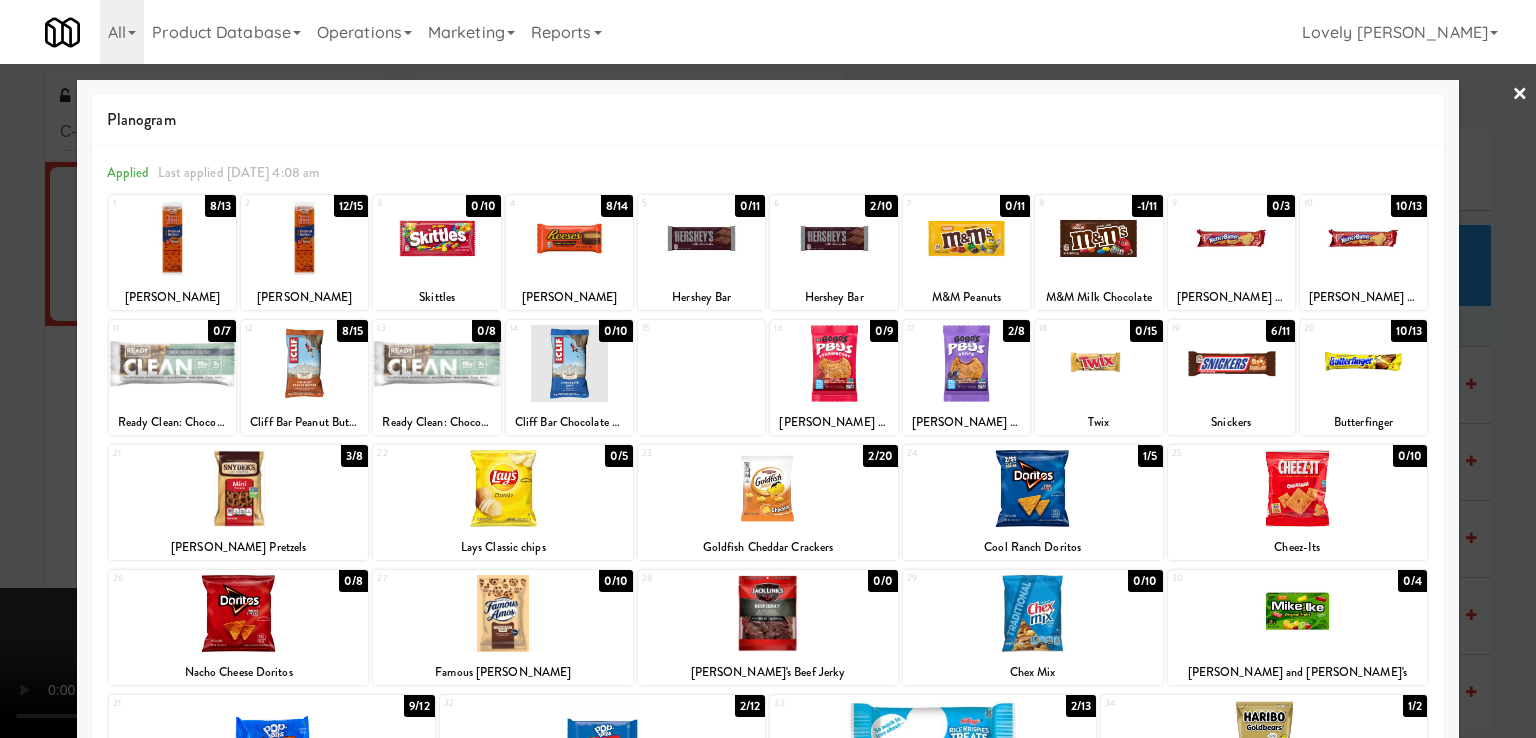 click at bounding box center [239, 488] 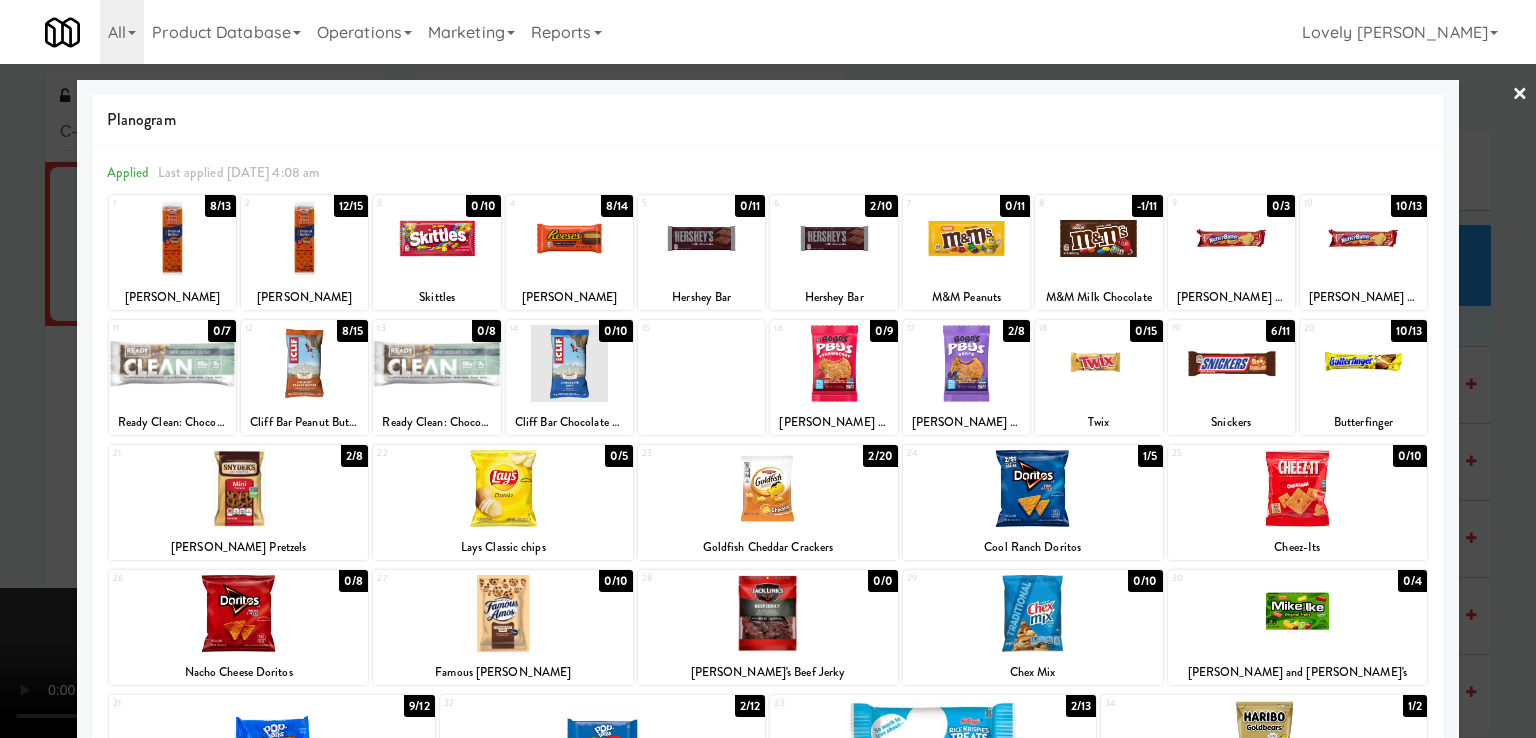 click at bounding box center [1231, 363] 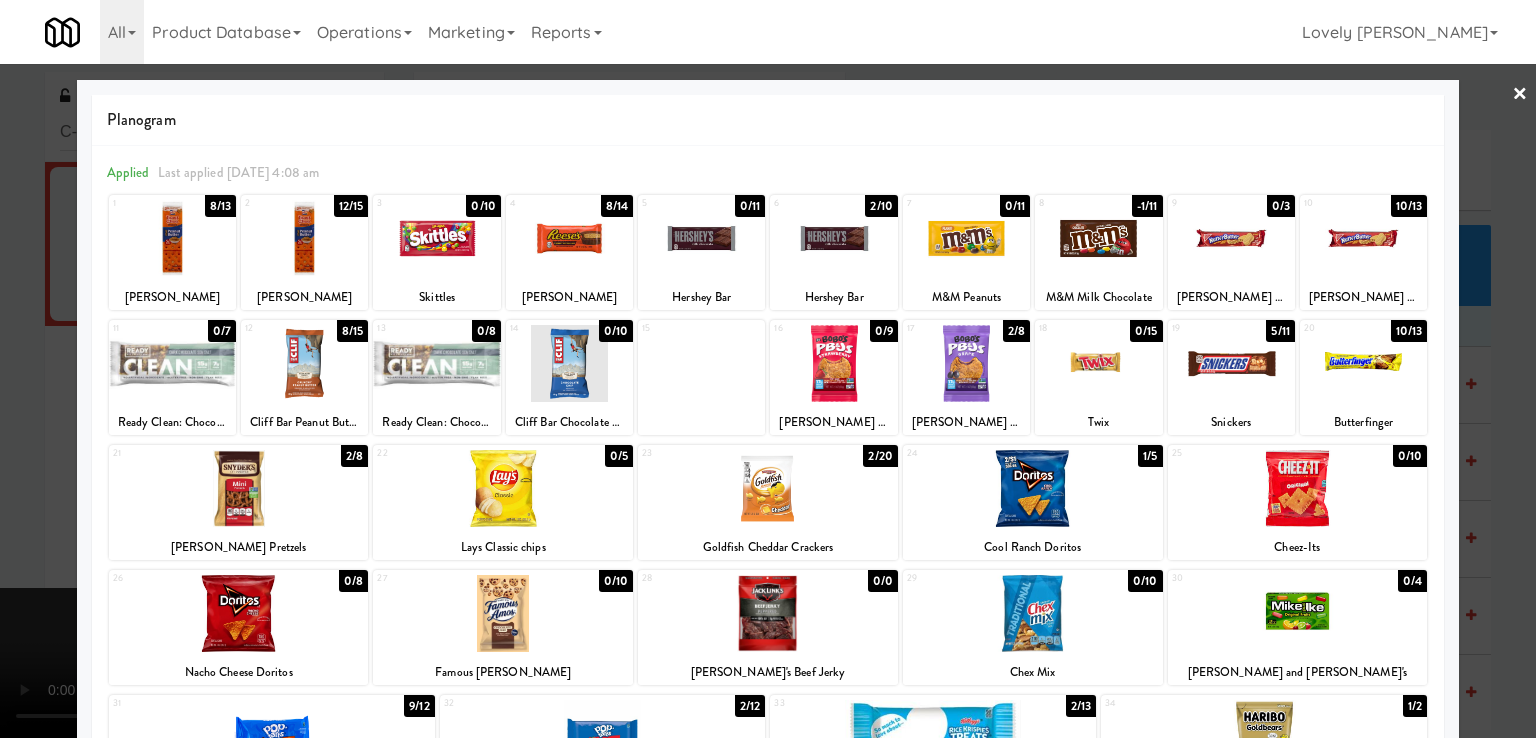 click at bounding box center (966, 238) 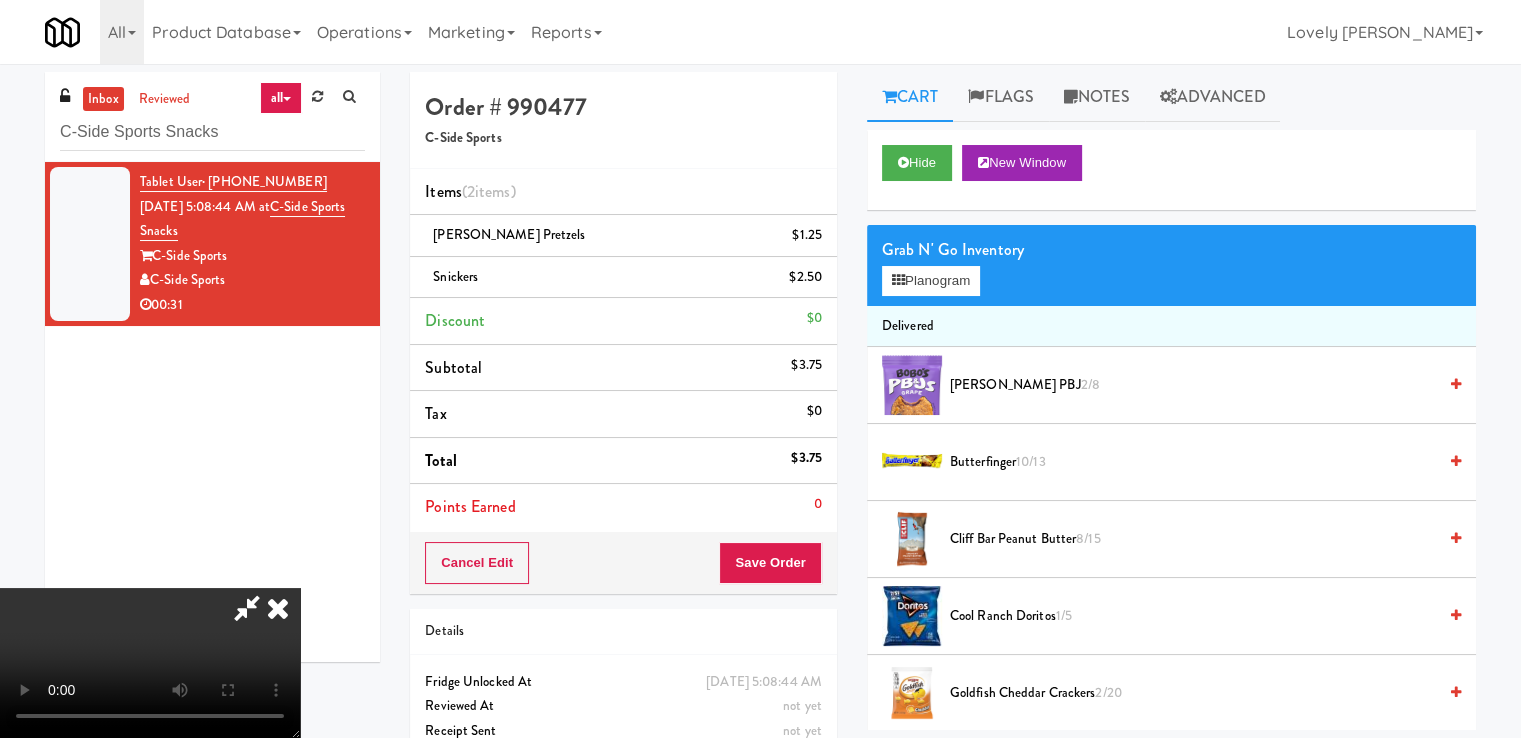 click at bounding box center [150, 663] 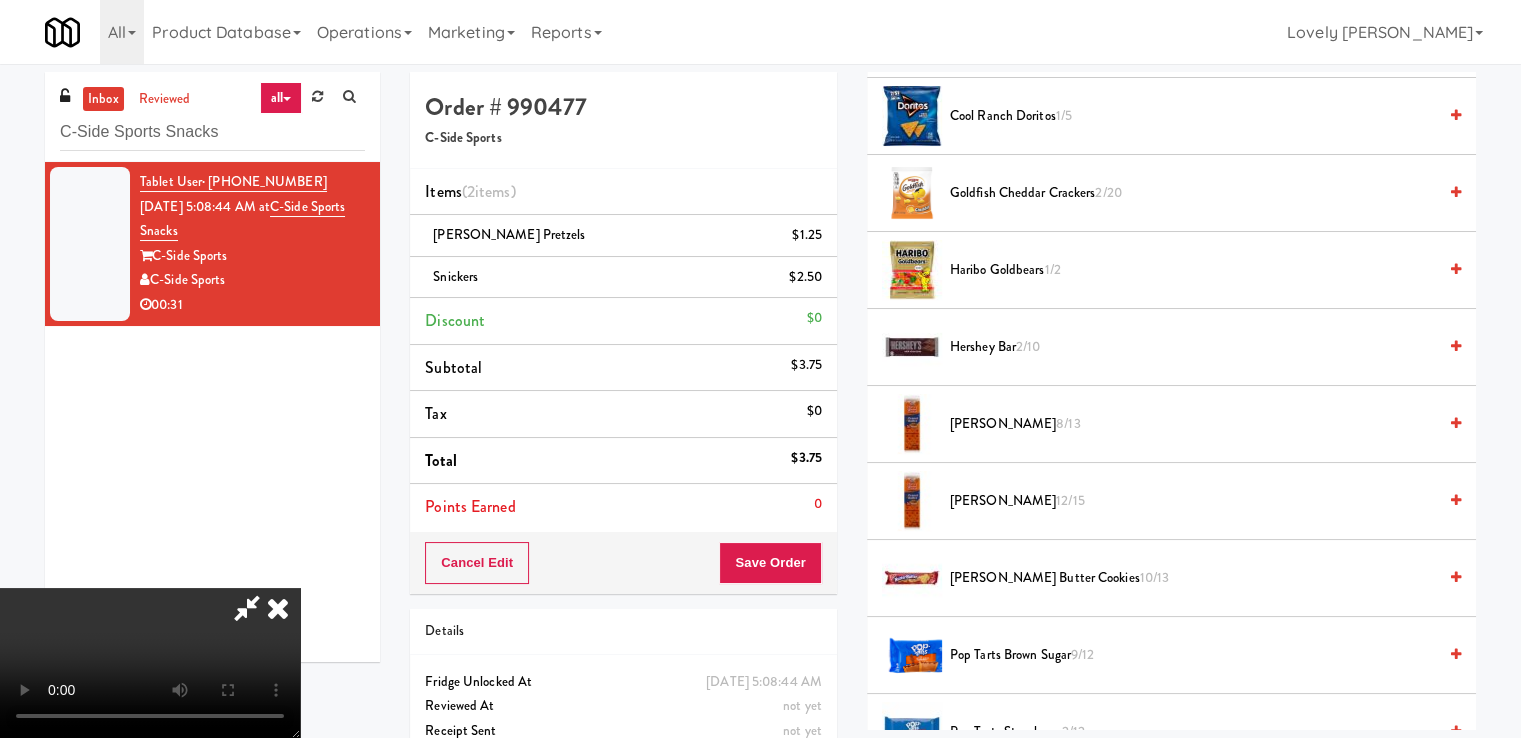 scroll, scrollTop: 1077, scrollLeft: 0, axis: vertical 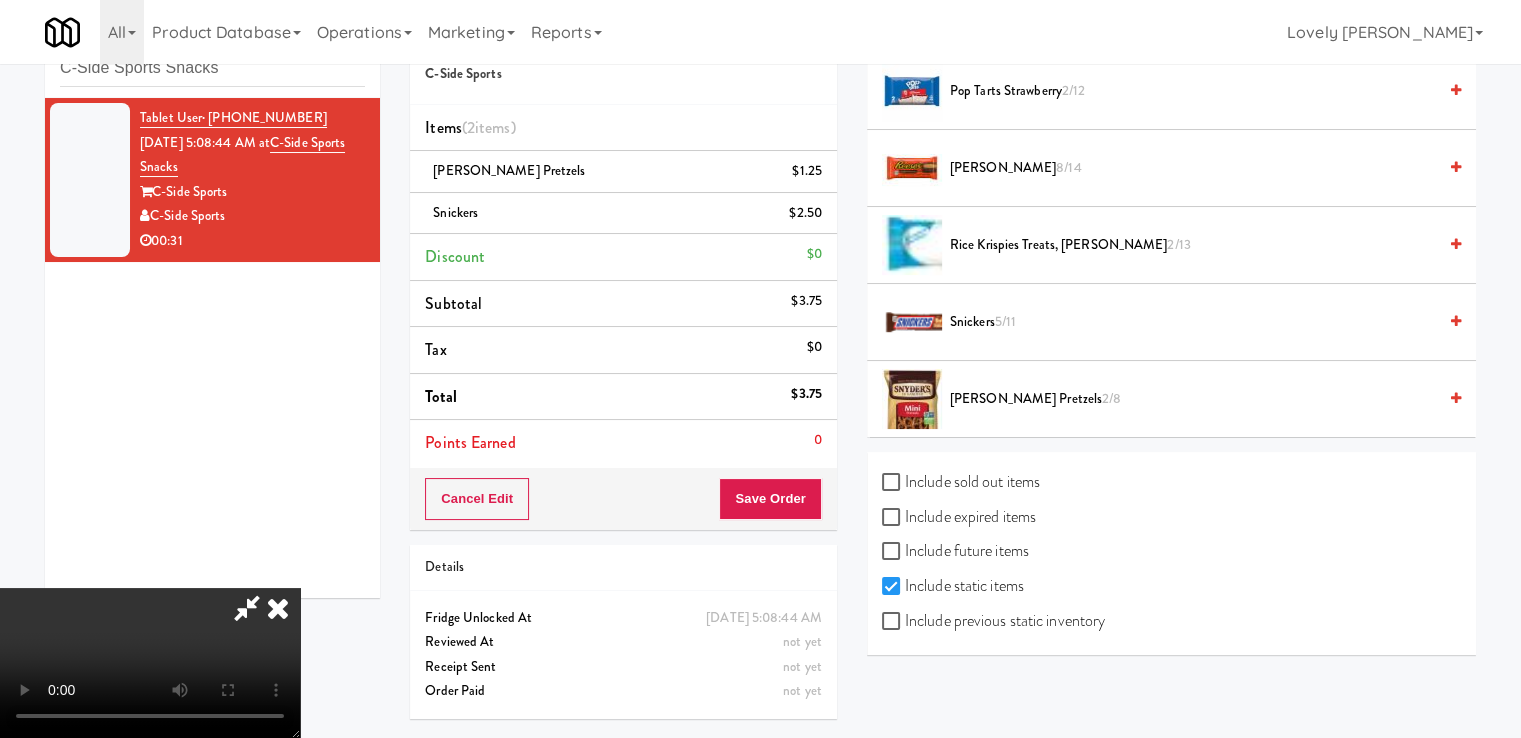 click on "Include previous static inventory" at bounding box center (993, 621) 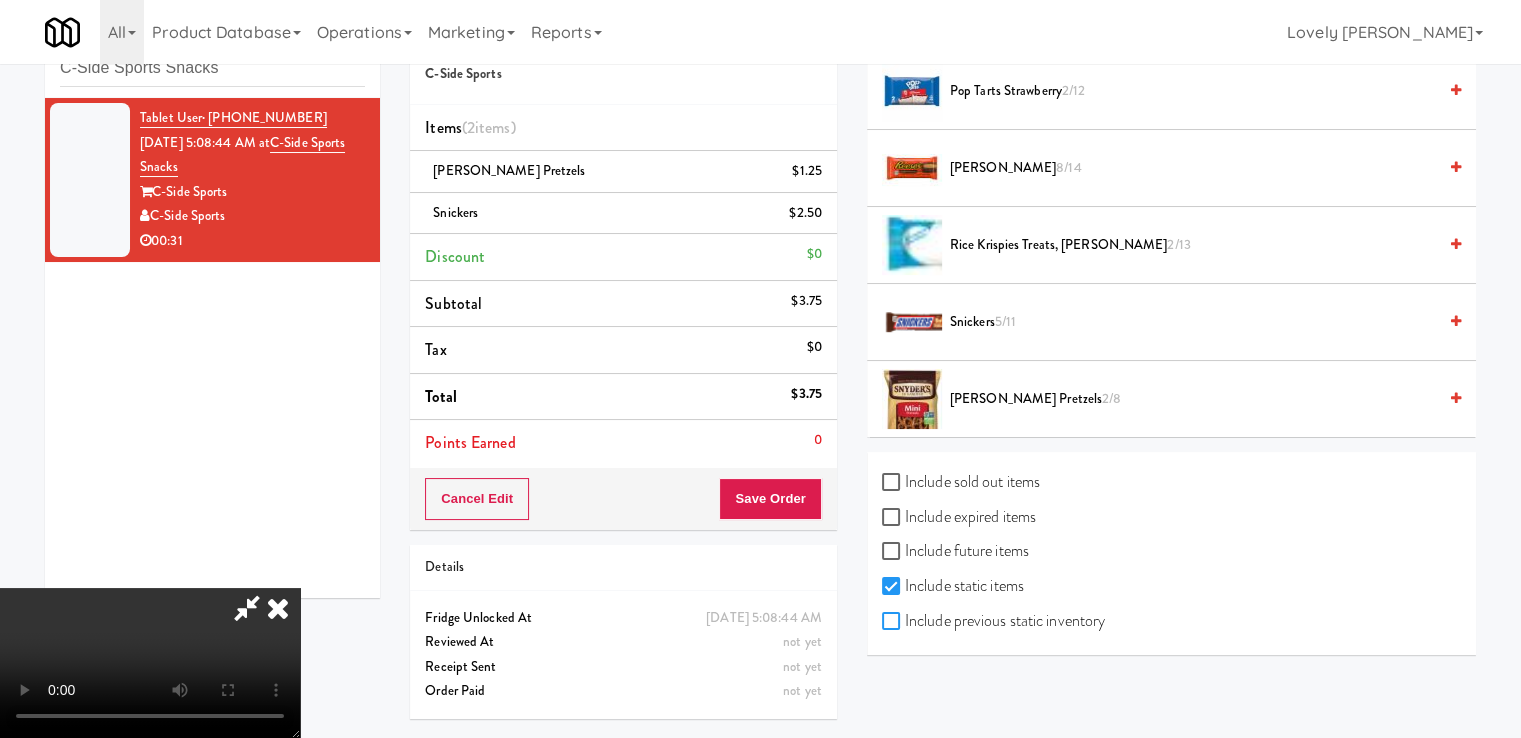 click on "Include previous static inventory" at bounding box center (893, 622) 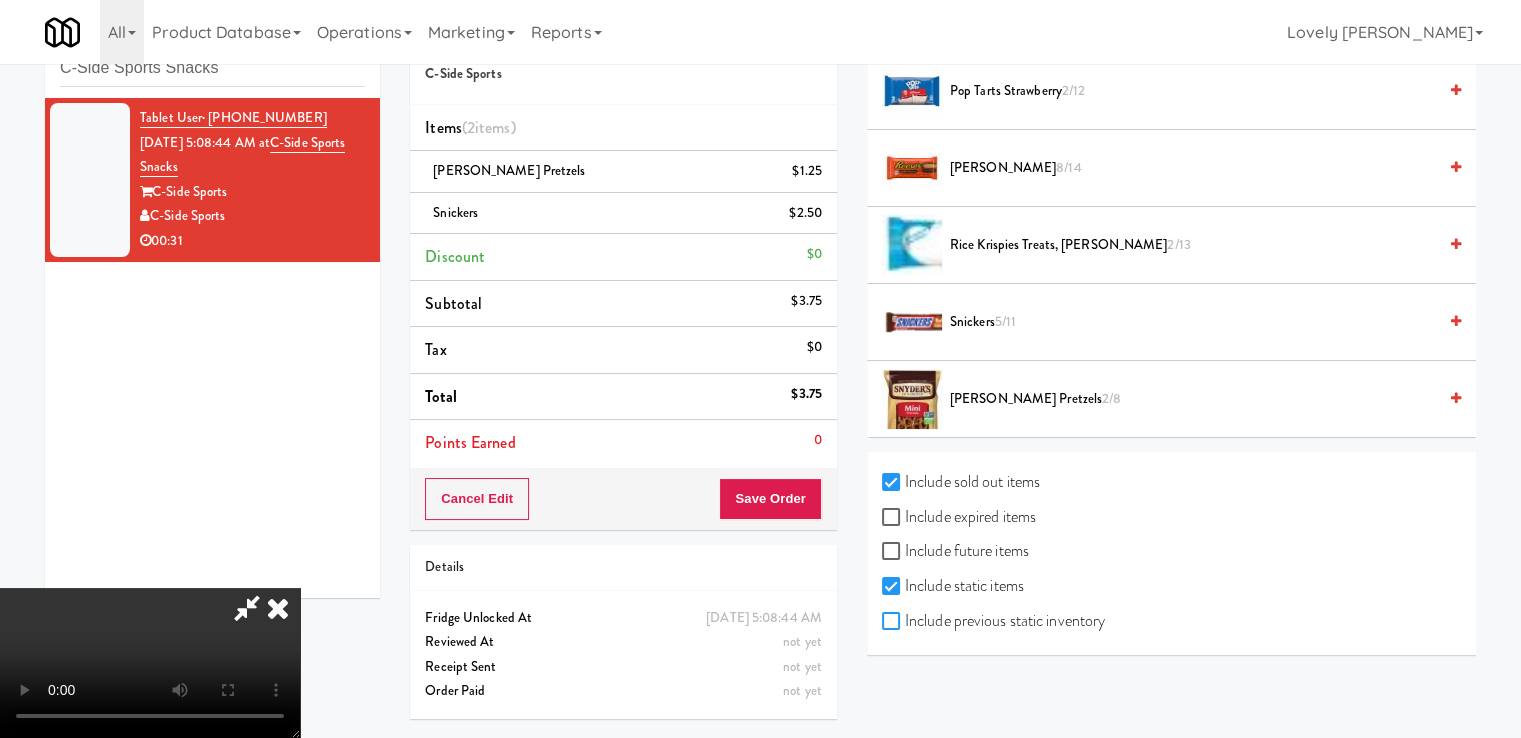 checkbox on "true" 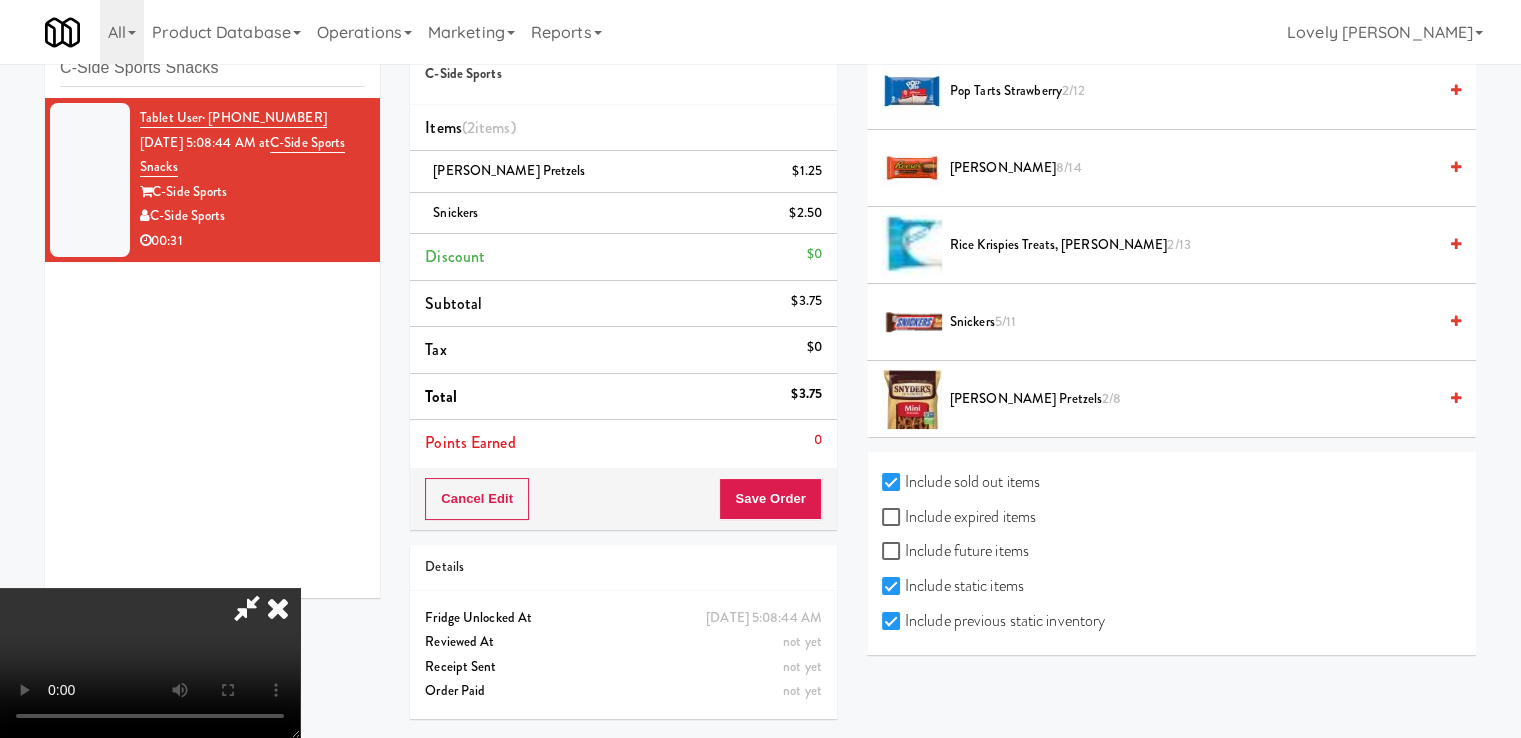 checkbox on "true" 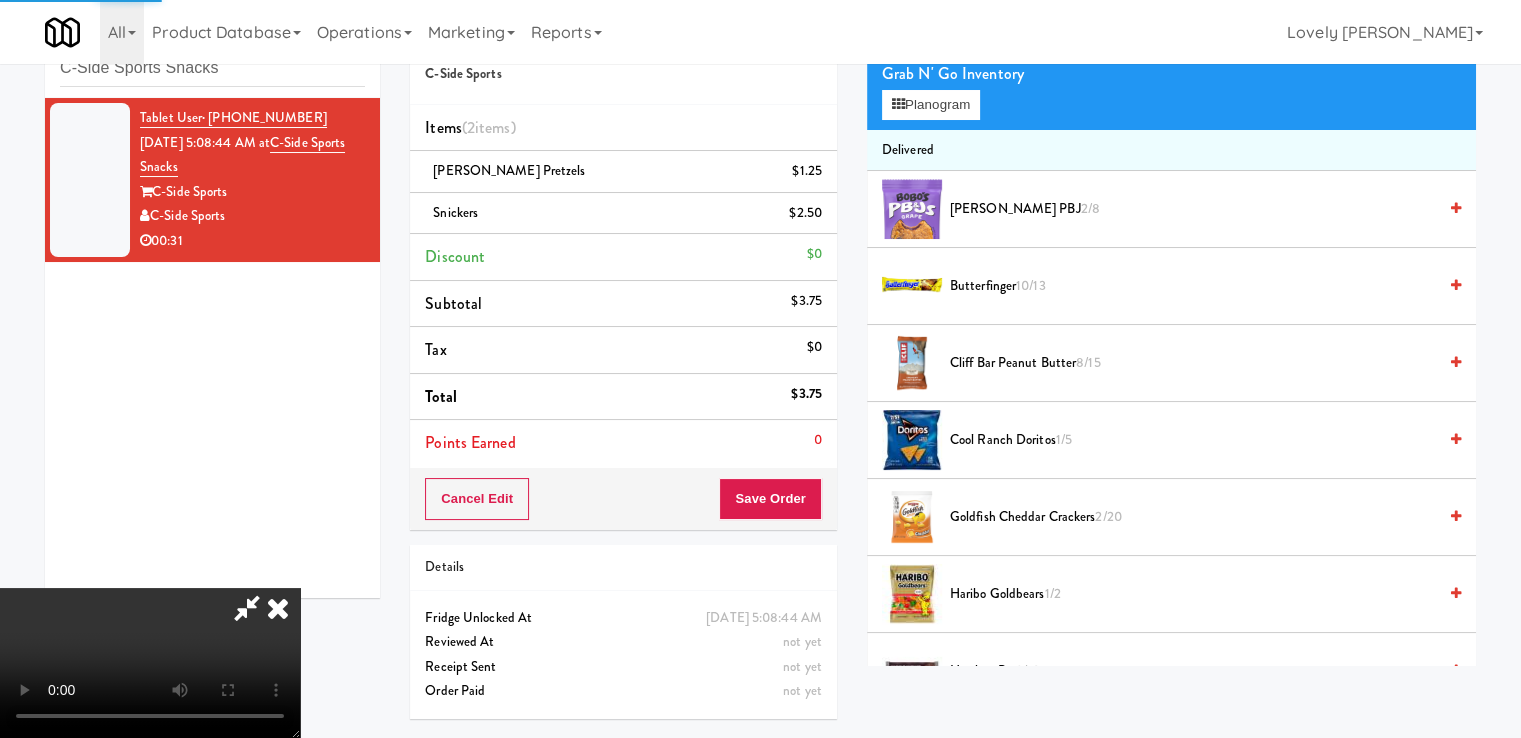 scroll, scrollTop: 0, scrollLeft: 0, axis: both 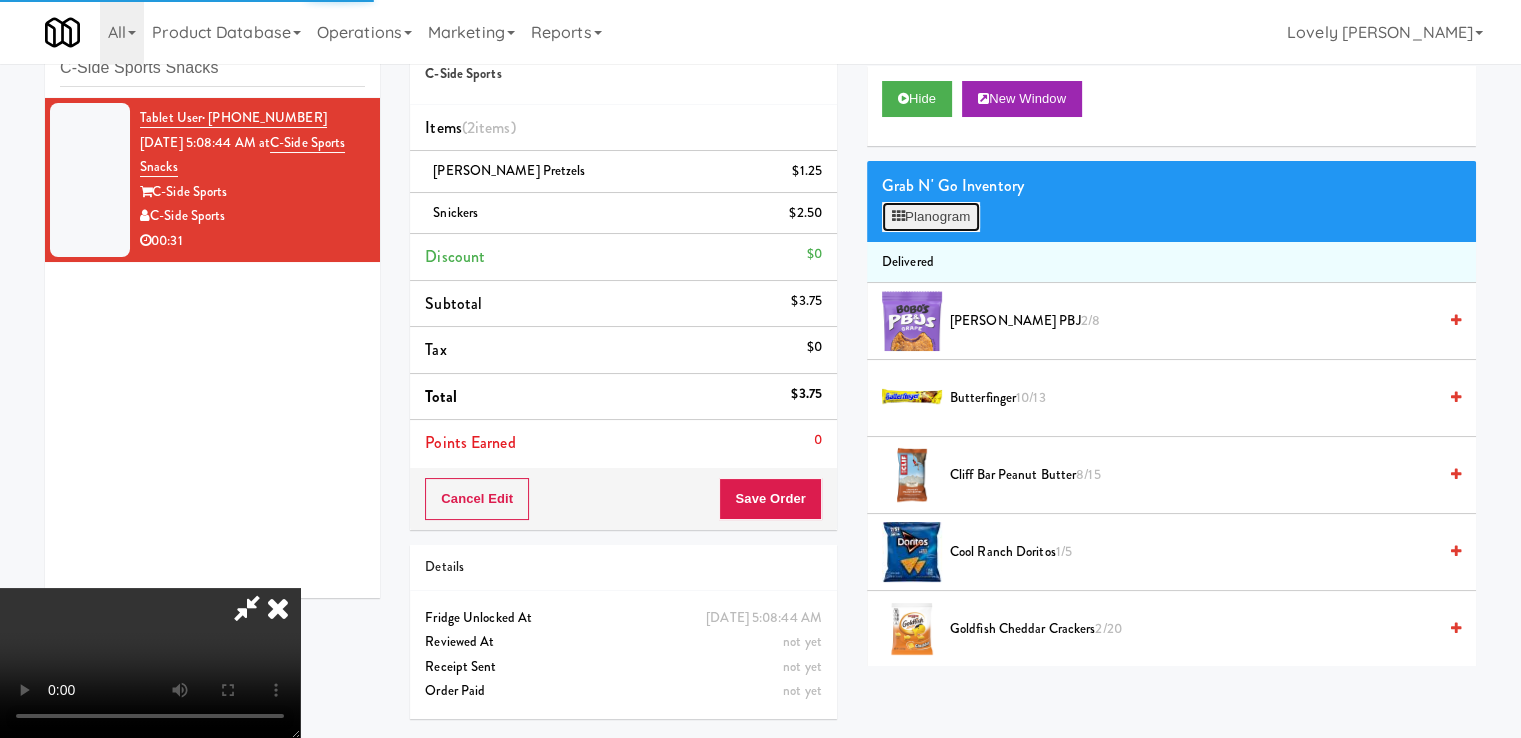 click on "Planogram" at bounding box center (931, 217) 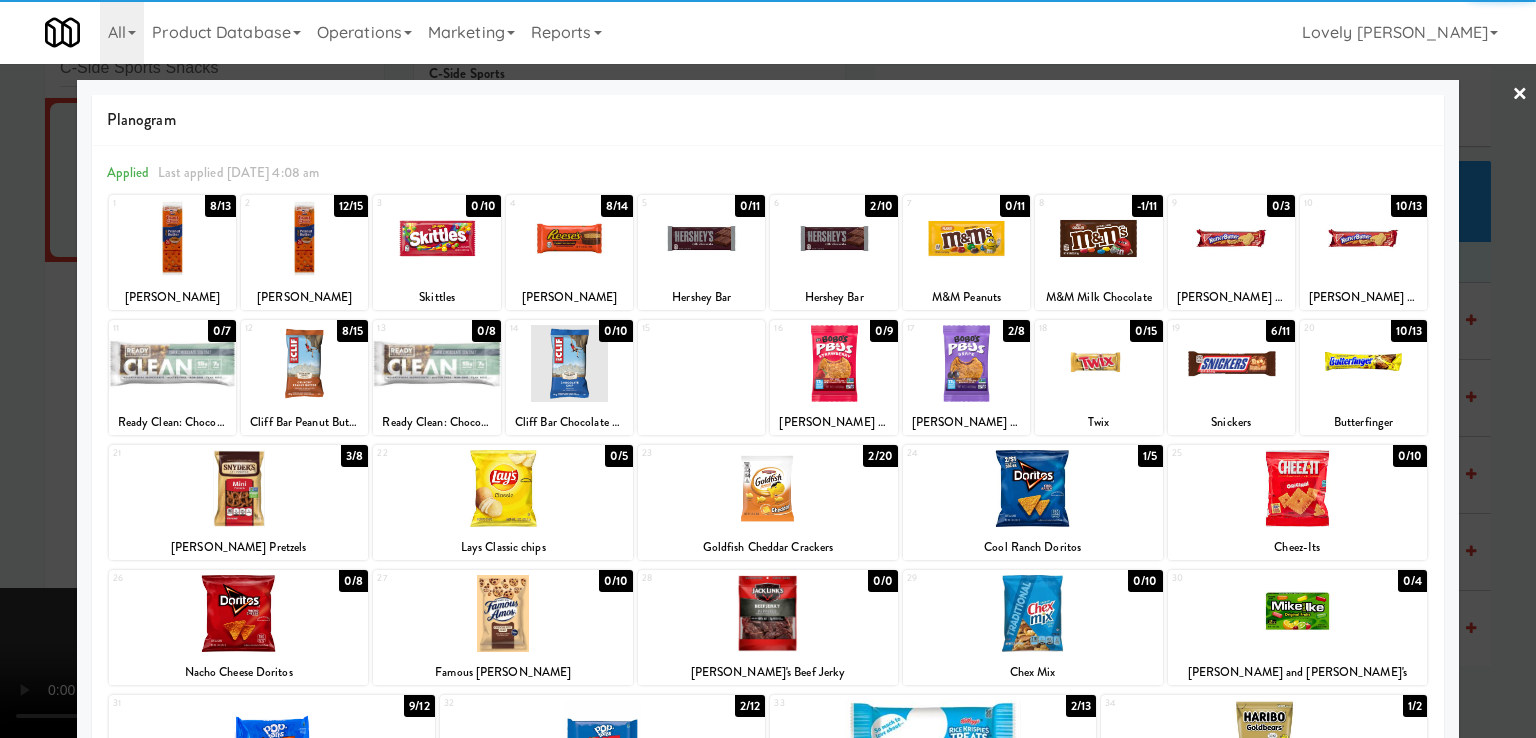 click at bounding box center [966, 238] 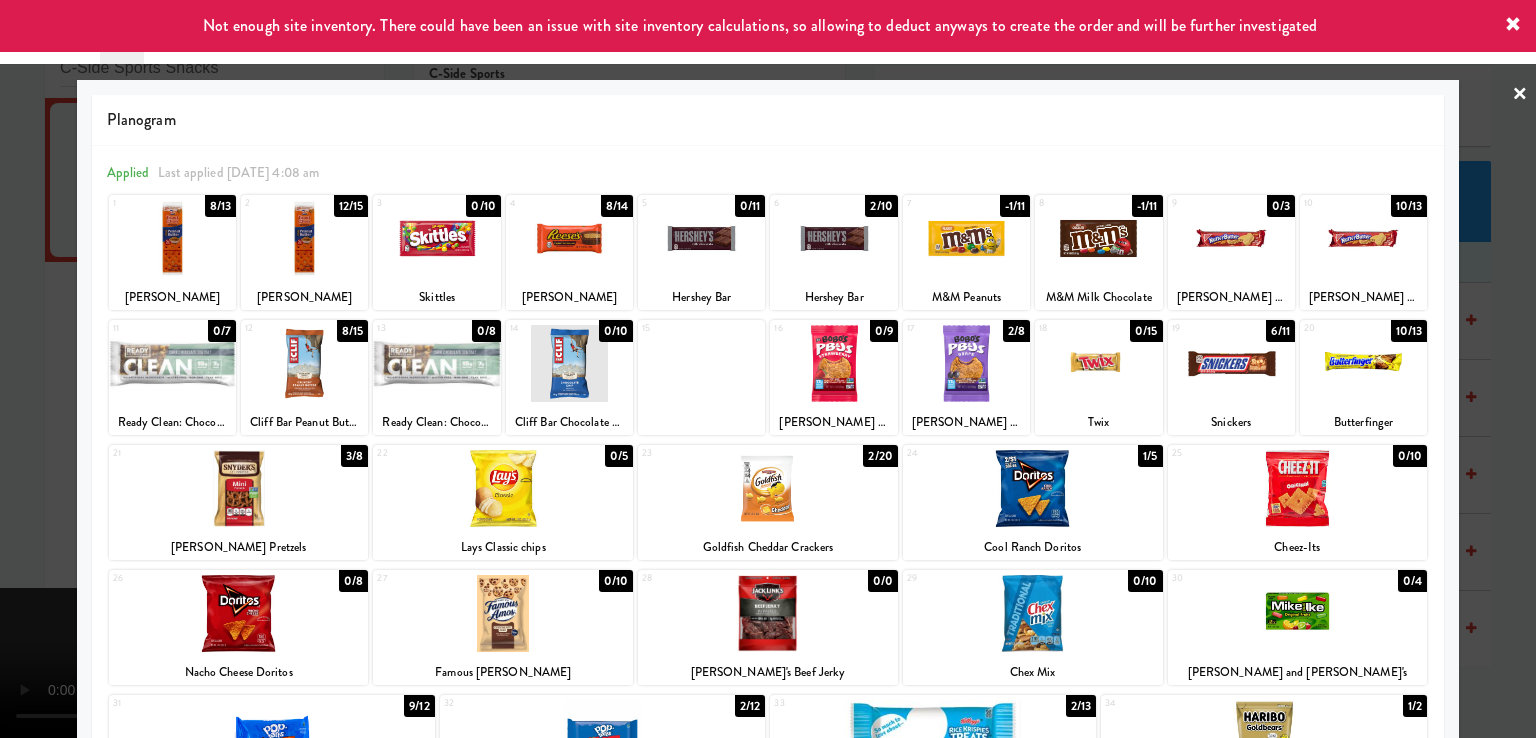 click at bounding box center (768, 369) 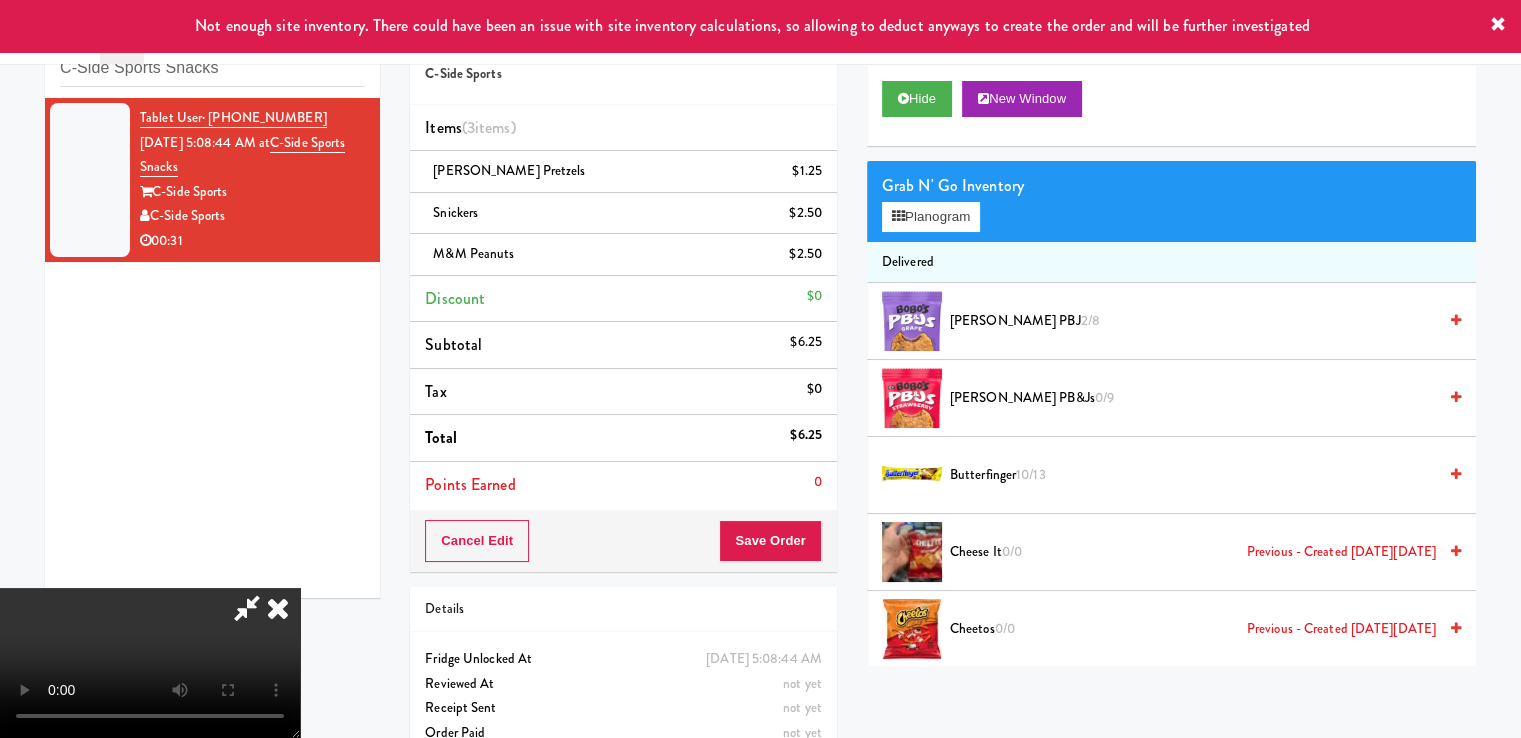 click at bounding box center (278, 608) 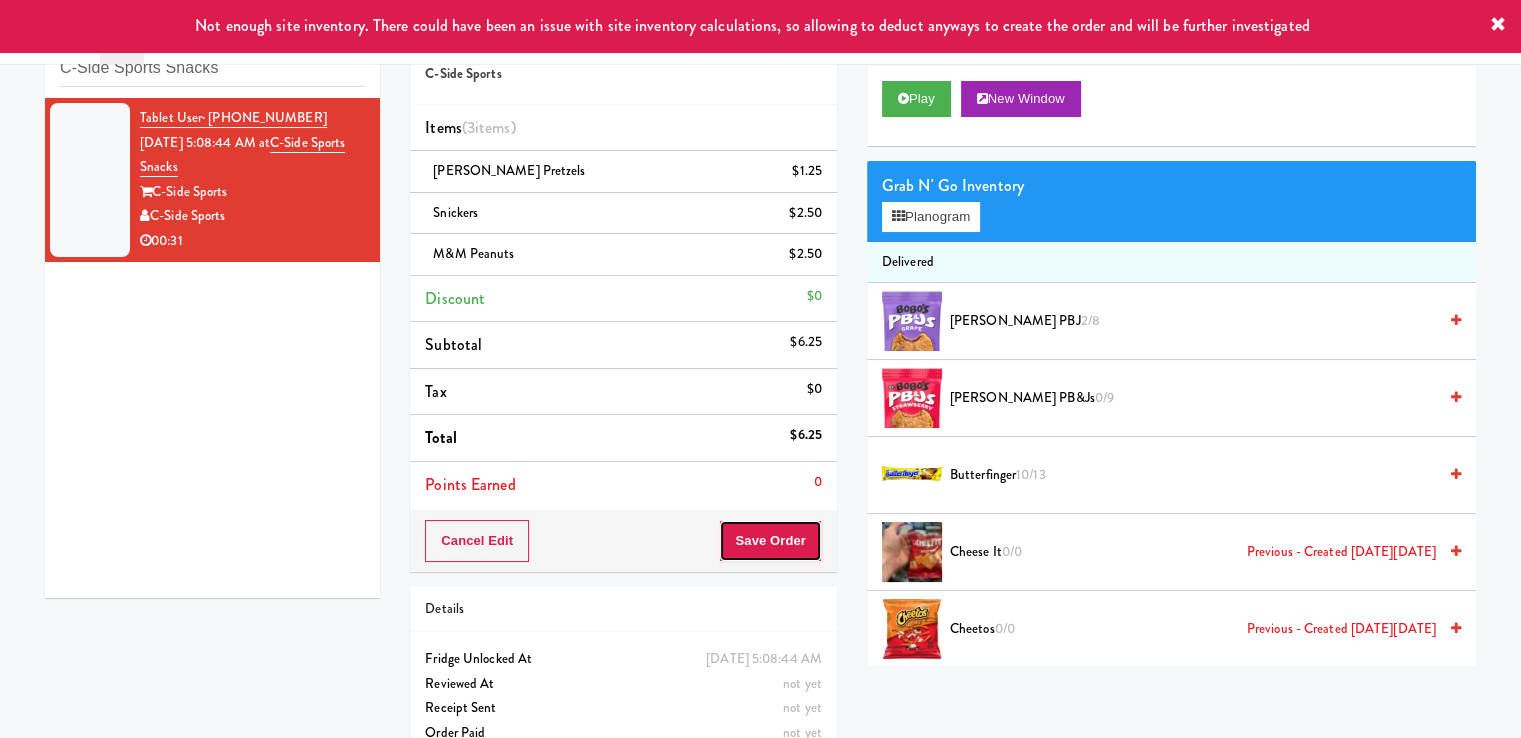 click on "Save Order" at bounding box center [770, 541] 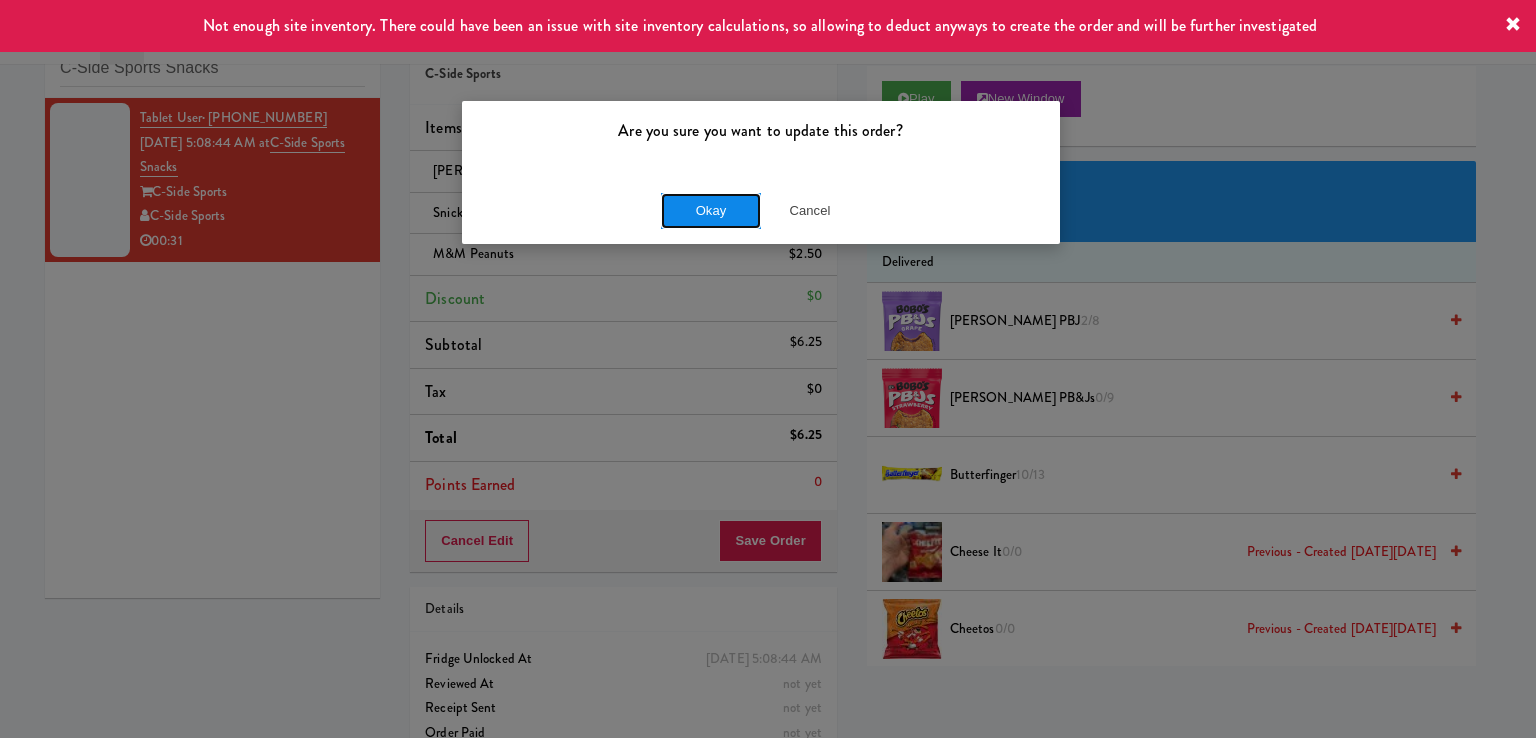 click on "Okay" at bounding box center (711, 211) 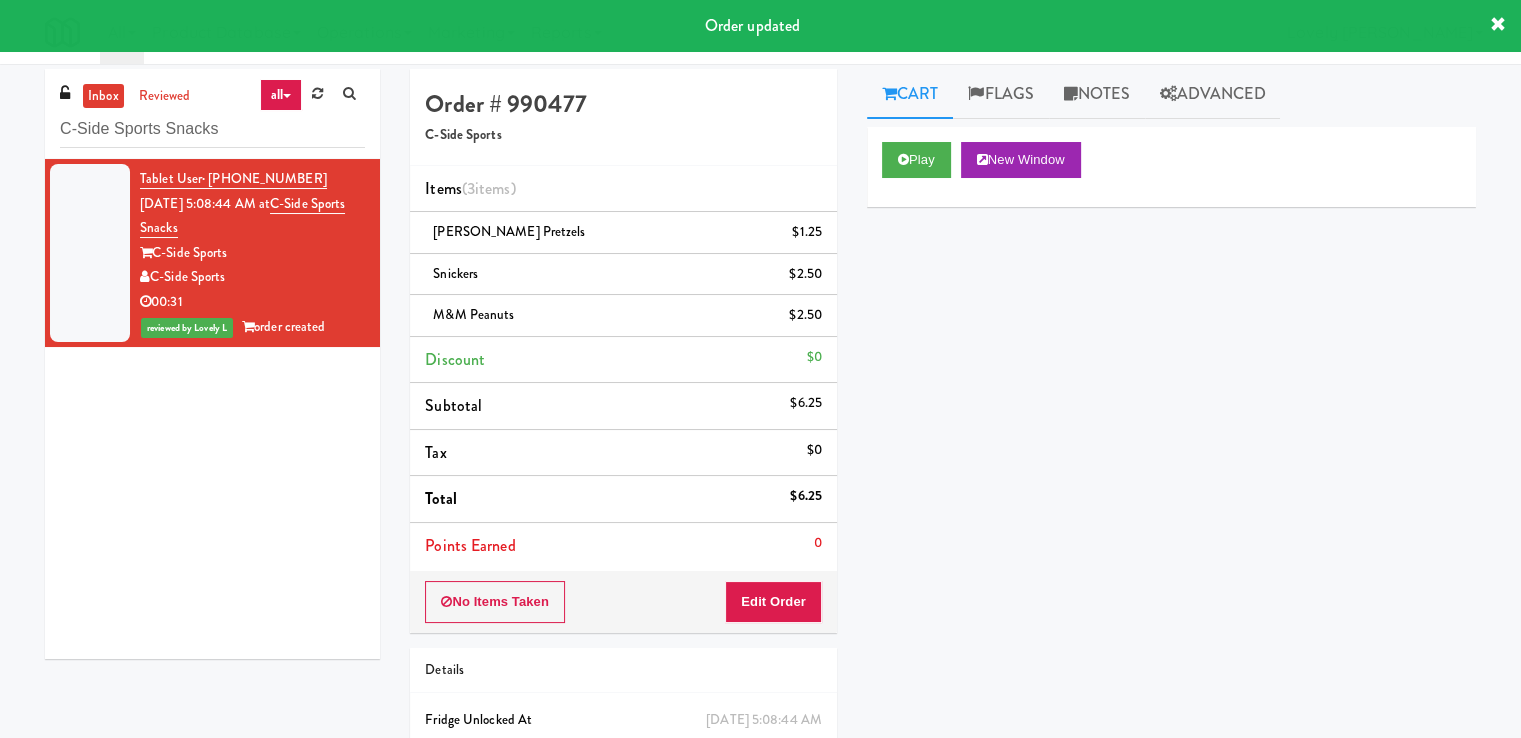 scroll, scrollTop: 0, scrollLeft: 0, axis: both 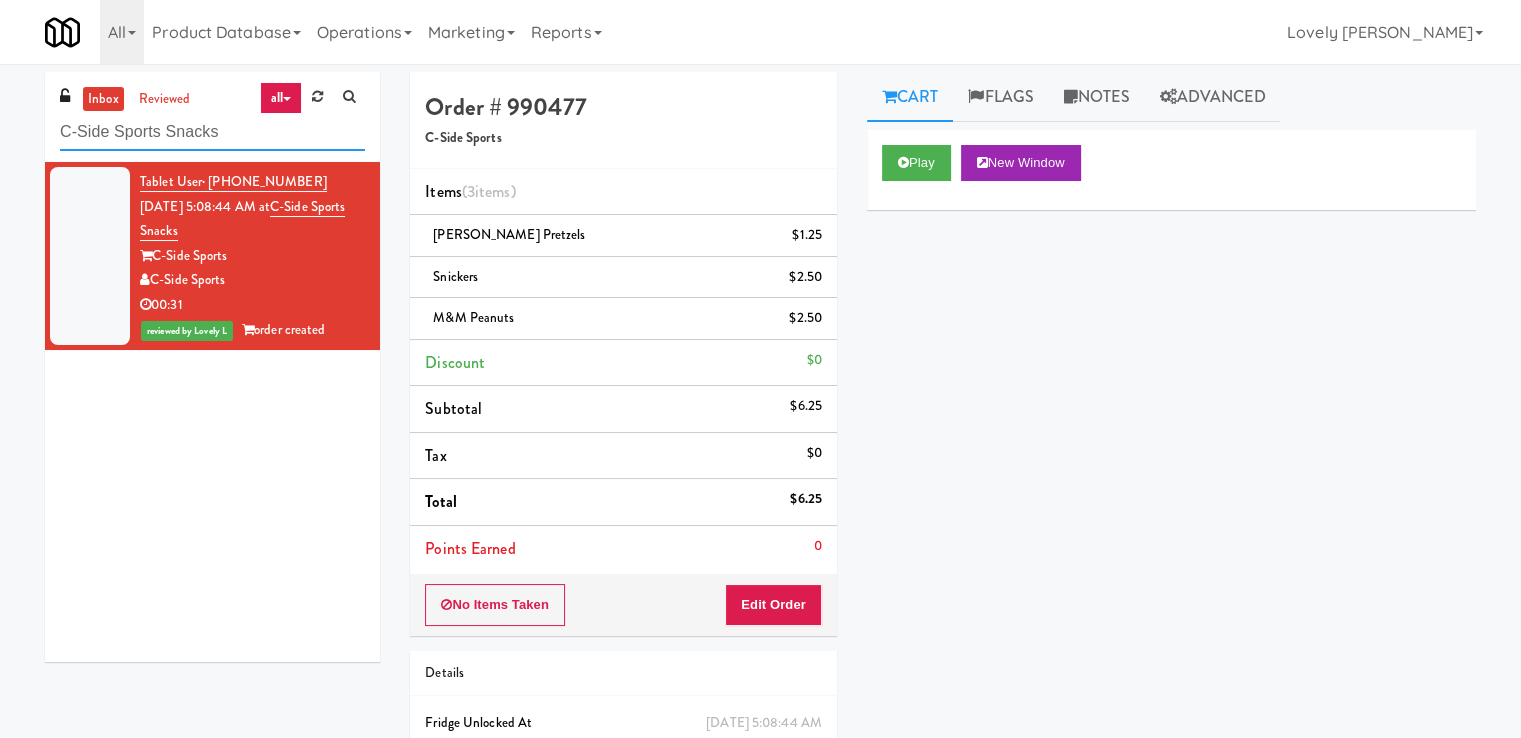 click on "C-Side Sports Snacks" at bounding box center [212, 132] 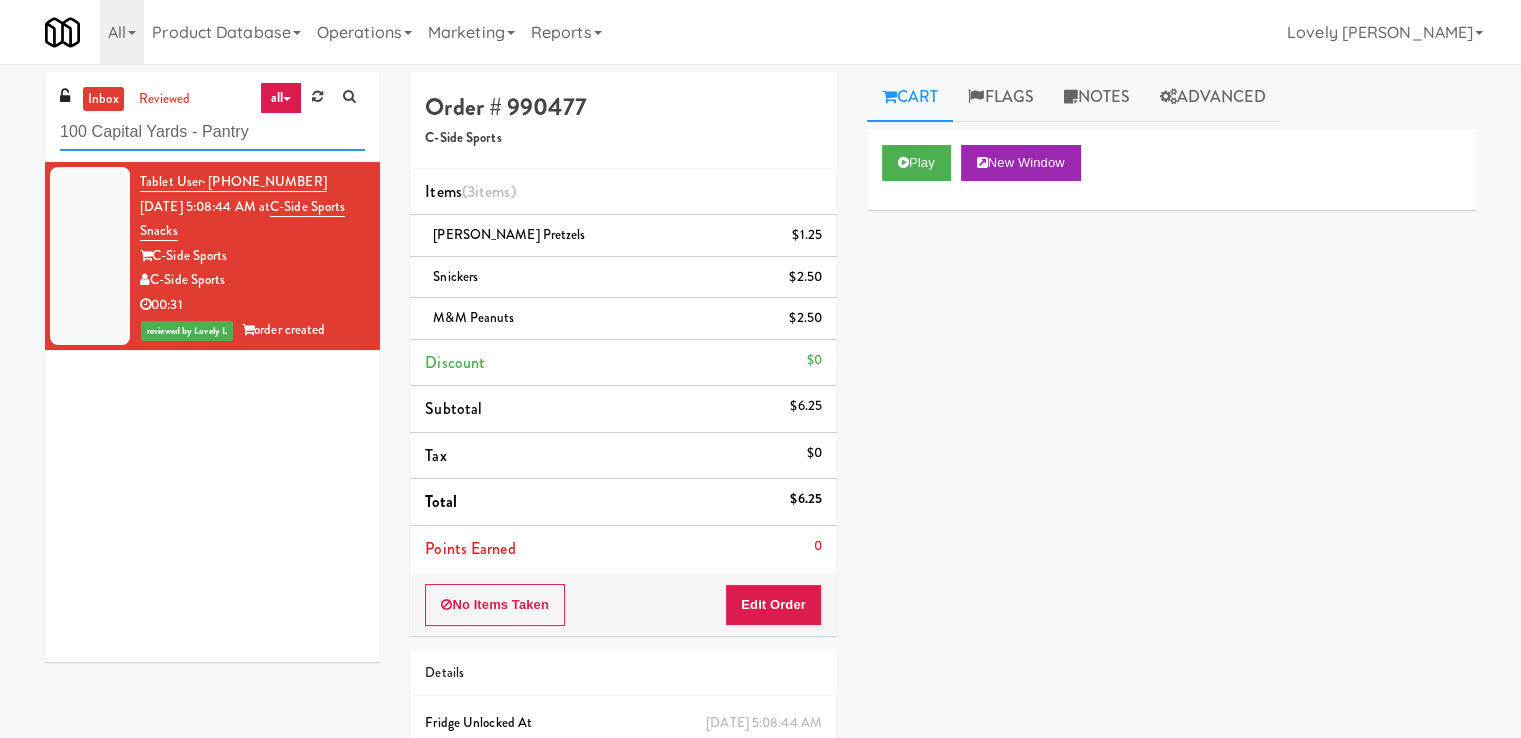 type on "100 Capital Yards - Pantry" 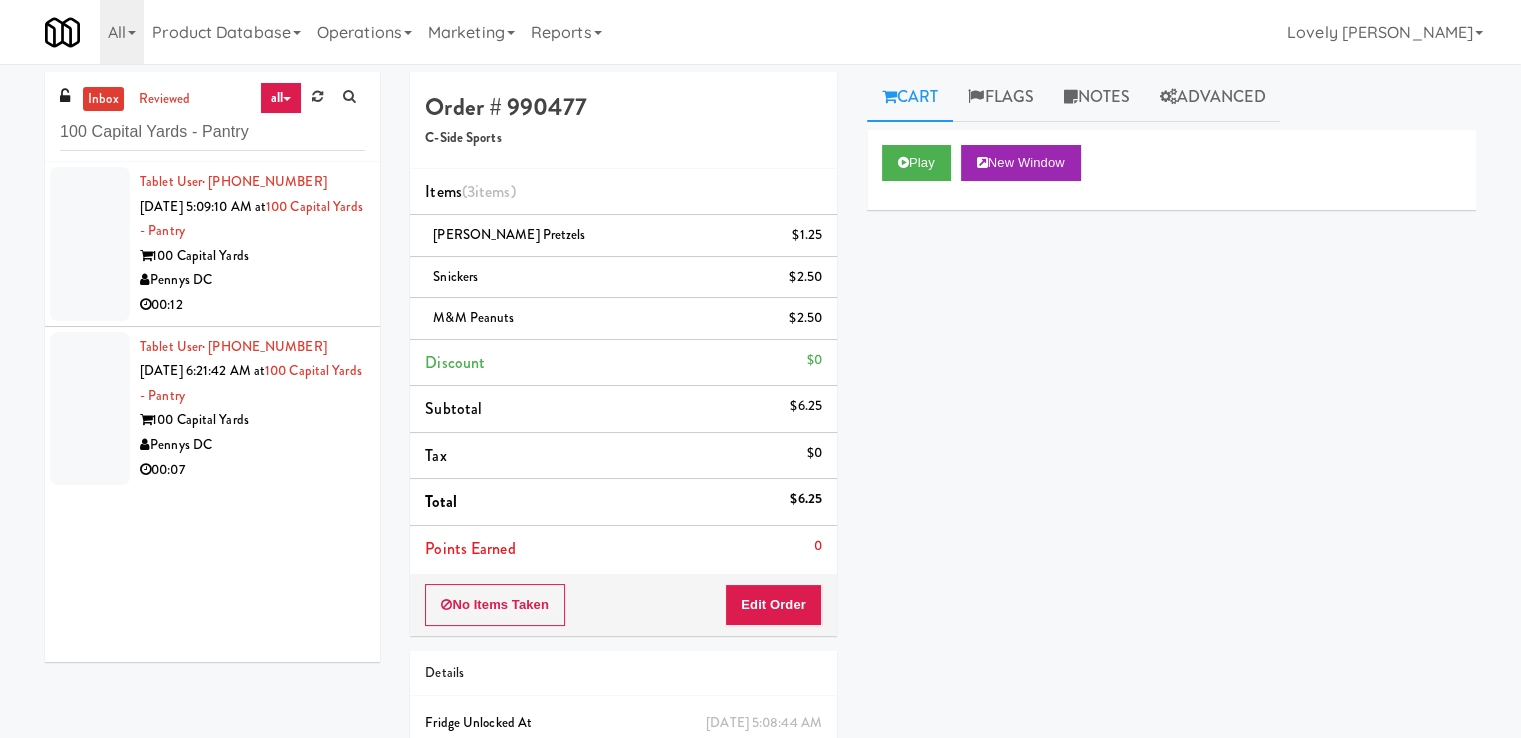 click on "Pennys DC" at bounding box center [252, 280] 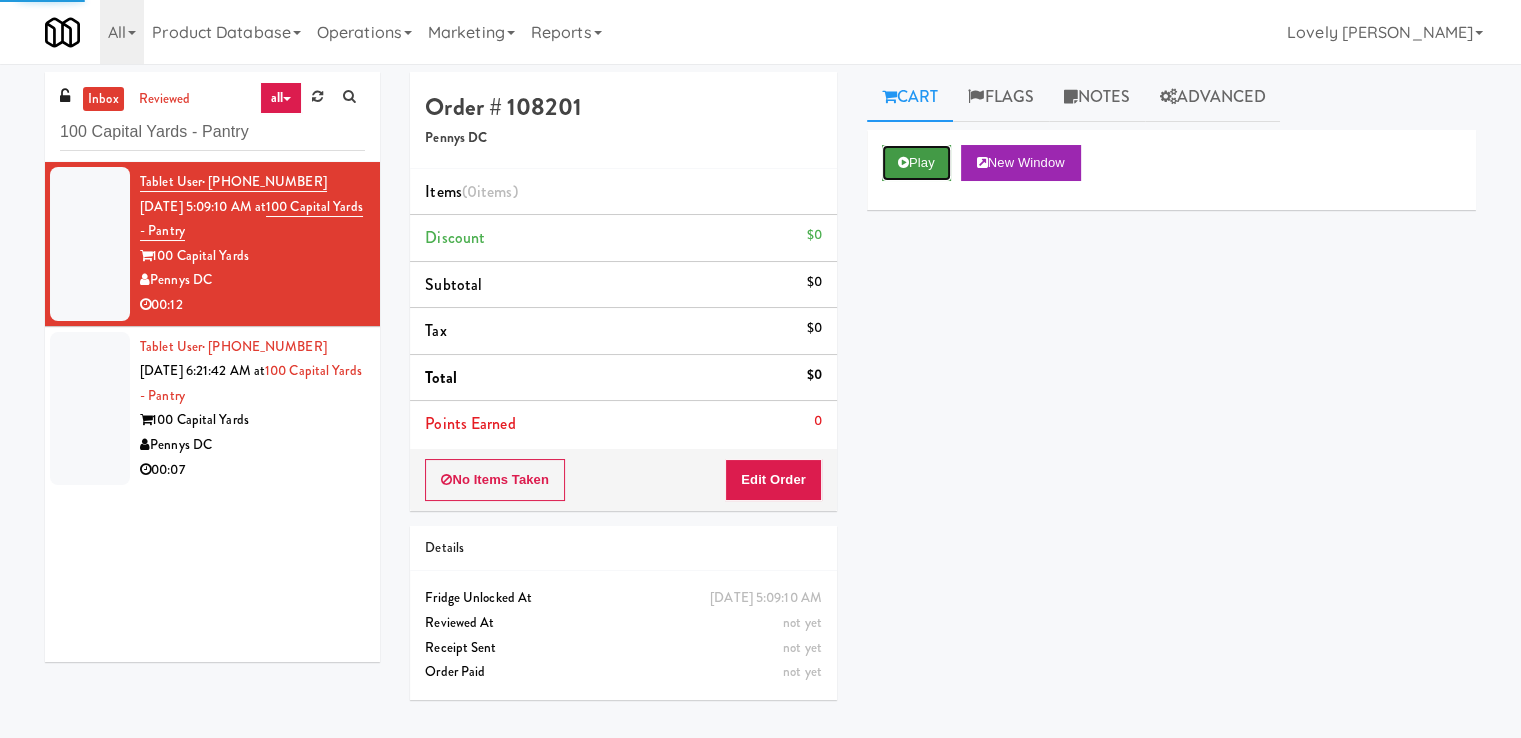 click on "Play" at bounding box center [916, 163] 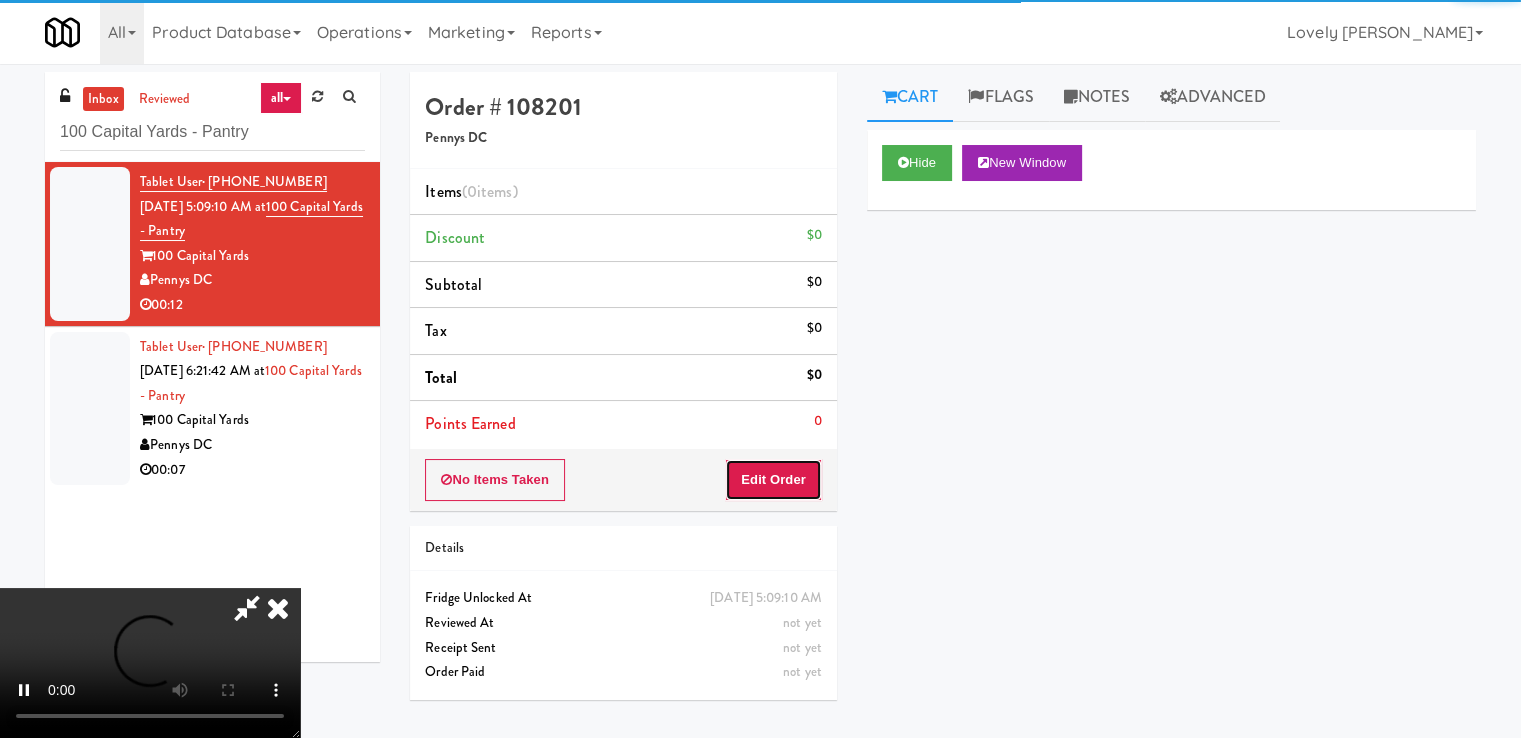 click on "Edit Order" at bounding box center (773, 480) 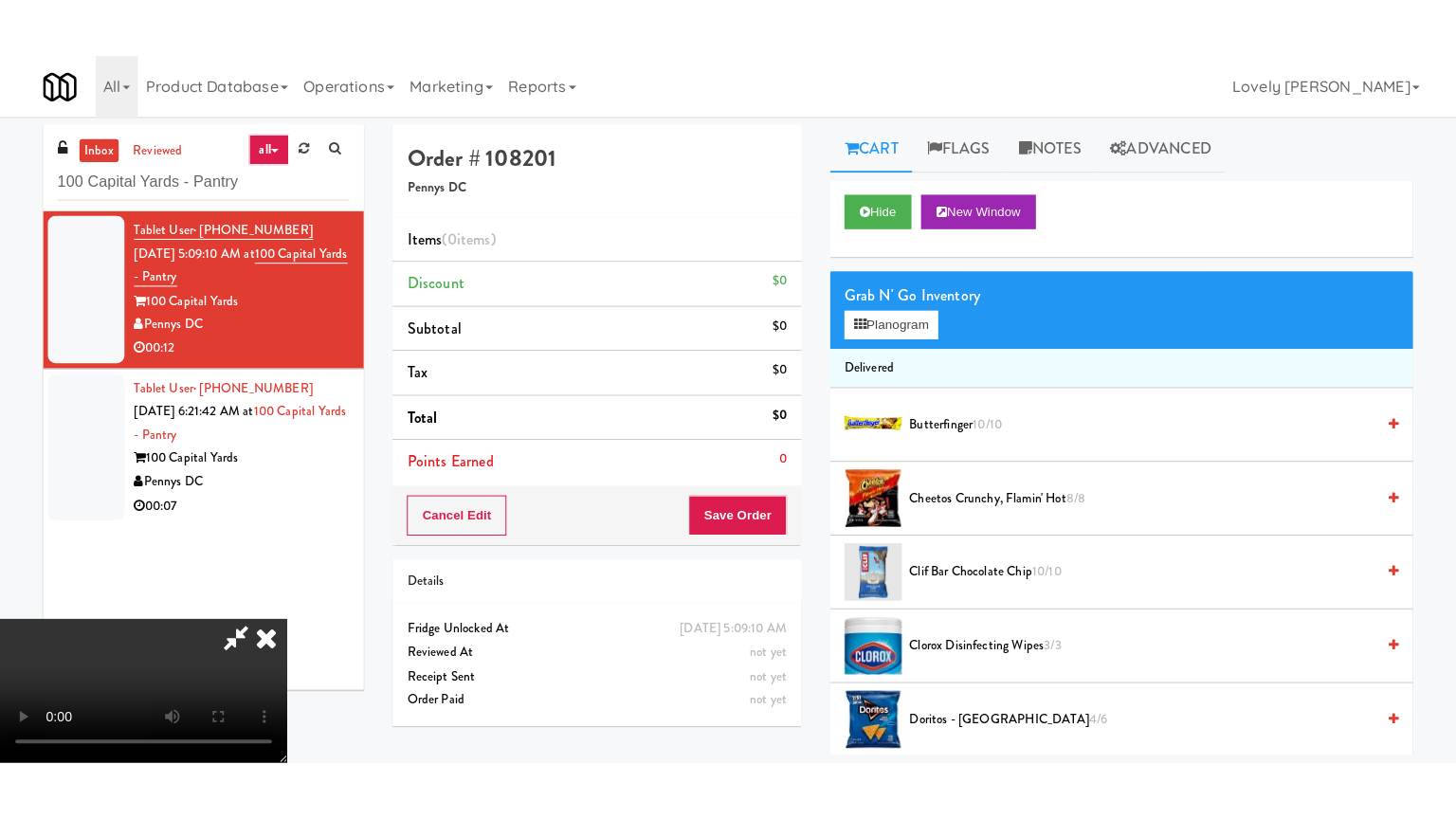 scroll, scrollTop: 259, scrollLeft: 0, axis: vertical 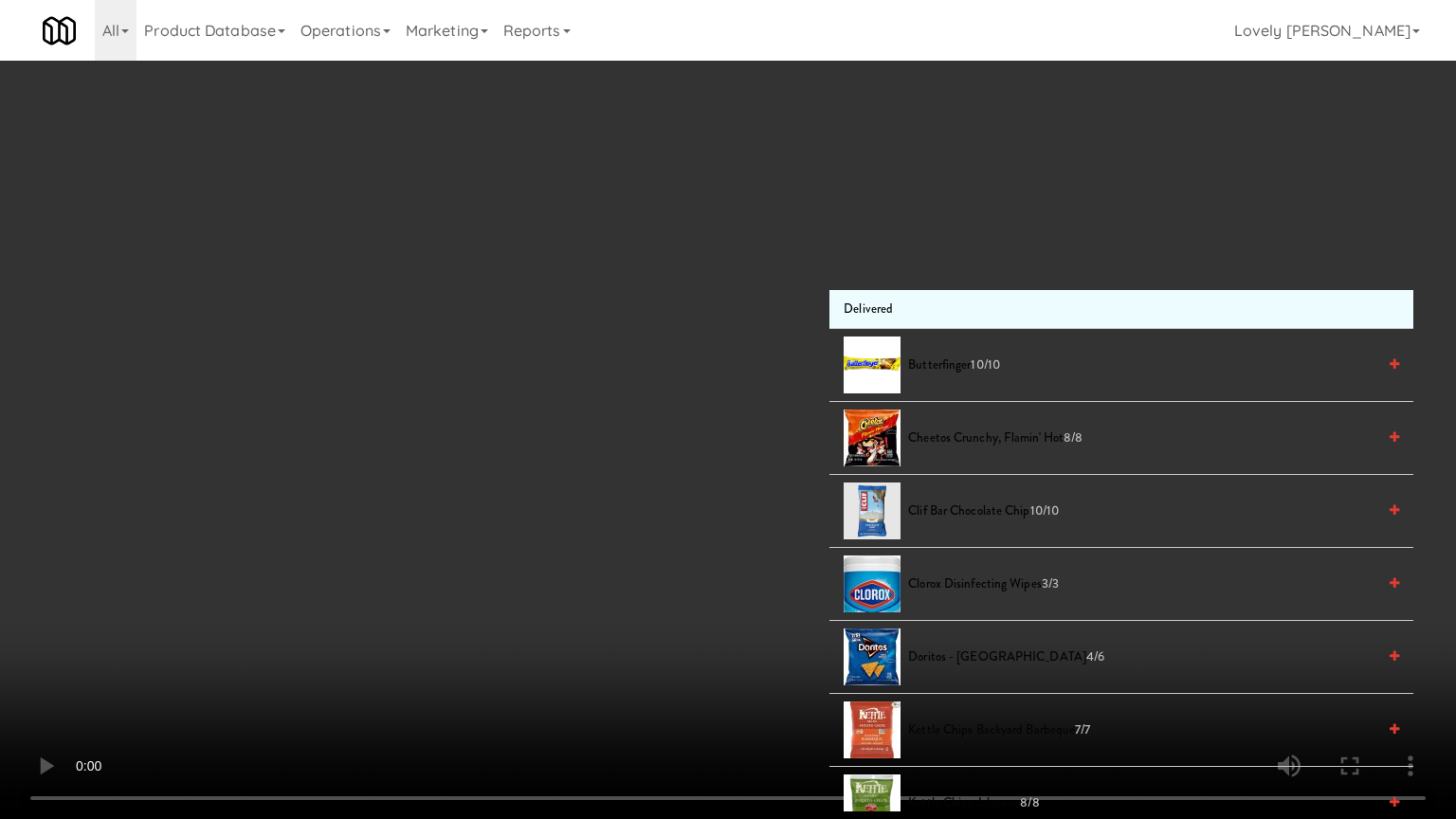 type 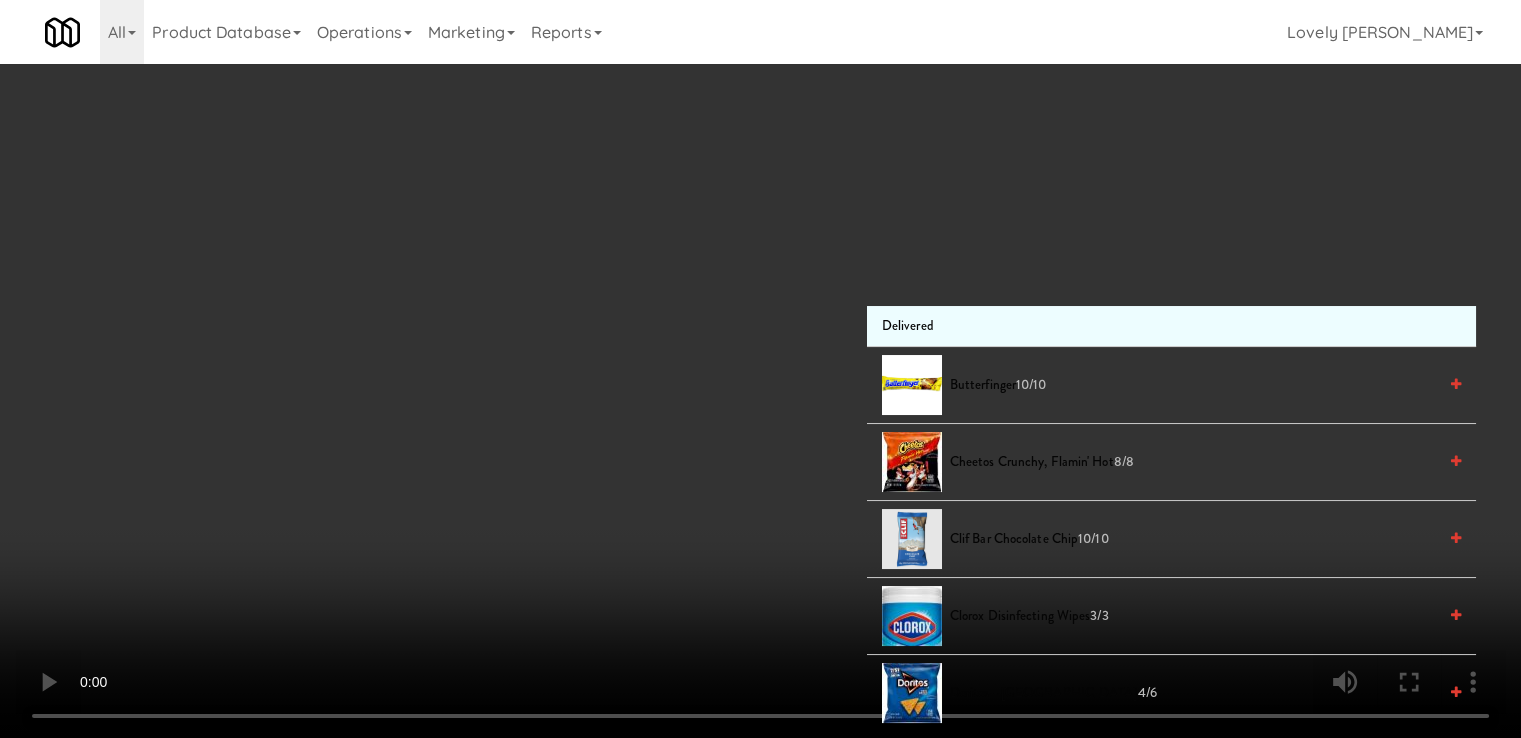 click at bounding box center (760, 369) 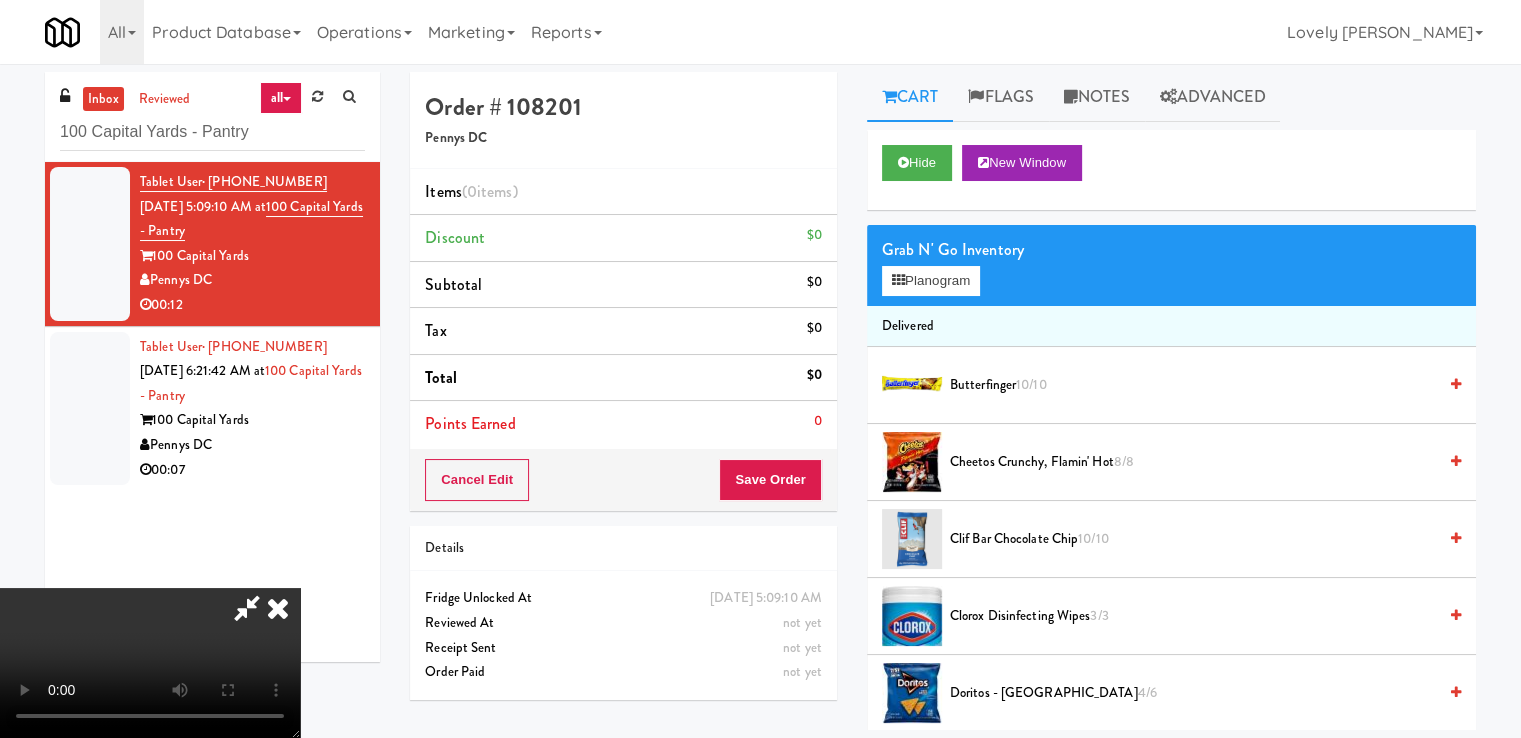 click at bounding box center [150, 663] 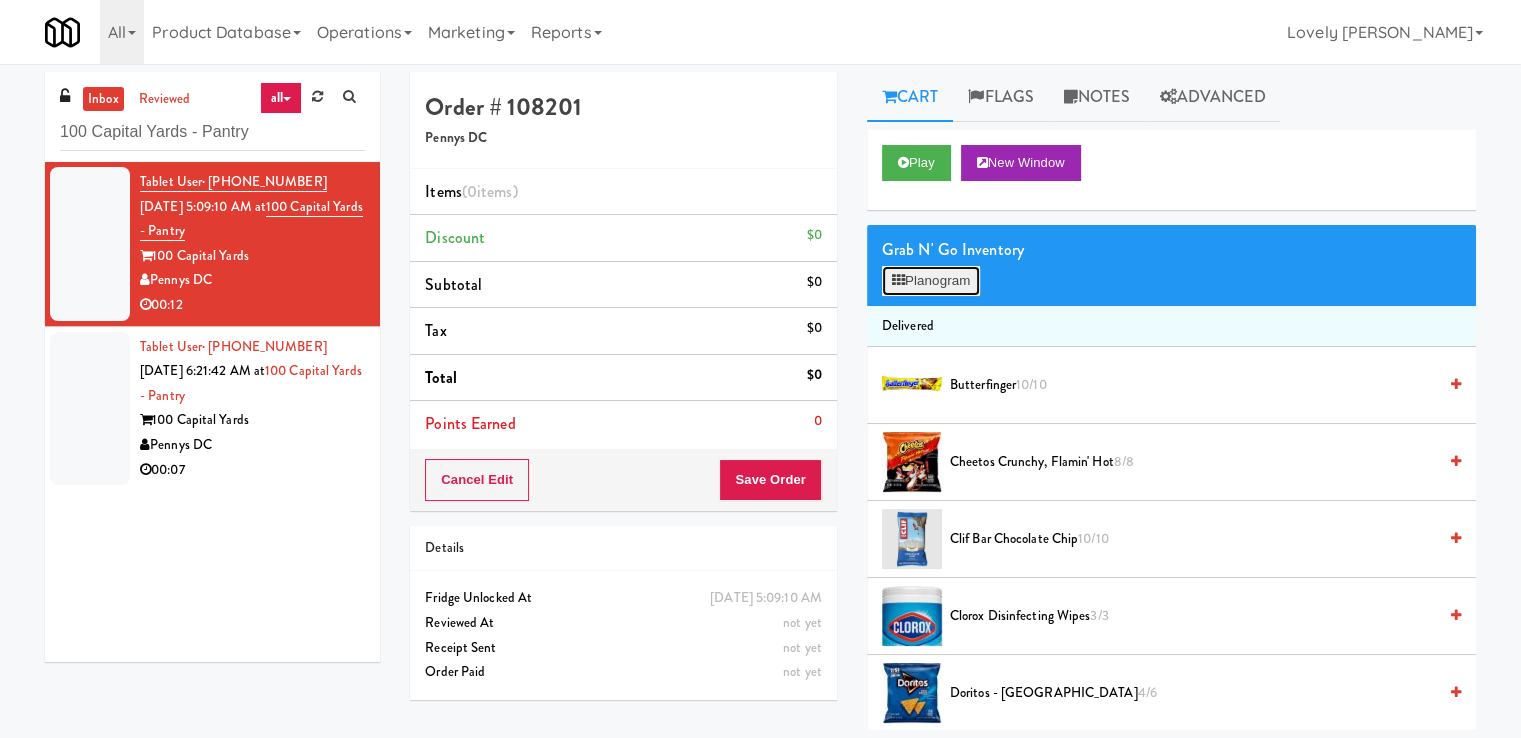 click at bounding box center [898, 280] 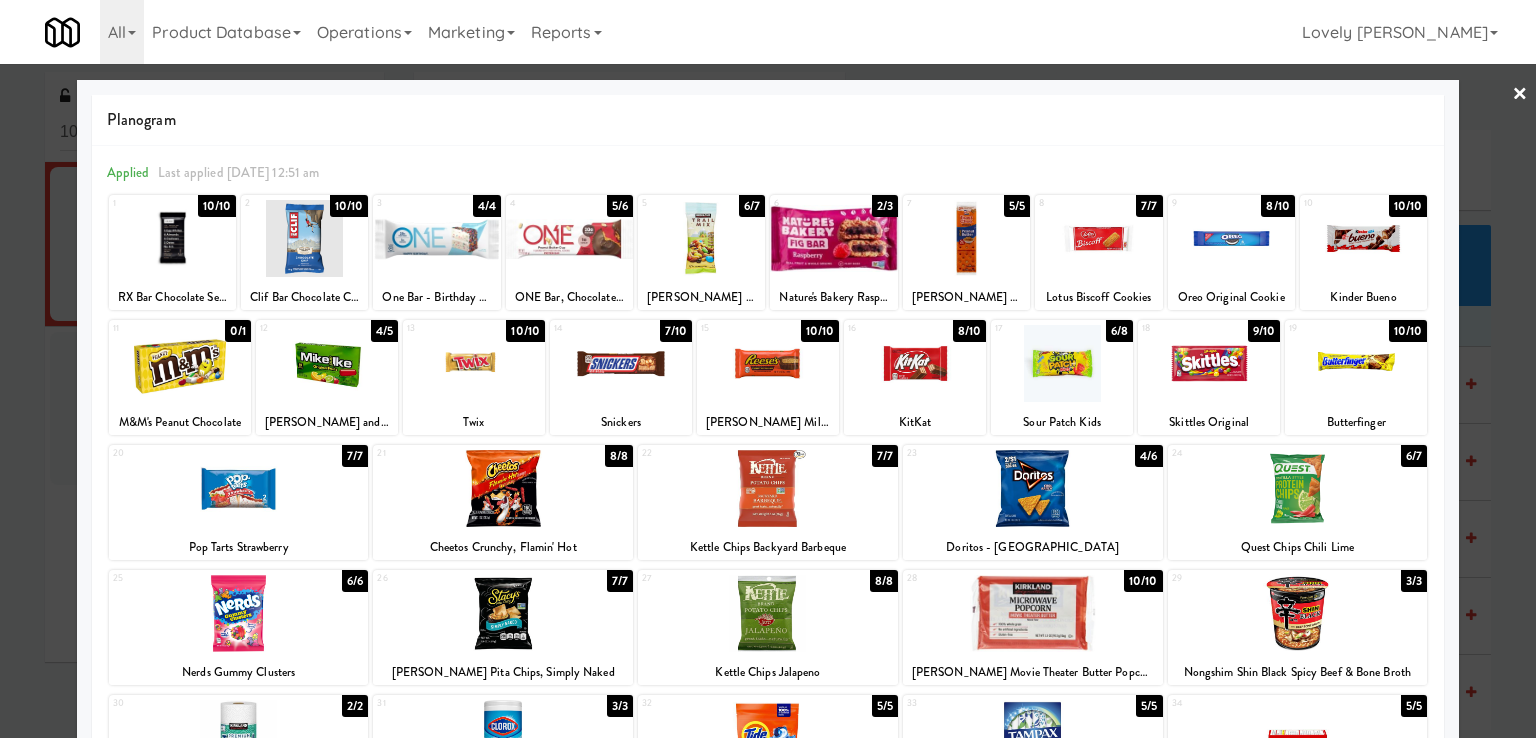 click at bounding box center (1231, 238) 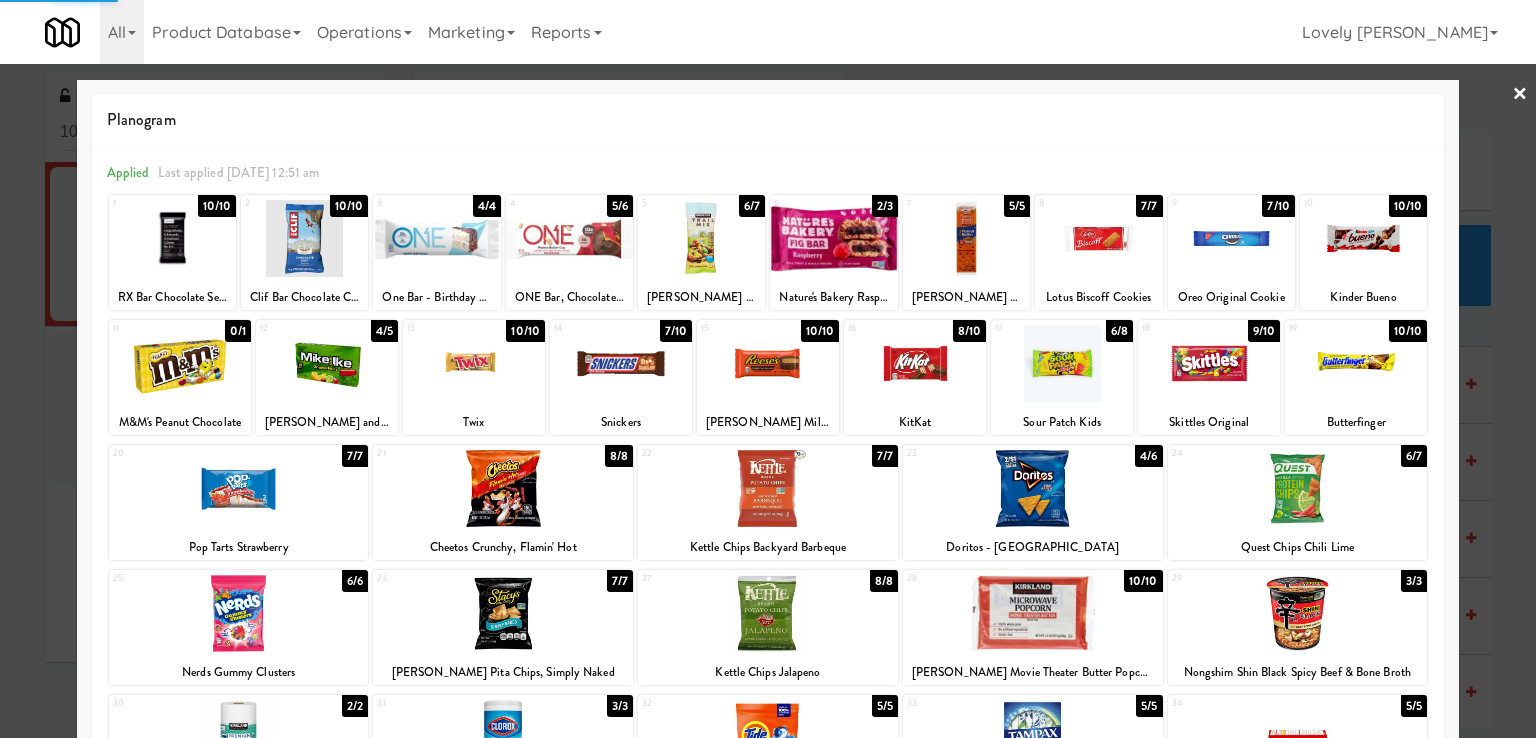 click at bounding box center (1356, 363) 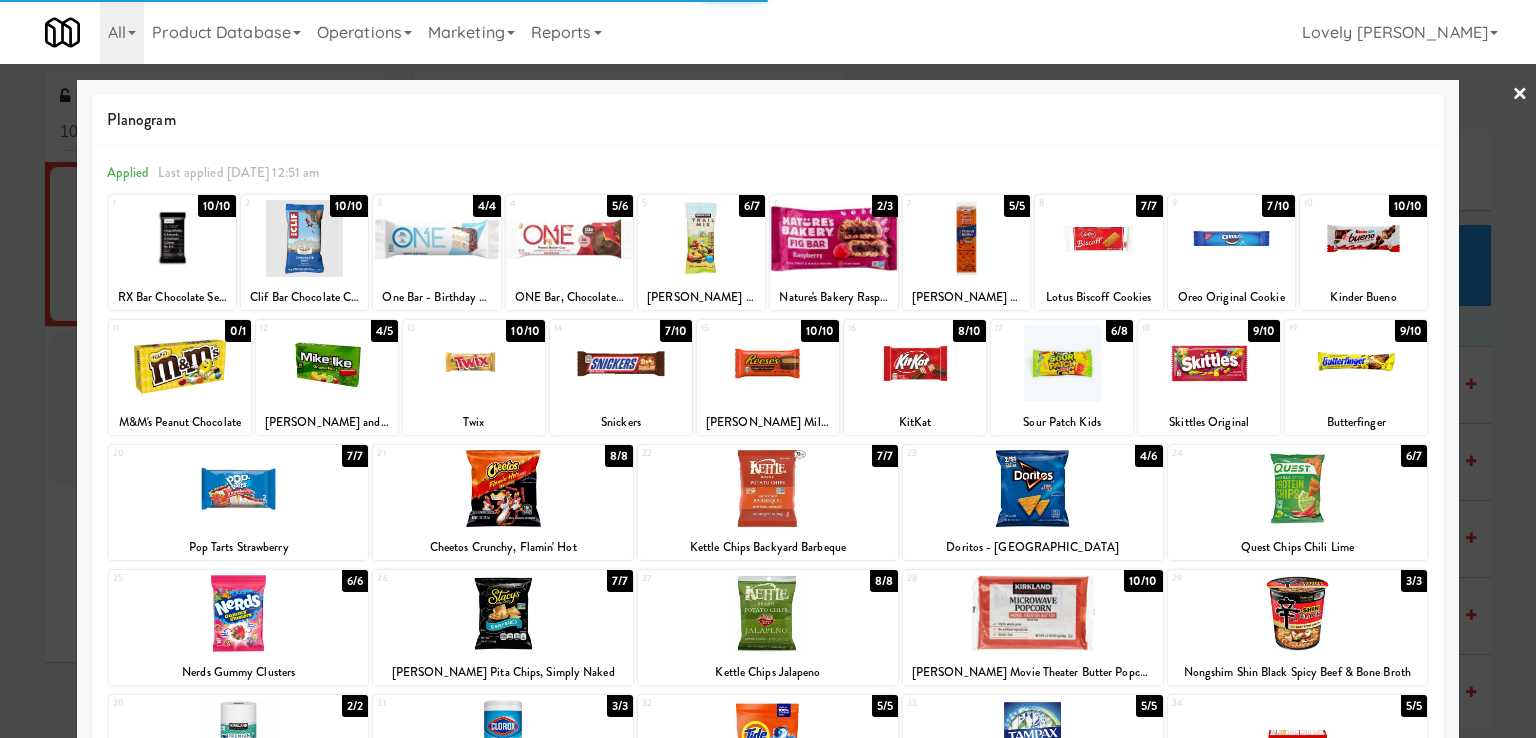 click at bounding box center [768, 369] 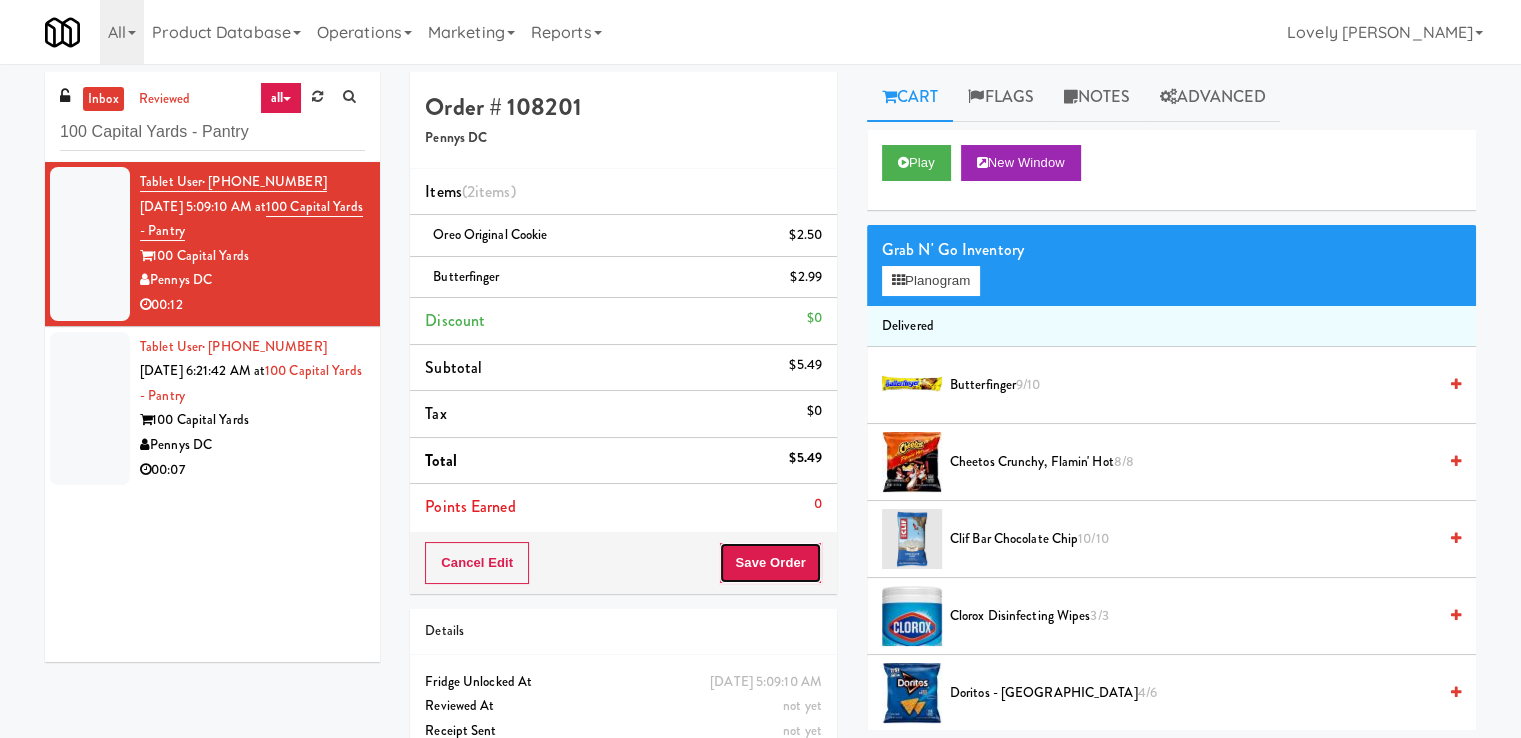 click on "Save Order" at bounding box center (770, 563) 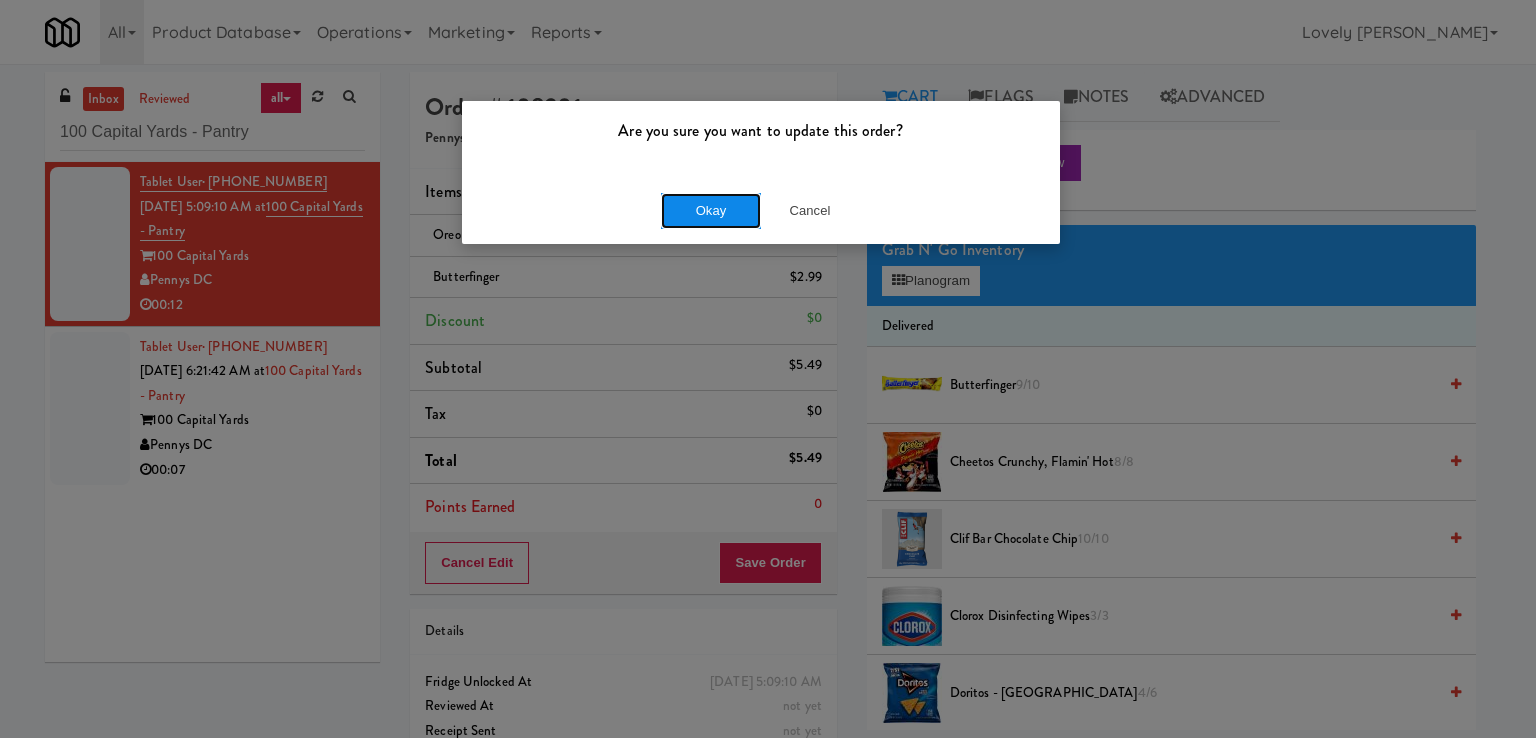 click on "Okay" at bounding box center (711, 211) 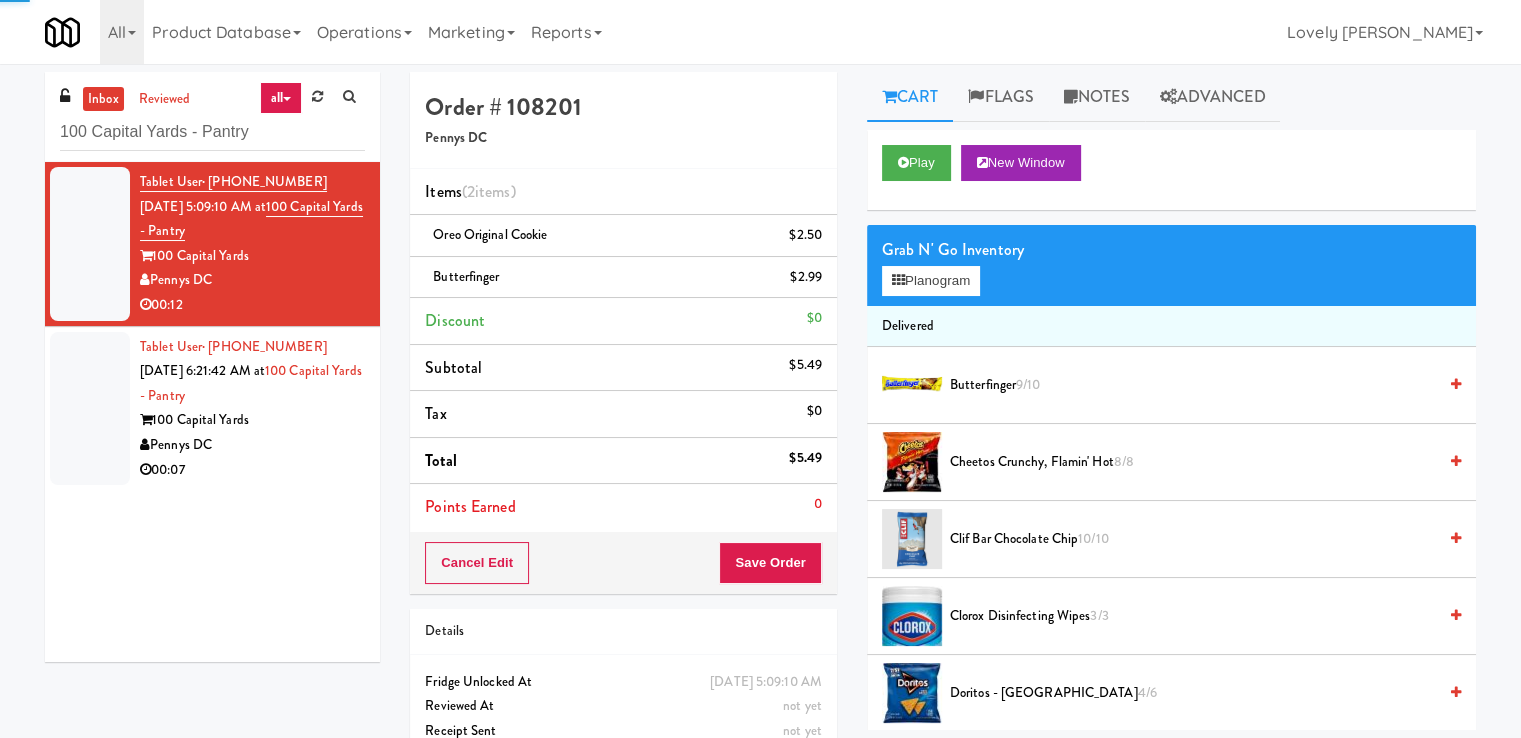 click on "Pennys DC" at bounding box center [252, 445] 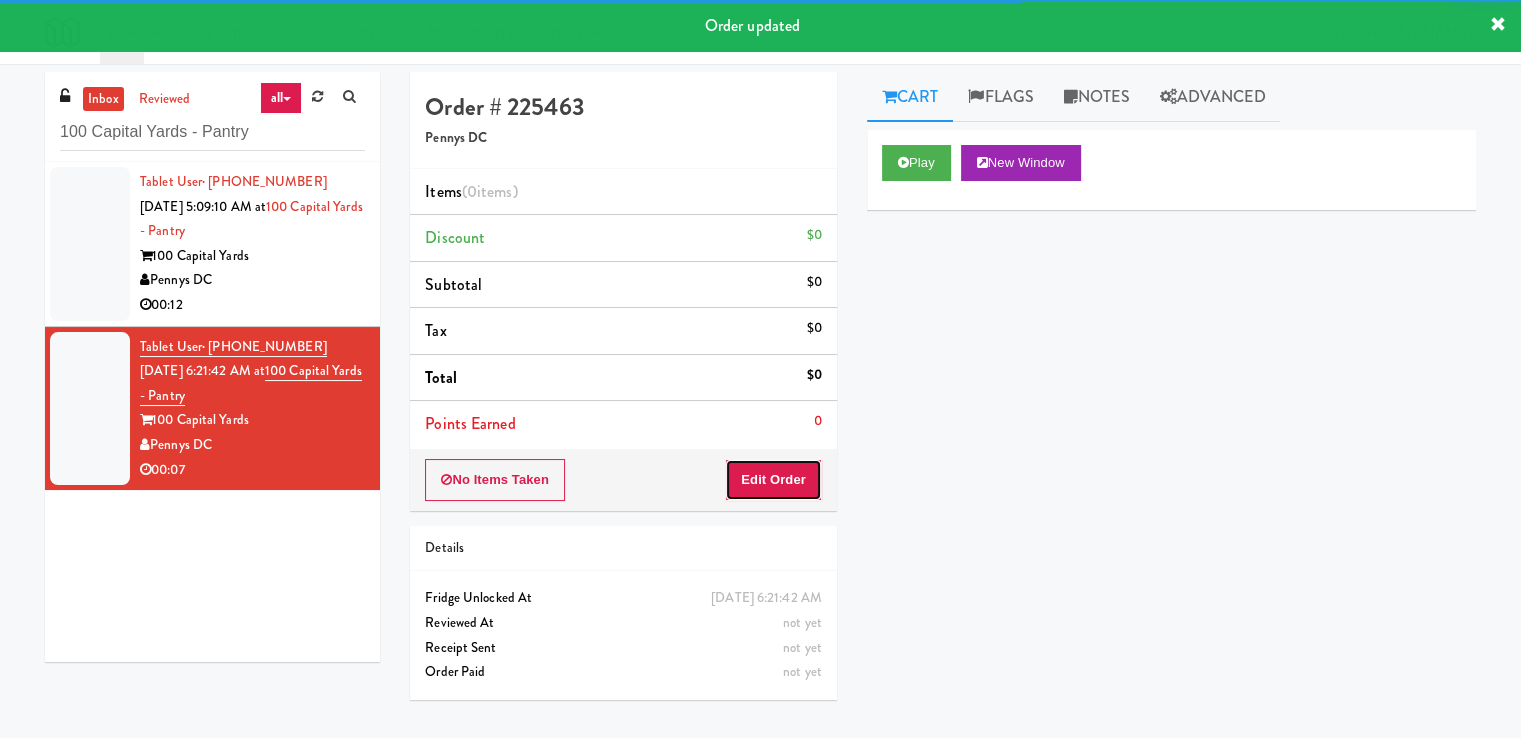 click on "Edit Order" at bounding box center (773, 480) 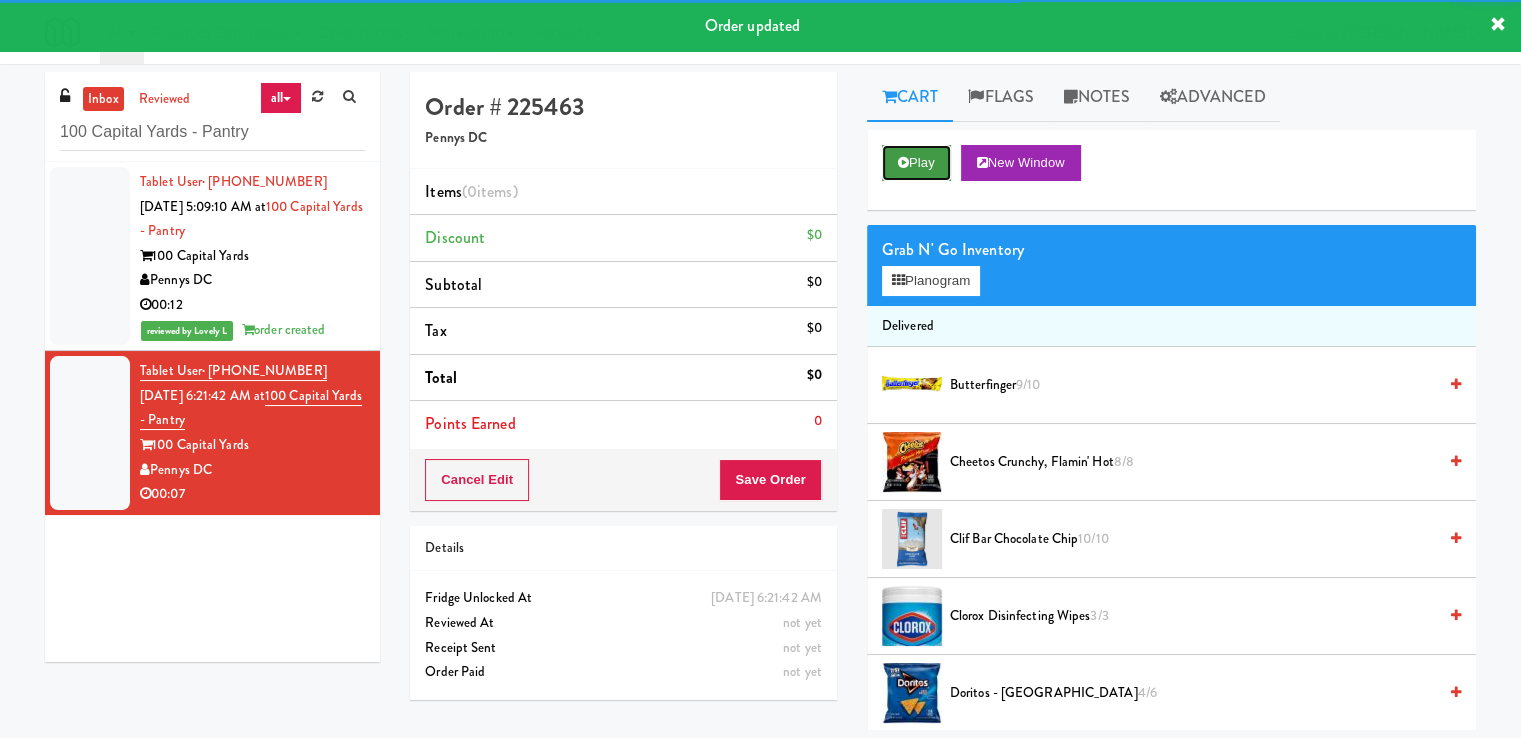 click on "Play" at bounding box center [916, 163] 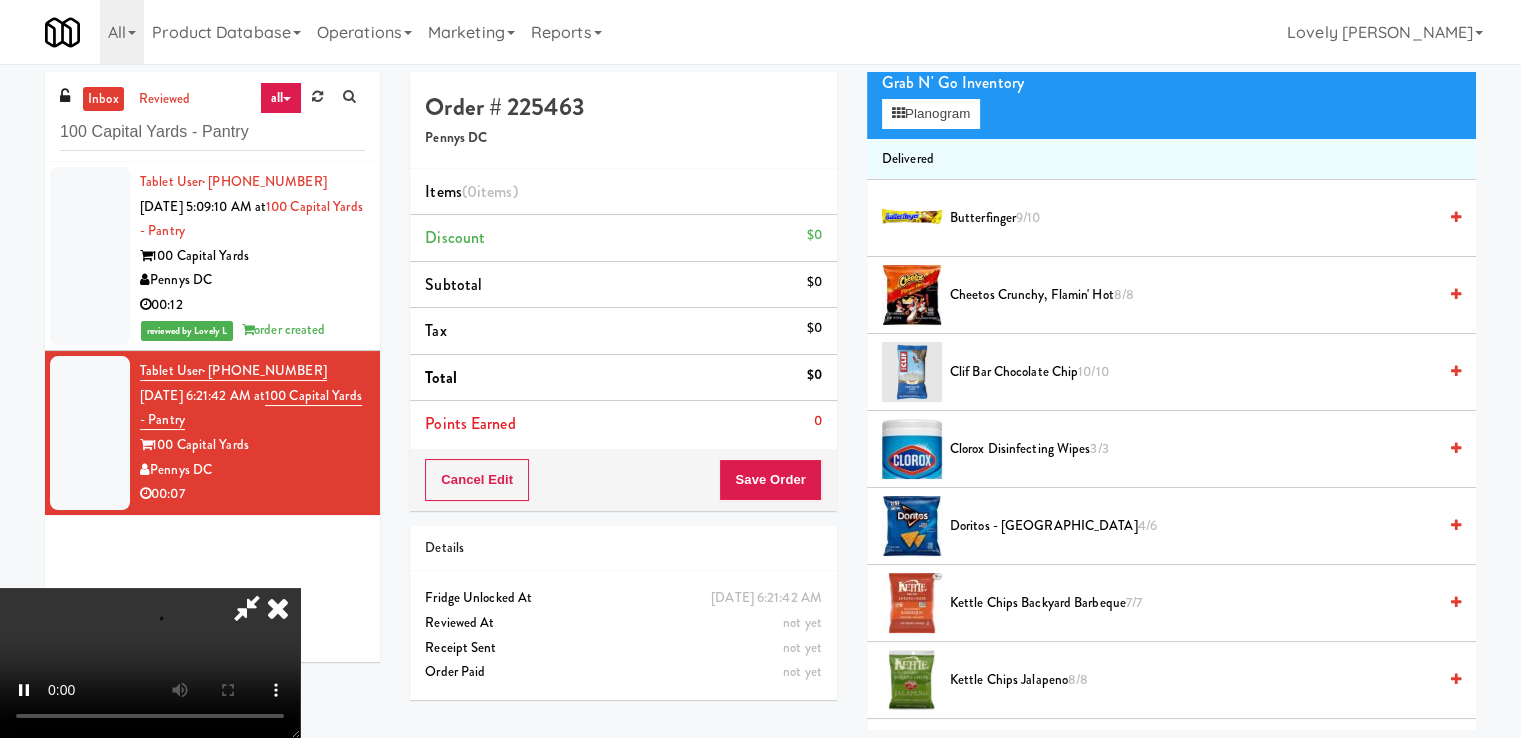 scroll, scrollTop: 300, scrollLeft: 0, axis: vertical 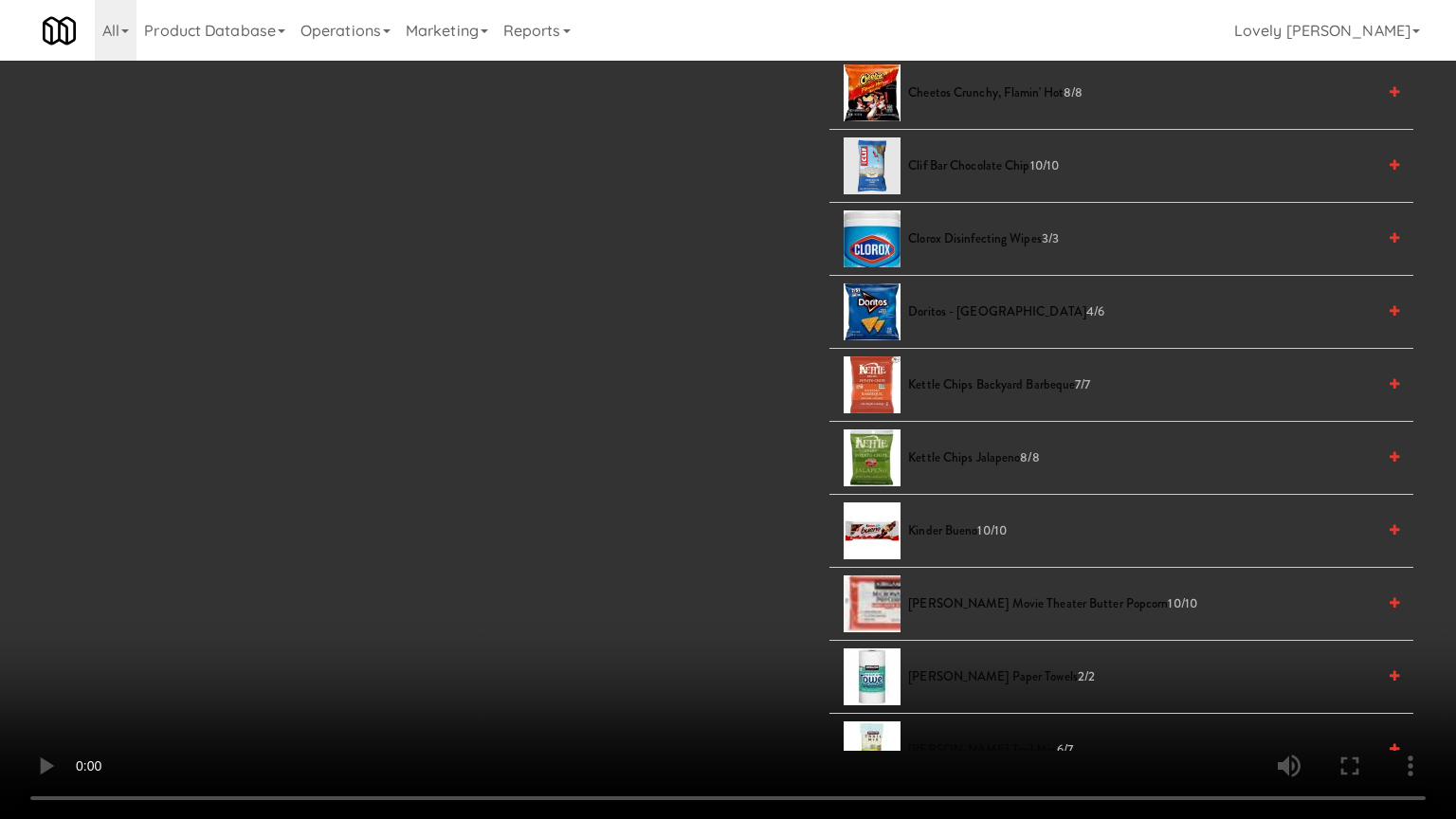 type 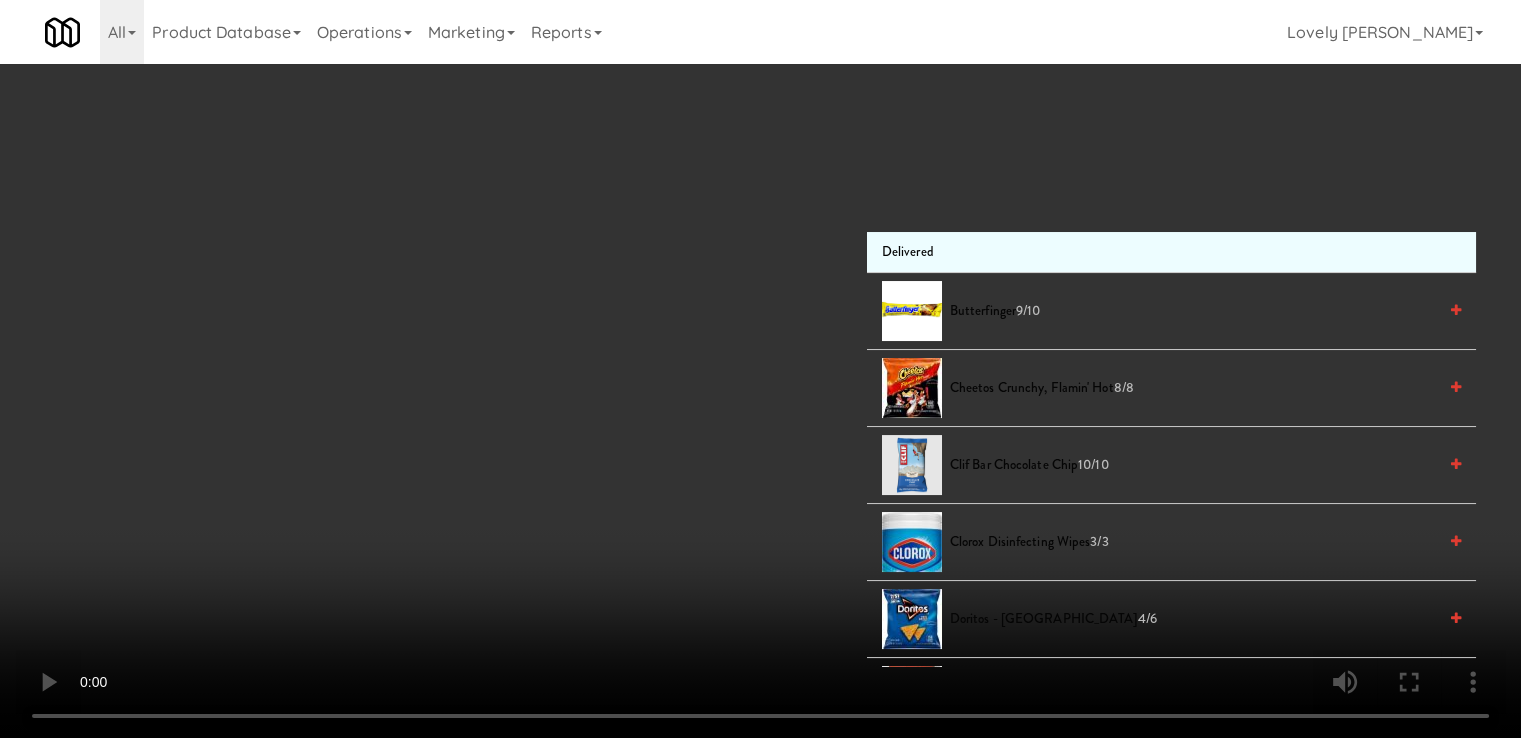 scroll, scrollTop: 0, scrollLeft: 0, axis: both 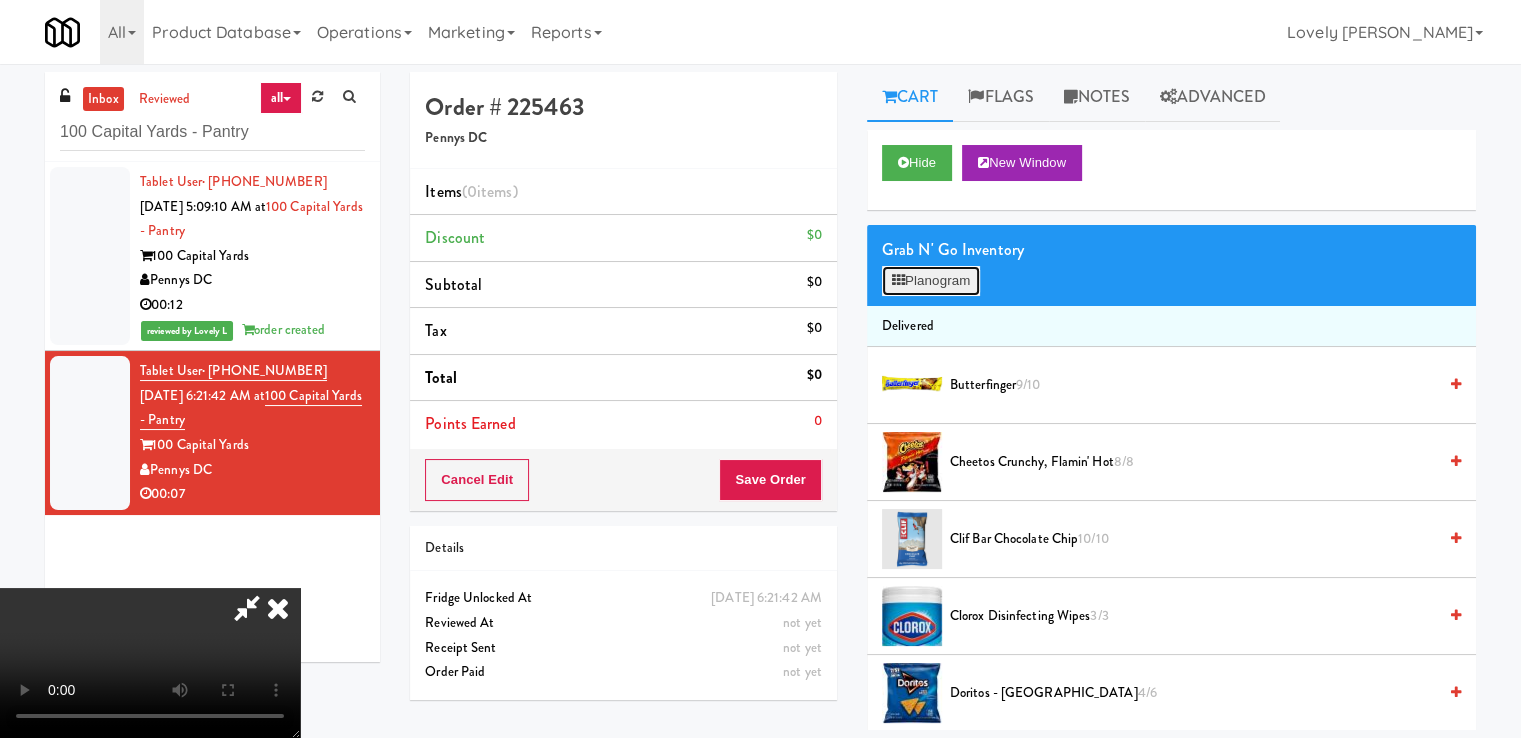 click on "Planogram" at bounding box center (931, 281) 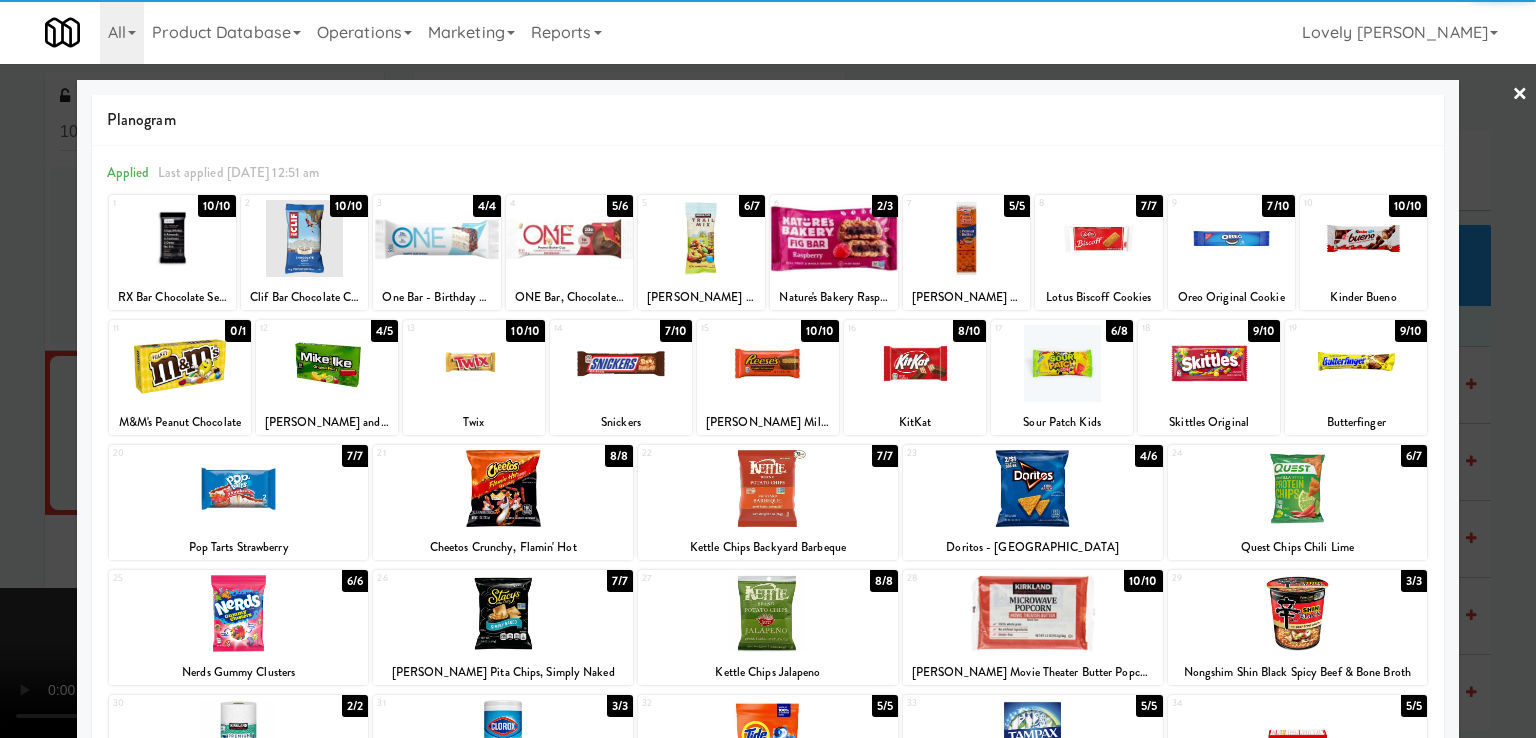 click at bounding box center (436, 238) 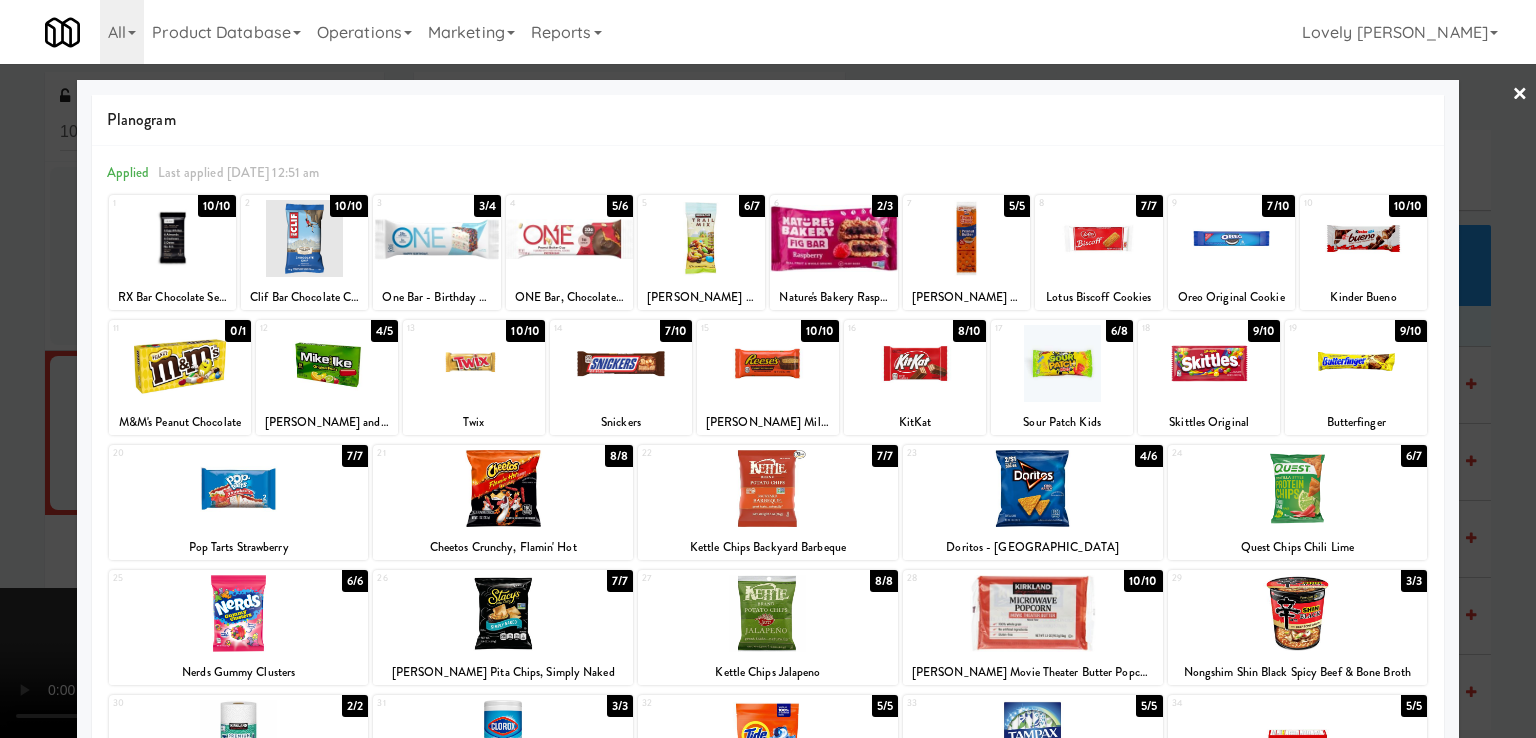 drag, startPoint x: 55, startPoint y: 334, endPoint x: 43, endPoint y: 334, distance: 12 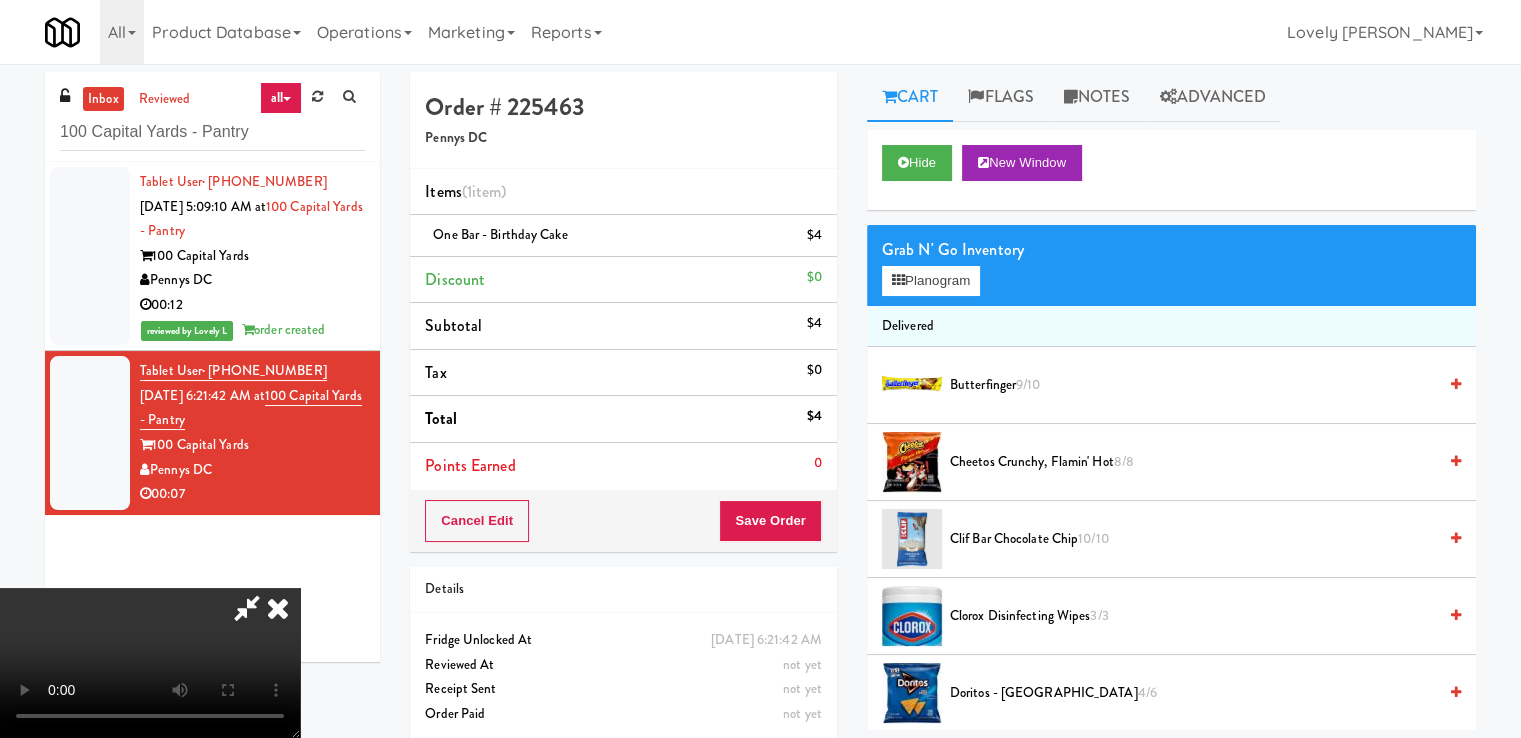 click at bounding box center (247, 608) 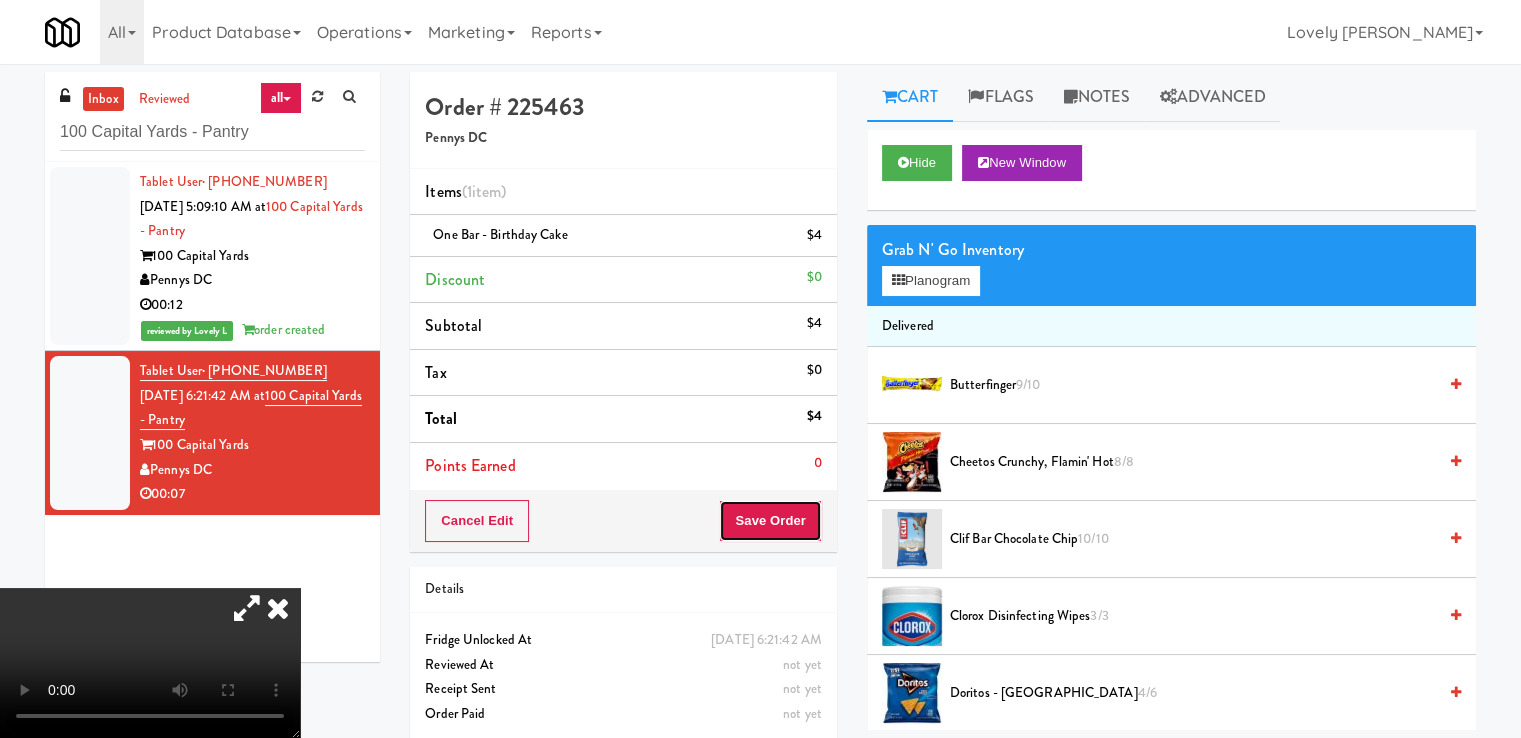 click on "Save Order" at bounding box center (770, 521) 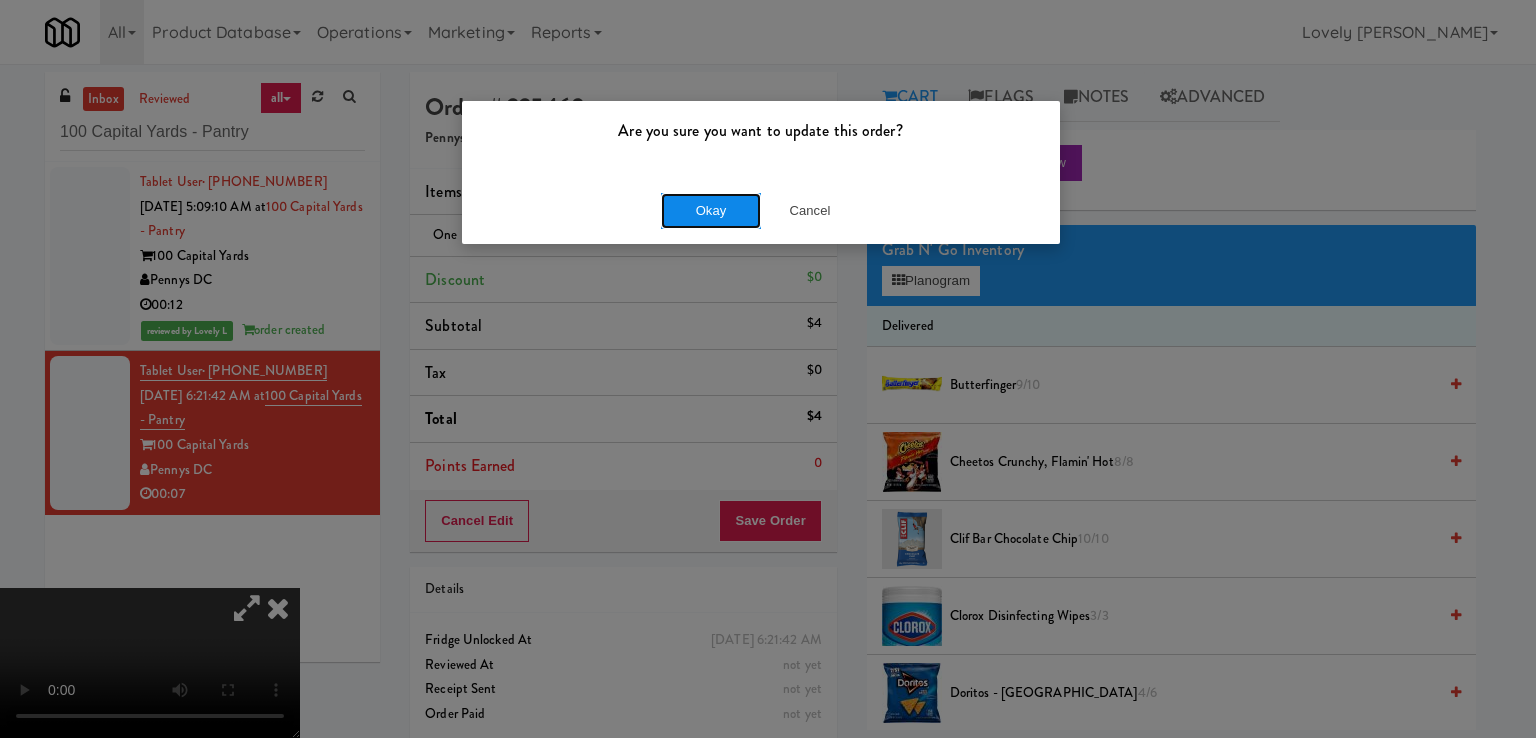 click on "Okay" at bounding box center (711, 211) 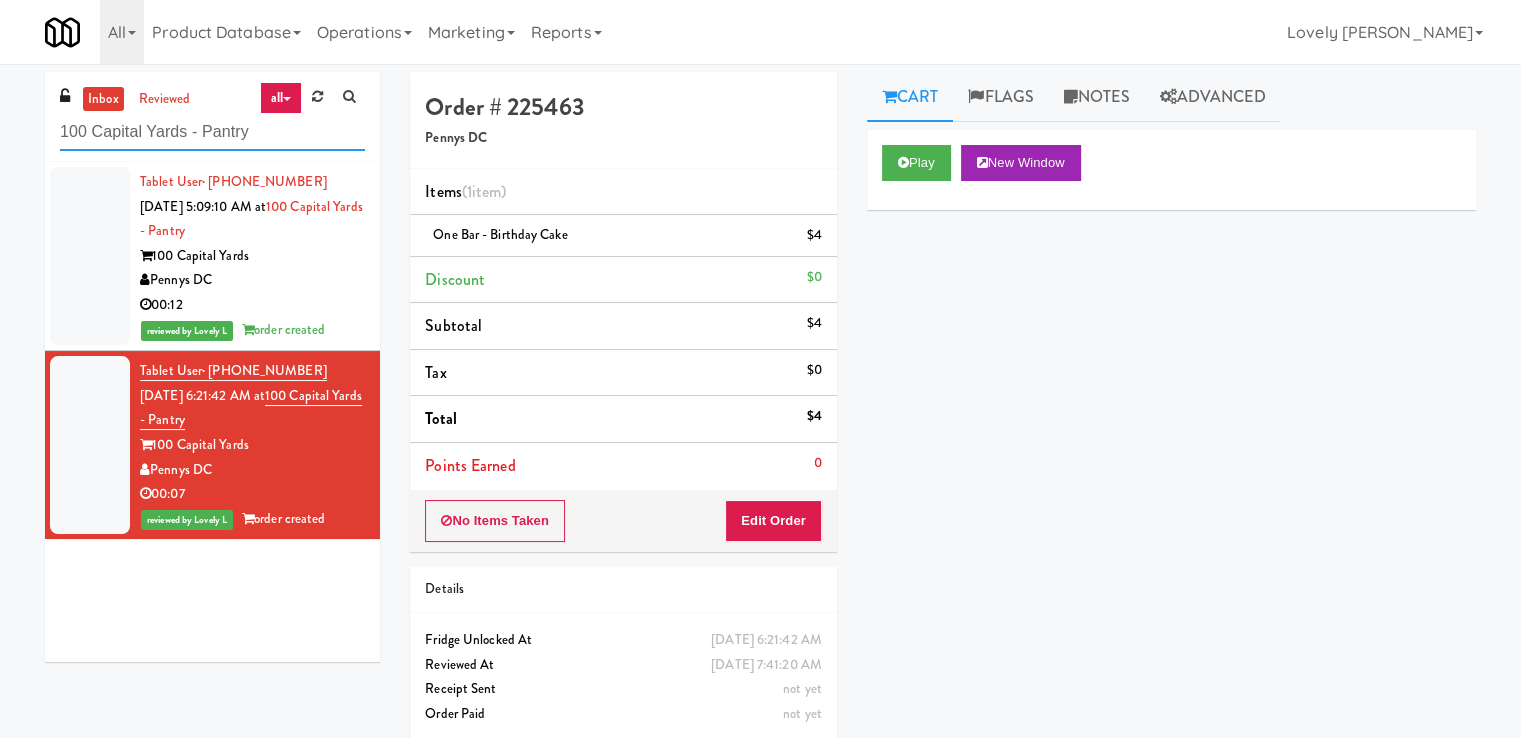 click on "100 Capital Yards - Pantry" at bounding box center [212, 132] 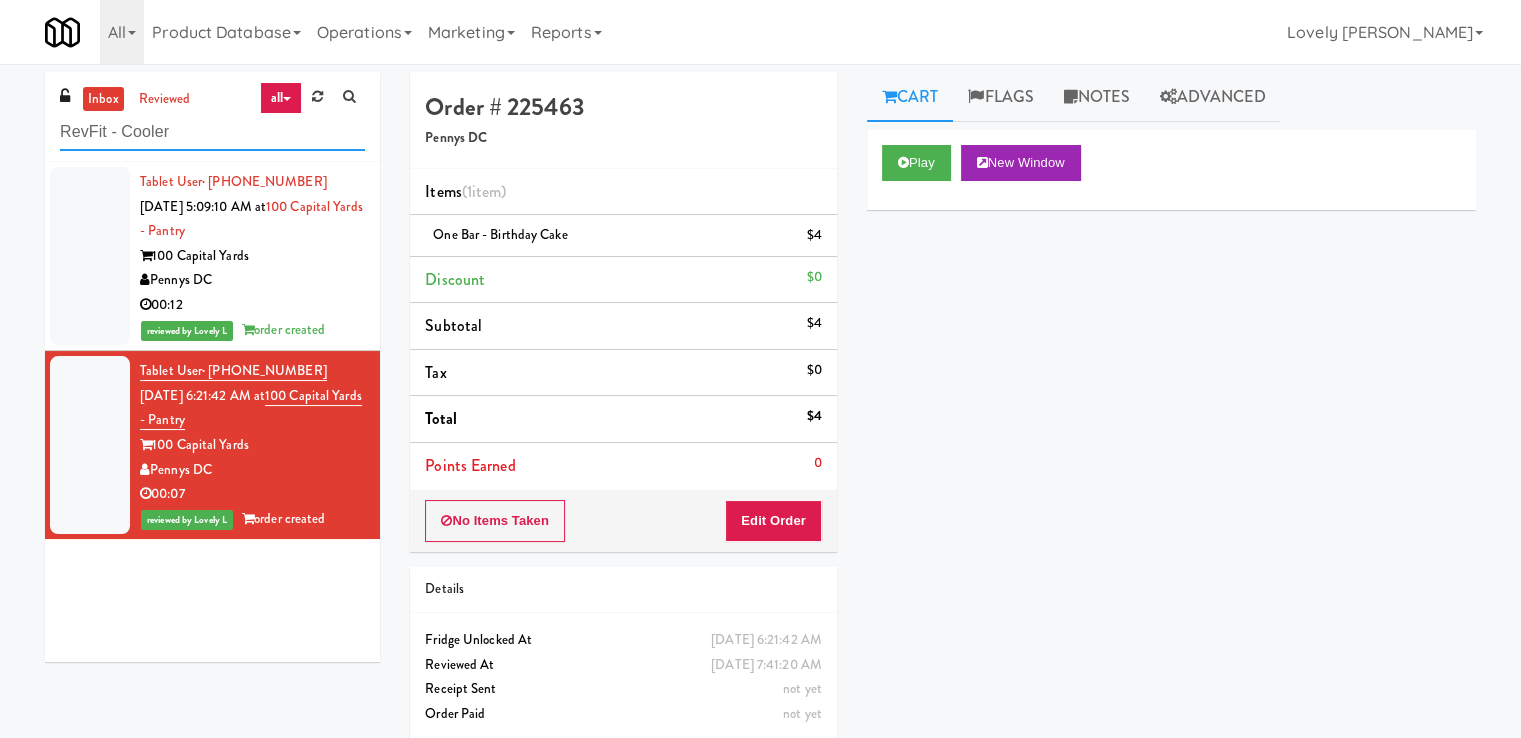 type on "RevFit - Cooler" 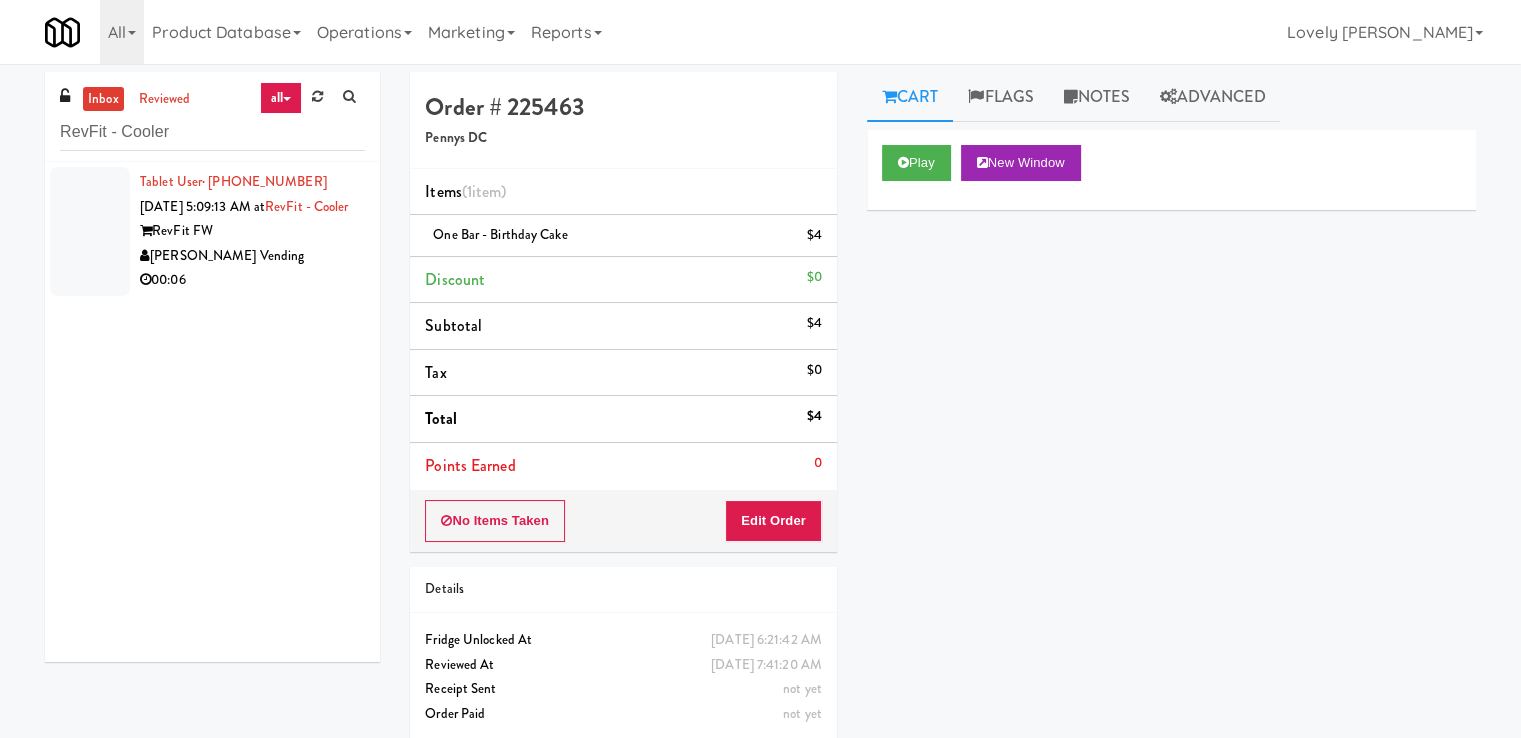 click on "[PERSON_NAME] Vending" at bounding box center (252, 256) 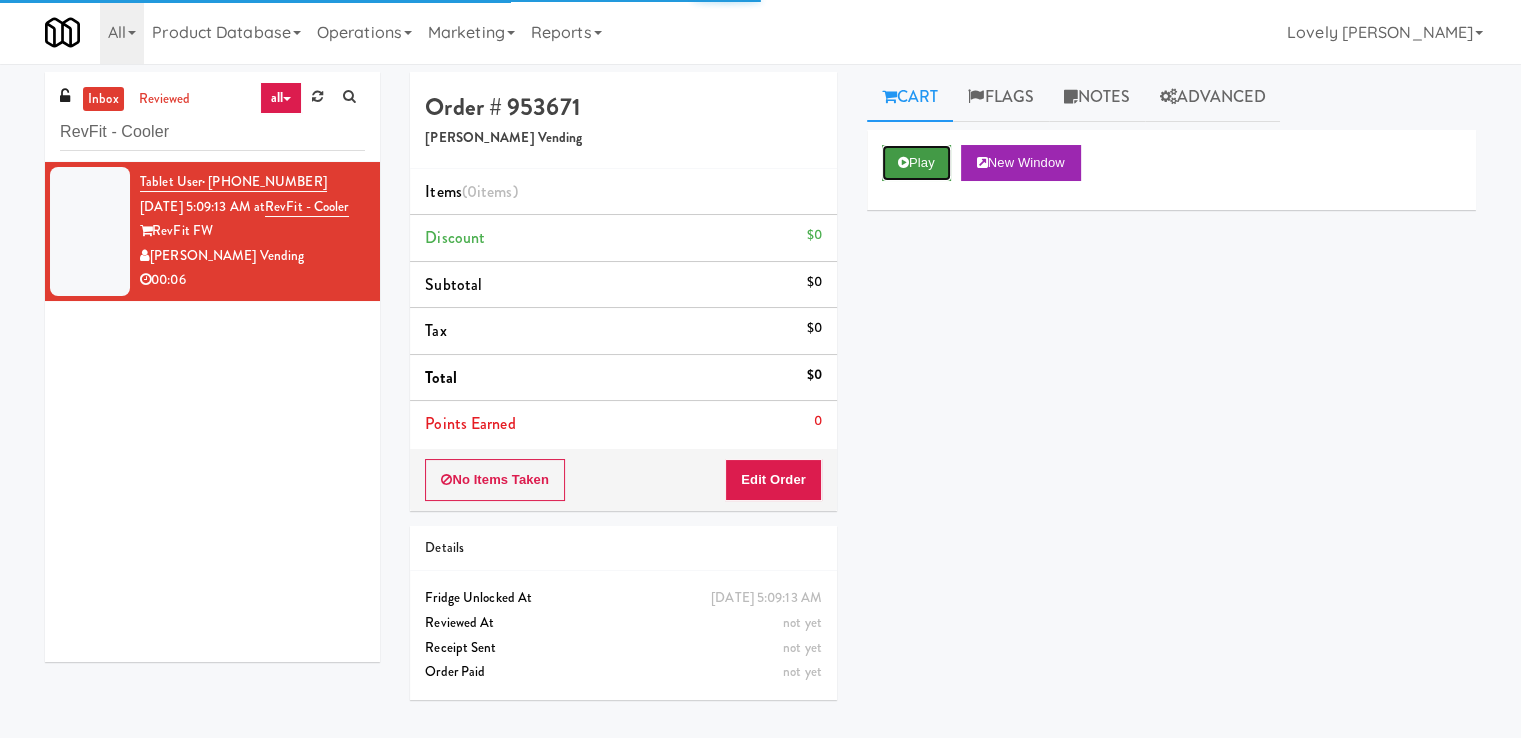 click on "Play" at bounding box center [916, 163] 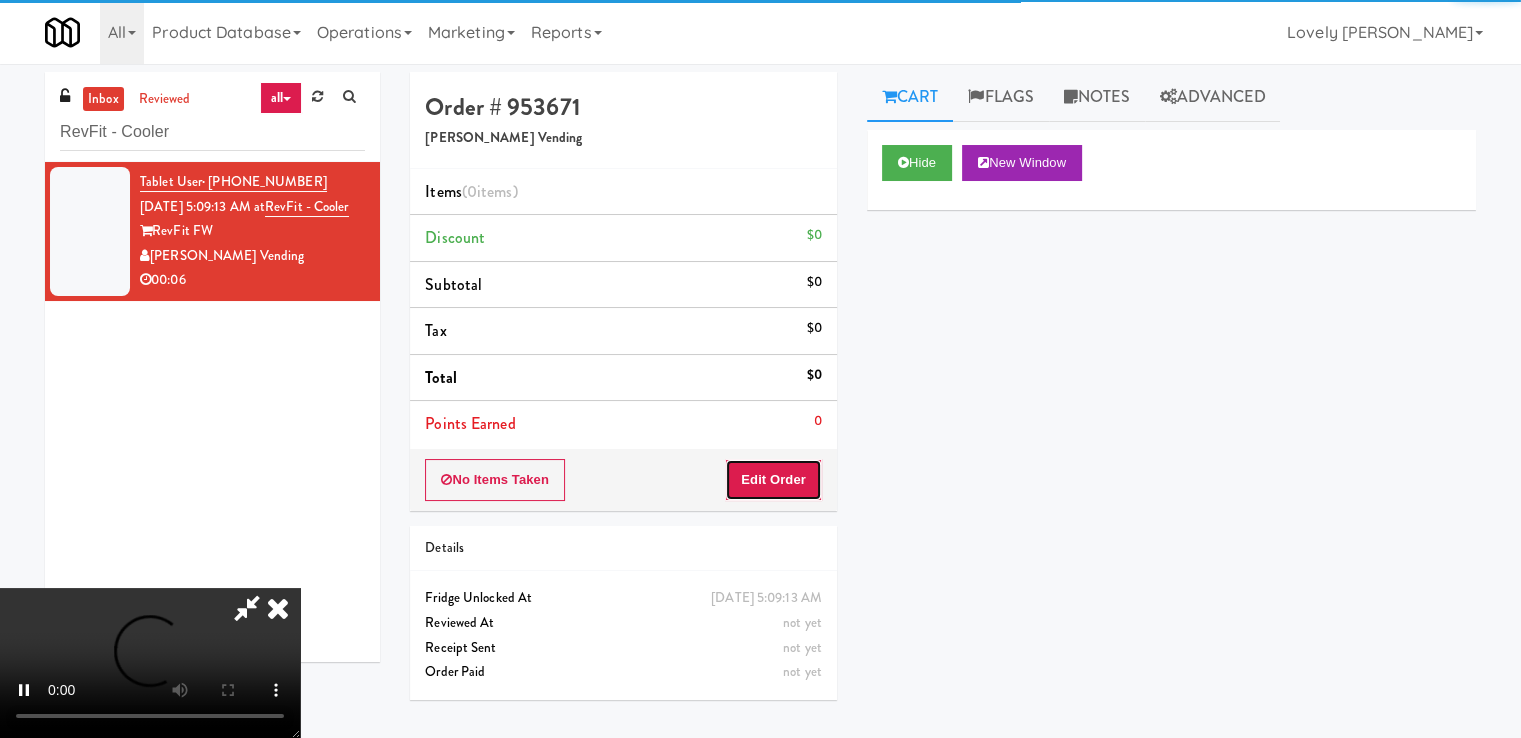 click on "Edit Order" at bounding box center (773, 480) 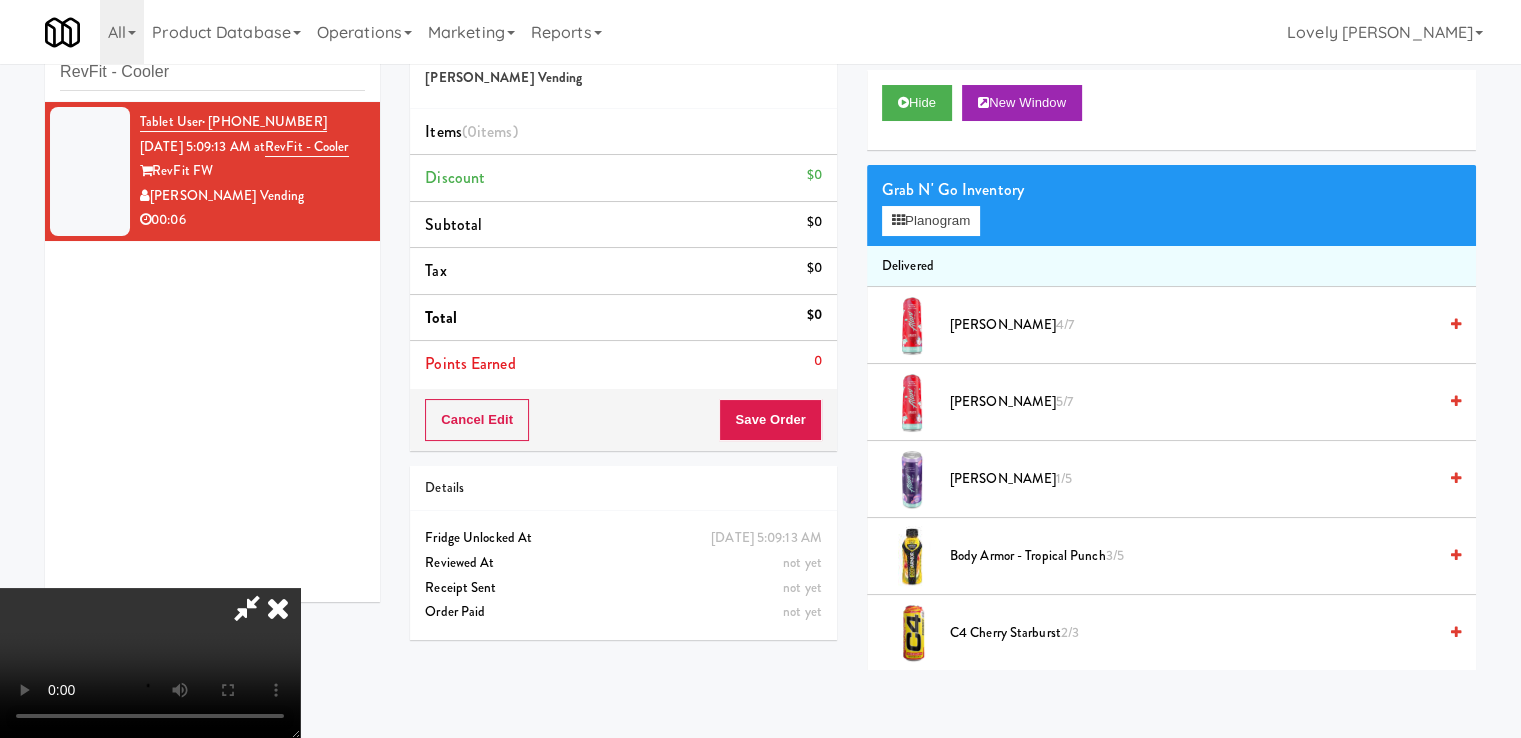 scroll, scrollTop: 64, scrollLeft: 0, axis: vertical 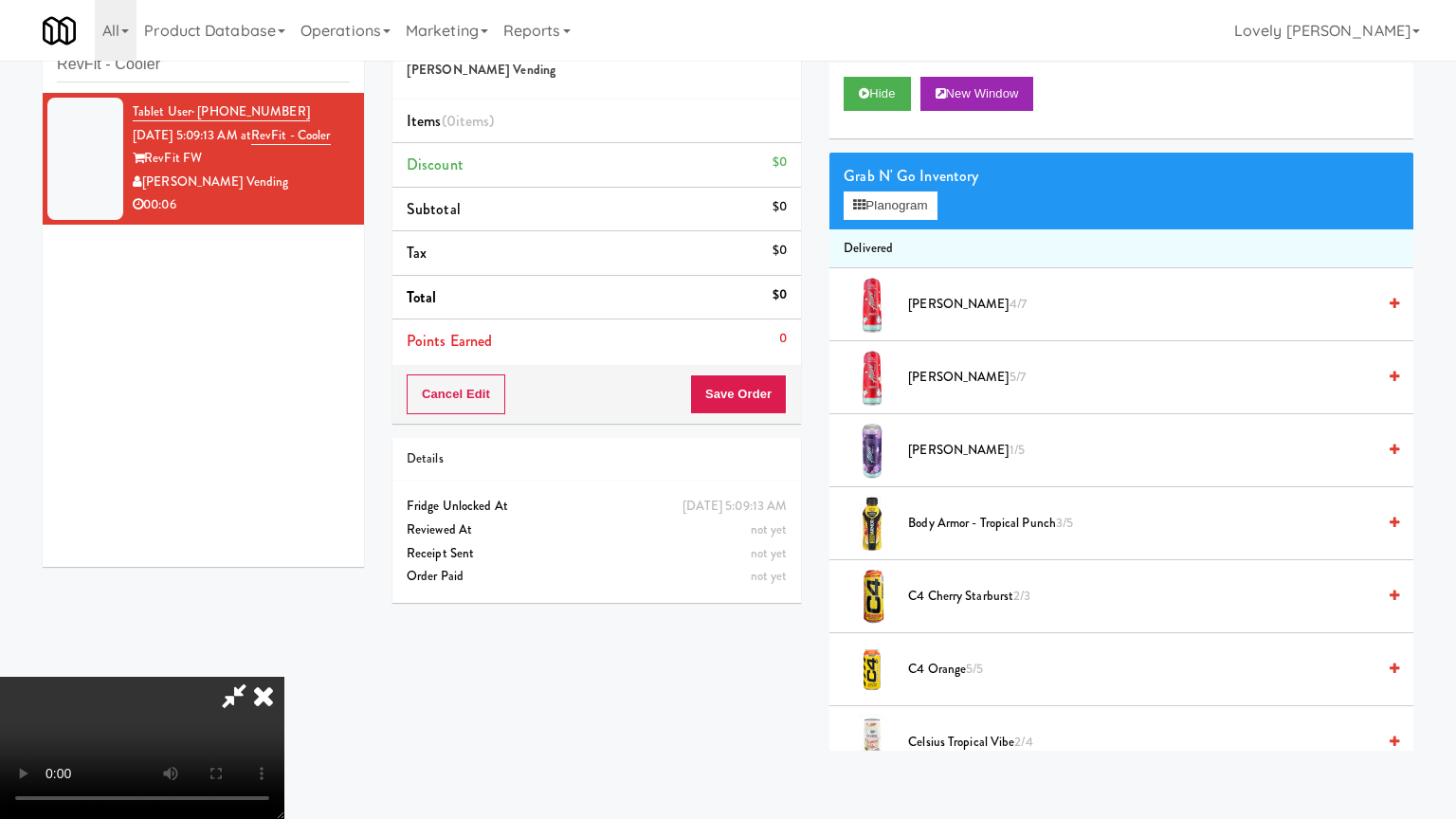 type 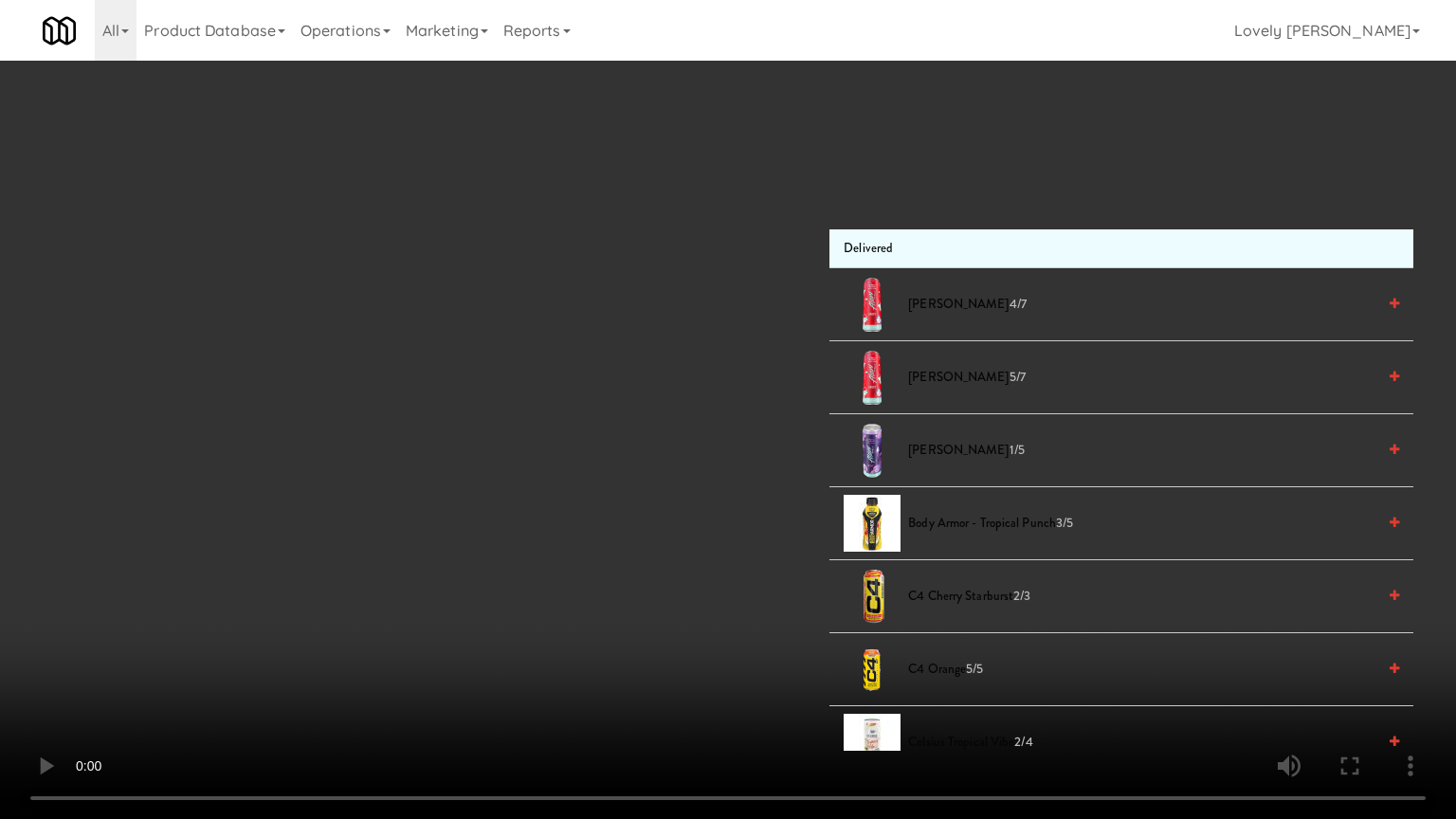 click at bounding box center (728, 410) 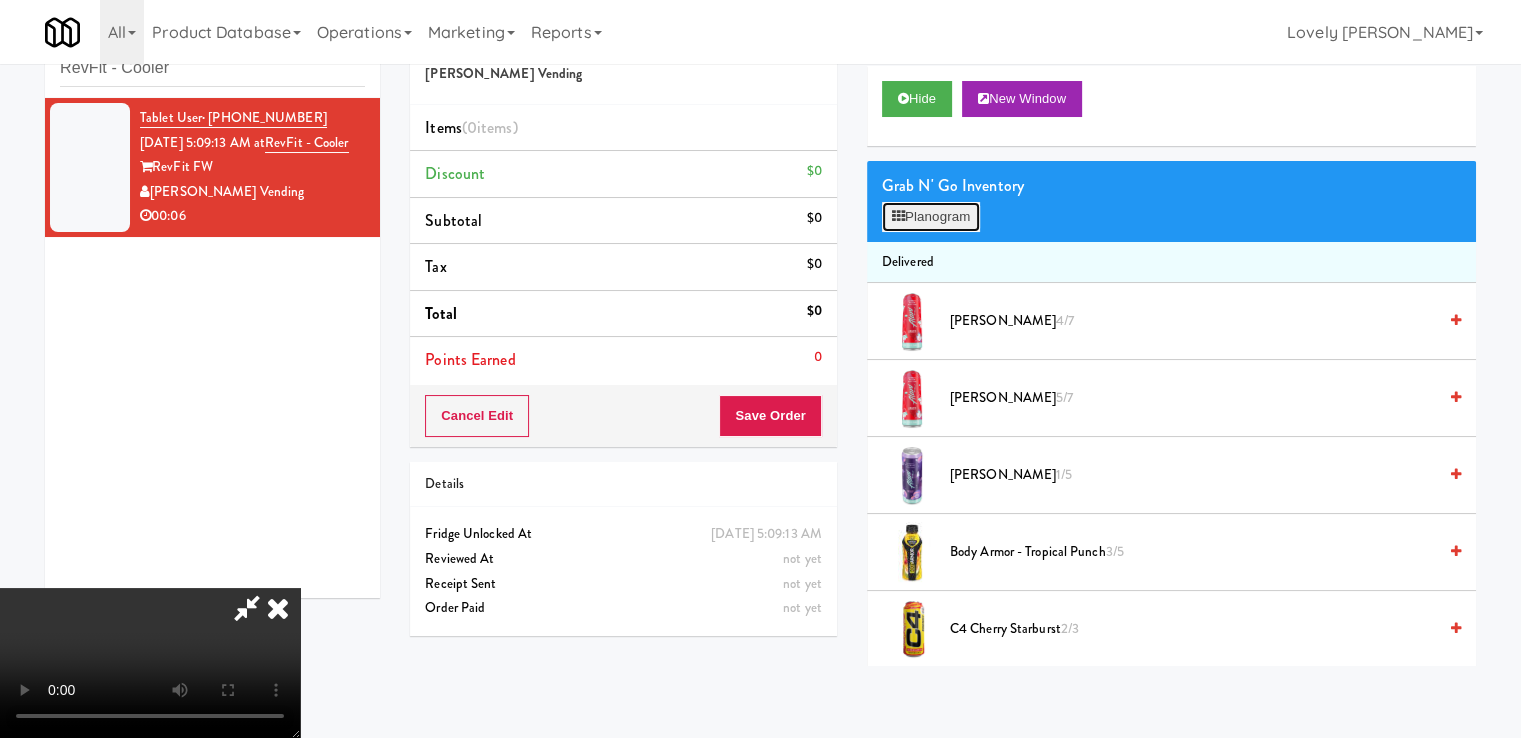 click on "Planogram" at bounding box center [931, 217] 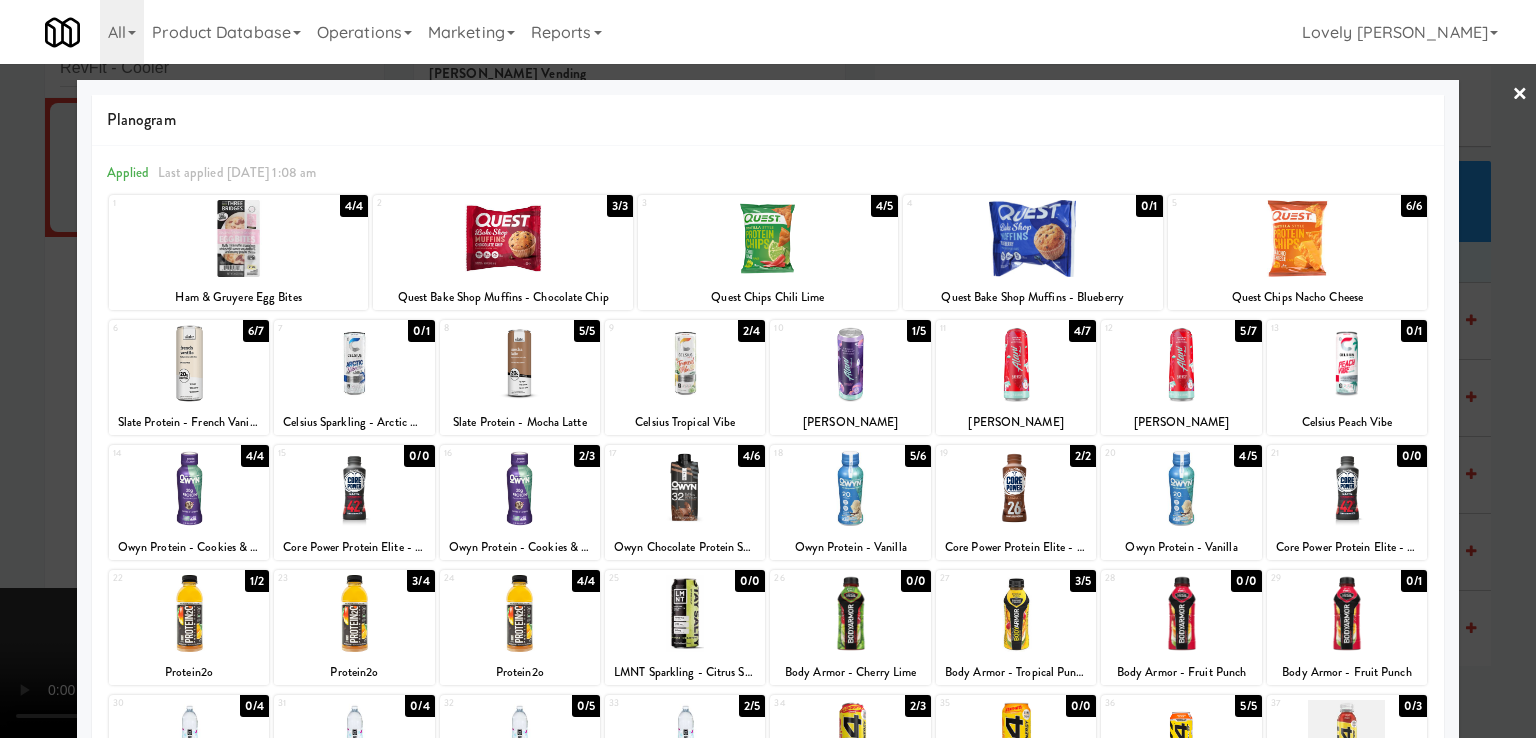 click at bounding box center (1016, 363) 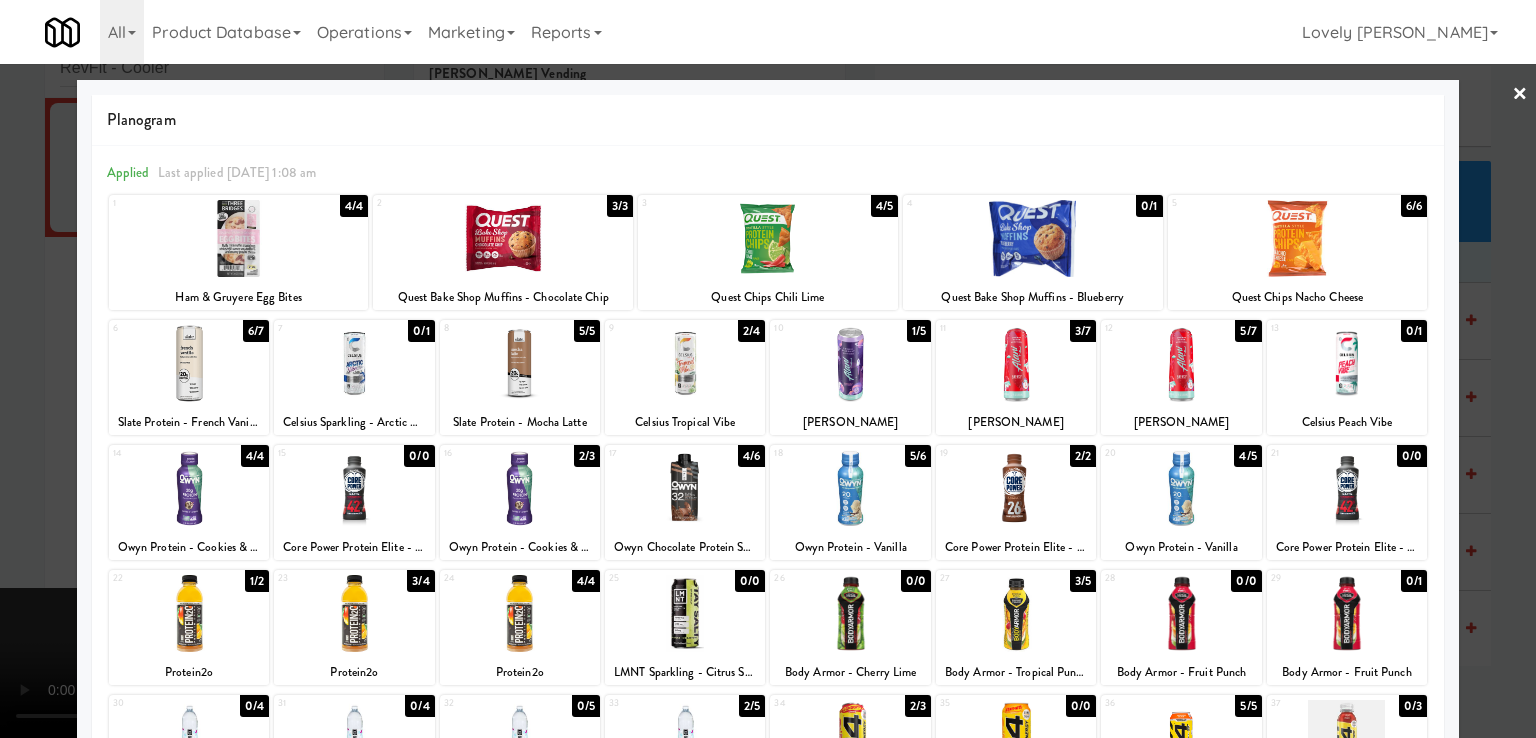 click at bounding box center (768, 369) 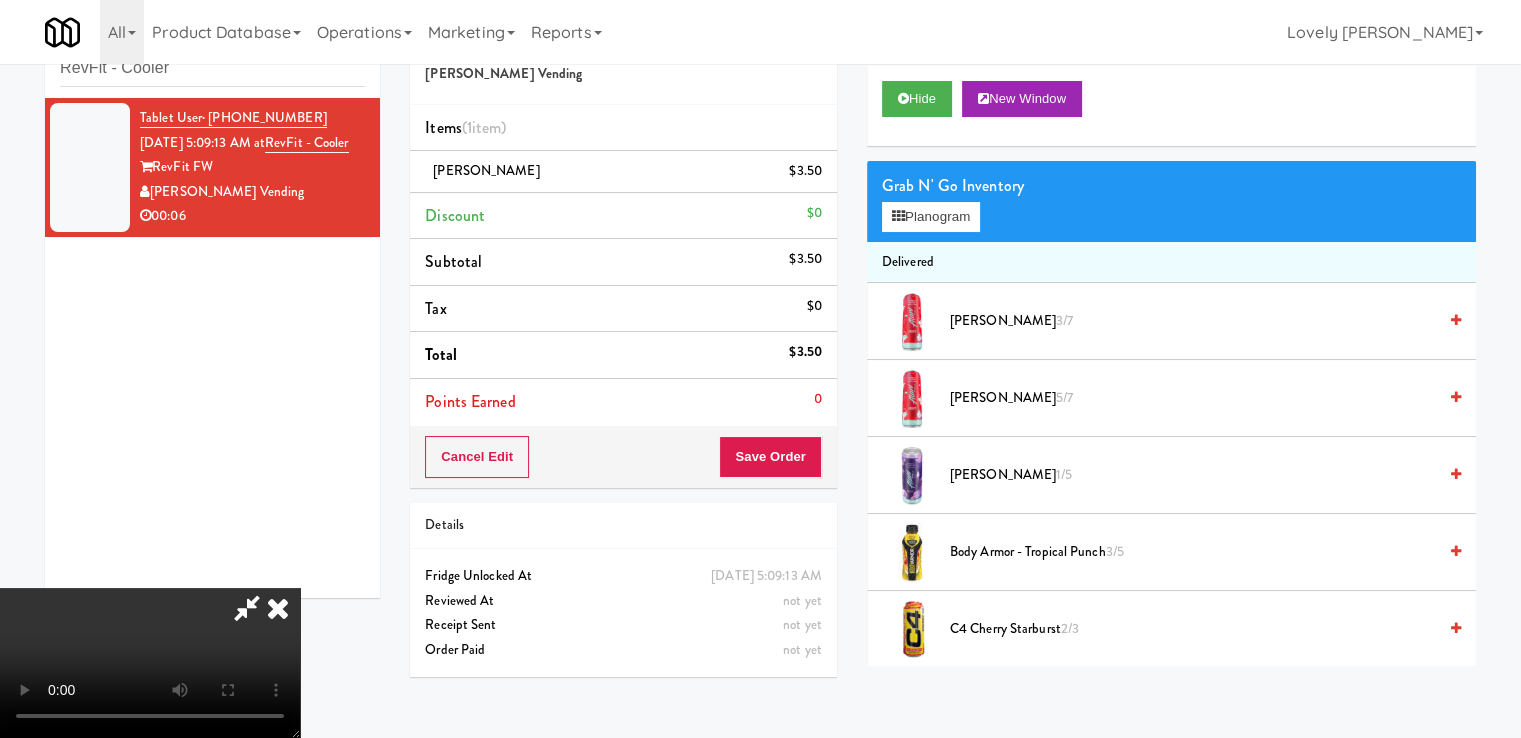 click at bounding box center (150, 663) 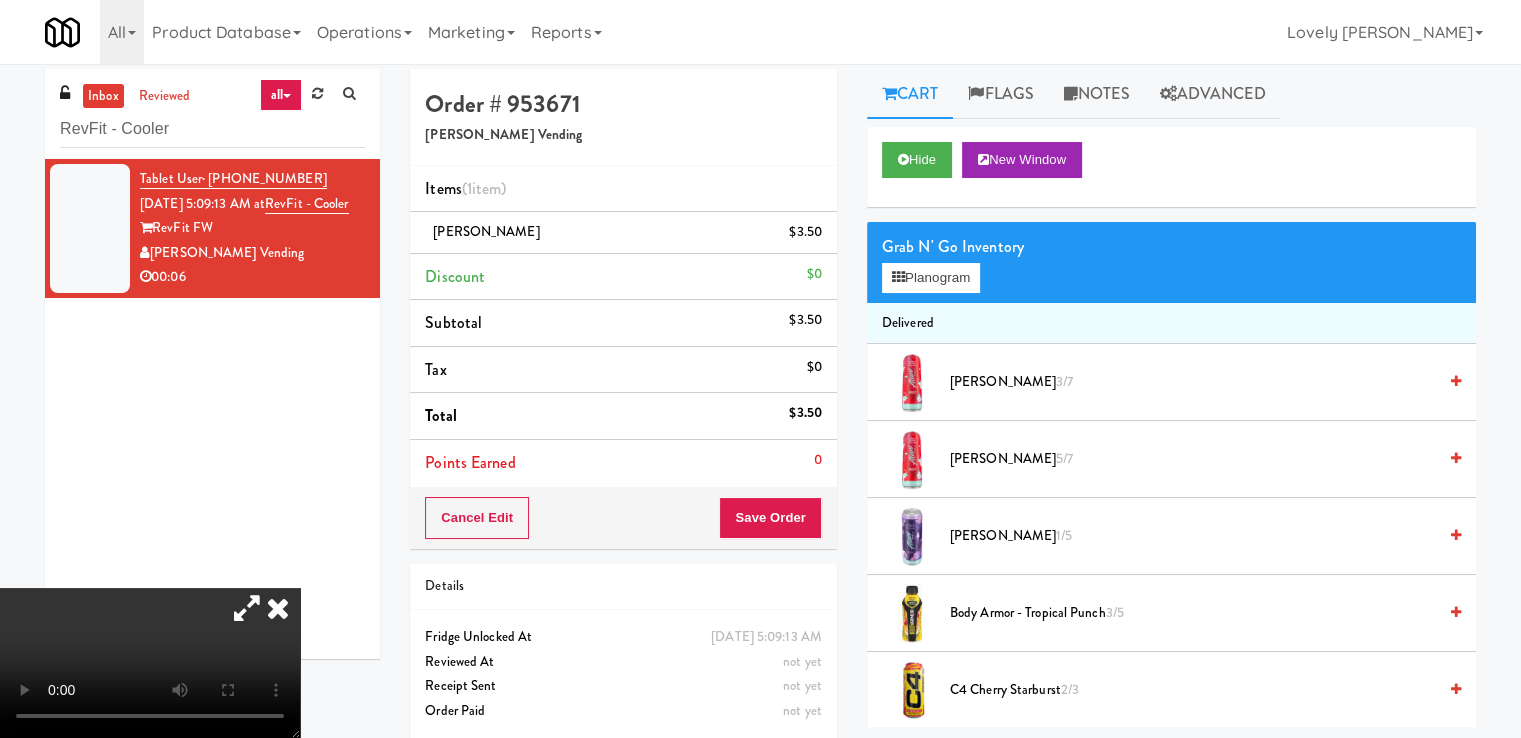 scroll, scrollTop: 0, scrollLeft: 0, axis: both 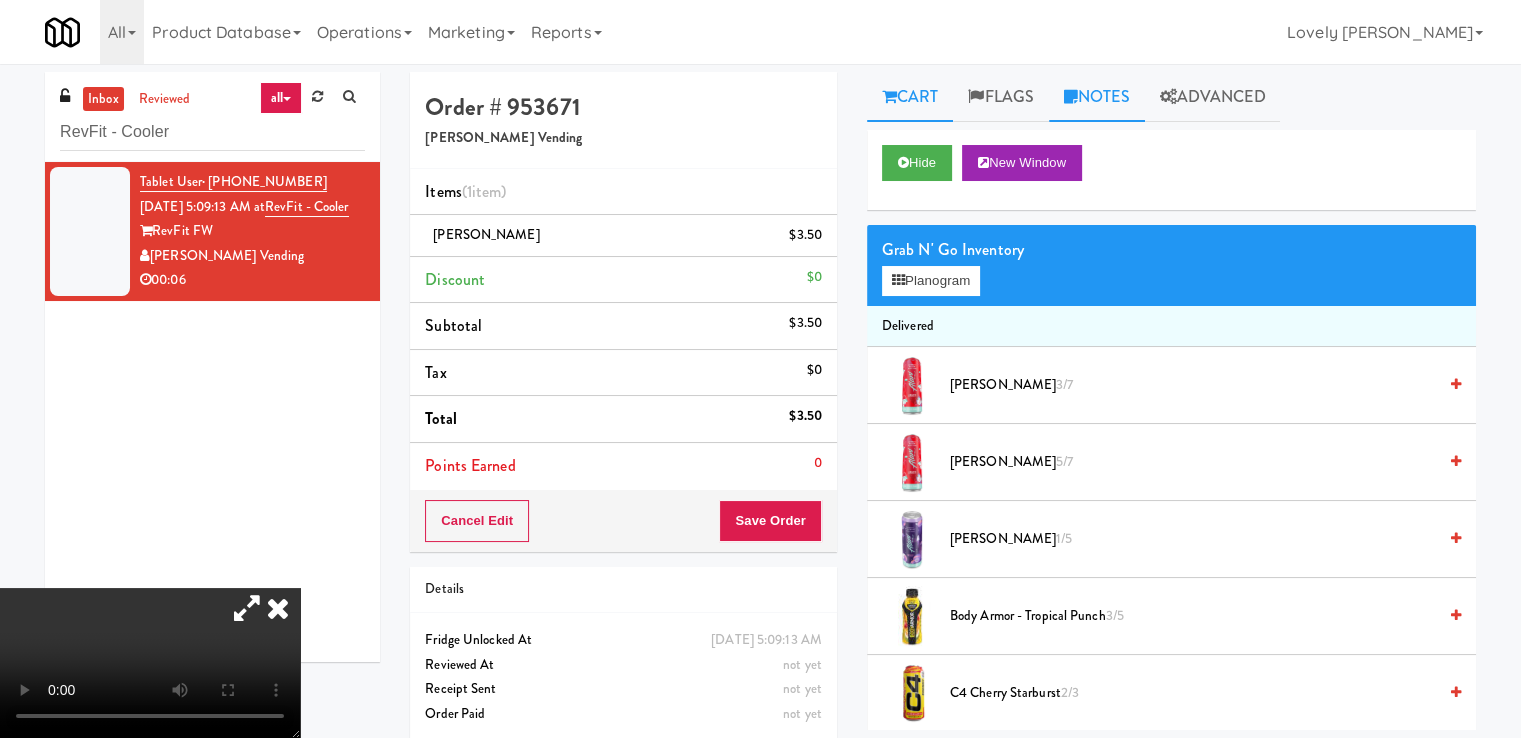 click on "Notes" at bounding box center (1097, 97) 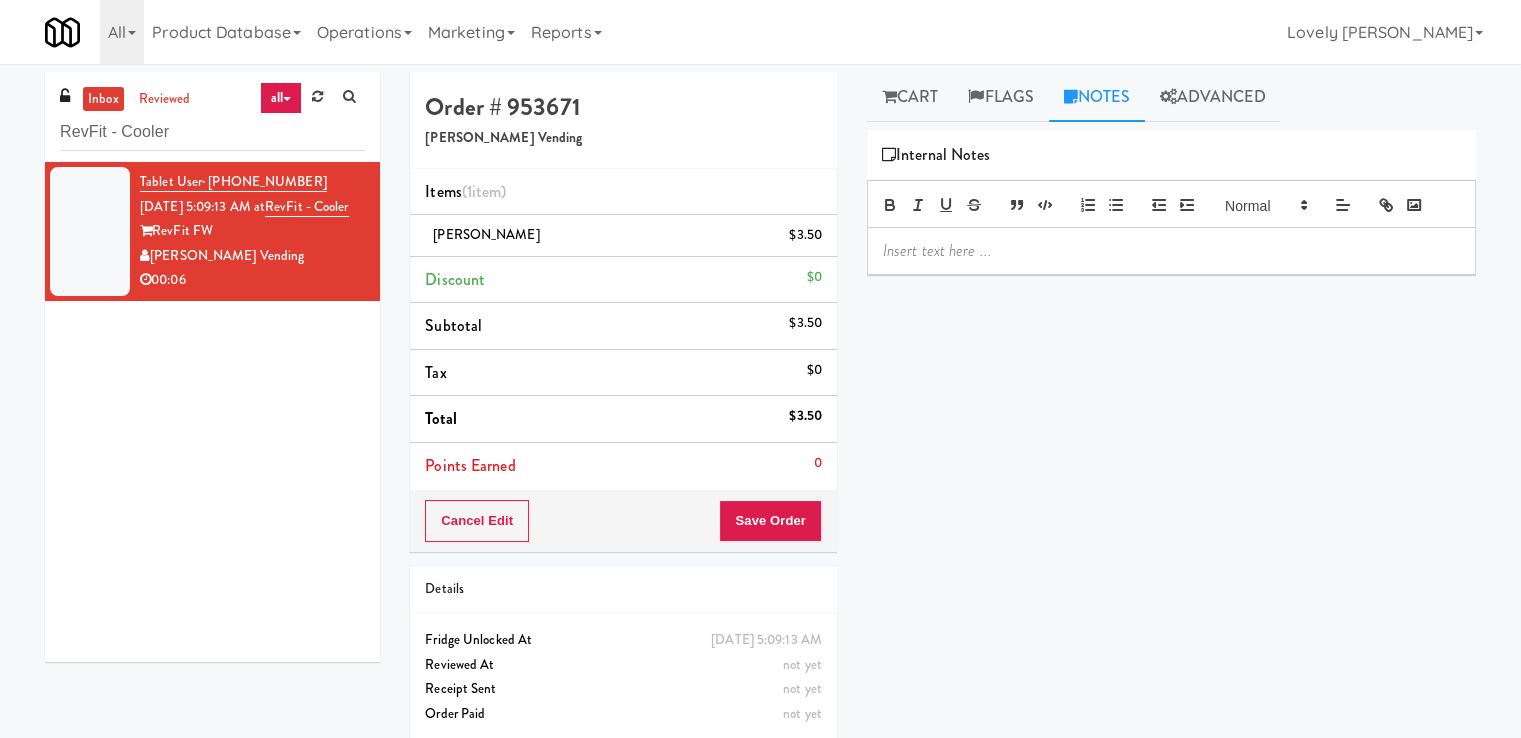 click at bounding box center [1171, 251] 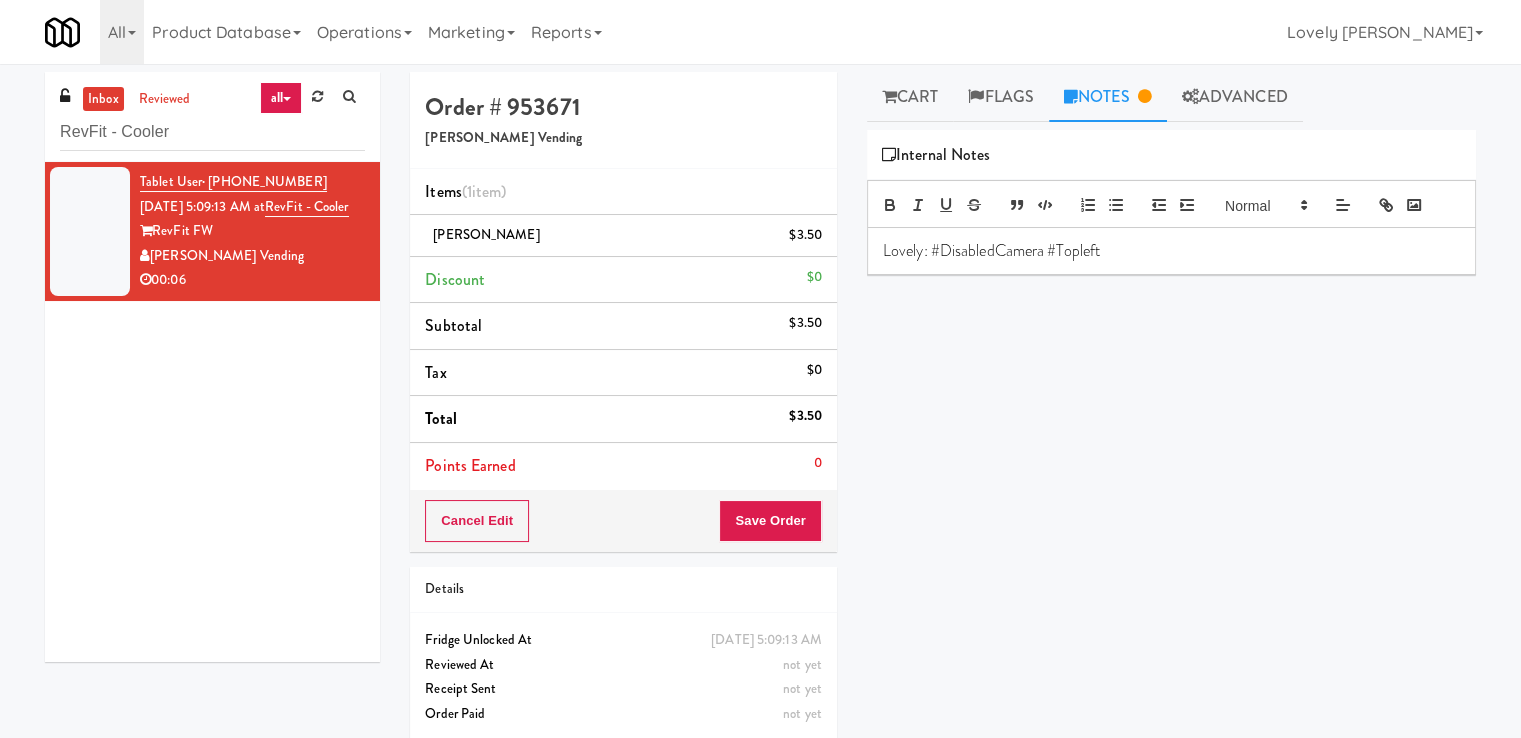 click on "Lovely: #DisabledCamera #Topleft" at bounding box center (1171, 251) 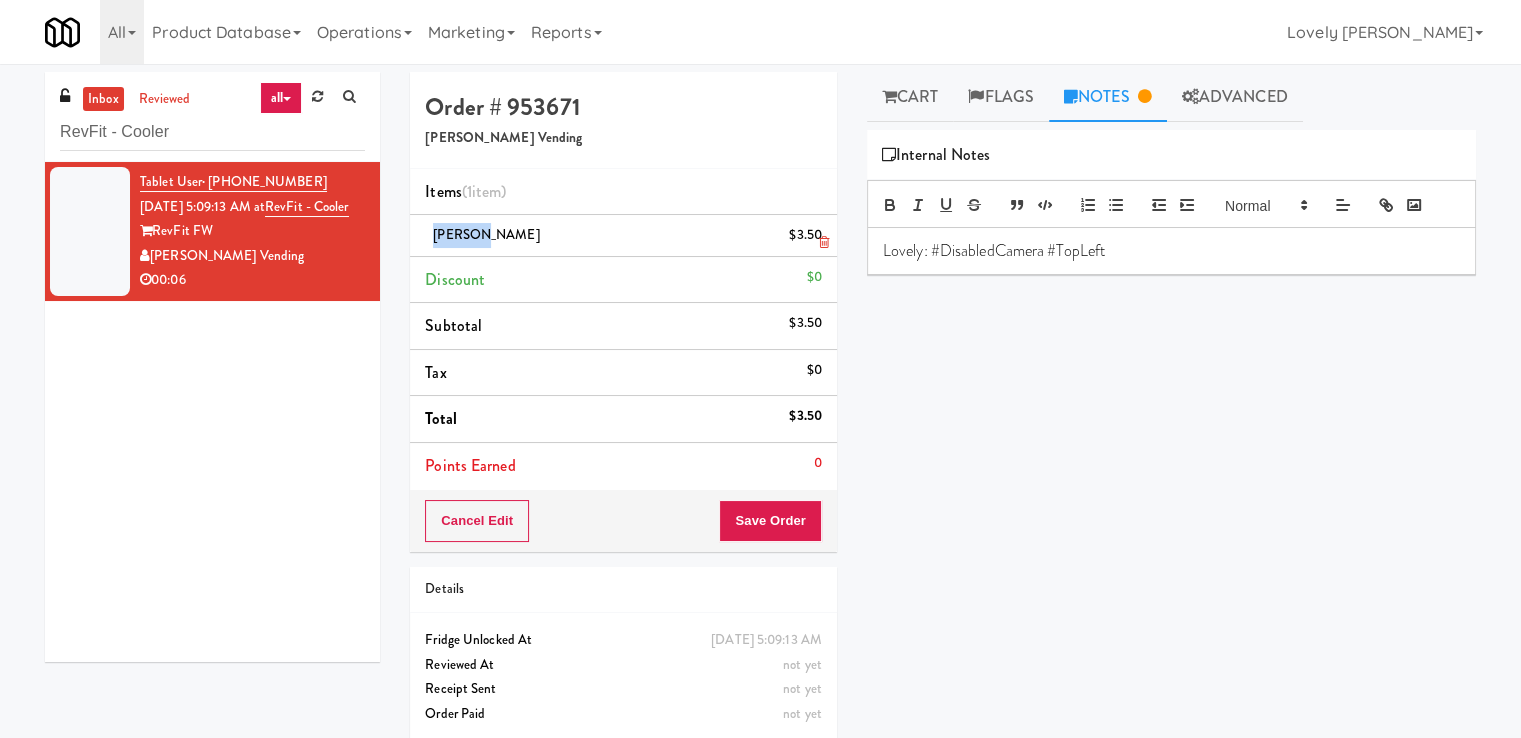 drag, startPoint x: 497, startPoint y: 237, endPoint x: 422, endPoint y: 235, distance: 75.026665 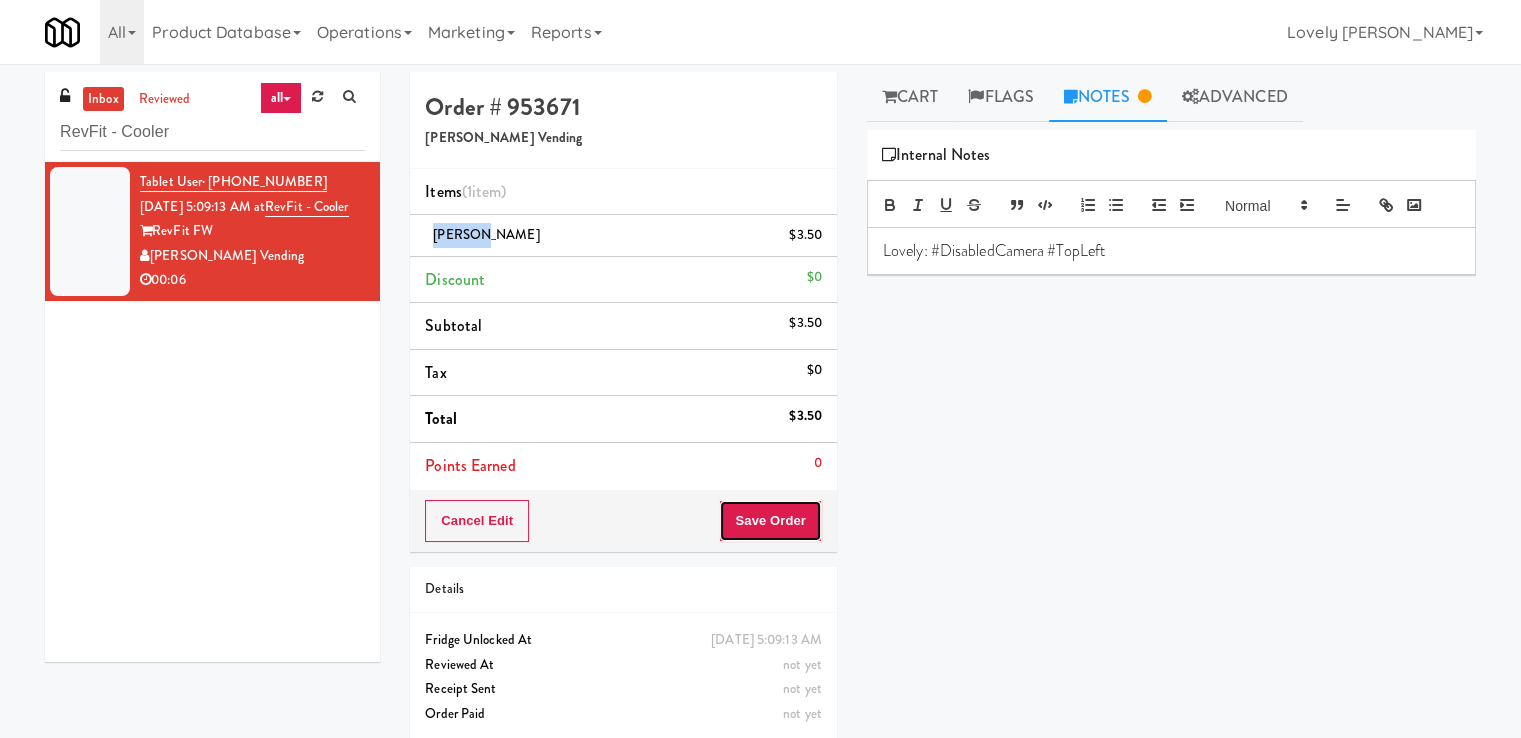click on "Save Order" at bounding box center [770, 521] 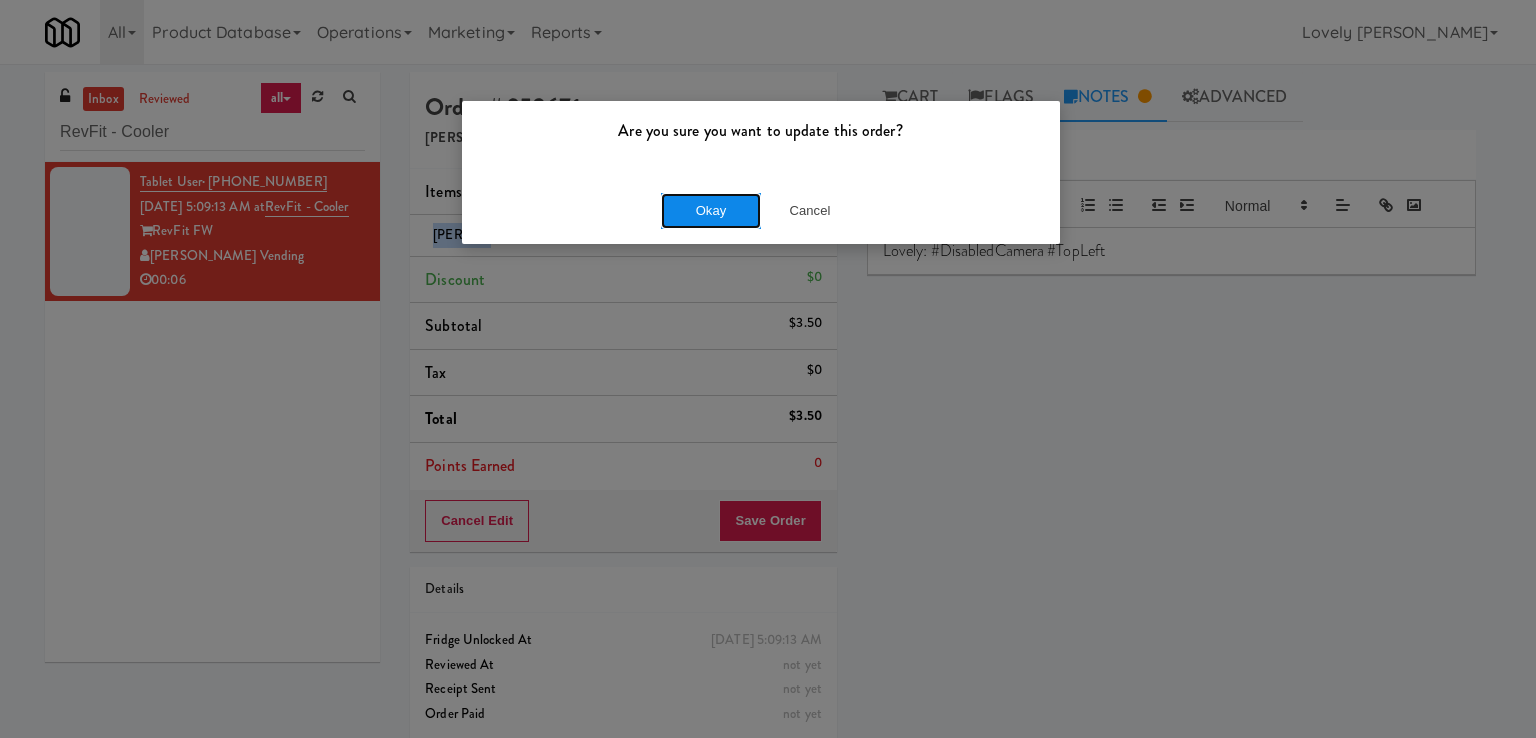 click on "Okay" at bounding box center [711, 211] 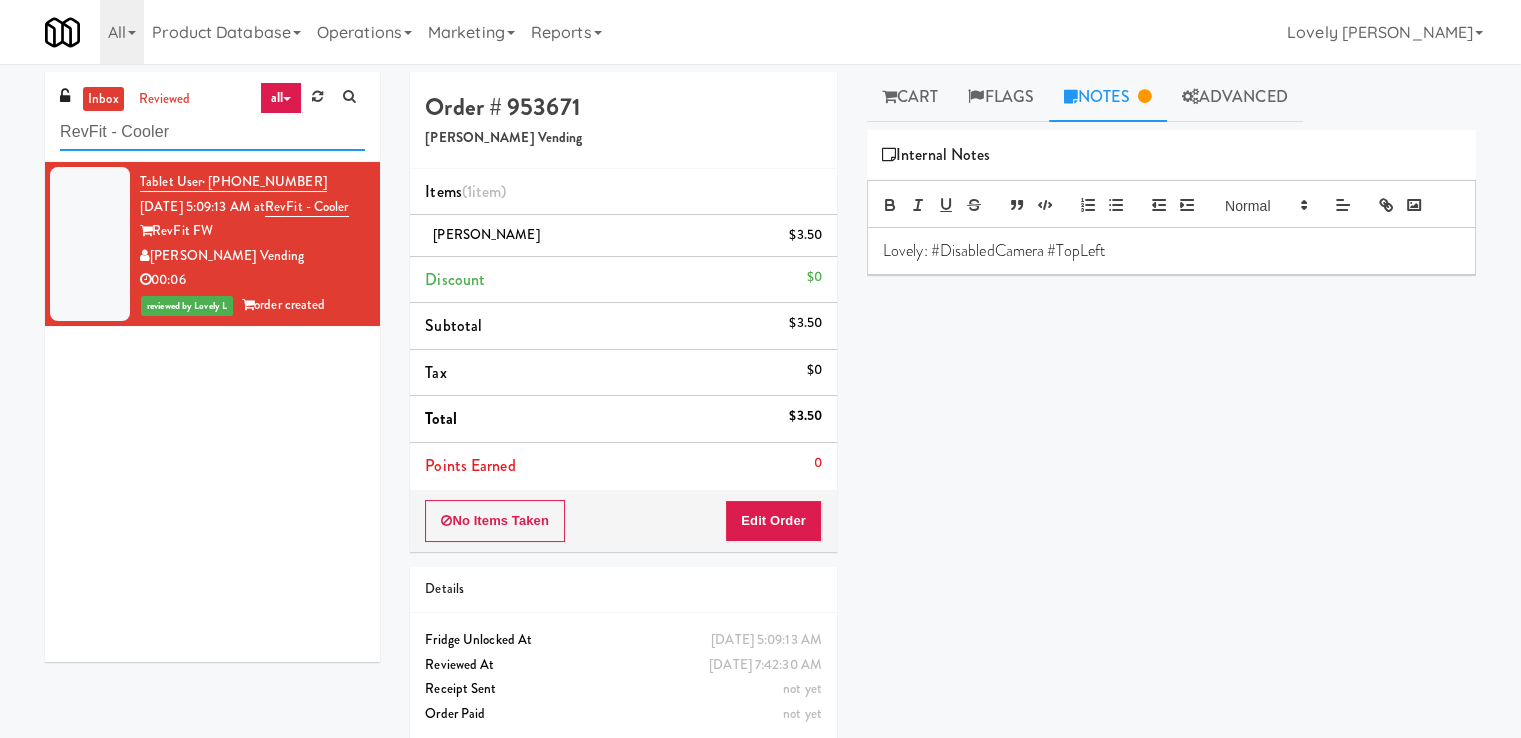click on "RevFit - Cooler" at bounding box center [212, 132] 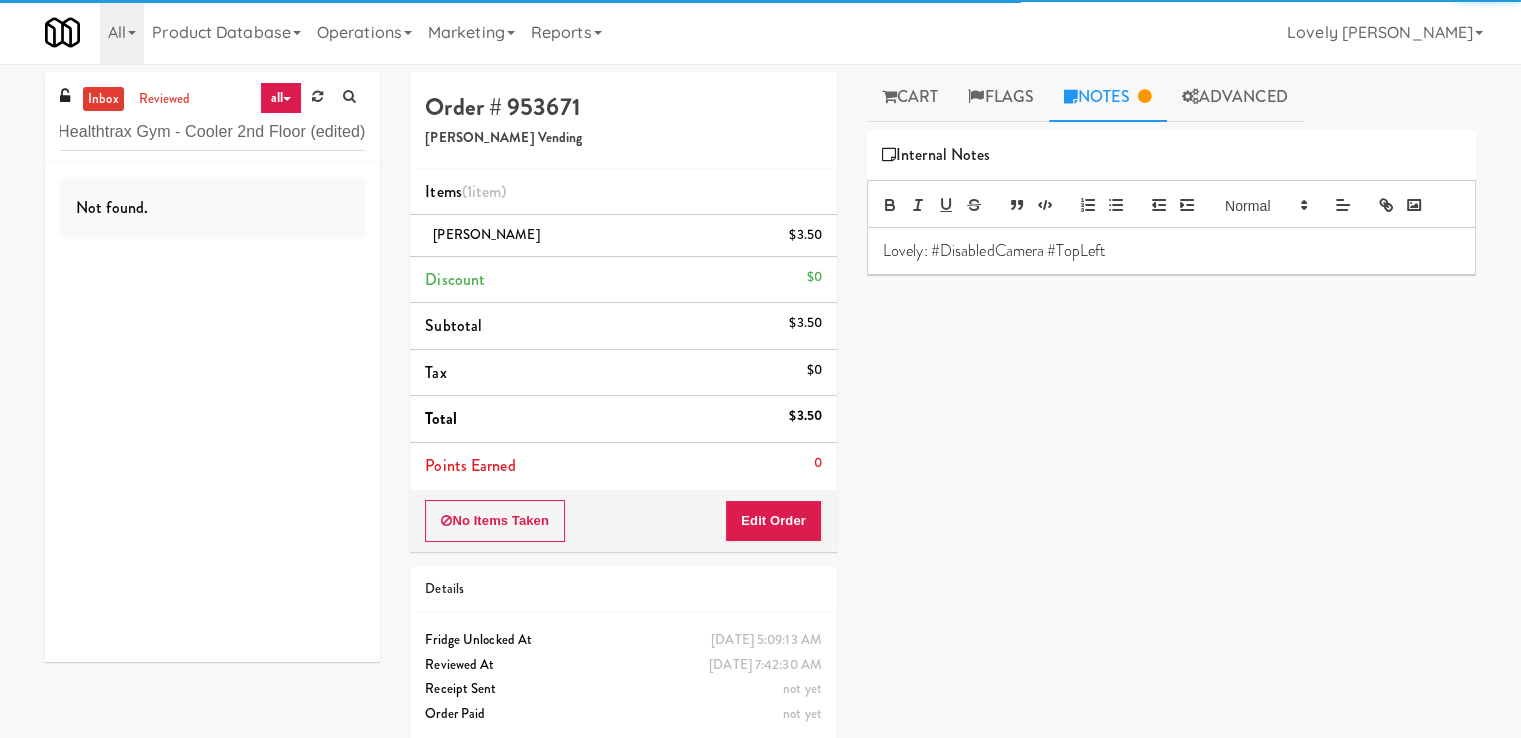 scroll, scrollTop: 0, scrollLeft: 0, axis: both 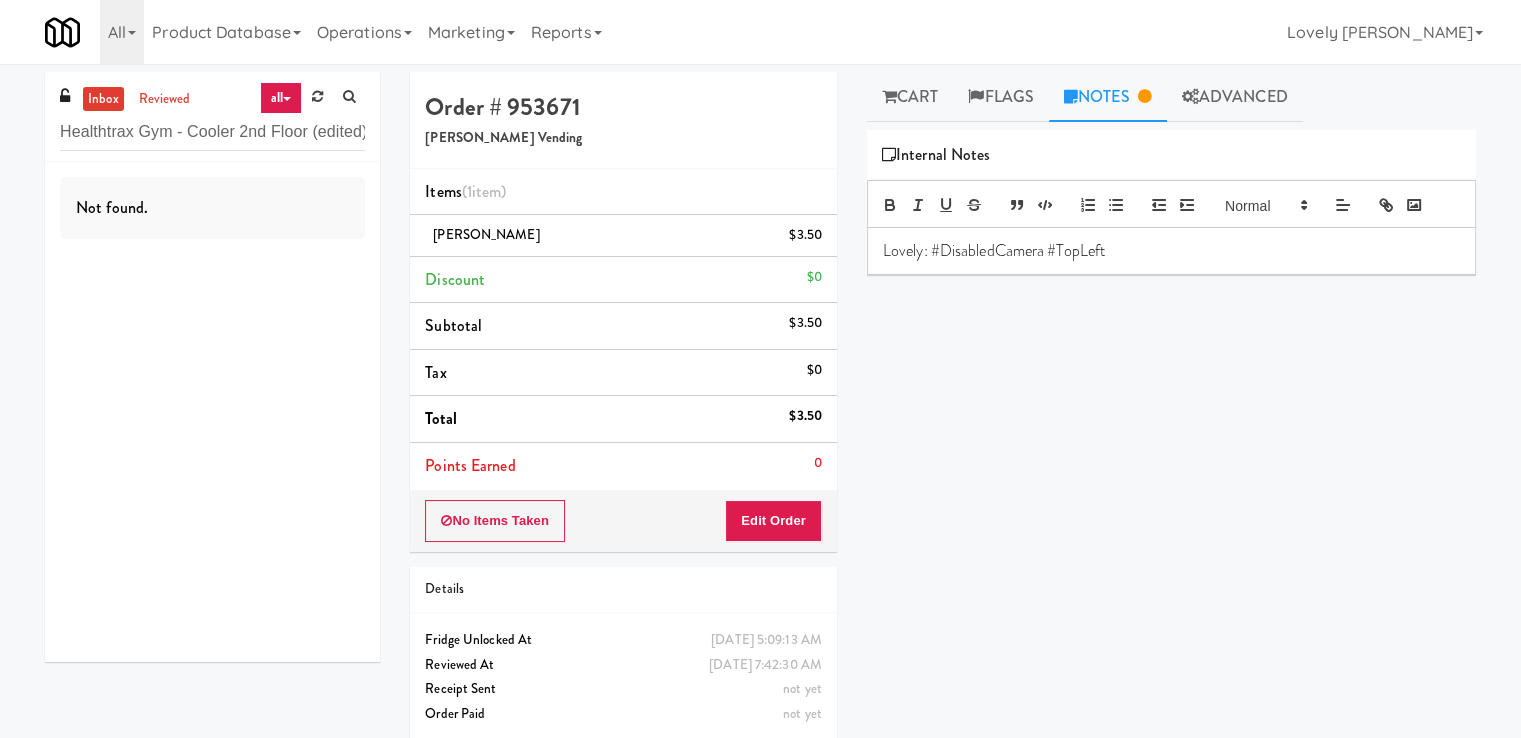 drag, startPoint x: 367, startPoint y: 137, endPoint x: 338, endPoint y: 133, distance: 29.274563 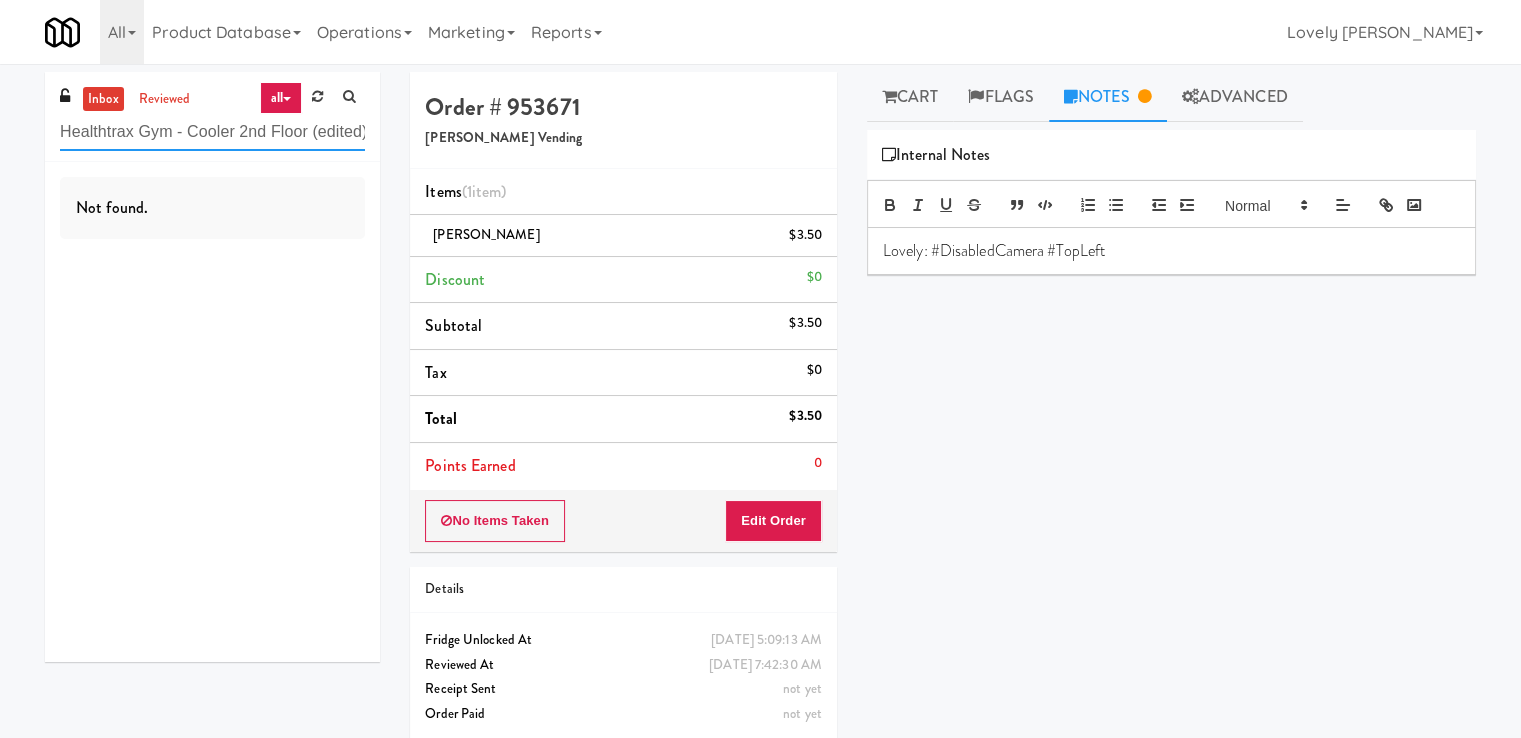 click on "Healthtrax Gym - Cooler 2nd Floor (edited)" at bounding box center (212, 132) 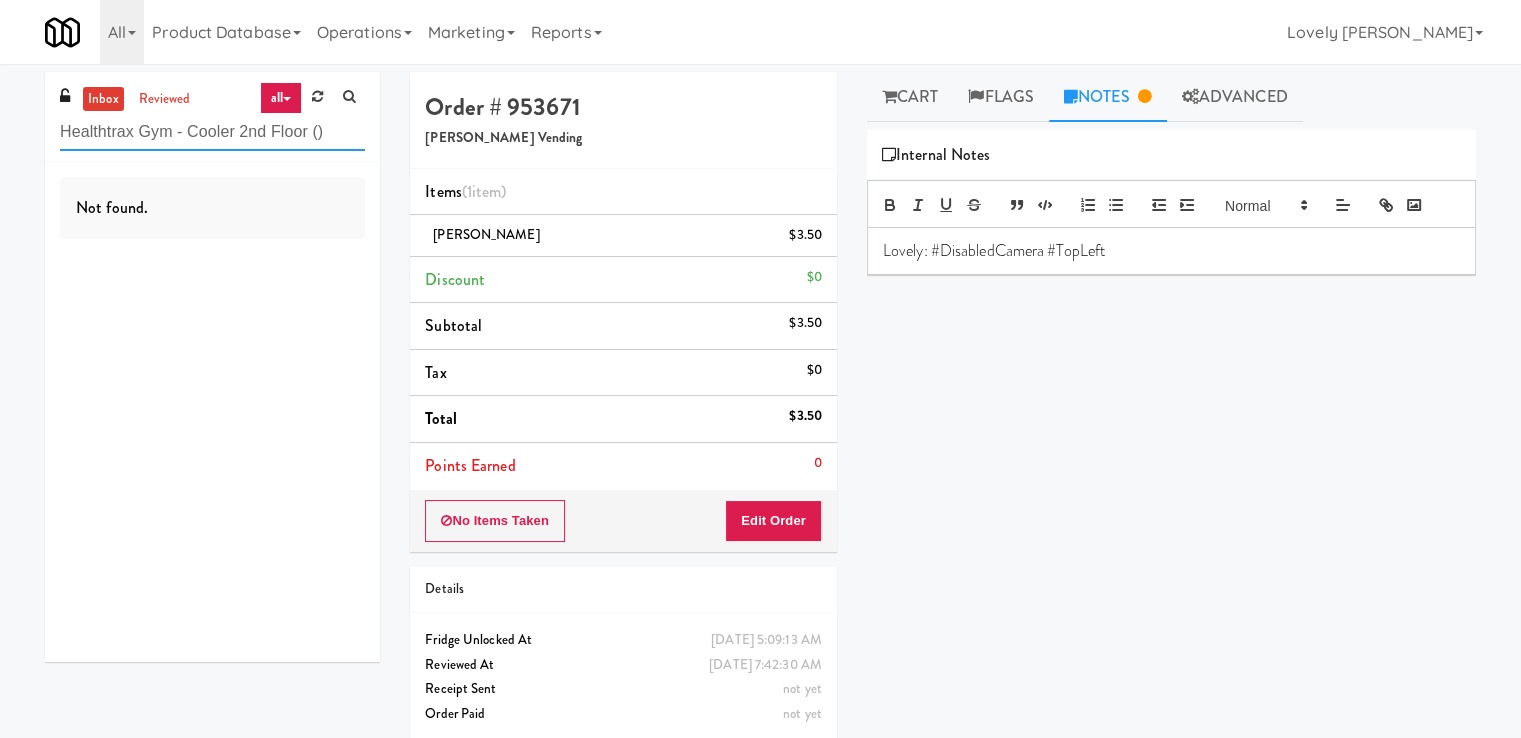 click on "Healthtrax Gym - Cooler 2nd Floor ()" at bounding box center (212, 132) 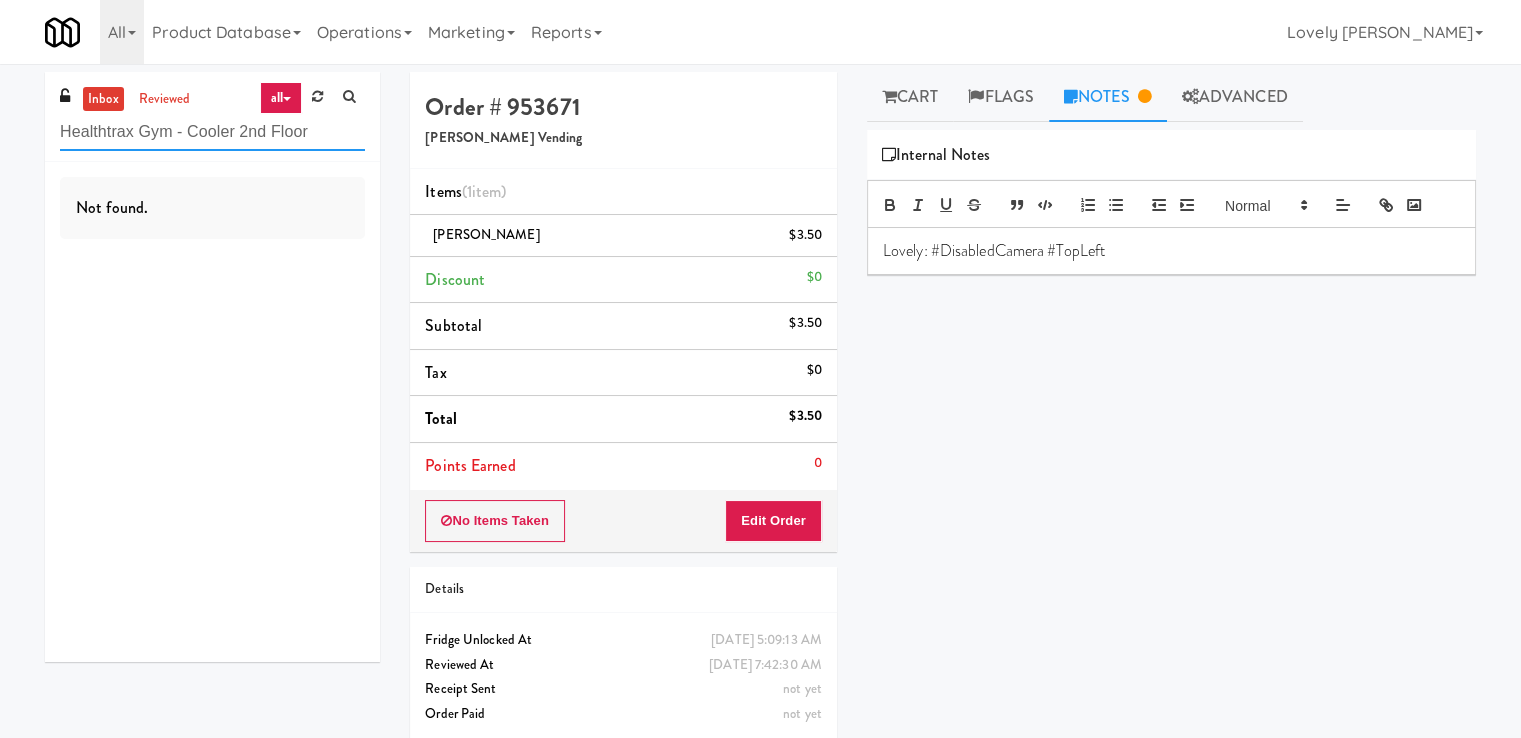 type on "Healthtrax Gym - Cooler 2nd Floor" 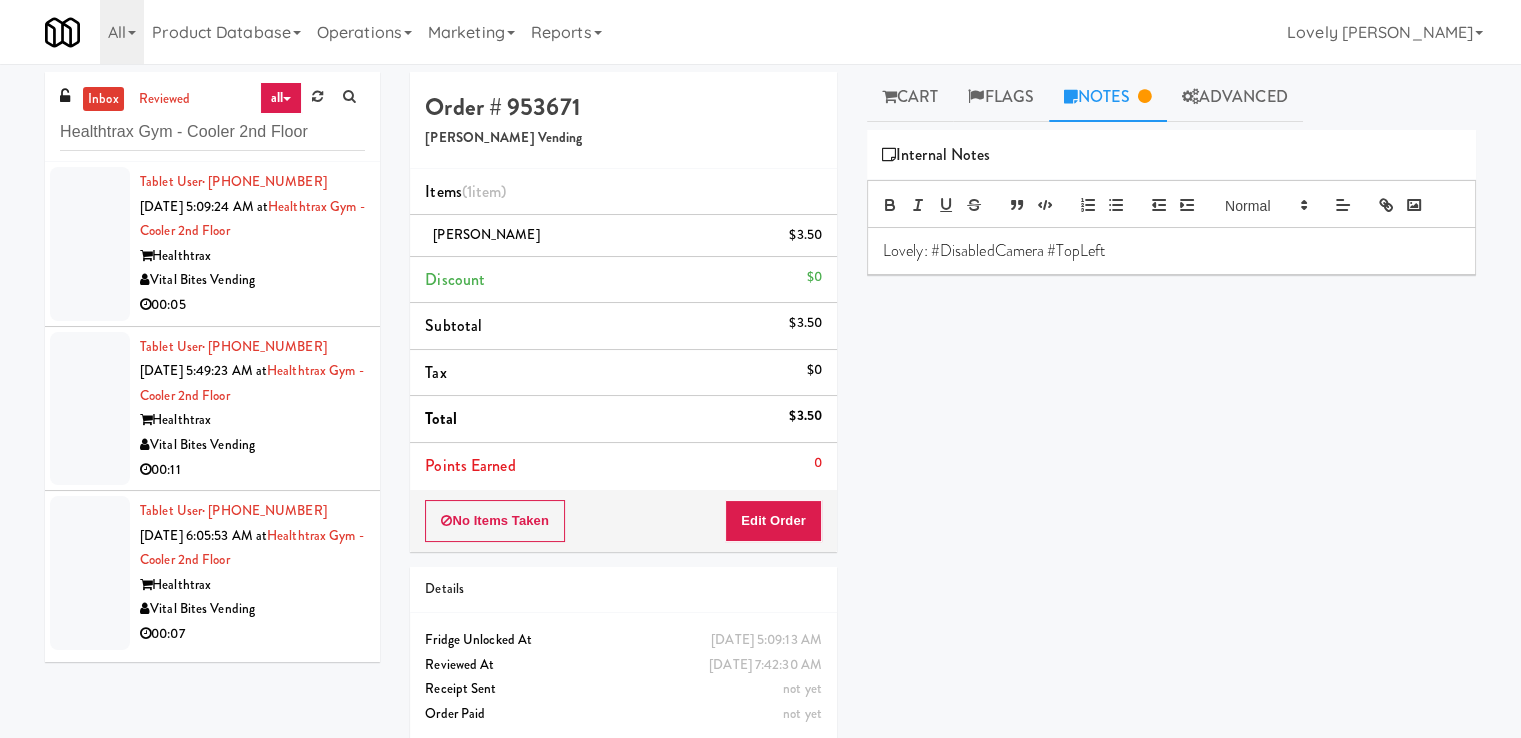click on "Vital Bites Vending" at bounding box center [252, 280] 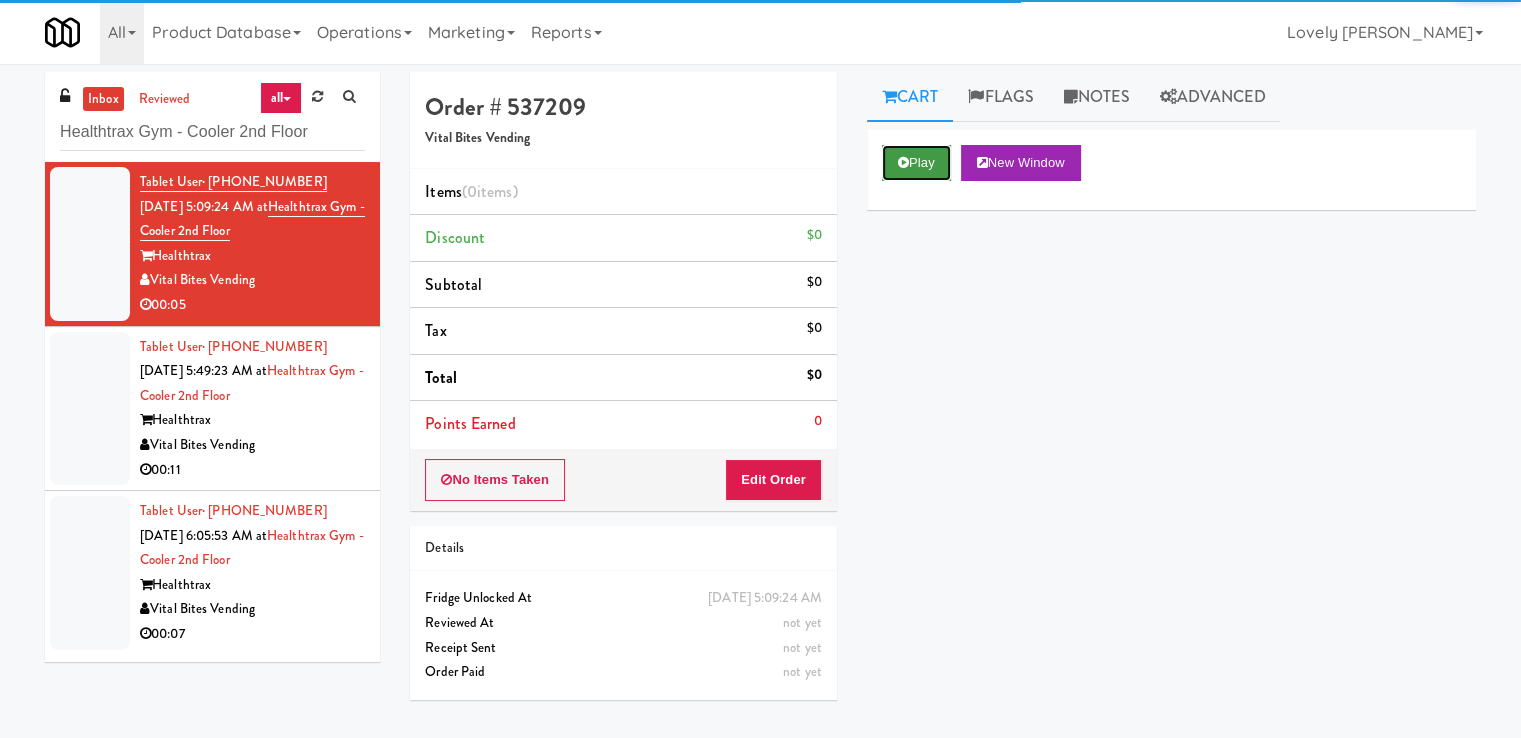 click on "Play" at bounding box center [916, 163] 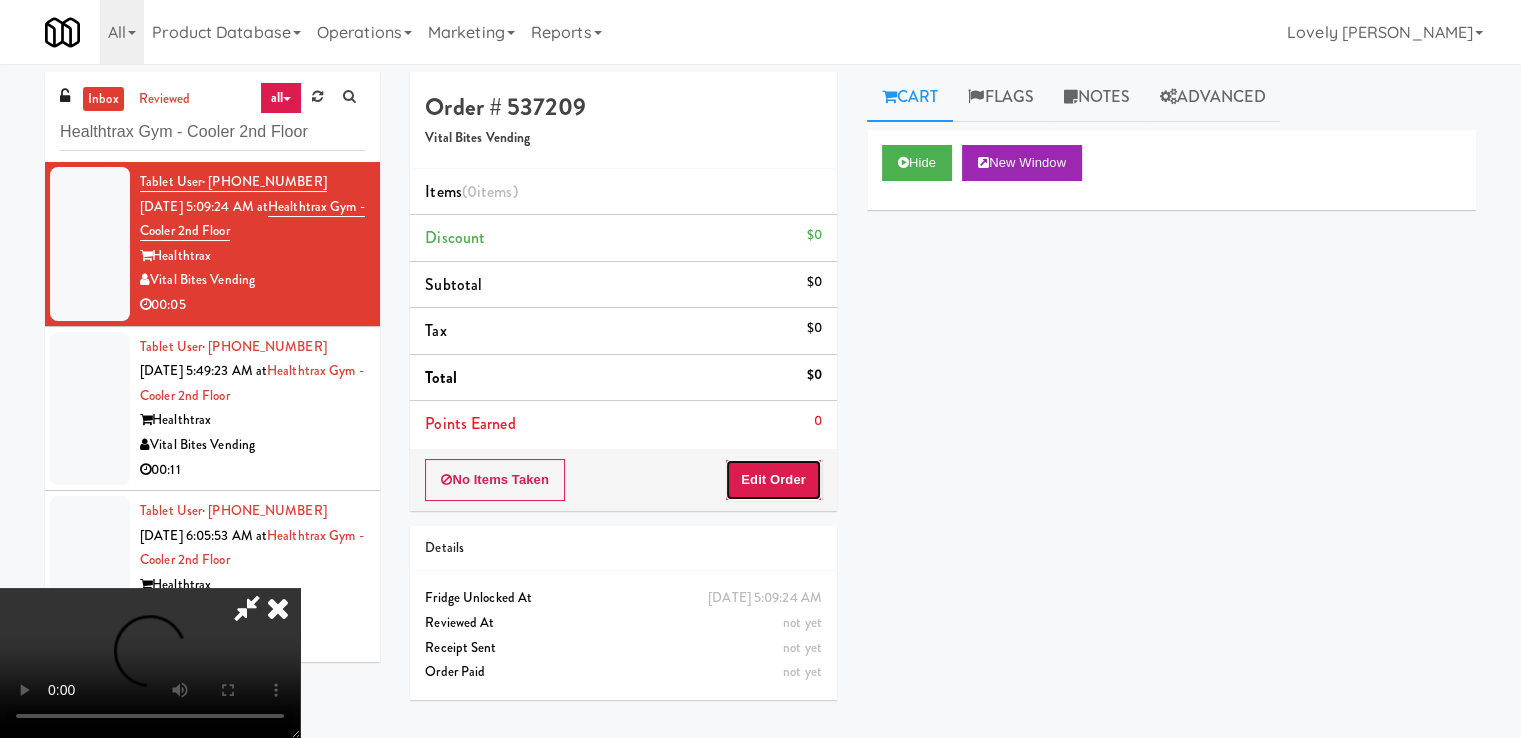 click on "Edit Order" at bounding box center (773, 480) 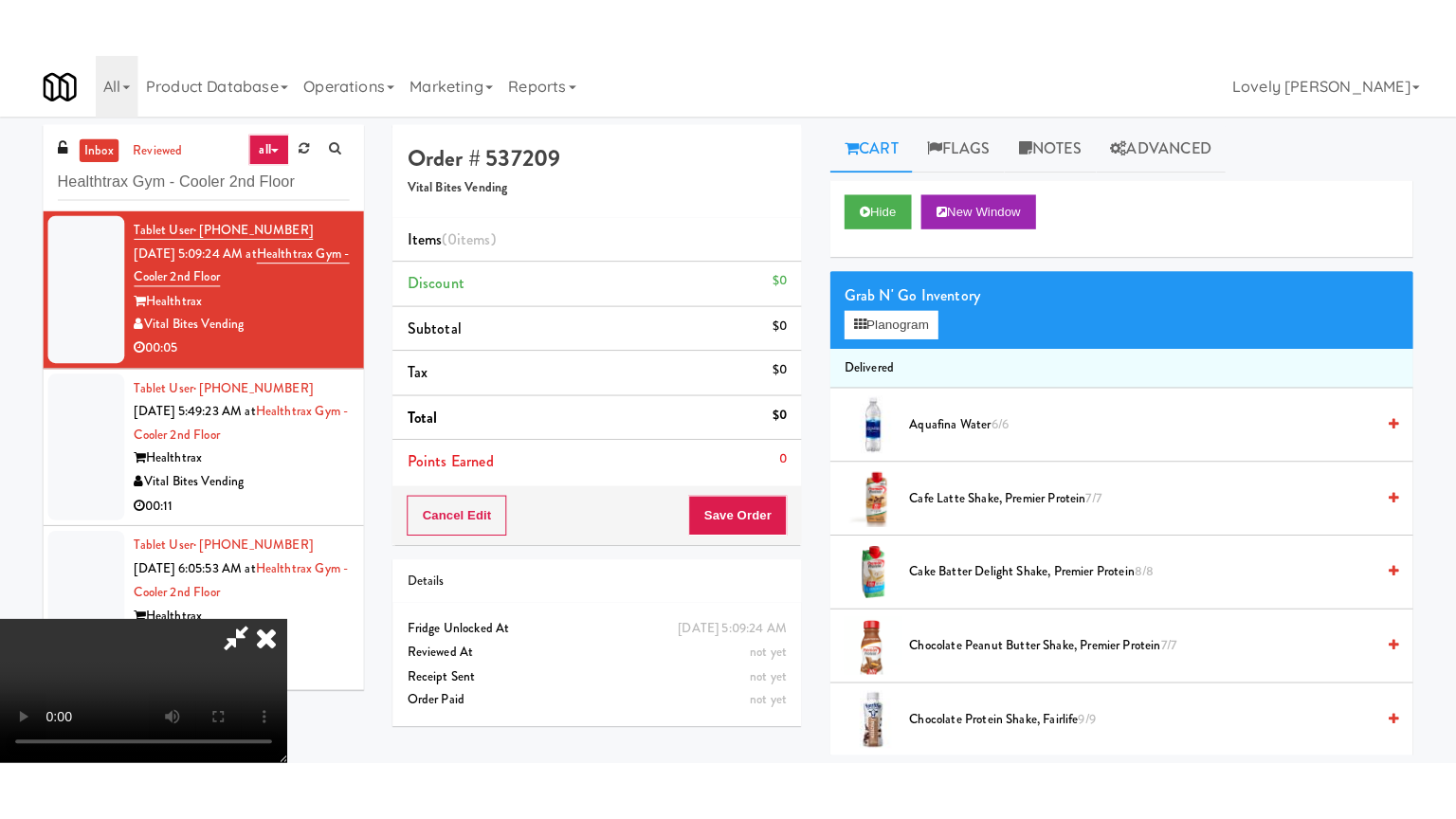 scroll, scrollTop: 259, scrollLeft: 0, axis: vertical 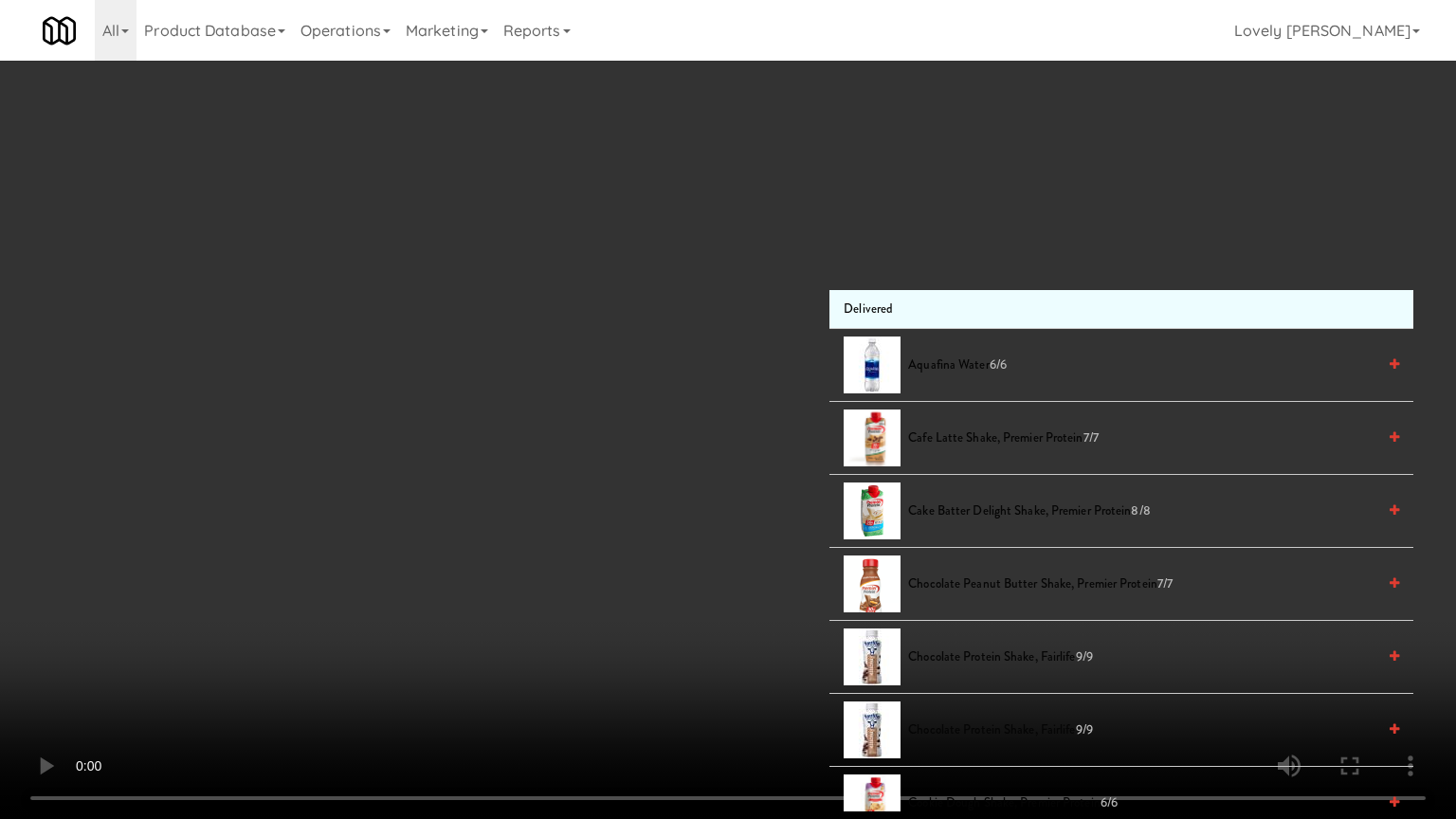 type 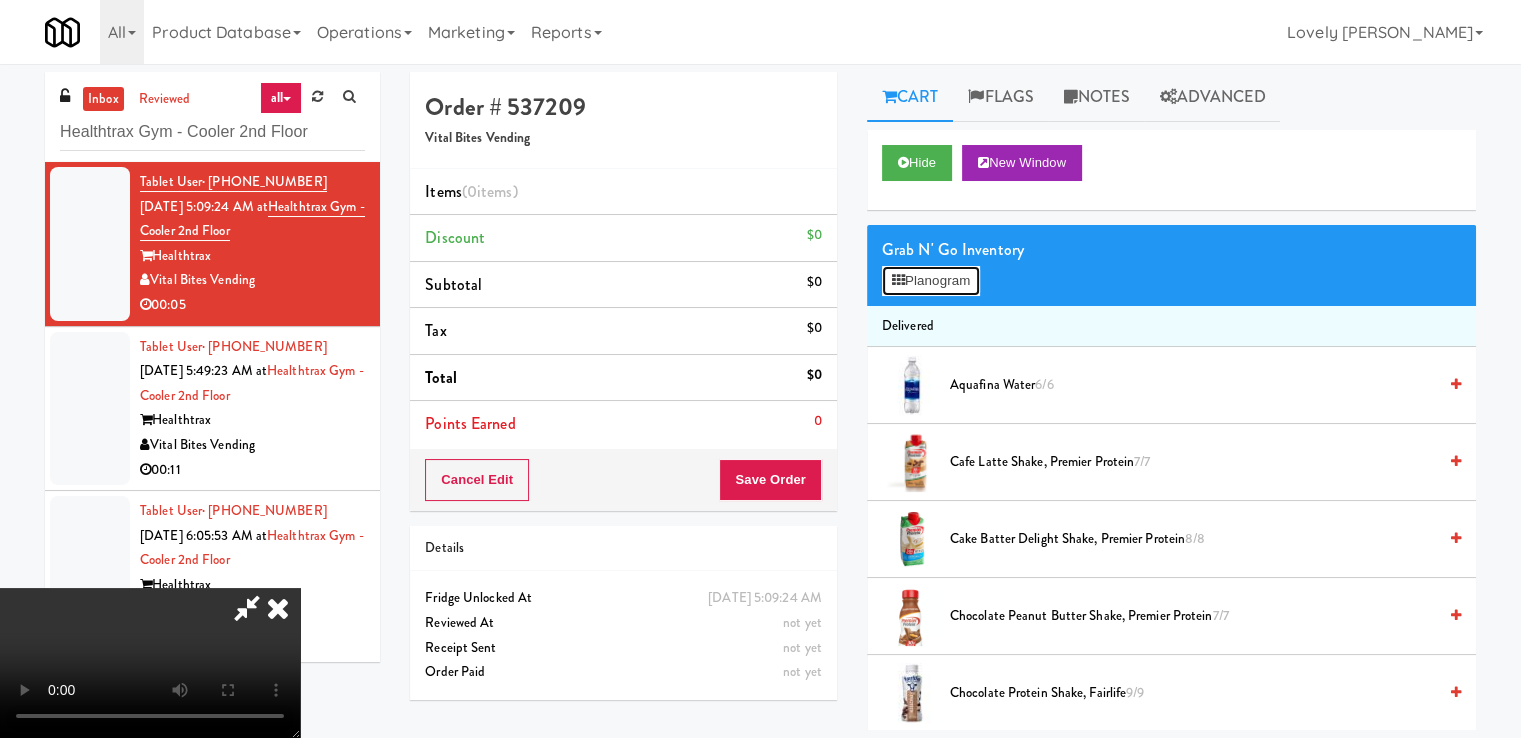 click on "Planogram" at bounding box center [931, 281] 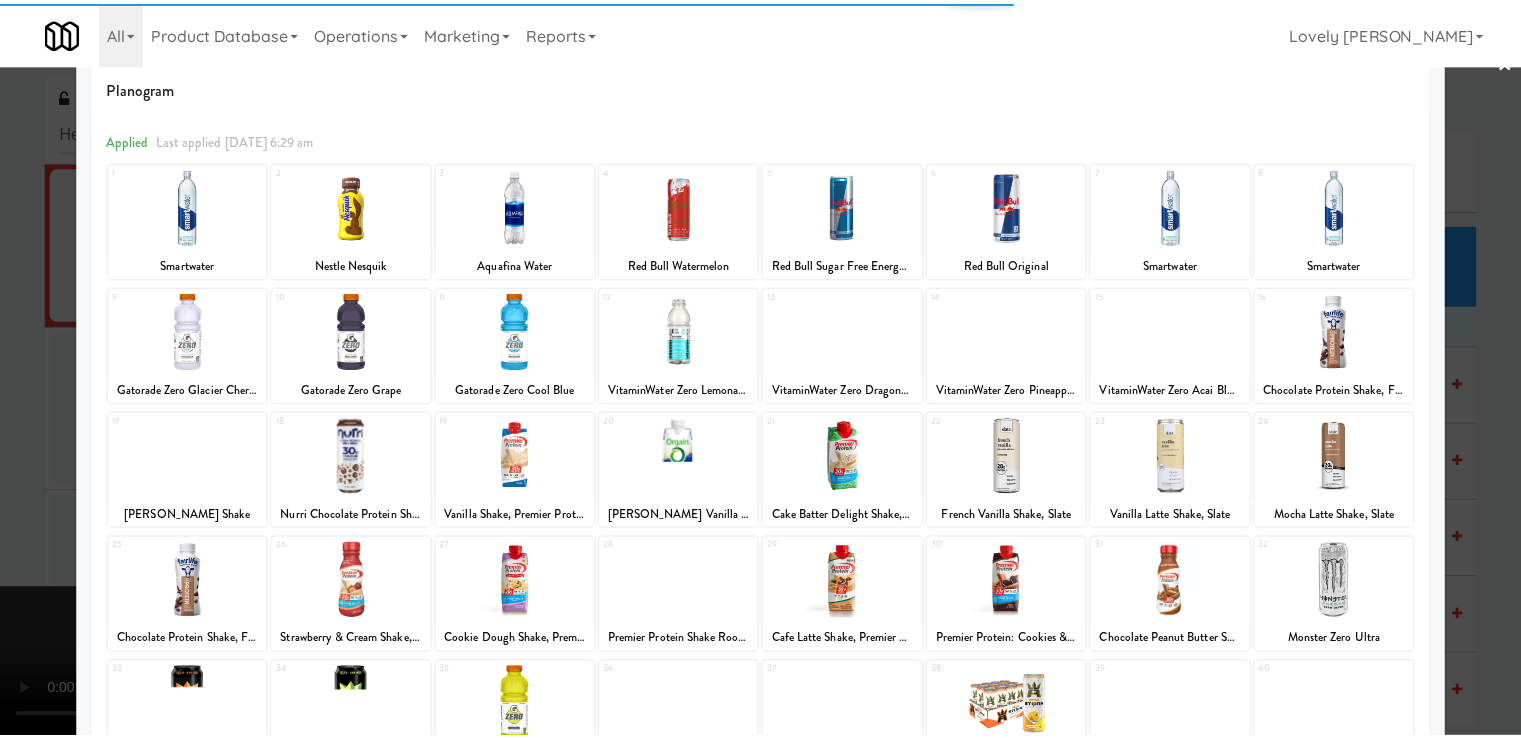 scroll, scrollTop: 100, scrollLeft: 0, axis: vertical 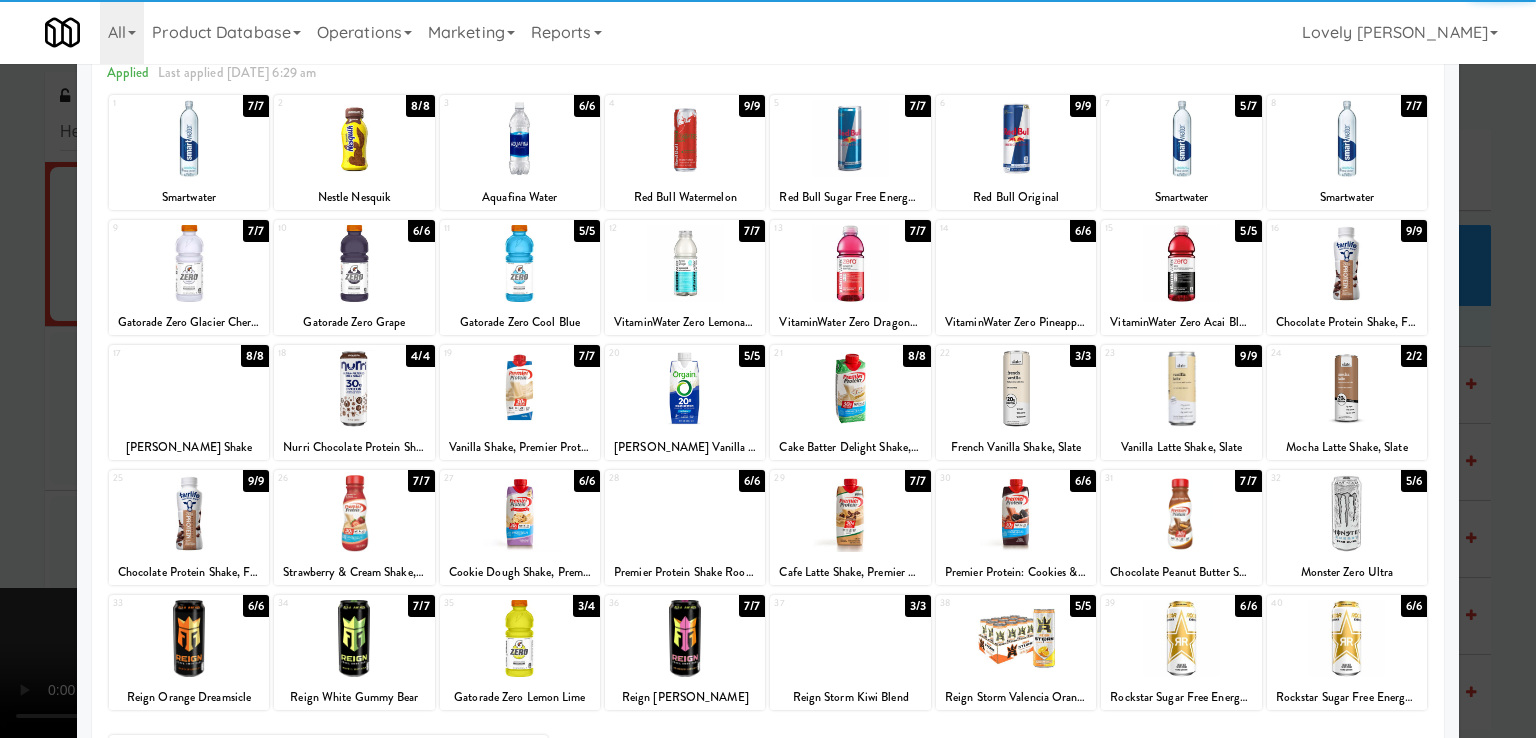 click at bounding box center (354, 388) 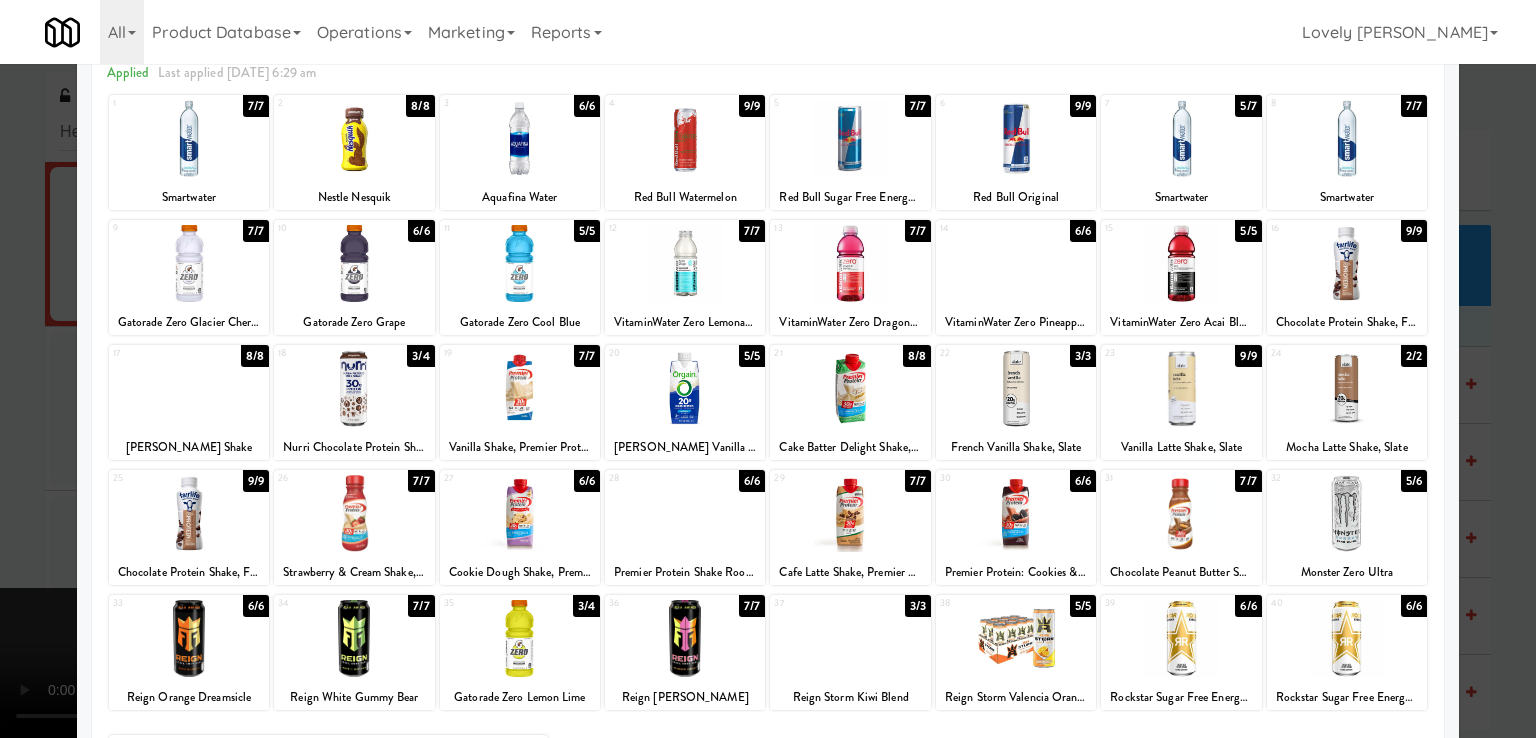 click at bounding box center (768, 369) 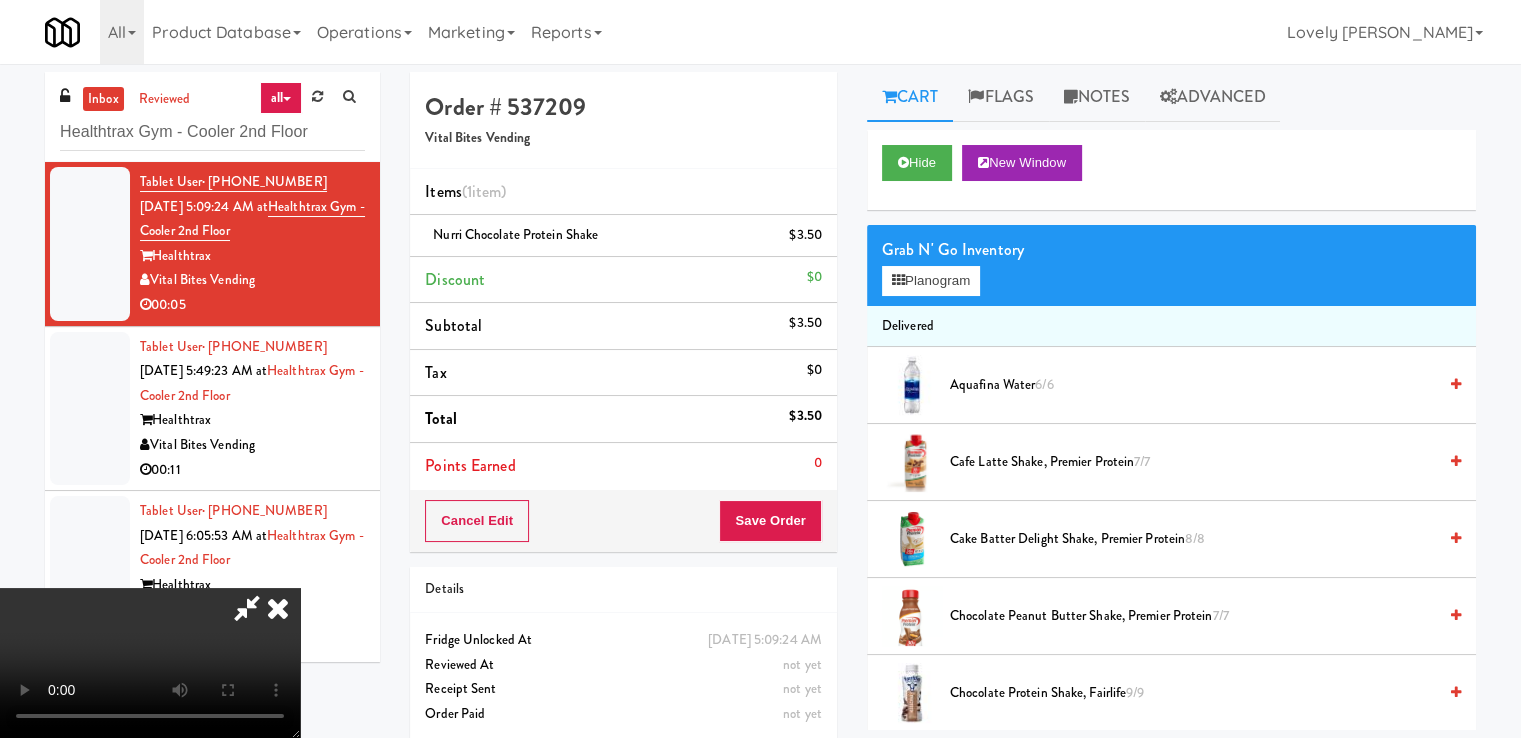 drag, startPoint x: 864, startPoint y: 89, endPoint x: 838, endPoint y: 295, distance: 207.6343 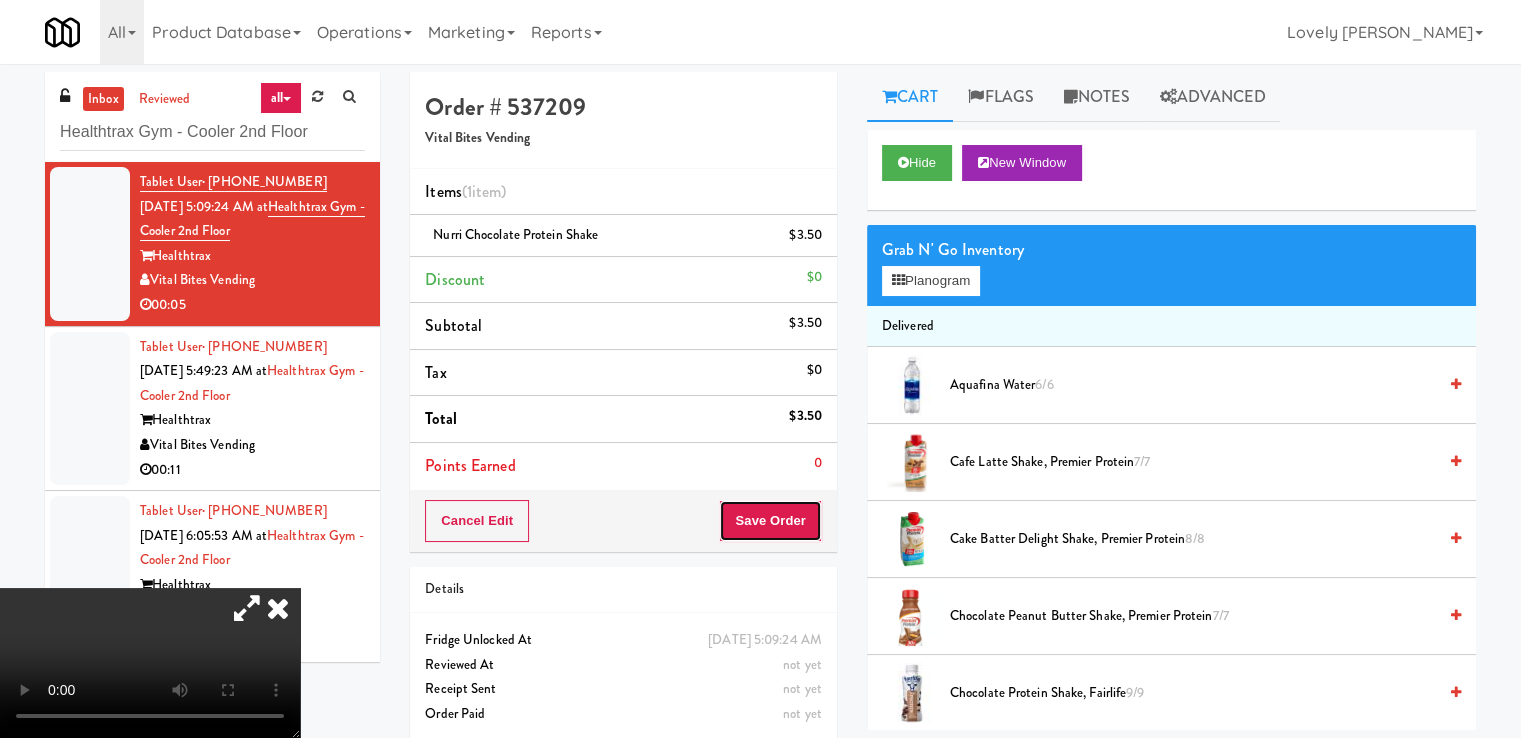 click on "Save Order" at bounding box center [770, 521] 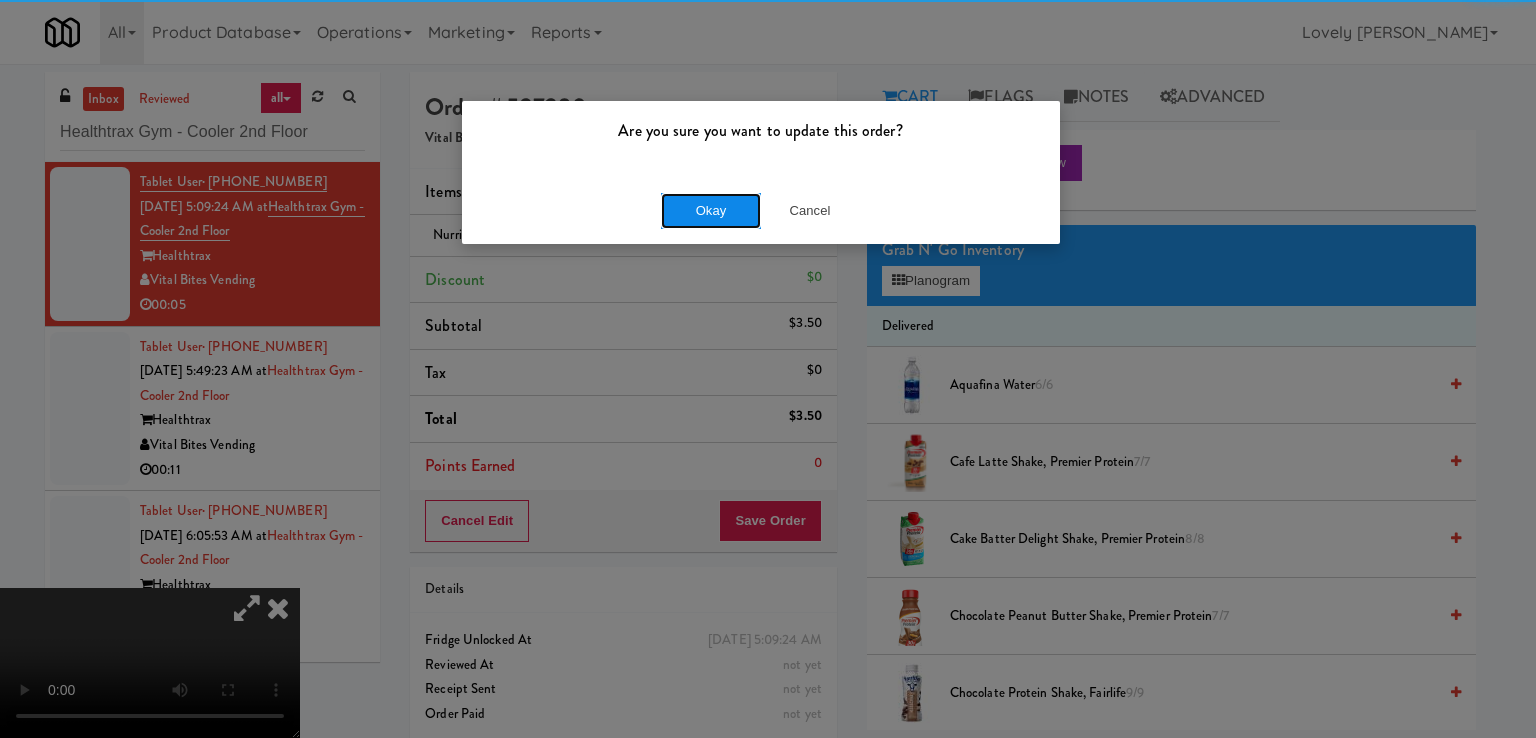 click on "Okay" at bounding box center [711, 211] 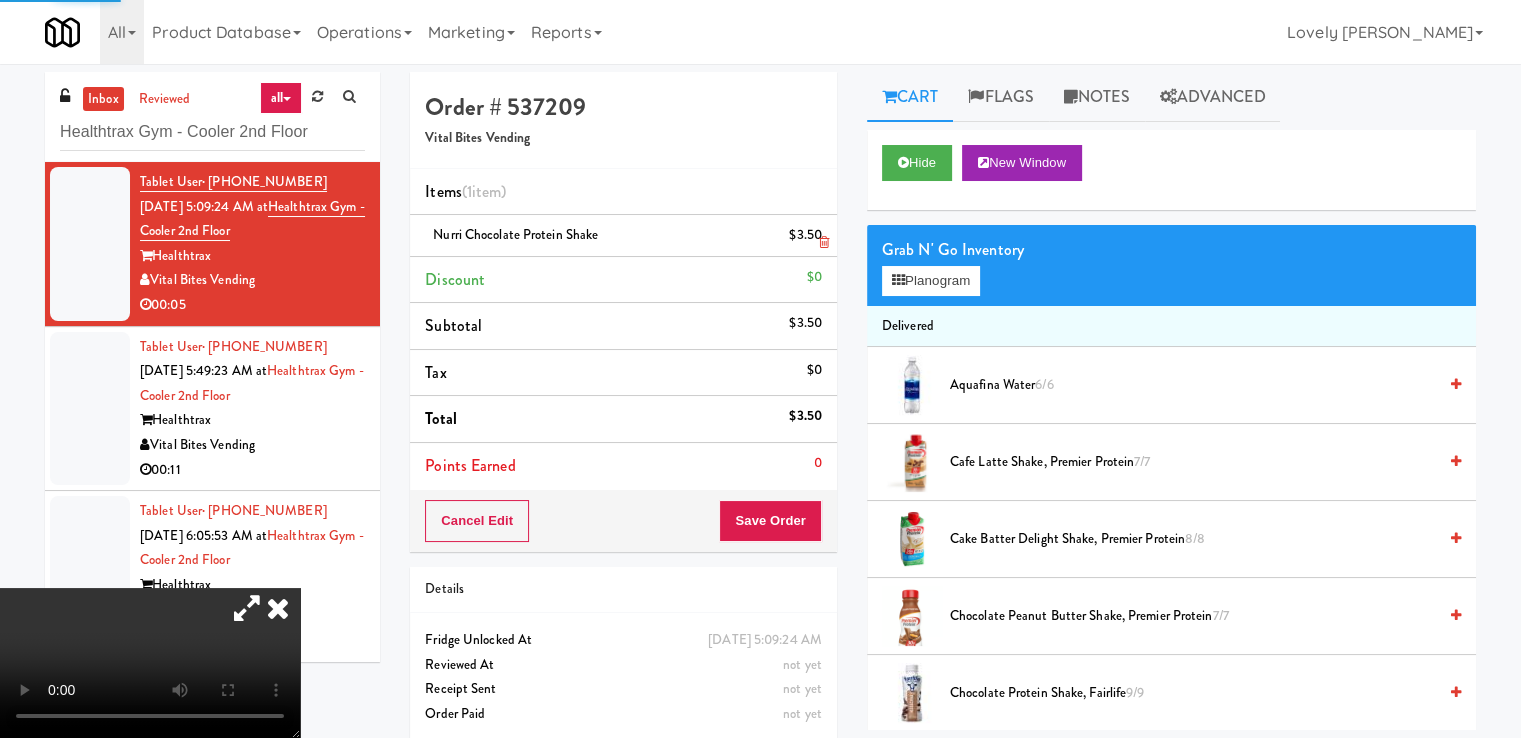 click at bounding box center (278, 608) 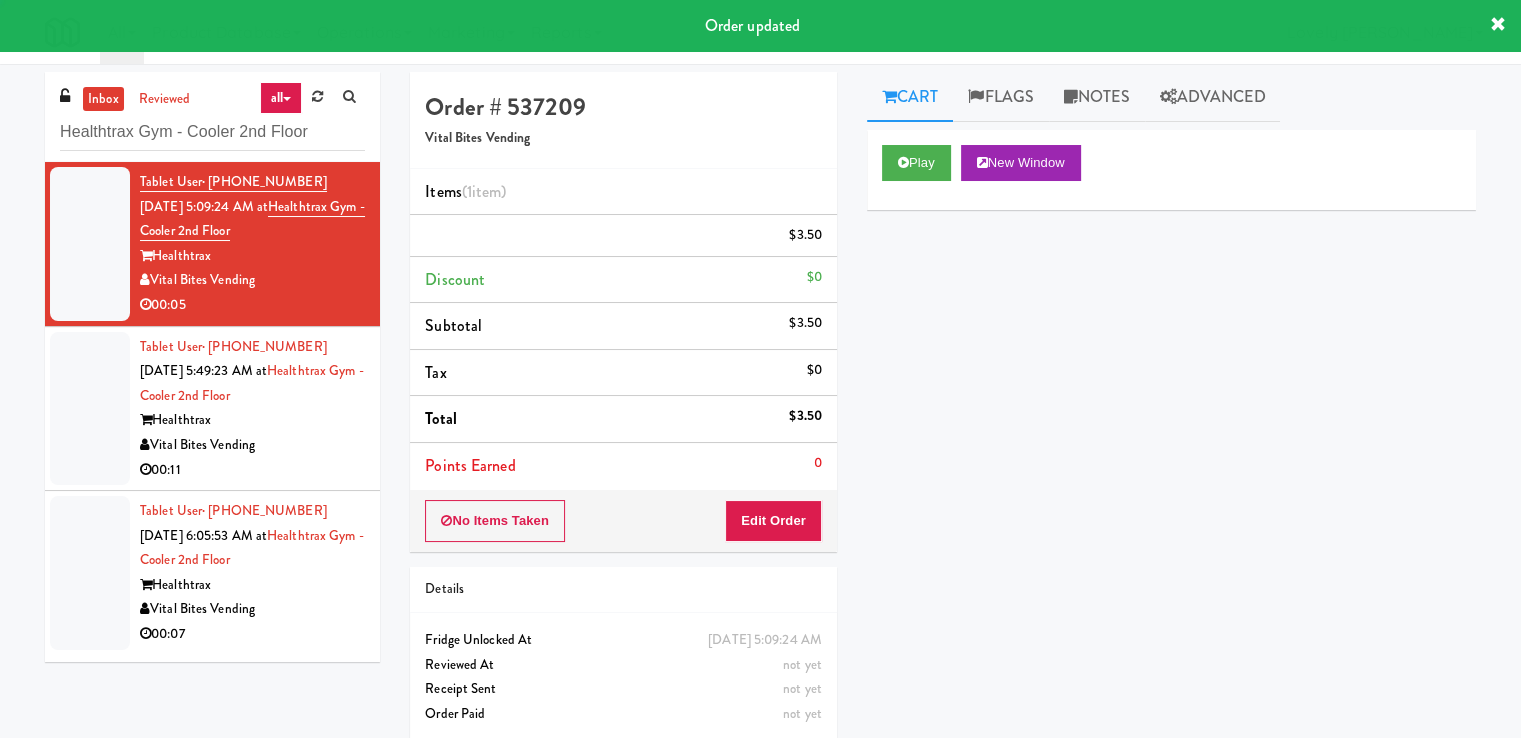click on "Healthtrax" at bounding box center (252, 420) 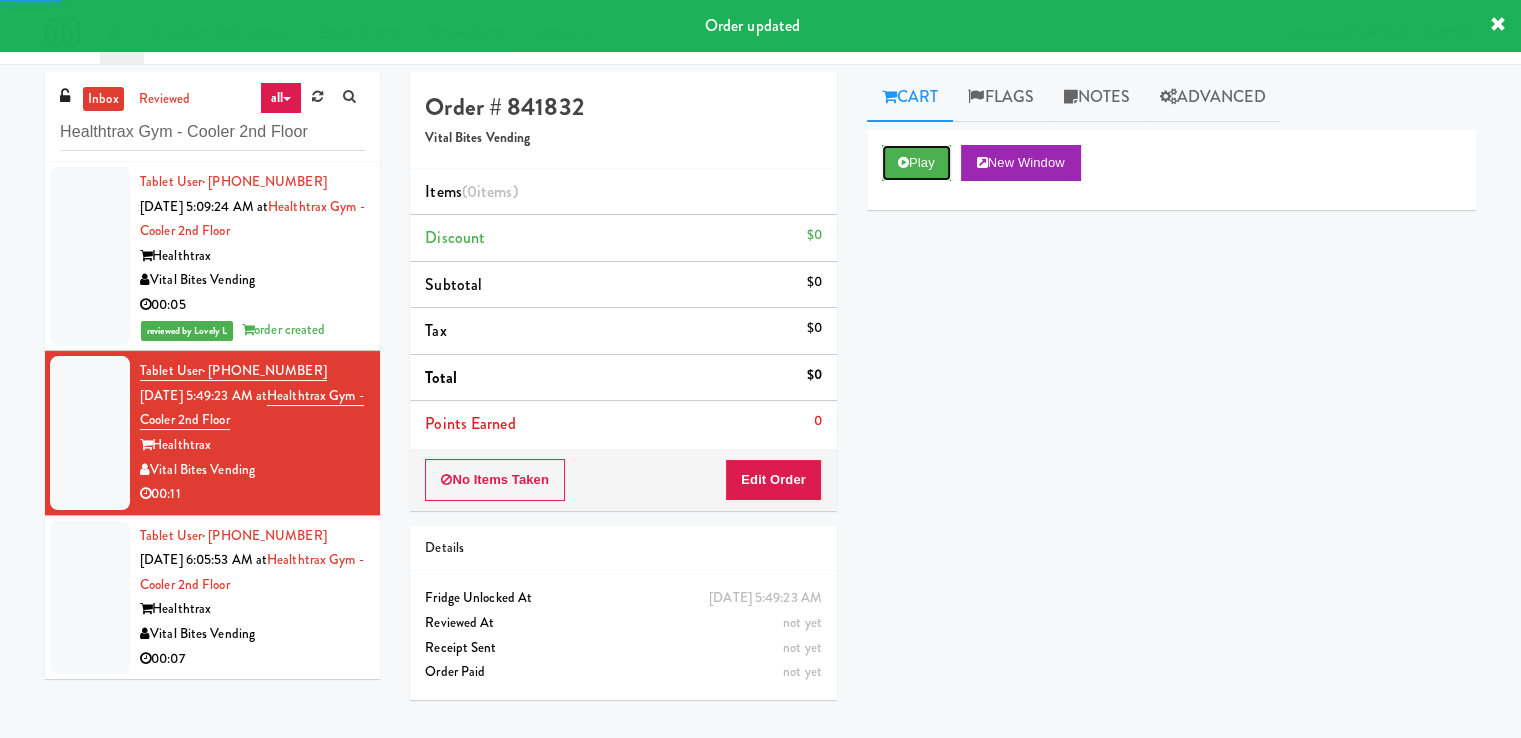 drag, startPoint x: 900, startPoint y: 158, endPoint x: 808, endPoint y: 360, distance: 221.96396 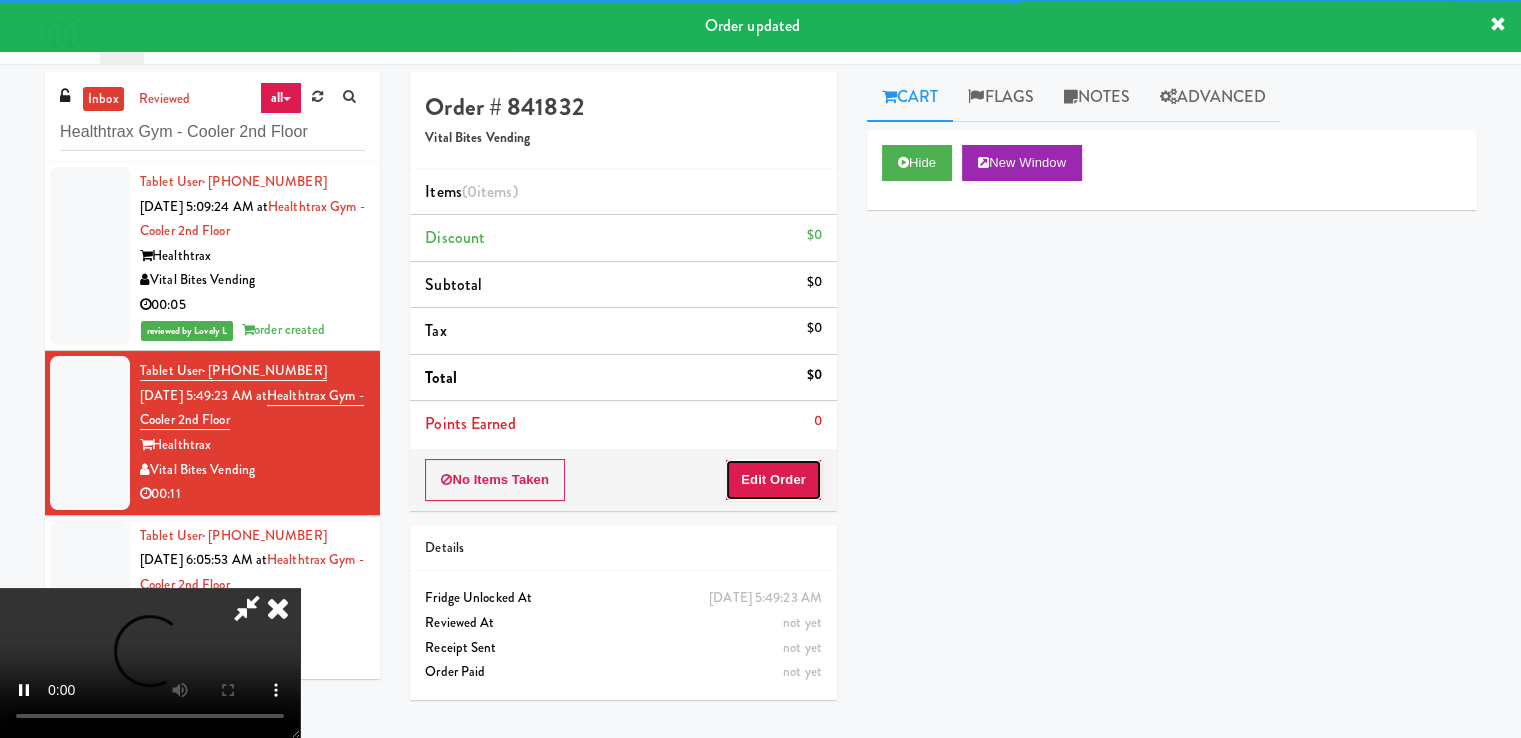 click on "Edit Order" at bounding box center (773, 480) 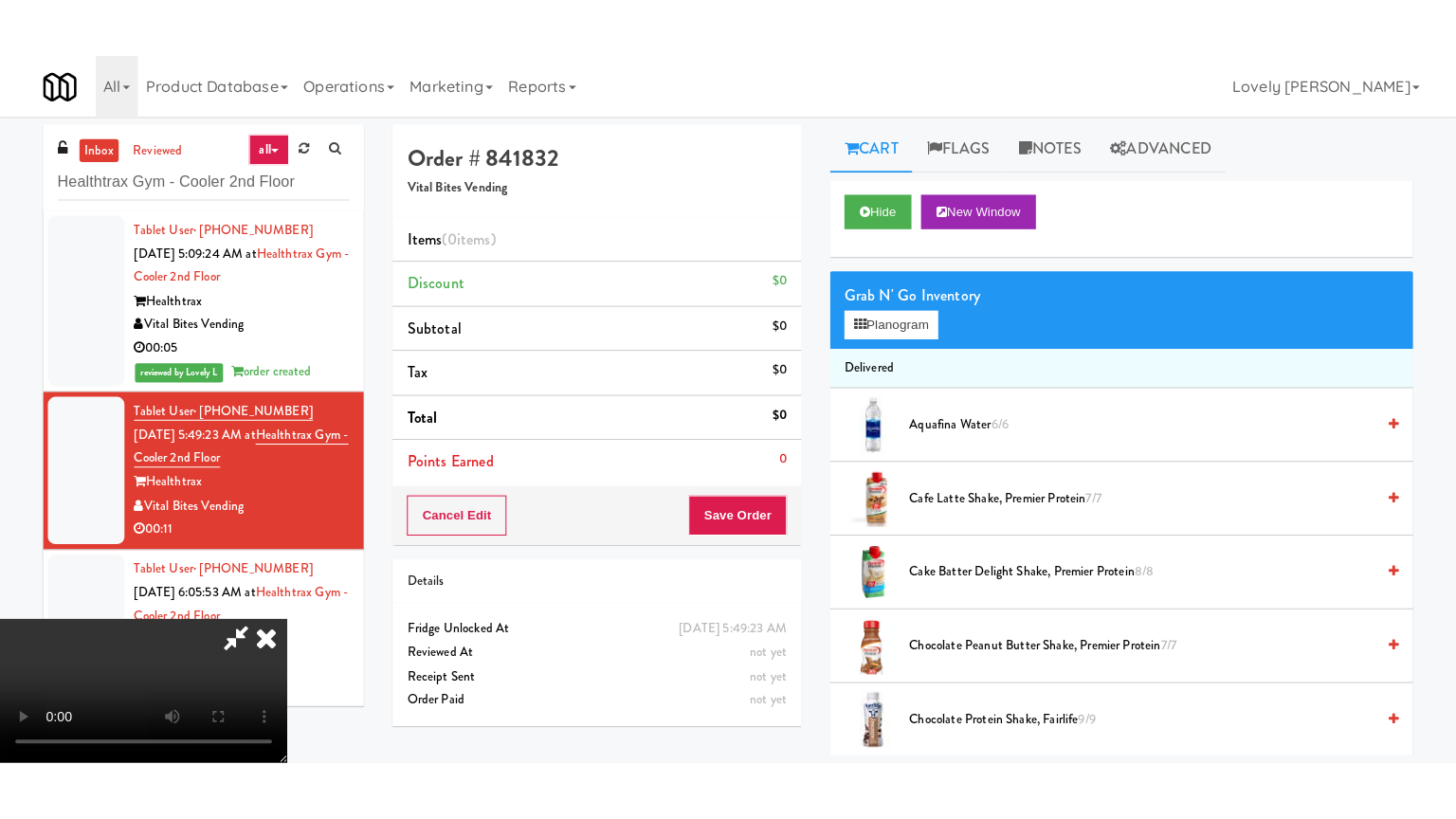 scroll, scrollTop: 259, scrollLeft: 0, axis: vertical 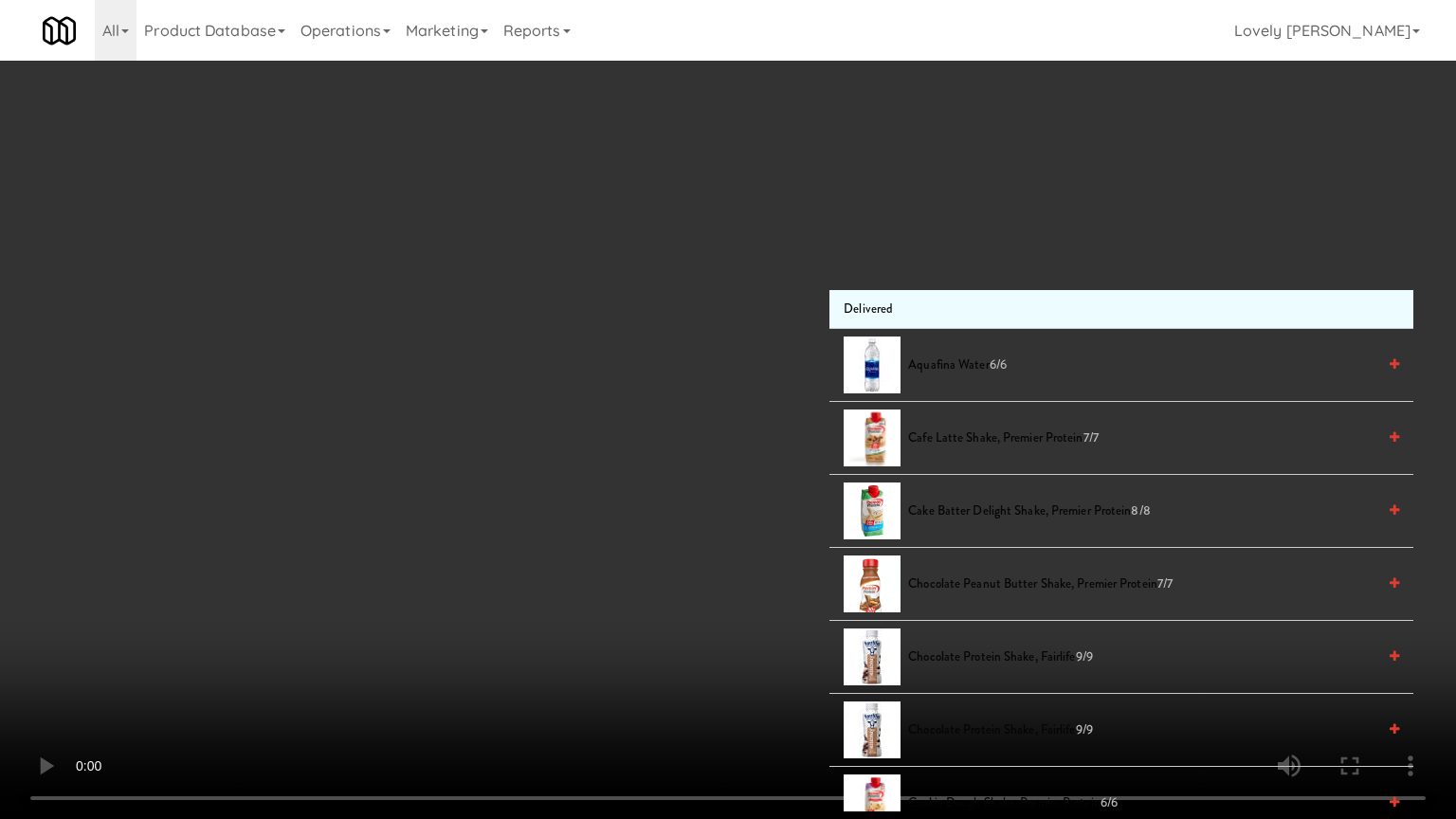 type 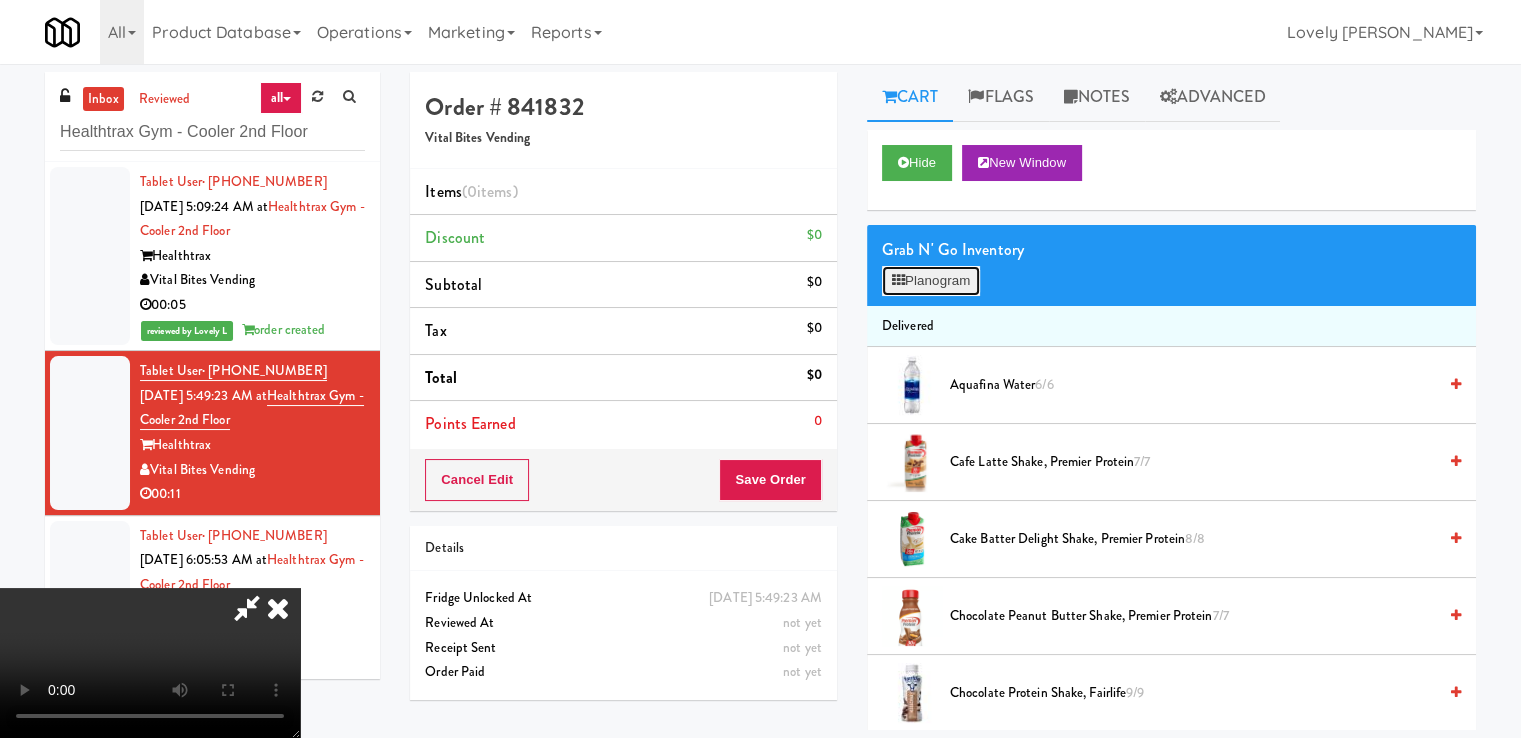 click on "Planogram" at bounding box center (931, 281) 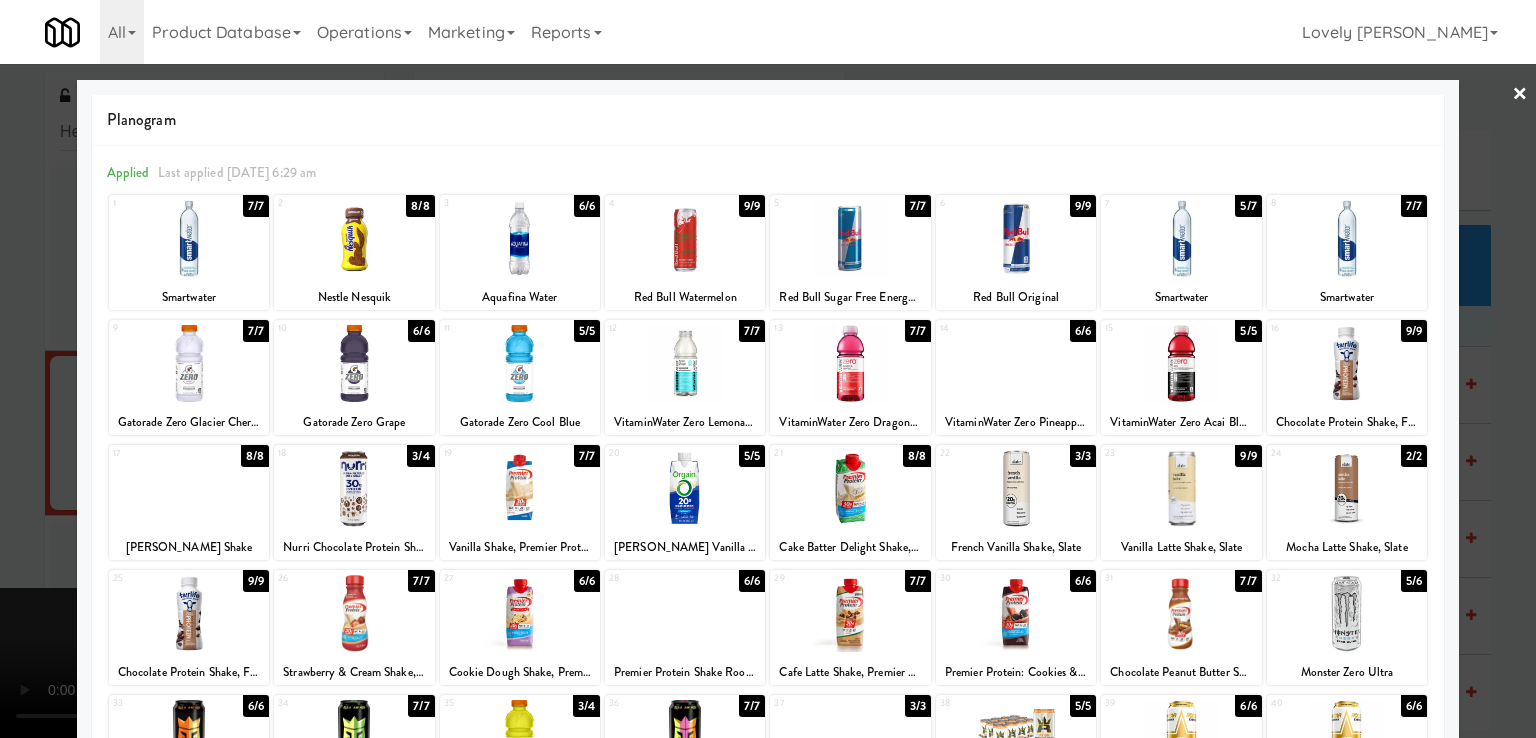 drag, startPoint x: 196, startPoint y: 615, endPoint x: 151, endPoint y: 598, distance: 48.104053 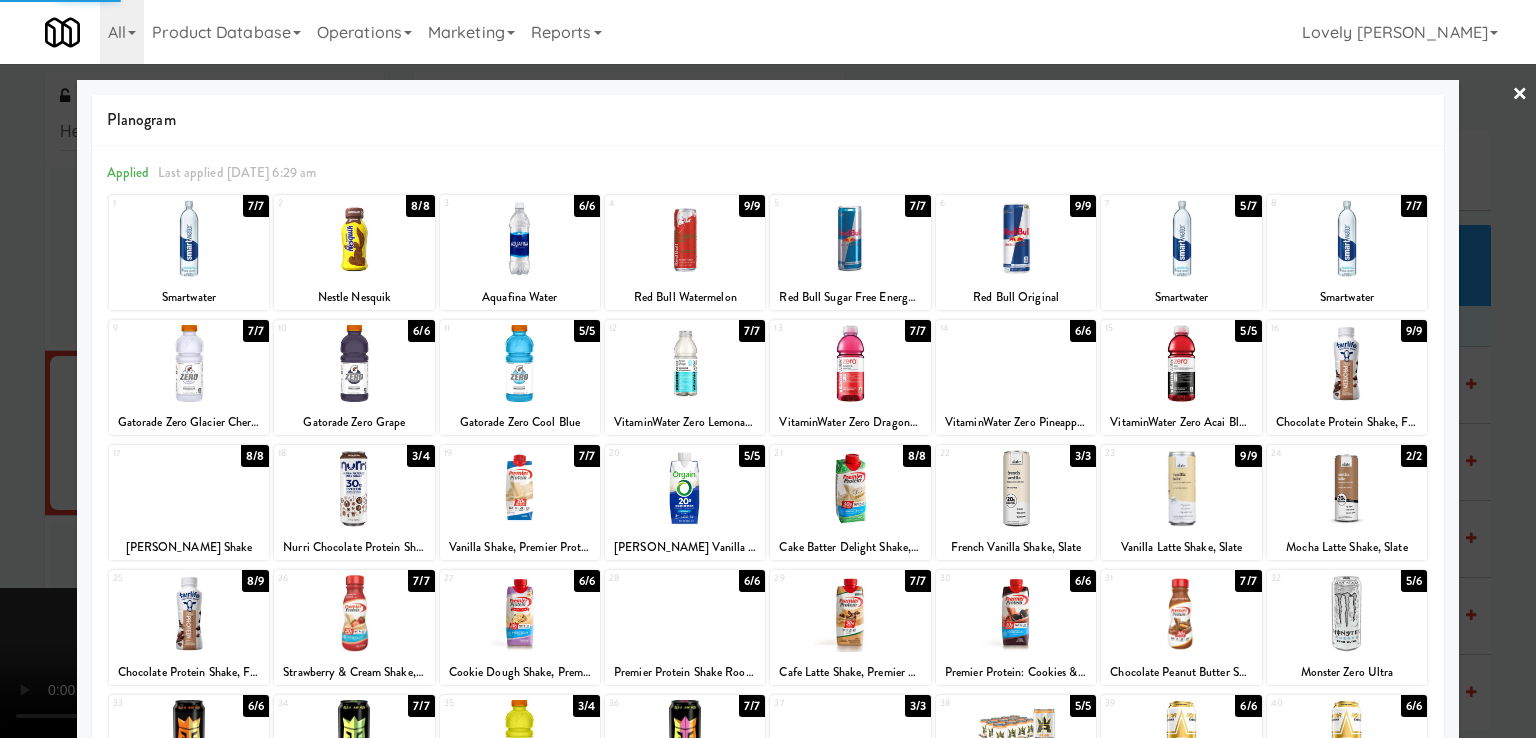 drag, startPoint x: 0, startPoint y: 556, endPoint x: 3, endPoint y: 537, distance: 19.235384 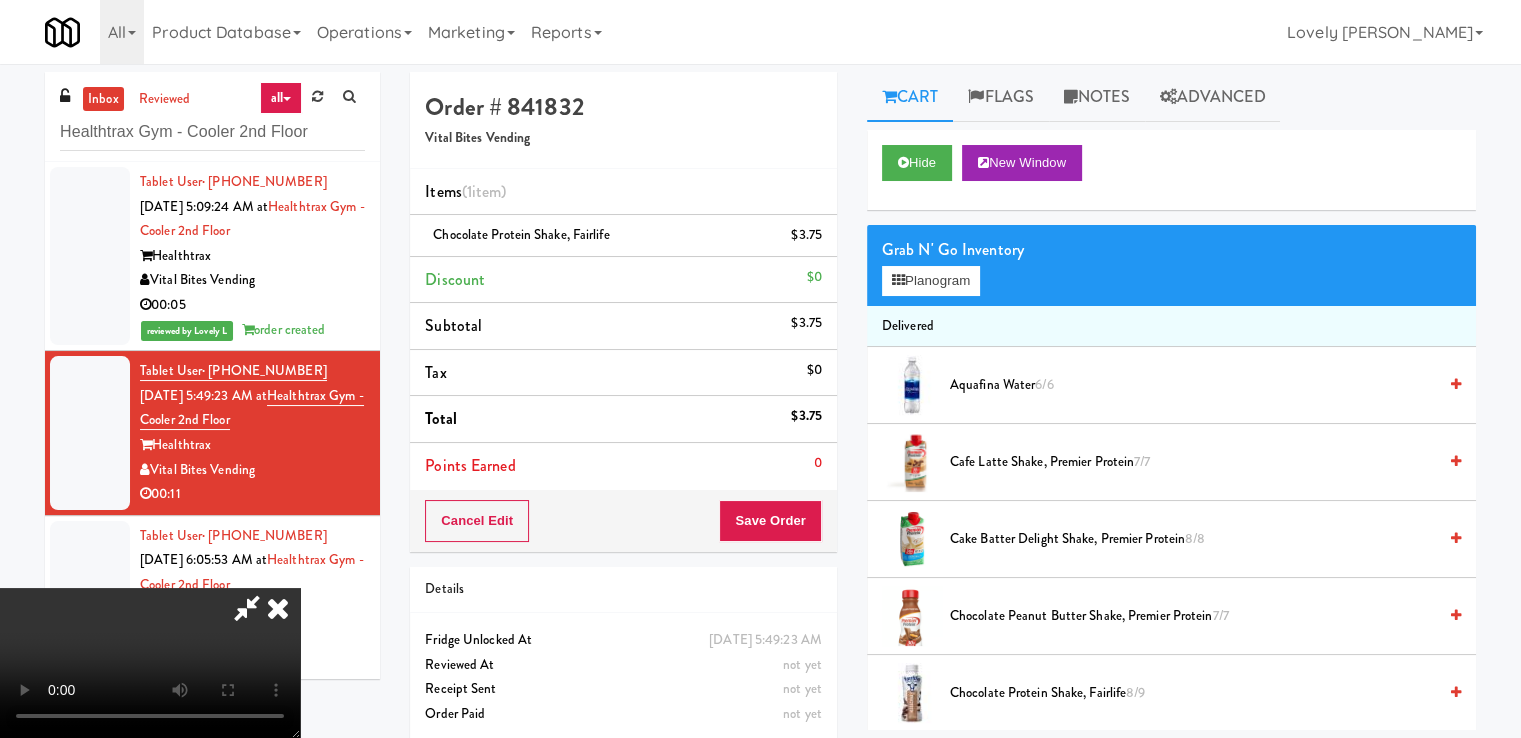 click at bounding box center [278, 608] 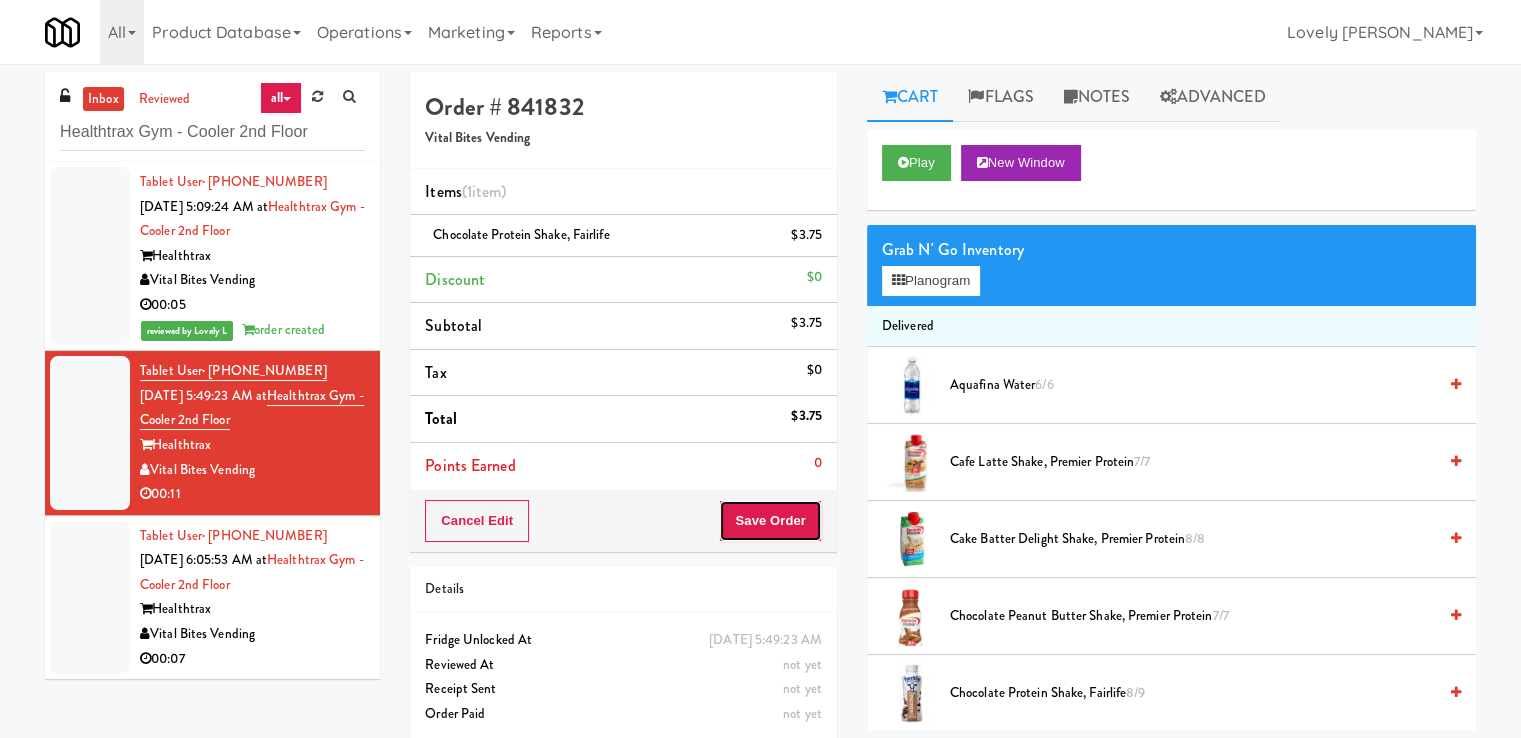 click on "Save Order" at bounding box center [770, 521] 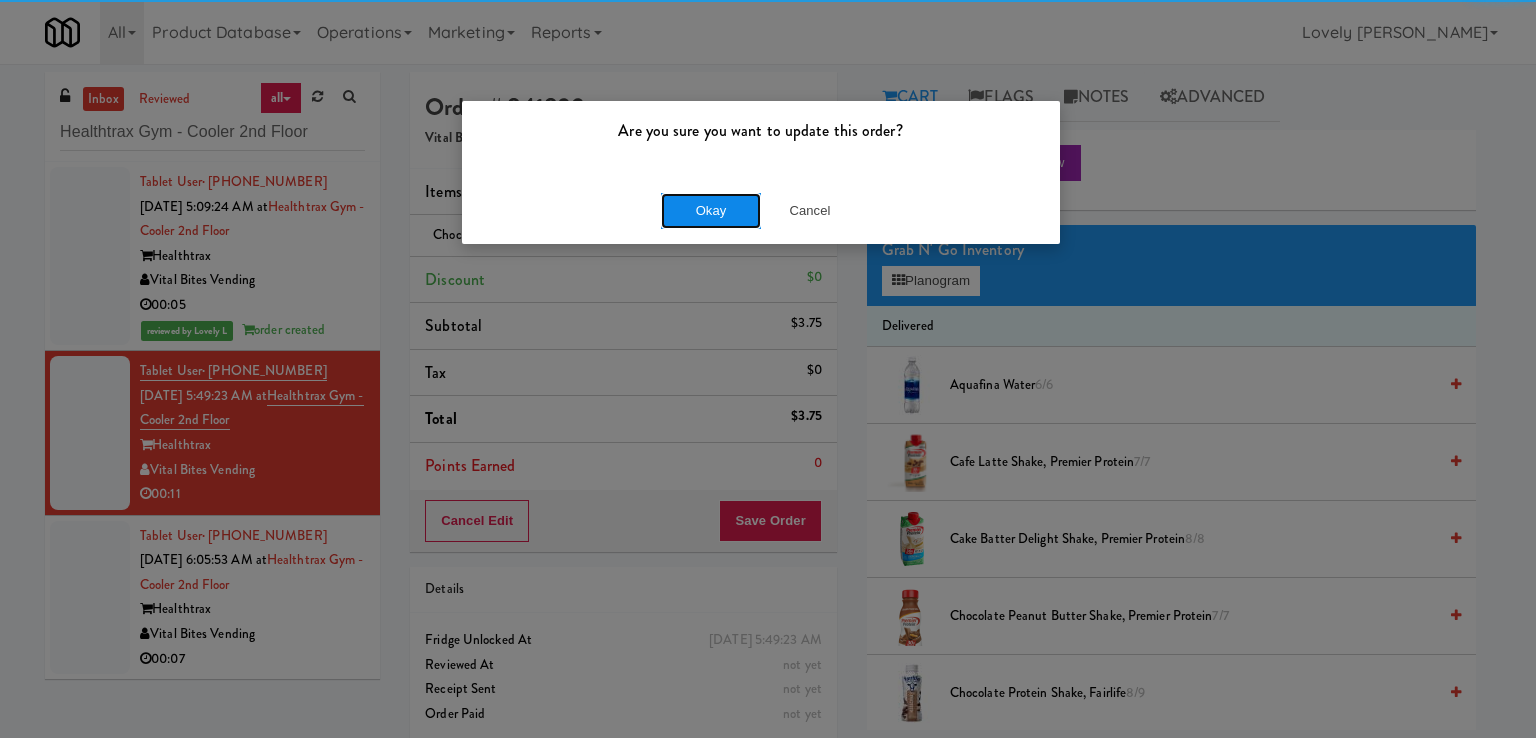 click on "Okay" at bounding box center [711, 211] 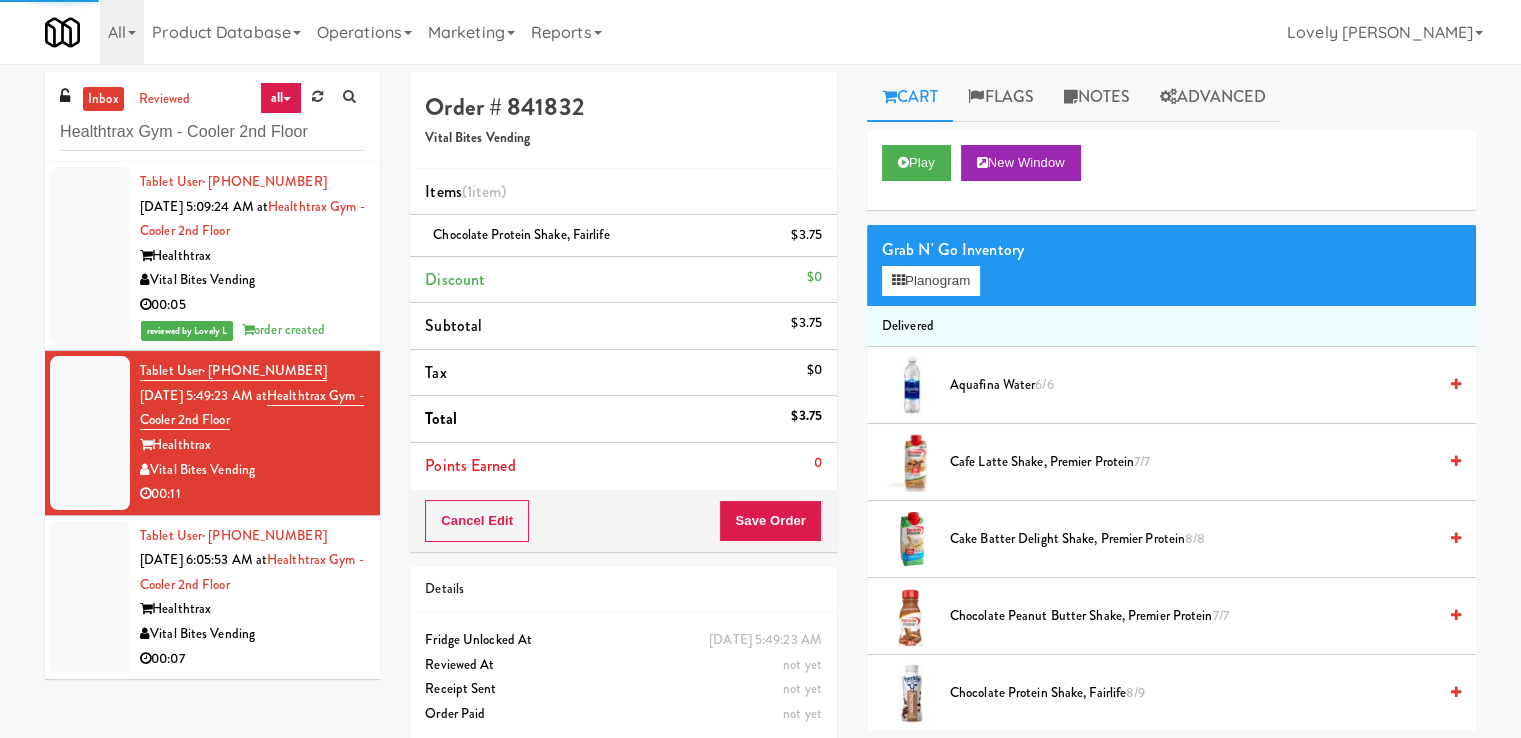 click on "Vital Bites Vending" at bounding box center (252, 634) 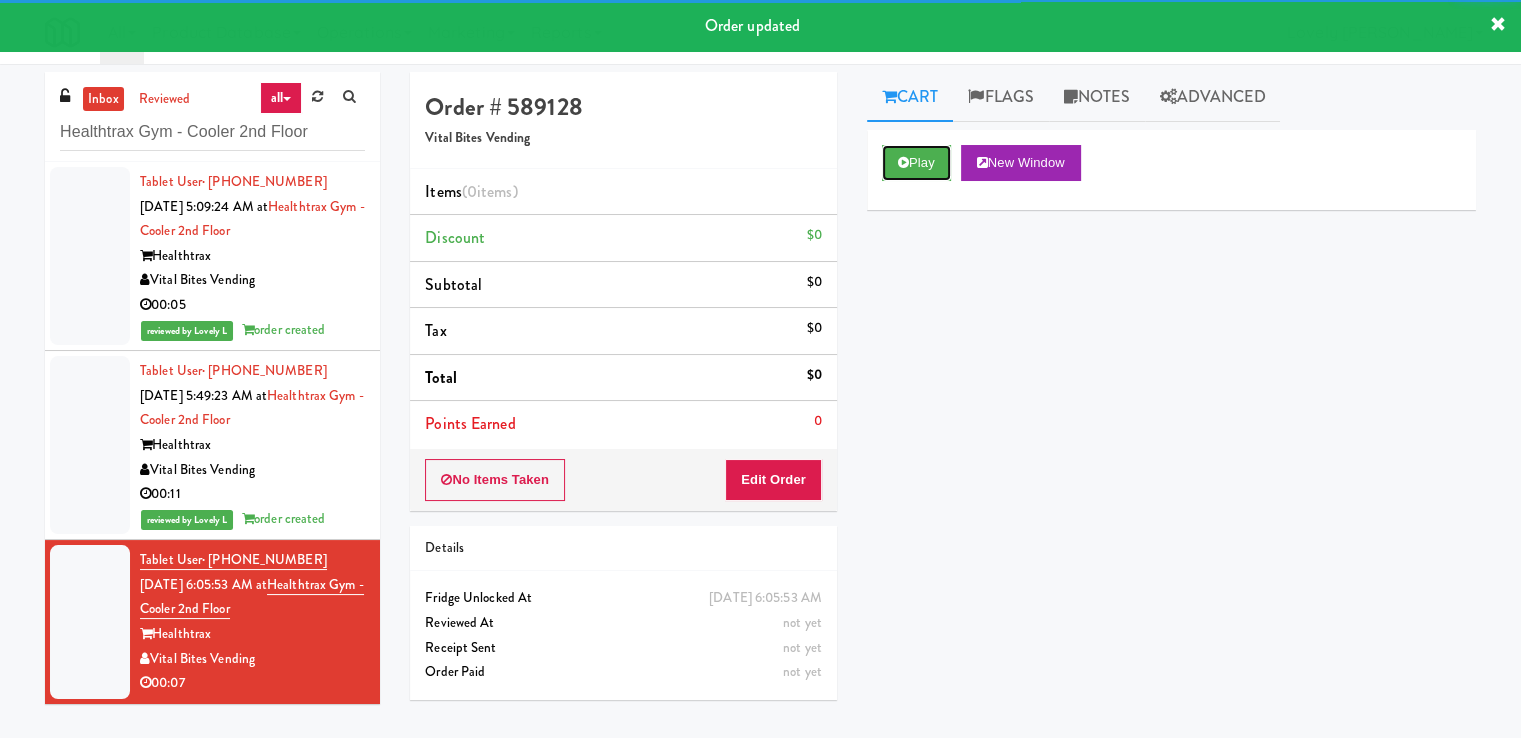 drag, startPoint x: 937, startPoint y: 168, endPoint x: 832, endPoint y: 163, distance: 105.11898 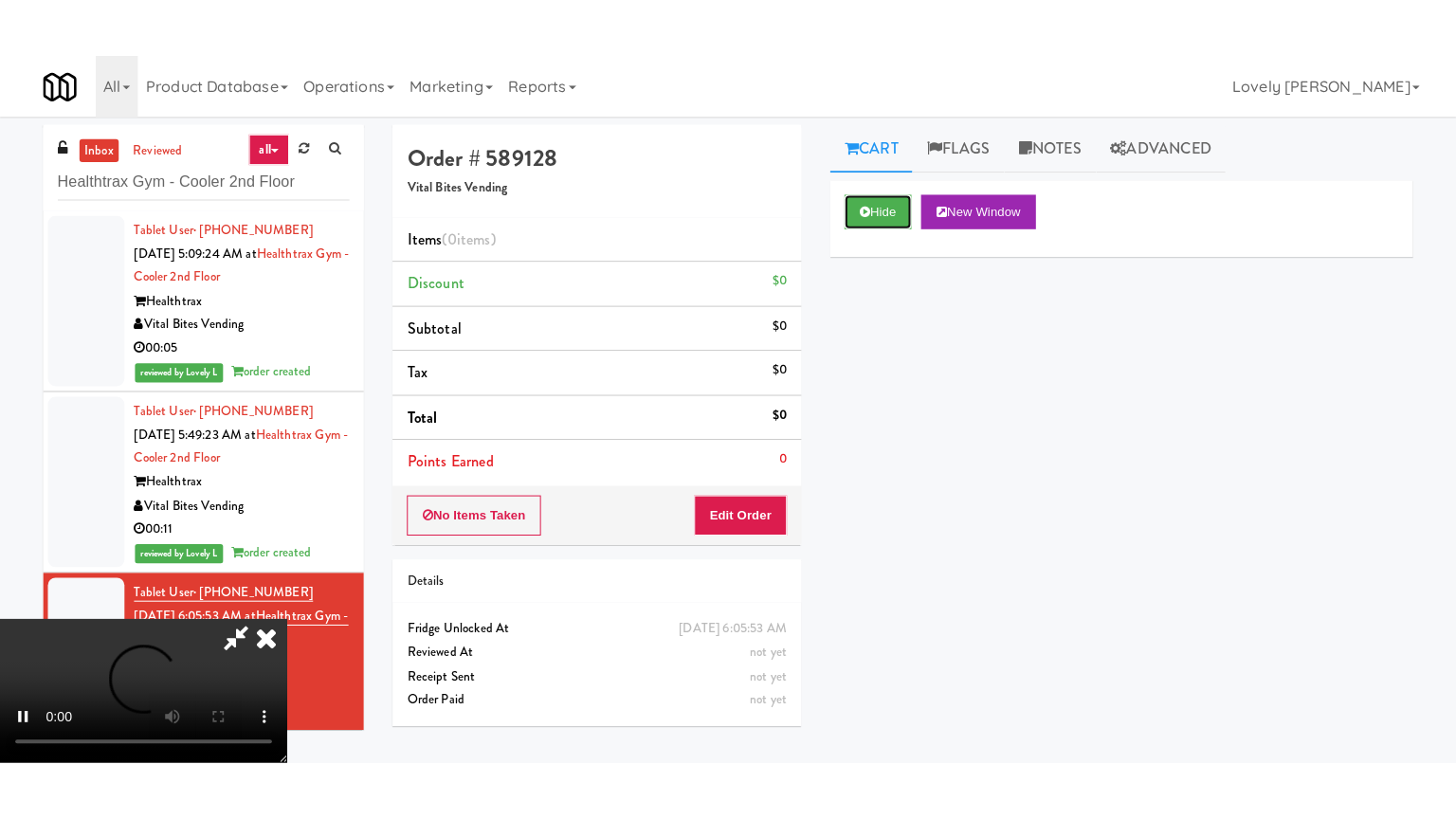 scroll, scrollTop: 259, scrollLeft: 0, axis: vertical 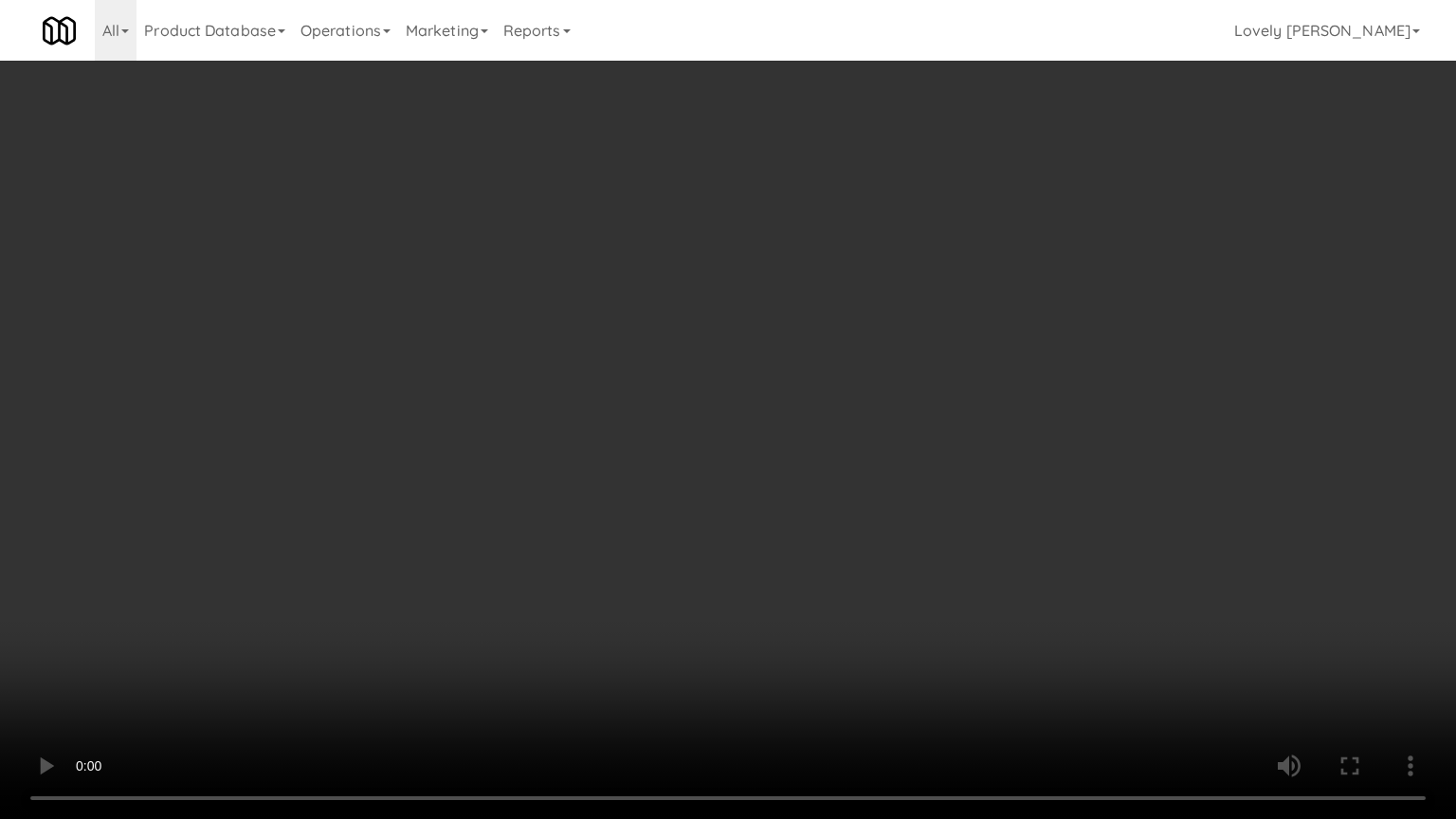 type 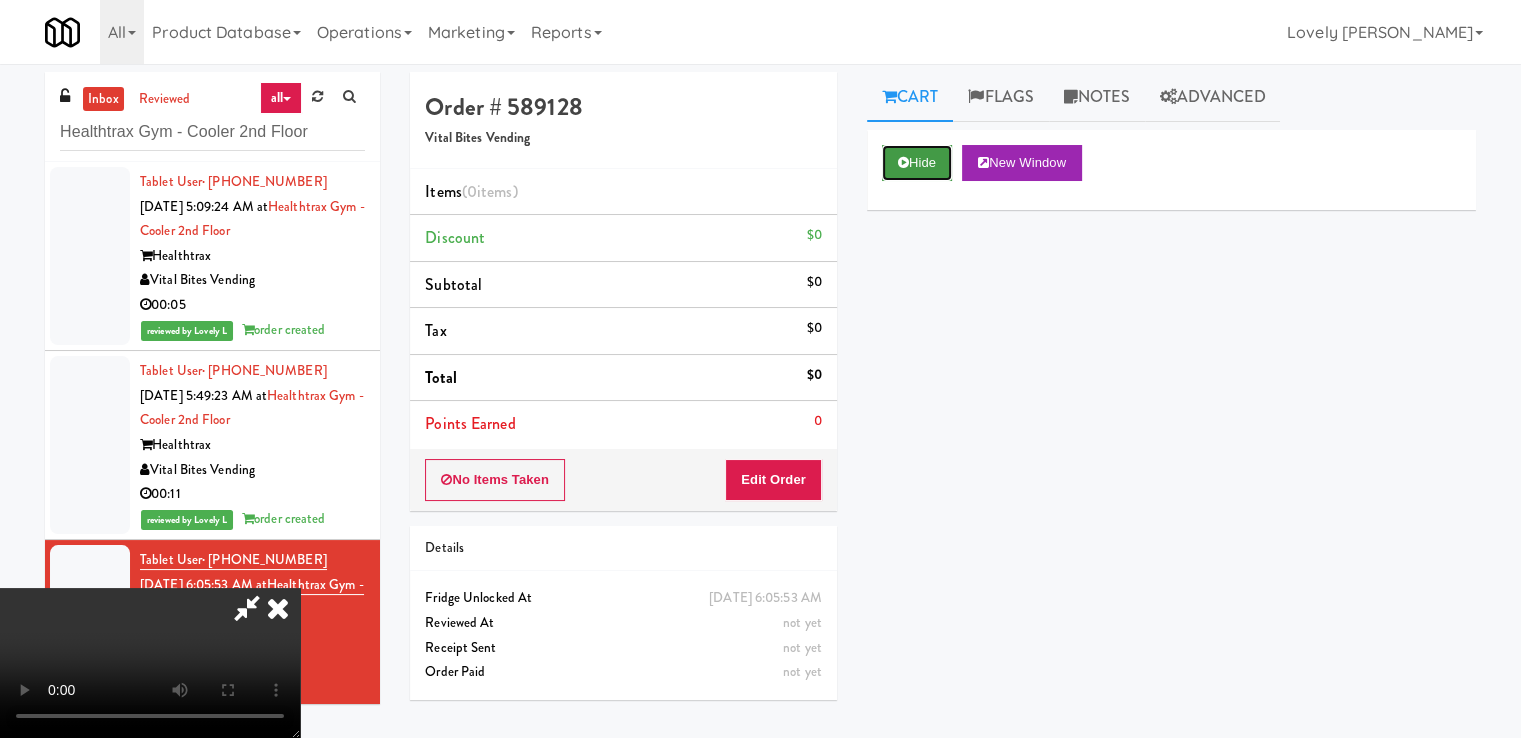 click on "Hide" at bounding box center [917, 163] 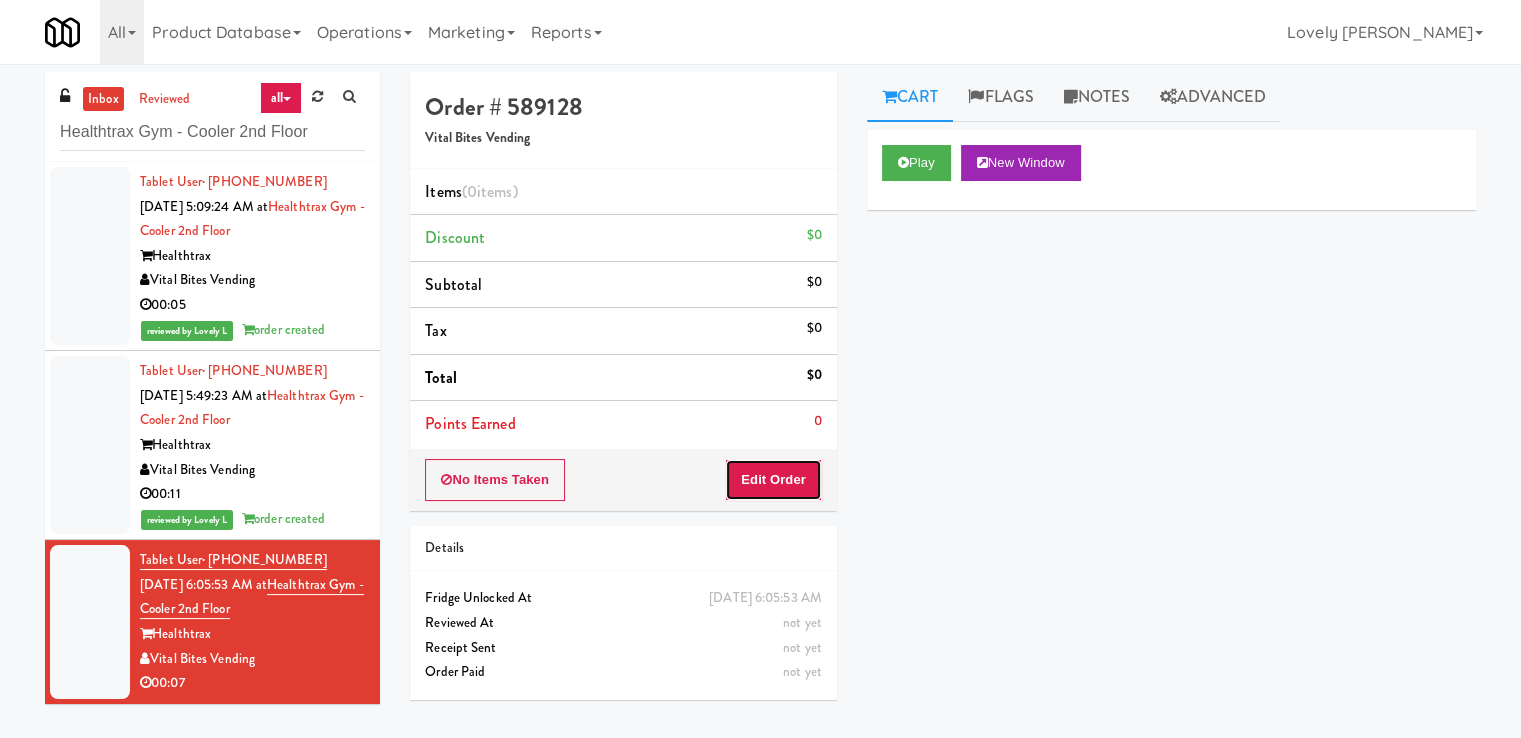 click on "Edit Order" at bounding box center (773, 480) 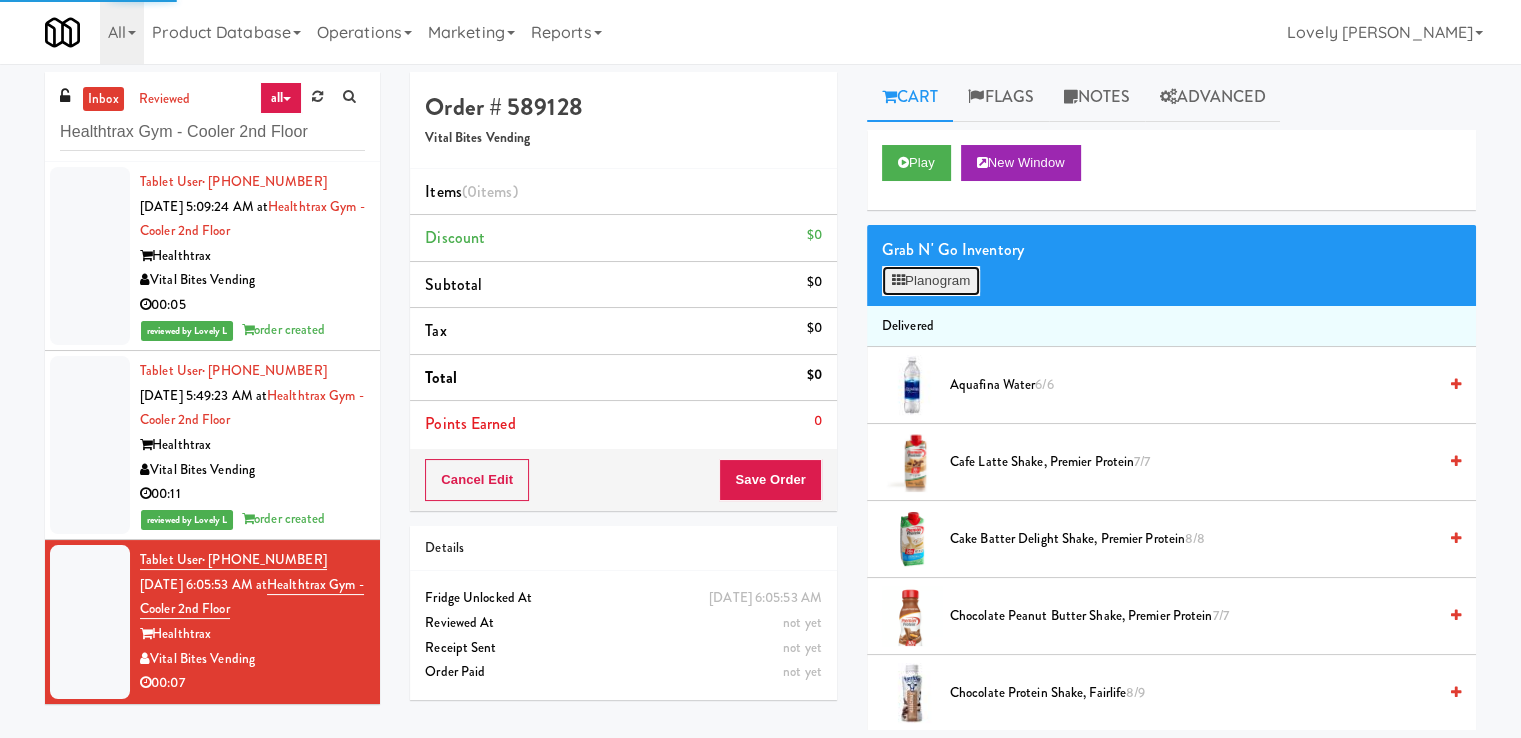 click on "Planogram" at bounding box center [931, 281] 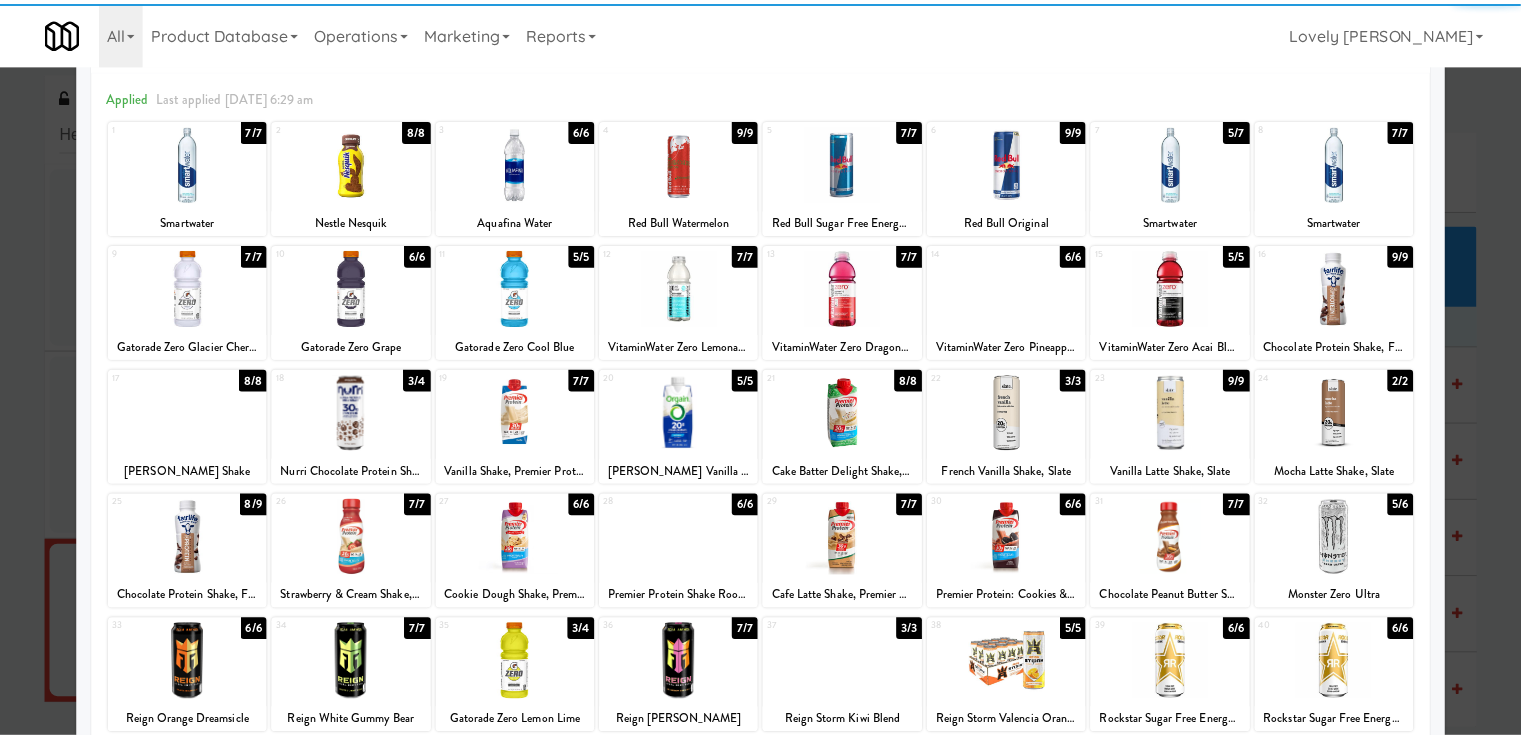 scroll, scrollTop: 244, scrollLeft: 0, axis: vertical 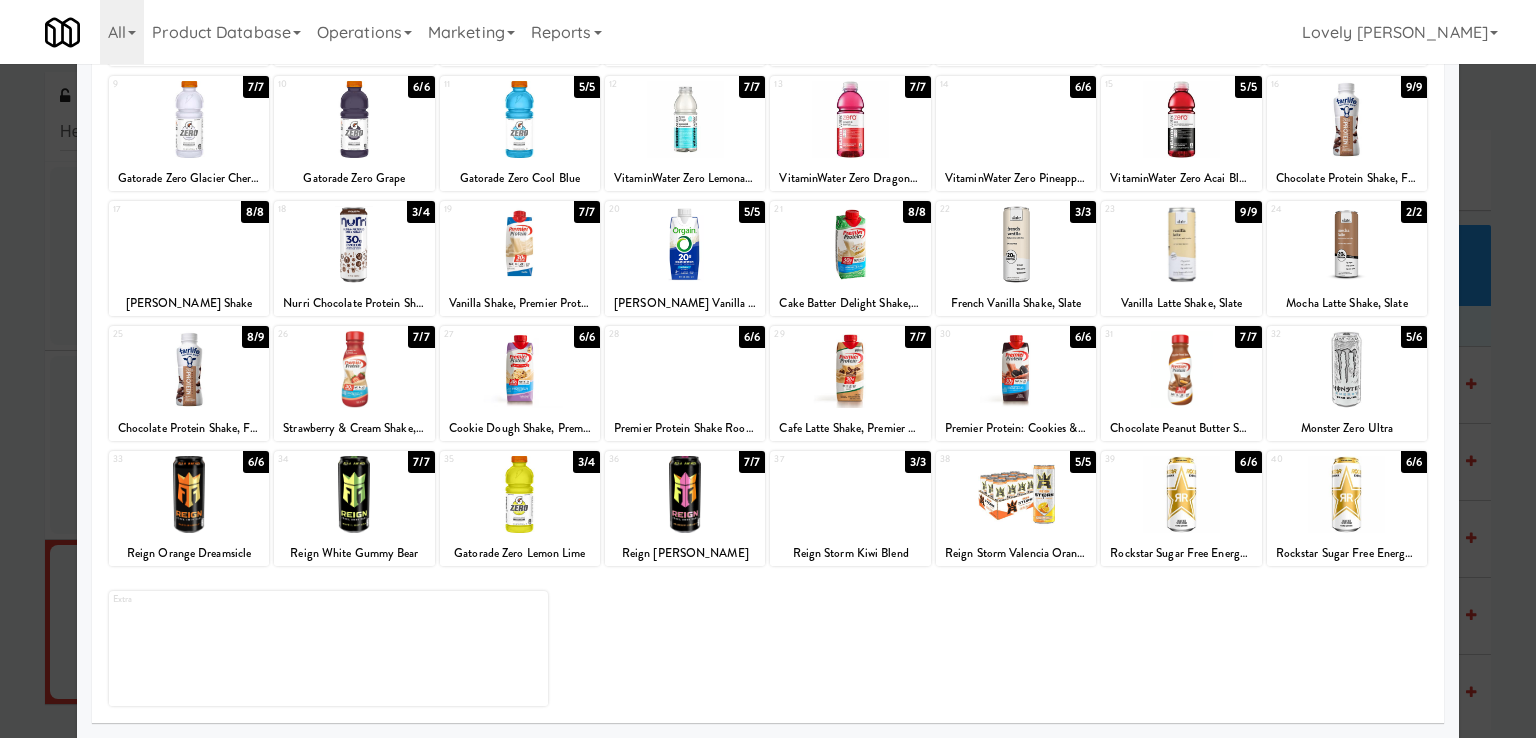 click at bounding box center (354, 244) 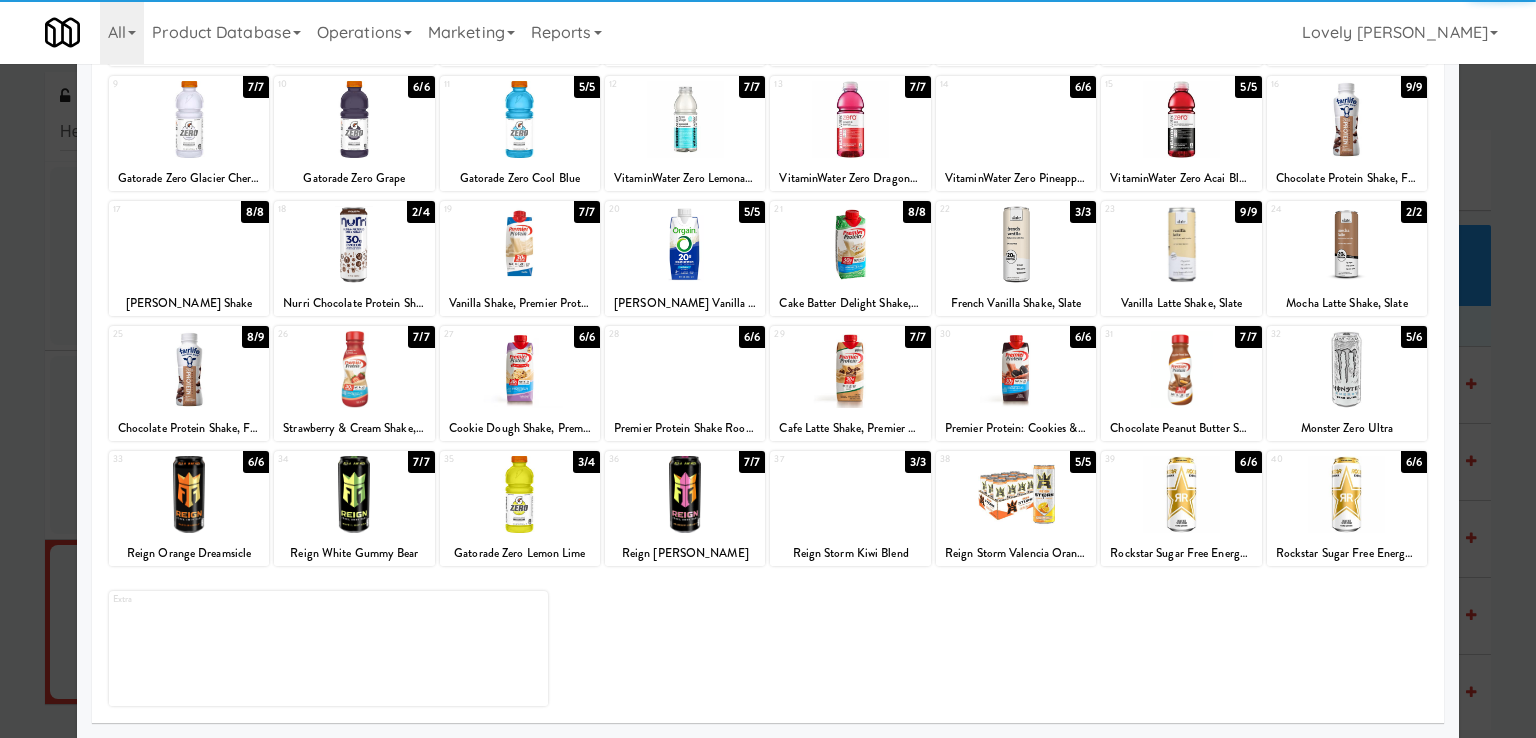 drag, startPoint x: 0, startPoint y: 285, endPoint x: 481, endPoint y: 394, distance: 493.1957 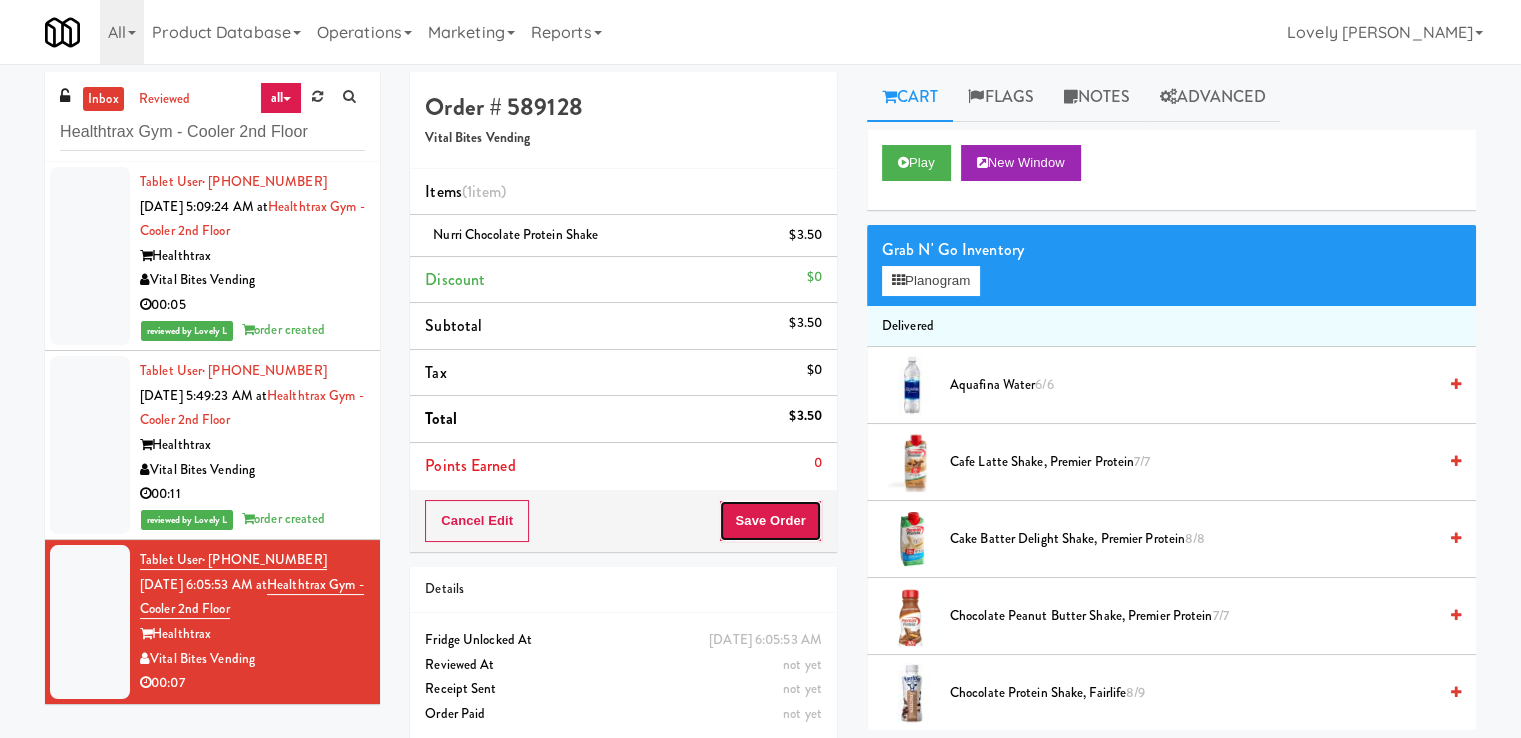 click on "Save Order" at bounding box center [770, 521] 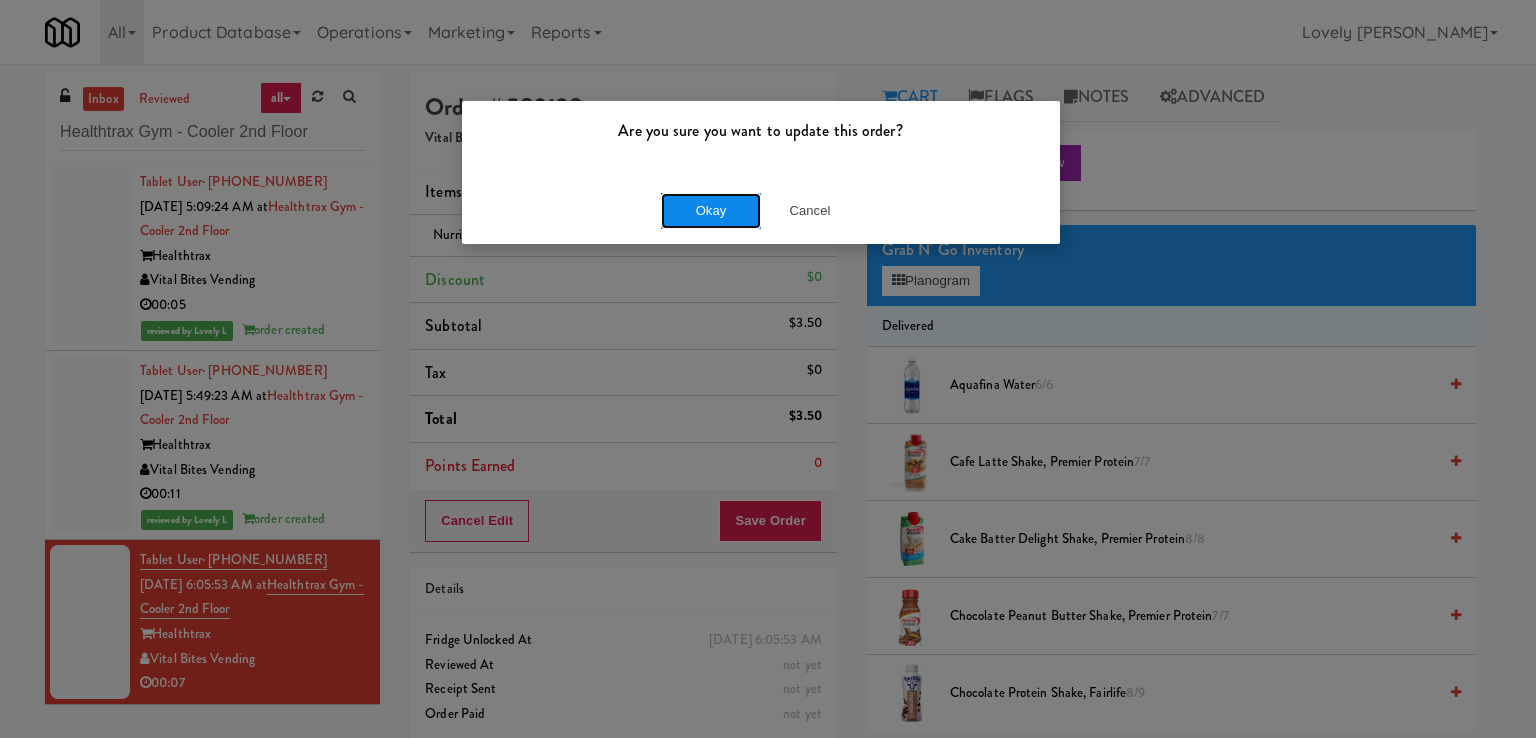 drag, startPoint x: 701, startPoint y: 213, endPoint x: 536, endPoint y: 129, distance: 185.15129 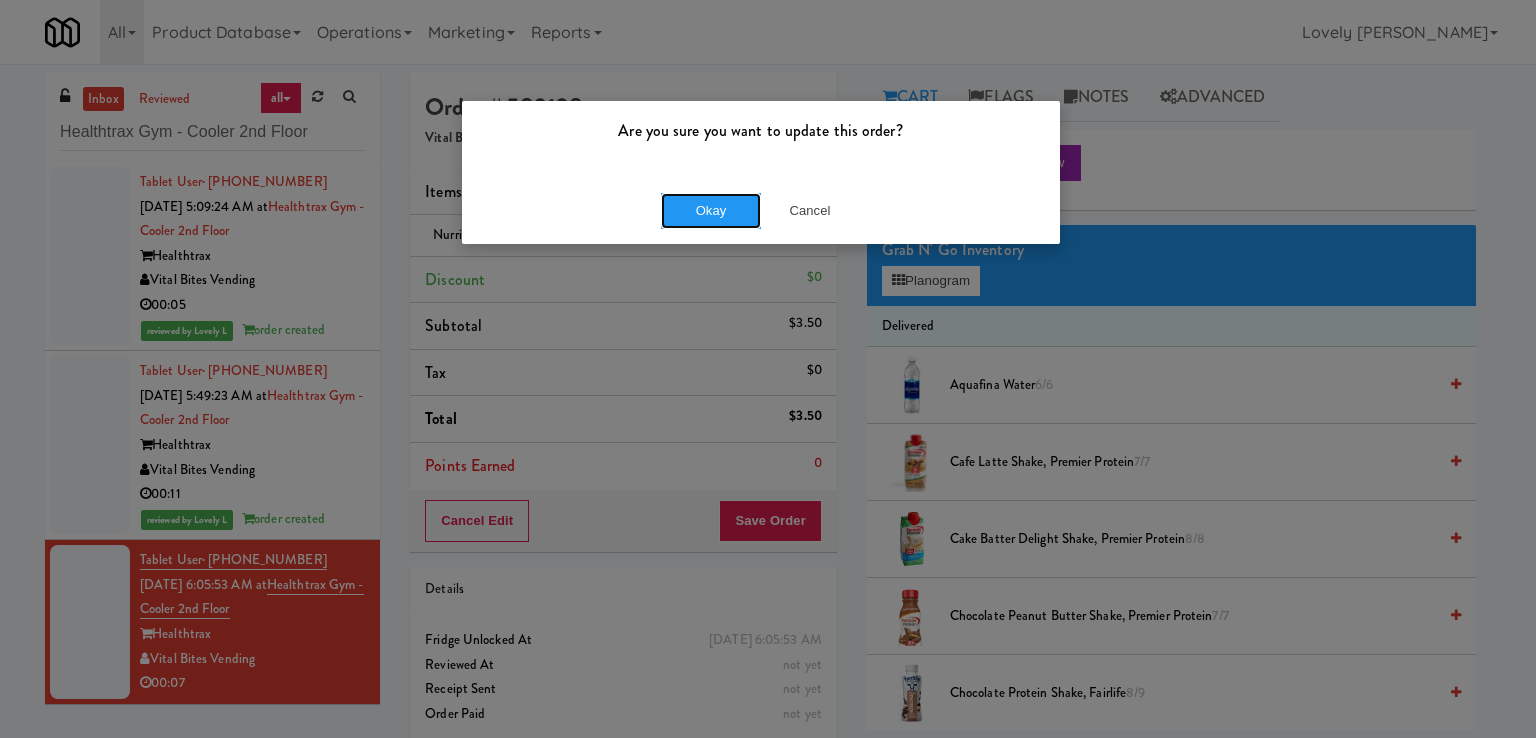 click on "Okay" at bounding box center (711, 211) 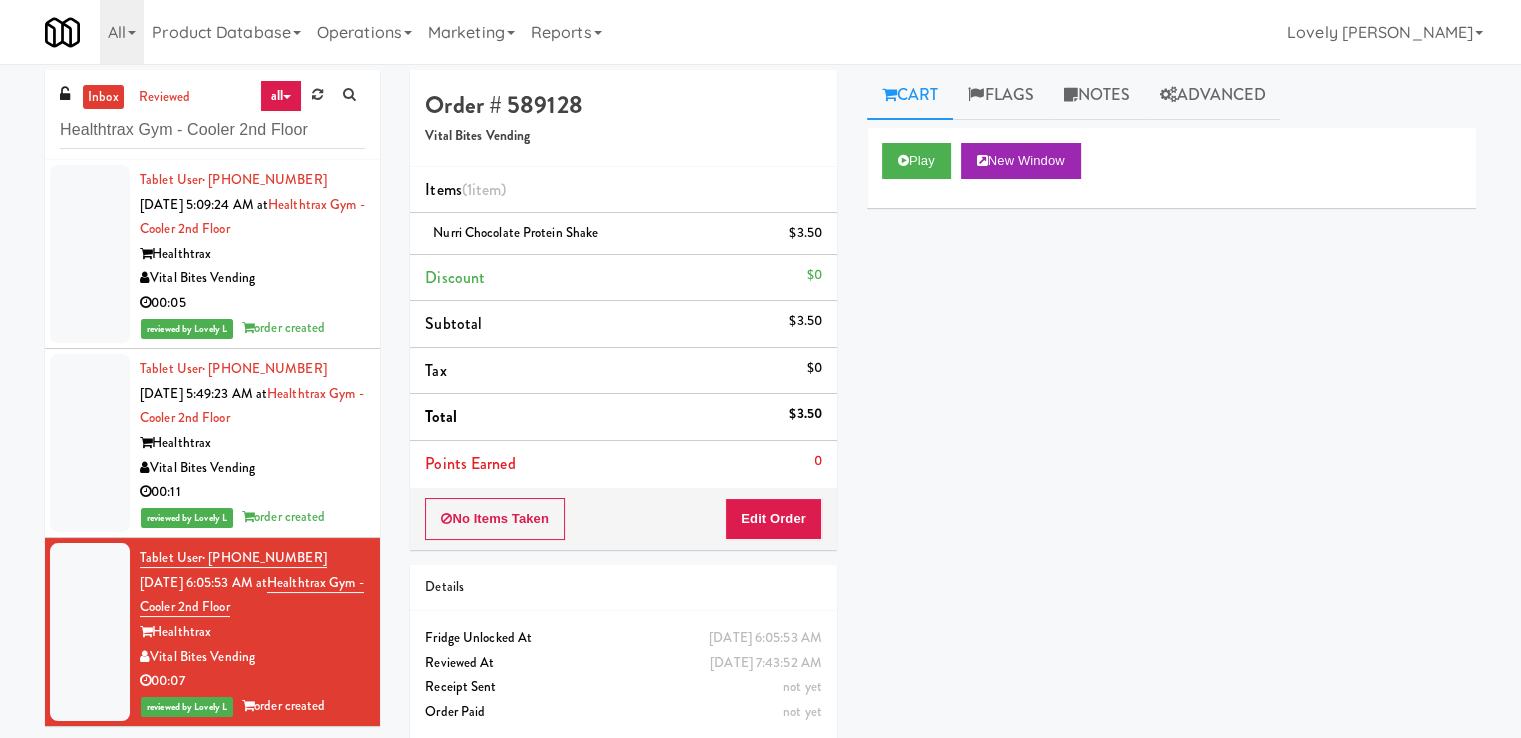 scroll, scrollTop: 0, scrollLeft: 0, axis: both 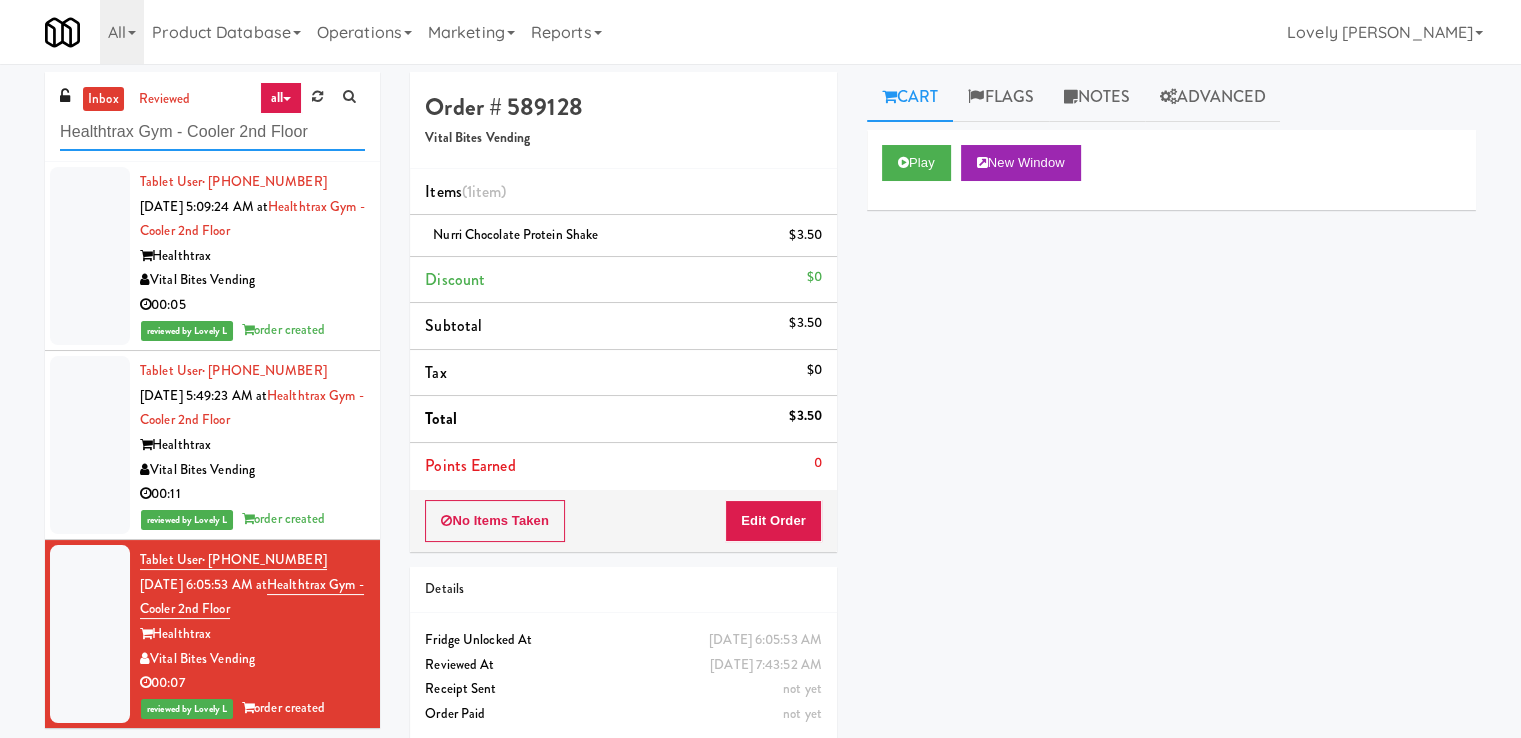 click on "Healthtrax Gym - Cooler 2nd Floor" at bounding box center [212, 132] 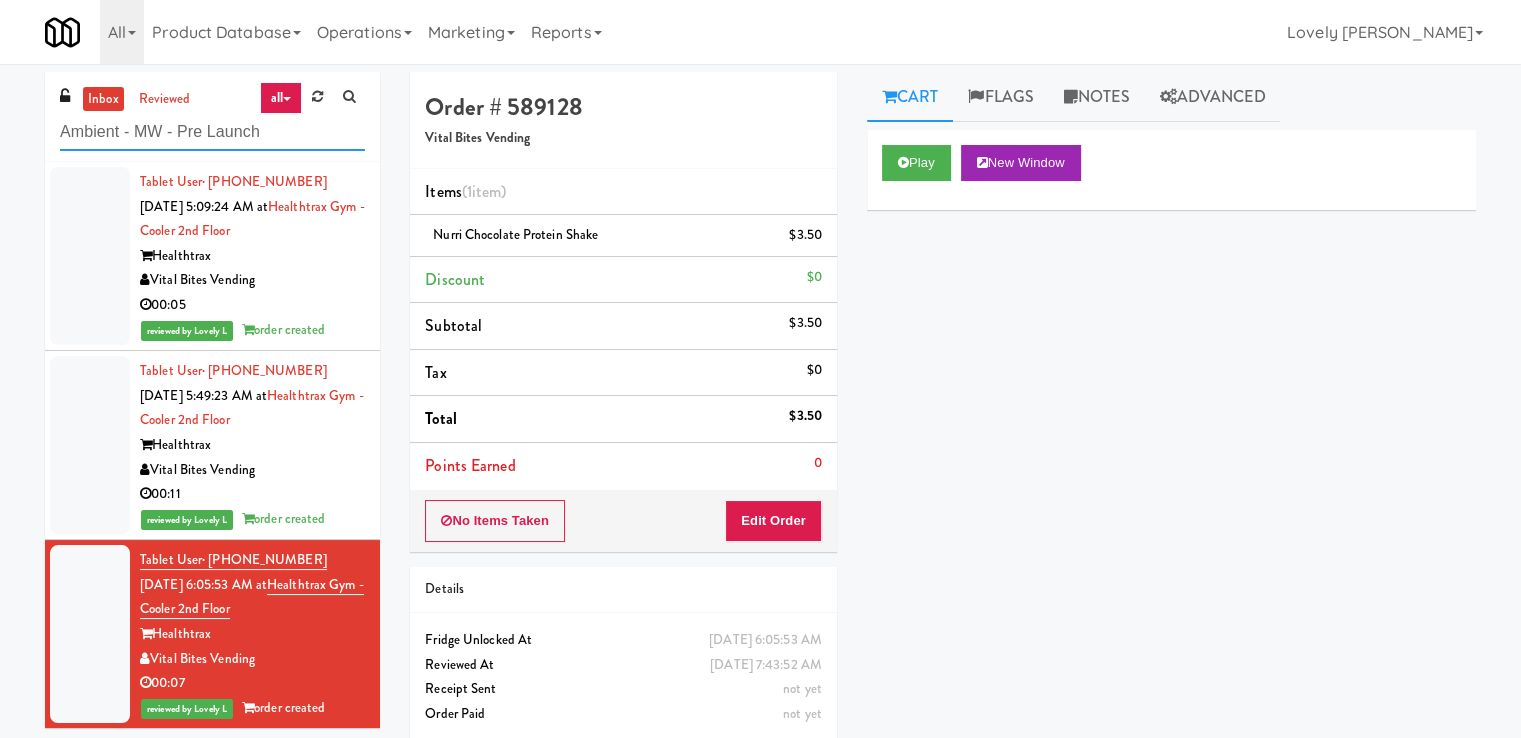 type on "Ambient - MW - Pre Launch" 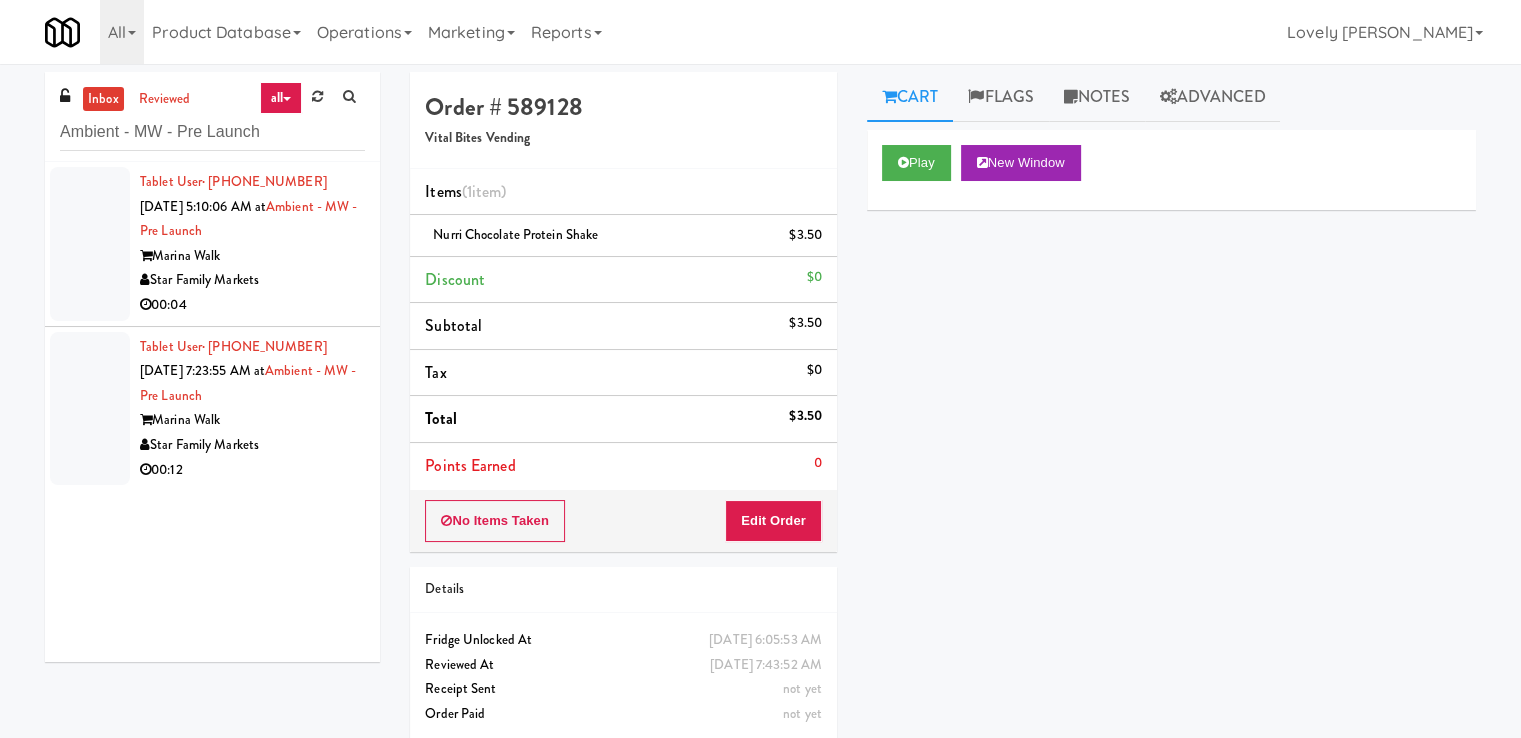 click on "00:04" at bounding box center (252, 305) 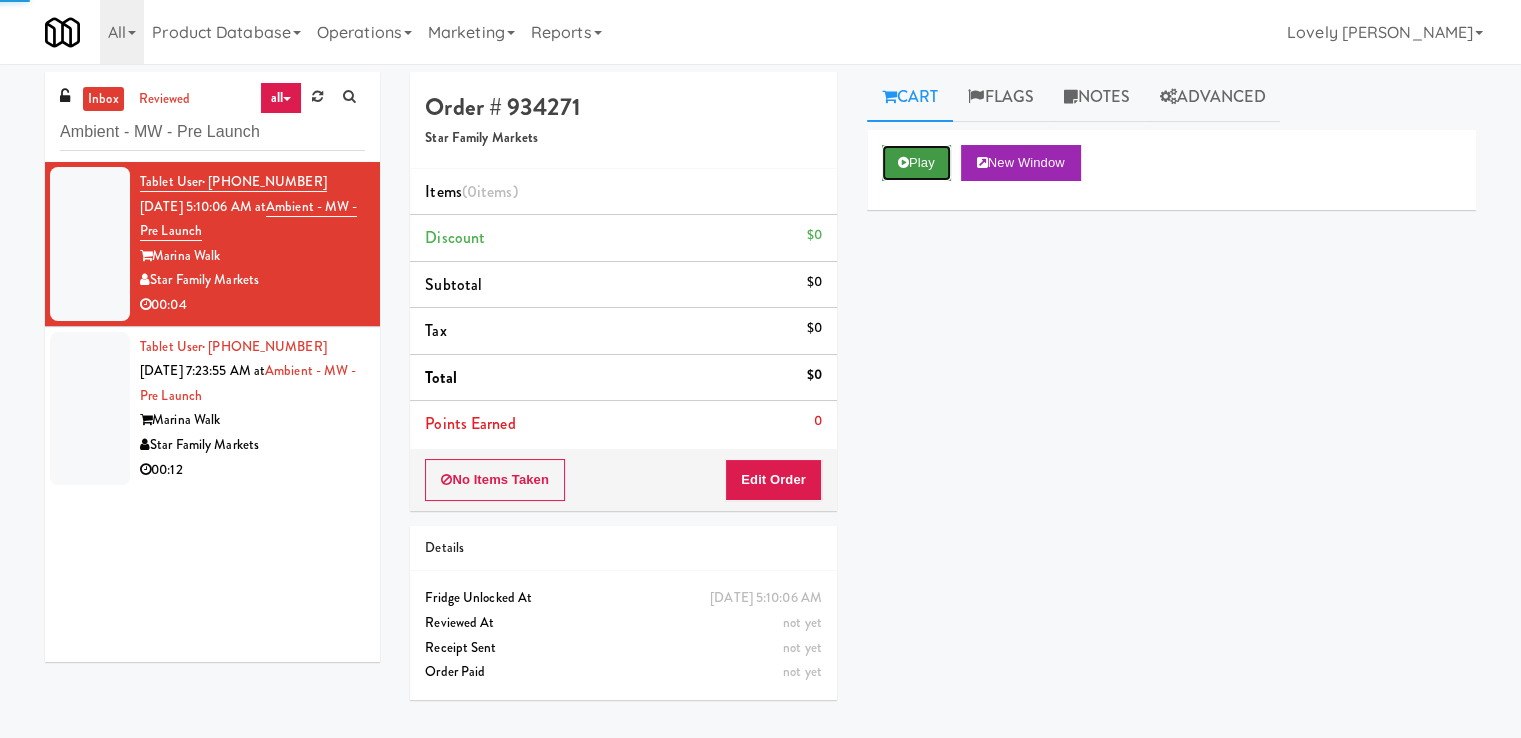 click at bounding box center [903, 162] 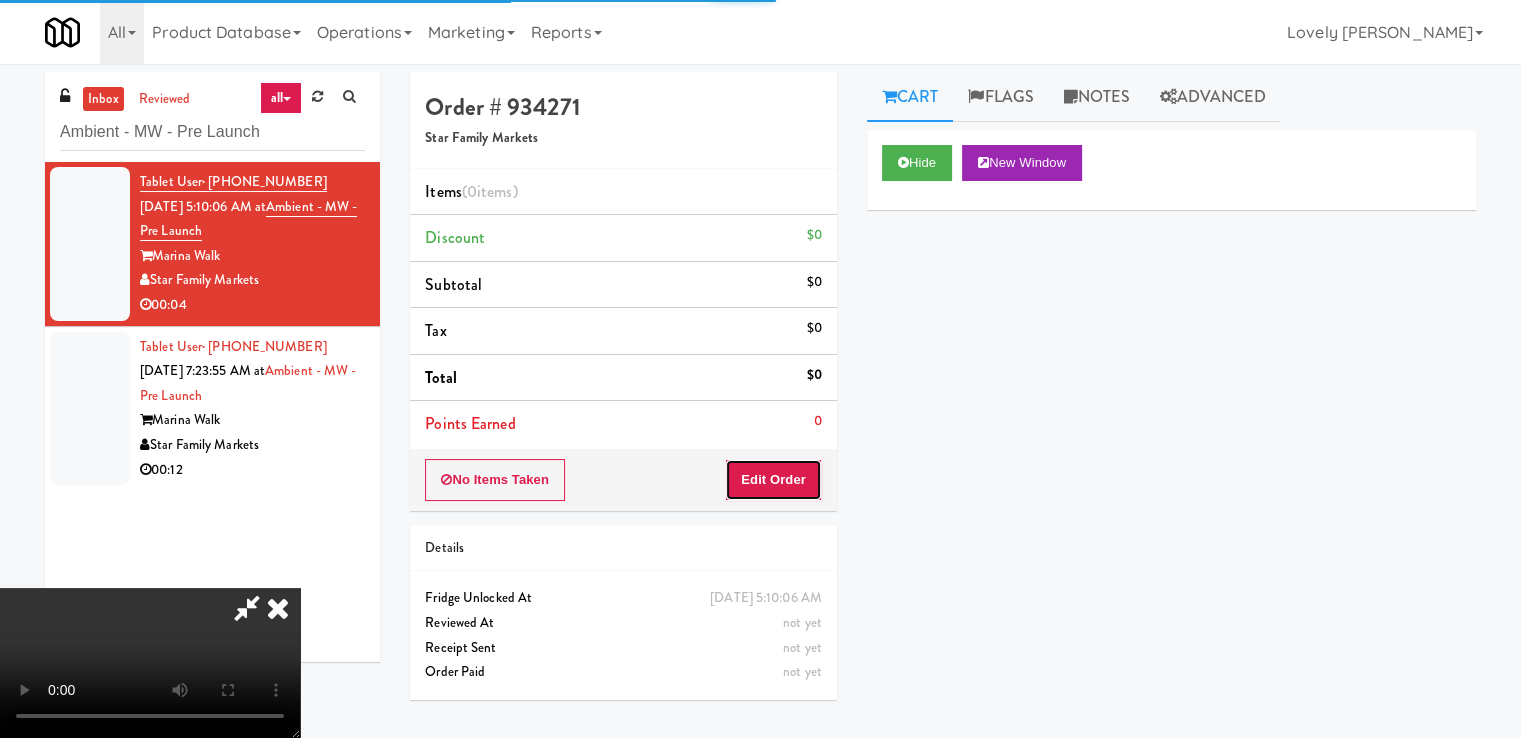 click on "Edit Order" at bounding box center (773, 480) 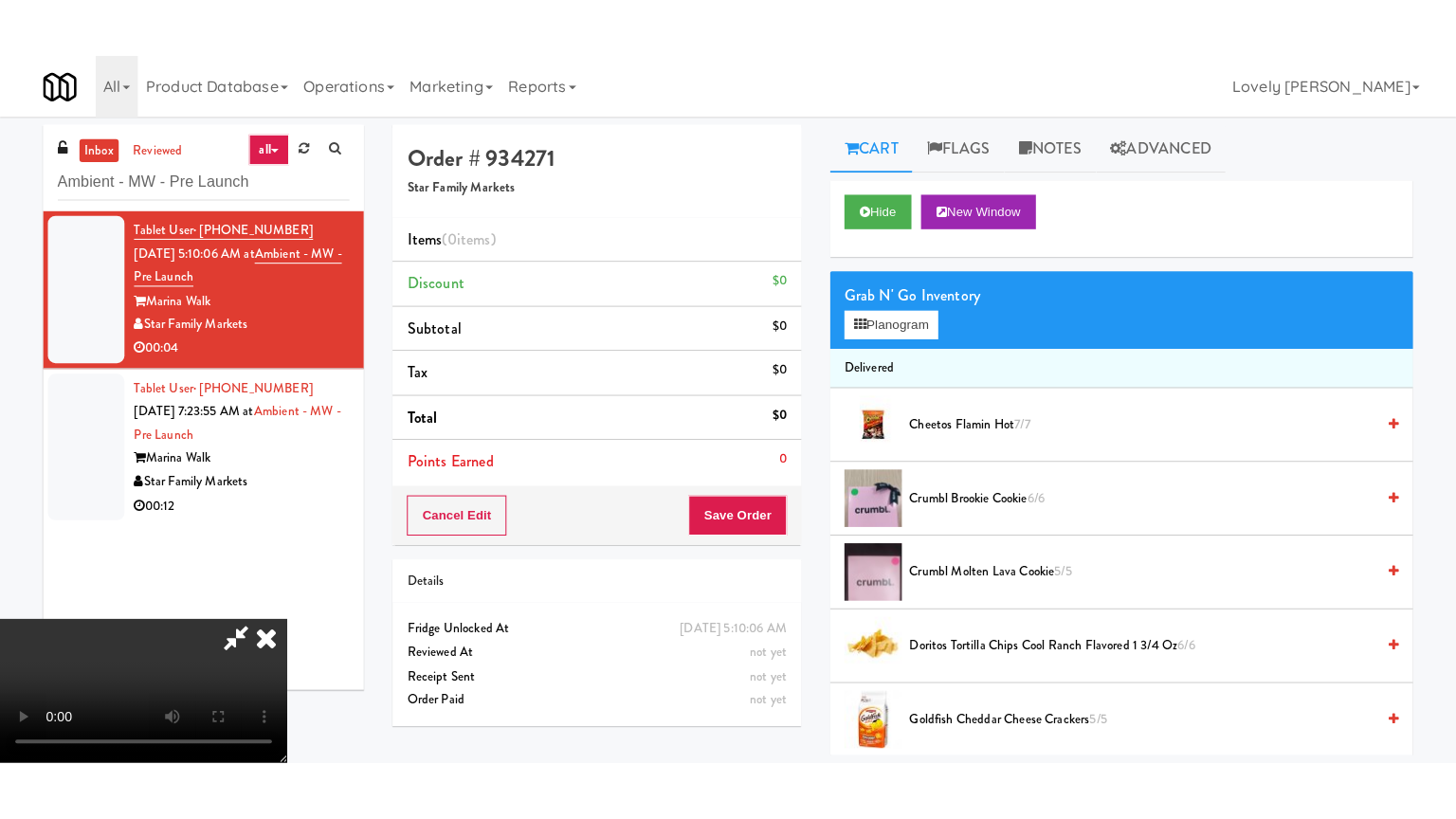 scroll, scrollTop: 259, scrollLeft: 0, axis: vertical 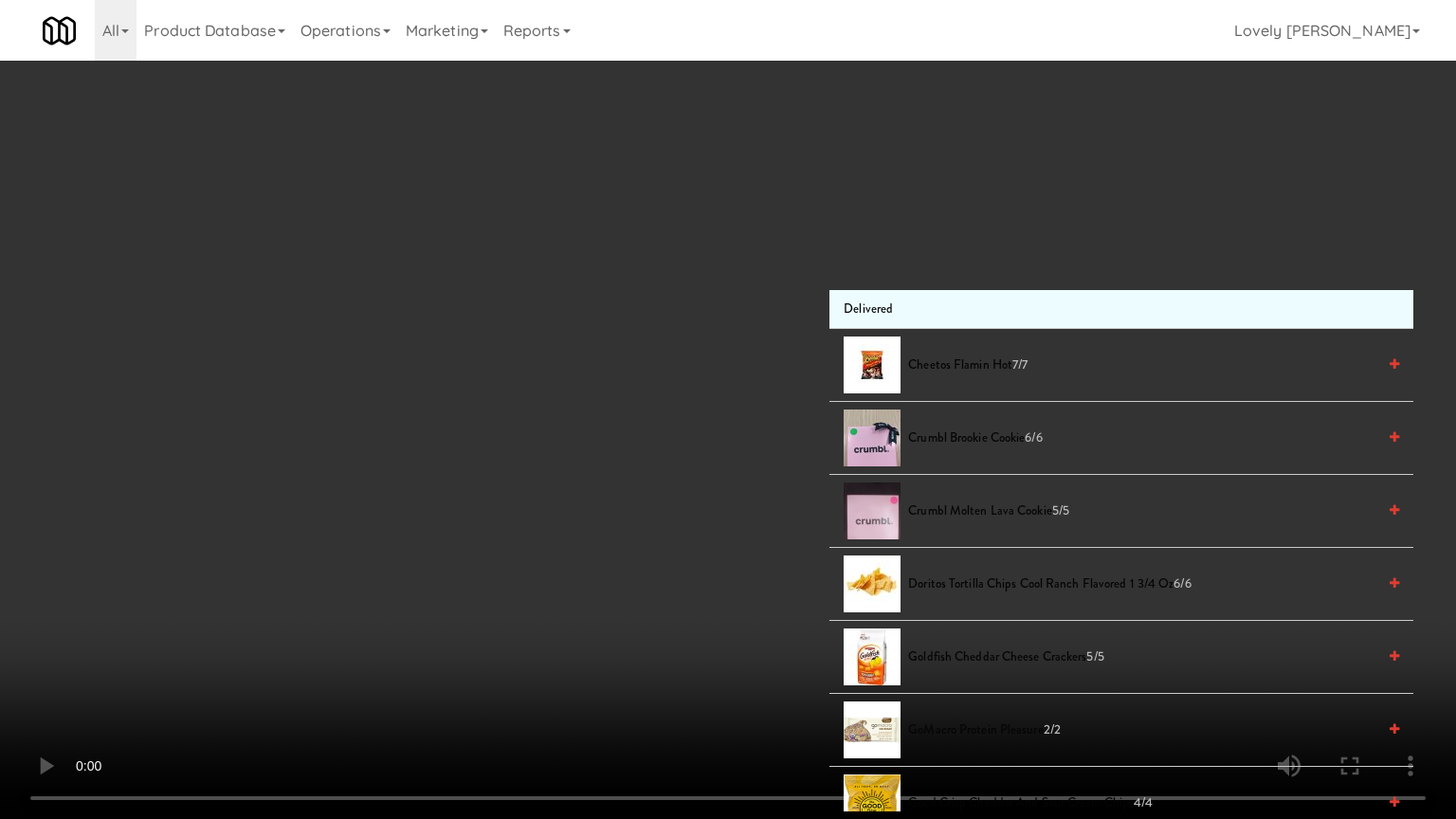 type 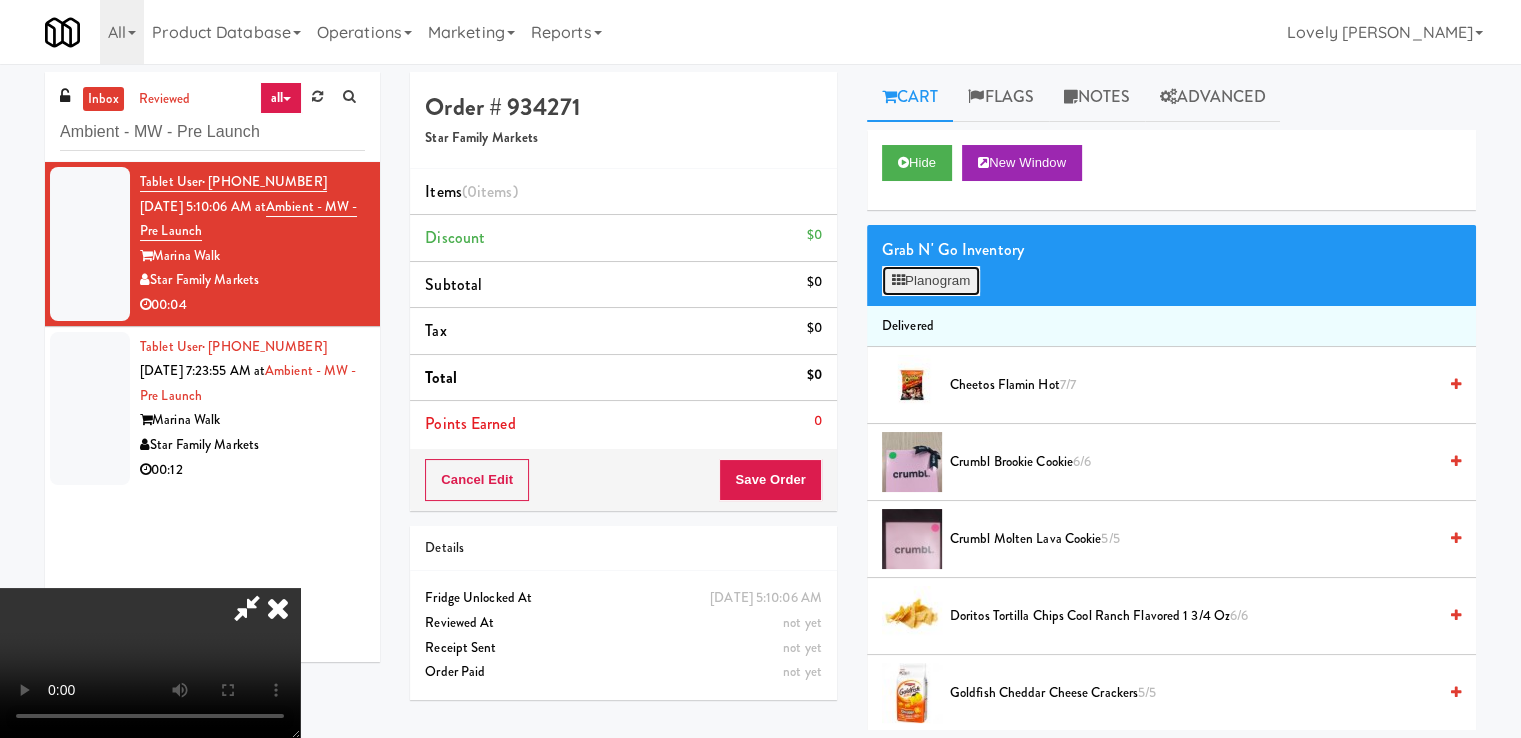 click on "Planogram" at bounding box center [931, 281] 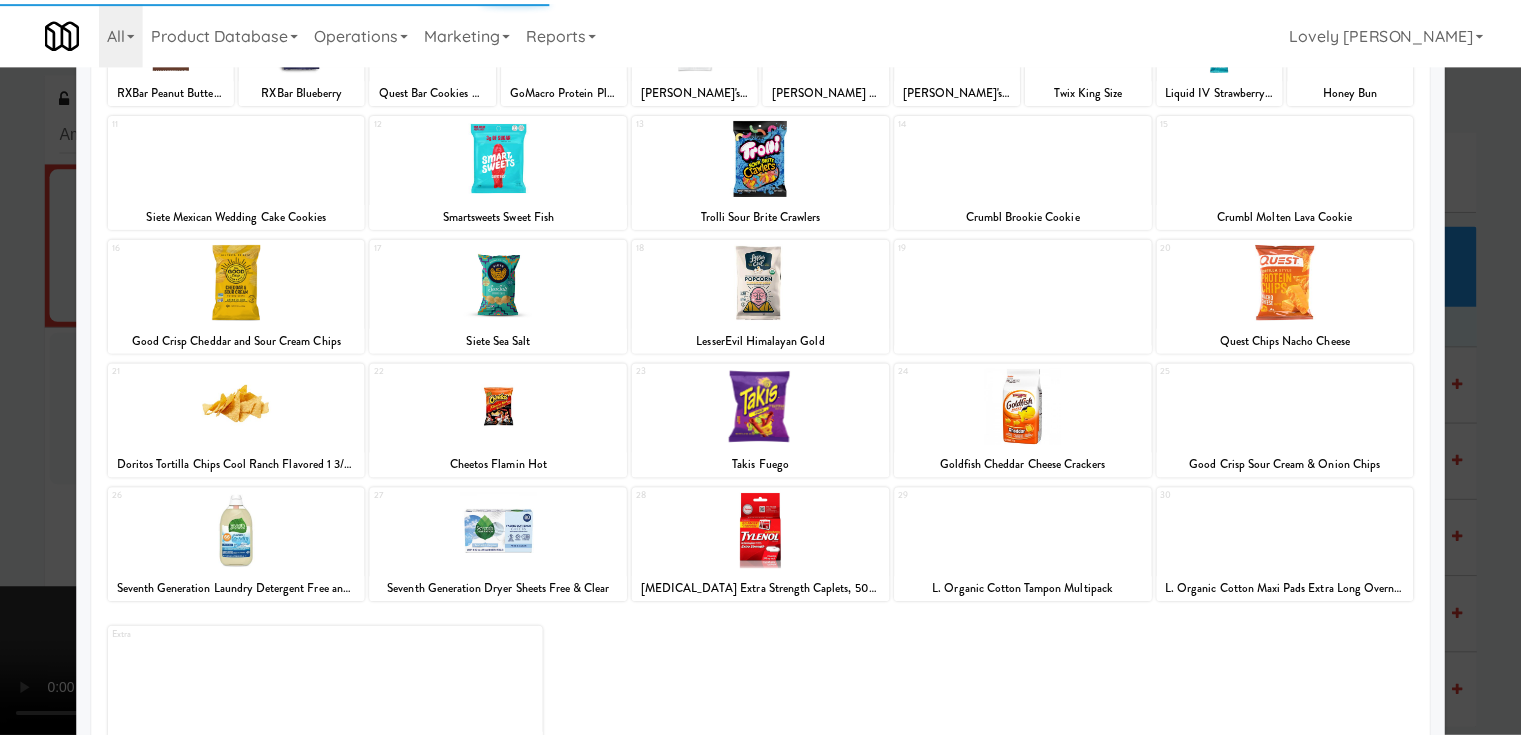 scroll, scrollTop: 244, scrollLeft: 0, axis: vertical 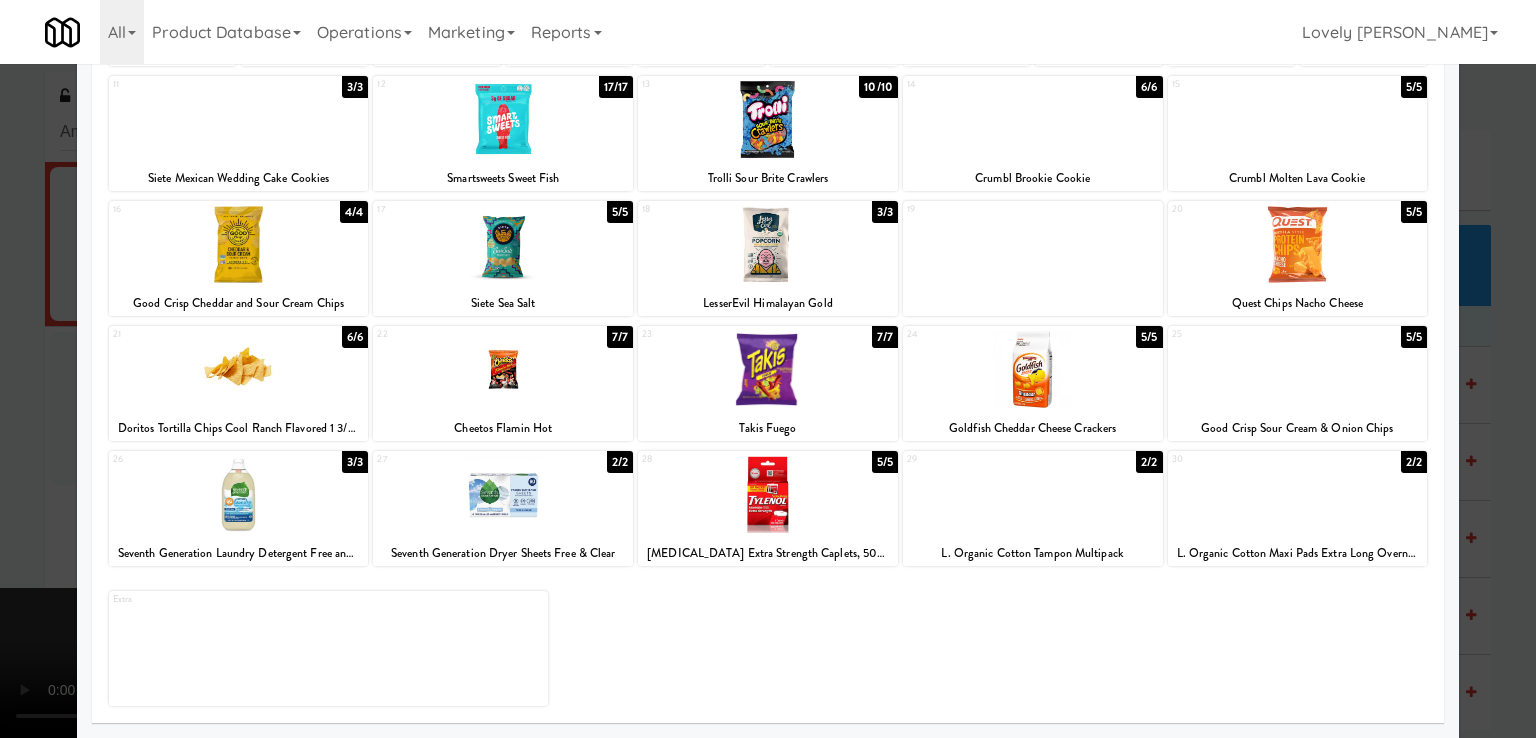 click at bounding box center (239, 369) 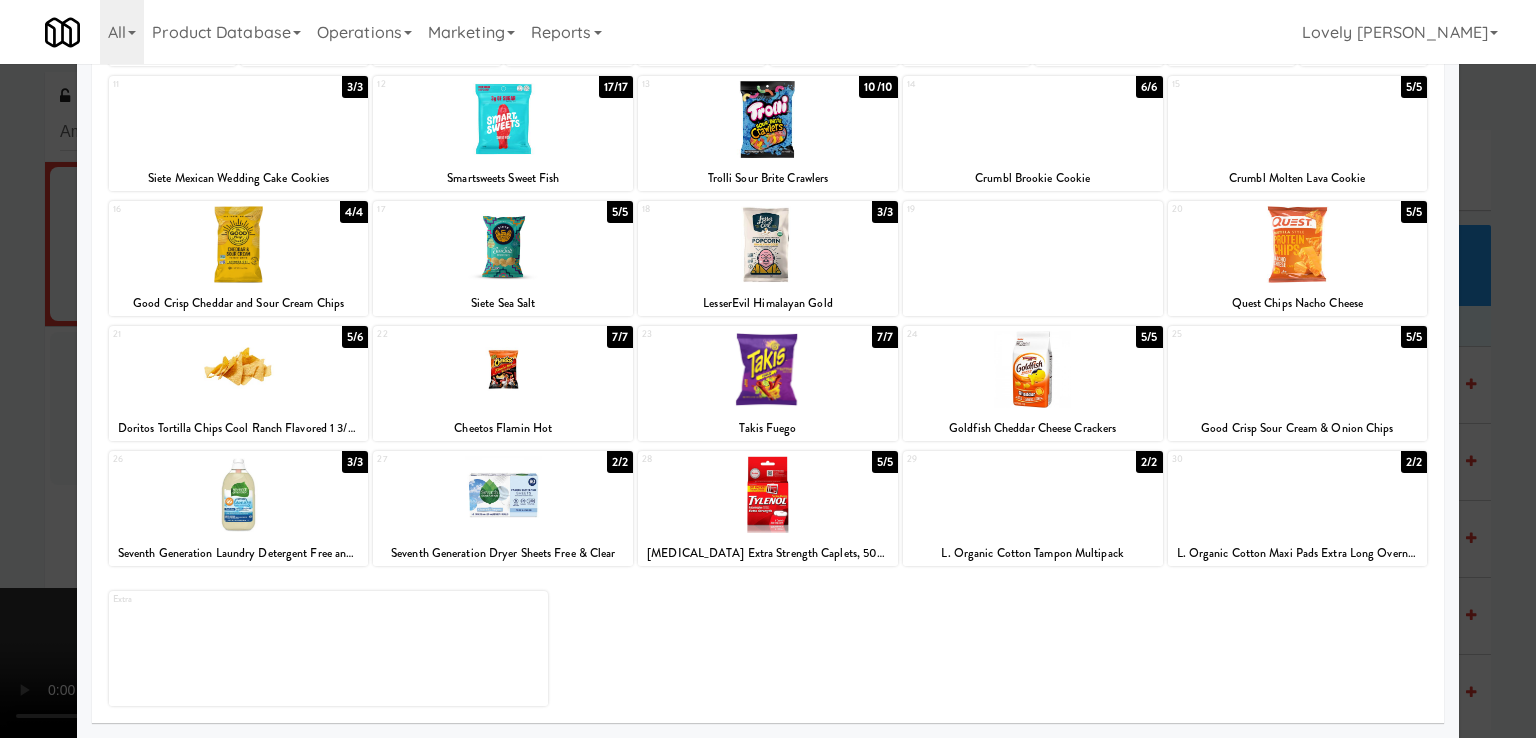 click at bounding box center [768, 369] 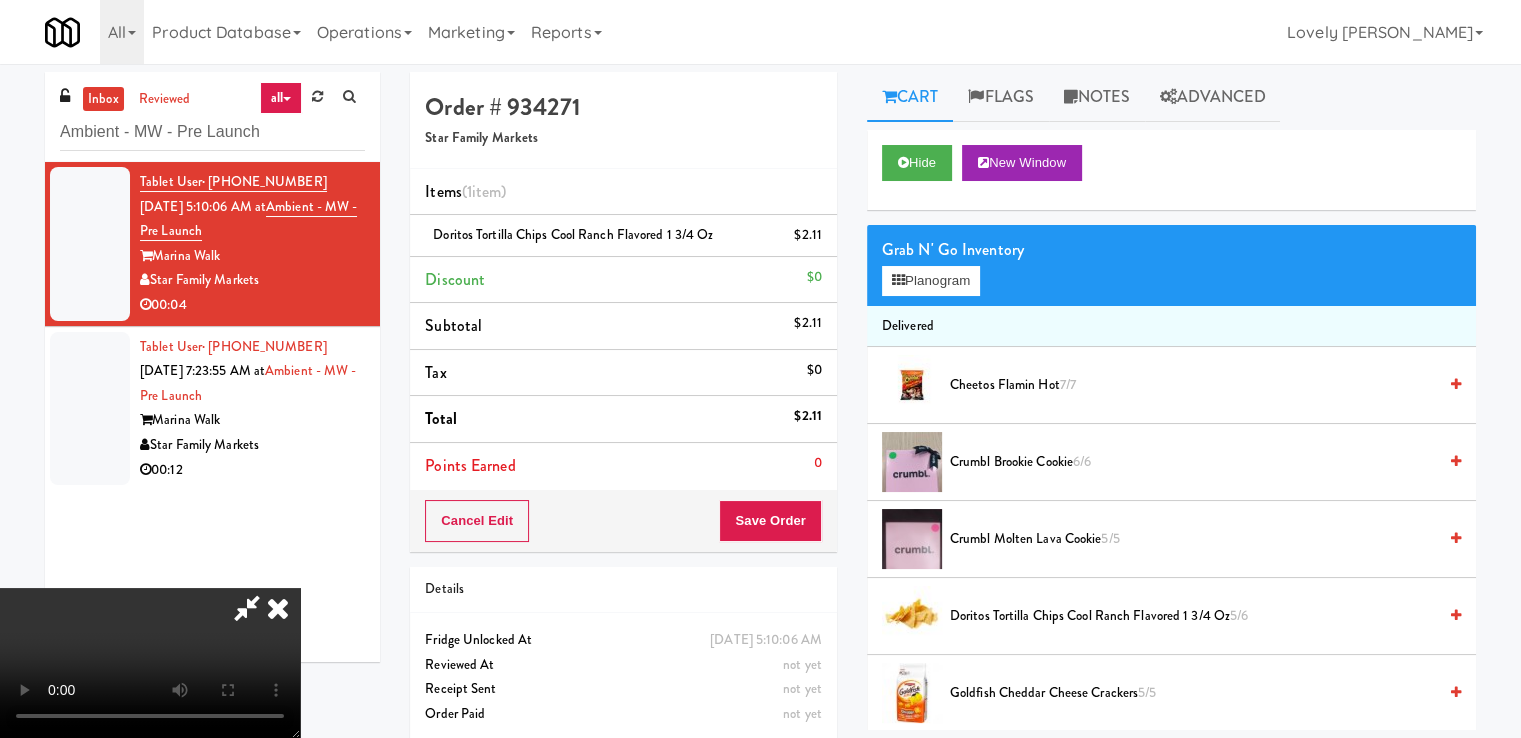 drag, startPoint x: 874, startPoint y: 88, endPoint x: 867, endPoint y: 138, distance: 50.48762 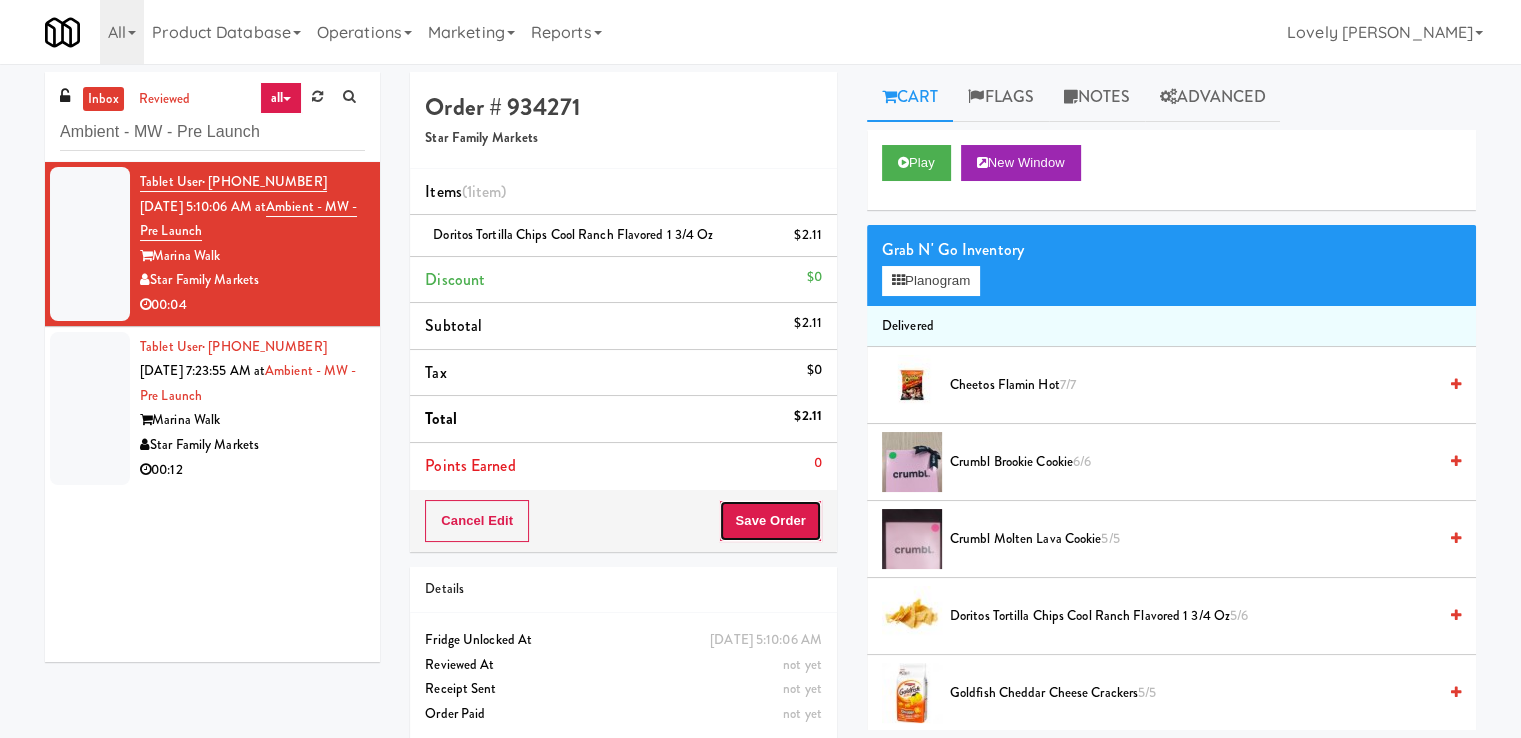 click on "Save Order" at bounding box center (770, 521) 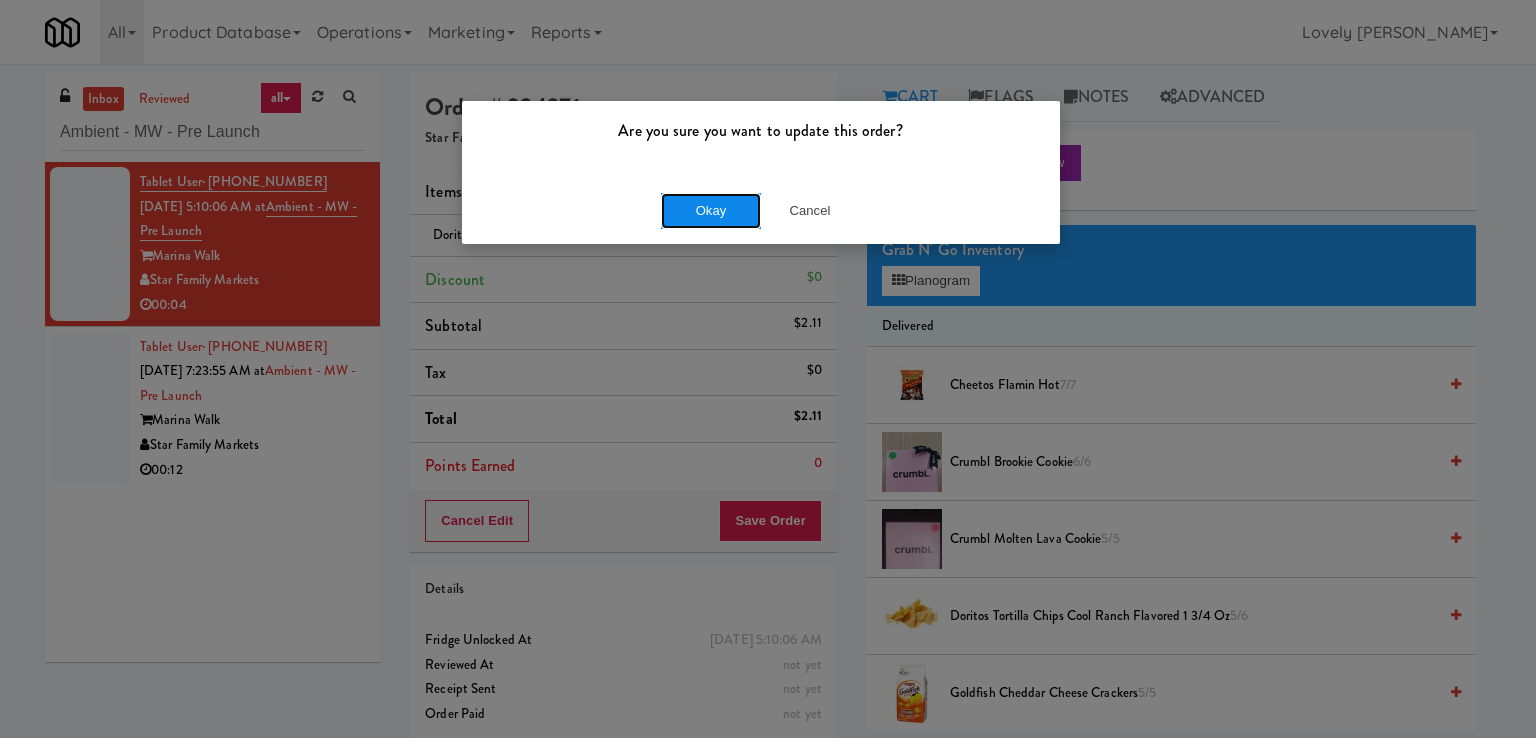 click on "Okay" at bounding box center [711, 211] 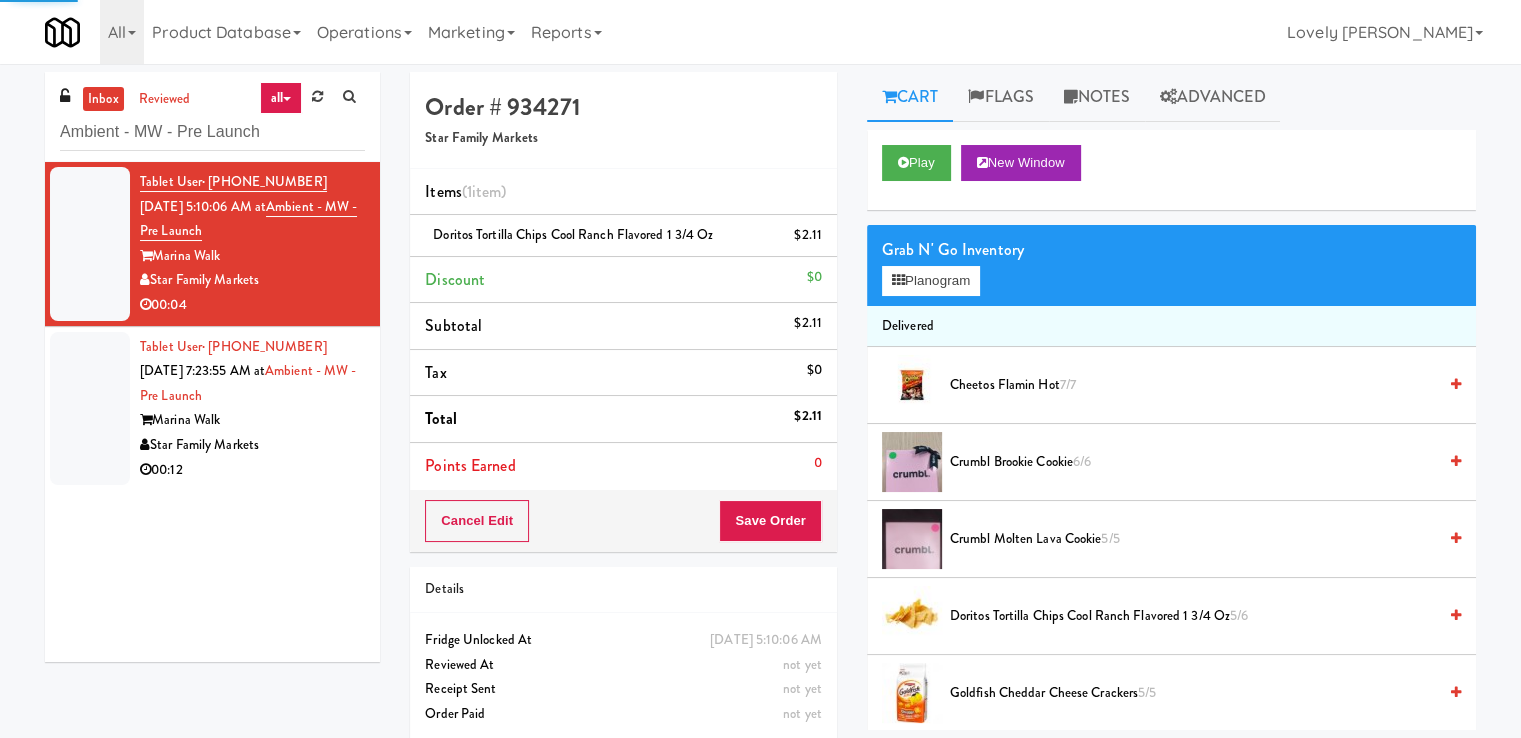 click on "Marina Walk" at bounding box center [252, 420] 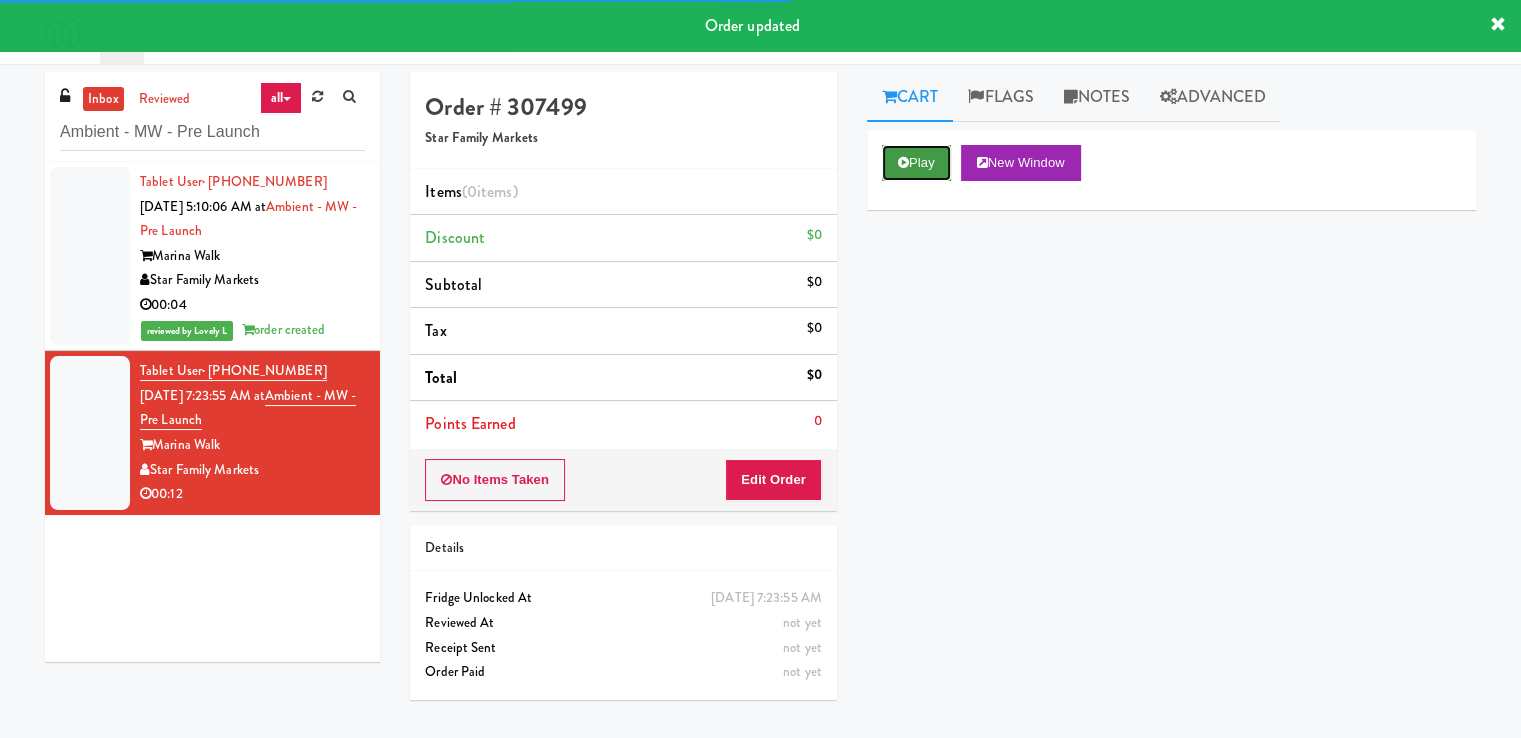 click on "Play" at bounding box center (916, 163) 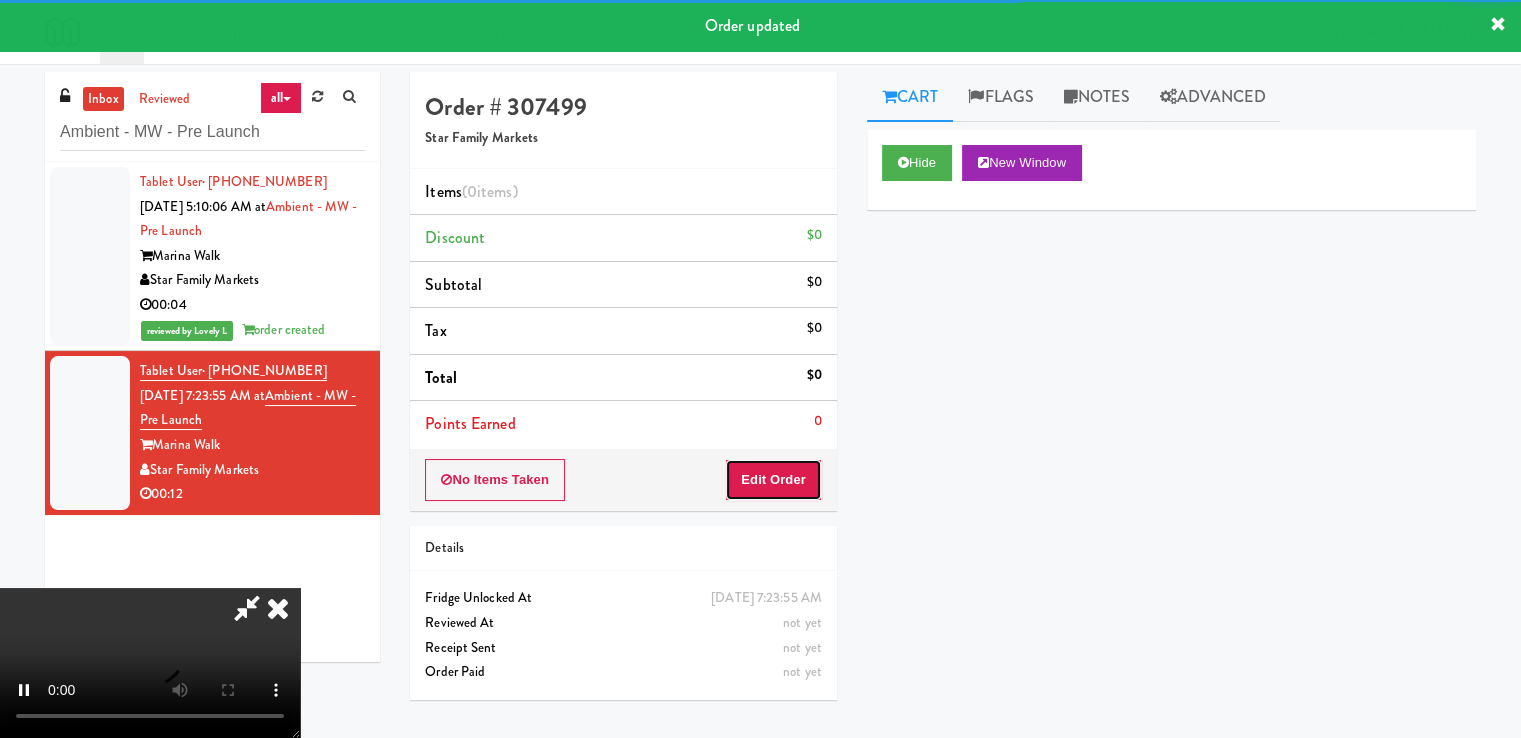 click on "Edit Order" at bounding box center [773, 480] 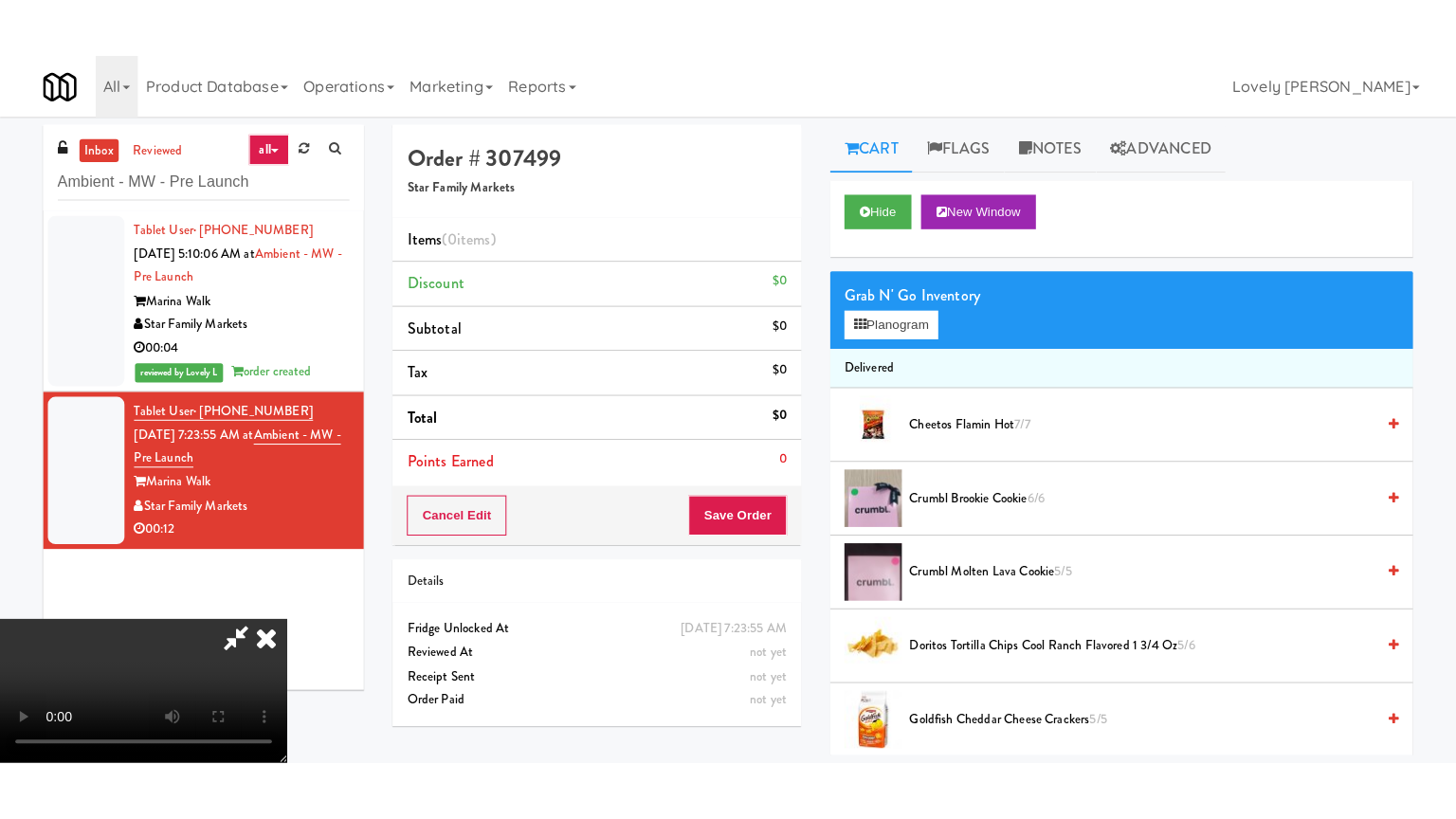 scroll, scrollTop: 259, scrollLeft: 0, axis: vertical 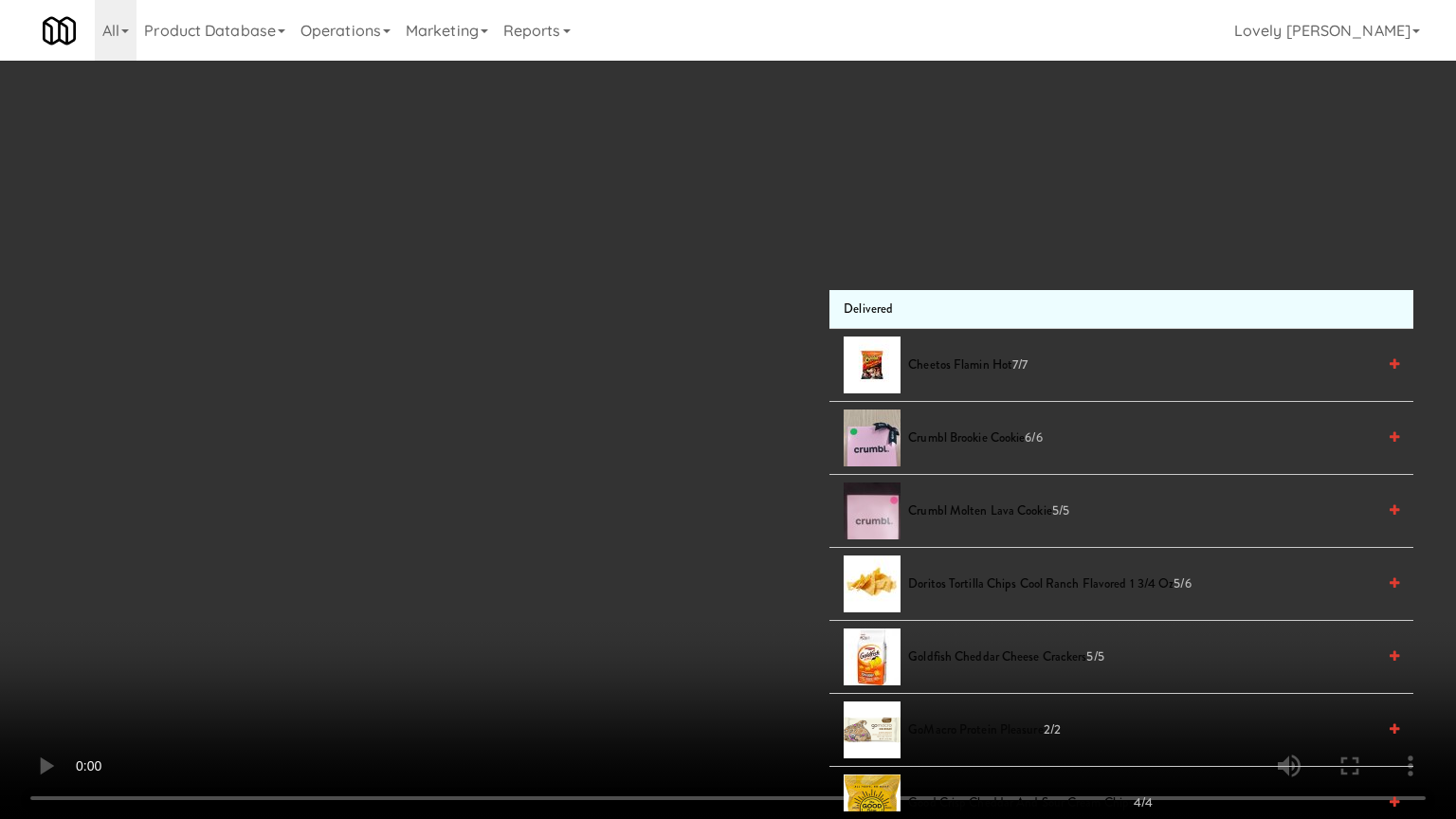 type 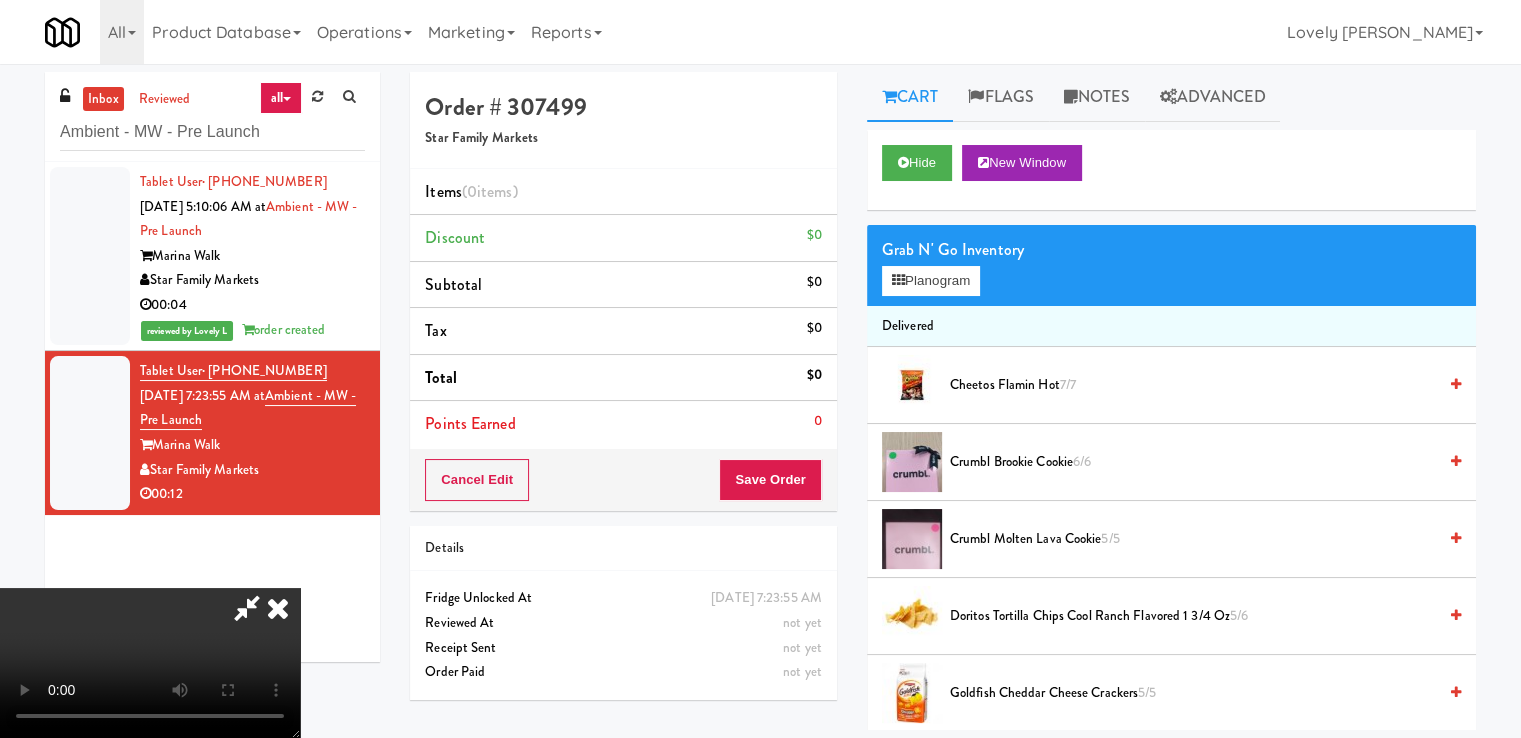 click on "Crumbl Brookie Cookie  6/6" at bounding box center [1193, 462] 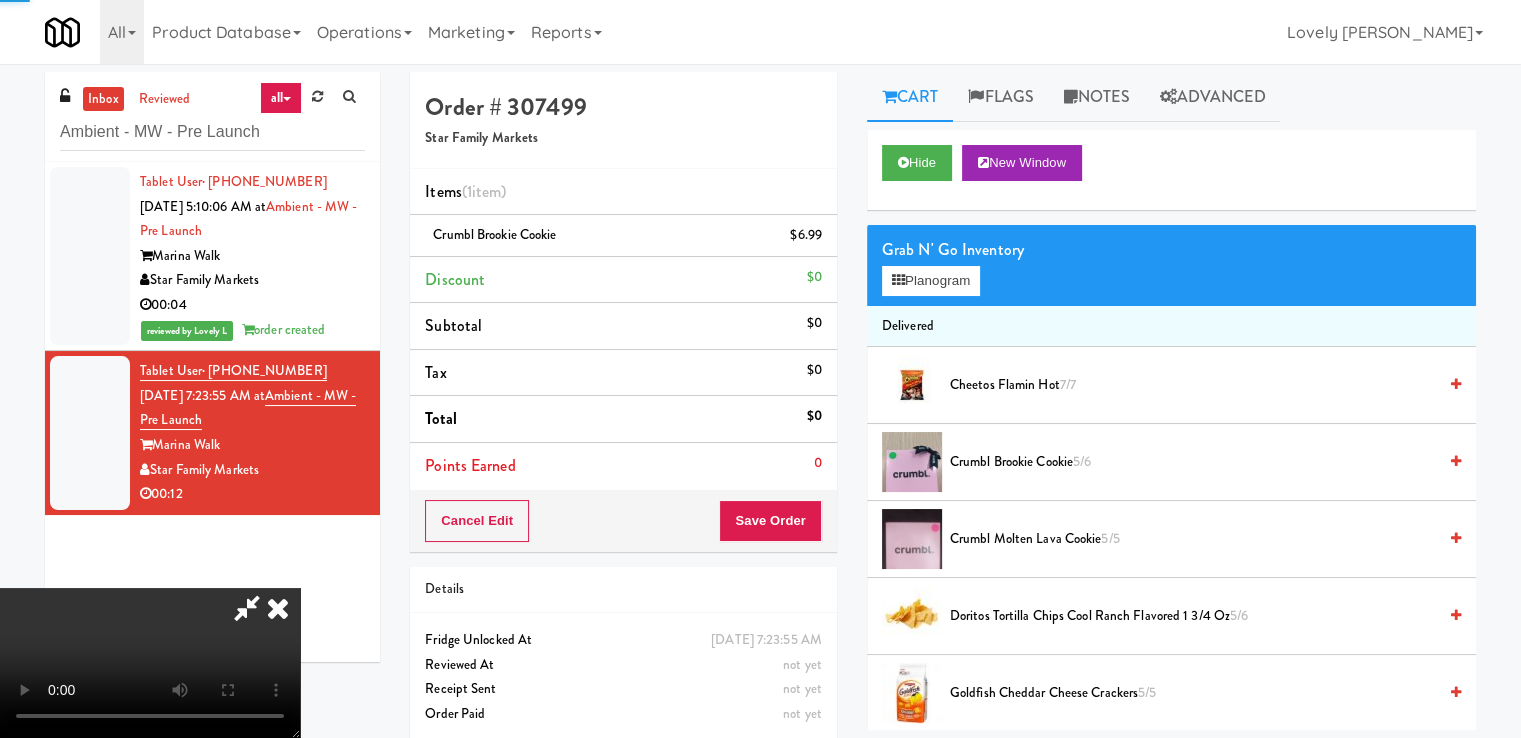 click on "Crumbl Molten Lava Cookie  5/5" at bounding box center [1193, 539] 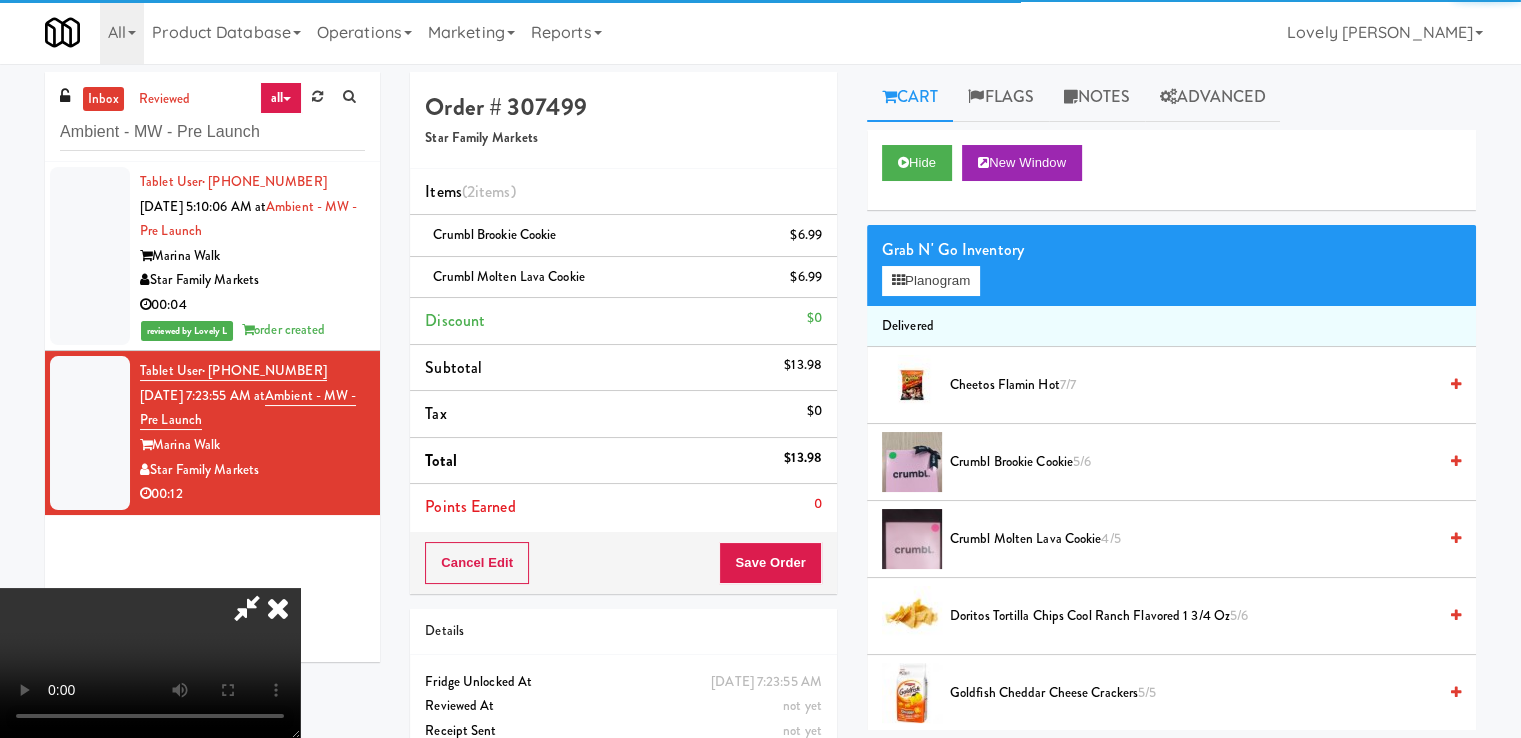 click at bounding box center [278, 608] 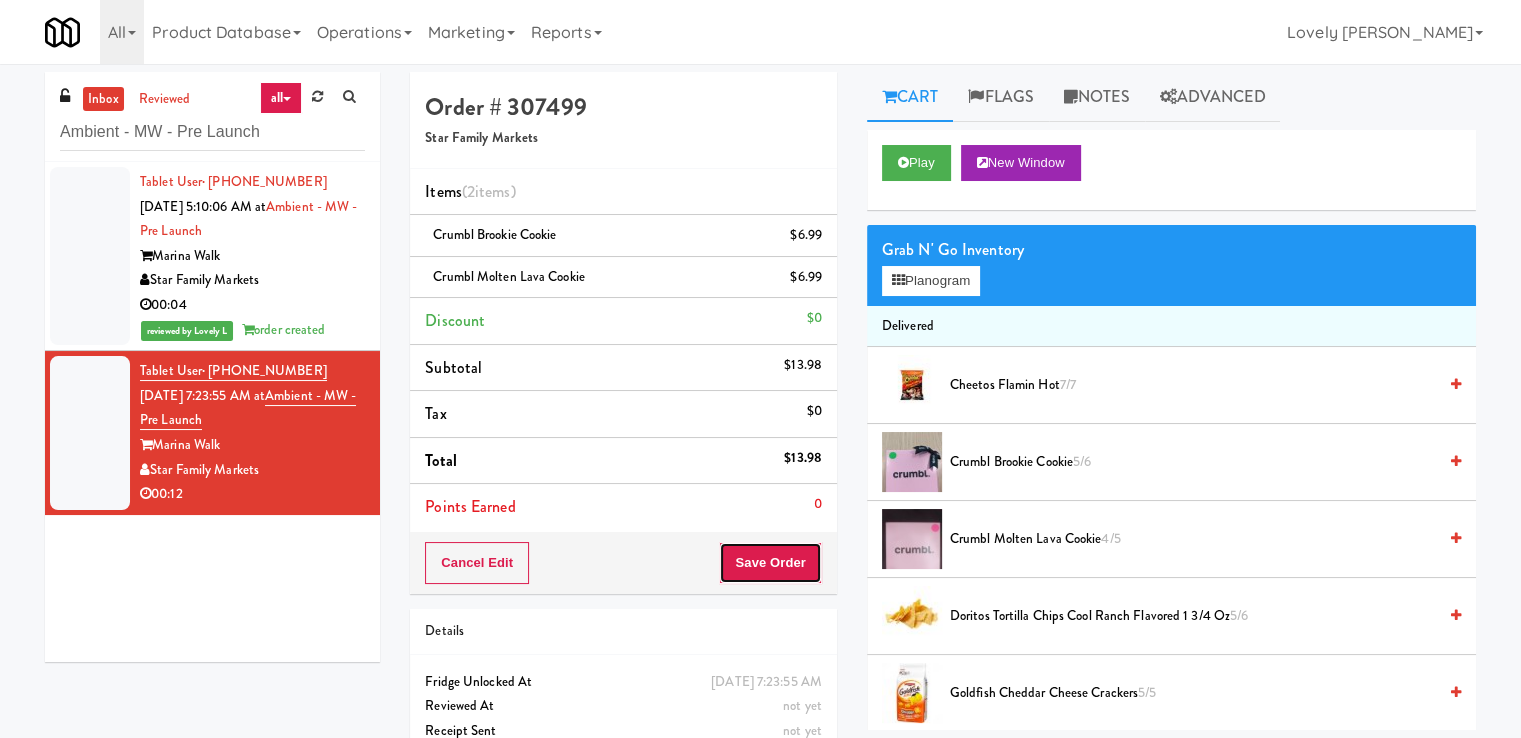 click on "Save Order" at bounding box center (770, 563) 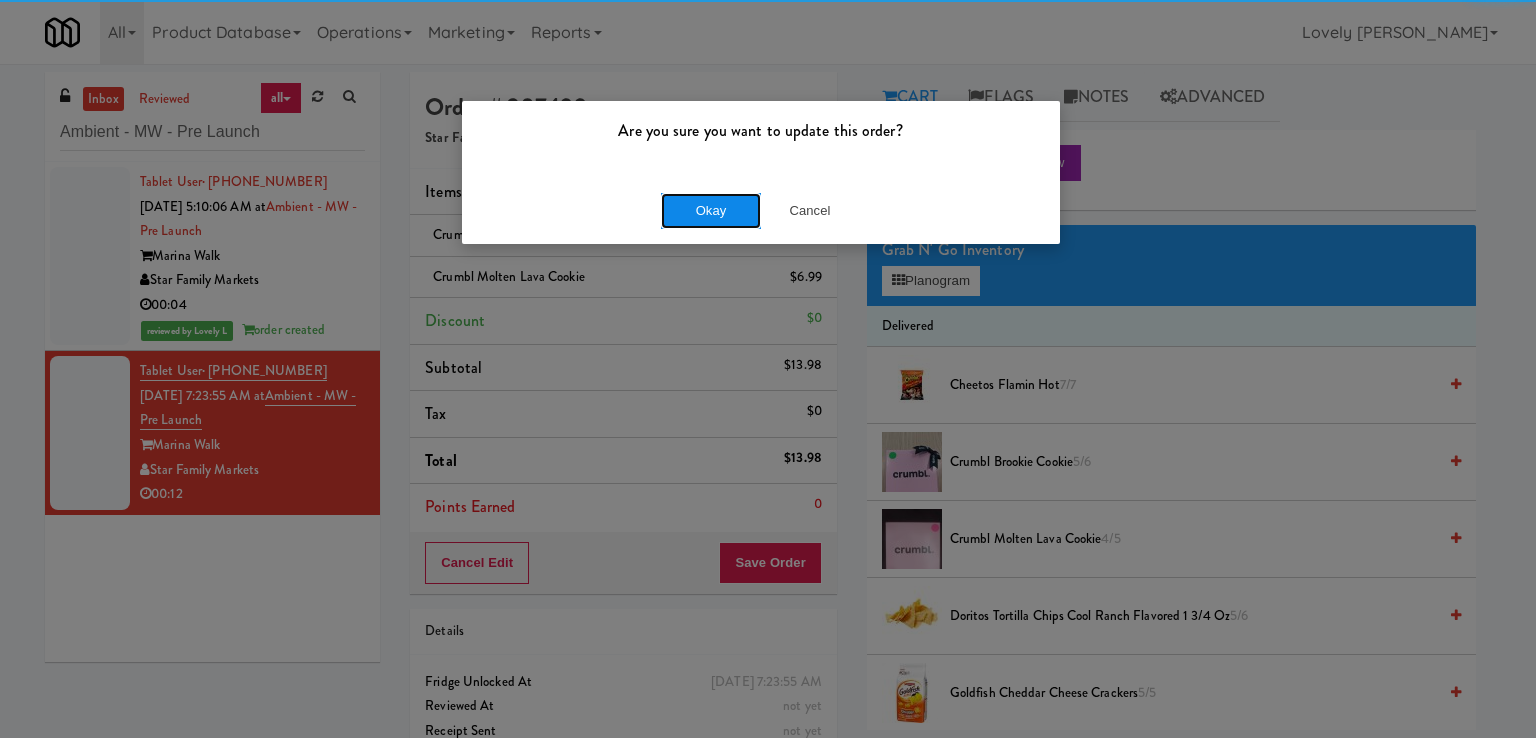 click on "Okay" at bounding box center [711, 211] 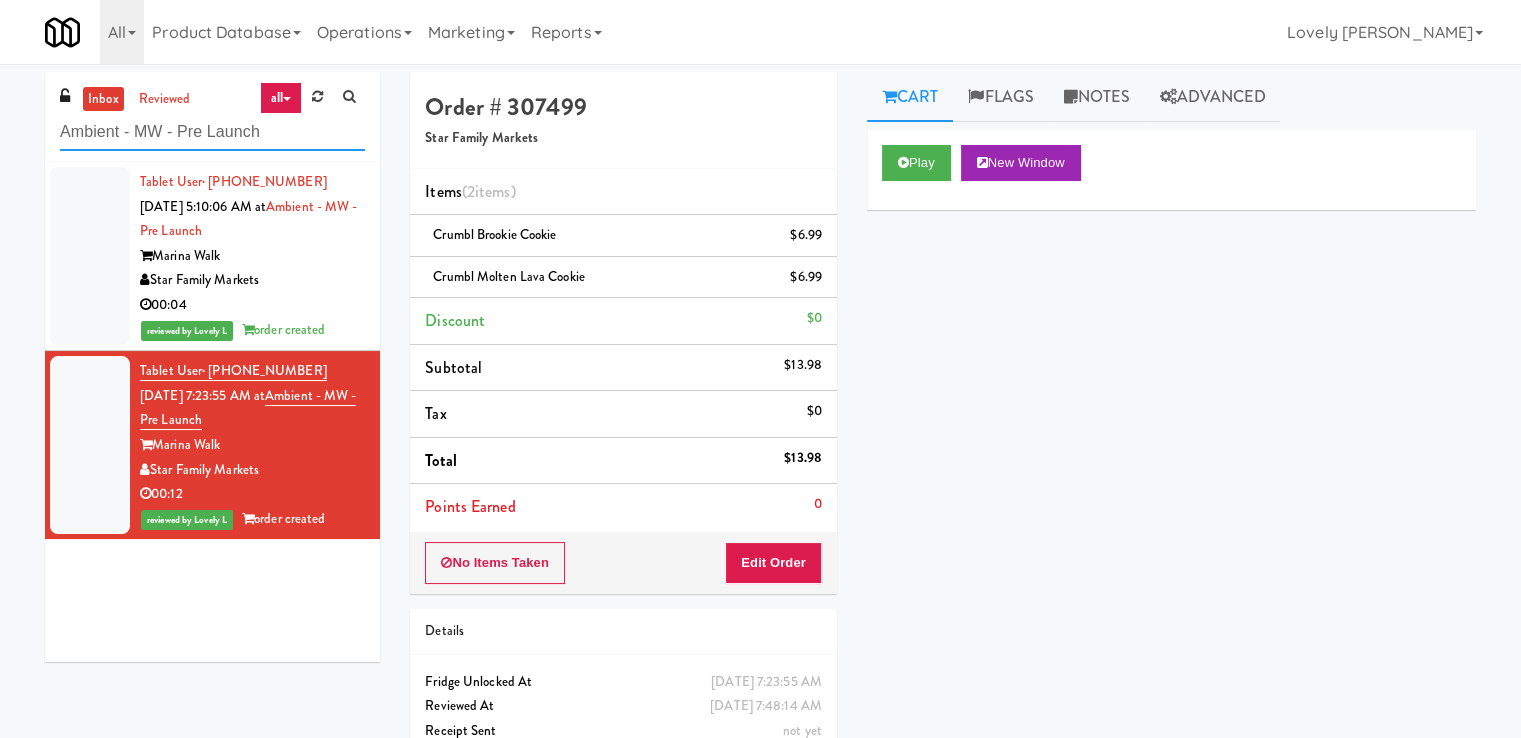 click on "Ambient - MW - Pre Launch" at bounding box center (212, 132) 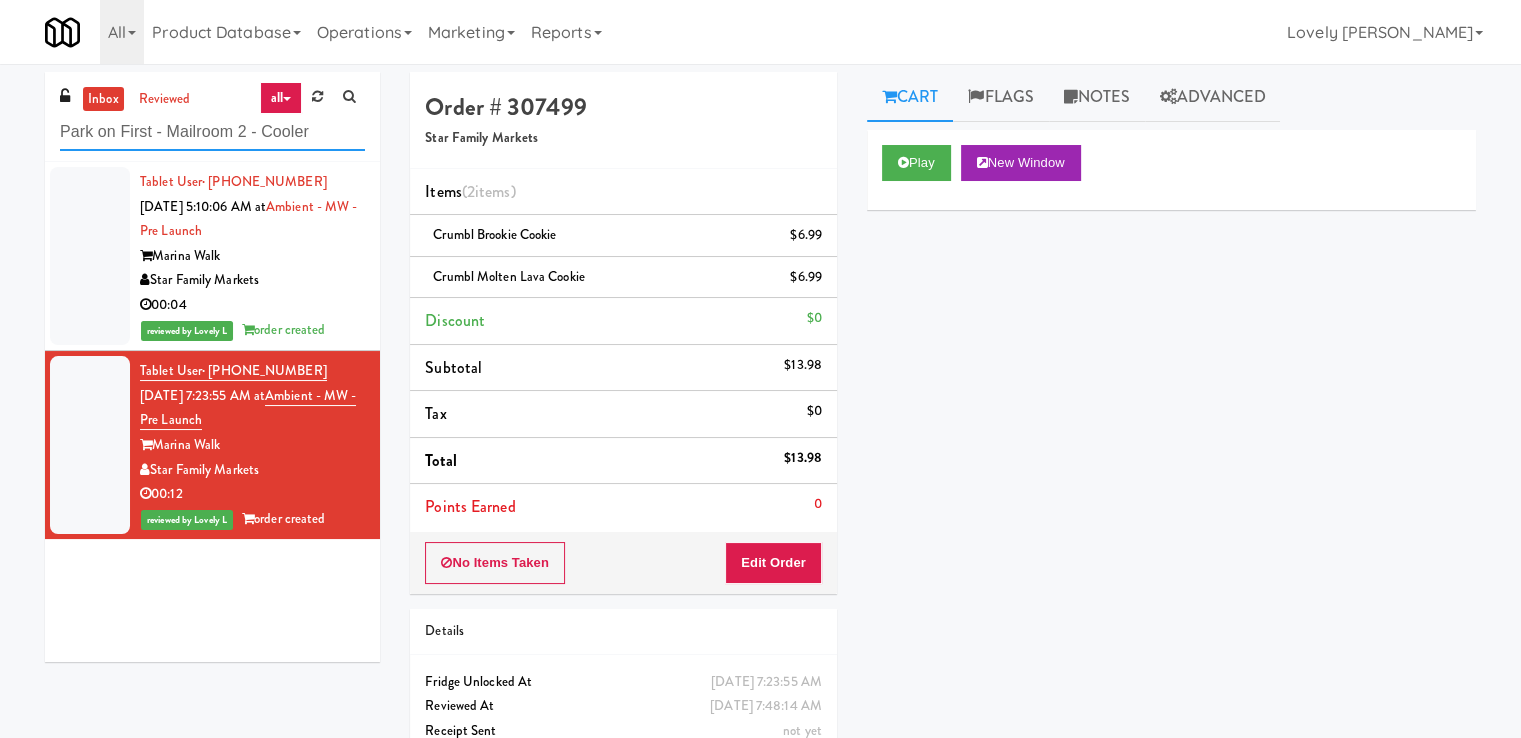 type on "Park on First - Mailroom 2 - Cooler" 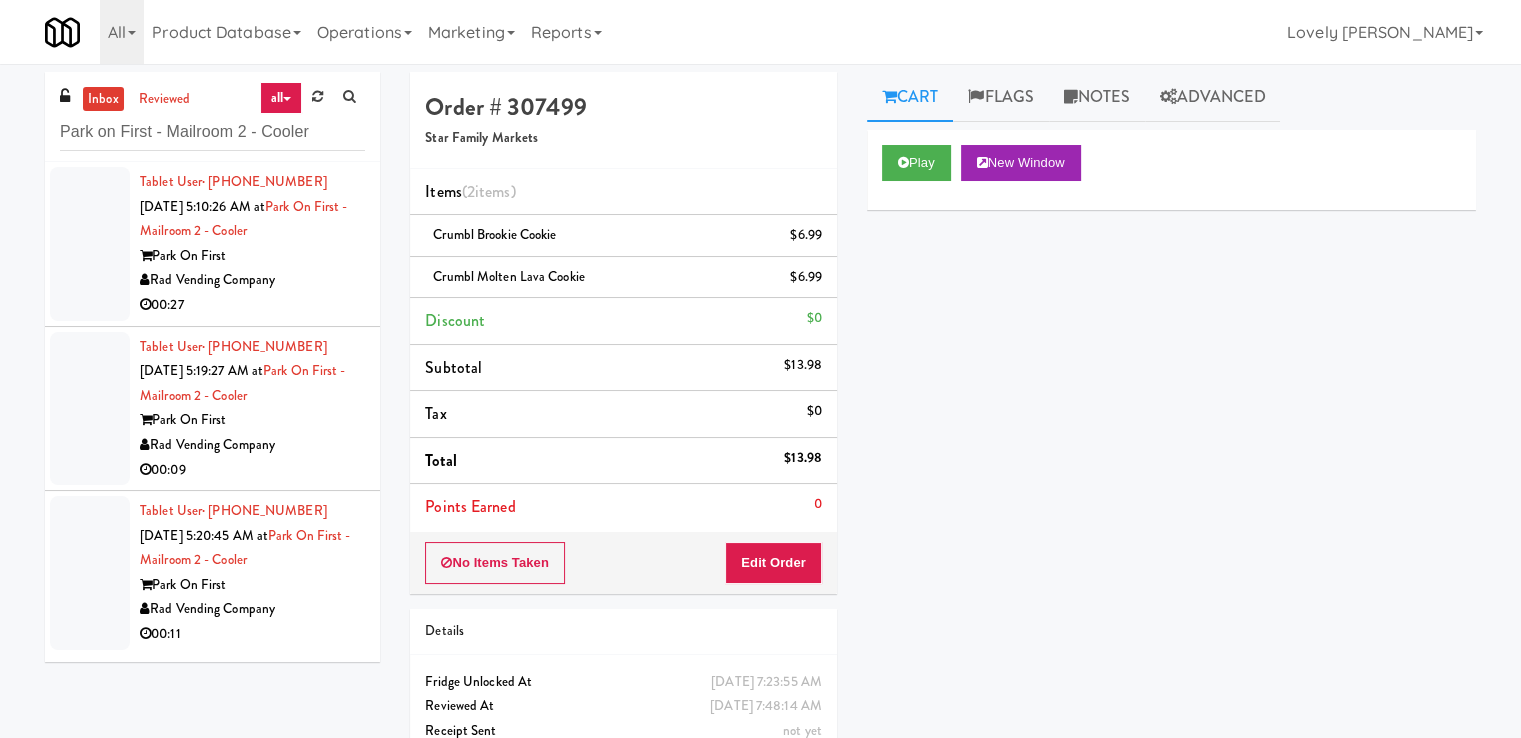 click on "00:27" at bounding box center (252, 305) 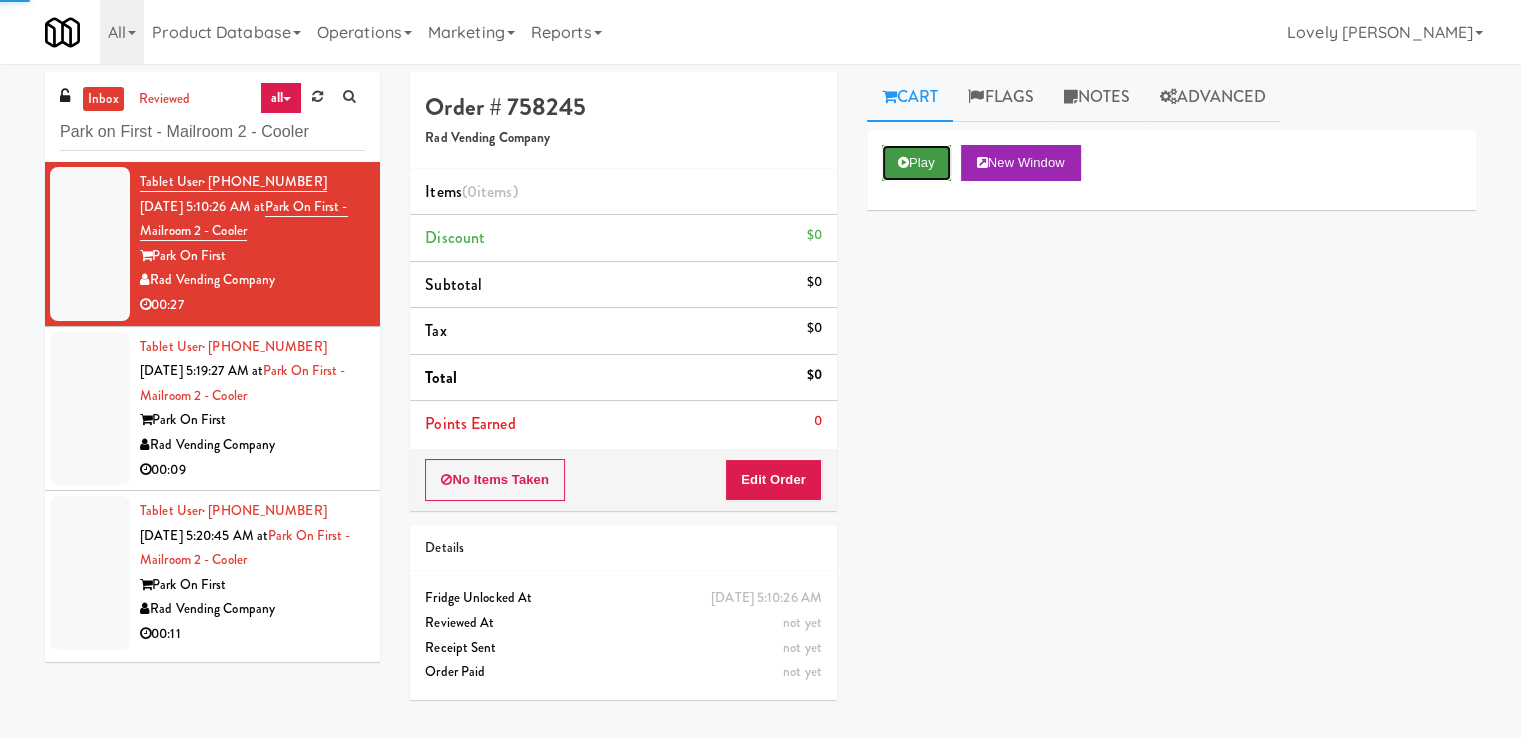 click on "Play" at bounding box center (916, 163) 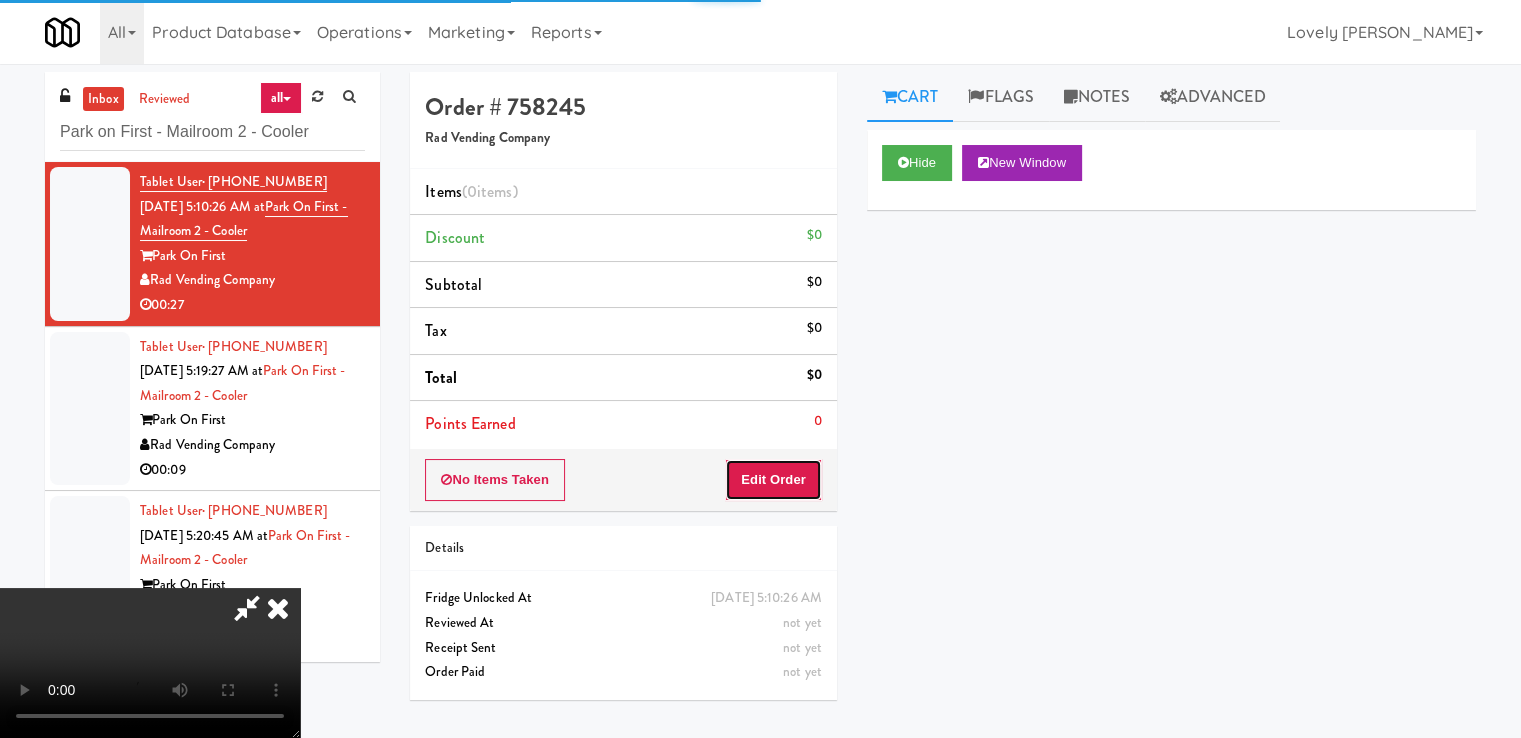 click on "Edit Order" at bounding box center (773, 480) 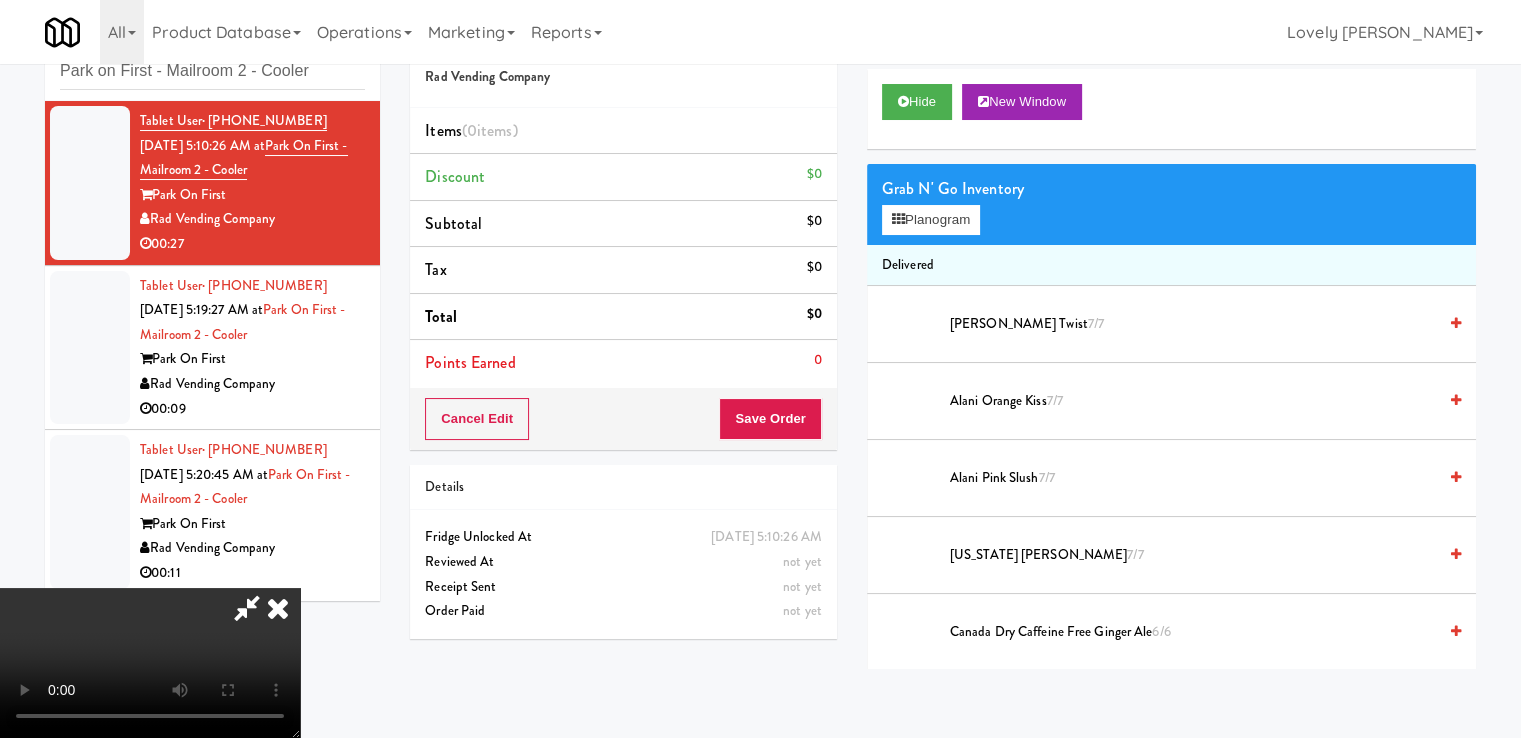 scroll, scrollTop: 64, scrollLeft: 0, axis: vertical 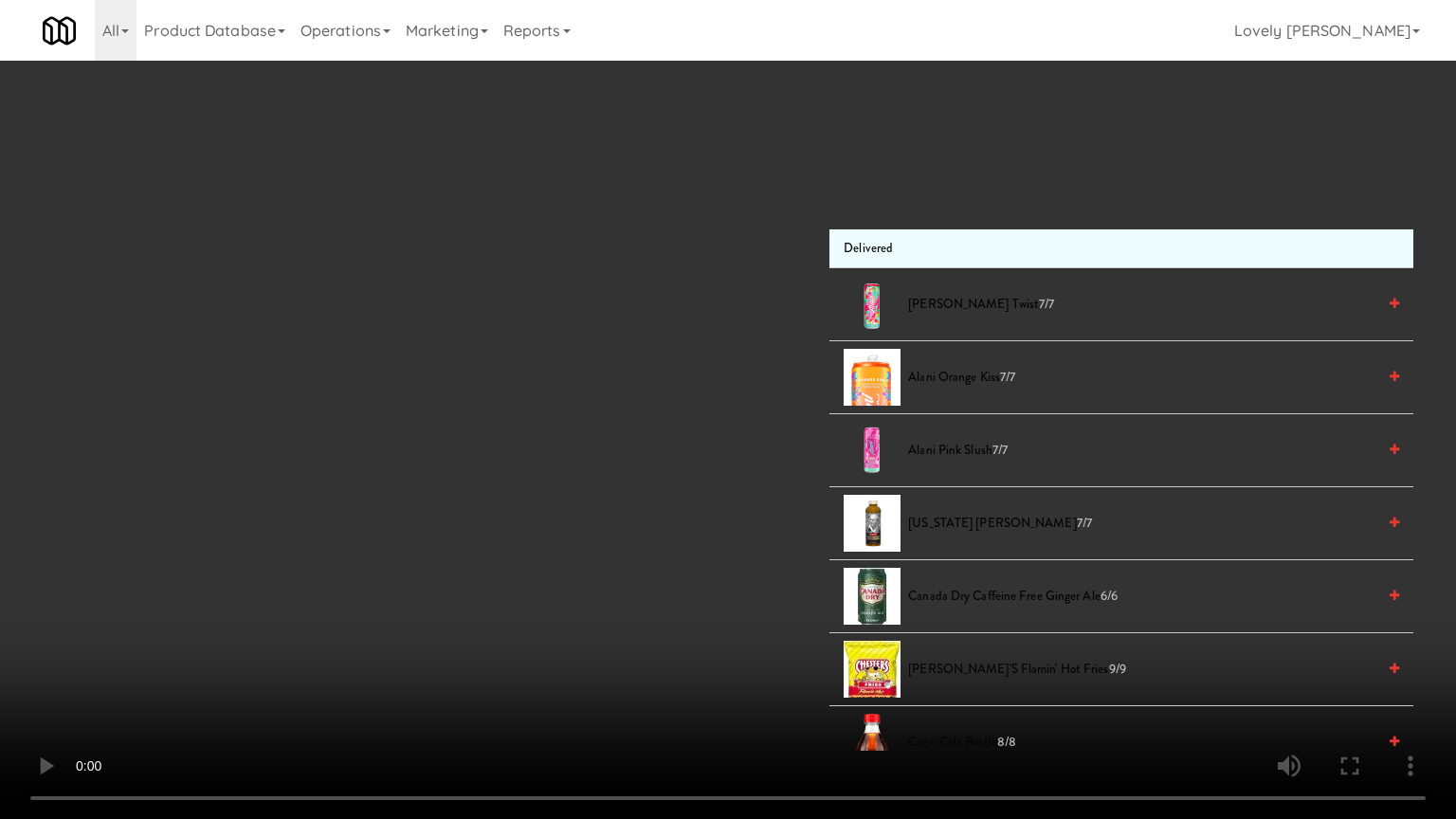 type 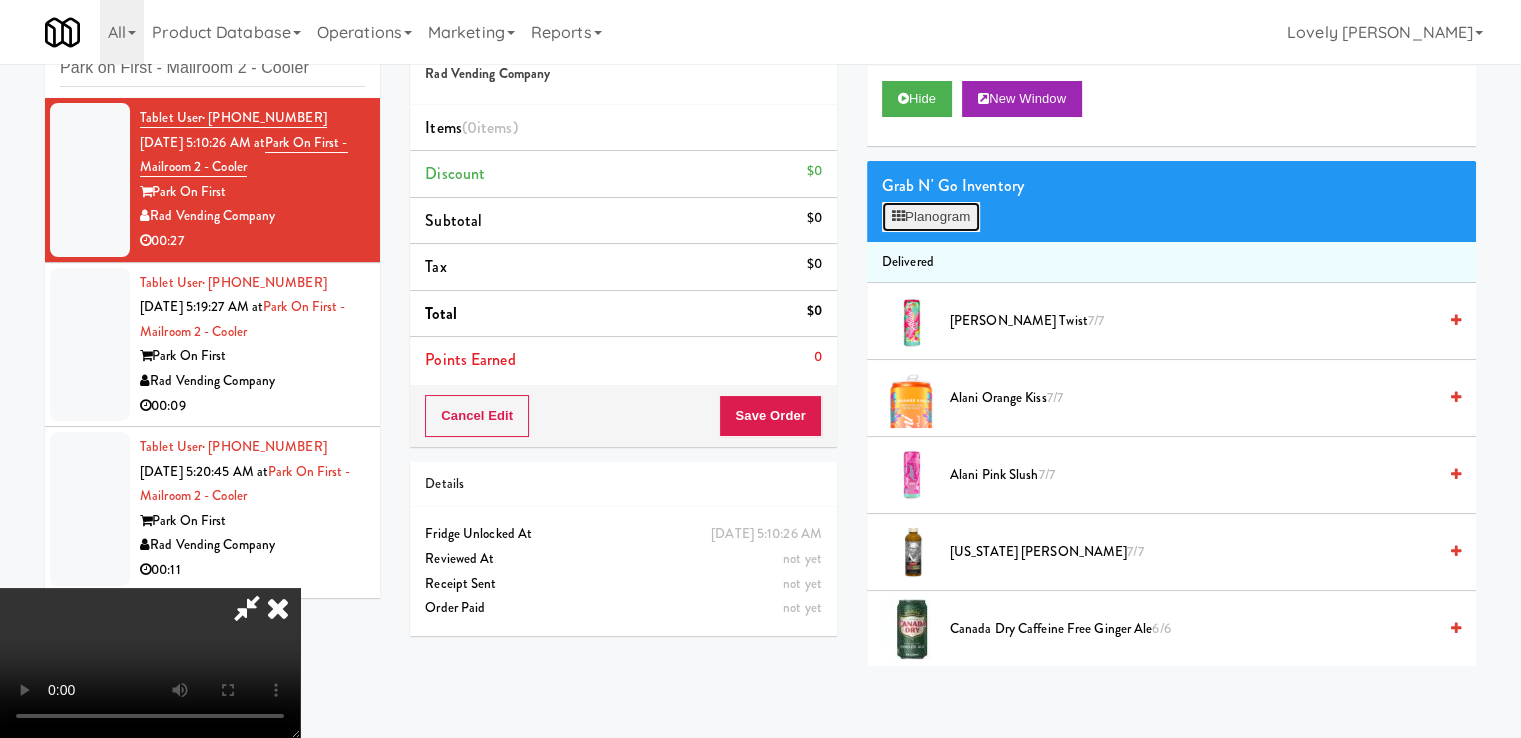 click on "Planogram" at bounding box center [931, 217] 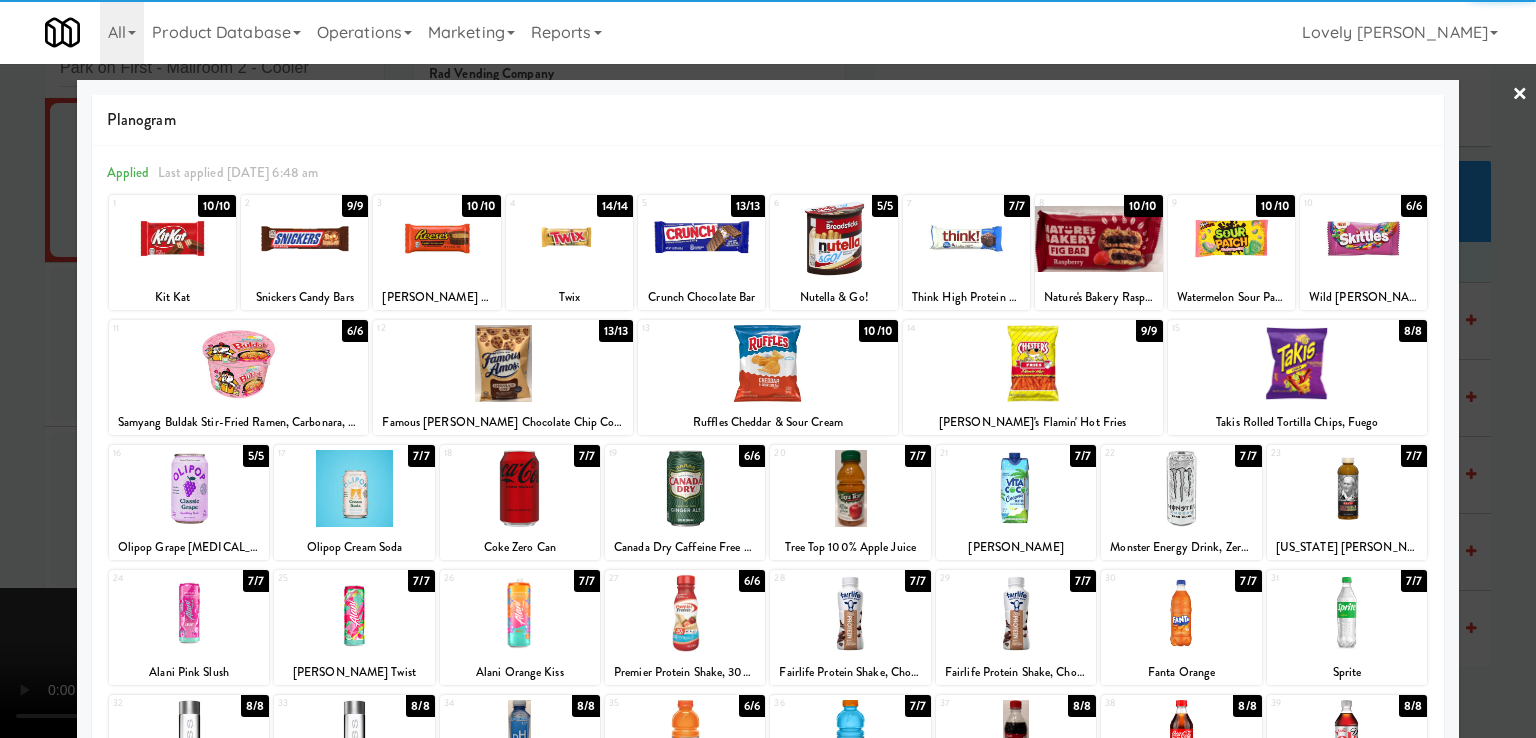 click at bounding box center (304, 238) 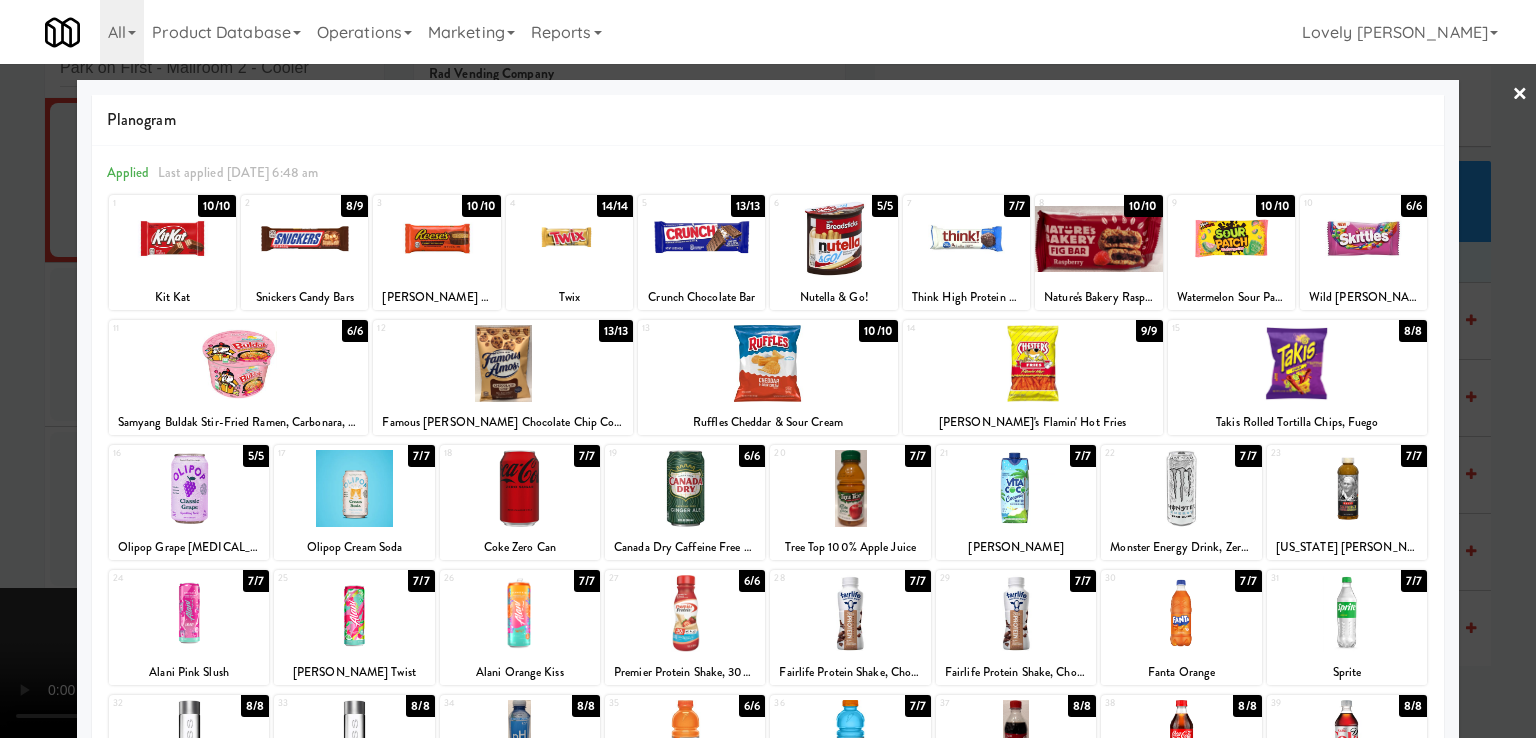 drag, startPoint x: 690, startPoint y: 514, endPoint x: 708, endPoint y: 520, distance: 18.973665 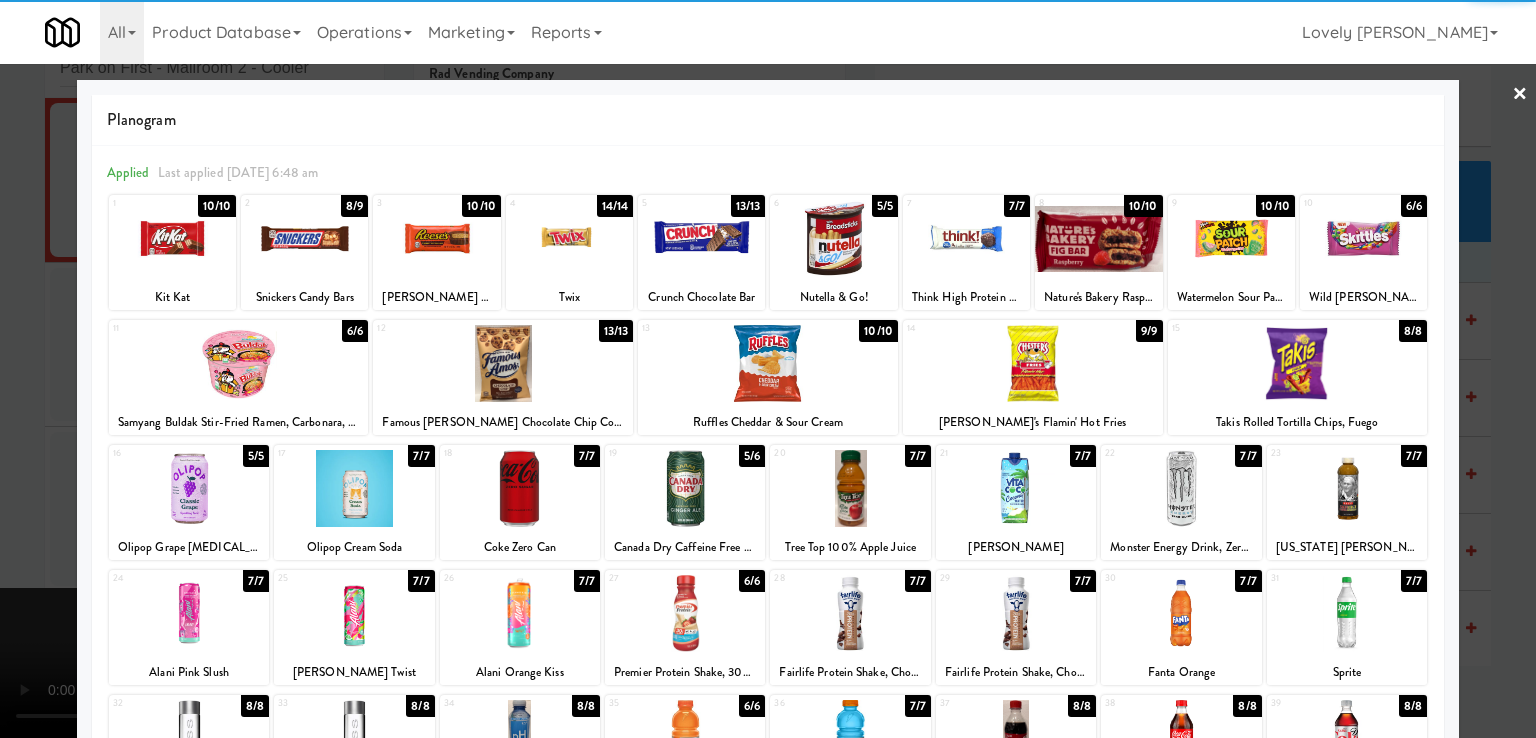 click at bounding box center [1181, 613] 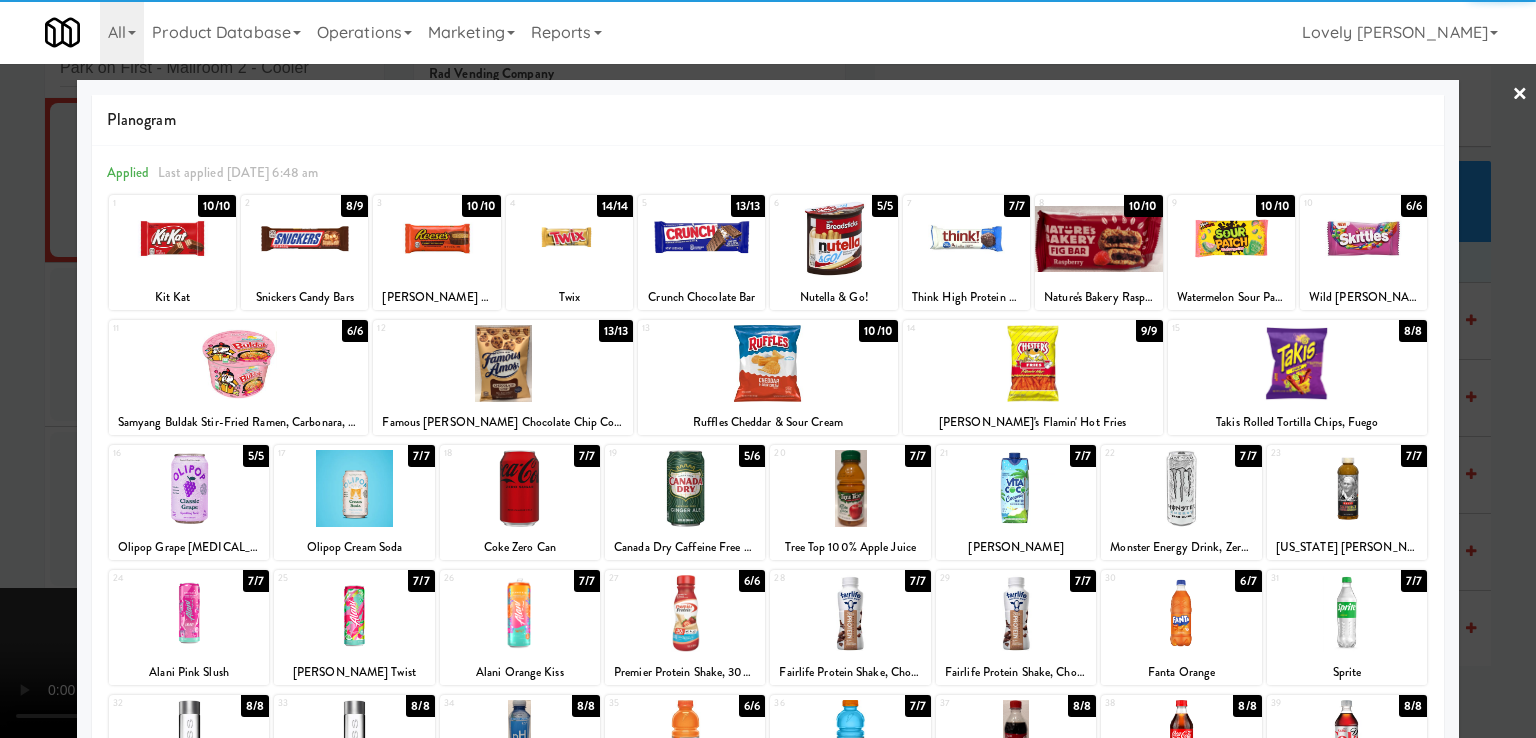 click at bounding box center (768, 369) 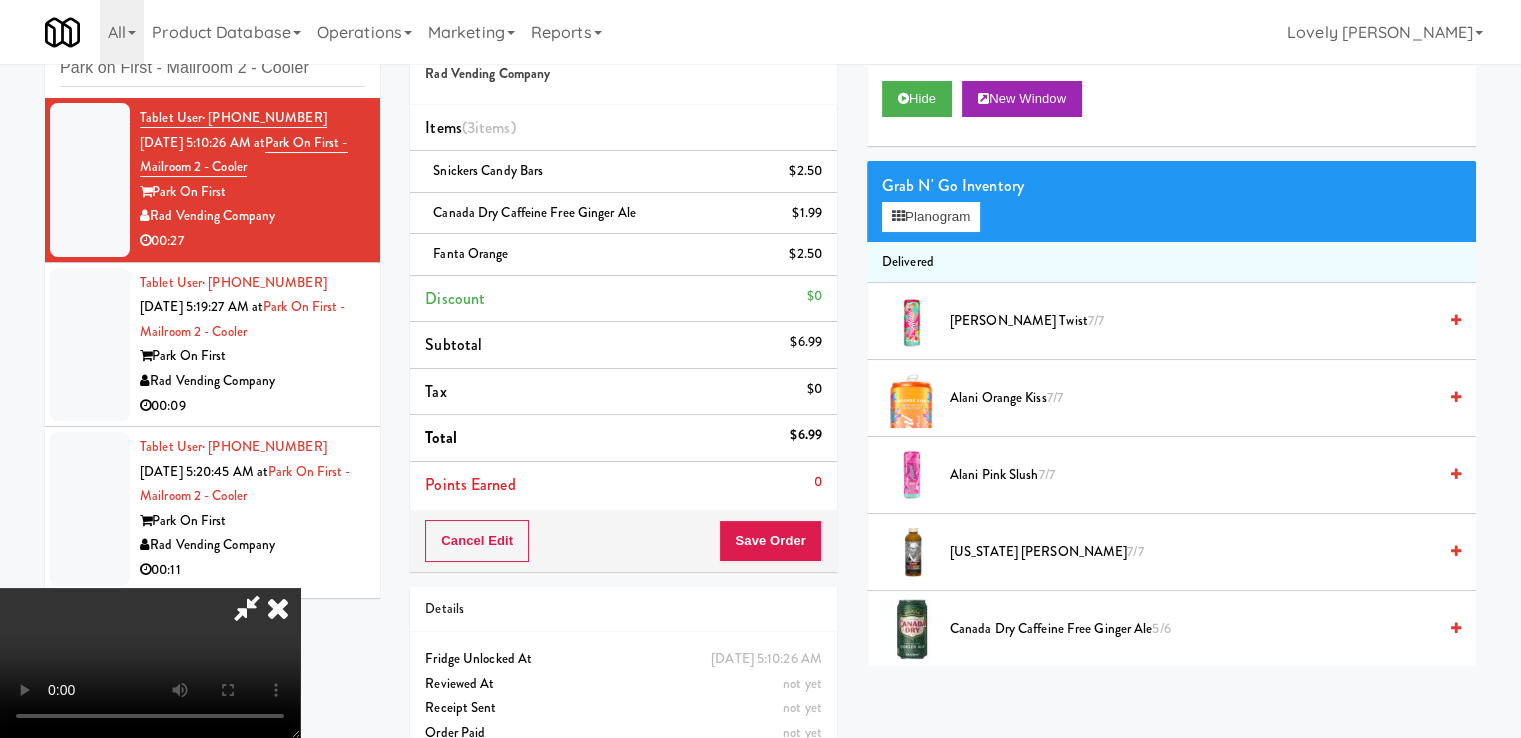 click at bounding box center (247, 608) 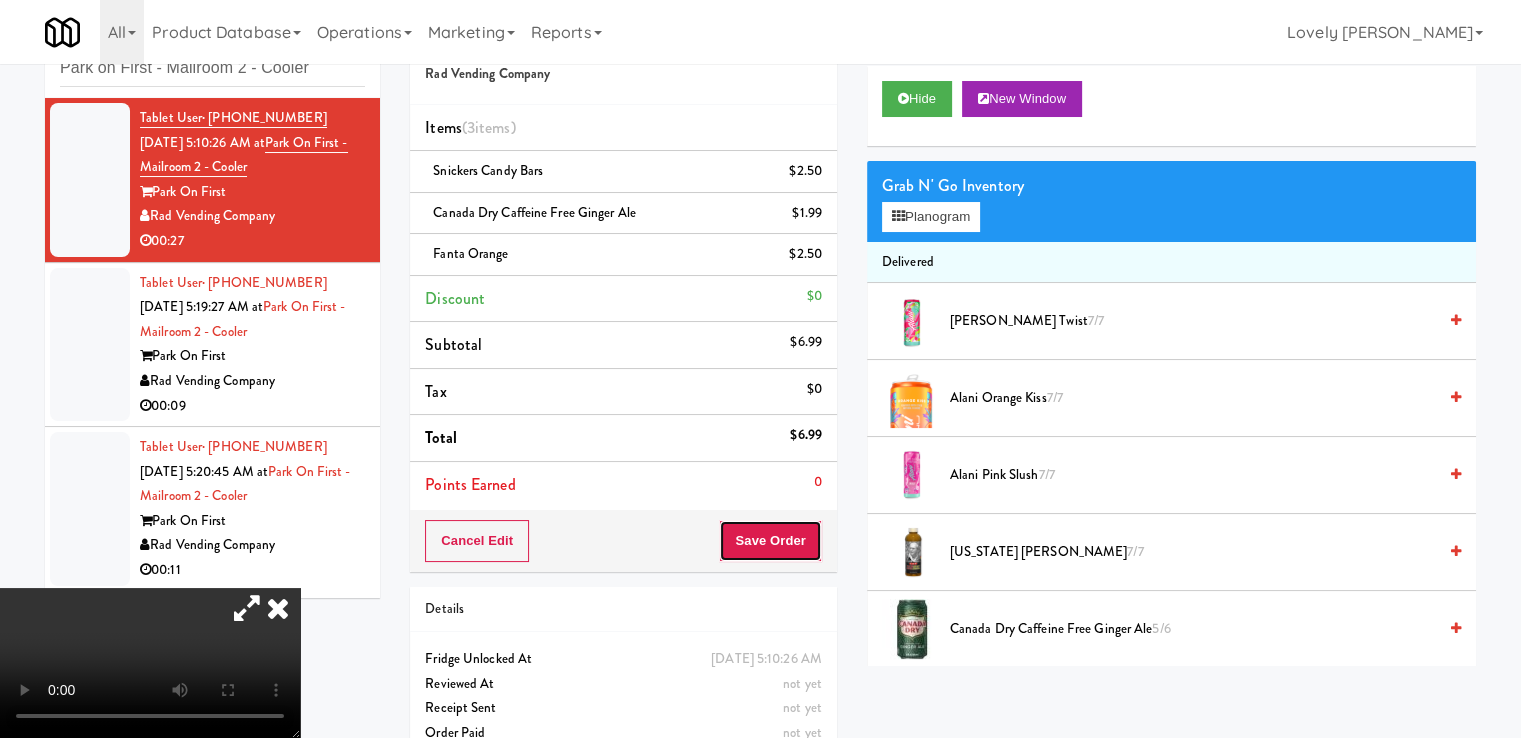 click on "Save Order" at bounding box center [770, 541] 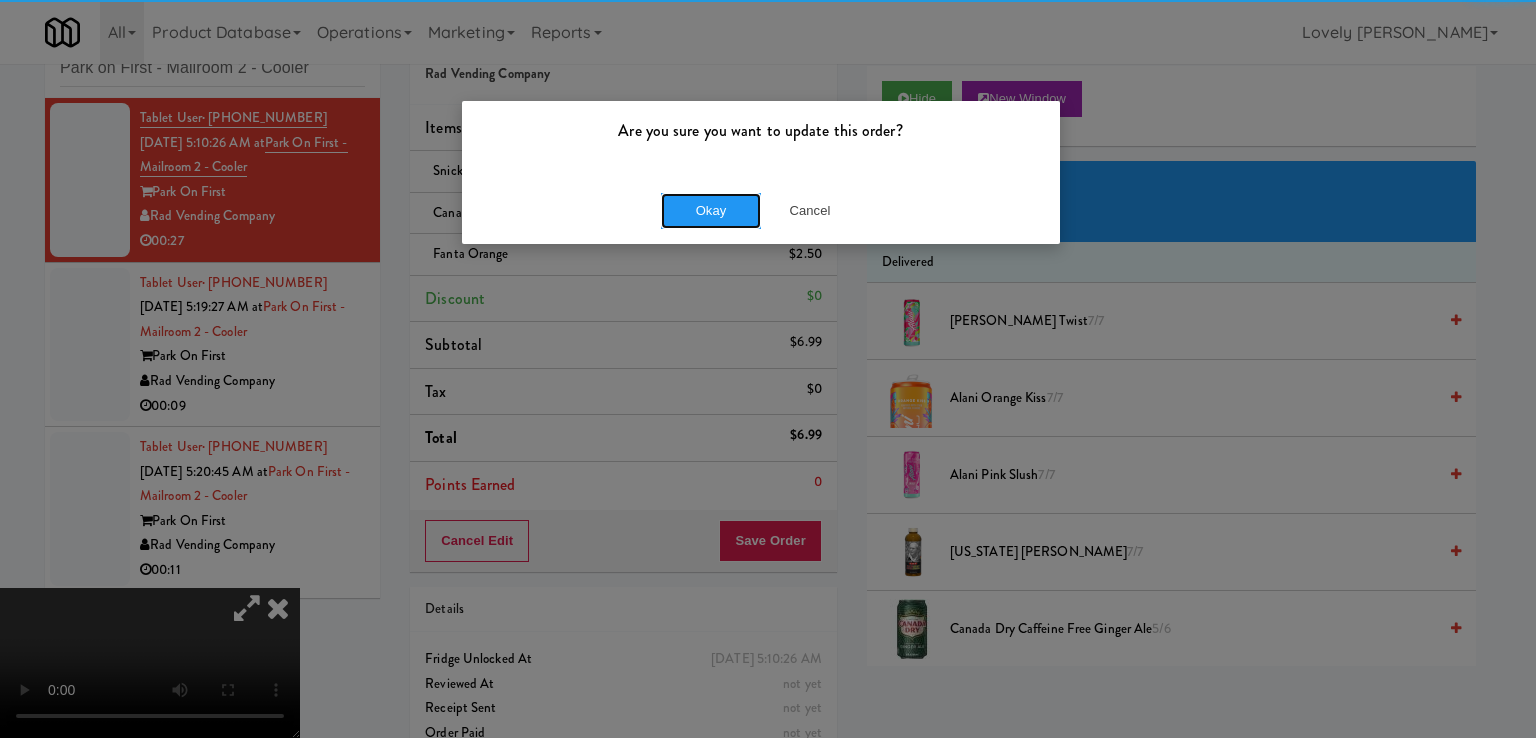 drag, startPoint x: 692, startPoint y: 209, endPoint x: 654, endPoint y: 244, distance: 51.662365 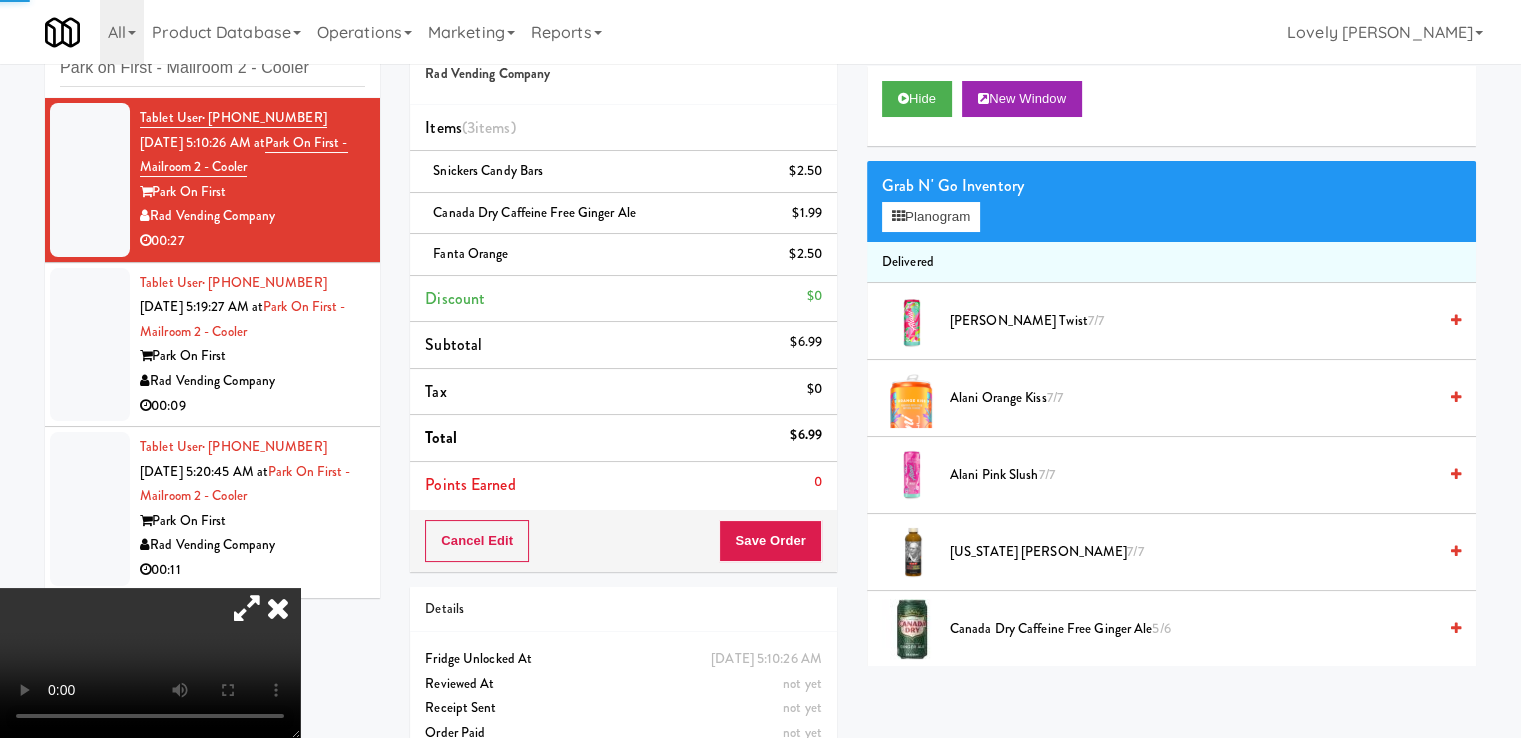click on "00:09" at bounding box center (252, 406) 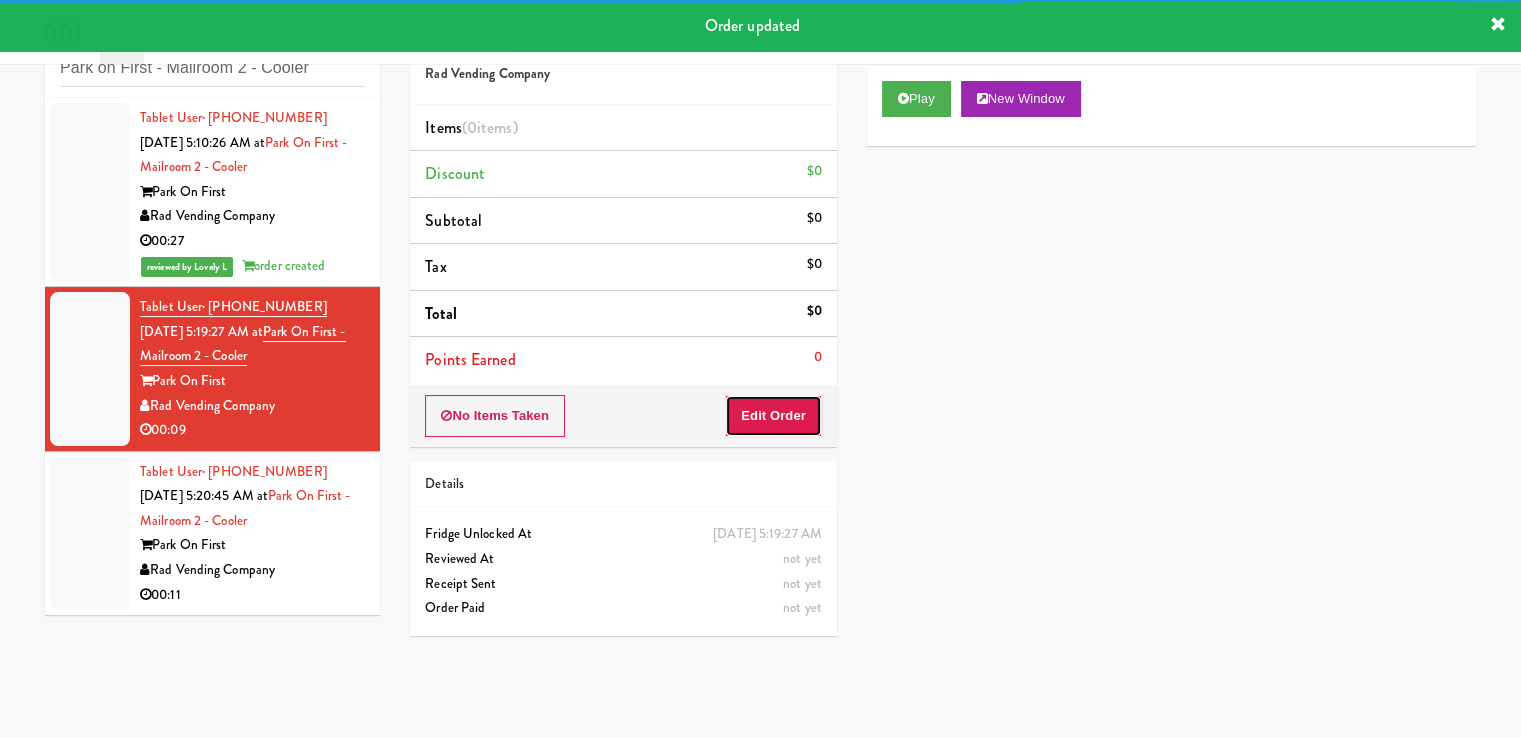 click on "Edit Order" at bounding box center (773, 416) 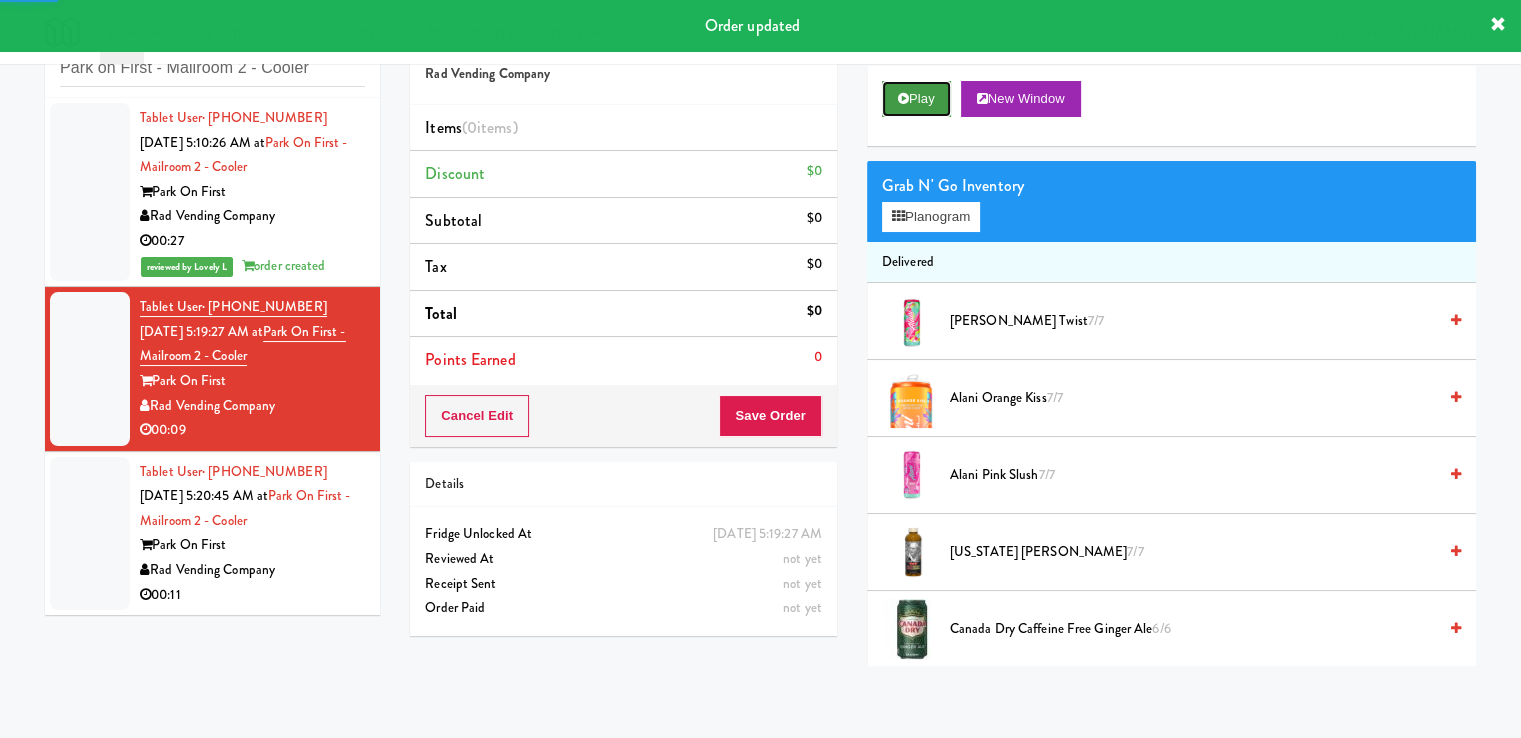 click on "Play" at bounding box center (916, 99) 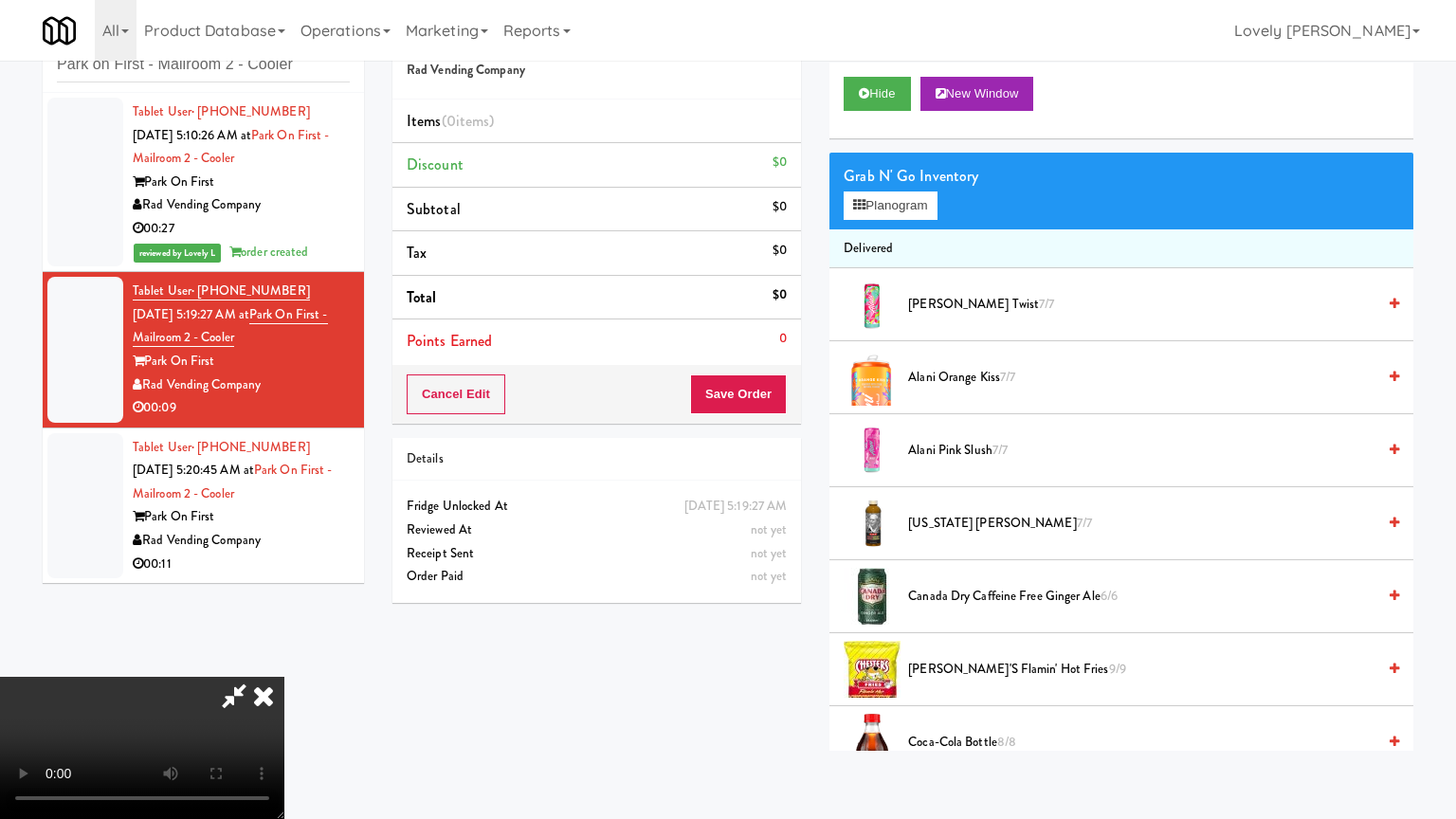 type 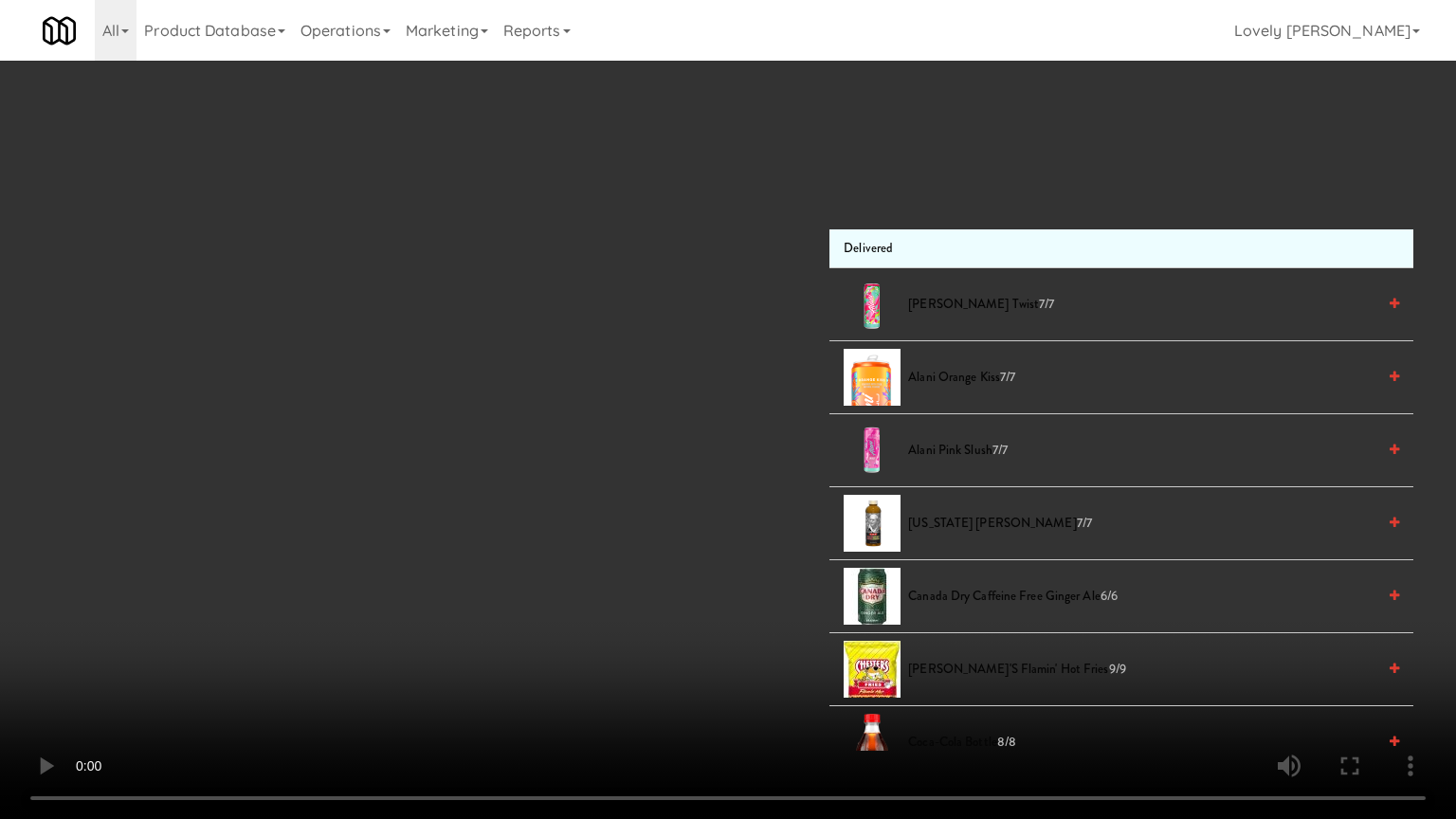 click at bounding box center (728, 410) 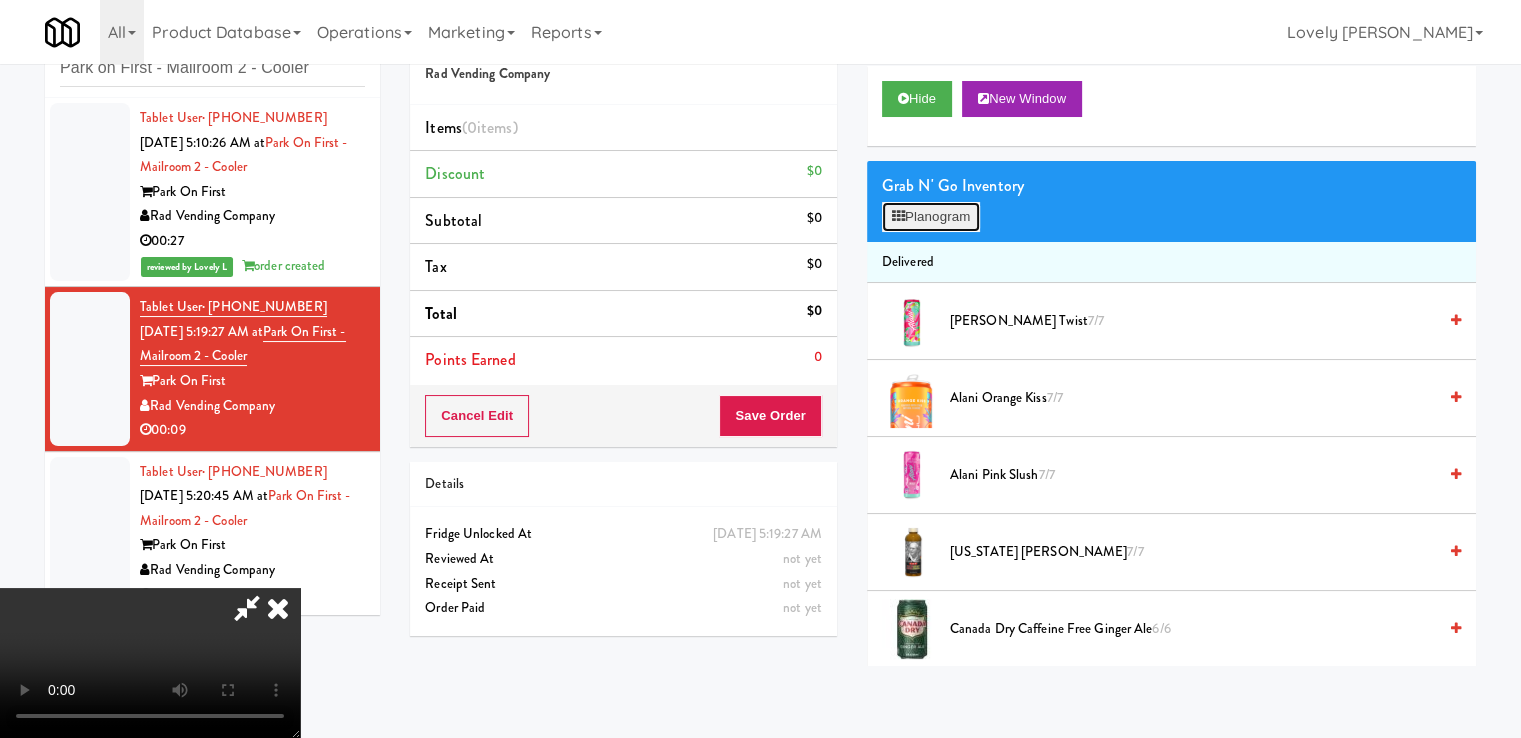 drag, startPoint x: 958, startPoint y: 221, endPoint x: 943, endPoint y: 239, distance: 23.43075 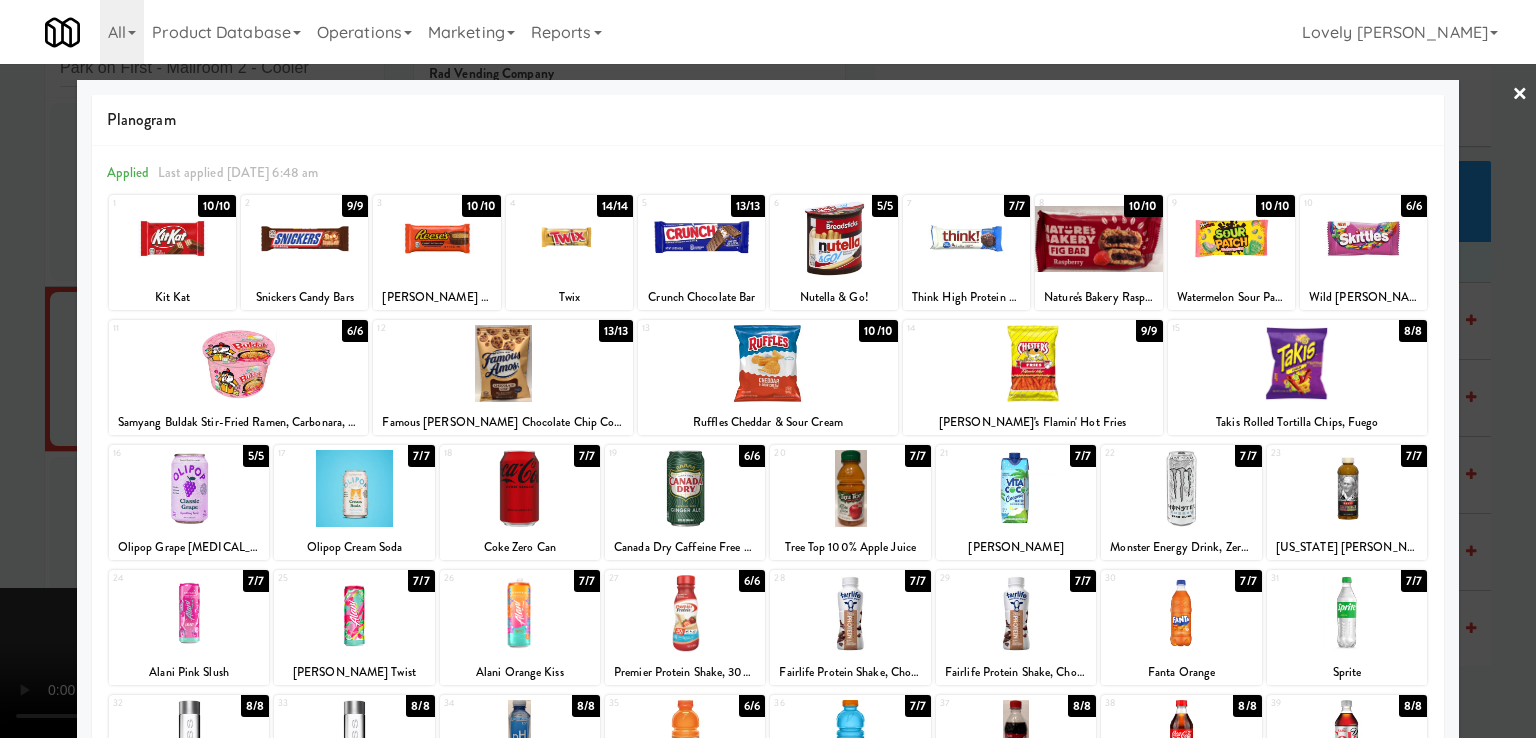 click at bounding box center (833, 238) 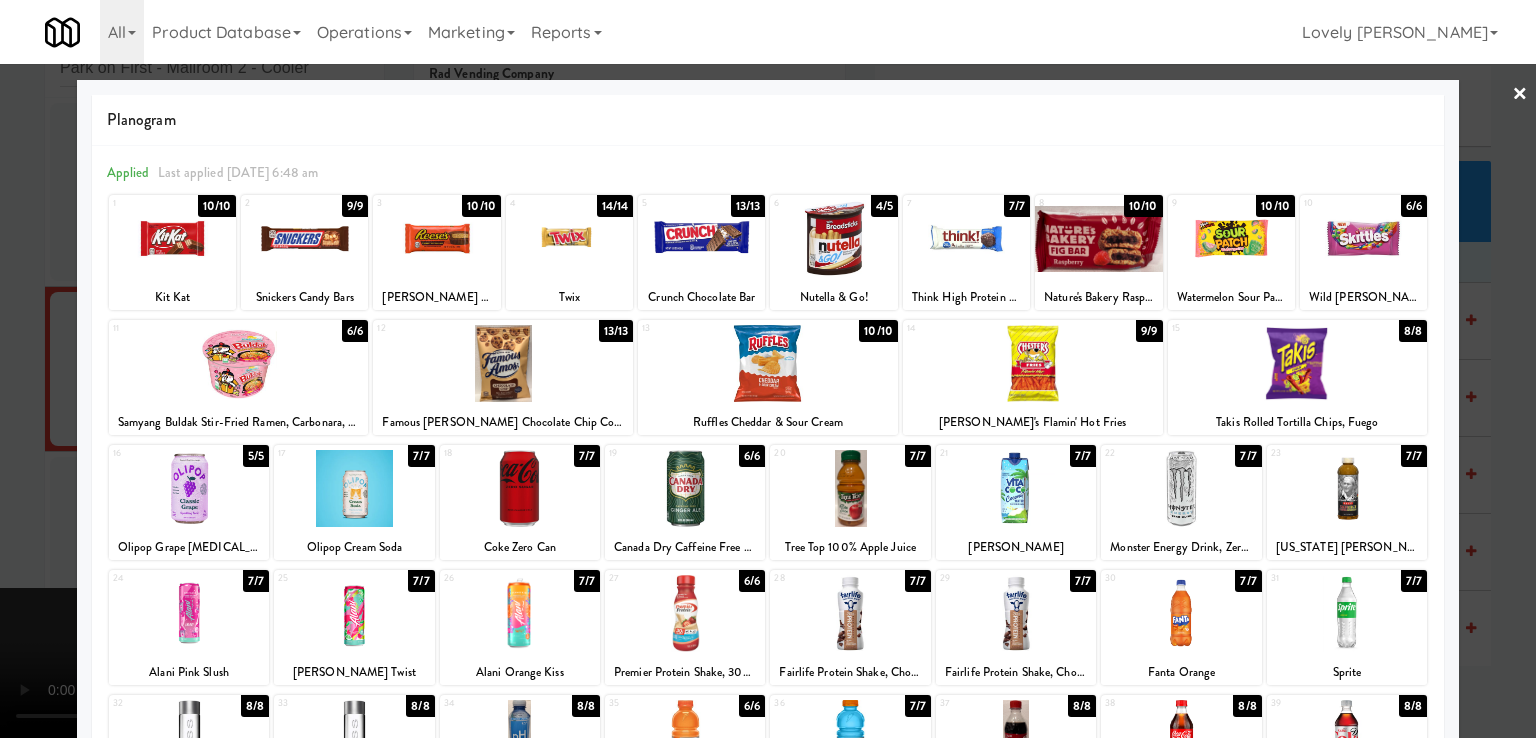 click at bounding box center (768, 369) 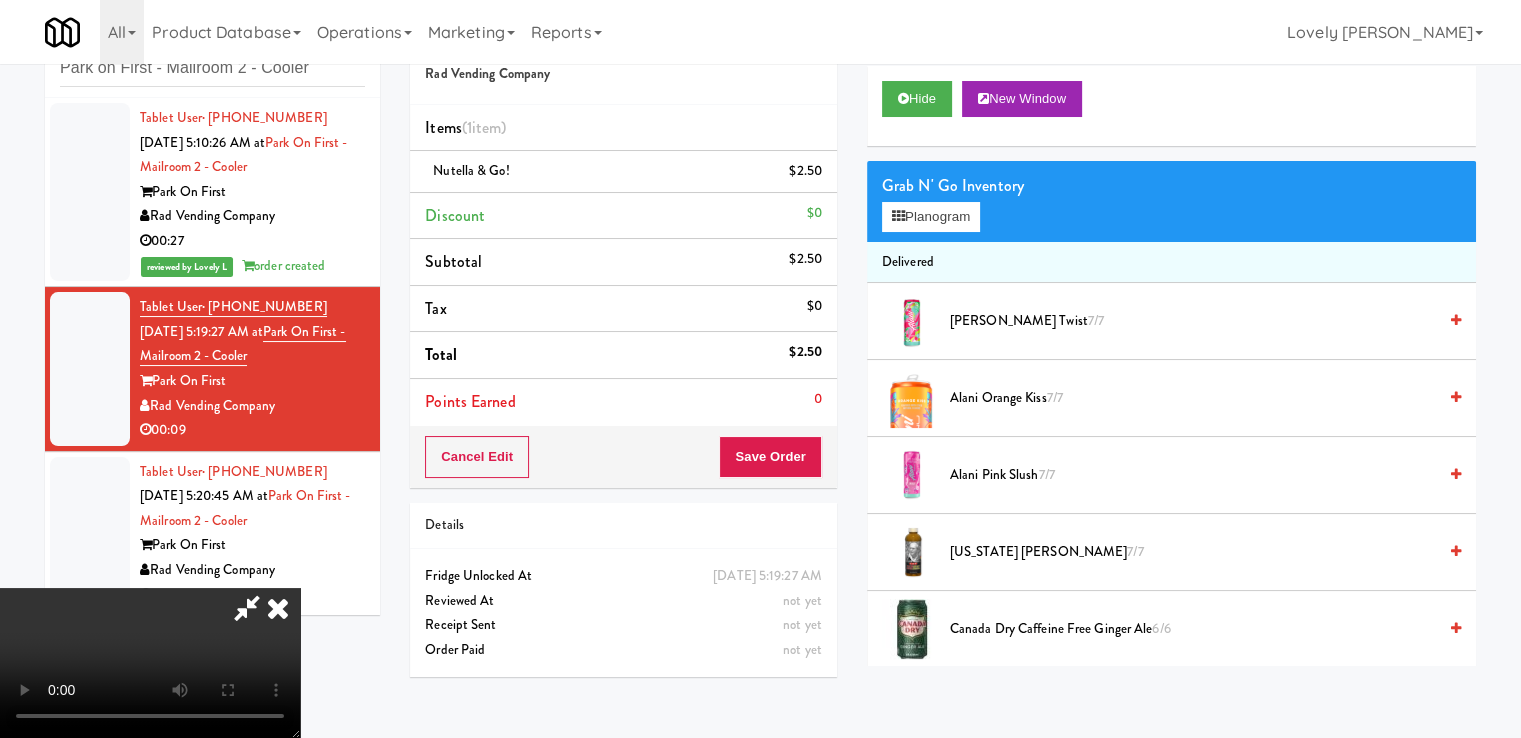 click at bounding box center [150, 663] 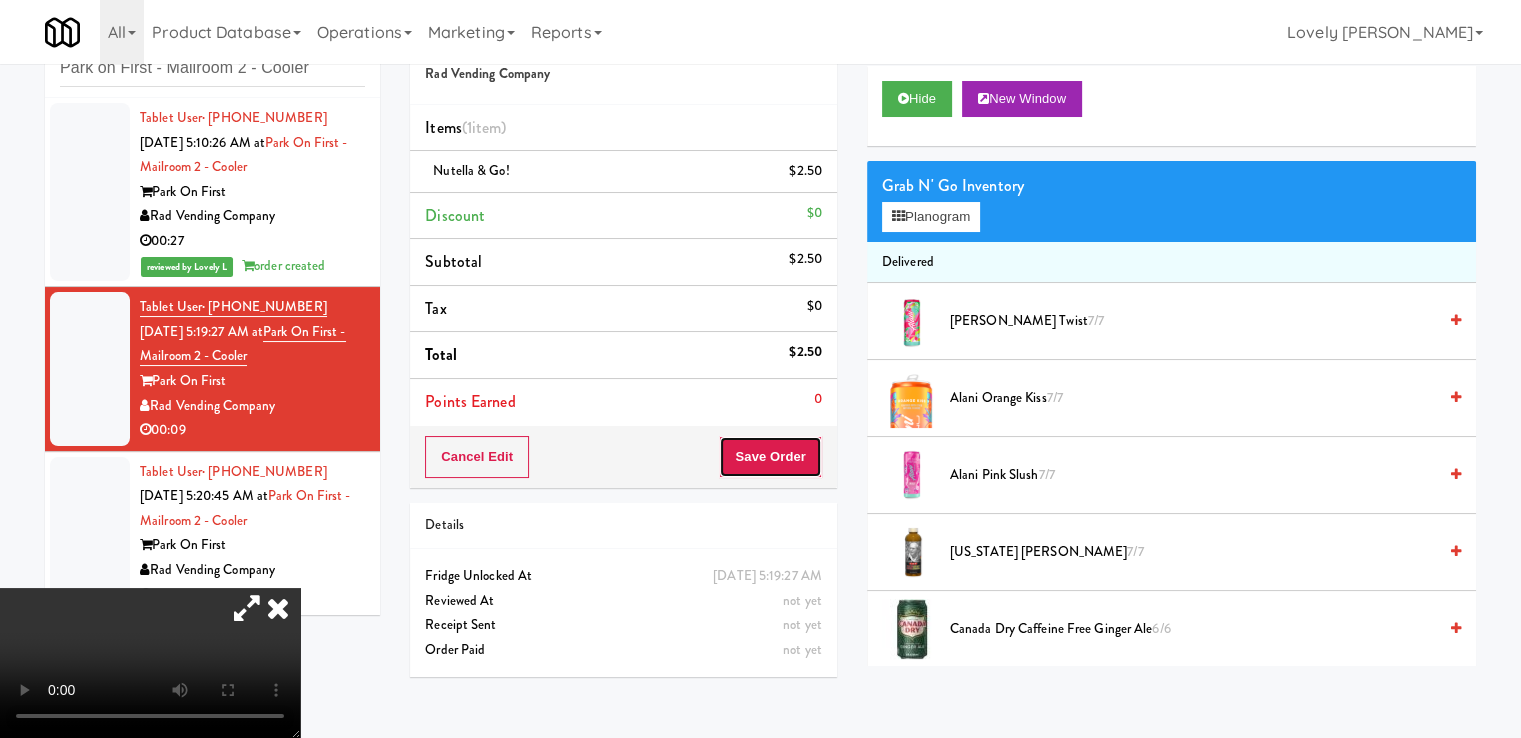 click on "Save Order" at bounding box center (770, 457) 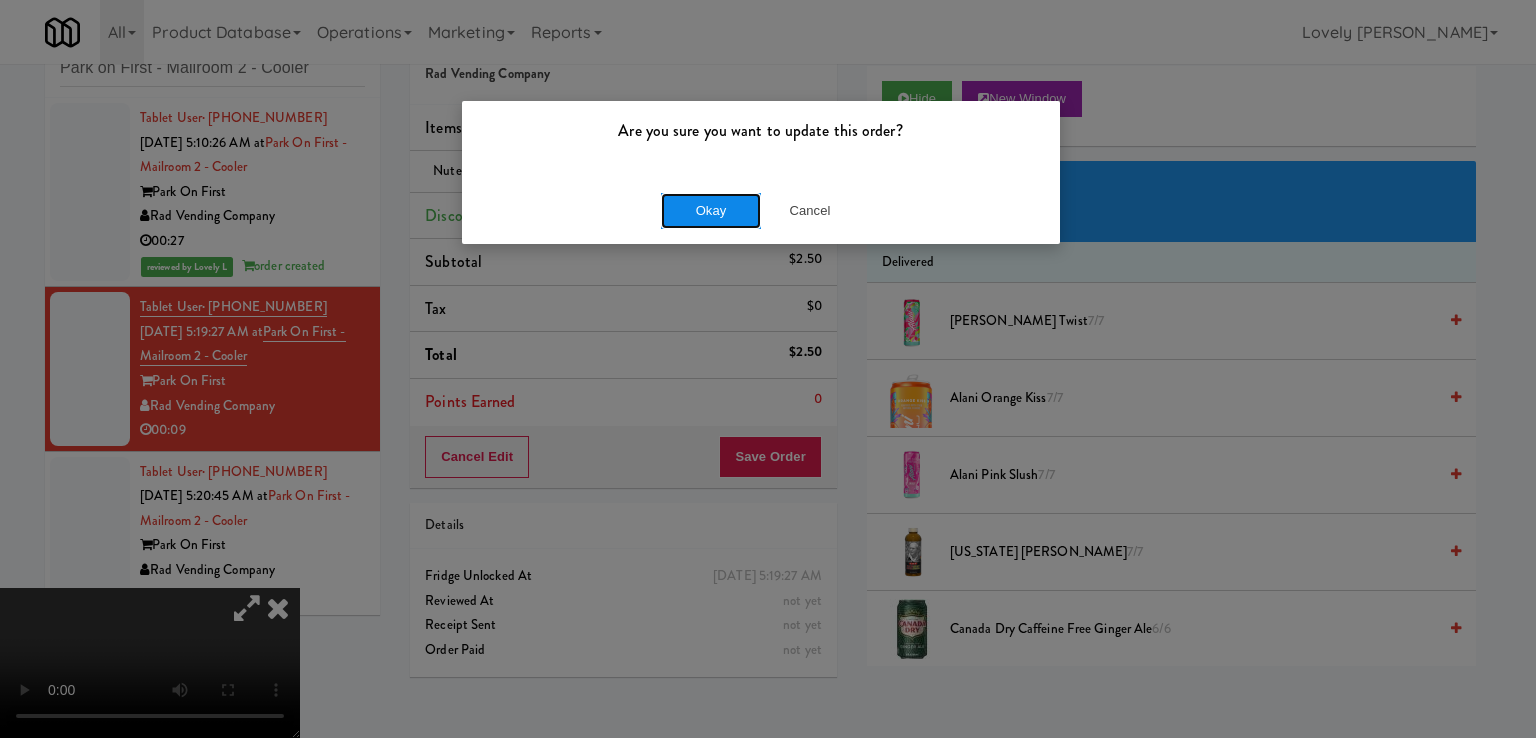 click on "Okay" at bounding box center [711, 211] 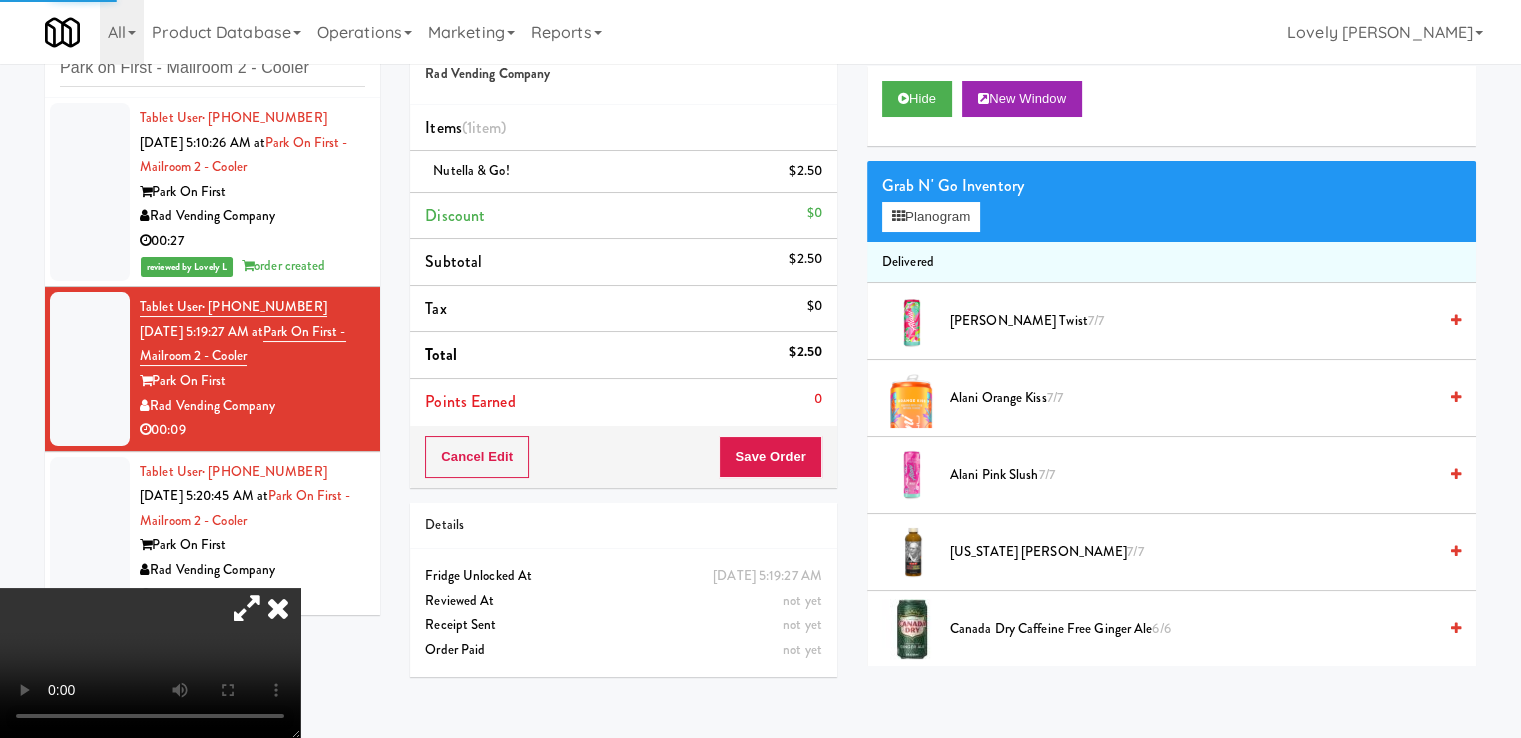 click at bounding box center [278, 608] 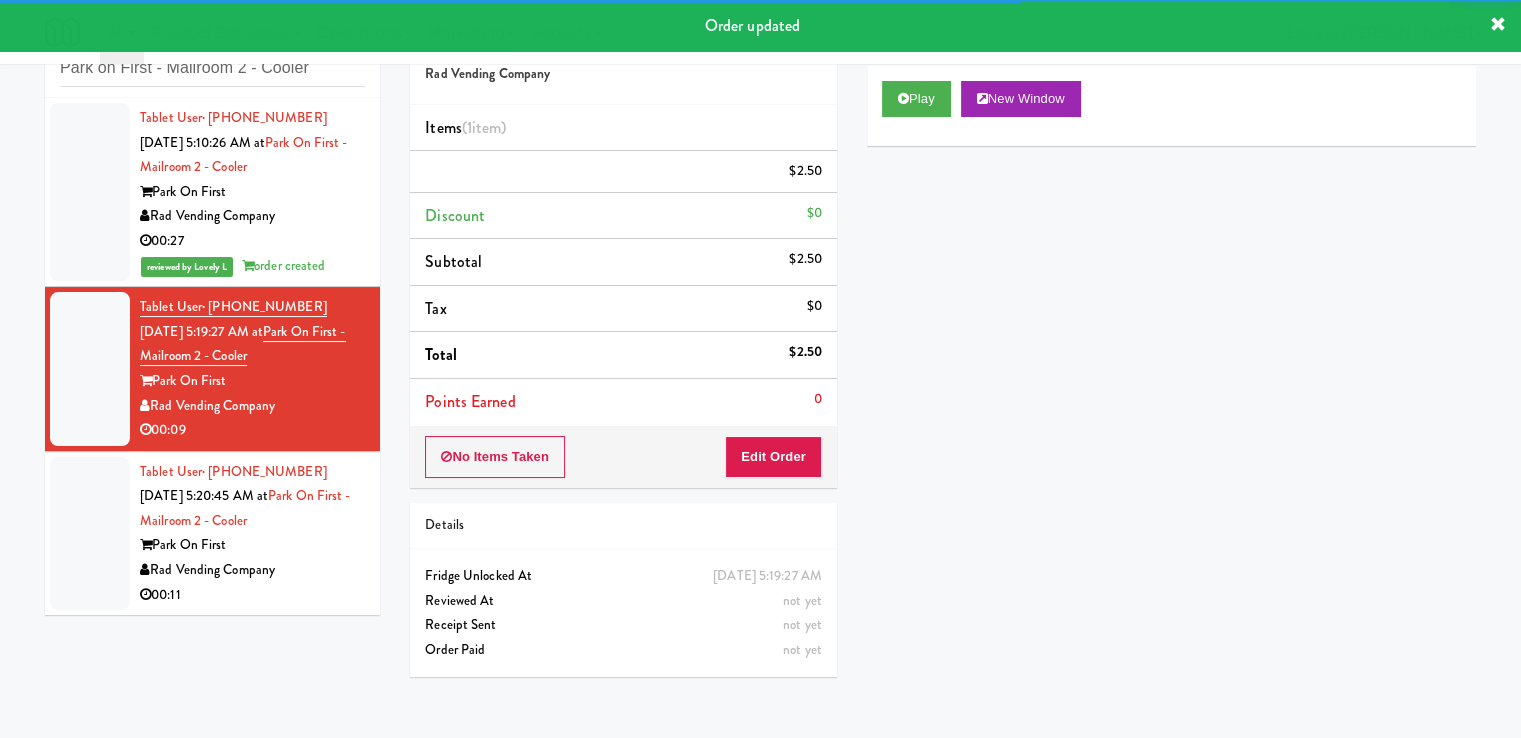 click on "Rad Vending Company" at bounding box center [252, 570] 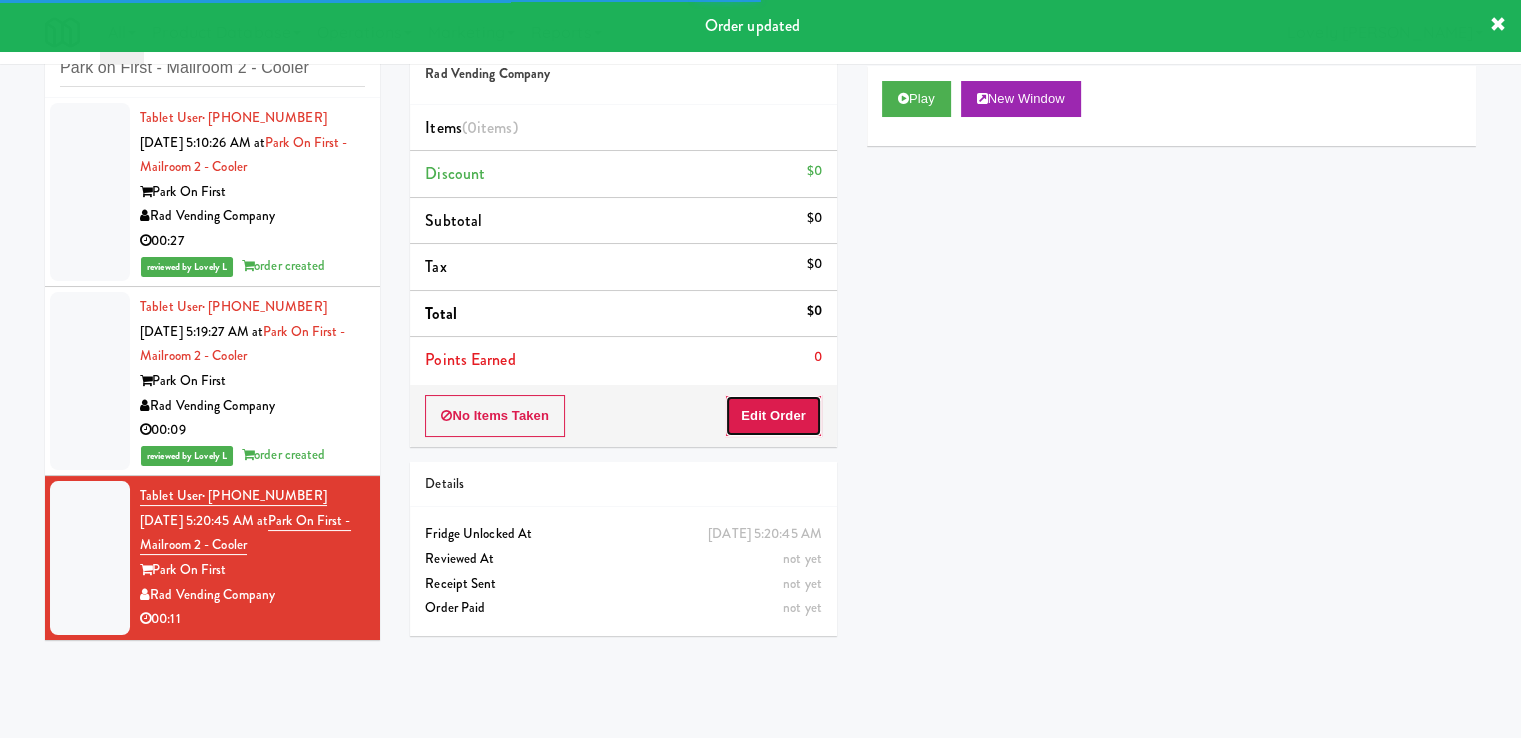 click on "Edit Order" at bounding box center (773, 416) 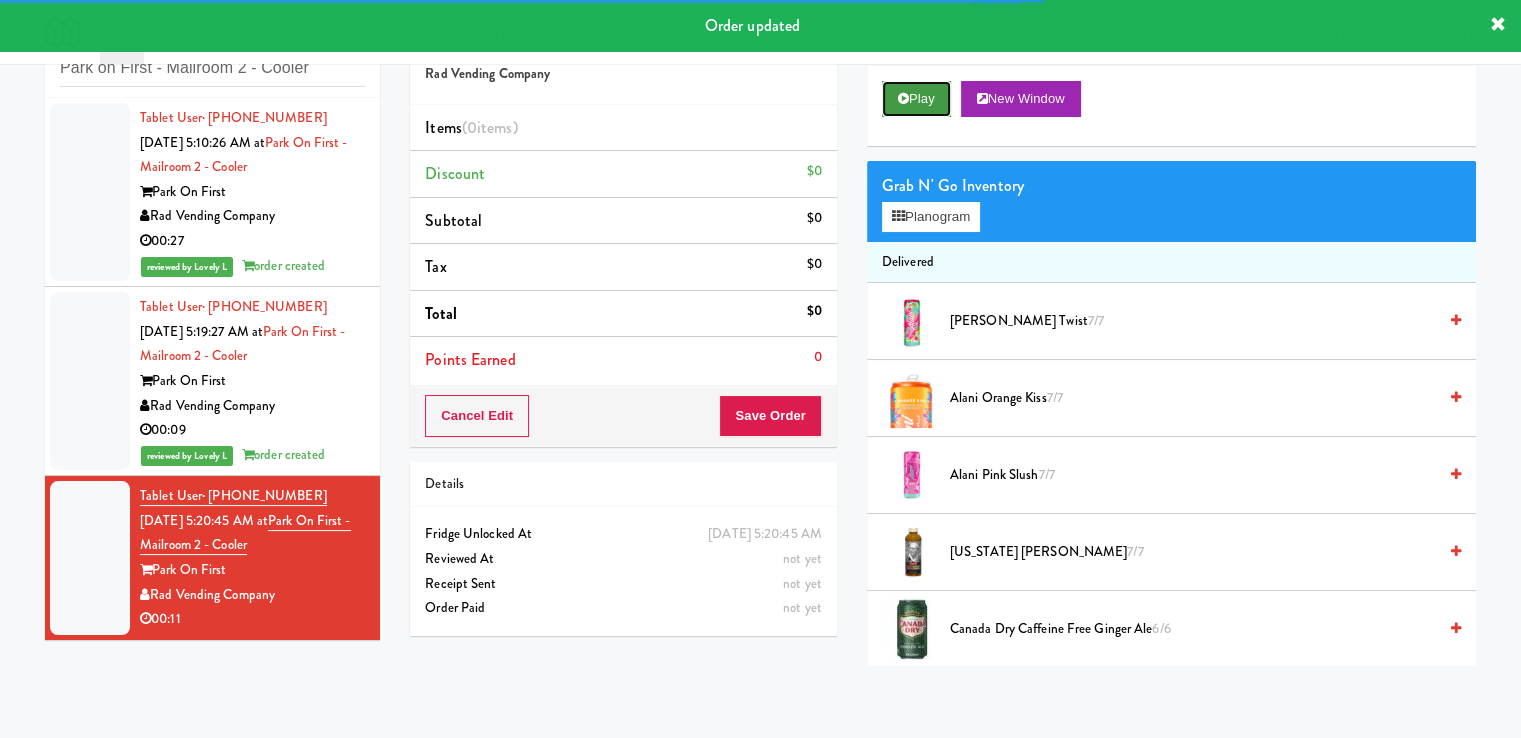 click on "Play" at bounding box center (916, 99) 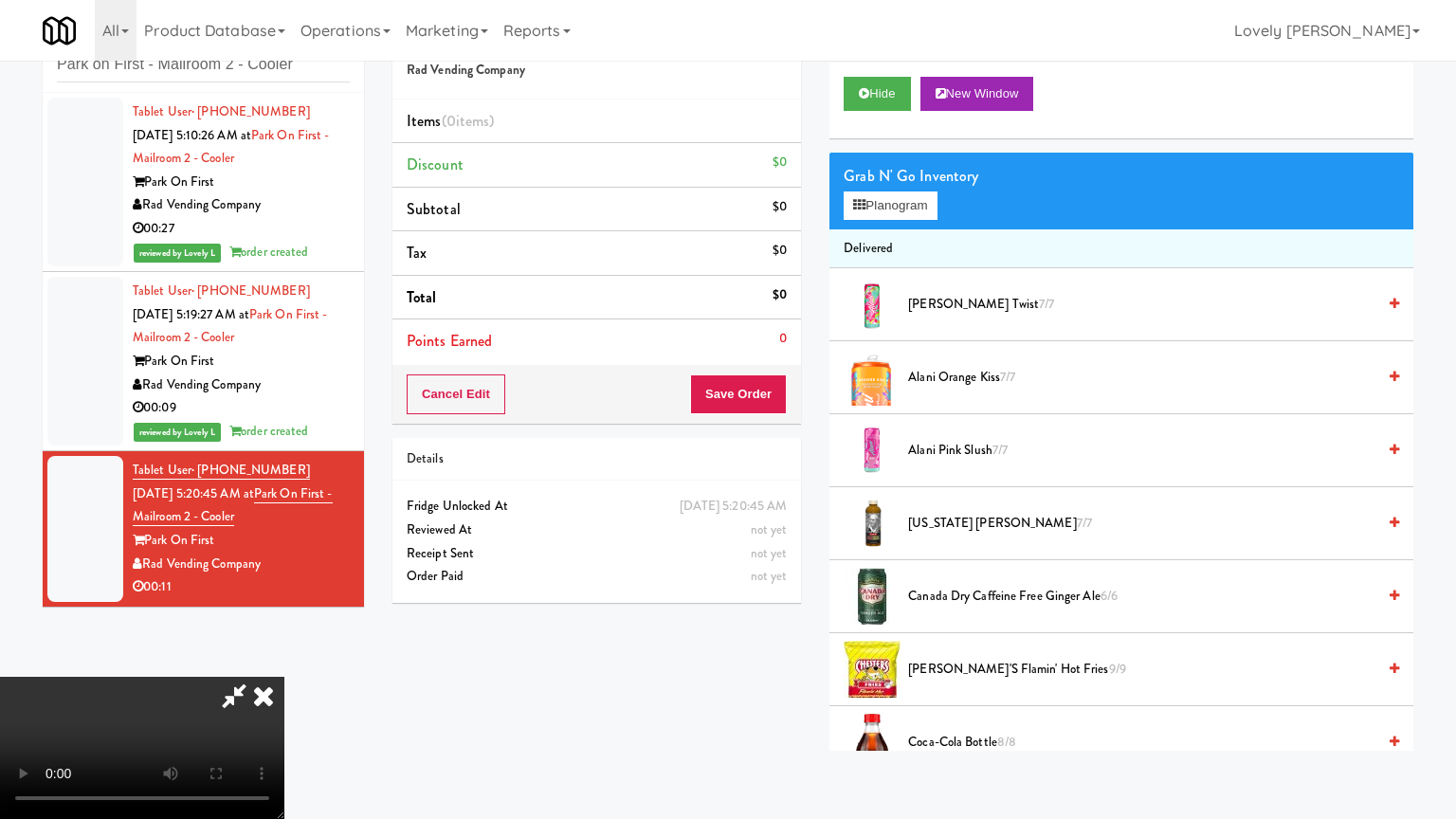 type 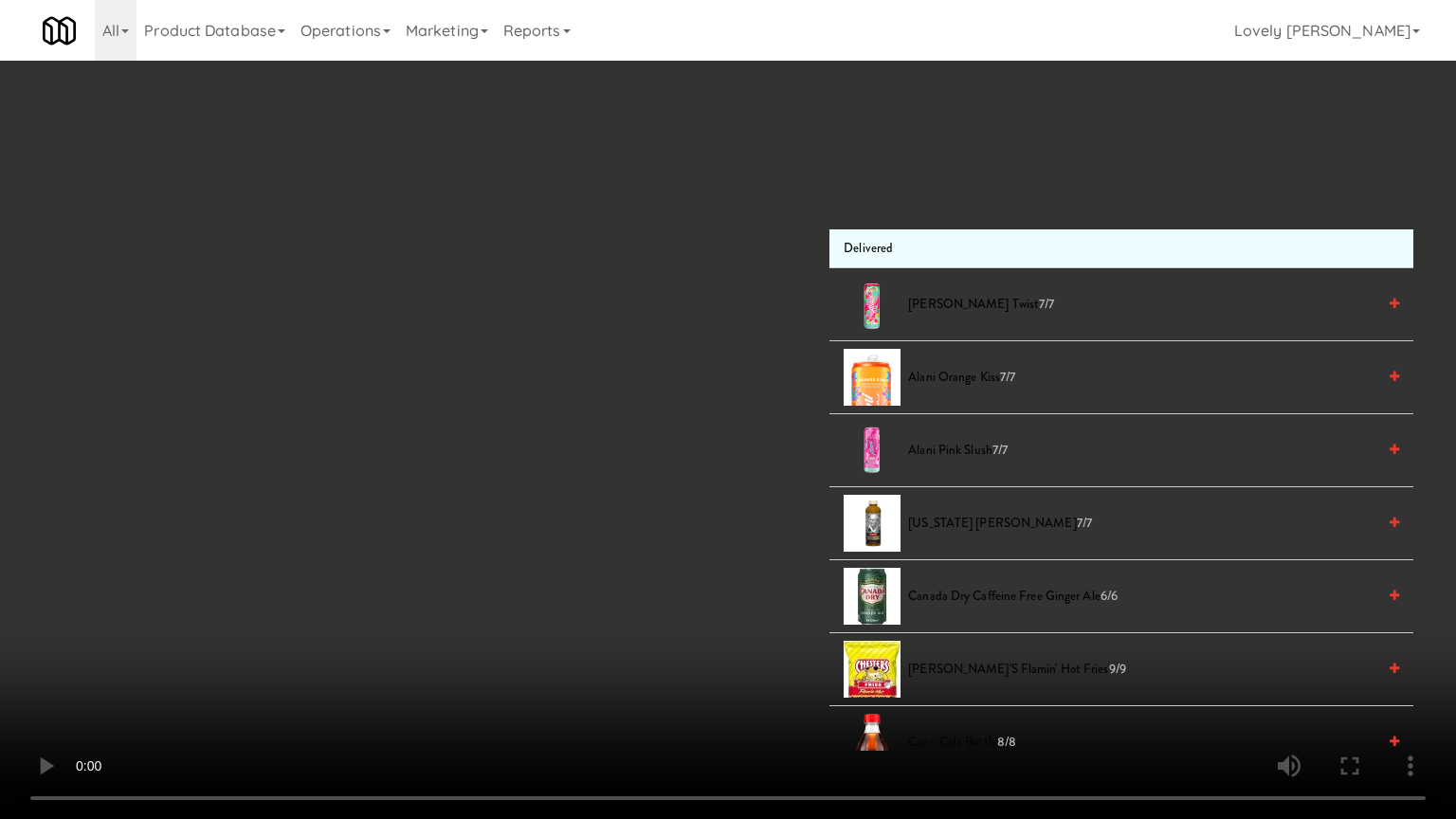 click at bounding box center (728, 410) 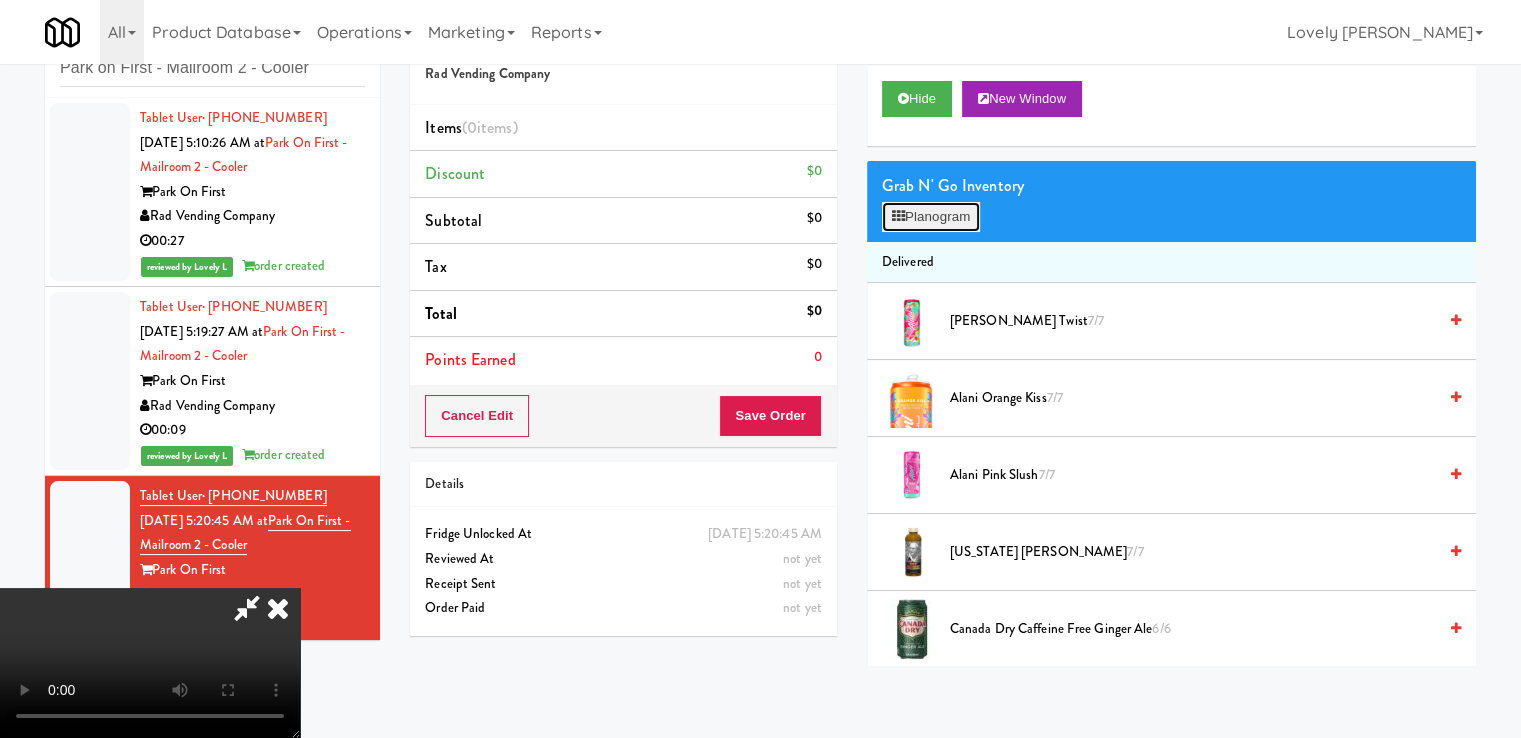 click on "Planogram" at bounding box center [931, 217] 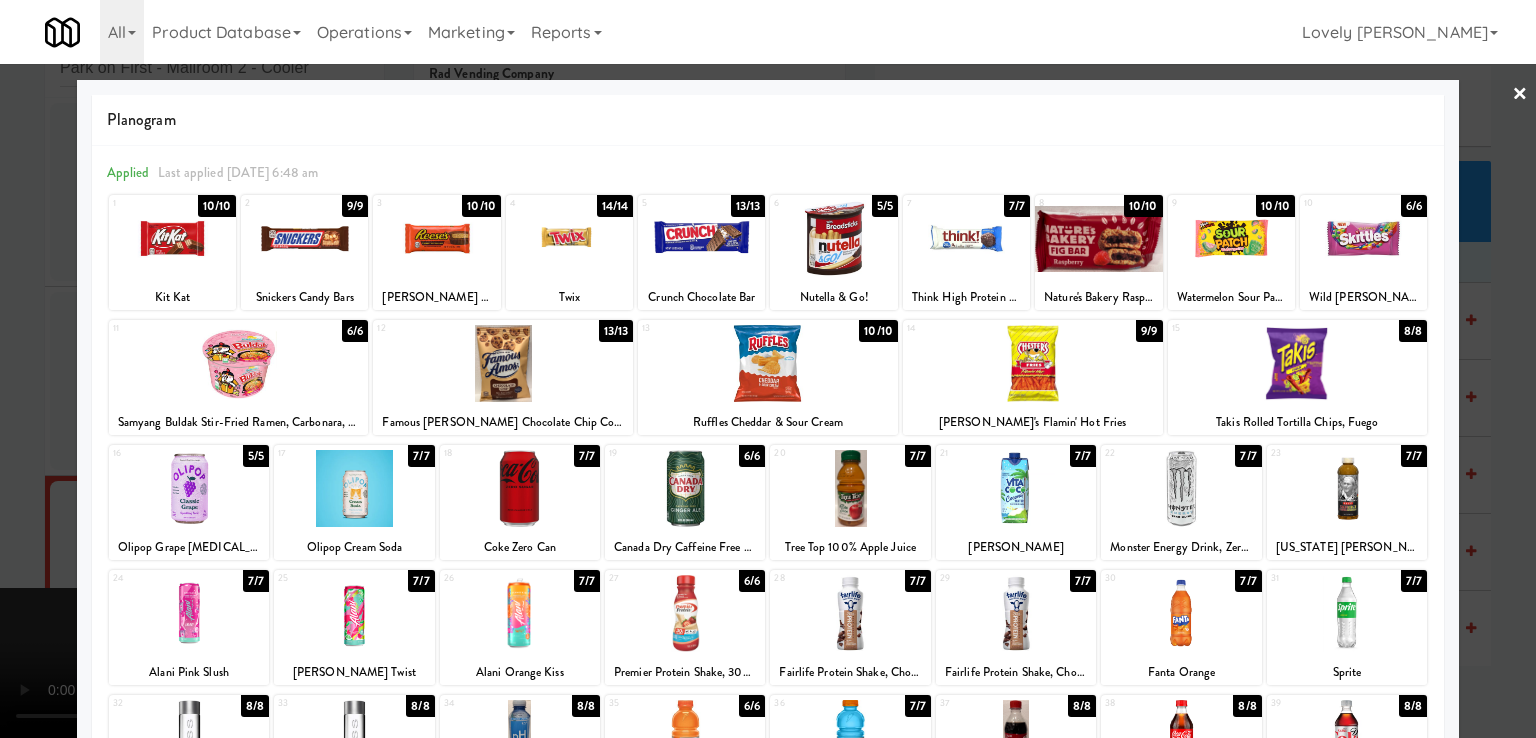 click at bounding box center [966, 238] 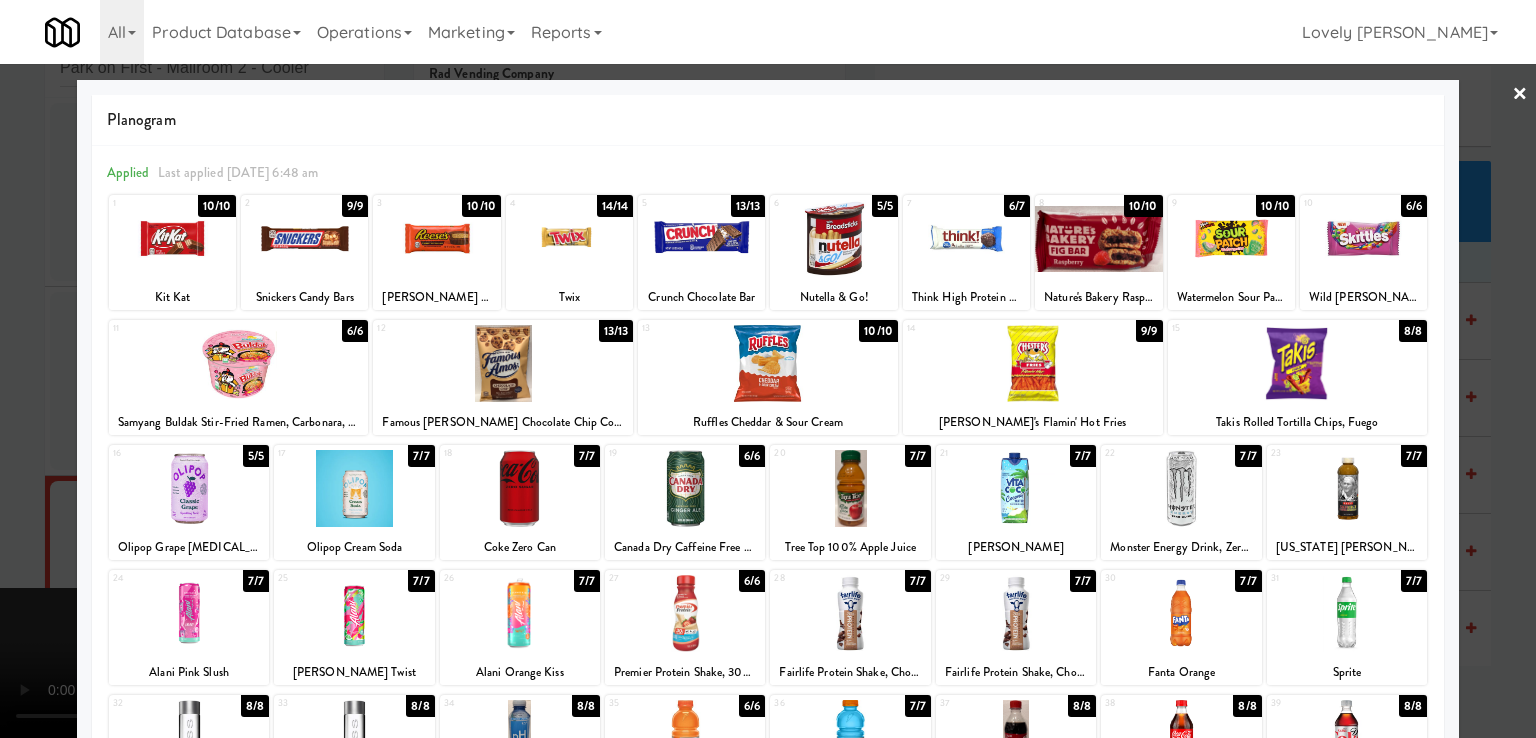 click at bounding box center [768, 369] 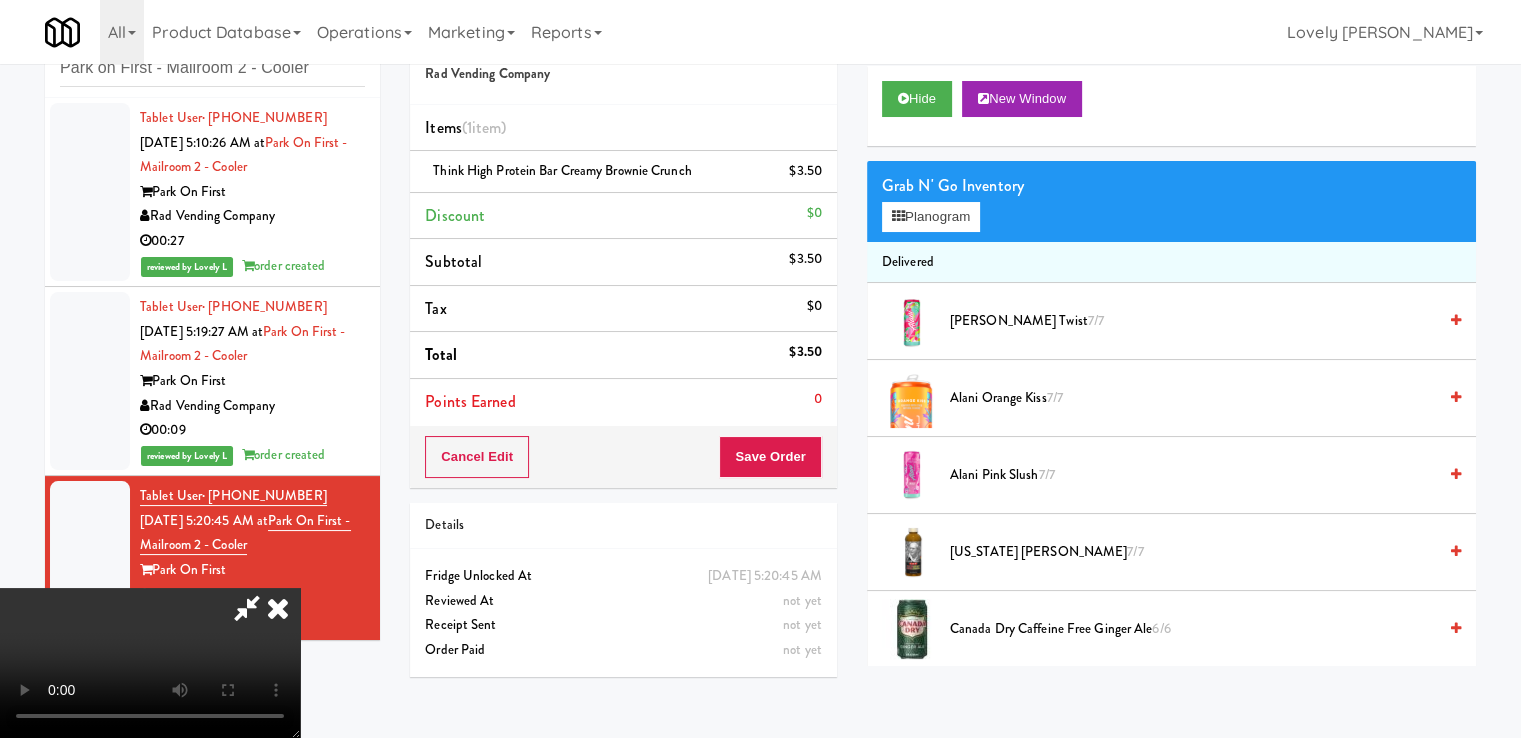 click at bounding box center [150, 663] 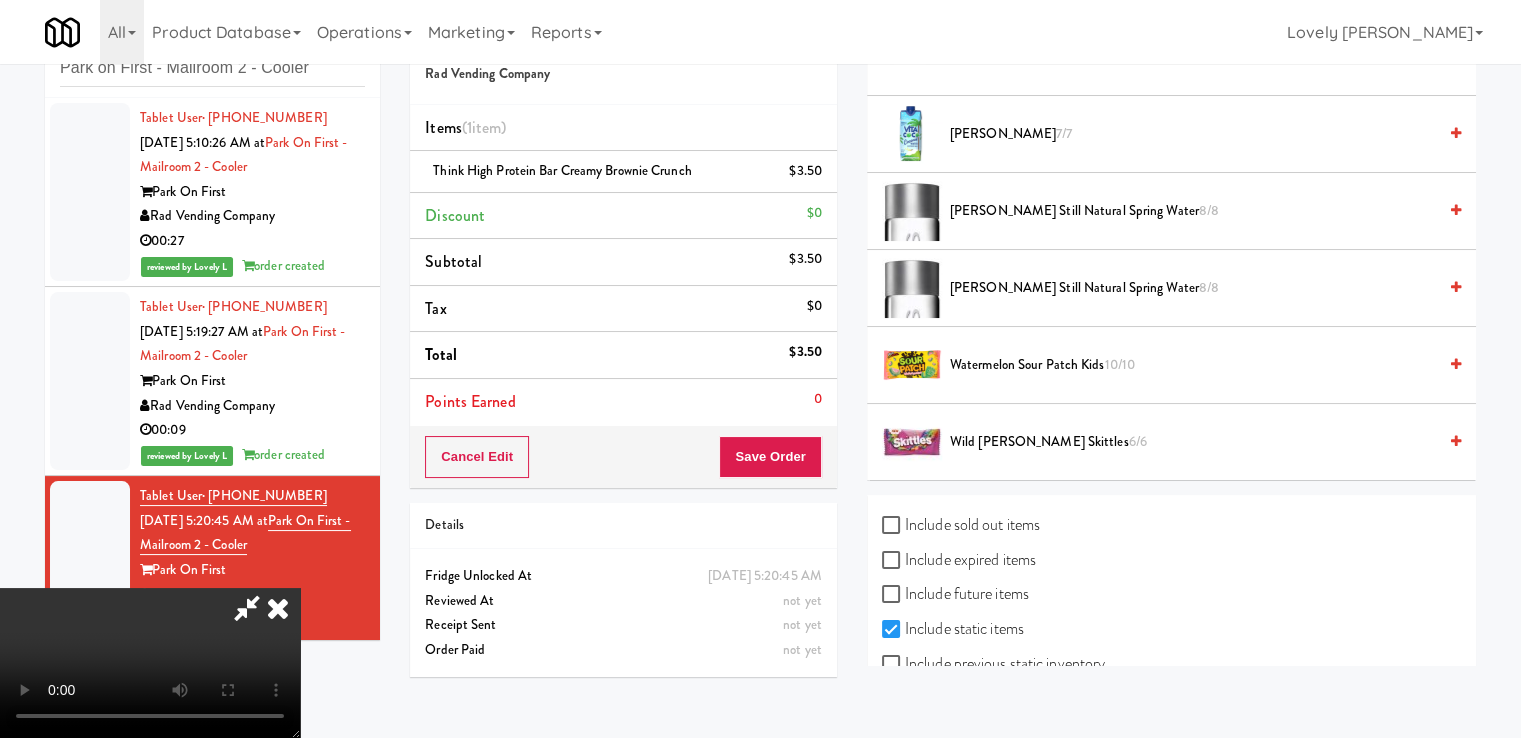scroll, scrollTop: 2844, scrollLeft: 0, axis: vertical 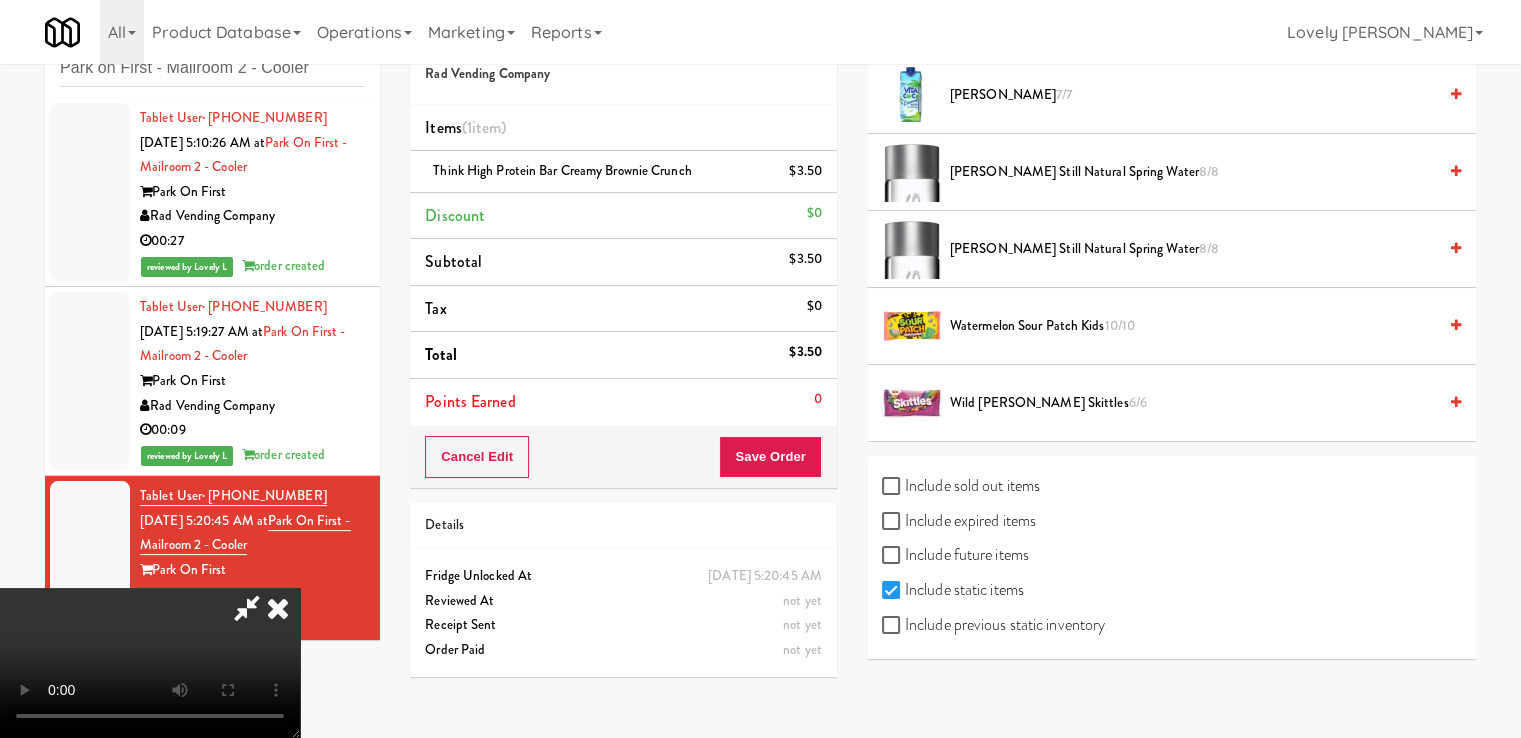 click on "Include previous static inventory" at bounding box center [993, 625] 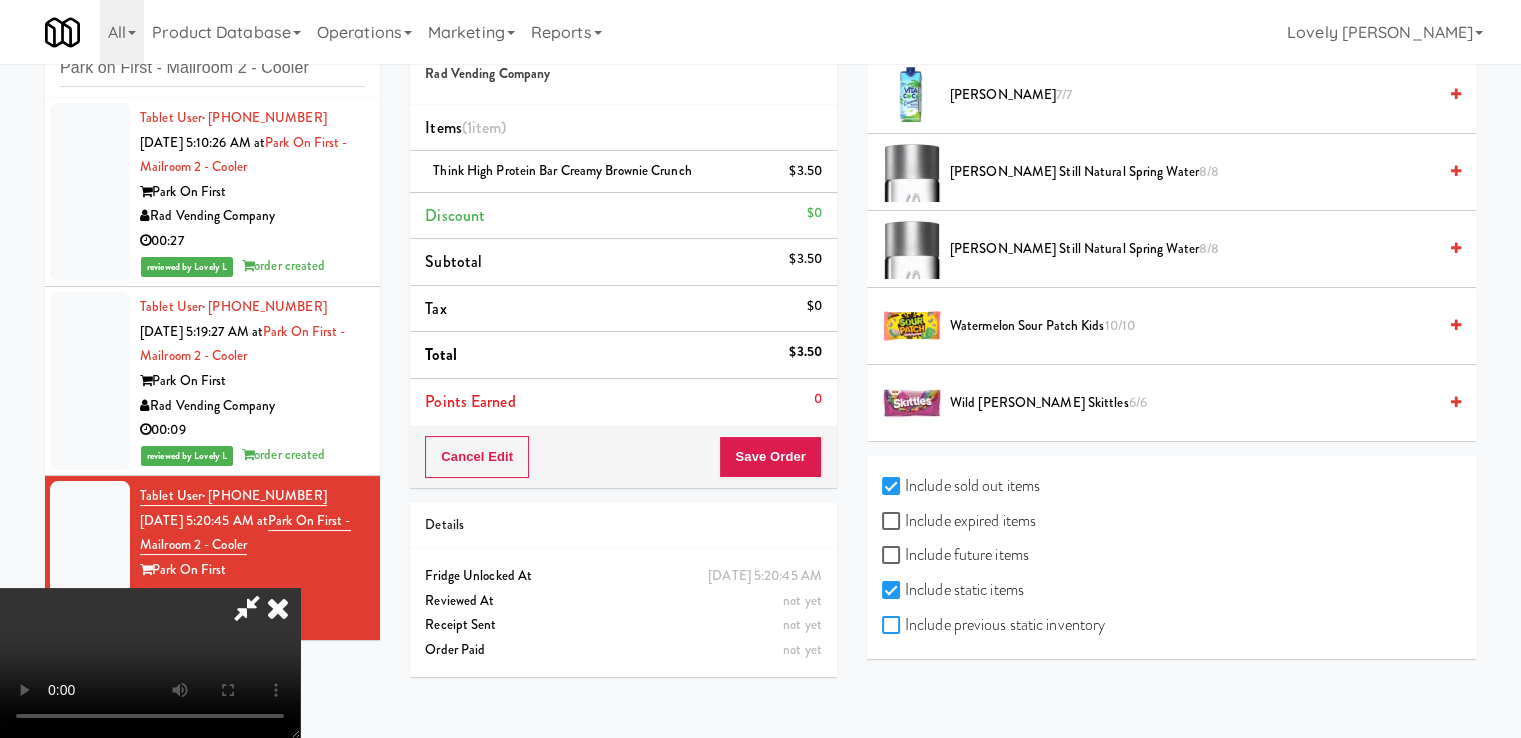checkbox on "true" 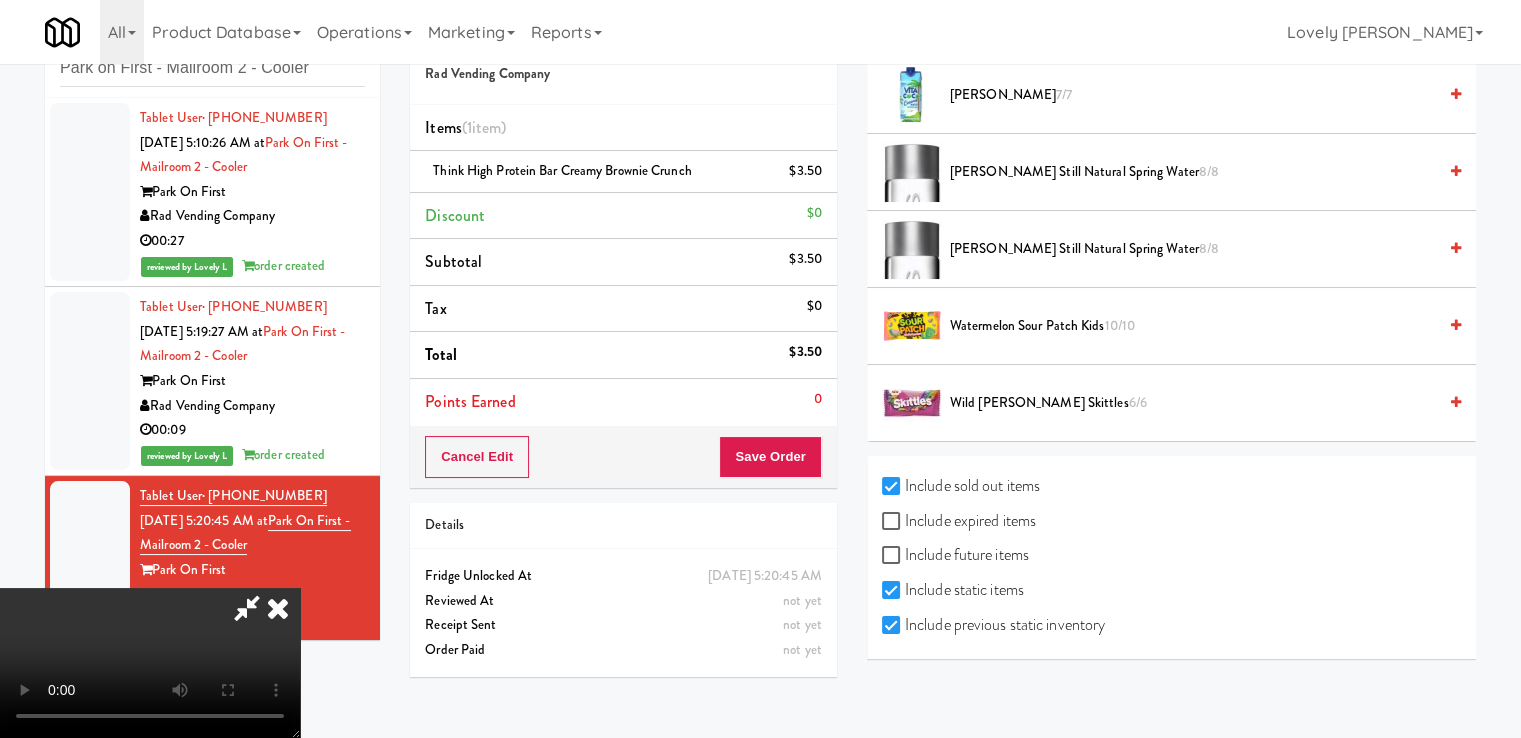 checkbox on "true" 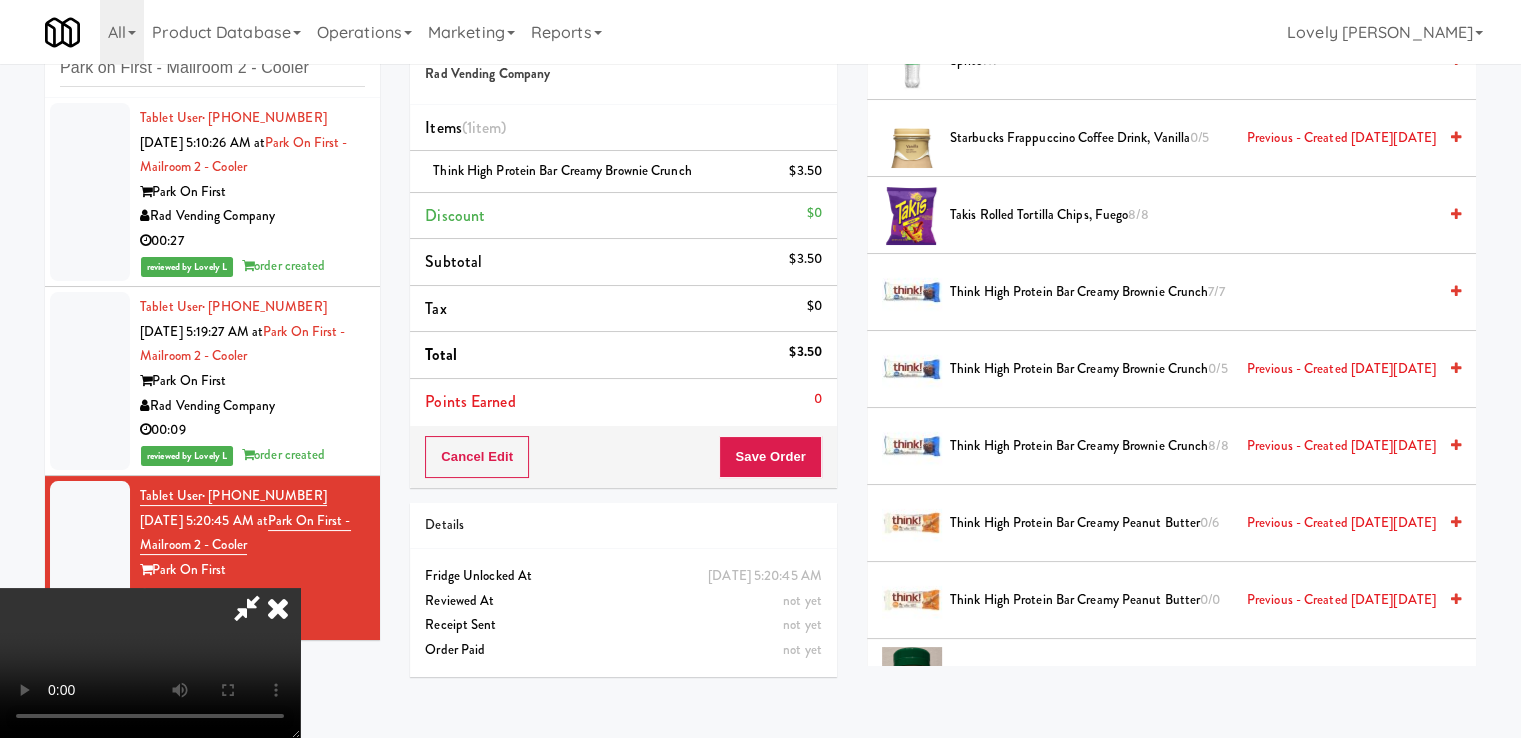 scroll, scrollTop: 7444, scrollLeft: 0, axis: vertical 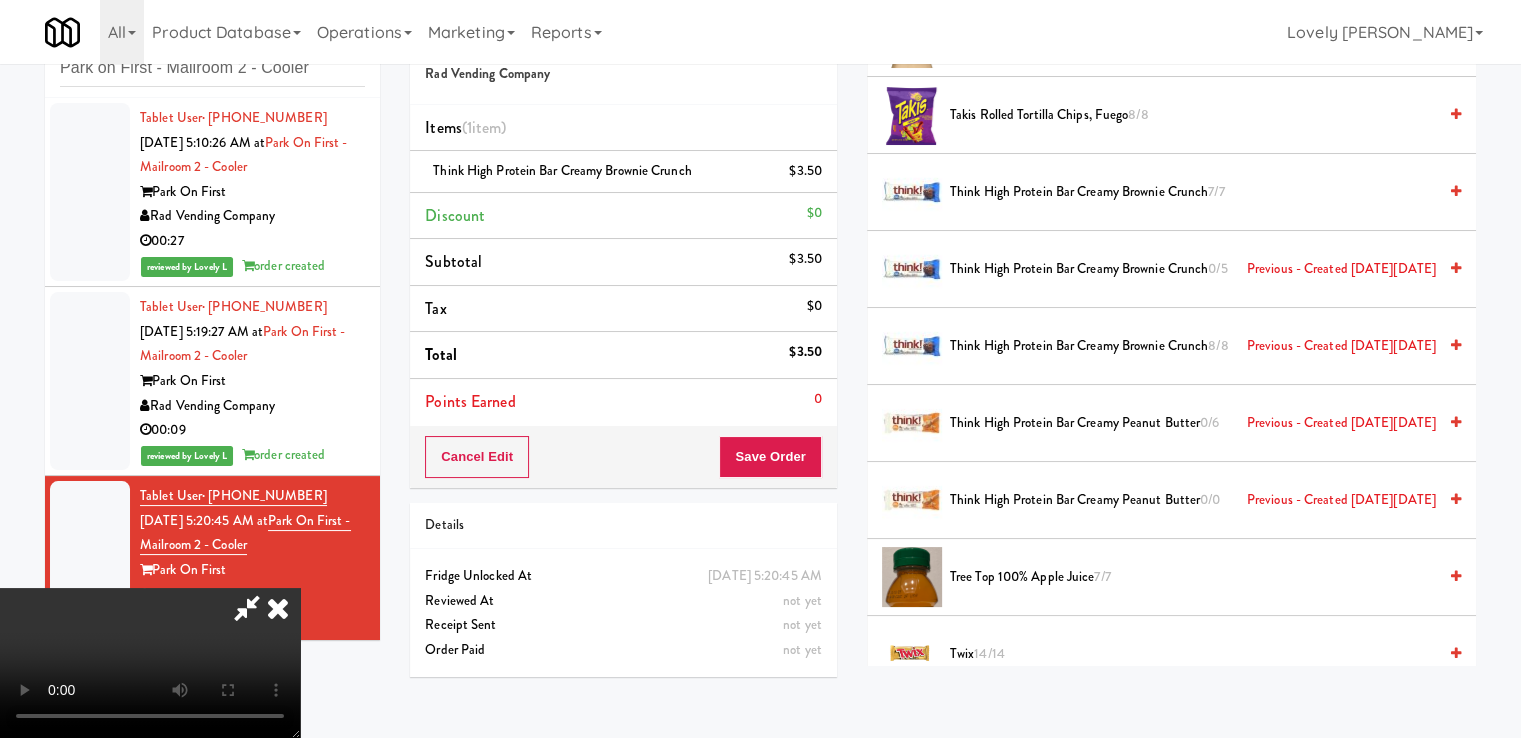 click at bounding box center [1456, 422] 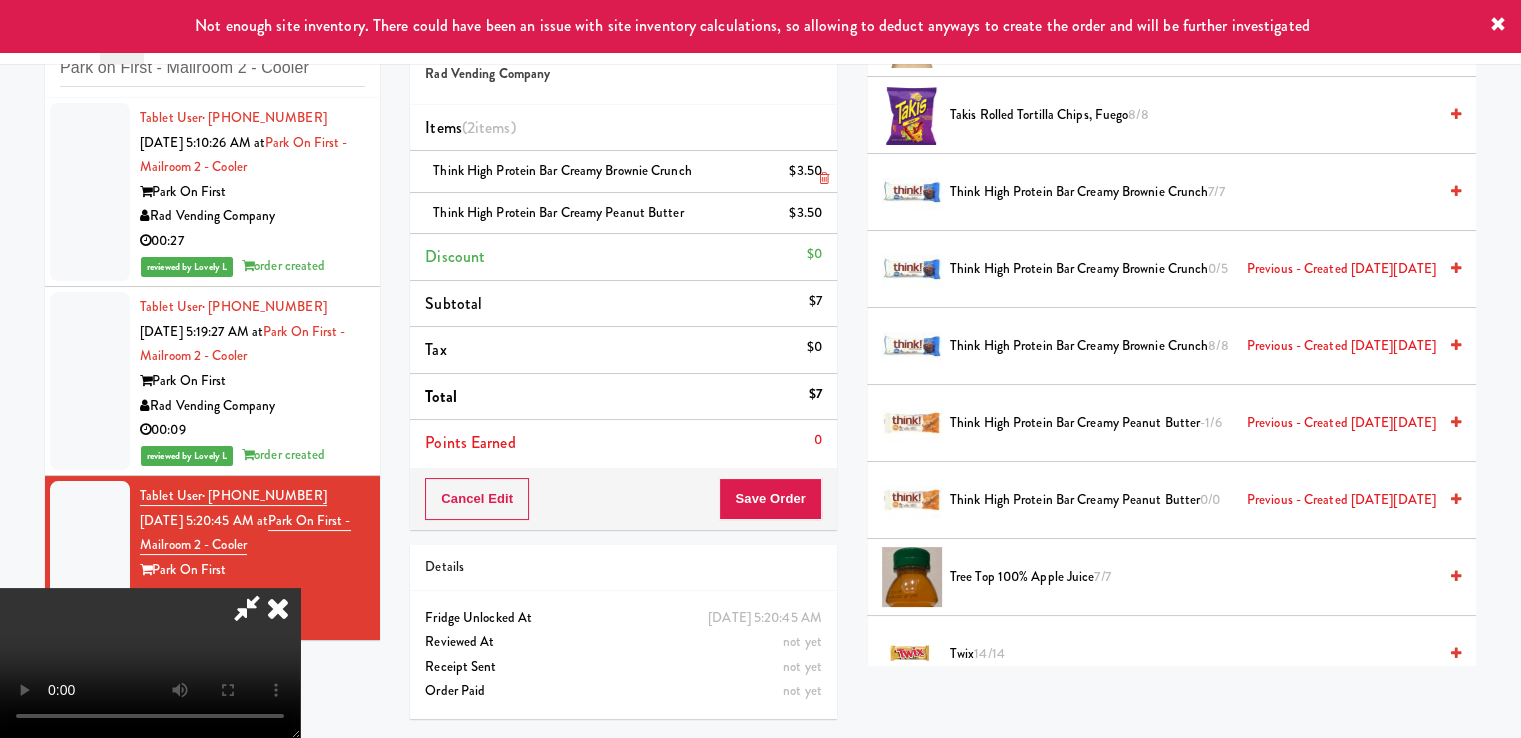 click at bounding box center [824, 178] 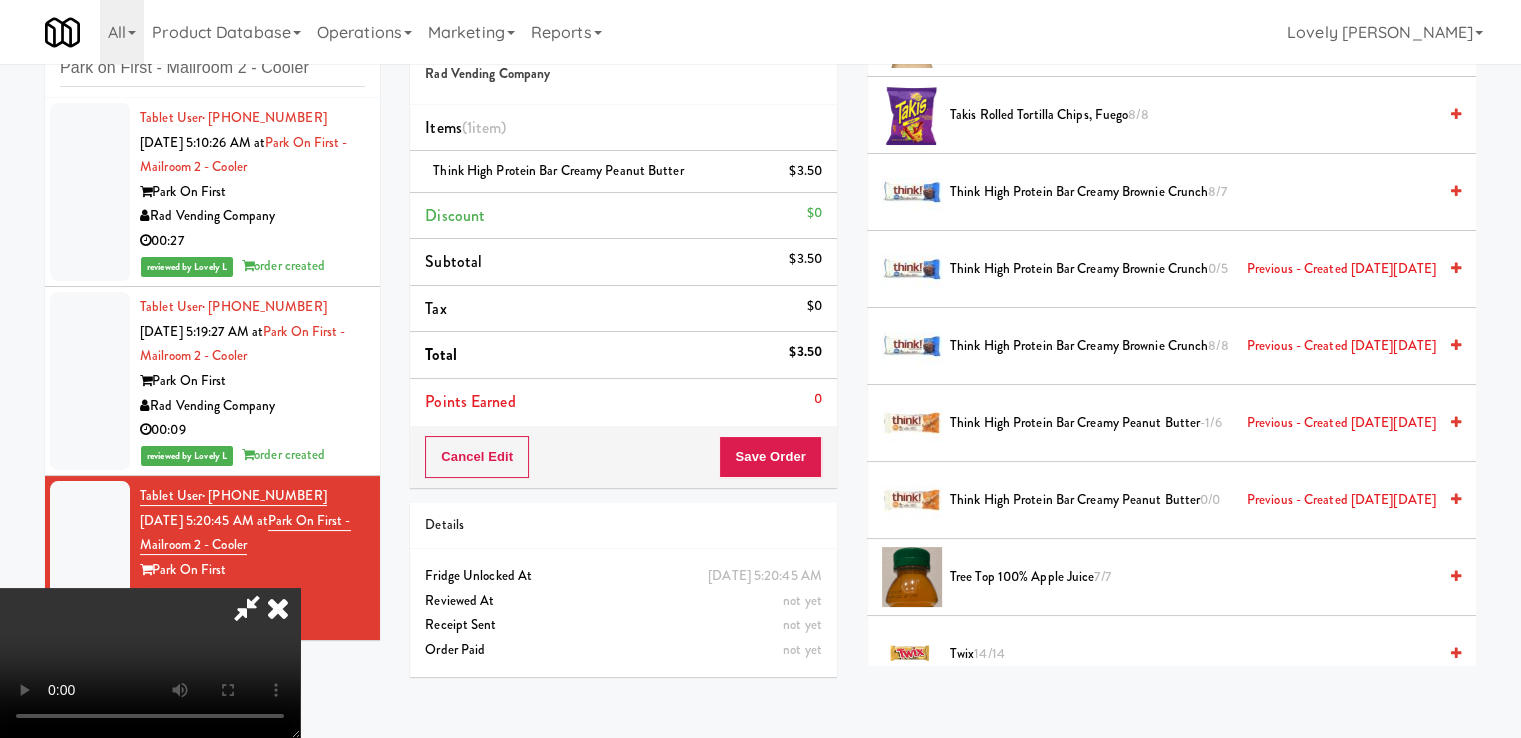 click on "Order # 500612 Rad Vending Company Items  (1  item ) Think High Protein Bar Creamy Peanut Butter  $3.50 Discount  $0 Subtotal $3.50 Tax $0 Total $3.50 Points Earned  0 Cancel Edit Save Order Details [DATE] 5:20:45 AM Fridge Unlocked At not yet Reviewed At not yet Receipt Sent not yet Order Paid  Cart  Flags  Notes  Advanced  Hide  New Window Grab N' Go Inventory  Planogram Delivered  [PERSON_NAME] Twist  7/7 Alani Orange Kiss  7/7 Alani Pink Slush  7/7 Alani Pink Slush  0/2 Previous - Created [DATE][DATE] [US_STATE] [PERSON_NAME]  7/7 [US_STATE] [PERSON_NAME]  0/7 Previous - Created [DATE][DATE] [GEOGRAPHIC_DATA] Dry Caffeine Free Ginger Ale  6/6 Canada Dry Caffeine Free Ginger Ale  0/0 Previous - Created [DATE][DATE] Celsius Arctic Vibe  0/4 Previous - Created [DATE][DATE] CELSIUS Energy Drink, Sparkling Orange  0/7 Previous - Created [DATE][DATE] CELSIUS Energy Drink, Sparkling Wild [PERSON_NAME]  0/5 Previous - Created [DATE][DATE] Cheetos Crunchy, Flamin' Hot" at bounding box center (943, 350) 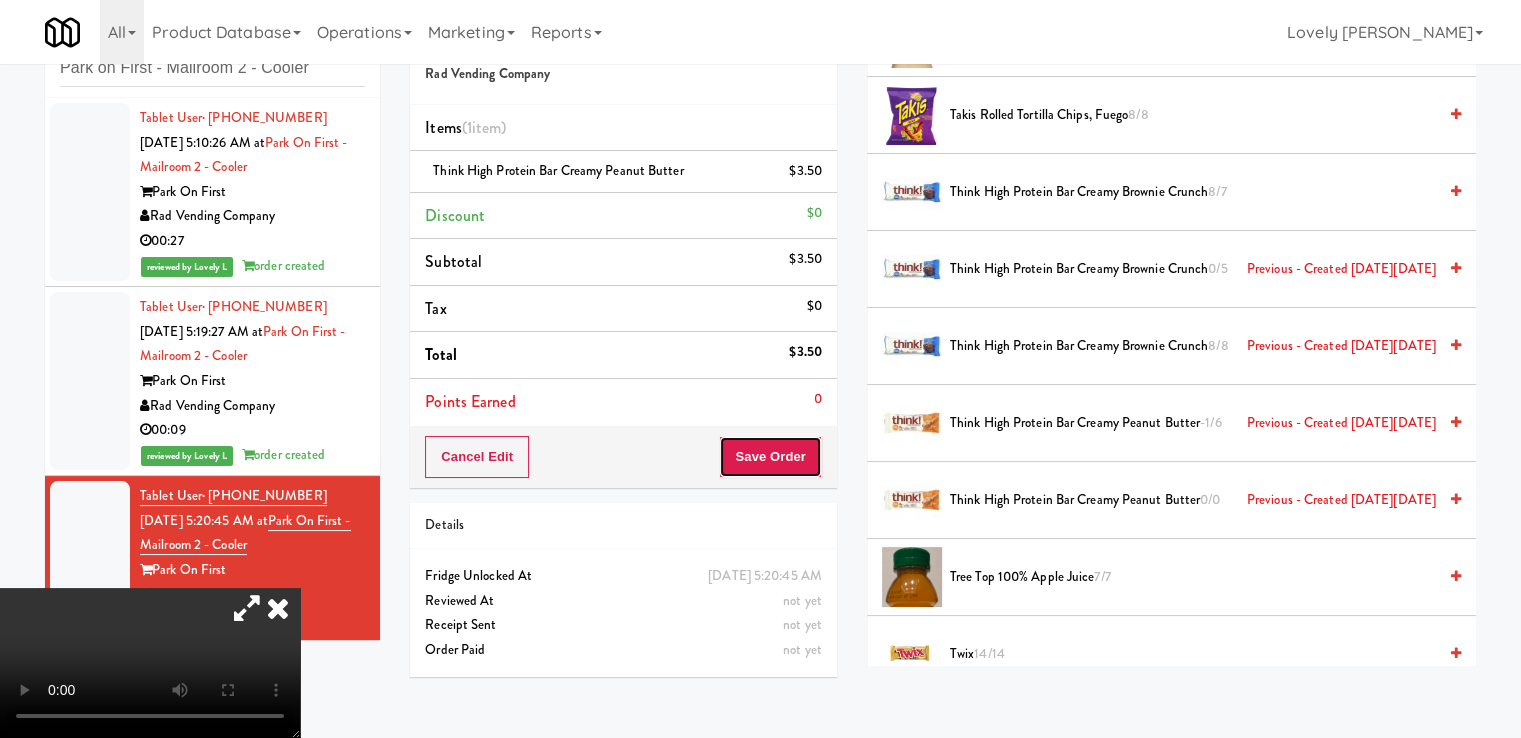 click on "Save Order" at bounding box center (770, 457) 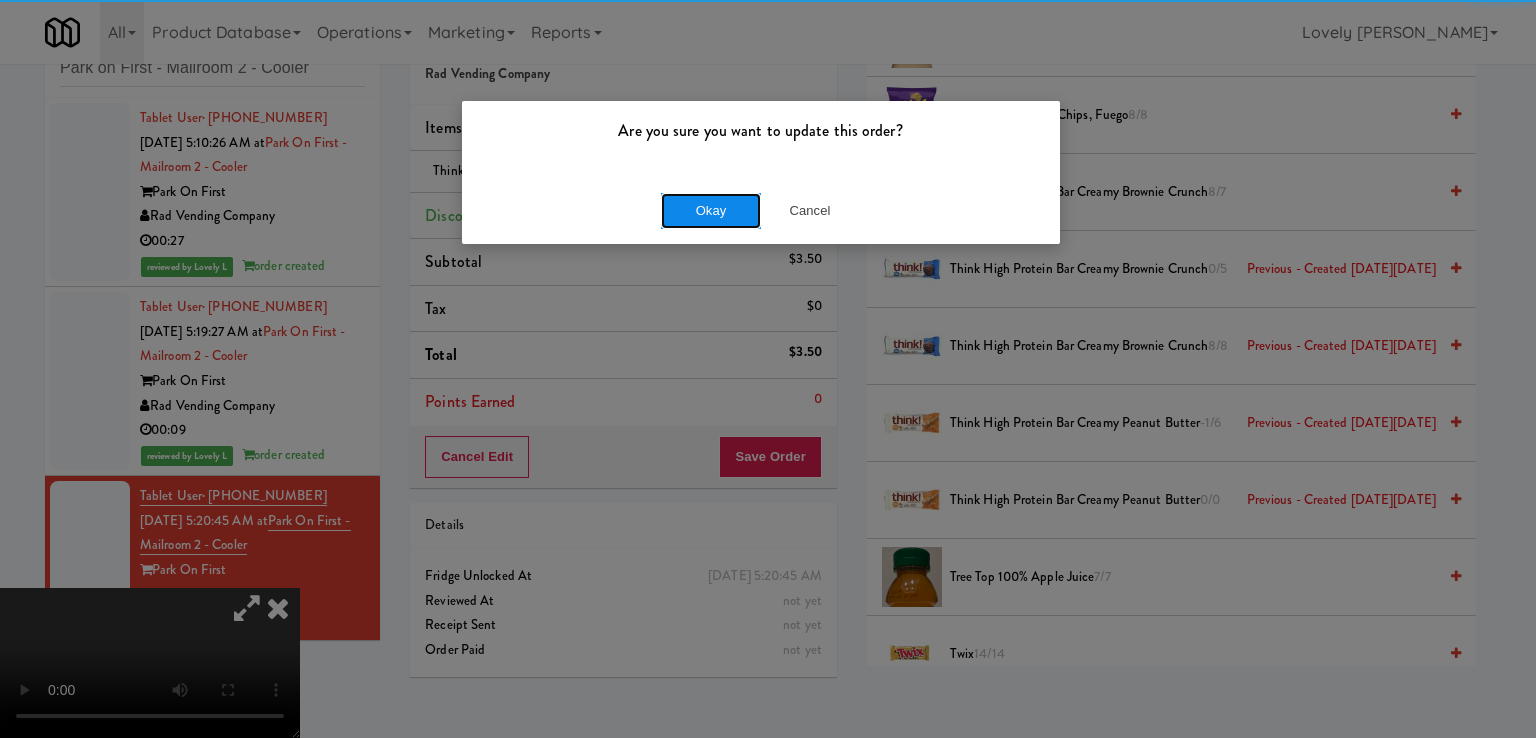 click on "Okay" at bounding box center [711, 211] 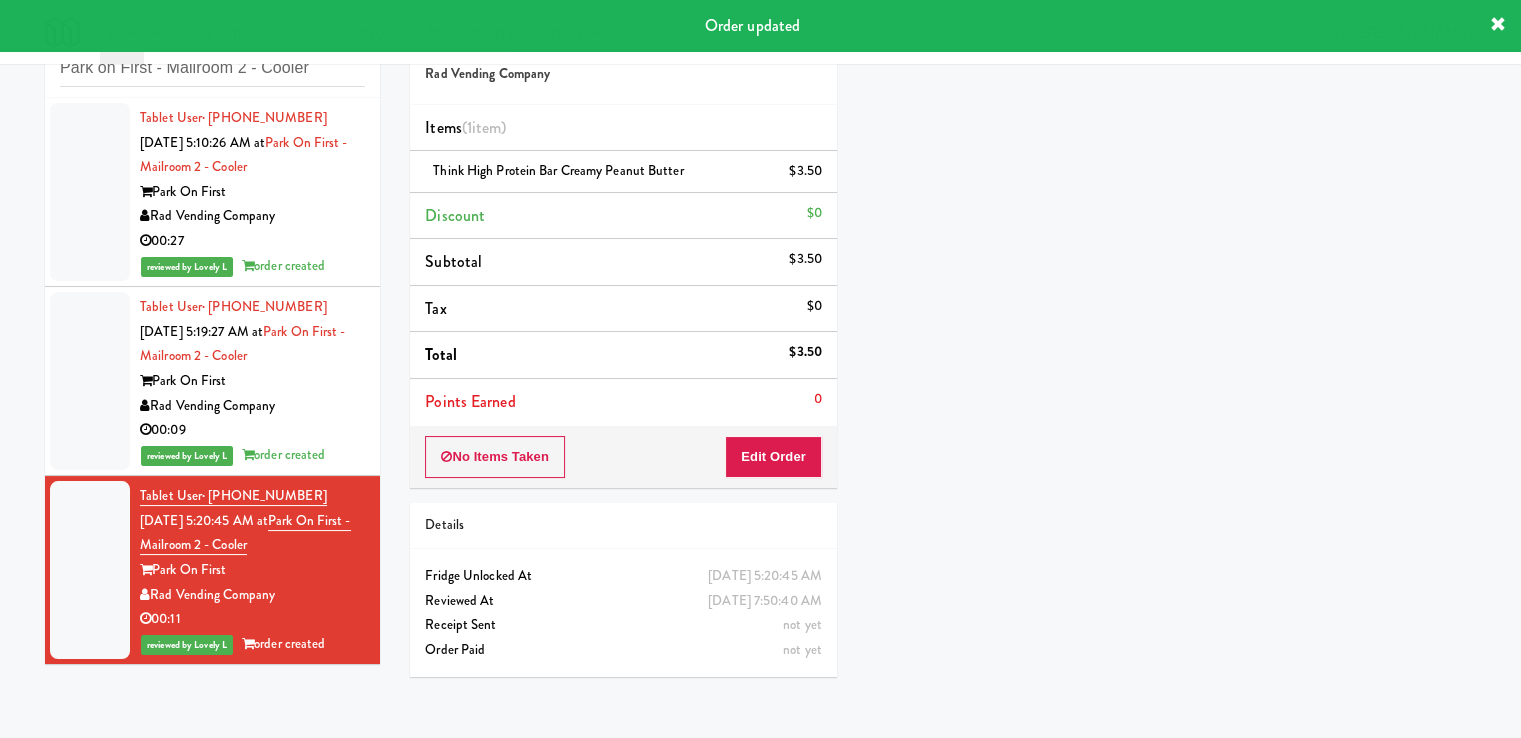 scroll, scrollTop: 149, scrollLeft: 0, axis: vertical 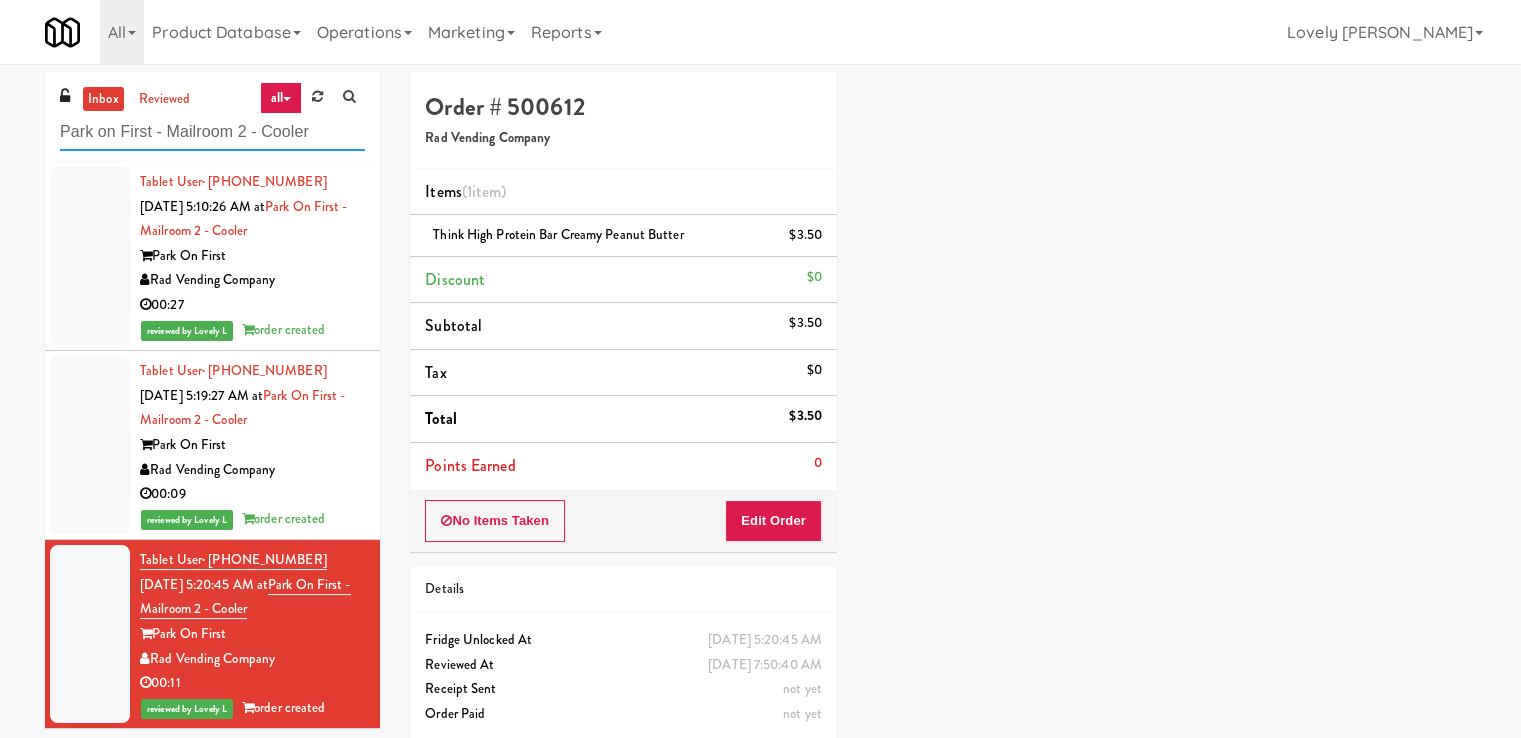 click on "Park on First - Mailroom 2 - Cooler" at bounding box center [212, 132] 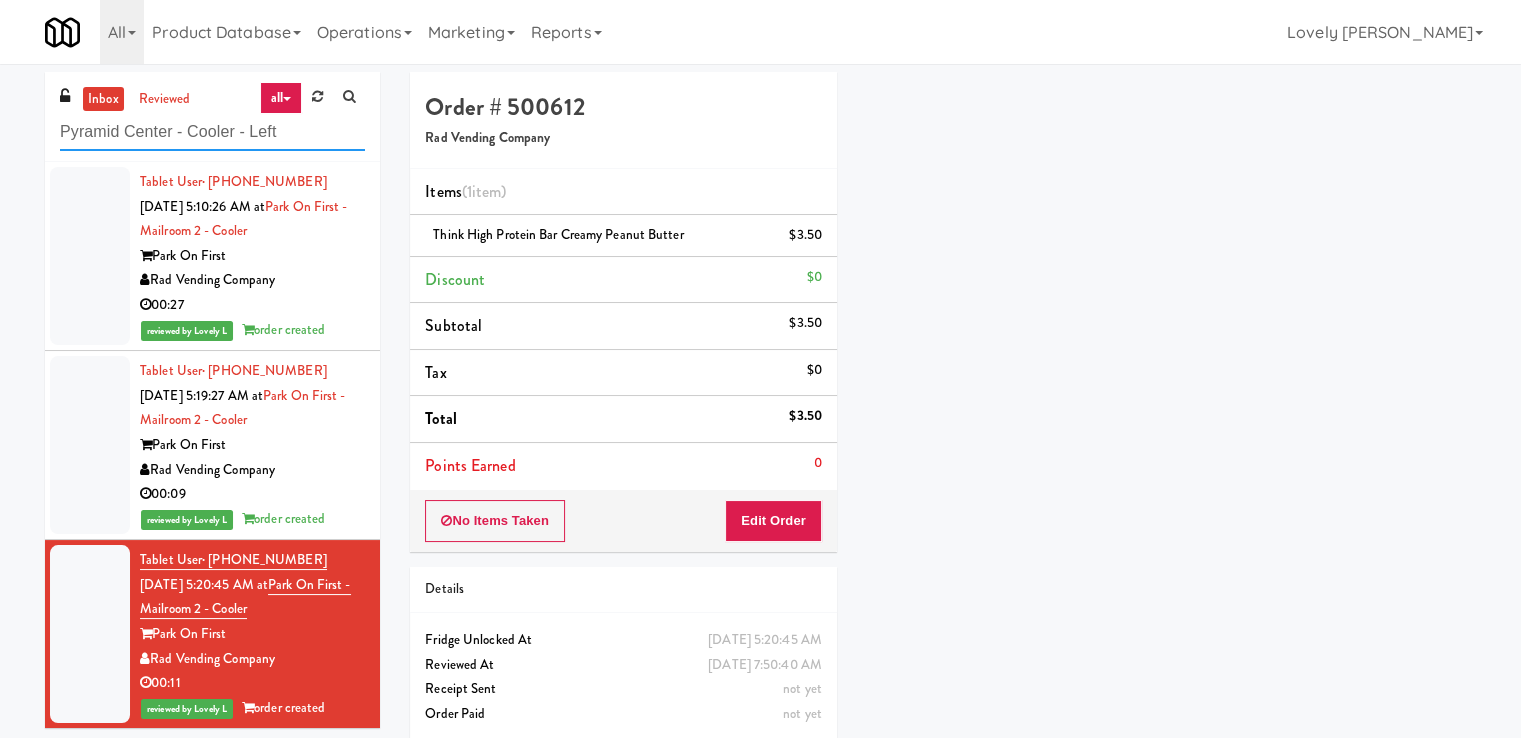 type on "Pyramid Center - Cooler - Left" 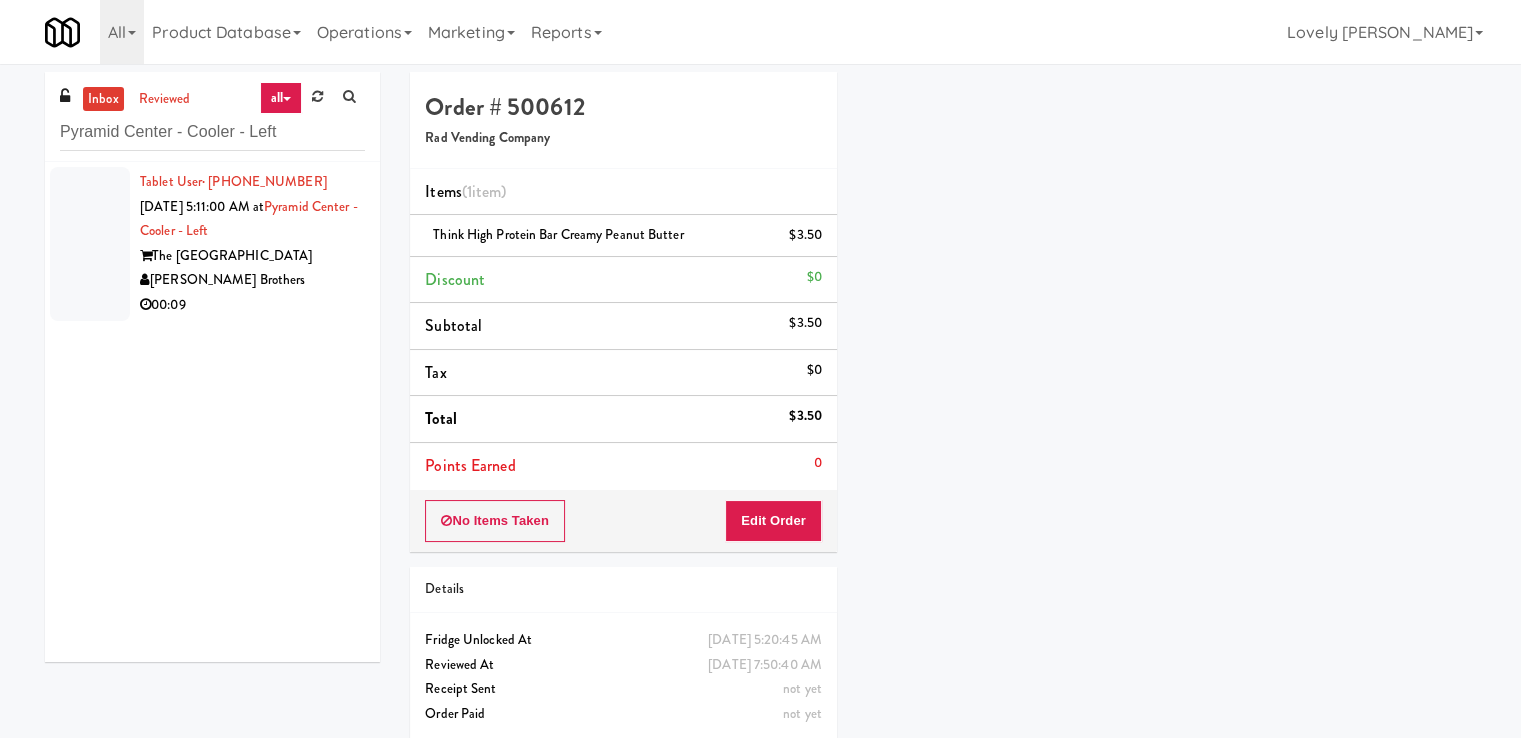 click on "[PERSON_NAME] Brothers" at bounding box center (252, 280) 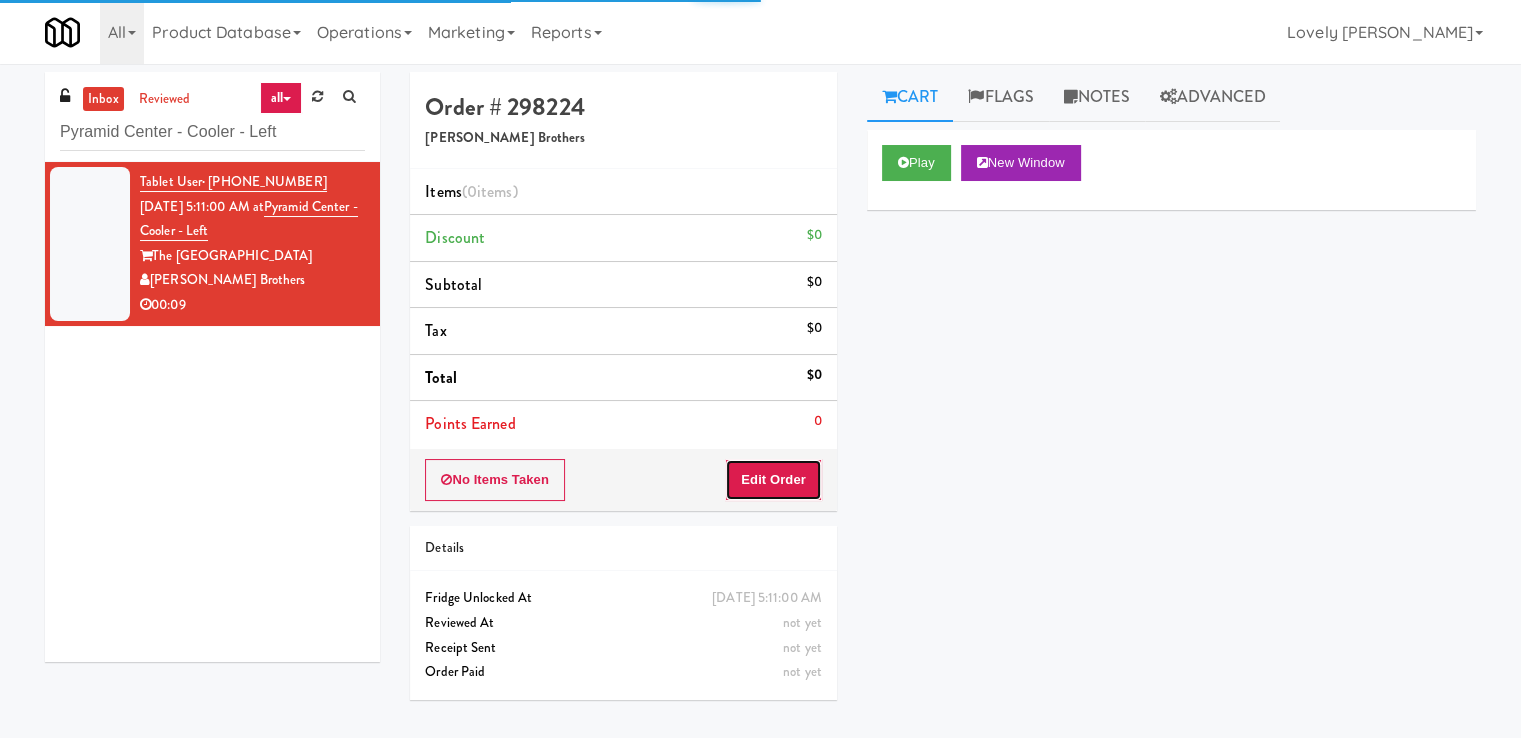 click on "Edit Order" at bounding box center [773, 480] 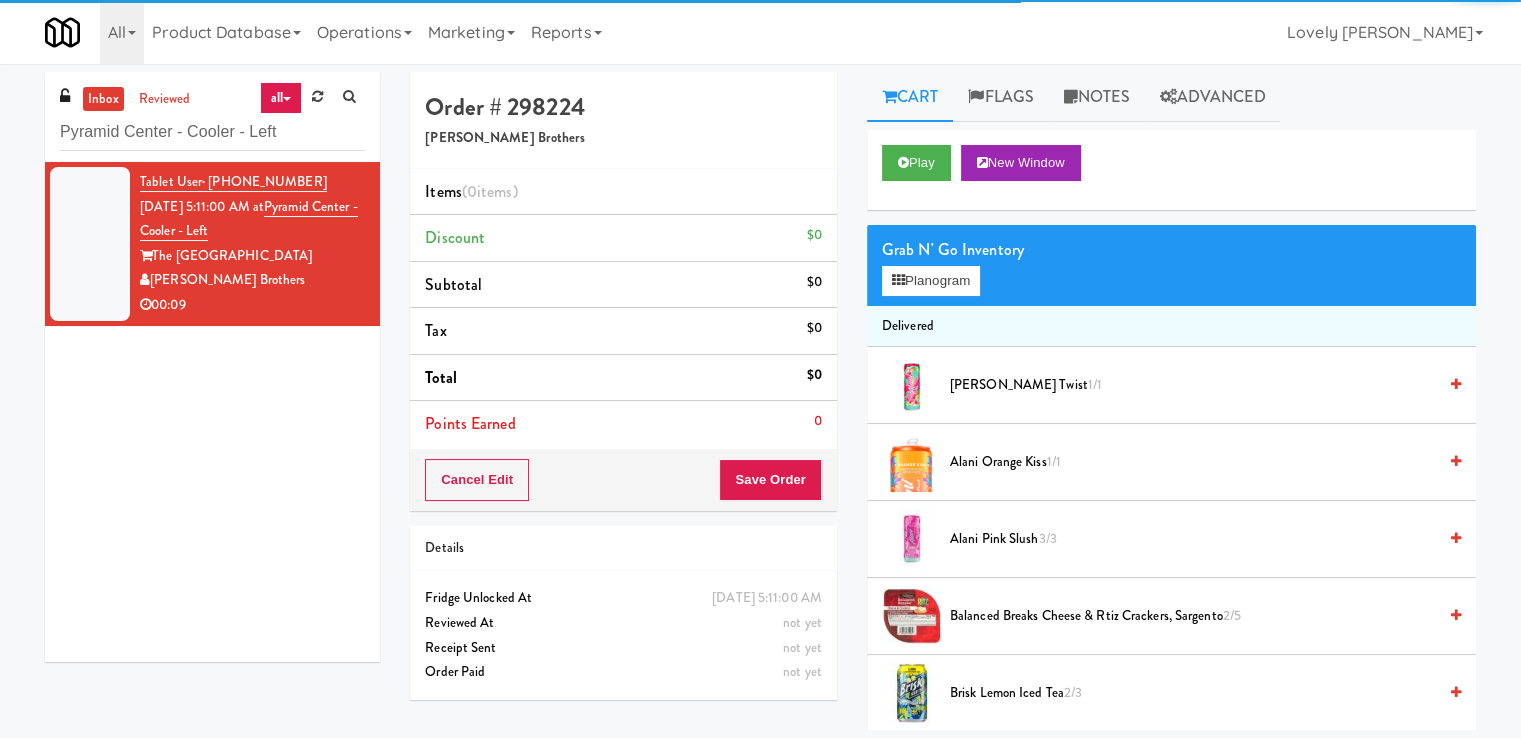 click on "Play  New Window" at bounding box center [1171, 170] 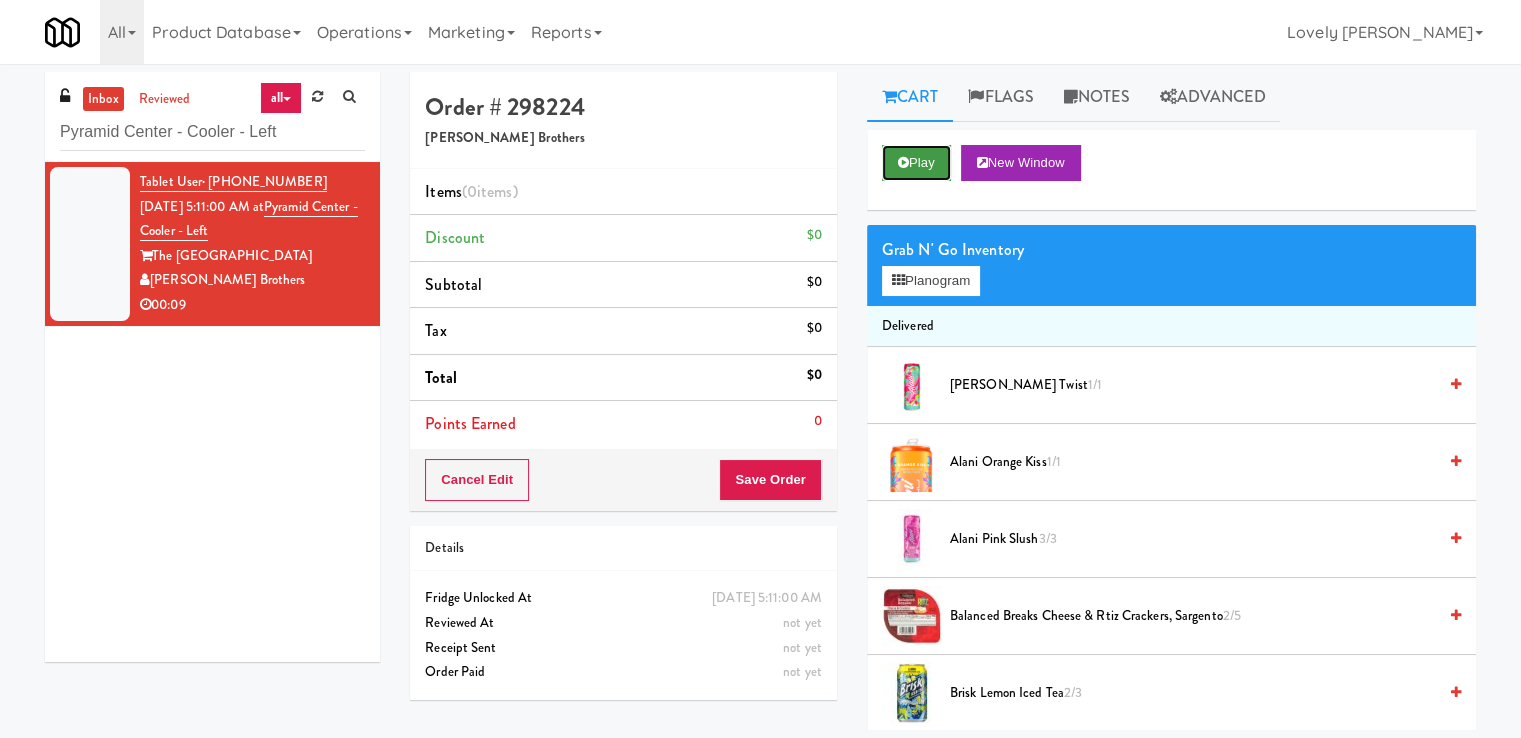 click on "Play" at bounding box center [916, 163] 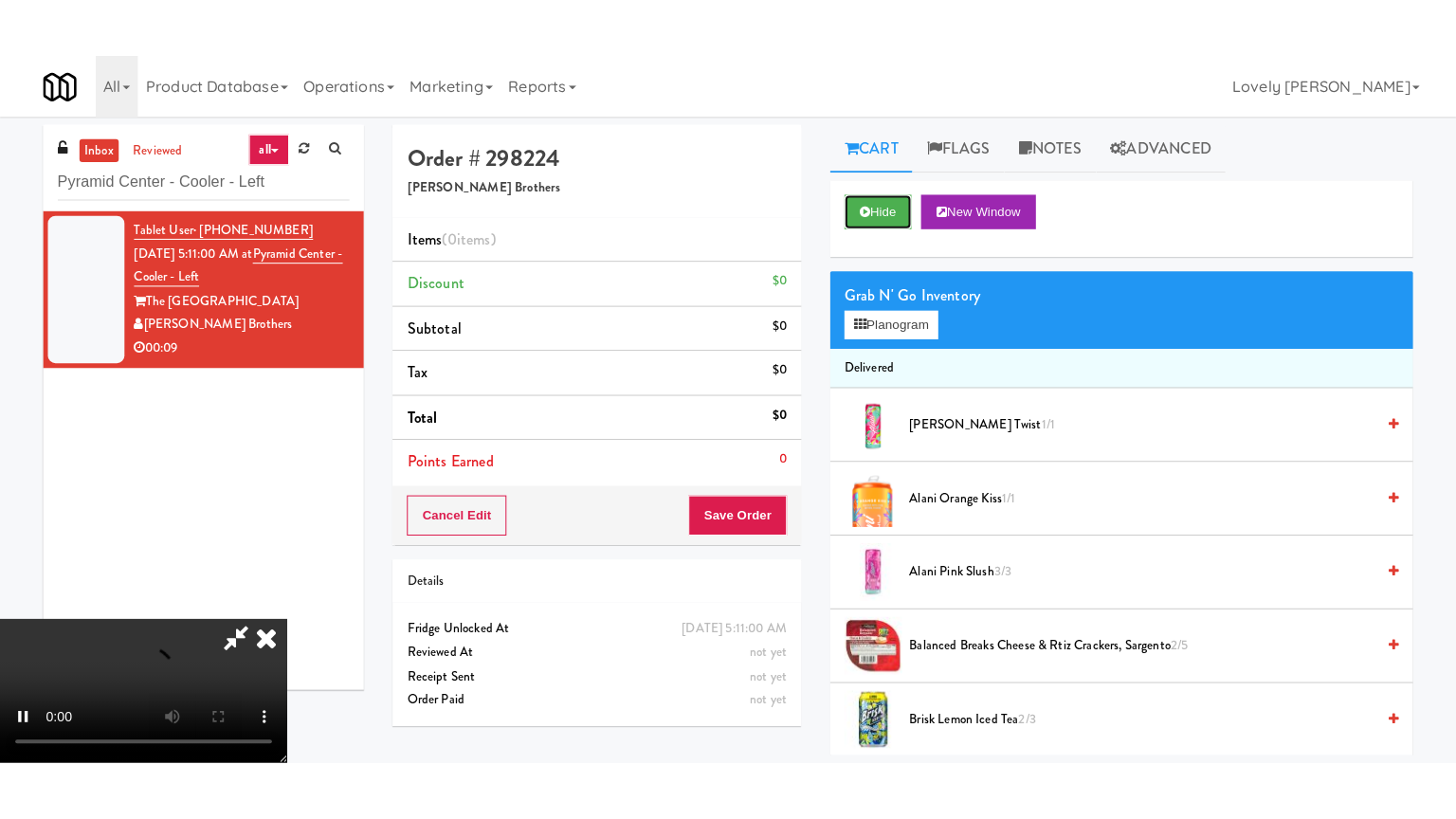 scroll, scrollTop: 259, scrollLeft: 0, axis: vertical 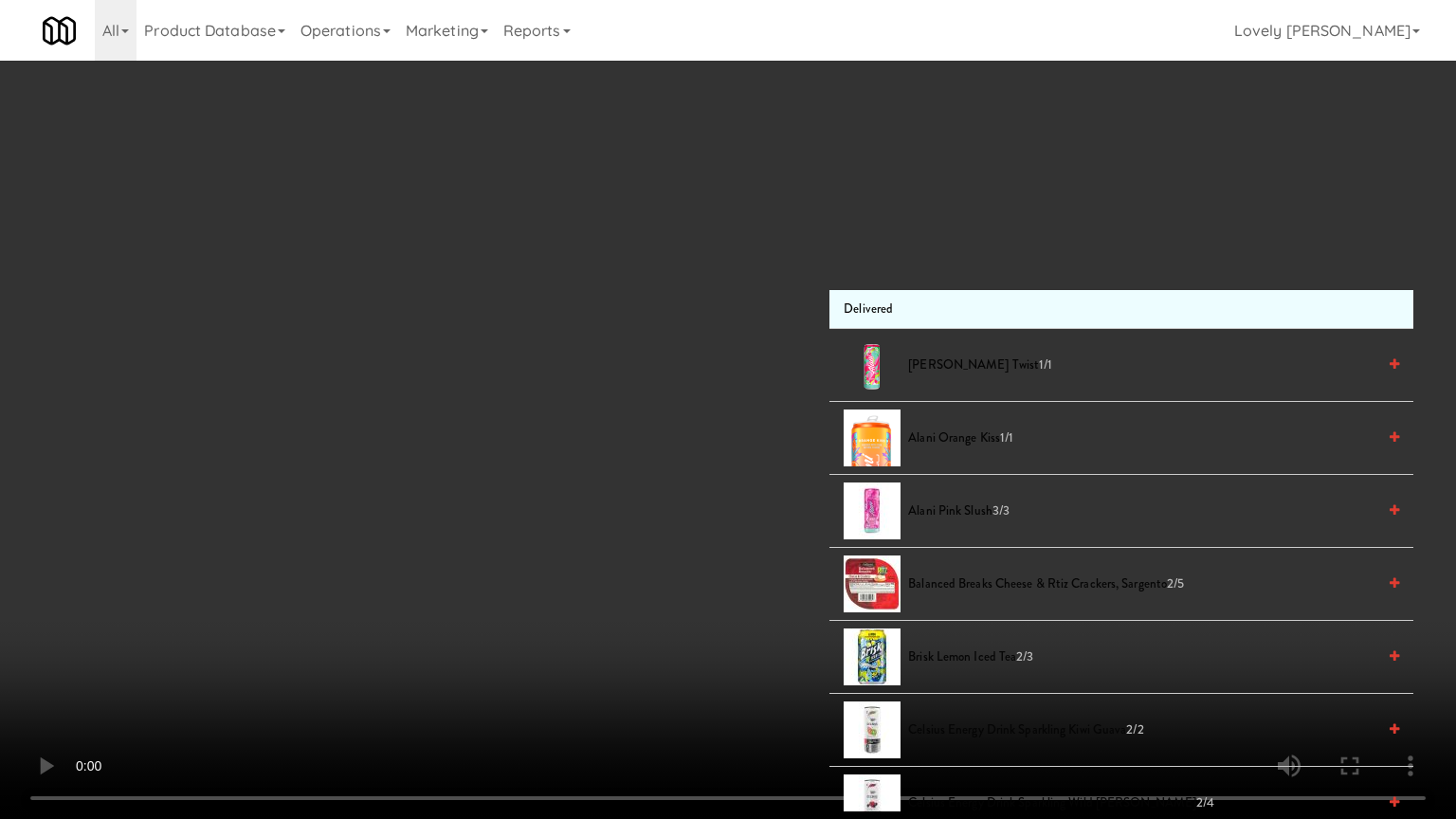 type 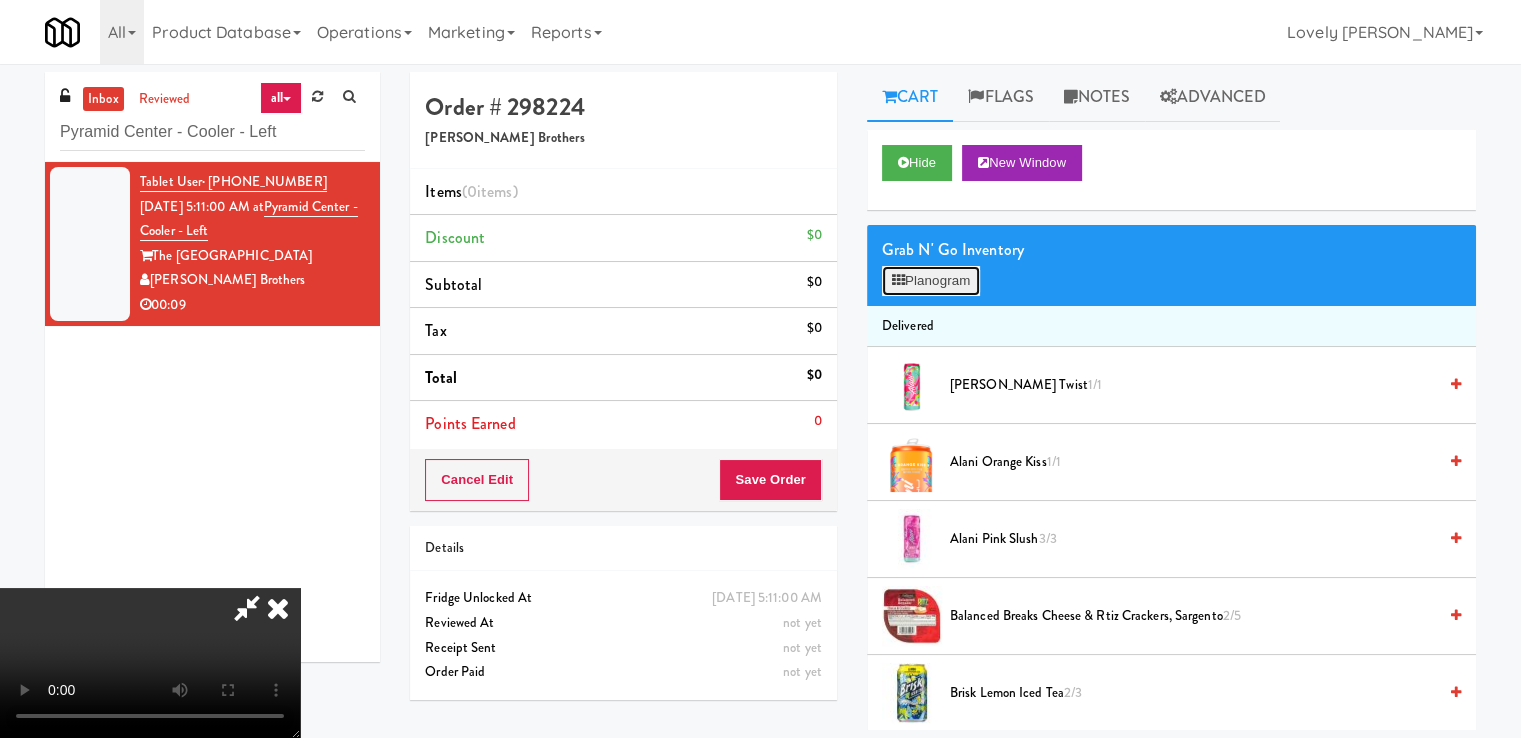 click on "Planogram" at bounding box center (931, 281) 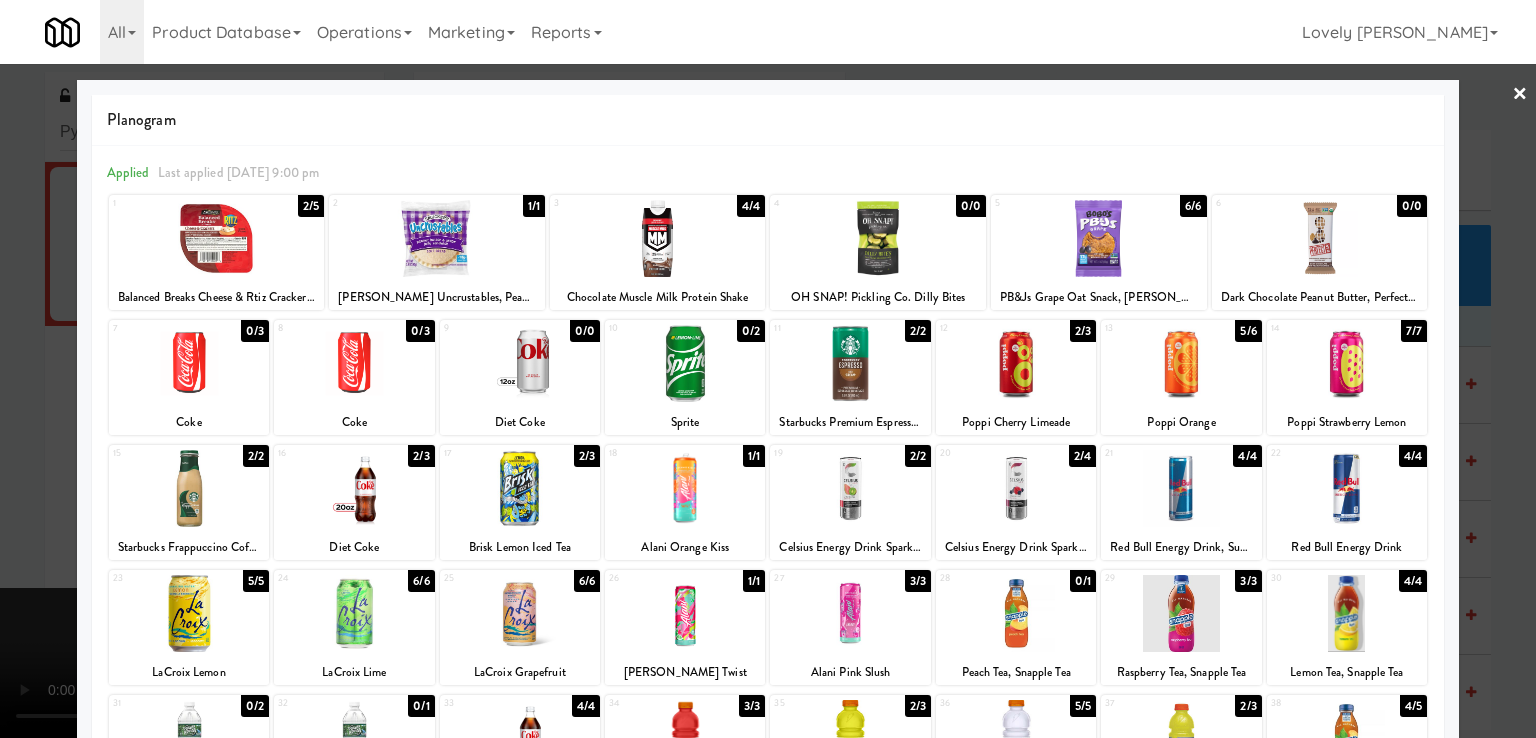 click at bounding box center [1016, 363] 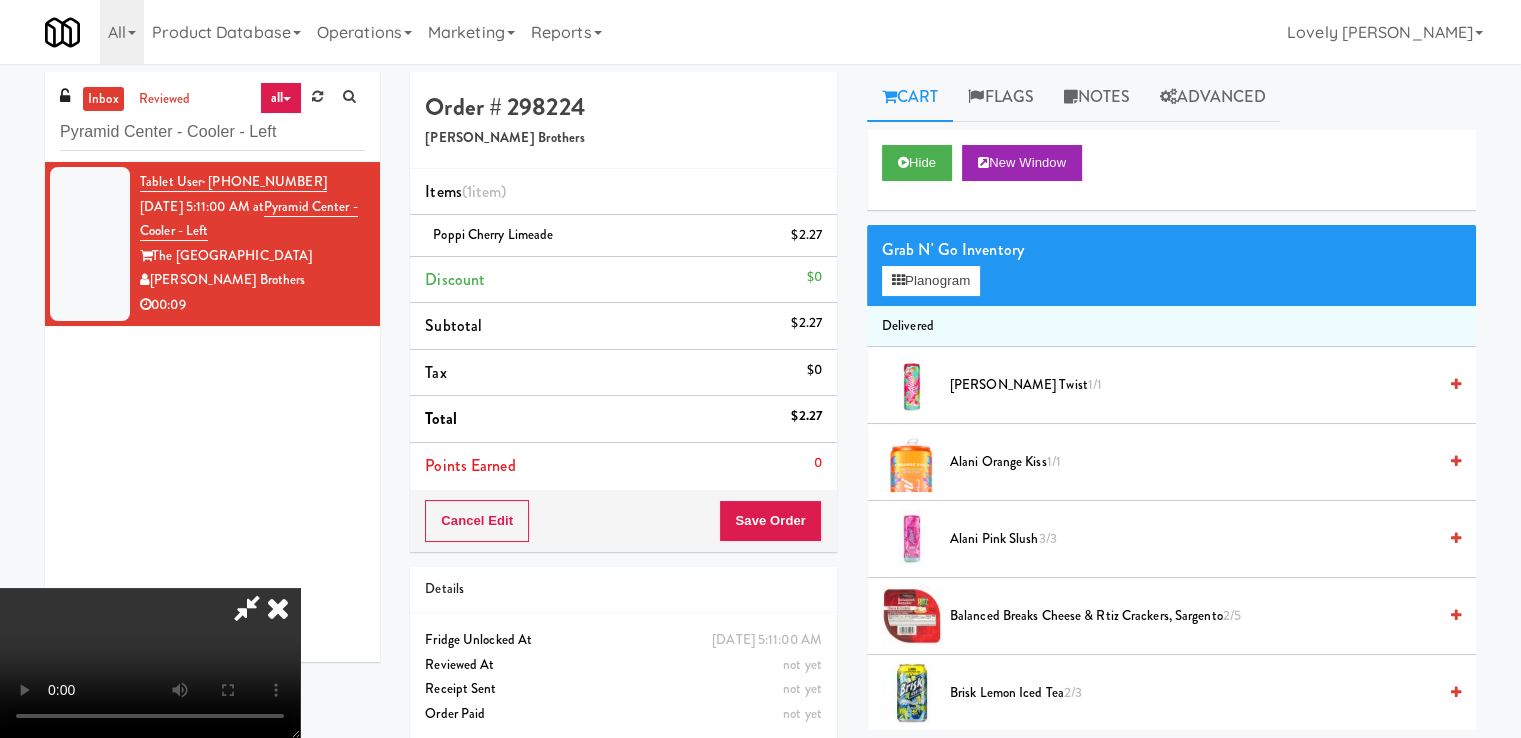 click at bounding box center [278, 608] 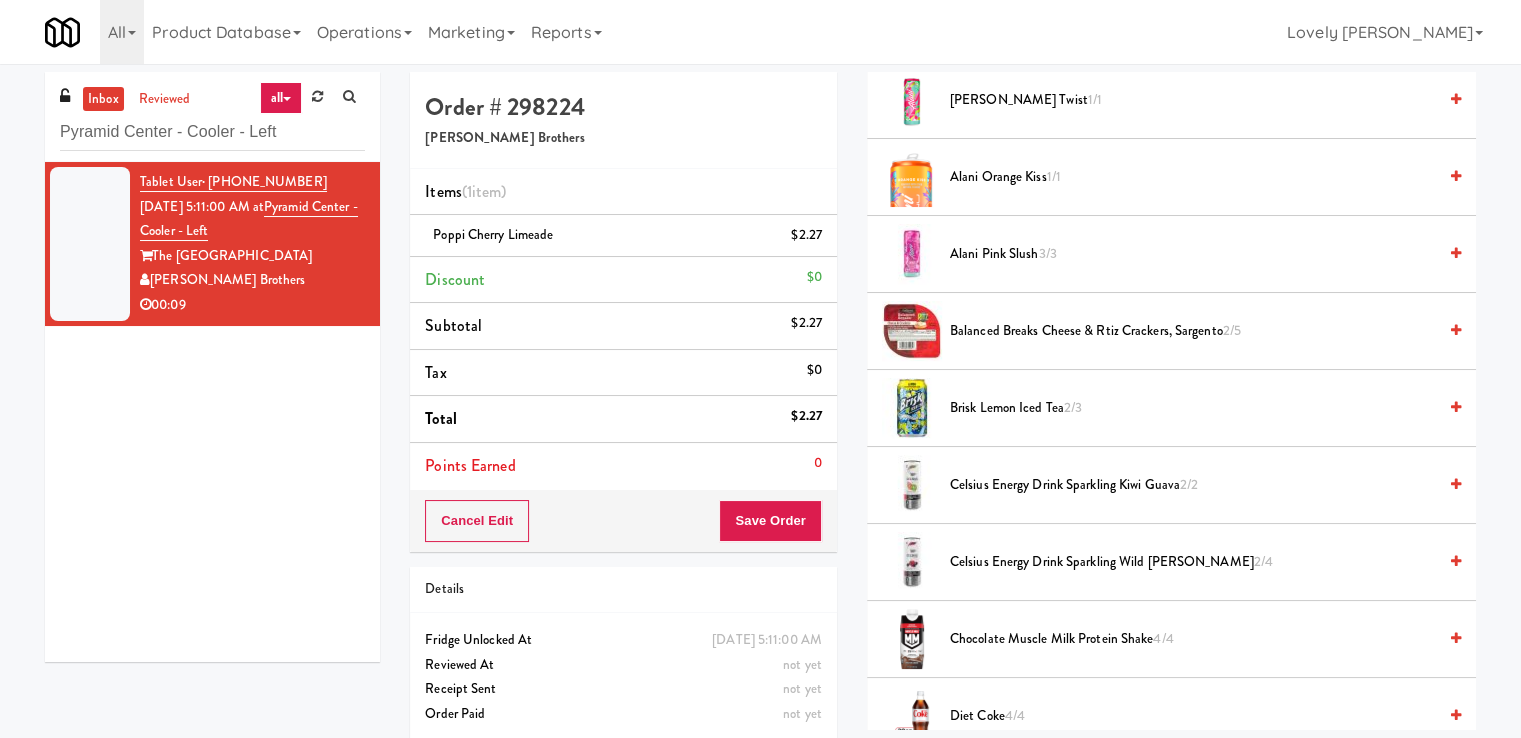 scroll, scrollTop: 0, scrollLeft: 0, axis: both 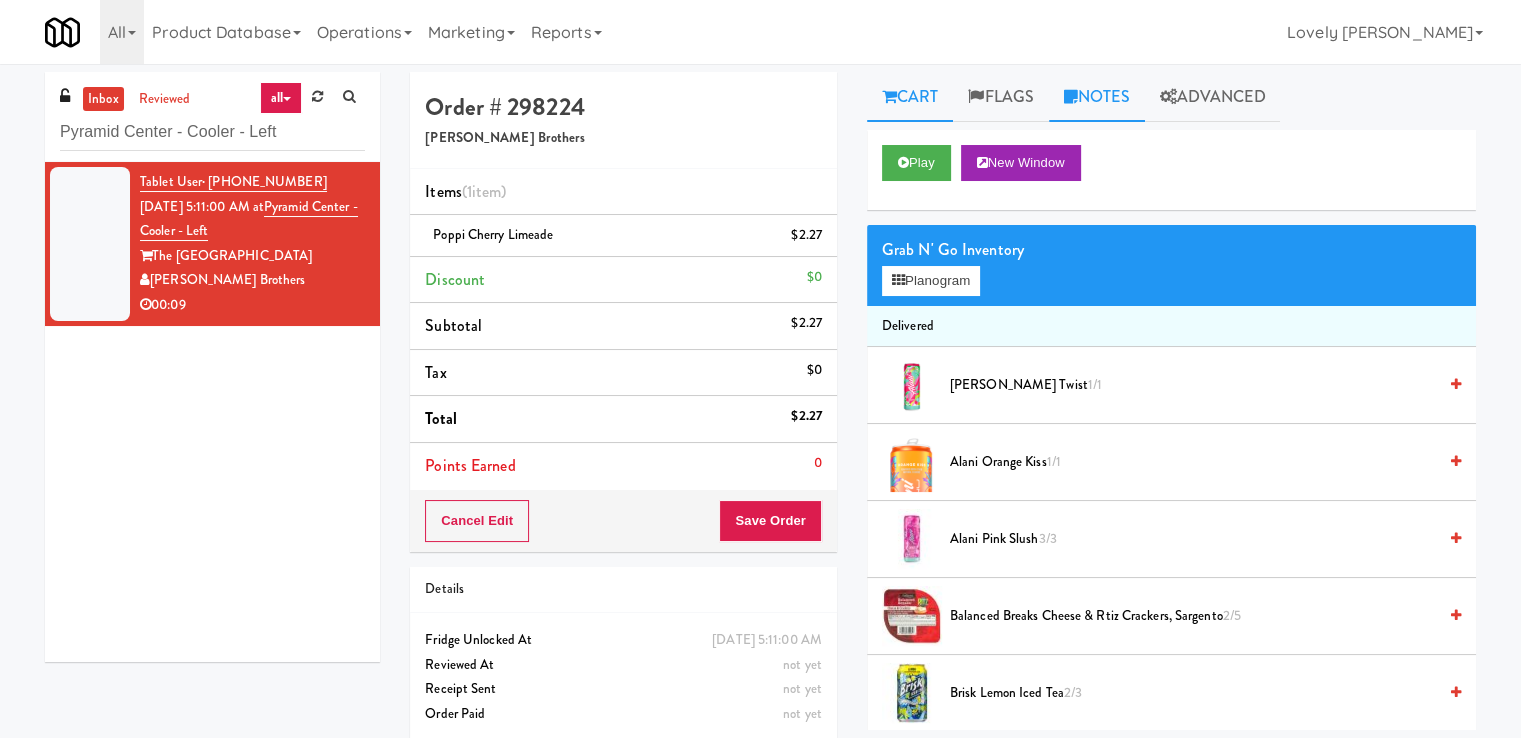 click on "Notes" at bounding box center [1097, 97] 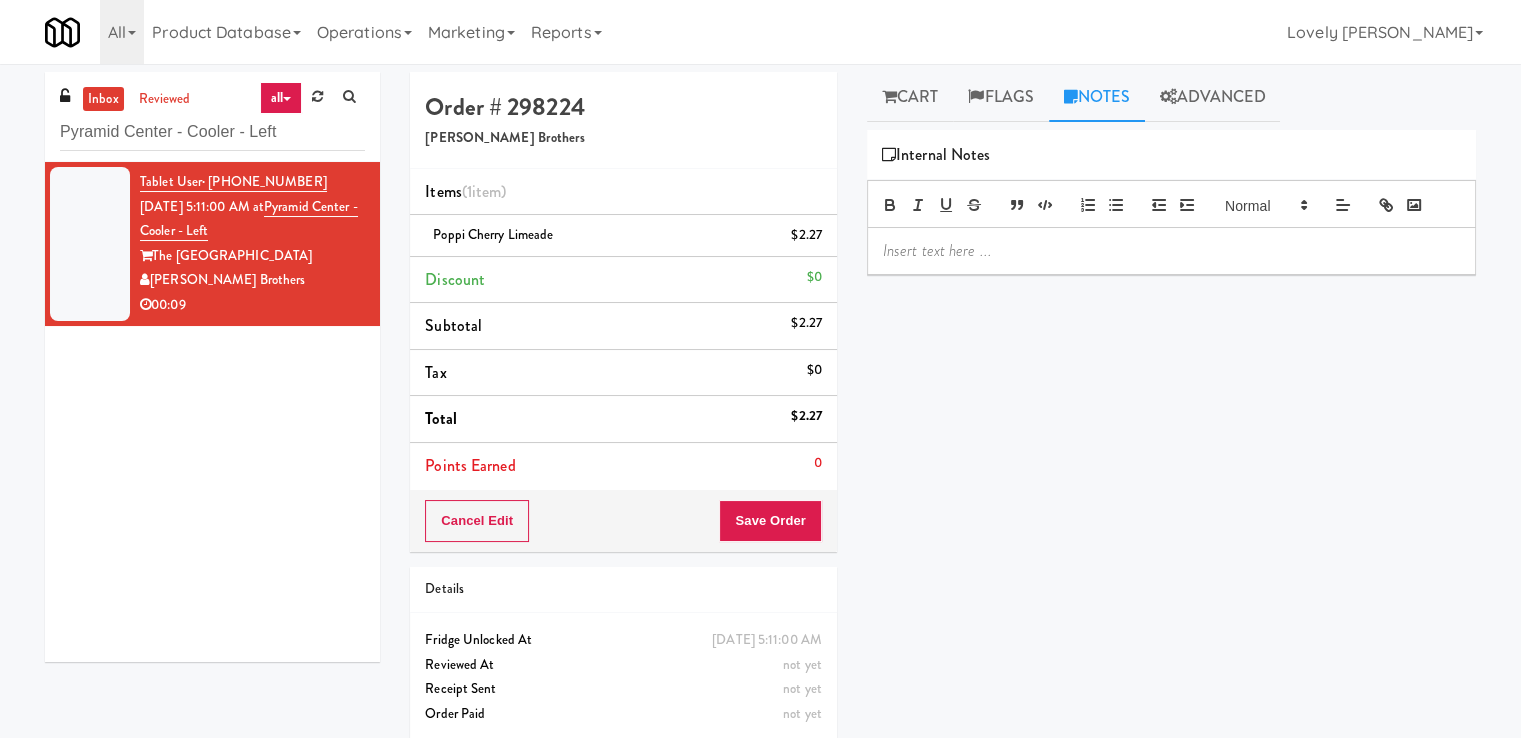click at bounding box center [1171, 251] 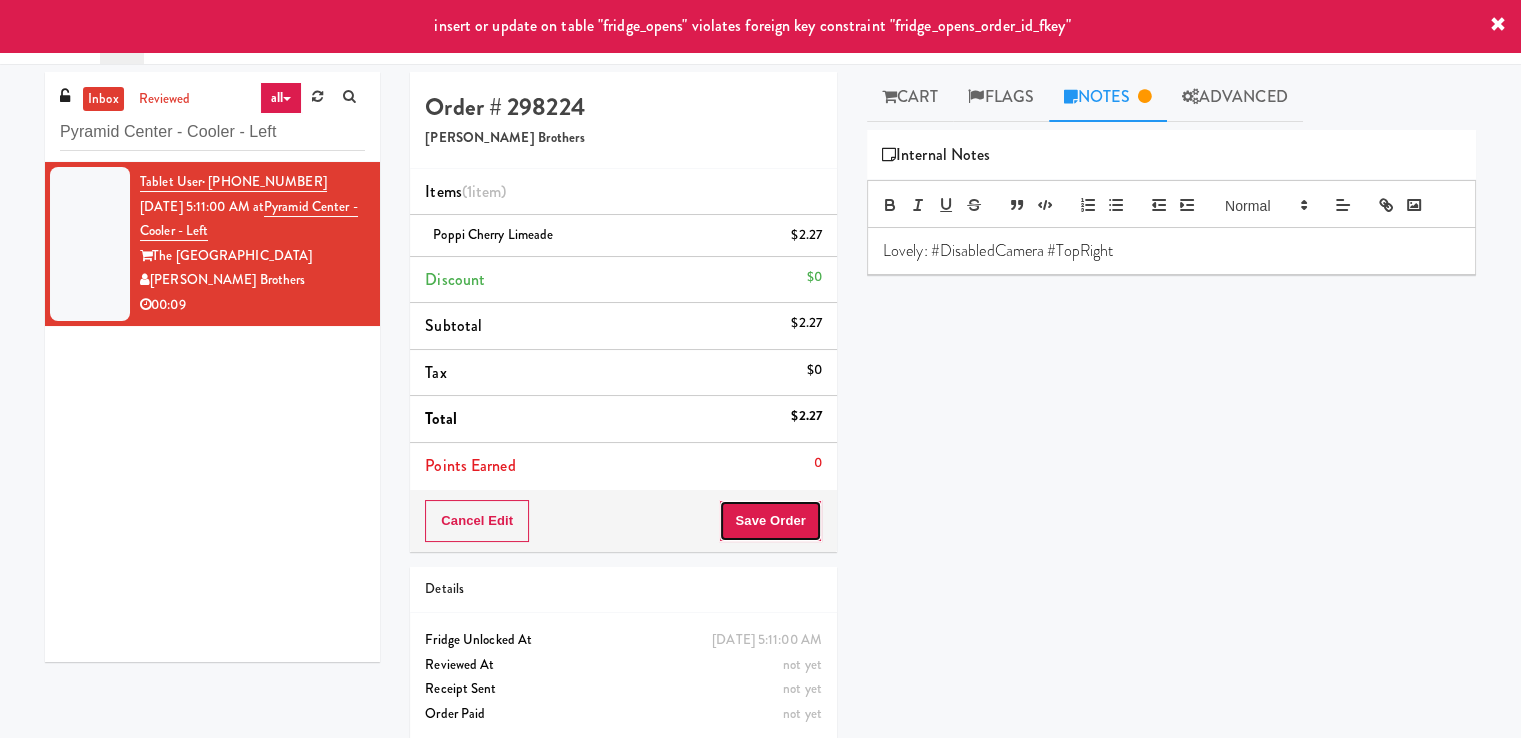 click on "Save Order" at bounding box center (770, 521) 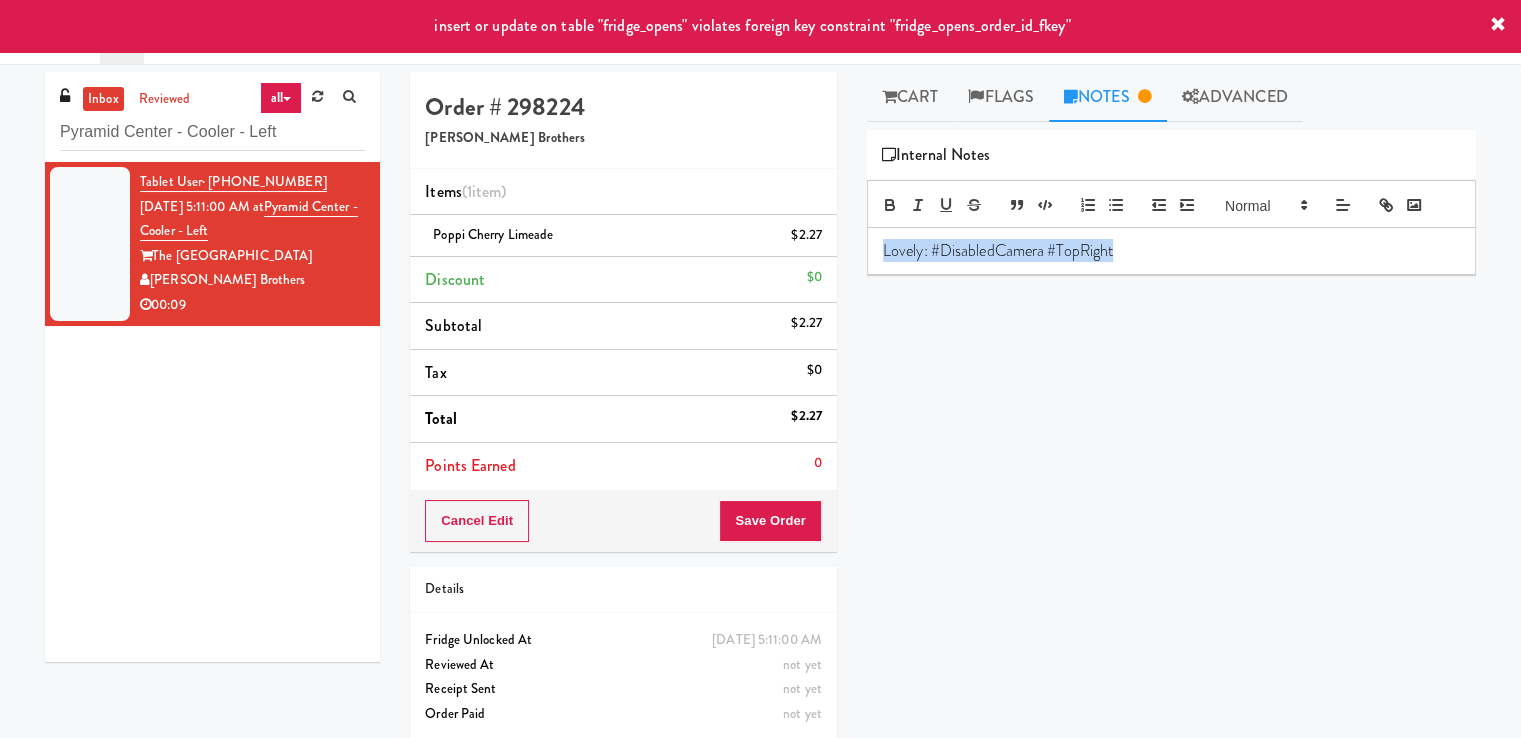 drag, startPoint x: 1132, startPoint y: 254, endPoint x: 845, endPoint y: 280, distance: 288.1753 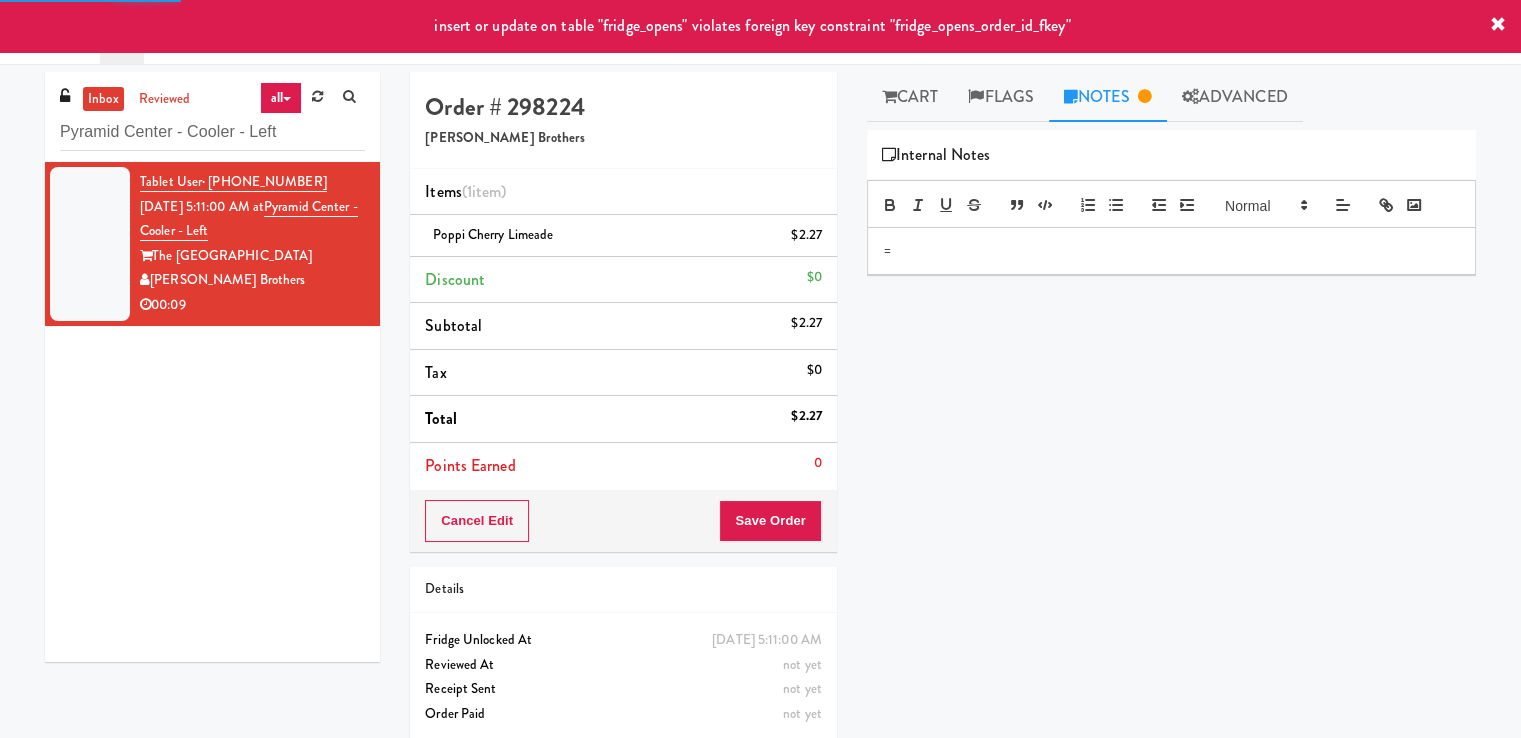 click on "Tablet User  · (732) 552-6756 [DATE] 5:11:00 AM at  [GEOGRAPHIC_DATA] - Cooler - Left  [GEOGRAPHIC_DATA]  [PERSON_NAME] Brothers  00:09" at bounding box center (212, 412) 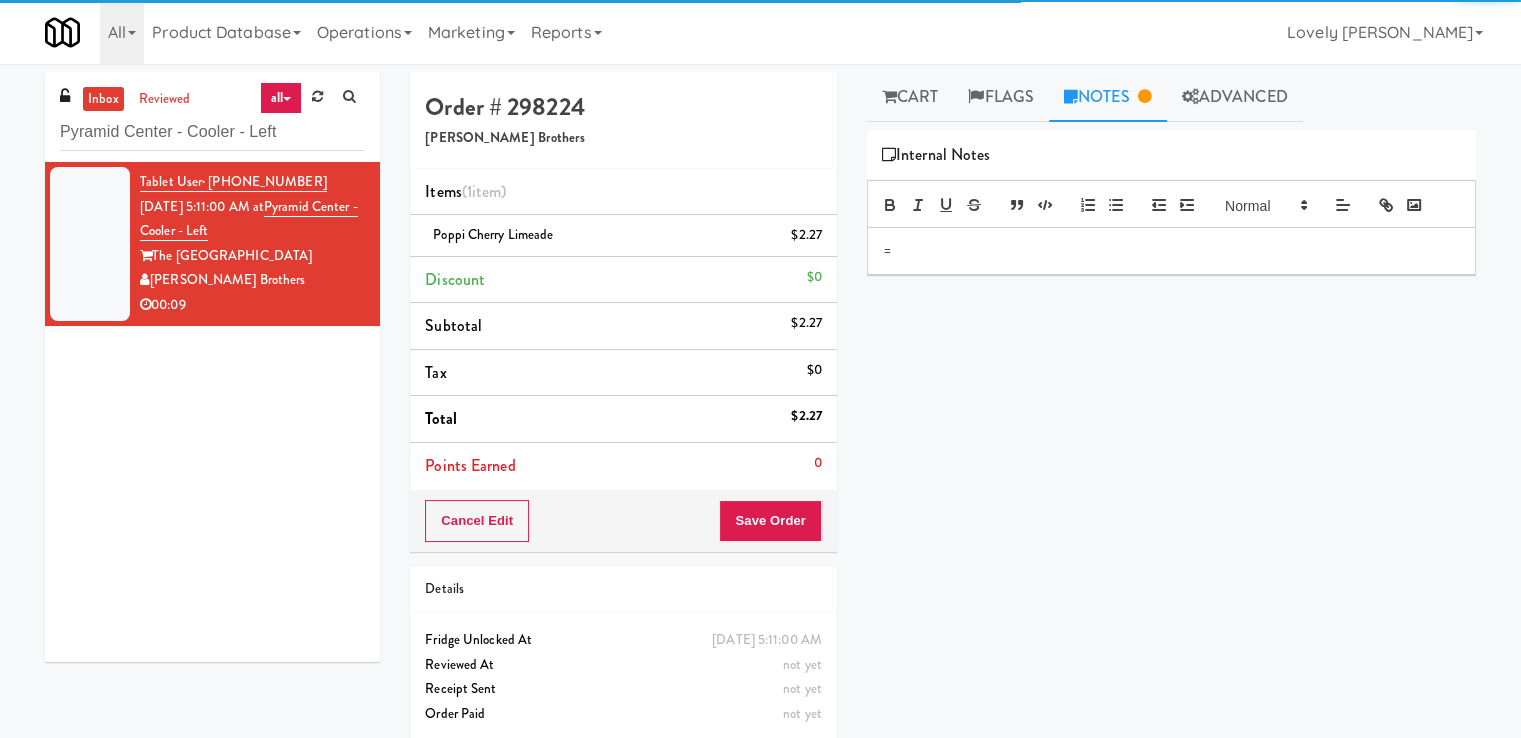 click on "[PERSON_NAME] Brothers" at bounding box center [252, 280] 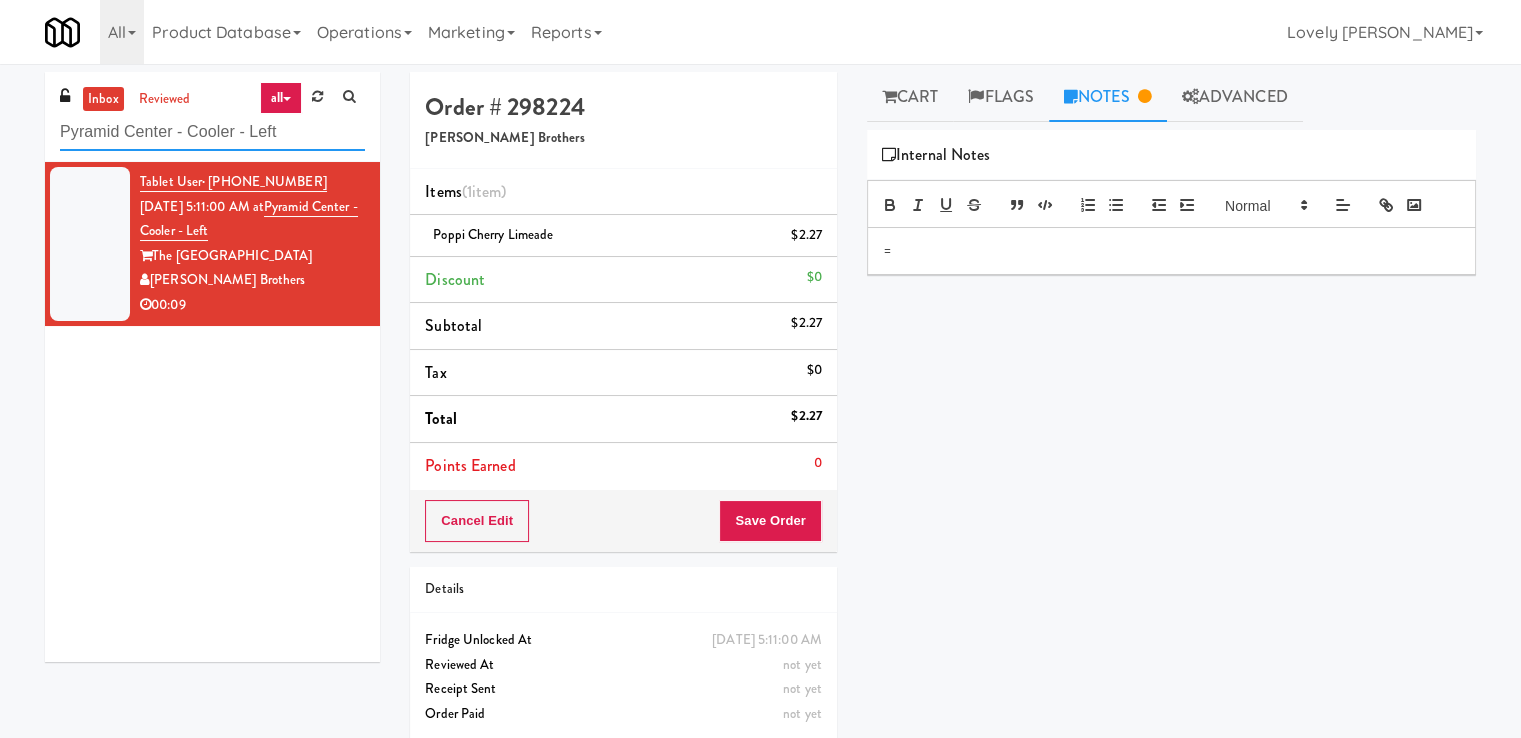 click on "Pyramid Center - Cooler - Left" at bounding box center [212, 132] 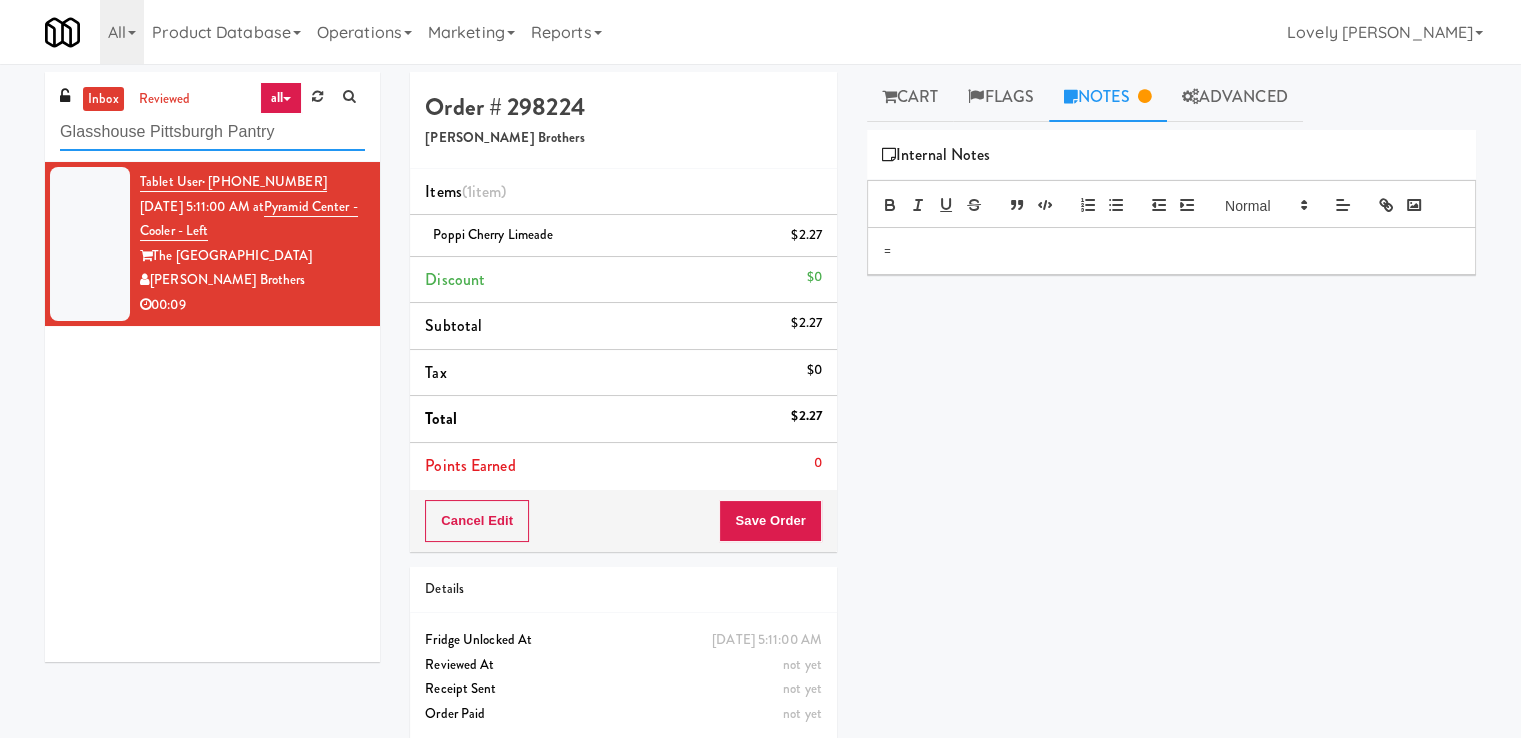 type on "Glasshouse Pittsburgh Pantry" 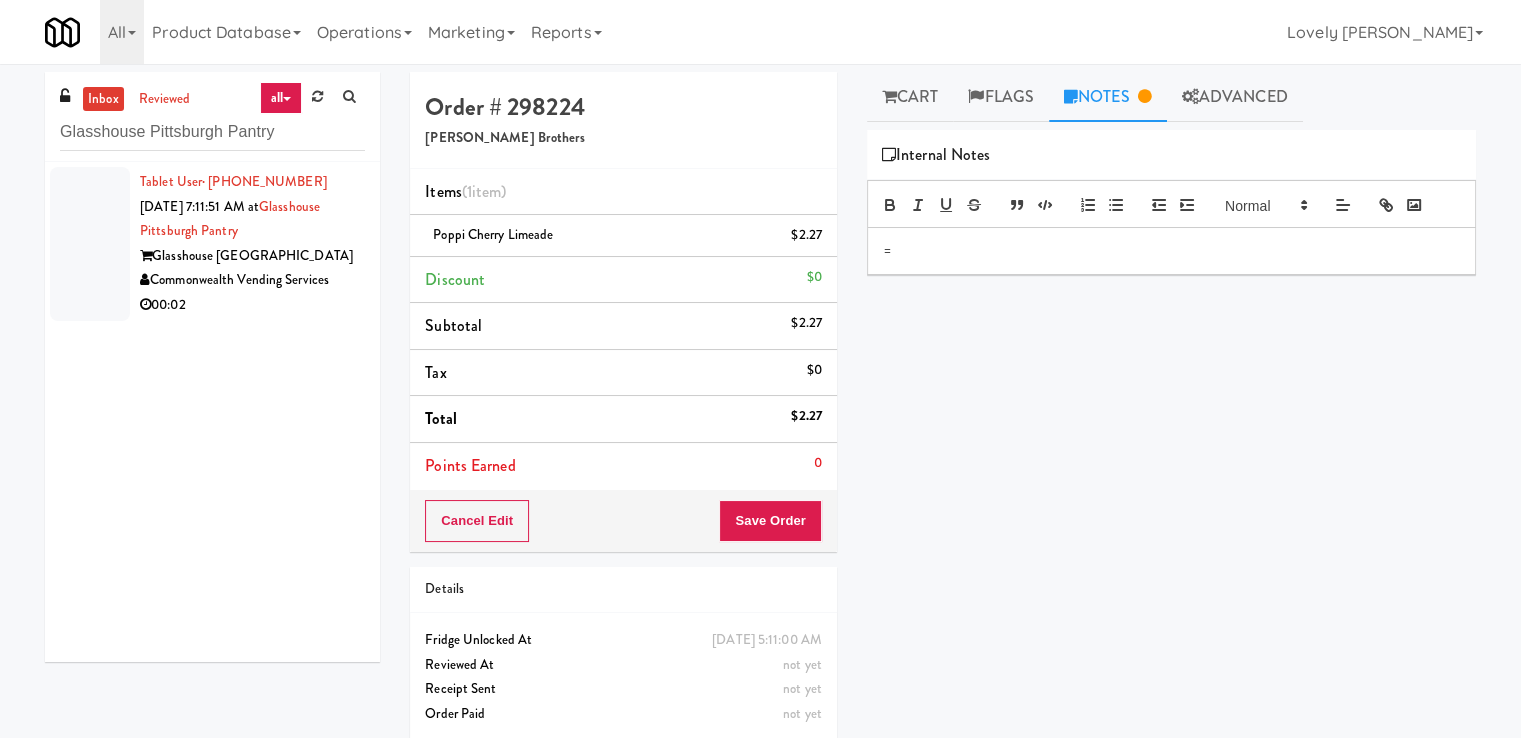 click on "00:02" at bounding box center [252, 305] 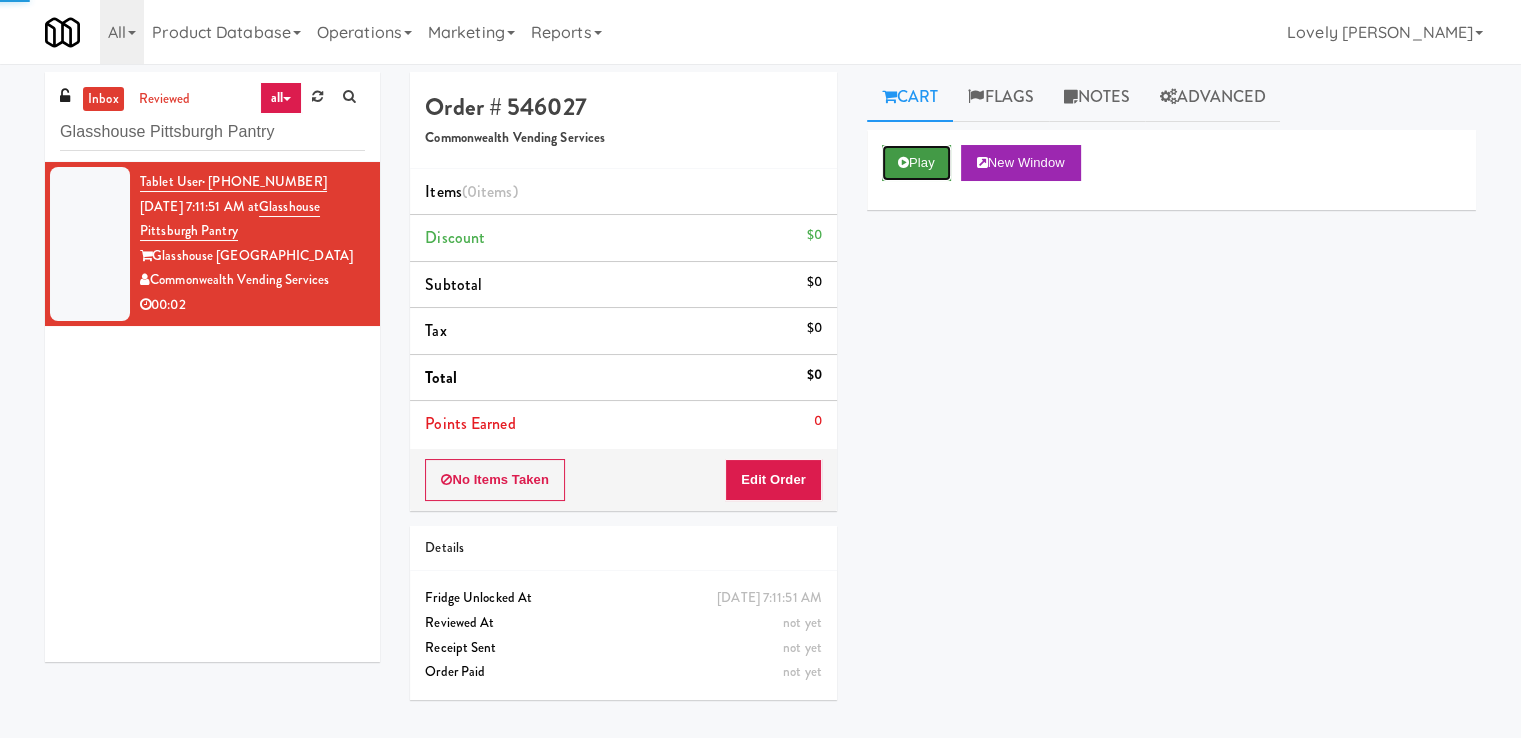 click on "Play" at bounding box center [916, 163] 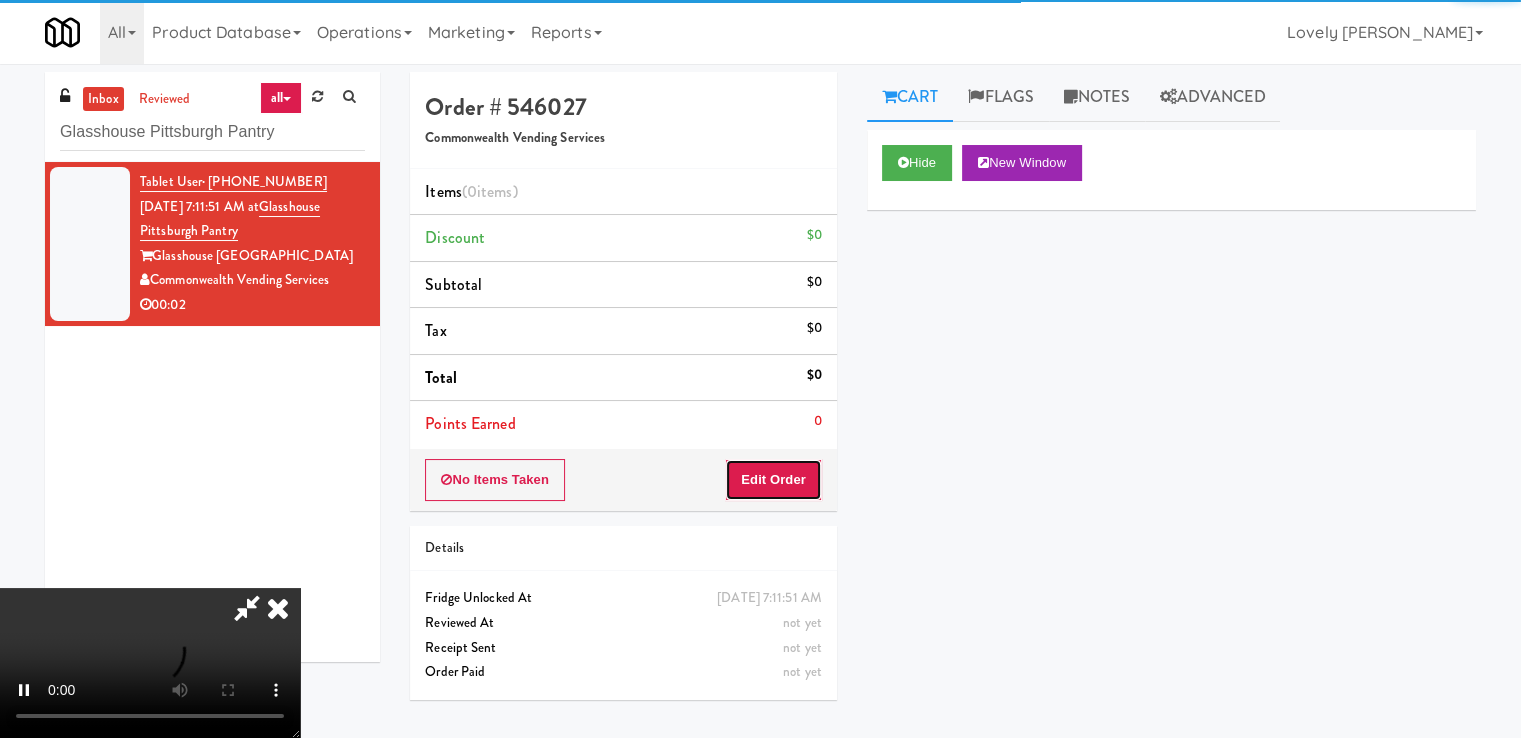click on "Edit Order" at bounding box center [773, 480] 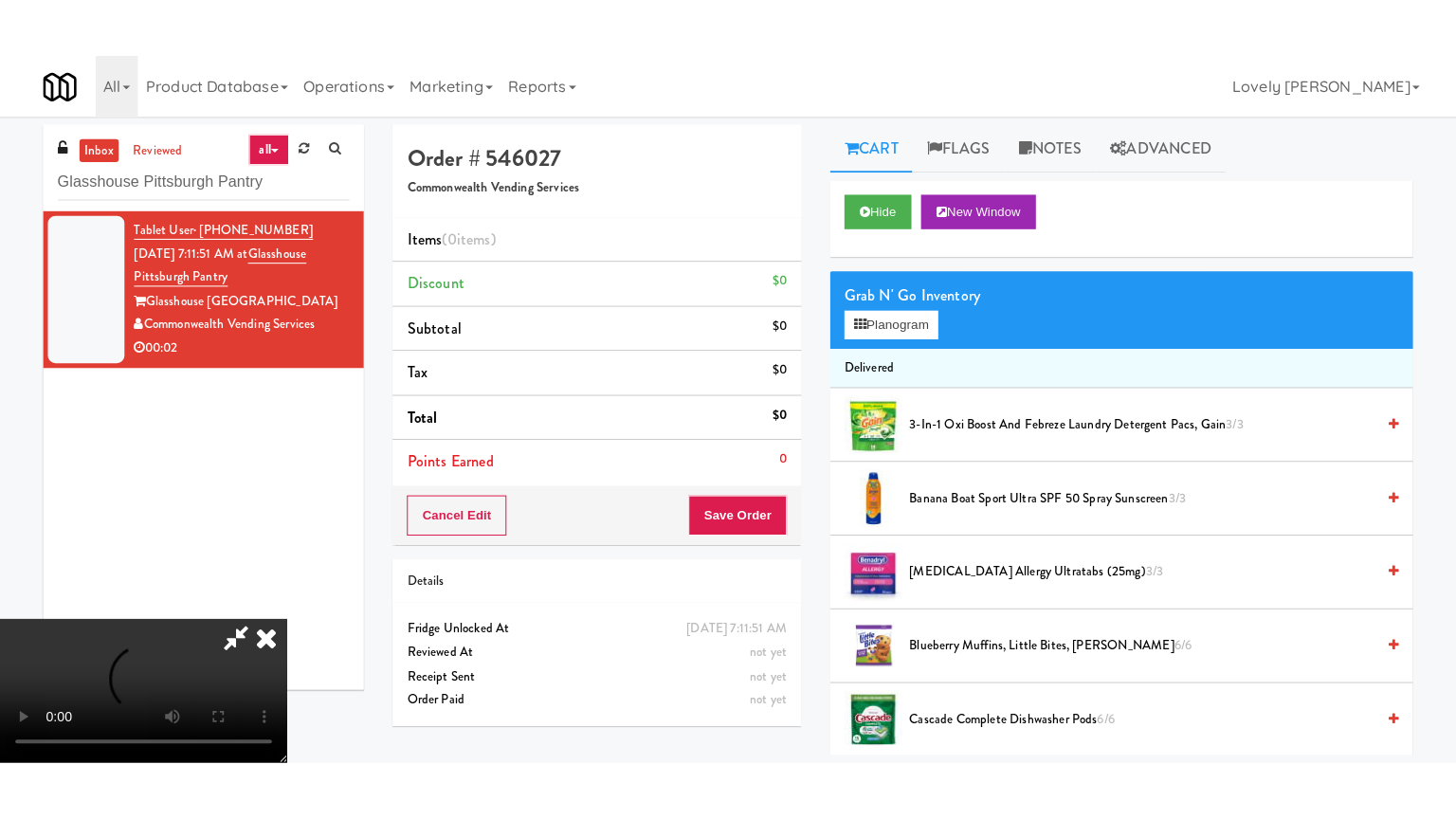 scroll, scrollTop: 259, scrollLeft: 0, axis: vertical 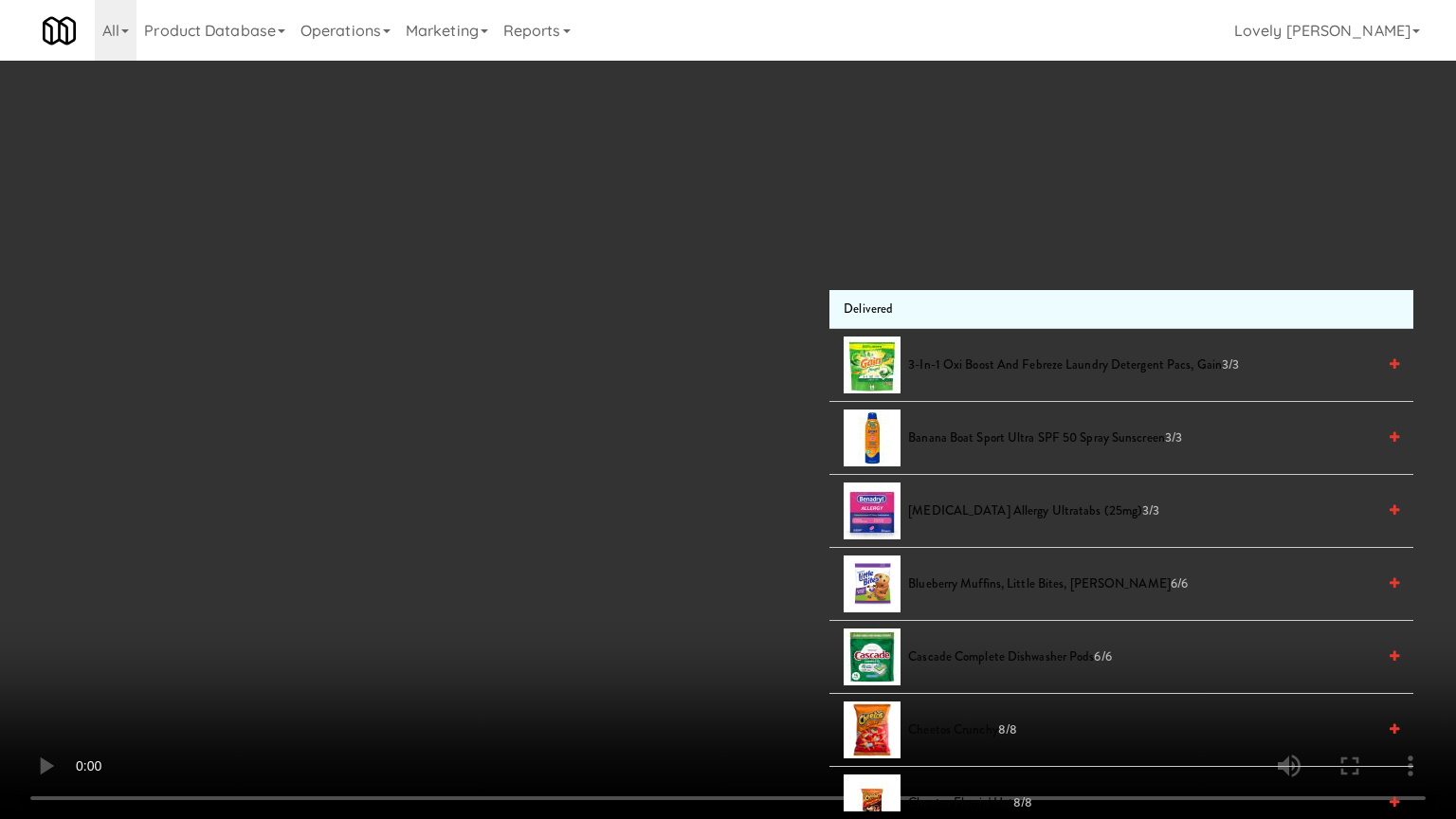 type 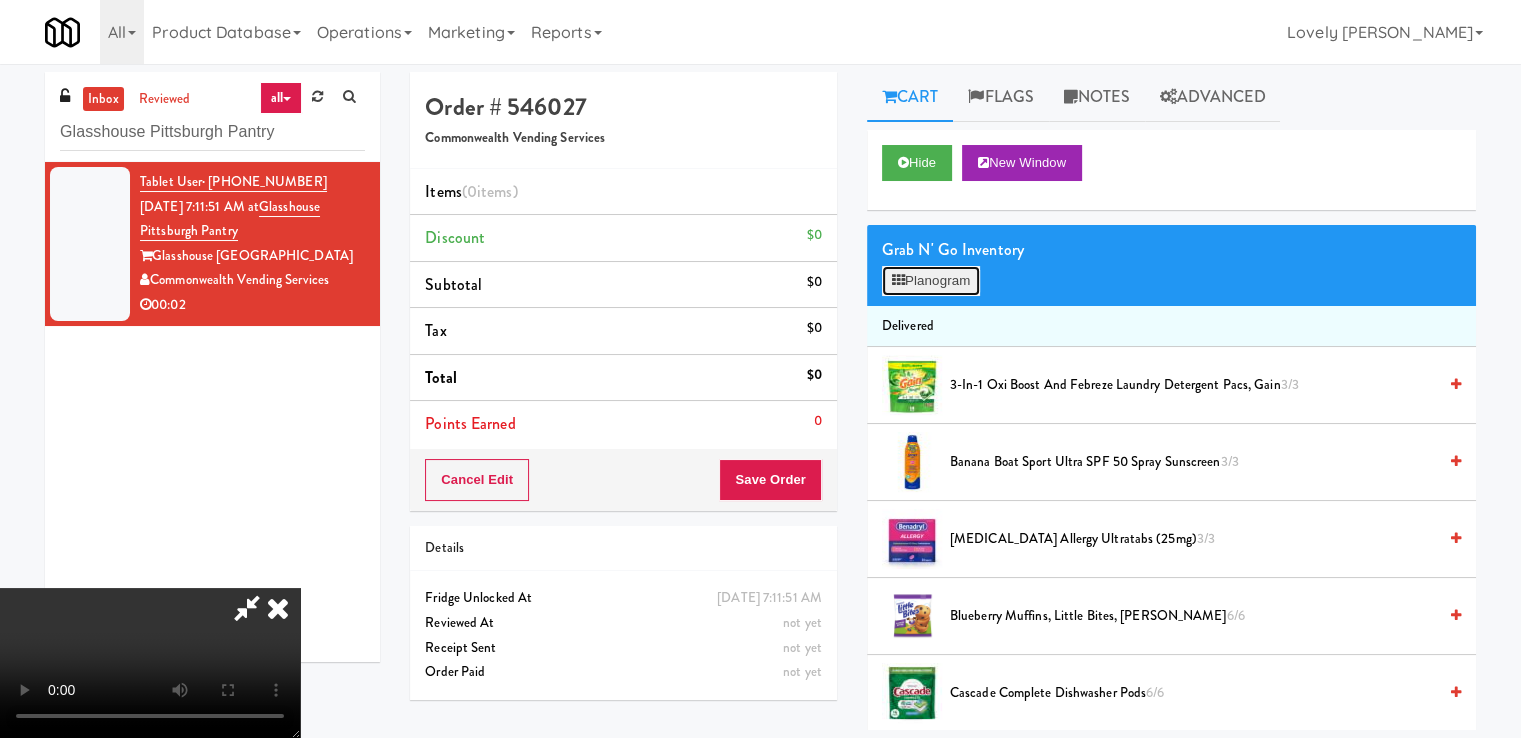 click on "Planogram" at bounding box center [931, 281] 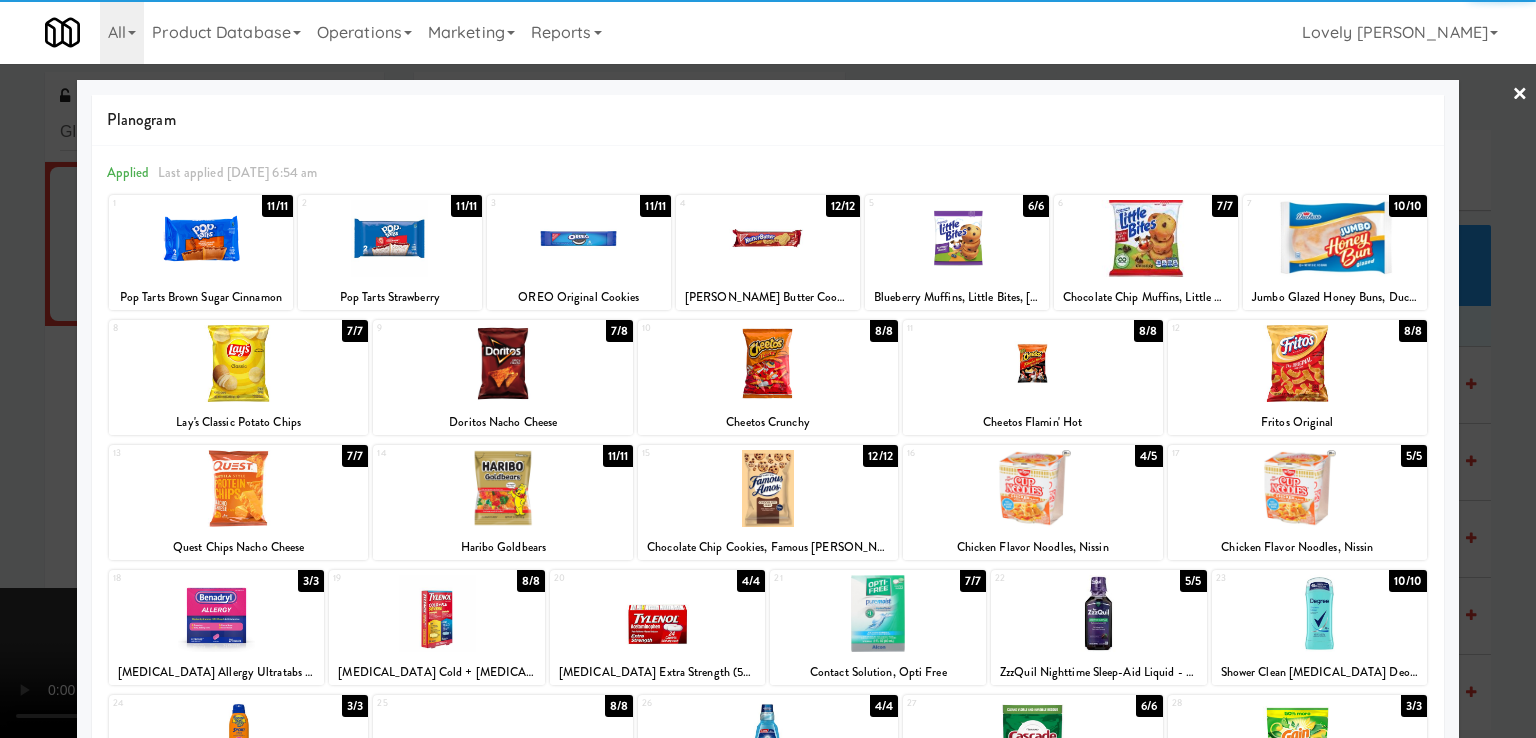 drag, startPoint x: 540, startPoint y: 373, endPoint x: 273, endPoint y: 372, distance: 267.00186 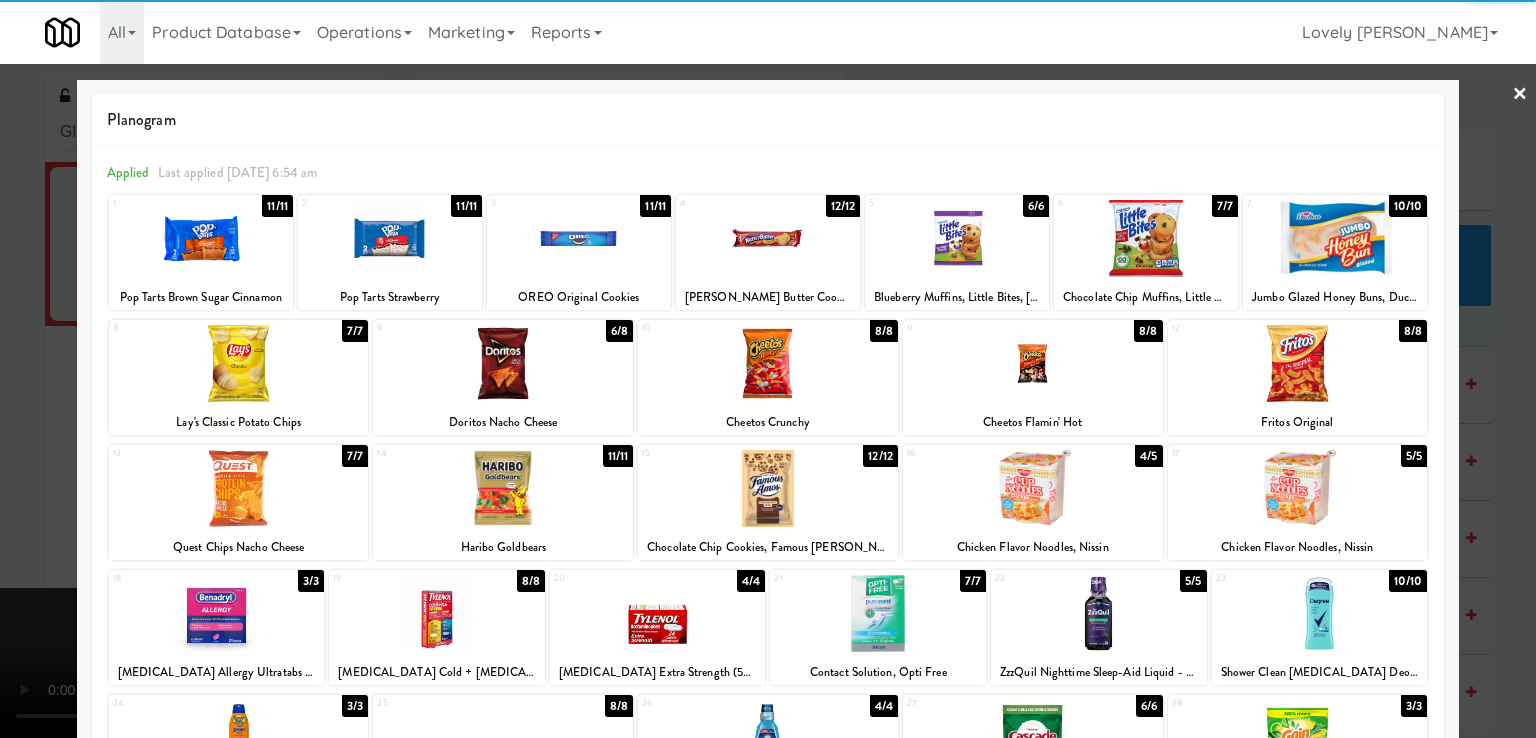 click at bounding box center [768, 369] 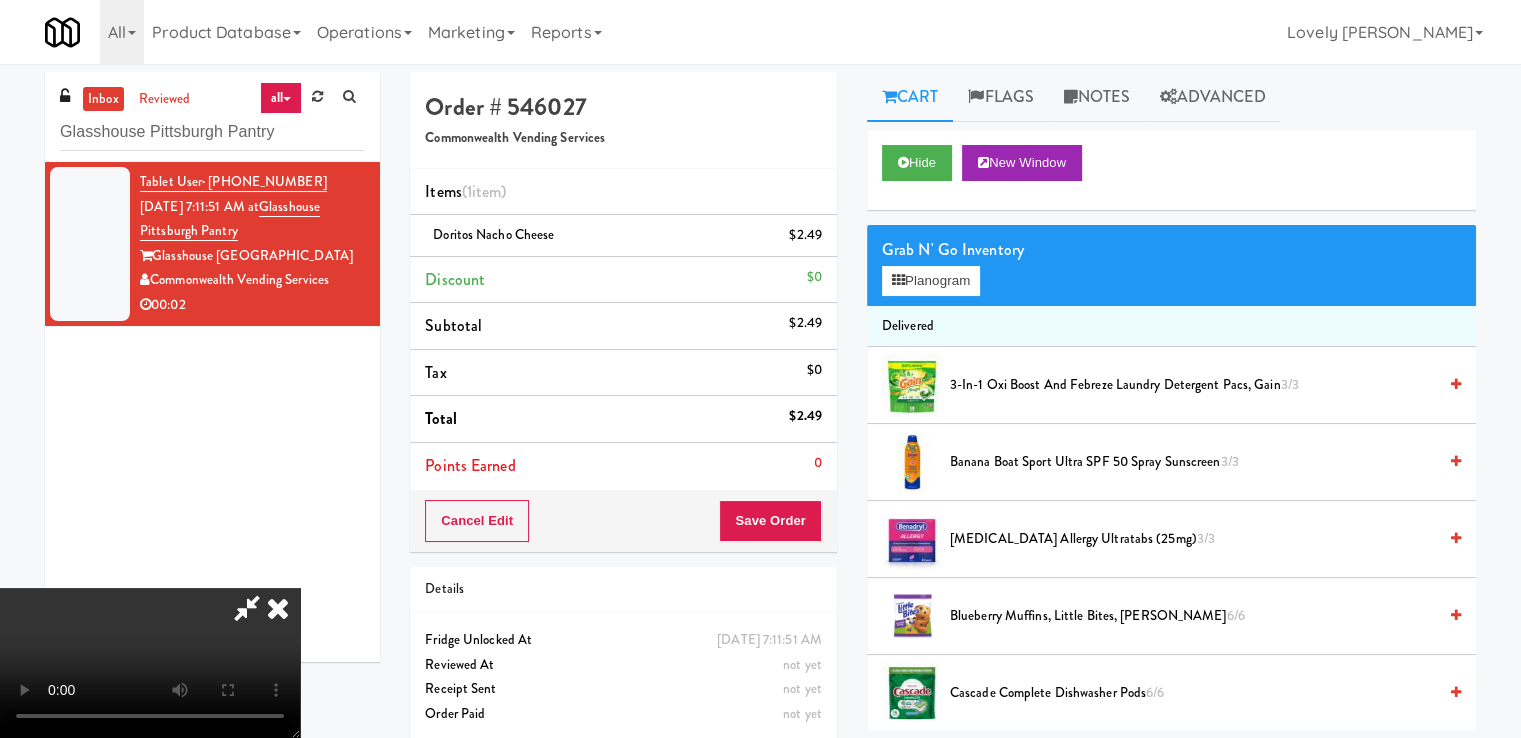 drag, startPoint x: 872, startPoint y: 77, endPoint x: 824, endPoint y: 274, distance: 202.76341 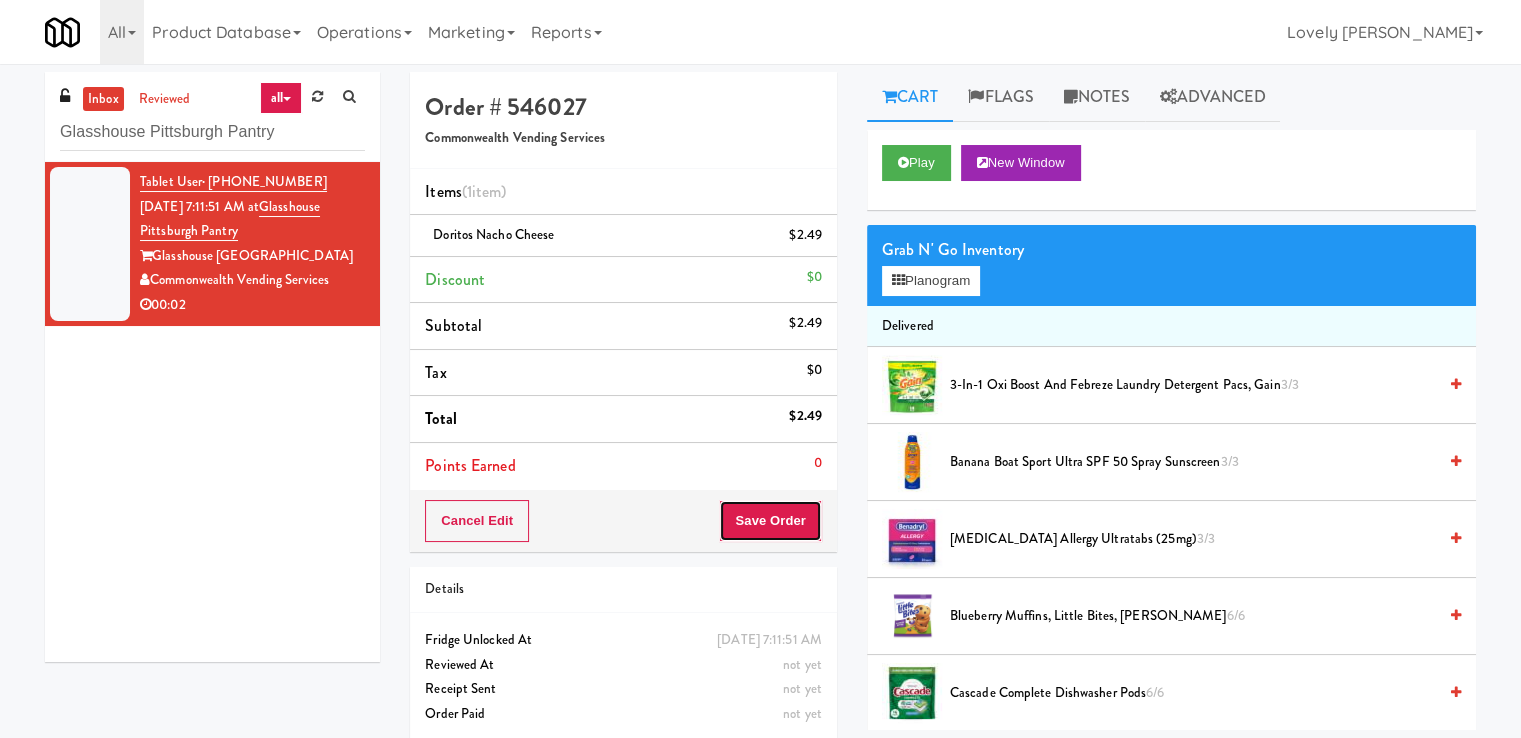 click on "Save Order" at bounding box center (770, 521) 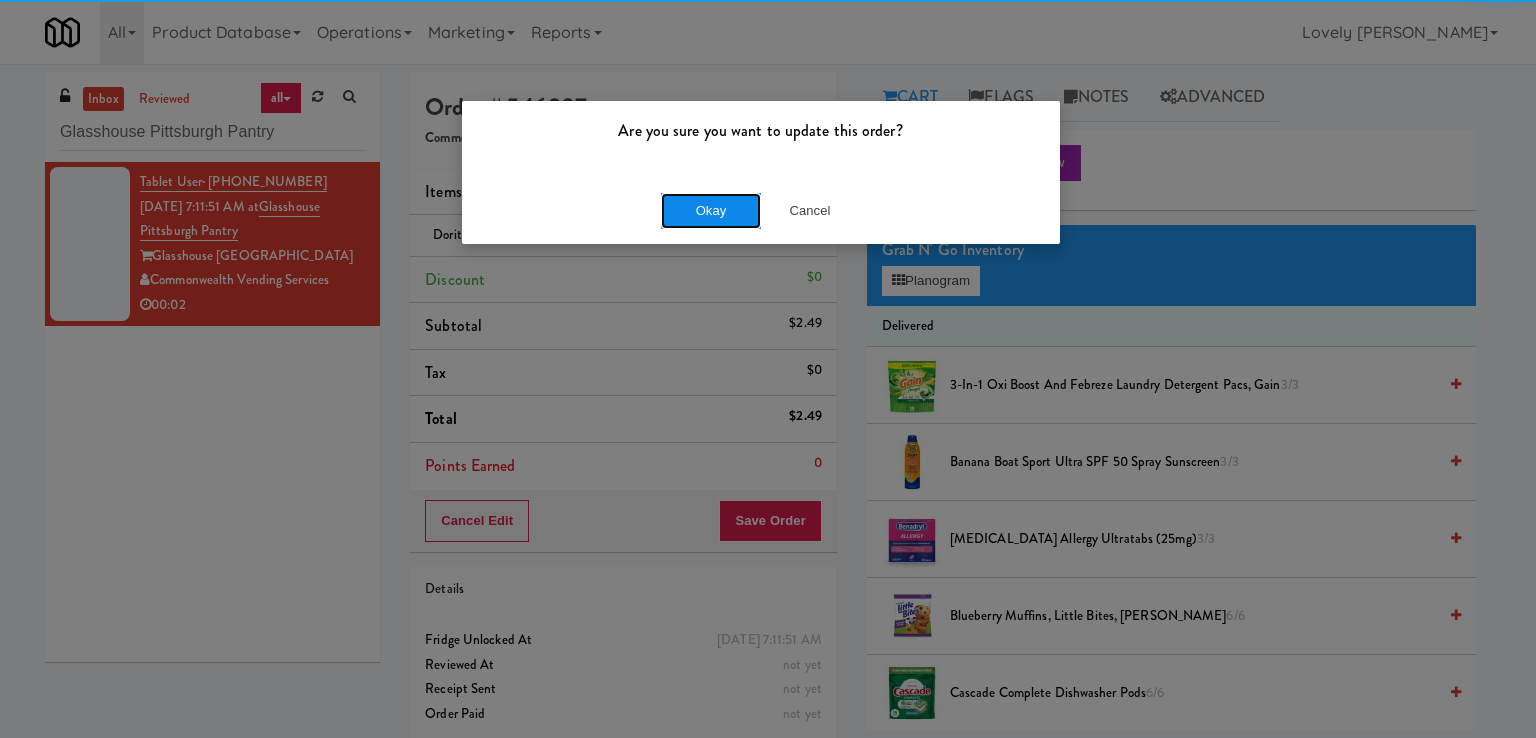 click on "Okay" at bounding box center (711, 211) 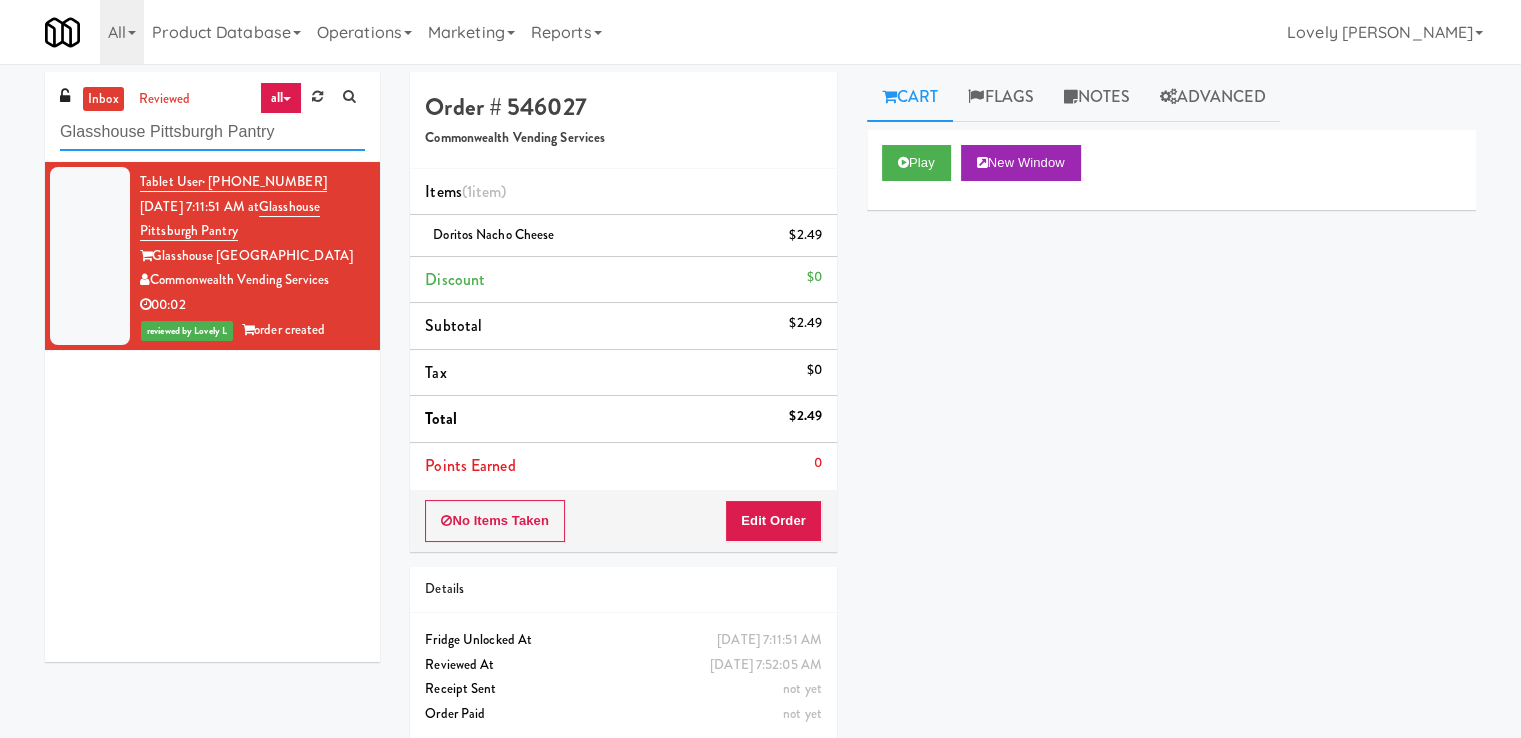 click on "Glasshouse Pittsburgh Pantry" at bounding box center [212, 132] 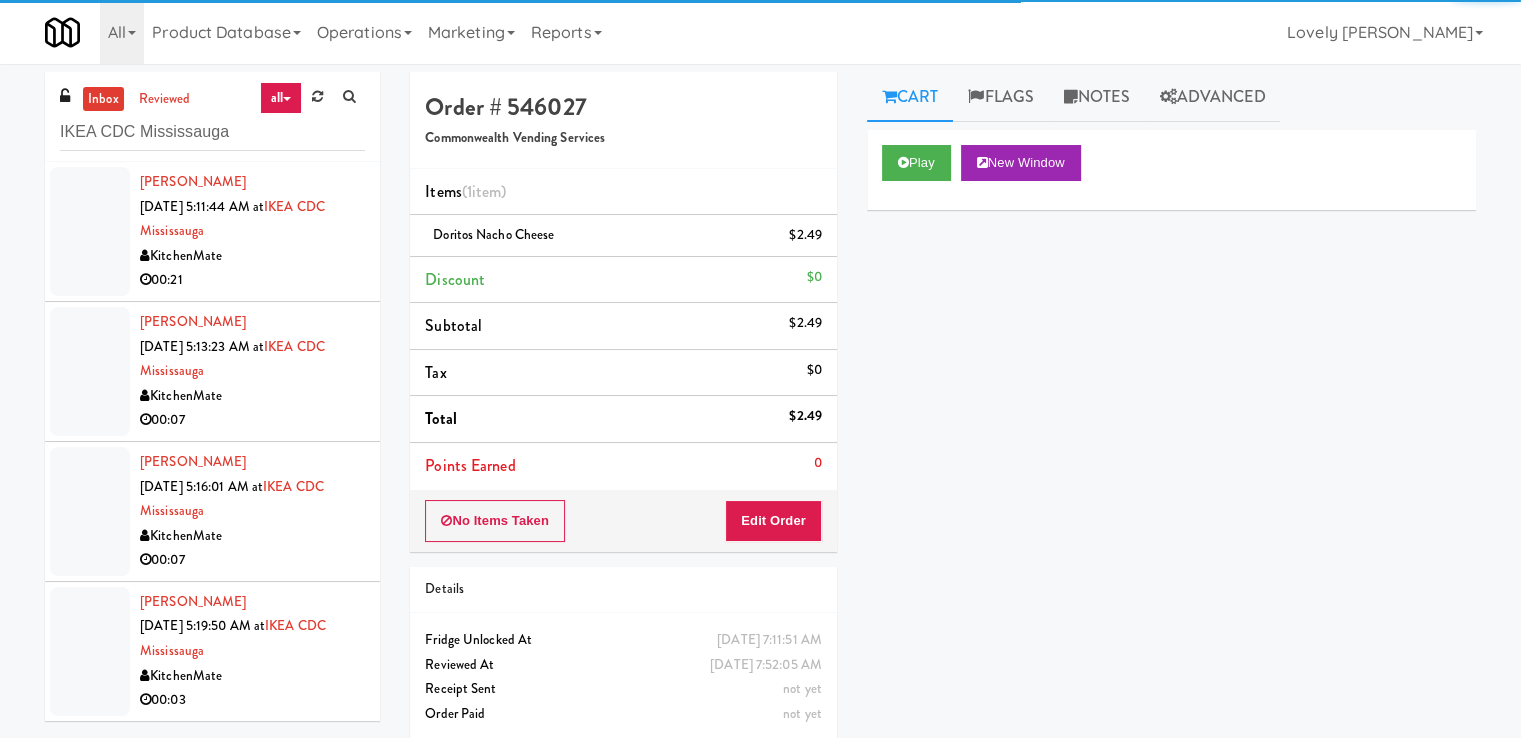 click on "00:21" at bounding box center [252, 280] 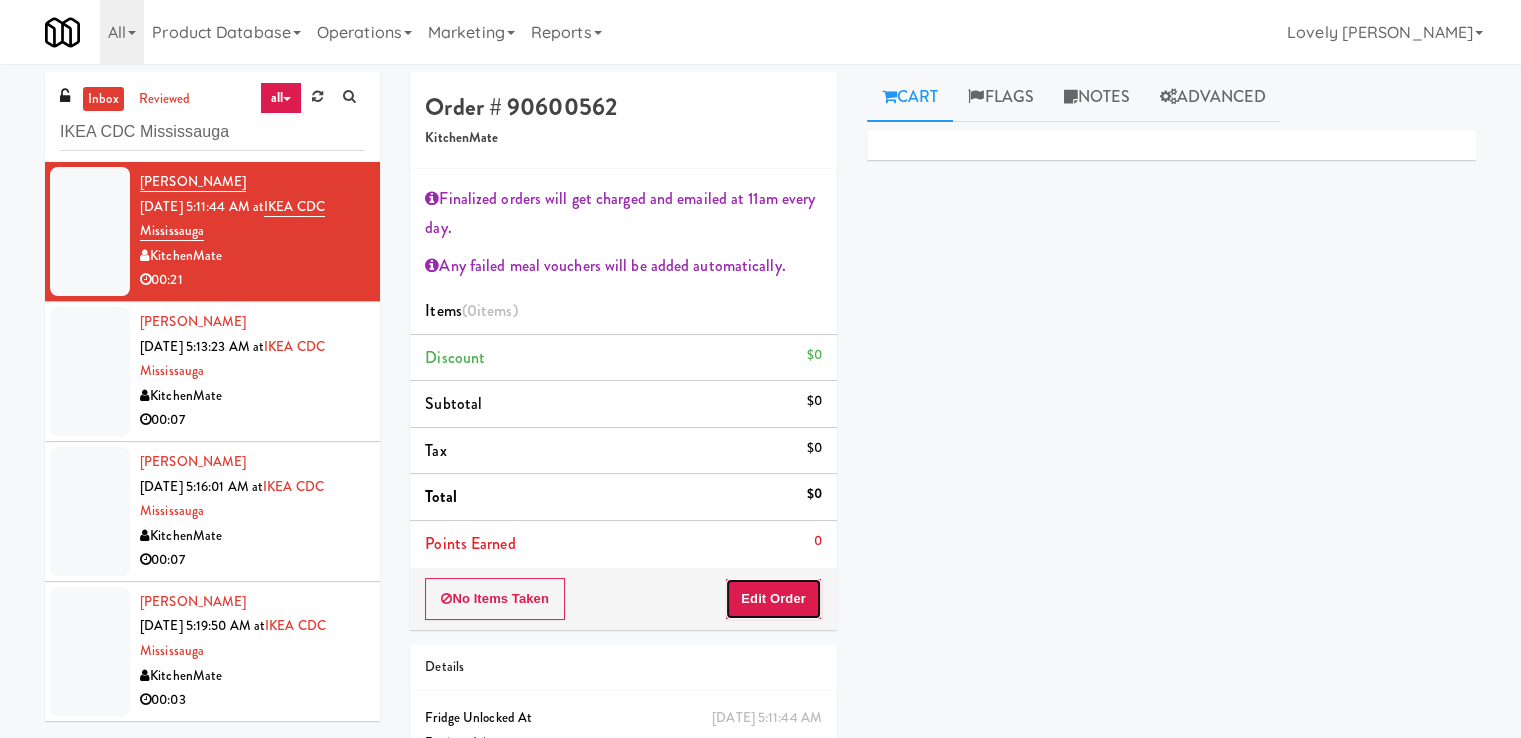 click on "Edit Order" at bounding box center (773, 599) 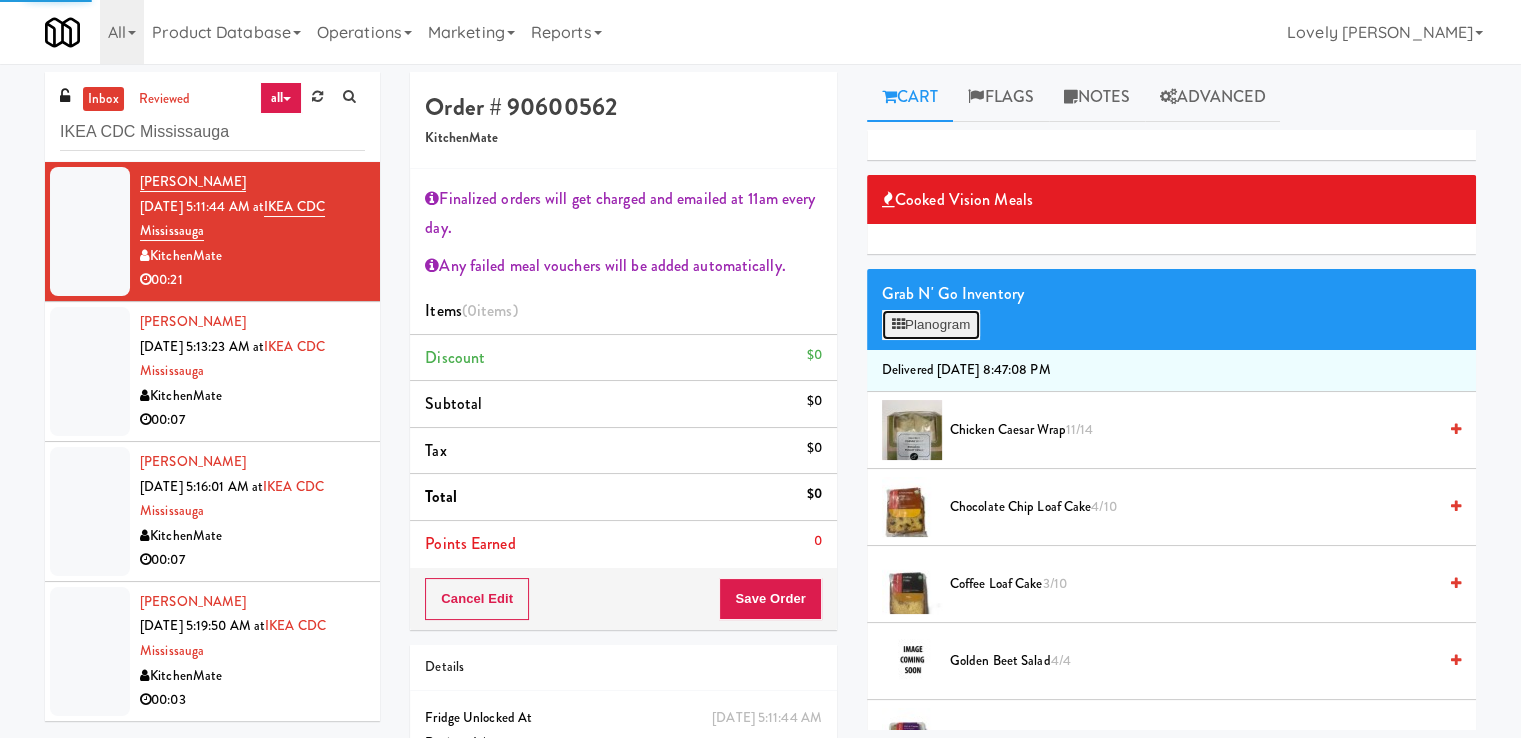 click on "Planogram" at bounding box center (931, 325) 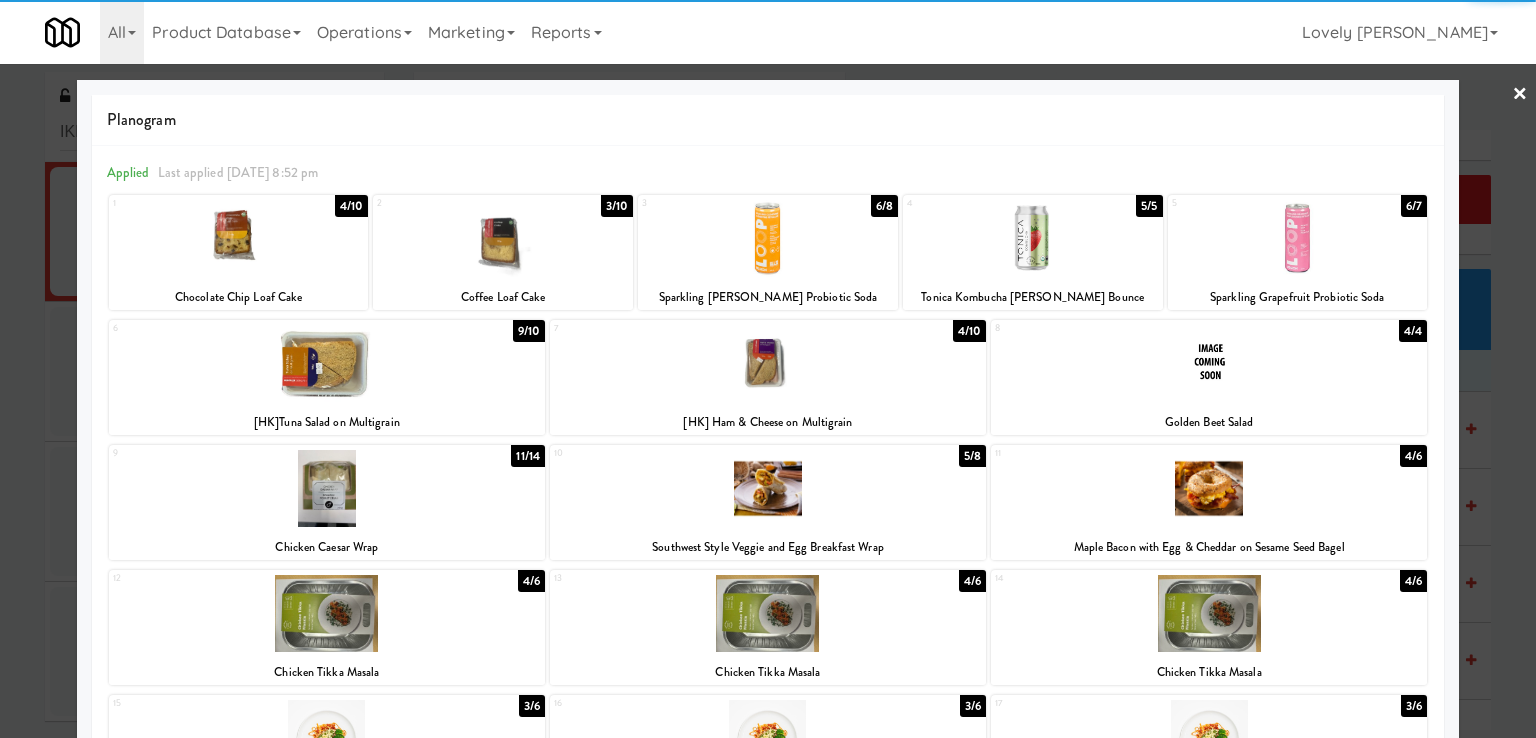 click at bounding box center (327, 363) 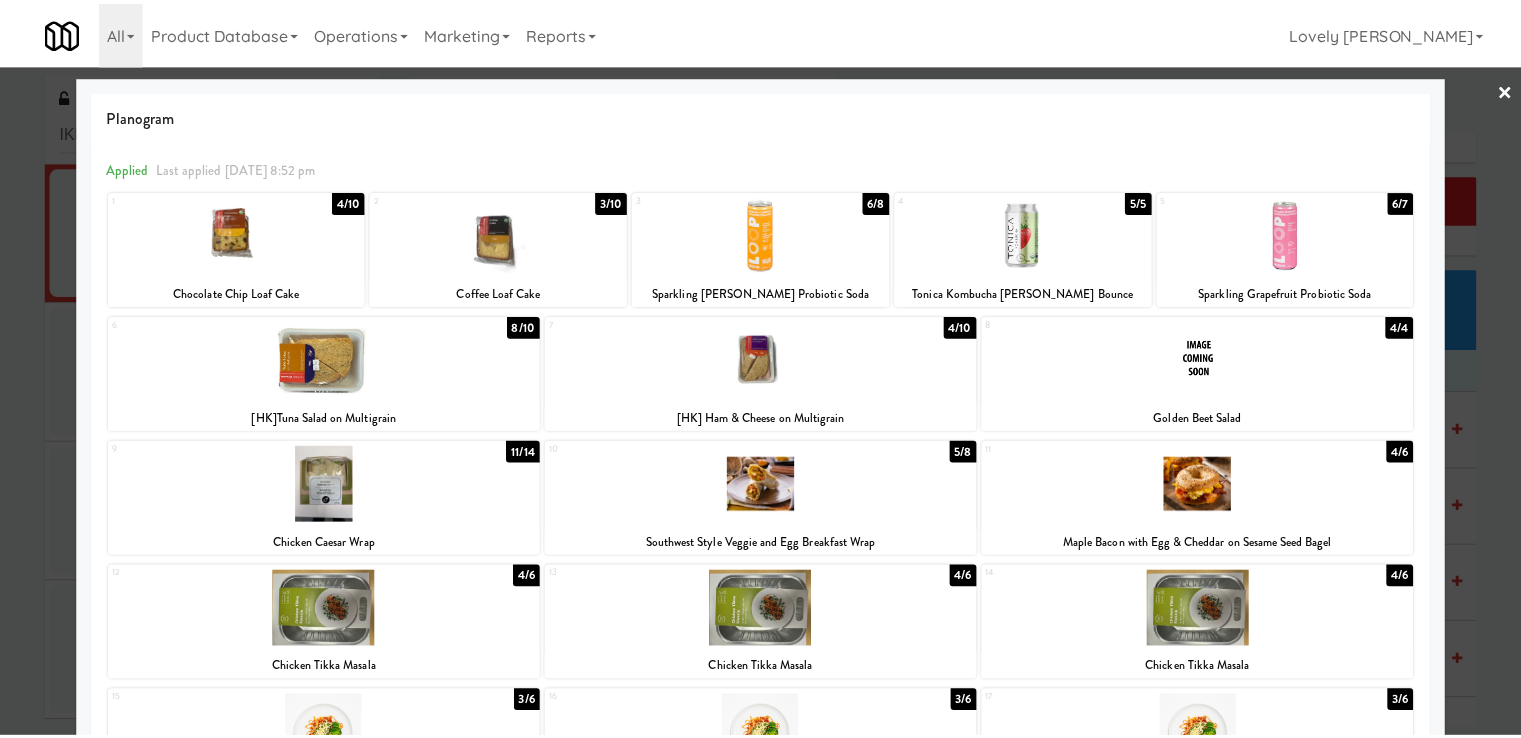 scroll, scrollTop: 0, scrollLeft: 0, axis: both 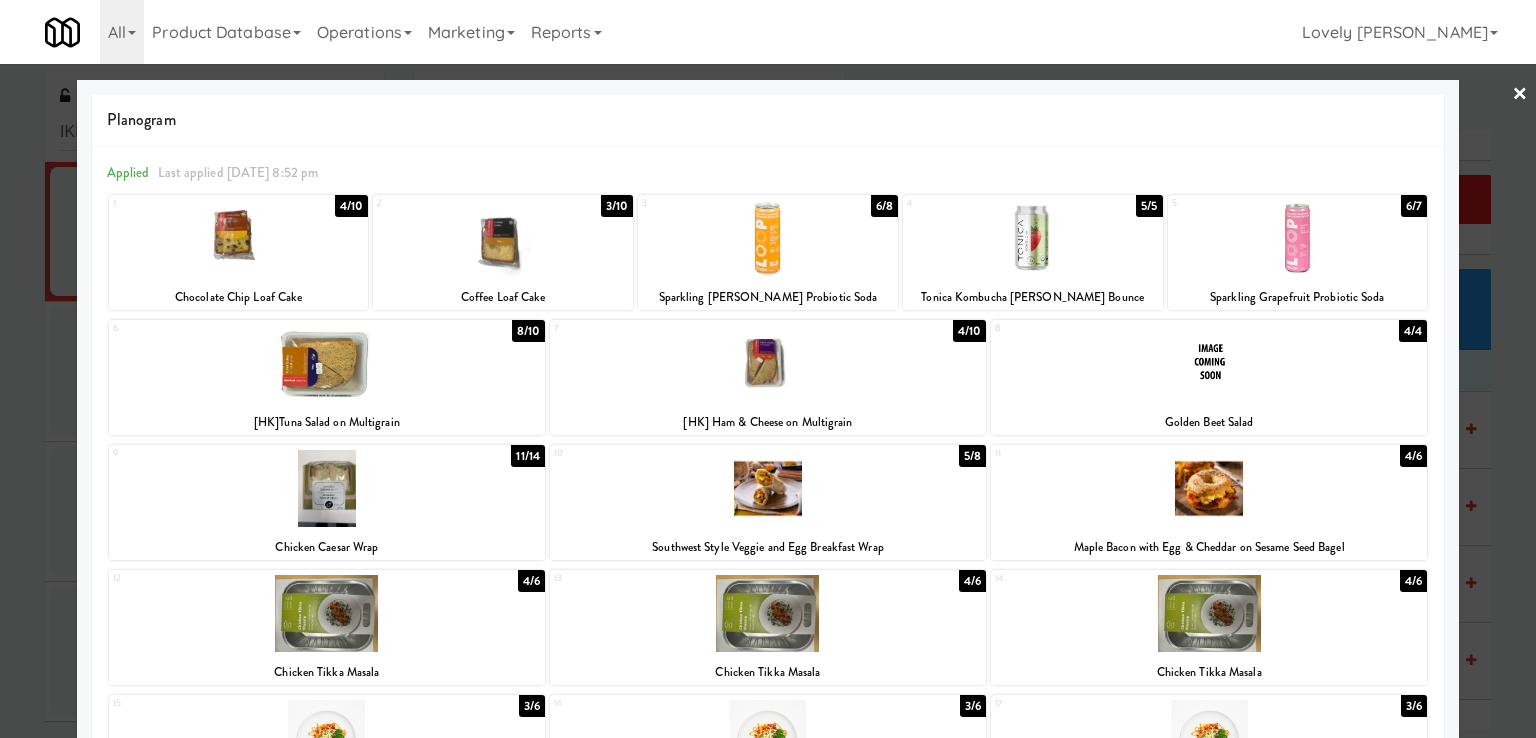 click at bounding box center (768, 369) 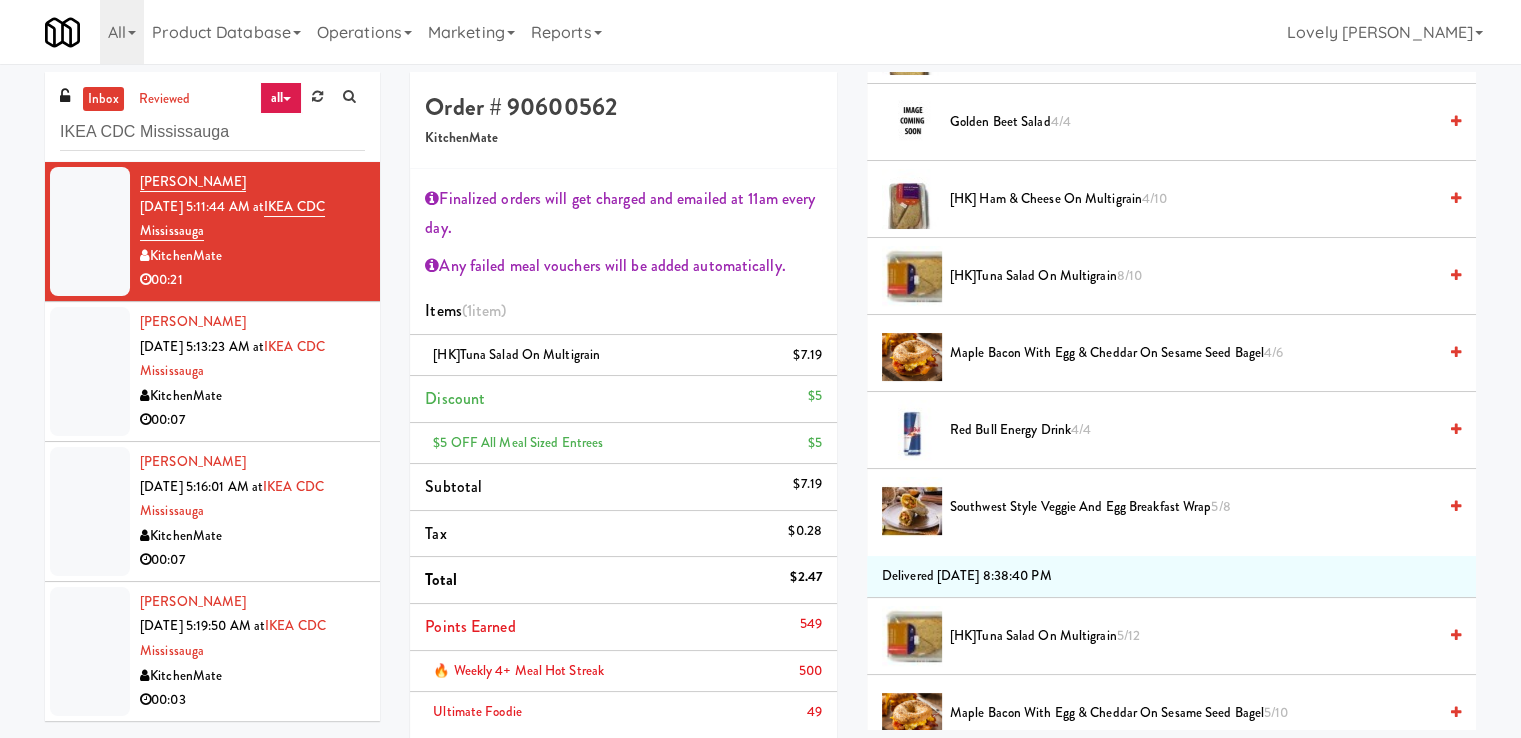 scroll, scrollTop: 600, scrollLeft: 0, axis: vertical 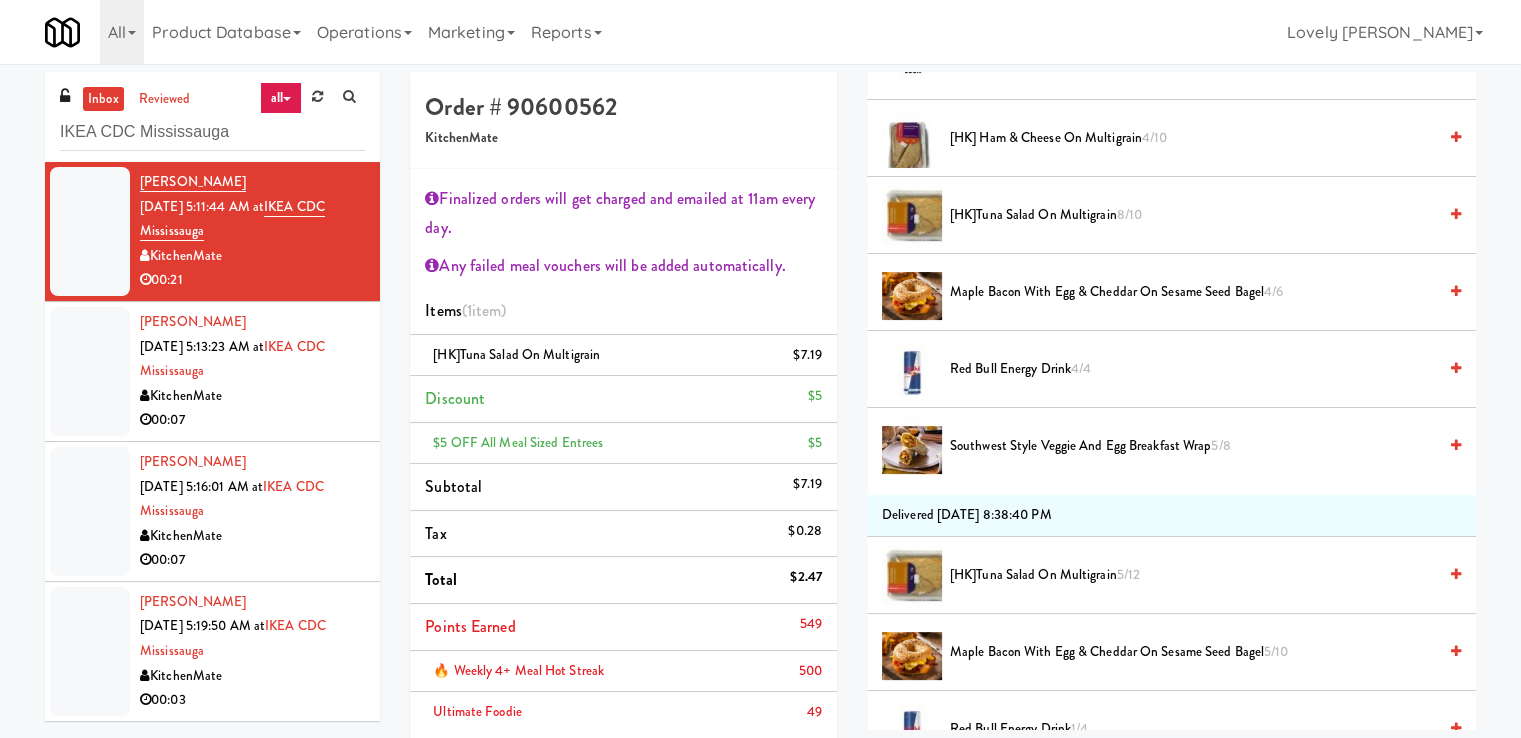 click on "Red Bull Energy Drink  4/4" at bounding box center [1193, 369] 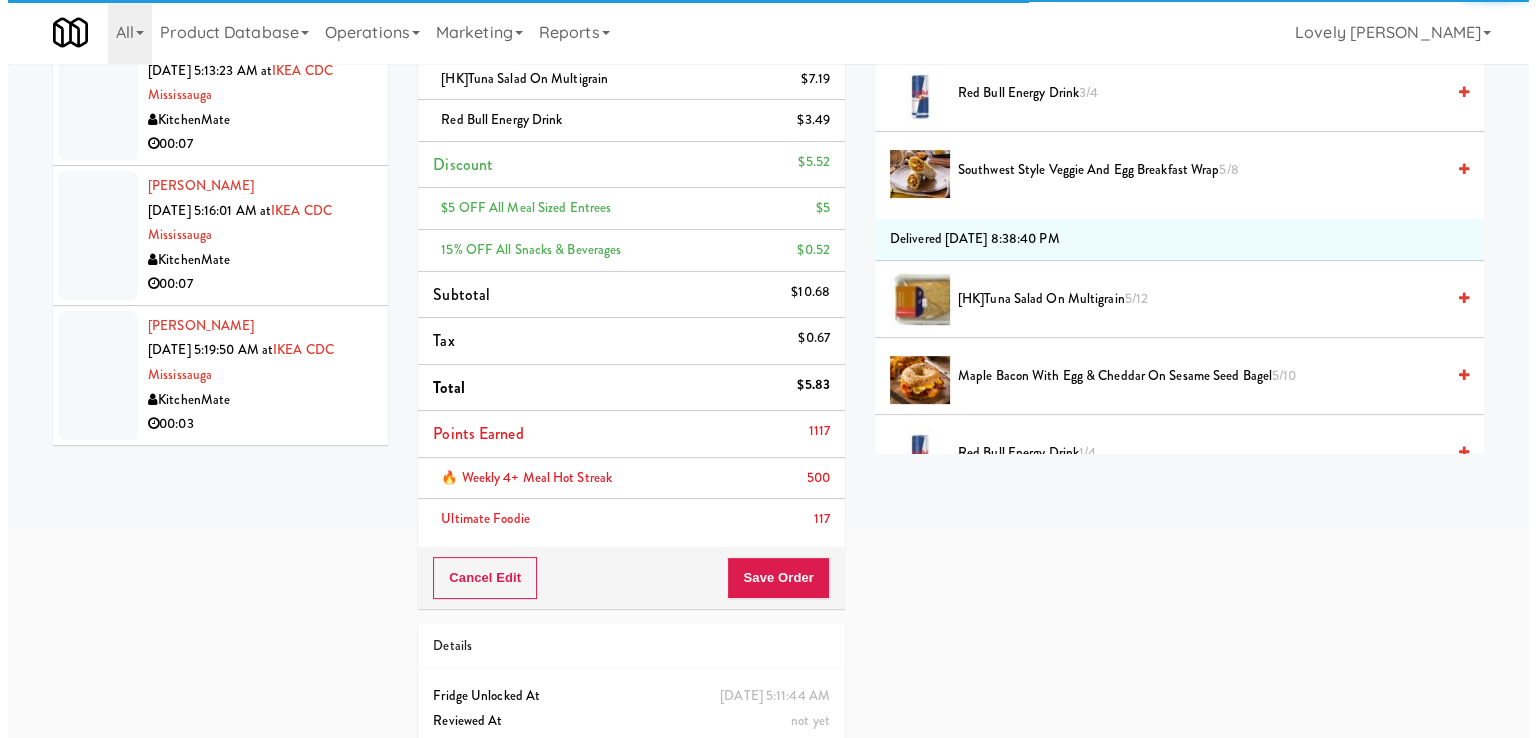 scroll, scrollTop: 348, scrollLeft: 0, axis: vertical 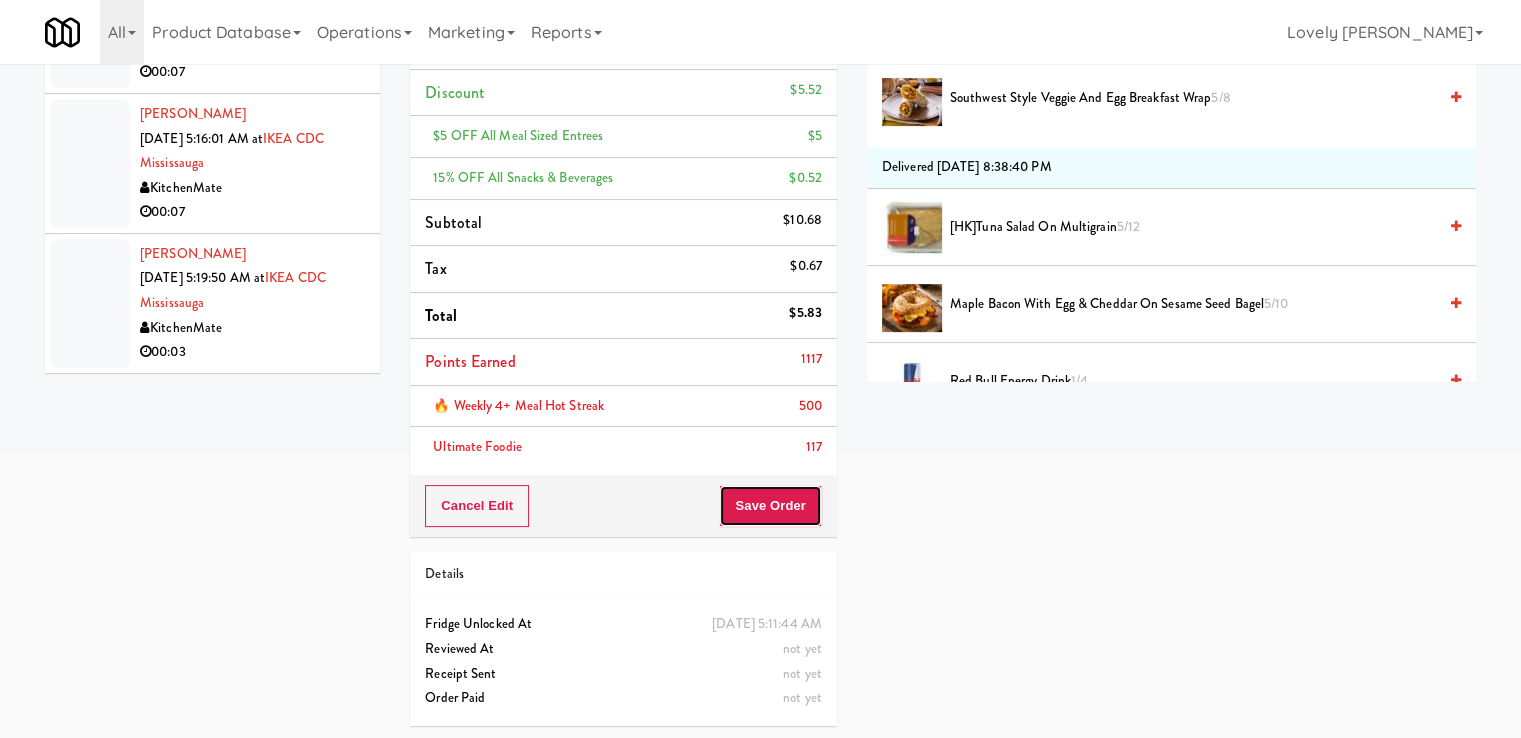 click on "Save Order" at bounding box center (770, 506) 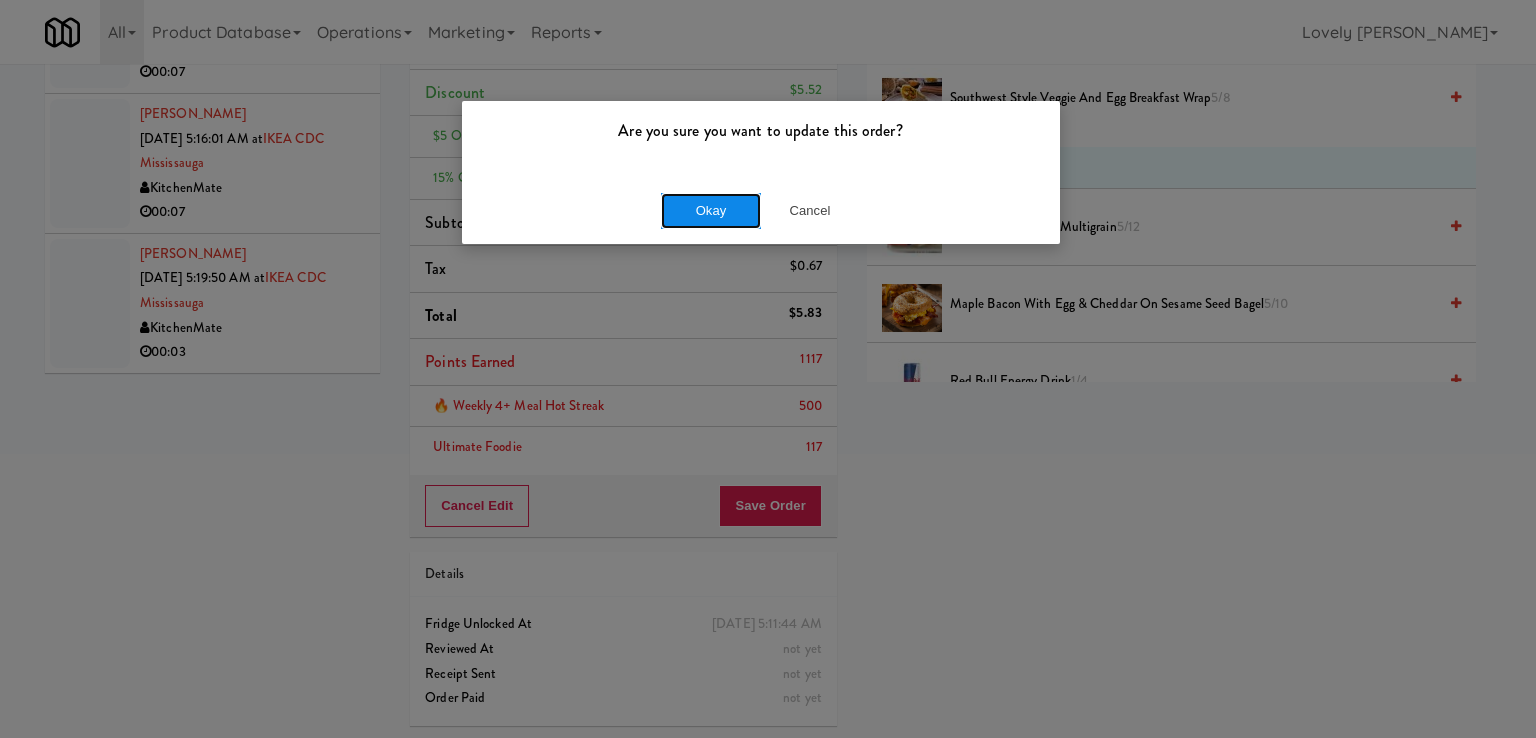 click on "Okay" at bounding box center (711, 211) 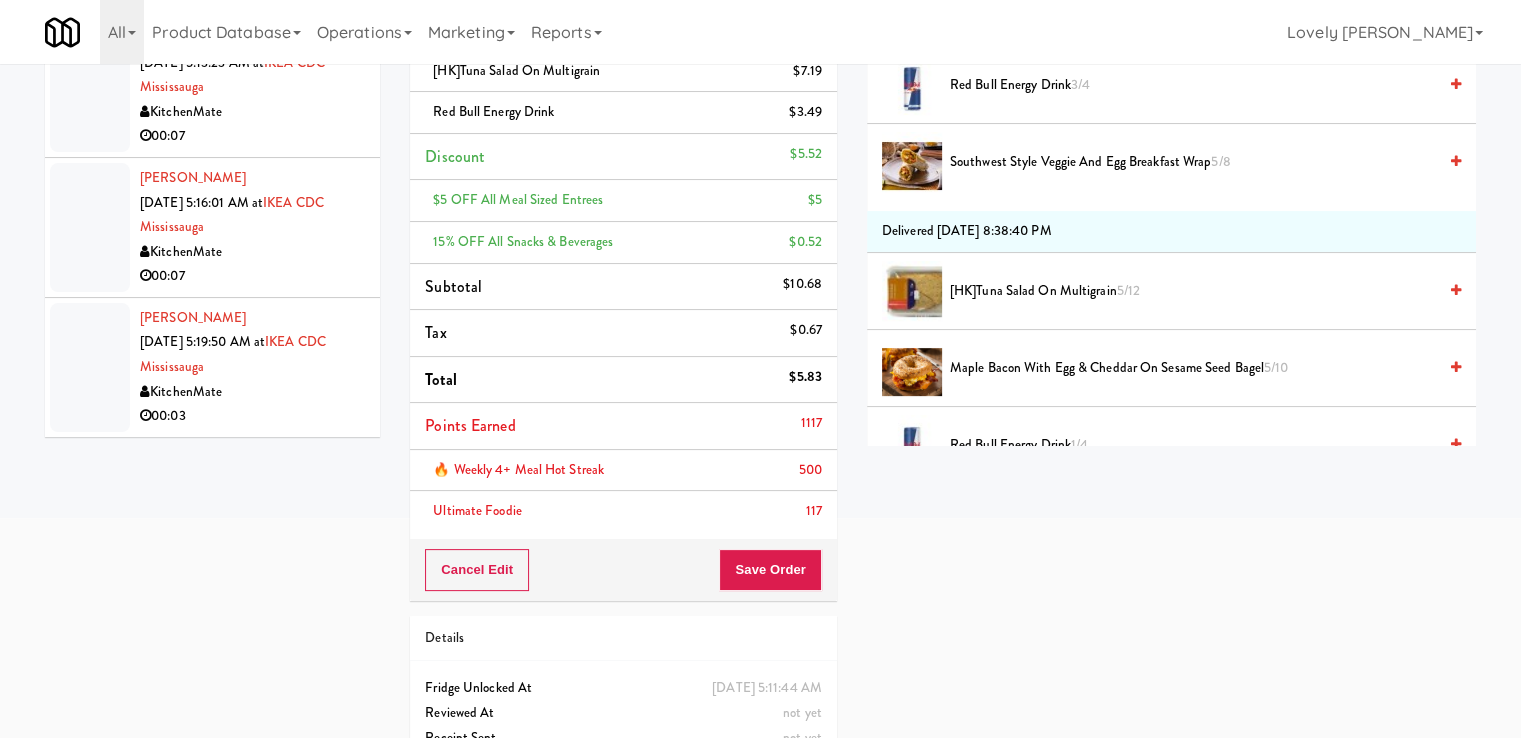 scroll, scrollTop: 0, scrollLeft: 0, axis: both 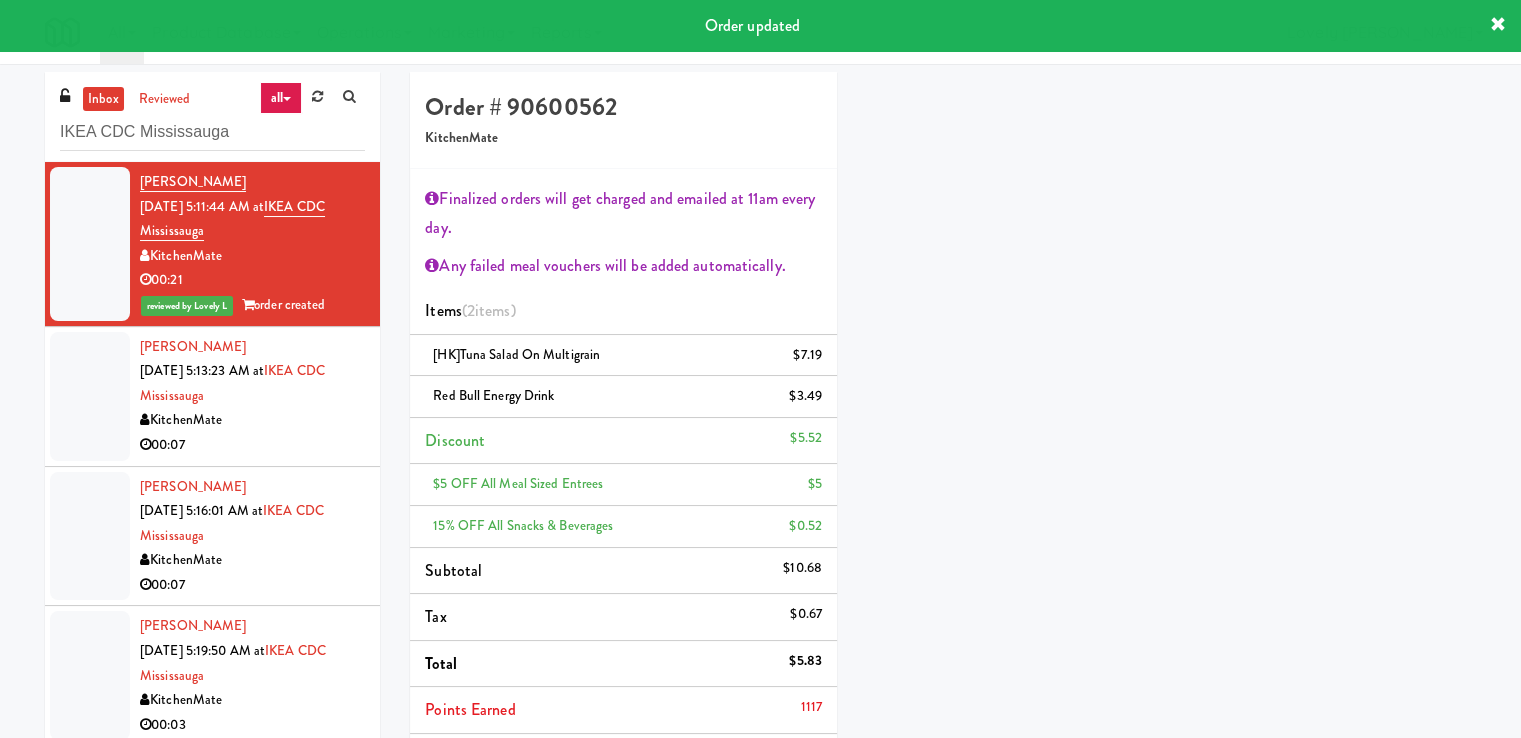 click on "[PERSON_NAME] [DATE] 5:13:23 AM at  [GEOGRAPHIC_DATA] Mississauga  KitchenMate  00:07" at bounding box center [212, 397] 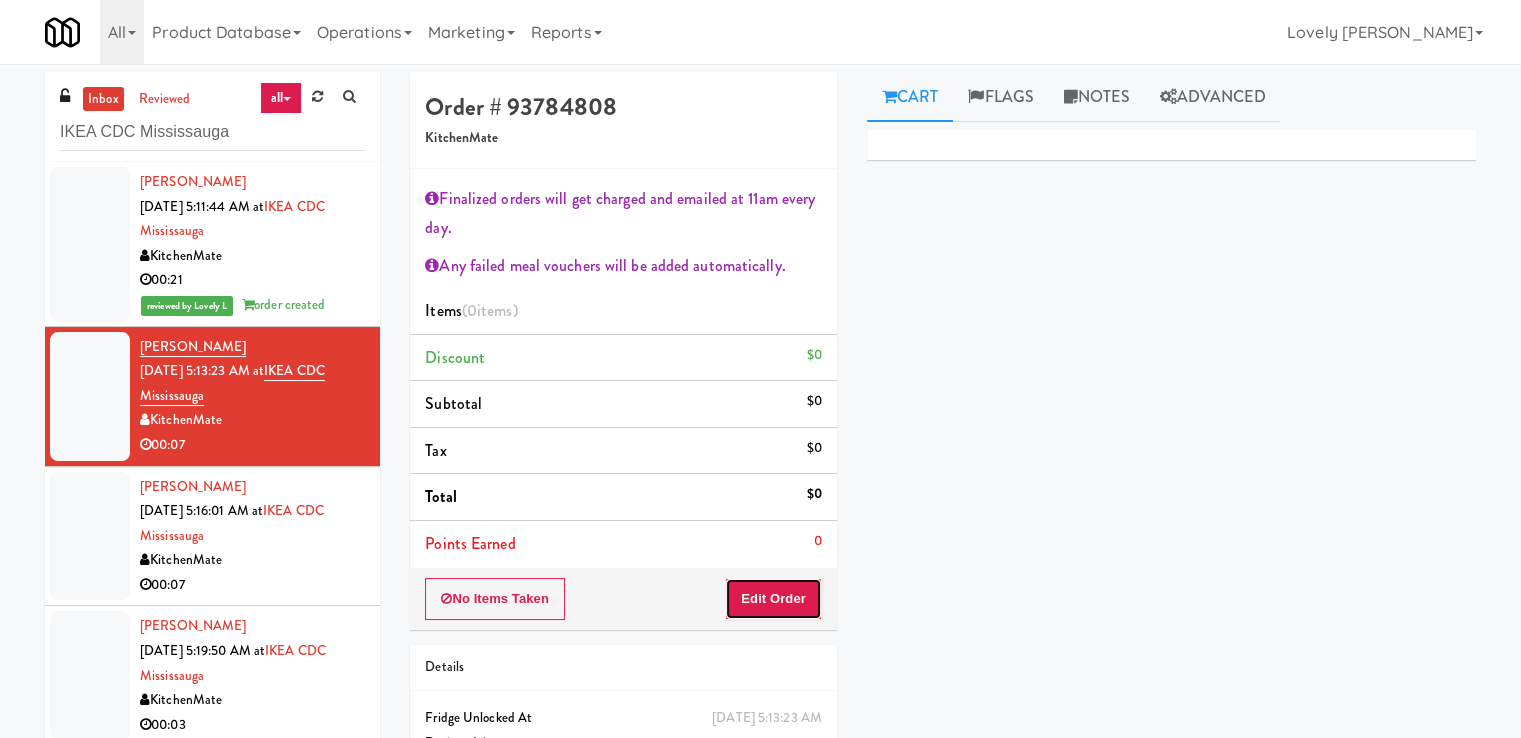 click on "Edit Order" at bounding box center (773, 599) 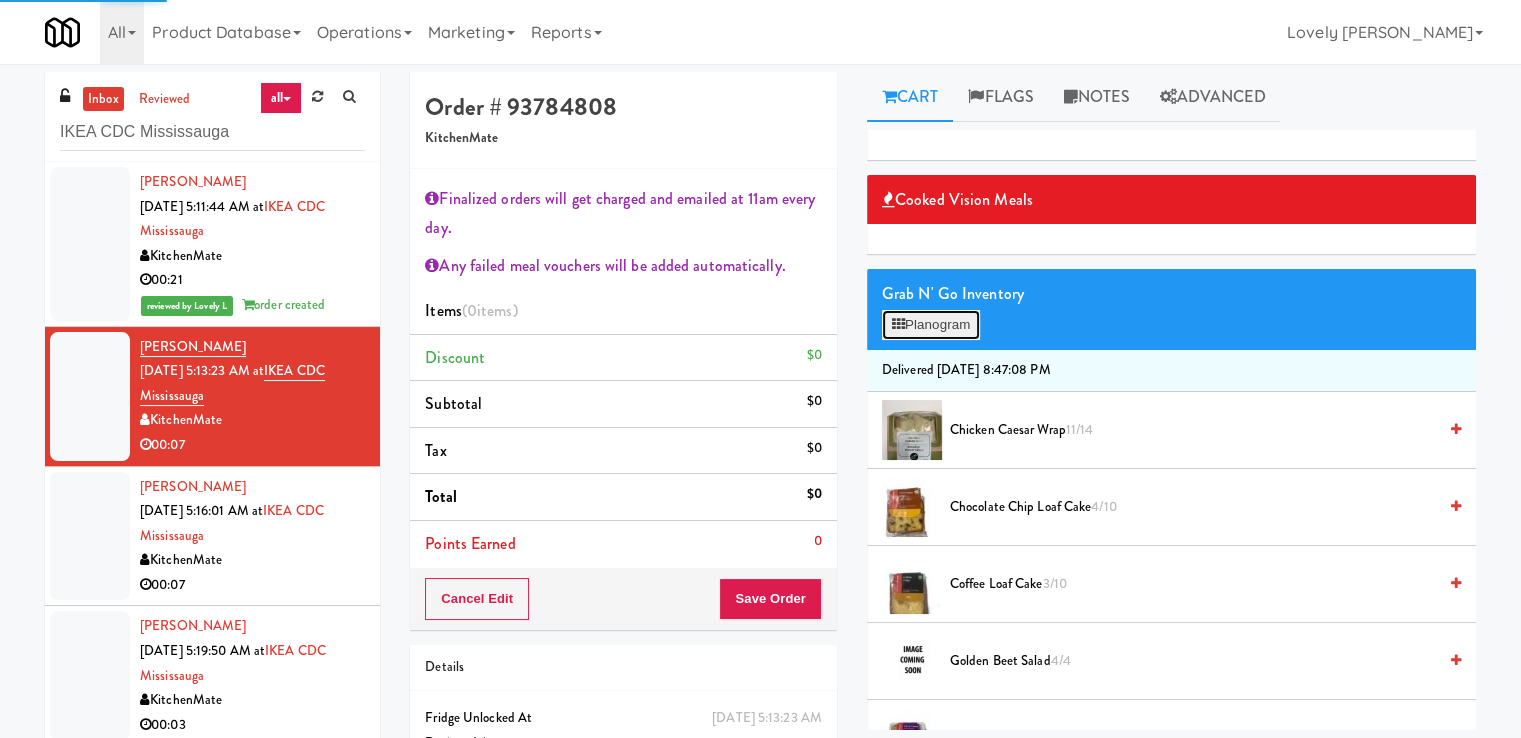 click on "Planogram" at bounding box center [931, 325] 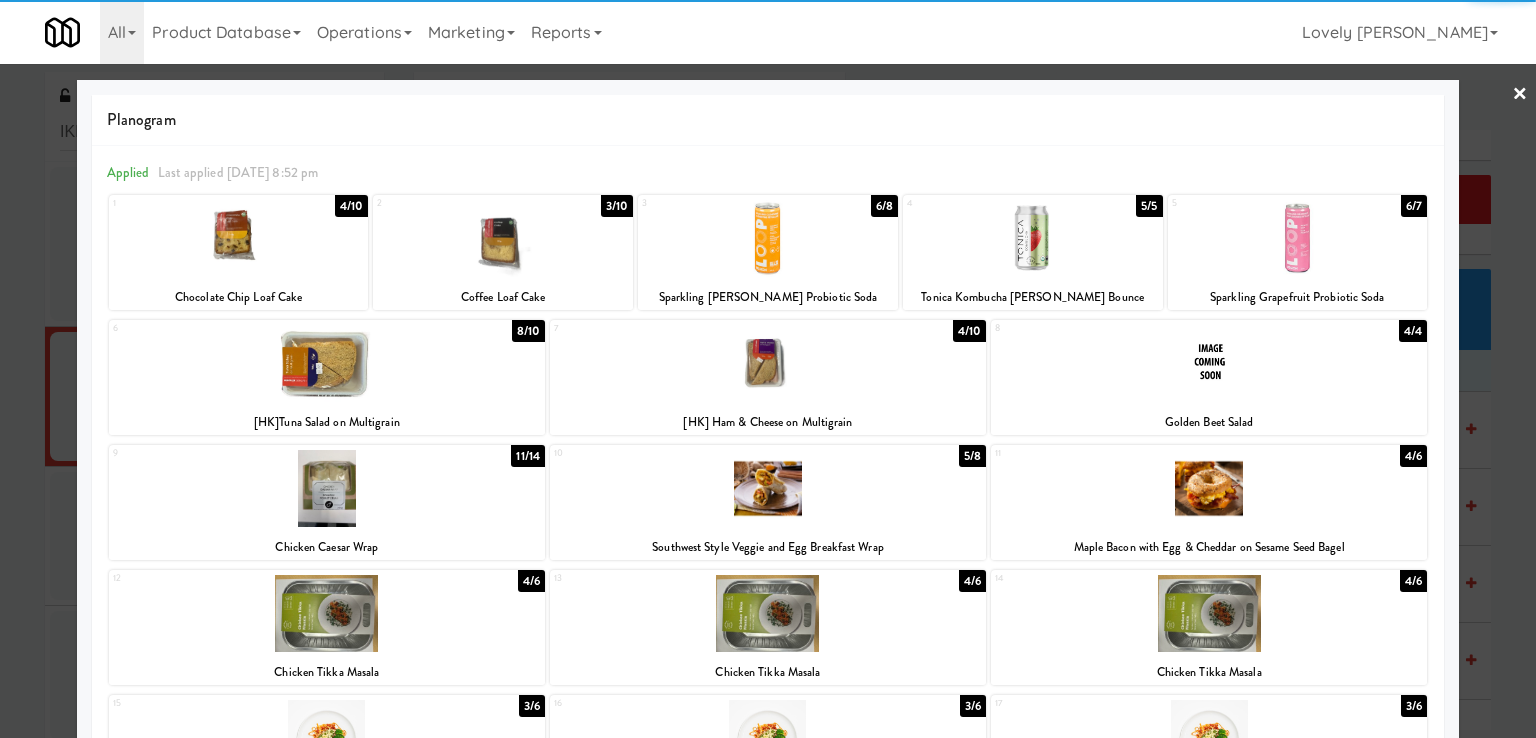 click at bounding box center [768, 363] 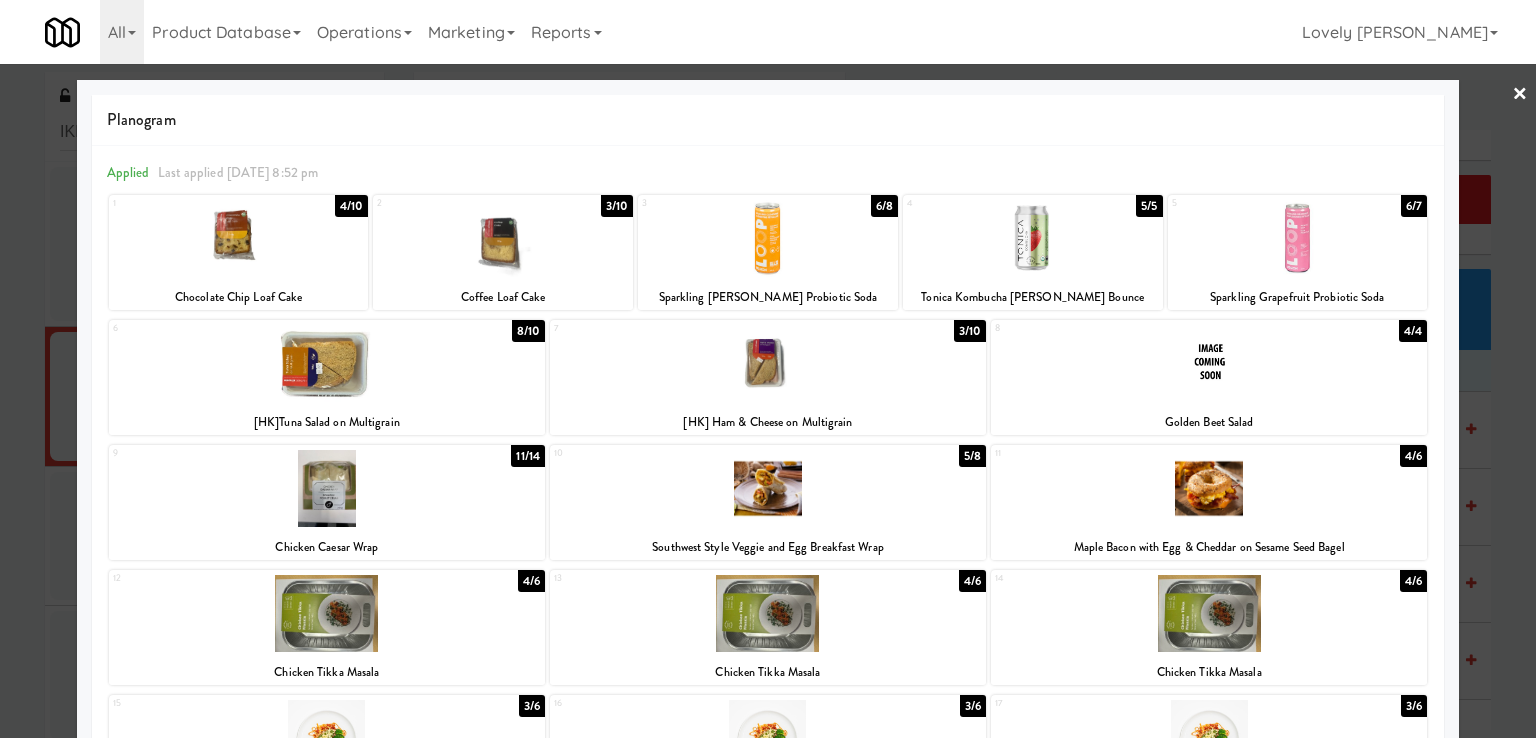 click at bounding box center (768, 363) 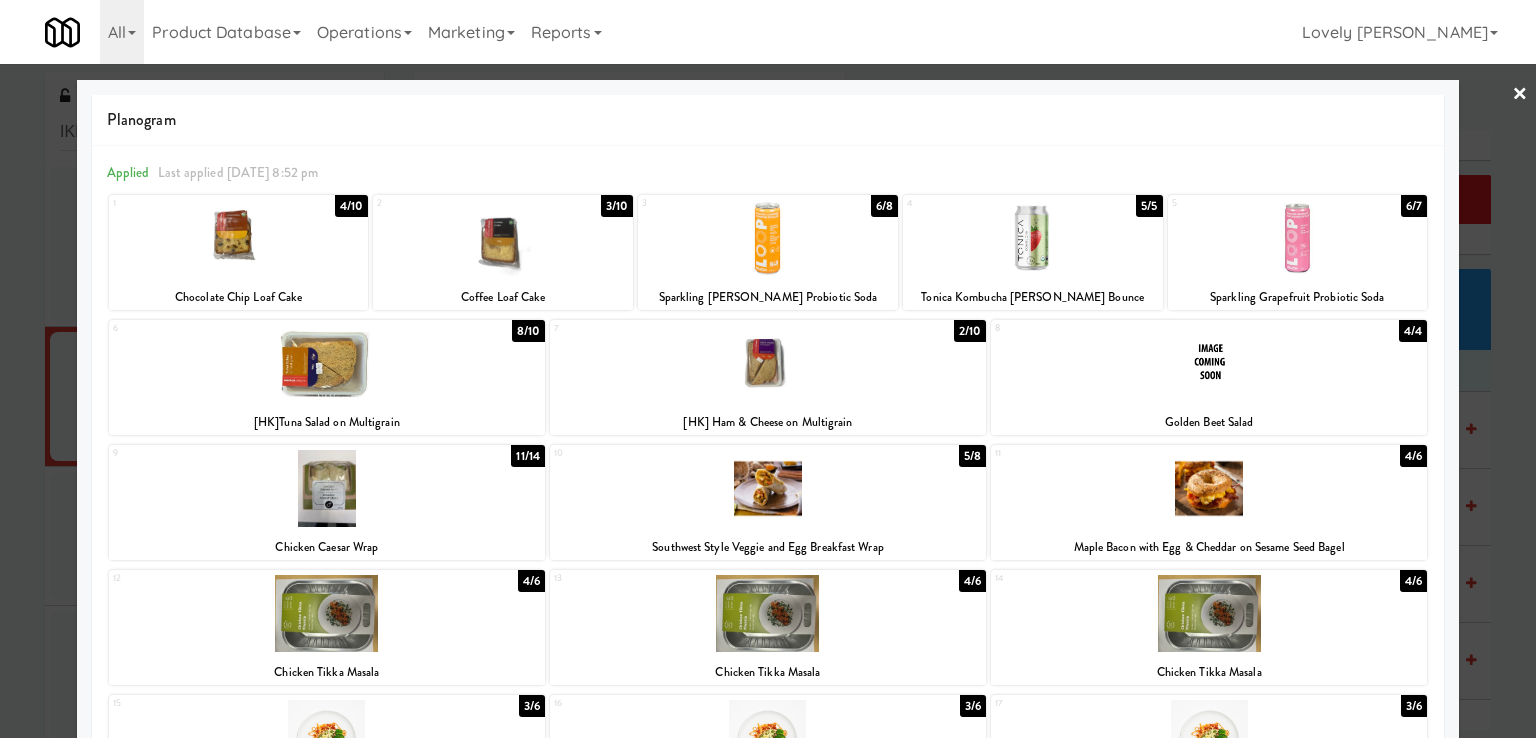 click at bounding box center (768, 369) 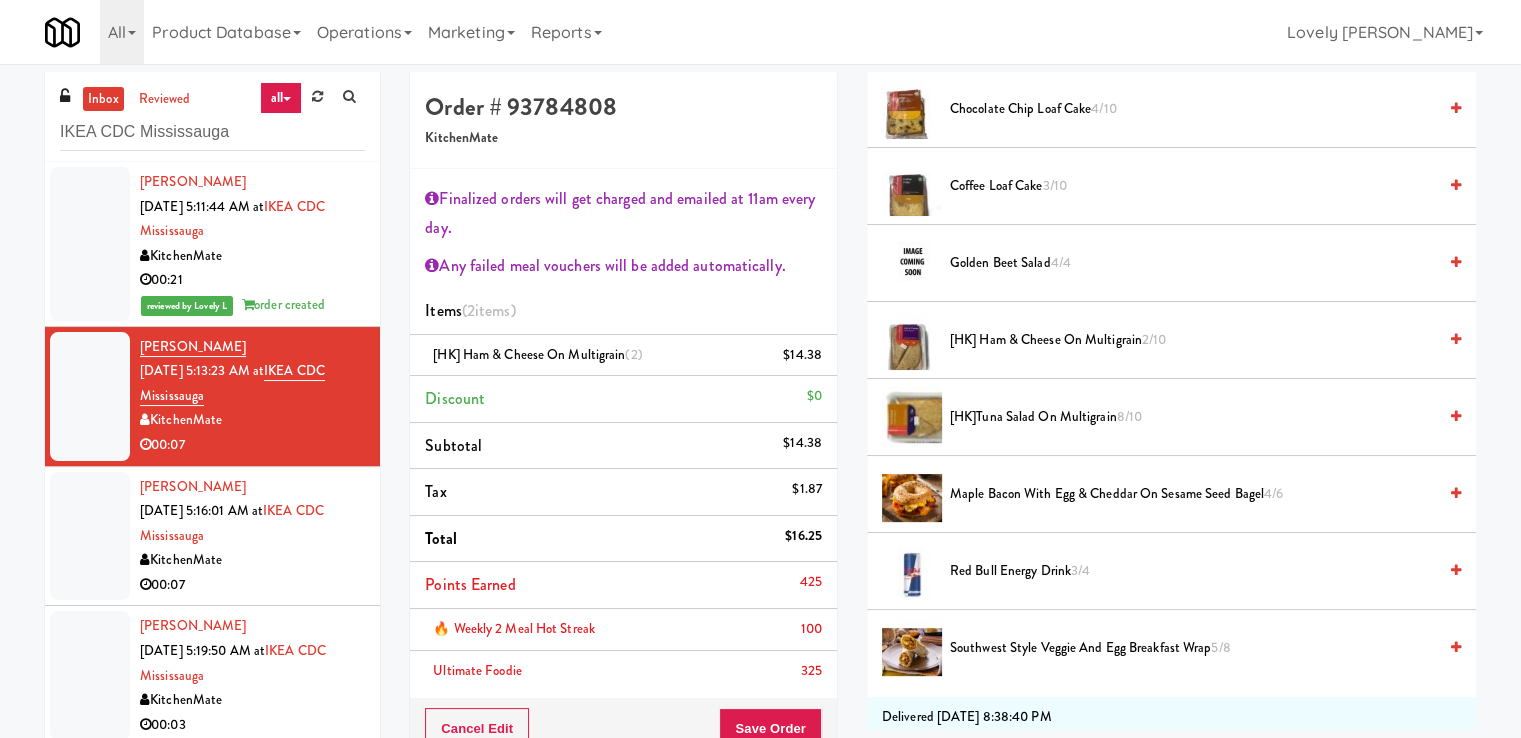 scroll, scrollTop: 500, scrollLeft: 0, axis: vertical 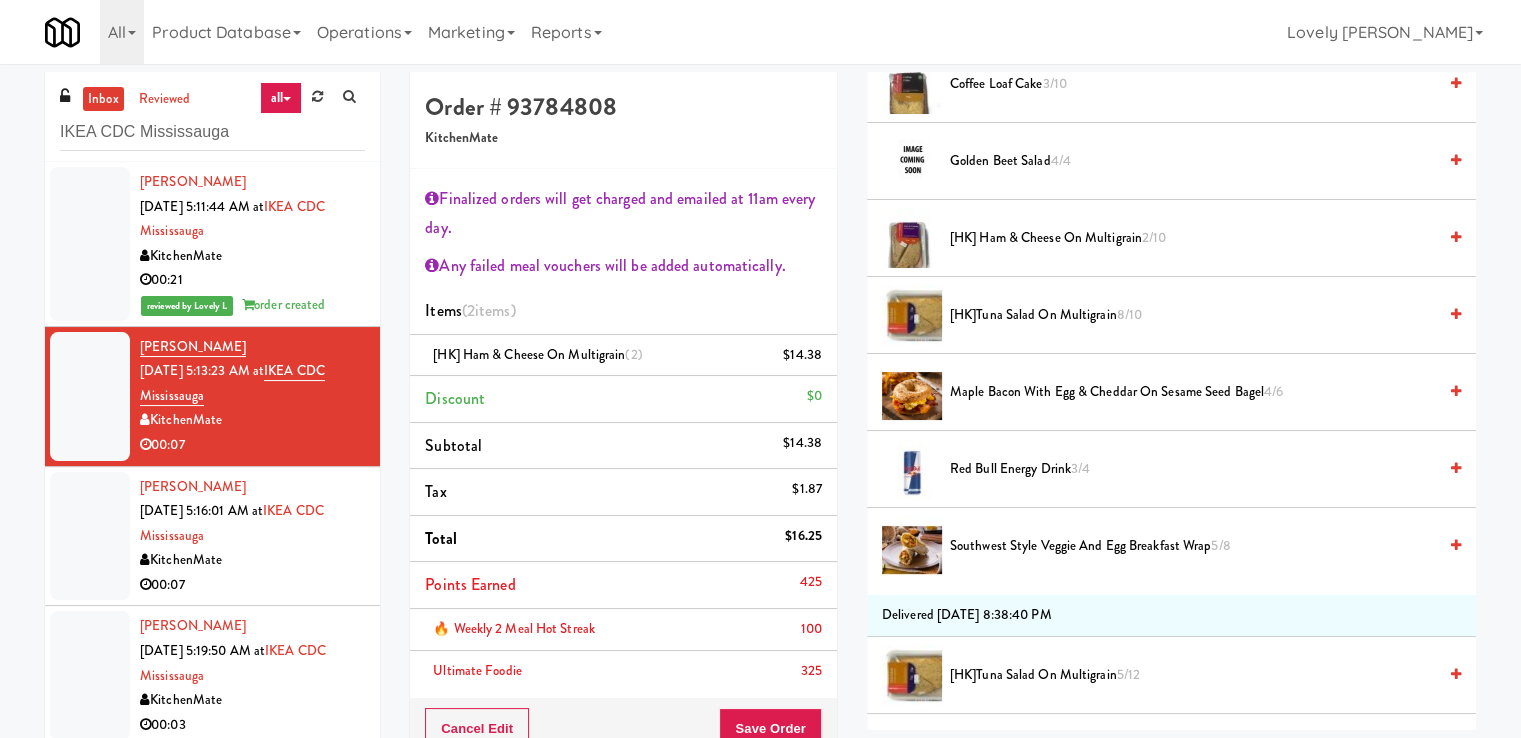 click on "Red Bull Energy Drink  3/4" at bounding box center [1193, 469] 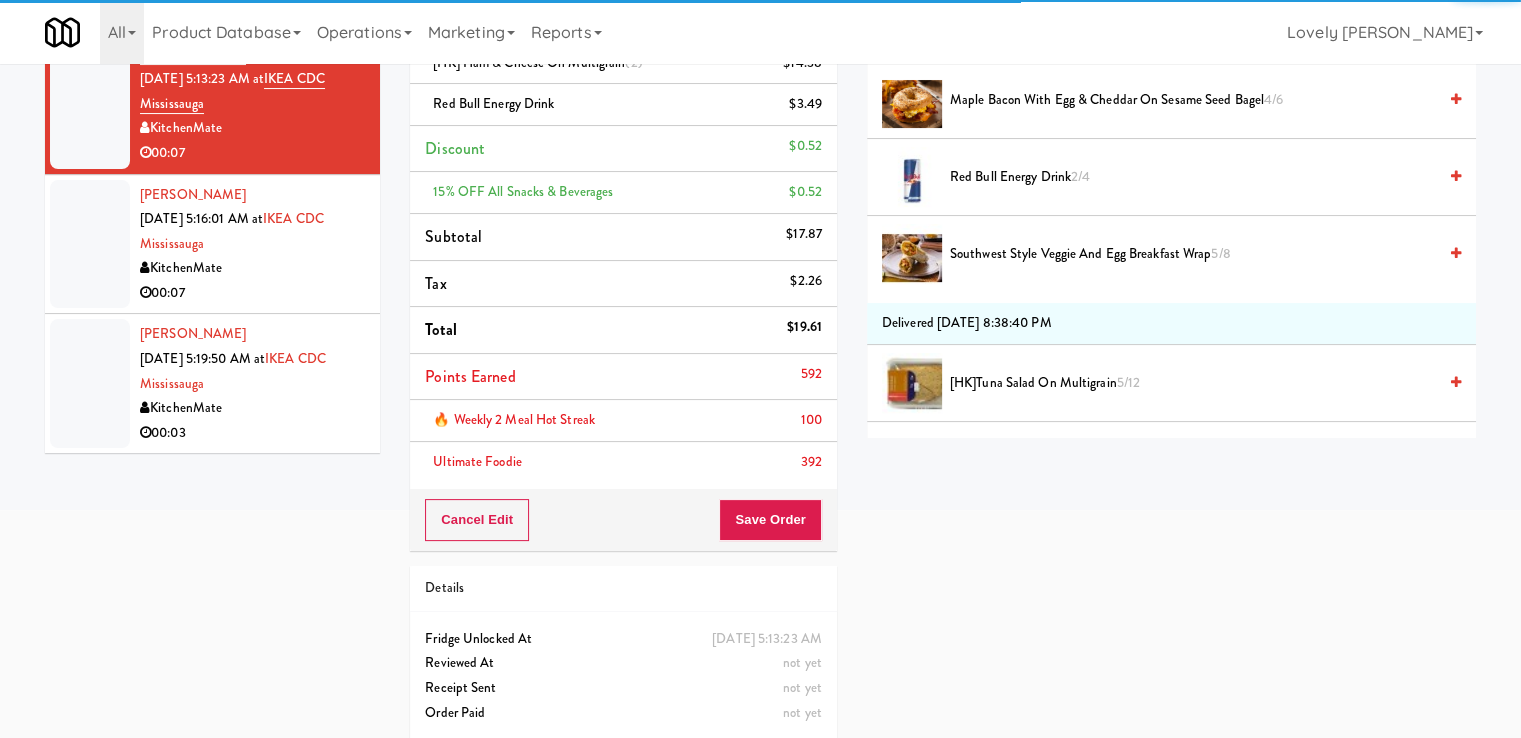scroll, scrollTop: 300, scrollLeft: 0, axis: vertical 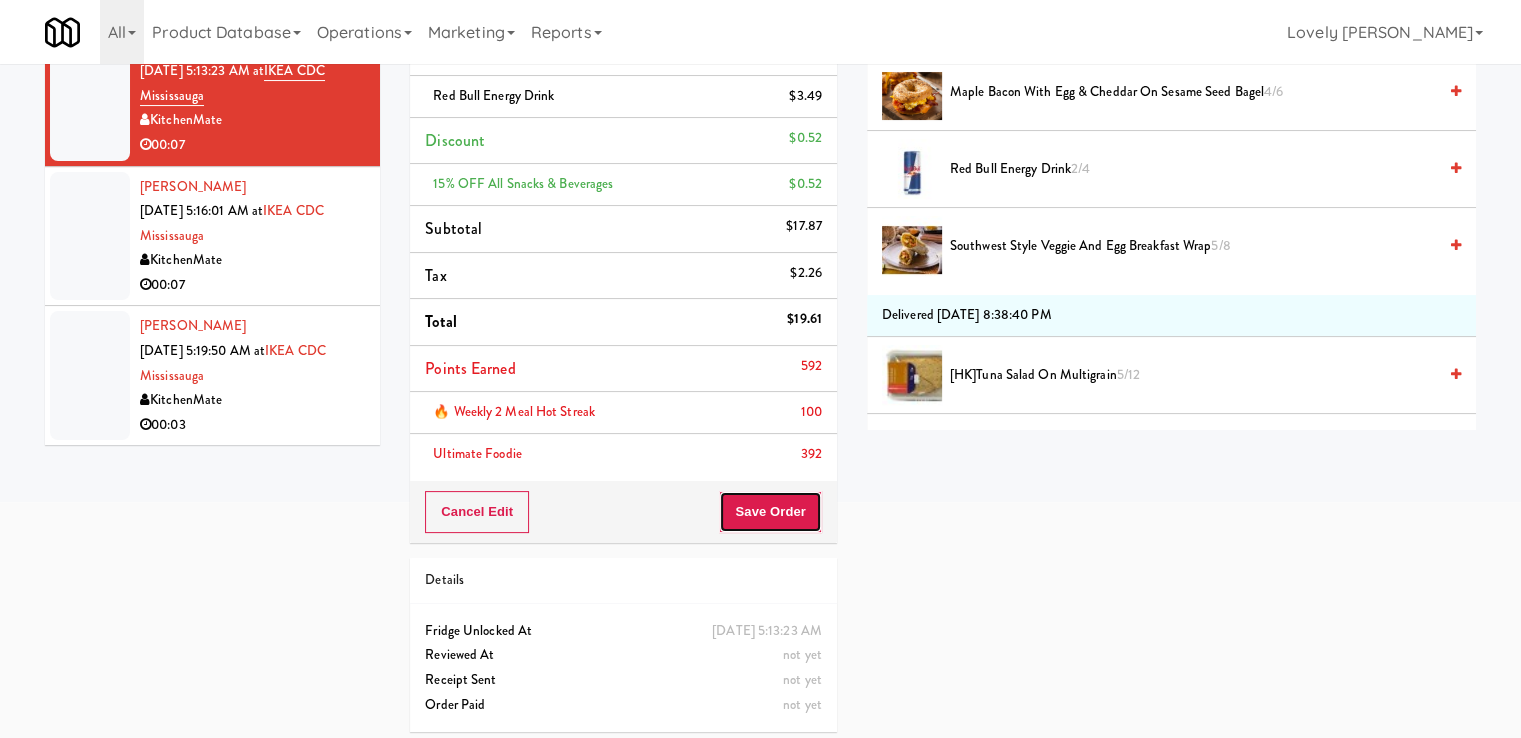 click on "Save Order" at bounding box center (770, 512) 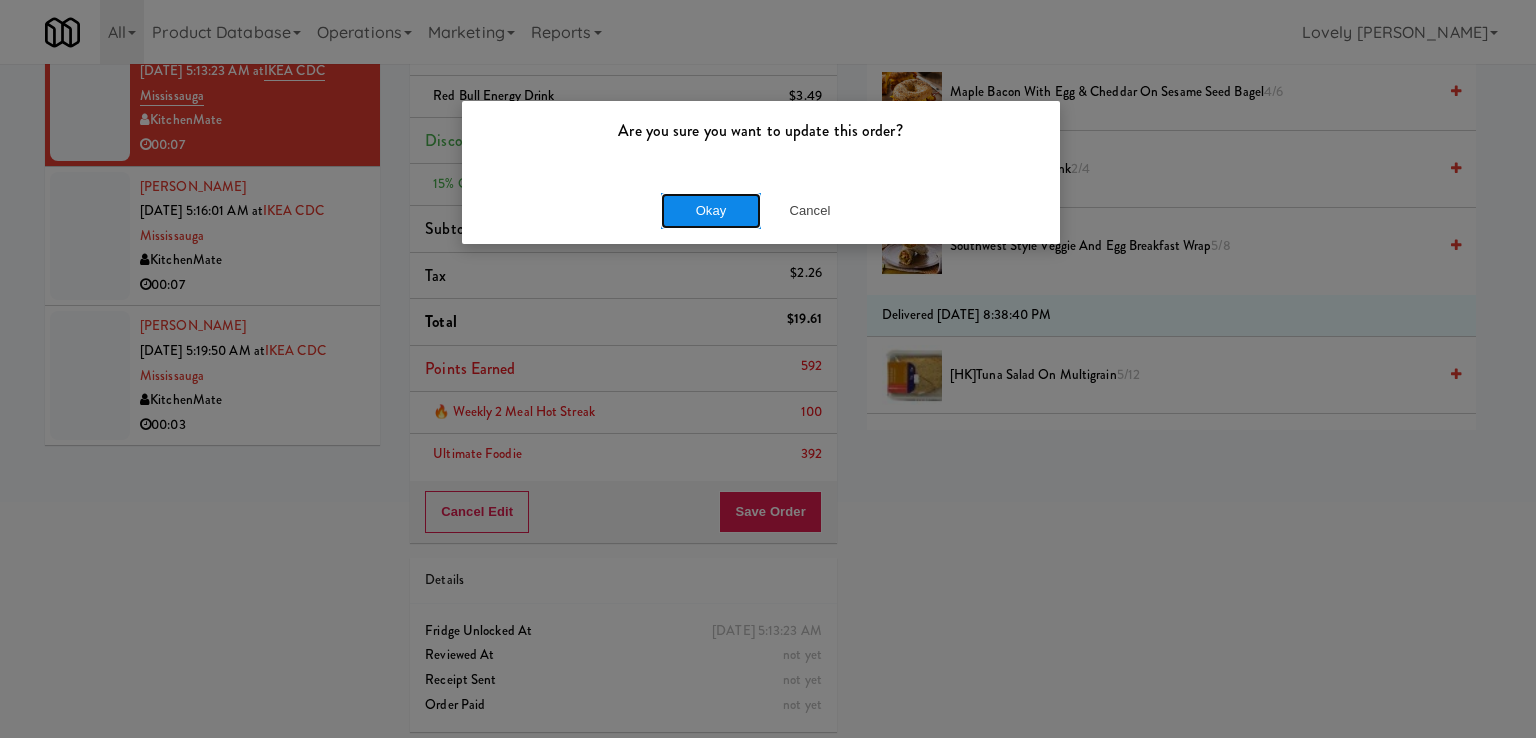 click on "Okay" at bounding box center (711, 211) 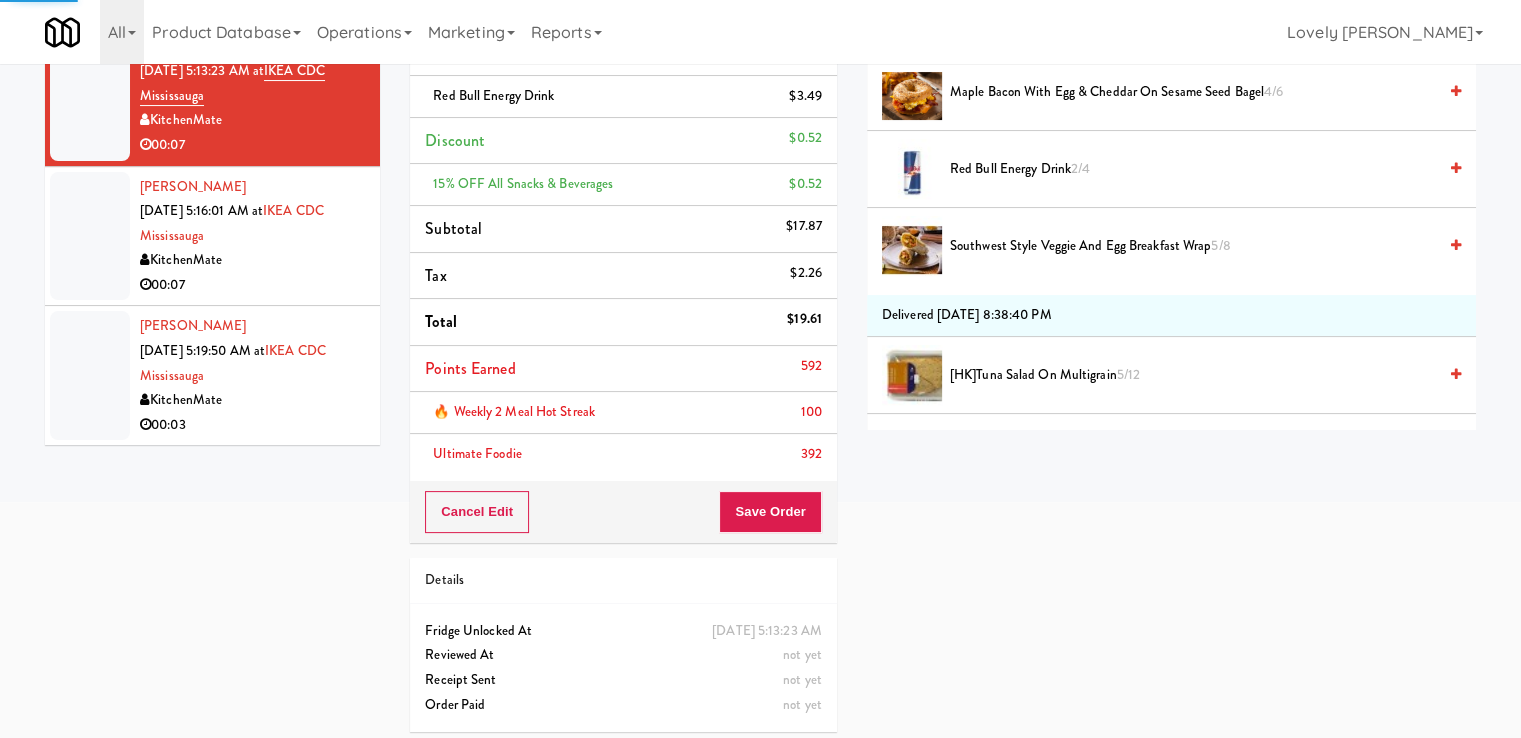 scroll, scrollTop: 149, scrollLeft: 0, axis: vertical 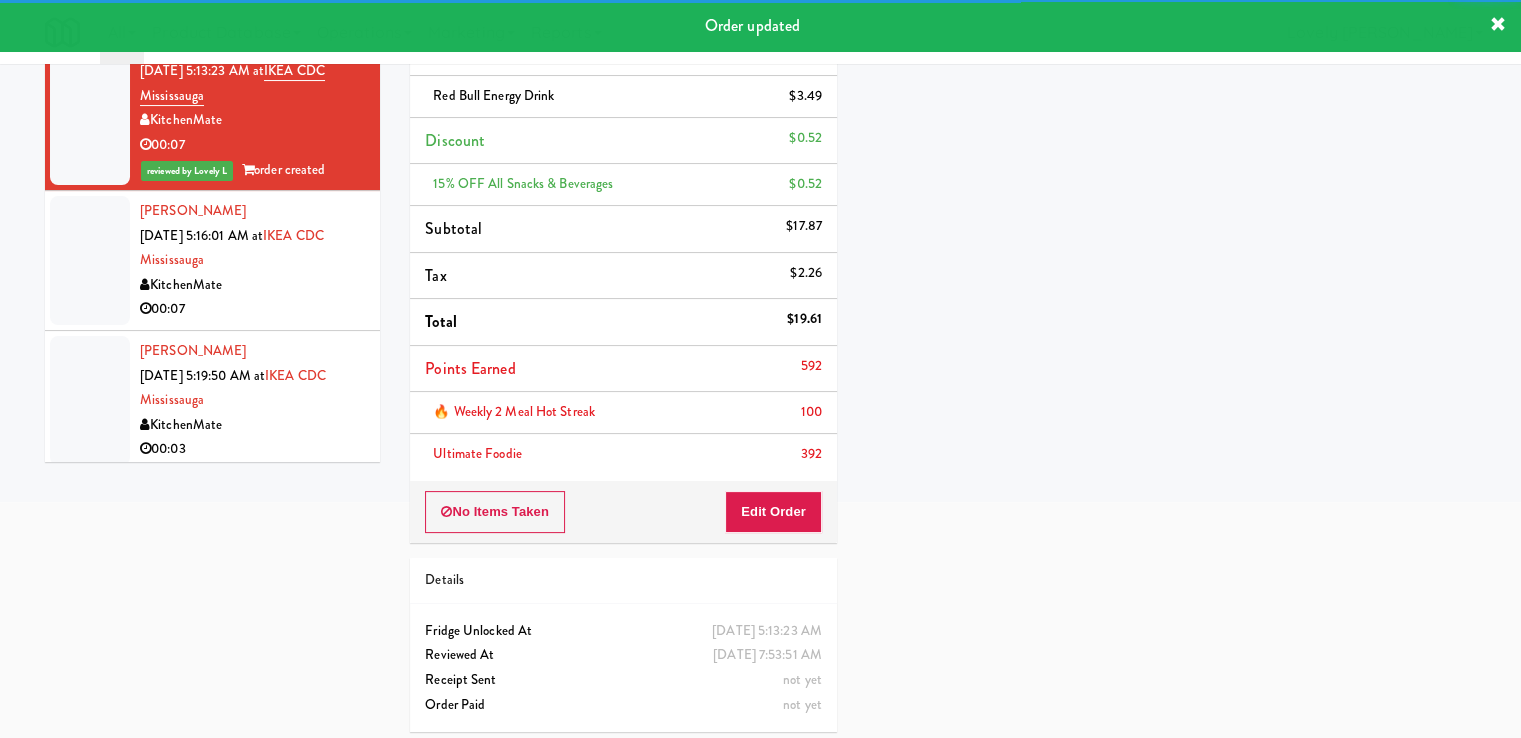 click on "[PERSON_NAME] [DATE] 5:19:50 AM at  IKEA CDC Mississauga  KitchenMate  00:03" at bounding box center [252, 400] 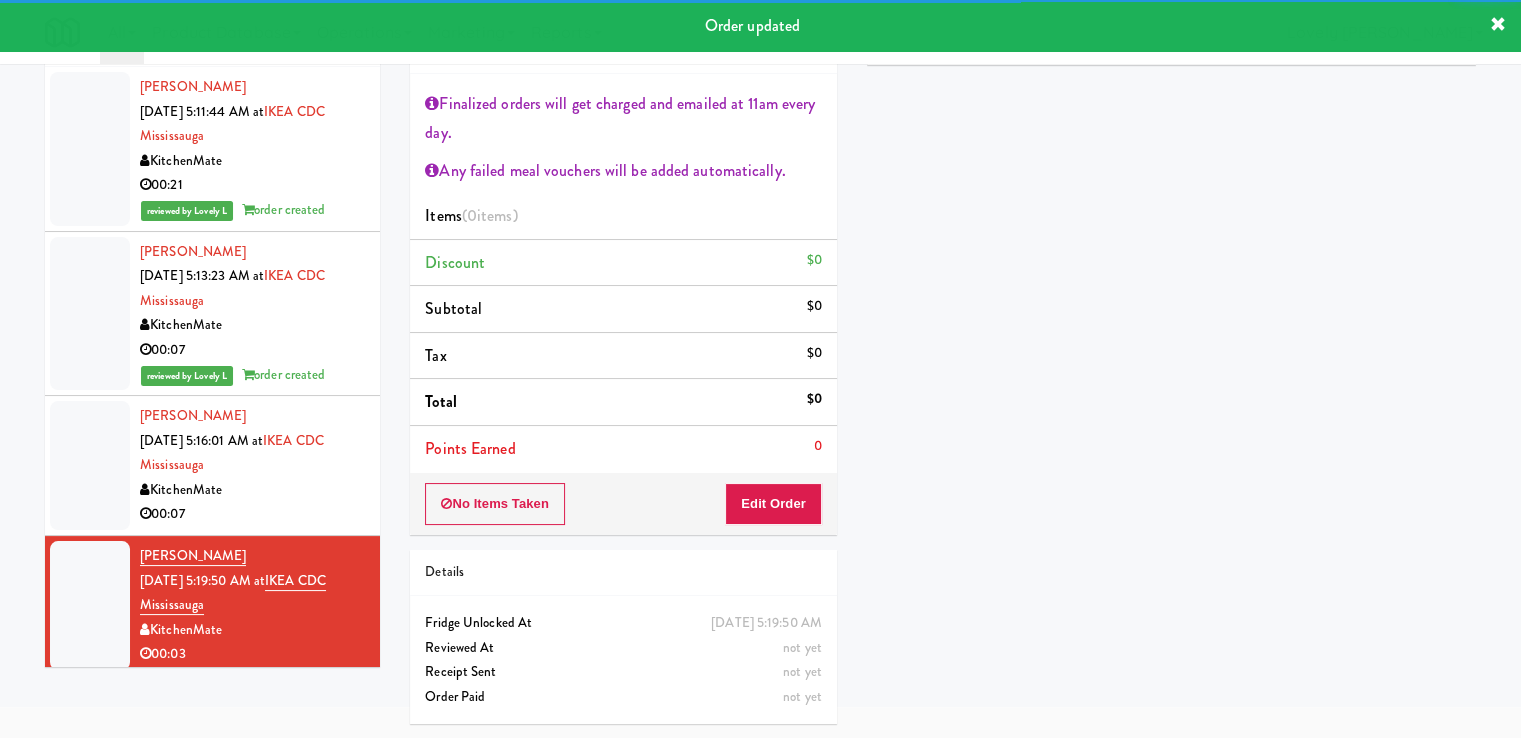 click on "00:07" at bounding box center [252, 514] 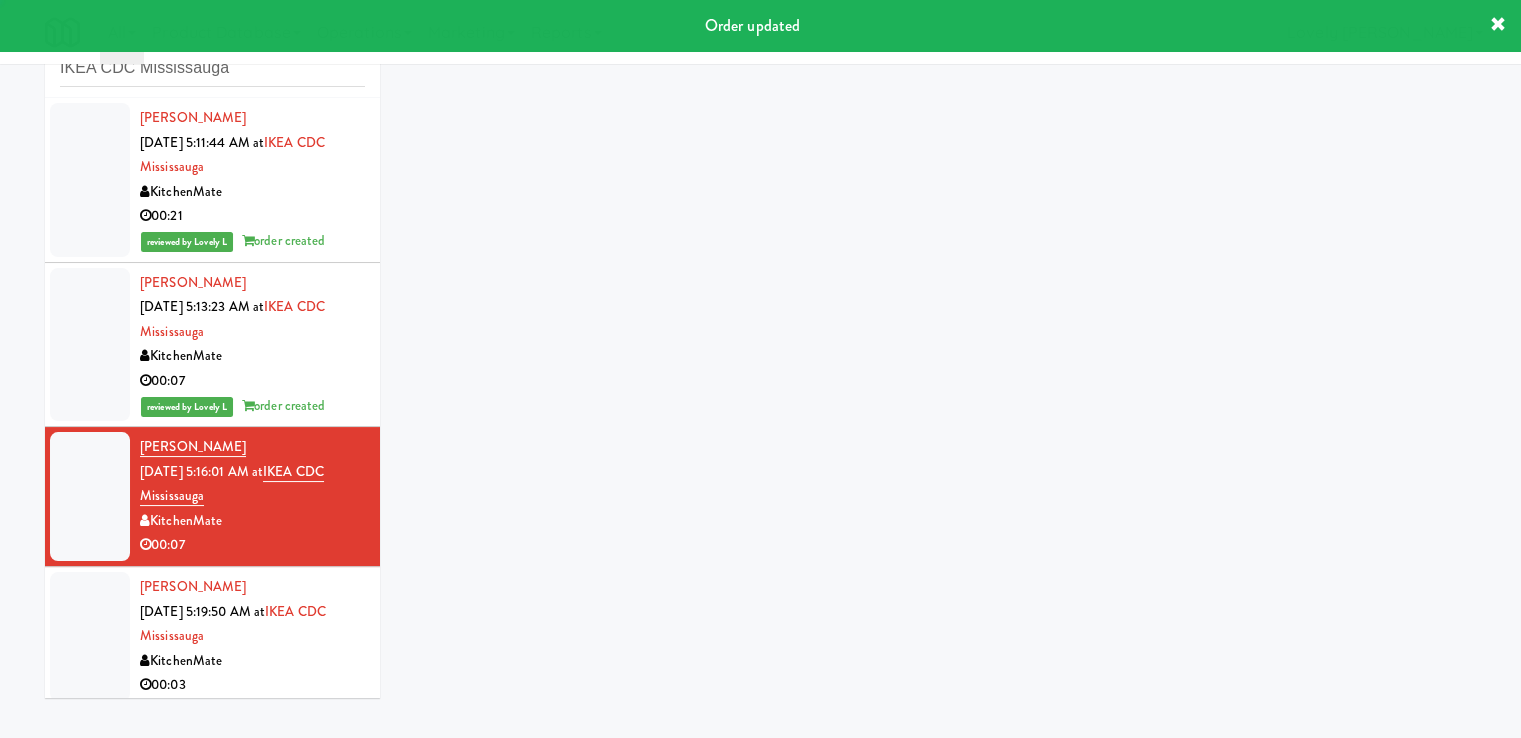 scroll, scrollTop: 95, scrollLeft: 0, axis: vertical 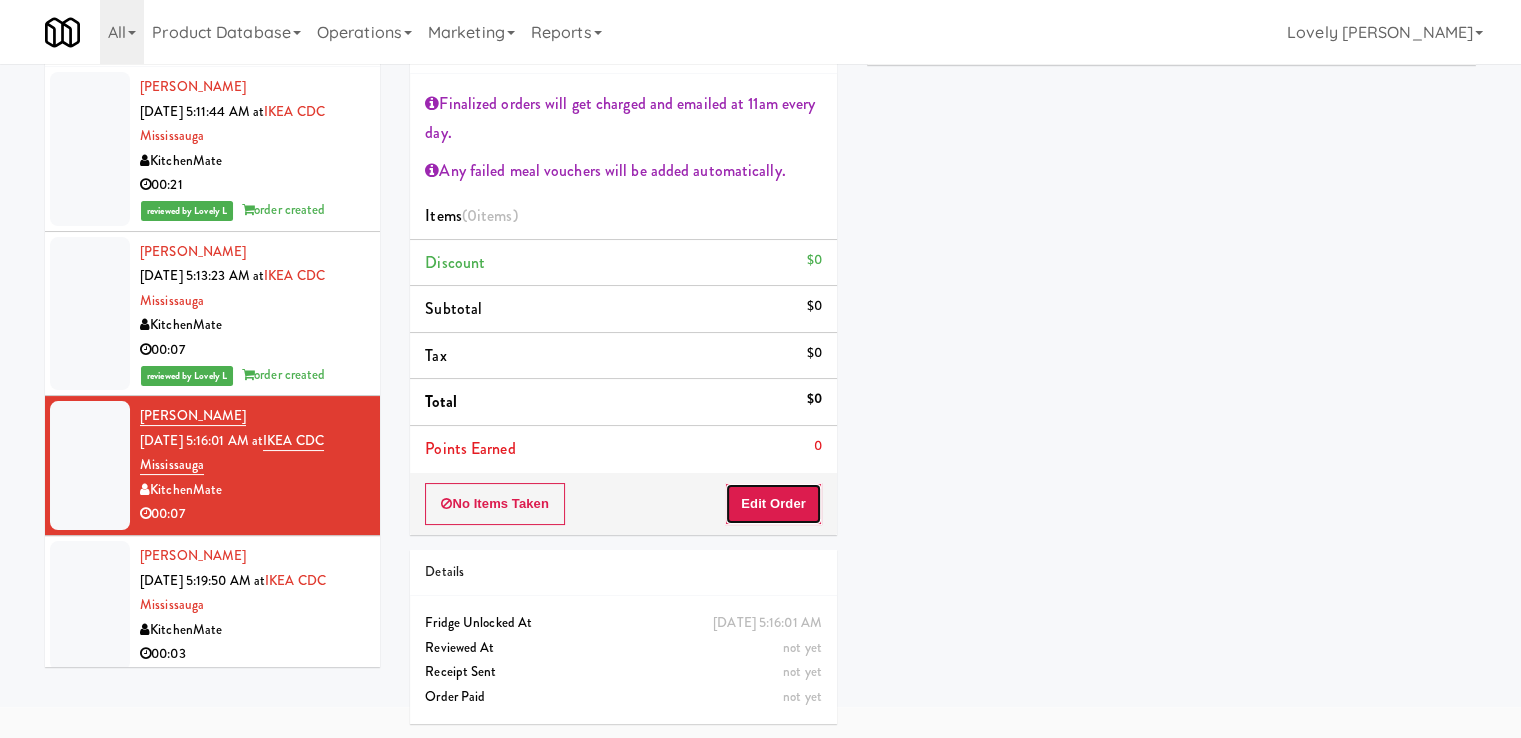click on "Edit Order" at bounding box center [773, 504] 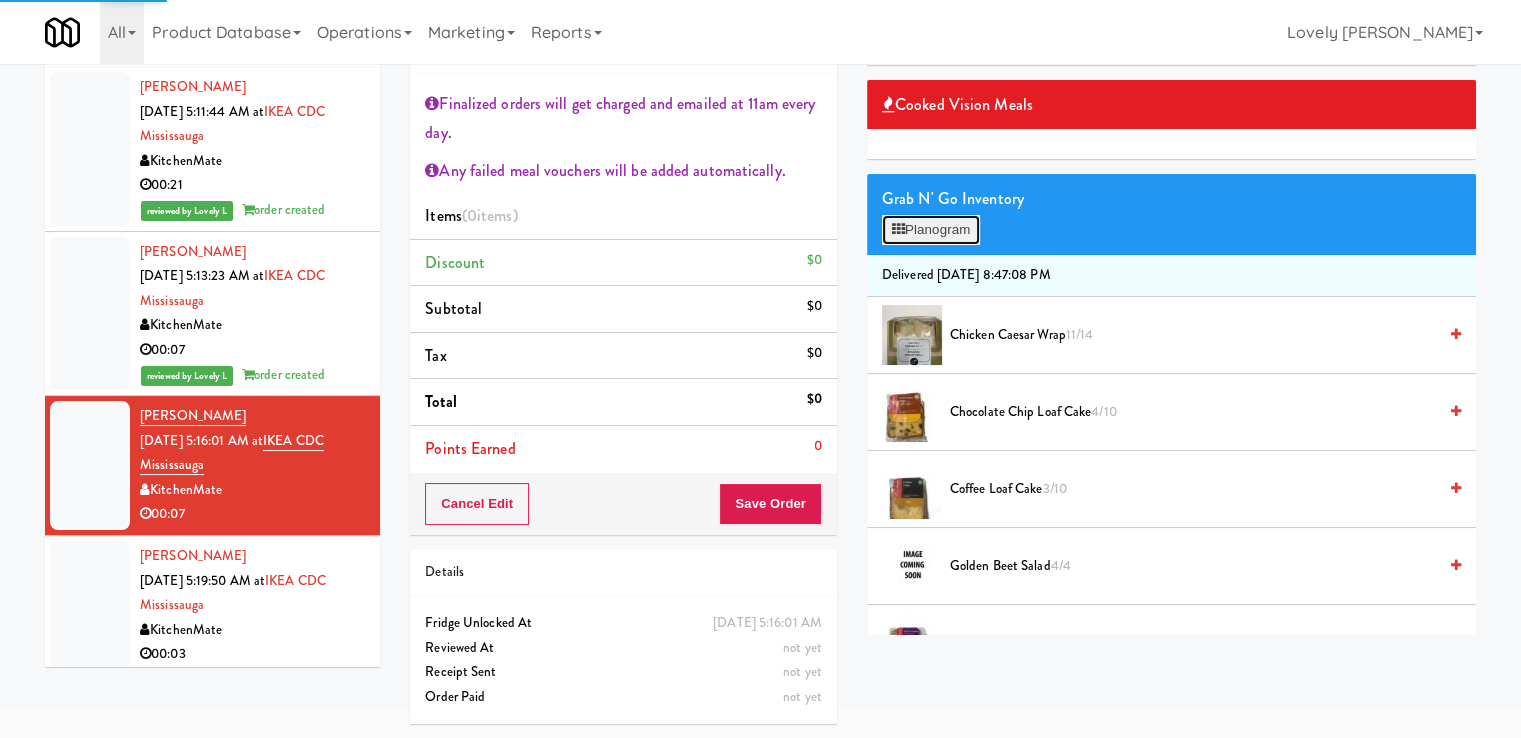 click on "Planogram" at bounding box center [931, 230] 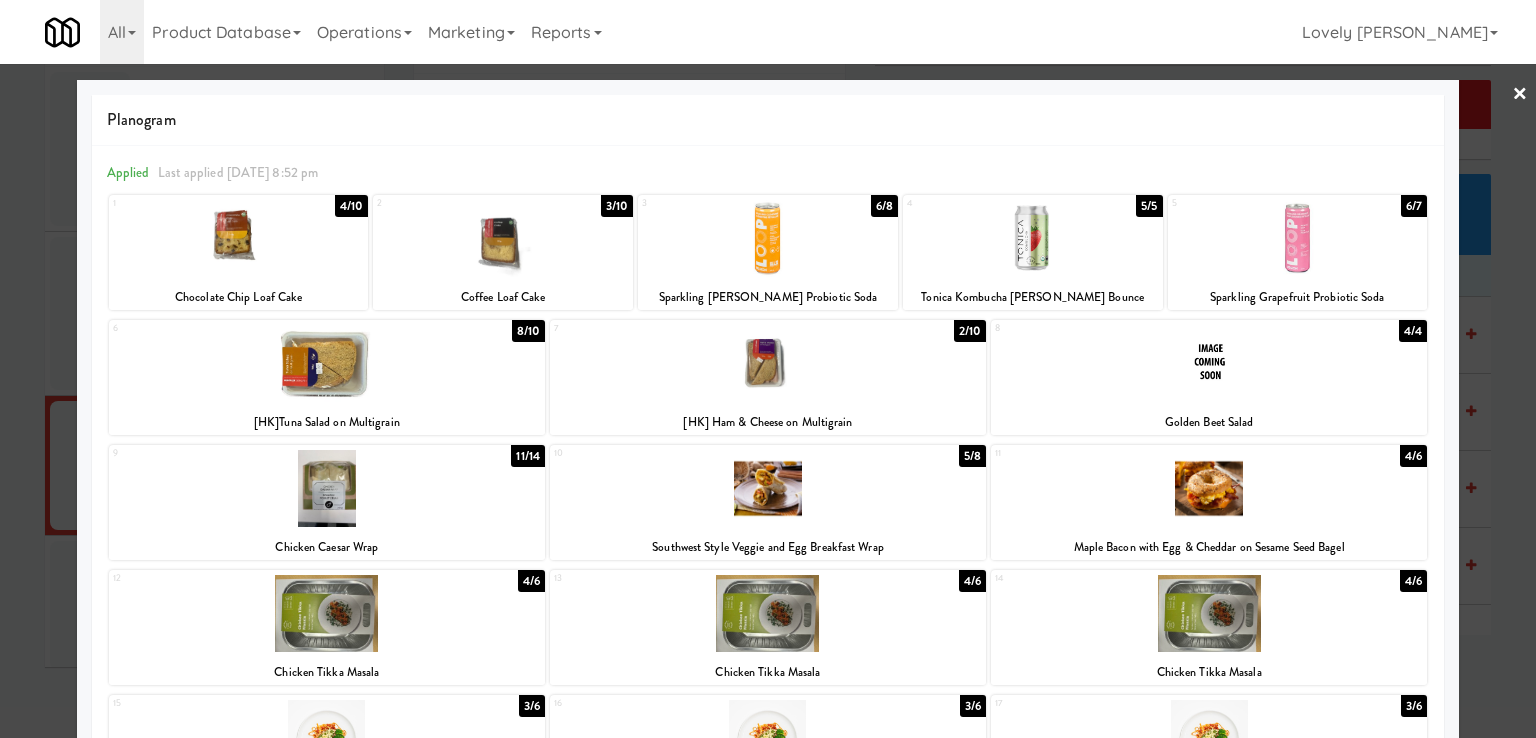 click at bounding box center [768, 488] 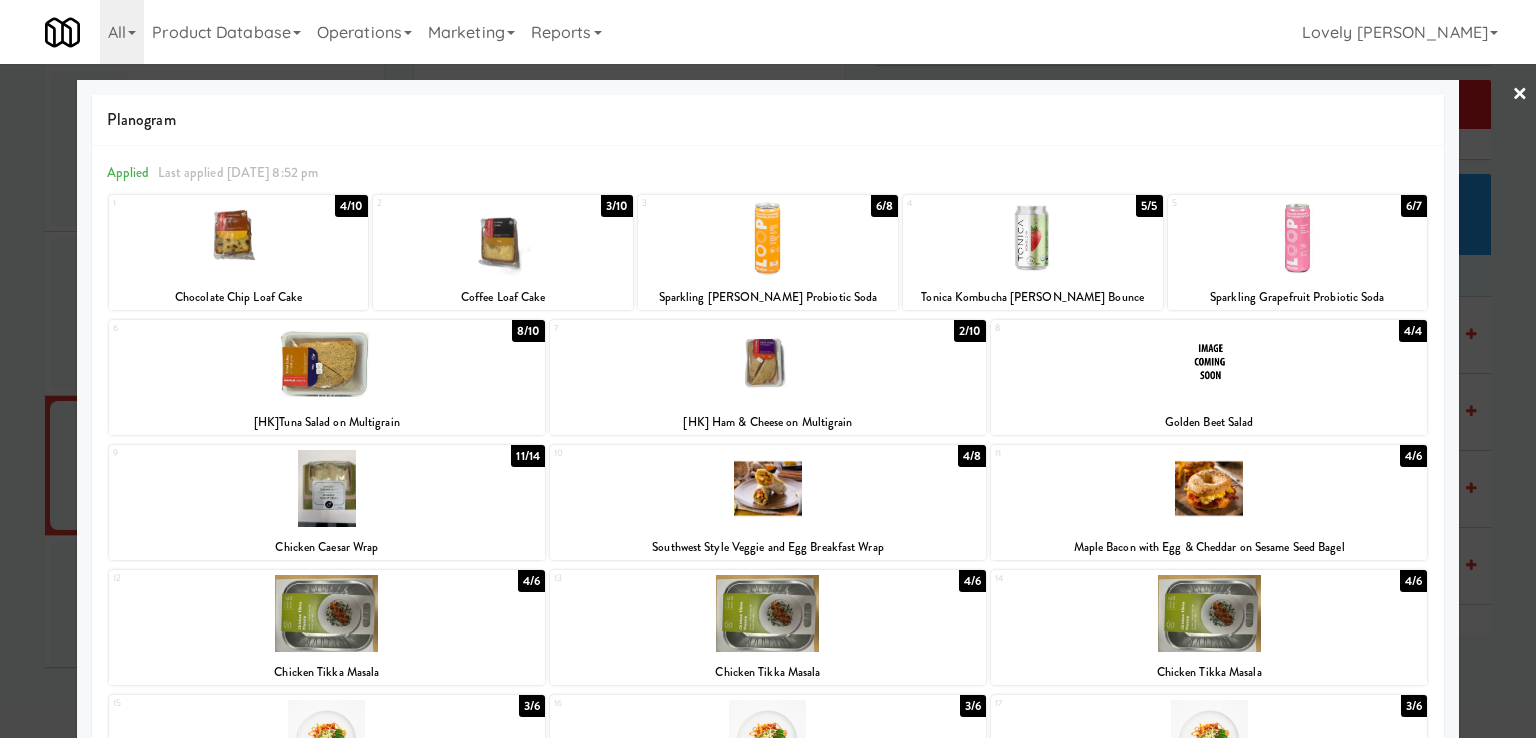 click at bounding box center (503, 238) 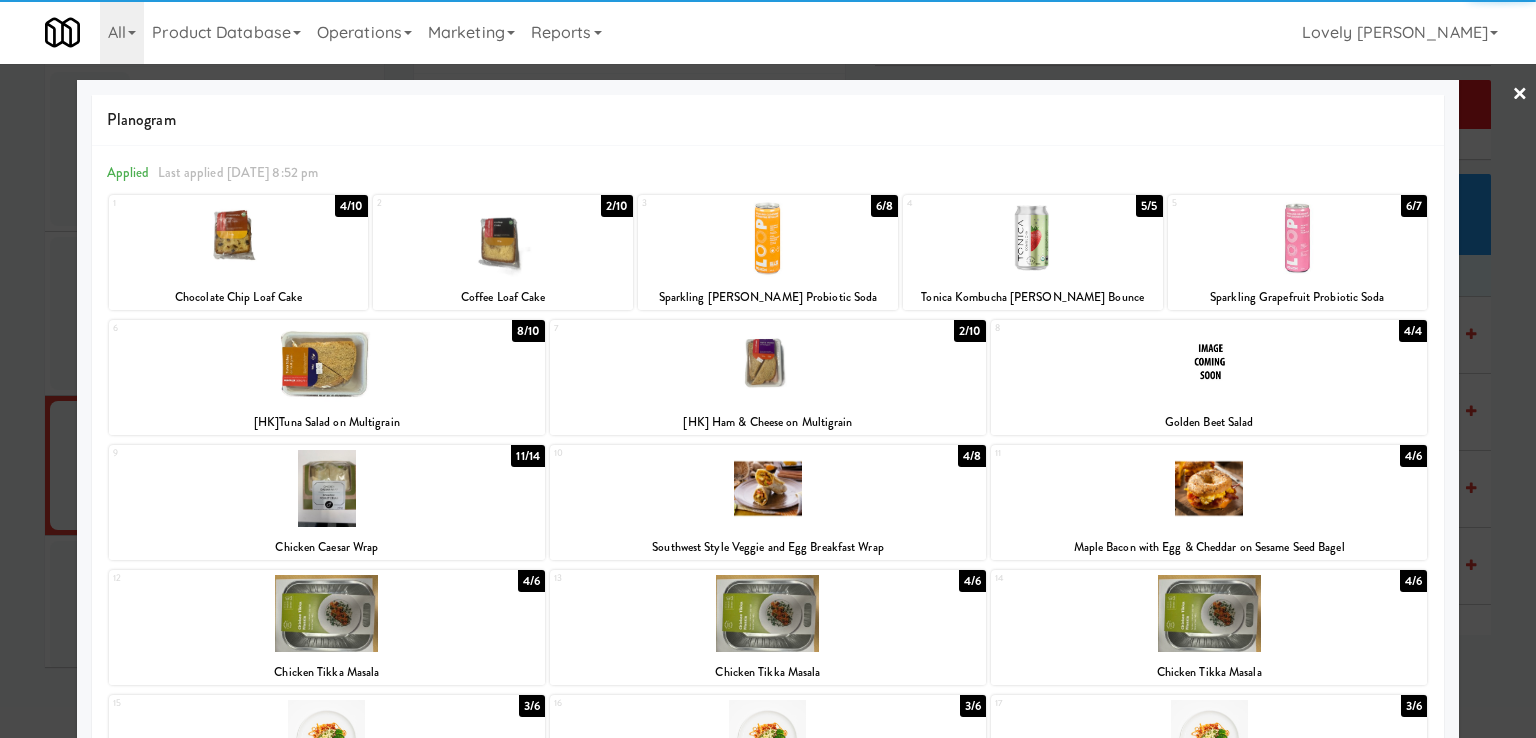 click at bounding box center (768, 369) 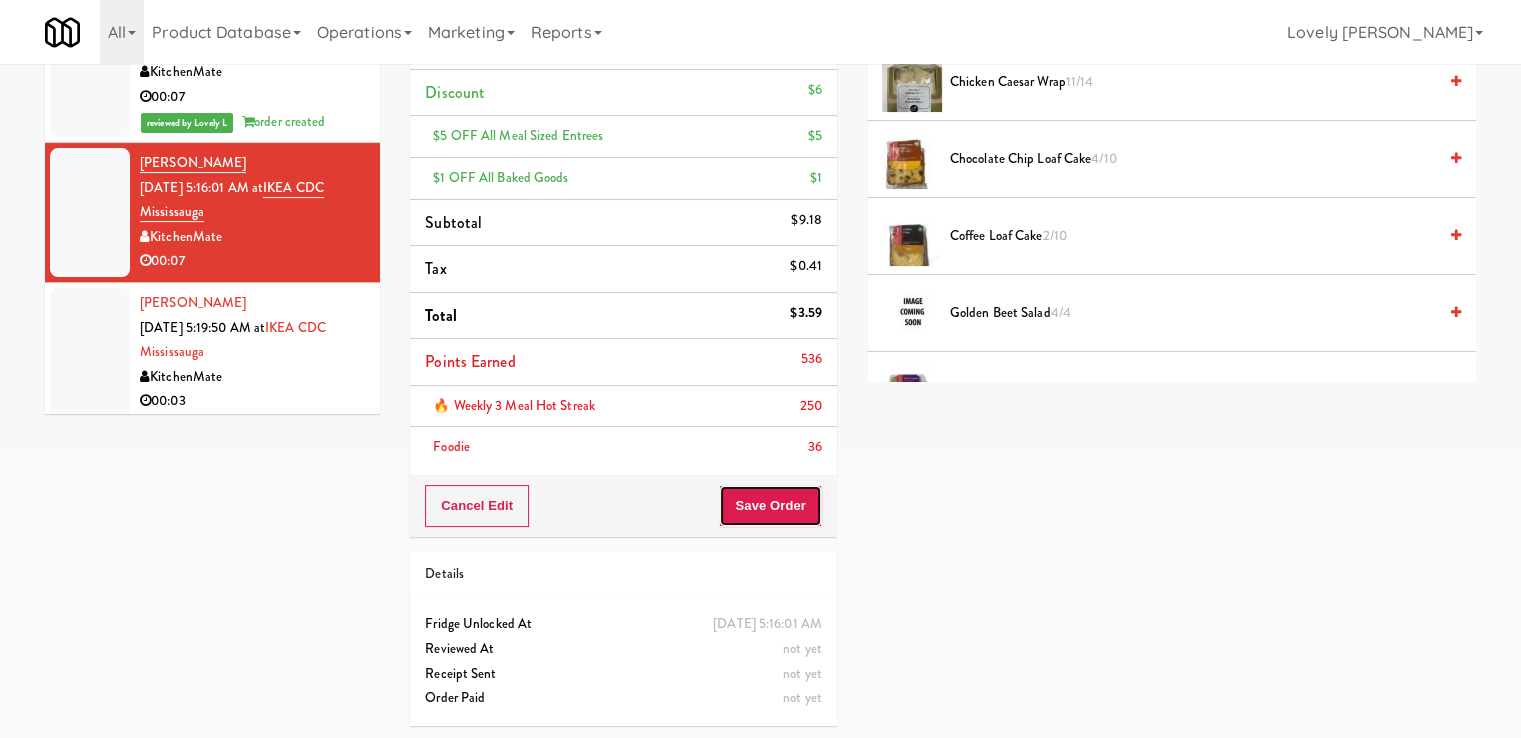 click on "Save Order" at bounding box center [770, 506] 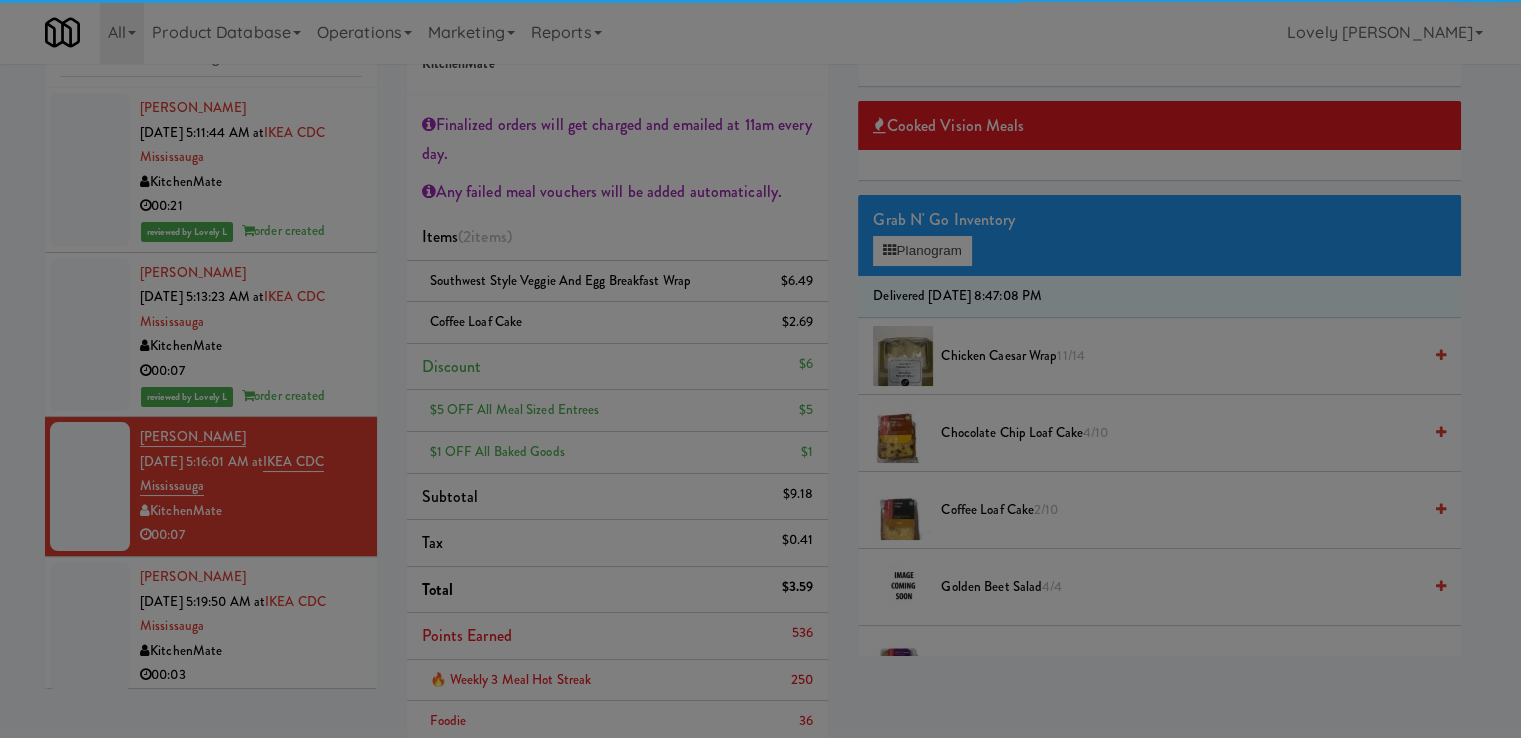 scroll, scrollTop: 48, scrollLeft: 0, axis: vertical 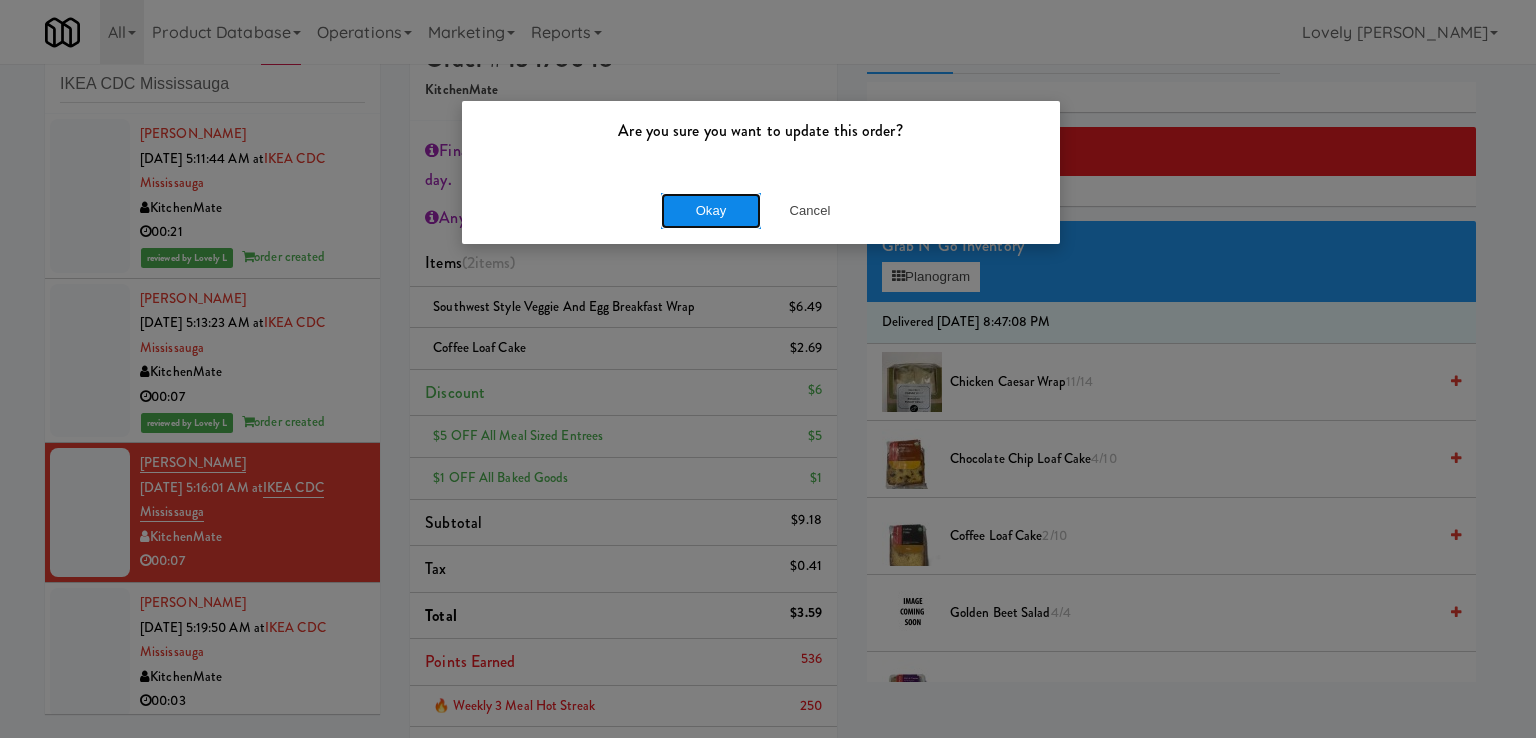 click on "Okay" at bounding box center (711, 211) 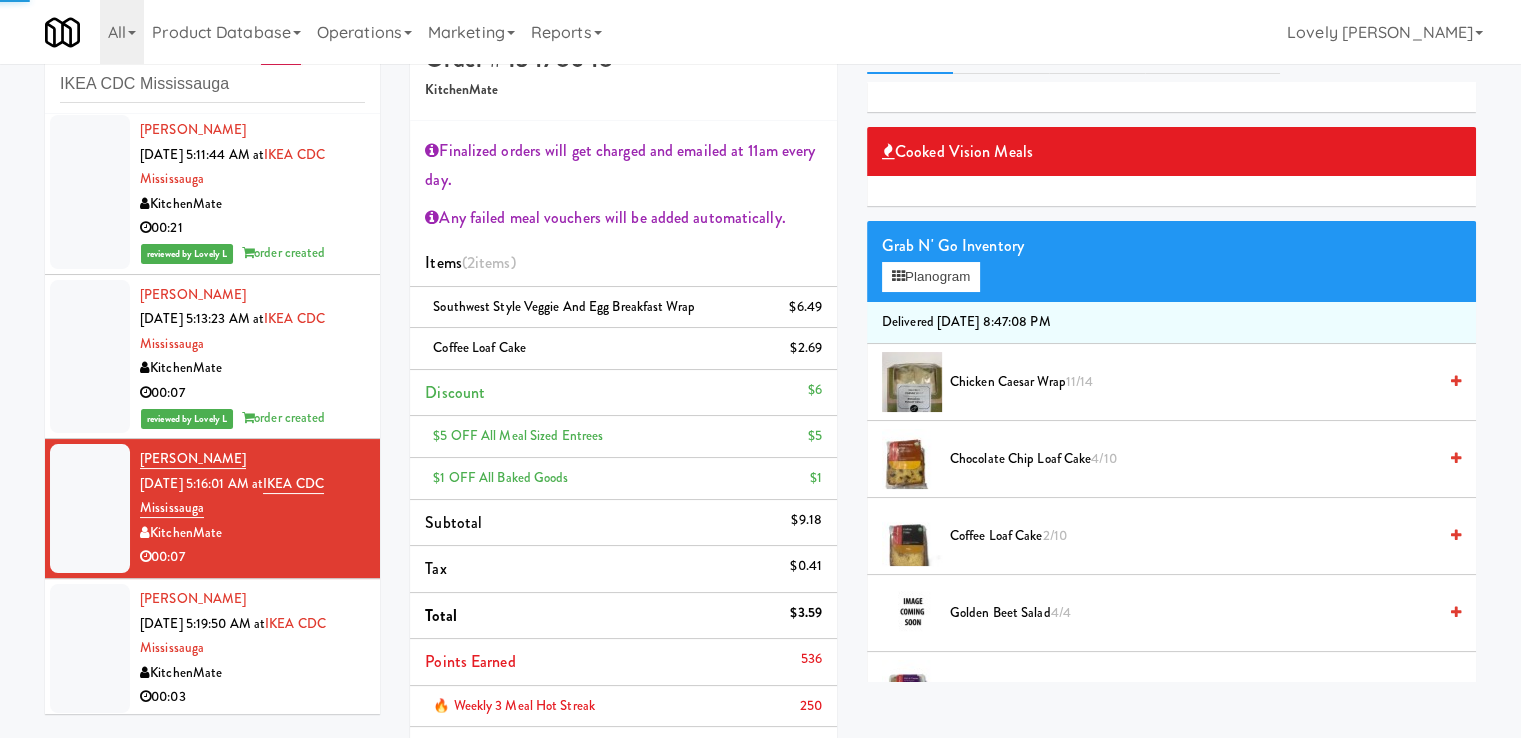 scroll, scrollTop: 8, scrollLeft: 0, axis: vertical 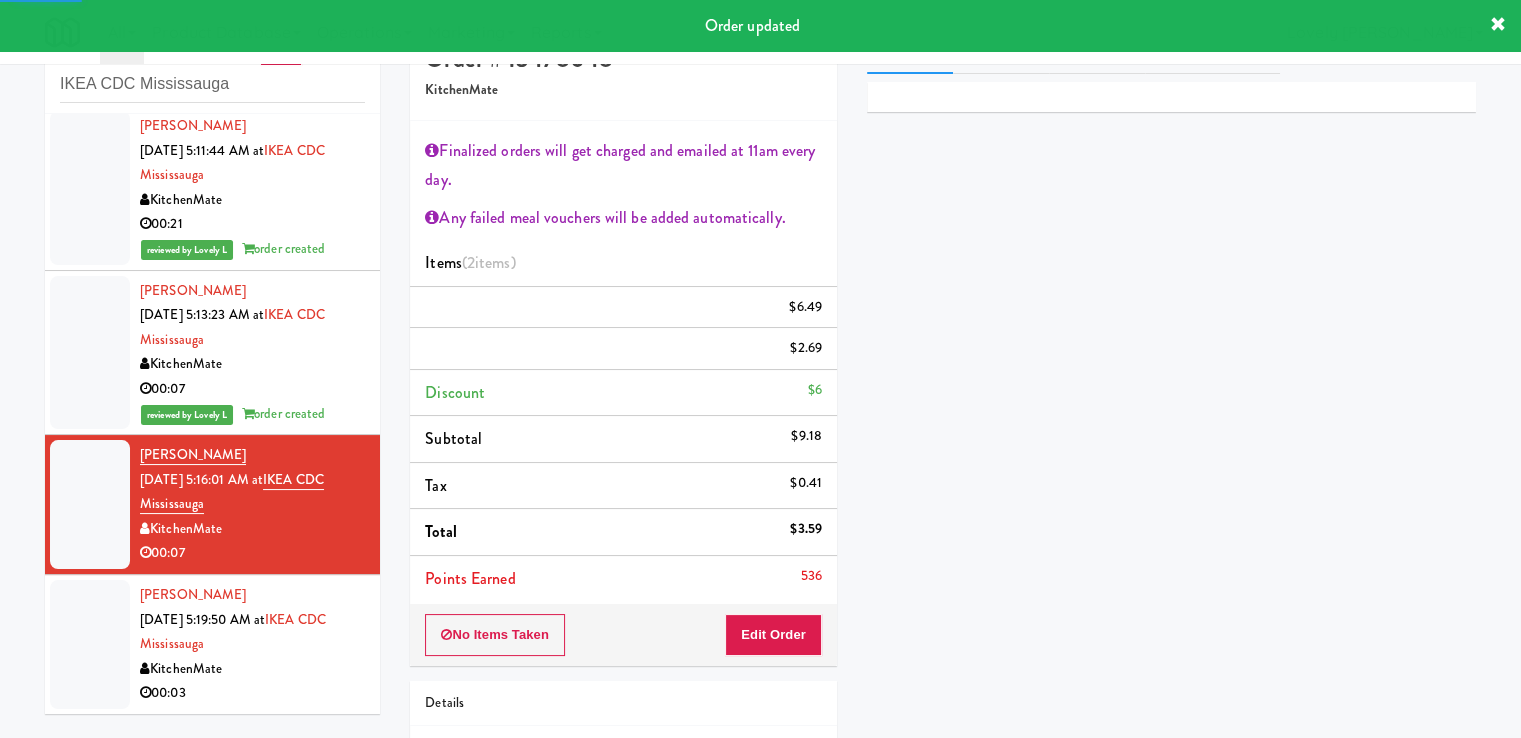 click on "KitchenMate" at bounding box center [252, 669] 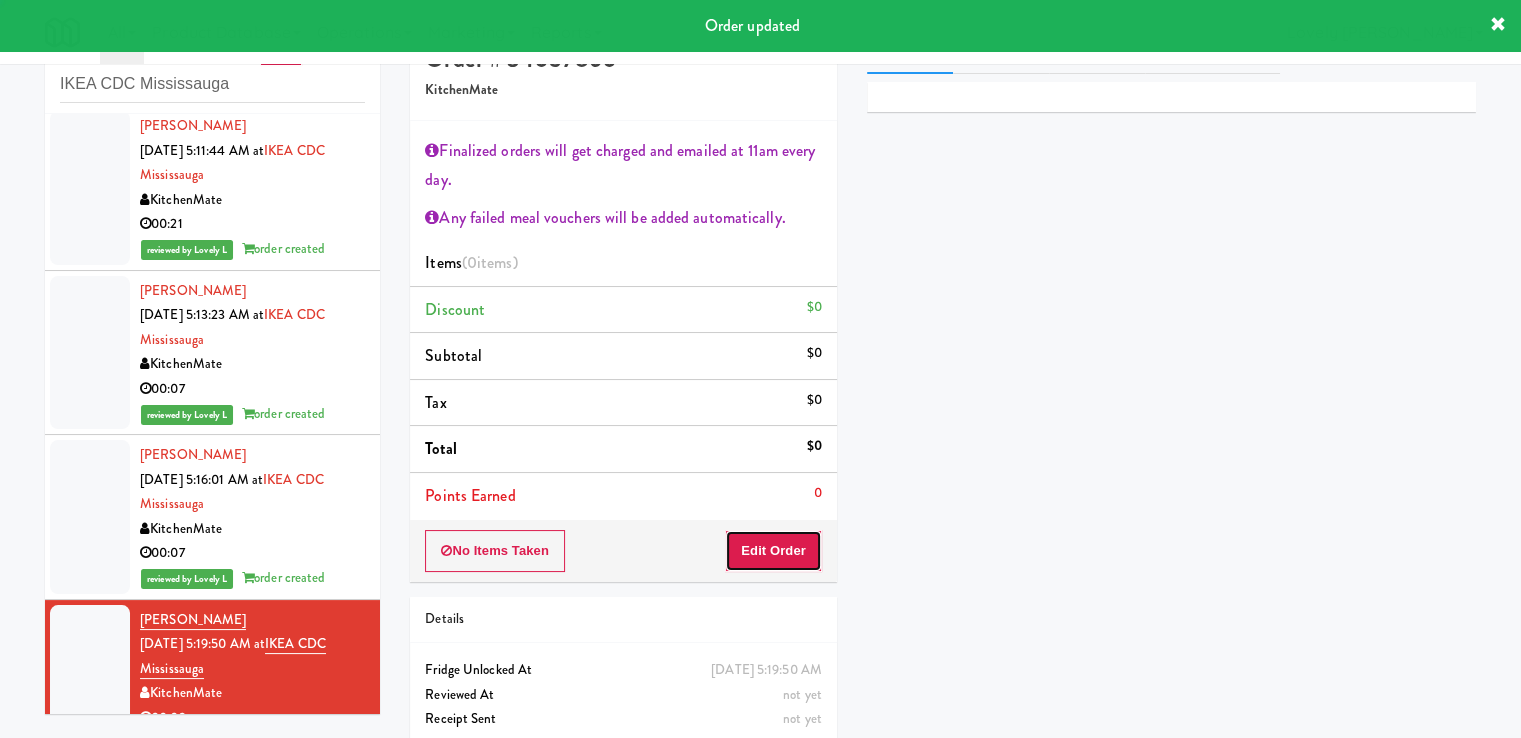 click on "Edit Order" at bounding box center [773, 551] 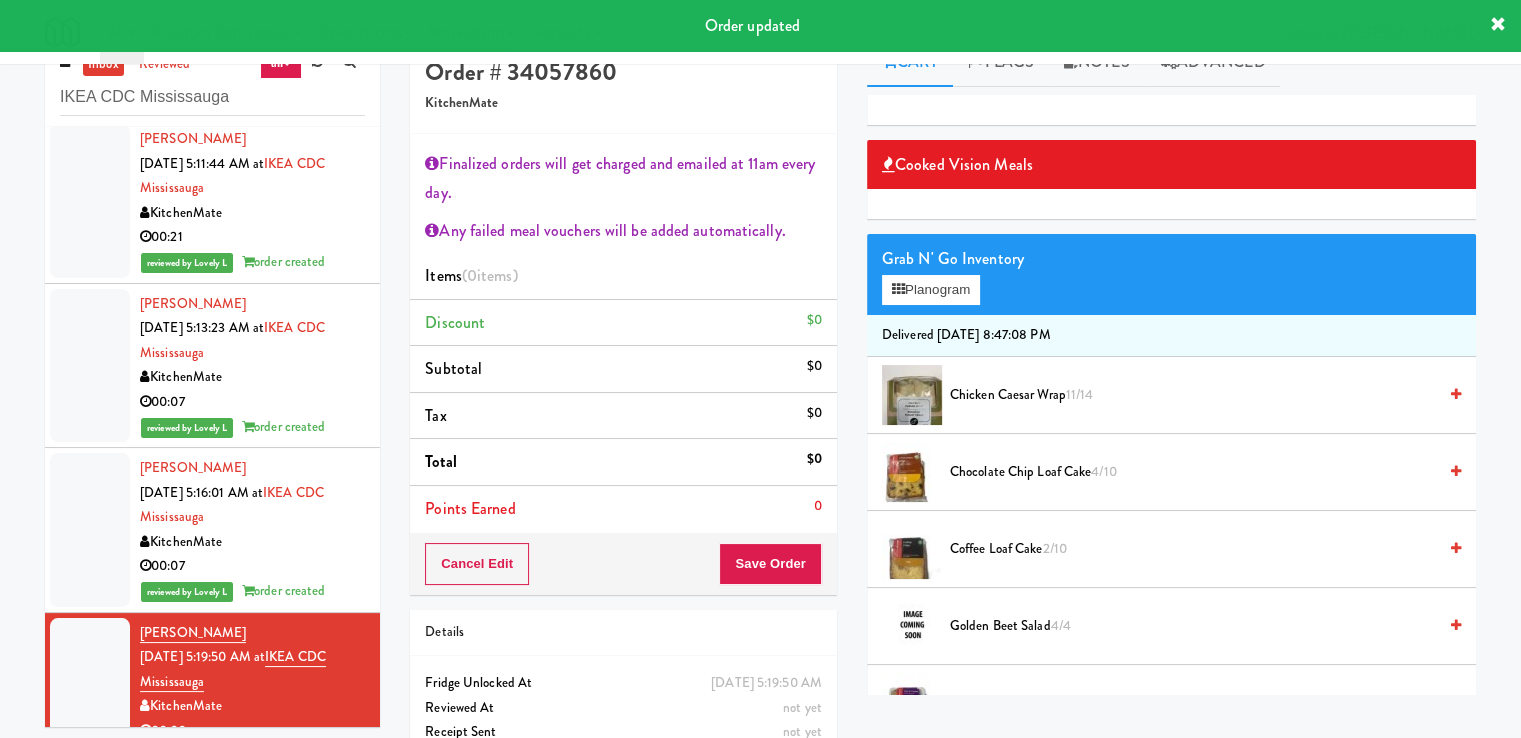 scroll, scrollTop: 95, scrollLeft: 0, axis: vertical 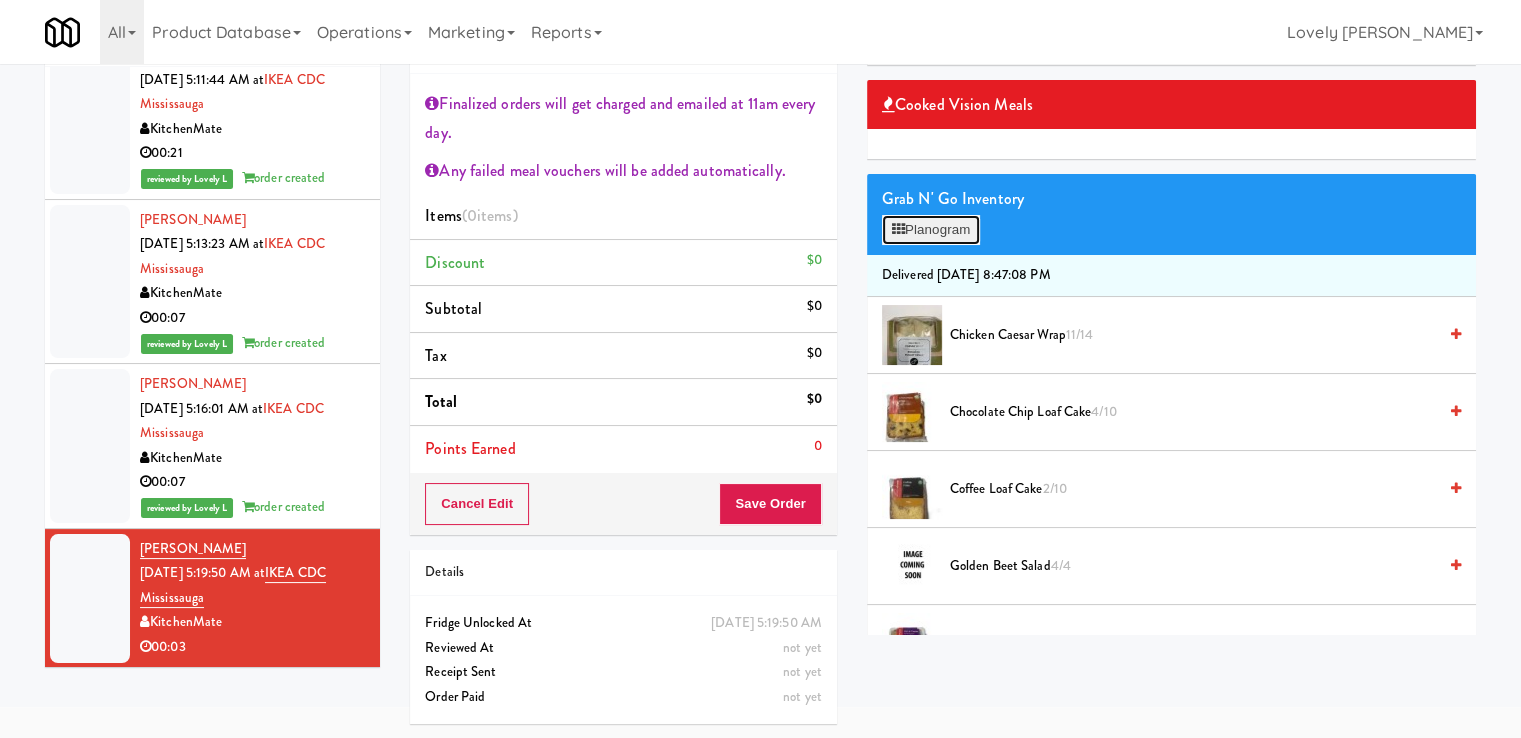 click on "Planogram" at bounding box center [931, 230] 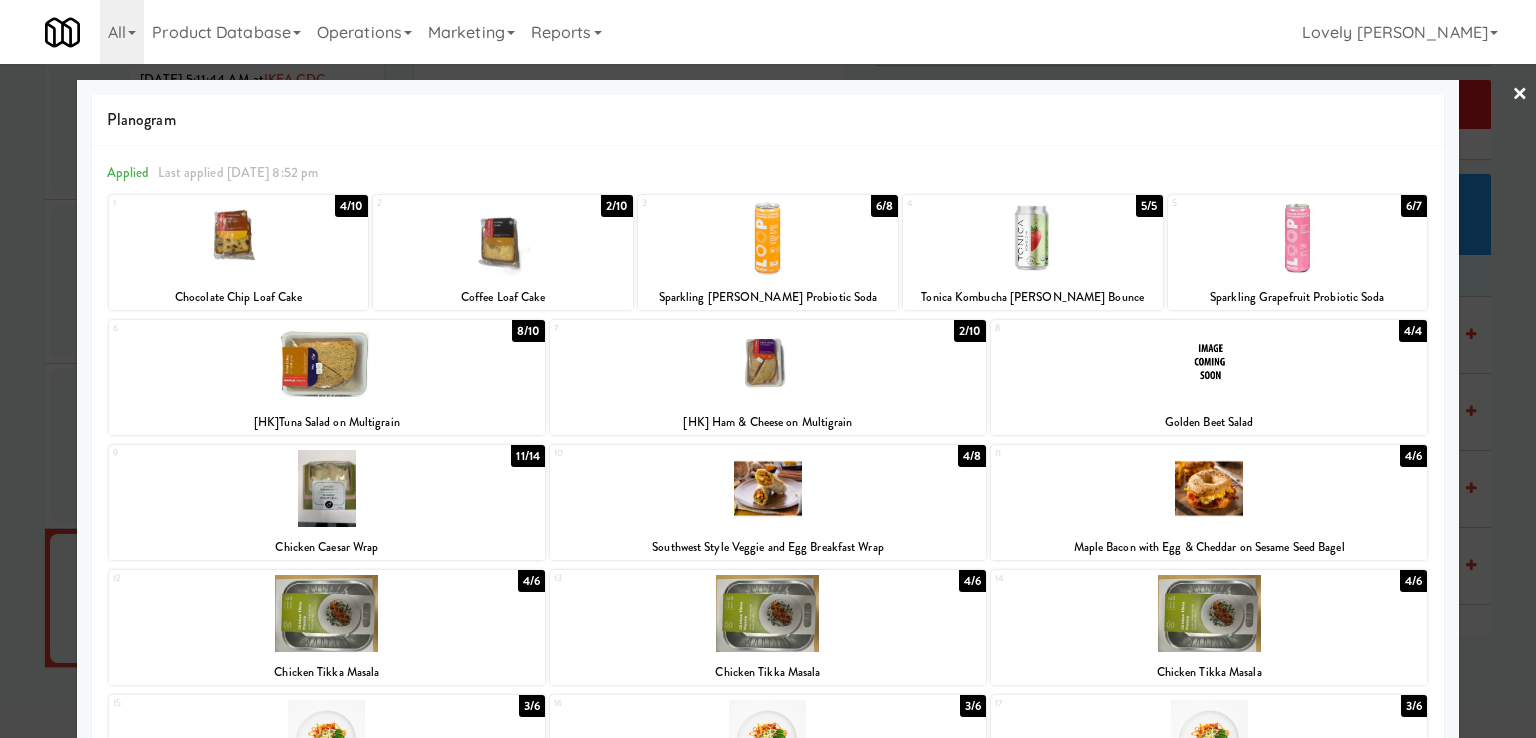 click at bounding box center [327, 488] 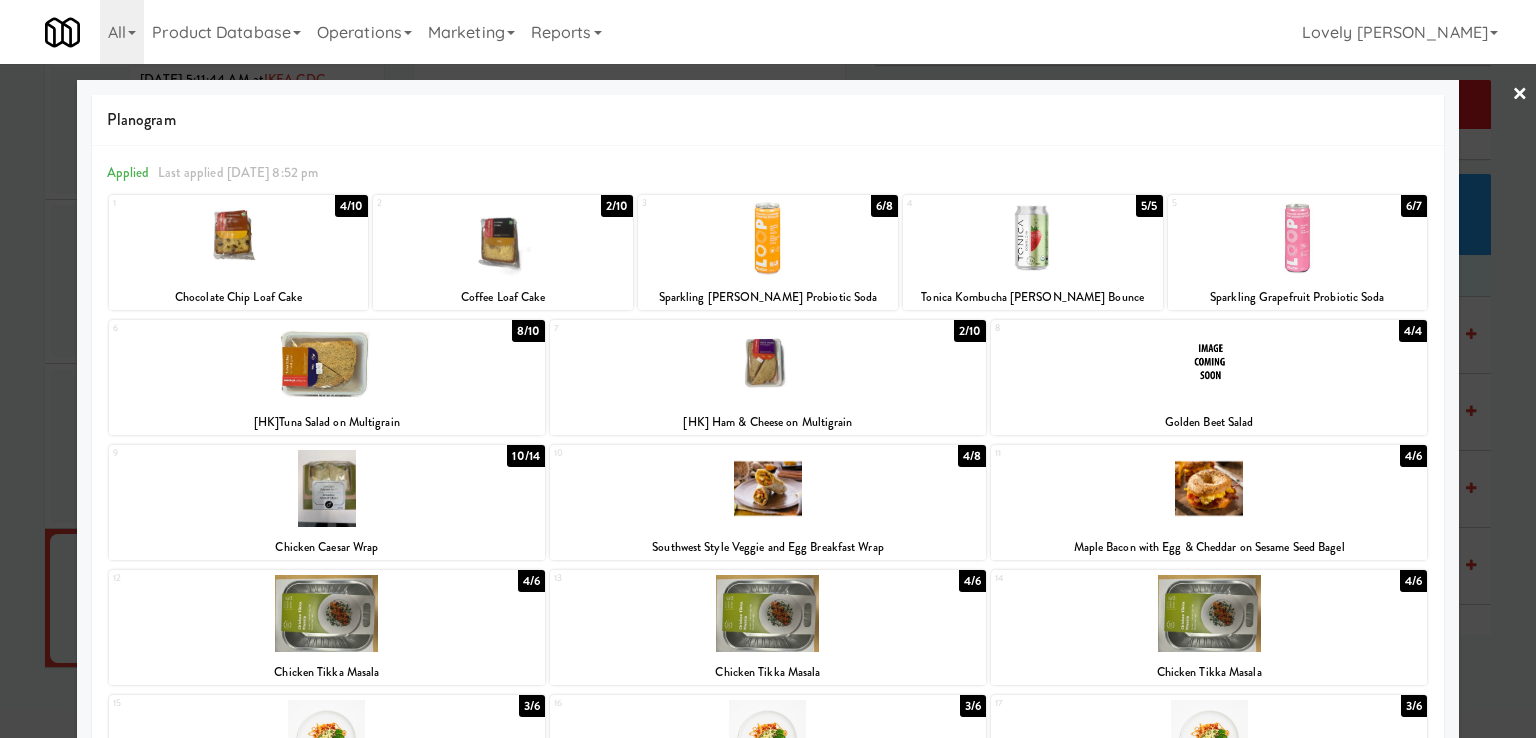 click at bounding box center (768, 369) 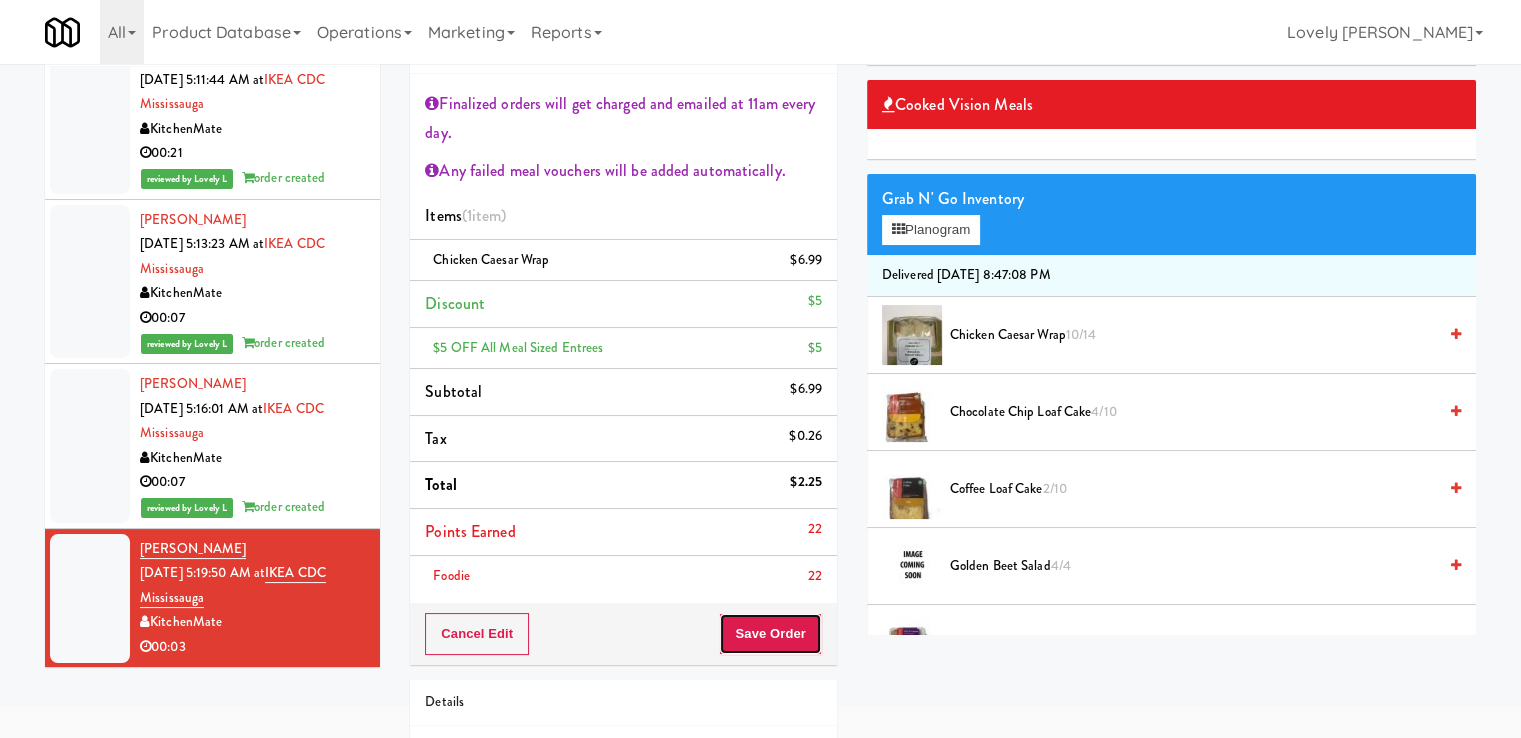 click on "Save Order" at bounding box center [770, 634] 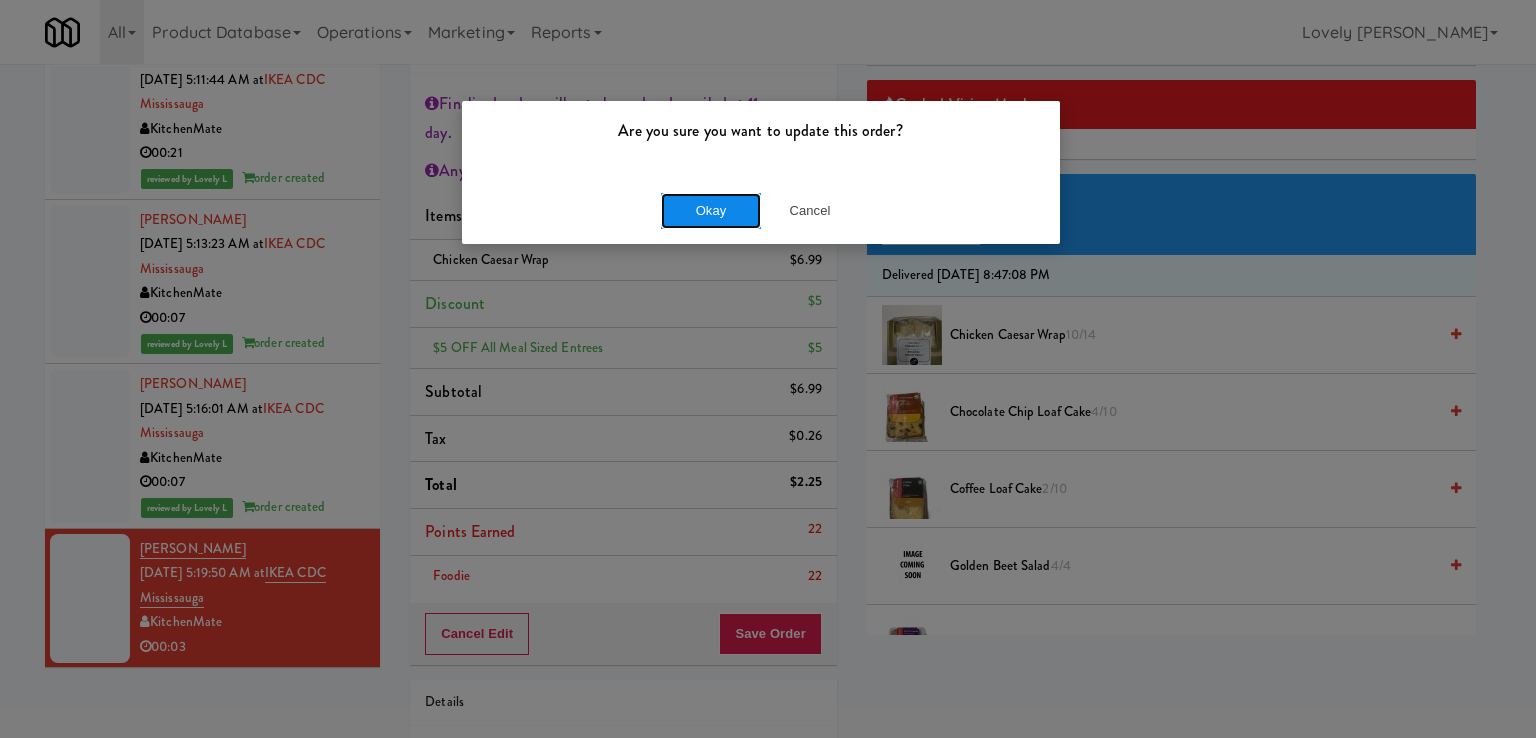 click on "Okay" at bounding box center (711, 211) 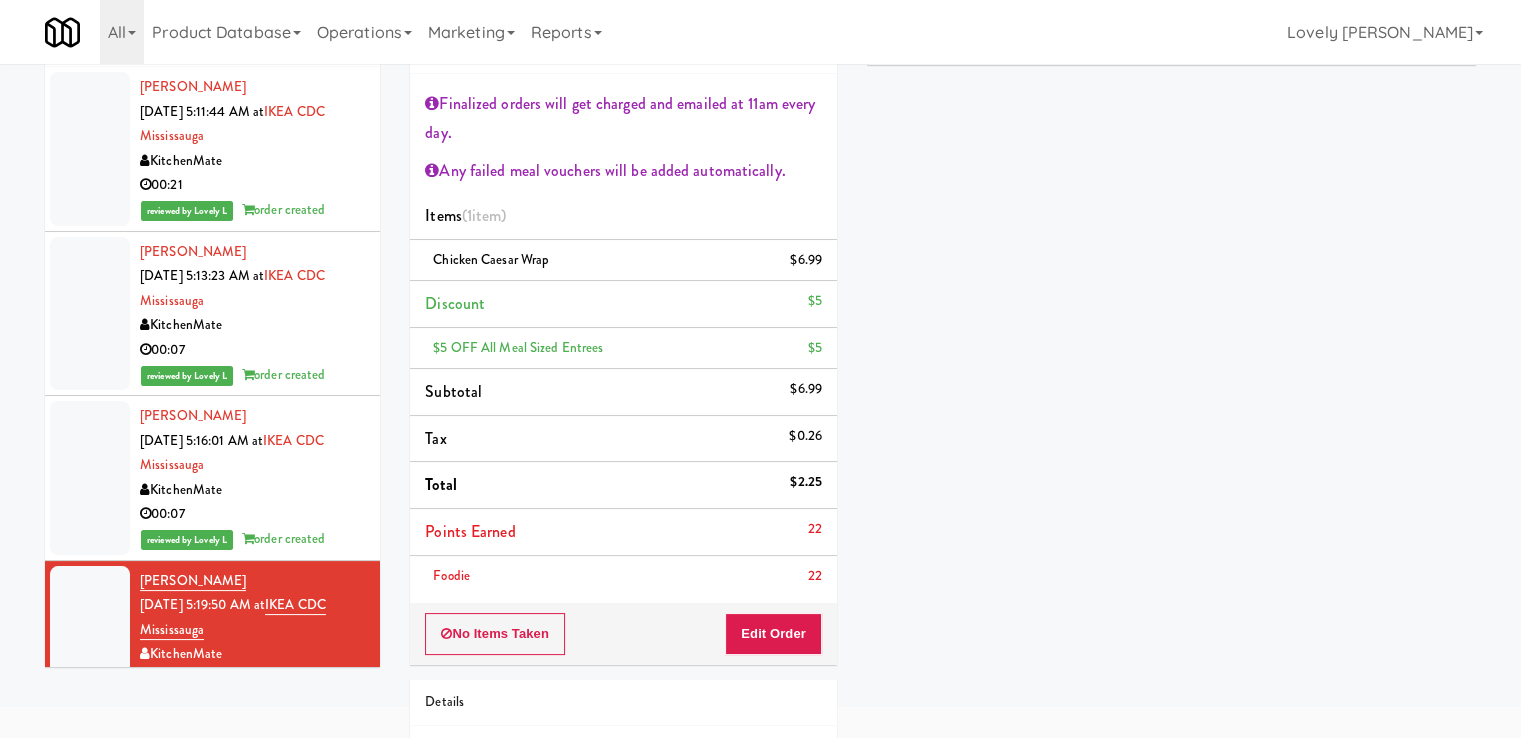 scroll, scrollTop: 0, scrollLeft: 0, axis: both 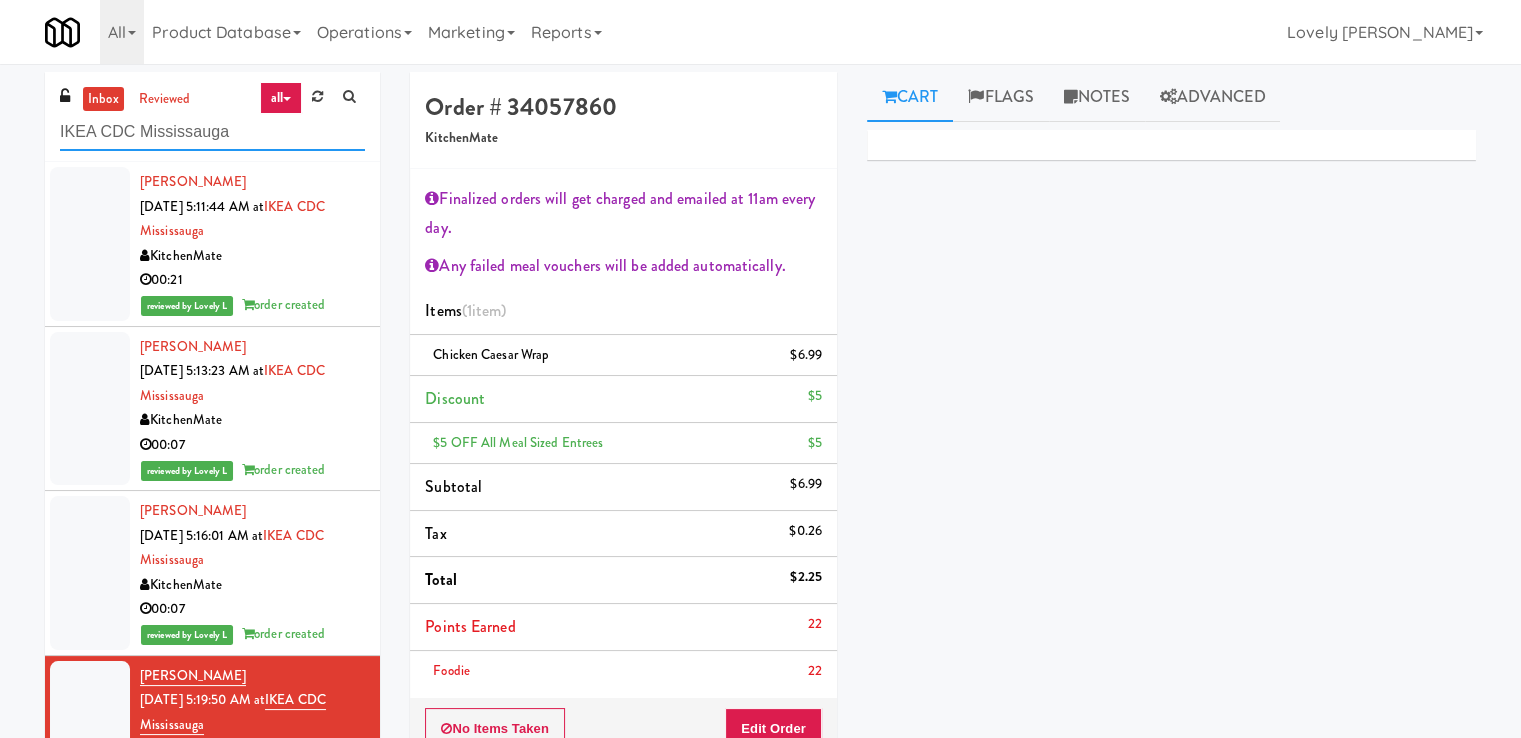 click on "IKEA CDC Mississauga" at bounding box center [212, 132] 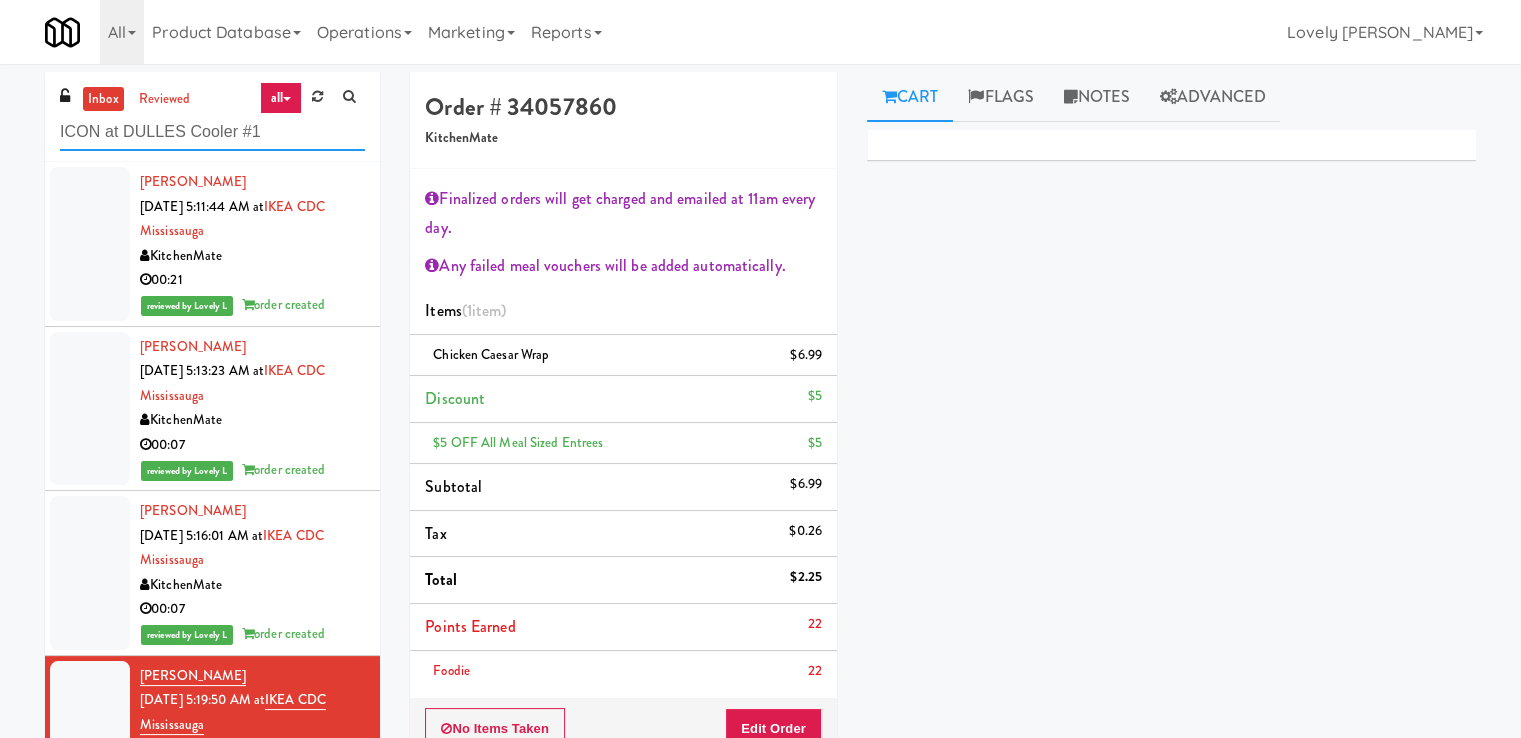 type on "ICON at DULLES Cooler #1" 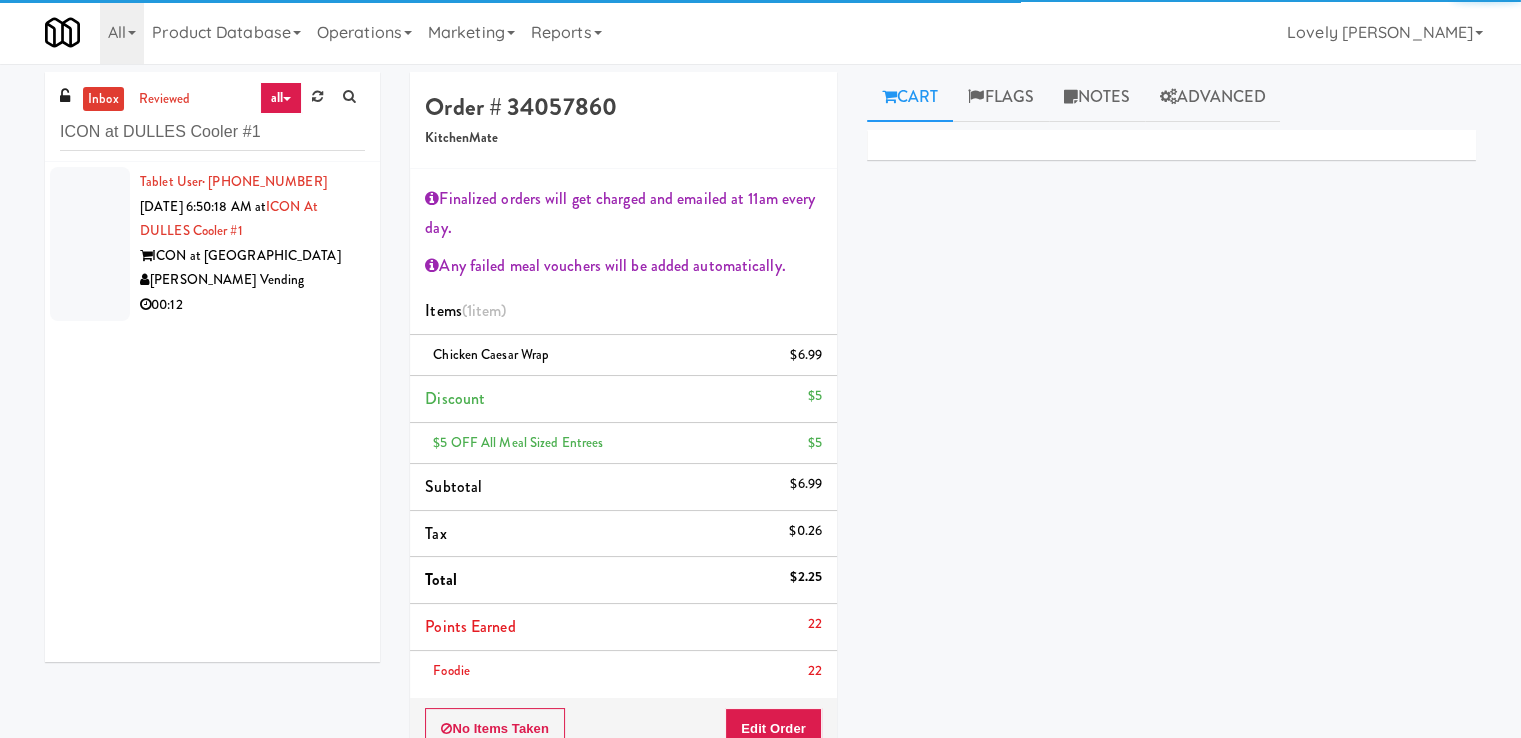 click on "[PERSON_NAME] Vending" at bounding box center [252, 280] 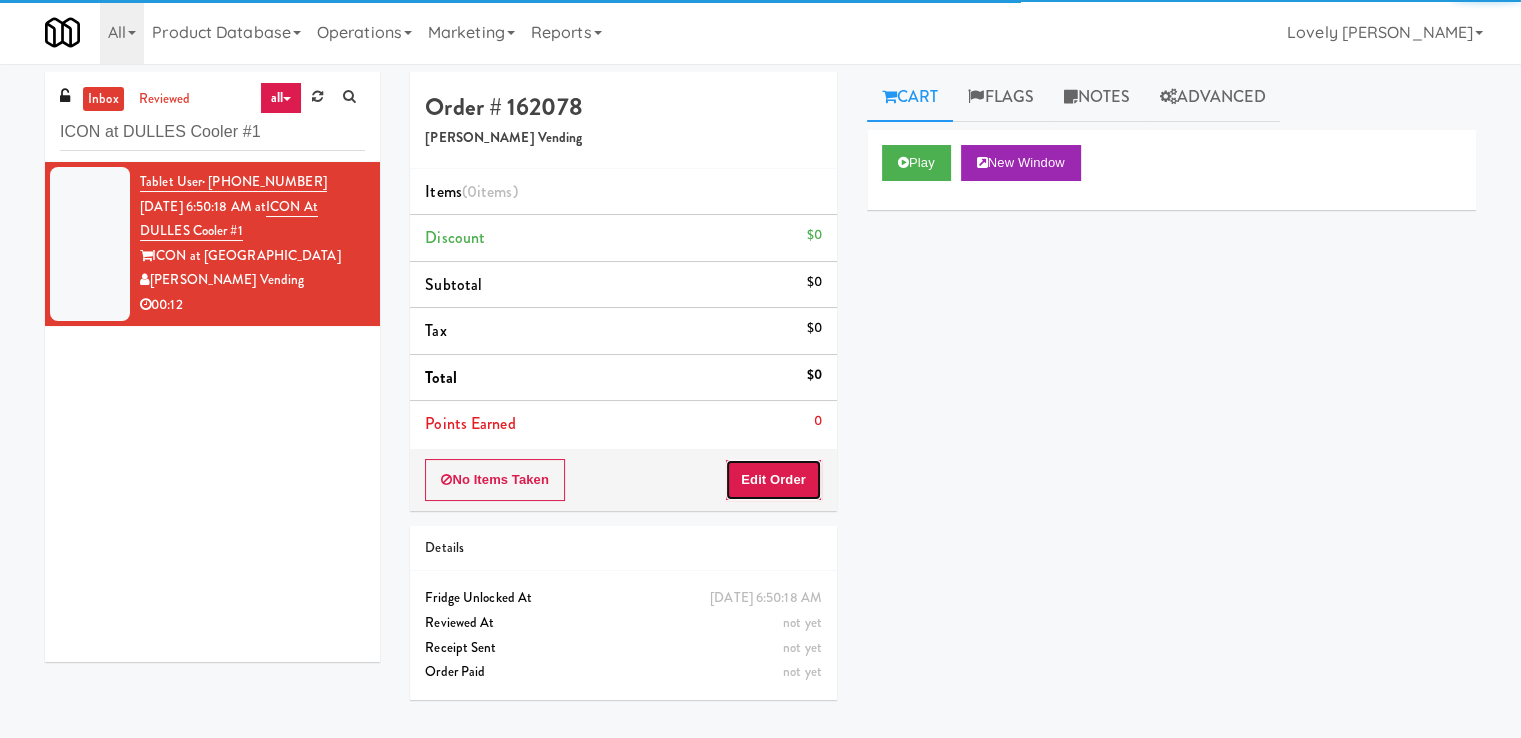 click on "Edit Order" at bounding box center (773, 480) 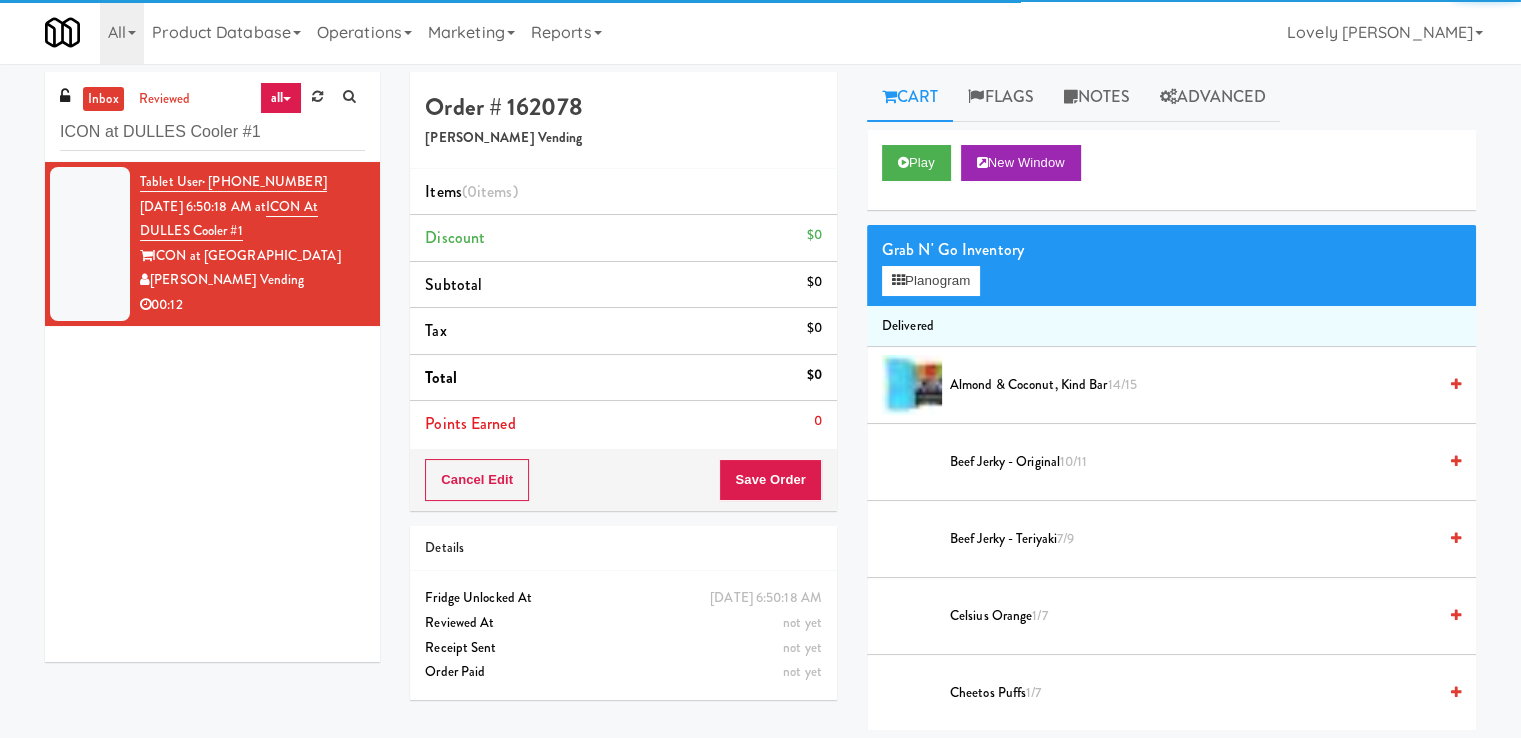 click on "Play  New Window" at bounding box center (1171, 170) 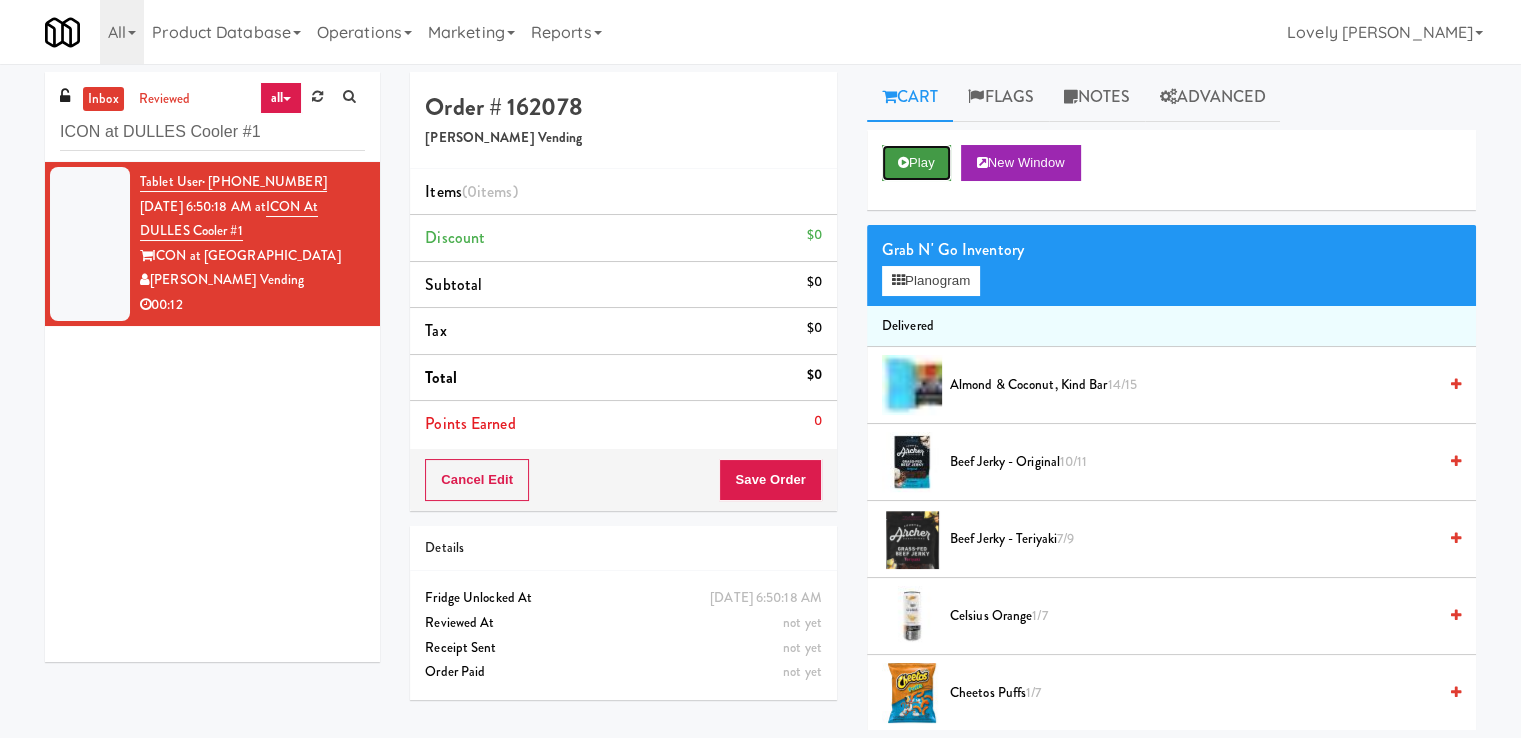 click on "Play" at bounding box center (916, 163) 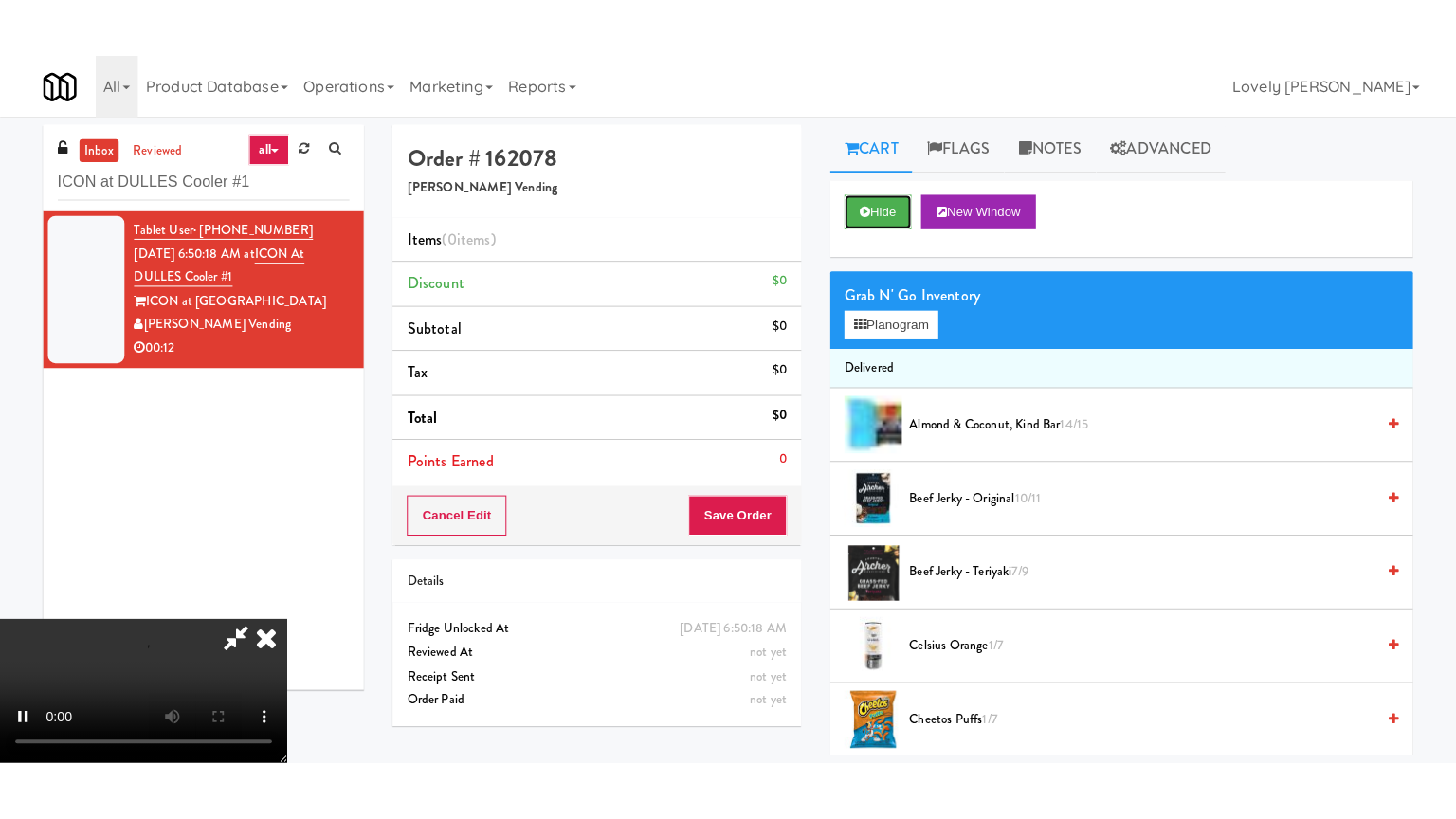 scroll, scrollTop: 259, scrollLeft: 0, axis: vertical 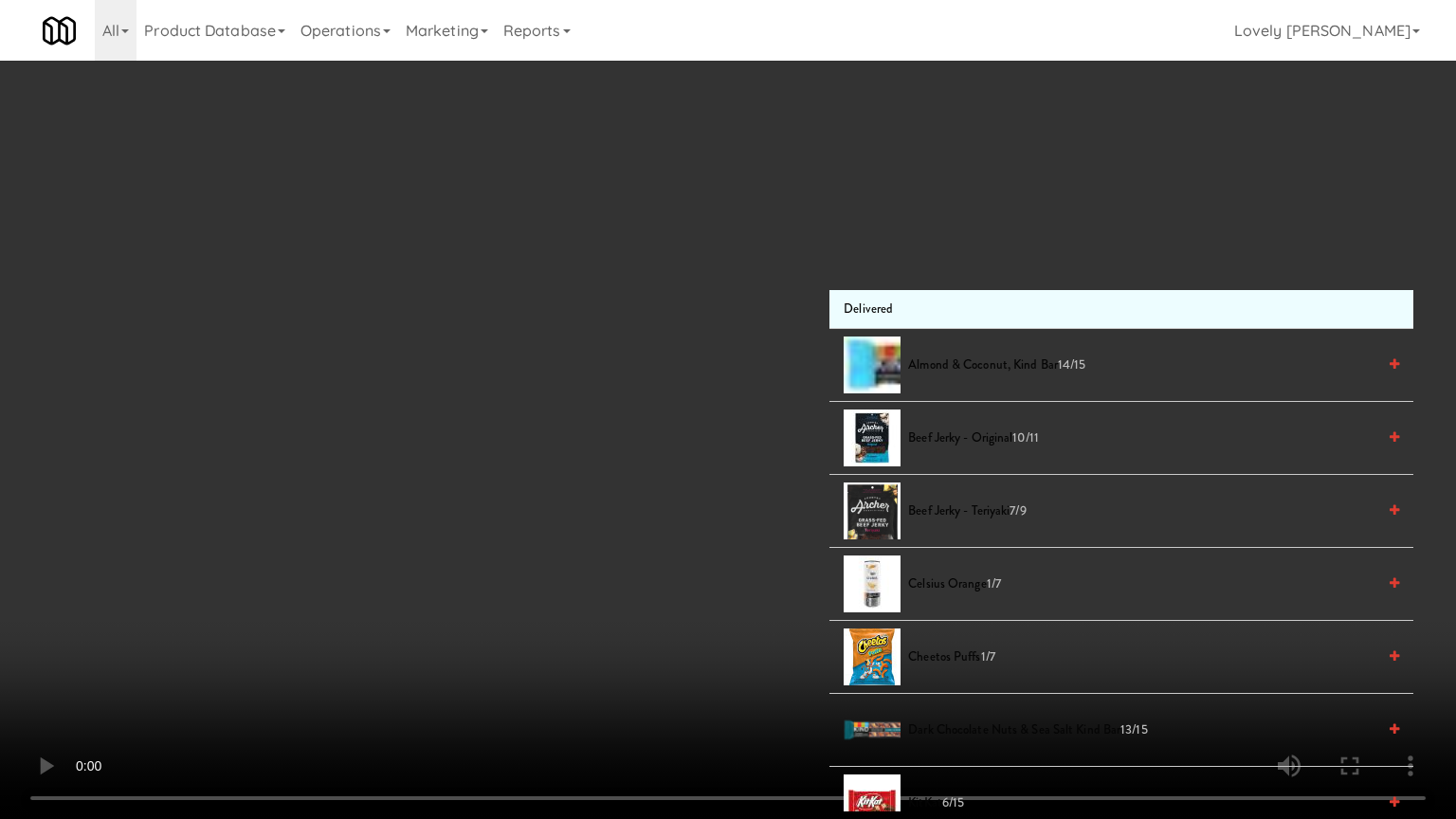 type 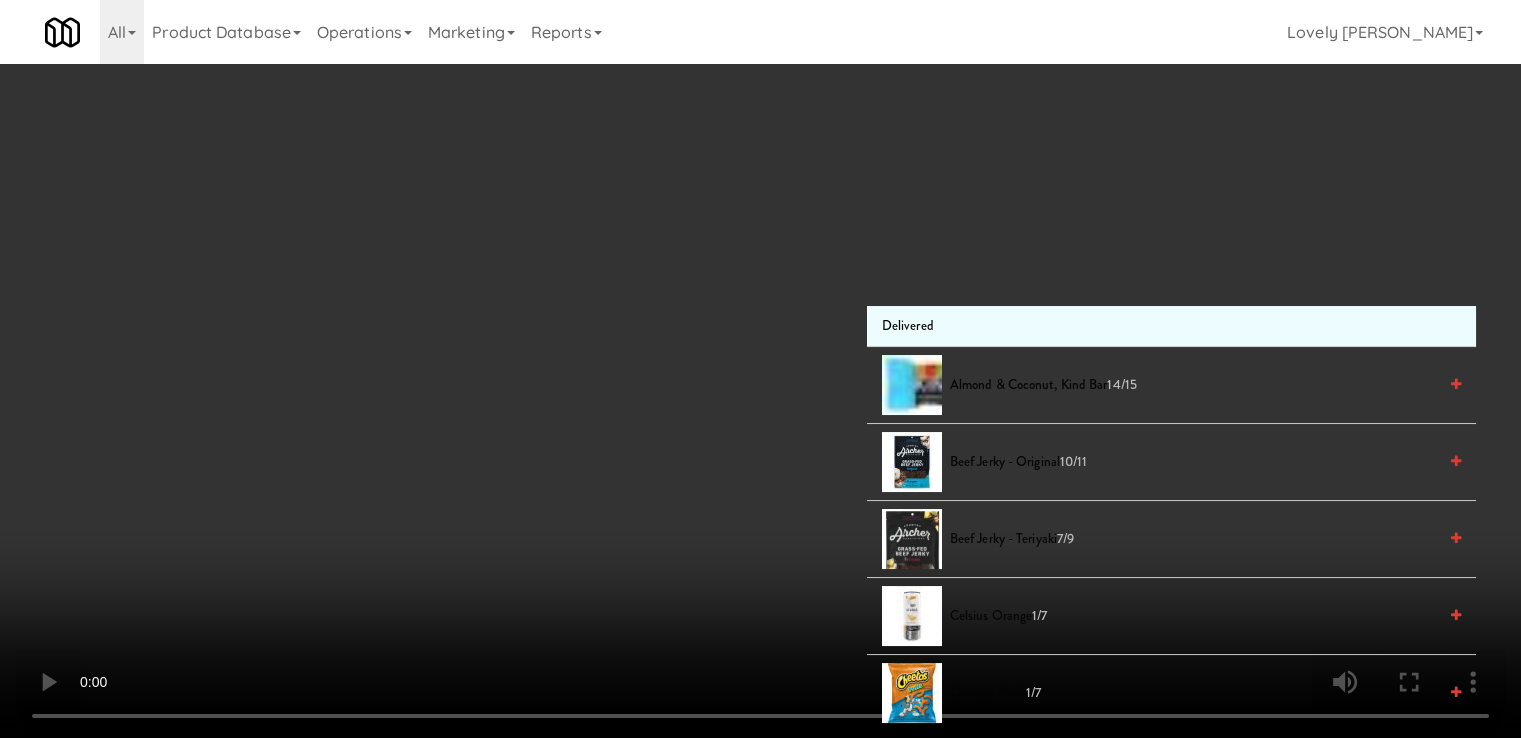 drag, startPoint x: 969, startPoint y: 301, endPoint x: 965, endPoint y: 291, distance: 10.770329 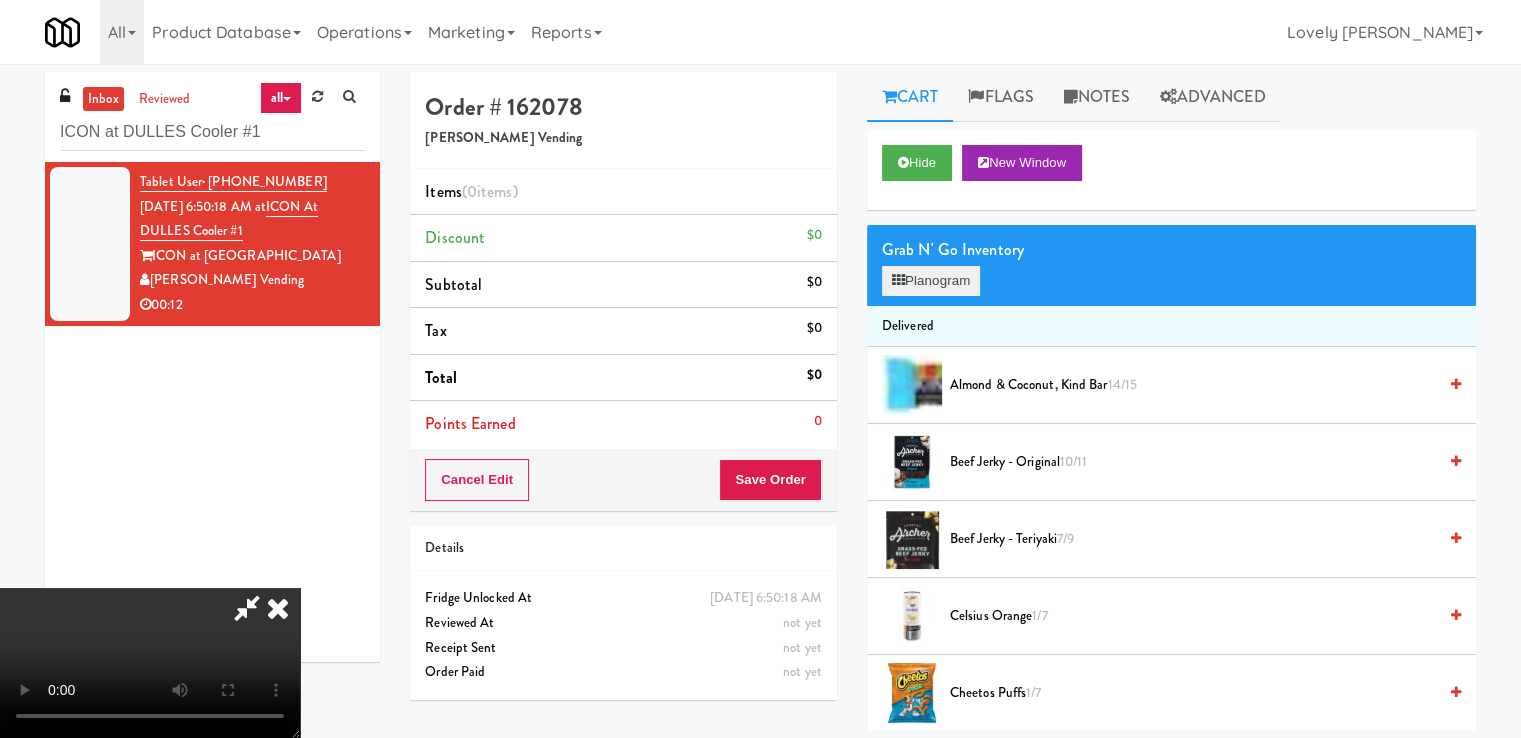 click on "Grab N' Go Inventory  Planogram" at bounding box center [1171, 265] 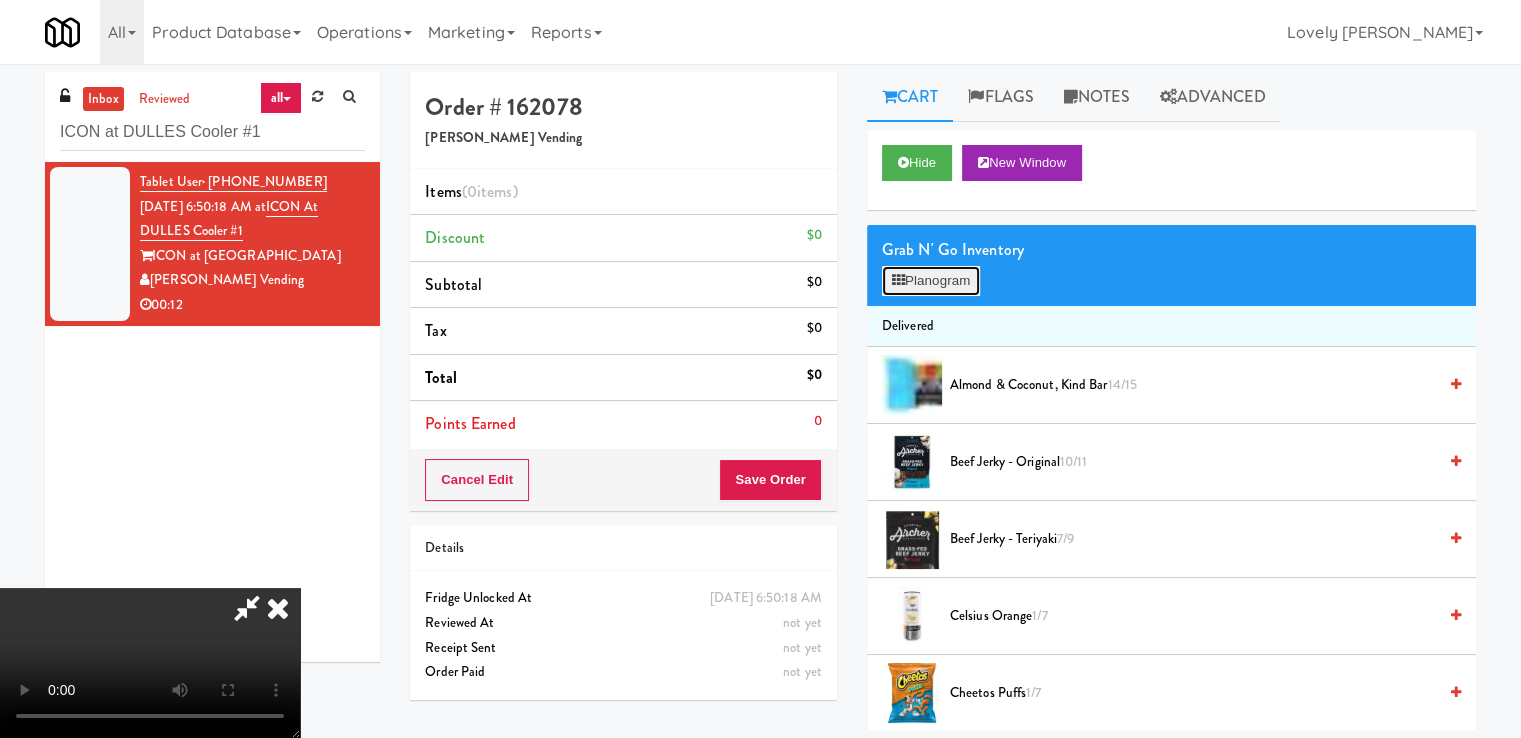 click on "Planogram" at bounding box center [931, 281] 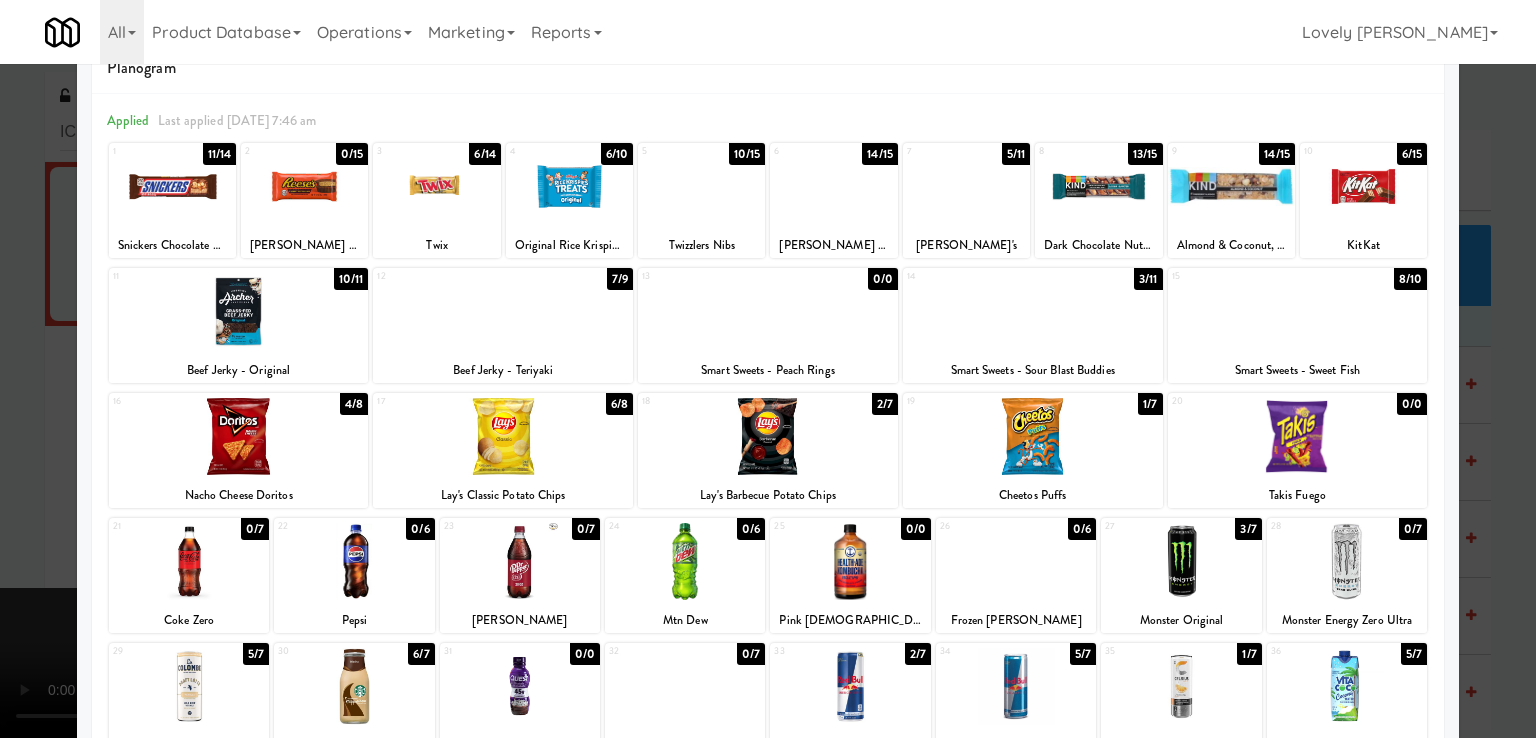 scroll, scrollTop: 44, scrollLeft: 0, axis: vertical 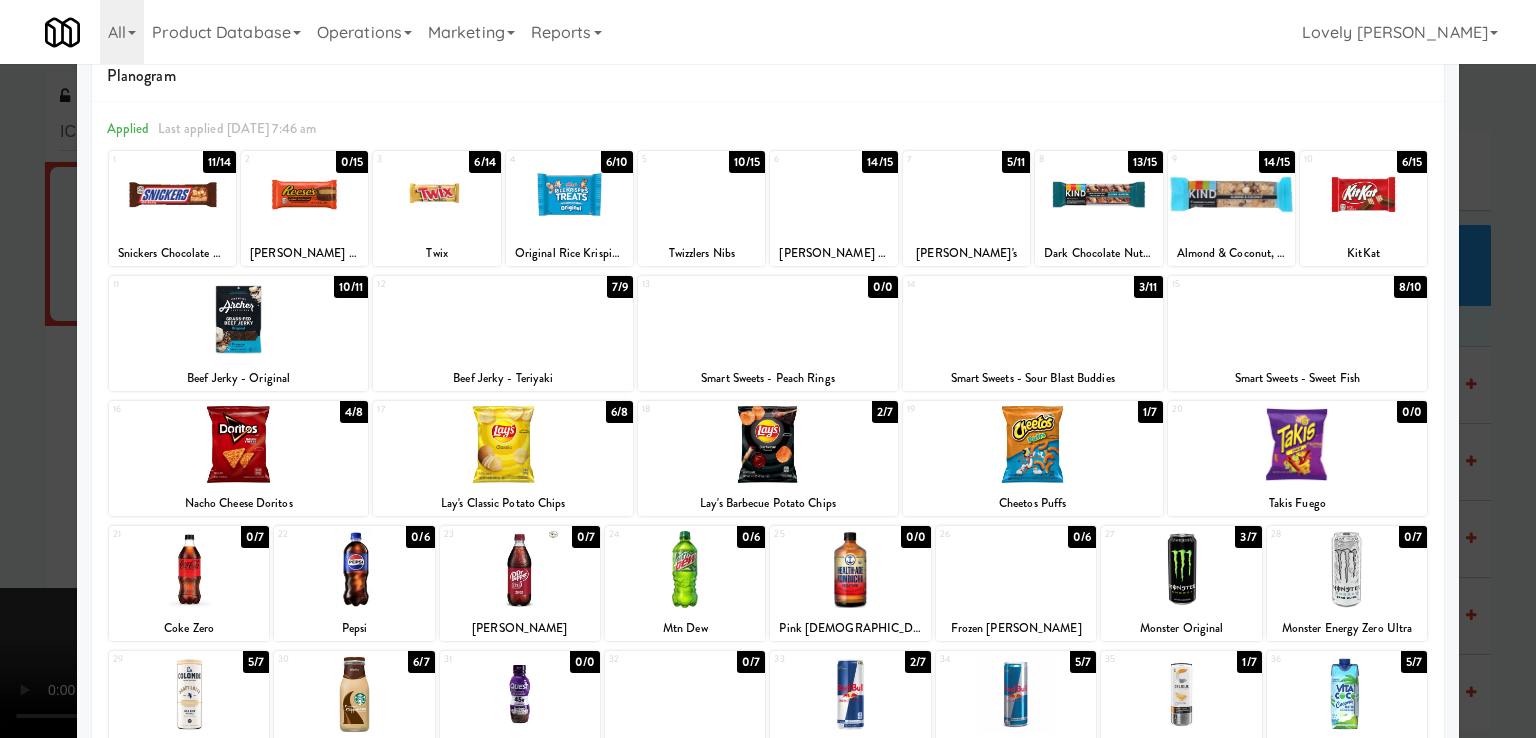 click at bounding box center [354, 694] 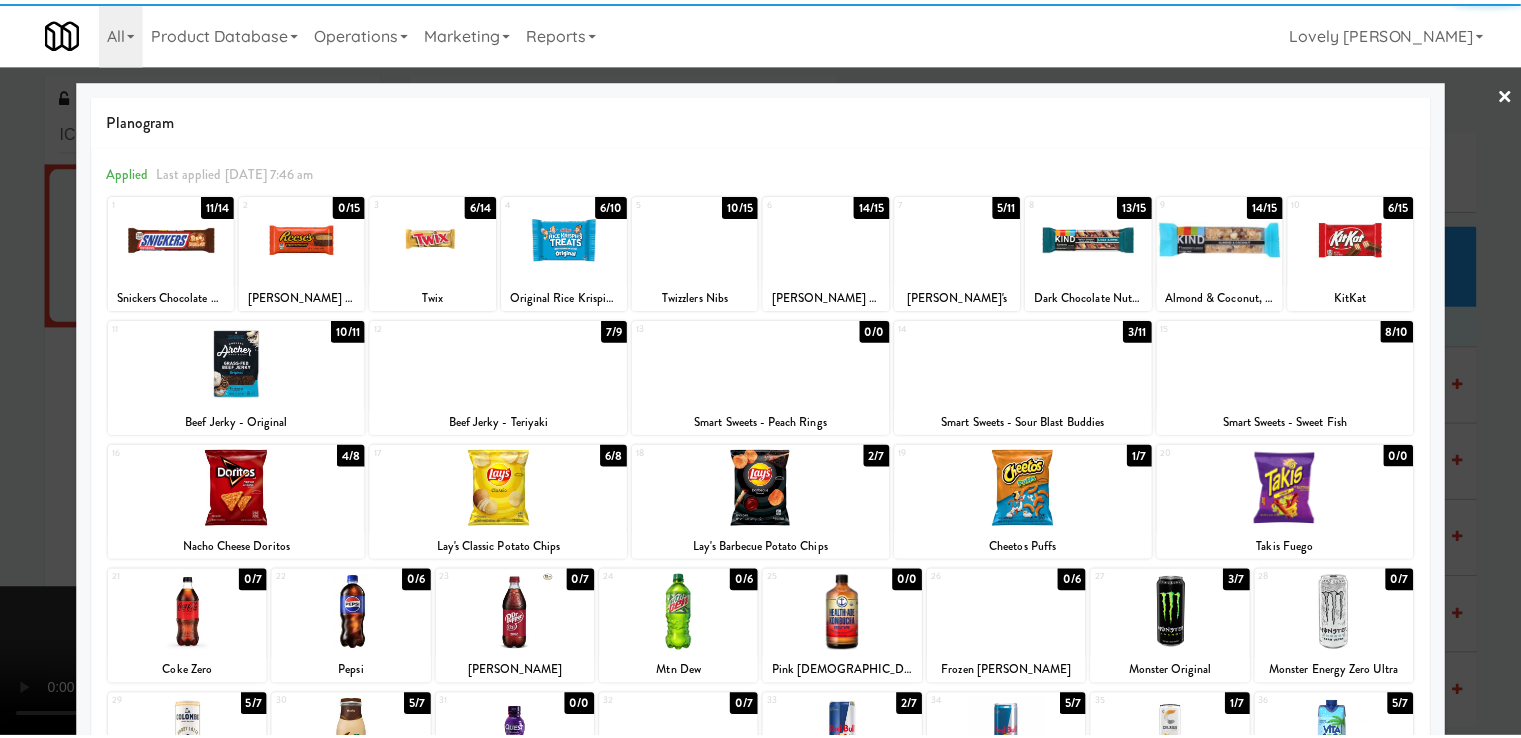 scroll, scrollTop: 0, scrollLeft: 0, axis: both 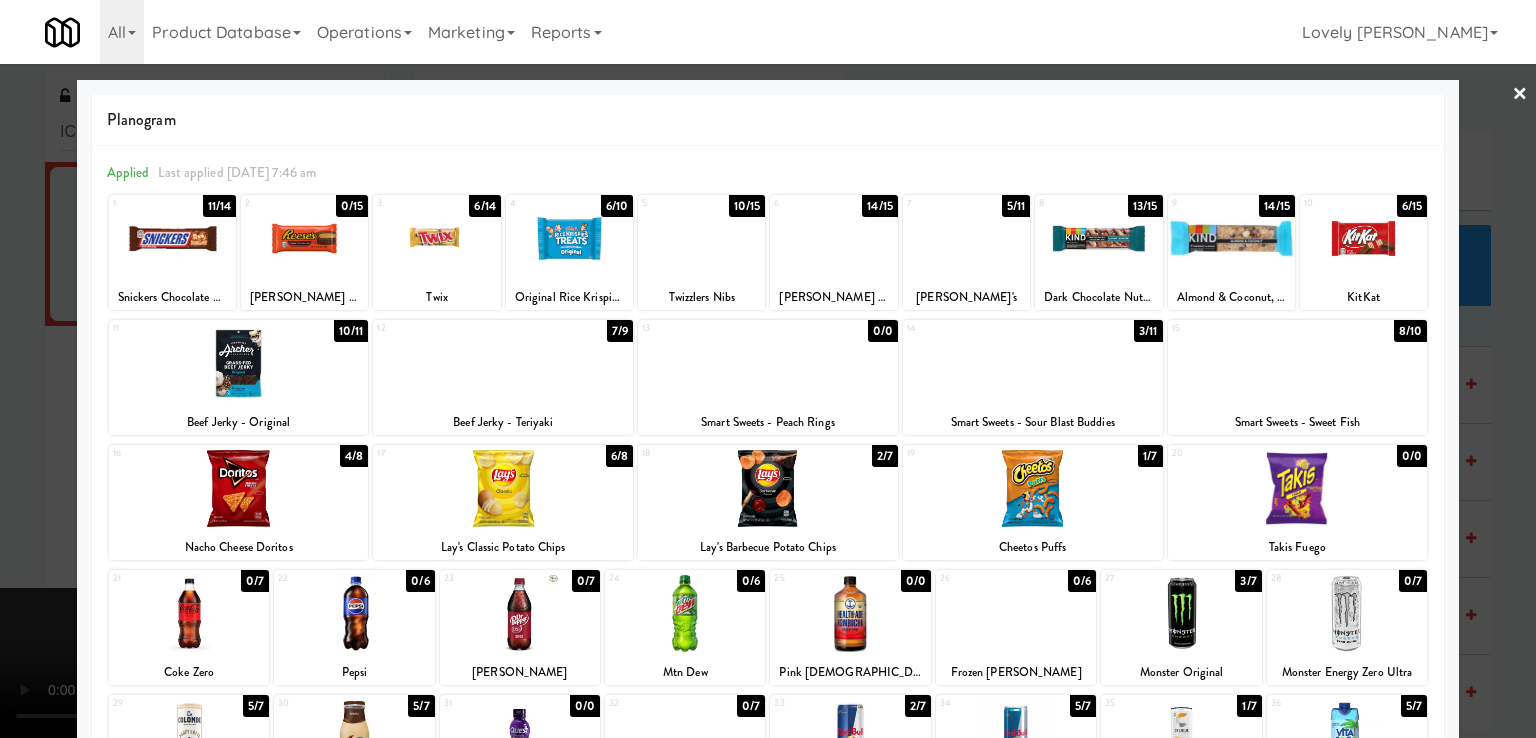 click at bounding box center (1363, 238) 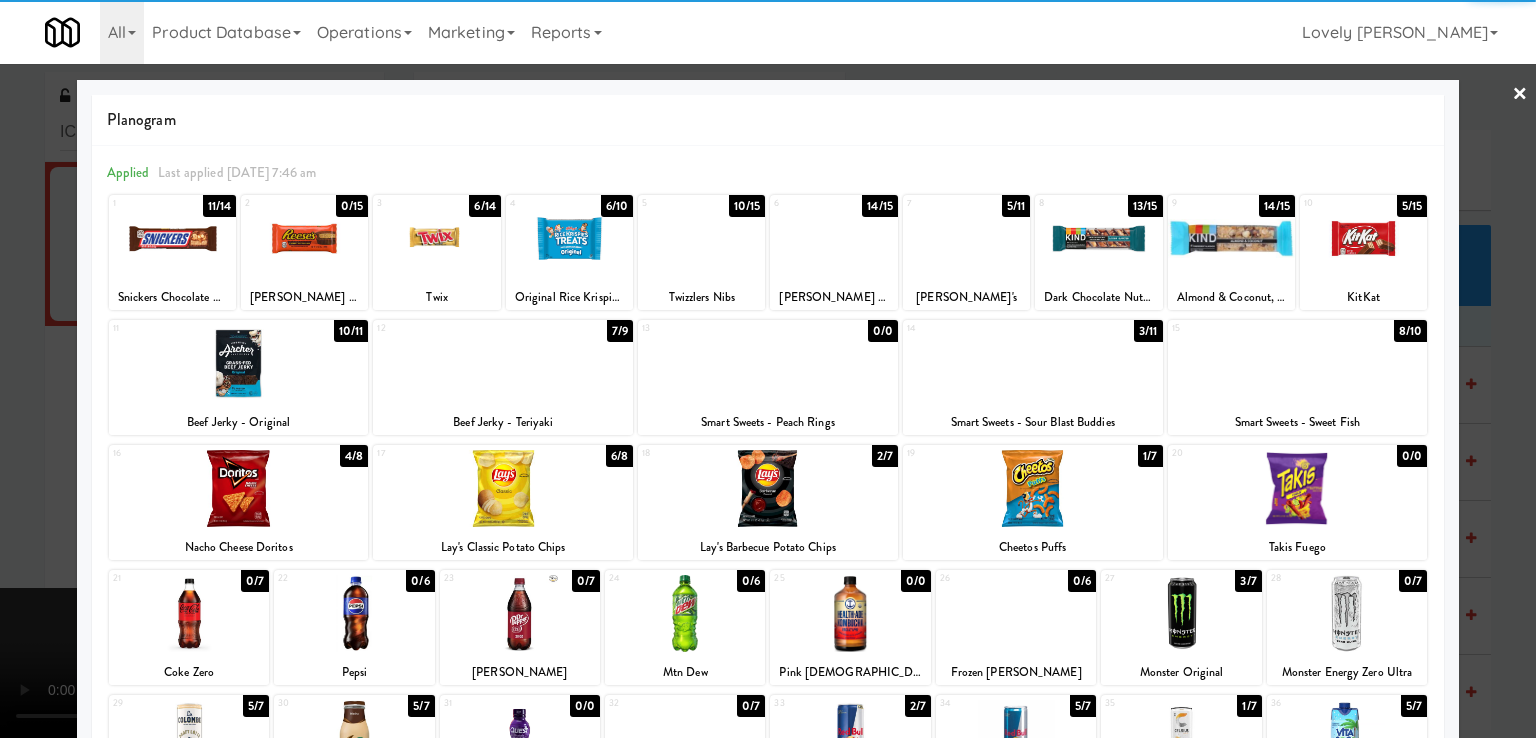 click at bounding box center (768, 369) 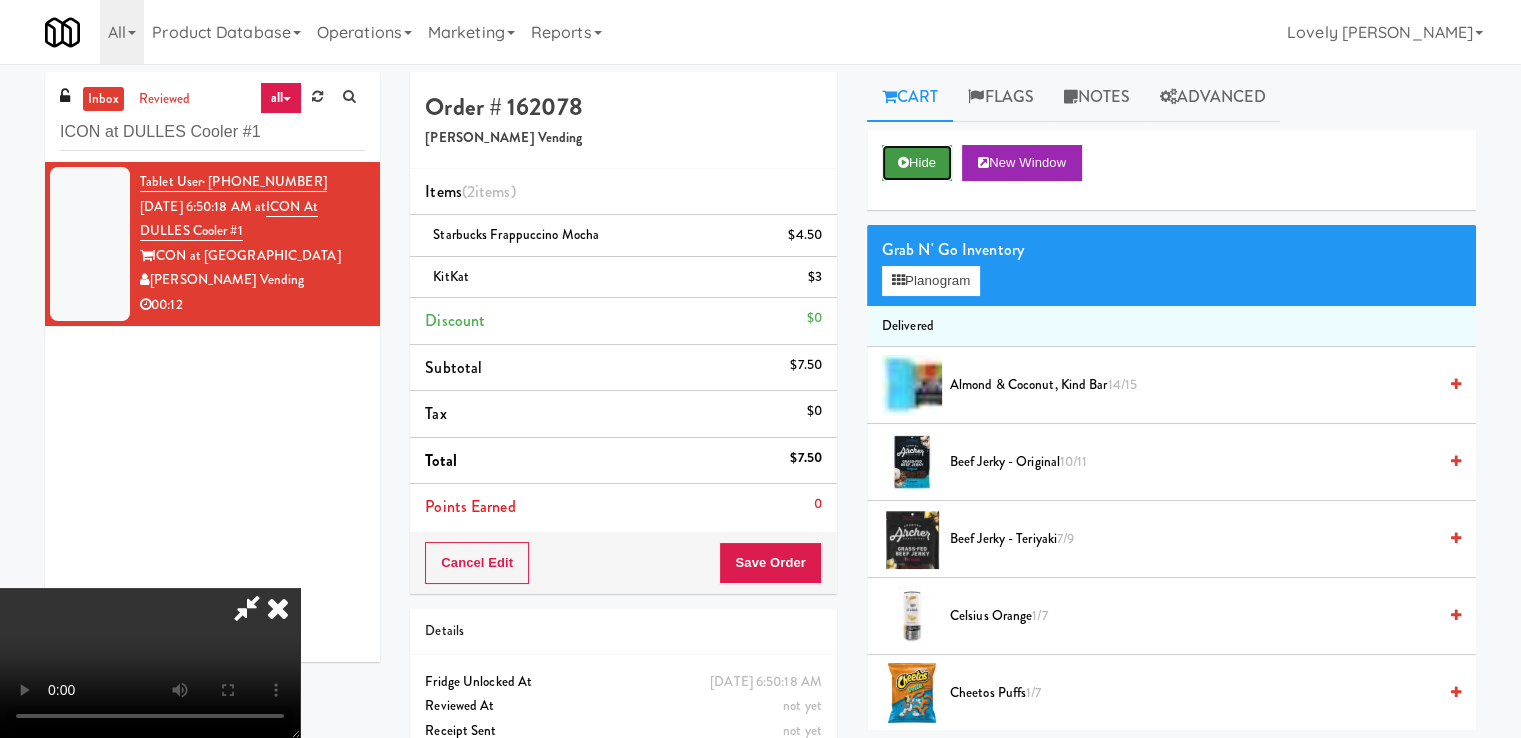click on "Hide" at bounding box center (917, 163) 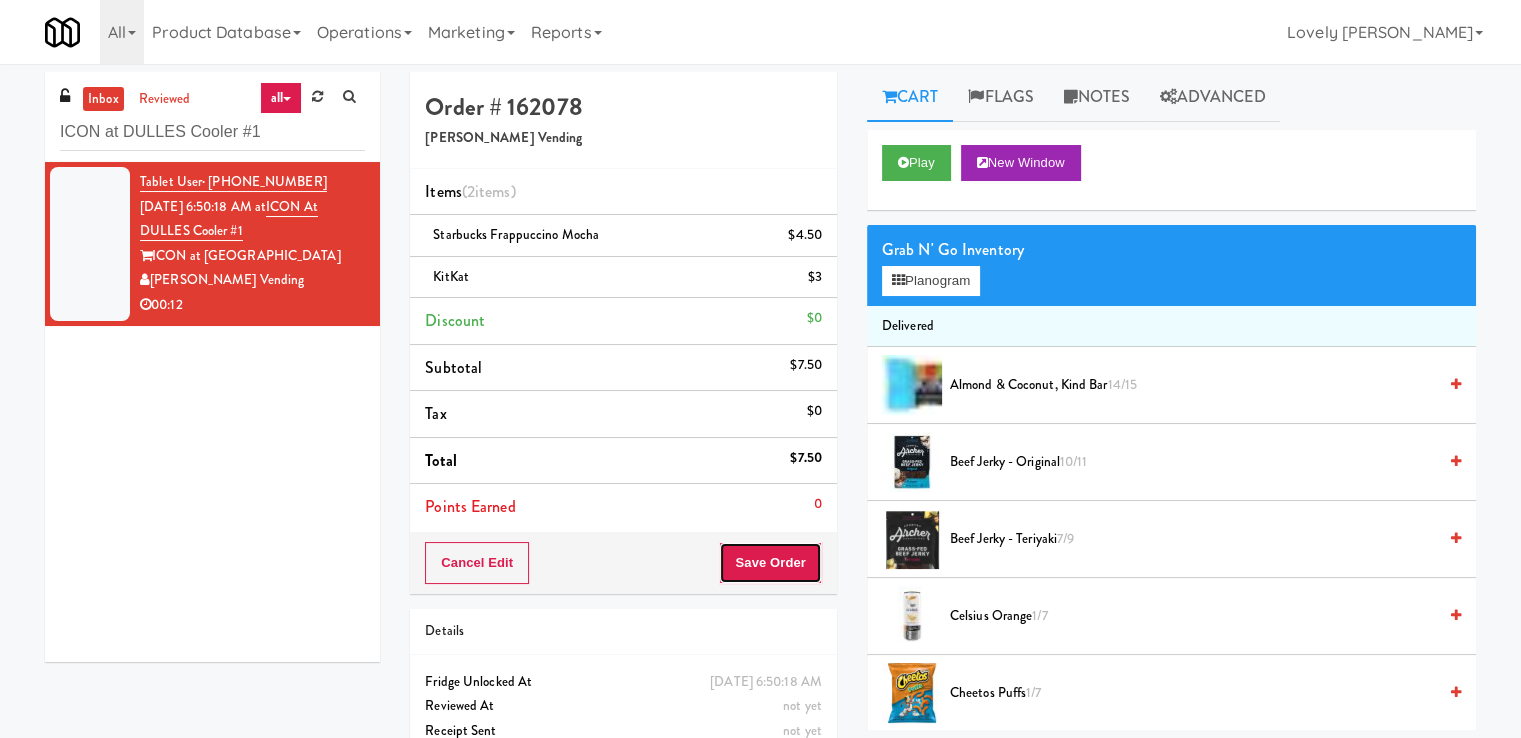 click on "Save Order" at bounding box center [770, 563] 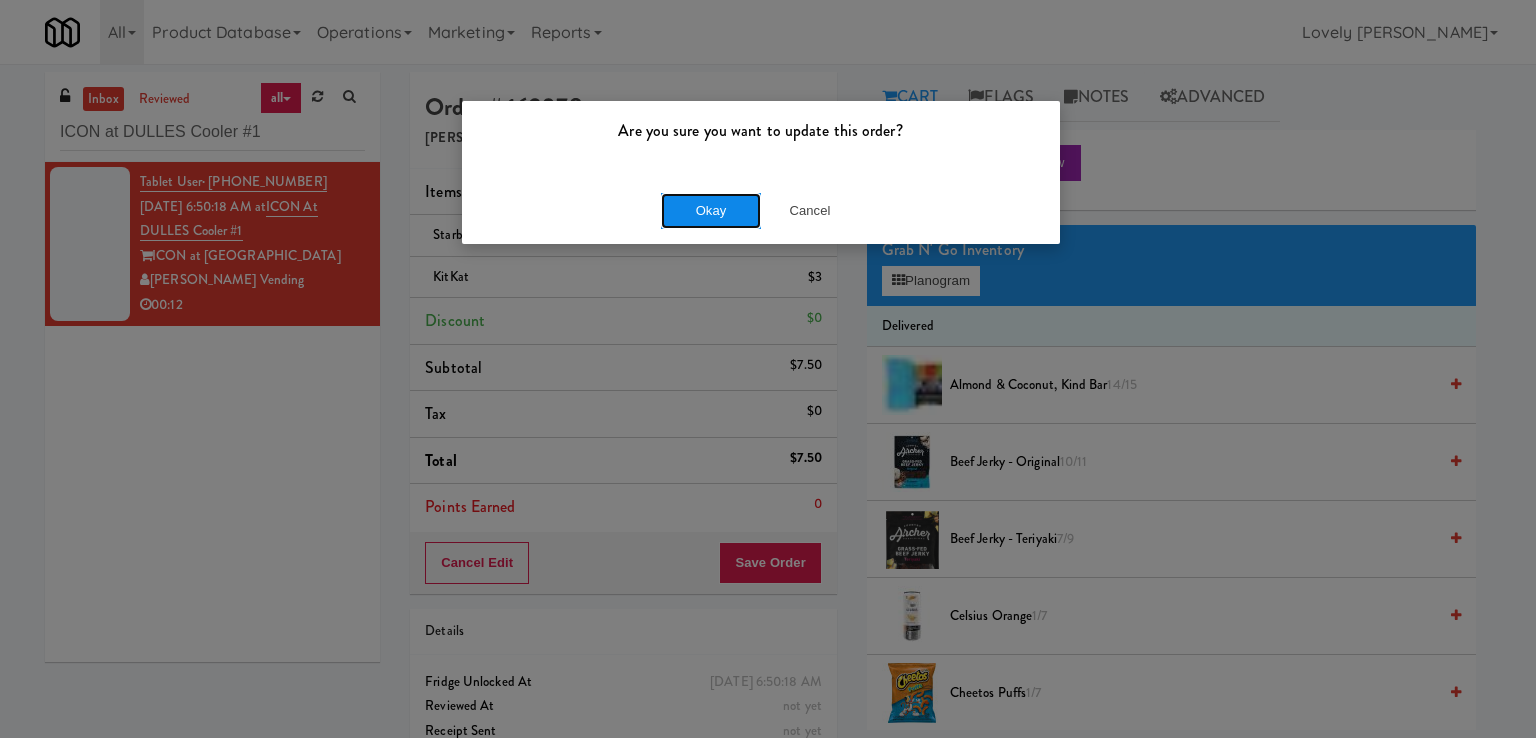 click on "Okay" at bounding box center [711, 211] 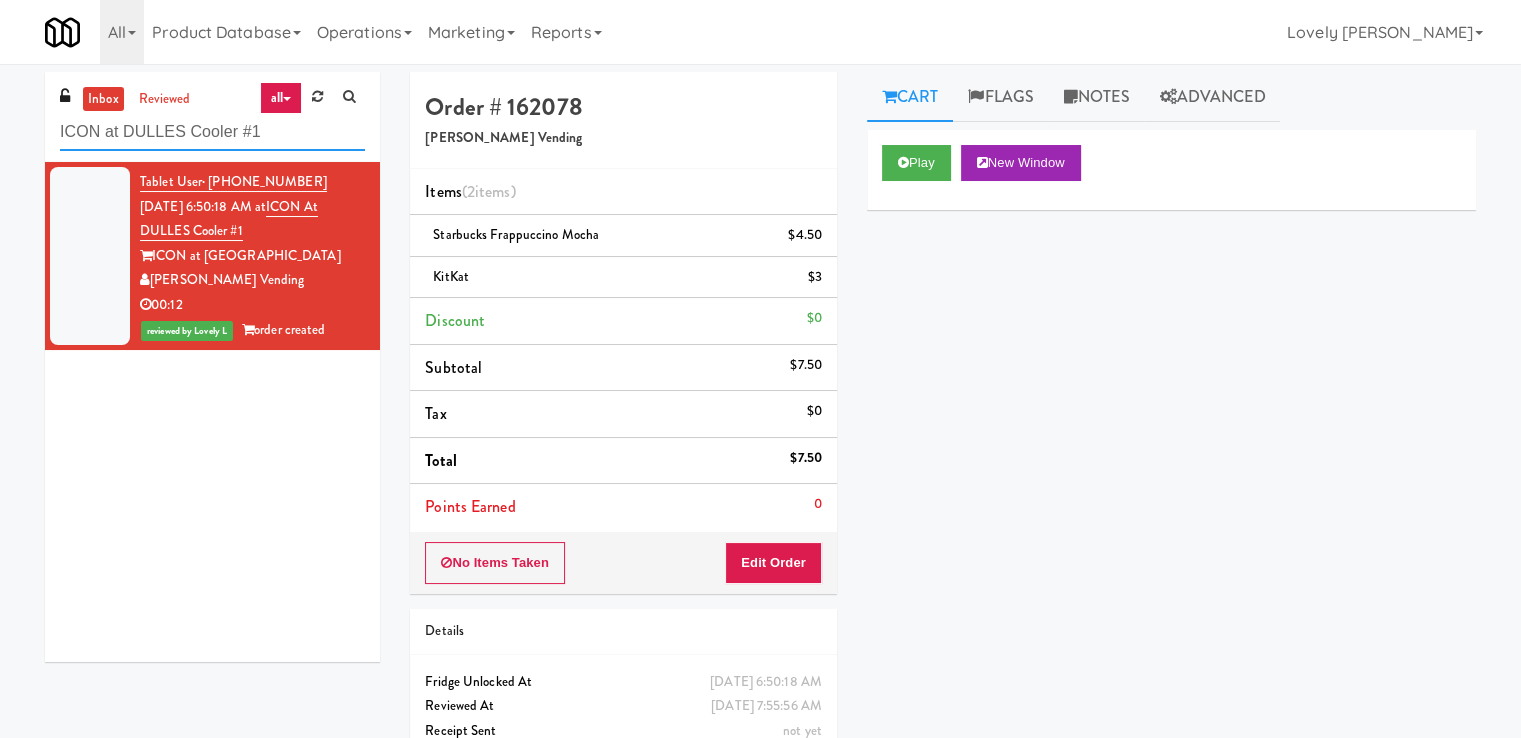 click on "ICON at DULLES Cooler #1" at bounding box center (212, 132) 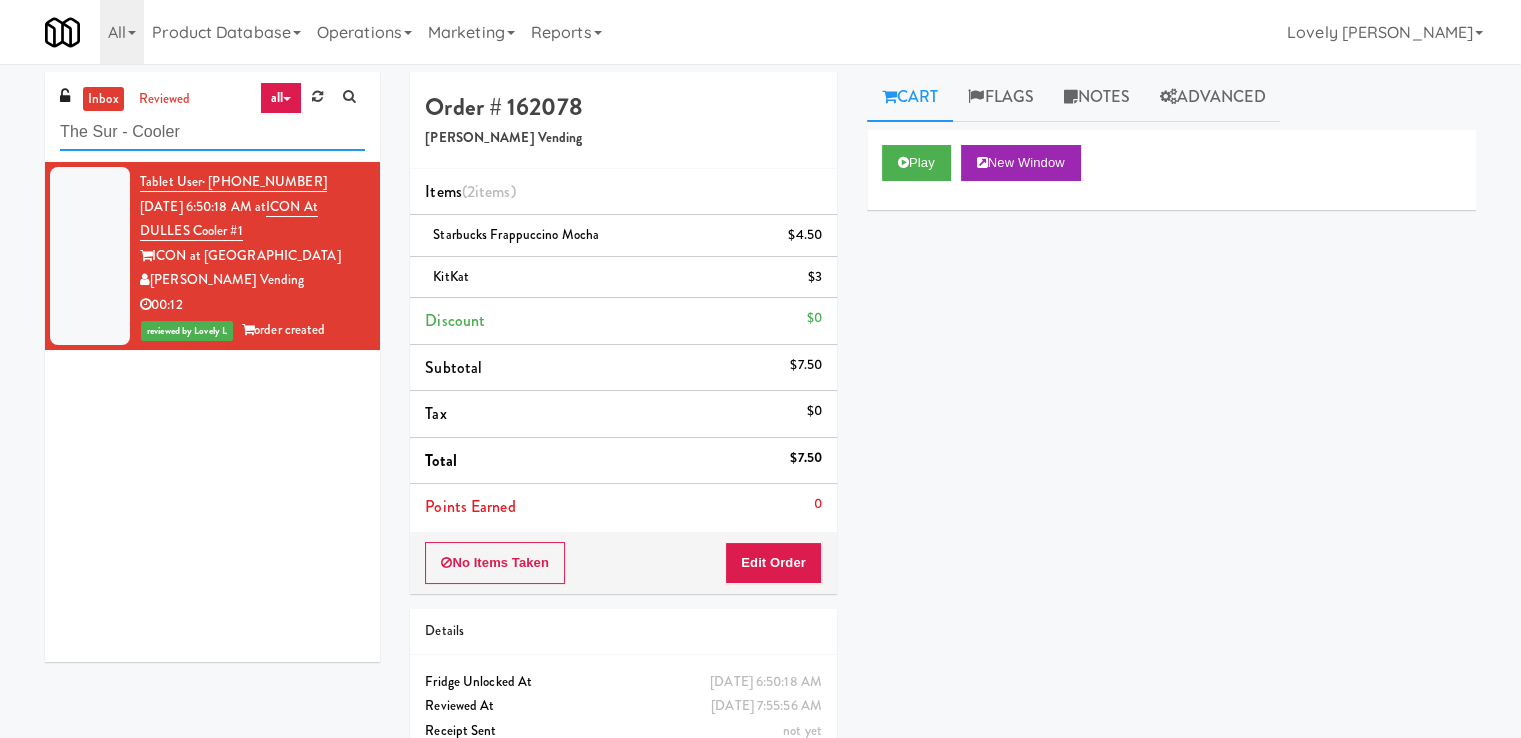 type on "The Sur - Cooler" 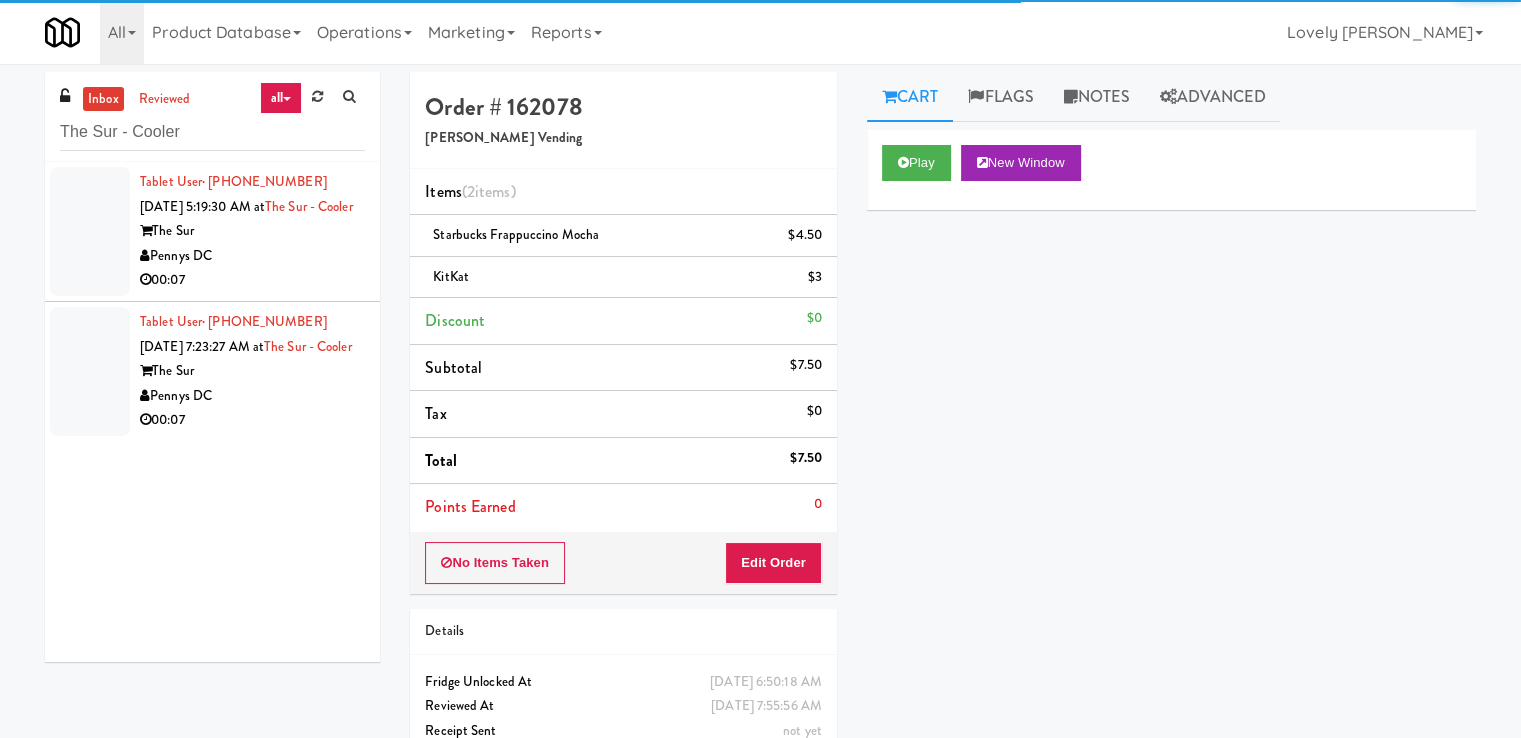 click on "Pennys DC" at bounding box center [252, 256] 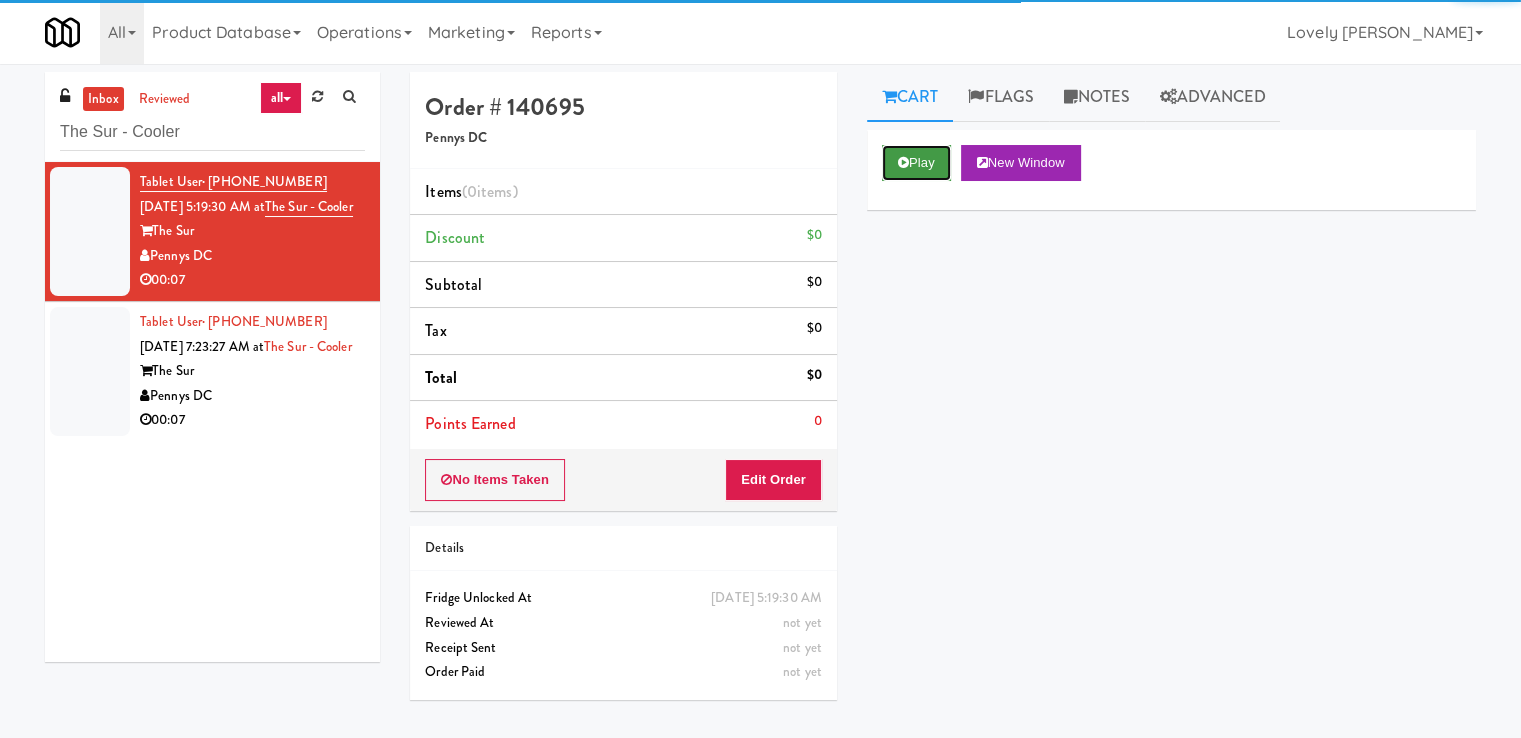 click on "Play" at bounding box center (916, 163) 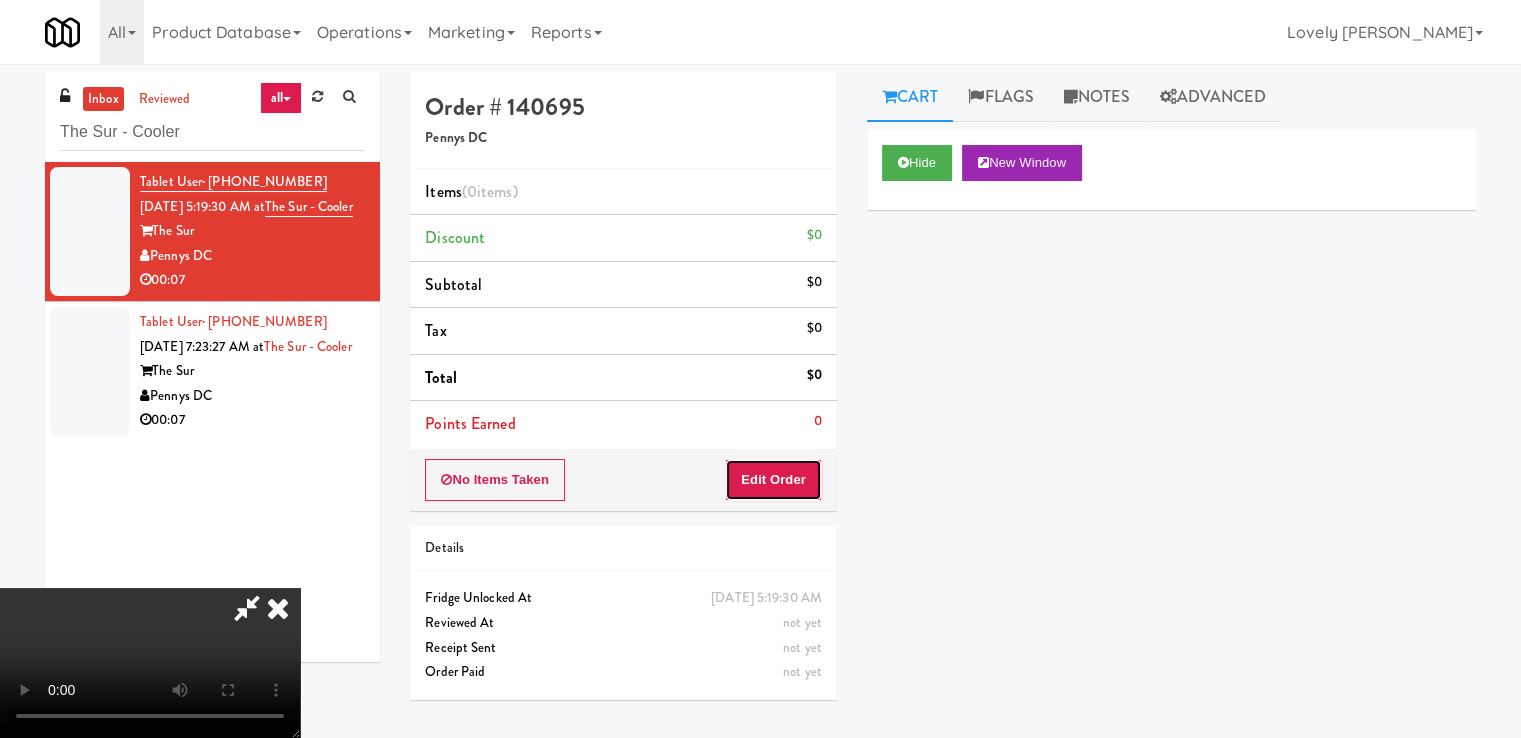 click on "Edit Order" at bounding box center [773, 480] 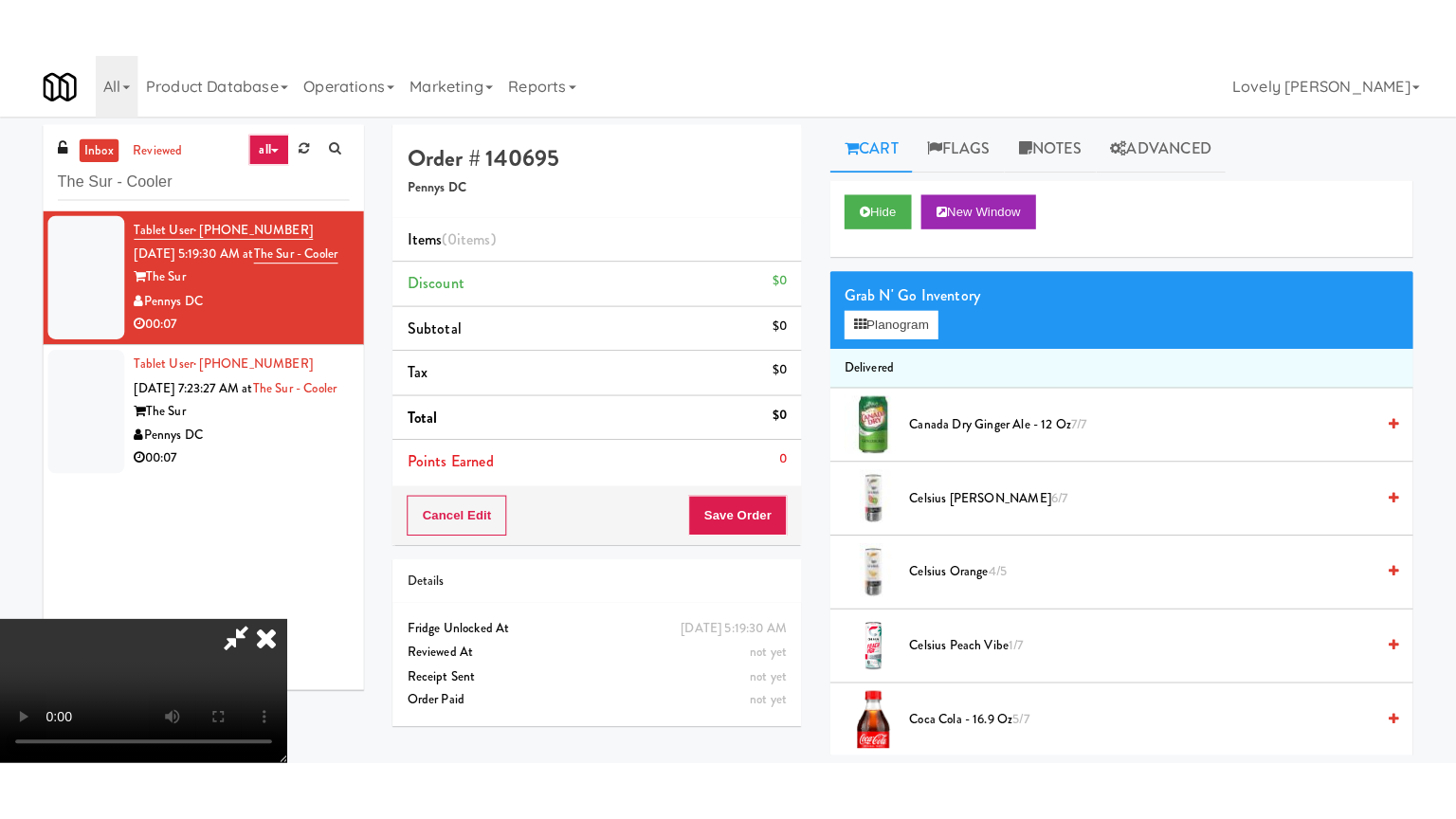 scroll, scrollTop: 259, scrollLeft: 0, axis: vertical 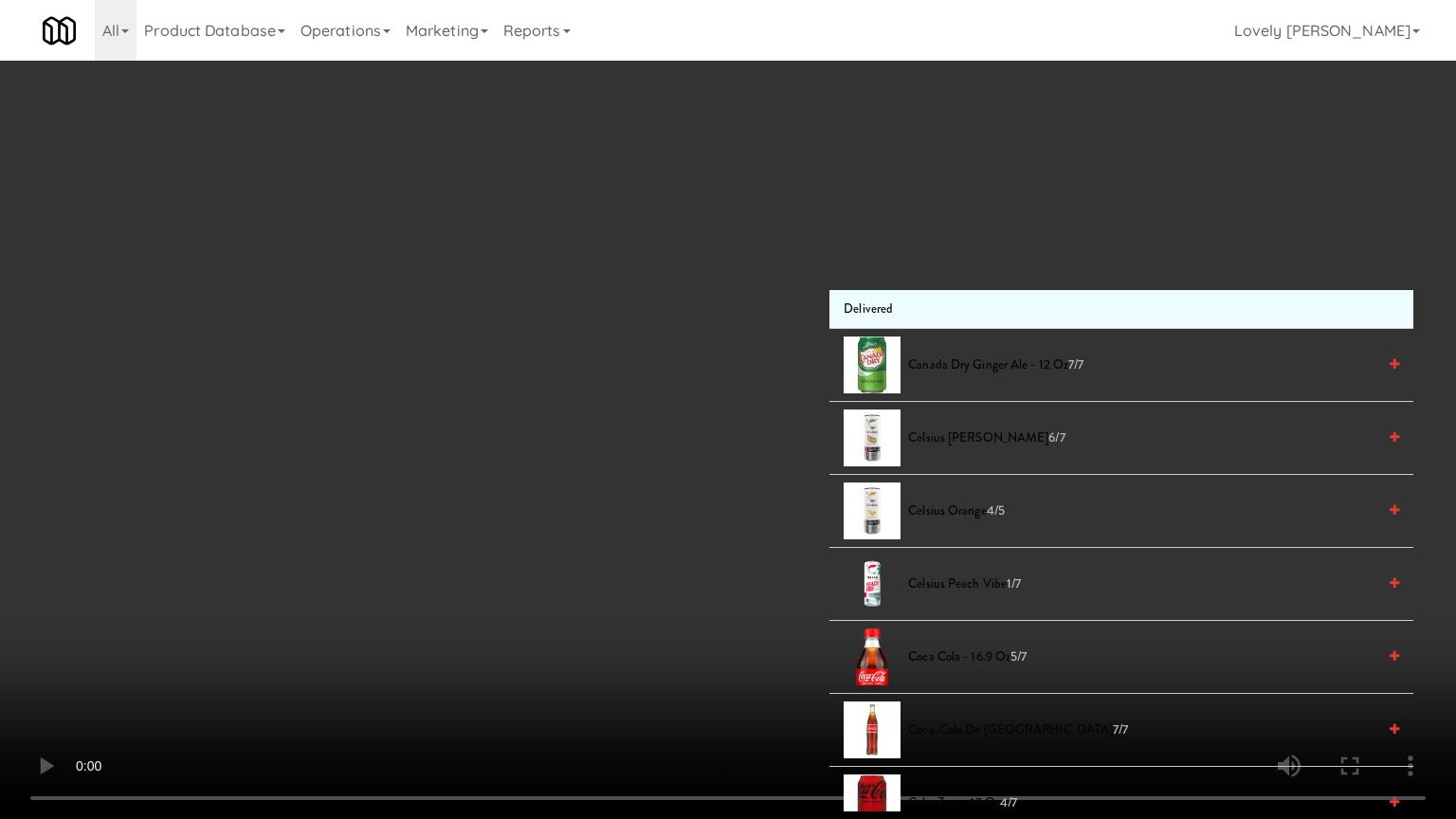 type 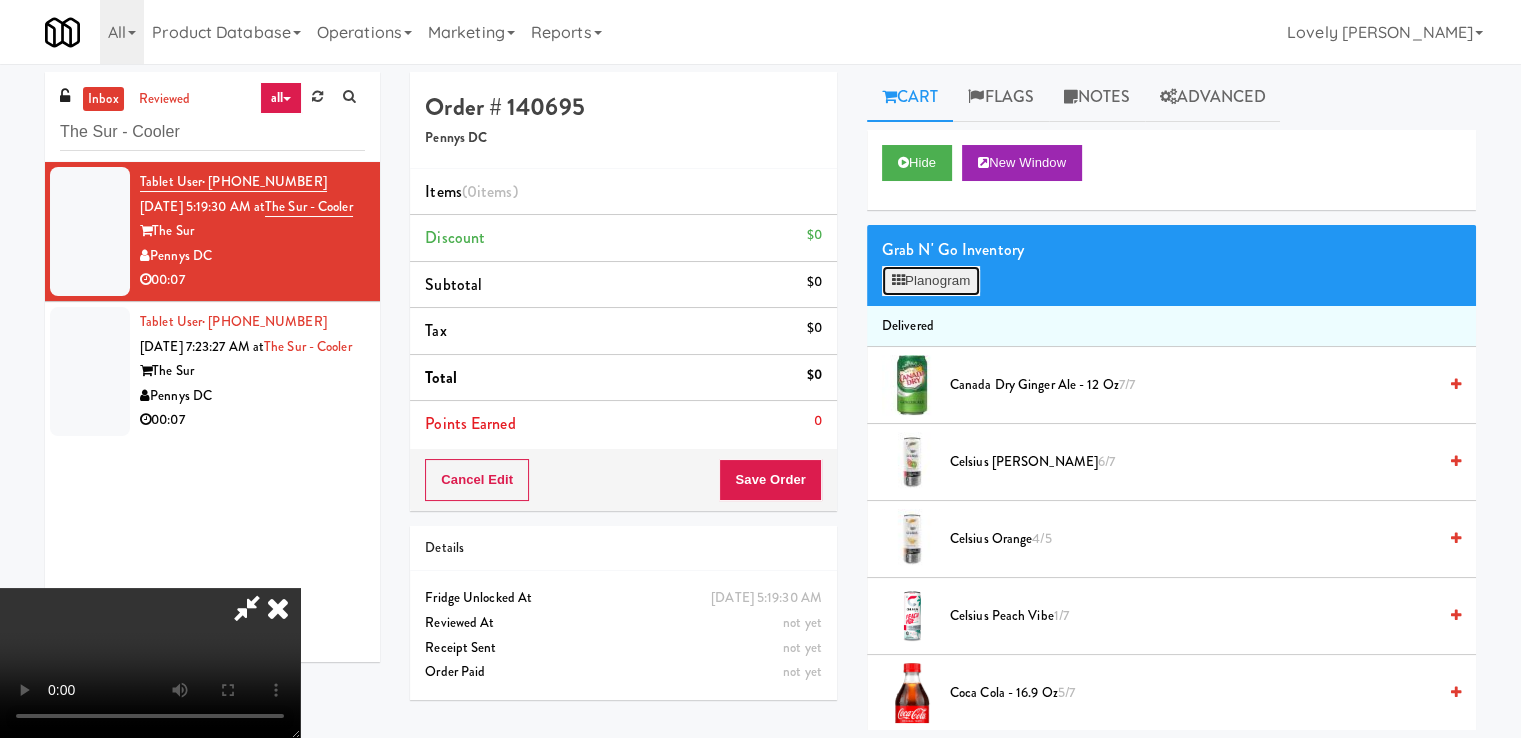 click on "Planogram" at bounding box center (931, 281) 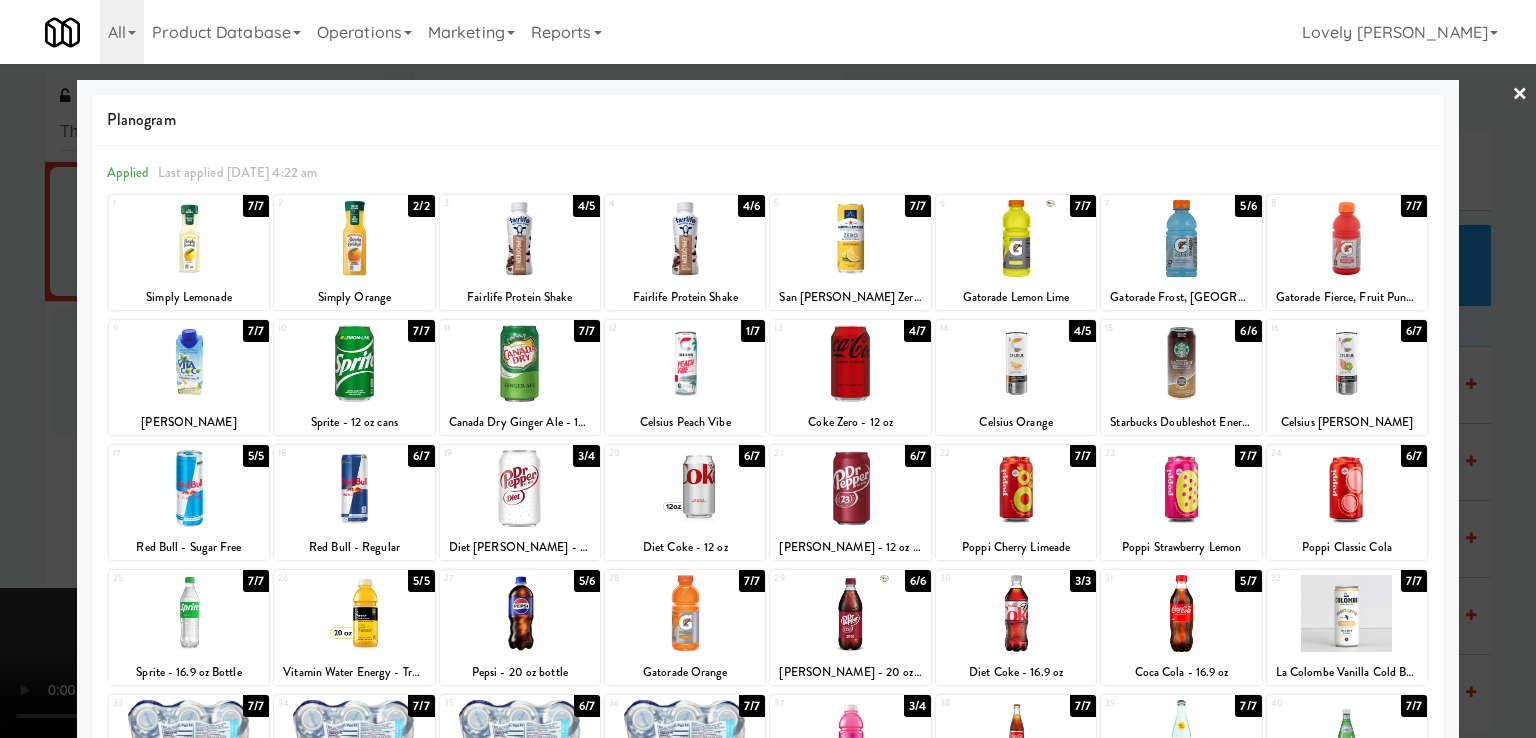 click at bounding box center (850, 488) 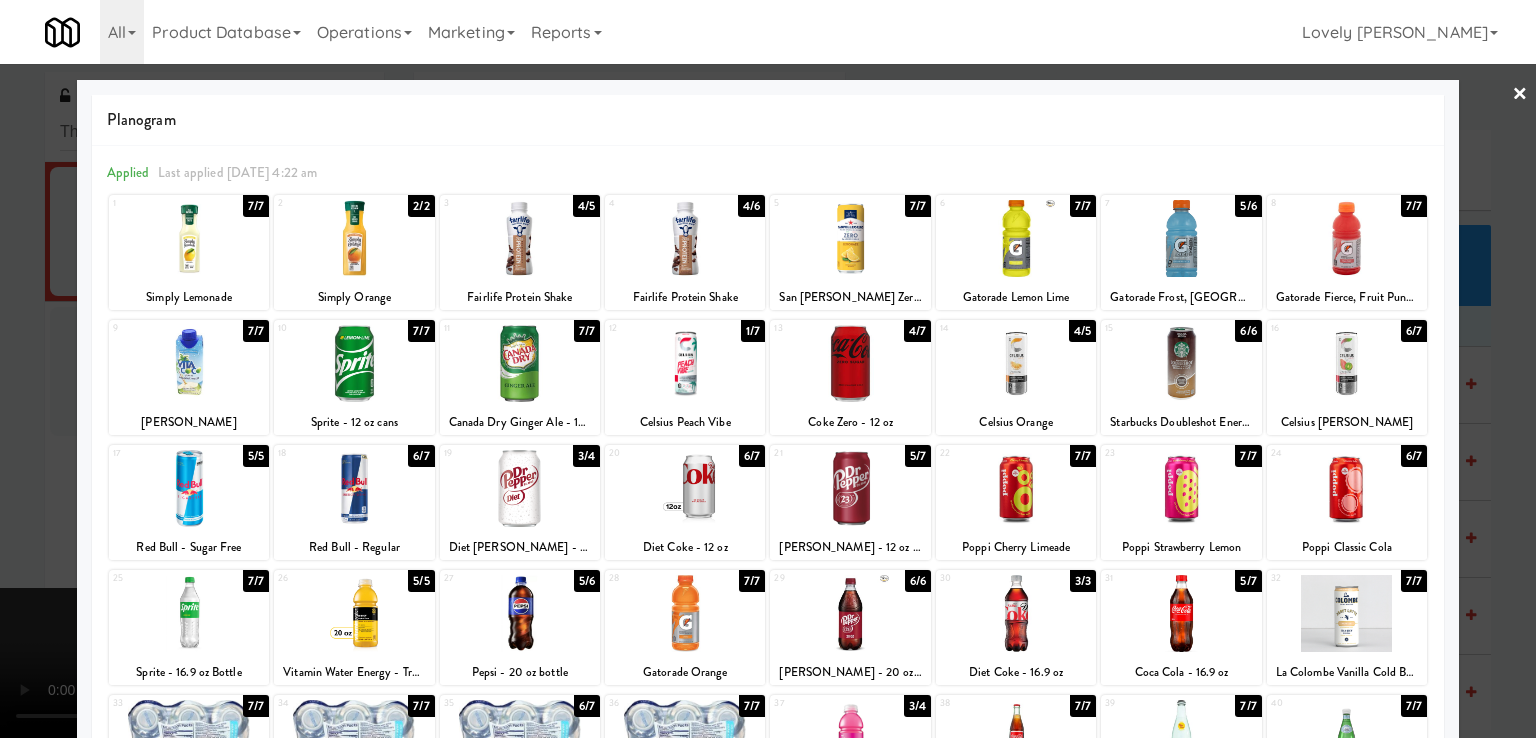 click at bounding box center (768, 369) 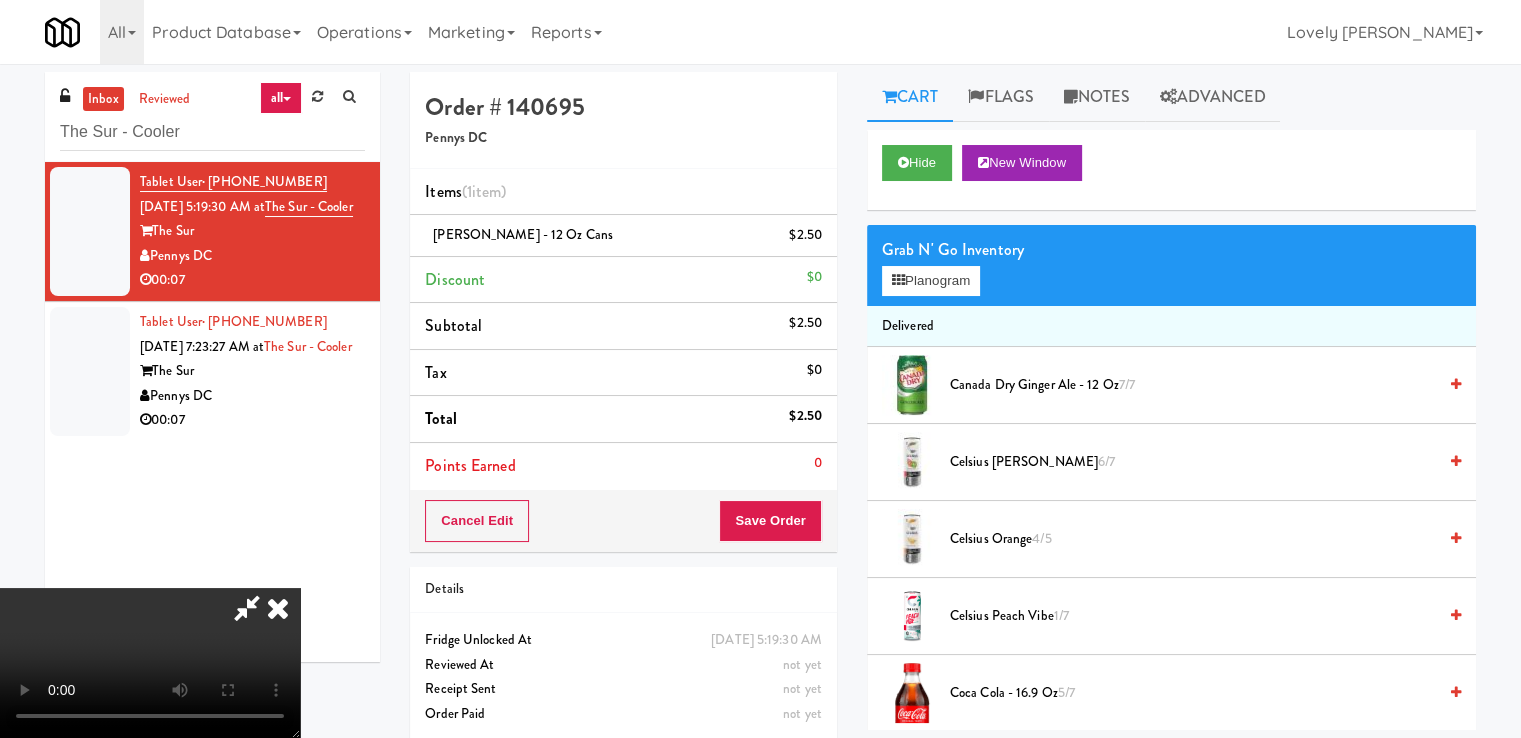 click at bounding box center [278, 608] 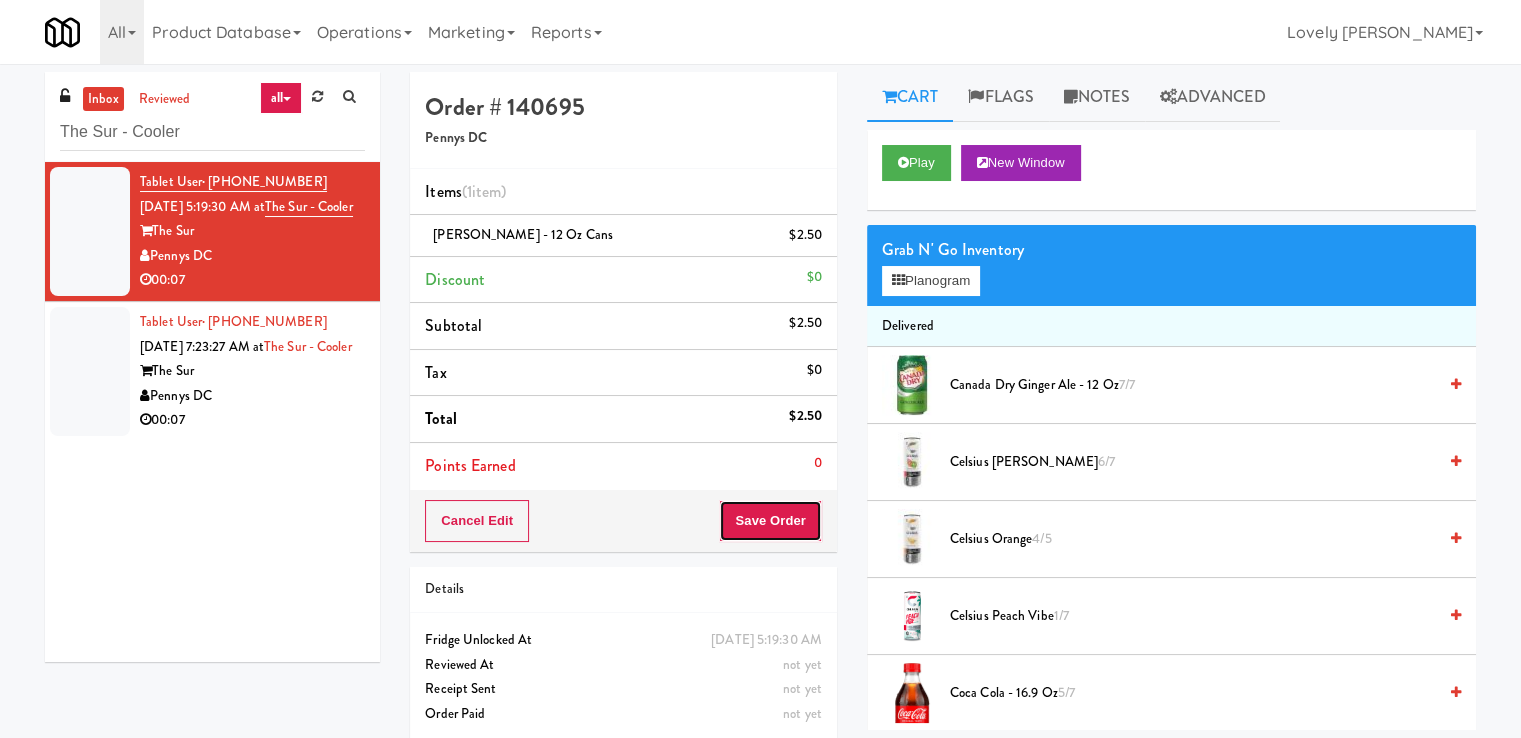 click on "Save Order" at bounding box center [770, 521] 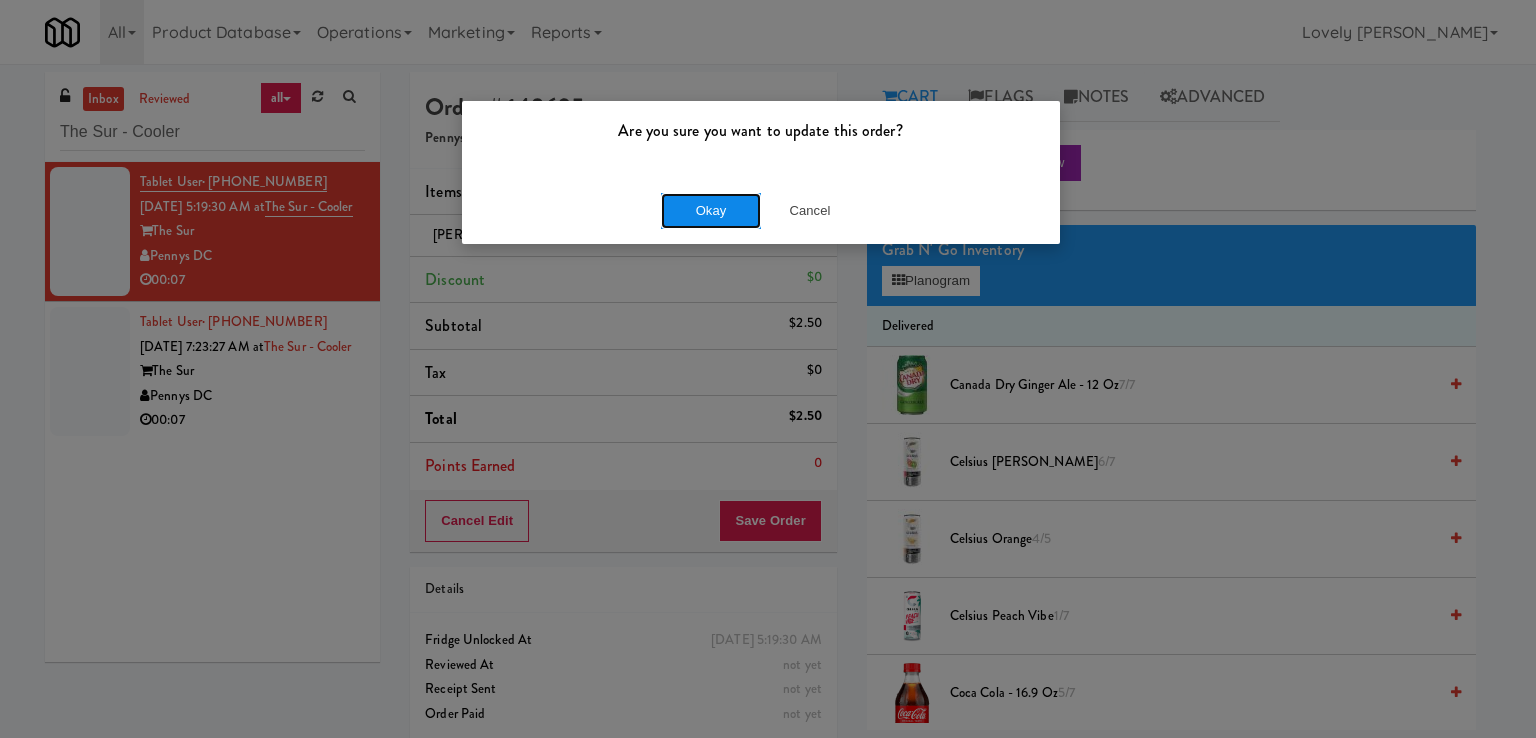 click on "Okay" at bounding box center [711, 211] 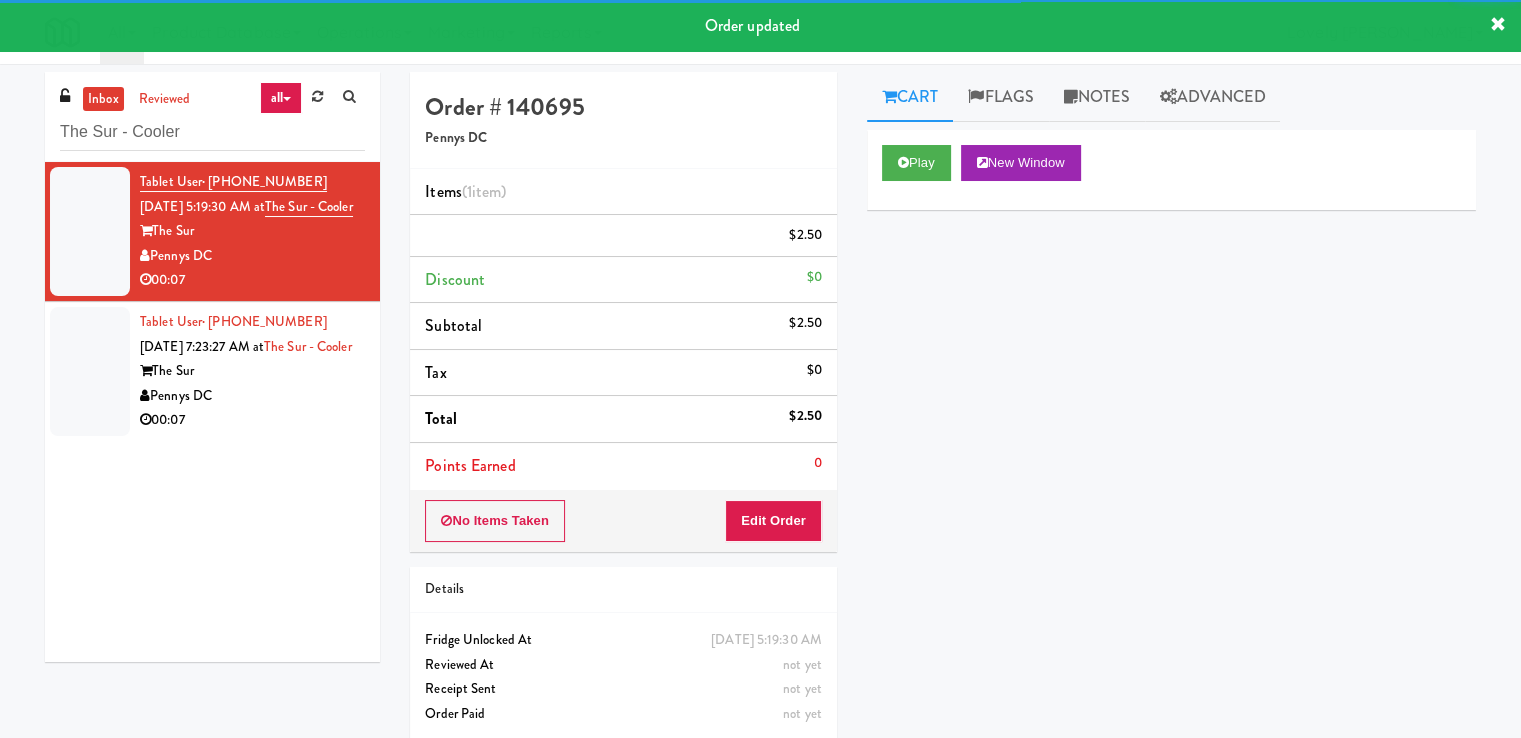 click on "Pennys DC" at bounding box center (252, 396) 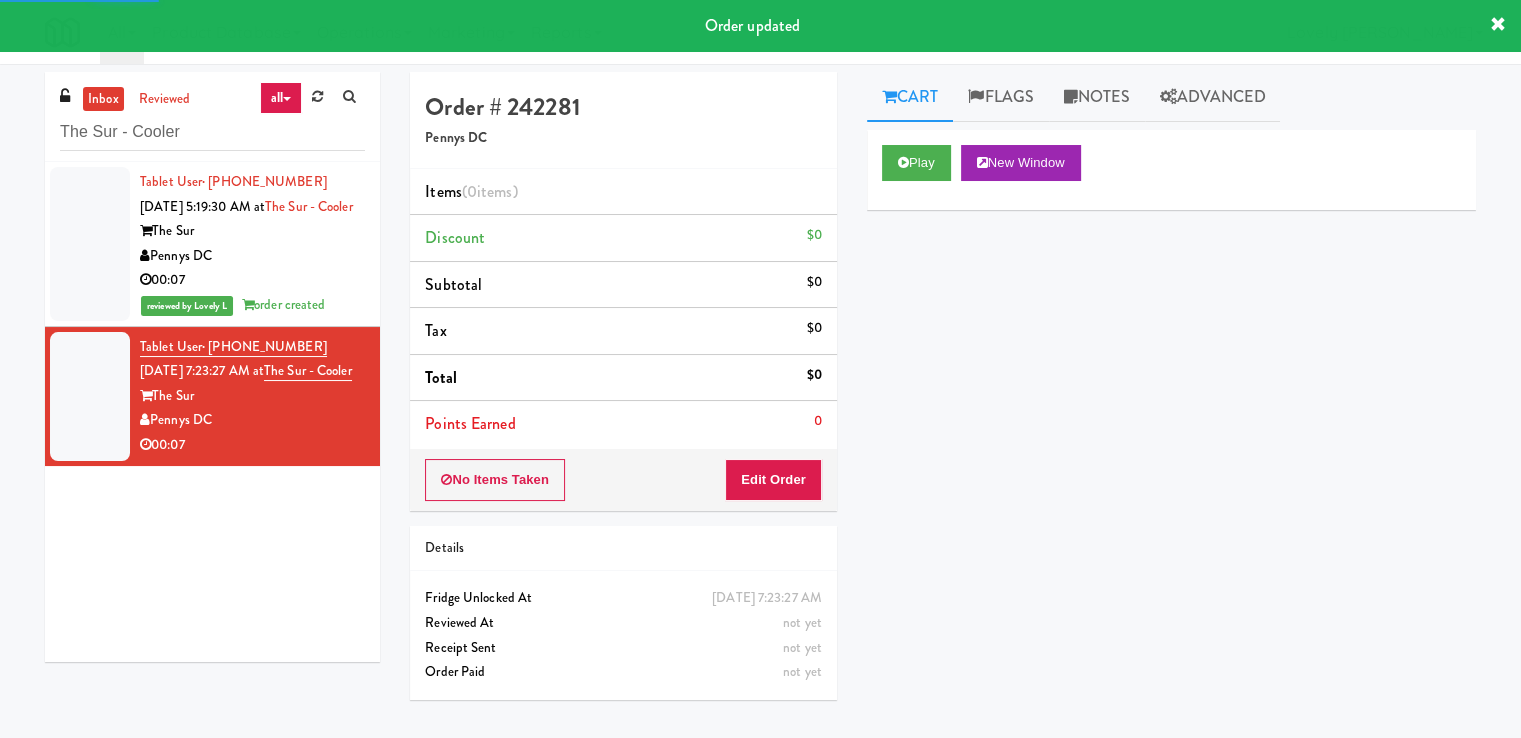 drag, startPoint x: 770, startPoint y: 453, endPoint x: 770, endPoint y: 472, distance: 19 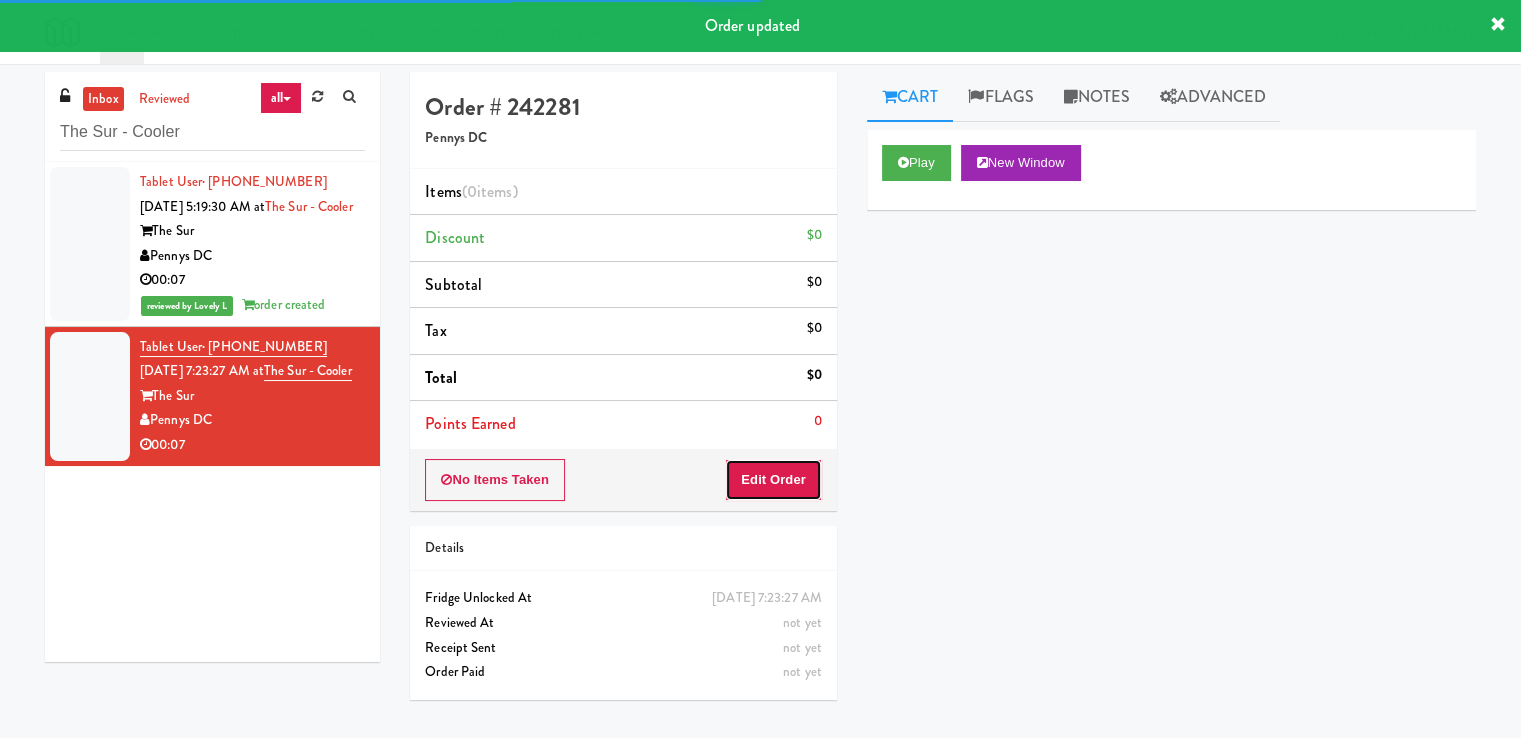 click on "Edit Order" at bounding box center [773, 480] 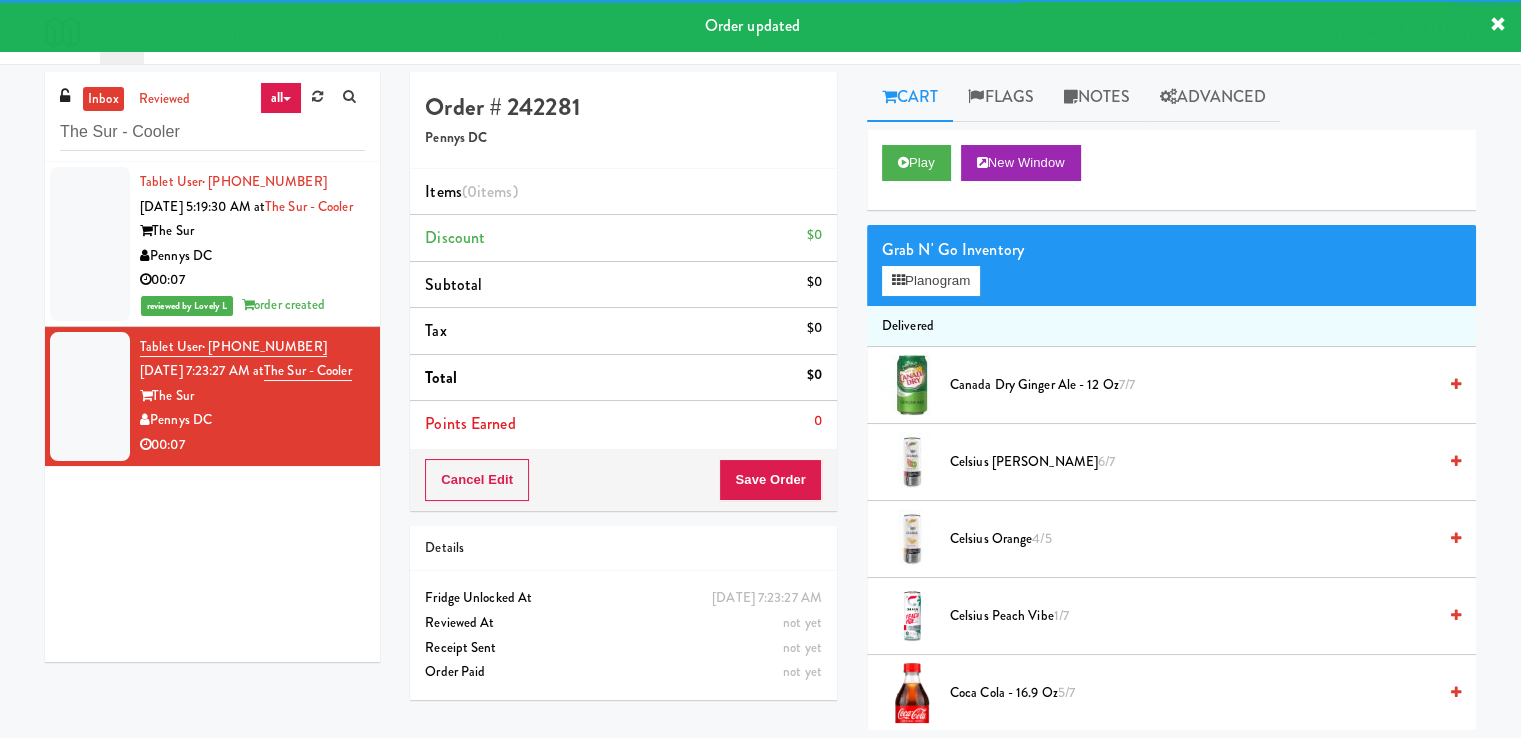 click on "Play  New Window" at bounding box center (1171, 170) 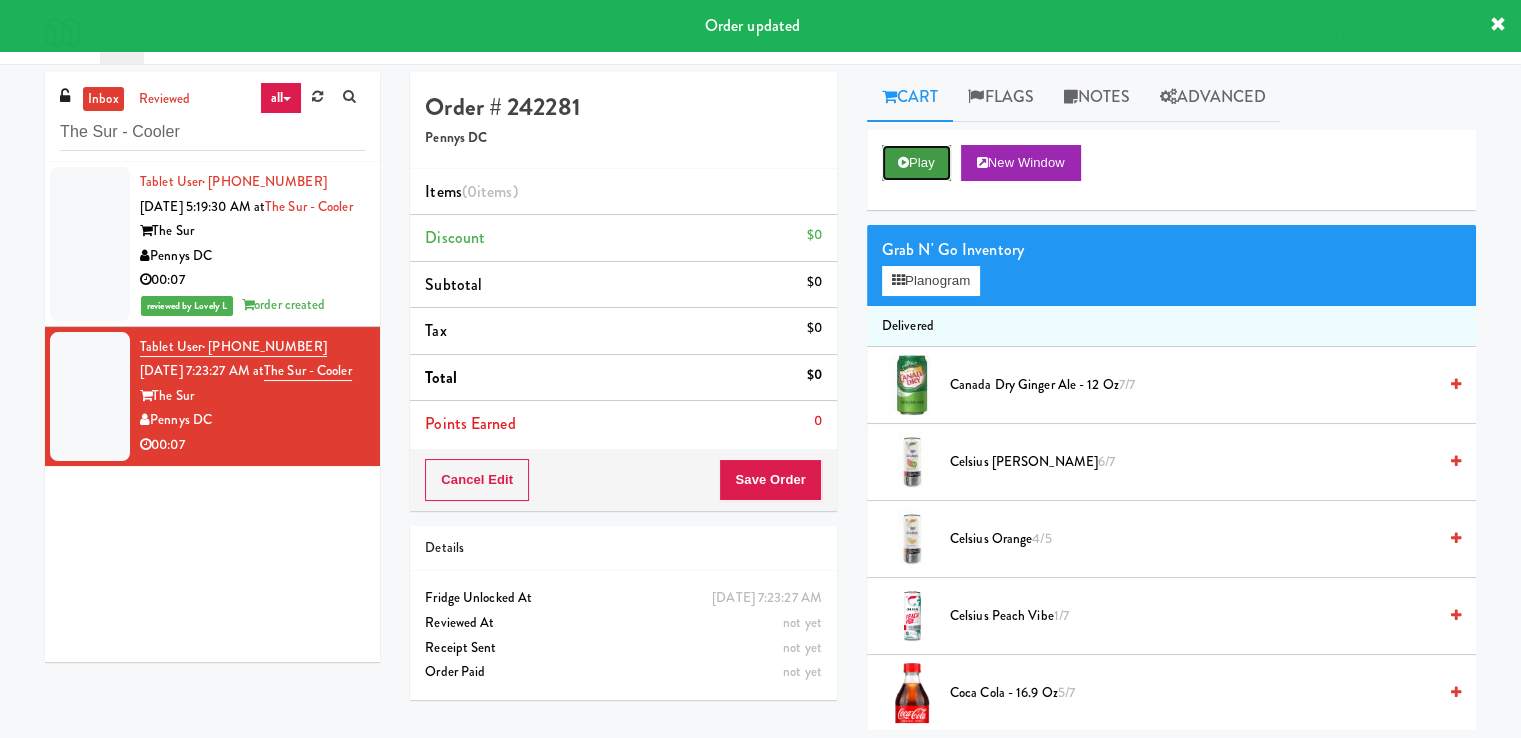 click at bounding box center (903, 162) 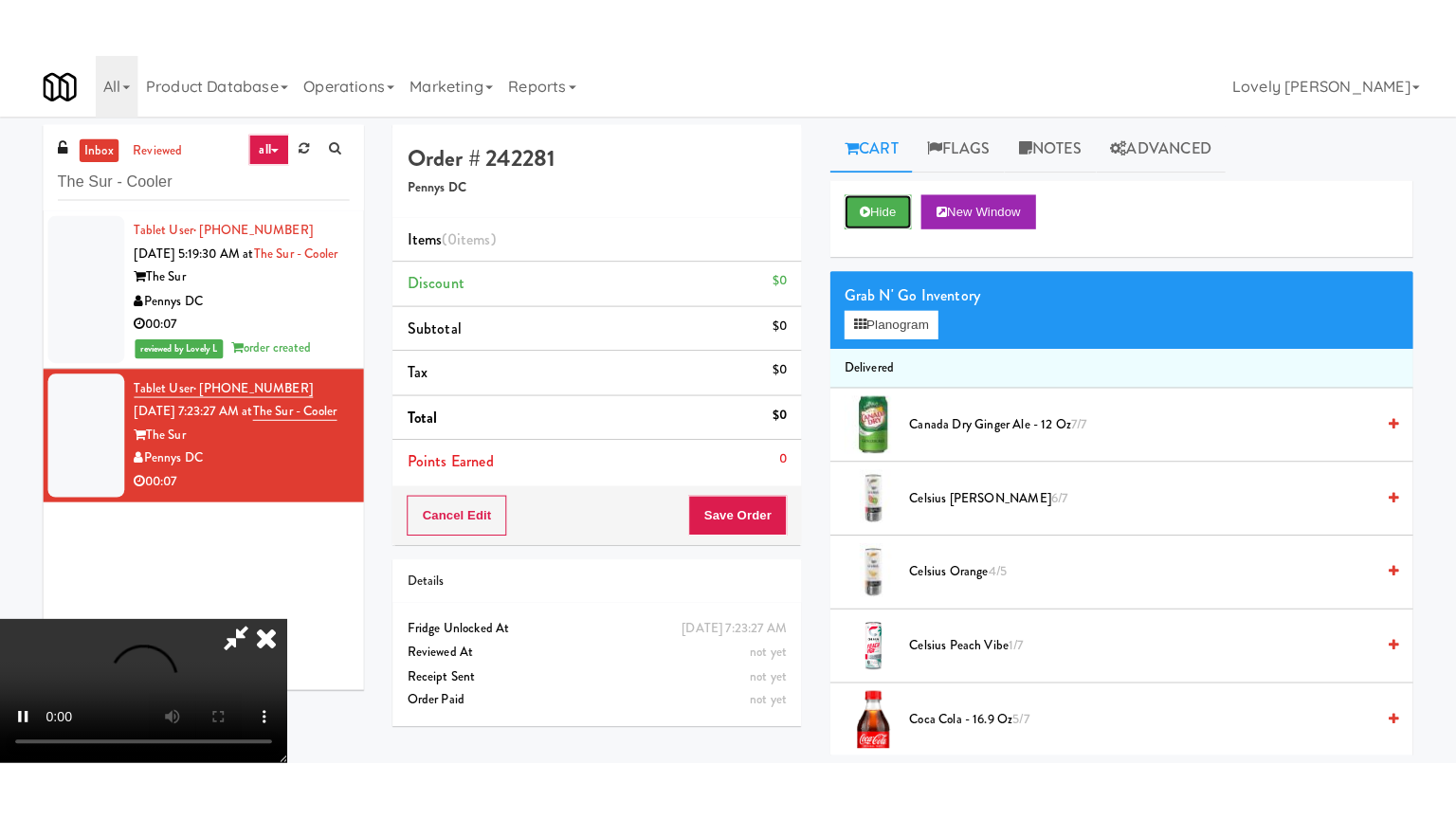 scroll, scrollTop: 259, scrollLeft: 0, axis: vertical 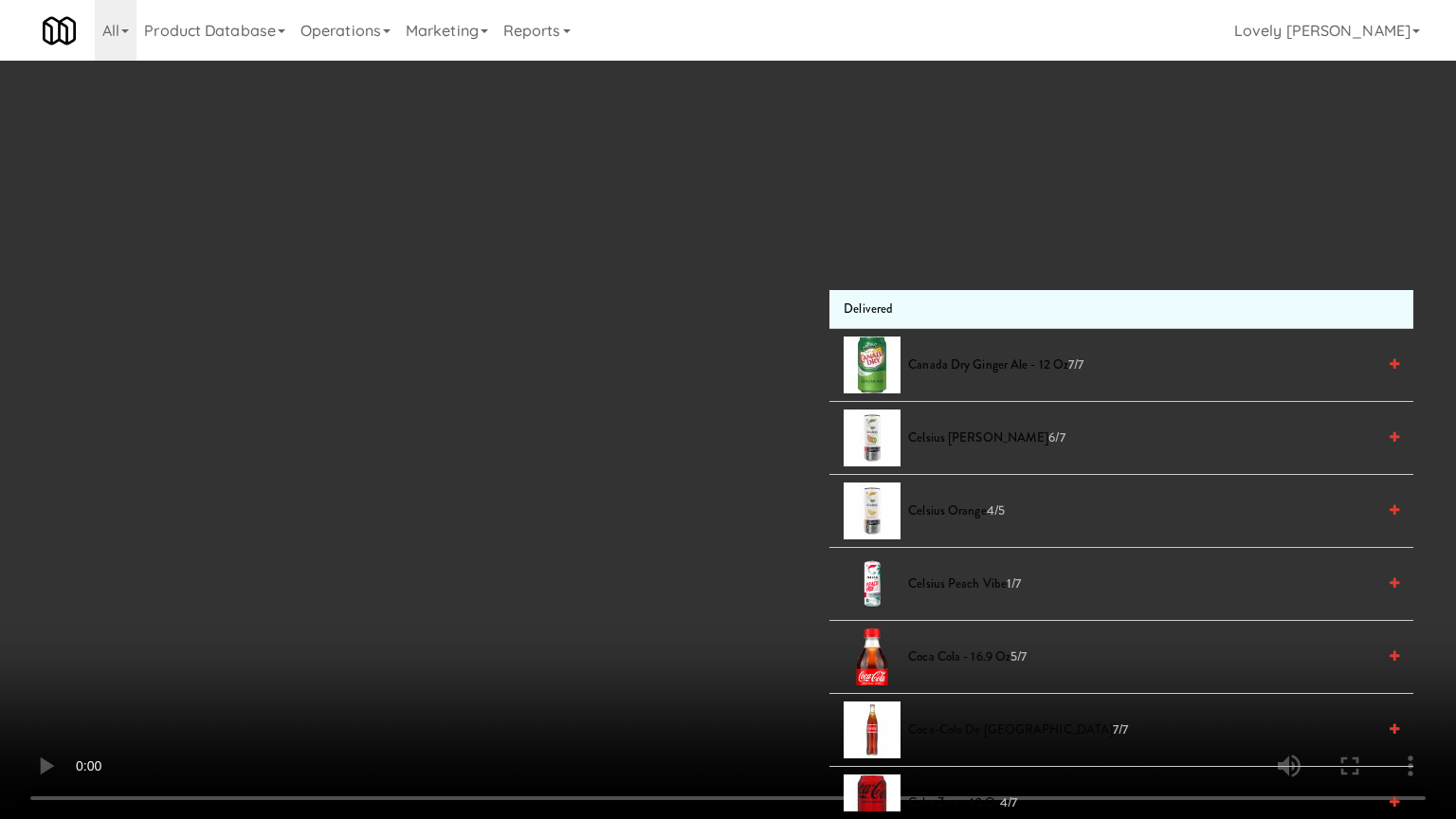 type 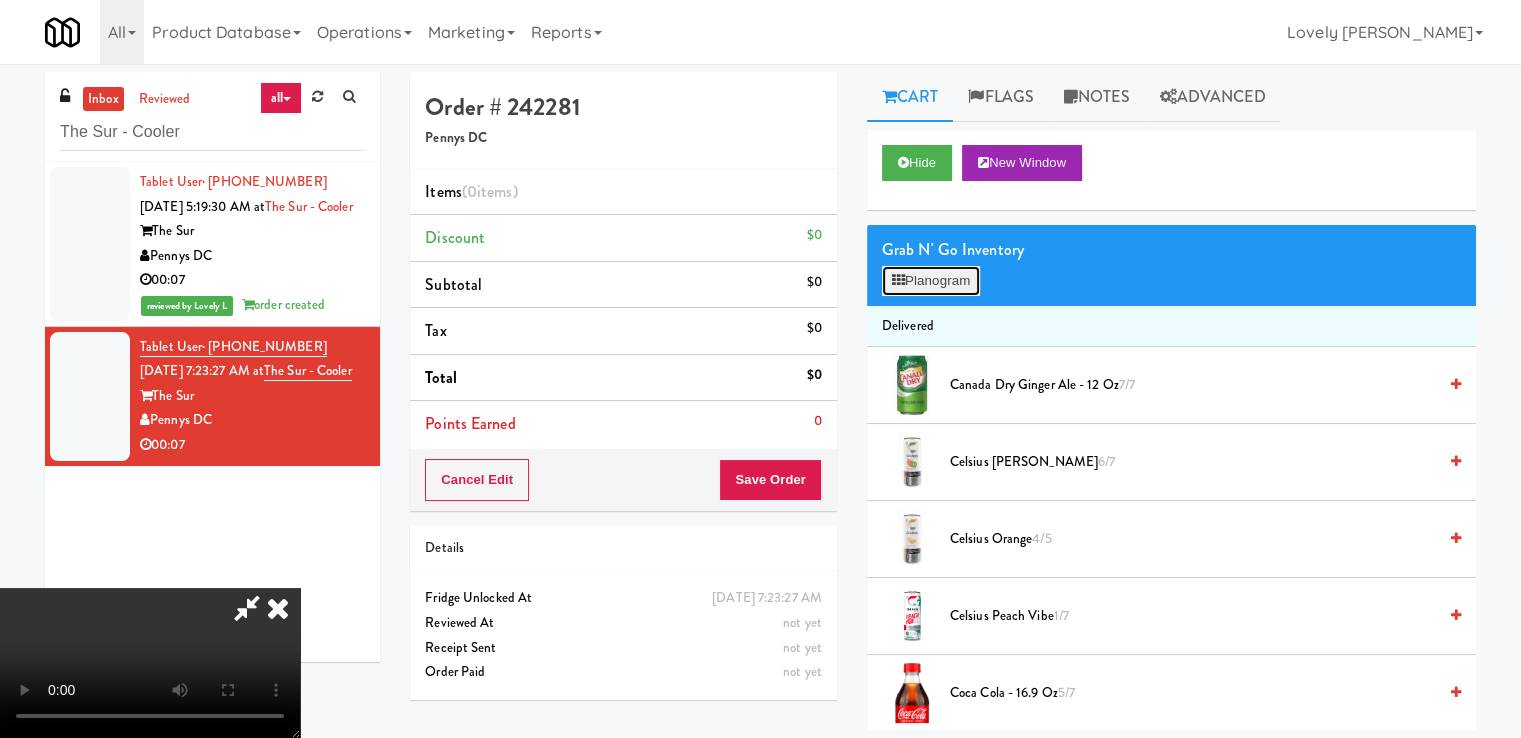 click on "Planogram" at bounding box center (931, 281) 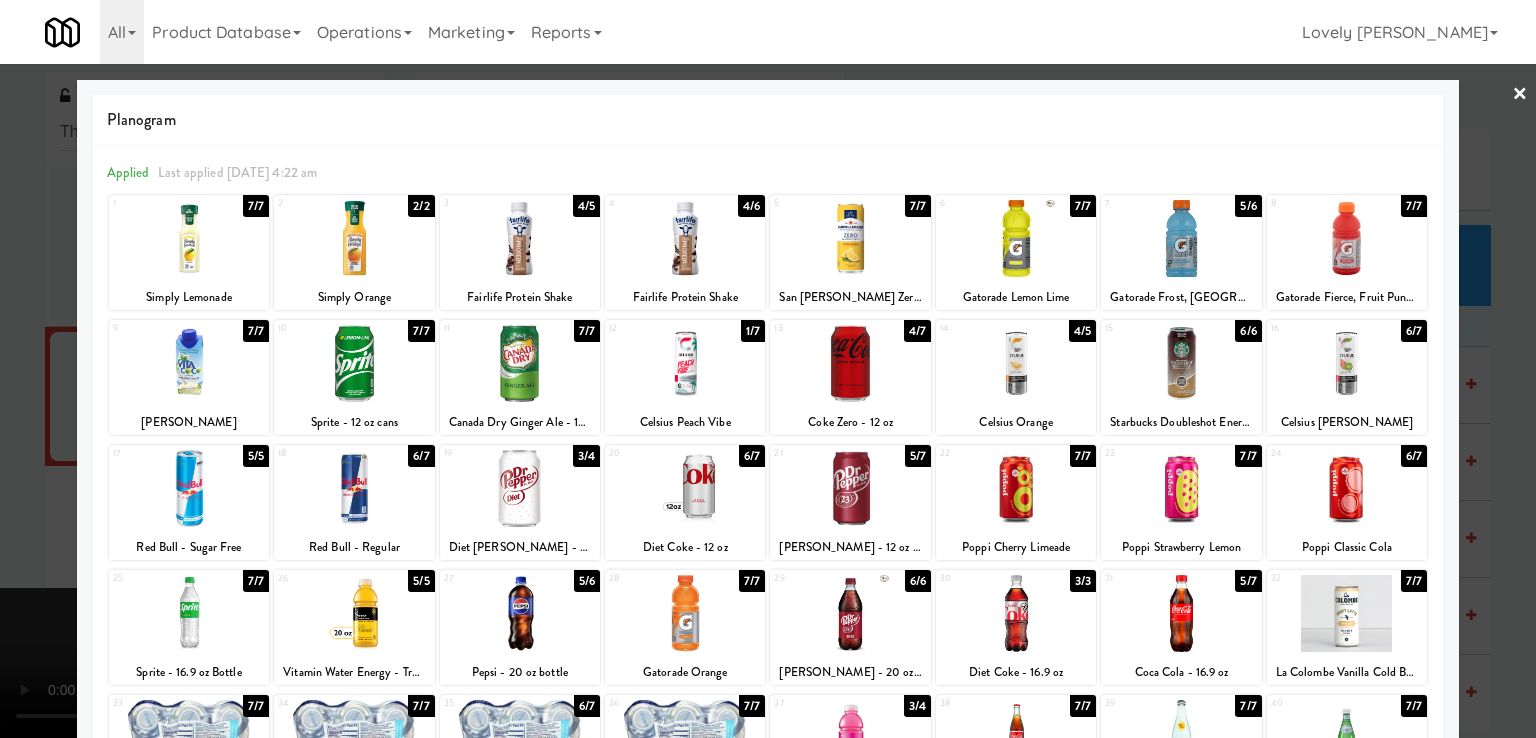 click at bounding box center [850, 363] 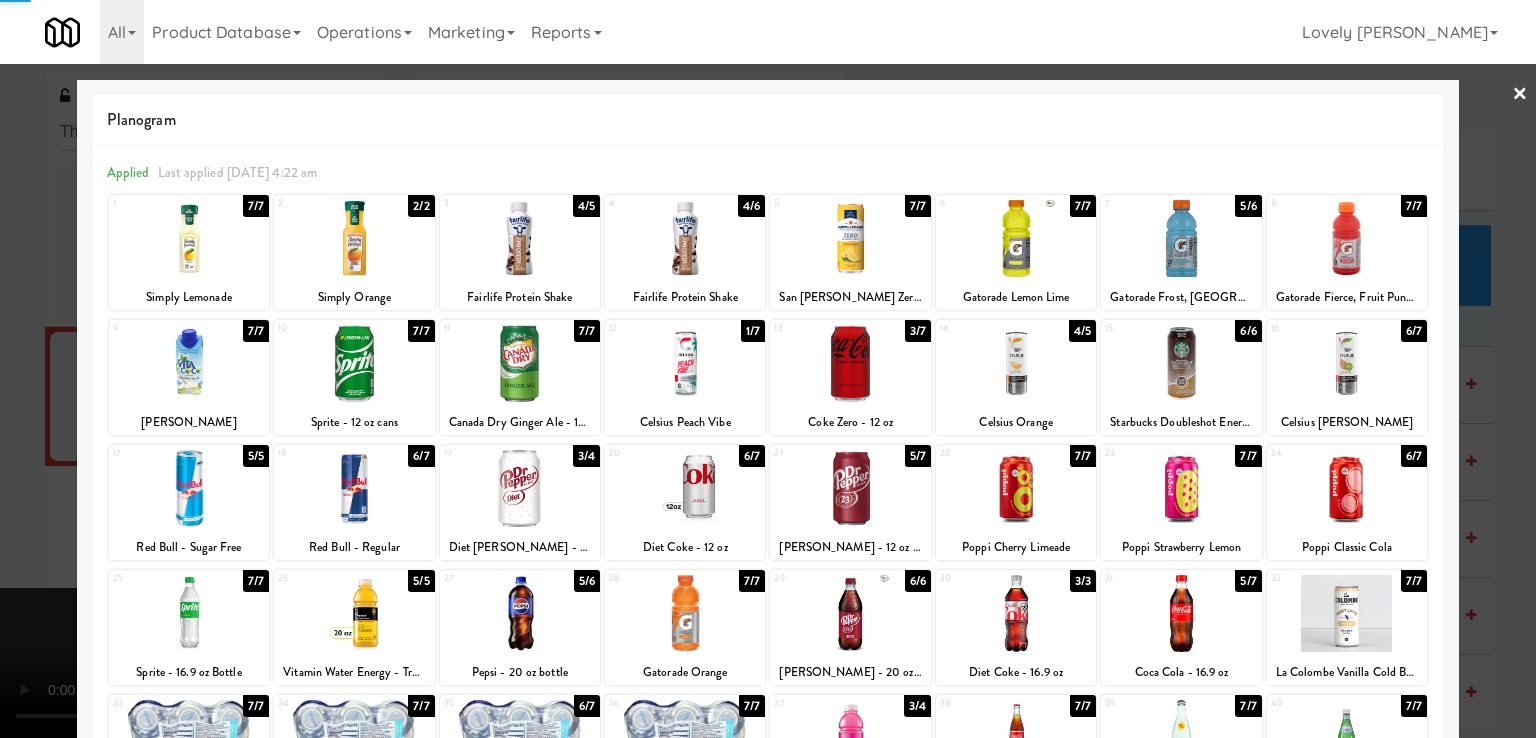 click at bounding box center [850, 363] 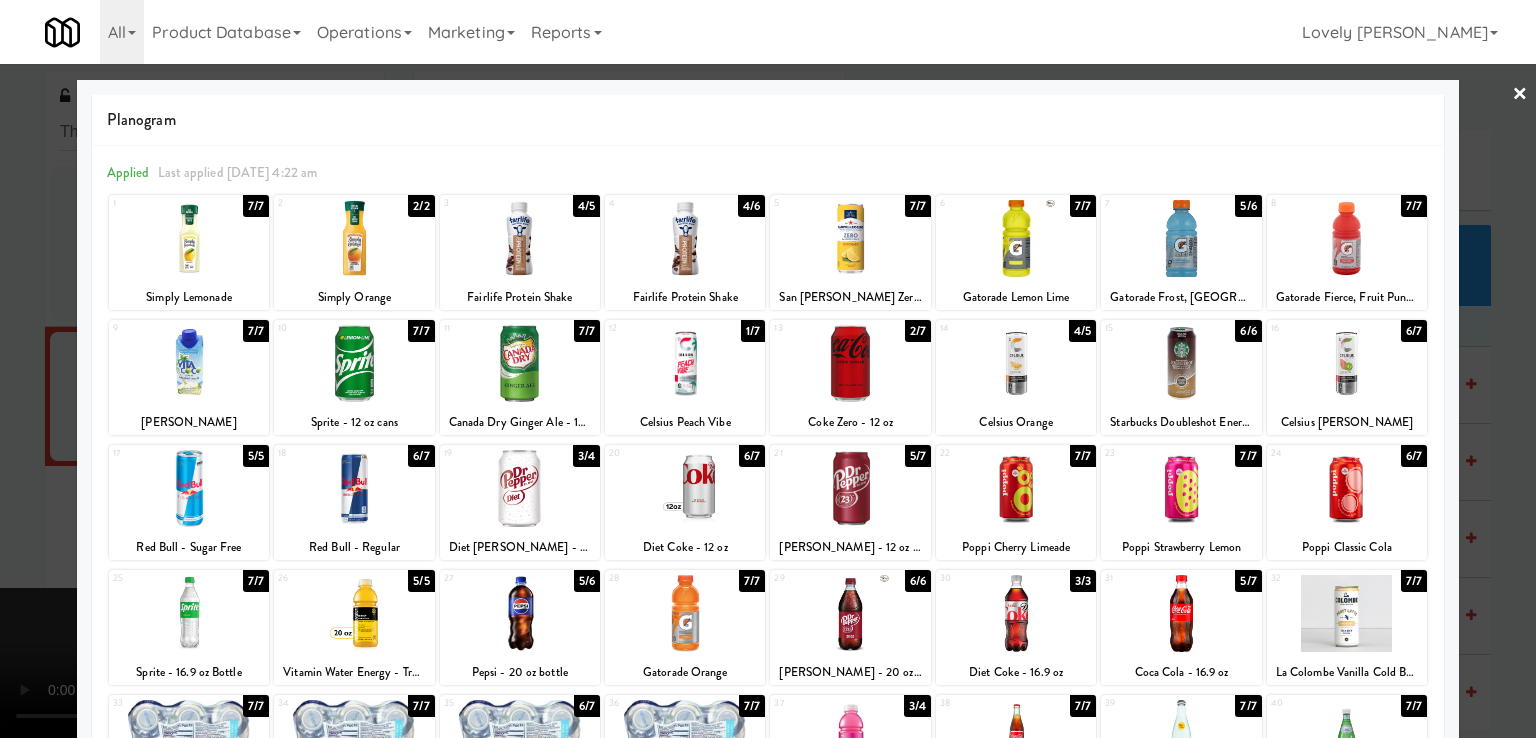 click at bounding box center (768, 369) 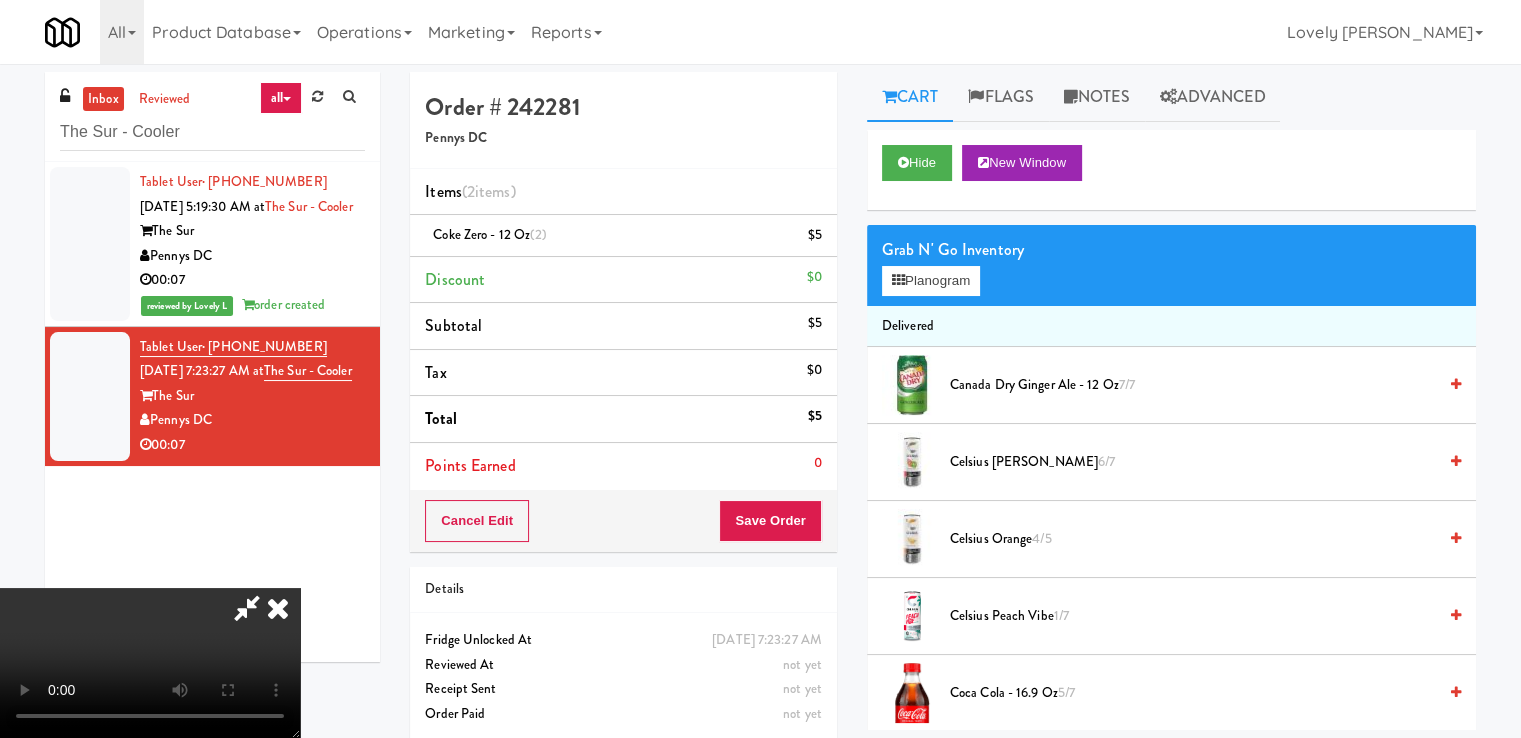 drag, startPoint x: 875, startPoint y: 90, endPoint x: 845, endPoint y: 232, distance: 145.13441 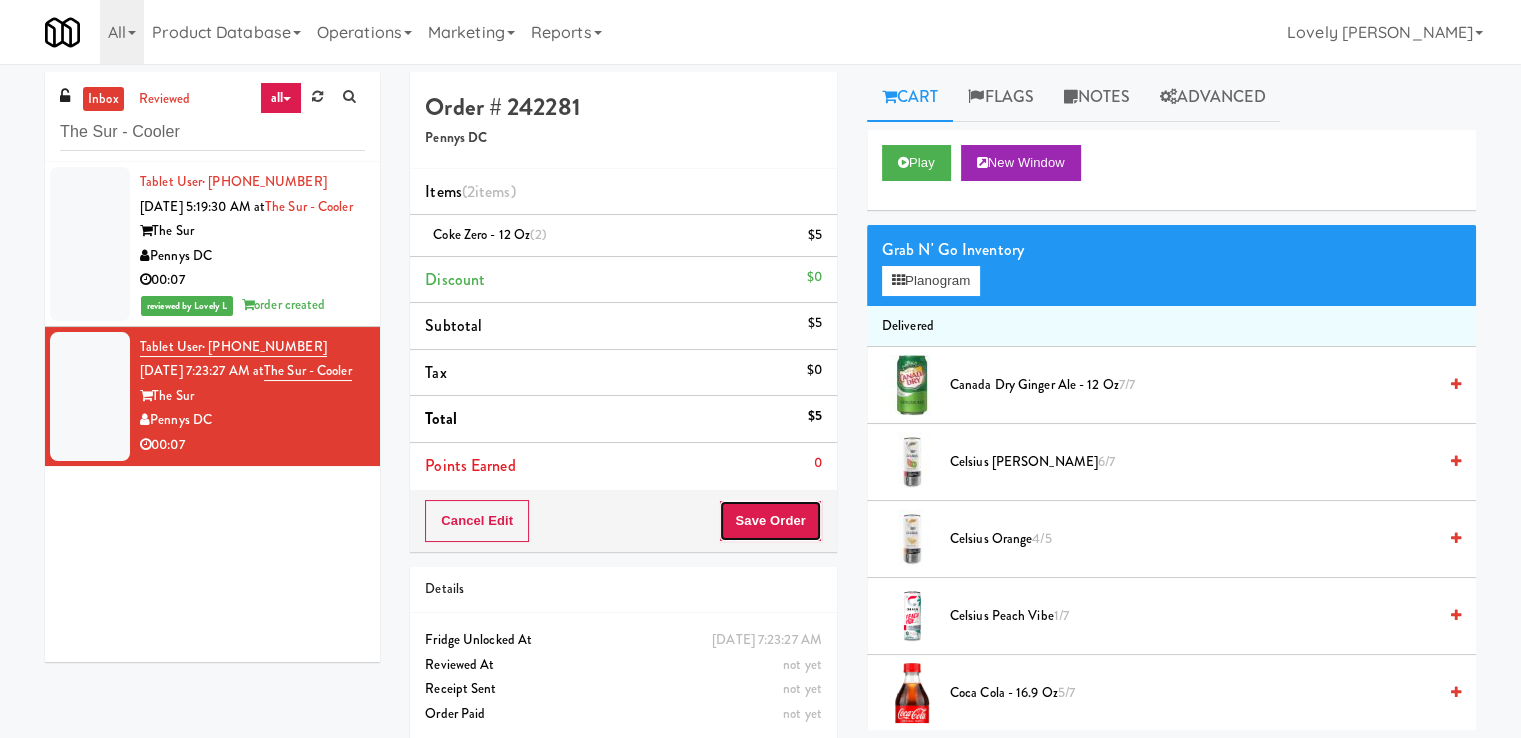 click on "Save Order" at bounding box center [770, 521] 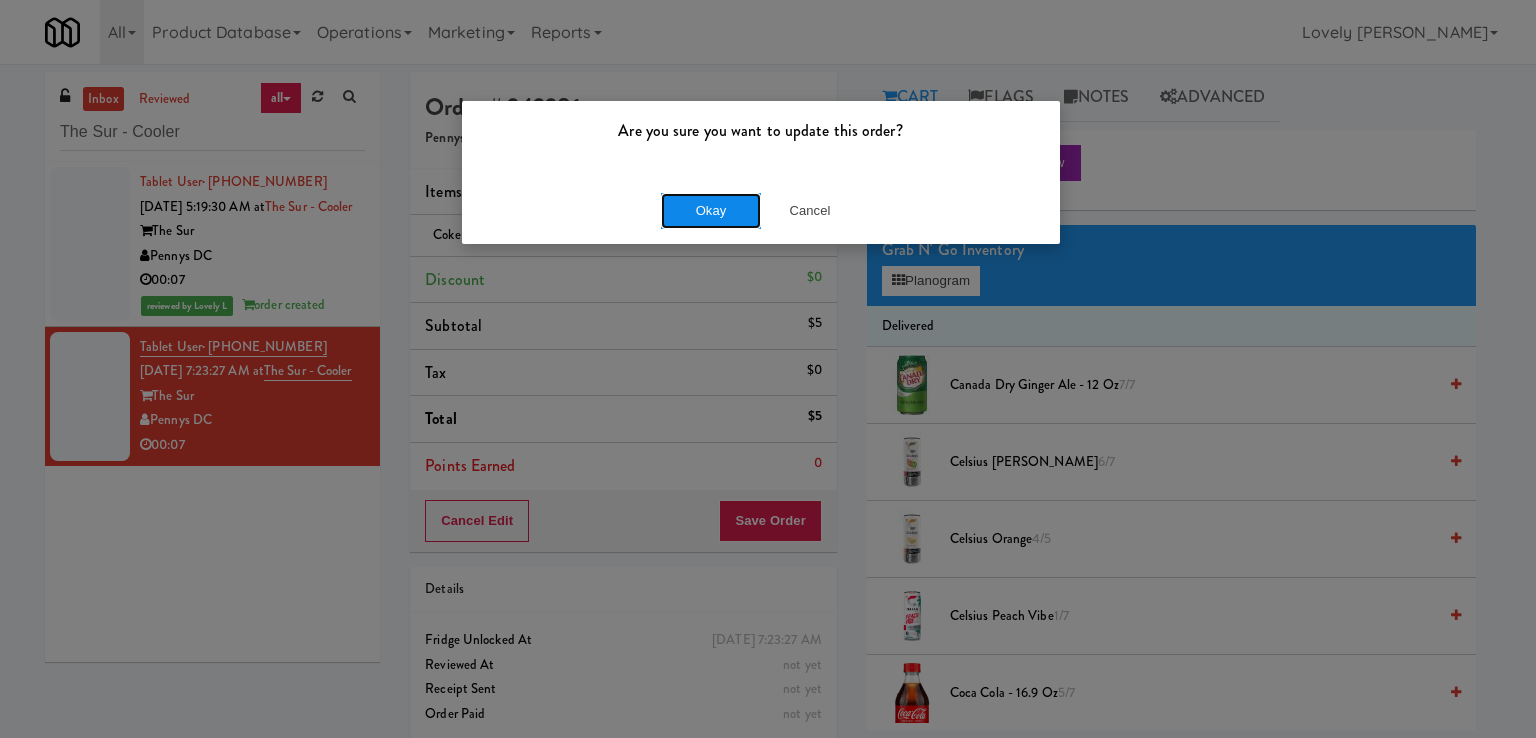 click on "Okay" at bounding box center (711, 211) 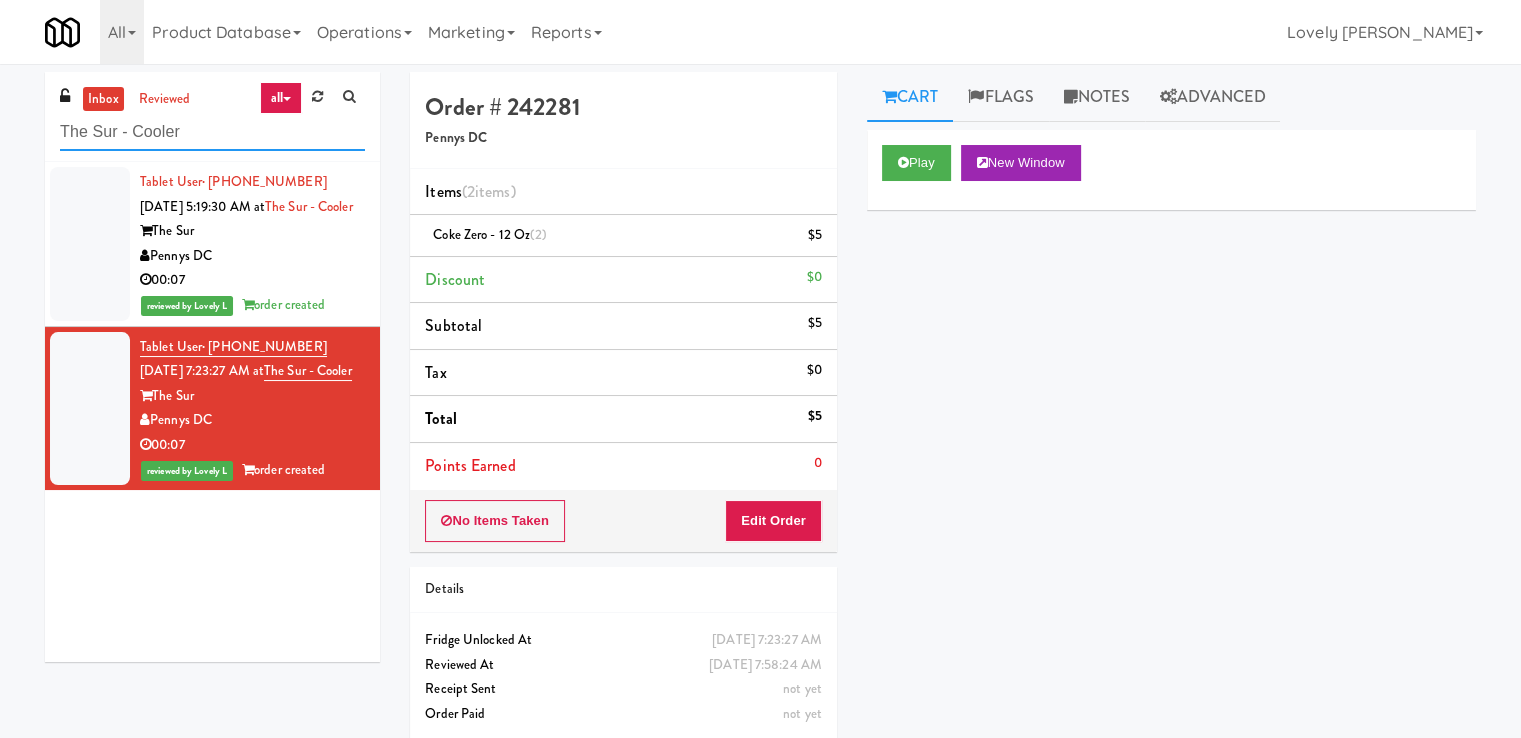 click on "The Sur - Cooler" at bounding box center [212, 132] 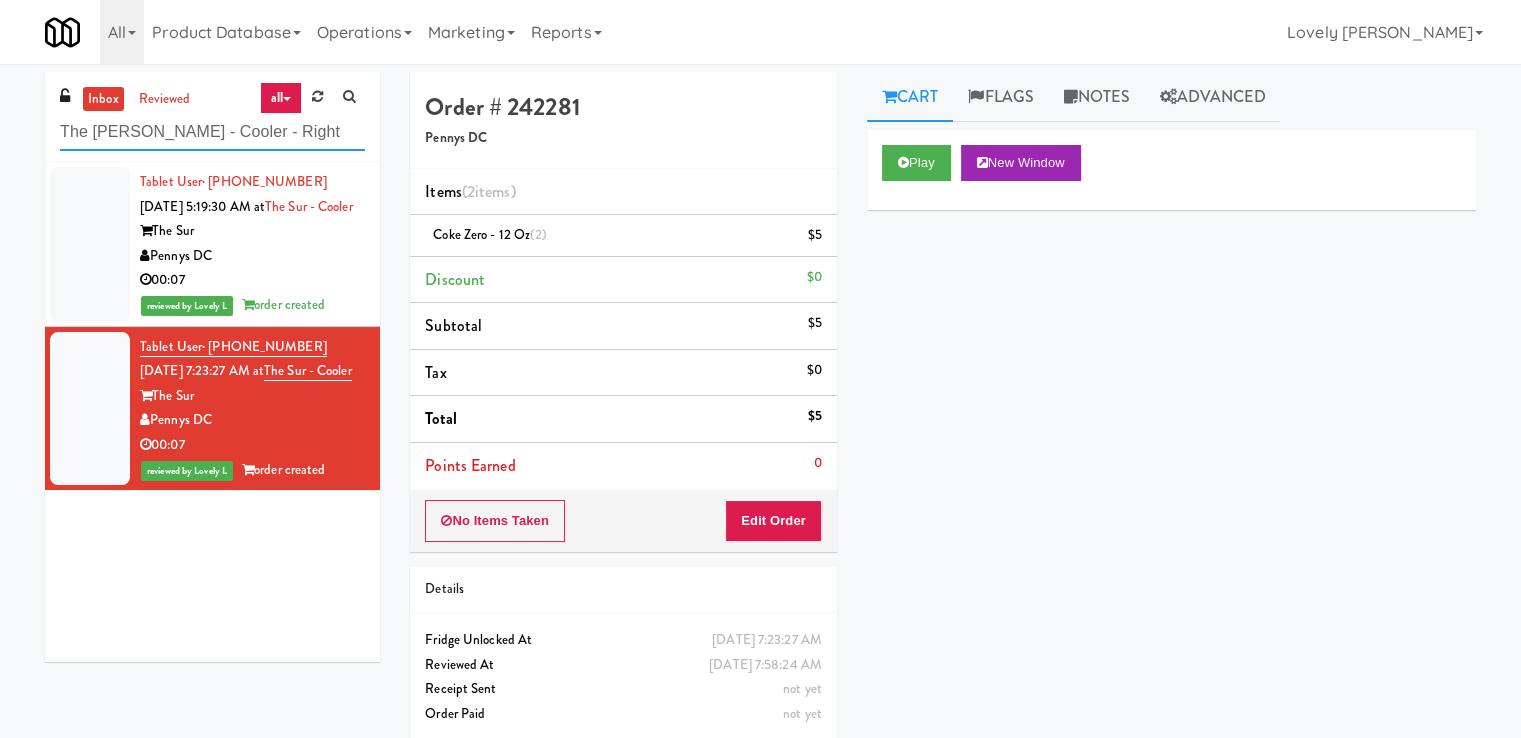 type on "The [PERSON_NAME] - Cooler - Right" 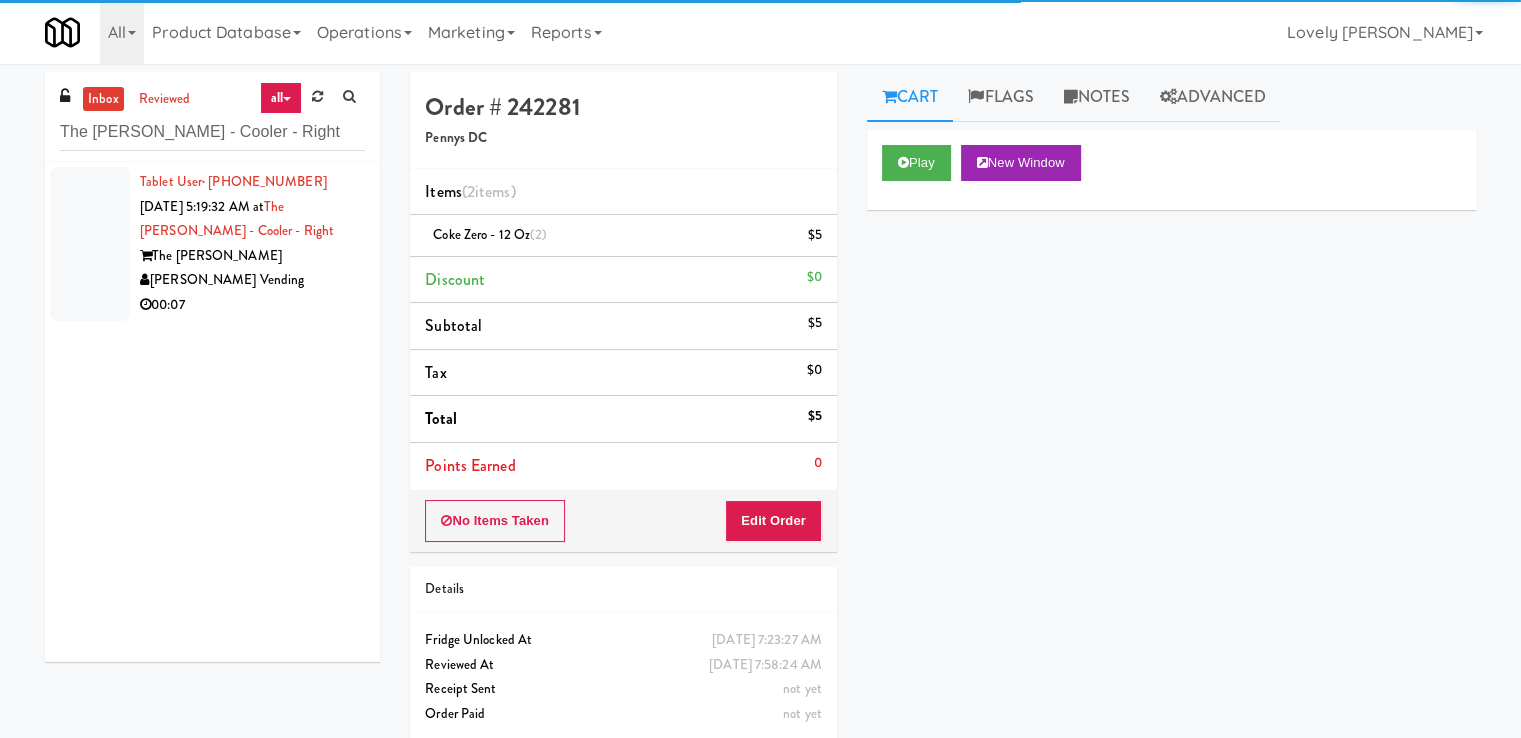 click on "[PERSON_NAME] Vending" at bounding box center [252, 280] 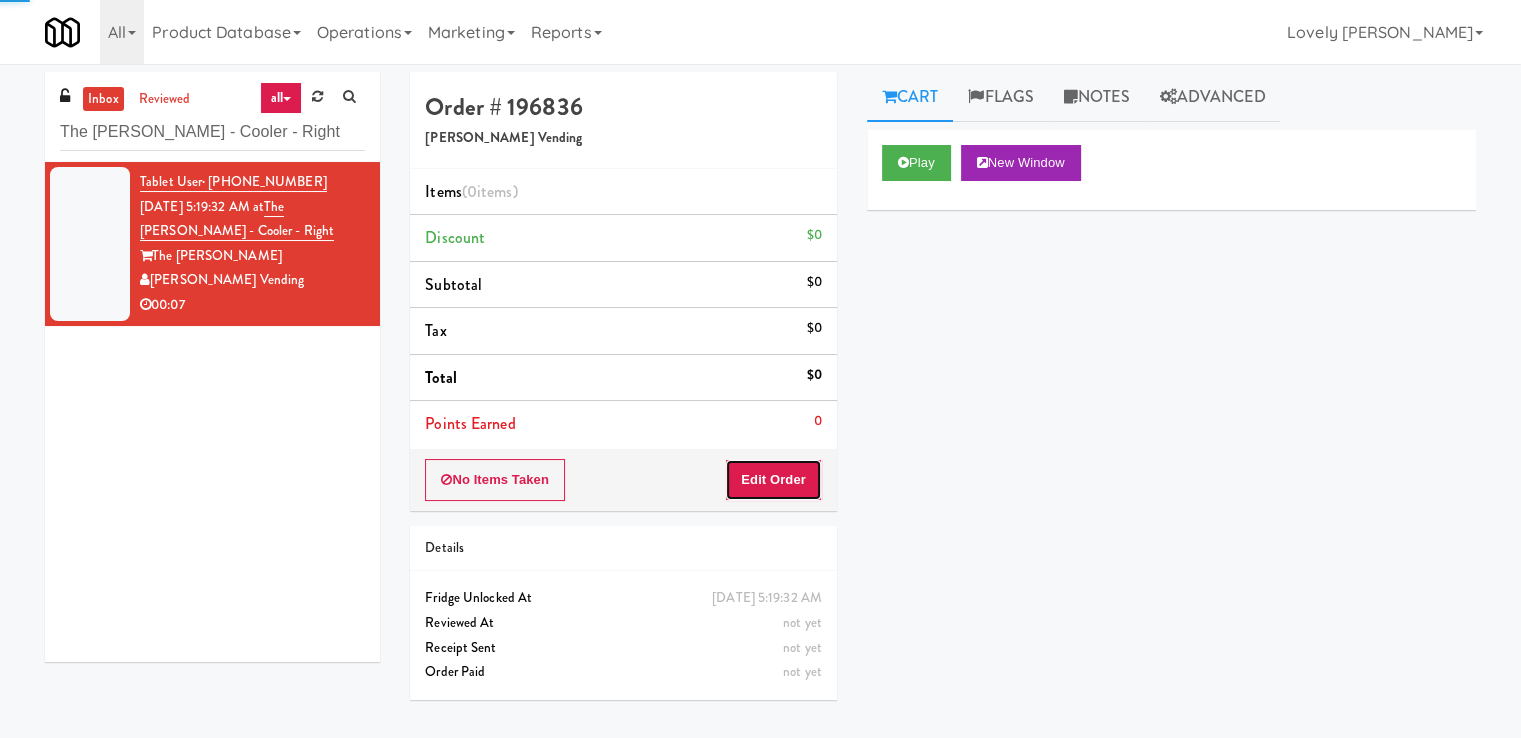 click on "Edit Order" at bounding box center [773, 480] 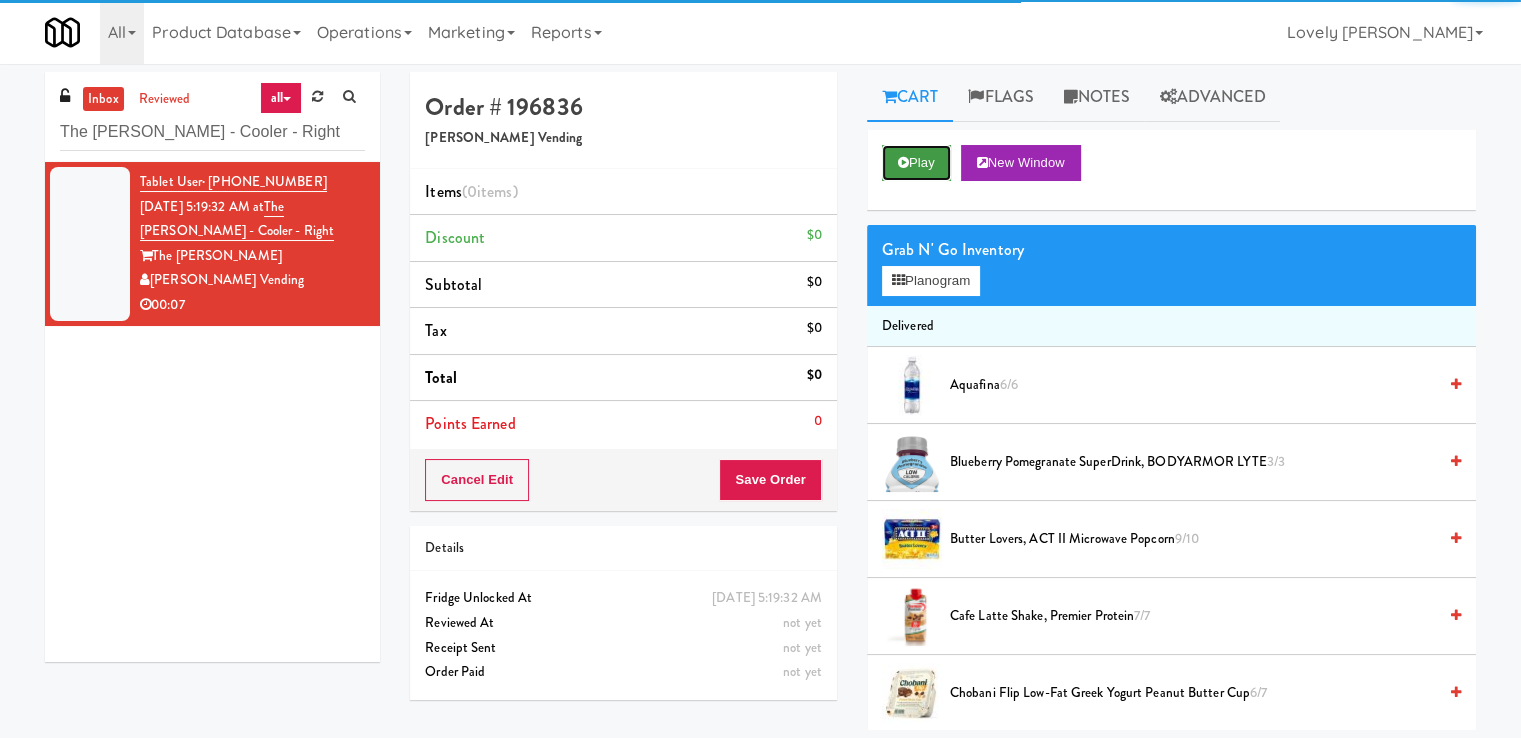 click on "Play" at bounding box center [916, 163] 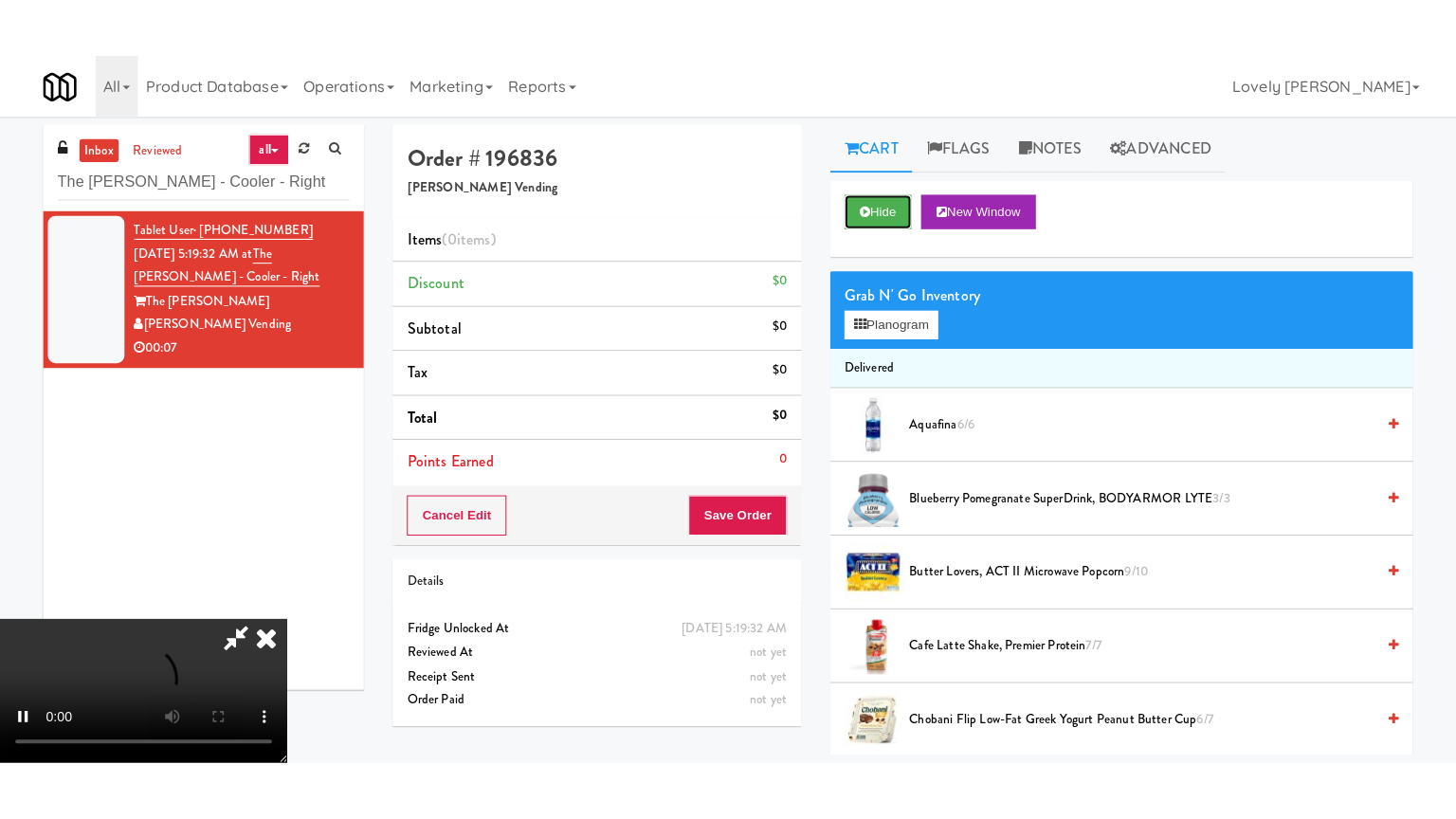 scroll, scrollTop: 259, scrollLeft: 0, axis: vertical 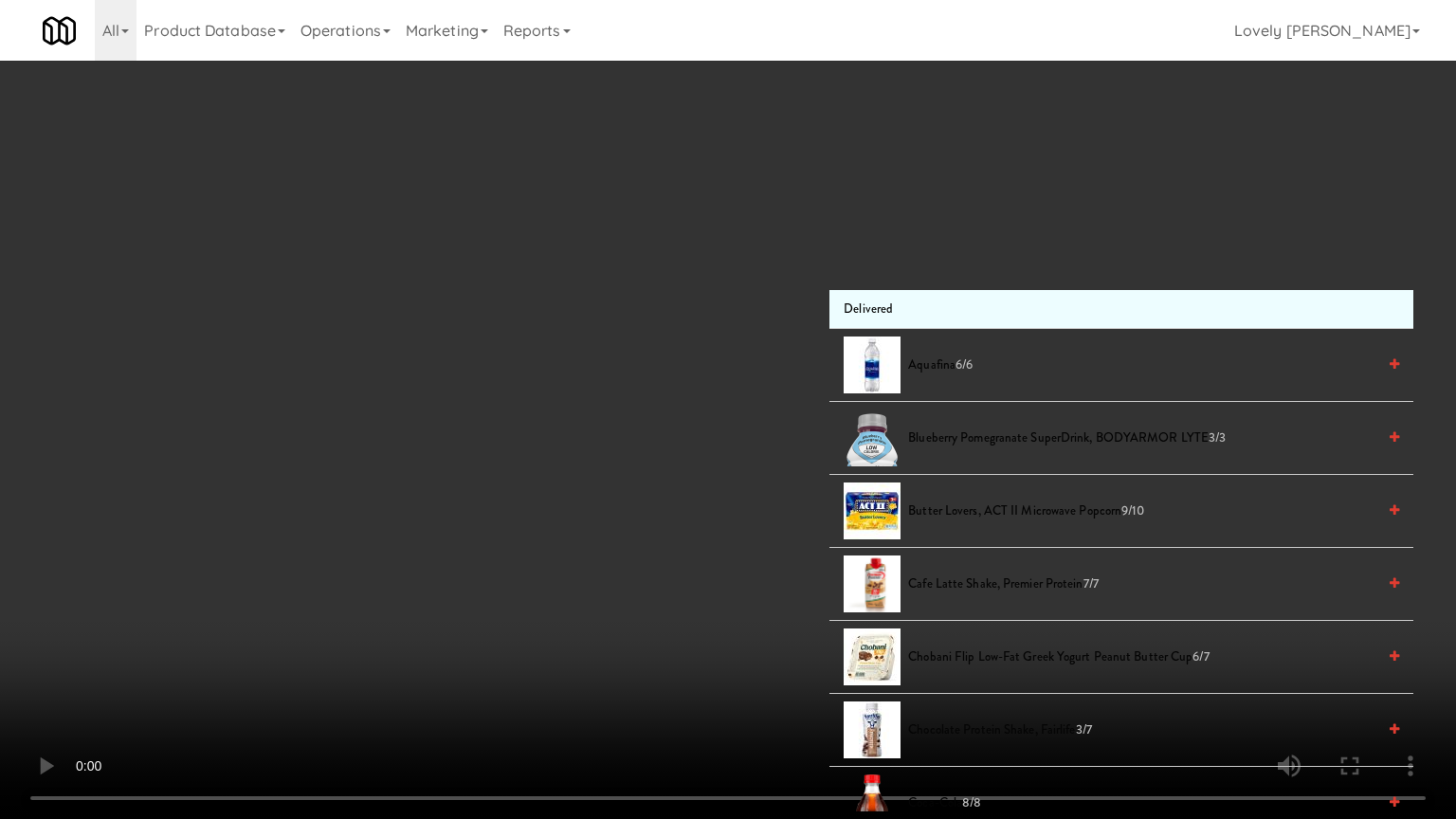 type 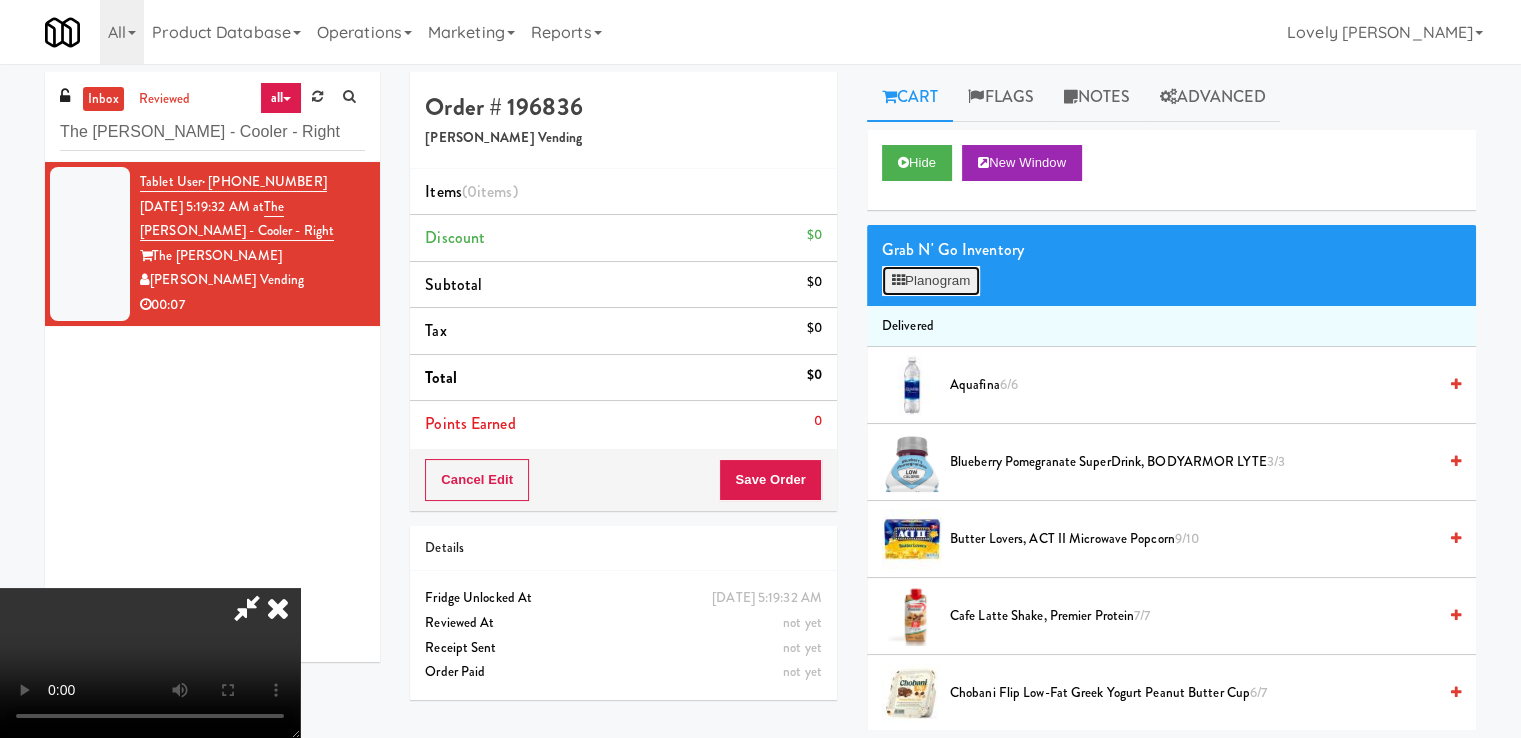click on "Planogram" at bounding box center (931, 281) 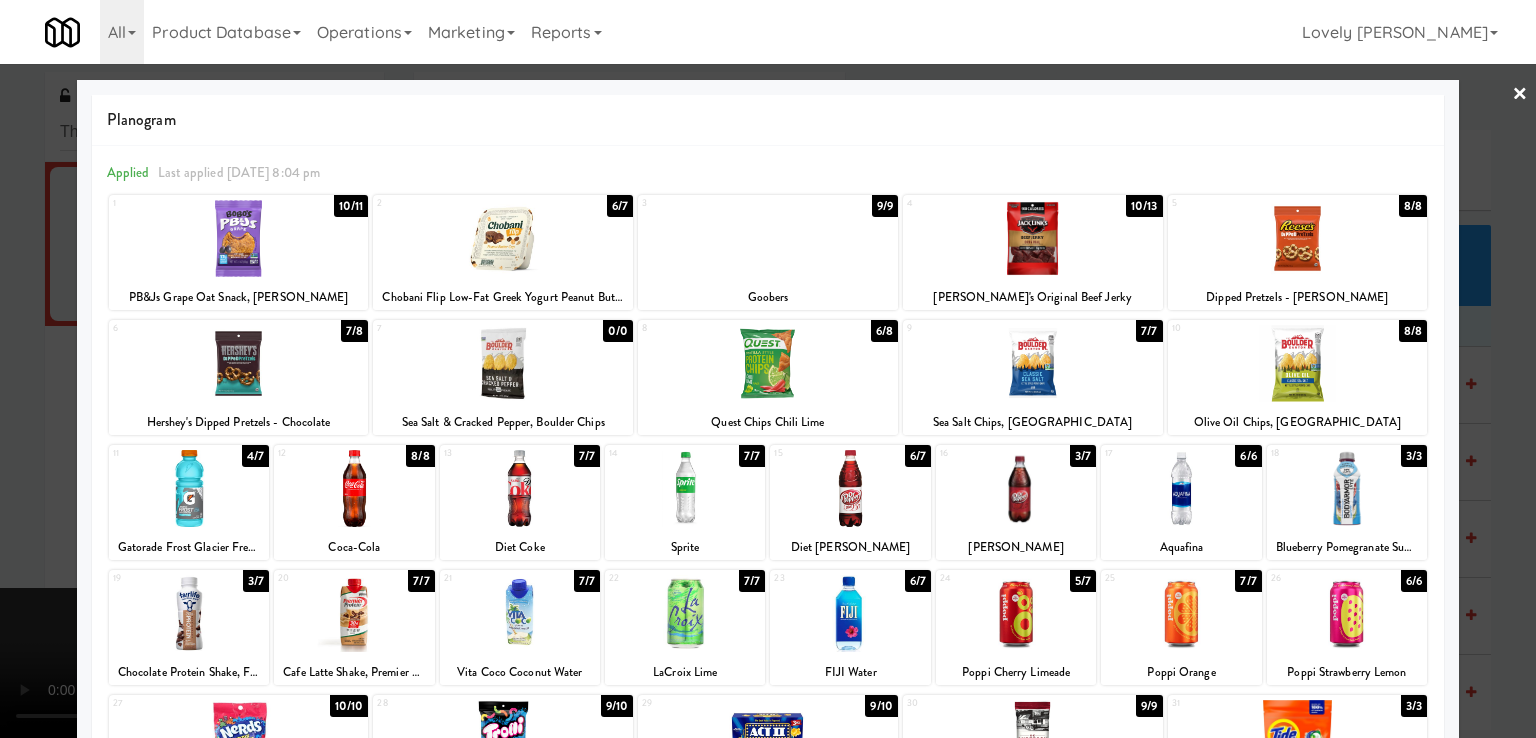 click at bounding box center (520, 488) 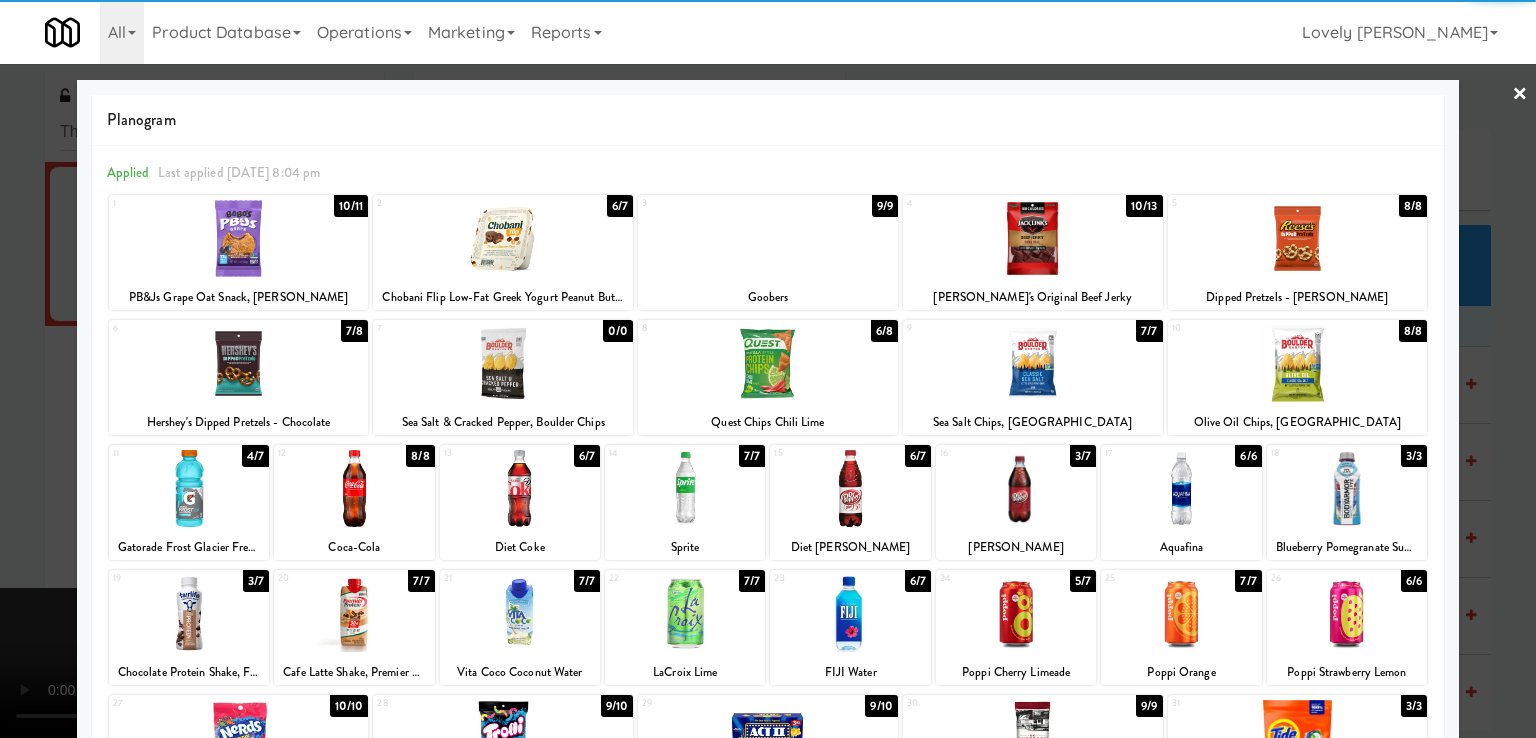 drag, startPoint x: 0, startPoint y: 369, endPoint x: 168, endPoint y: 397, distance: 170.31735 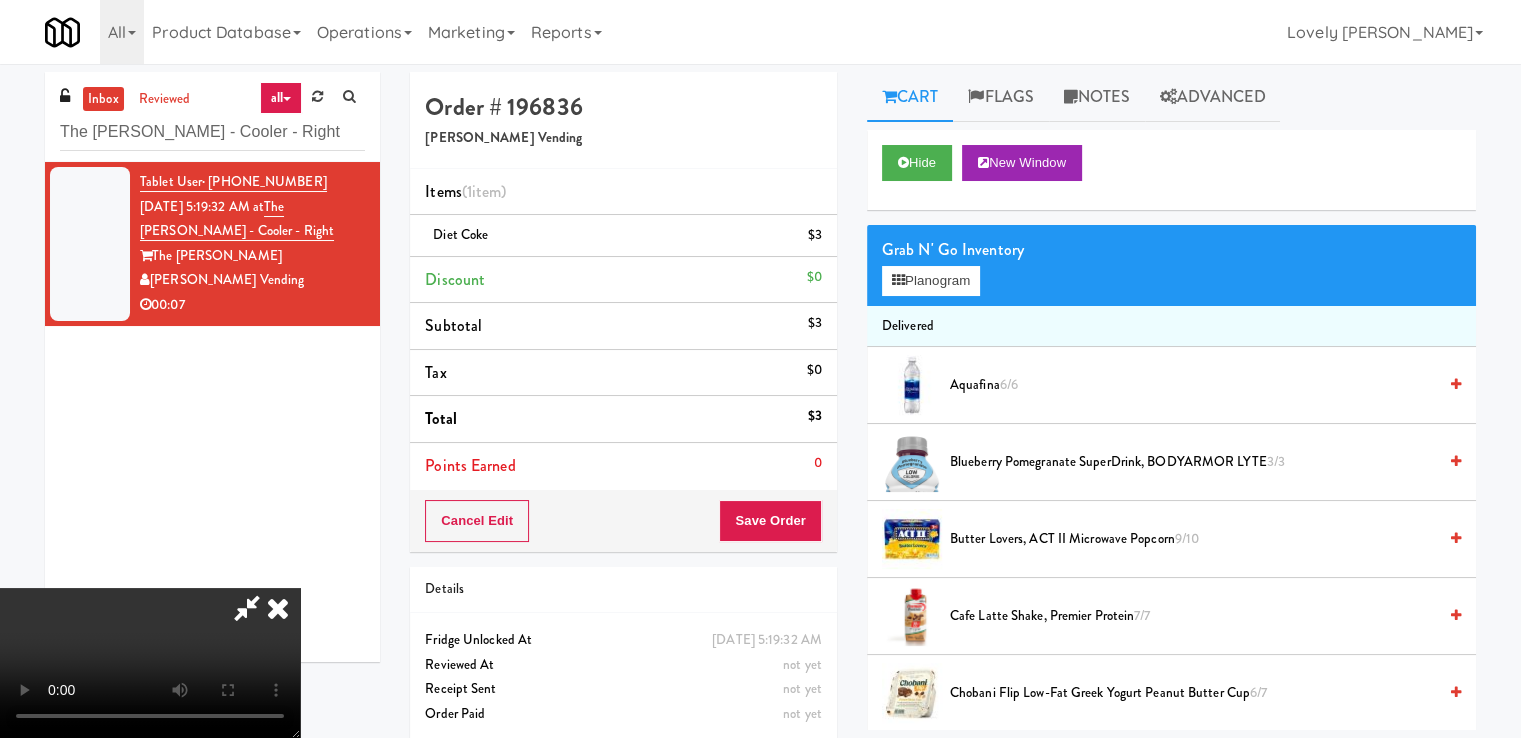 click at bounding box center [278, 608] 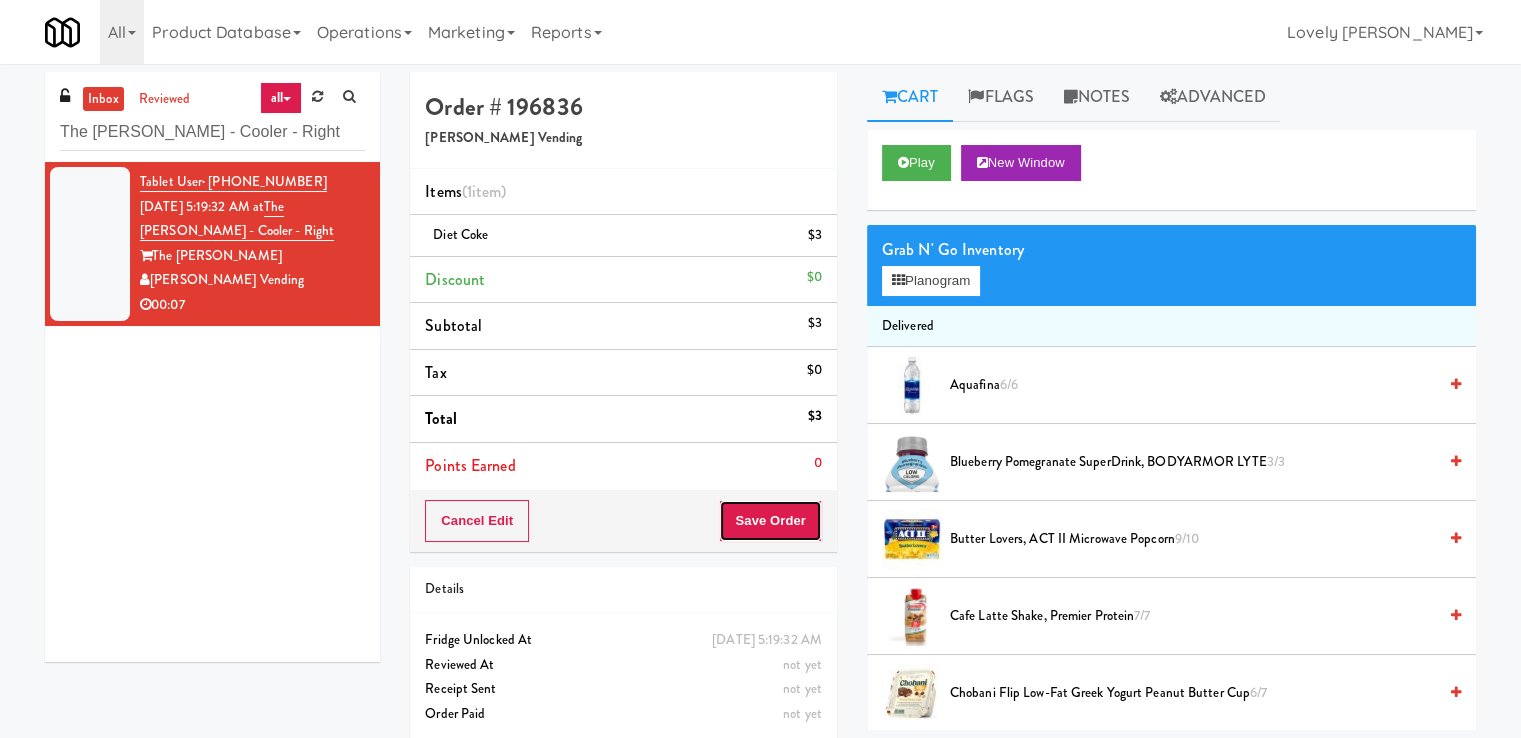 click on "Save Order" at bounding box center [770, 521] 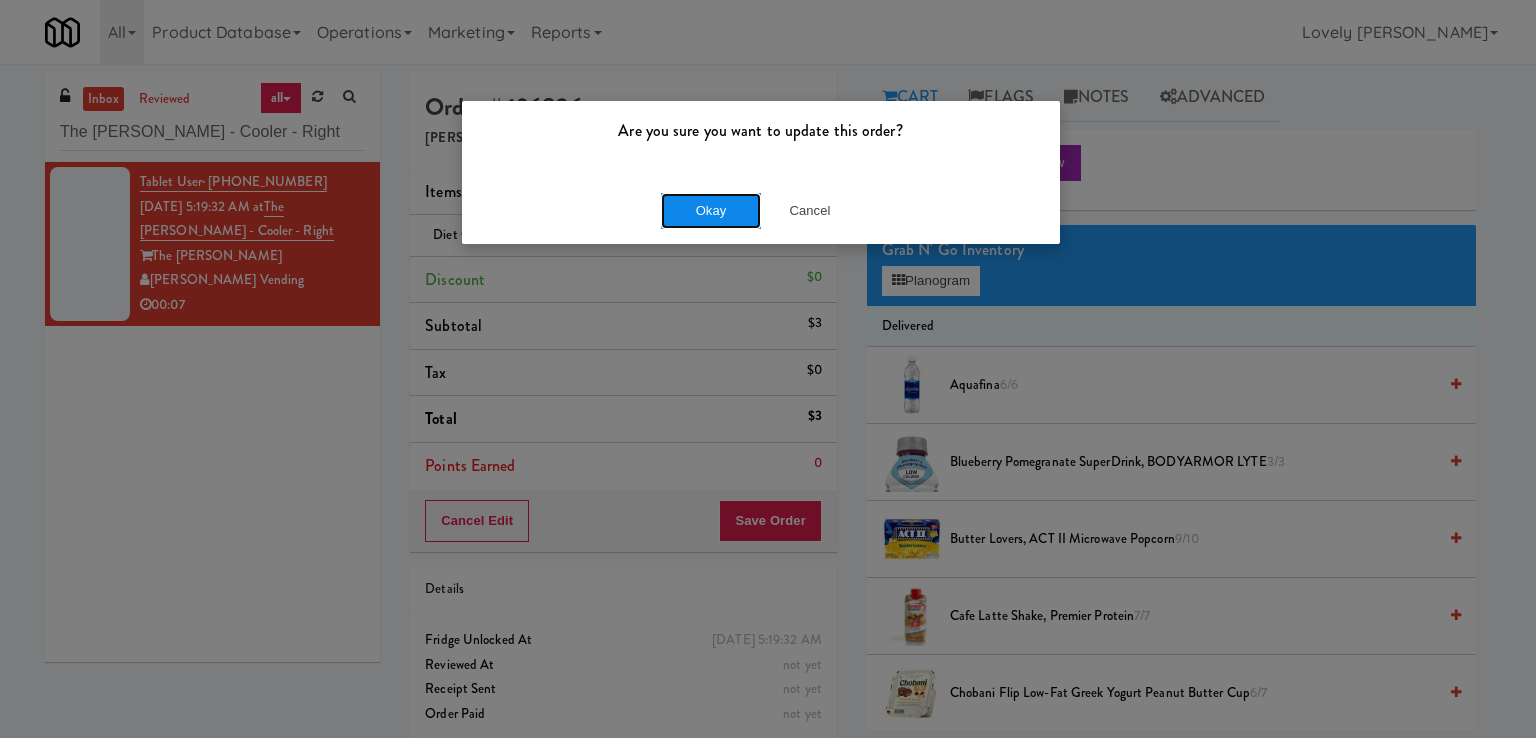 click on "Okay" at bounding box center [711, 211] 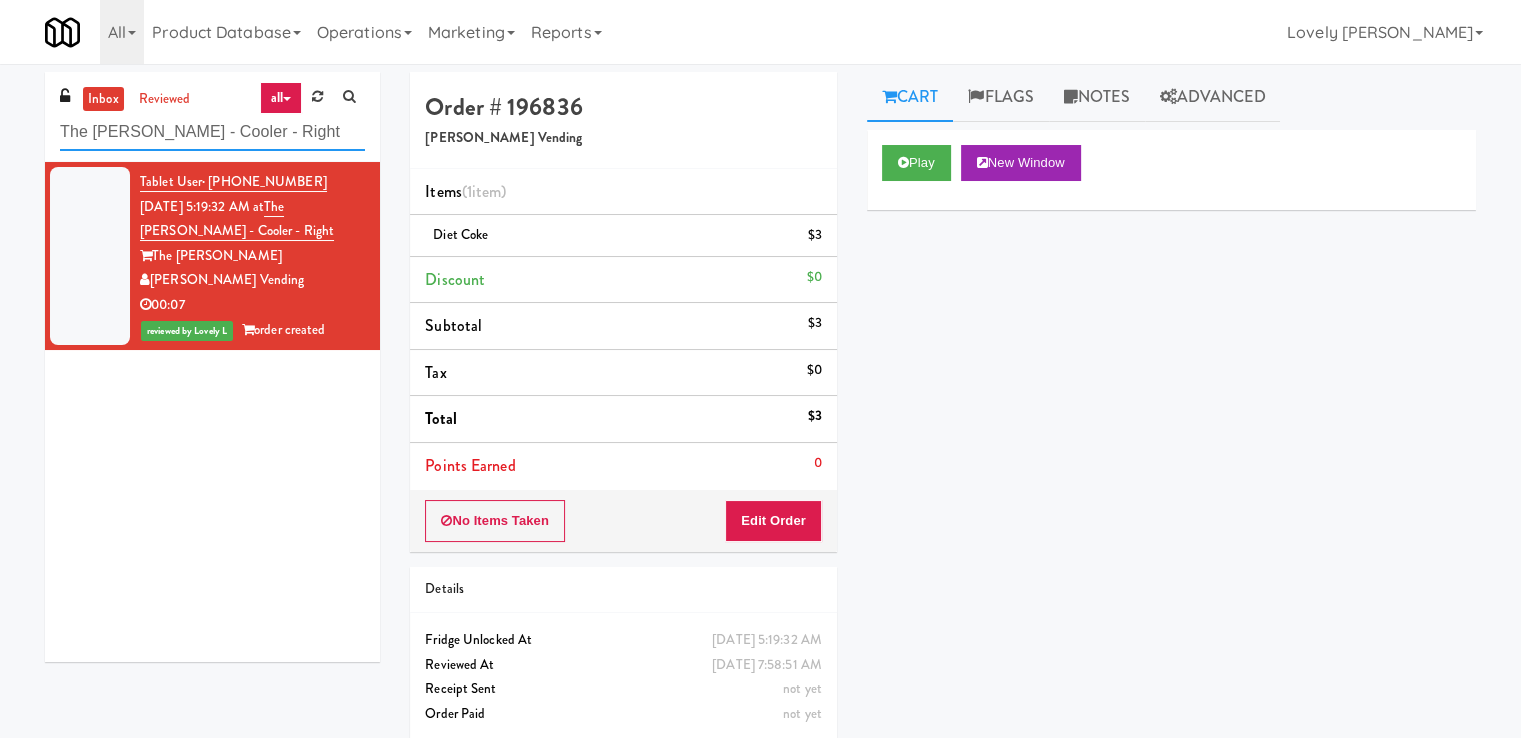 click on "The [PERSON_NAME] - Cooler - Right" at bounding box center [212, 132] 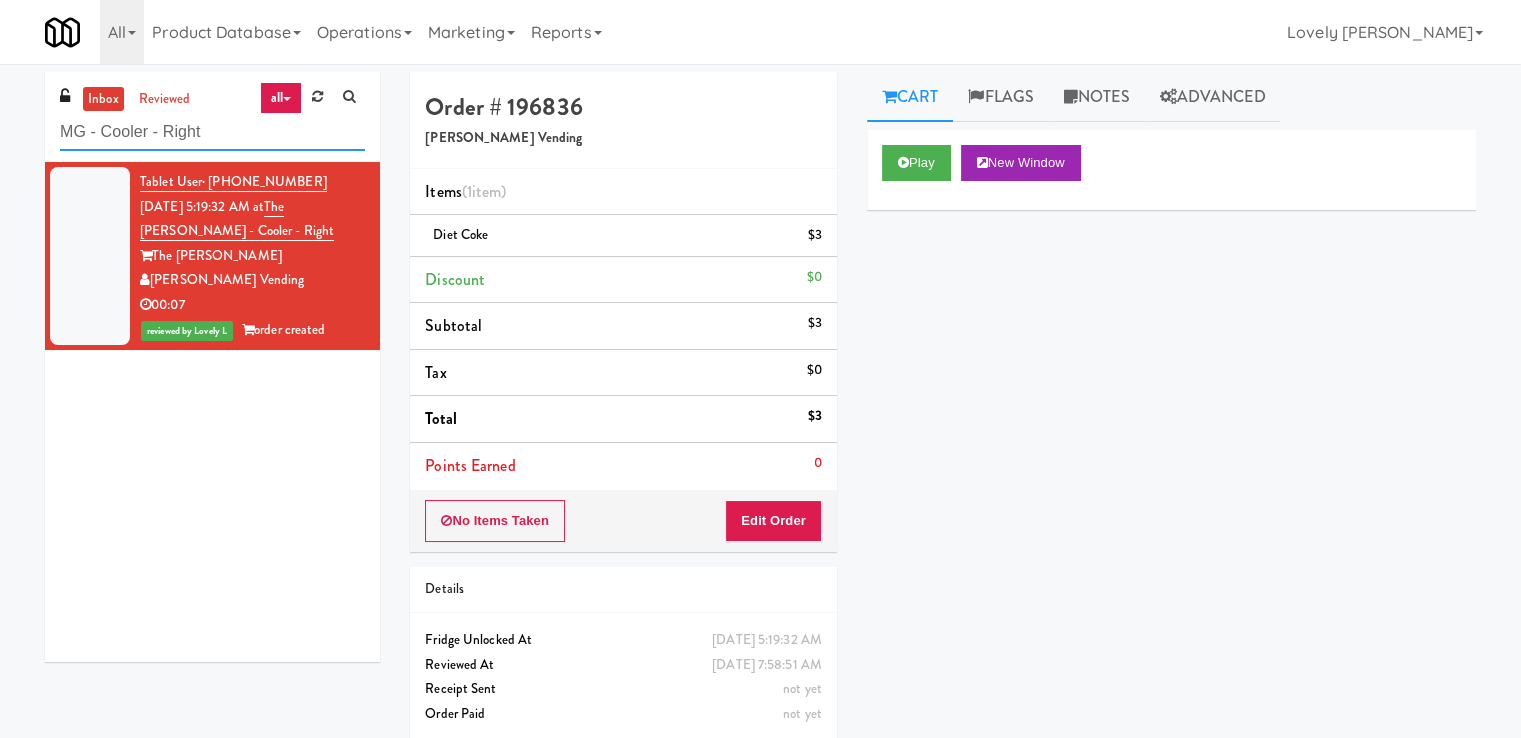 type on "MG - Cooler - Right" 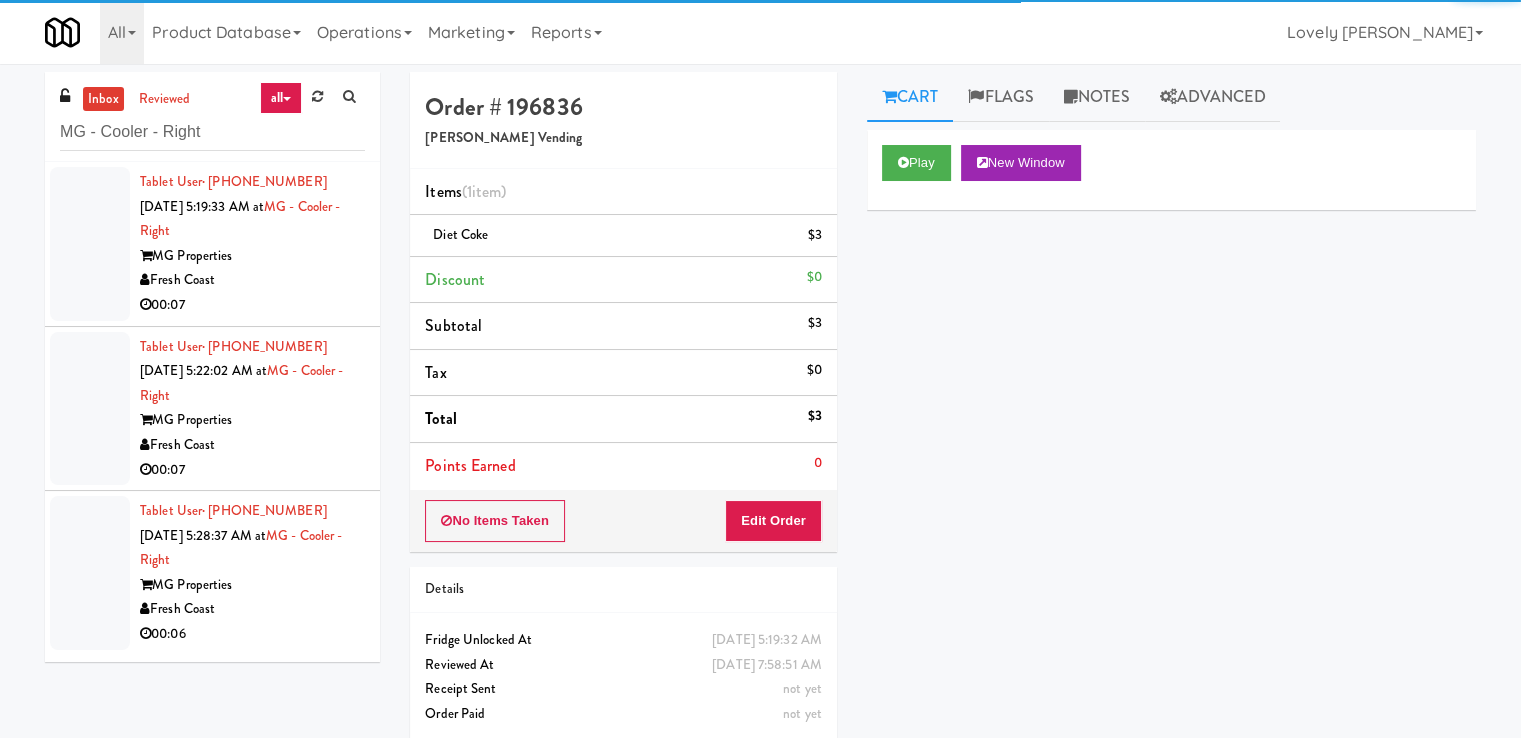 click on "MG Properties" at bounding box center (252, 256) 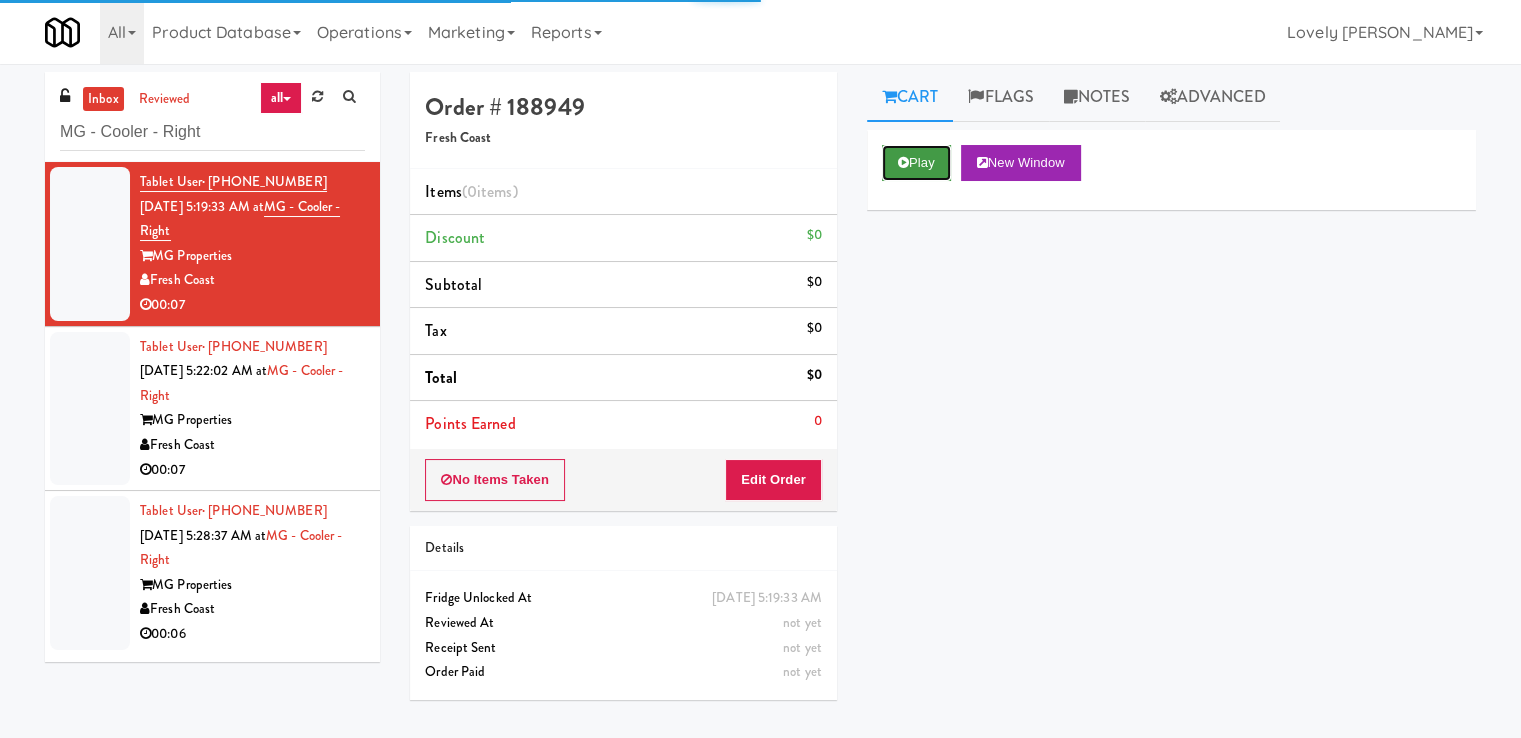 click on "Play" at bounding box center [916, 163] 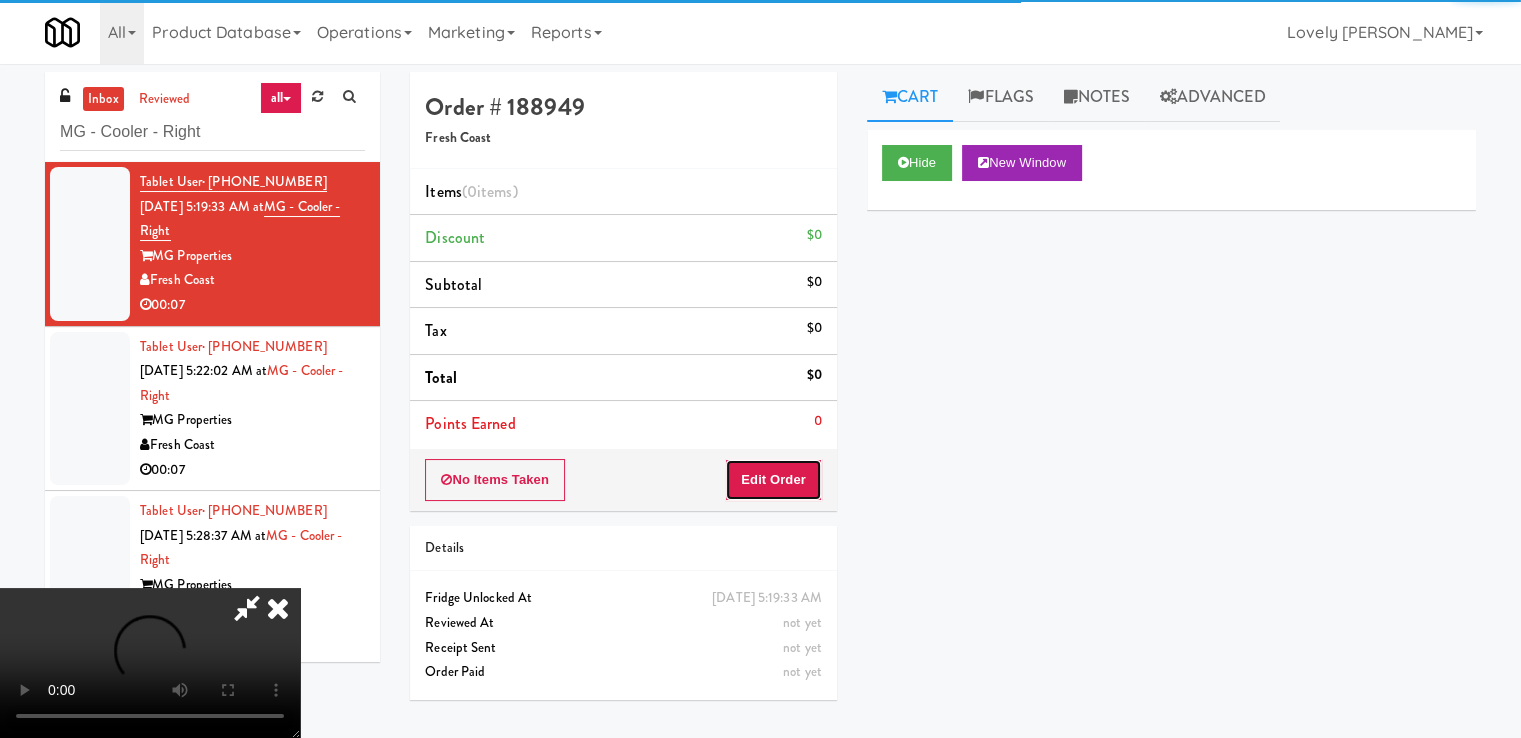 click on "Edit Order" at bounding box center [773, 480] 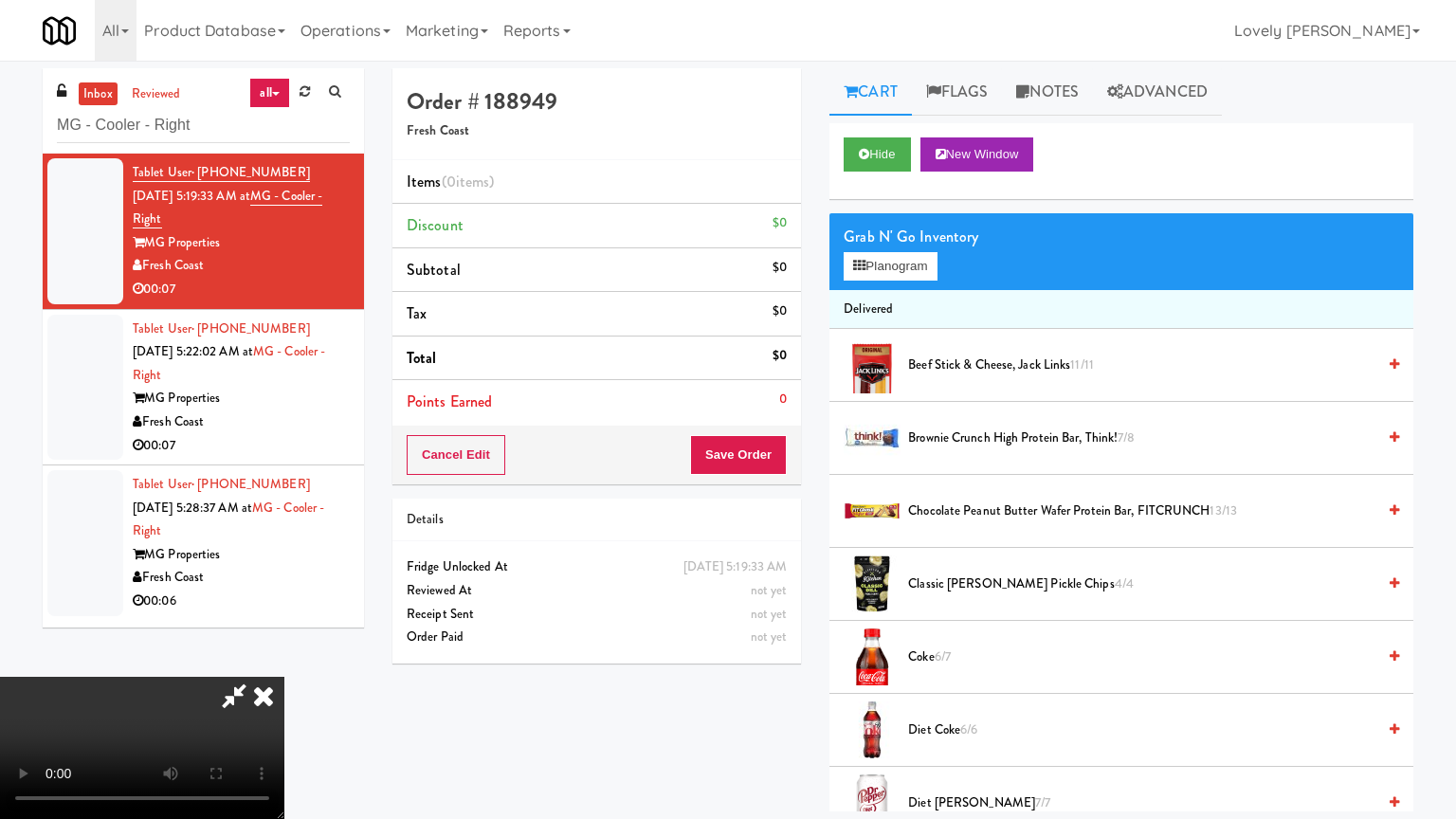 type 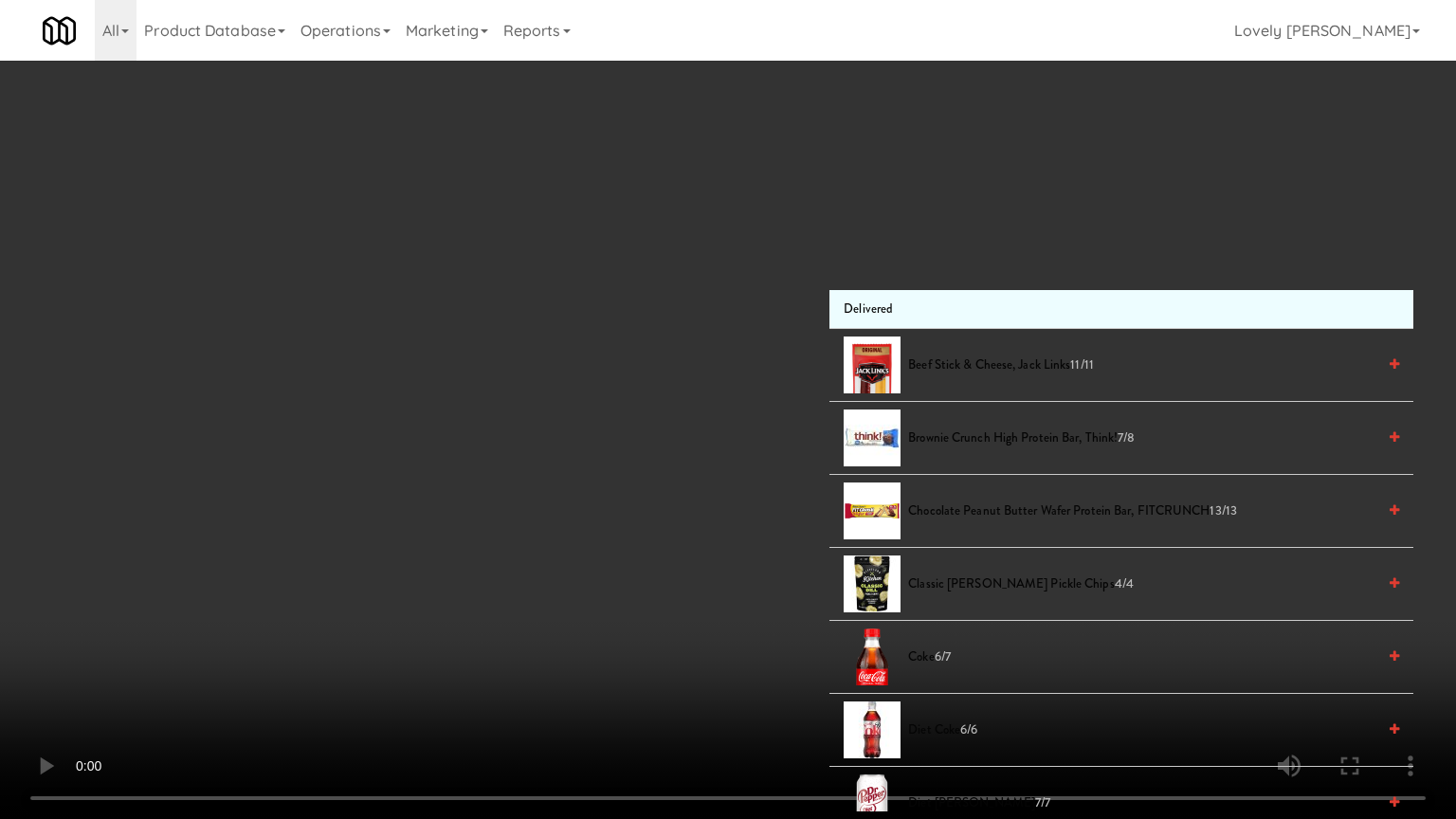 click at bounding box center (728, 410) 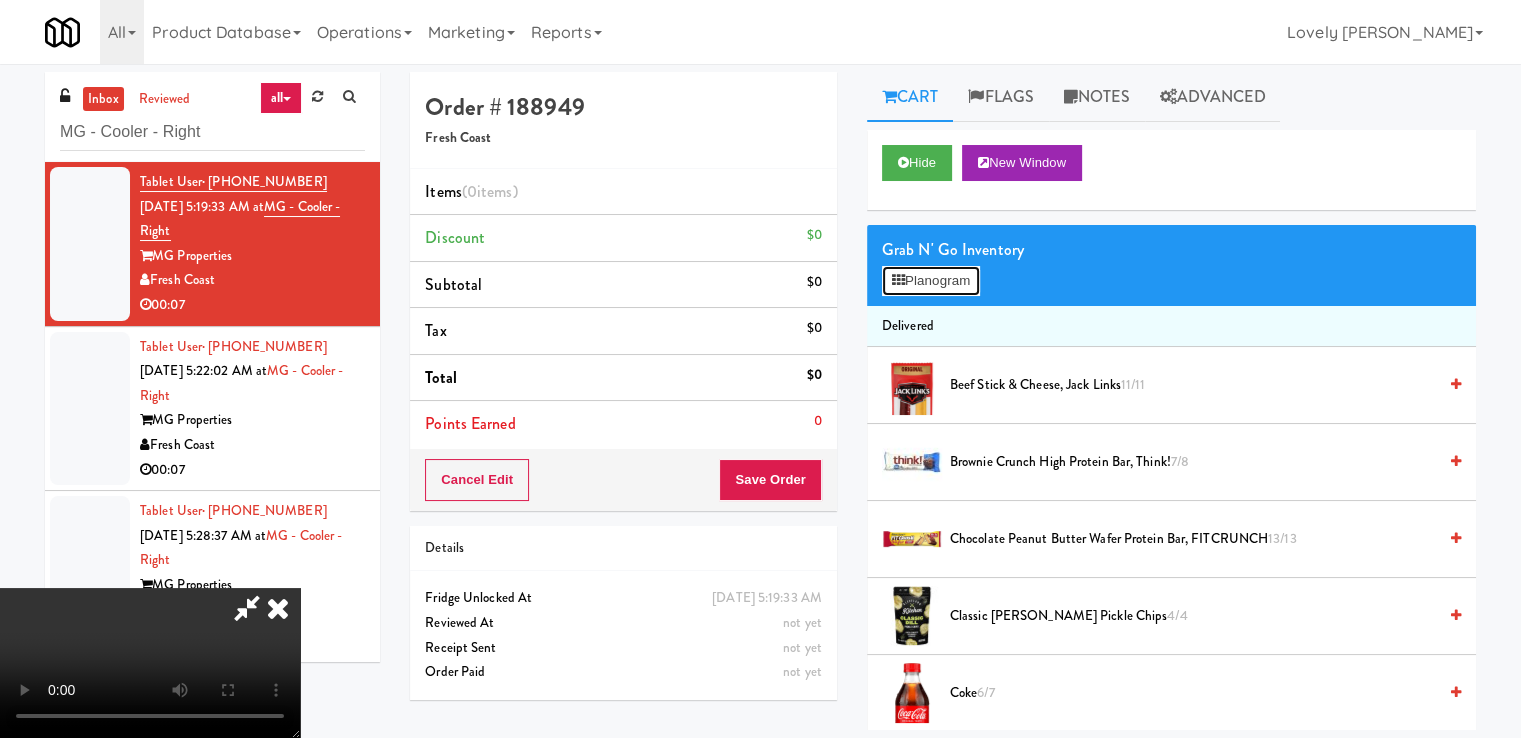 drag, startPoint x: 955, startPoint y: 275, endPoint x: 954, endPoint y: 292, distance: 17.029387 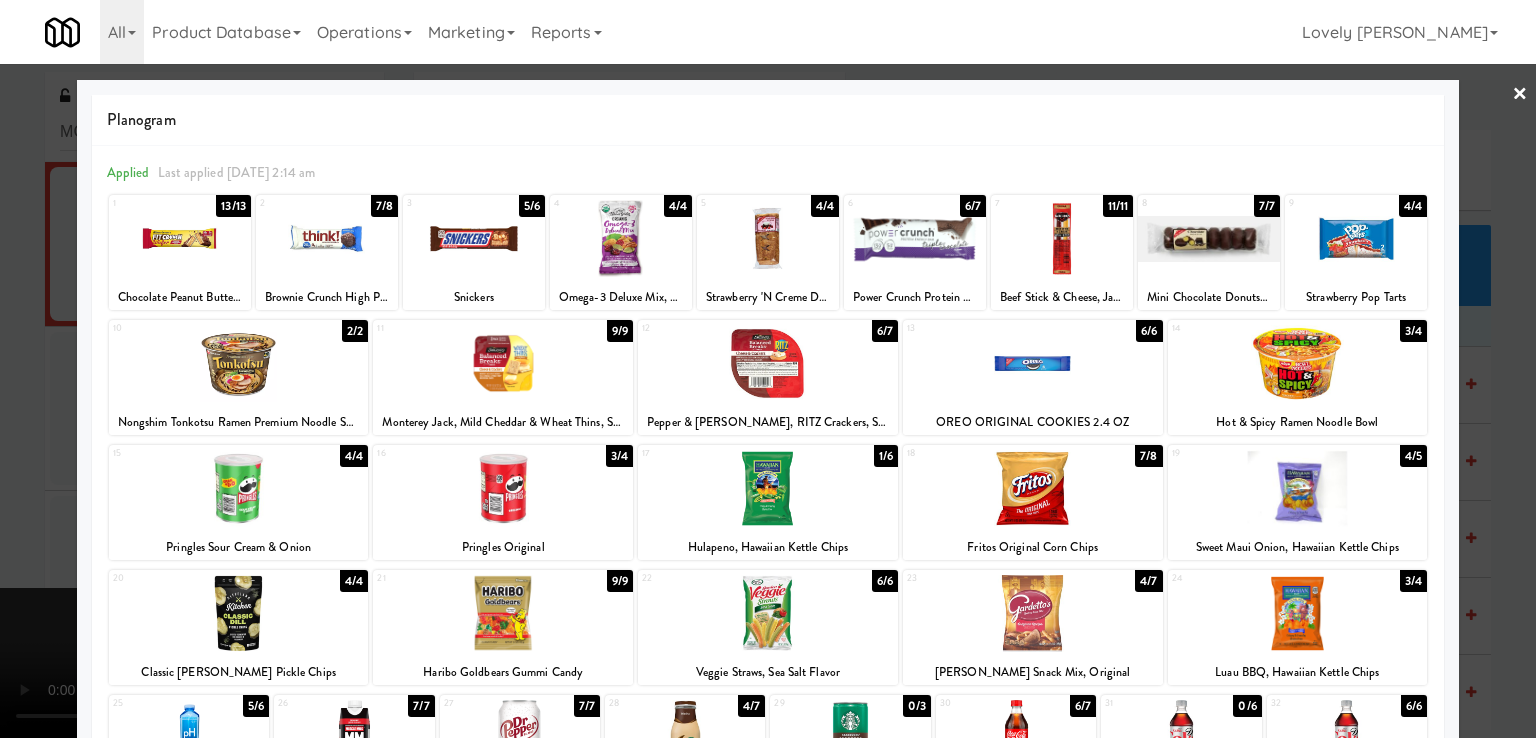 click at bounding box center [180, 238] 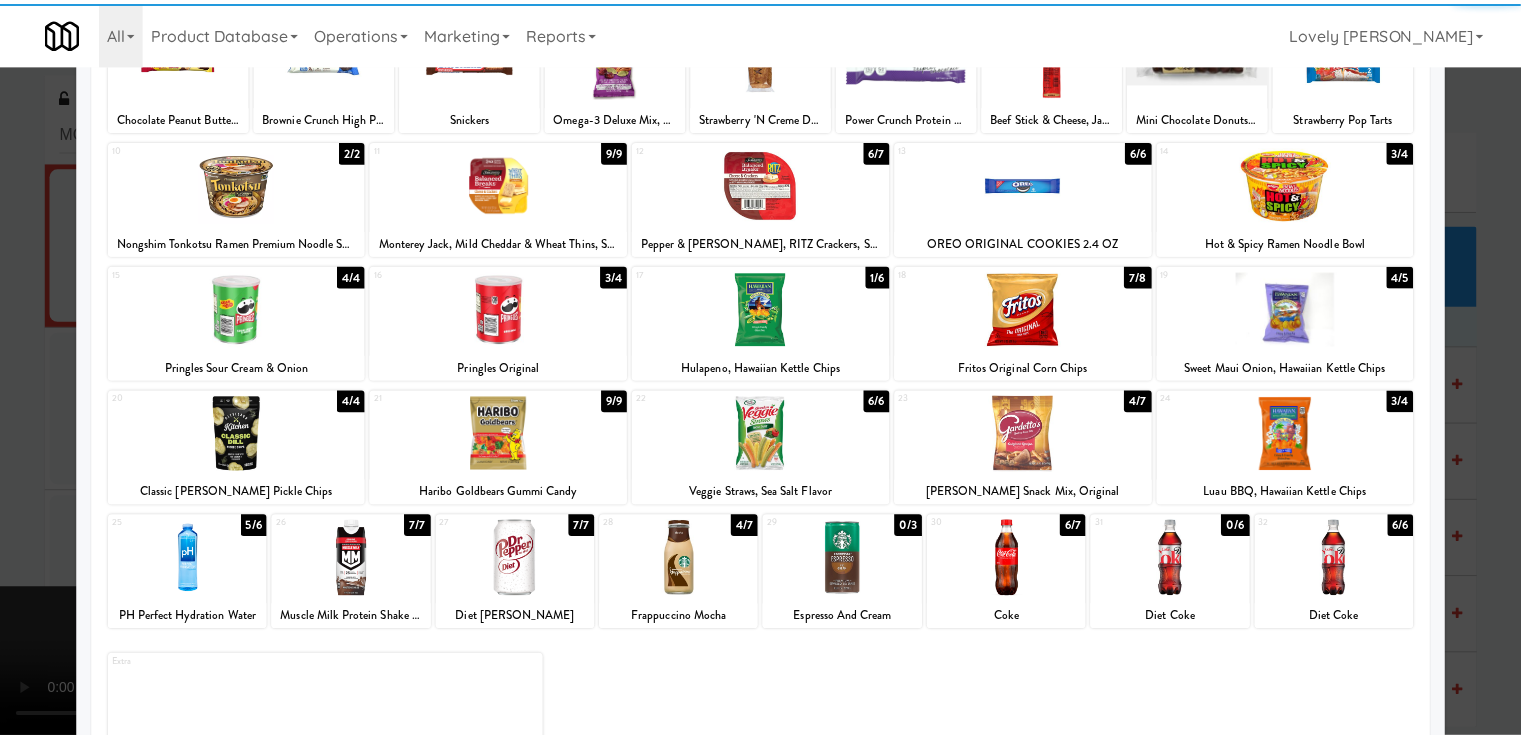 scroll, scrollTop: 200, scrollLeft: 0, axis: vertical 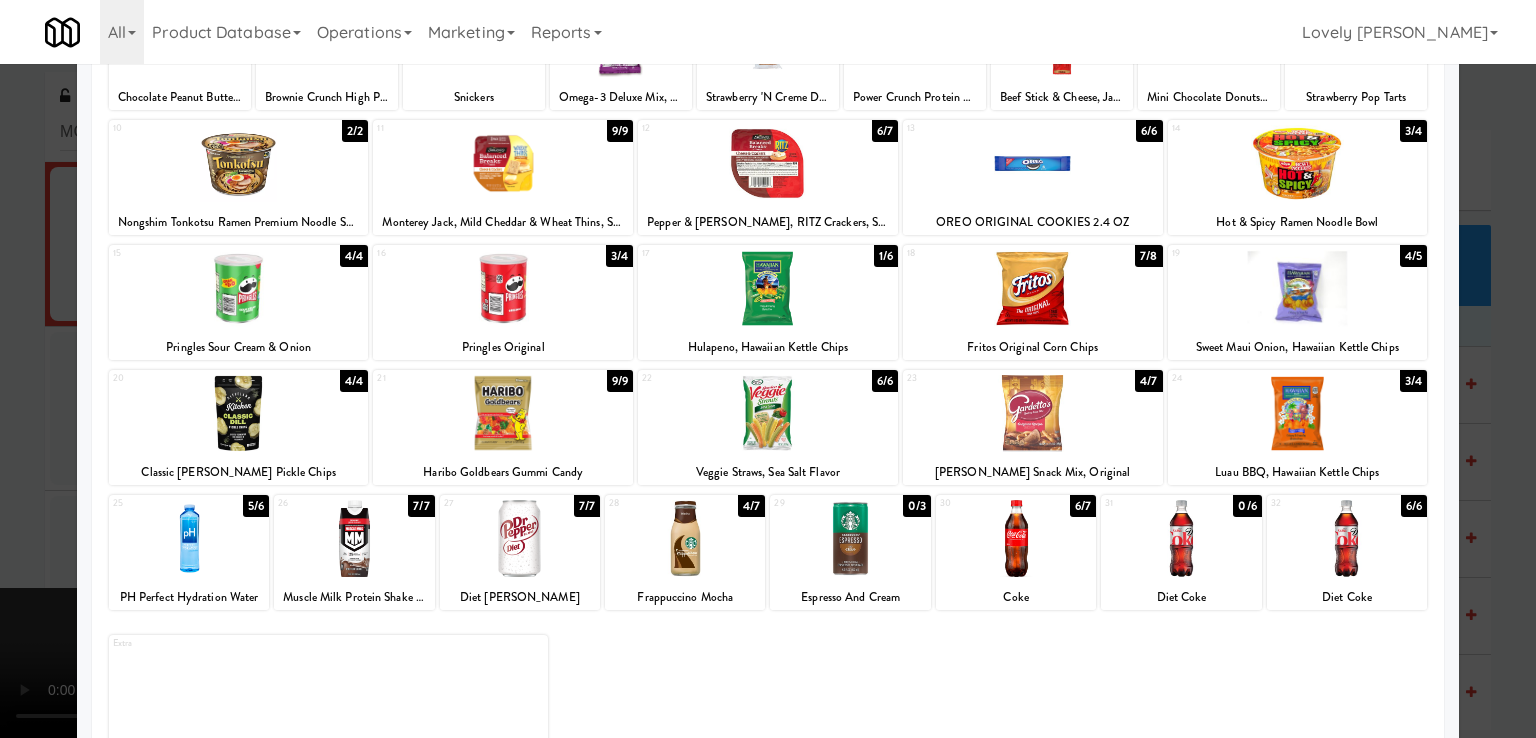 click at bounding box center [520, 538] 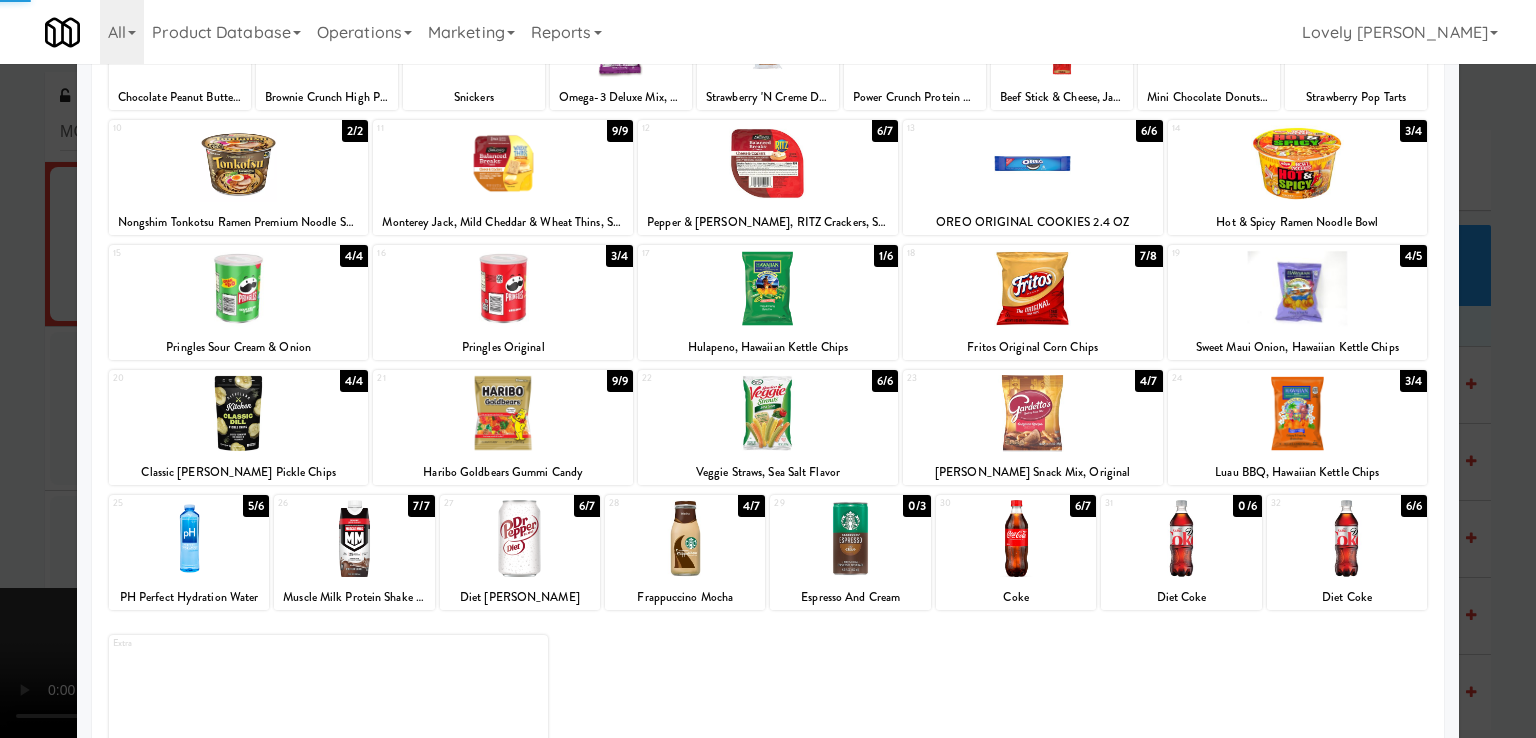 click at bounding box center [768, 369] 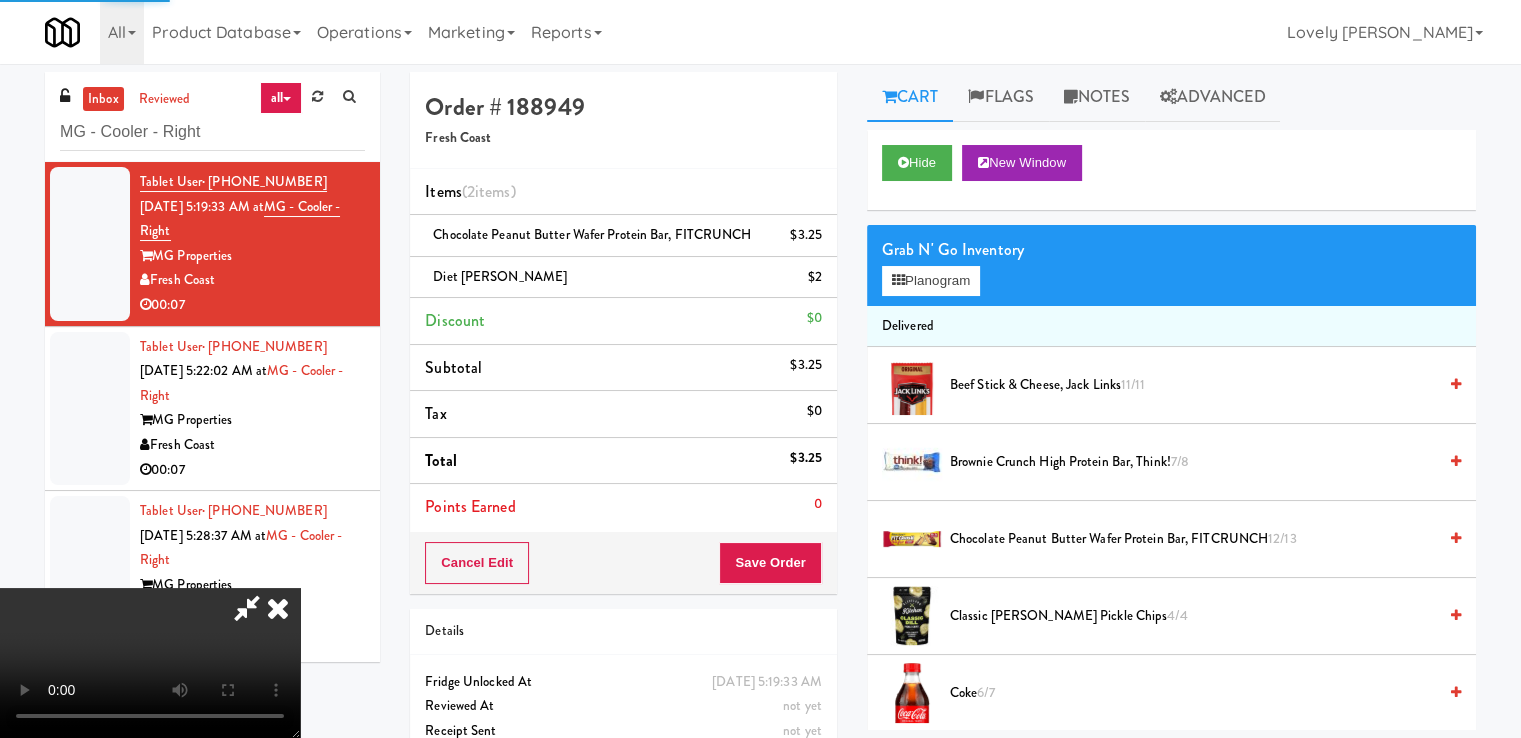 drag, startPoint x: 393, startPoint y: 525, endPoint x: 501, endPoint y: 586, distance: 124.036285 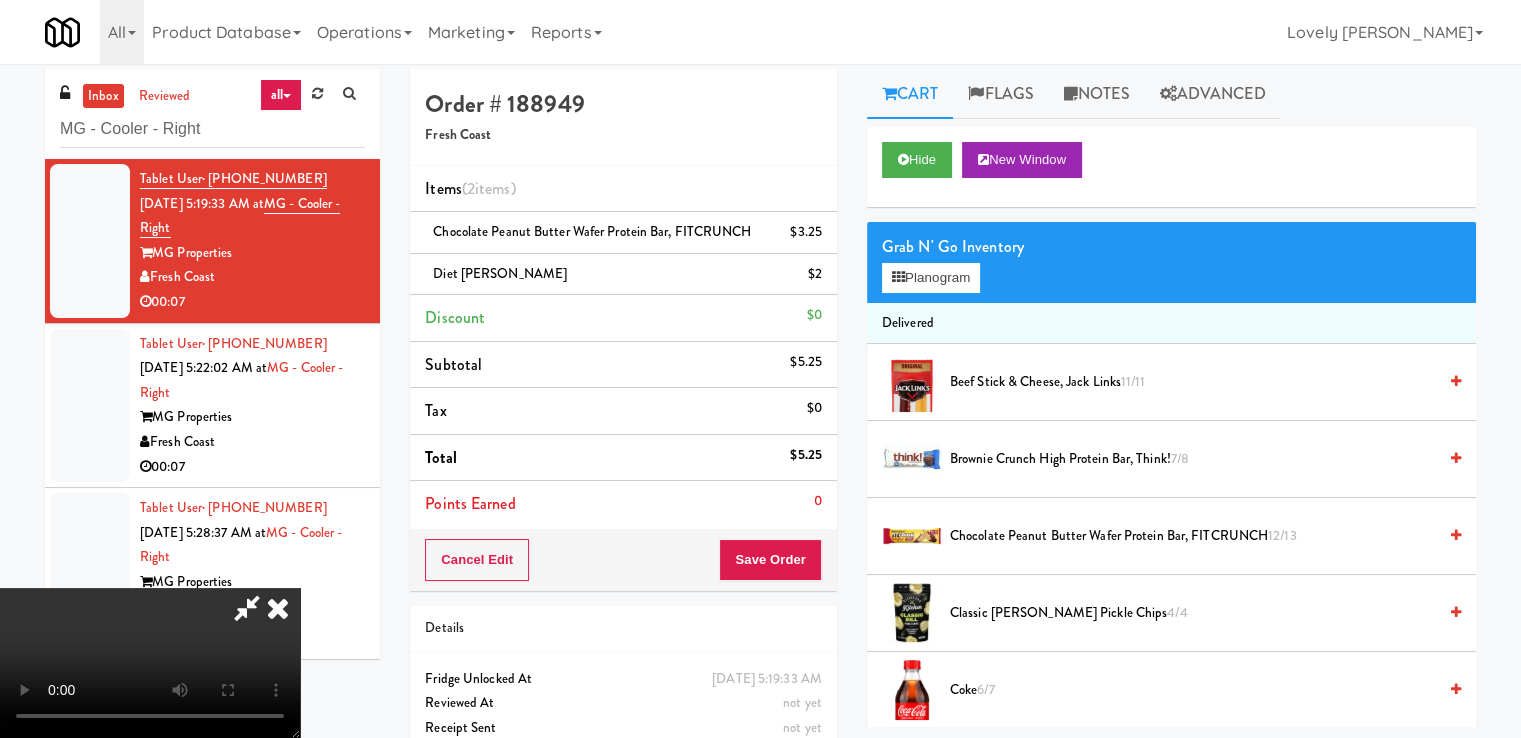 scroll, scrollTop: 0, scrollLeft: 0, axis: both 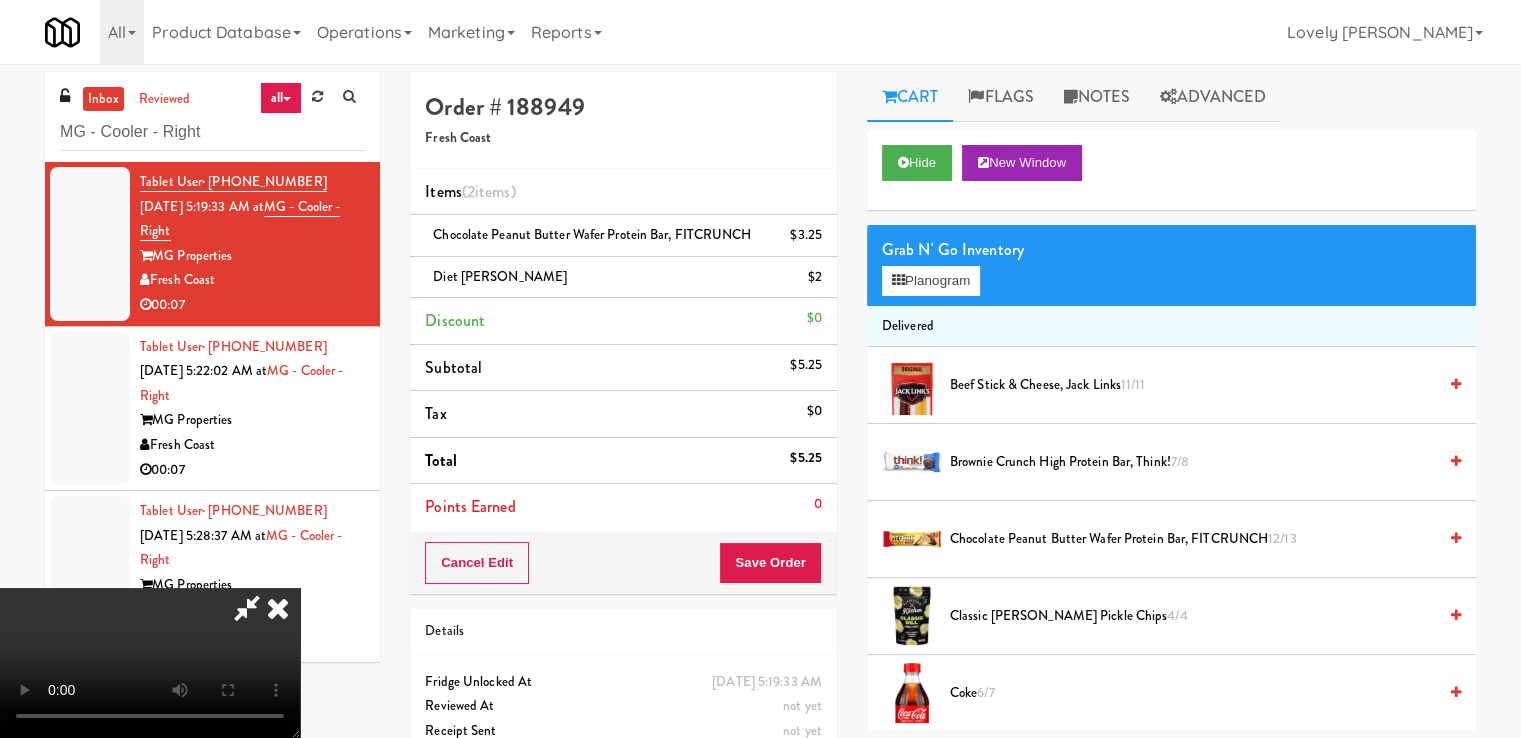 click at bounding box center [150, 663] 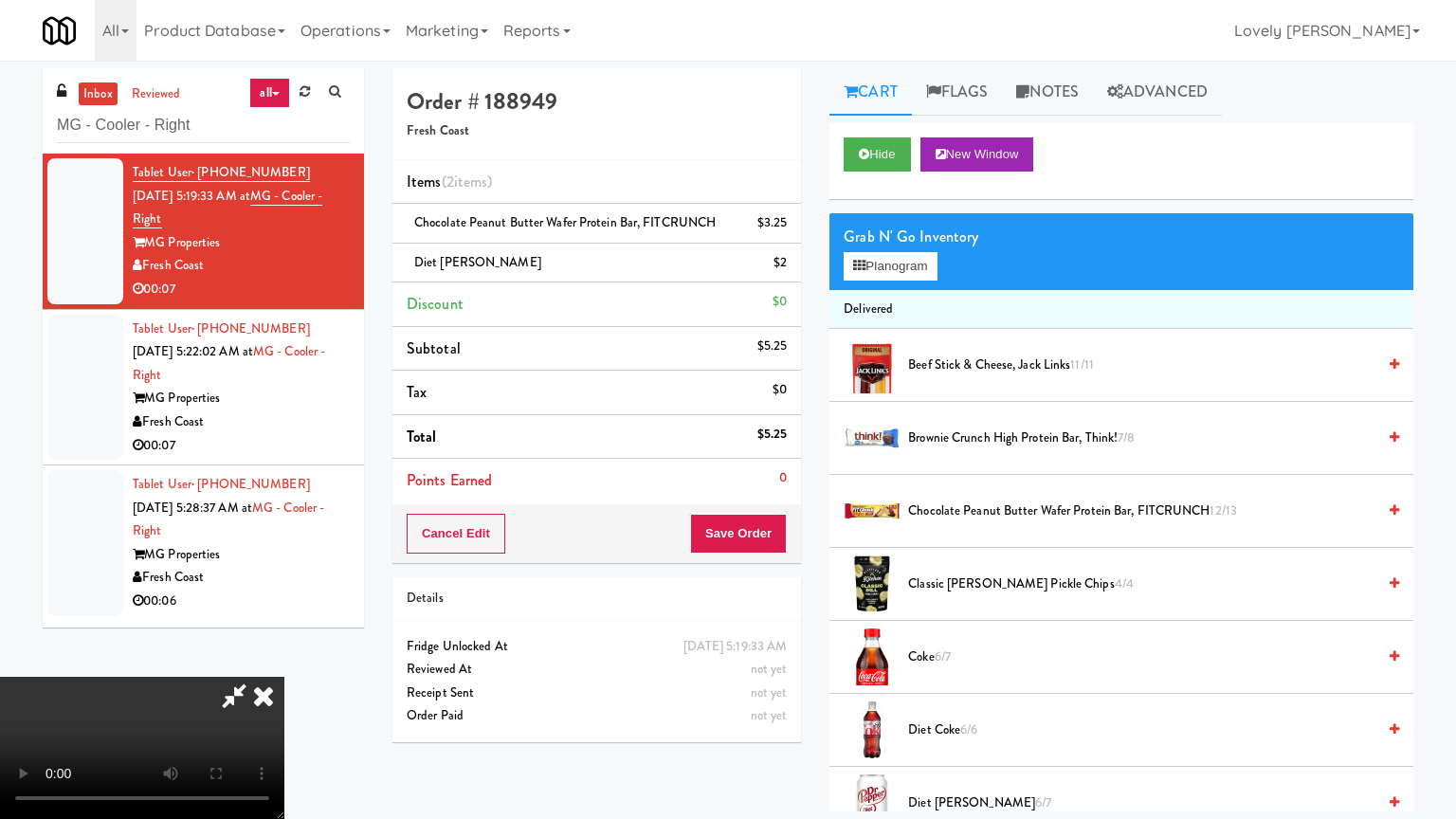 click at bounding box center [142, 748] 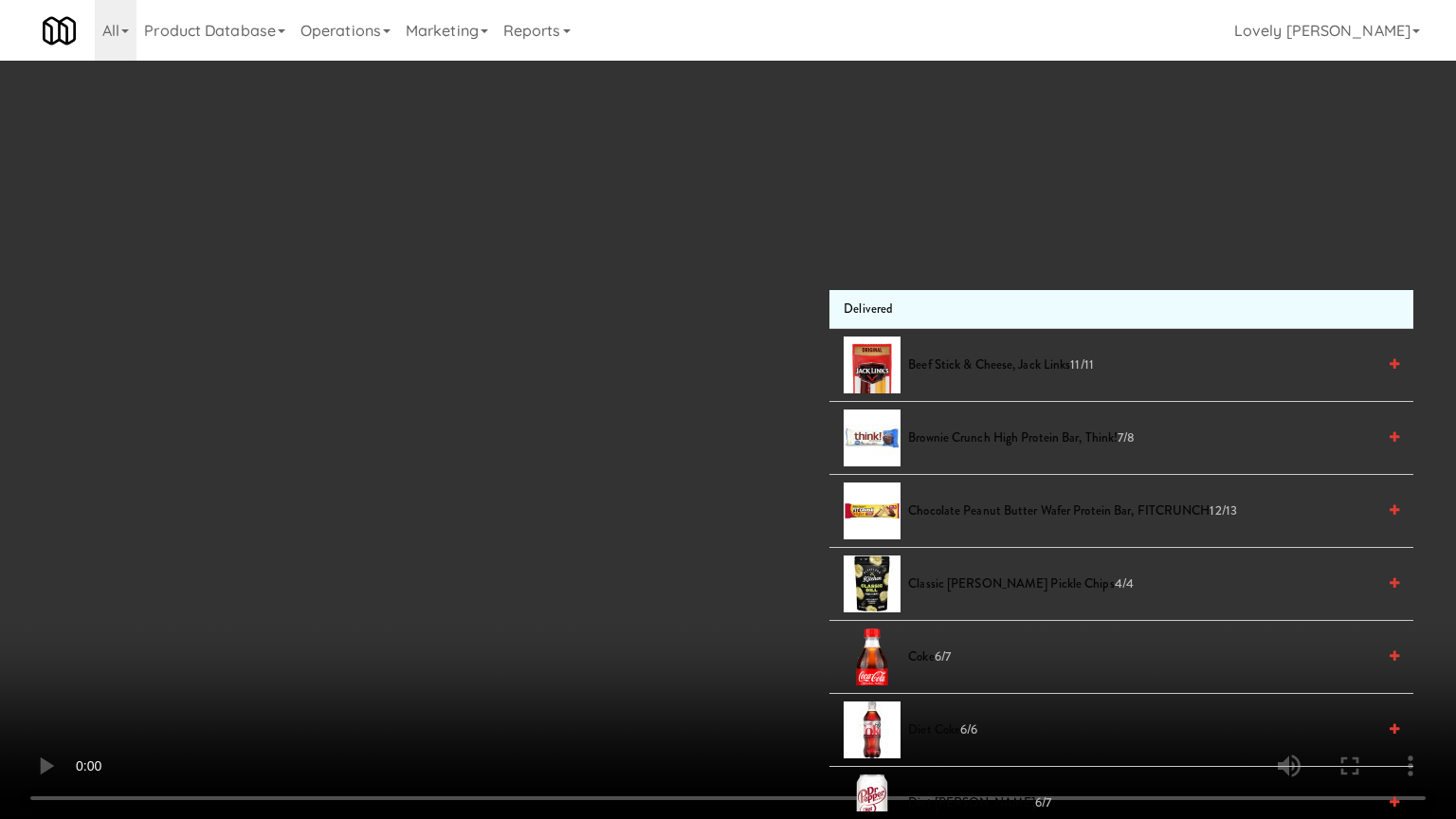click at bounding box center (728, 410) 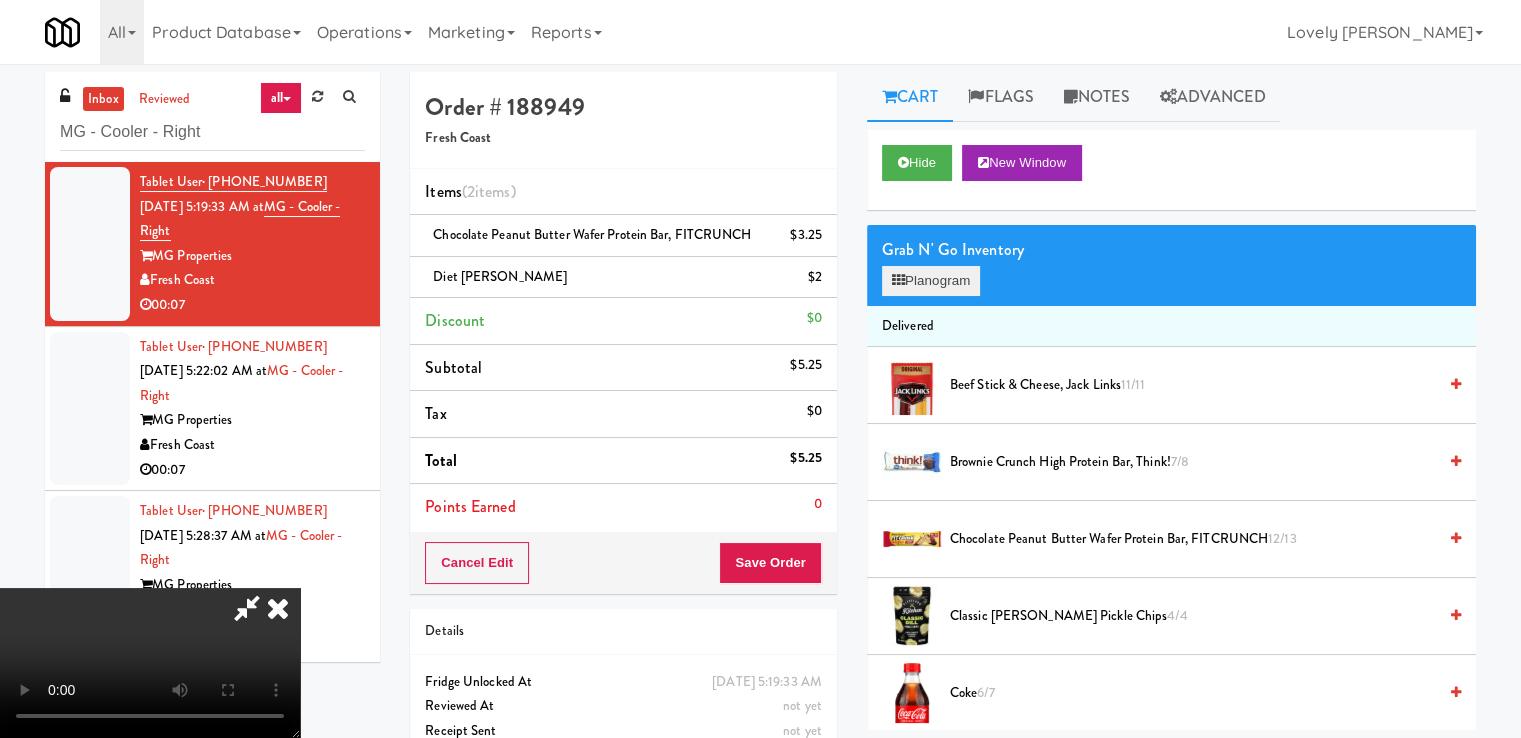 drag, startPoint x: 900, startPoint y: 255, endPoint x: 884, endPoint y: 273, distance: 24.083189 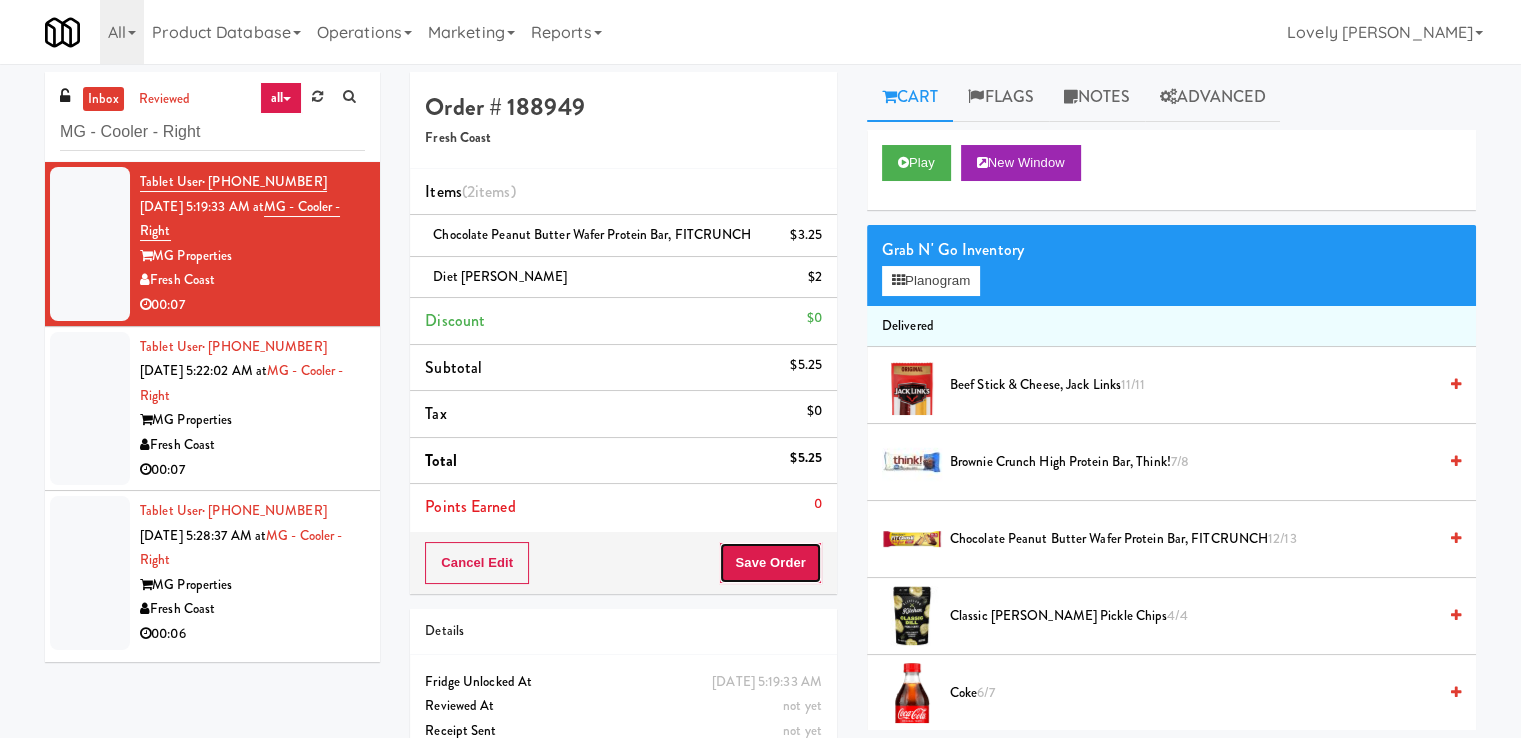 click on "Save Order" at bounding box center [770, 563] 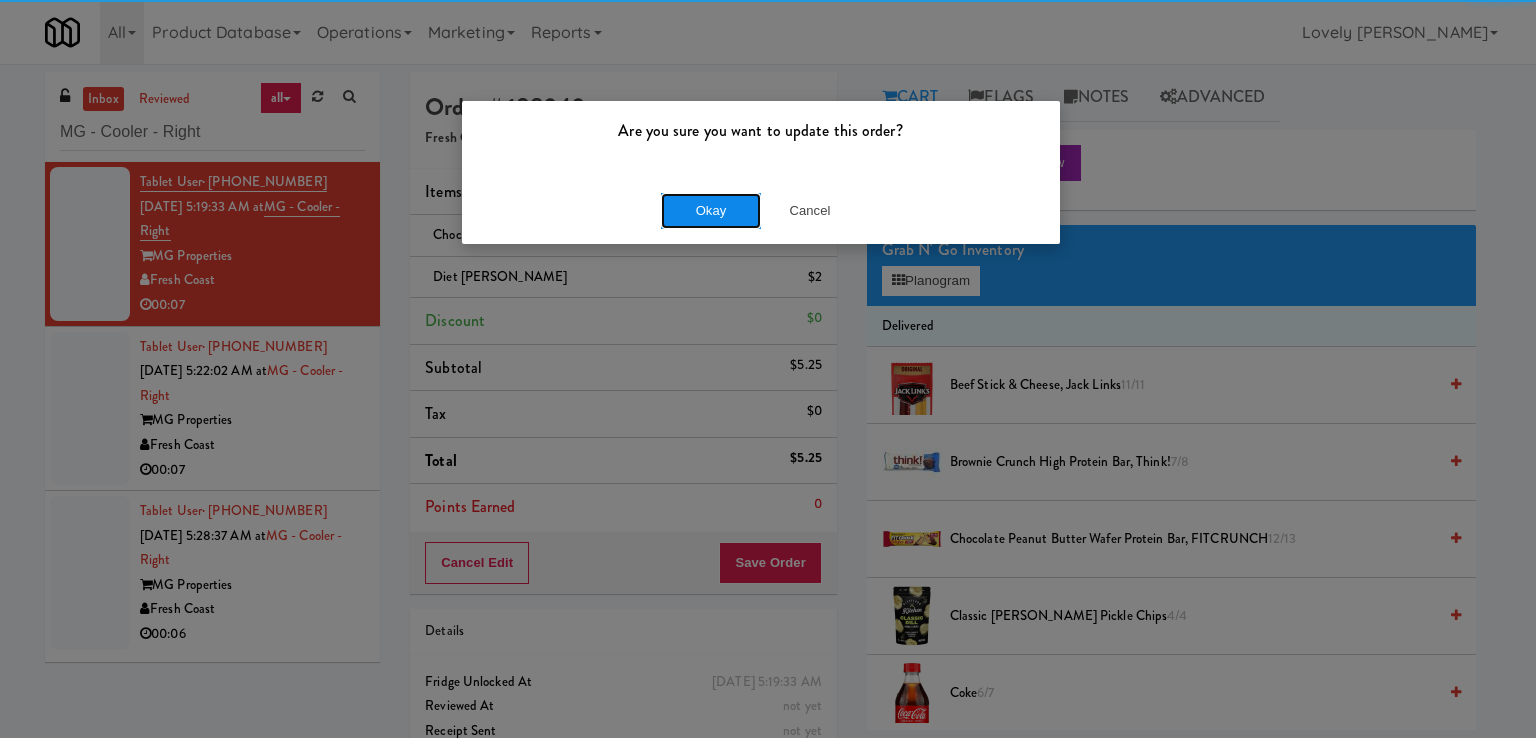 click on "Okay" at bounding box center [711, 211] 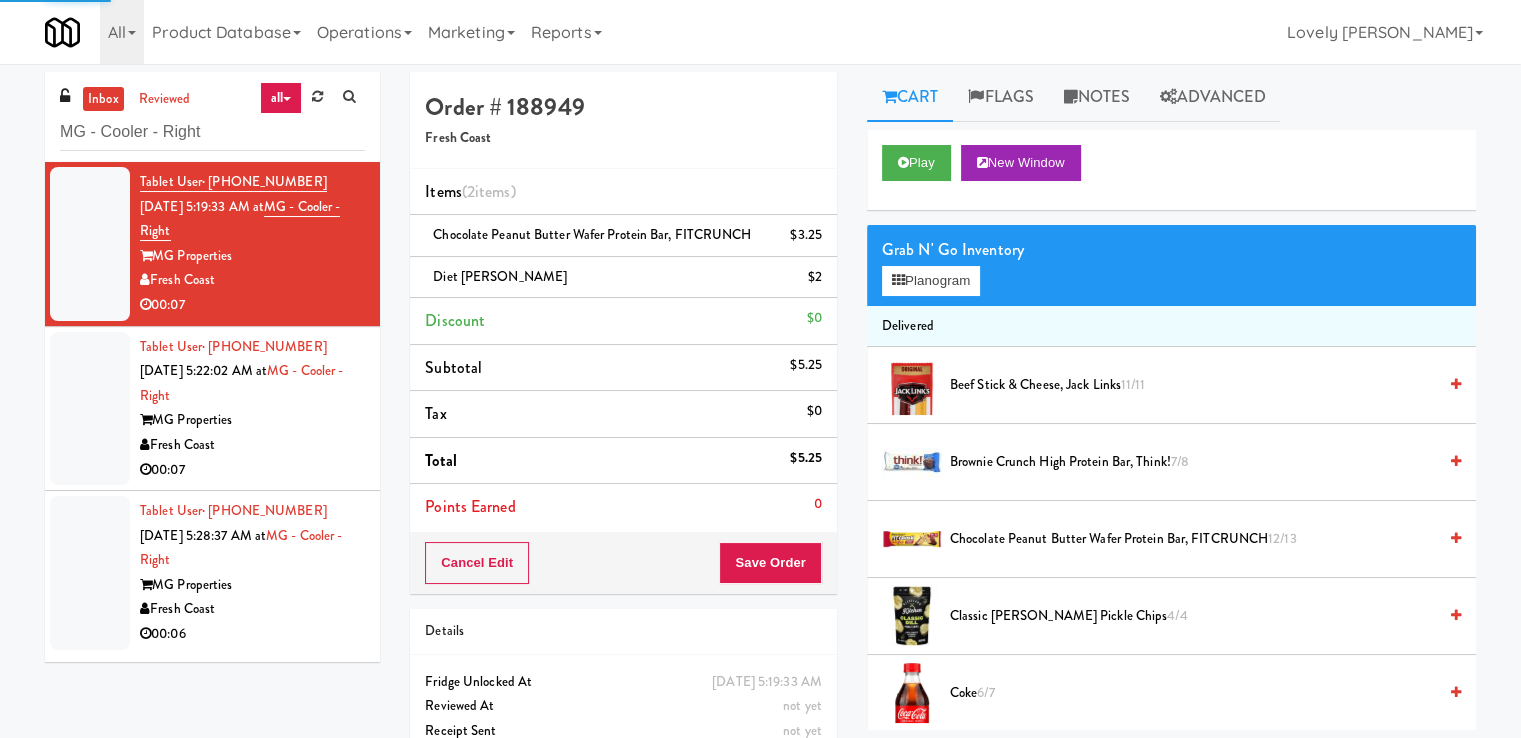 click on "Fresh Coast" at bounding box center [252, 445] 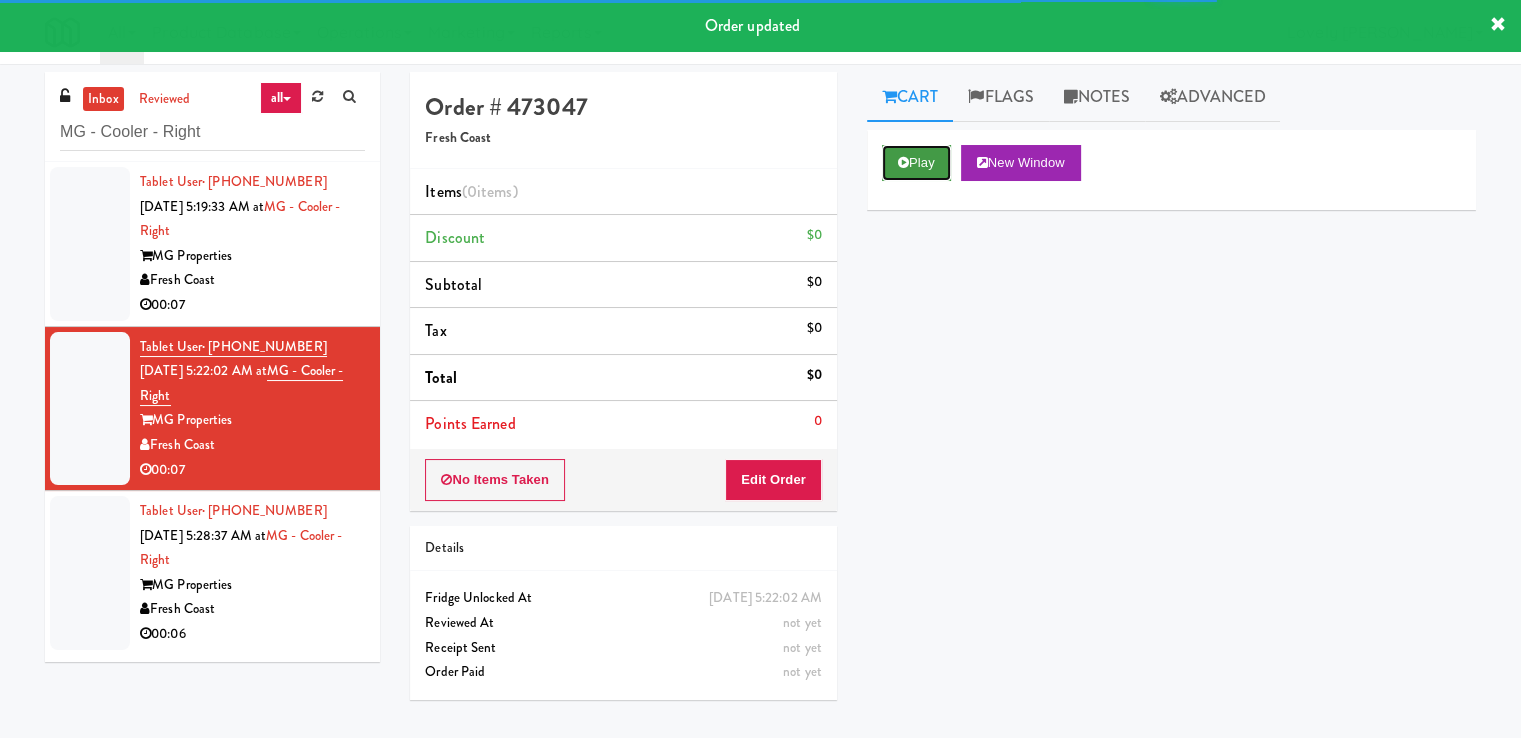 click on "Play" at bounding box center [916, 163] 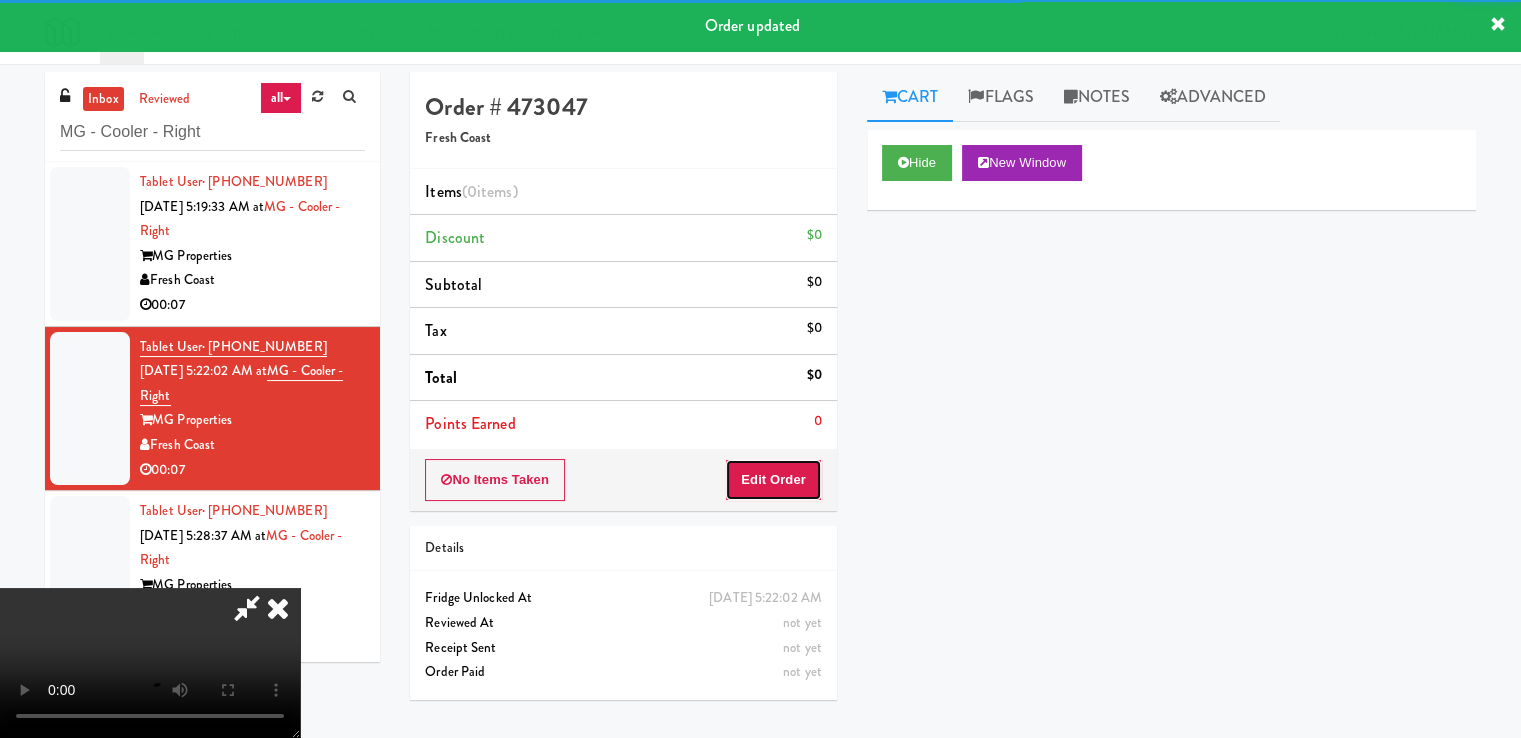 click on "Edit Order" at bounding box center [773, 480] 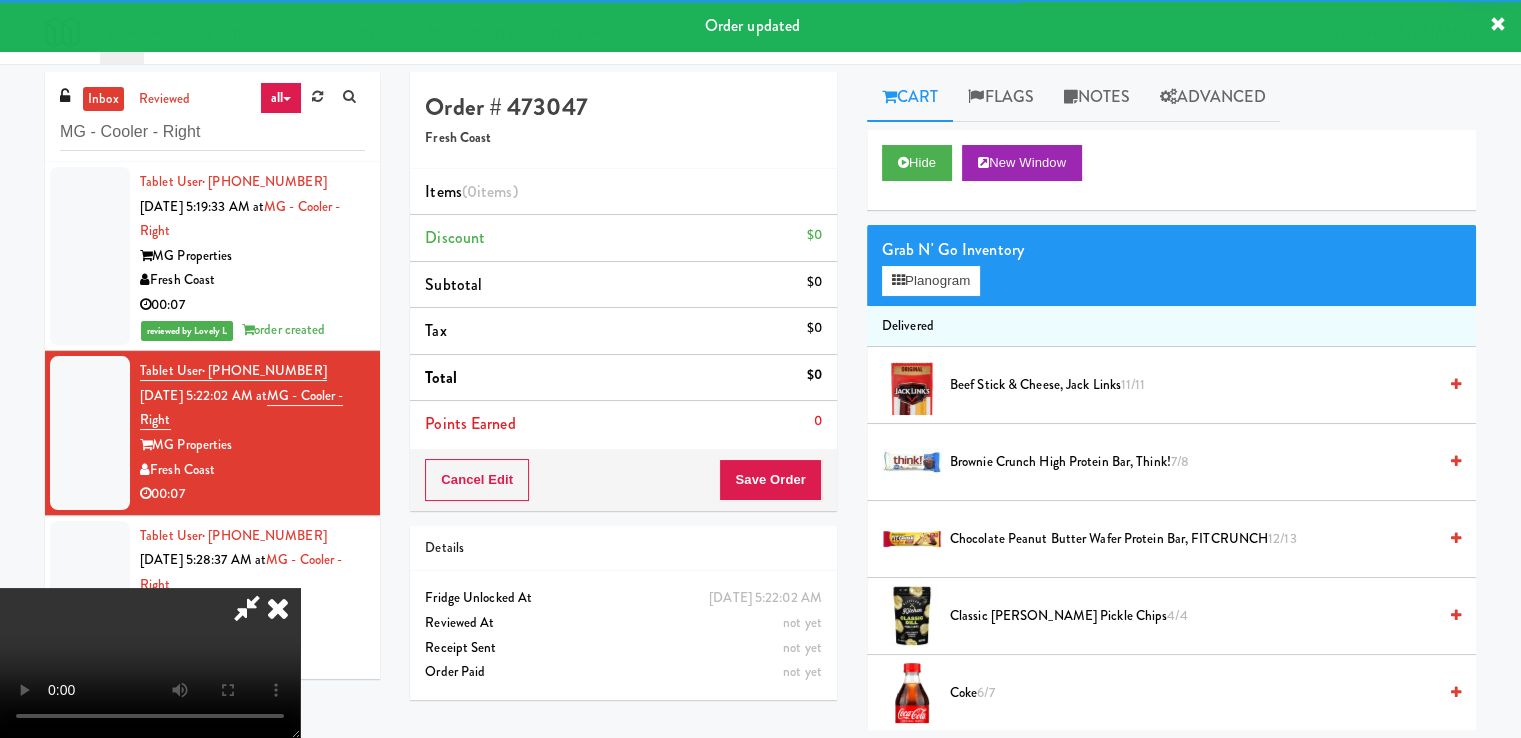 click on "MG Properties" at bounding box center (252, 256) 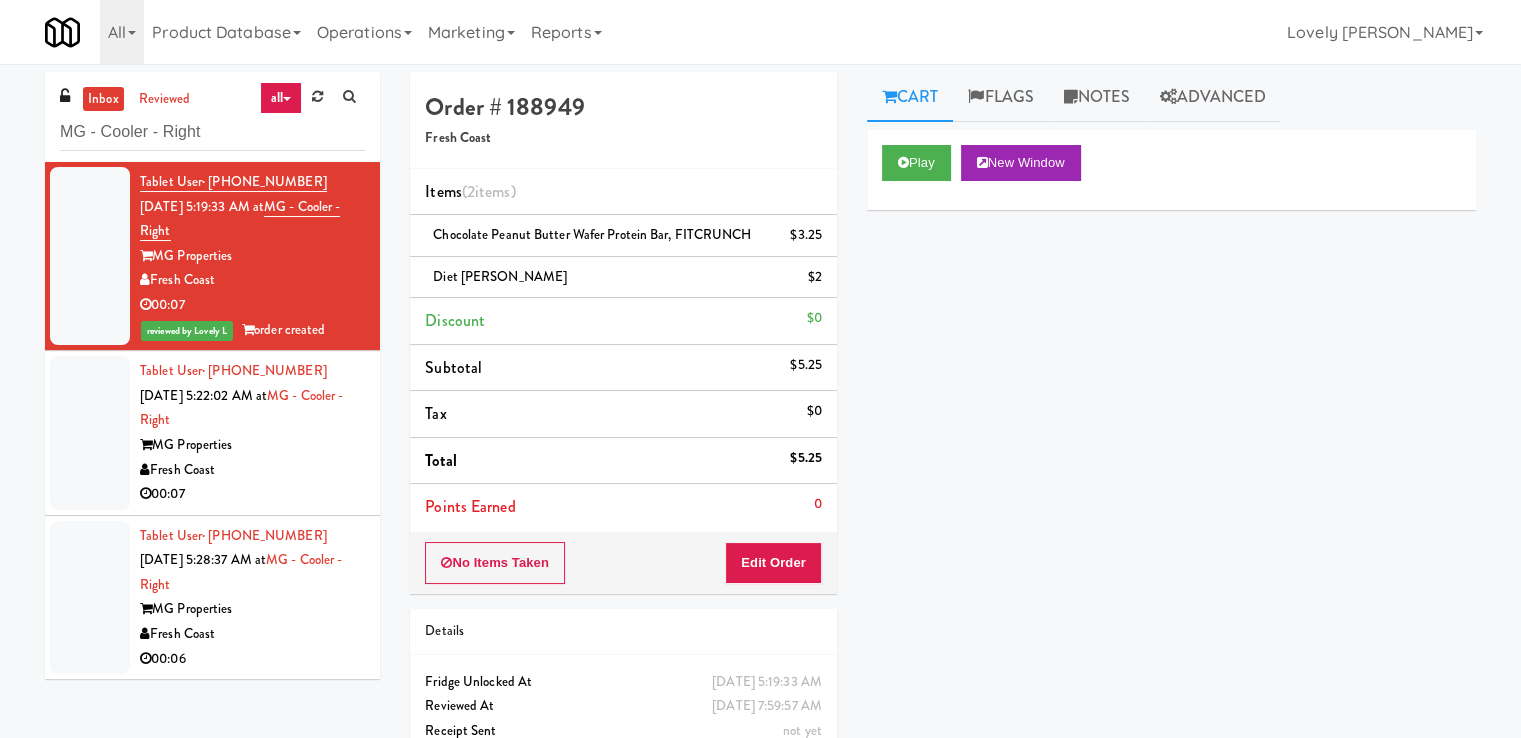 drag, startPoint x: 247, startPoint y: 469, endPoint x: 258, endPoint y: 472, distance: 11.401754 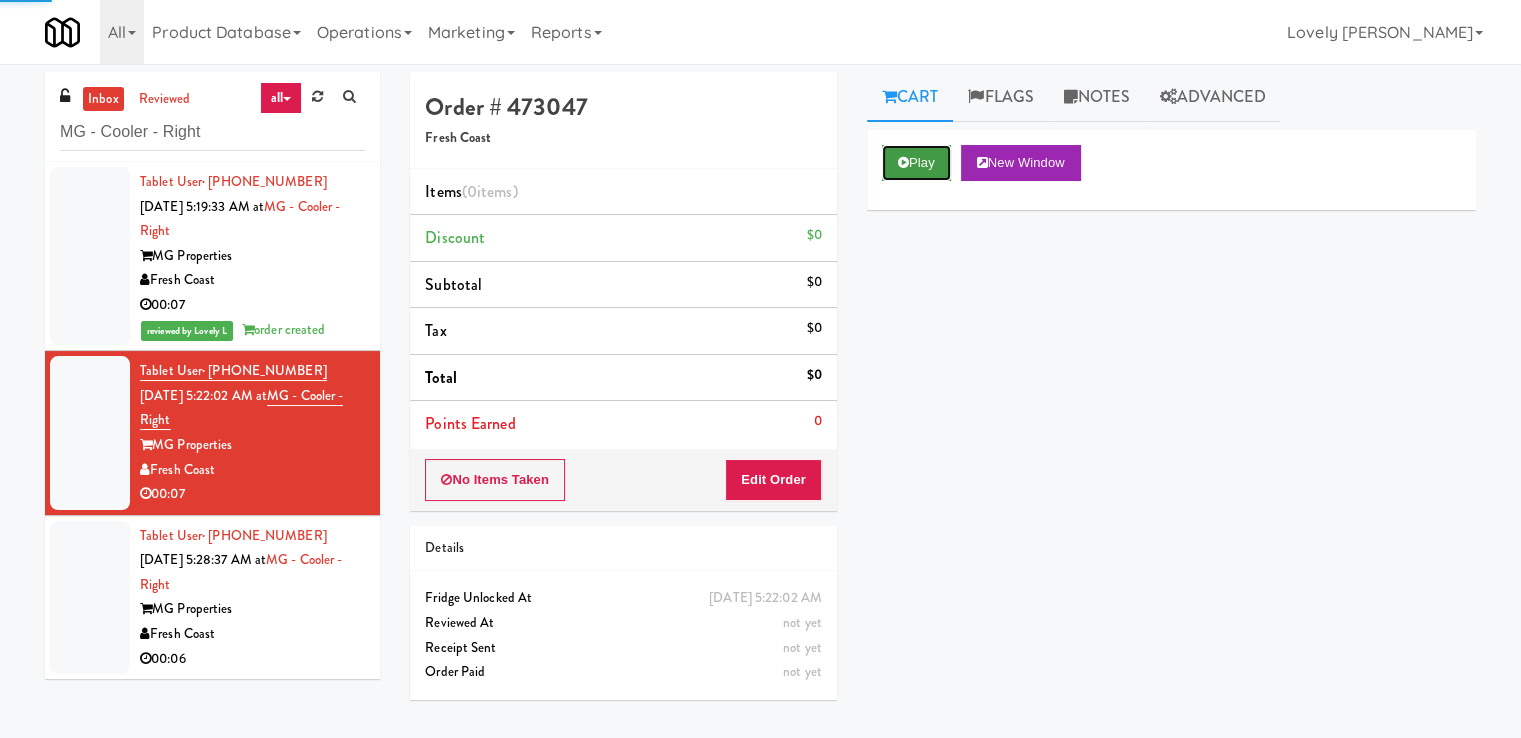click on "Play" at bounding box center (916, 163) 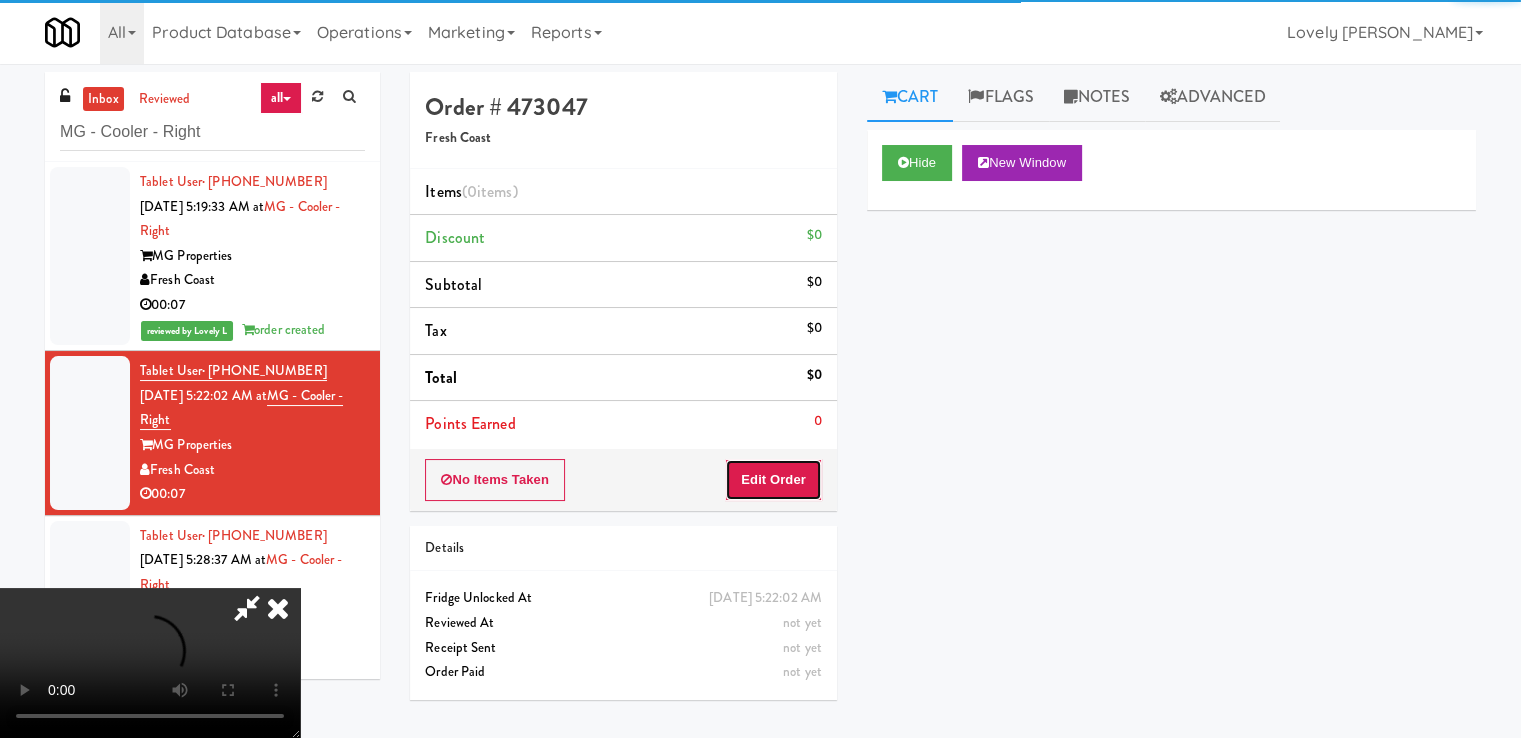click on "Edit Order" at bounding box center [773, 480] 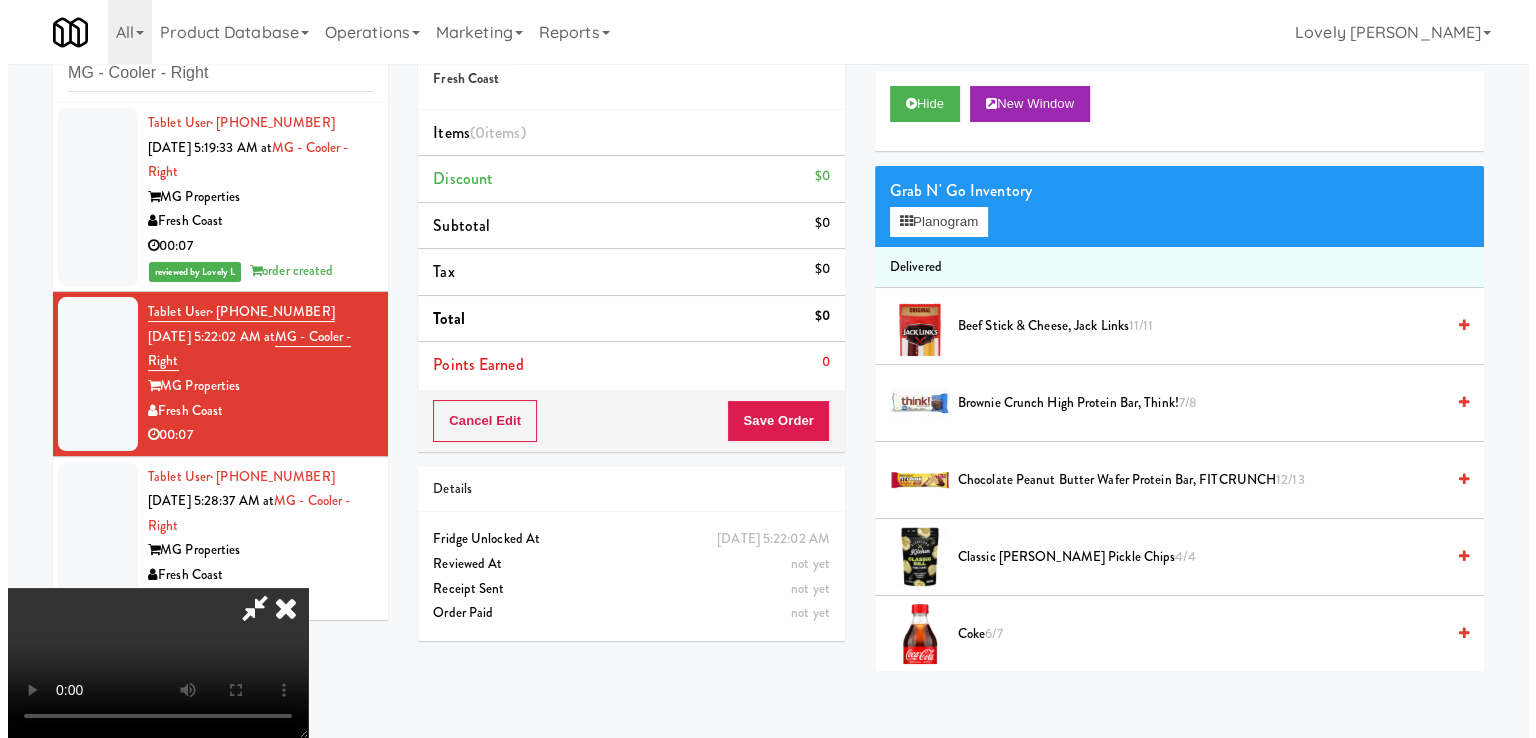 scroll, scrollTop: 64, scrollLeft: 0, axis: vertical 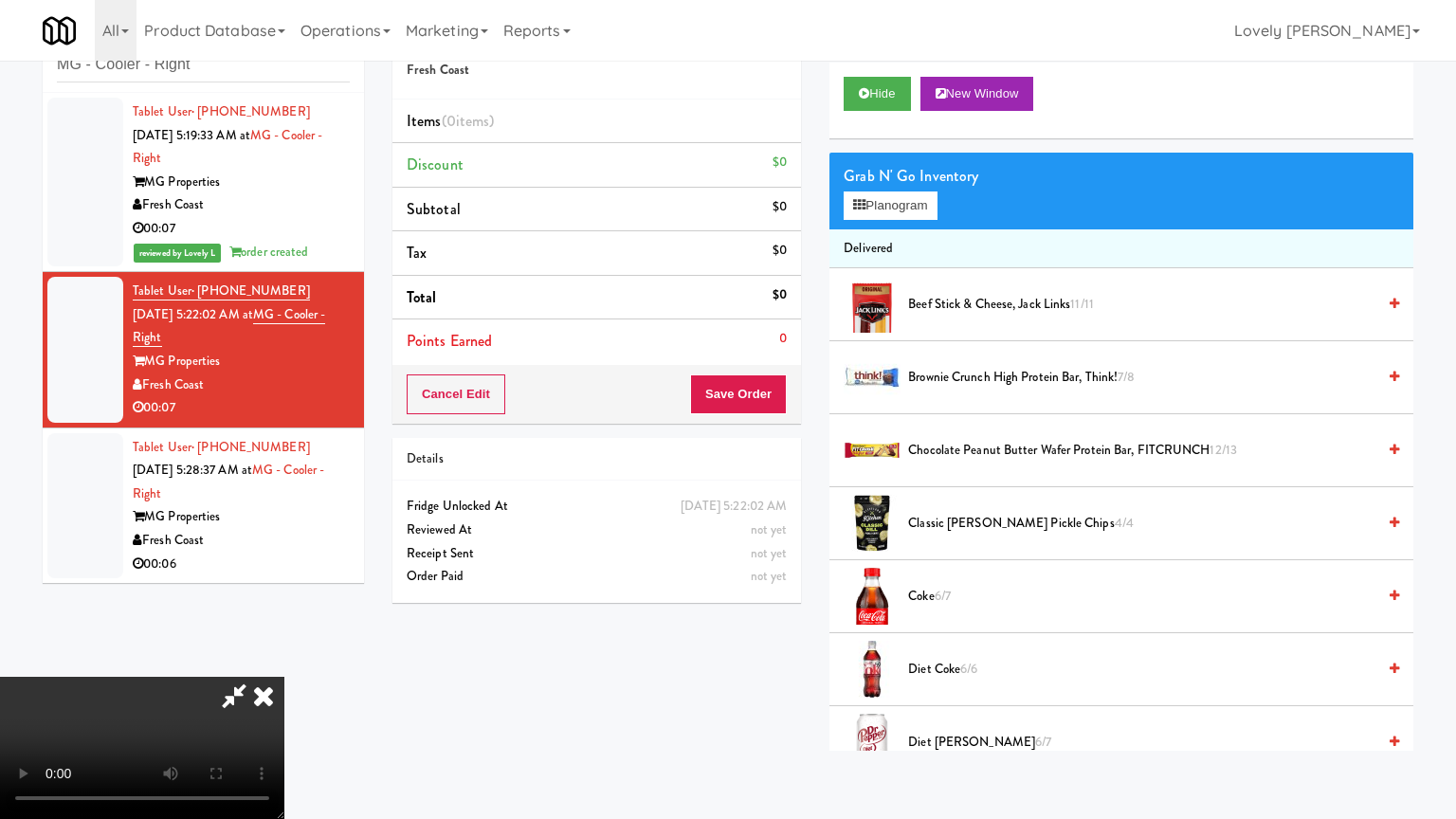 type 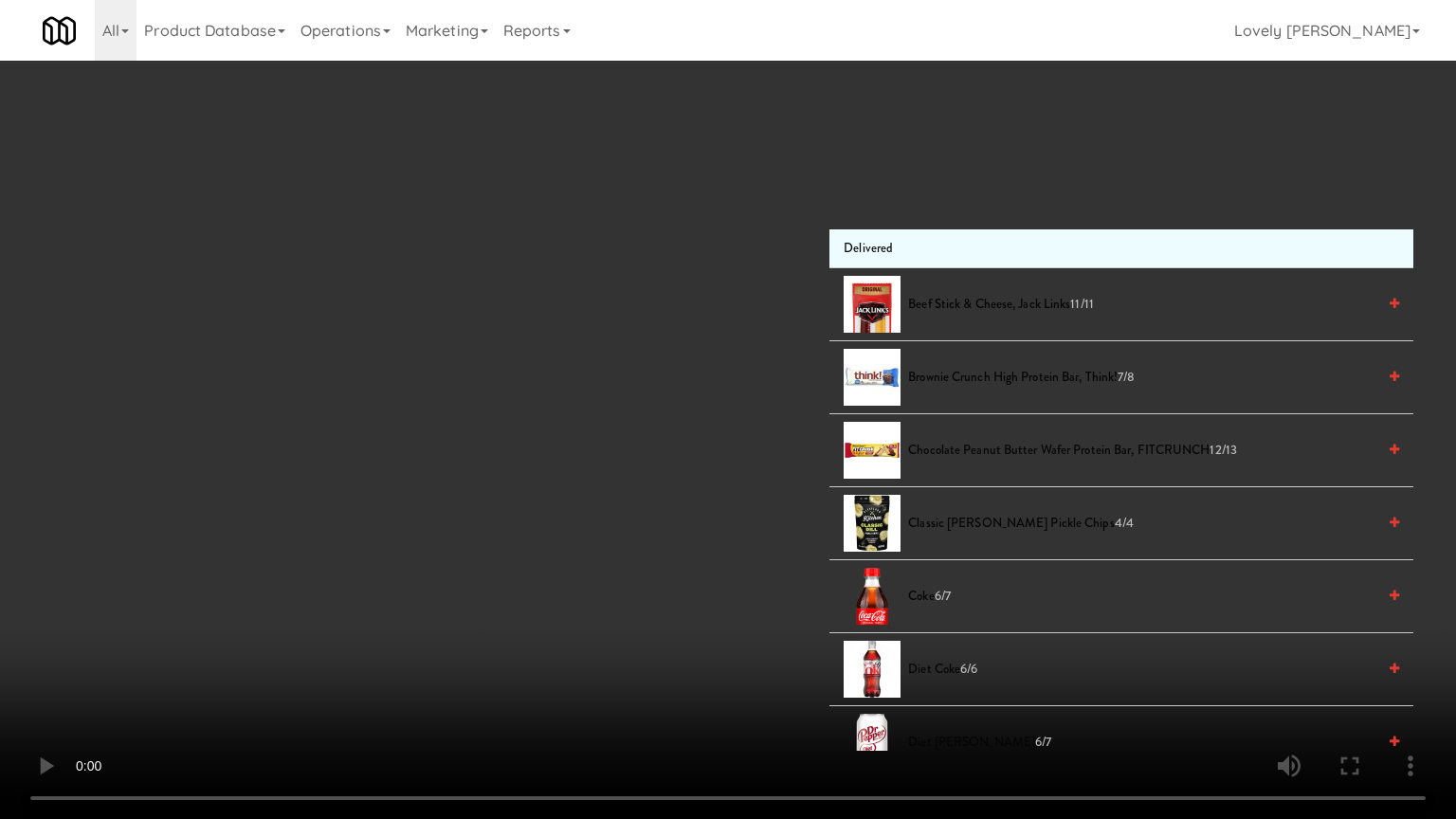 click at bounding box center (728, 410) 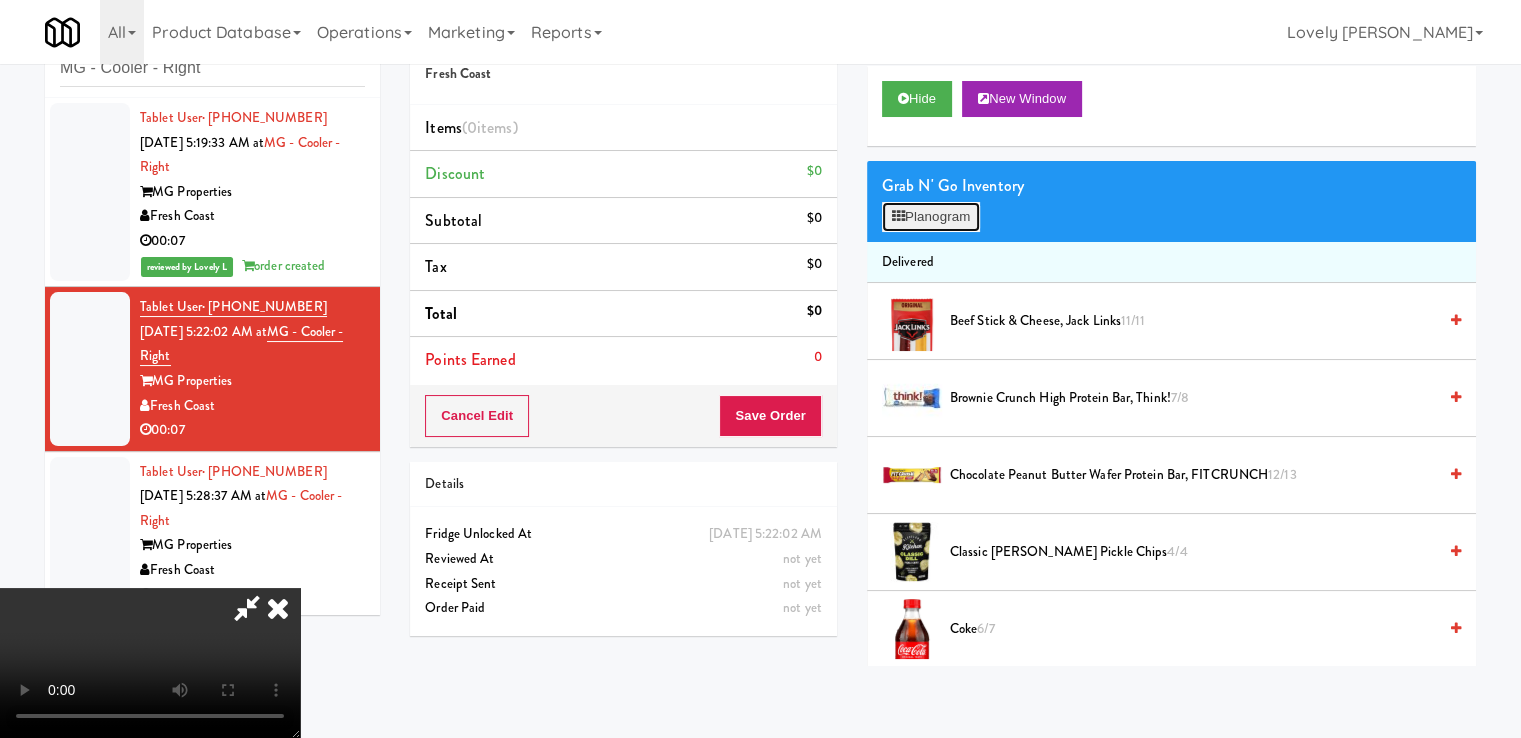 click on "Planogram" at bounding box center (931, 217) 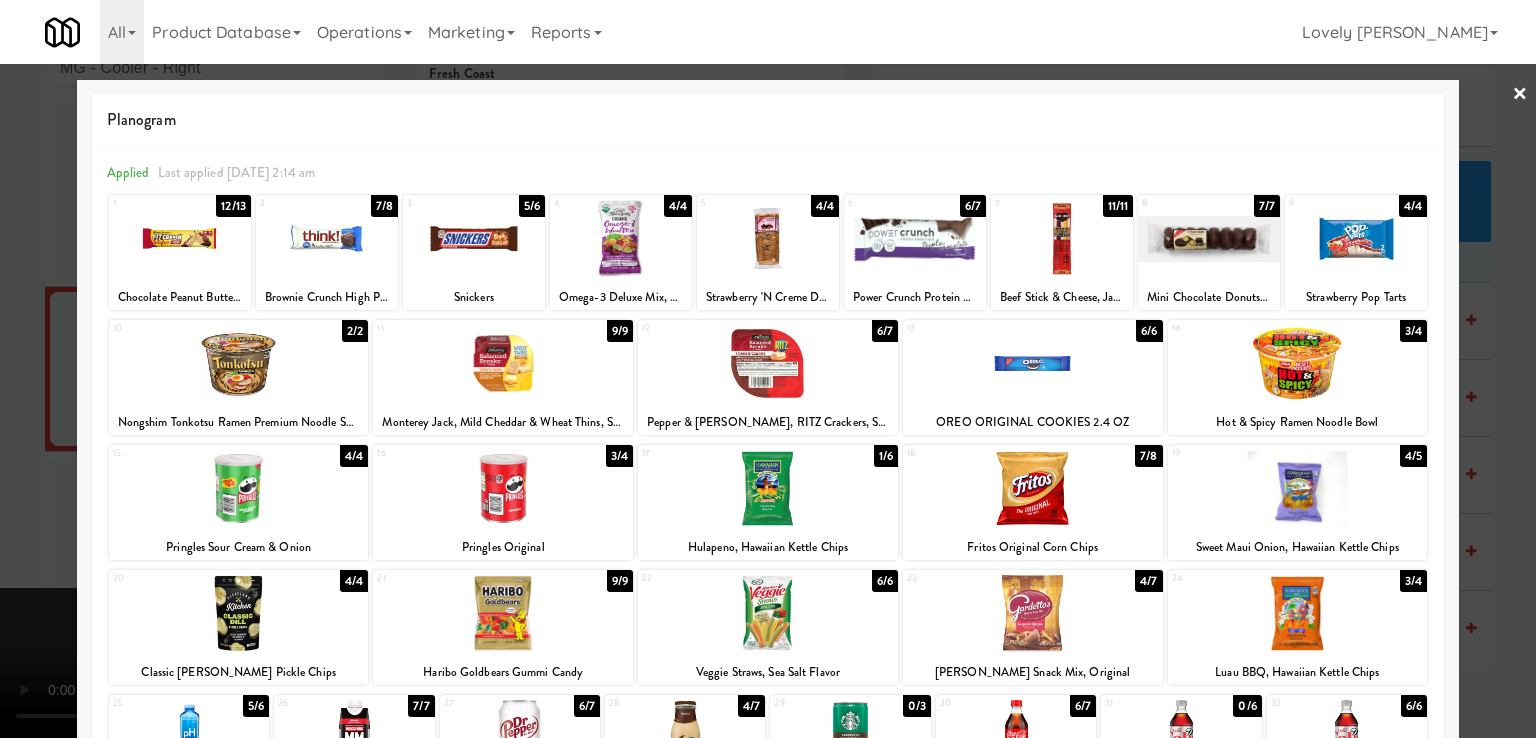 click at bounding box center (327, 238) 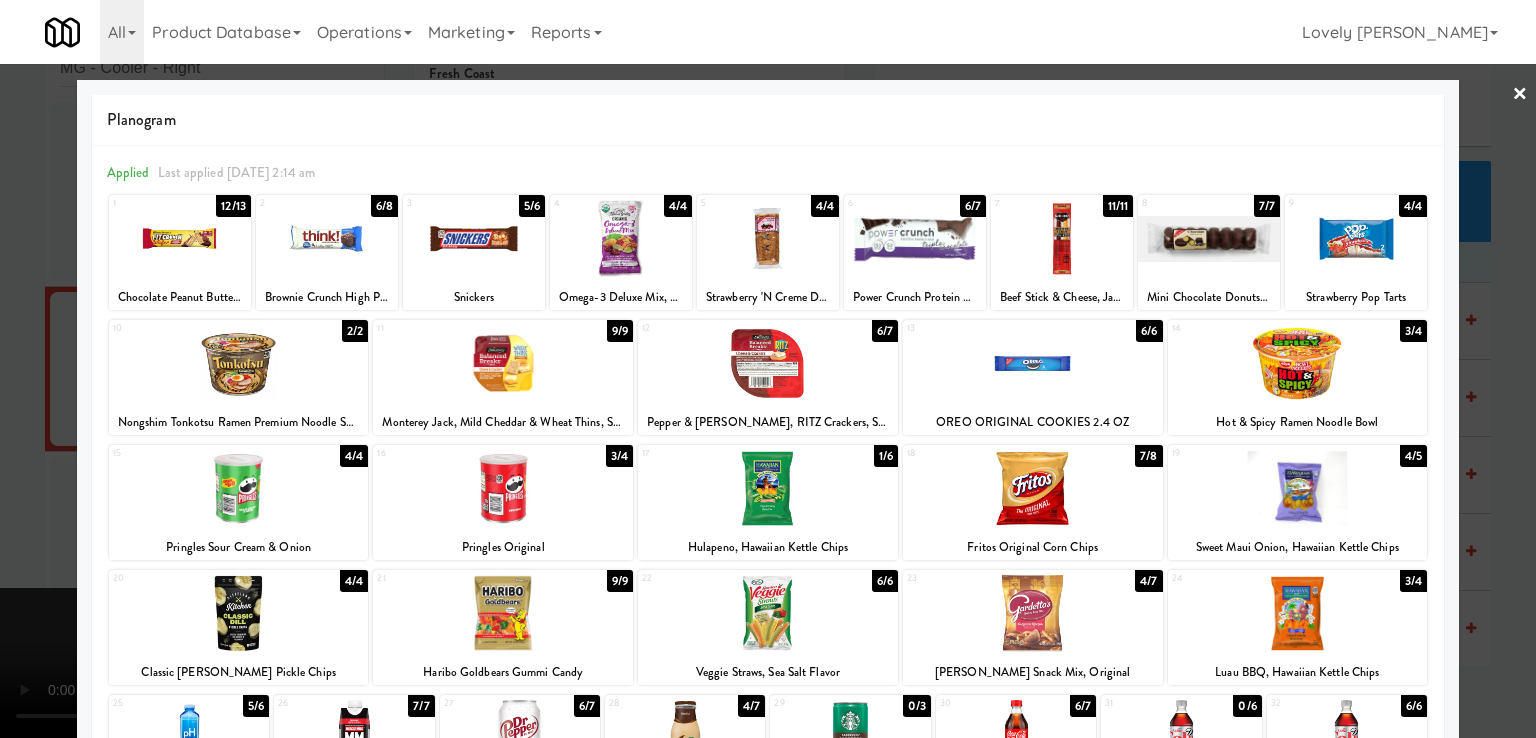click at bounding box center [768, 369] 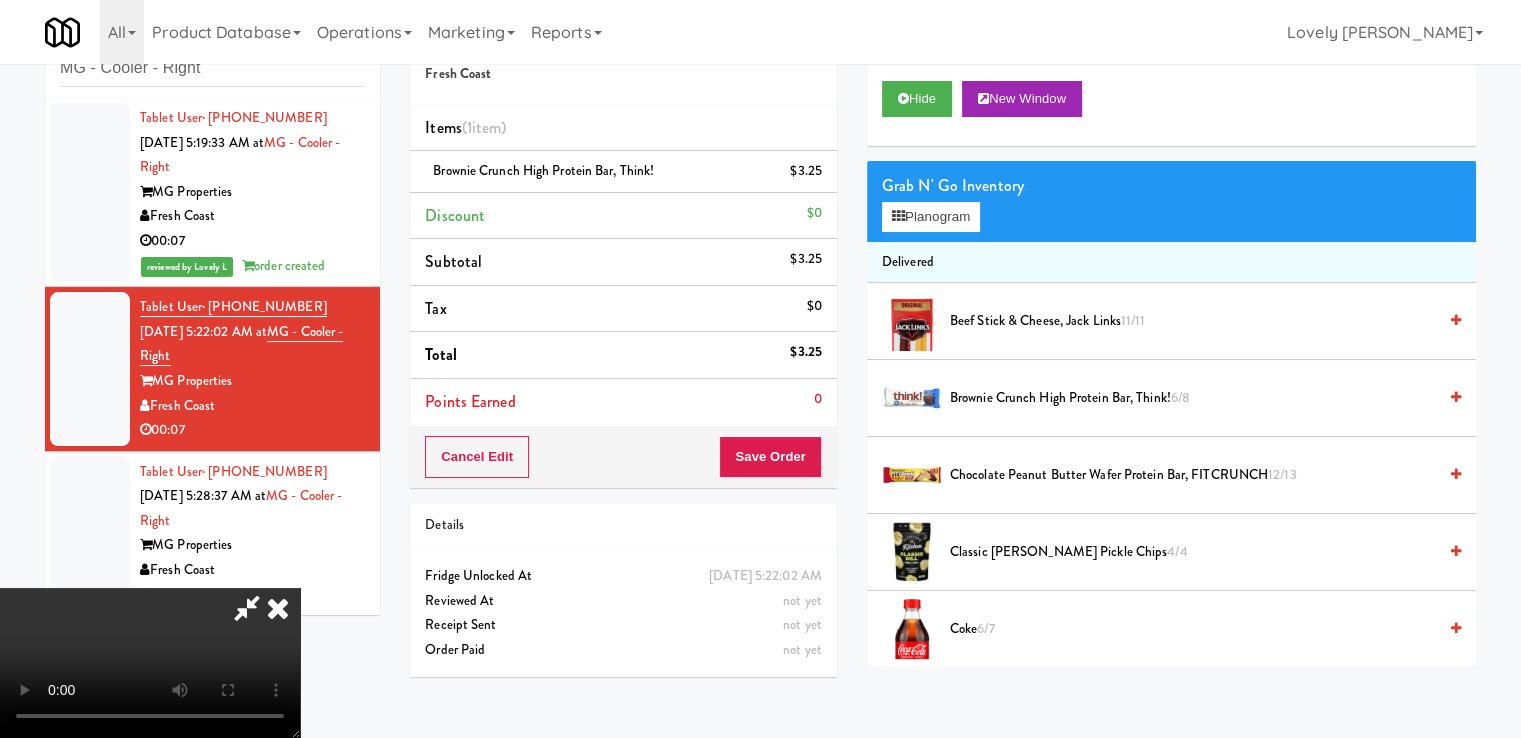 click at bounding box center (247, 608) 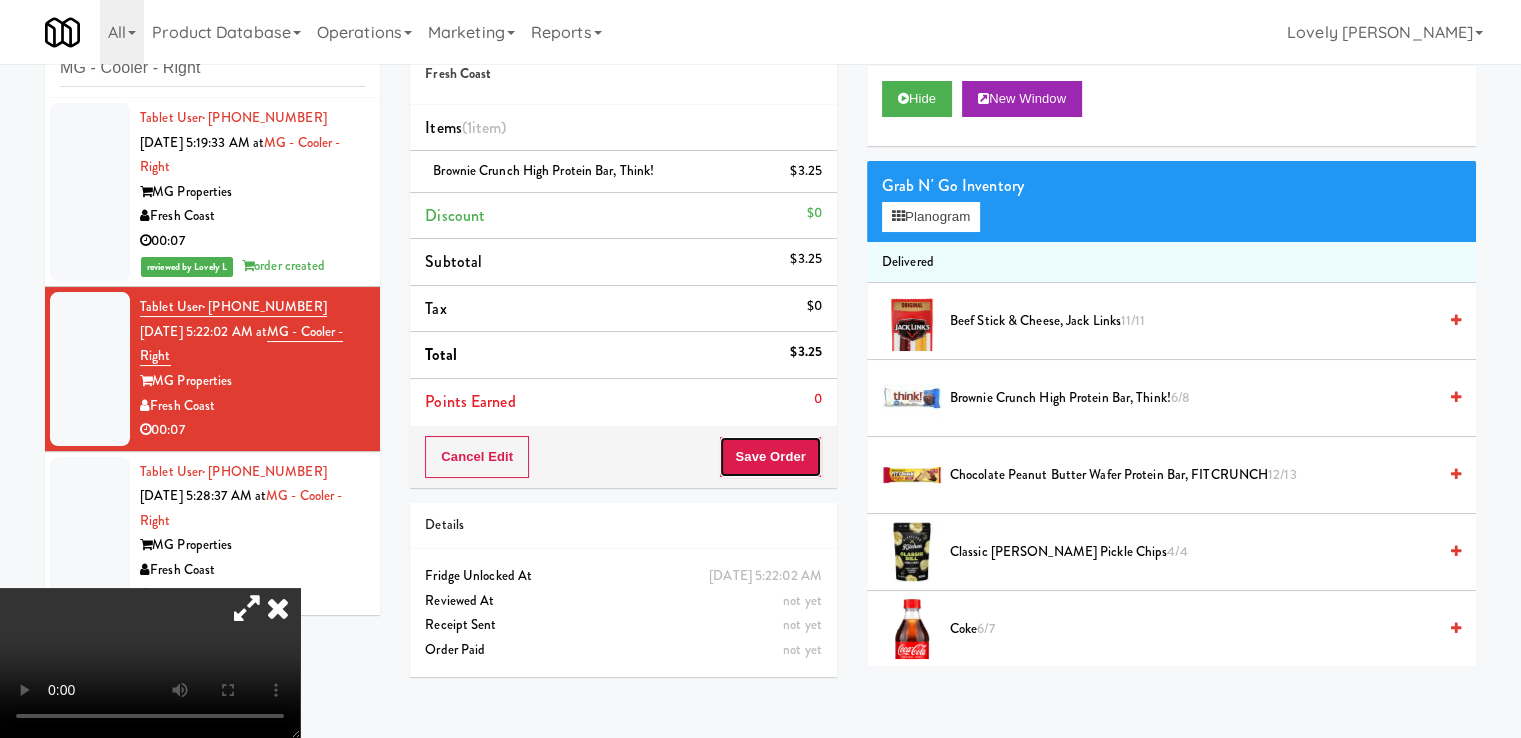 click on "Save Order" at bounding box center [770, 457] 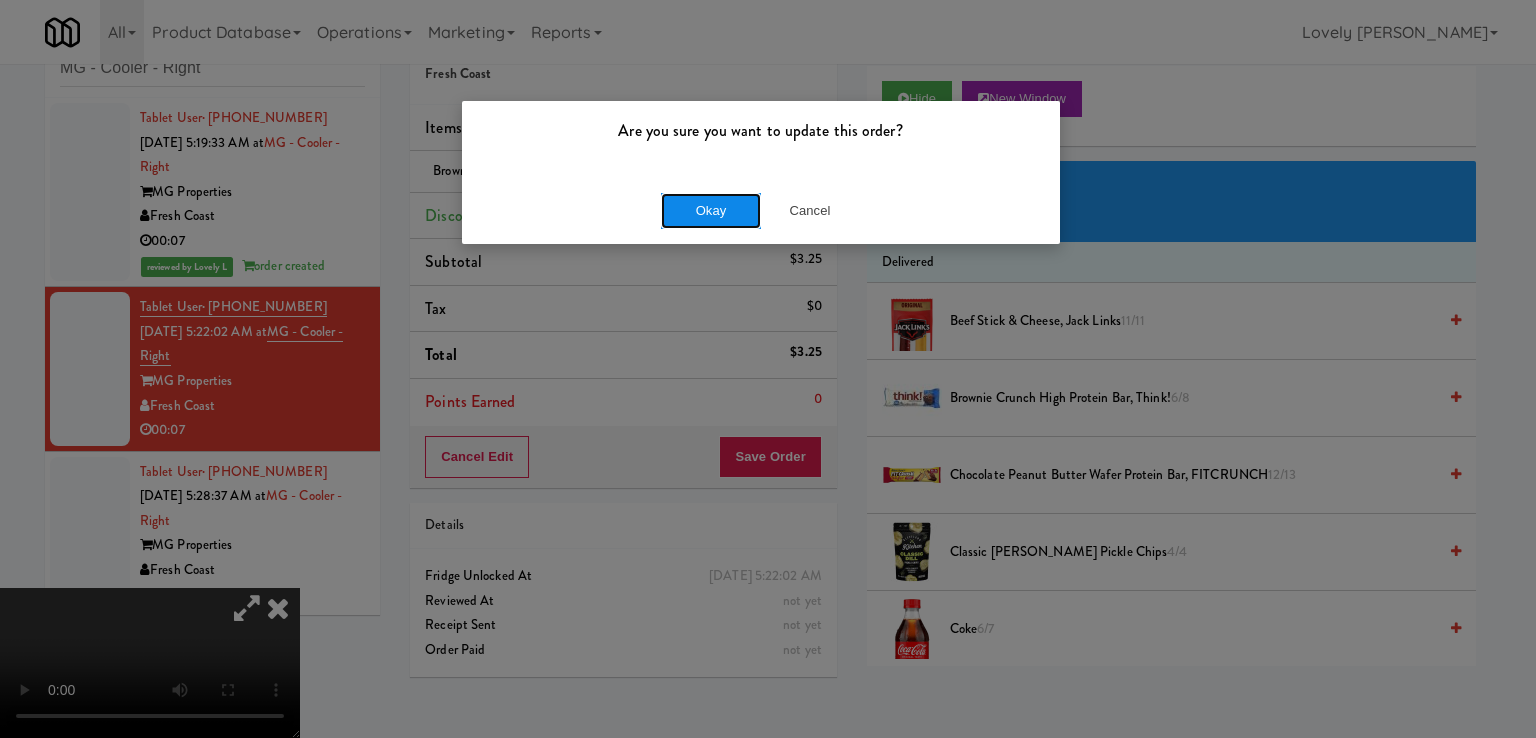 click on "Okay" at bounding box center [711, 211] 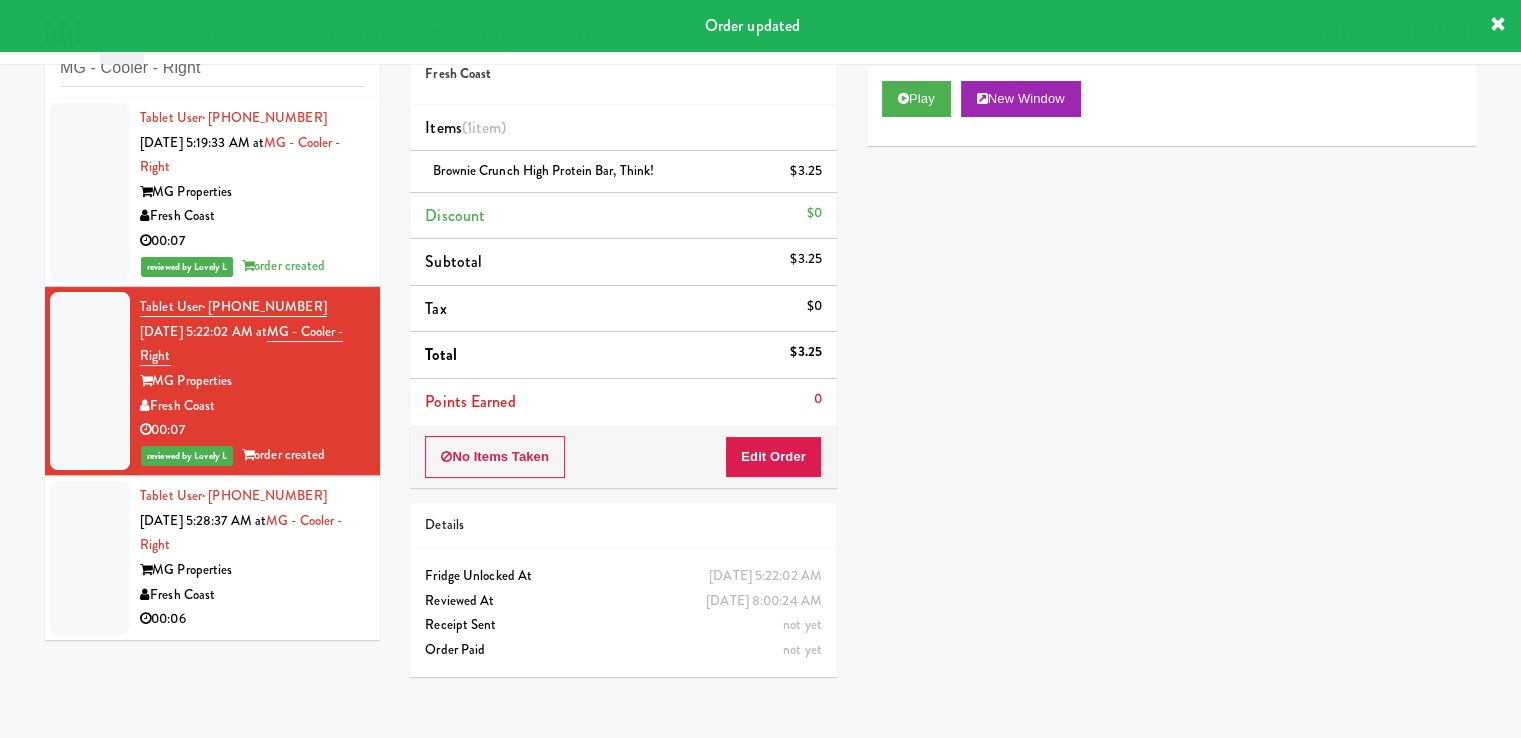 click on "Tablet User  · (619) 261-0525 [DATE] 5:28:37 AM at  MG - Cooler - Right  MG Properties  Fresh Coast  00:06" at bounding box center (212, 558) 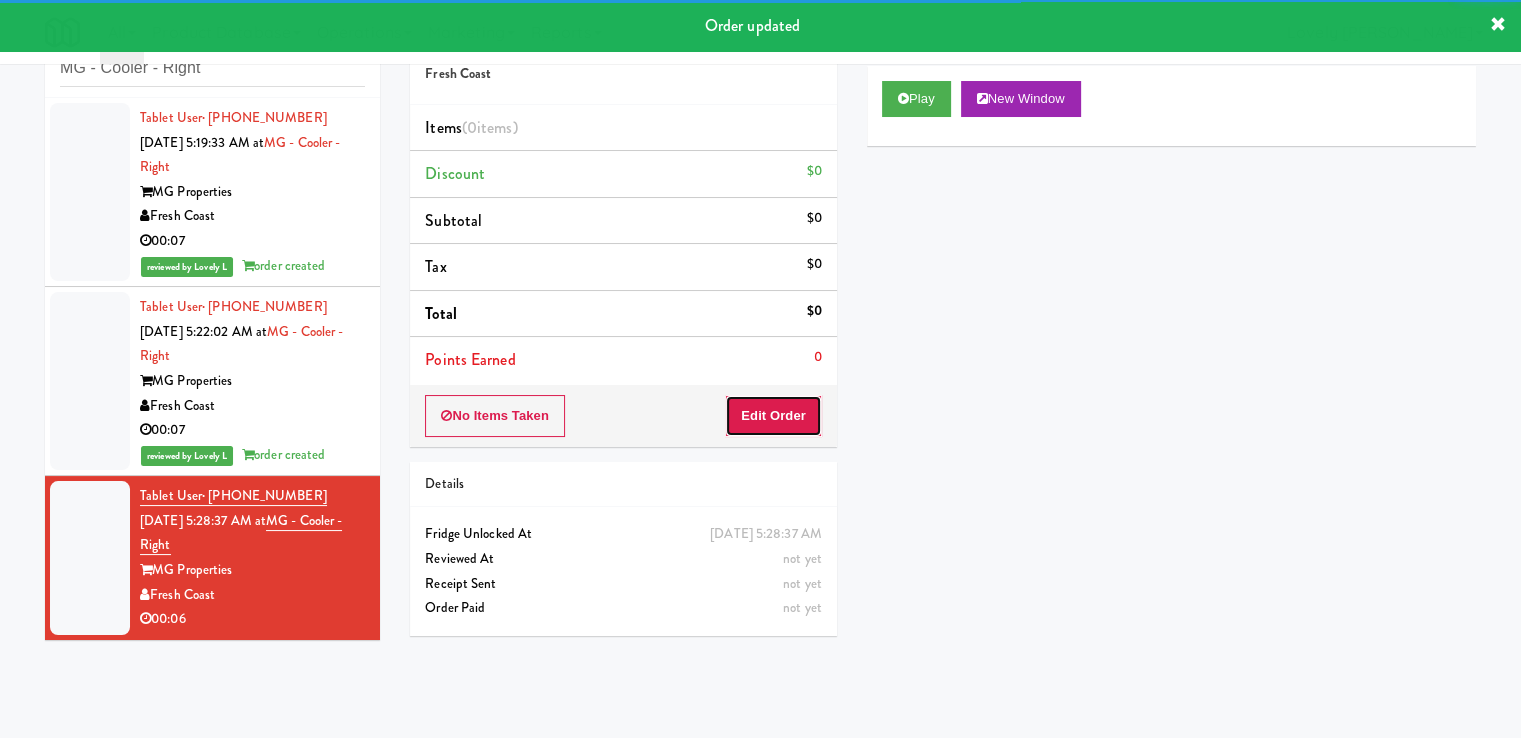 click on "Edit Order" at bounding box center (773, 416) 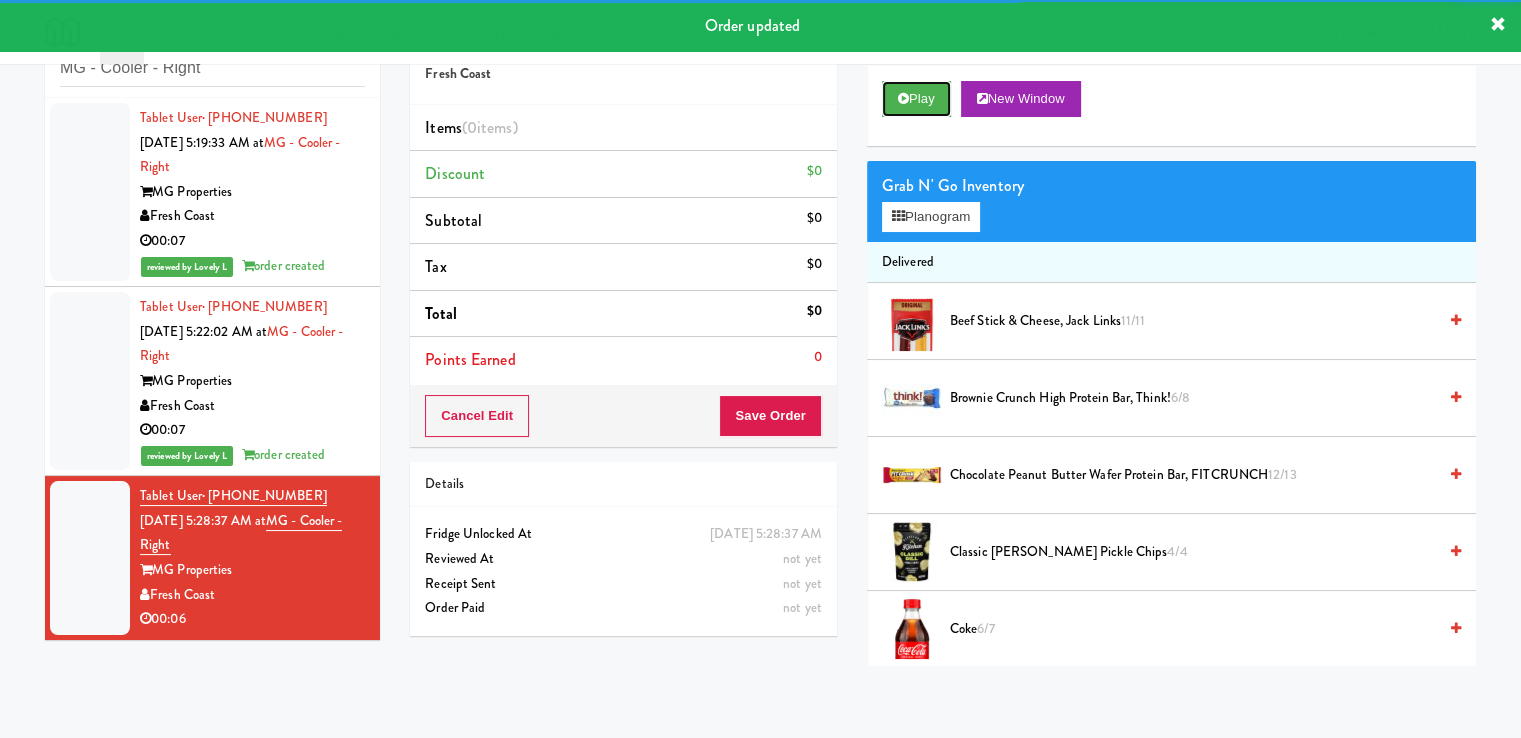 click on "Play" at bounding box center (916, 99) 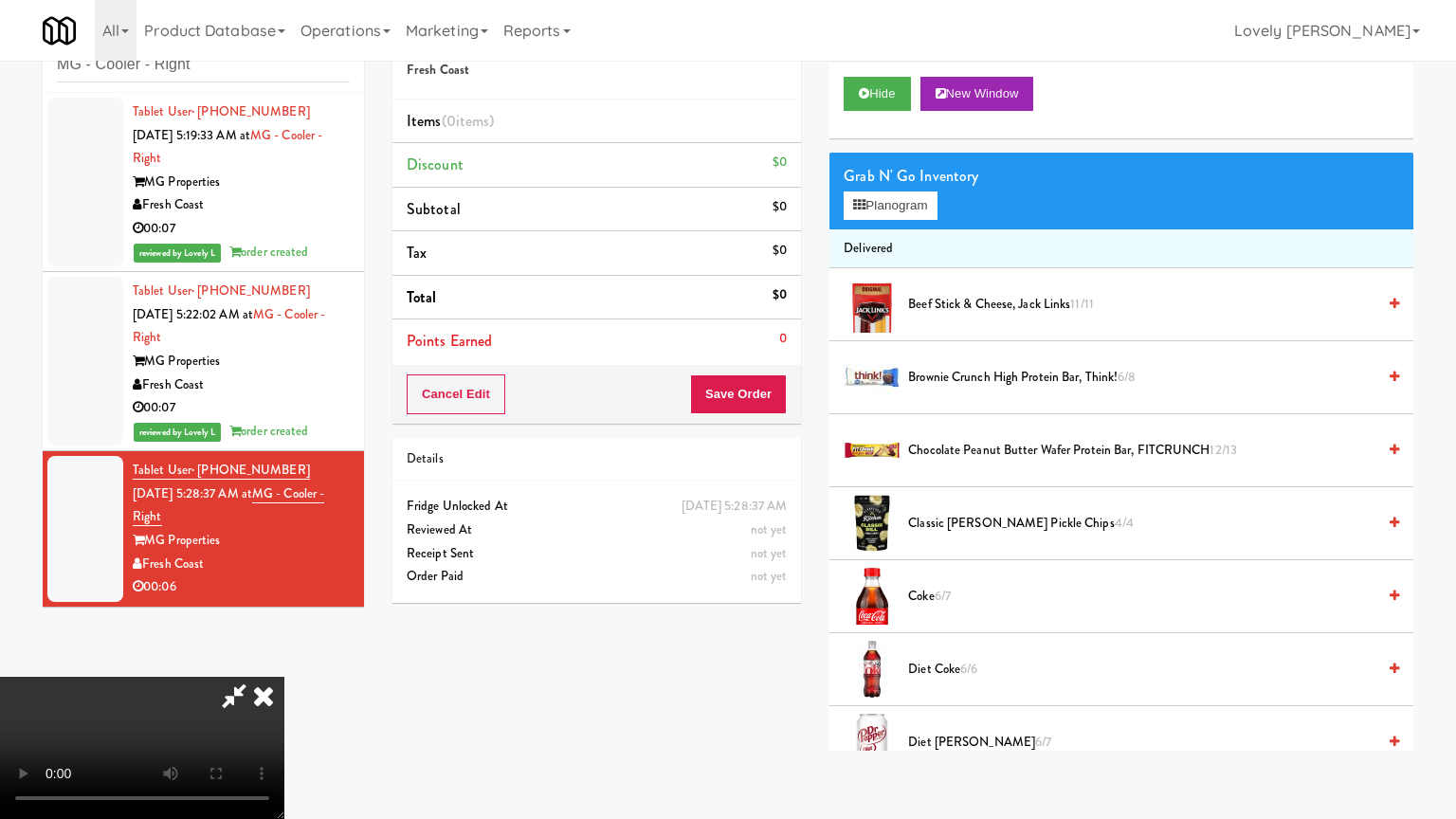 type 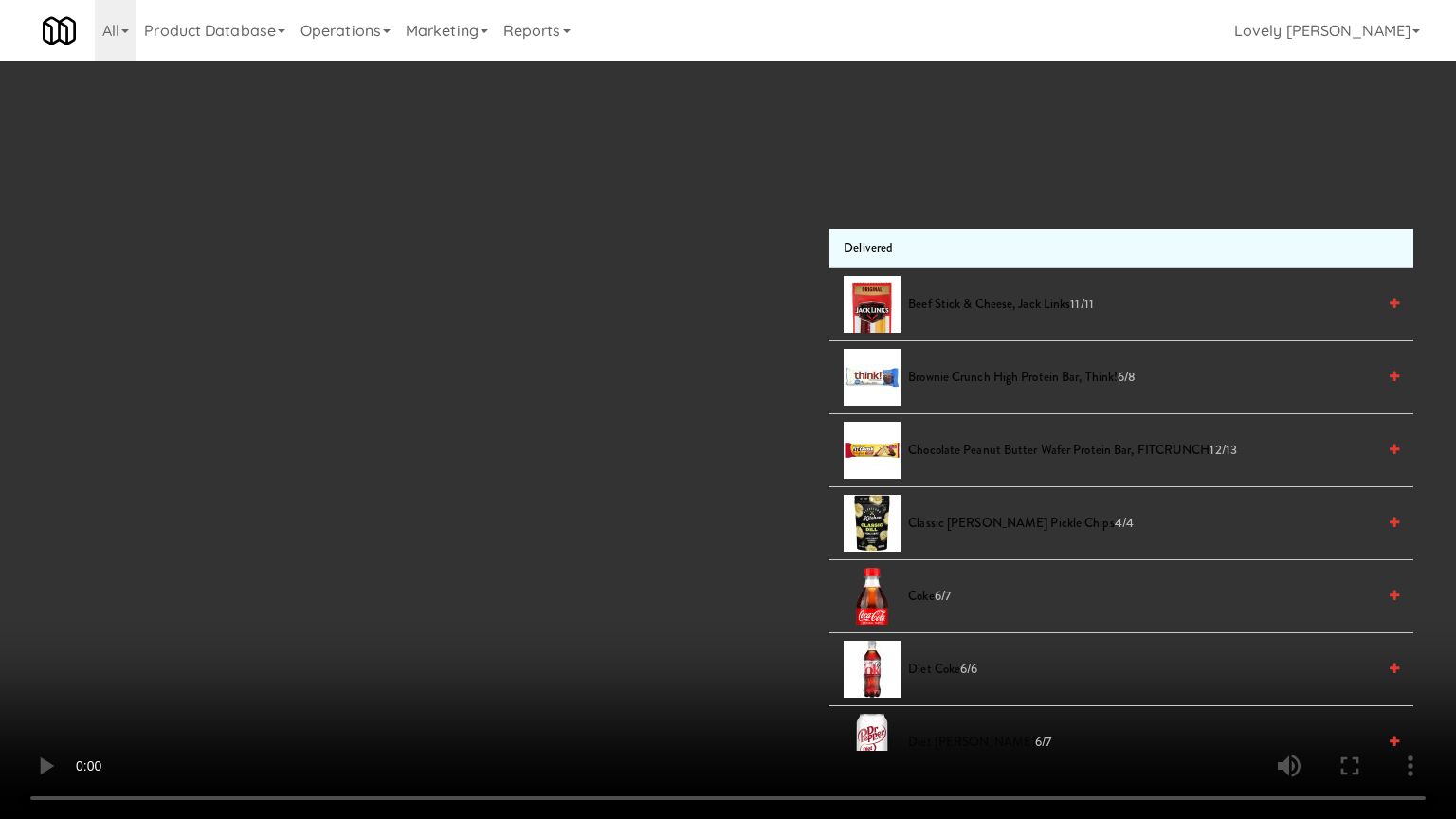 click at bounding box center (728, 410) 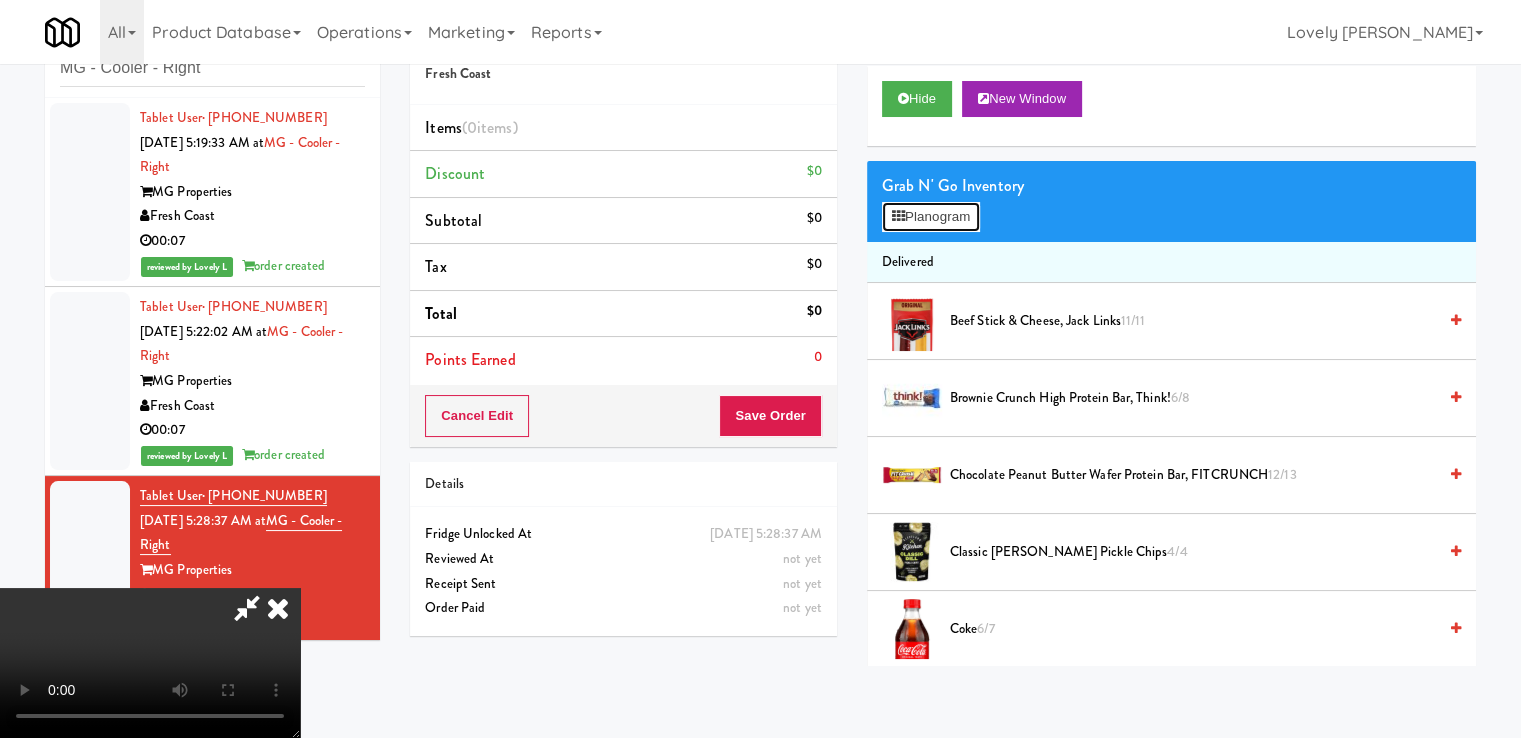 click on "Planogram" at bounding box center (931, 217) 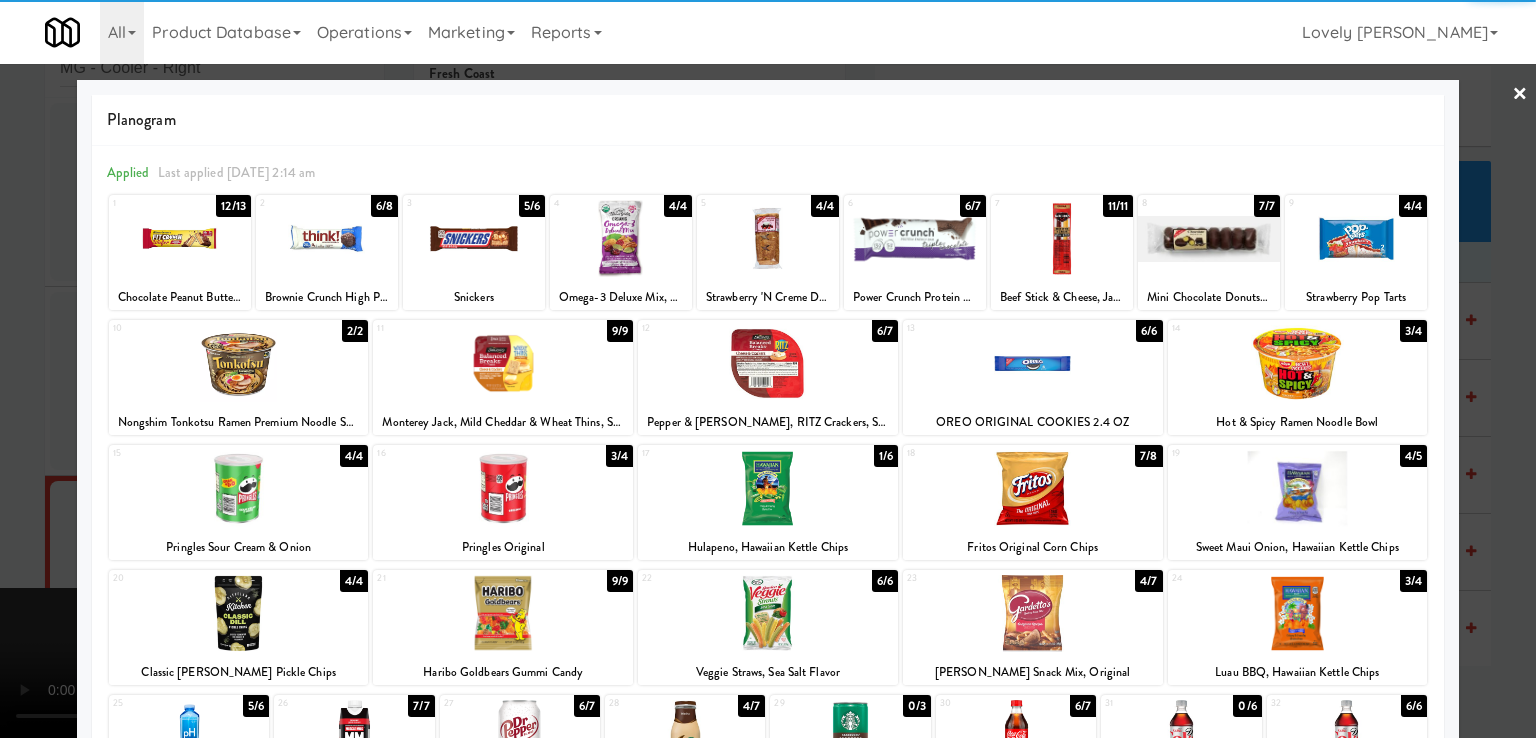 click at bounding box center [768, 488] 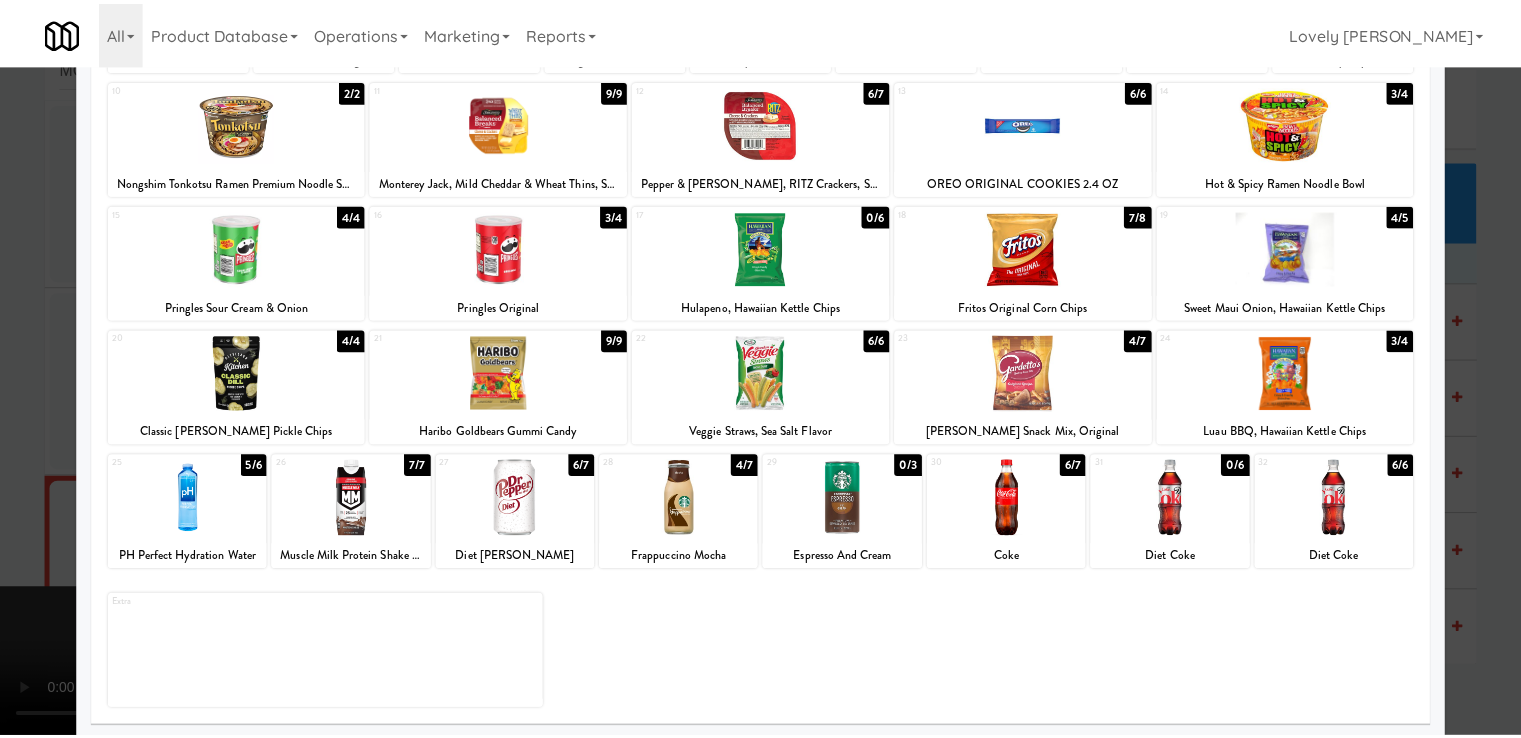 scroll, scrollTop: 244, scrollLeft: 0, axis: vertical 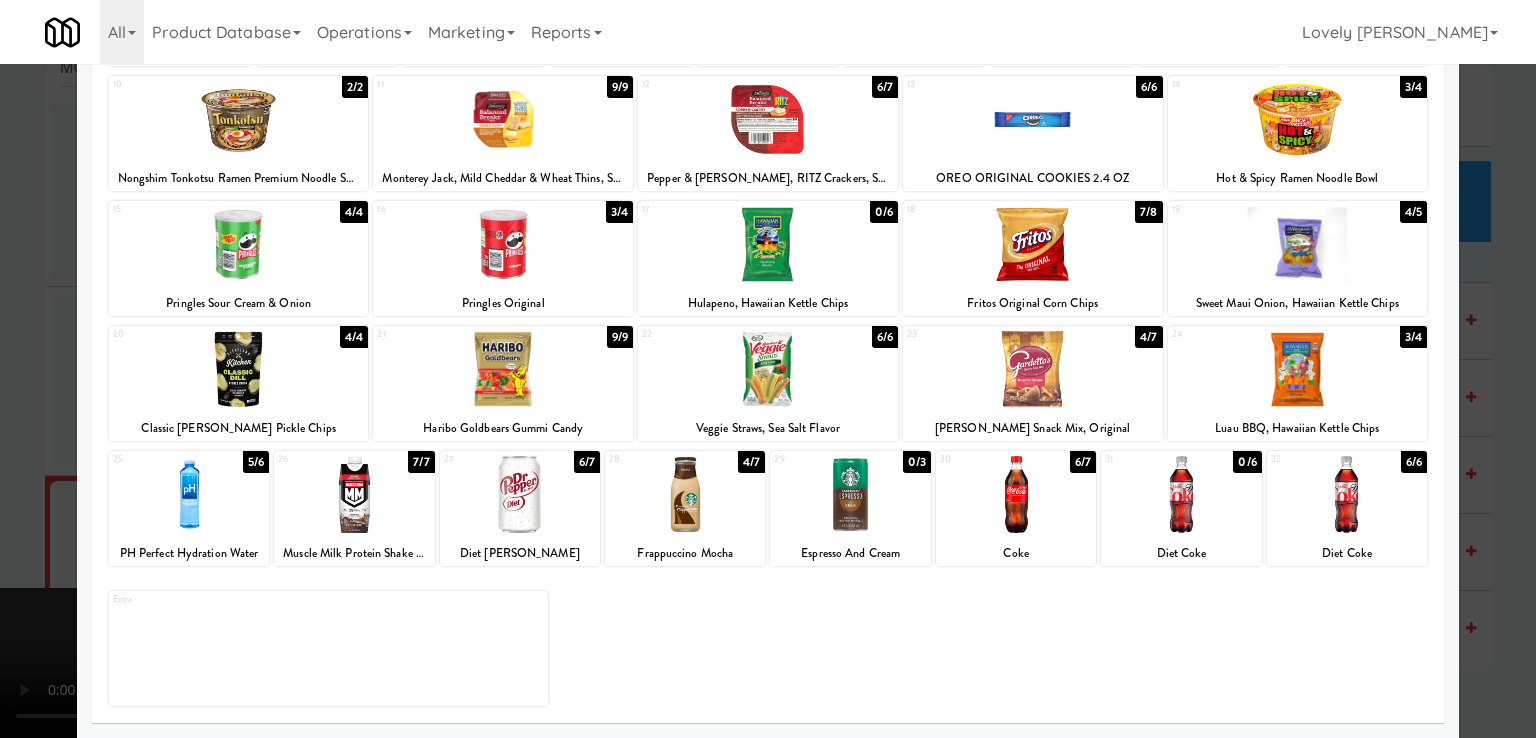 drag, startPoint x: 708, startPoint y: 500, endPoint x: 682, endPoint y: 500, distance: 26 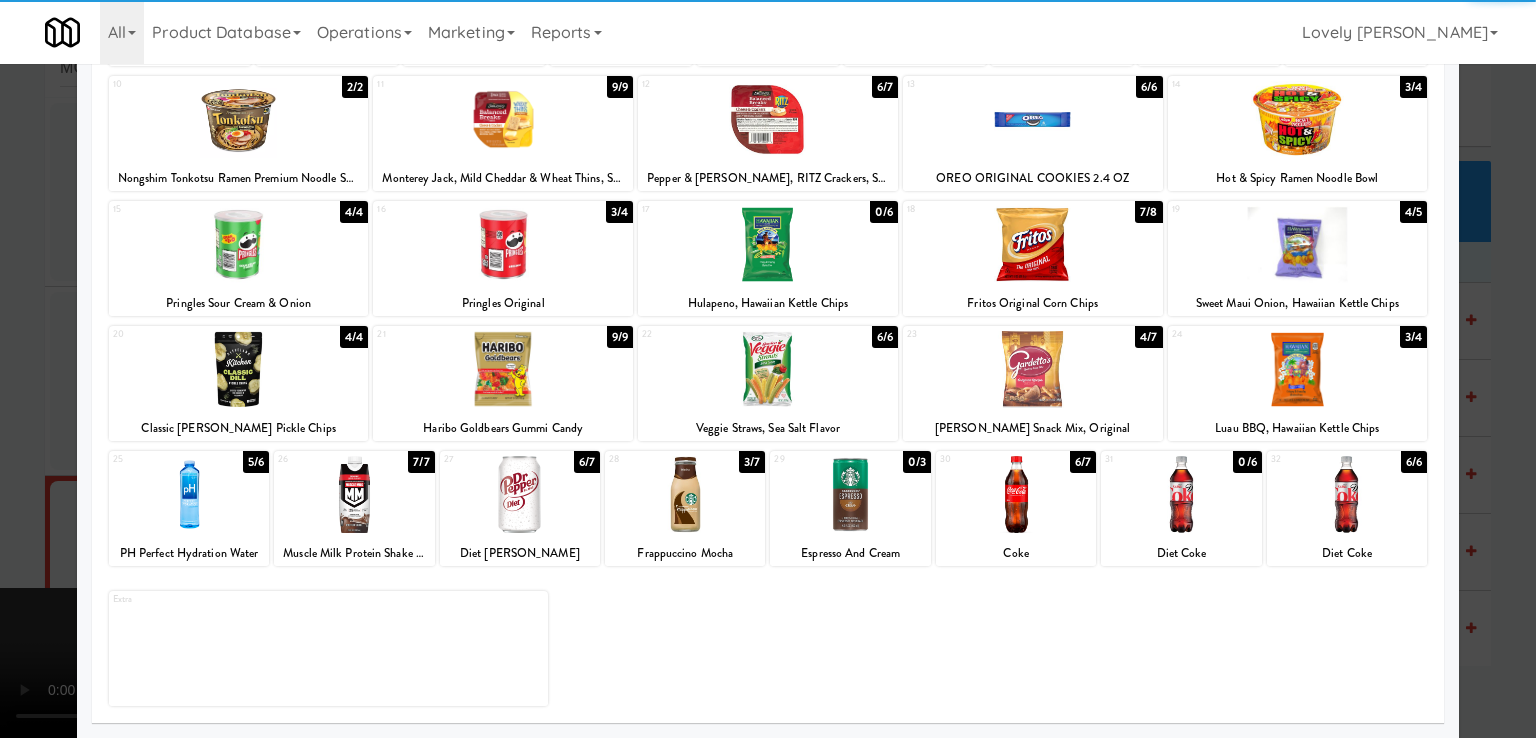 click at bounding box center (768, 369) 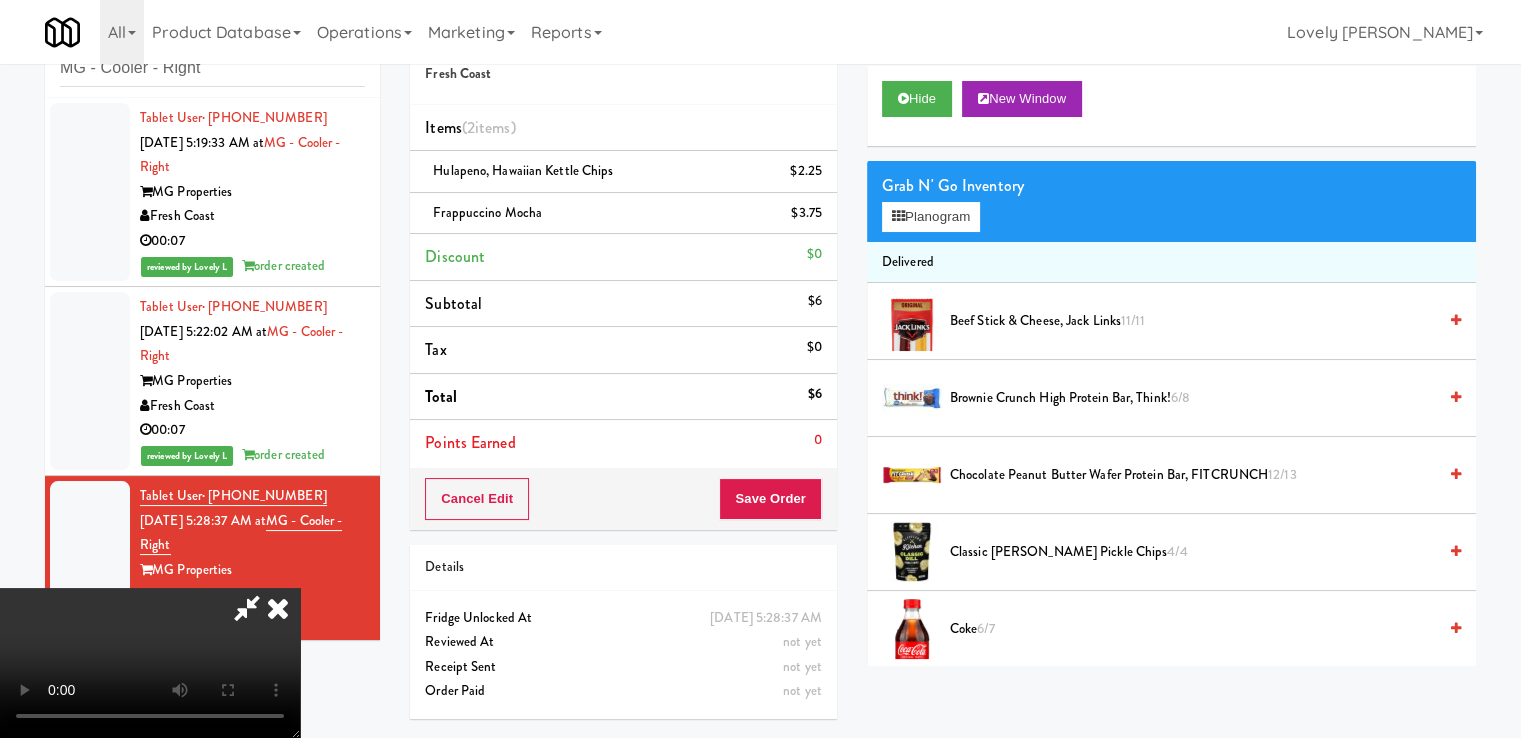 drag, startPoint x: 863, startPoint y: 240, endPoint x: 855, endPoint y: 259, distance: 20.615528 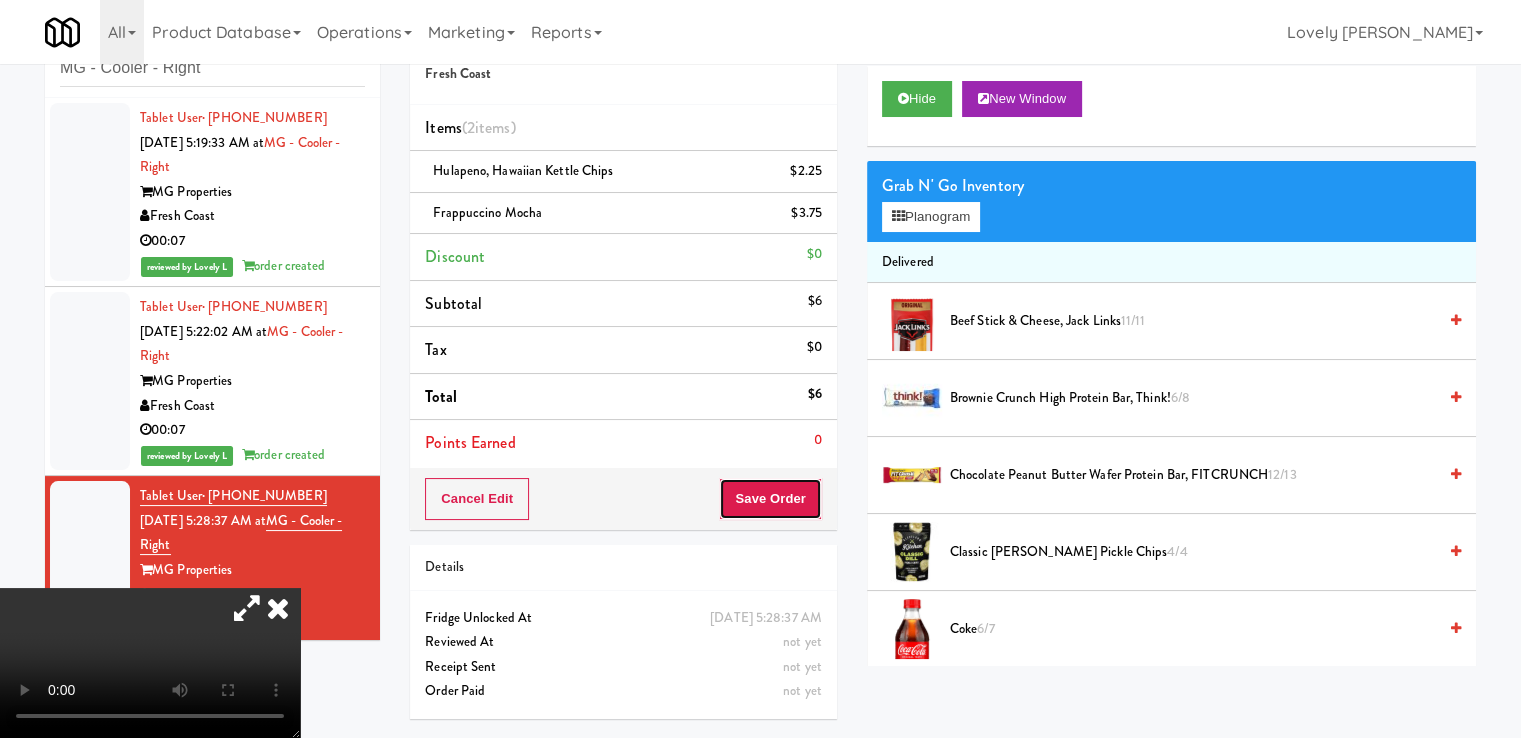 click on "Save Order" at bounding box center [770, 499] 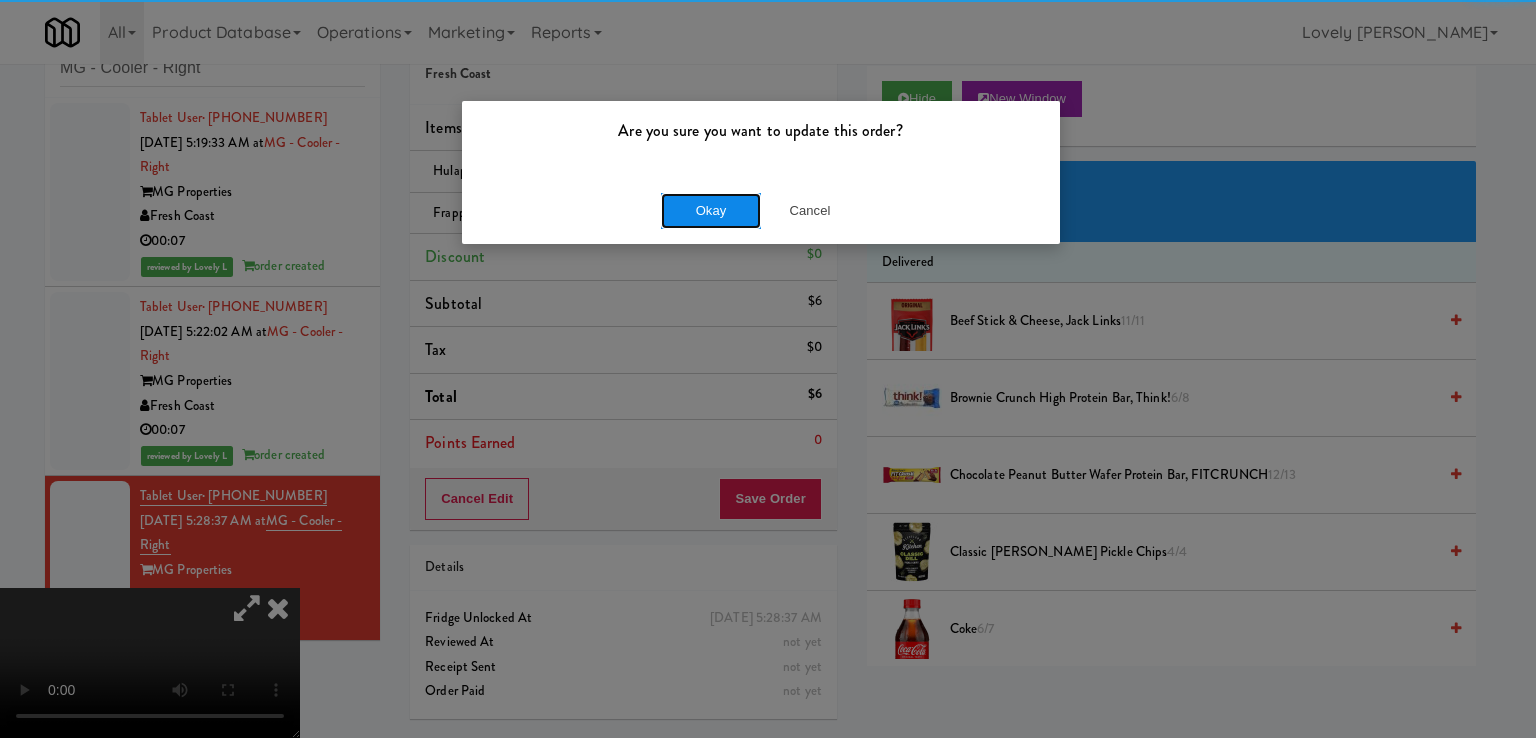 click on "Okay" at bounding box center (711, 211) 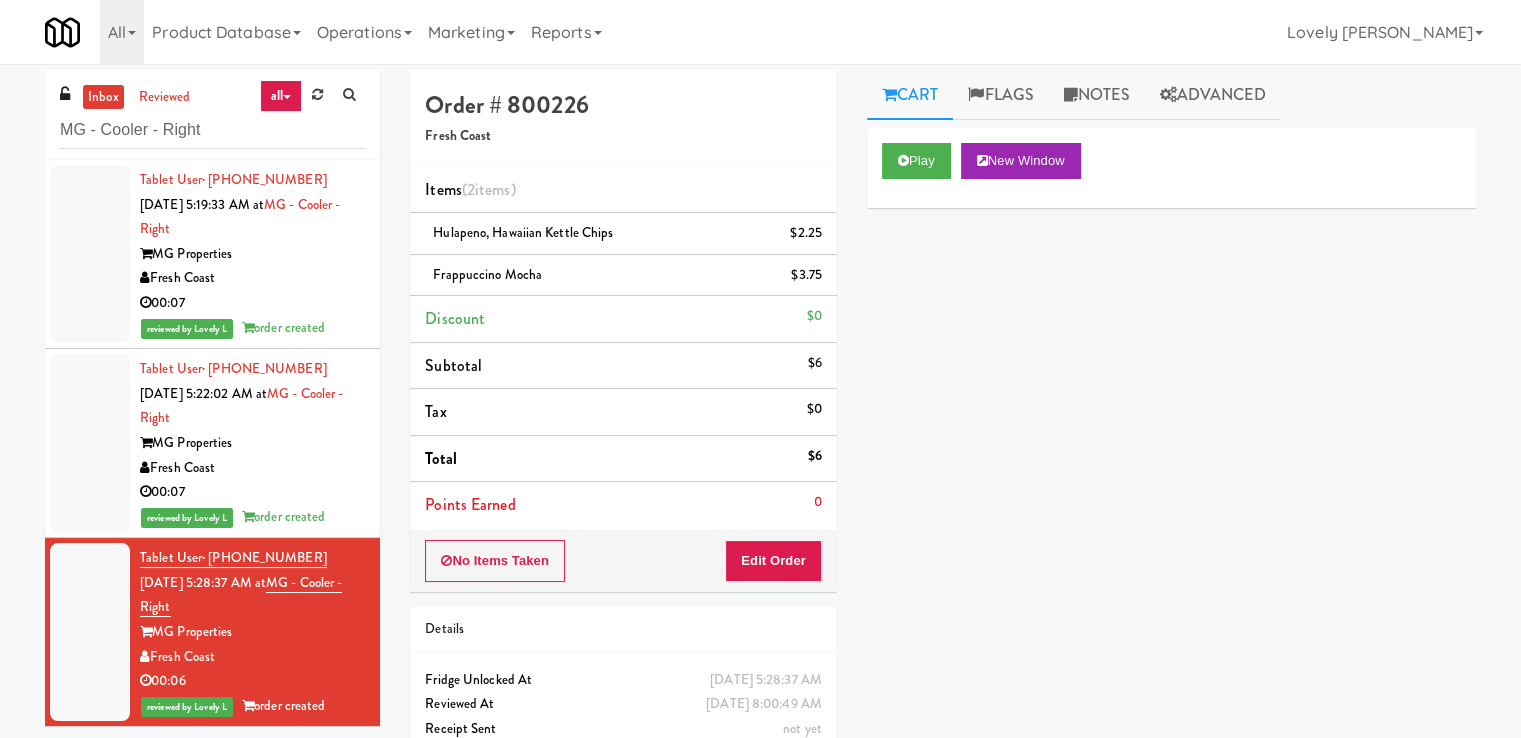 scroll, scrollTop: 0, scrollLeft: 0, axis: both 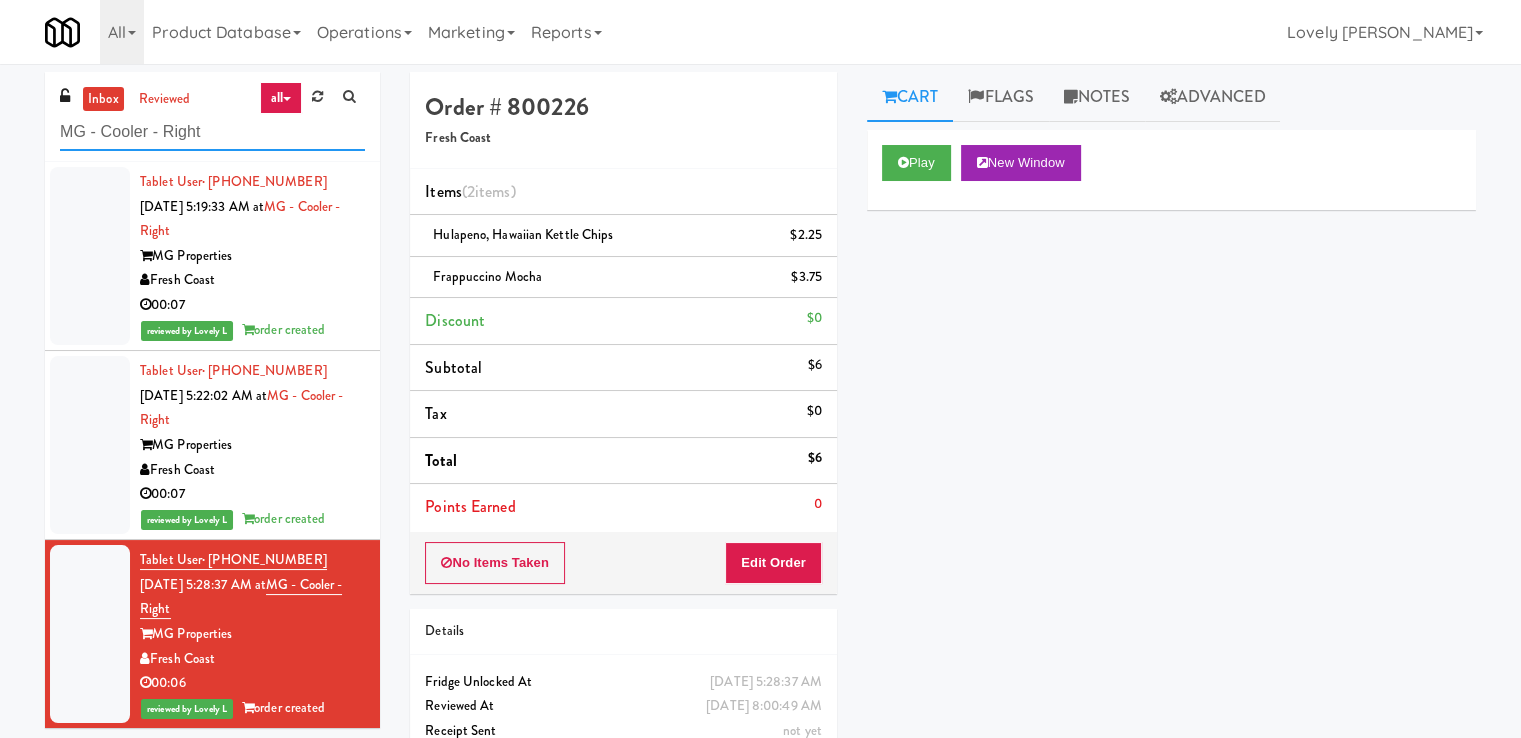 click on "MG - Cooler - Right" at bounding box center (212, 132) 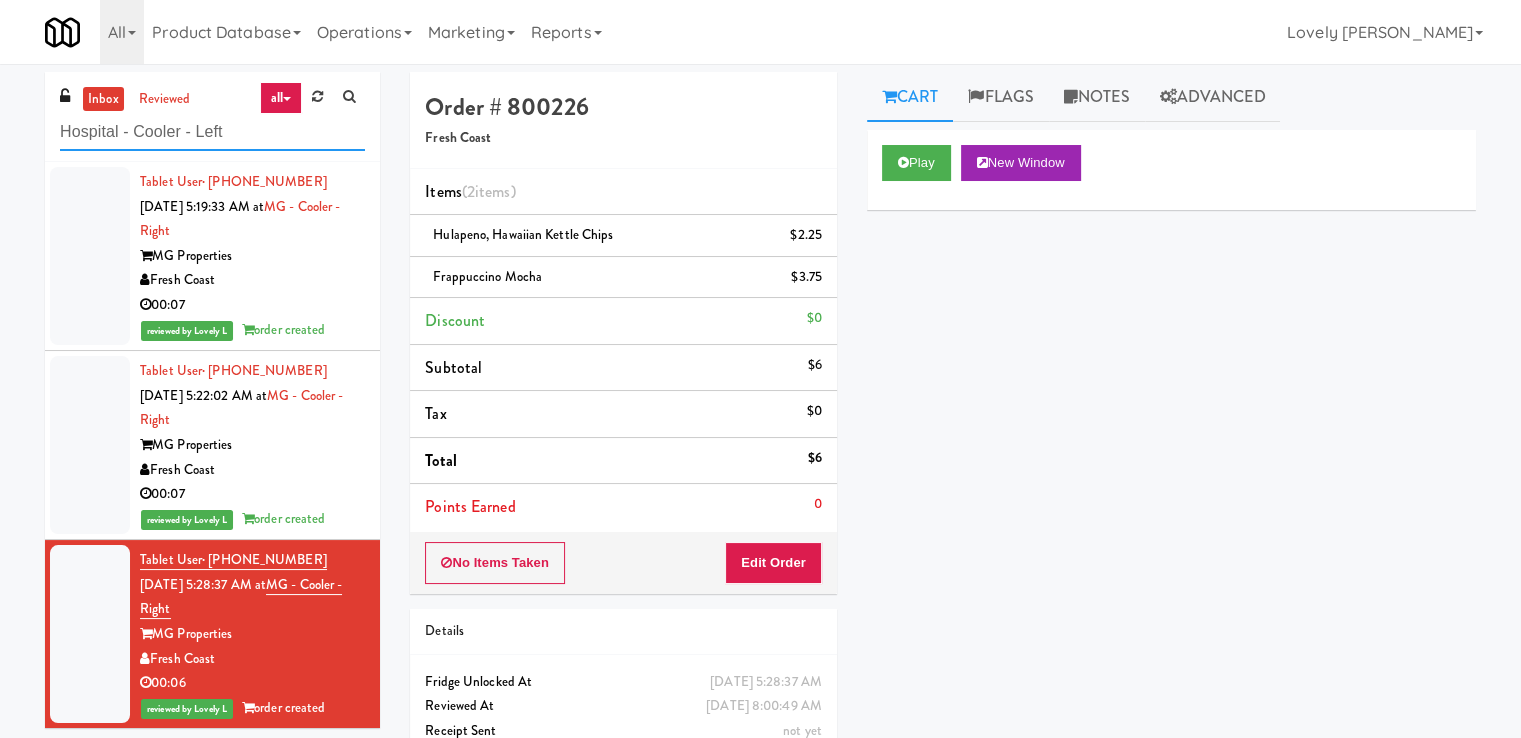 type on "Hospital - Cooler - Left" 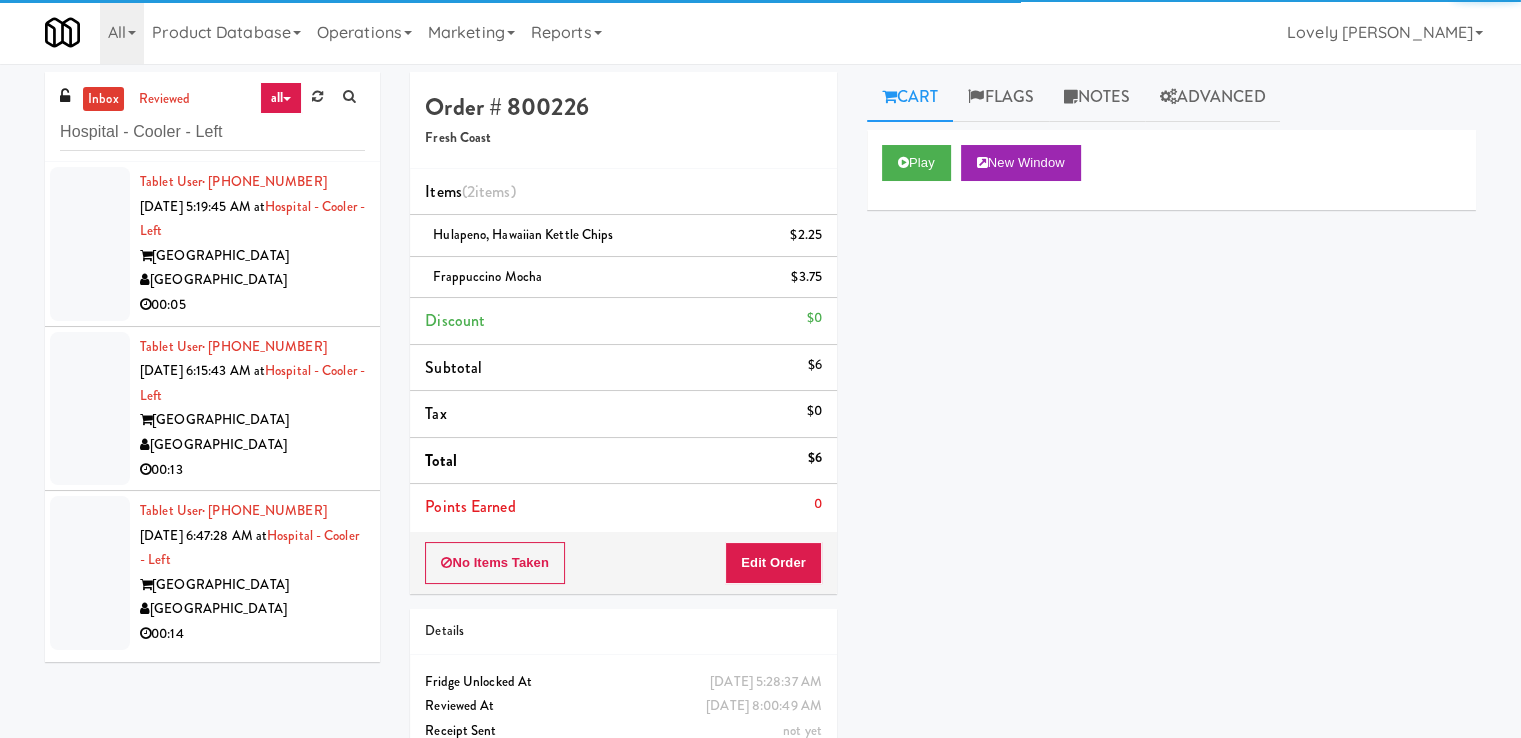 click on "[GEOGRAPHIC_DATA]" at bounding box center (252, 280) 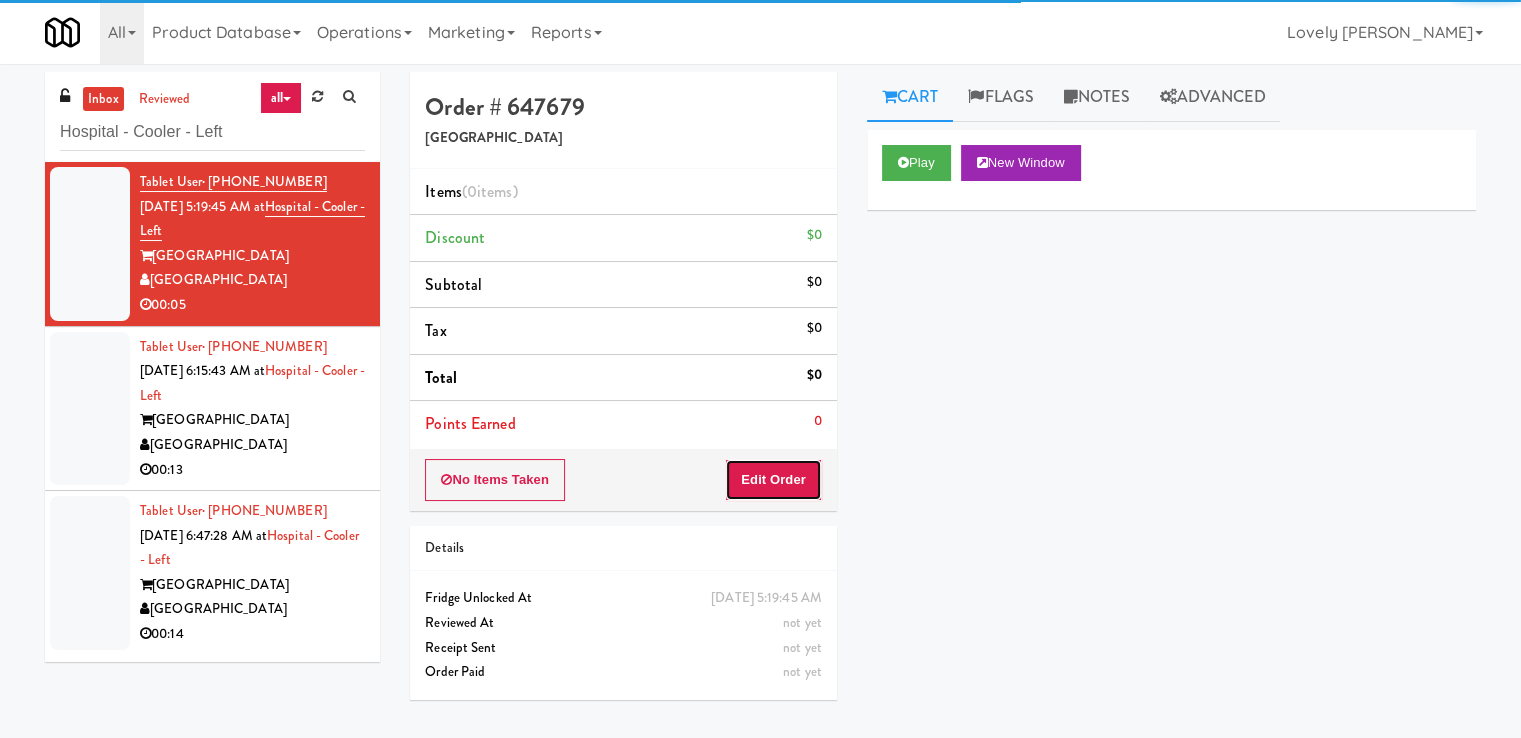 click on "Edit Order" at bounding box center [773, 480] 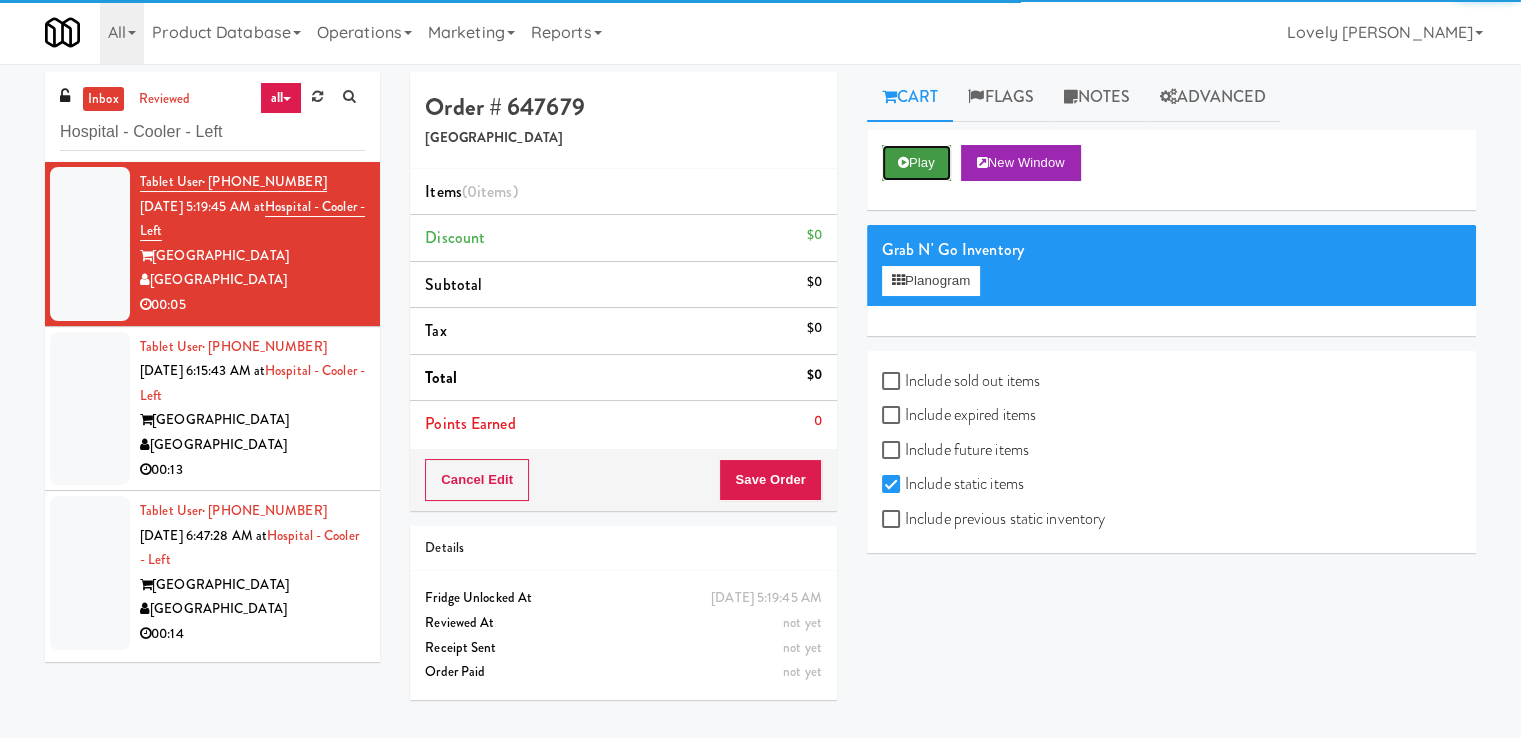 click on "Play" at bounding box center [916, 163] 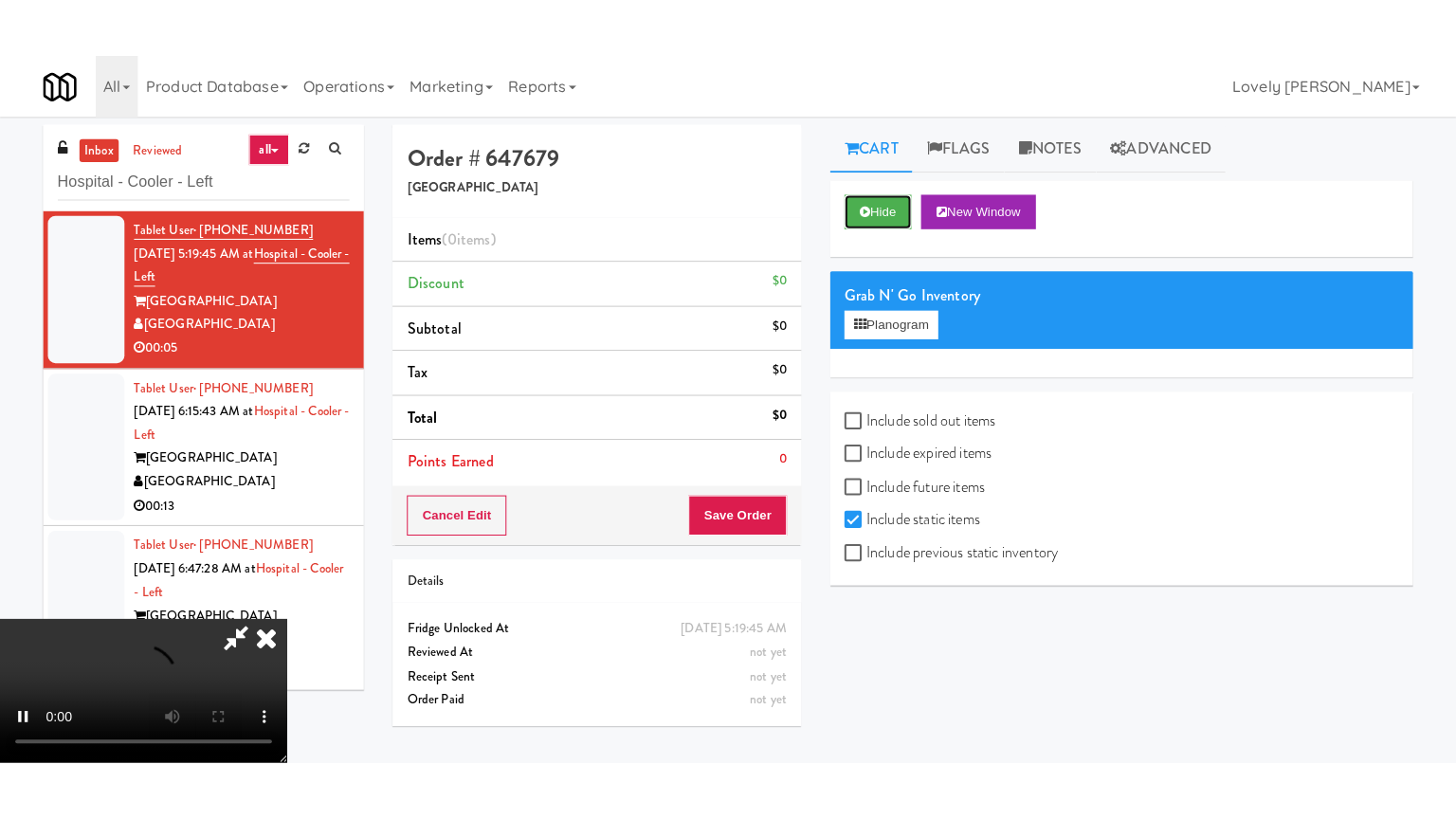 scroll, scrollTop: 259, scrollLeft: 0, axis: vertical 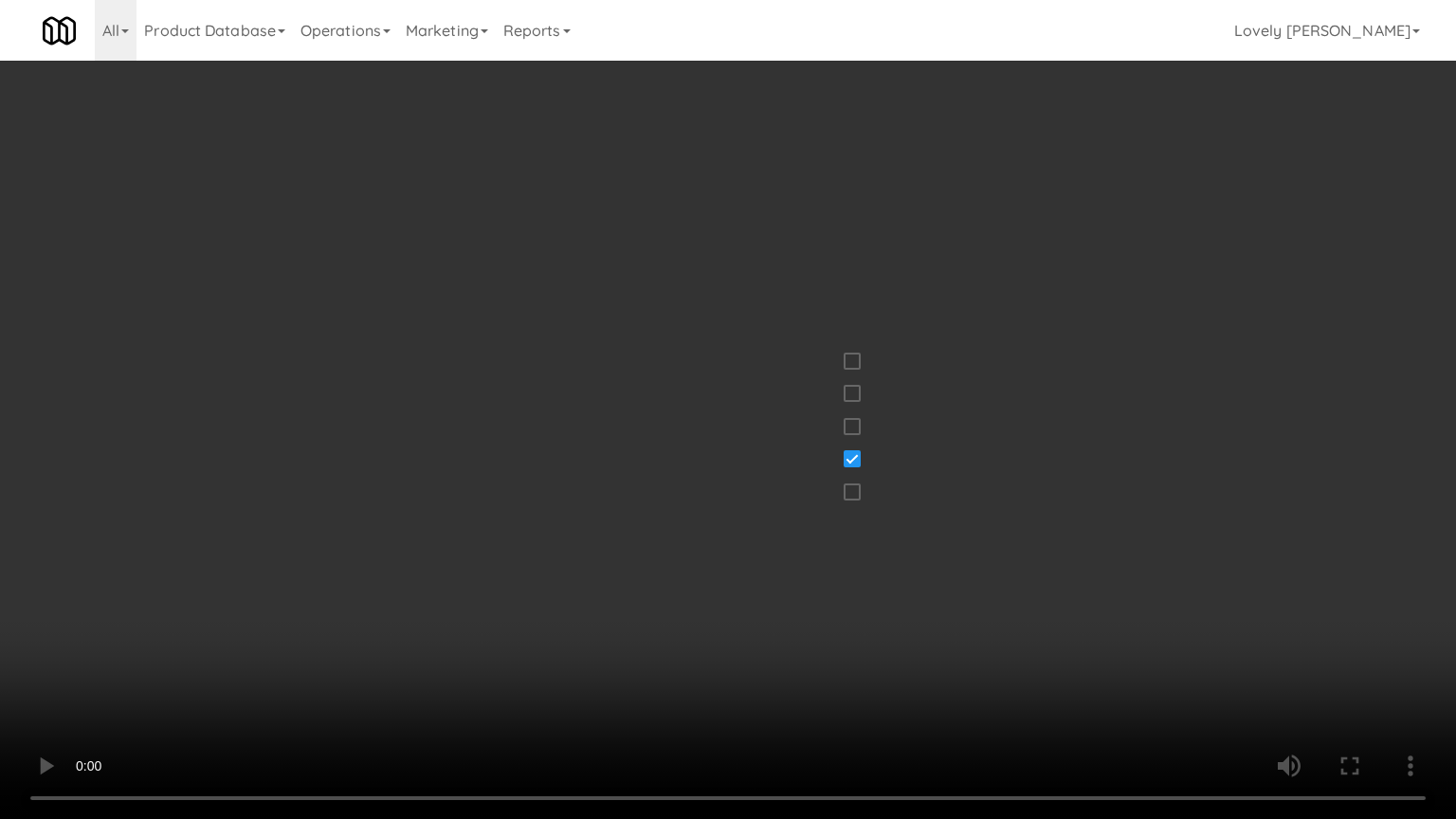 type 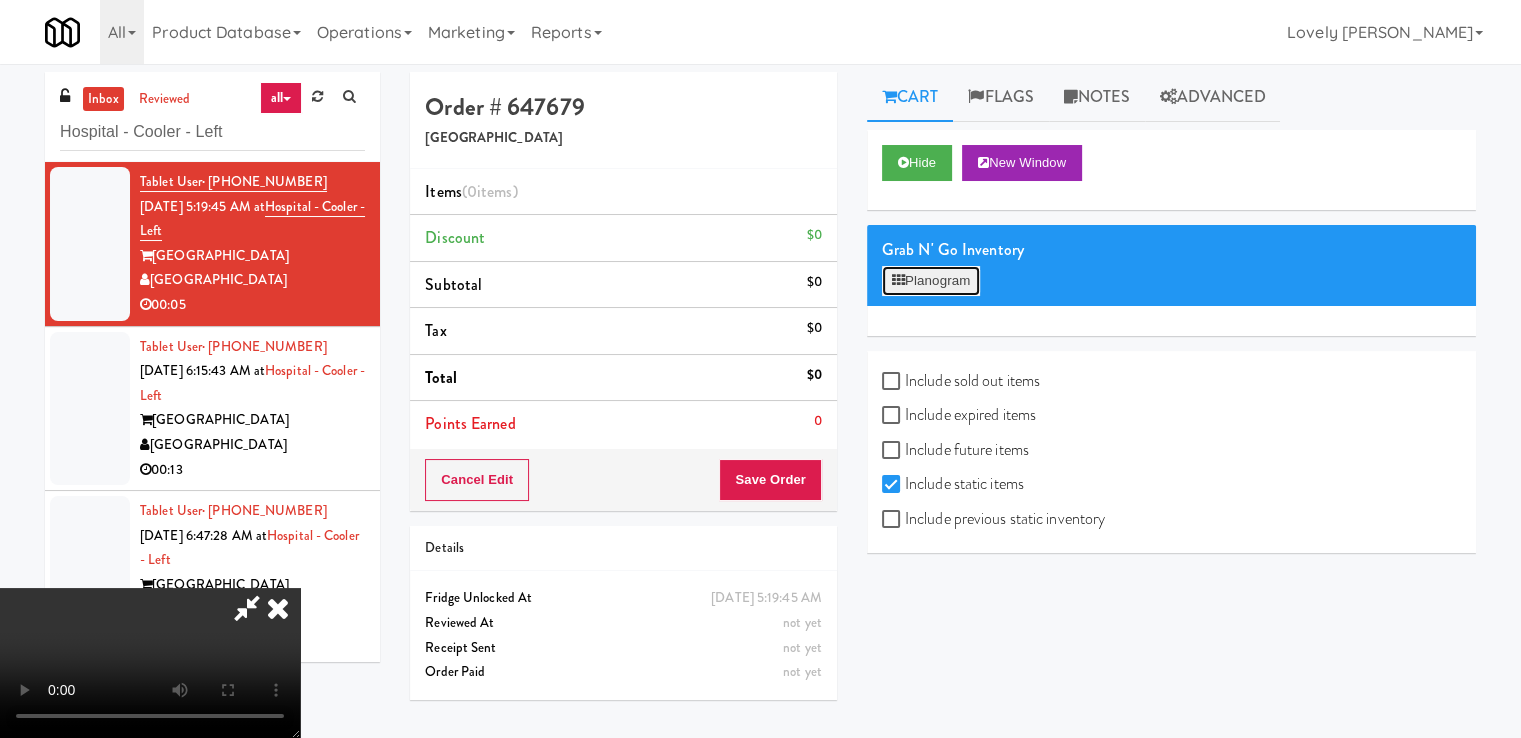 click on "Planogram" at bounding box center (931, 281) 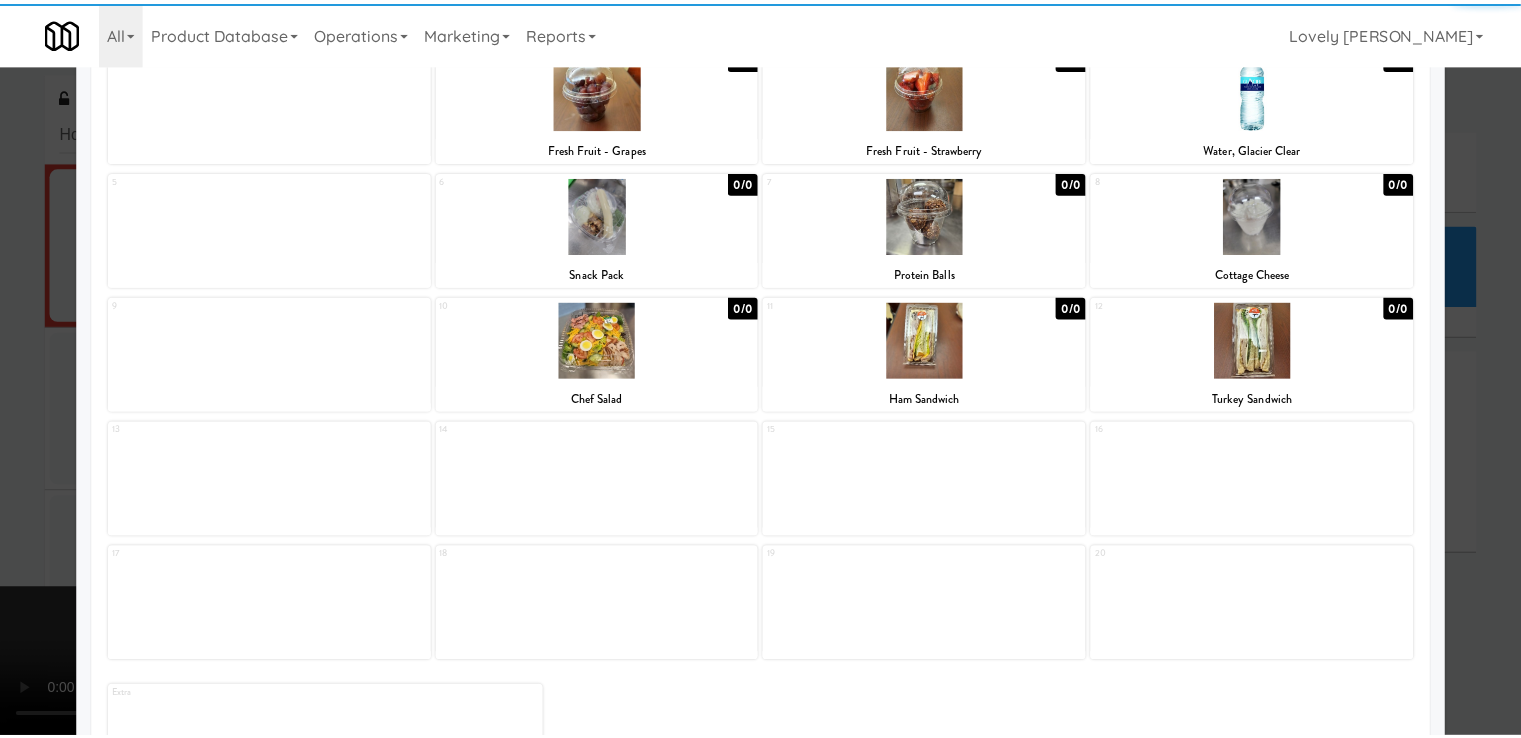 scroll, scrollTop: 200, scrollLeft: 0, axis: vertical 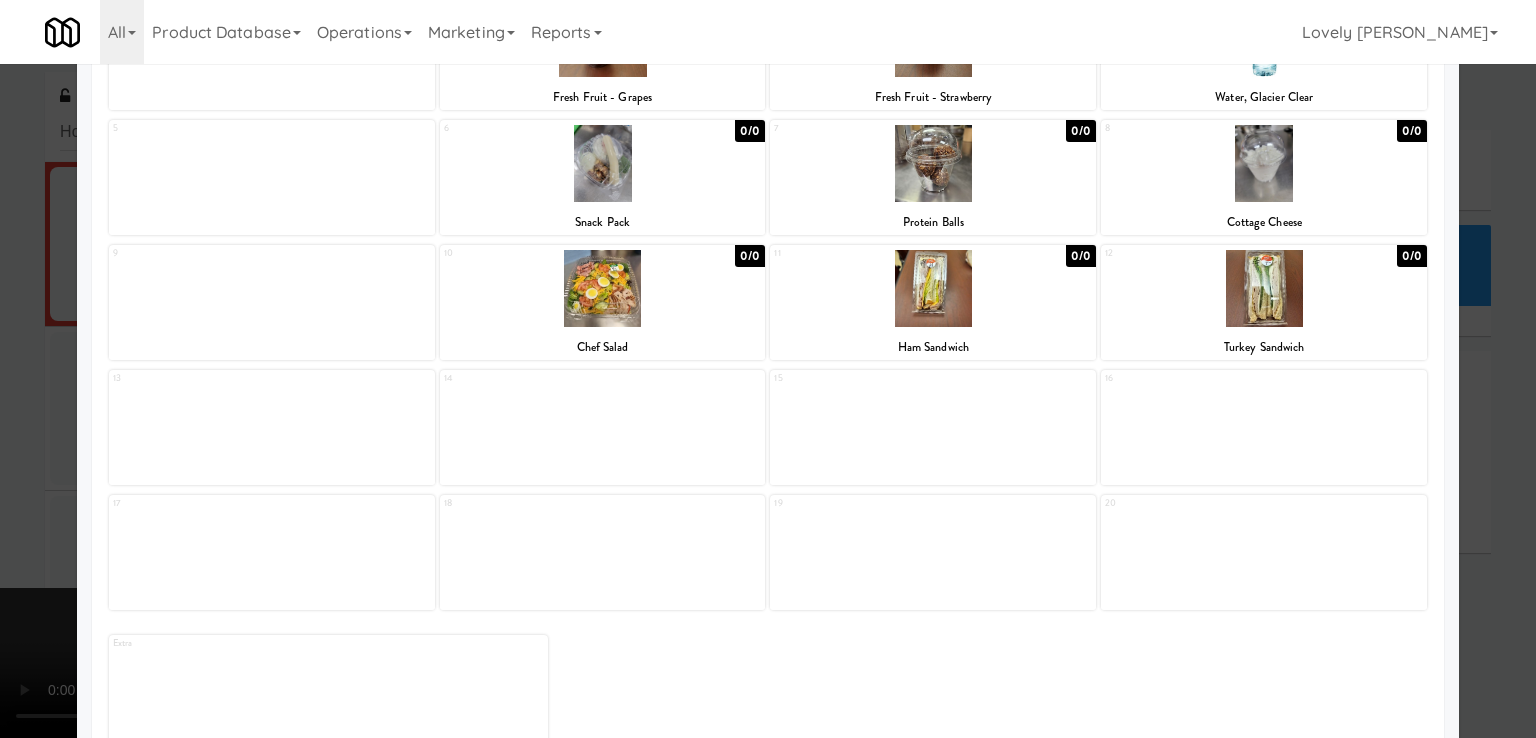 click at bounding box center [1264, 288] 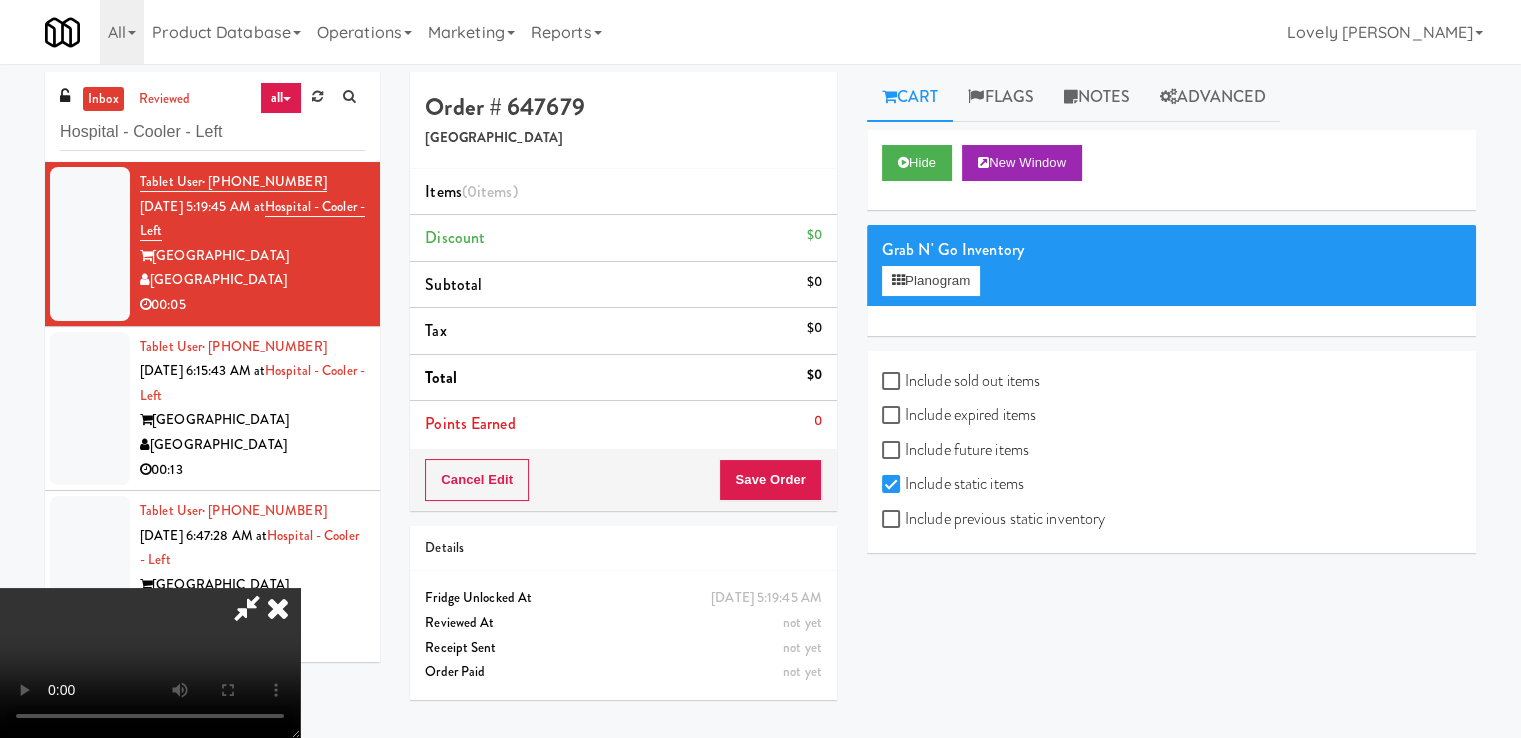 click at bounding box center [150, 663] 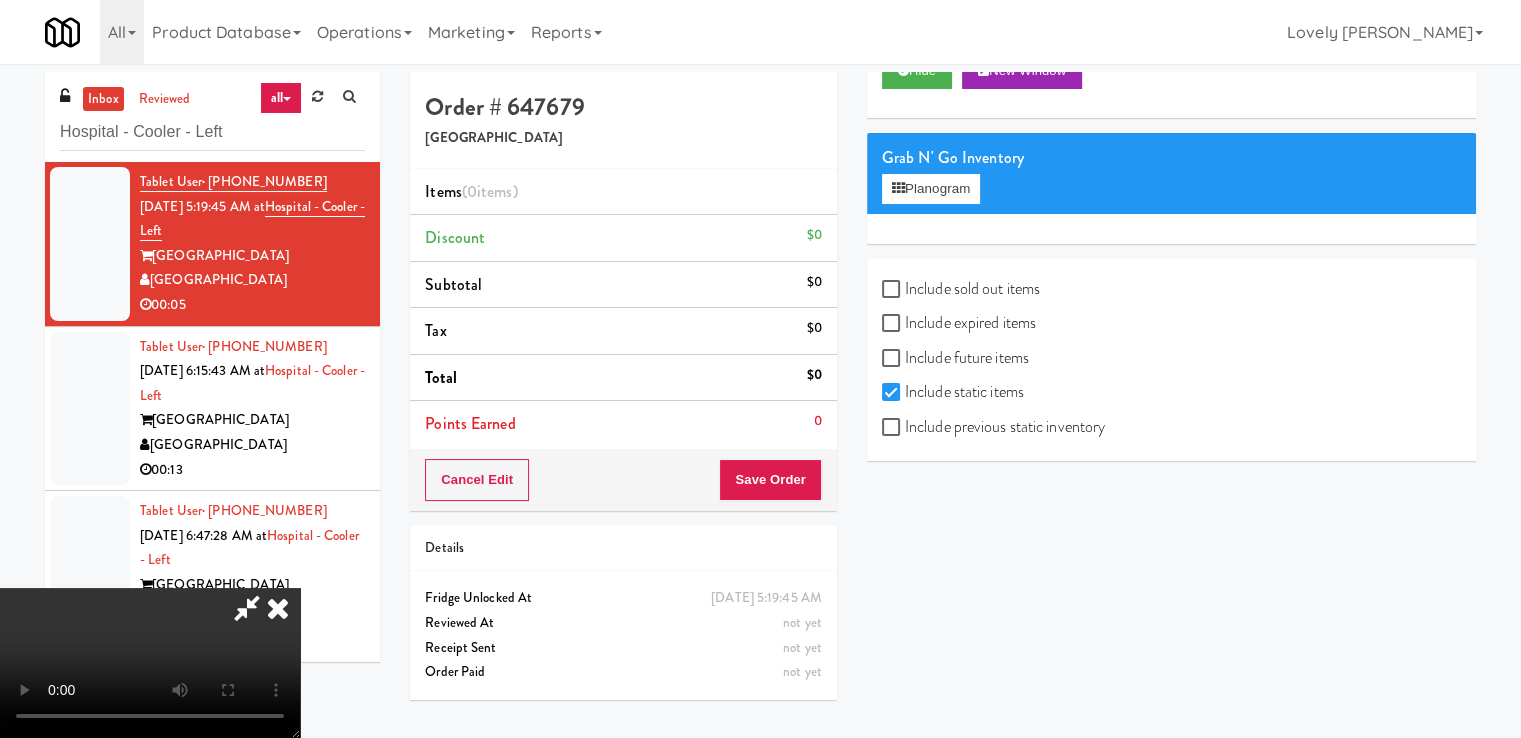 scroll, scrollTop: 100, scrollLeft: 0, axis: vertical 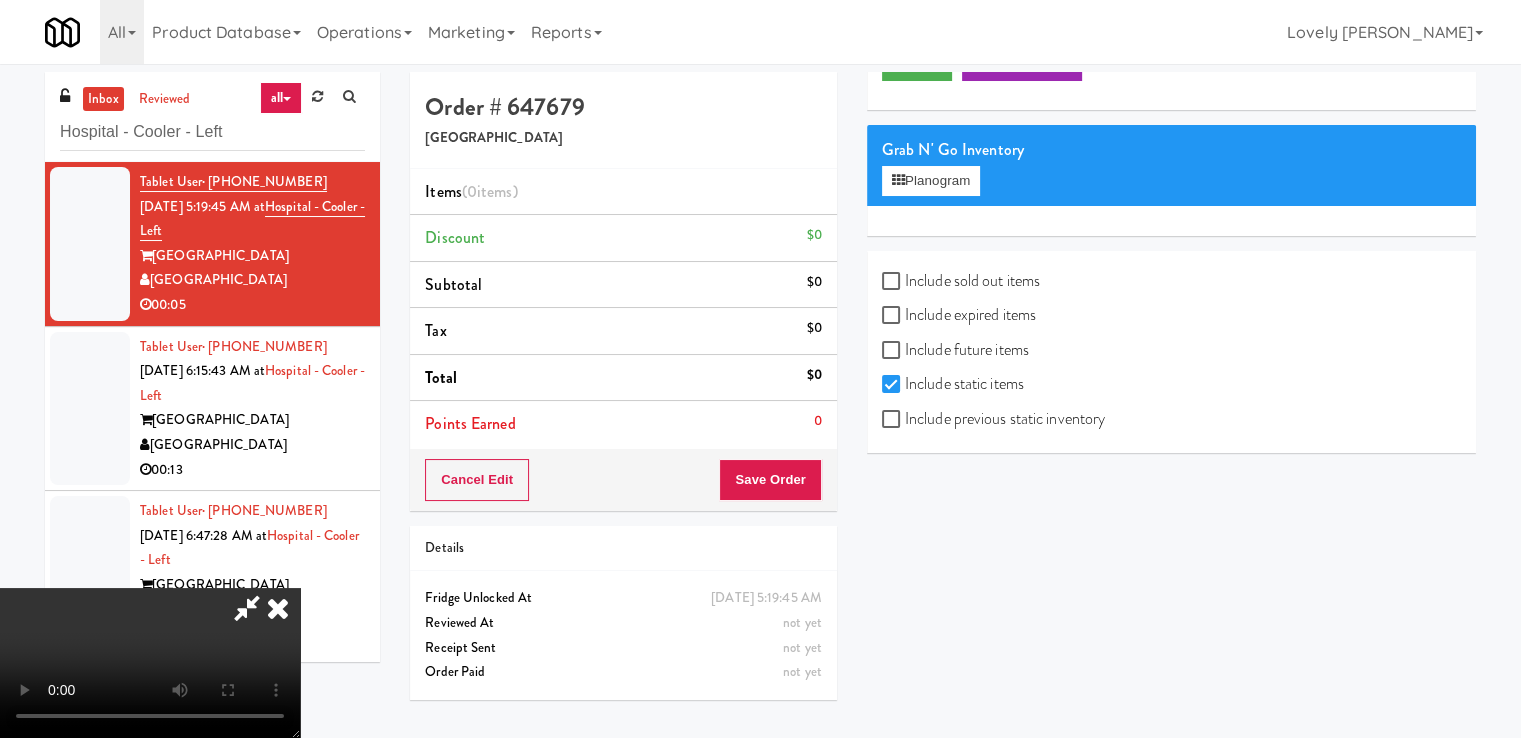 click on "Include previous static inventory" at bounding box center [993, 419] 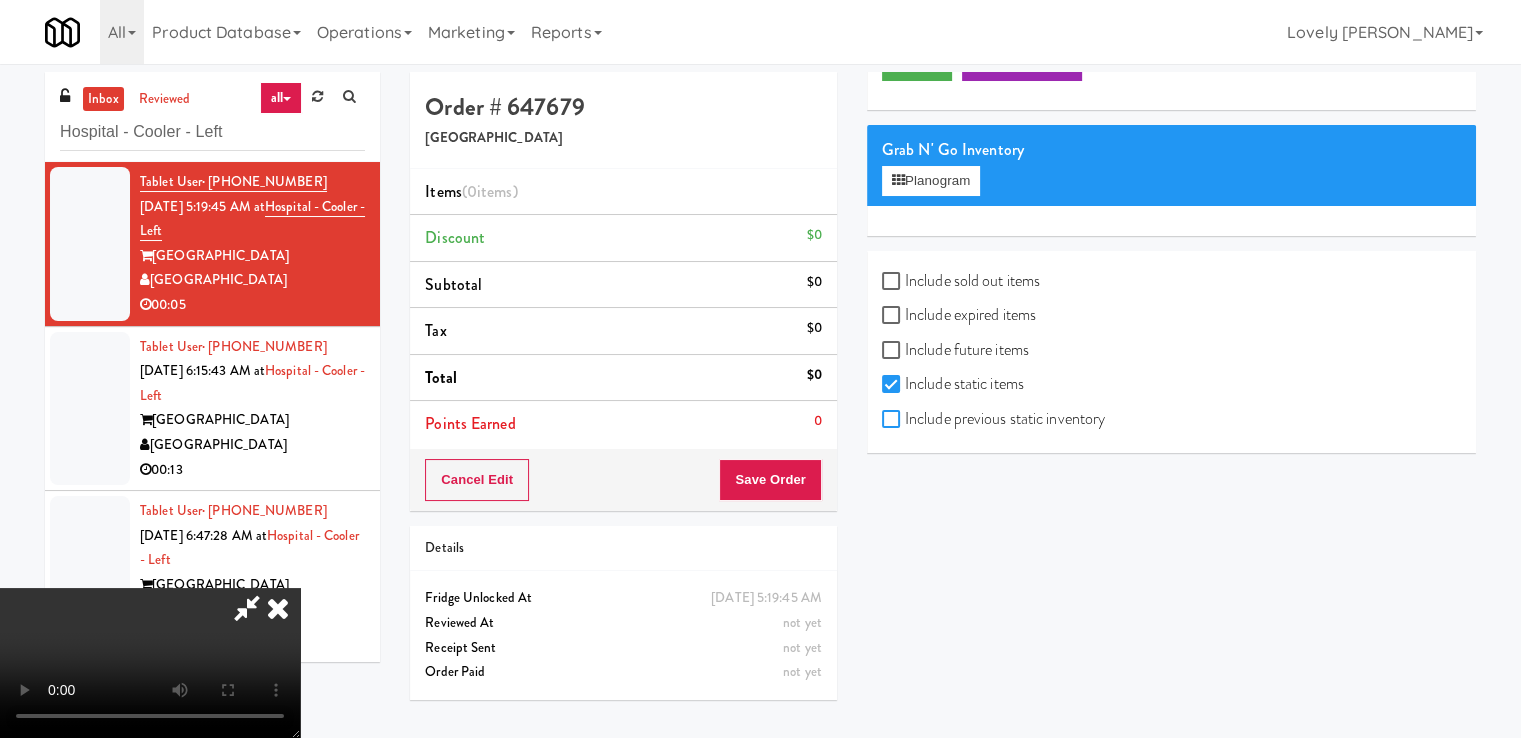 click on "Include previous static inventory" at bounding box center [893, 420] 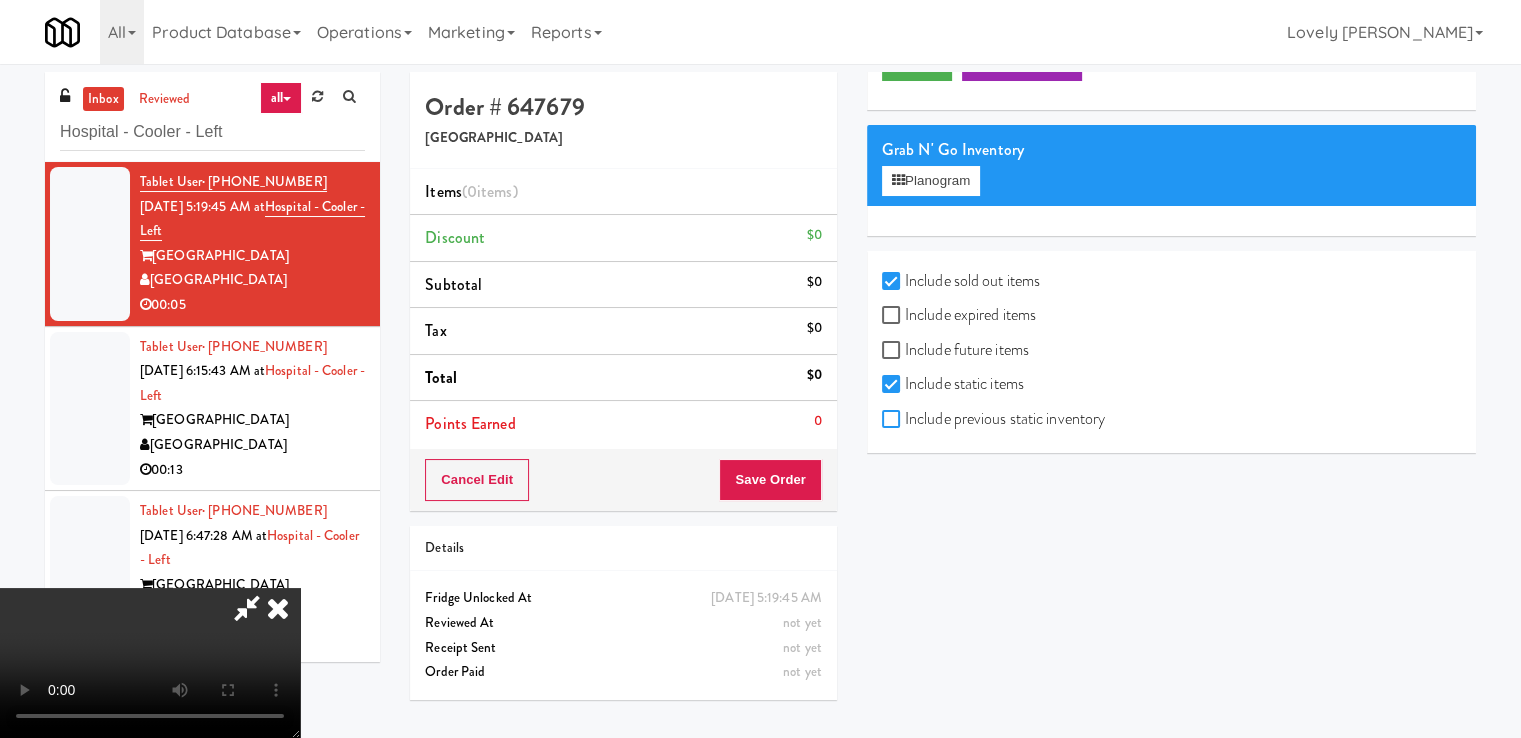 checkbox on "true" 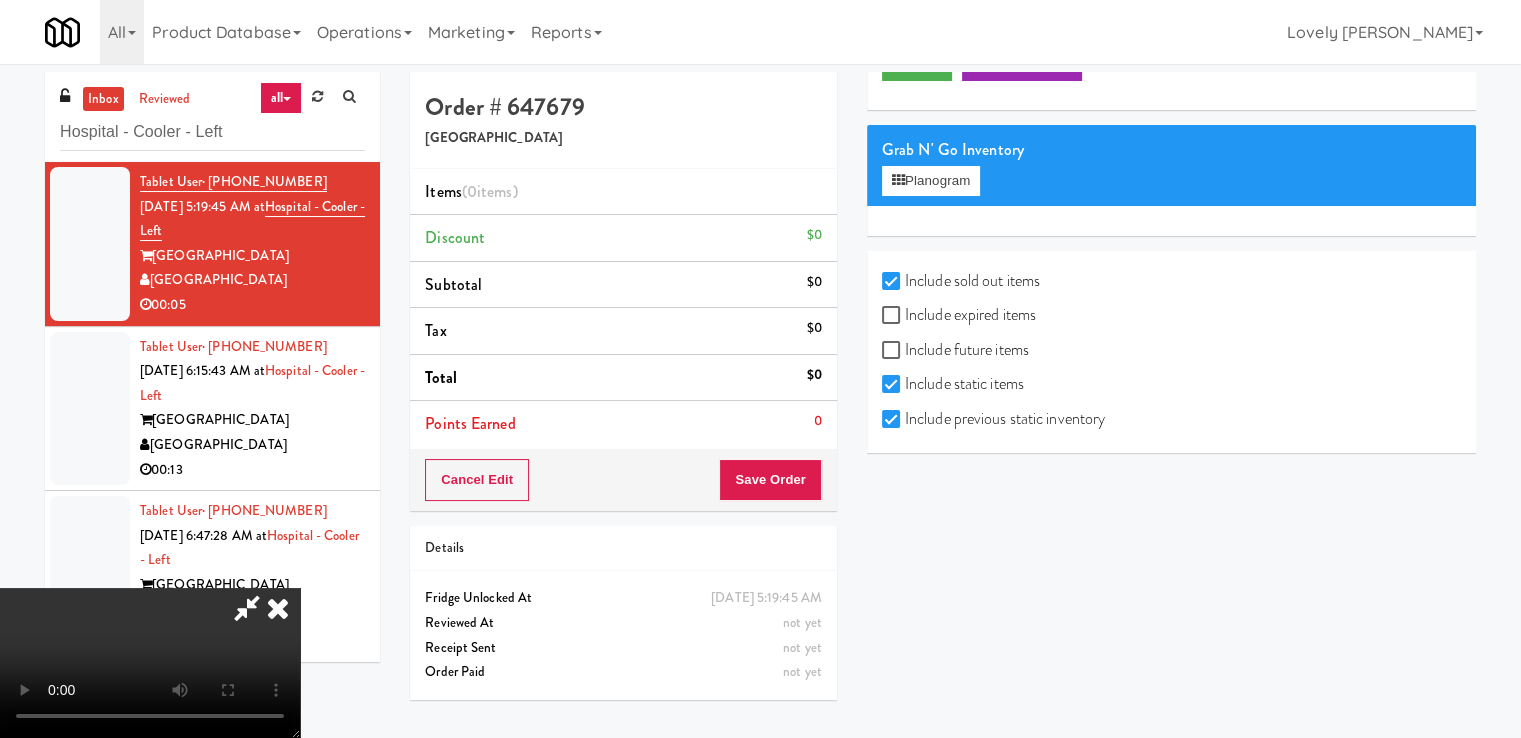 checkbox on "true" 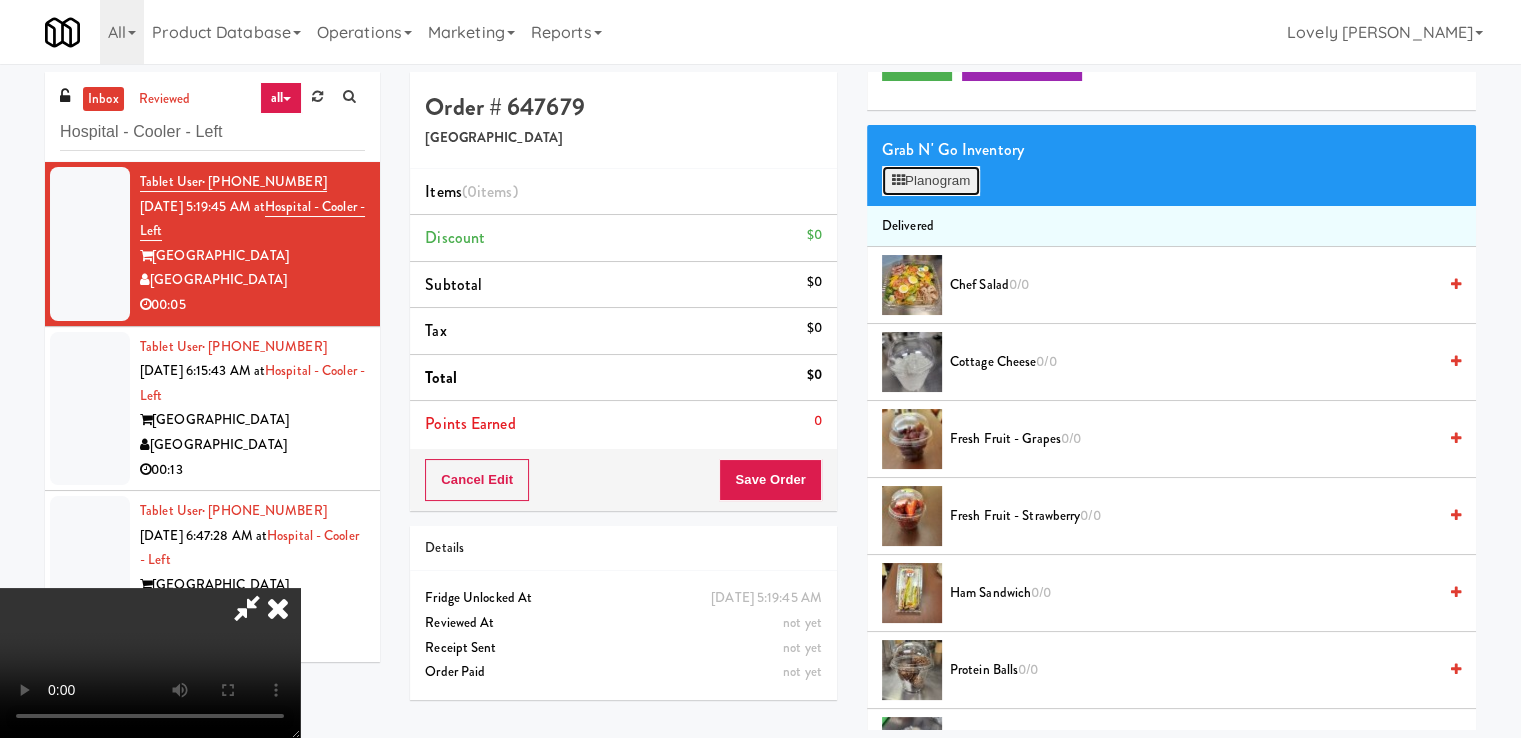 click on "Planogram" at bounding box center (931, 181) 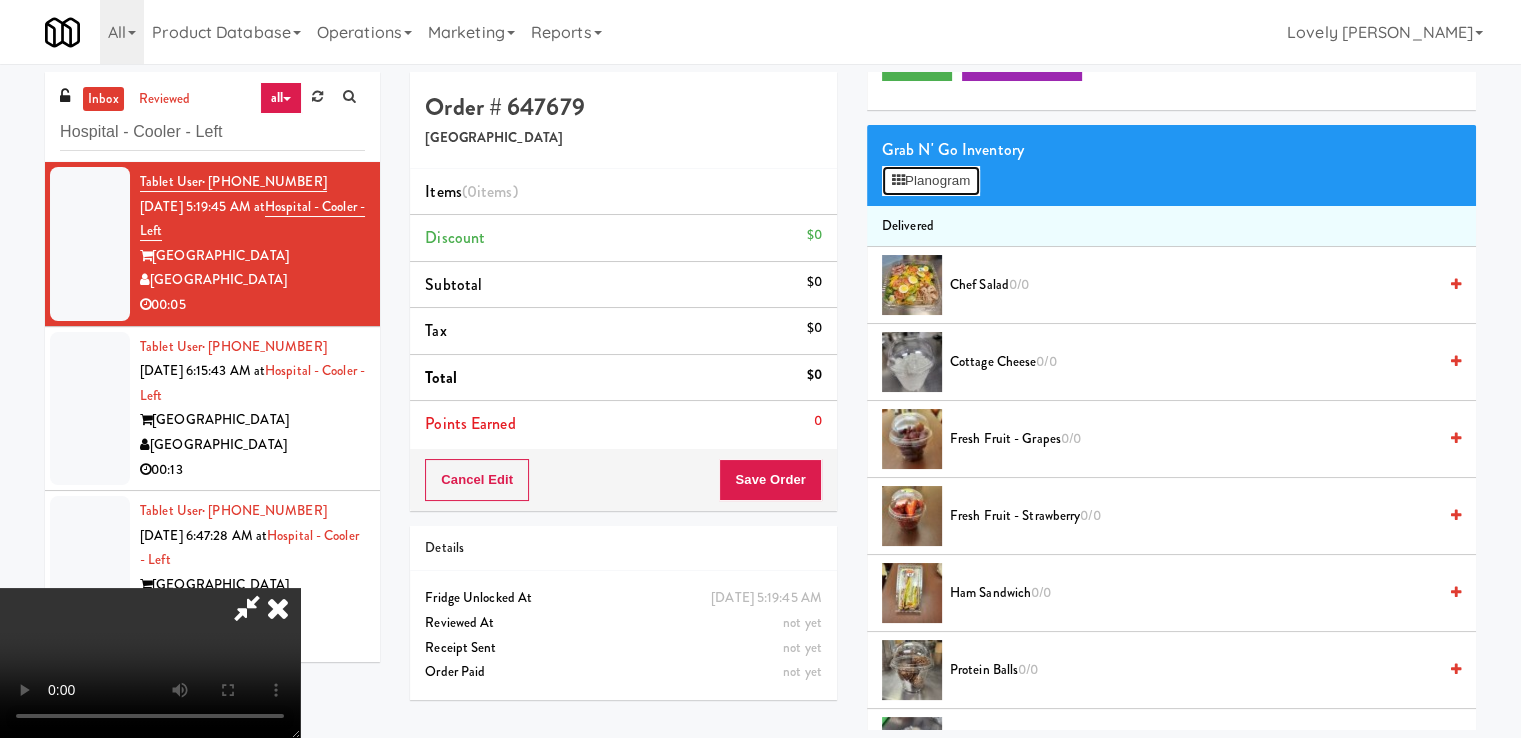 scroll, scrollTop: 0, scrollLeft: 0, axis: both 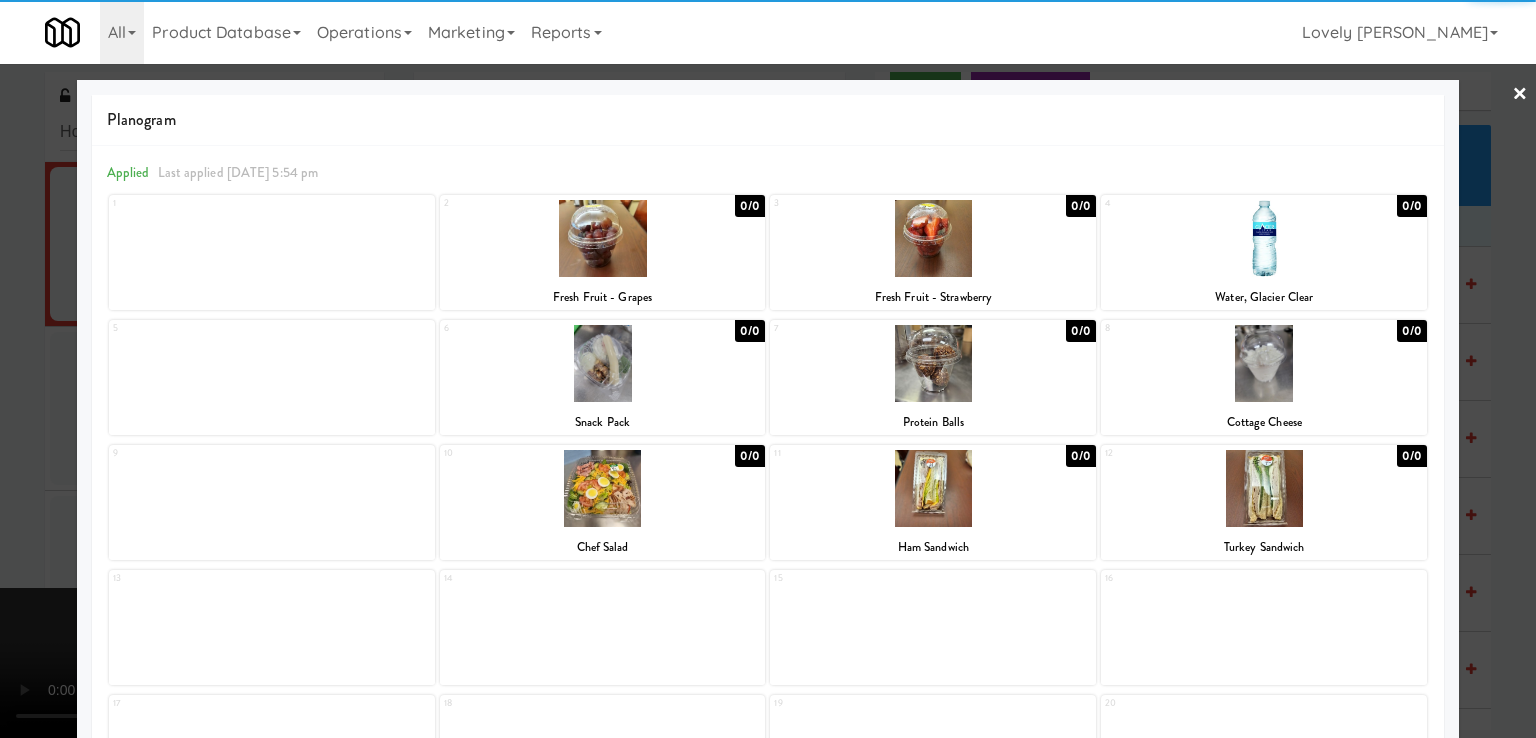 click at bounding box center (1264, 488) 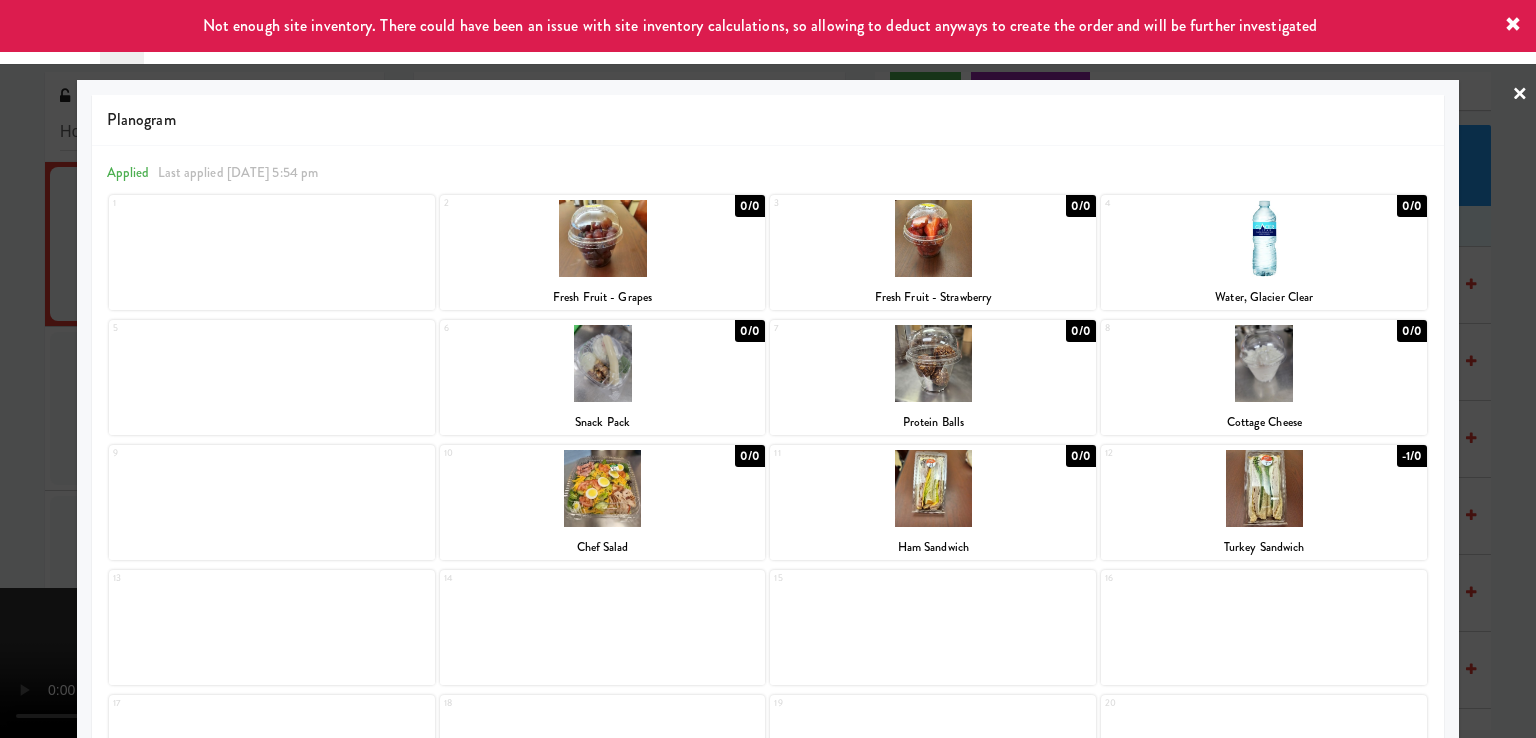 click at bounding box center [768, 369] 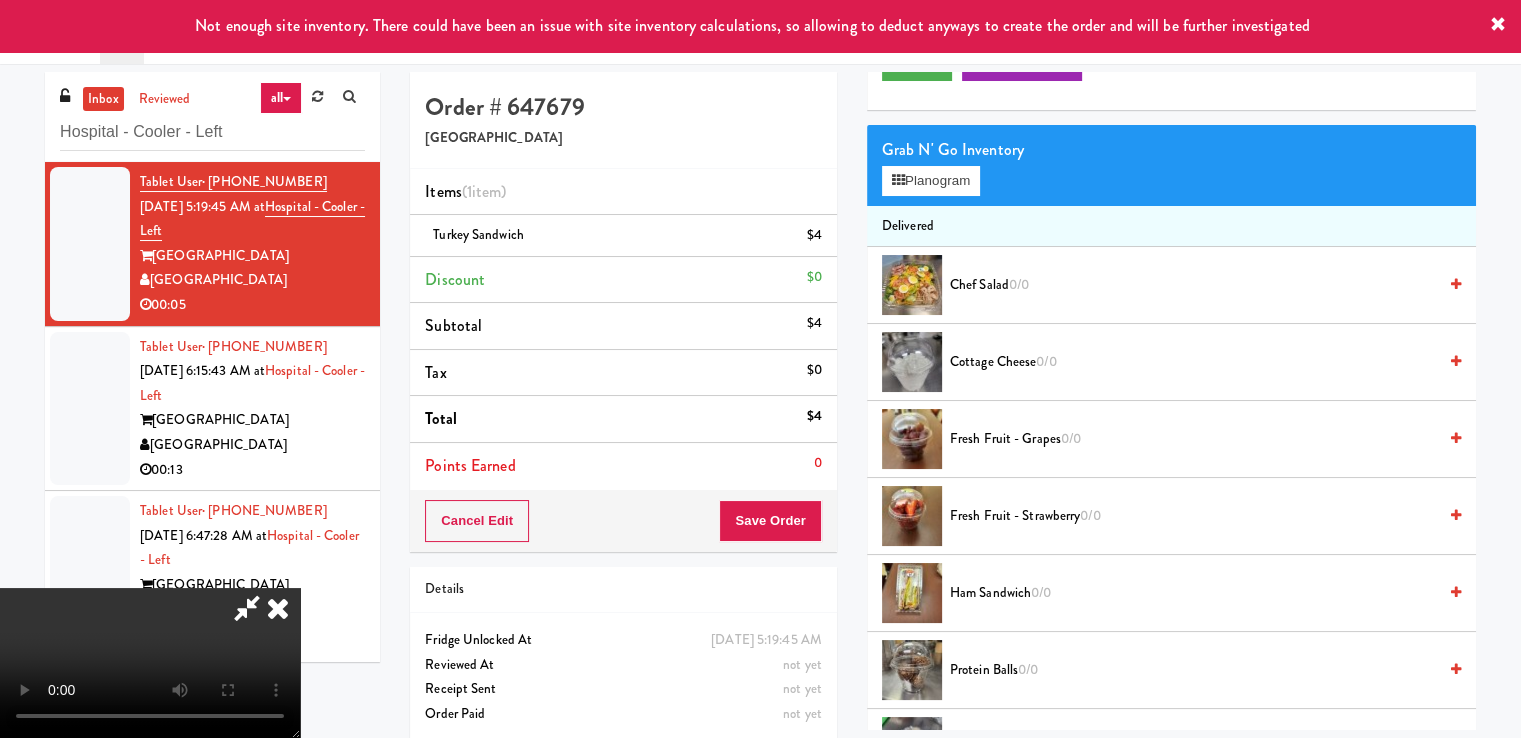 drag, startPoint x: 880, startPoint y: 73, endPoint x: 804, endPoint y: 292, distance: 231.81242 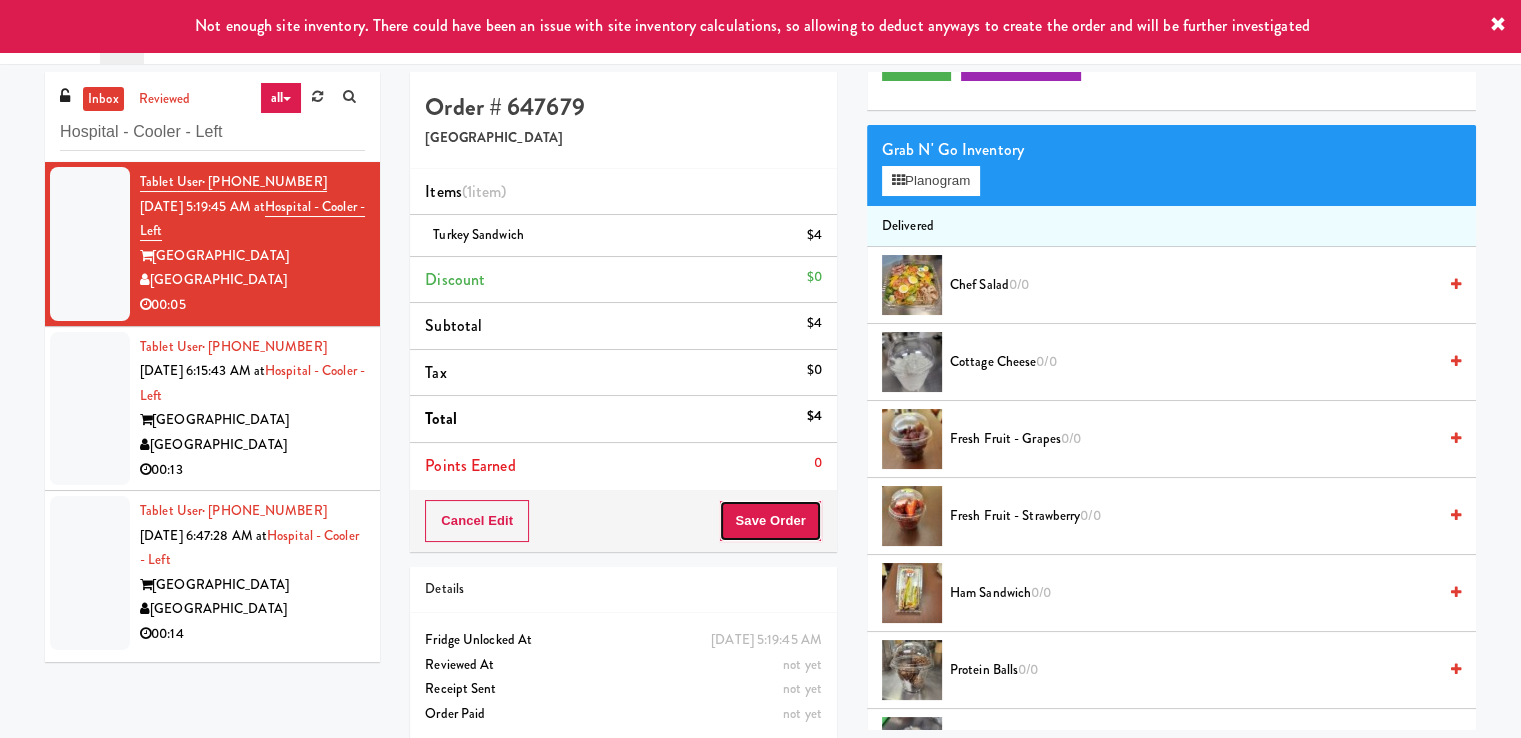 click on "Save Order" at bounding box center [770, 521] 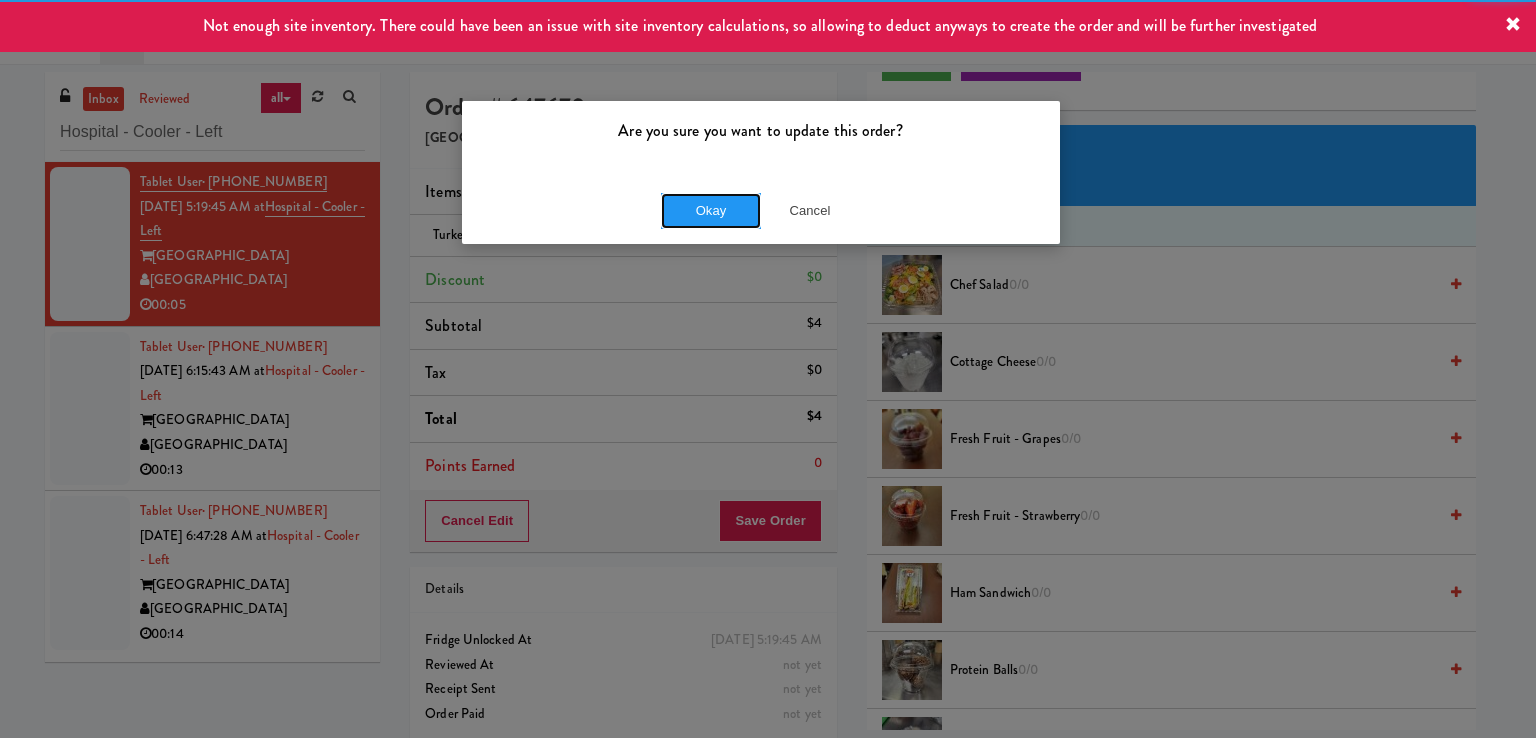 drag, startPoint x: 712, startPoint y: 209, endPoint x: 629, endPoint y: 282, distance: 110.535065 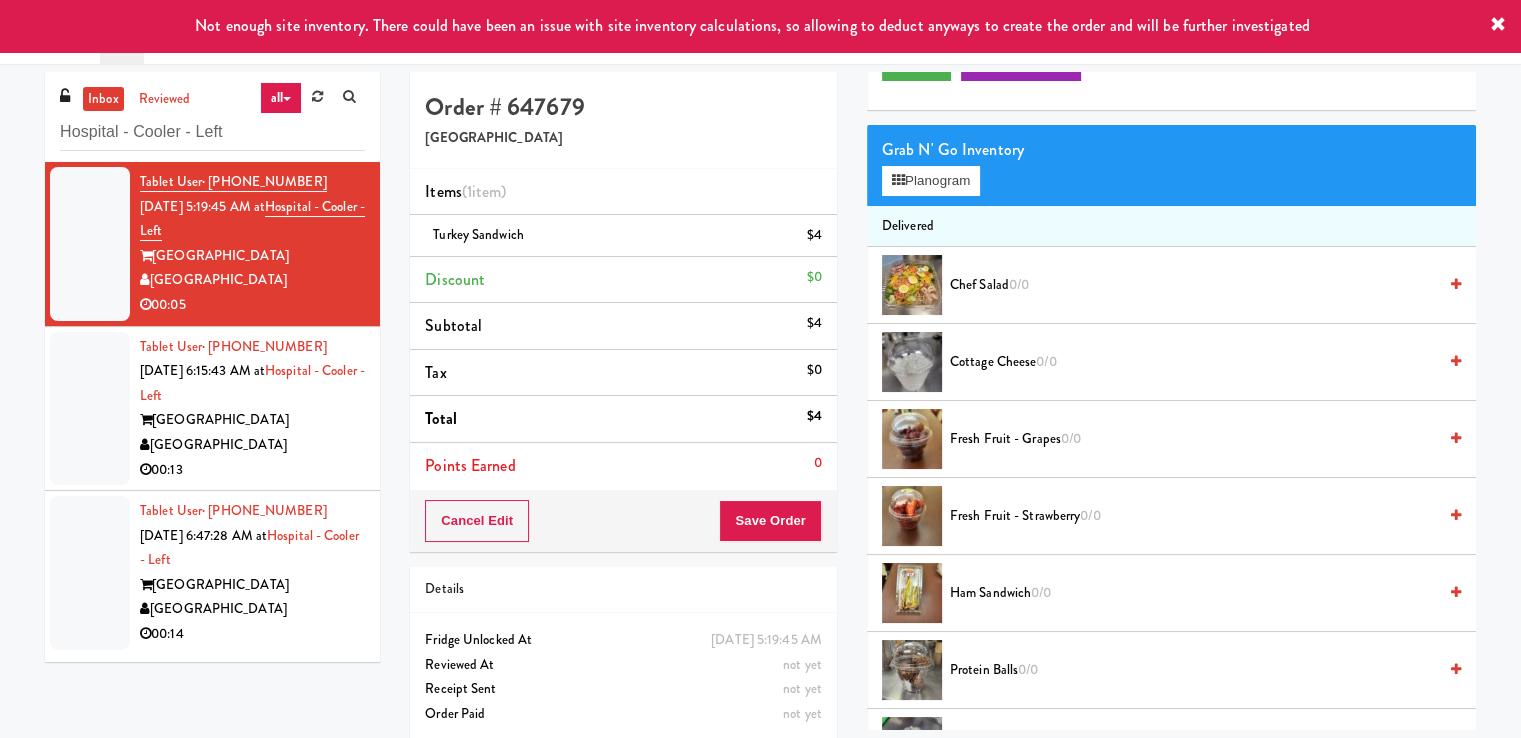 click on "[GEOGRAPHIC_DATA]" at bounding box center (252, 445) 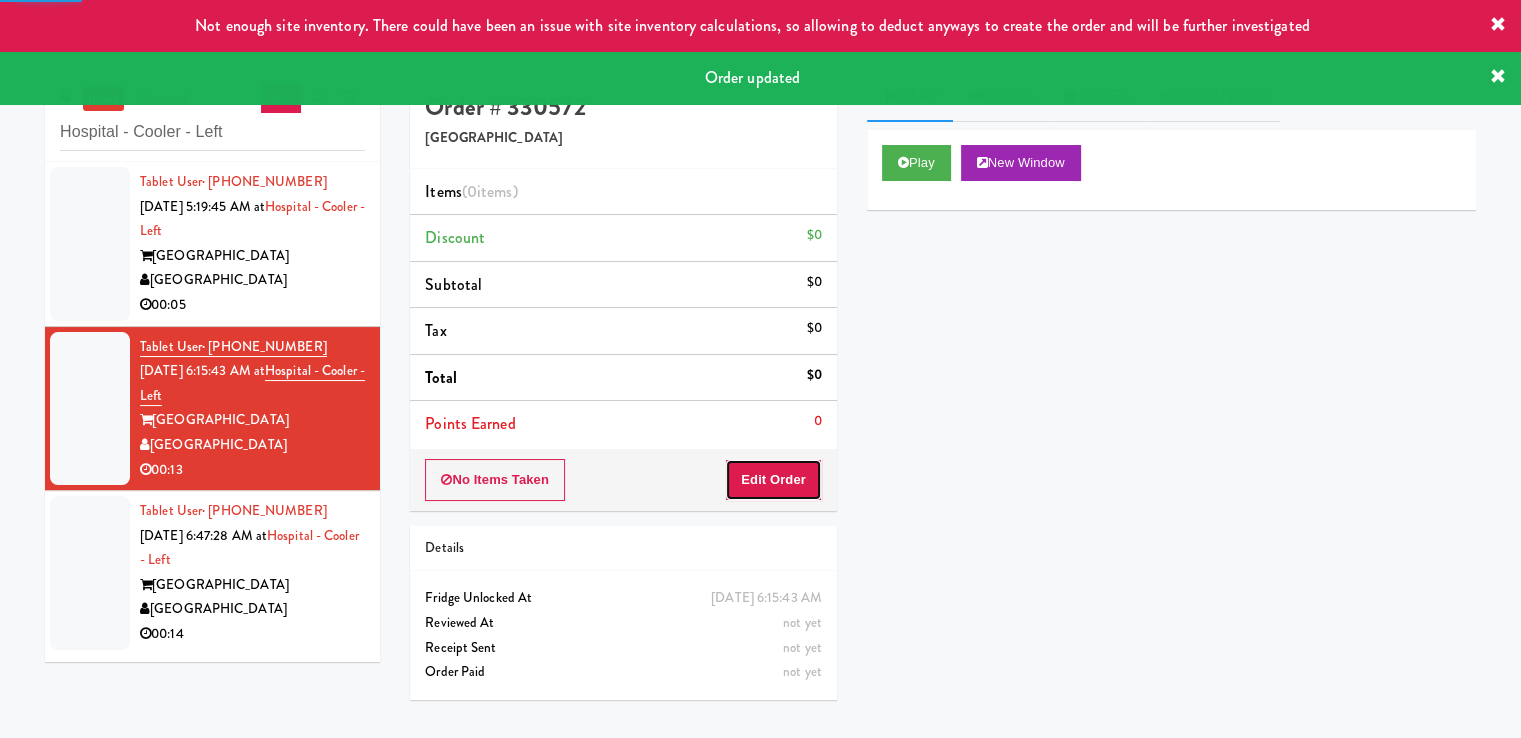 click on "Edit Order" at bounding box center (773, 480) 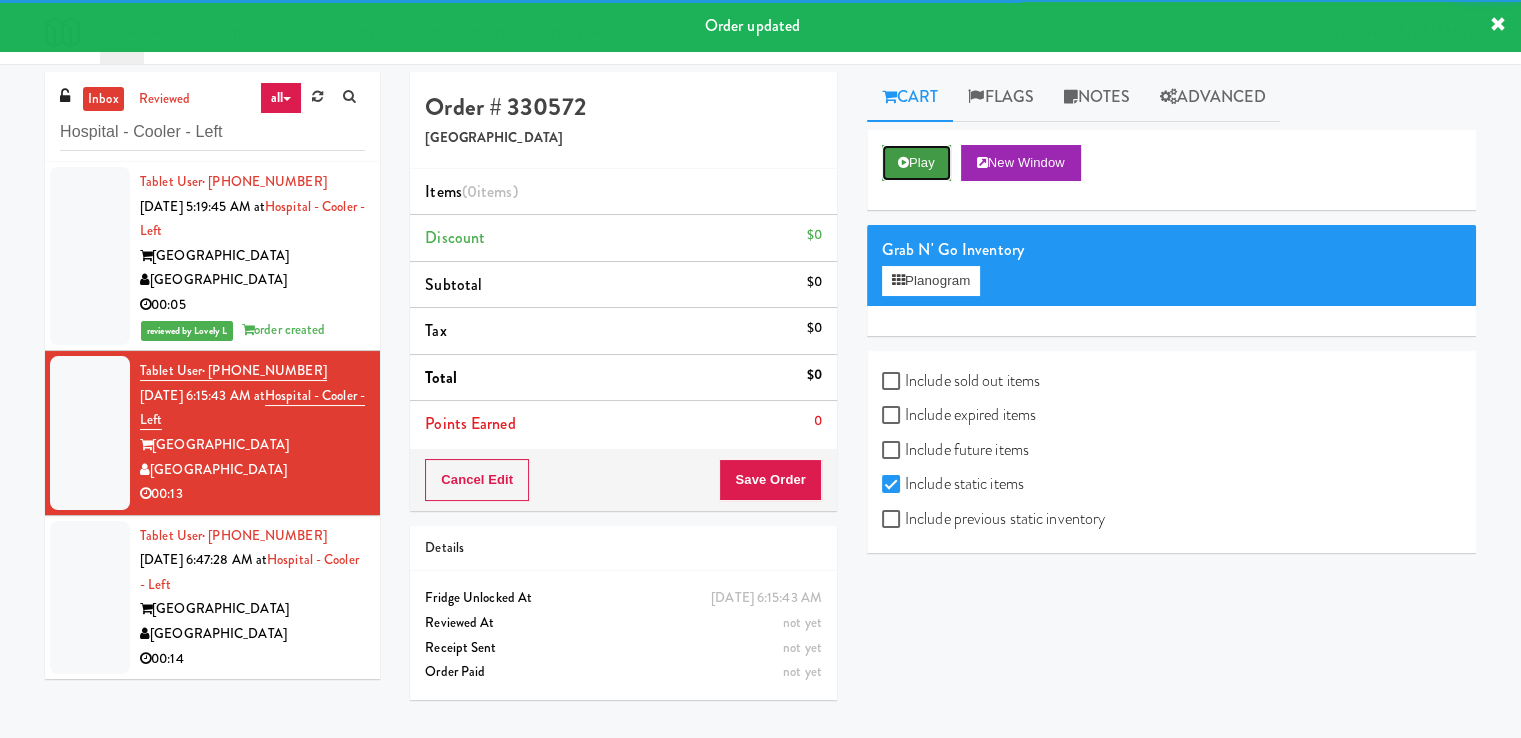 click on "Play" at bounding box center (916, 163) 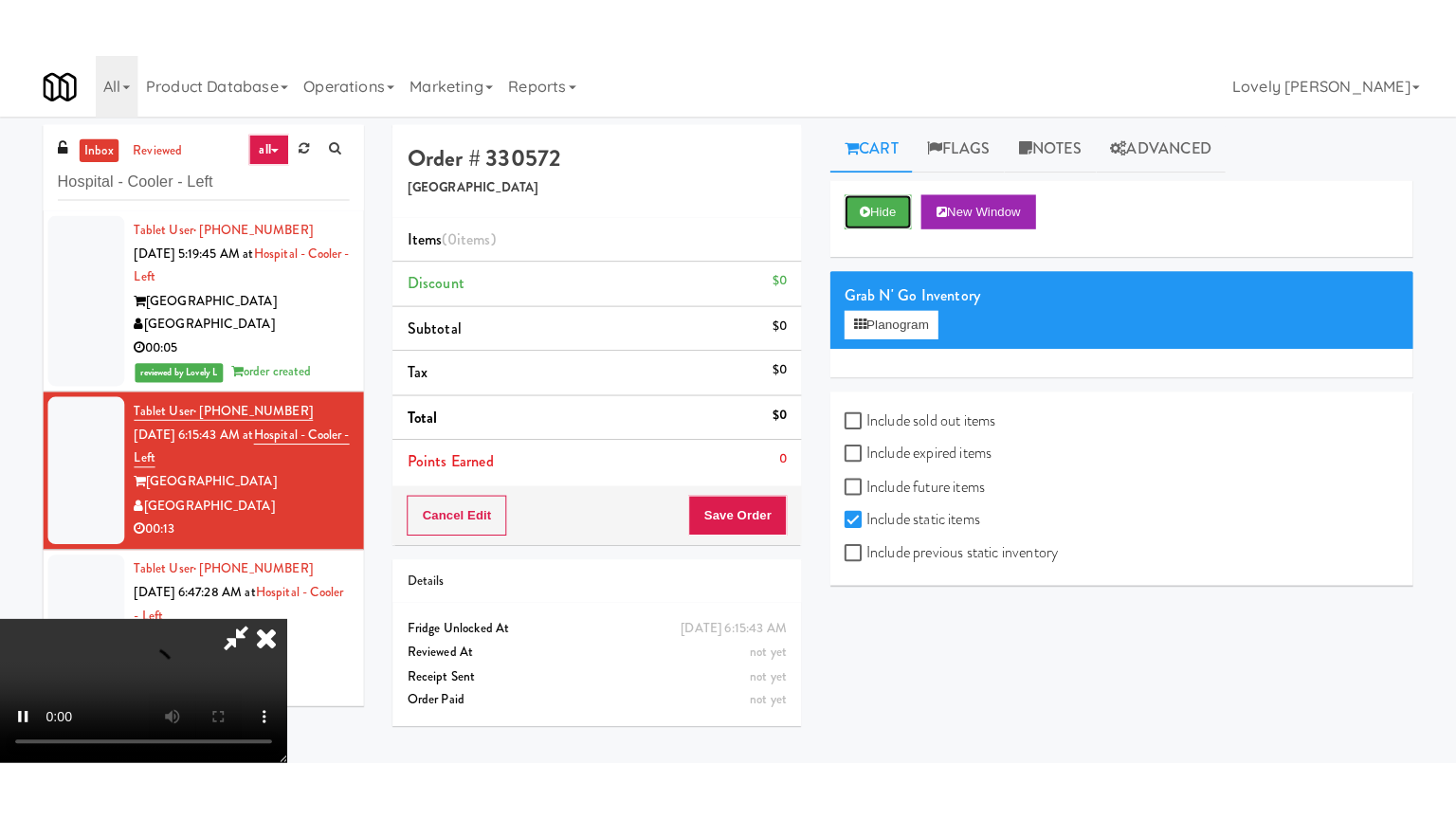 scroll, scrollTop: 259, scrollLeft: 0, axis: vertical 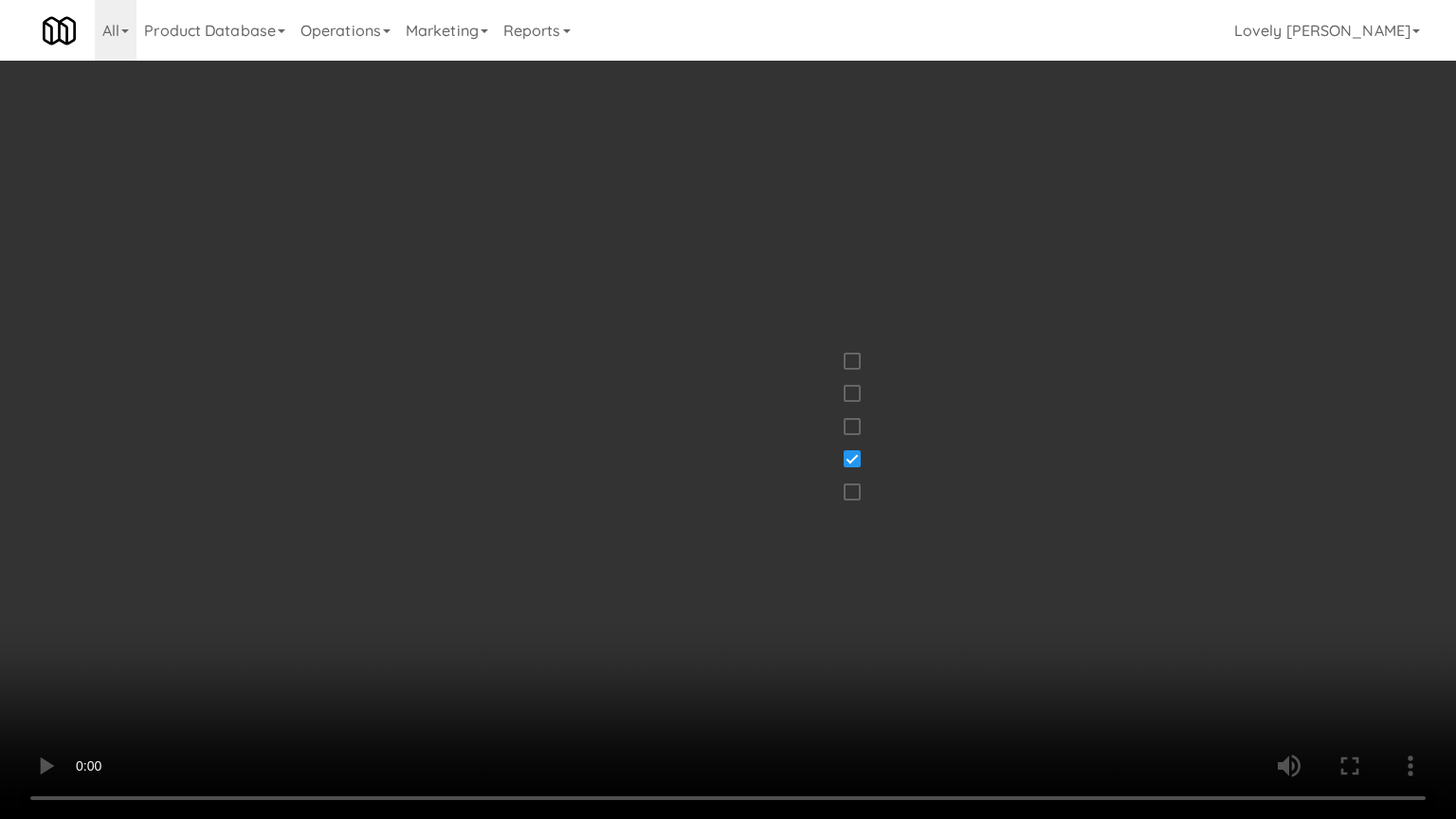 type 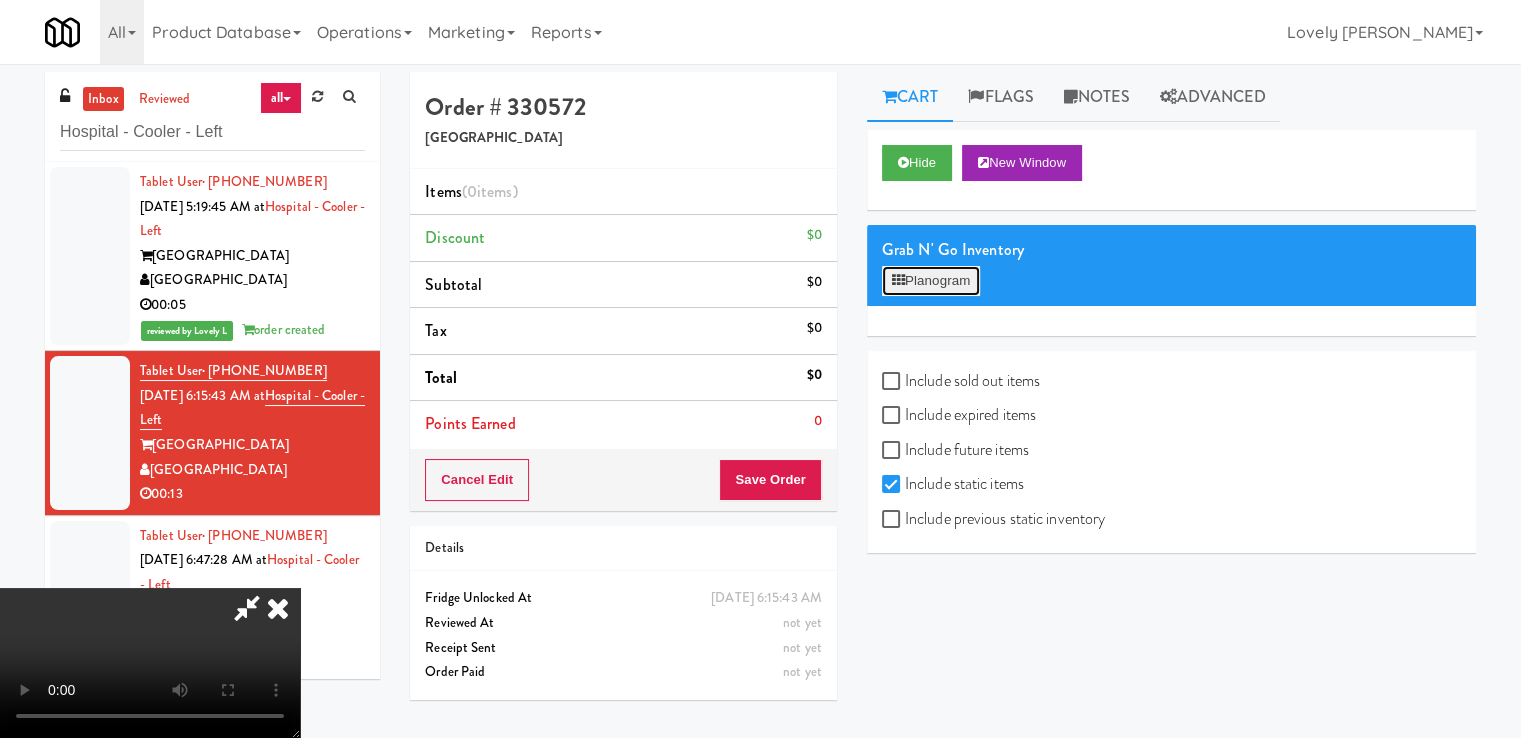 click on "Planogram" at bounding box center [931, 281] 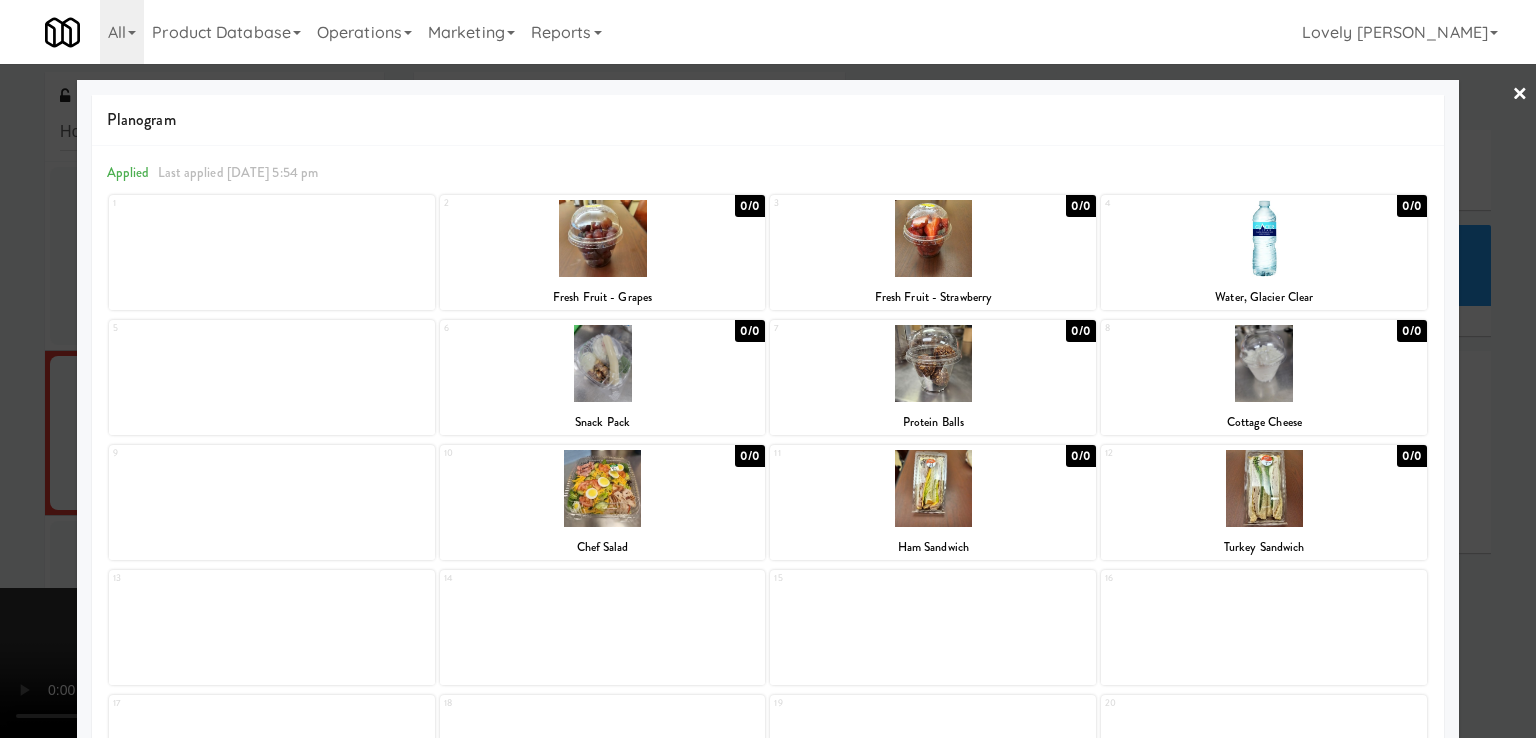 click at bounding box center (603, 363) 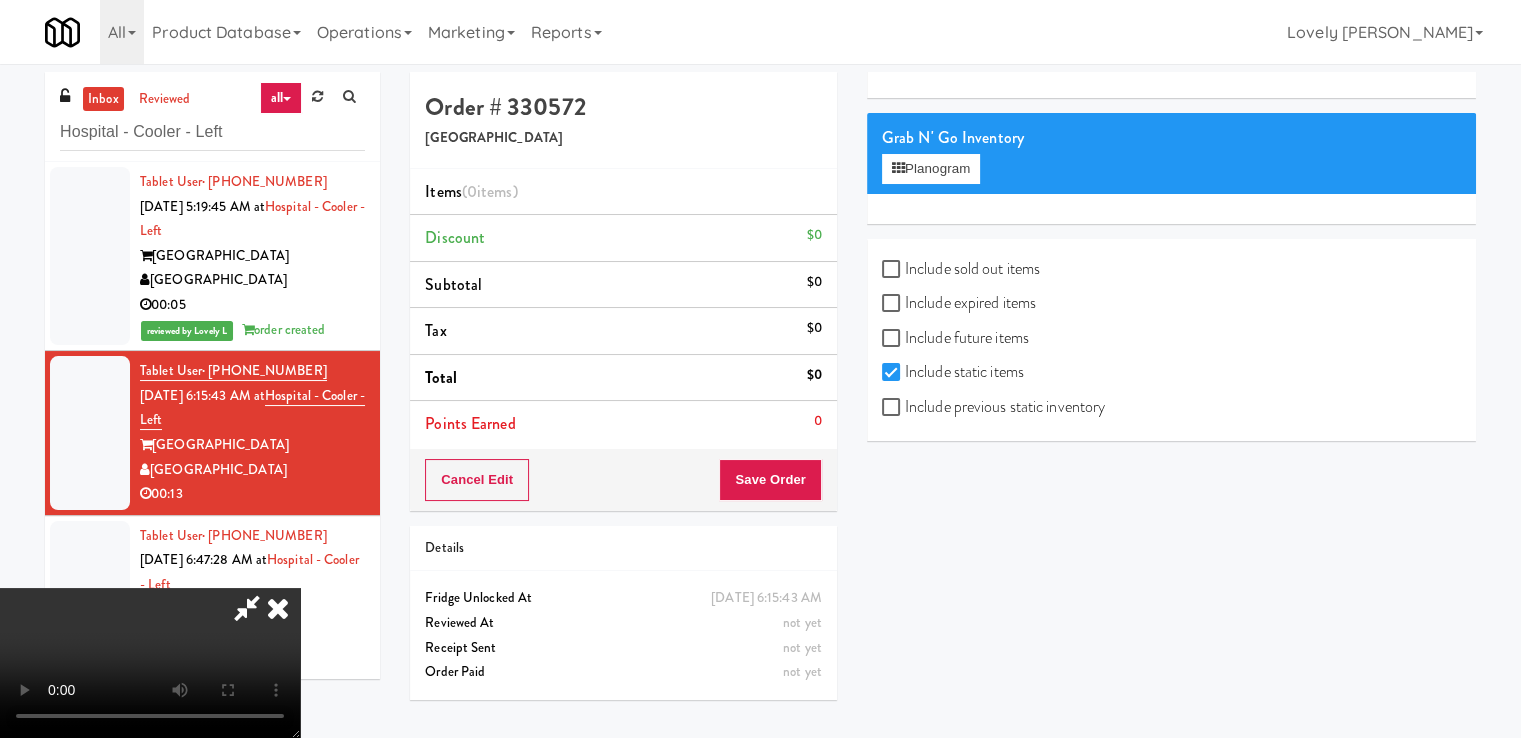 scroll, scrollTop: 149, scrollLeft: 0, axis: vertical 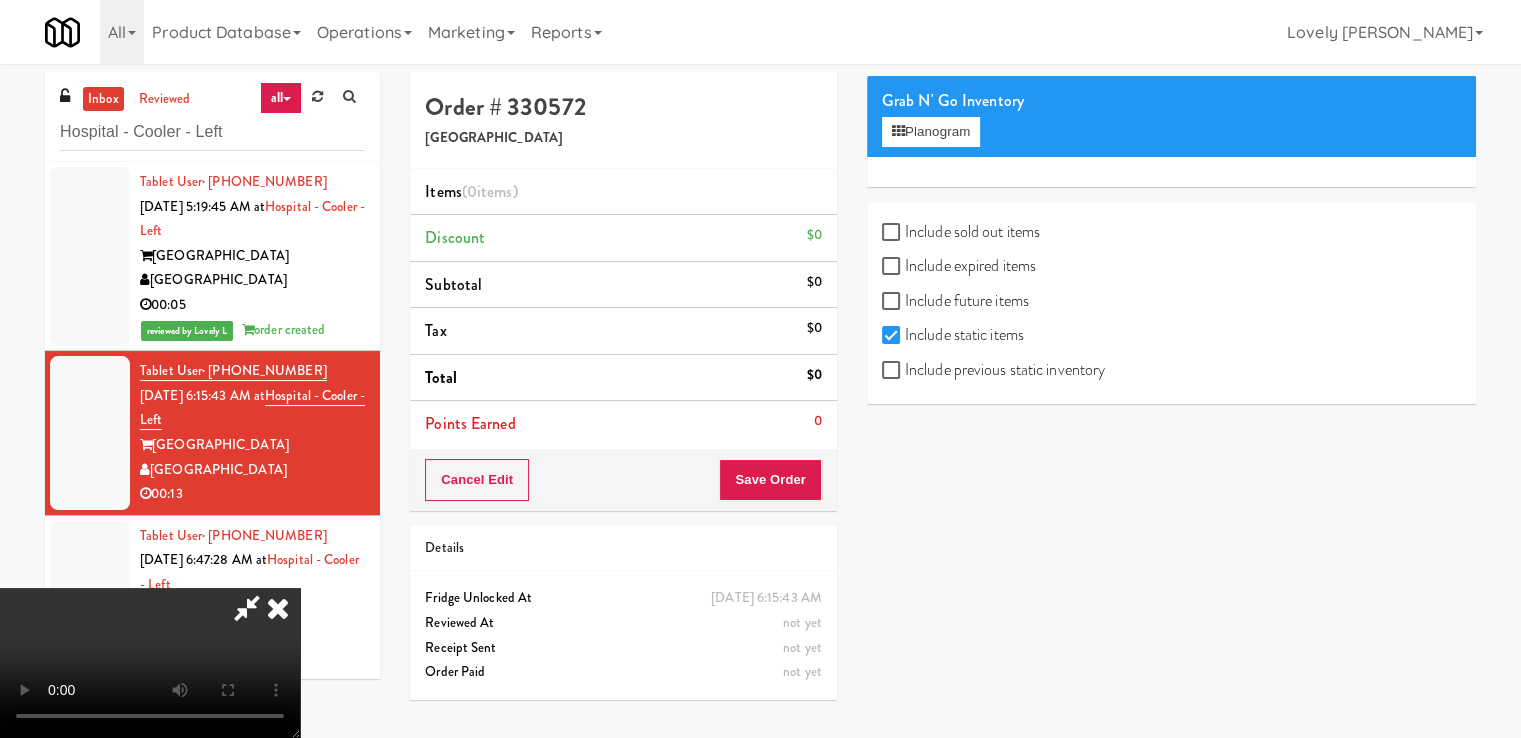 click on "Include previous static inventory" at bounding box center (993, 370) 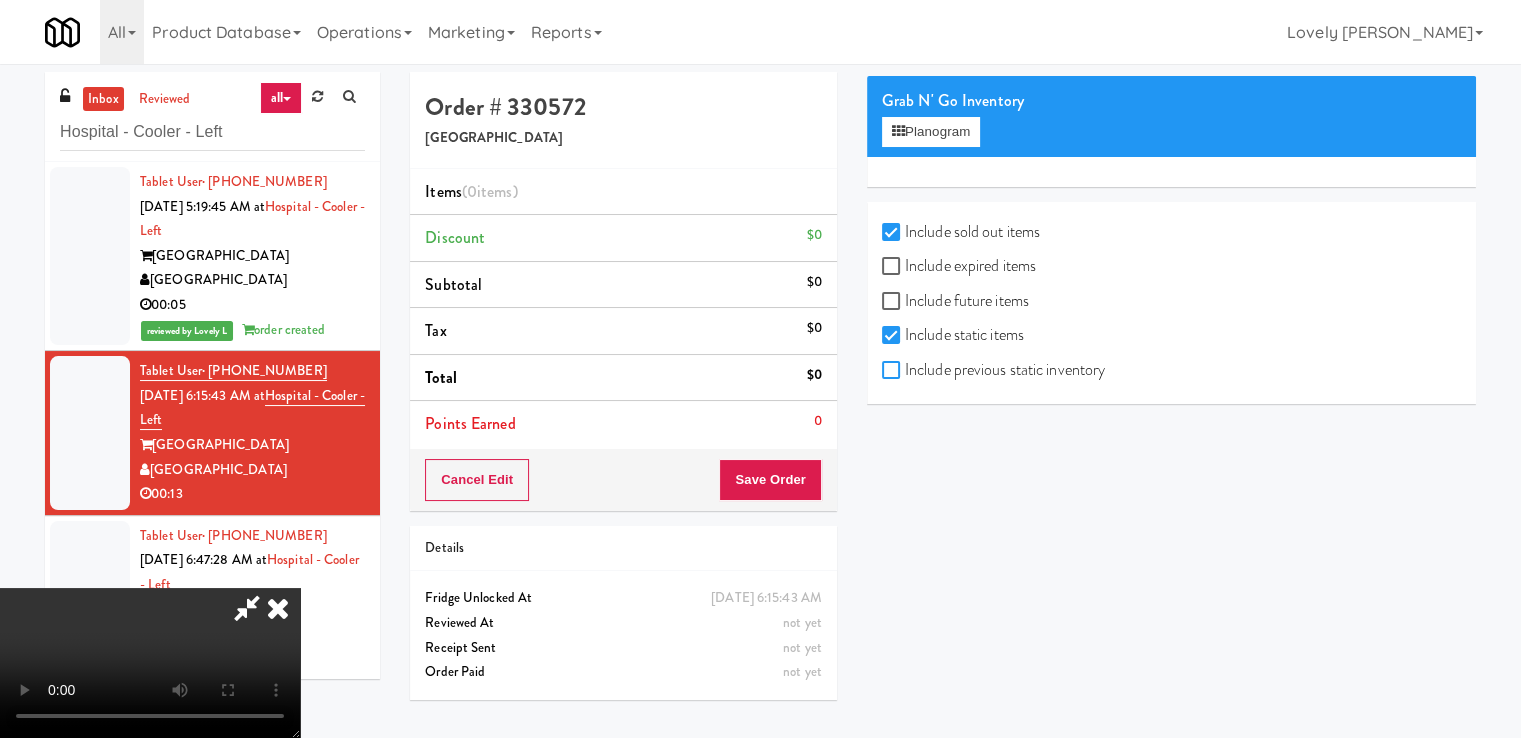 checkbox on "true" 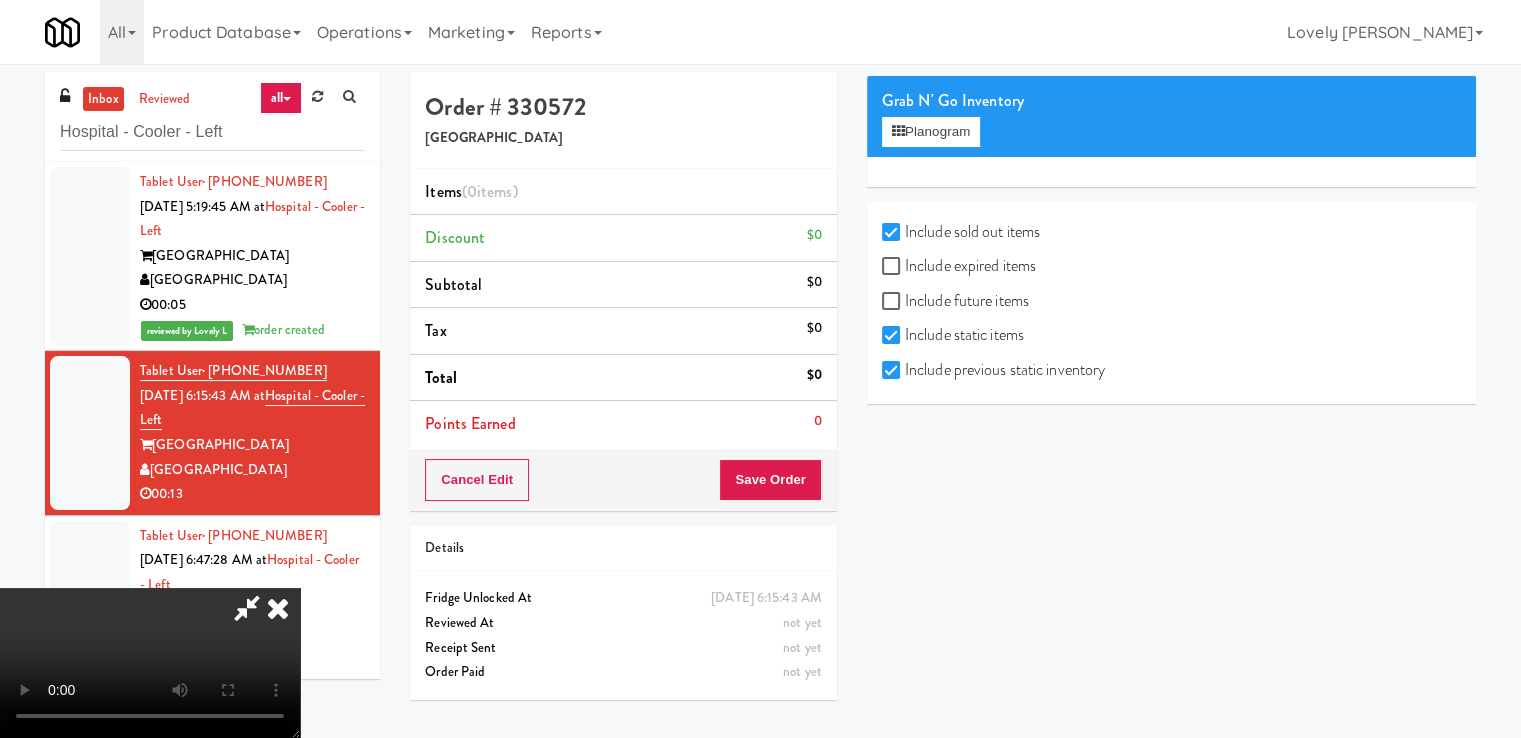 checkbox on "true" 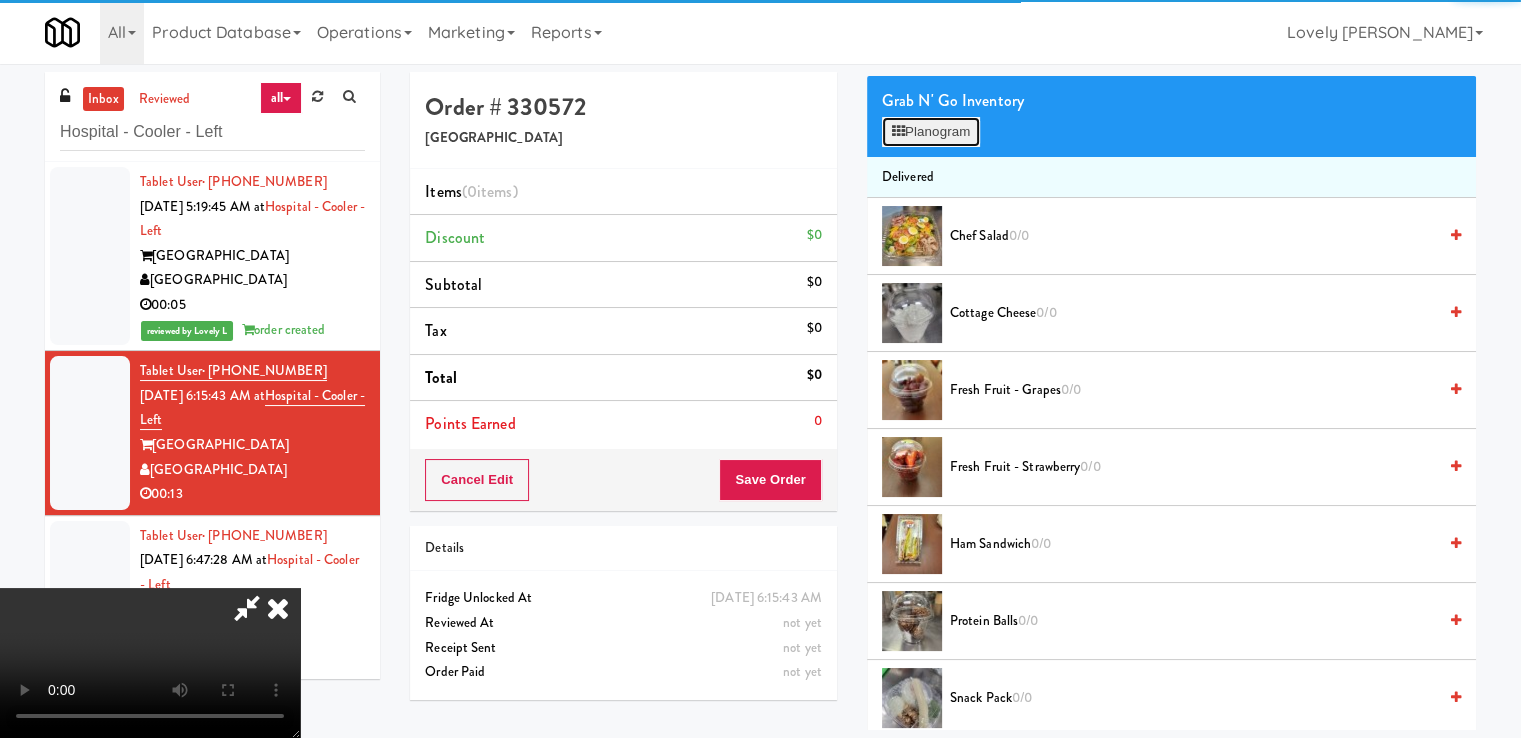 click on "Planogram" at bounding box center [931, 132] 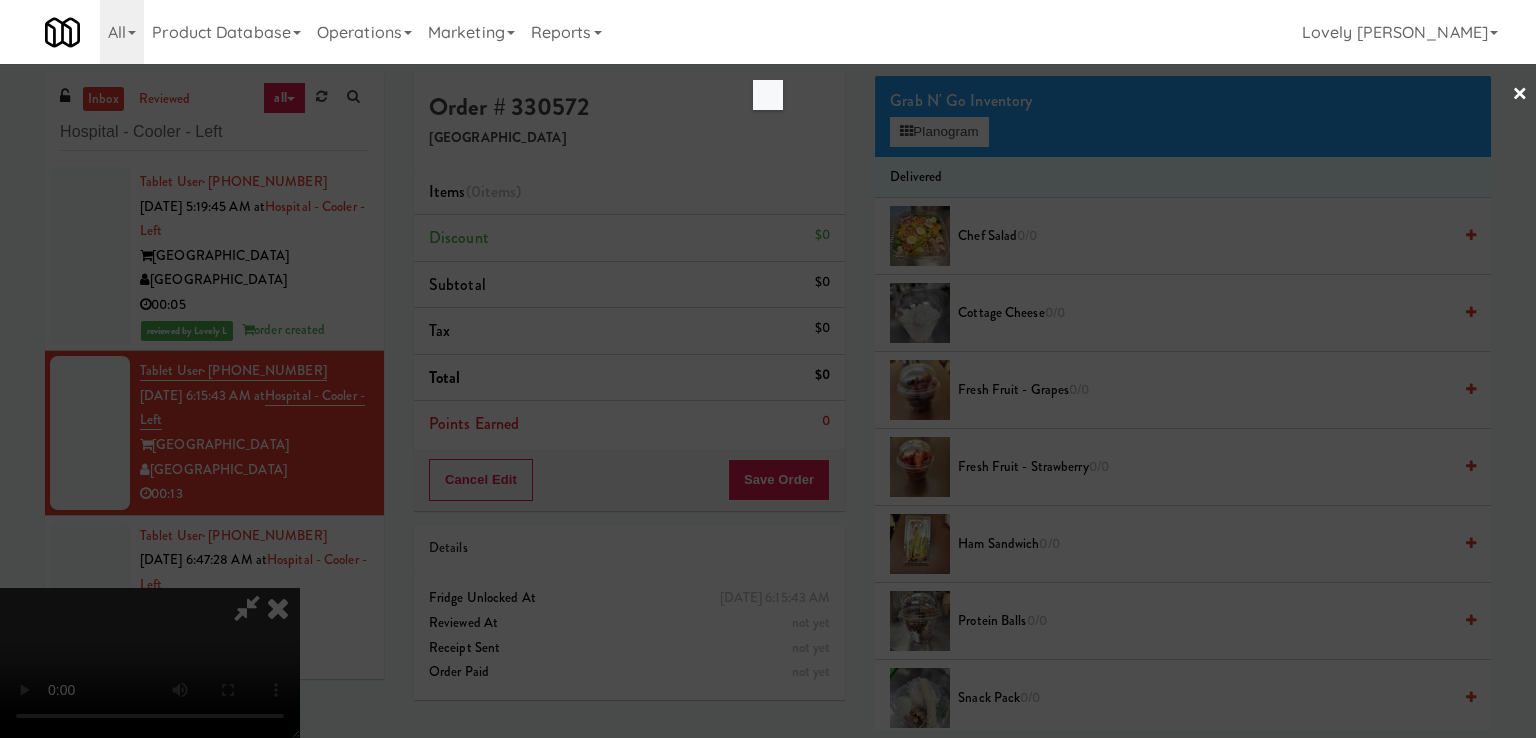 click at bounding box center [768, 369] 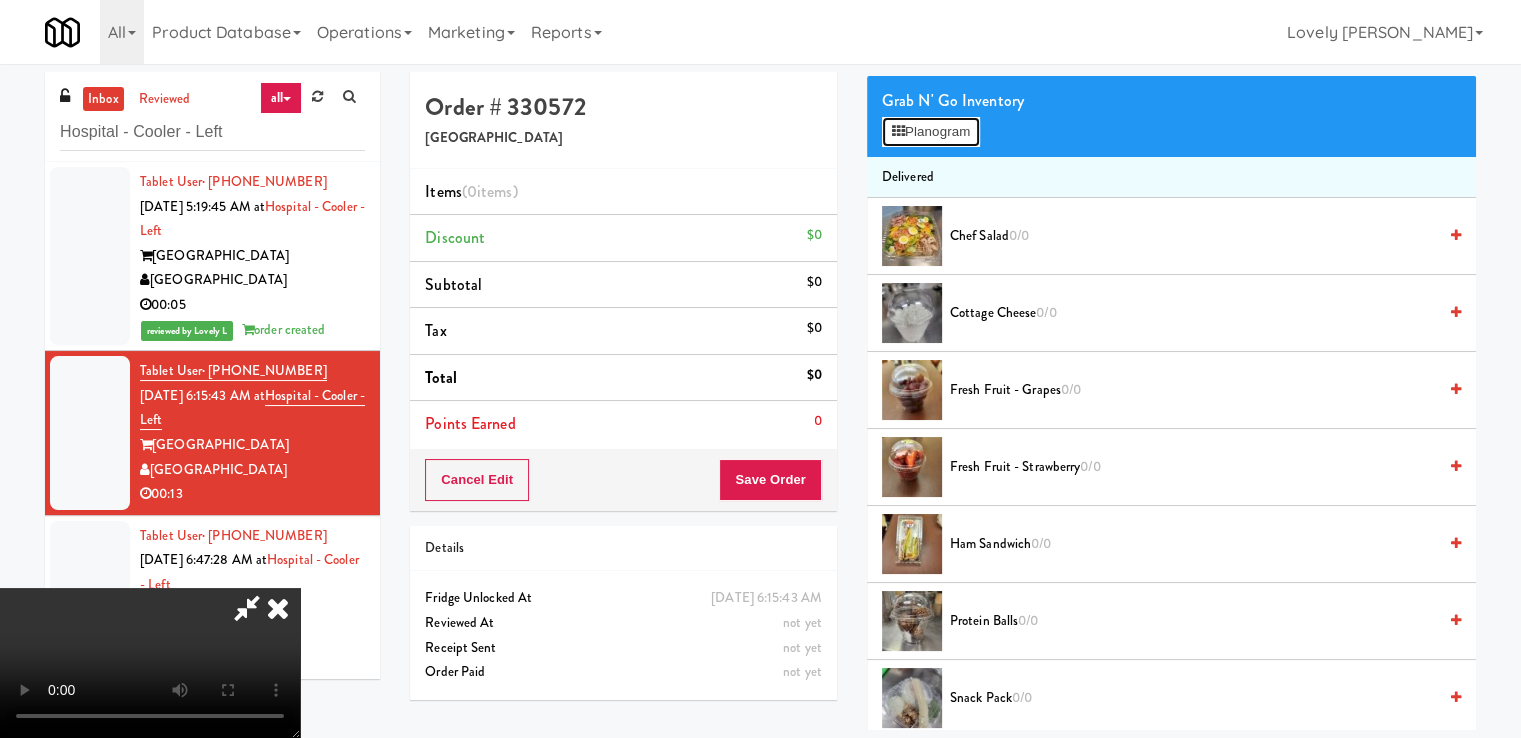 click on "Planogram" at bounding box center [931, 132] 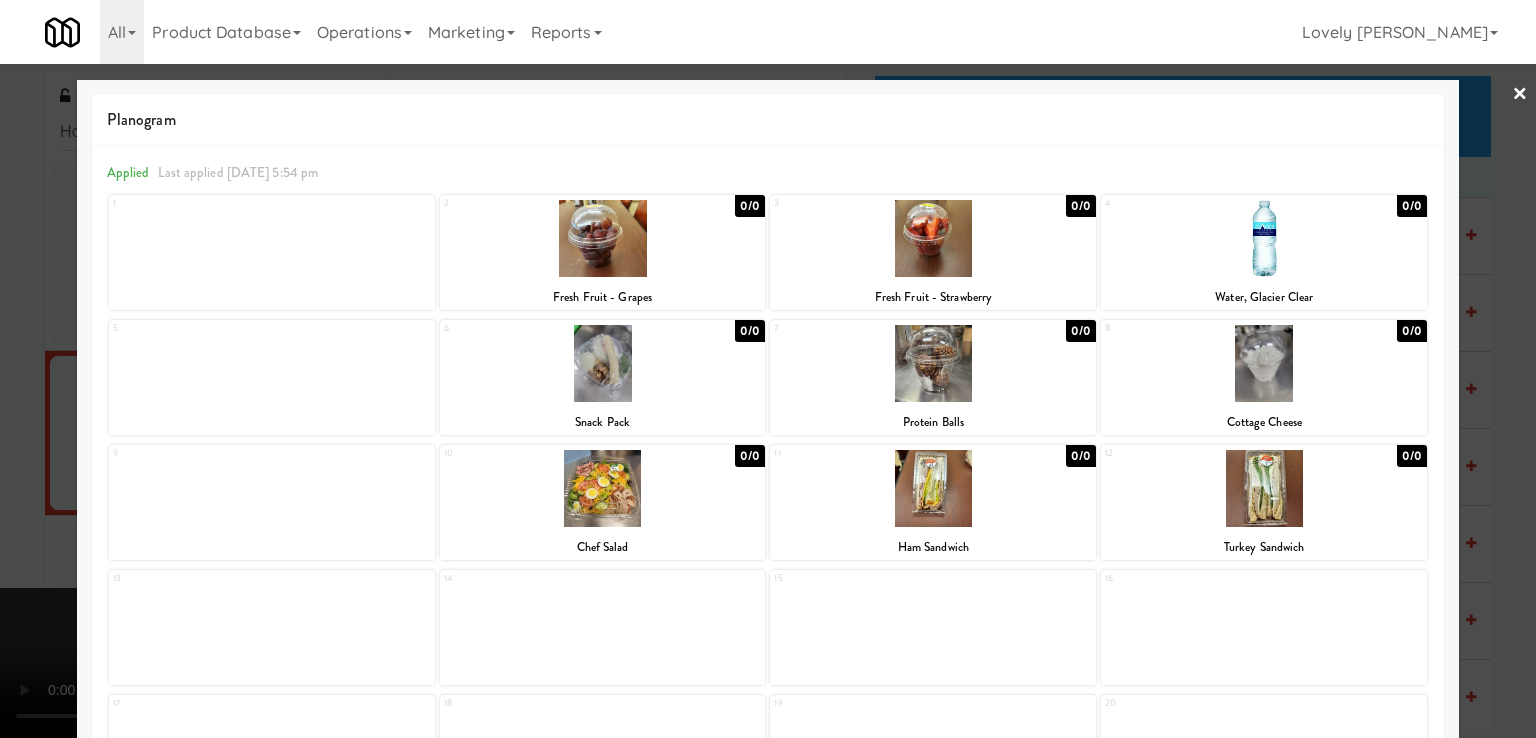click on "6 0/0 Snack Pack" at bounding box center [603, 377] 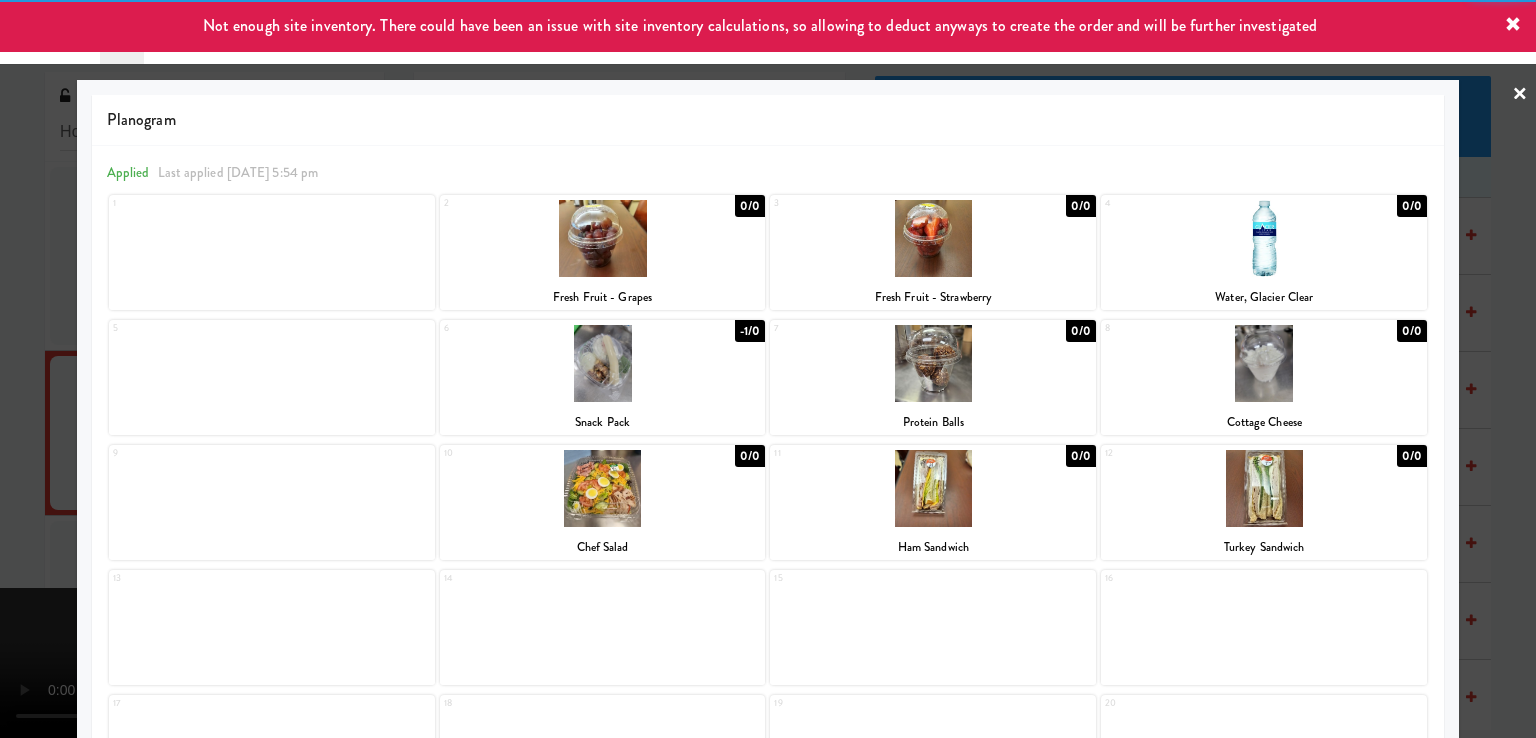 click at bounding box center [768, 369] 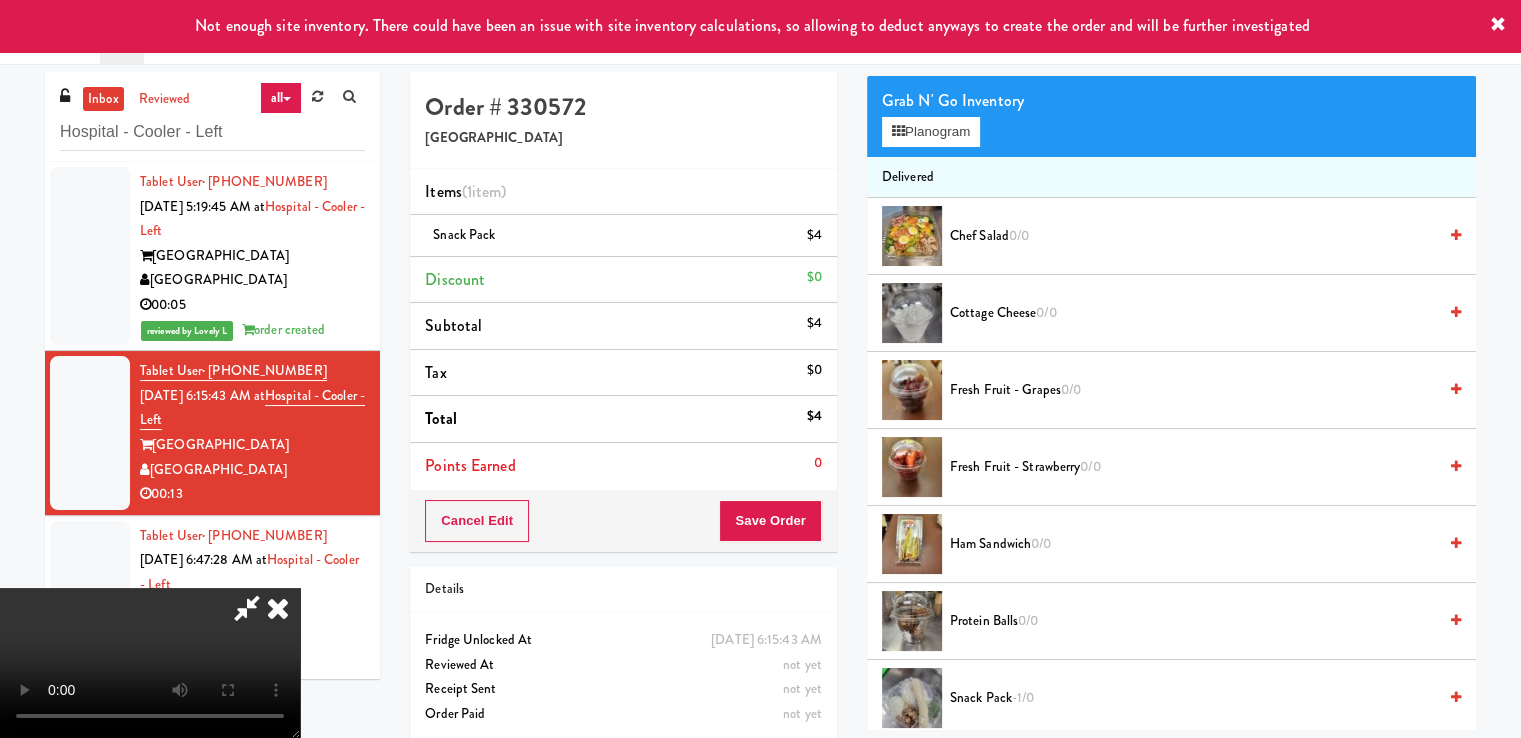 click at bounding box center [278, 608] 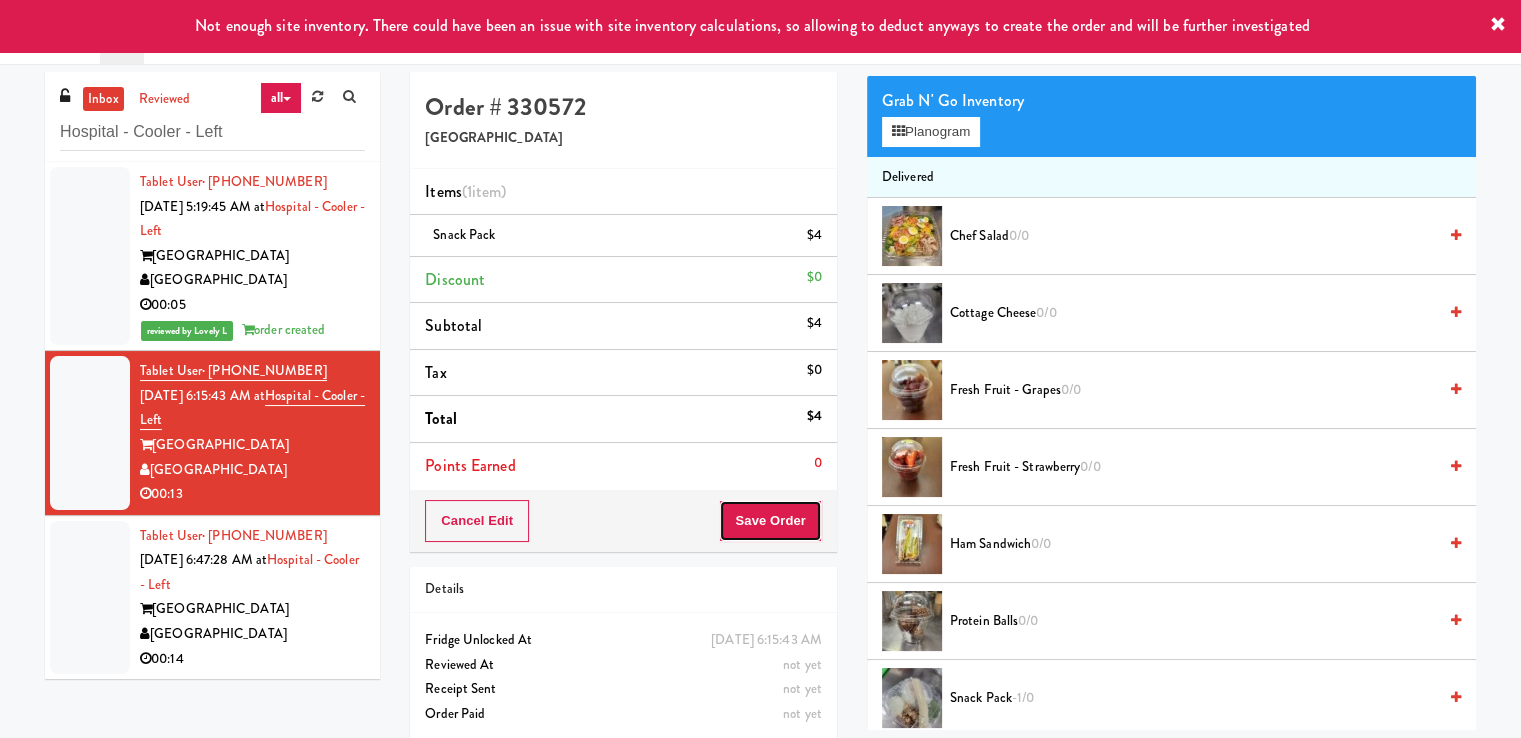 click on "Save Order" at bounding box center [770, 521] 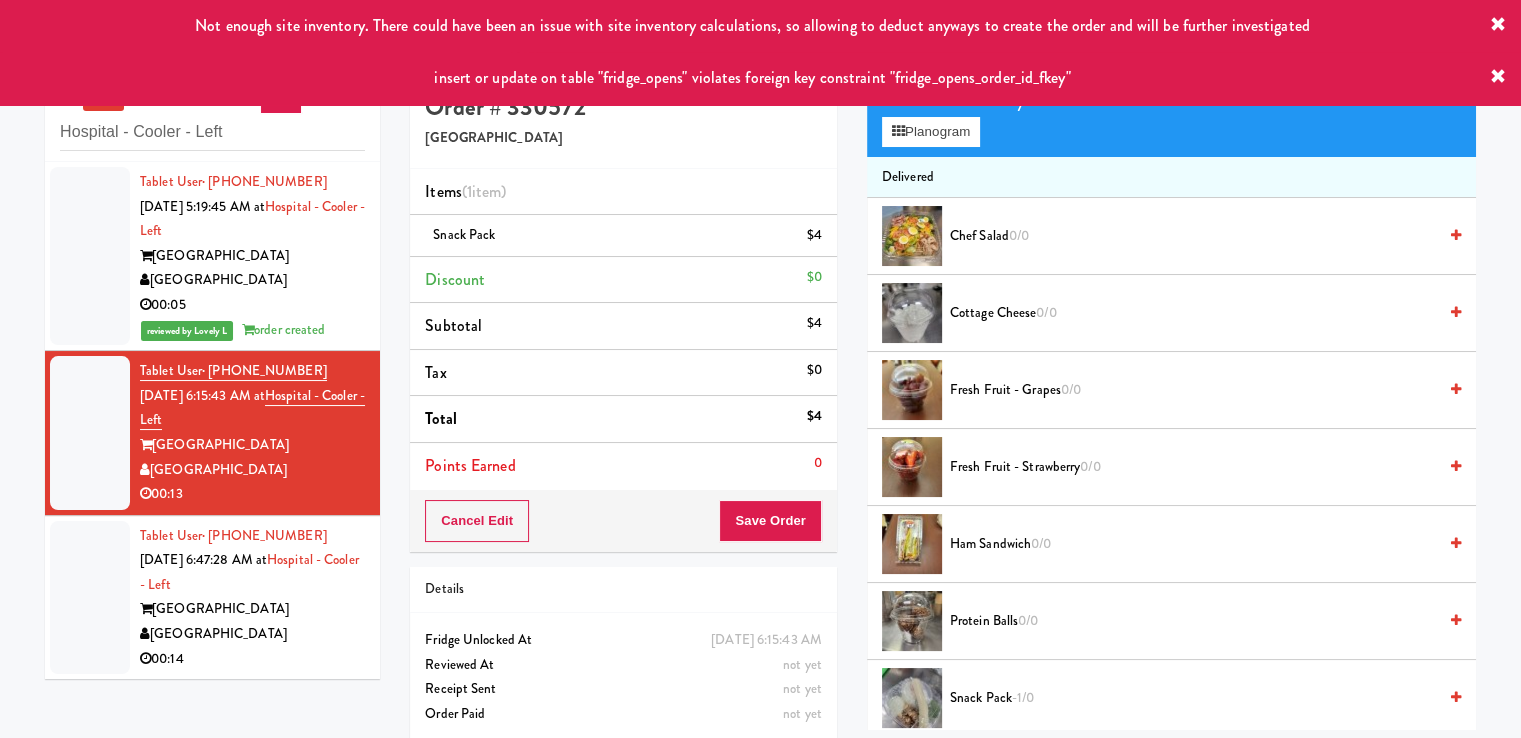 click on "[GEOGRAPHIC_DATA]" at bounding box center (252, 634) 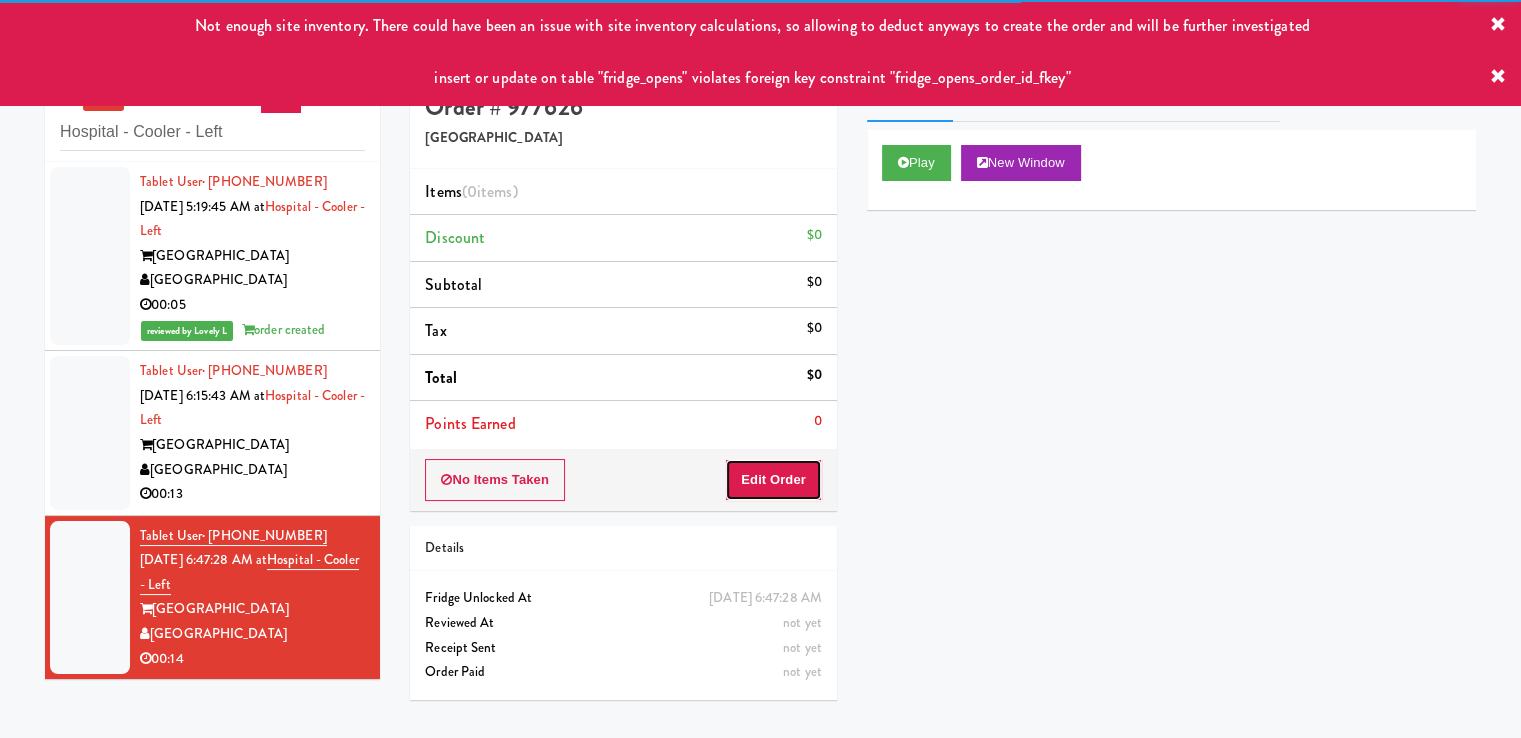 click on "Edit Order" at bounding box center [773, 480] 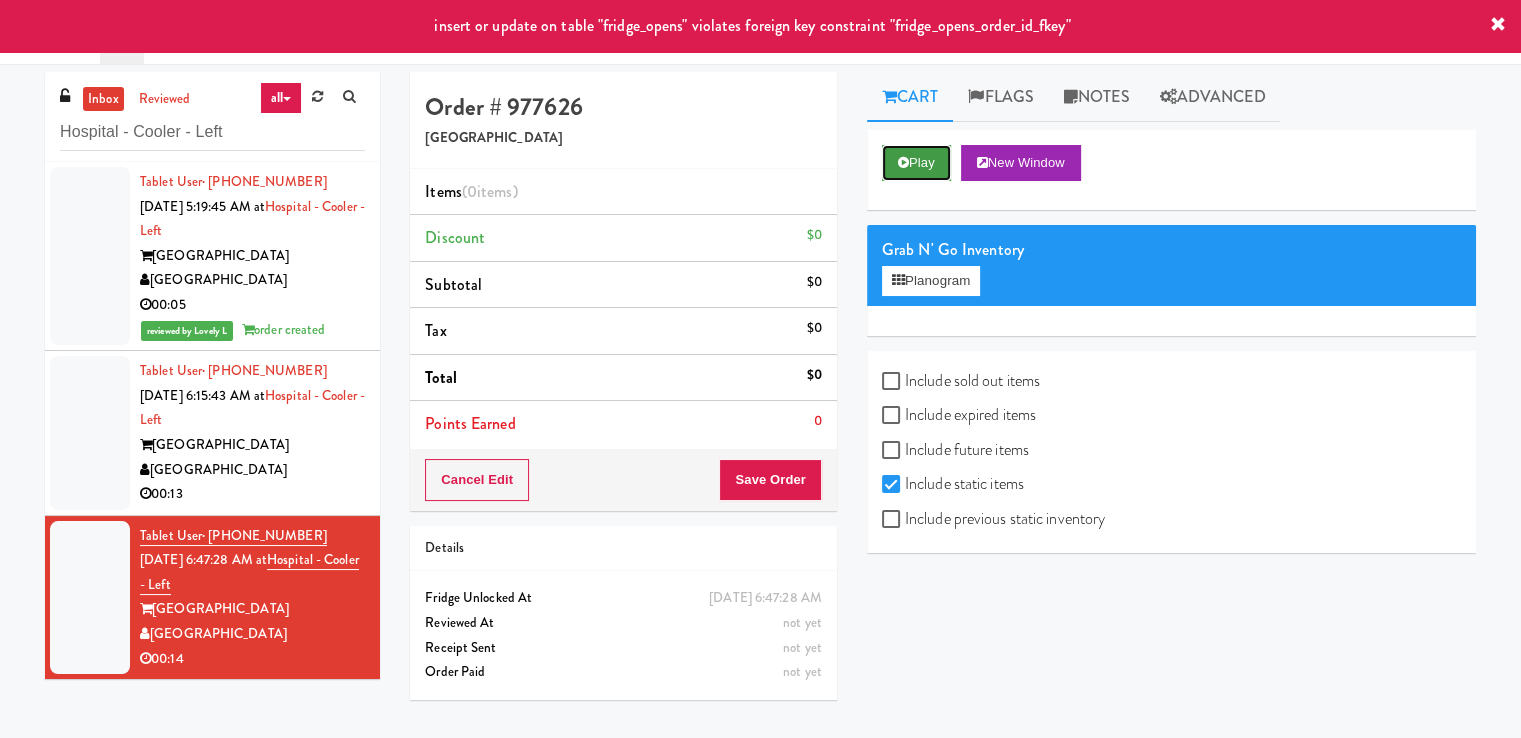 click at bounding box center [903, 162] 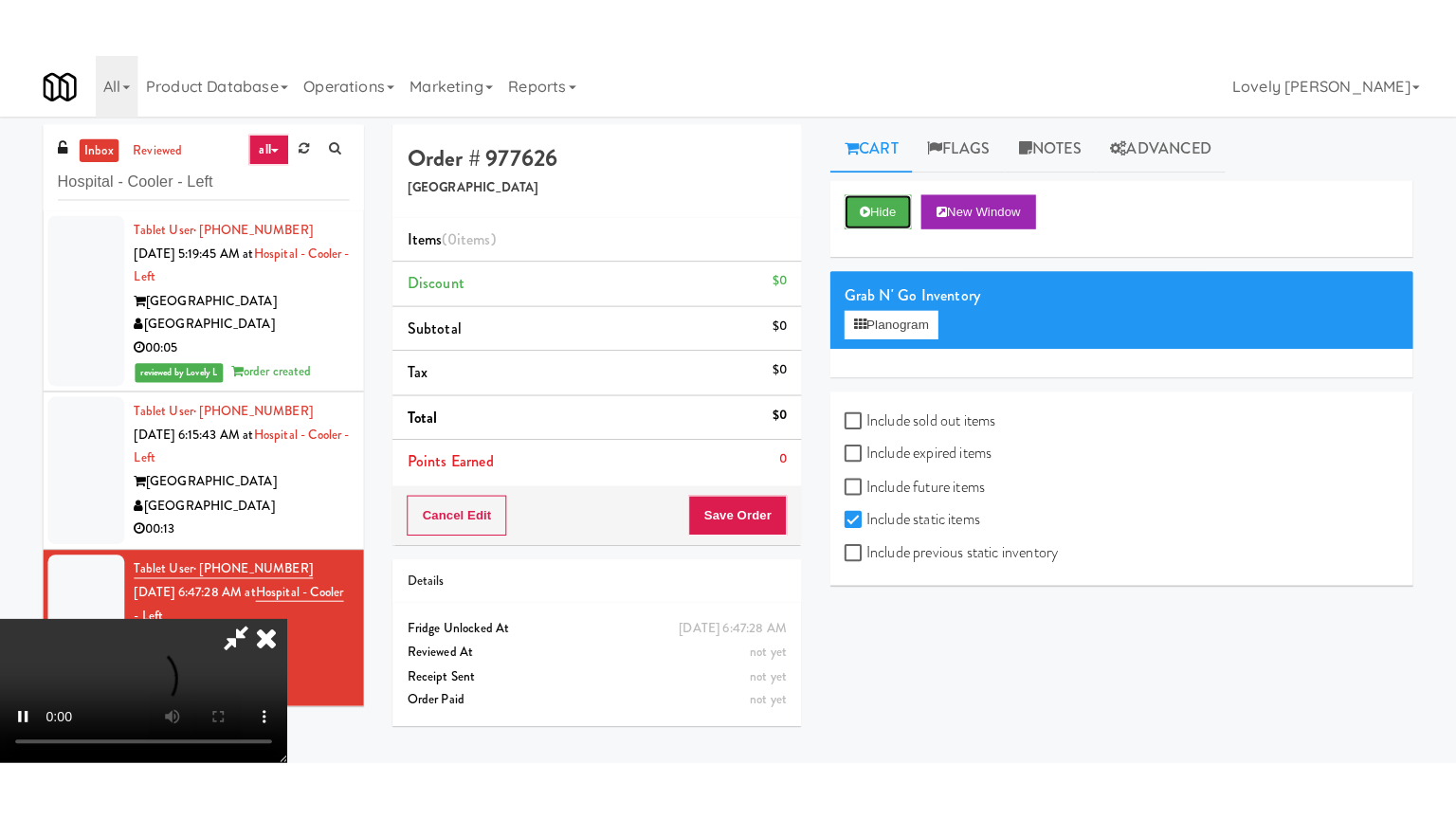 scroll, scrollTop: 259, scrollLeft: 0, axis: vertical 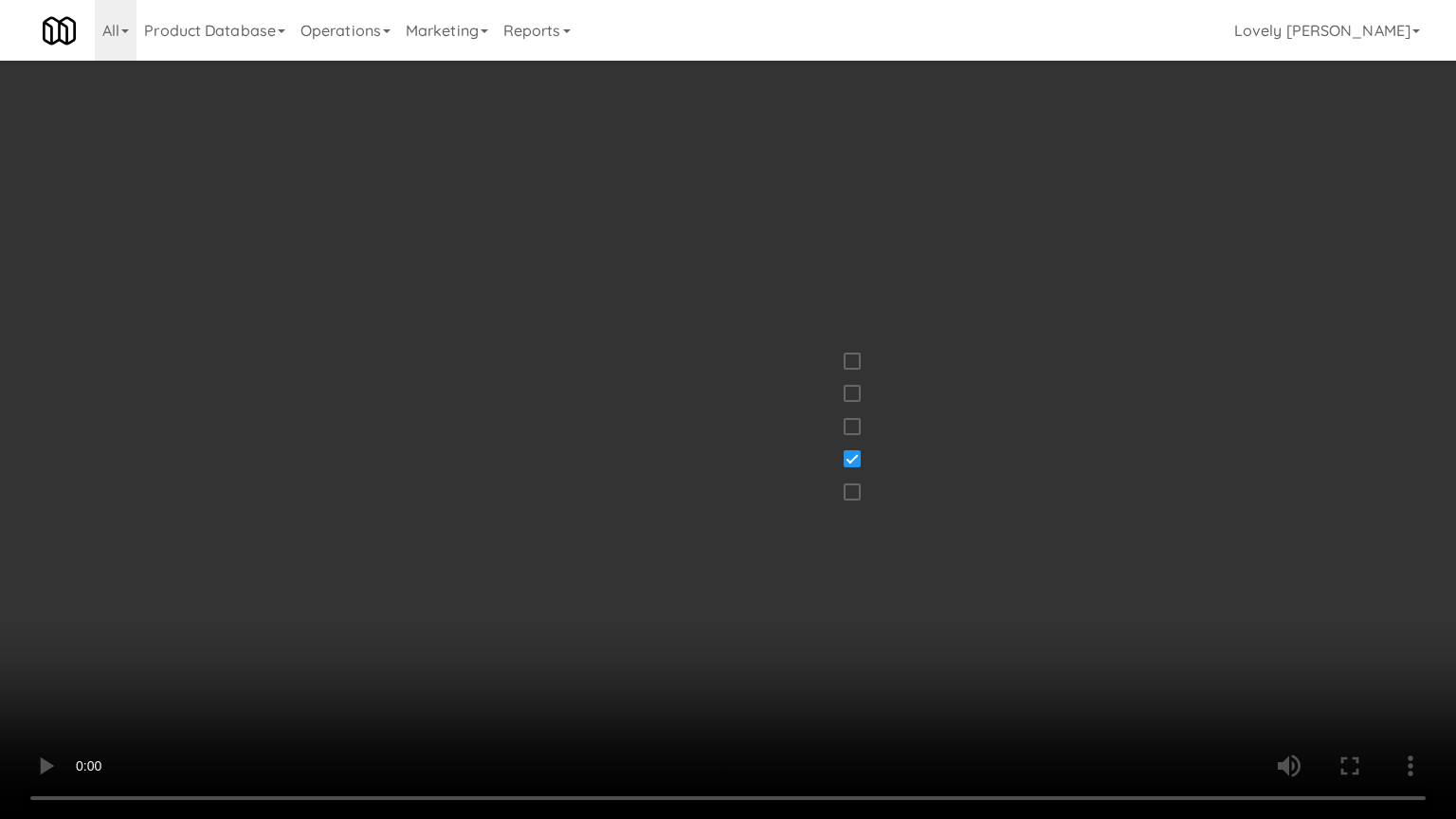 type 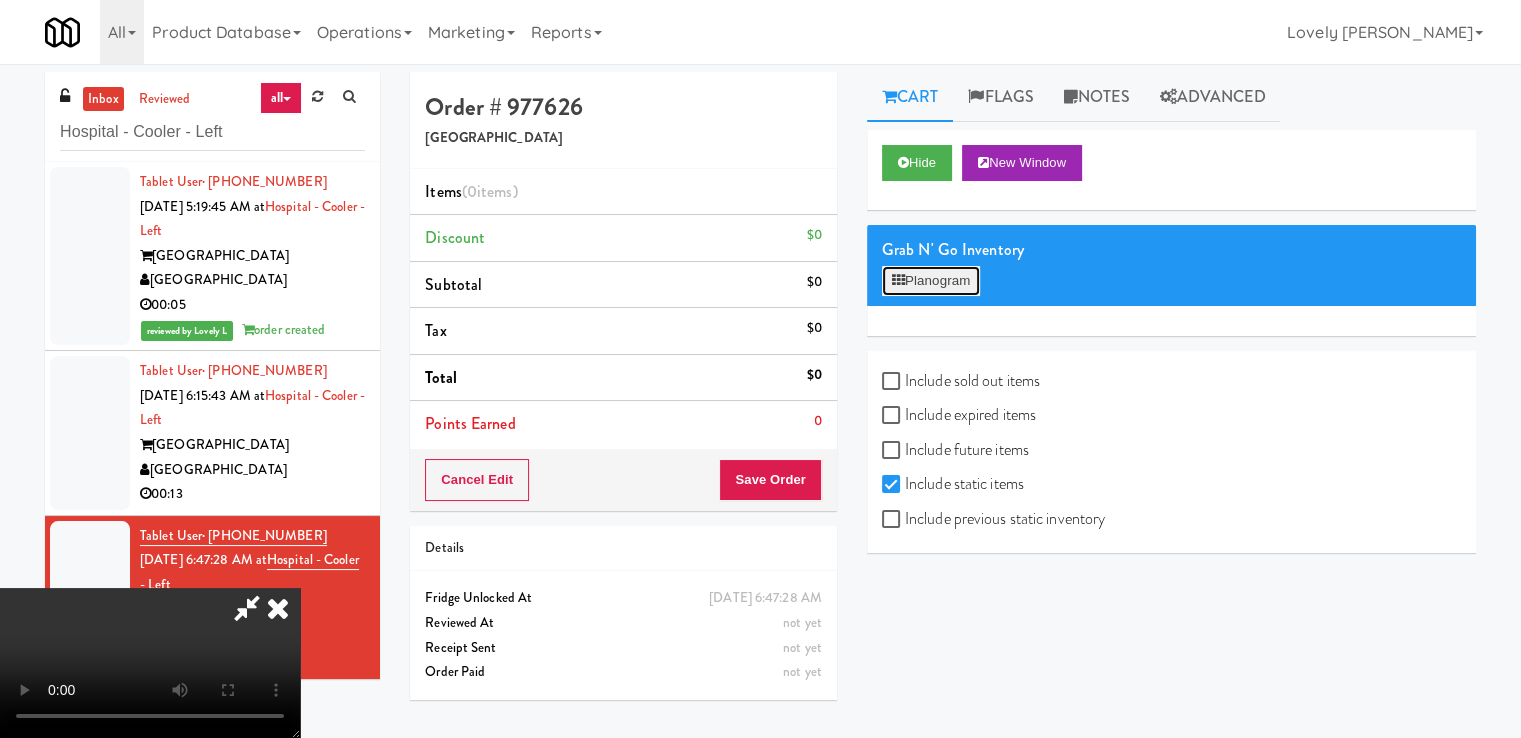 click on "Planogram" at bounding box center (931, 281) 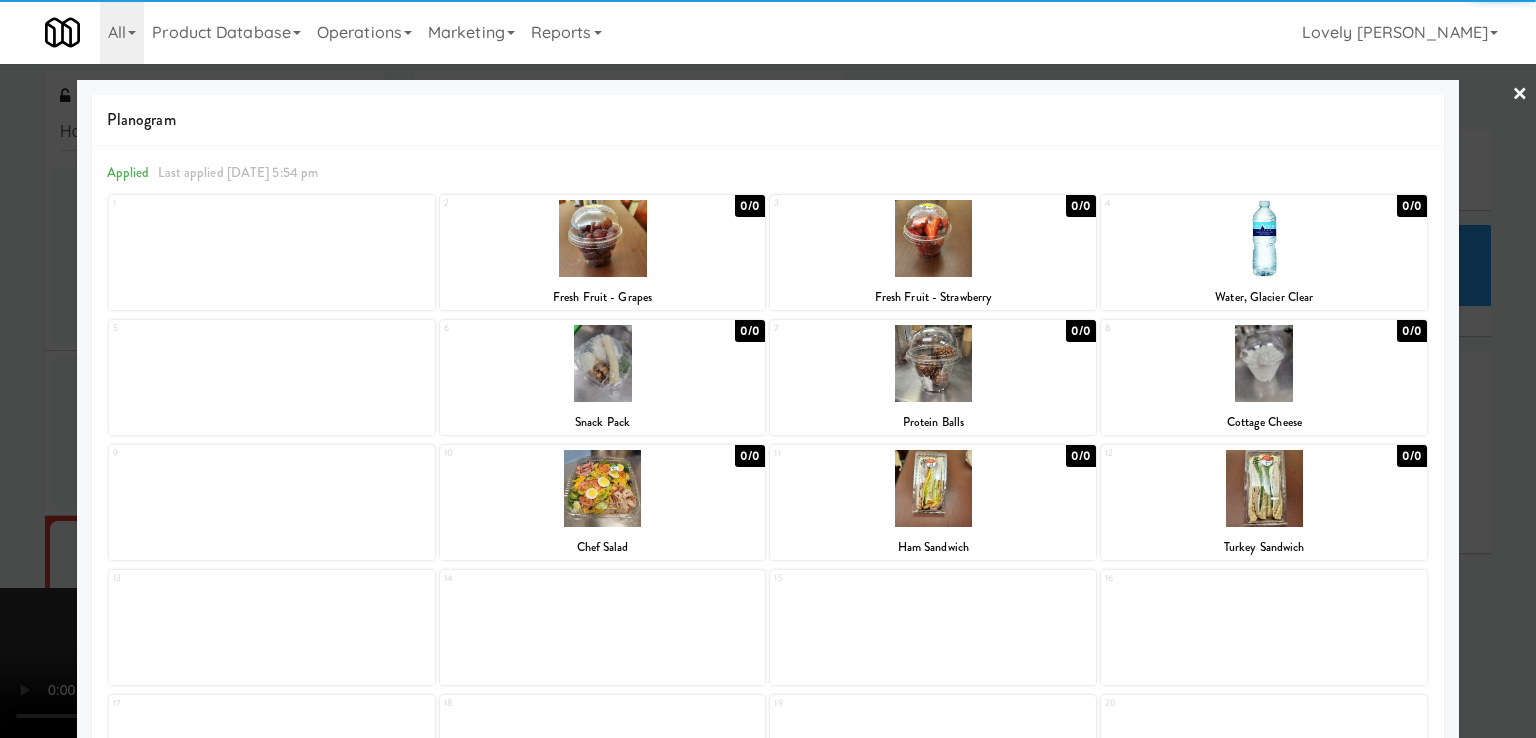 click at bounding box center [1264, 488] 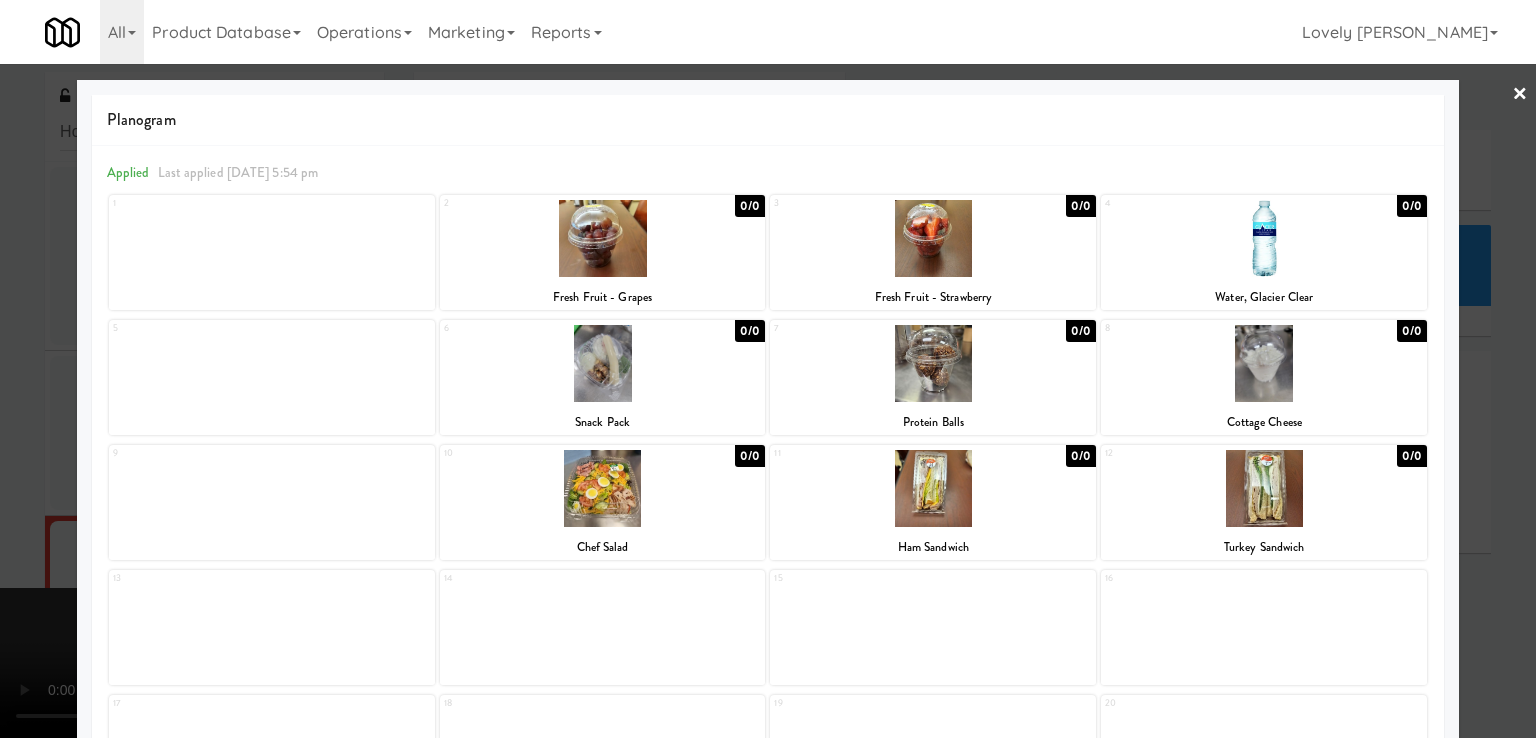click at bounding box center (768, 369) 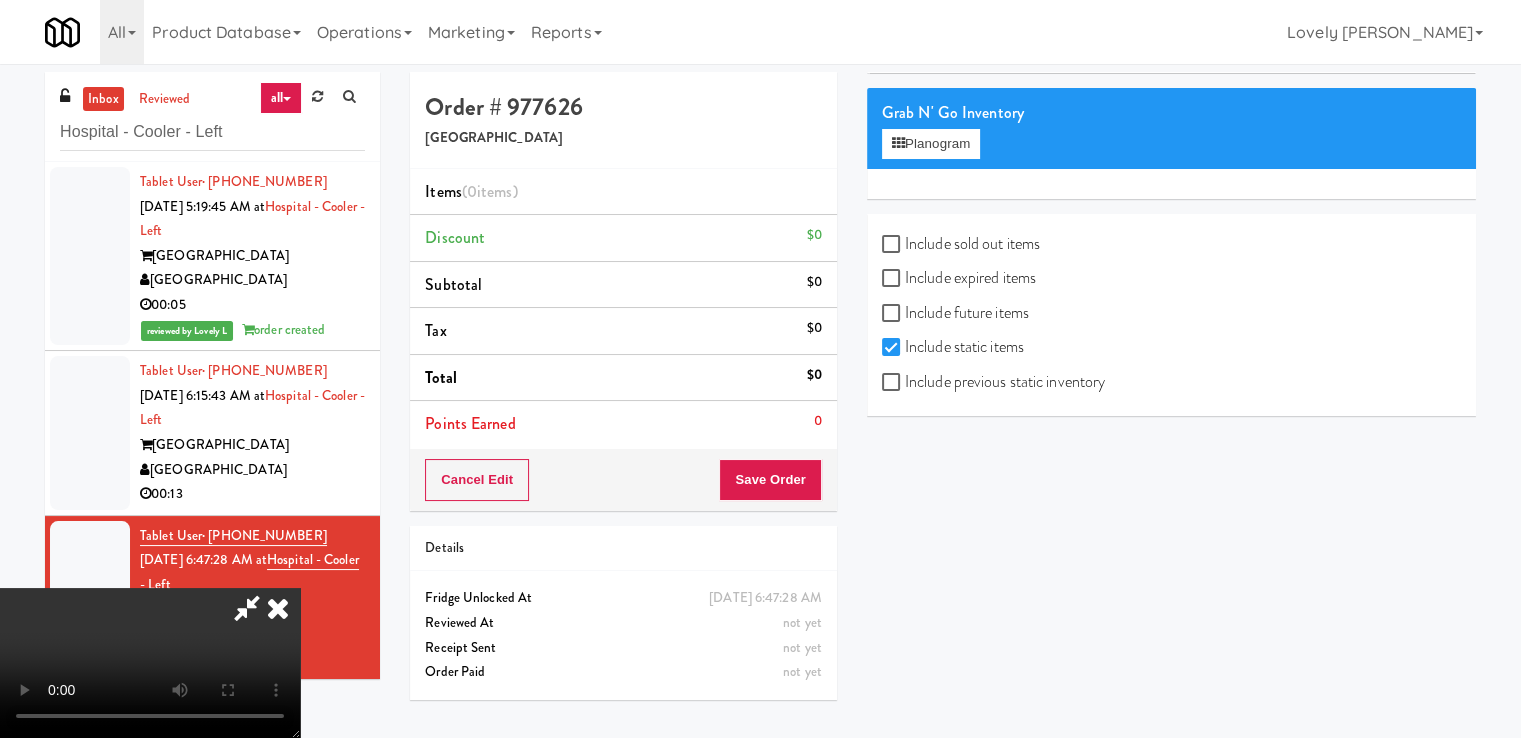 scroll, scrollTop: 149, scrollLeft: 0, axis: vertical 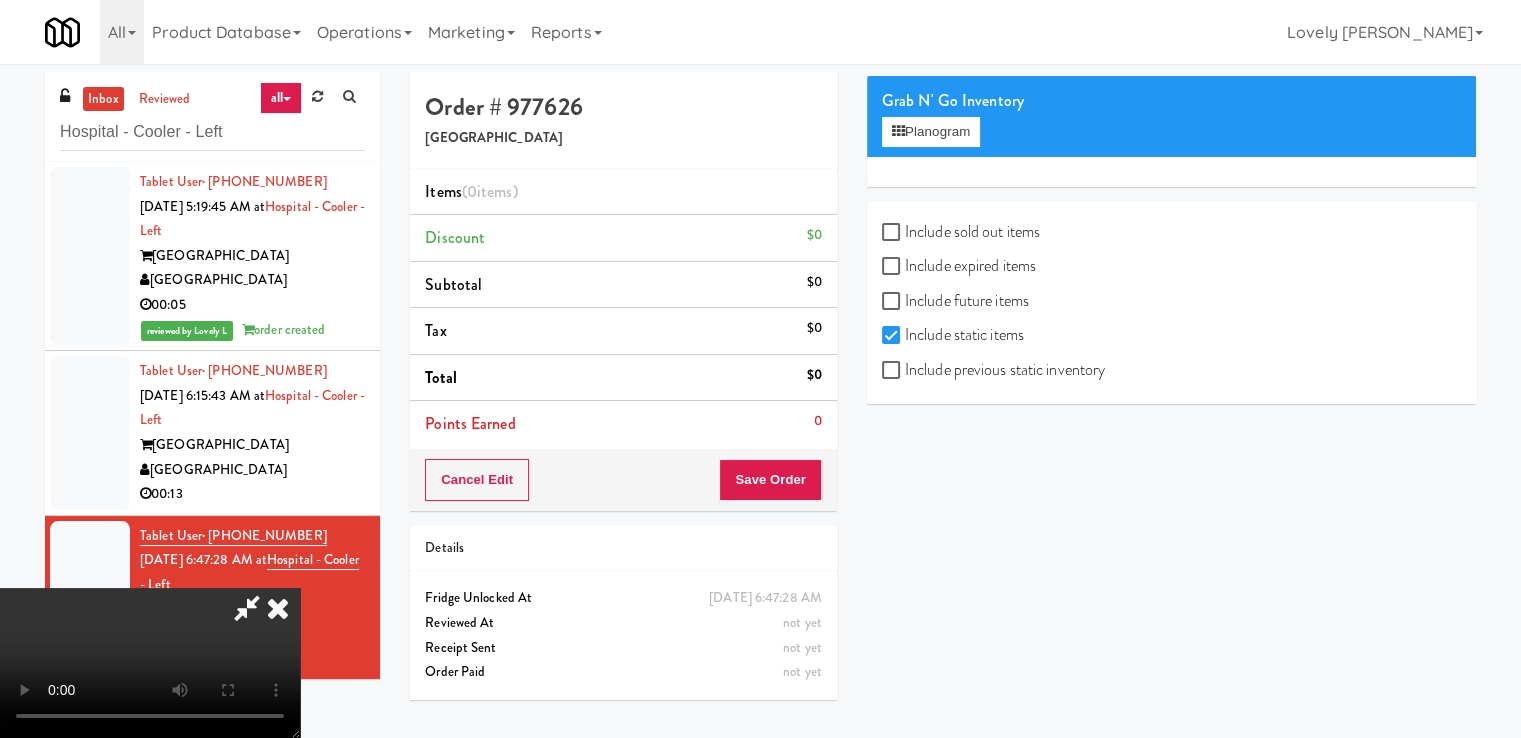 click on "Include previous static inventory" at bounding box center [993, 370] 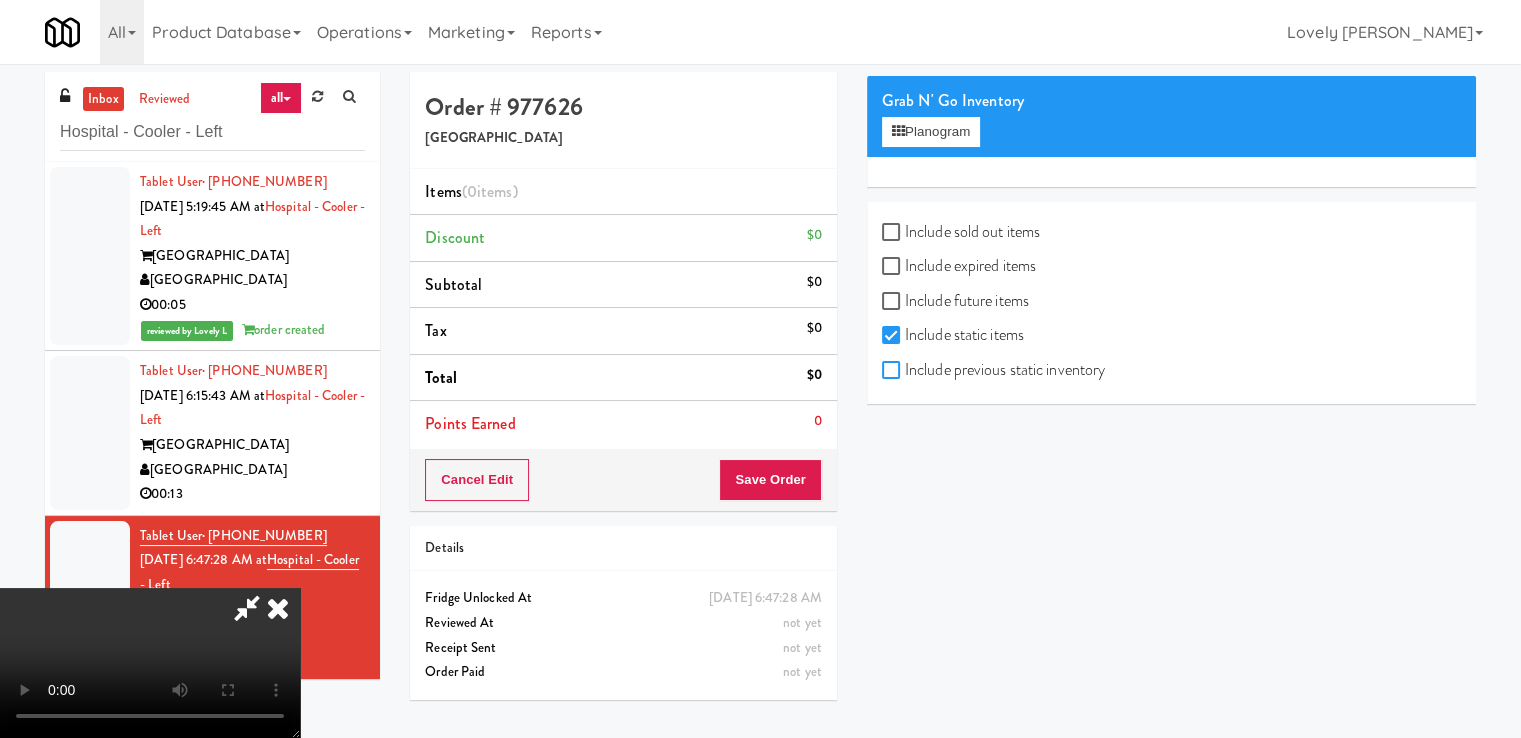 click on "Include previous static inventory" at bounding box center (893, 371) 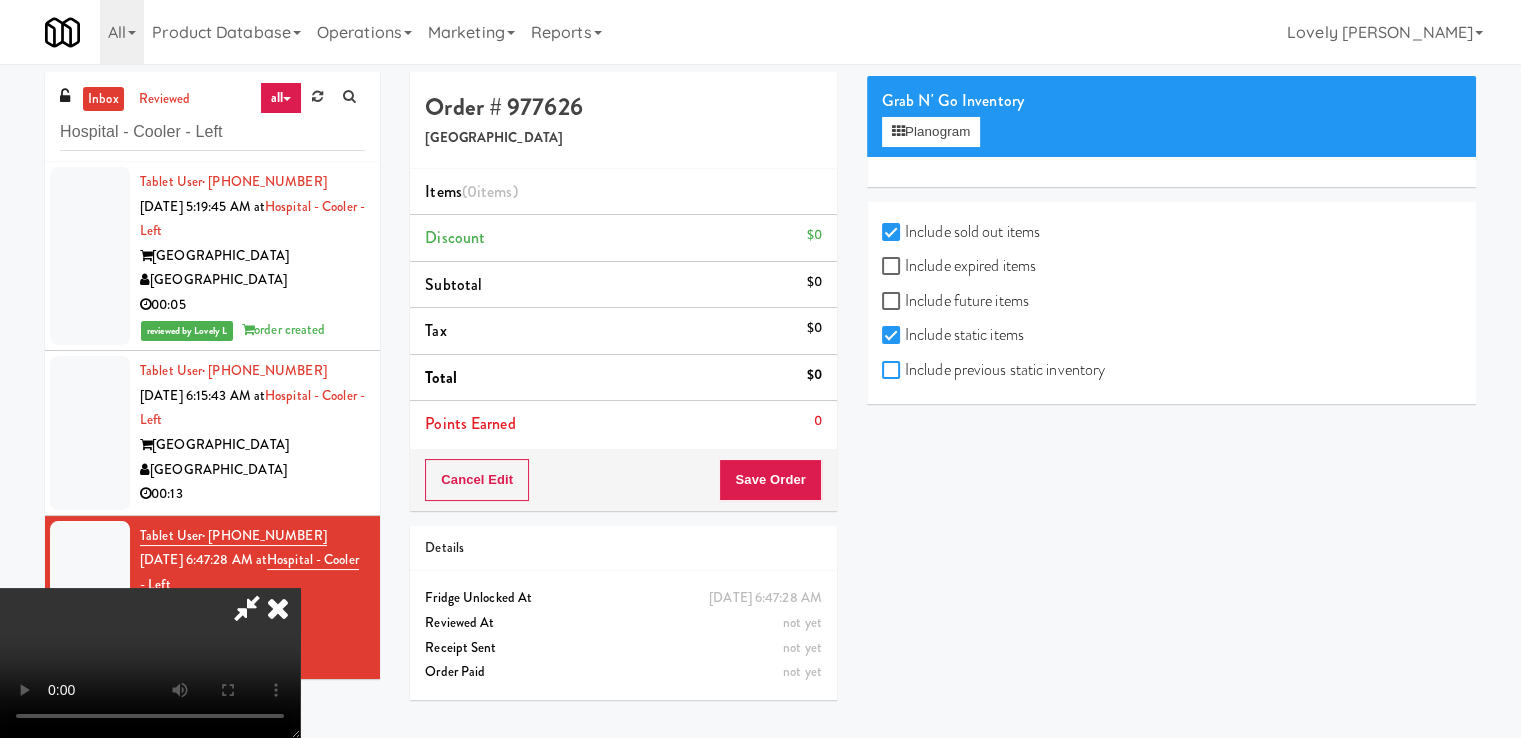 checkbox on "true" 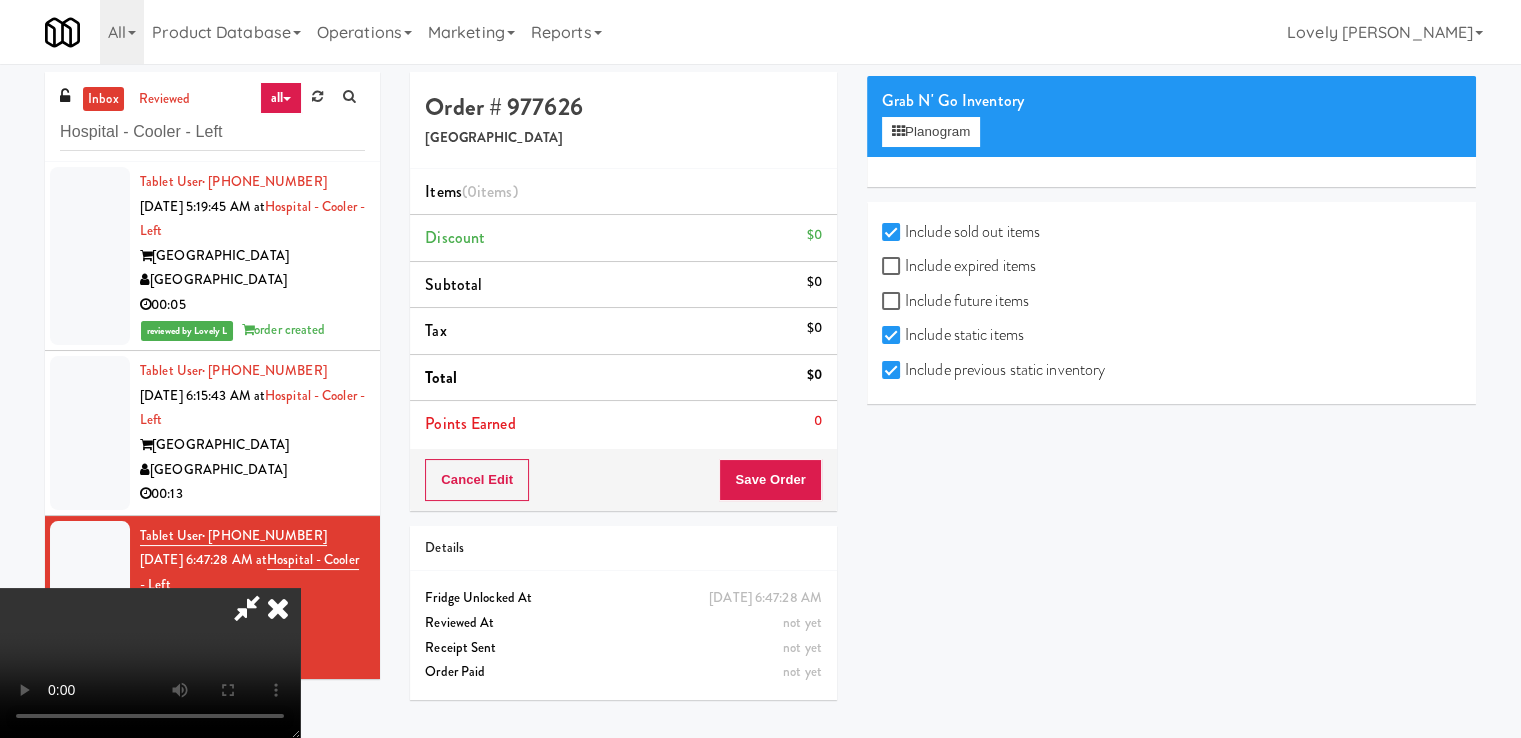 checkbox on "true" 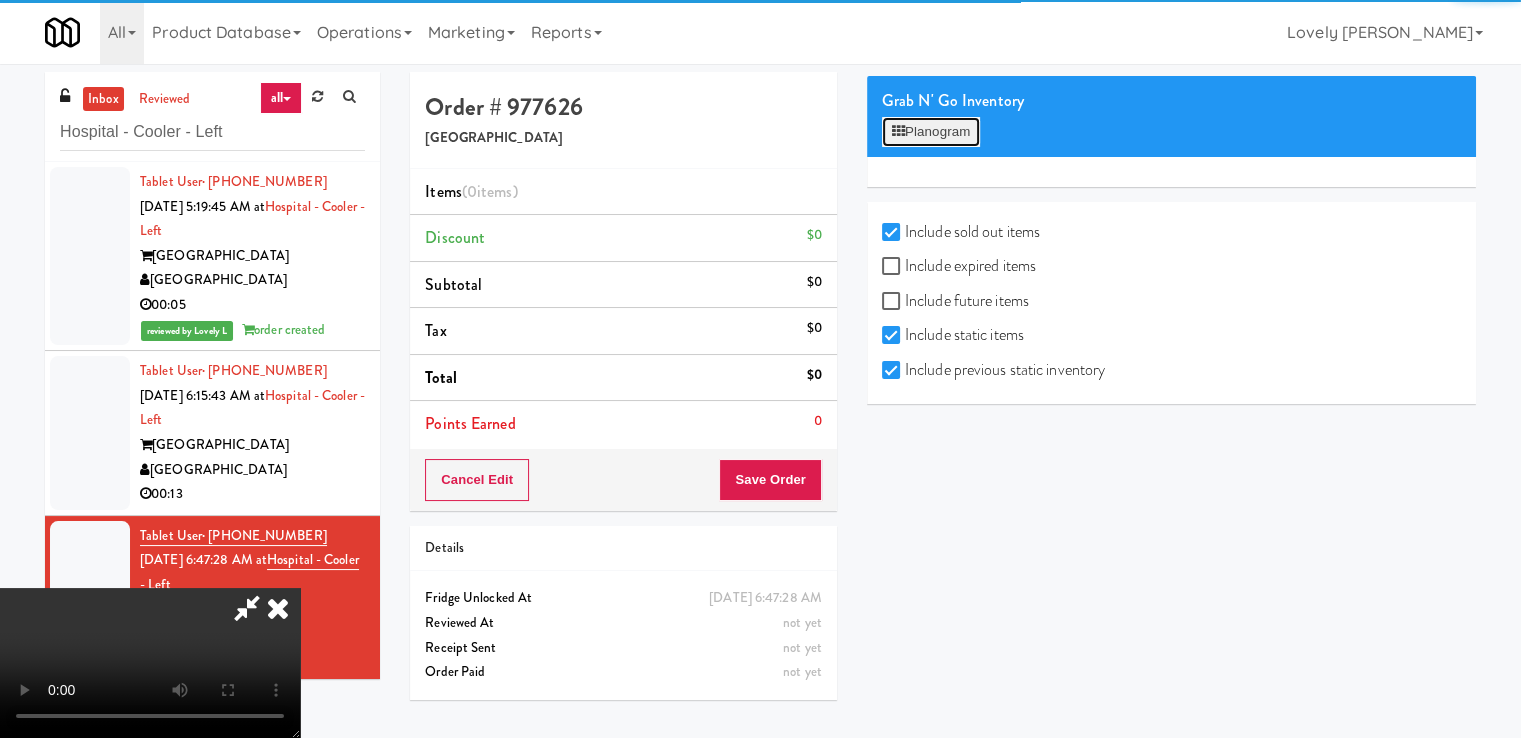 click on "Planogram" at bounding box center [931, 132] 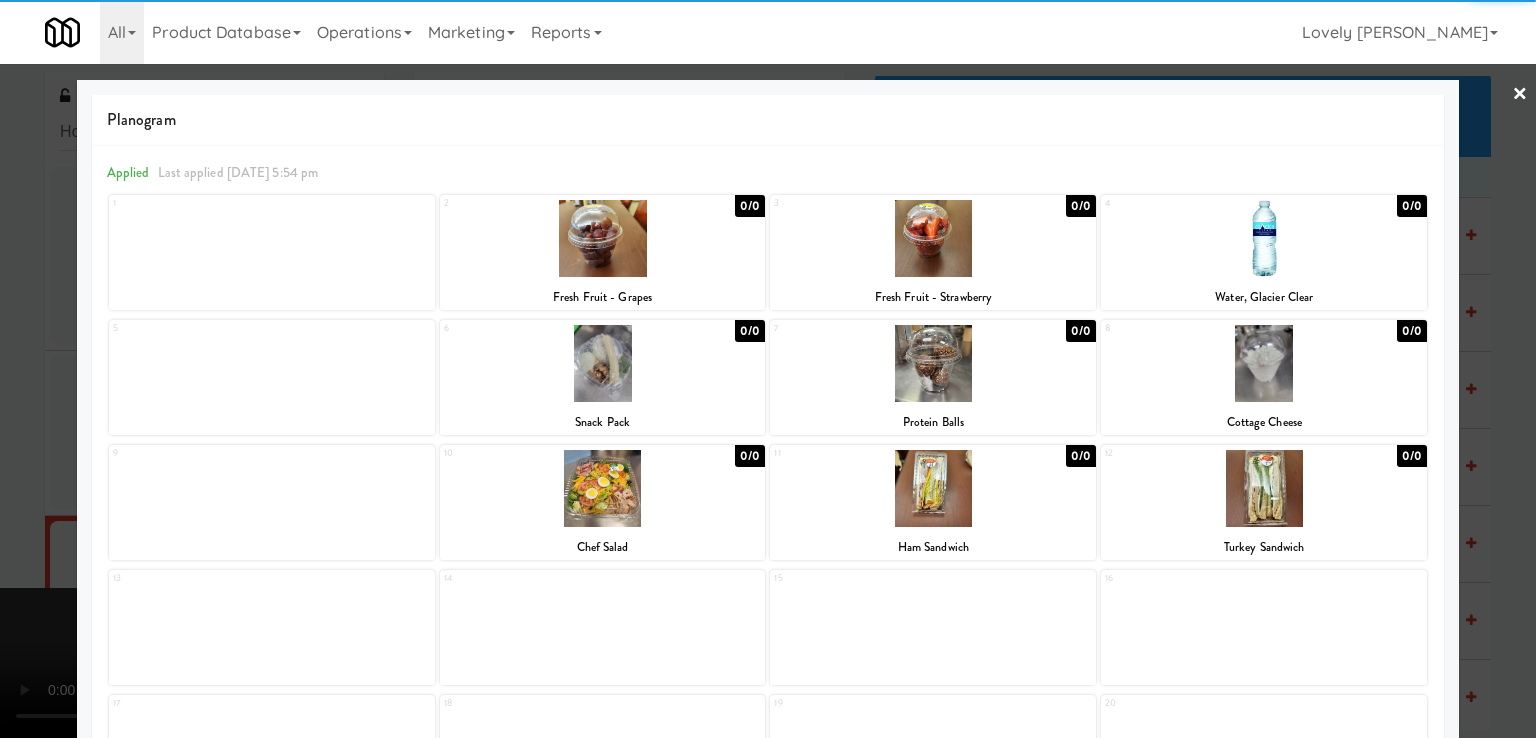 click at bounding box center (1264, 488) 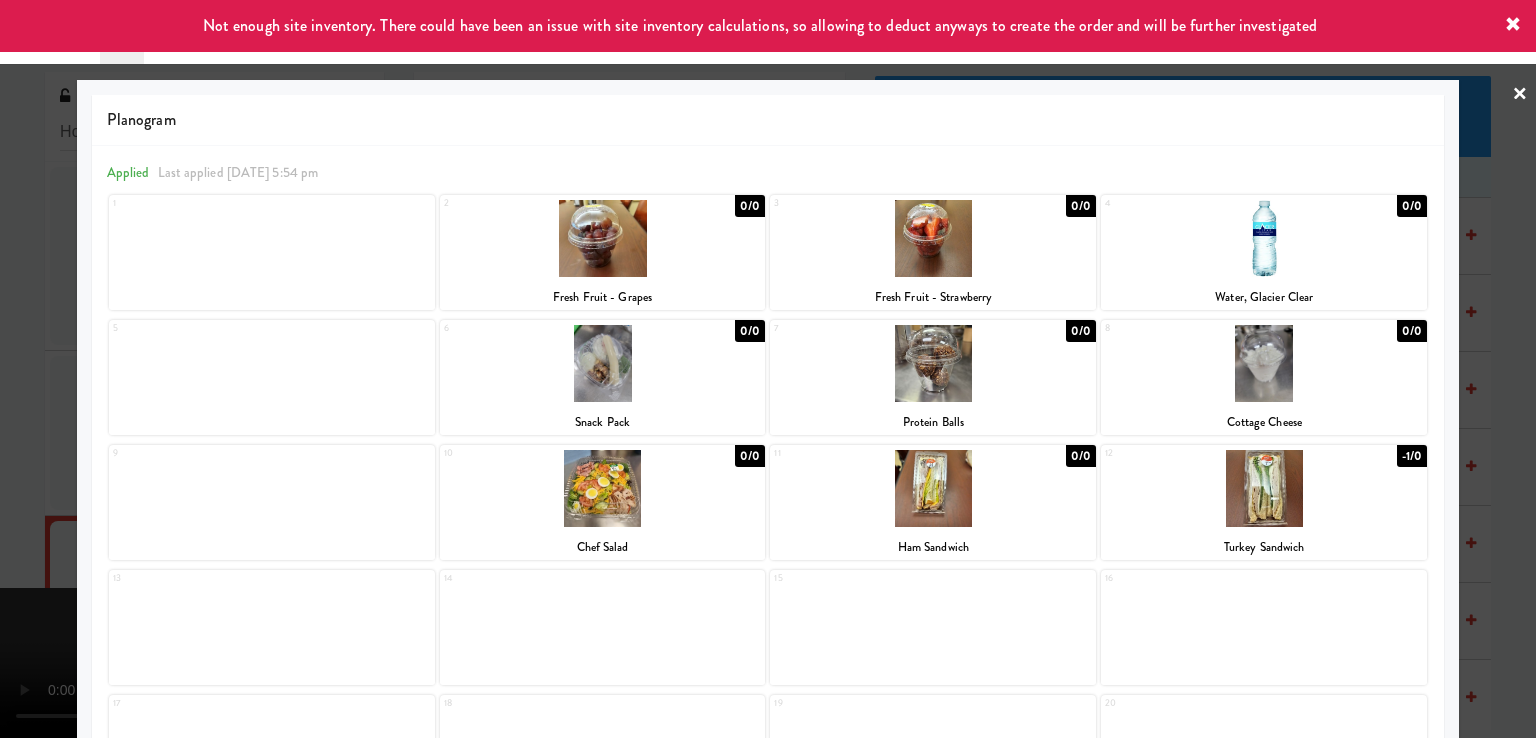 drag, startPoint x: 0, startPoint y: 473, endPoint x: 409, endPoint y: 406, distance: 414.45145 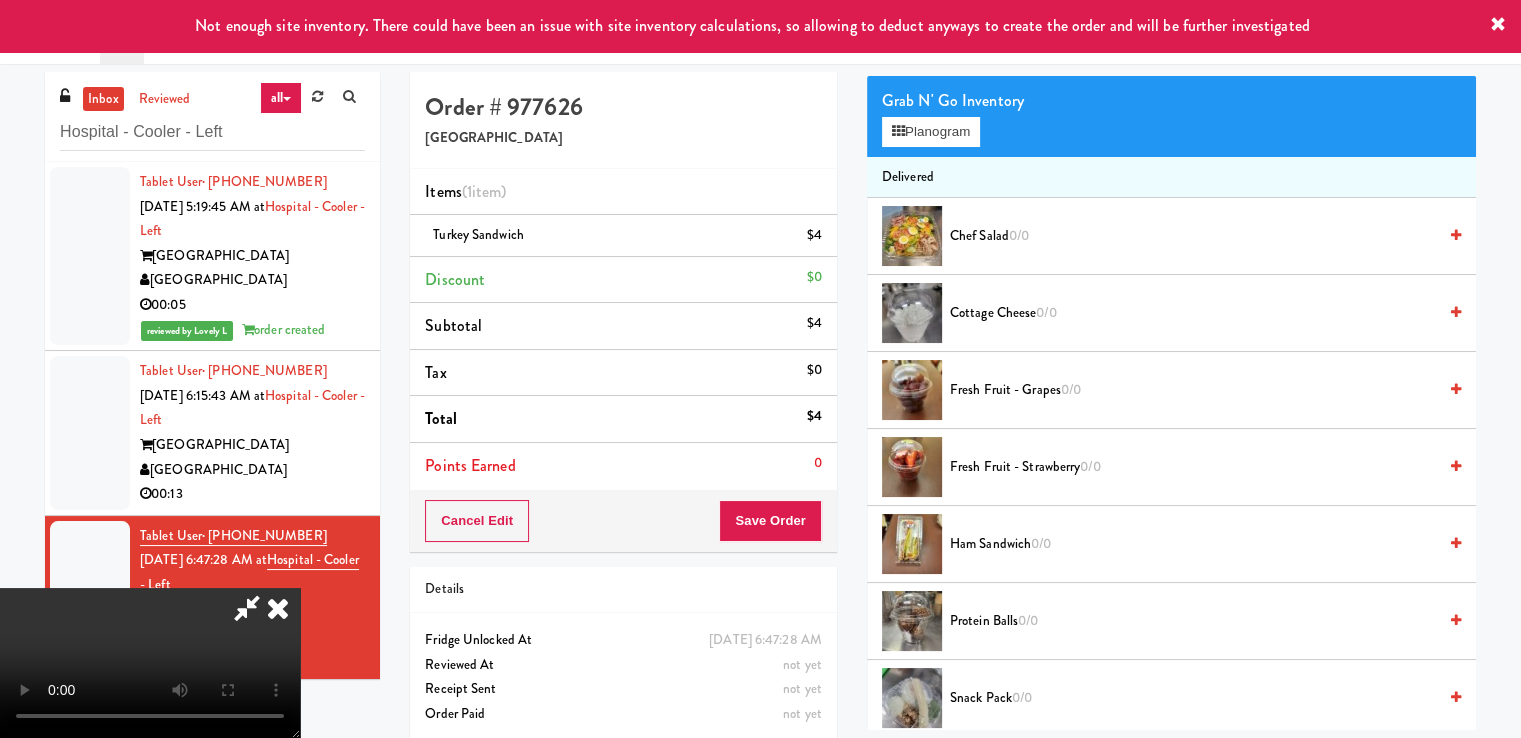 click at bounding box center [278, 608] 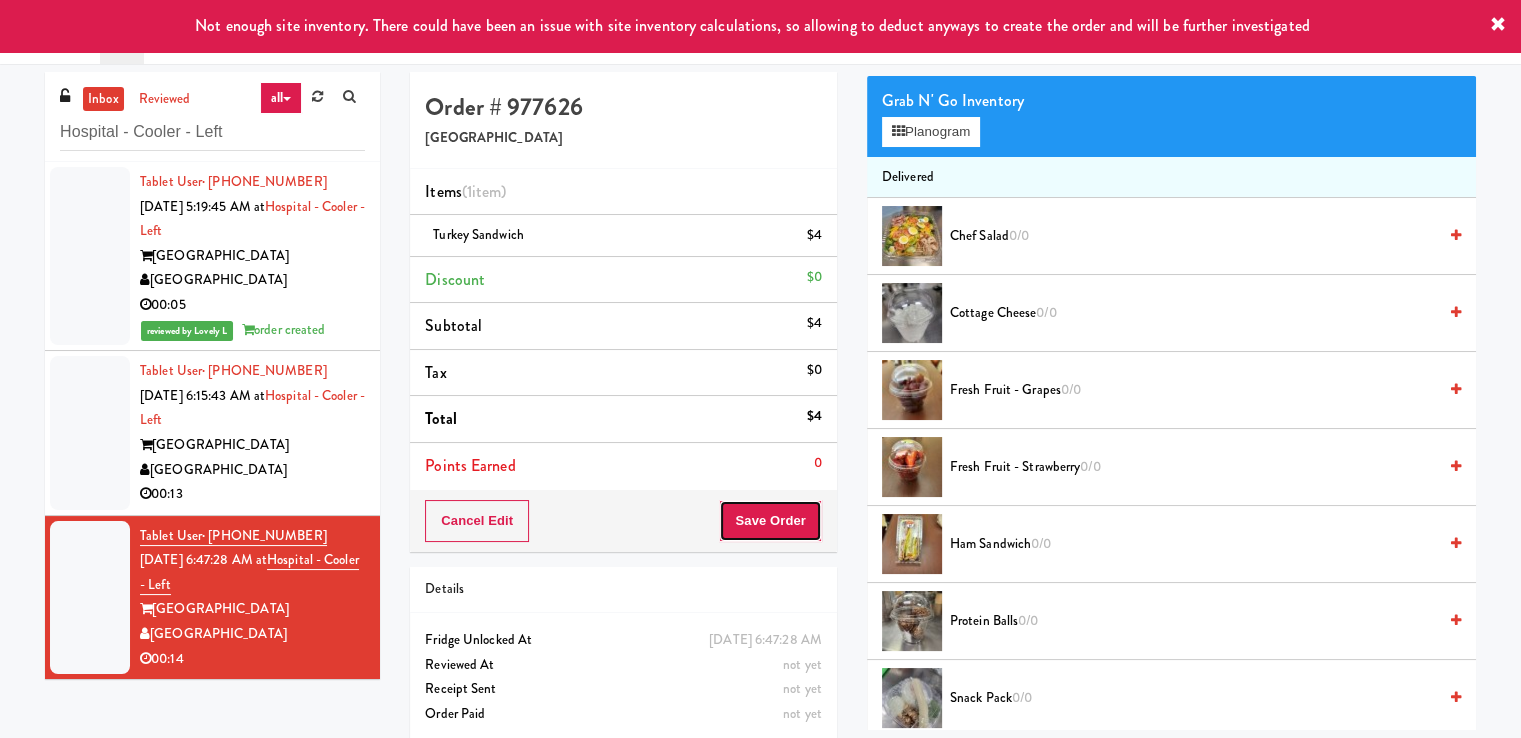 click on "Save Order" at bounding box center [770, 521] 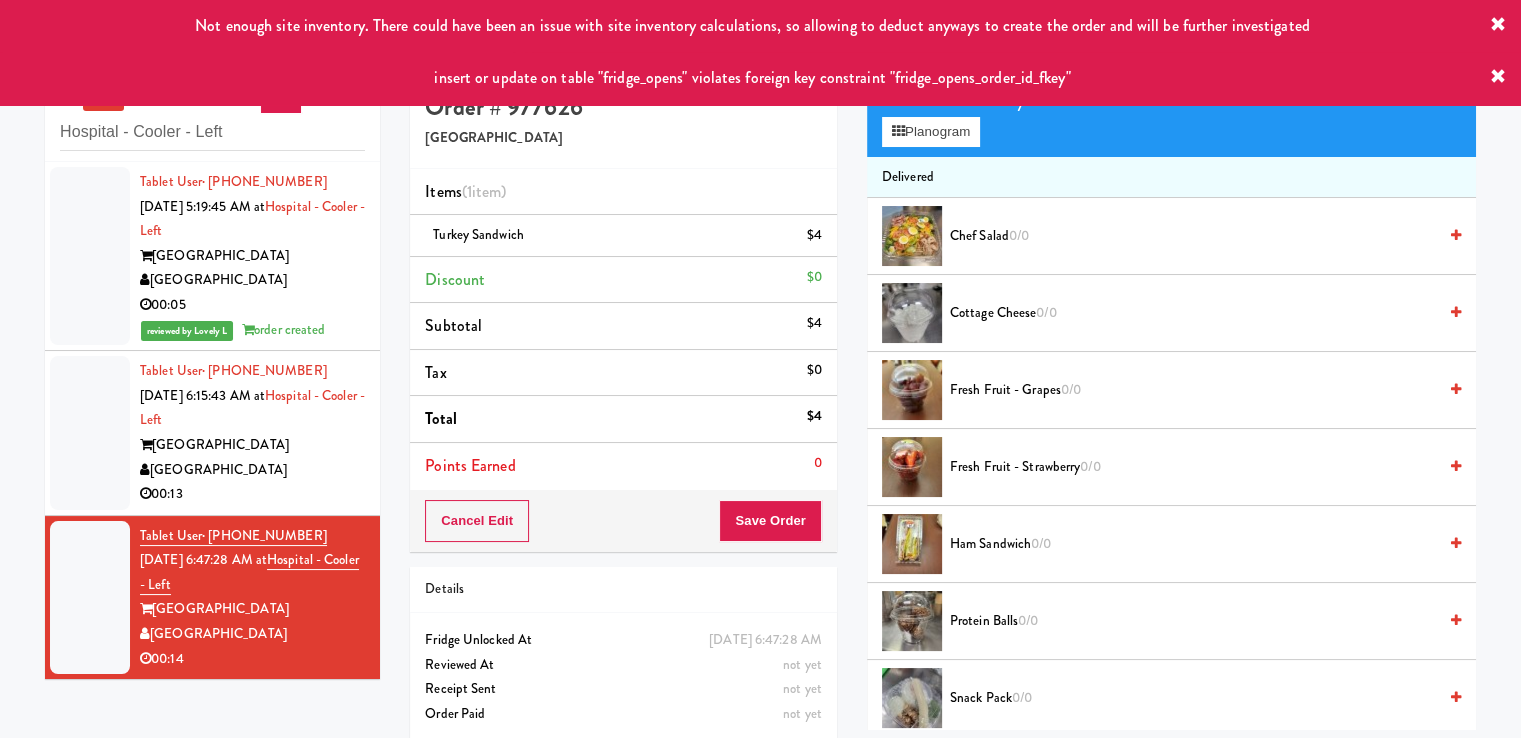 click on "00:05" at bounding box center (252, 305) 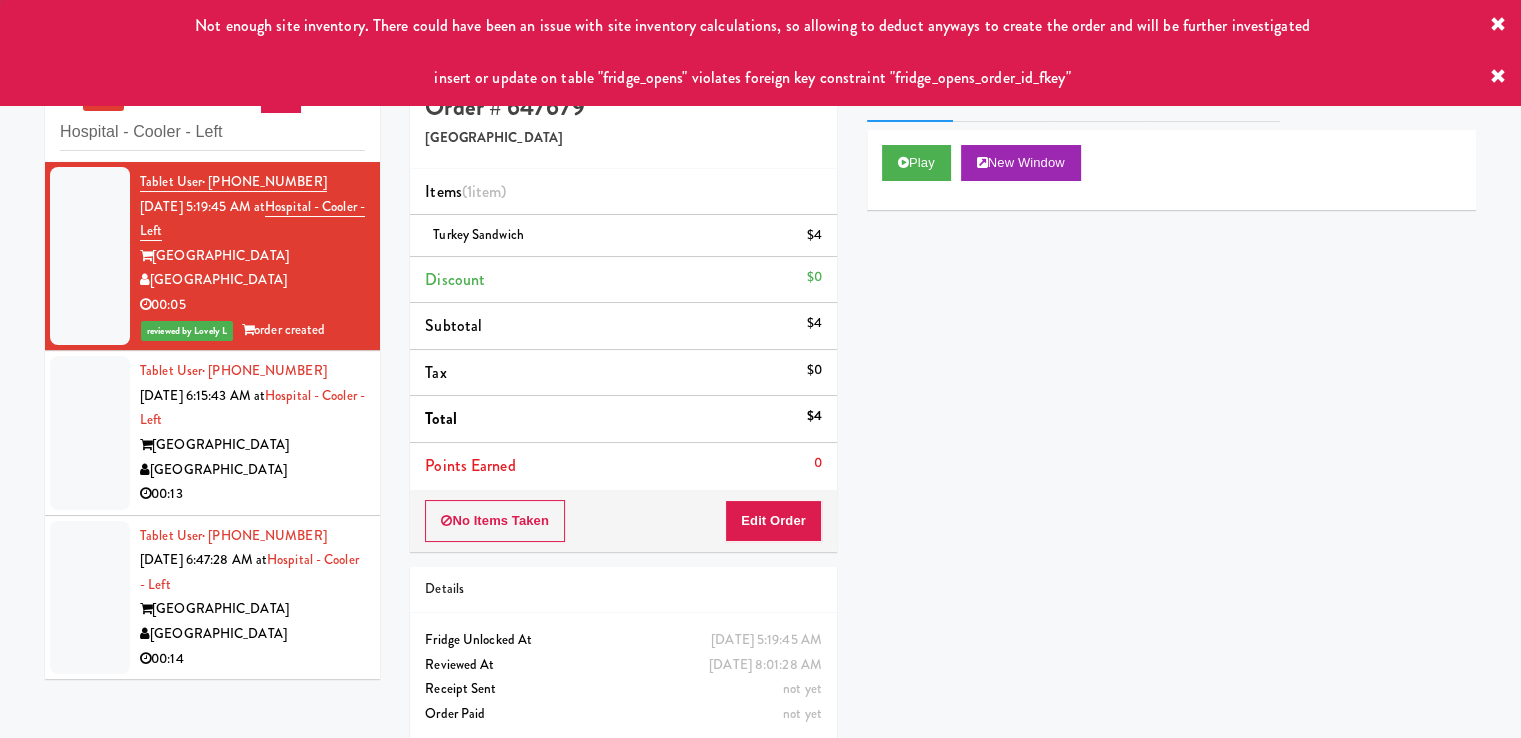 click on "[GEOGRAPHIC_DATA]" at bounding box center [252, 470] 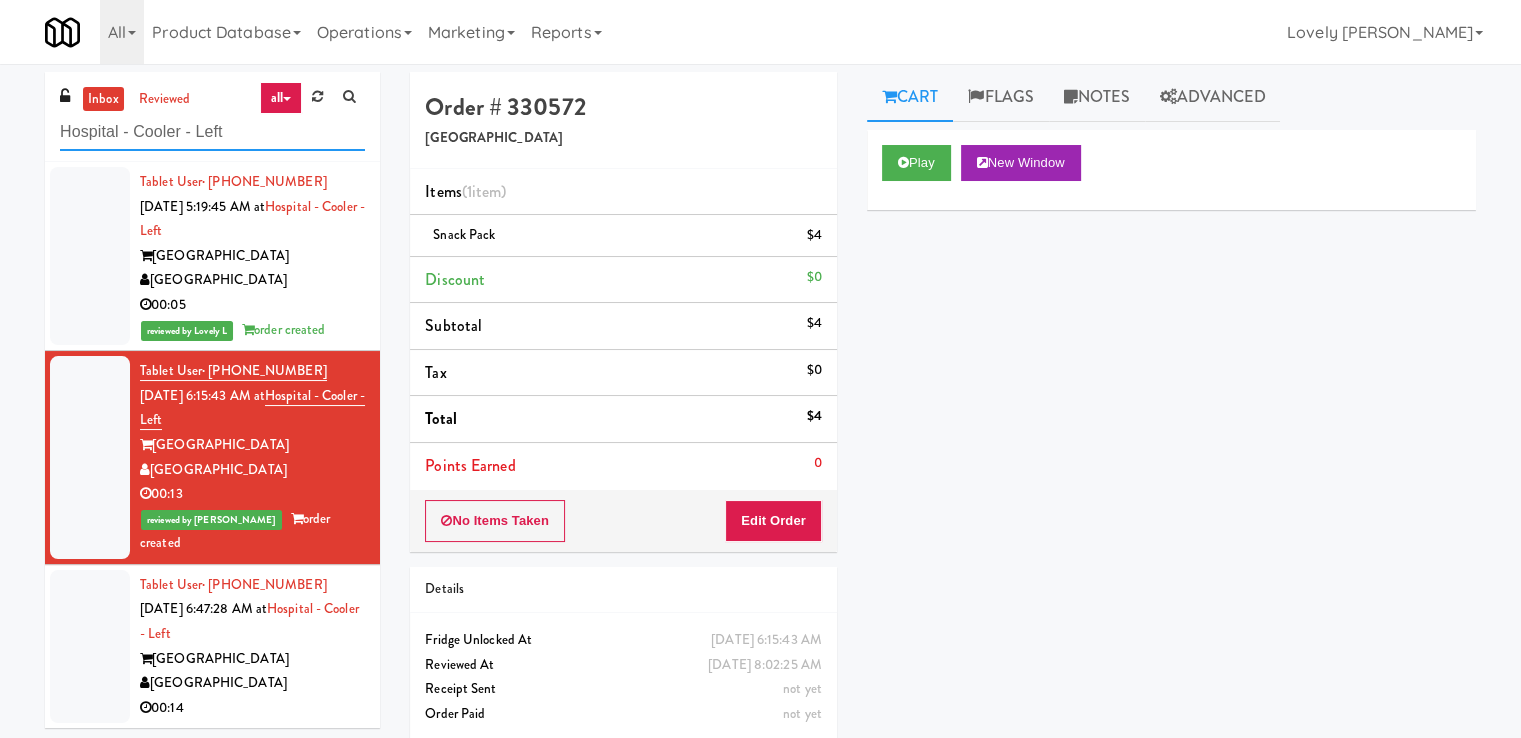click on "Hospital - Cooler - Left" at bounding box center [212, 132] 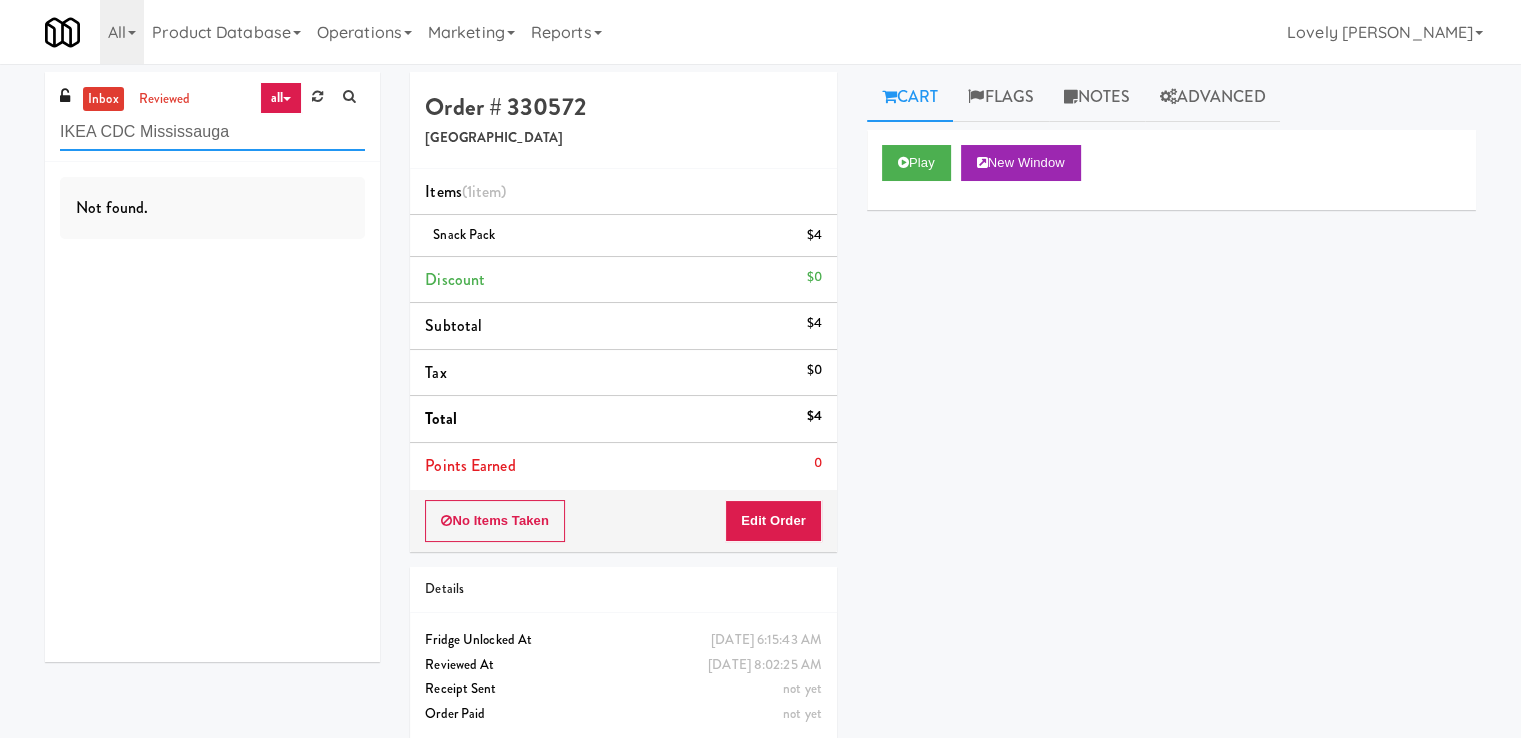 drag, startPoint x: 236, startPoint y: 127, endPoint x: 144, endPoint y: 128, distance: 92.00543 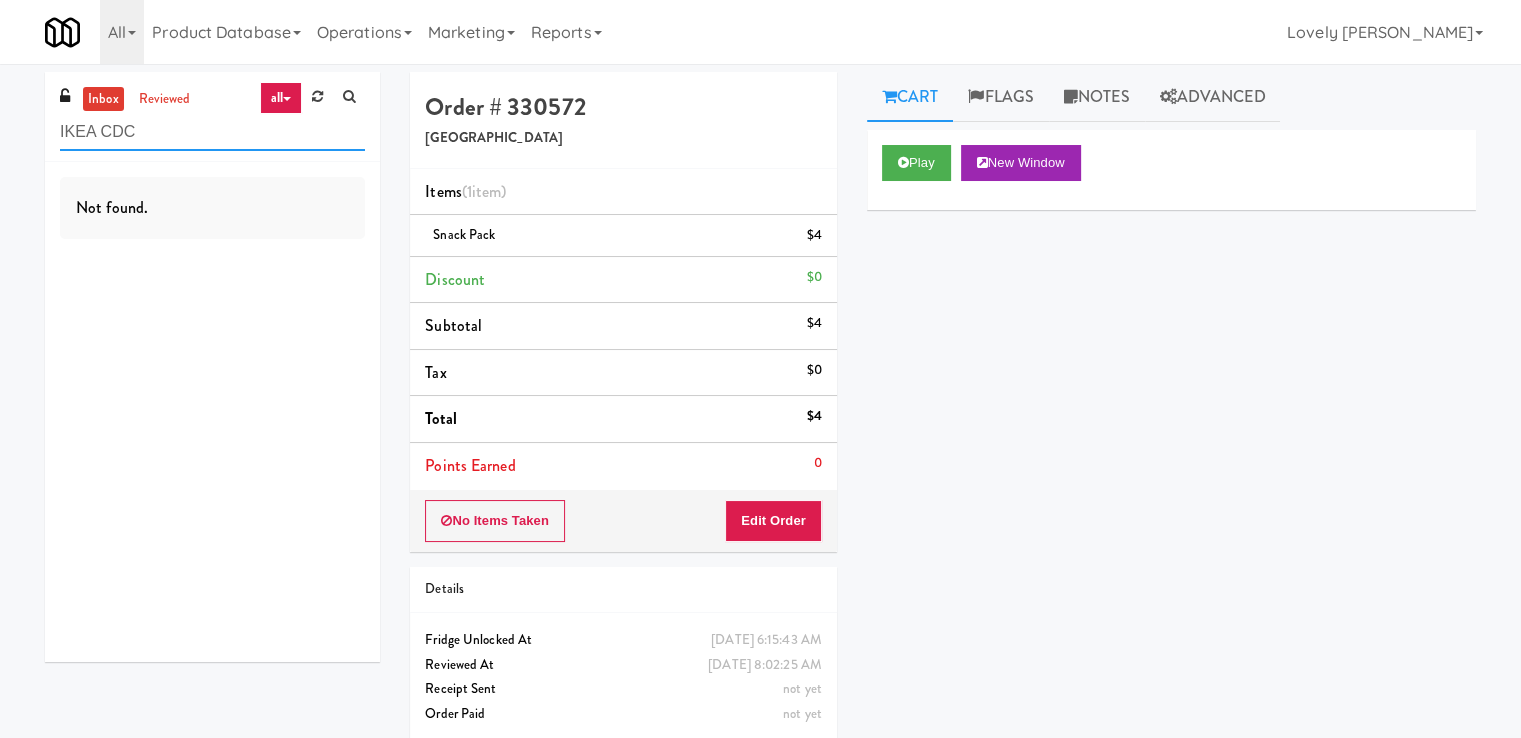 drag, startPoint x: 188, startPoint y: 145, endPoint x: 56, endPoint y: 129, distance: 132.96616 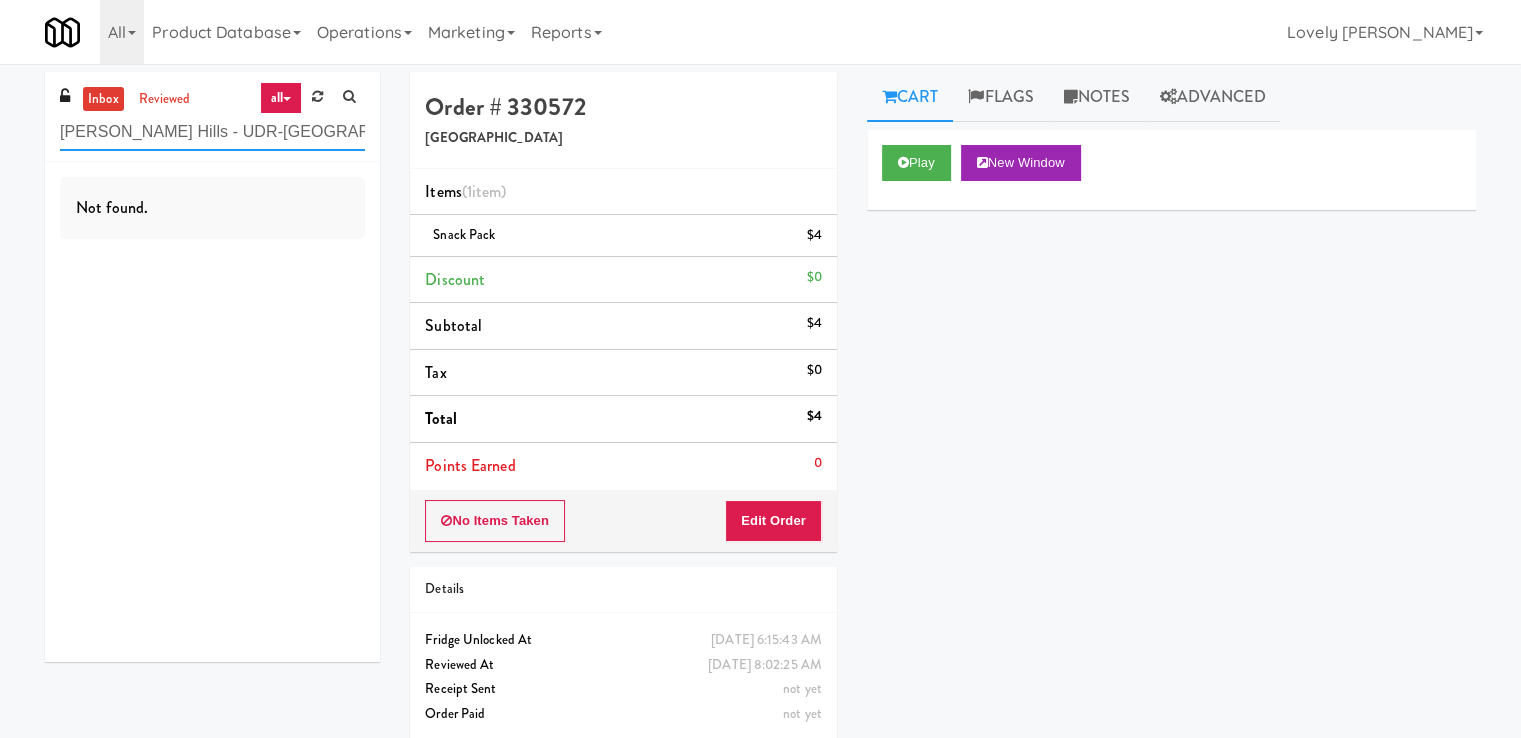 type on "[PERSON_NAME] Hills - UDR-[GEOGRAPHIC_DATA]" 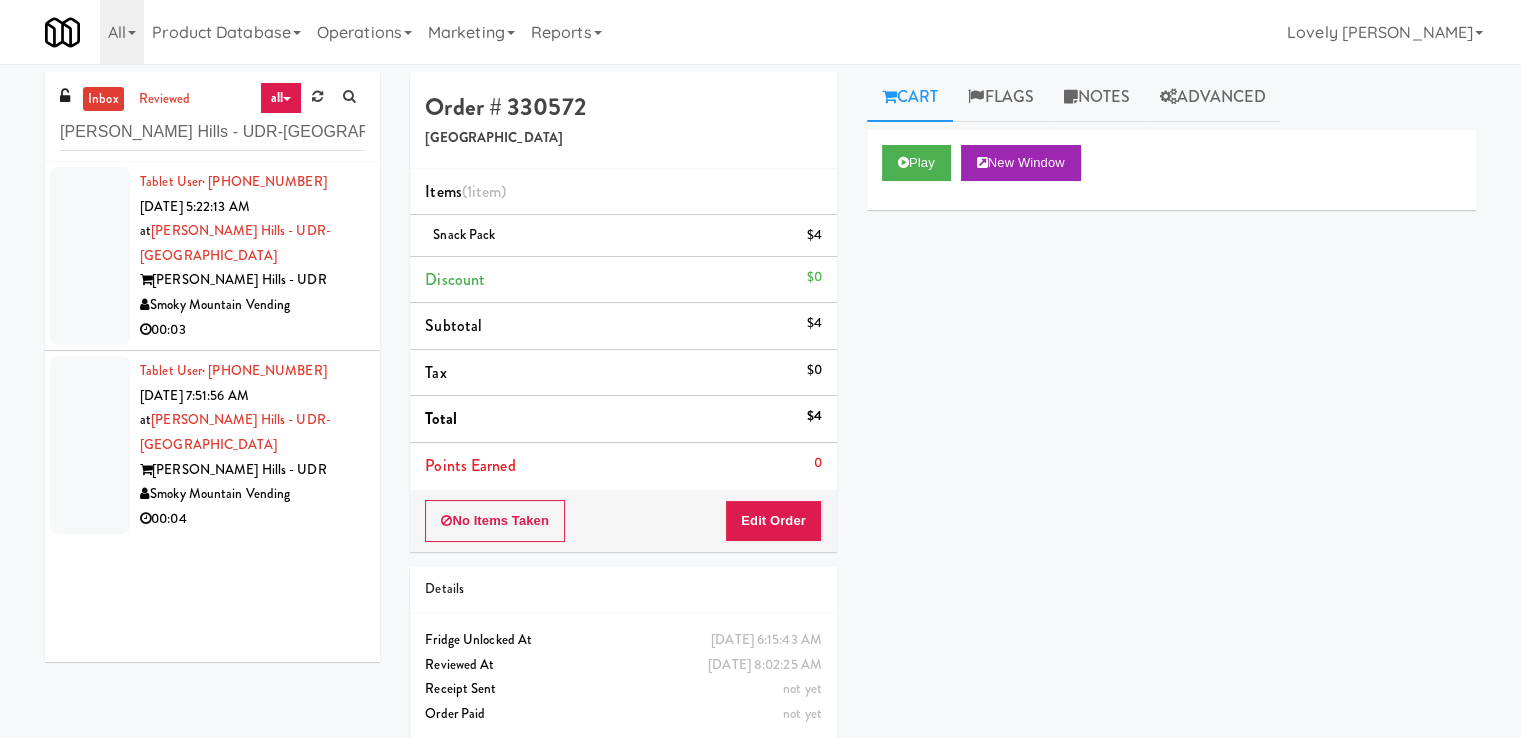 click on "00:03" at bounding box center [252, 330] 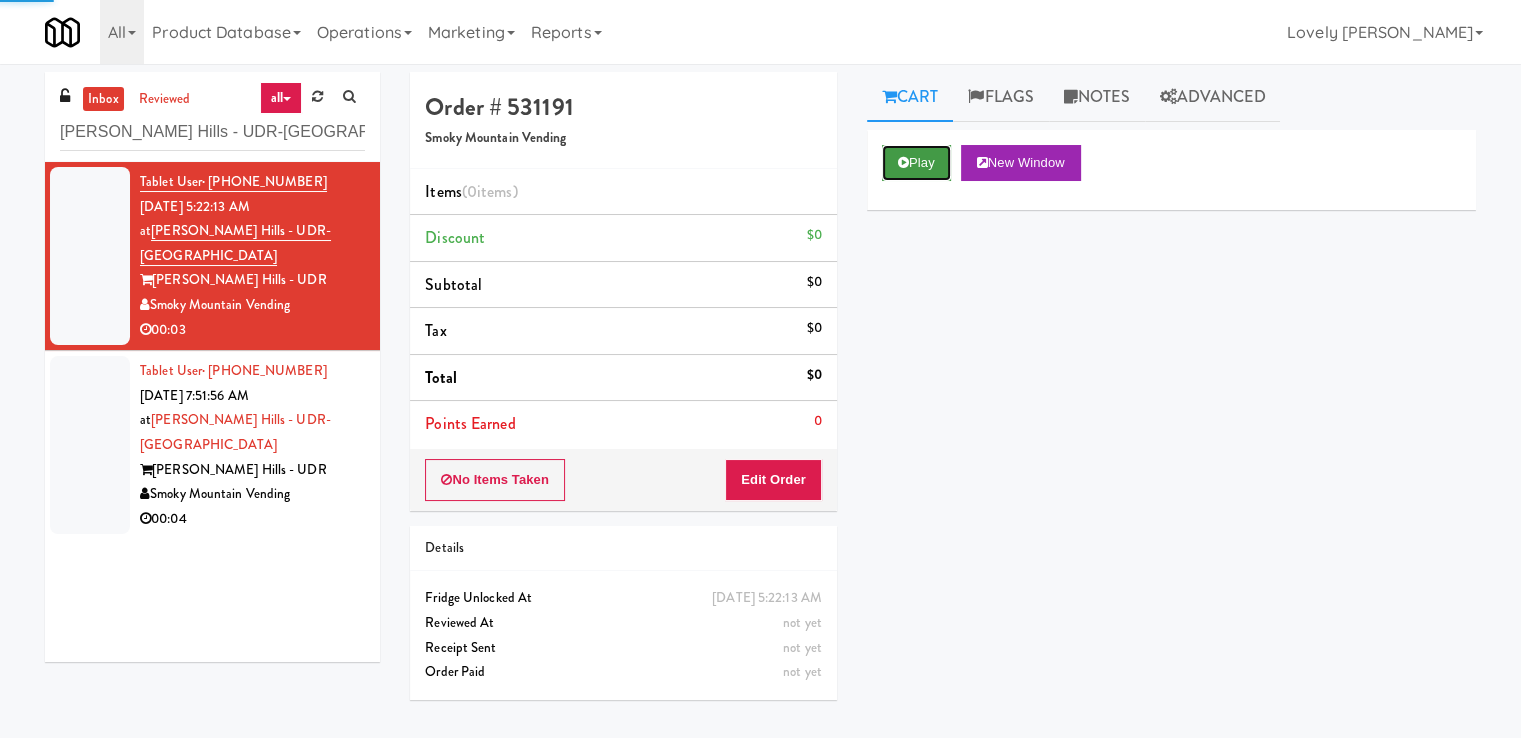 click on "Play" at bounding box center [916, 163] 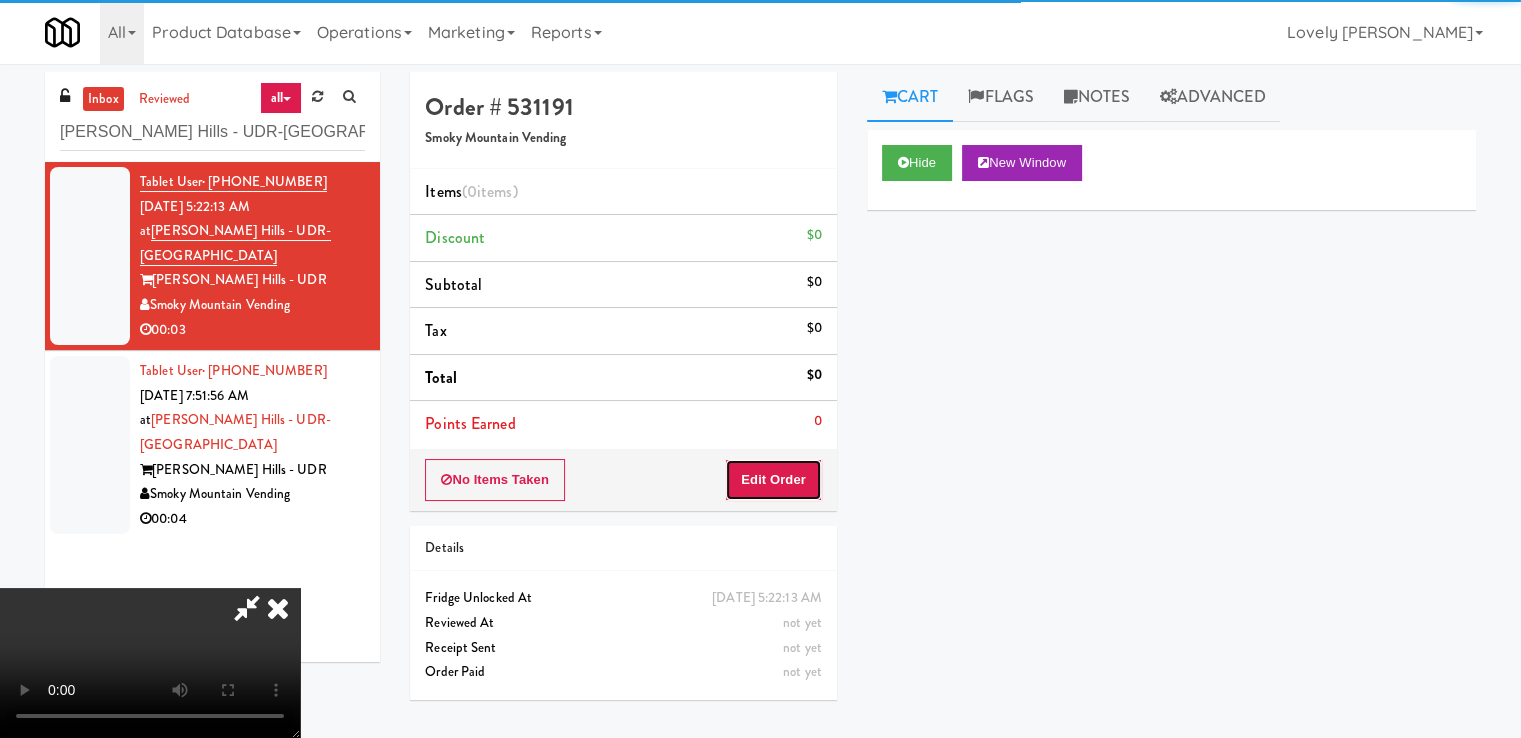 click on "Edit Order" at bounding box center (773, 480) 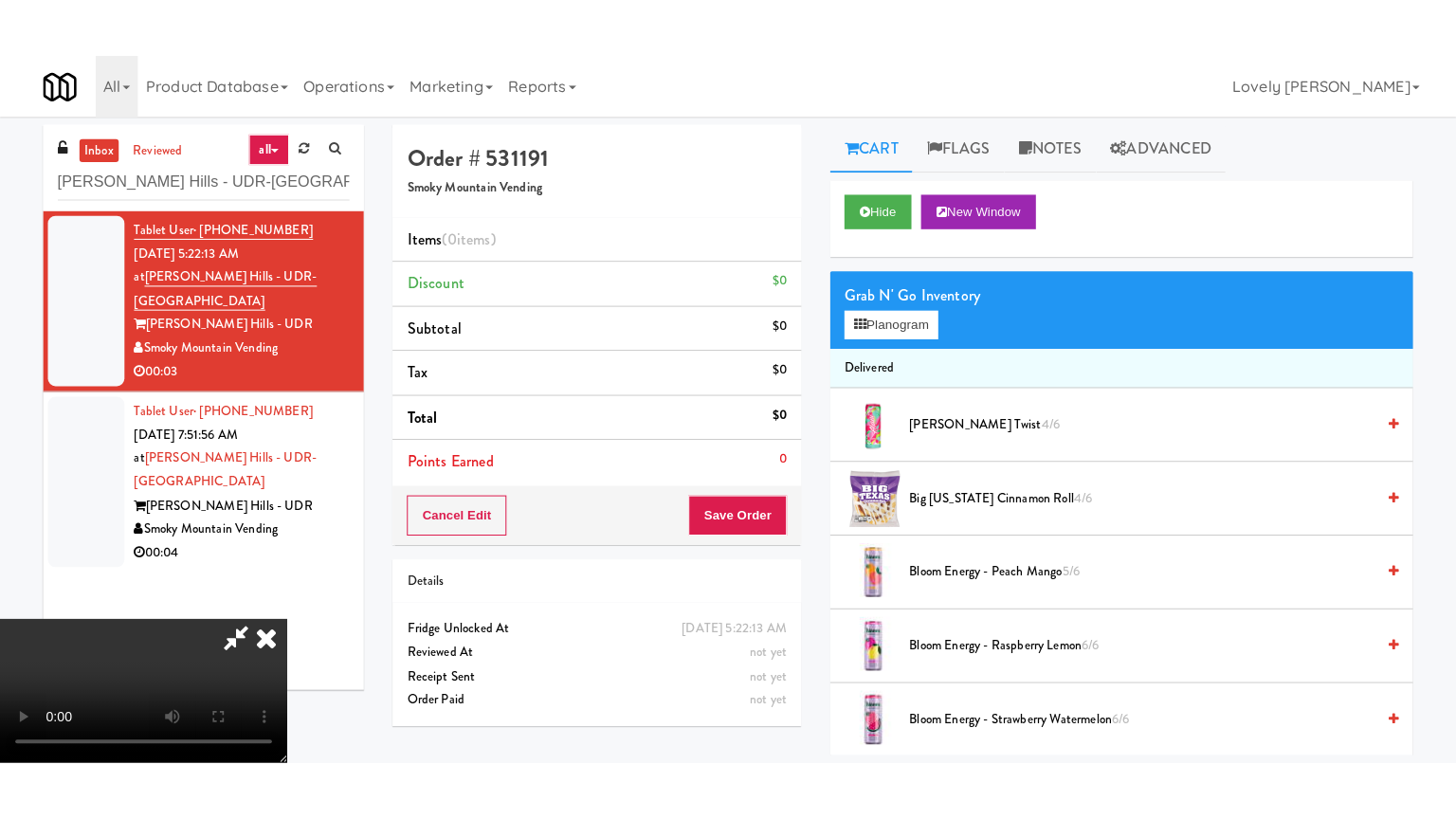 scroll, scrollTop: 259, scrollLeft: 0, axis: vertical 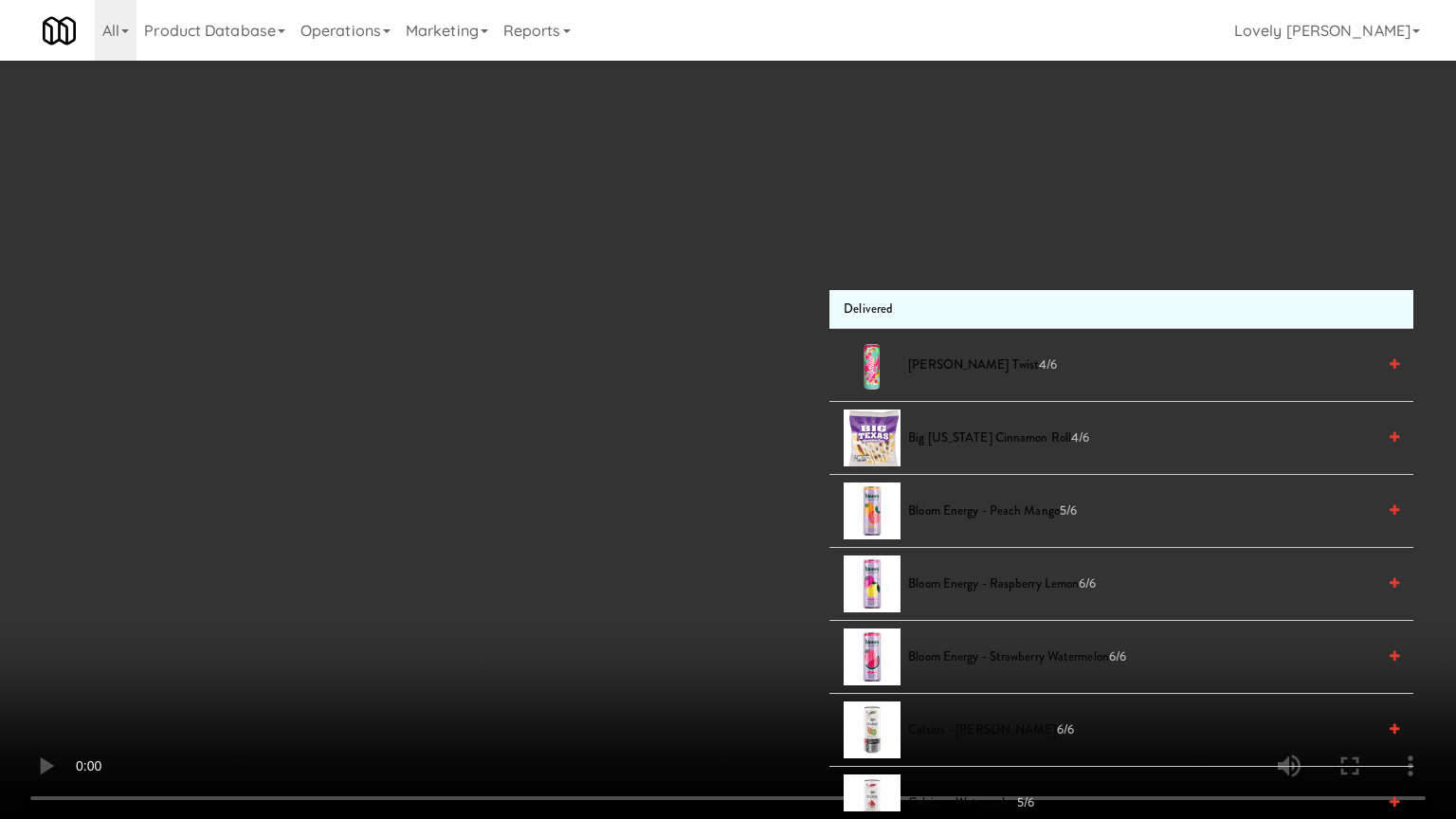 type 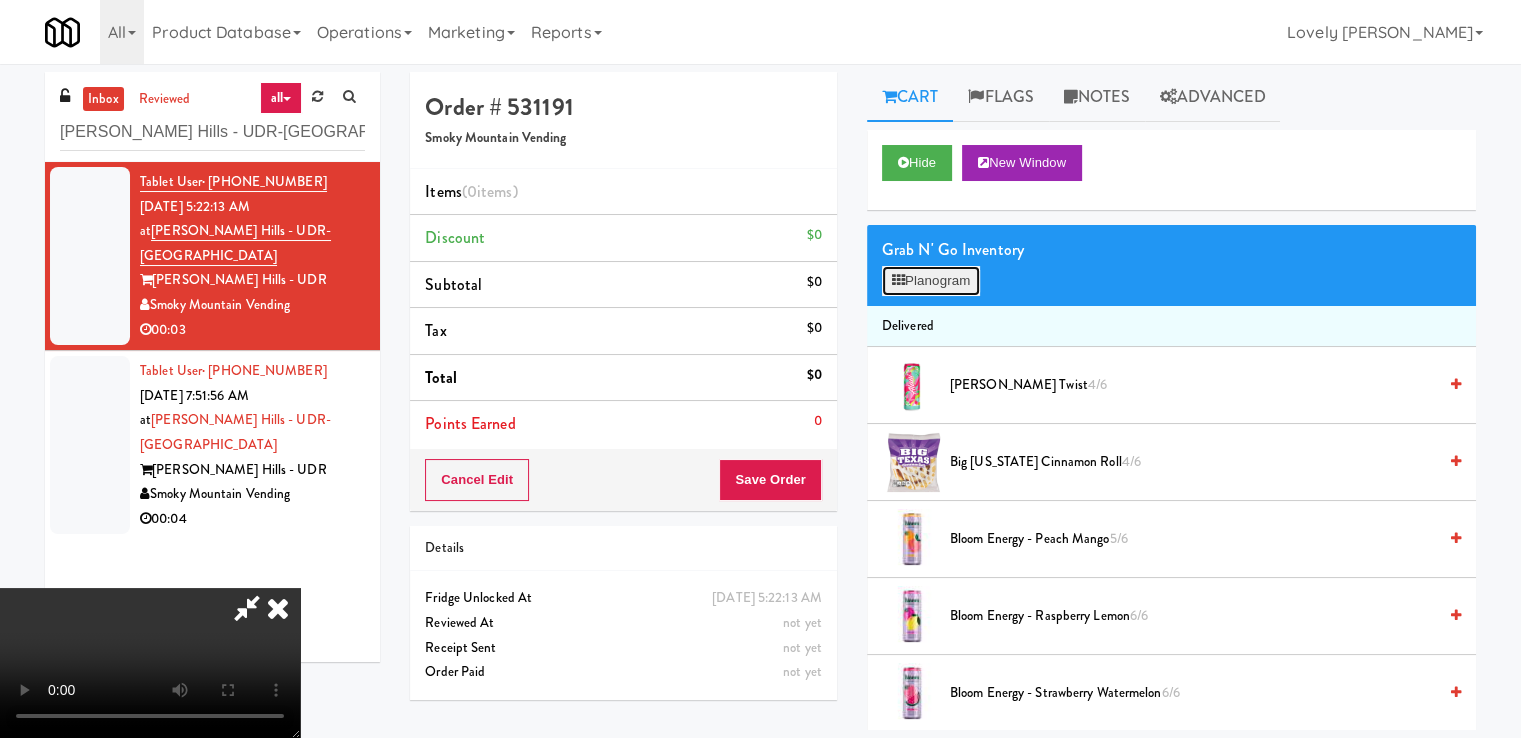 click on "Planogram" at bounding box center [931, 281] 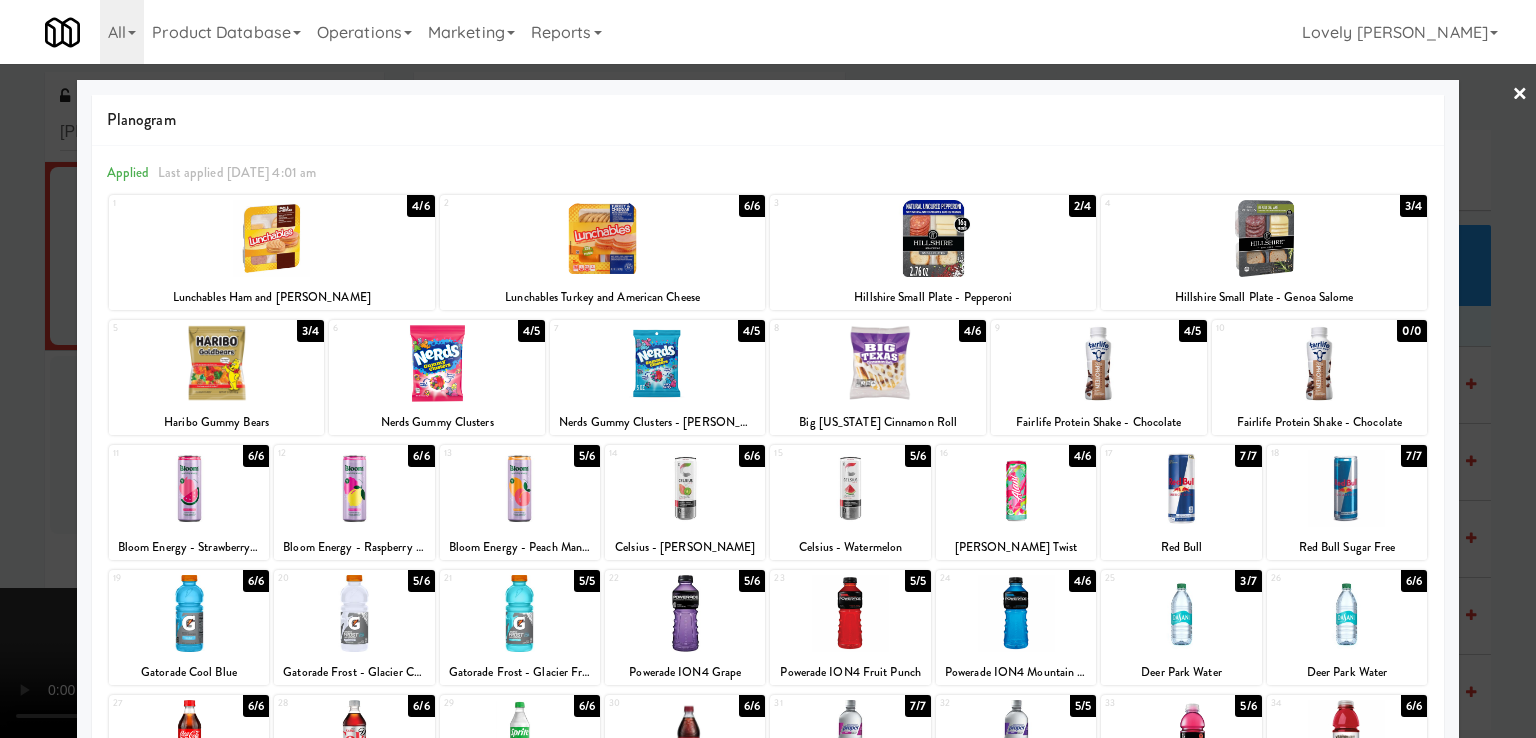 click at bounding box center [658, 363] 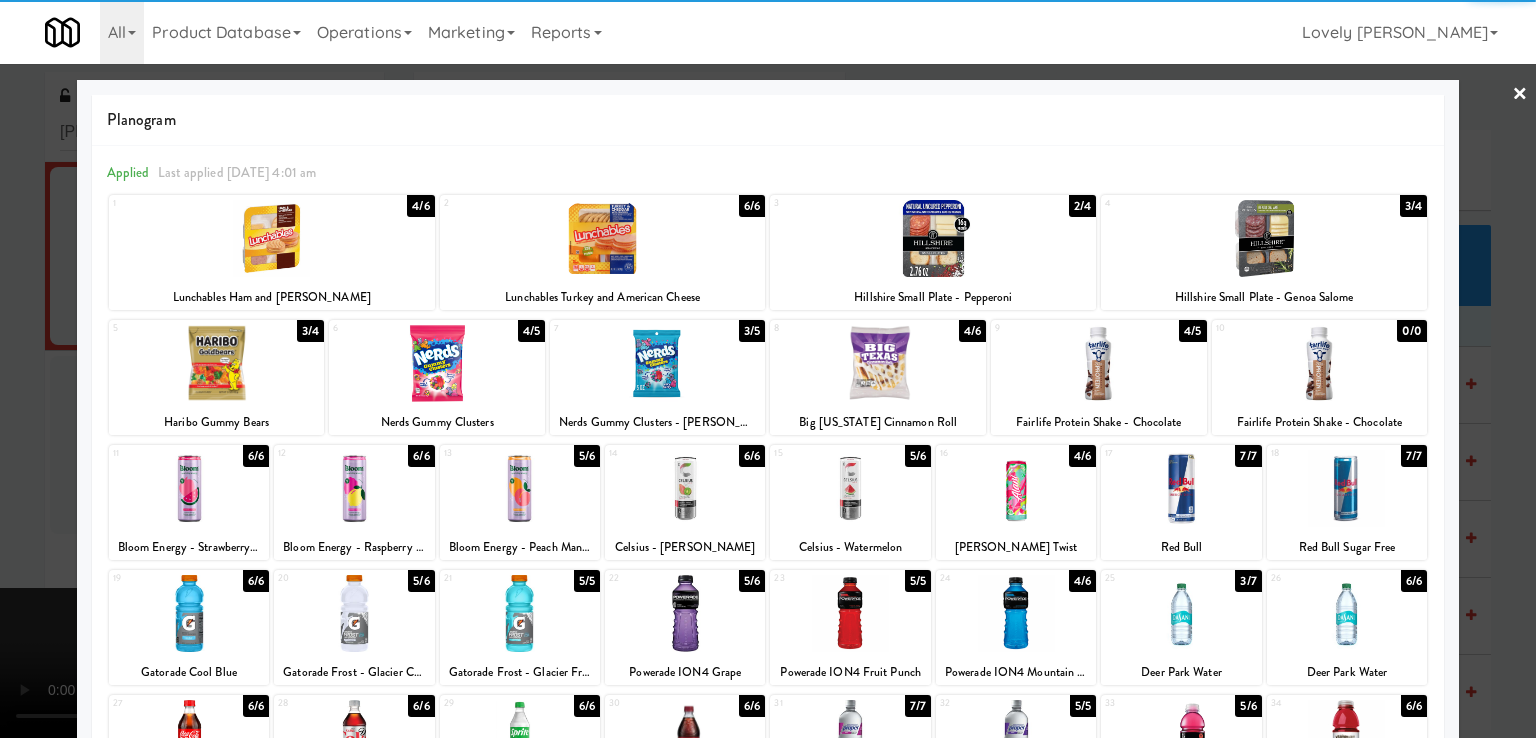 click at bounding box center (768, 369) 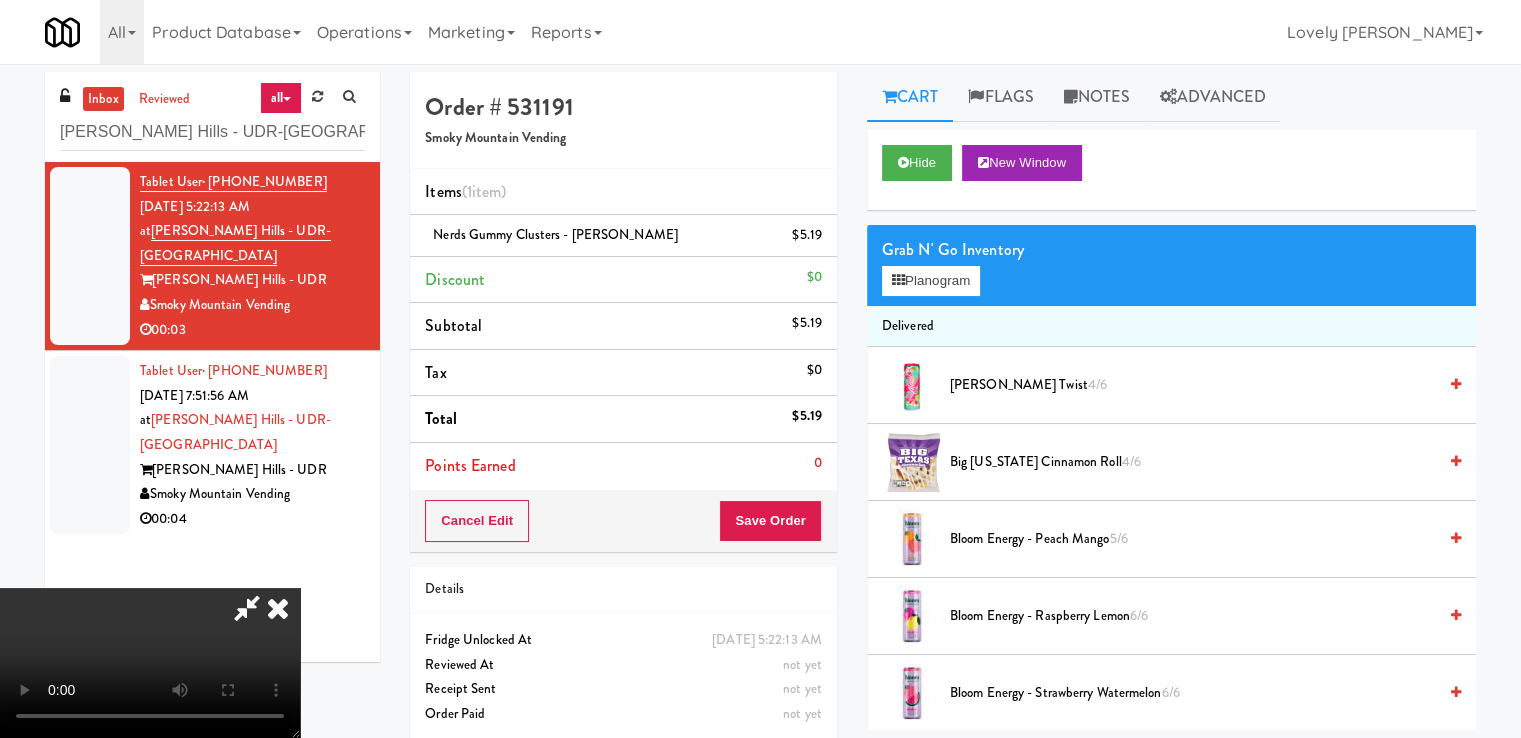 click at bounding box center (150, 663) 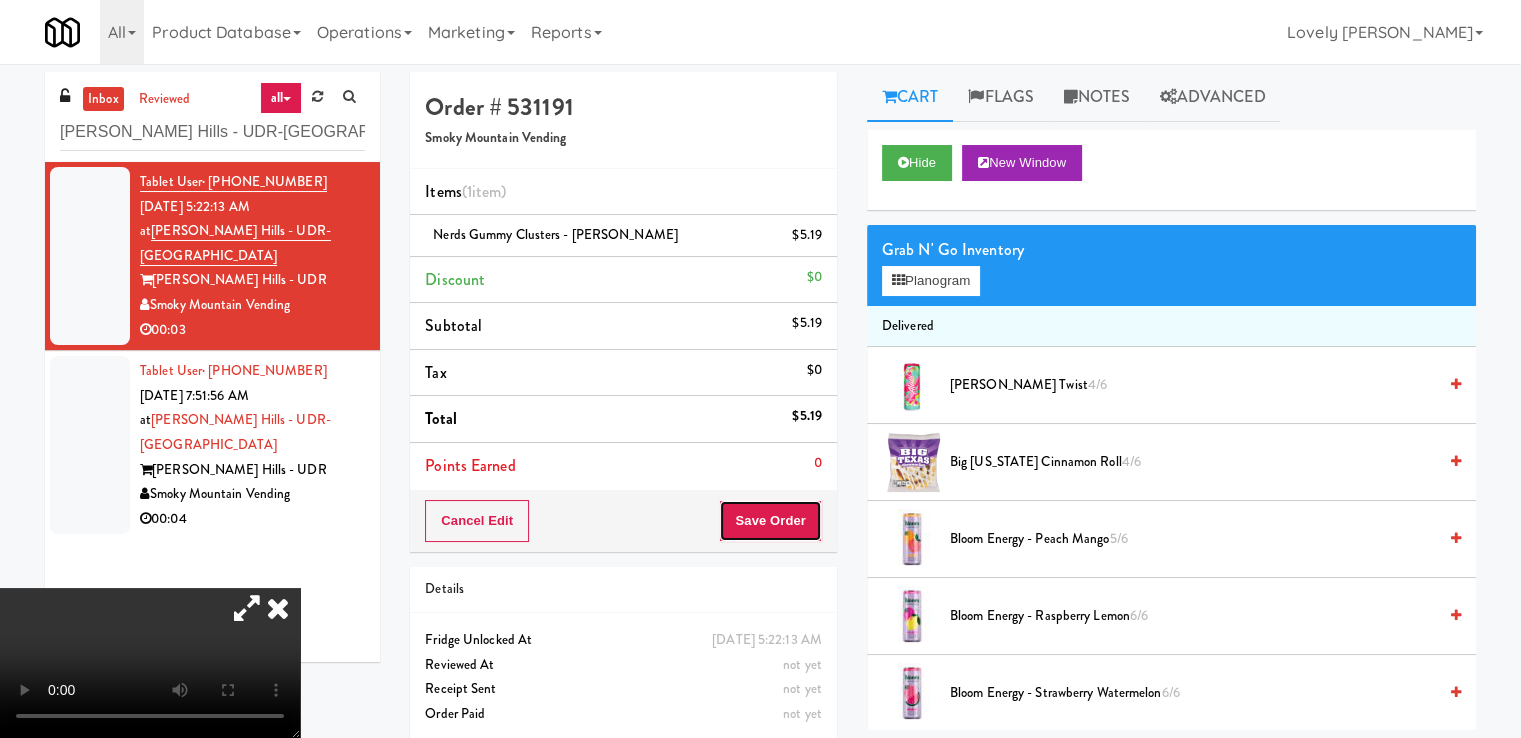 click on "Save Order" at bounding box center [770, 521] 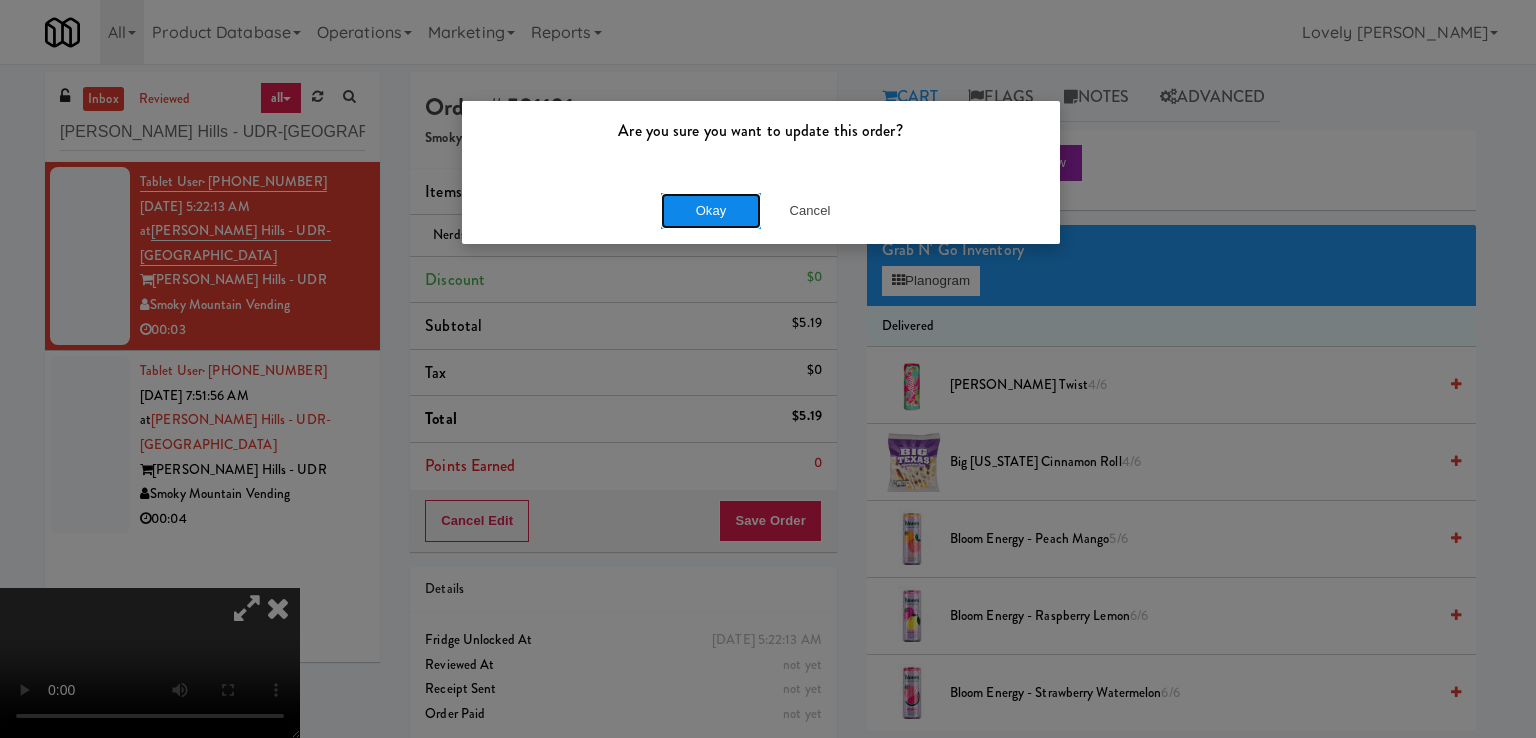 click on "Okay" at bounding box center (711, 211) 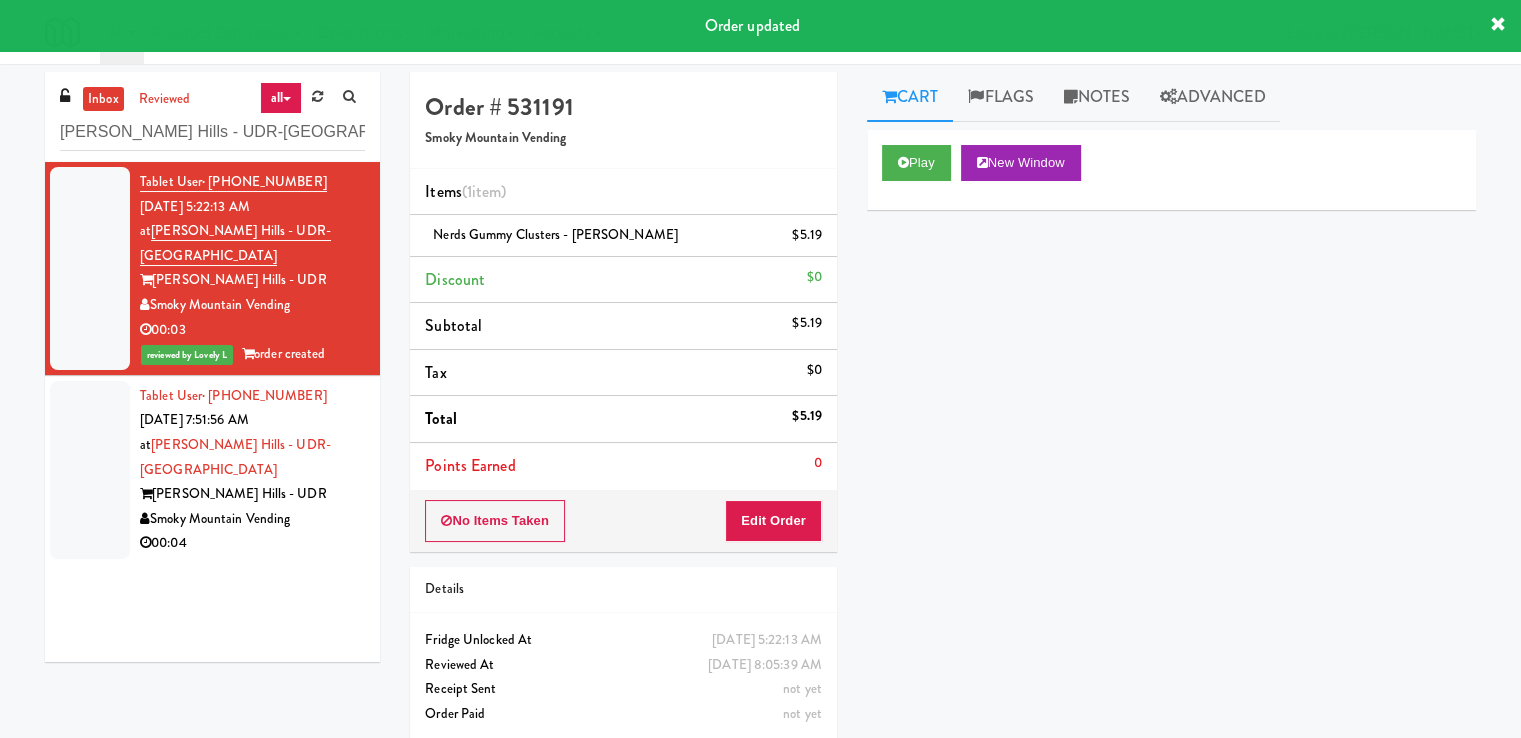 click on "Smoky Mountain Vending" at bounding box center [252, 519] 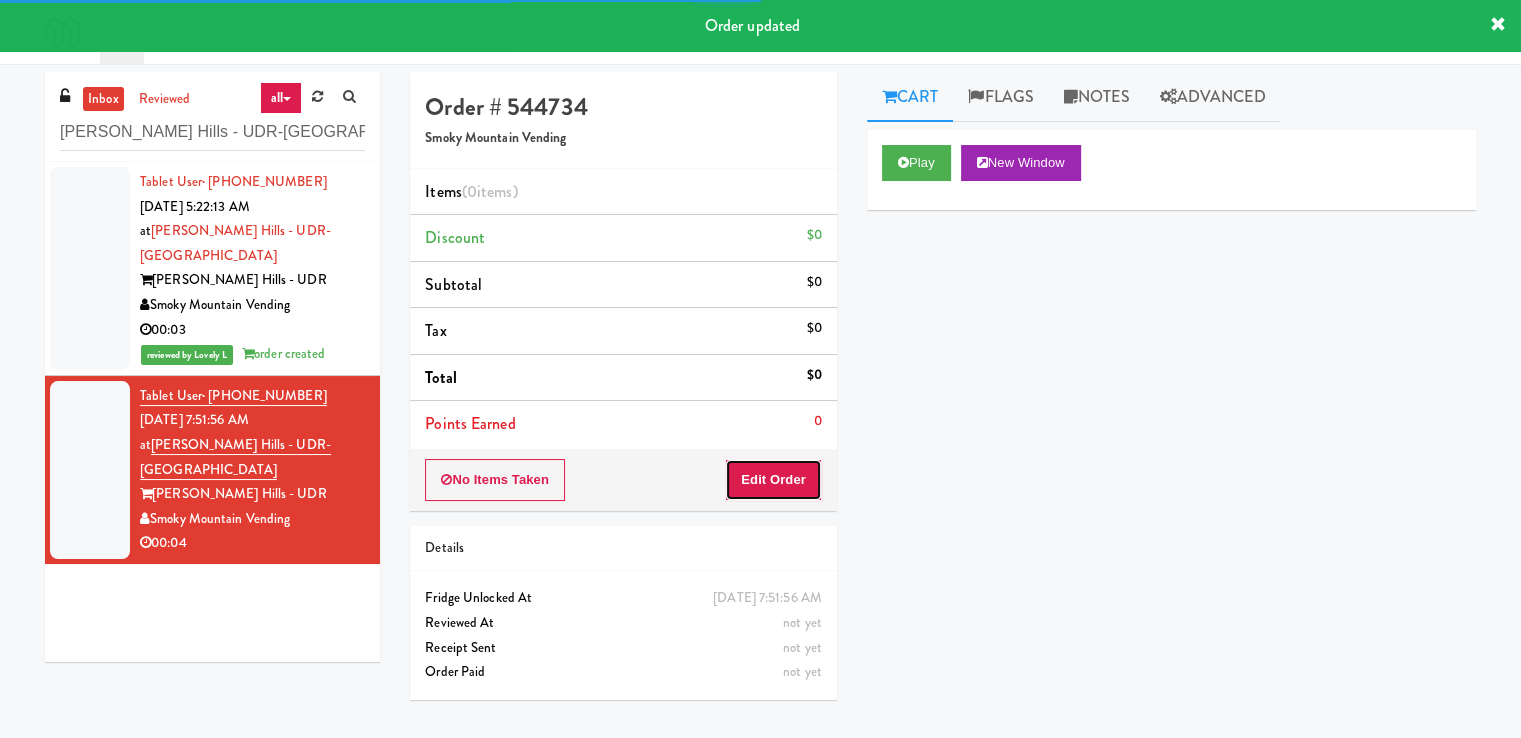 click on "Edit Order" at bounding box center [773, 480] 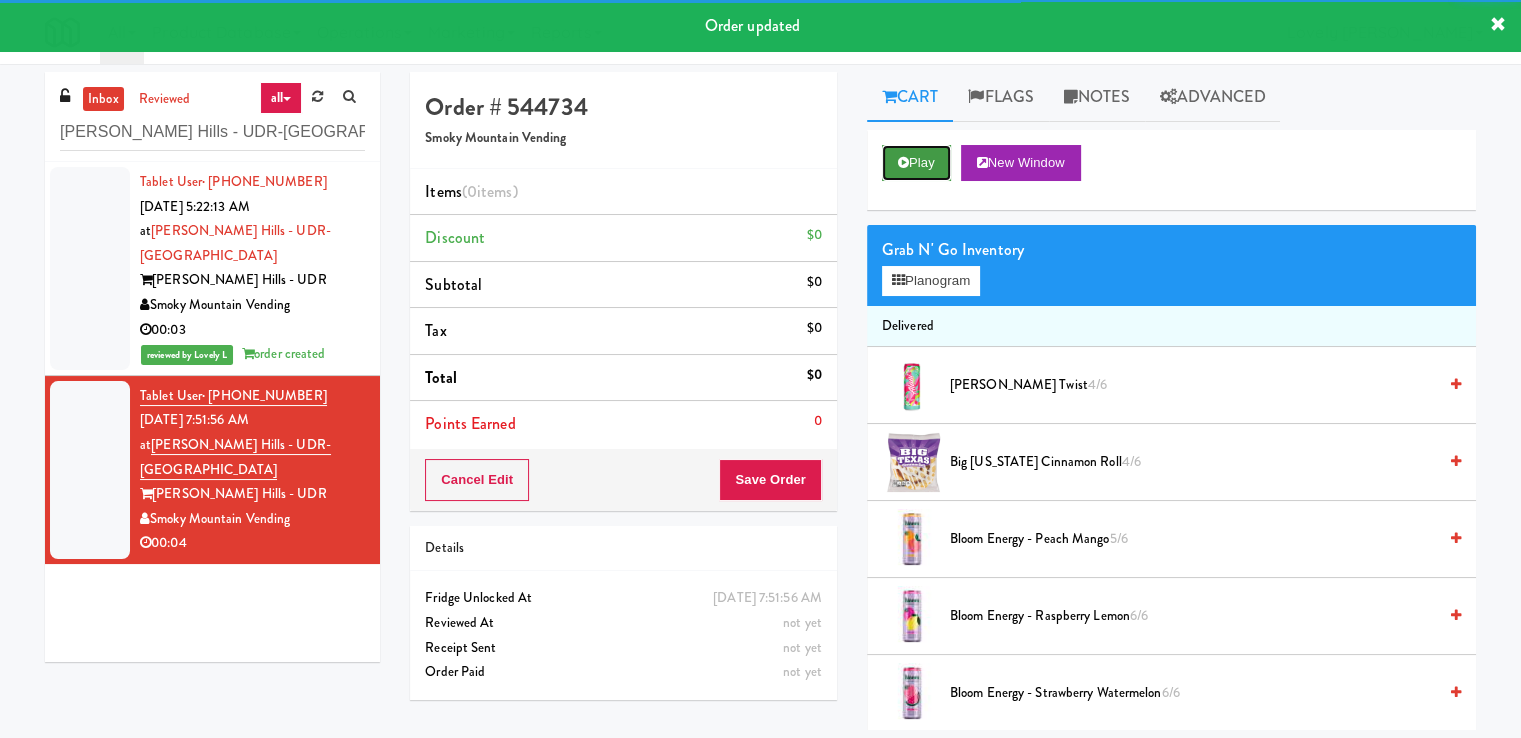click at bounding box center (903, 162) 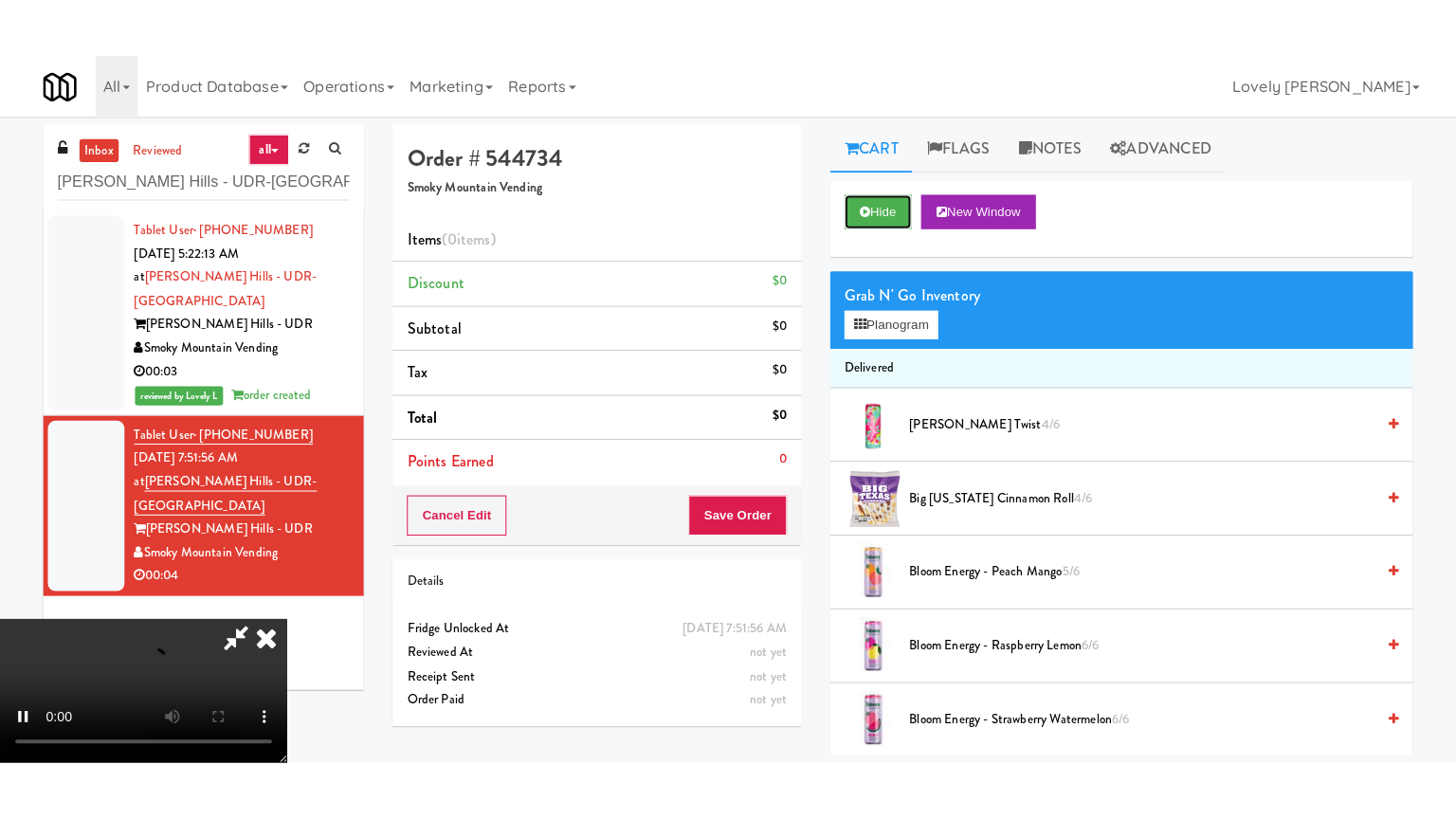 scroll, scrollTop: 259, scrollLeft: 0, axis: vertical 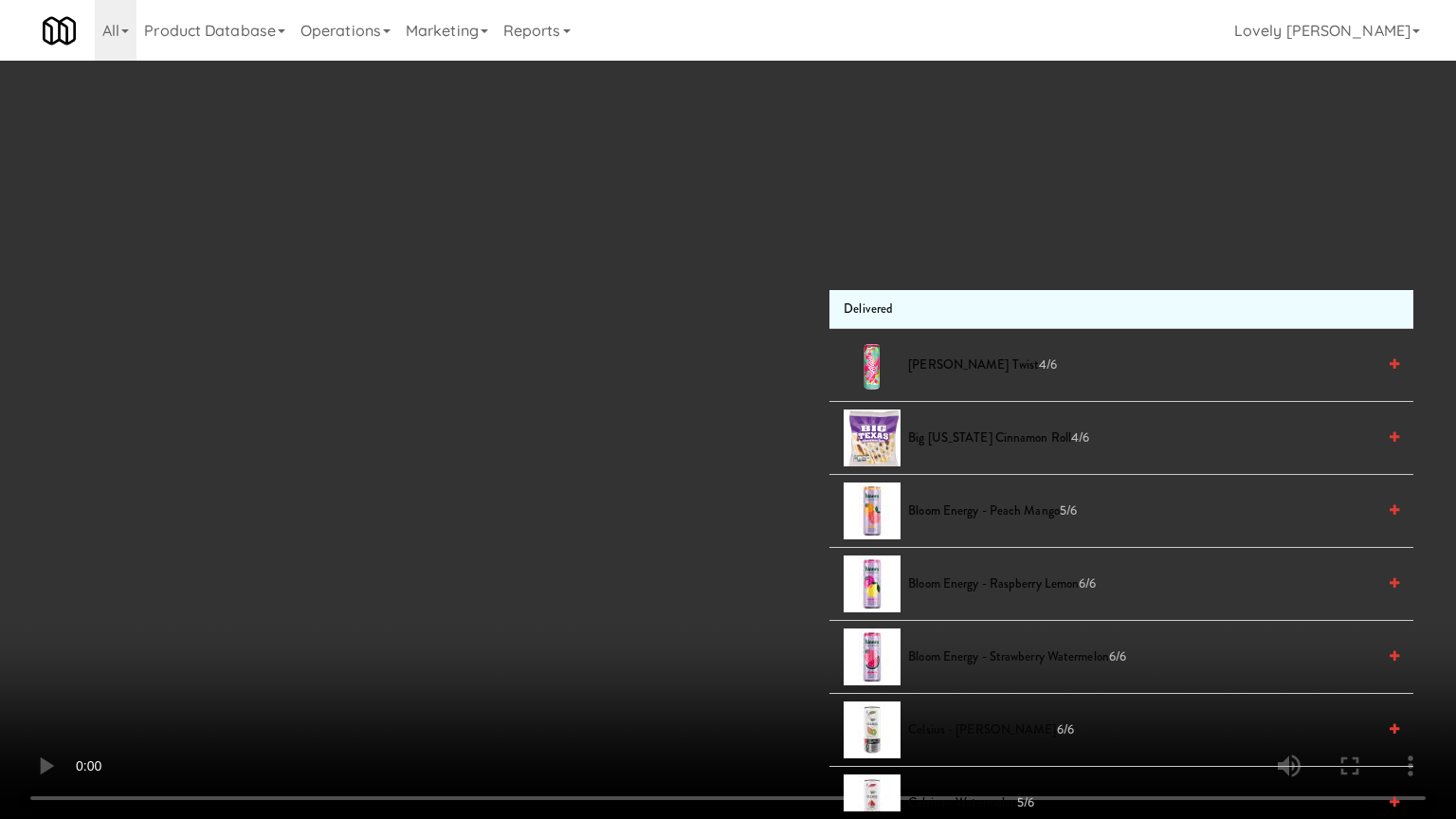 type 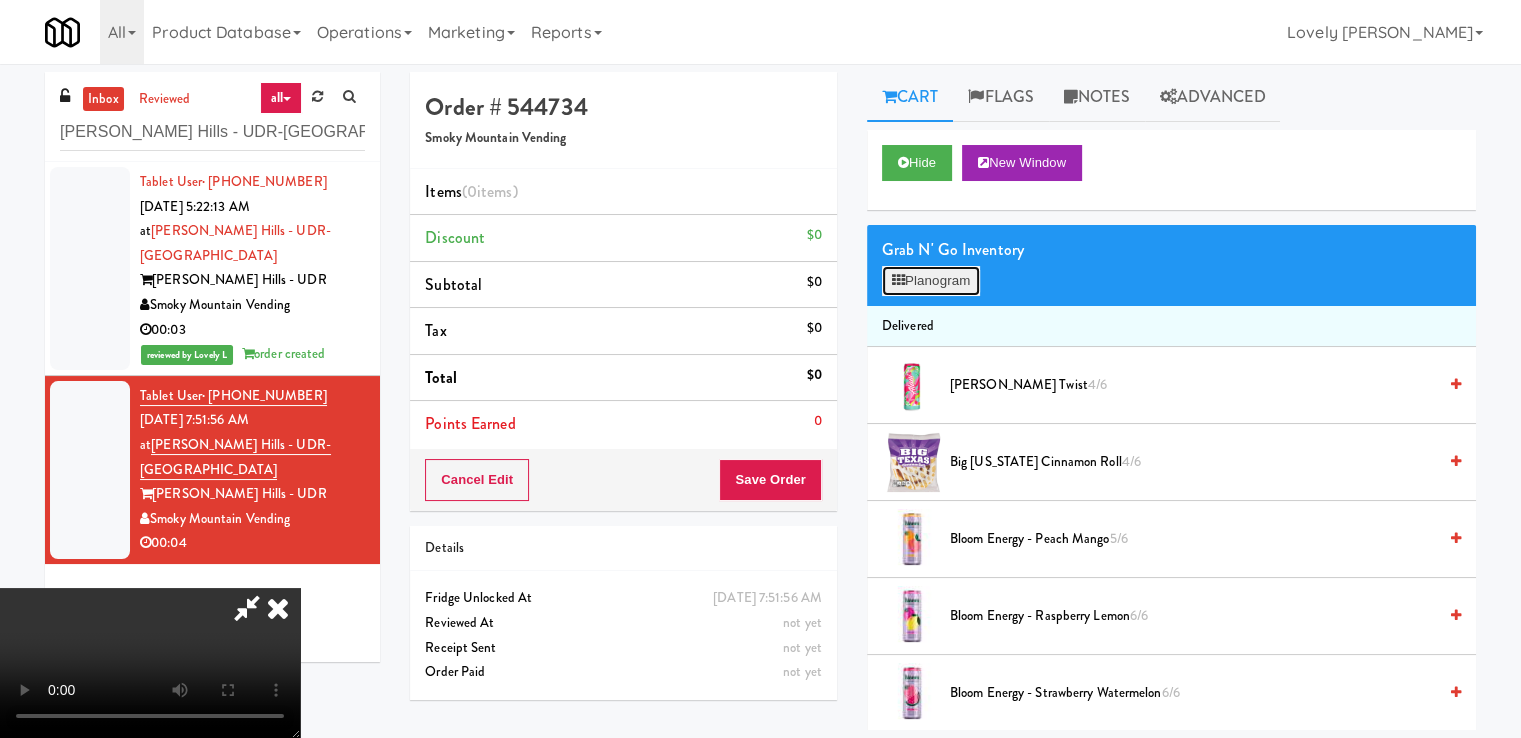 click on "Planogram" at bounding box center [931, 281] 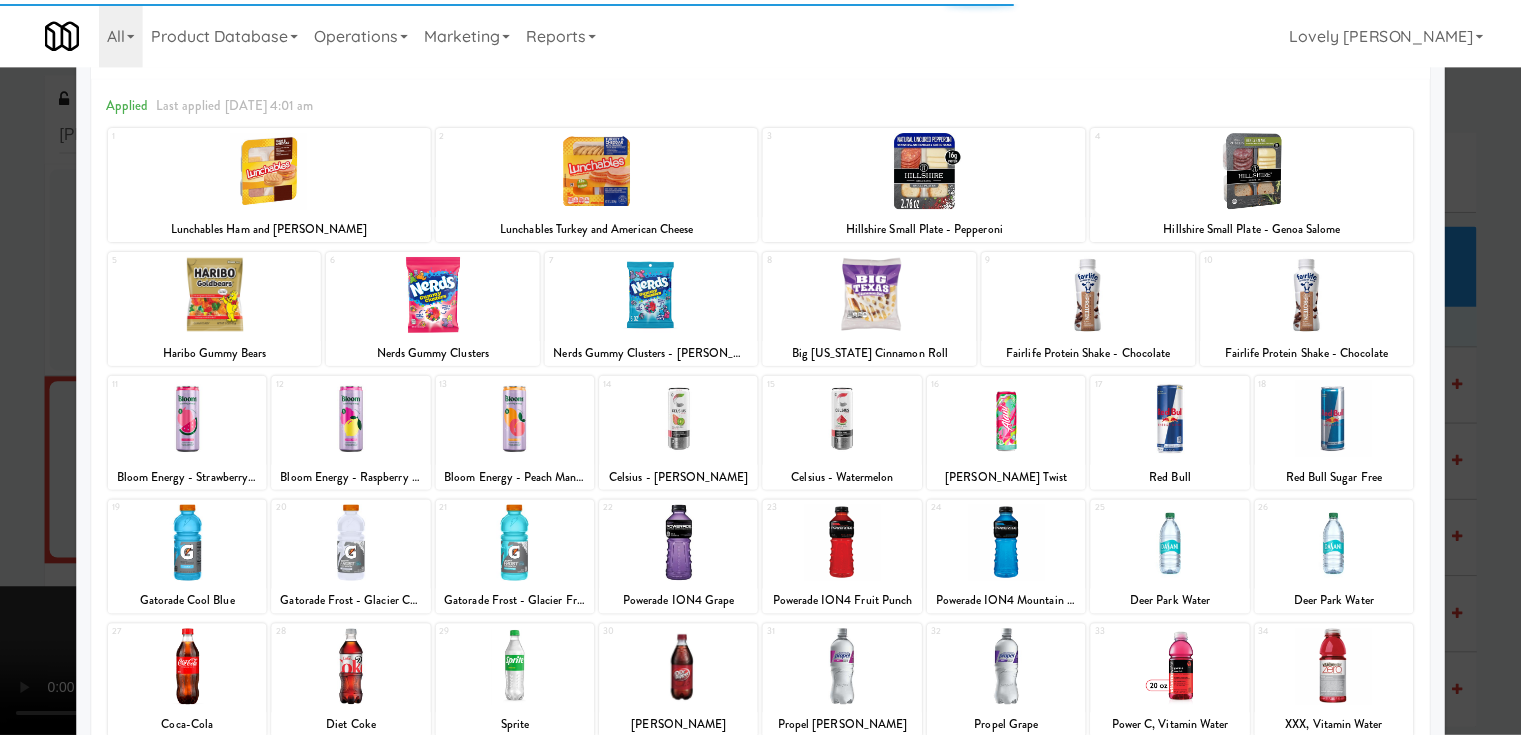 scroll, scrollTop: 244, scrollLeft: 0, axis: vertical 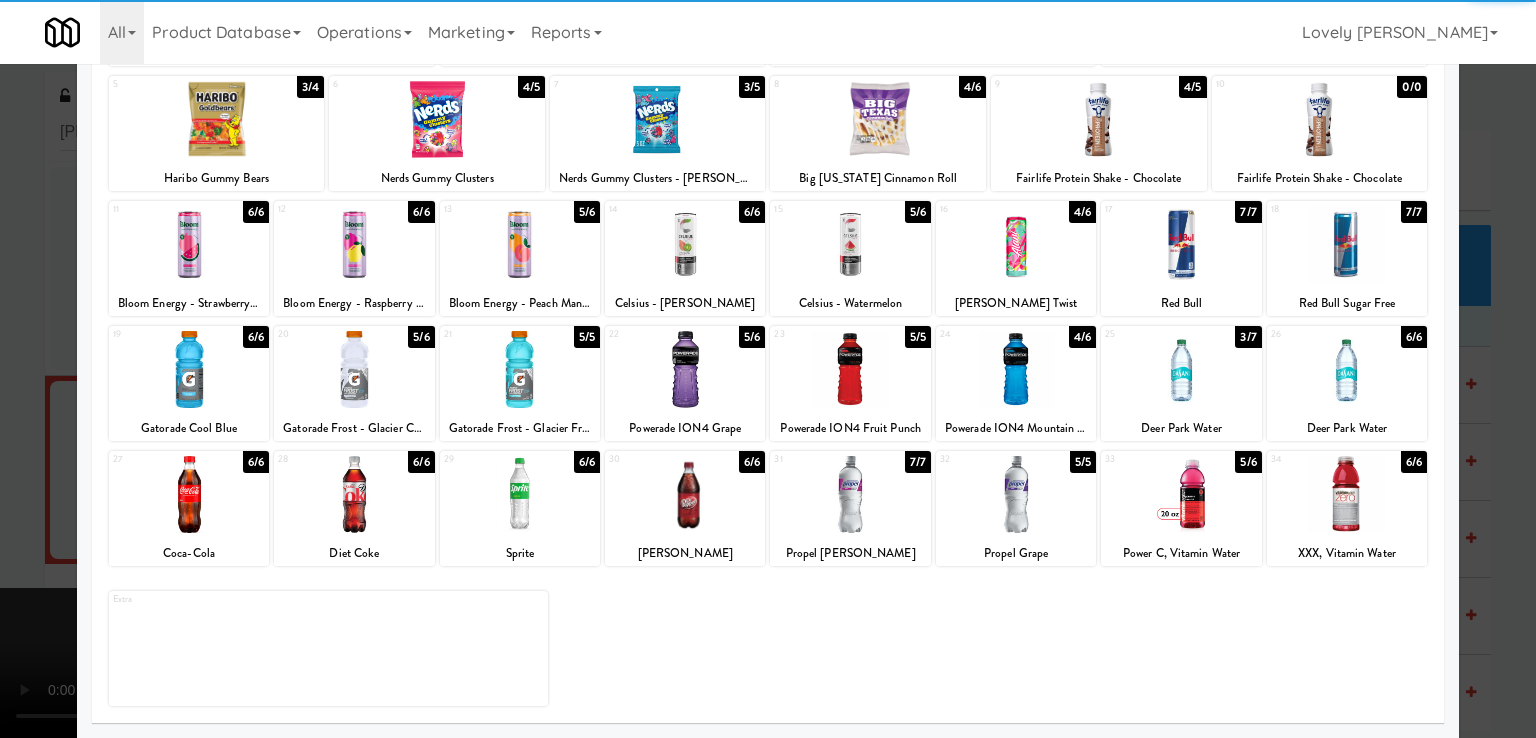 click at bounding box center (1016, 369) 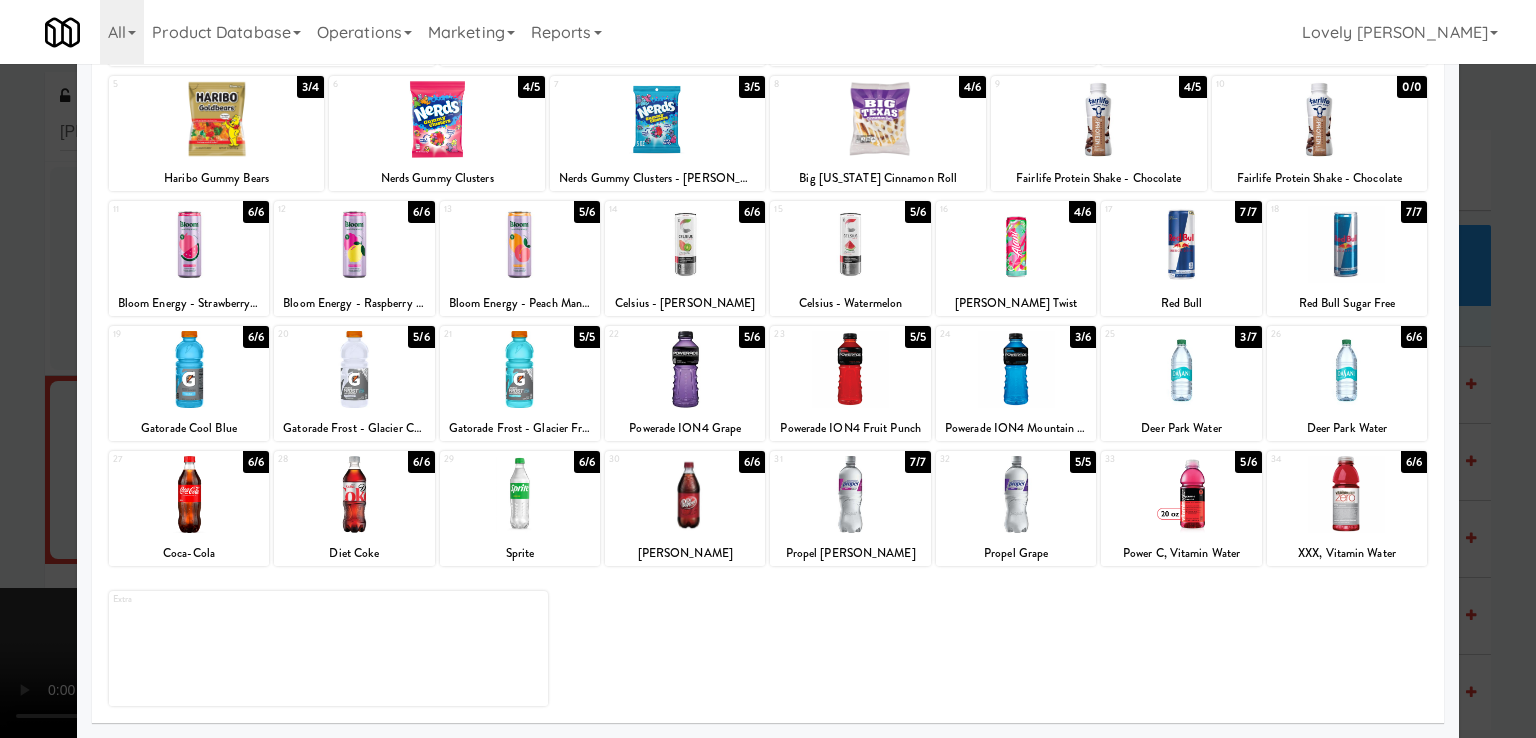 click at bounding box center [768, 369] 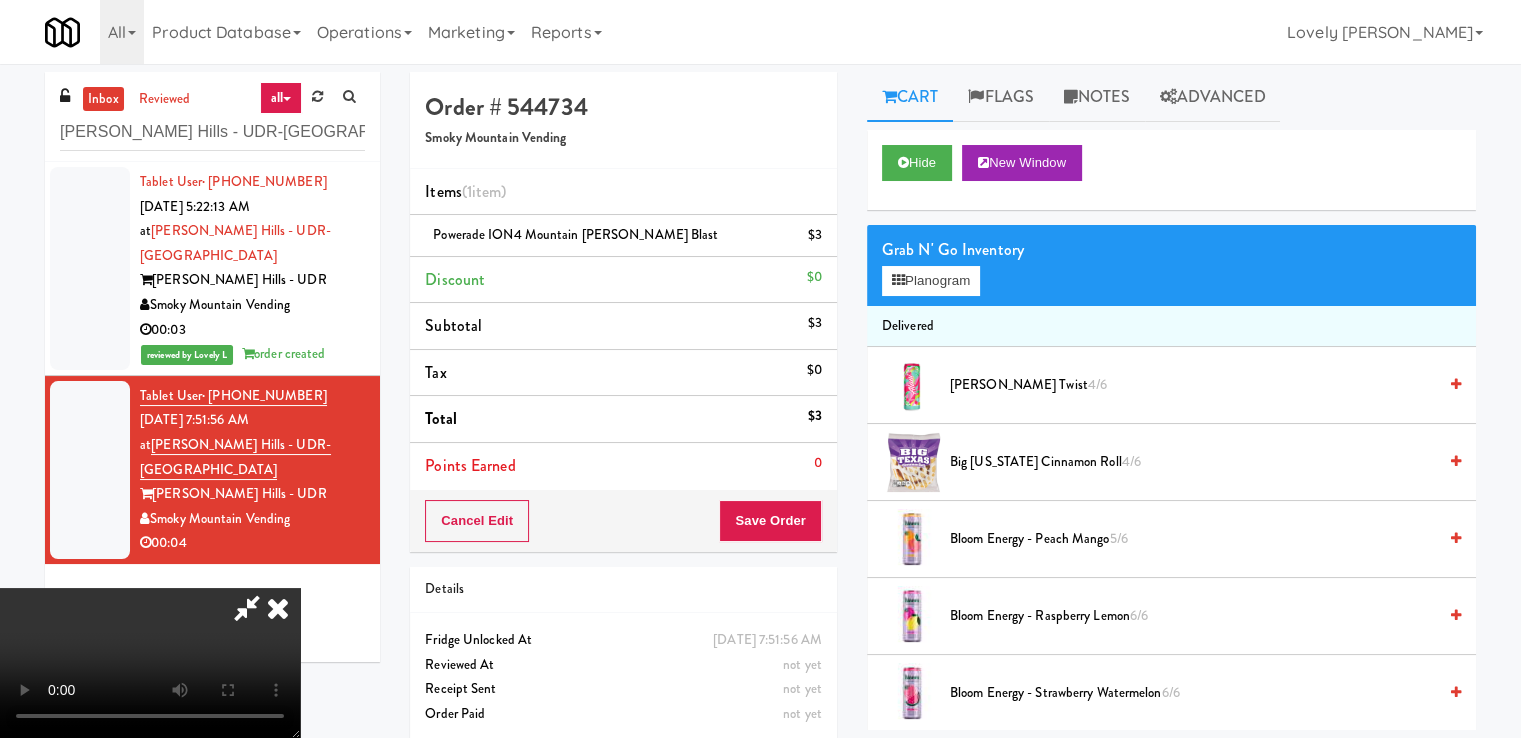 click at bounding box center [278, 608] 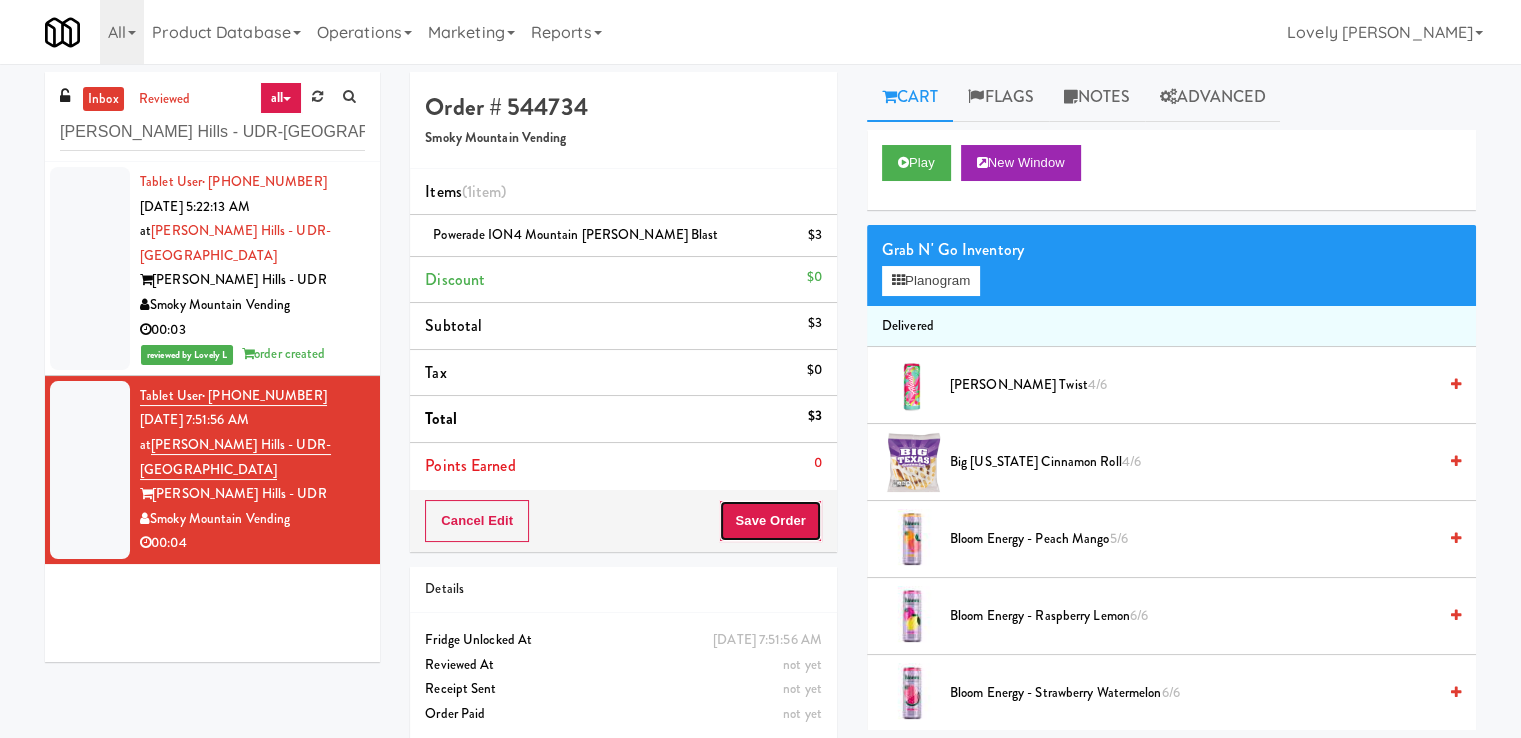 click on "Save Order" at bounding box center (770, 521) 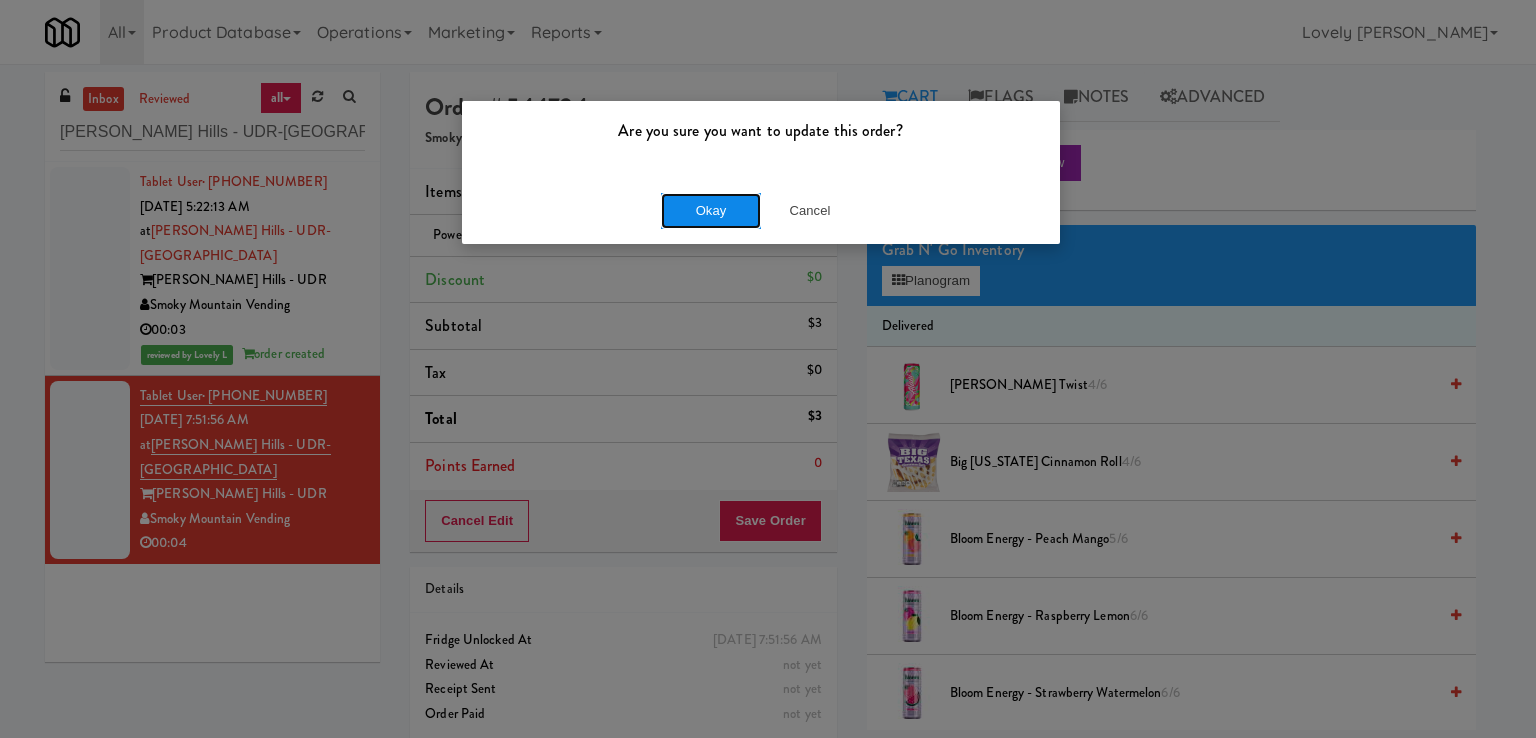 click on "Okay" at bounding box center (711, 211) 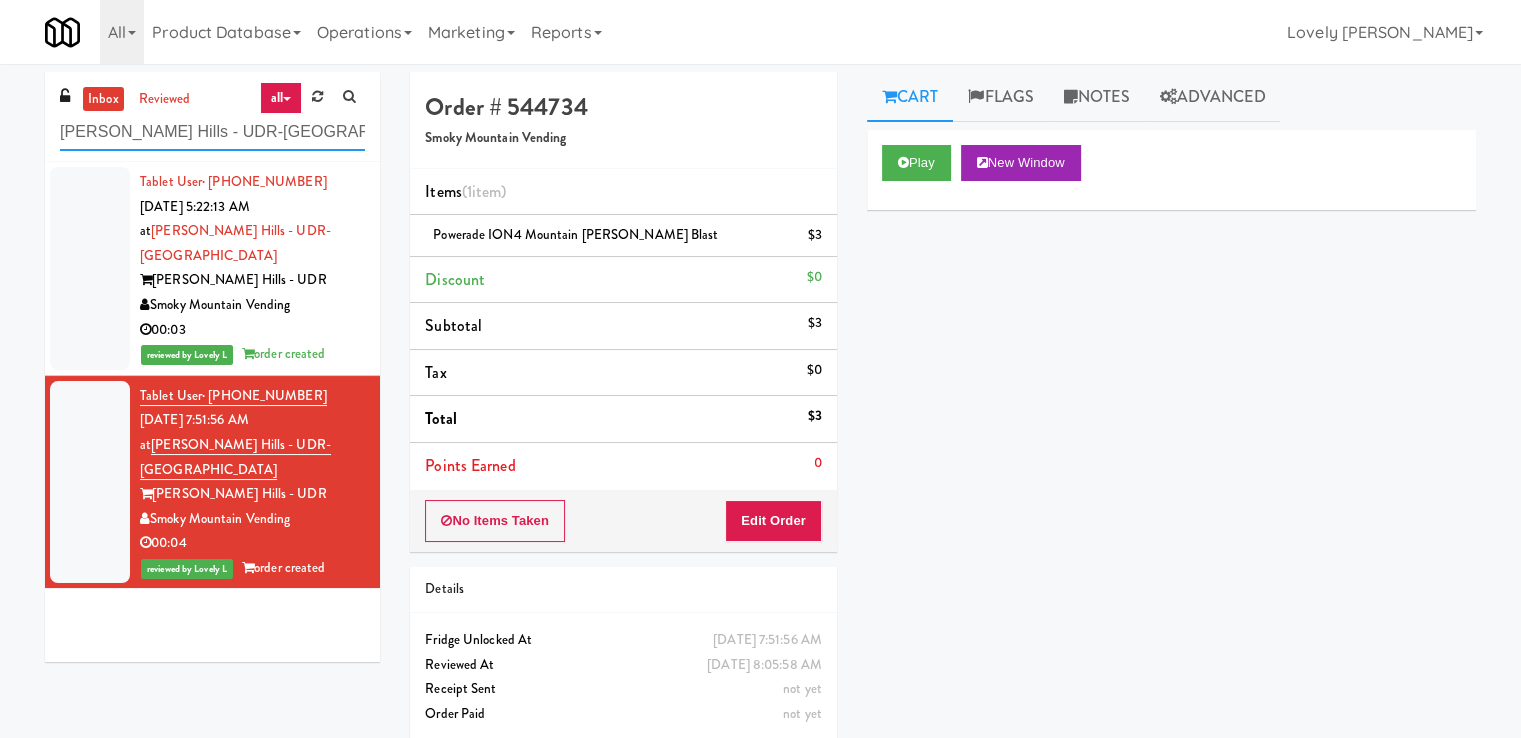 click on "[PERSON_NAME] Hills - UDR-[GEOGRAPHIC_DATA]" at bounding box center (212, 132) 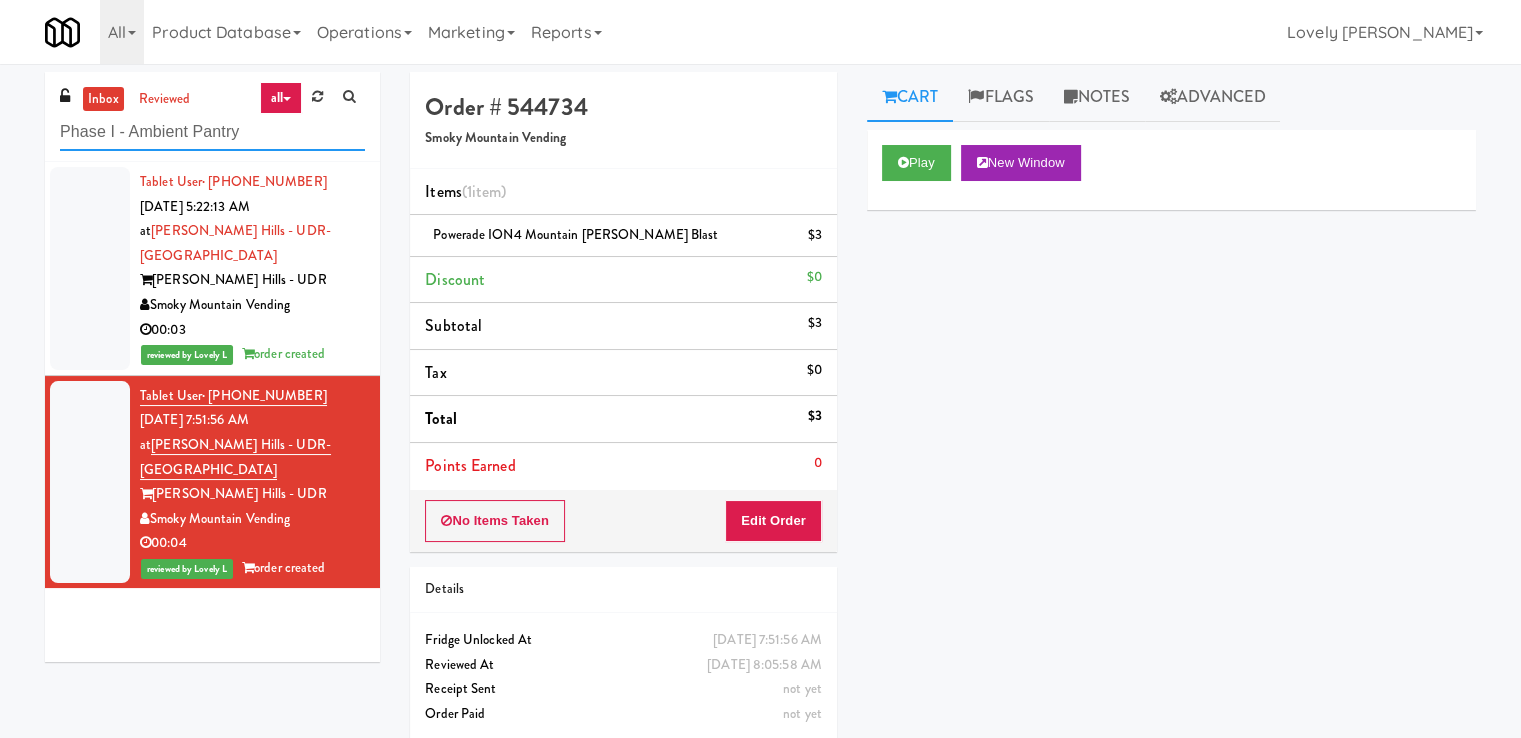 type on "Phase I - Ambient Pantry" 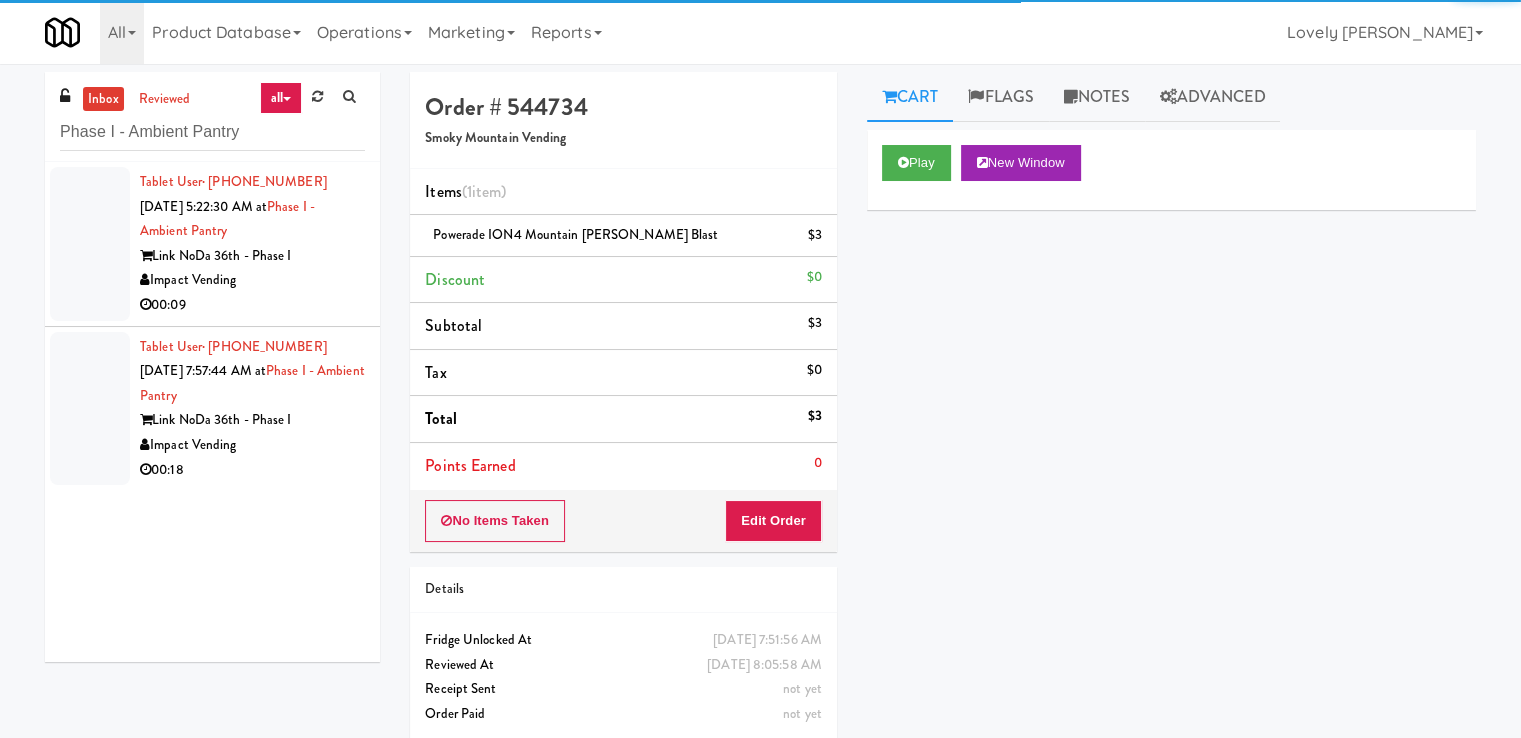 click on "Impact Vending" at bounding box center [252, 280] 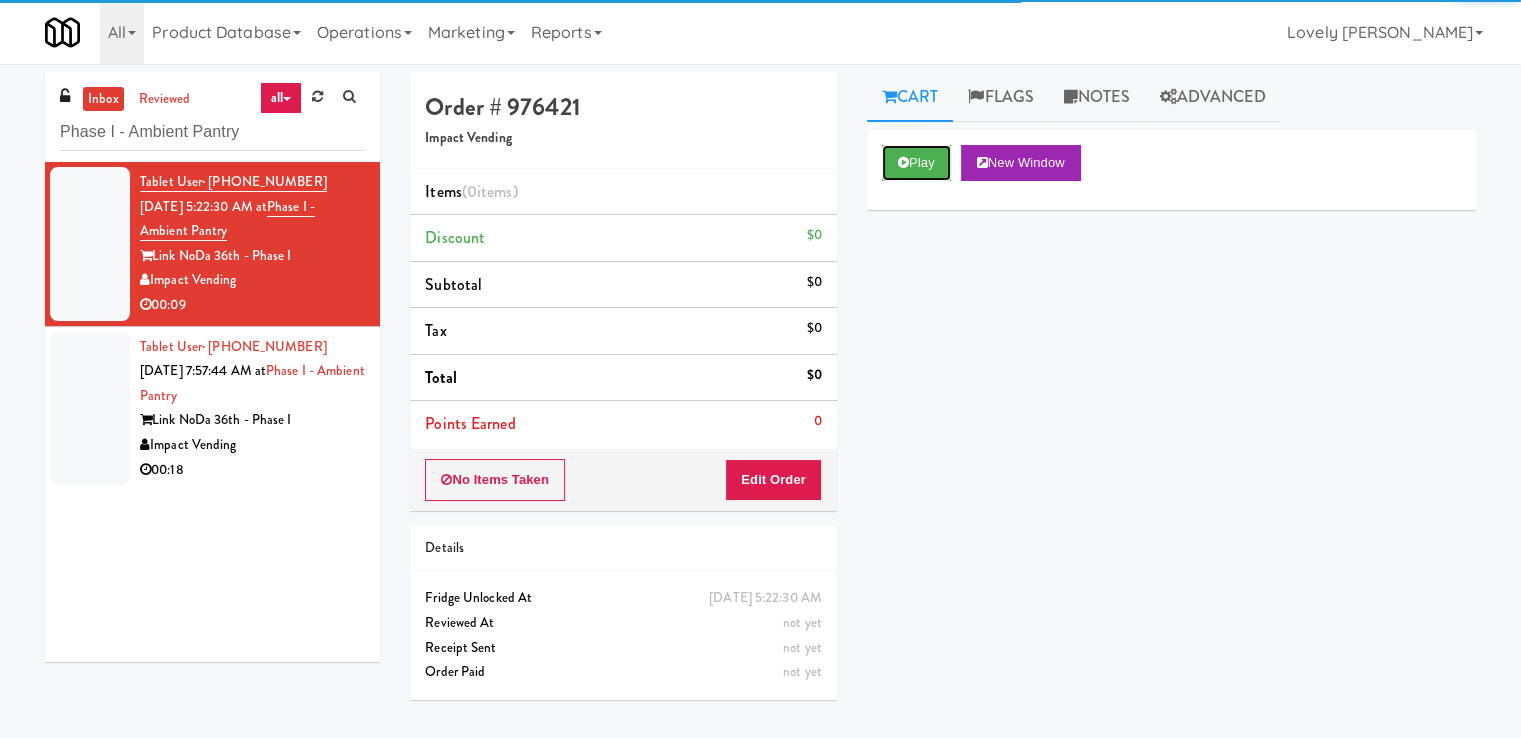 drag, startPoint x: 892, startPoint y: 159, endPoint x: 832, endPoint y: 286, distance: 140.45996 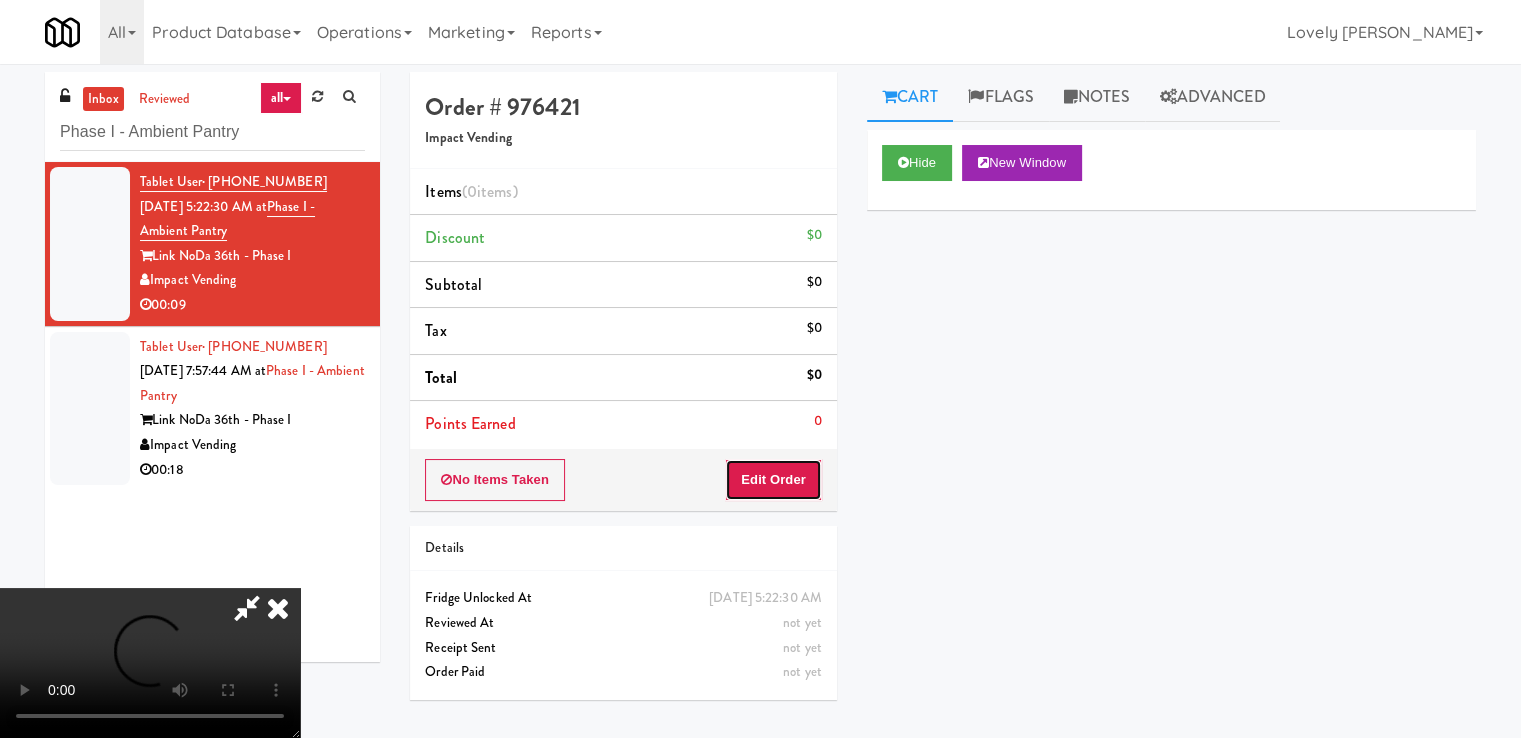 click on "Edit Order" at bounding box center [773, 480] 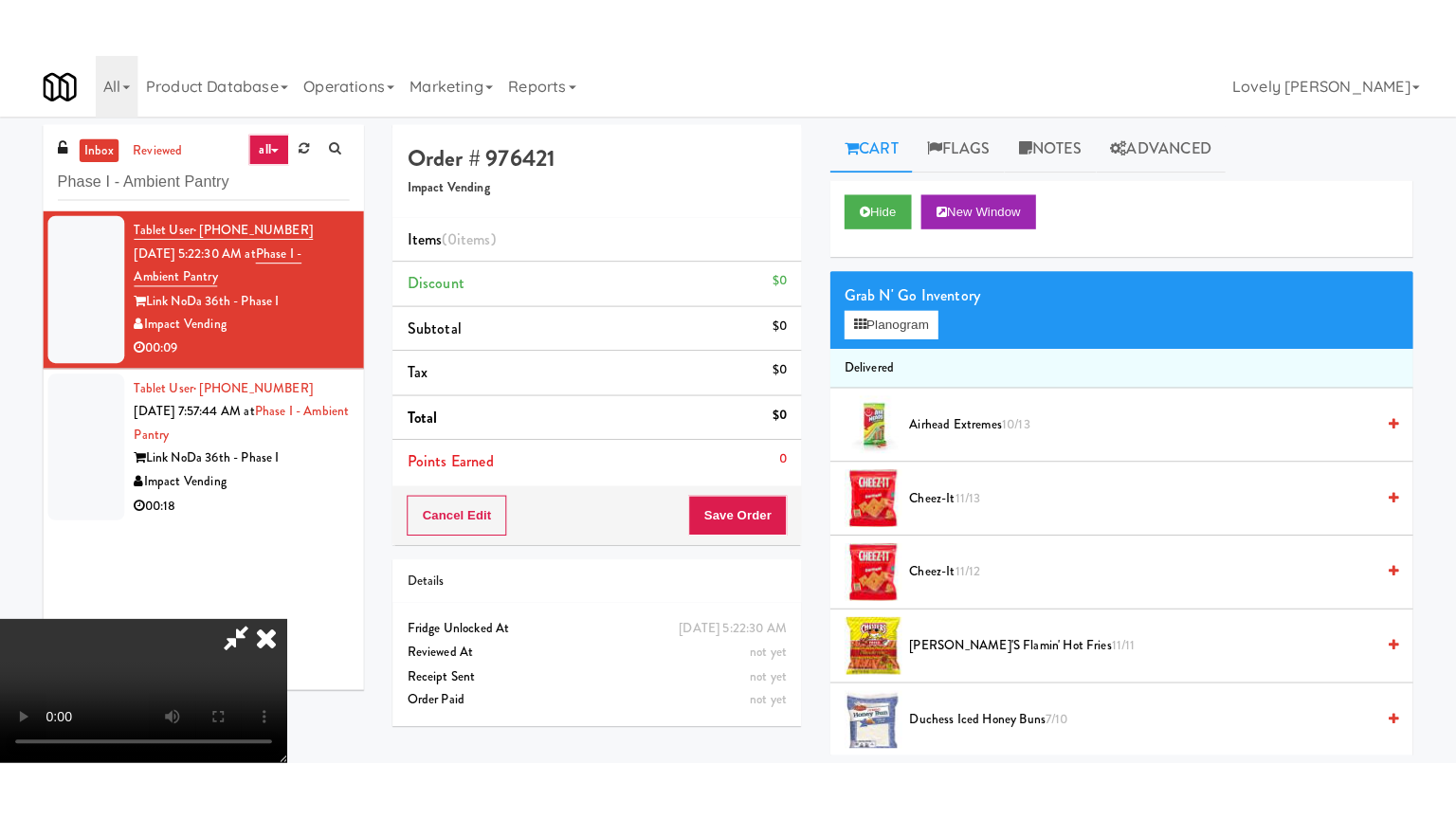 scroll, scrollTop: 259, scrollLeft: 0, axis: vertical 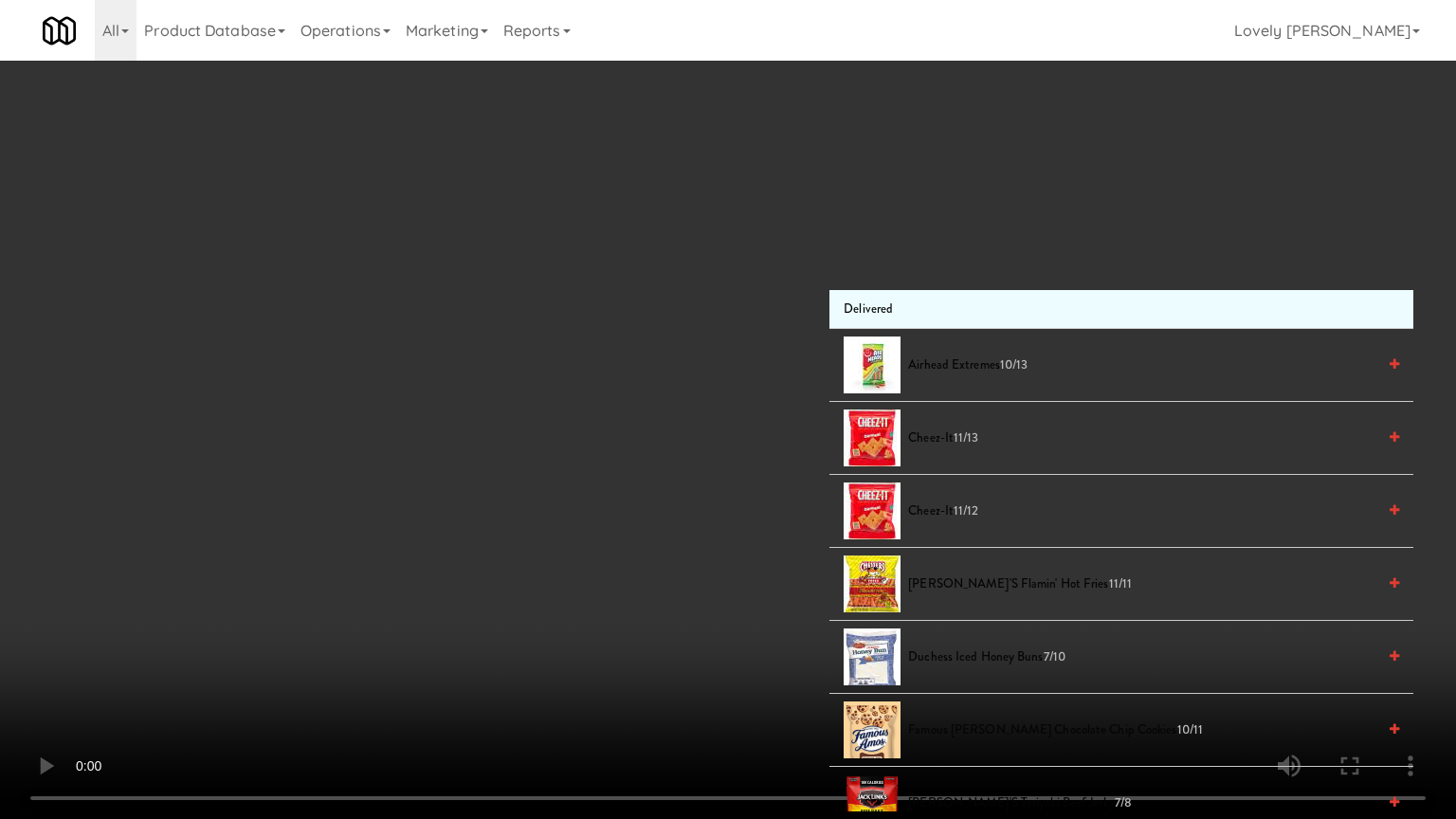 type 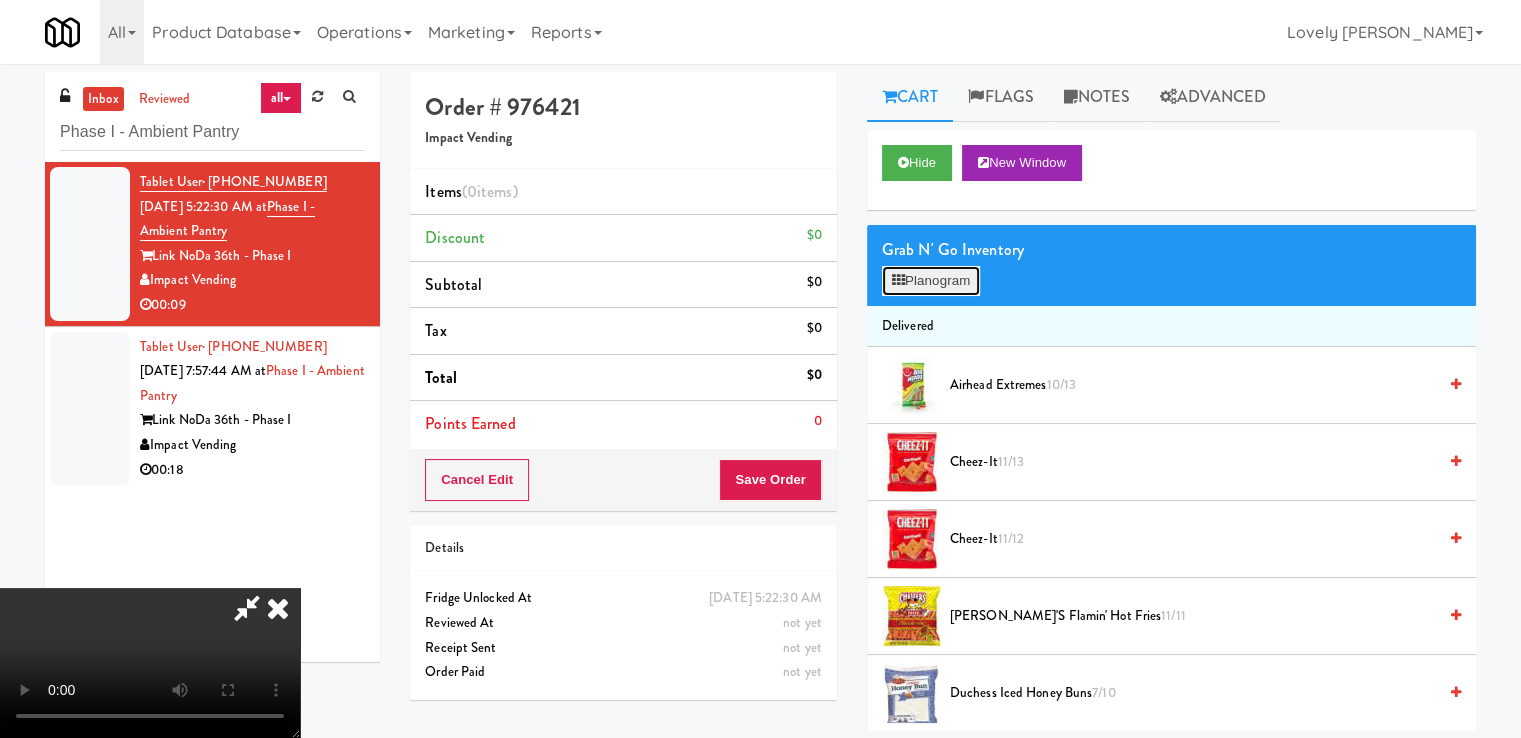click on "Planogram" at bounding box center (931, 281) 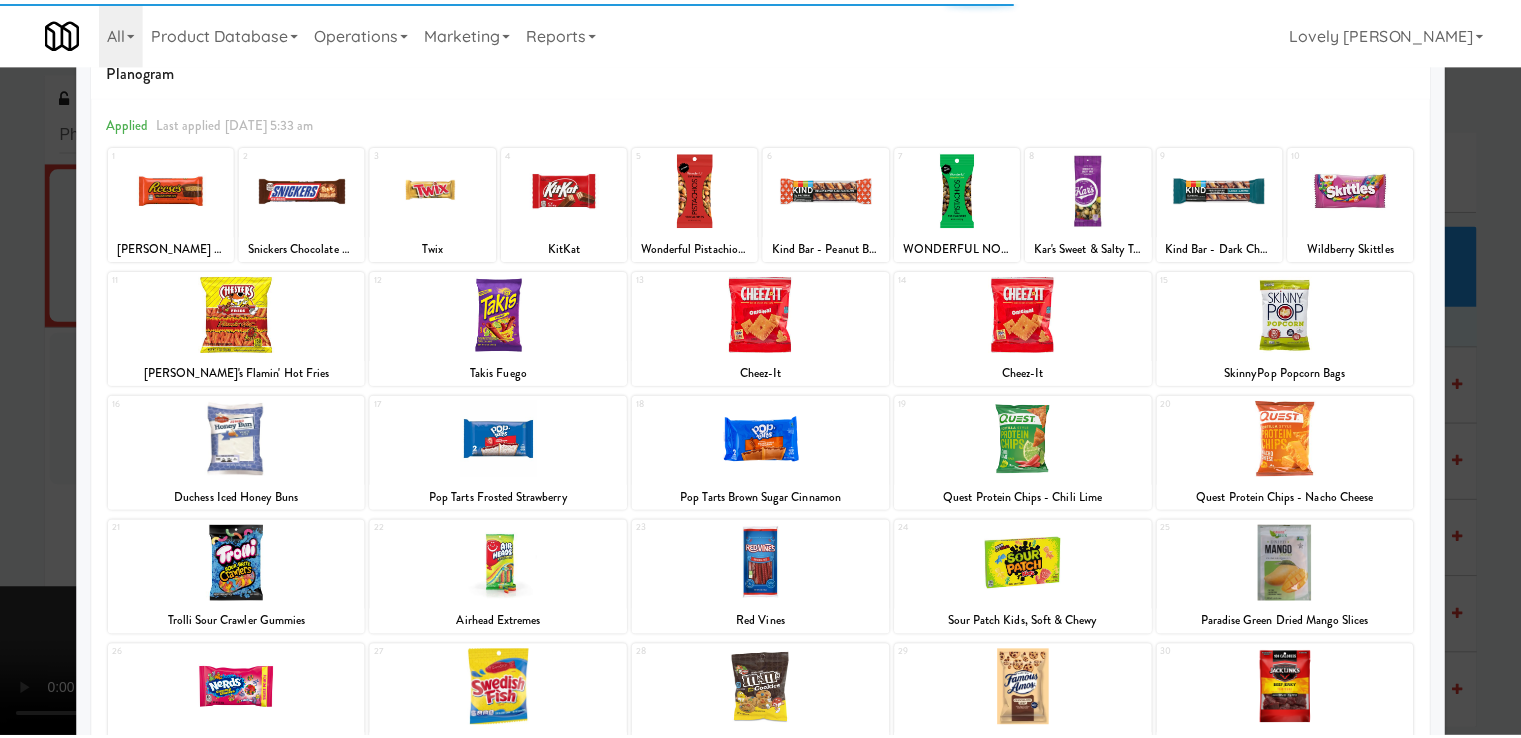scroll, scrollTop: 200, scrollLeft: 0, axis: vertical 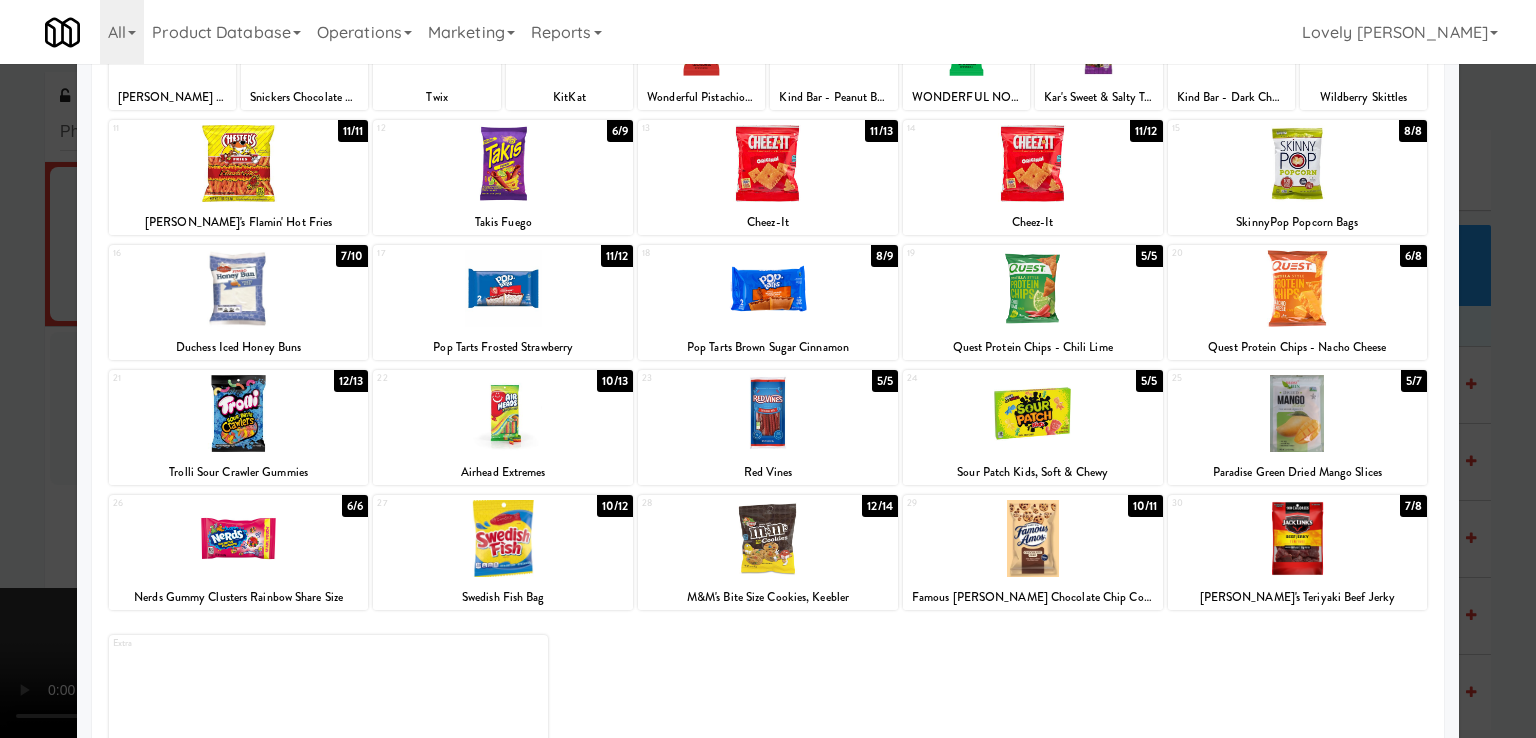 drag, startPoint x: 802, startPoint y: 534, endPoint x: 806, endPoint y: 522, distance: 12.649111 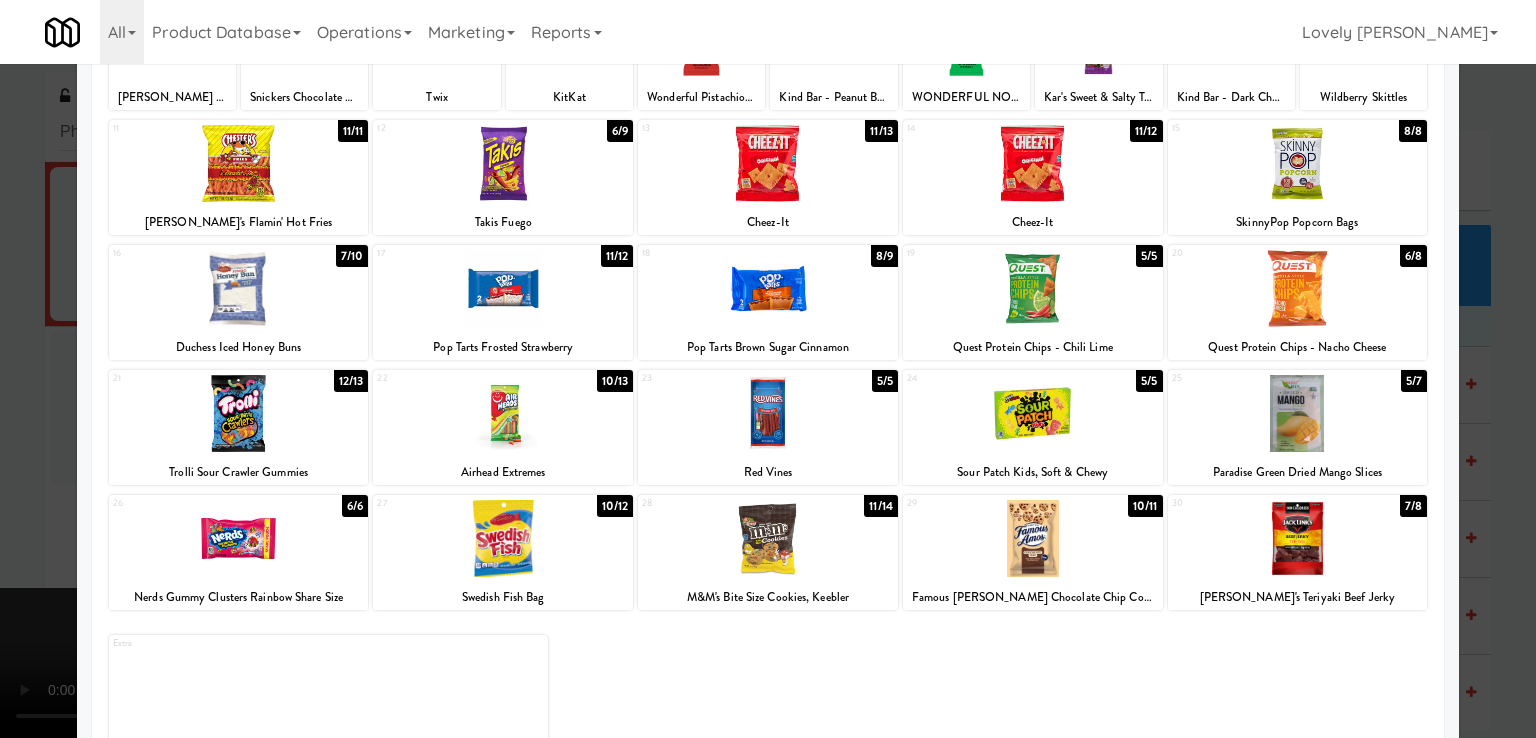 click at bounding box center [239, 413] 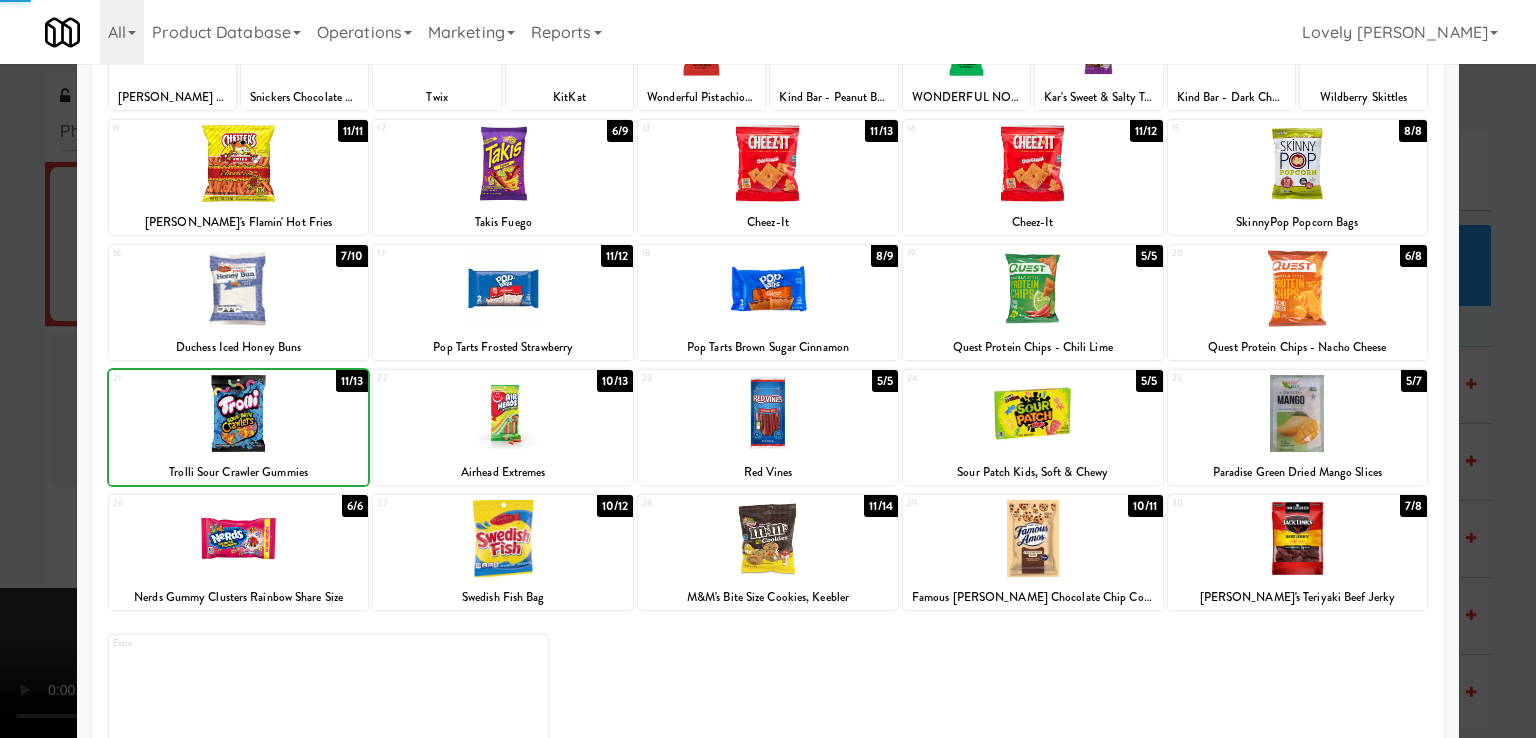 click at bounding box center (768, 369) 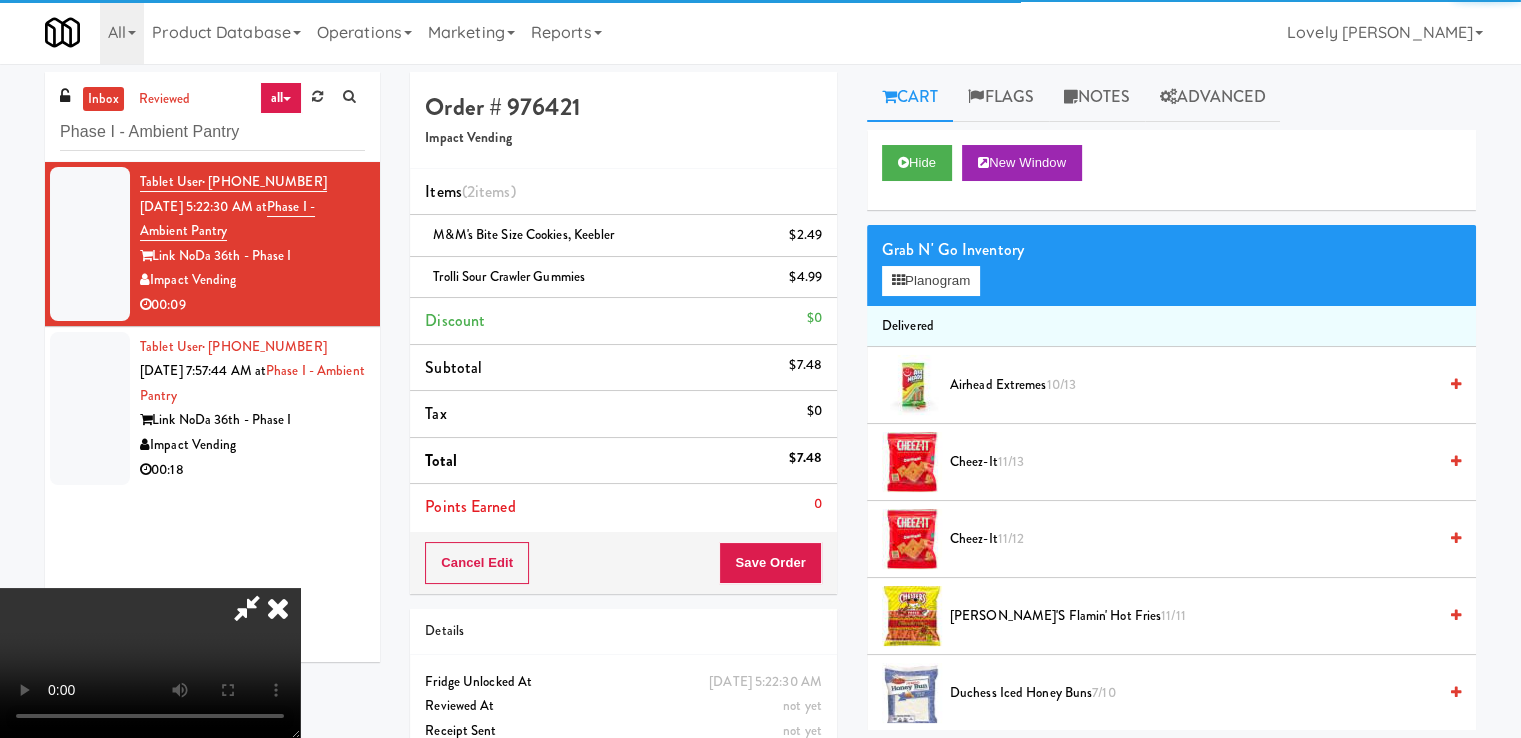 click at bounding box center (150, 663) 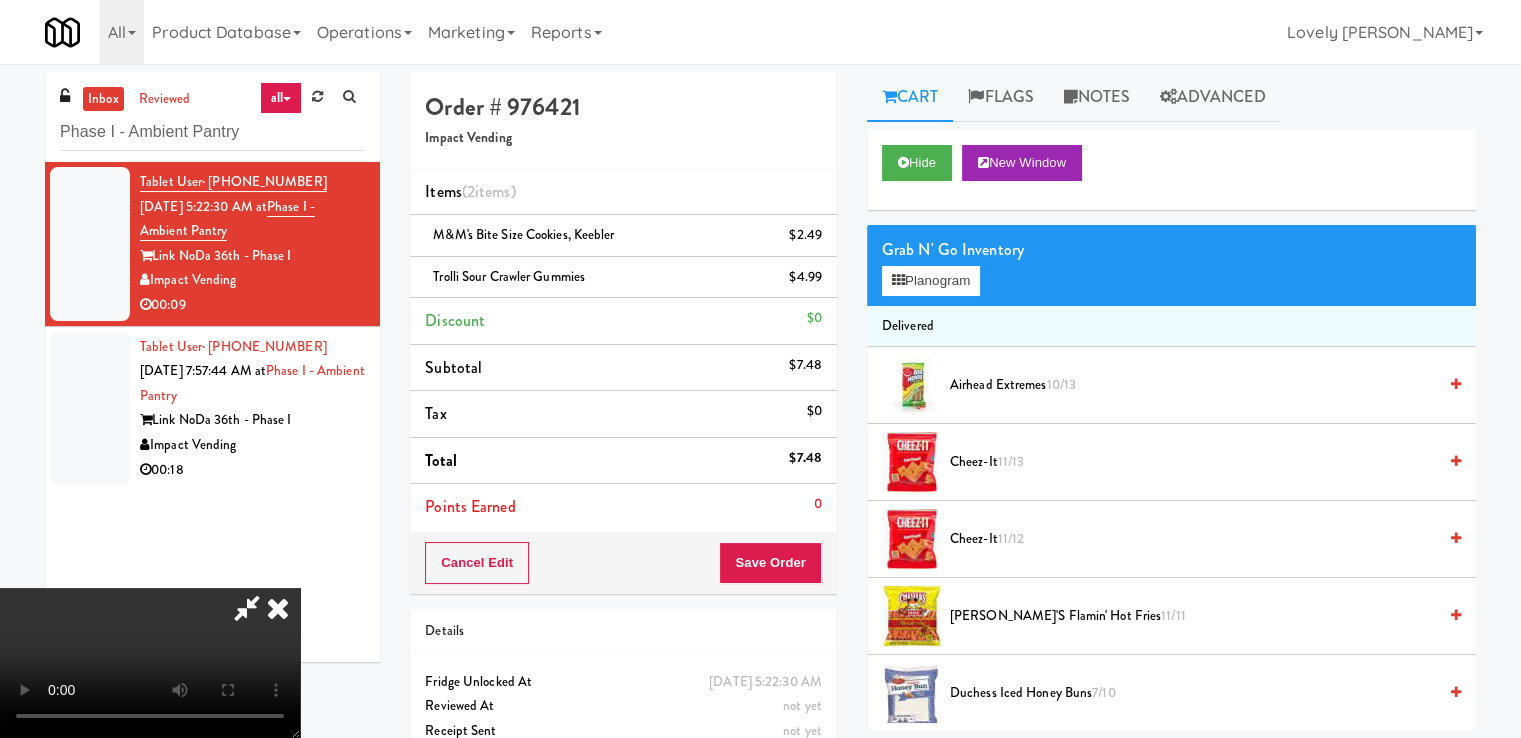 scroll, scrollTop: 273, scrollLeft: 0, axis: vertical 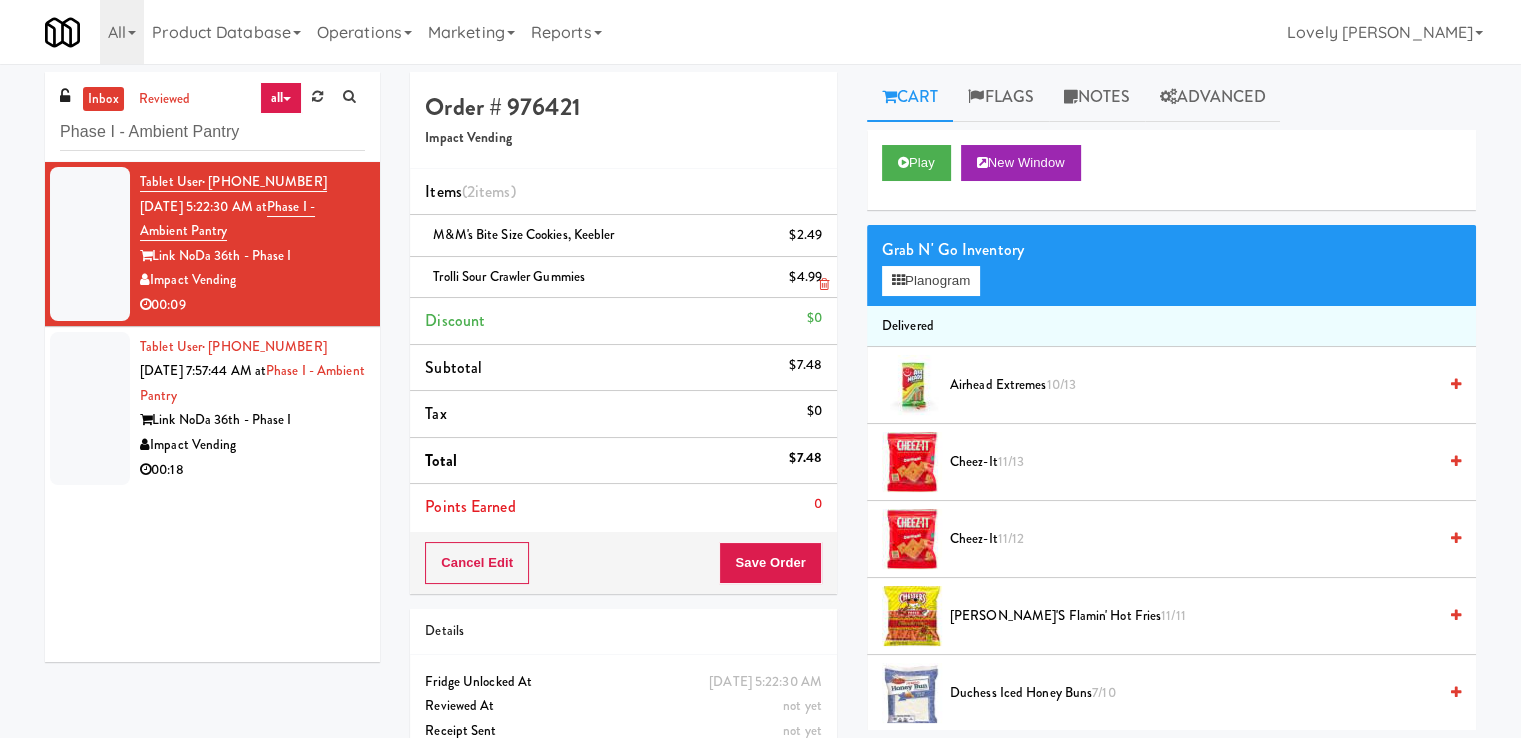 click at bounding box center (824, 284) 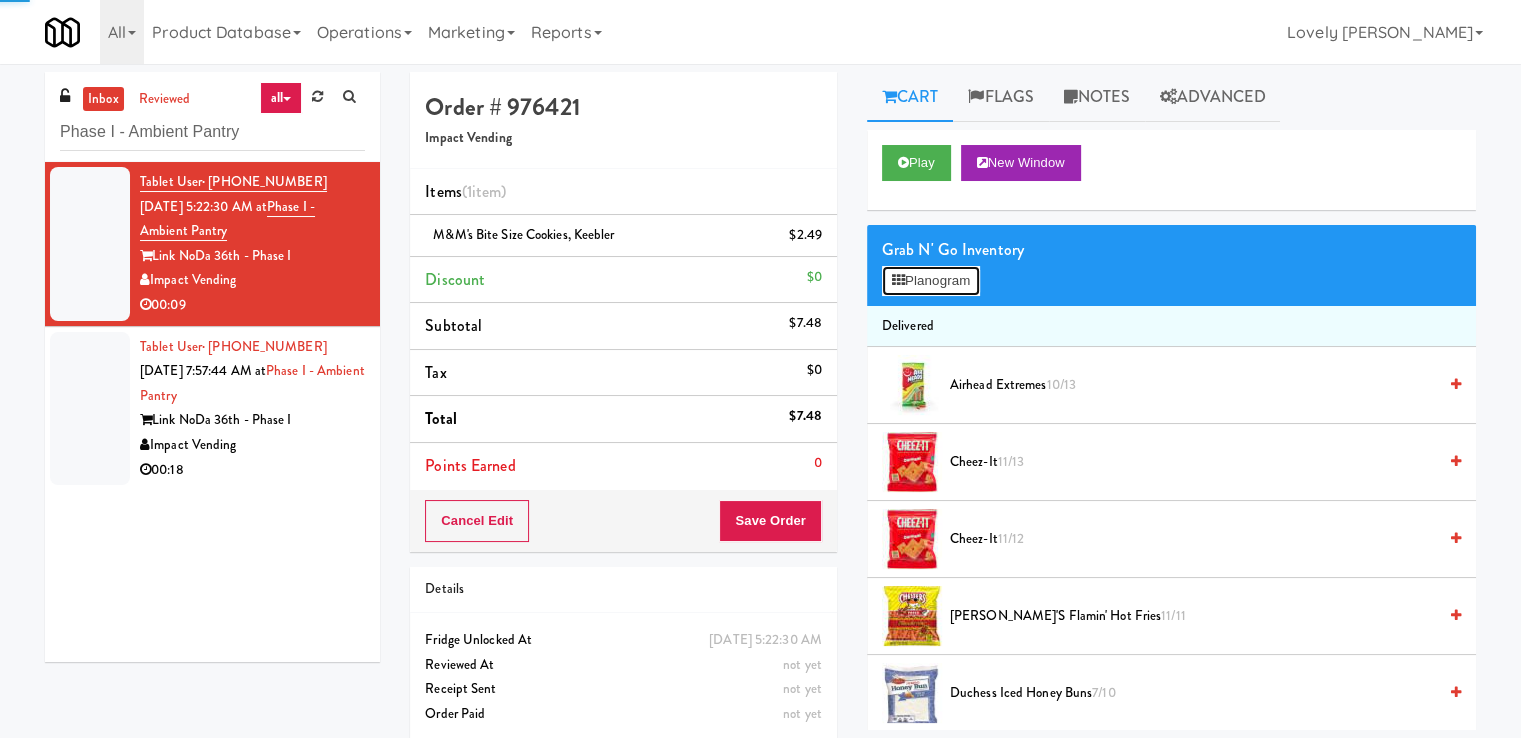 click on "Planogram" at bounding box center (931, 281) 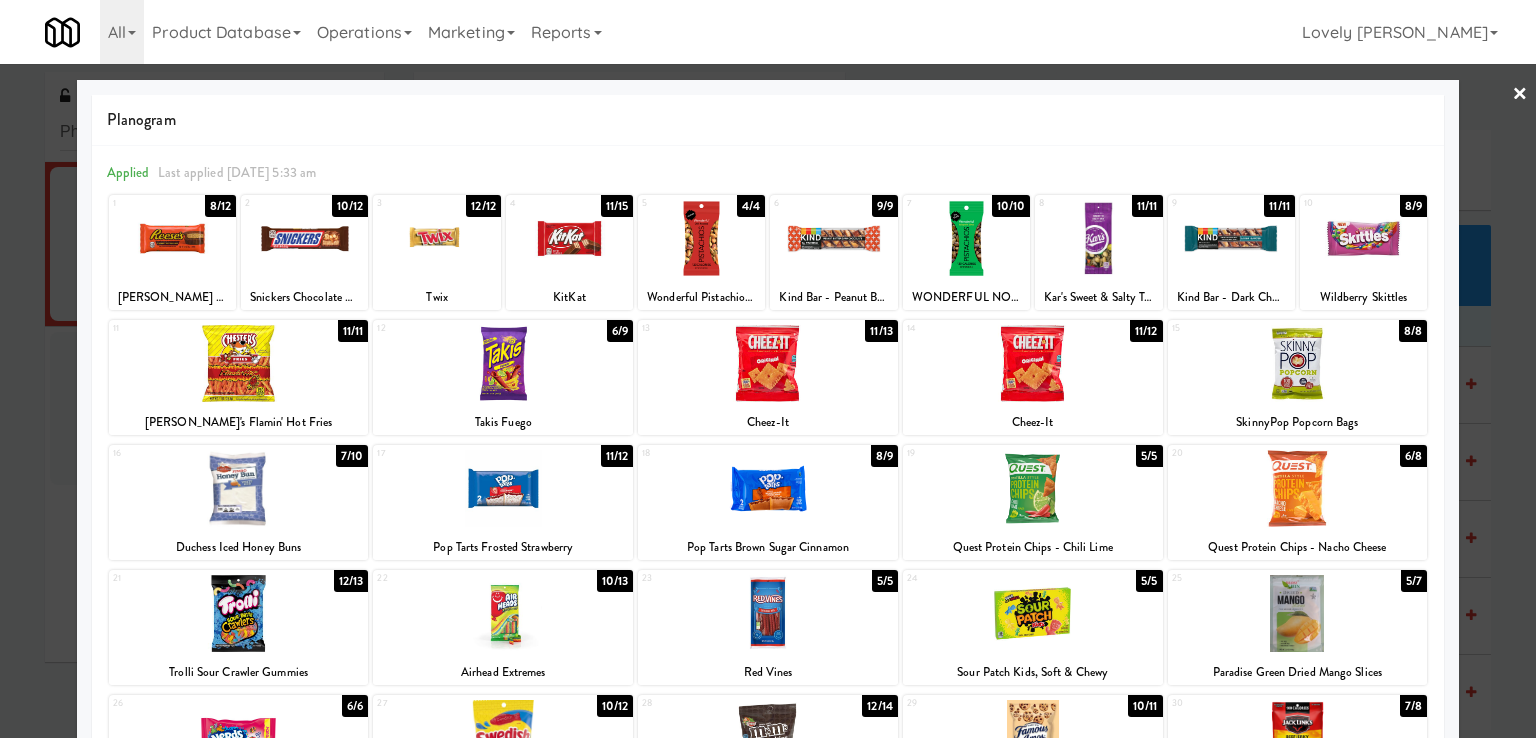 click at bounding box center [239, 488] 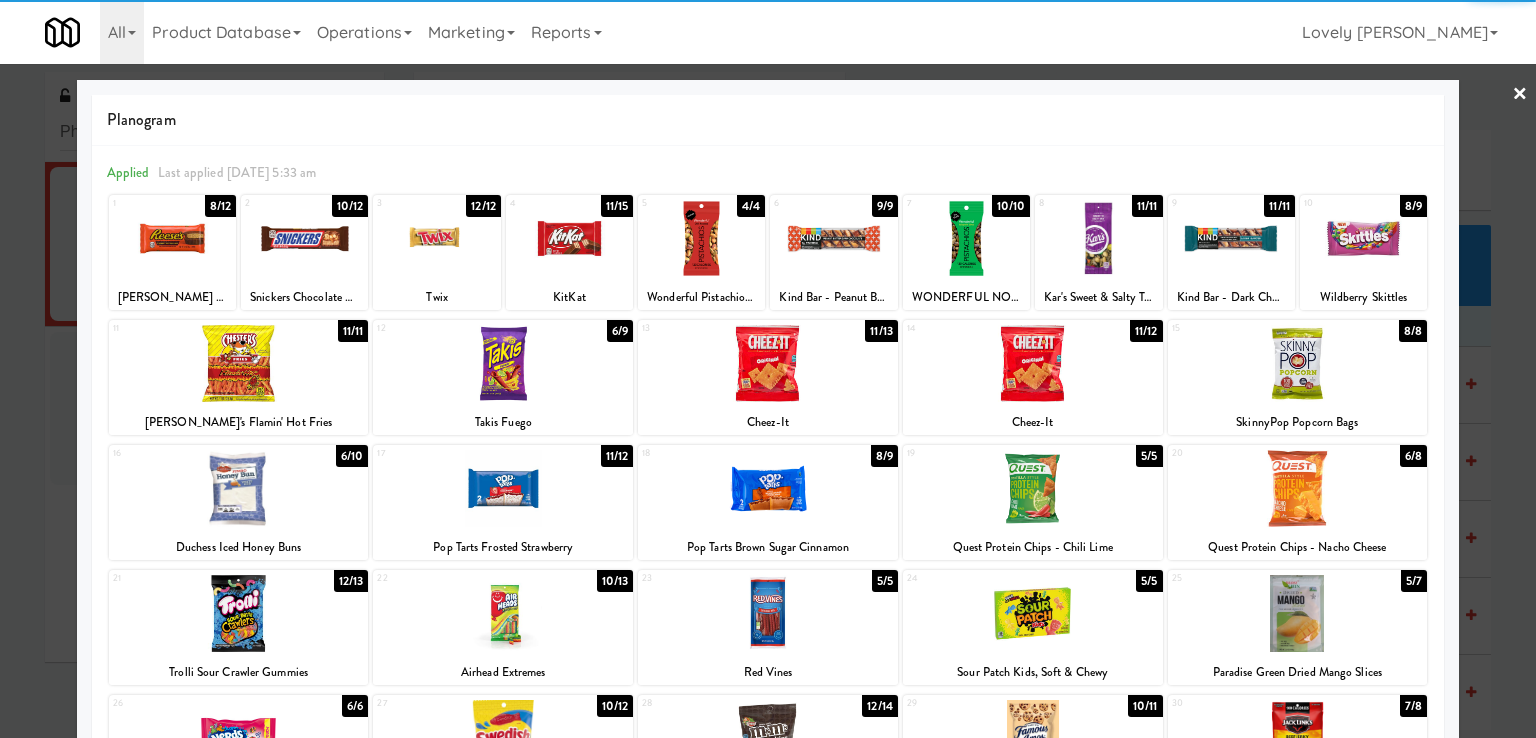 click at bounding box center (768, 369) 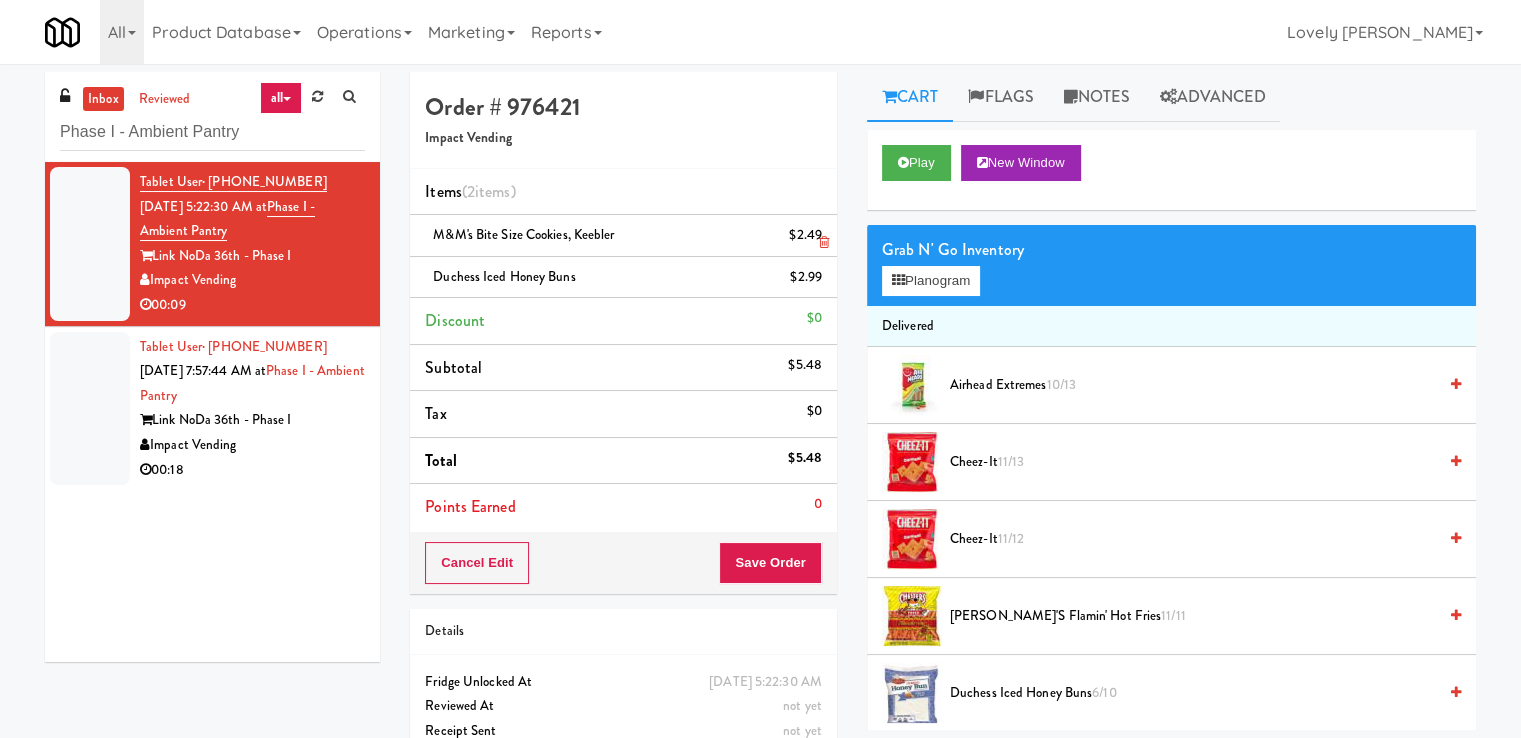 drag, startPoint x: 622, startPoint y: 235, endPoint x: 429, endPoint y: 246, distance: 193.31322 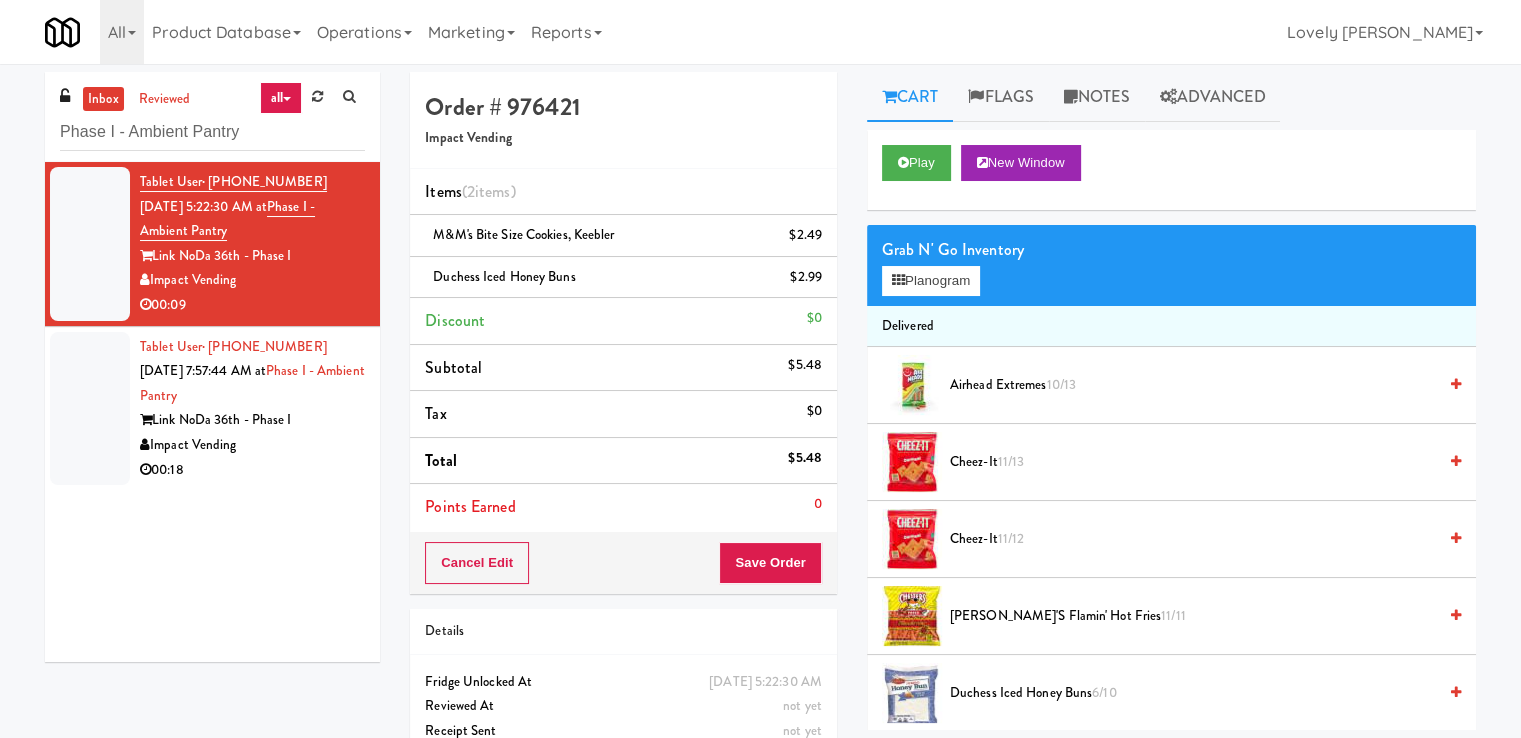 click on "Cart  Flags  Notes  Advanced  Play  New Window Grab N' Go Inventory  Planogram Delivered  Airhead Extremes  10/13 Cheez-It  11/13 Cheez-It  11/12 Chester's Flamin' Hot Fries  11/11 Duchess Iced Honey Buns  6/10 Famous [PERSON_NAME] Chocolate Chip Cookies  10/11 [PERSON_NAME]'s Teriyaki Beef Jerky  7/8 Kar's Sweet & Salty Trail Mix  11/11 Kind Bar - Dark Chocolate Nuts & Sea Salt  11/11 Kind Bar - Peanut Butter Dark Chocolate  9/9 KitKat  11/15 M&M's Bite Size Cookies, Keebler  11/14 Nerds Gummy Clusters Rainbow Share Size  6/6 Paradise Green Dried Mango Slices  5/7 Pop Tarts Brown Sugar Cinnamon  8/9 Pop Tarts Frosted Strawberry  11/12 Quest Protein Chips - Chili Lime  5/5 Quest Protein Chips - Nacho Cheese  6/8 Red Vines  5/5 [PERSON_NAME] Peanut Butter cups  8/12 SkinnyPop Popcorn Bags  8/8 Snickers Chocolate Candy Bar  10/12 Sour Patch Kids, Soft & Chewy  5/5 Swedish Fish Bag  10/12 Takis Fuego  6/9 Trolli Sour Crawler Gummies  12/13 Twix  12/12 Wildberry Skittles  8/9 WONDERFUL NO SHELL JALAPENO LIME PISTACHIOS 0.75oz BAG" at bounding box center [1171, 401] 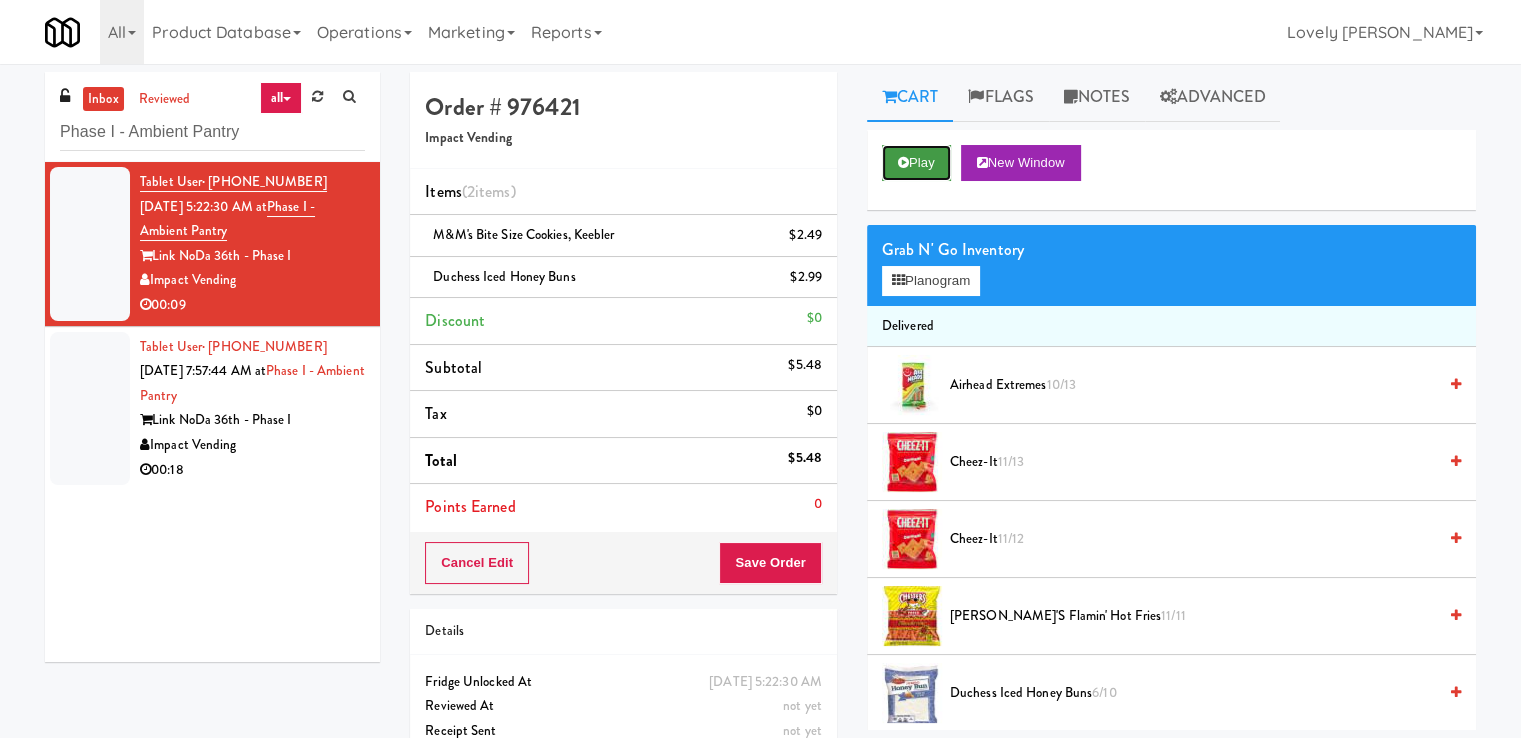 click on "Play" at bounding box center [916, 163] 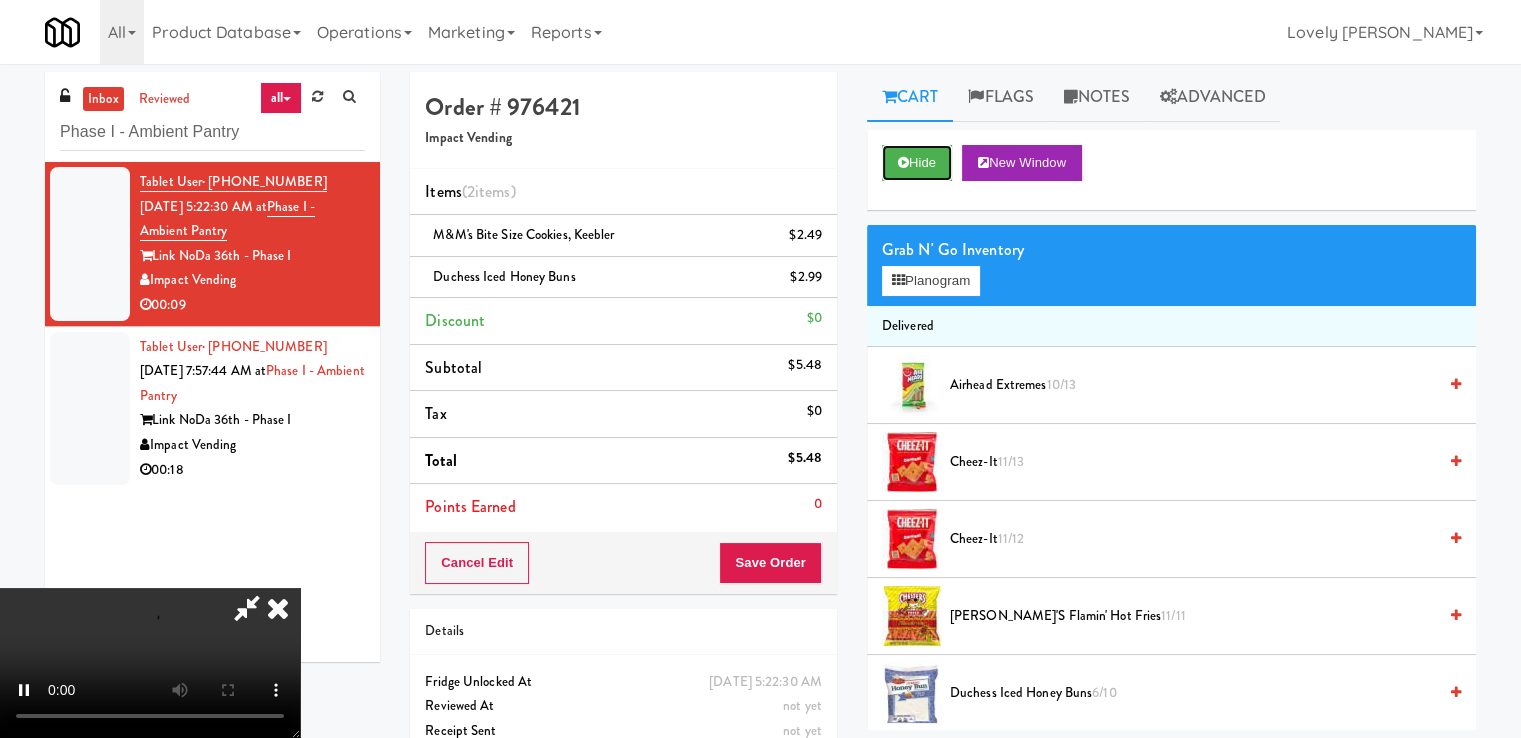 scroll, scrollTop: 273, scrollLeft: 0, axis: vertical 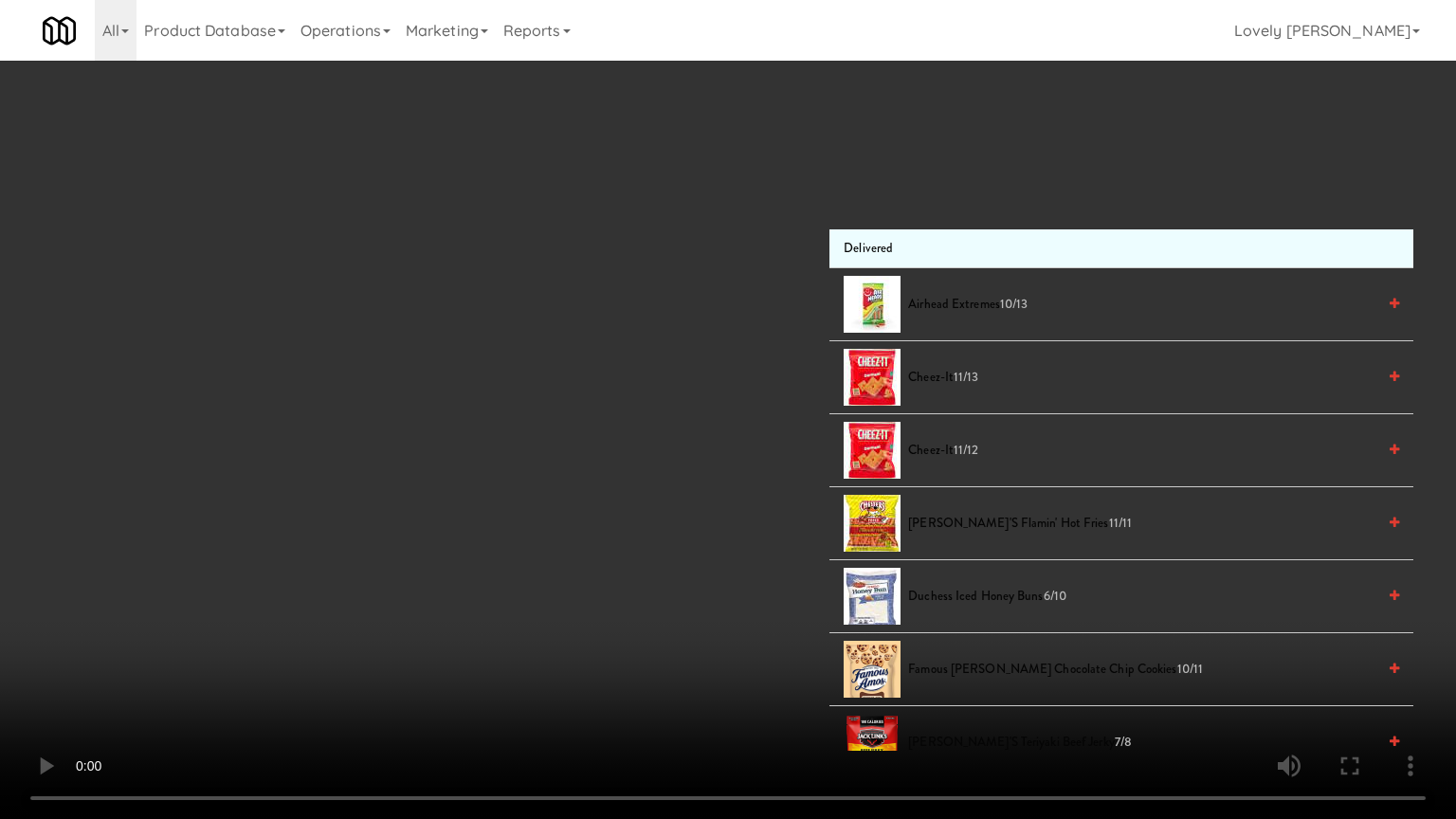 type 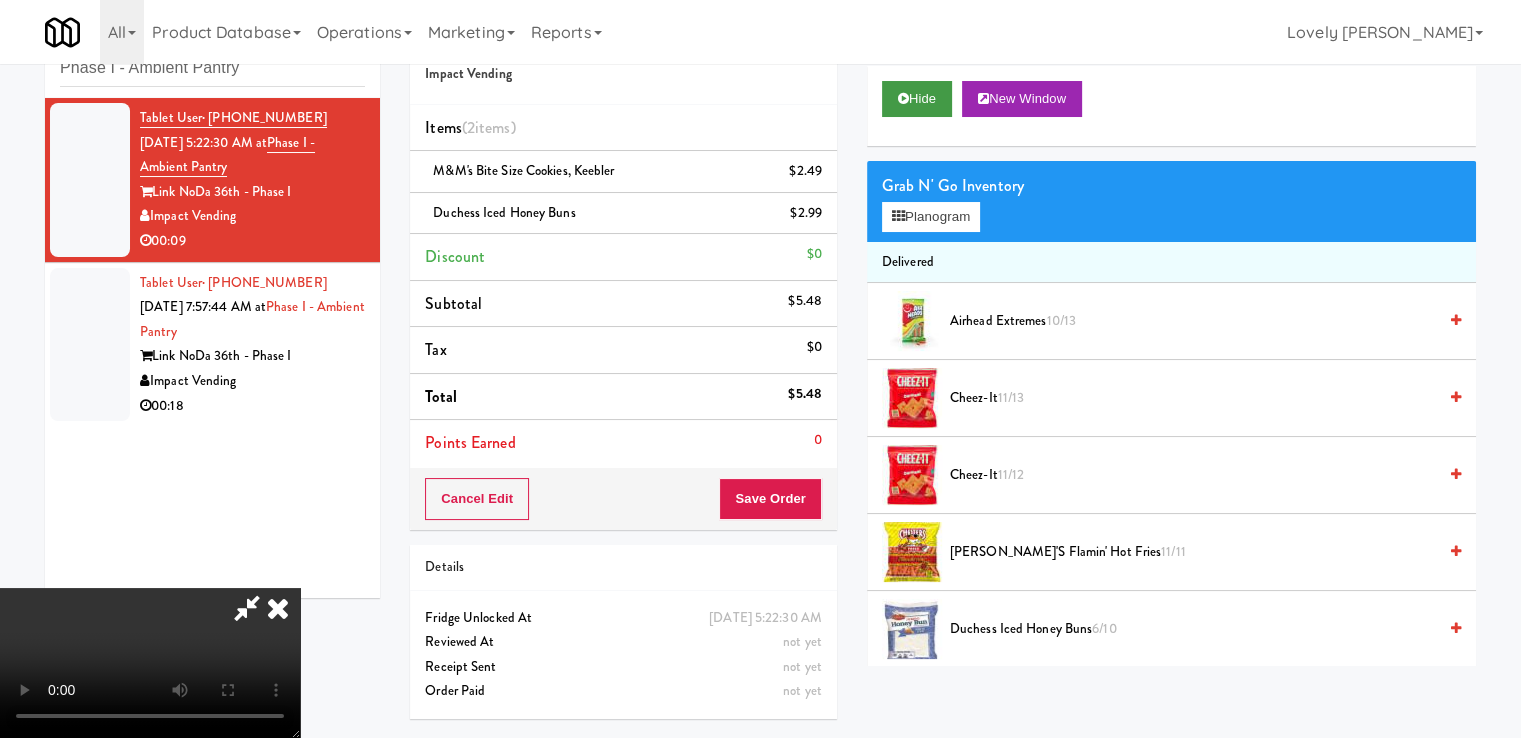 click at bounding box center [278, 608] 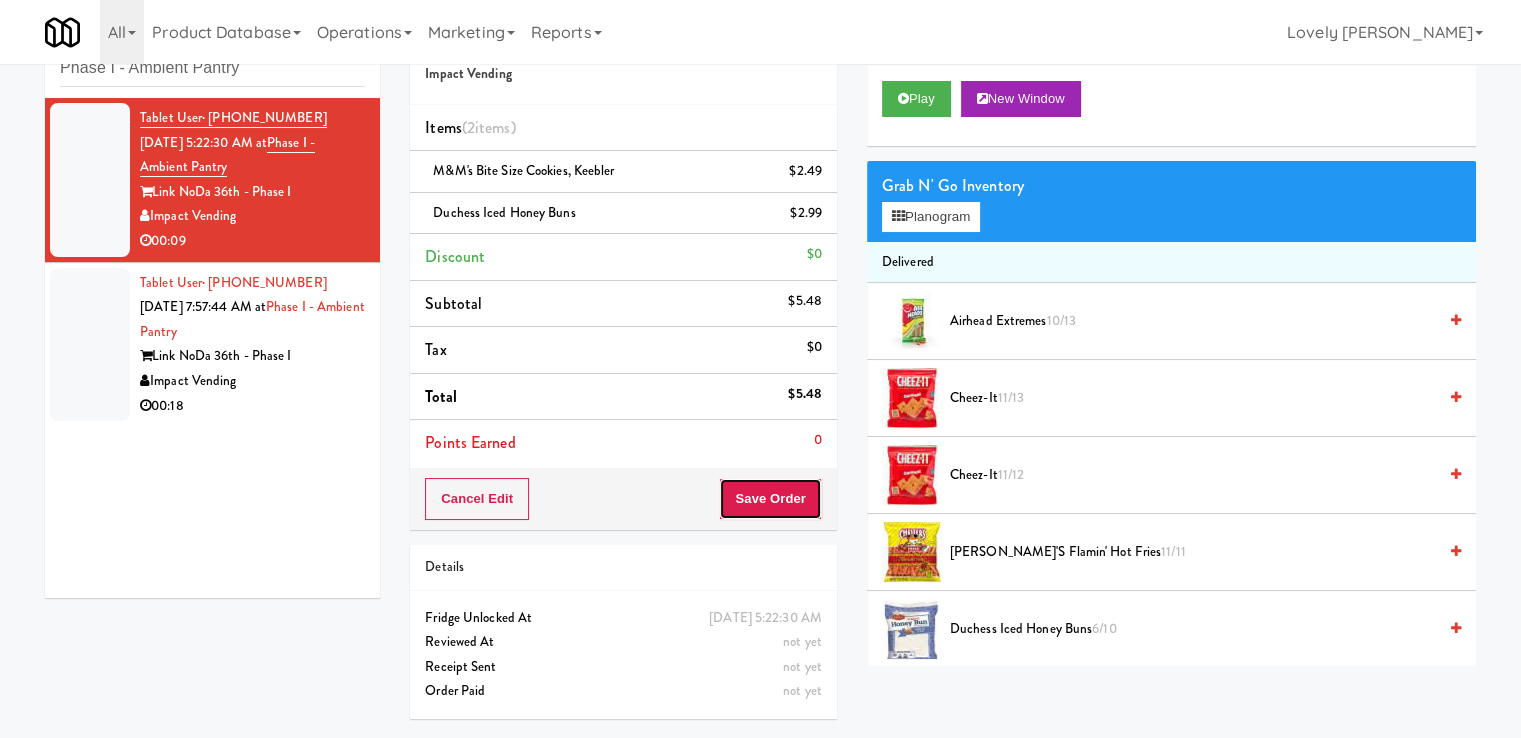 click on "Save Order" at bounding box center (770, 499) 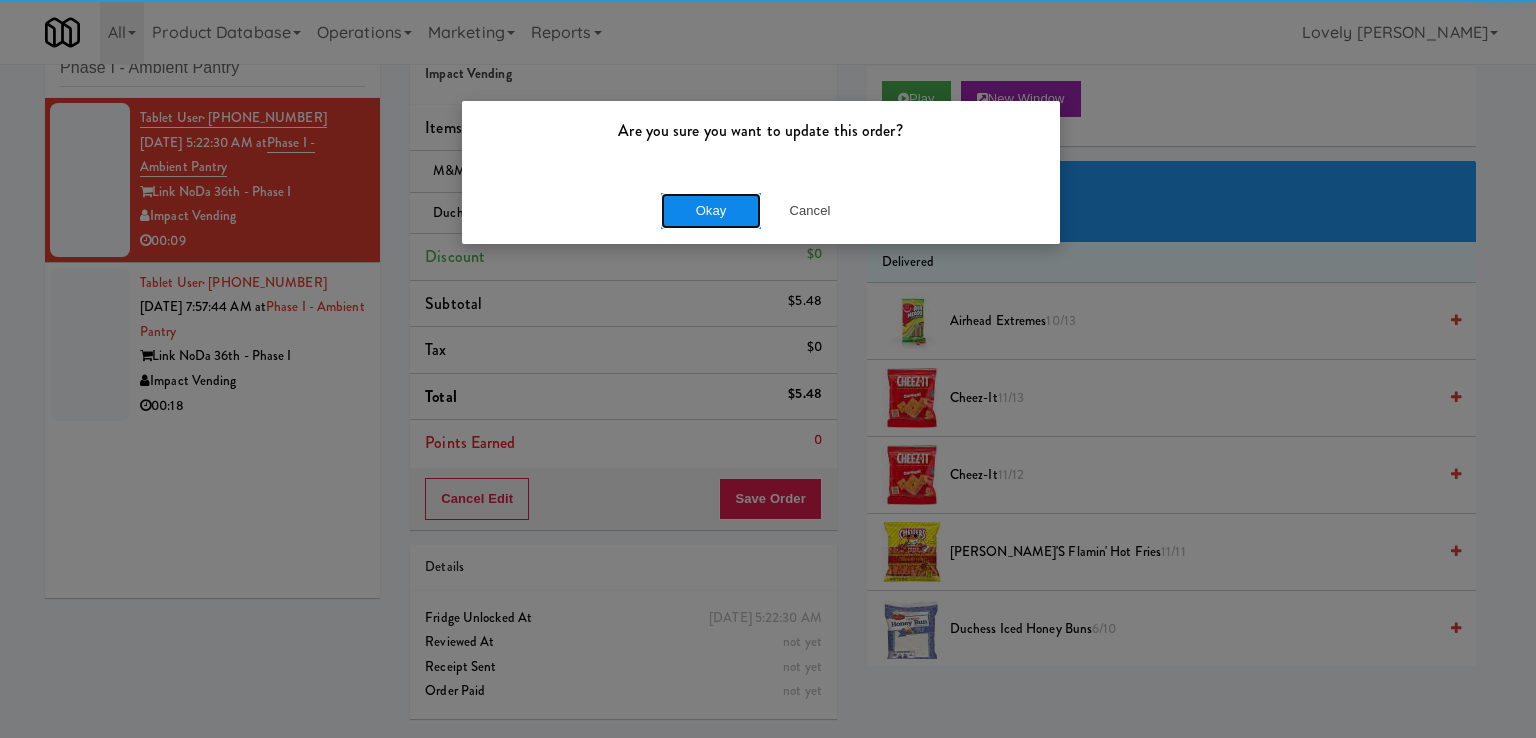 click on "Okay" at bounding box center [711, 211] 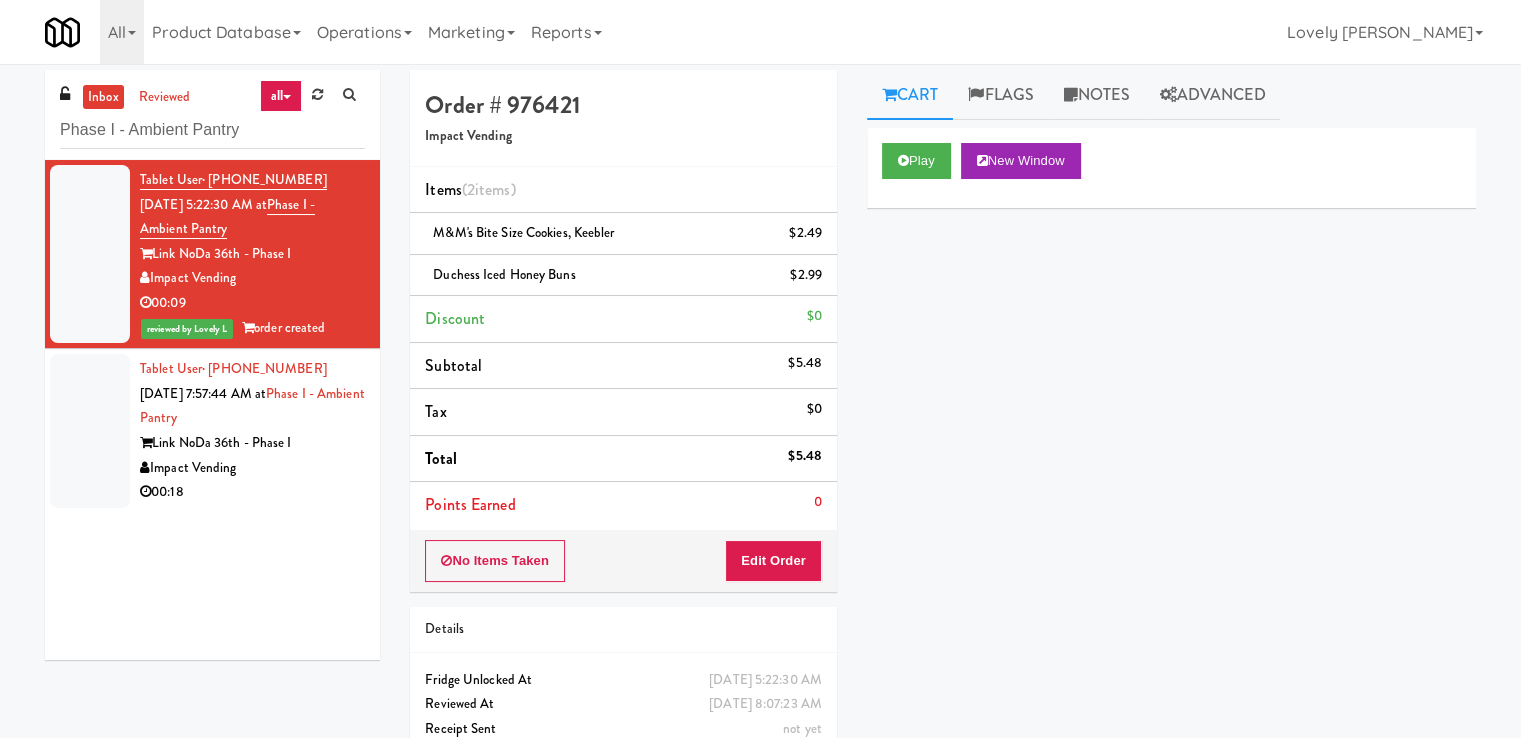 scroll, scrollTop: 0, scrollLeft: 0, axis: both 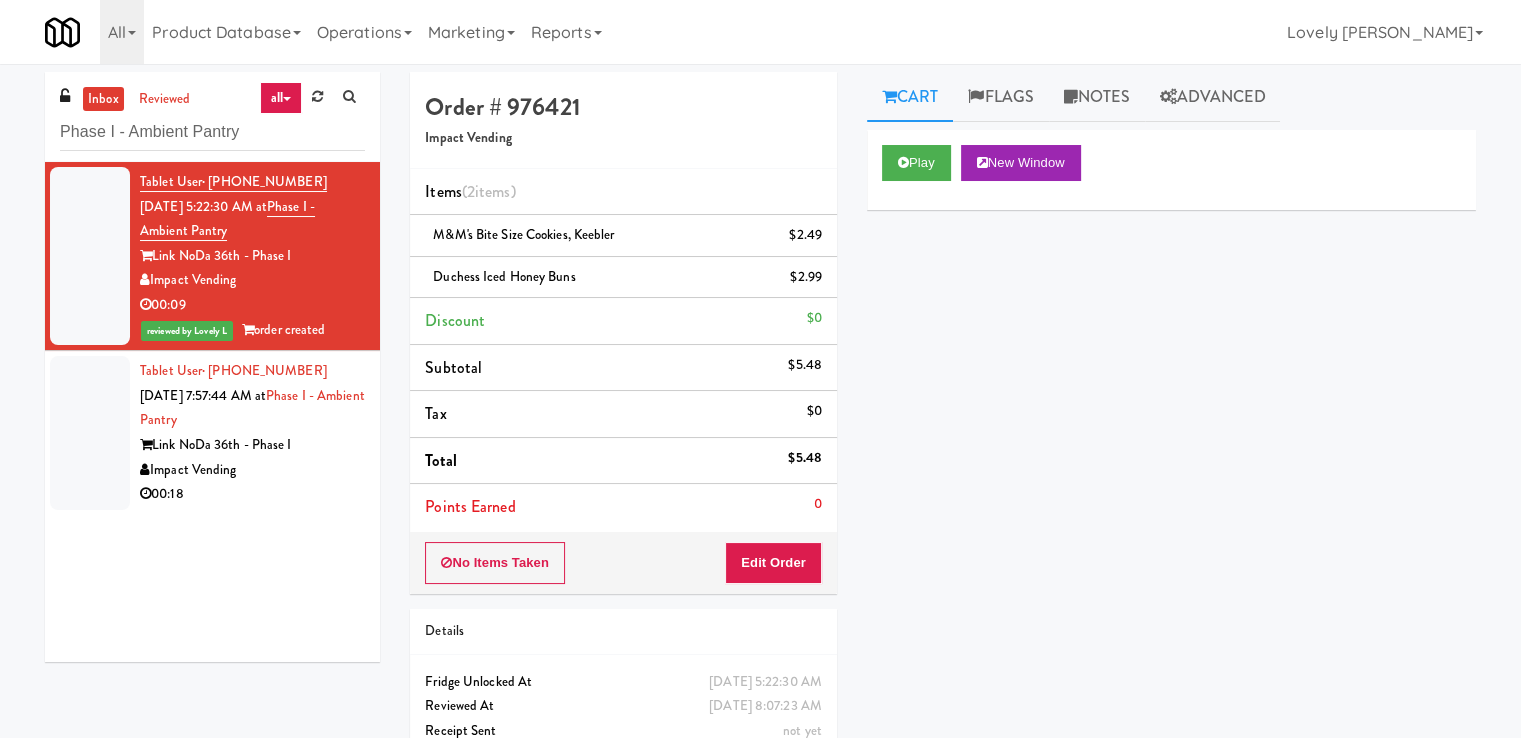 drag, startPoint x: 1098, startPoint y: 89, endPoint x: 1027, endPoint y: 273, distance: 197.22322 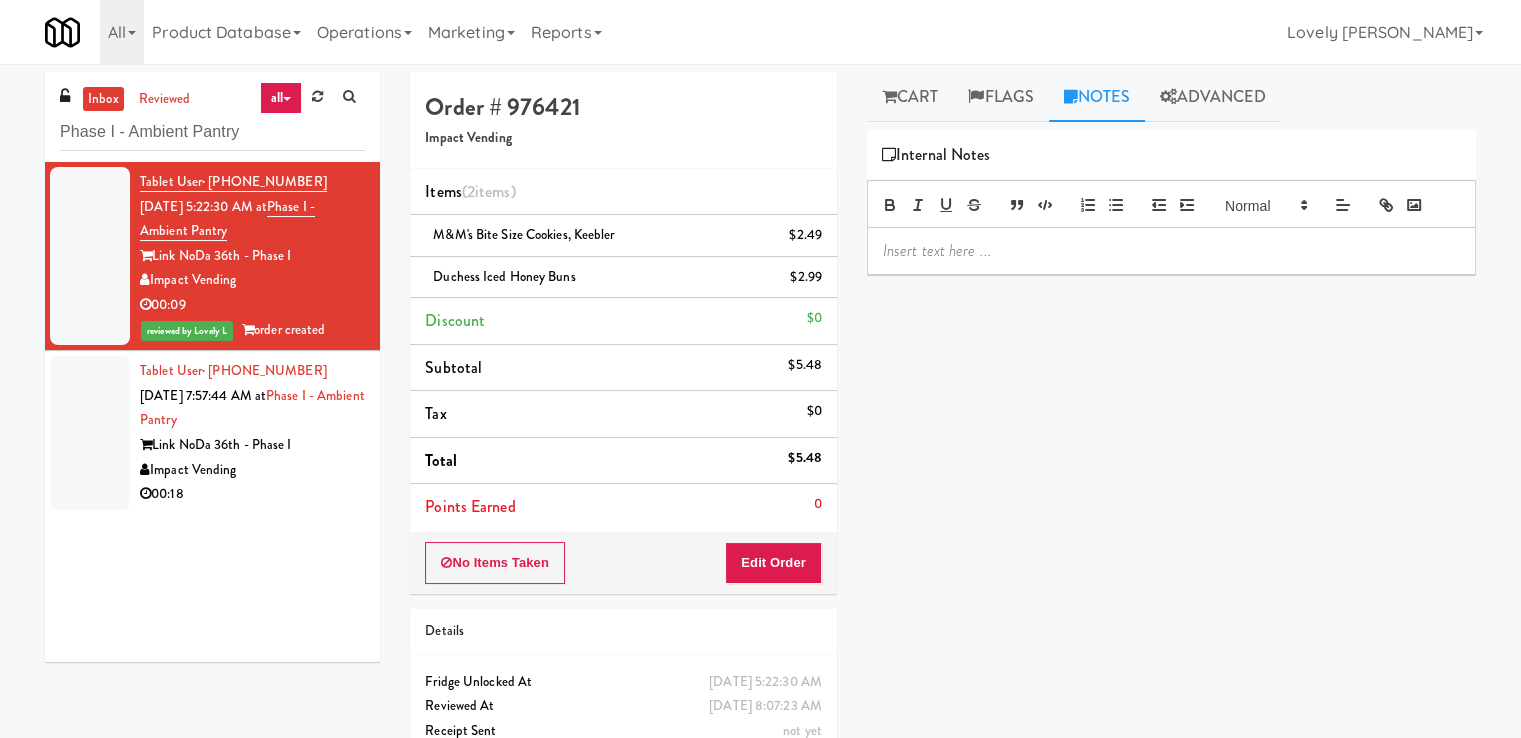 click at bounding box center [1171, 251] 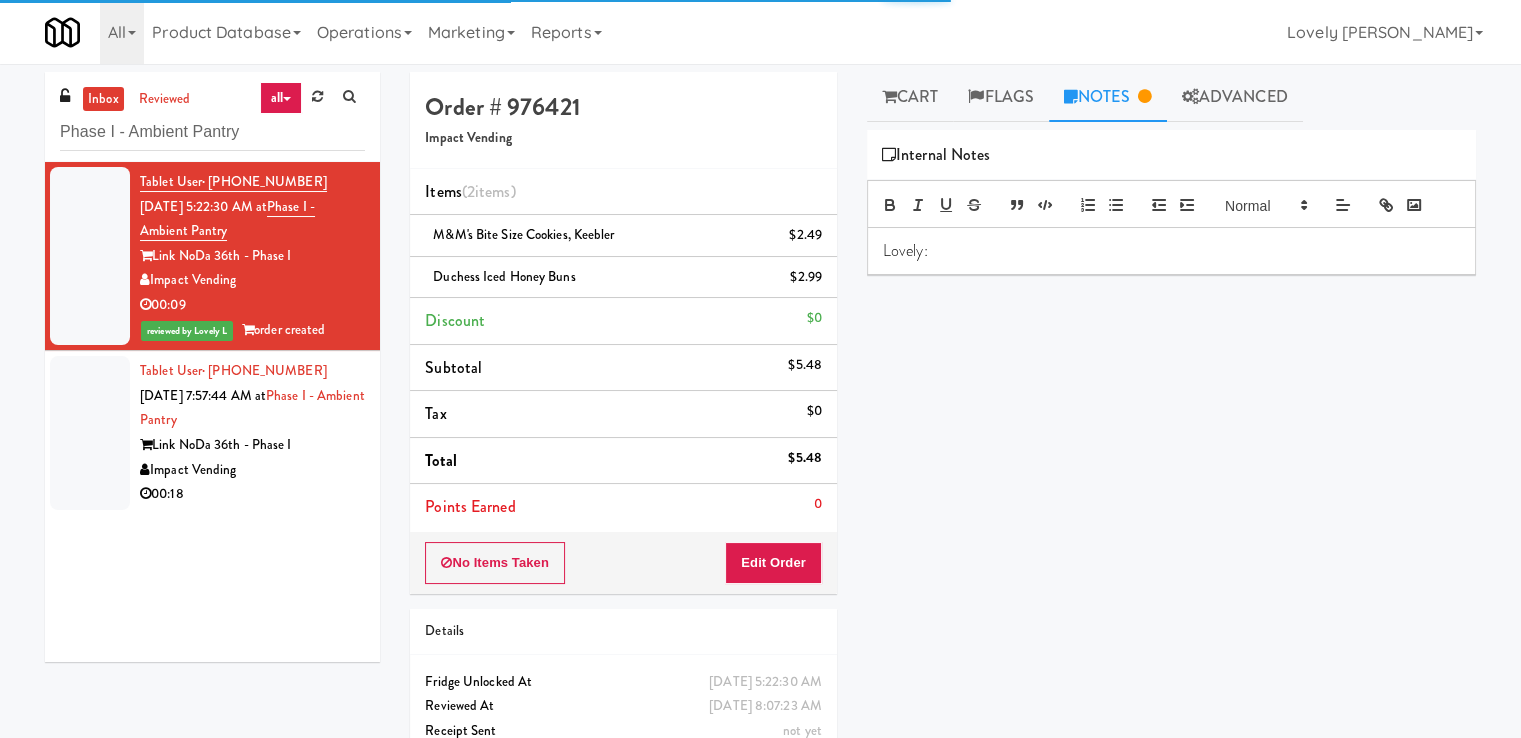 scroll, scrollTop: 0, scrollLeft: 0, axis: both 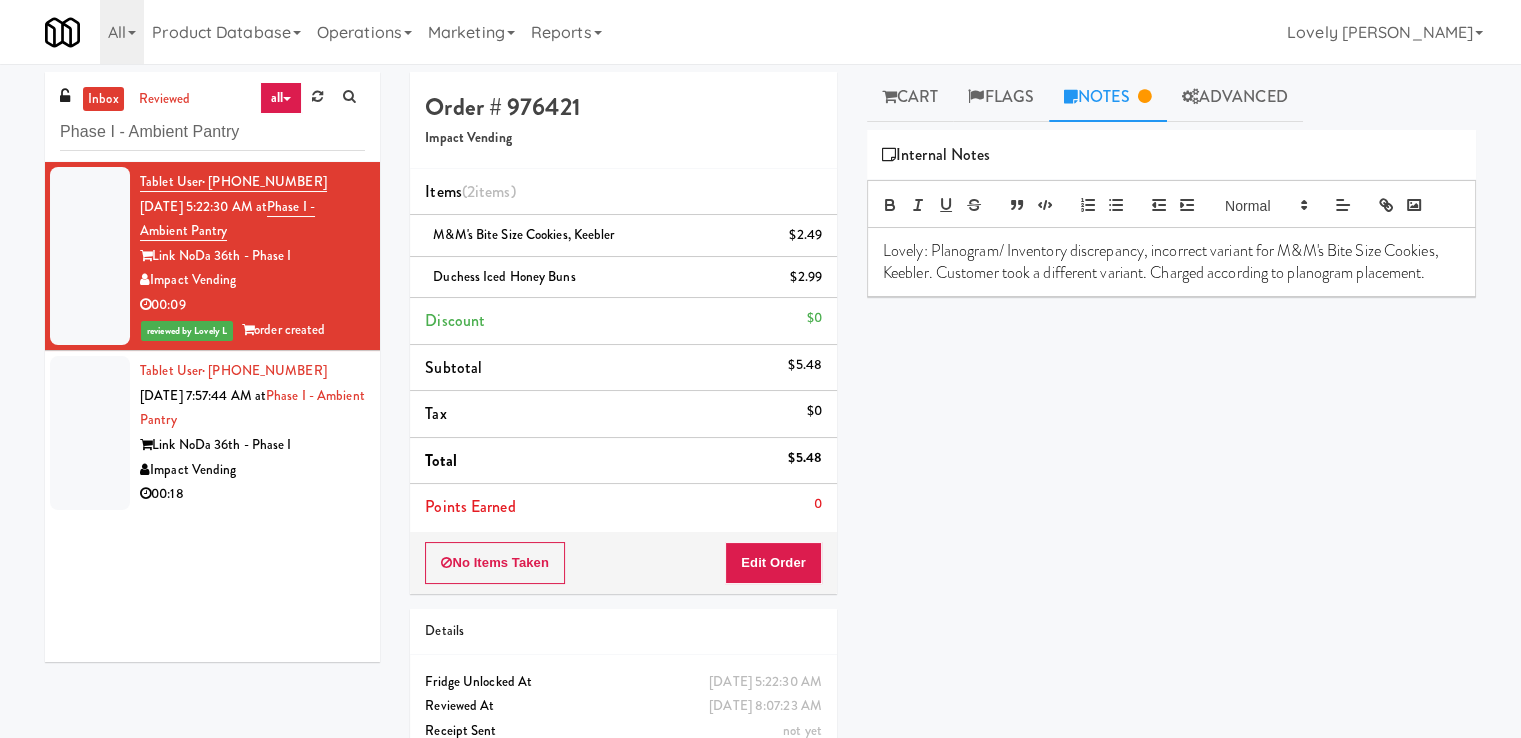 click on "Impact Vending" at bounding box center [252, 470] 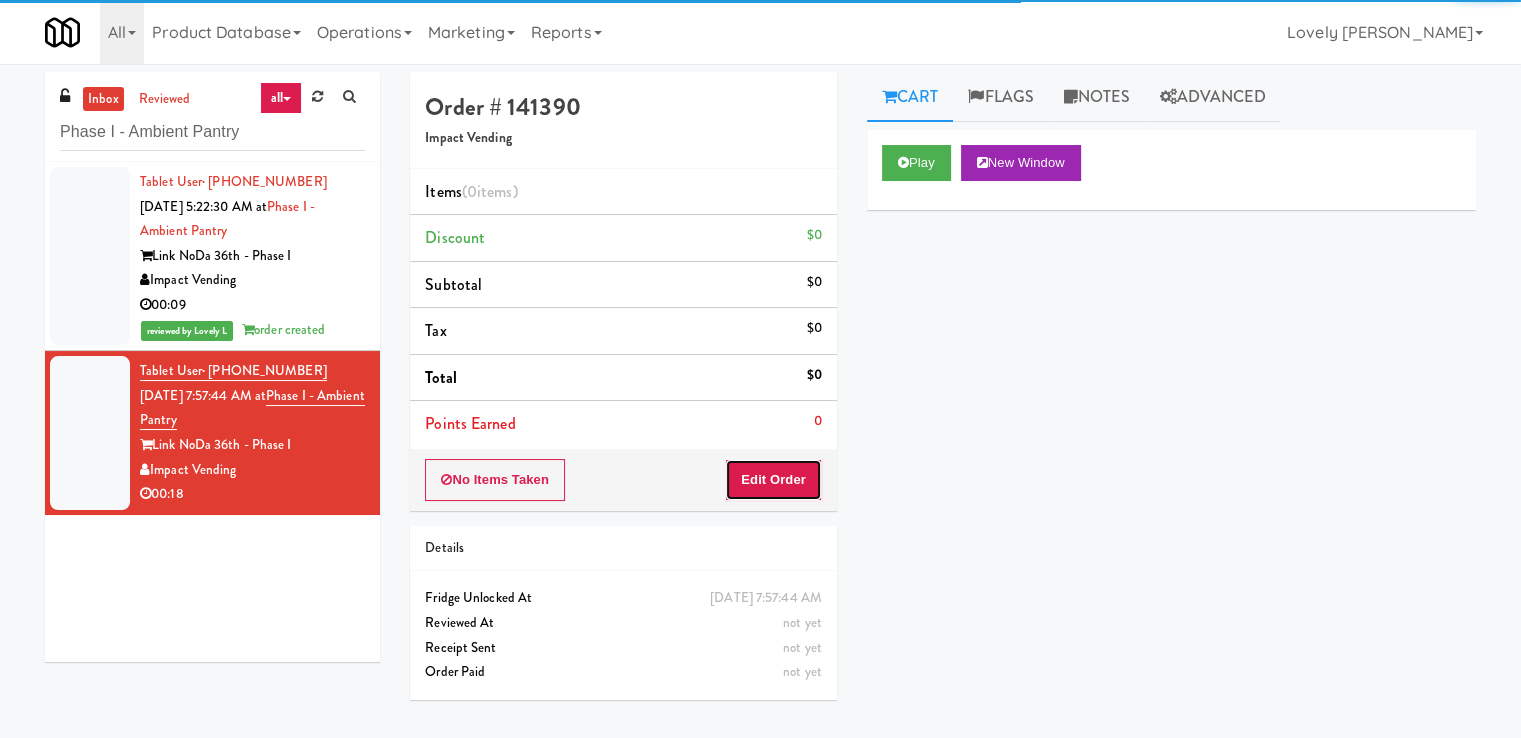 click on "Edit Order" at bounding box center [773, 480] 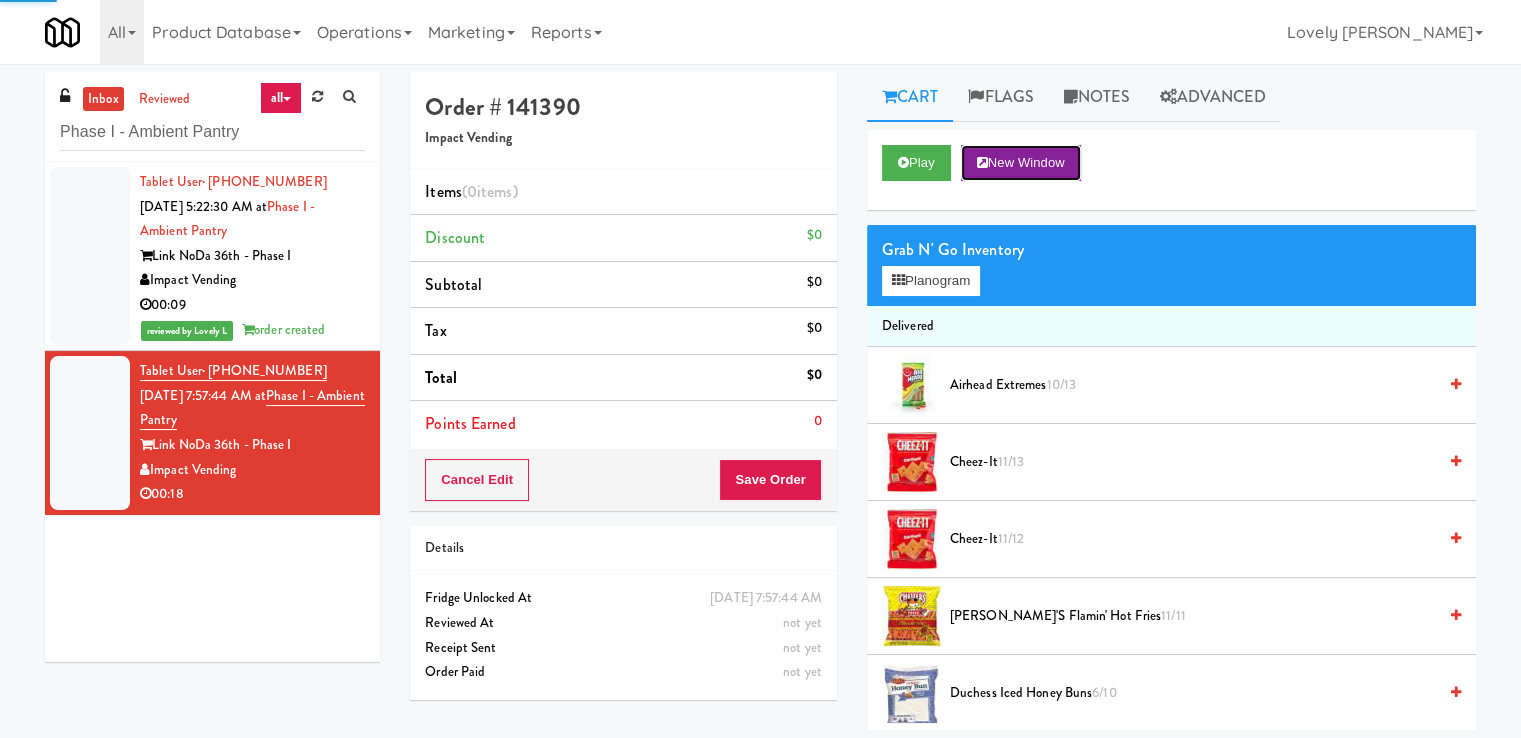 click on "New Window" at bounding box center (1021, 163) 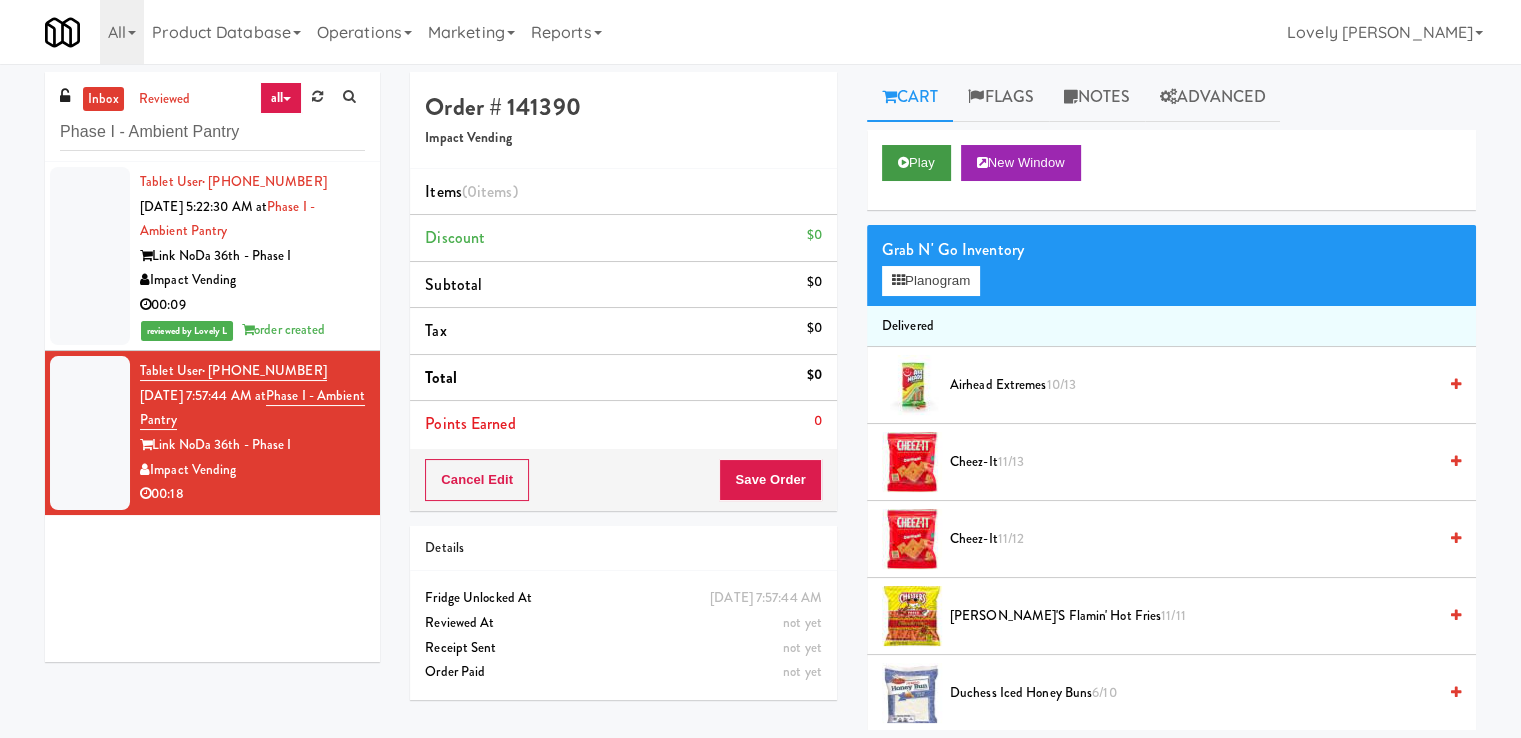 click on "Play  New Window" at bounding box center [1171, 170] 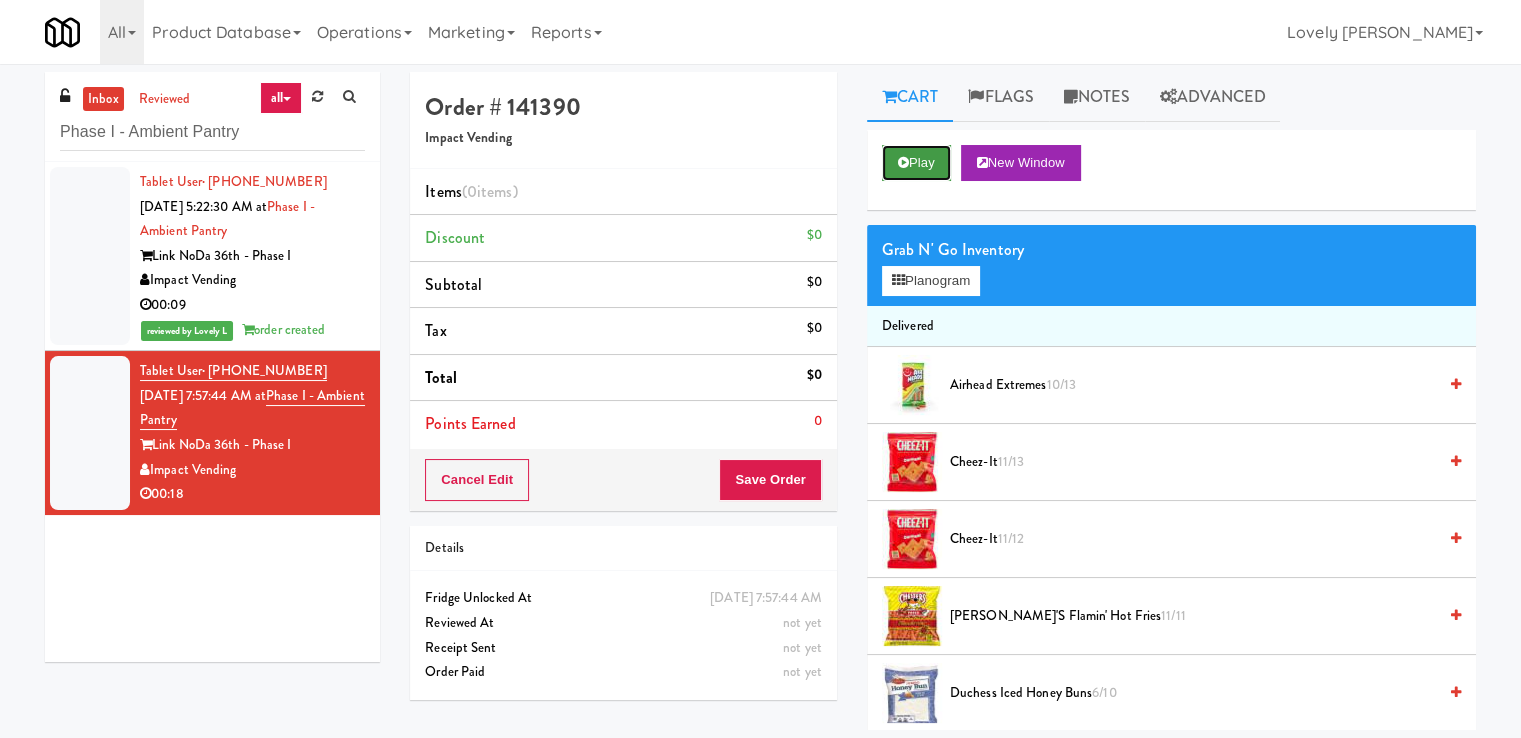 click on "Play" at bounding box center [916, 163] 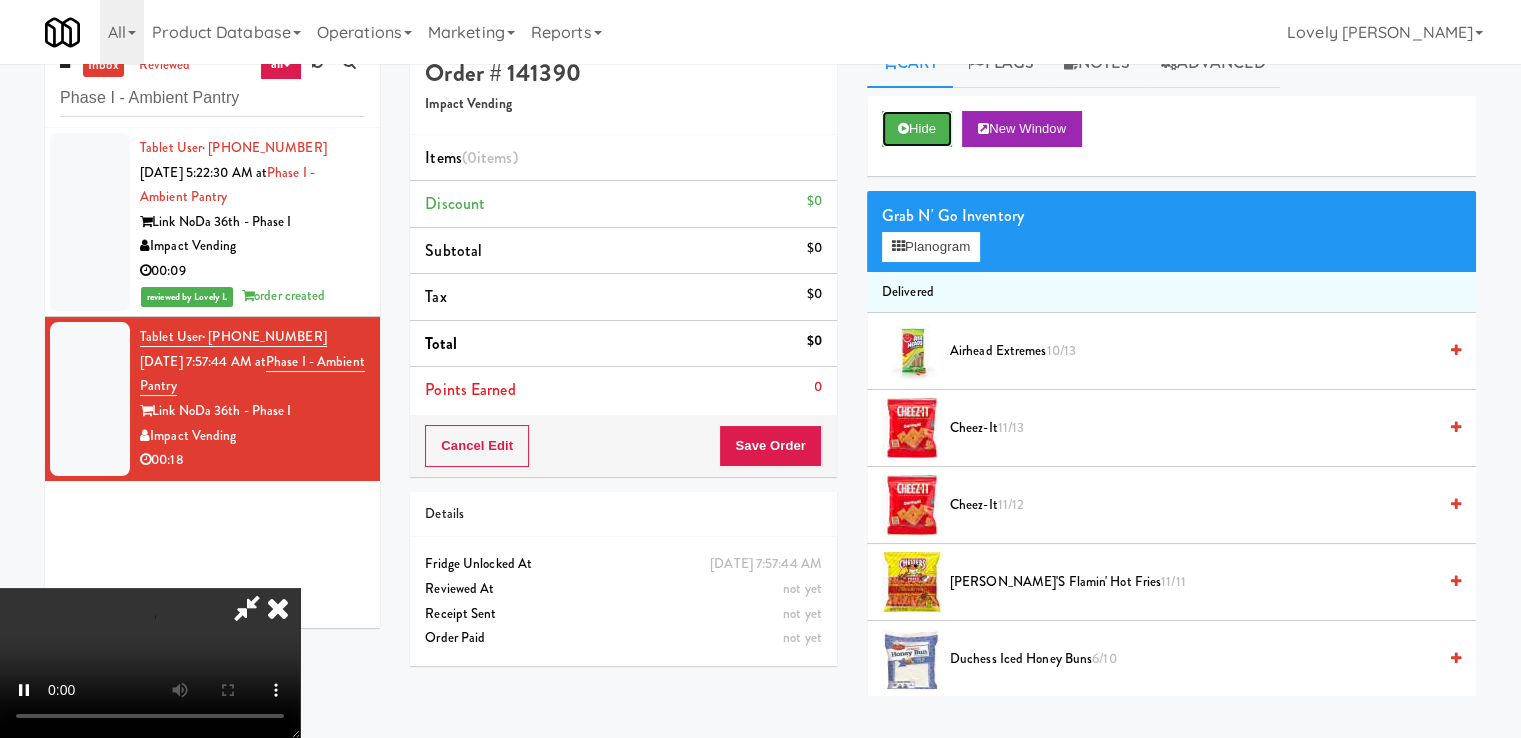 scroll, scrollTop: 64, scrollLeft: 0, axis: vertical 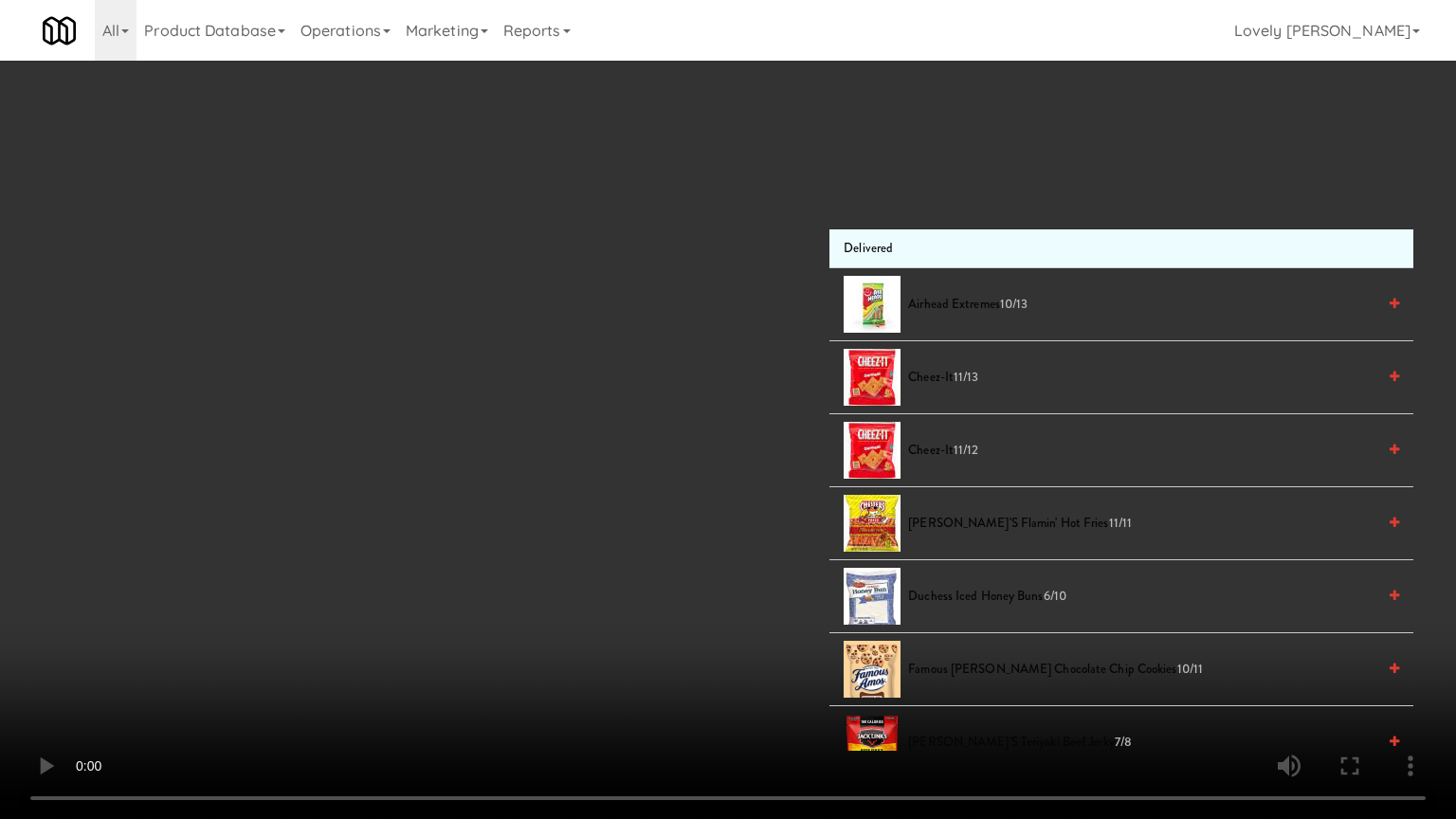 type 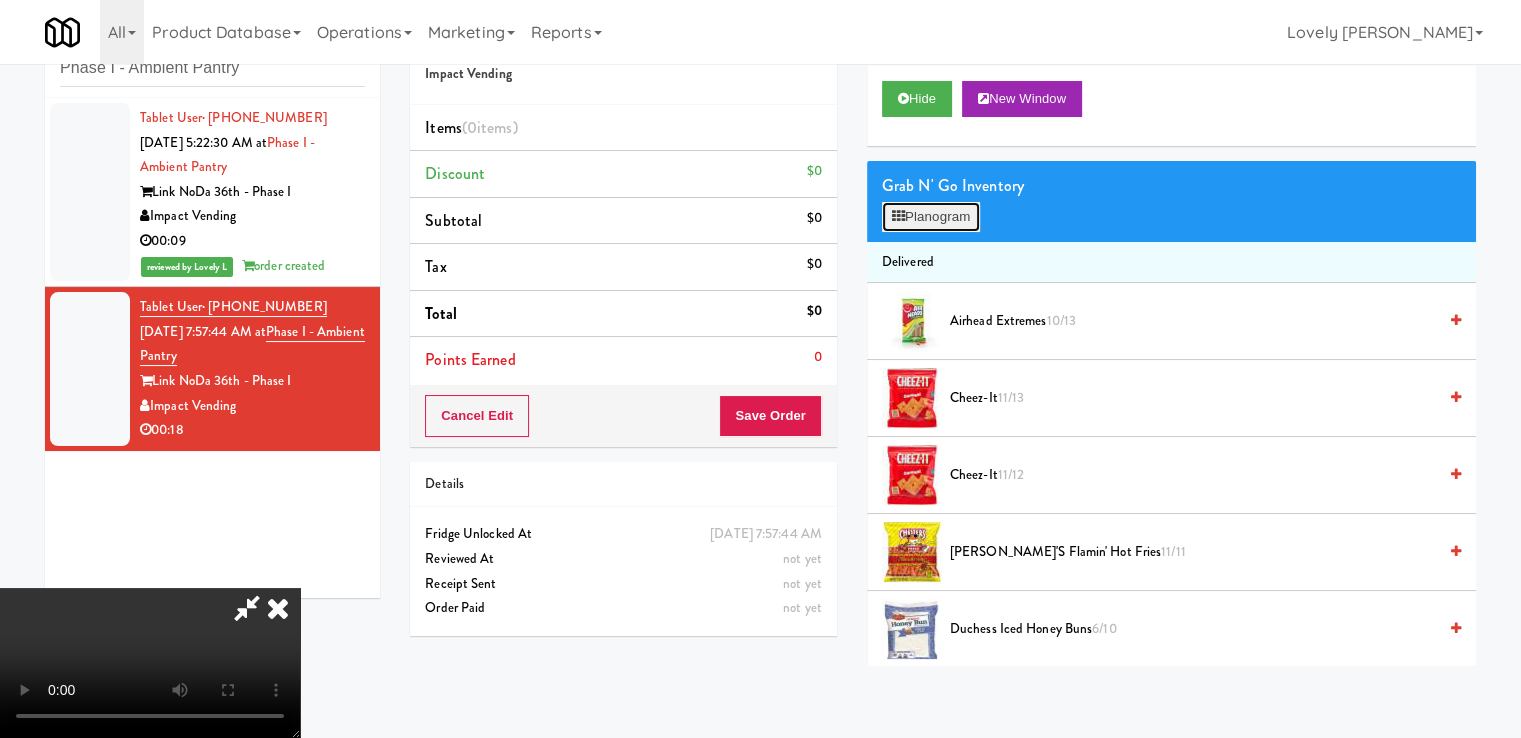 click on "Planogram" at bounding box center [931, 217] 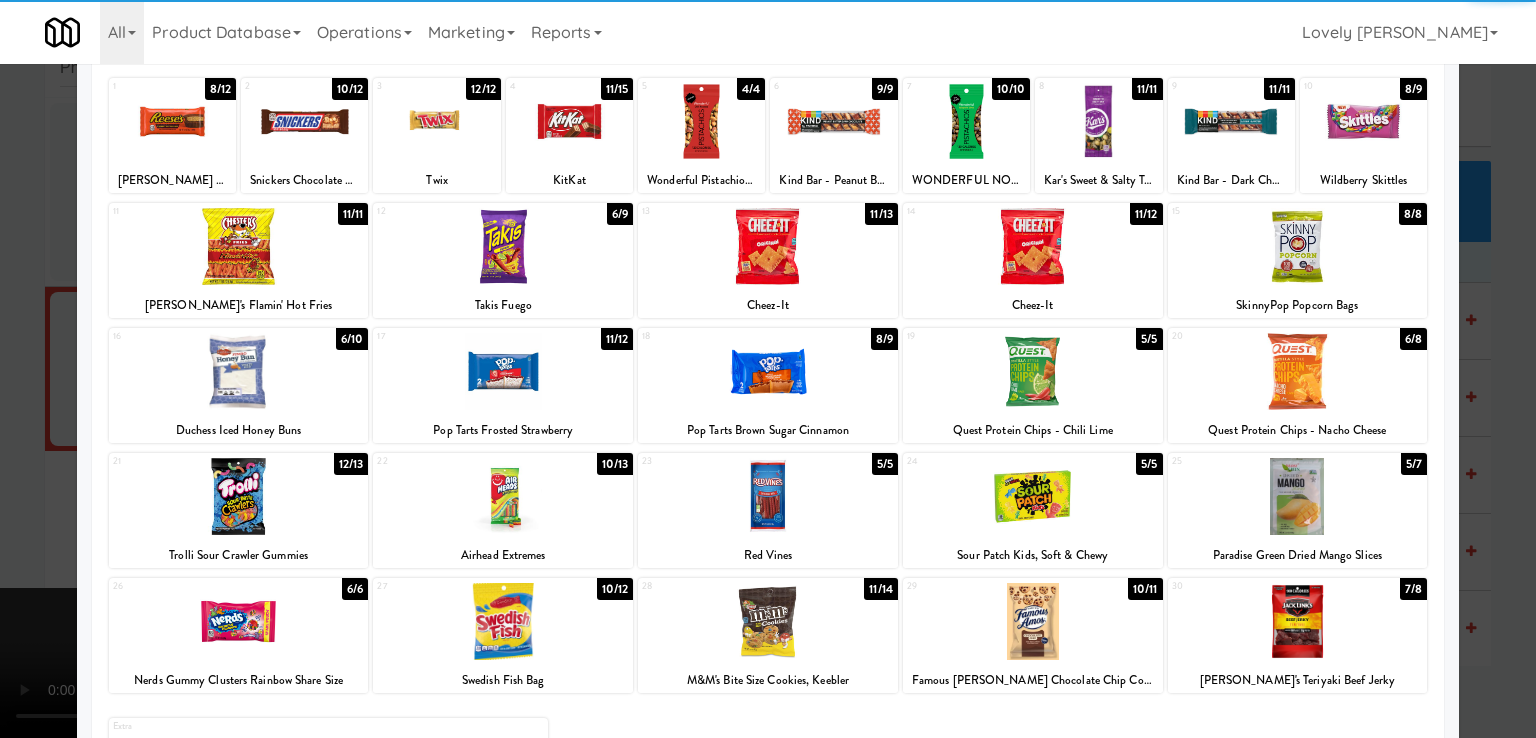 scroll, scrollTop: 200, scrollLeft: 0, axis: vertical 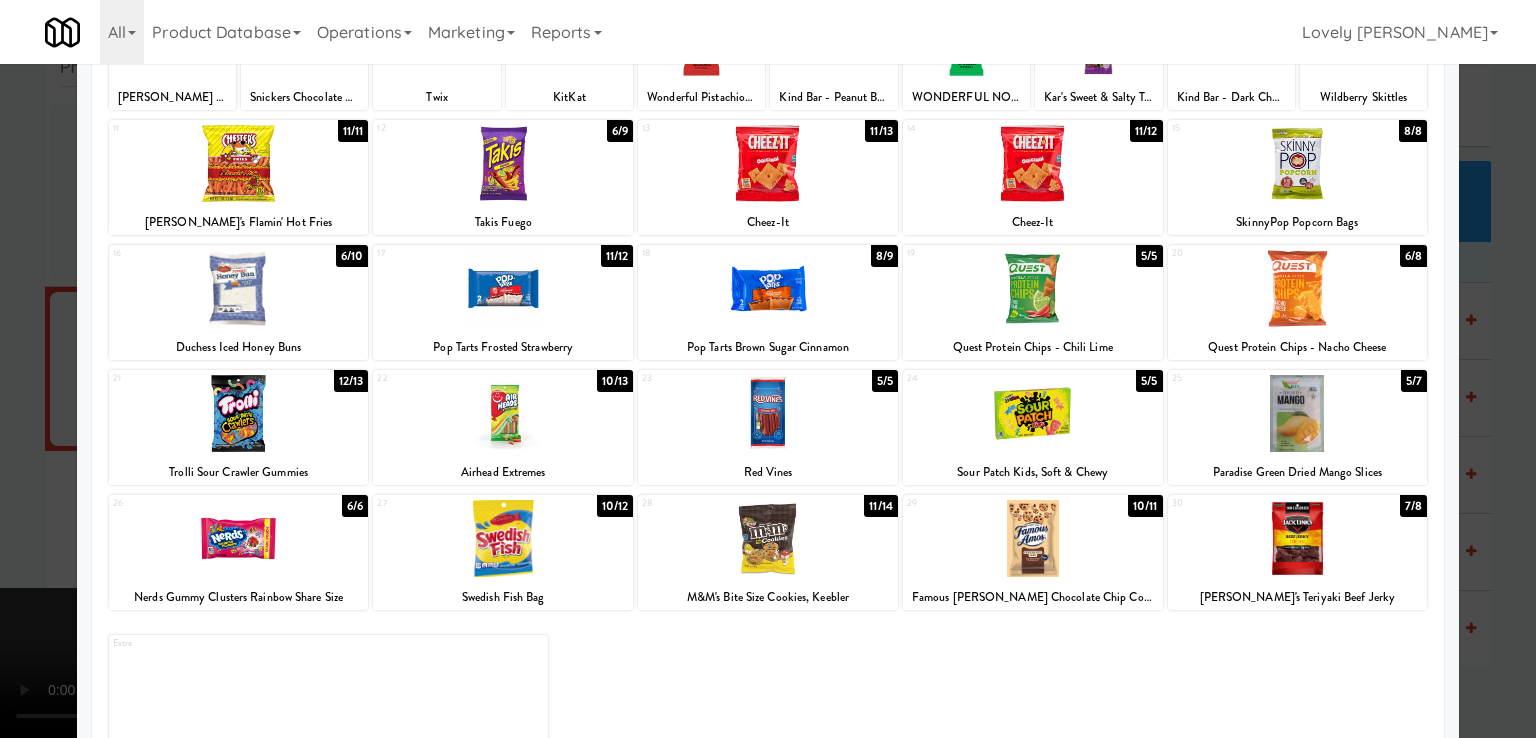 click at bounding box center [503, 413] 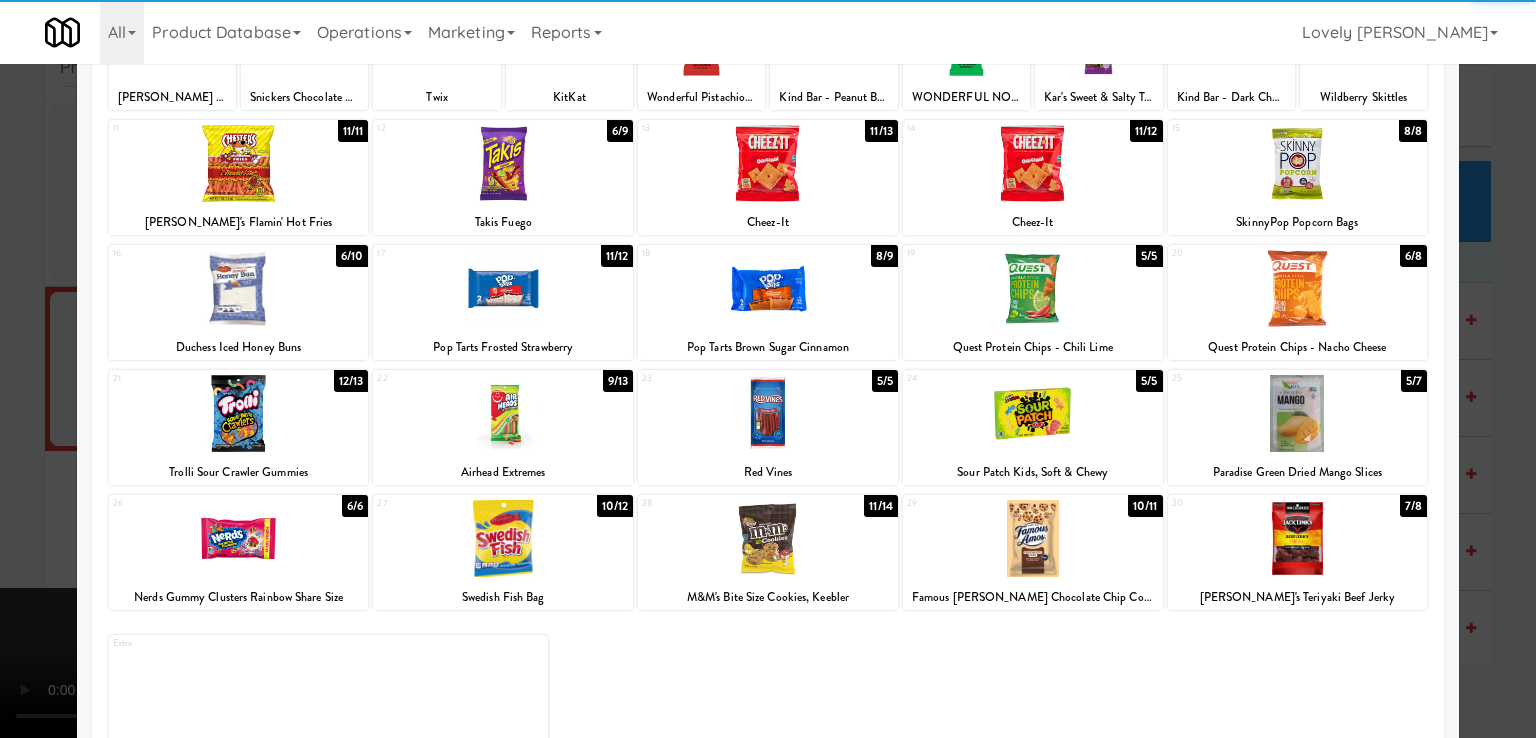 click at bounding box center [239, 538] 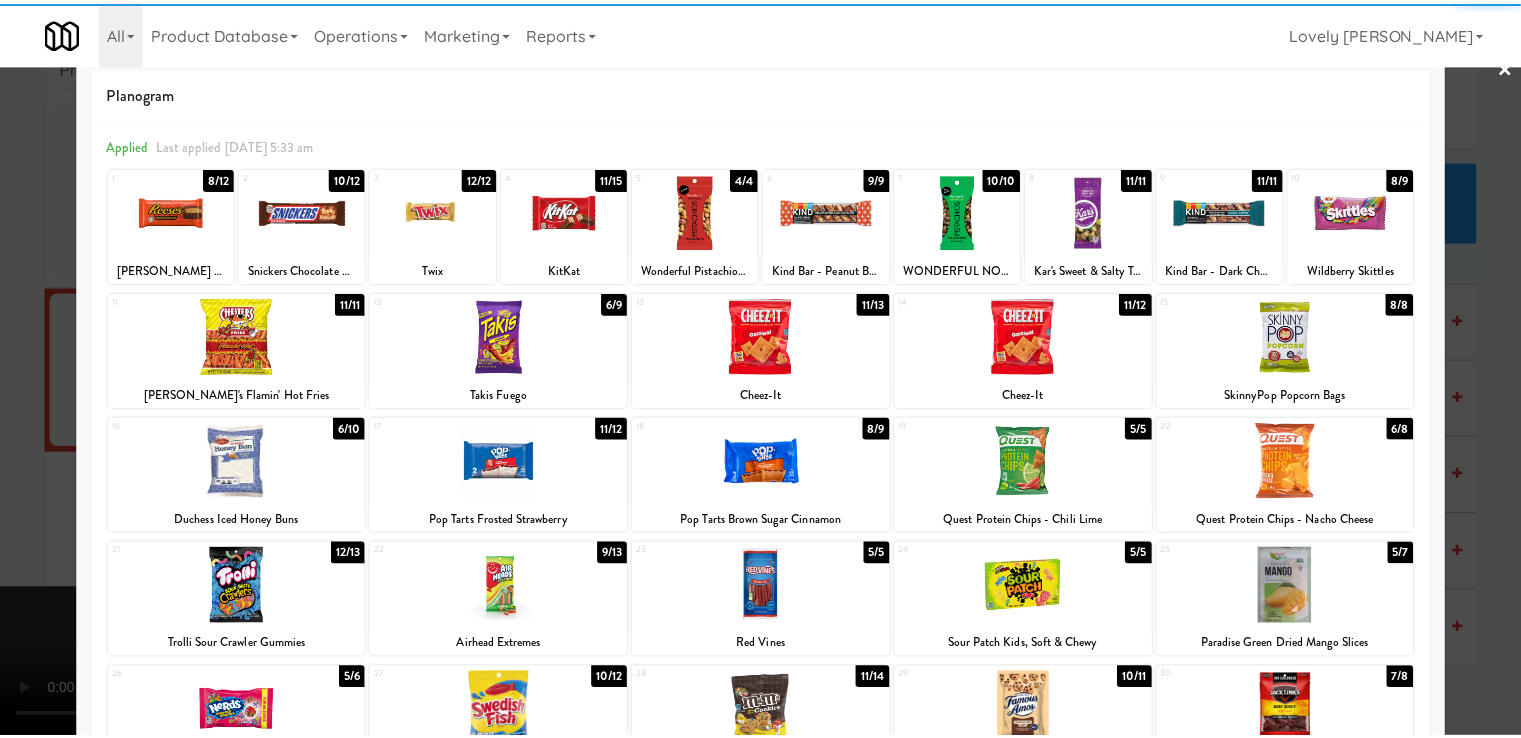 scroll, scrollTop: 0, scrollLeft: 0, axis: both 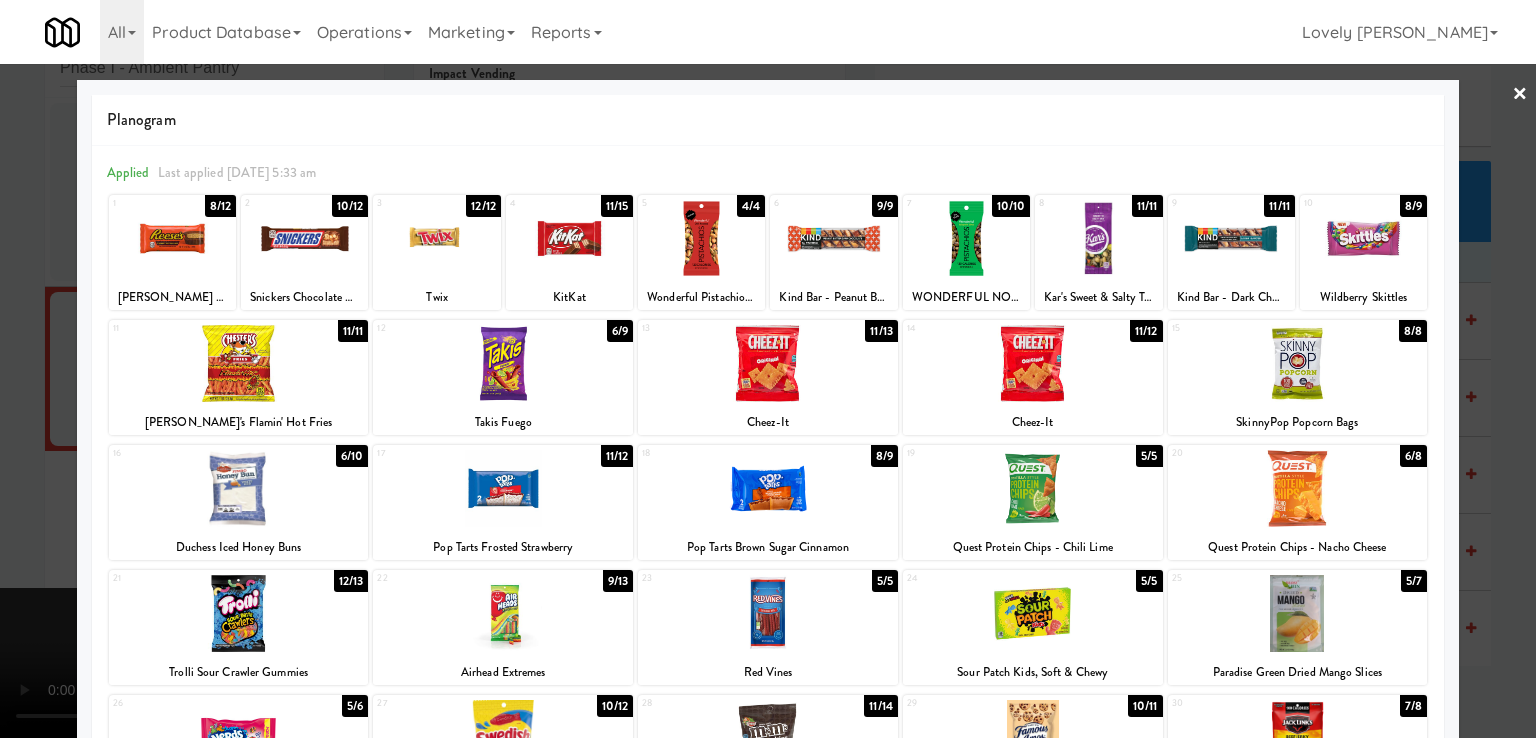 click at bounding box center (569, 238) 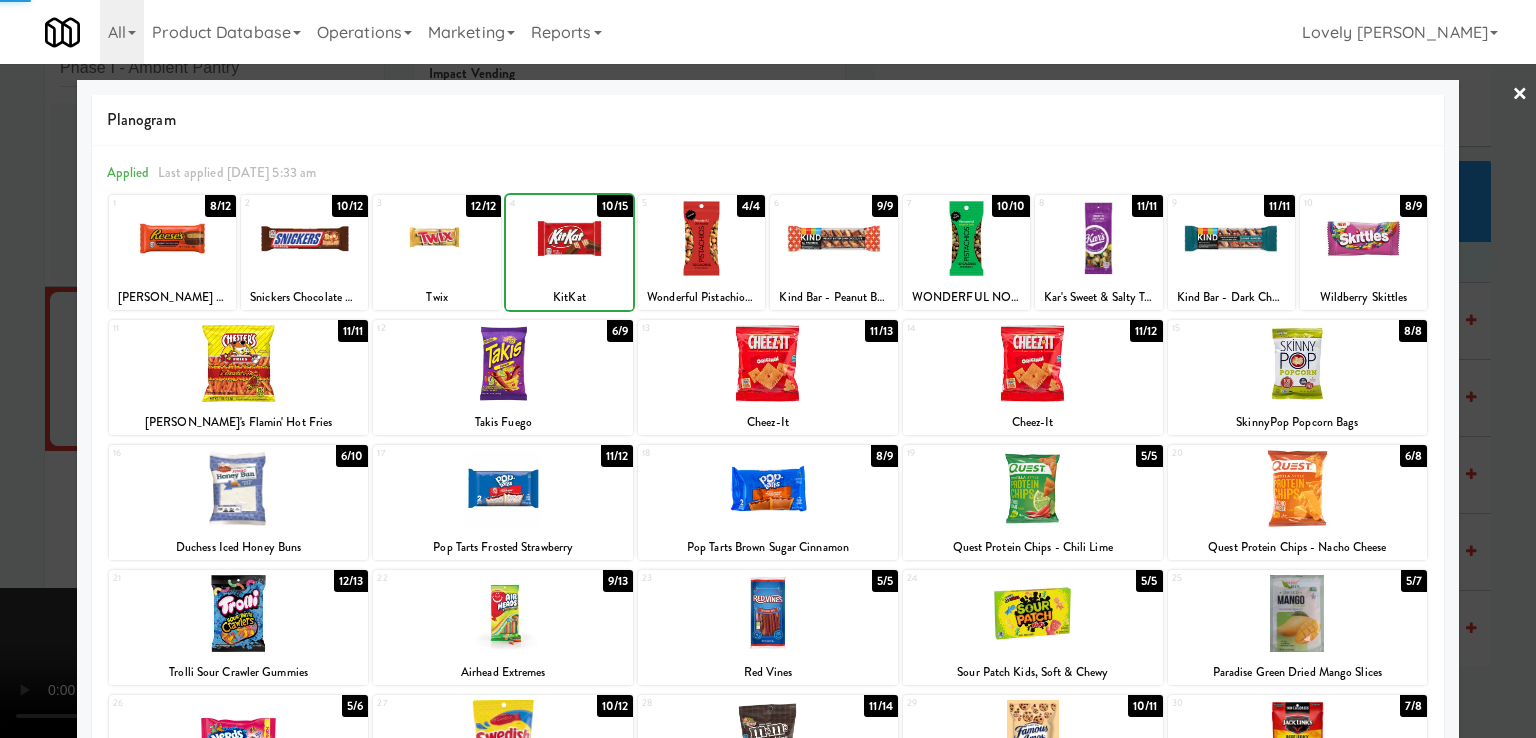click at bounding box center (569, 238) 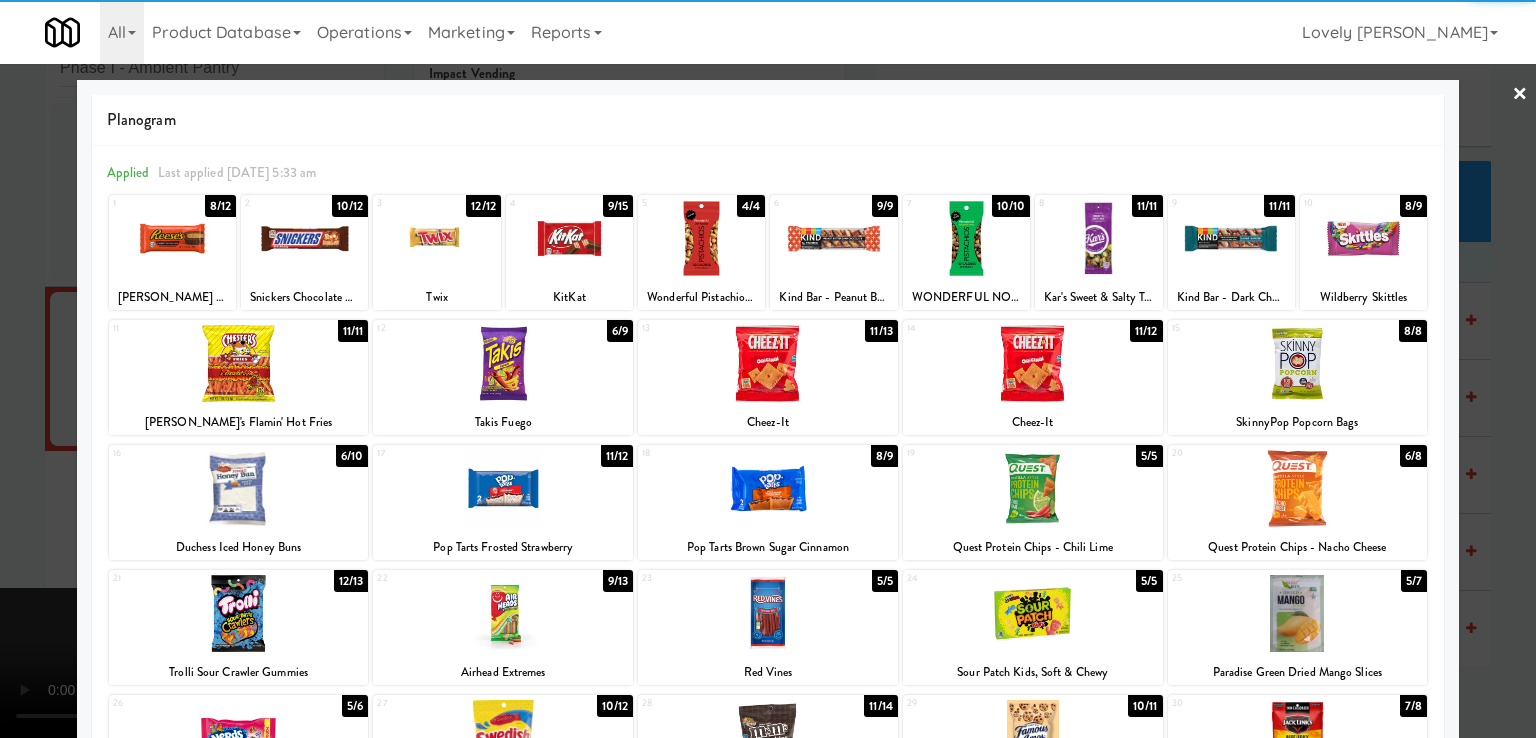 drag, startPoint x: 0, startPoint y: 357, endPoint x: 107, endPoint y: 338, distance: 108.67382 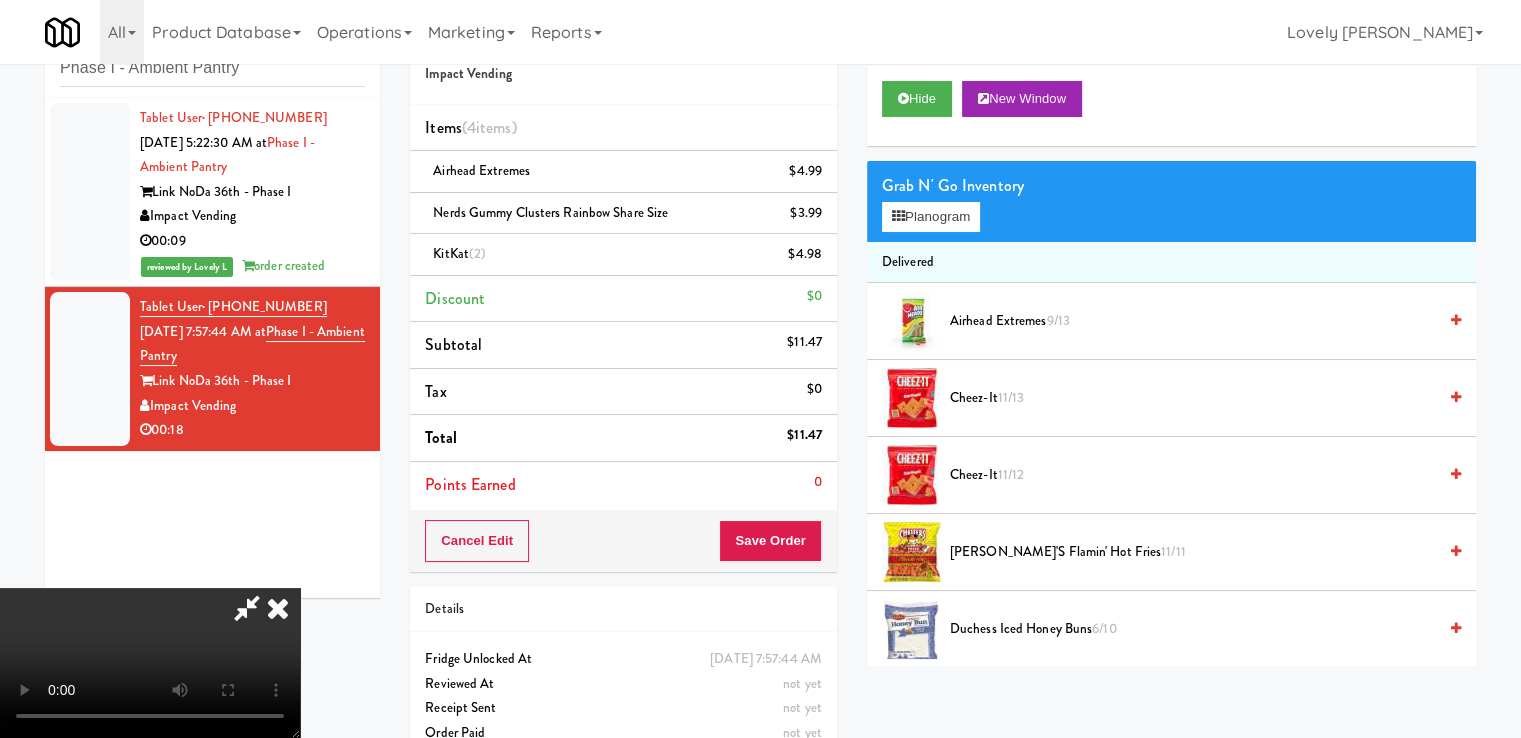 drag, startPoint x: 869, startPoint y: 69, endPoint x: 820, endPoint y: 182, distance: 123.16656 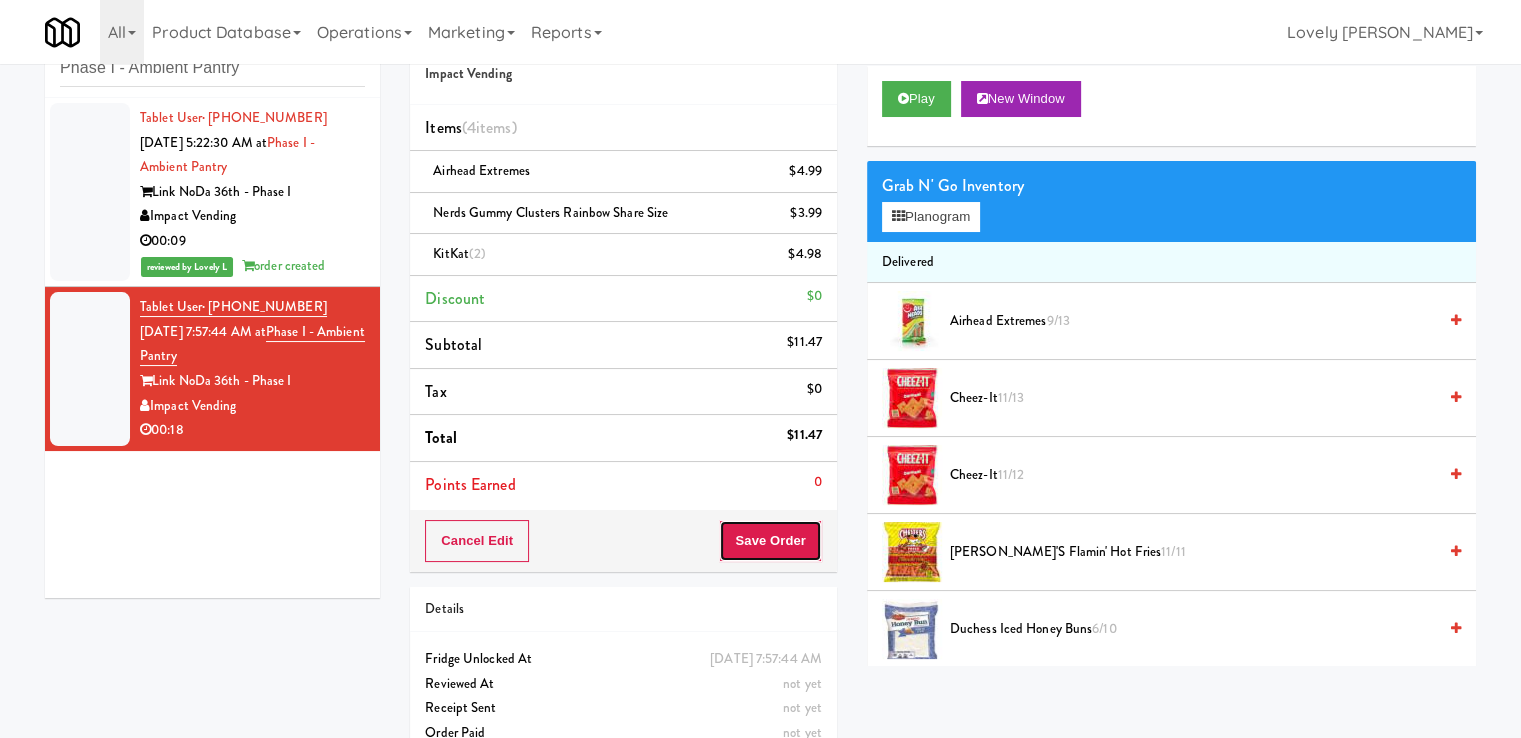 click on "Save Order" at bounding box center (770, 541) 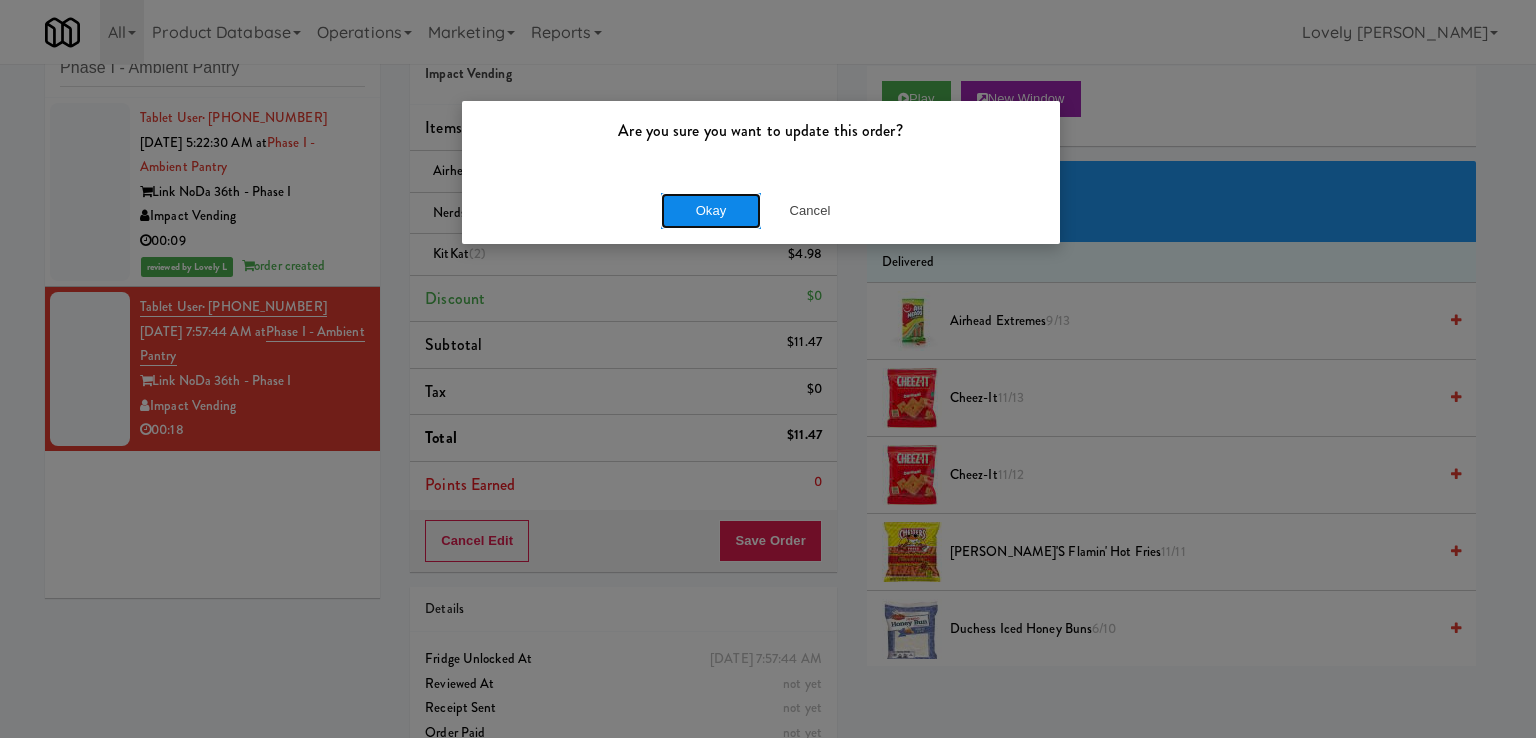 click on "Okay" at bounding box center [711, 211] 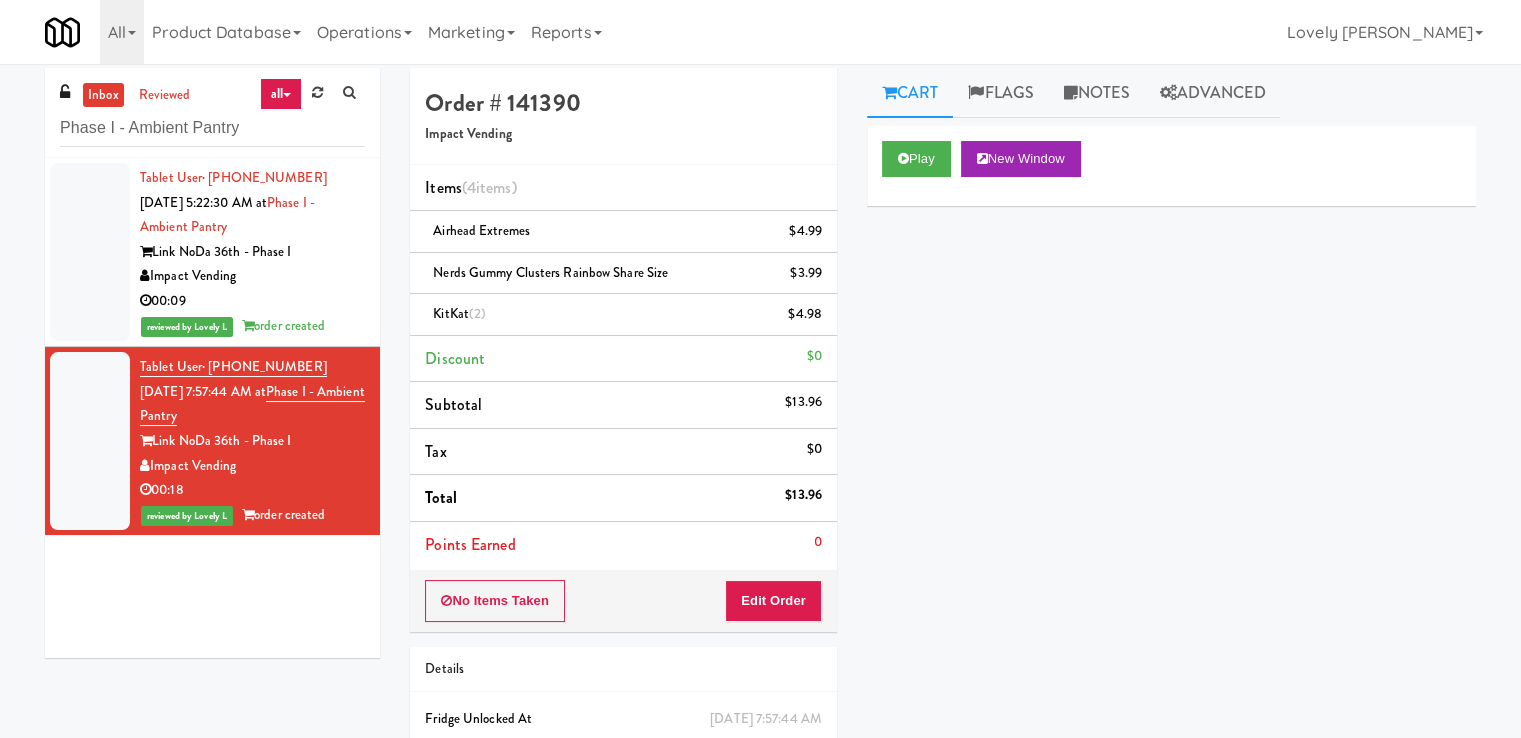 scroll, scrollTop: 0, scrollLeft: 0, axis: both 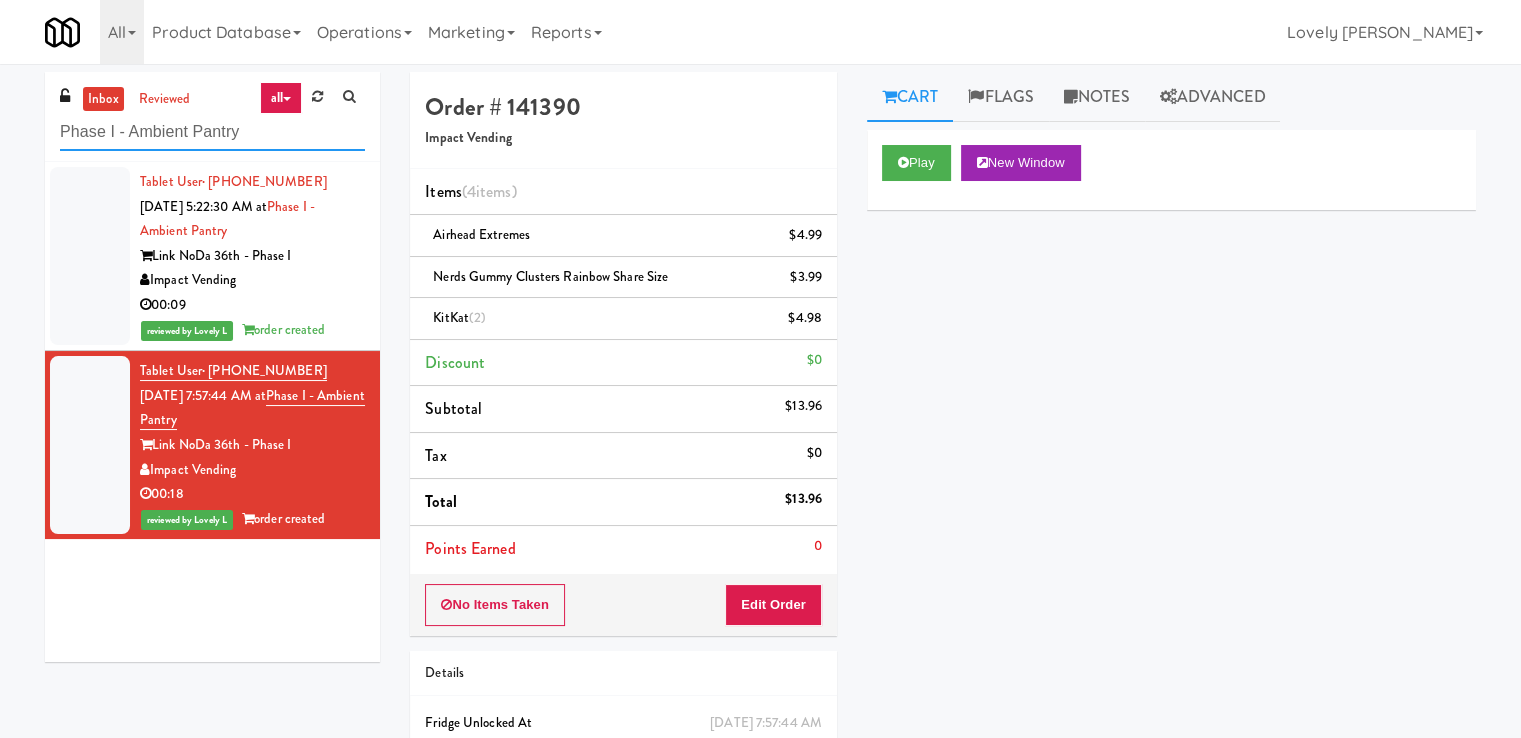 click on "Phase I - Ambient Pantry" at bounding box center [212, 132] 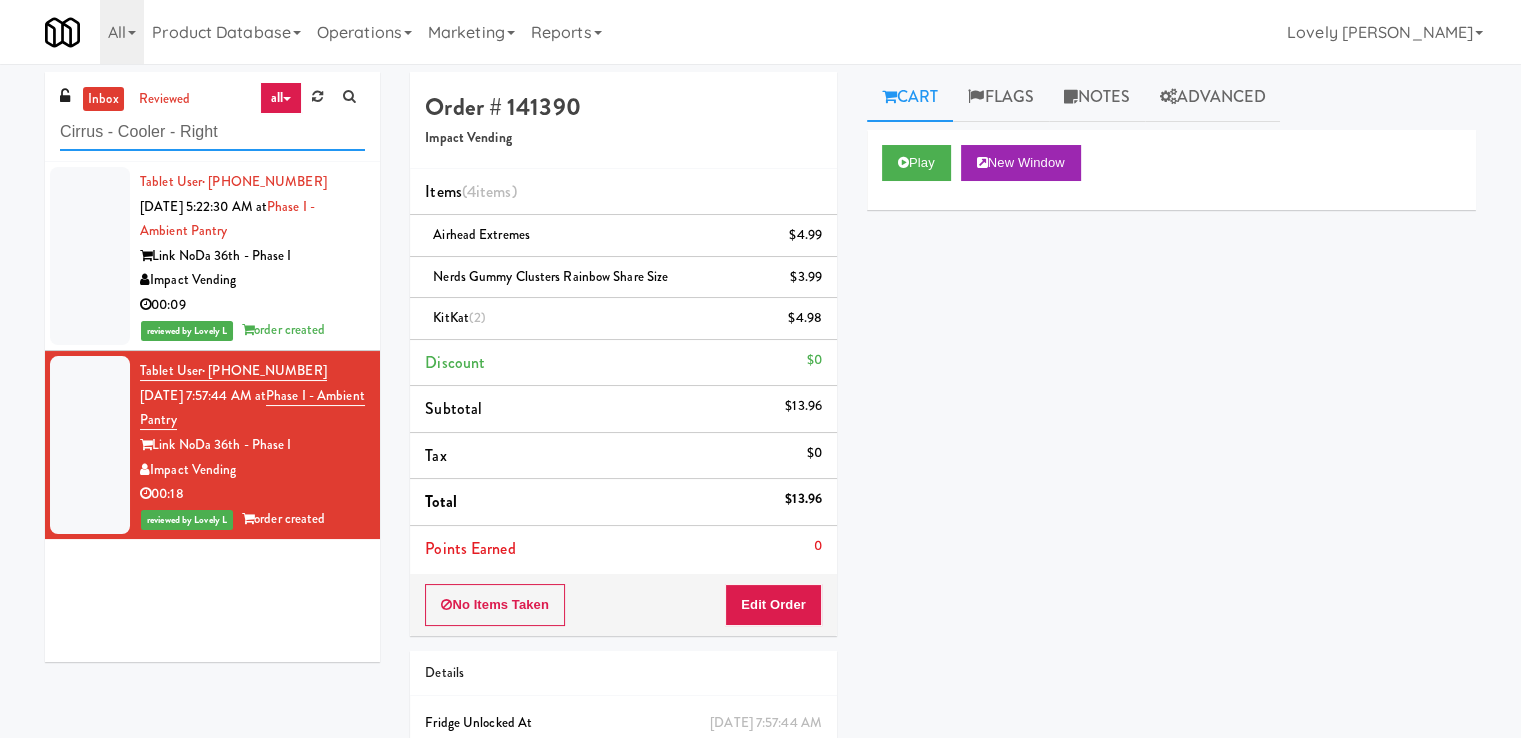type on "Cirrus - Cooler - Right" 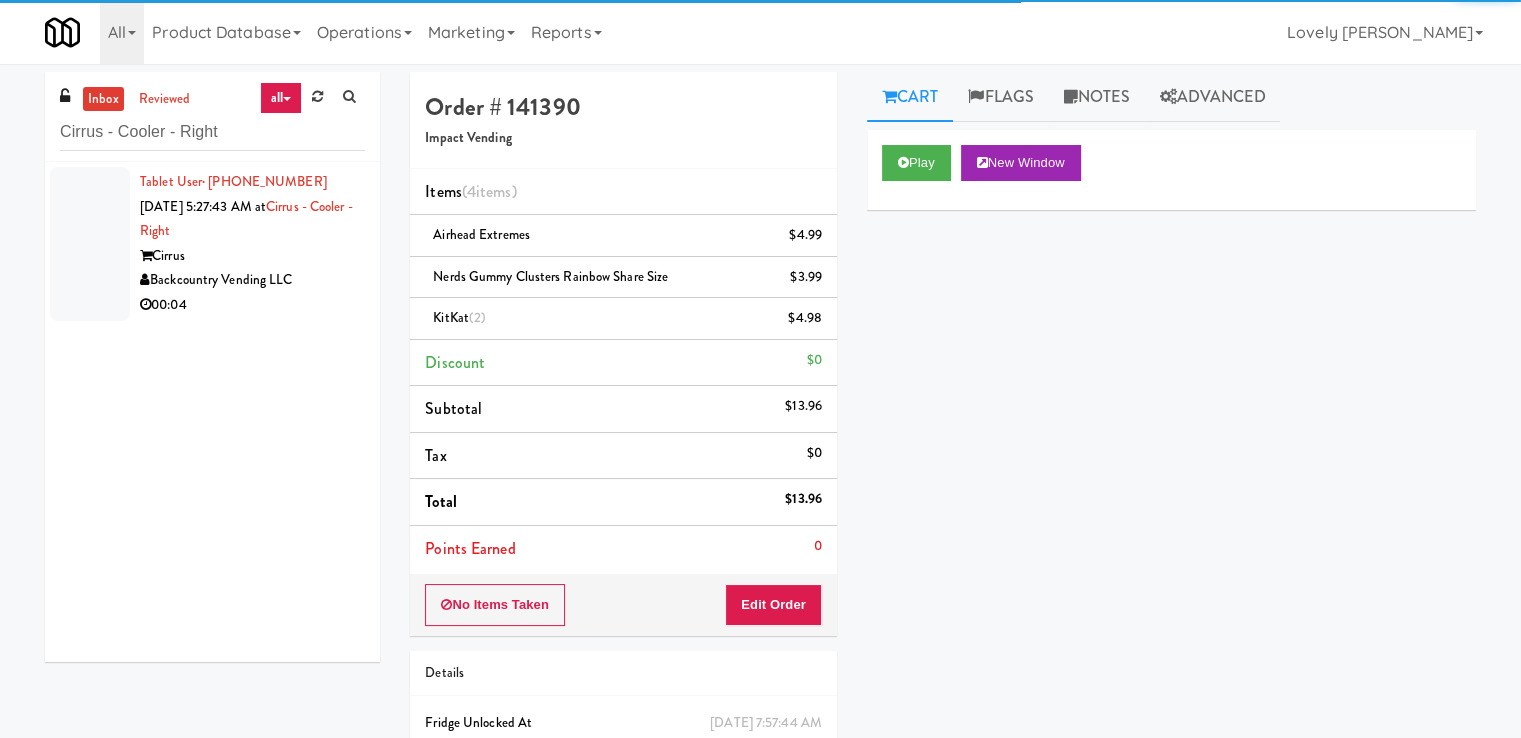 click on "00:04" at bounding box center [252, 305] 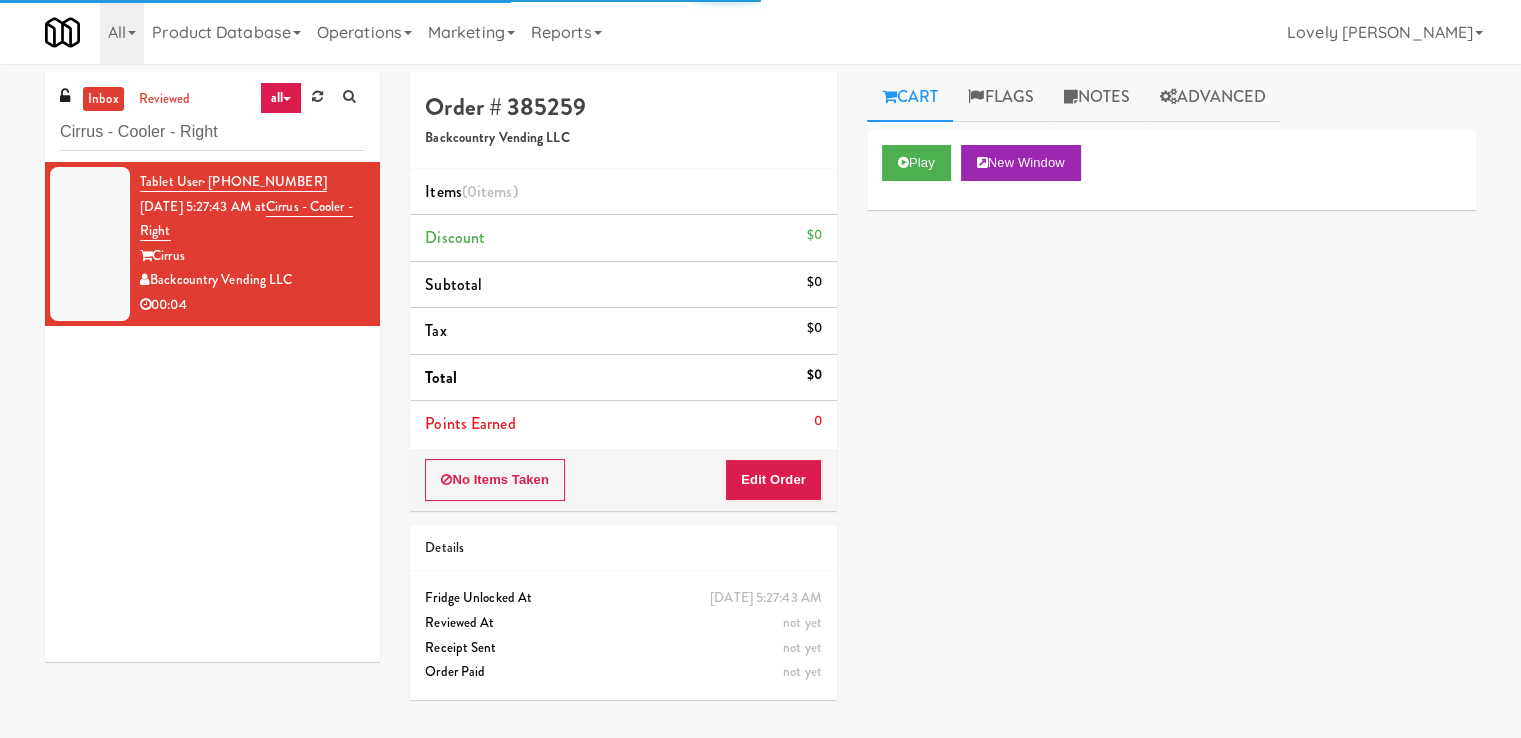 click on "Cart  Flags  Notes  Advanced  Play  New Window  Primary Flag  Clear    Flag if you are unable to finish reviewing the order due to an issue Unclear Take - No Video Unclear Take - Short or Cut Off Unclear Take - Obstructed Inventory Issue - Product Not in Inventory Inventory Issue - Product prices as $0  Additional Concerns  Clear Flag as Suspicious Returned Product Place a foreign product in  Internal Notes                                                                                                                                                                Links  View Transaction Details  Card Issuer Checks  Payout" at bounding box center [1171, 401] 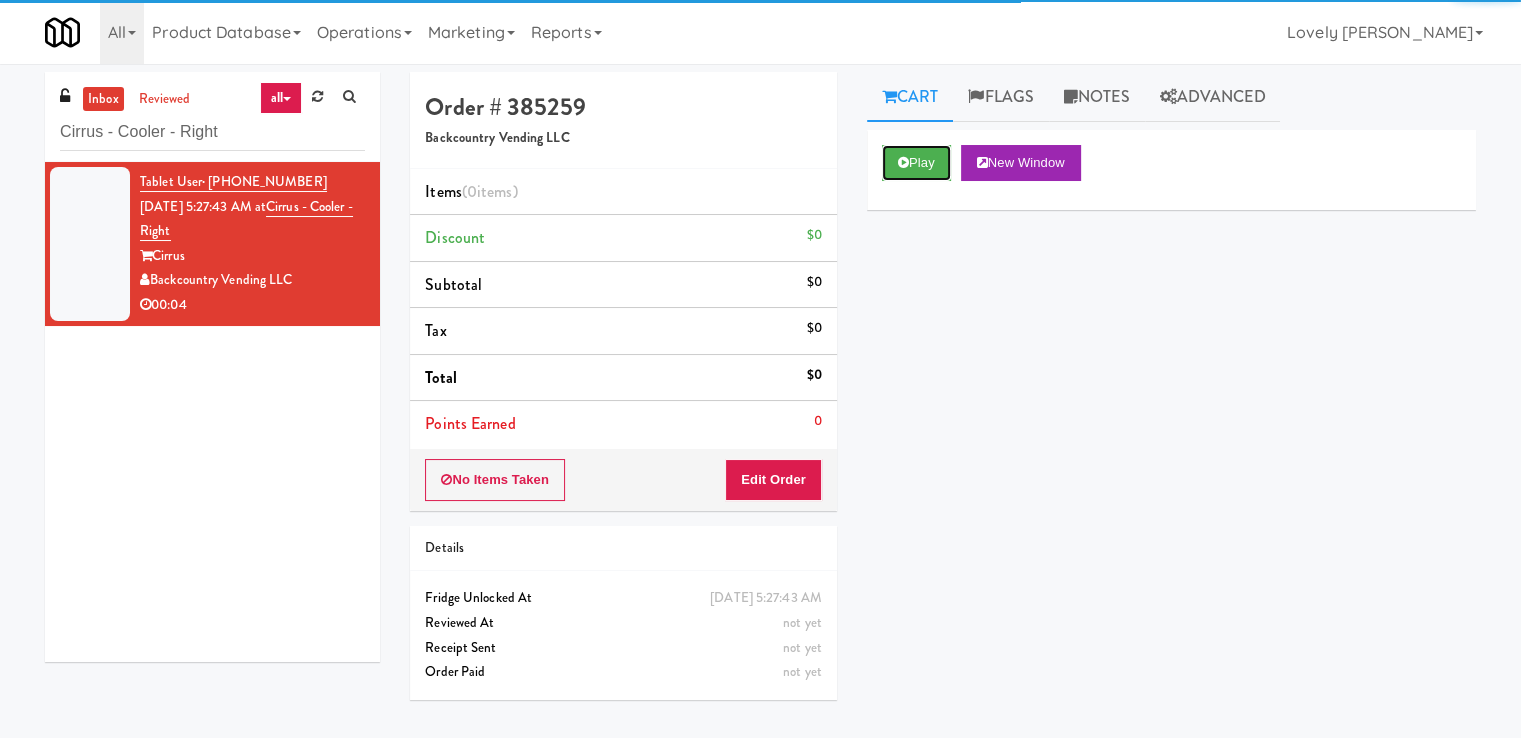click on "Play" at bounding box center (916, 163) 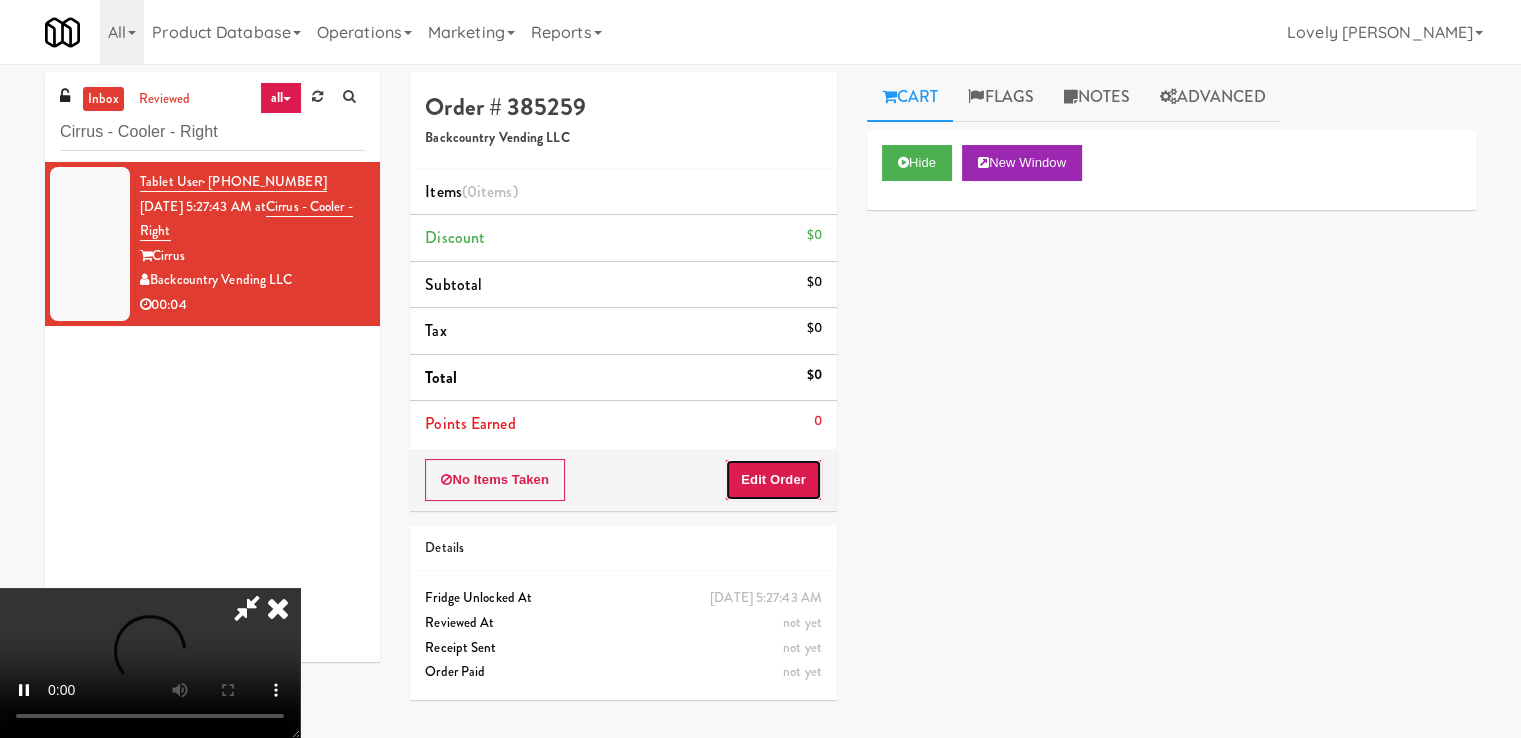 click on "Edit Order" at bounding box center [773, 480] 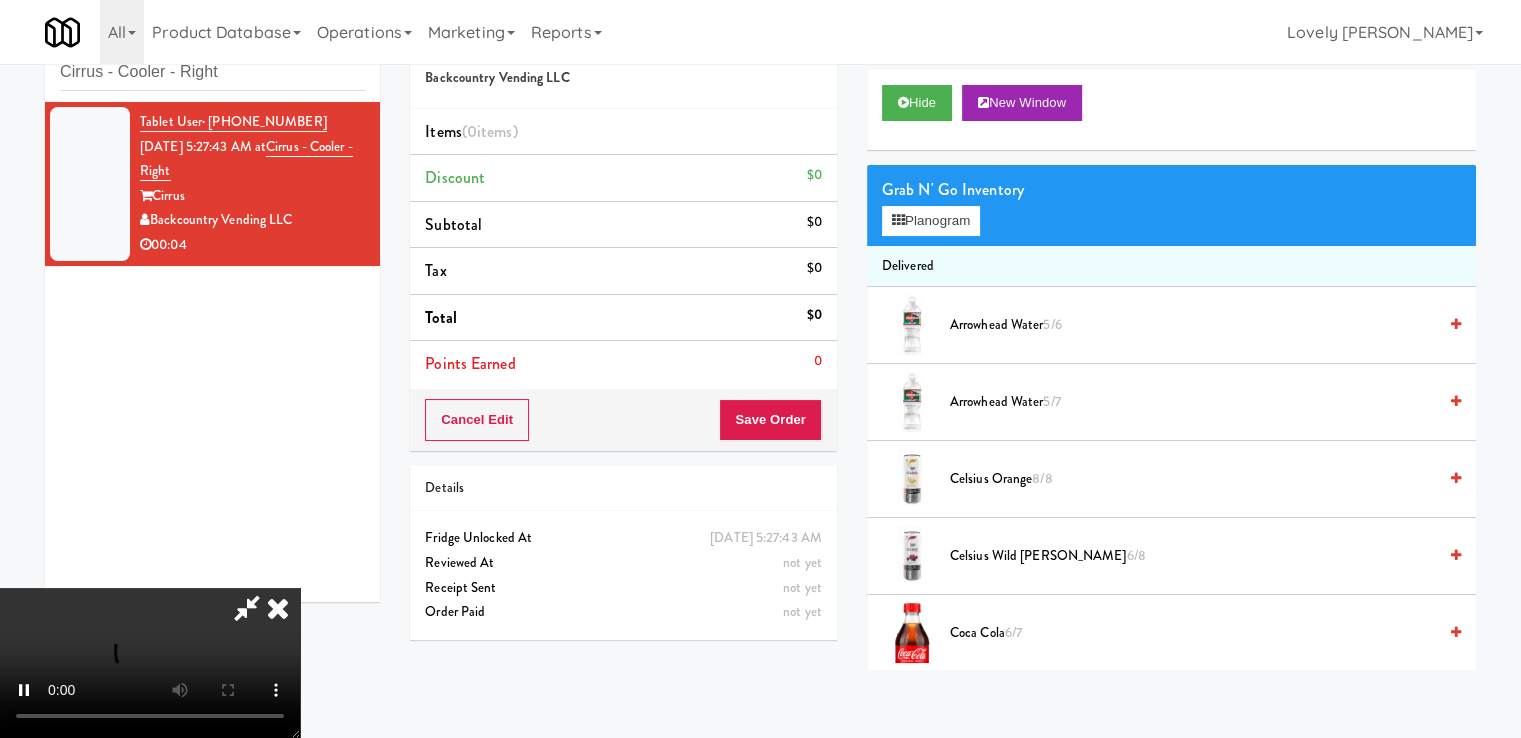 scroll, scrollTop: 64, scrollLeft: 0, axis: vertical 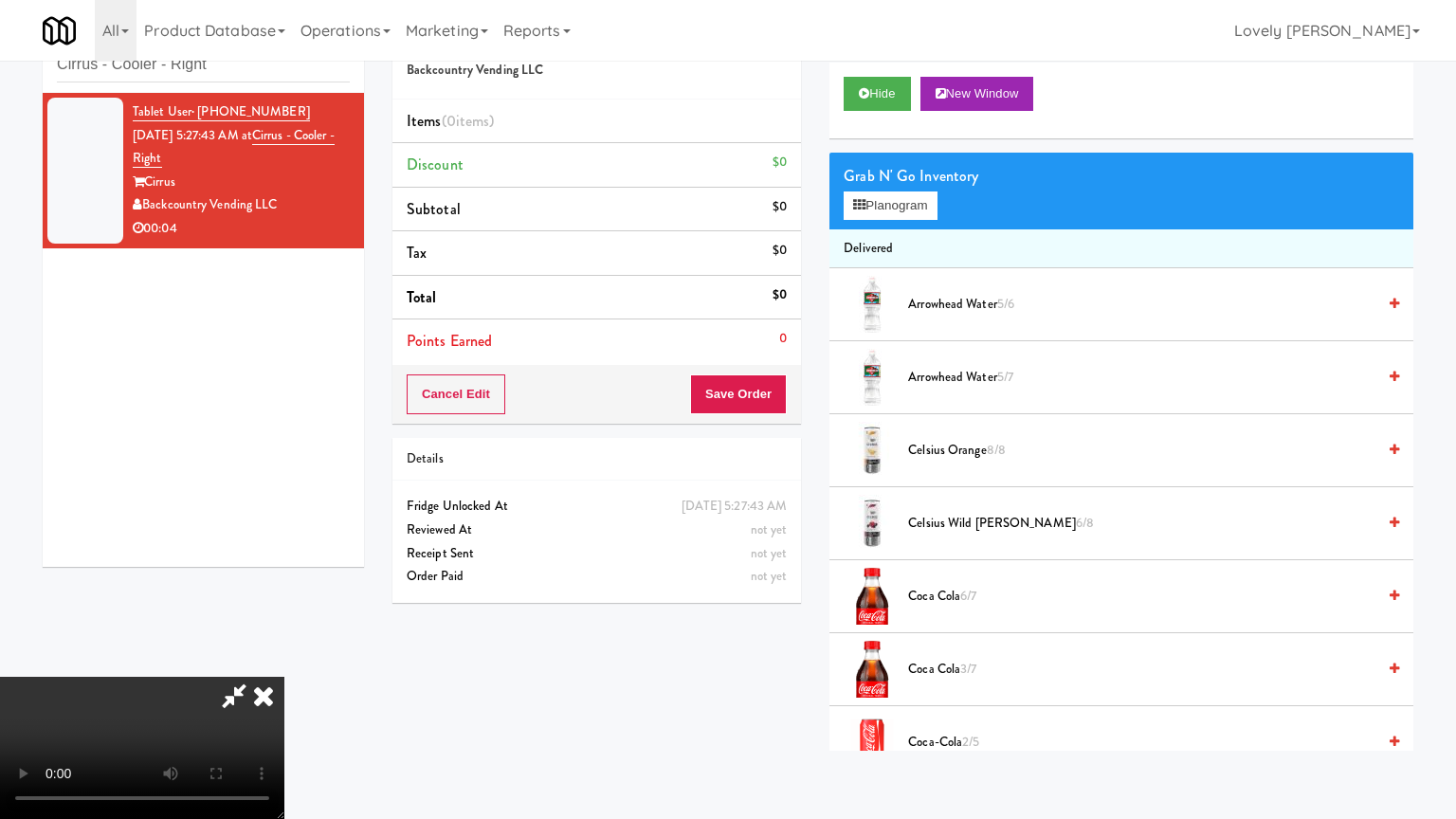 type 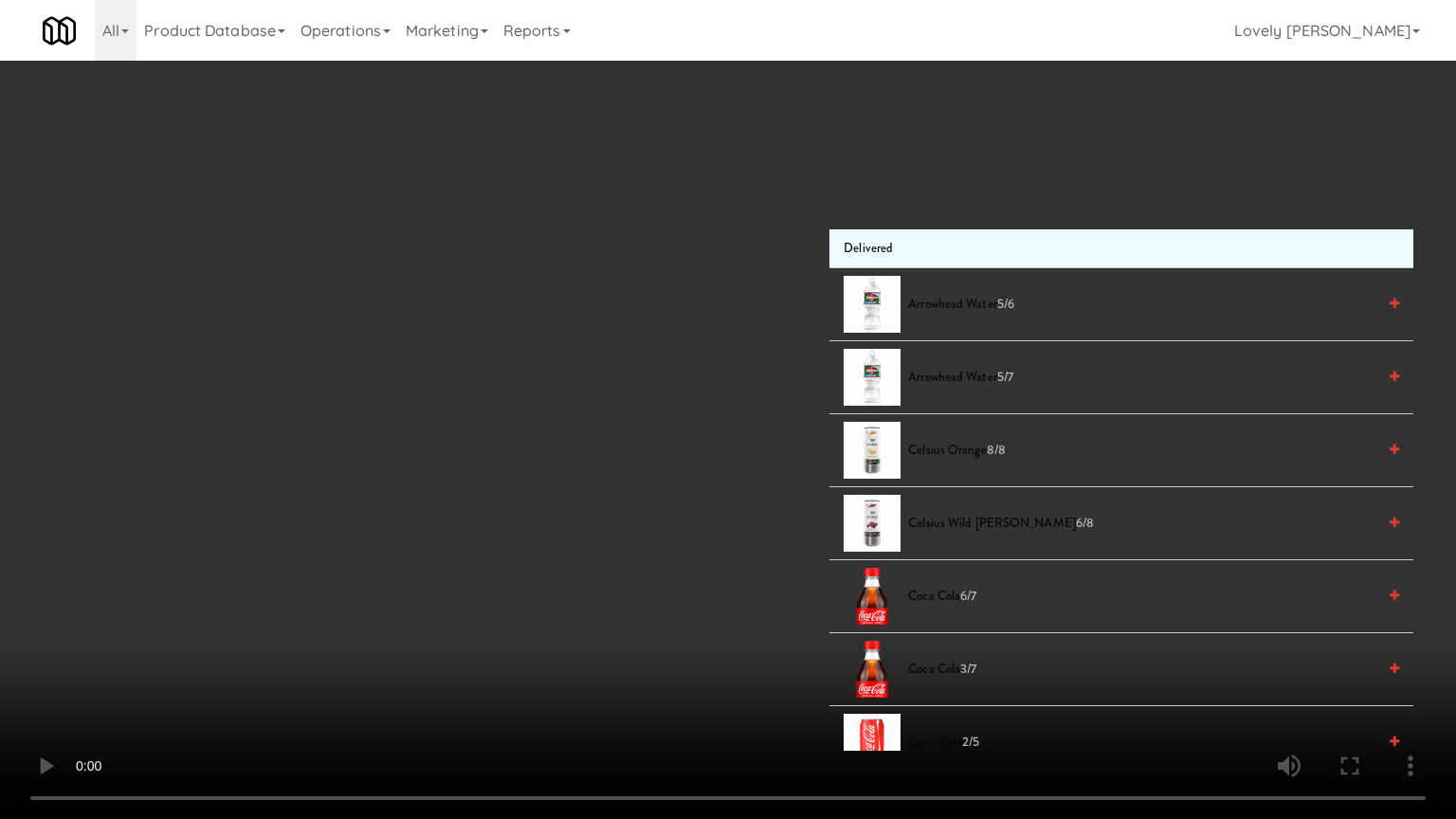 click at bounding box center (728, 410) 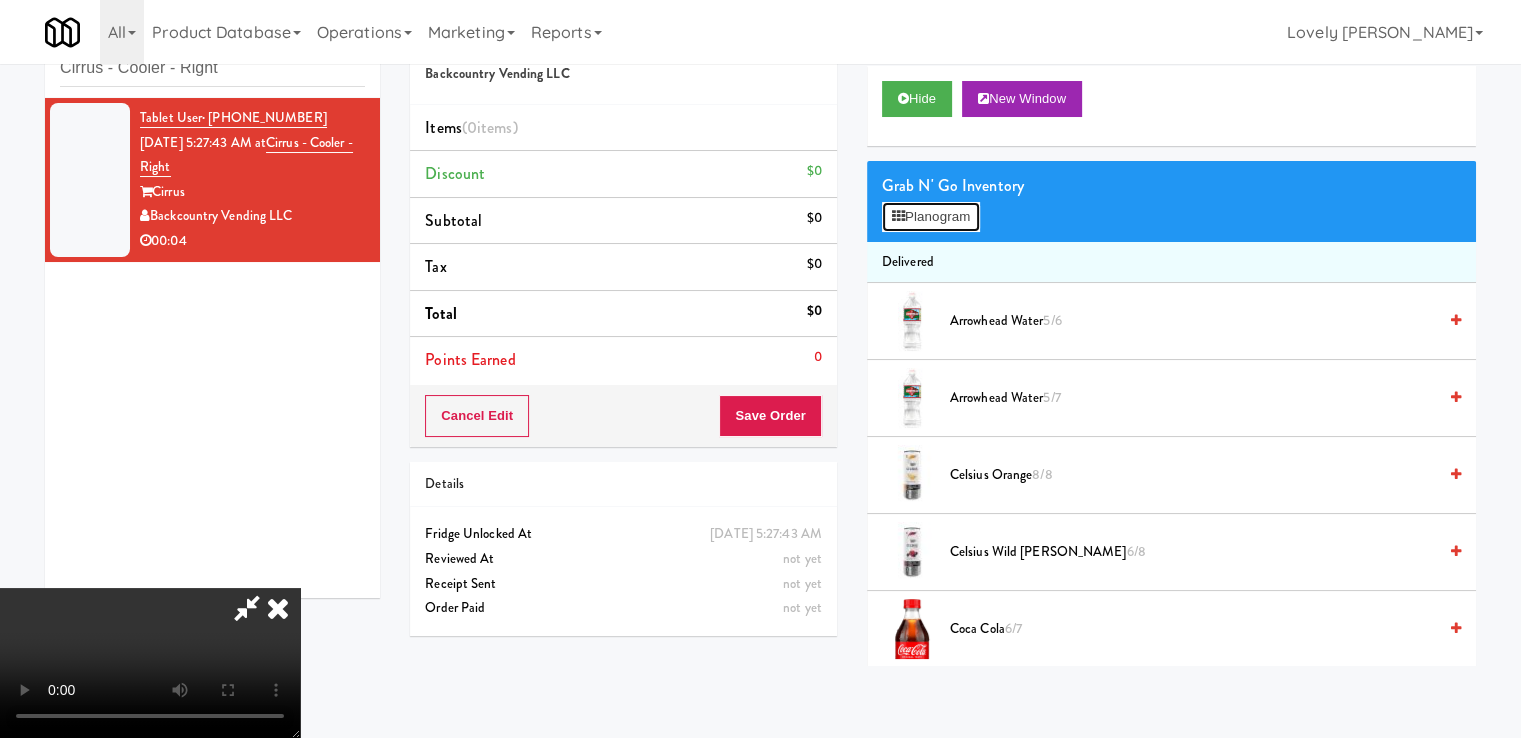 click on "Planogram" at bounding box center [931, 217] 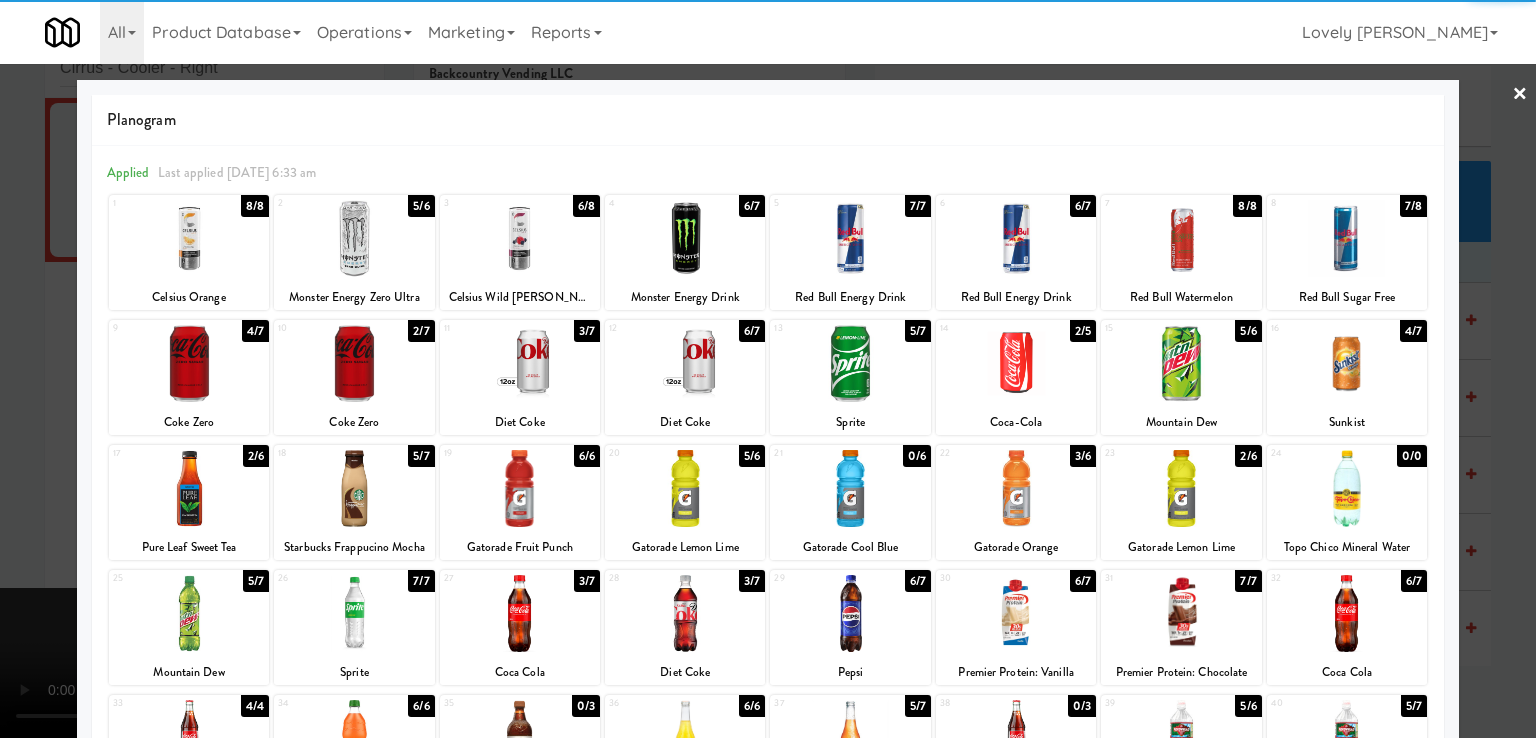 click at bounding box center (189, 363) 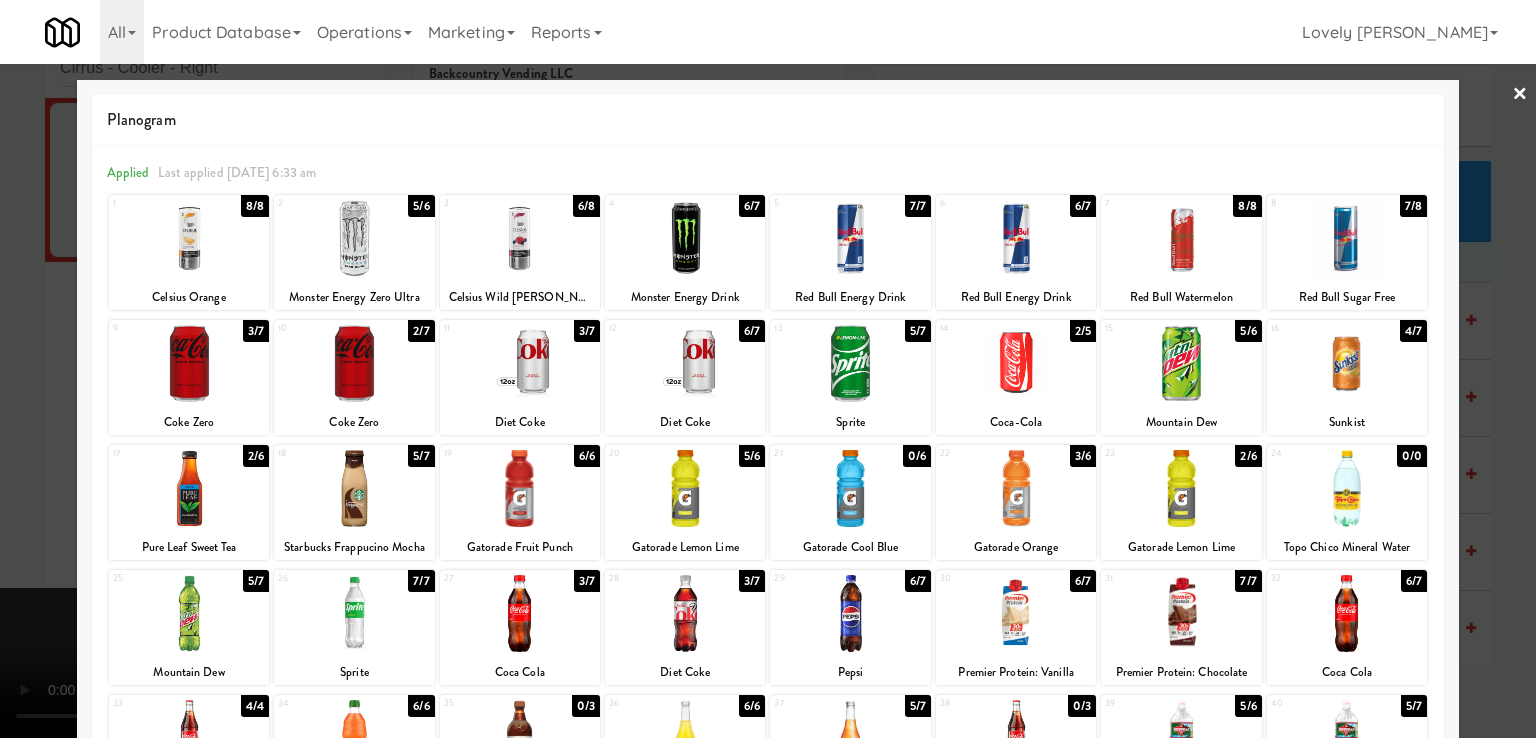 click at bounding box center [768, 369] 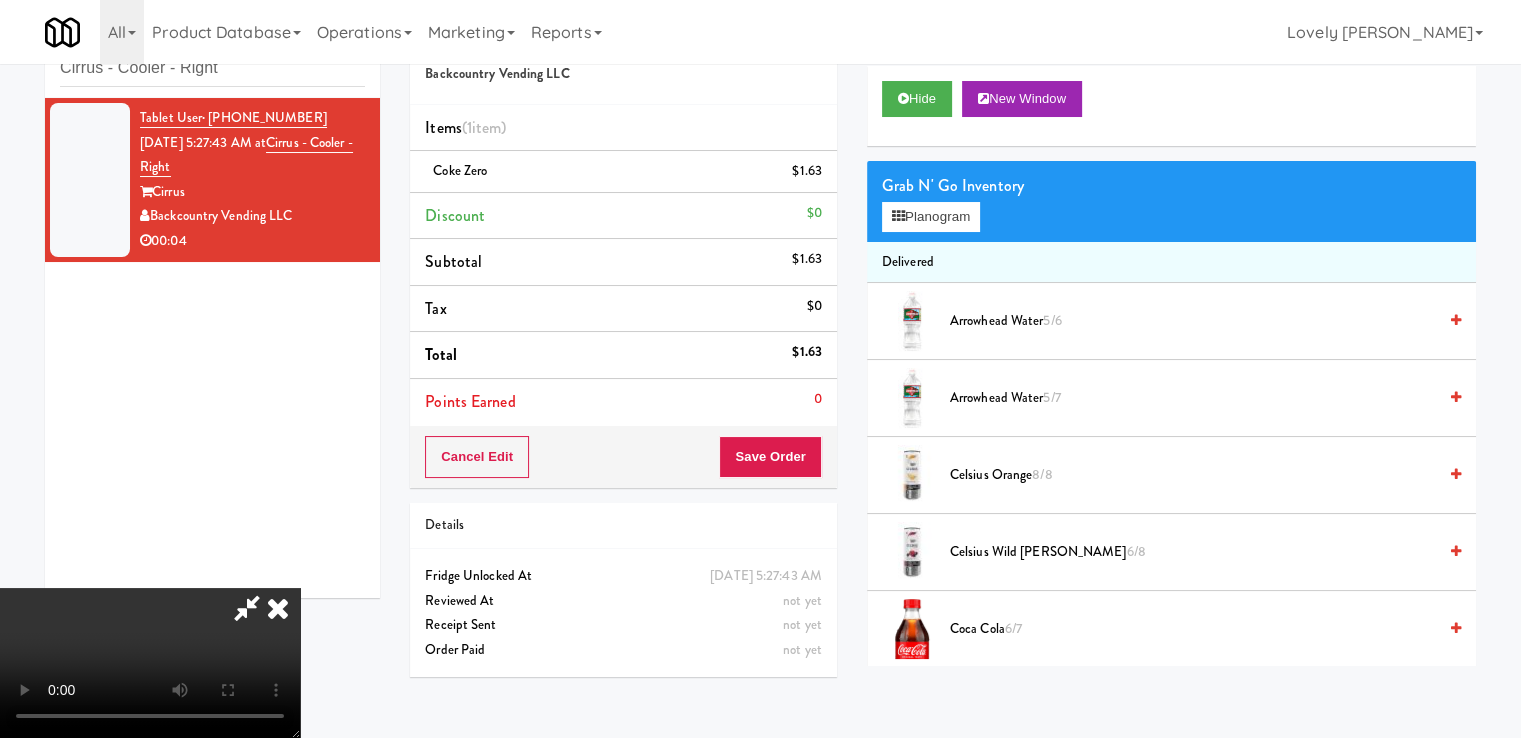 click at bounding box center [247, 608] 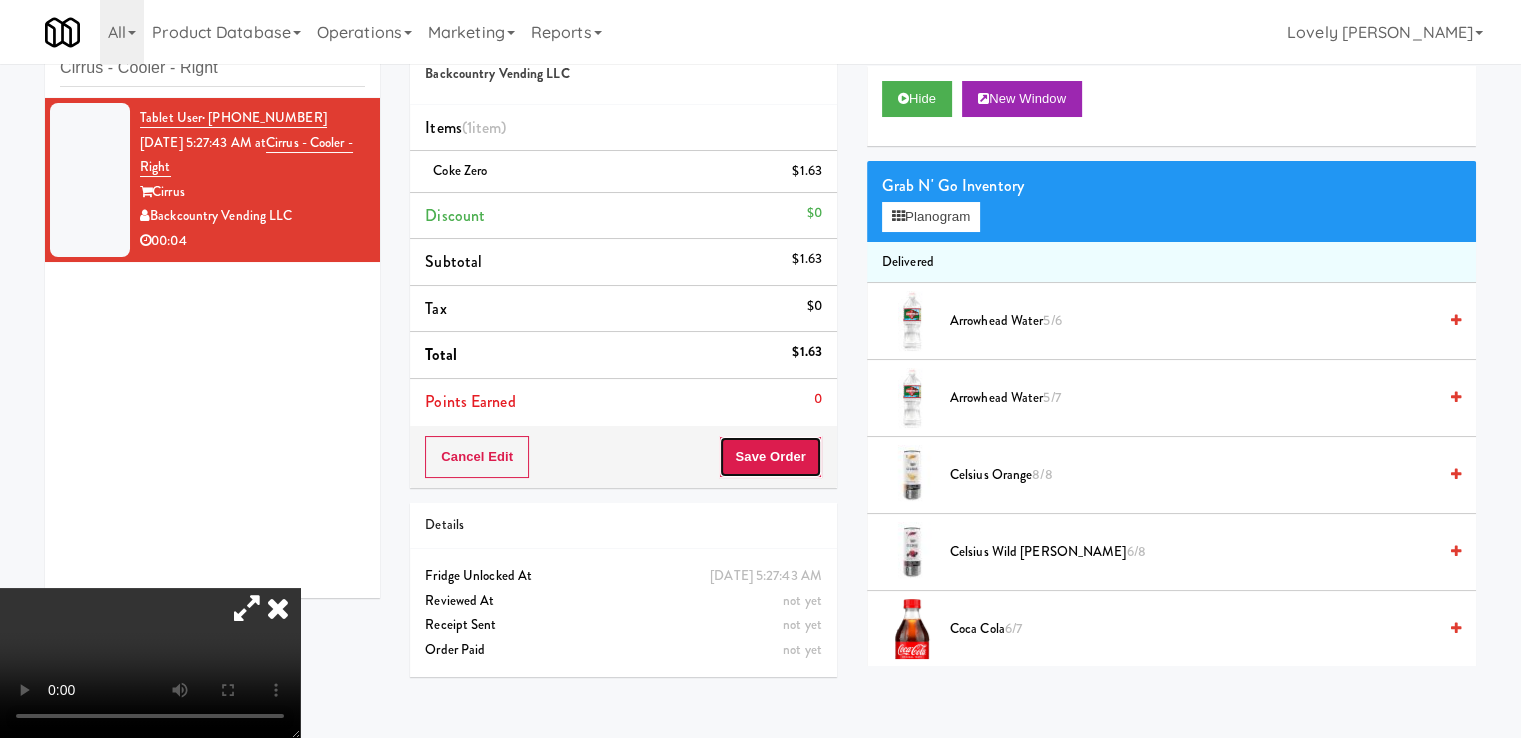 click on "Save Order" at bounding box center (770, 457) 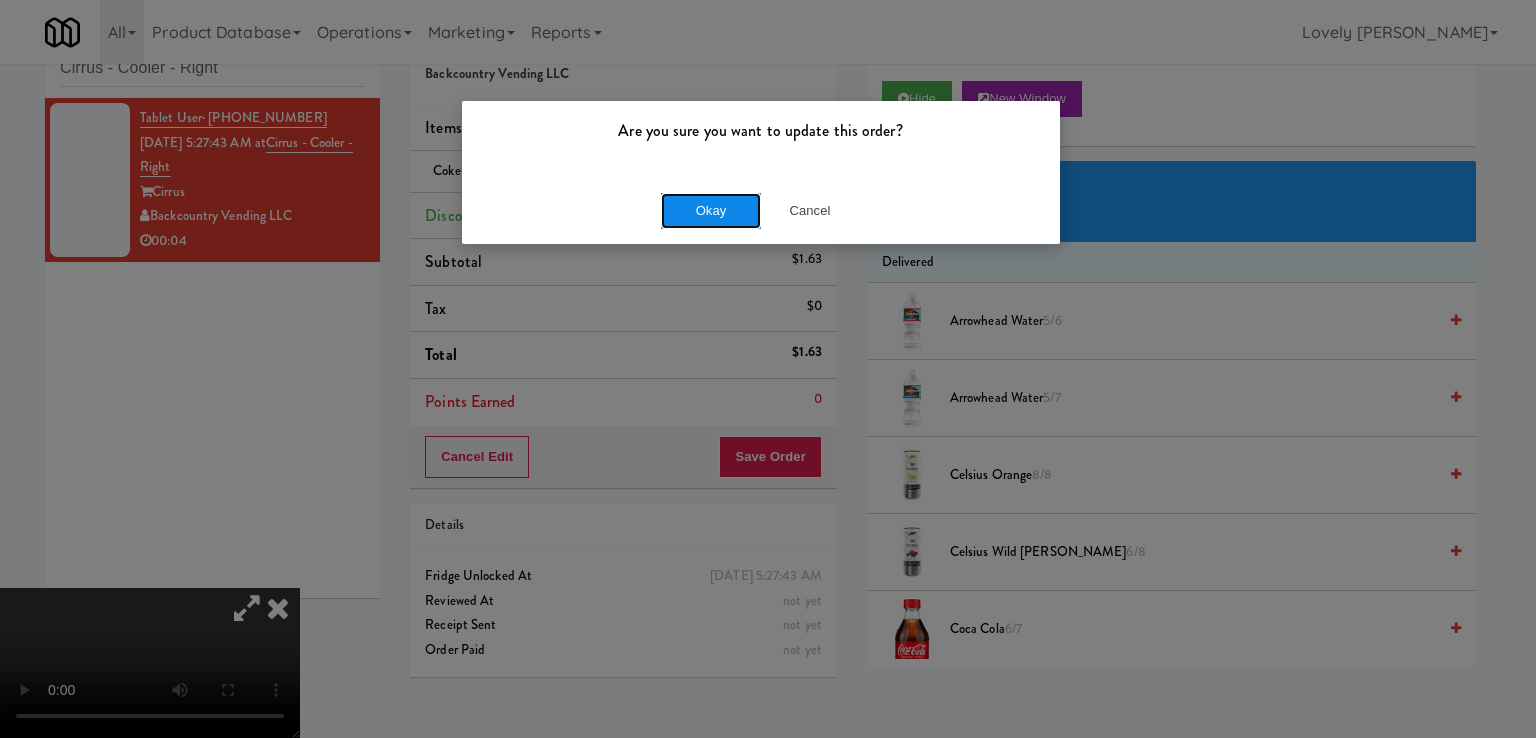click on "Okay" at bounding box center (711, 211) 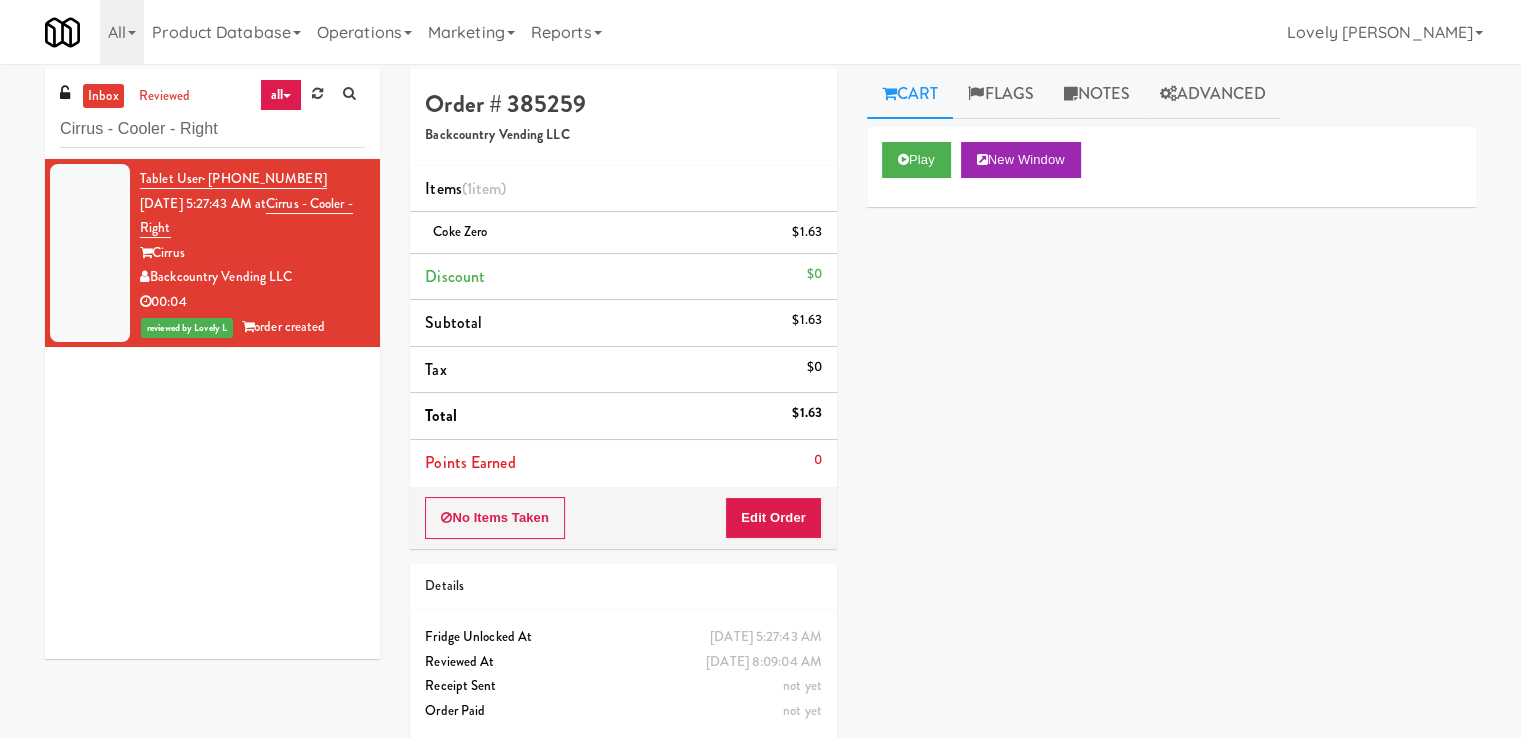 scroll, scrollTop: 0, scrollLeft: 0, axis: both 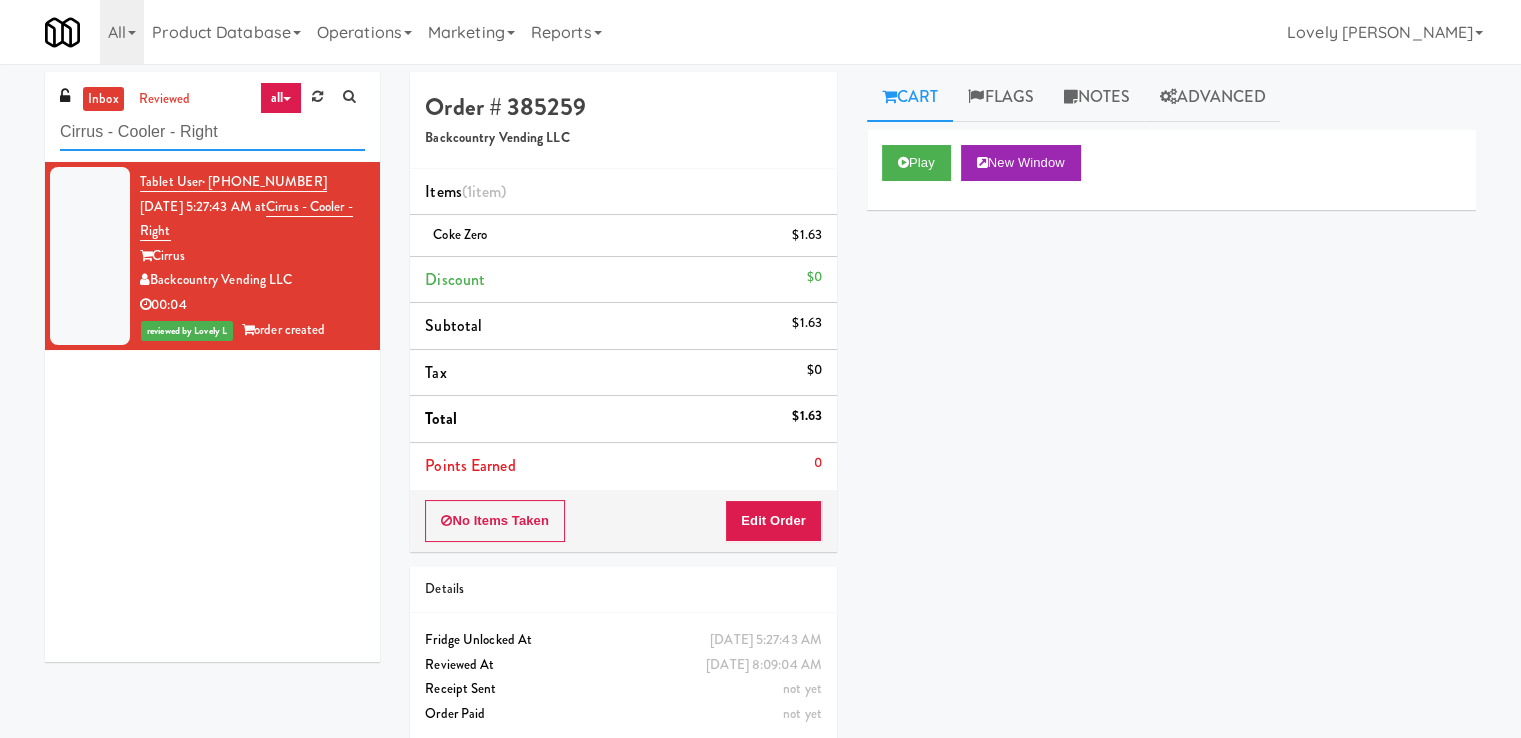 click on "Cirrus - Cooler - Right" at bounding box center [212, 132] 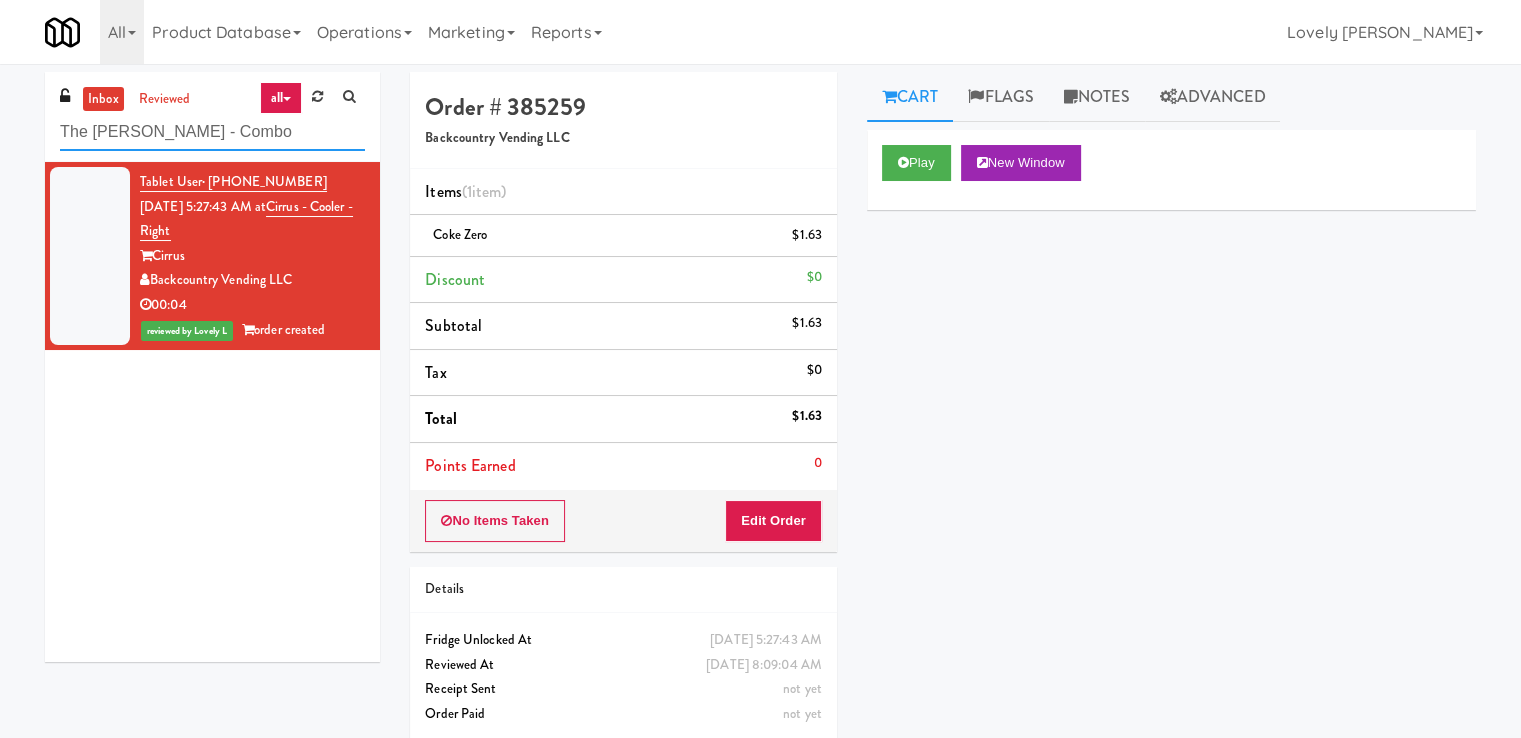 type on "The [PERSON_NAME] - Combo" 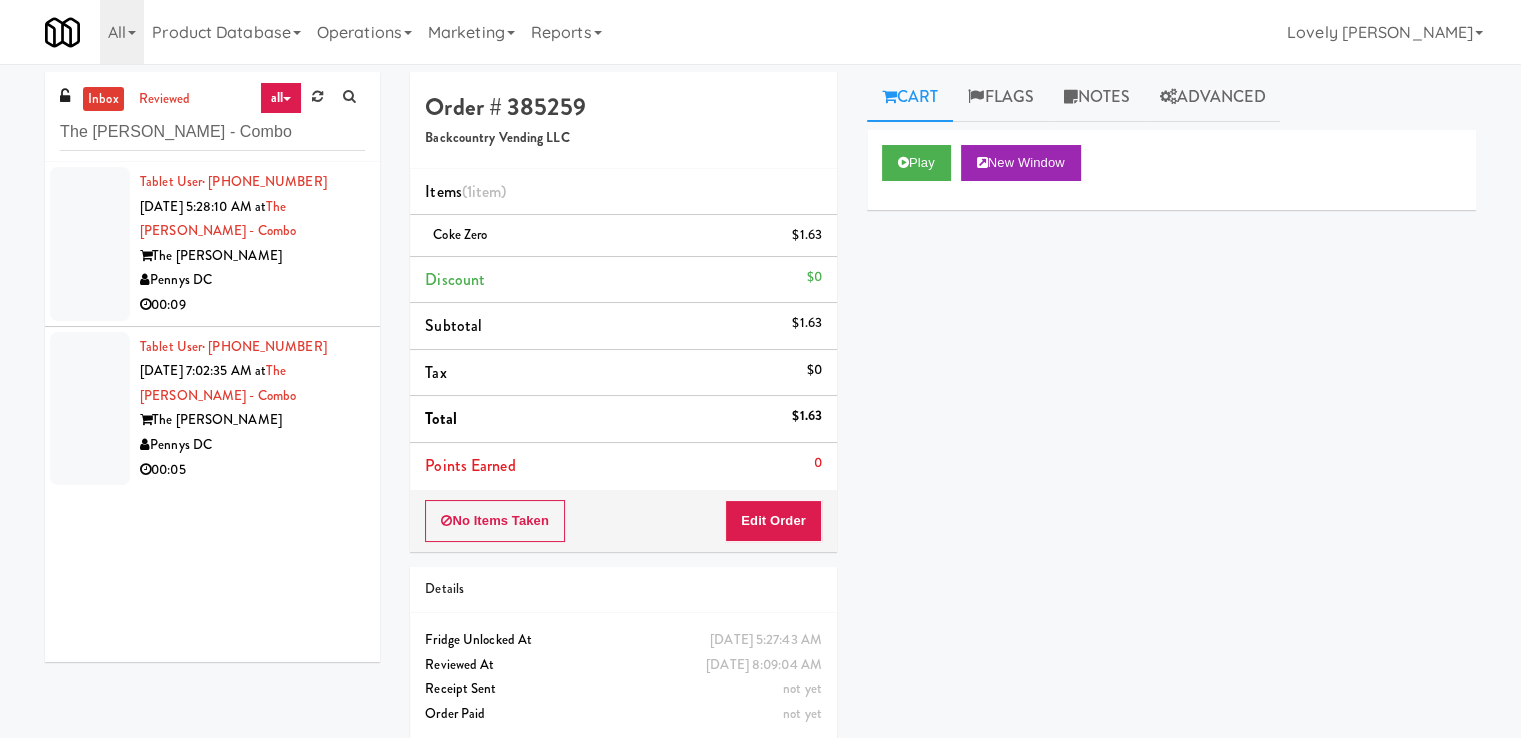 click on "00:09" at bounding box center (252, 305) 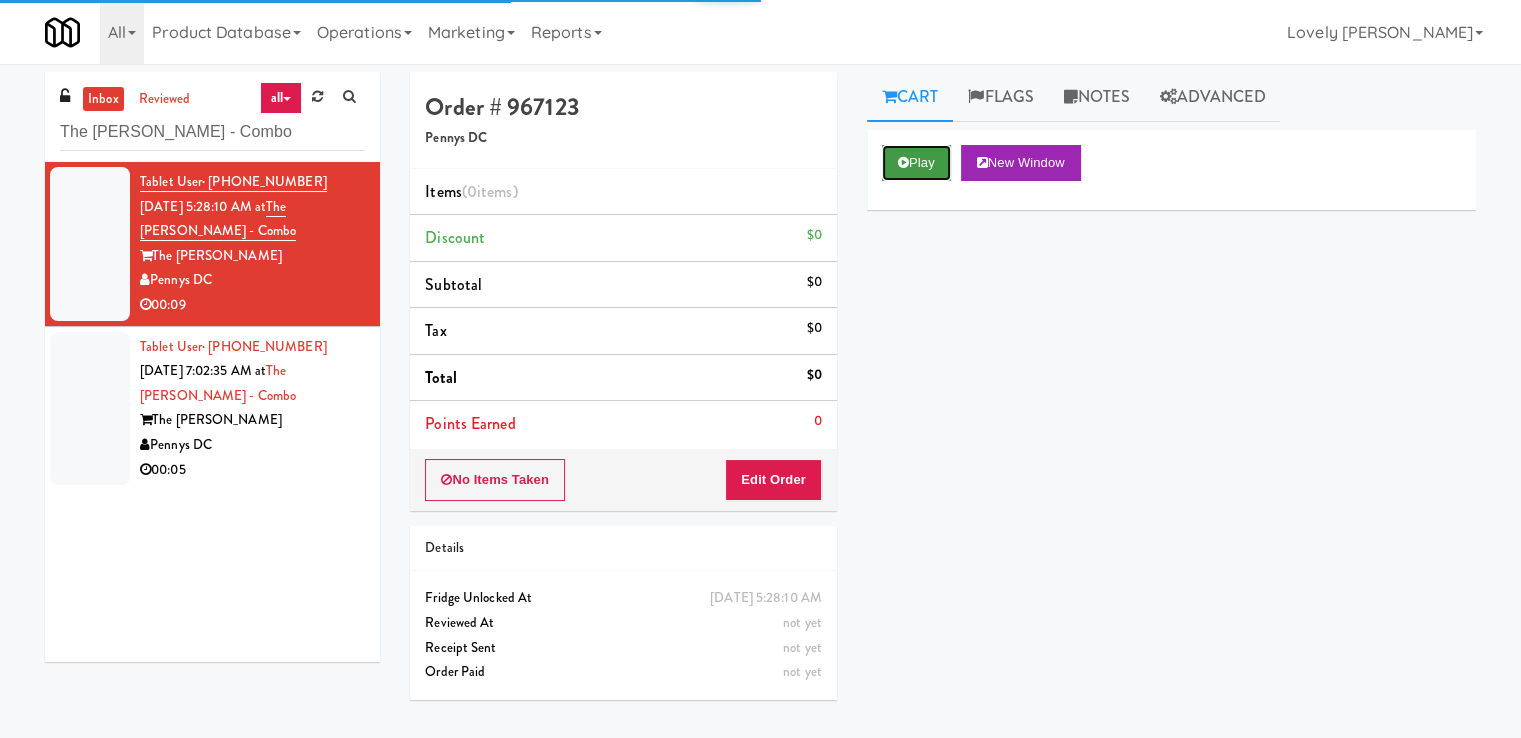click at bounding box center [903, 162] 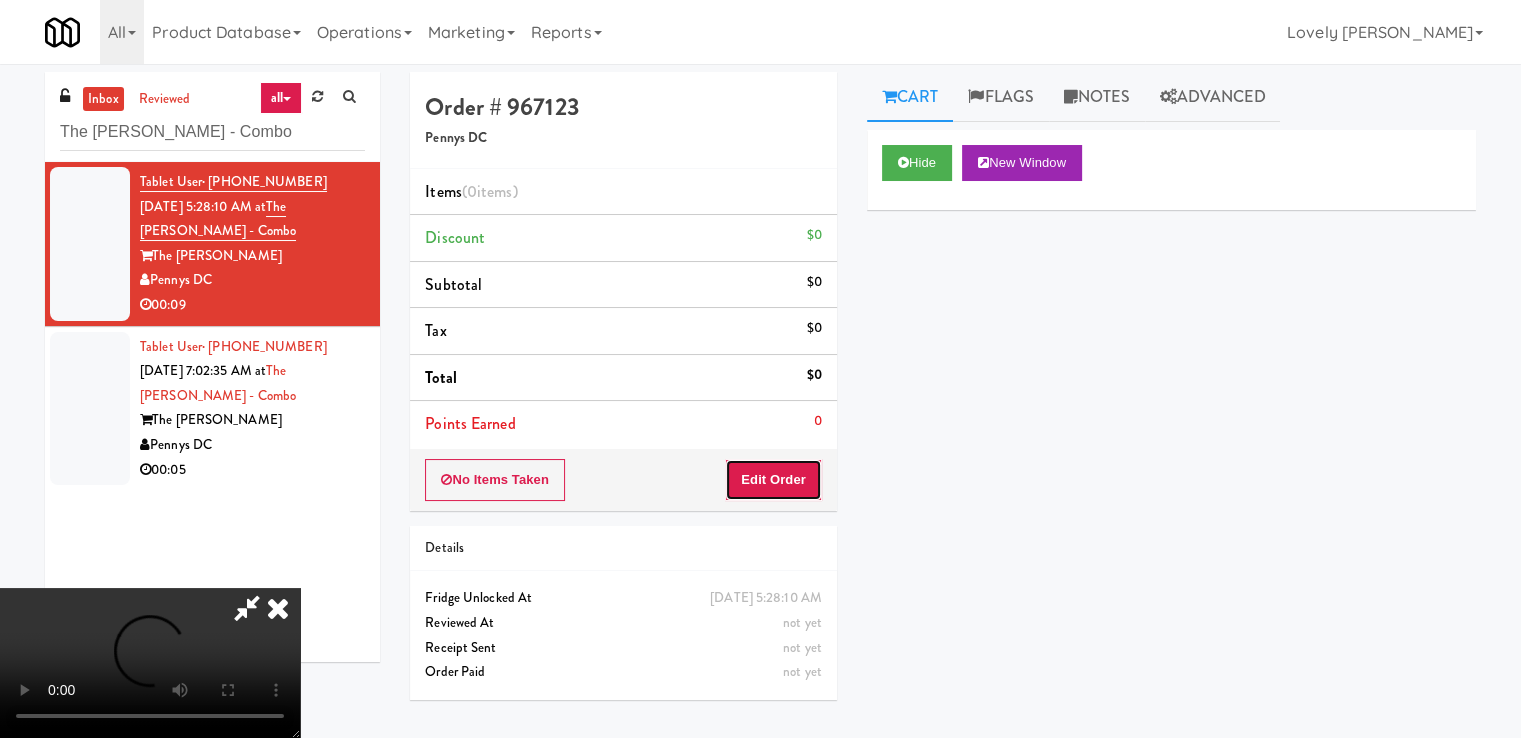 click on "Edit Order" at bounding box center [773, 480] 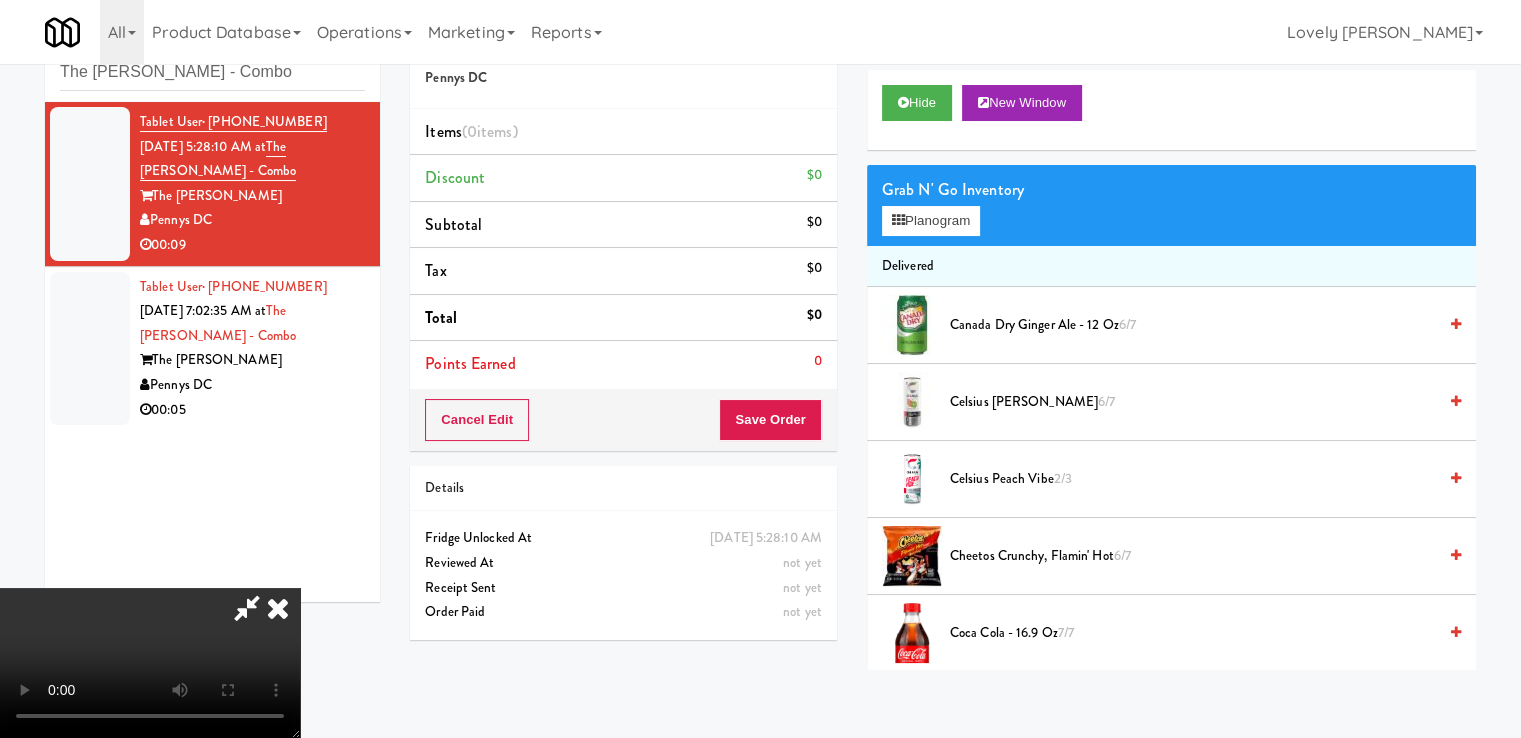 scroll, scrollTop: 64, scrollLeft: 0, axis: vertical 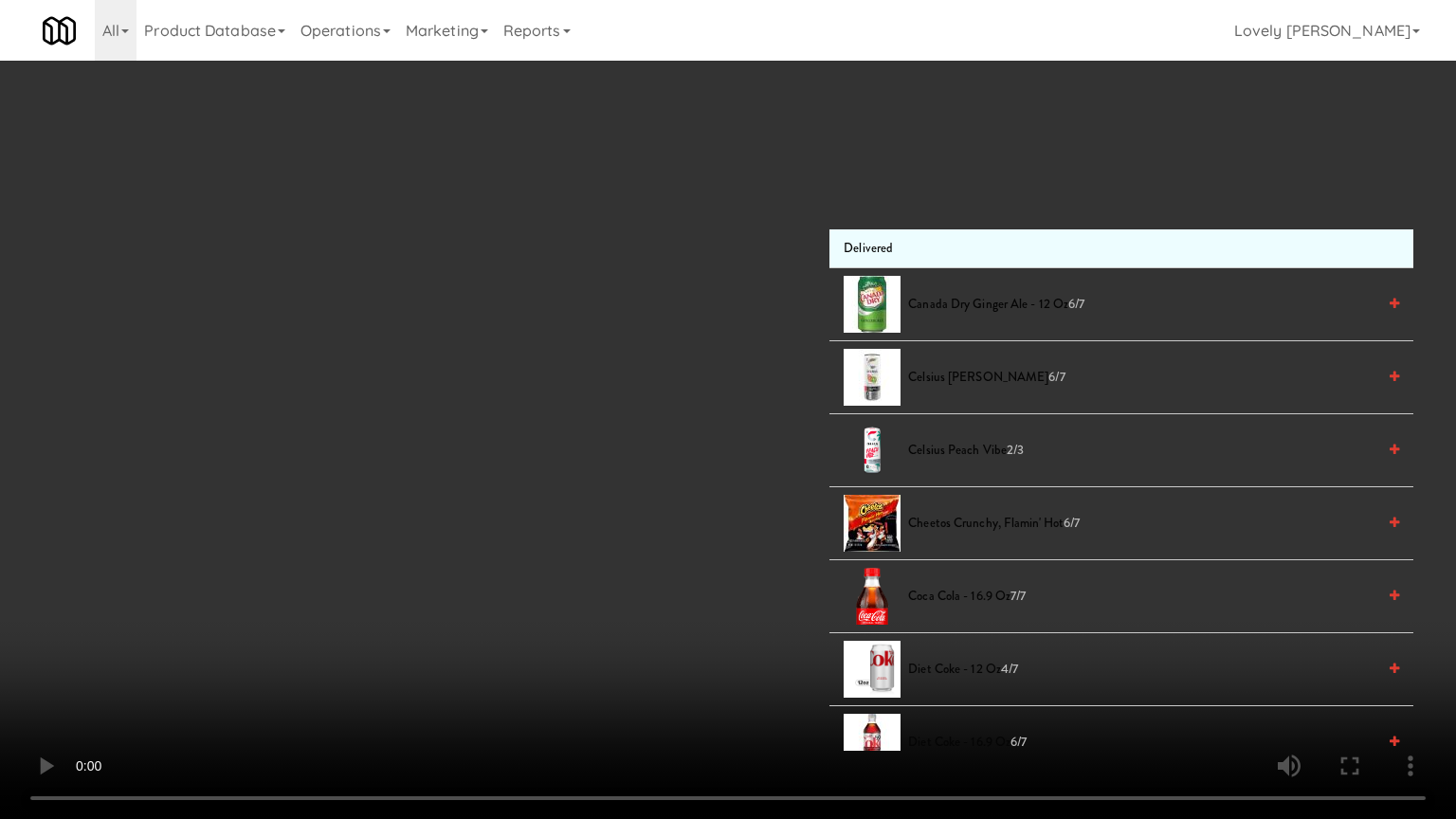 type 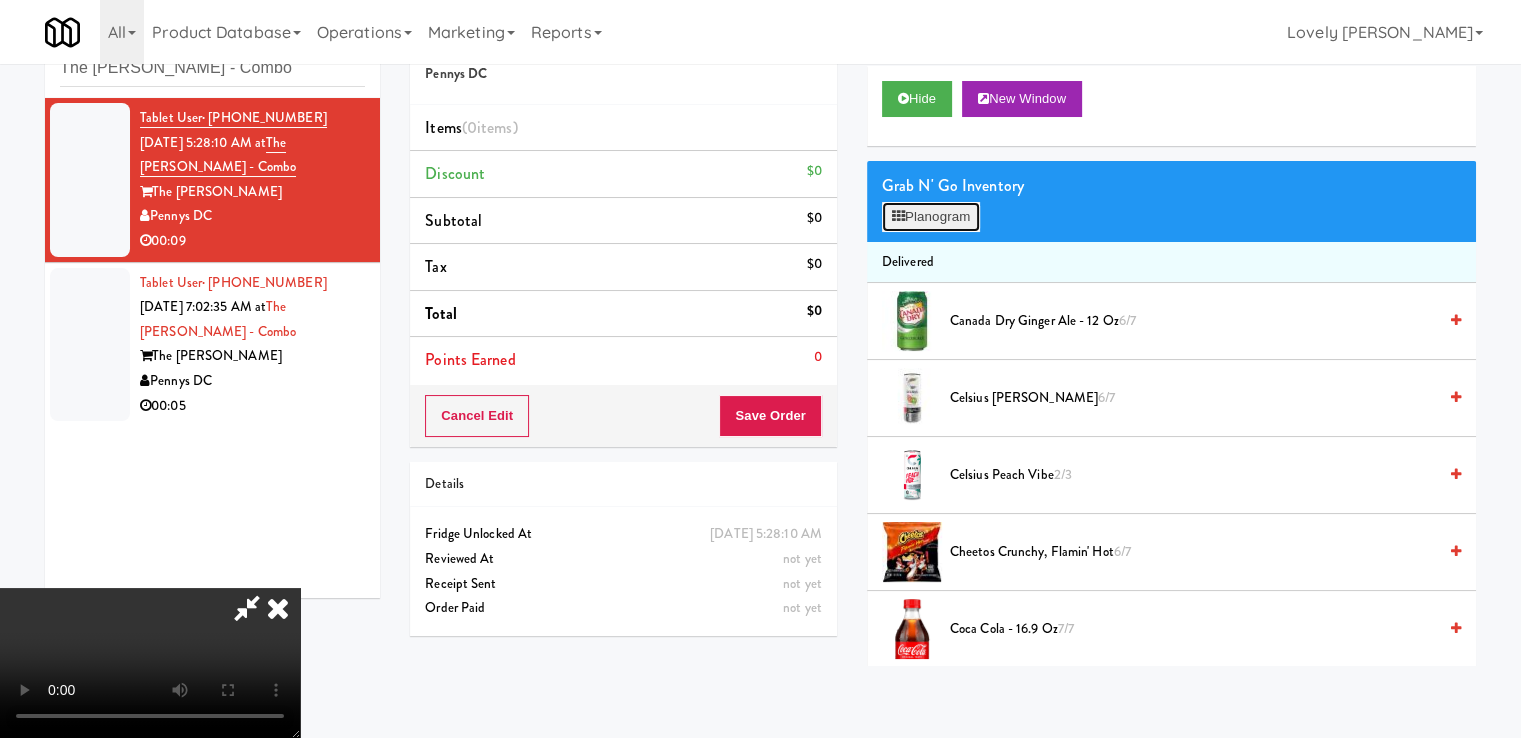 click on "Planogram" at bounding box center (931, 217) 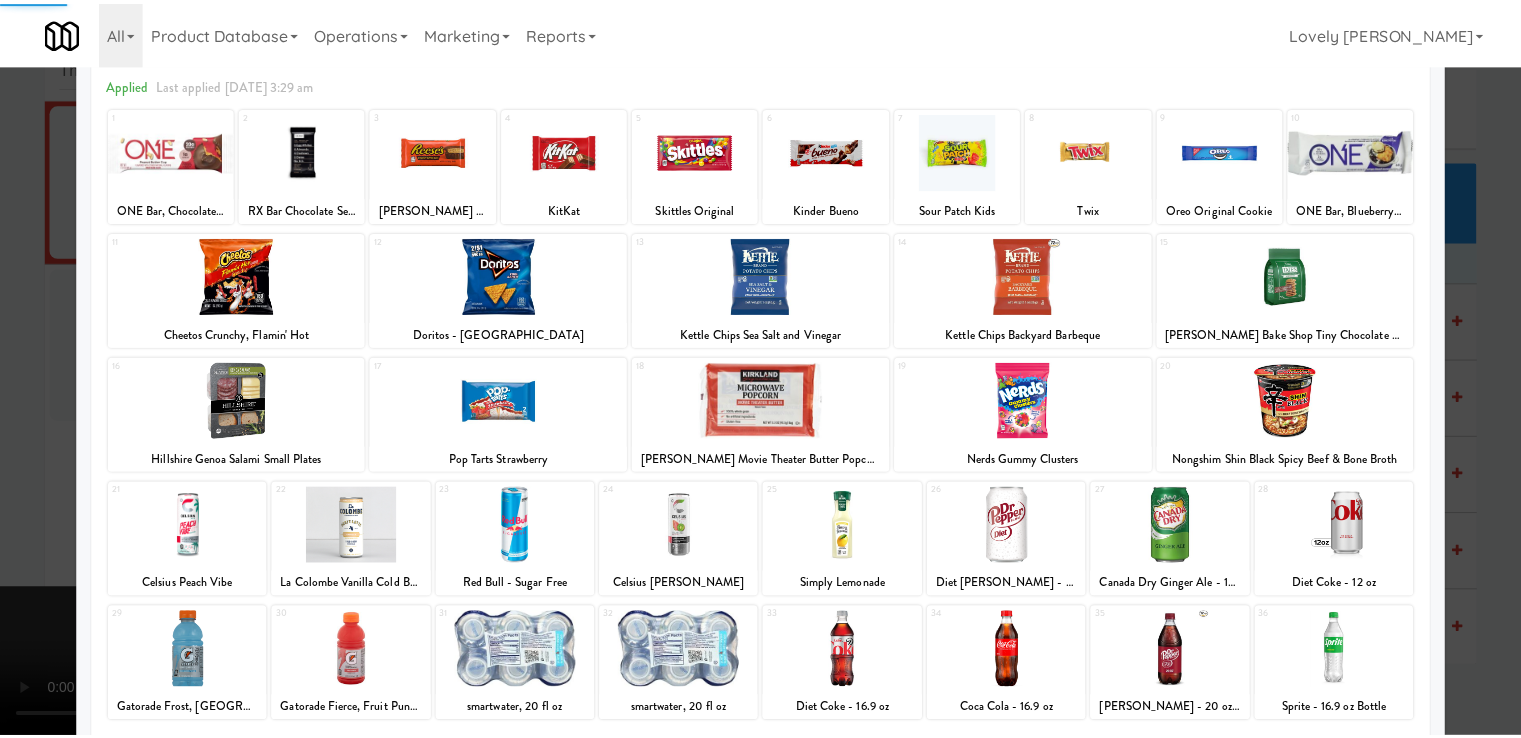 scroll, scrollTop: 244, scrollLeft: 0, axis: vertical 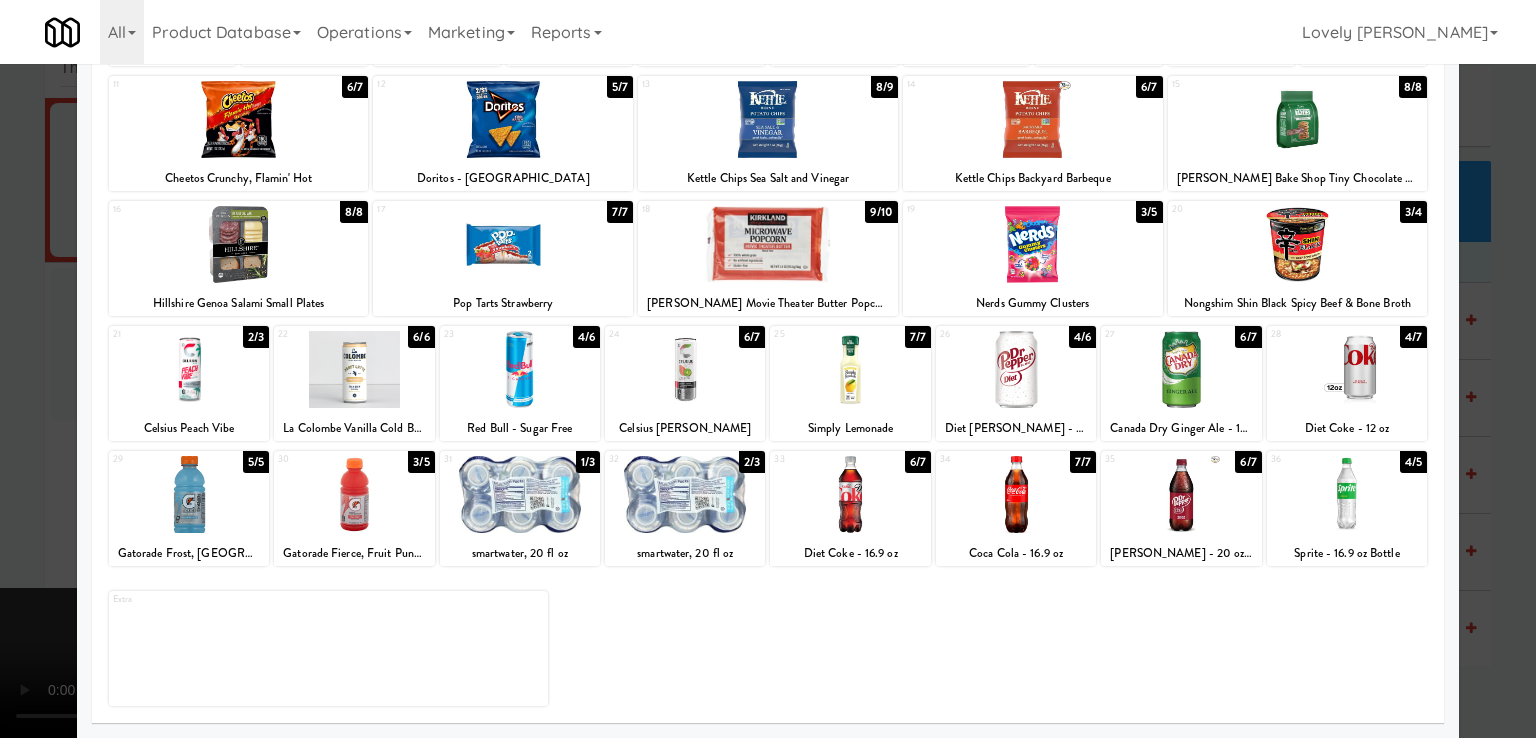 click at bounding box center [189, 494] 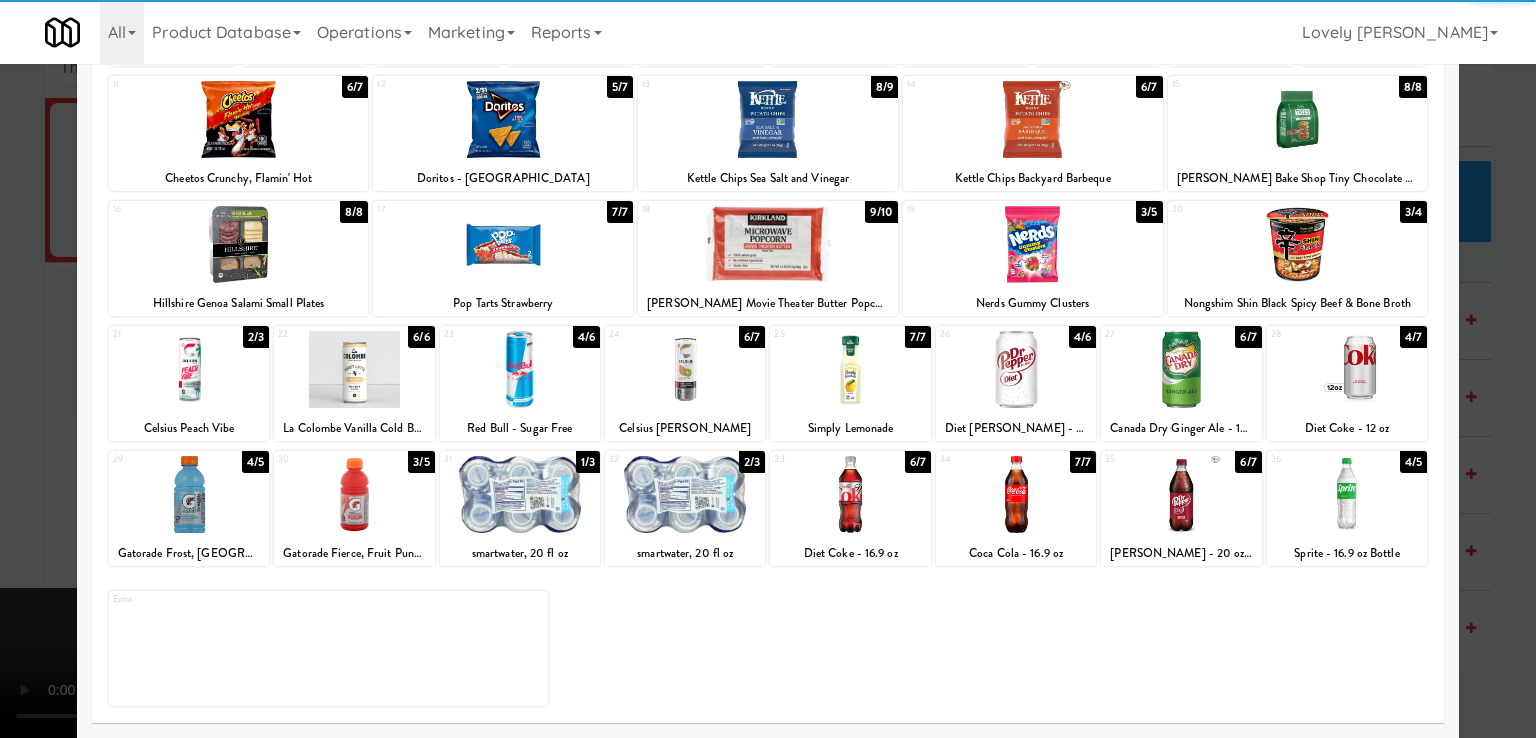 click at bounding box center (520, 494) 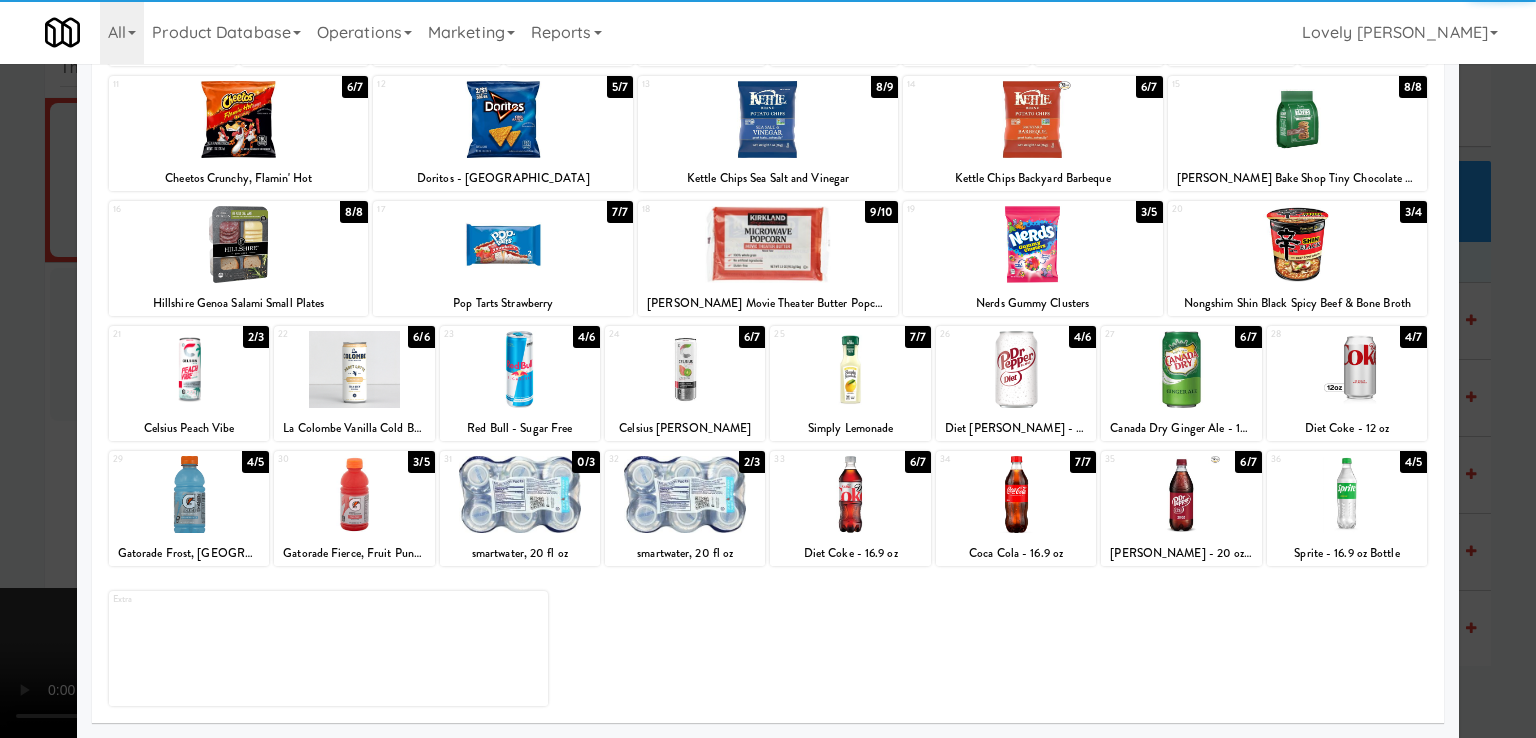 click at bounding box center [768, 369] 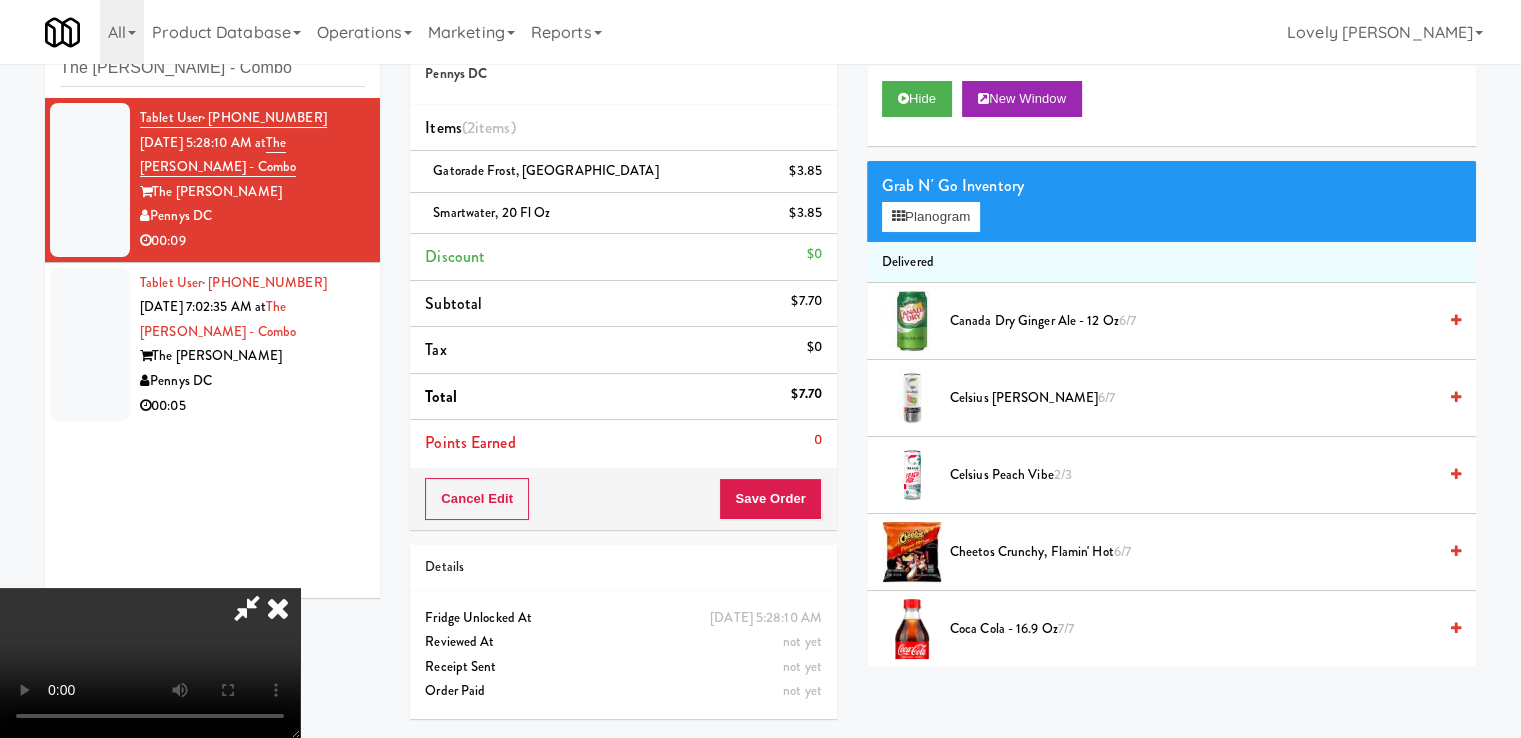 click at bounding box center [278, 608] 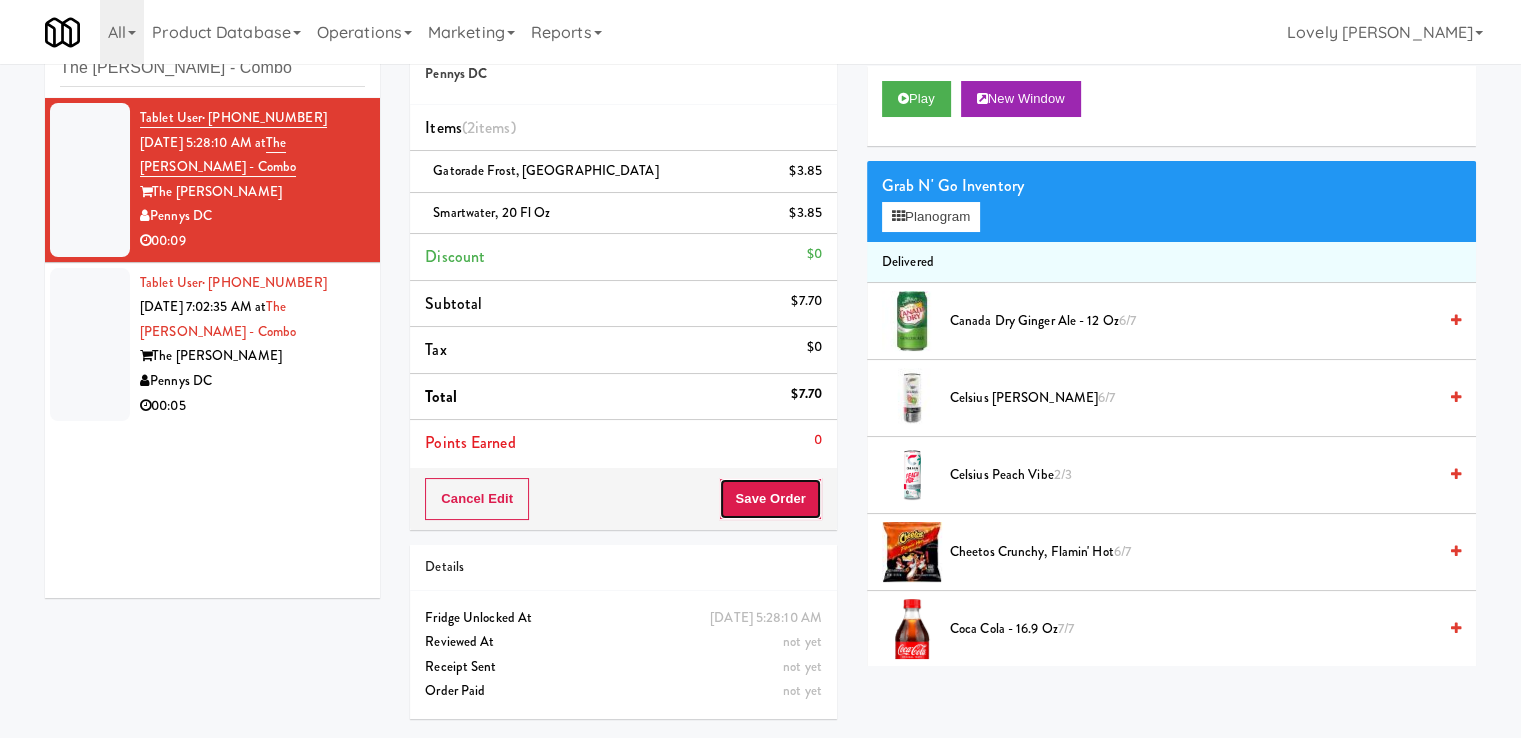 click on "Save Order" at bounding box center (770, 499) 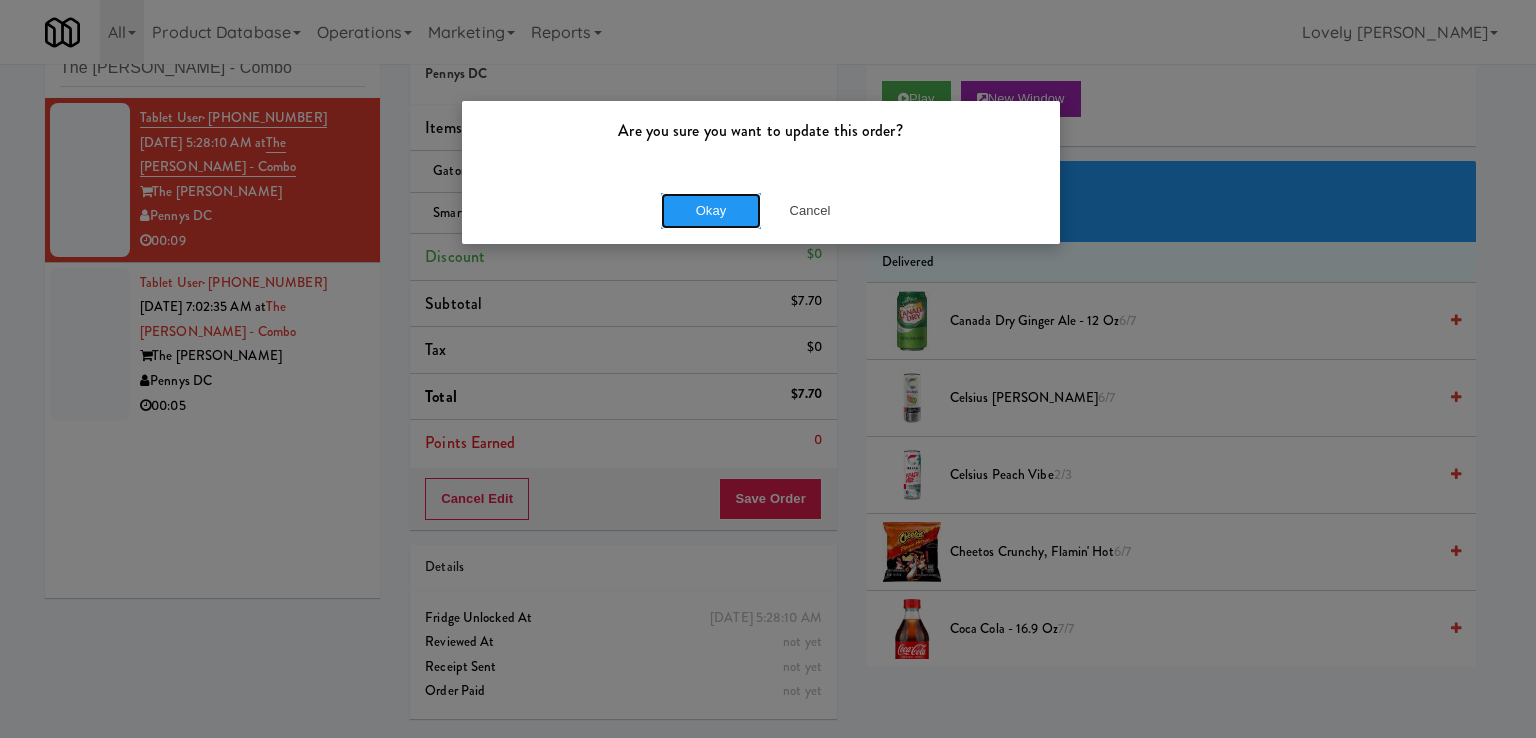 drag, startPoint x: 695, startPoint y: 214, endPoint x: 450, endPoint y: 335, distance: 273.2508 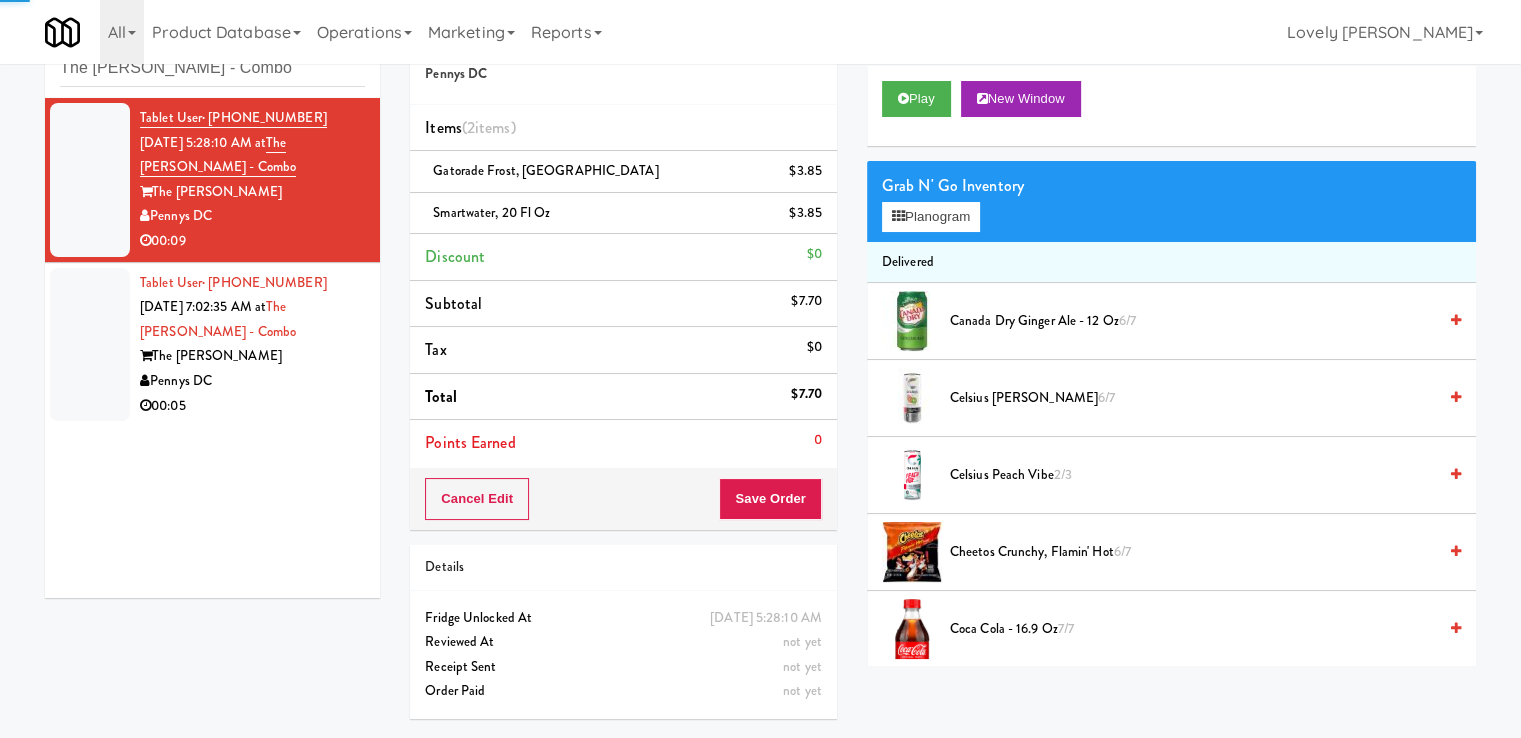 click on "Pennys DC" at bounding box center [252, 381] 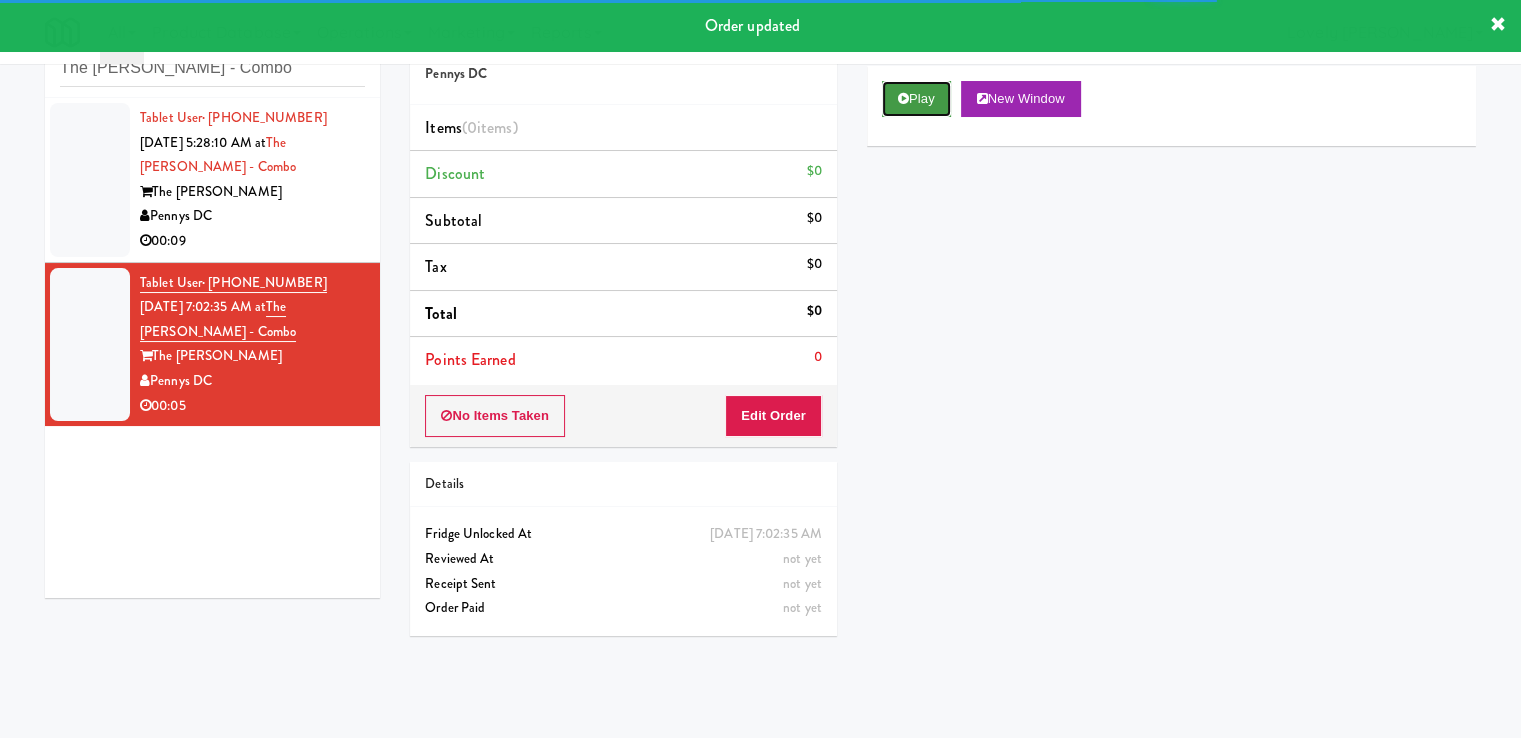 drag, startPoint x: 909, startPoint y: 94, endPoint x: 889, endPoint y: 112, distance: 26.907248 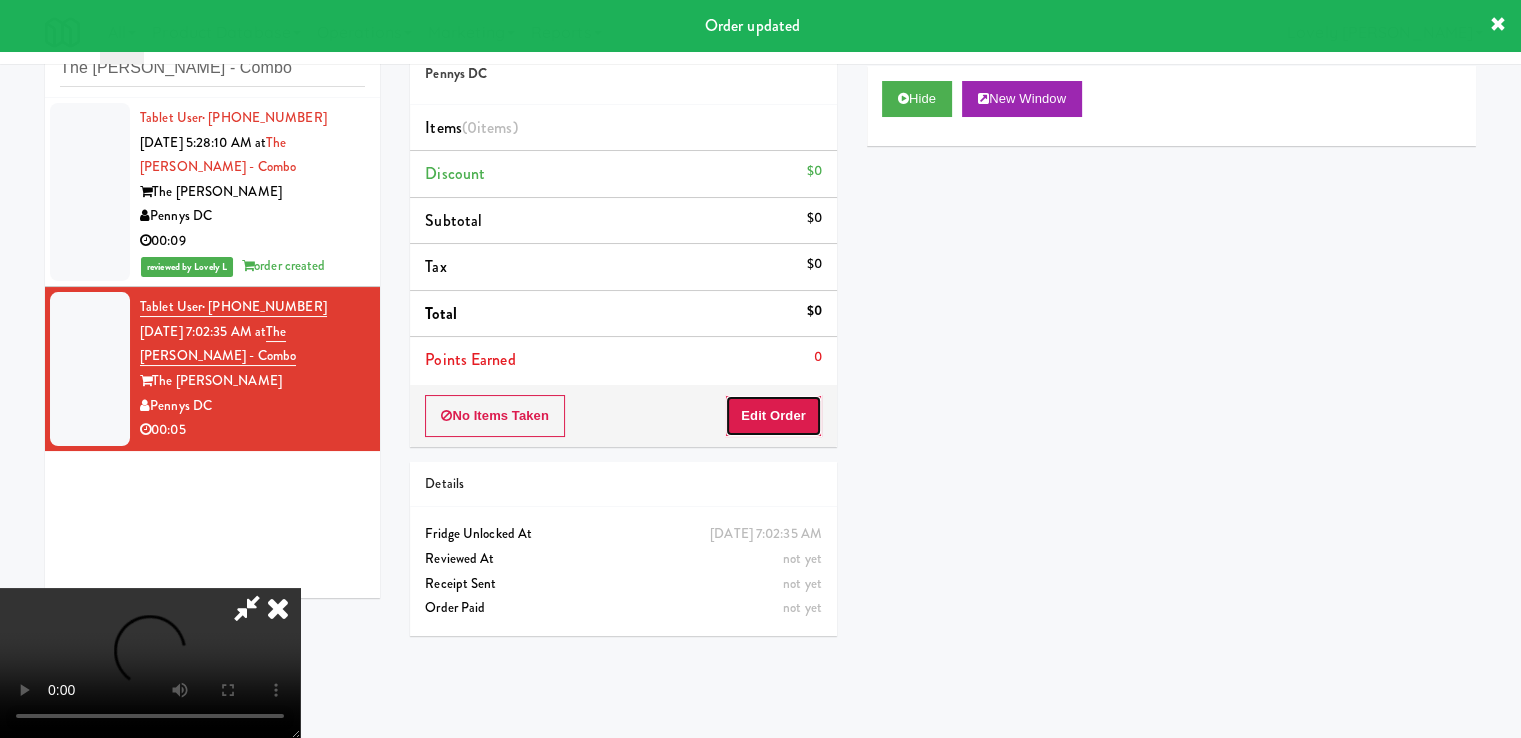 click on "Edit Order" at bounding box center [773, 416] 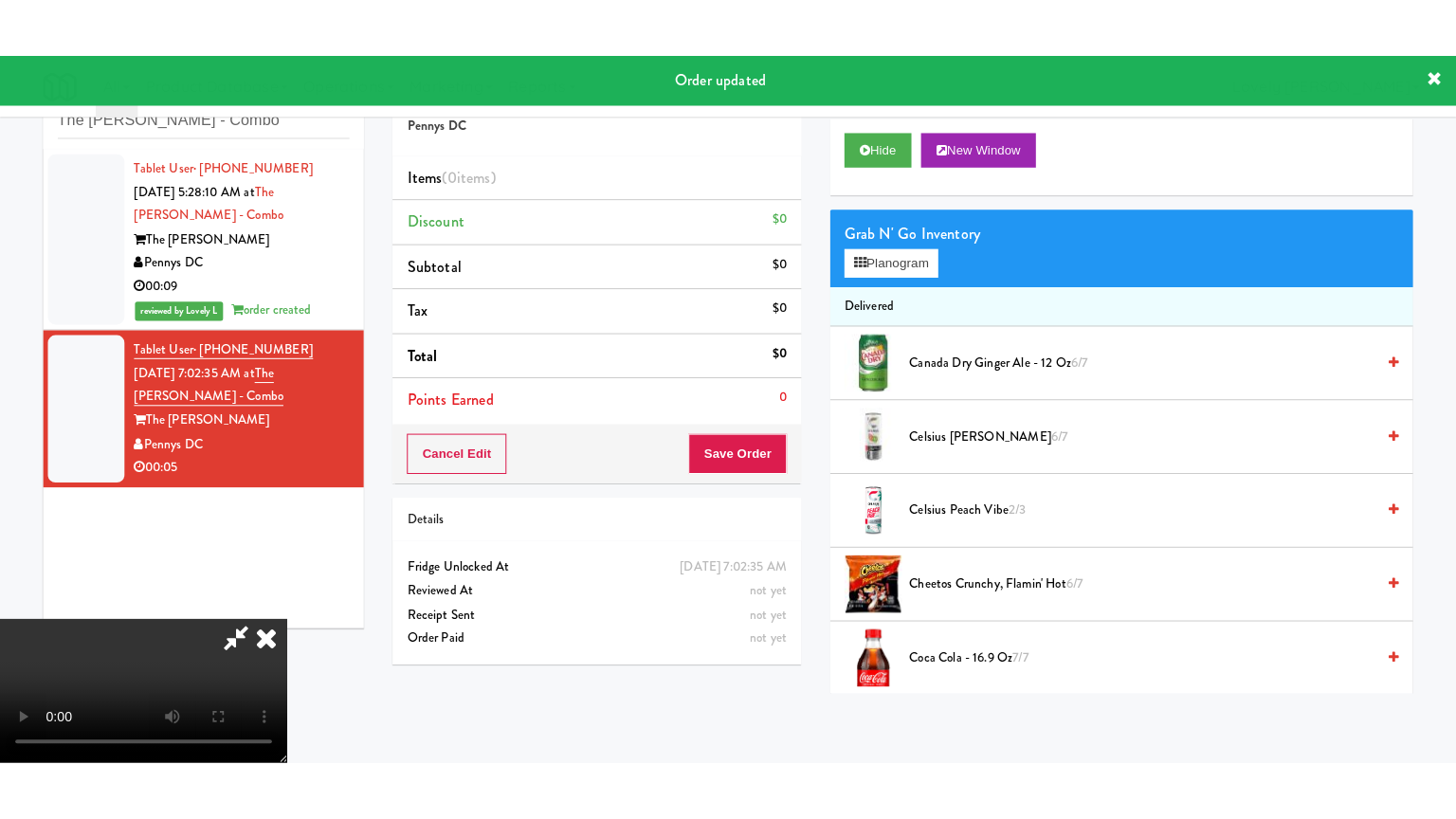 scroll, scrollTop: 259, scrollLeft: 0, axis: vertical 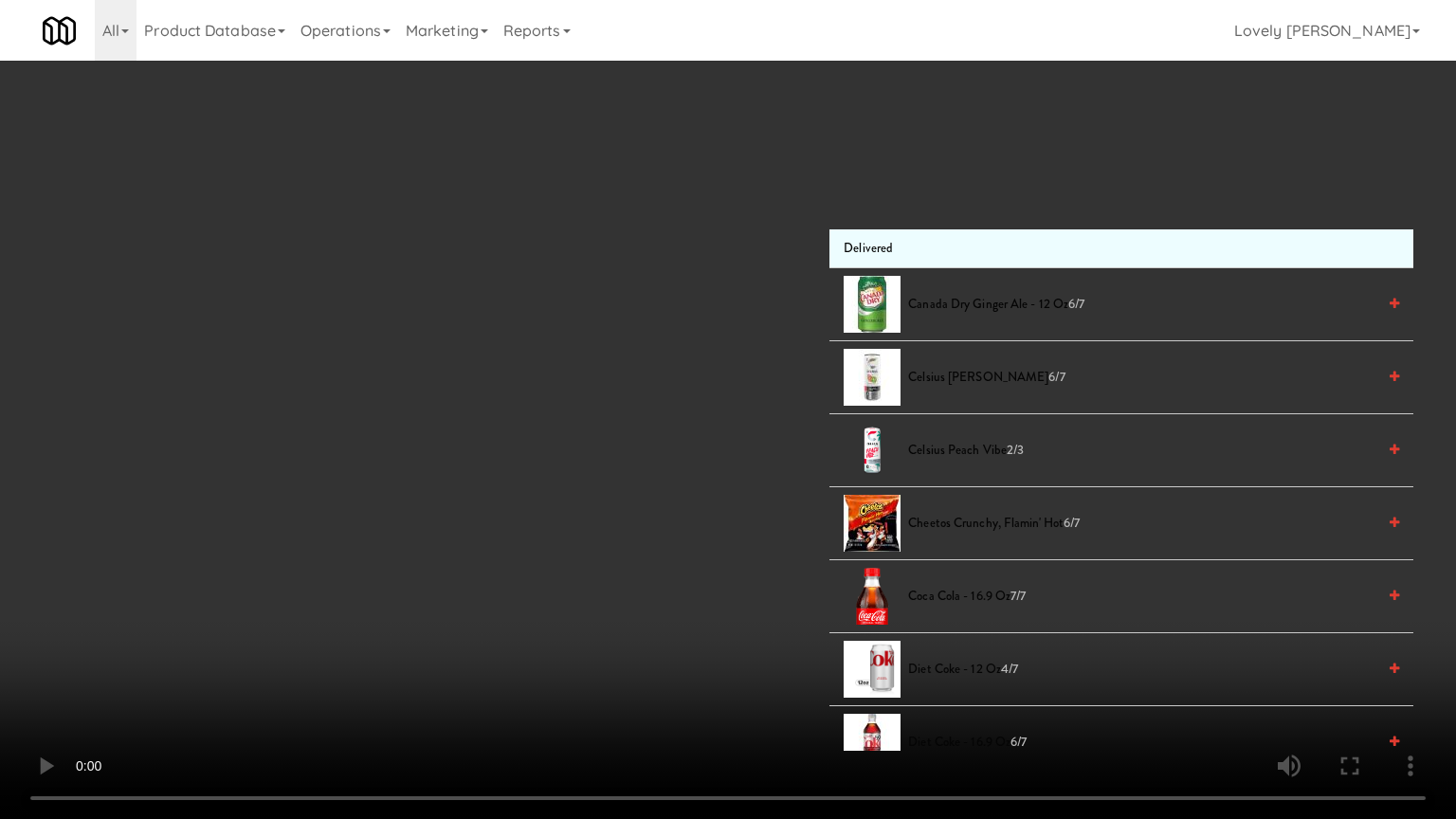 type 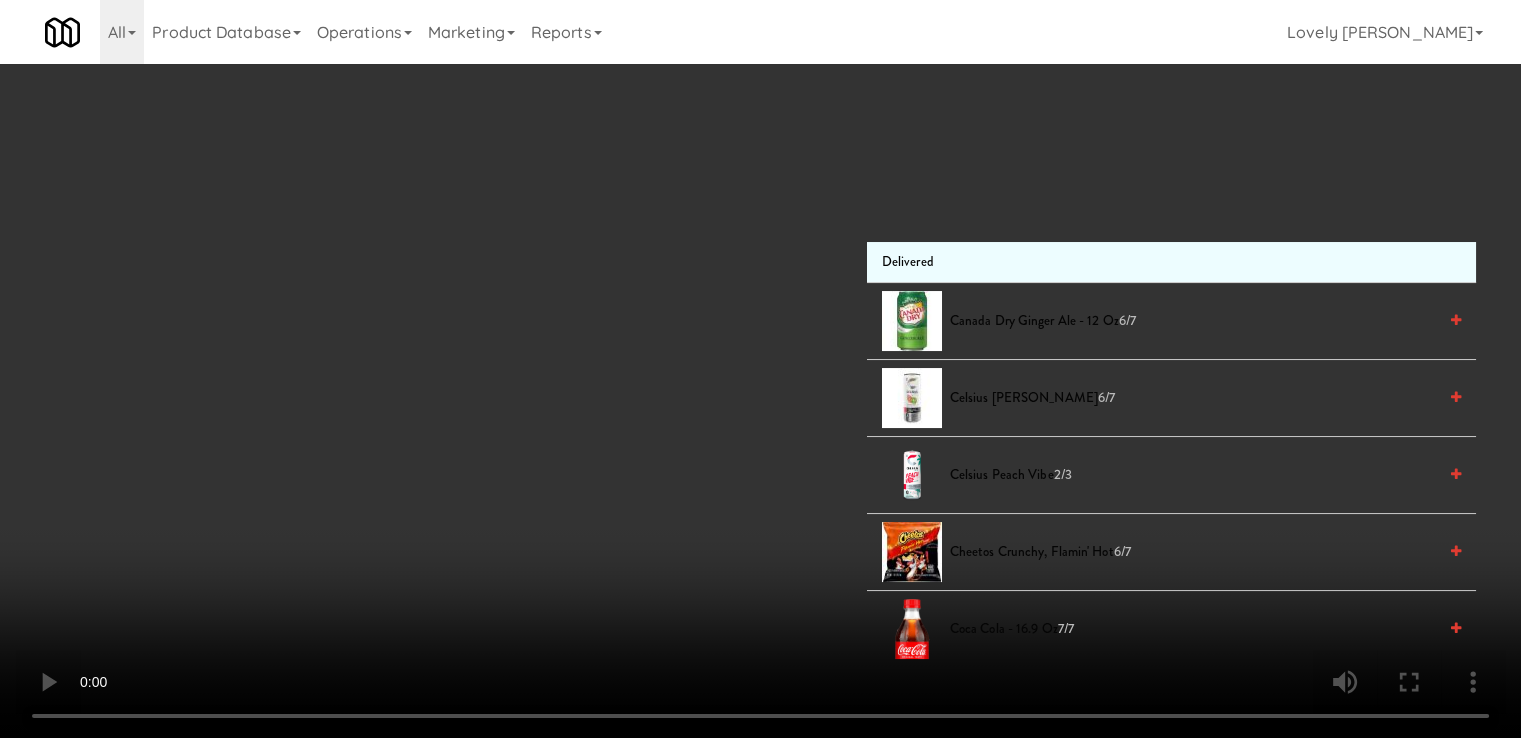 drag, startPoint x: 956, startPoint y: 214, endPoint x: 958, endPoint y: 280, distance: 66.0303 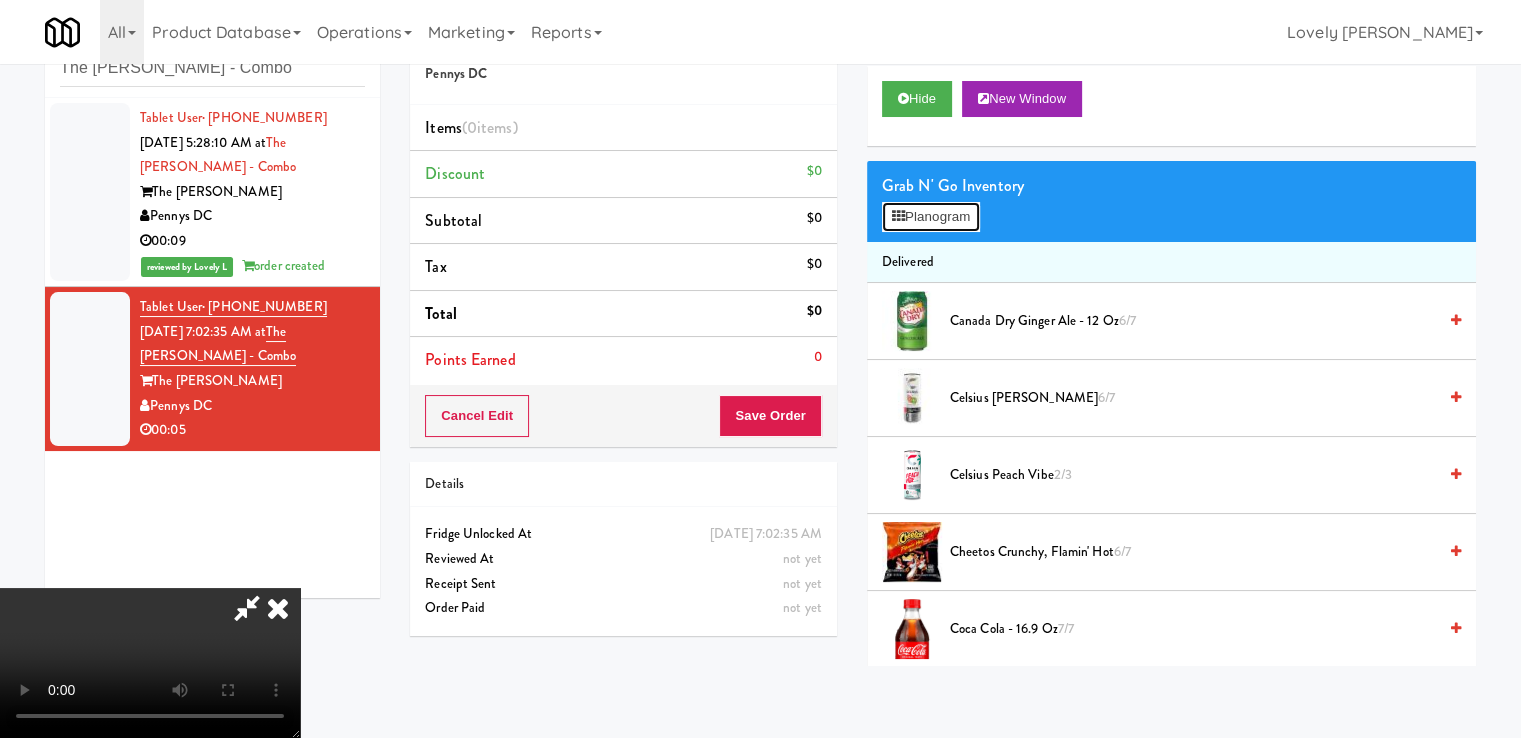 click on "Planogram" at bounding box center [931, 217] 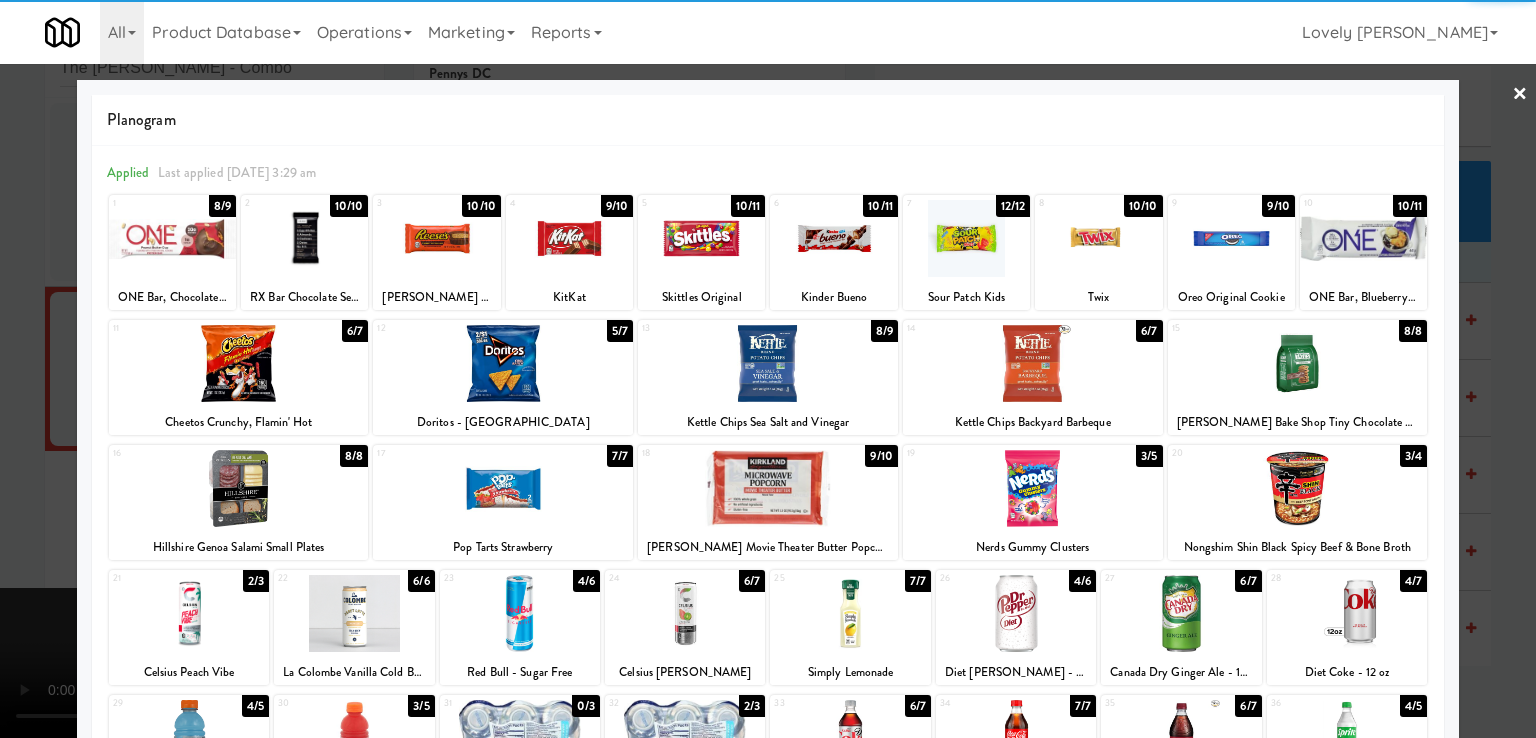 click at bounding box center (701, 238) 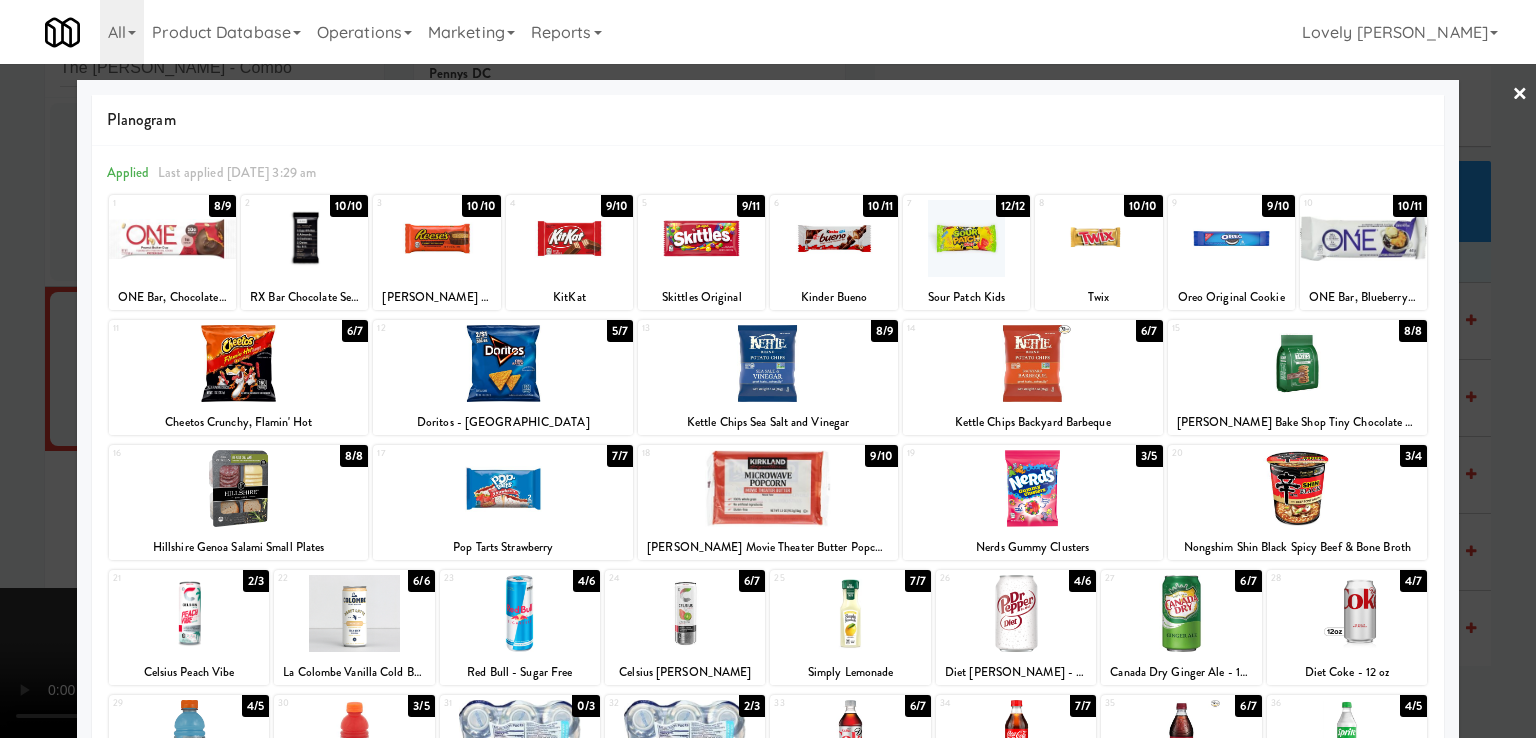 click at bounding box center (768, 369) 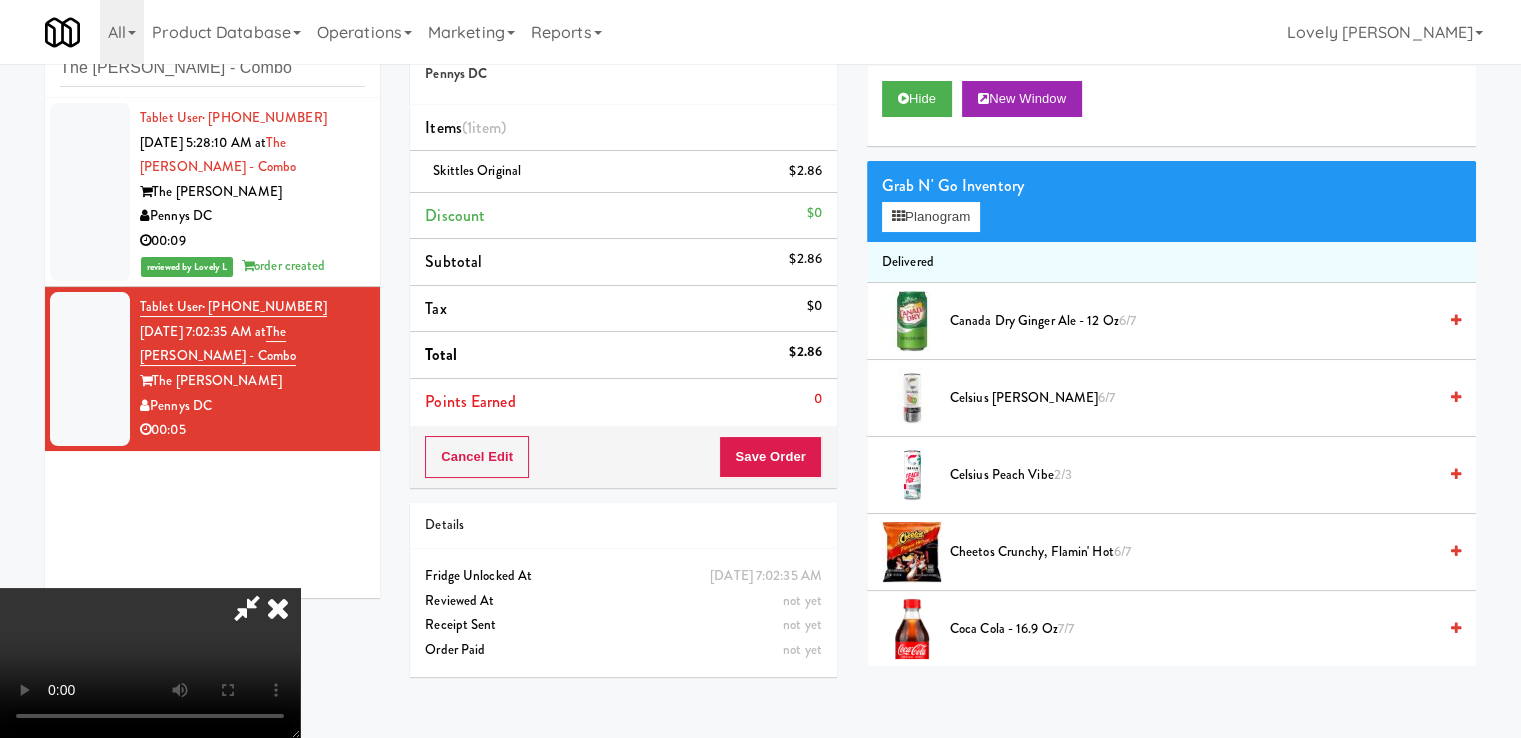 click at bounding box center (278, 608) 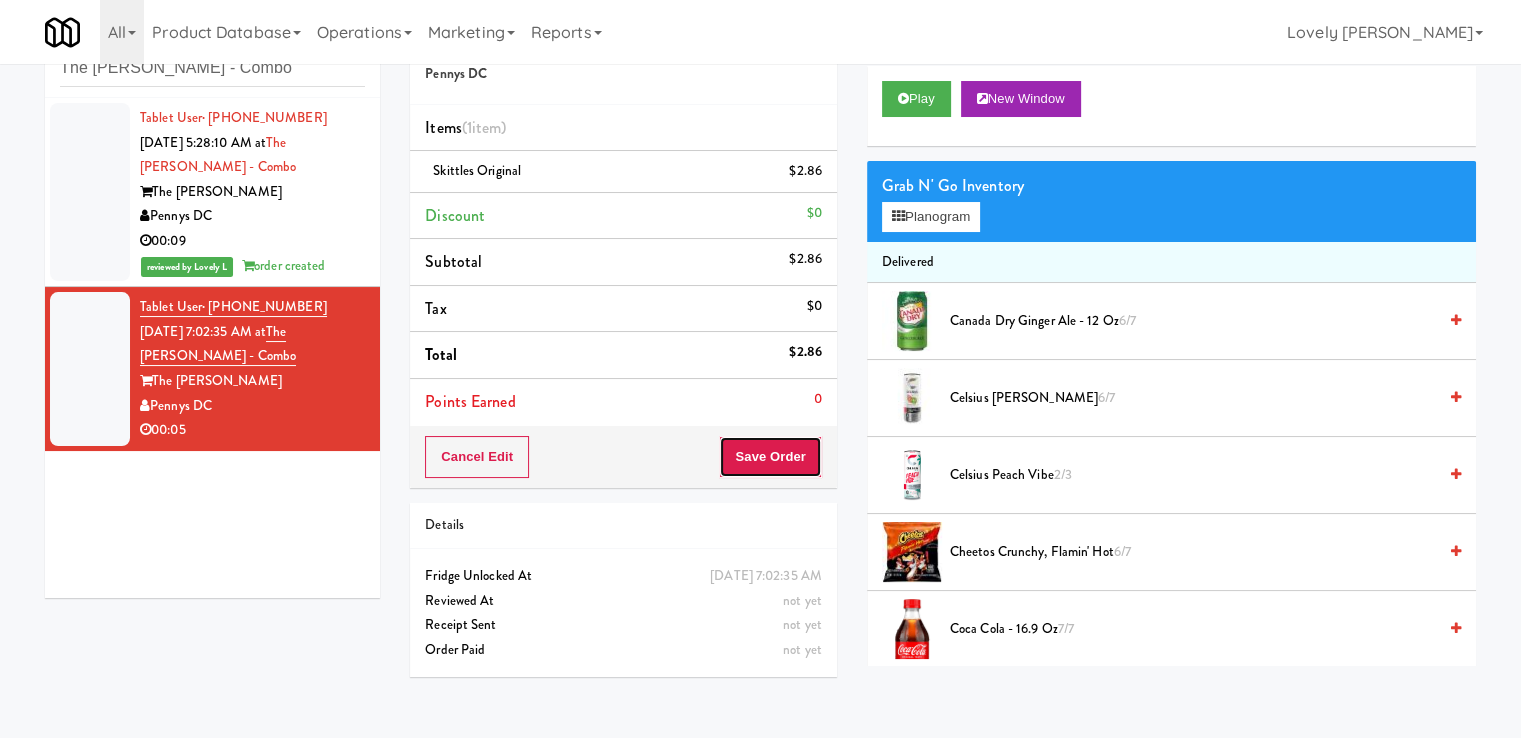 click on "Save Order" at bounding box center (770, 457) 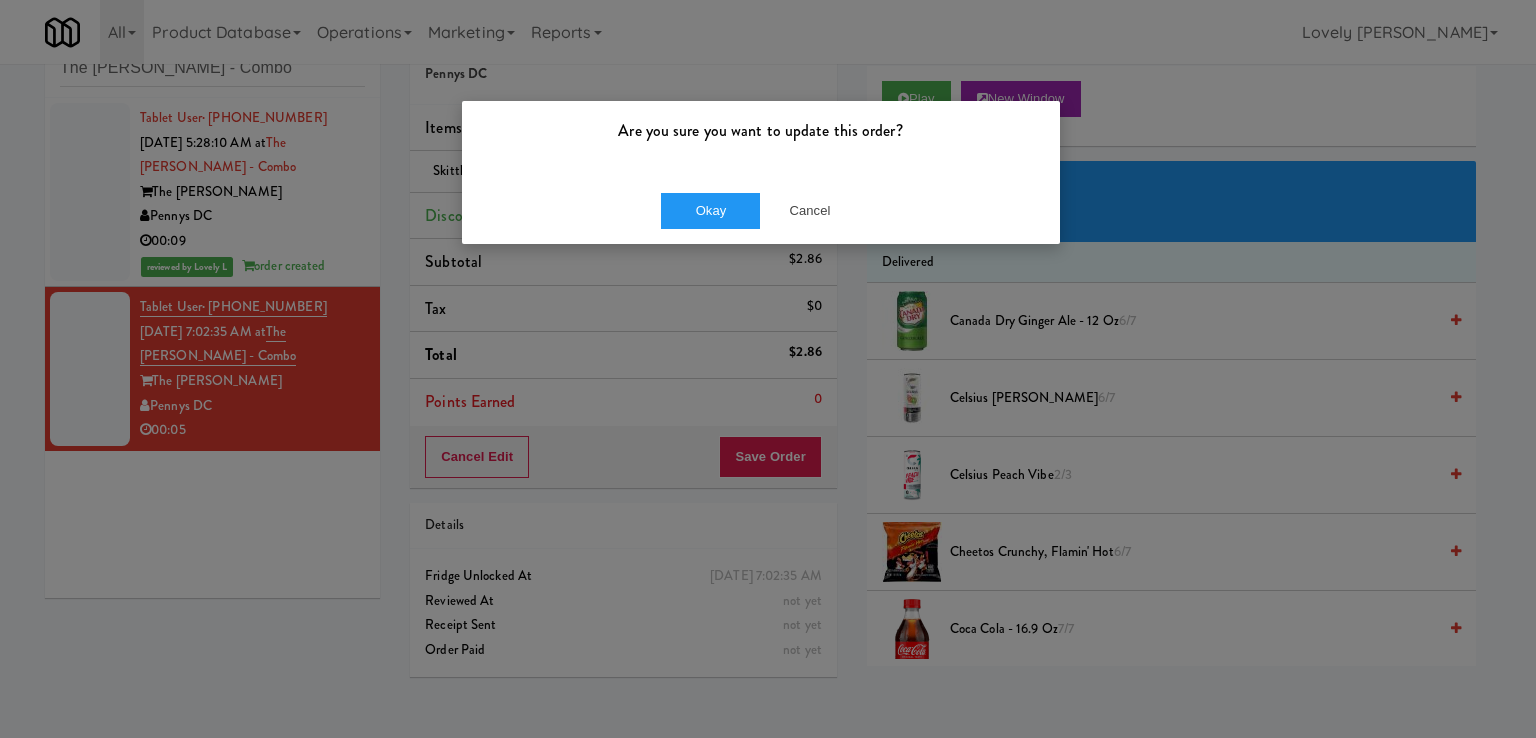 click on "Okay Cancel" at bounding box center (761, 210) 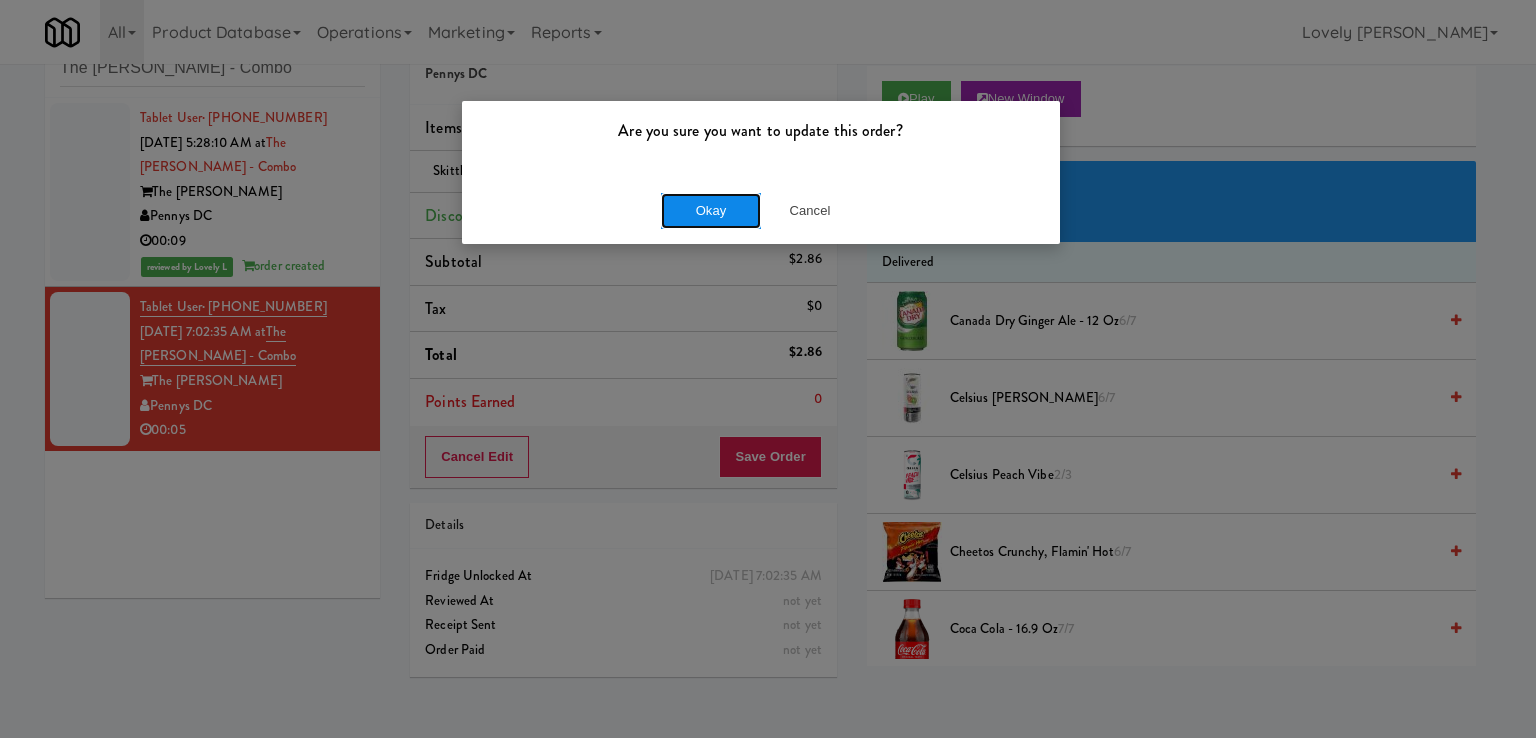 click on "Okay" at bounding box center (711, 211) 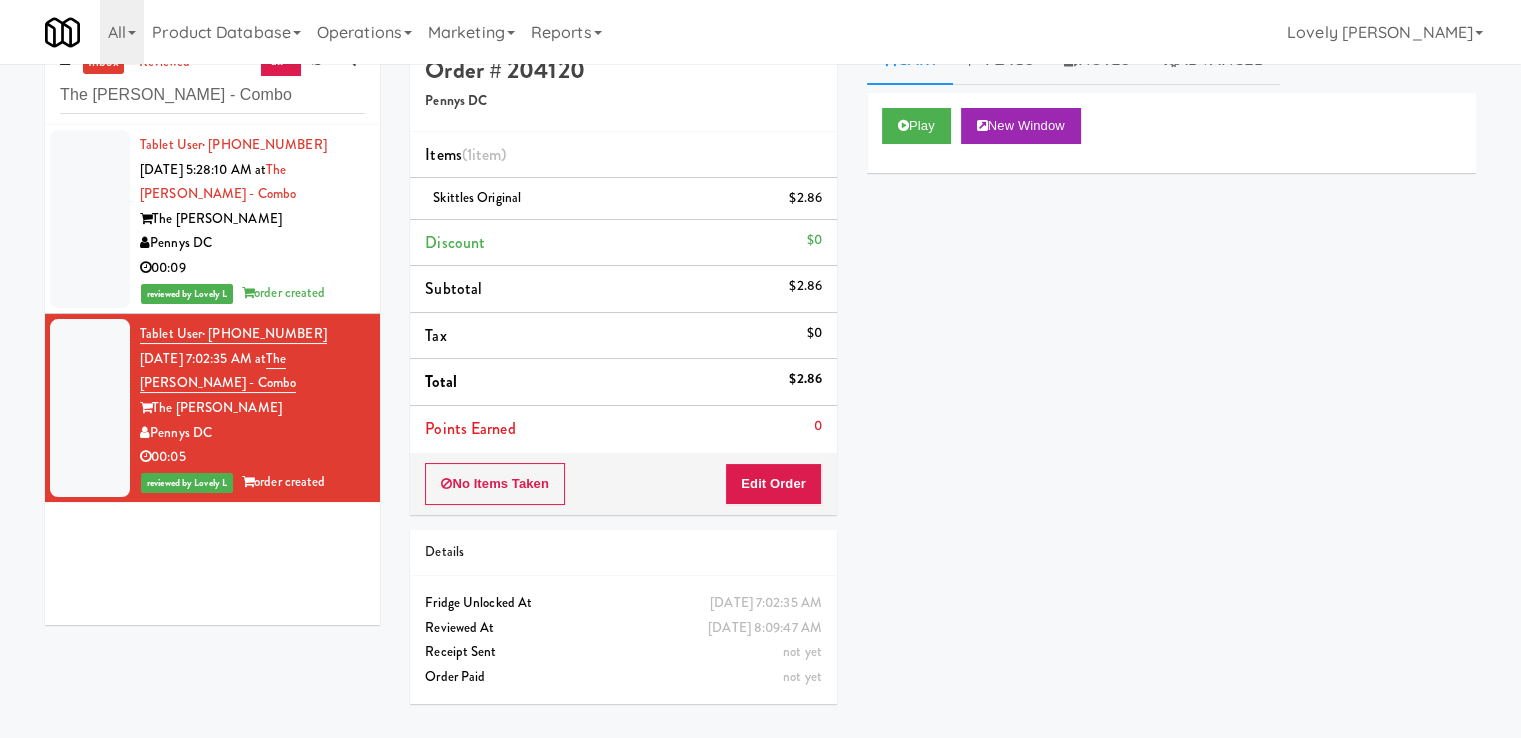 scroll, scrollTop: 0, scrollLeft: 0, axis: both 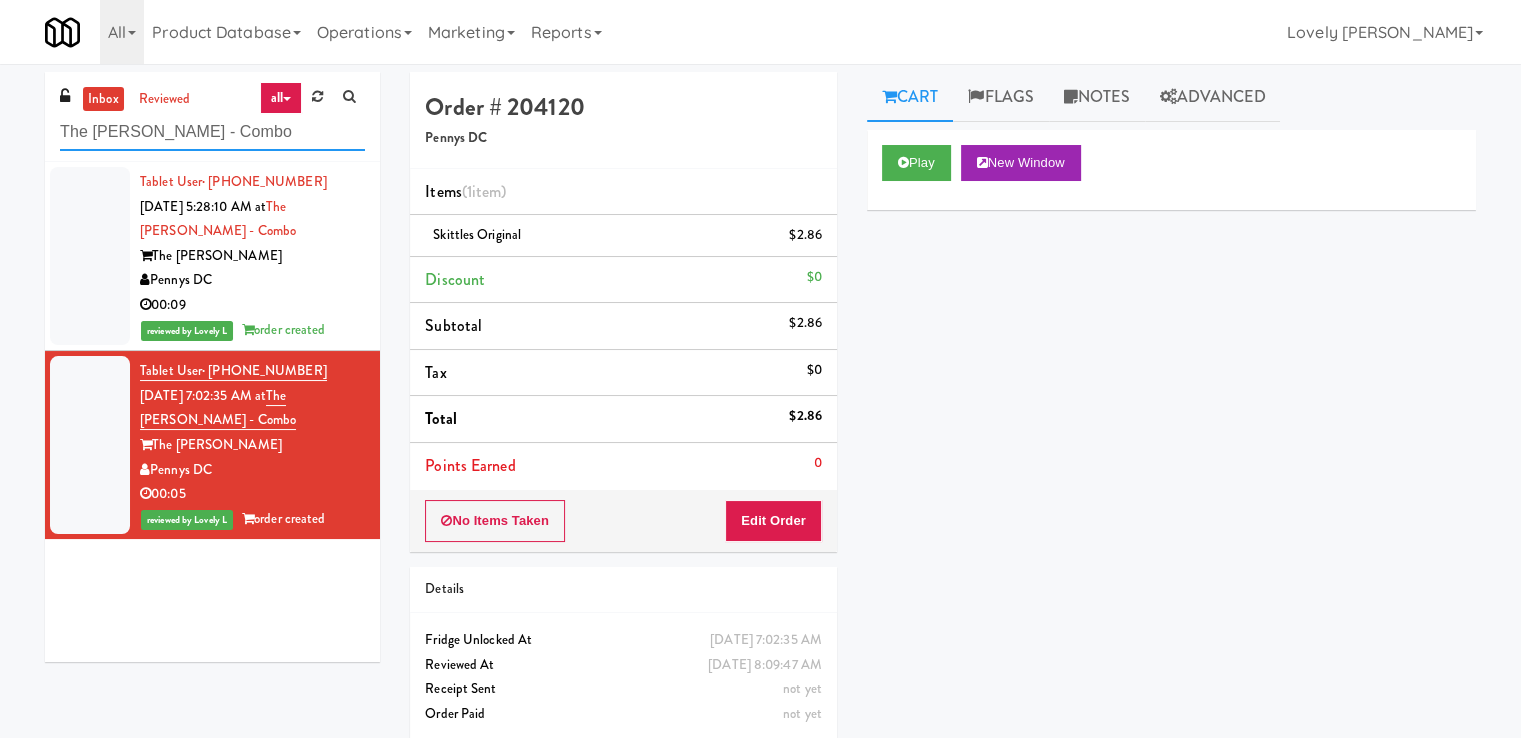 click on "The [PERSON_NAME] - Combo" at bounding box center (212, 132) 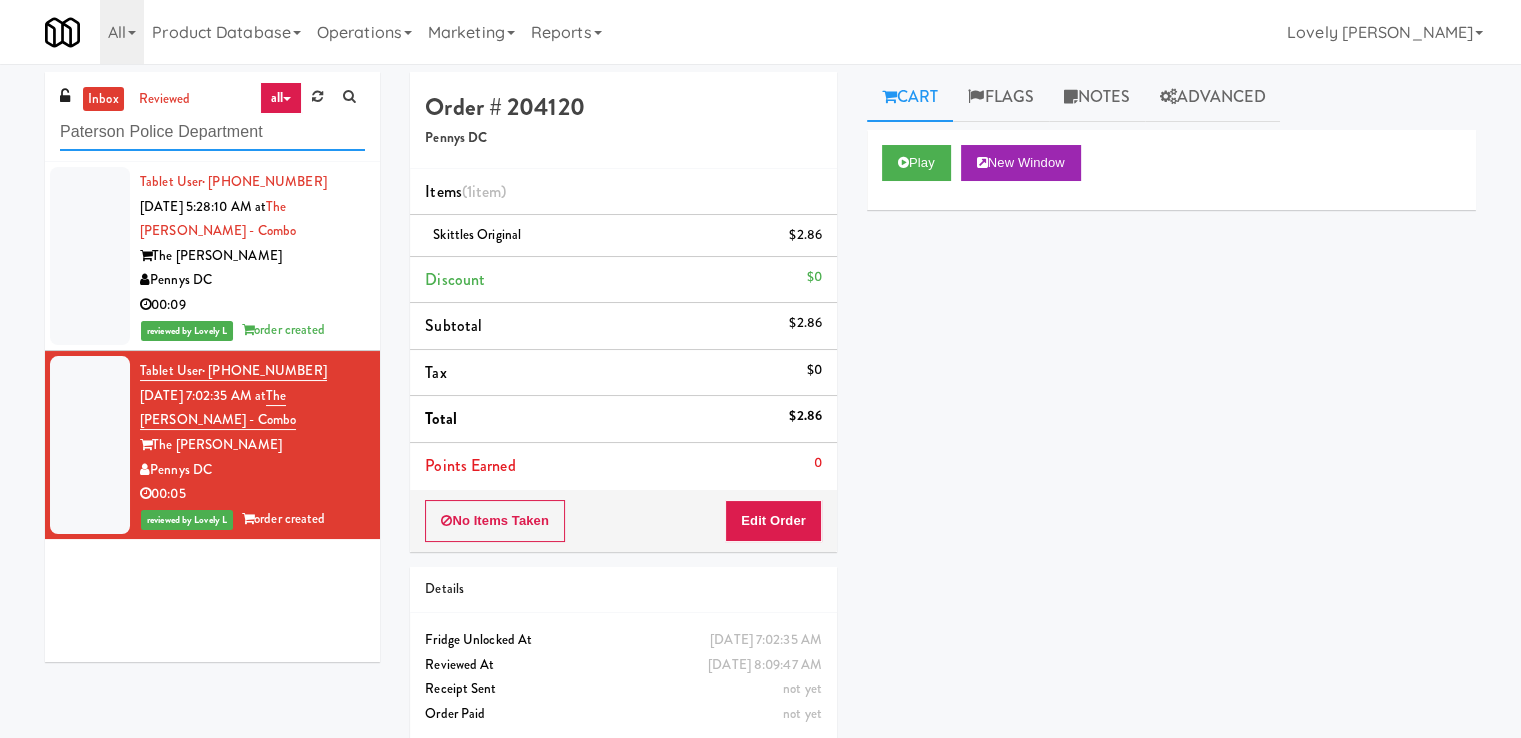 type on "Paterson Police Department" 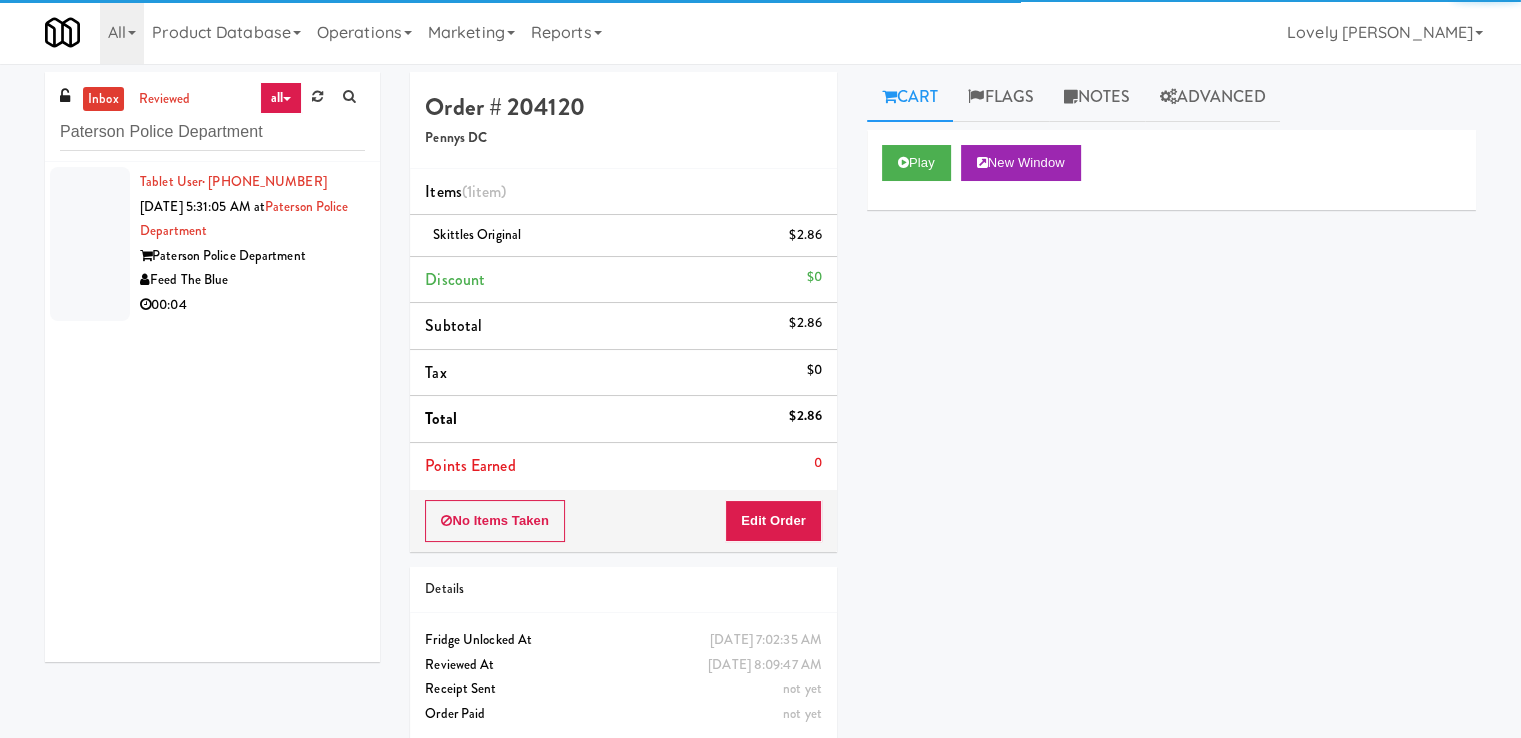 click on "00:04" at bounding box center (252, 305) 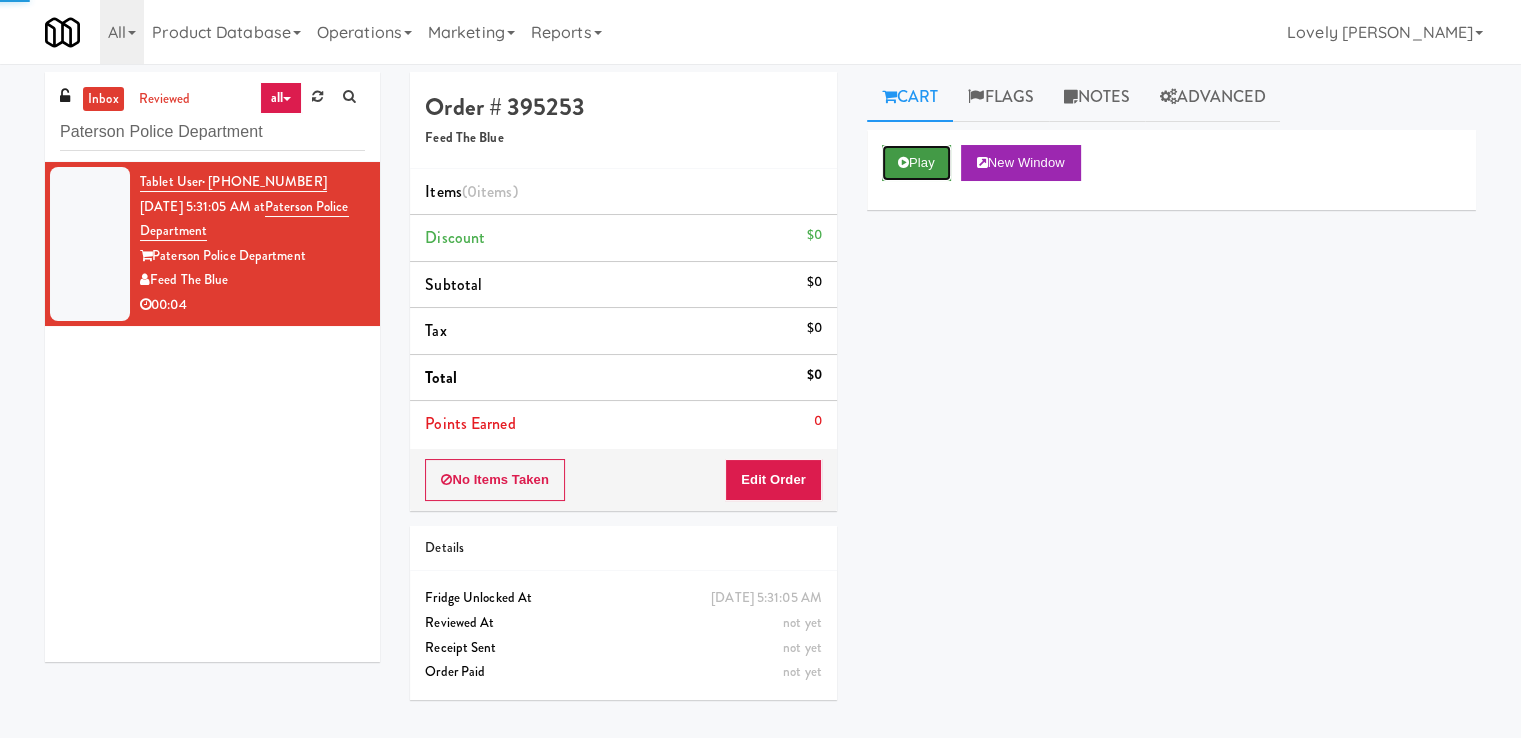 click on "Play" at bounding box center [916, 163] 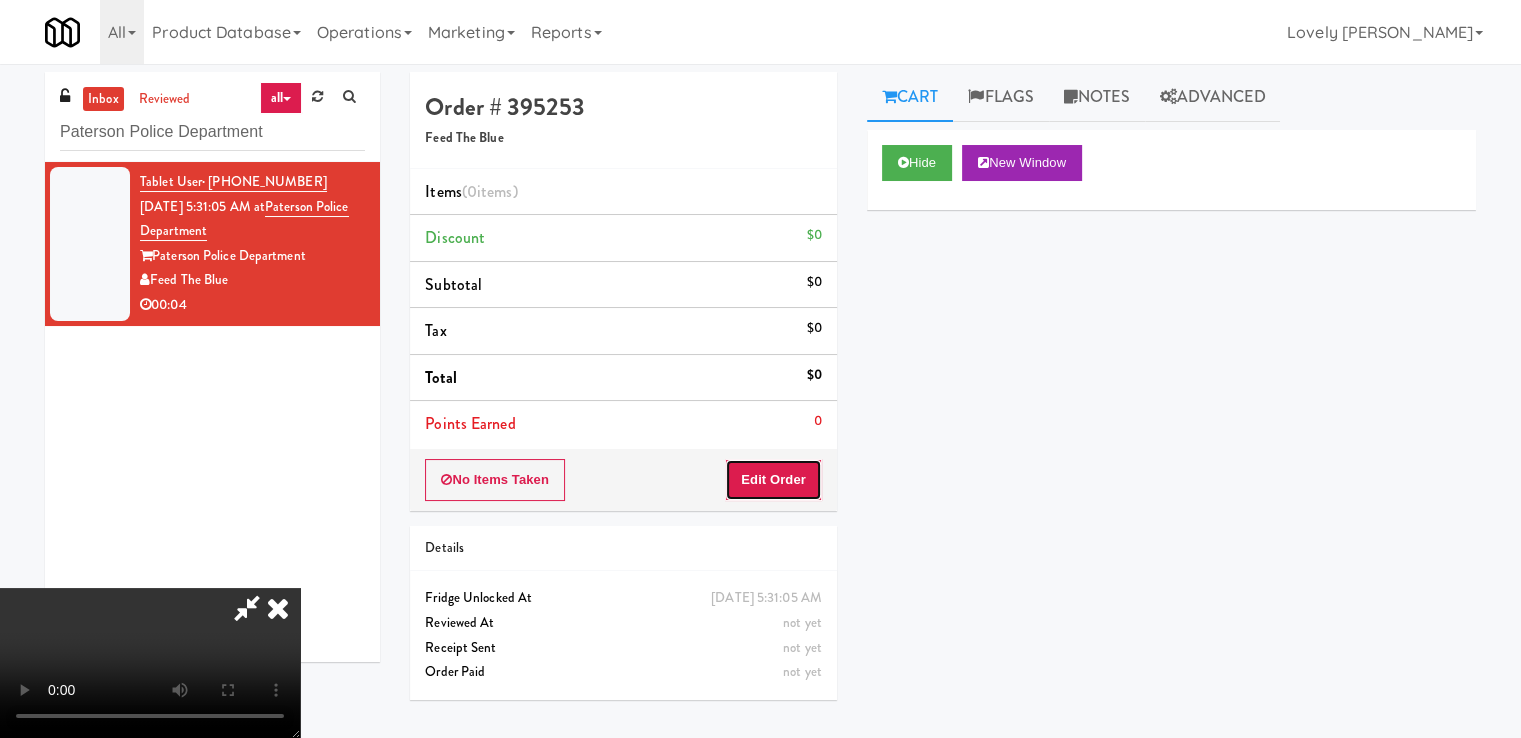 click on "Edit Order" at bounding box center [773, 480] 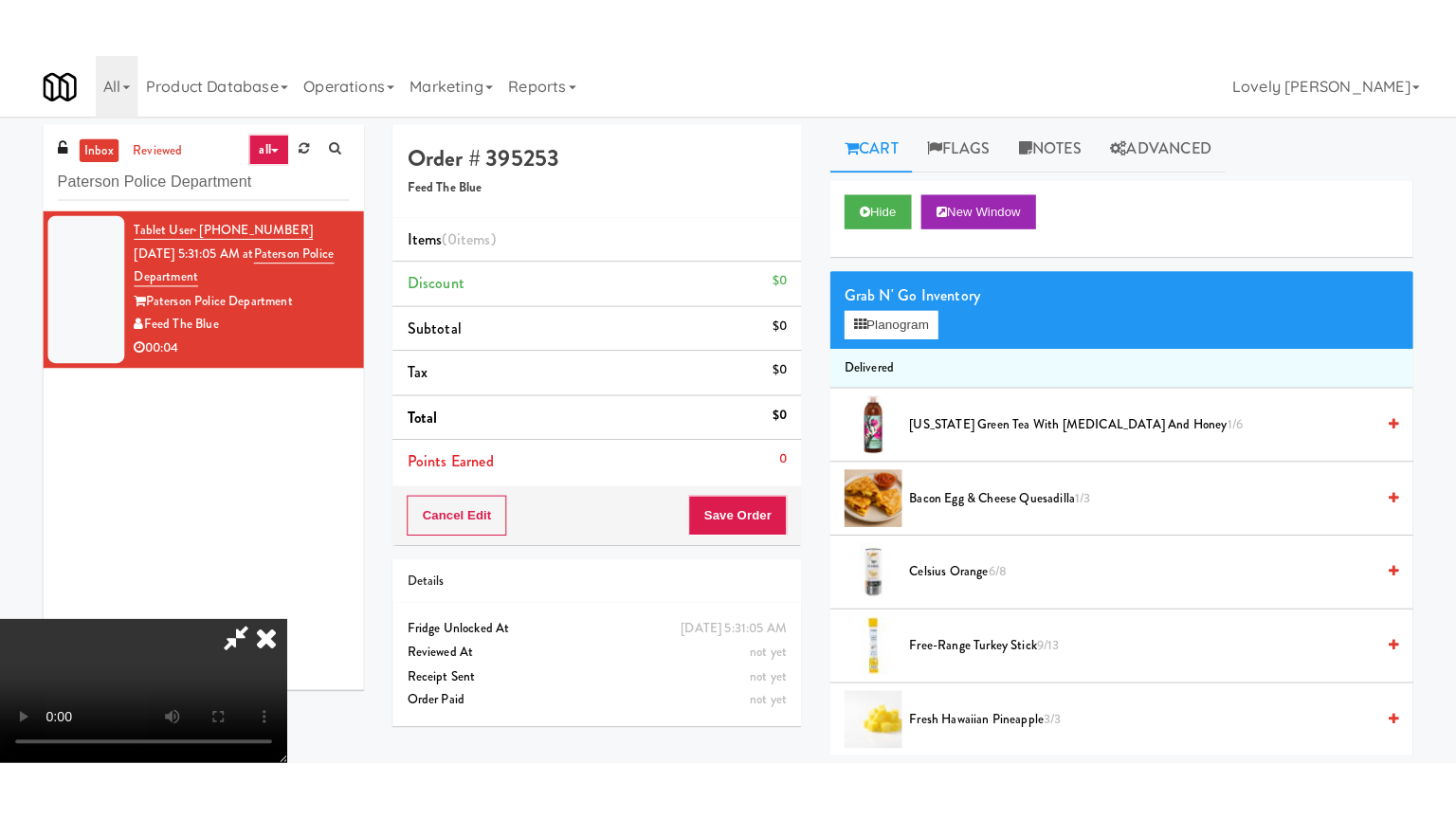 scroll, scrollTop: 259, scrollLeft: 0, axis: vertical 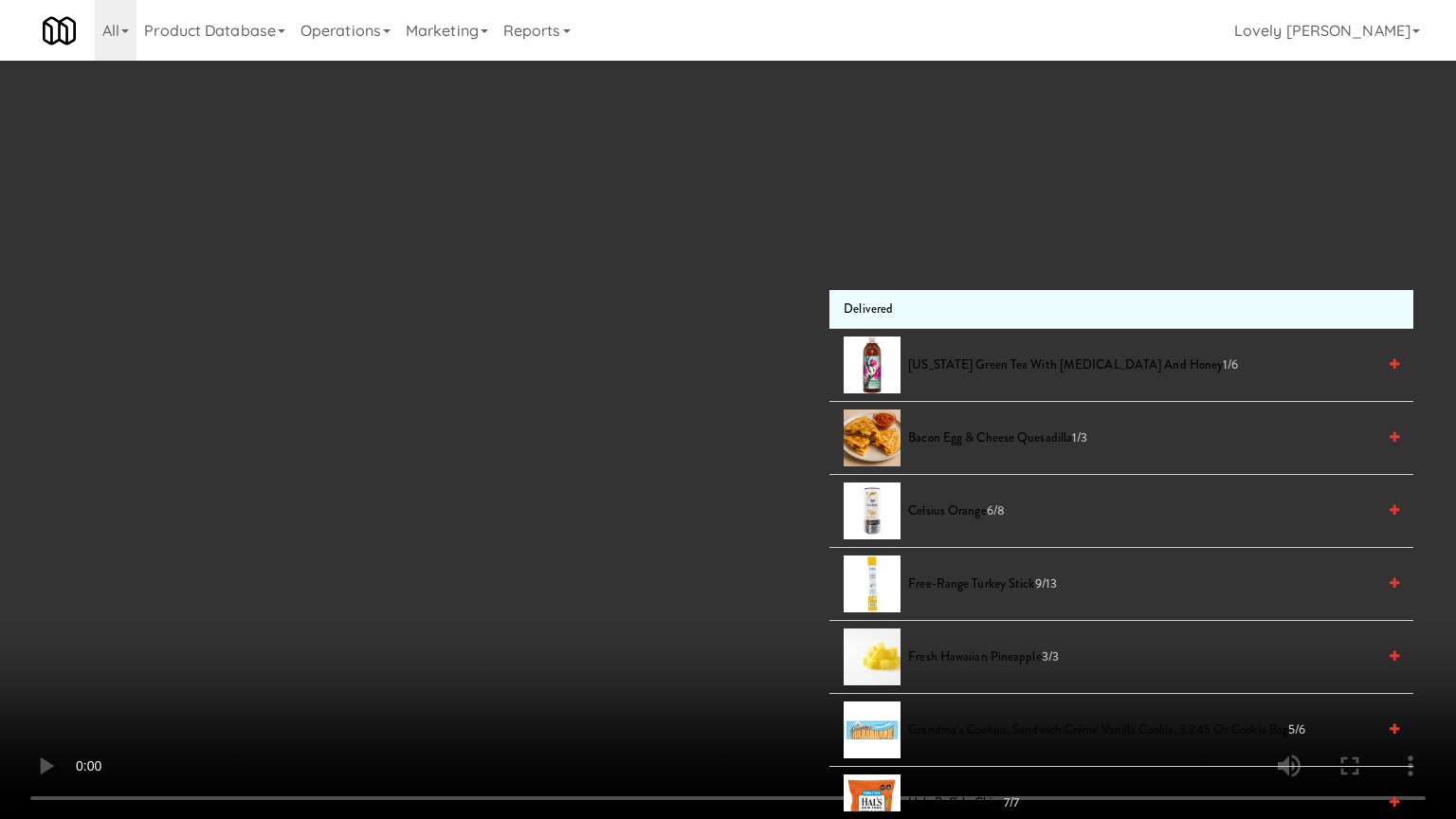 type 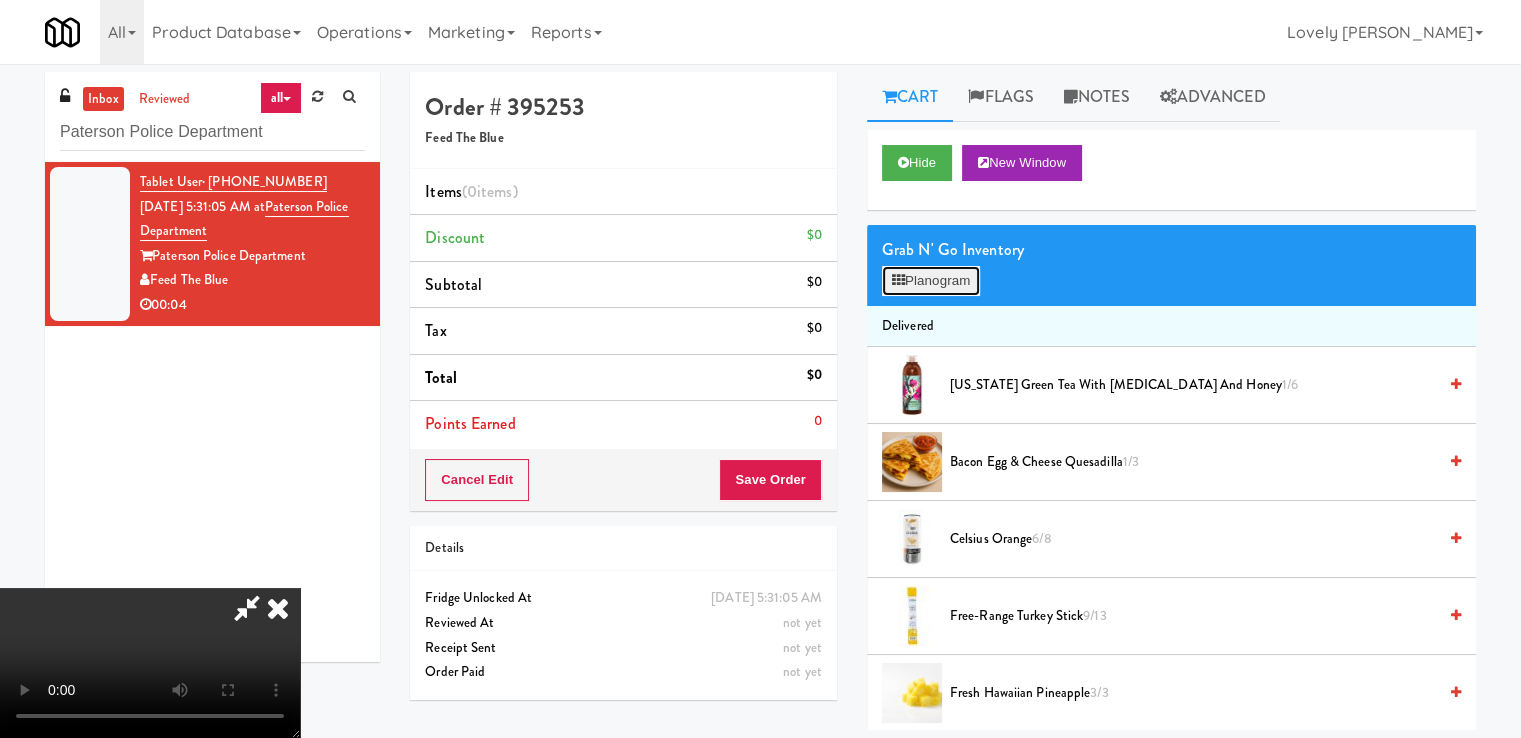 click on "Planogram" at bounding box center (931, 281) 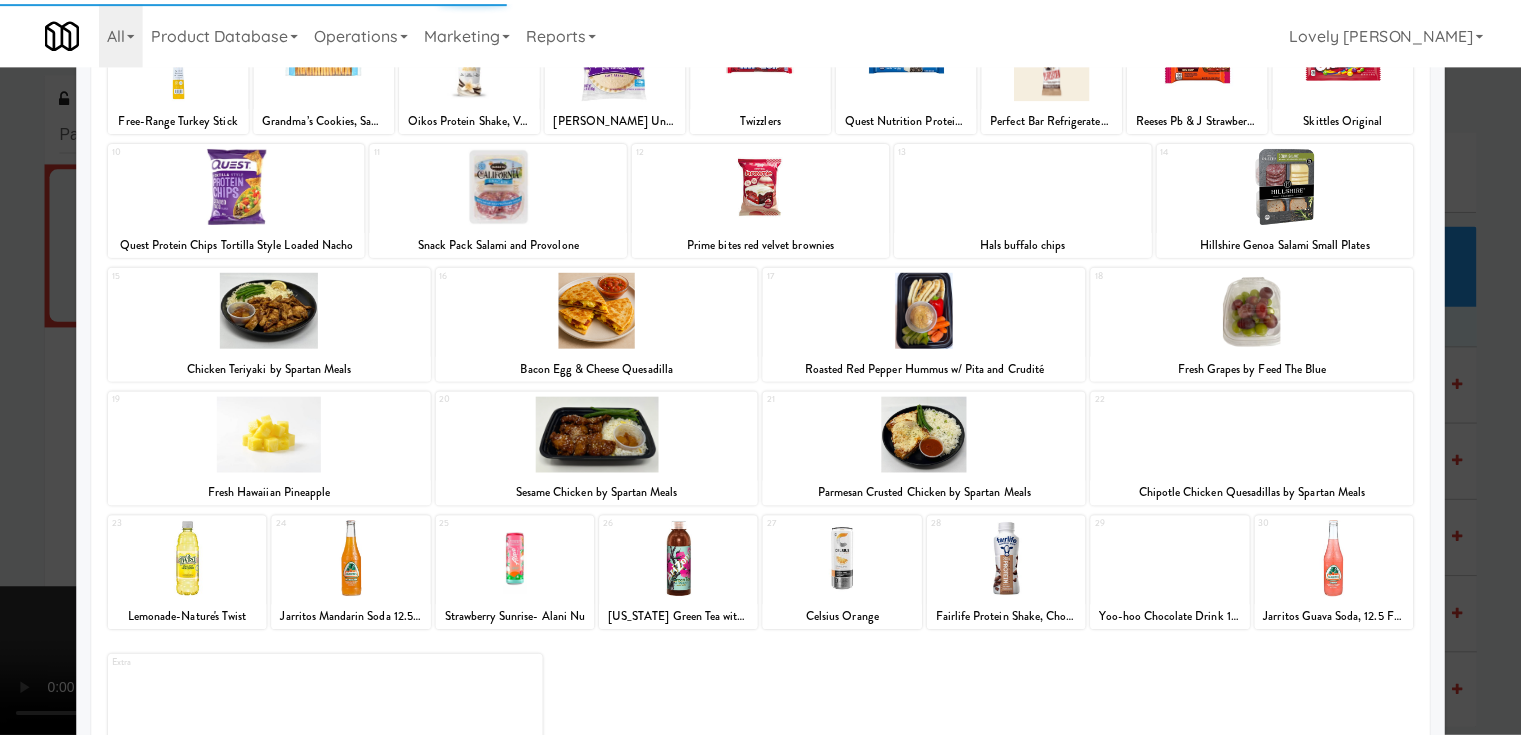 scroll, scrollTop: 200, scrollLeft: 0, axis: vertical 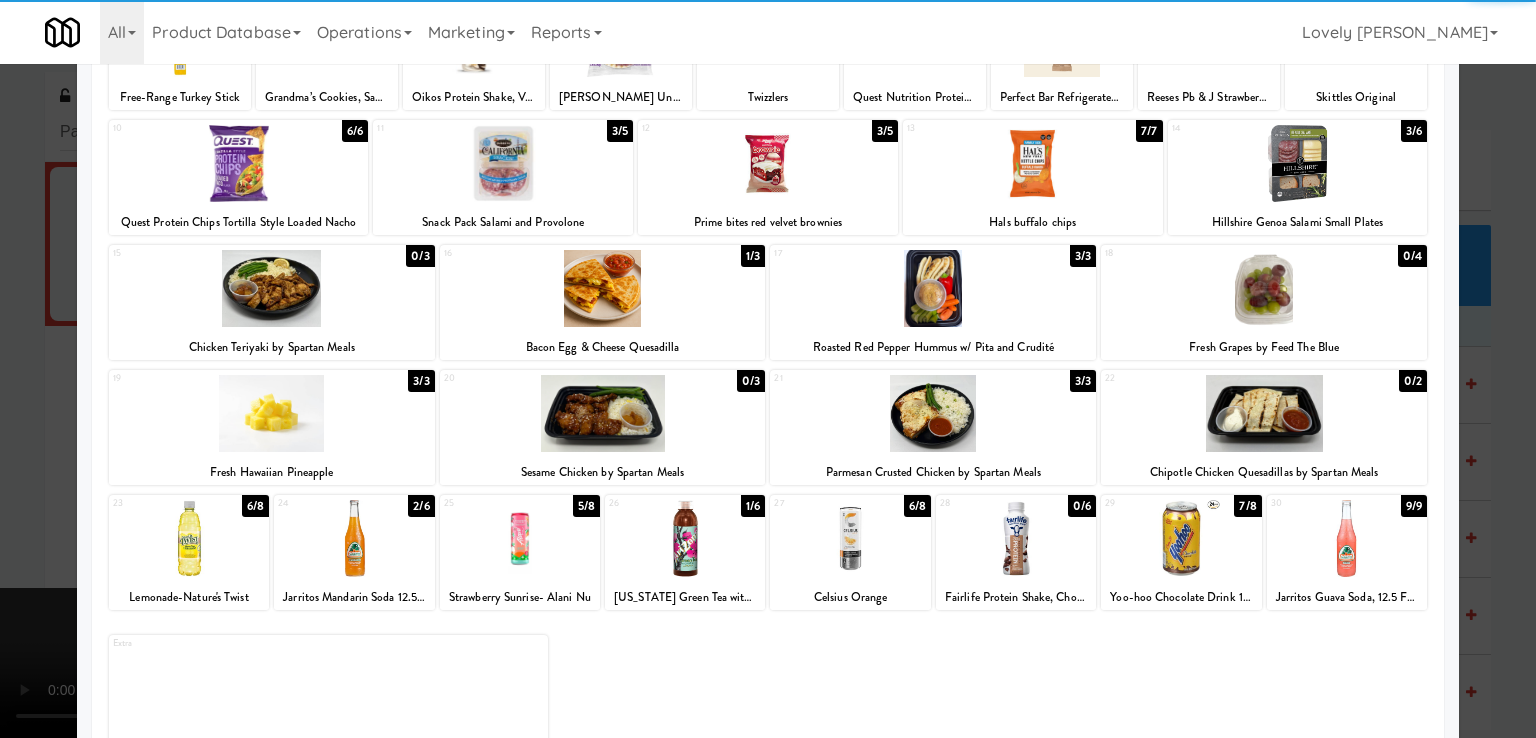 click at bounding box center [354, 538] 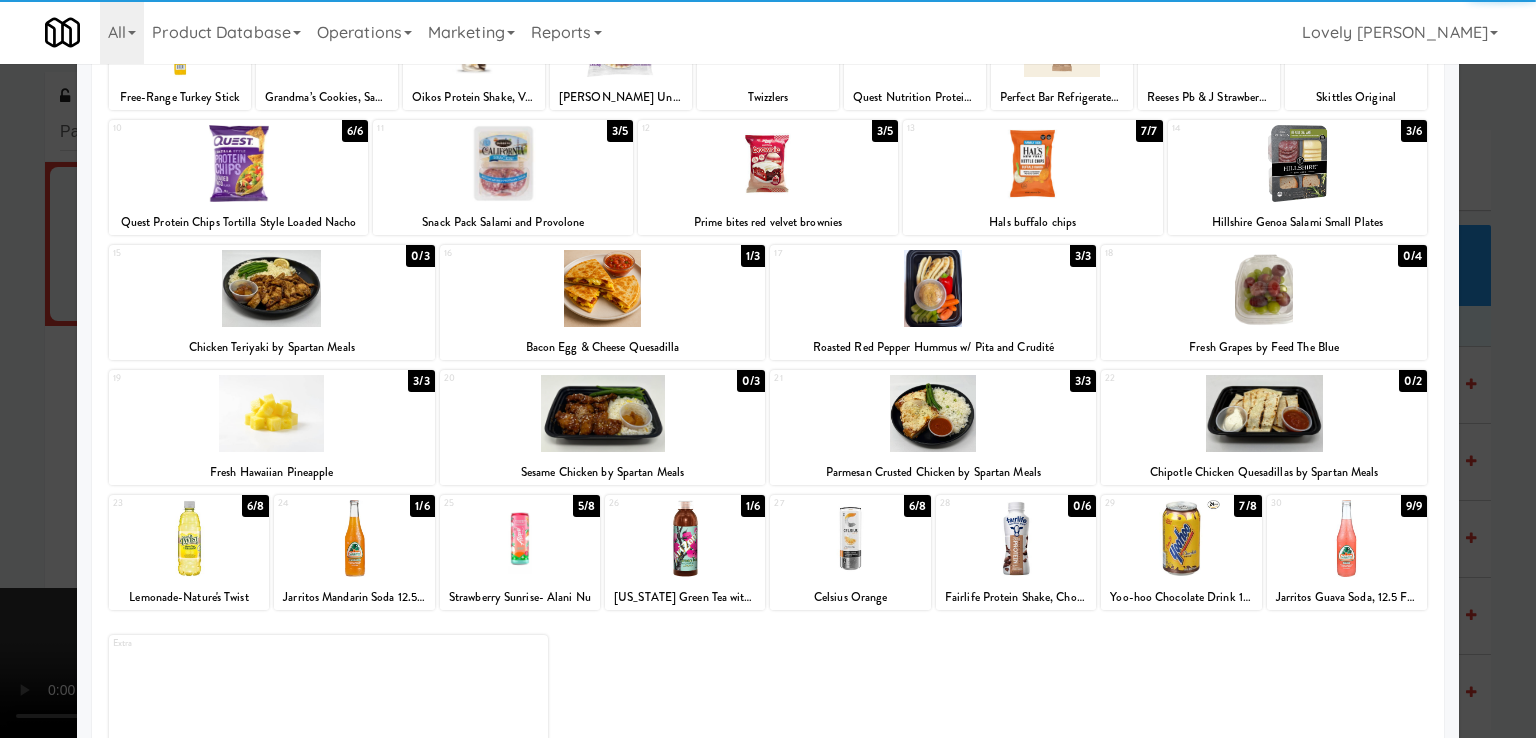 click at bounding box center [768, 369] 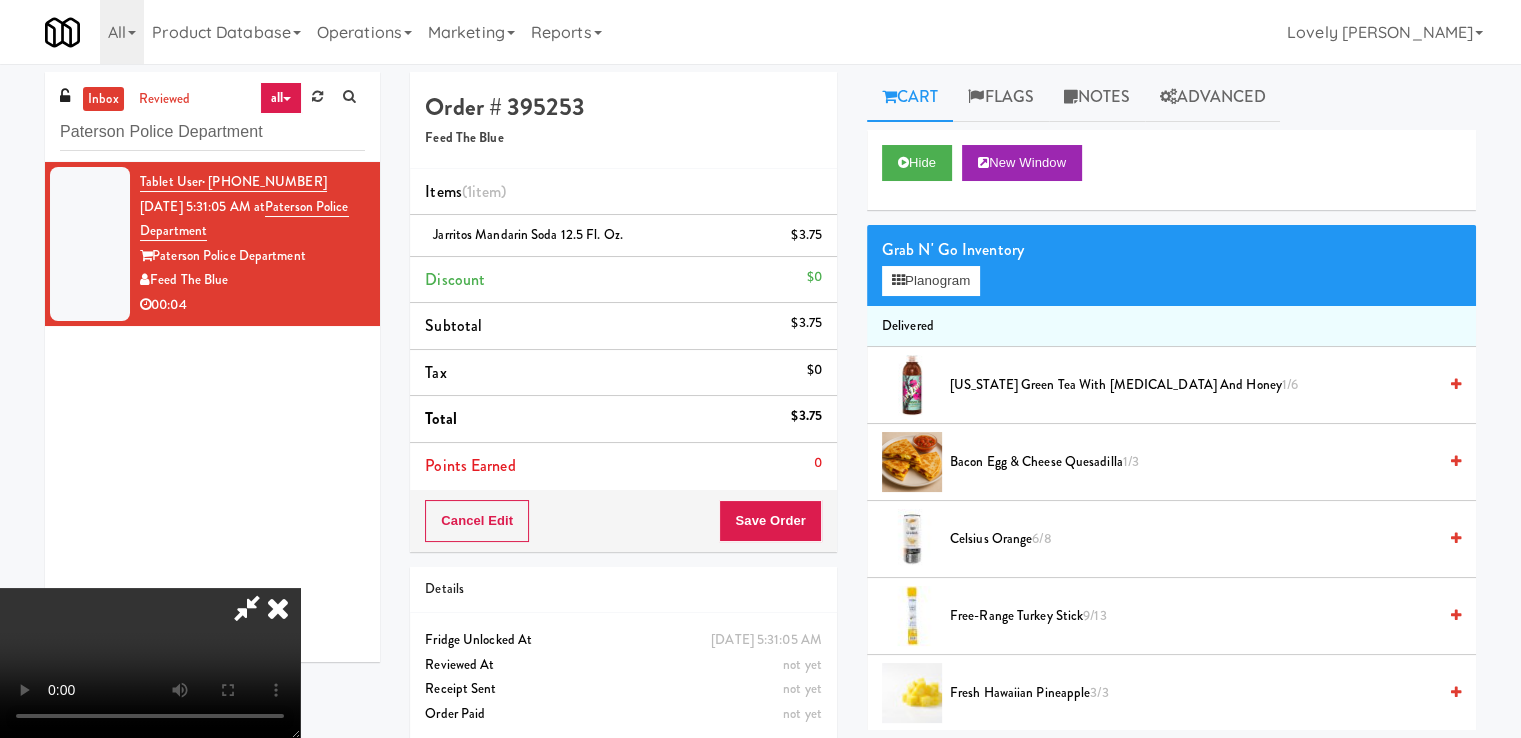 drag, startPoint x: 877, startPoint y: 87, endPoint x: 875, endPoint y: 209, distance: 122.016396 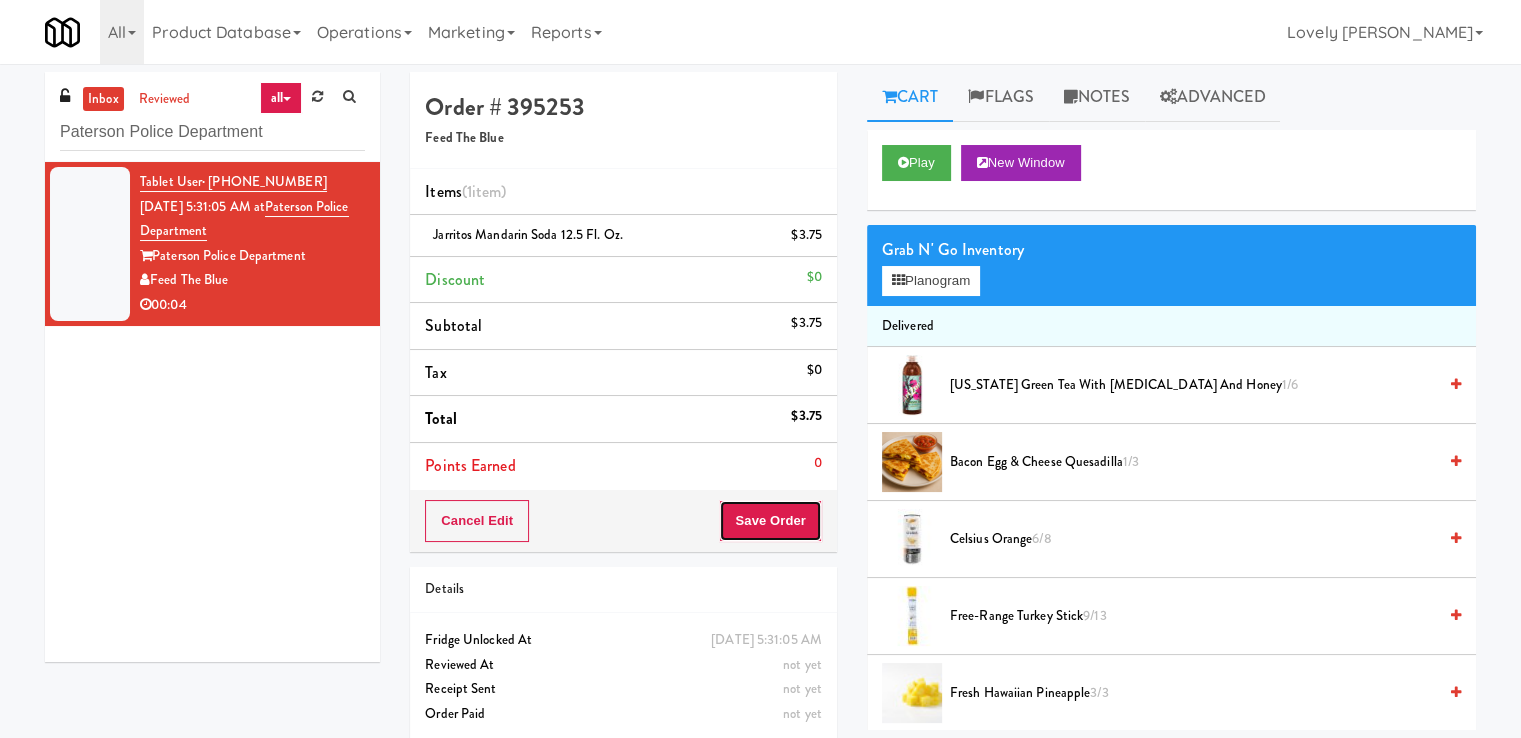 click on "Save Order" at bounding box center (770, 521) 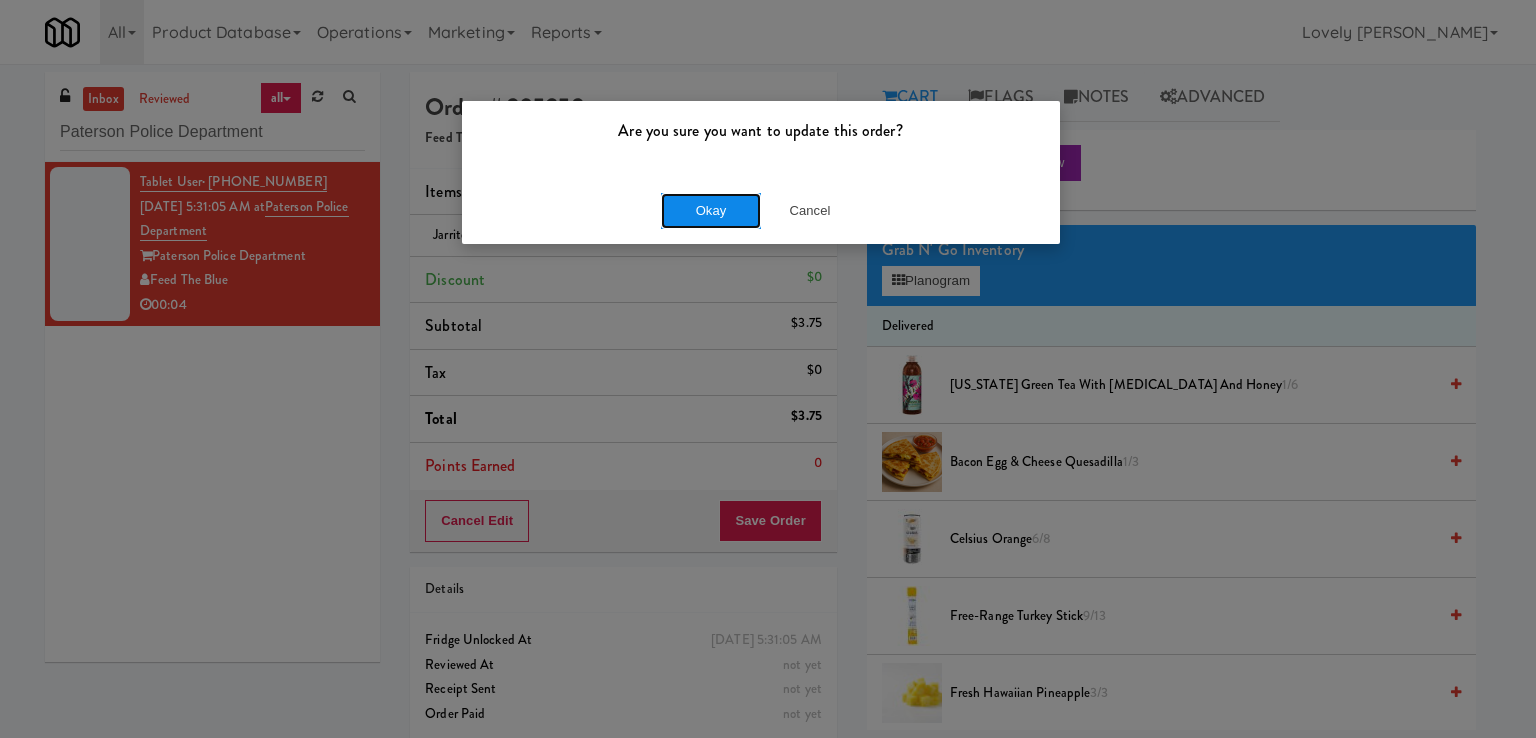 click on "Okay" at bounding box center [711, 211] 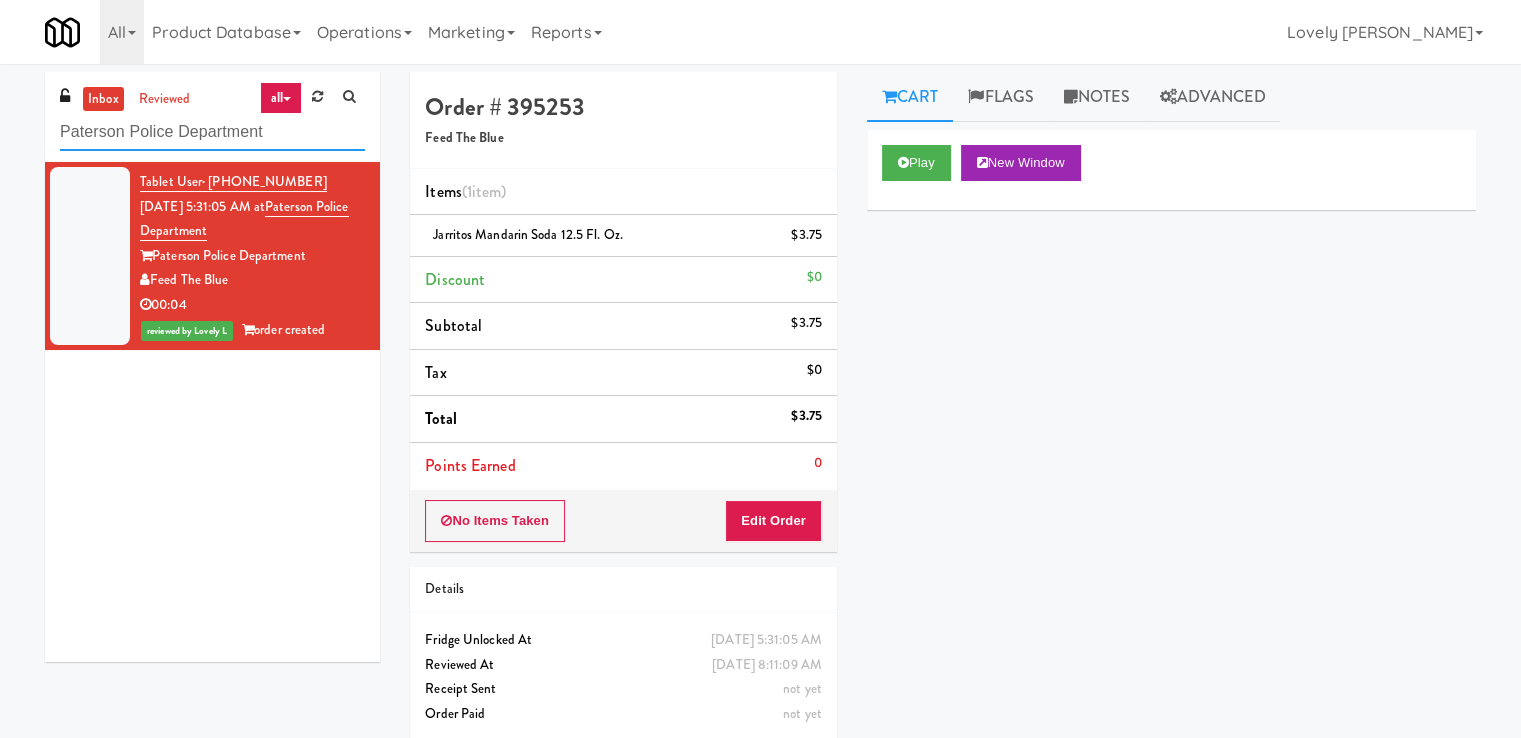 click on "Paterson Police Department" at bounding box center (212, 132) 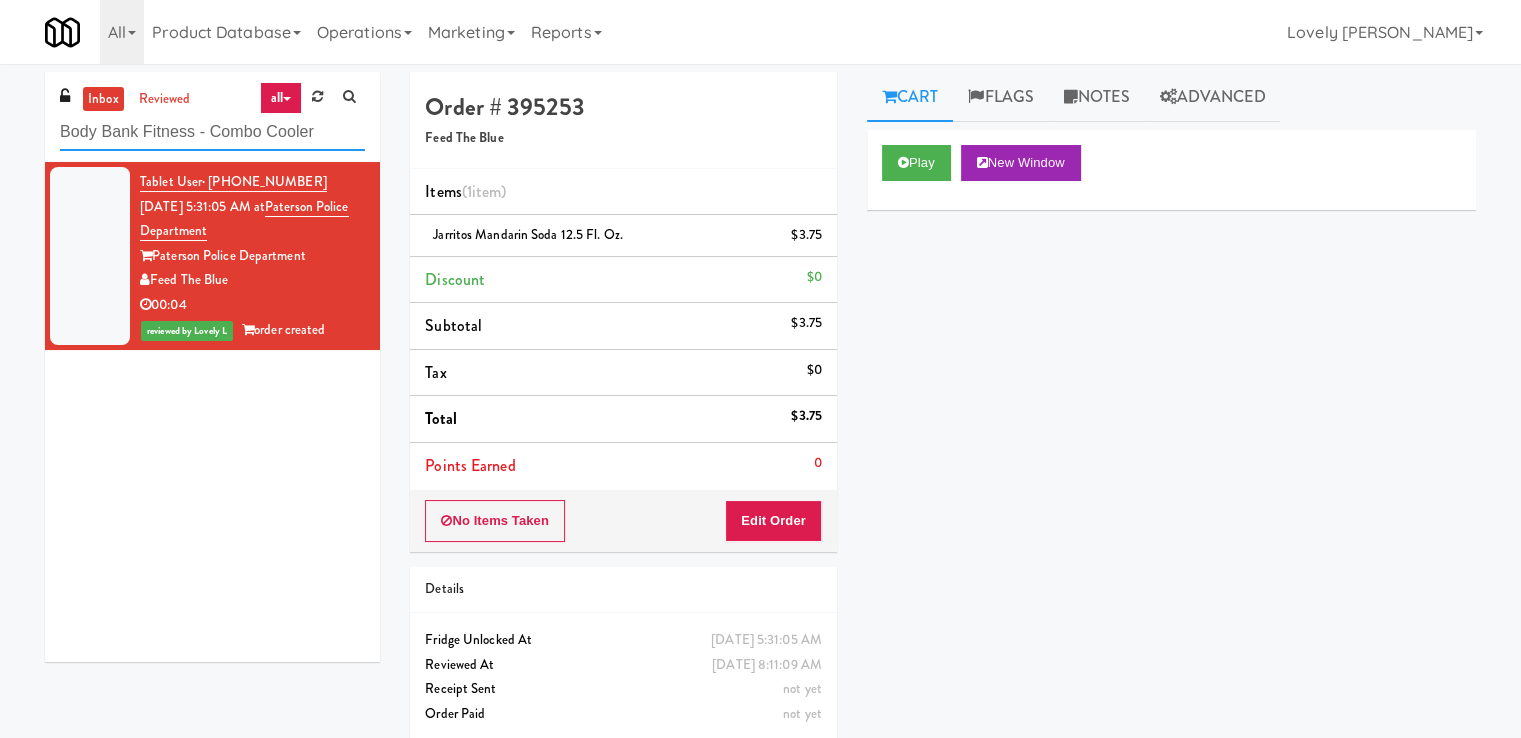 type on "Body Bank Fitness - Combo Cooler" 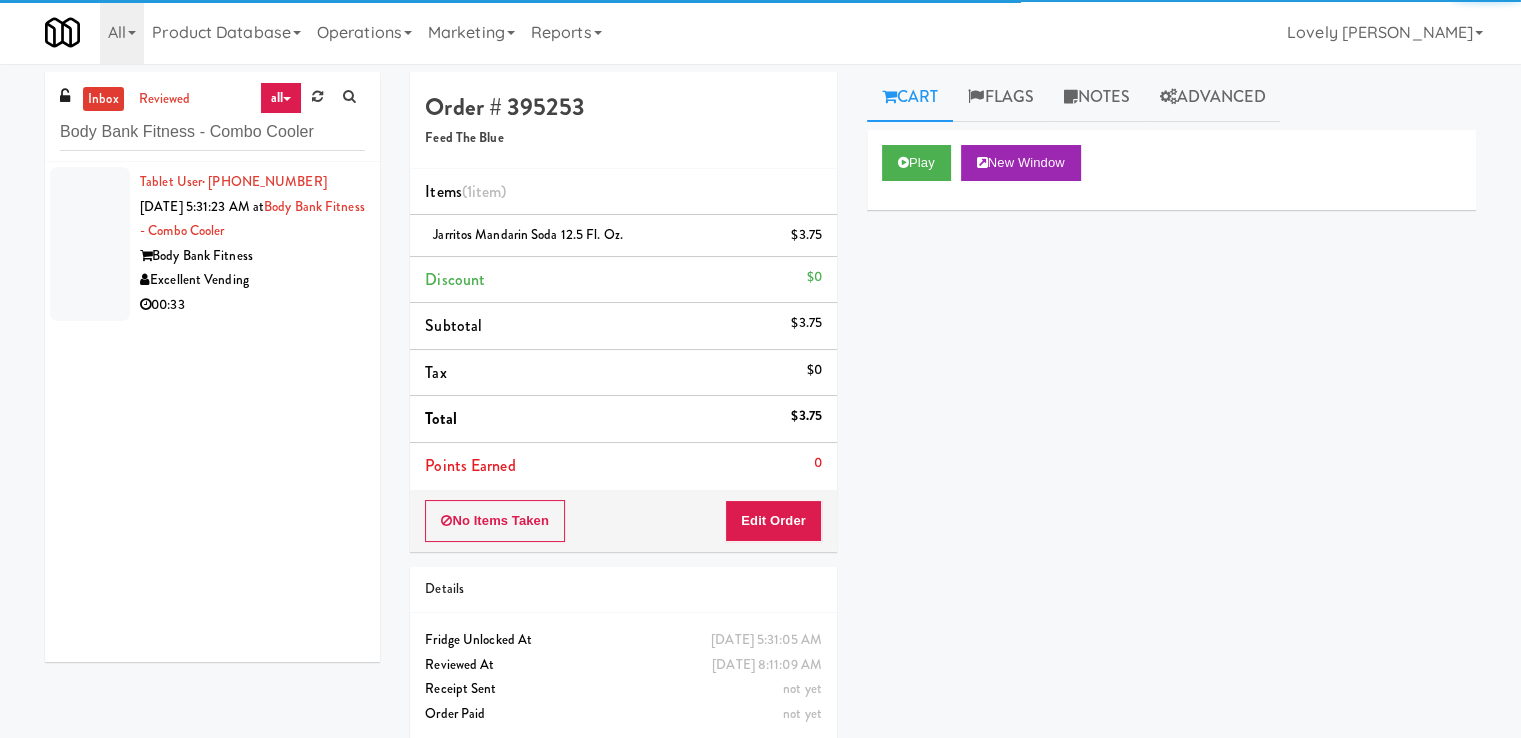 click on "Excellent Vending" at bounding box center [252, 280] 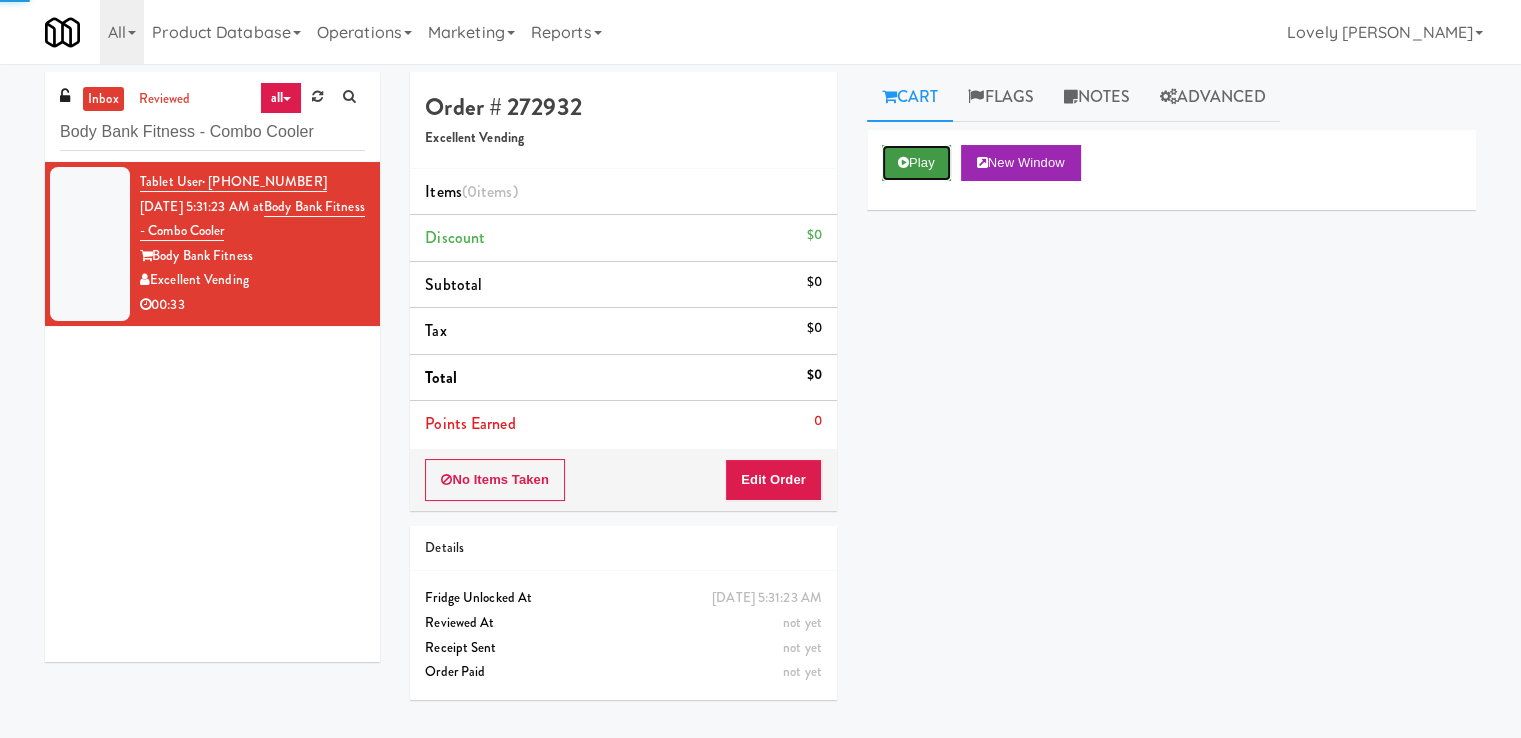 click on "Play" at bounding box center (916, 163) 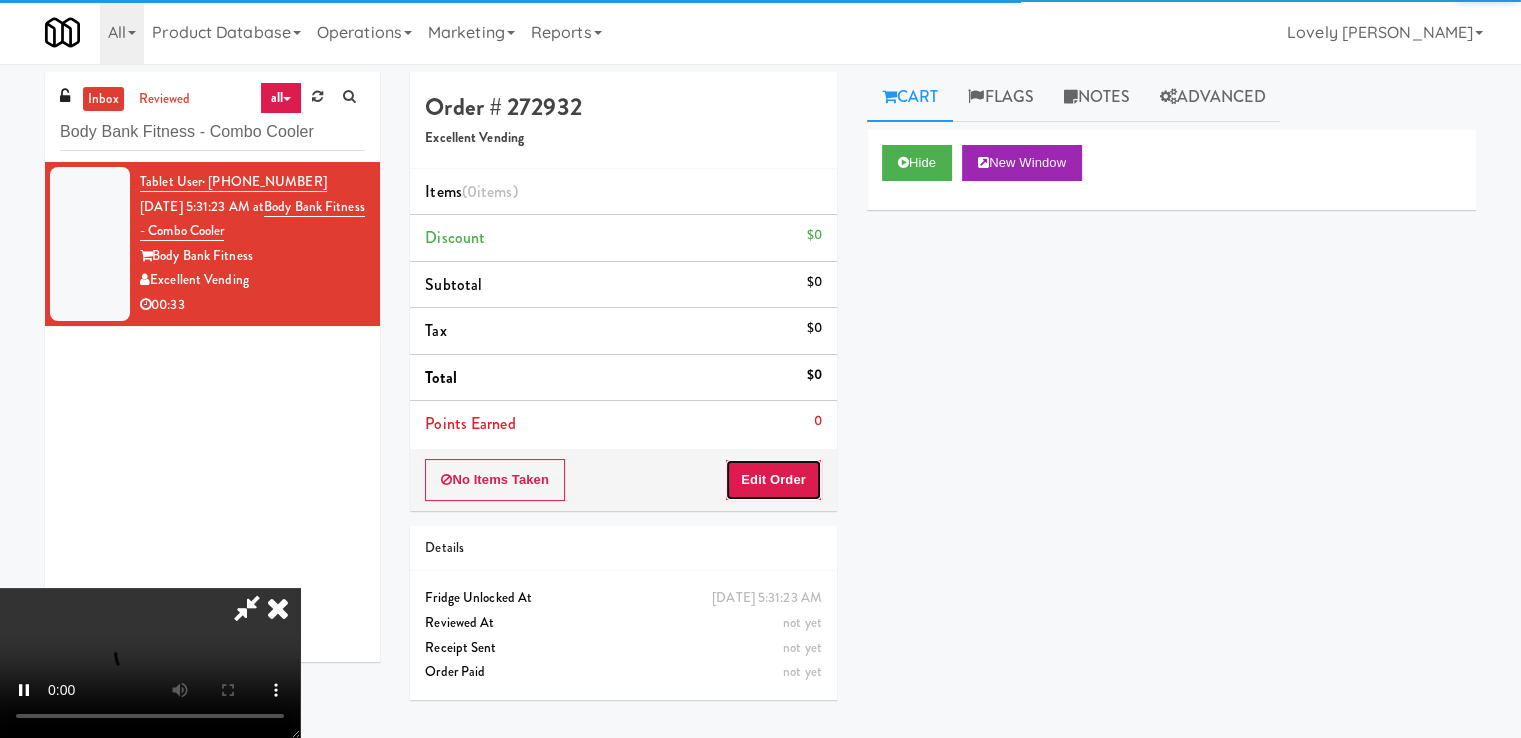 click on "Edit Order" at bounding box center [773, 480] 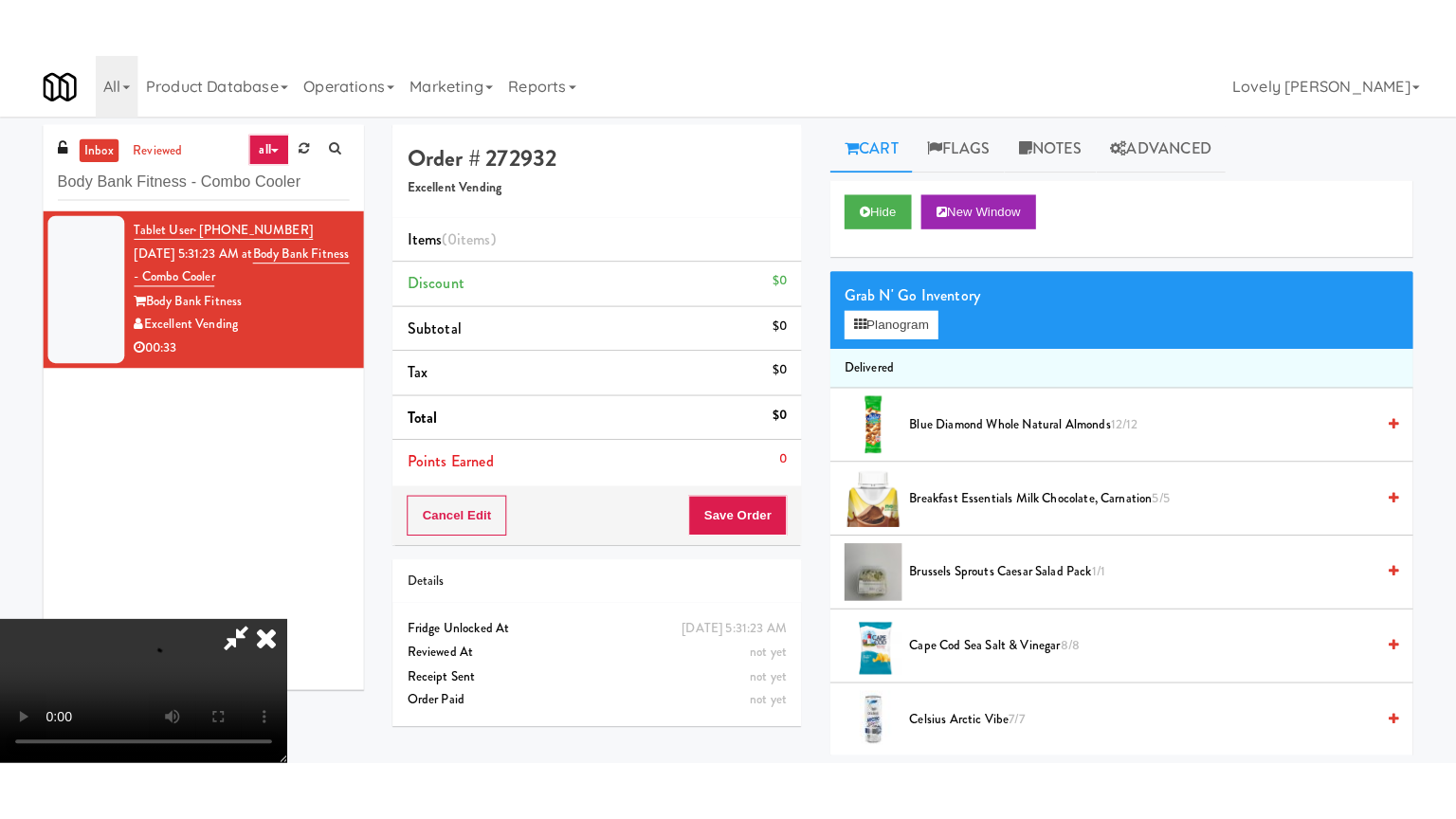 scroll, scrollTop: 259, scrollLeft: 0, axis: vertical 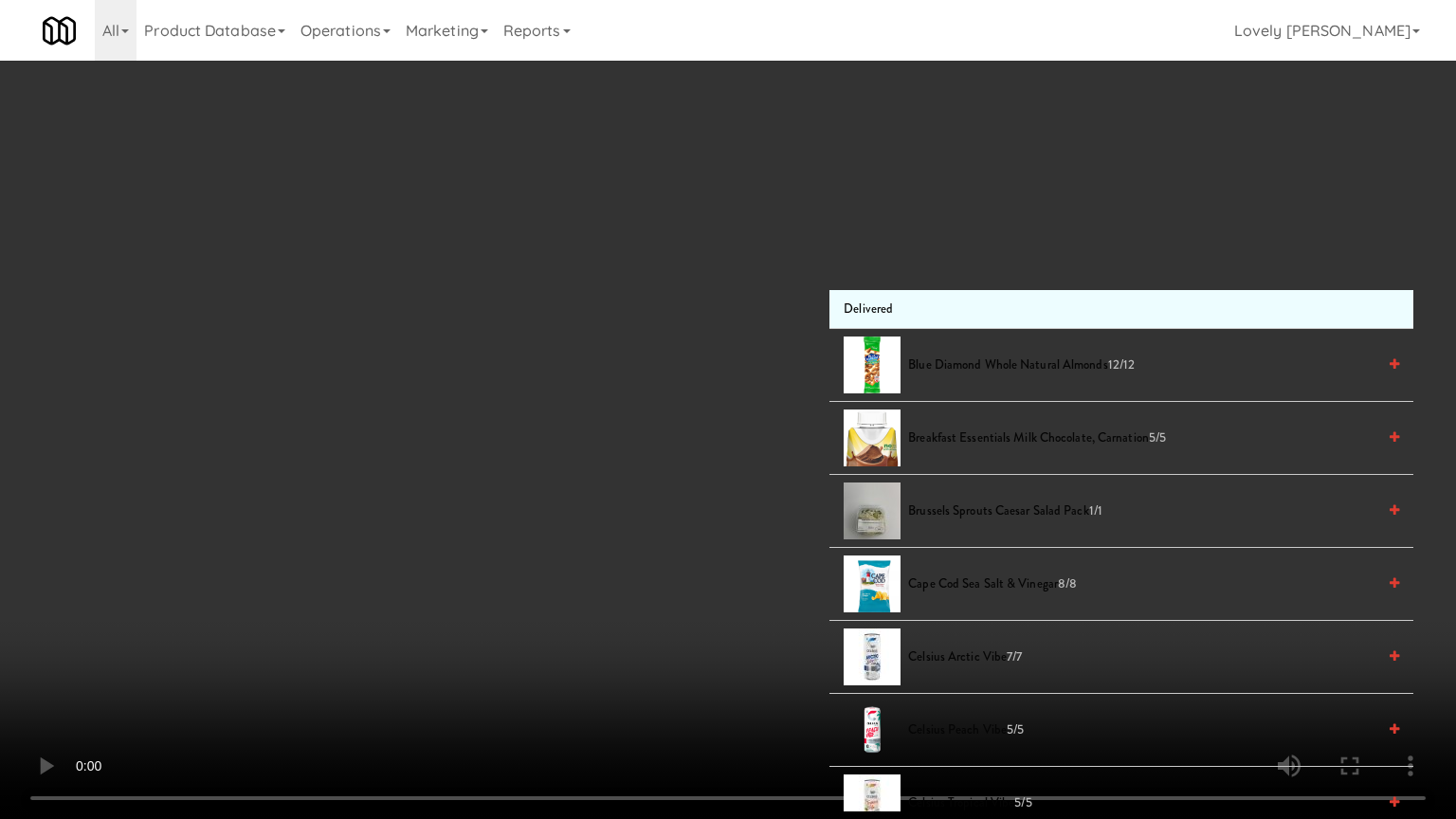 type 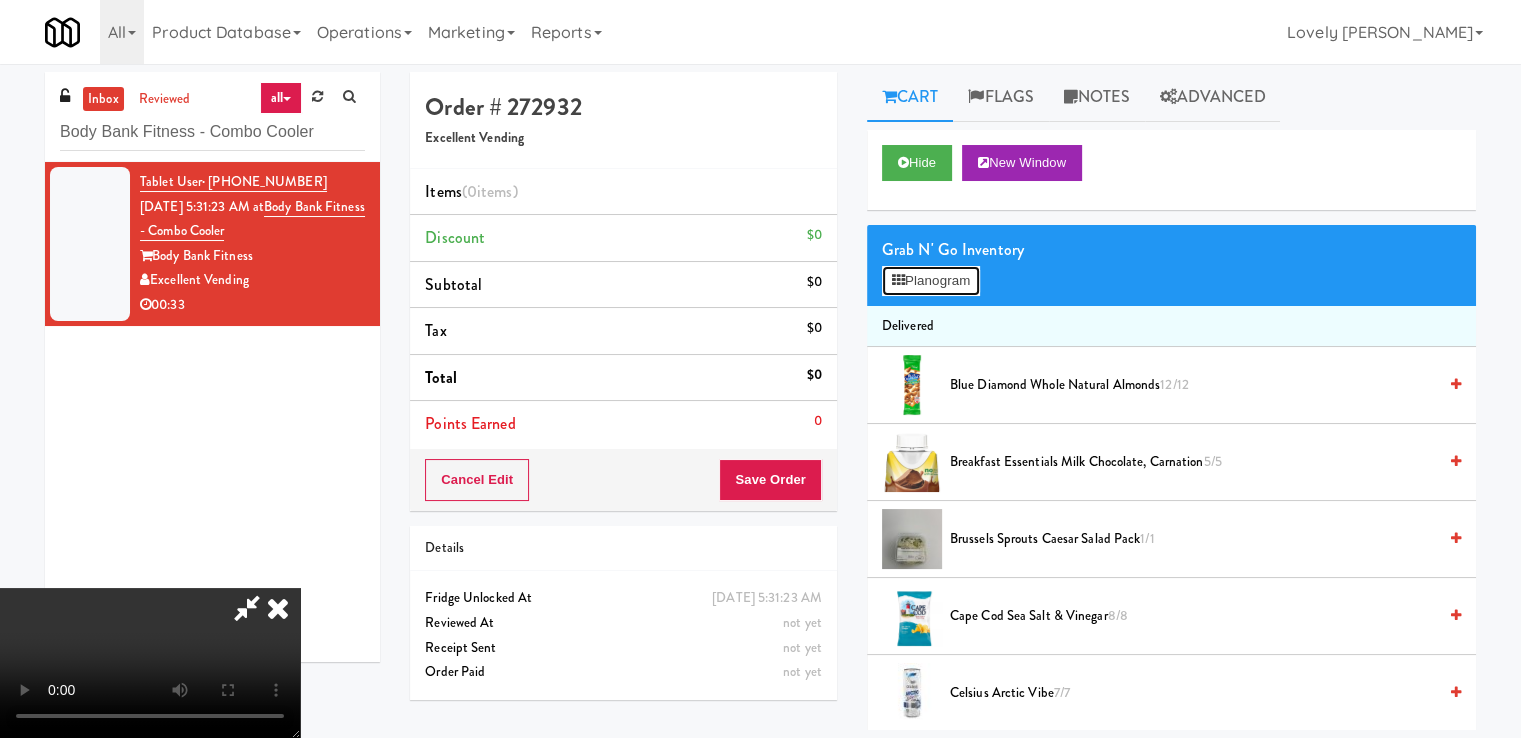 click on "Planogram" at bounding box center (931, 281) 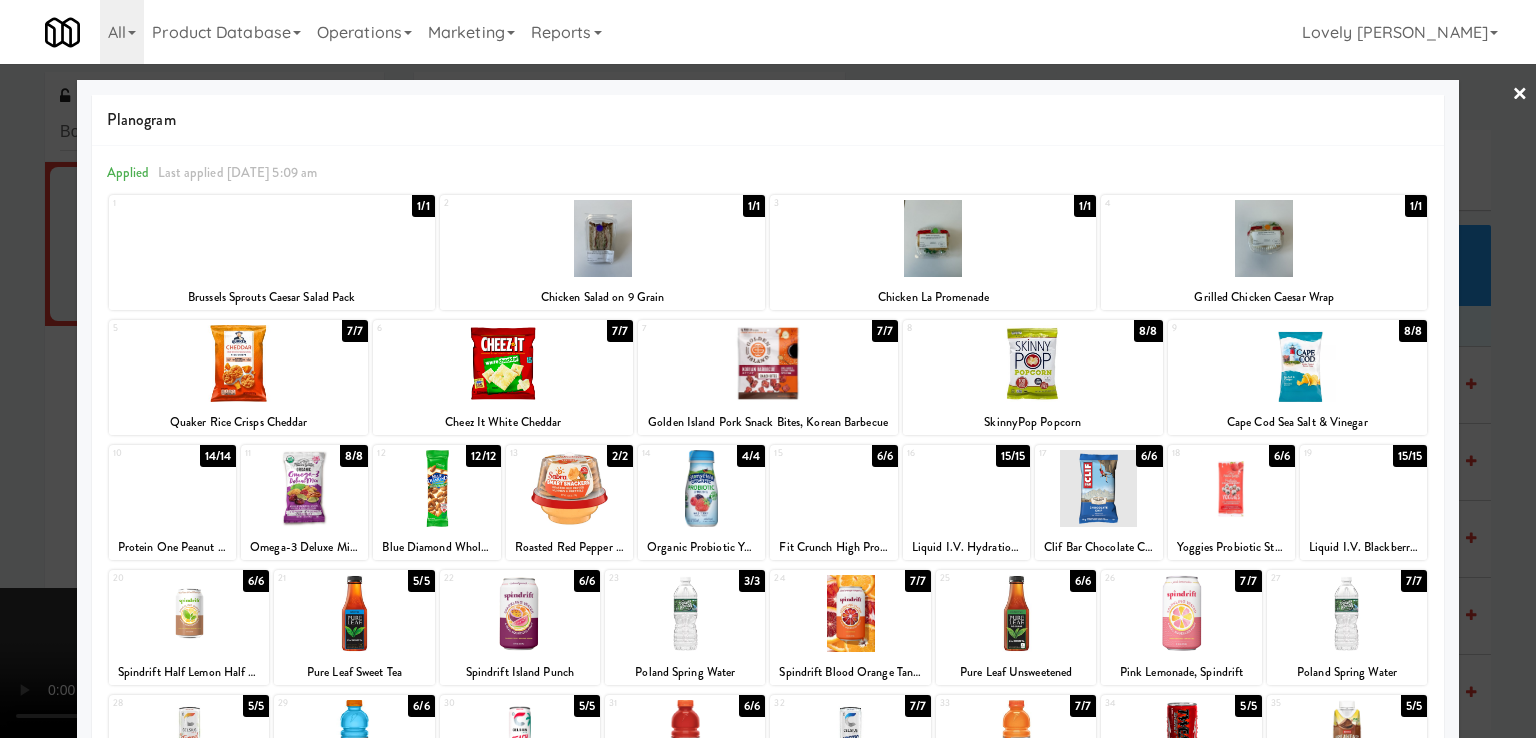click at bounding box center (272, 238) 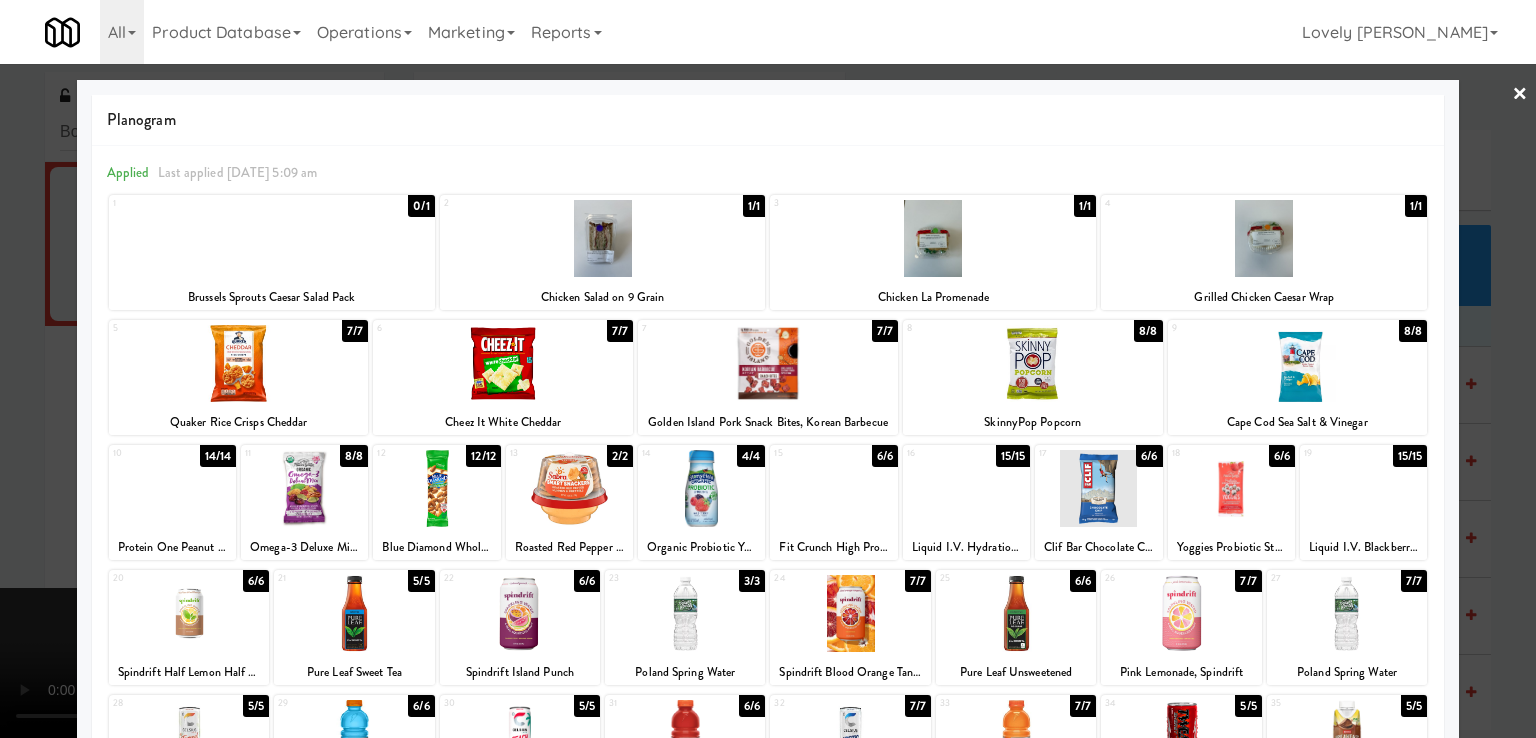 click at bounding box center (1033, 363) 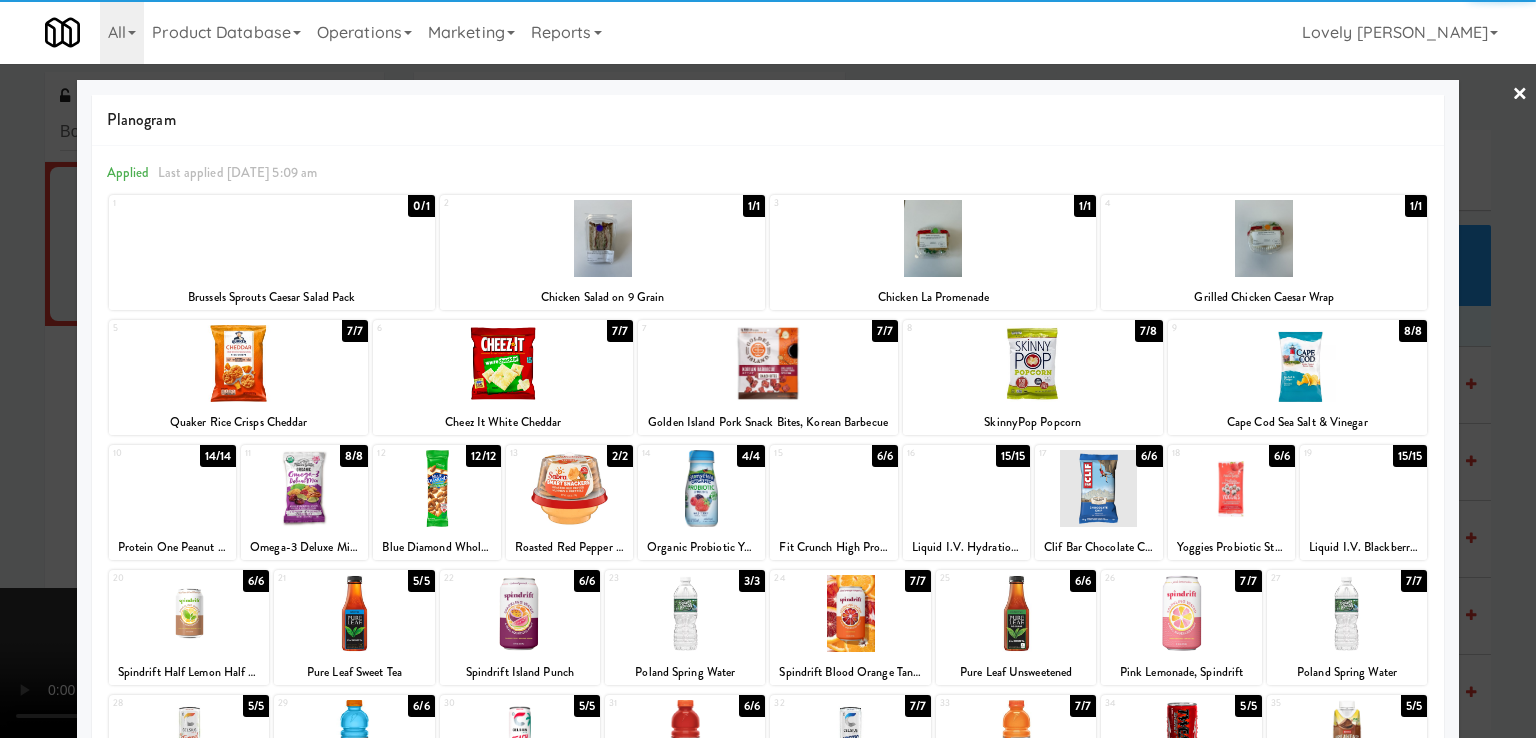 click at bounding box center (1298, 363) 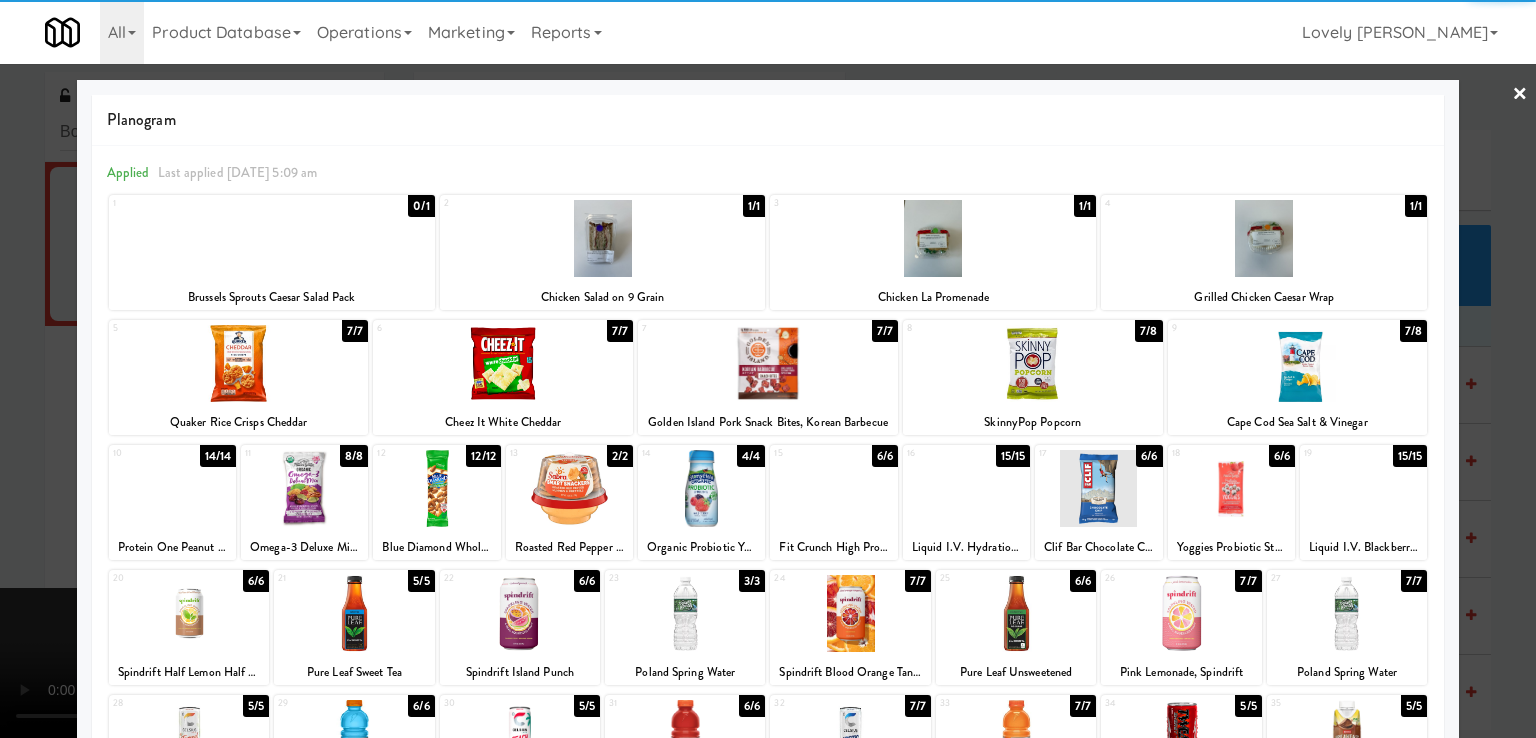 drag, startPoint x: 0, startPoint y: 294, endPoint x: 105, endPoint y: 331, distance: 111.32835 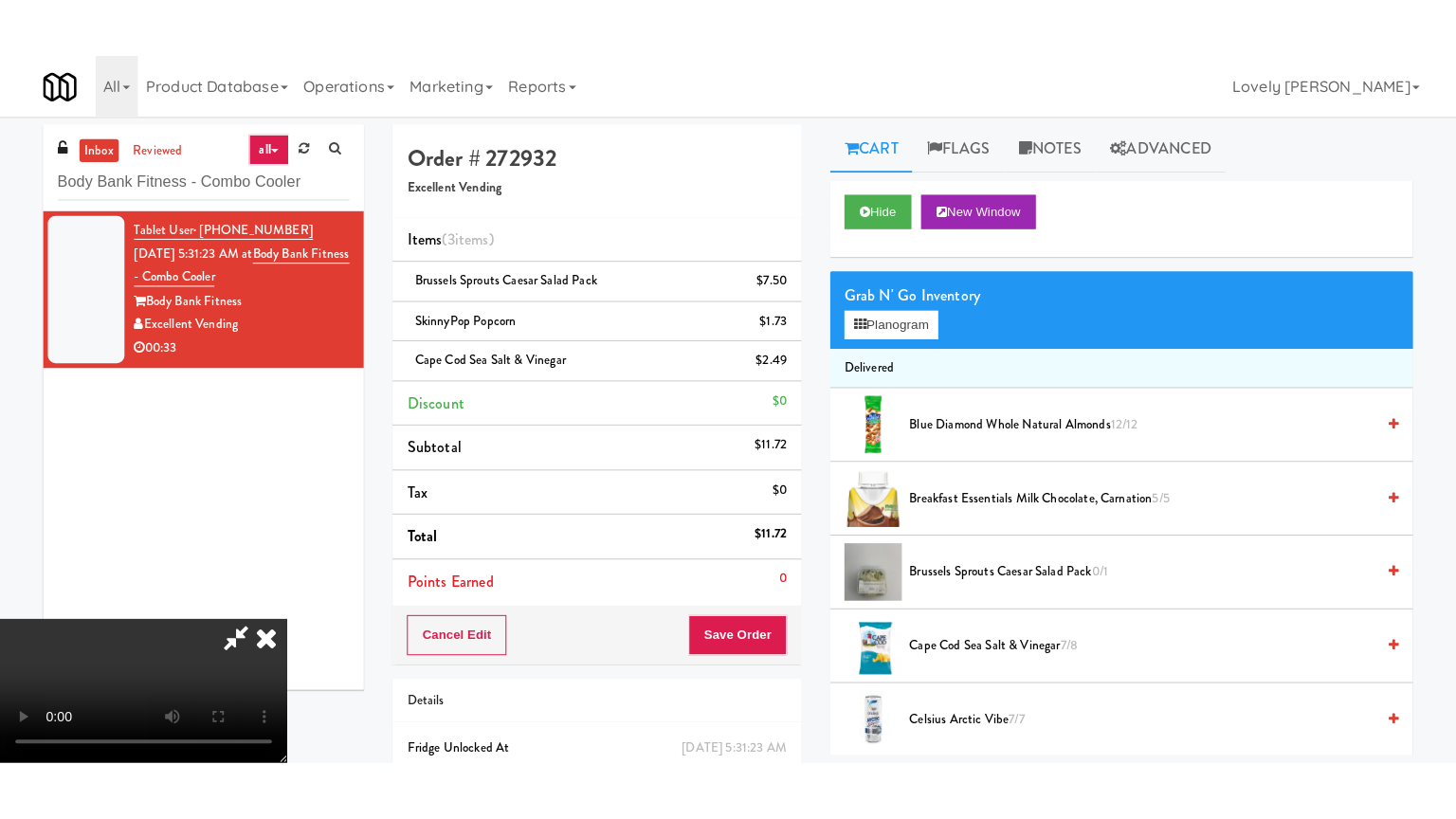 scroll, scrollTop: 259, scrollLeft: 0, axis: vertical 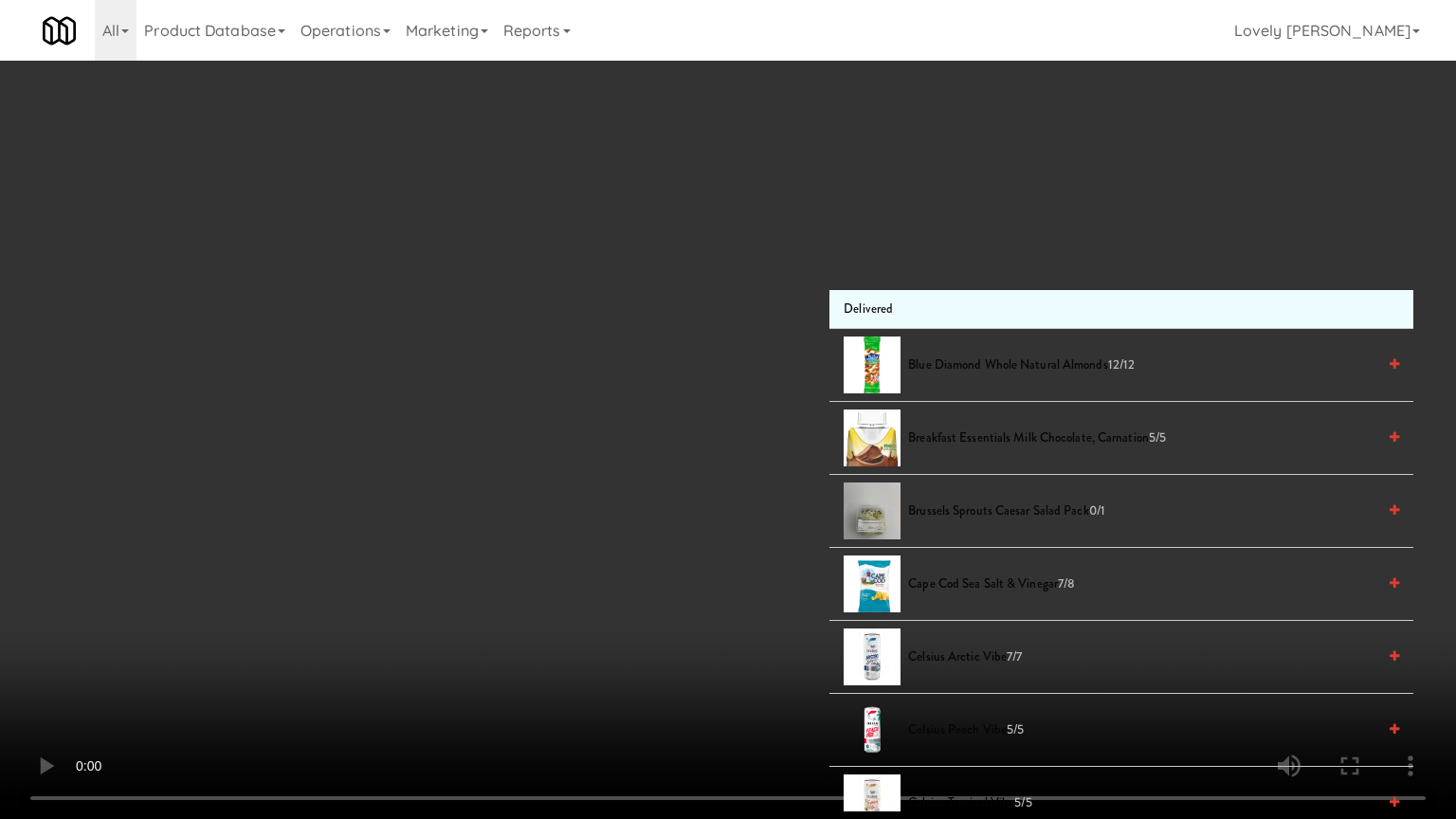 click at bounding box center [728, 410] 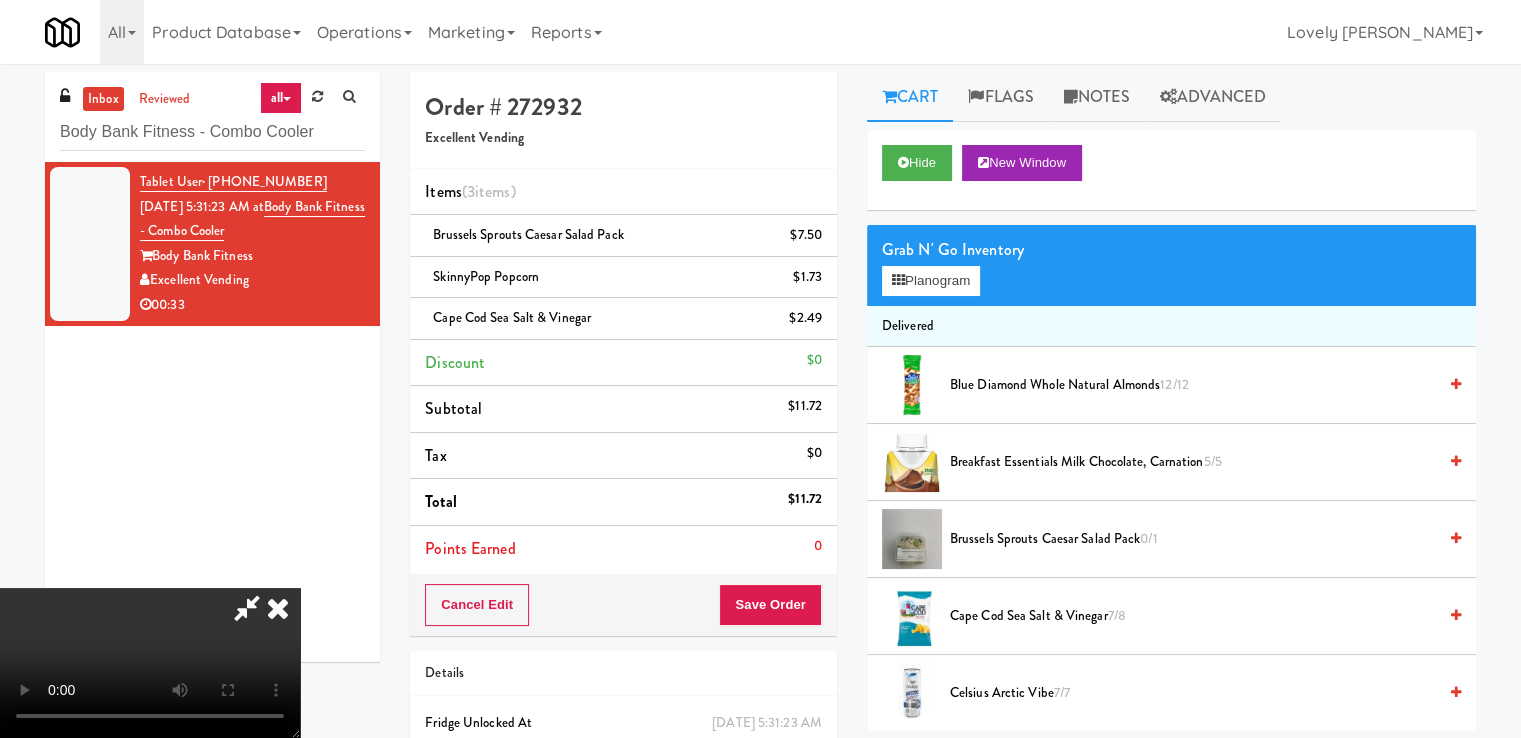 click at bounding box center [278, 608] 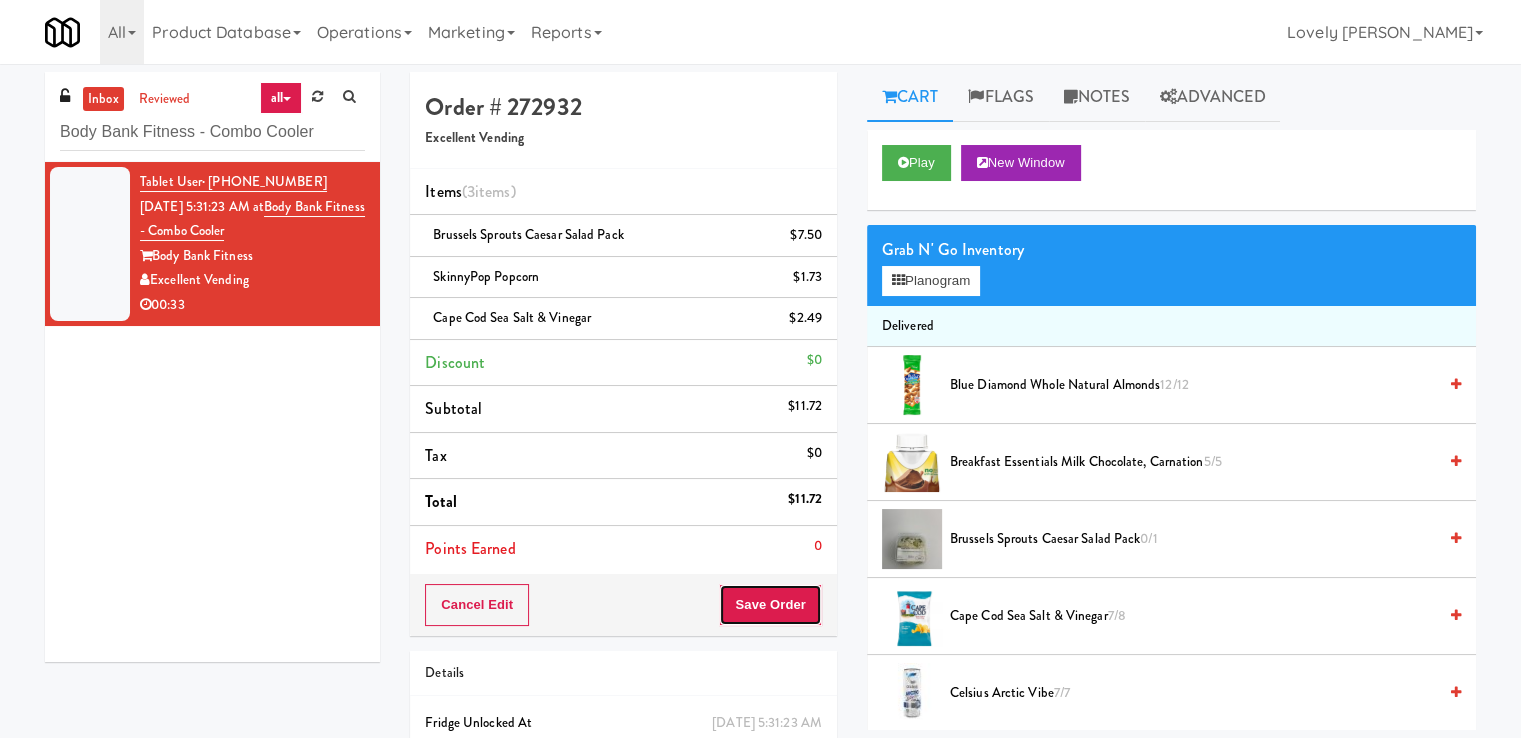 click on "Save Order" at bounding box center (770, 605) 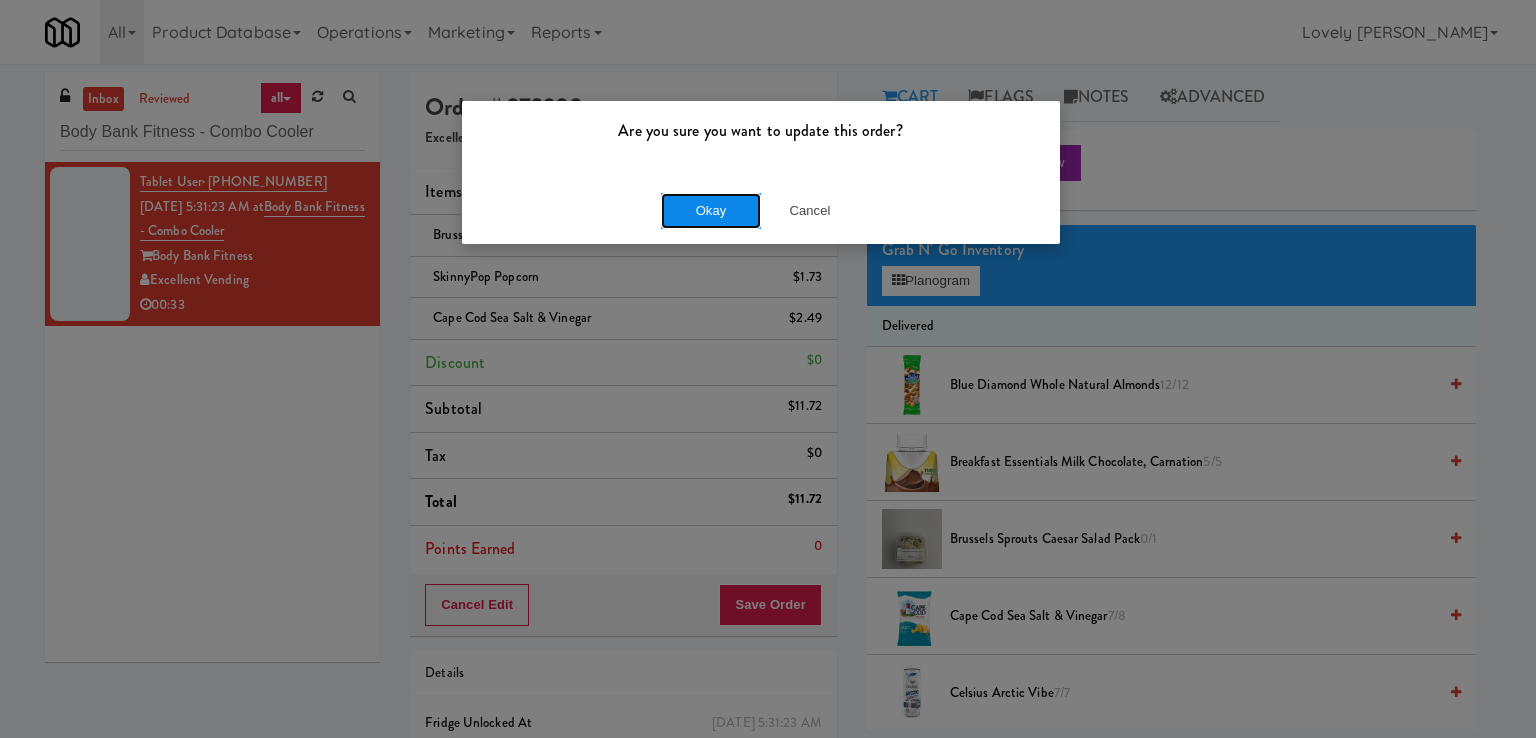 click on "Okay" at bounding box center [711, 211] 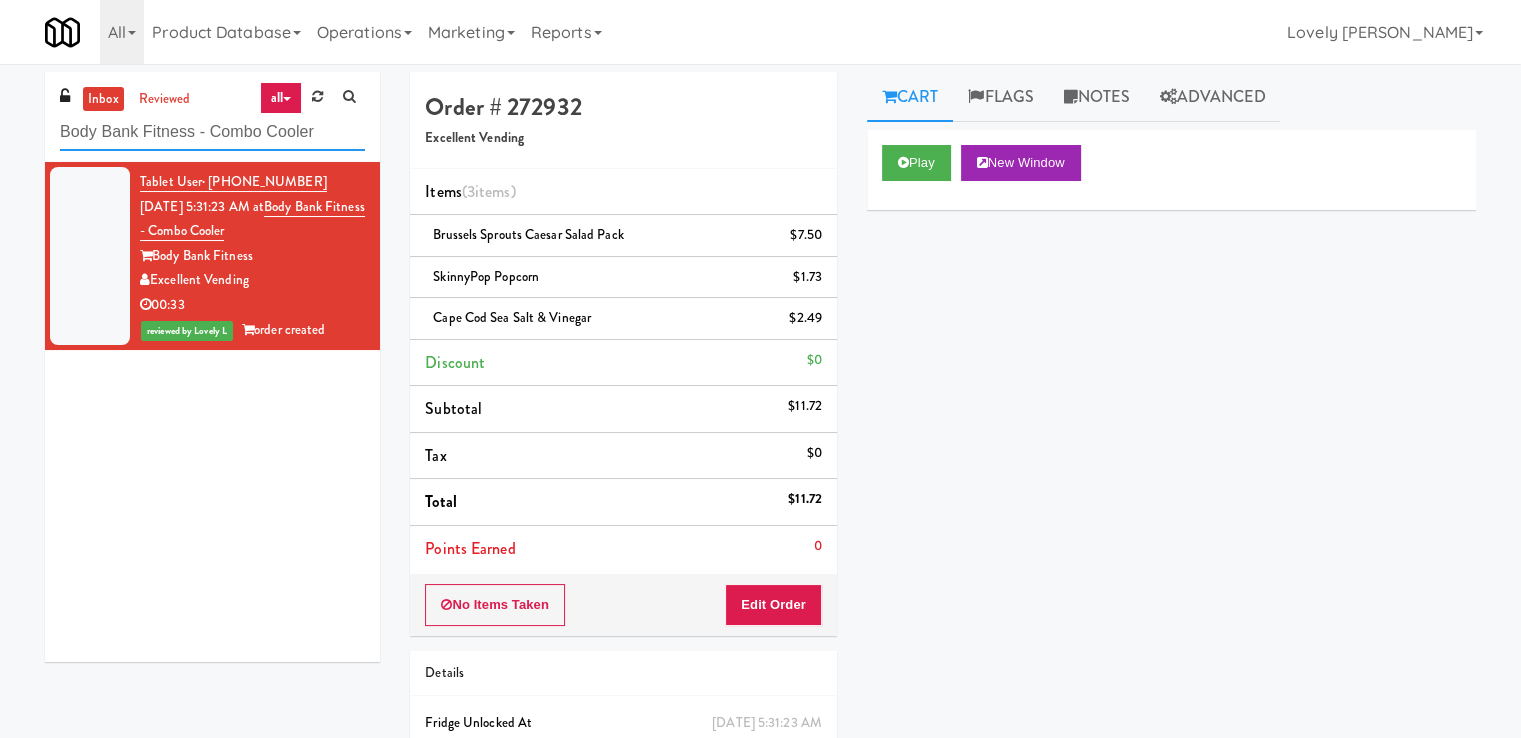 click on "Body Bank Fitness - Combo Cooler" at bounding box center (212, 132) 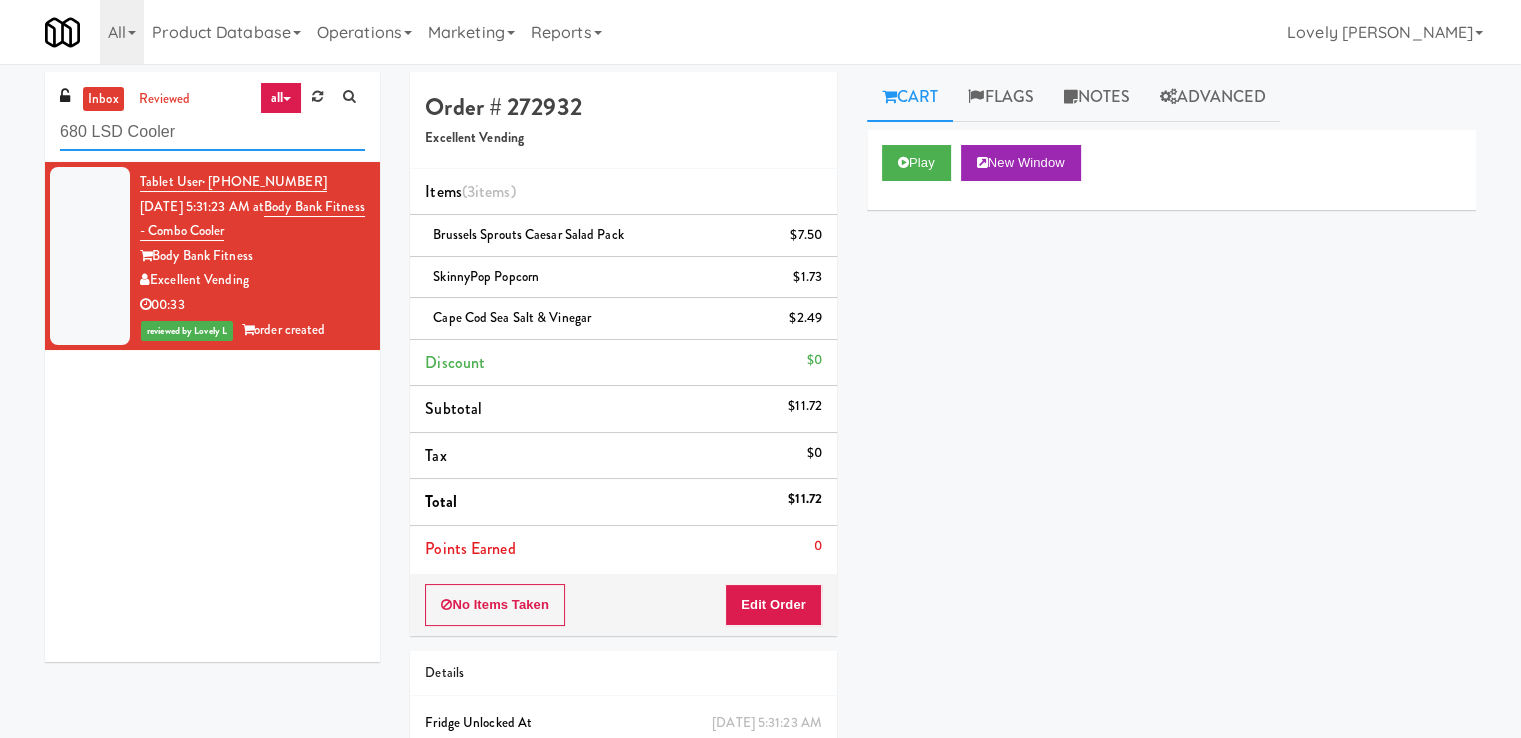 type on "680 LSD Cooler" 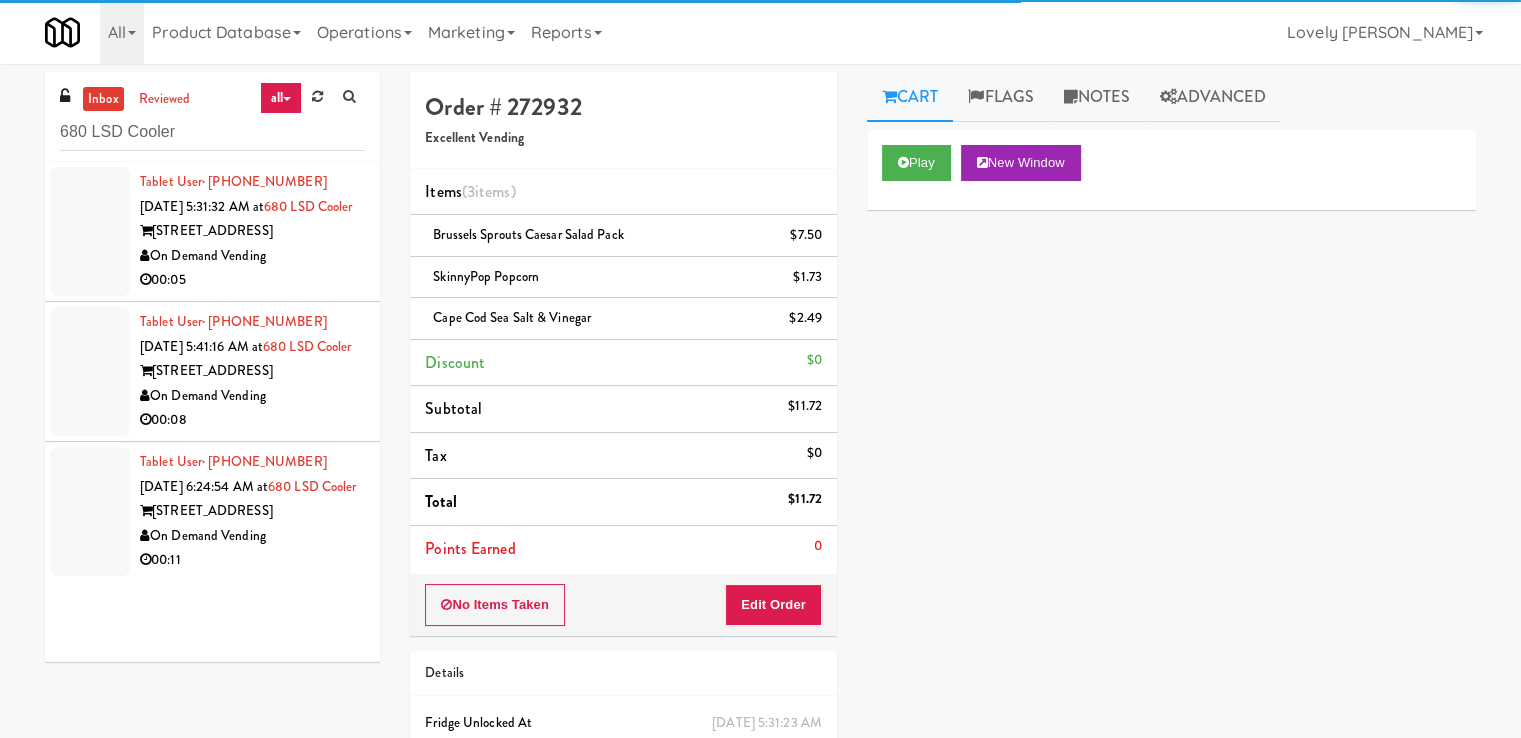 click on "00:05" at bounding box center [252, 280] 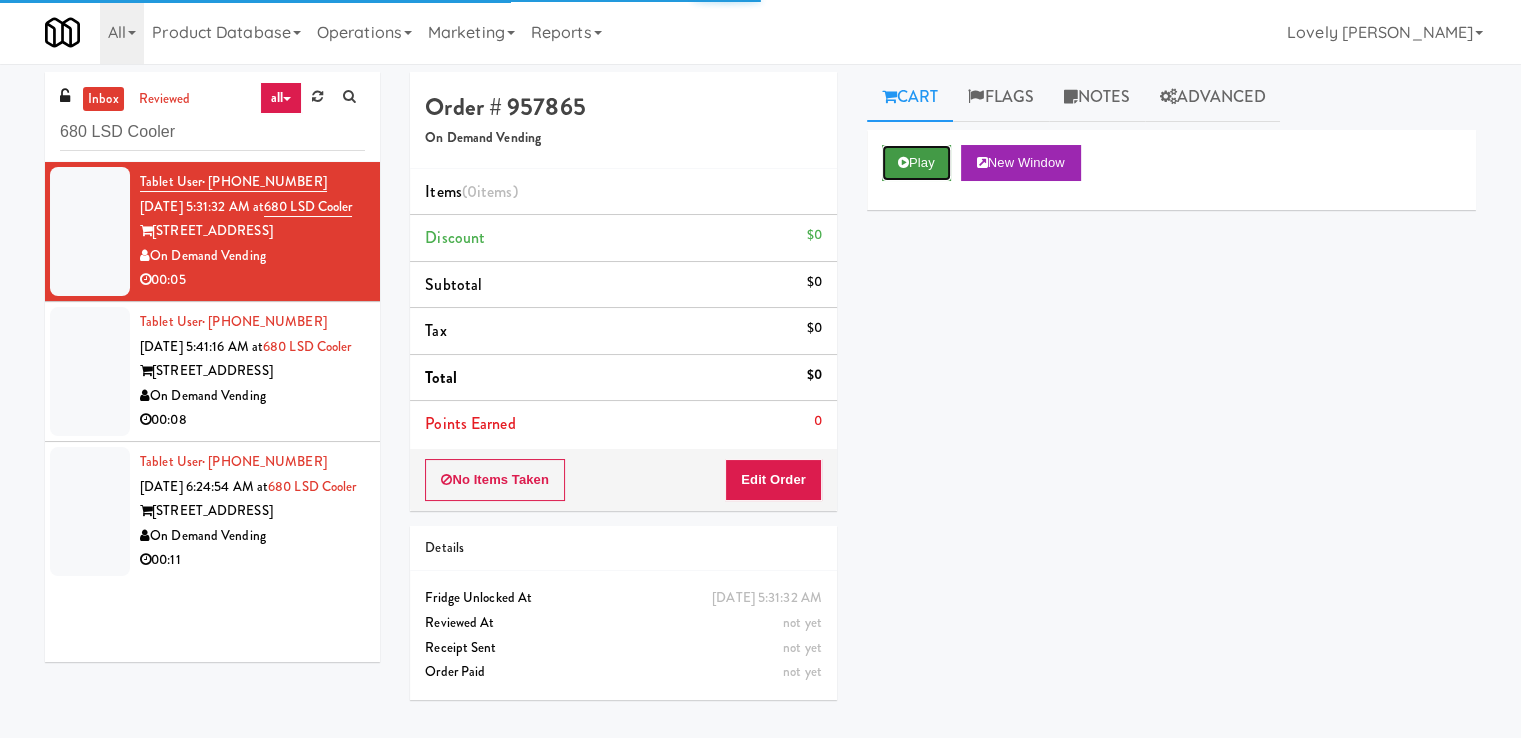 click on "Play" at bounding box center [916, 163] 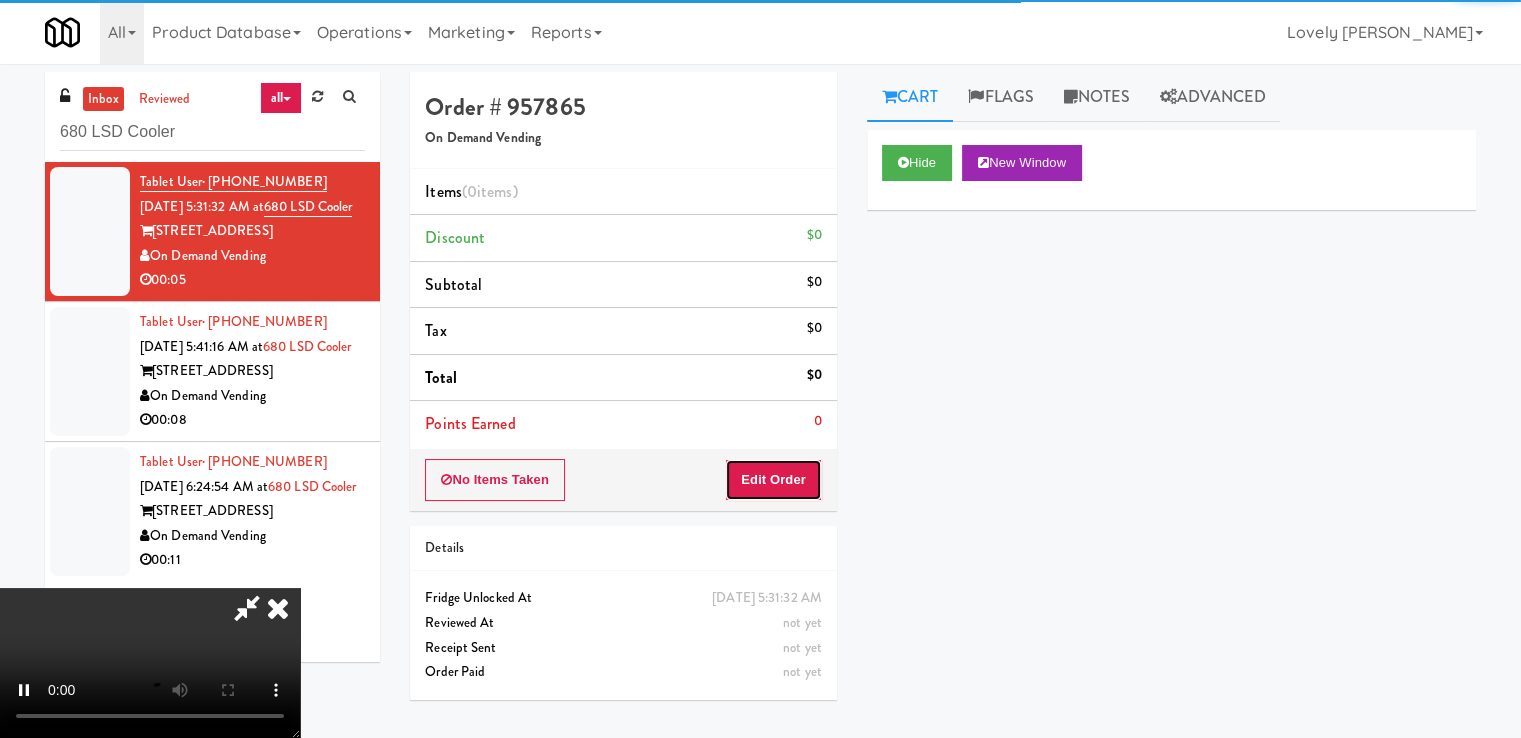 click on "Edit Order" at bounding box center [773, 480] 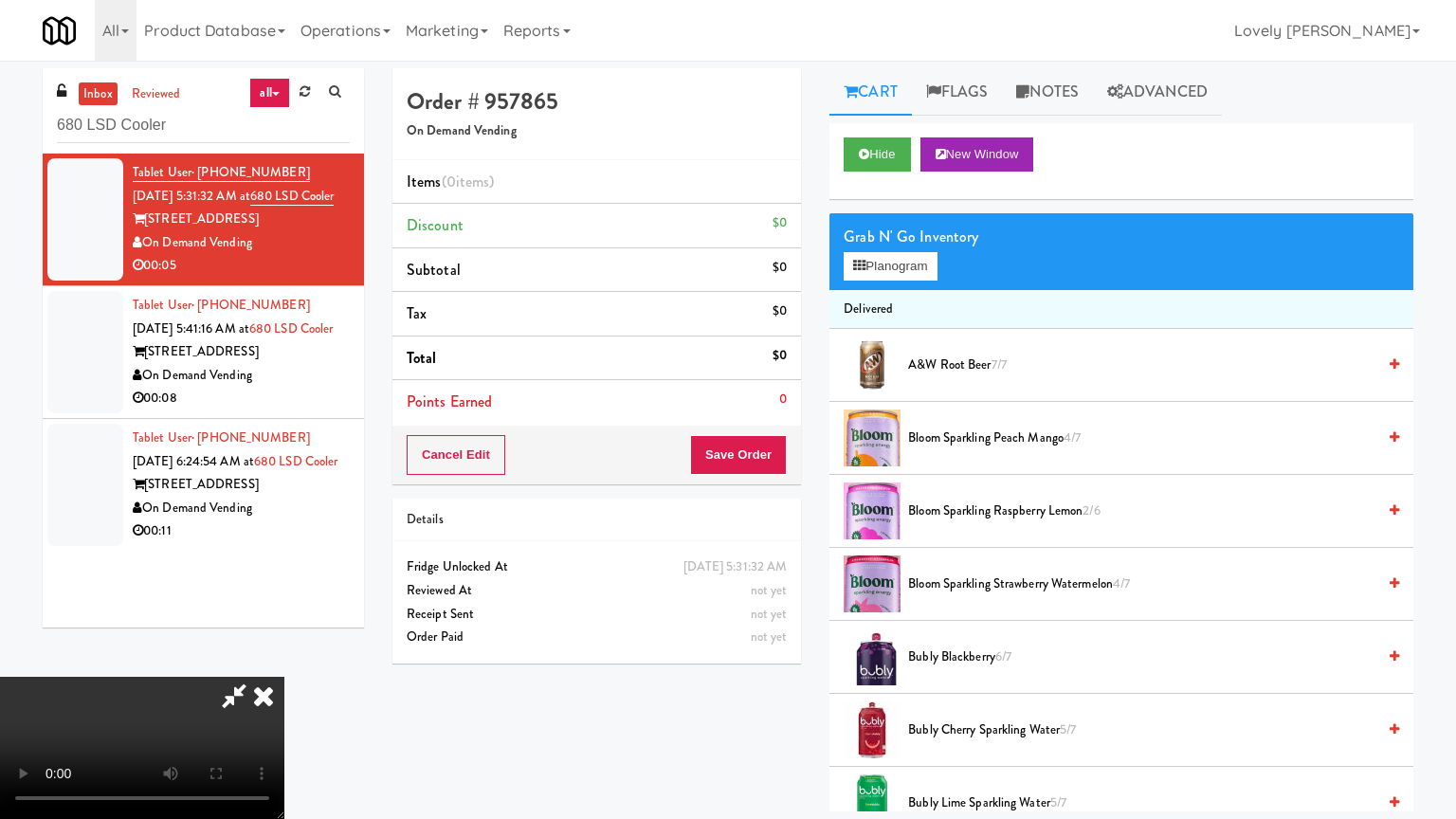 type 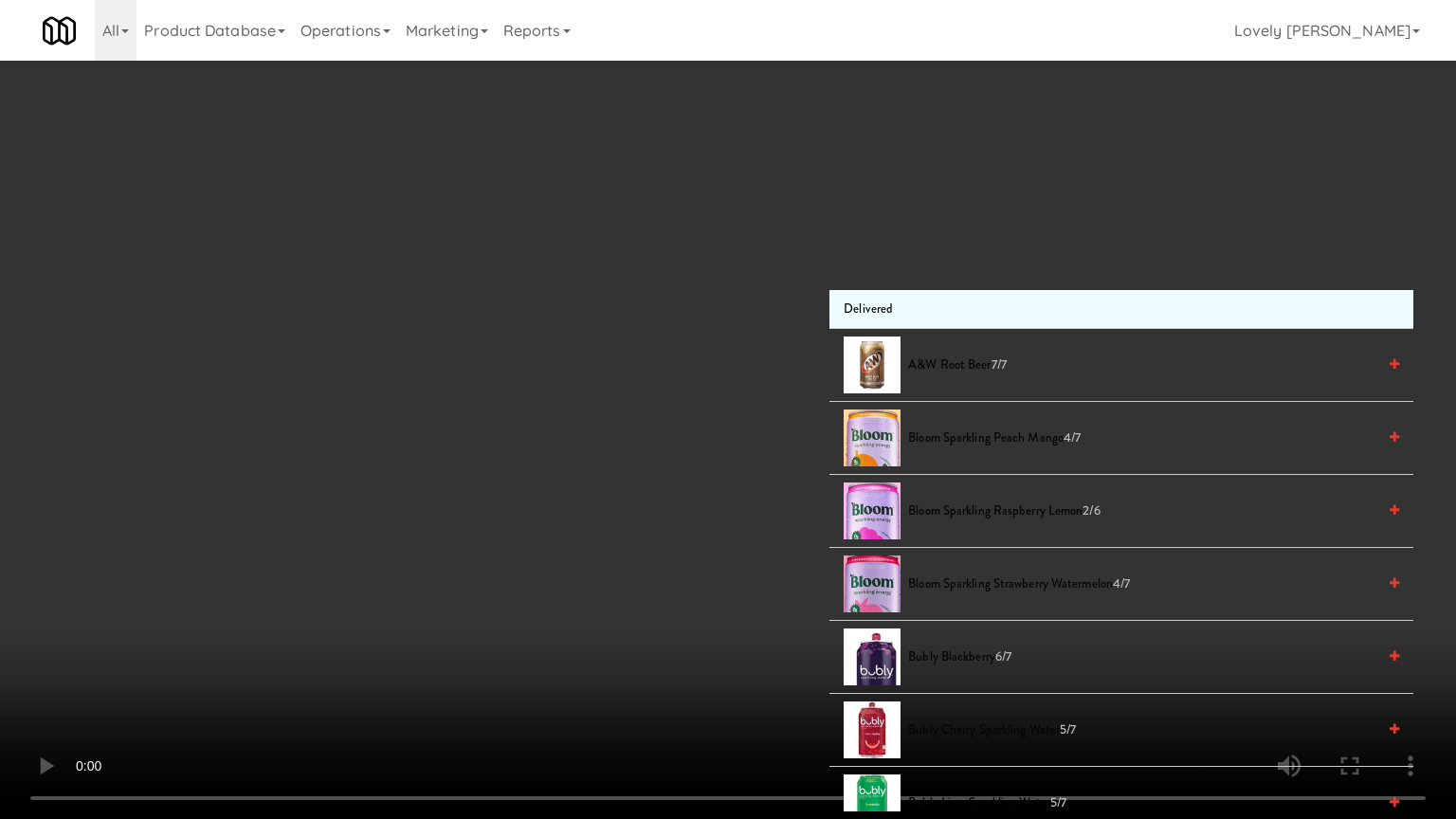 click at bounding box center [728, 410] 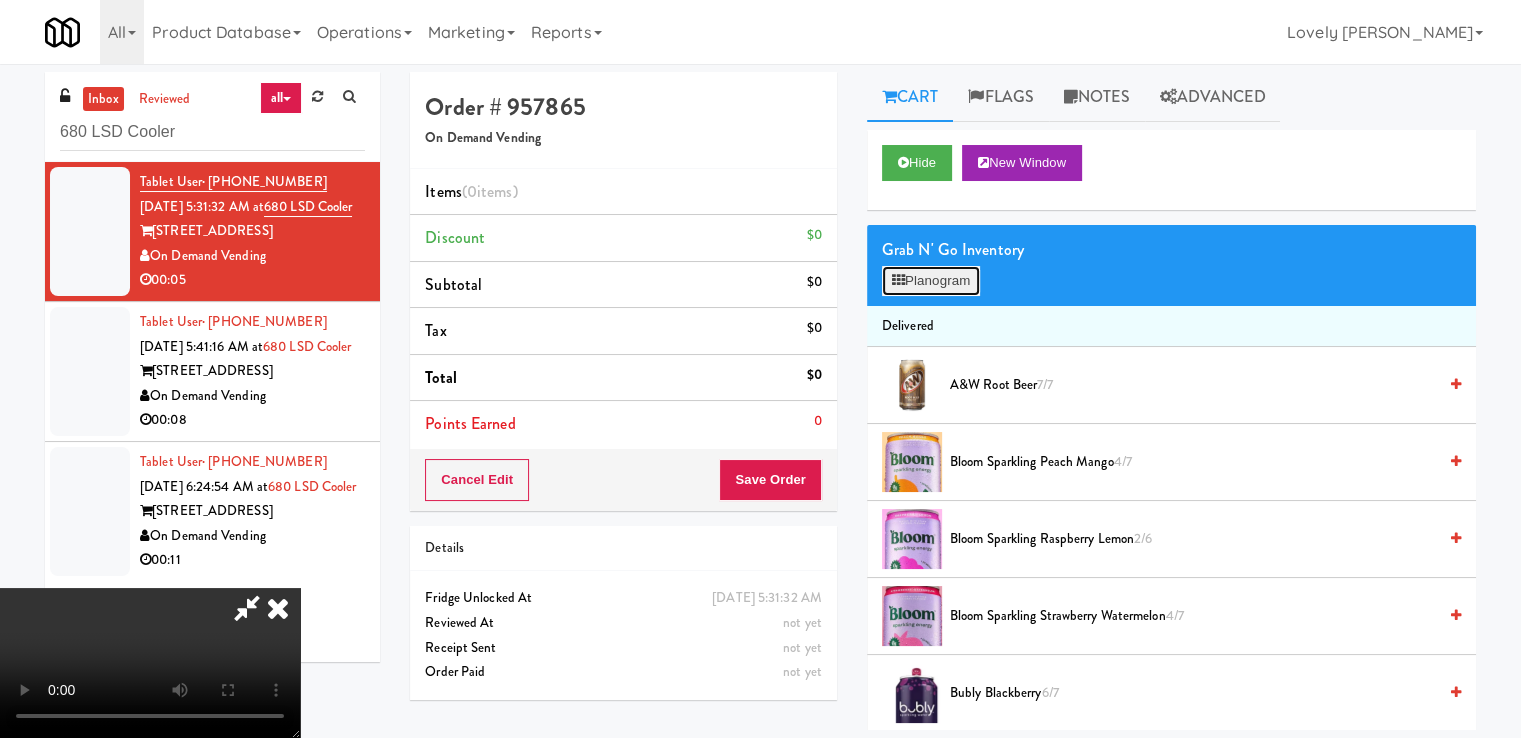click on "Planogram" at bounding box center [931, 281] 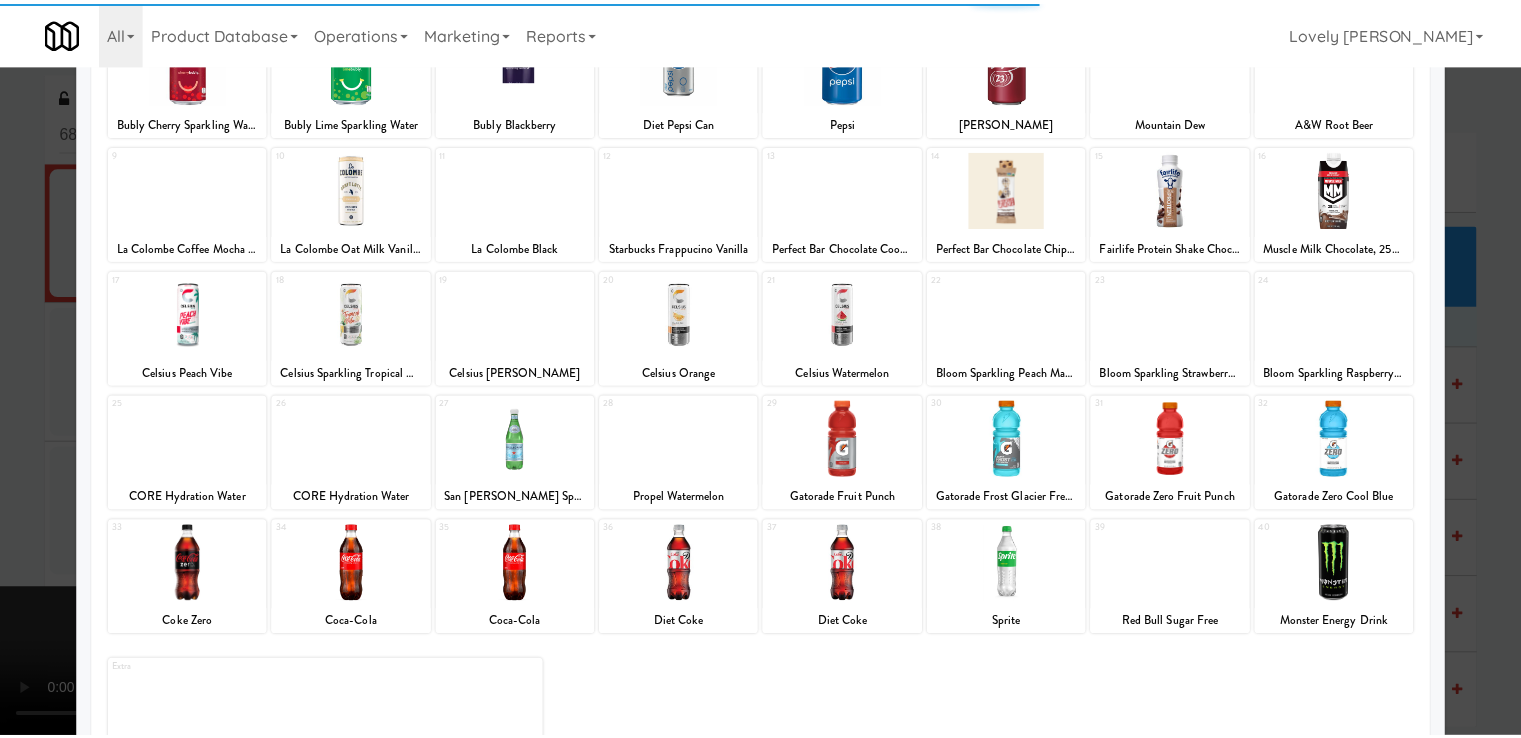 scroll, scrollTop: 200, scrollLeft: 0, axis: vertical 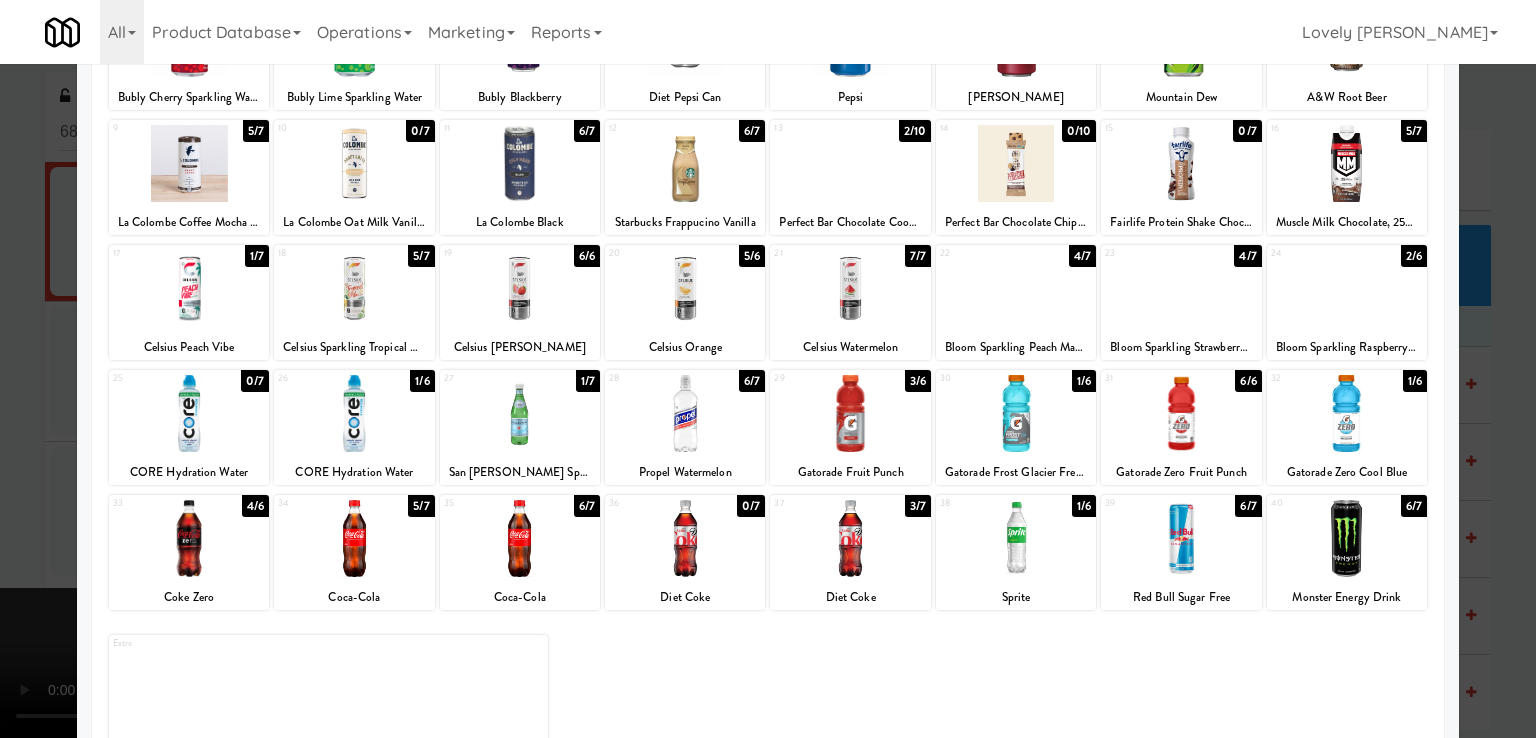 click at bounding box center (850, 413) 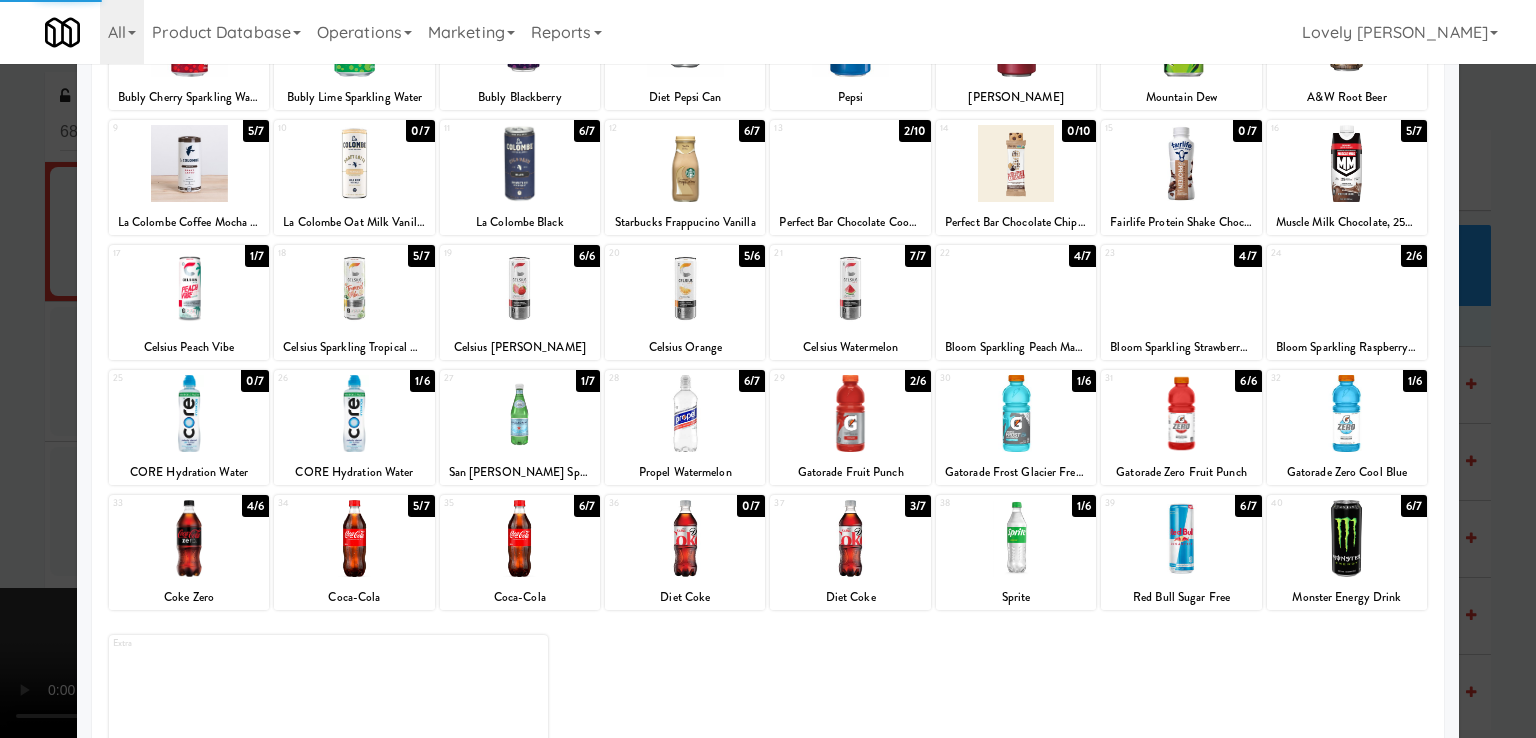 click at bounding box center (768, 369) 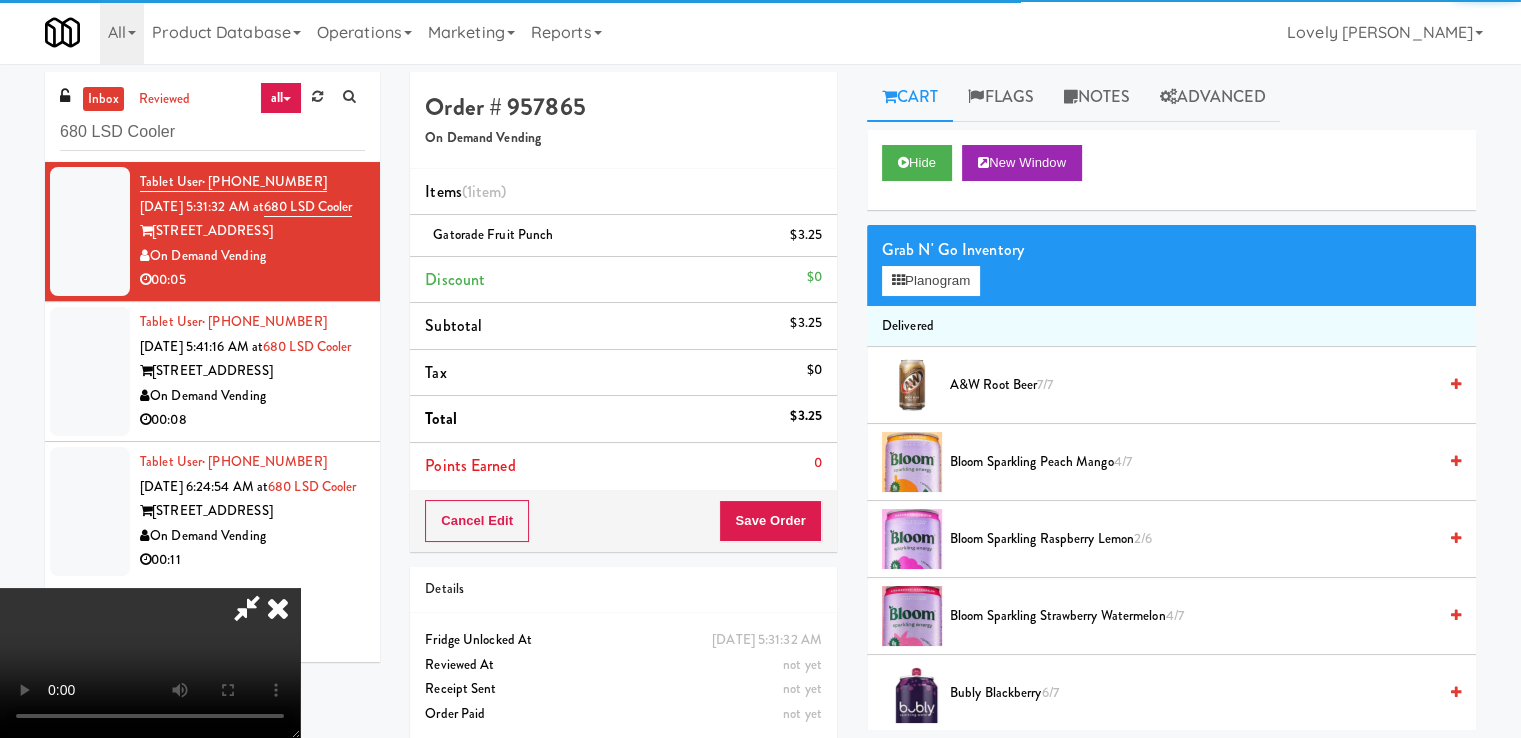 drag, startPoint x: 881, startPoint y: 250, endPoint x: 799, endPoint y: 413, distance: 182.4637 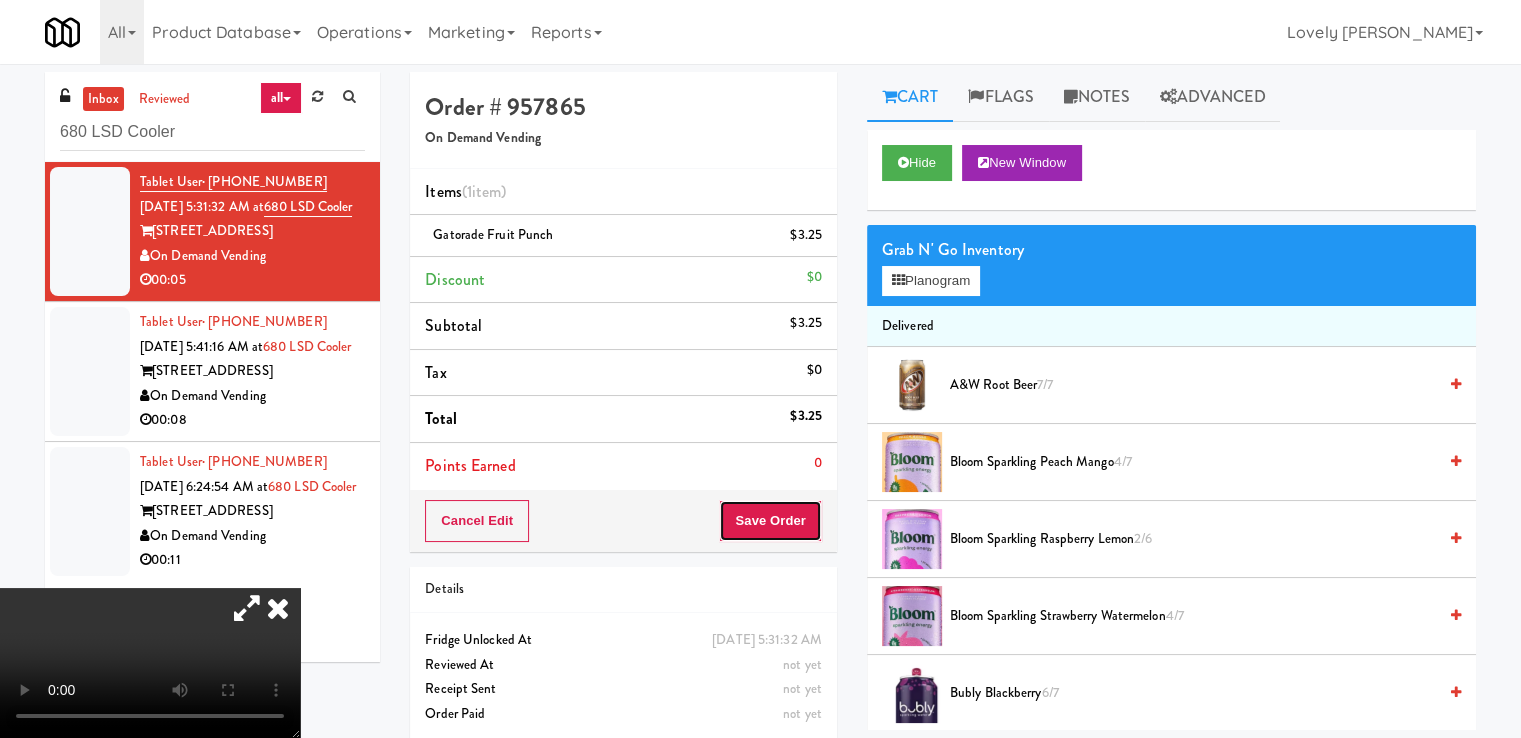 click on "Save Order" at bounding box center [770, 521] 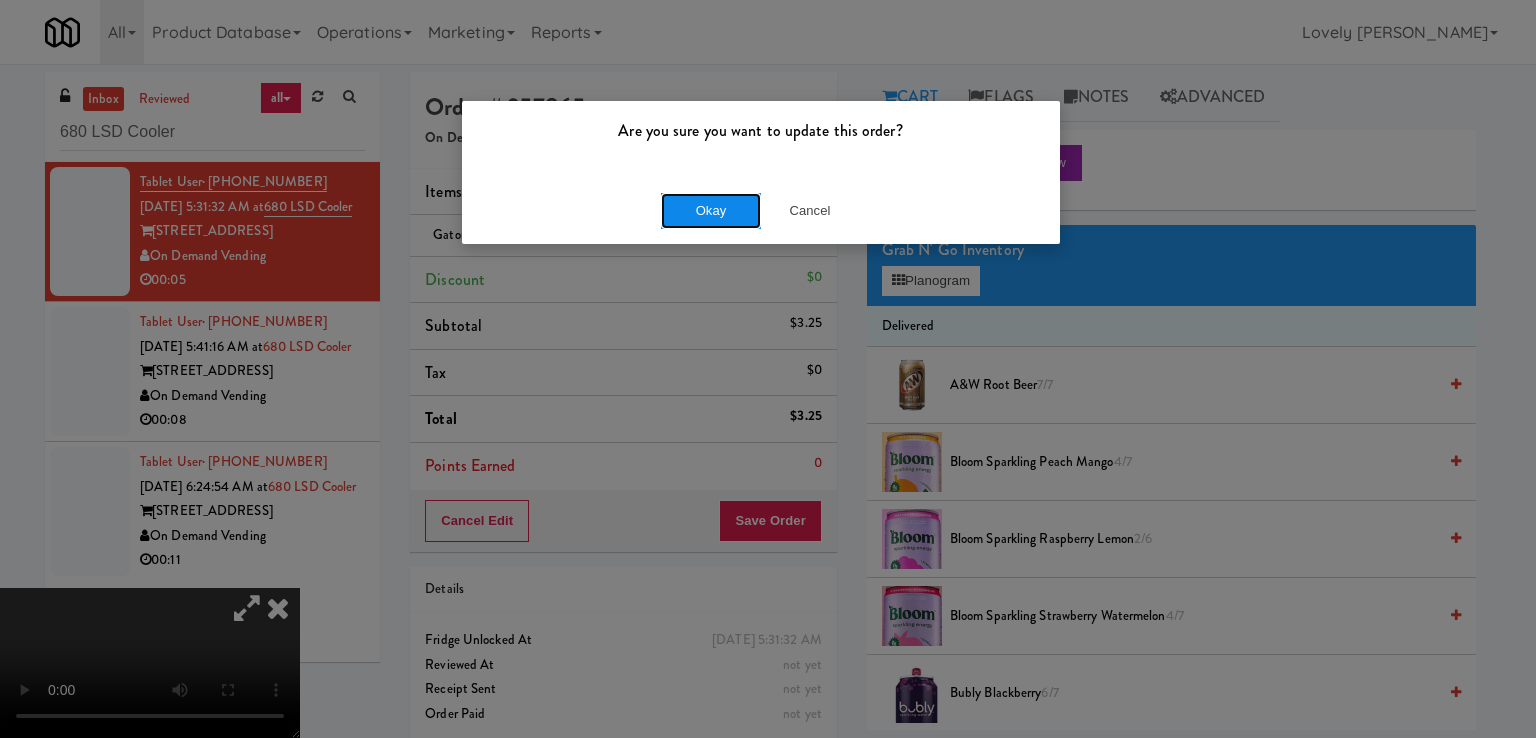 click on "Okay" at bounding box center [711, 211] 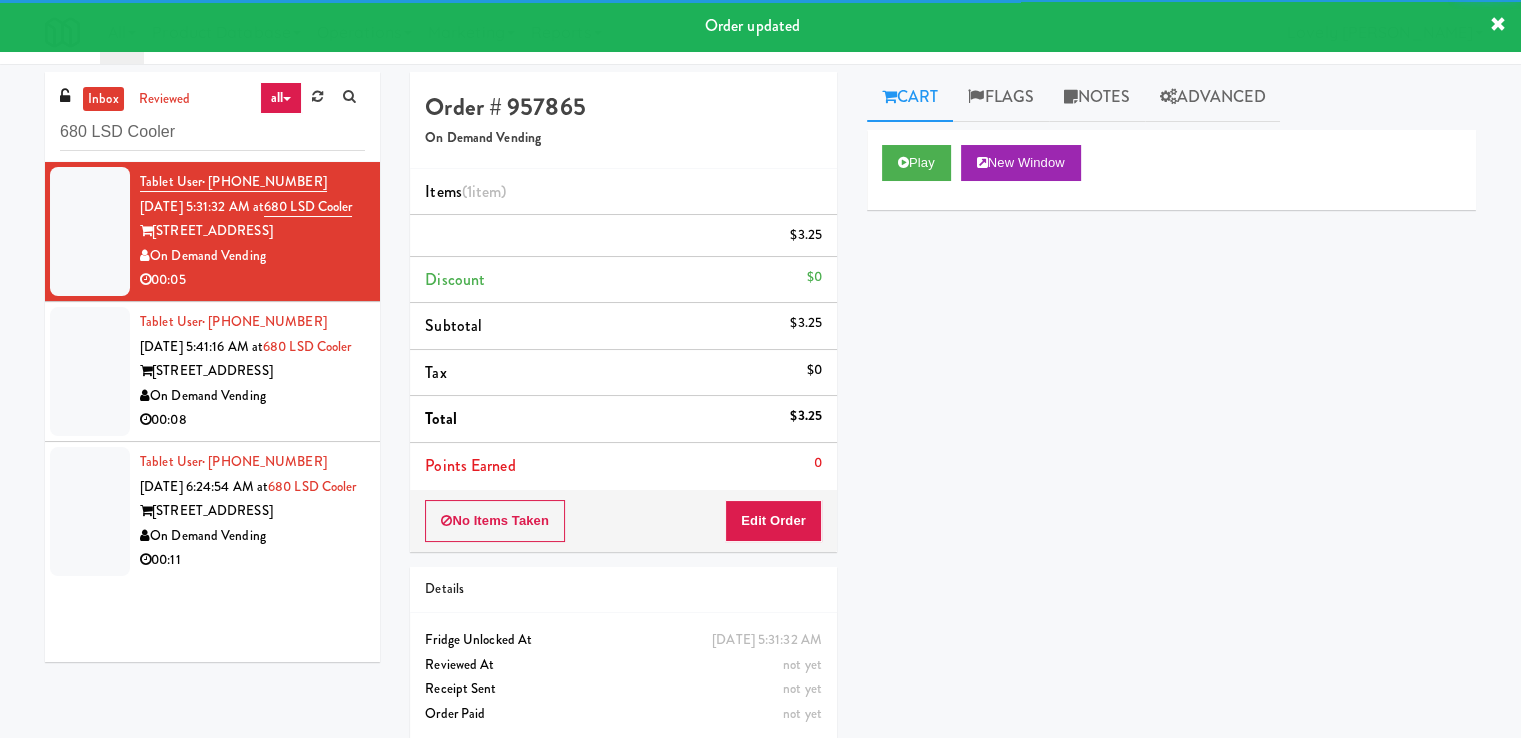 click on "[STREET_ADDRESS]" at bounding box center (252, 371) 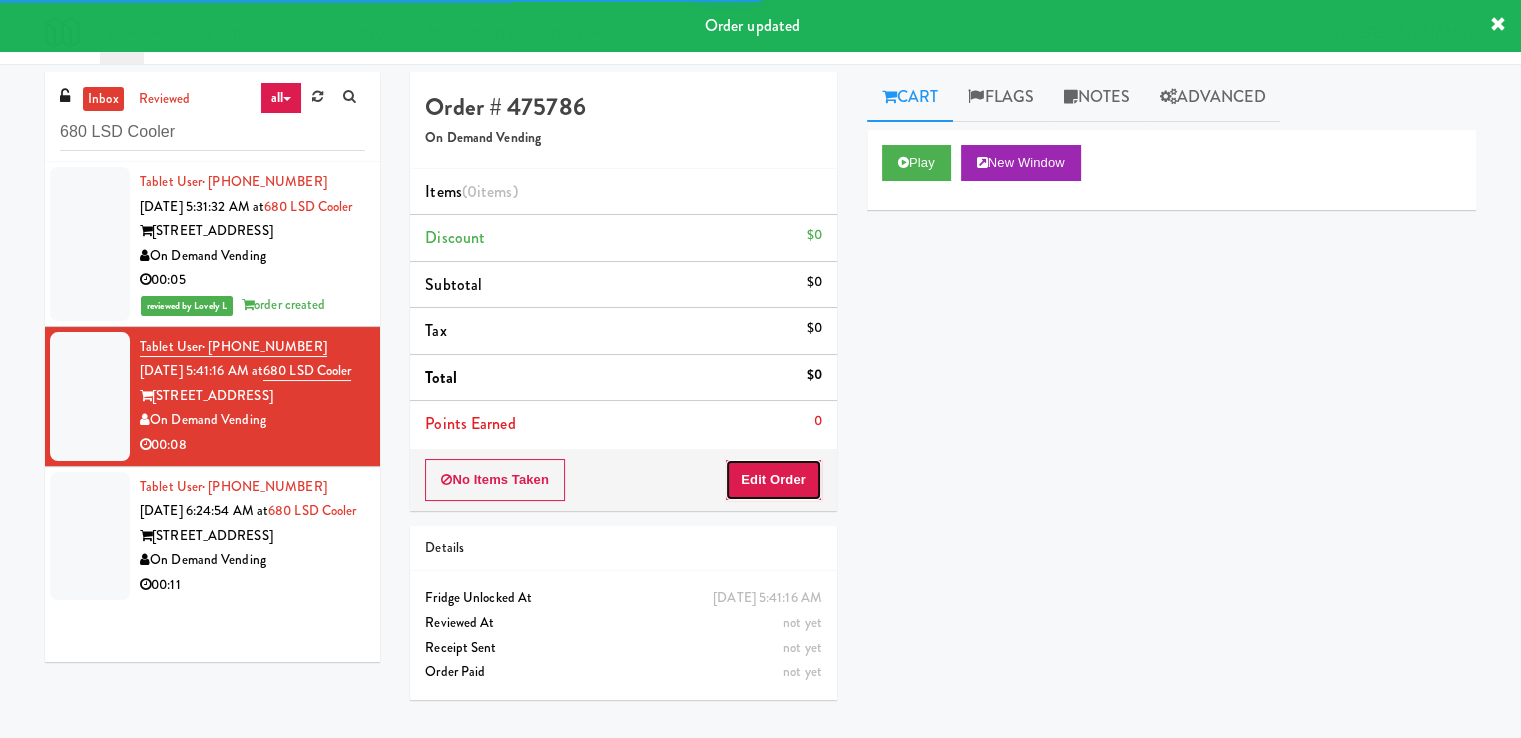 click on "Edit Order" at bounding box center [773, 480] 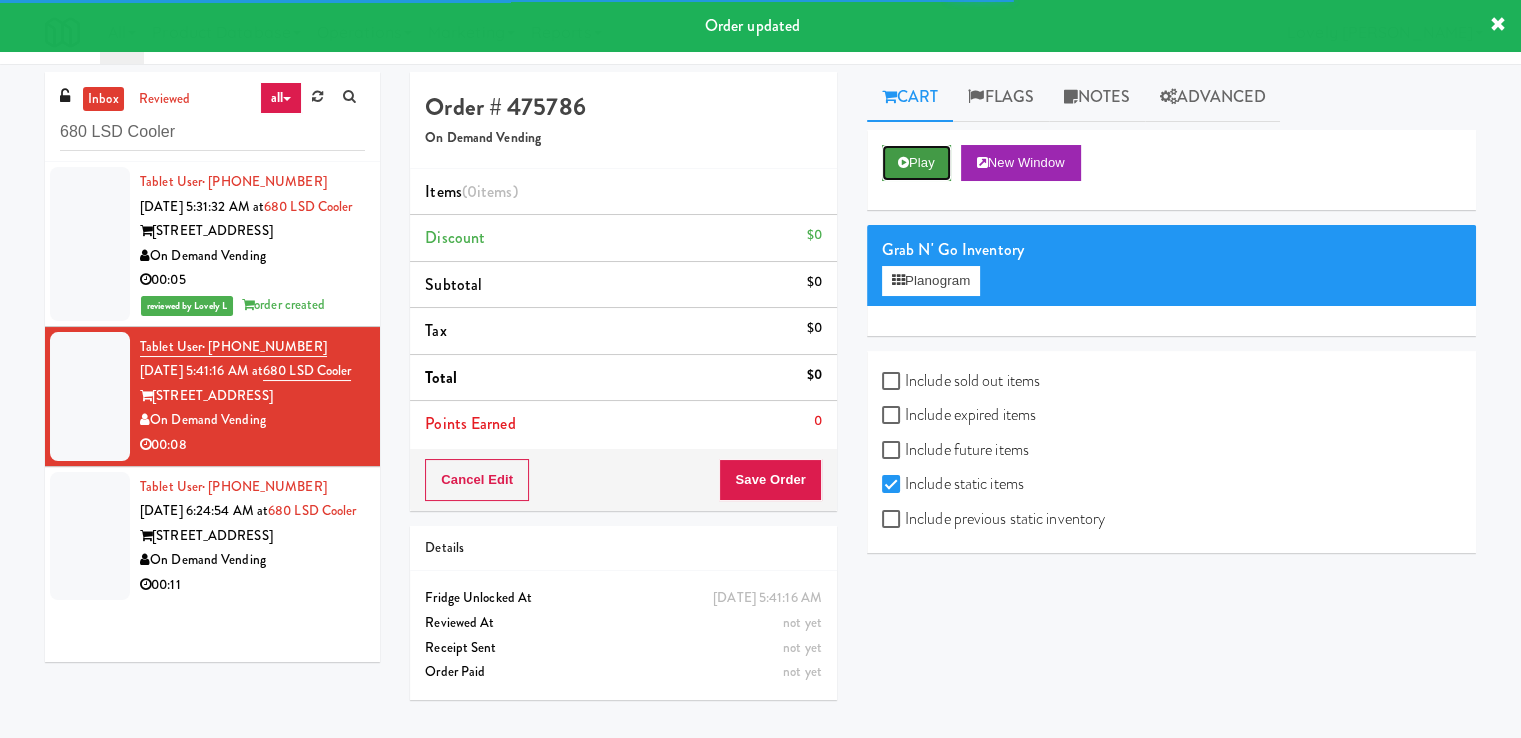 click at bounding box center [903, 162] 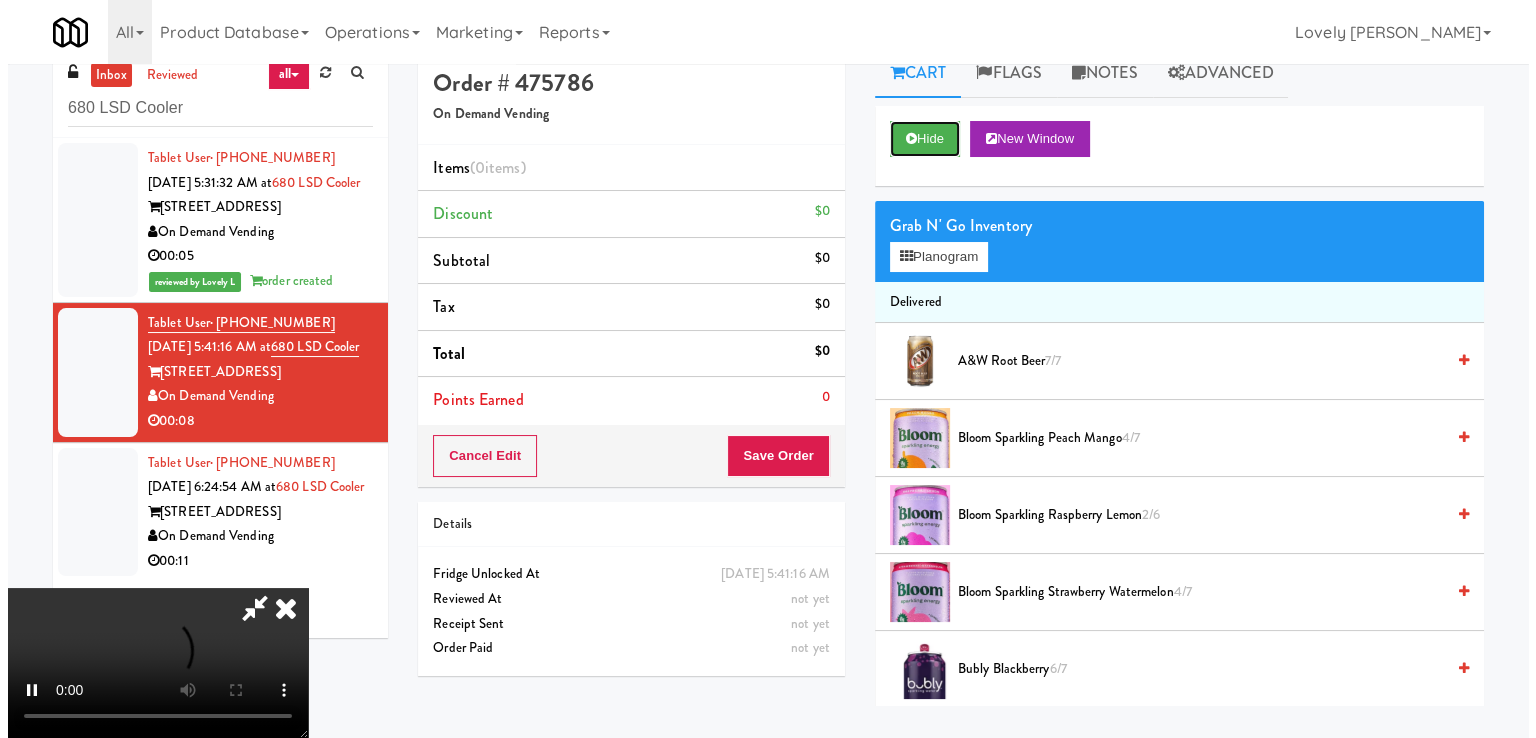 scroll, scrollTop: 64, scrollLeft: 0, axis: vertical 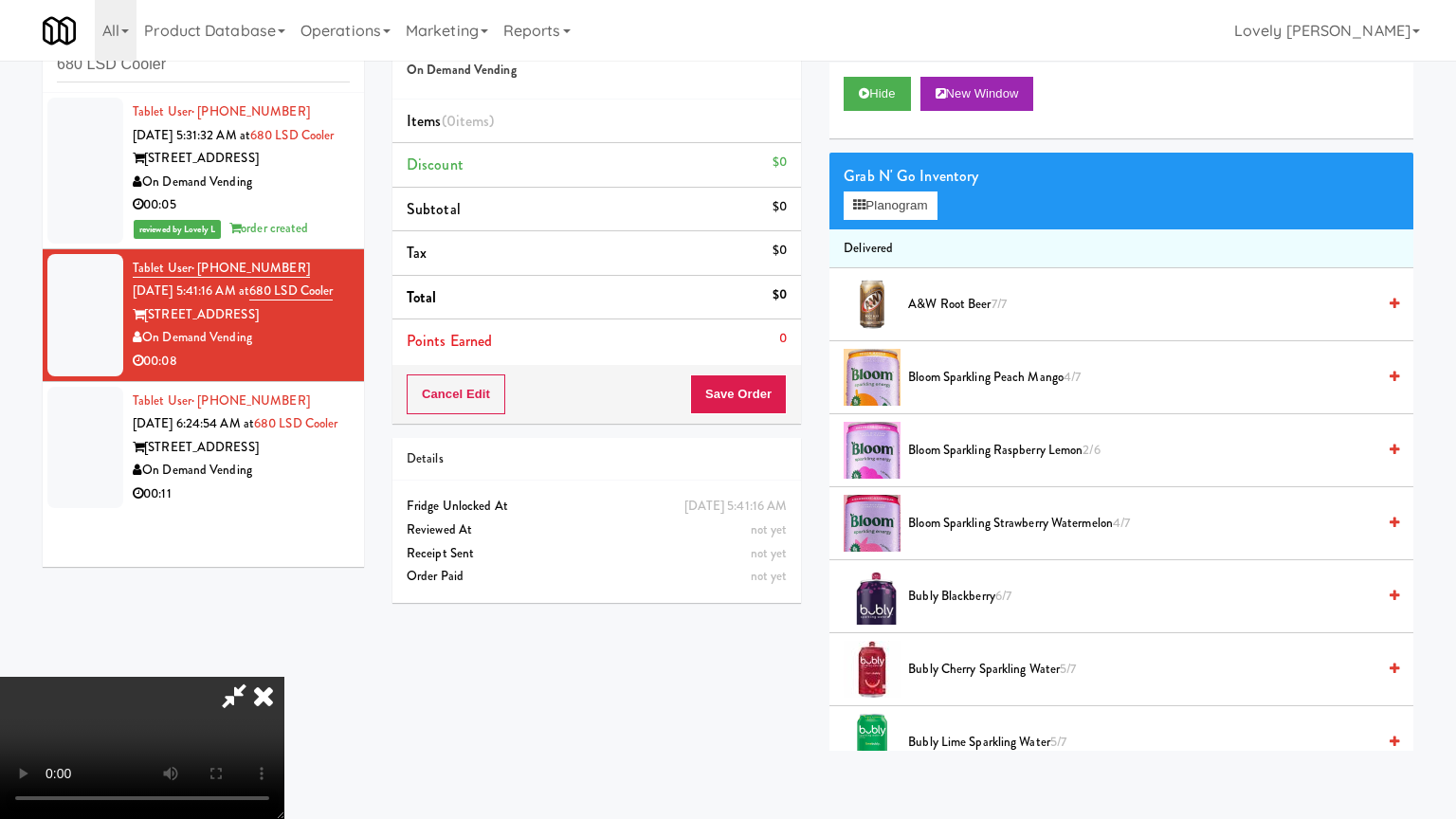 type 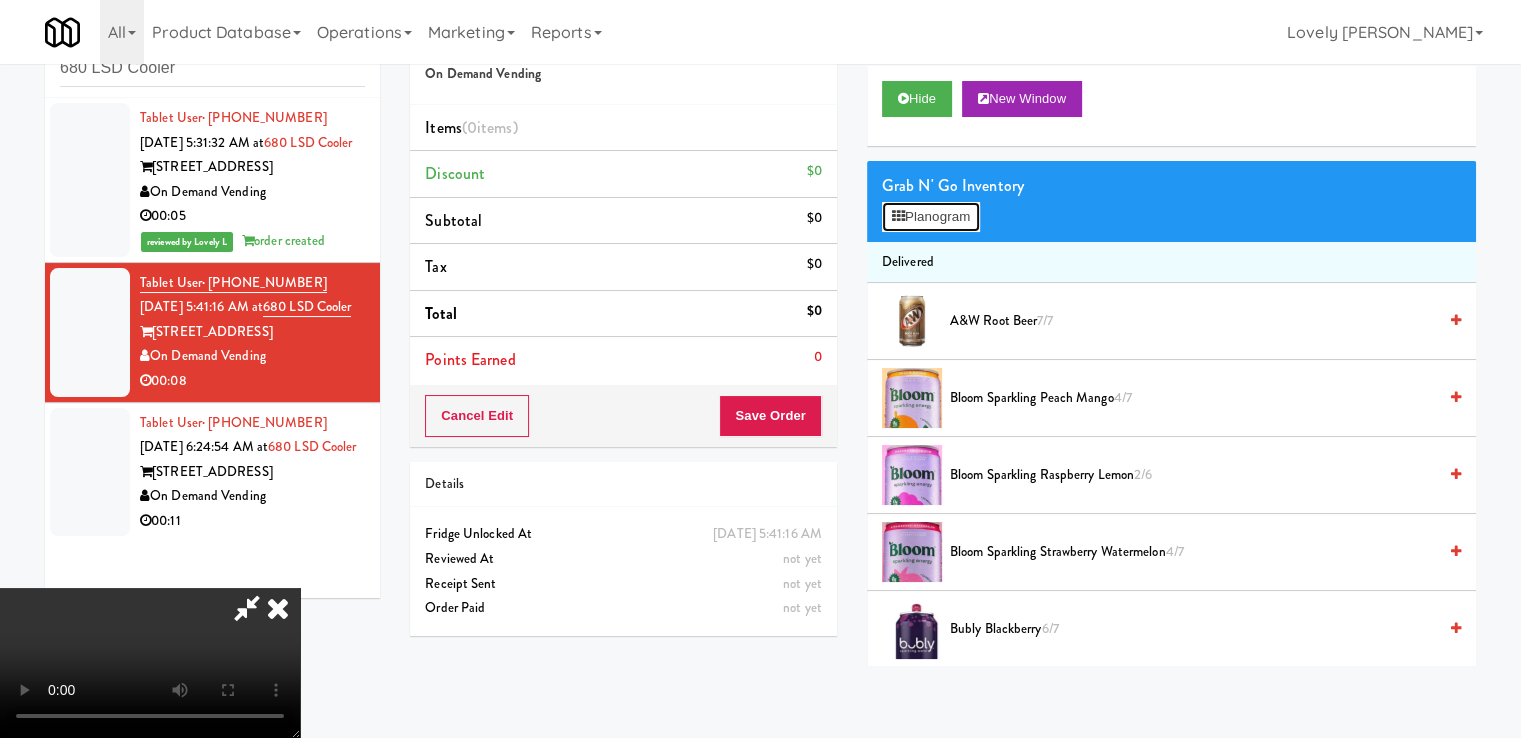 drag, startPoint x: 932, startPoint y: 212, endPoint x: 946, endPoint y: 223, distance: 17.804493 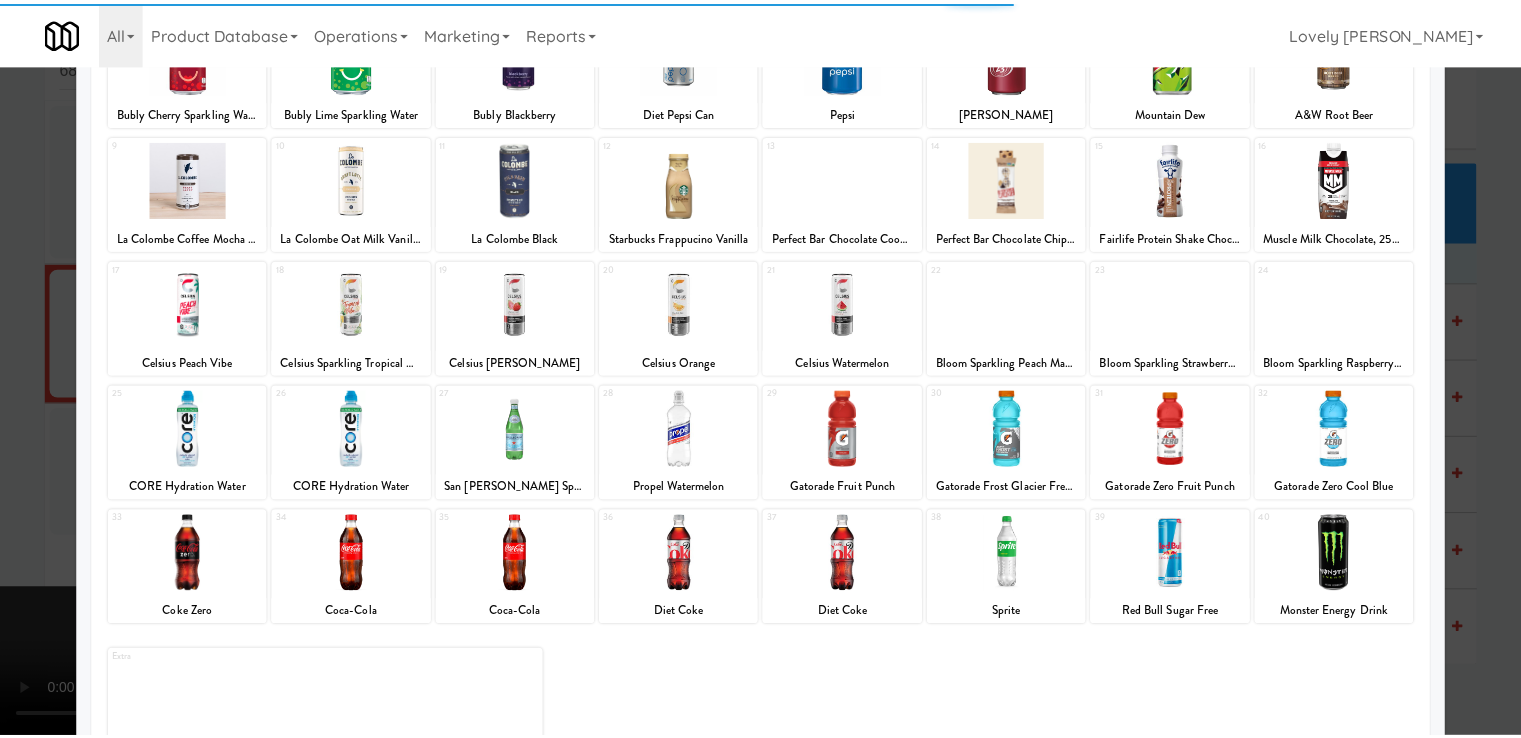 scroll, scrollTop: 200, scrollLeft: 0, axis: vertical 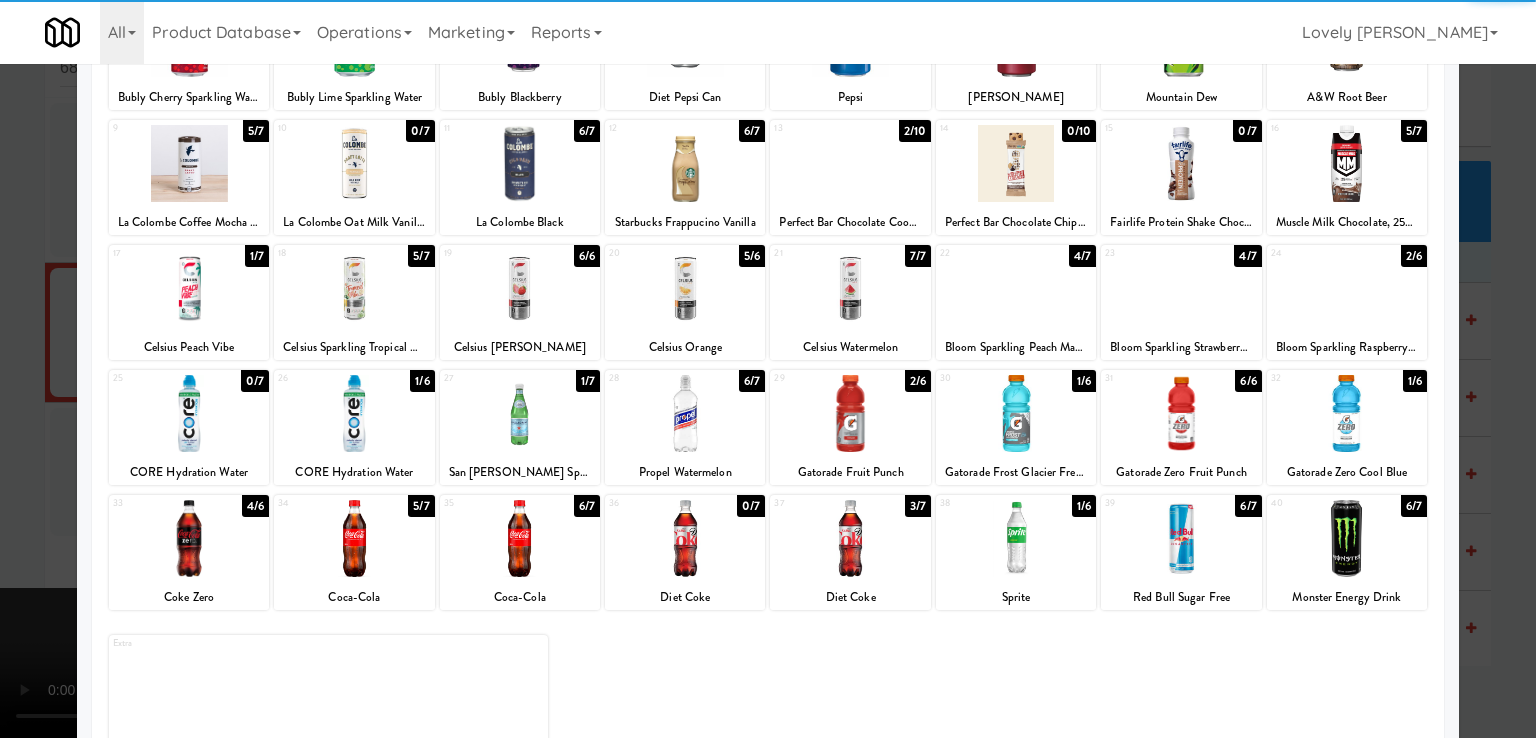 drag, startPoint x: 1194, startPoint y: 539, endPoint x: 1263, endPoint y: 549, distance: 69.72087 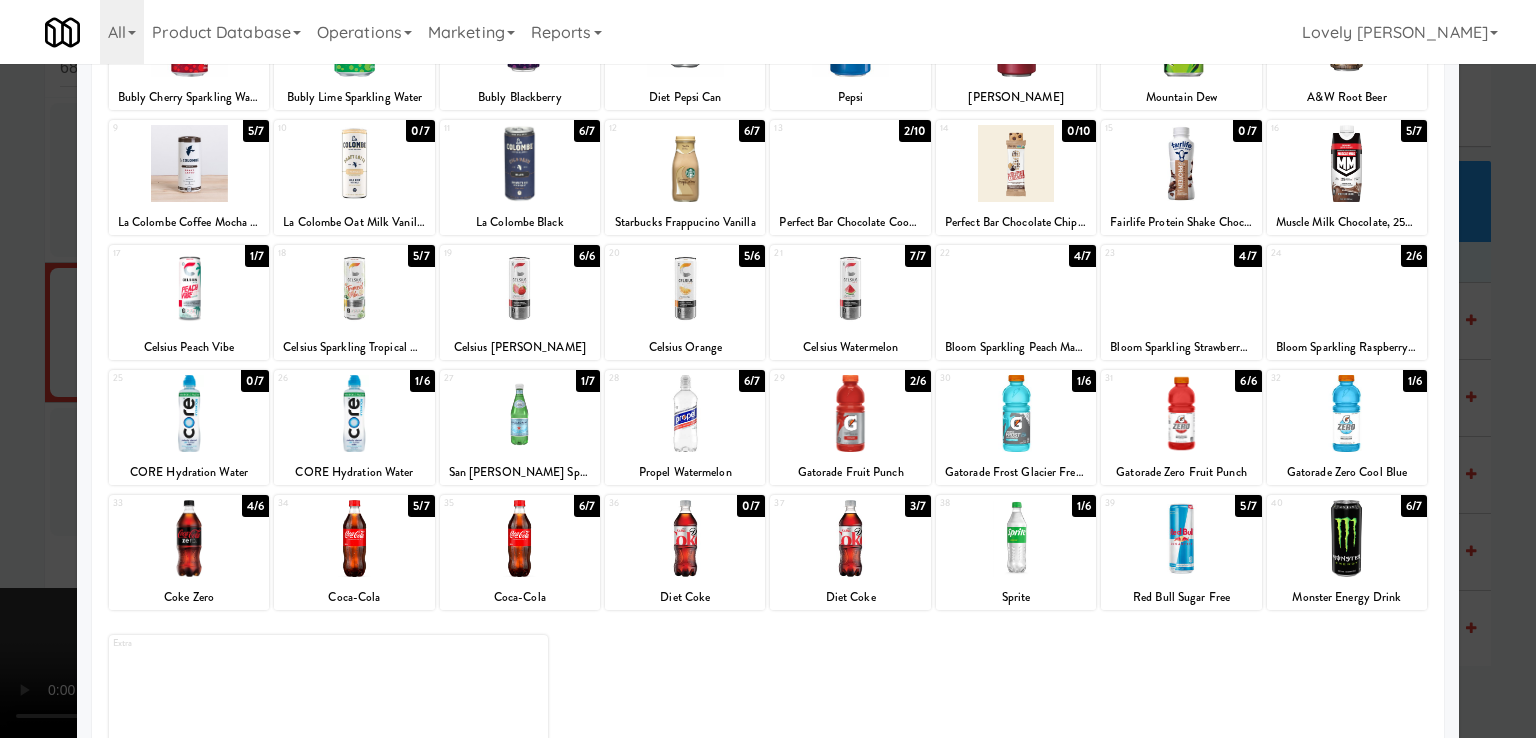 click at bounding box center [768, 369] 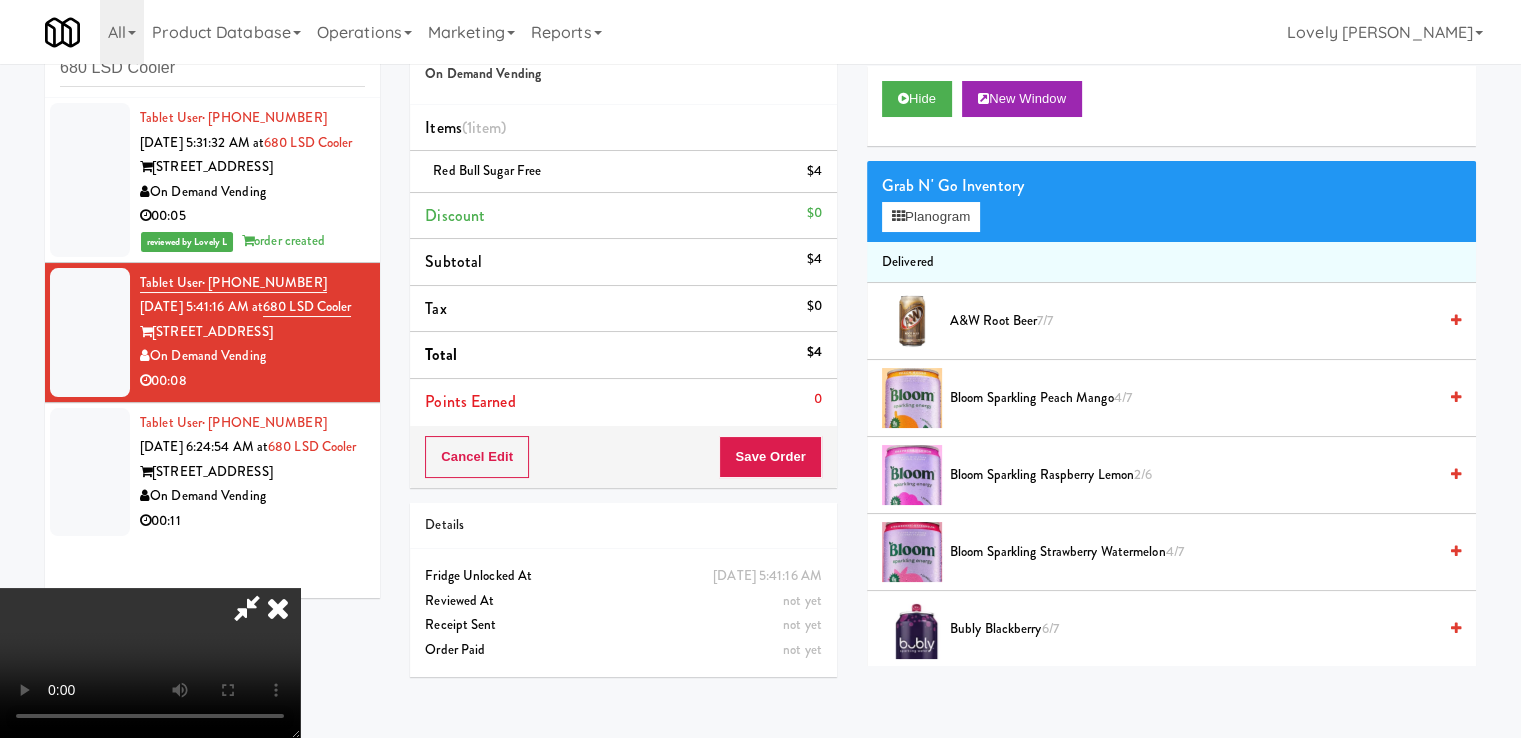click at bounding box center (247, 608) 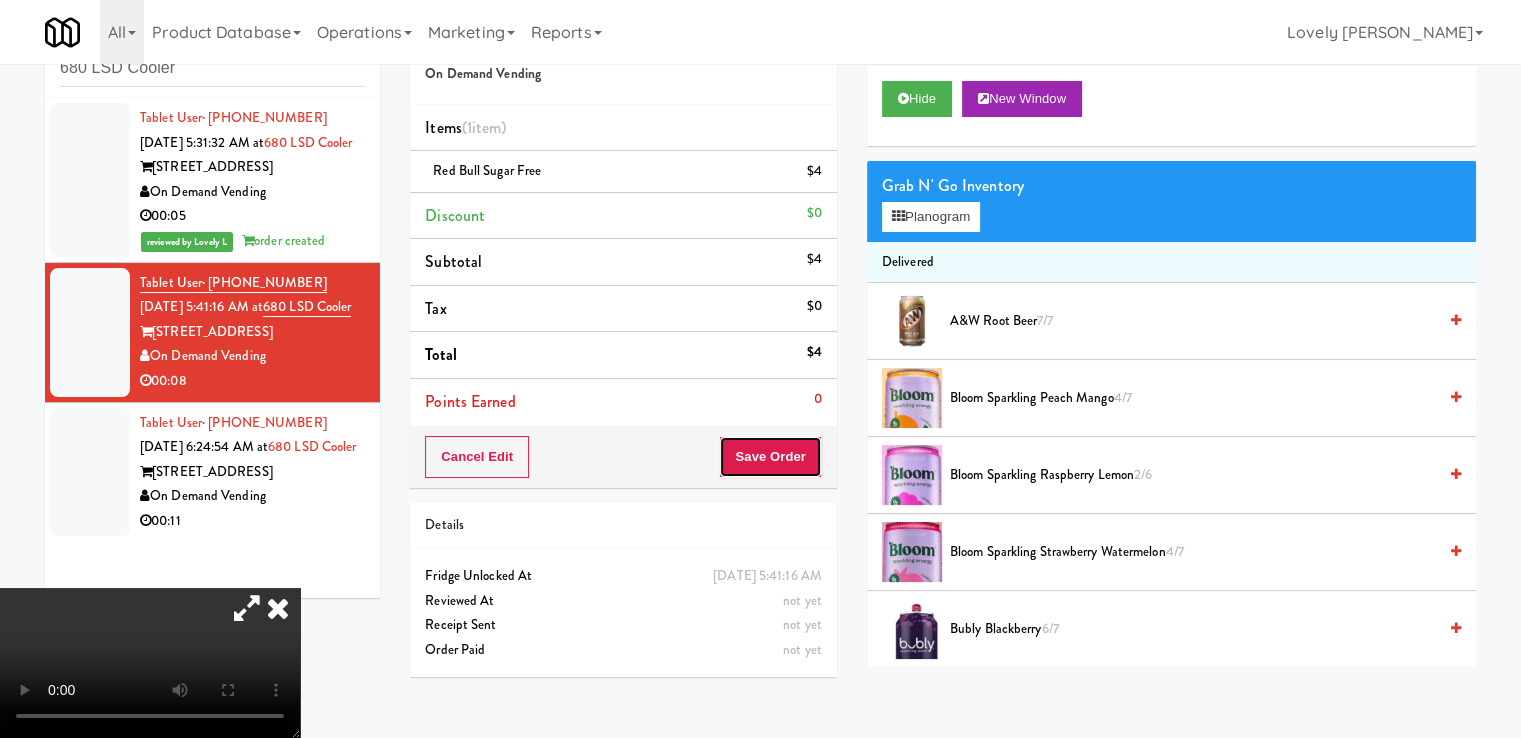 click on "Save Order" at bounding box center [770, 457] 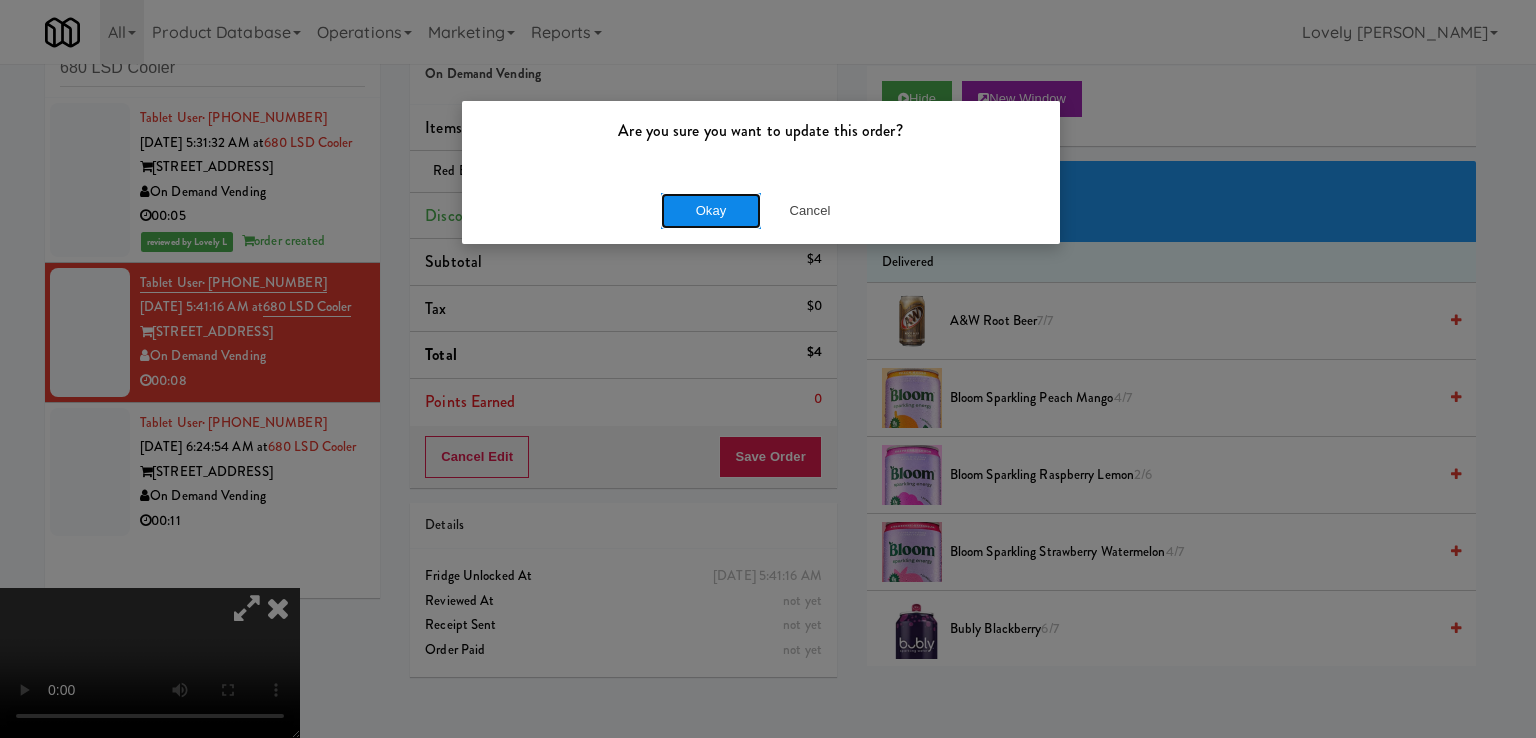 click on "Okay" at bounding box center (711, 211) 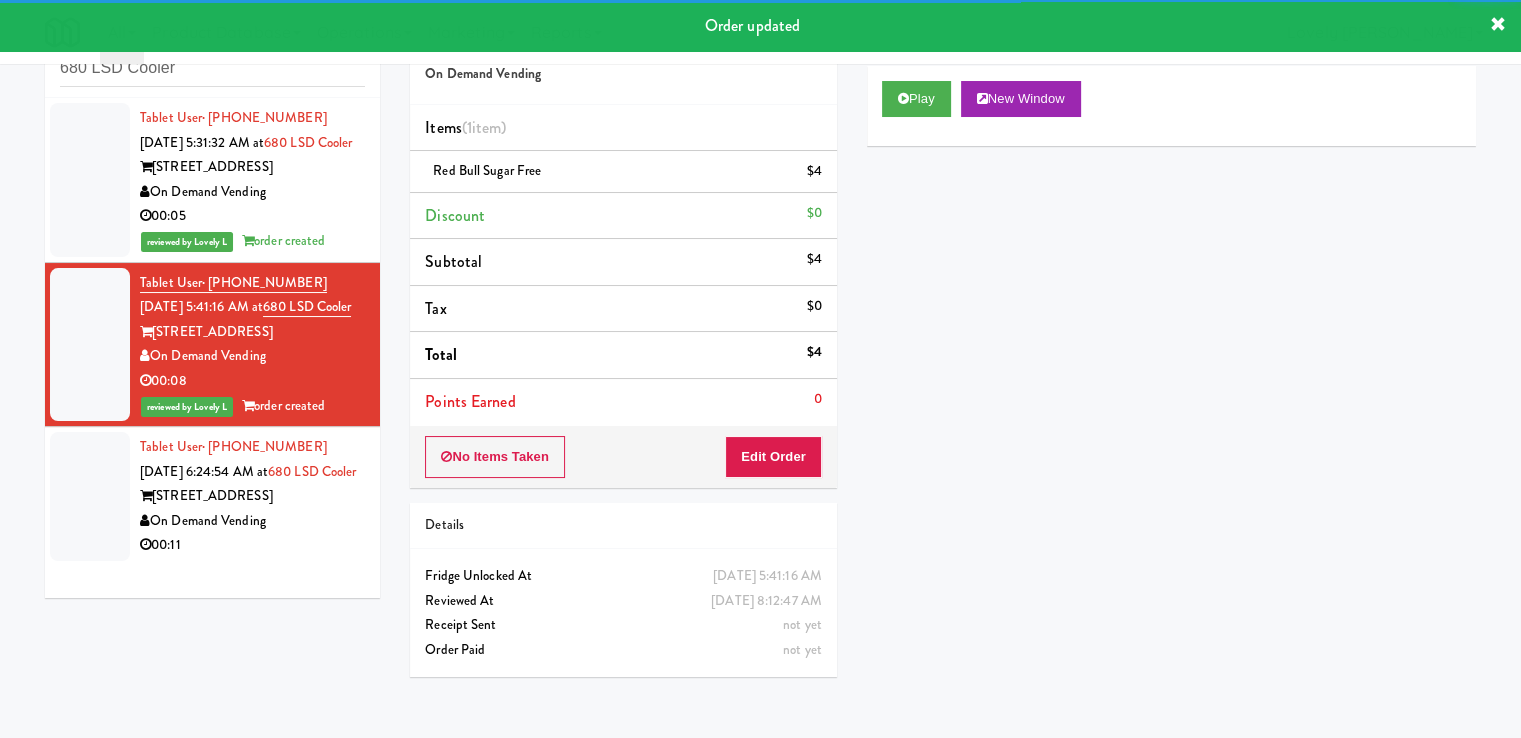 click on "On Demand Vending" at bounding box center (252, 521) 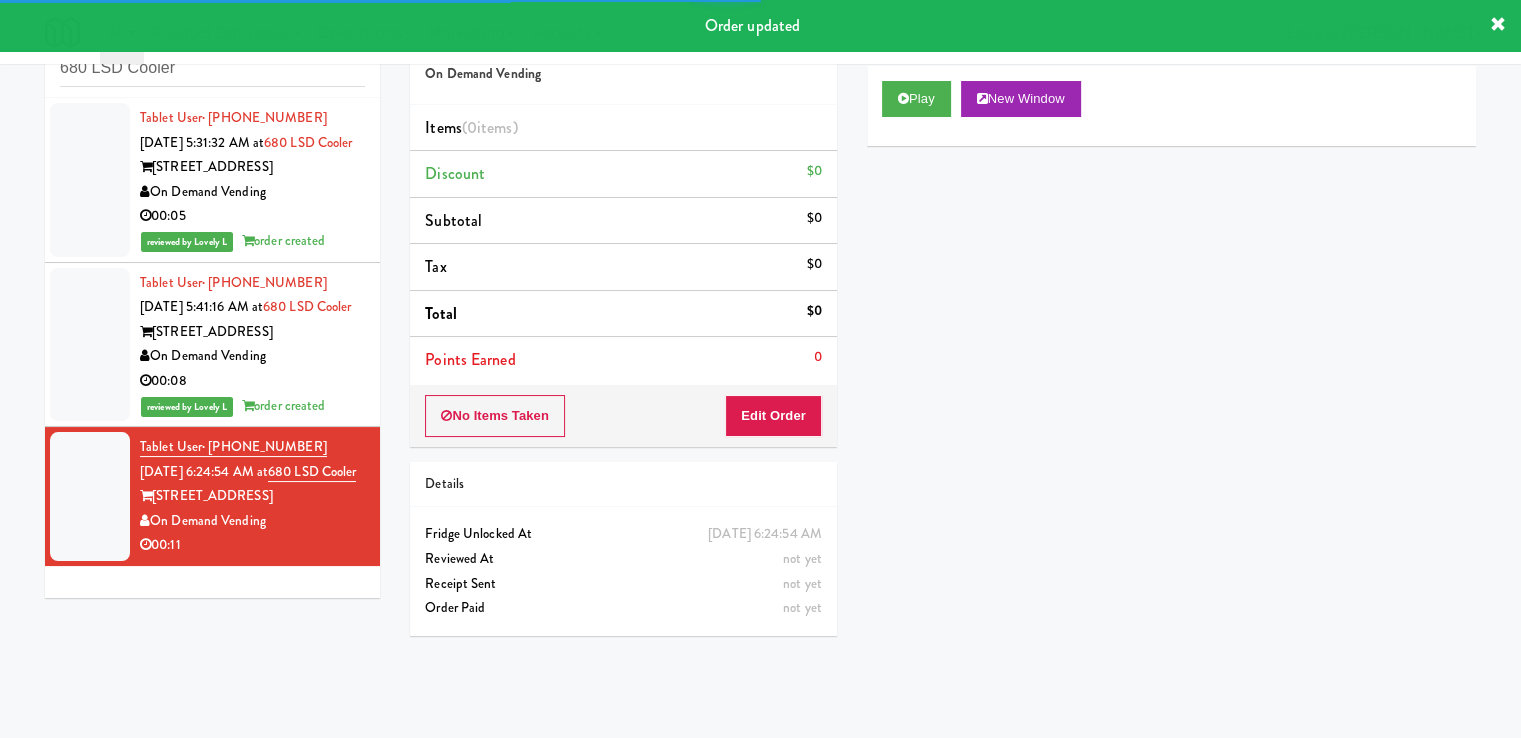 drag, startPoint x: 772, startPoint y: 450, endPoint x: 772, endPoint y: 420, distance: 30 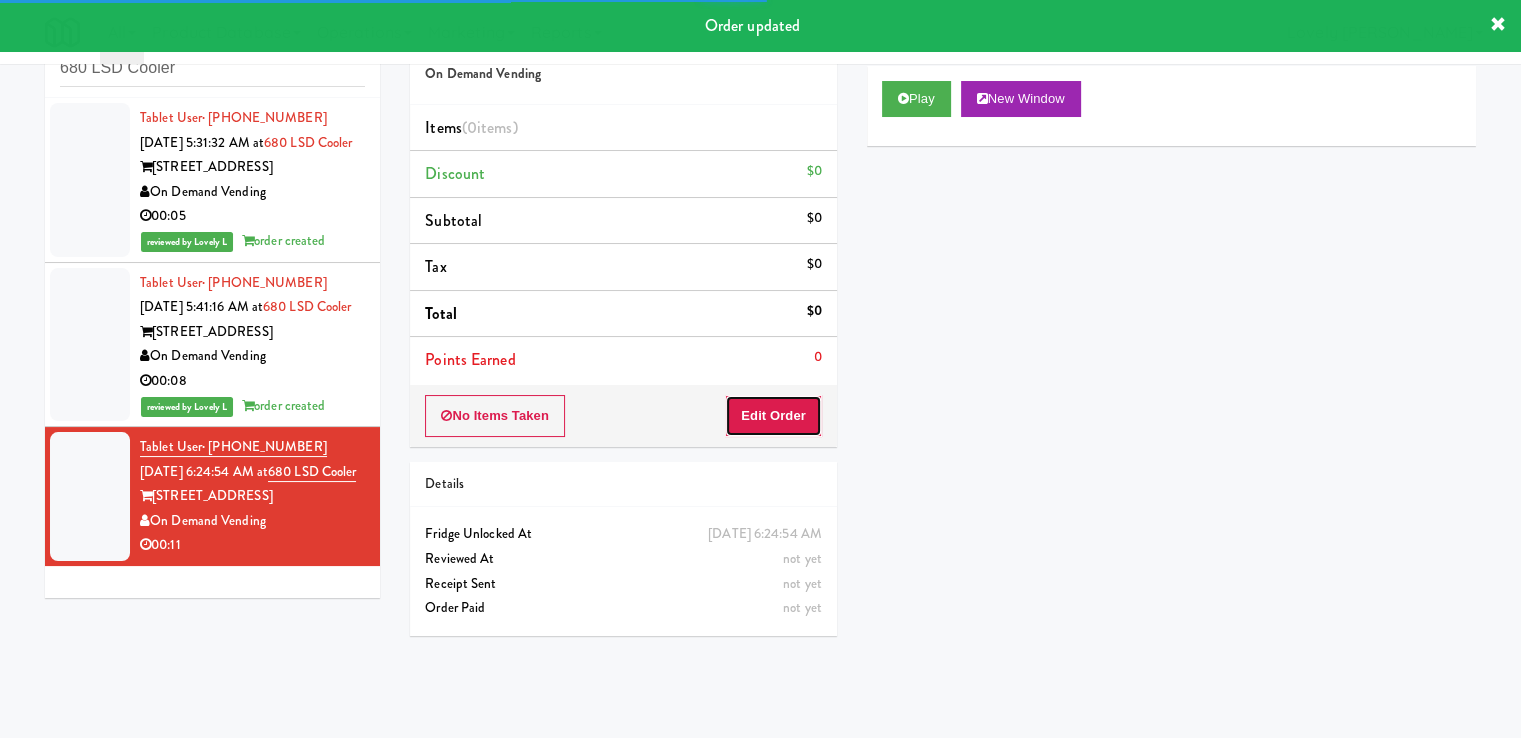 click on "Edit Order" at bounding box center (773, 416) 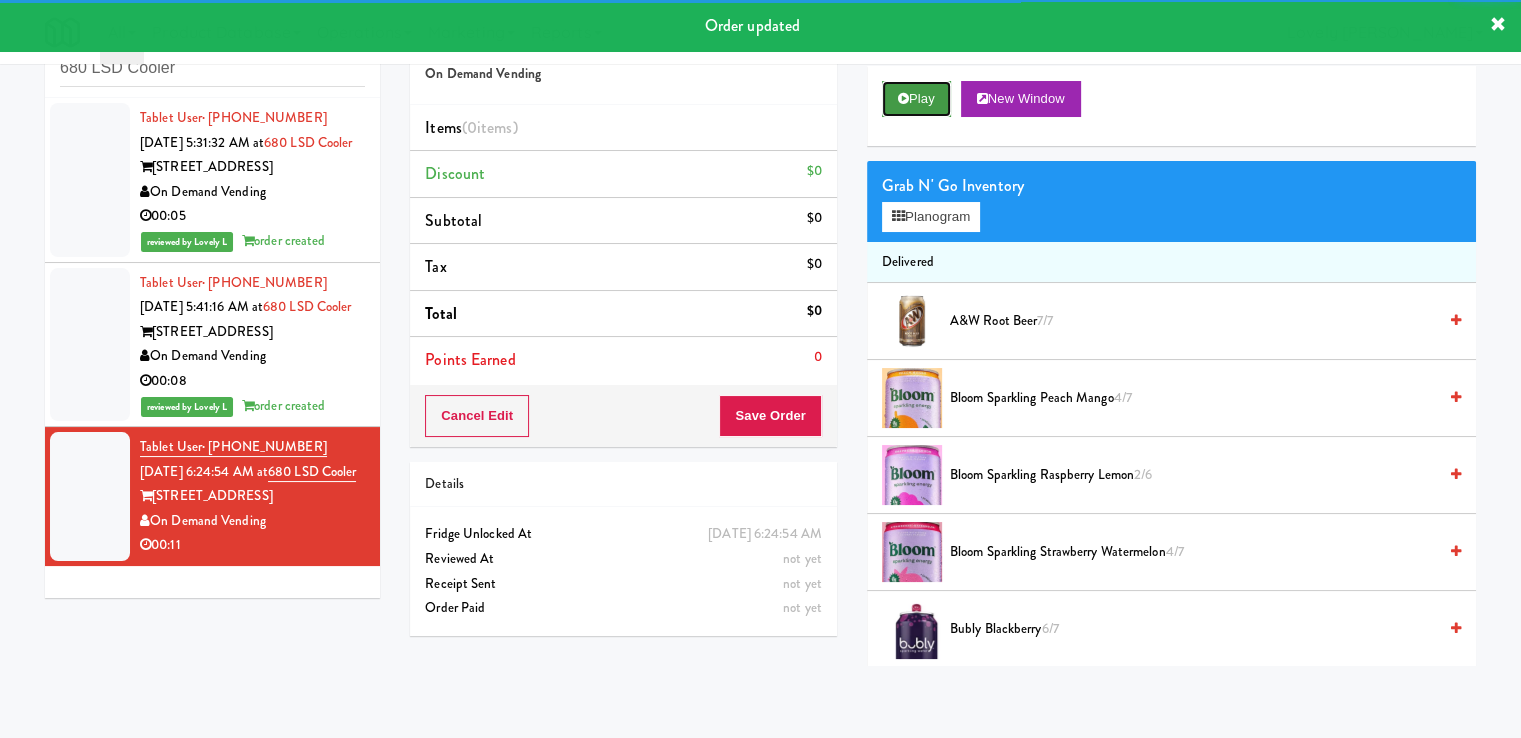 click on "Play" at bounding box center (916, 99) 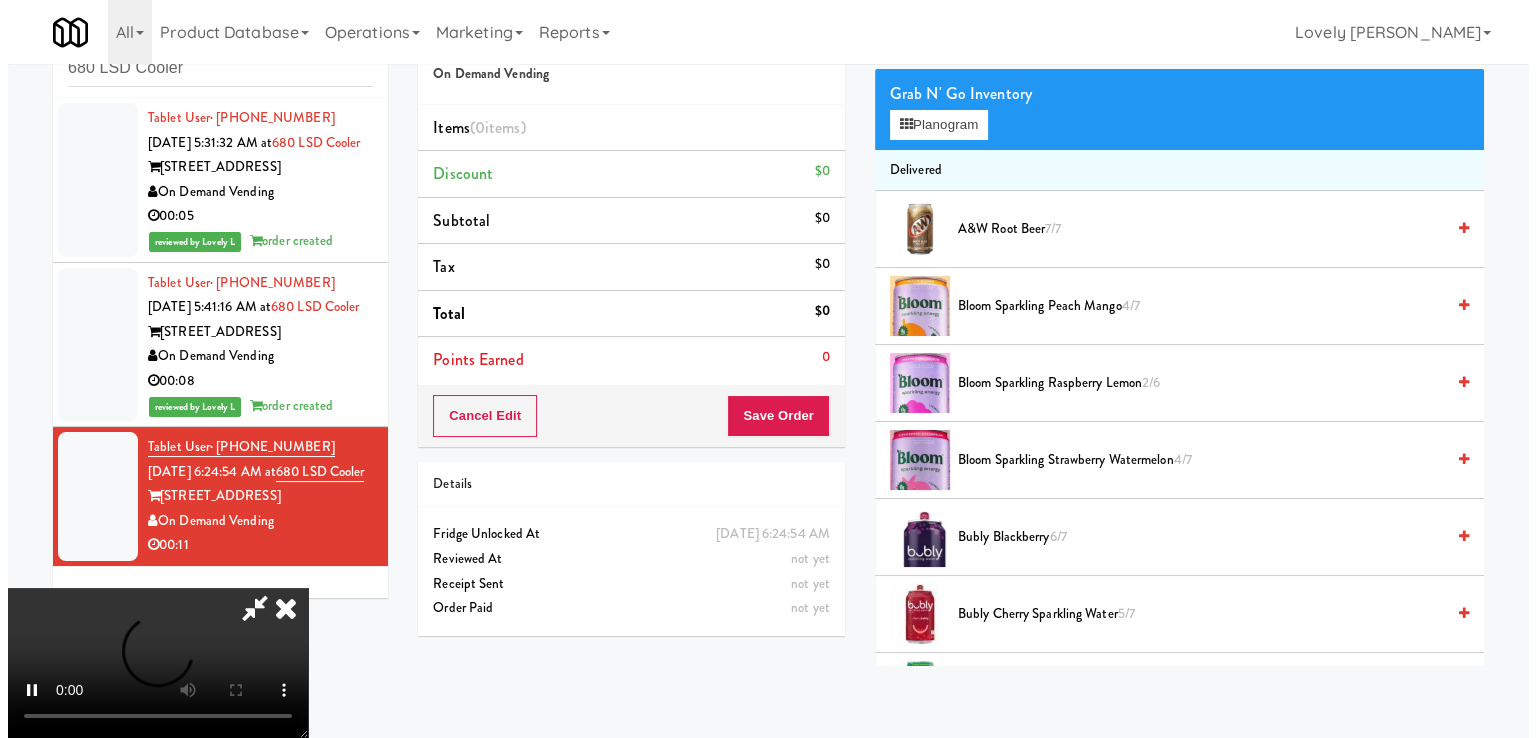 scroll, scrollTop: 100, scrollLeft: 0, axis: vertical 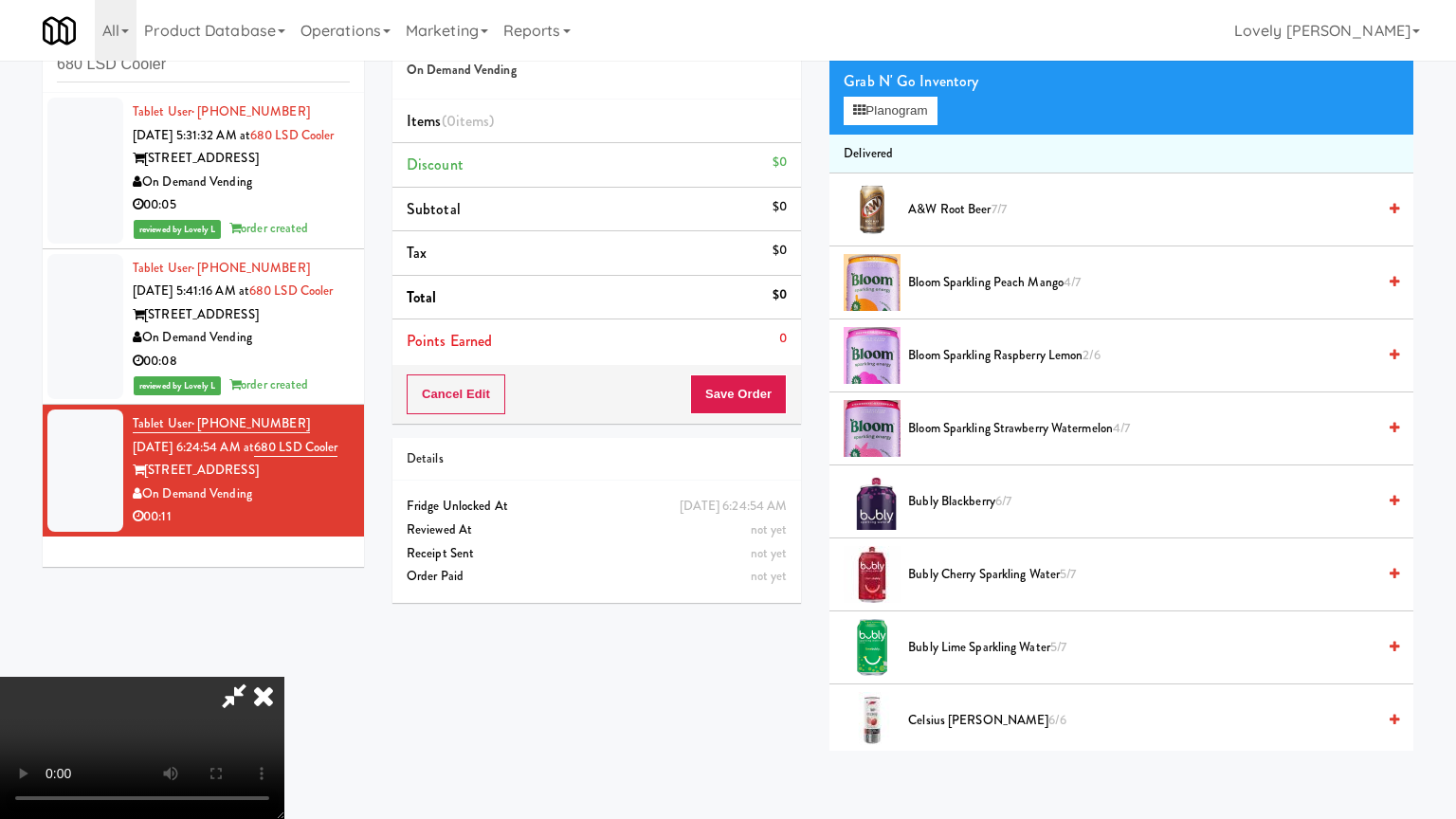 type 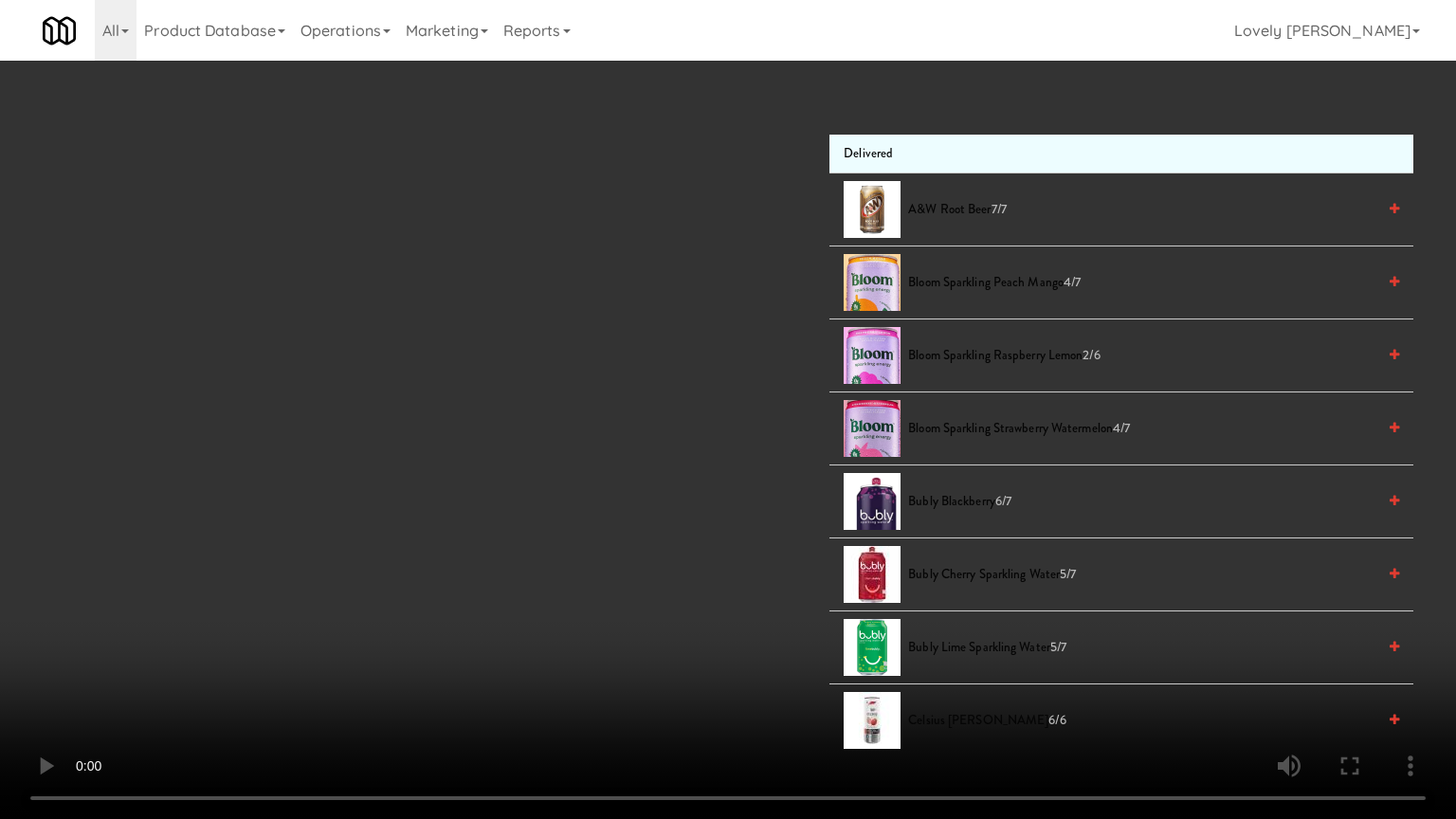 click at bounding box center (728, 410) 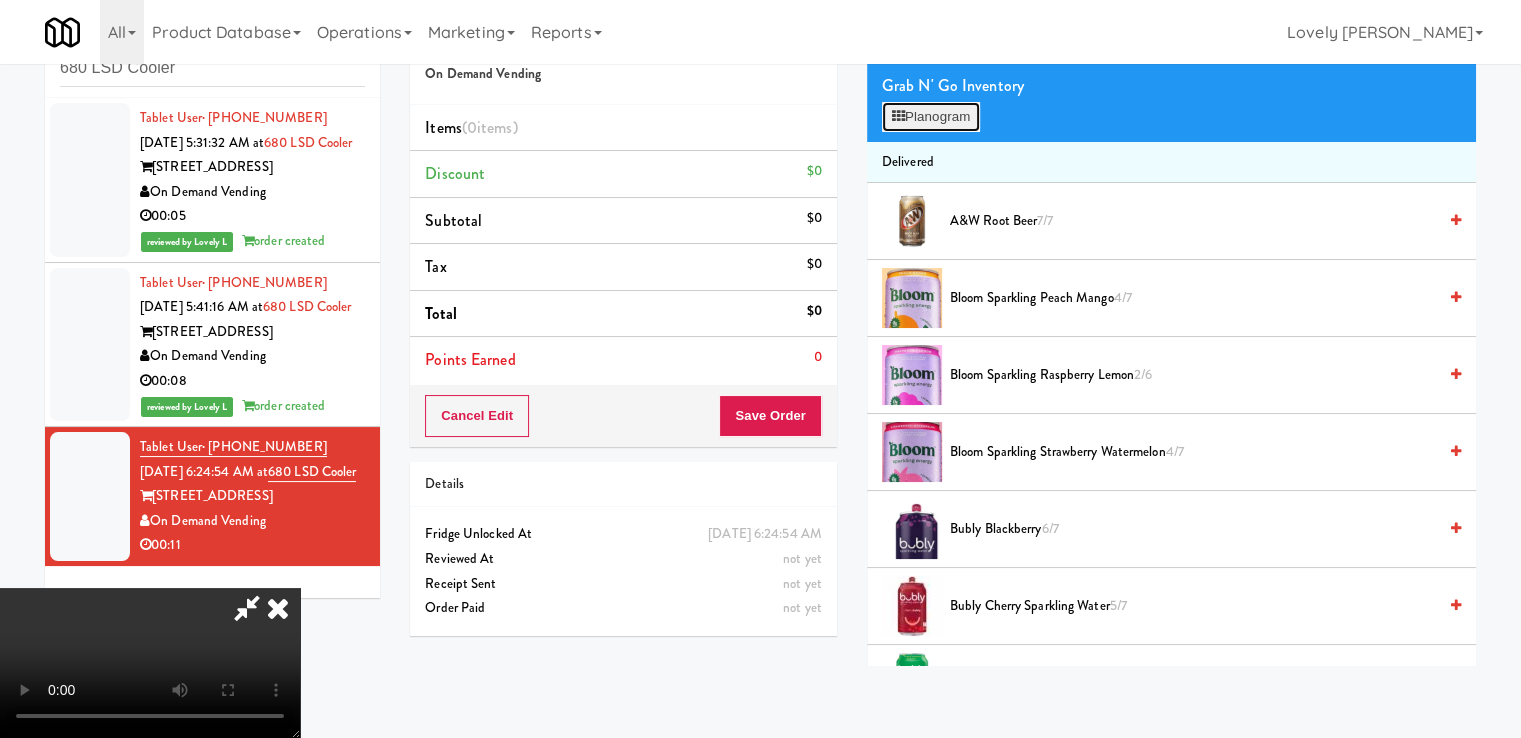 click on "Planogram" at bounding box center [931, 117] 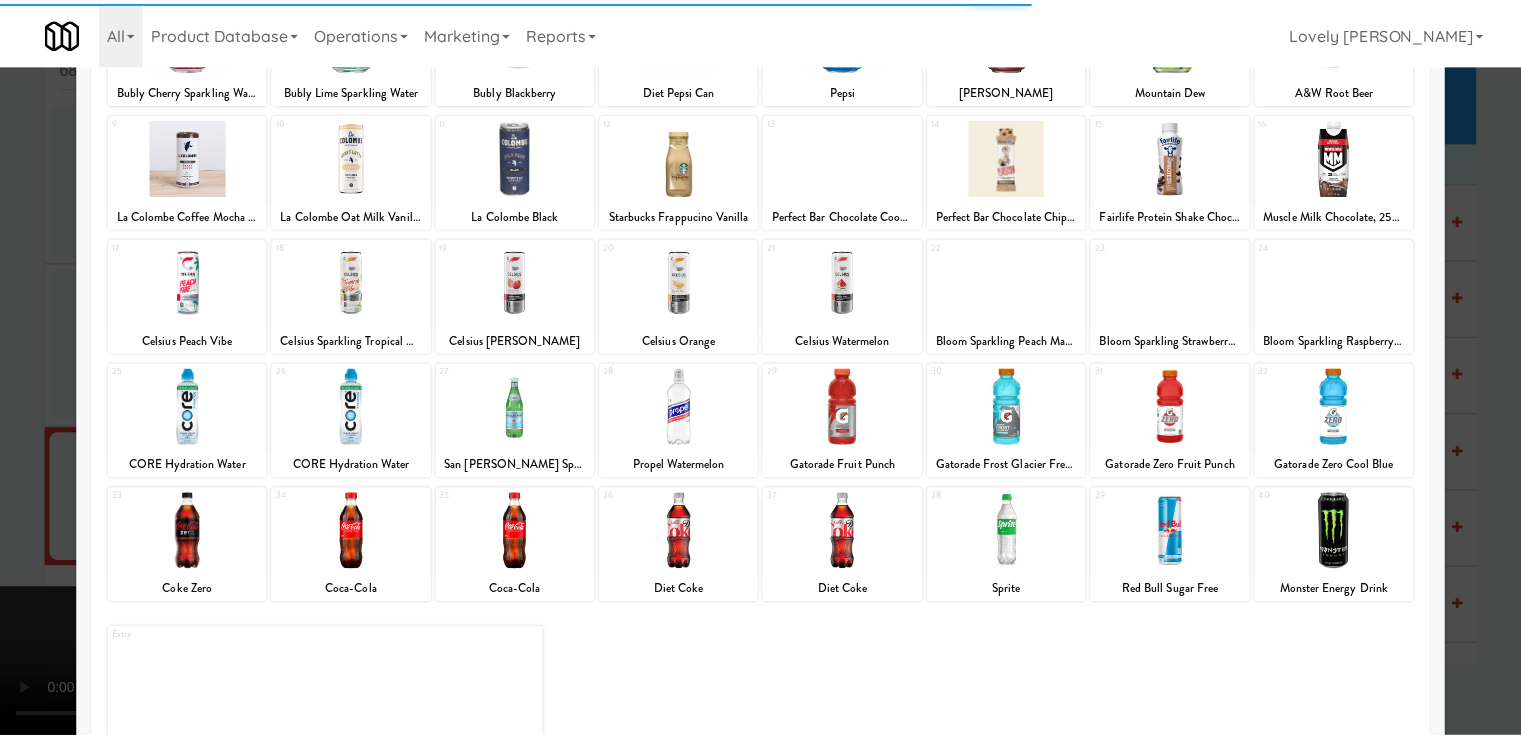 scroll, scrollTop: 244, scrollLeft: 0, axis: vertical 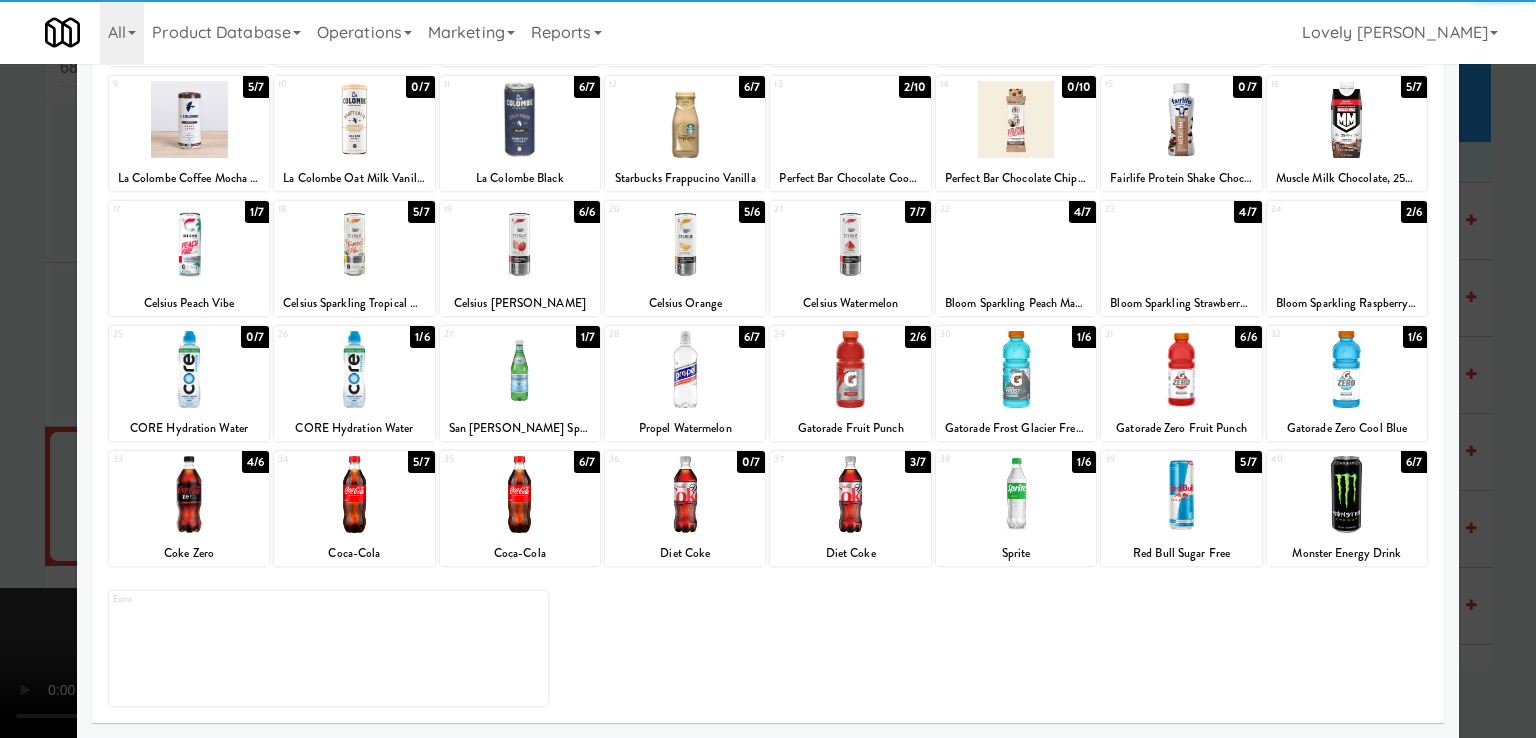 drag, startPoint x: 689, startPoint y: 506, endPoint x: 640, endPoint y: 512, distance: 49.365982 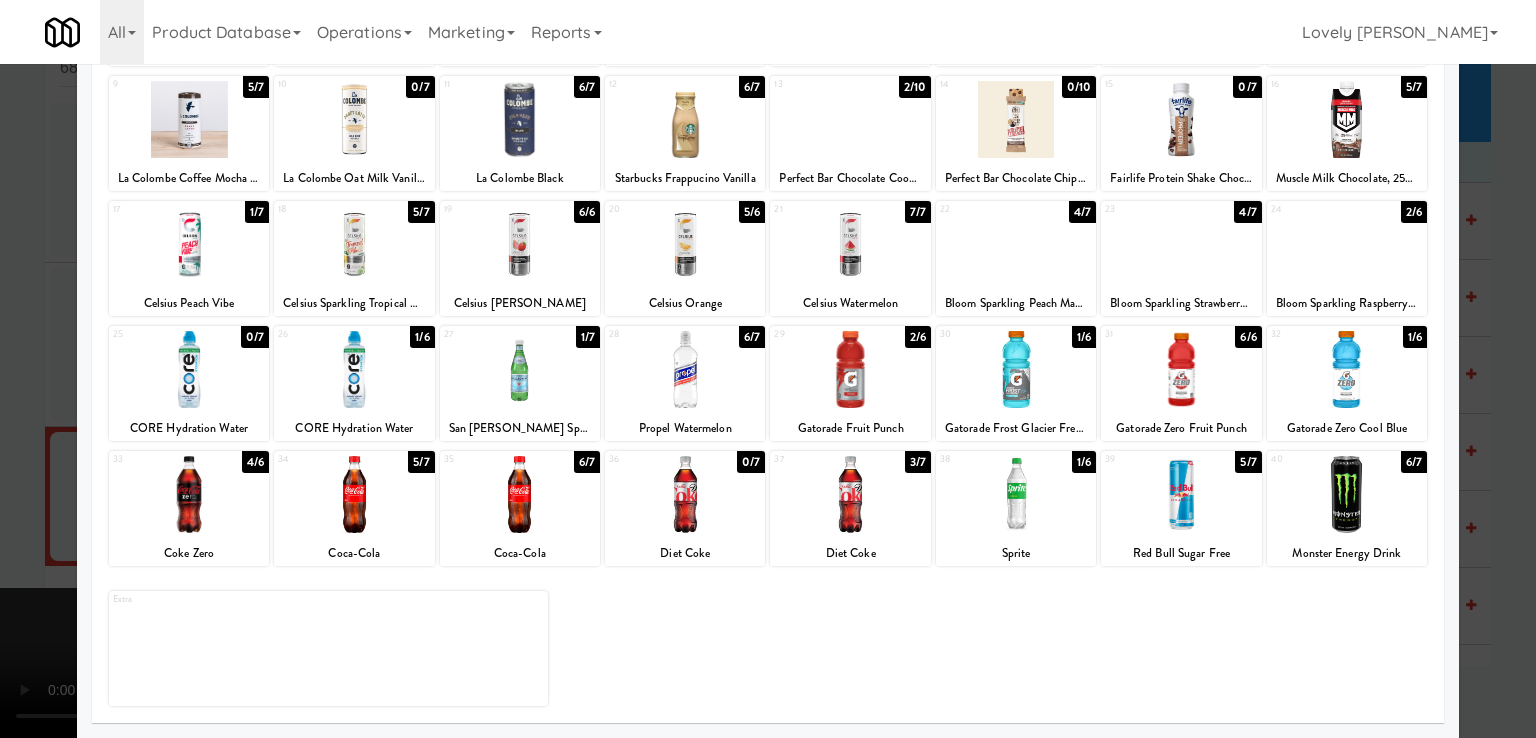 drag, startPoint x: 0, startPoint y: 446, endPoint x: 381, endPoint y: 473, distance: 381.9555 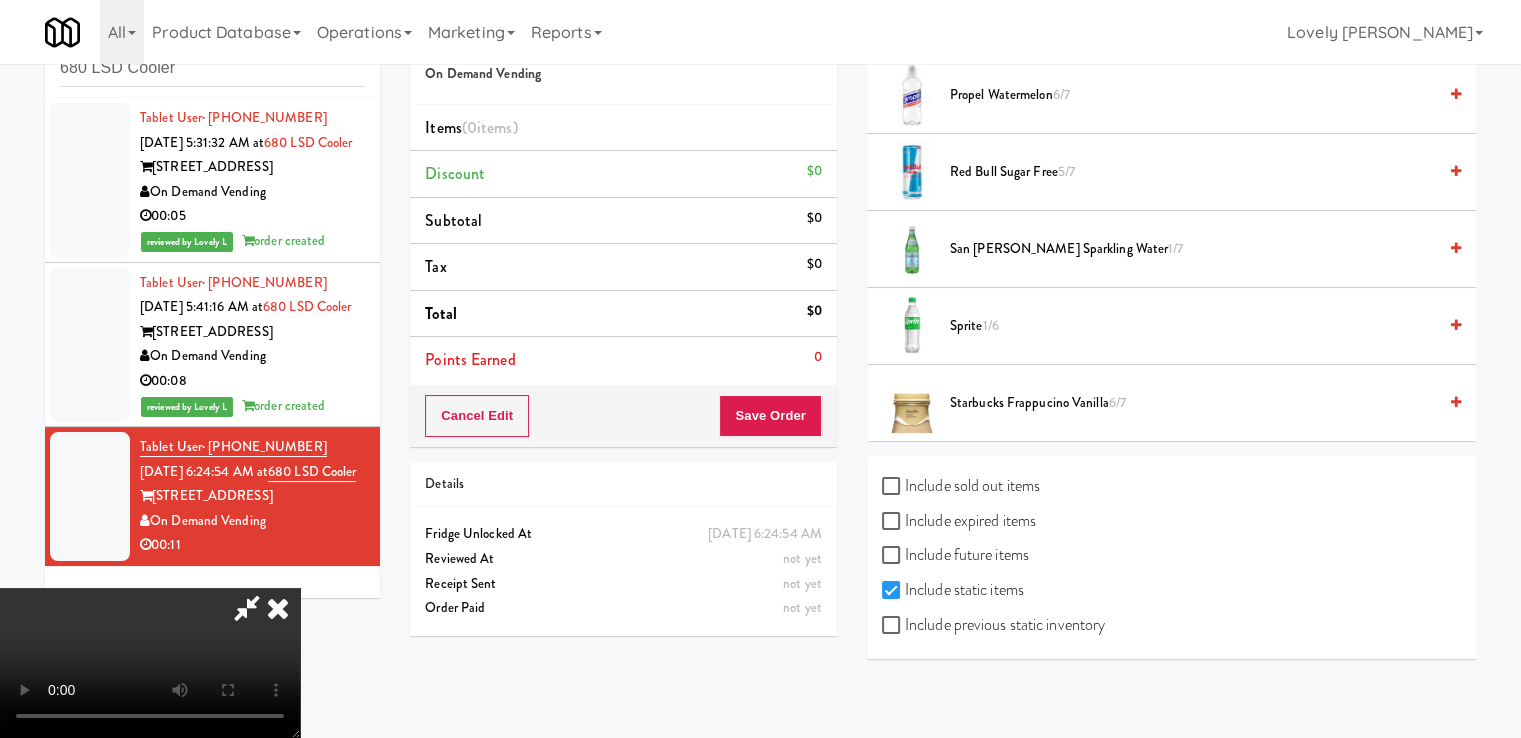 click on "Include previous static inventory" at bounding box center [993, 625] 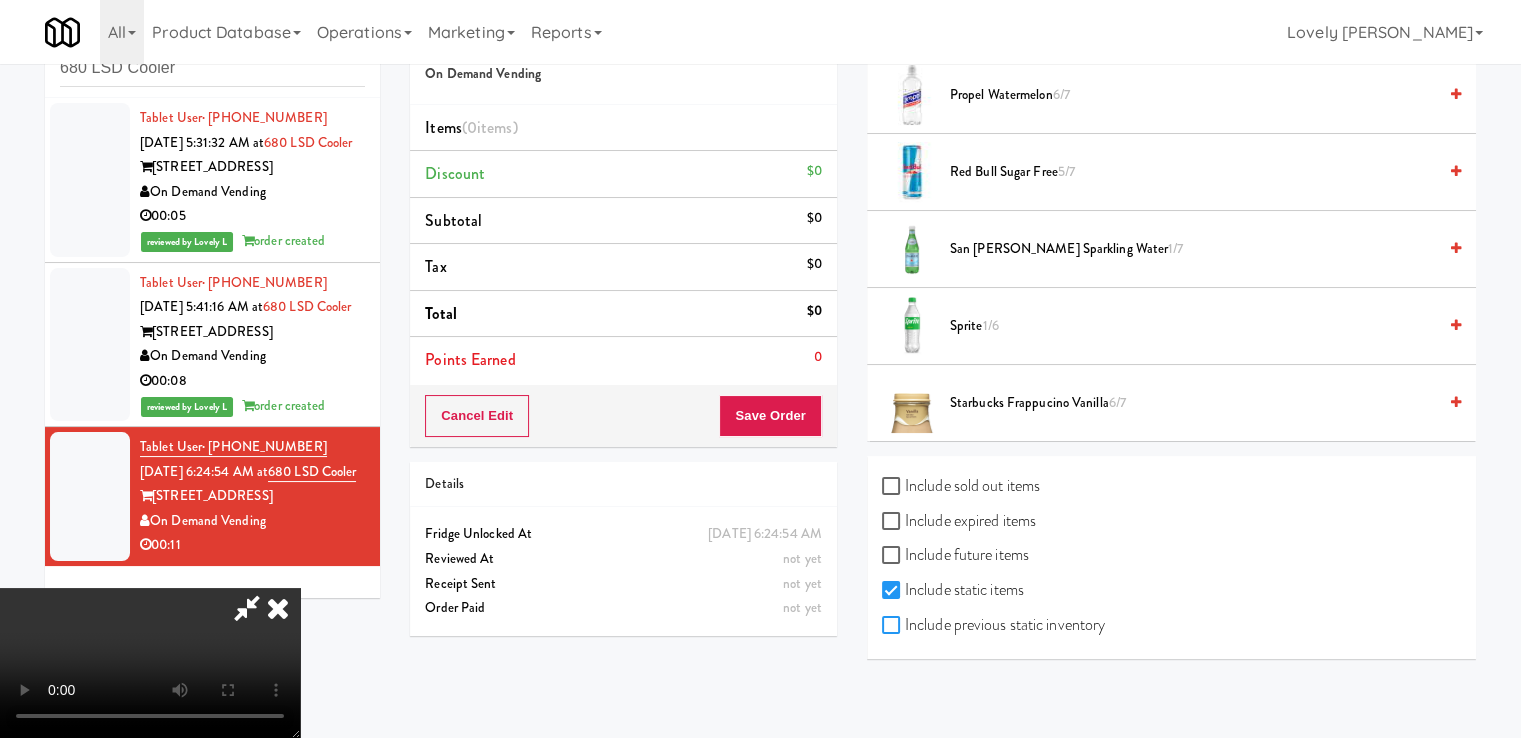 click on "Include previous static inventory" at bounding box center [893, 626] 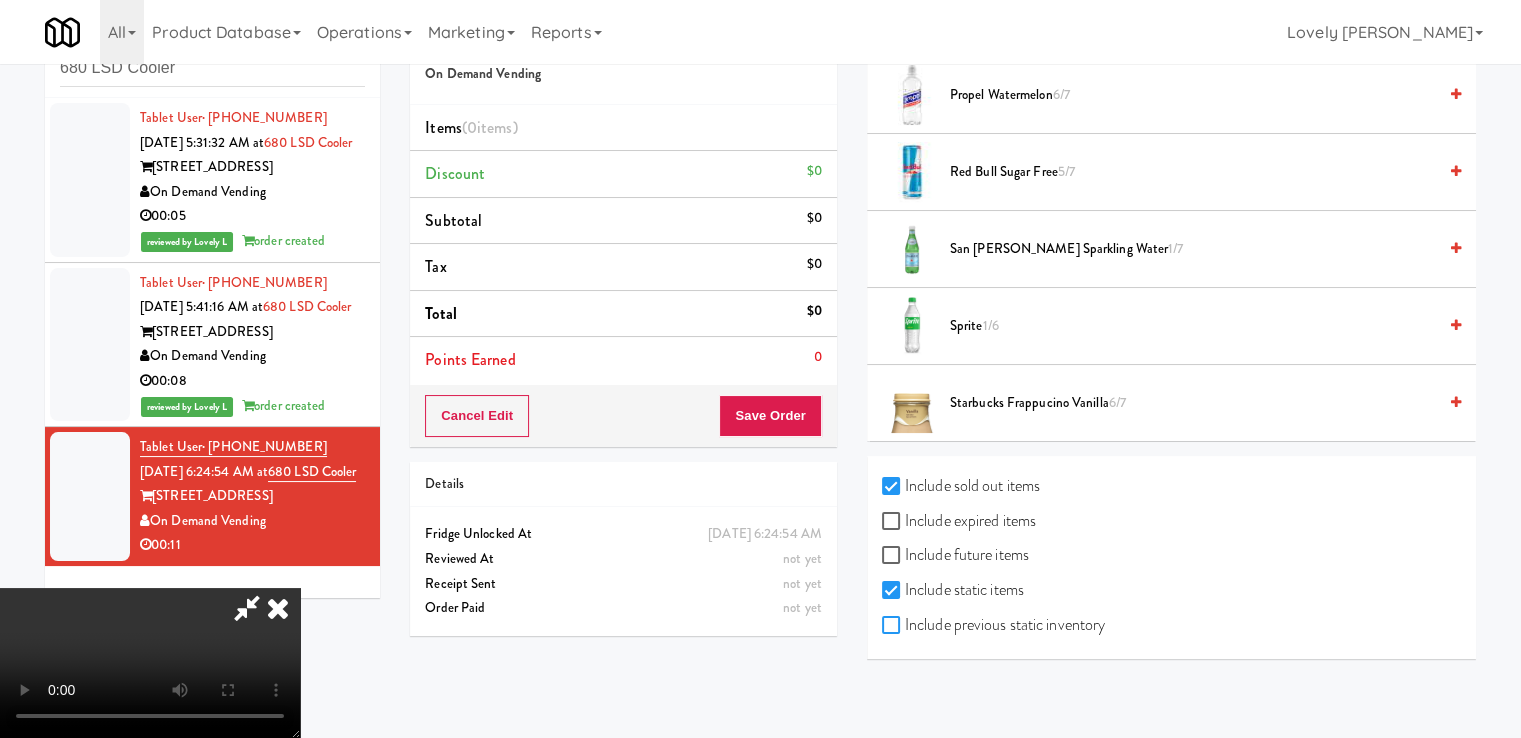 checkbox on "true" 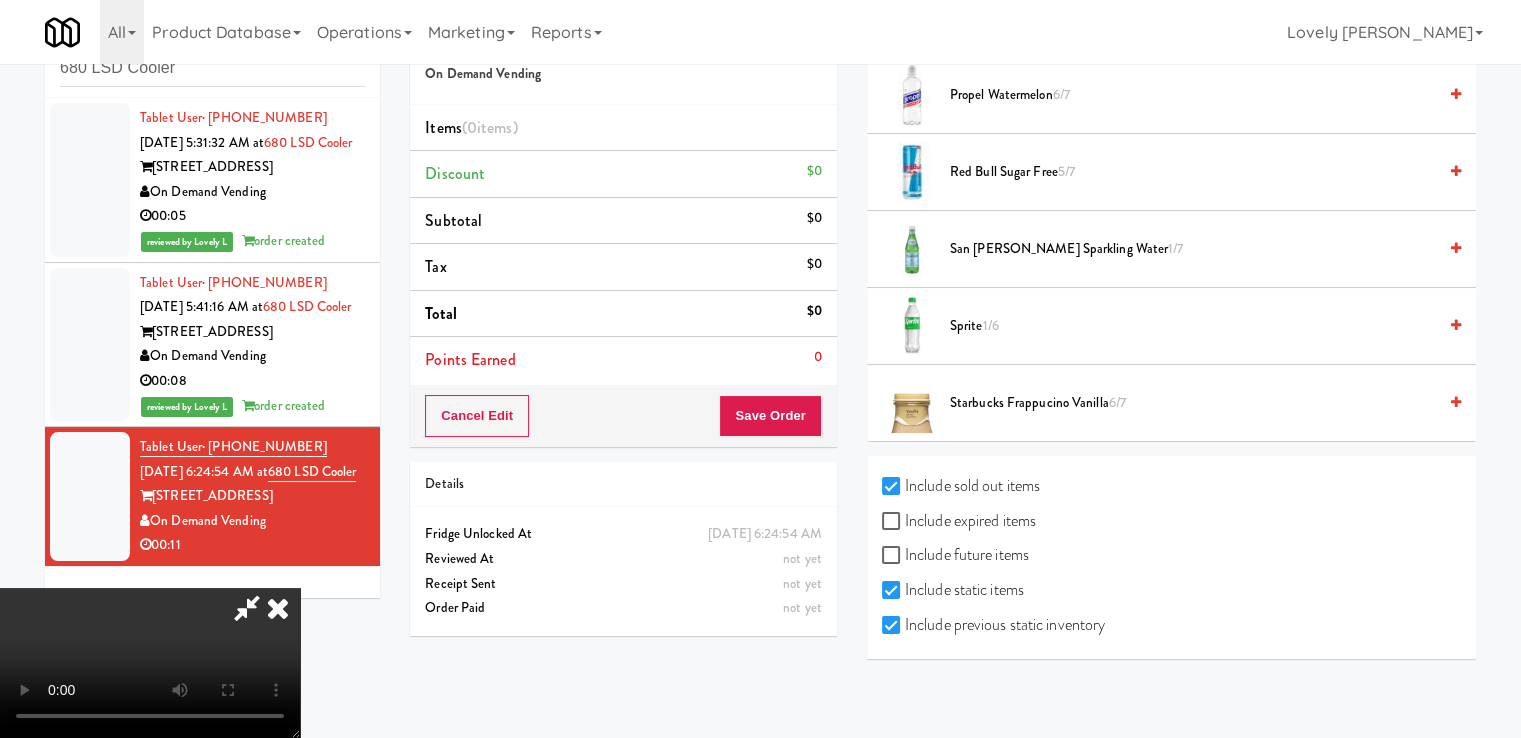 checkbox on "true" 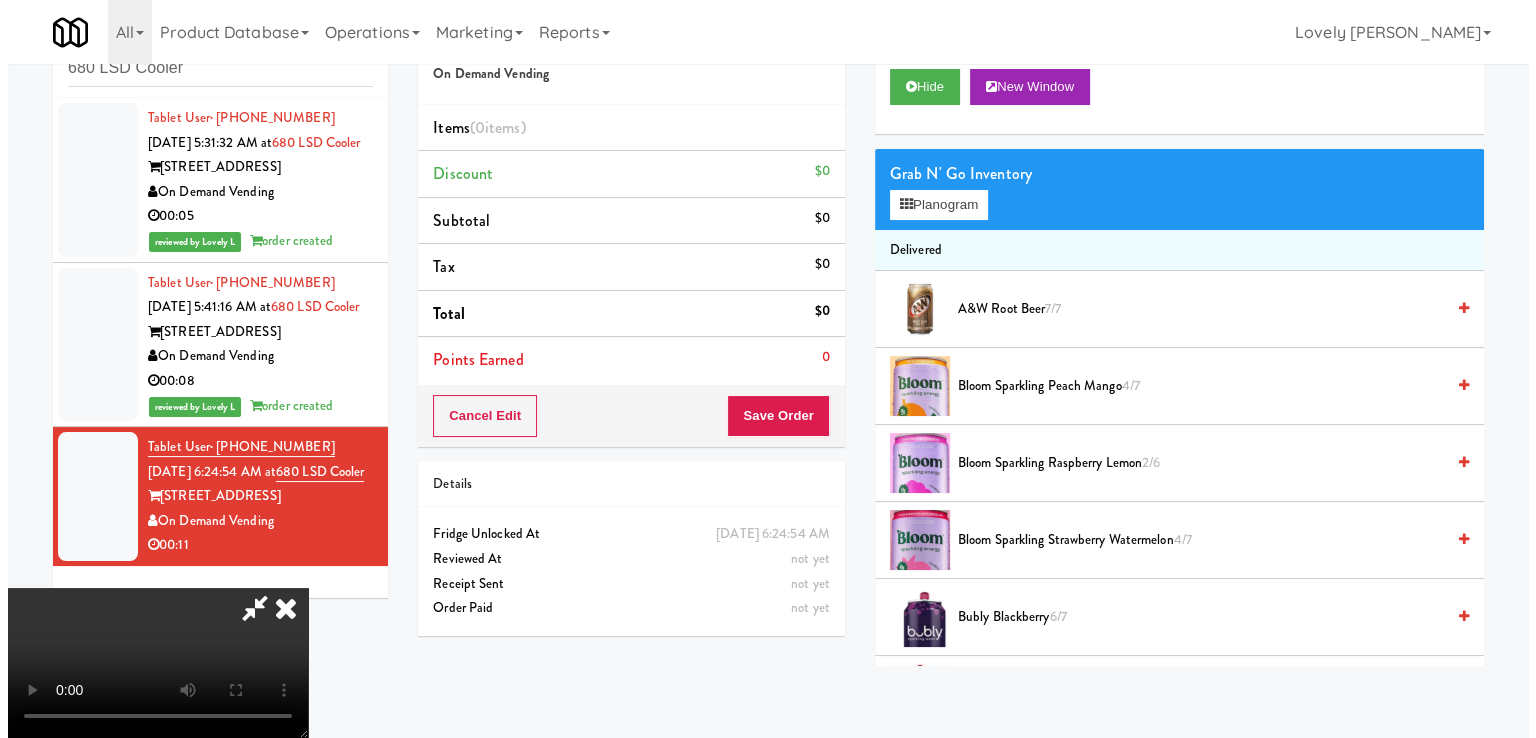 scroll, scrollTop: 0, scrollLeft: 0, axis: both 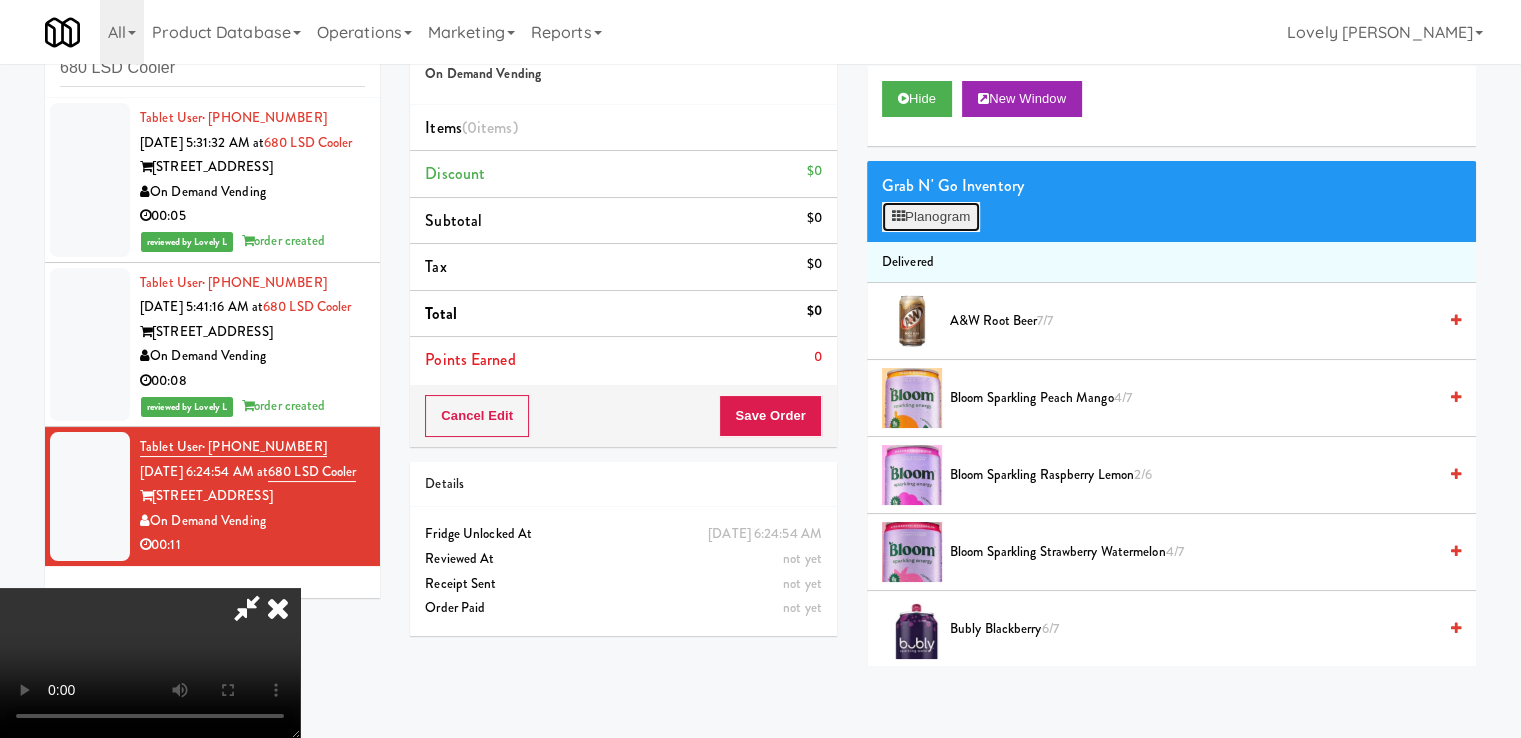click on "Planogram" at bounding box center [931, 217] 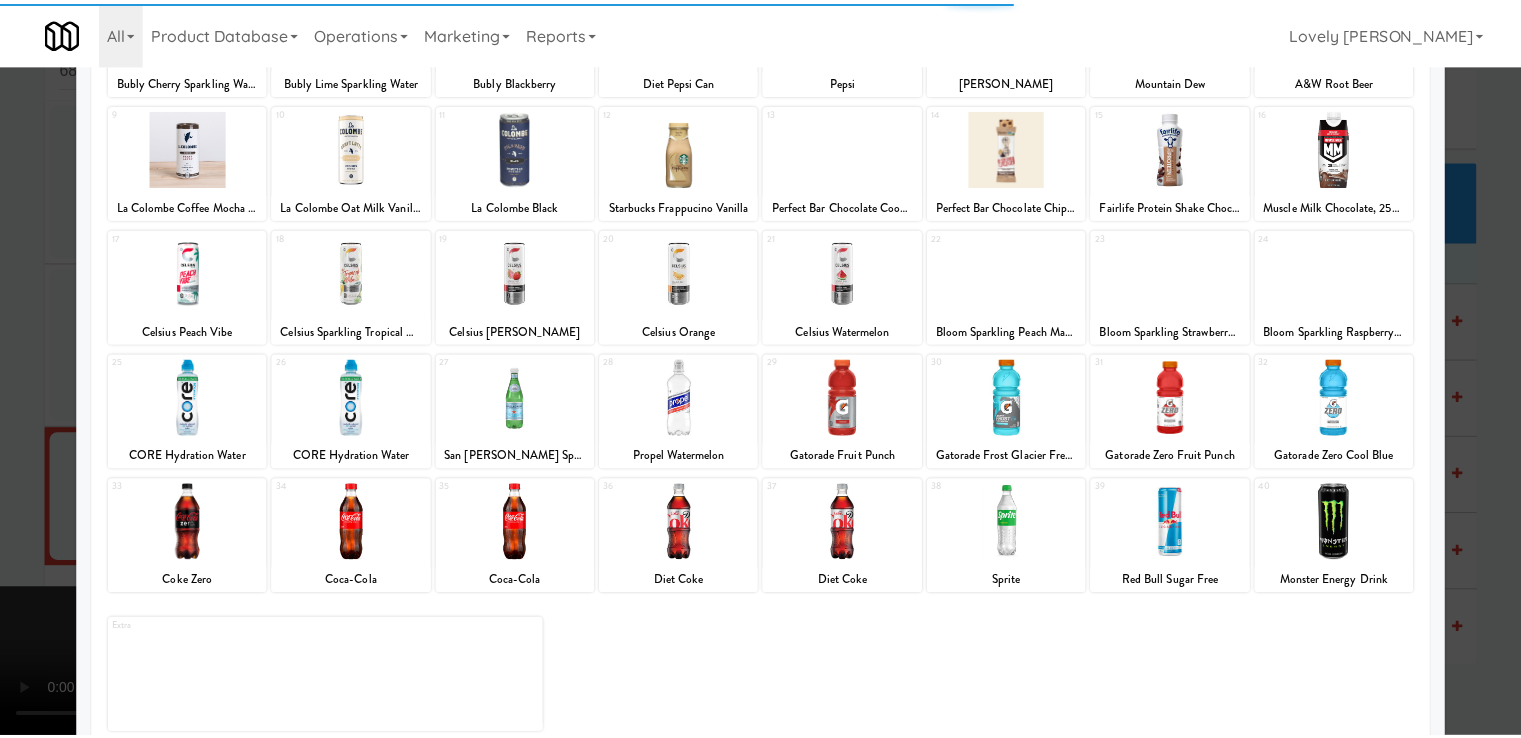 scroll, scrollTop: 244, scrollLeft: 0, axis: vertical 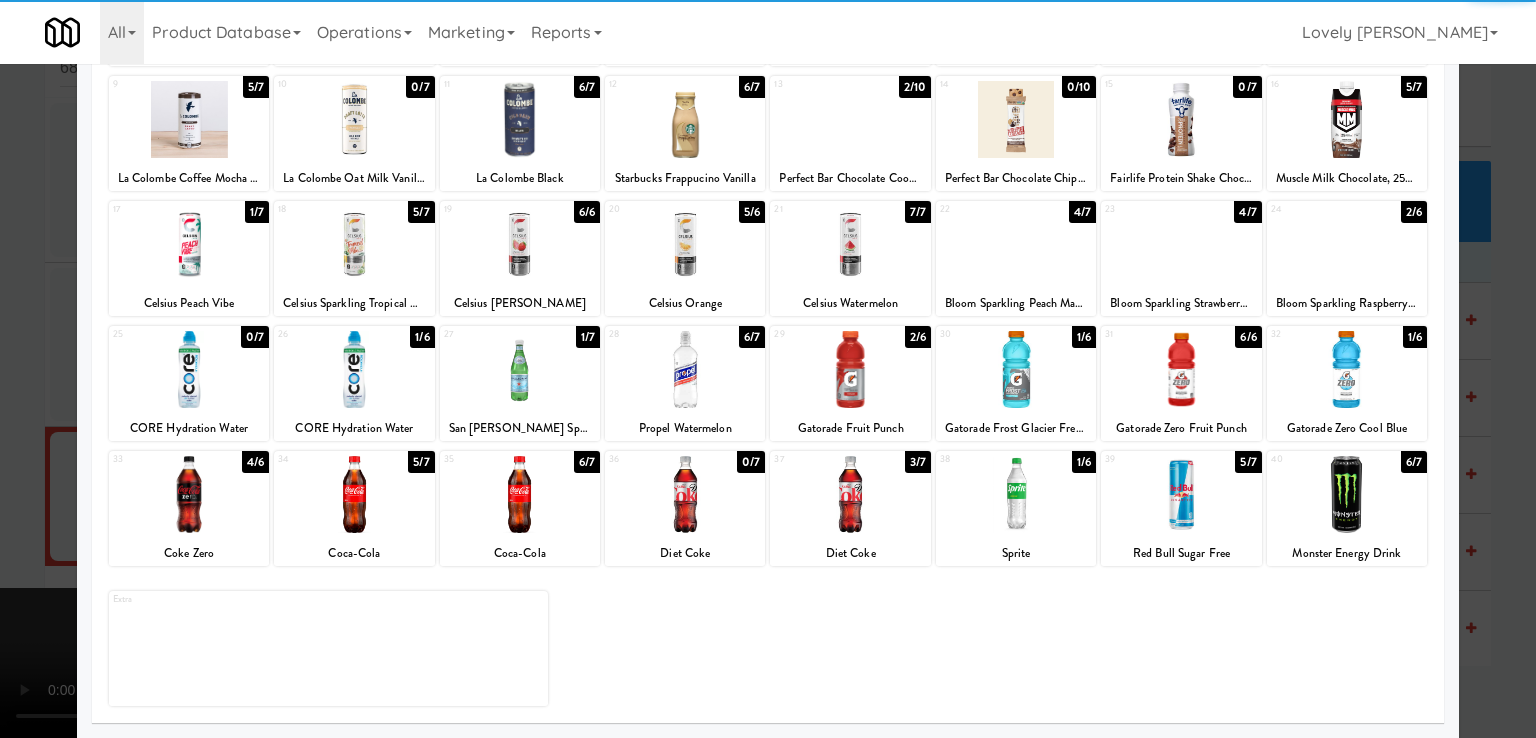 drag, startPoint x: 689, startPoint y: 502, endPoint x: 503, endPoint y: 474, distance: 188.09572 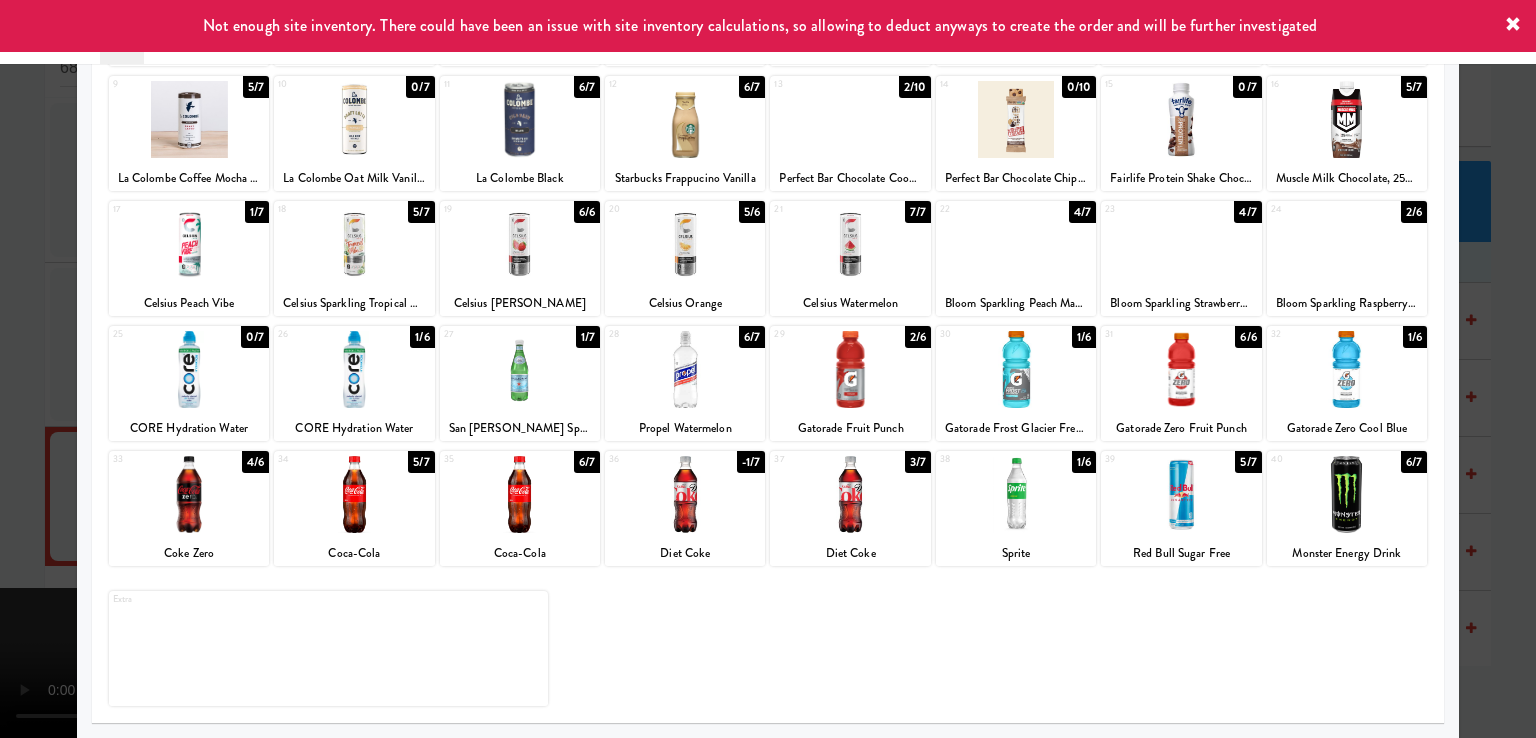 click at bounding box center [768, 369] 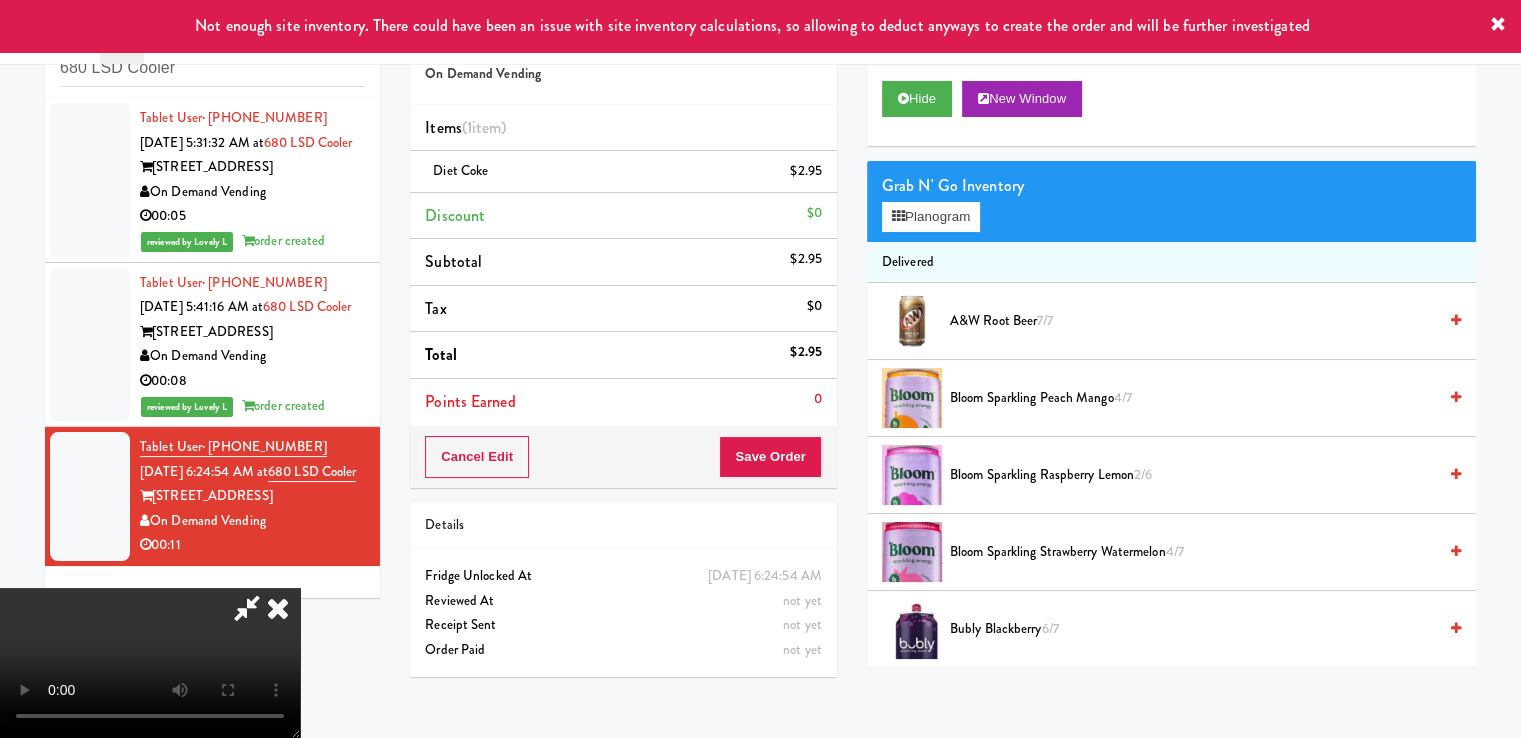 click at bounding box center [247, 608] 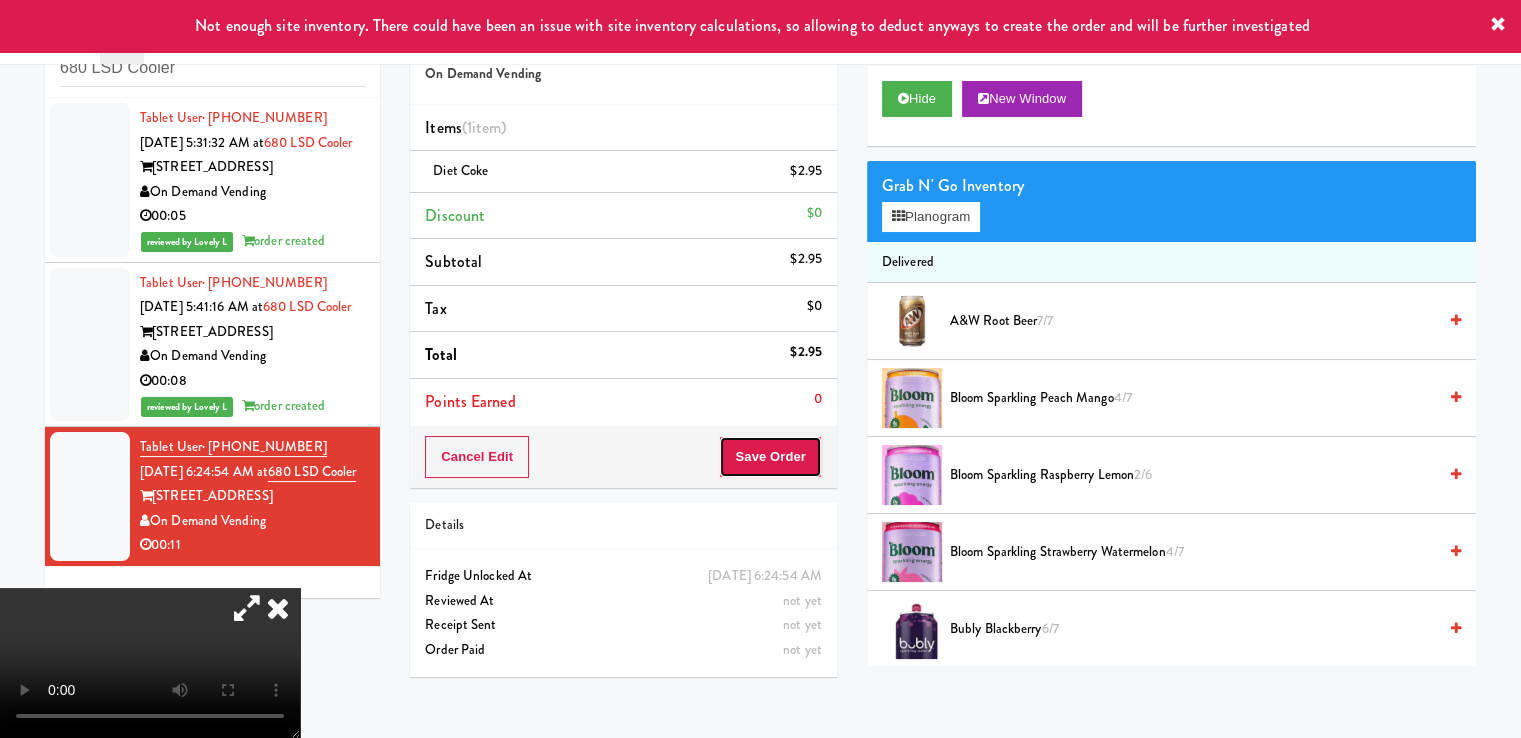 click on "Save Order" at bounding box center [770, 457] 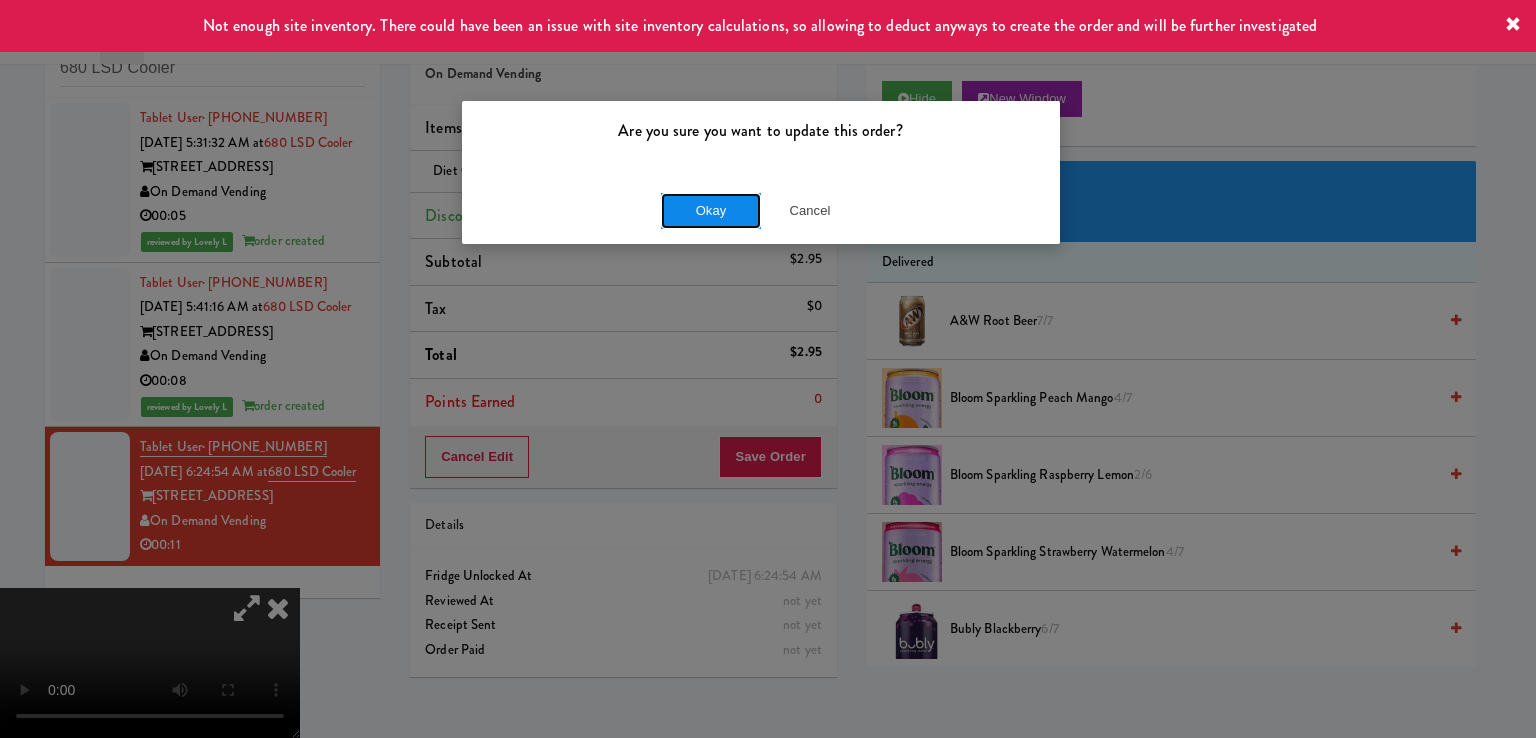click on "Okay" at bounding box center [711, 211] 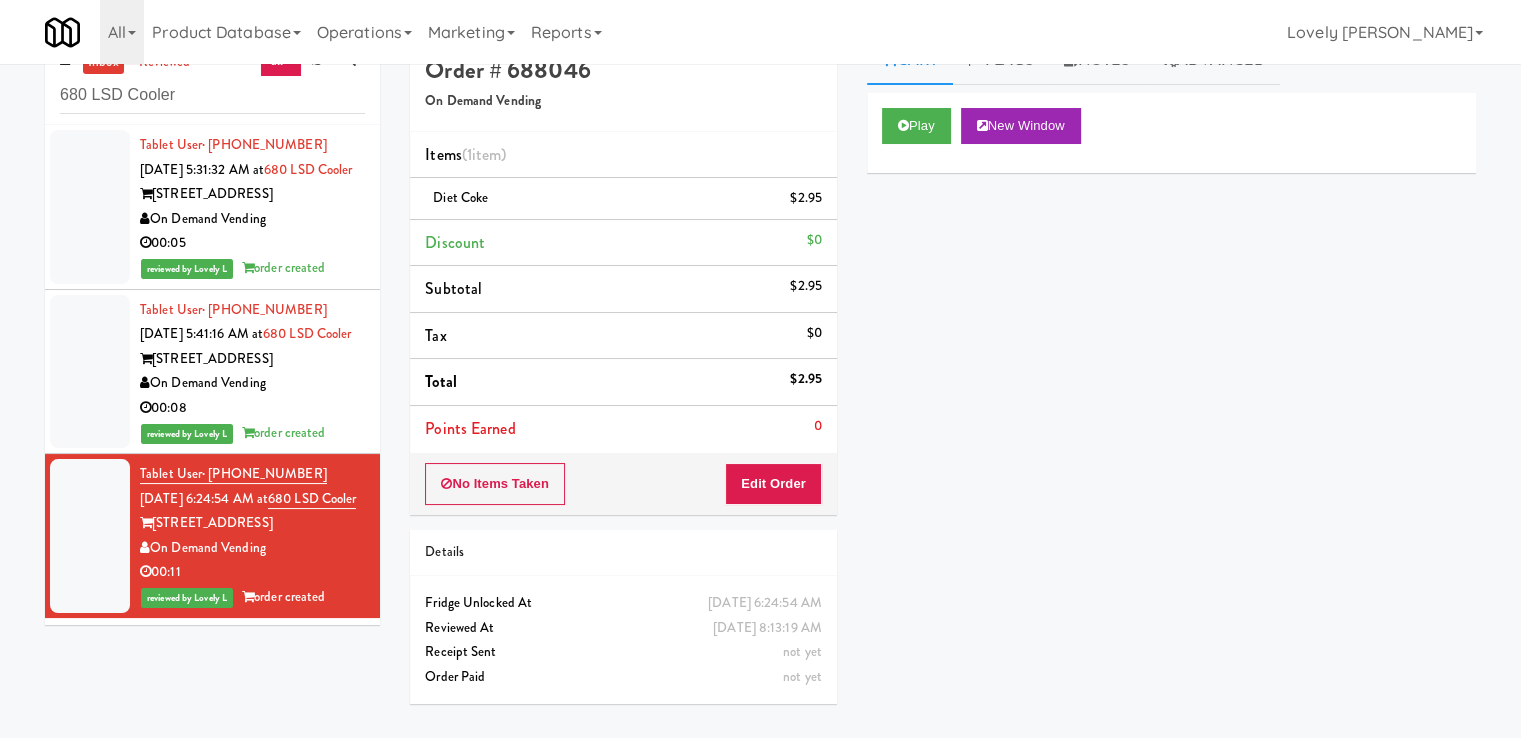 scroll, scrollTop: 0, scrollLeft: 0, axis: both 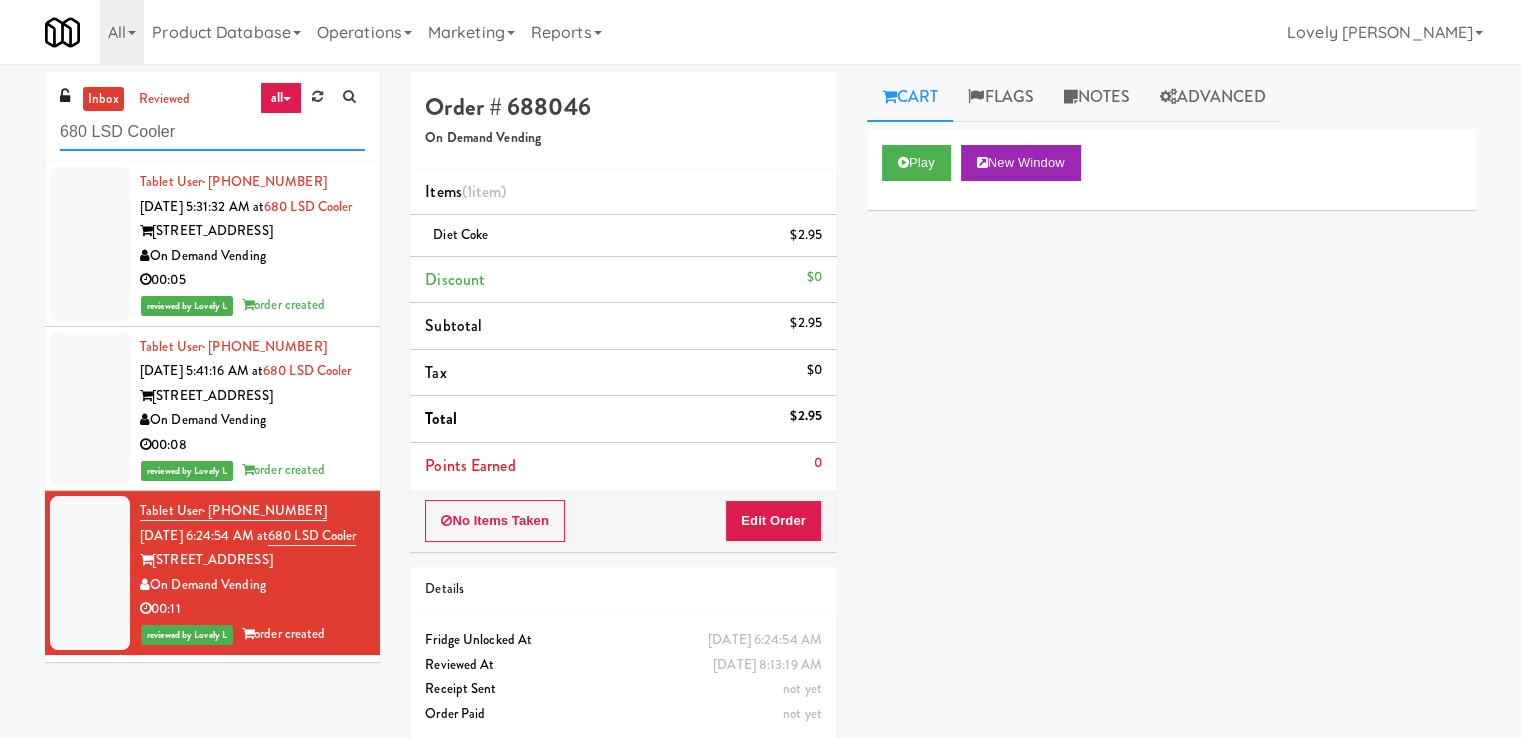 click on "680 LSD Cooler" at bounding box center [212, 132] 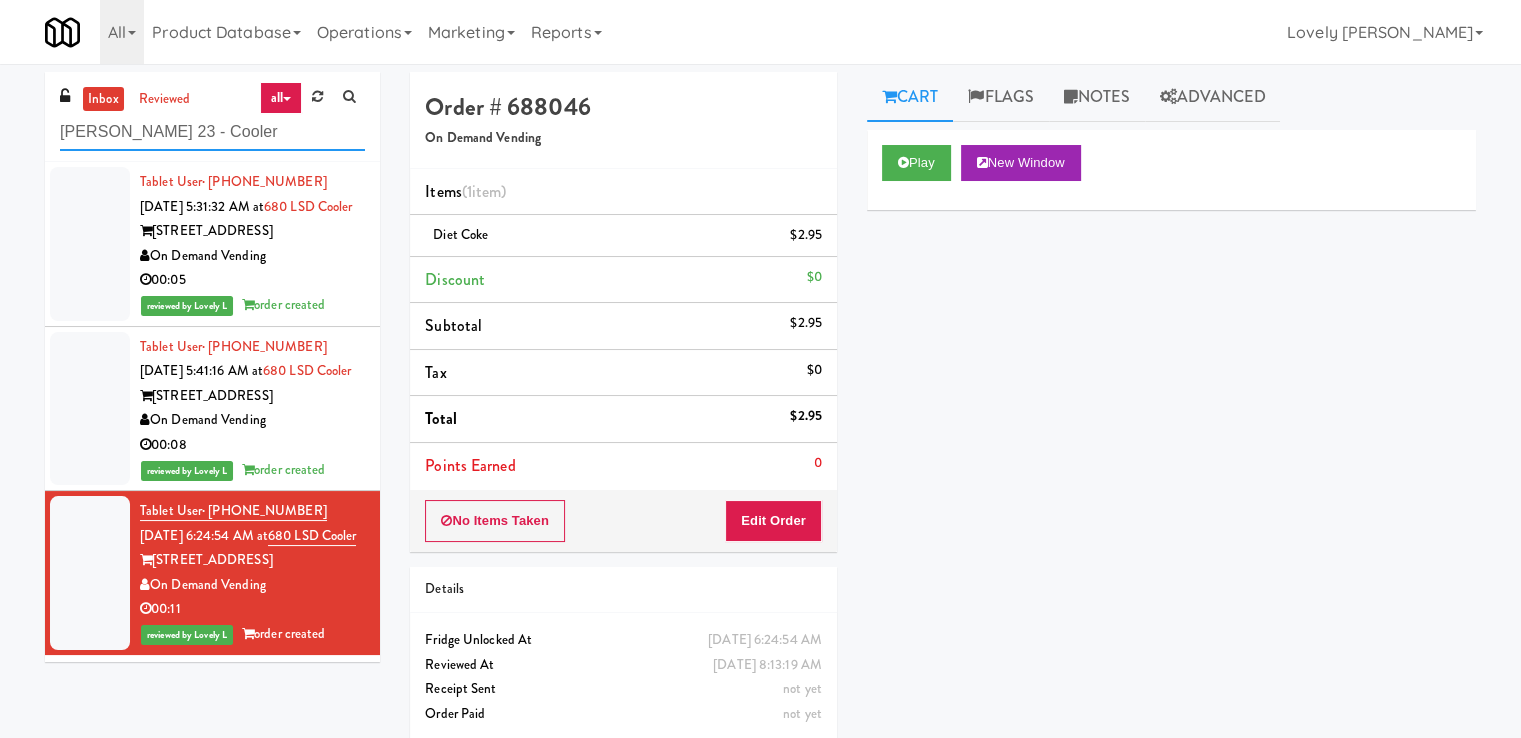 type on "[PERSON_NAME] 23 - Cooler" 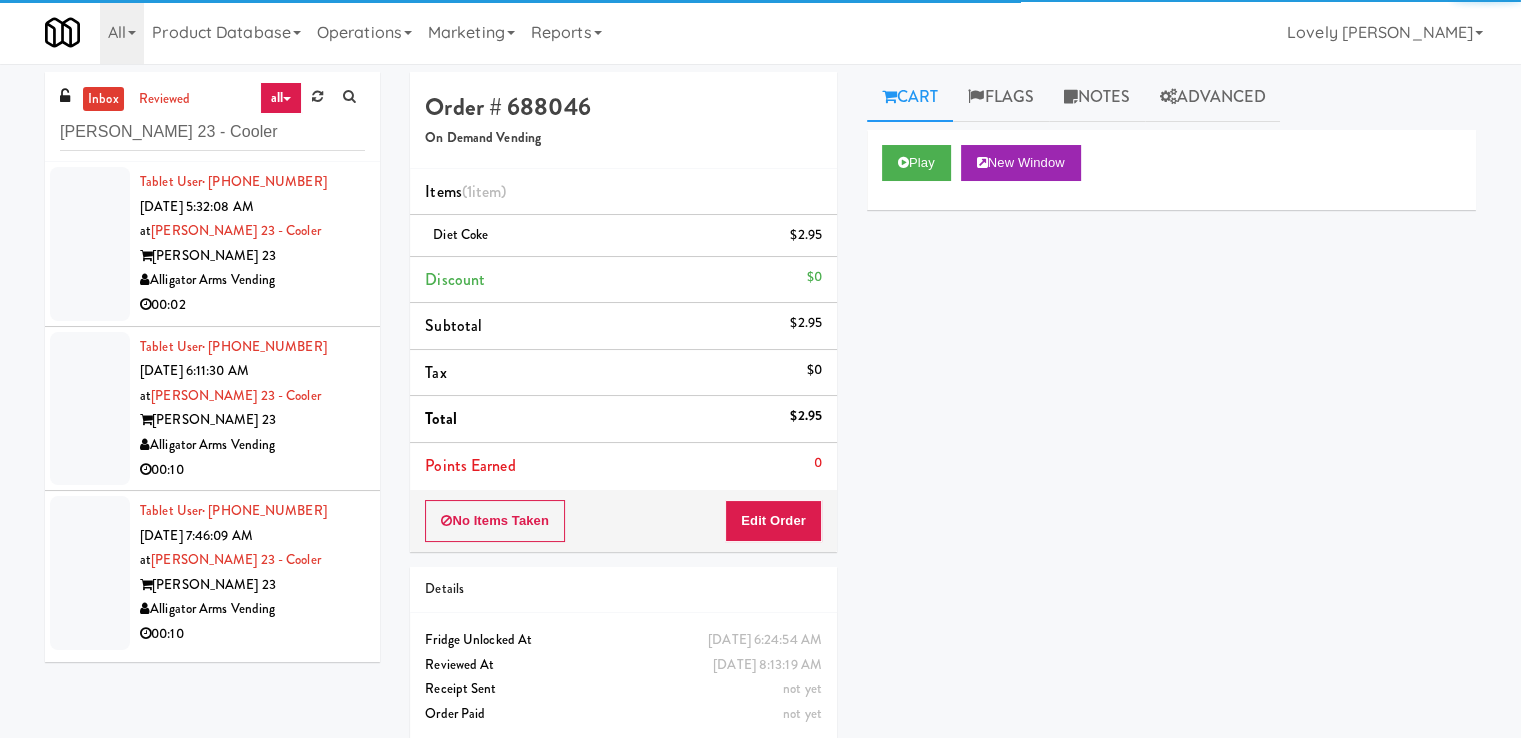 click on "00:02" at bounding box center (252, 305) 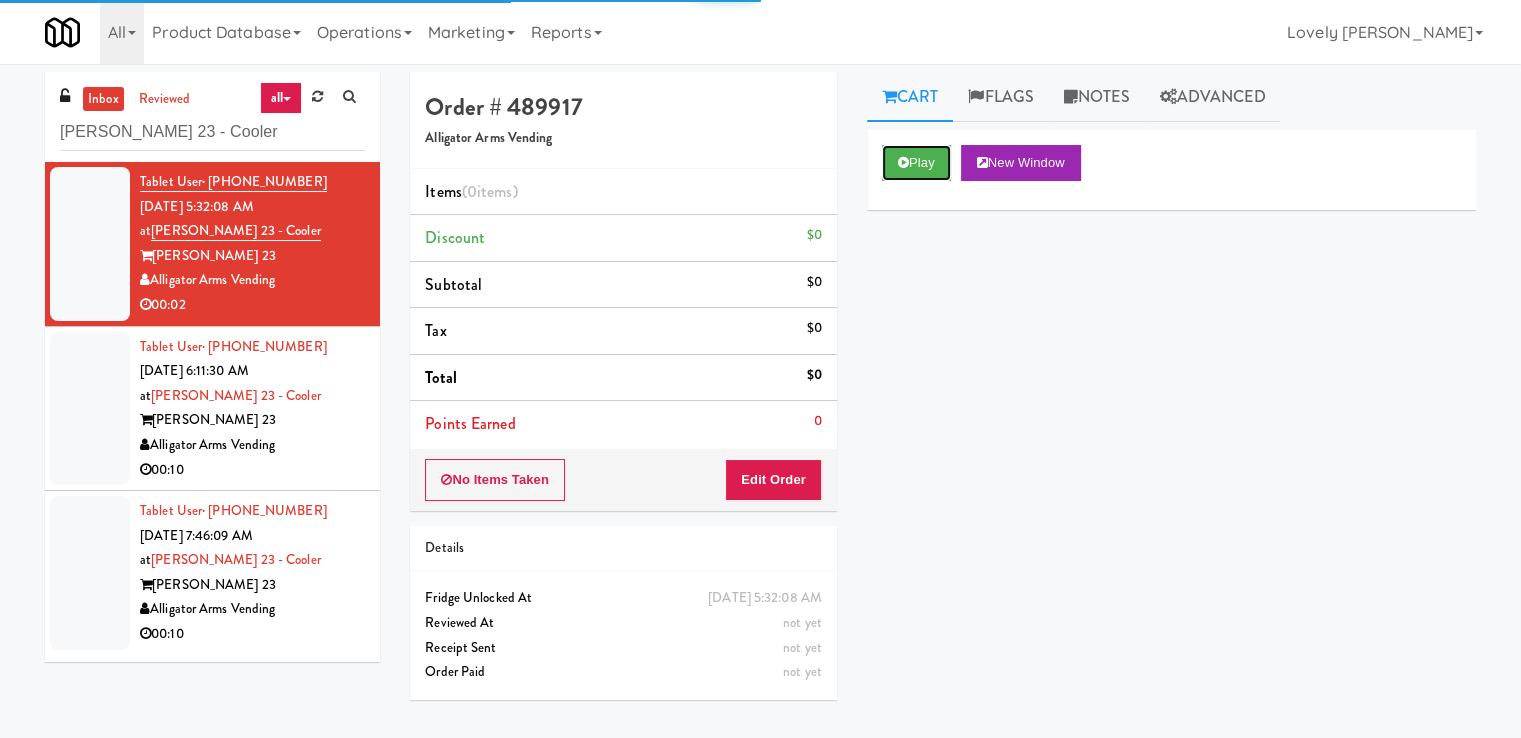 drag, startPoint x: 900, startPoint y: 148, endPoint x: 844, endPoint y: 353, distance: 212.51117 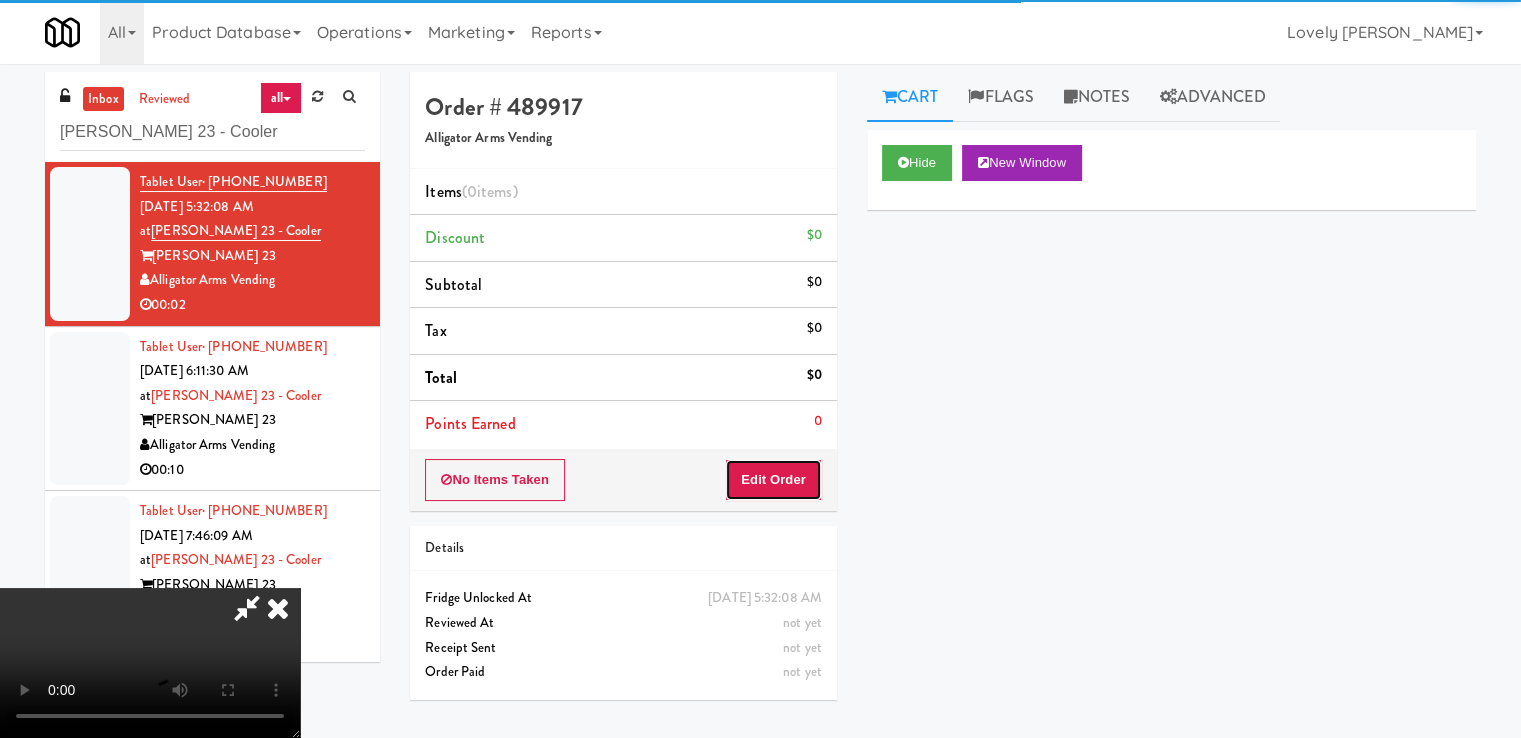 click on "Edit Order" at bounding box center (773, 480) 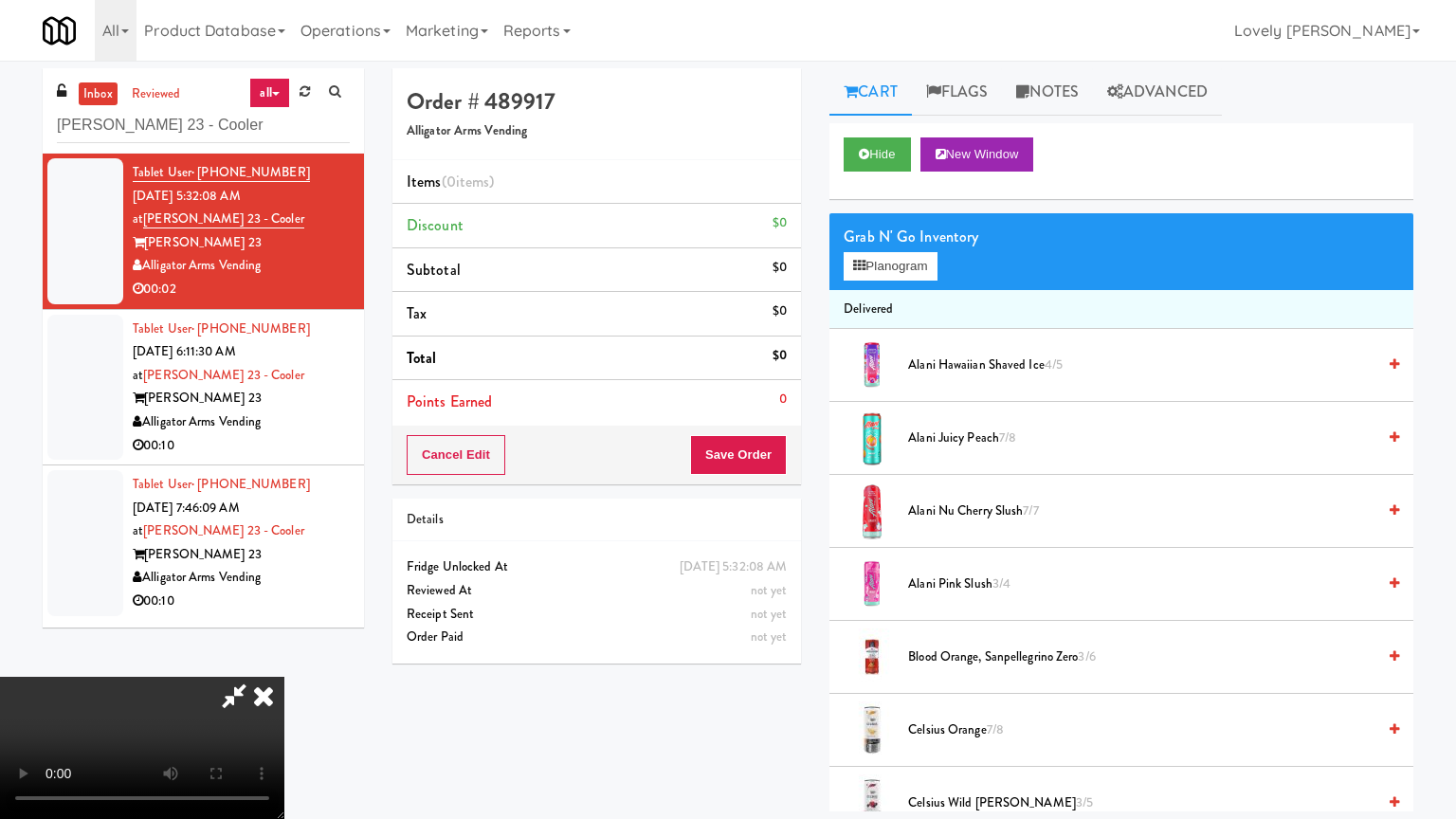 type 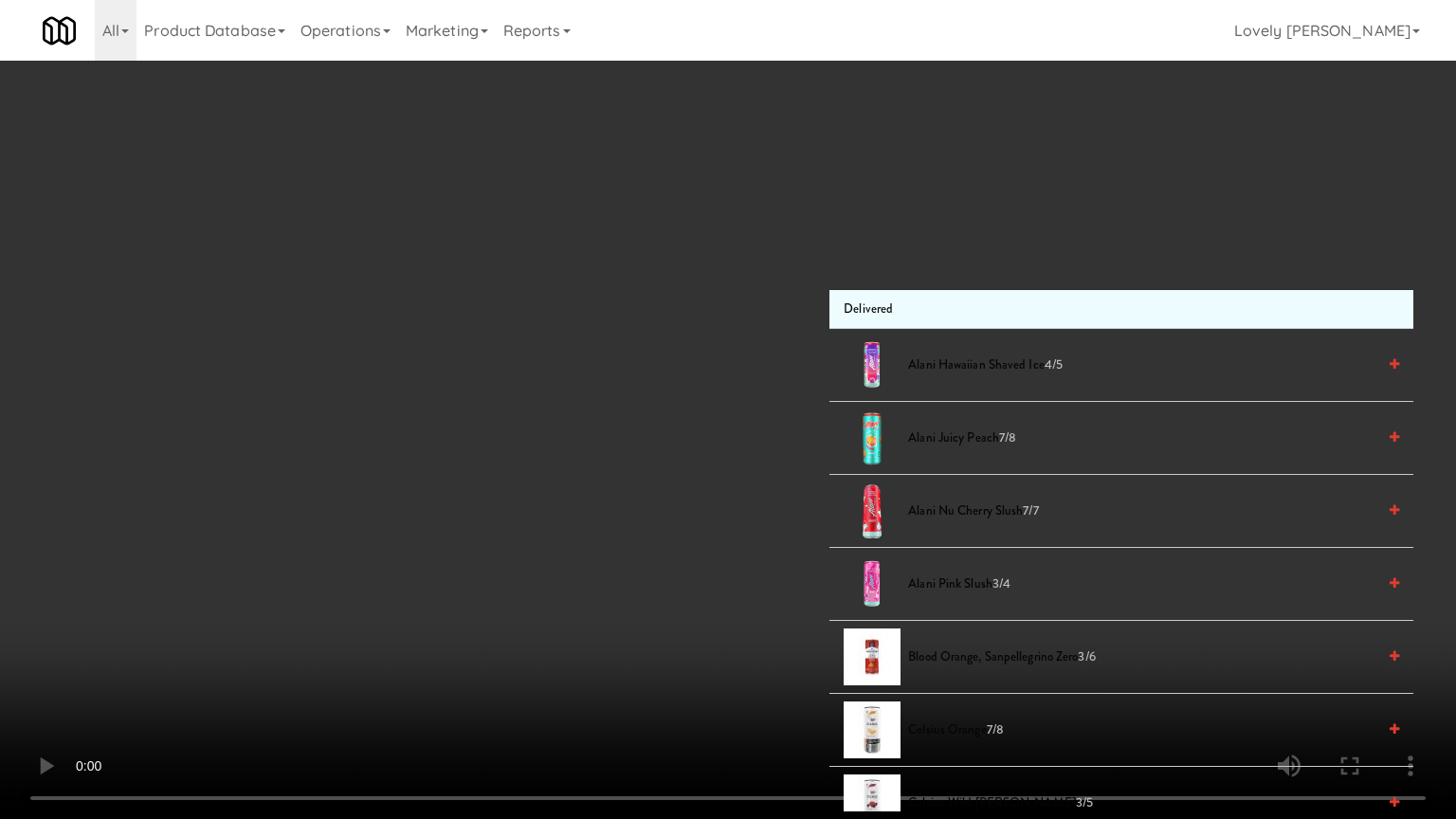 click at bounding box center (728, 410) 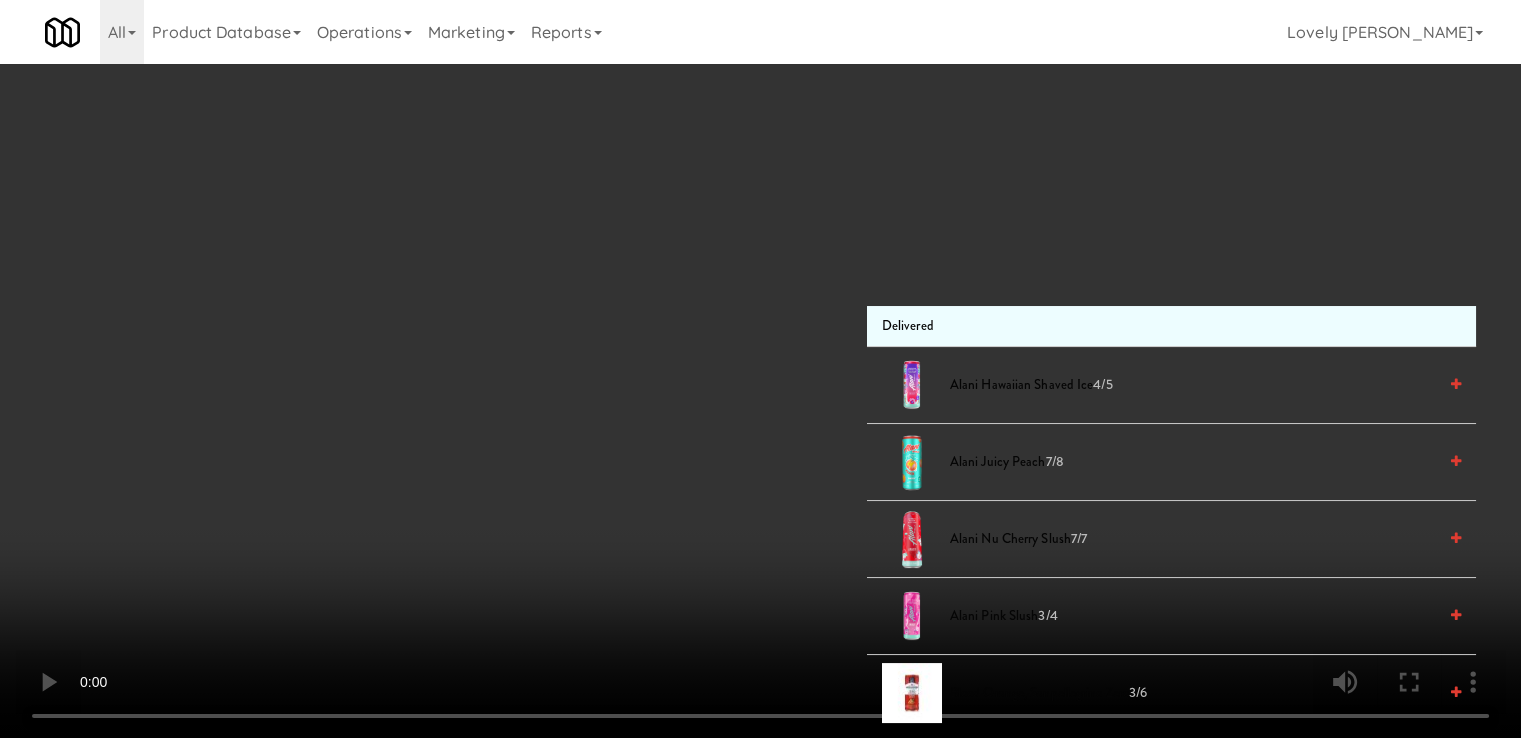drag, startPoint x: 1110, startPoint y: 86, endPoint x: 1056, endPoint y: 185, distance: 112.76968 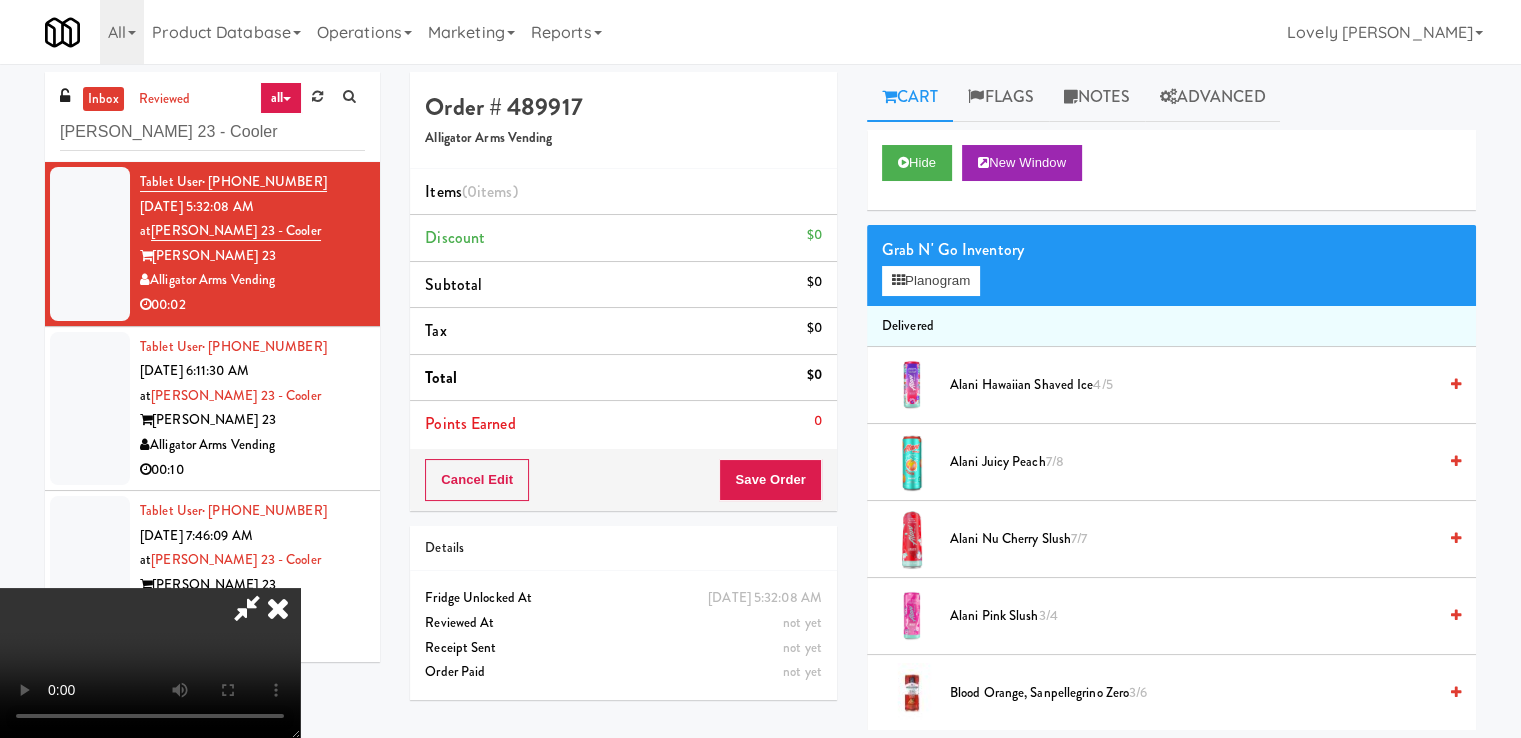 click on "Notes" at bounding box center [1097, 97] 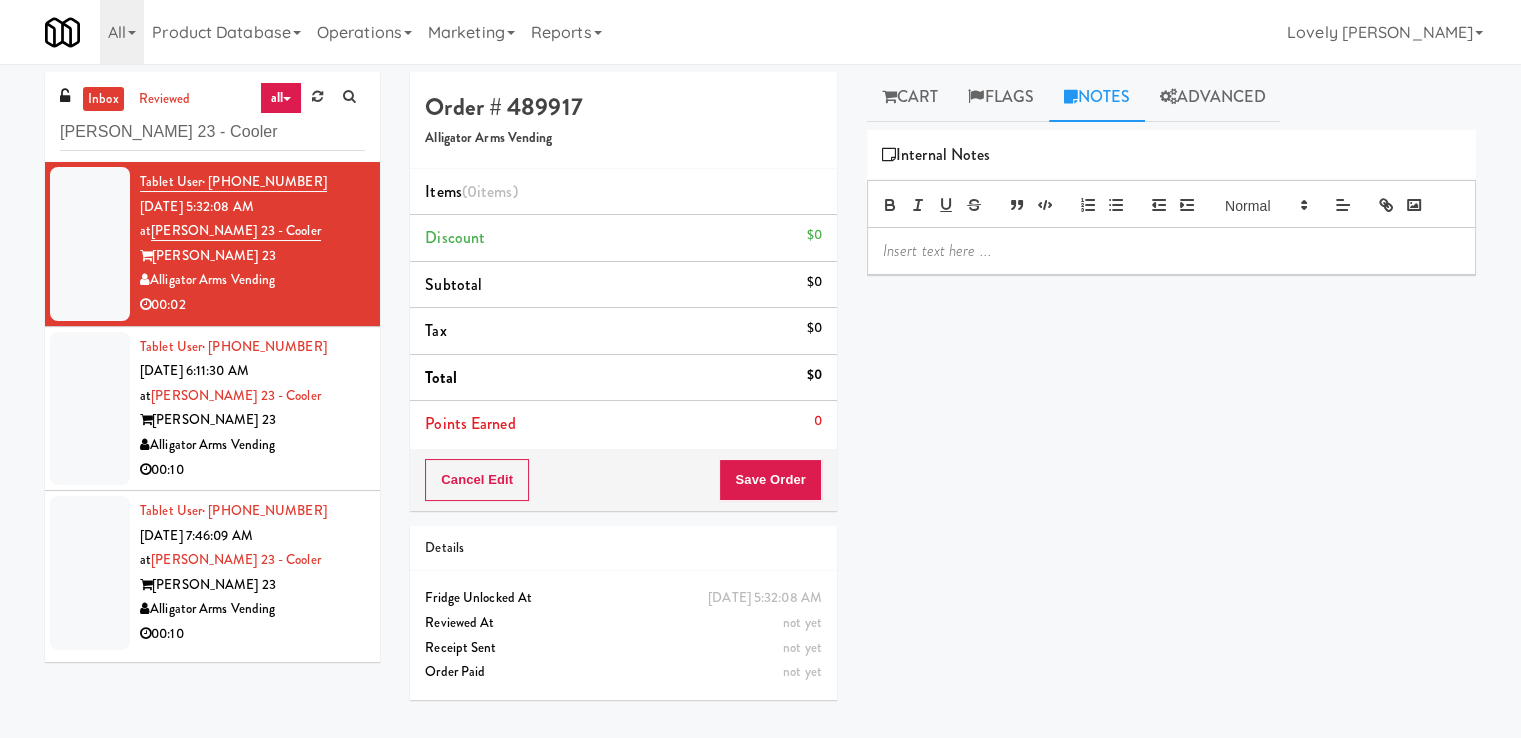 click at bounding box center (1171, 251) 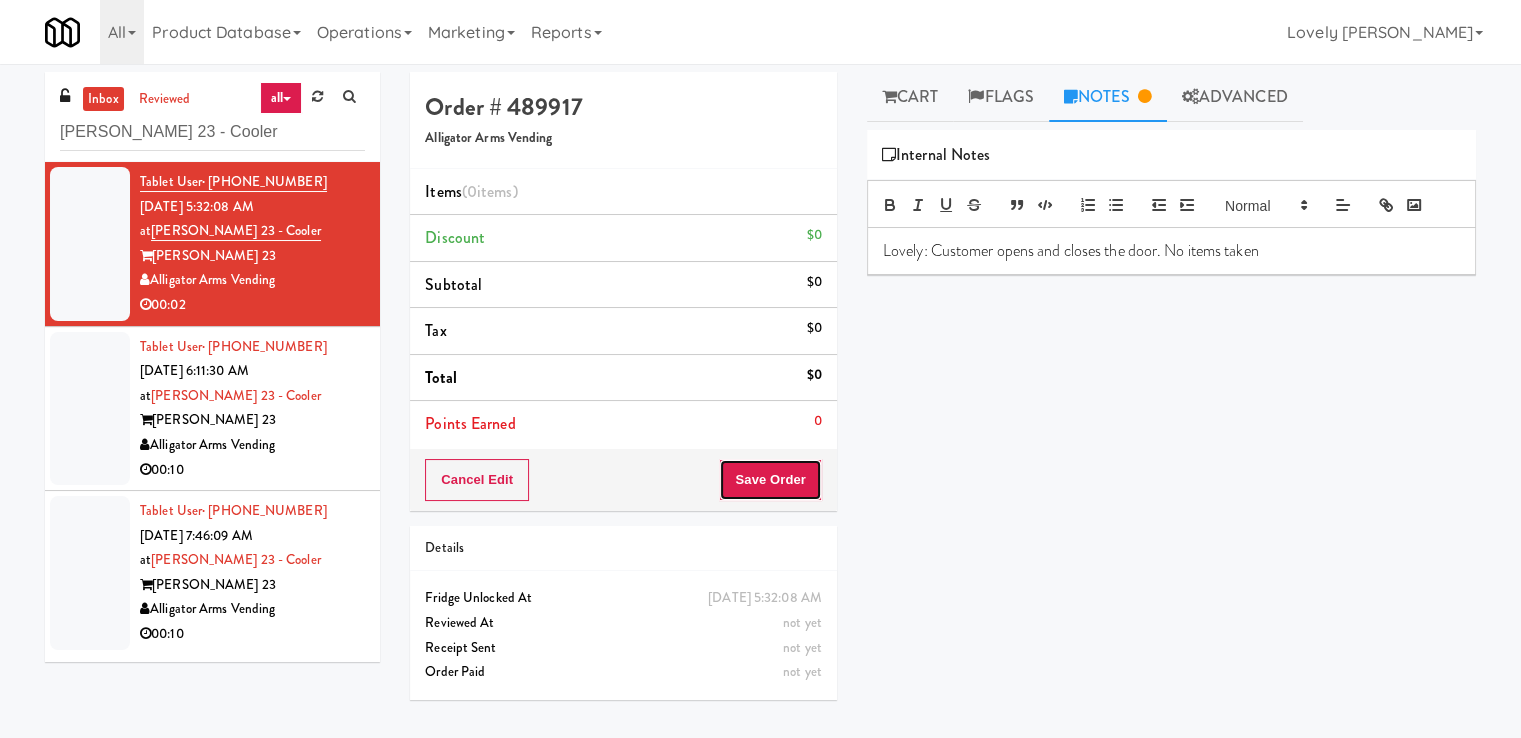 click on "Save Order" at bounding box center (770, 480) 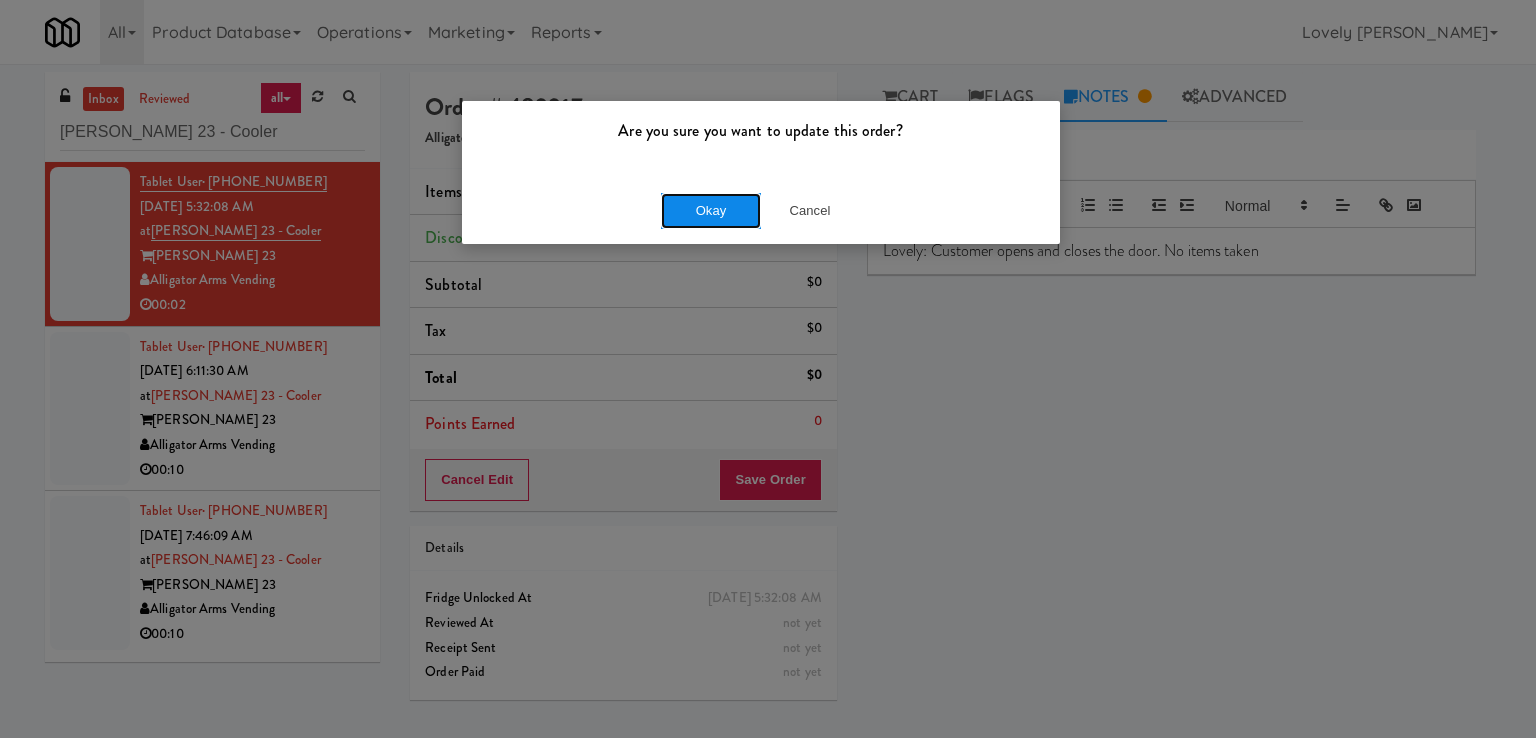 click on "Okay" at bounding box center [711, 211] 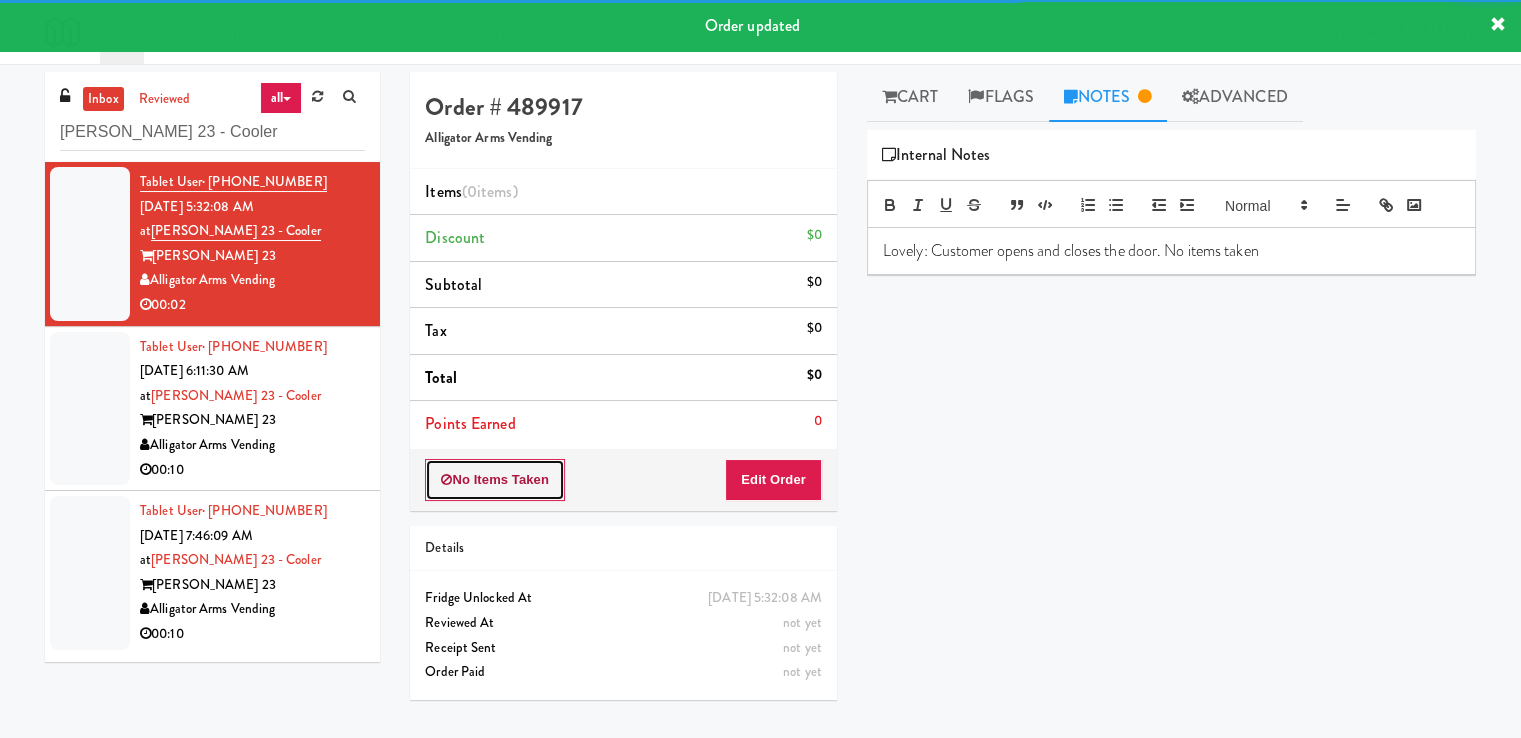 click on "No Items Taken" at bounding box center (495, 480) 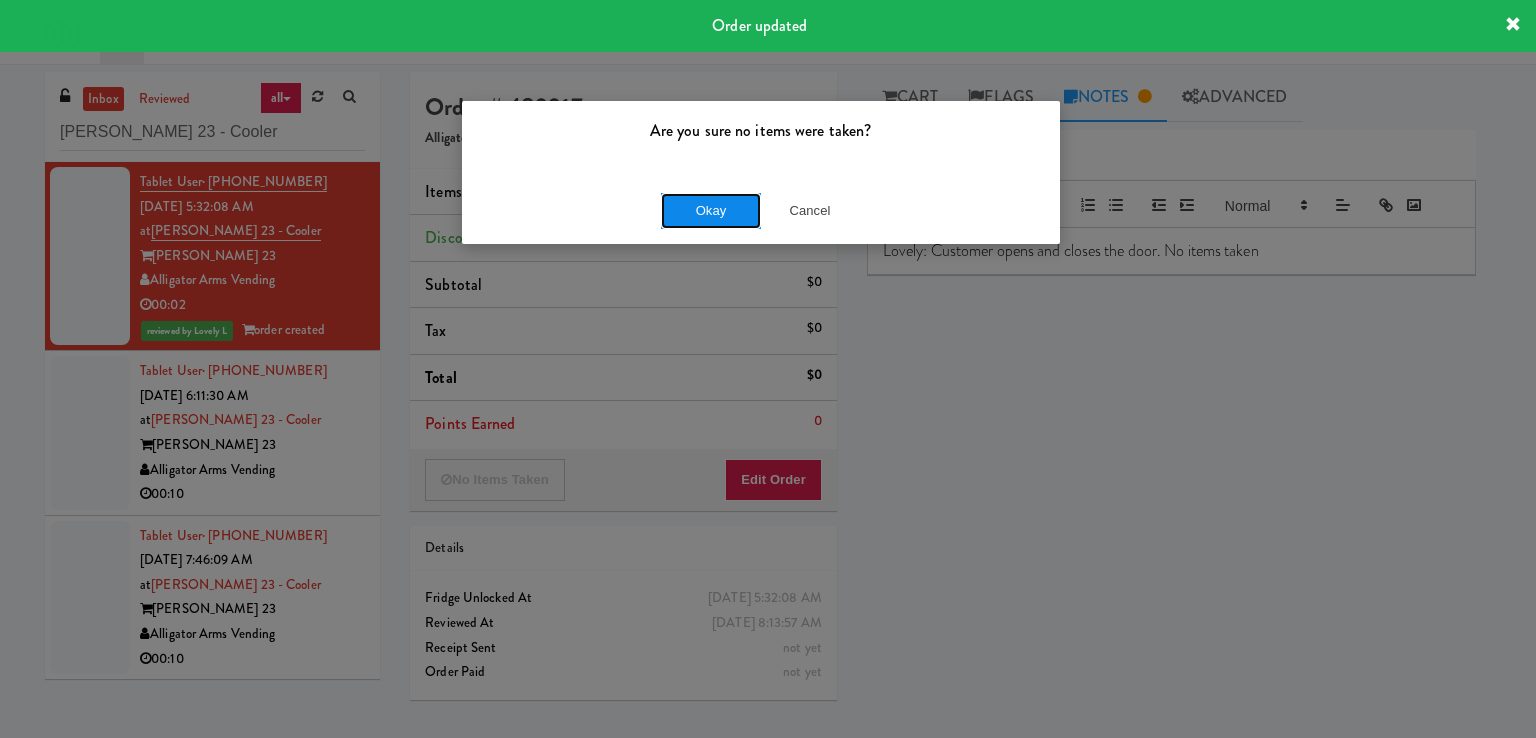 click on "Okay" at bounding box center [711, 211] 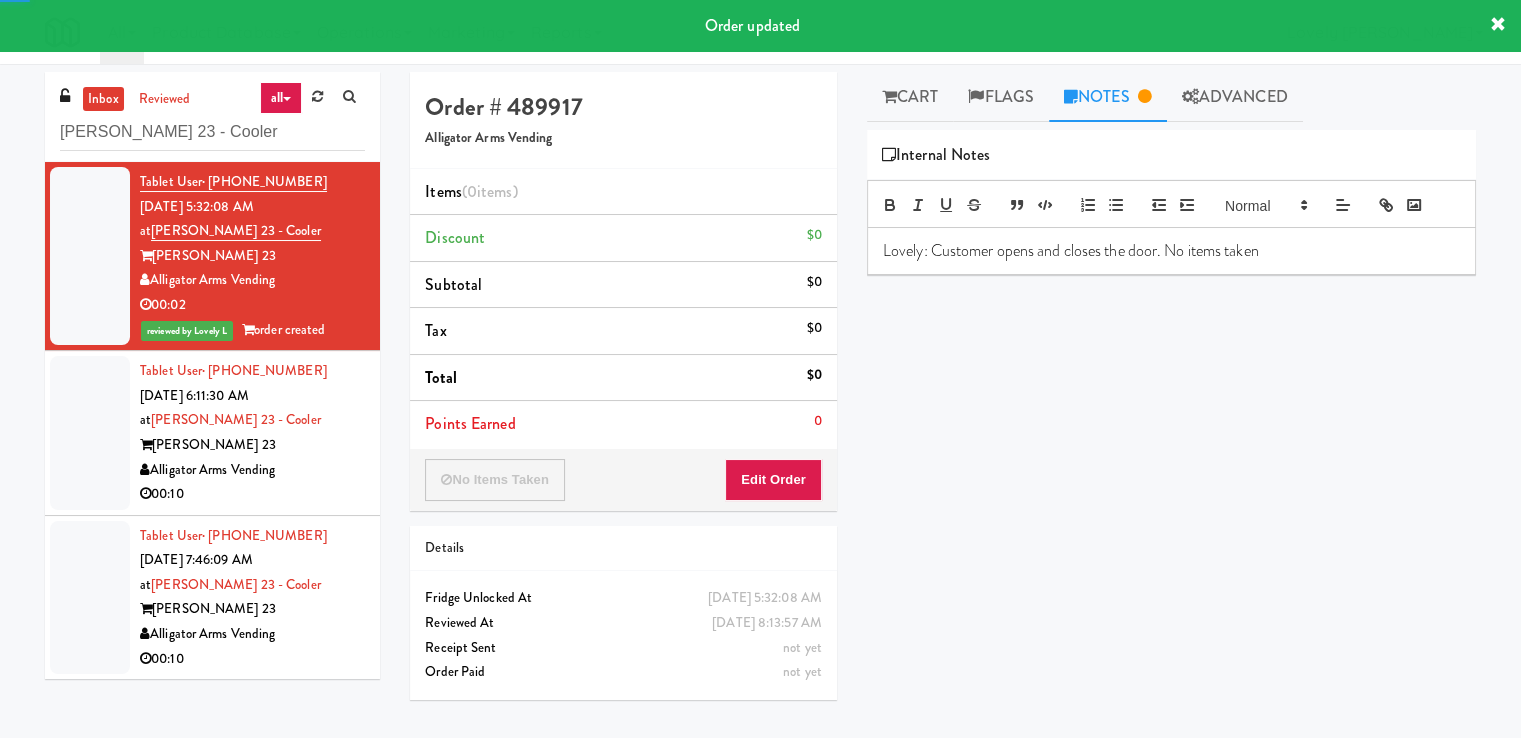 click on "Alligator Arms Vending" at bounding box center [252, 470] 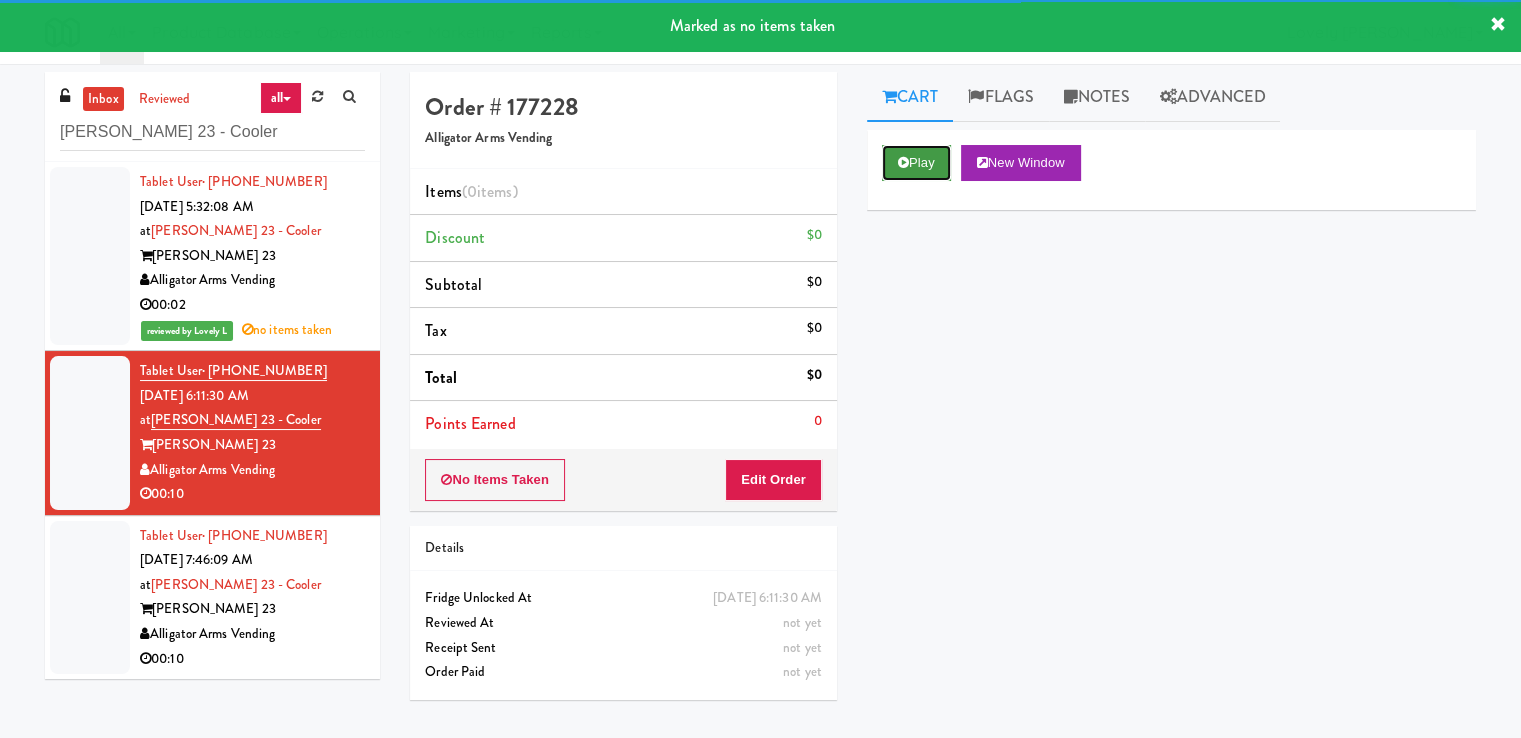 click on "Play" at bounding box center [916, 163] 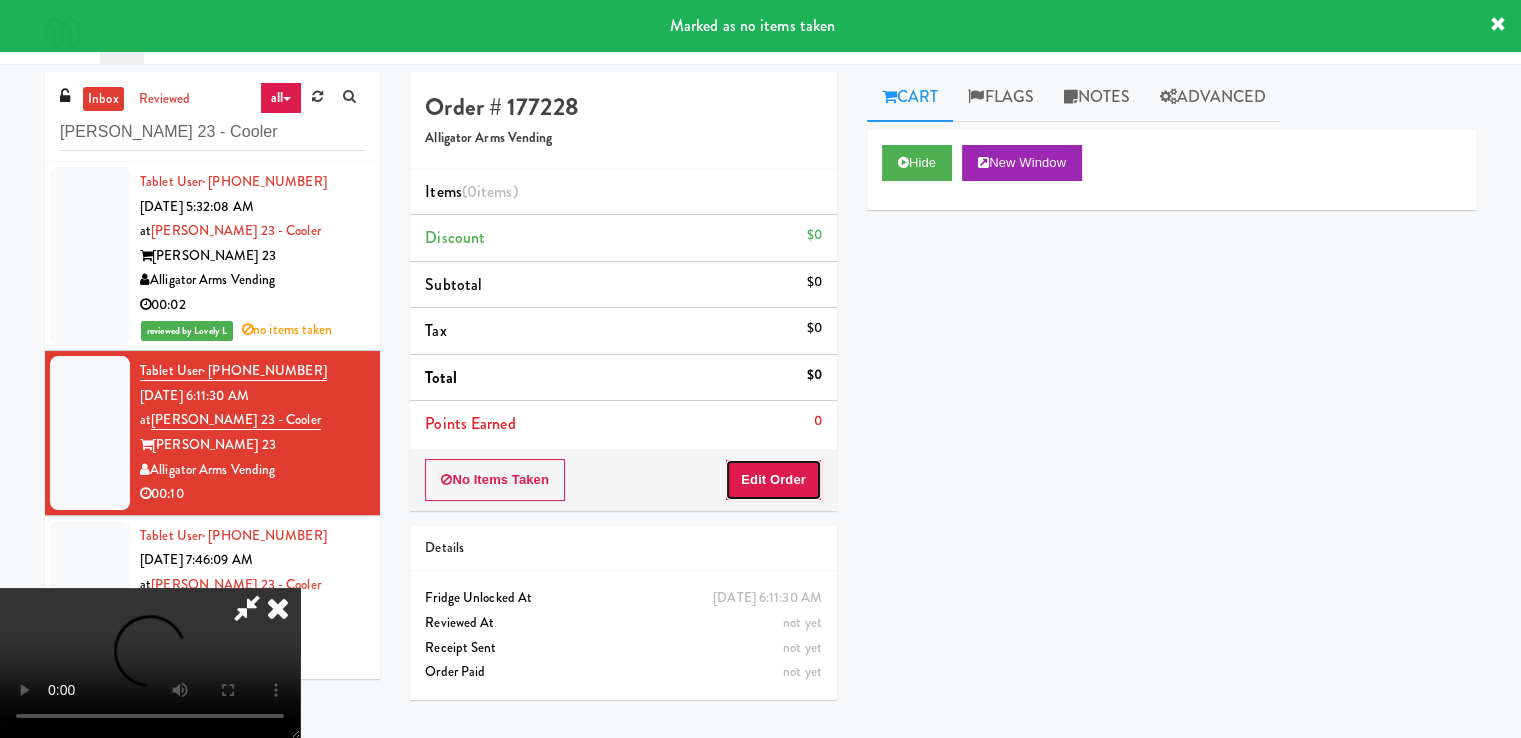 click on "Edit Order" at bounding box center (773, 480) 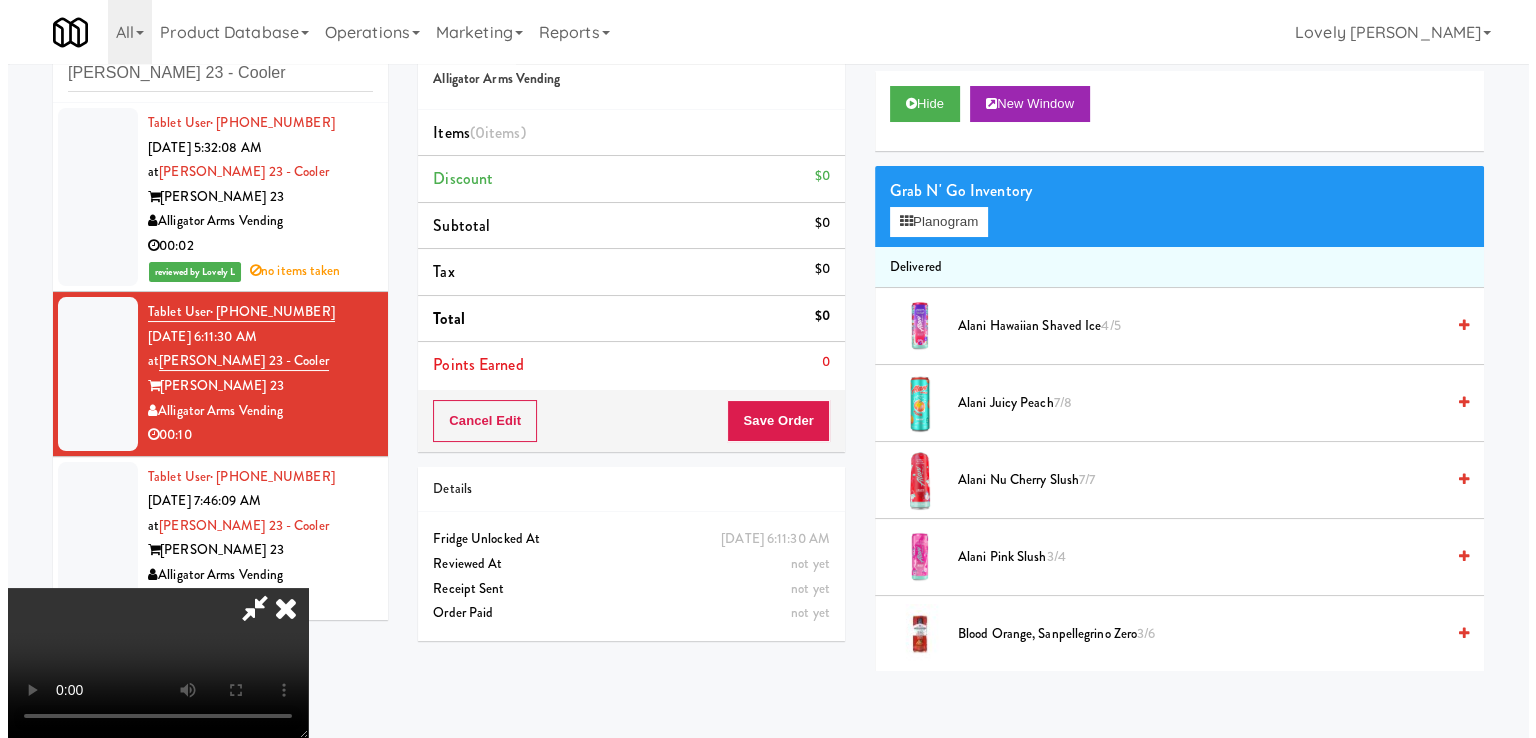 scroll, scrollTop: 64, scrollLeft: 0, axis: vertical 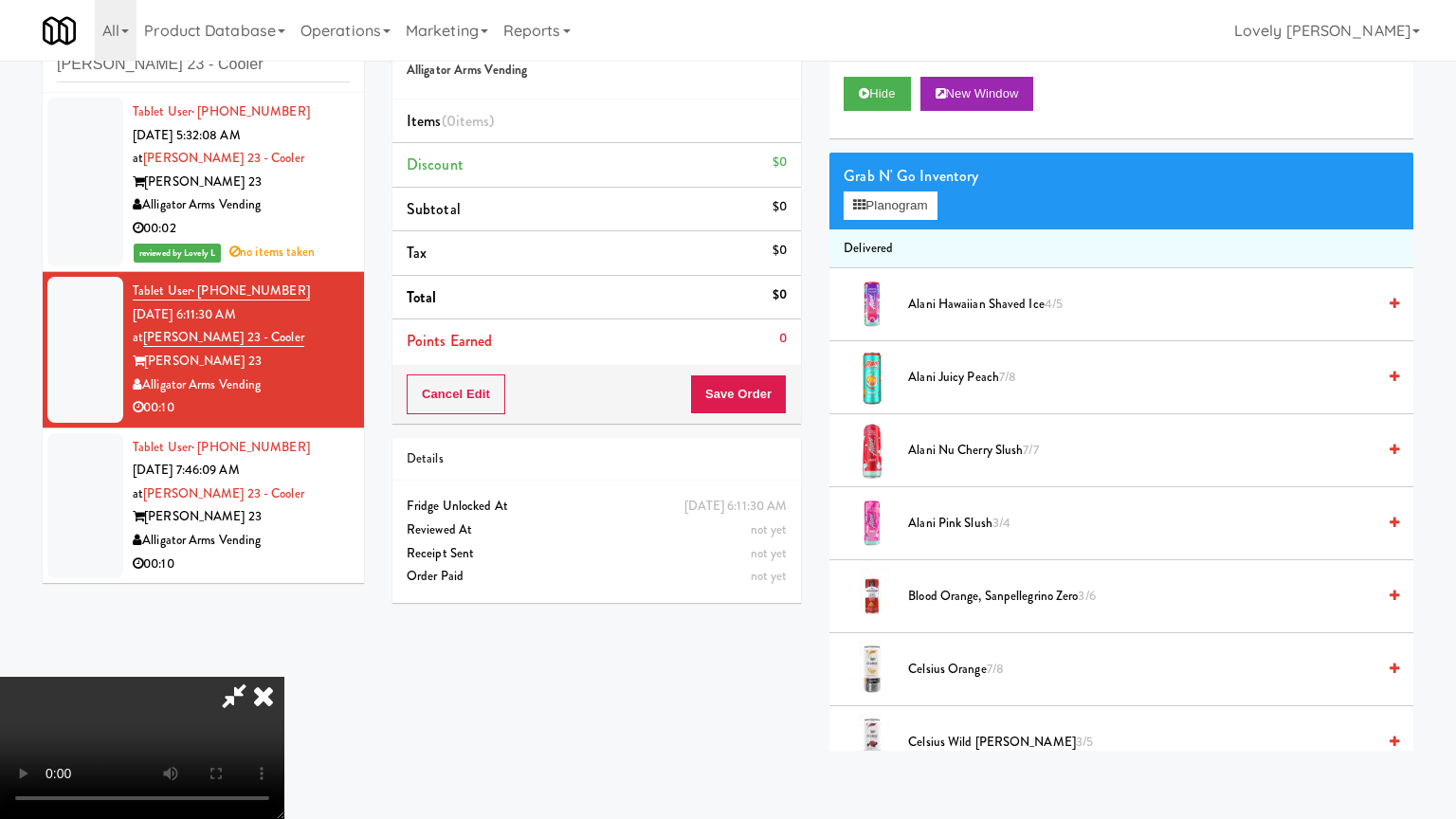 type 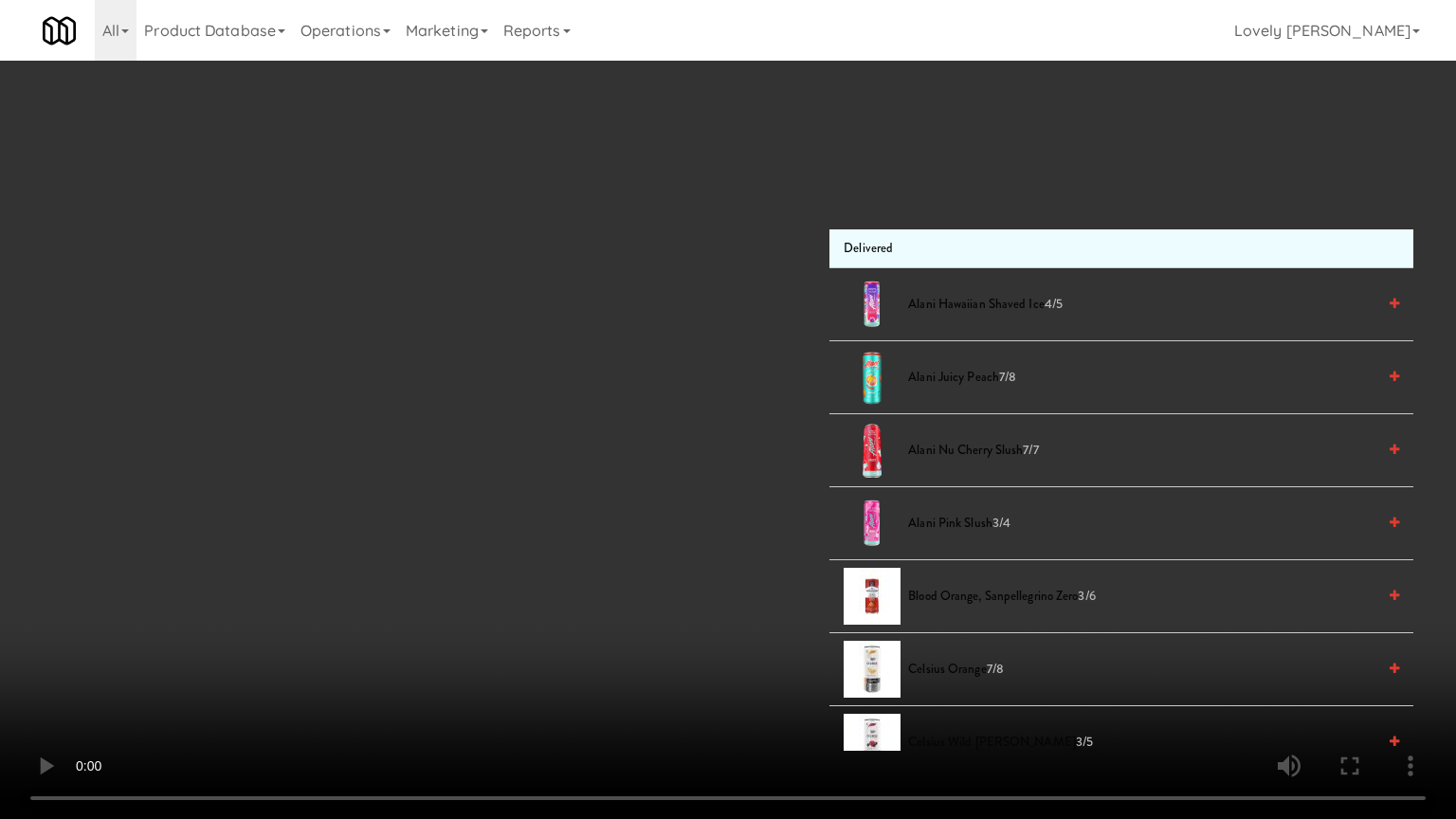 click at bounding box center (728, 410) 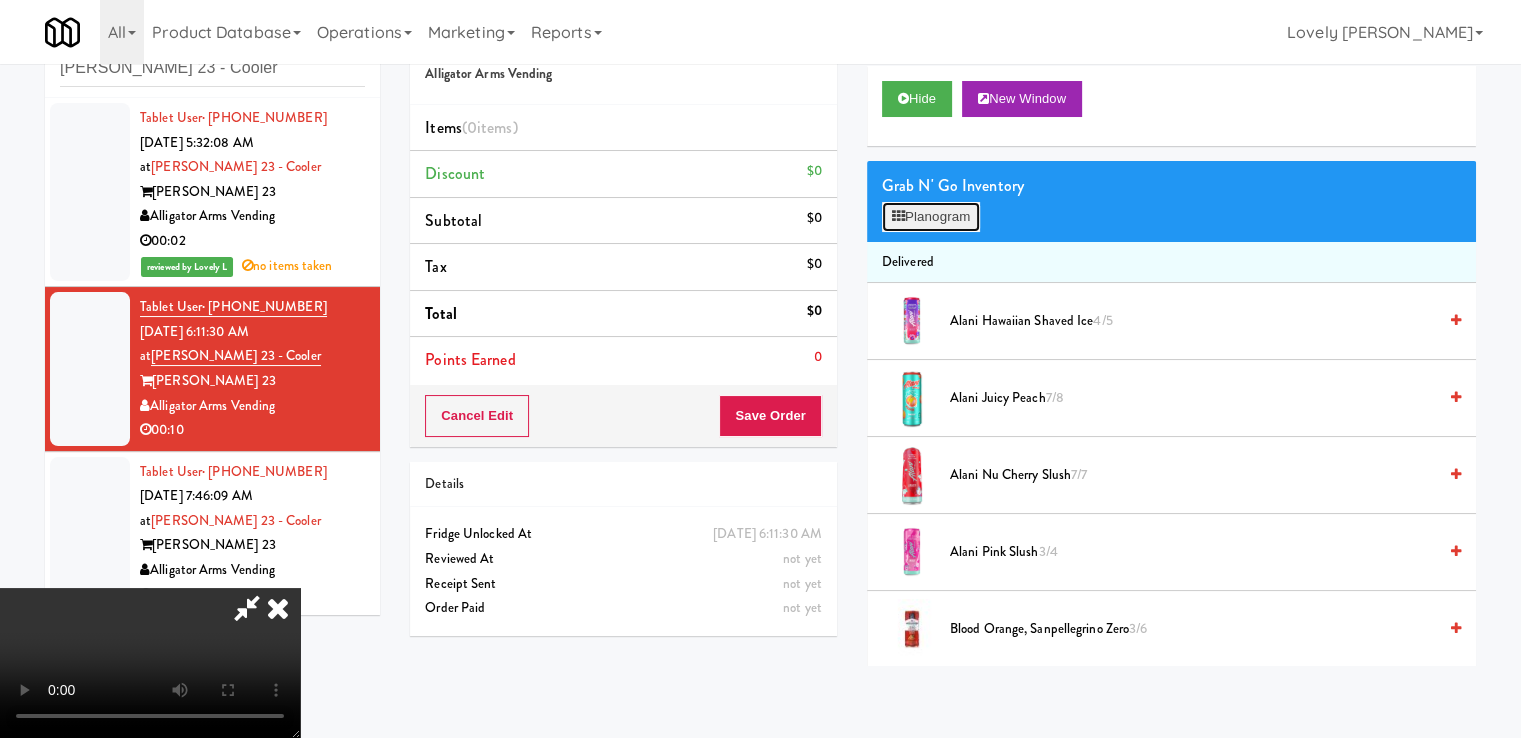 click on "Planogram" at bounding box center (931, 217) 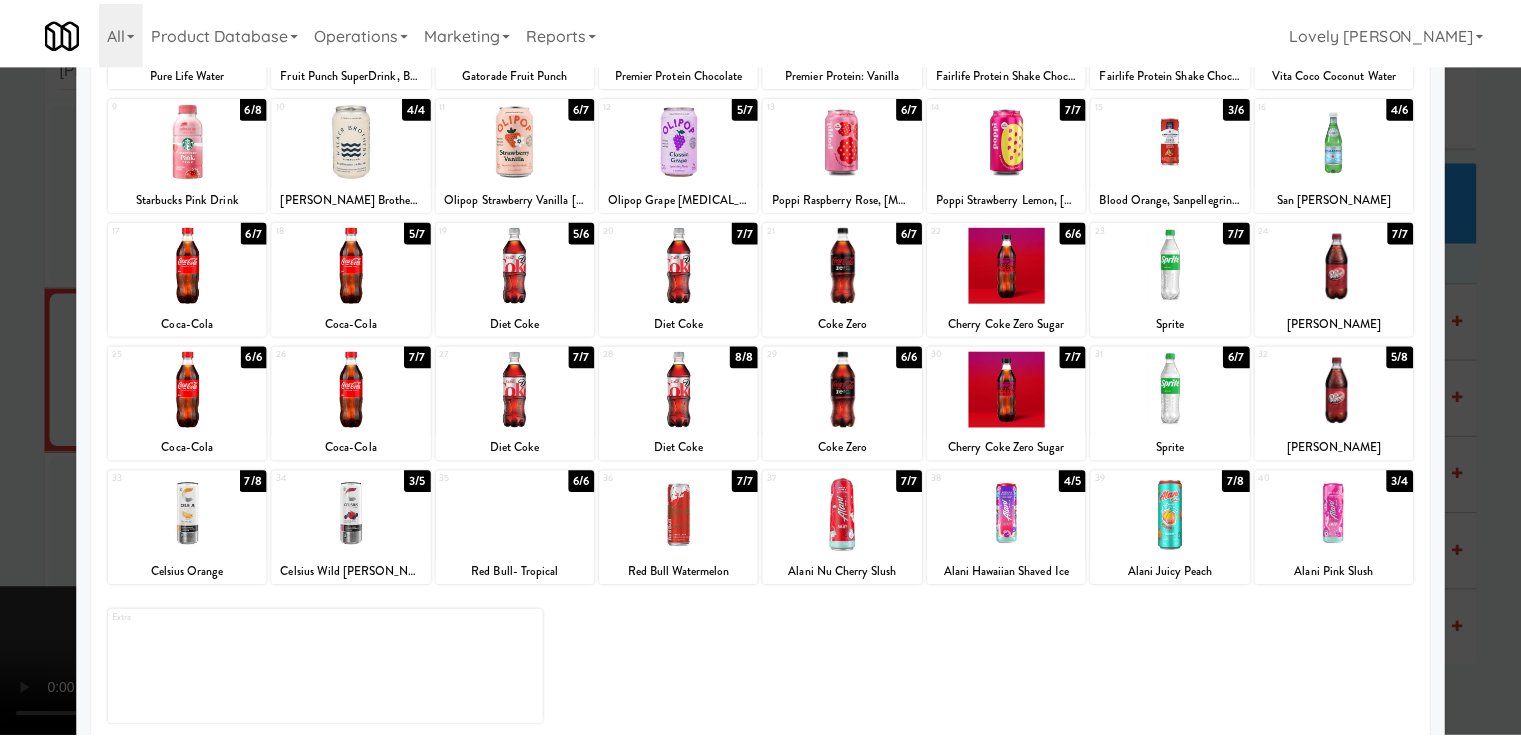 scroll, scrollTop: 244, scrollLeft: 0, axis: vertical 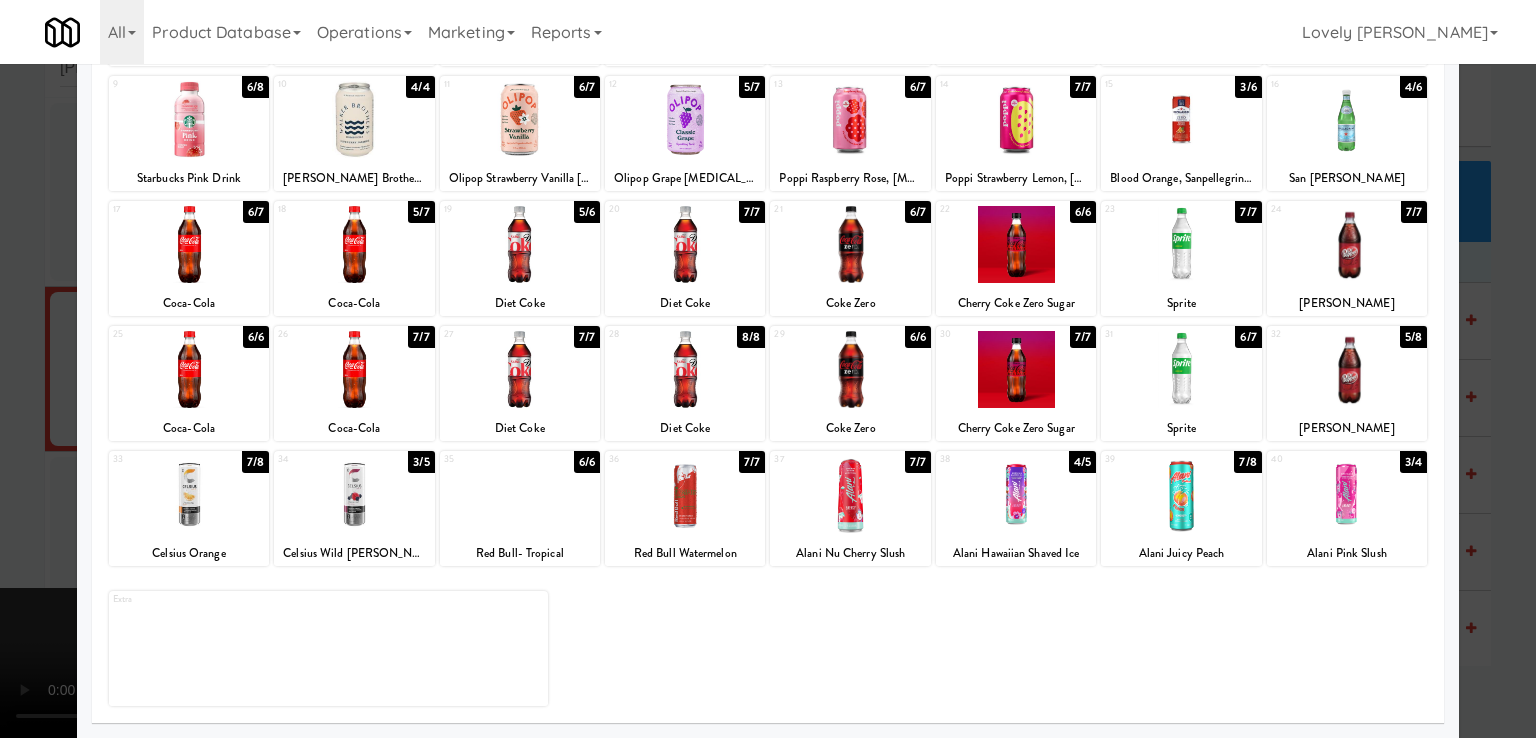 click at bounding box center (189, 494) 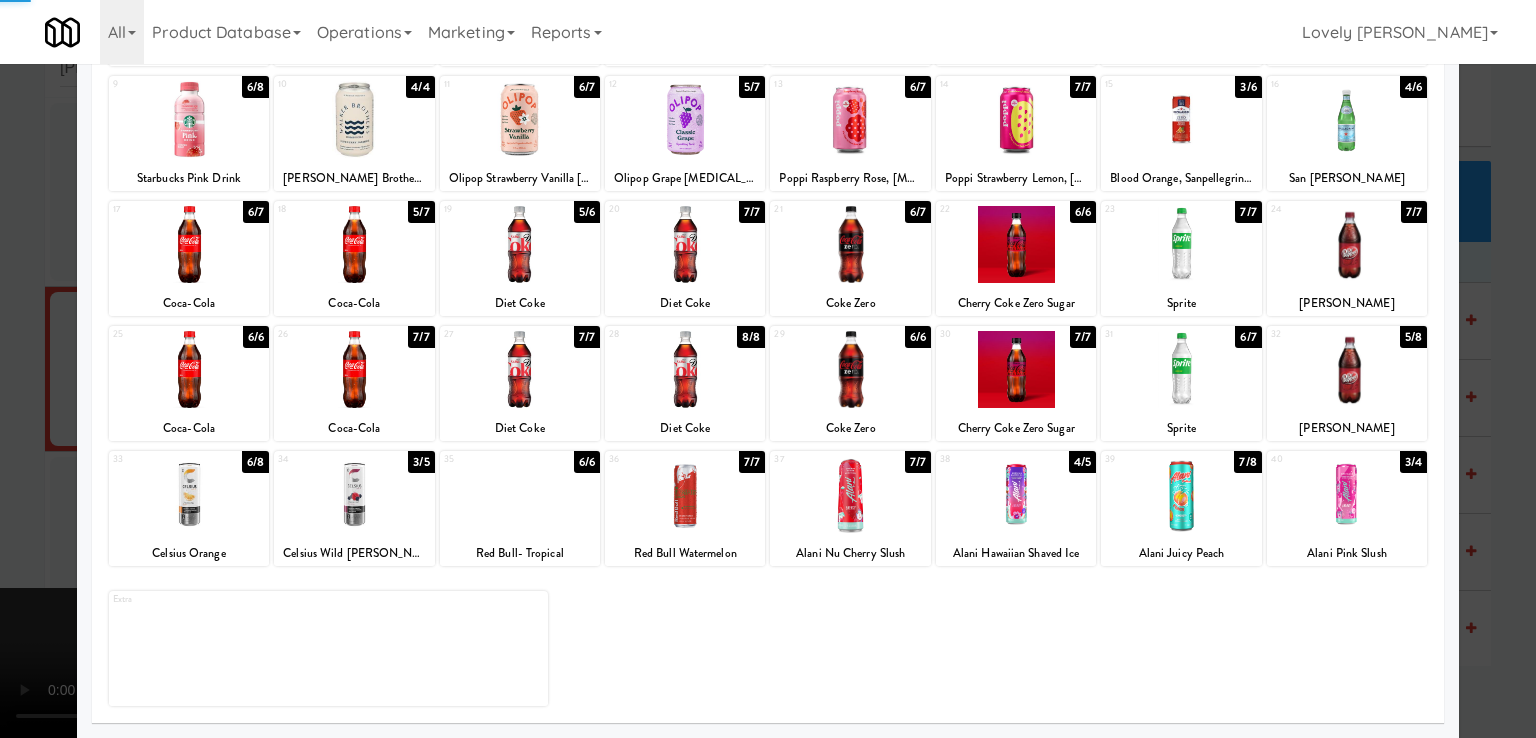 click at bounding box center [189, 494] 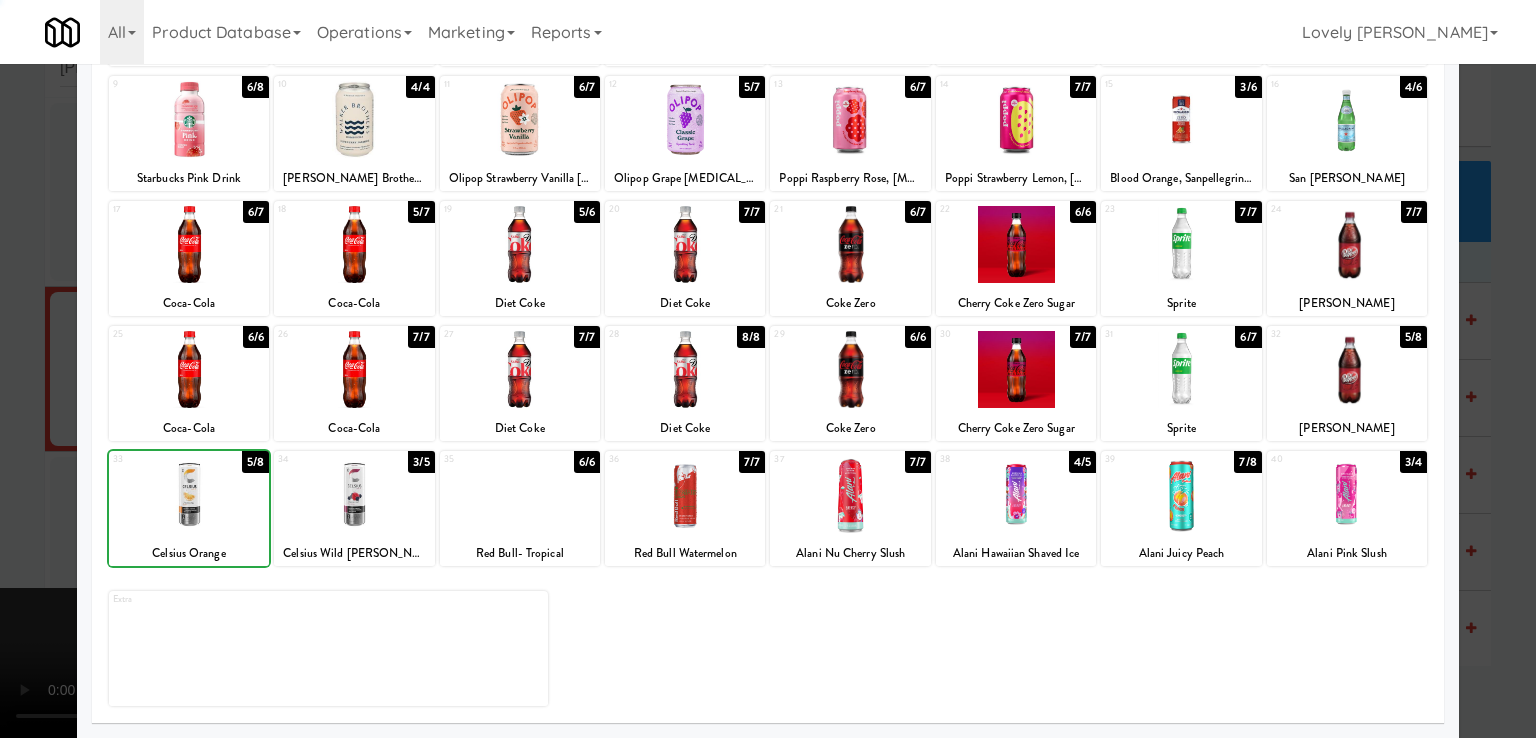click at bounding box center (189, 494) 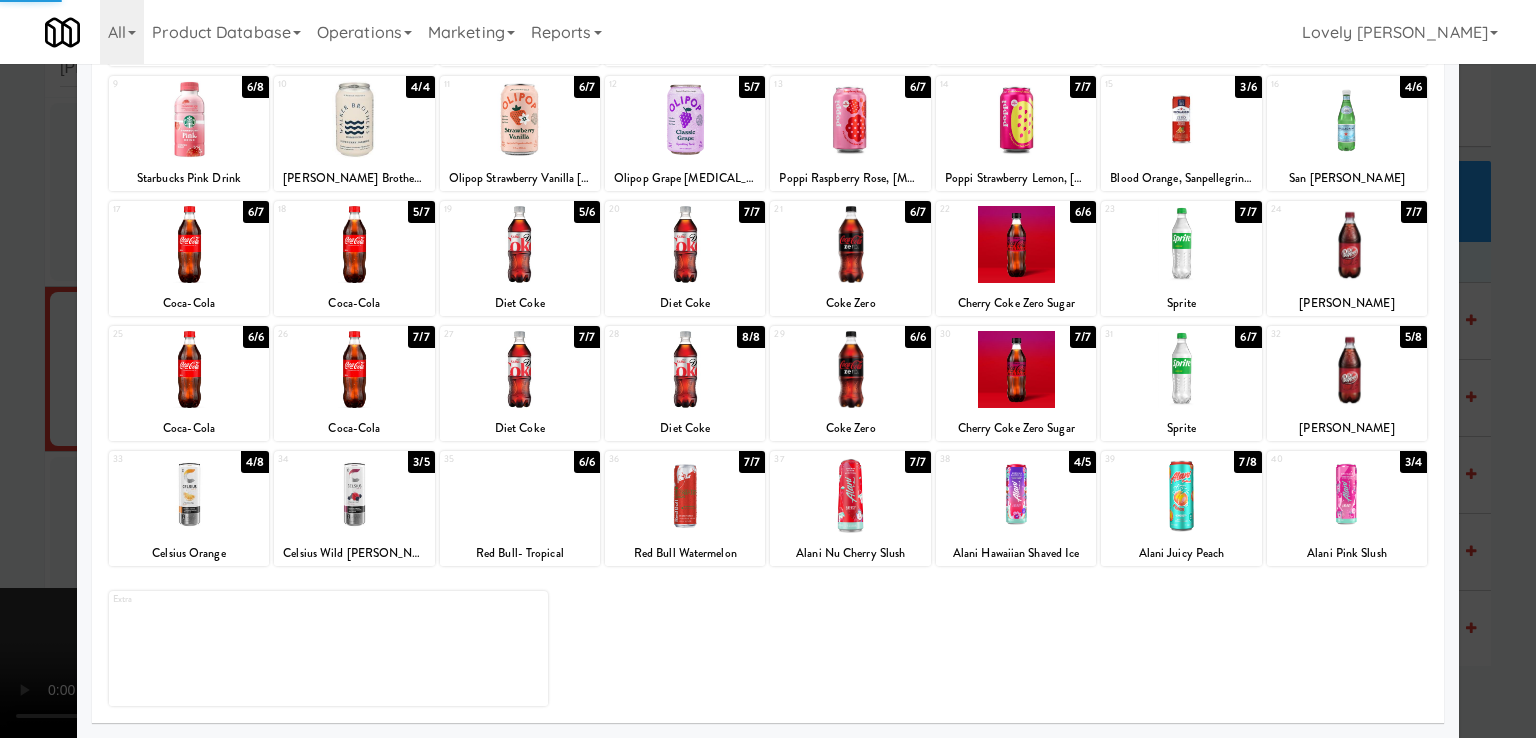 click at bounding box center (768, 369) 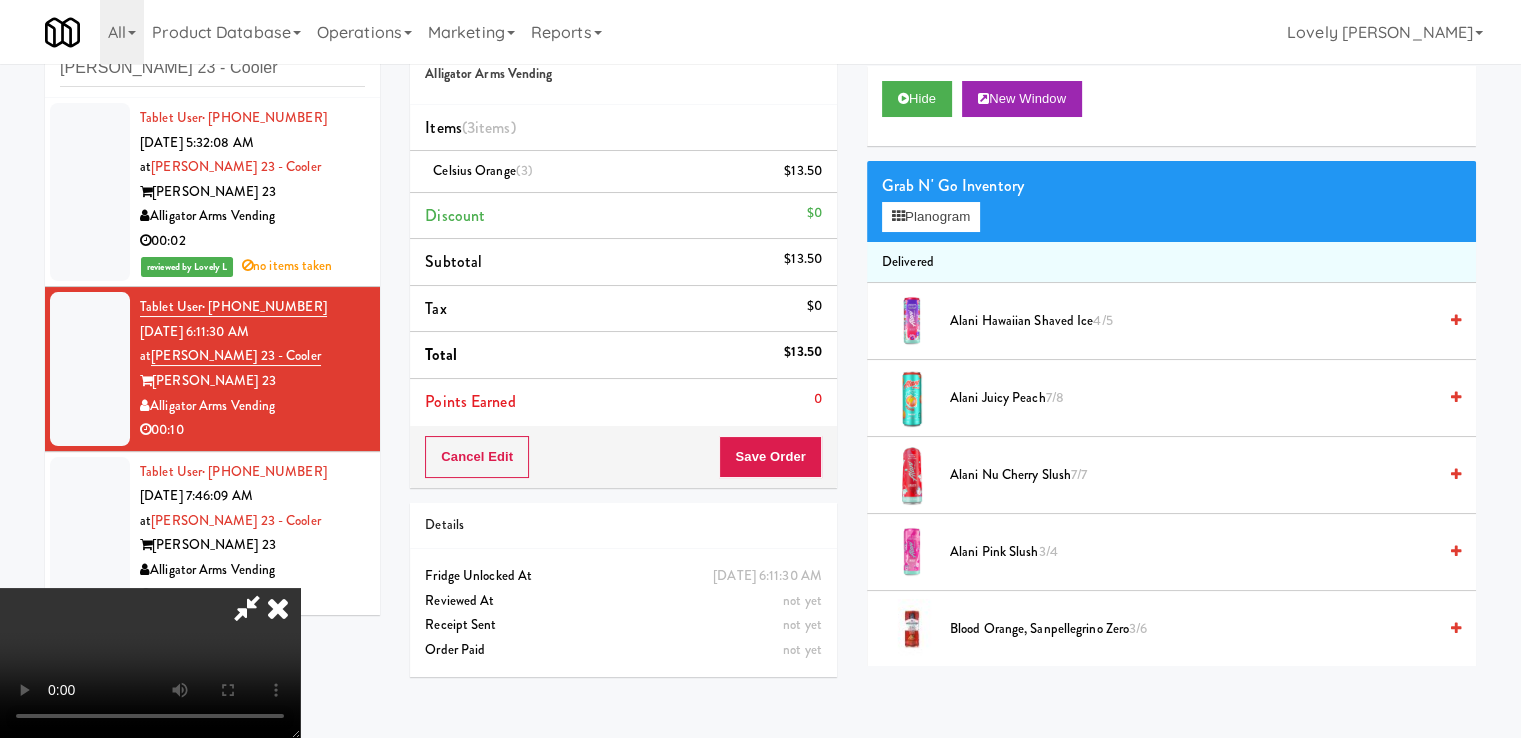 click at bounding box center [247, 608] 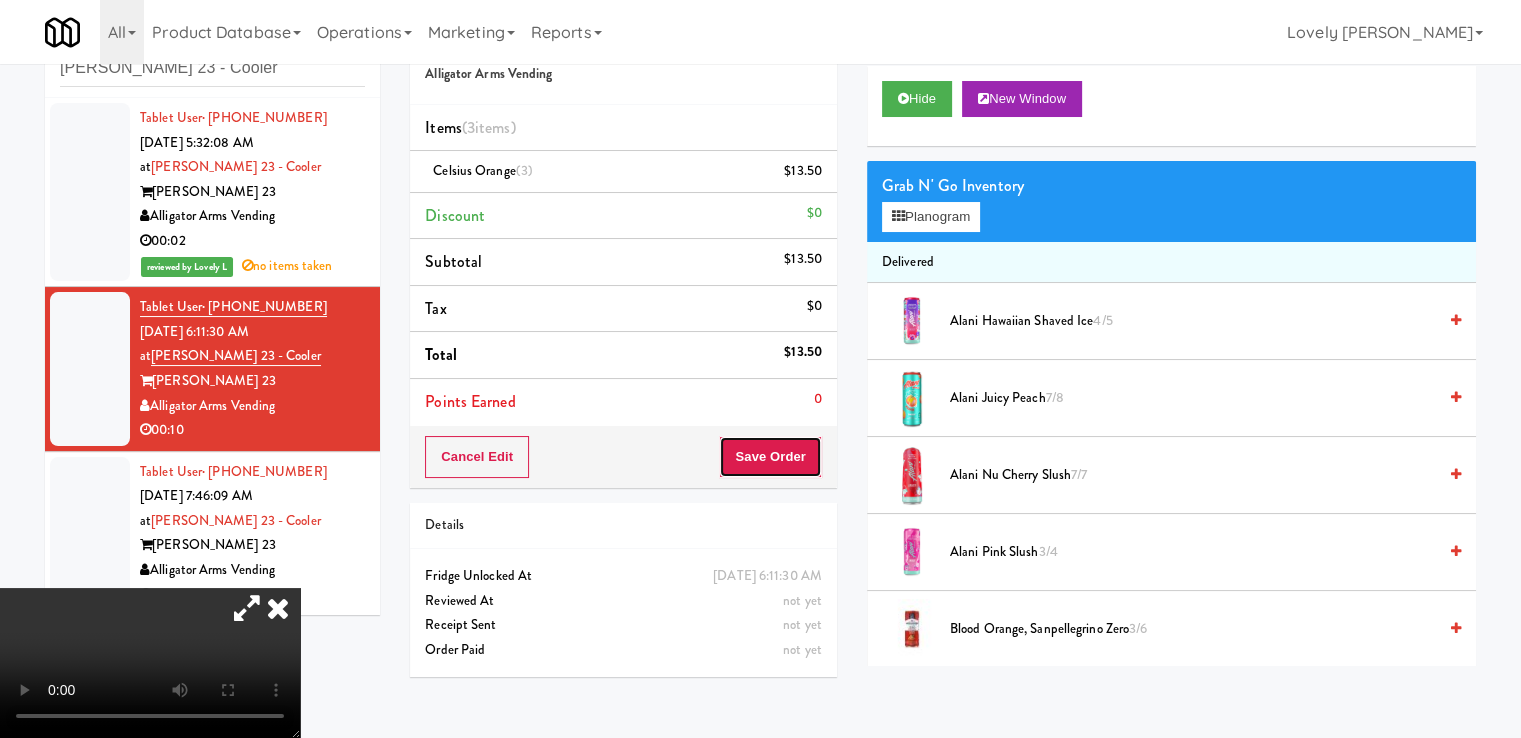 click on "Save Order" at bounding box center [770, 457] 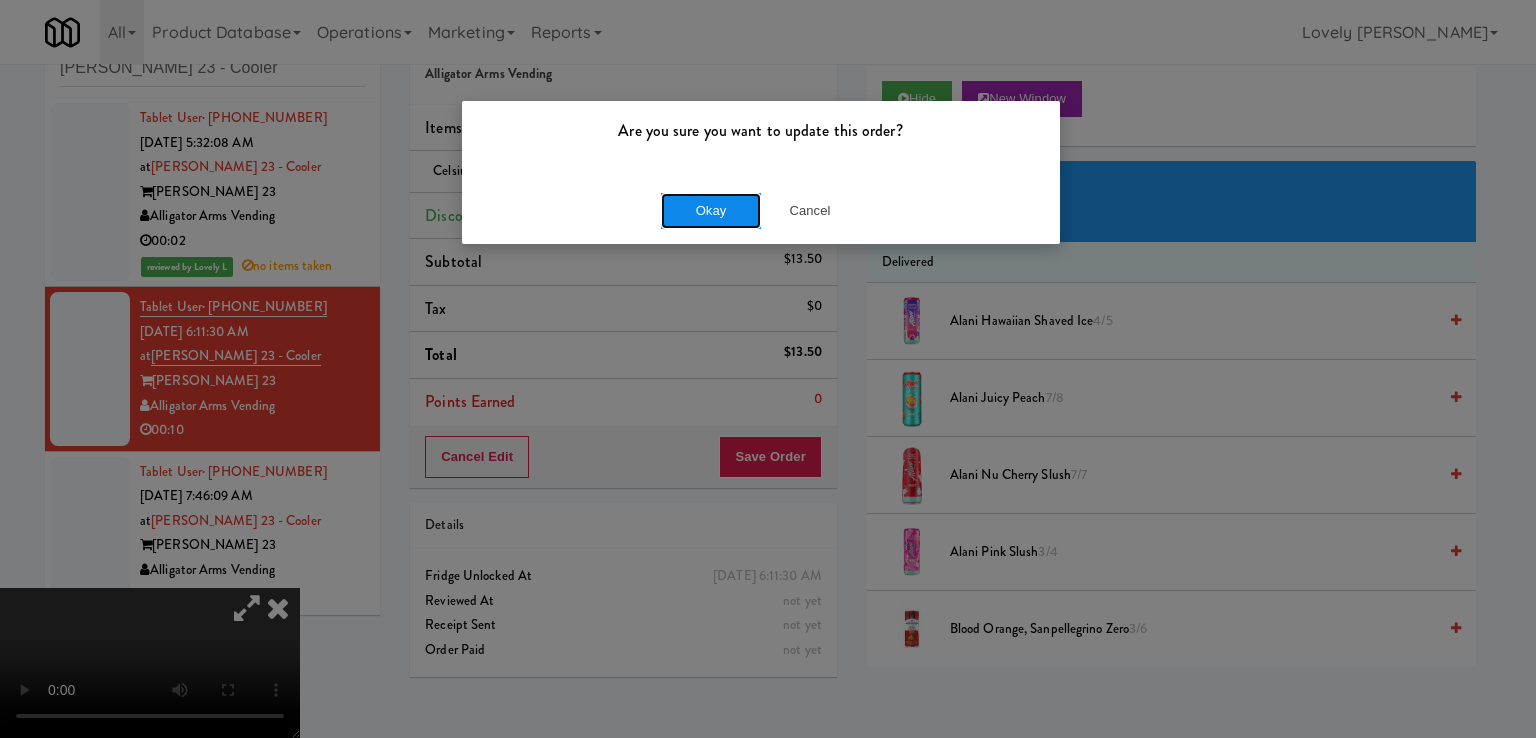 click on "Okay" at bounding box center [711, 211] 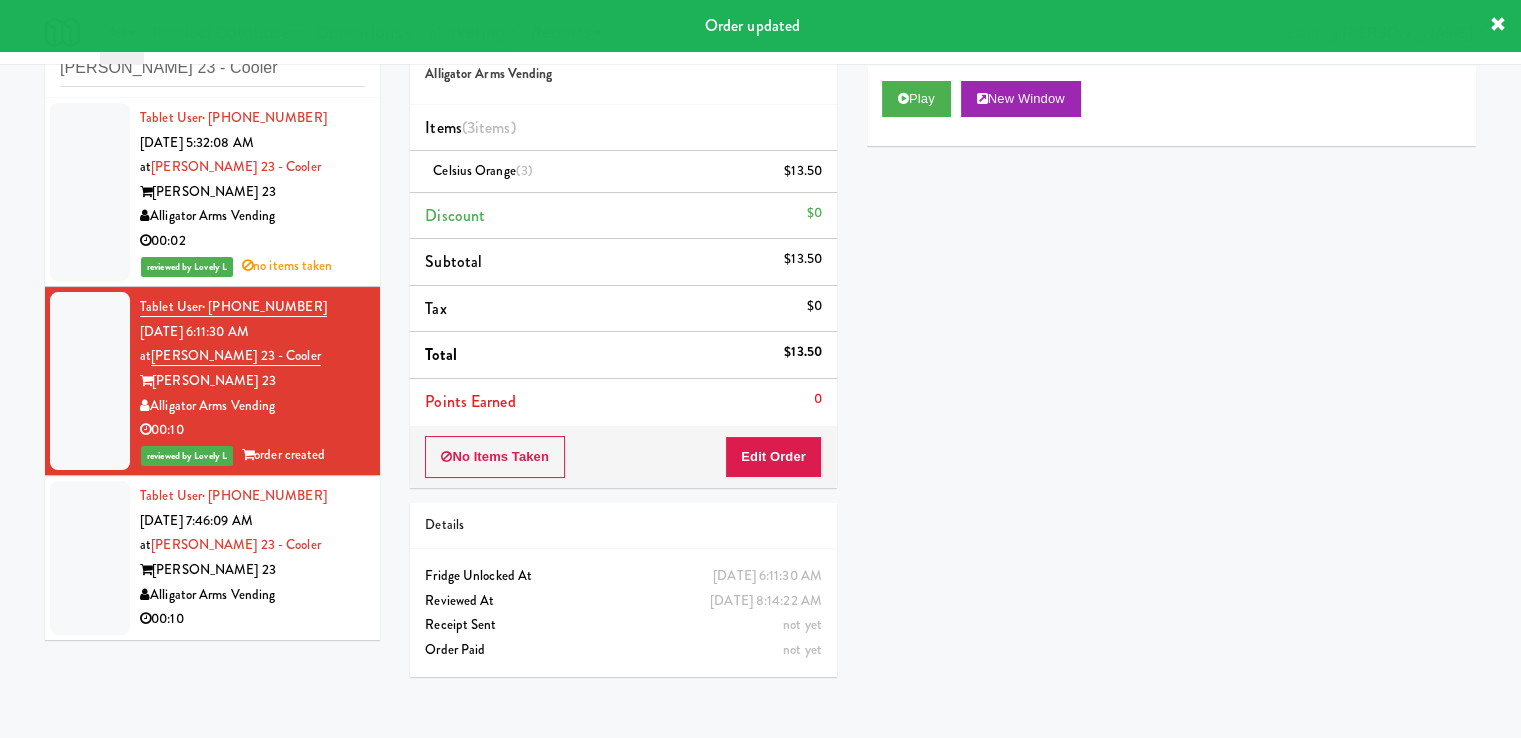 click on "[PERSON_NAME] 23" at bounding box center [252, 570] 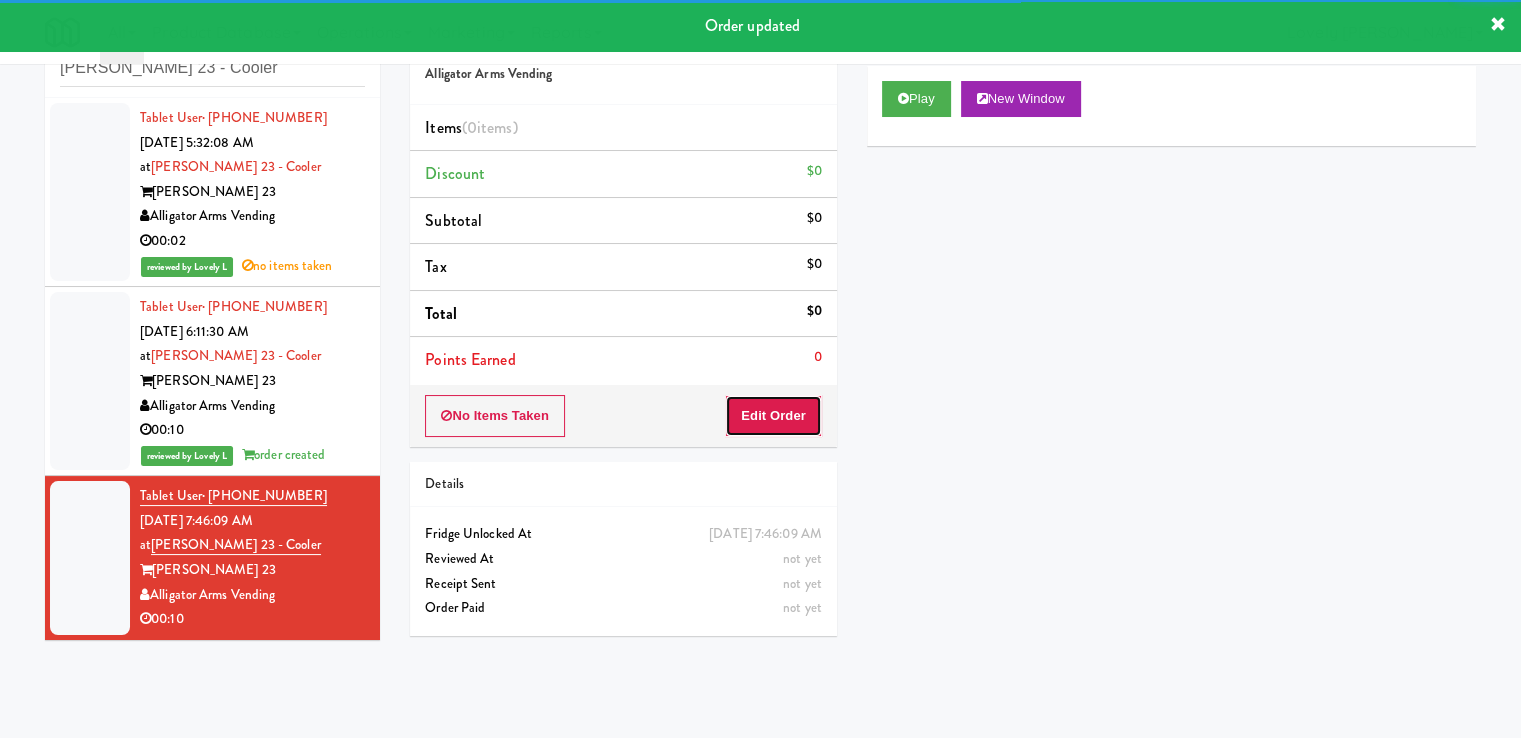 click on "Edit Order" at bounding box center (773, 416) 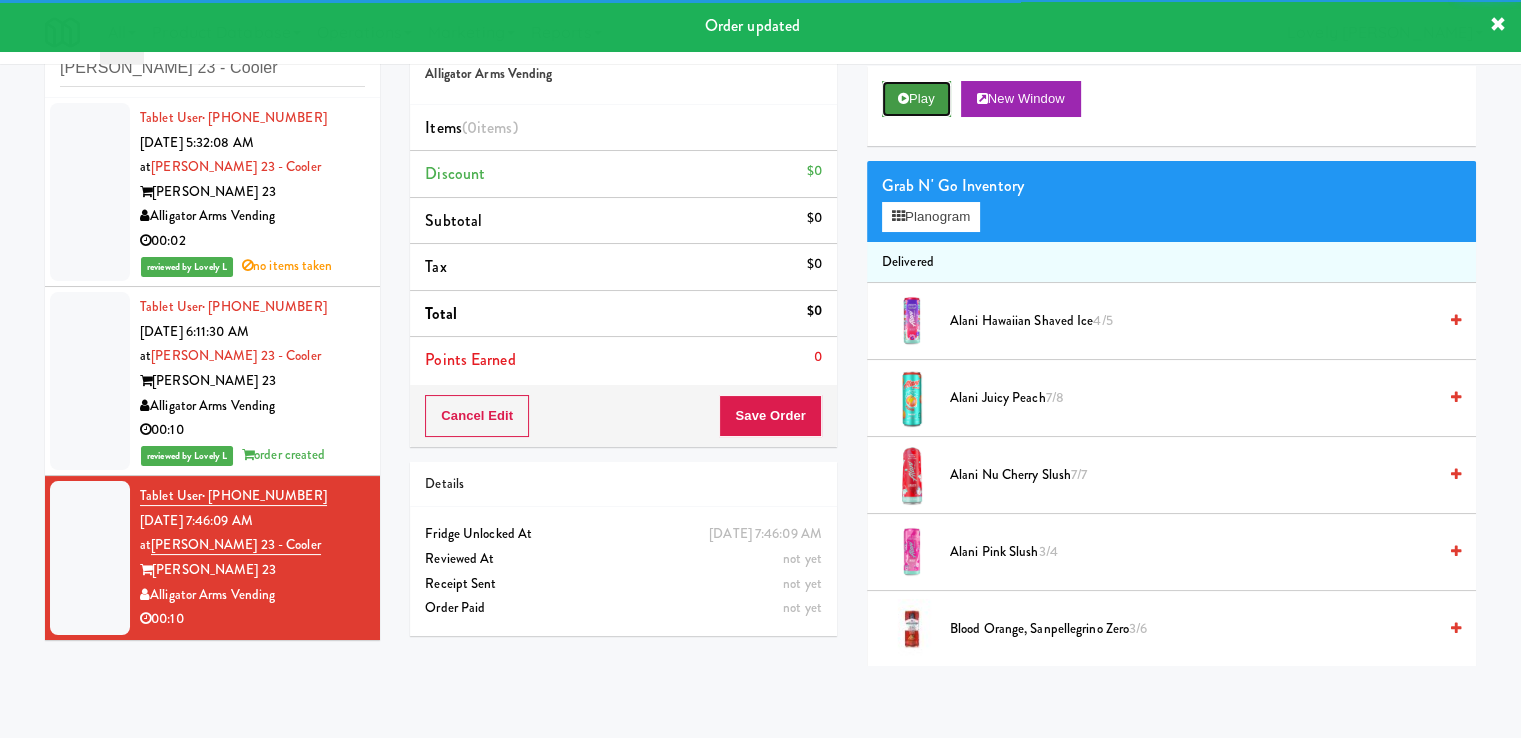click on "Play" at bounding box center [916, 99] 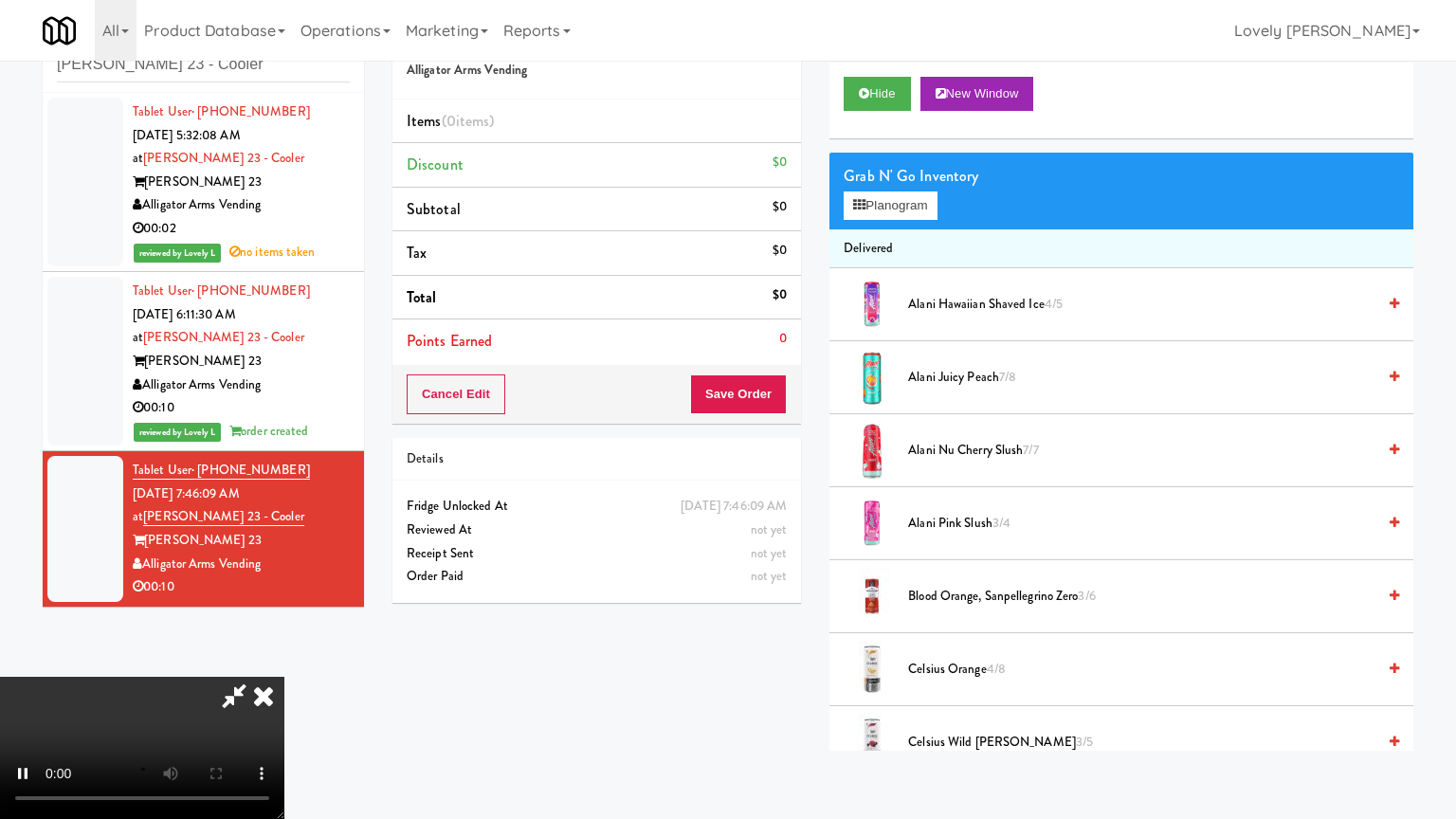 type 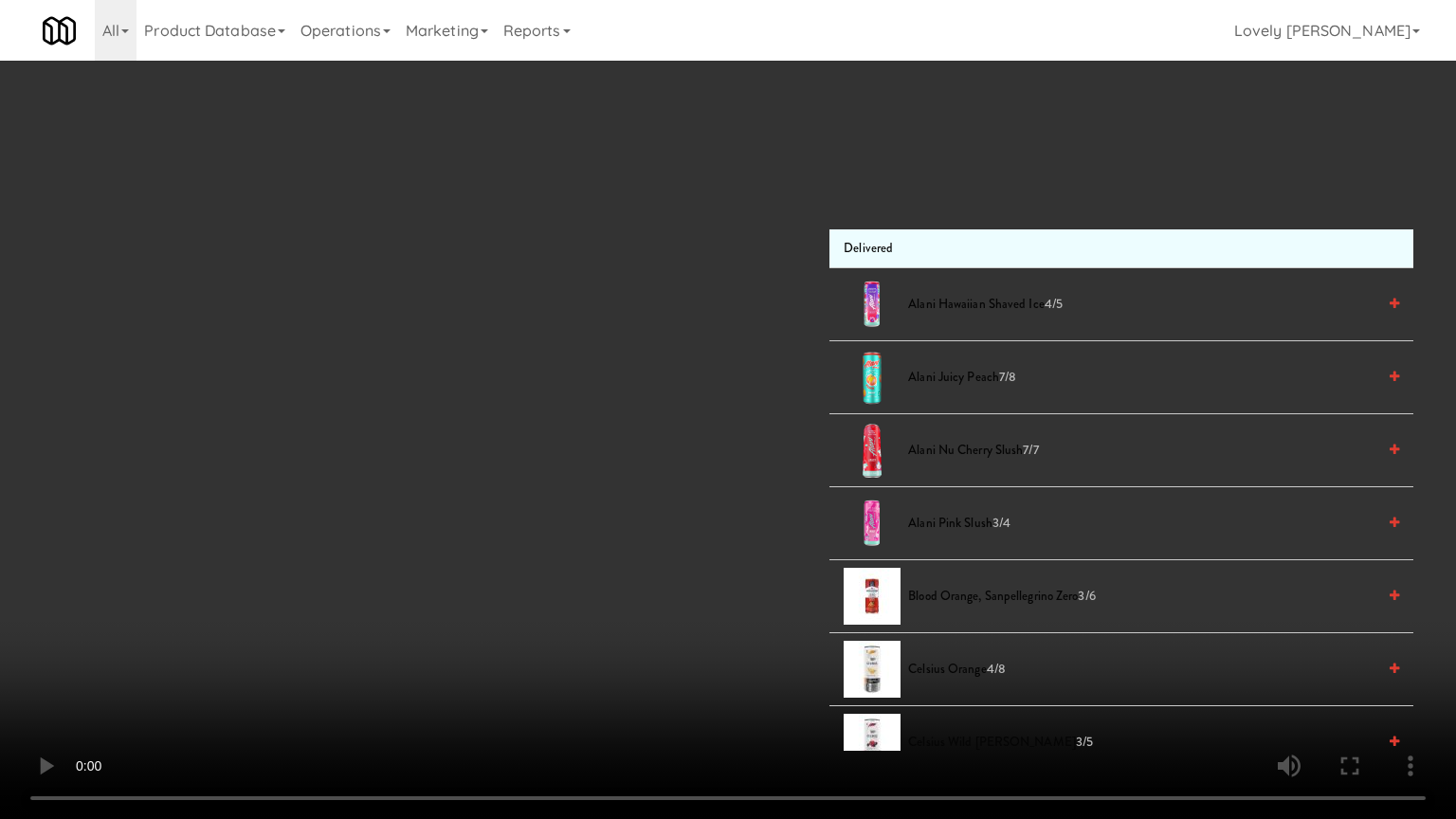 click at bounding box center [728, 410] 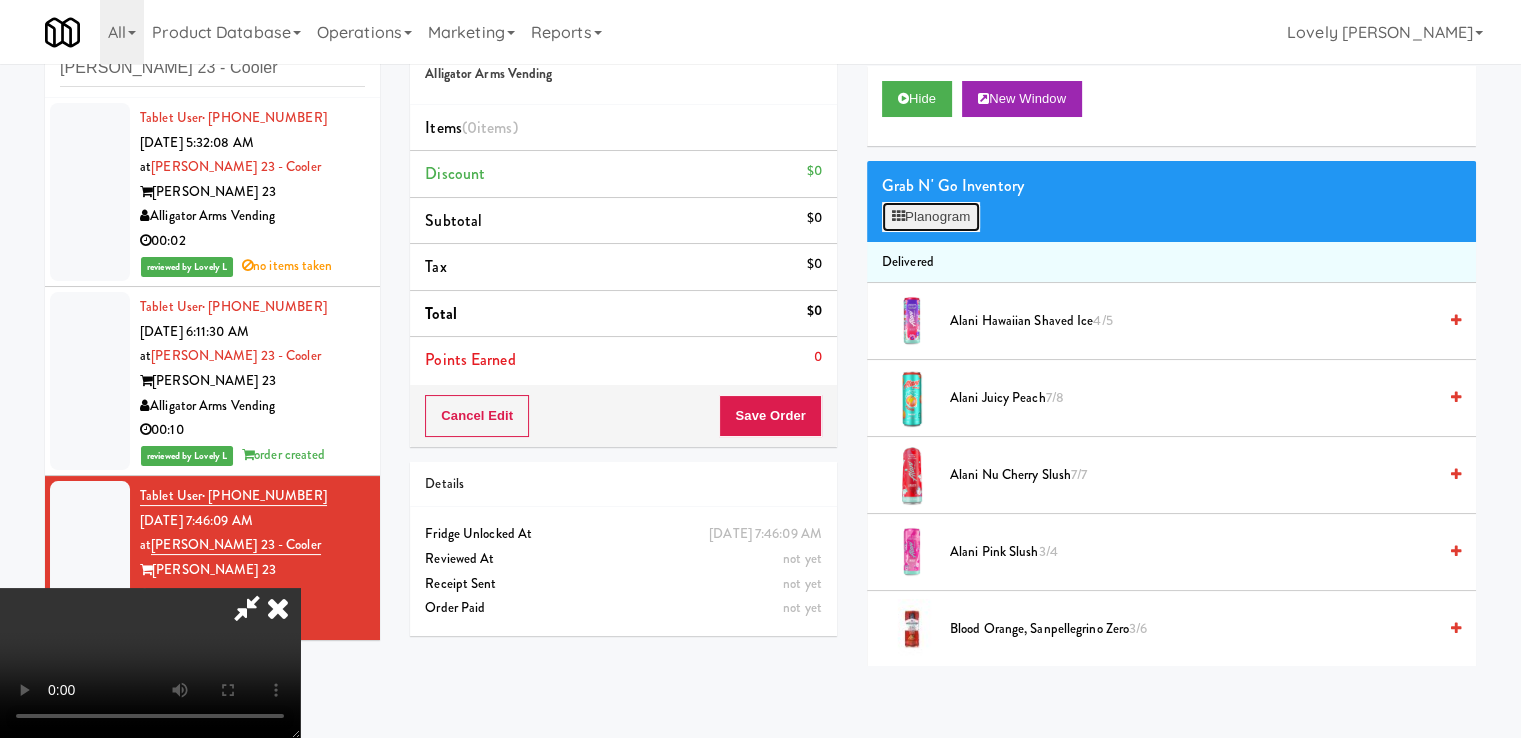 click on "Planogram" at bounding box center (931, 217) 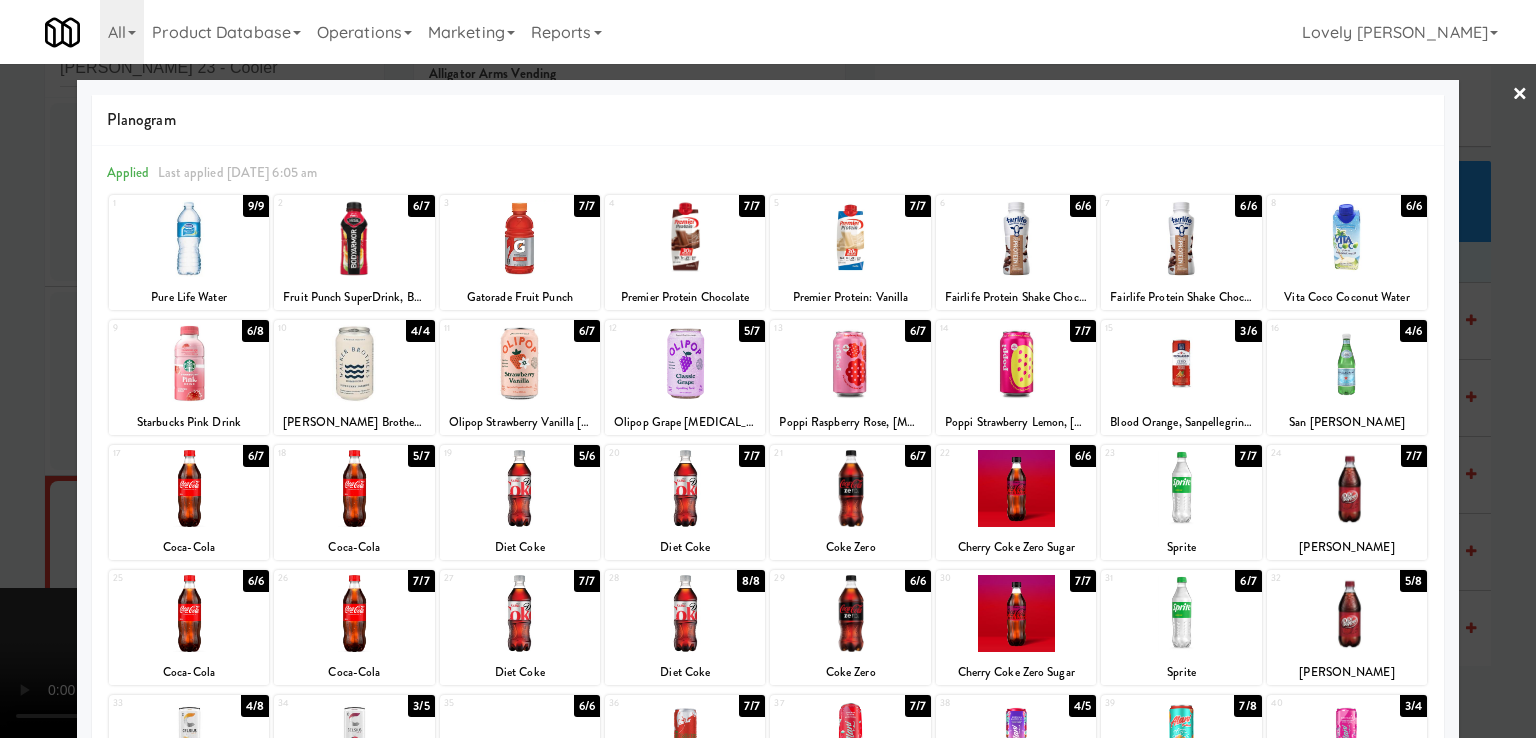 click at bounding box center [1347, 363] 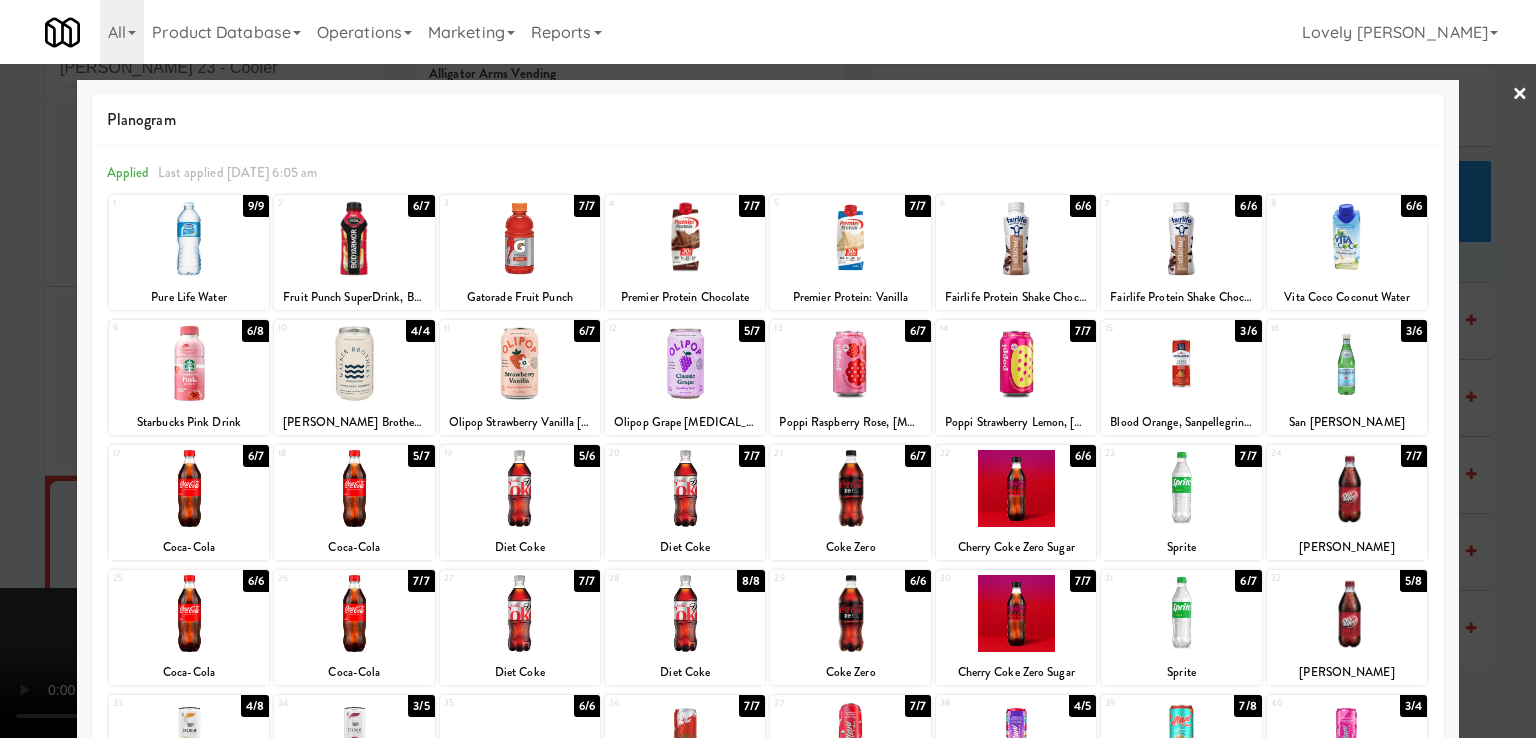 click at bounding box center [1181, 363] 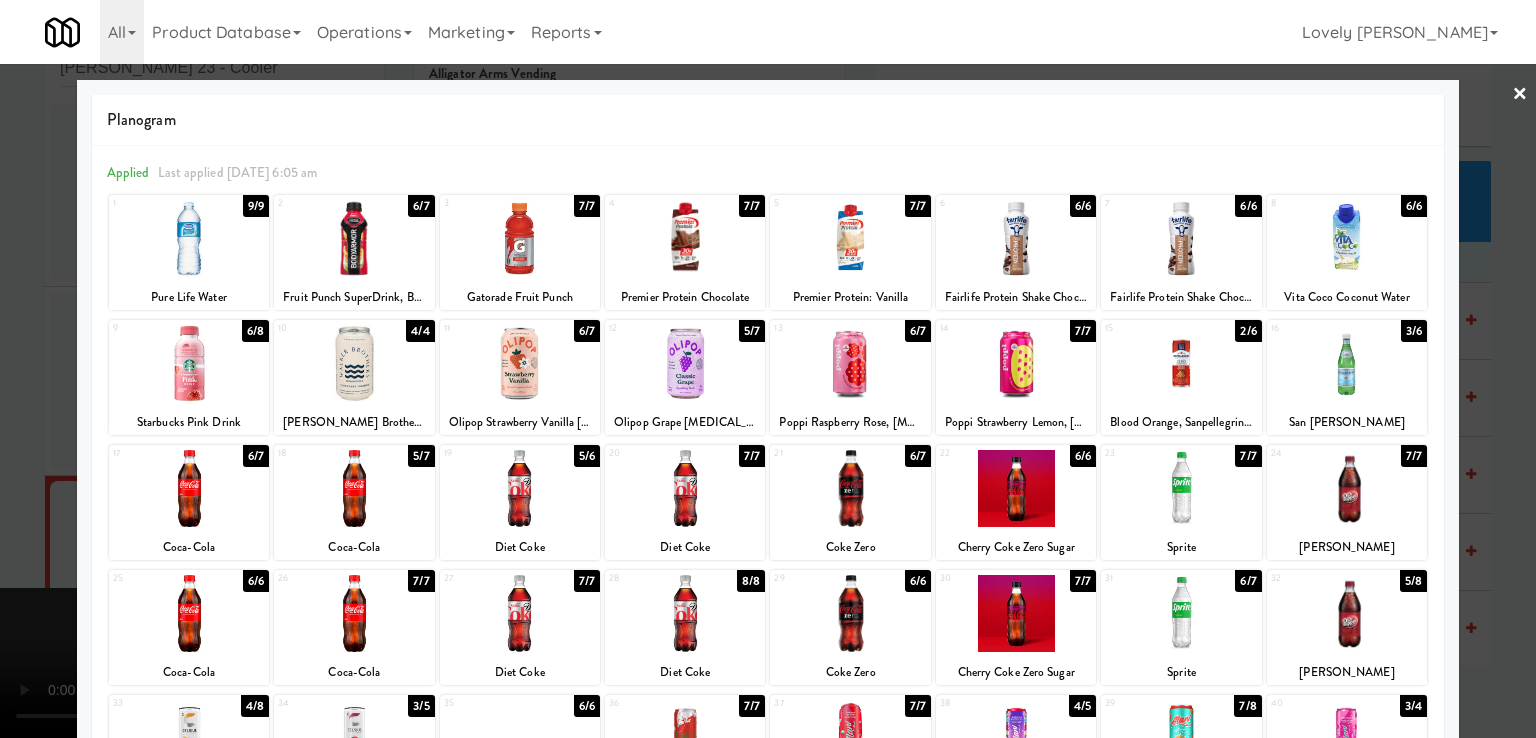click at bounding box center (768, 369) 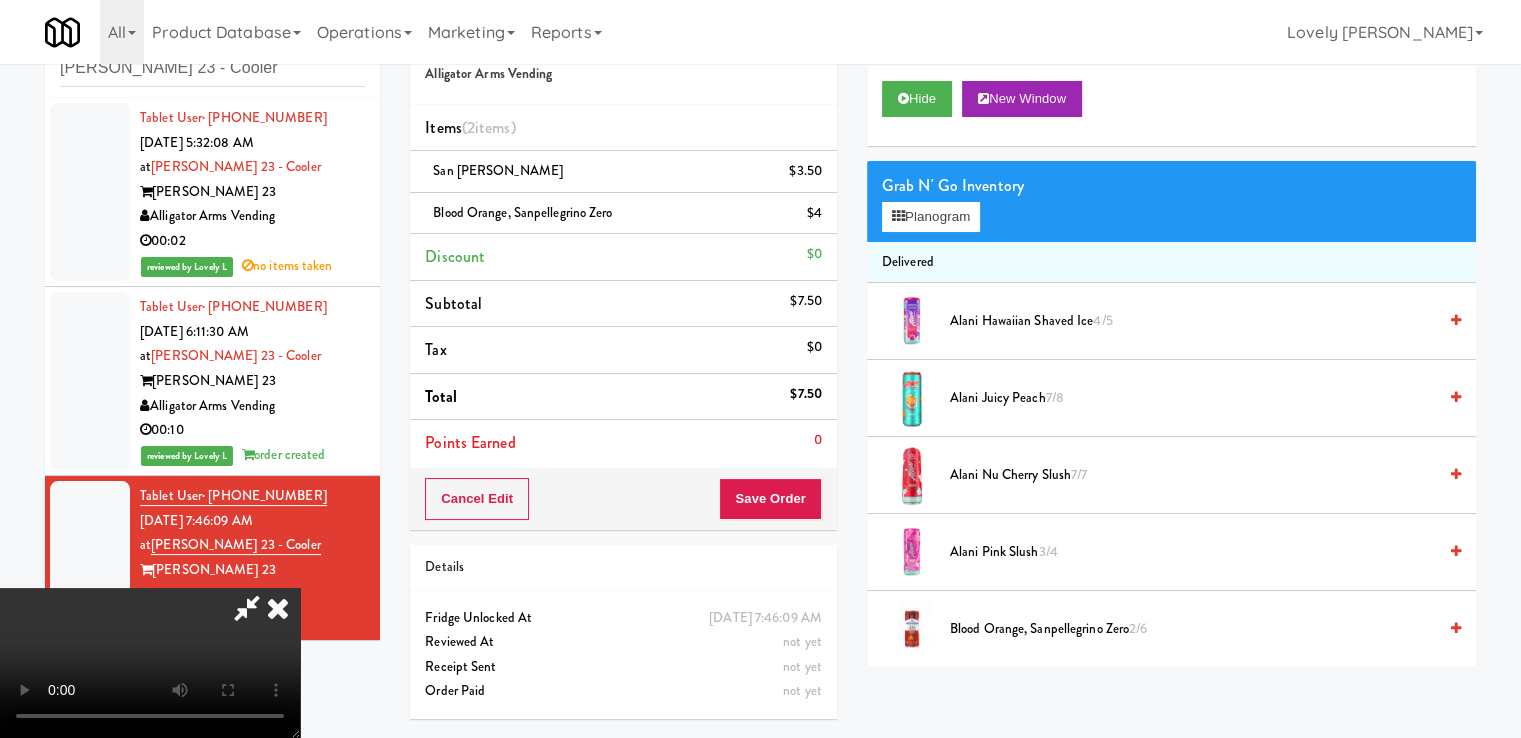 click at bounding box center (150, 663) 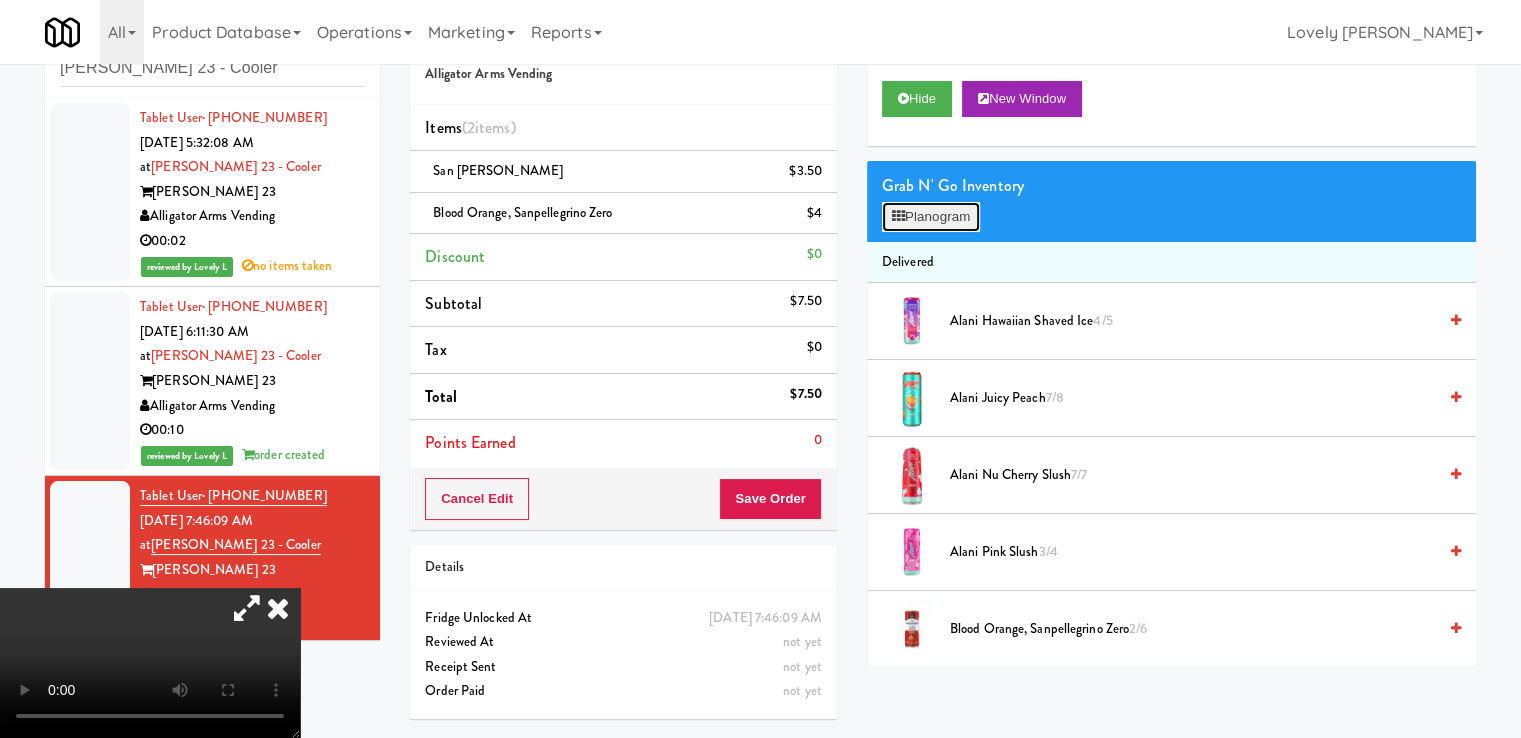 click on "Planogram" at bounding box center [931, 217] 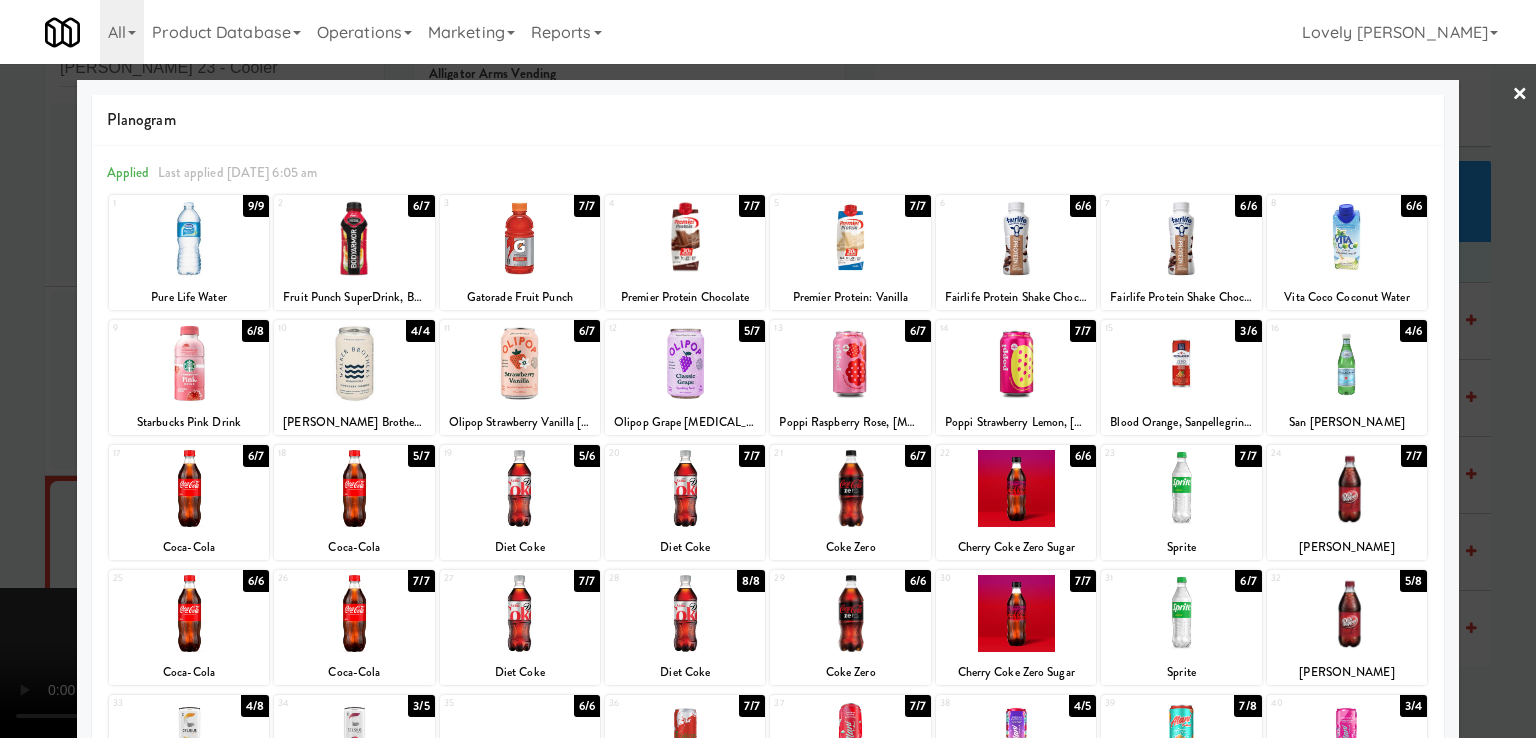 click at bounding box center (850, 488) 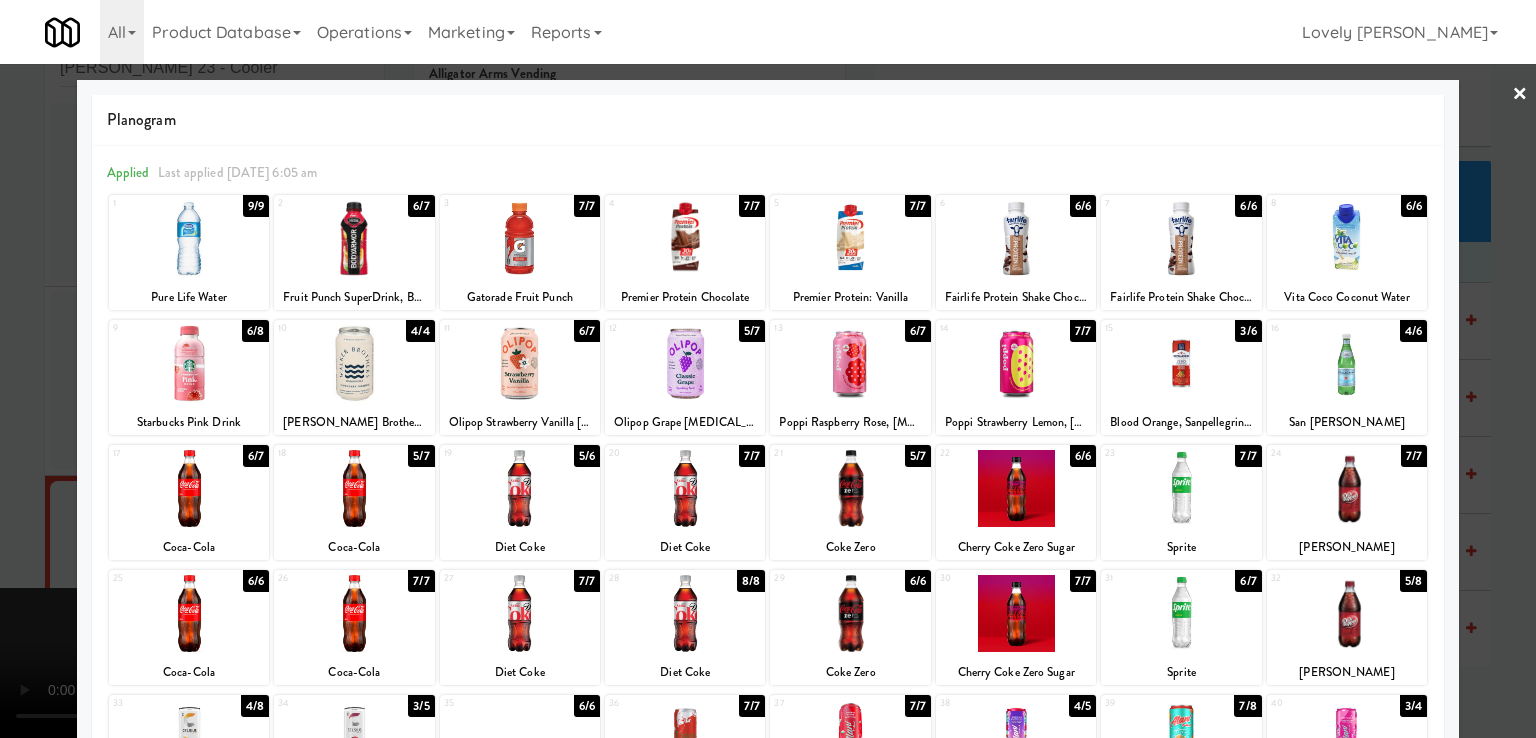 click at bounding box center [768, 369] 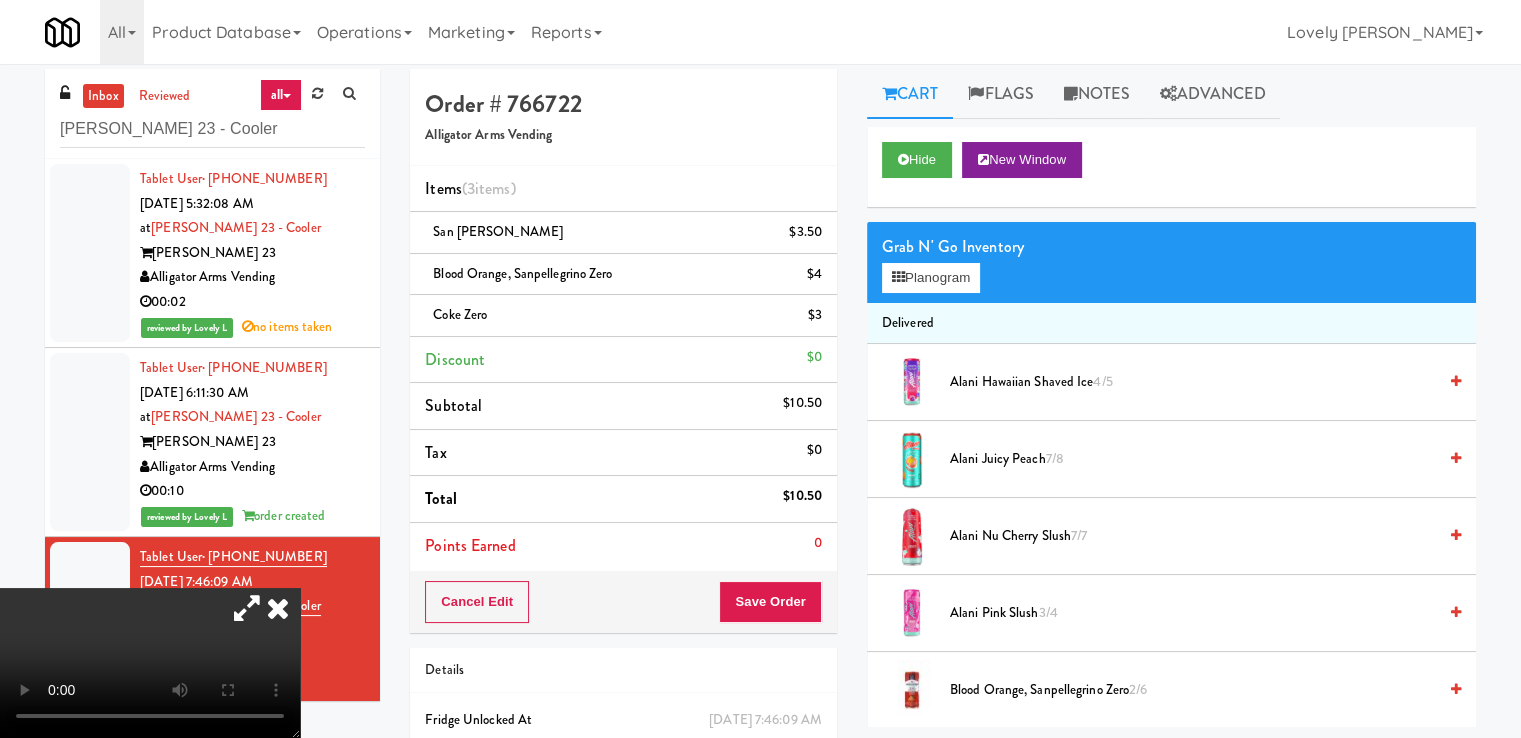 scroll, scrollTop: 0, scrollLeft: 0, axis: both 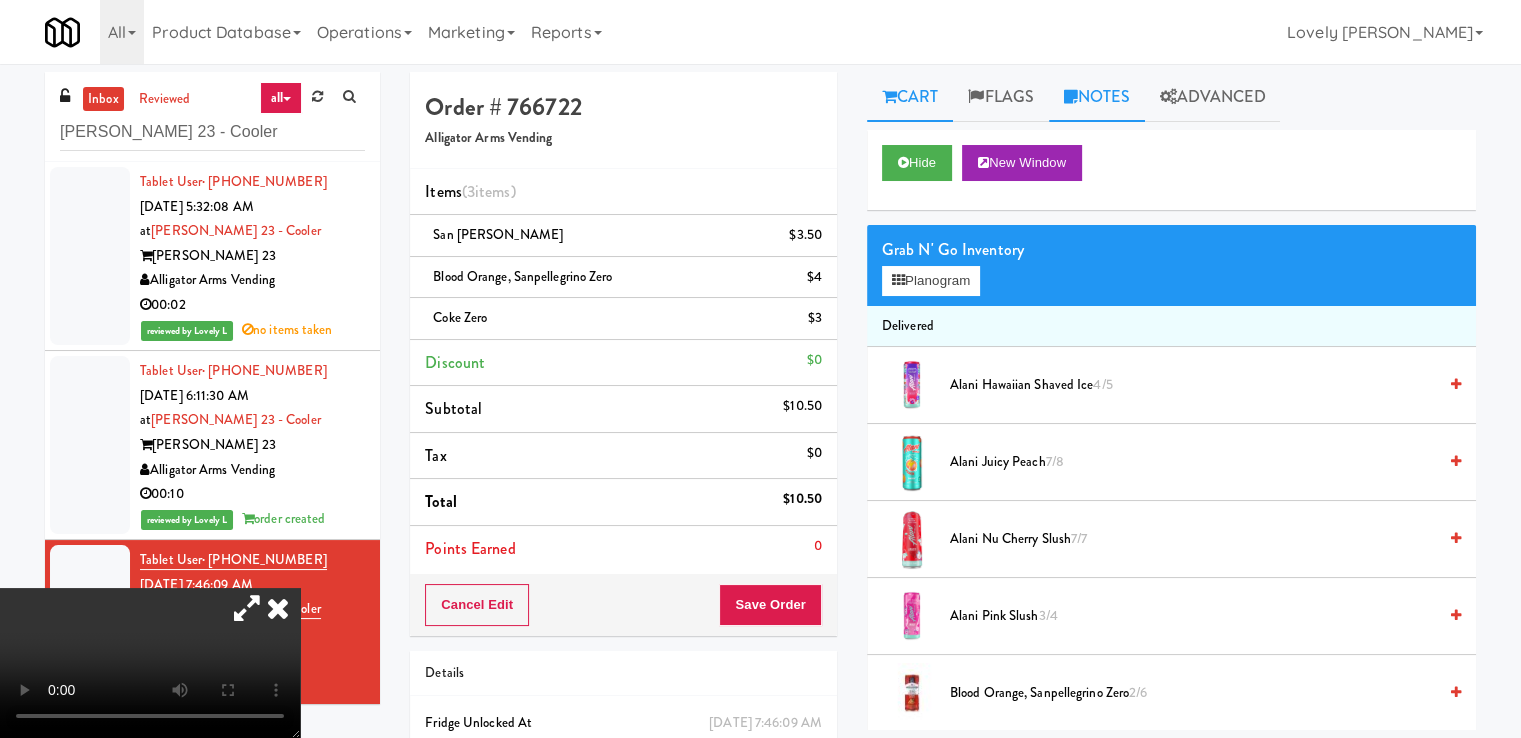 click on "Notes" at bounding box center [1097, 97] 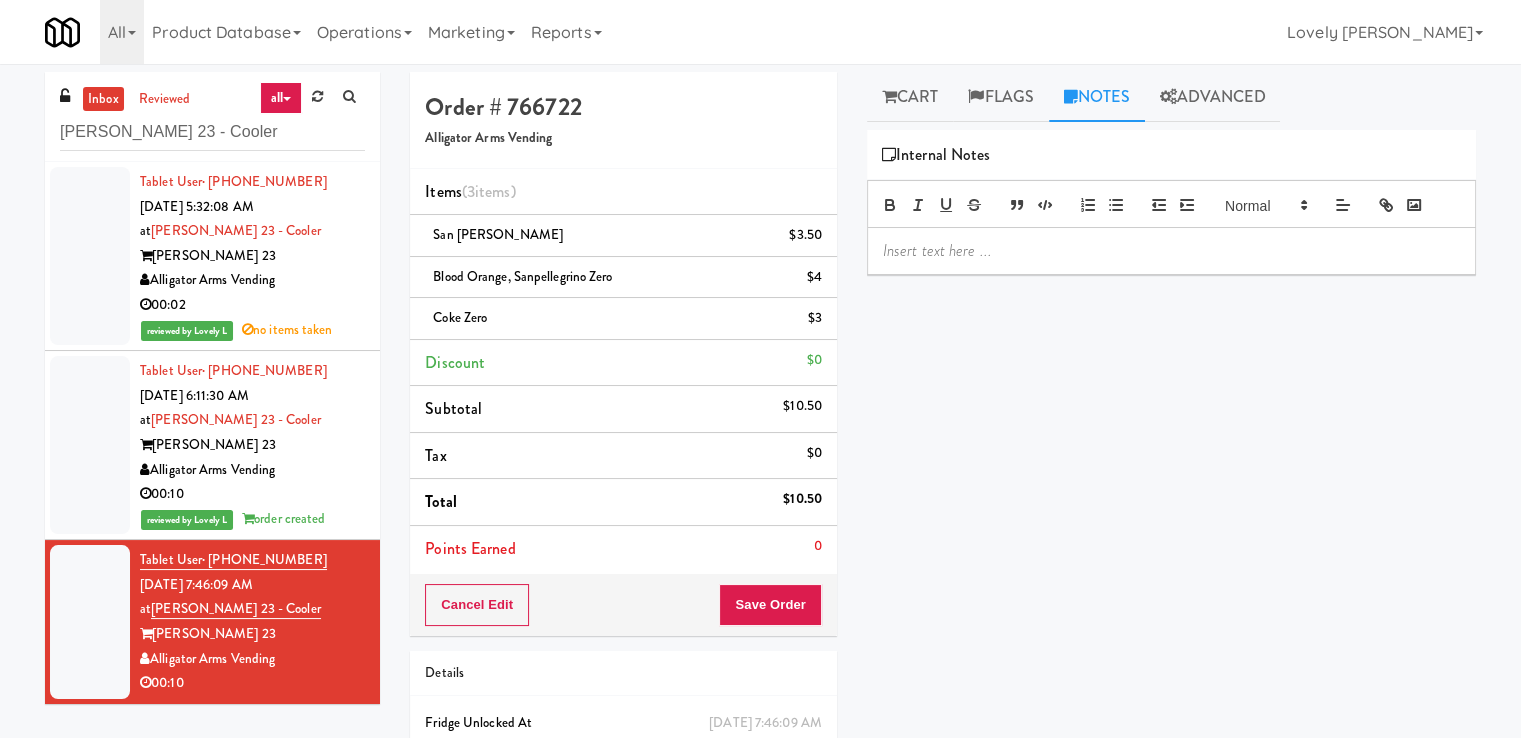 click at bounding box center [1171, 251] 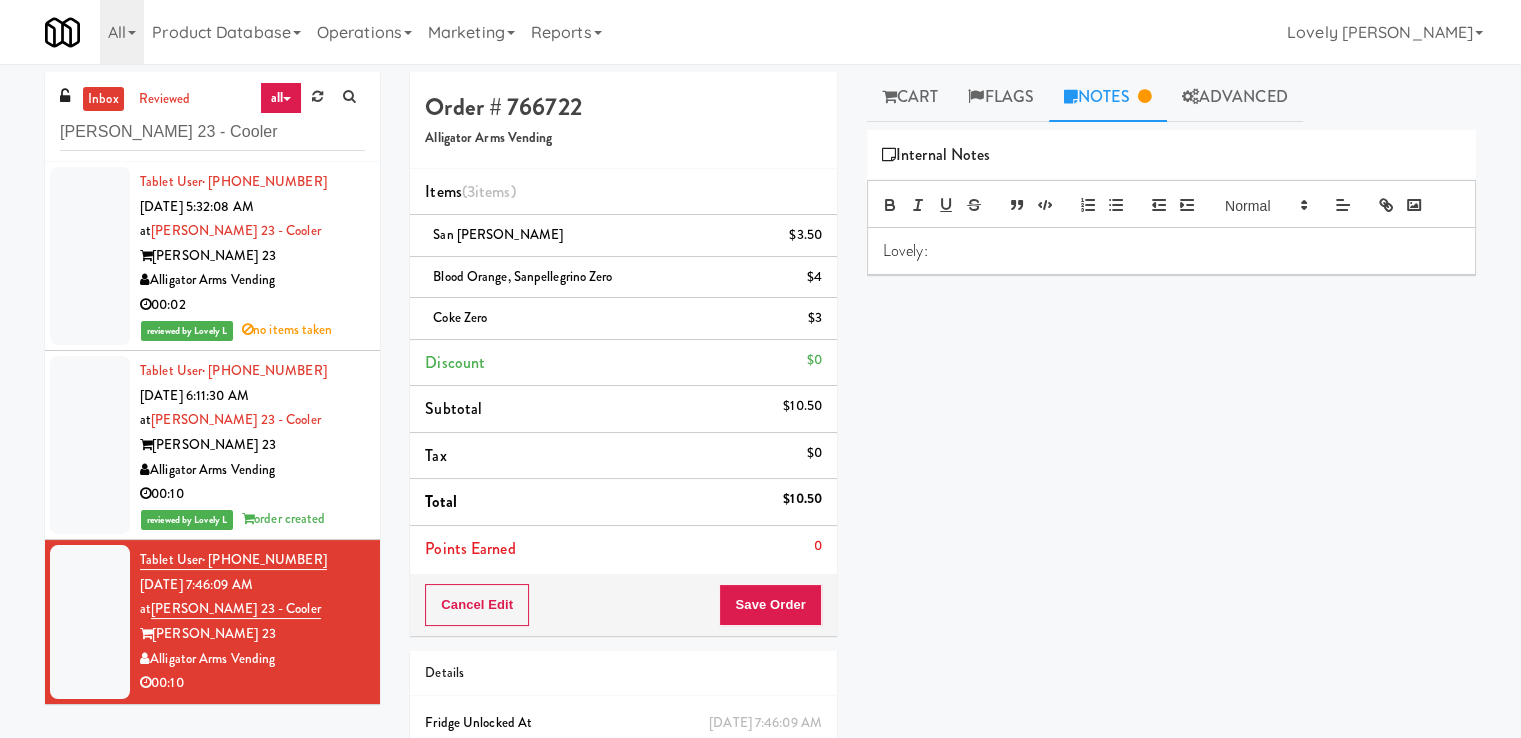 drag, startPoint x: 284, startPoint y: 663, endPoint x: 153, endPoint y: 661, distance: 131.01526 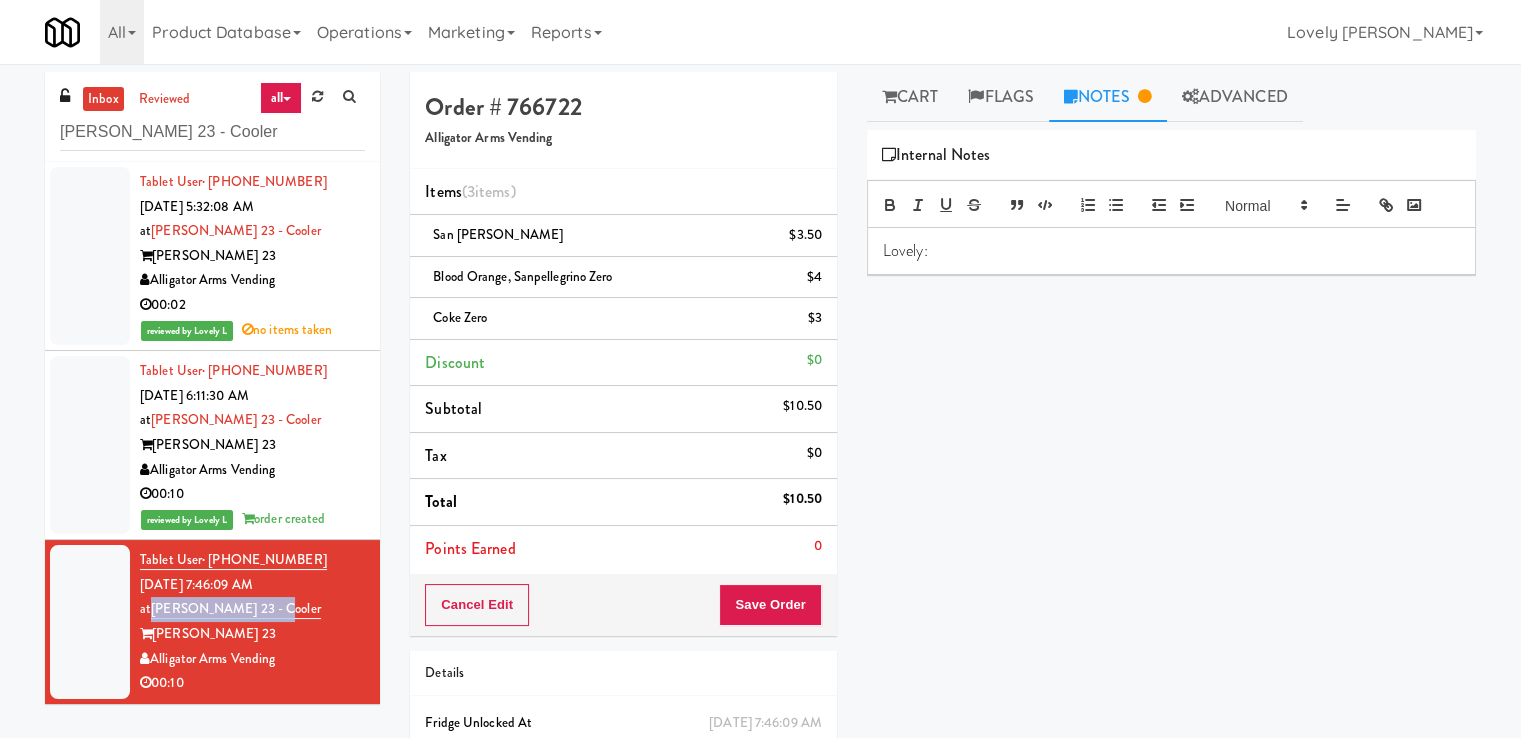 drag, startPoint x: 228, startPoint y: 605, endPoint x: 296, endPoint y: 588, distance: 70.0928 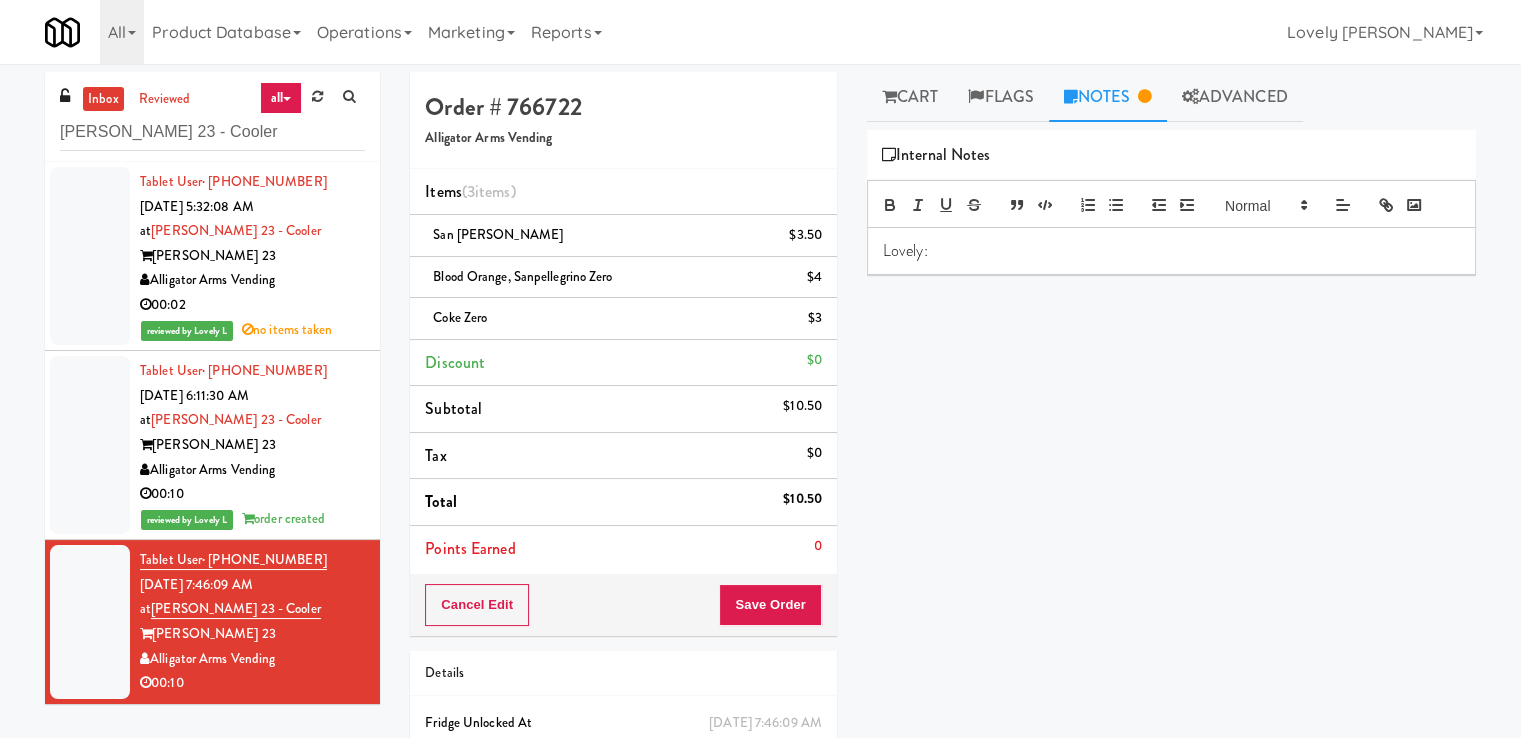 click on "Lovely:" at bounding box center [1171, 251] 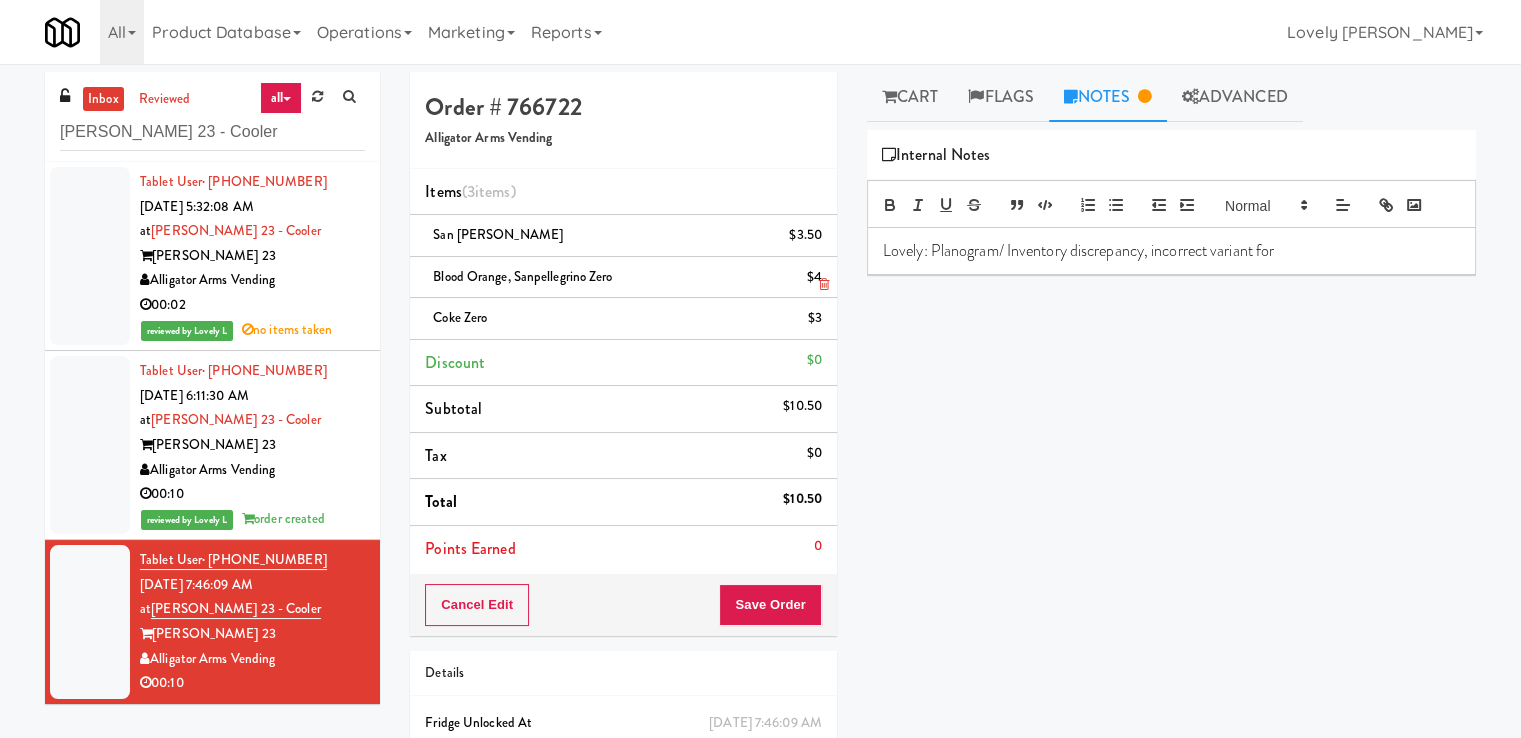 drag, startPoint x: 636, startPoint y: 273, endPoint x: 411, endPoint y: 281, distance: 225.14218 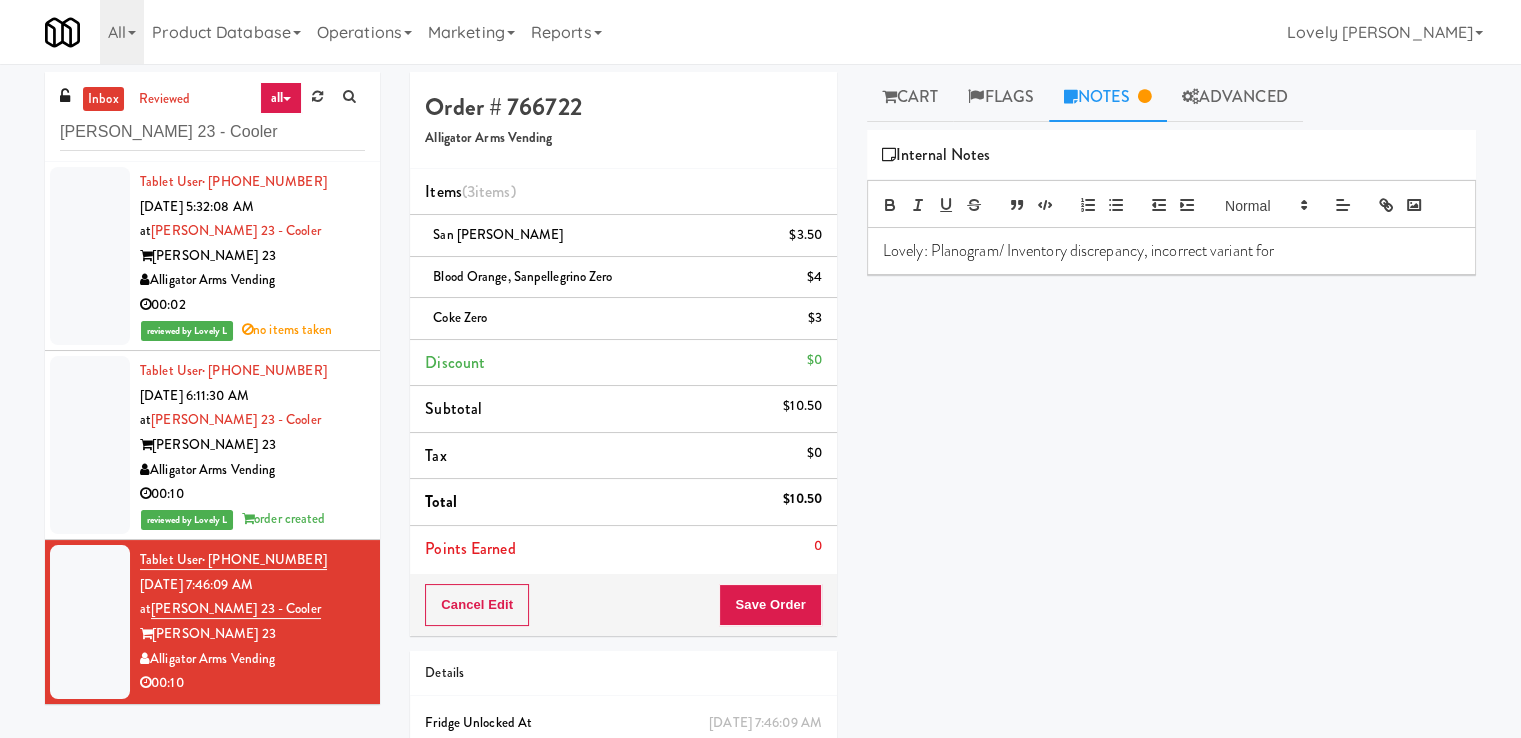 click on "Lovely: Planogram/ Inventory discrepancy, incorrect variant for" at bounding box center [1171, 251] 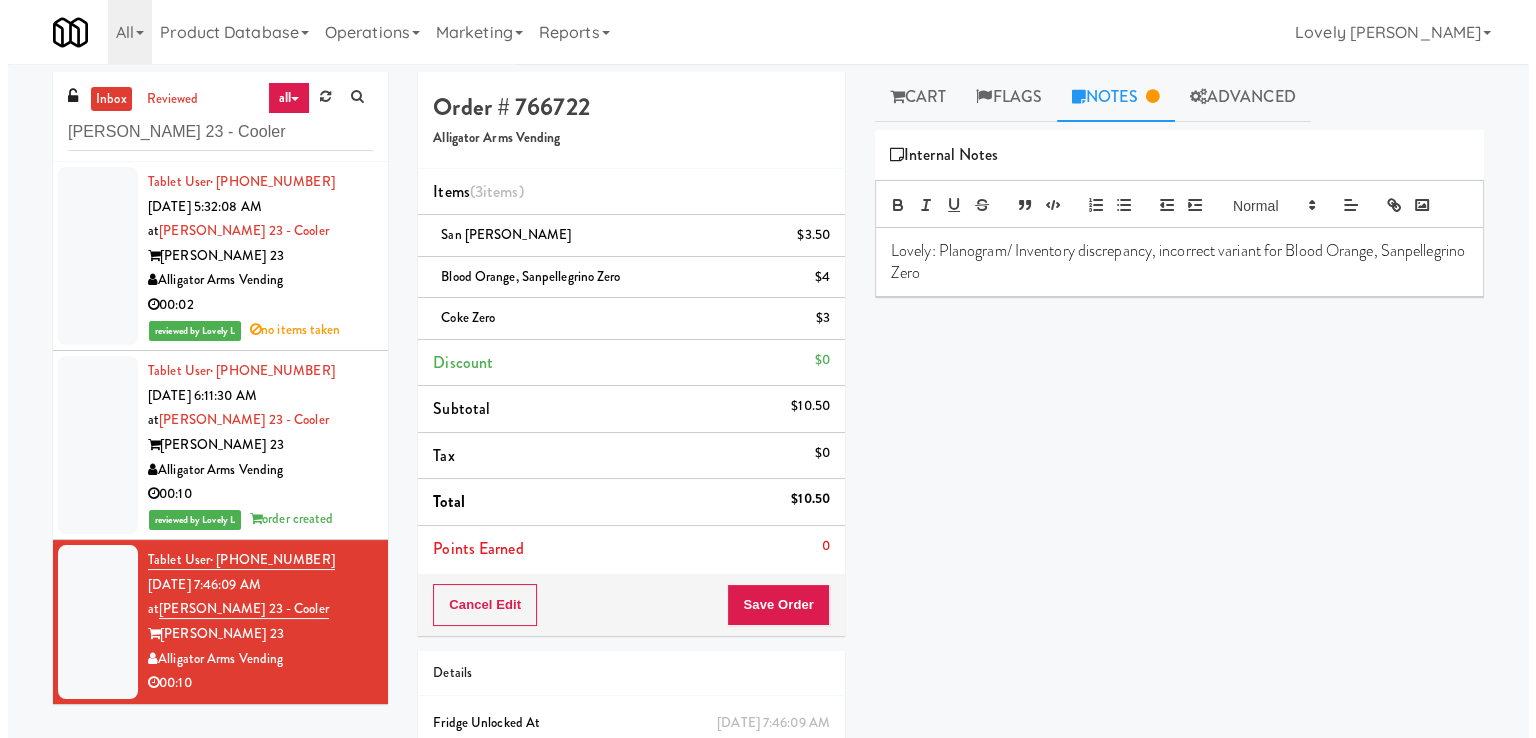 scroll, scrollTop: 0, scrollLeft: 0, axis: both 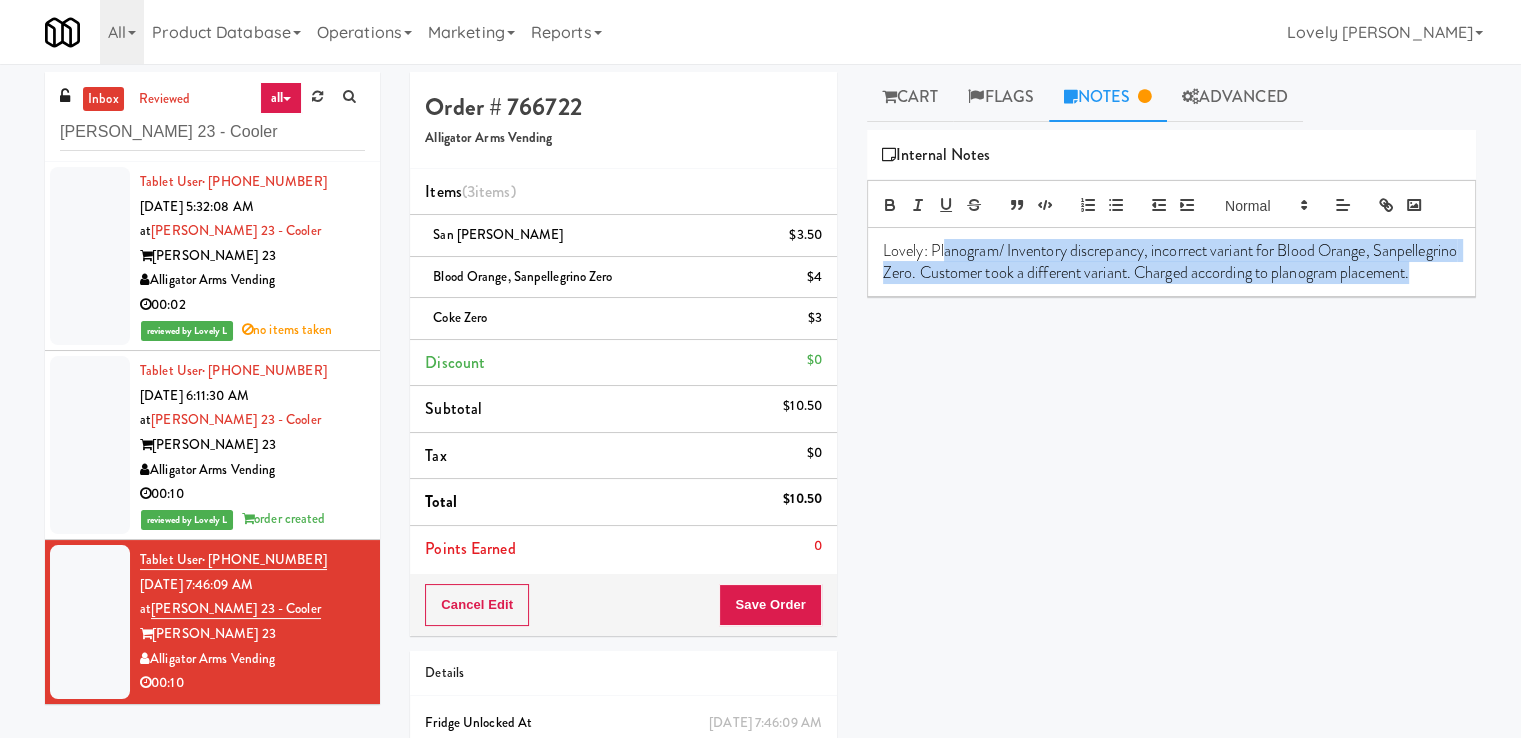 drag, startPoint x: 968, startPoint y: 304, endPoint x: 943, endPoint y: 258, distance: 52.35456 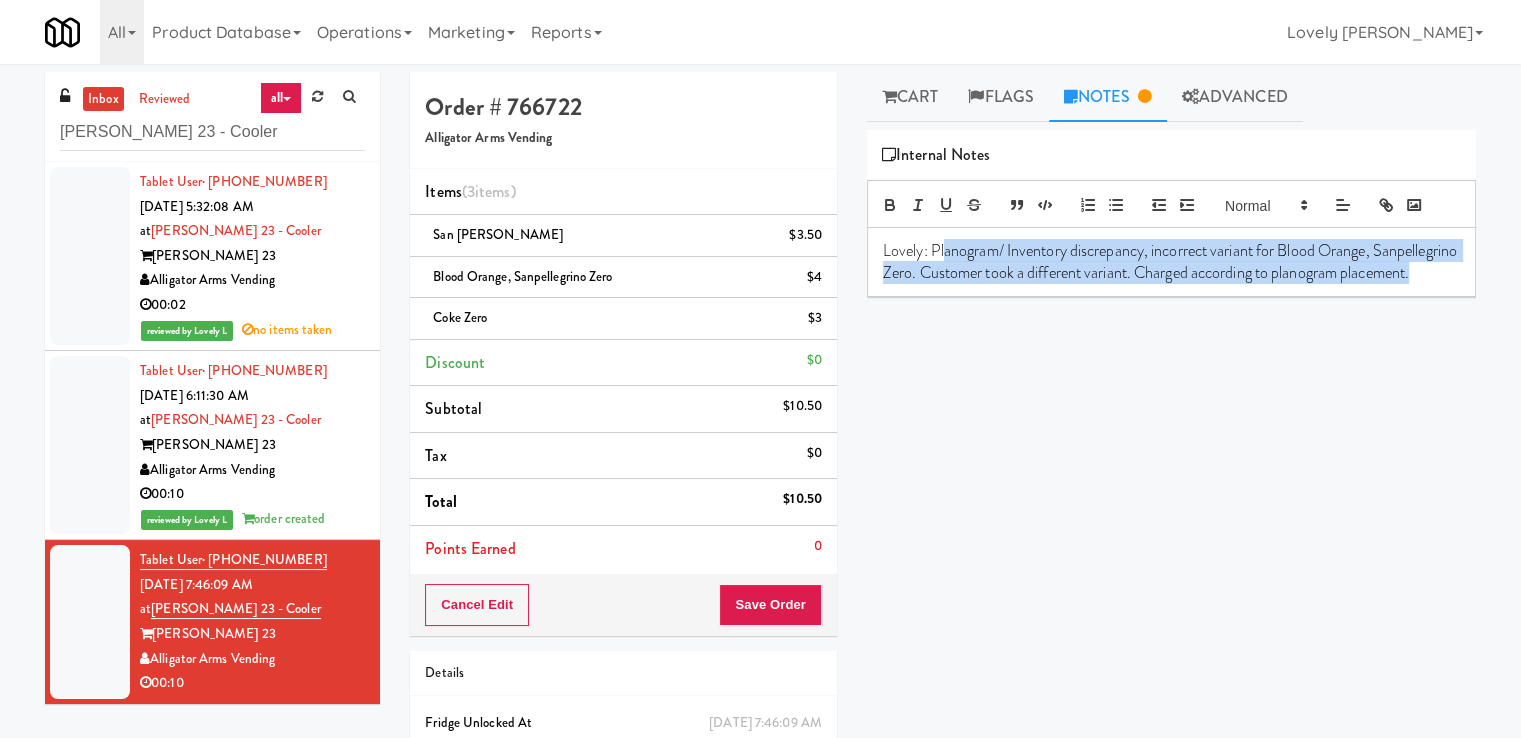 click on "Lovely: Planogram/ Inventory discrepancy, incorrect variant for Blood Orange, Sanpellegrino Zero. Customer took a different variant. Charged according to planogram placement." at bounding box center (1171, 262) 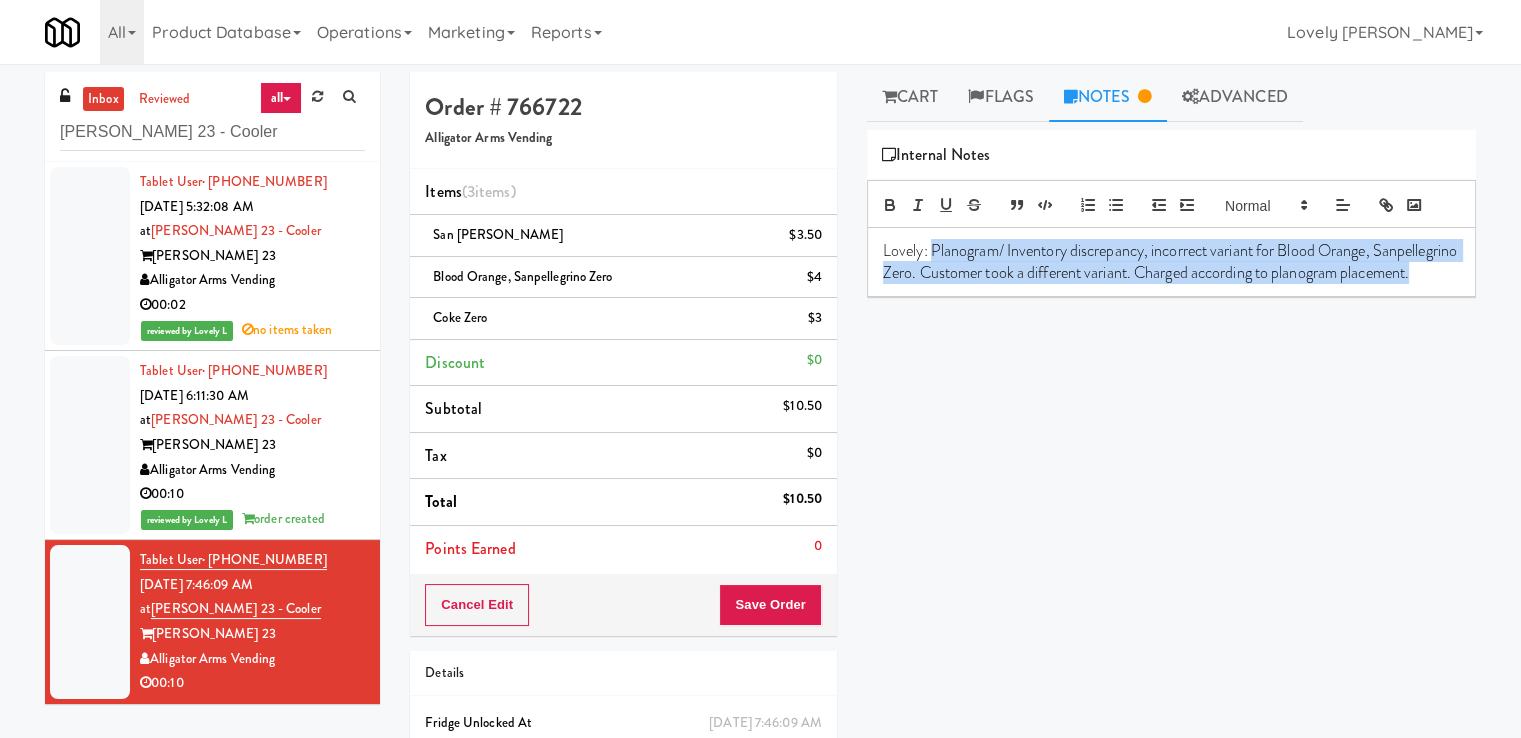drag, startPoint x: 981, startPoint y: 302, endPoint x: 931, endPoint y: 256, distance: 67.941154 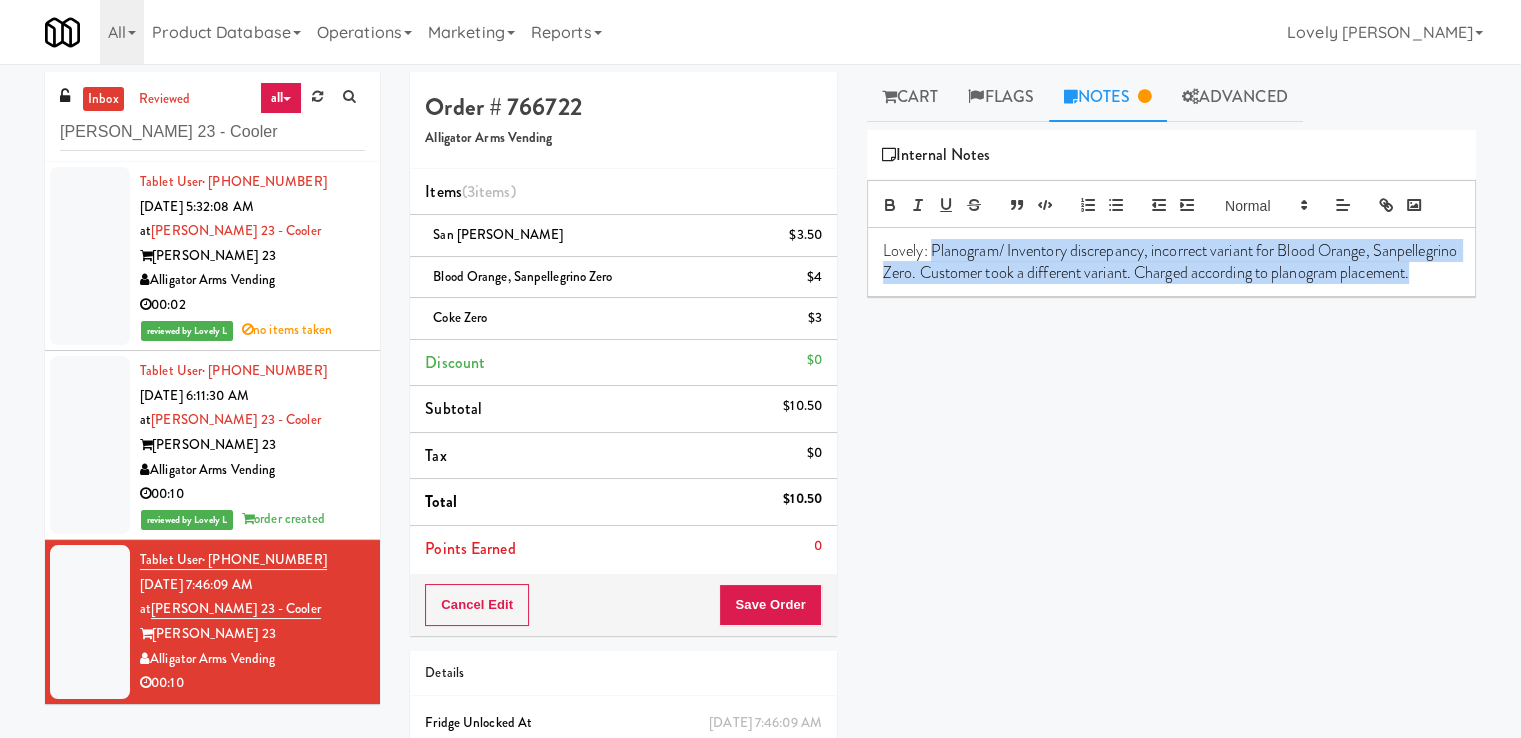 copy on "Planogram/ Inventory discrepancy, incorrect variant for Blood Orange, Sanpellegrino Zero. Customer took a different variant. Charged according to planogram placement." 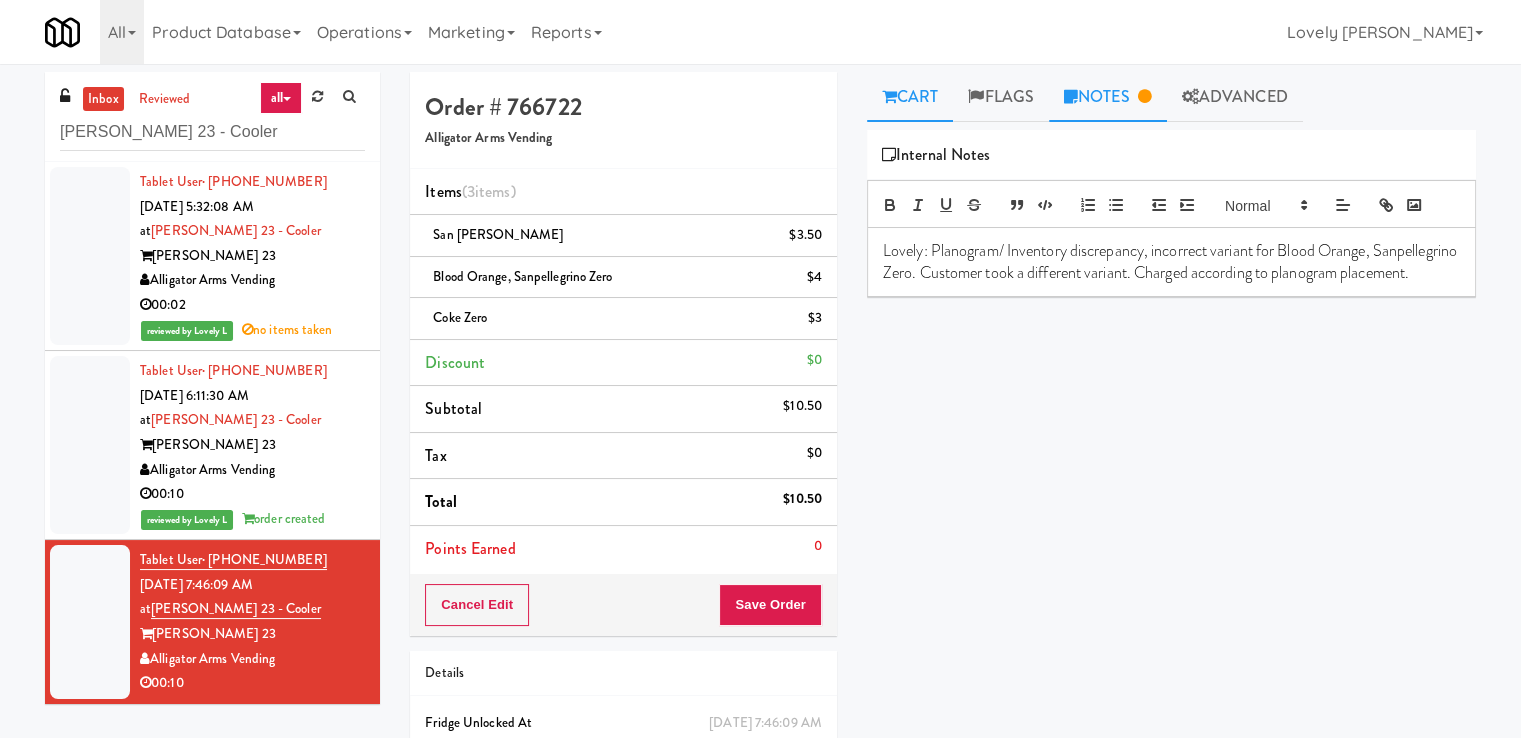 click on "Cart" at bounding box center (910, 97) 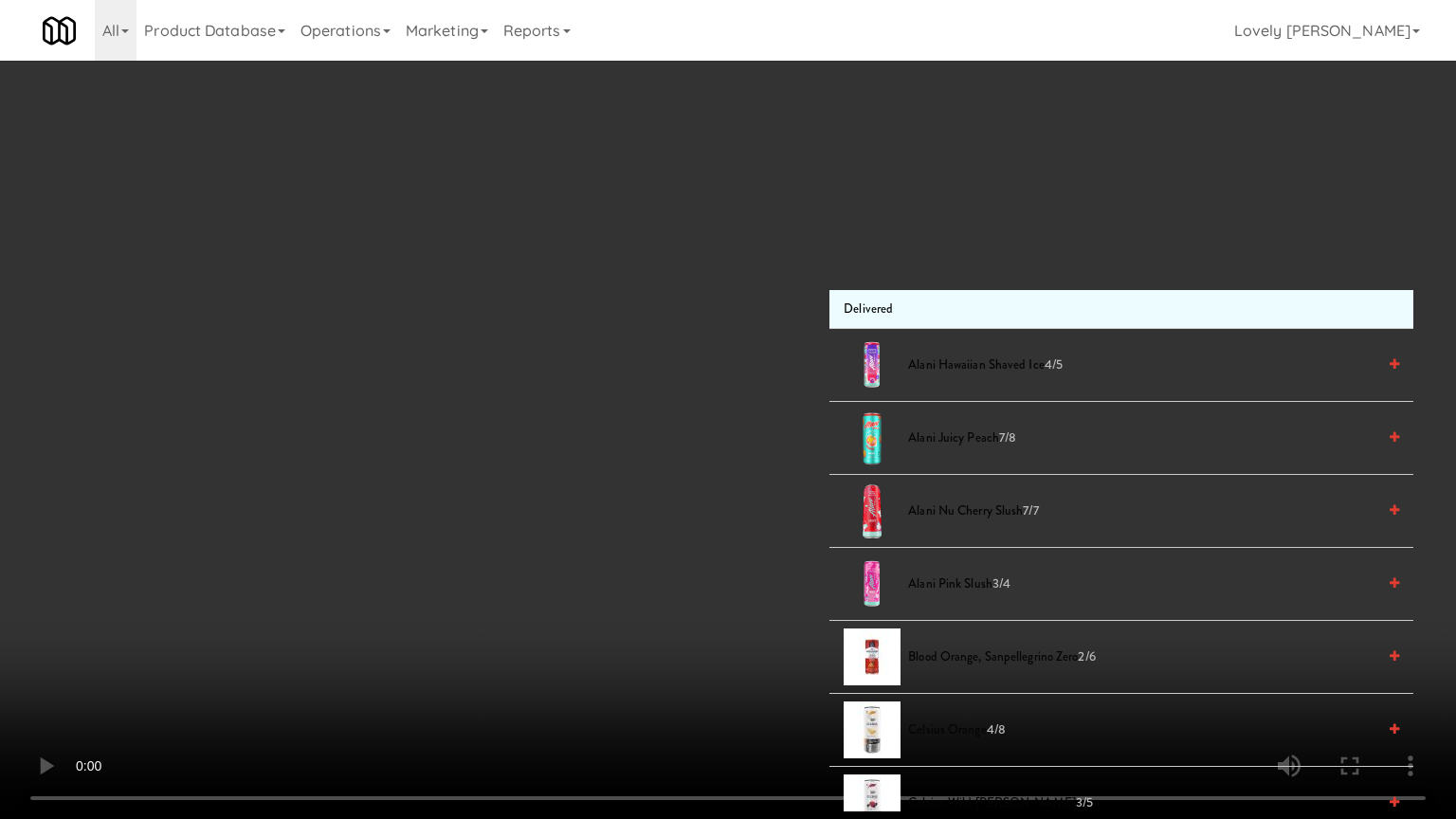 click at bounding box center [728, 410] 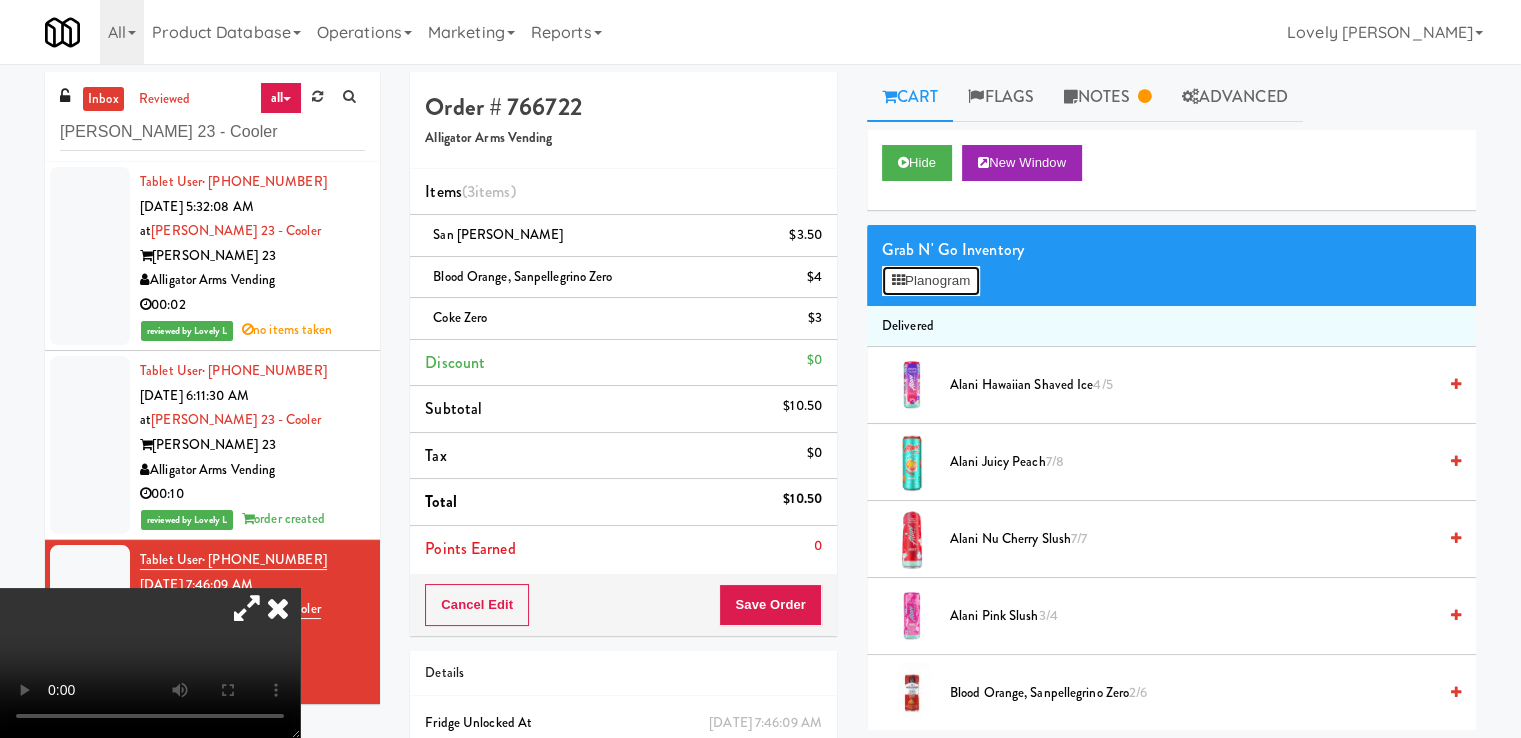 click on "Planogram" at bounding box center [931, 281] 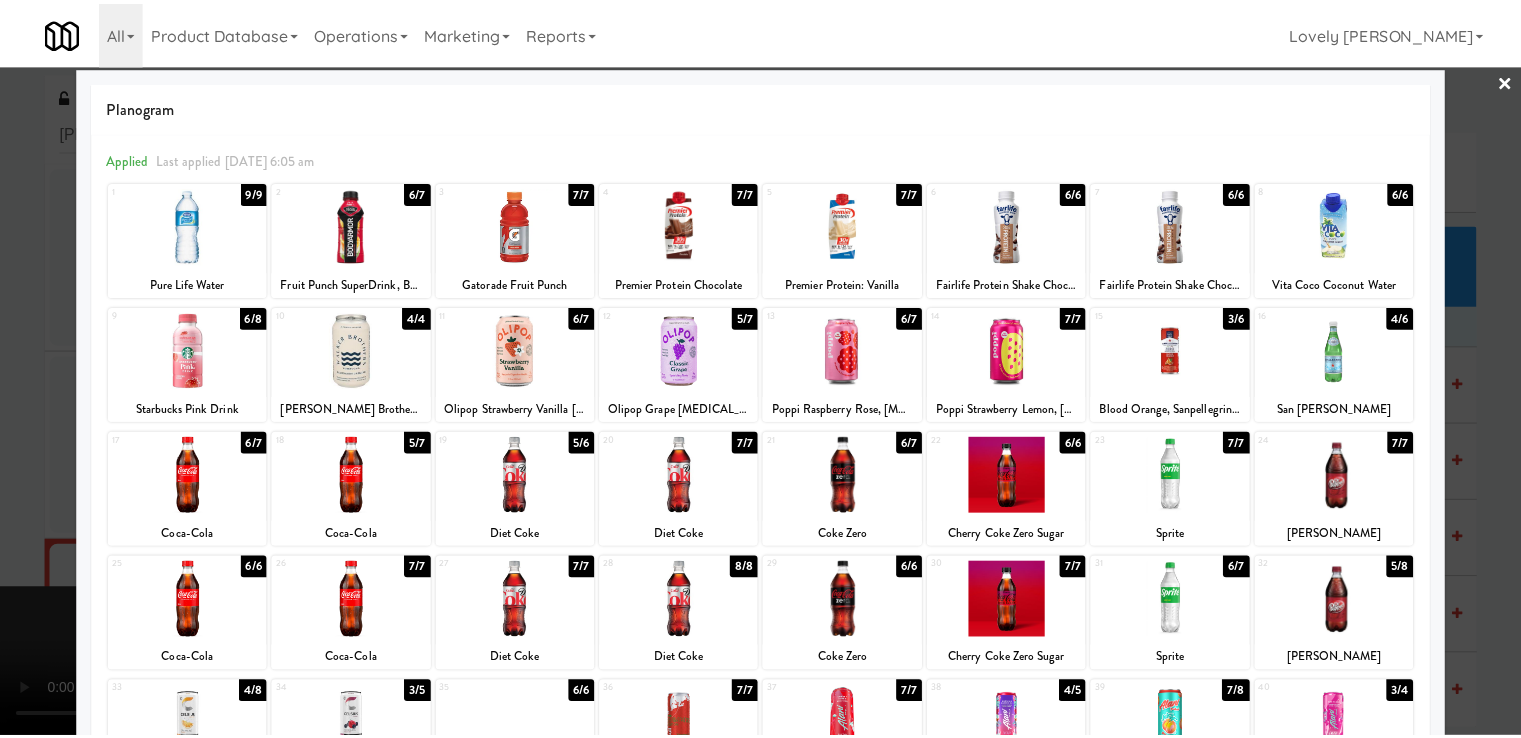 scroll, scrollTop: 0, scrollLeft: 0, axis: both 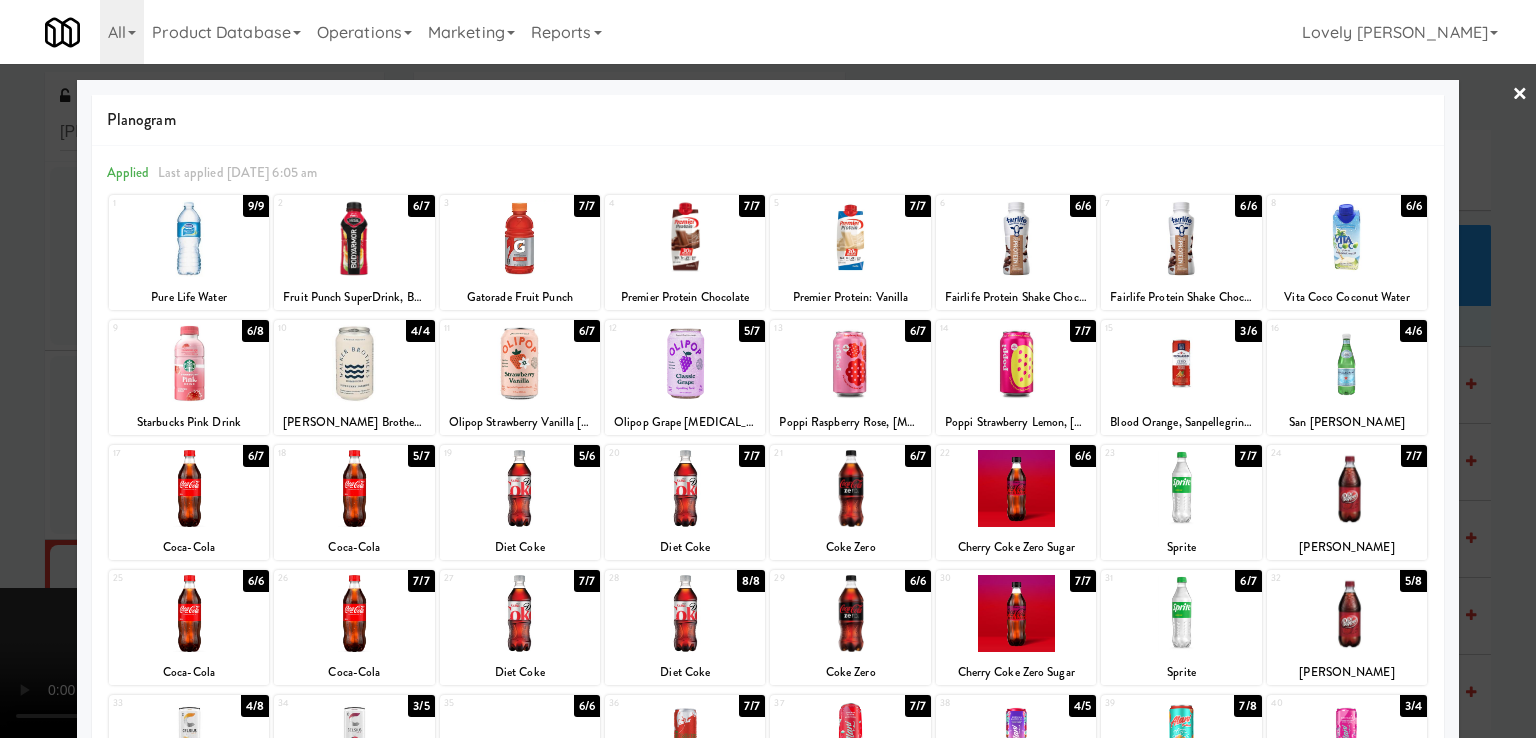 type 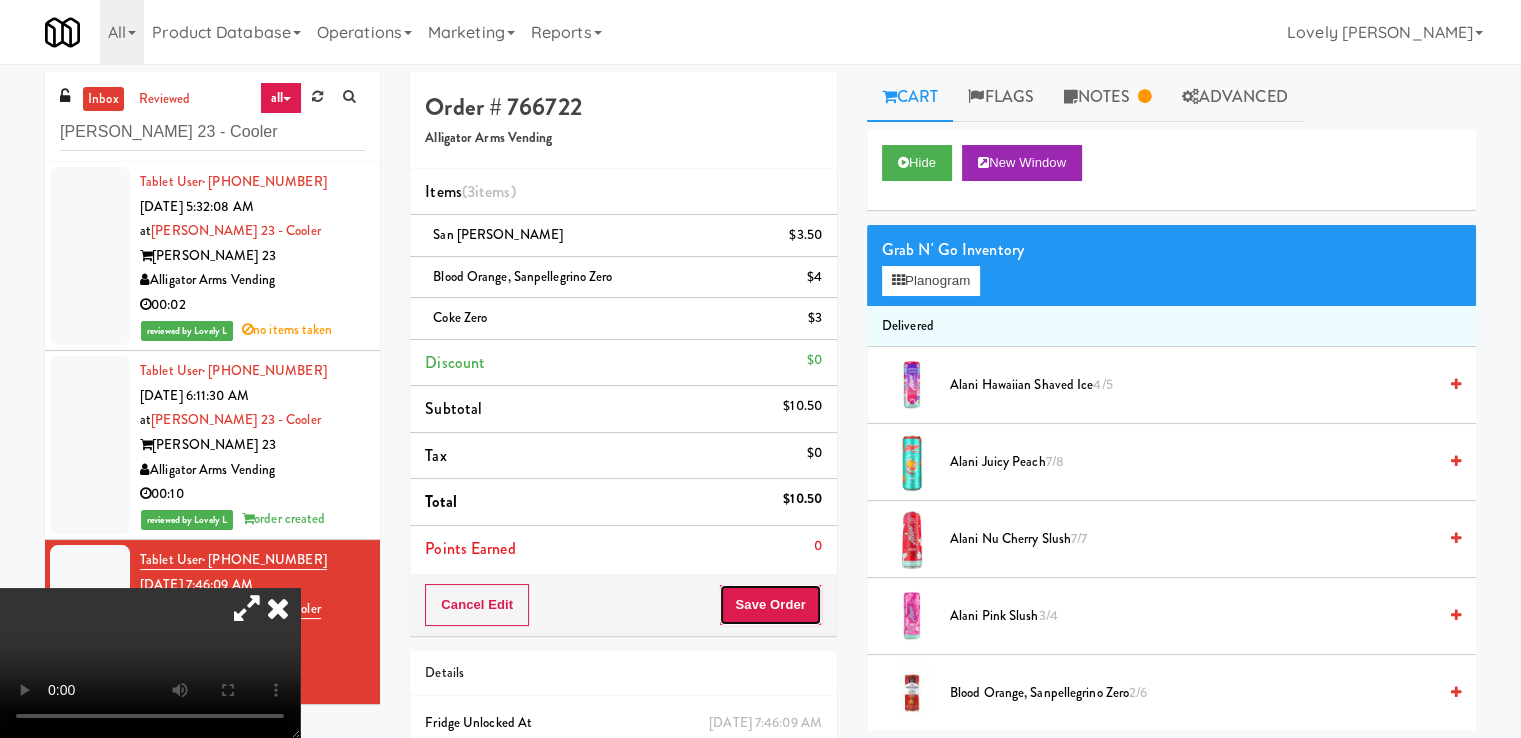 drag, startPoint x: 755, startPoint y: 615, endPoint x: 733, endPoint y: 602, distance: 25.553865 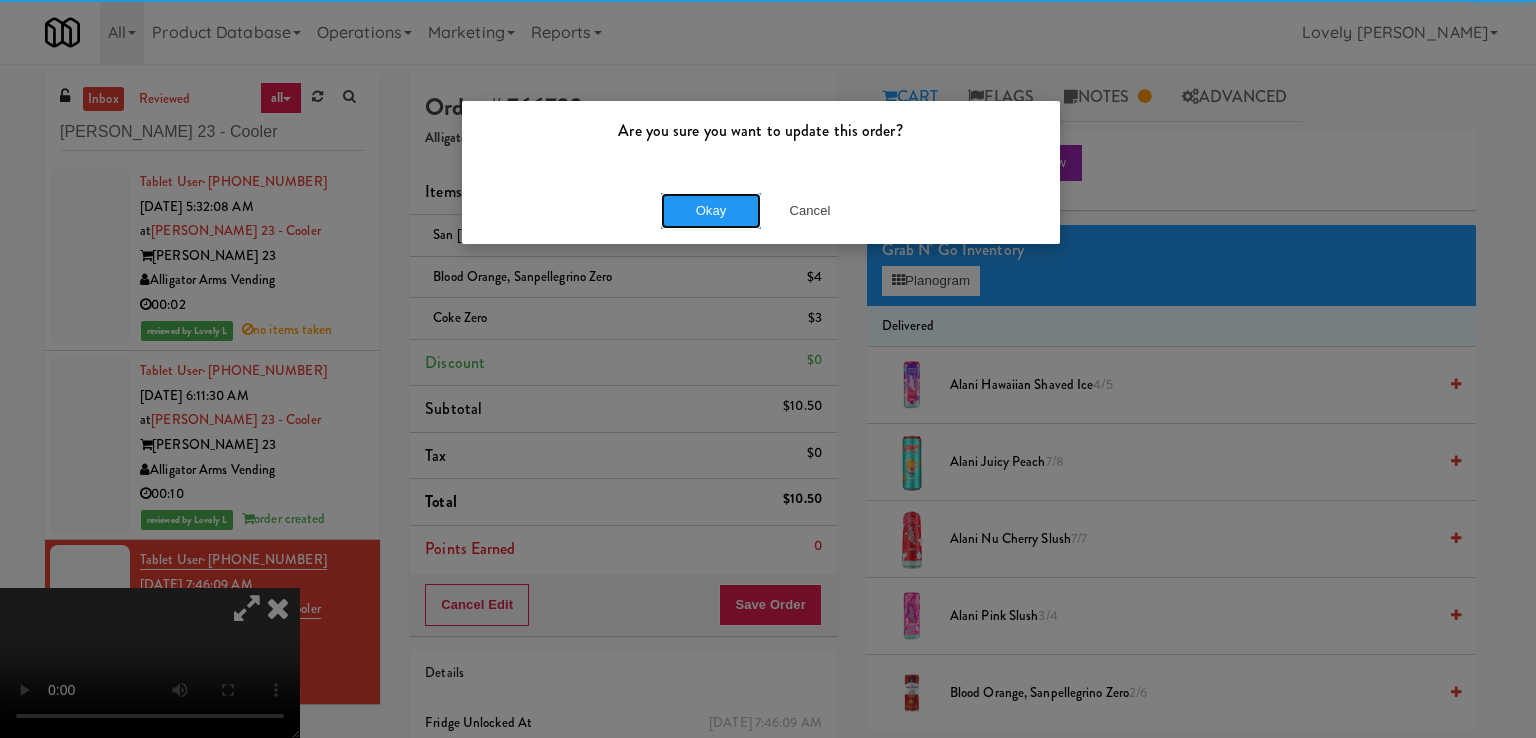 drag, startPoint x: 705, startPoint y: 217, endPoint x: 698, endPoint y: 225, distance: 10.630146 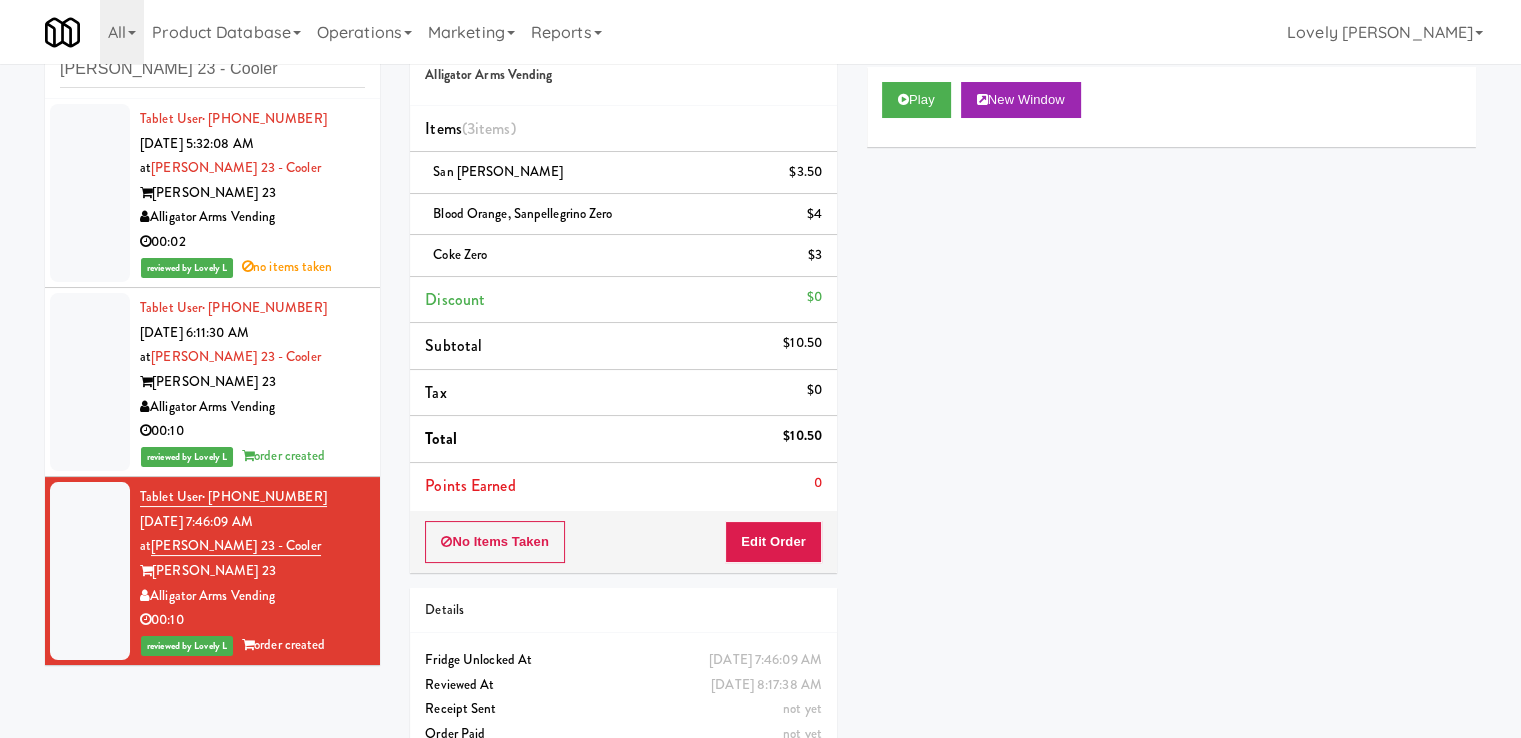 scroll, scrollTop: 0, scrollLeft: 0, axis: both 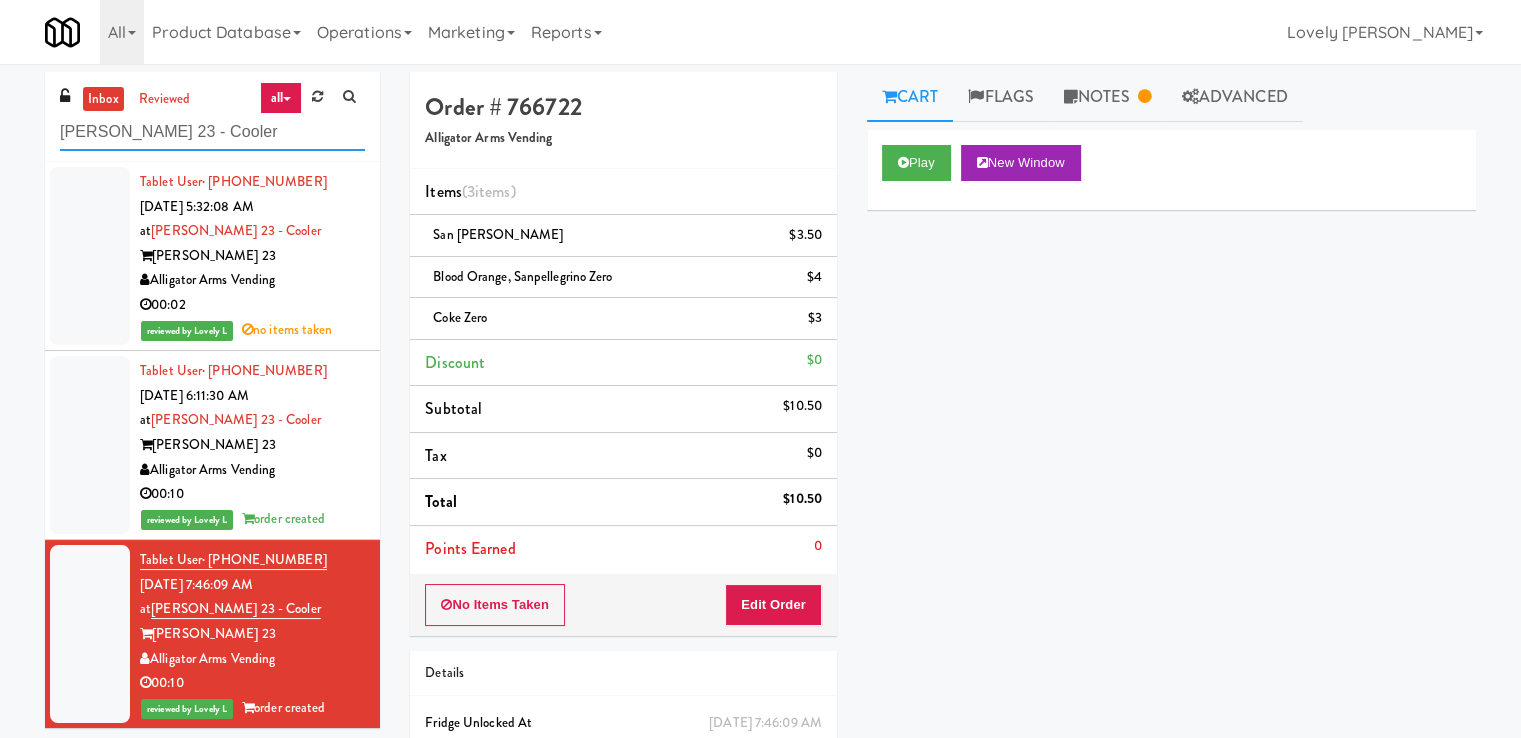 click on "[PERSON_NAME] 23 - Cooler" at bounding box center [212, 132] 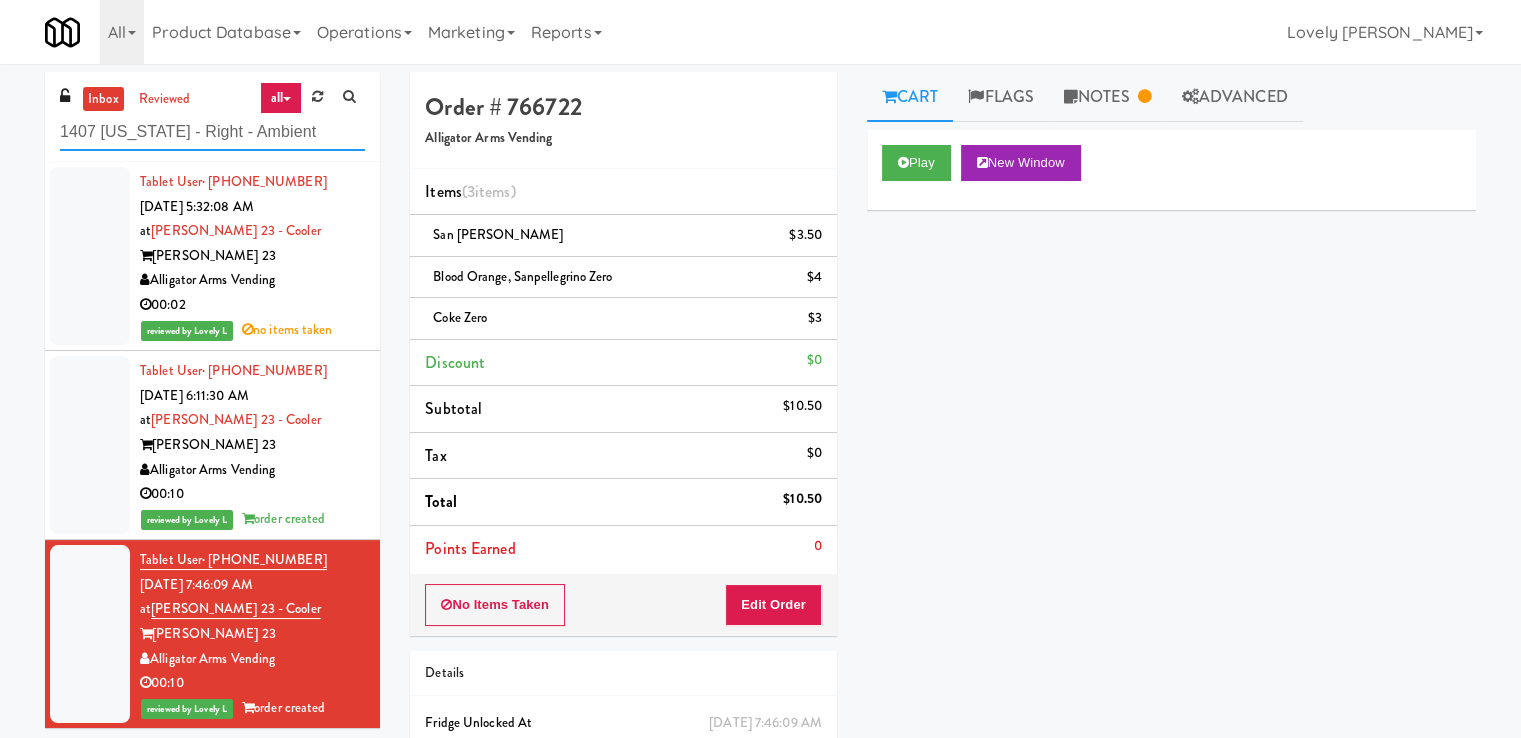 type on "1407 [US_STATE] - Right - Ambient" 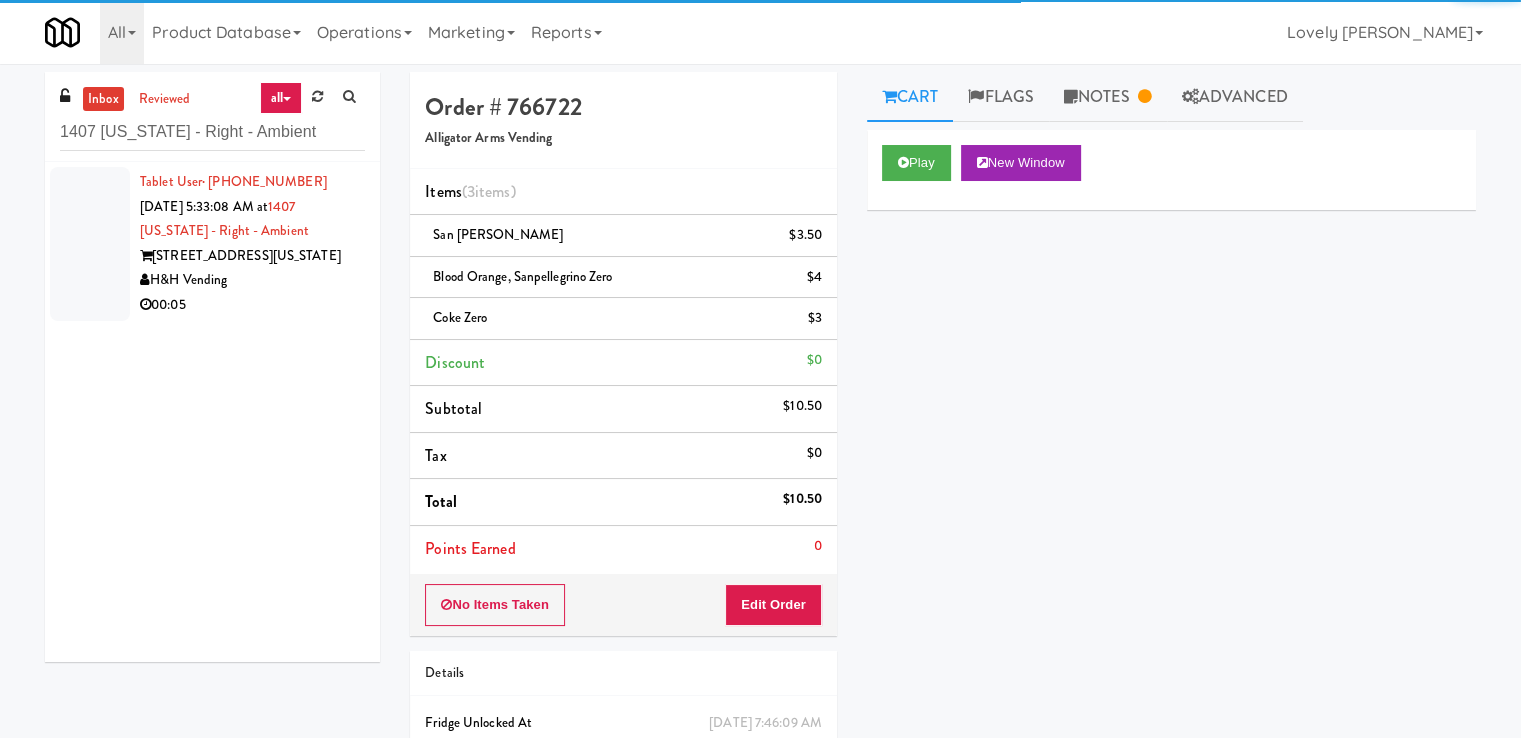 click on "00:05" at bounding box center (252, 305) 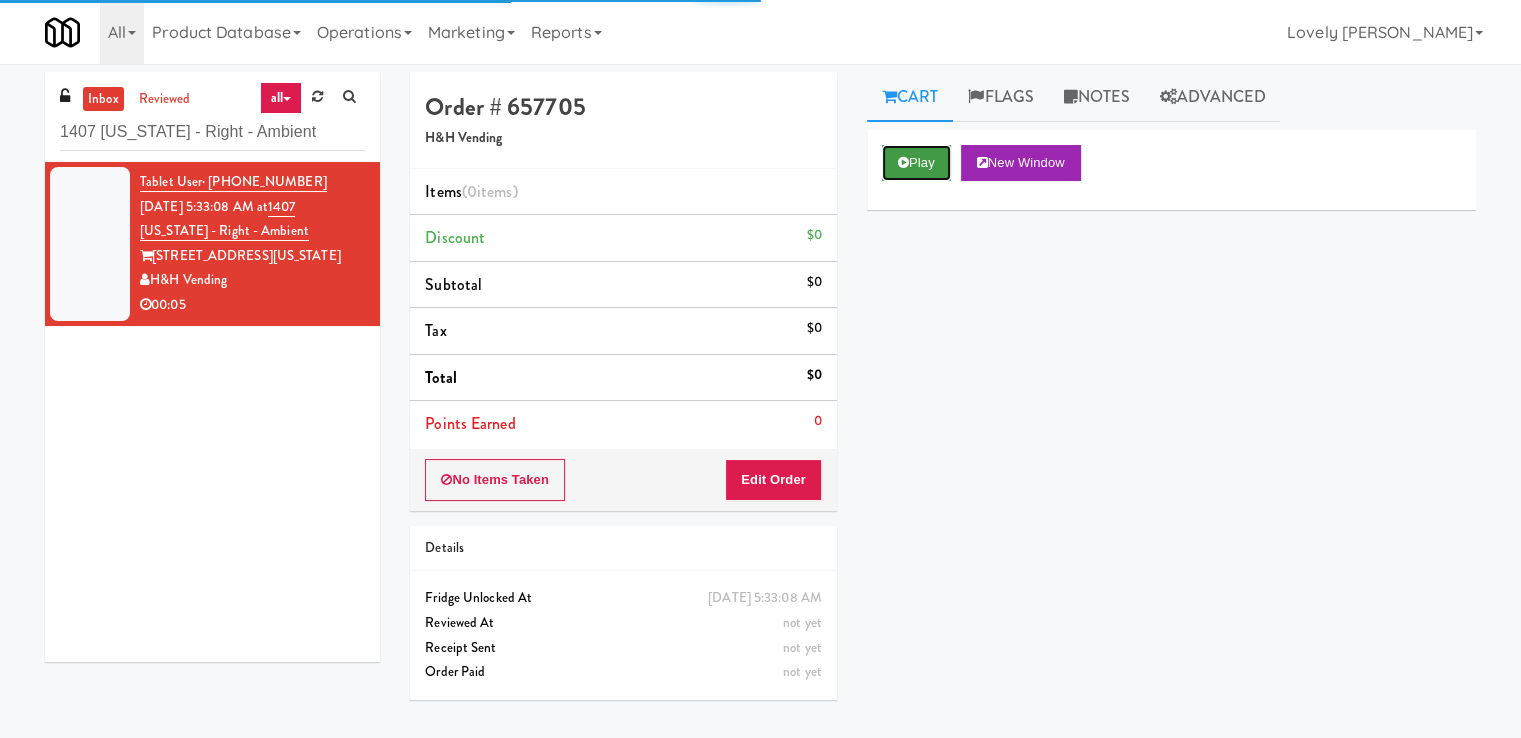 click on "Play" at bounding box center (916, 163) 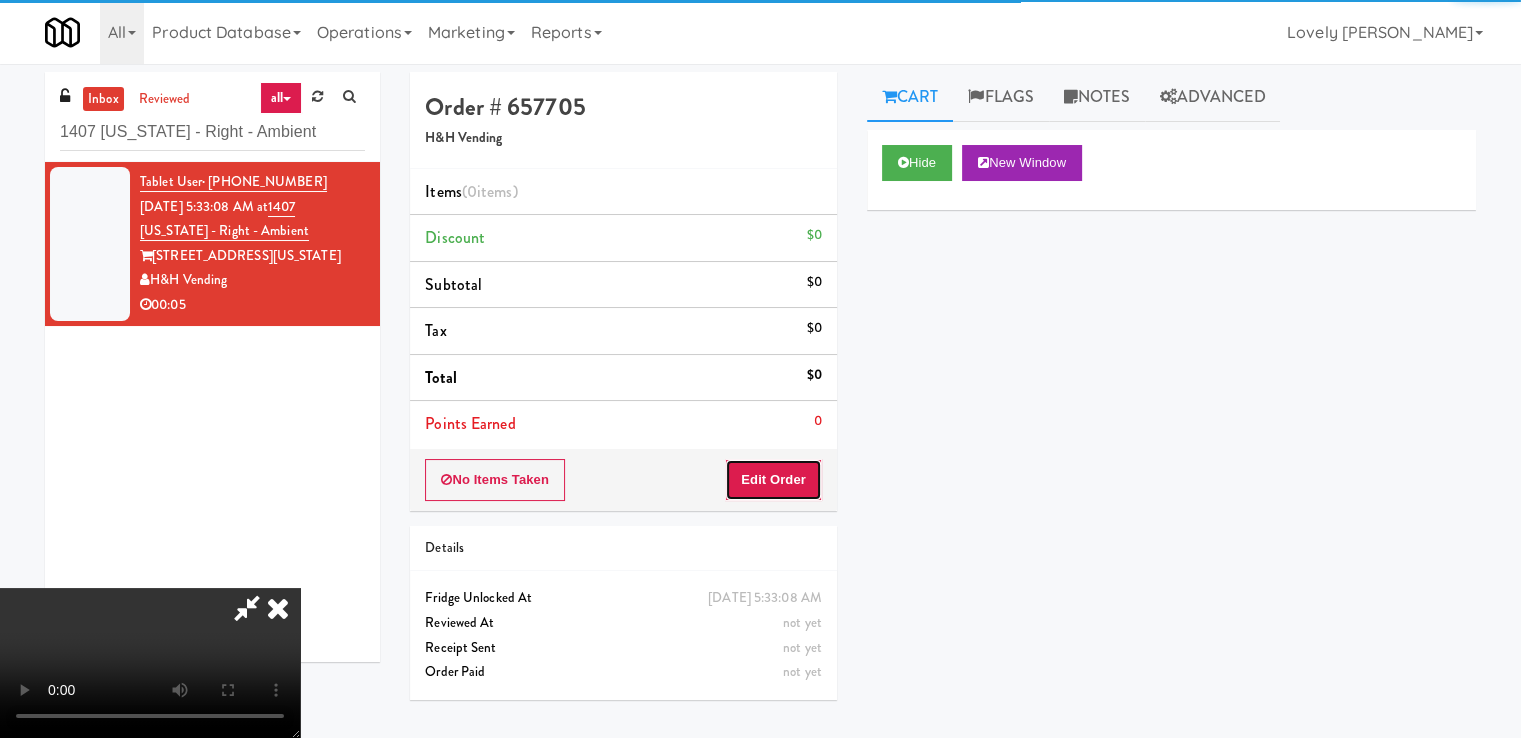 click on "Edit Order" at bounding box center (773, 480) 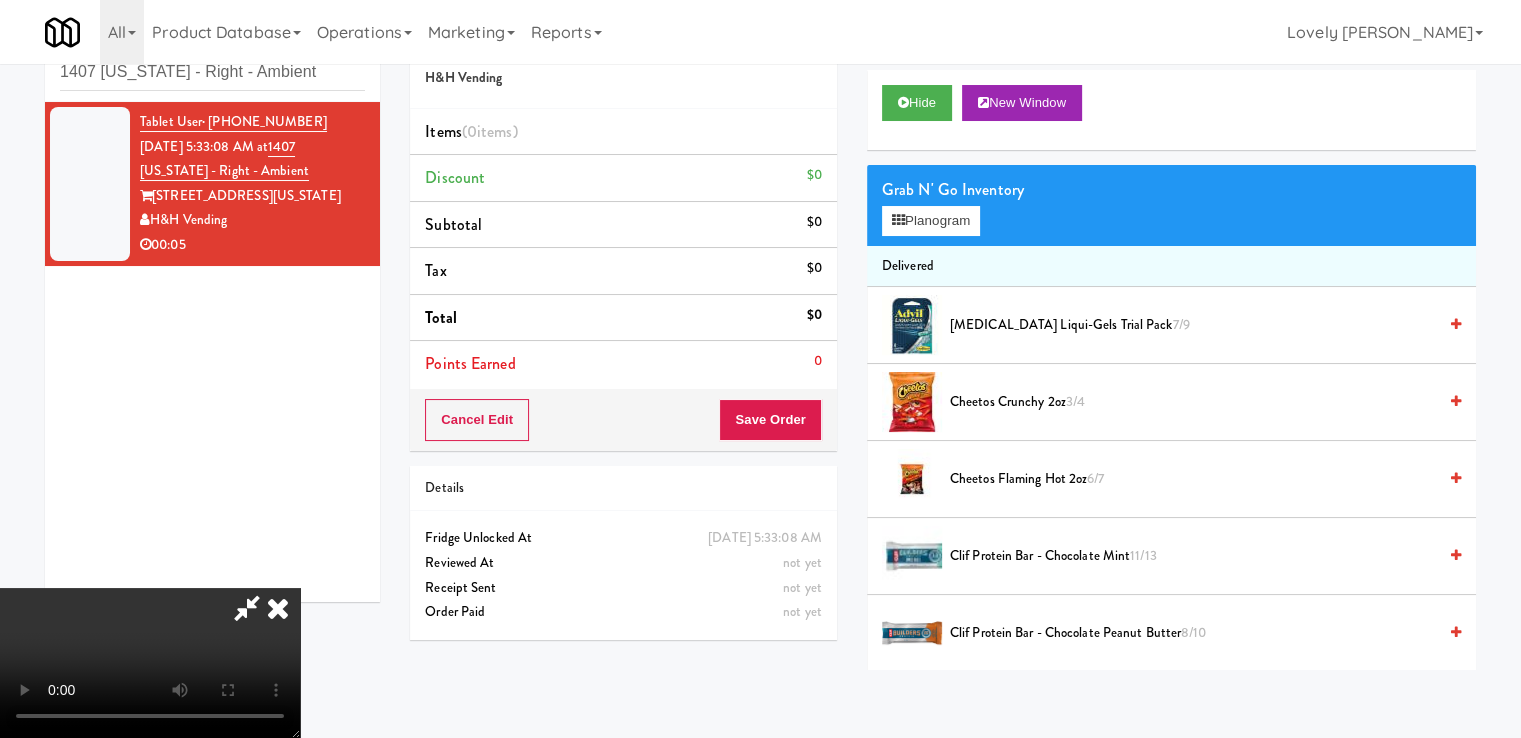scroll, scrollTop: 64, scrollLeft: 0, axis: vertical 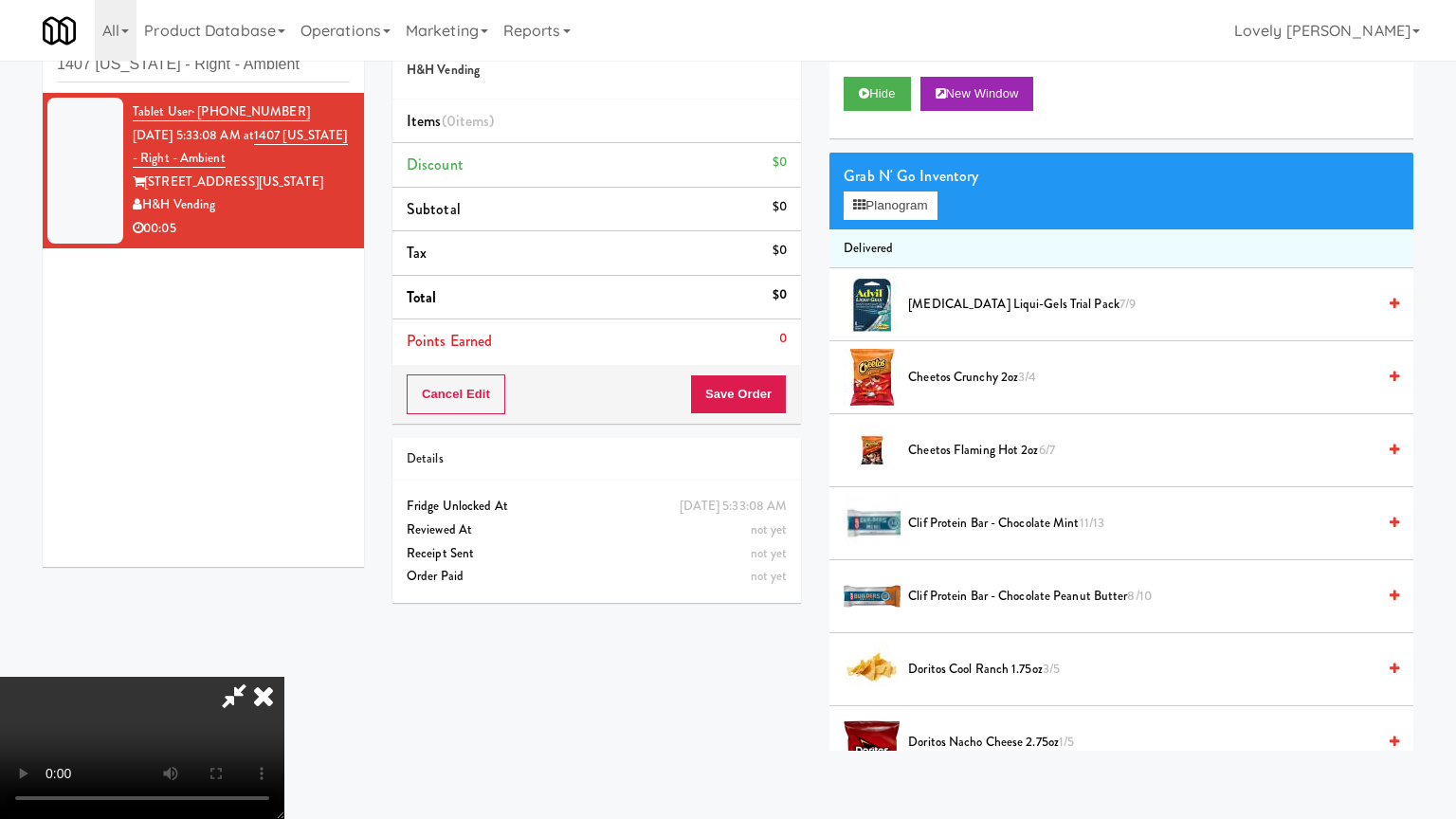 type 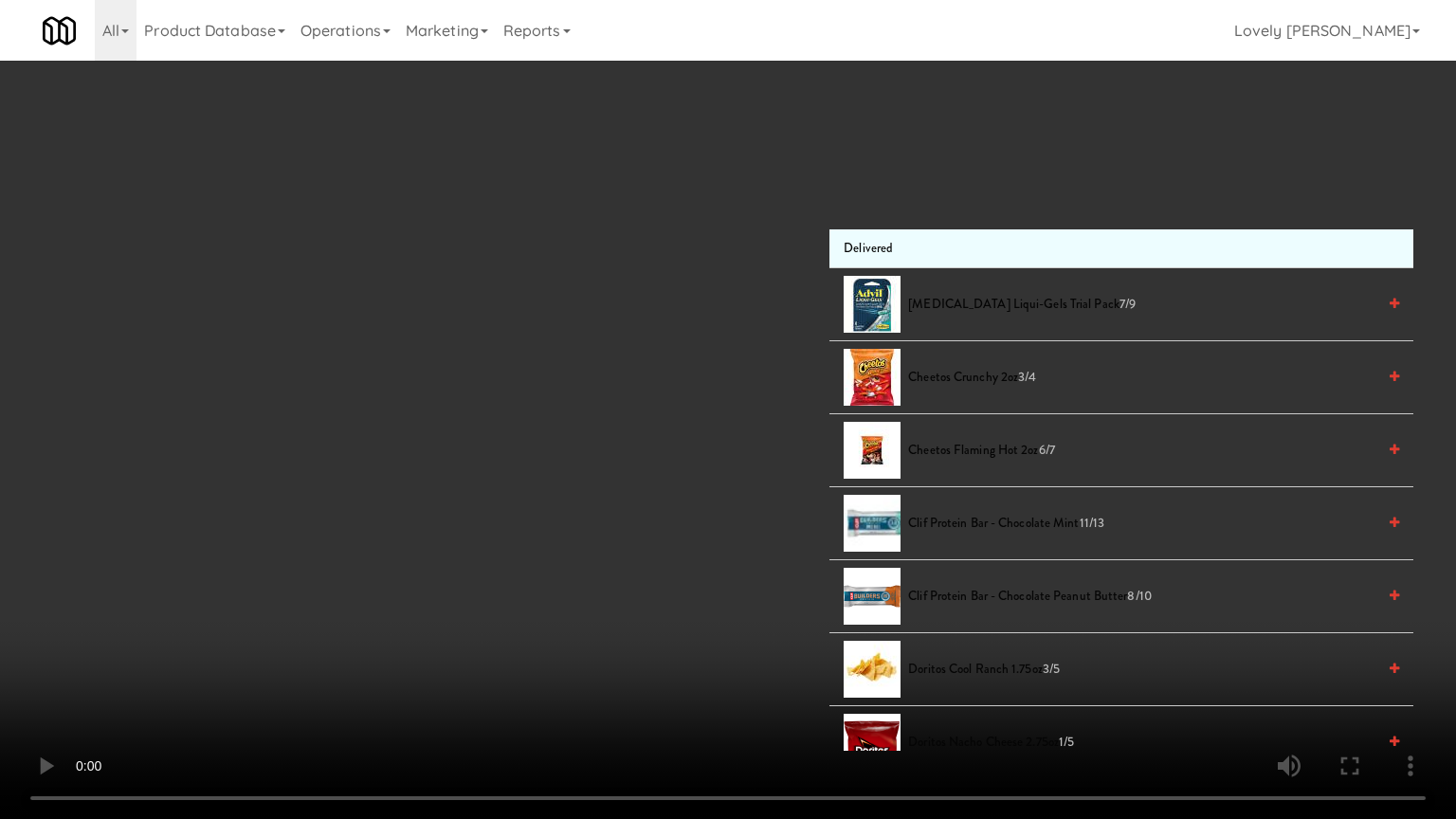 click at bounding box center (728, 410) 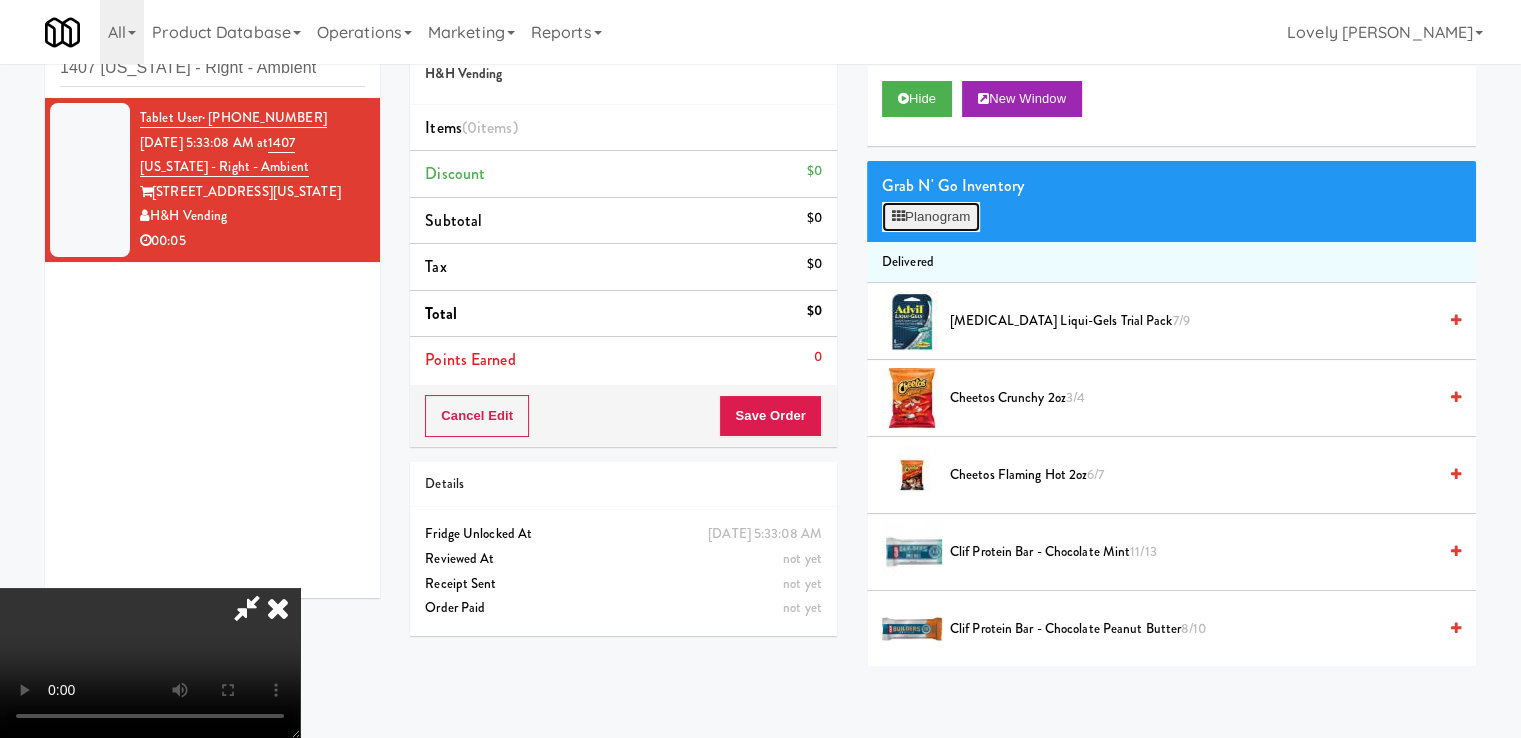 drag, startPoint x: 958, startPoint y: 221, endPoint x: 973, endPoint y: 247, distance: 30.016663 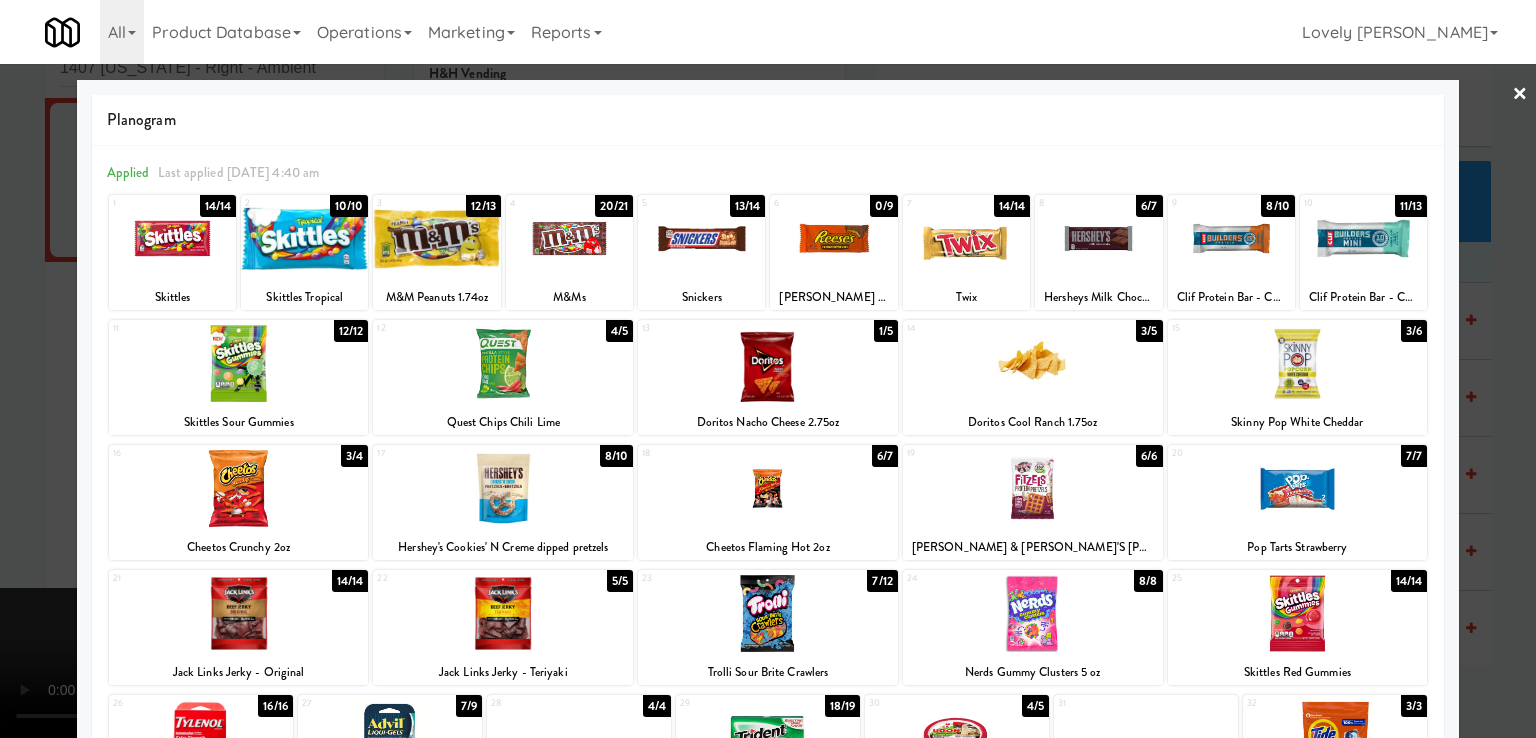 click at bounding box center (503, 363) 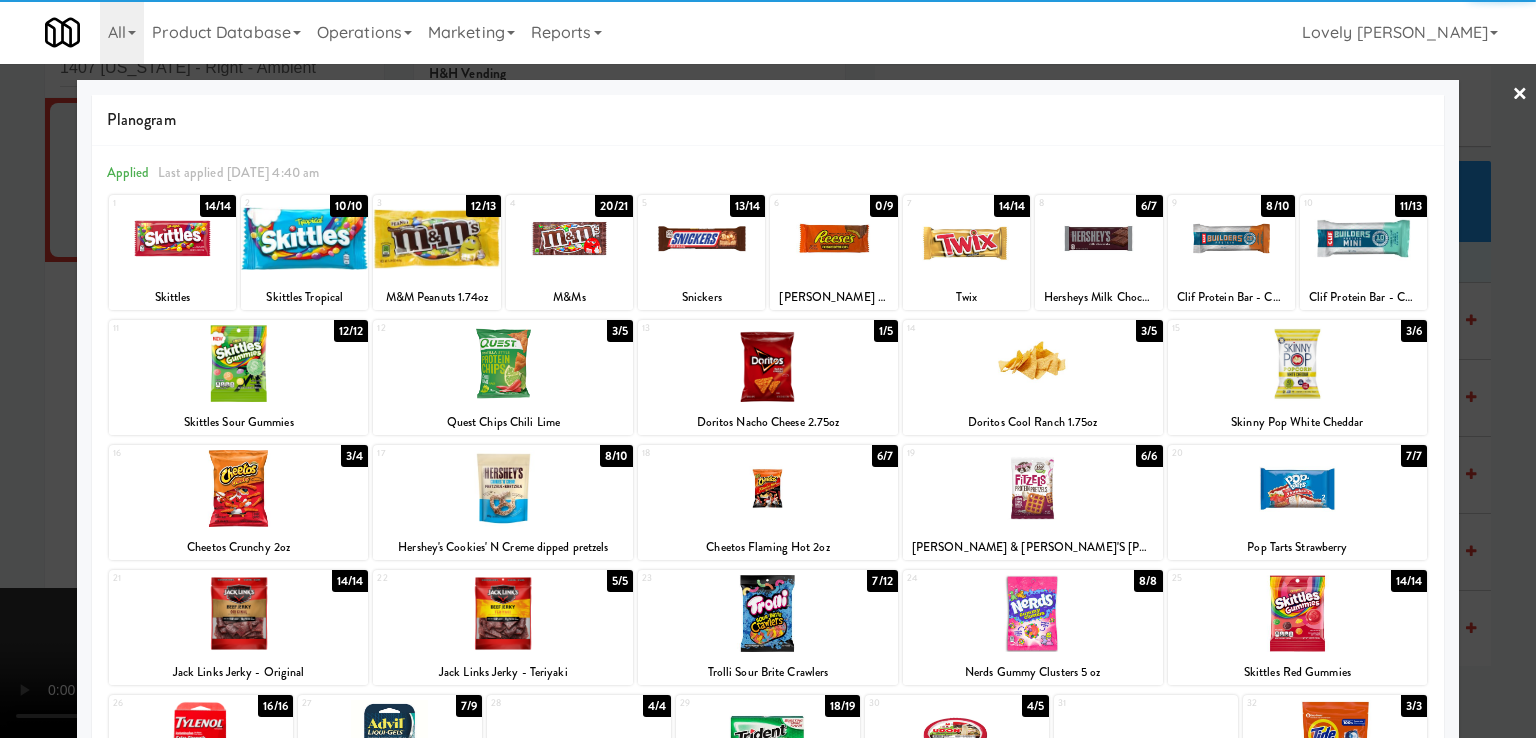 click at bounding box center [768, 369] 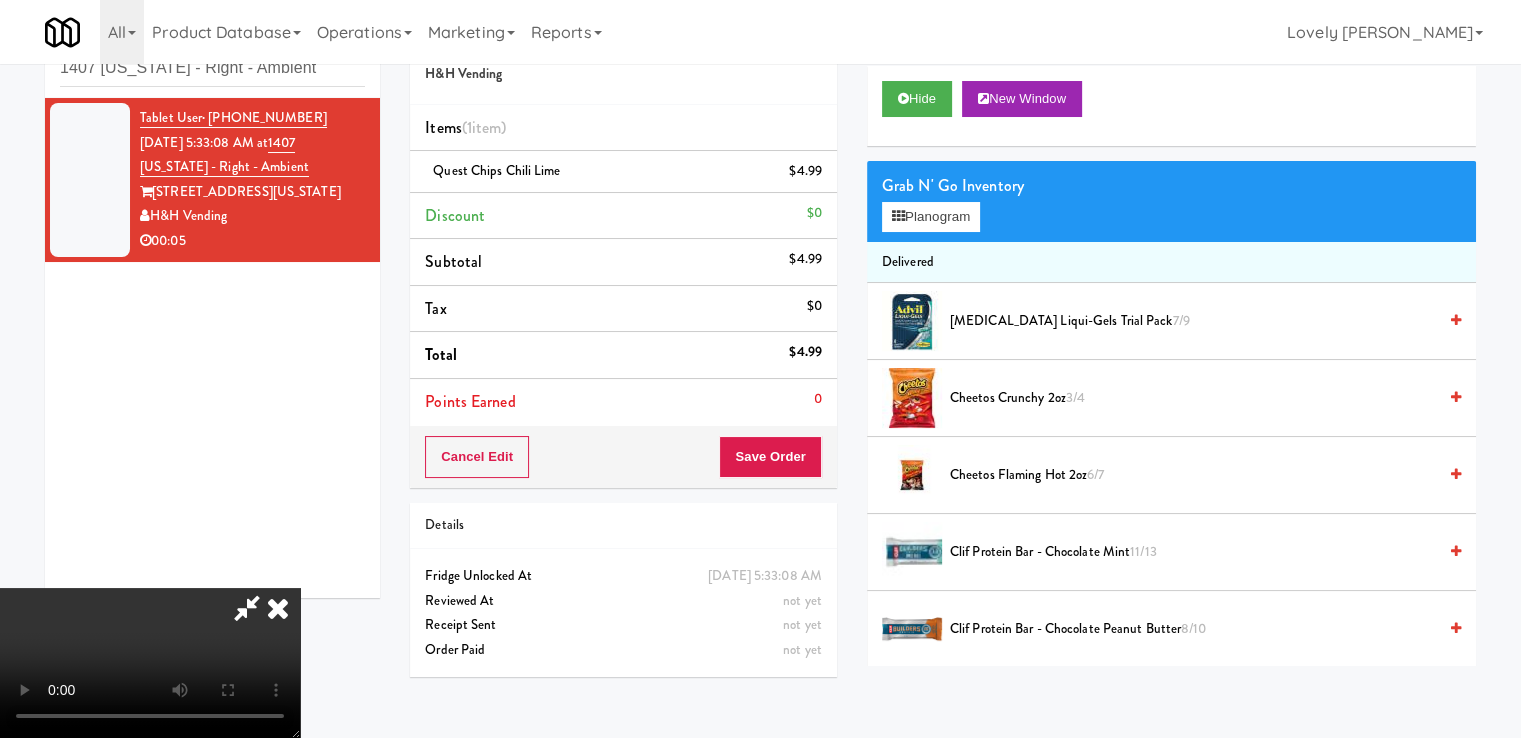 drag, startPoint x: 852, startPoint y: 245, endPoint x: 788, endPoint y: 373, distance: 143.10835 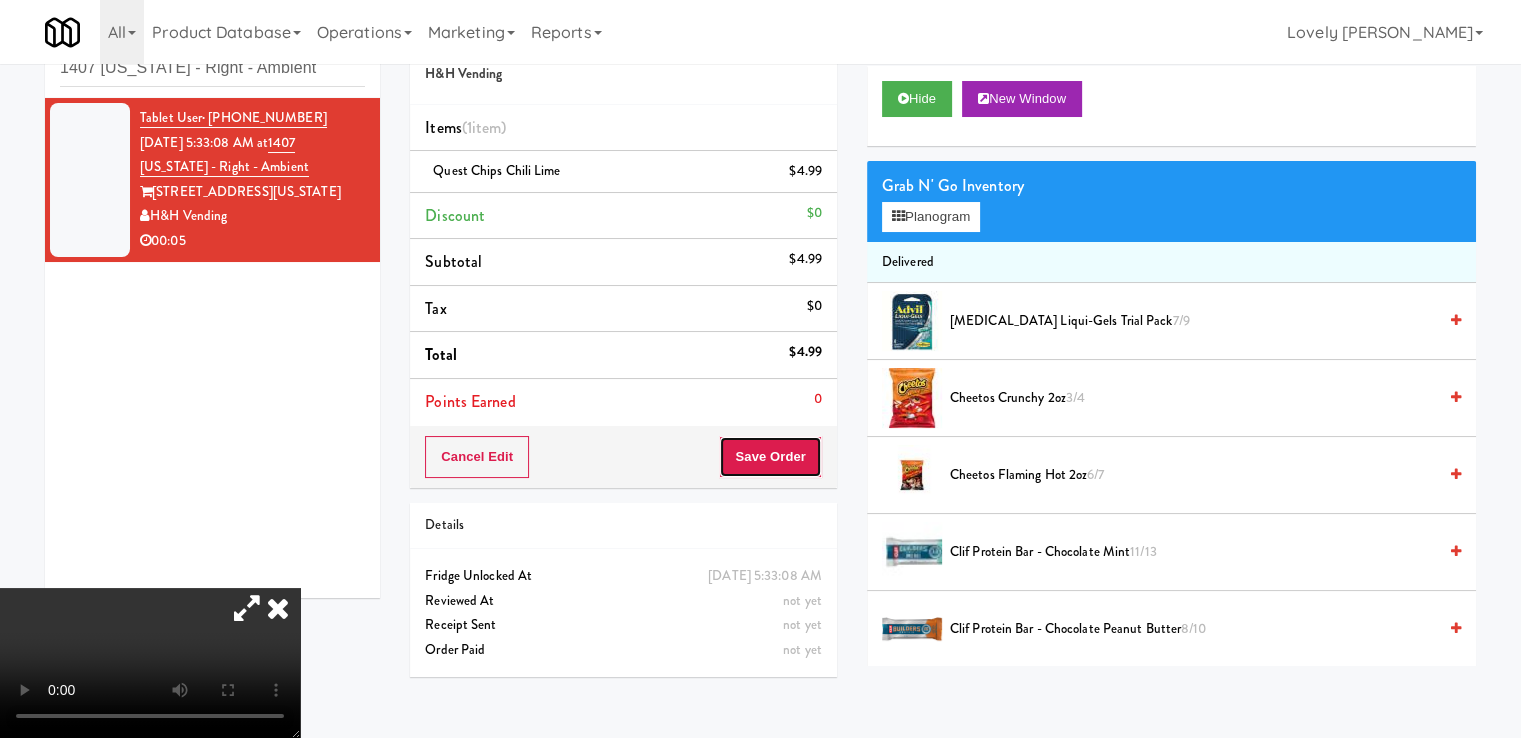 click on "Save Order" at bounding box center [770, 457] 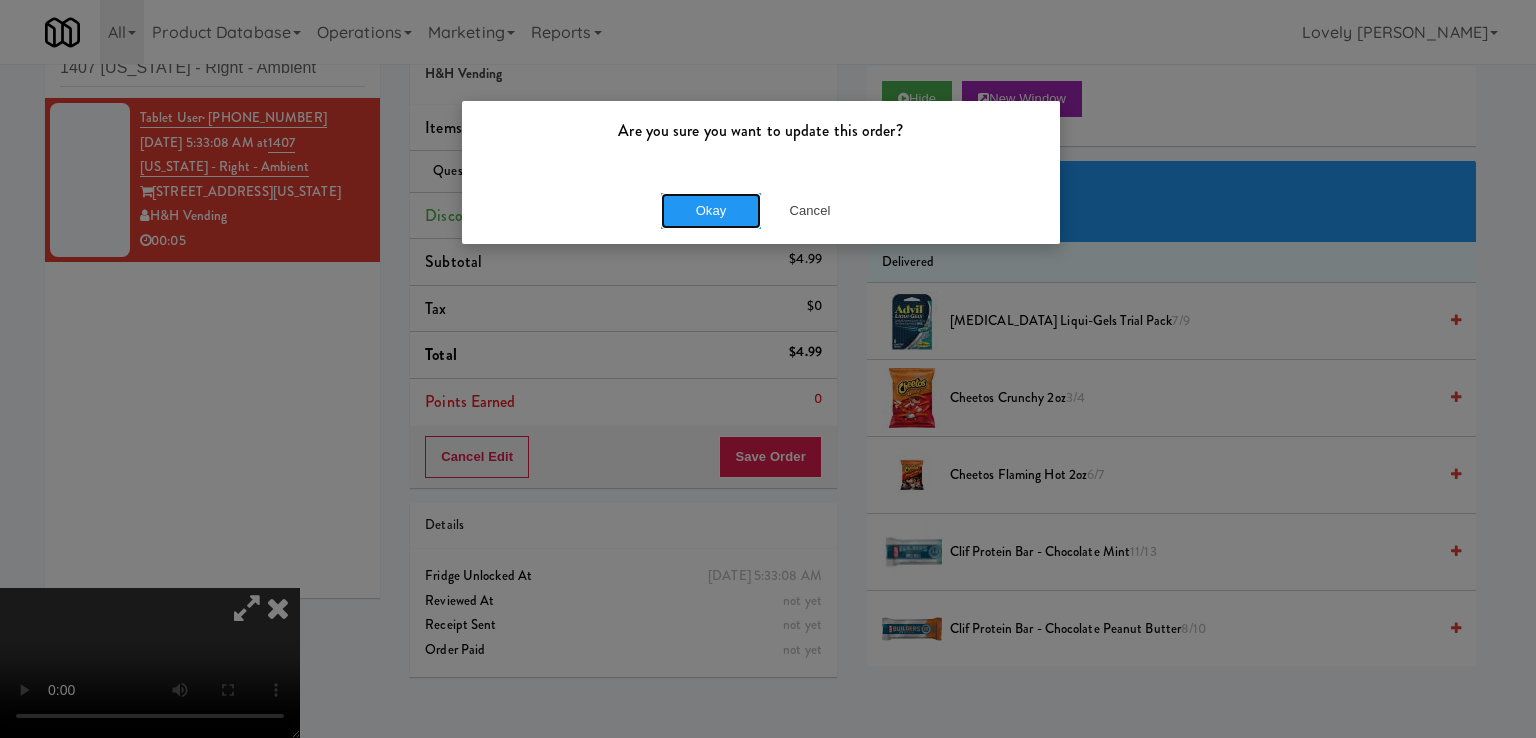 drag, startPoint x: 693, startPoint y: 214, endPoint x: 508, endPoint y: 154, distance: 194.4865 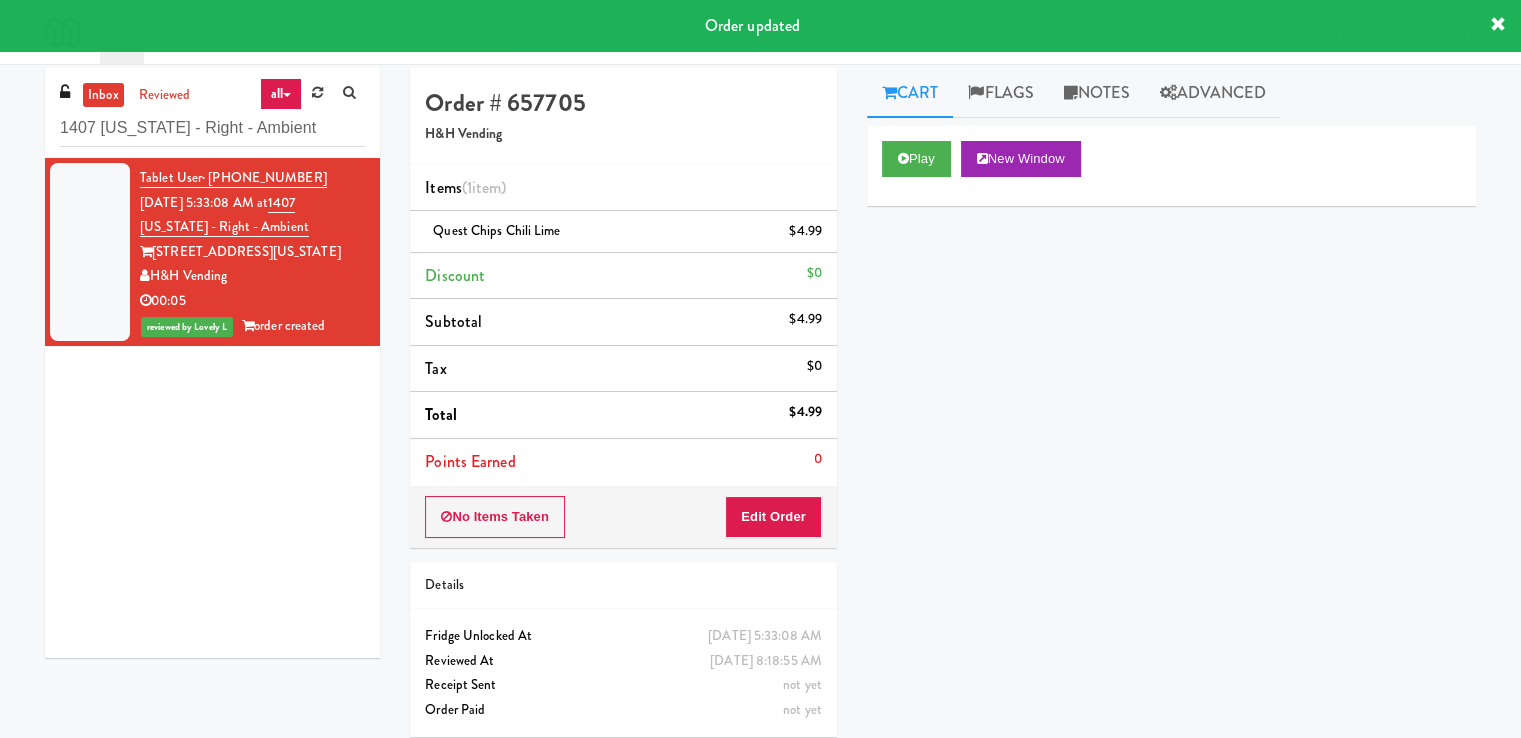 scroll, scrollTop: 0, scrollLeft: 0, axis: both 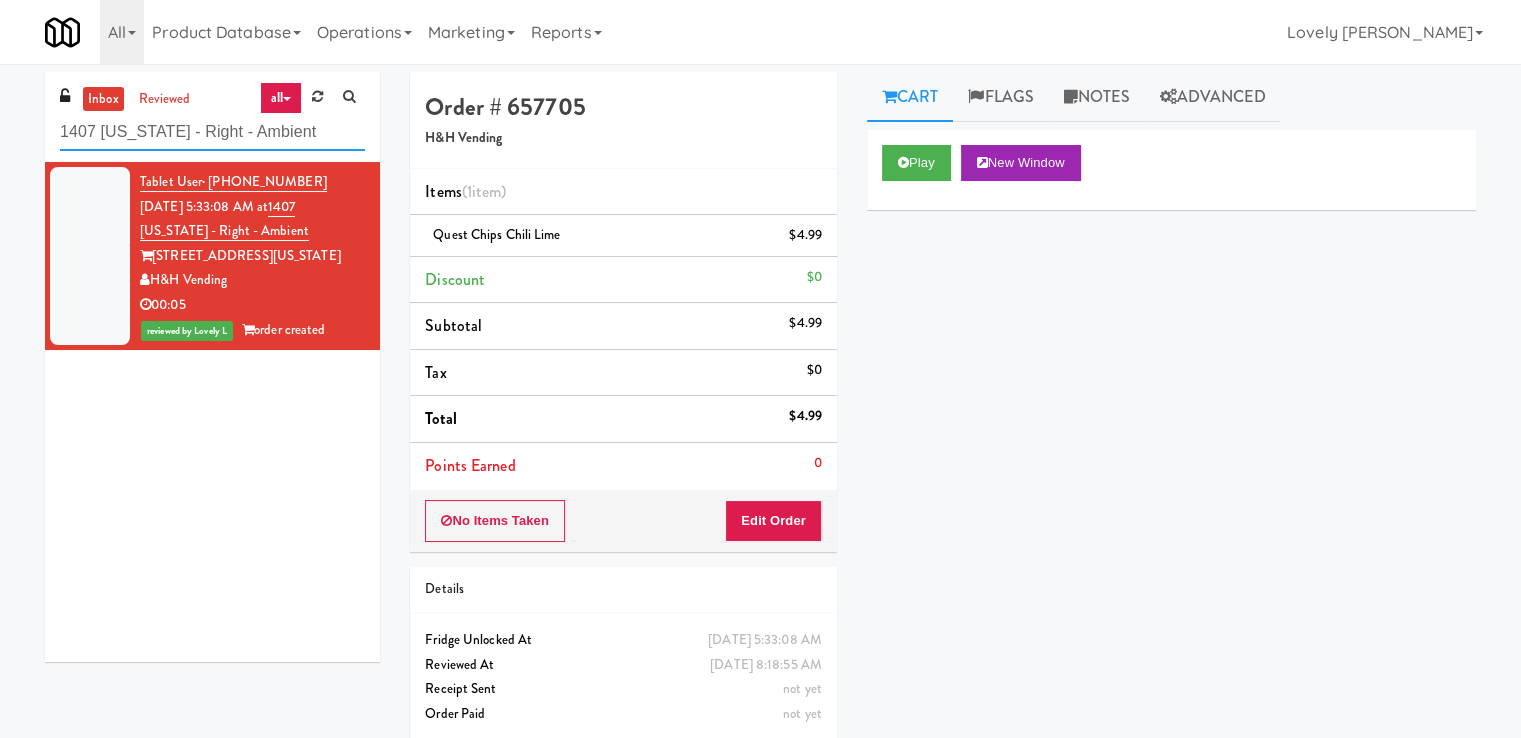 click on "1407 [US_STATE] - Right - Ambient" at bounding box center (212, 132) 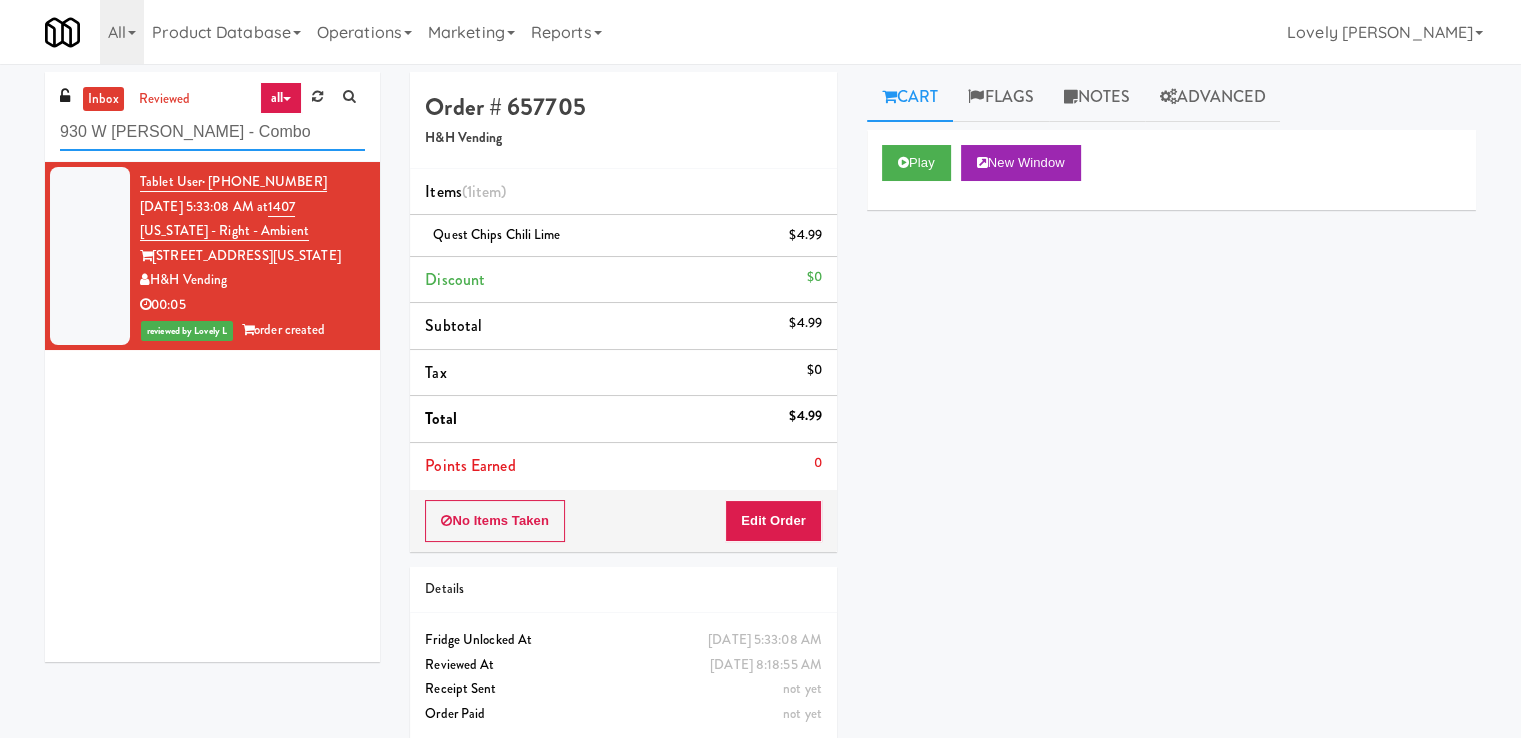 type on "930 W [PERSON_NAME] - Combo" 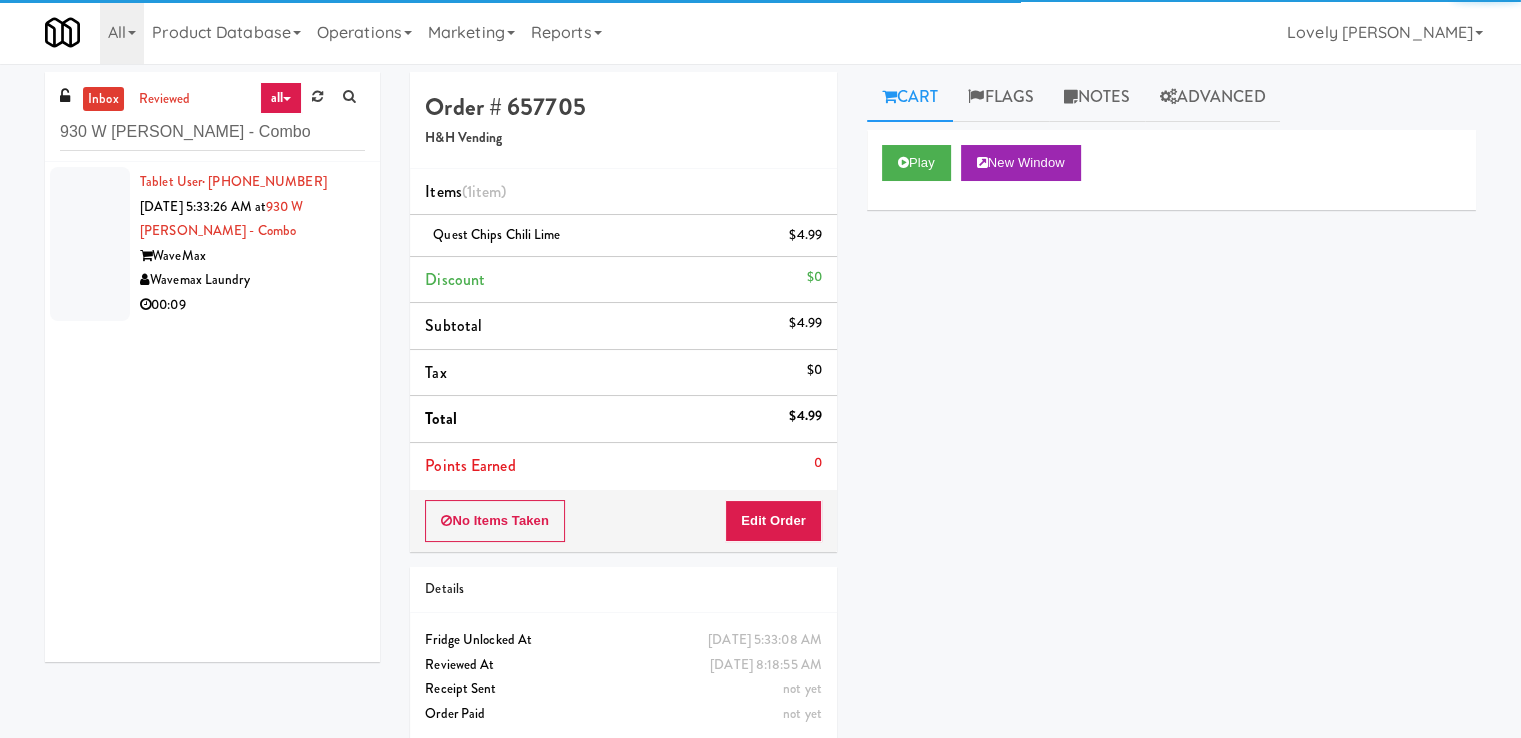 click on "00:09" at bounding box center (252, 305) 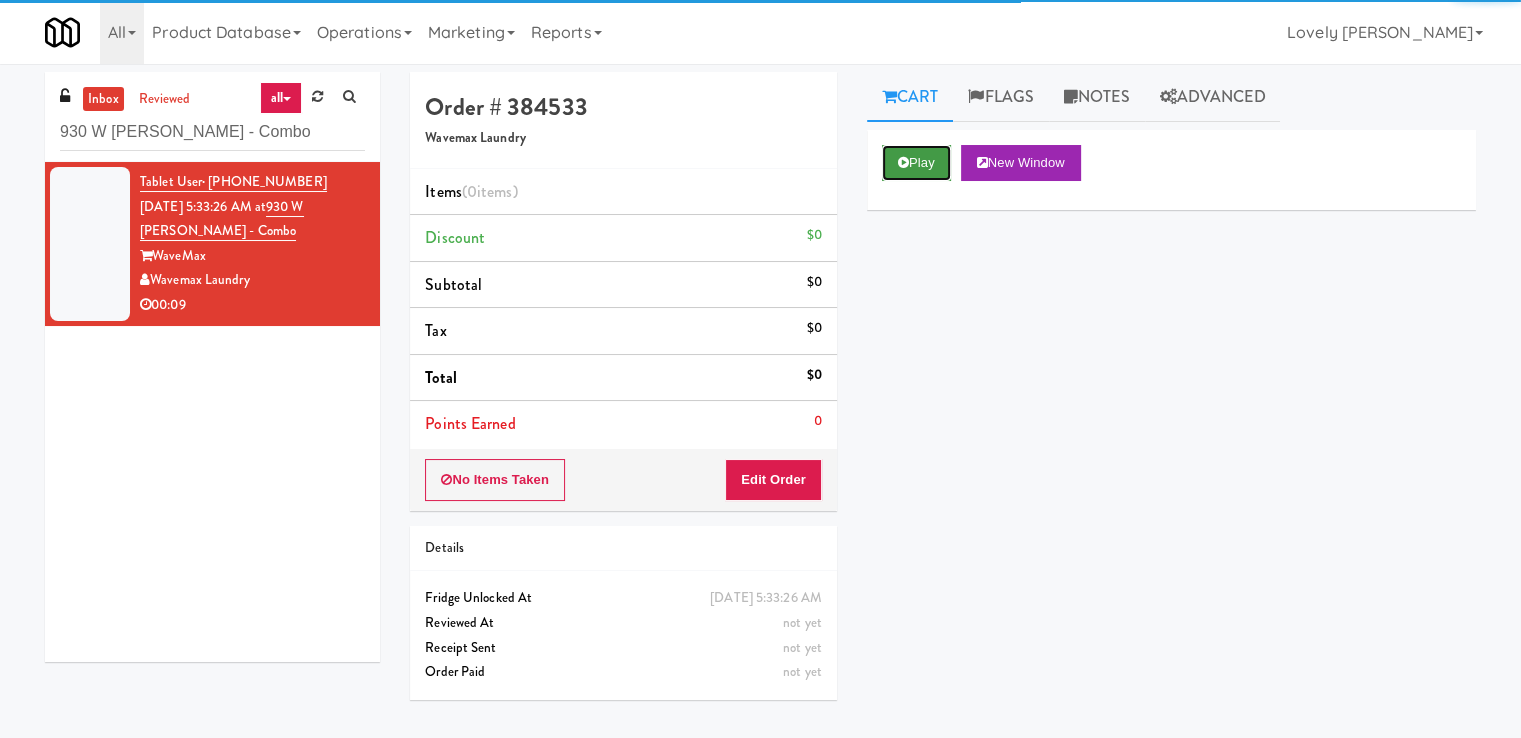 click at bounding box center (903, 162) 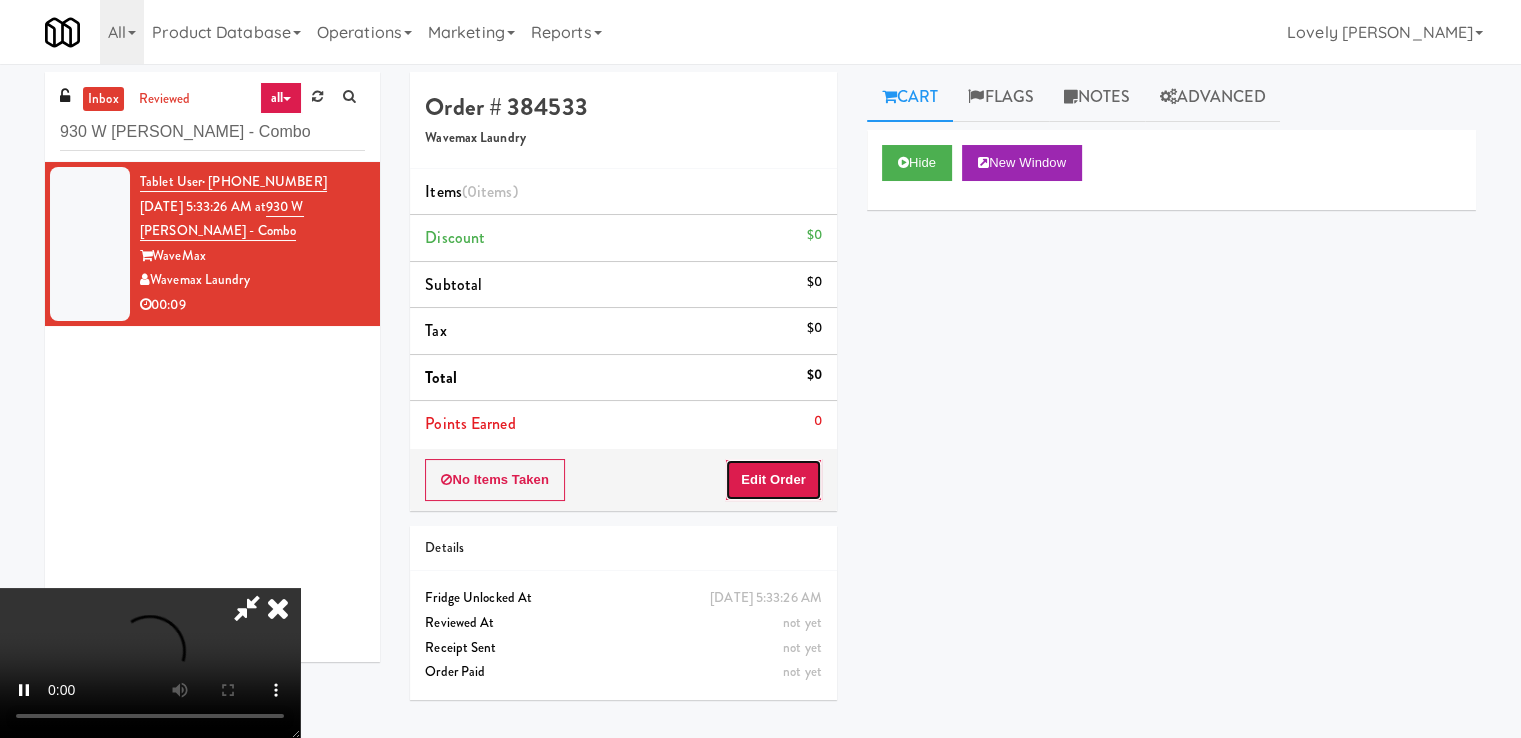 click on "Edit Order" at bounding box center (773, 480) 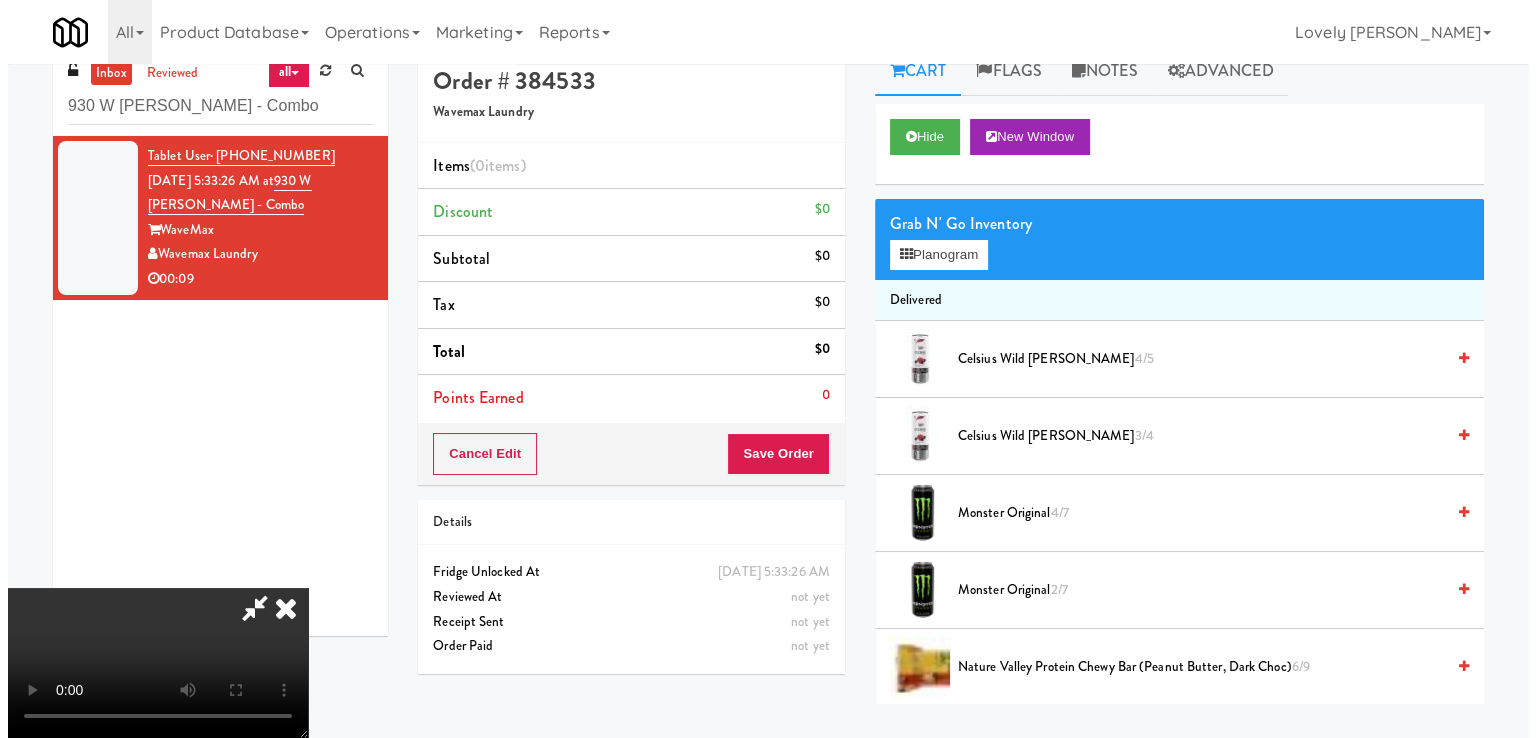 scroll, scrollTop: 64, scrollLeft: 0, axis: vertical 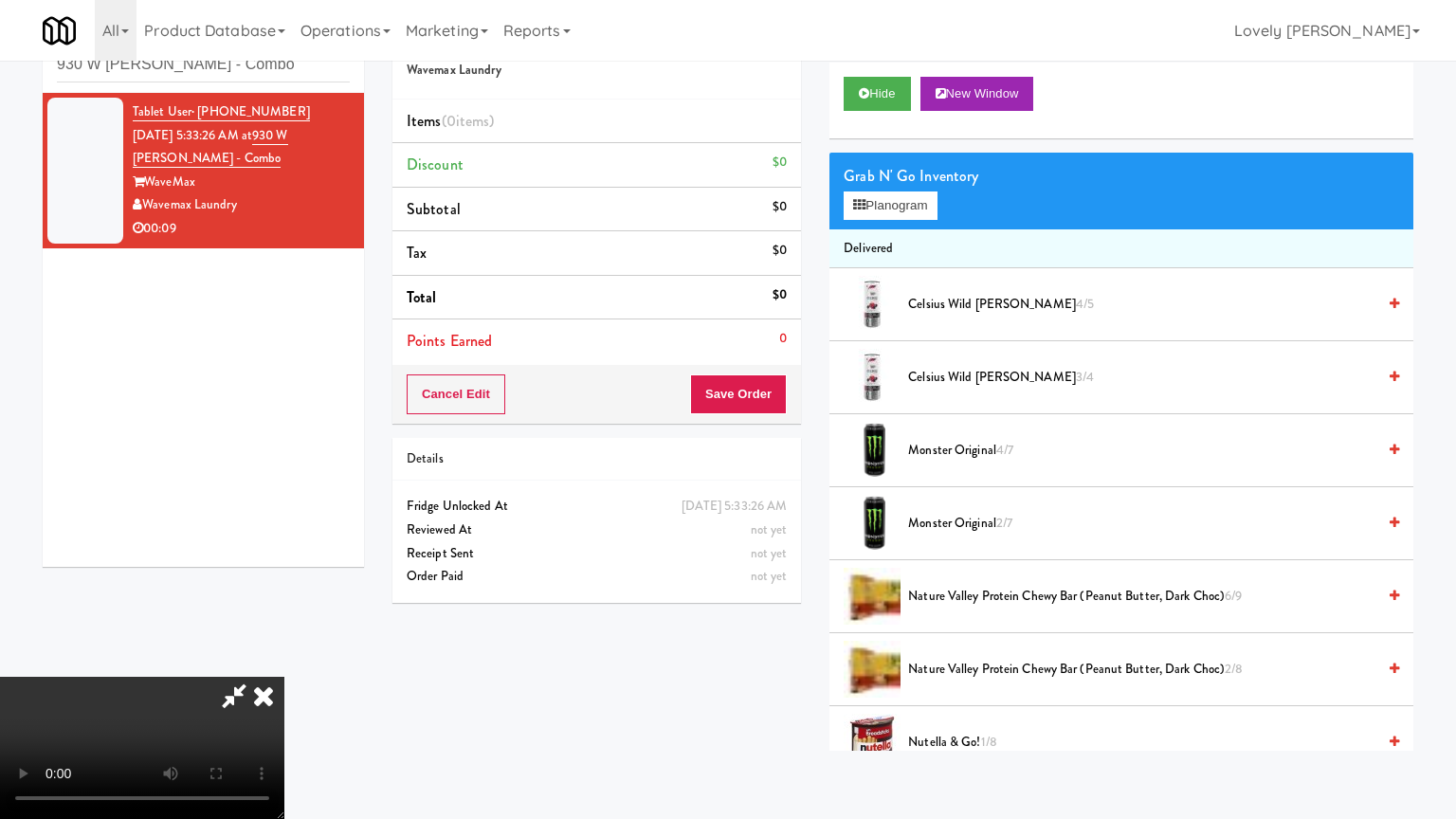 type 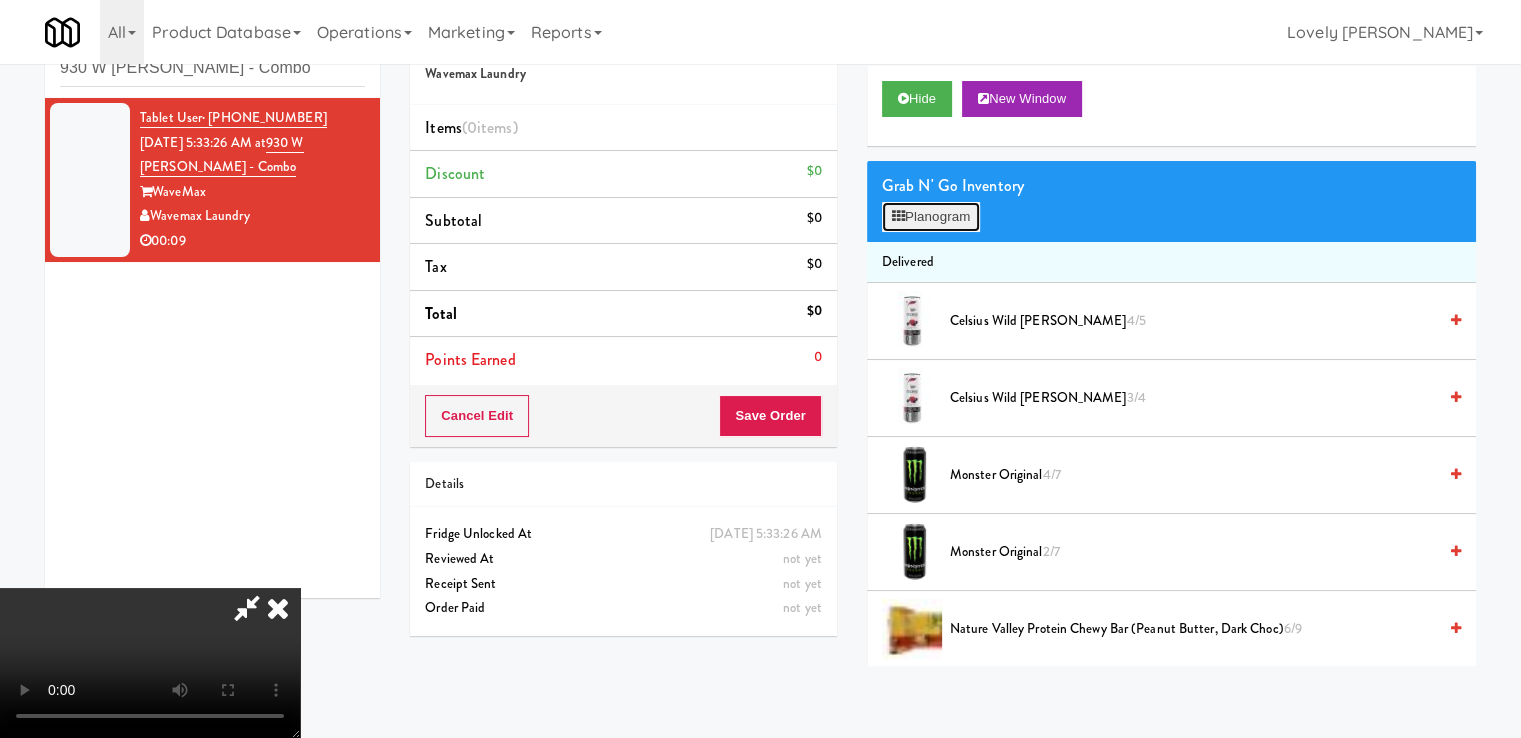 click on "Planogram" at bounding box center [931, 217] 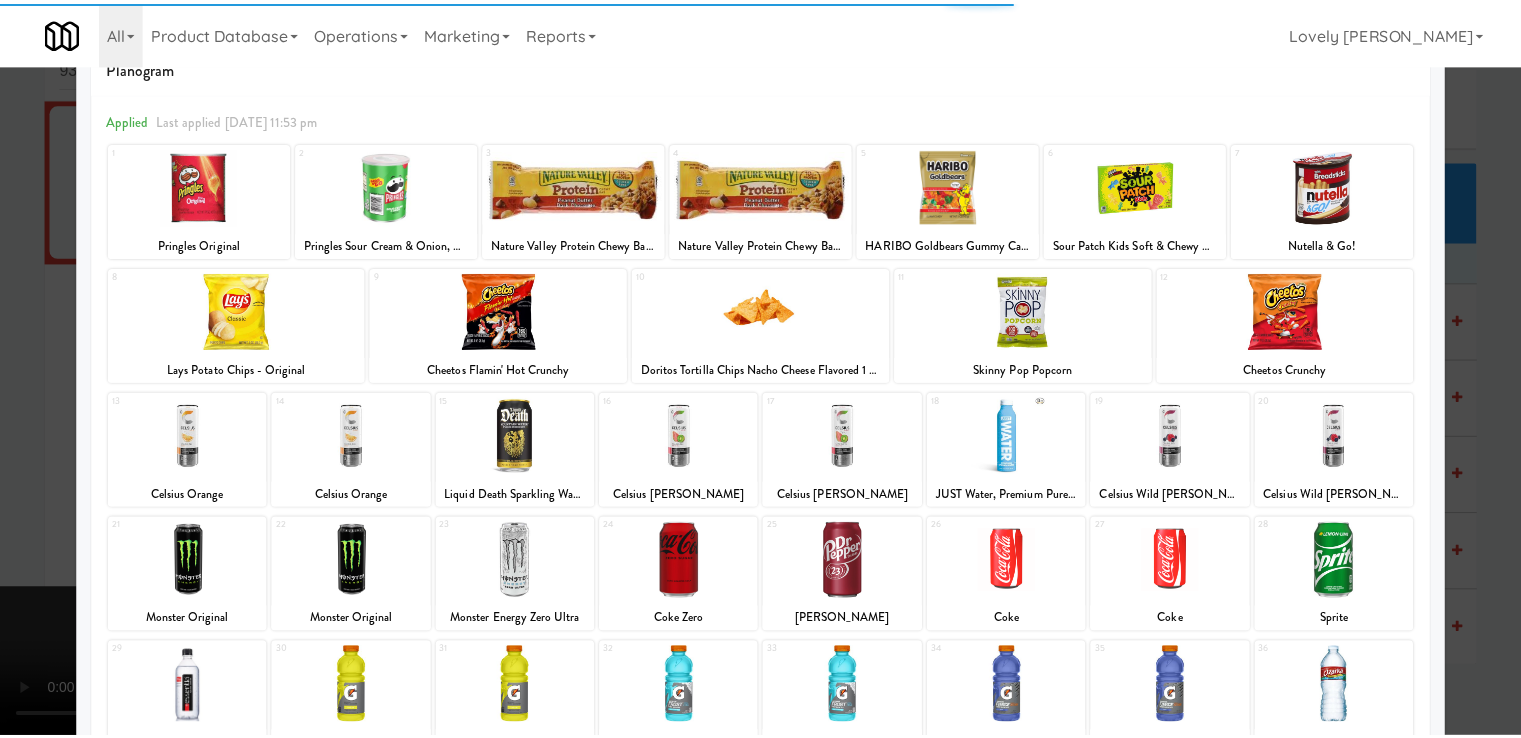 scroll, scrollTop: 244, scrollLeft: 0, axis: vertical 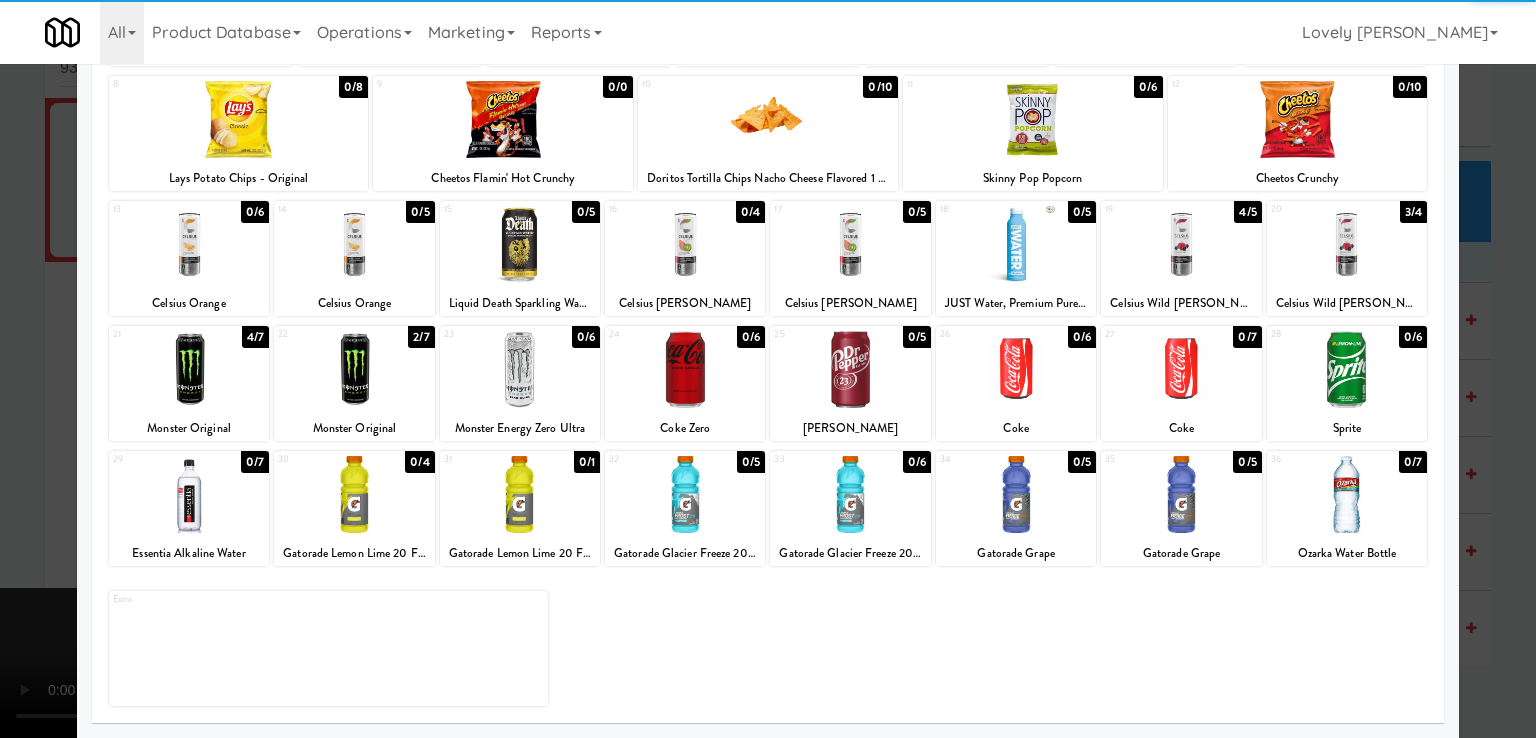 click at bounding box center [1347, 494] 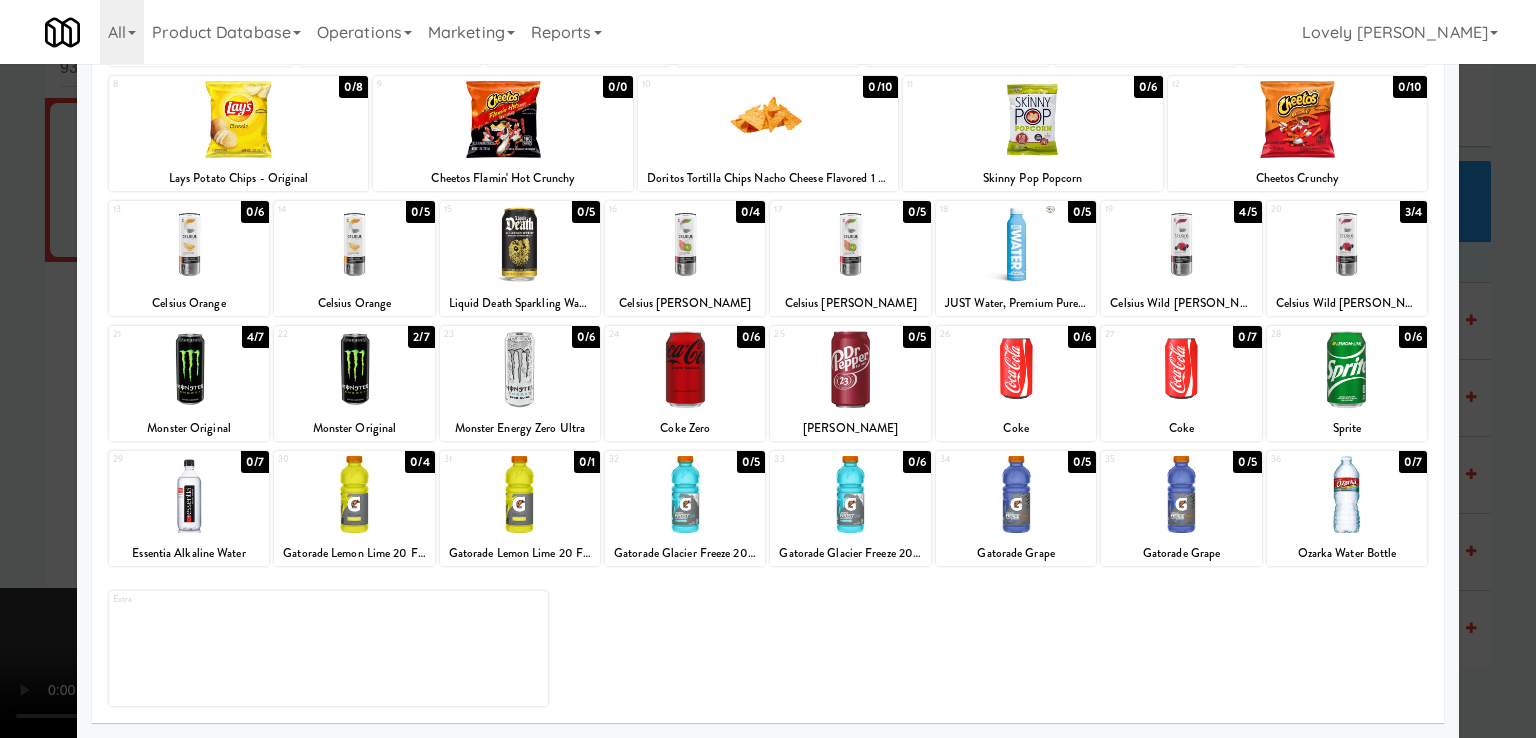 click at bounding box center [768, 369] 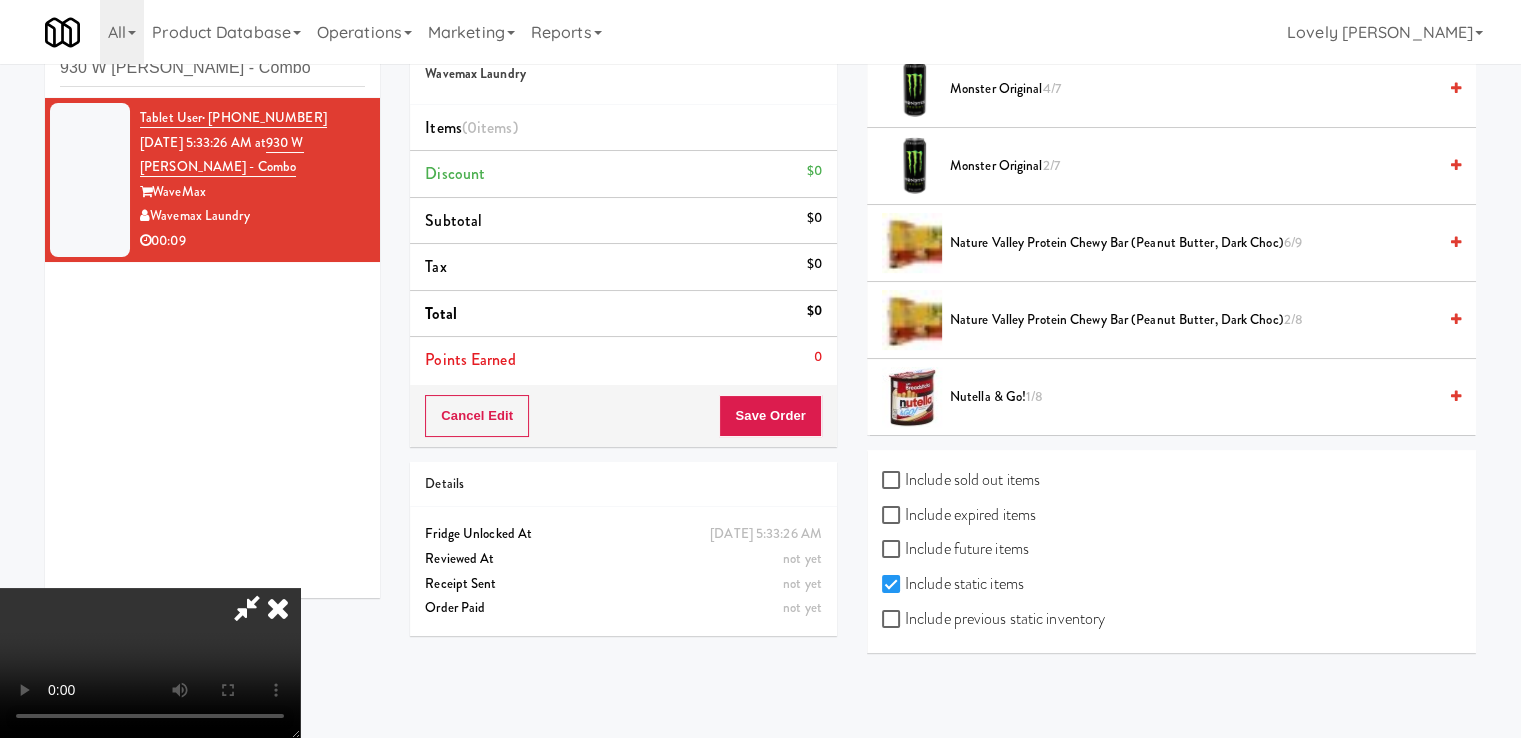 click on "Include previous static inventory" at bounding box center [993, 619] 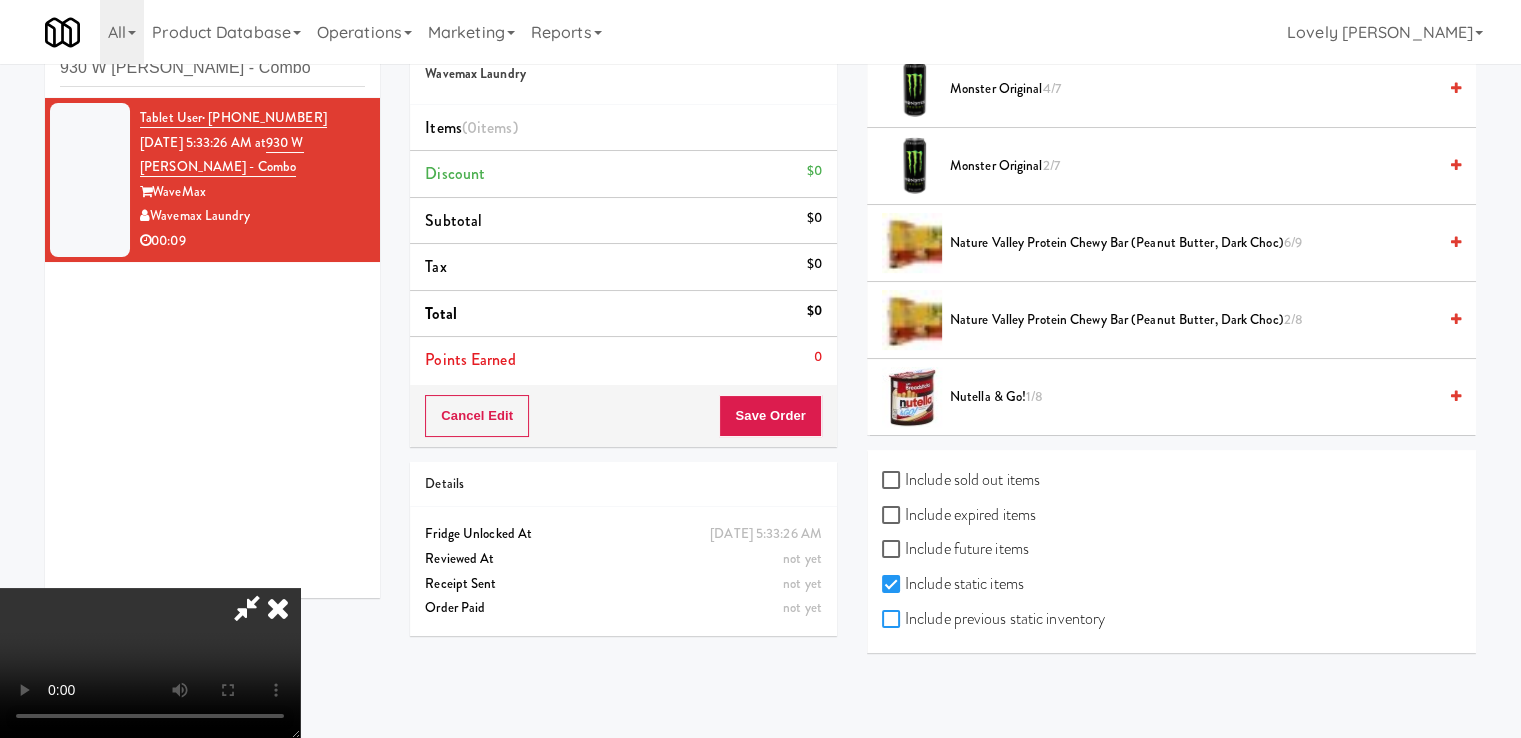 click on "Include previous static inventory" at bounding box center [893, 620] 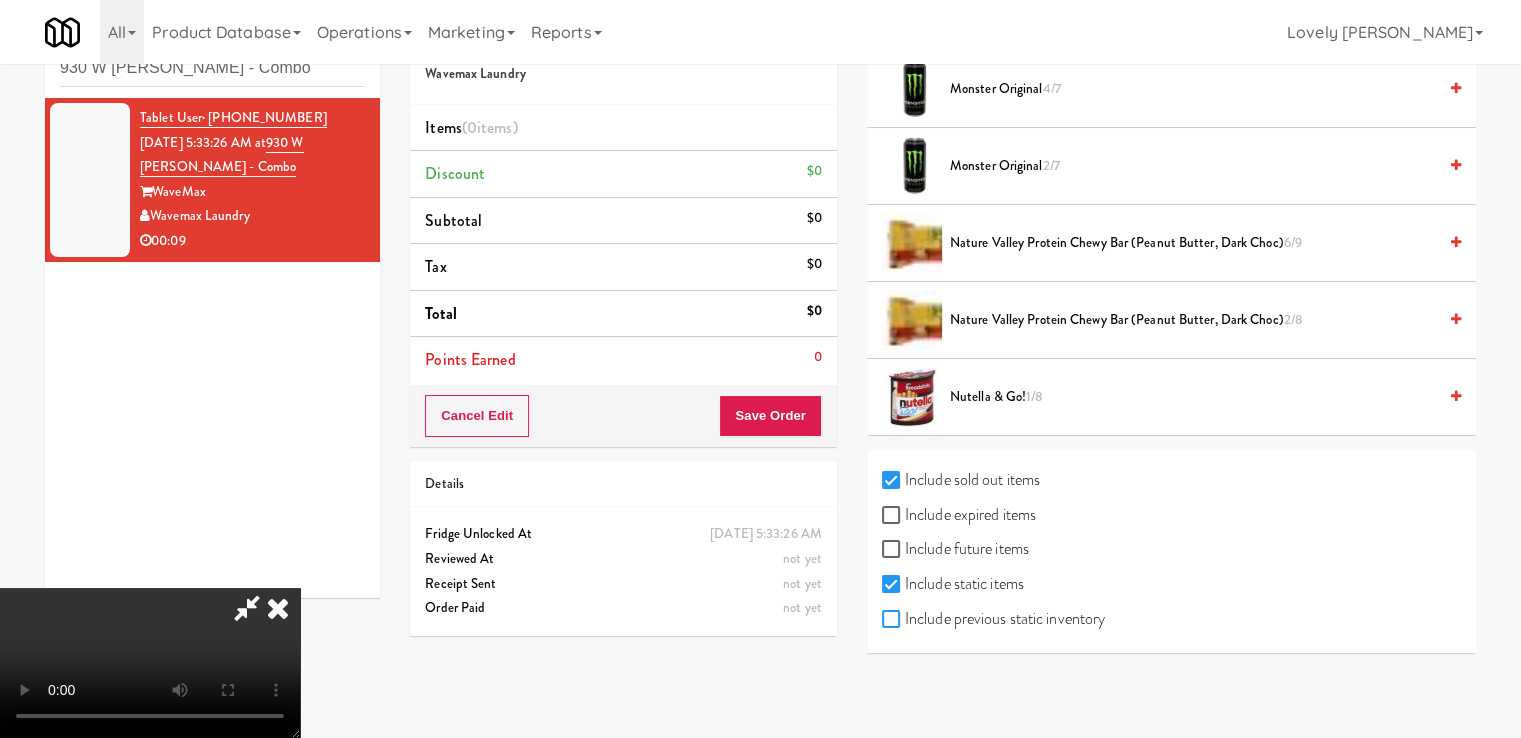 checkbox on "true" 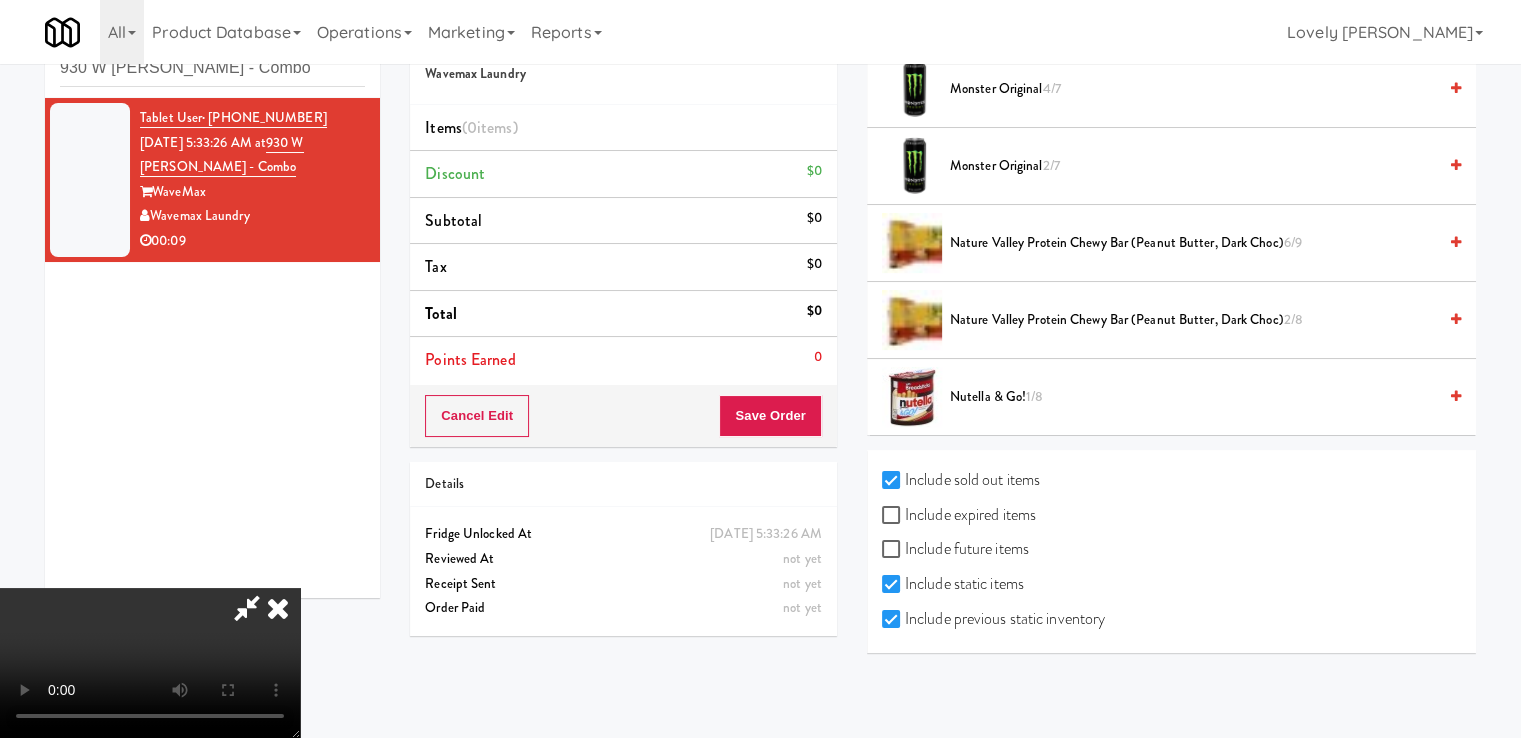checkbox on "true" 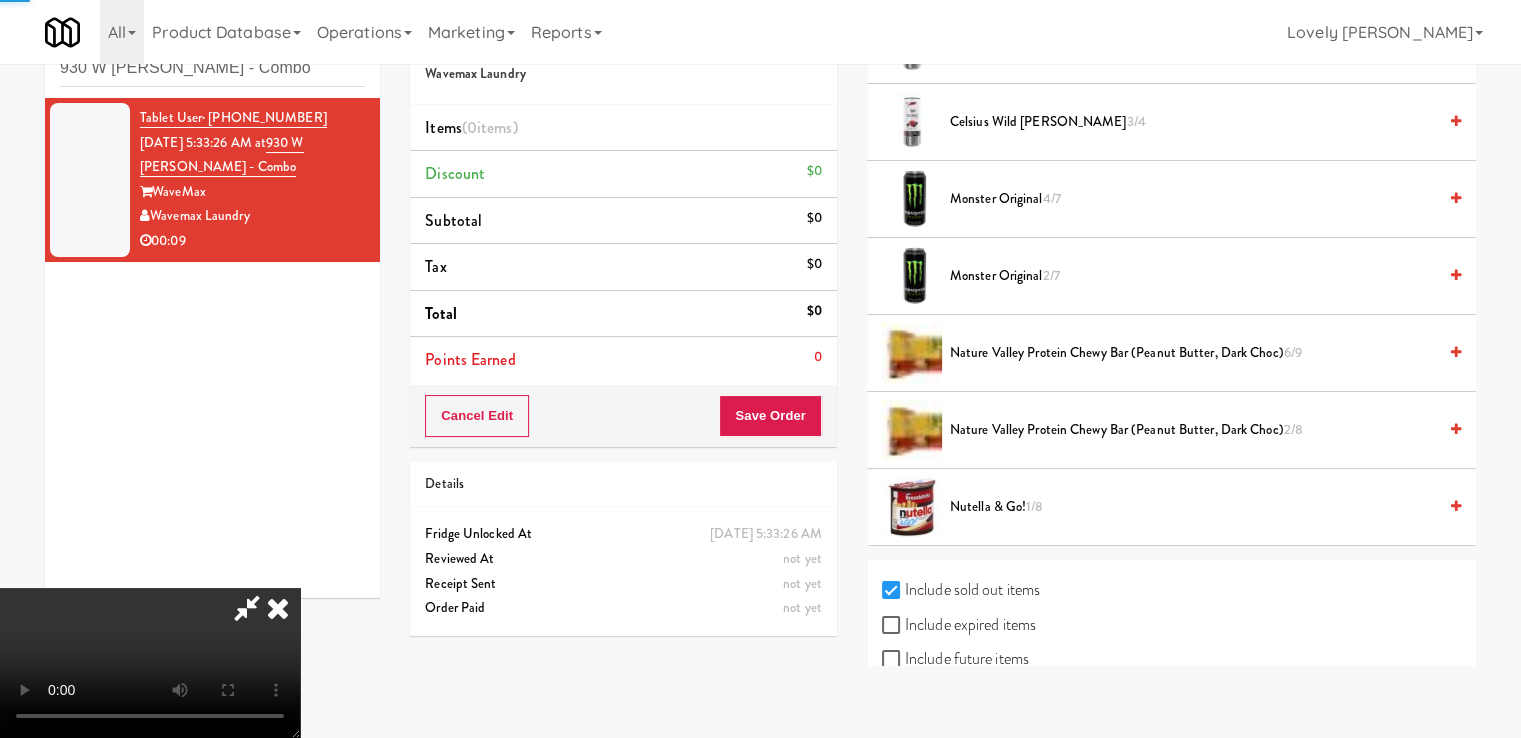 scroll, scrollTop: 0, scrollLeft: 0, axis: both 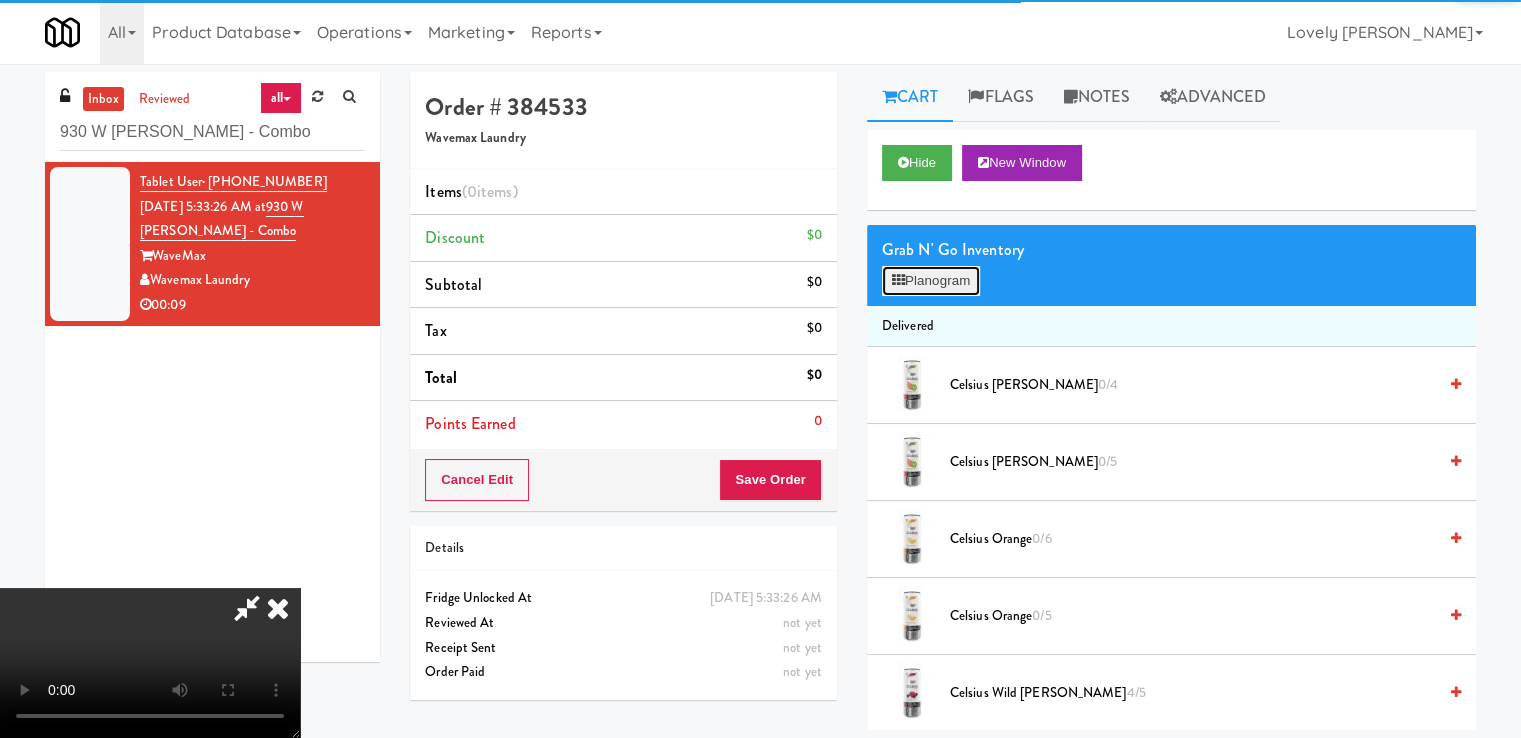 click on "Planogram" at bounding box center [931, 281] 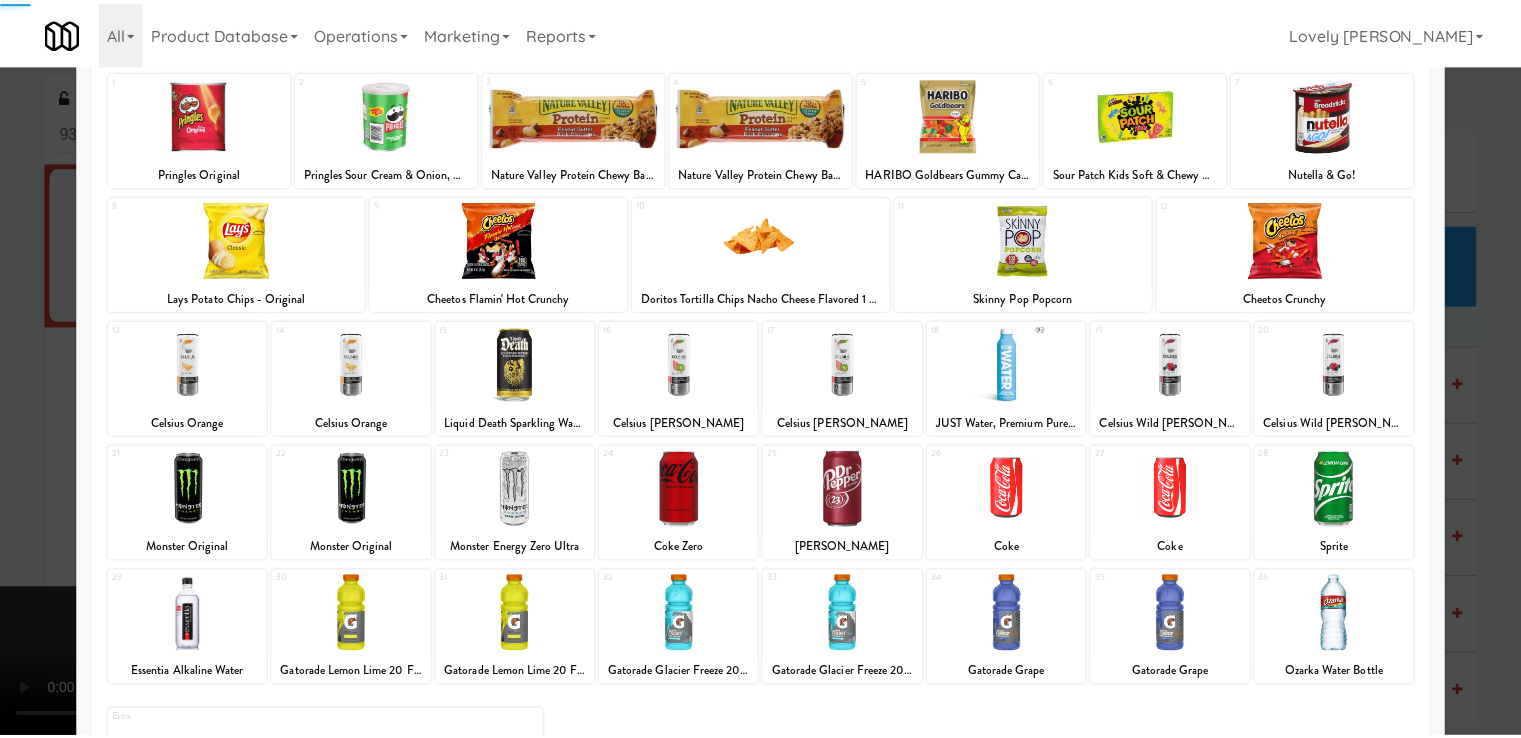 scroll, scrollTop: 244, scrollLeft: 0, axis: vertical 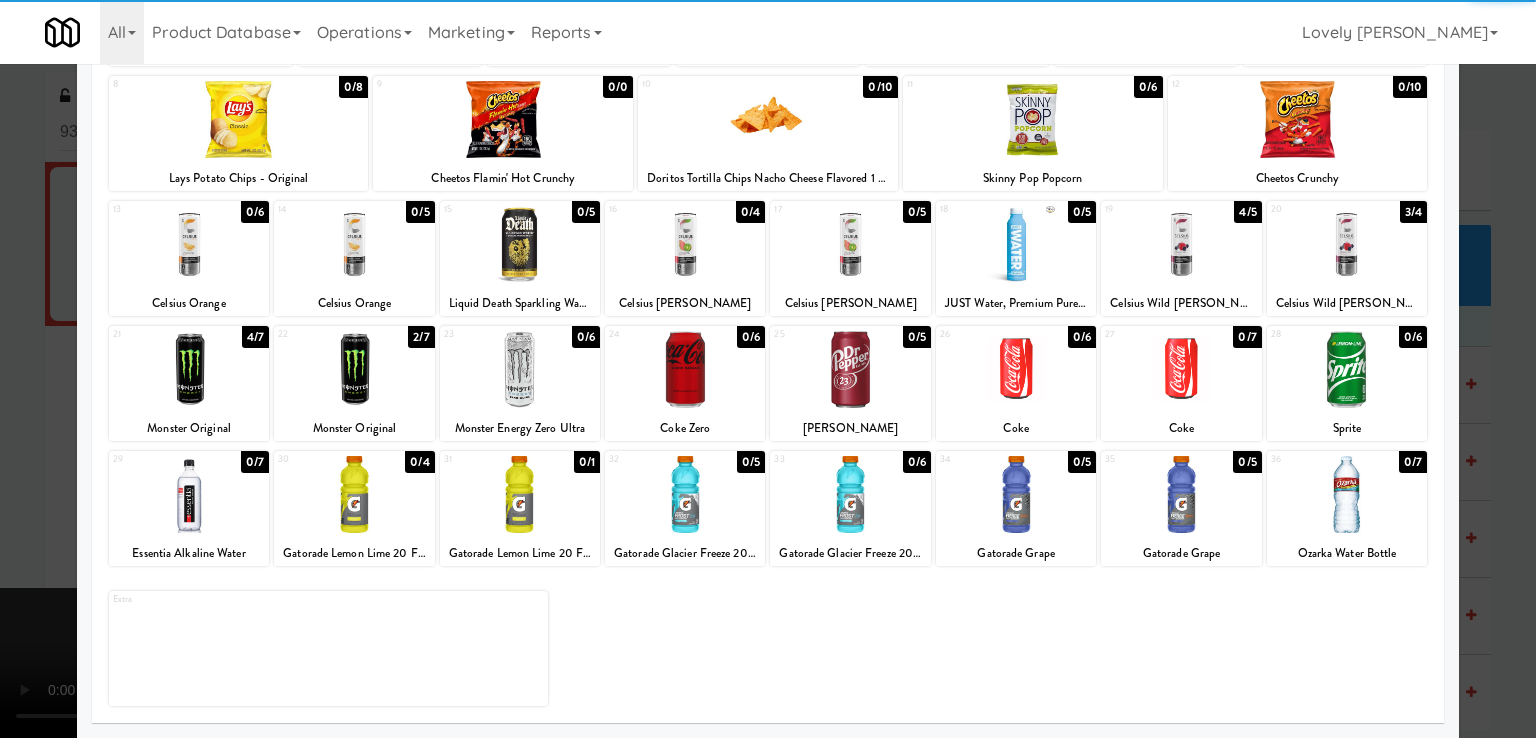 click at bounding box center [1347, 494] 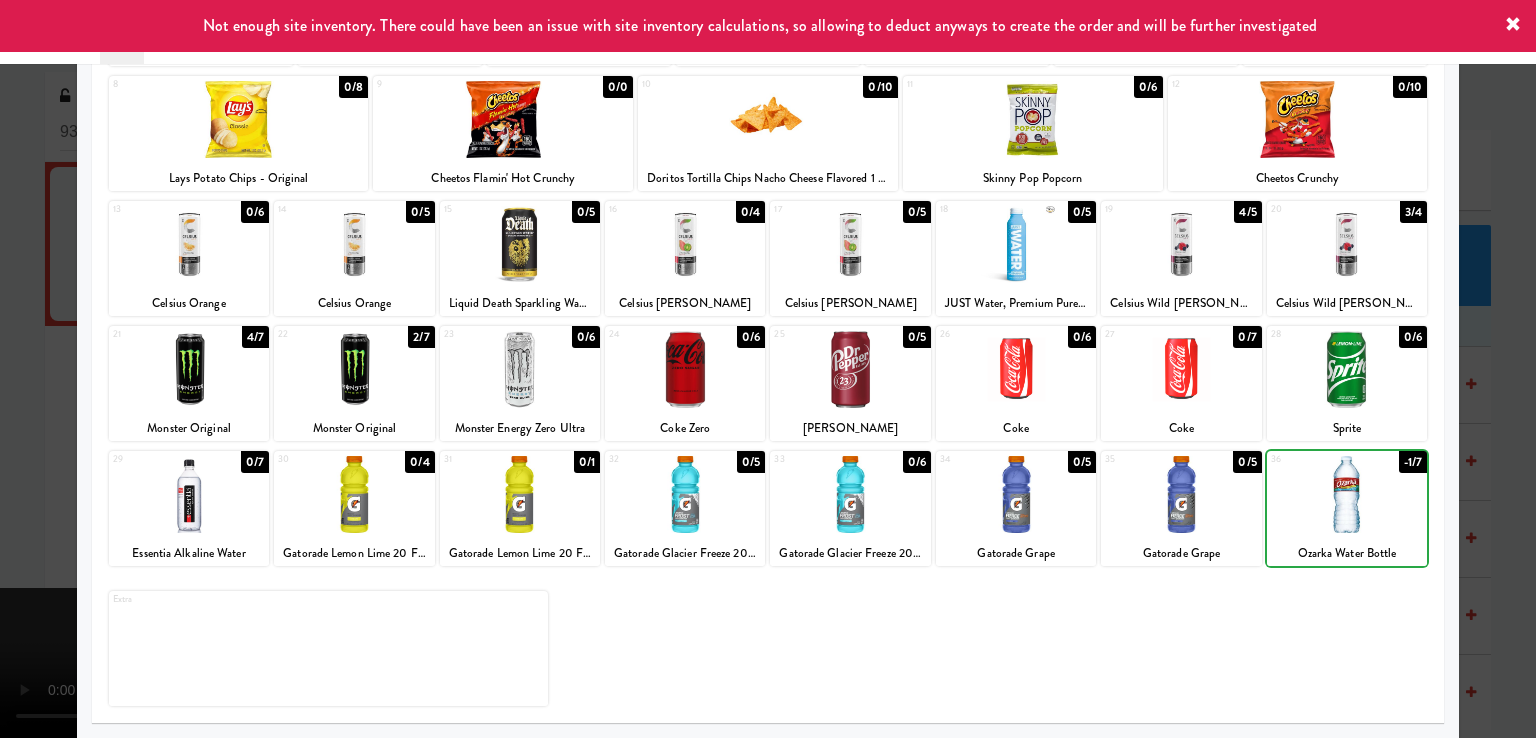 click at bounding box center [1347, 494] 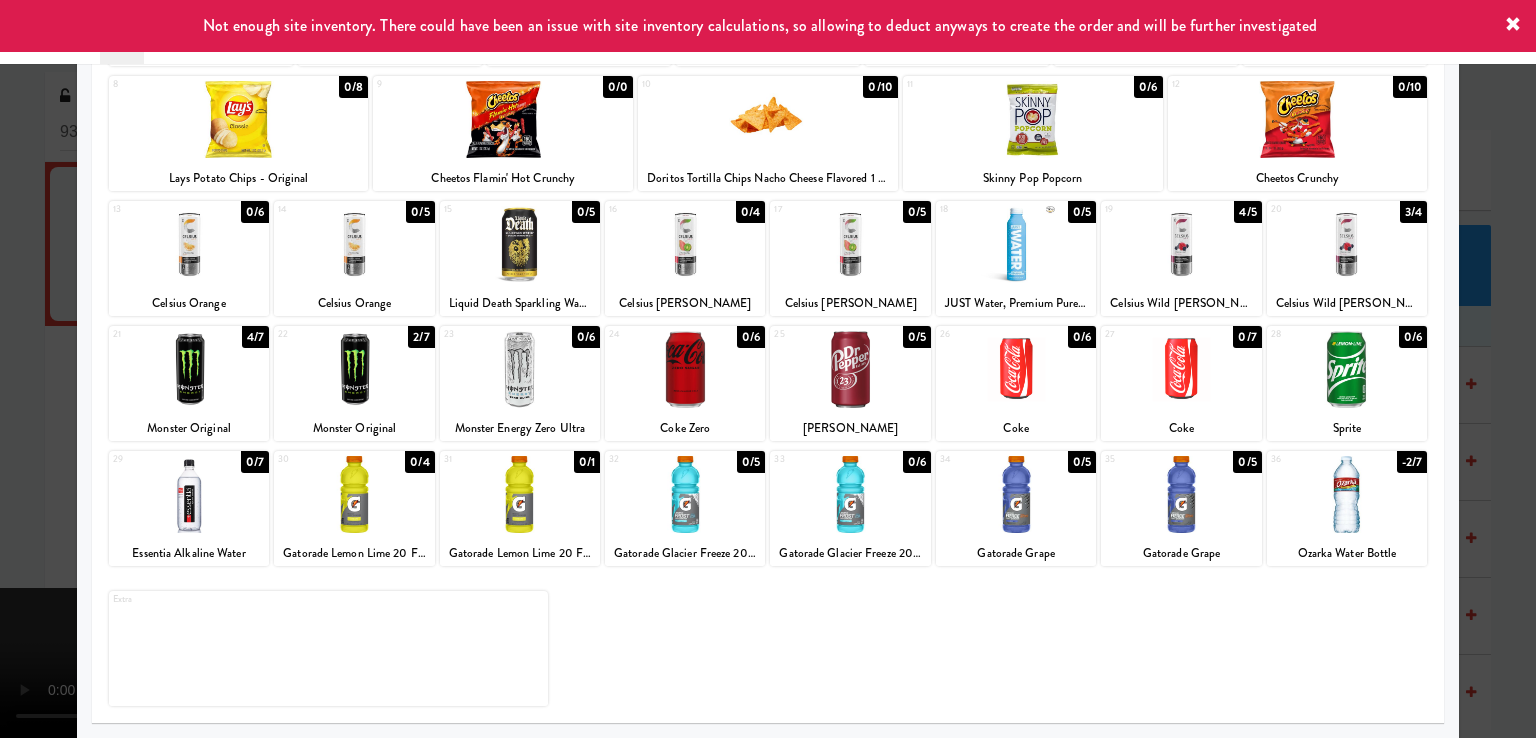 click at bounding box center (768, 369) 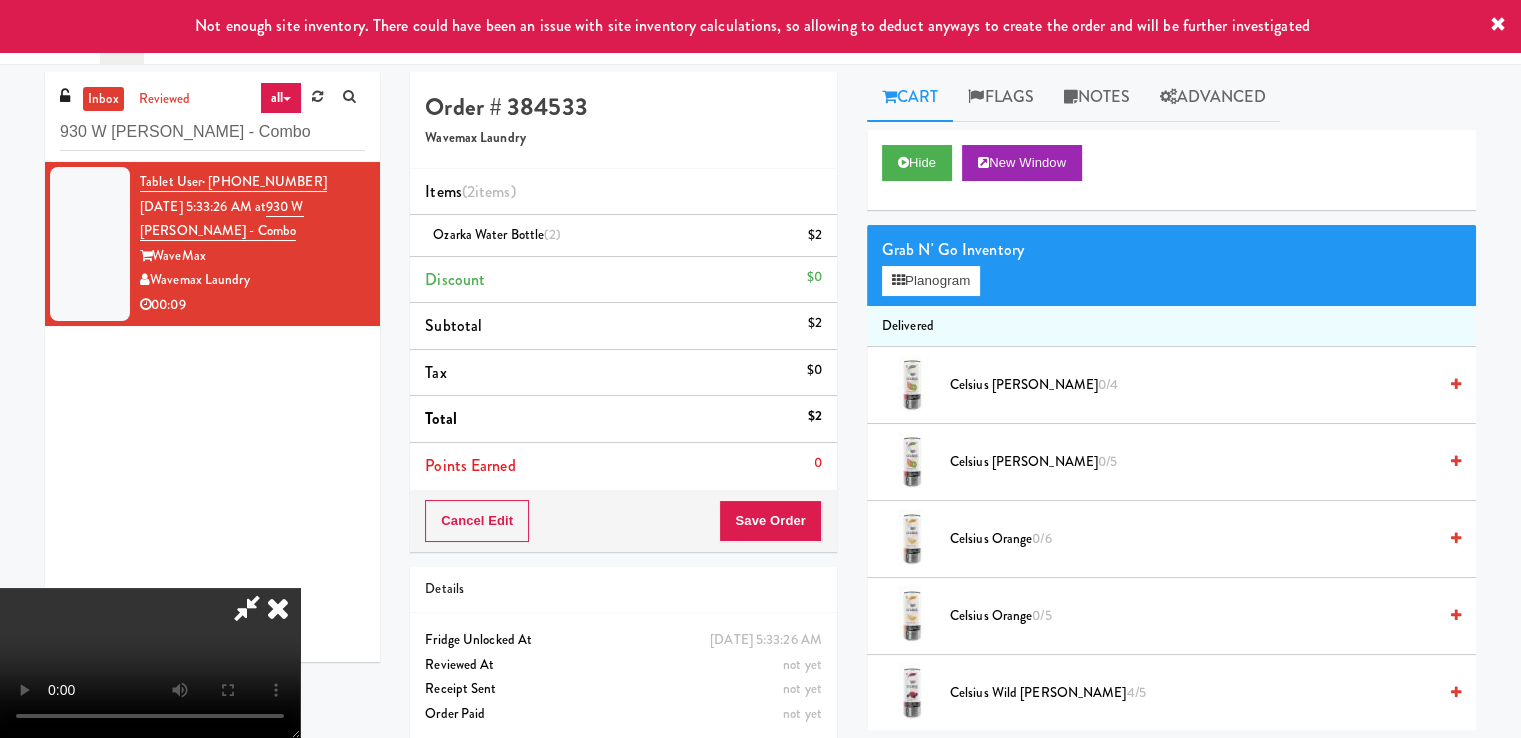 drag, startPoint x: 900, startPoint y: 249, endPoint x: 896, endPoint y: 260, distance: 11.7046995 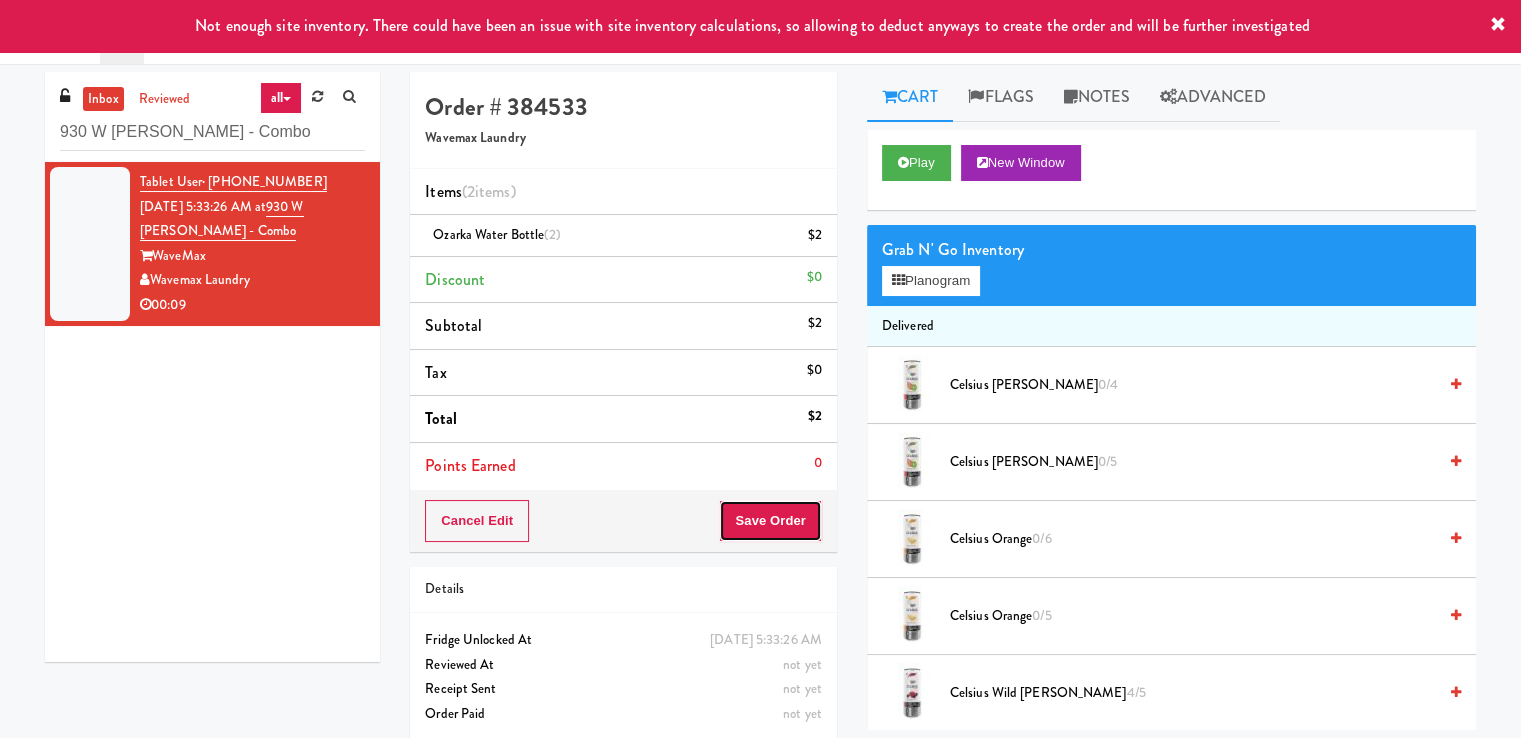 click on "Save Order" at bounding box center [770, 521] 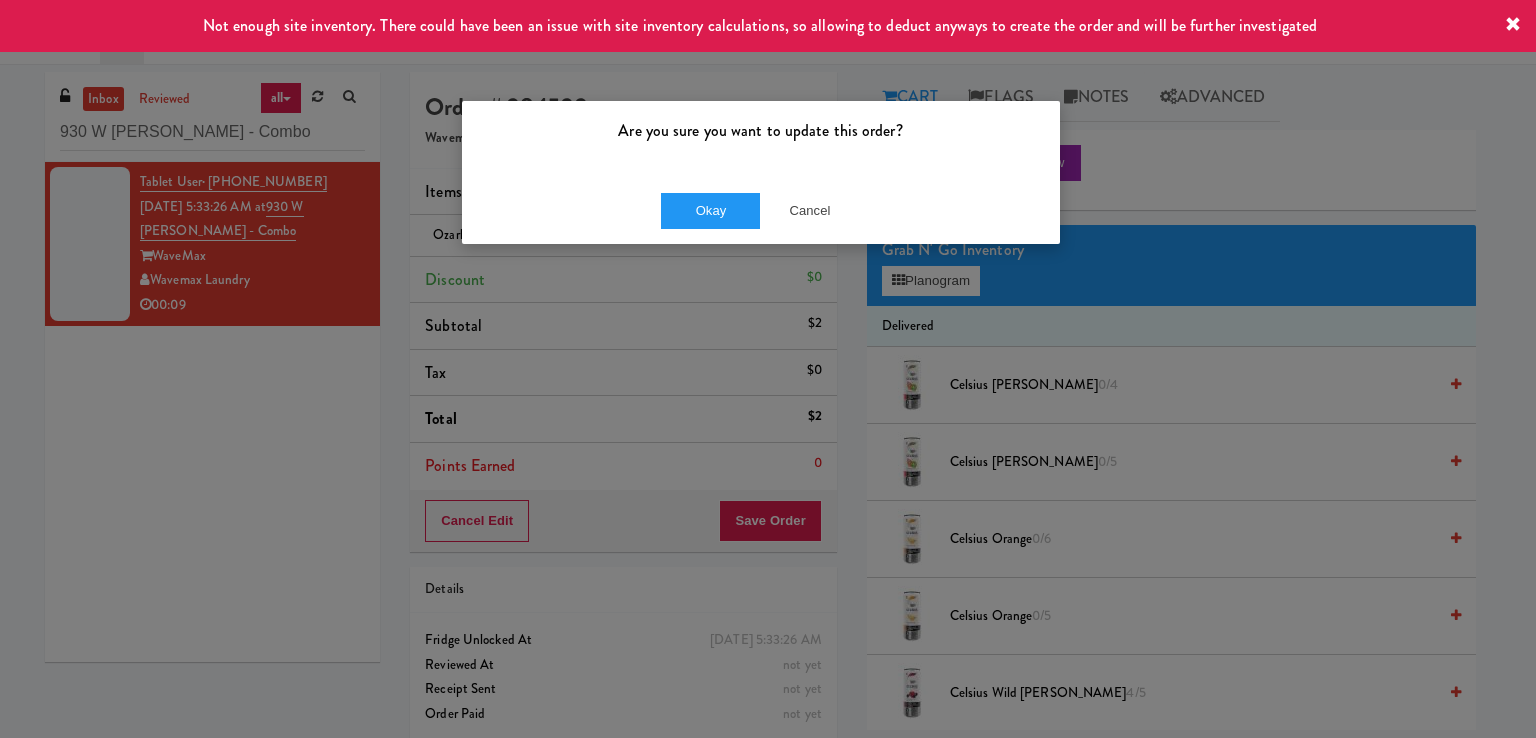 click on "Okay Cancel" at bounding box center (761, 210) 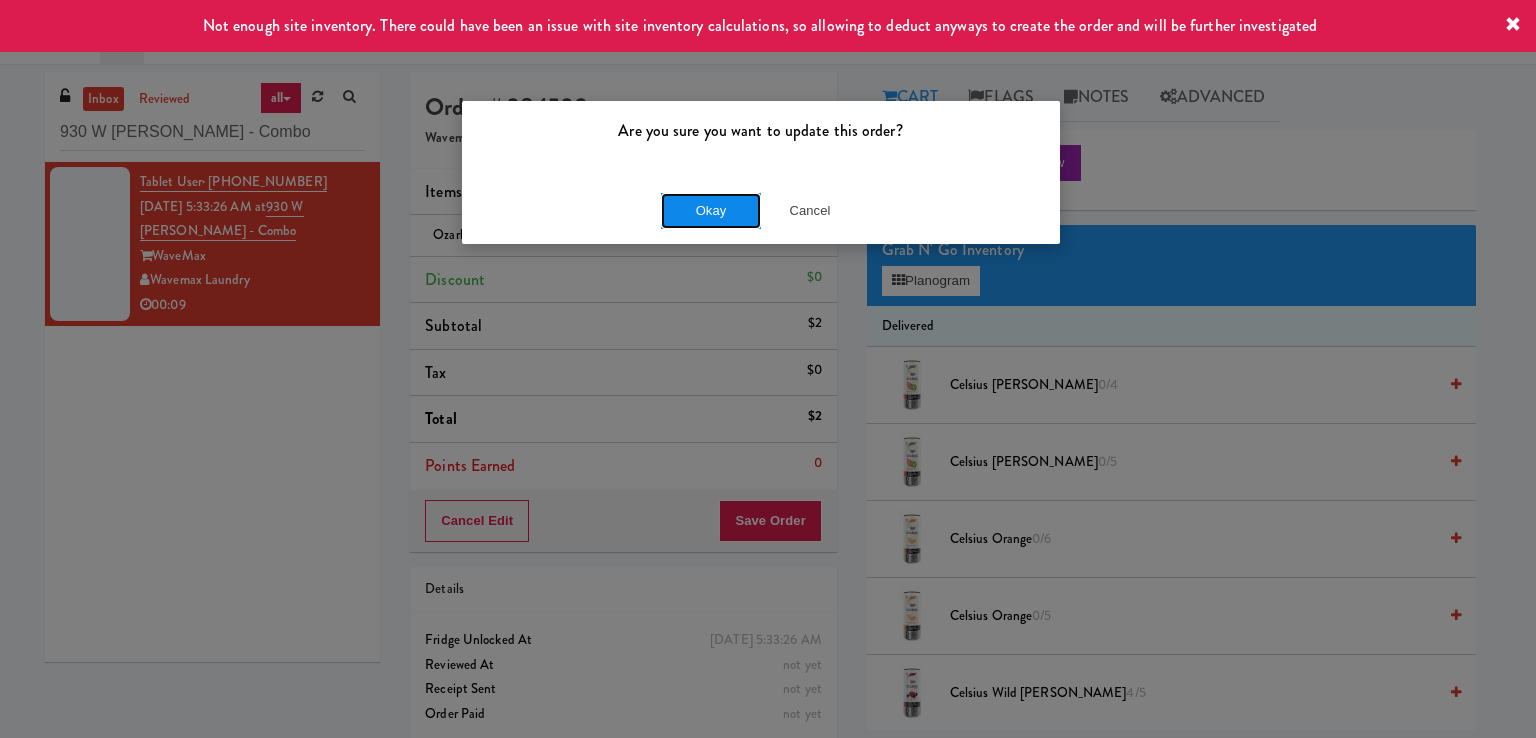 click on "Okay" at bounding box center (711, 211) 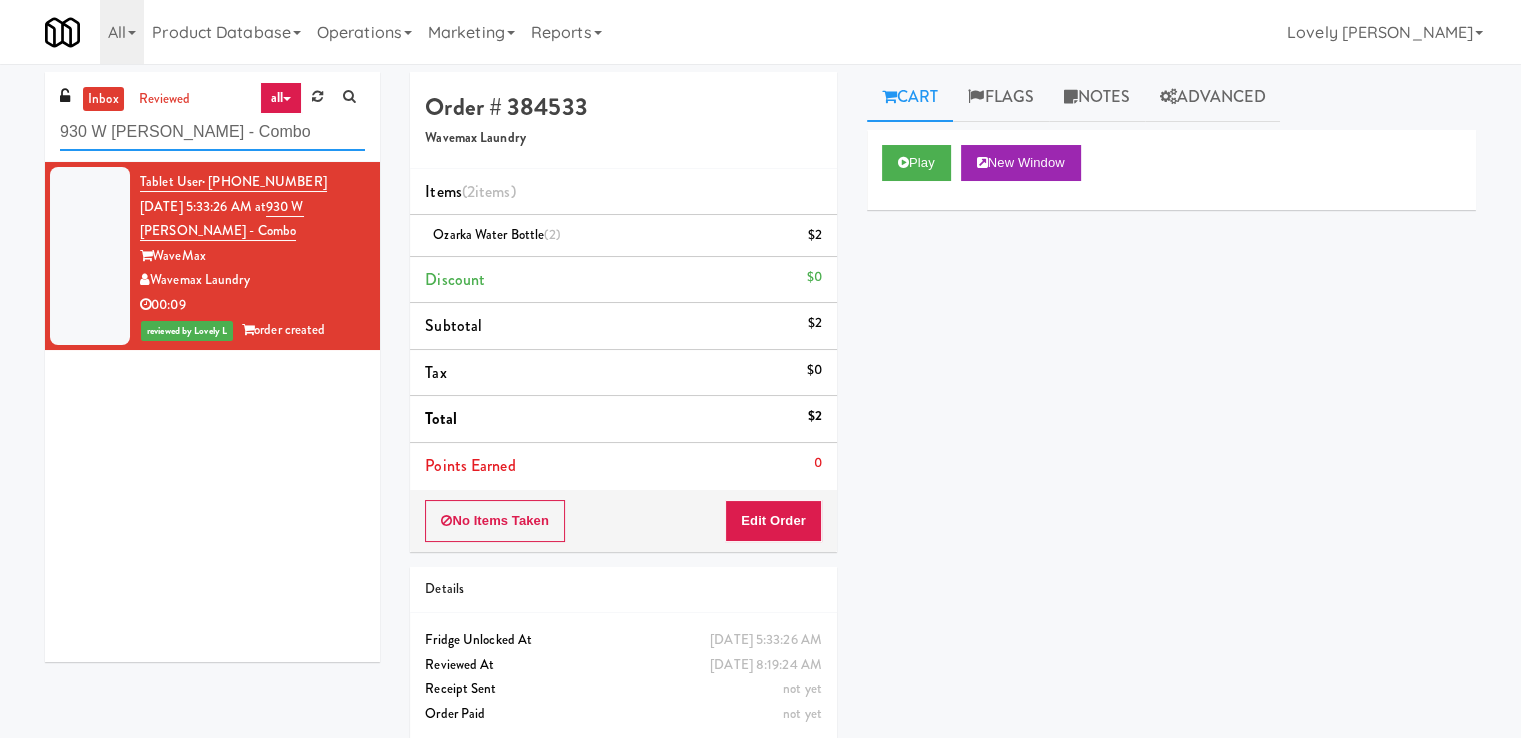 click on "930 W [PERSON_NAME] - Combo" at bounding box center (212, 132) 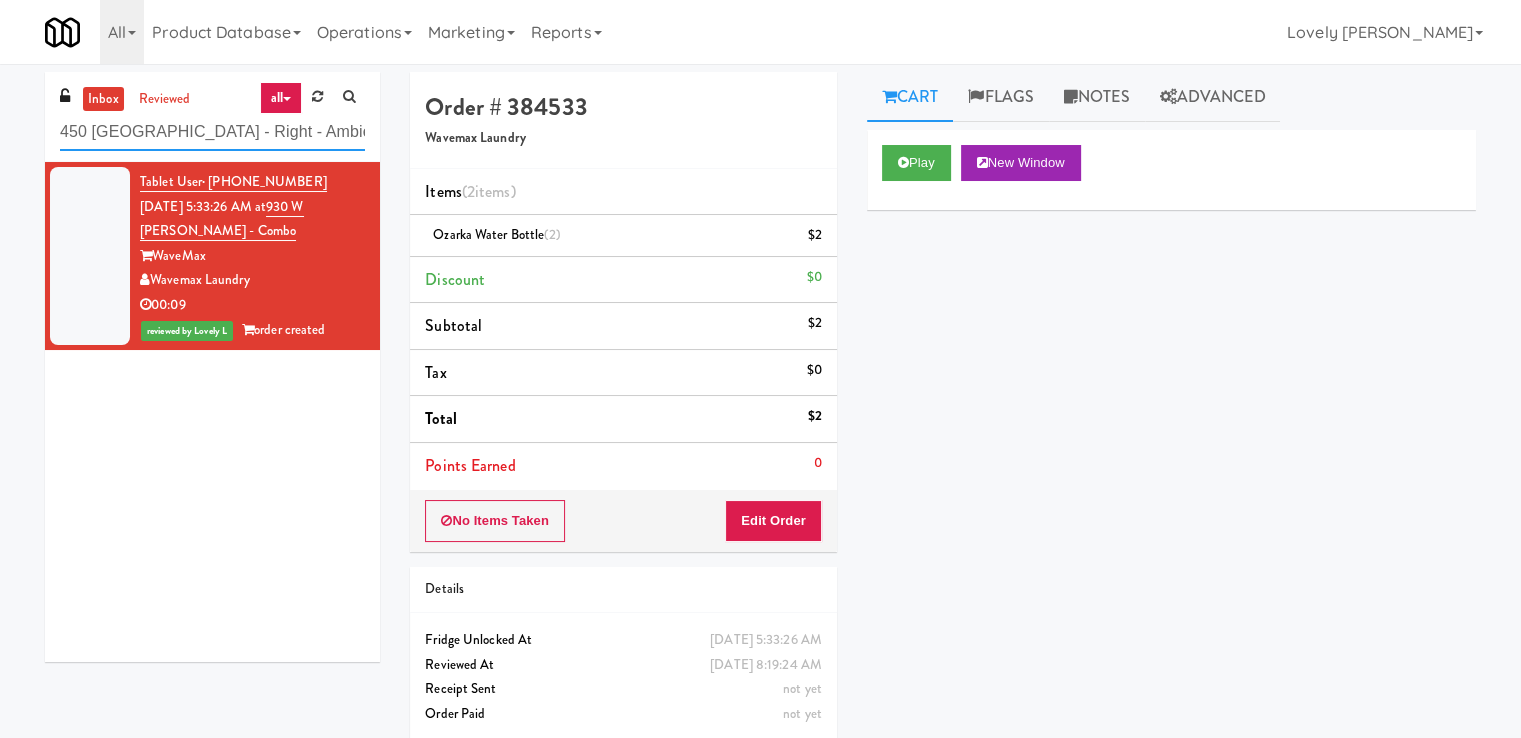 type on "450 [GEOGRAPHIC_DATA] - Right - Ambient" 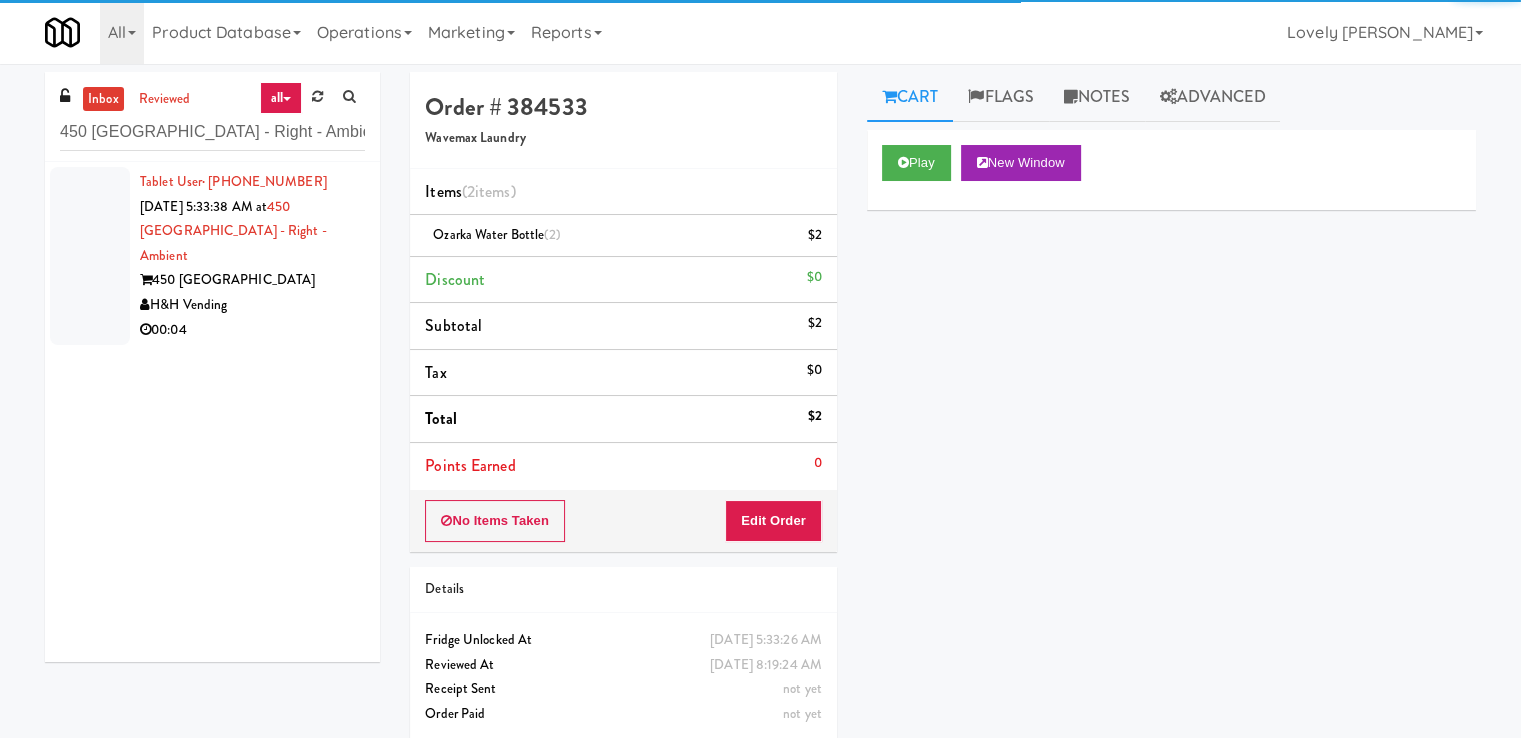 click on "00:04" at bounding box center [252, 330] 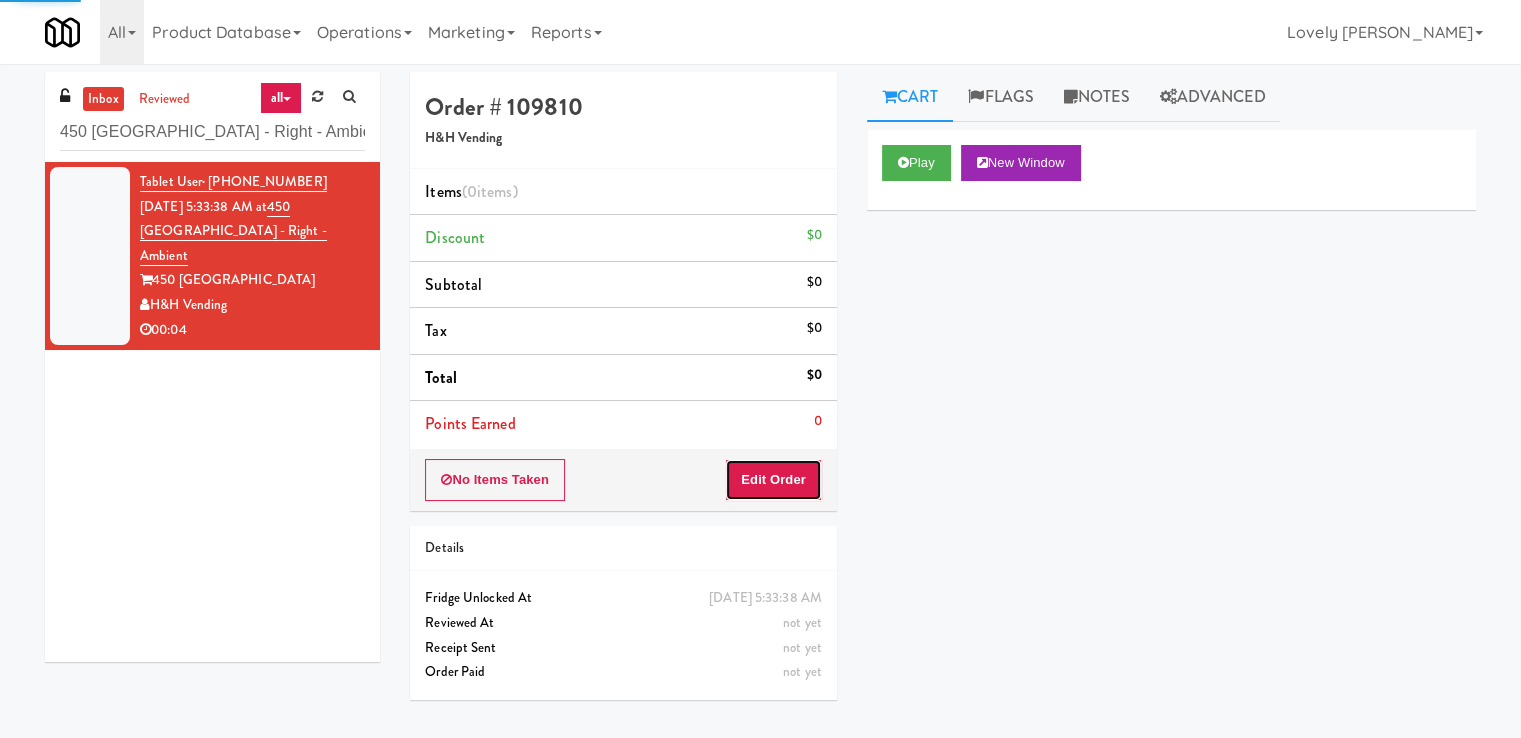 click on "Edit Order" at bounding box center [773, 480] 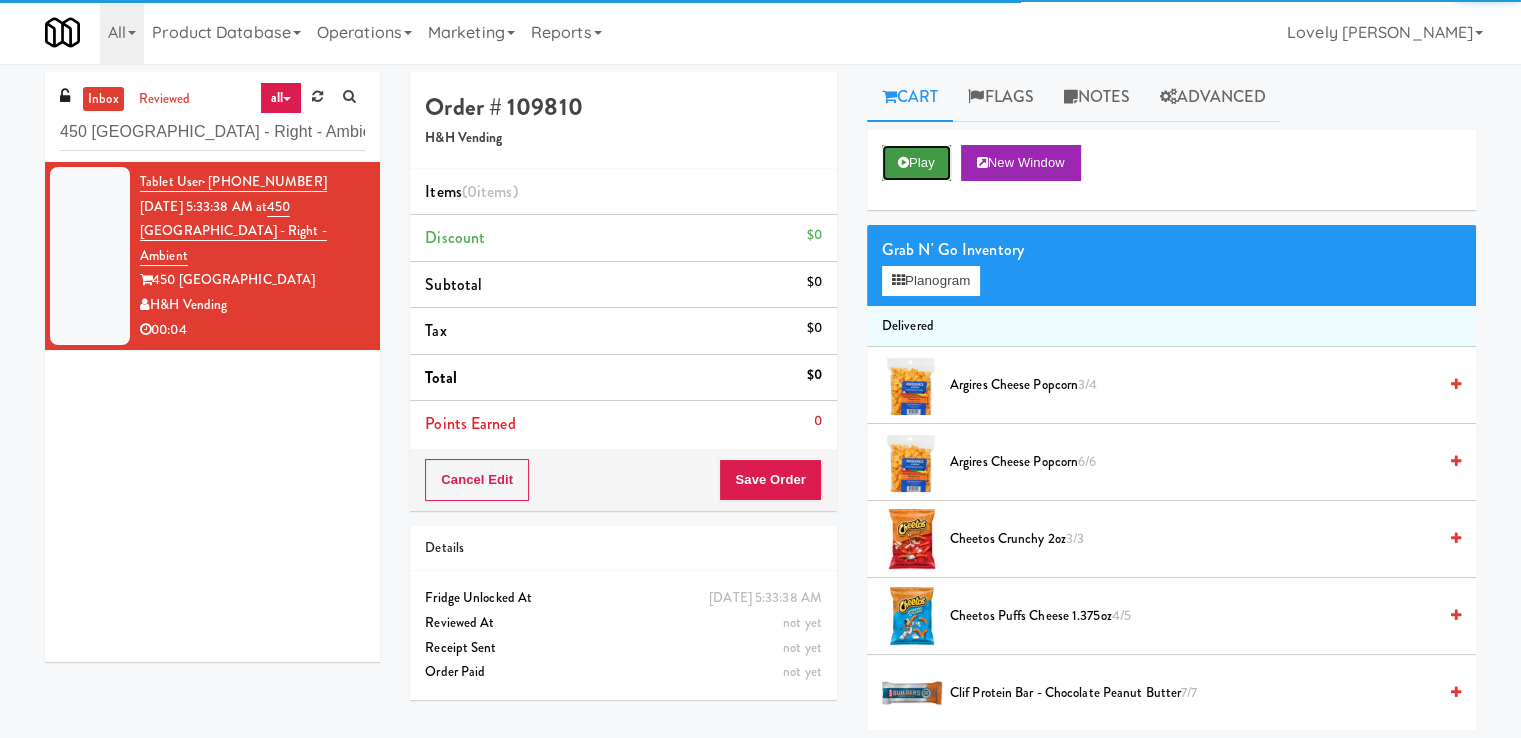 click on "Play" at bounding box center [916, 163] 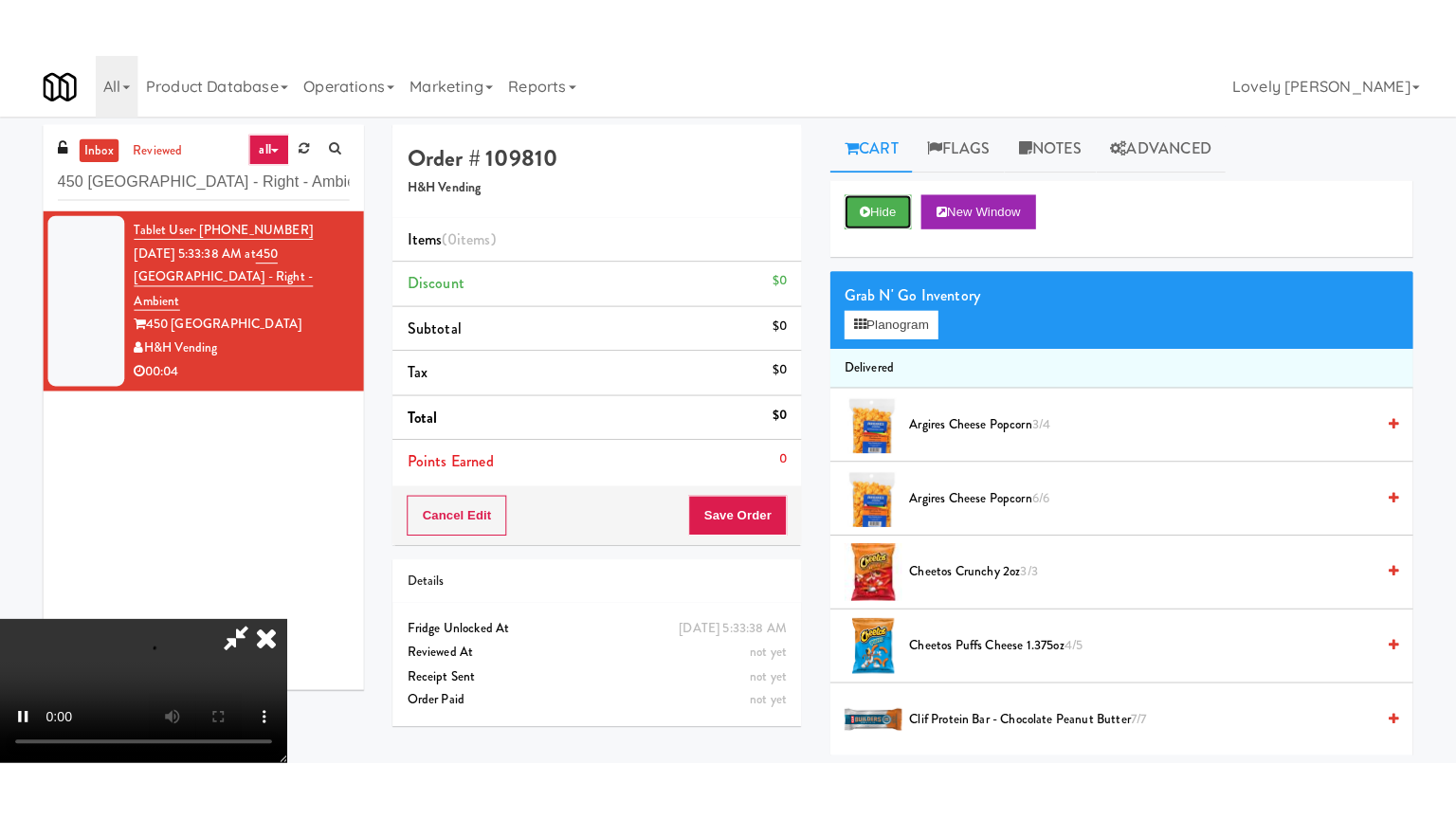 scroll, scrollTop: 259, scrollLeft: 0, axis: vertical 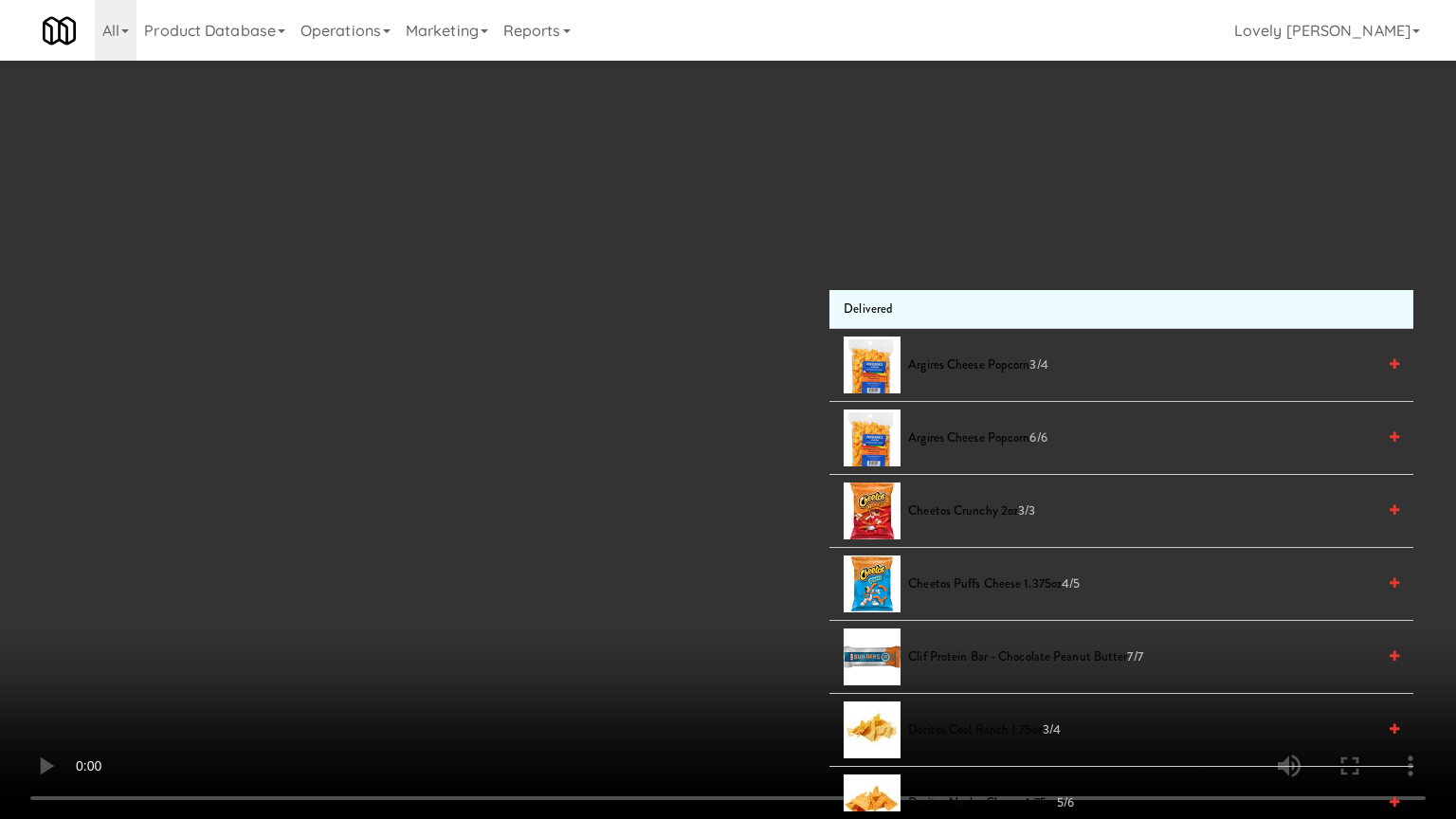 click at bounding box center [728, 410] 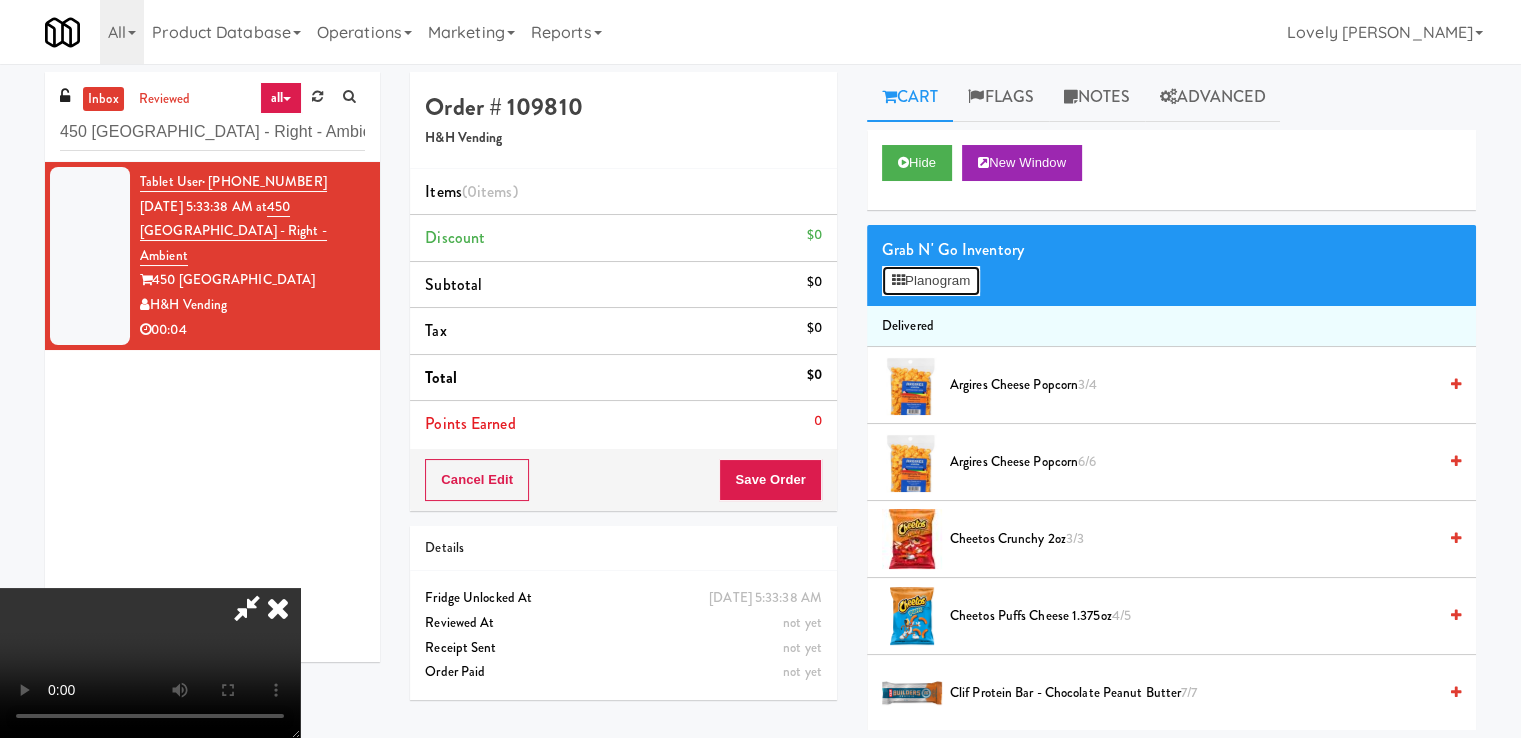 click on "Planogram" at bounding box center [931, 281] 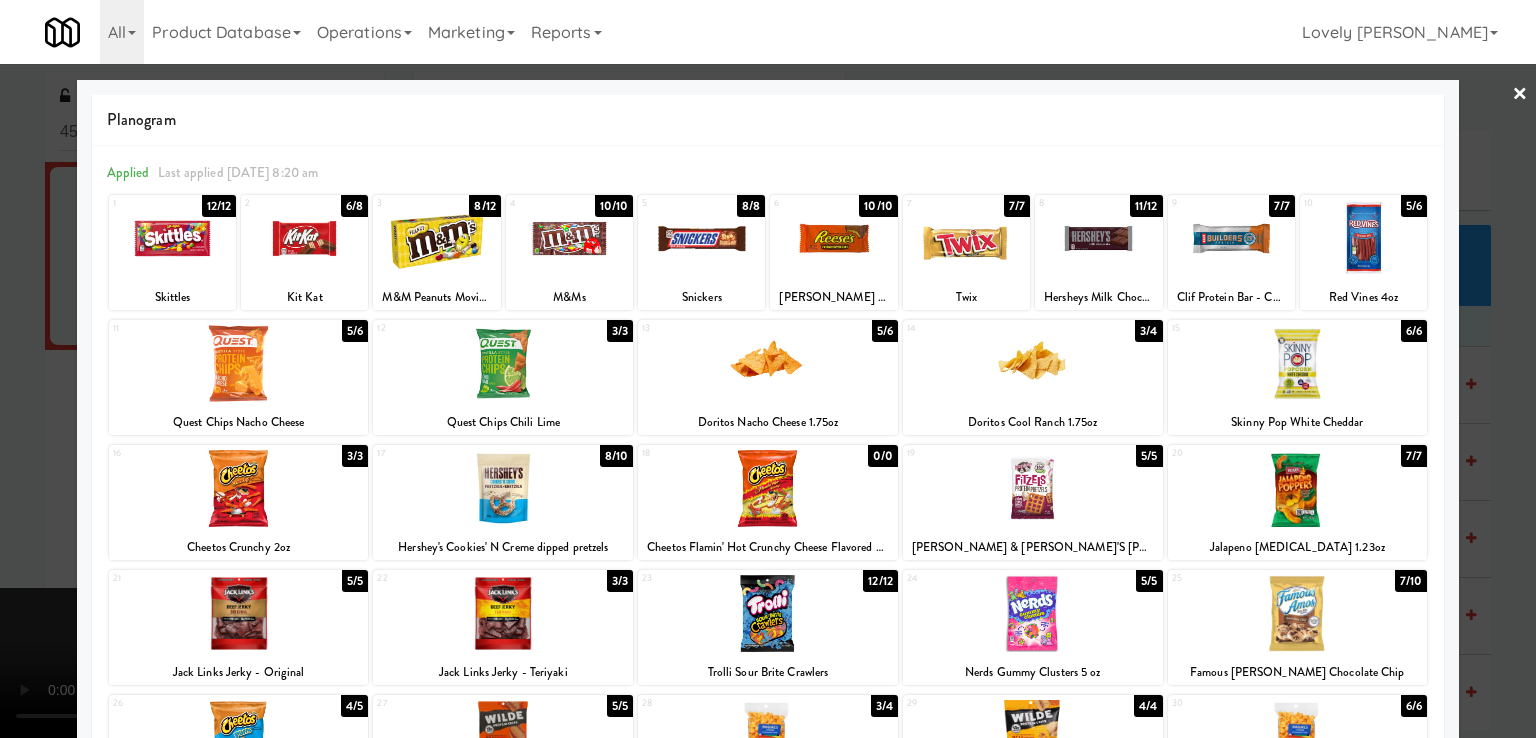 drag, startPoint x: 1052, startPoint y: 373, endPoint x: 1052, endPoint y: 385, distance: 12 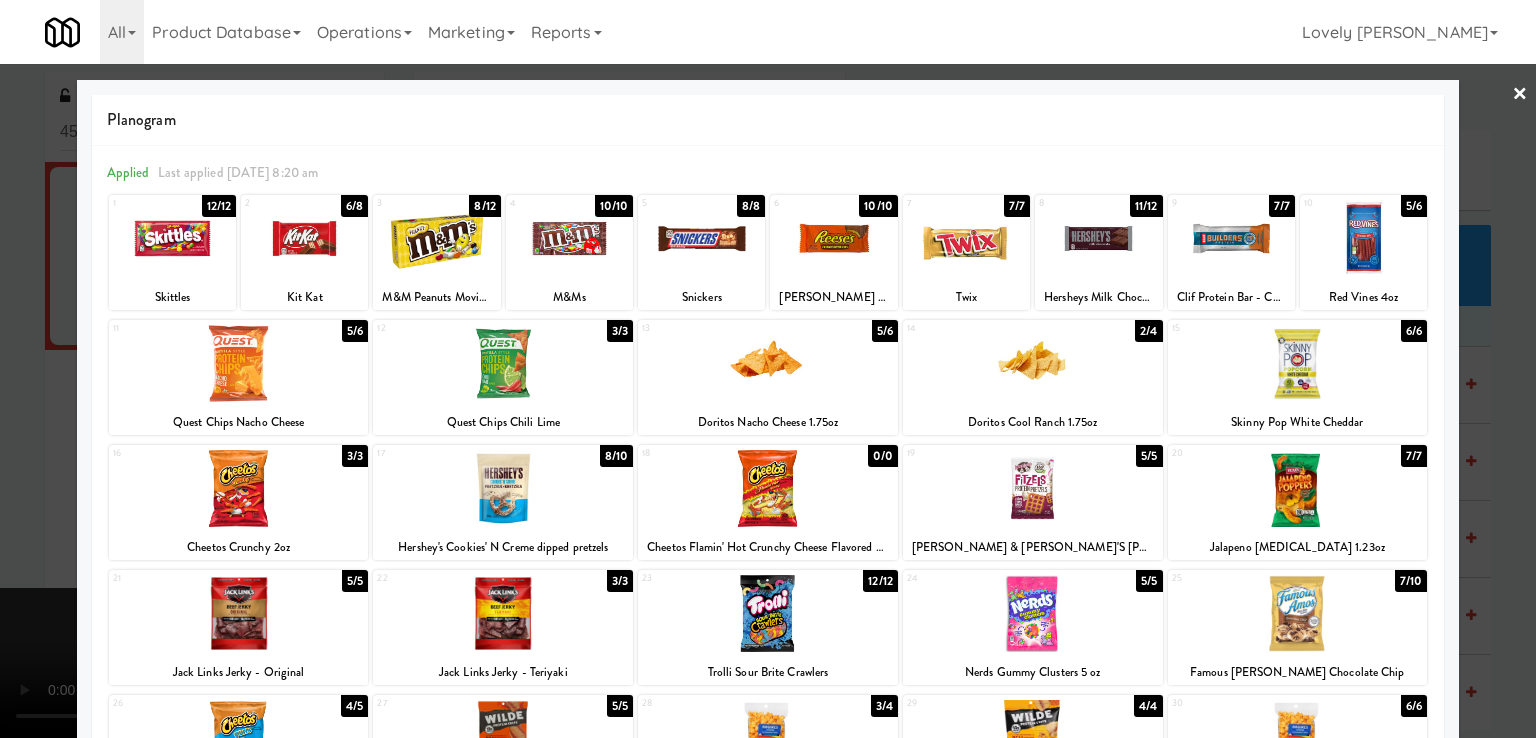 click at bounding box center (768, 369) 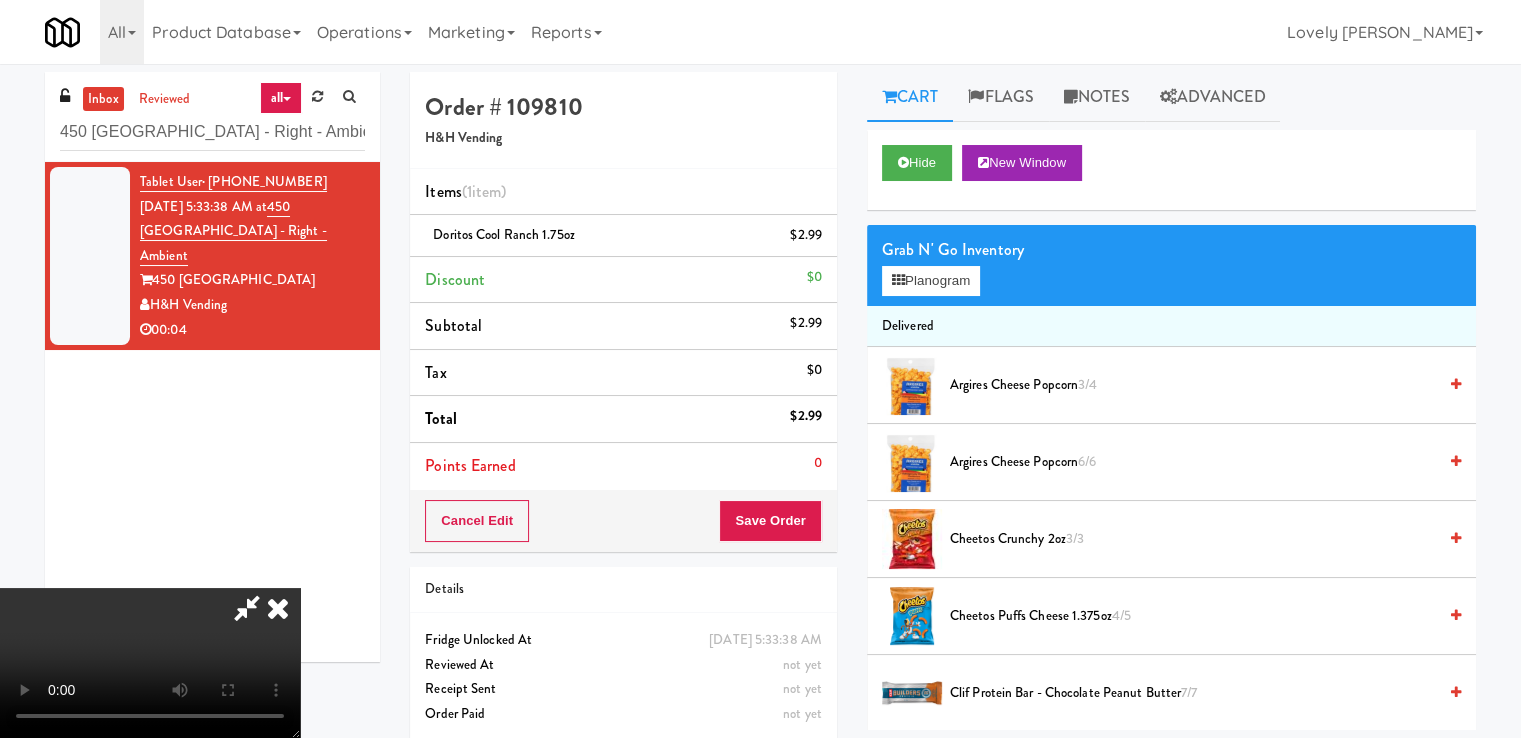 drag, startPoint x: 873, startPoint y: 81, endPoint x: 873, endPoint y: 93, distance: 12 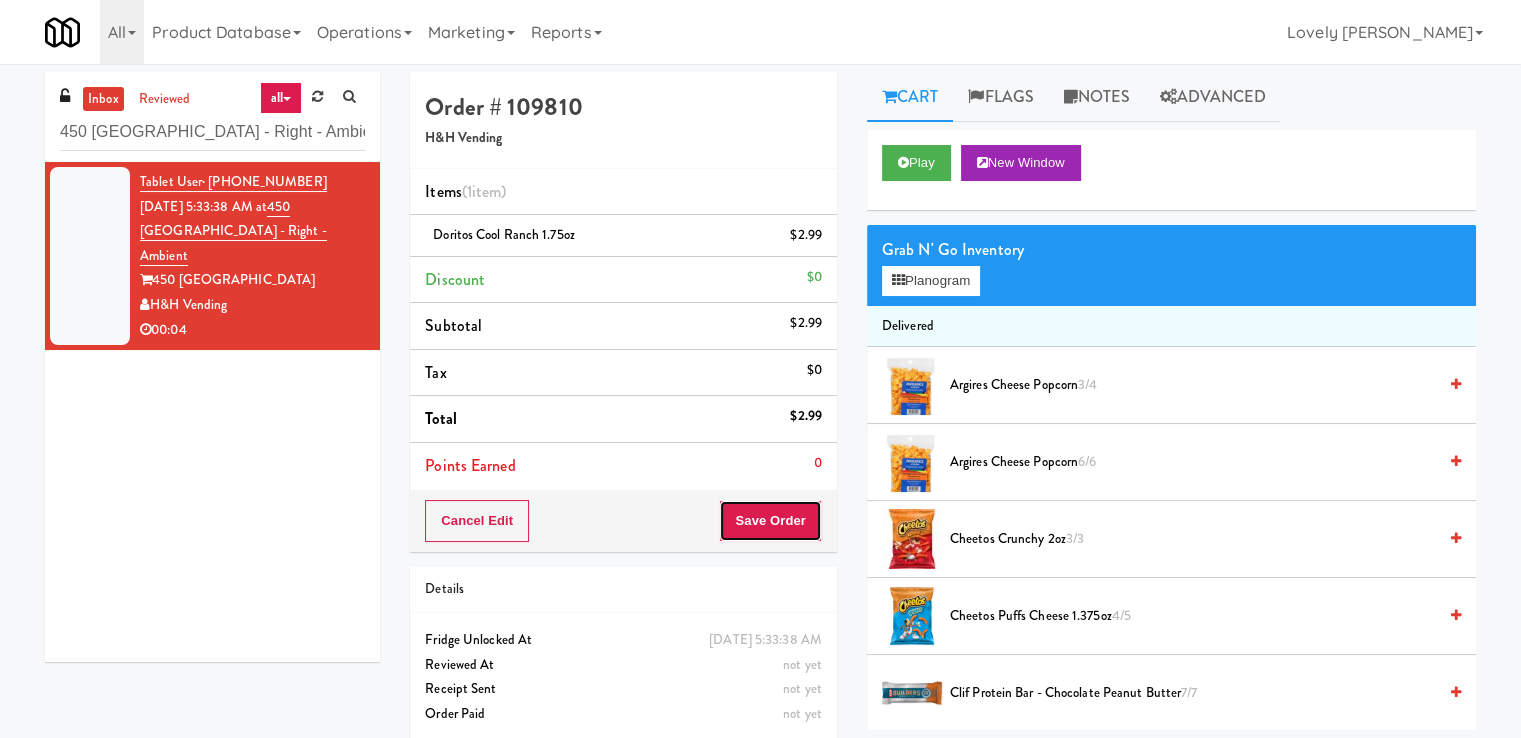 click on "Save Order" at bounding box center (770, 521) 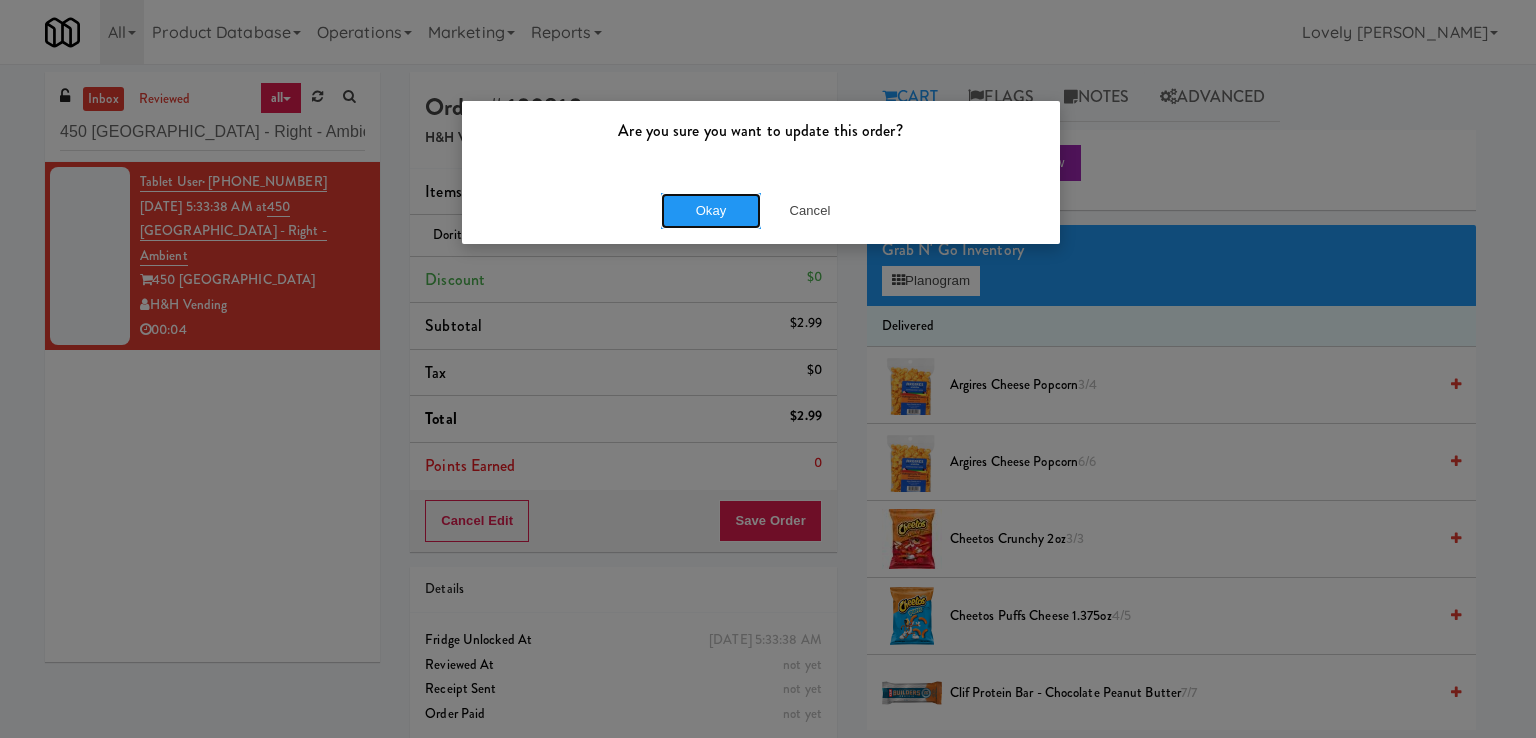 click on "Okay" at bounding box center (711, 211) 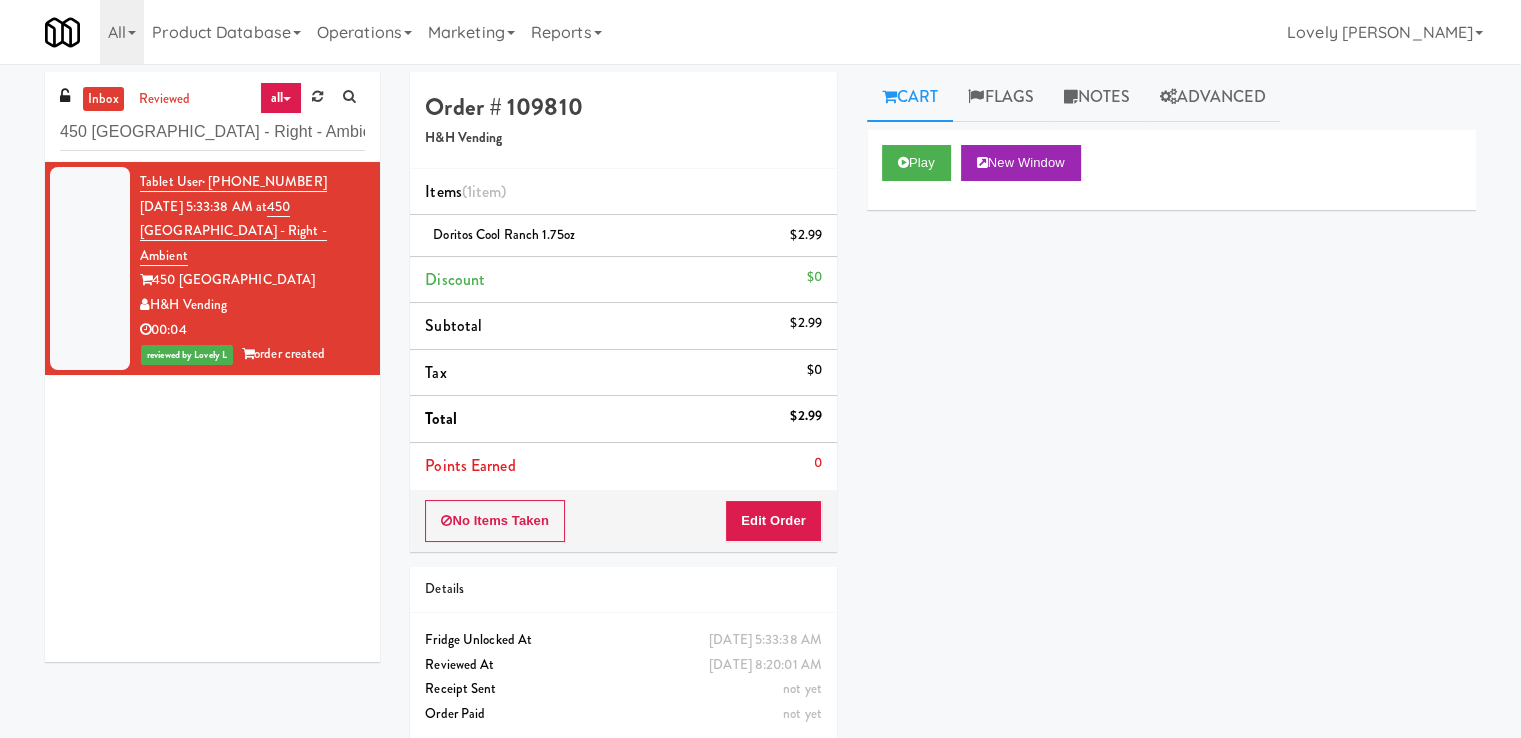 click on "Tablet User  · (630) 453-2529 [DATE] 5:33:38 AM at  450 [GEOGRAPHIC_DATA] - Right - Ambient  450 Warrenville   H&H Vending  00:04 reviewed by Lovely L  order created" at bounding box center [212, 412] 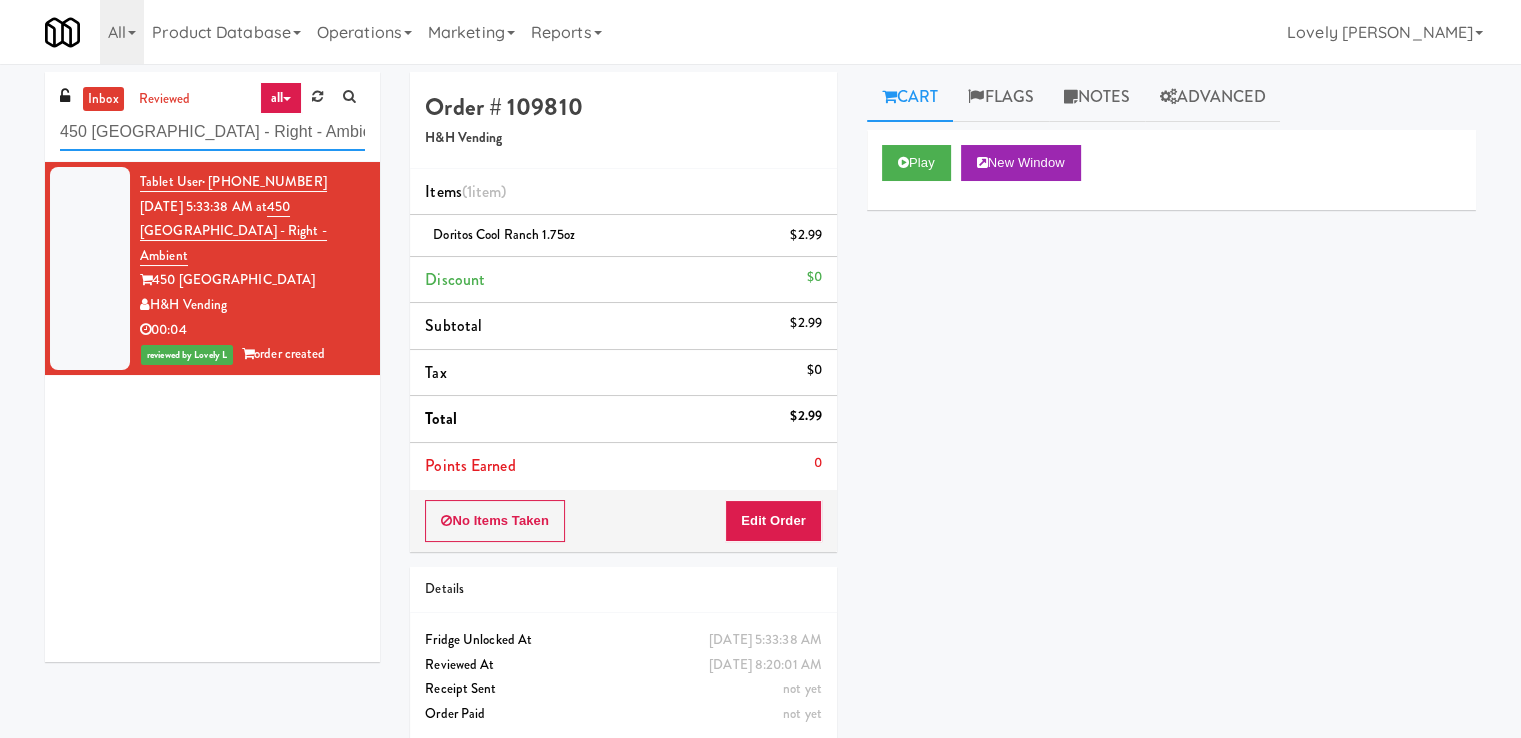click on "450 [GEOGRAPHIC_DATA] - Right - Ambient" at bounding box center [212, 132] 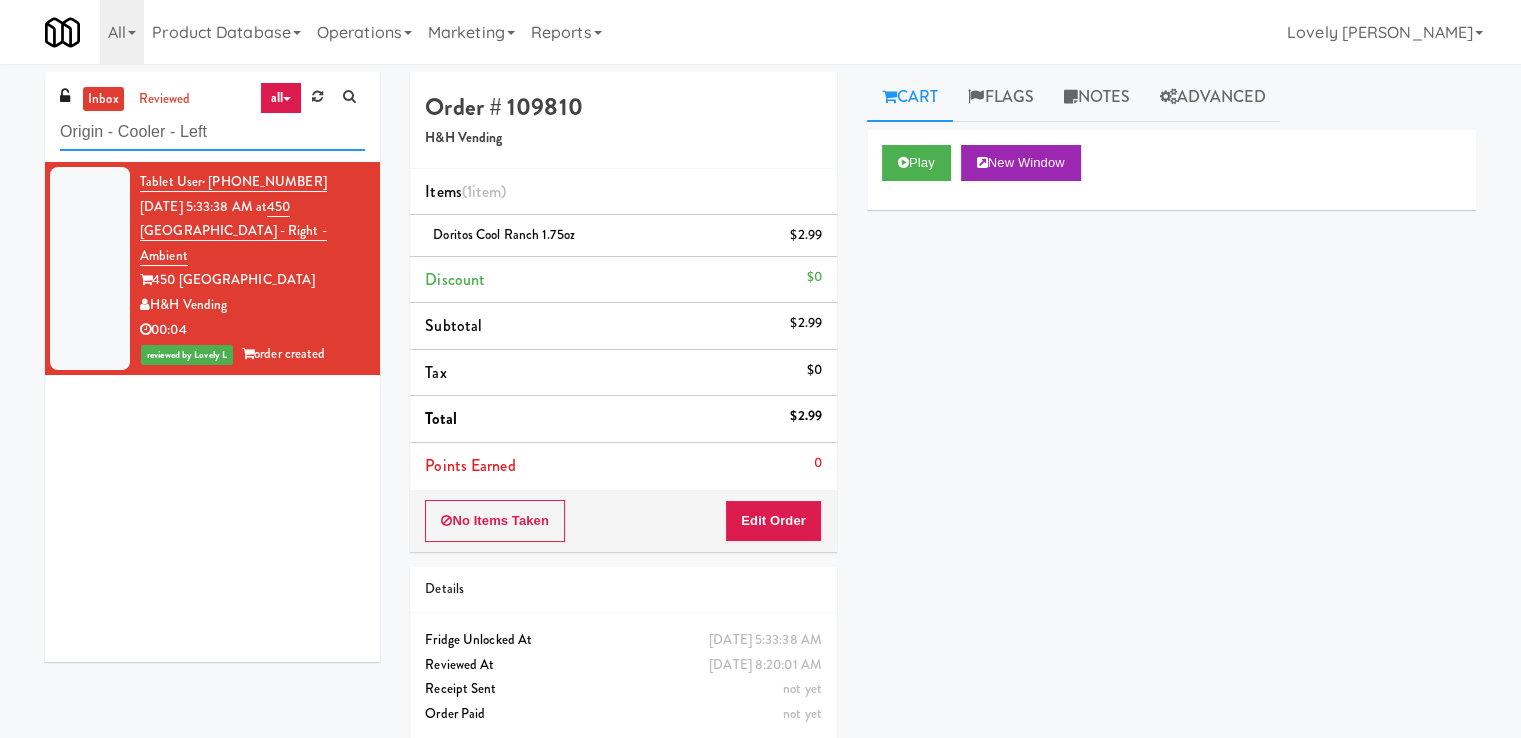 type on "Origin - Cooler - Left" 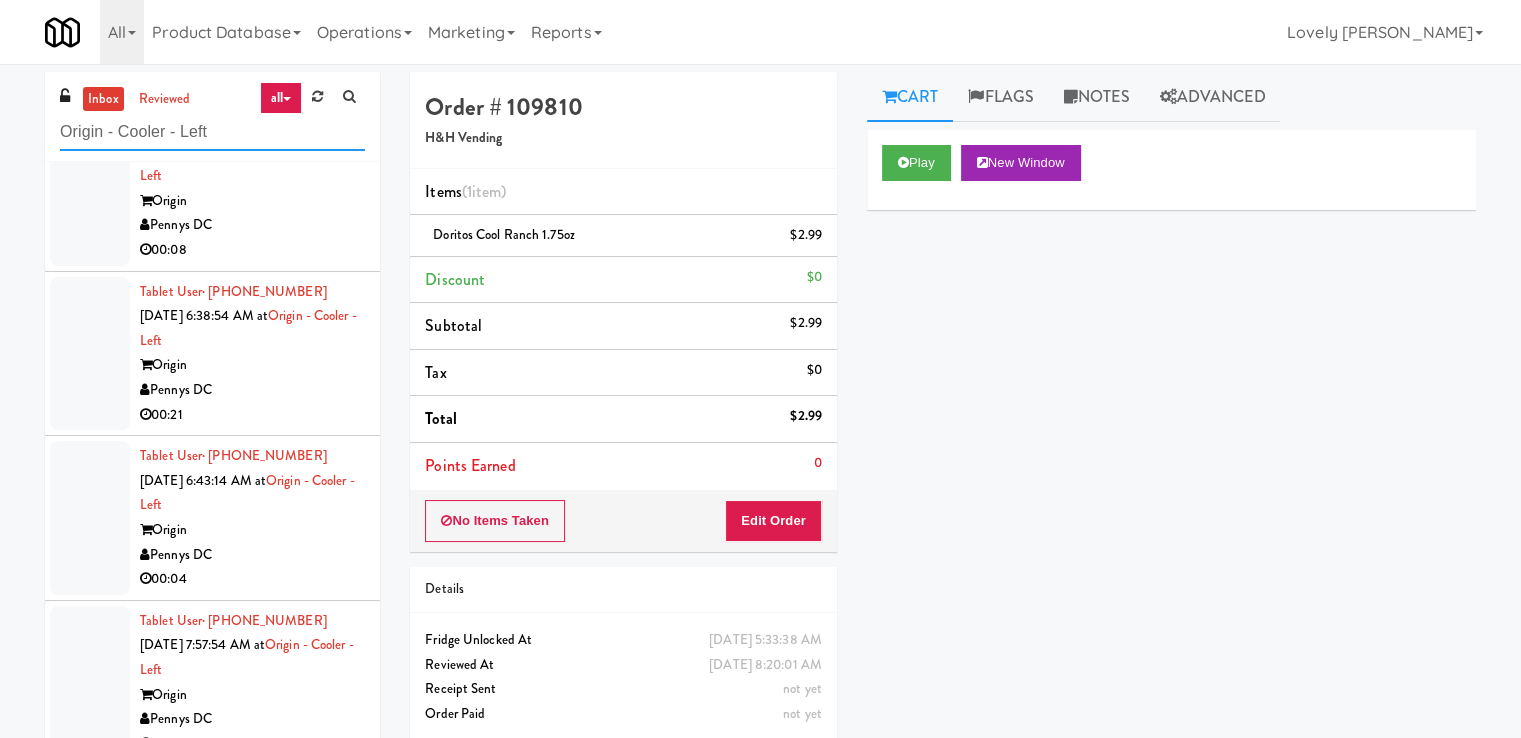 scroll, scrollTop: 385, scrollLeft: 0, axis: vertical 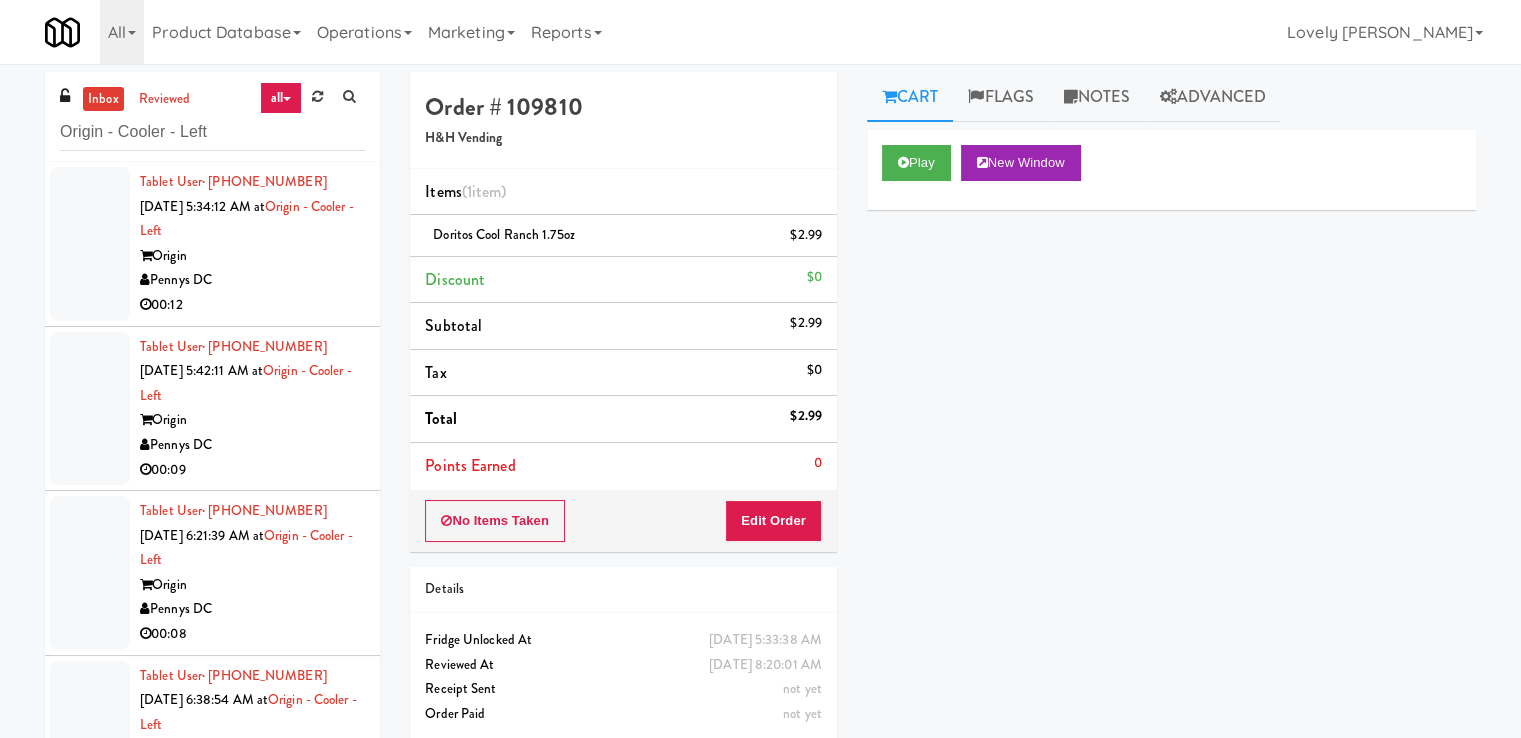 click on "Pennys DC" at bounding box center [252, 280] 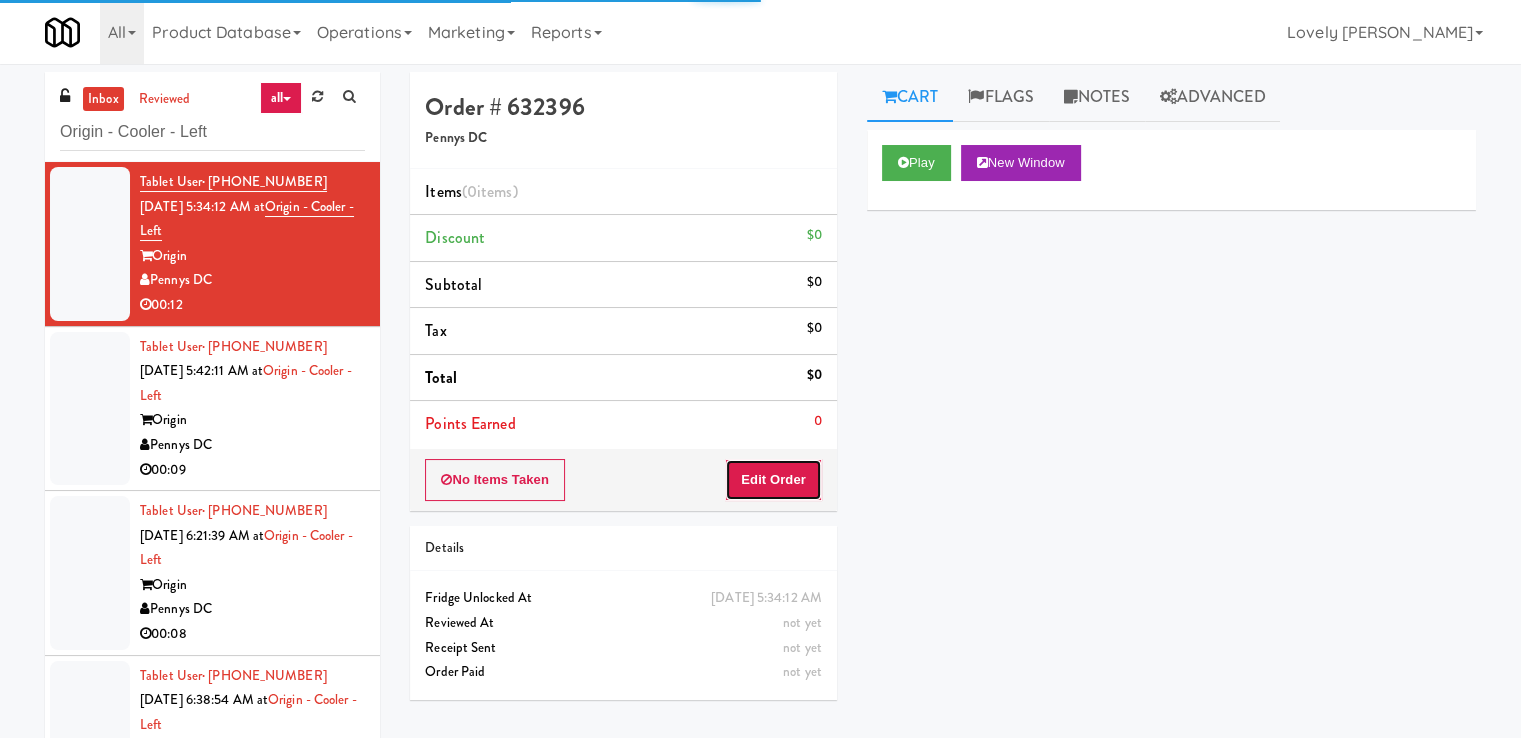 drag, startPoint x: 774, startPoint y: 478, endPoint x: 806, endPoint y: 401, distance: 83.38465 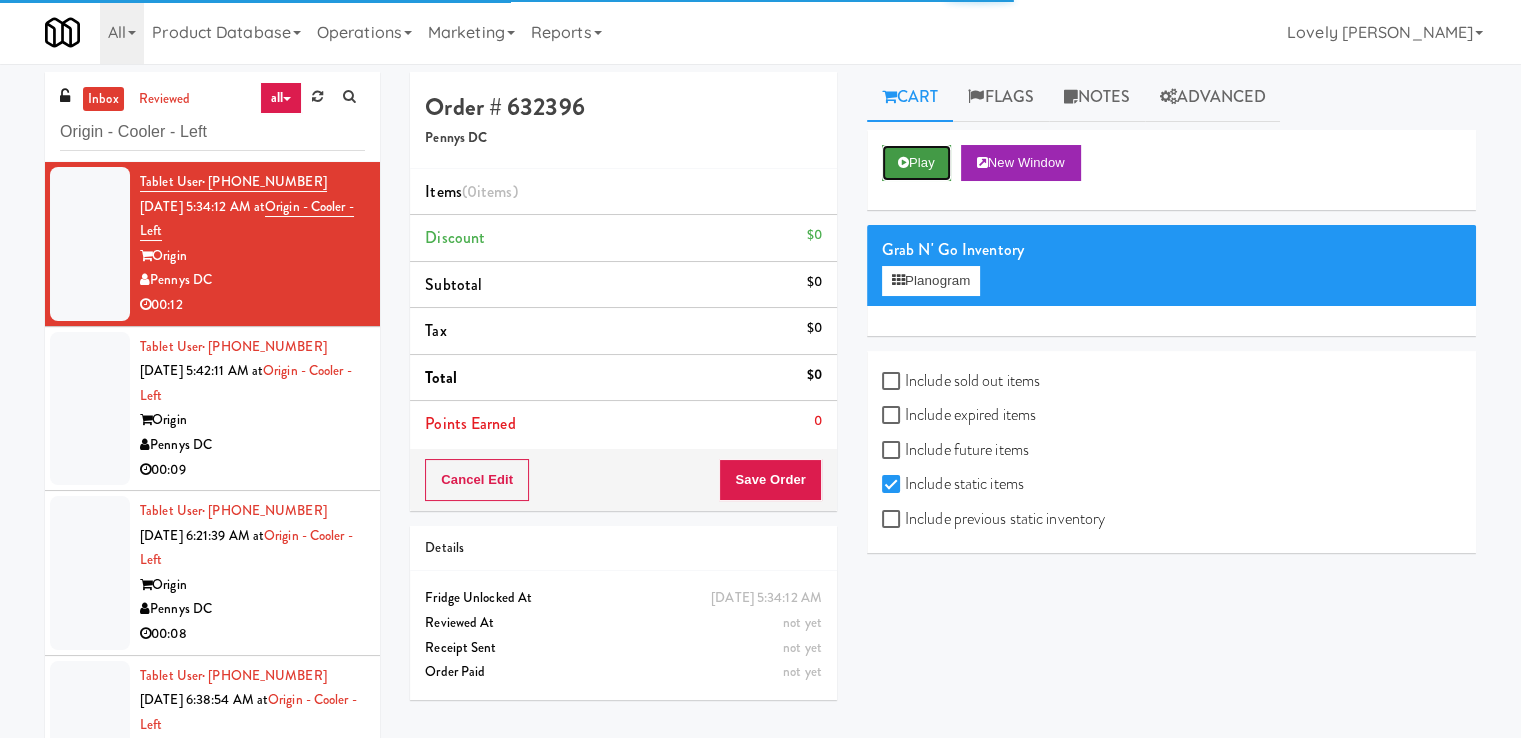 click at bounding box center (903, 162) 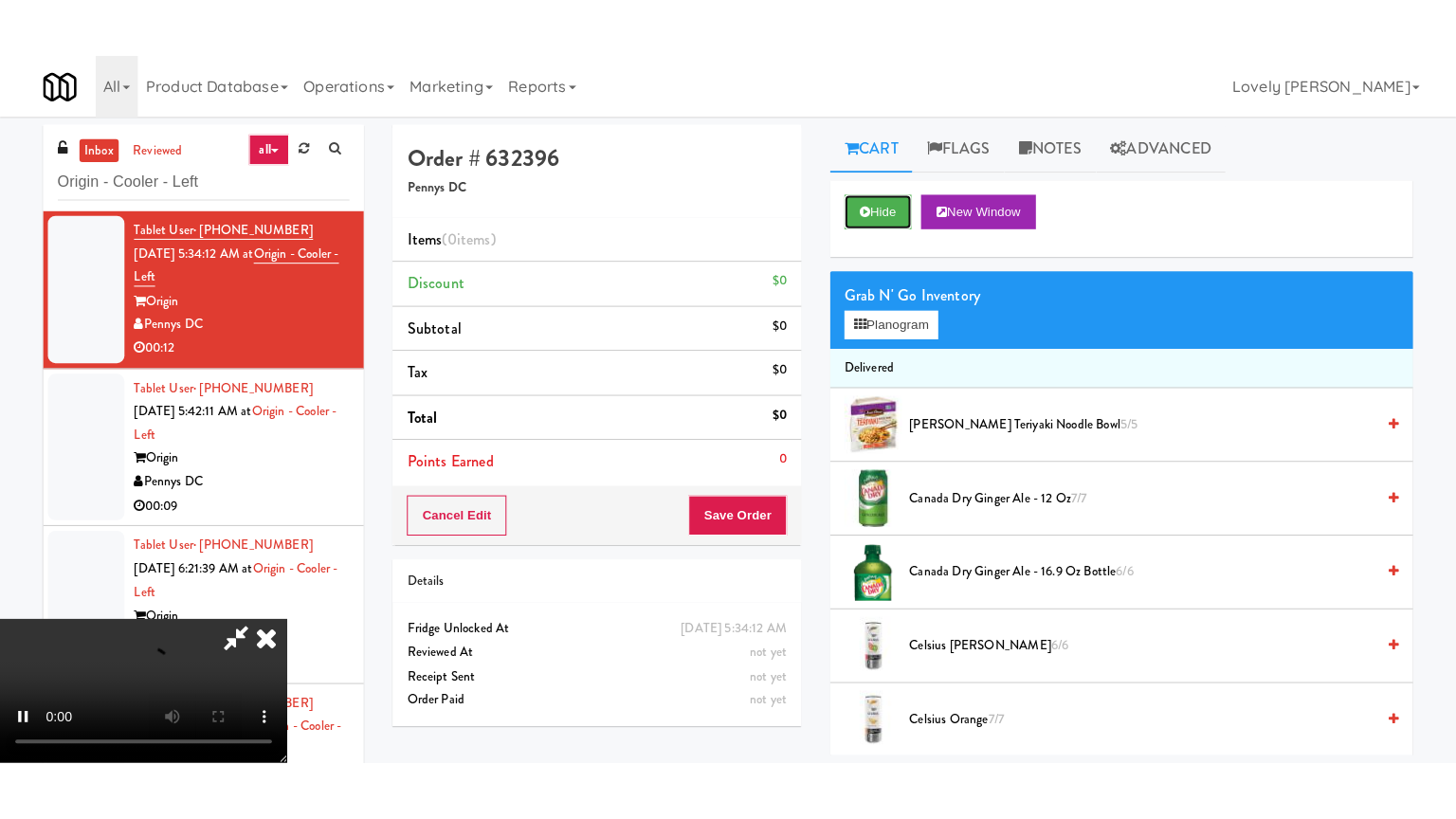 scroll, scrollTop: 259, scrollLeft: 0, axis: vertical 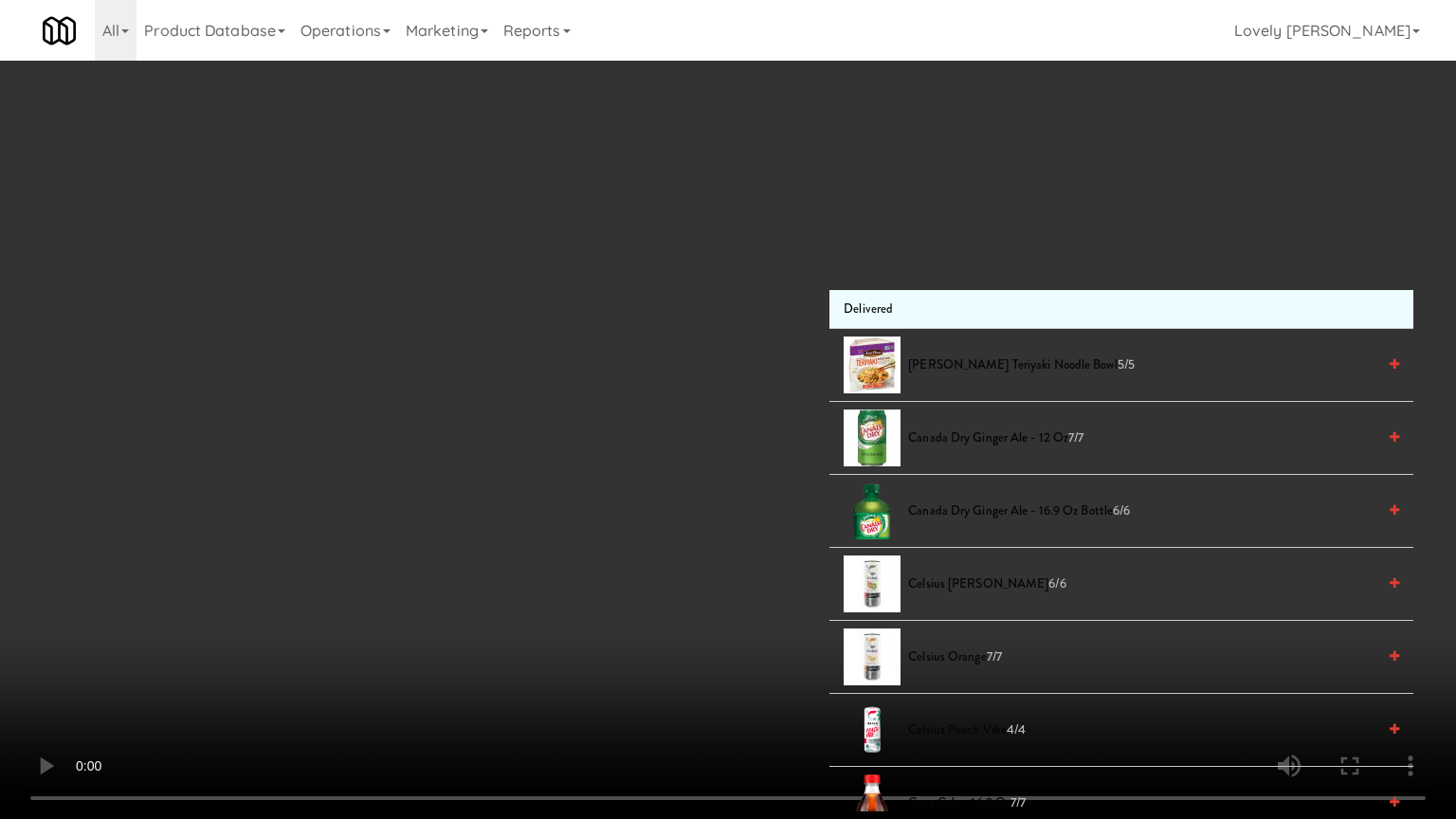 type 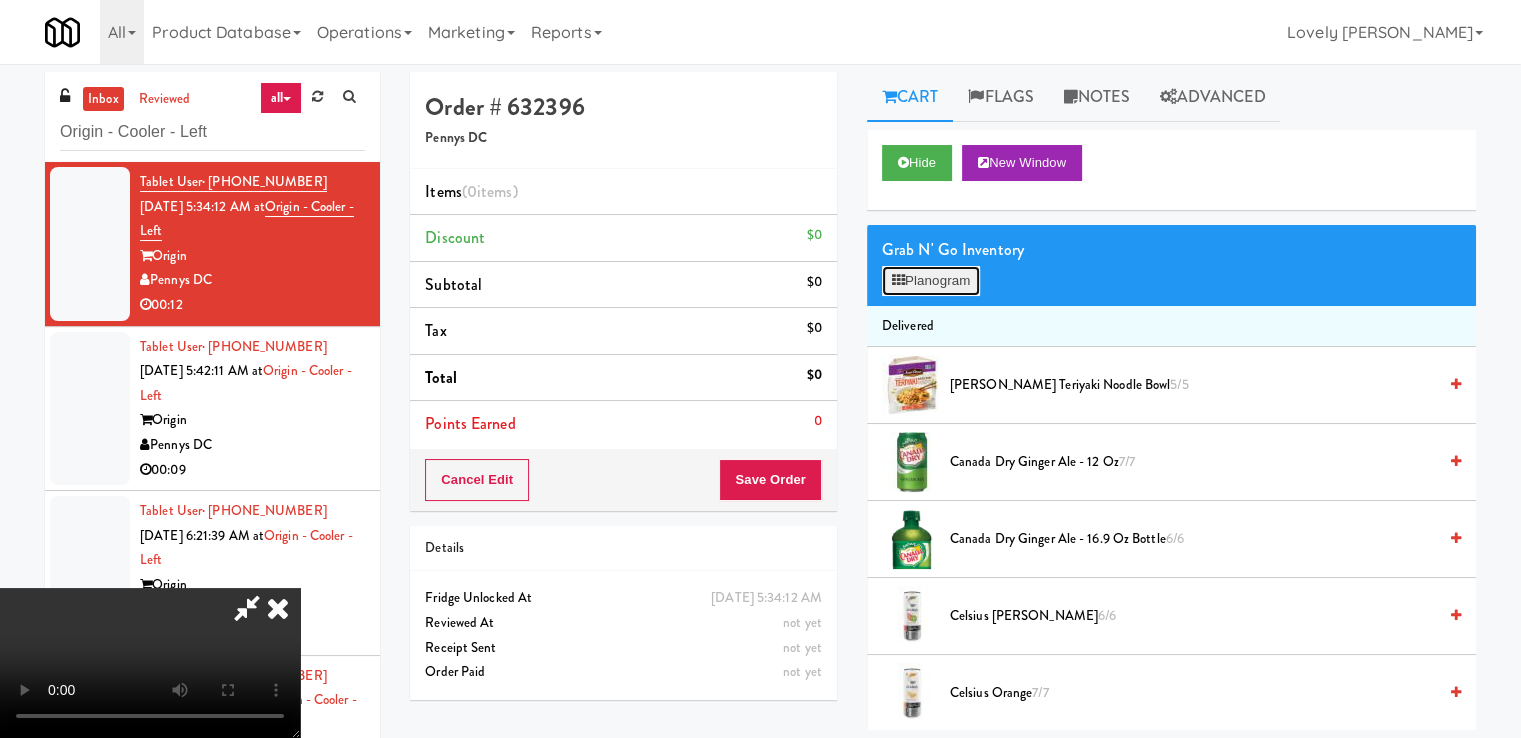 click on "Planogram" at bounding box center (931, 281) 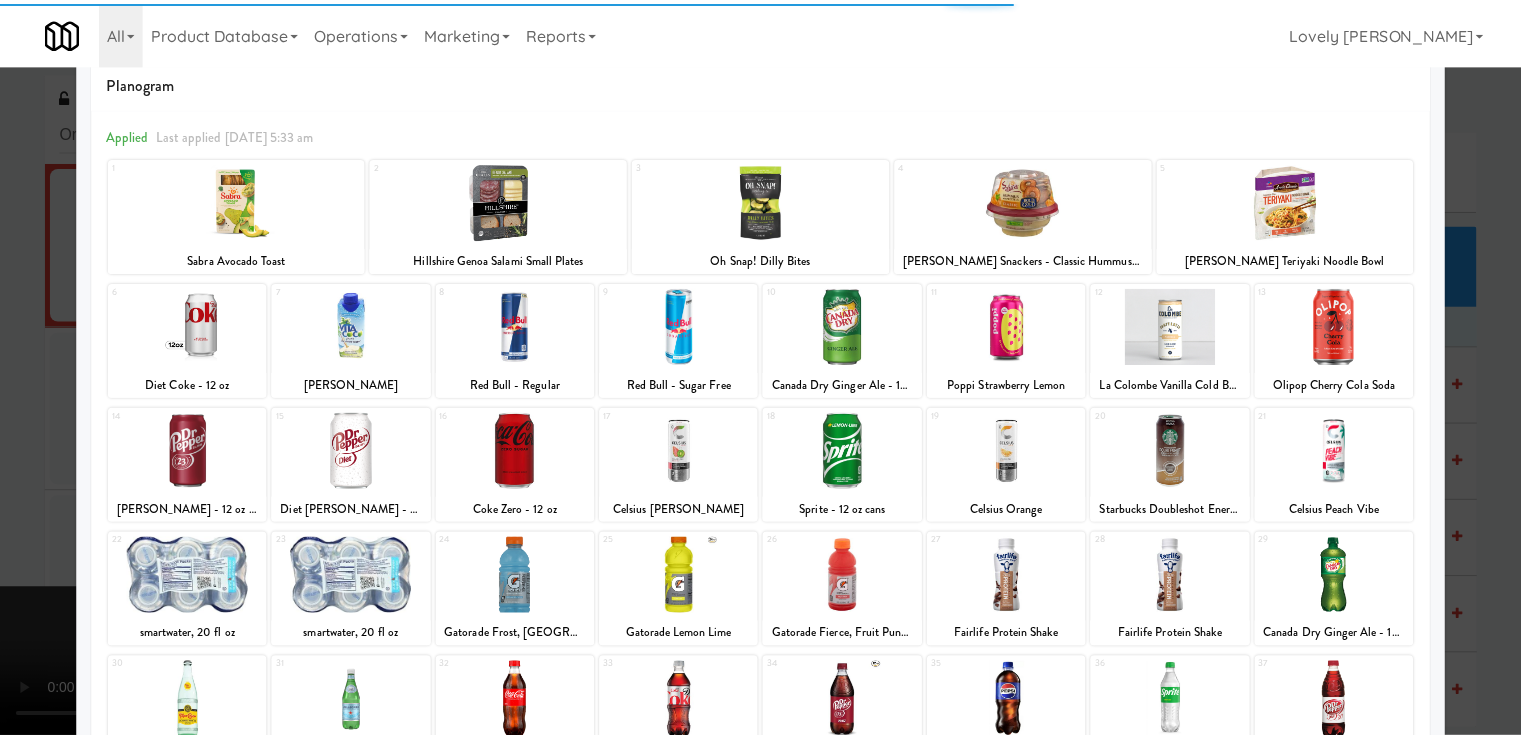 scroll, scrollTop: 100, scrollLeft: 0, axis: vertical 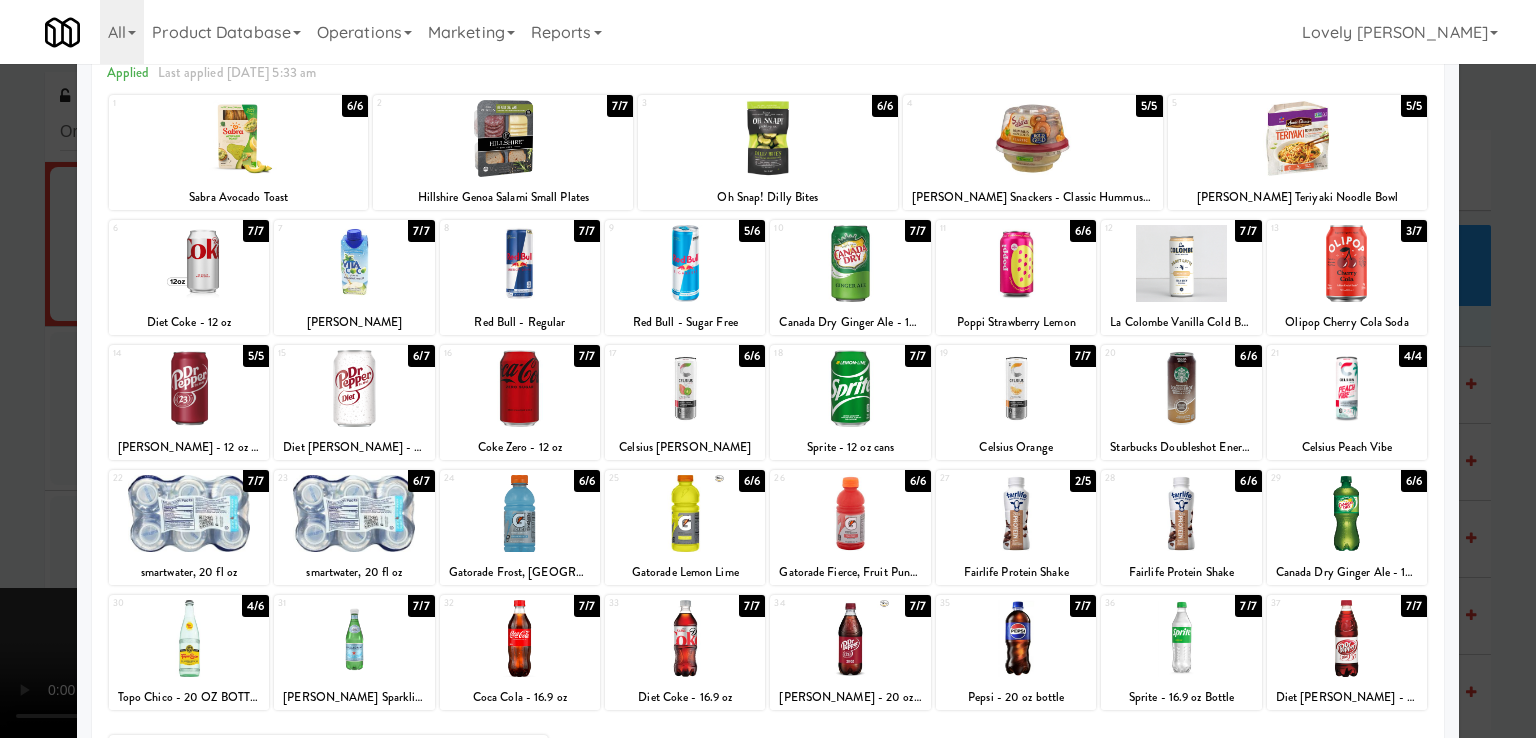 click at bounding box center (520, 513) 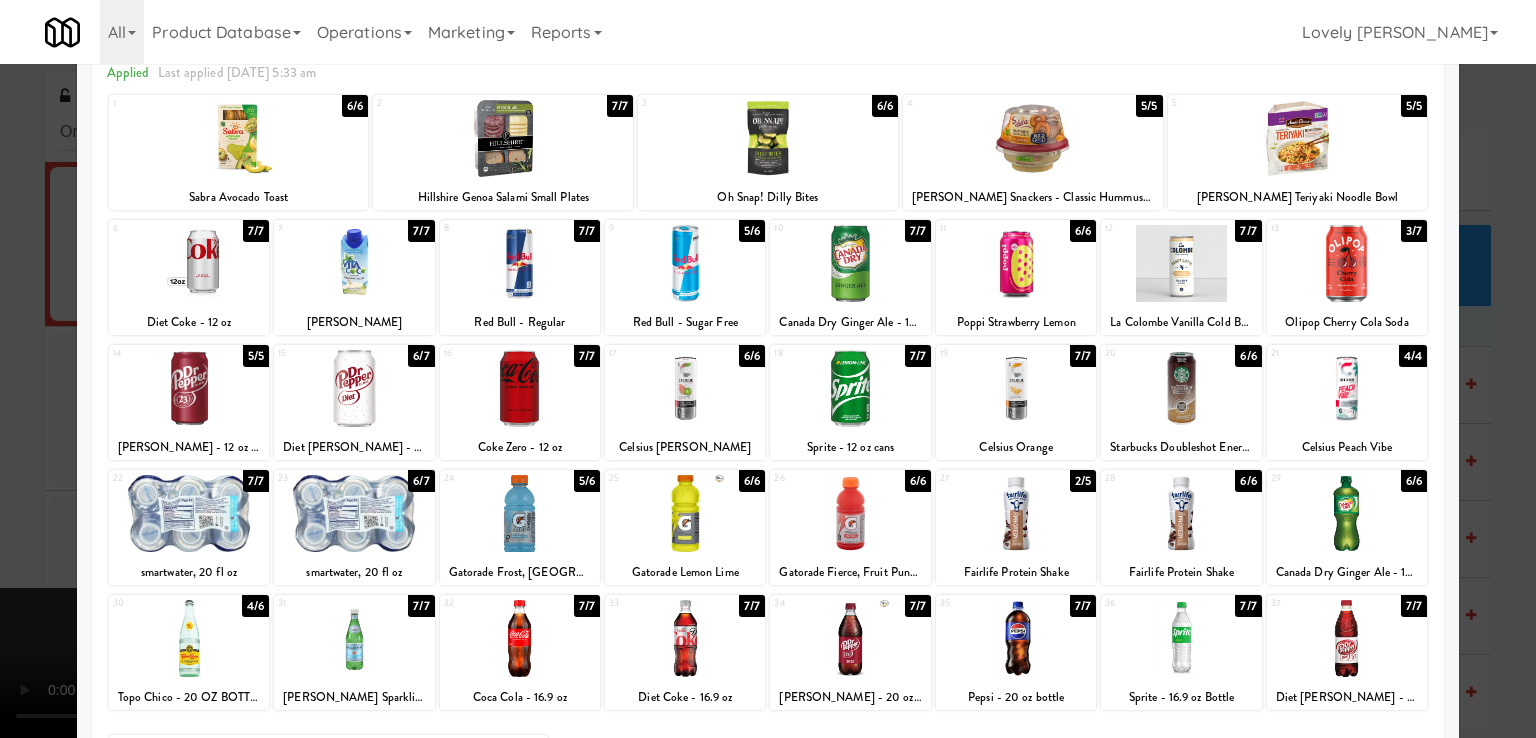 click at bounding box center (685, 513) 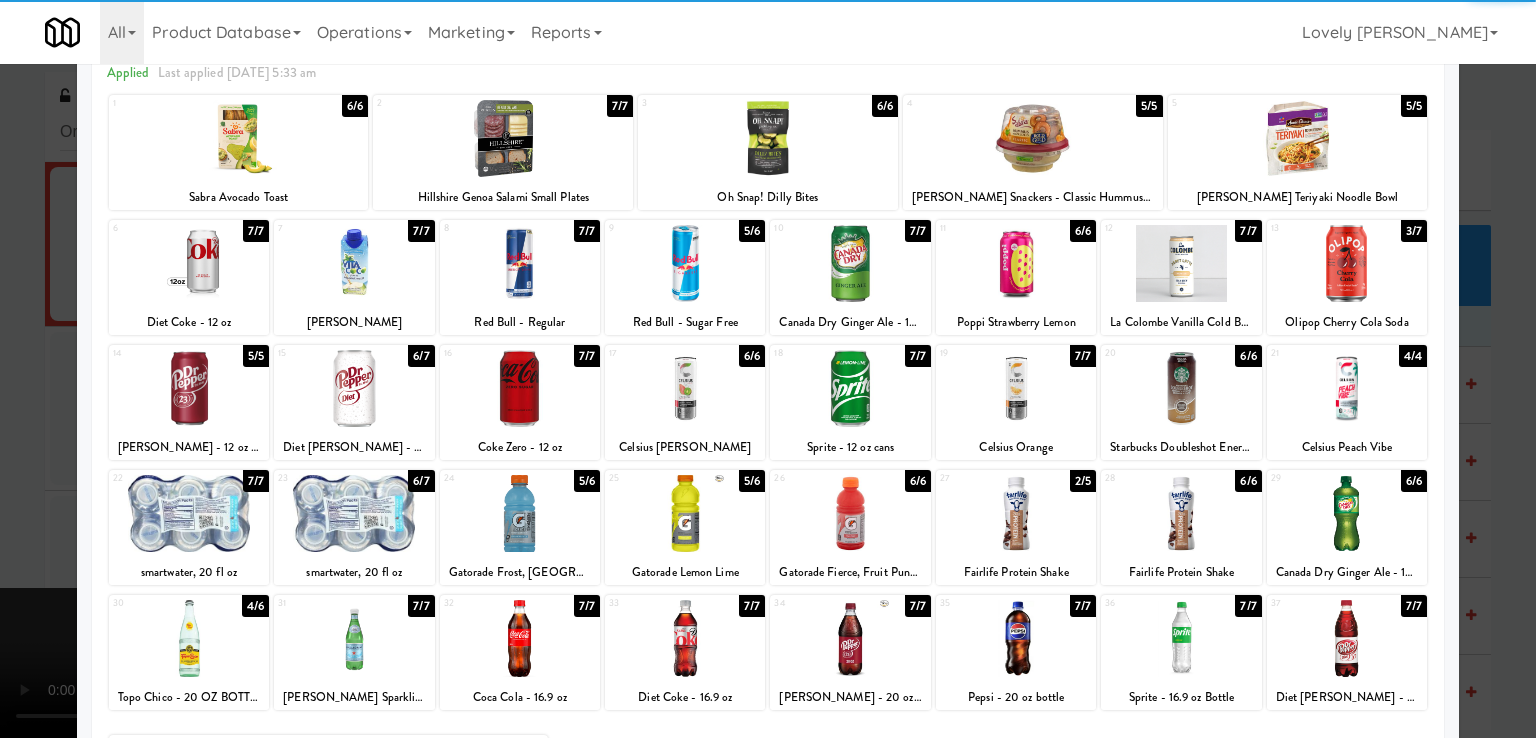 drag, startPoint x: 0, startPoint y: 435, endPoint x: 47, endPoint y: 421, distance: 49.0408 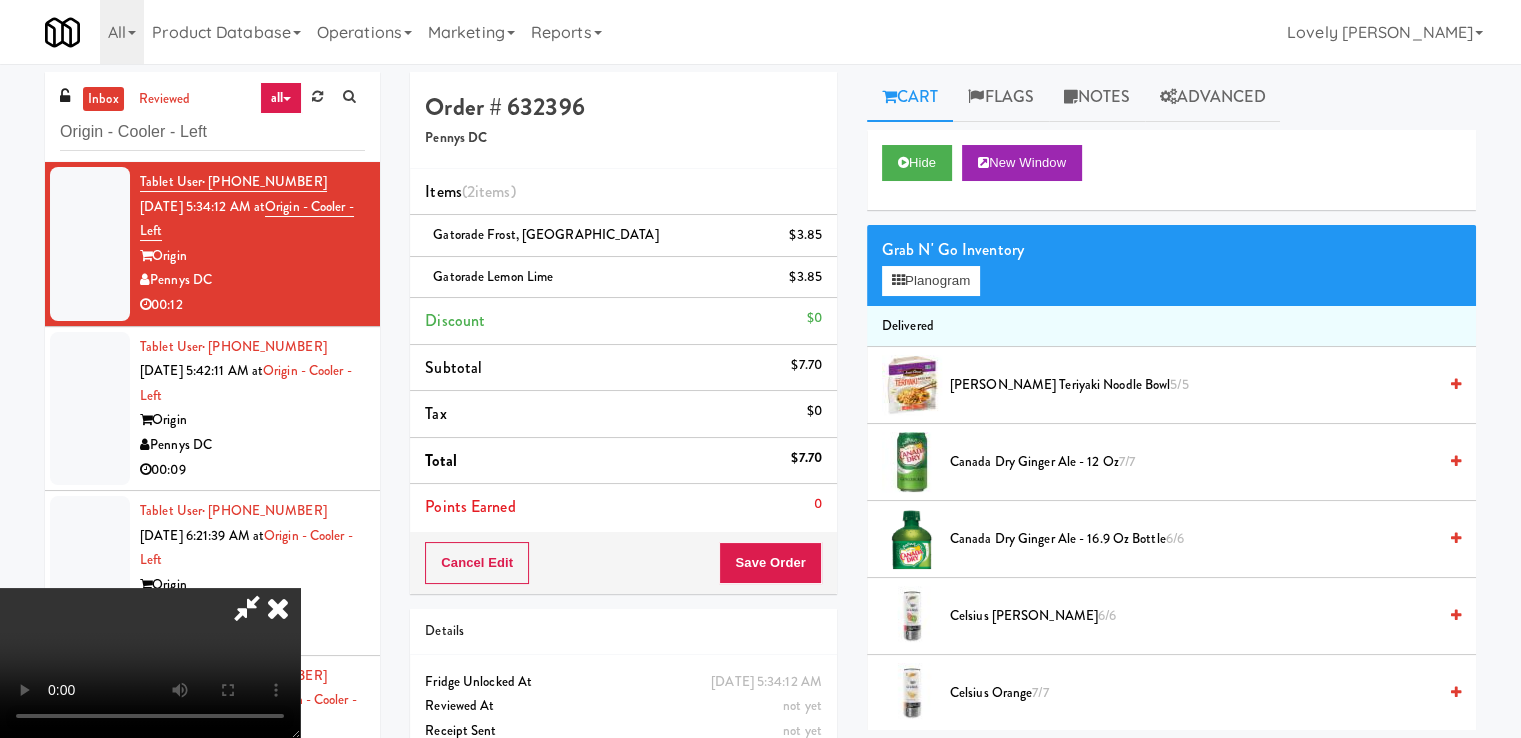 click at bounding box center [247, 608] 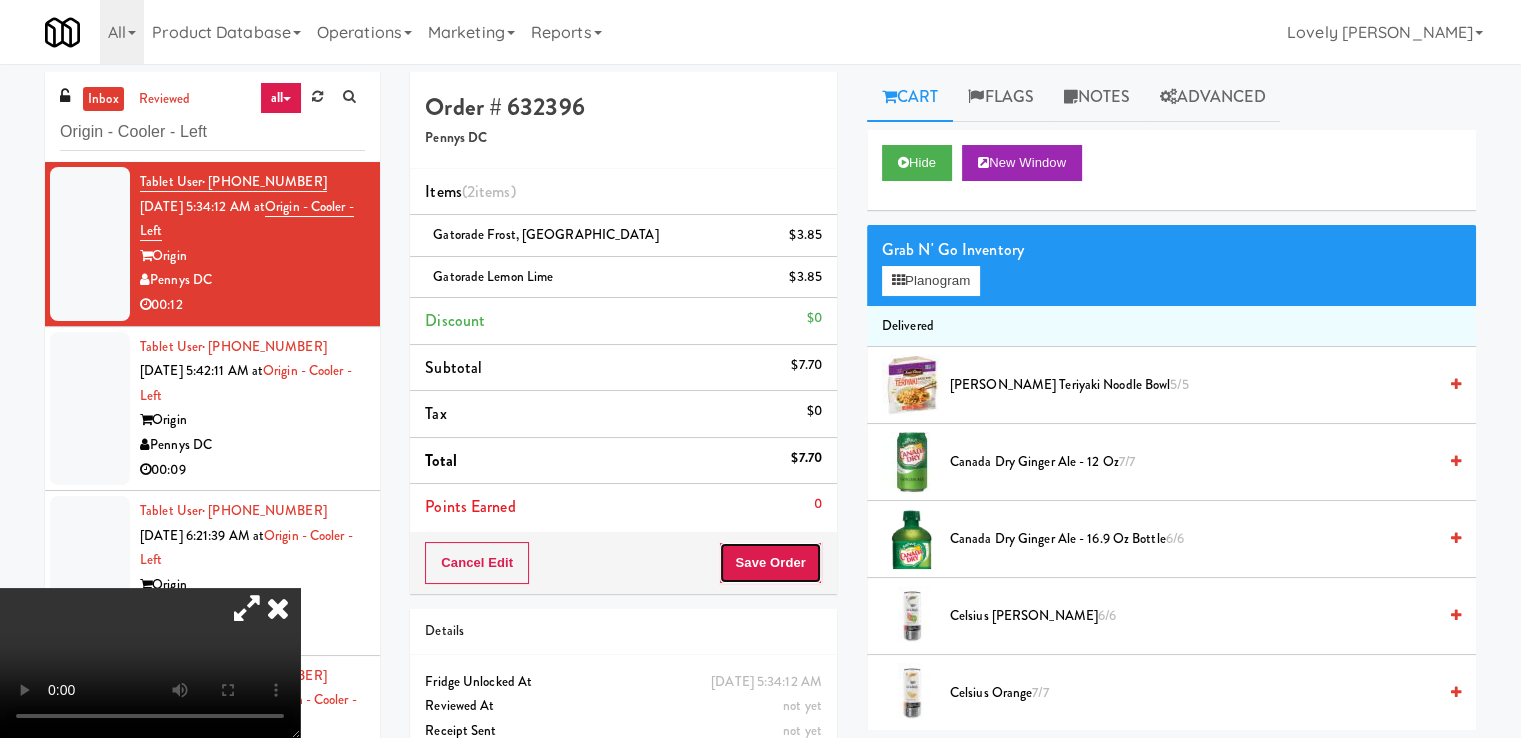 click on "Save Order" at bounding box center [770, 563] 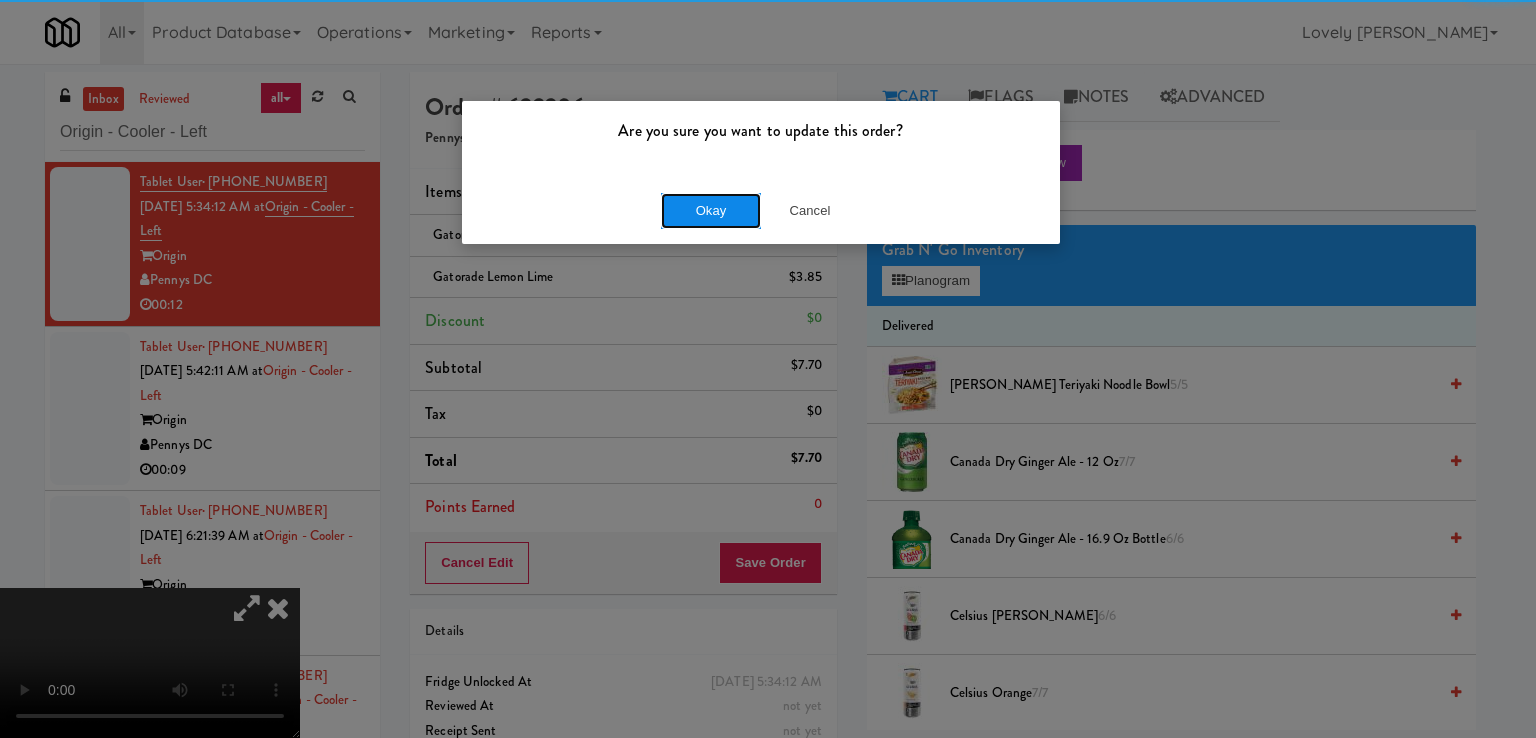 click on "Okay" at bounding box center [711, 211] 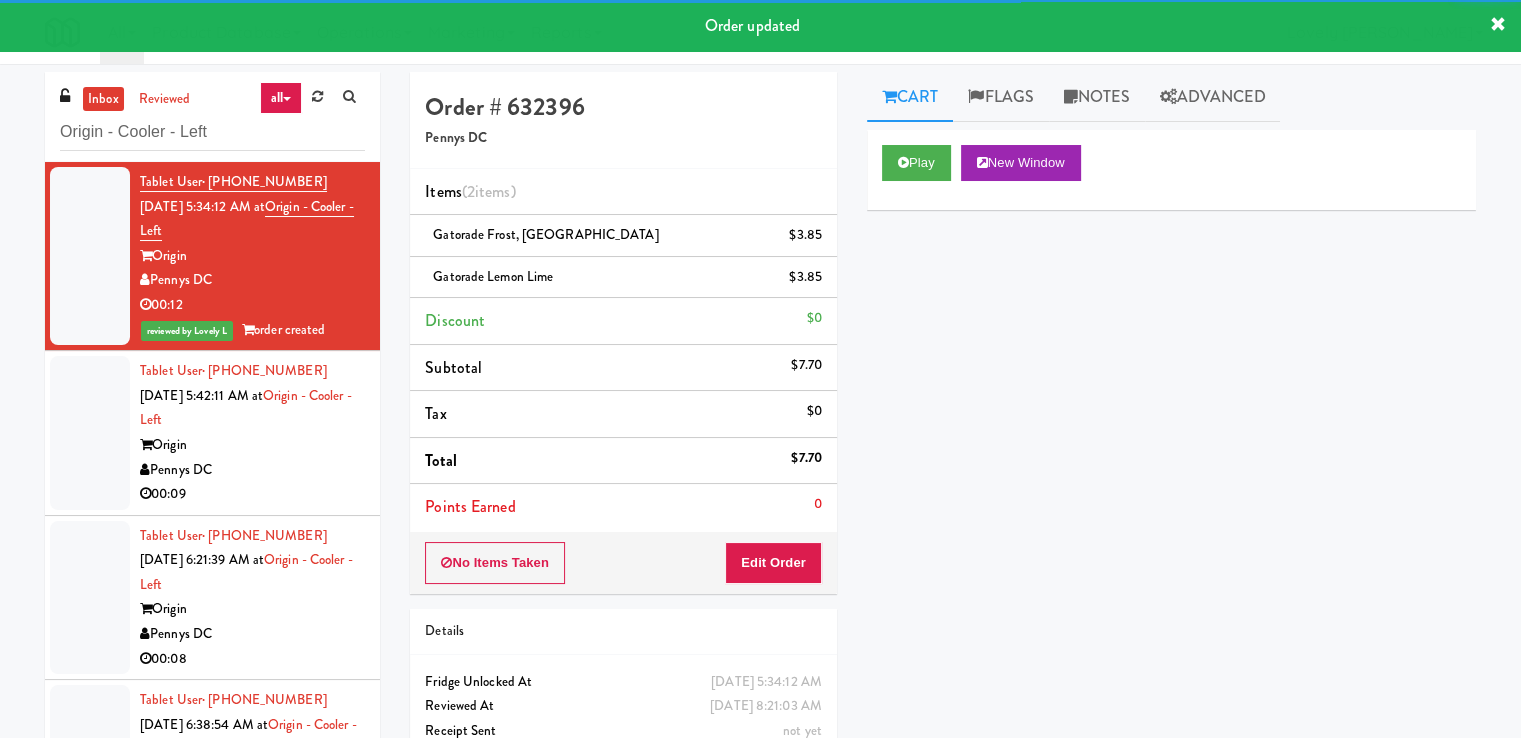 click on "Origin" at bounding box center [252, 445] 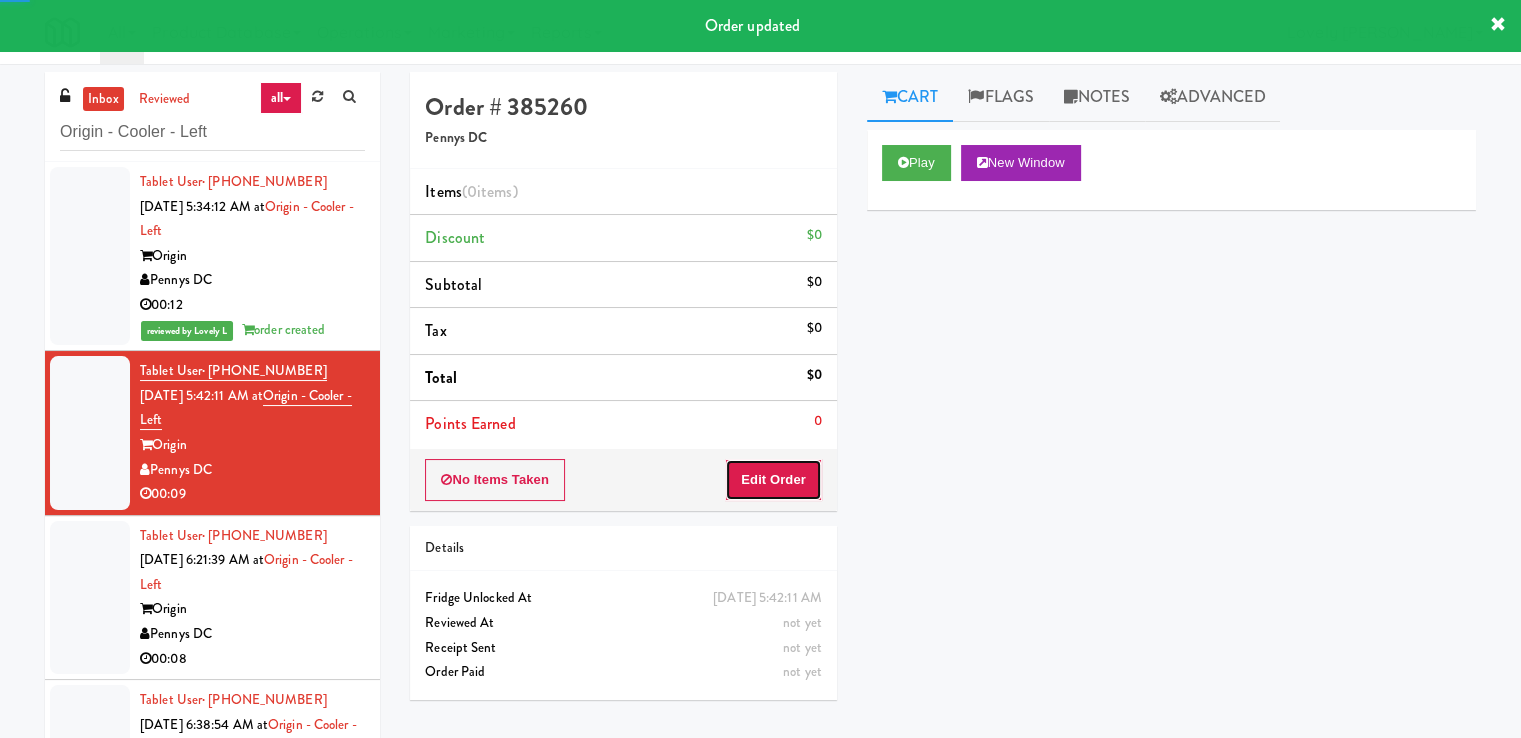 click on "Edit Order" at bounding box center (773, 480) 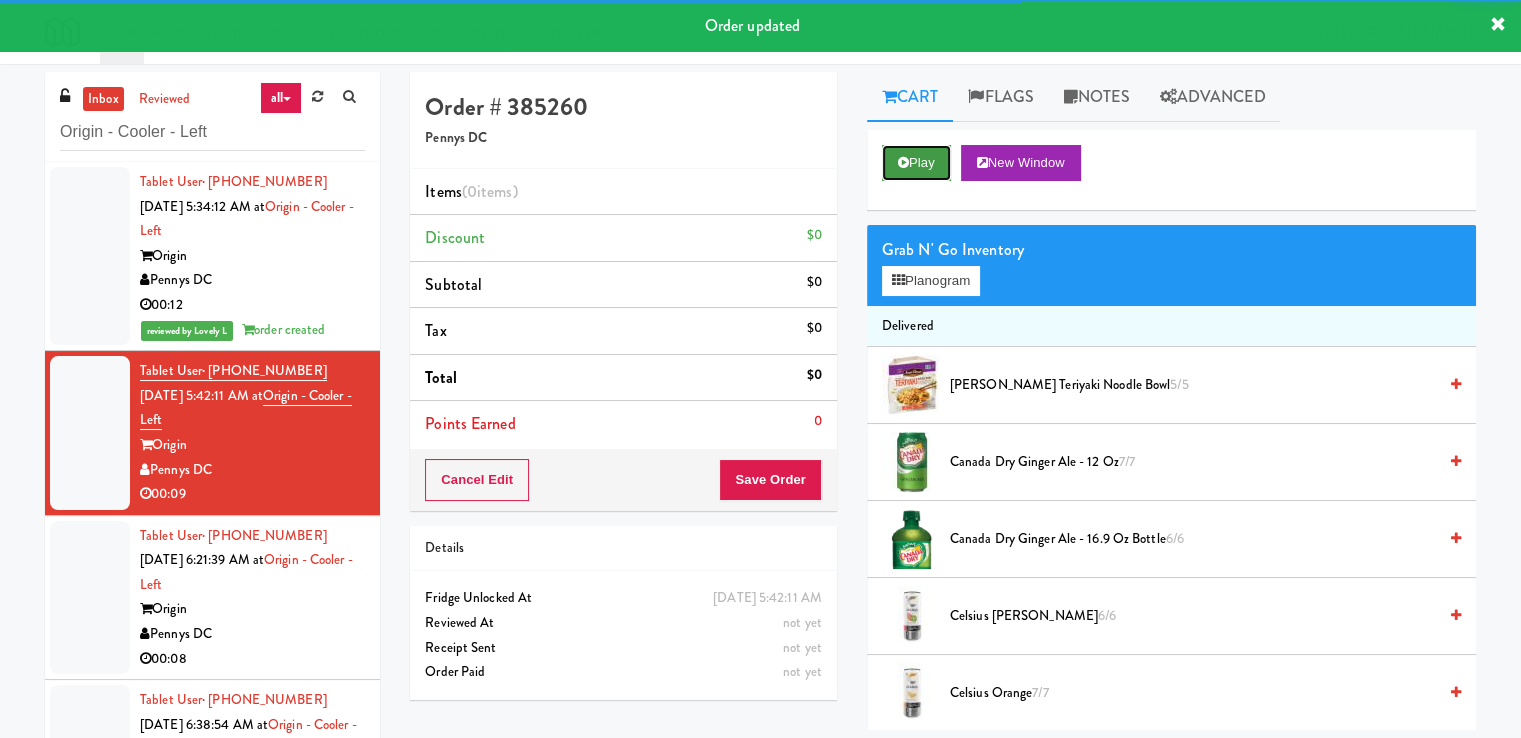 click on "Play" at bounding box center [916, 163] 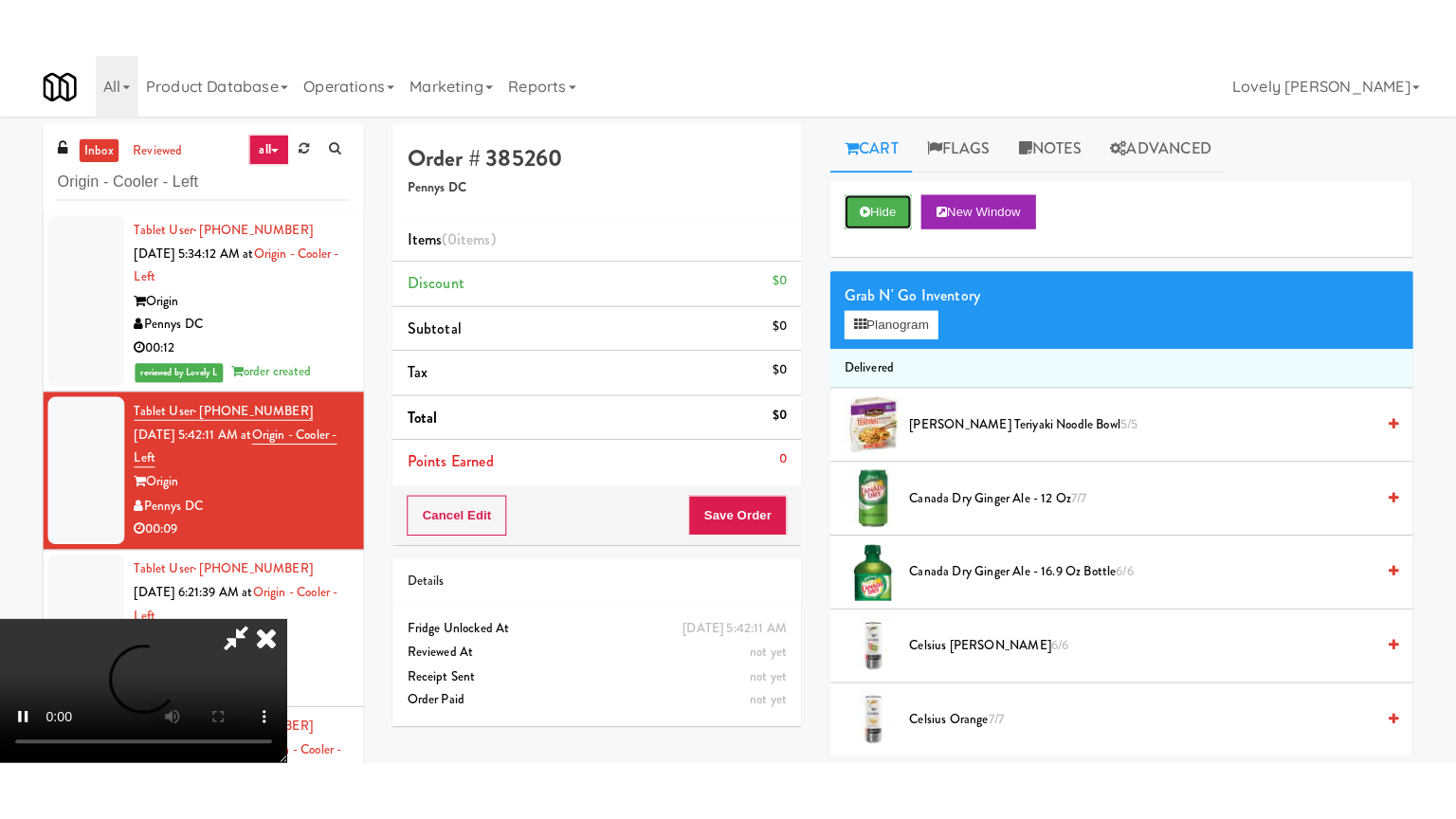 scroll, scrollTop: 259, scrollLeft: 0, axis: vertical 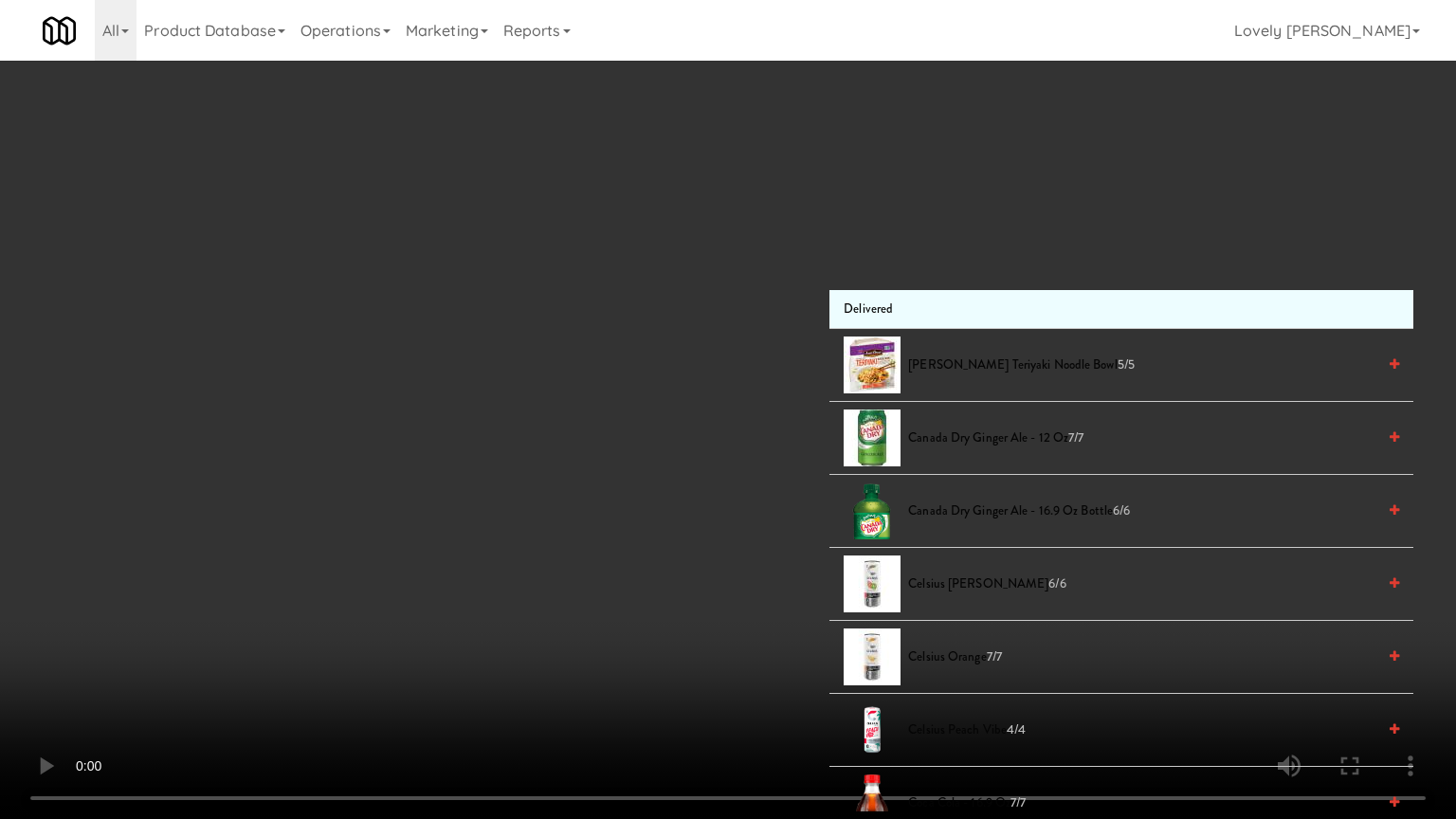 type 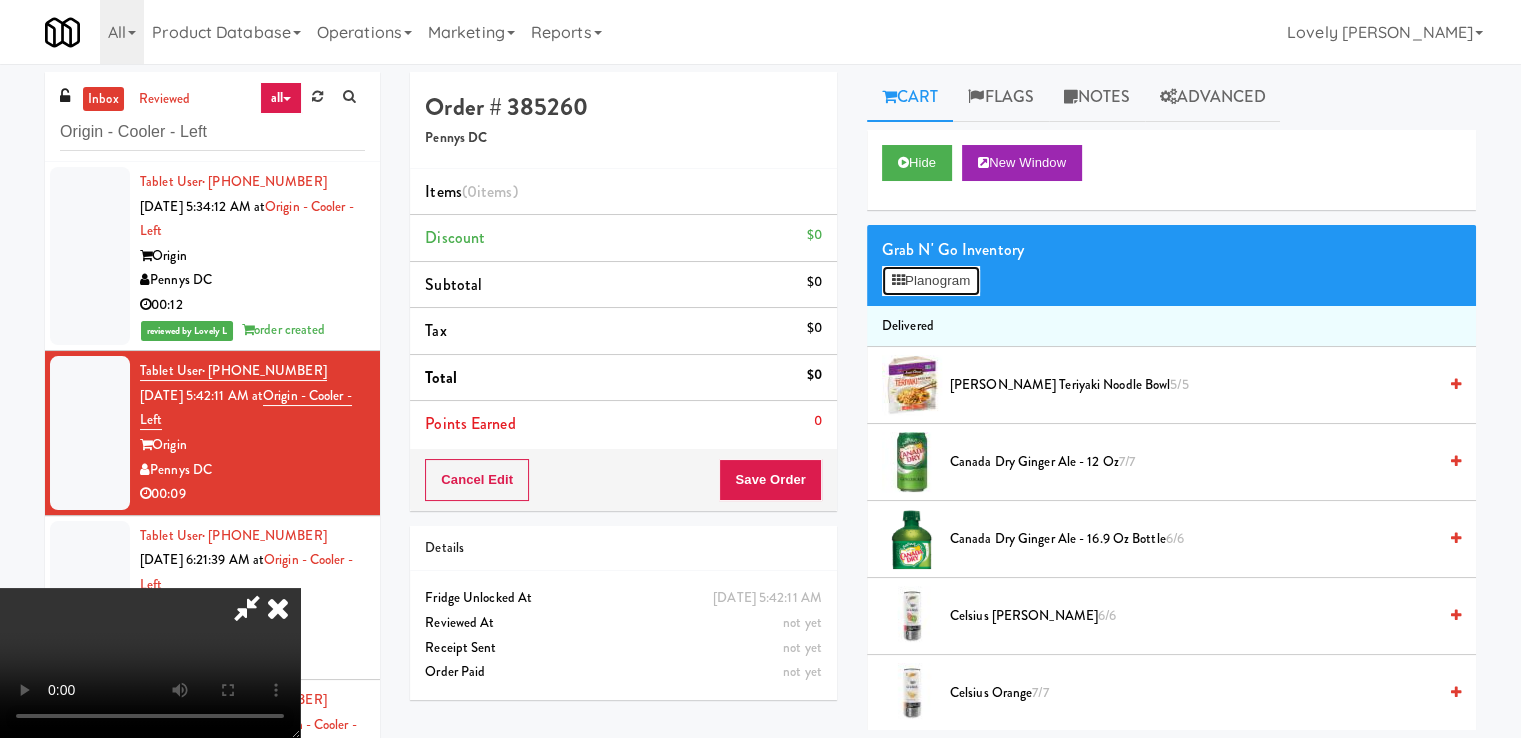 drag, startPoint x: 965, startPoint y: 283, endPoint x: 939, endPoint y: 411, distance: 130.61394 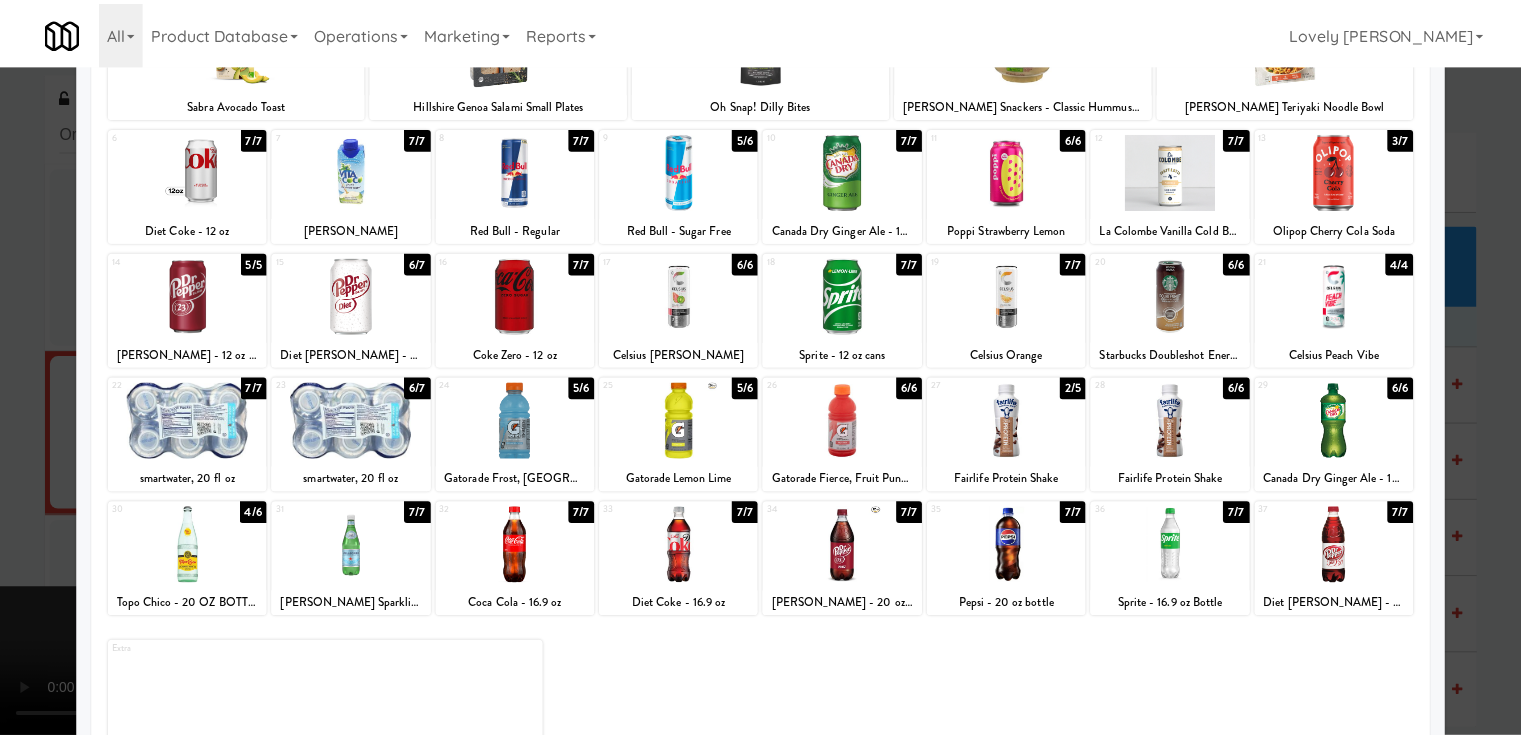 scroll, scrollTop: 200, scrollLeft: 0, axis: vertical 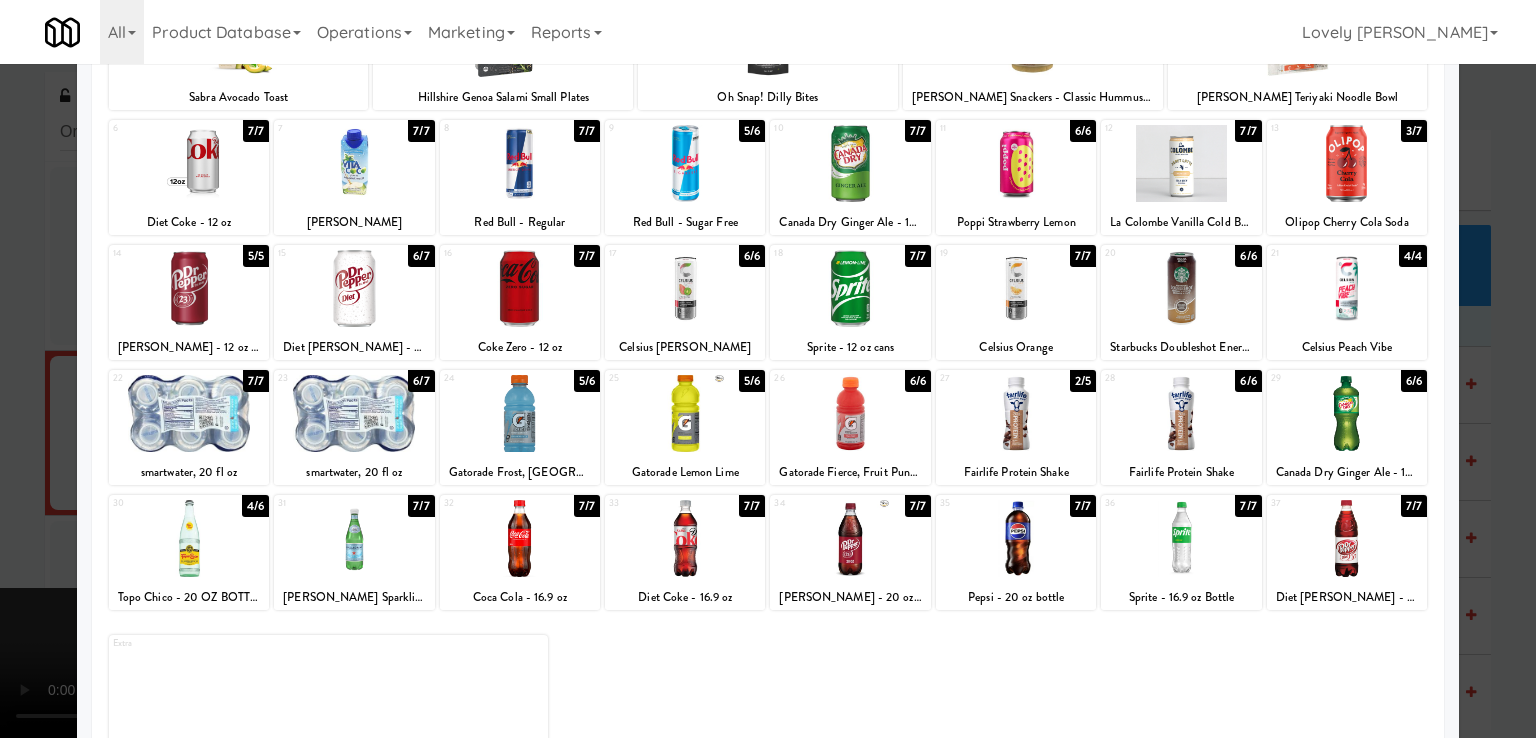 click at bounding box center [768, 369] 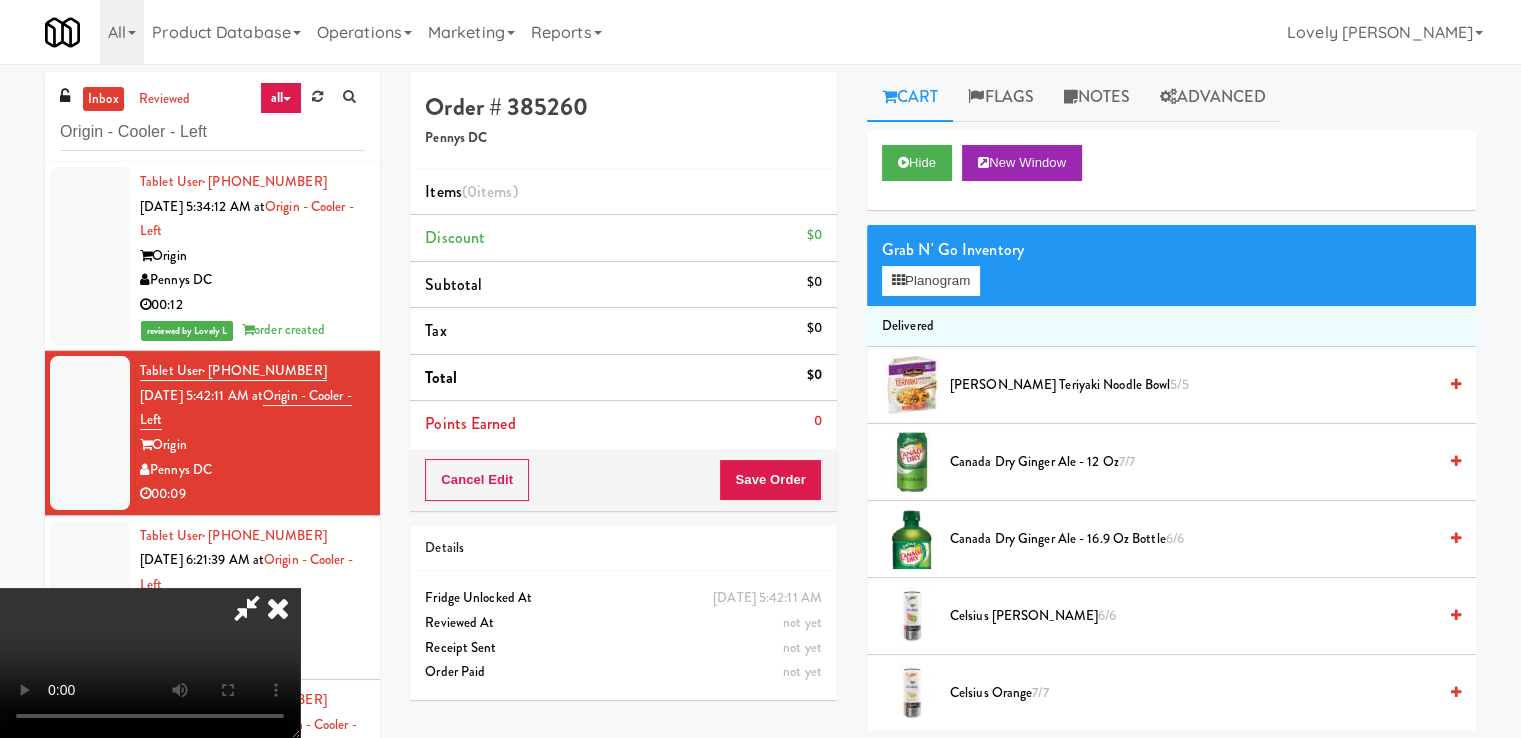 click at bounding box center [150, 663] 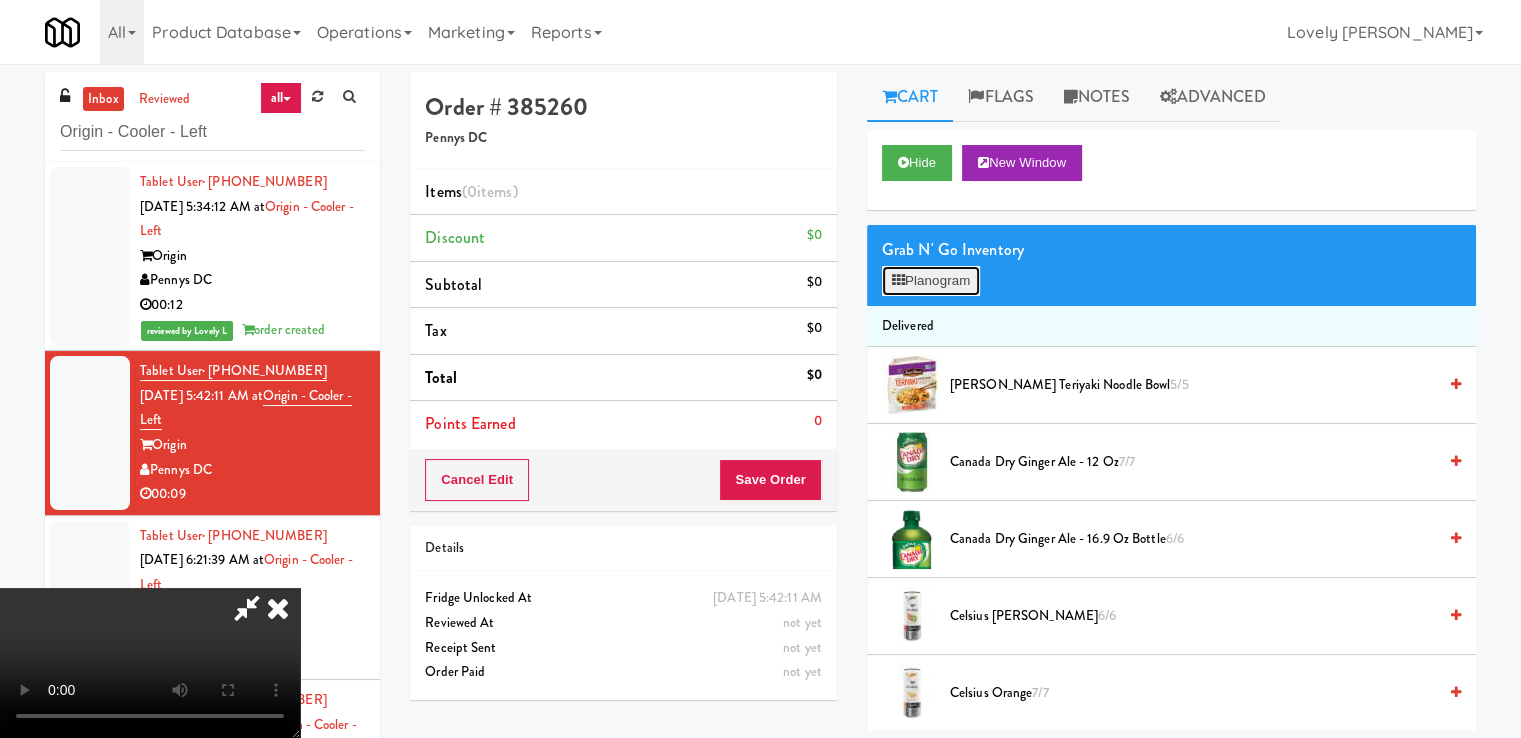 click on "Planogram" at bounding box center [931, 281] 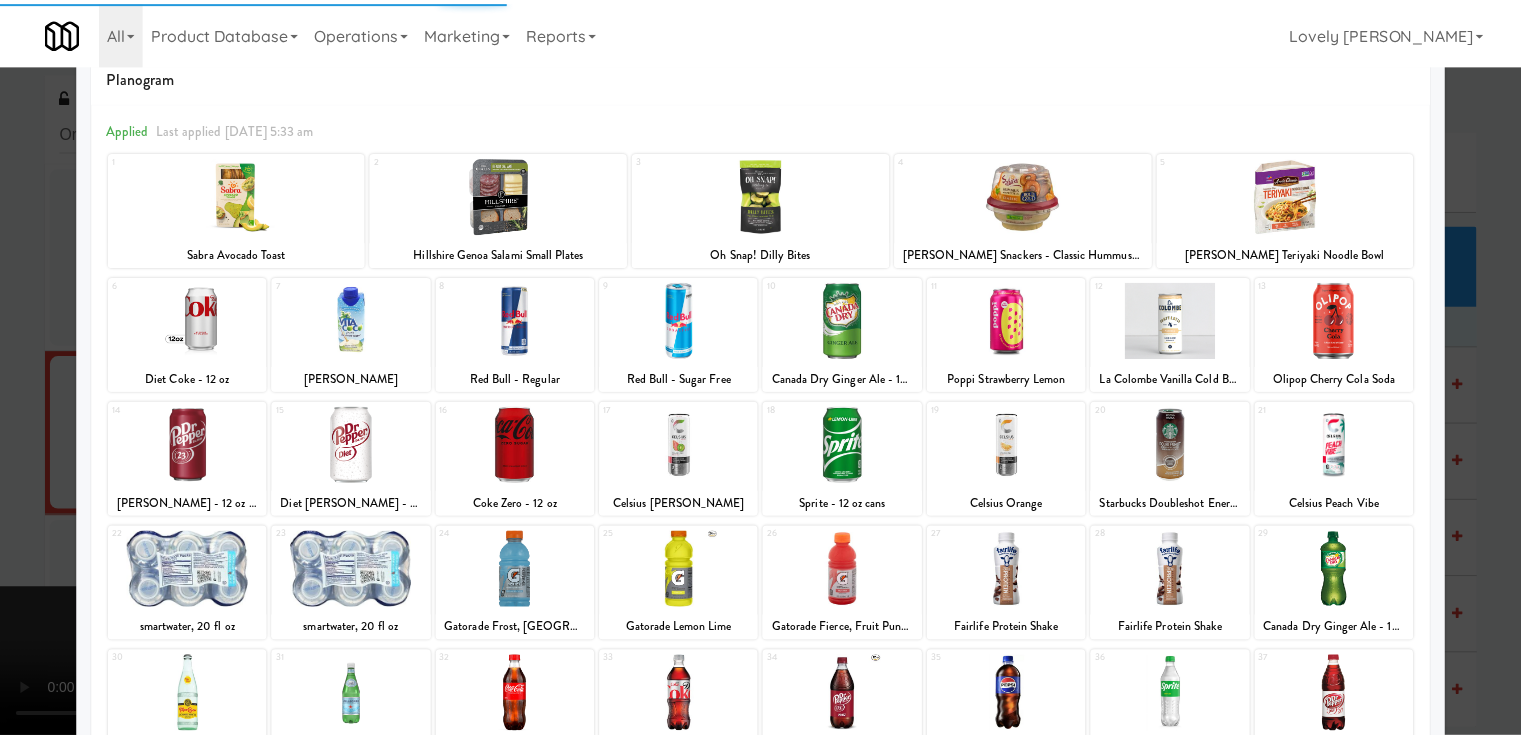scroll, scrollTop: 200, scrollLeft: 0, axis: vertical 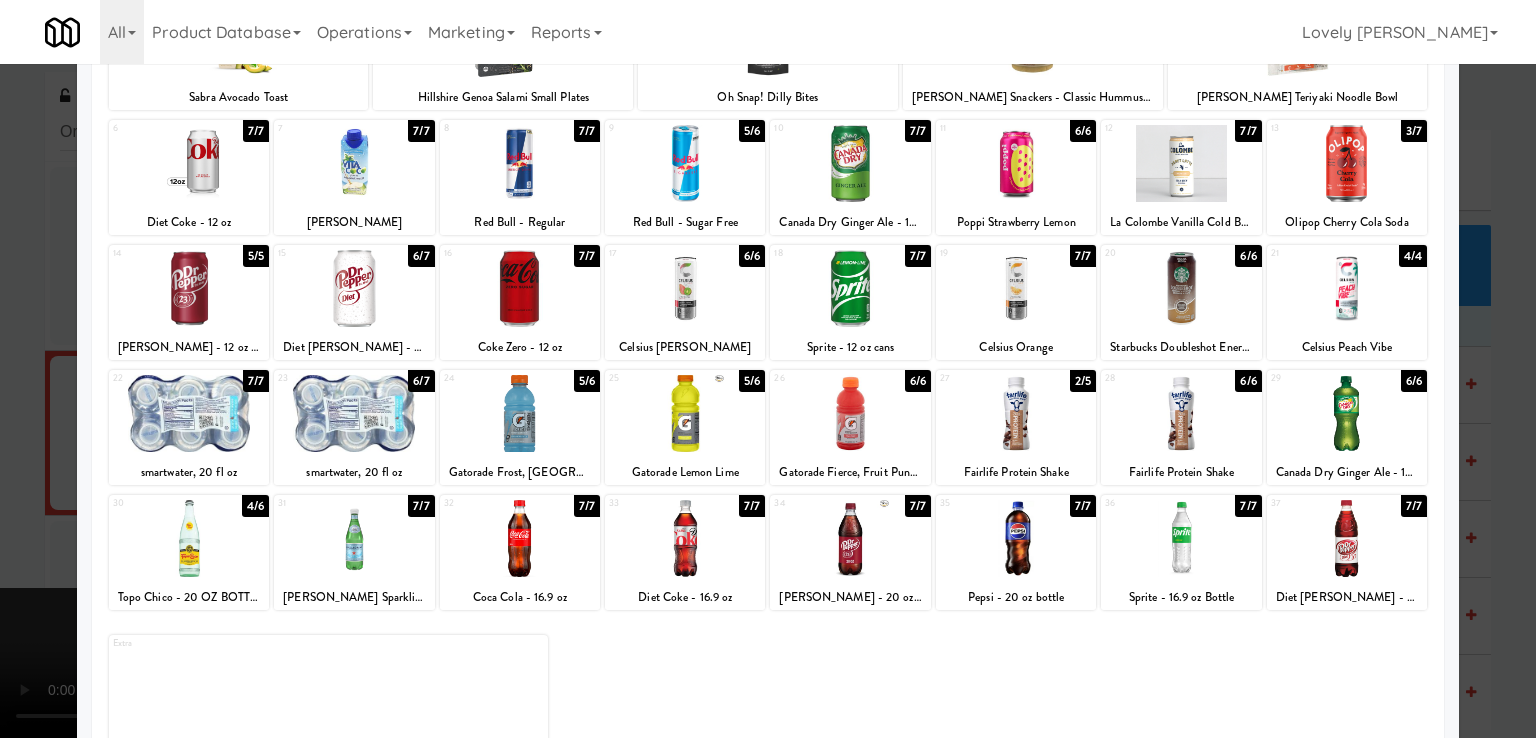 click at bounding box center (189, 538) 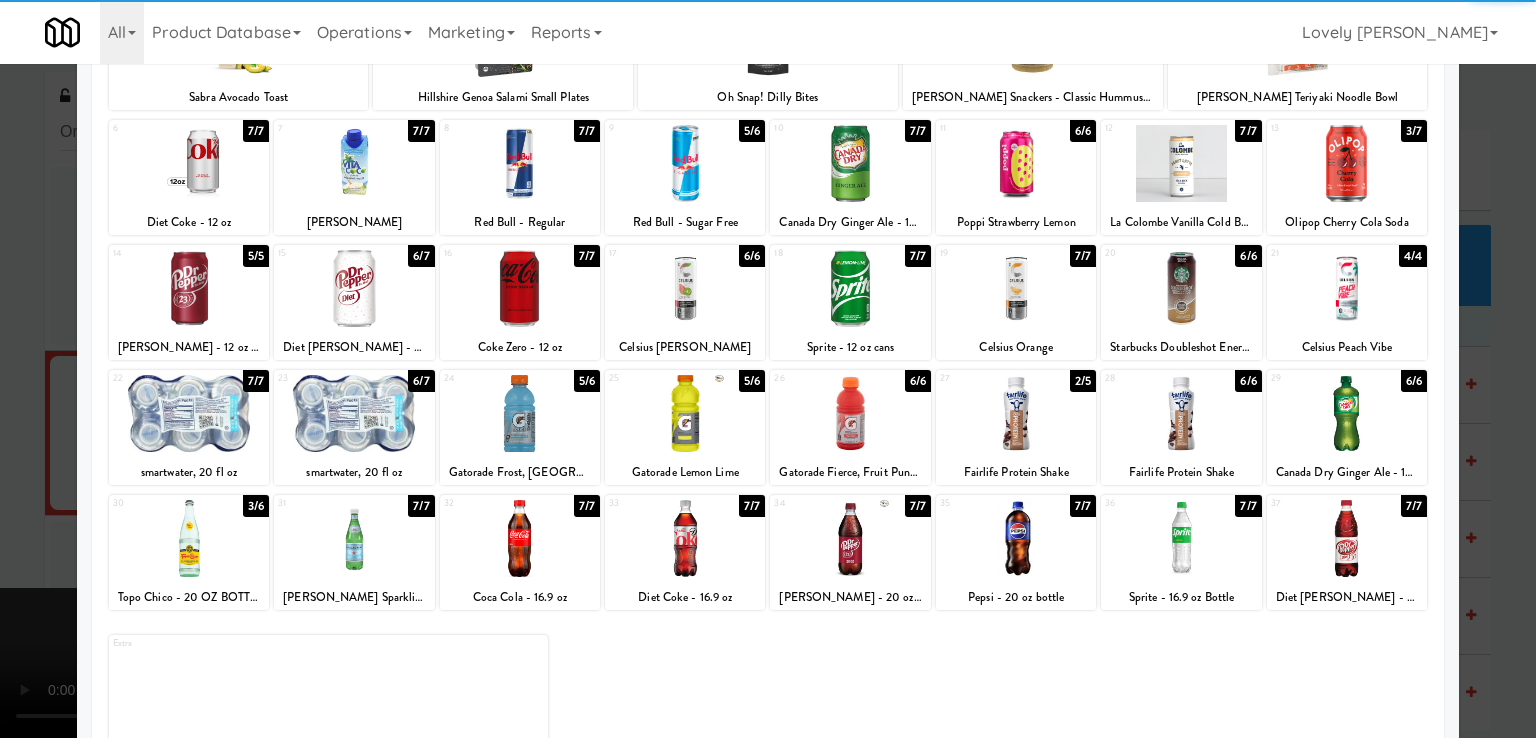 click at bounding box center (768, 369) 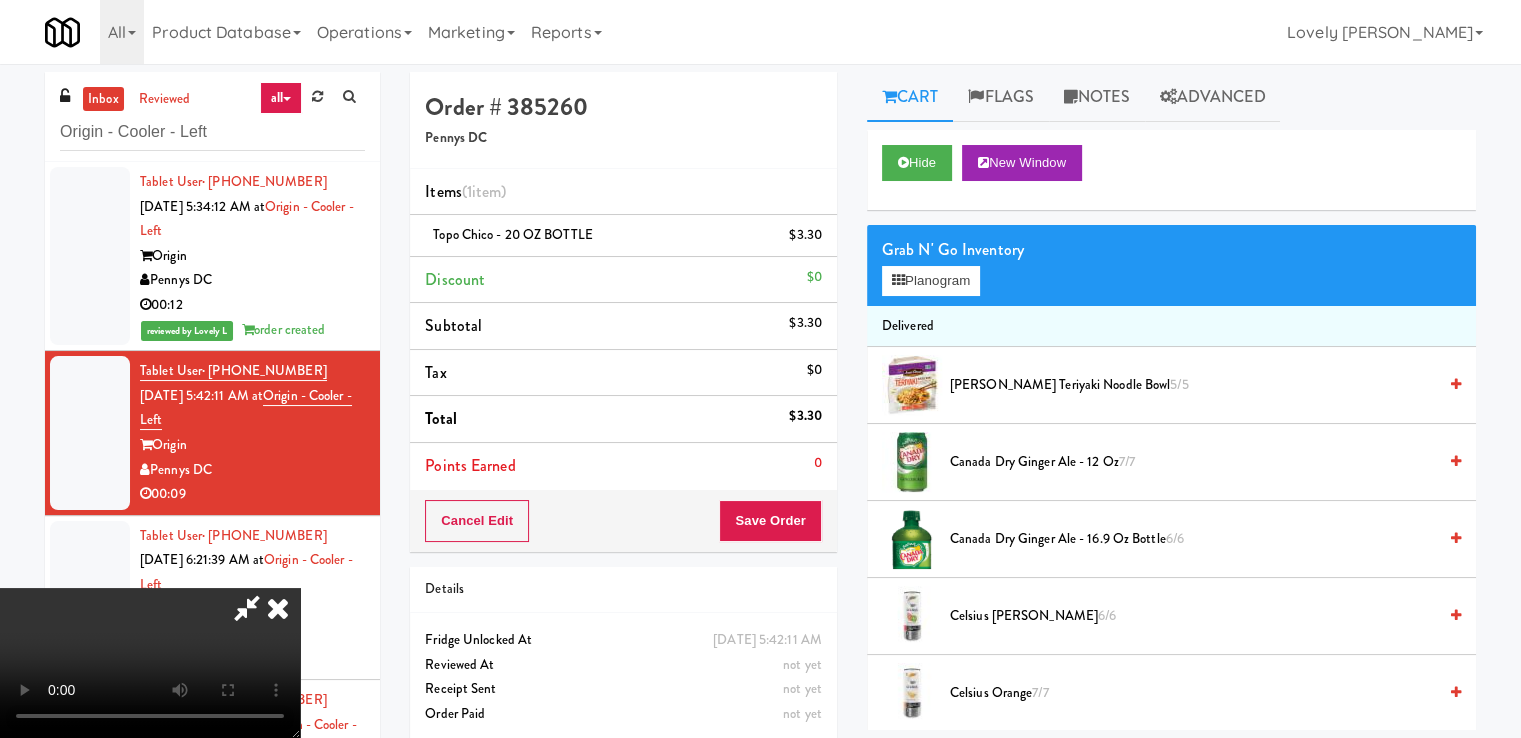 scroll, scrollTop: 0, scrollLeft: 0, axis: both 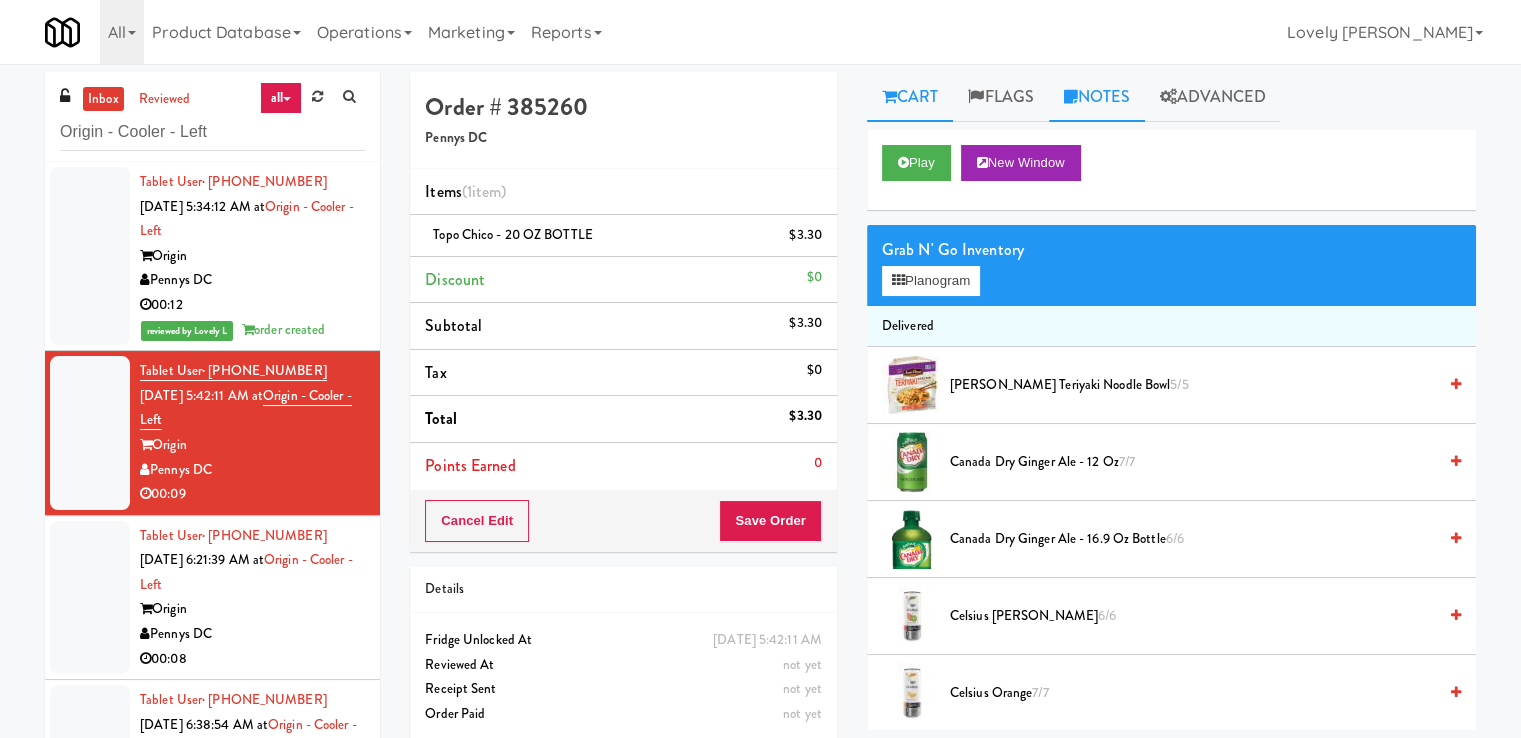 click at bounding box center (1071, 96) 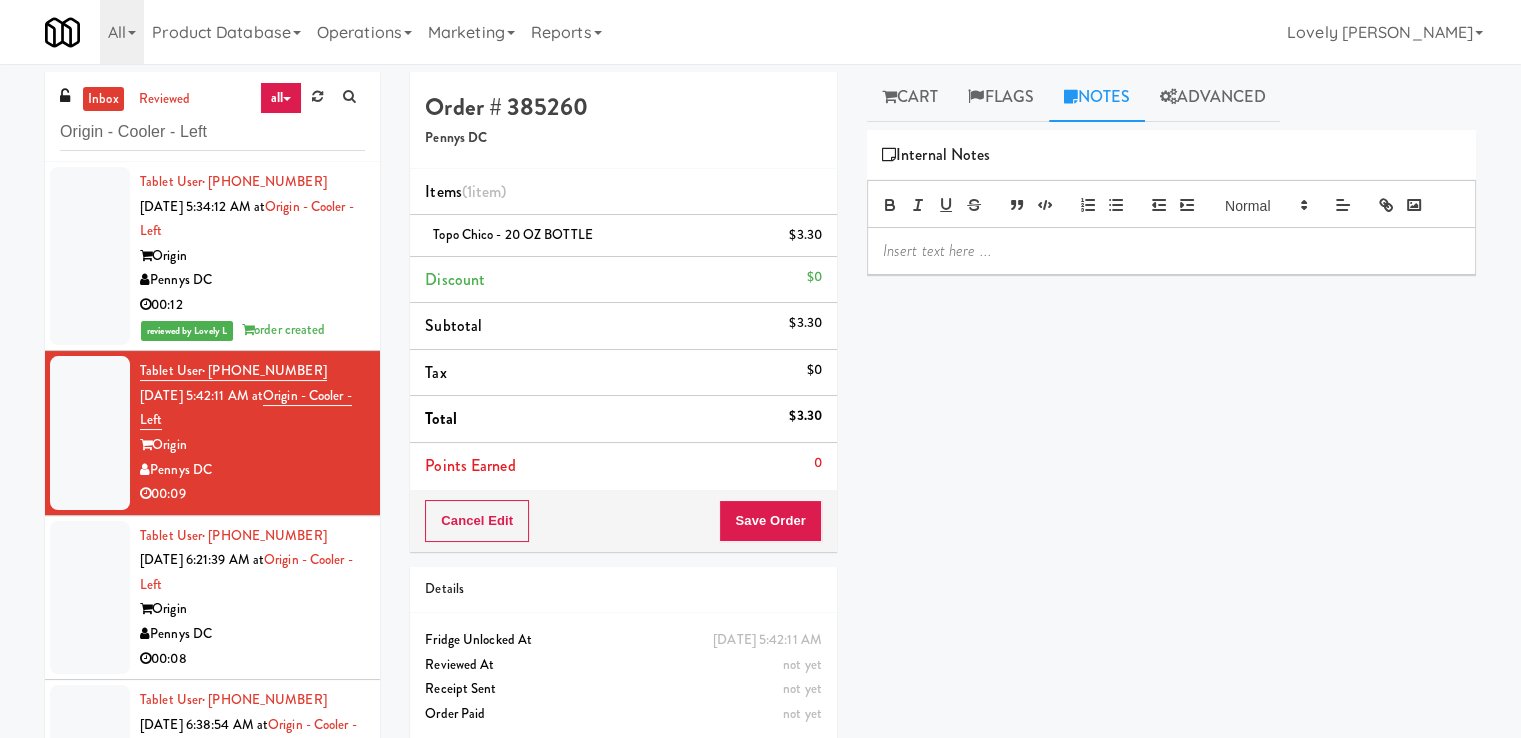 click at bounding box center (1171, 251) 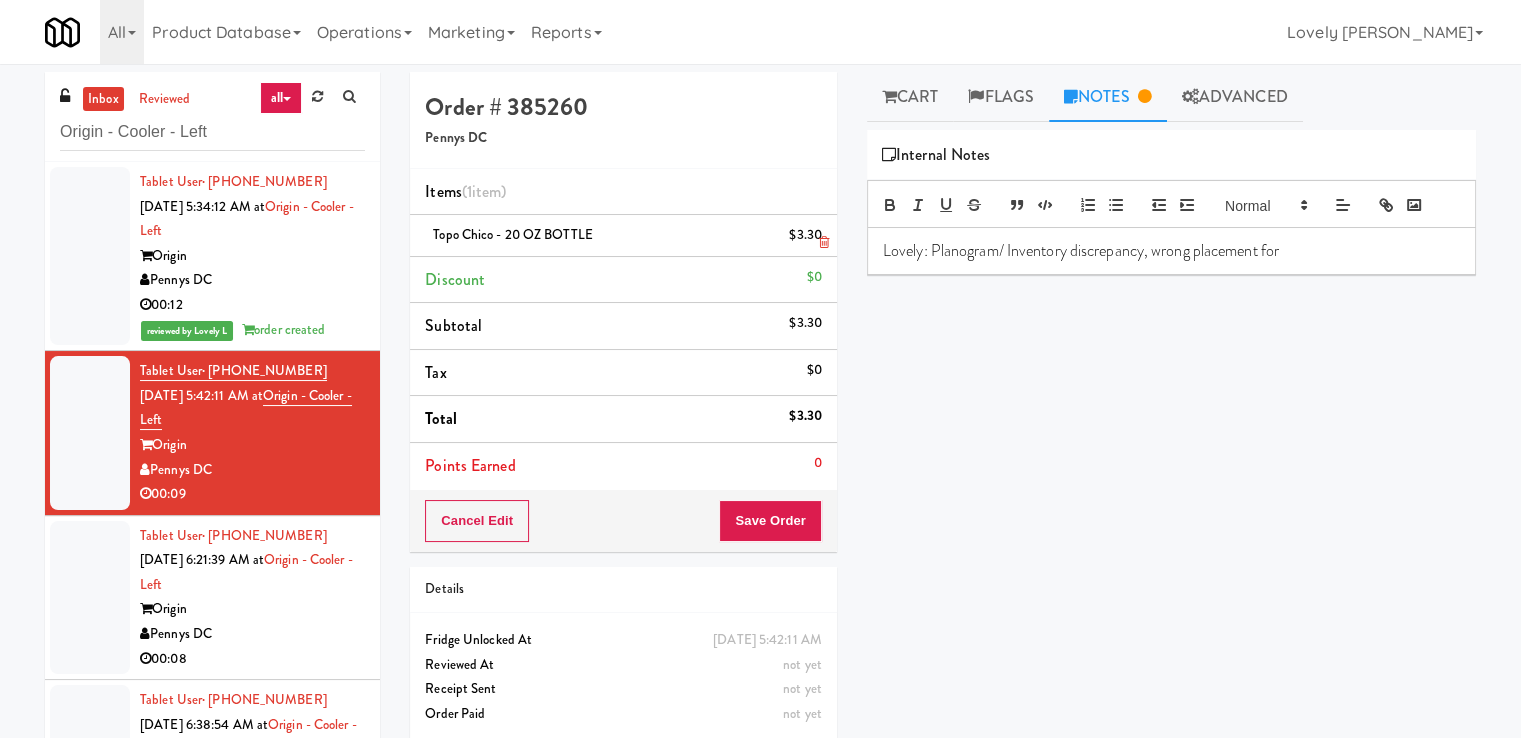drag, startPoint x: 604, startPoint y: 235, endPoint x: 427, endPoint y: 239, distance: 177.0452 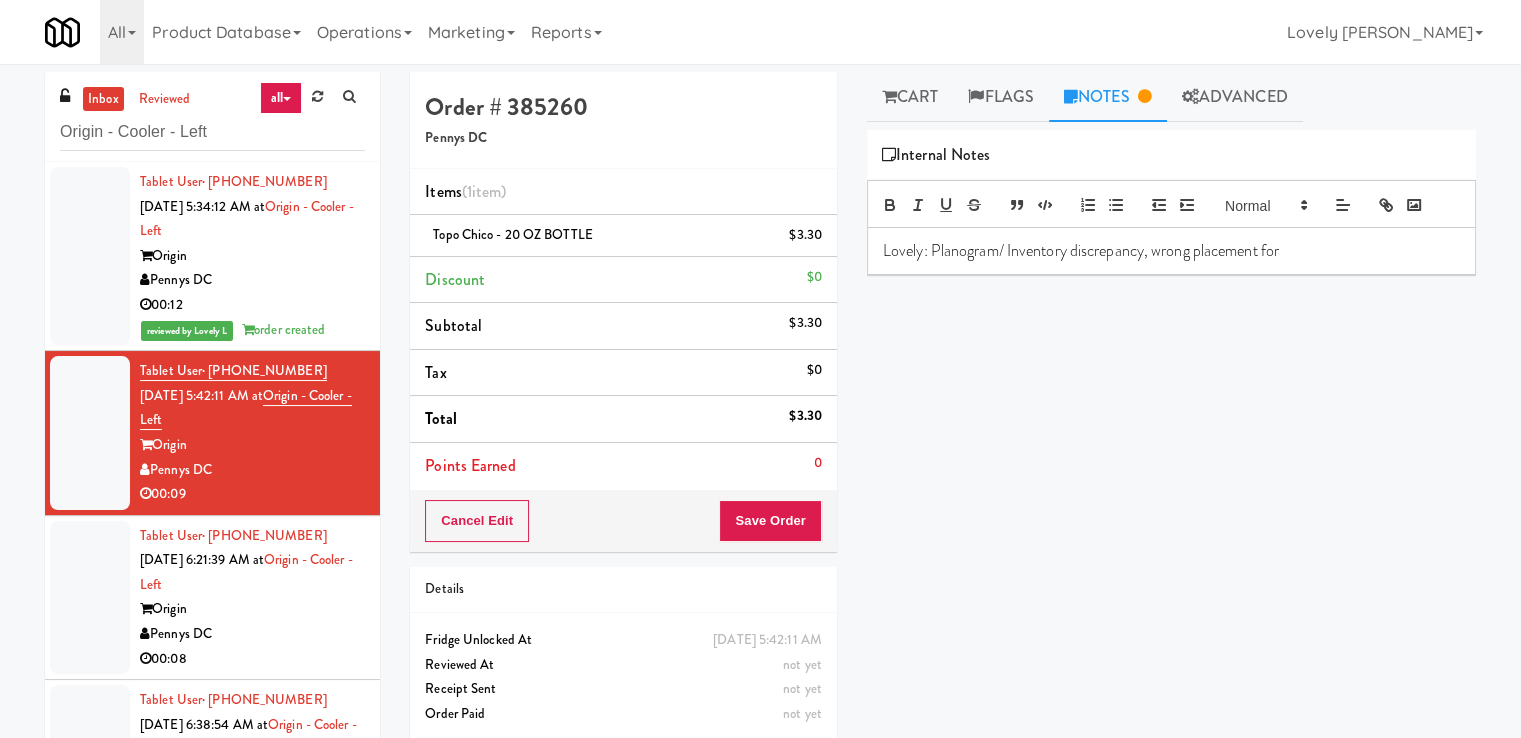click on "Lovely: Planogram/ Inventory discrepancy, wrong placement for" at bounding box center [1171, 251] 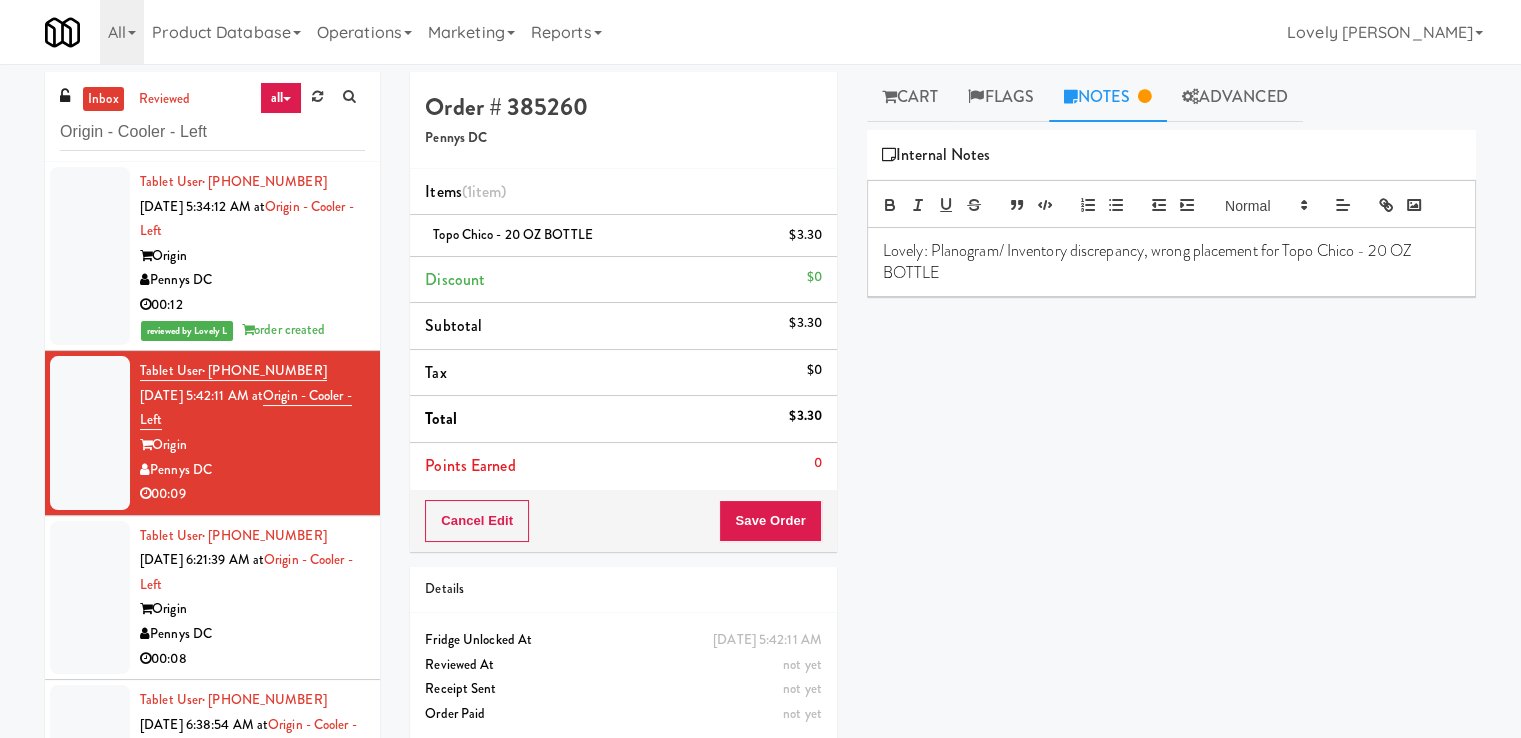 scroll, scrollTop: 0, scrollLeft: 0, axis: both 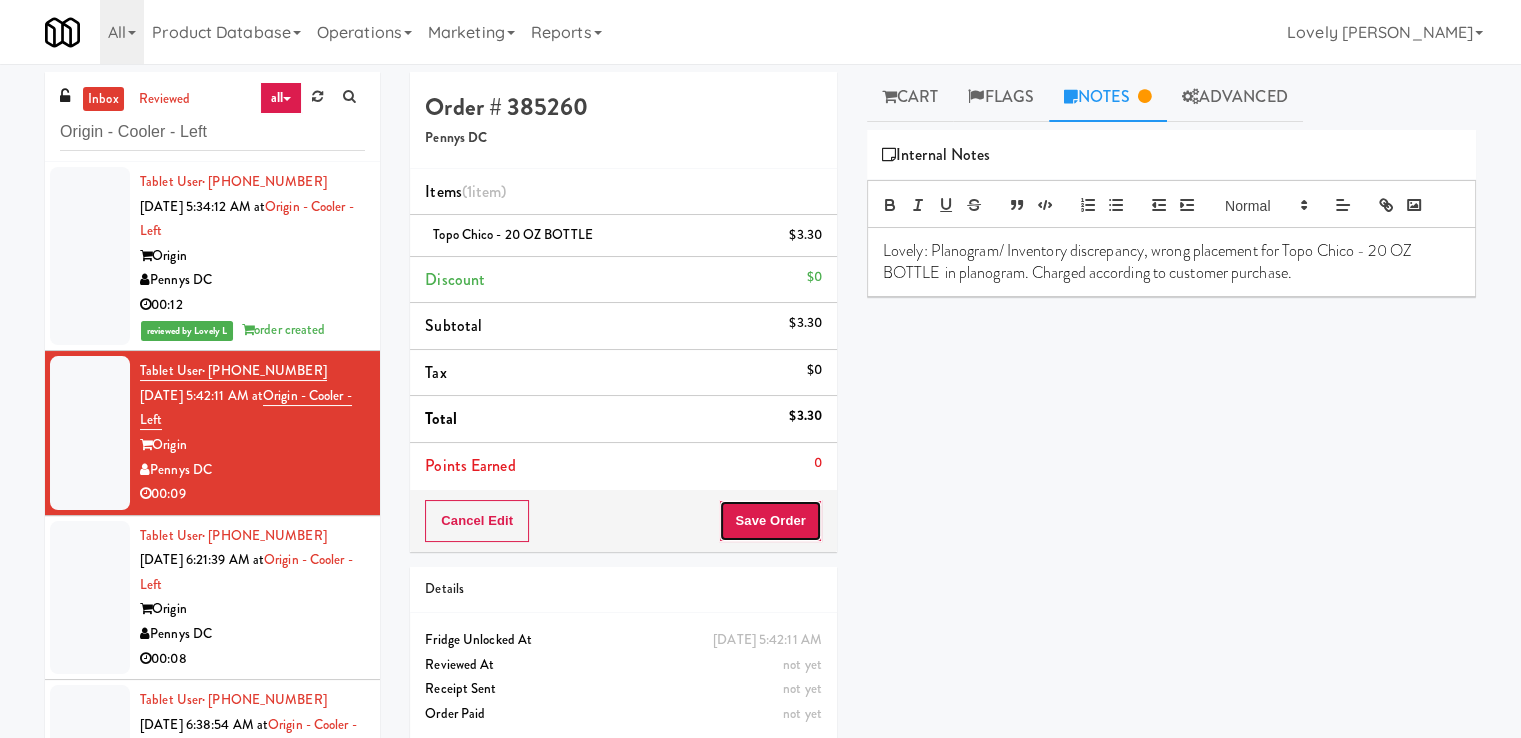 click on "Save Order" at bounding box center [770, 521] 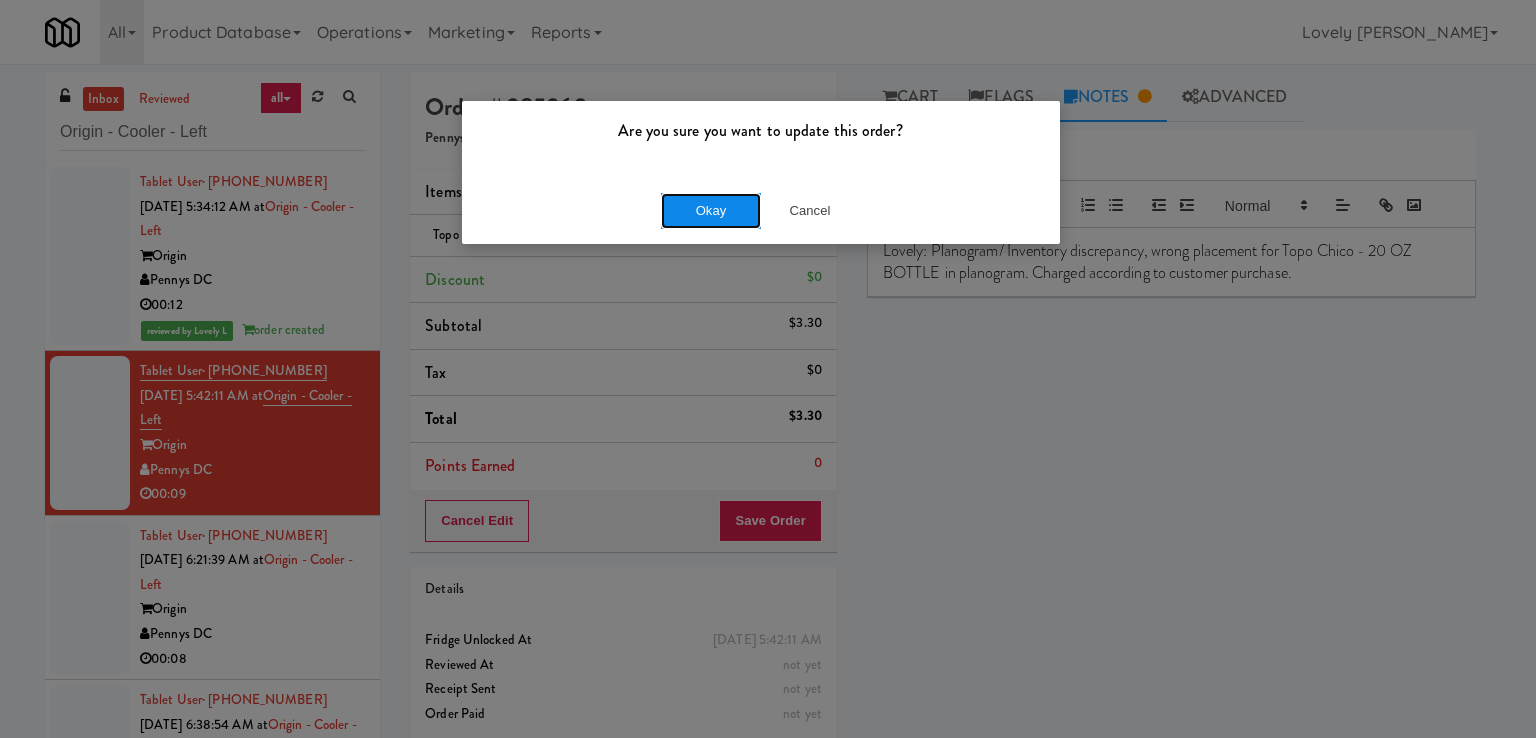click on "Okay" at bounding box center [711, 211] 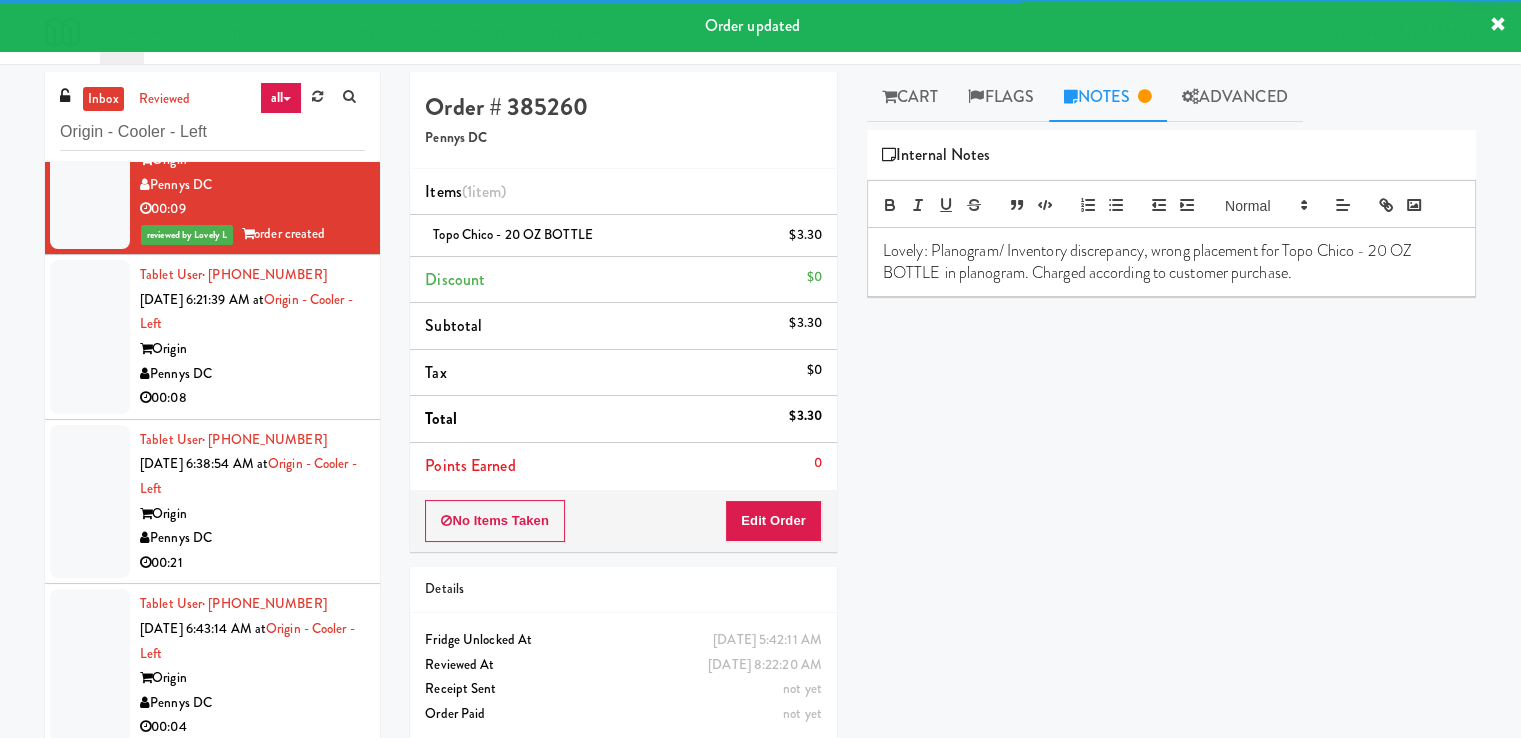 scroll, scrollTop: 300, scrollLeft: 0, axis: vertical 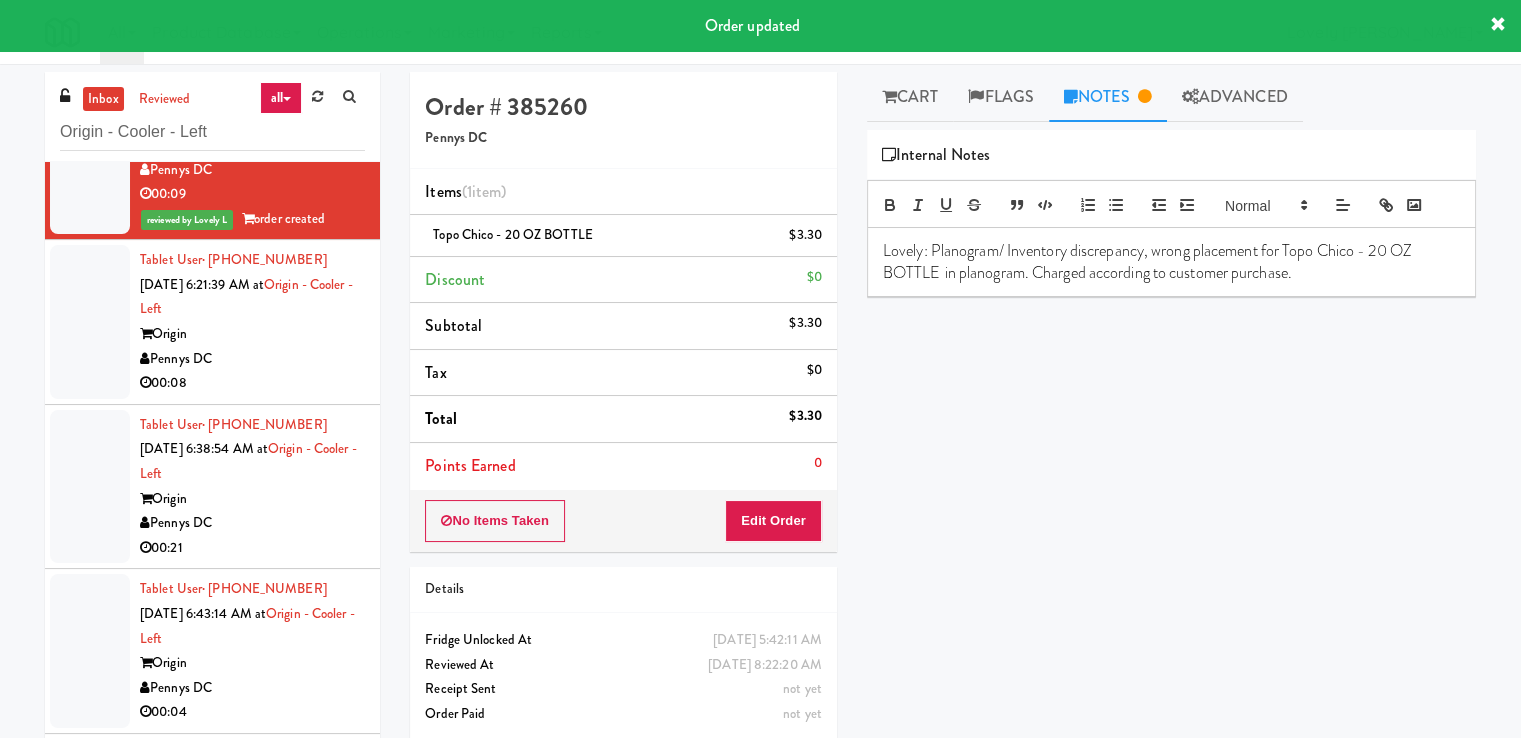 click on "00:08" at bounding box center (252, 383) 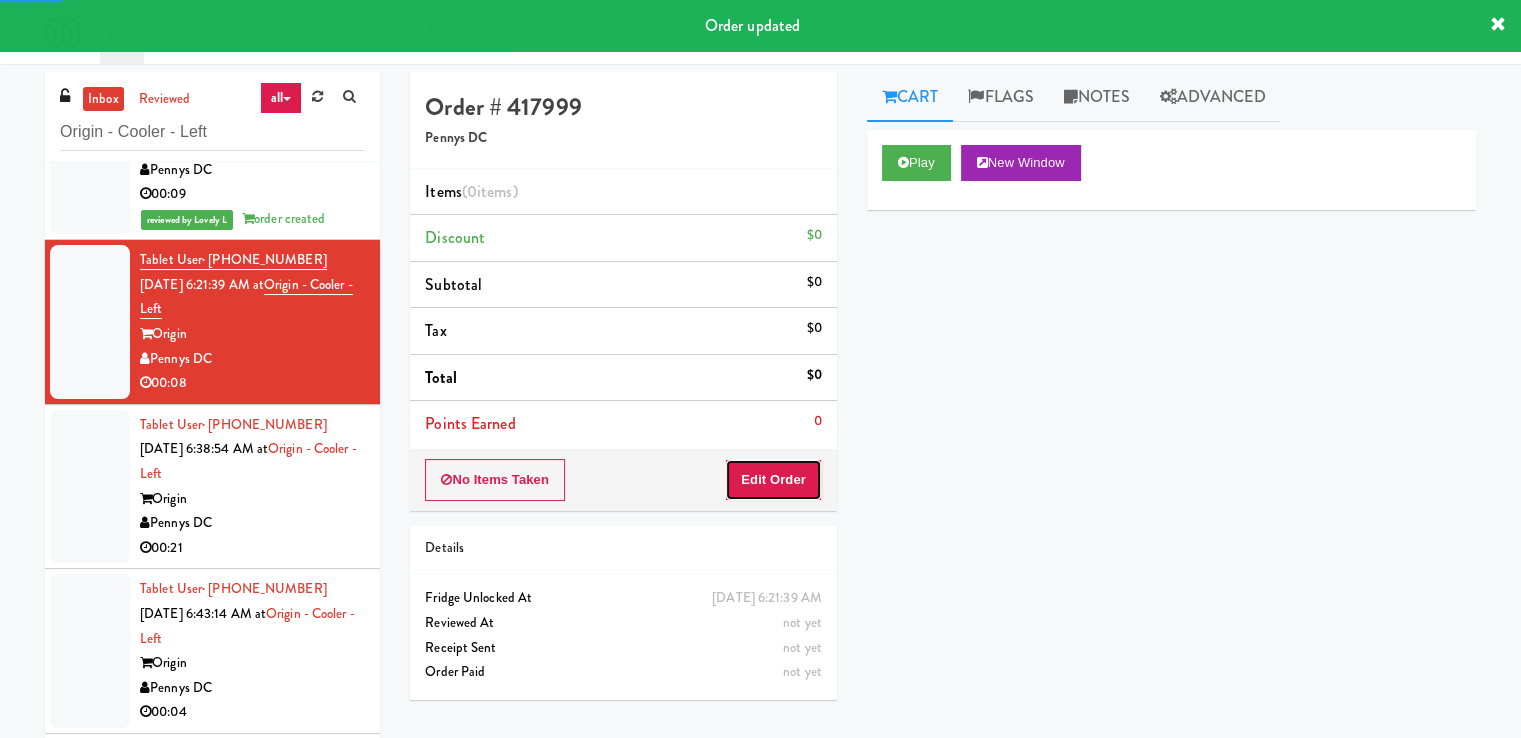 click on "Edit Order" at bounding box center [773, 480] 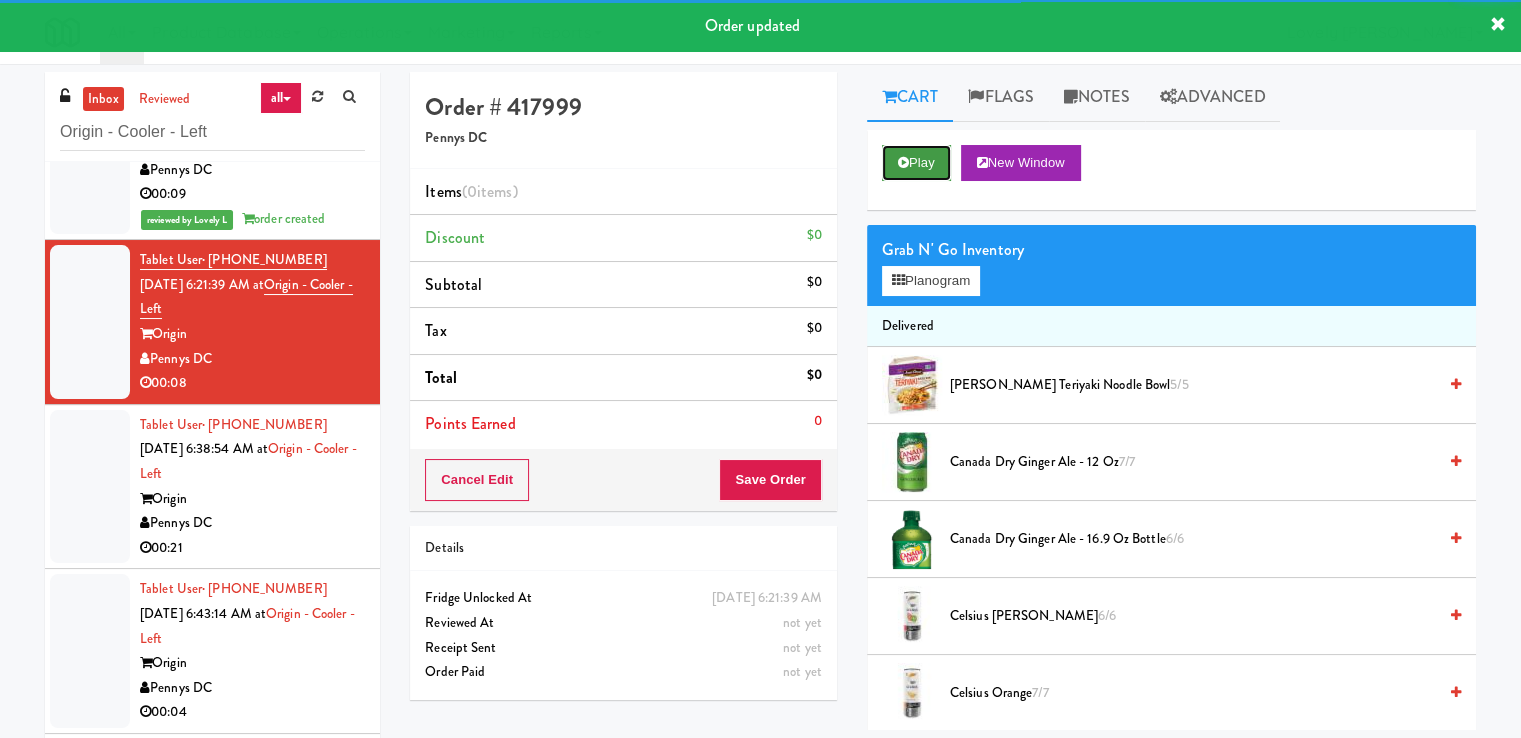click on "Play" at bounding box center [916, 163] 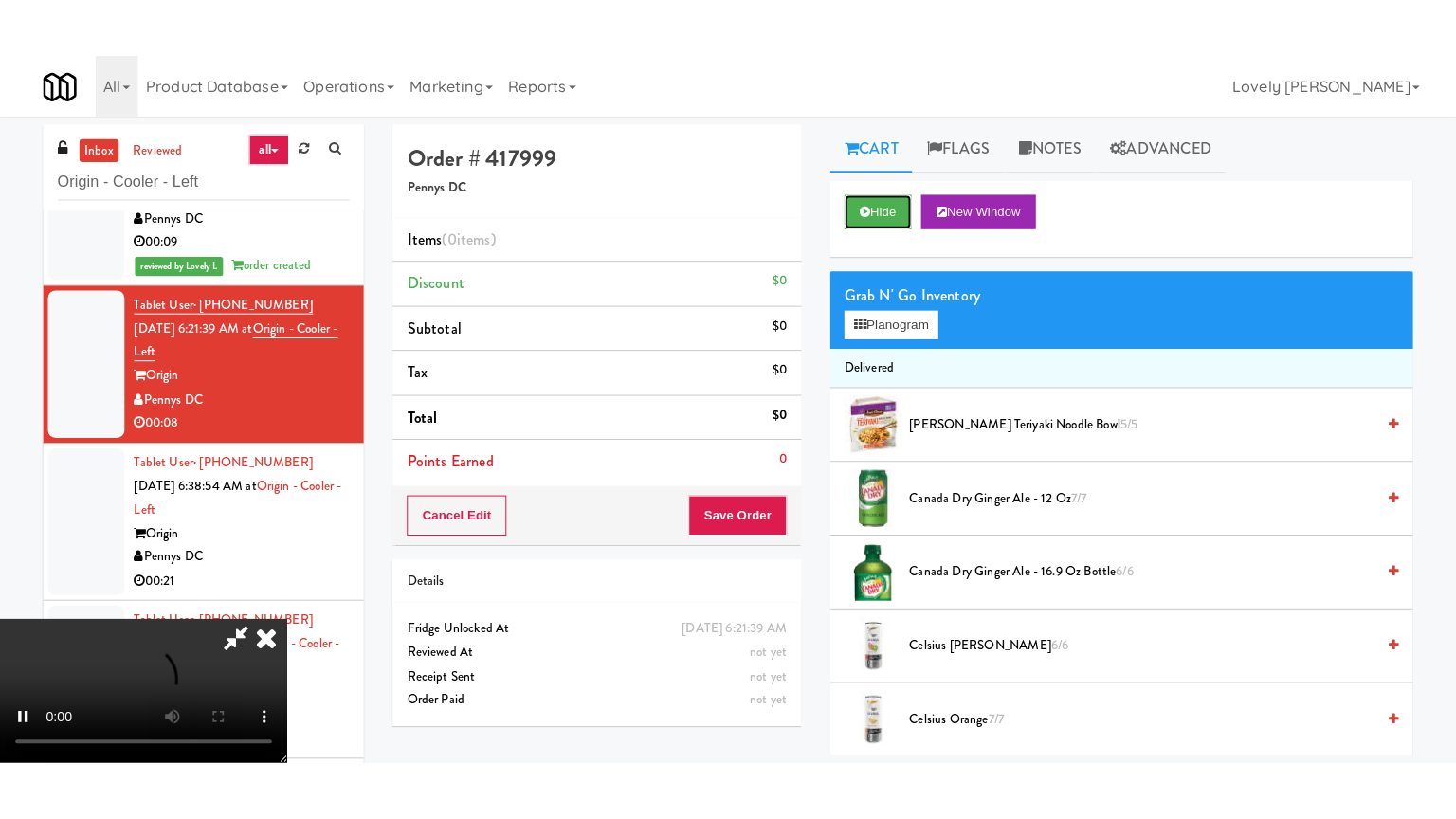 scroll, scrollTop: 259, scrollLeft: 0, axis: vertical 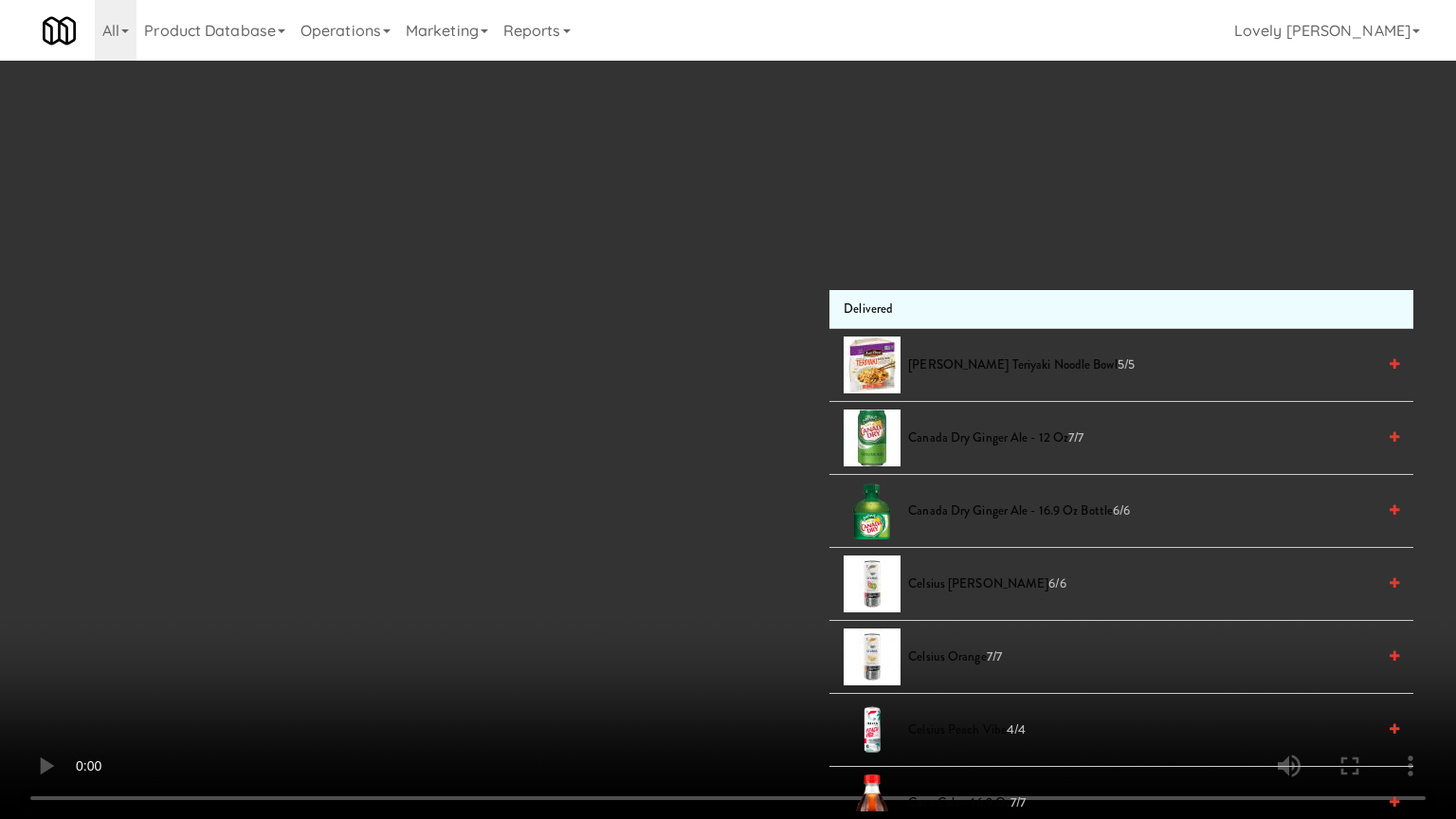 type 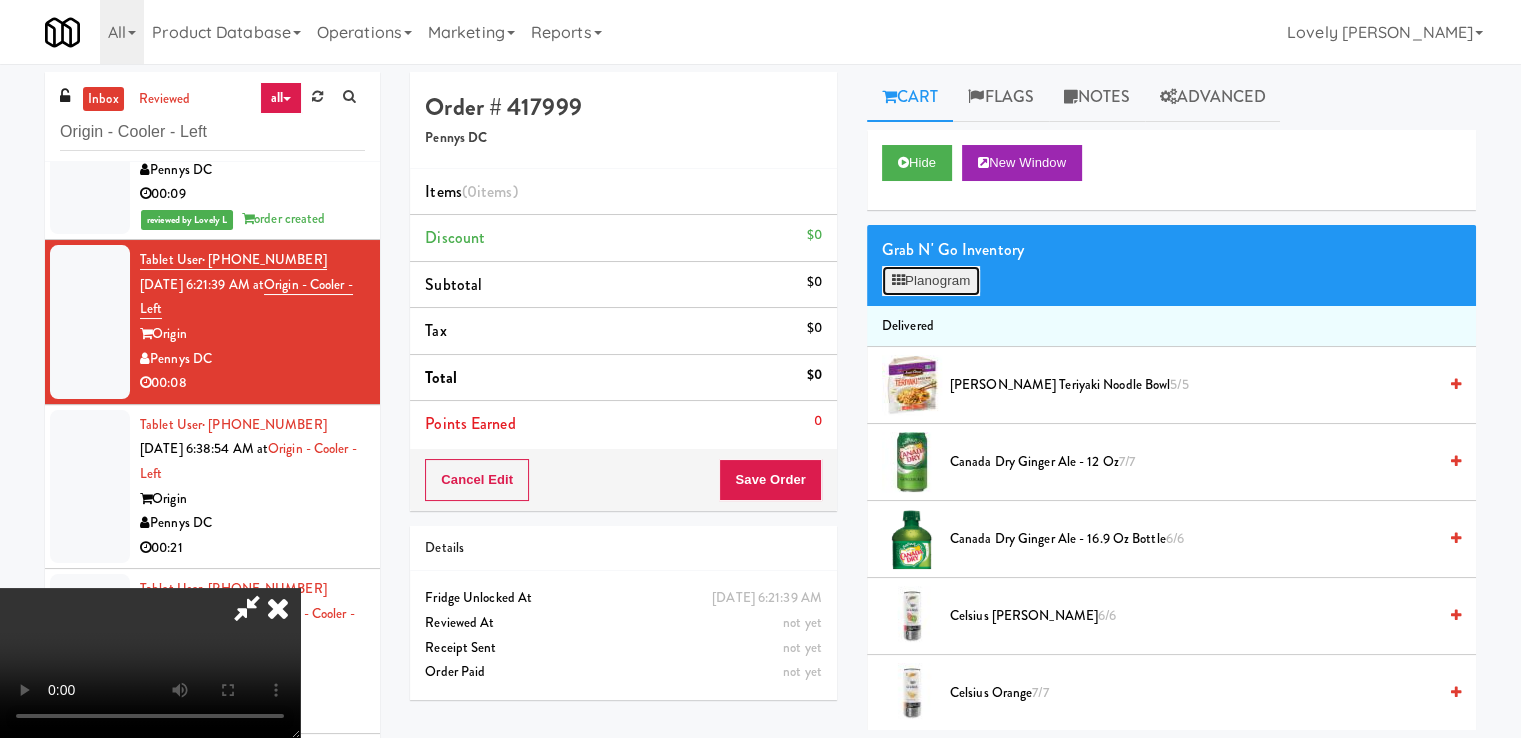 click on "Planogram" at bounding box center [931, 281] 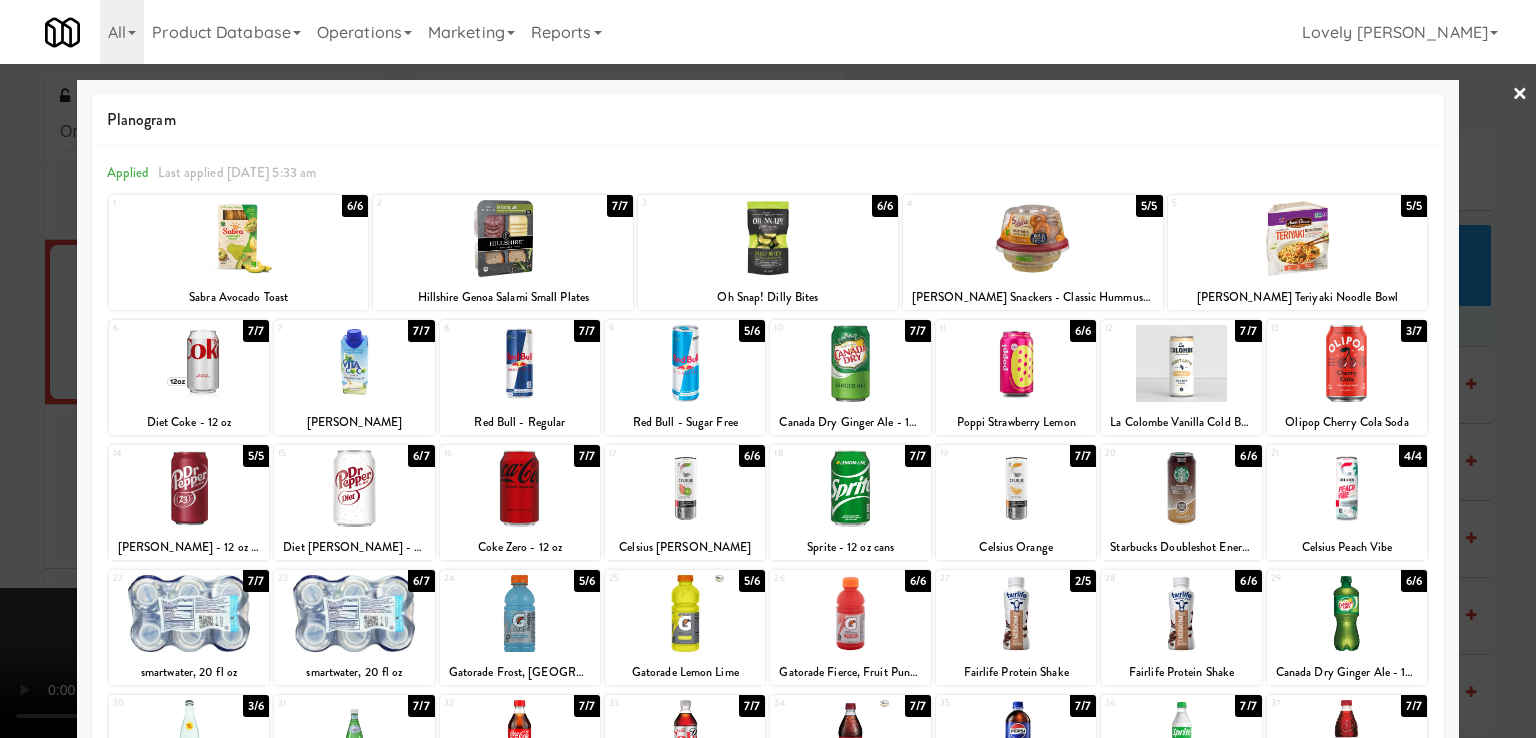 click at bounding box center [850, 363] 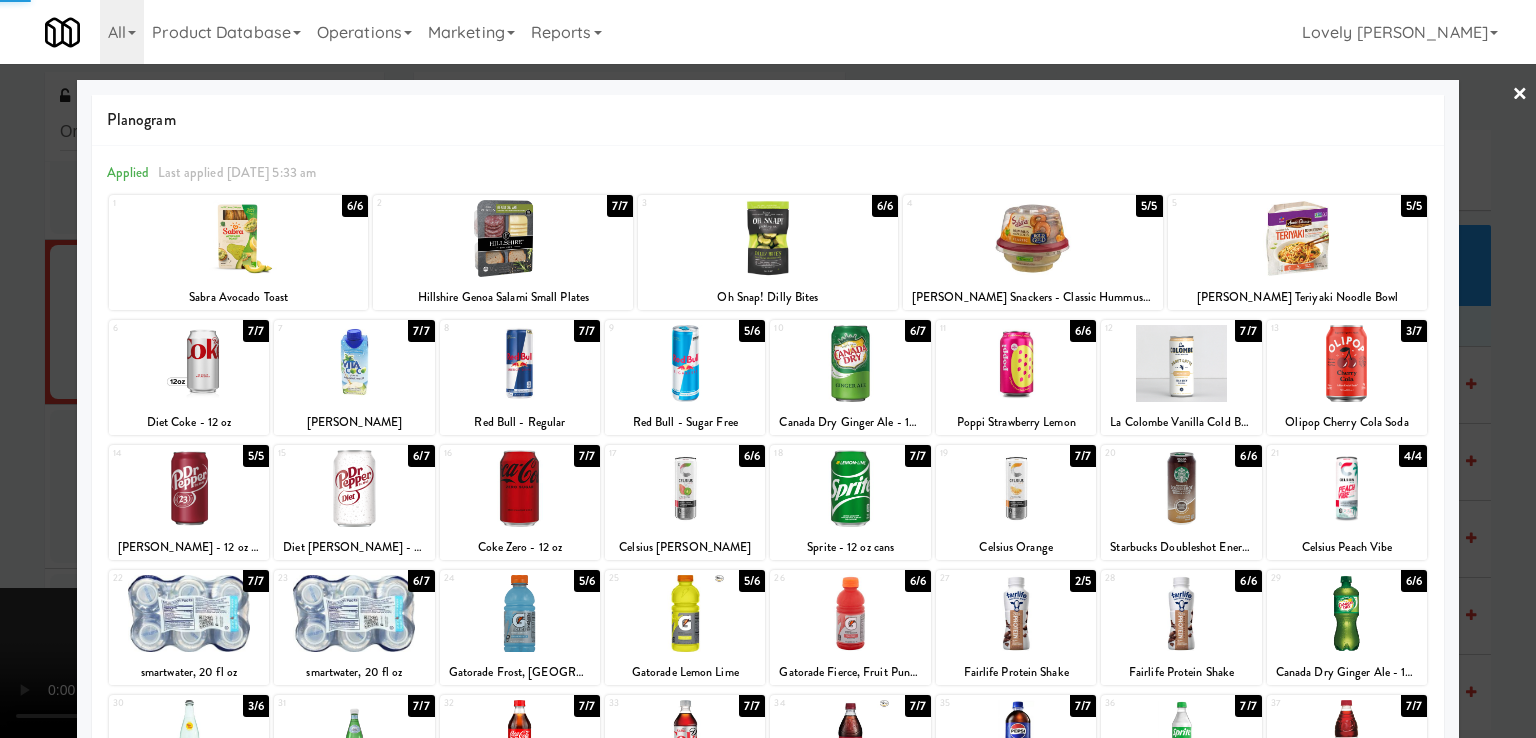 click at bounding box center (768, 369) 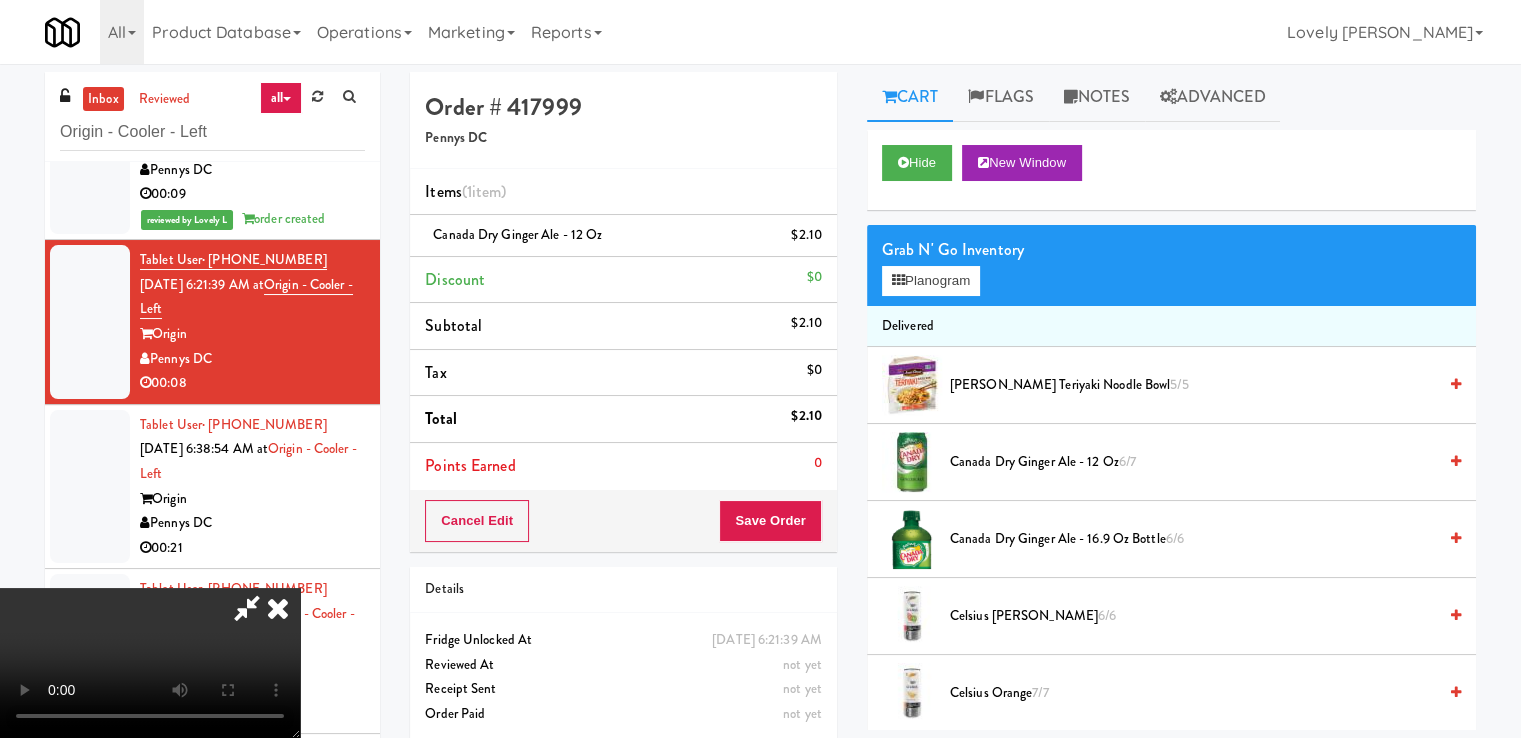 click at bounding box center (278, 608) 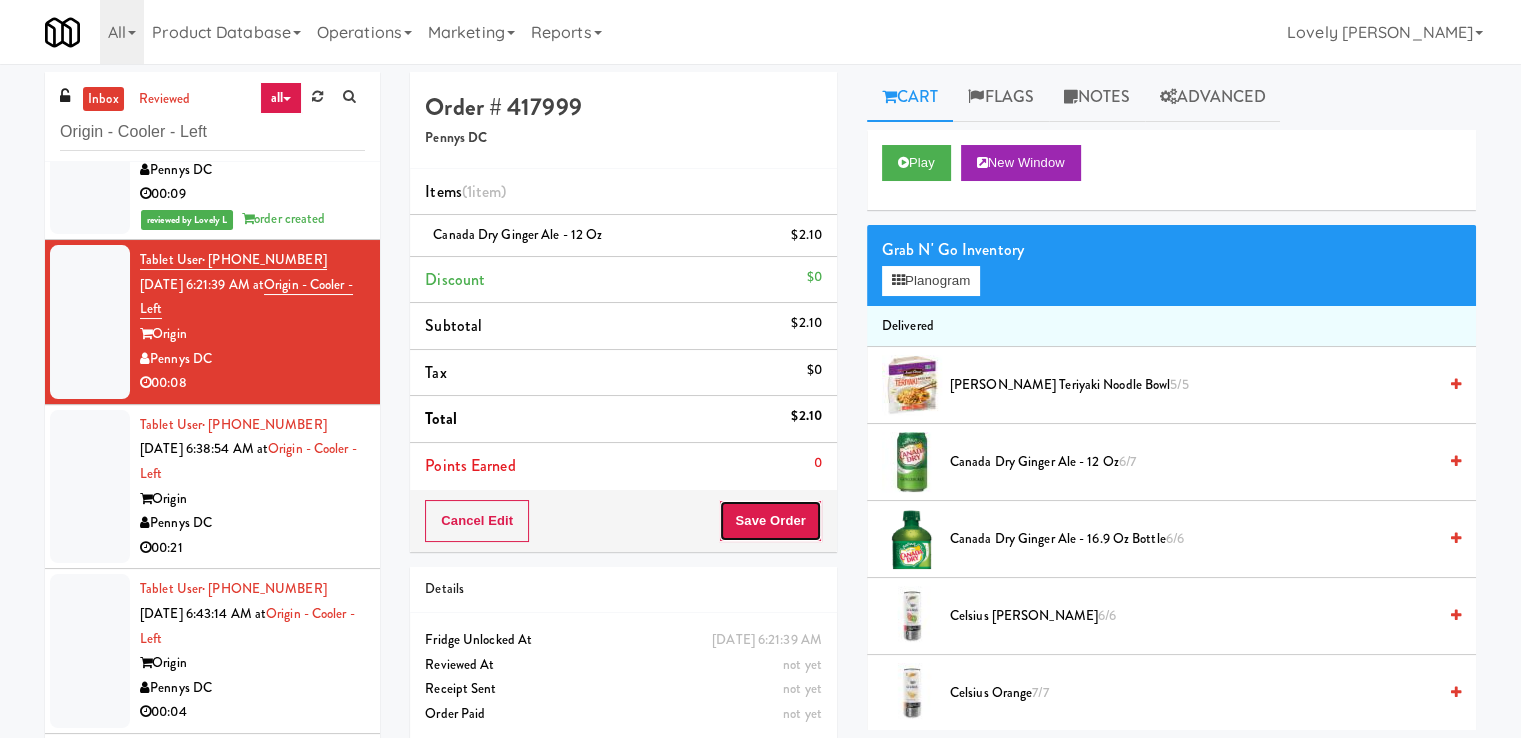 click on "Save Order" at bounding box center [770, 521] 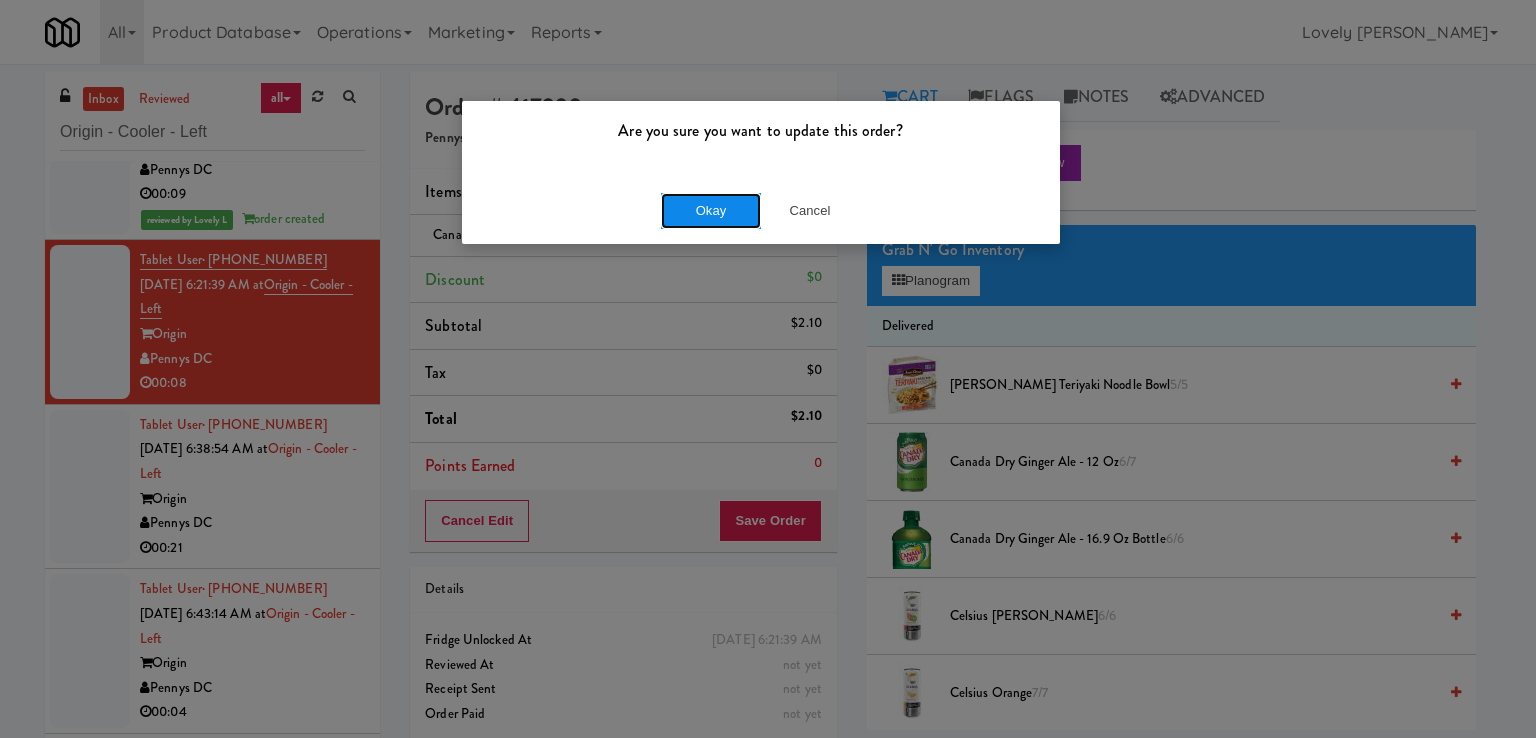 click on "Okay" at bounding box center [711, 211] 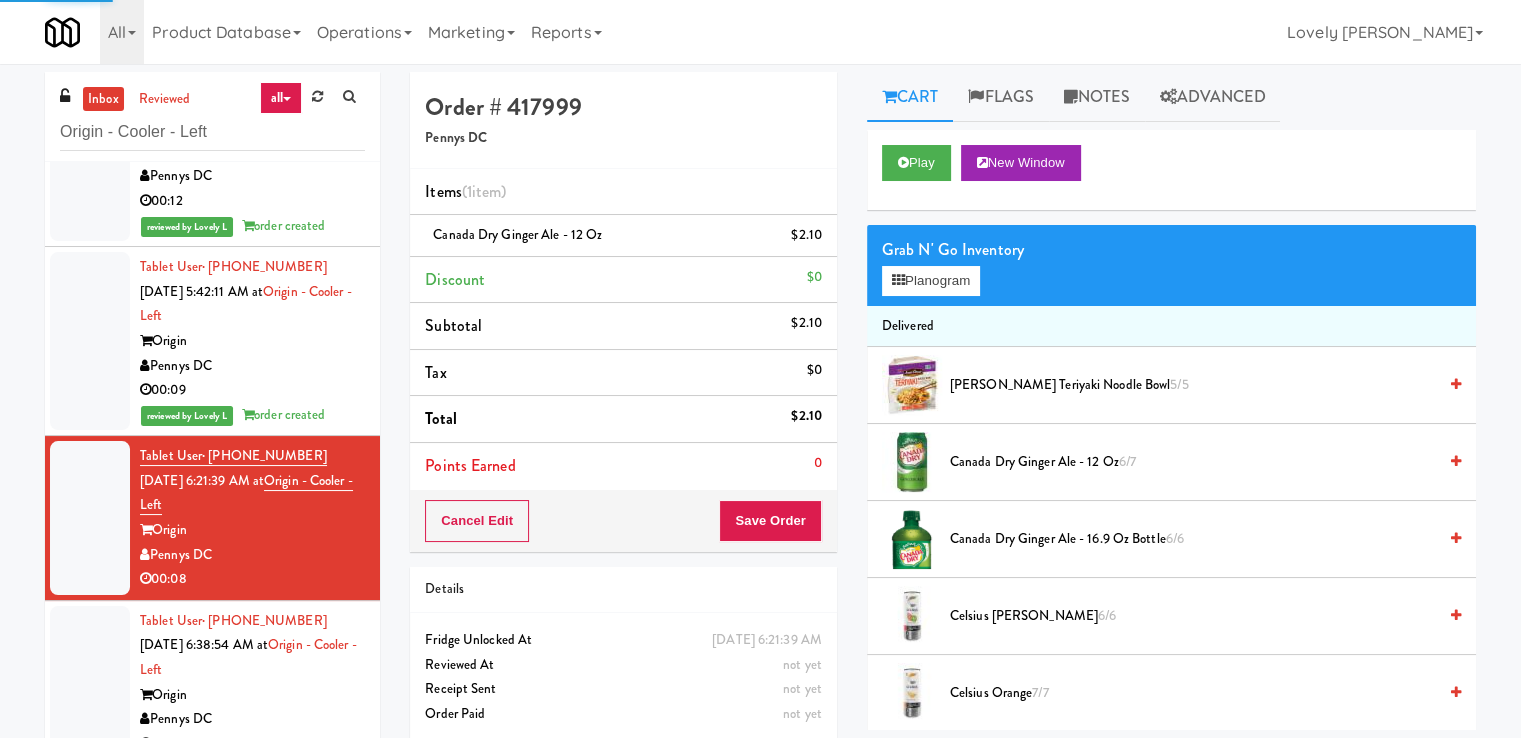 scroll, scrollTop: 100, scrollLeft: 0, axis: vertical 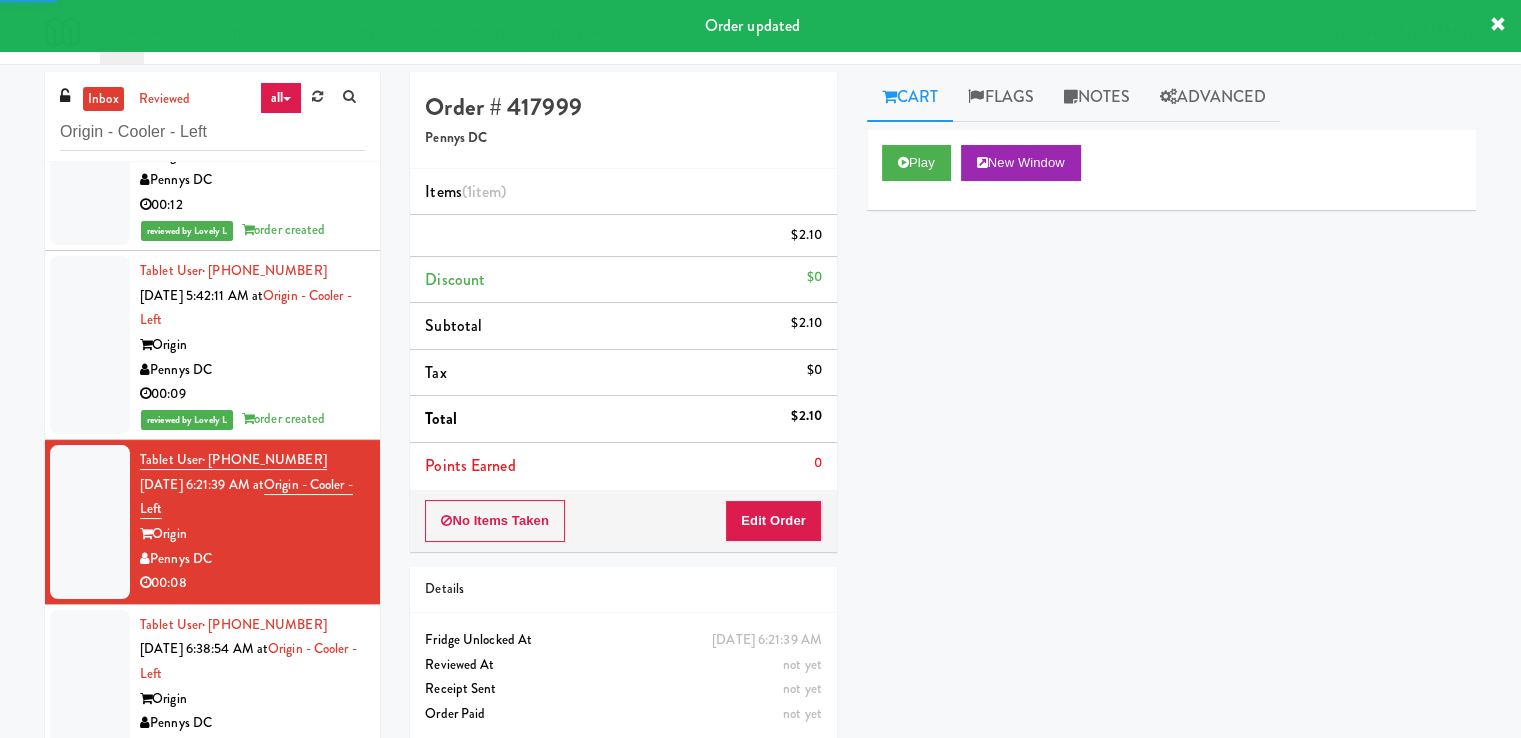 click on "Pennys DC" at bounding box center (252, 370) 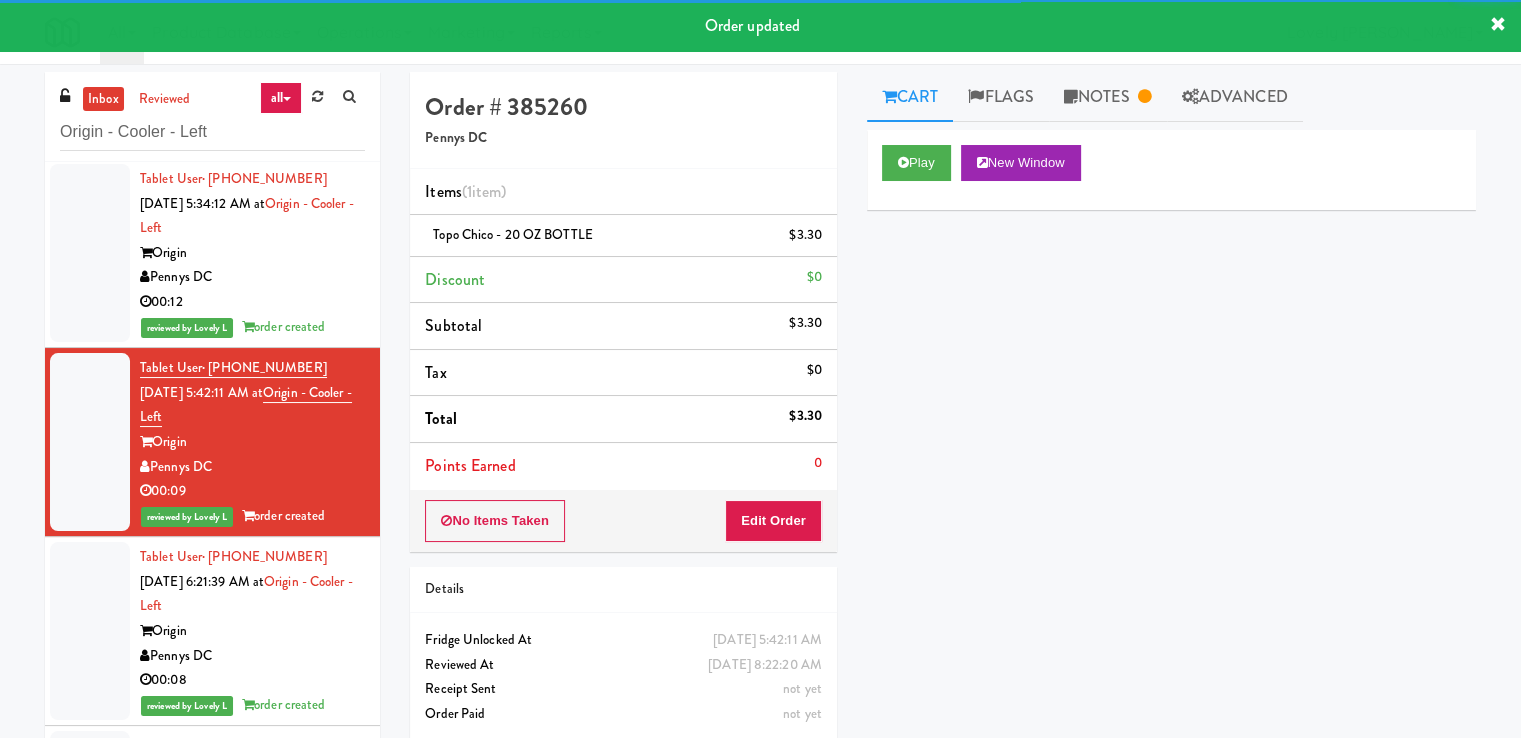 scroll, scrollTop: 0, scrollLeft: 0, axis: both 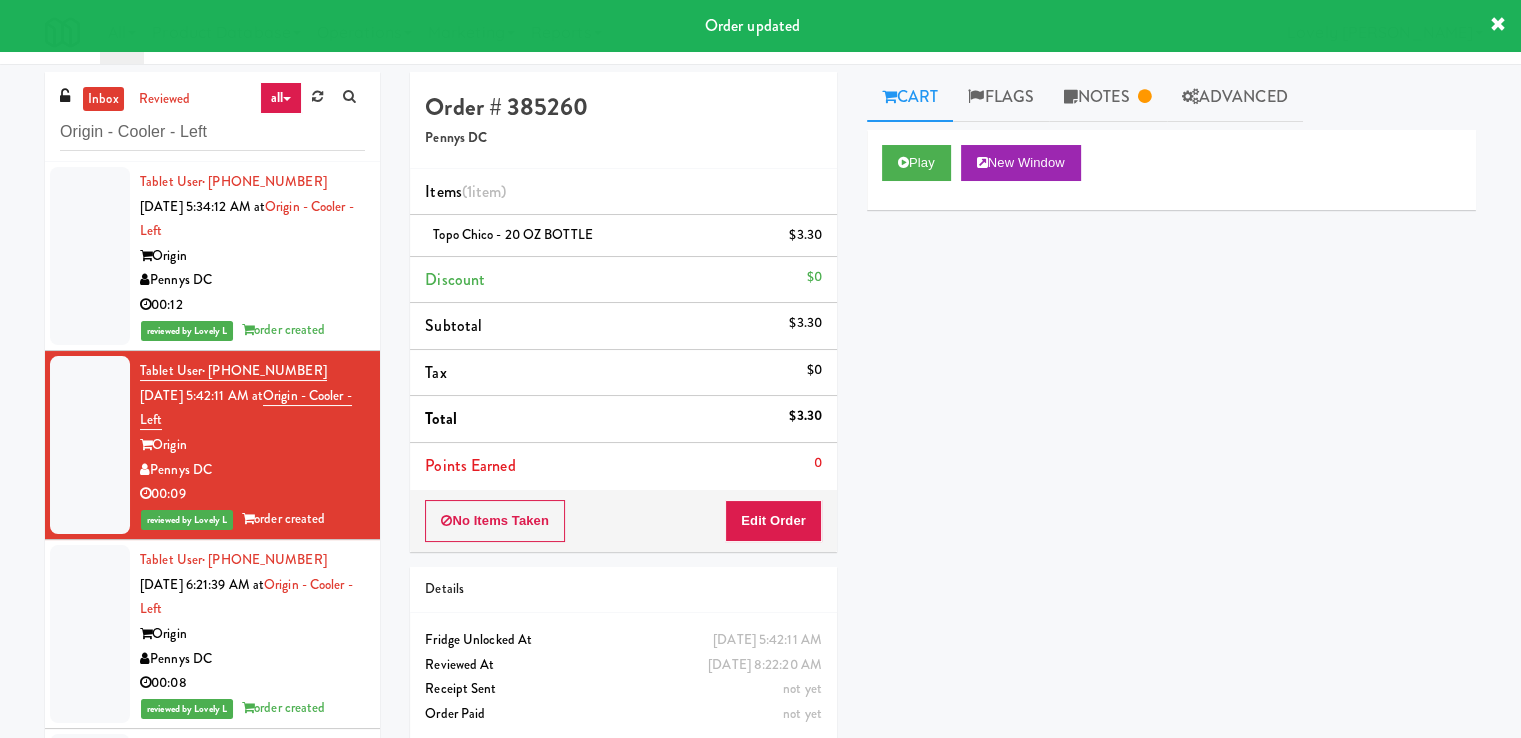 click on "Pennys DC" at bounding box center [252, 280] 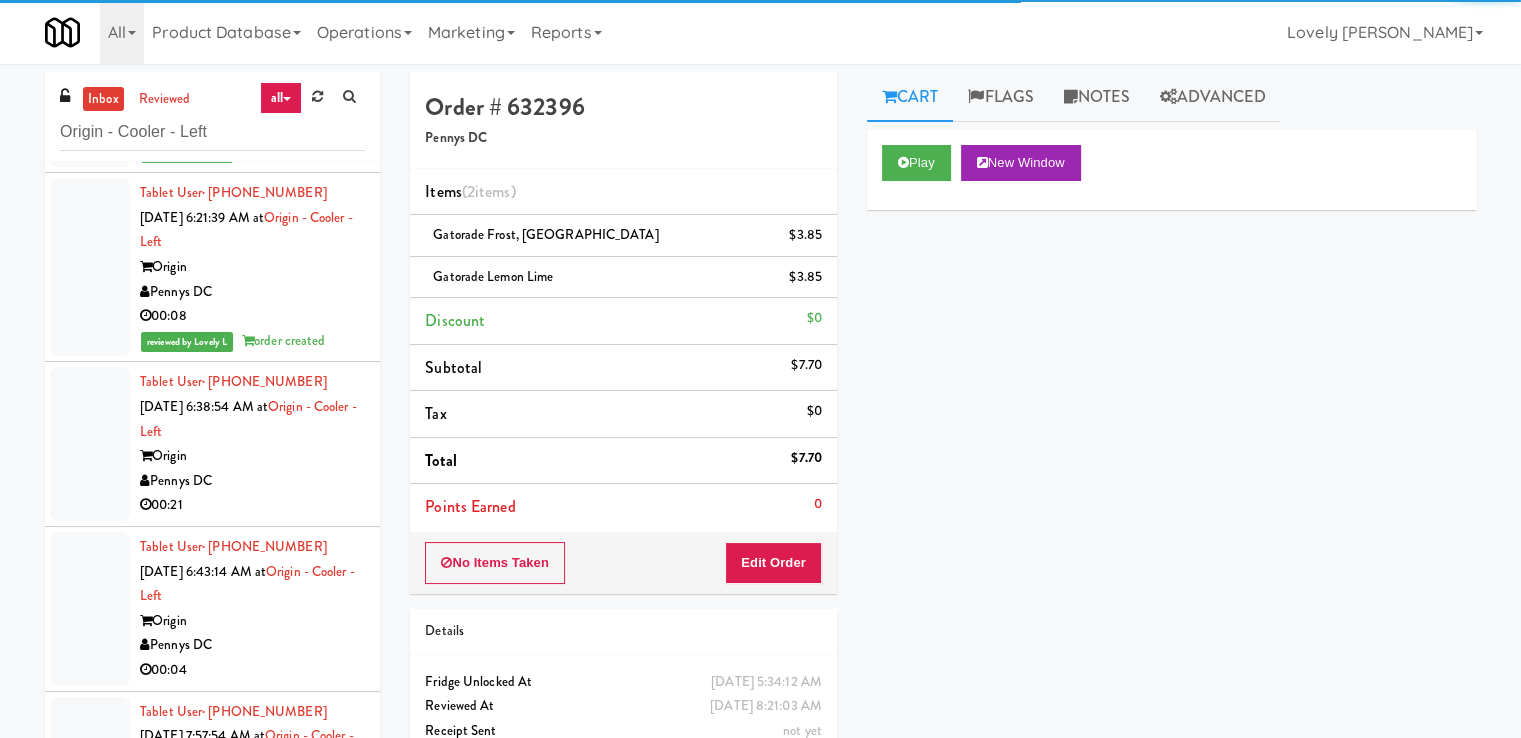 scroll, scrollTop: 400, scrollLeft: 0, axis: vertical 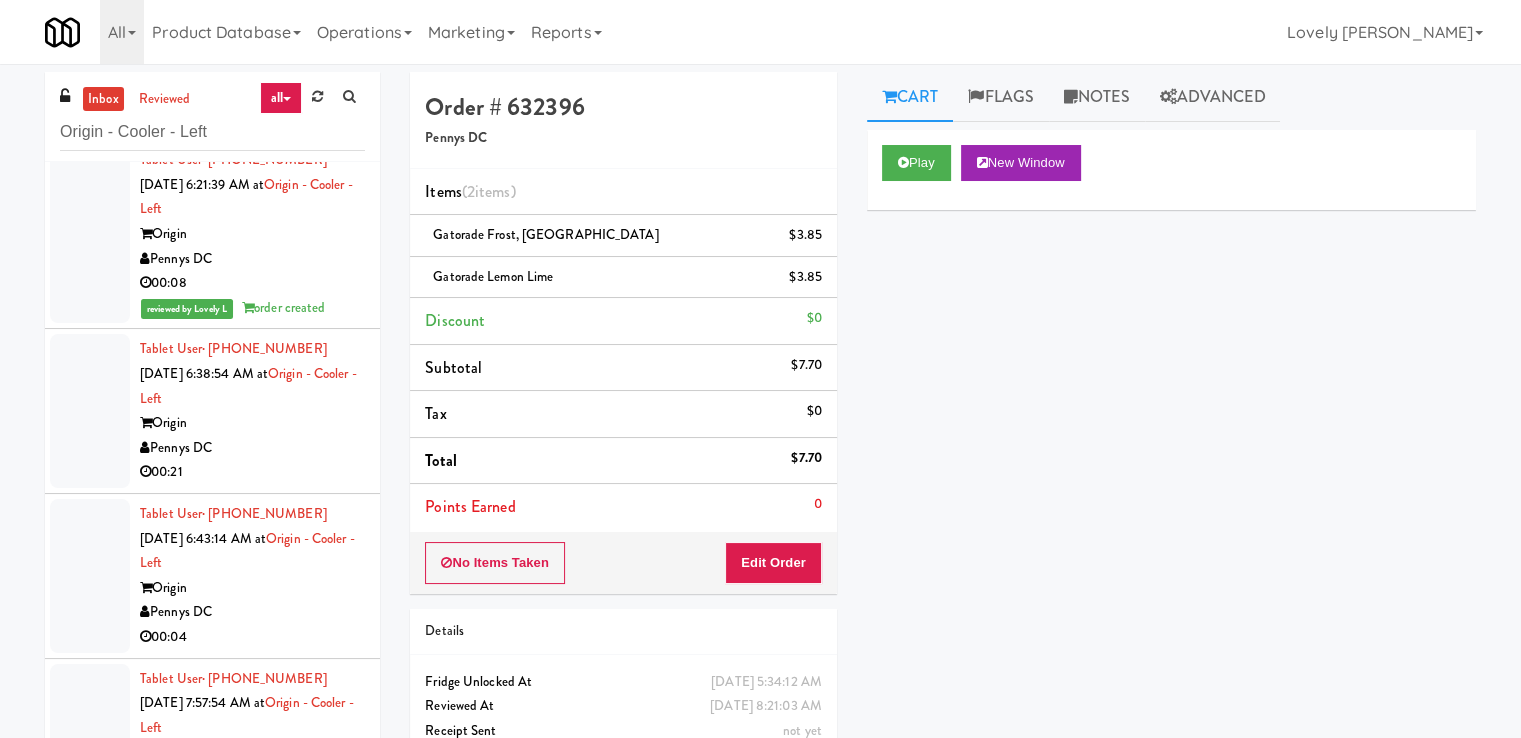 click on "Pennys DC" at bounding box center (252, 448) 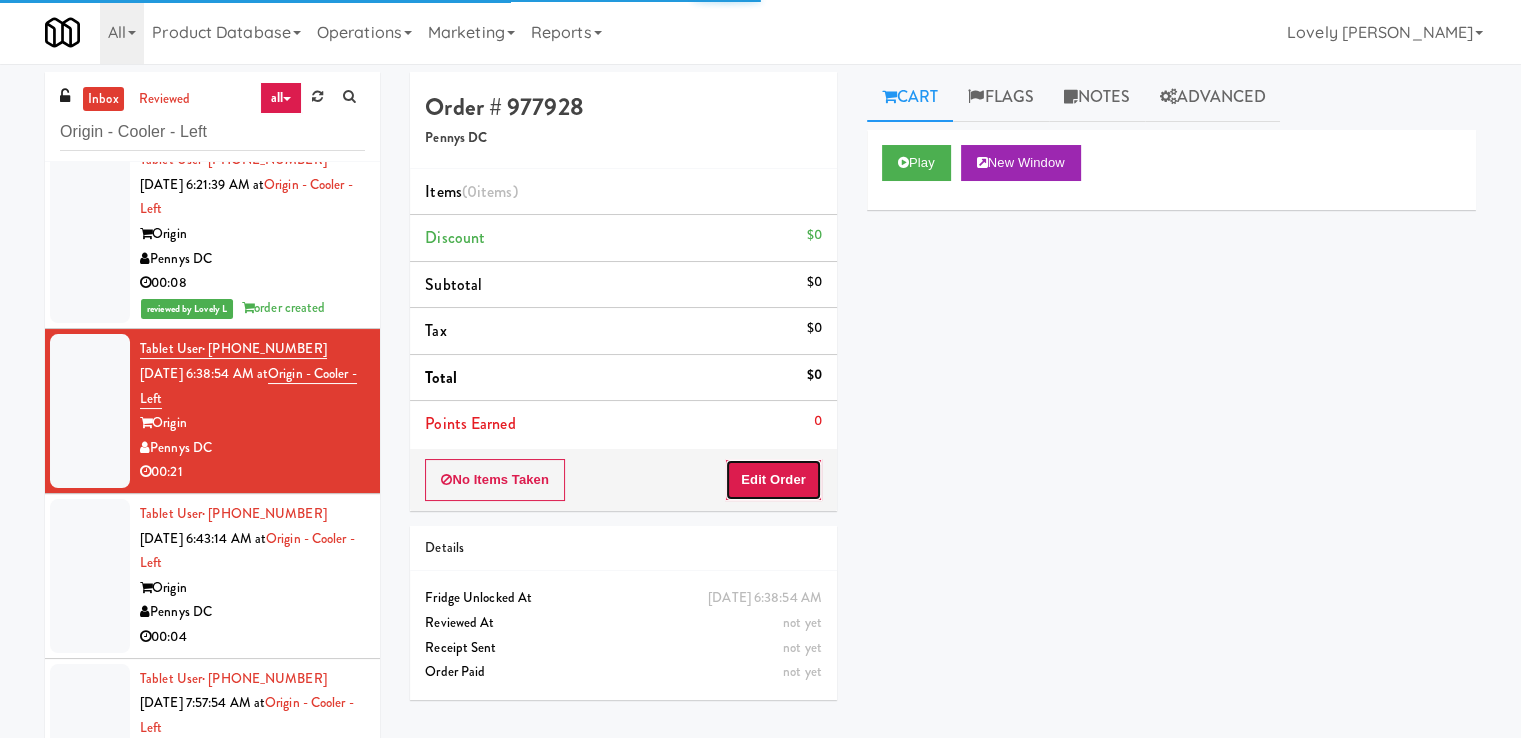 click on "Edit Order" at bounding box center (773, 480) 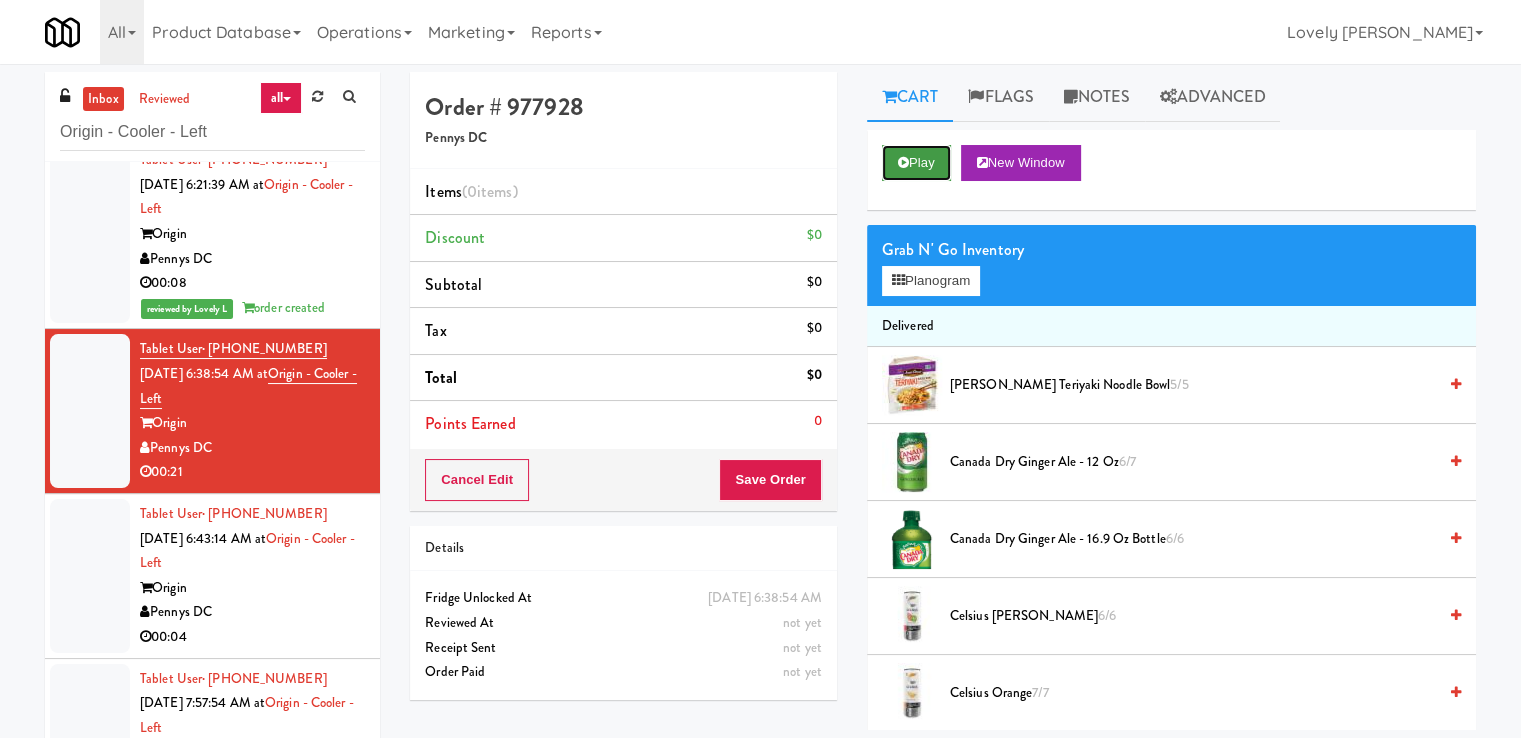 click on "Play" at bounding box center (916, 163) 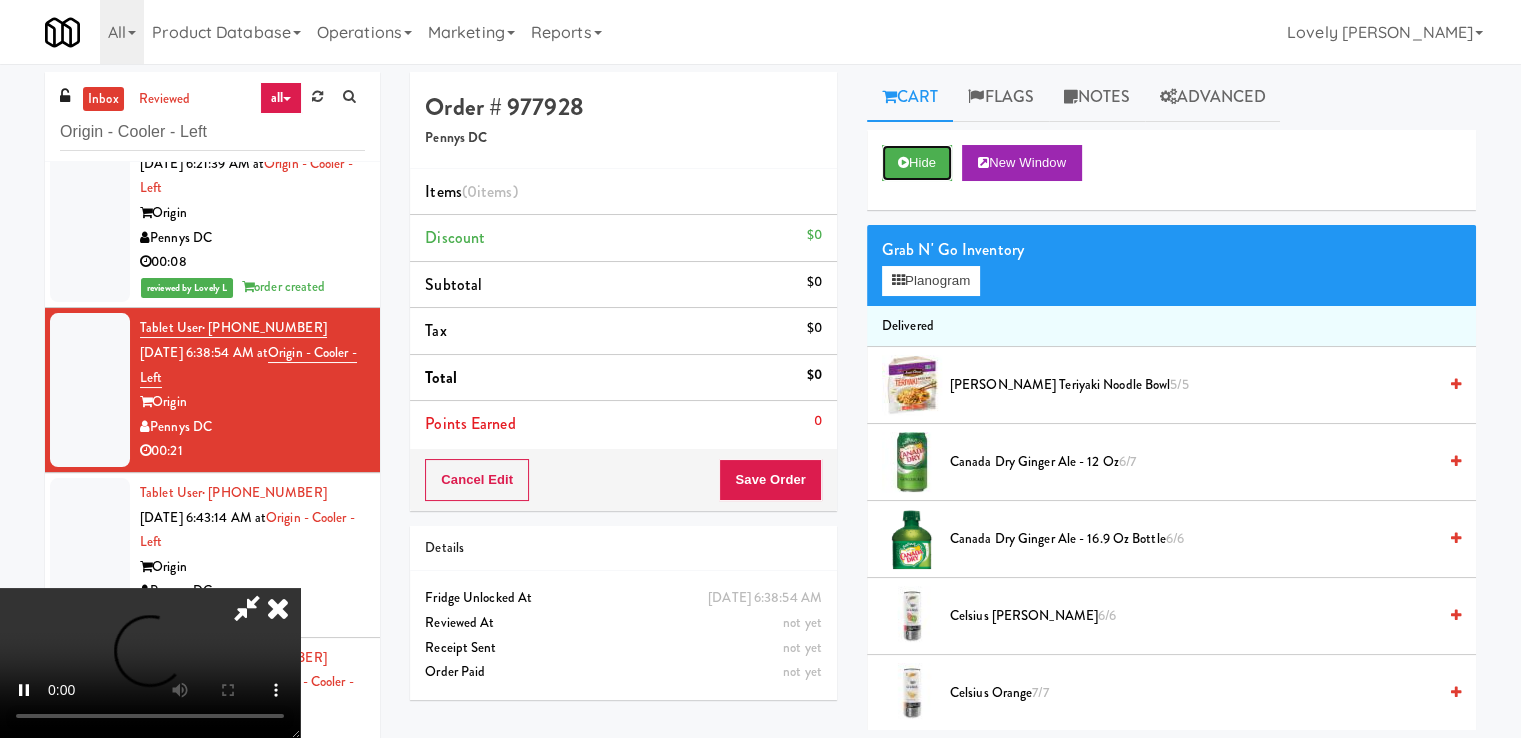scroll, scrollTop: 460, scrollLeft: 0, axis: vertical 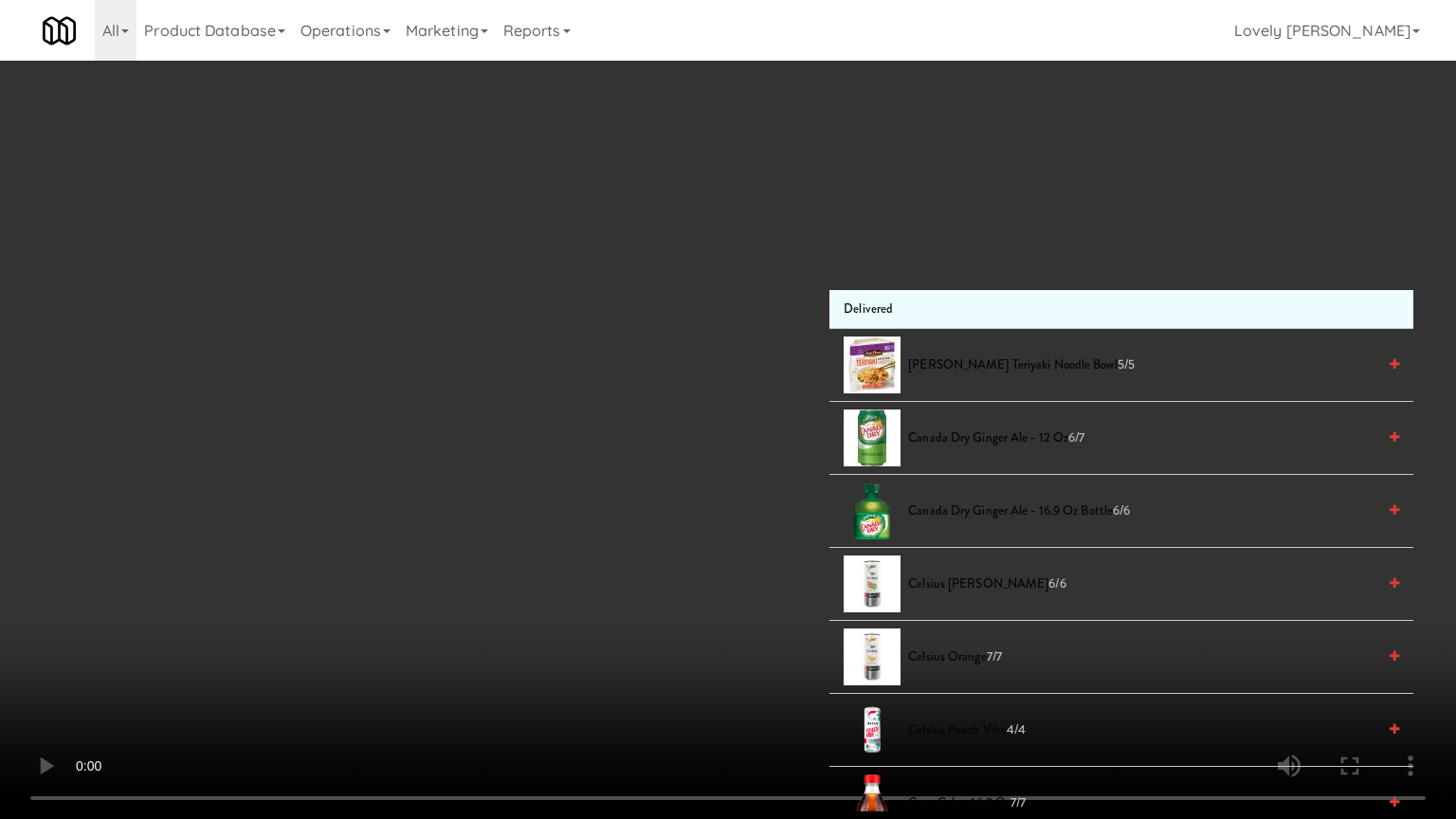 type 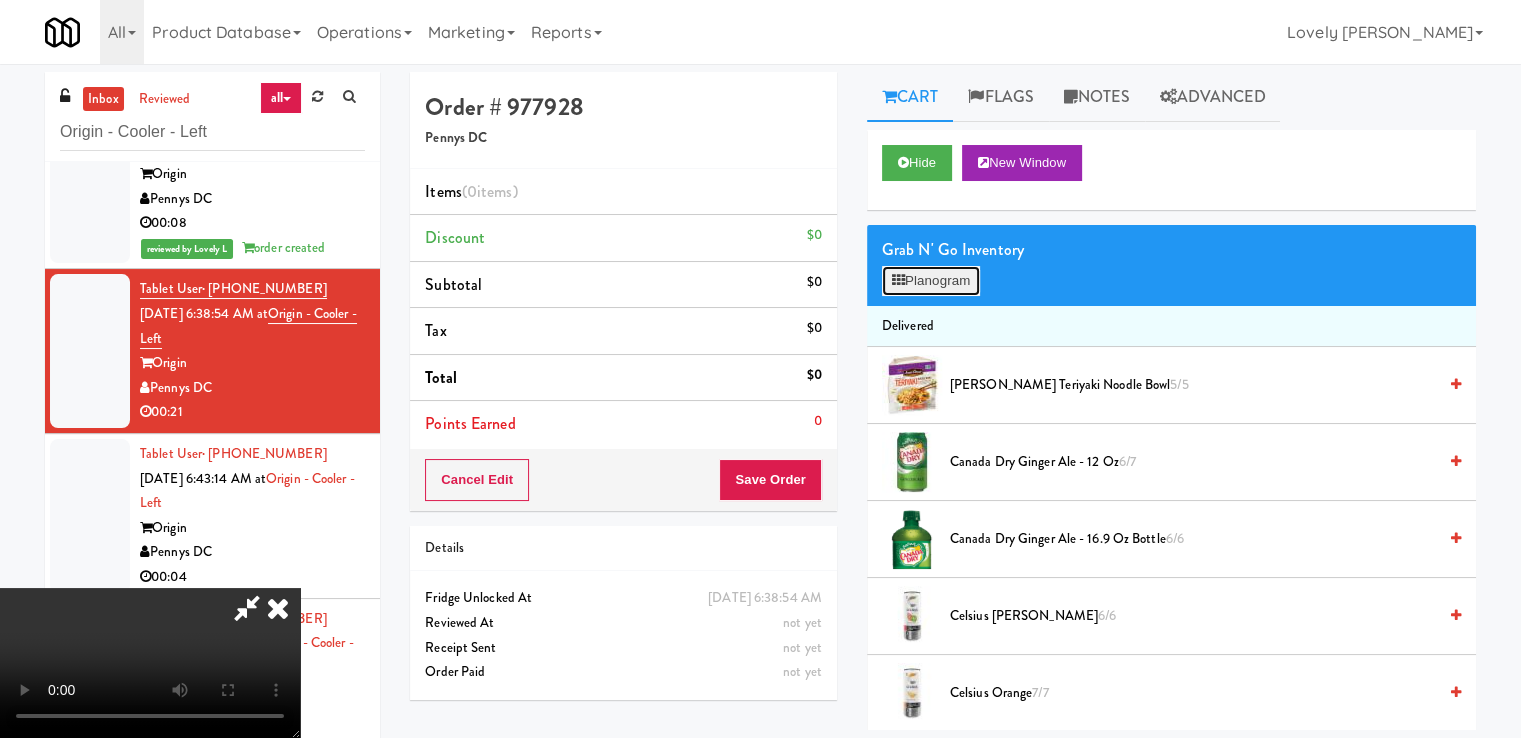 click on "Planogram" at bounding box center [931, 281] 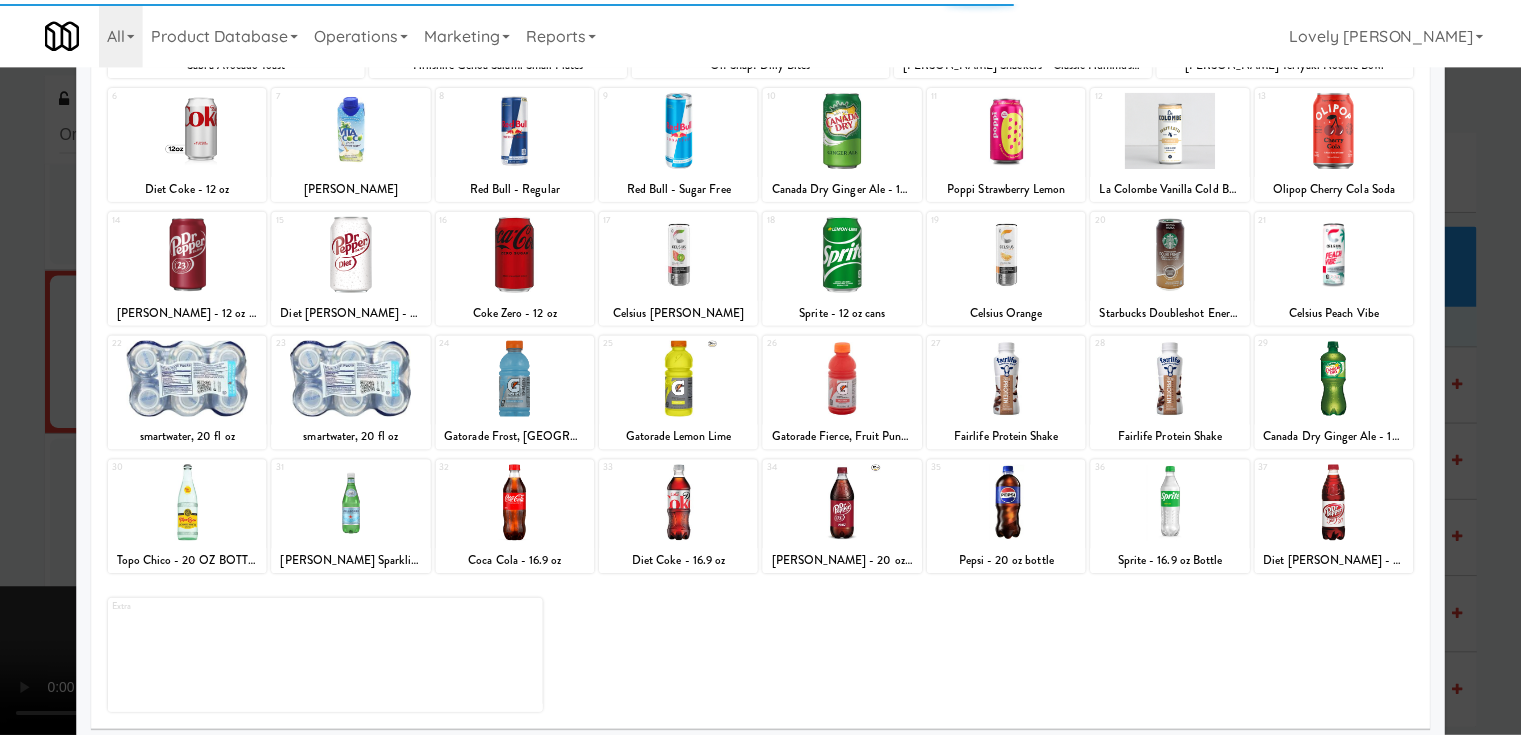 scroll, scrollTop: 244, scrollLeft: 0, axis: vertical 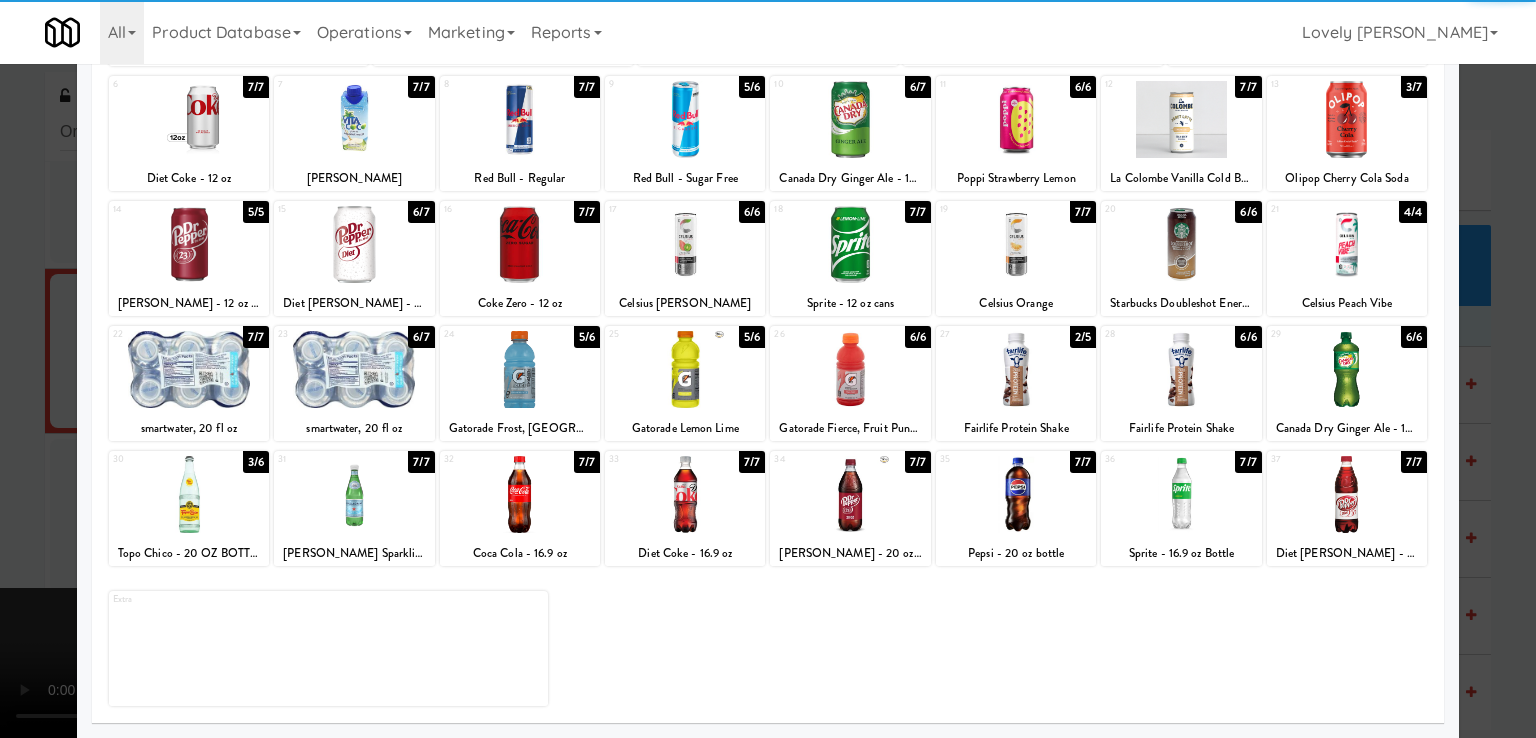 click at bounding box center (1347, 494) 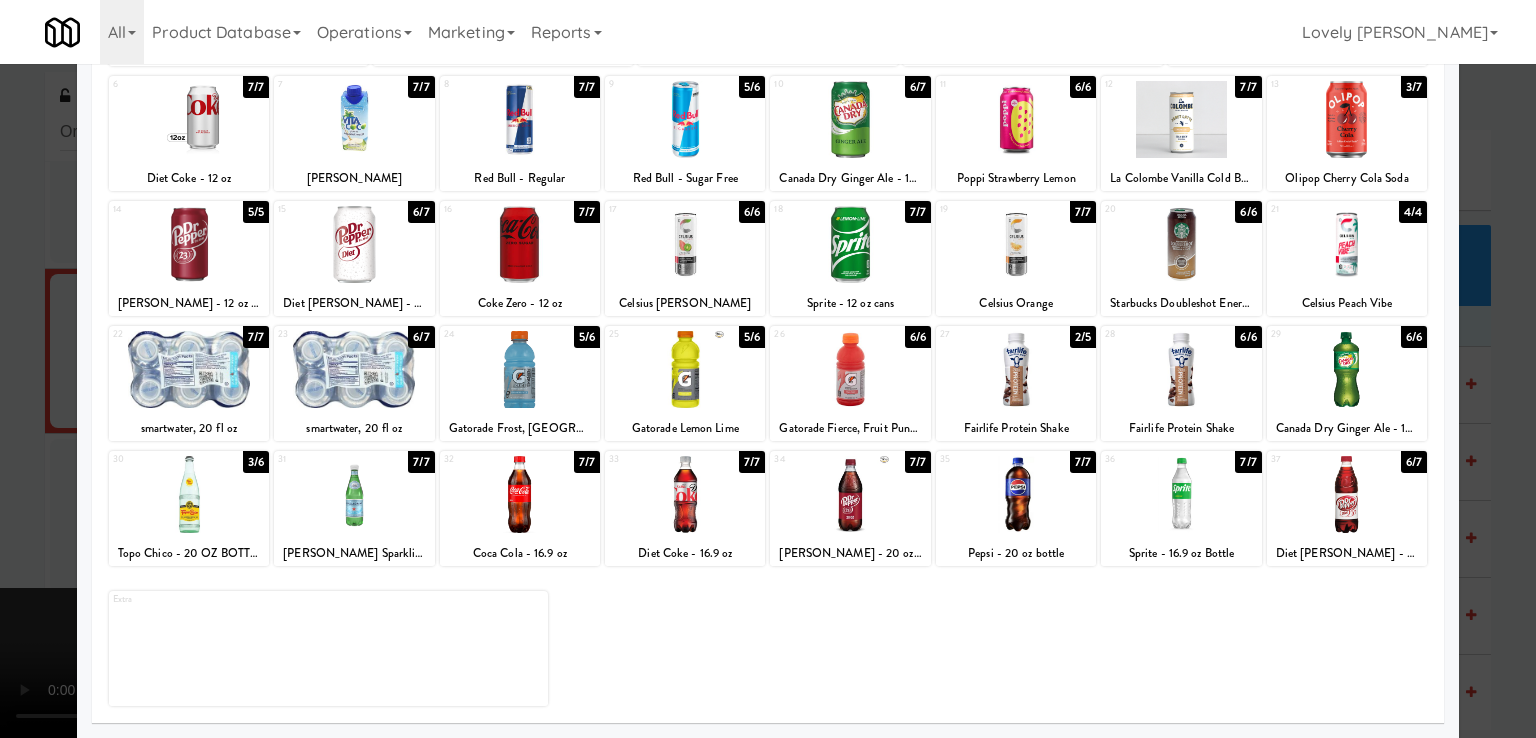 click at bounding box center [685, 494] 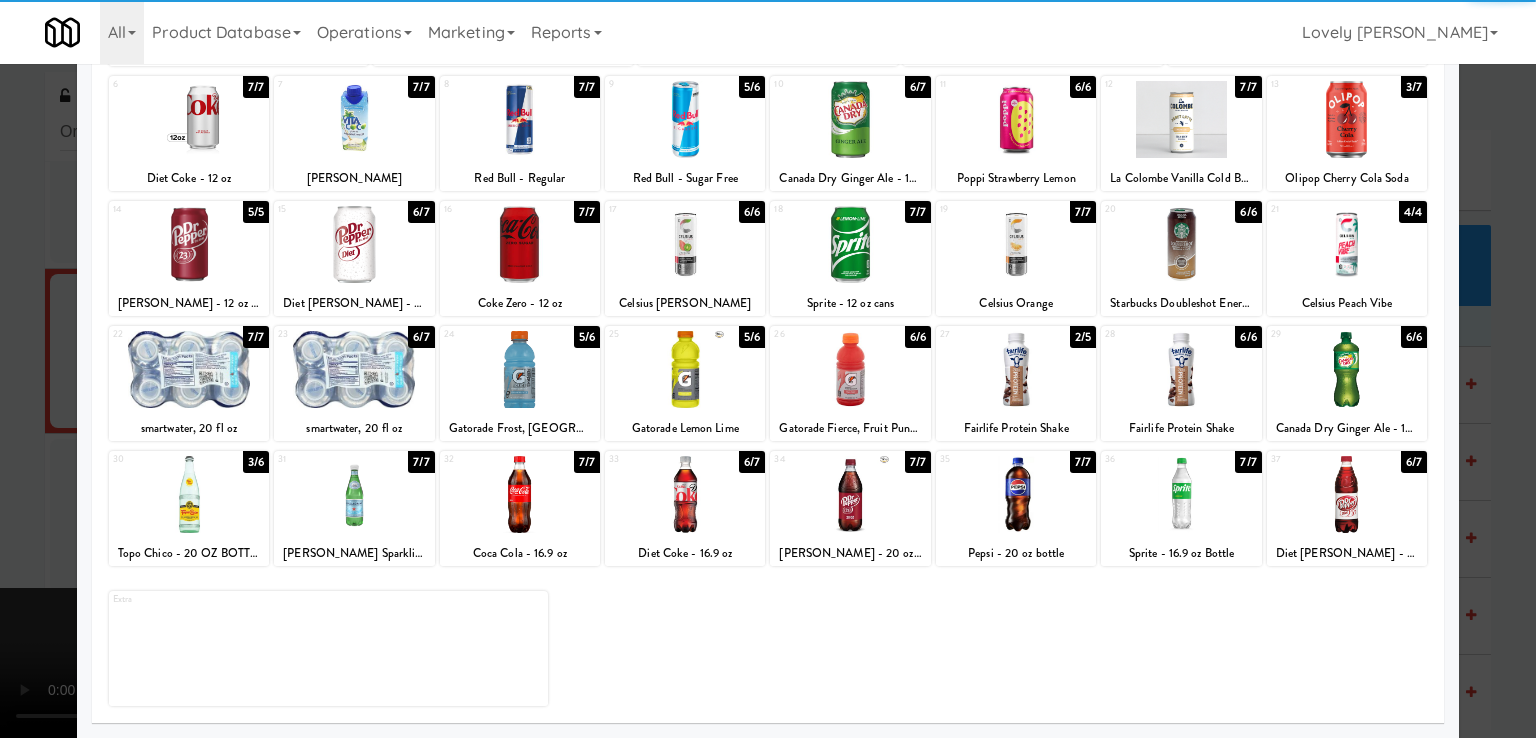 click at bounding box center [768, 369] 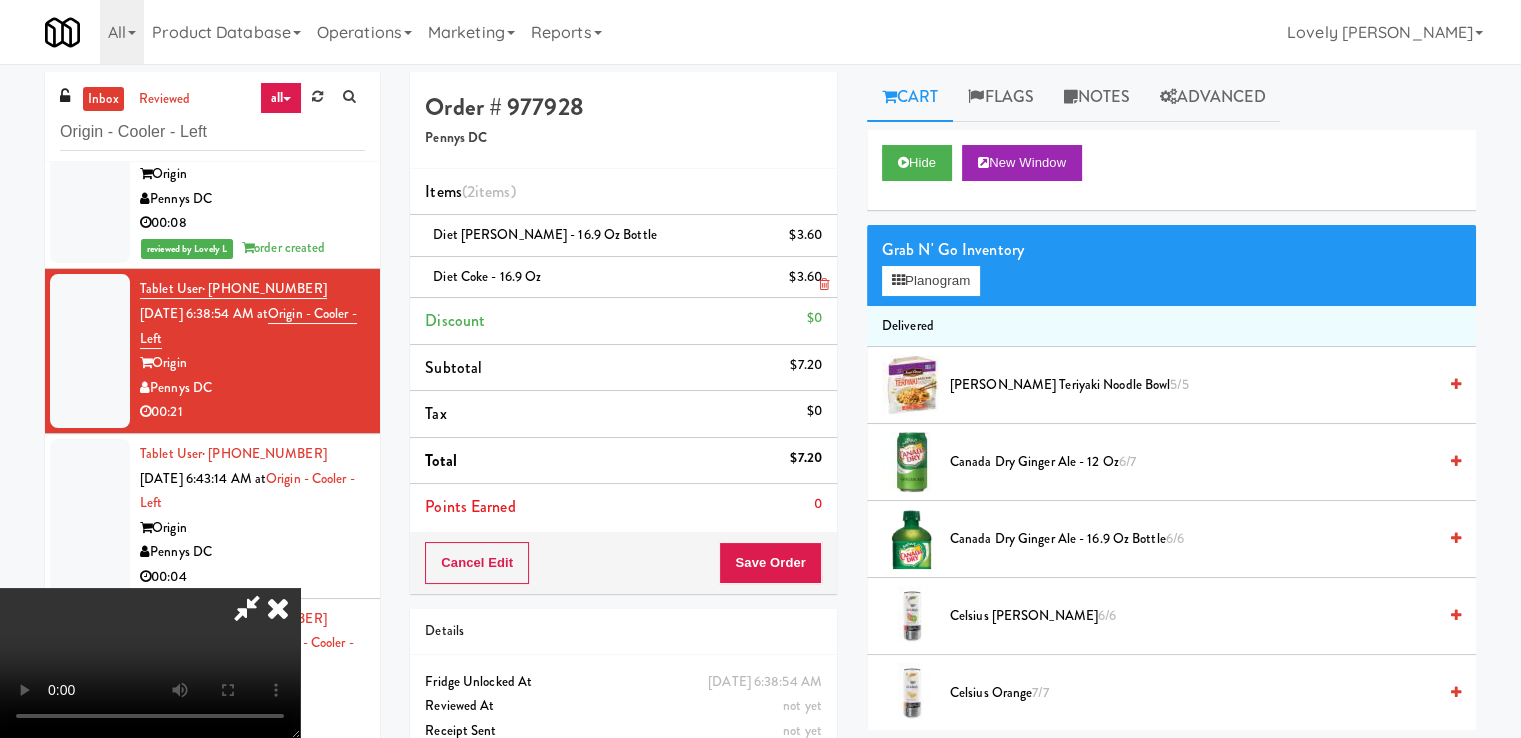drag, startPoint x: 875, startPoint y: 83, endPoint x: 796, endPoint y: 267, distance: 200.24236 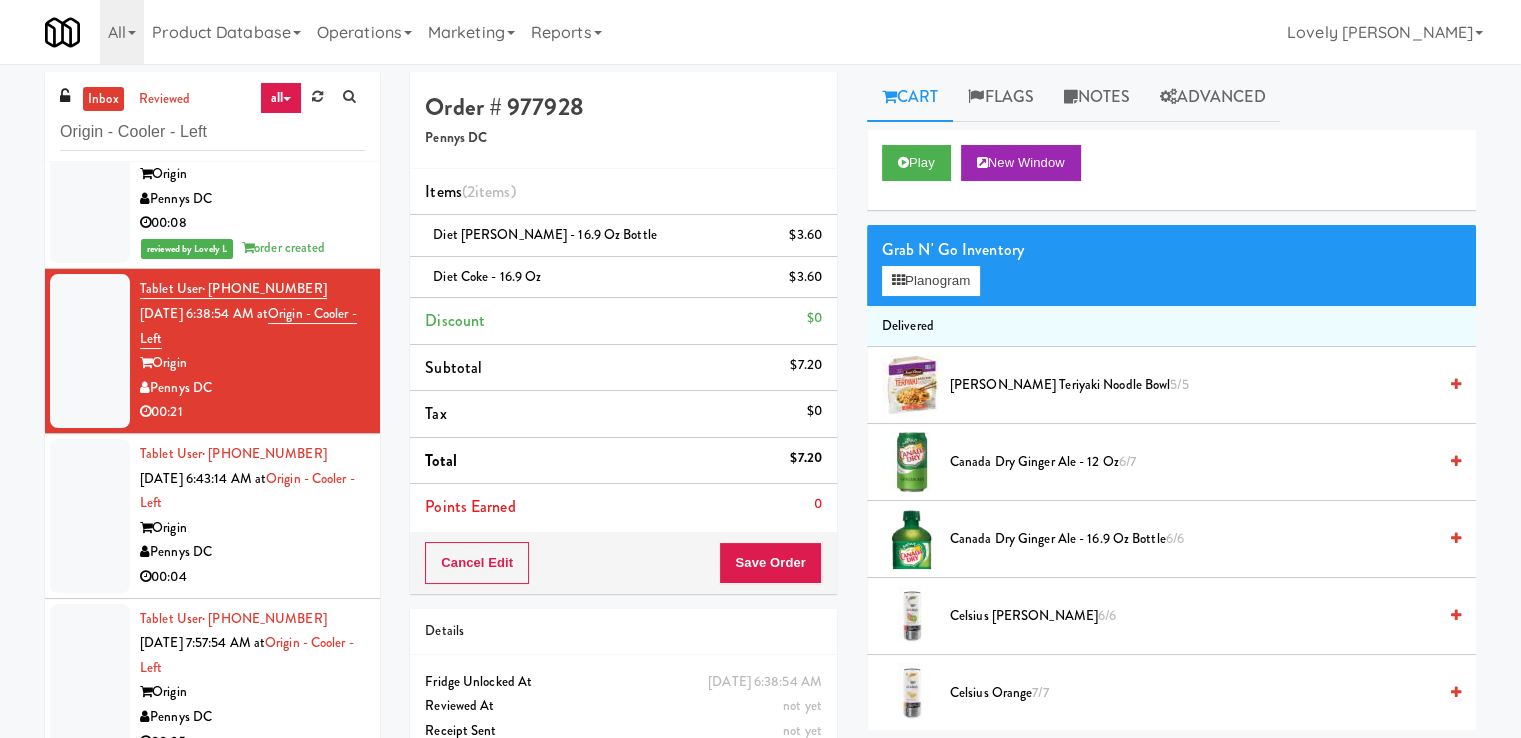 click on "Cancel Edit Save Order" at bounding box center [623, 563] 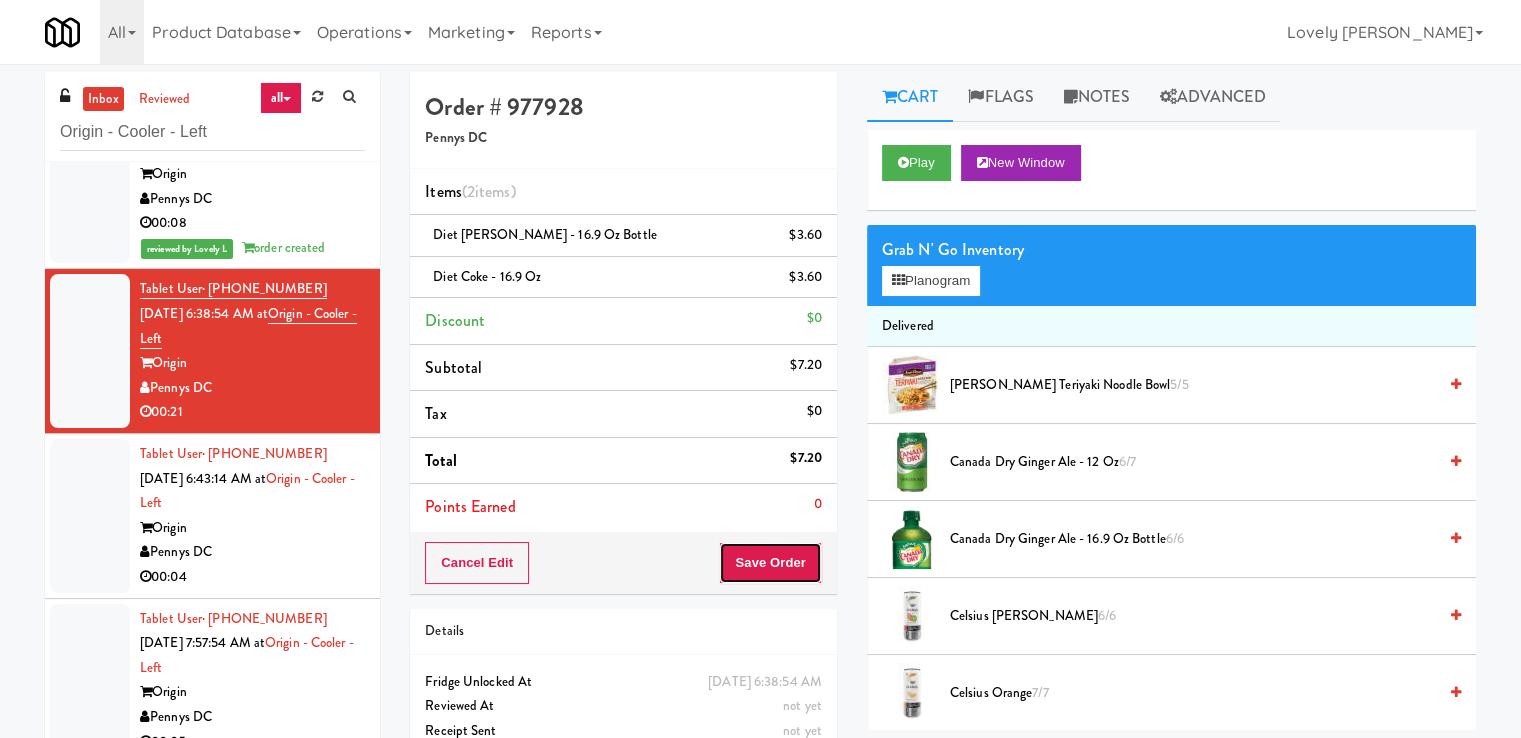 click on "Save Order" at bounding box center (770, 563) 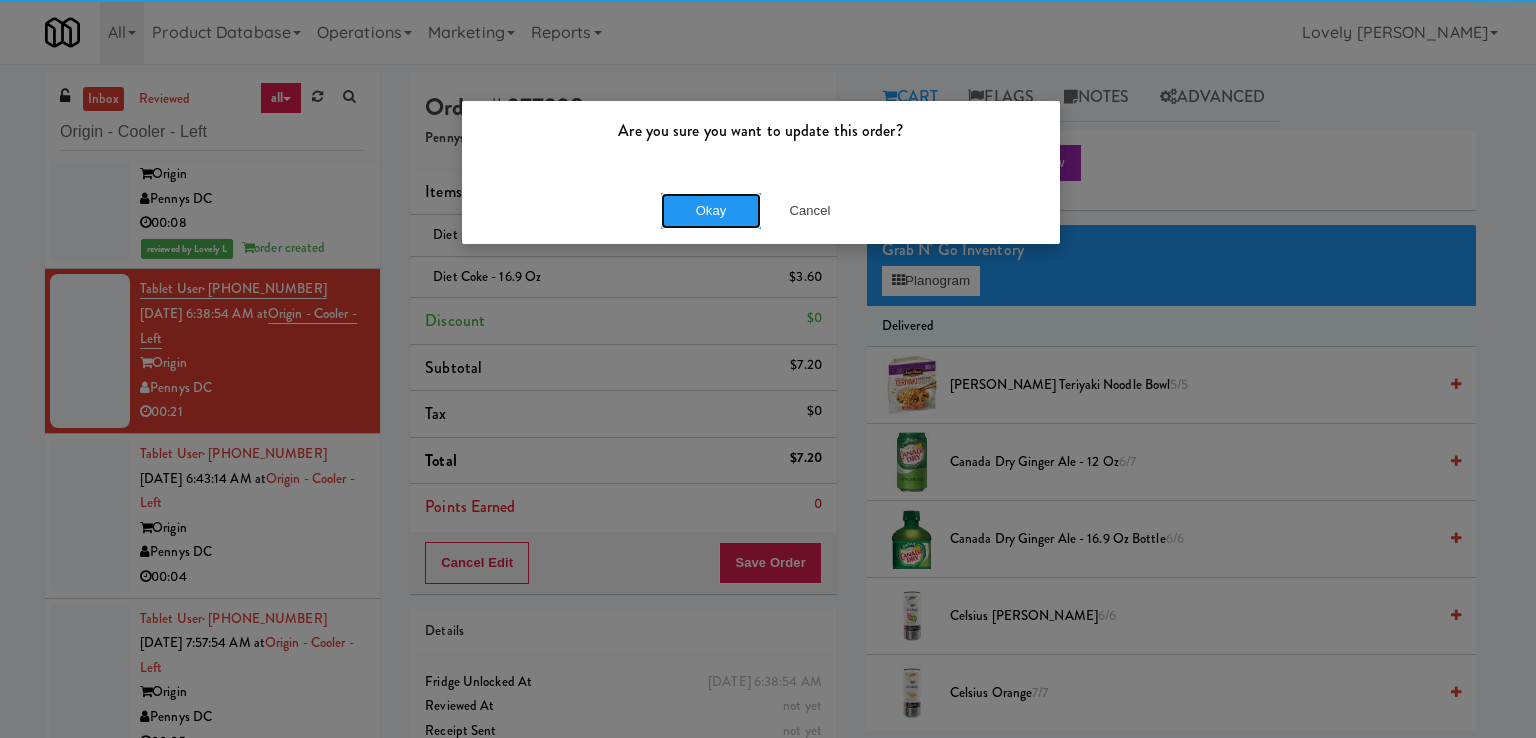 drag, startPoint x: 696, startPoint y: 202, endPoint x: 652, endPoint y: 284, distance: 93.05912 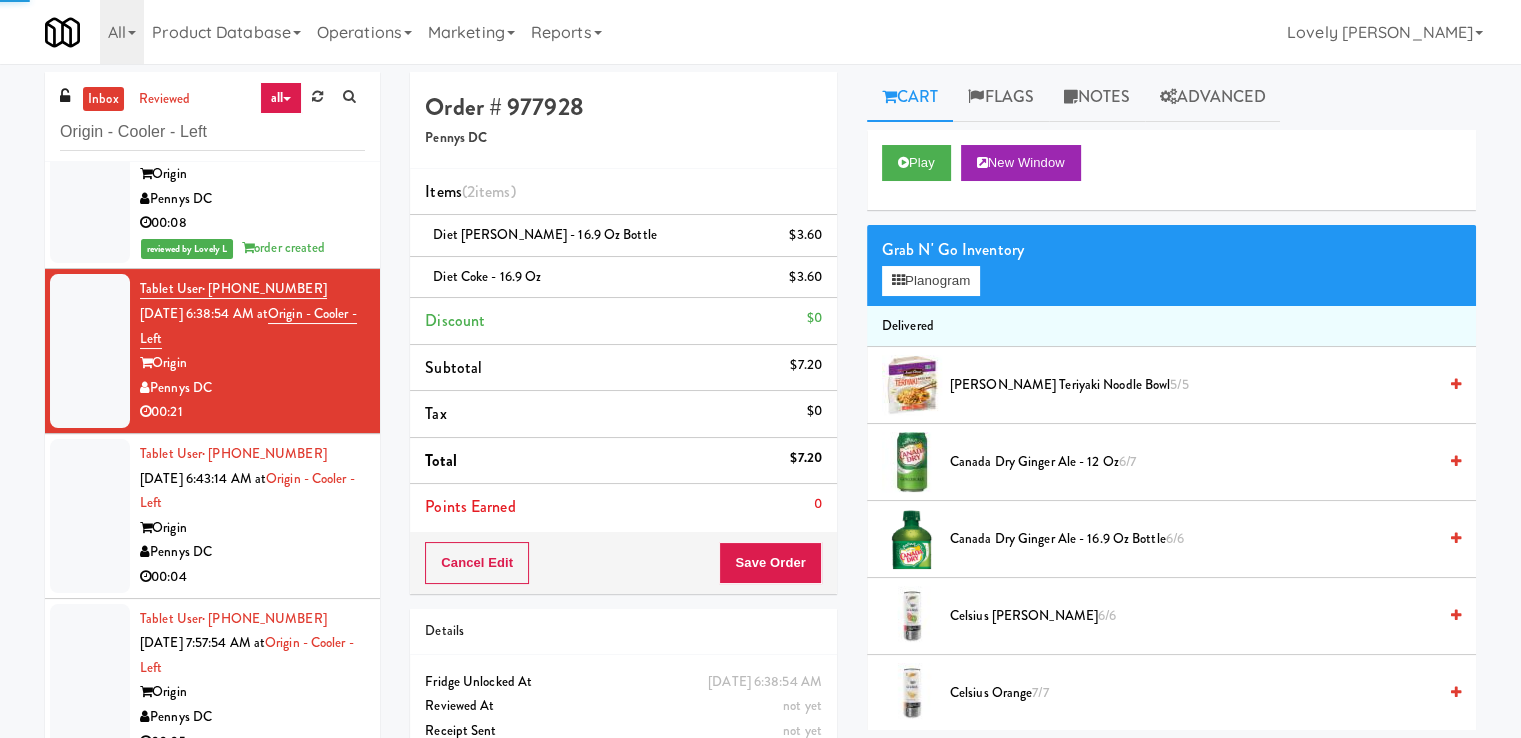 click on "Origin" at bounding box center (252, 528) 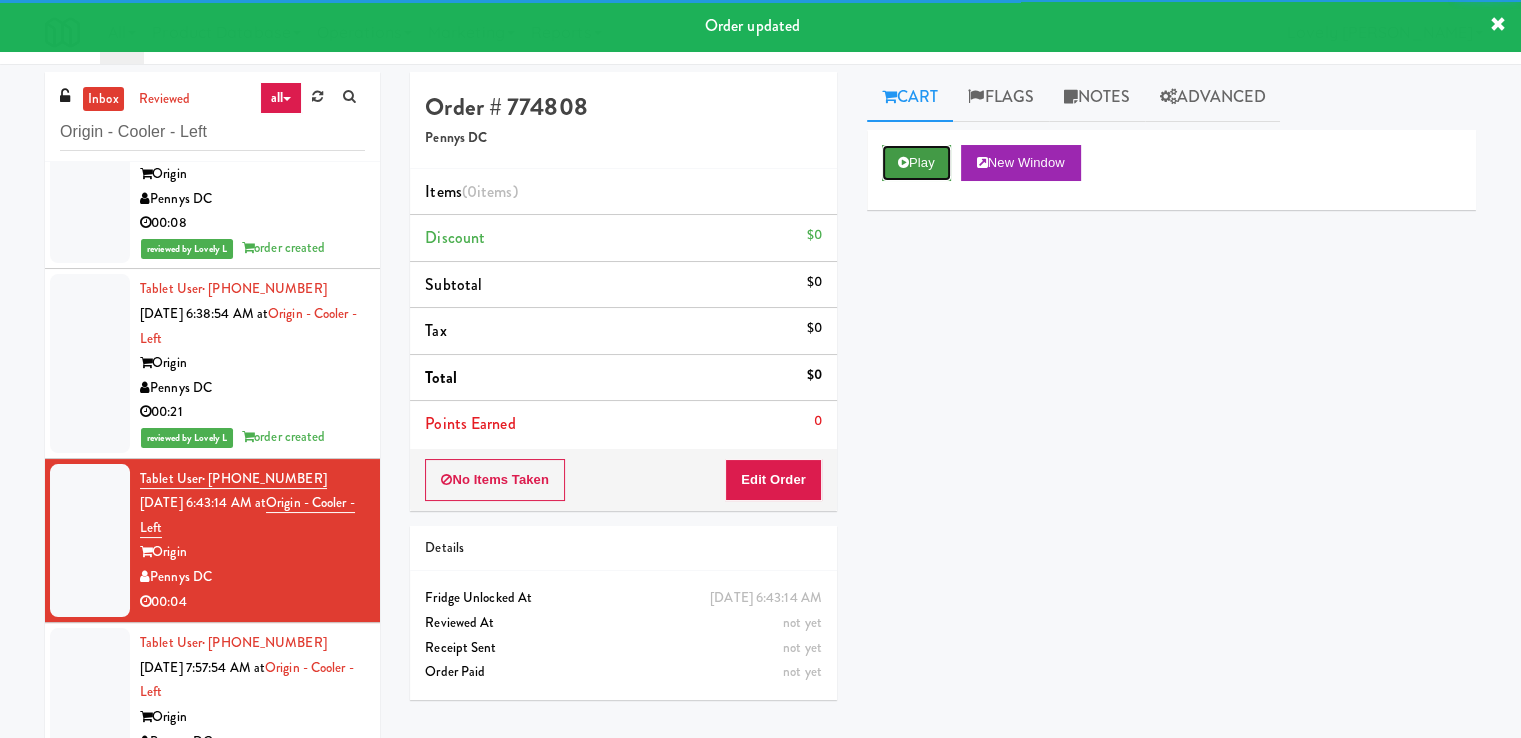 click at bounding box center (903, 162) 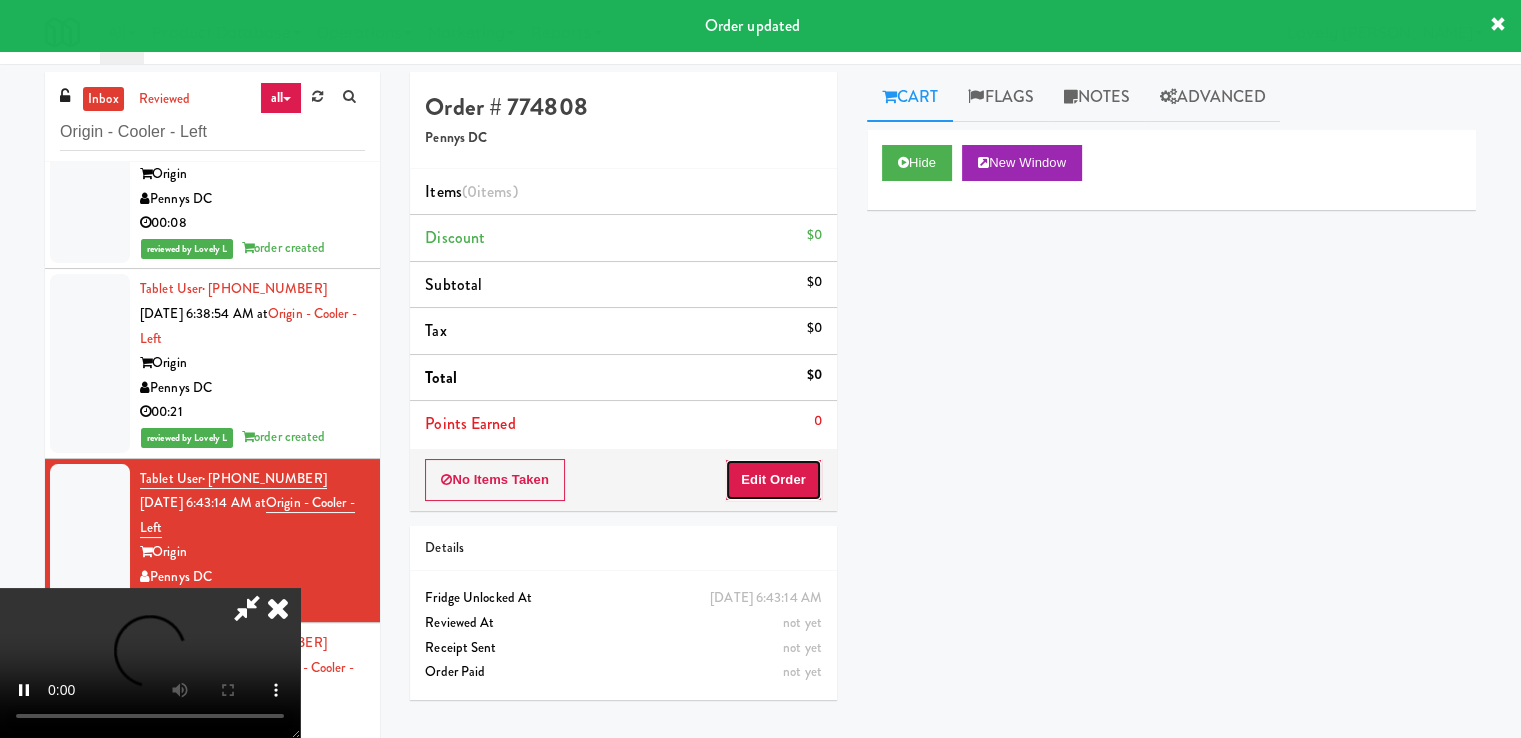 click on "Edit Order" at bounding box center (773, 480) 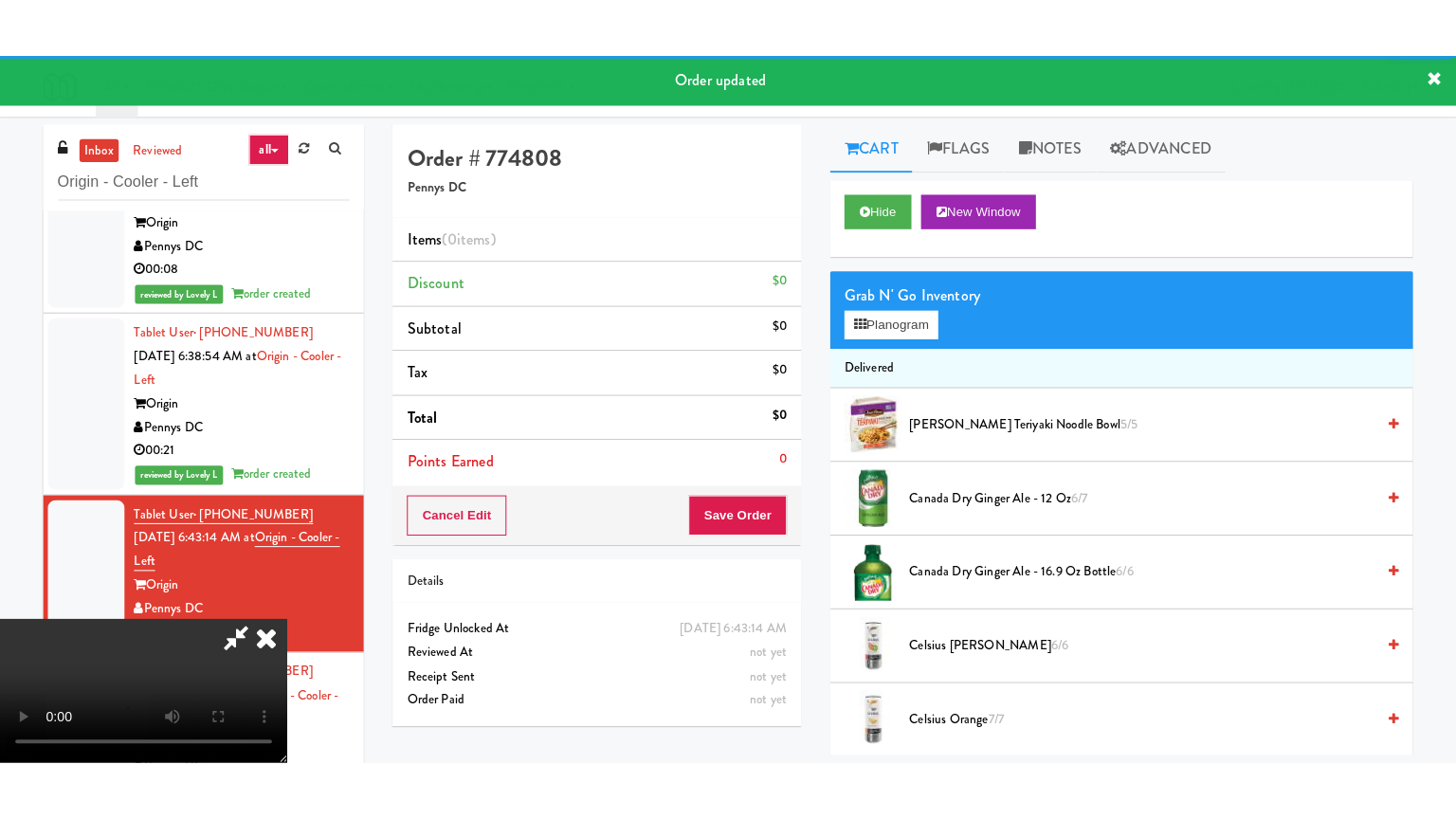 scroll, scrollTop: 259, scrollLeft: 0, axis: vertical 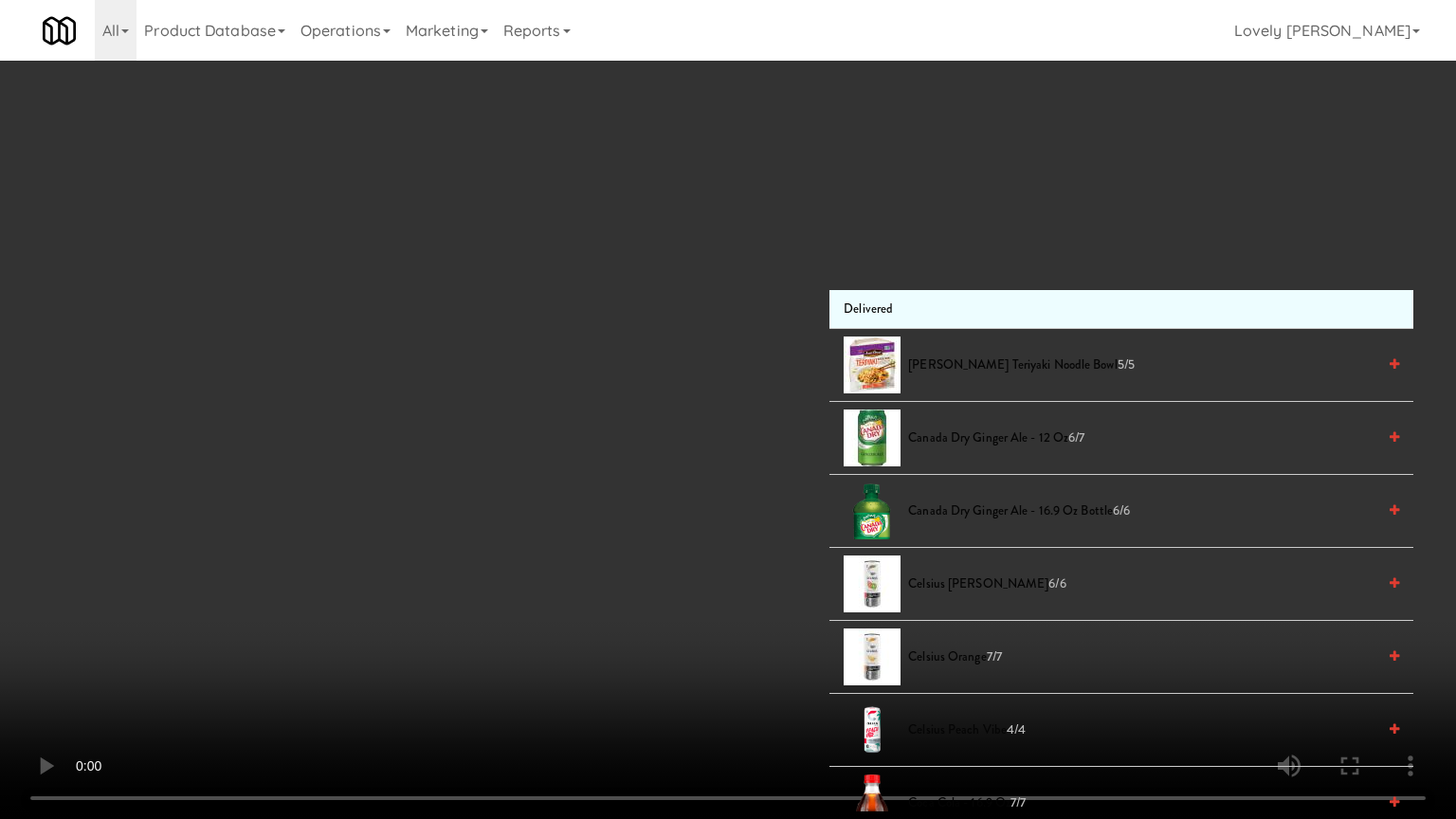 type 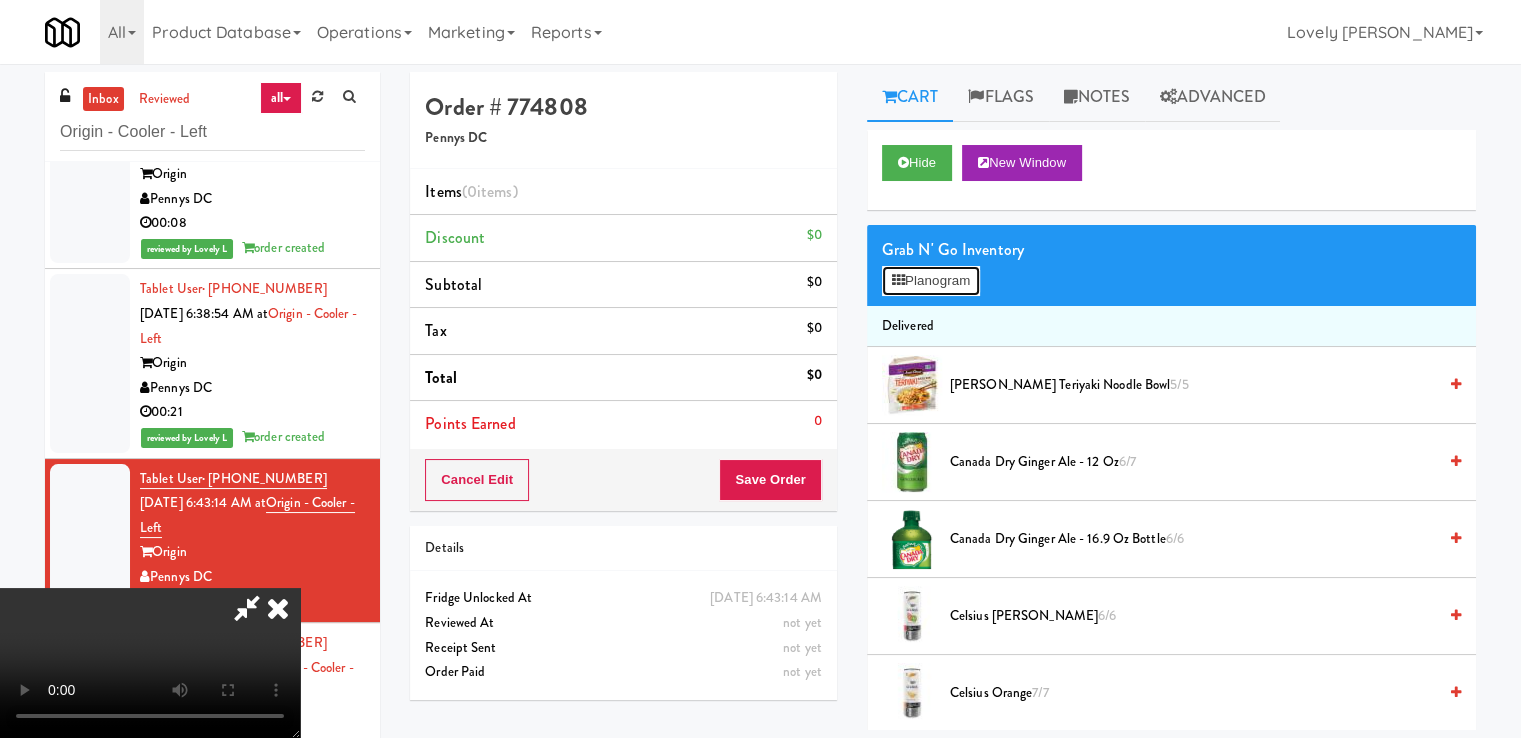click on "Planogram" at bounding box center [931, 281] 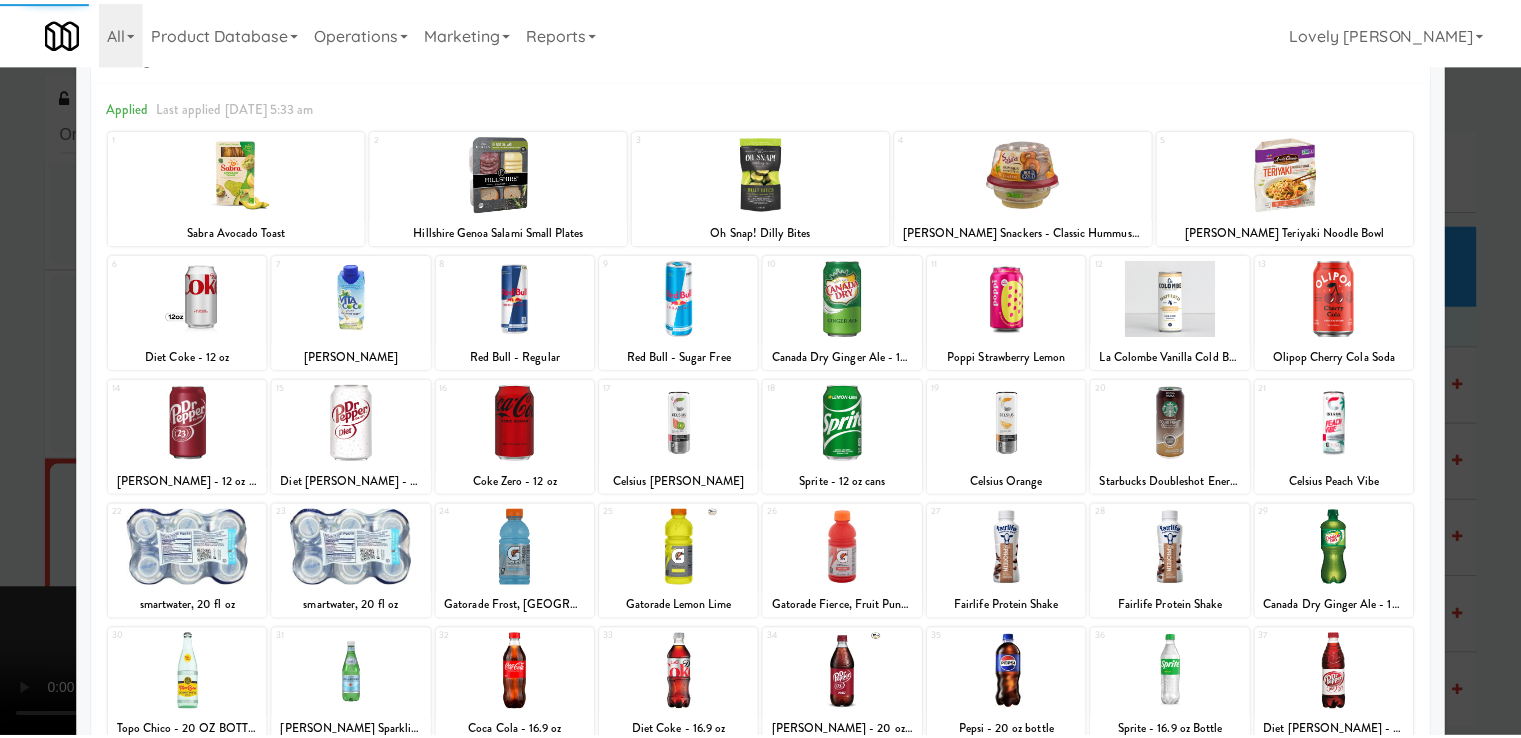 scroll, scrollTop: 244, scrollLeft: 0, axis: vertical 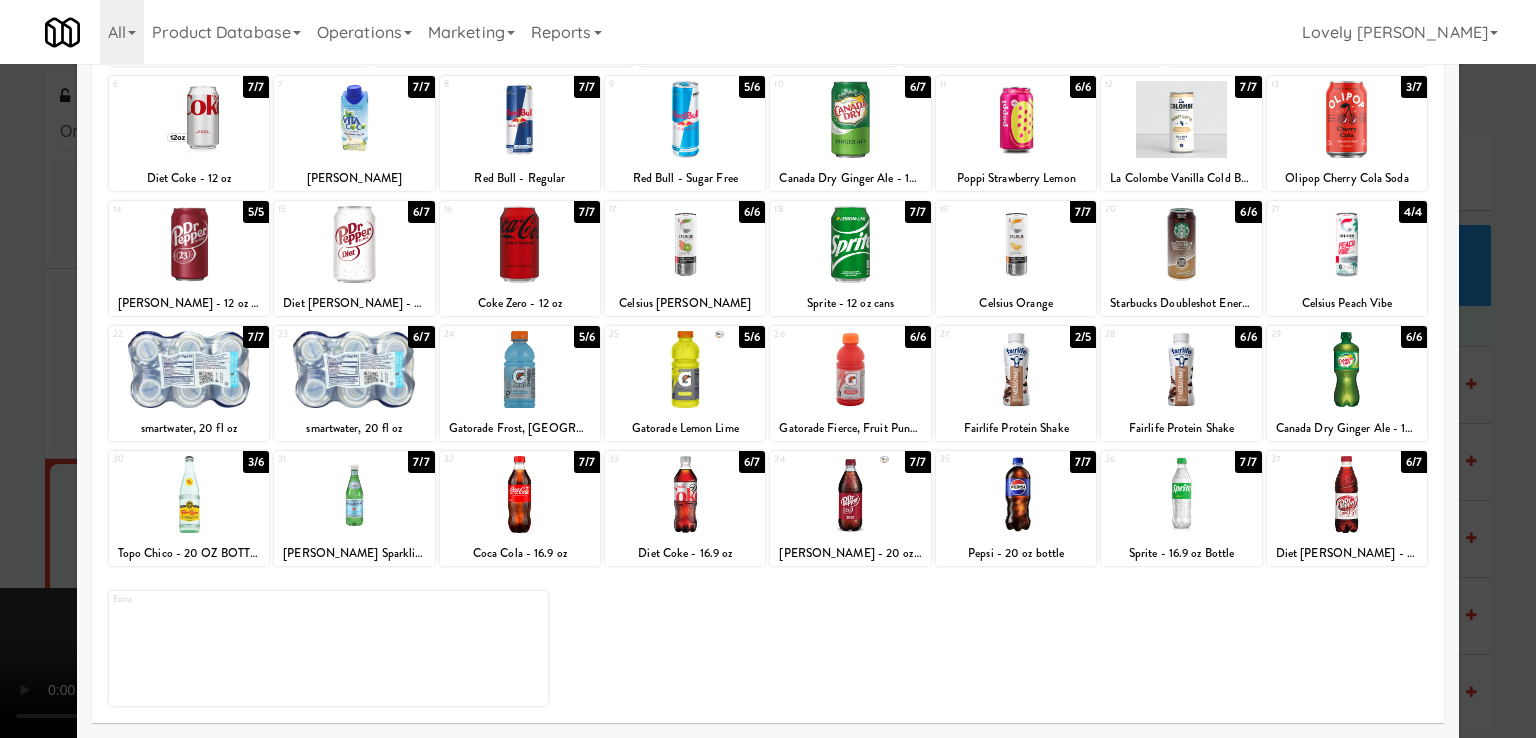 click at bounding box center [520, 369] 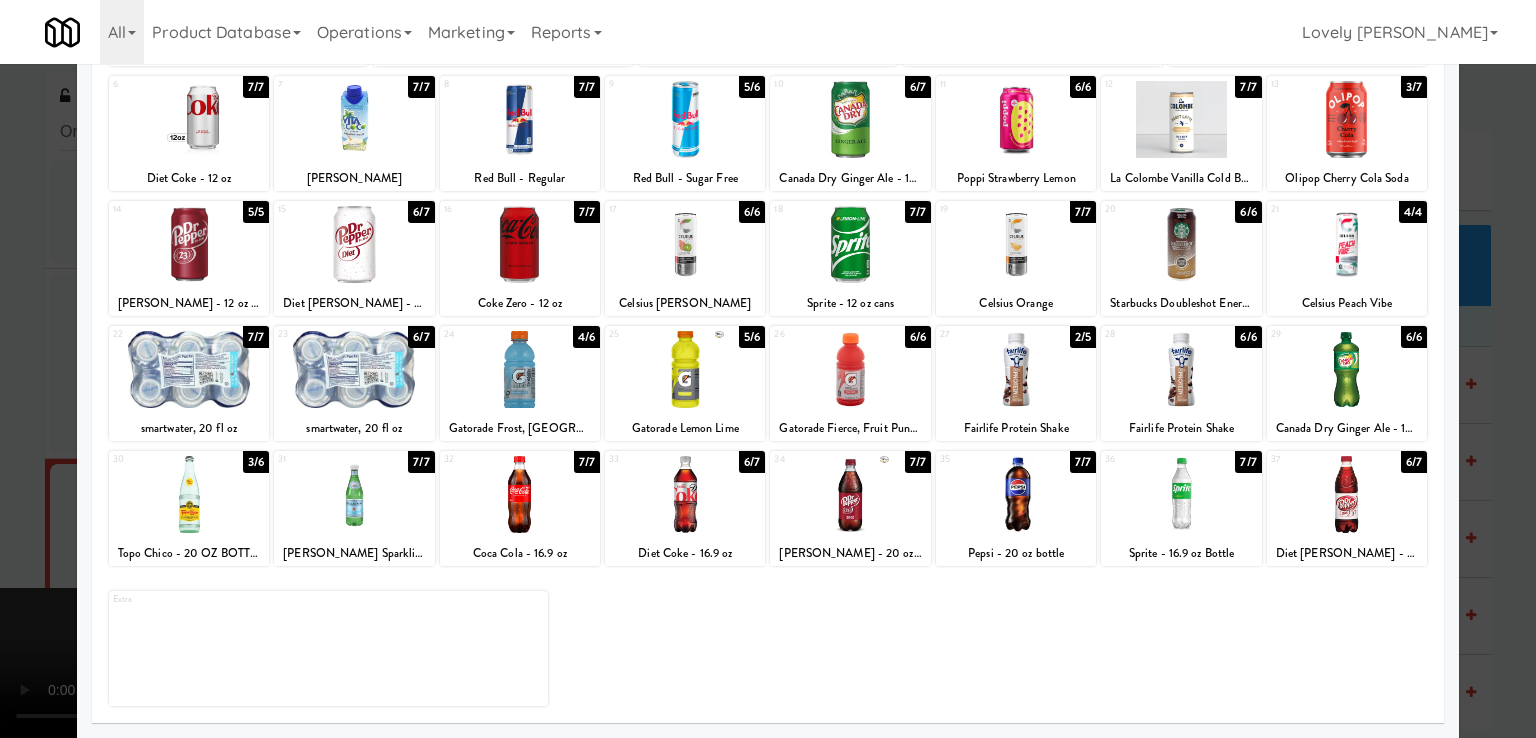 drag, startPoint x: 0, startPoint y: 241, endPoint x: 131, endPoint y: 226, distance: 131.85599 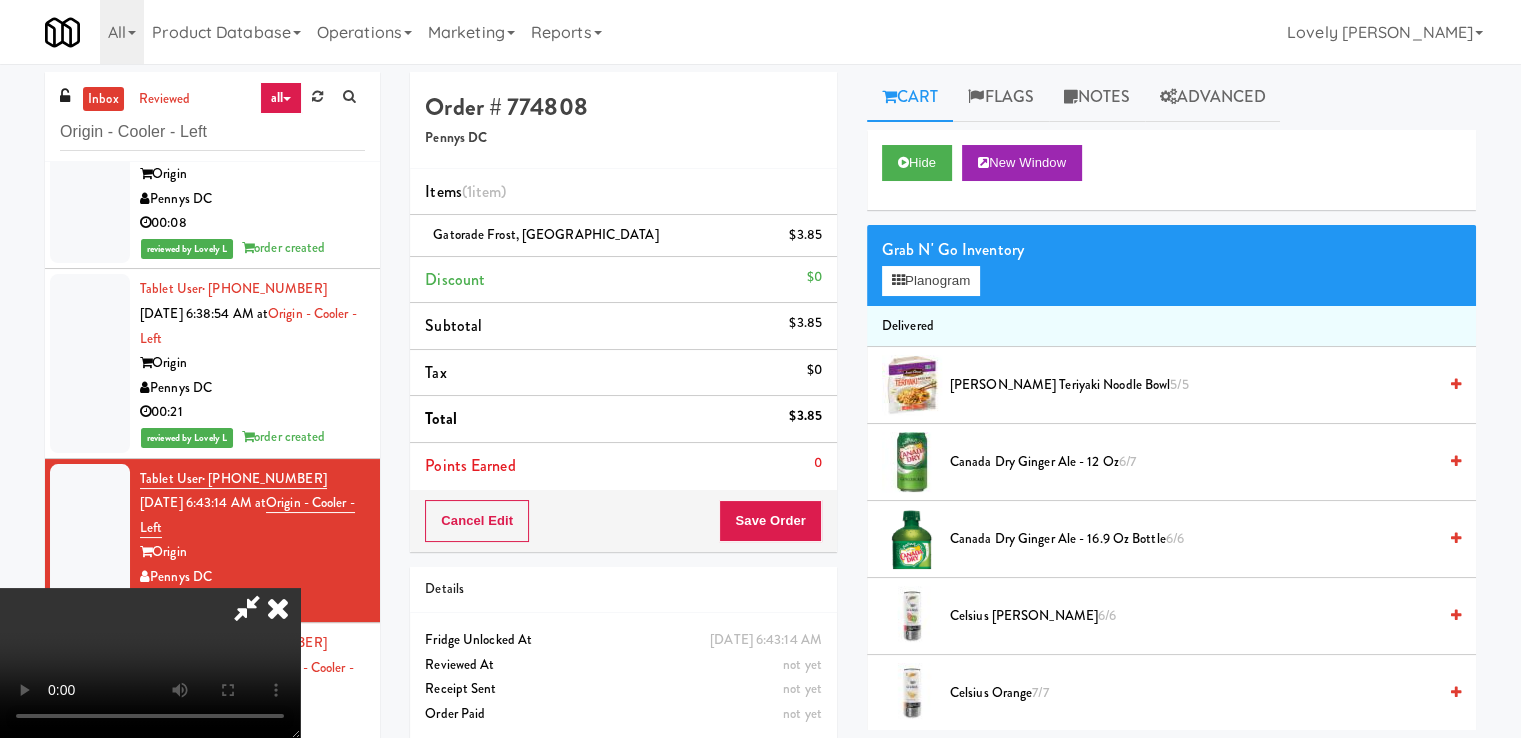 click at bounding box center [247, 608] 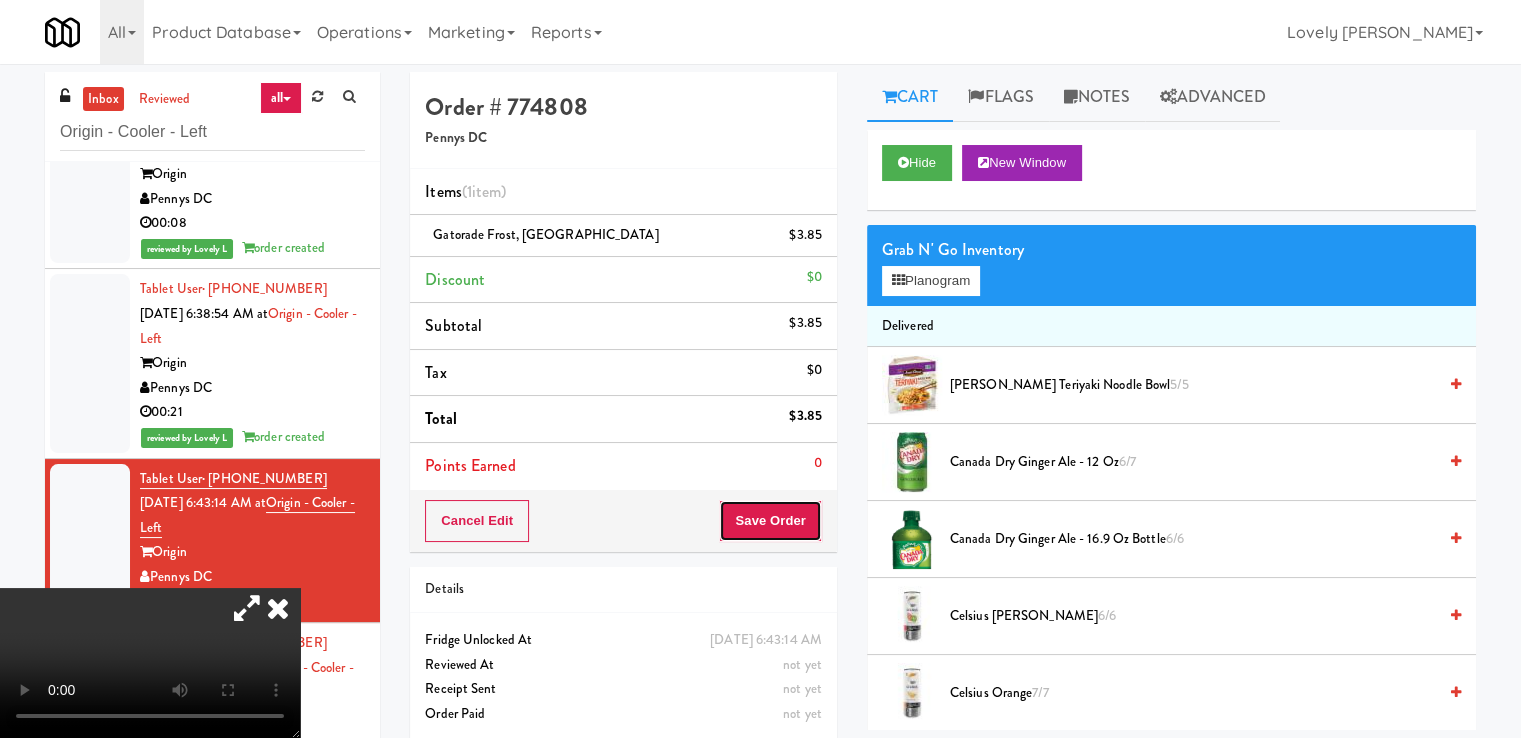 click on "Save Order" at bounding box center (770, 521) 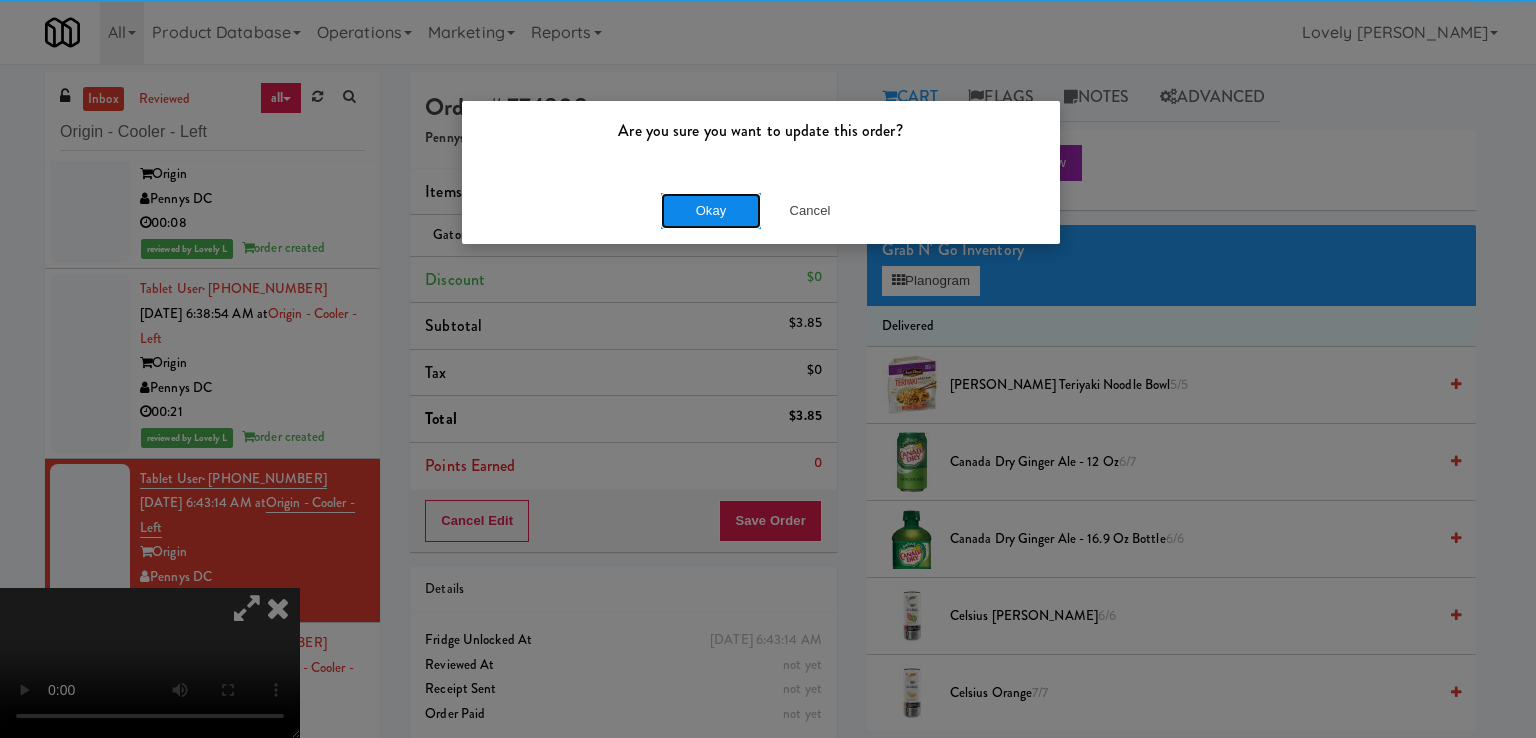 click on "Okay" at bounding box center (711, 211) 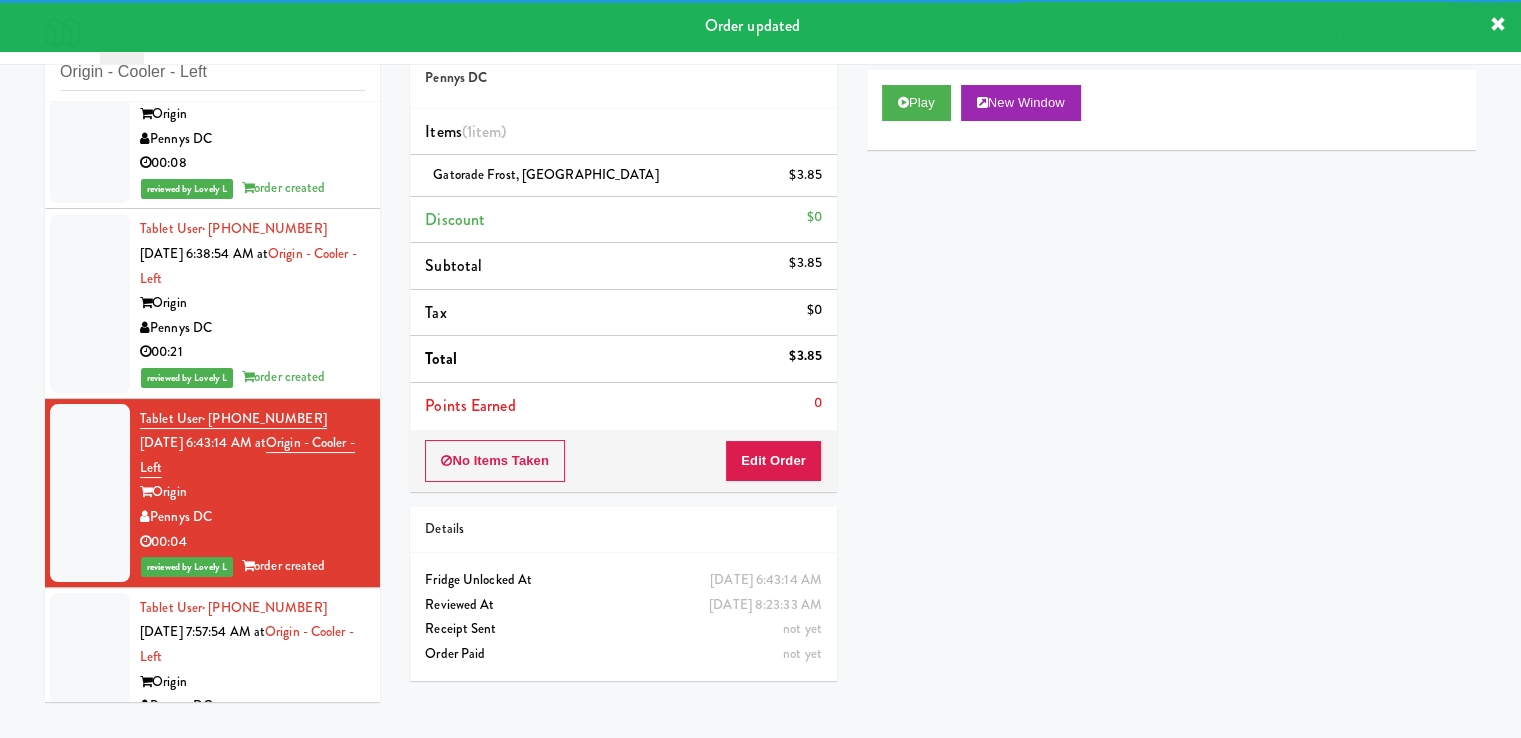 scroll, scrollTop: 64, scrollLeft: 0, axis: vertical 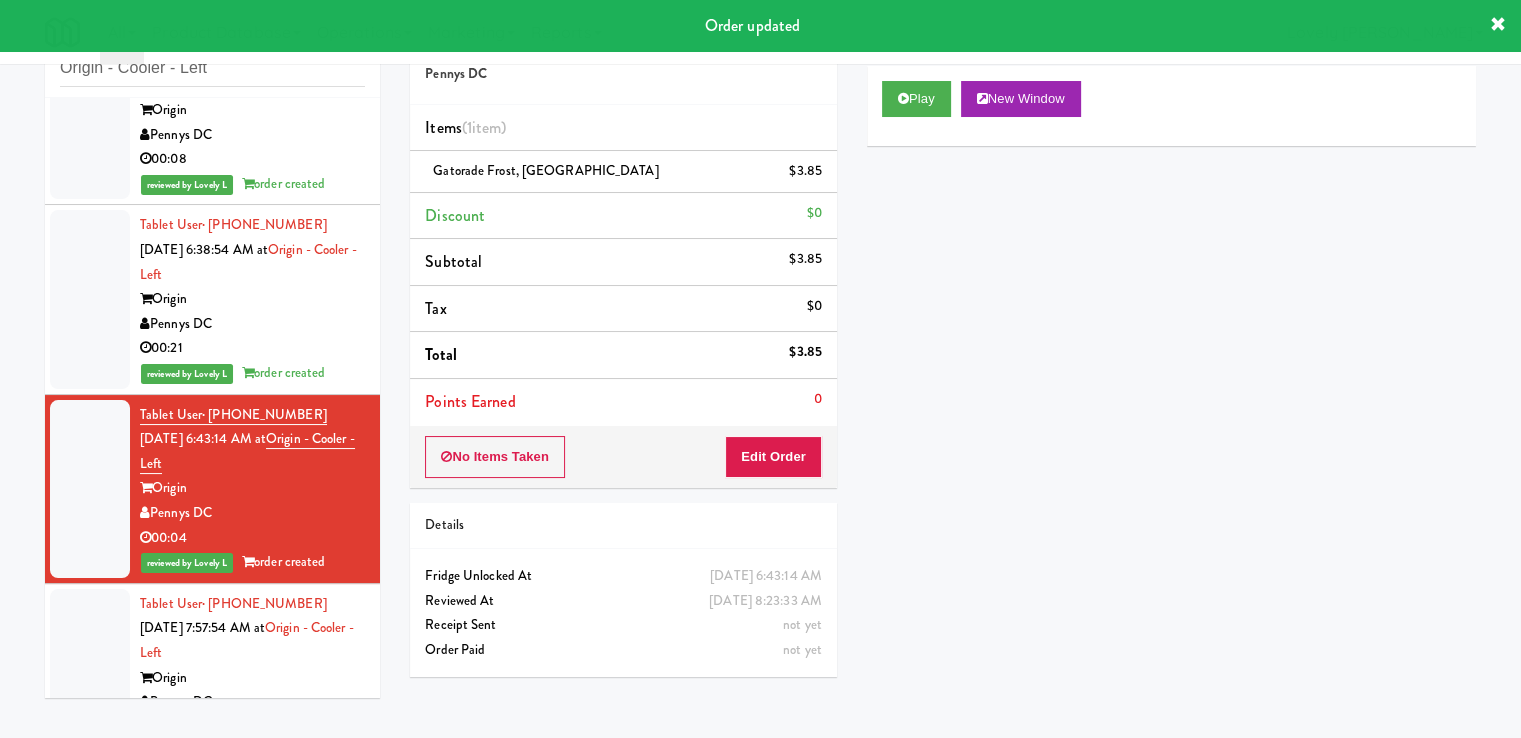 click on "Tablet User  · (804) 432-6267 [DATE] 7:57:54 AM at  Origin - Cooler - Left  Origin  Pennys DC  00:05" at bounding box center [252, 666] 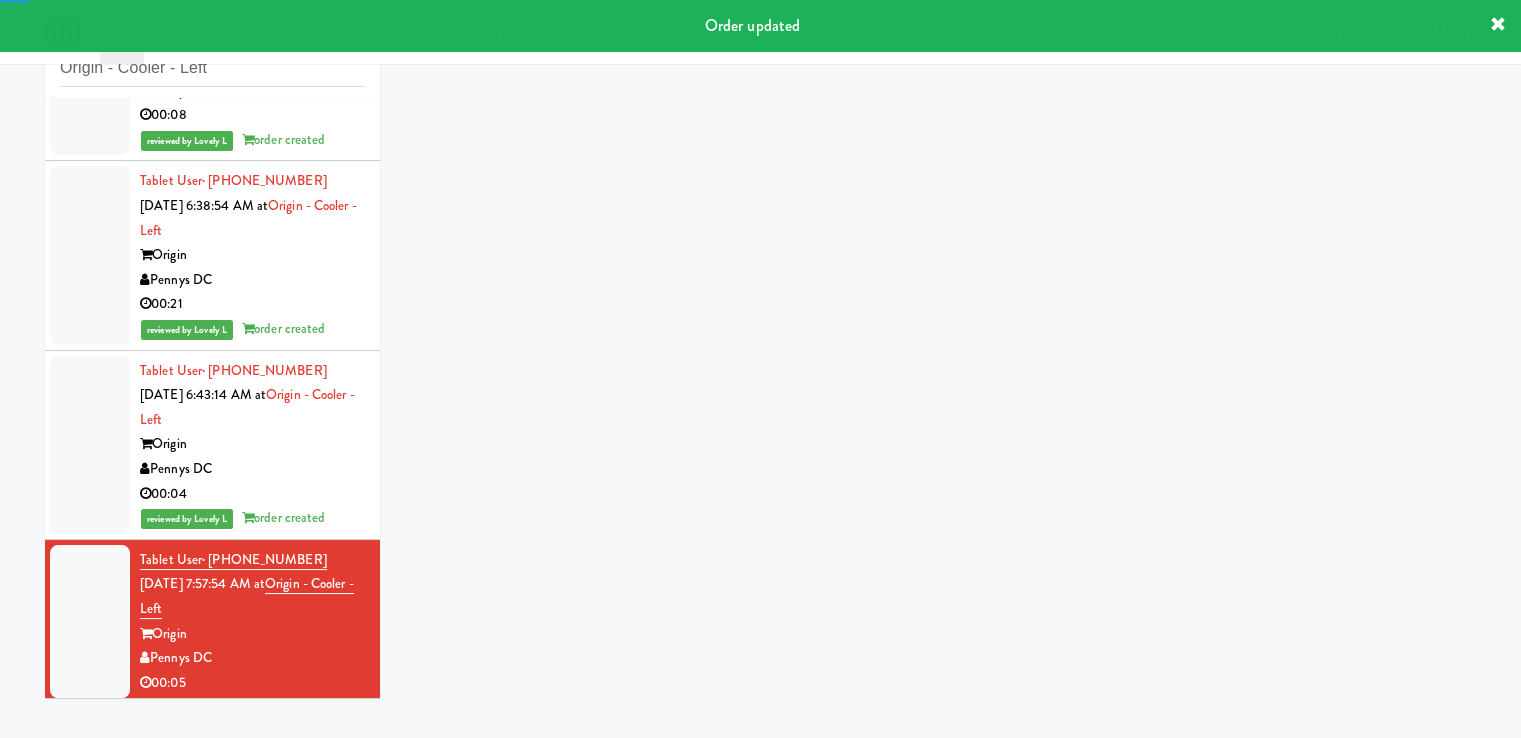 scroll, scrollTop: 508, scrollLeft: 0, axis: vertical 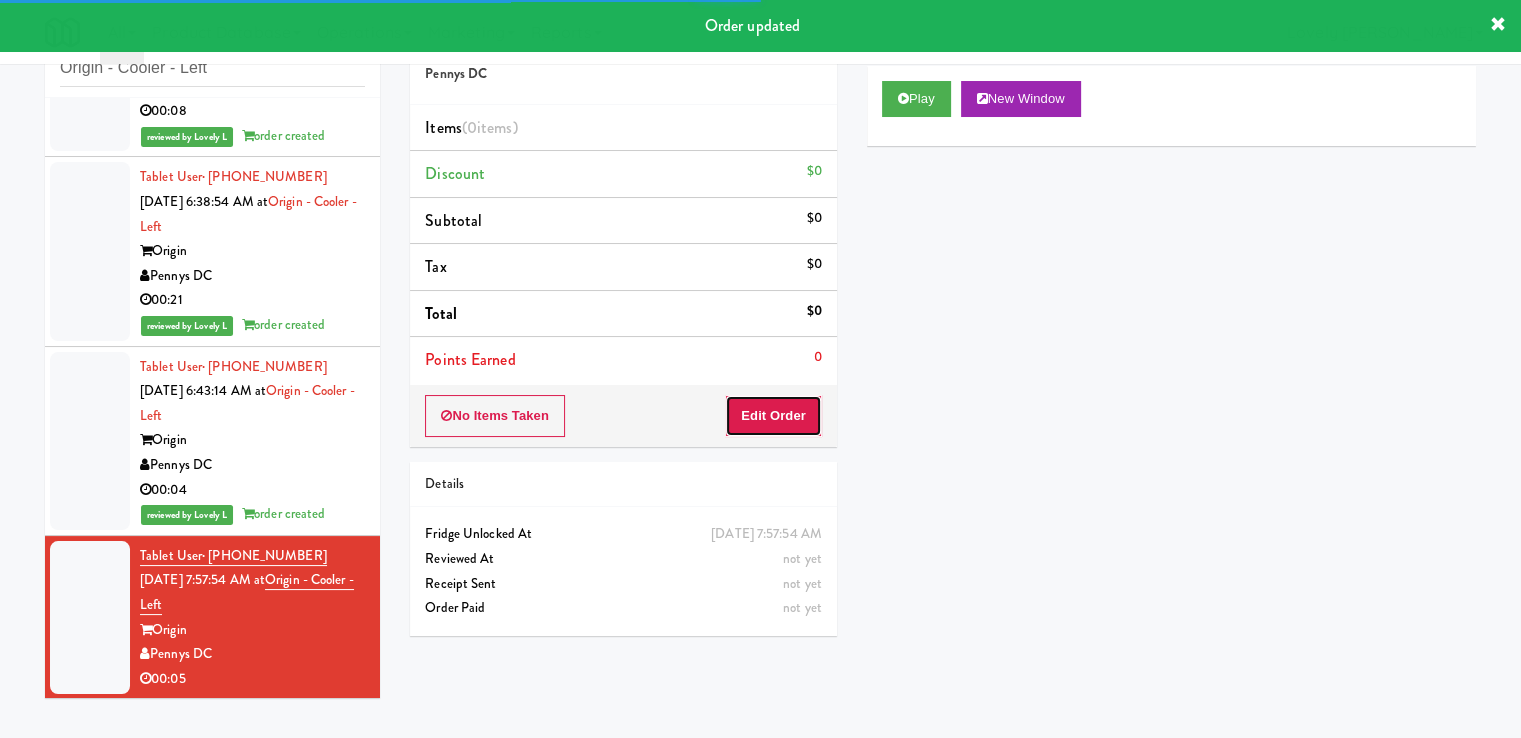 click on "Edit Order" at bounding box center (773, 416) 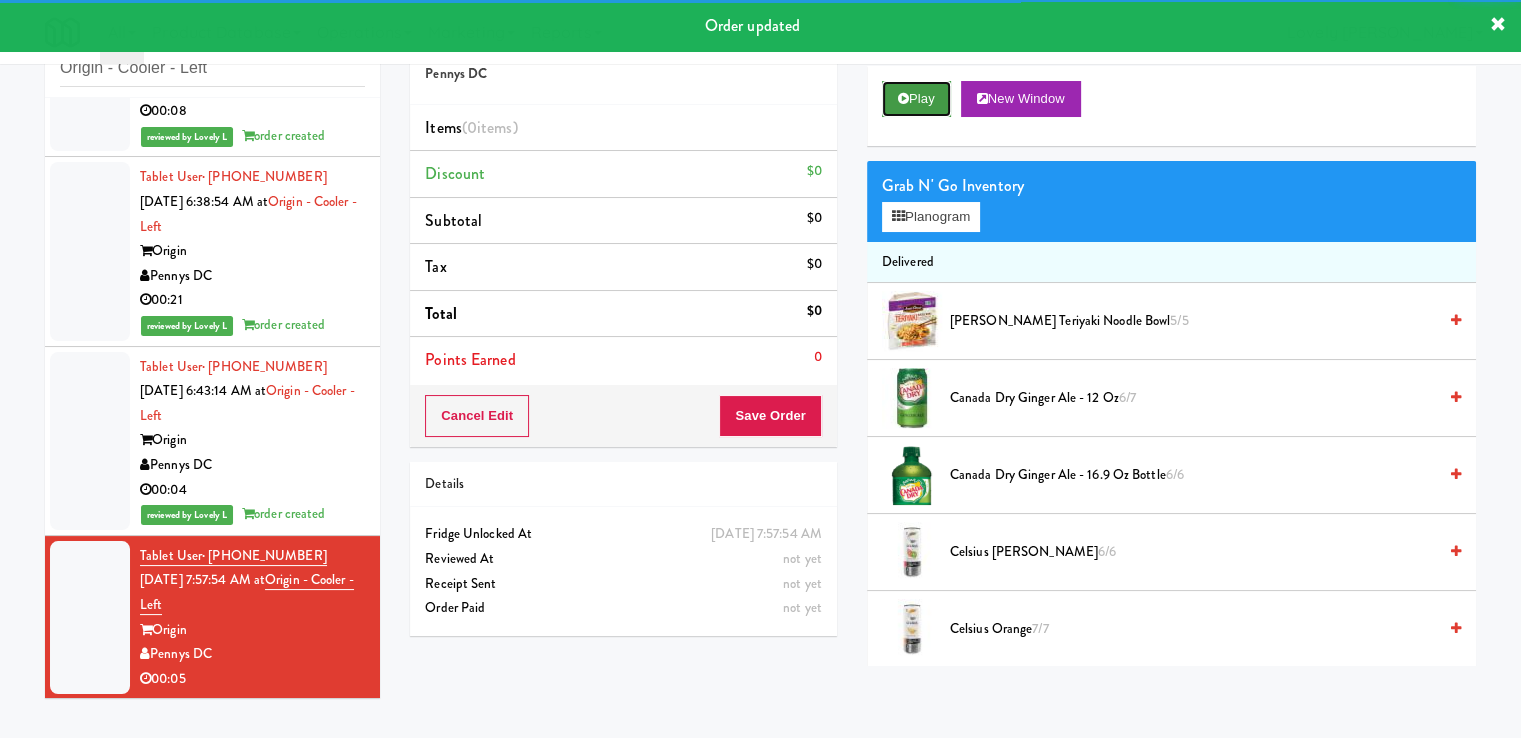 click on "Play" at bounding box center [916, 99] 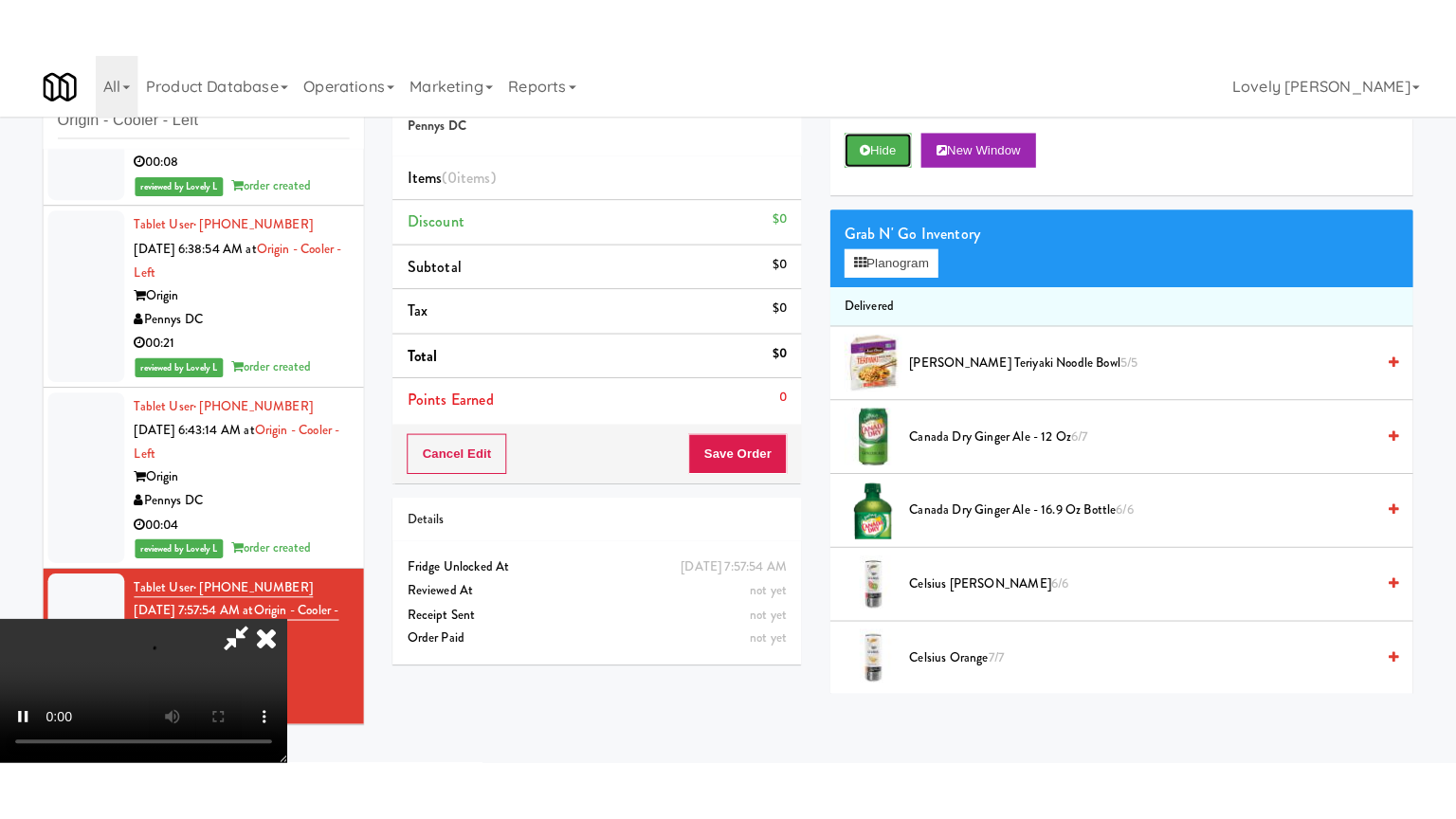 scroll, scrollTop: 259, scrollLeft: 0, axis: vertical 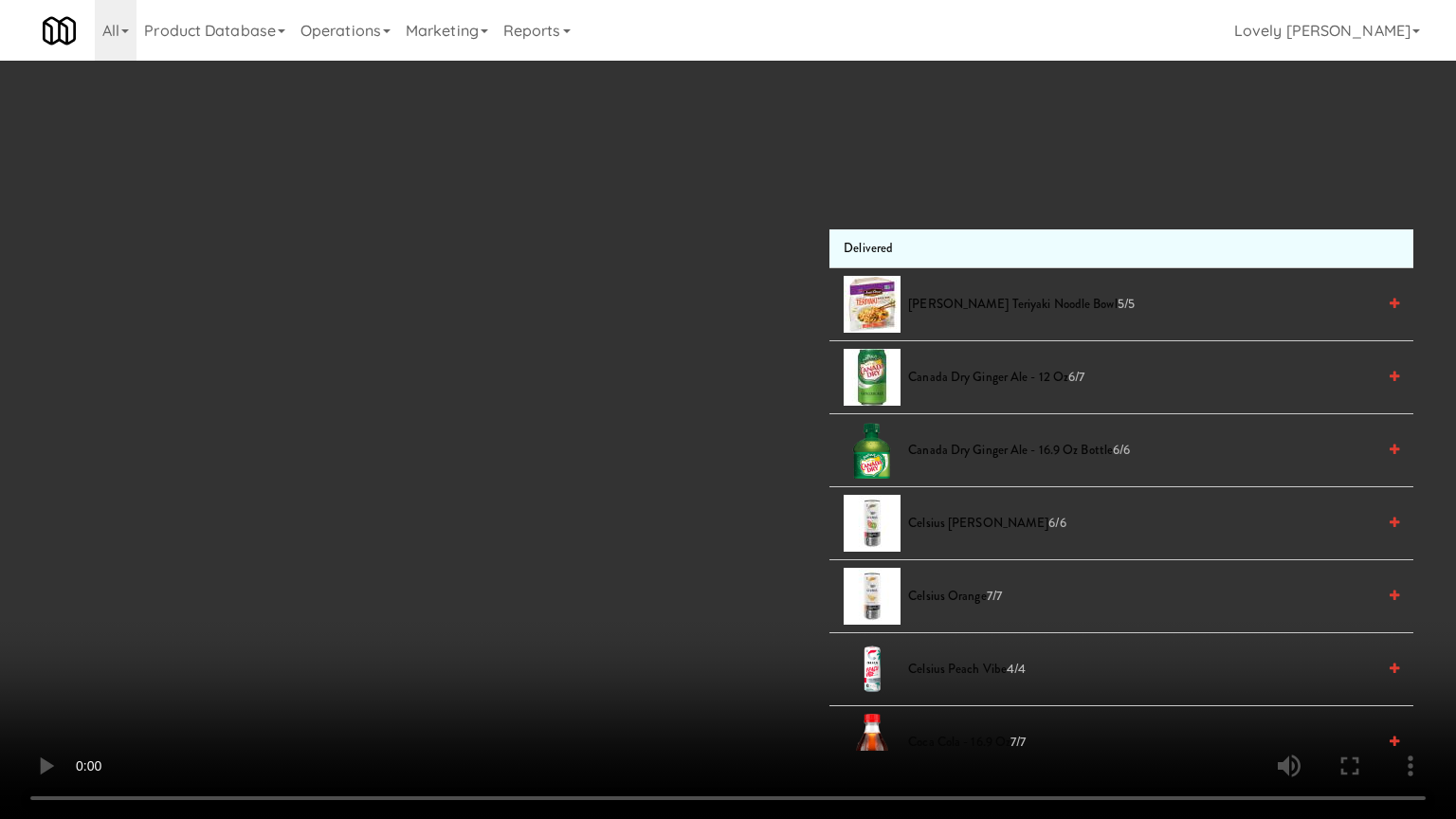 type 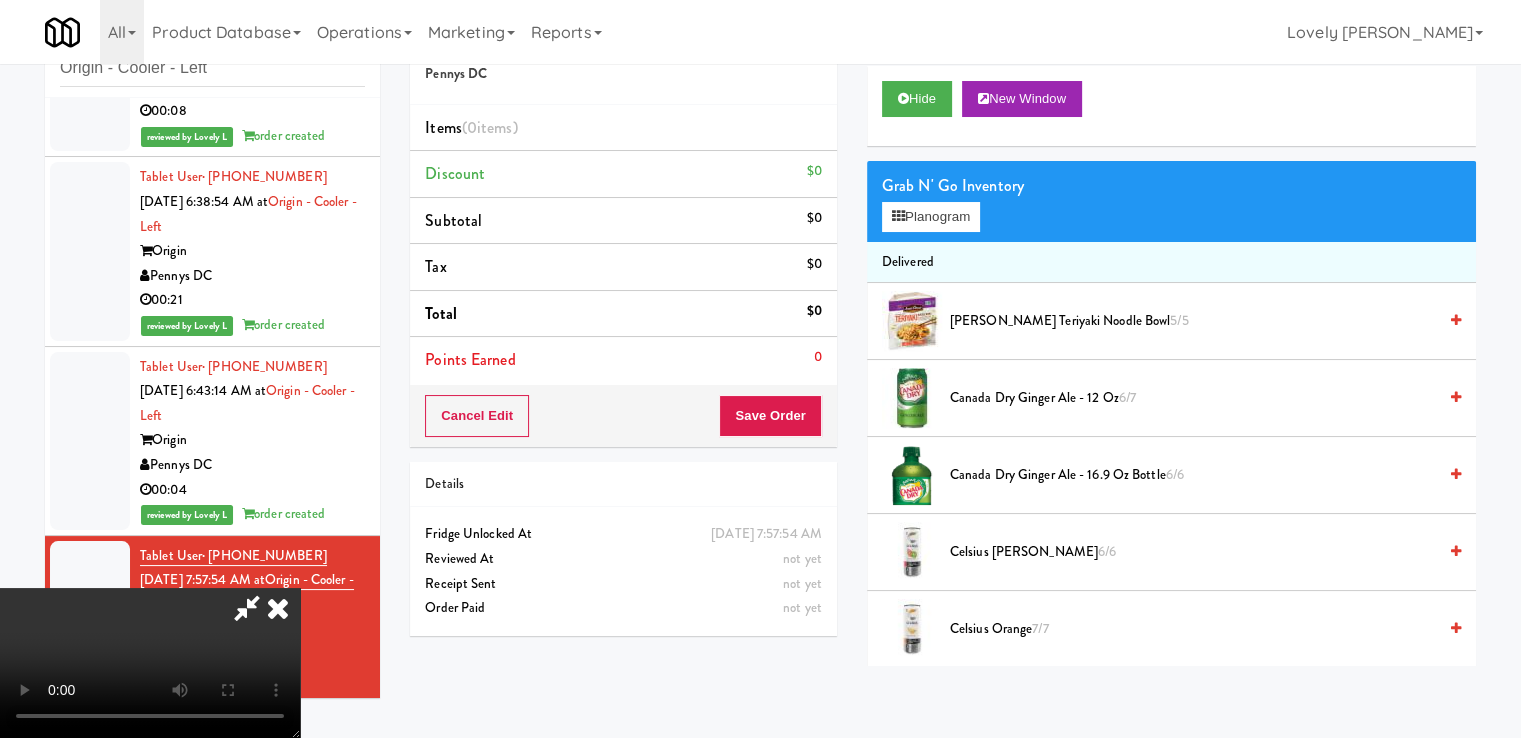 click at bounding box center (278, 608) 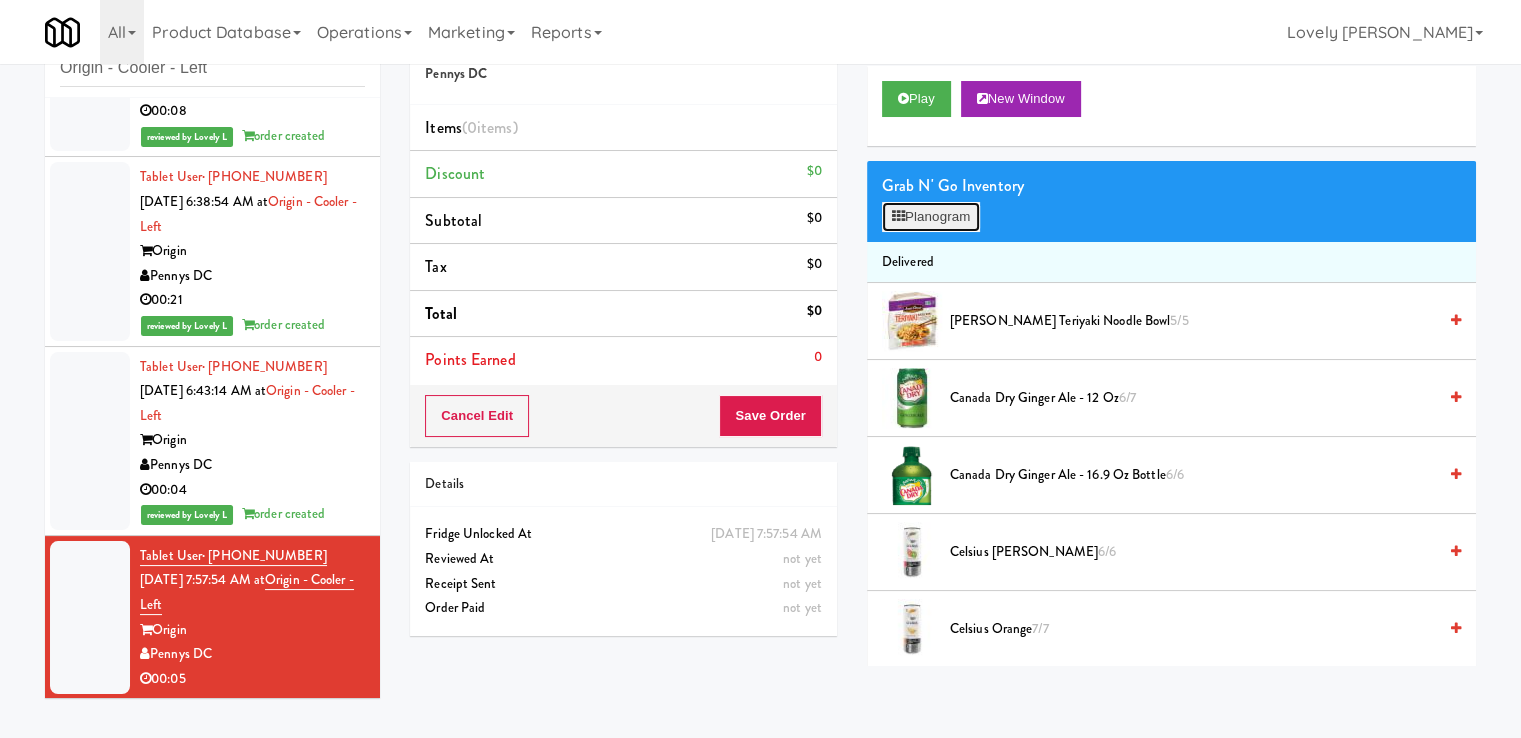 click on "Planogram" at bounding box center [931, 217] 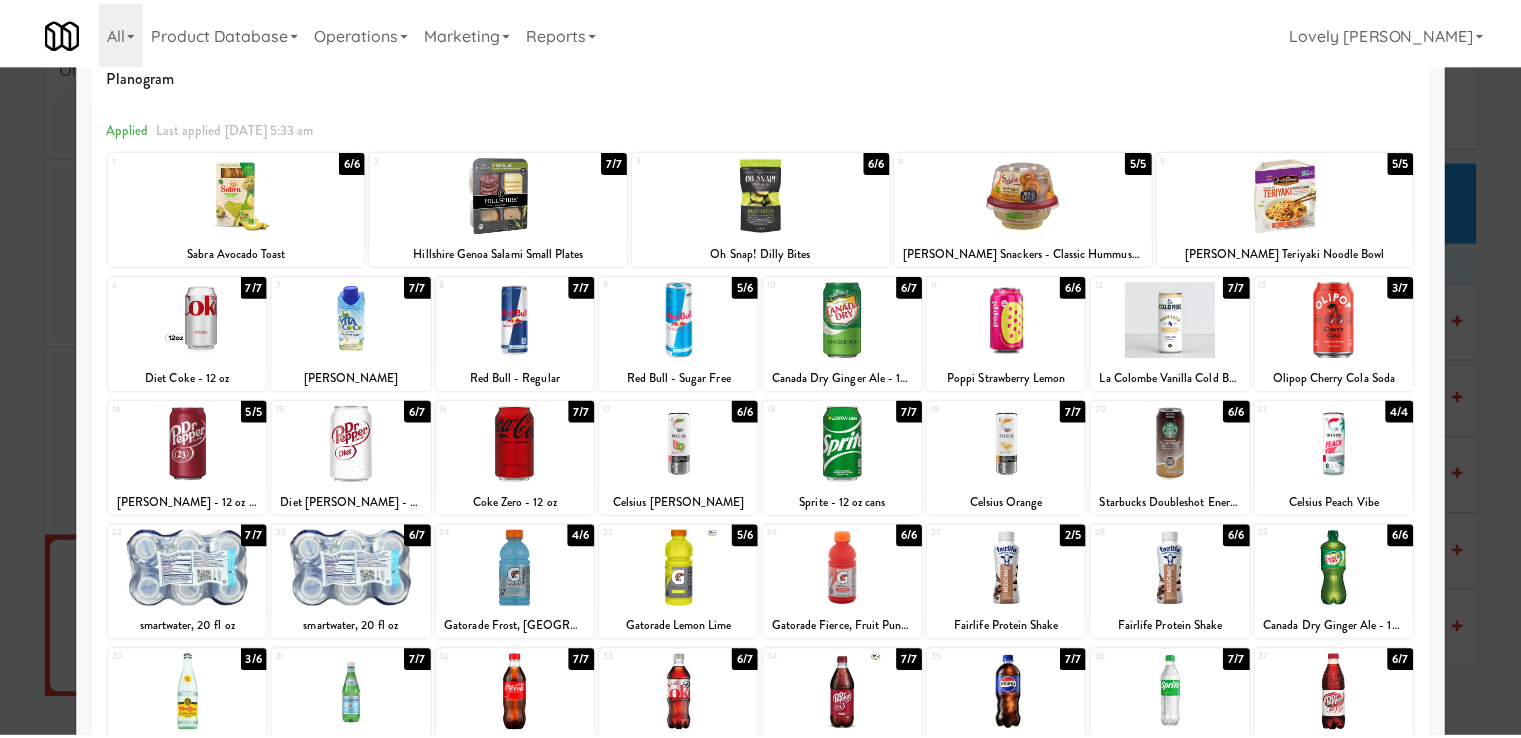 scroll, scrollTop: 200, scrollLeft: 0, axis: vertical 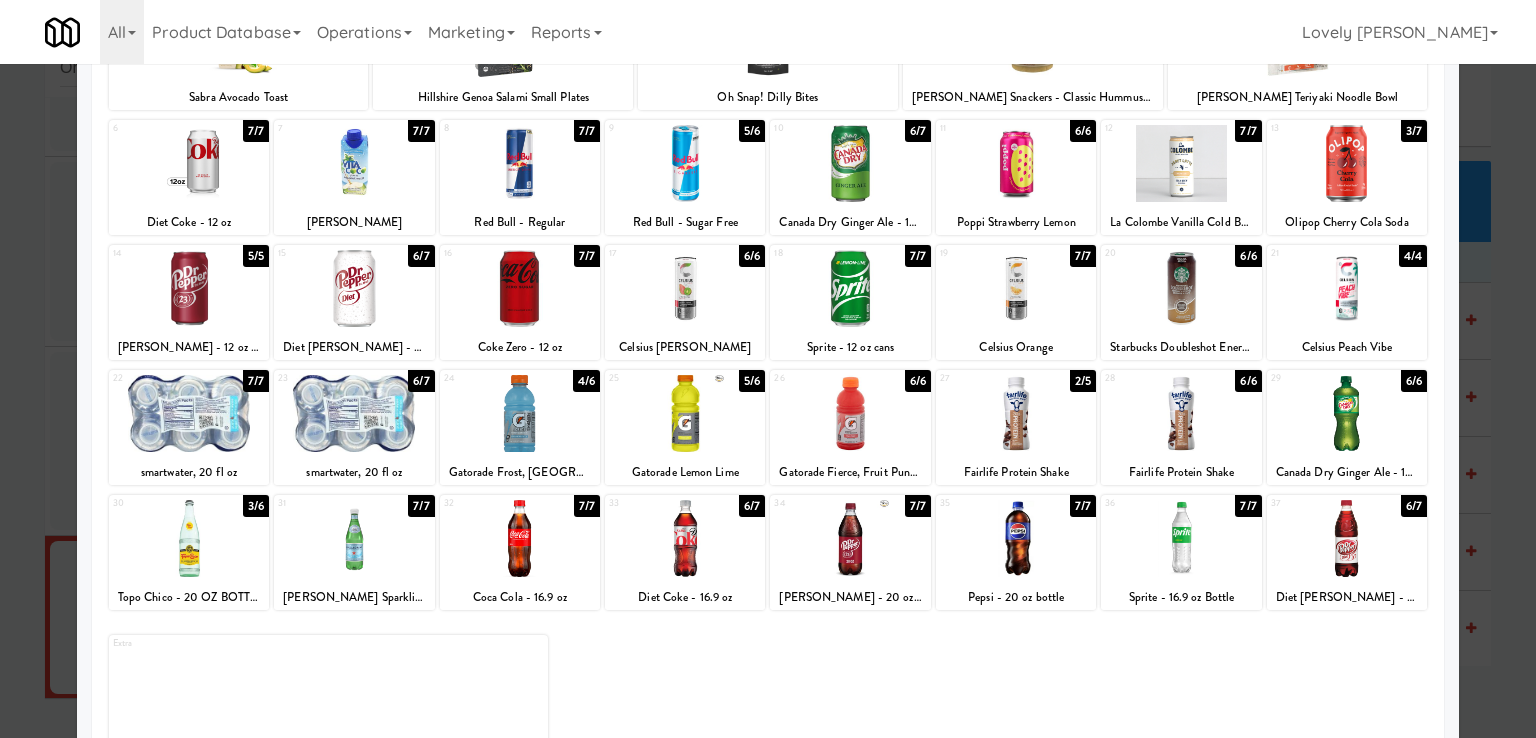 click at bounding box center (189, 538) 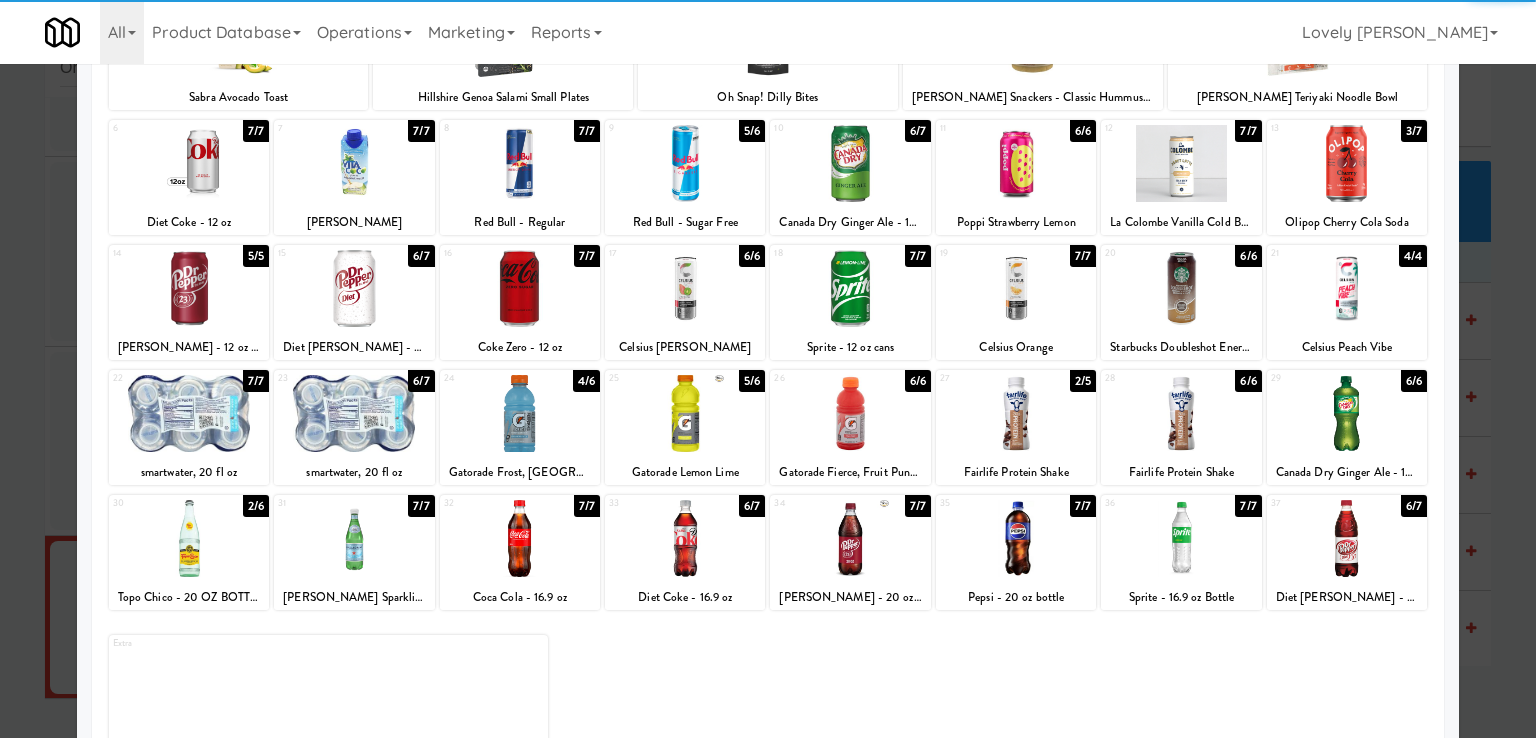 click at bounding box center [768, 369] 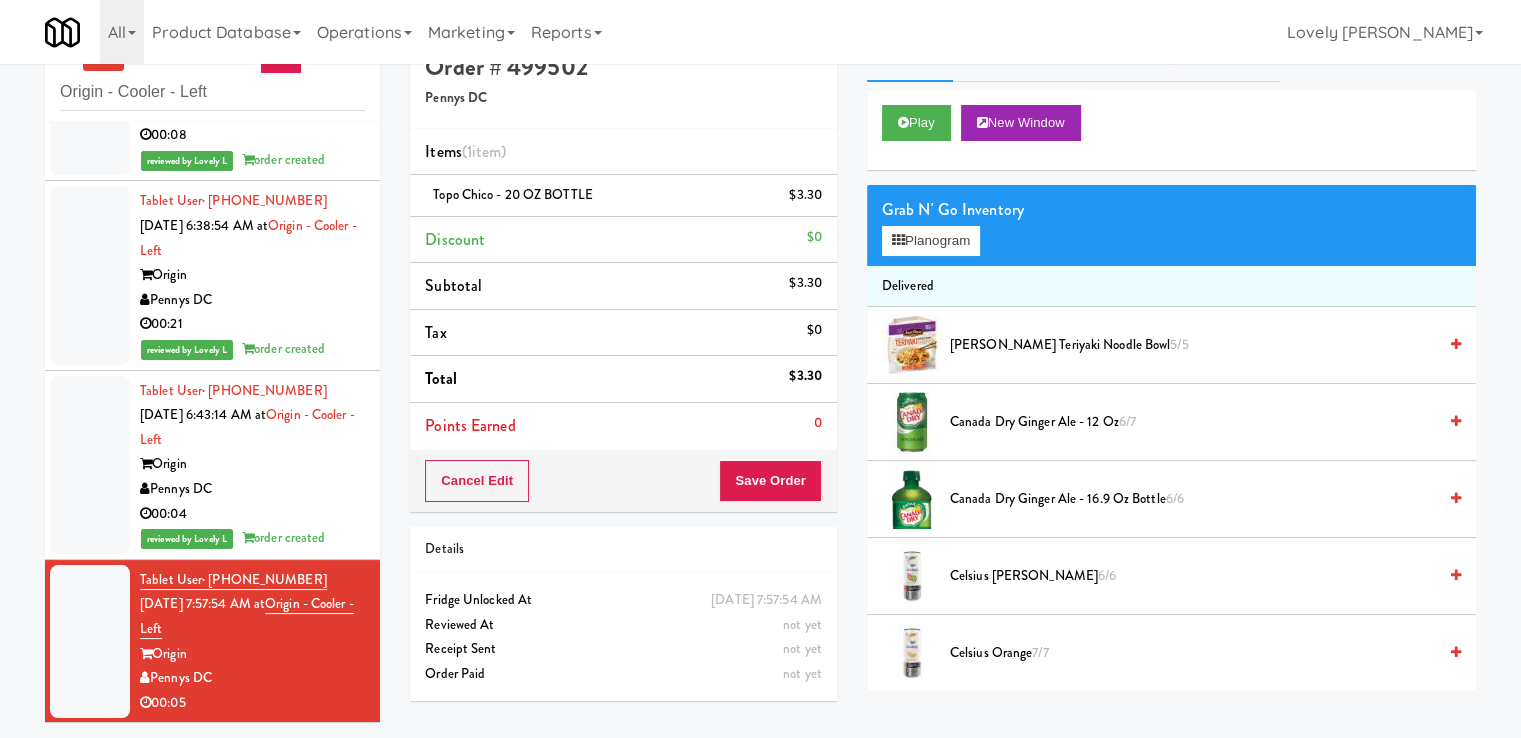 scroll, scrollTop: 0, scrollLeft: 0, axis: both 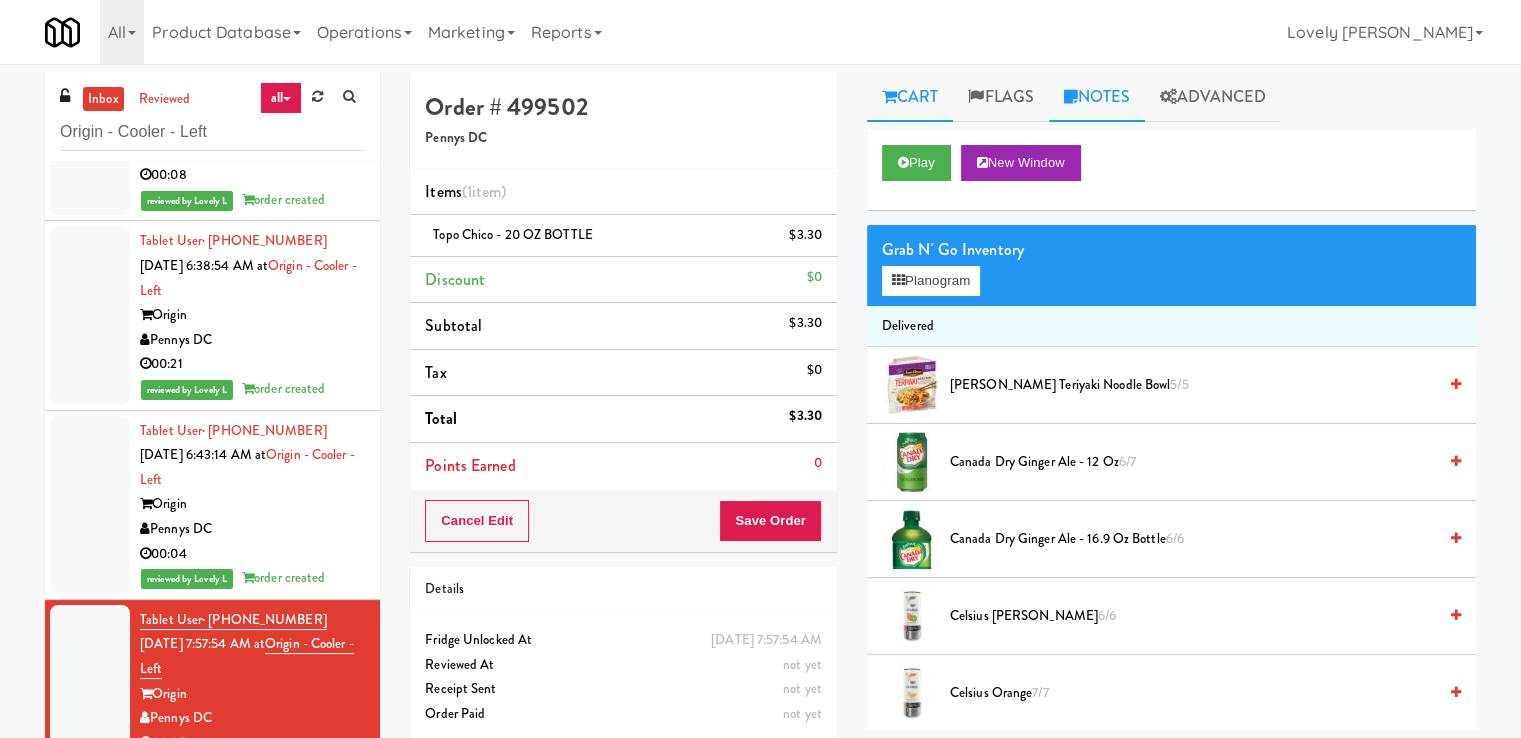 click at bounding box center [1071, 96] 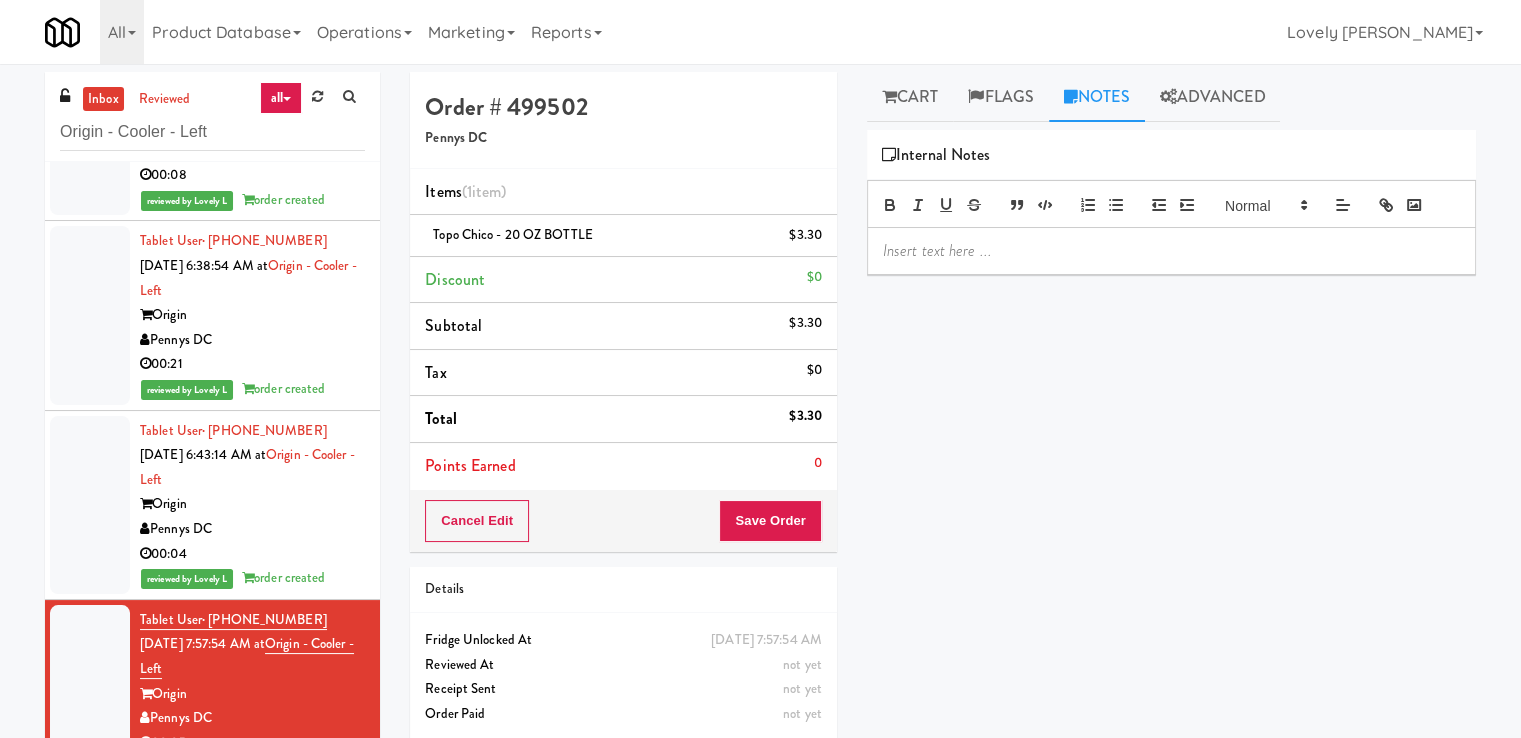 click at bounding box center (1171, 251) 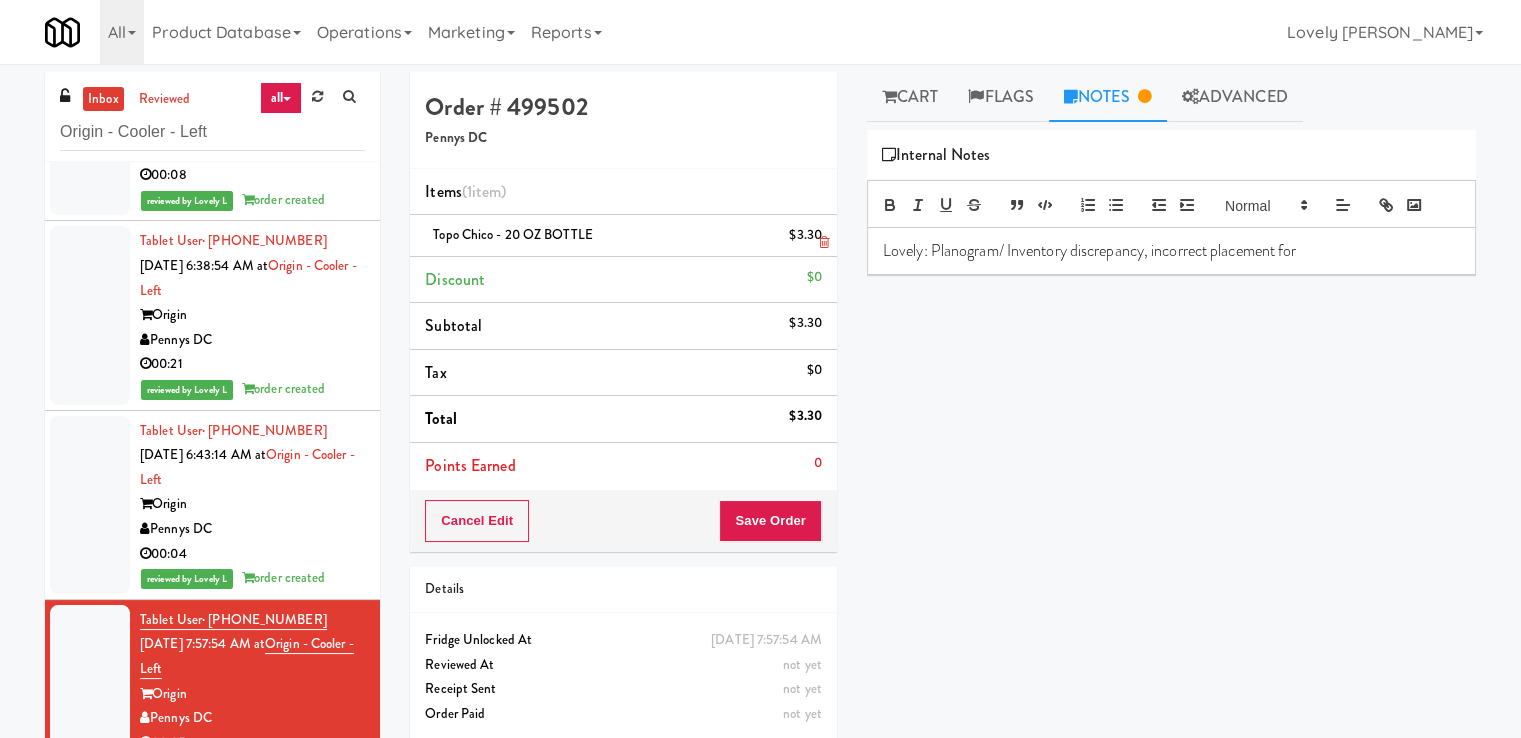 drag, startPoint x: 621, startPoint y: 240, endPoint x: 429, endPoint y: 226, distance: 192.50974 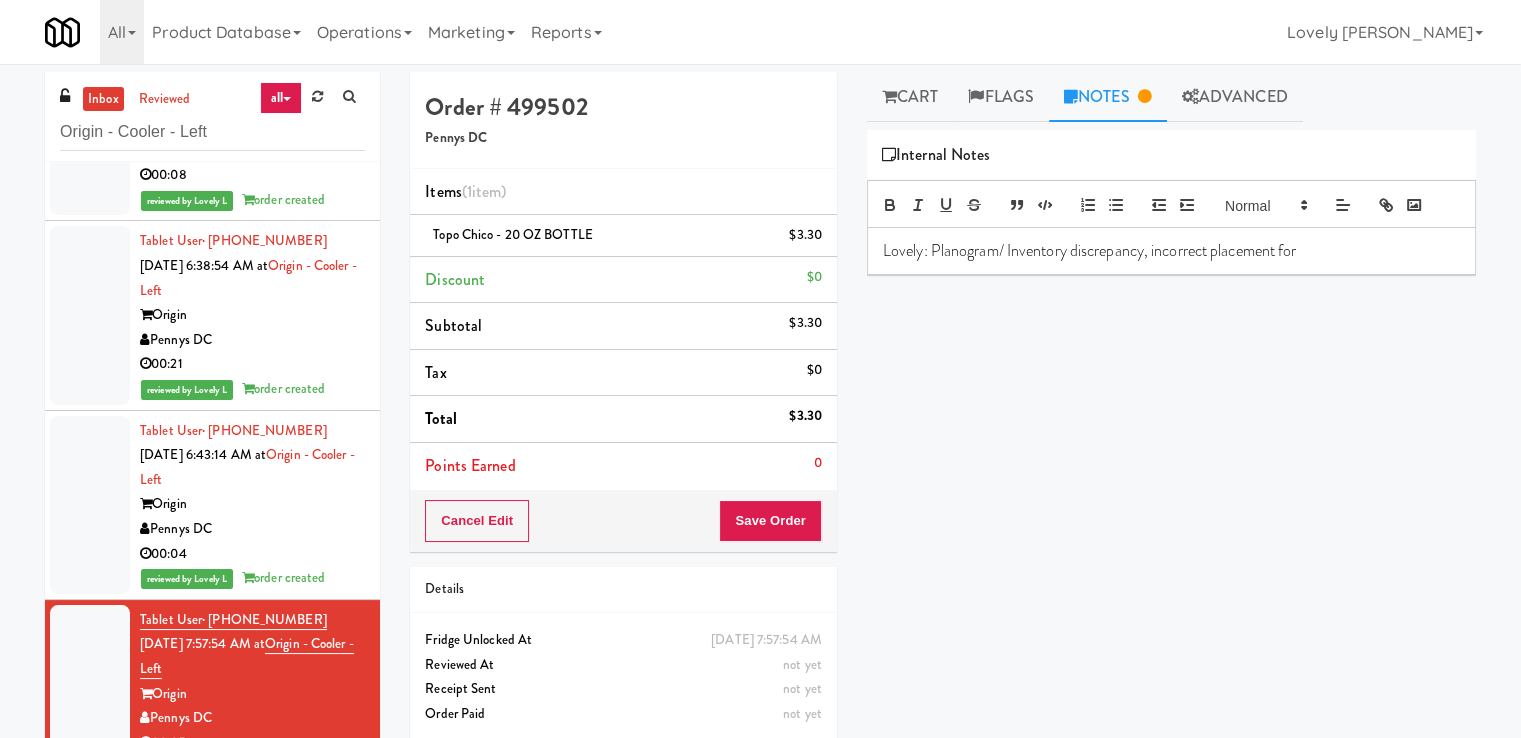 click on "Lovely: Planogram/ Inventory discrepancy, incorrect placement for" at bounding box center (1171, 251) 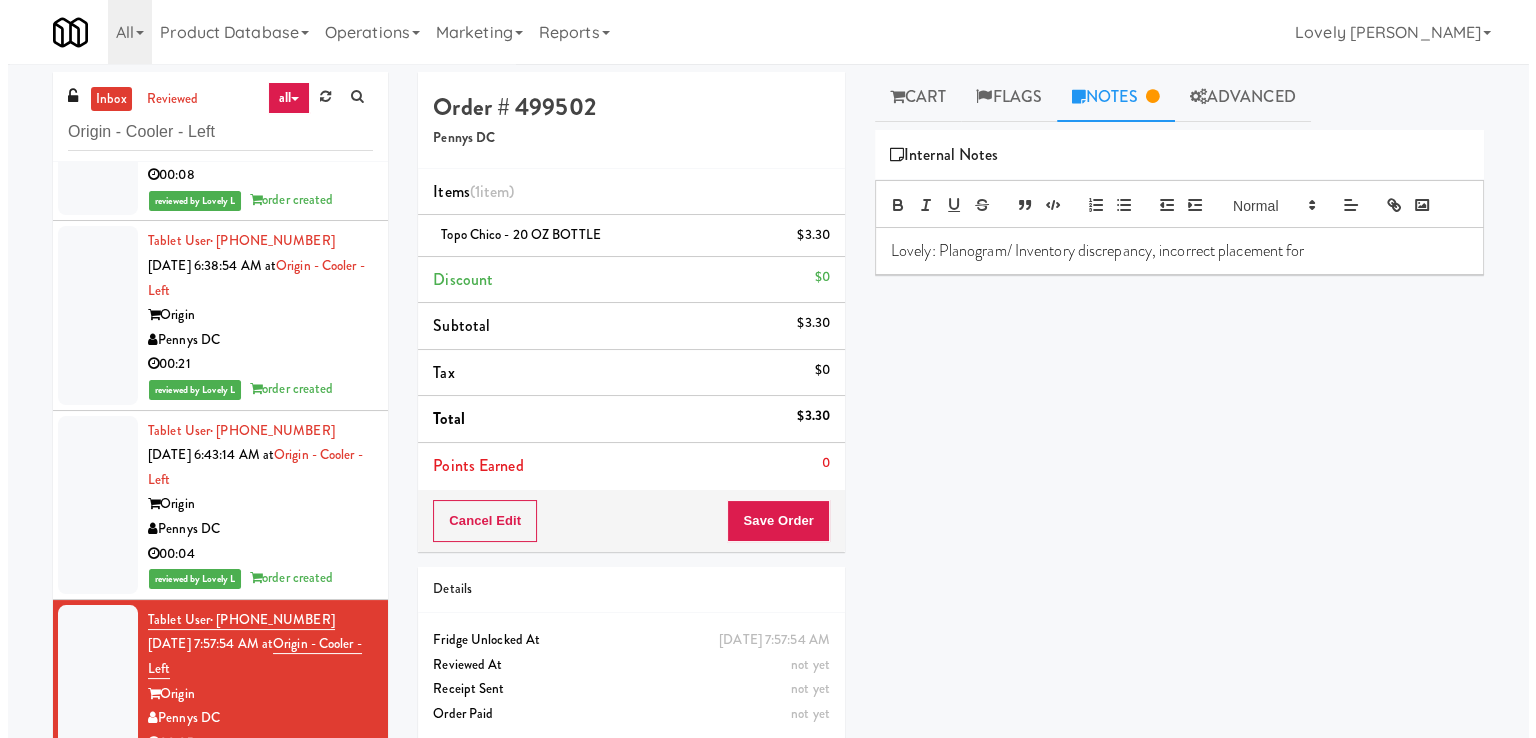 scroll, scrollTop: 0, scrollLeft: 0, axis: both 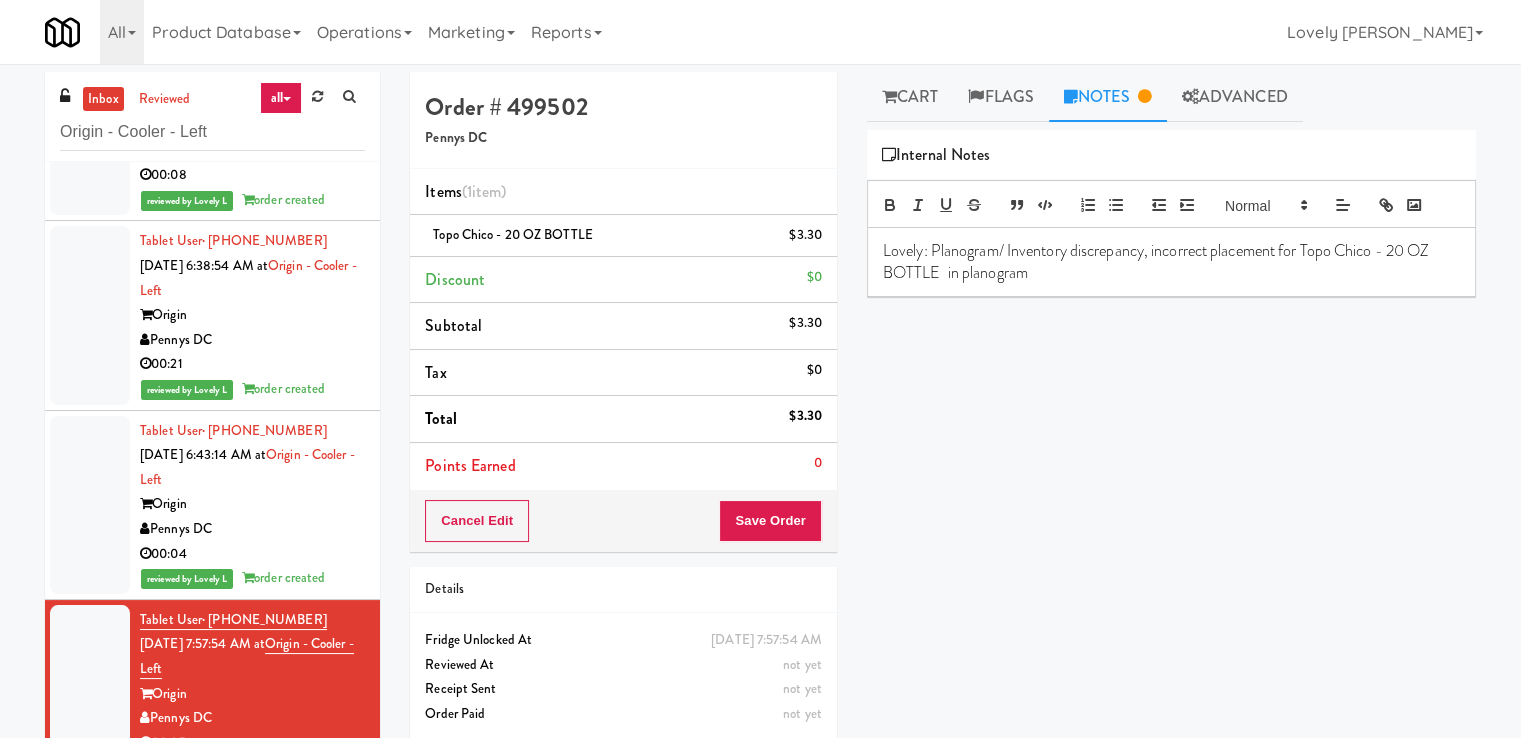 click on "Lovely: Planogram/ Inventory discrepancy, incorrect placement for Topo Chico - 20 OZ BOTTLE  in planogram" at bounding box center (1171, 262) 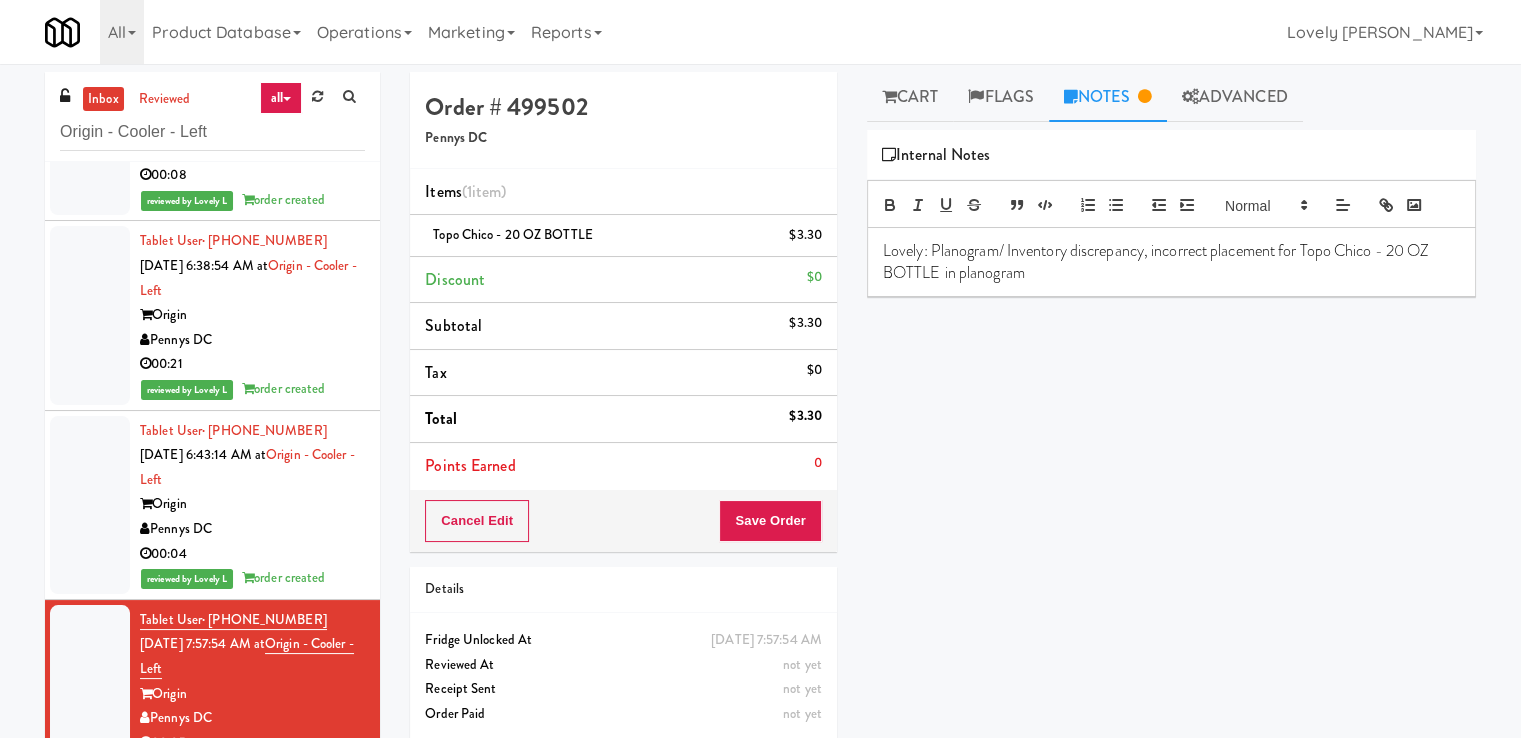 click on "Lovely: Planogram/ Inventory discrepancy, incorrect placement for Topo Chico - 20 OZ BOTTLE in planogram" at bounding box center (1171, 262) 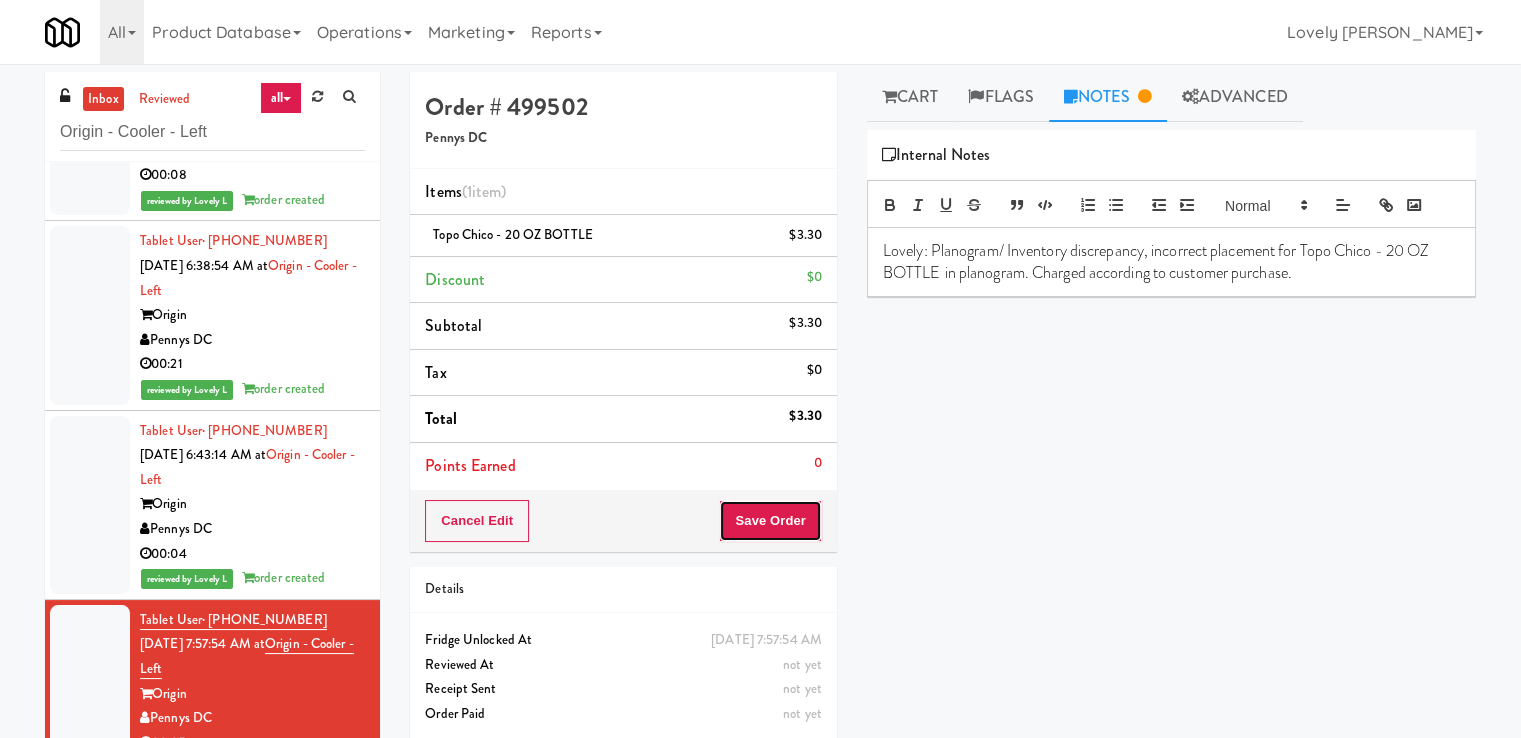 click on "Save Order" at bounding box center (770, 521) 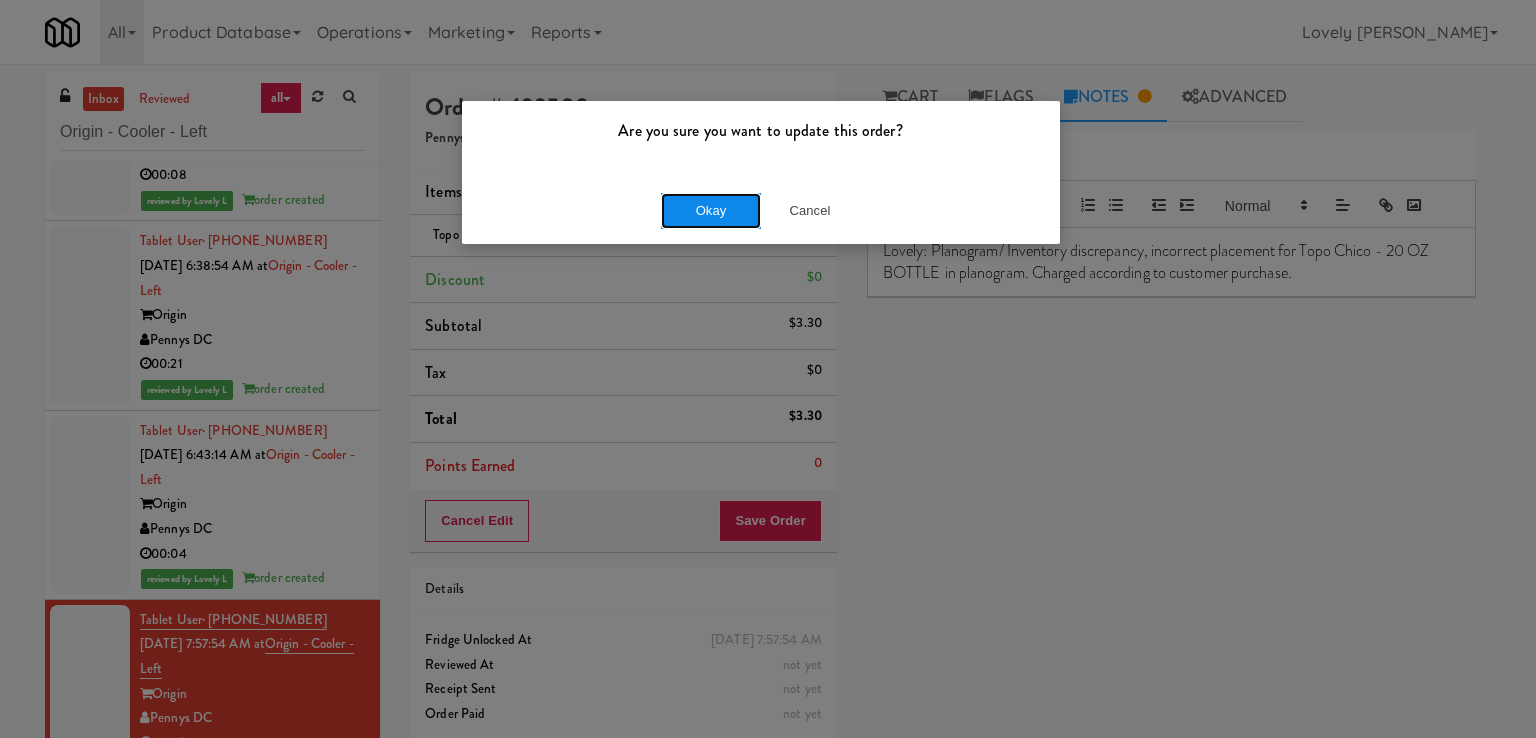 click on "Okay" at bounding box center (711, 211) 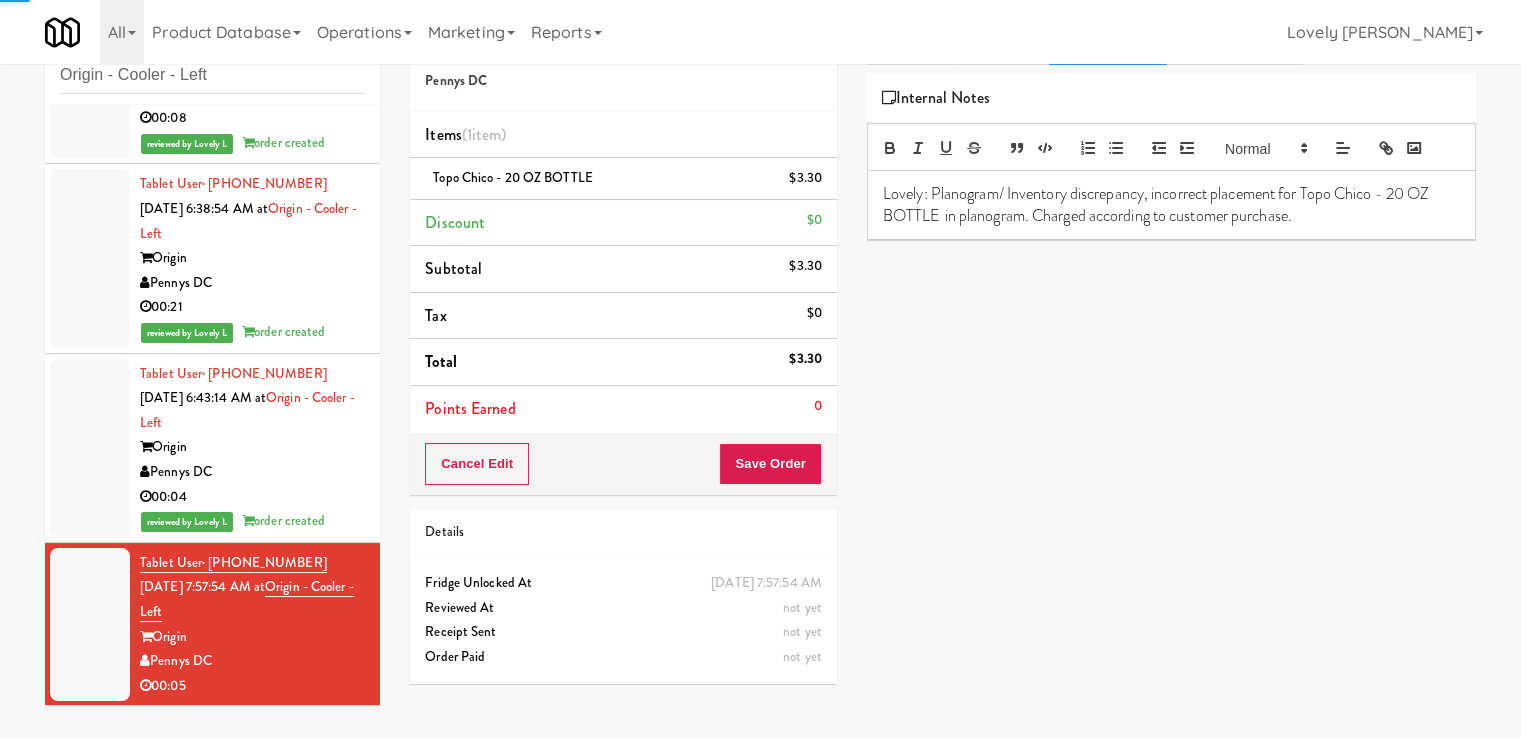scroll, scrollTop: 64, scrollLeft: 0, axis: vertical 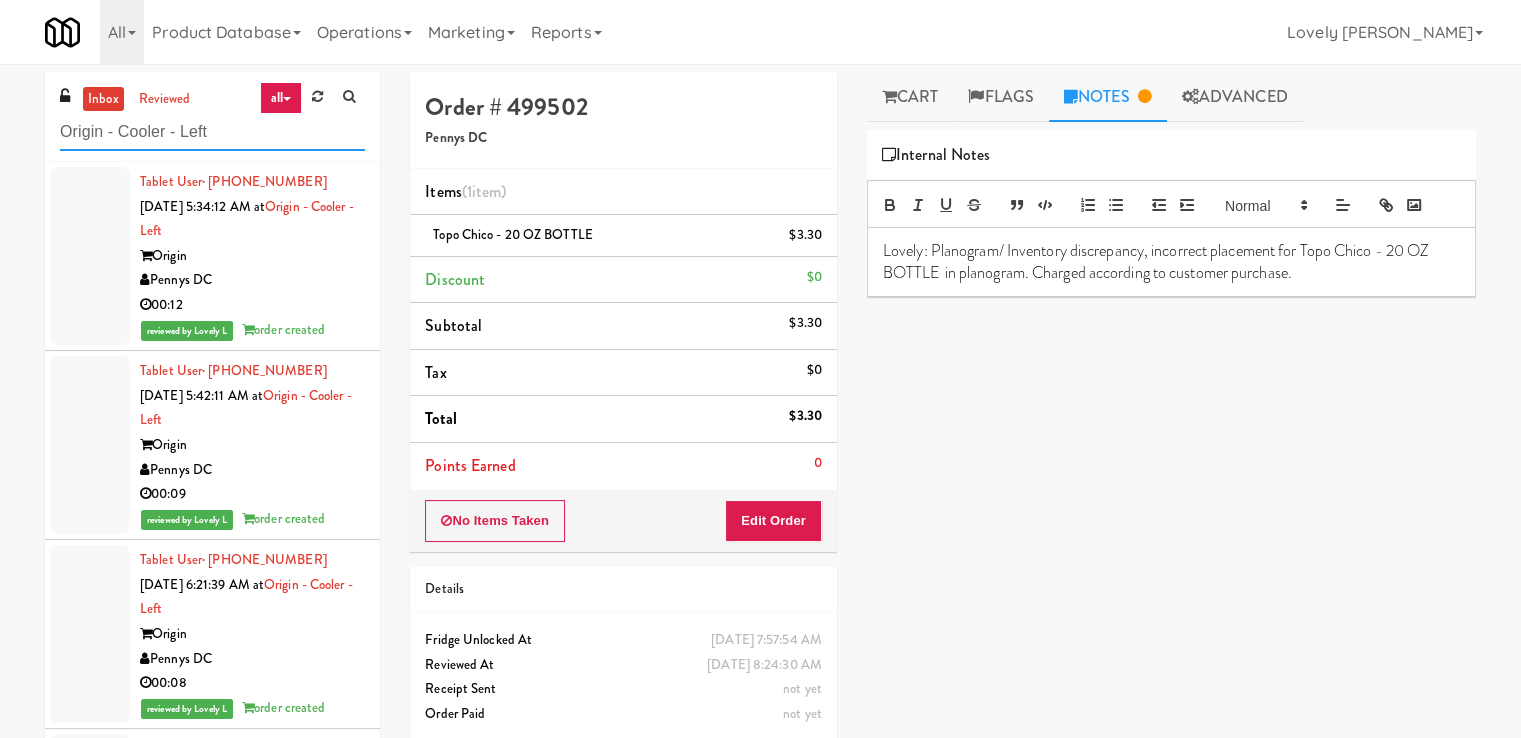click on "Origin - Cooler - Left" at bounding box center (212, 132) 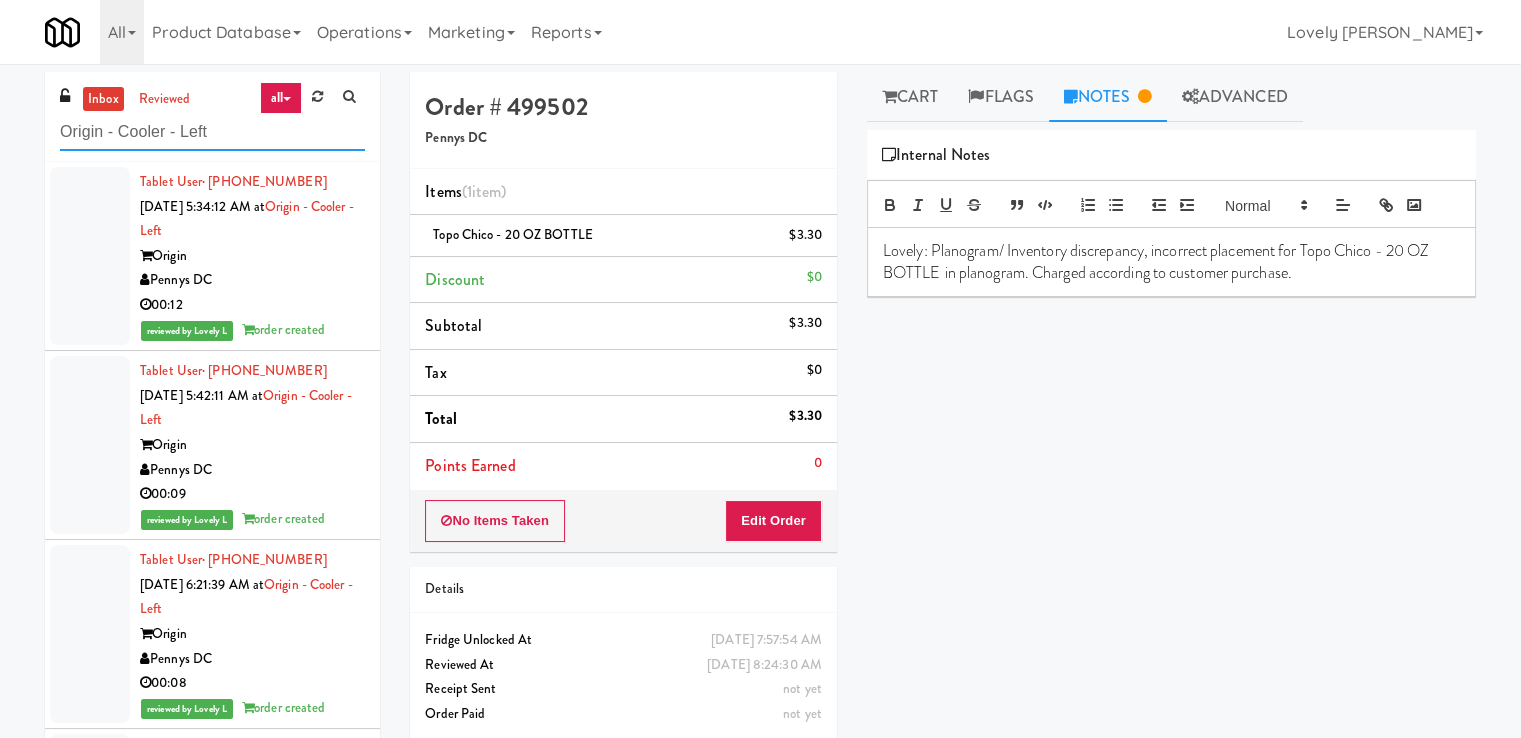 click on "Origin - Cooler - Left" at bounding box center (212, 132) 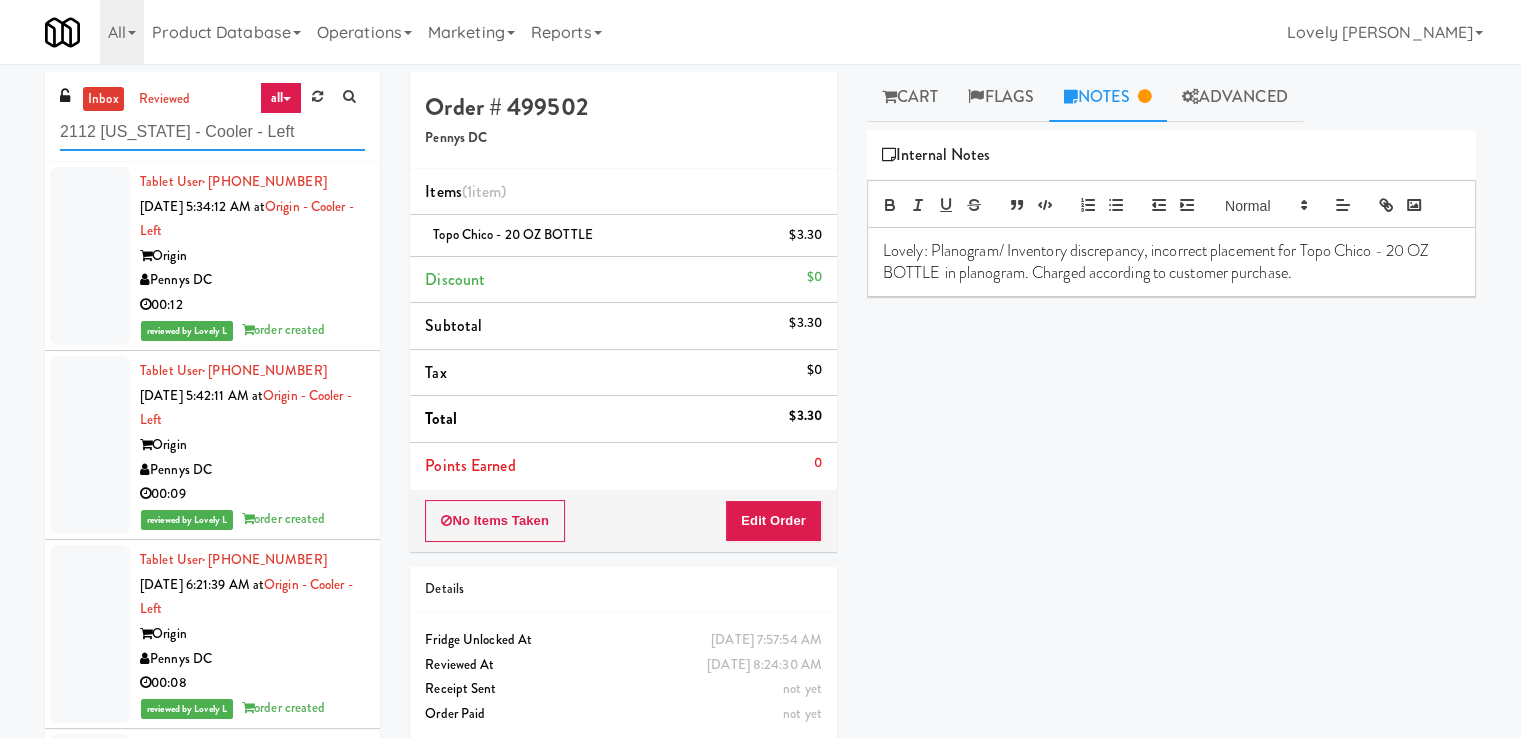 type on "2112 [US_STATE] - Cooler - Left" 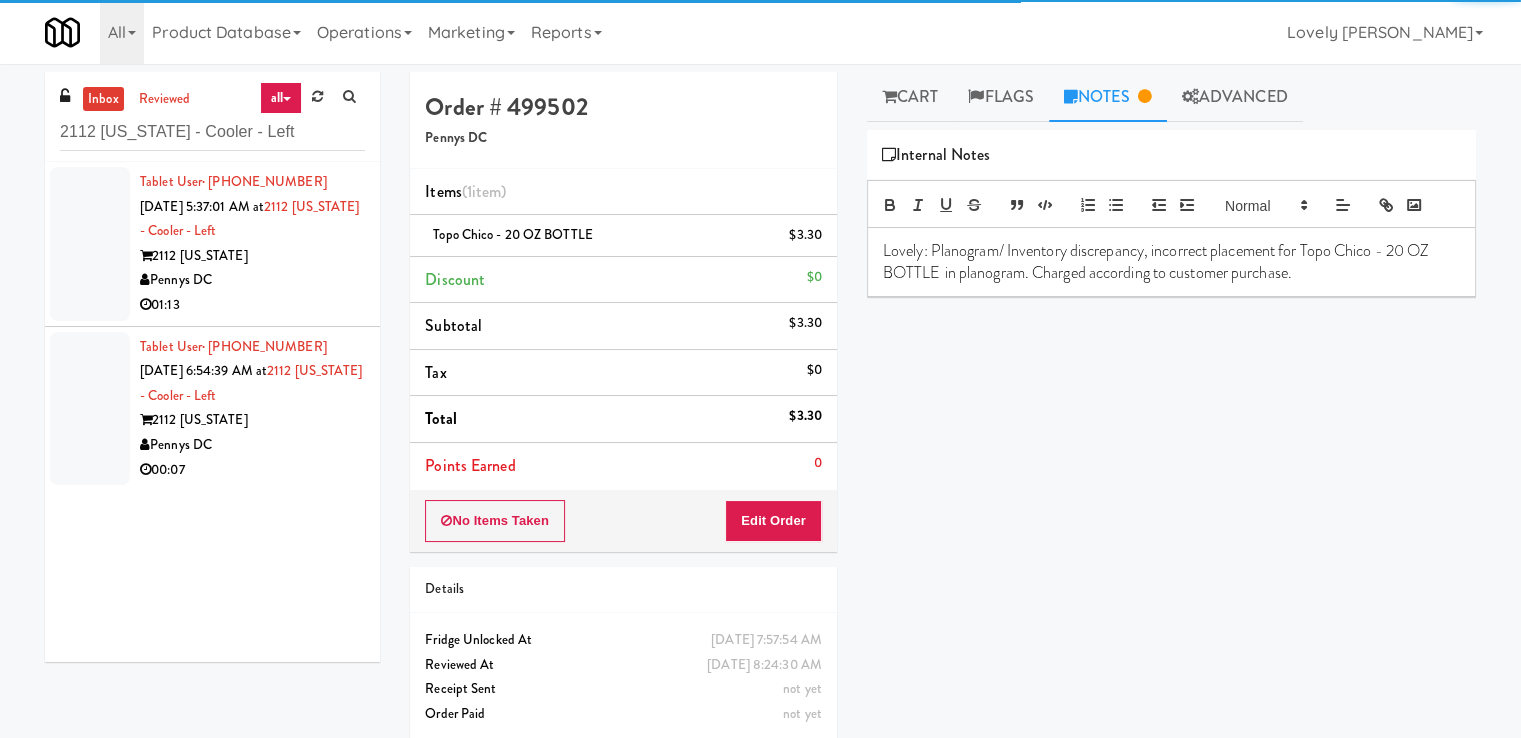 click on "Pennys DC" at bounding box center [252, 280] 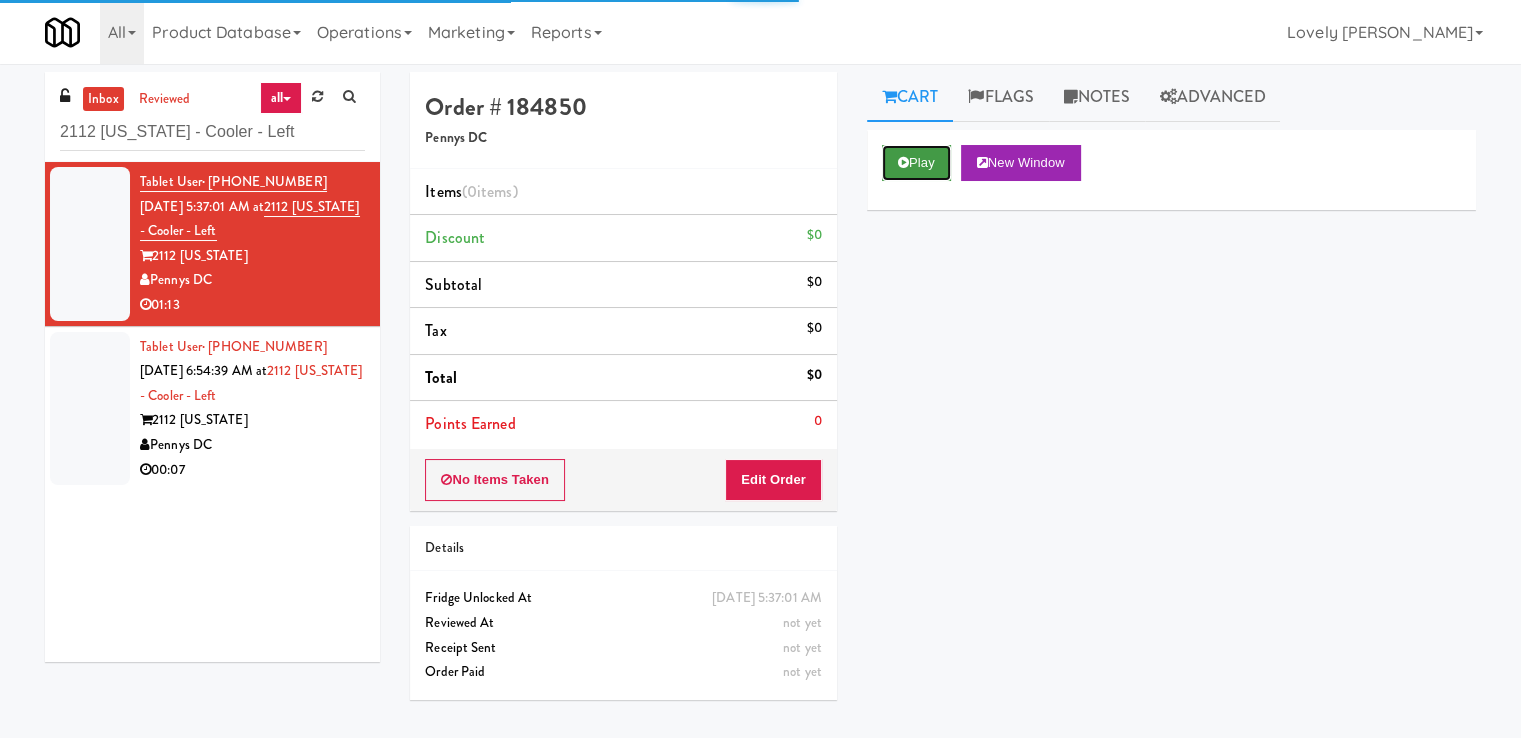 click on "Play" at bounding box center (916, 163) 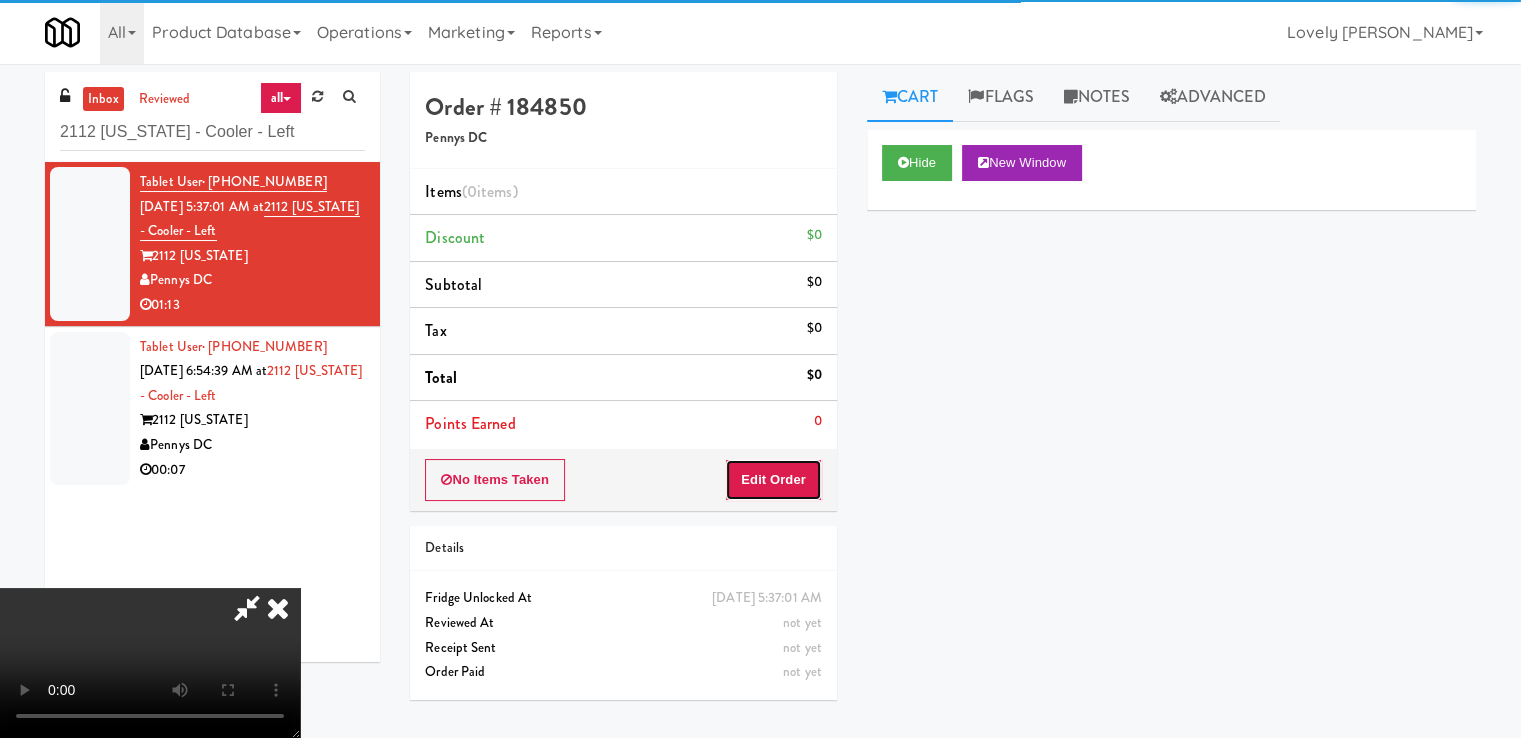 click on "Edit Order" at bounding box center [773, 480] 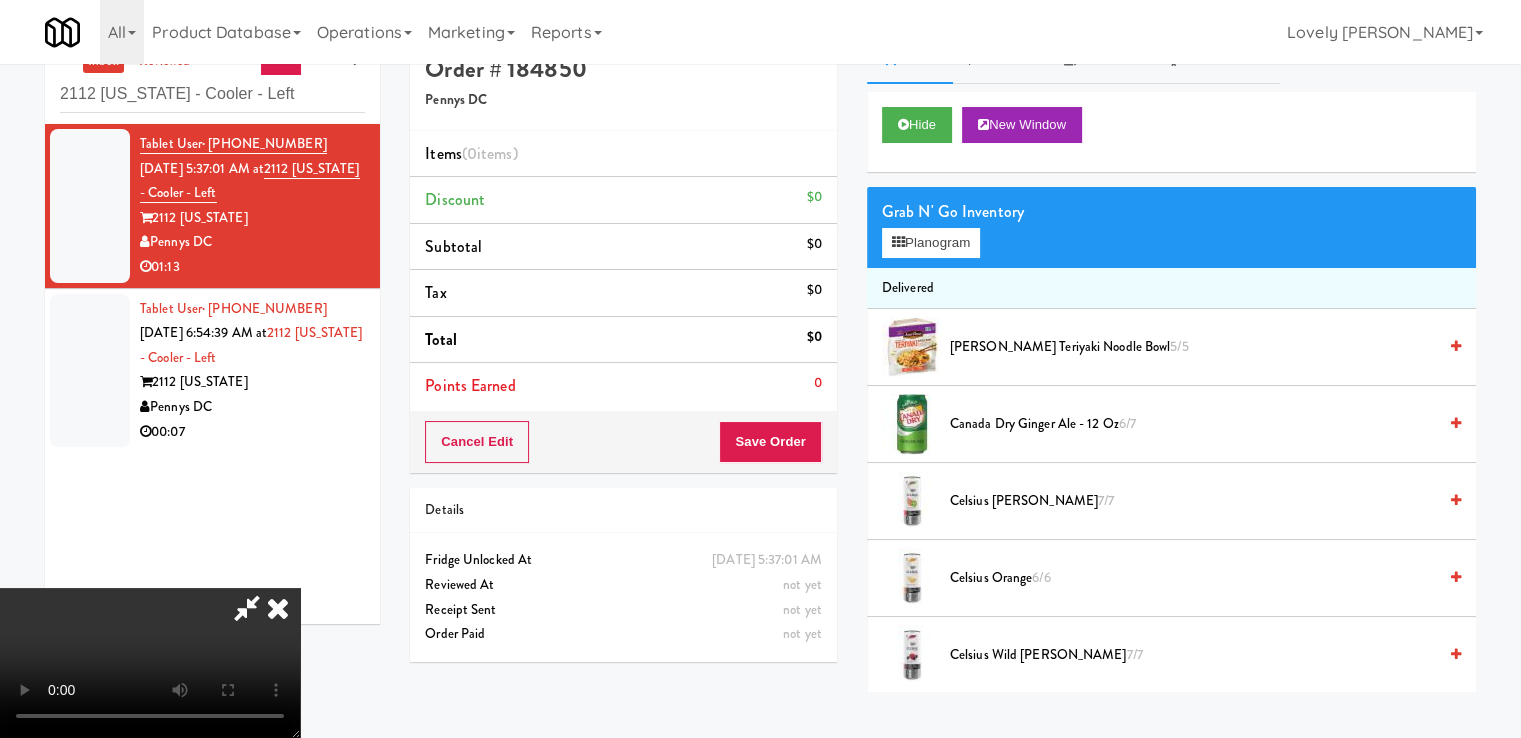 scroll, scrollTop: 64, scrollLeft: 0, axis: vertical 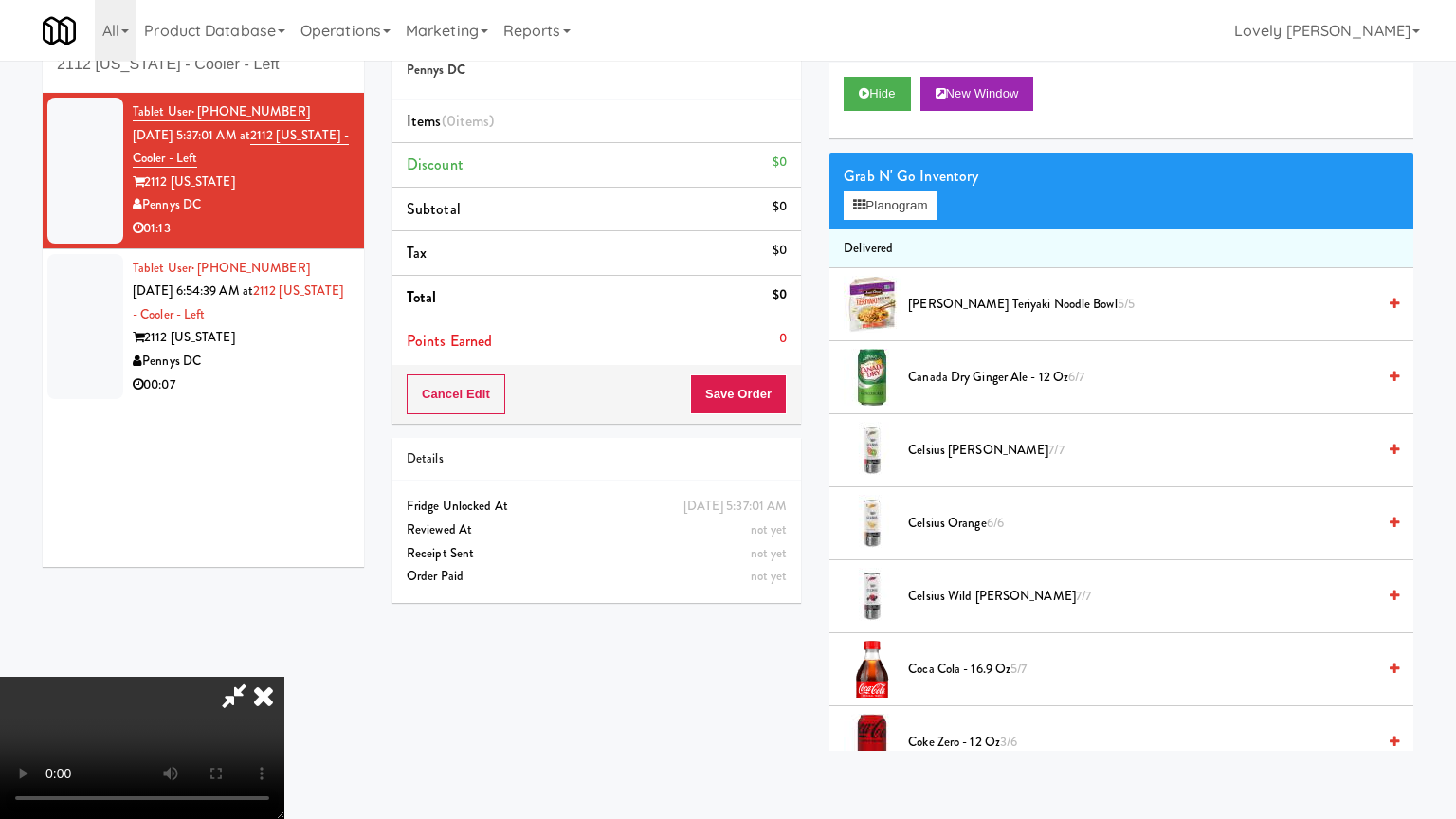 type 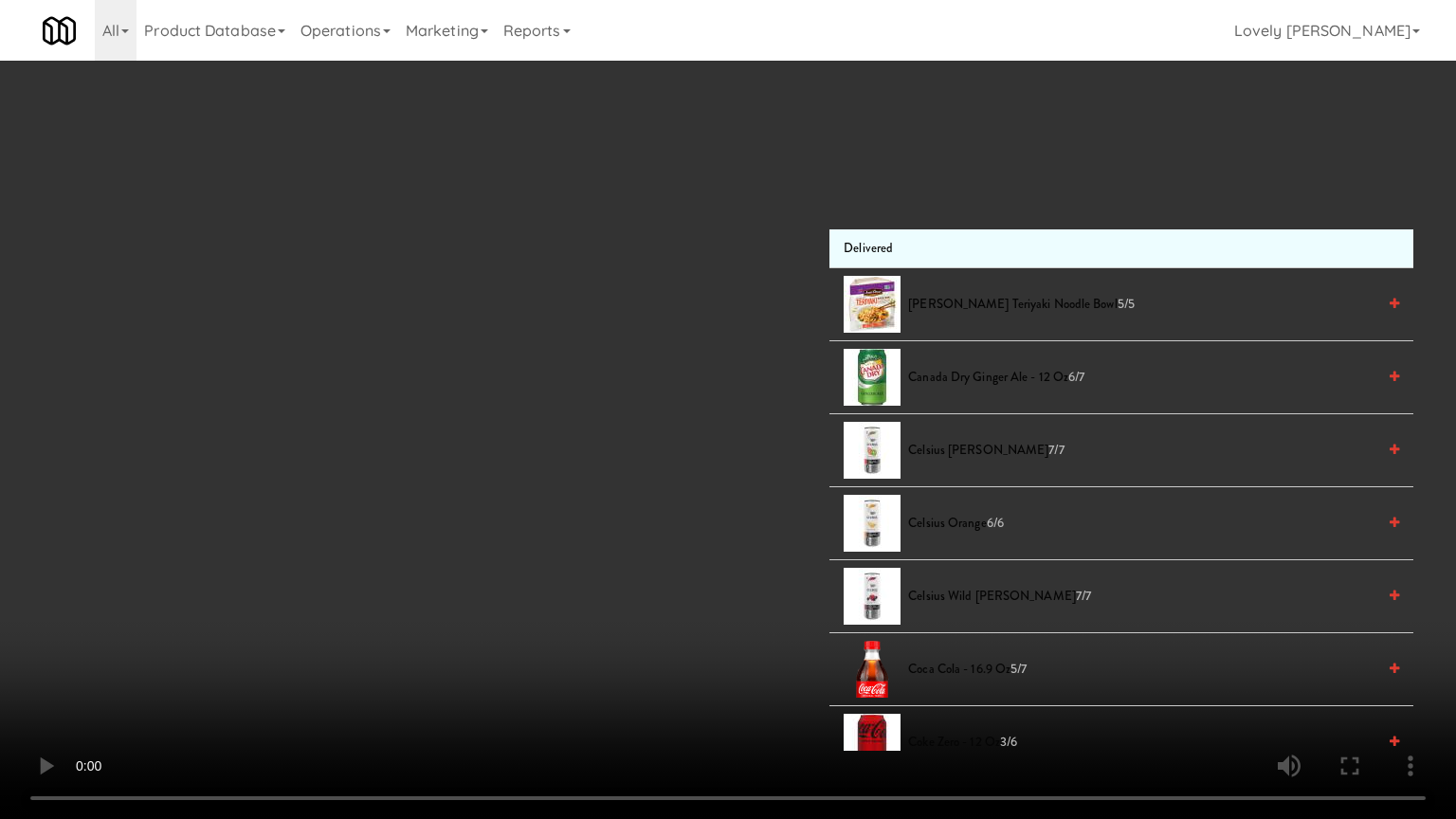 click at bounding box center (728, 410) 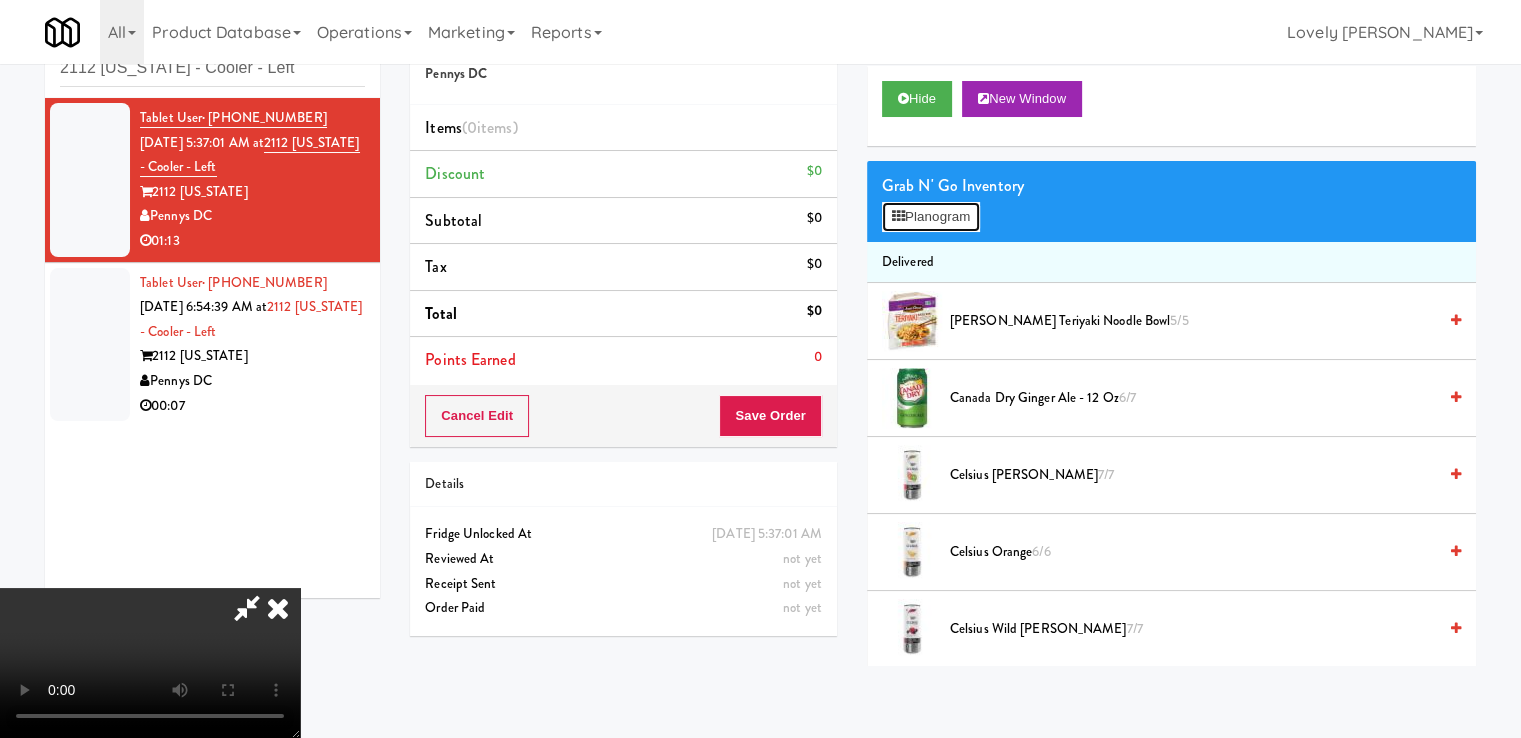 drag, startPoint x: 951, startPoint y: 225, endPoint x: 939, endPoint y: 268, distance: 44.64303 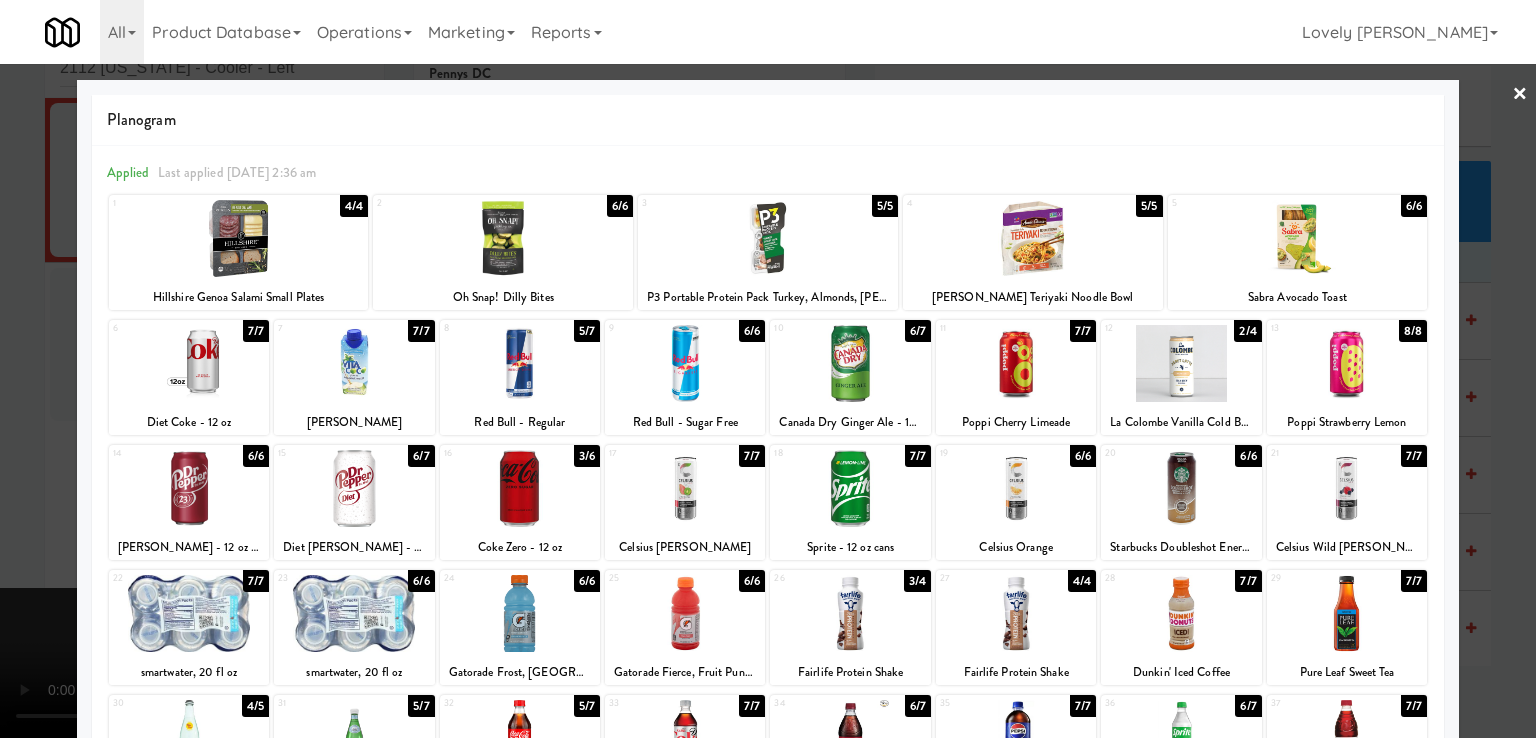 click at bounding box center (1181, 488) 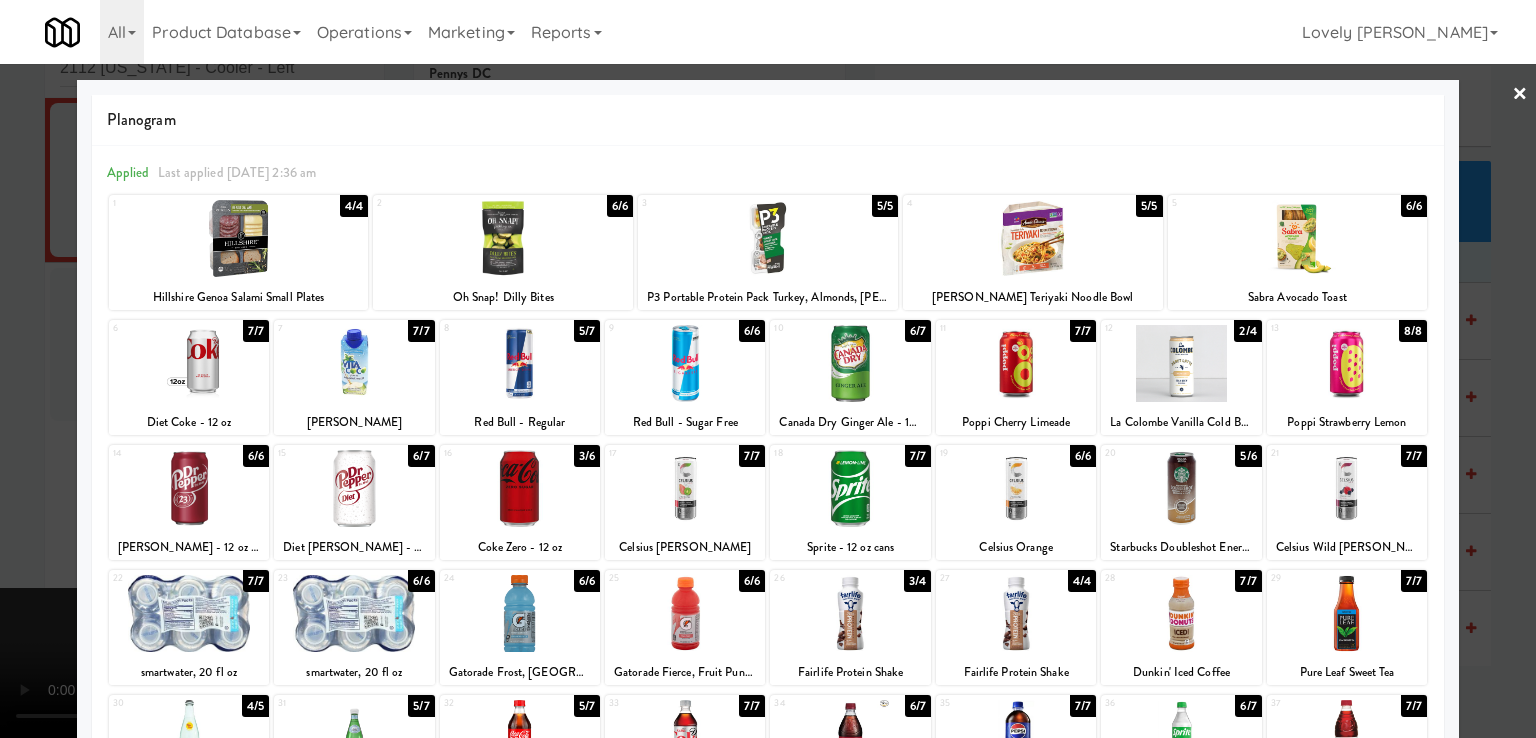 click at bounding box center [520, 363] 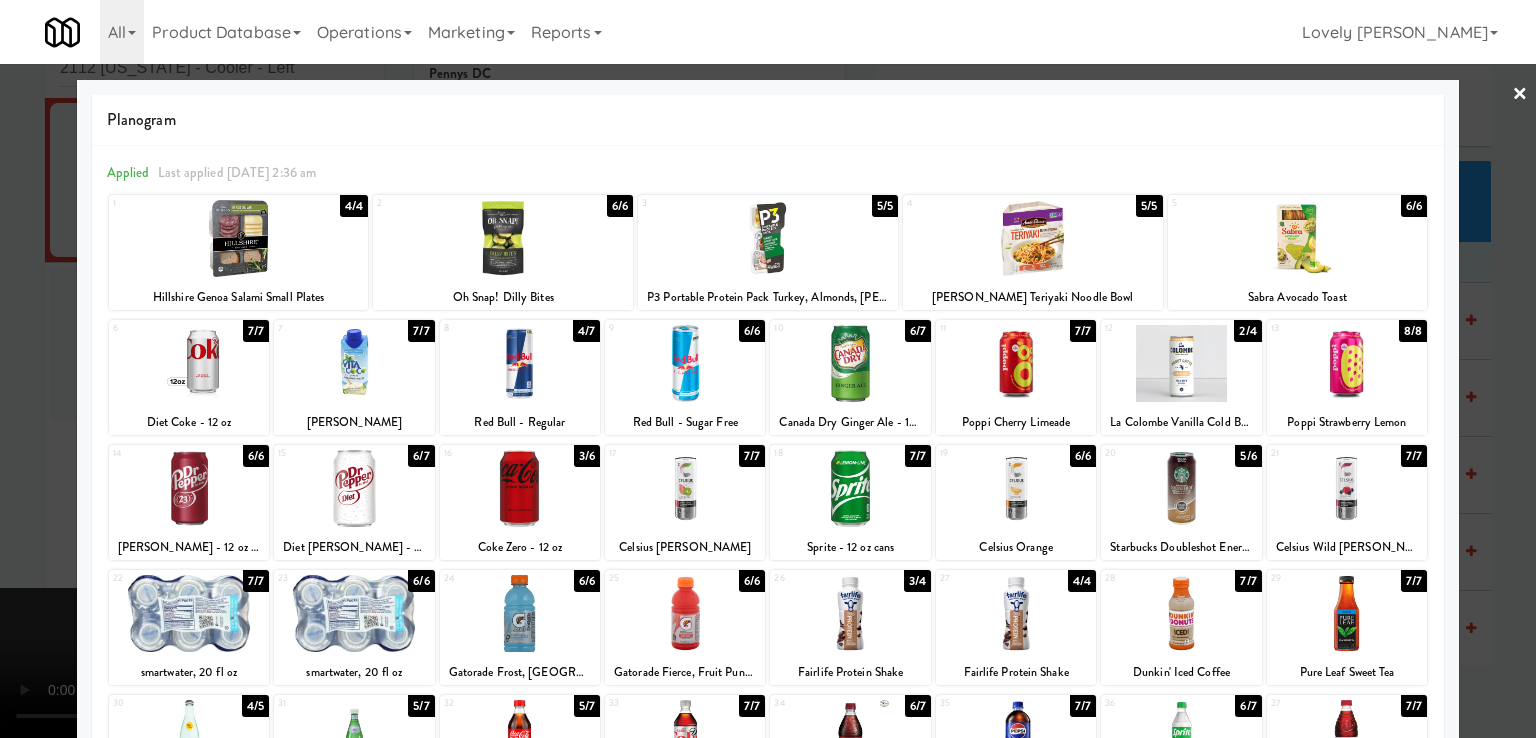 click at bounding box center (768, 369) 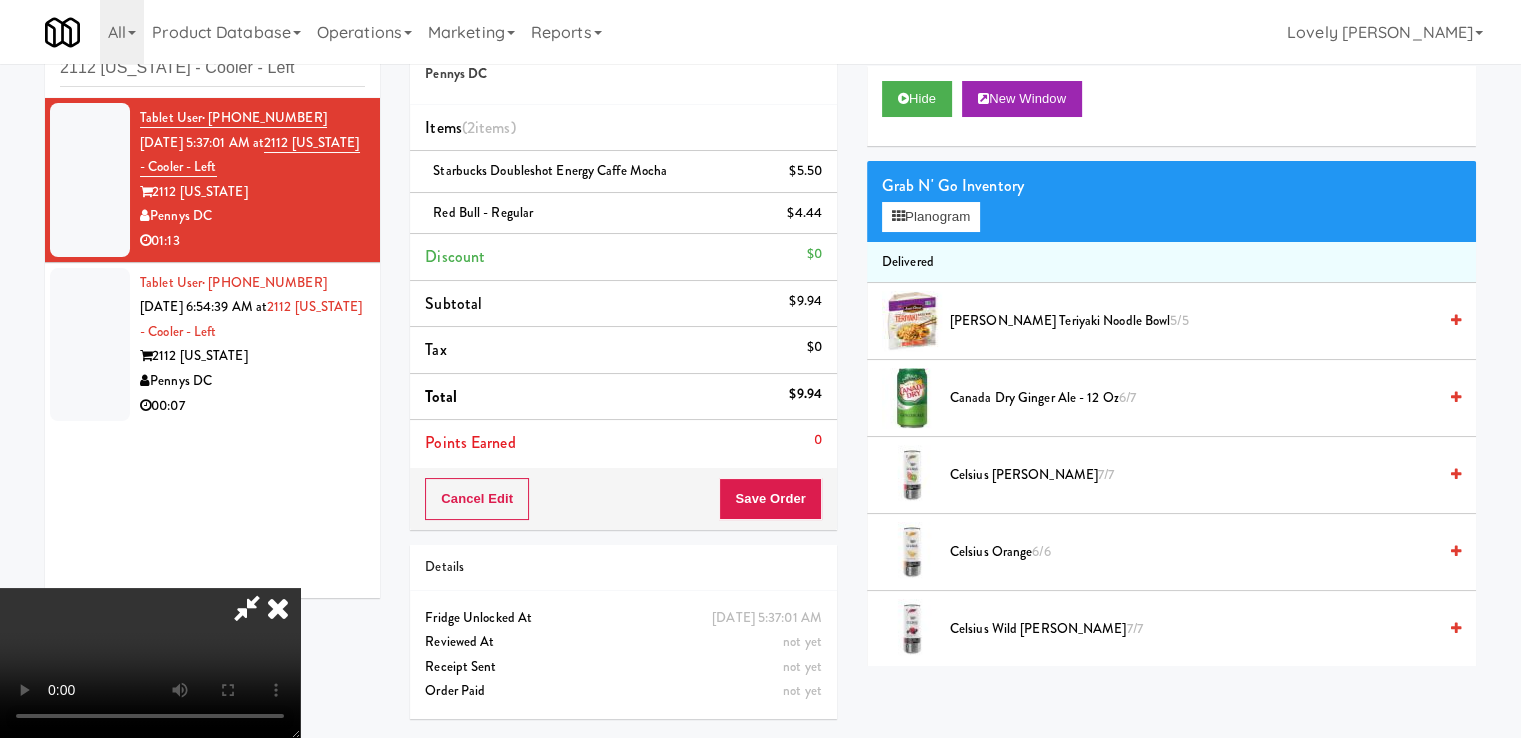 click at bounding box center (247, 608) 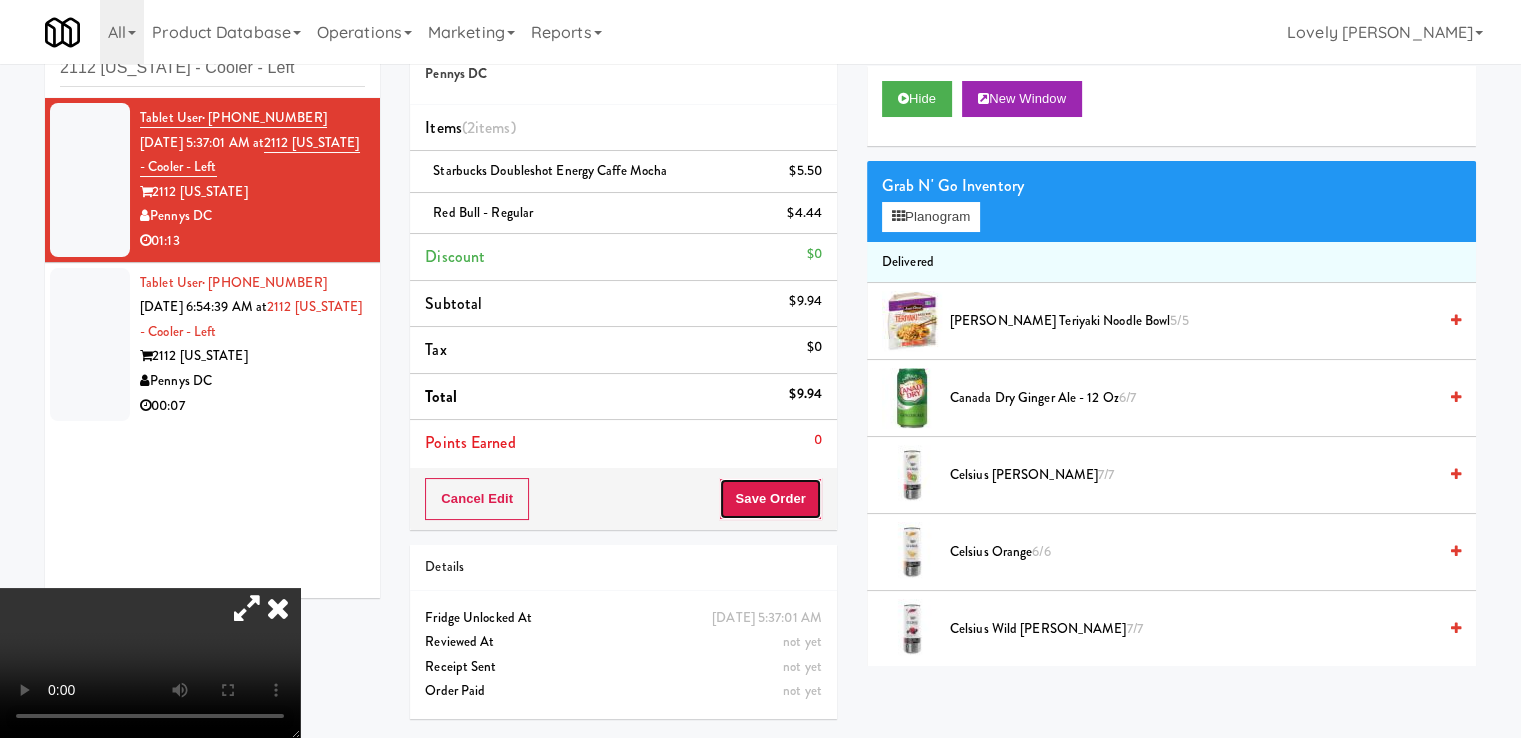 click on "Save Order" at bounding box center (770, 499) 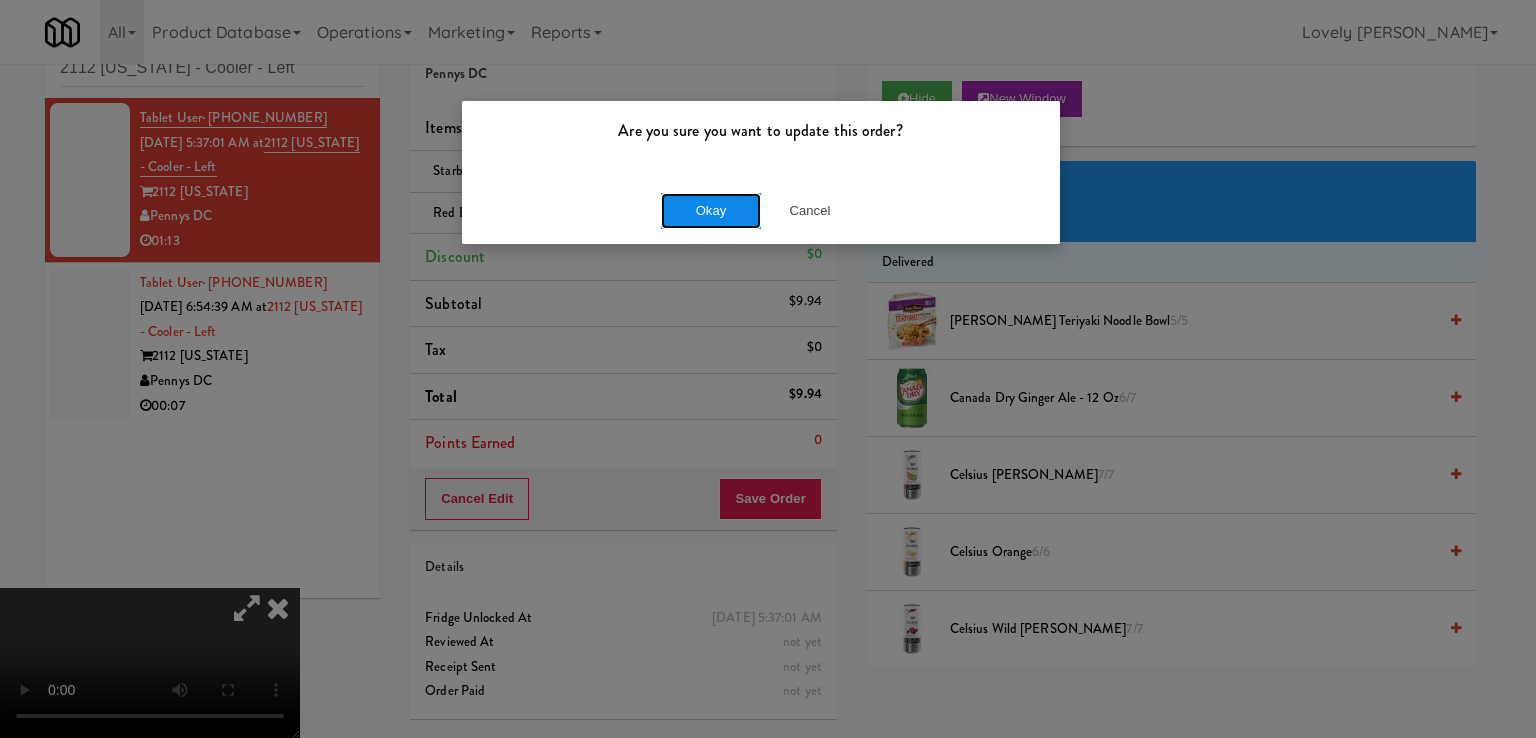 drag, startPoint x: 752, startPoint y: 215, endPoint x: 660, endPoint y: 266, distance: 105.1903 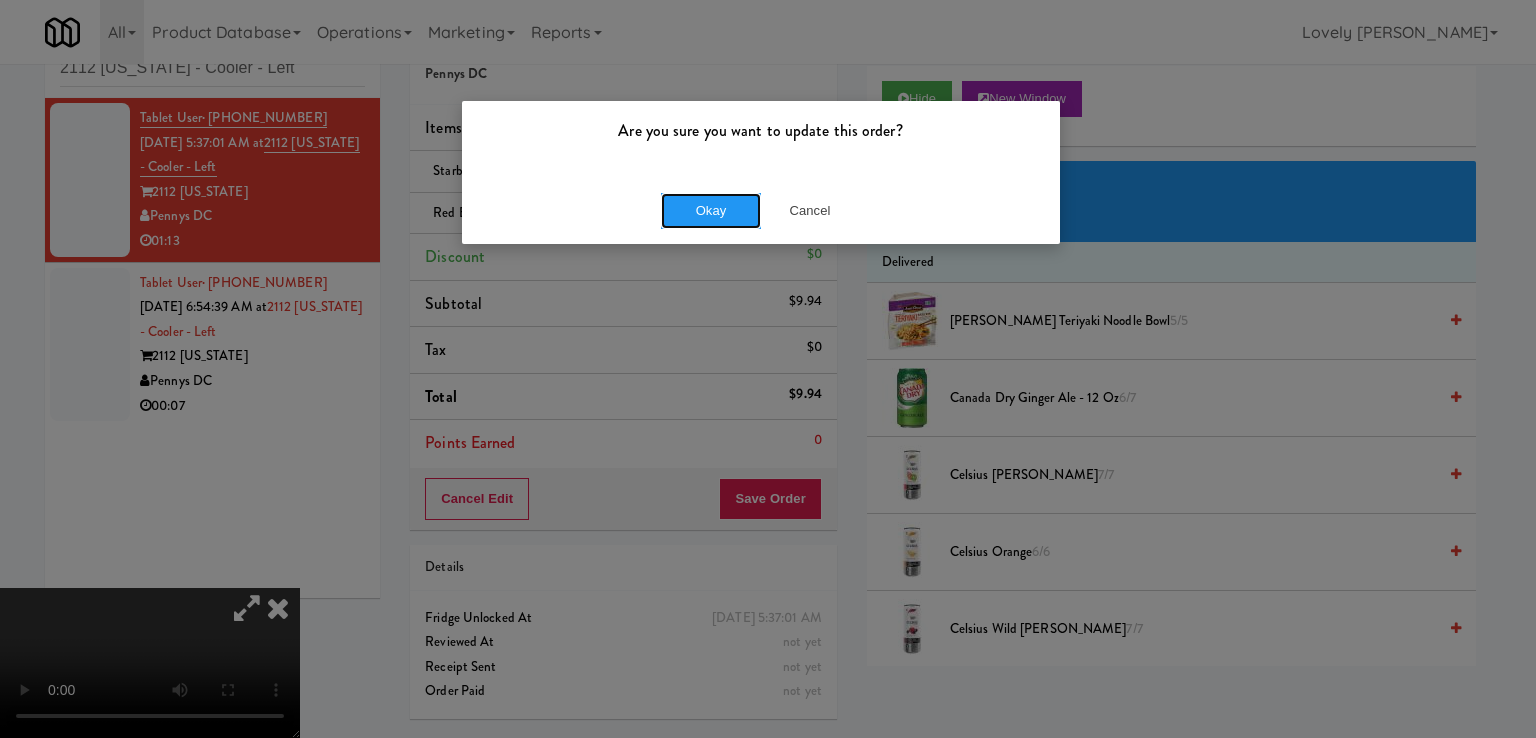 click on "Okay" at bounding box center (711, 211) 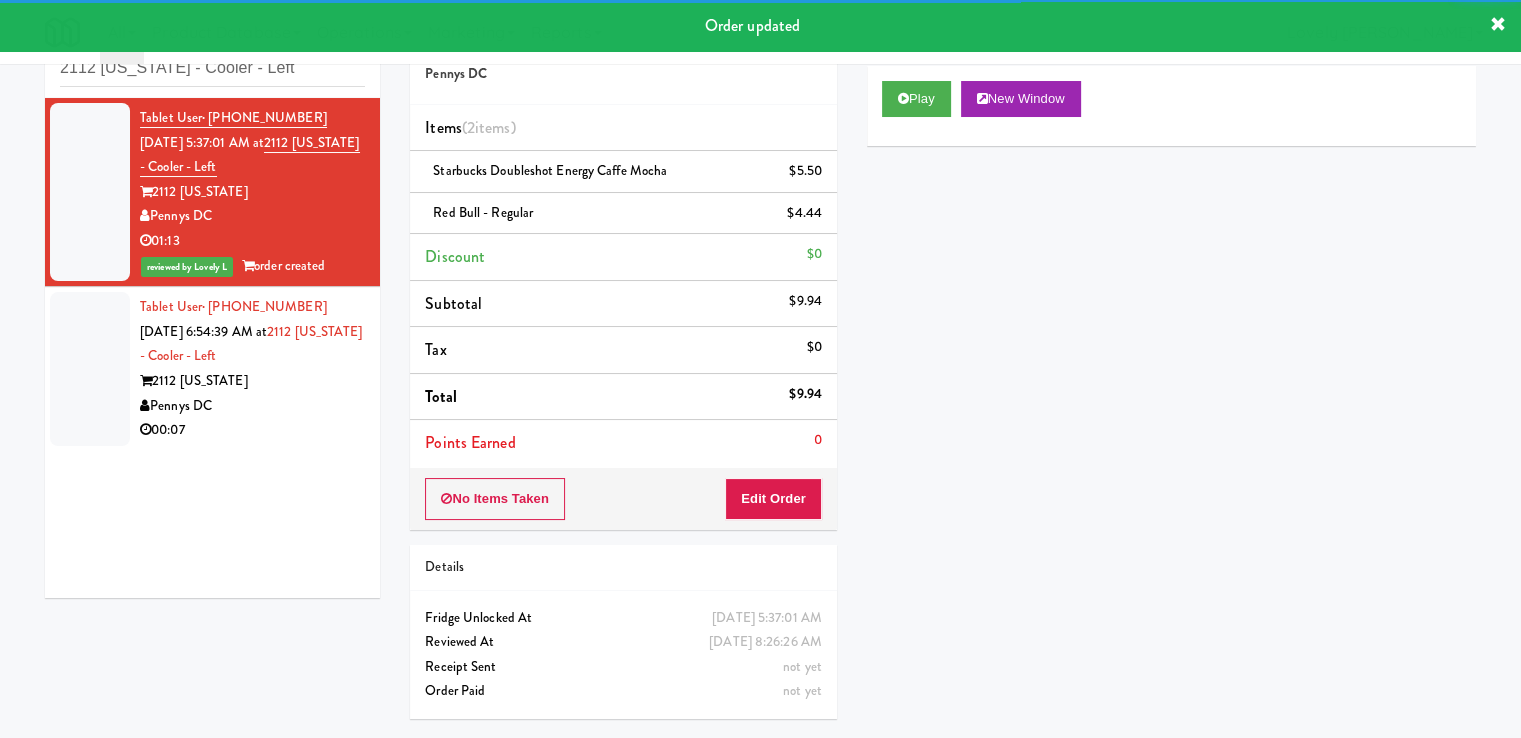 click on "2112 [US_STATE]" at bounding box center (252, 381) 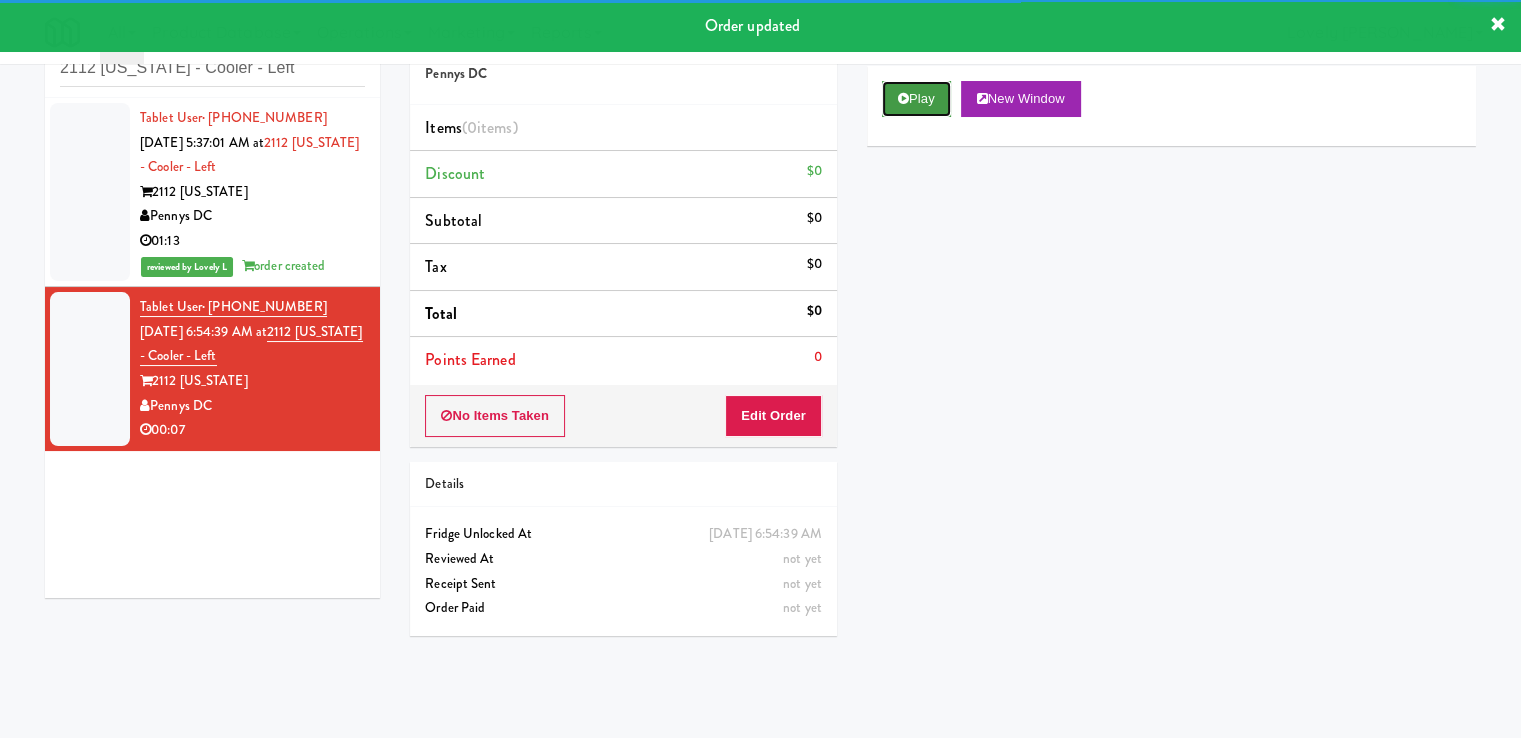 click on "Play" at bounding box center (916, 99) 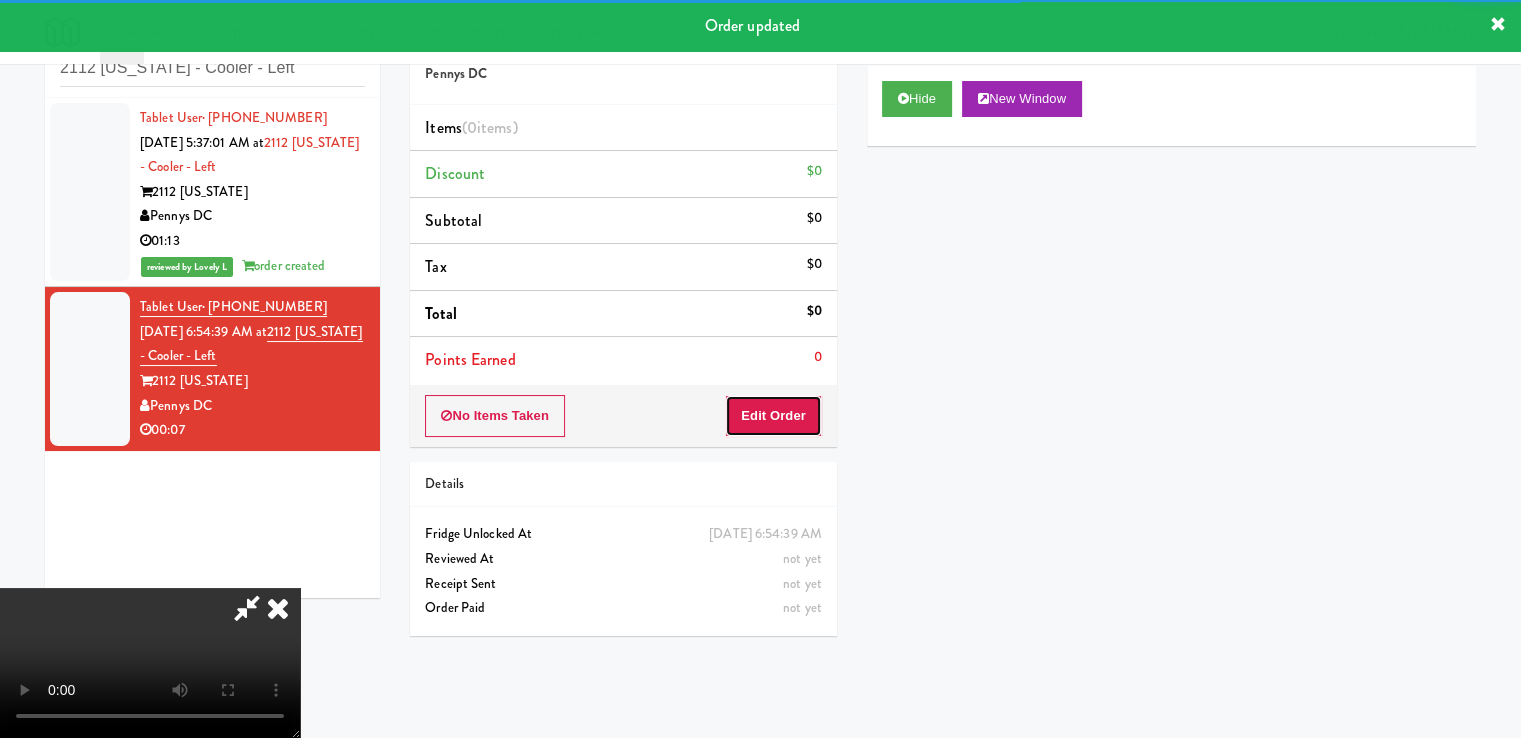 click on "Edit Order" at bounding box center [773, 416] 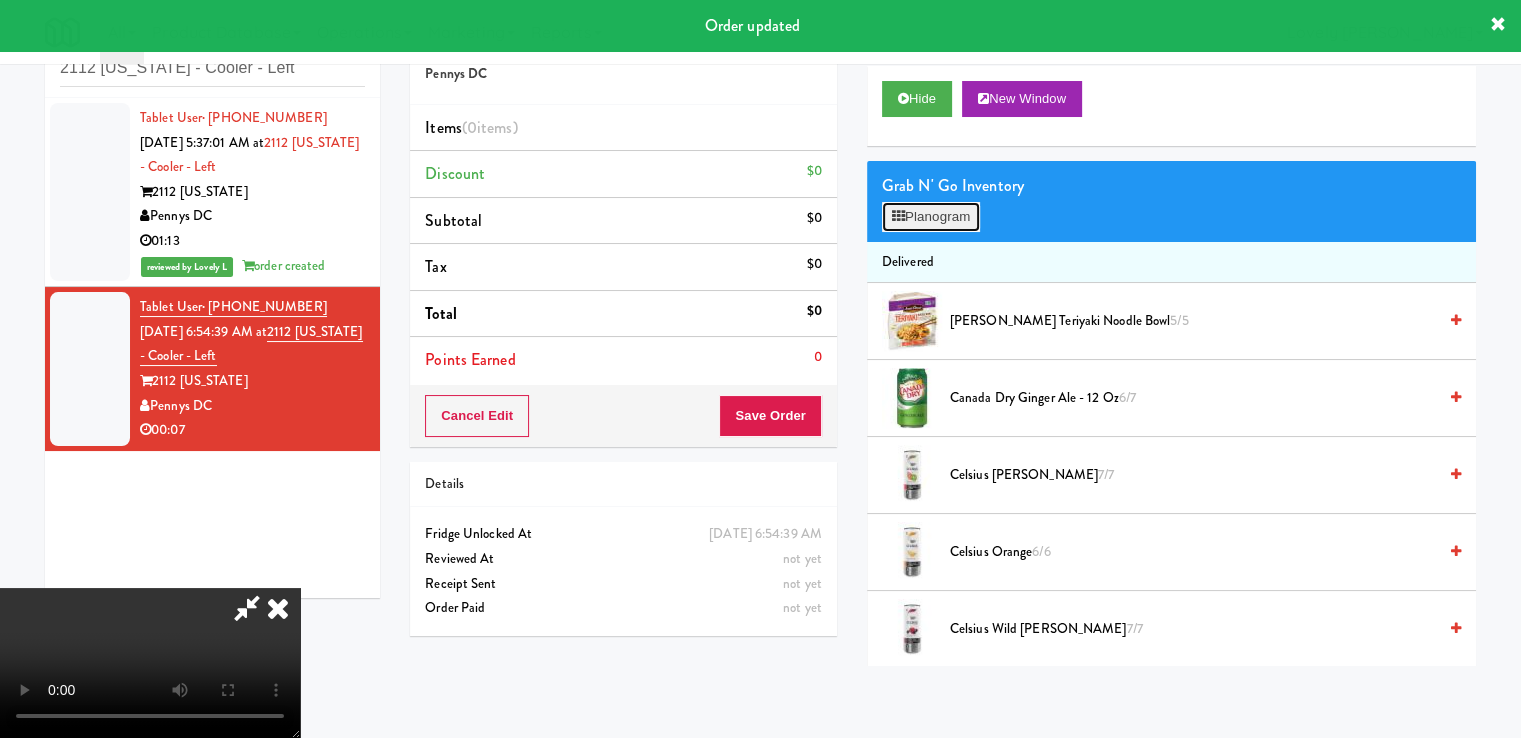 click on "Planogram" at bounding box center (931, 217) 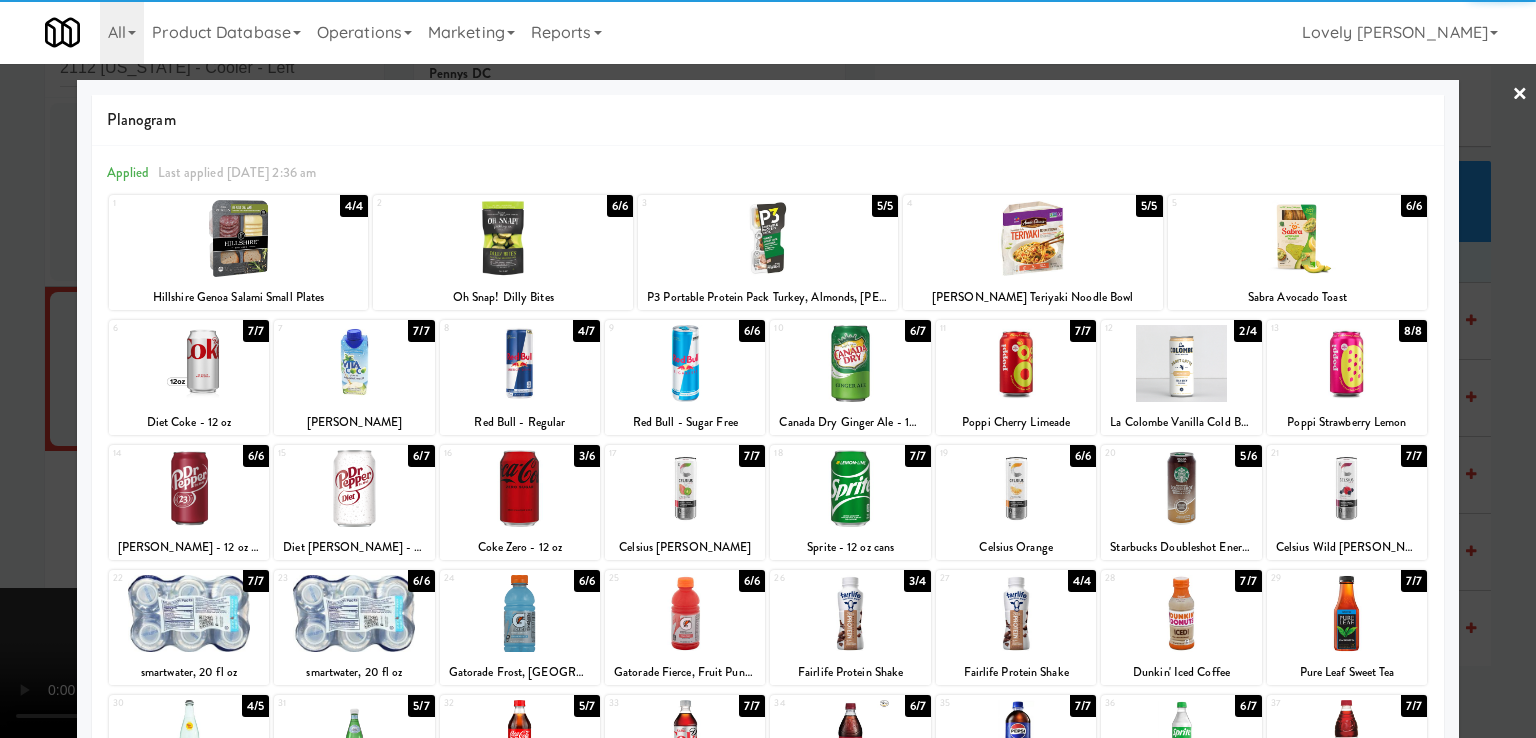 click at bounding box center [768, 369] 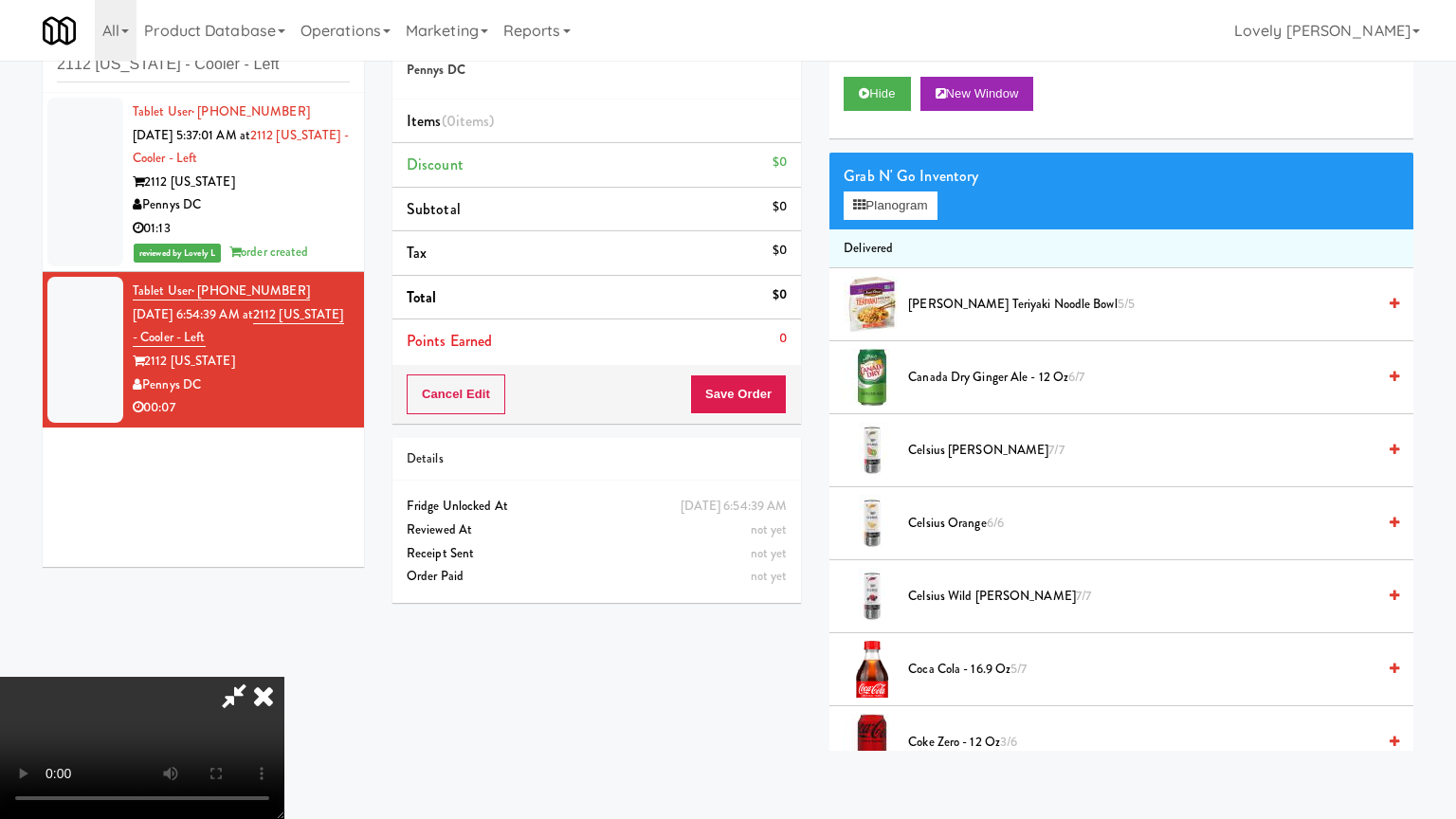 type 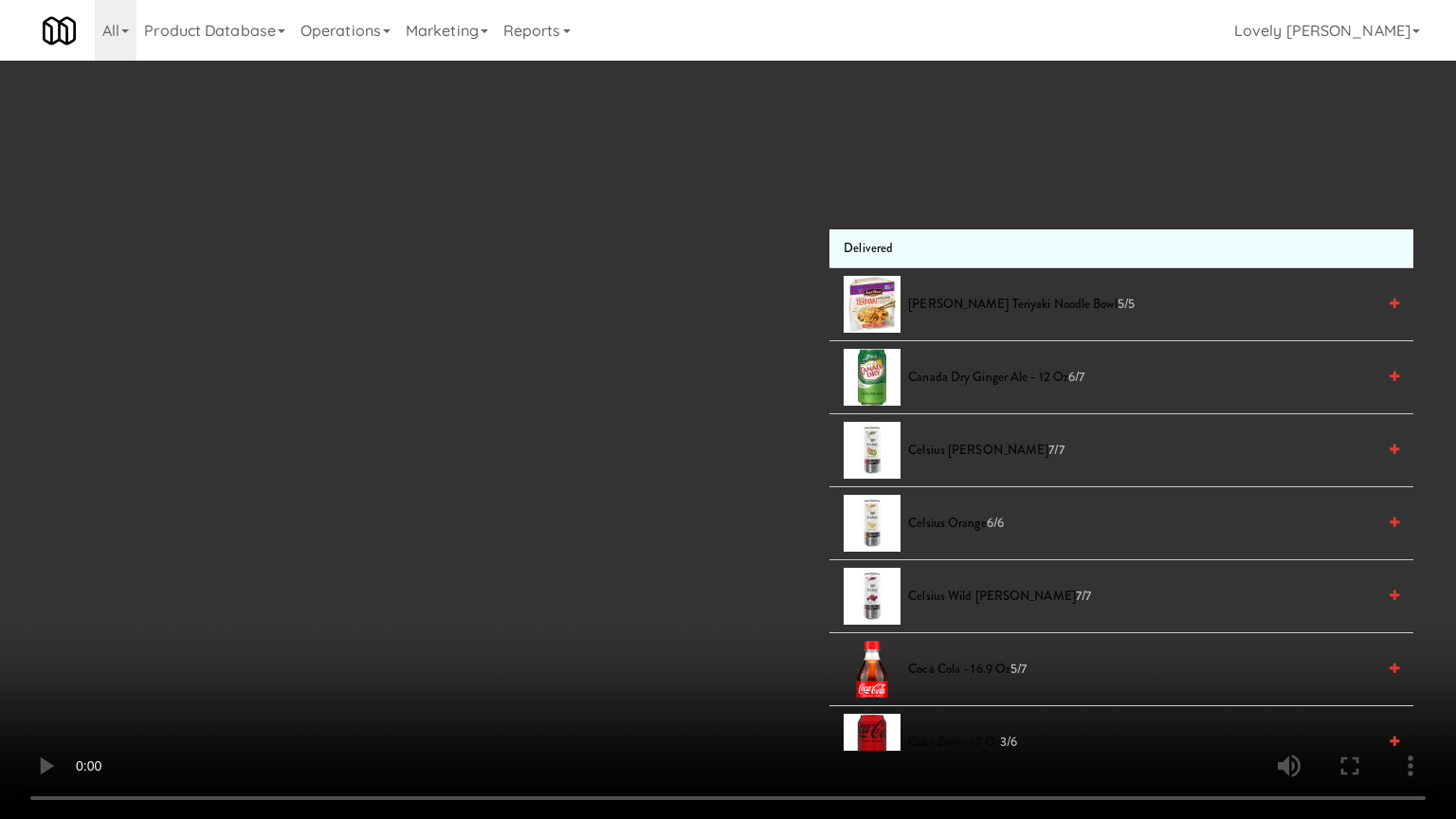 click at bounding box center [728, 410] 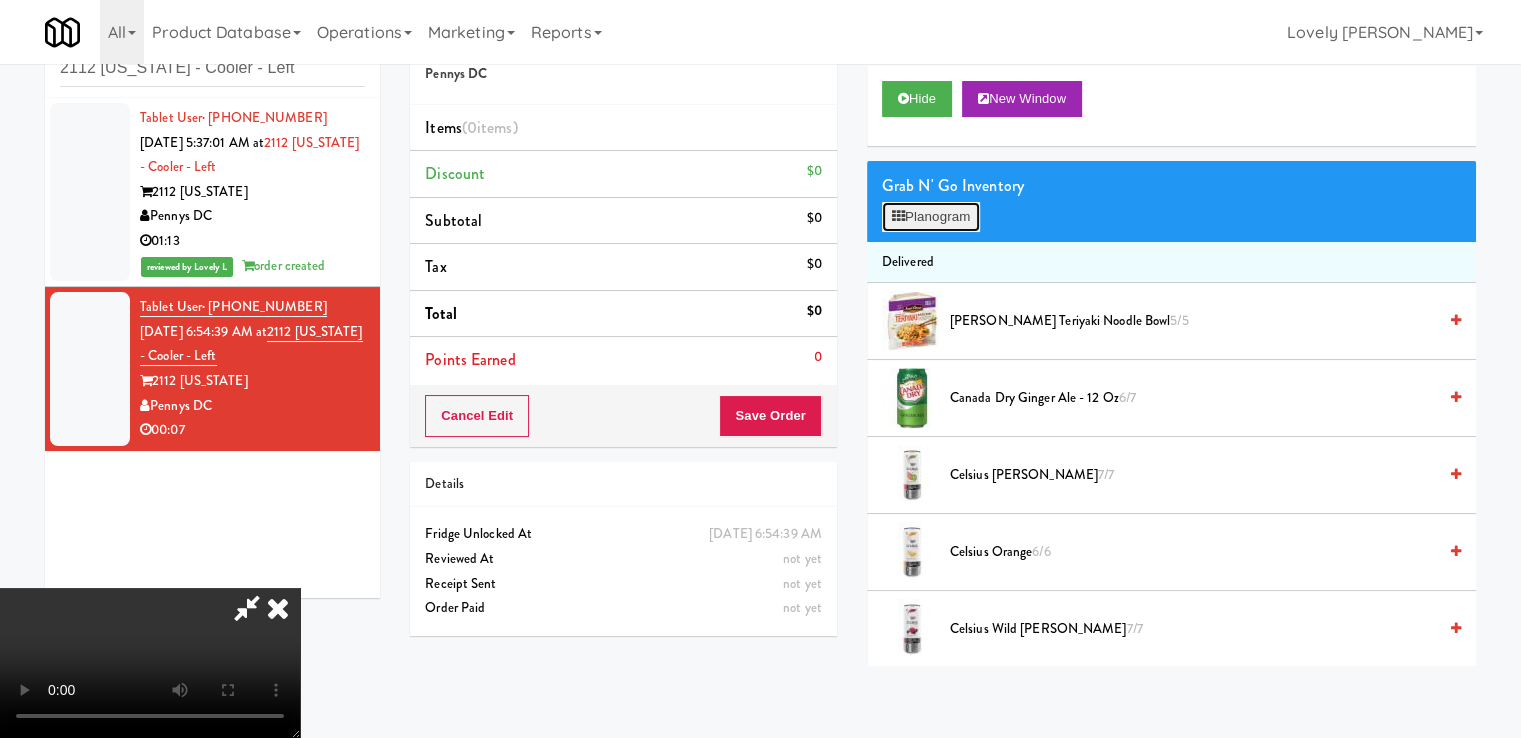 click on "Planogram" at bounding box center [931, 217] 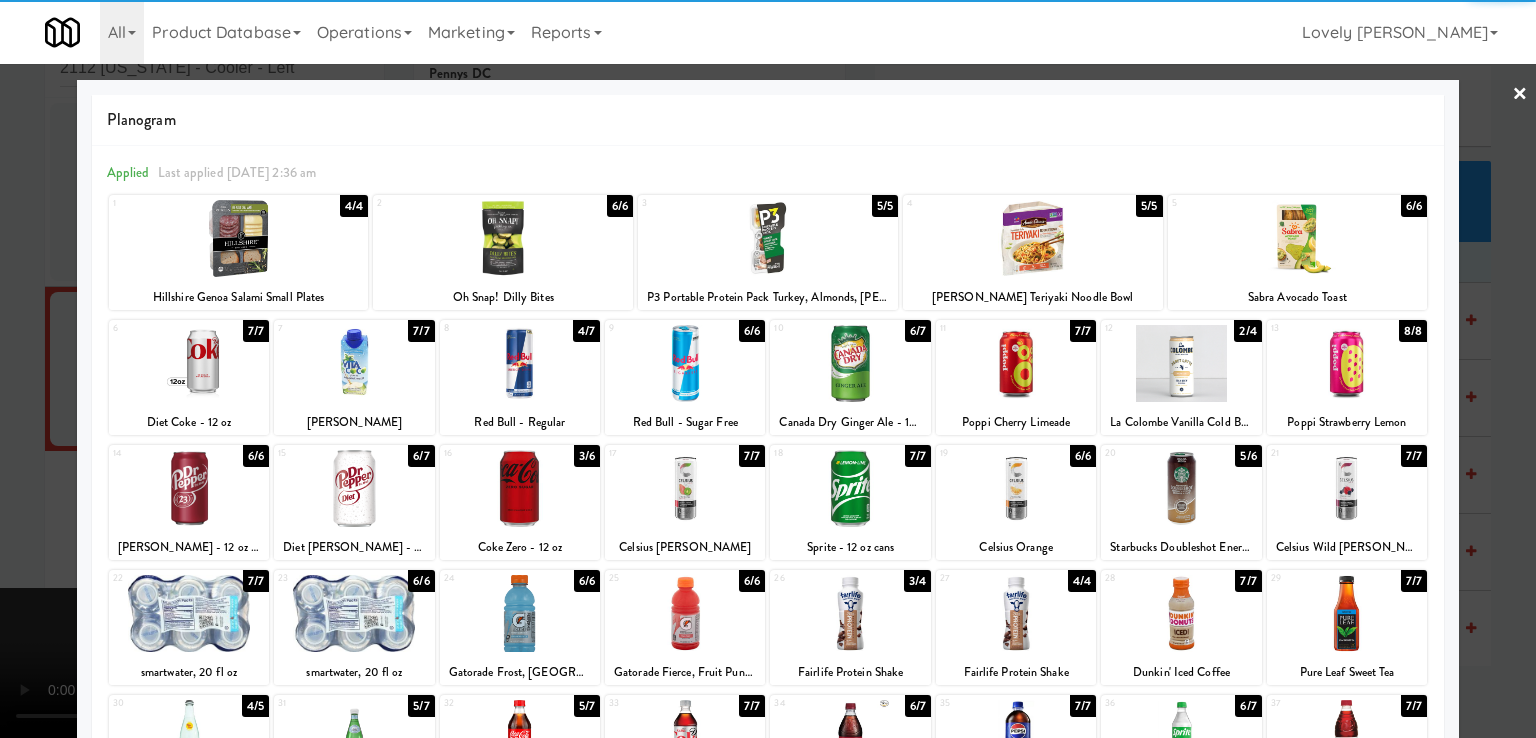 click at bounding box center [1016, 363] 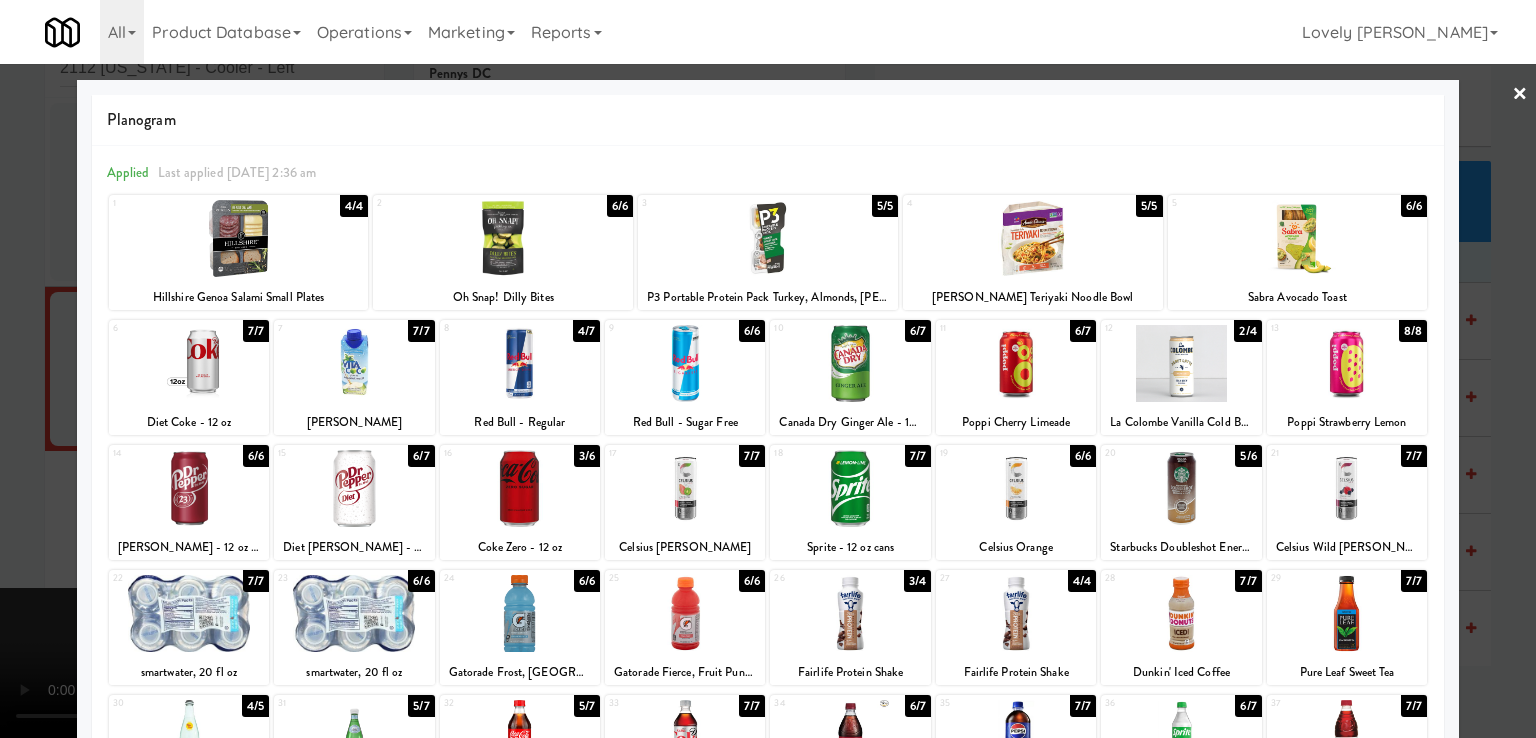 drag, startPoint x: 1493, startPoint y: 517, endPoint x: 1401, endPoint y: 515, distance: 92.021736 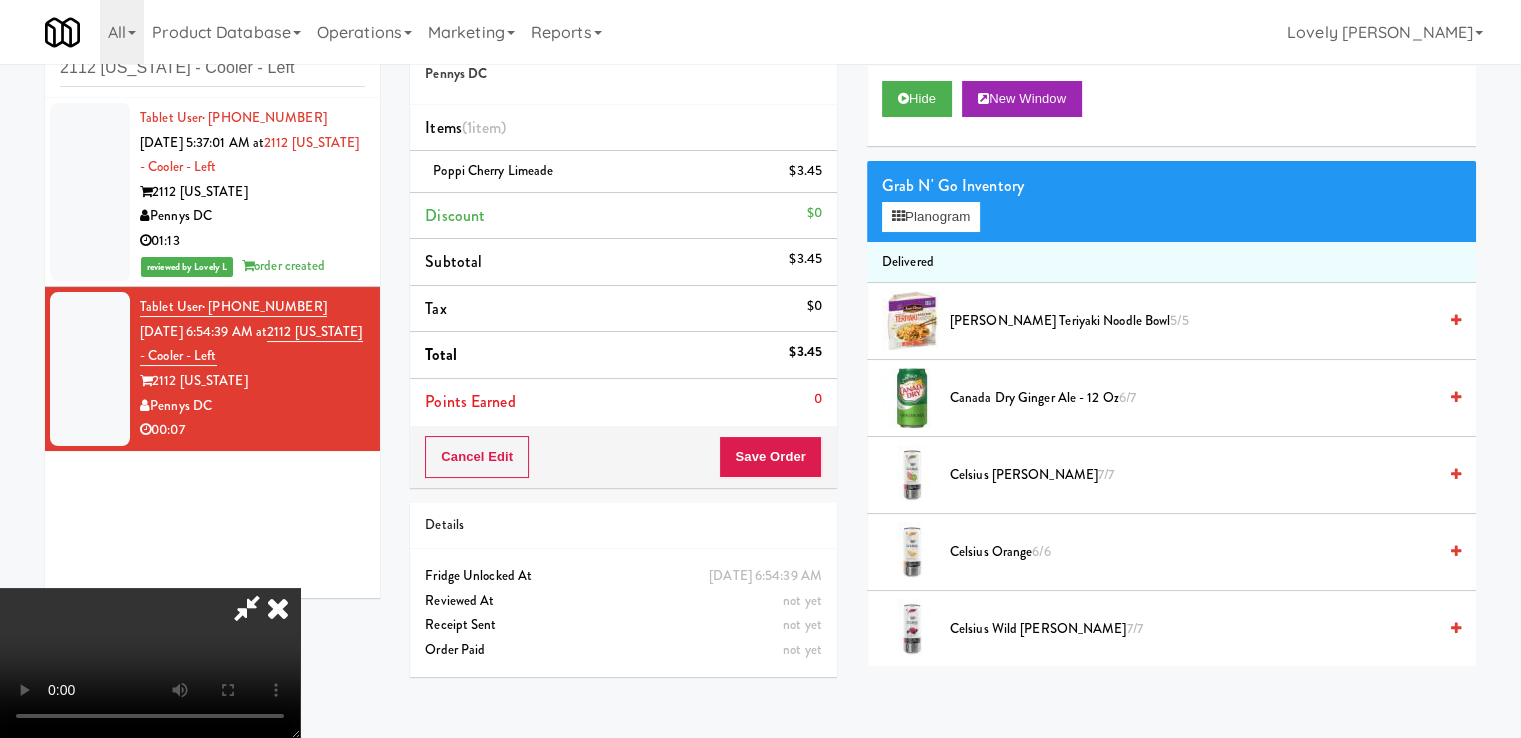 drag, startPoint x: 853, startPoint y: 252, endPoint x: 796, endPoint y: 329, distance: 95.80188 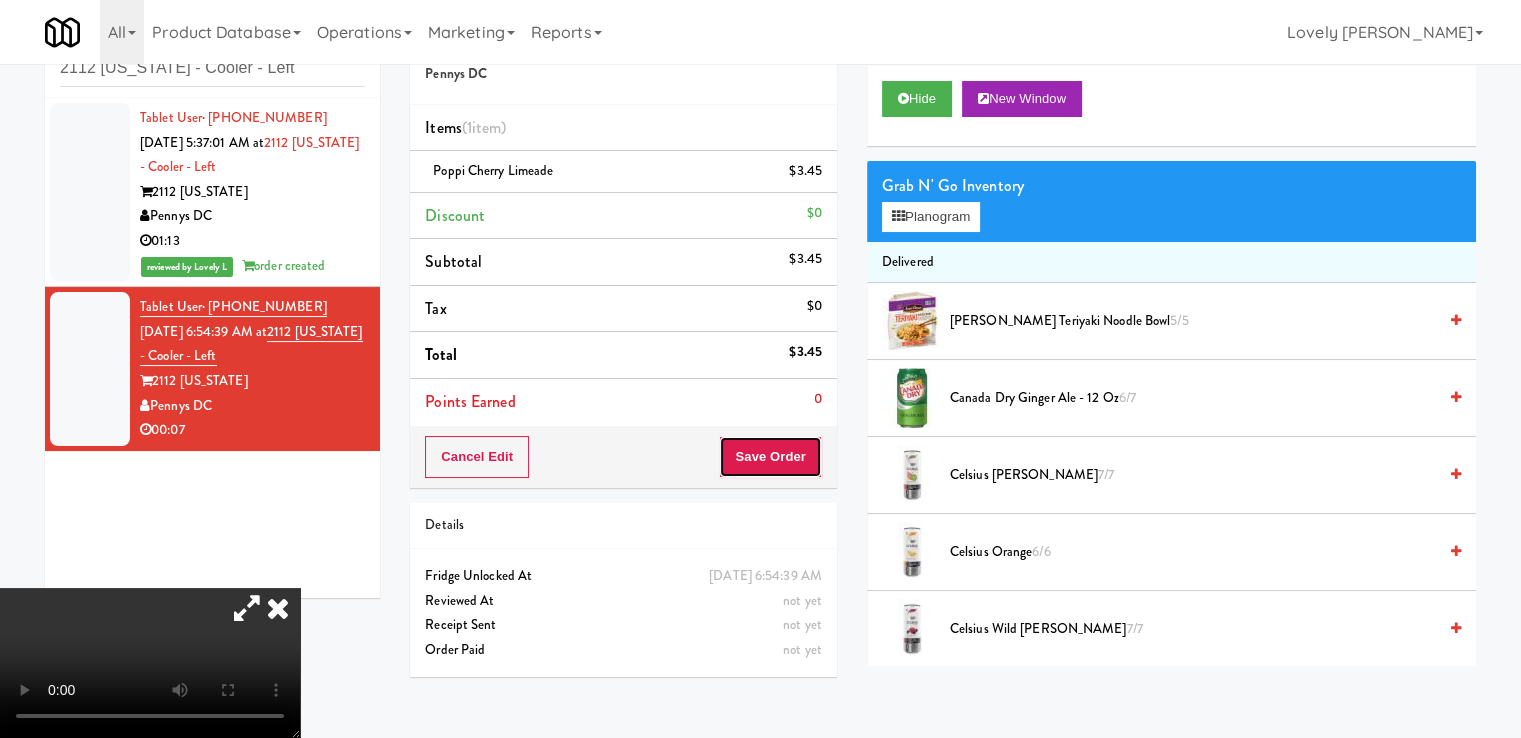 click on "Save Order" at bounding box center [770, 457] 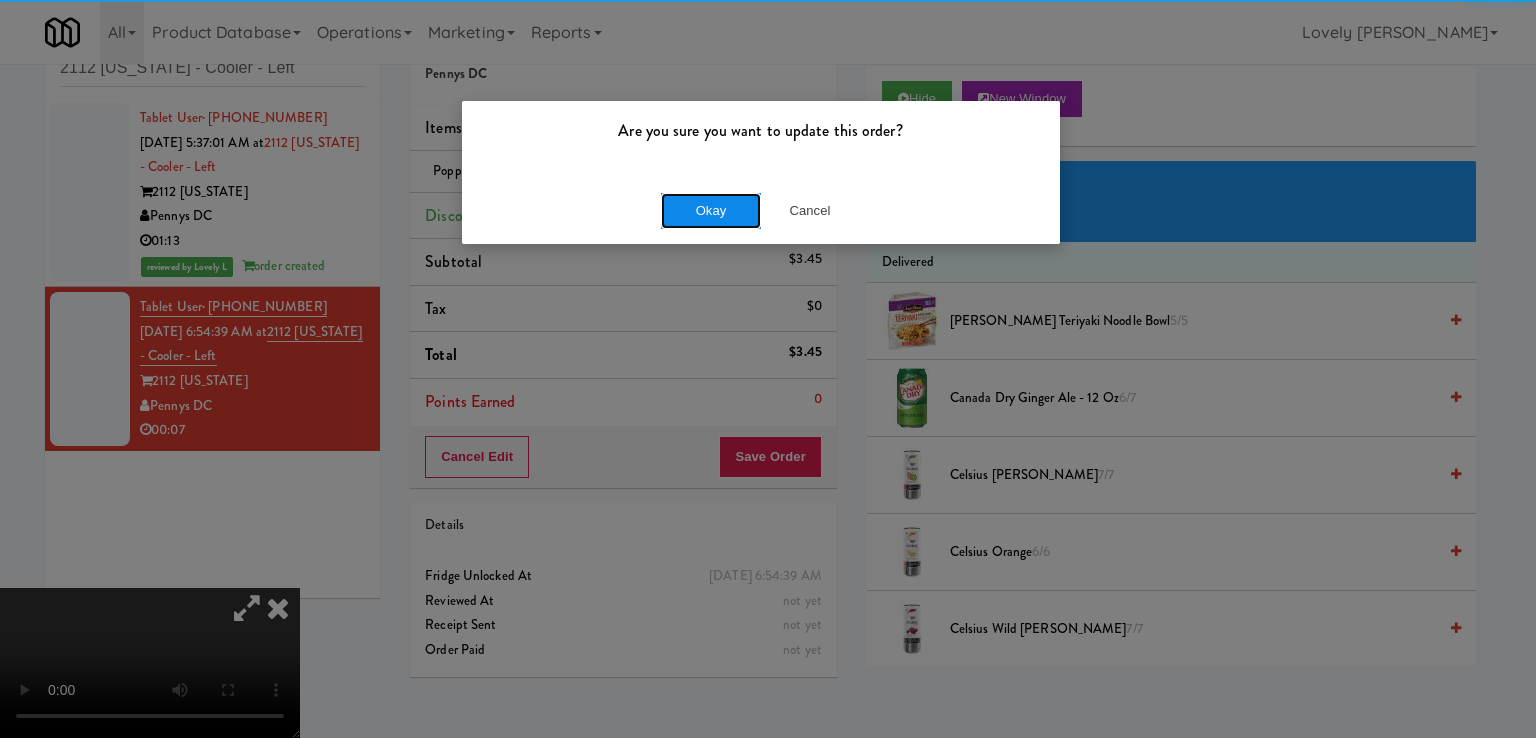 click on "Okay" at bounding box center [711, 211] 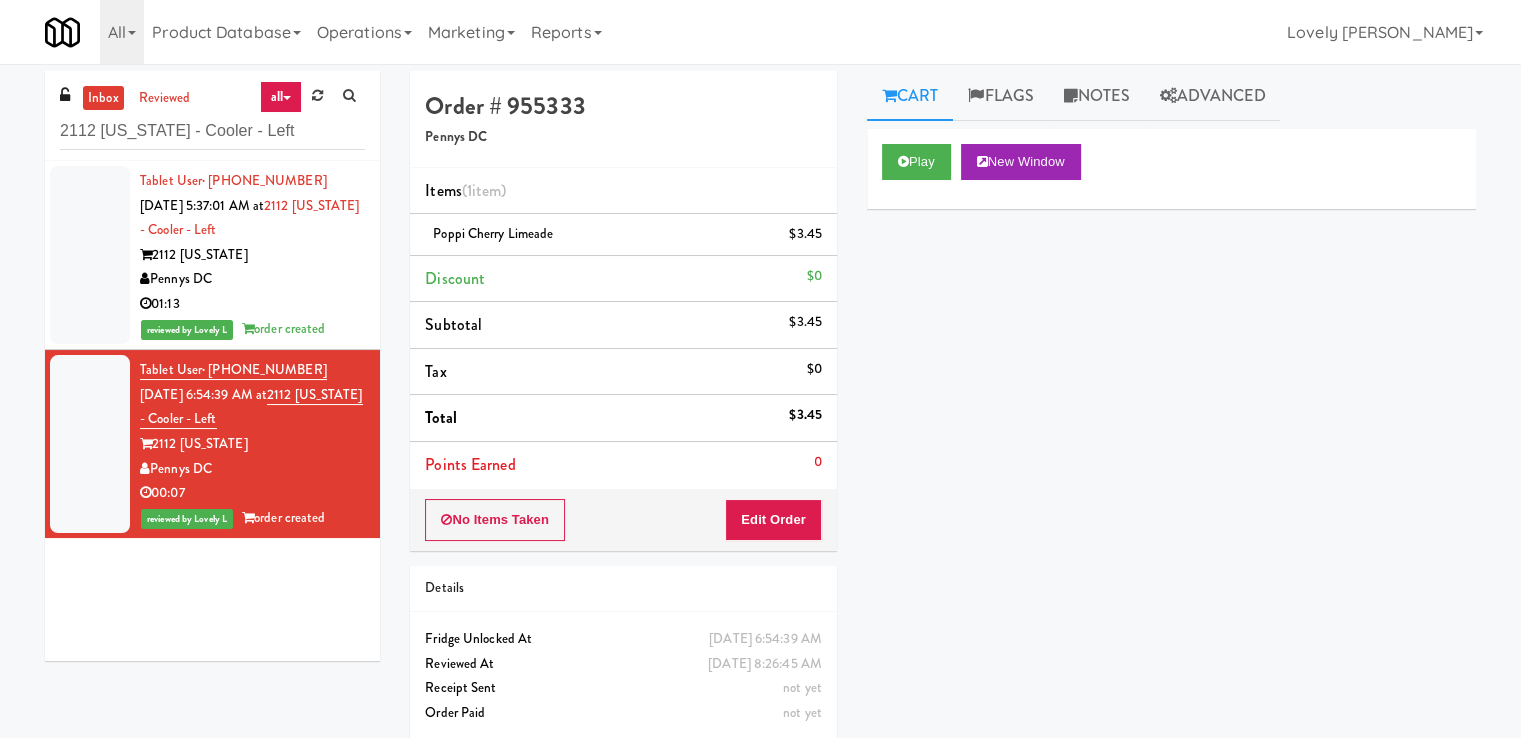 scroll, scrollTop: 0, scrollLeft: 0, axis: both 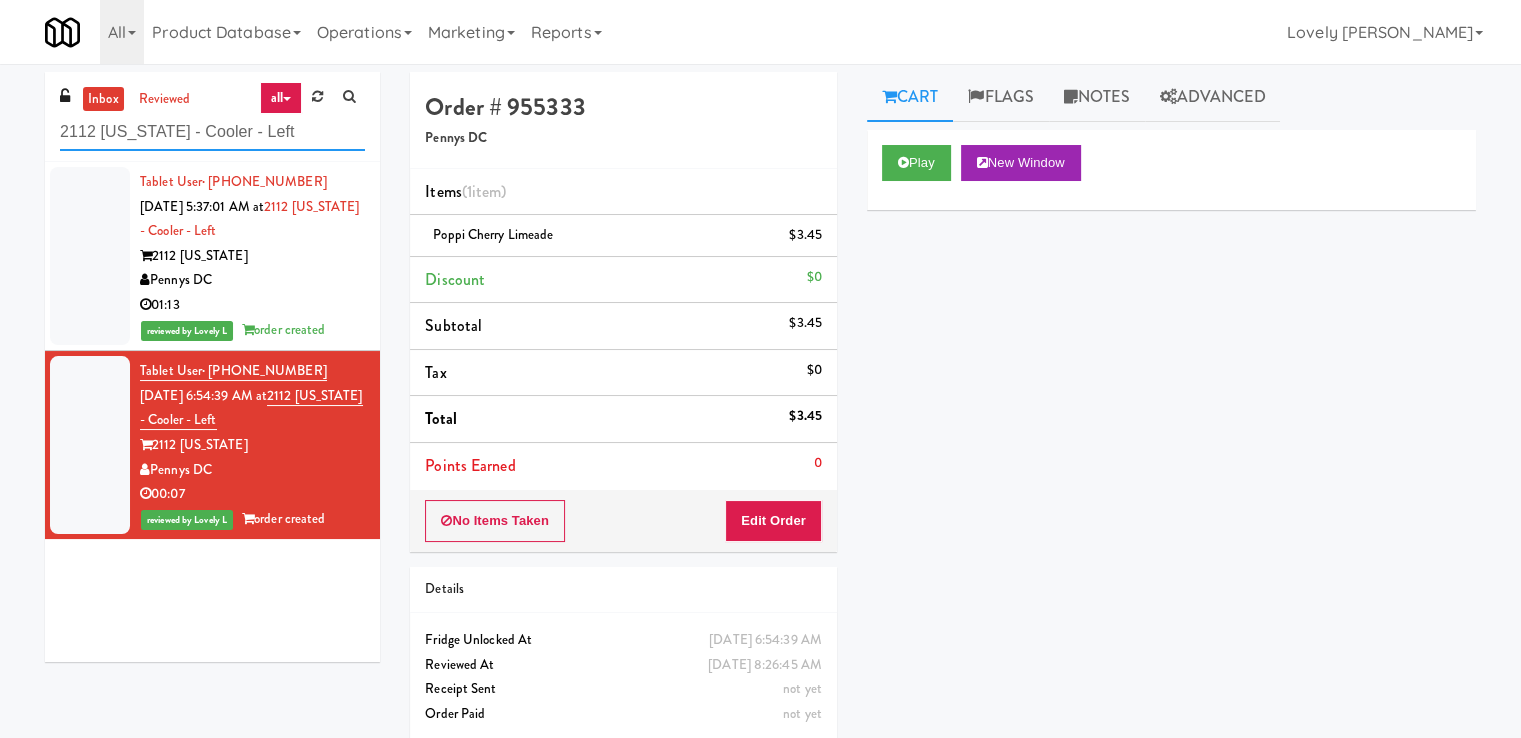 click on "2112 [US_STATE] - Cooler - Left" at bounding box center (212, 132) 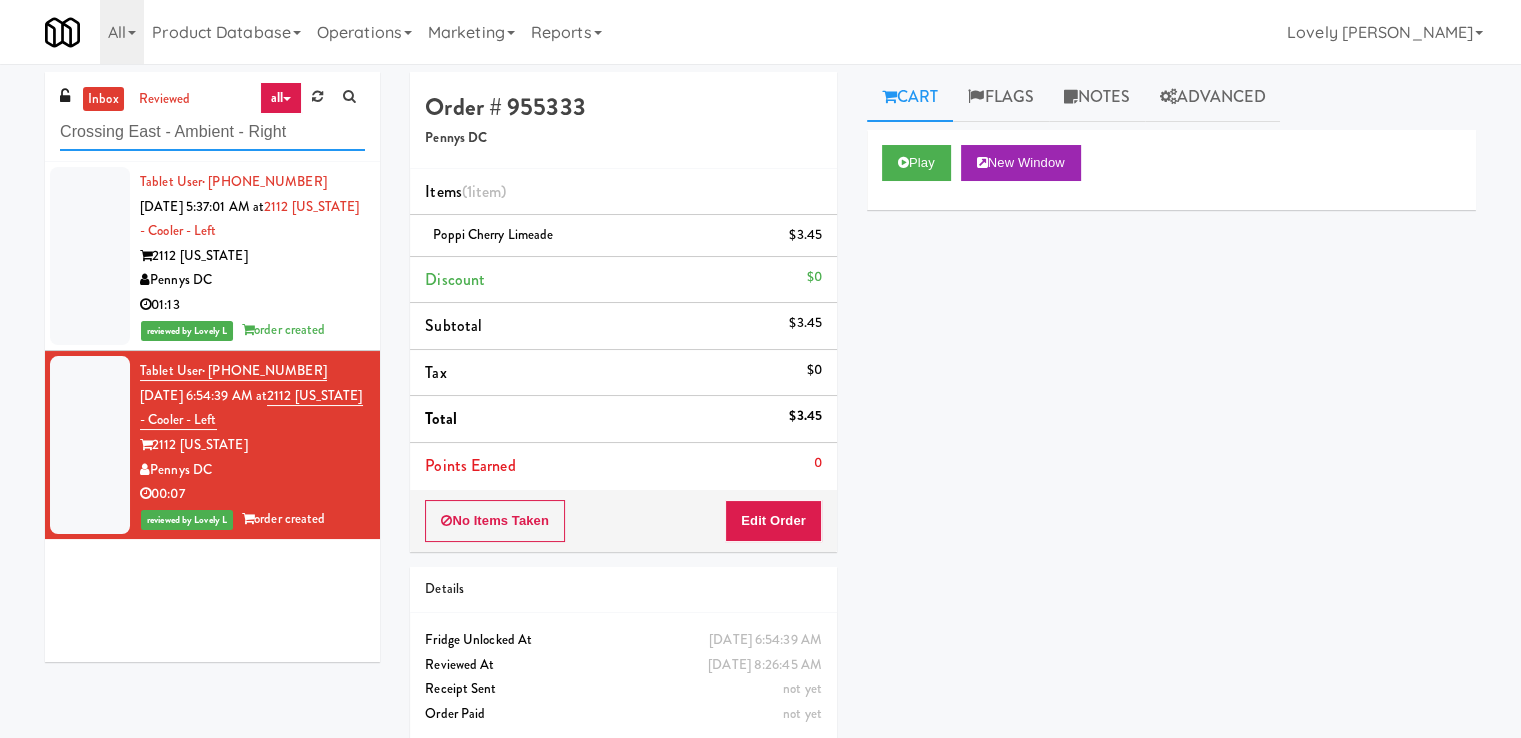 type on "Crossing East - Ambient - Right" 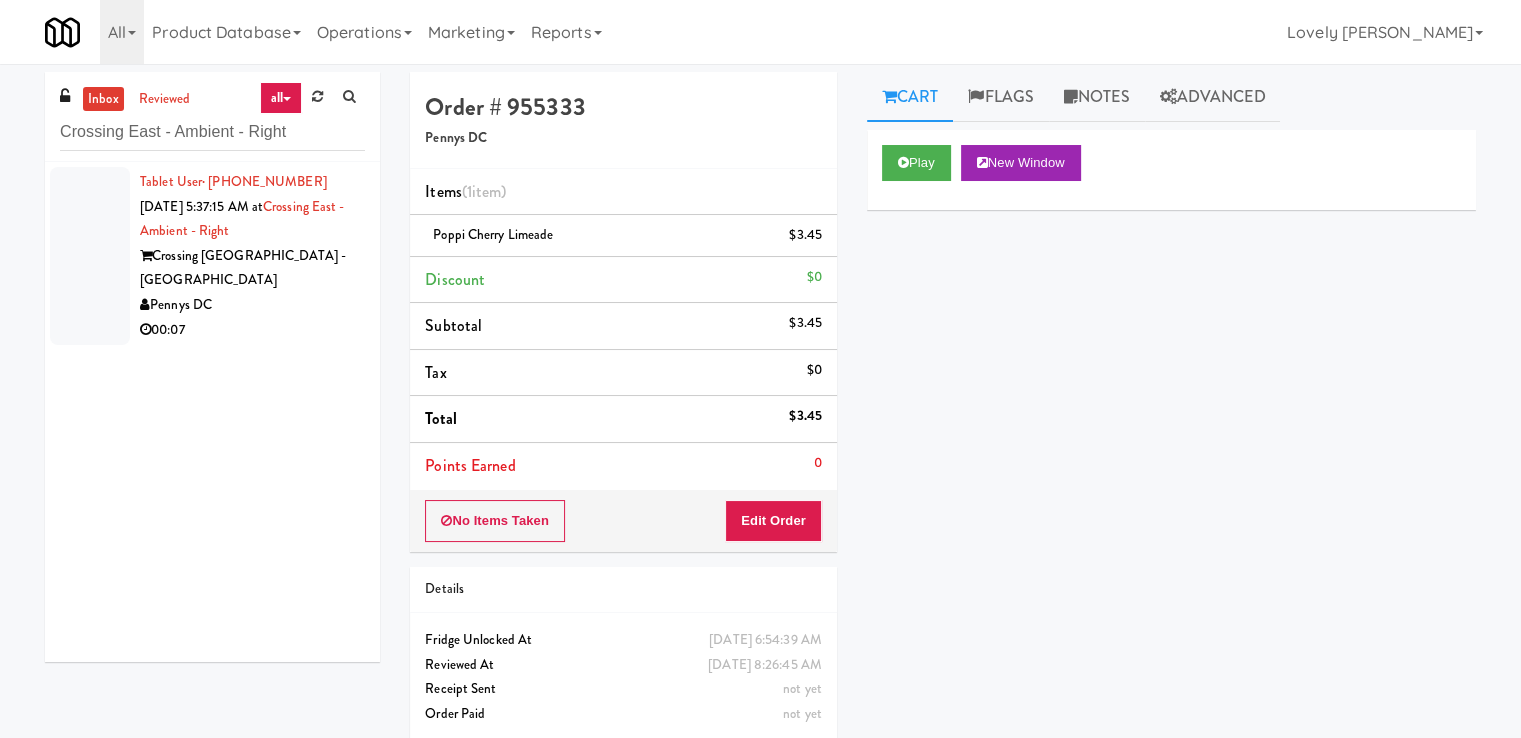 click on "Tablet User  · (626) 354-1629 [DATE] 5:37:15 AM at  [GEOGRAPHIC_DATA] - Ambient - Right  Crossing DC - [GEOGRAPHIC_DATA] DC  00:07" at bounding box center (212, 412) 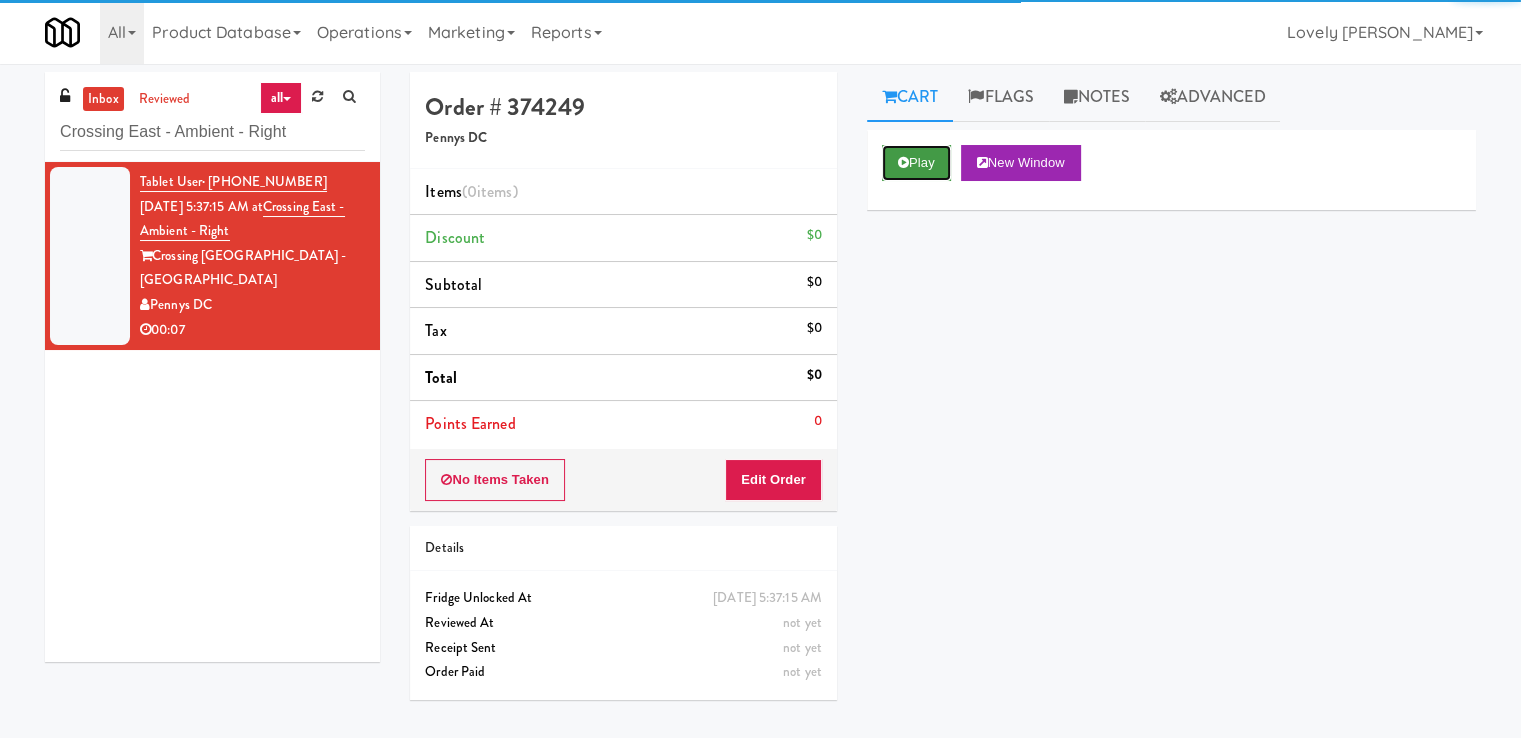 click on "Play" at bounding box center [916, 163] 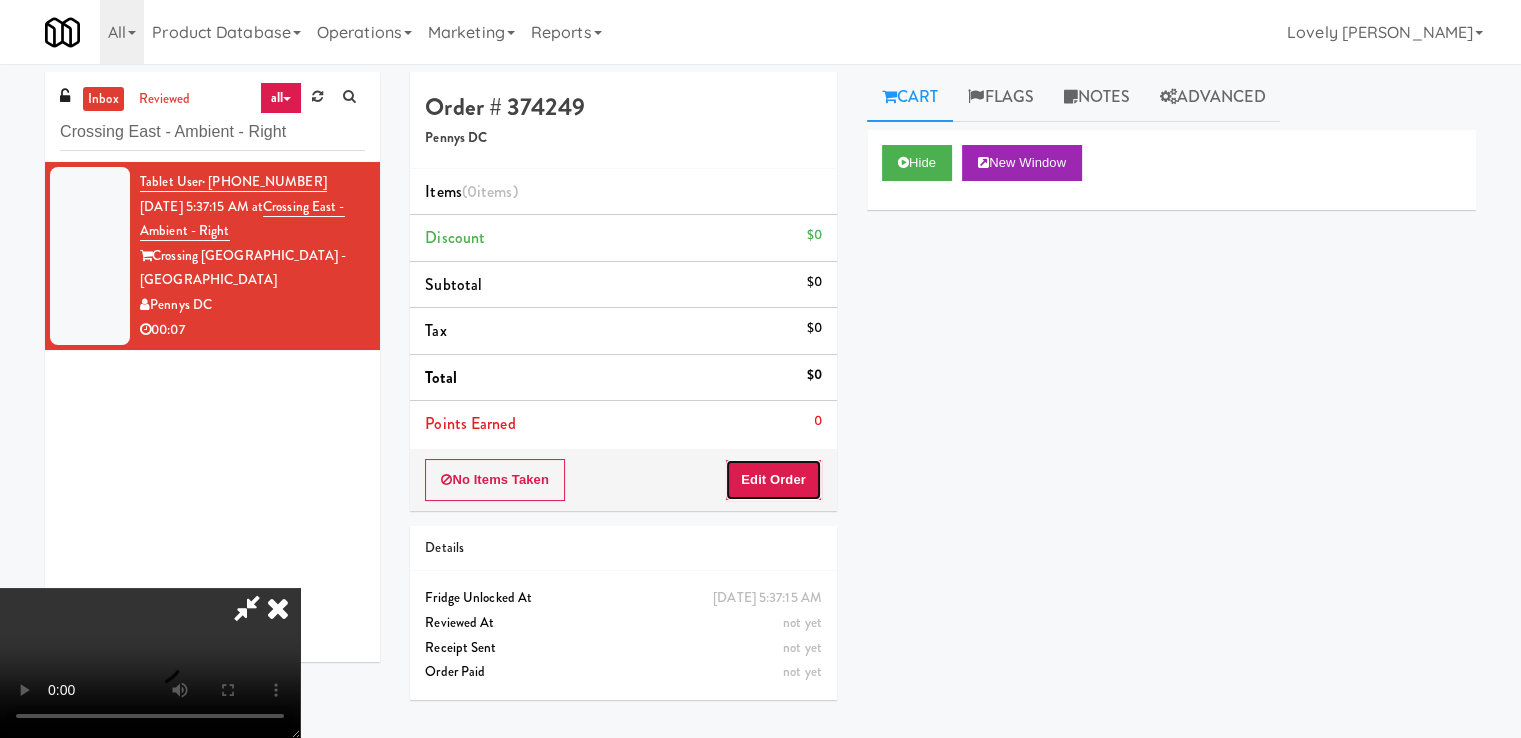 click on "Edit Order" at bounding box center [773, 480] 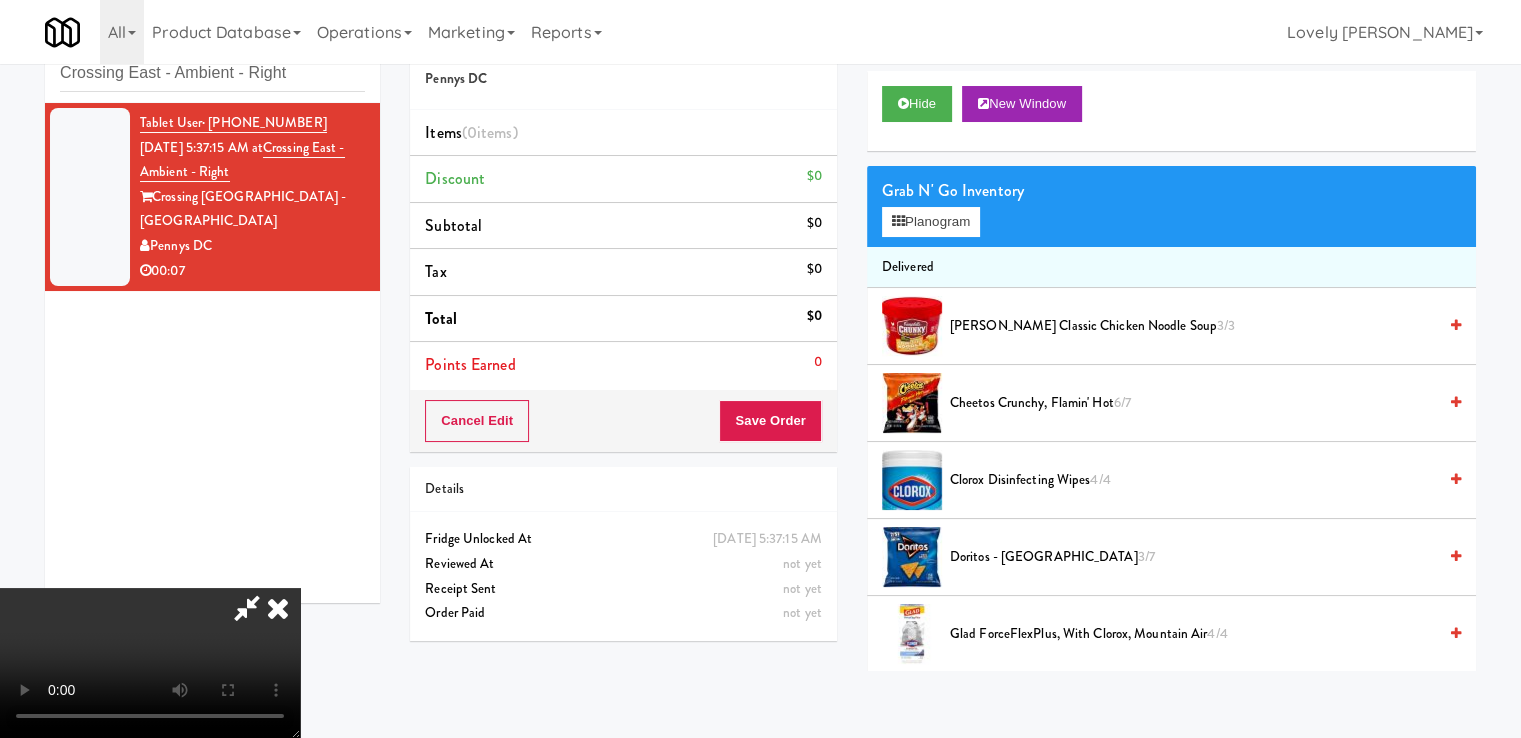 scroll, scrollTop: 64, scrollLeft: 0, axis: vertical 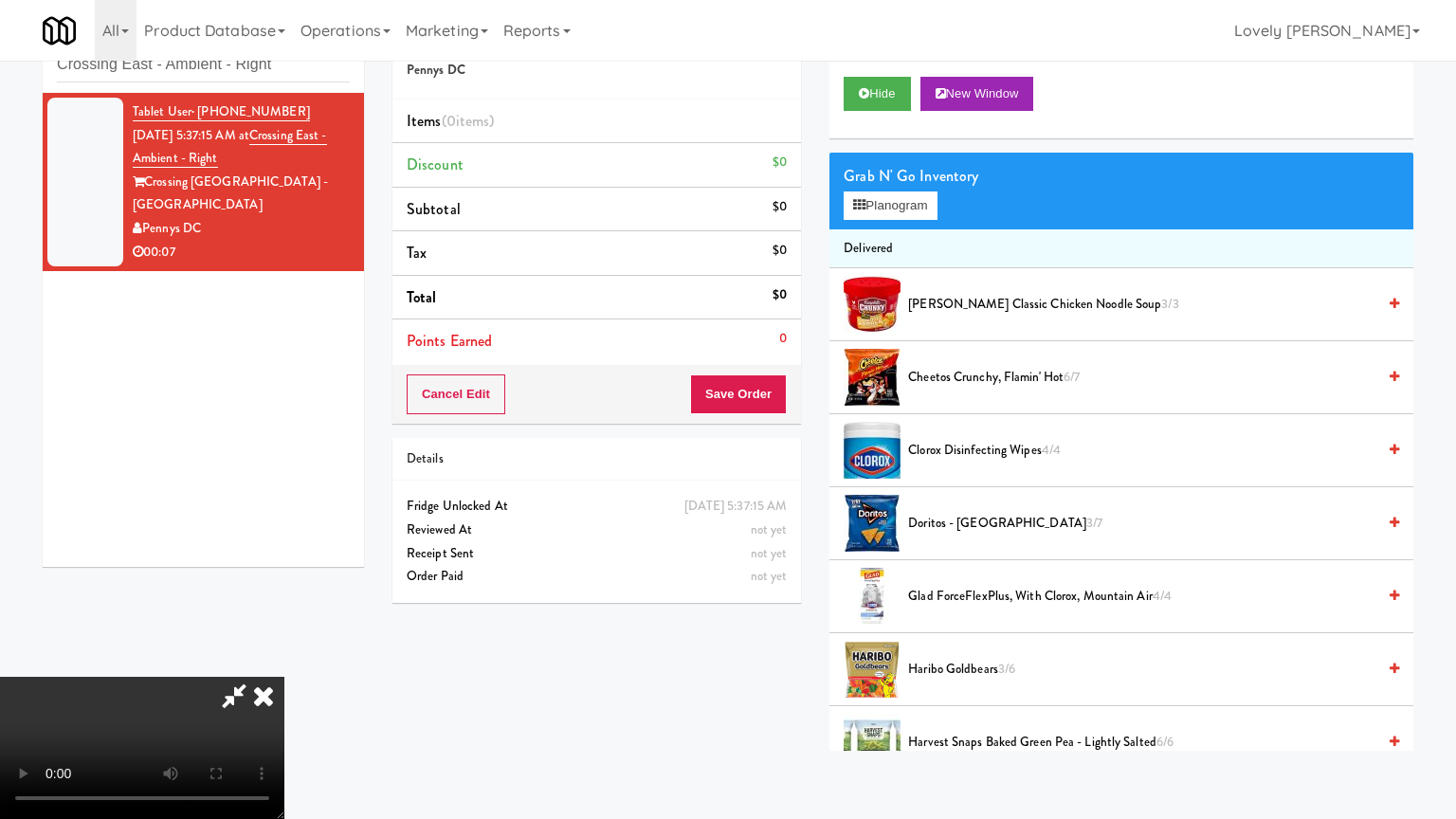 click at bounding box center (142, 748) 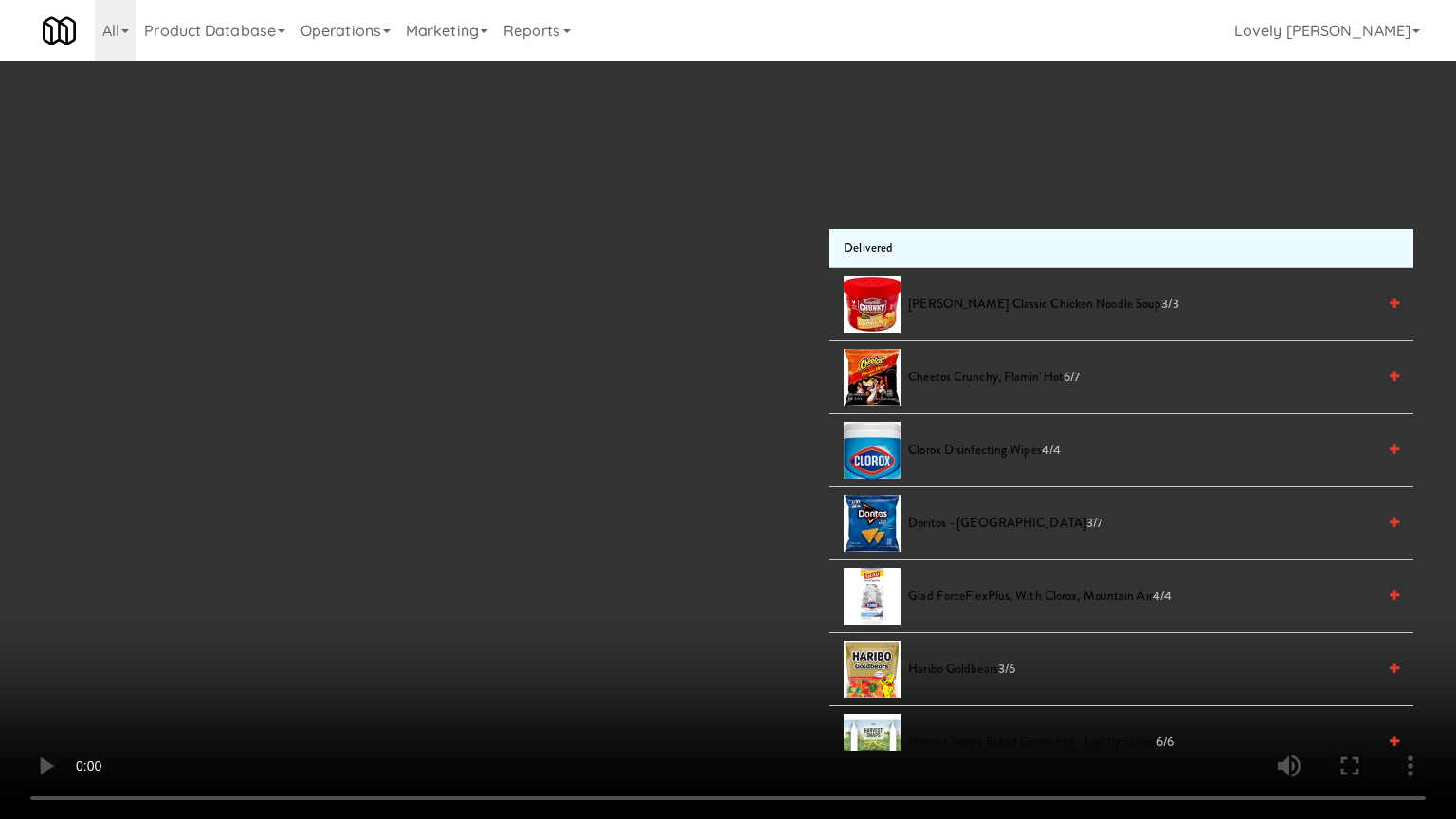 click at bounding box center [728, 410] 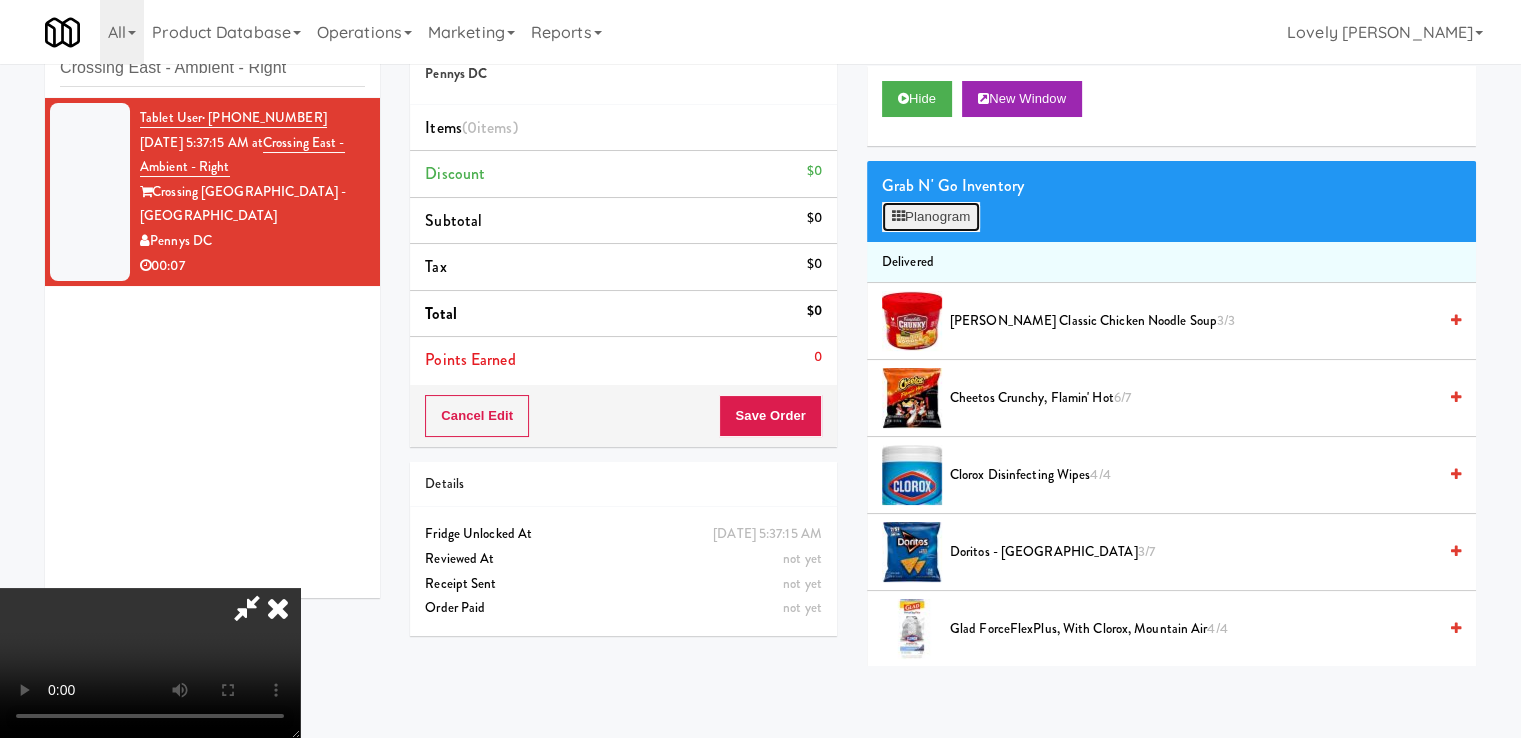 click on "Planogram" at bounding box center (931, 217) 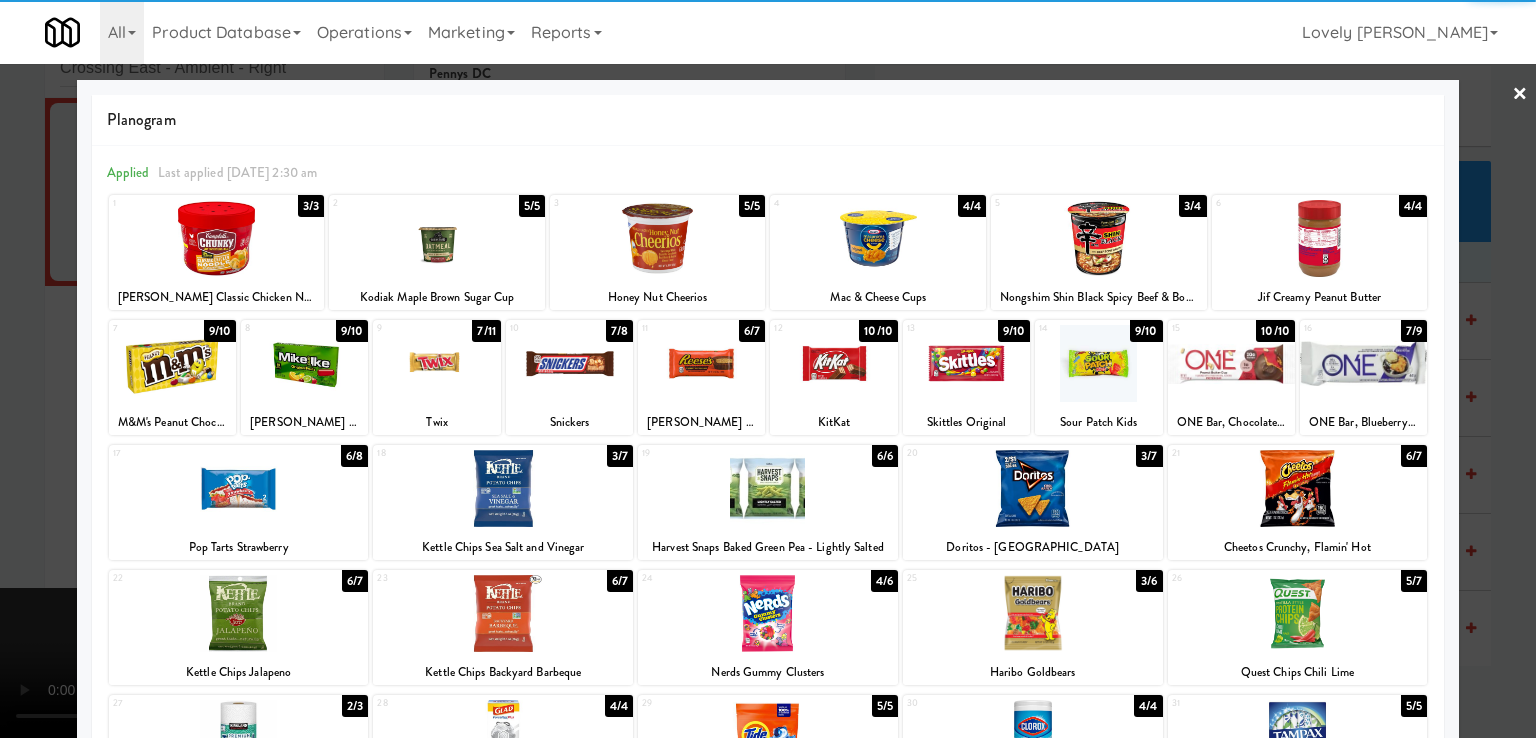 click at bounding box center (436, 363) 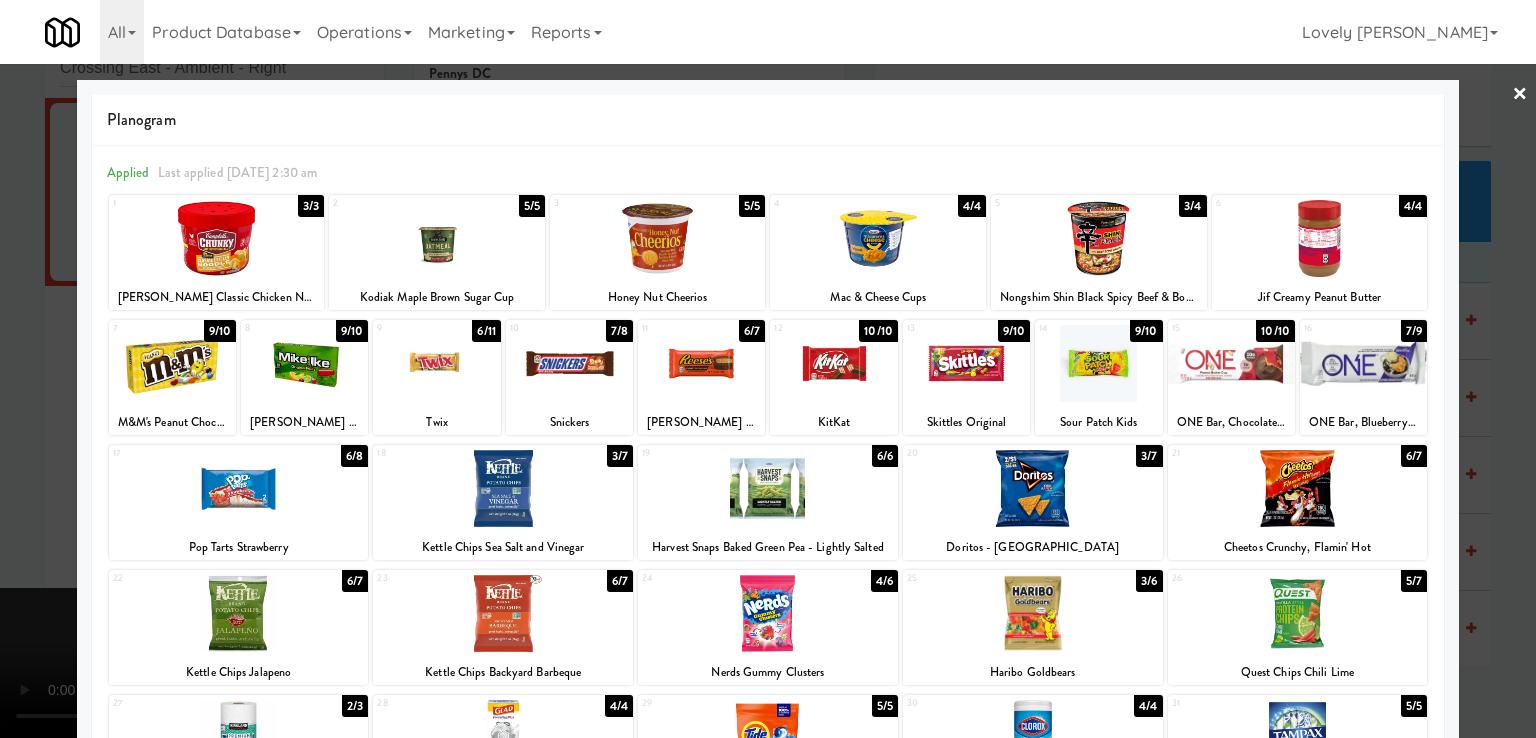 click at bounding box center [768, 369] 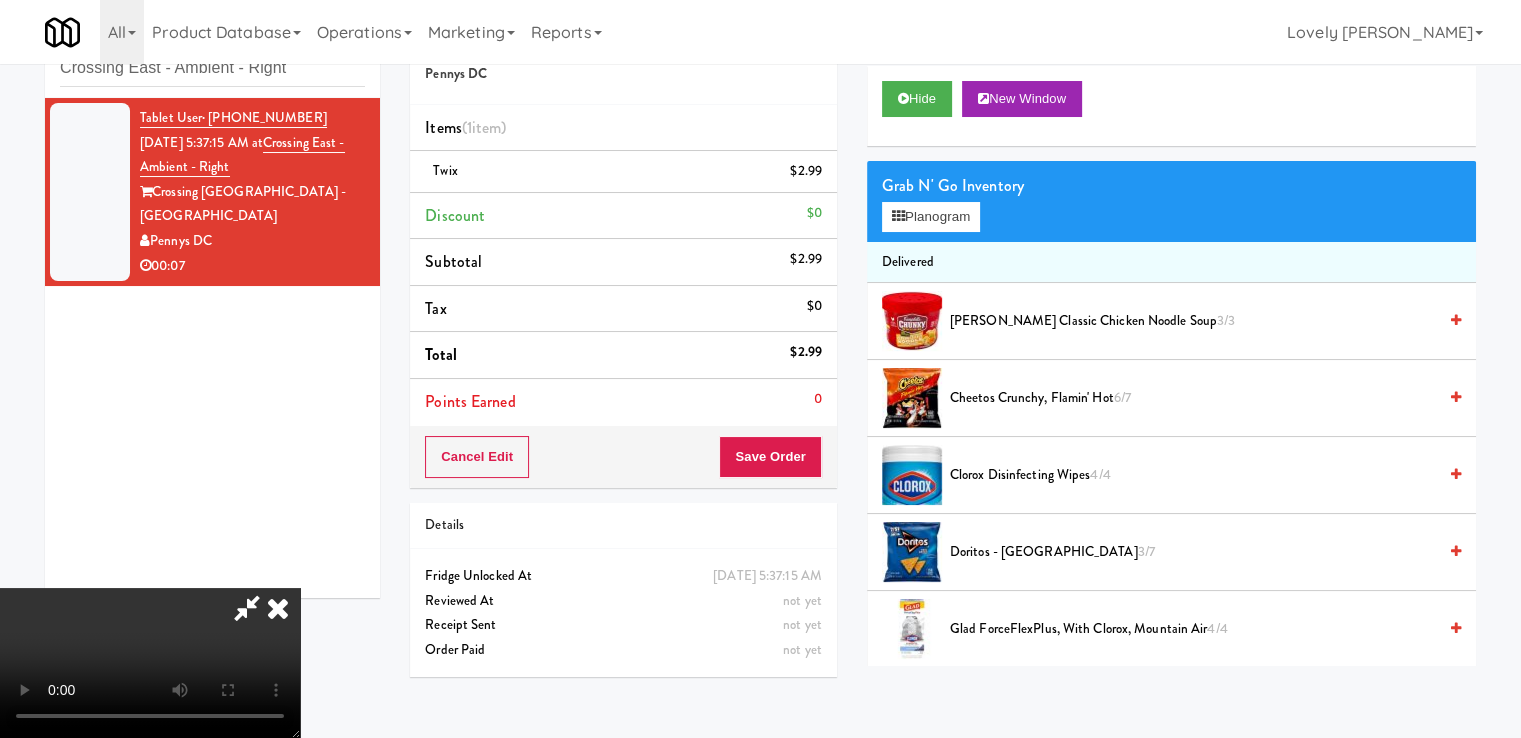 click at bounding box center (247, 608) 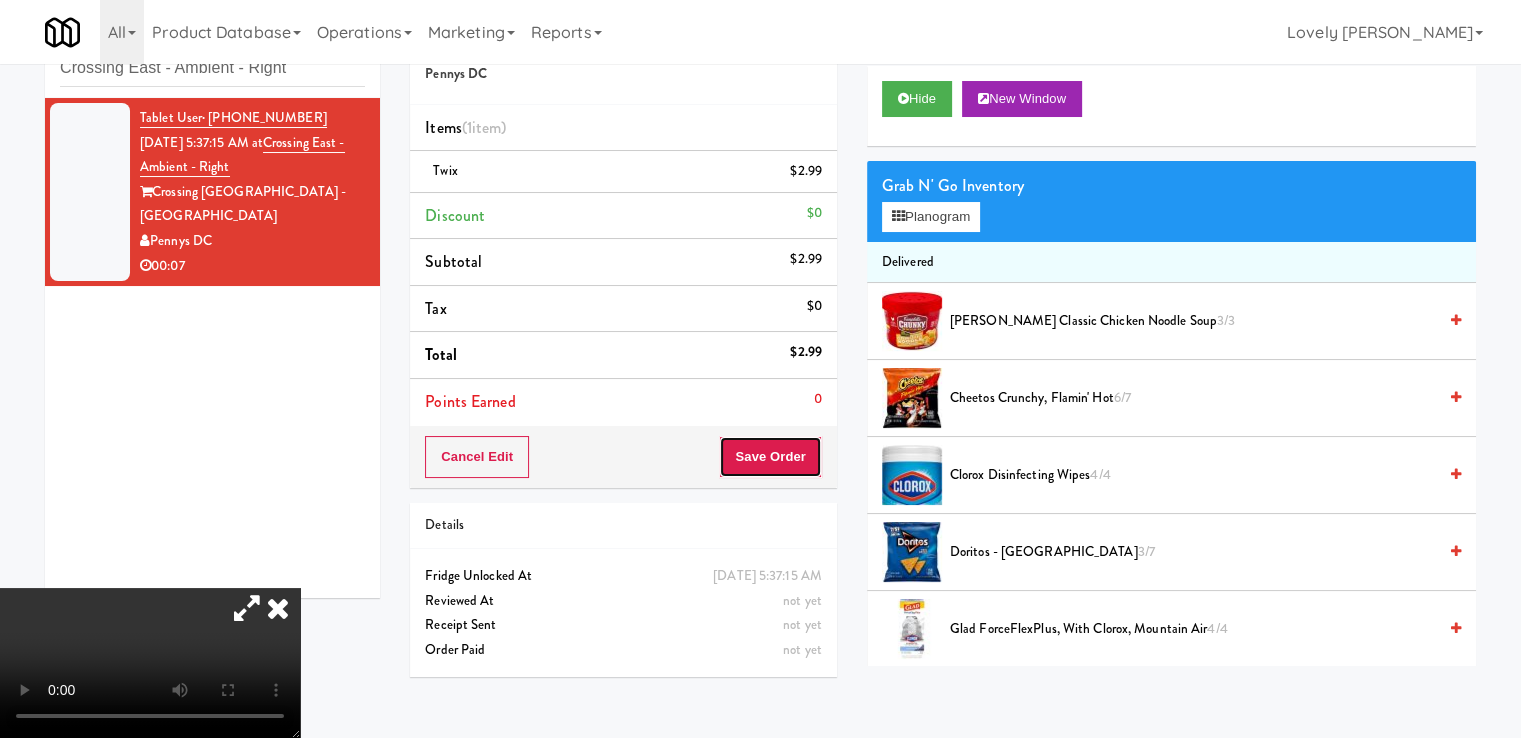 click on "Save Order" at bounding box center [770, 457] 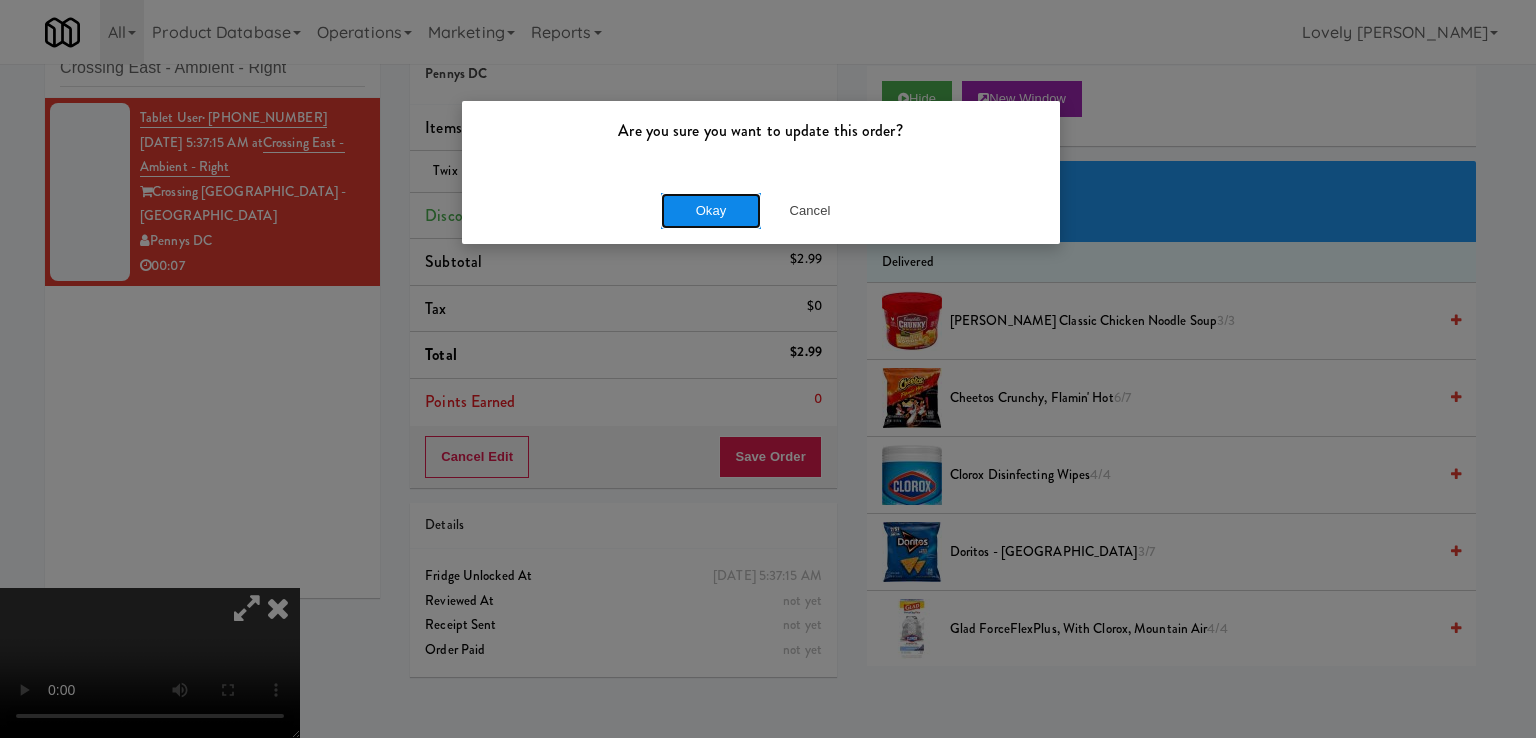 click on "Okay" at bounding box center [711, 211] 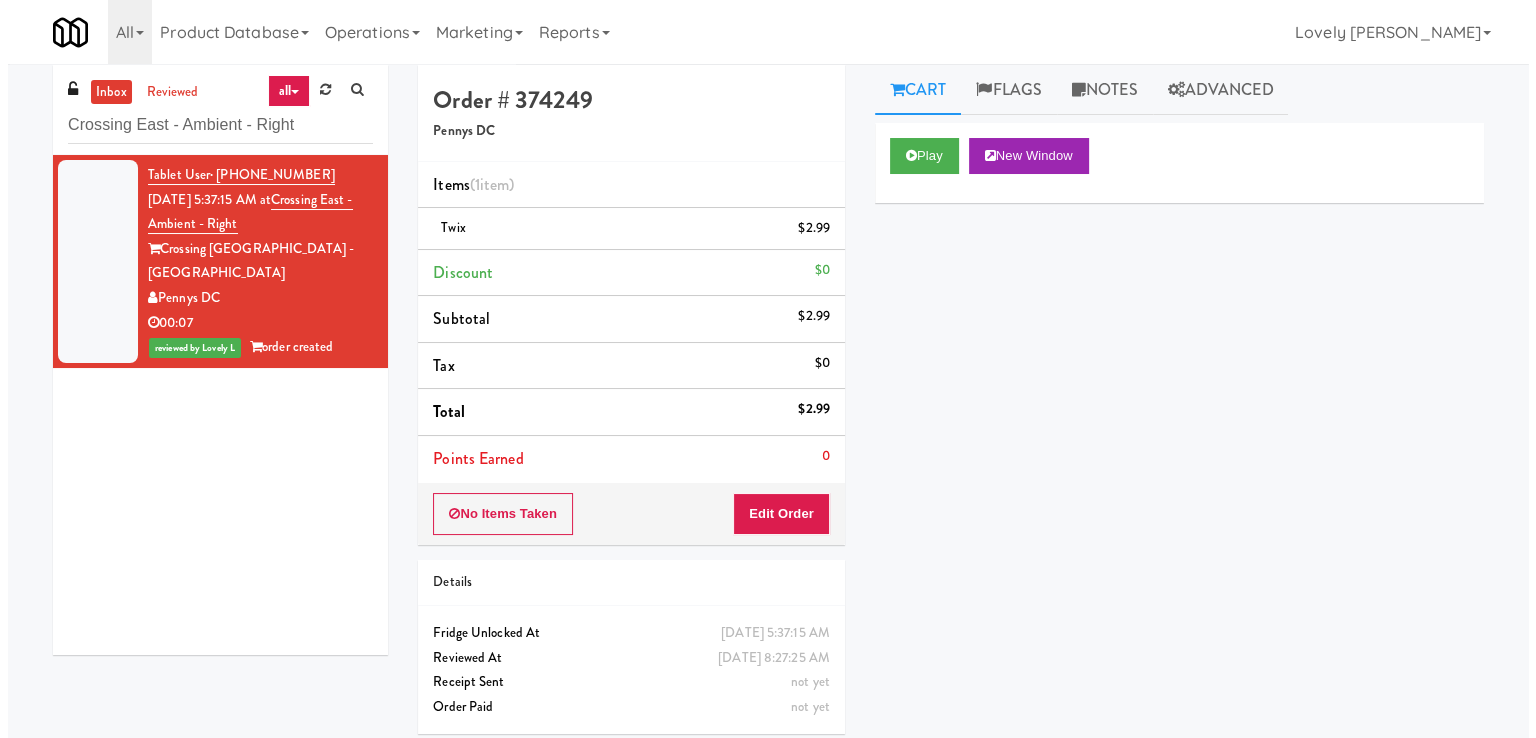 scroll, scrollTop: 0, scrollLeft: 0, axis: both 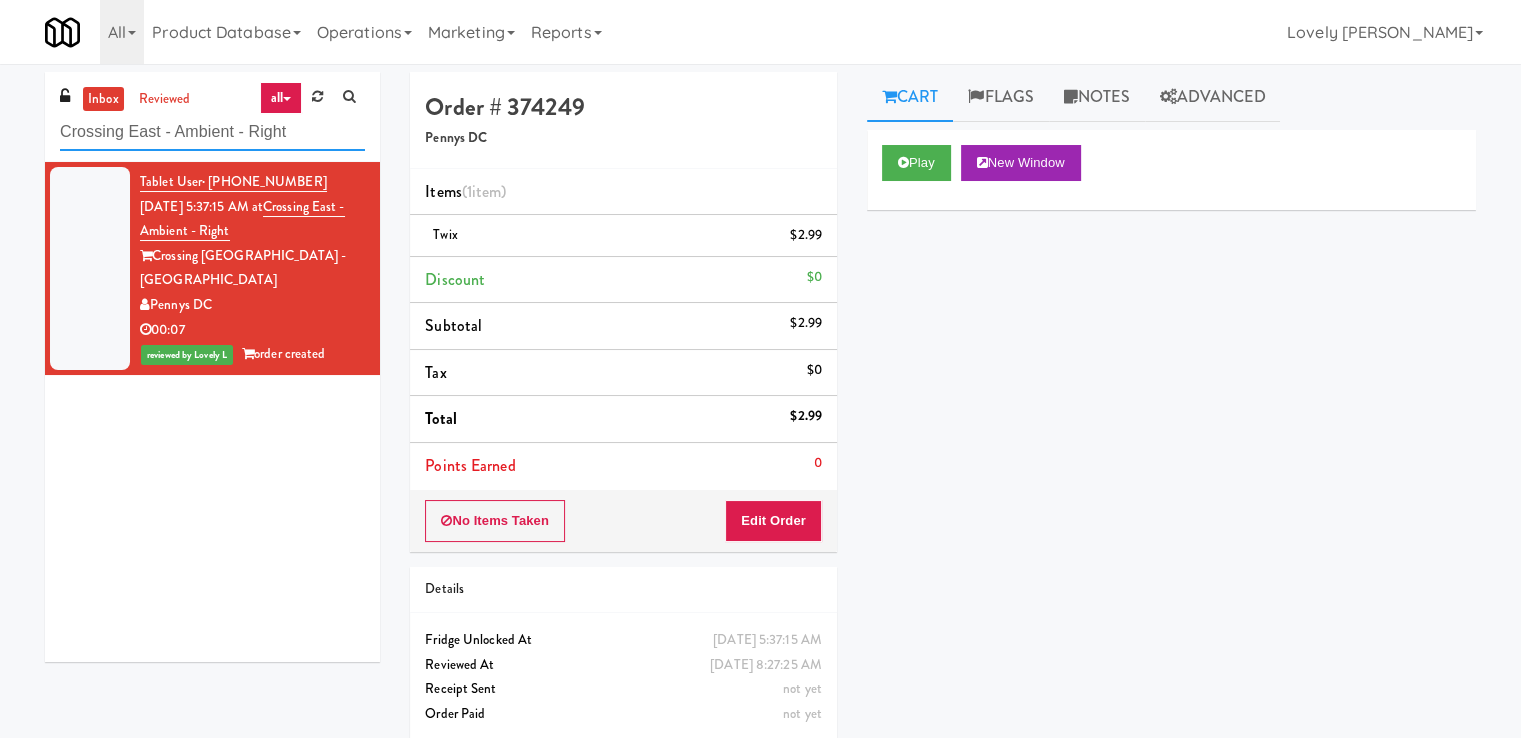 click on "Crossing East - Ambient - Right" at bounding box center [212, 132] 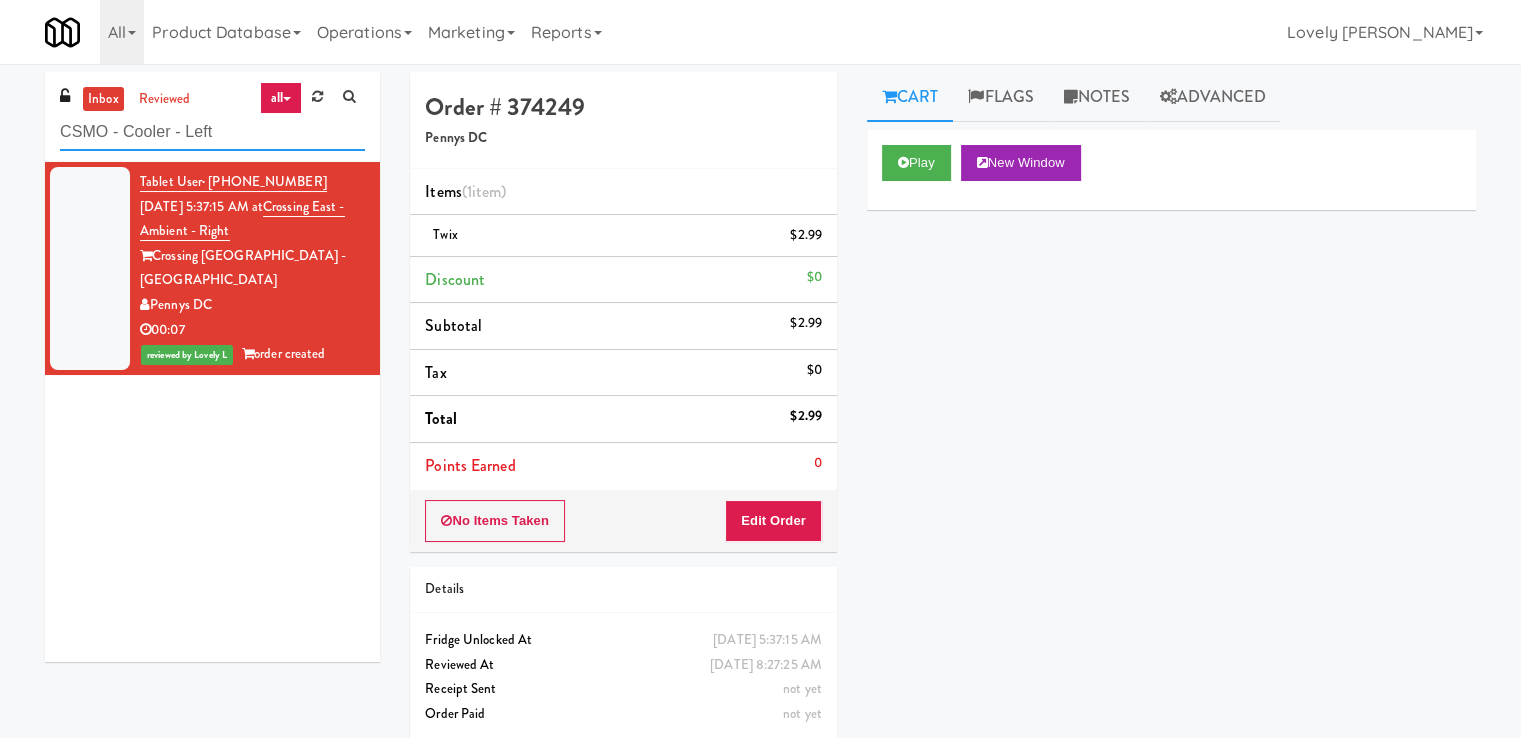 type on "CSMO - Cooler - Left" 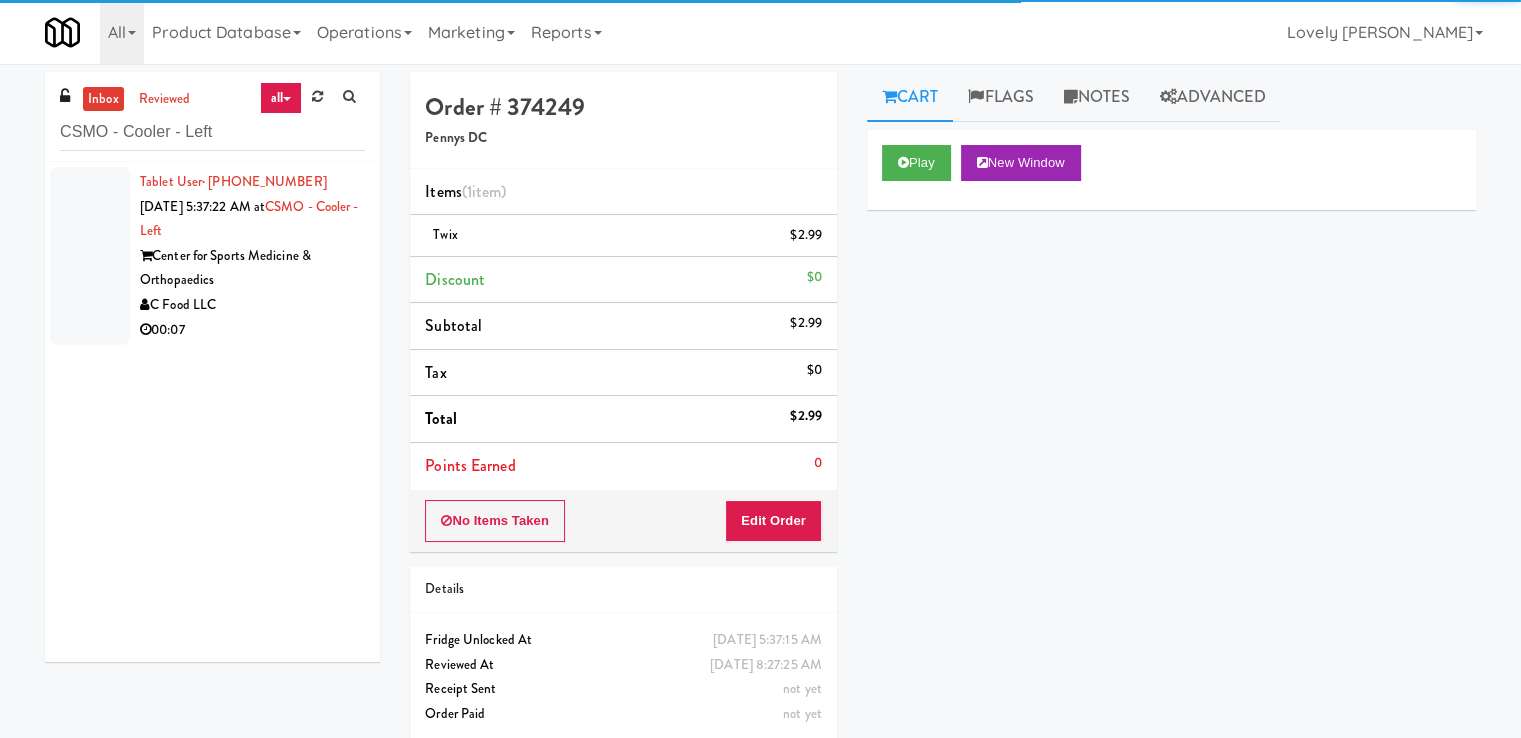 click on "C Food LLC" at bounding box center [252, 305] 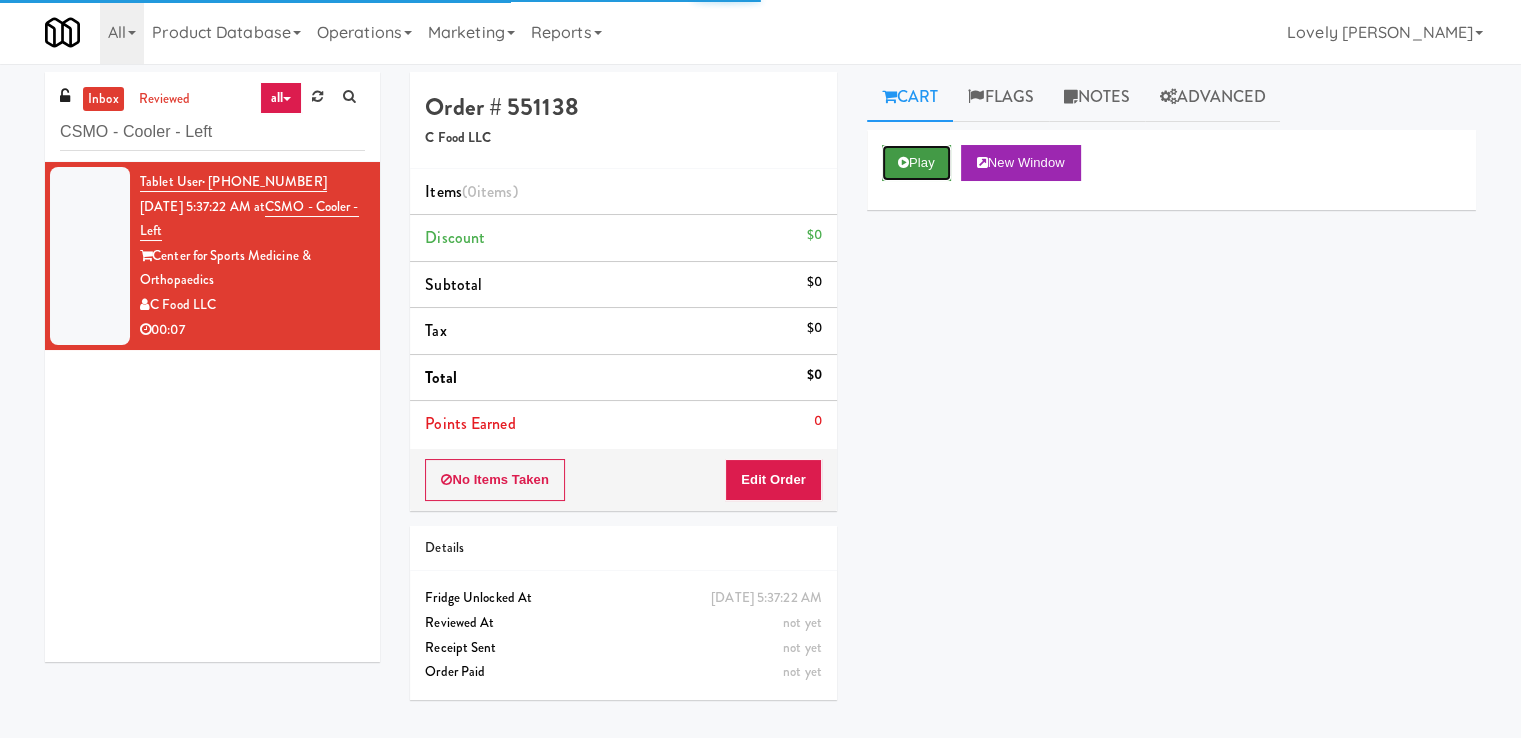 click on "Play" at bounding box center (916, 163) 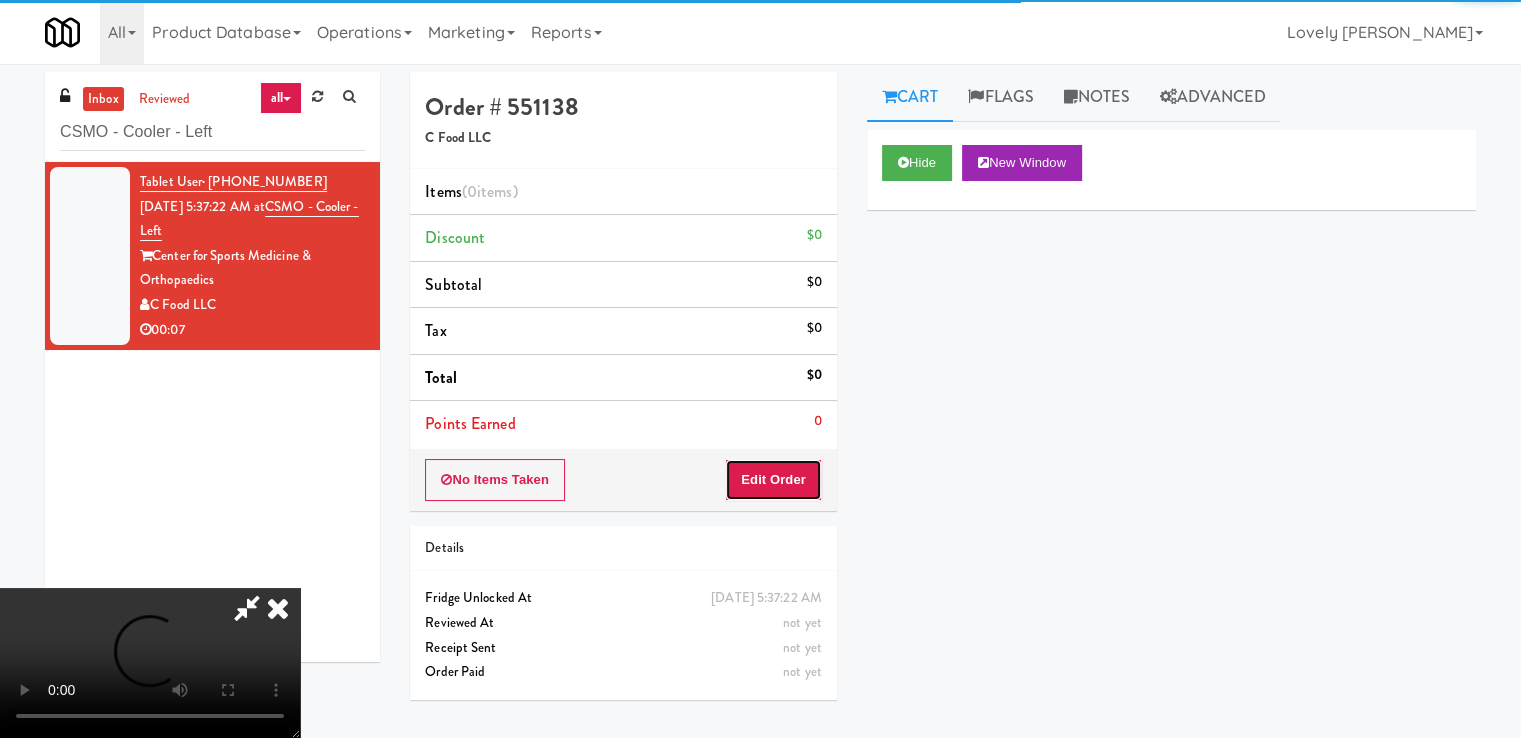 click on "Edit Order" at bounding box center (773, 480) 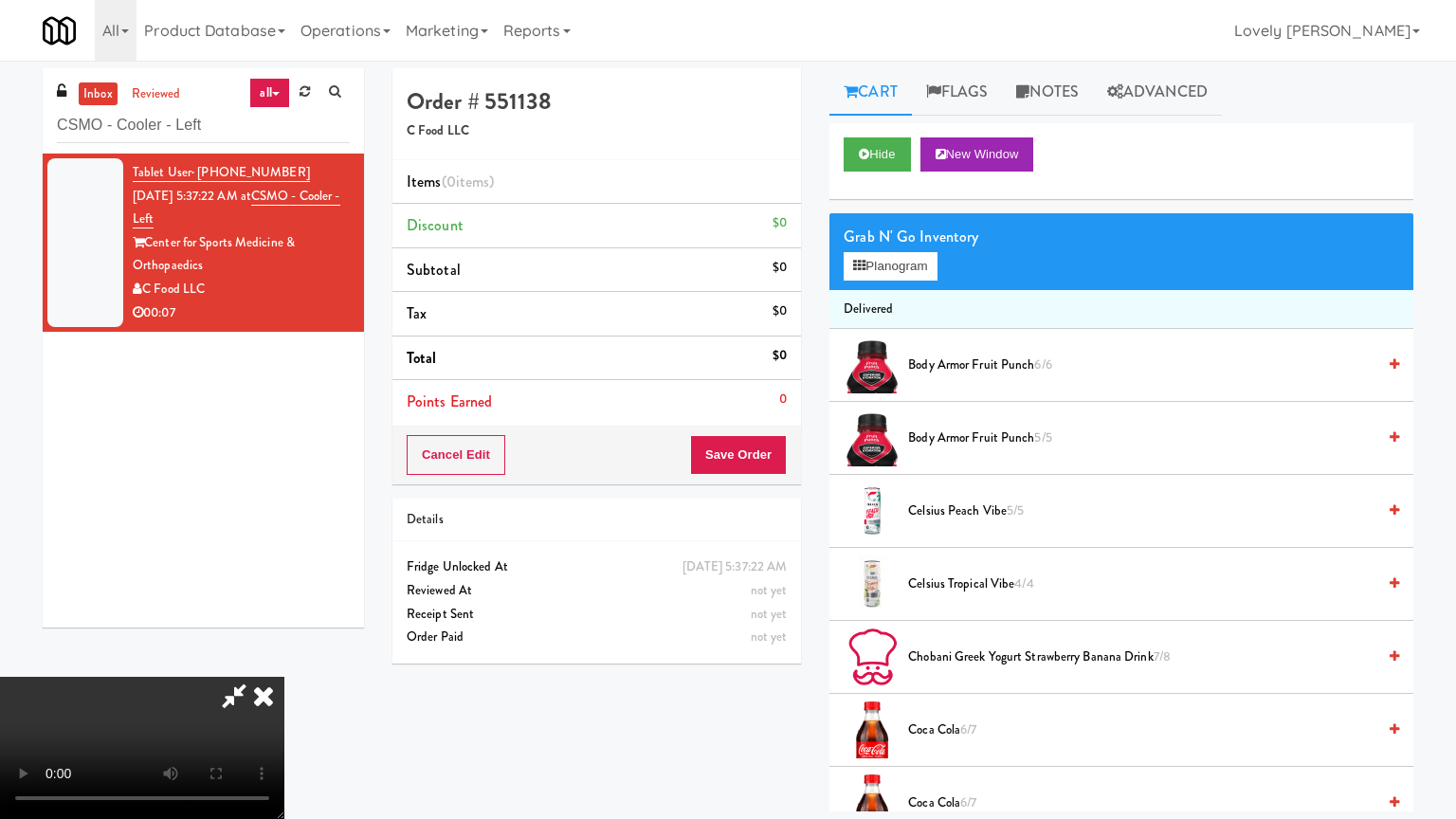 type 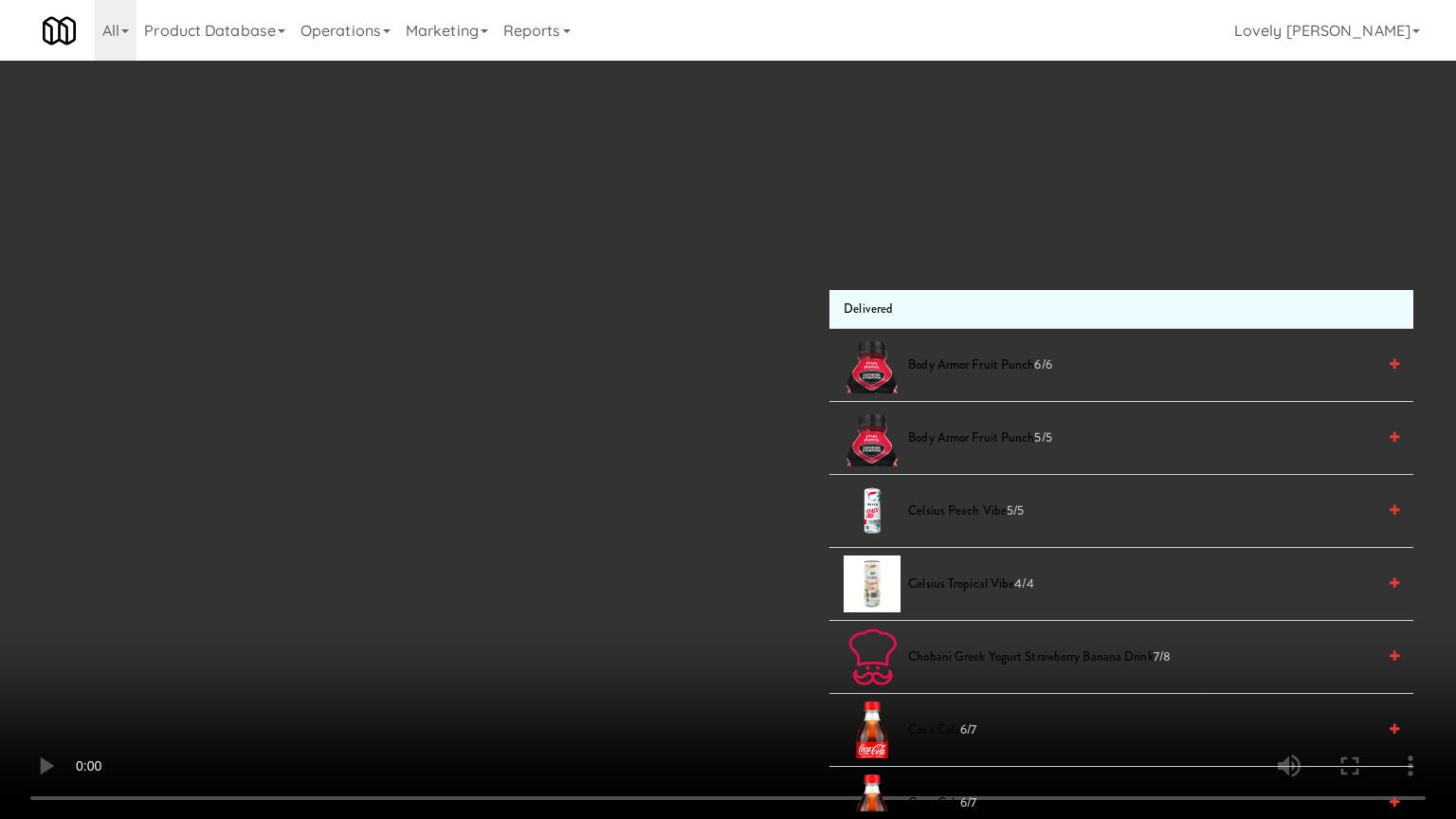 click at bounding box center [728, 410] 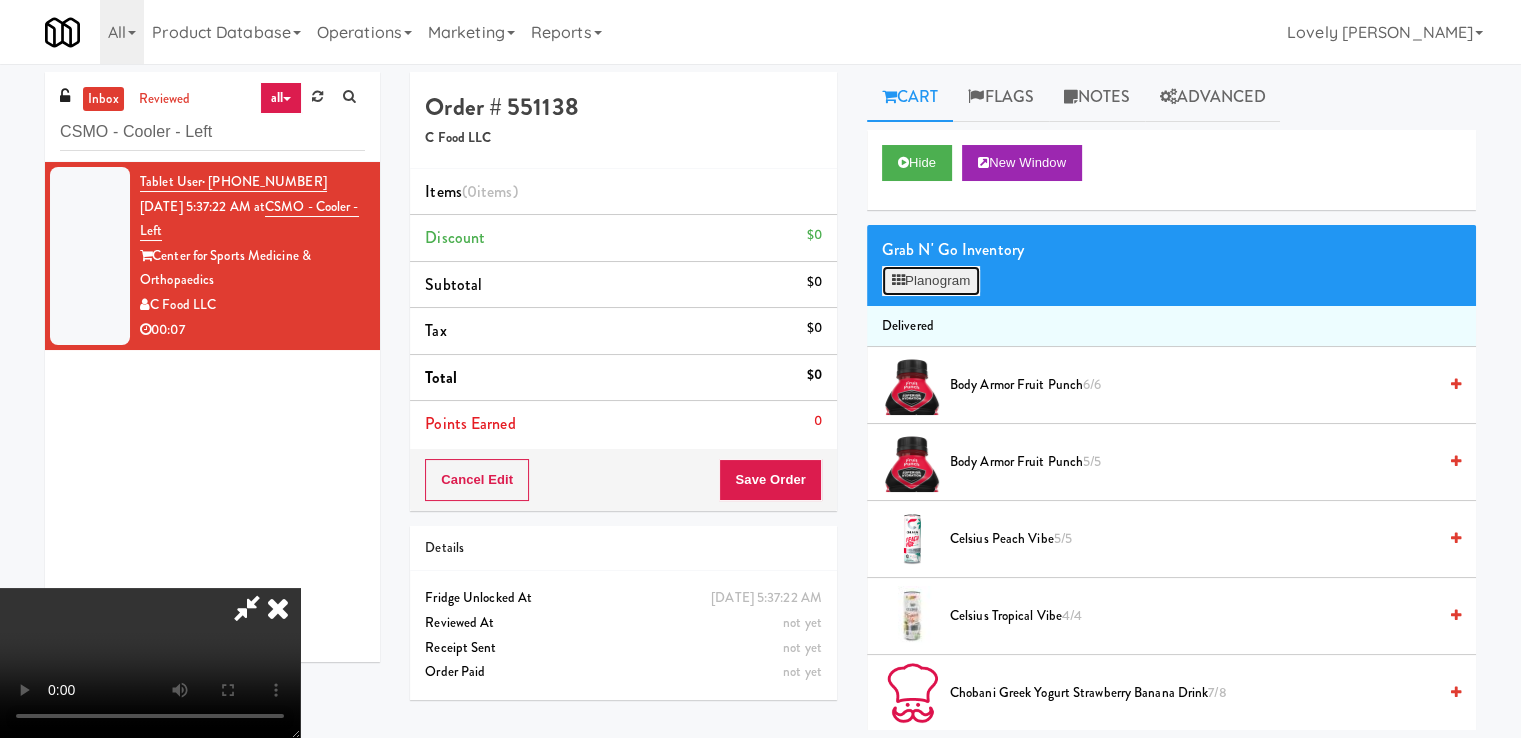 click on "Planogram" at bounding box center [931, 281] 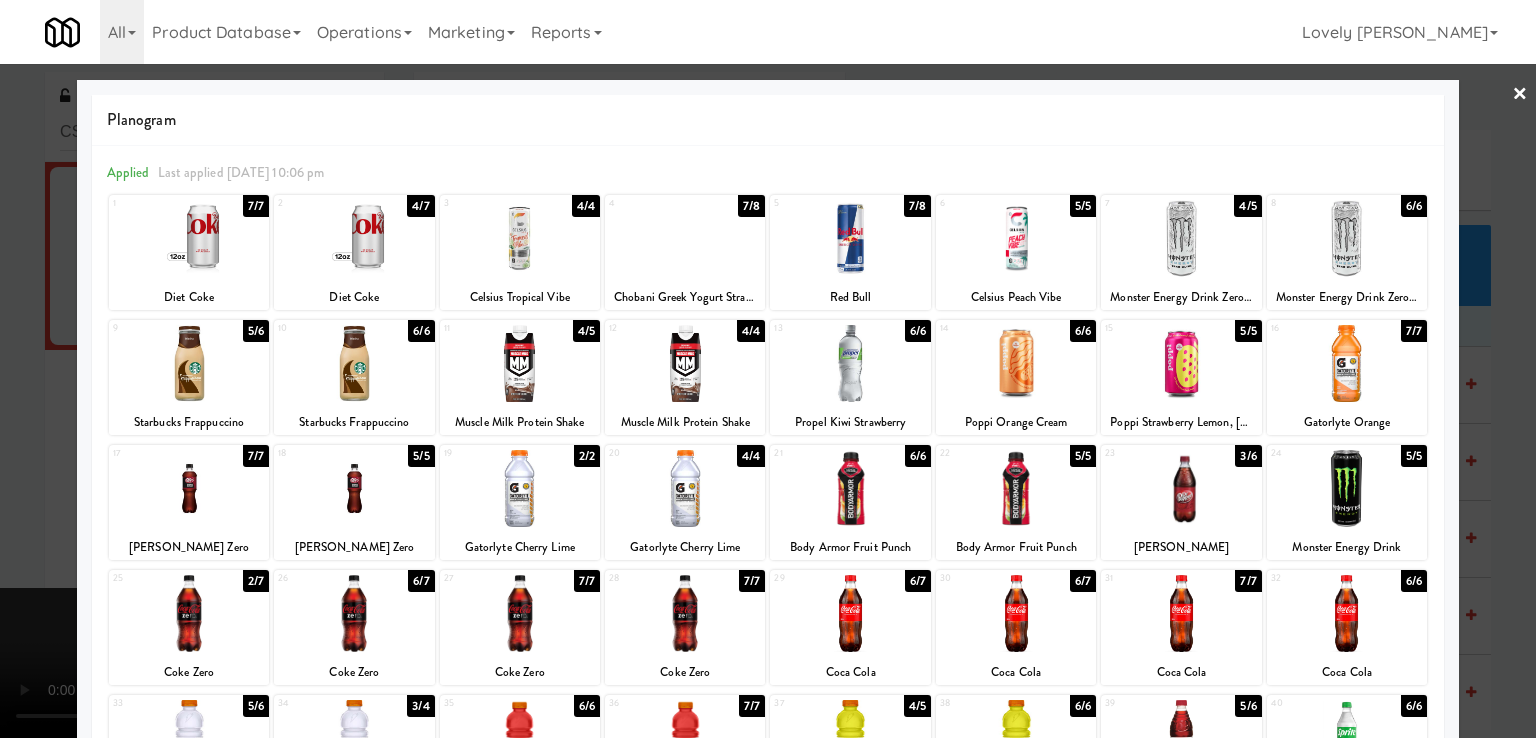 click at bounding box center [768, 369] 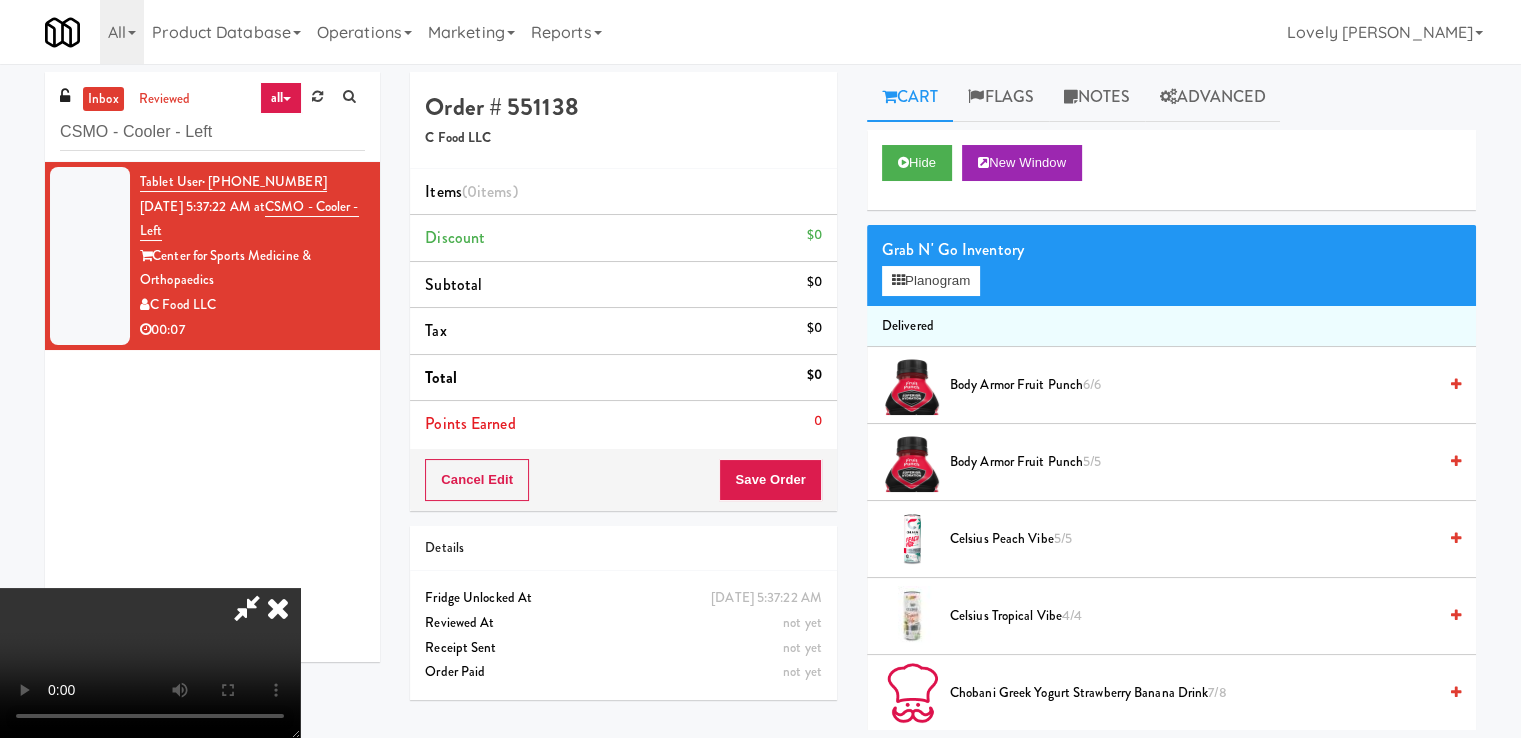click at bounding box center (150, 663) 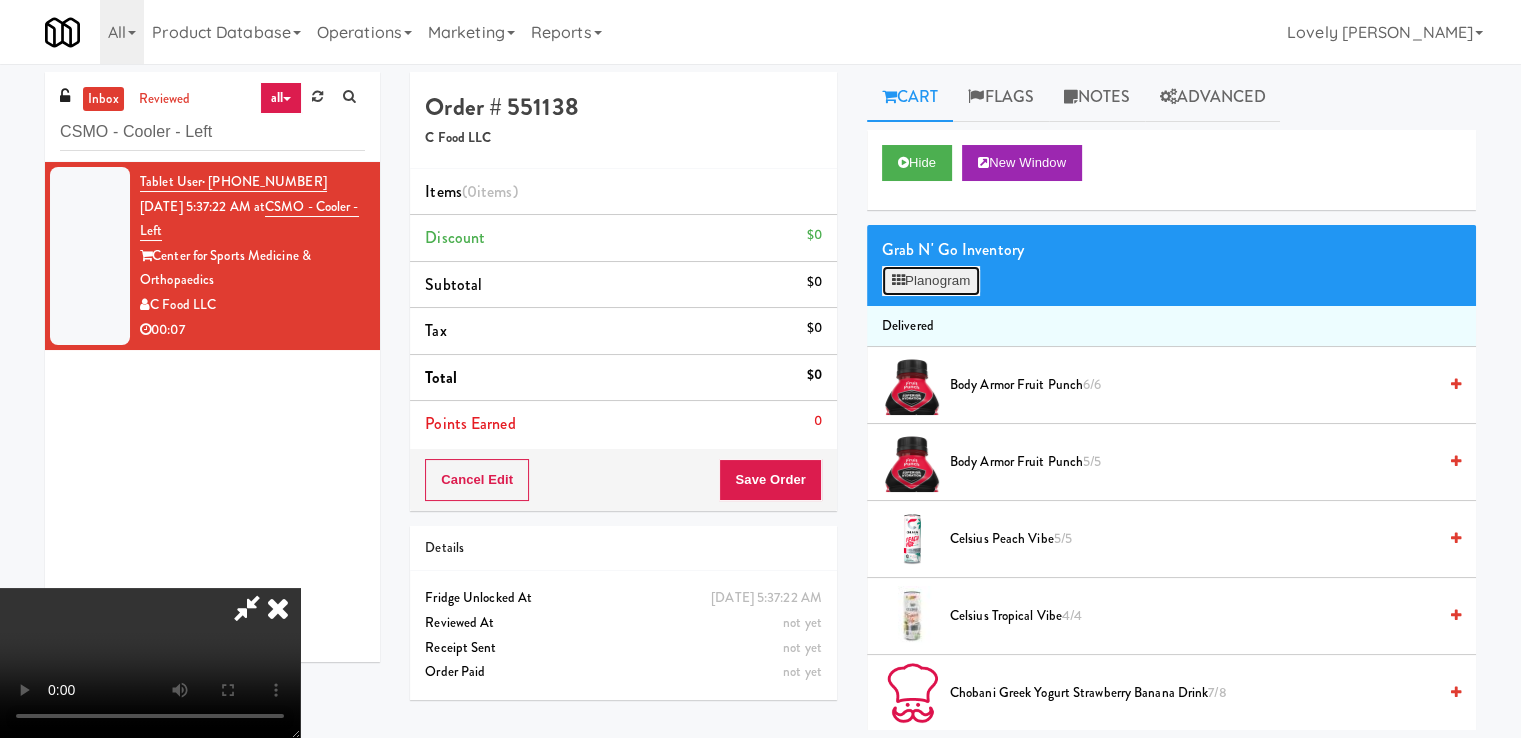 click on "Planogram" at bounding box center [931, 281] 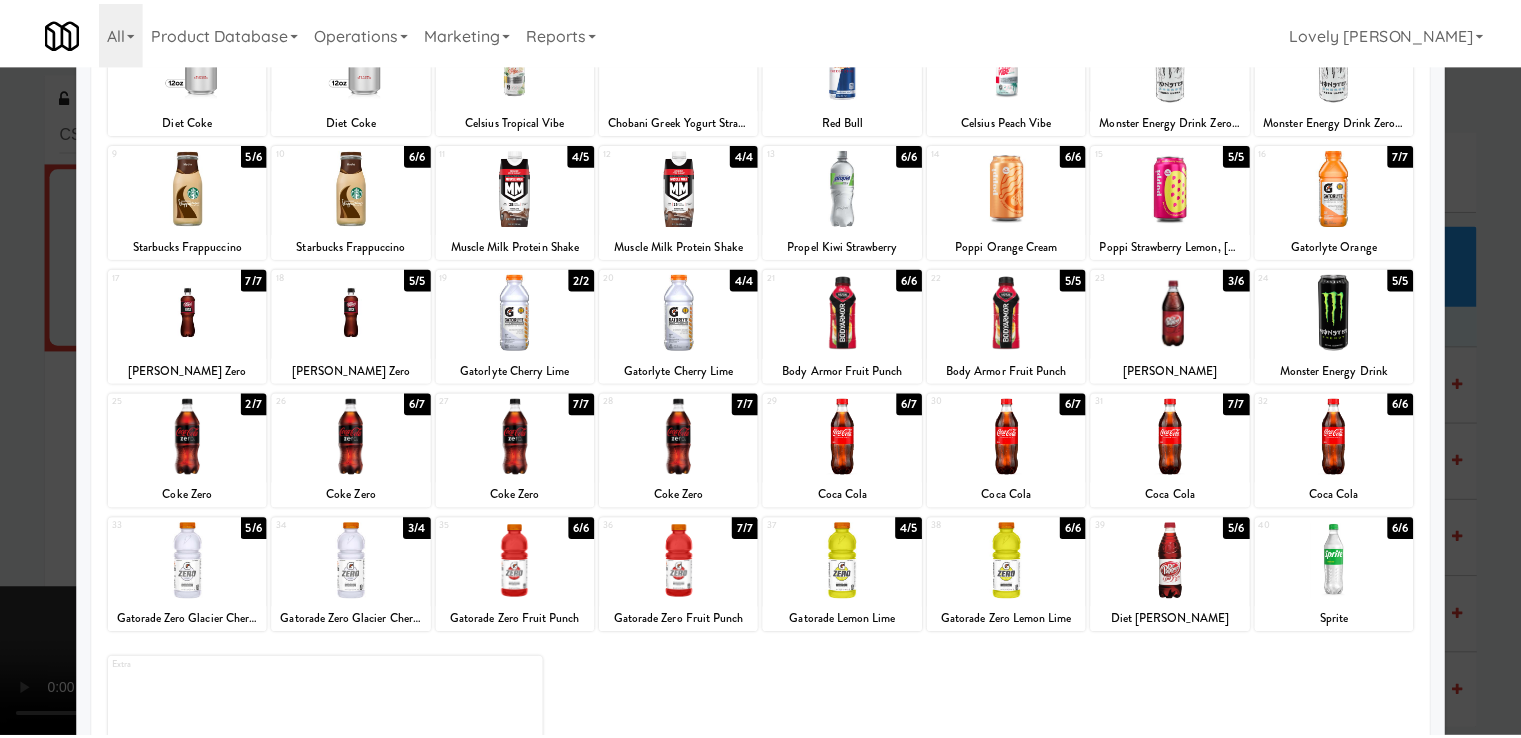 scroll, scrollTop: 200, scrollLeft: 0, axis: vertical 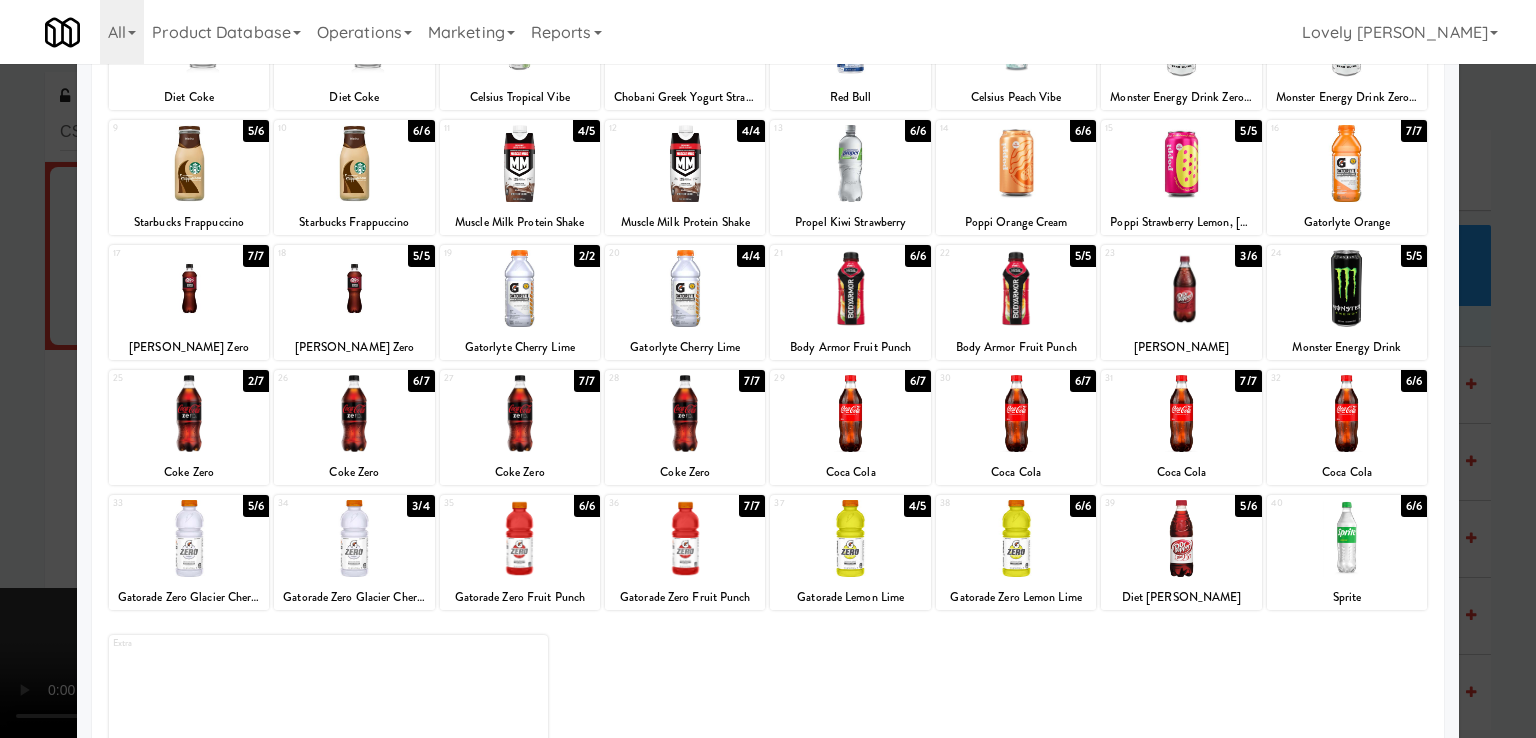 click at bounding box center [850, 413] 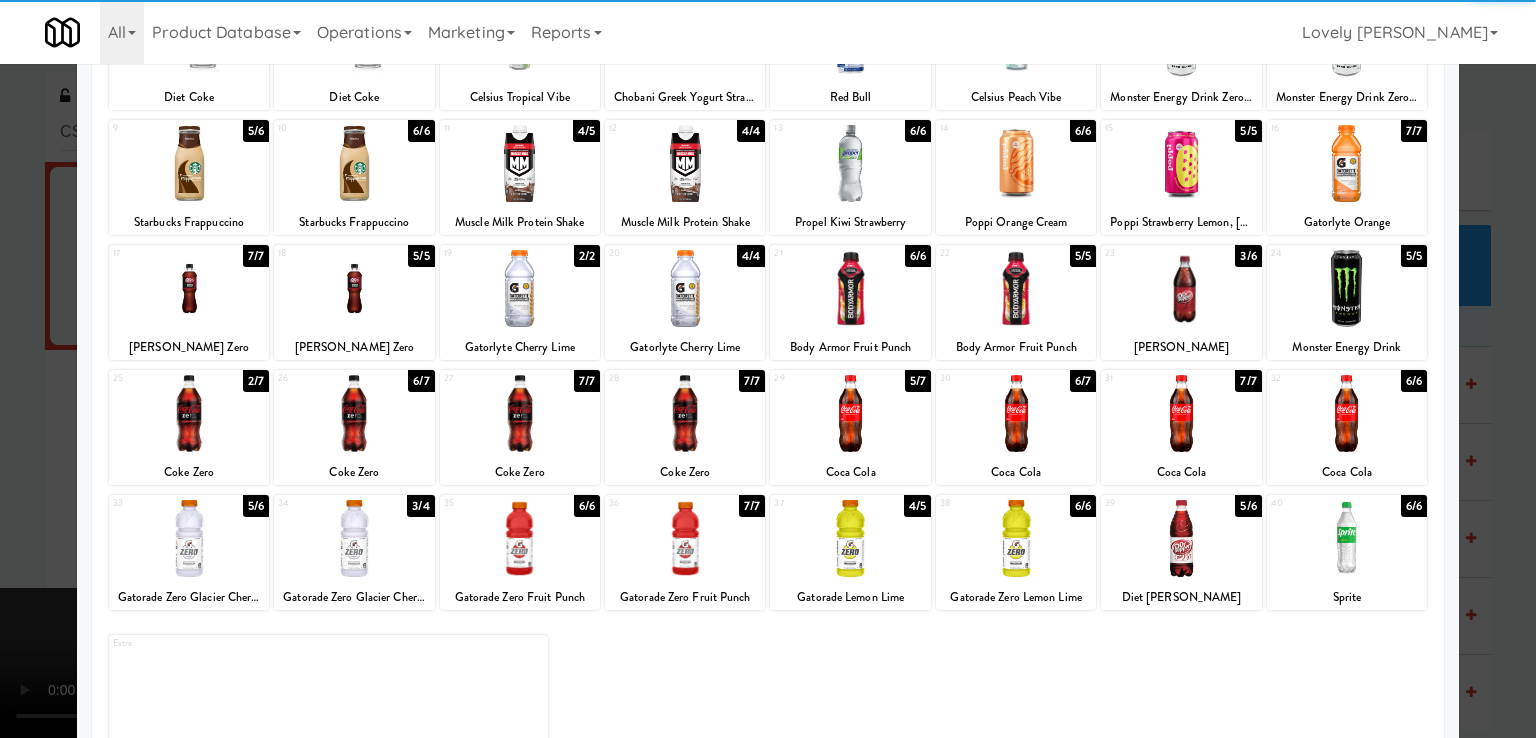 click at bounding box center (768, 369) 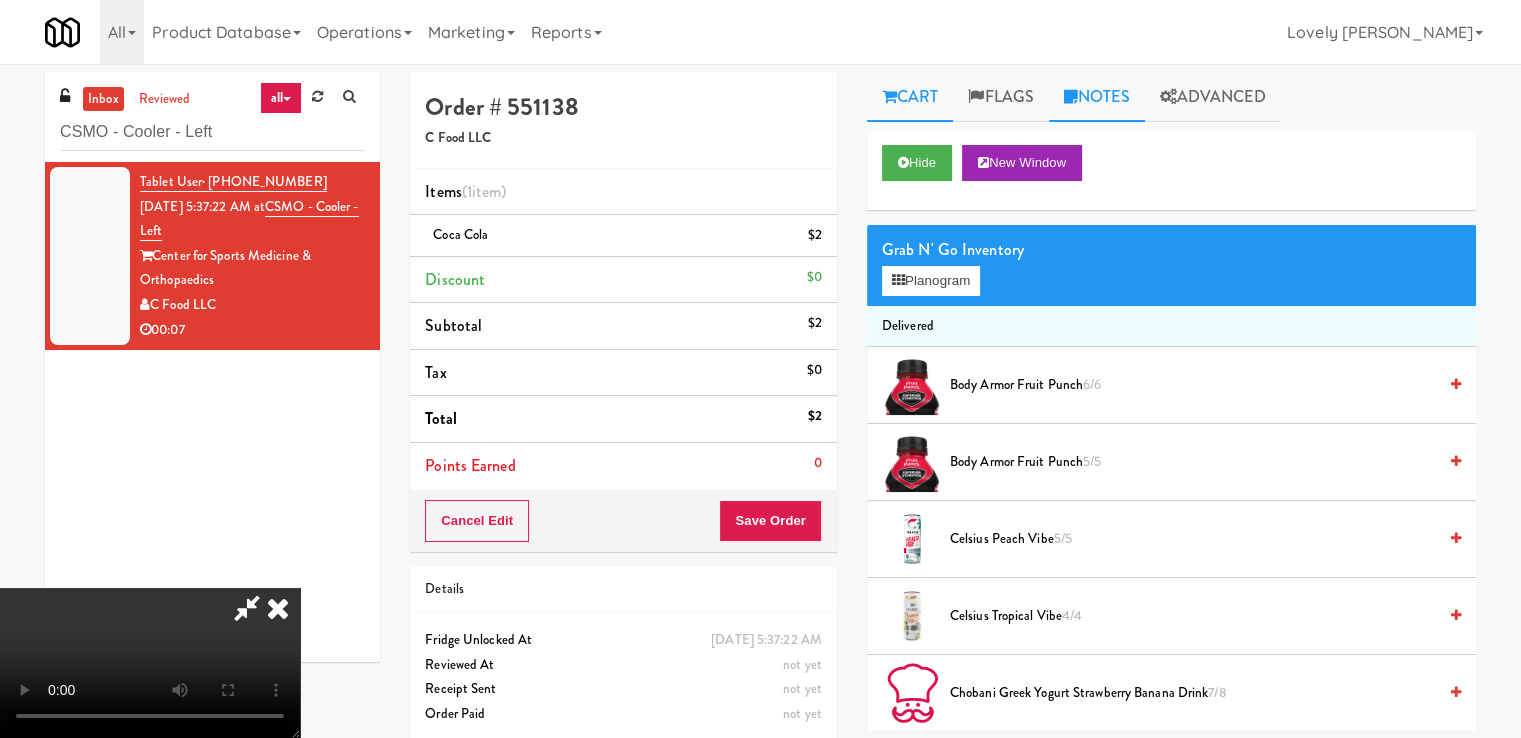 click on "Notes" at bounding box center [1097, 97] 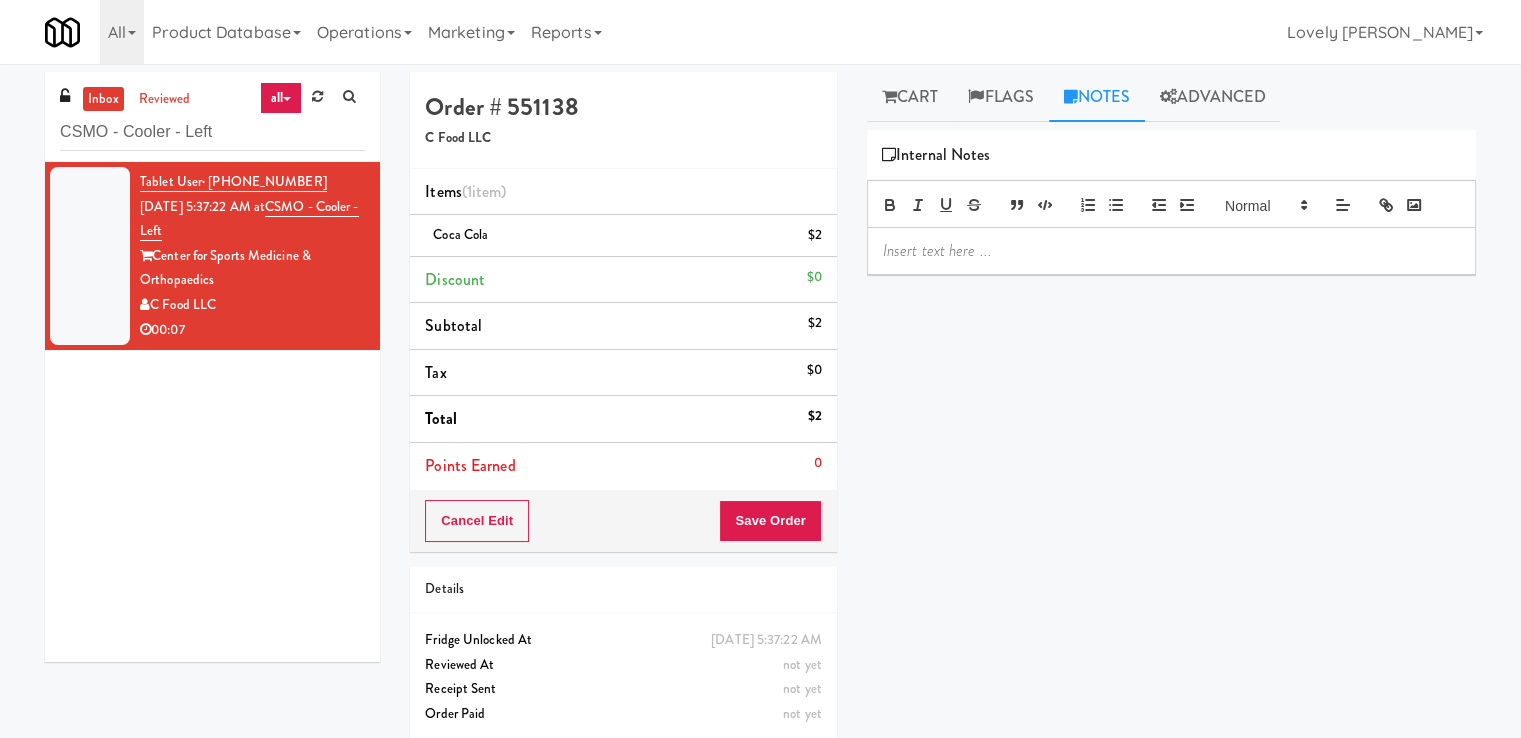 click at bounding box center (1171, 251) 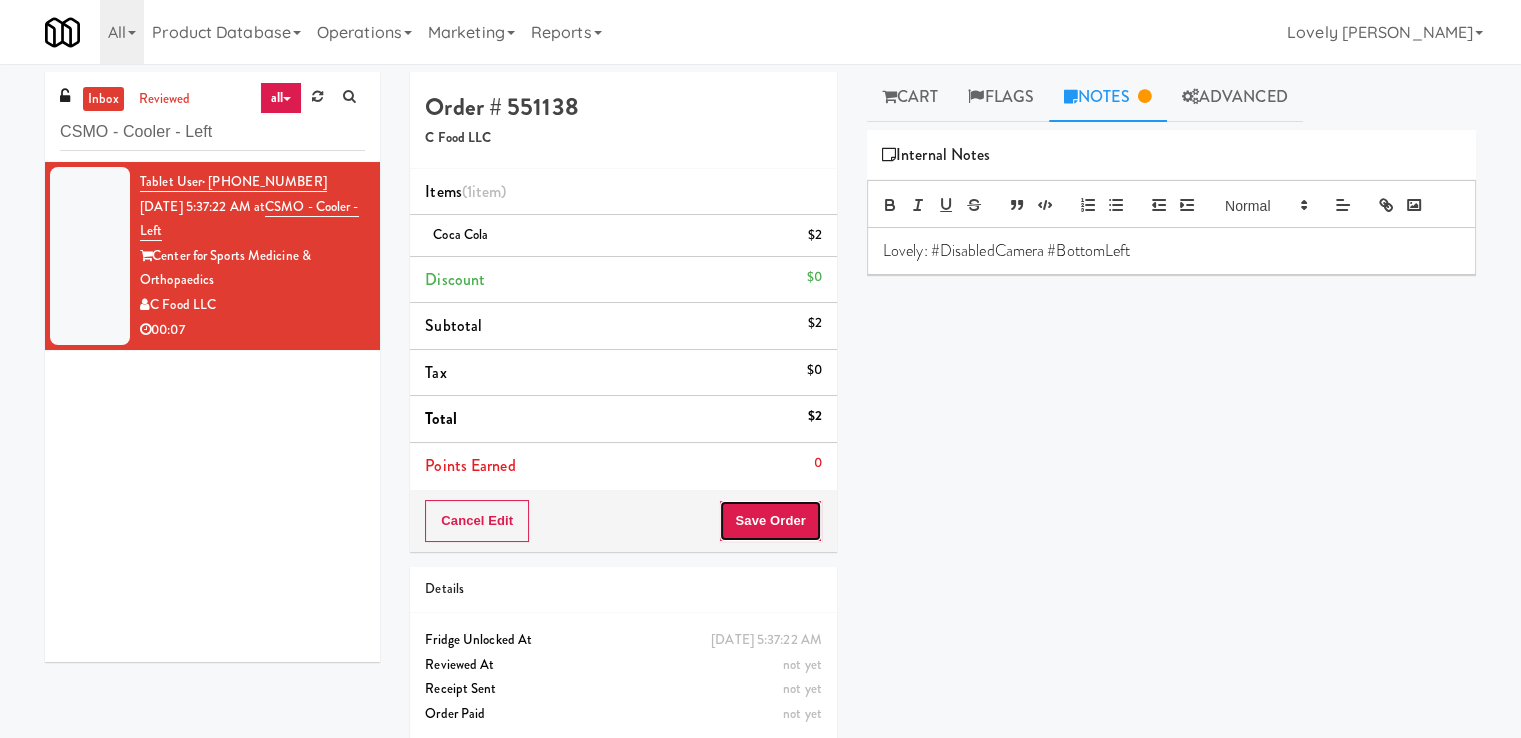 click on "Save Order" at bounding box center [770, 521] 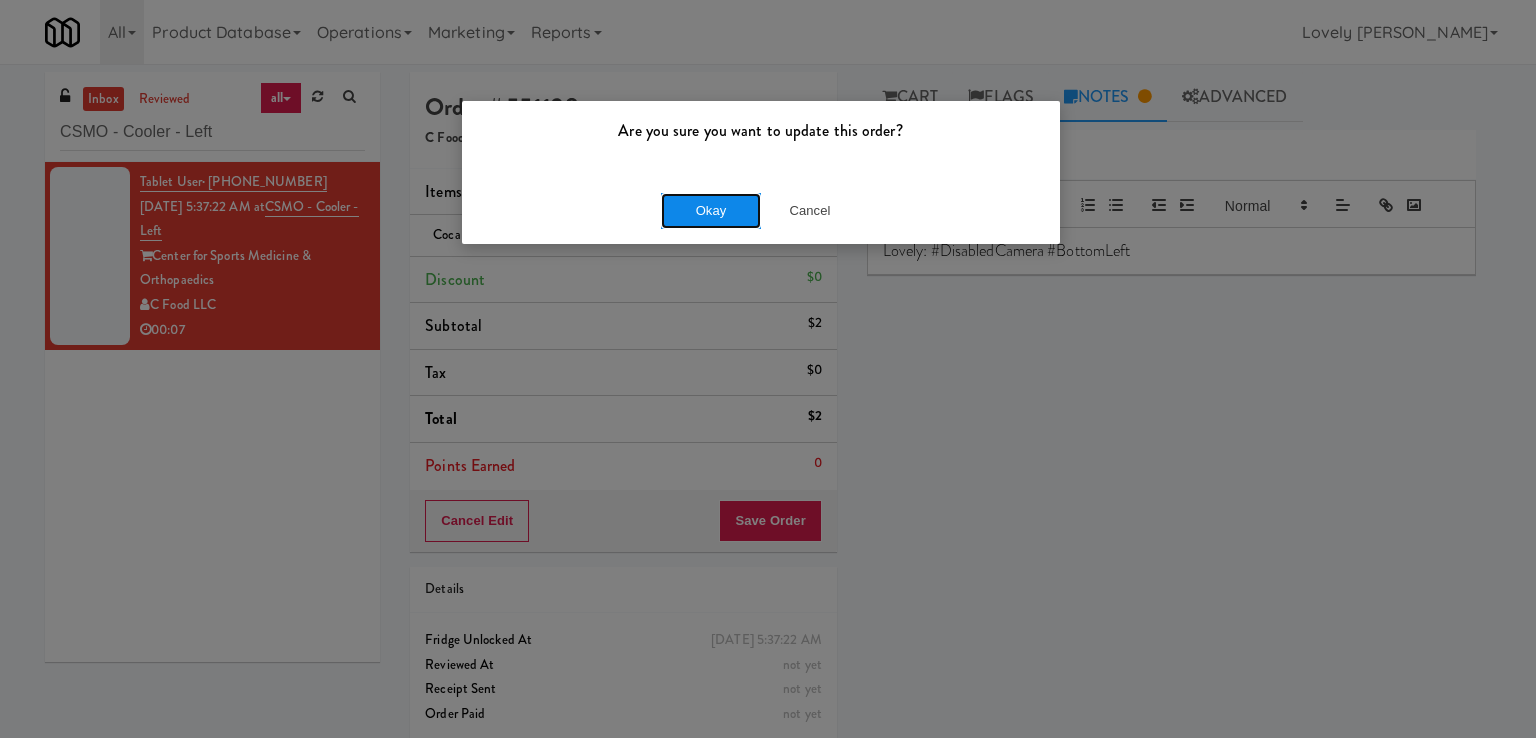 click on "Okay" at bounding box center [711, 211] 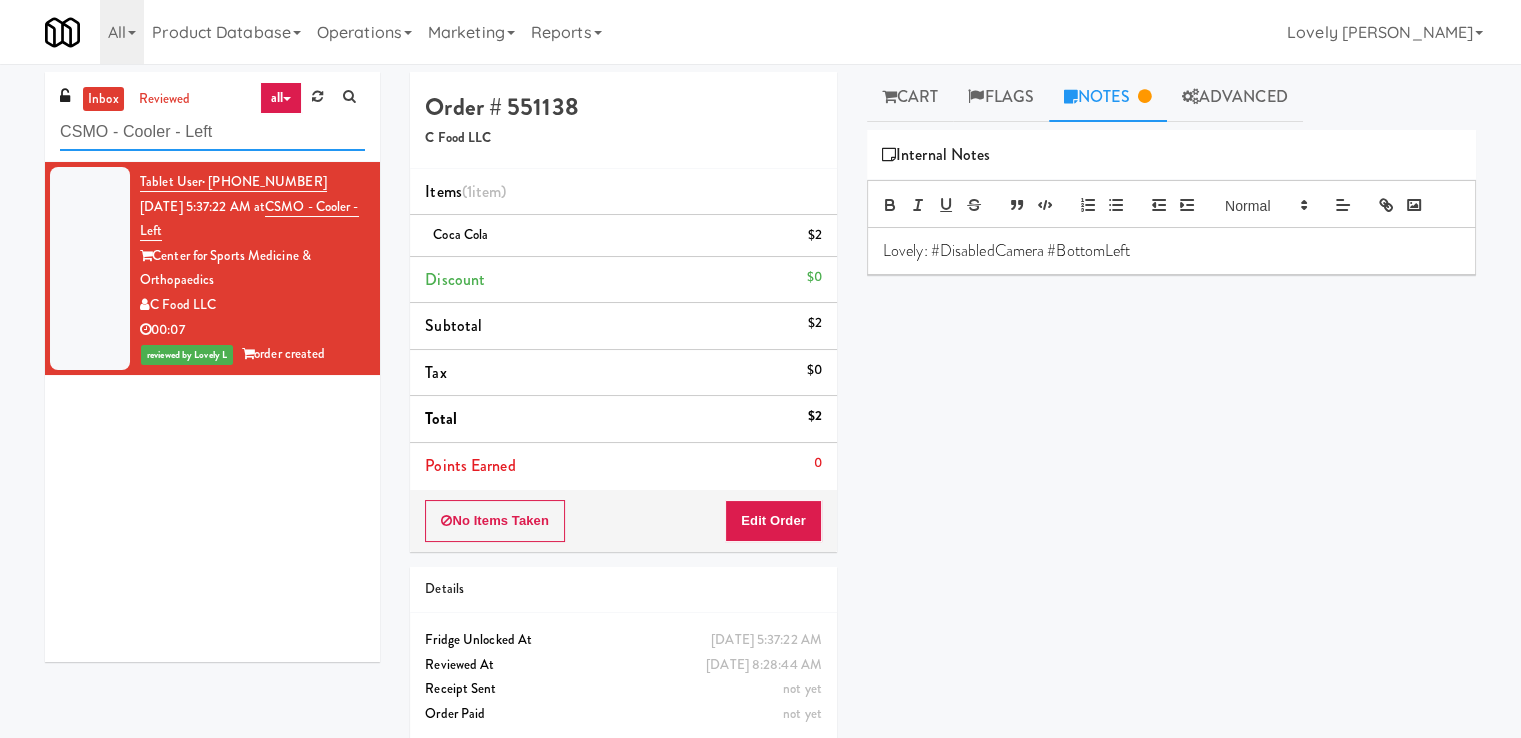 click on "CSMO - Cooler - Left" at bounding box center [212, 132] 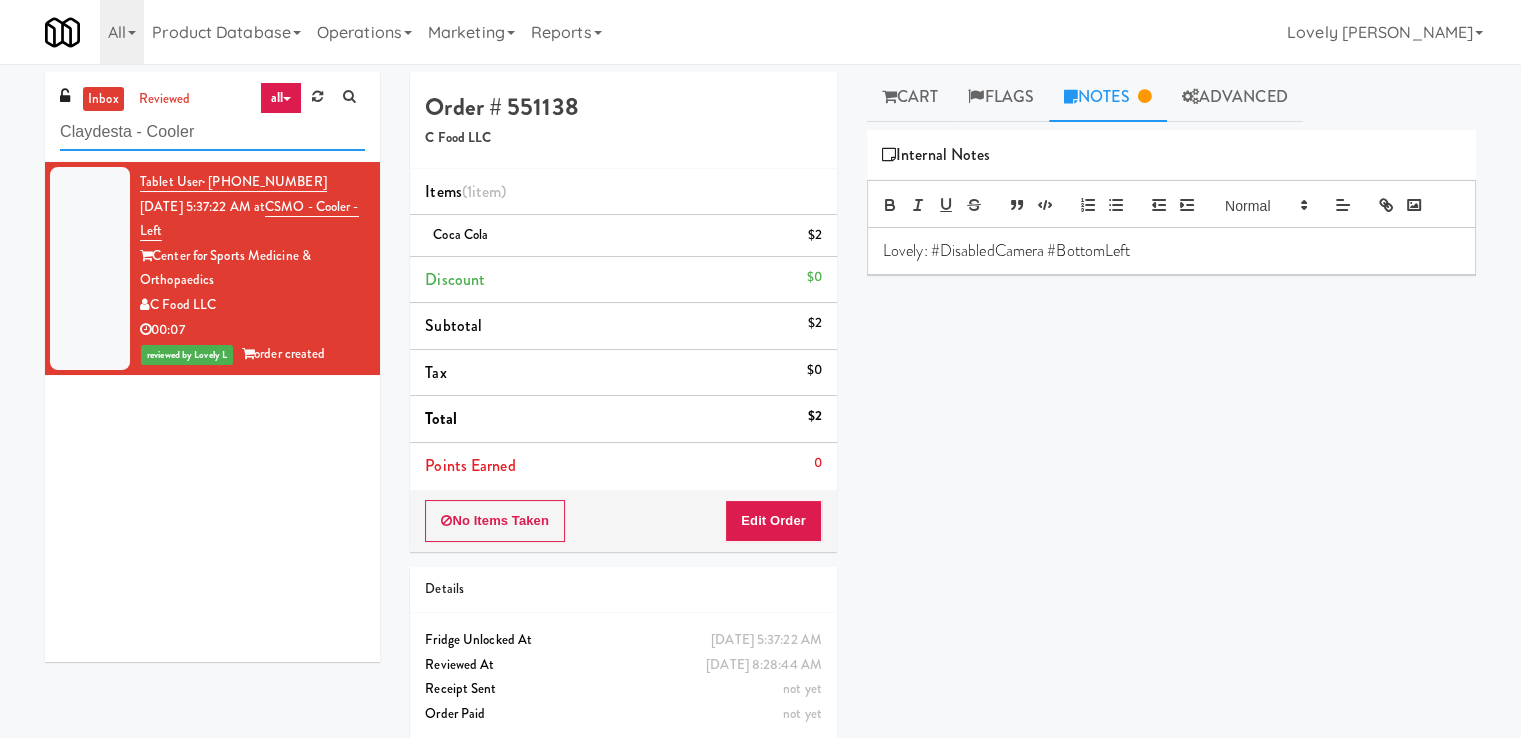 type on "Claydesta - Cooler" 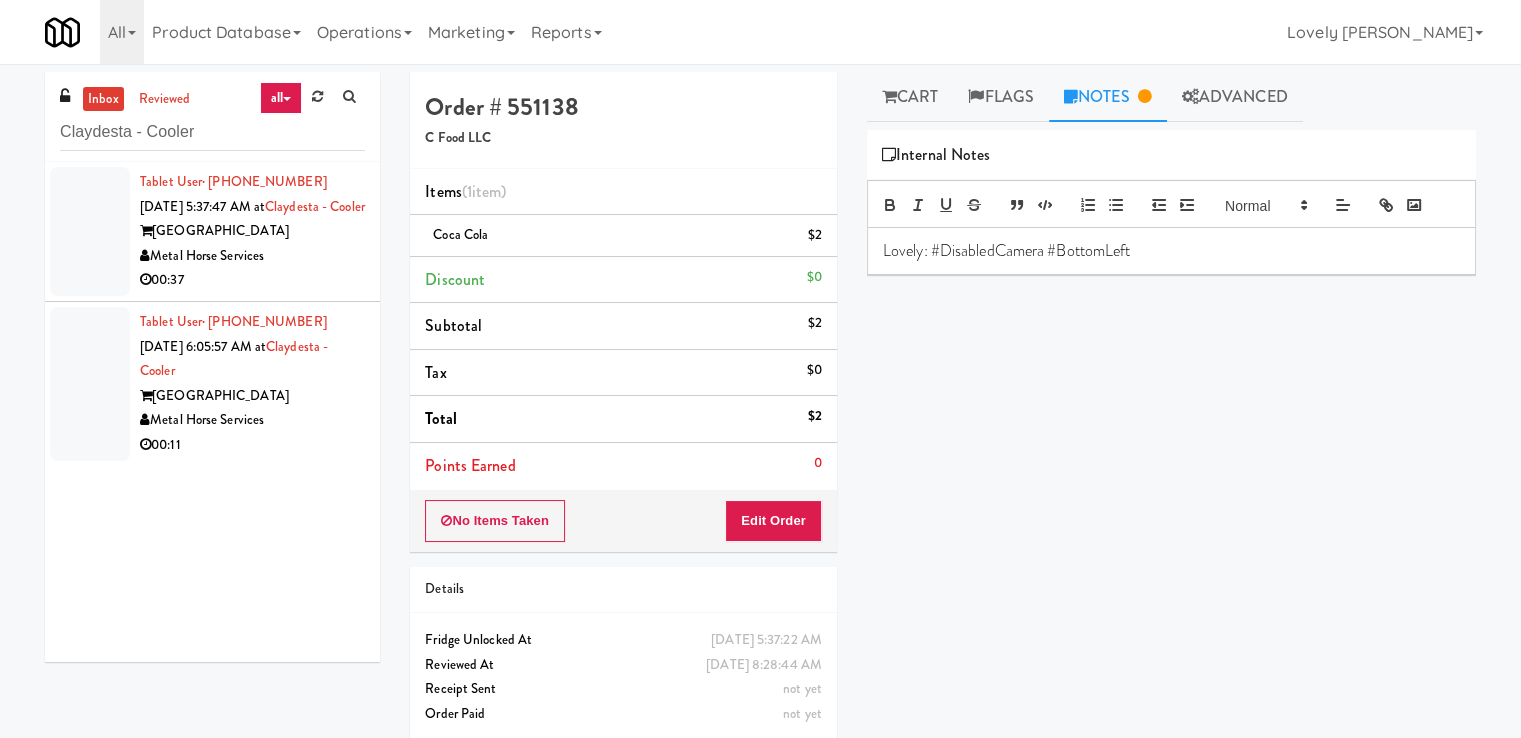 click on "Metal Horse Services" at bounding box center [252, 256] 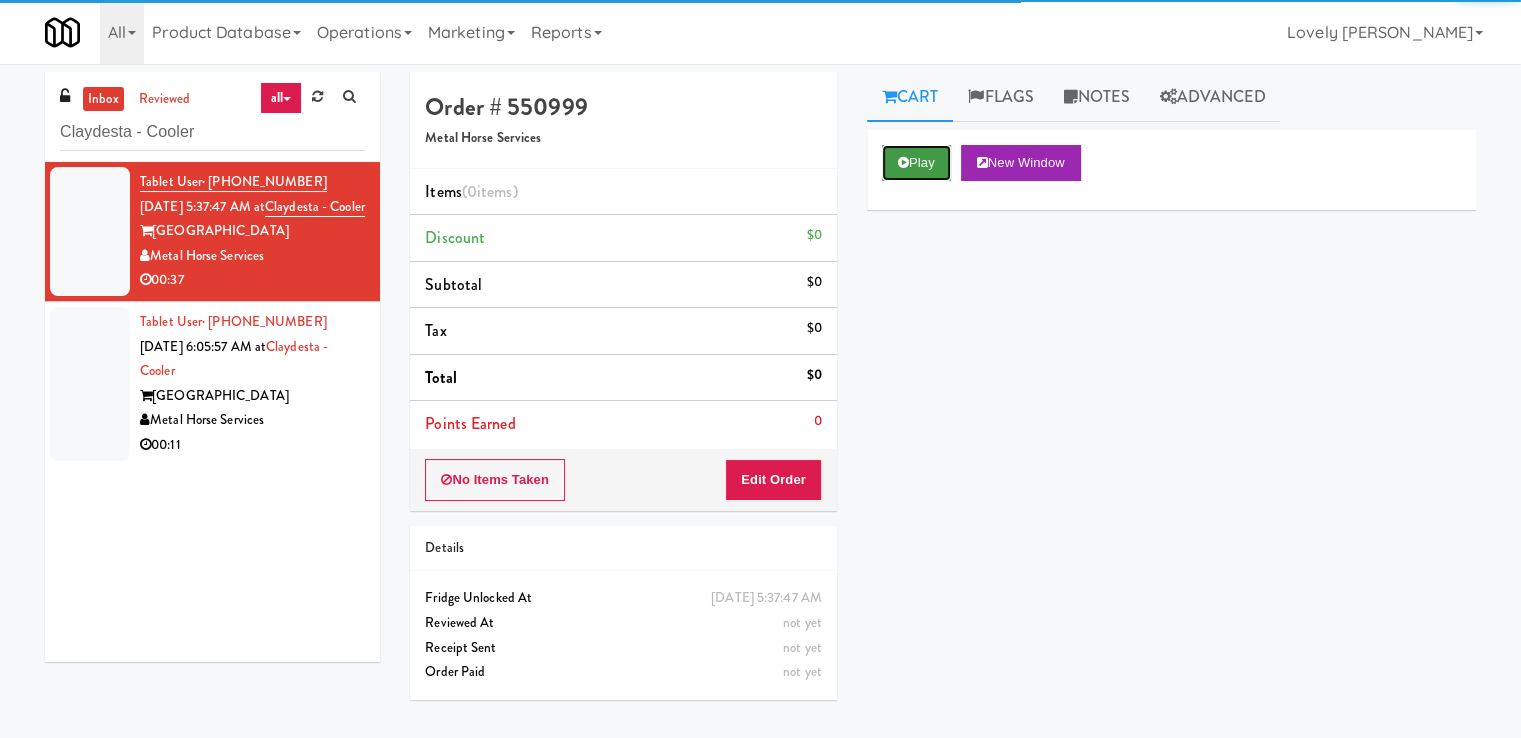 click on "Play" at bounding box center (916, 163) 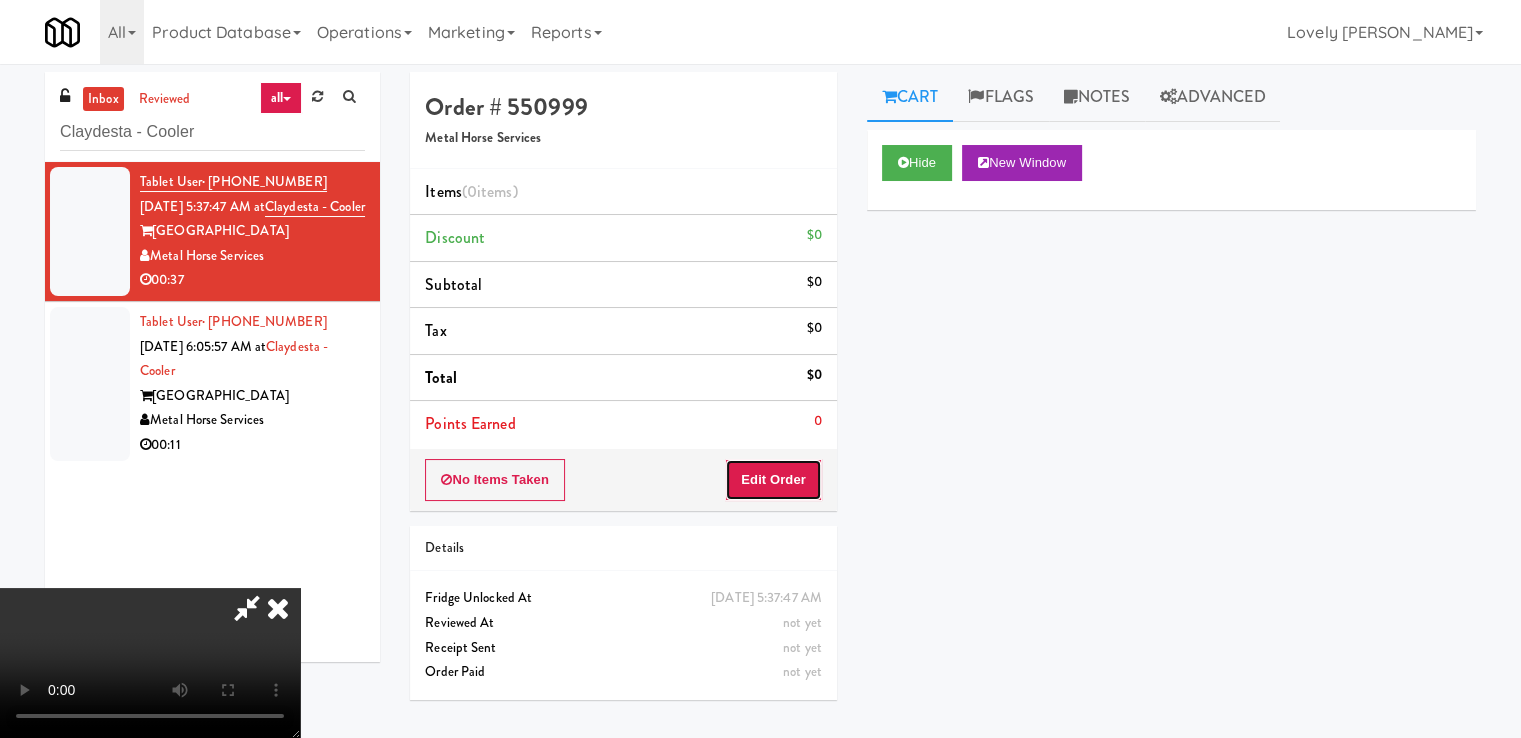 click on "Edit Order" at bounding box center (773, 480) 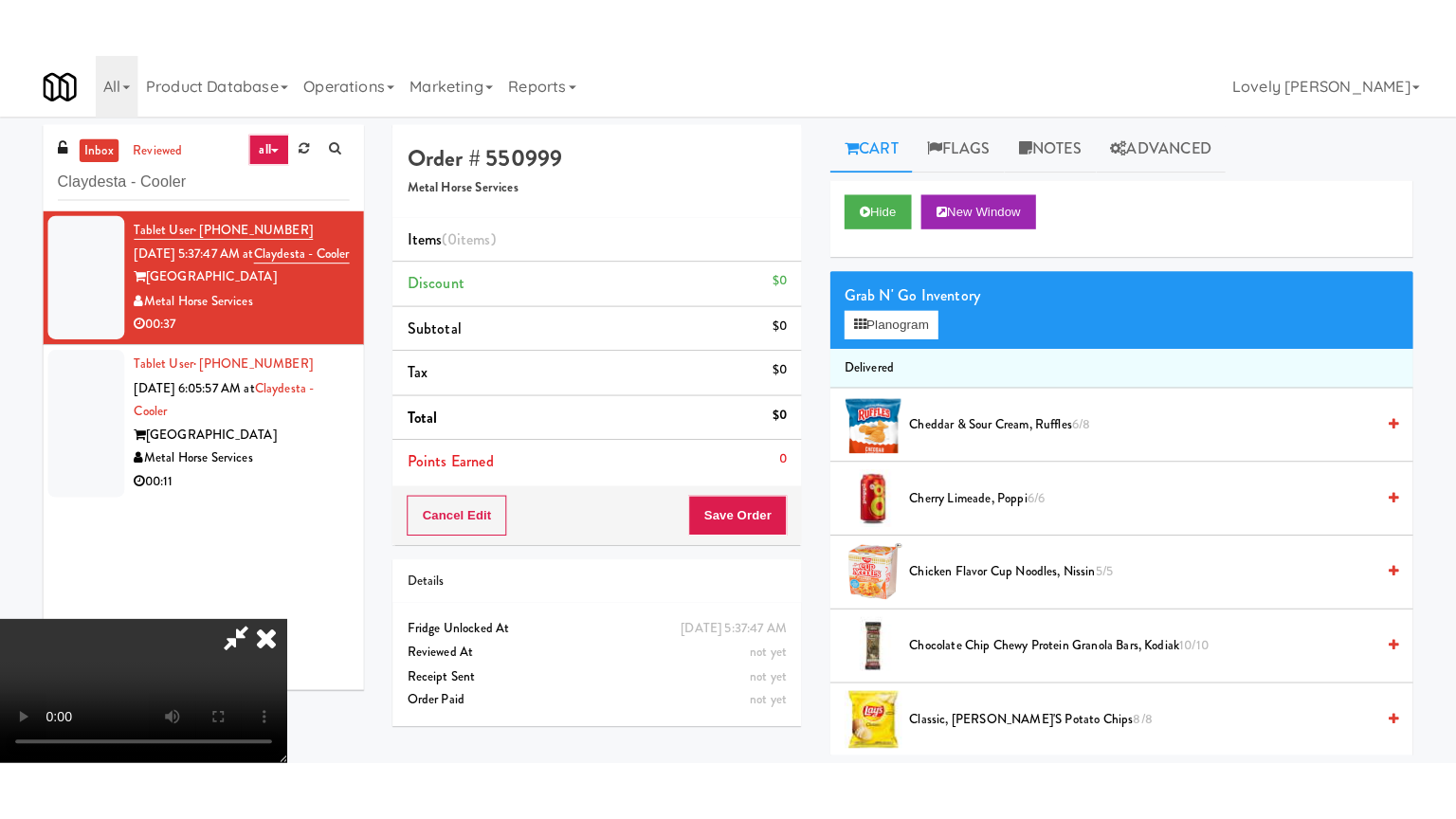 scroll, scrollTop: 259, scrollLeft: 0, axis: vertical 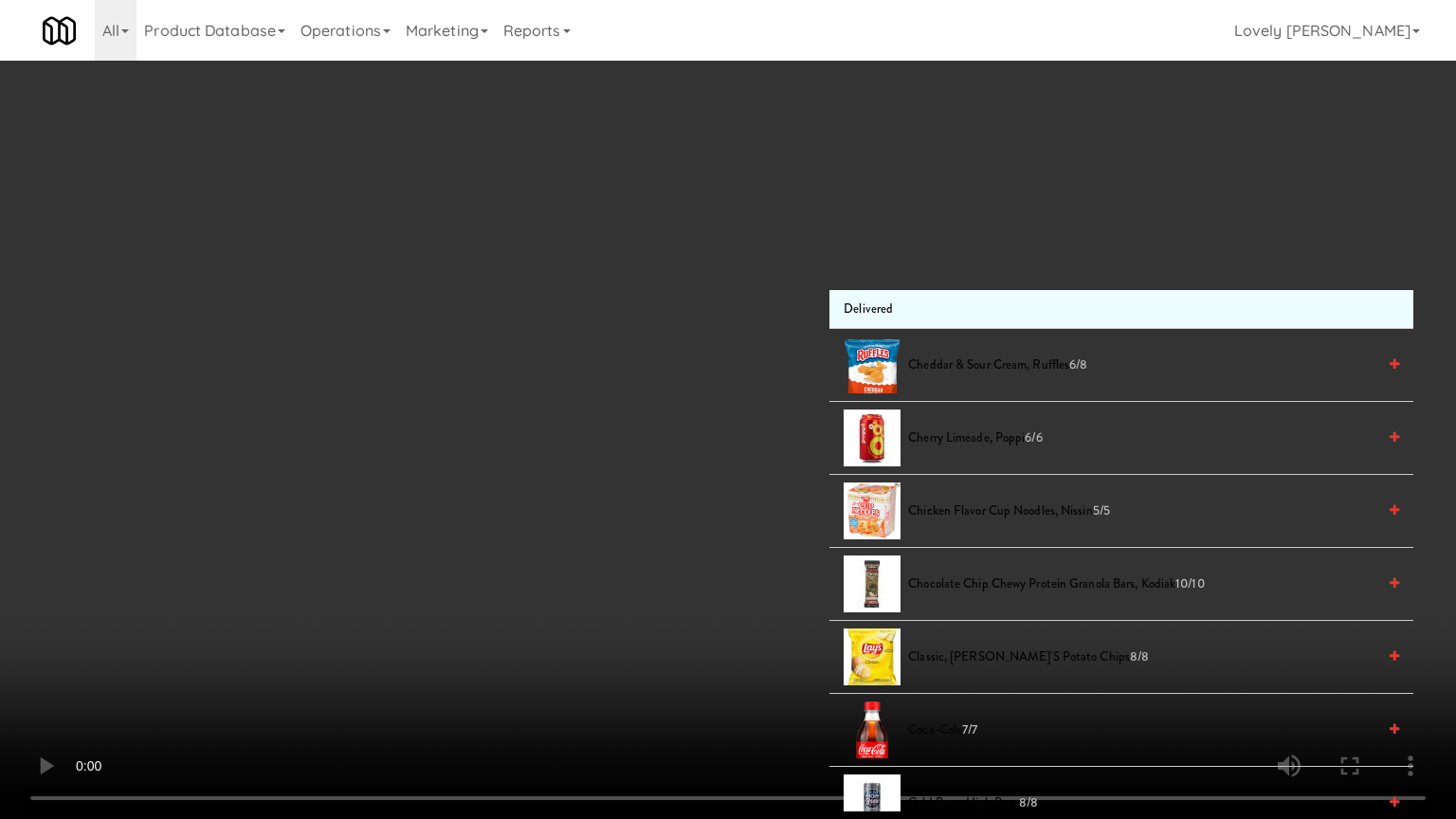 type 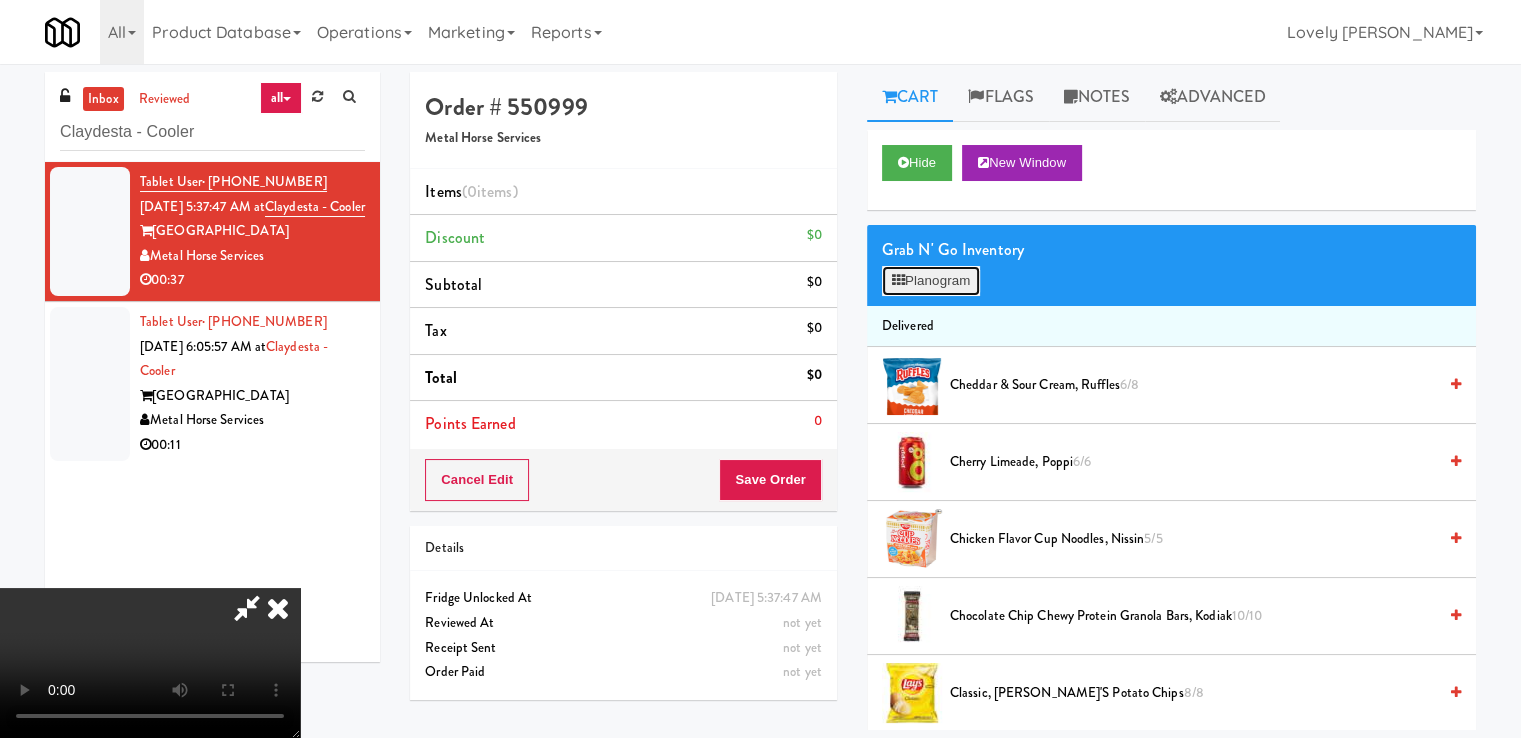 click on "Planogram" at bounding box center [931, 281] 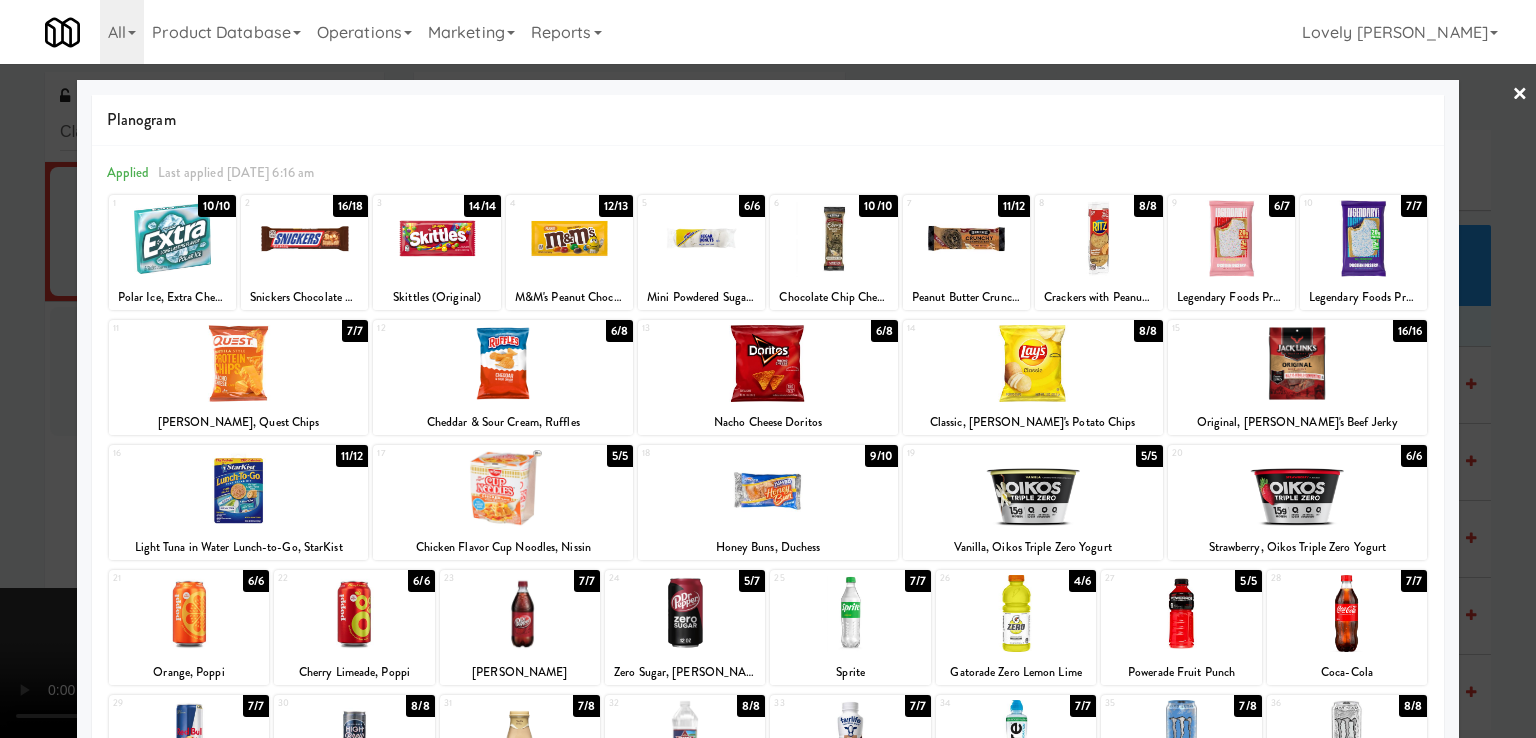 click at bounding box center (1181, 613) 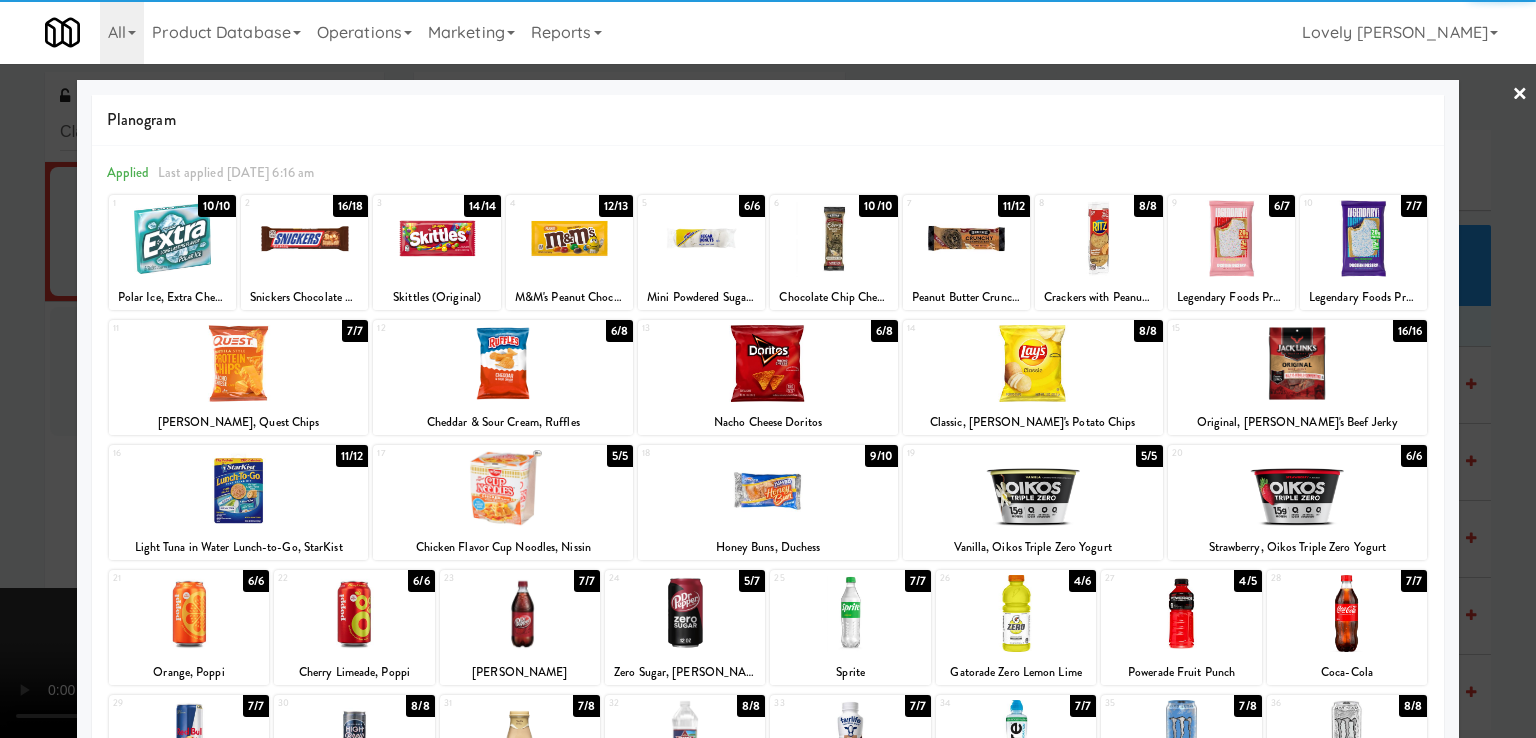 click at bounding box center [1298, 363] 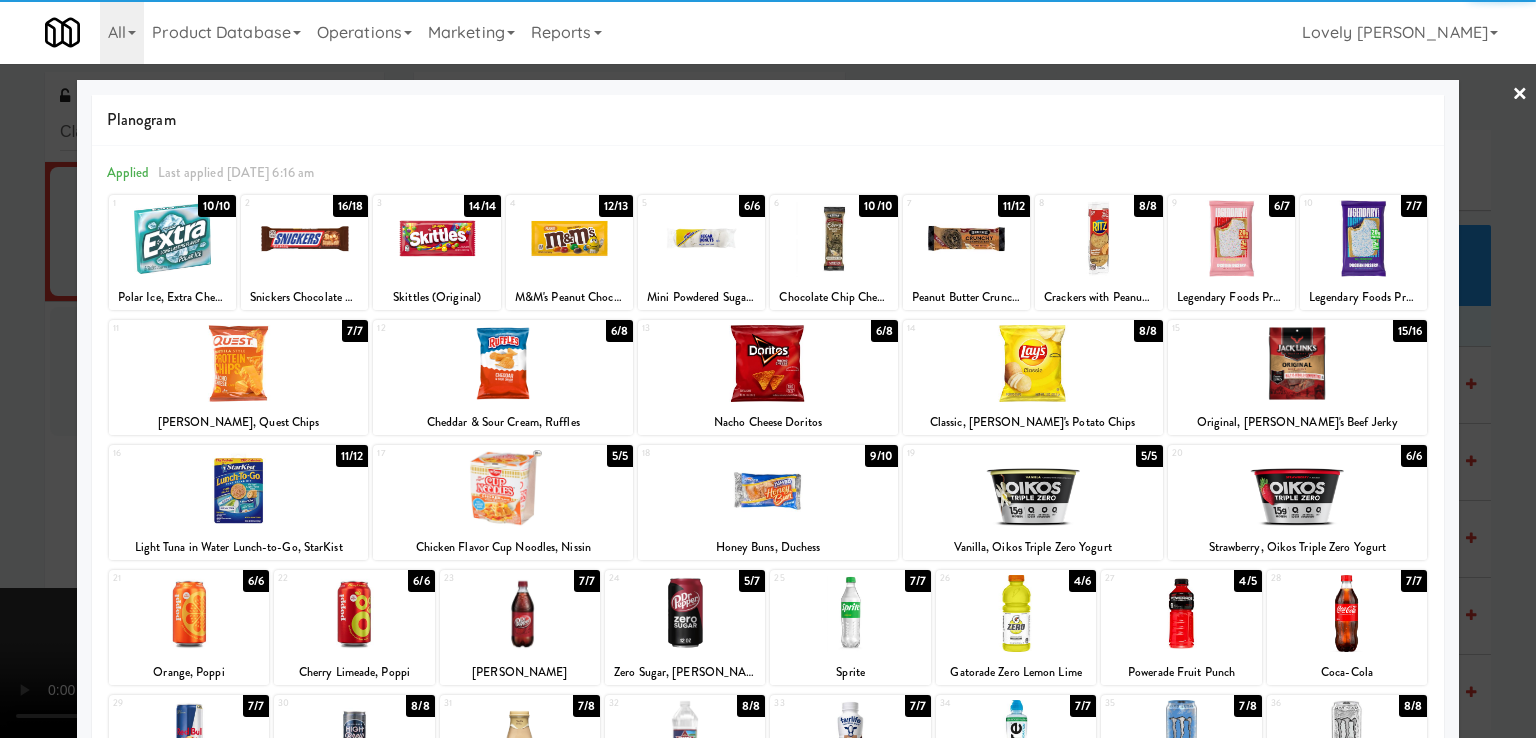 drag, startPoint x: 0, startPoint y: 325, endPoint x: 15, endPoint y: 323, distance: 15.132746 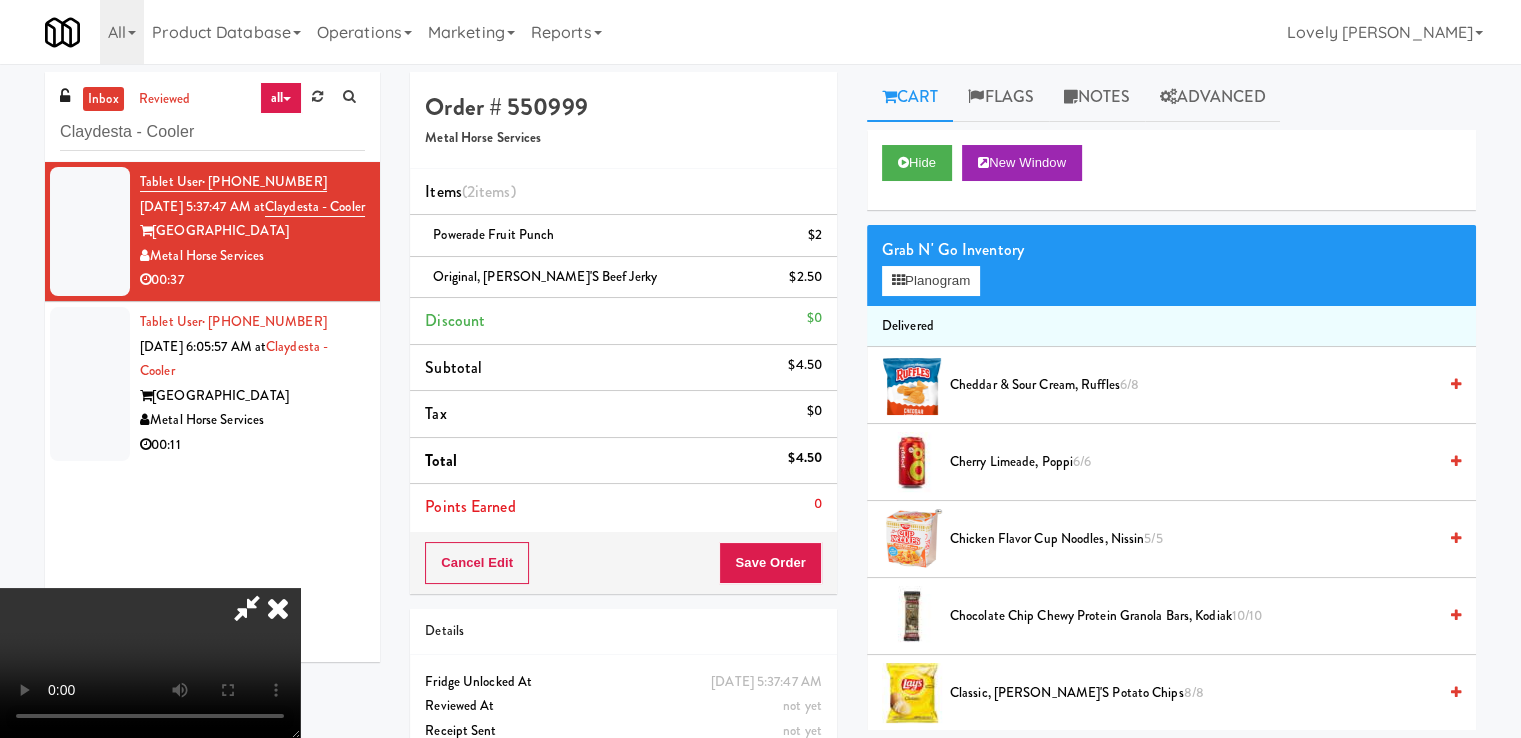 click at bounding box center (278, 608) 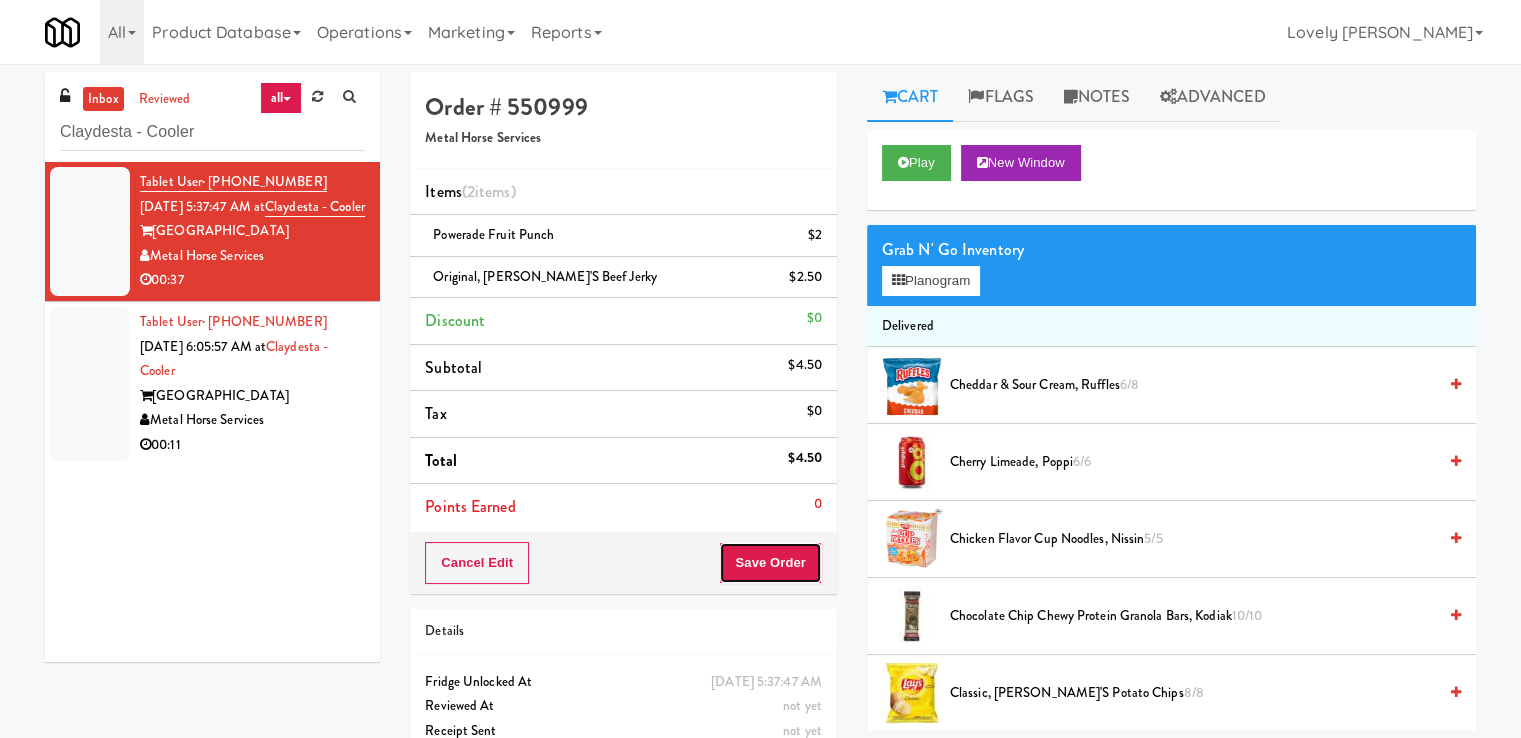 click on "Save Order" at bounding box center (770, 563) 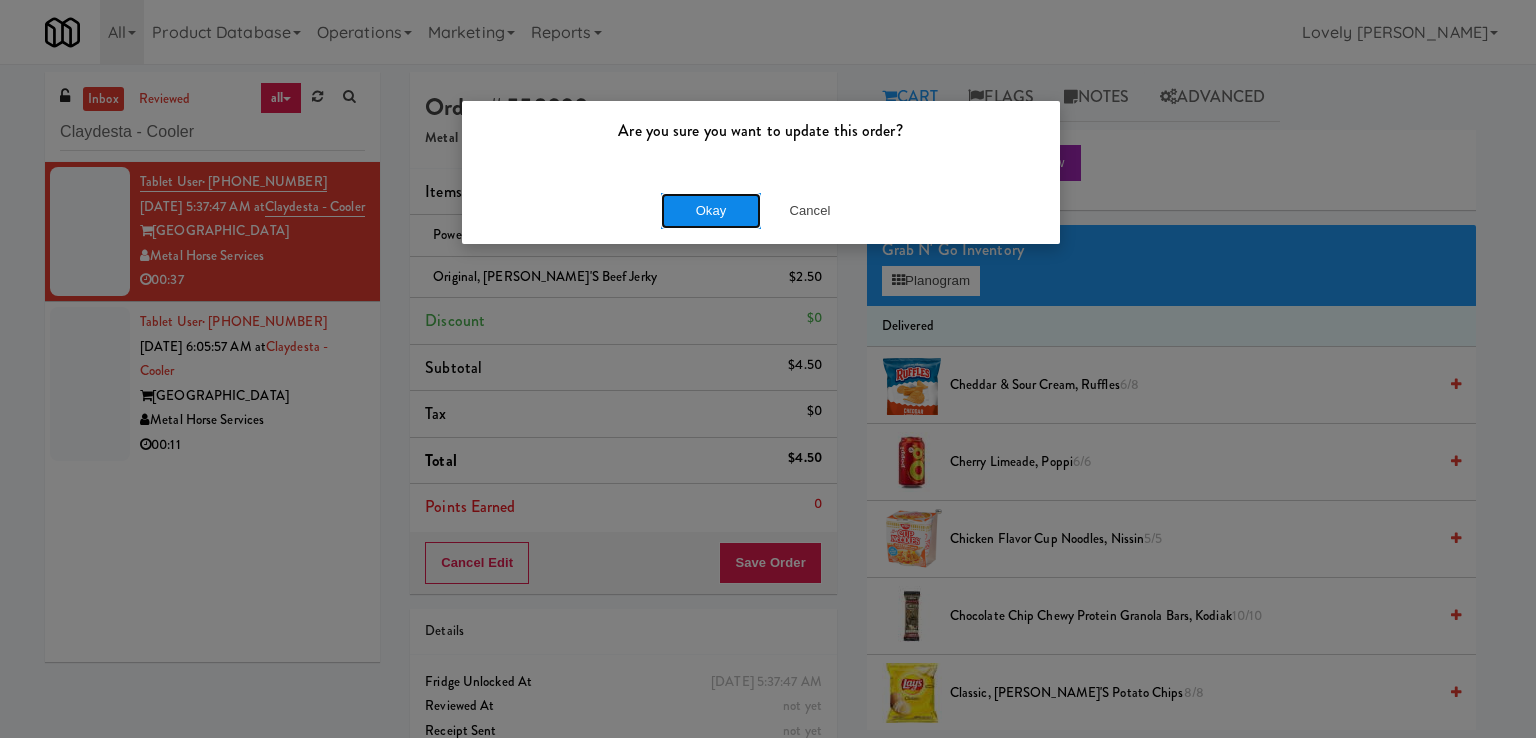 click on "Okay" at bounding box center [711, 211] 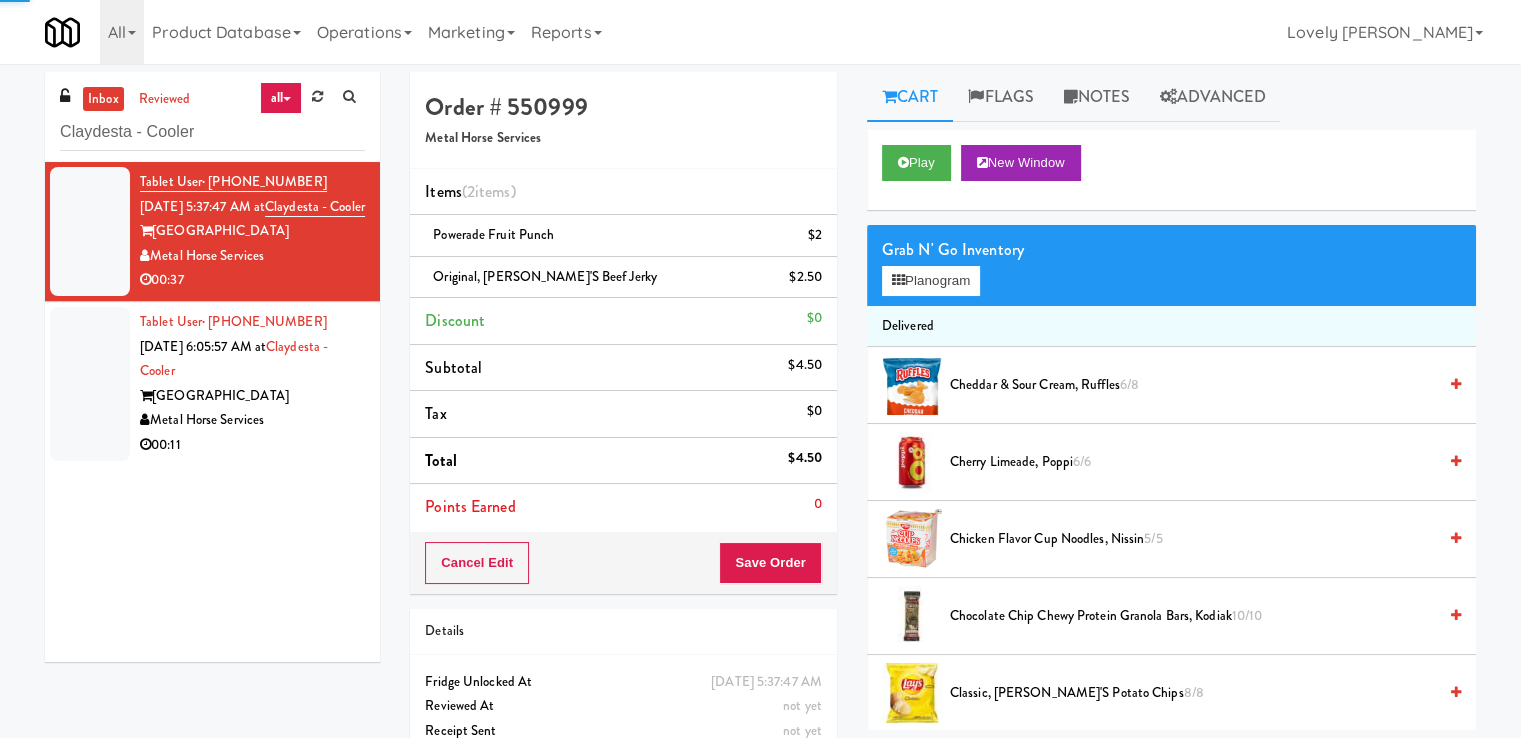 click on "Metal Horse Services" at bounding box center (252, 420) 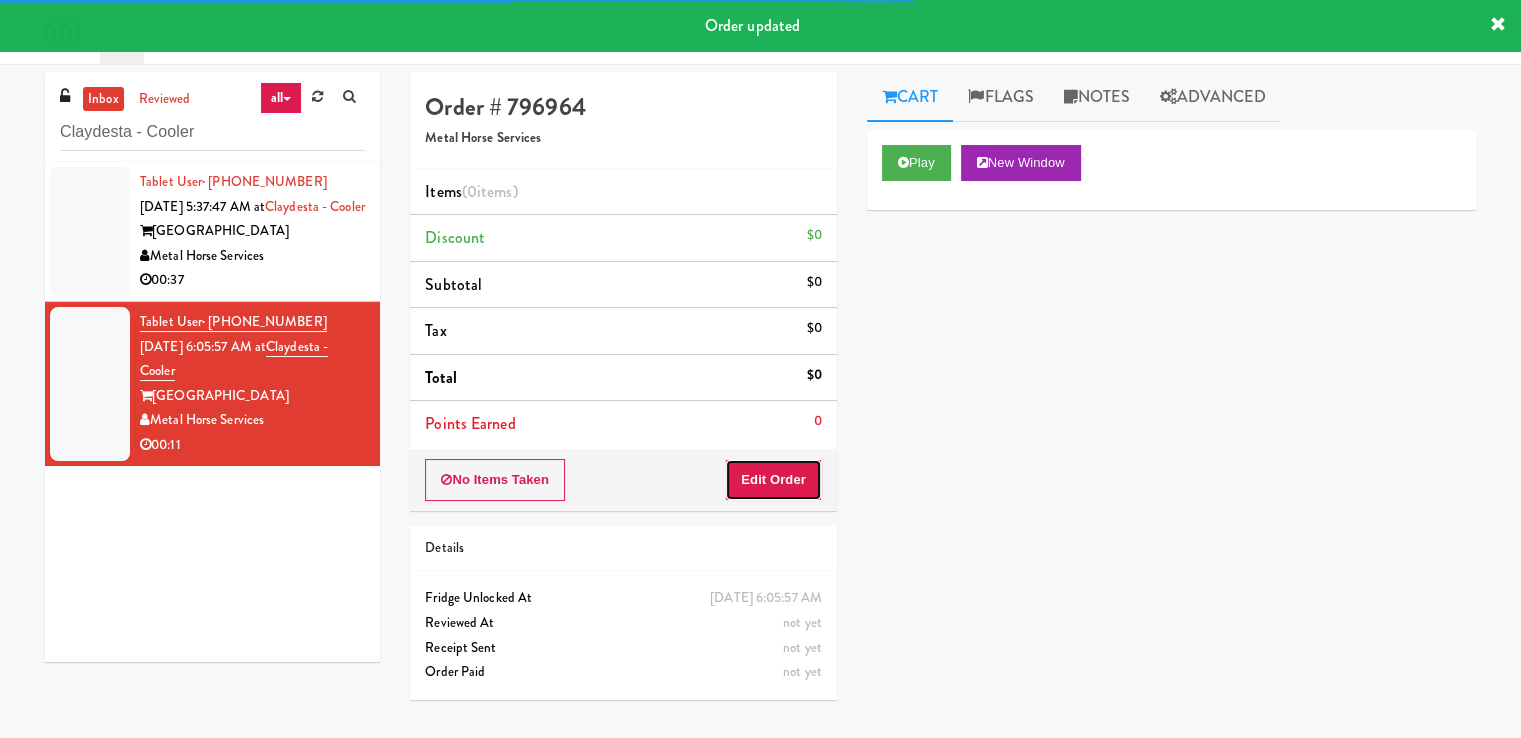drag, startPoint x: 747, startPoint y: 475, endPoint x: 843, endPoint y: 321, distance: 181.47176 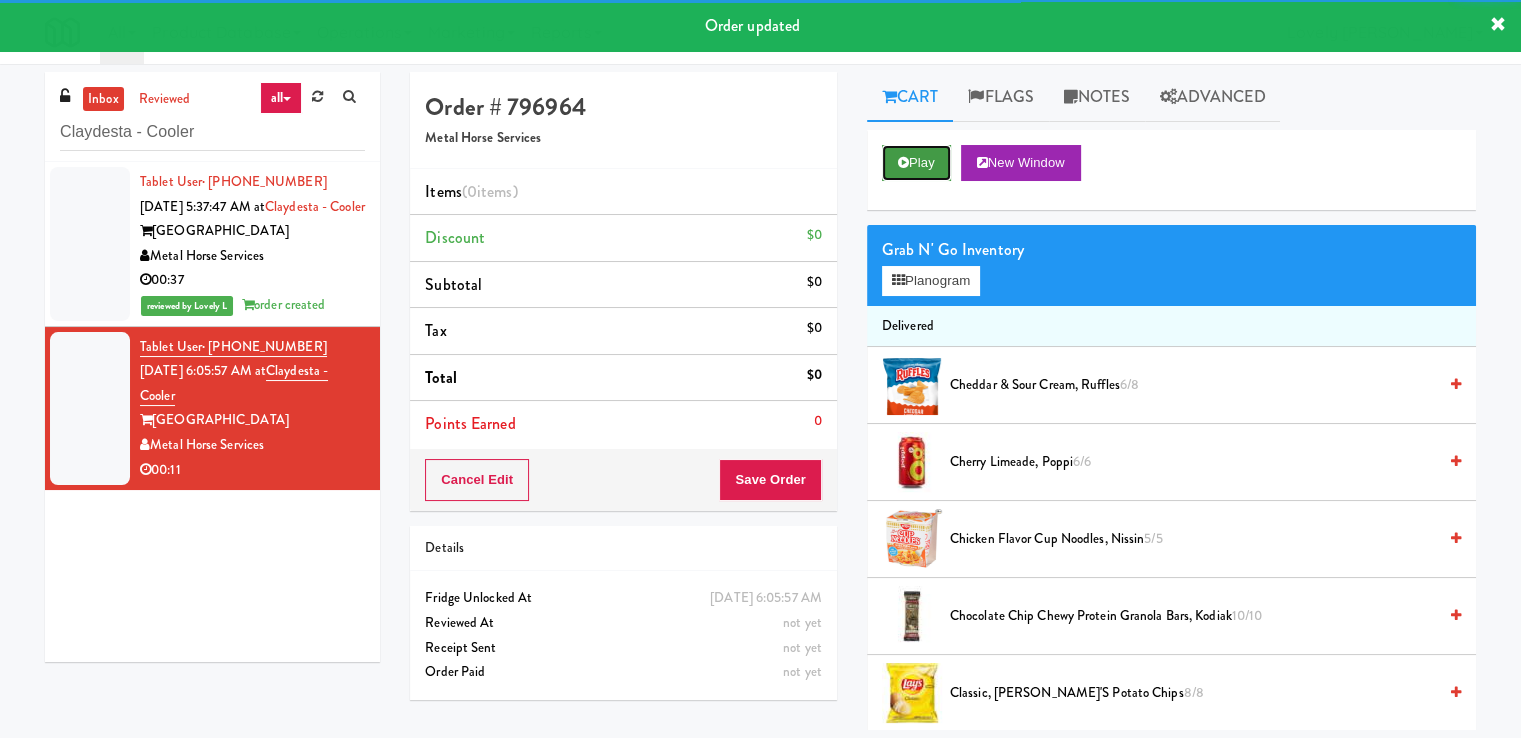 click on "Play" at bounding box center [916, 163] 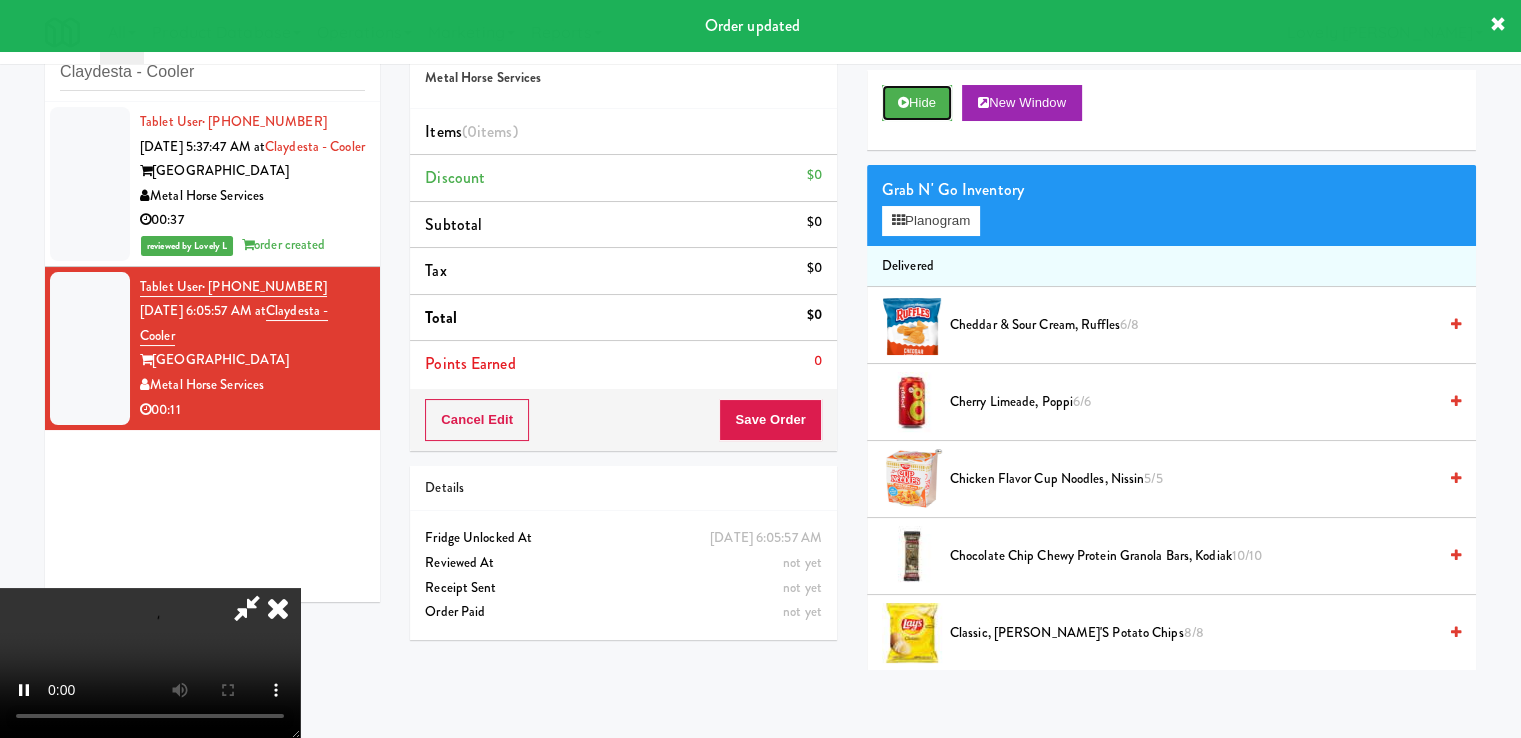 scroll, scrollTop: 64, scrollLeft: 0, axis: vertical 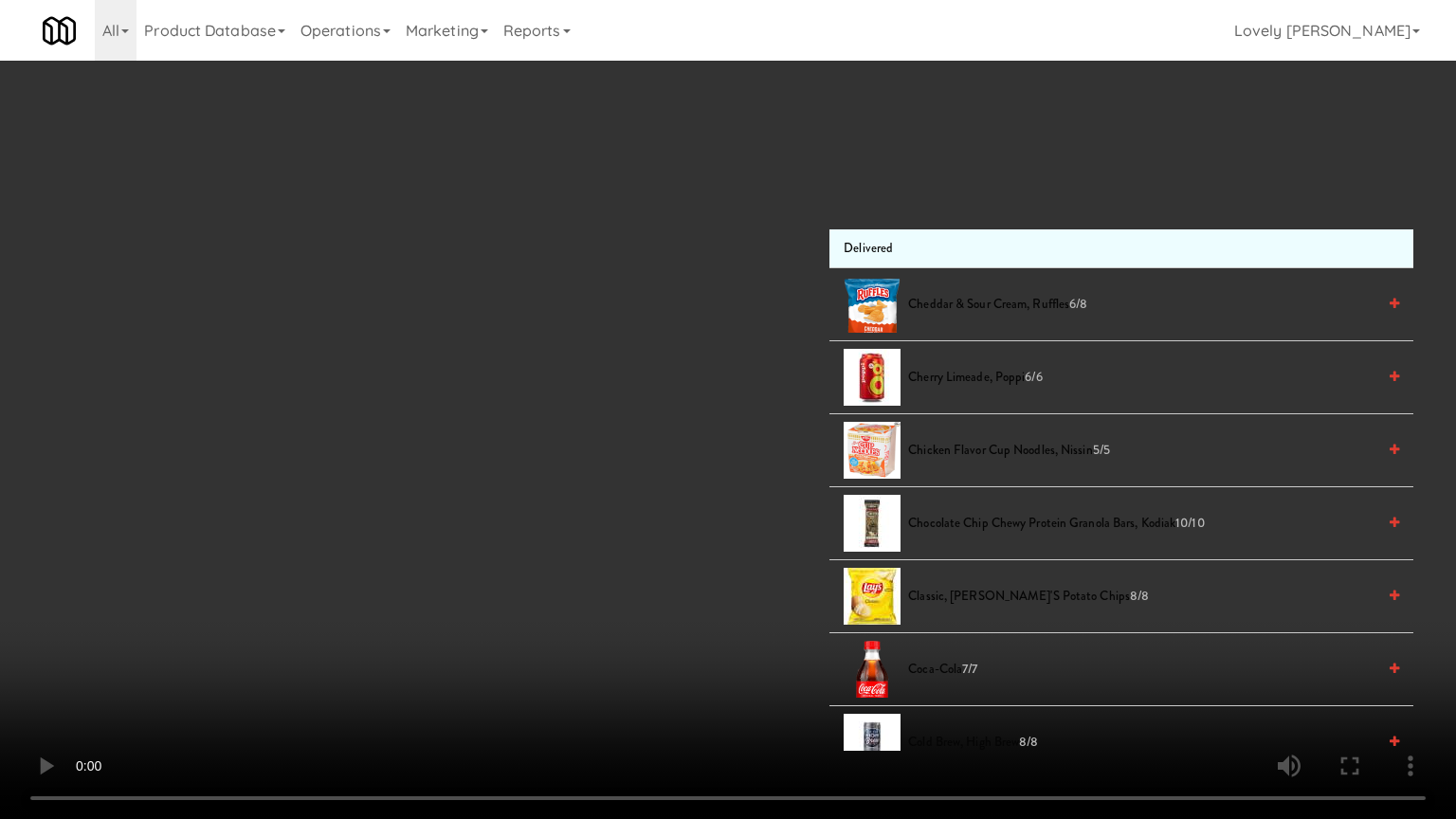 type 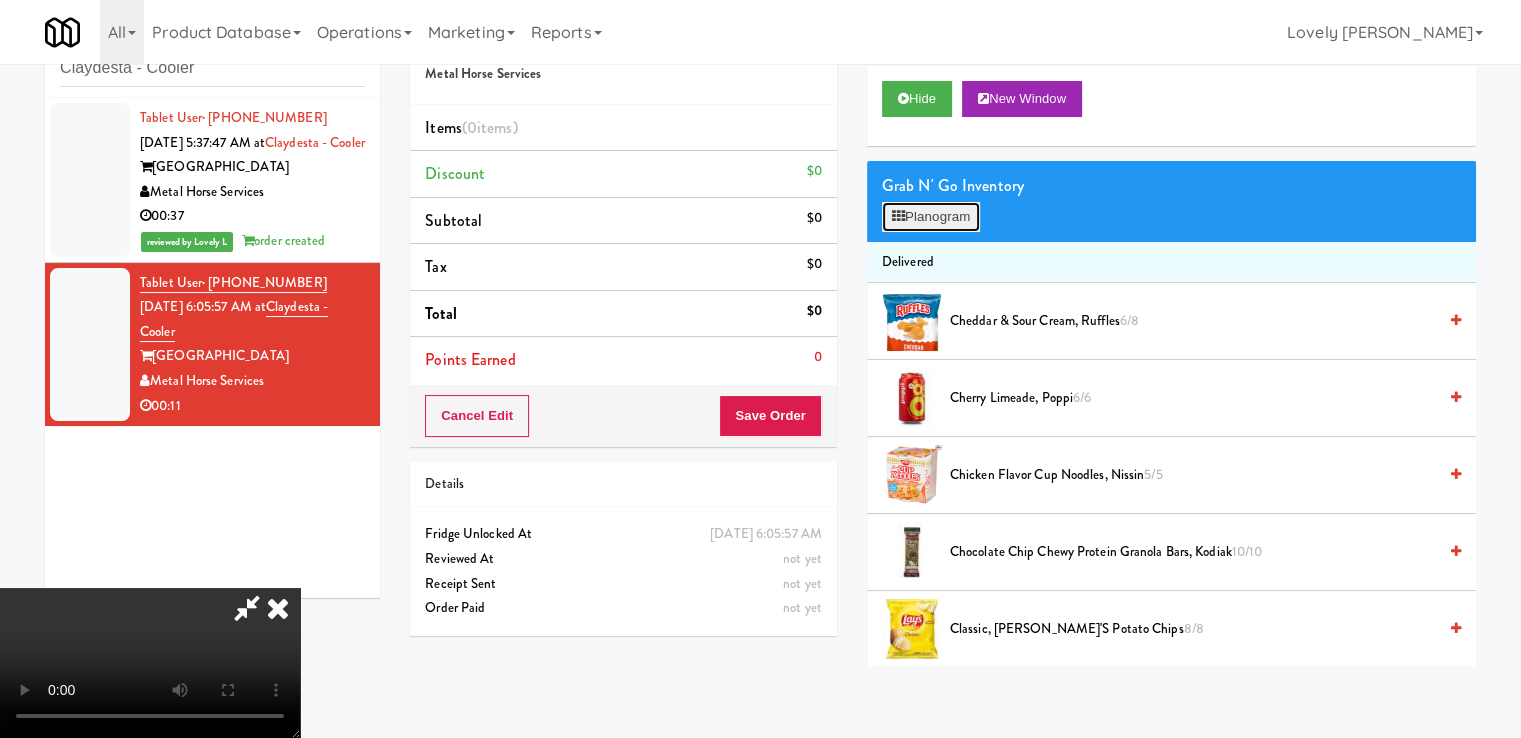 click on "Planogram" at bounding box center (931, 217) 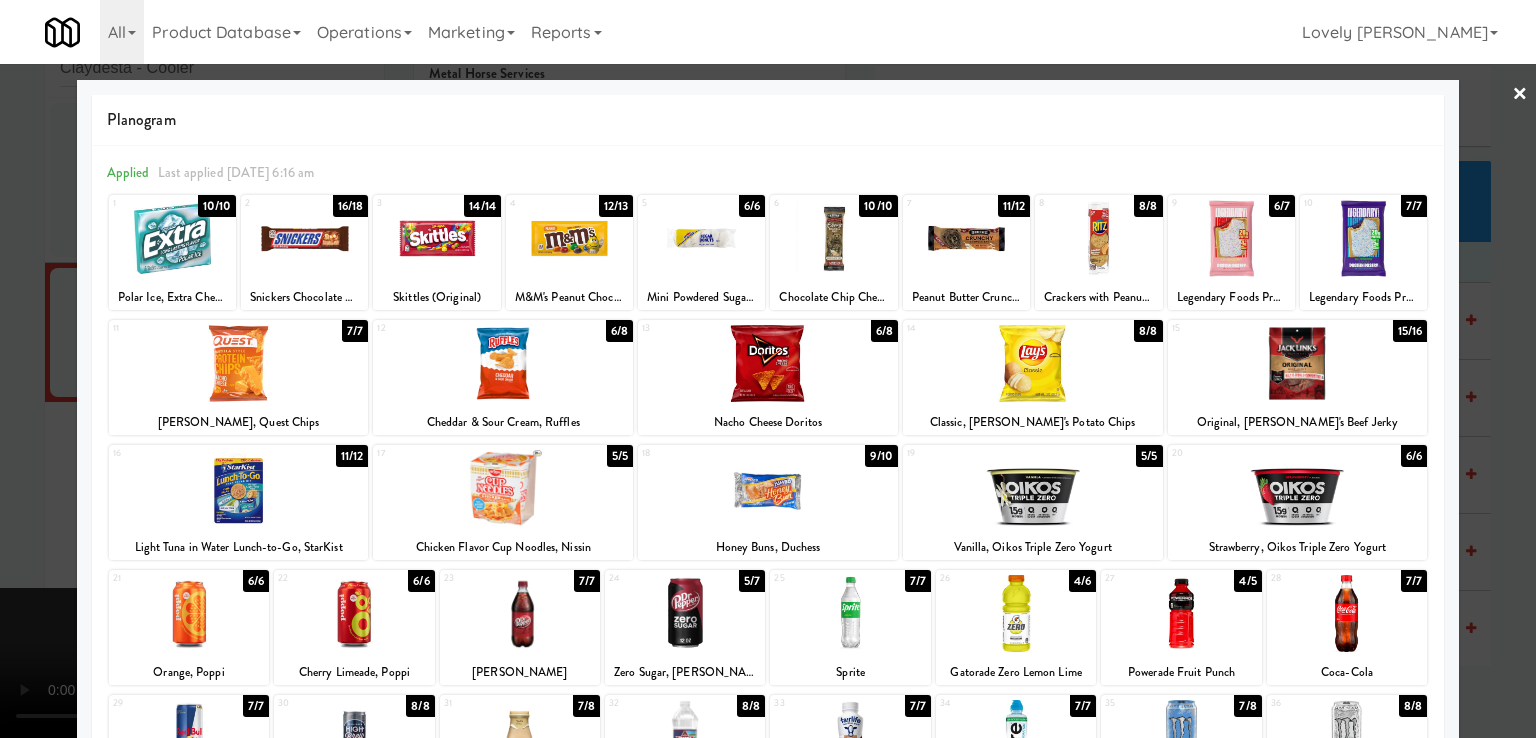 click at bounding box center (1298, 363) 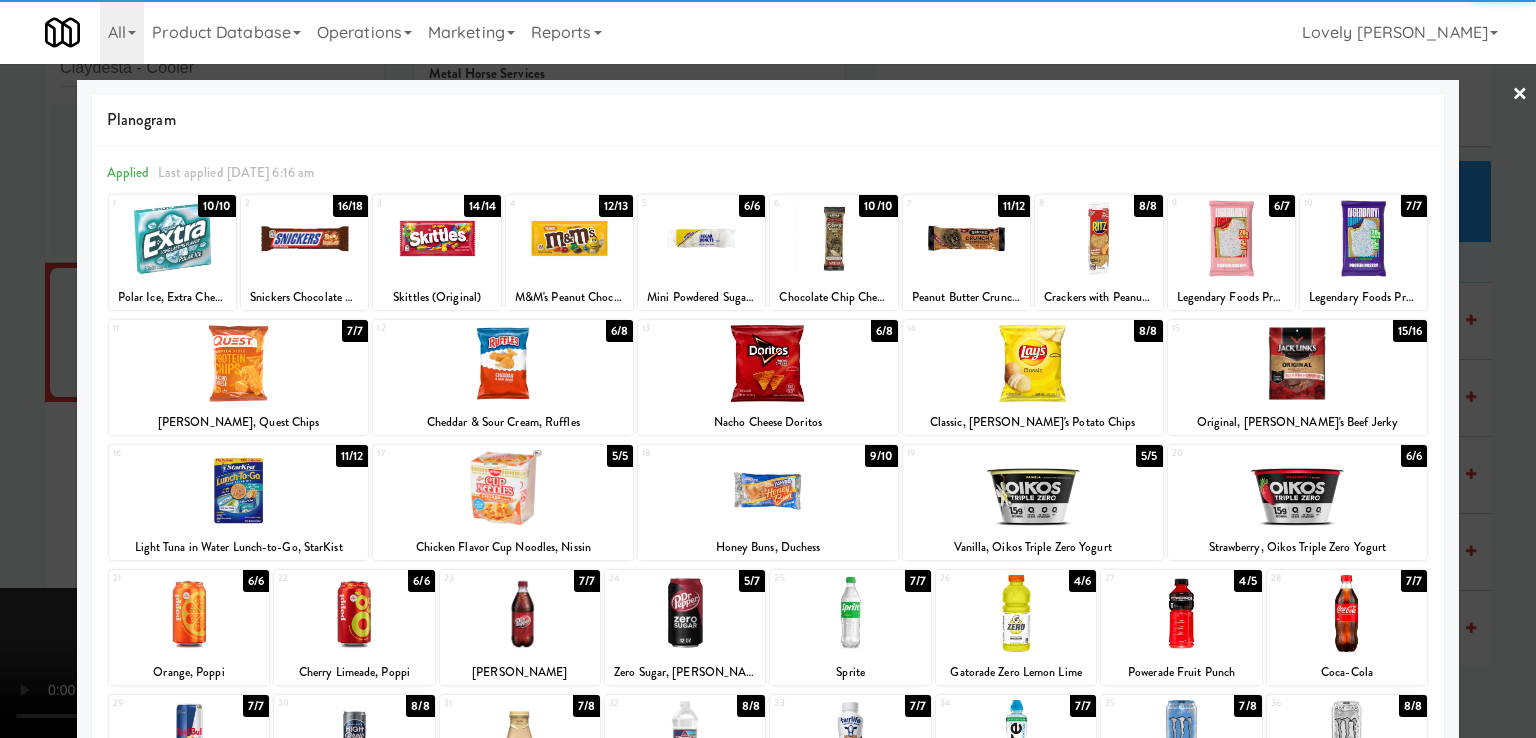 click at bounding box center (768, 369) 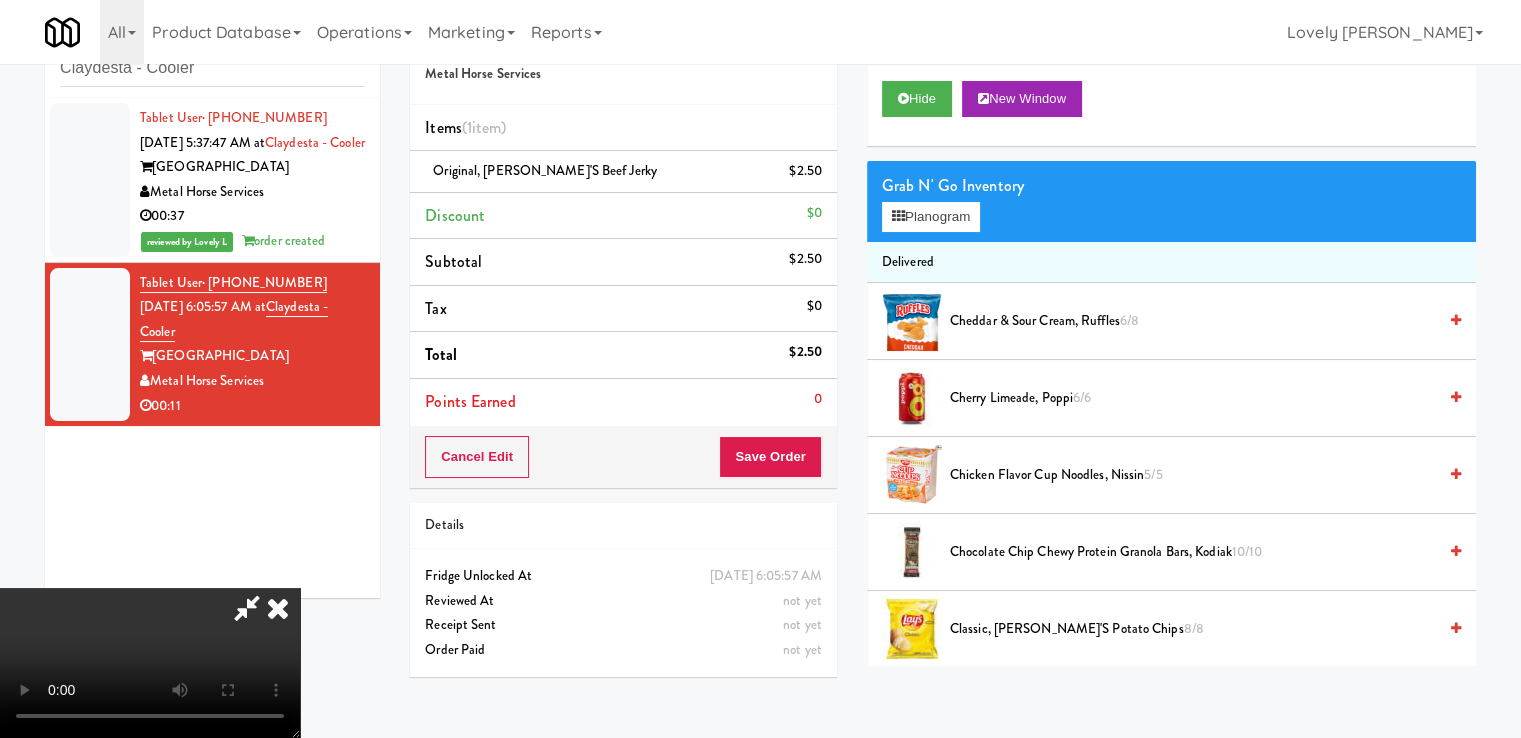 click at bounding box center [278, 608] 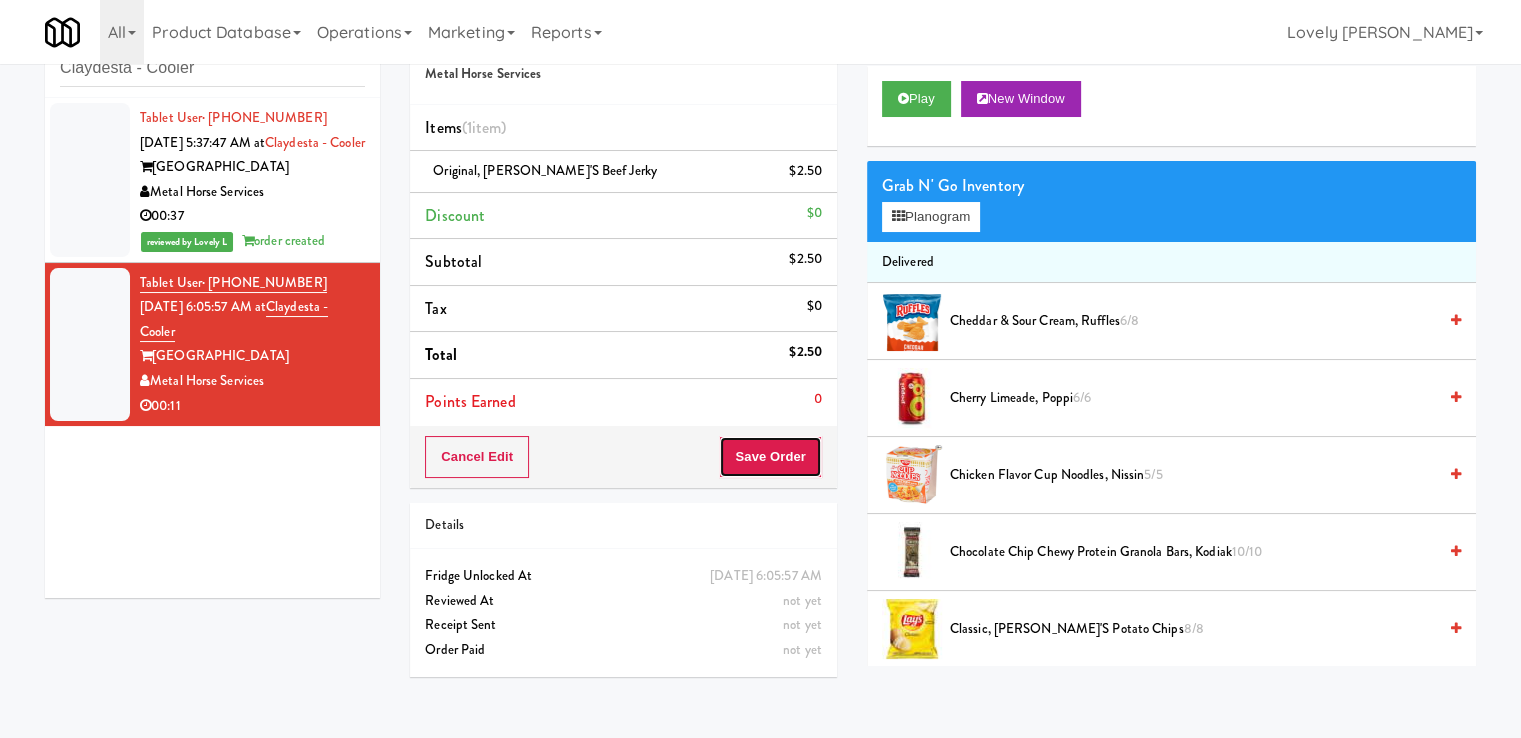 click on "Save Order" at bounding box center [770, 457] 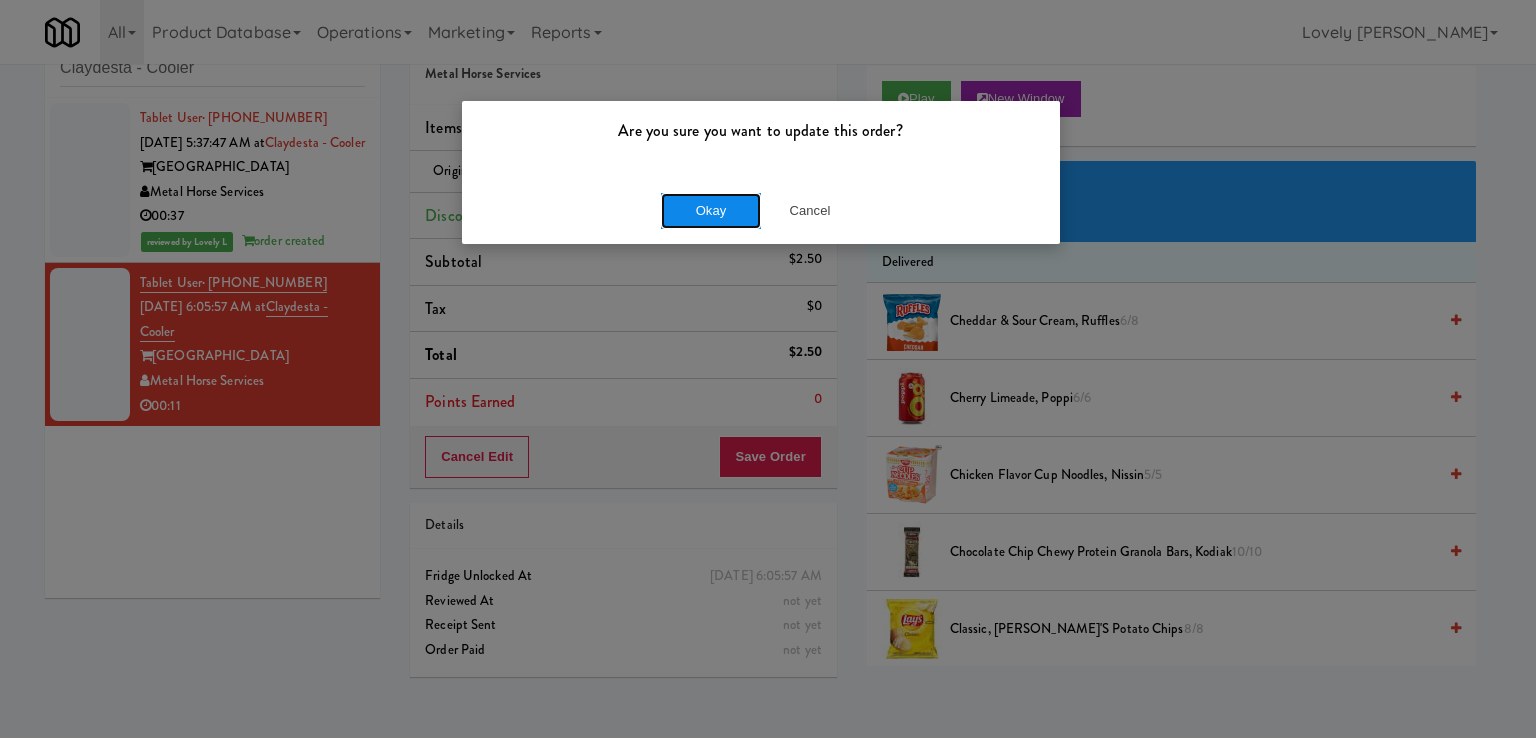 click on "Okay" at bounding box center [711, 211] 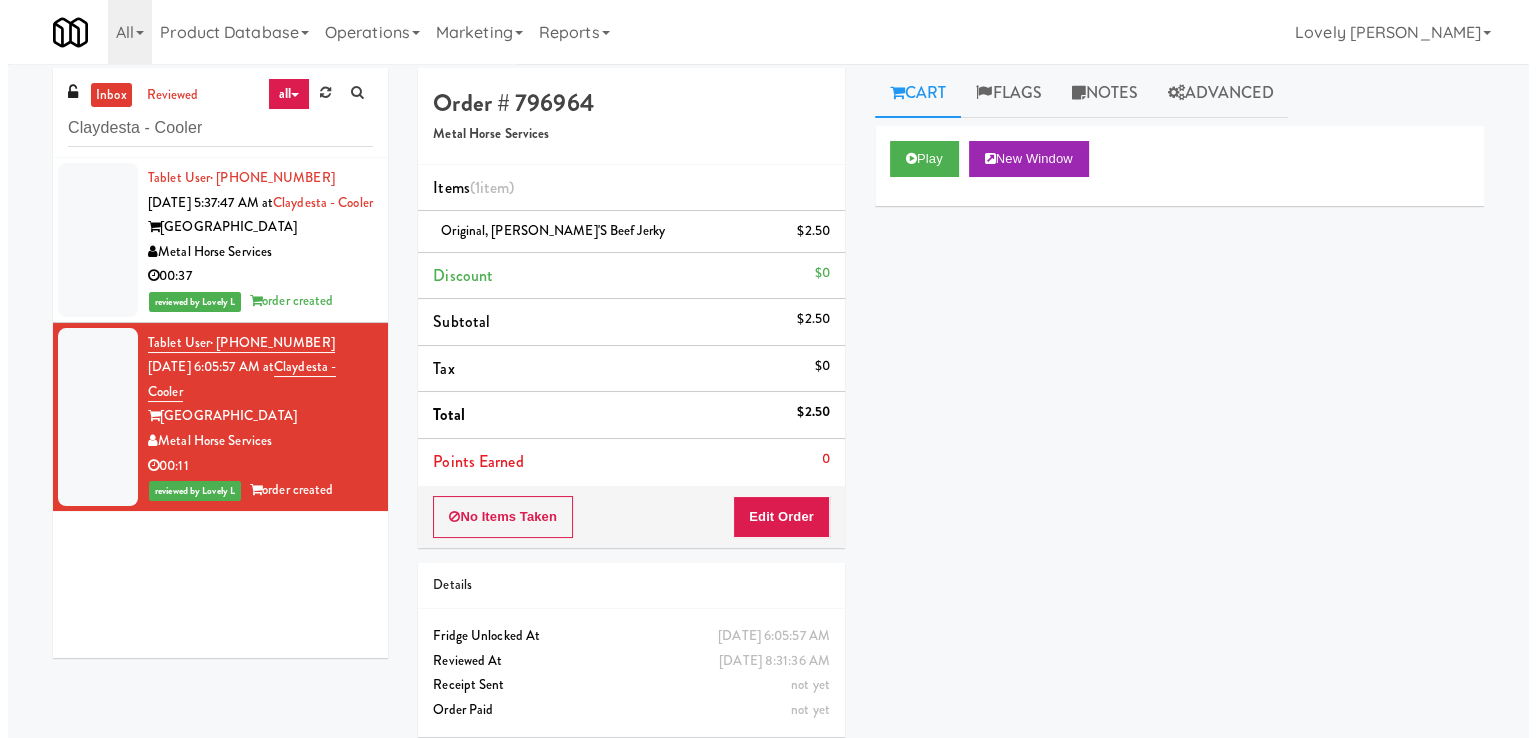 scroll, scrollTop: 0, scrollLeft: 0, axis: both 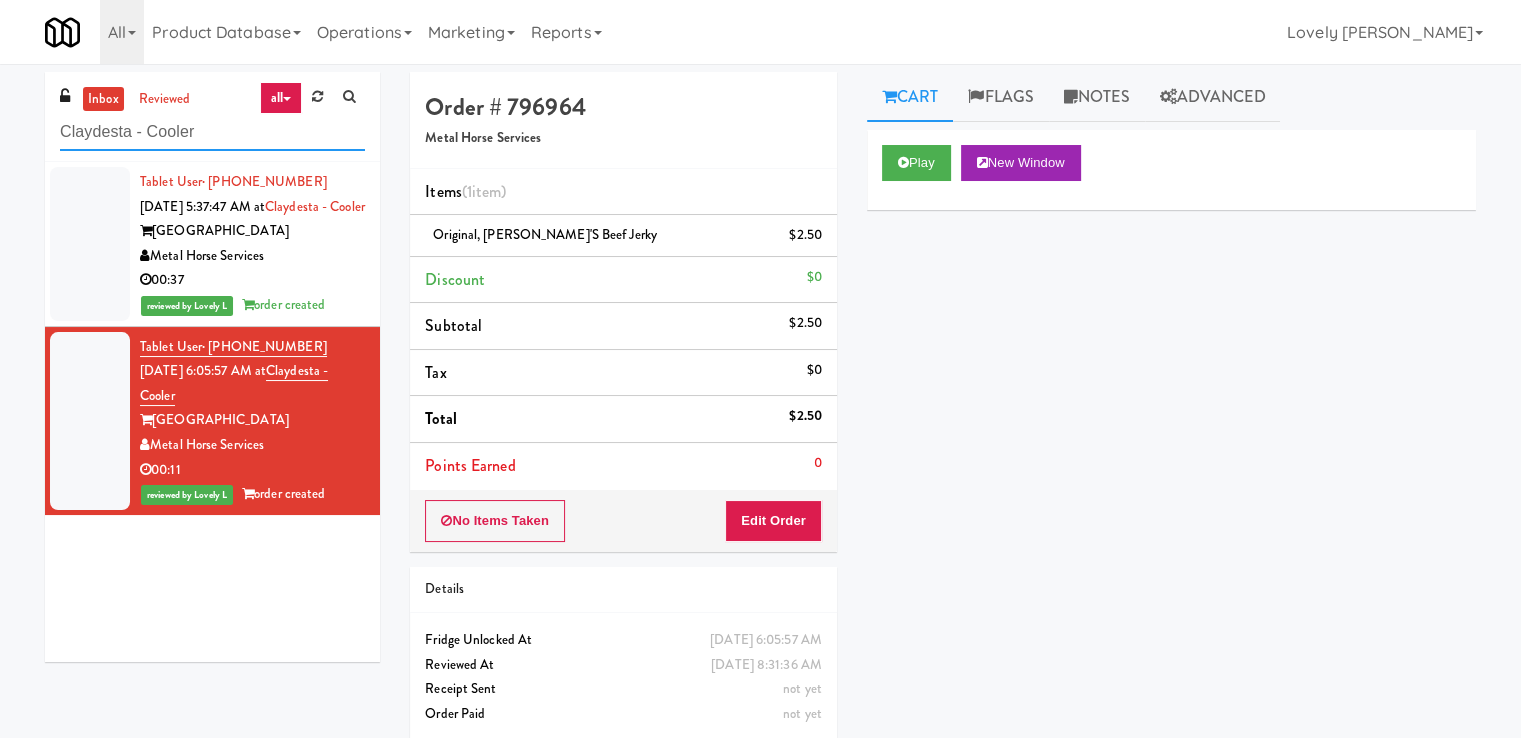 click on "Claydesta - Cooler" at bounding box center [212, 132] 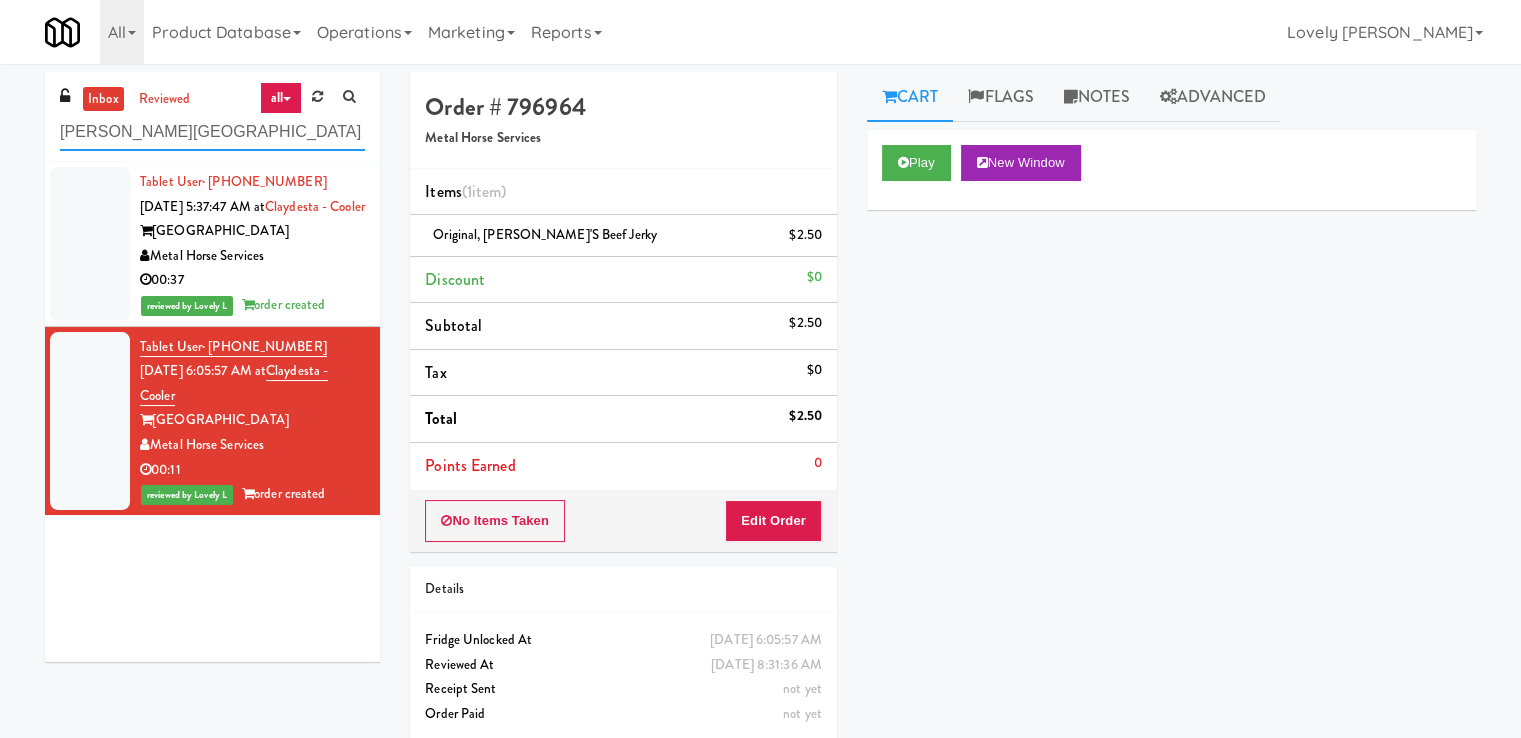 type on "[PERSON_NAME][GEOGRAPHIC_DATA]" 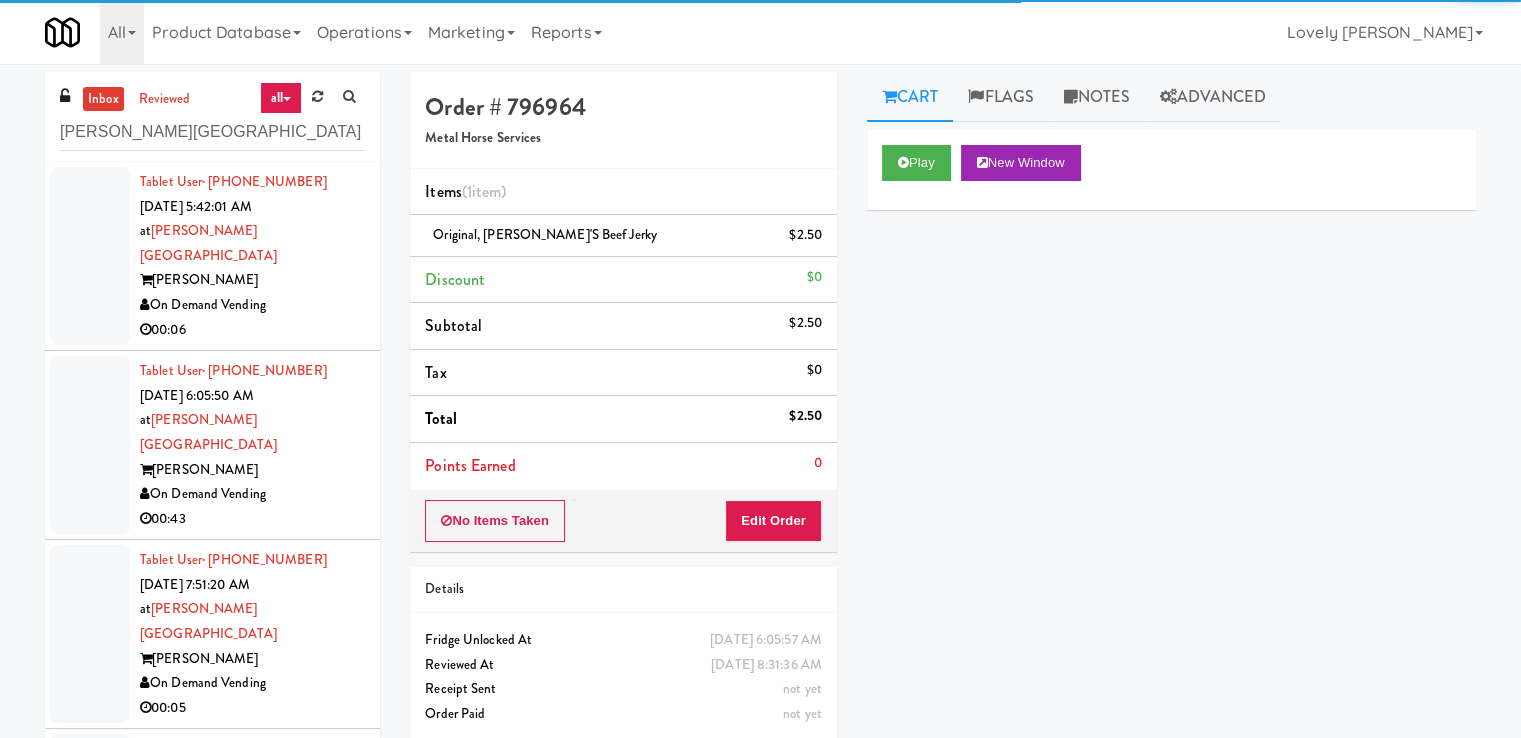 click on "00:06" at bounding box center [252, 330] 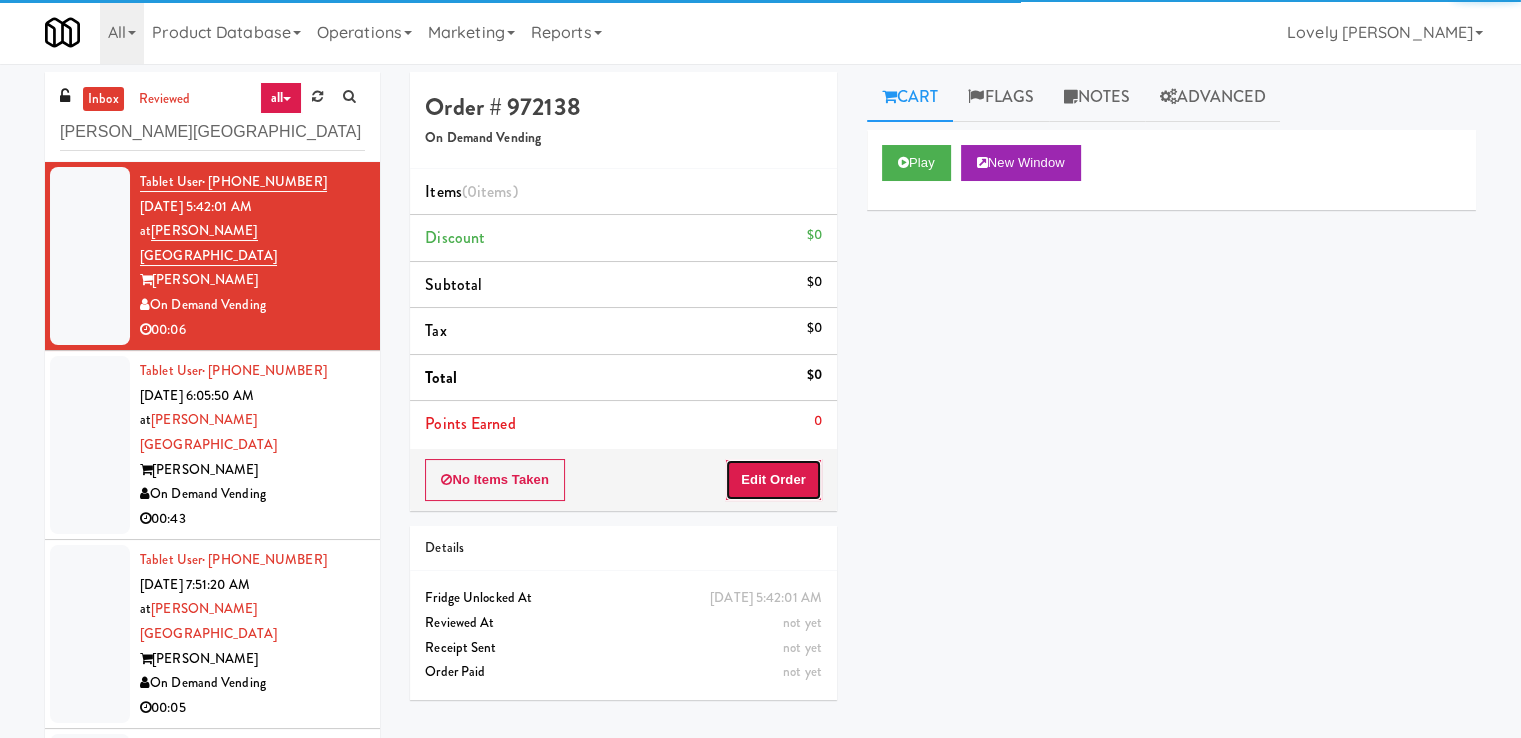 click on "Edit Order" at bounding box center [773, 480] 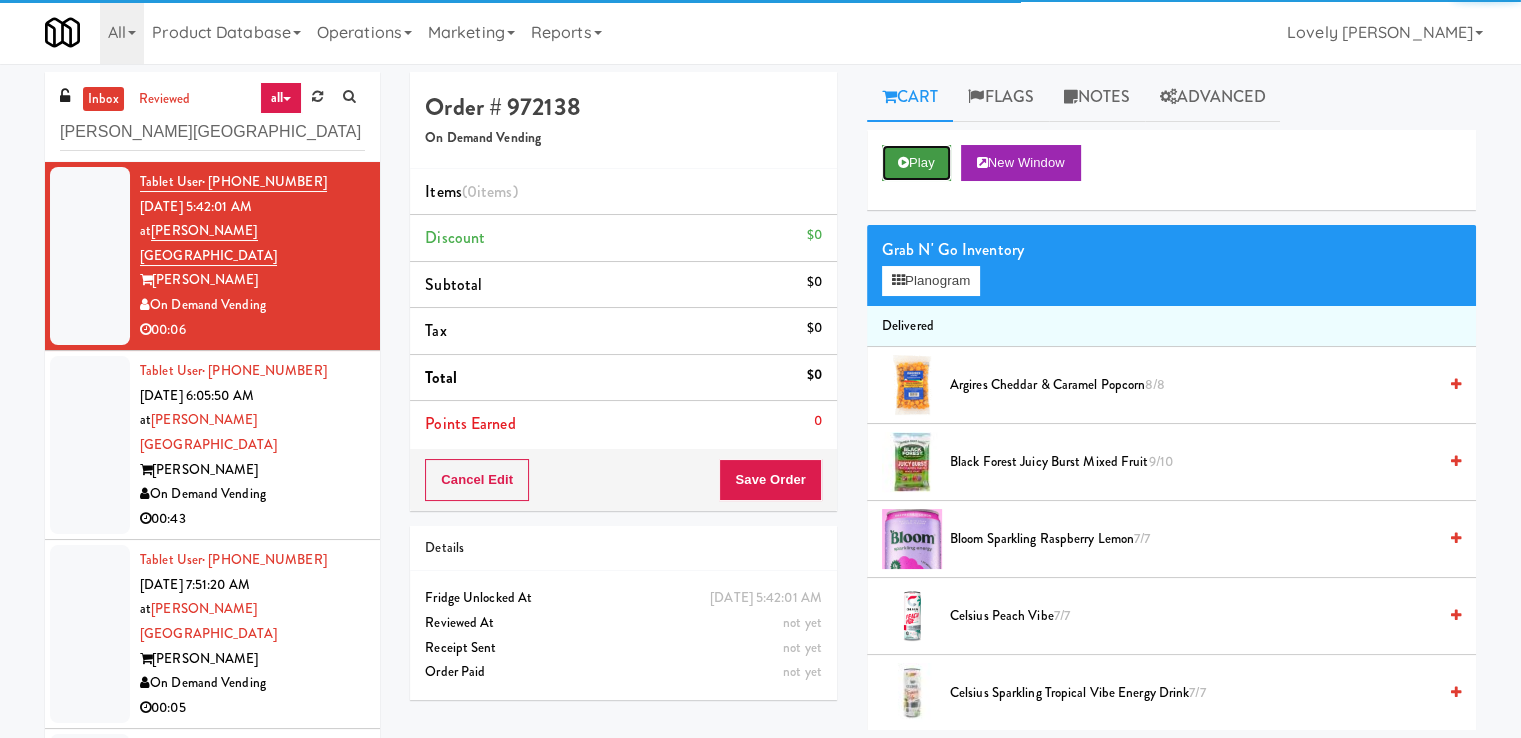 click on "Play" at bounding box center [916, 163] 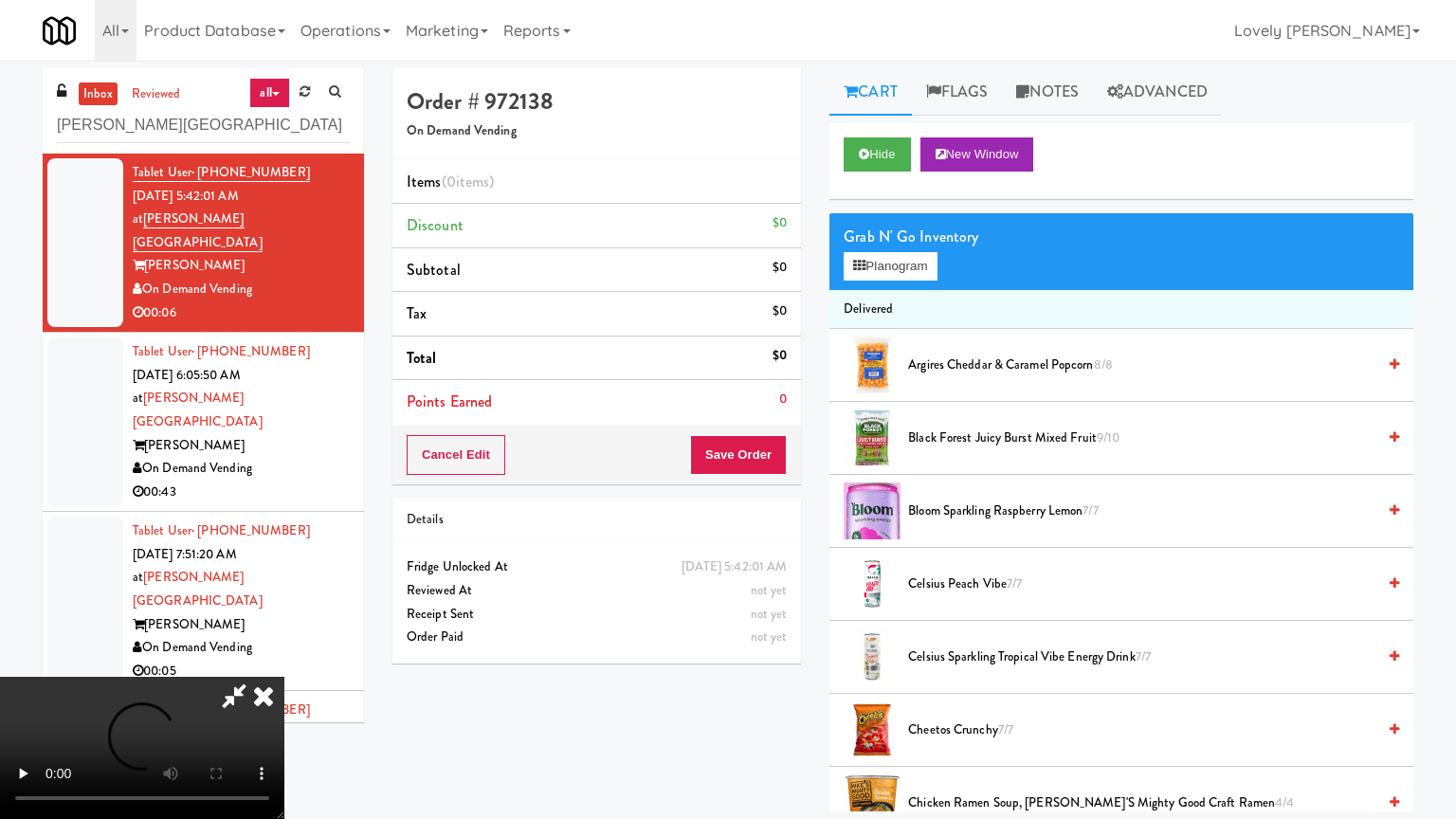 type 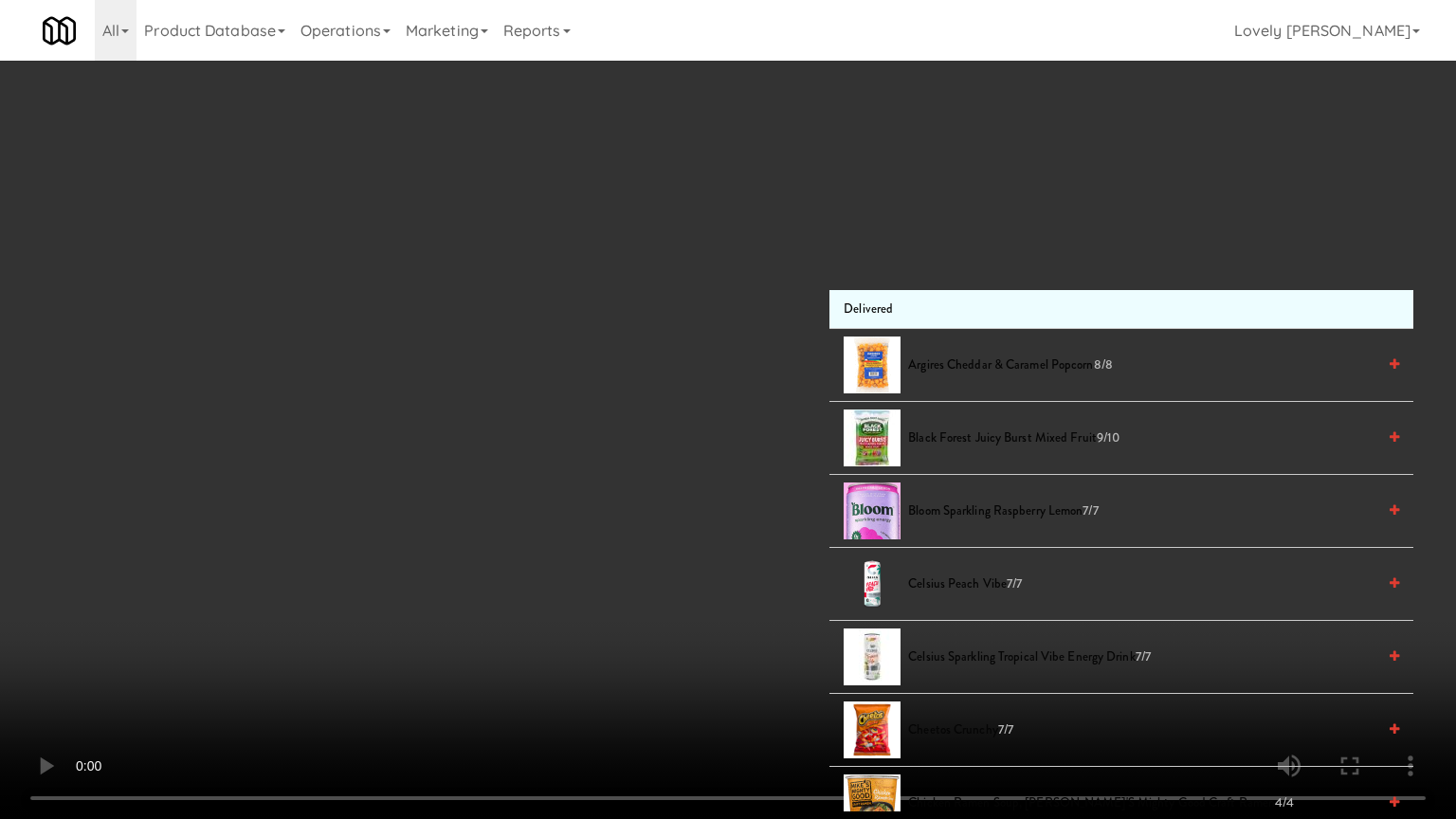 click at bounding box center (728, 410) 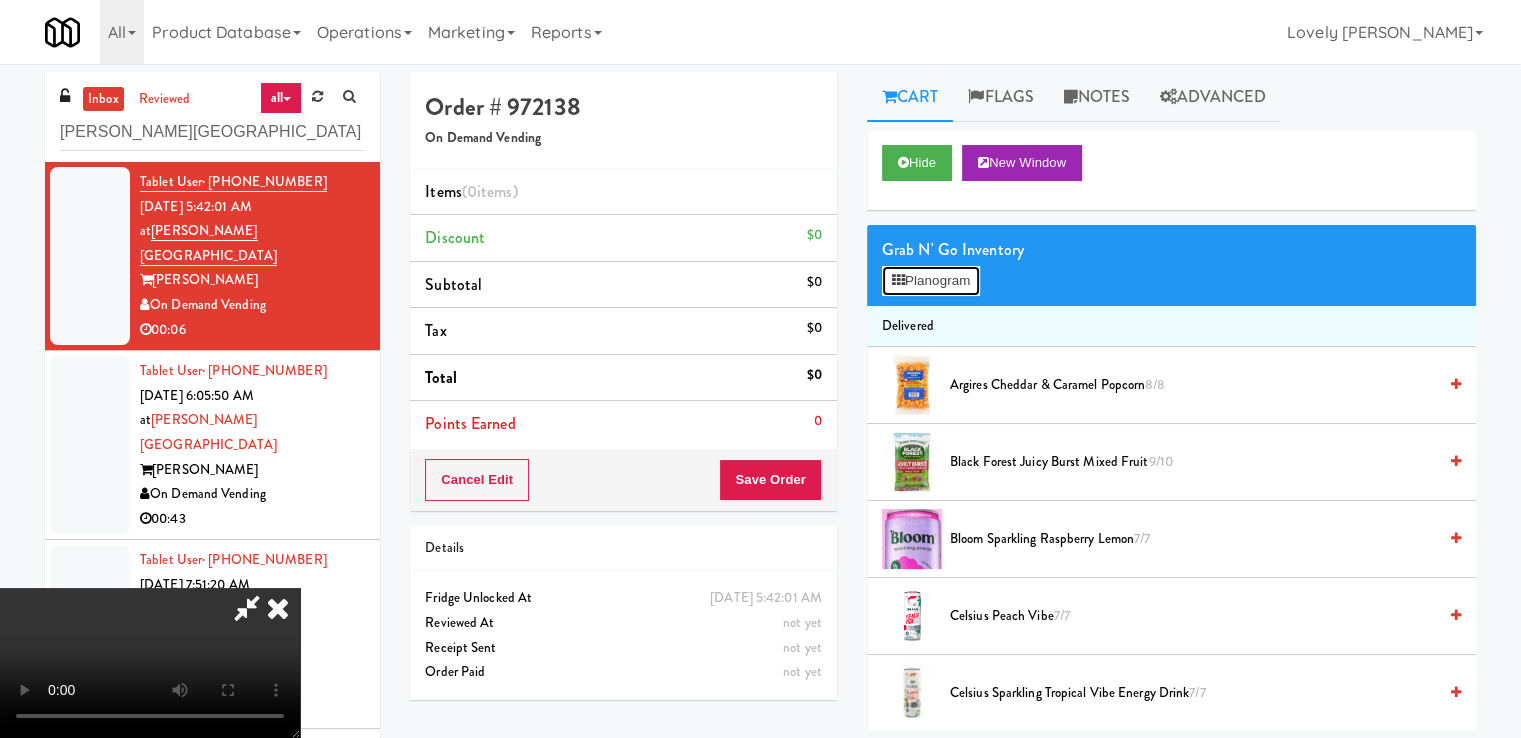 drag, startPoint x: 968, startPoint y: 277, endPoint x: 968, endPoint y: 332, distance: 55 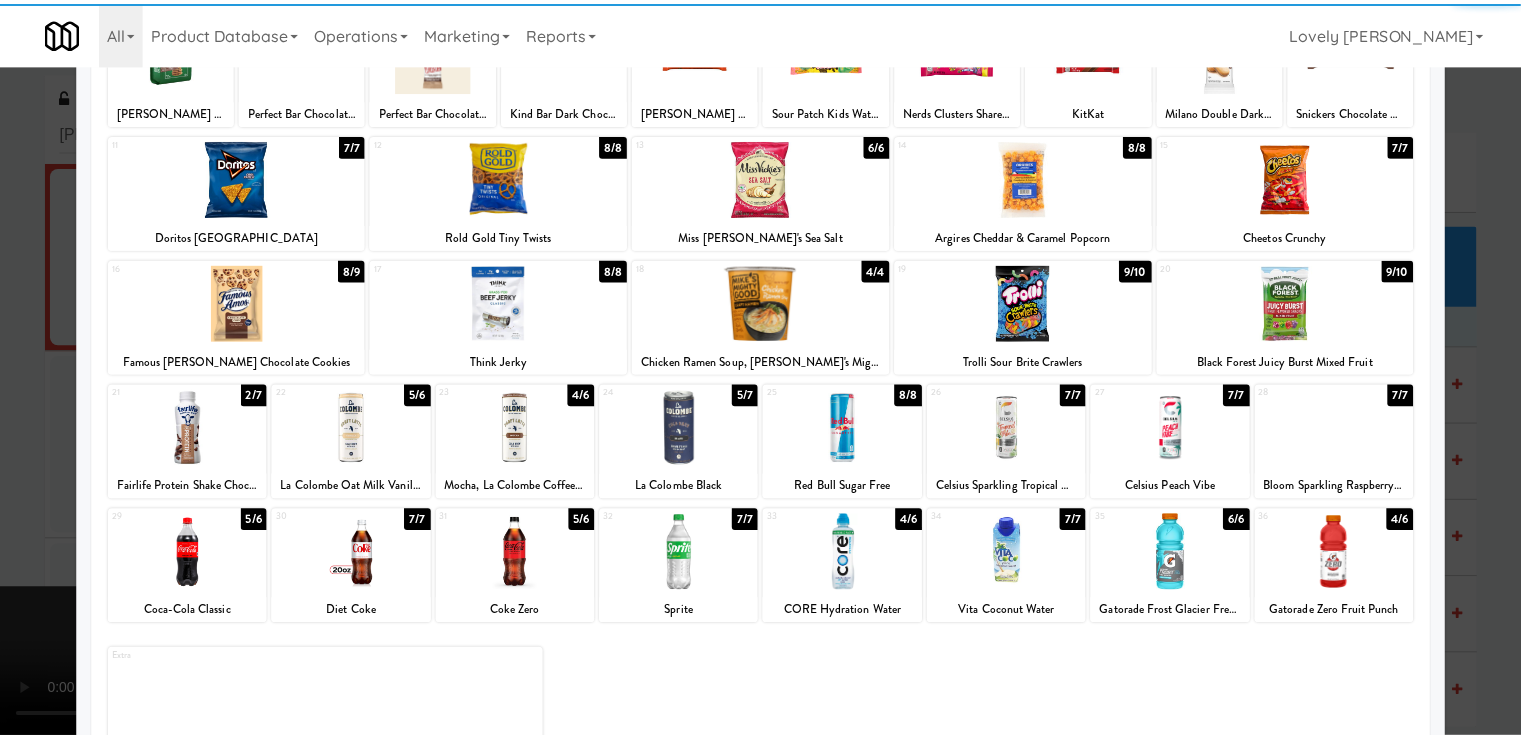 scroll, scrollTop: 200, scrollLeft: 0, axis: vertical 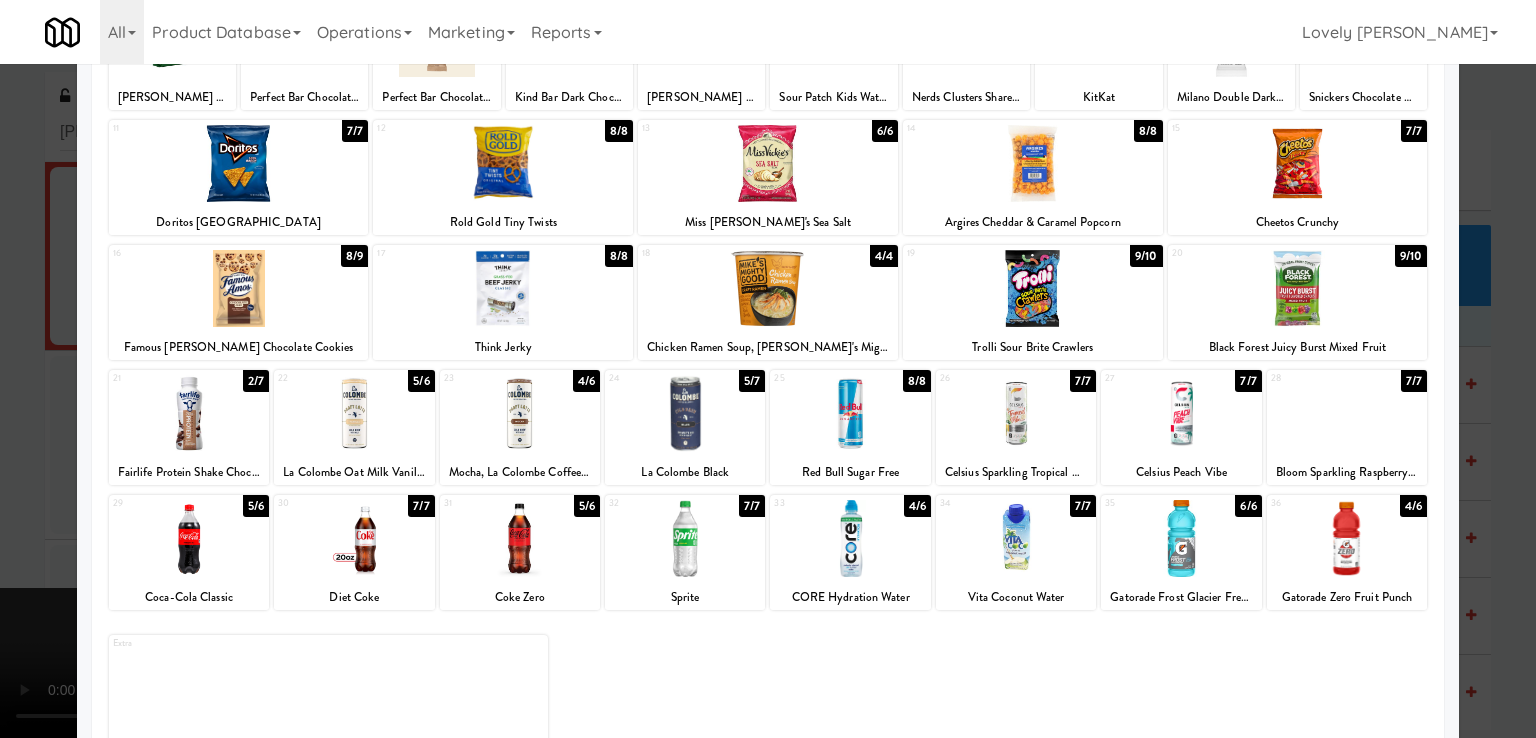click at bounding box center [520, 413] 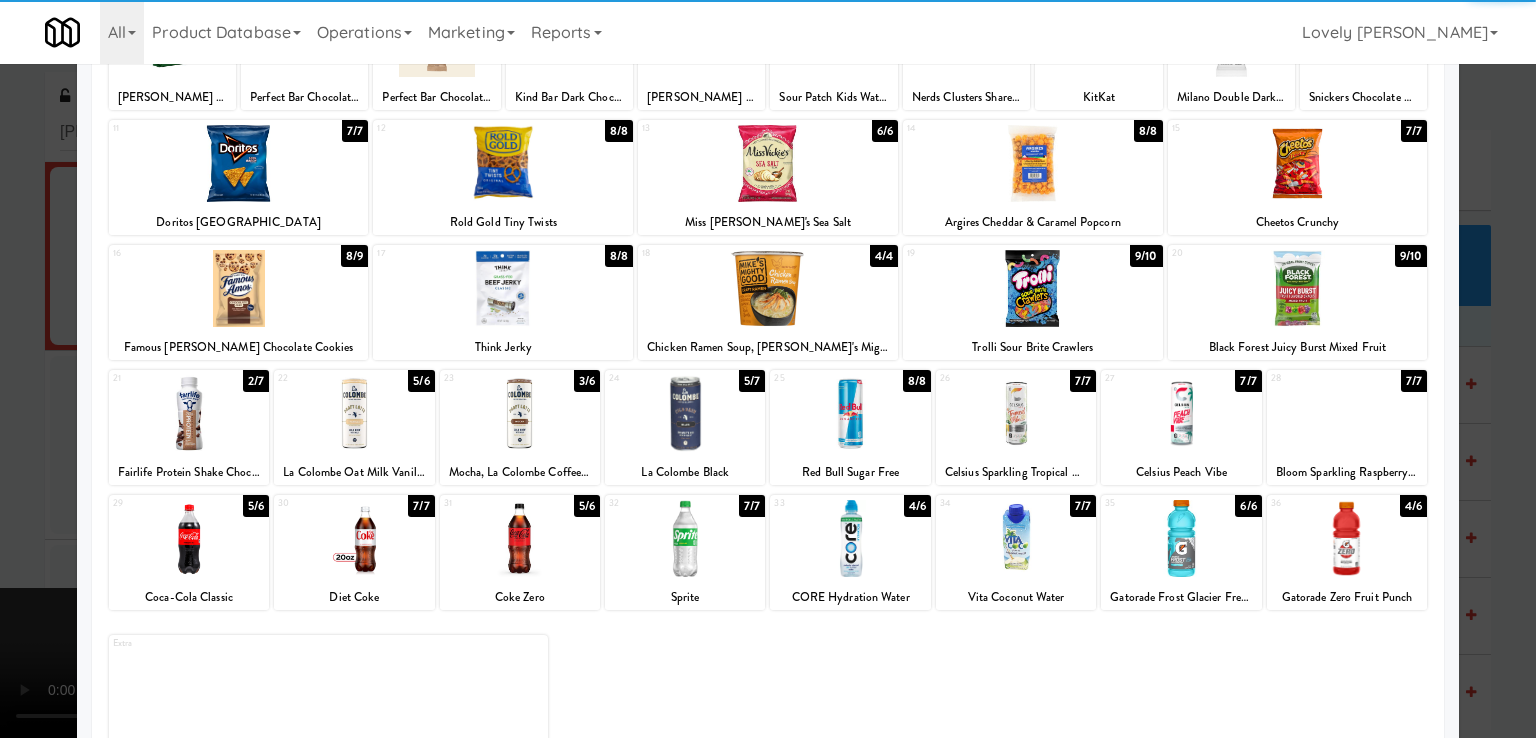 click at bounding box center [768, 369] 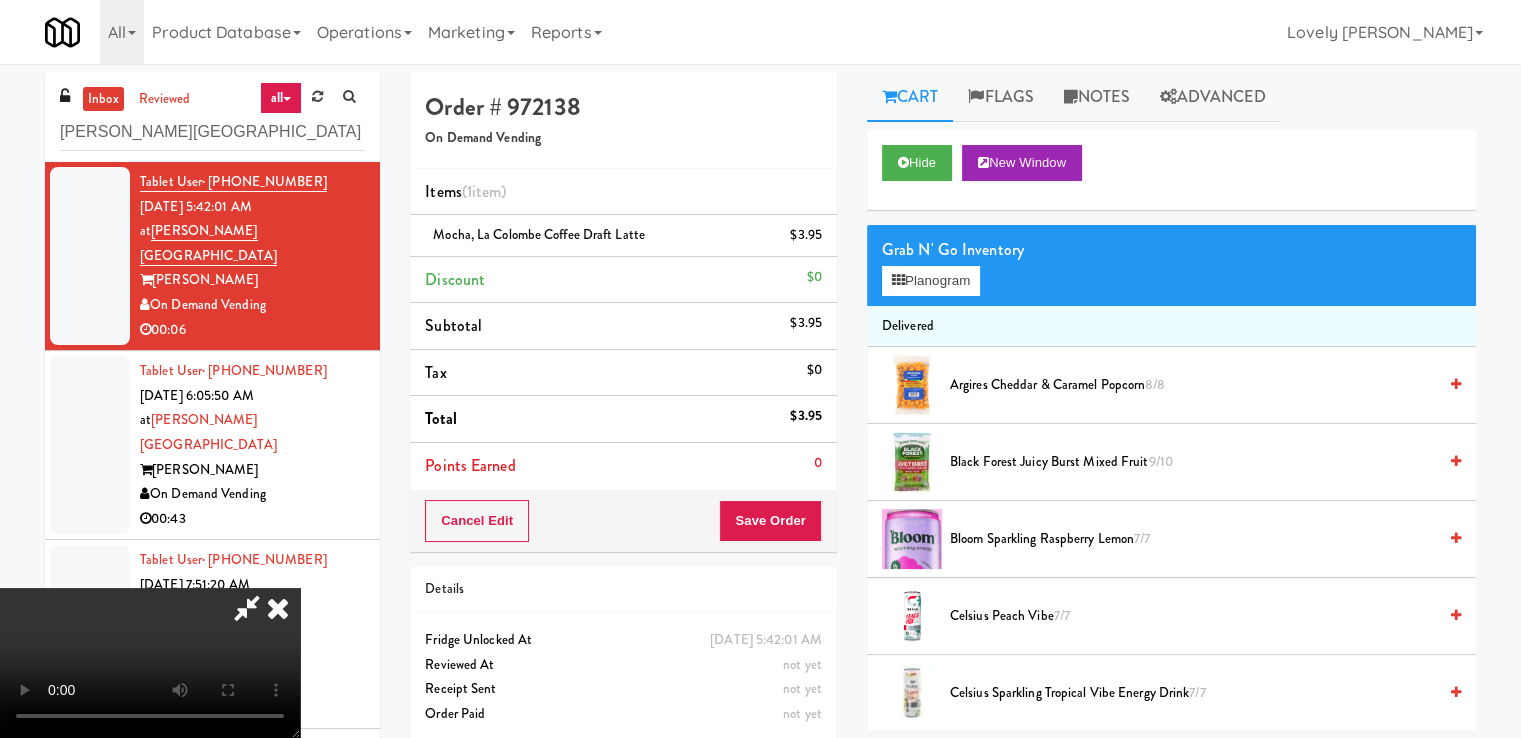 click at bounding box center (278, 608) 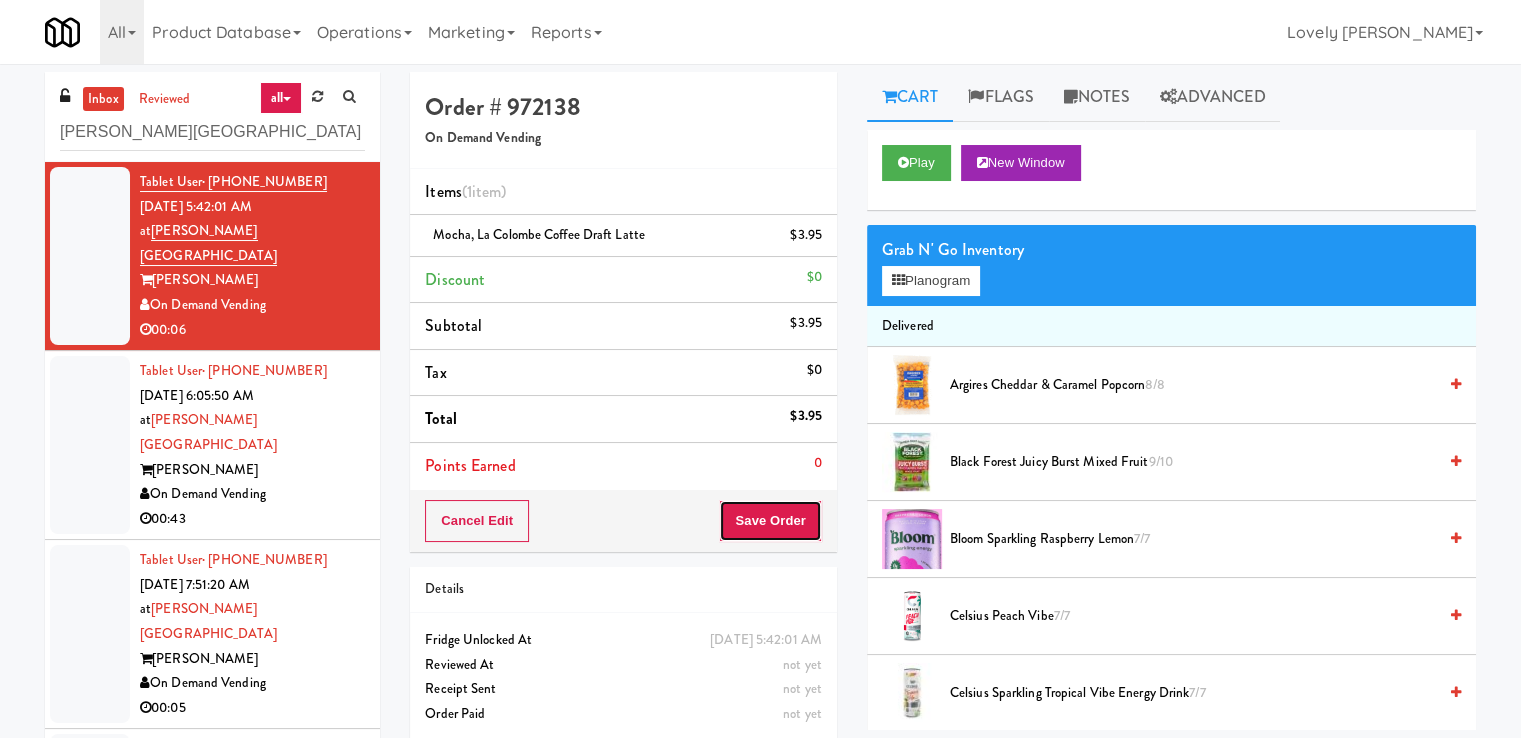 click on "Save Order" at bounding box center [770, 521] 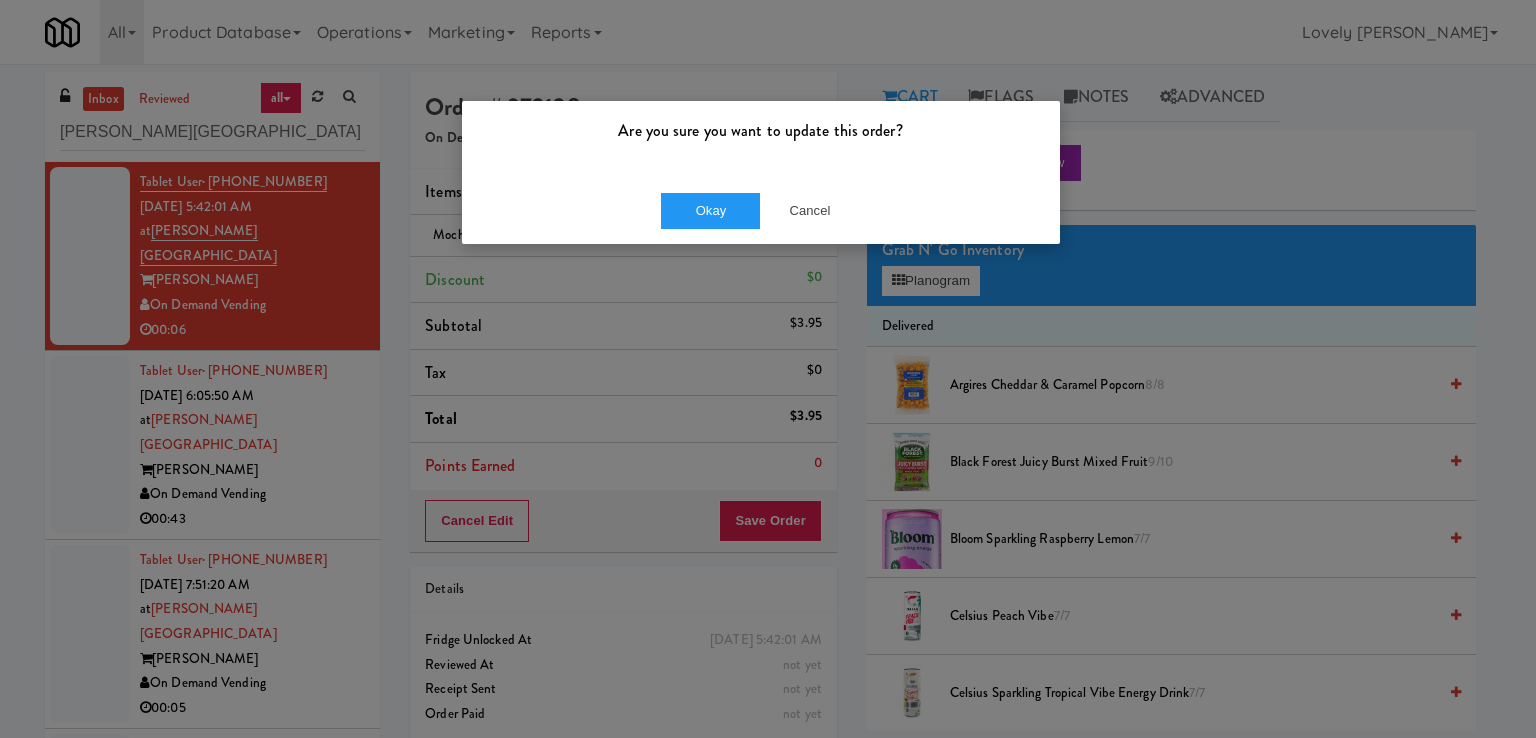 click on "Okay Cancel" at bounding box center (761, 210) 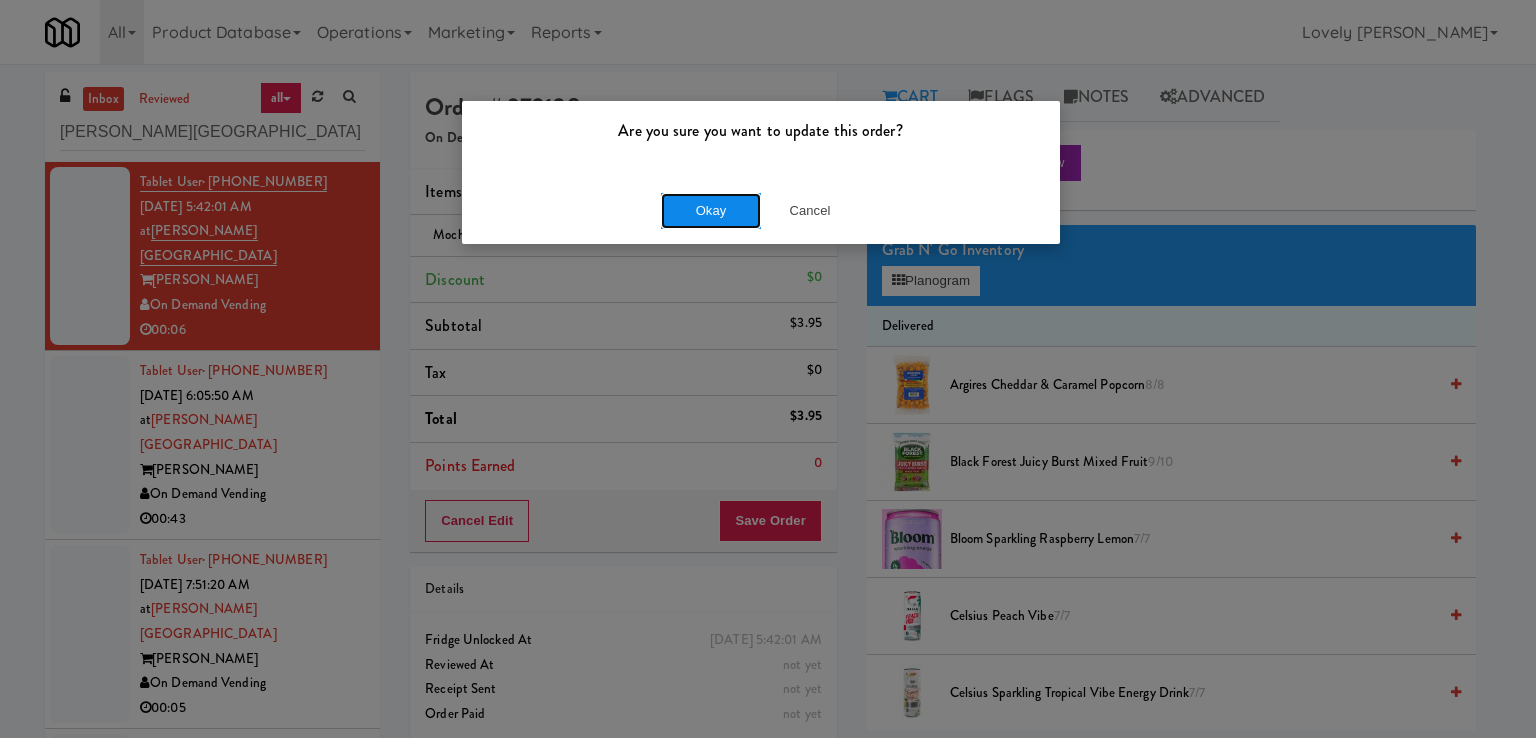click on "Okay" at bounding box center (711, 211) 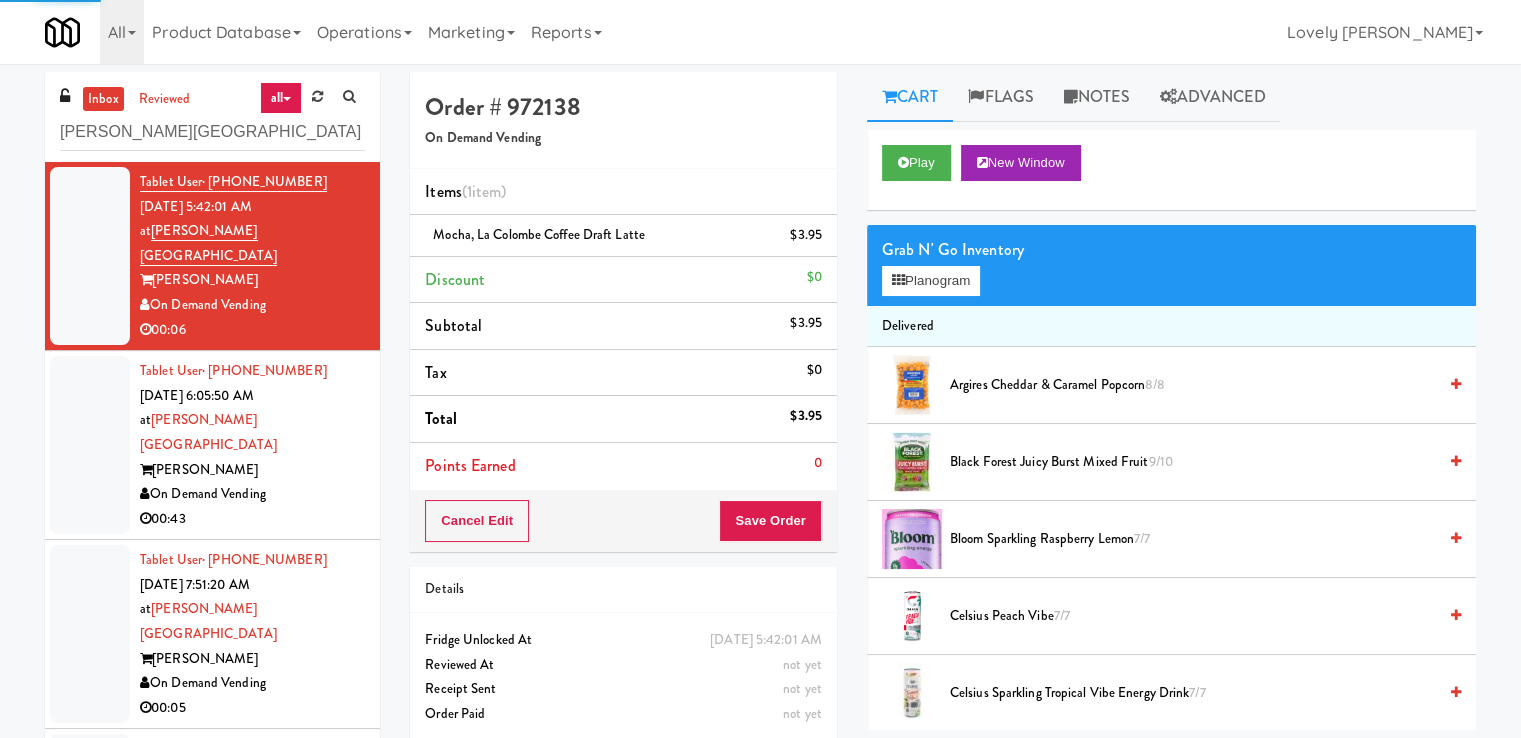 click on "On Demand Vending" at bounding box center [252, 494] 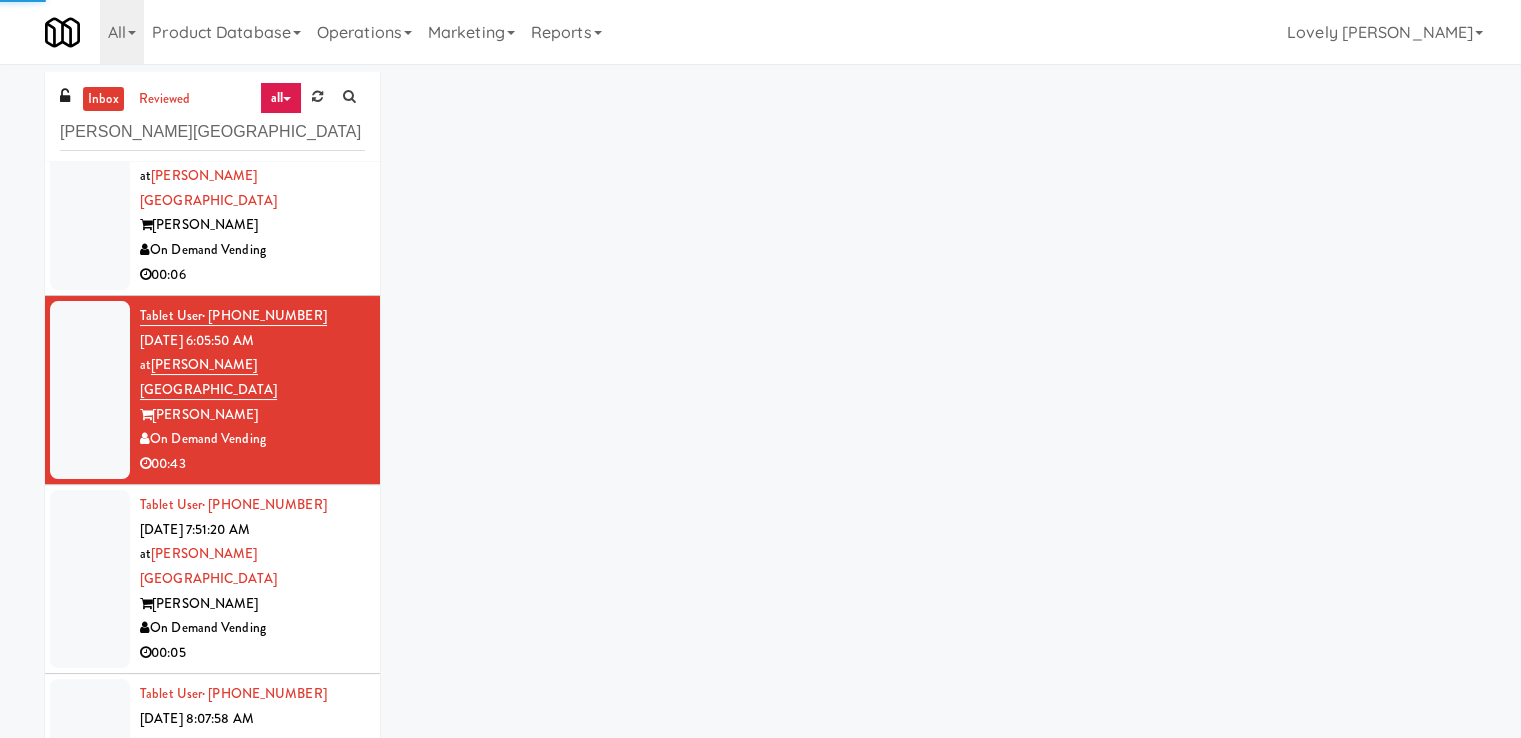 scroll, scrollTop: 56, scrollLeft: 0, axis: vertical 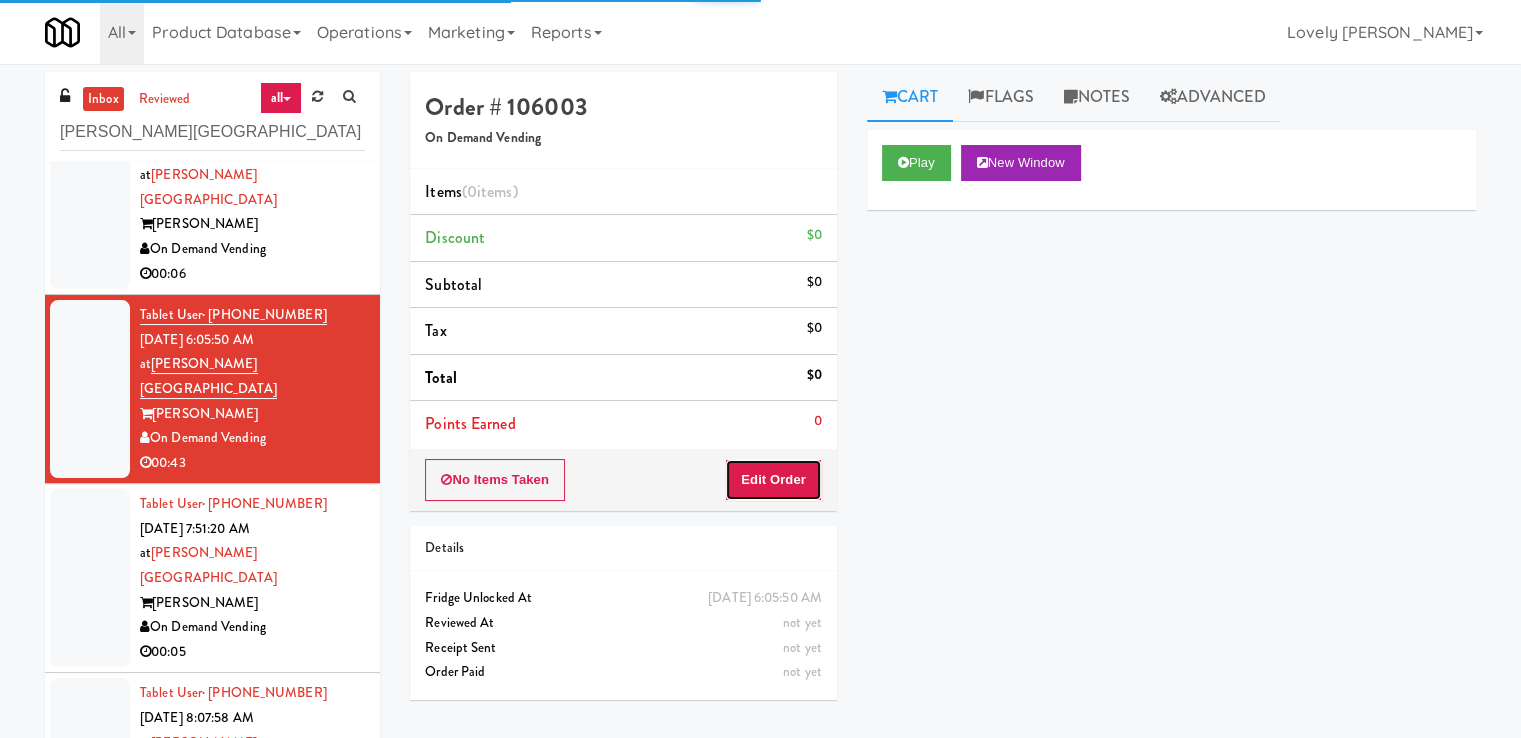 click on "Edit Order" at bounding box center (773, 480) 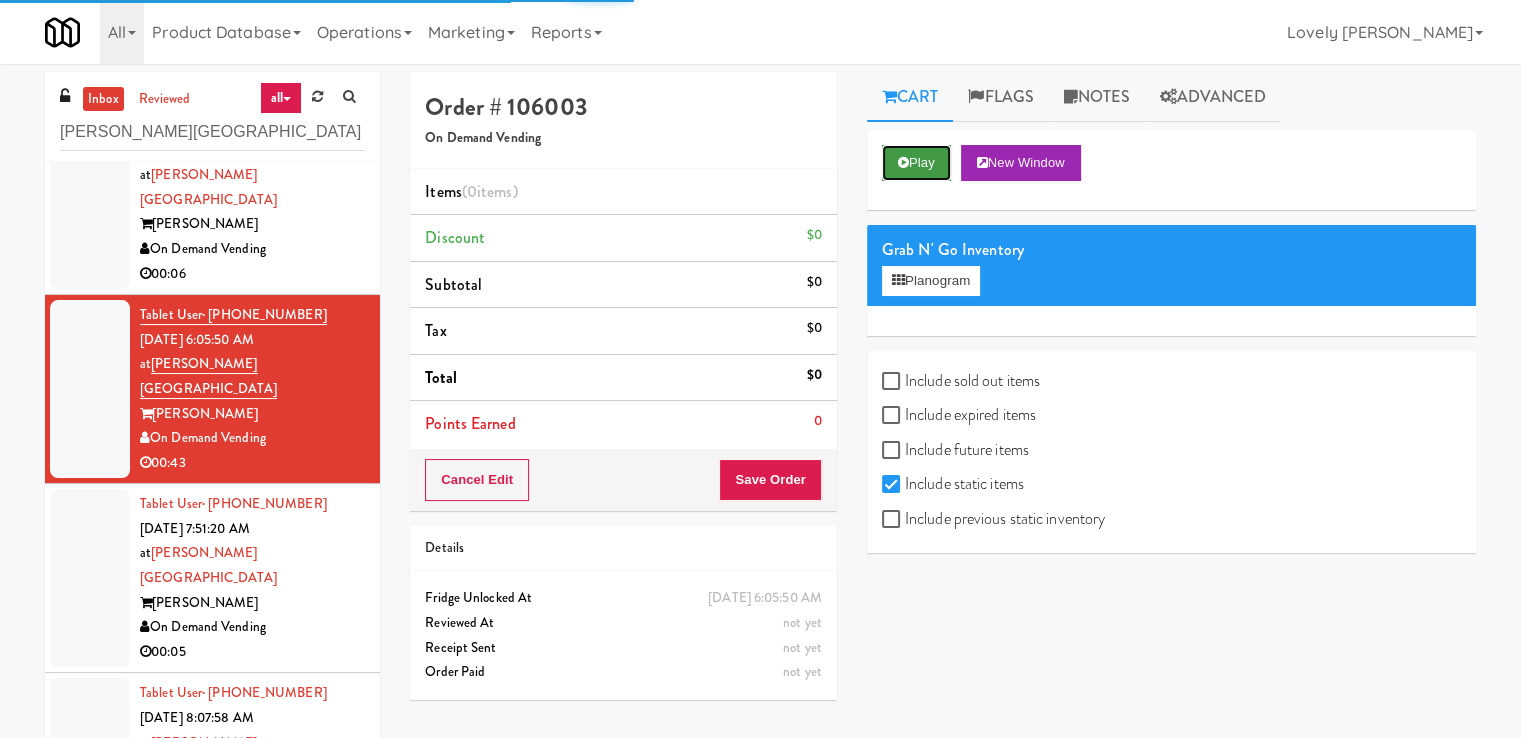 click at bounding box center [903, 162] 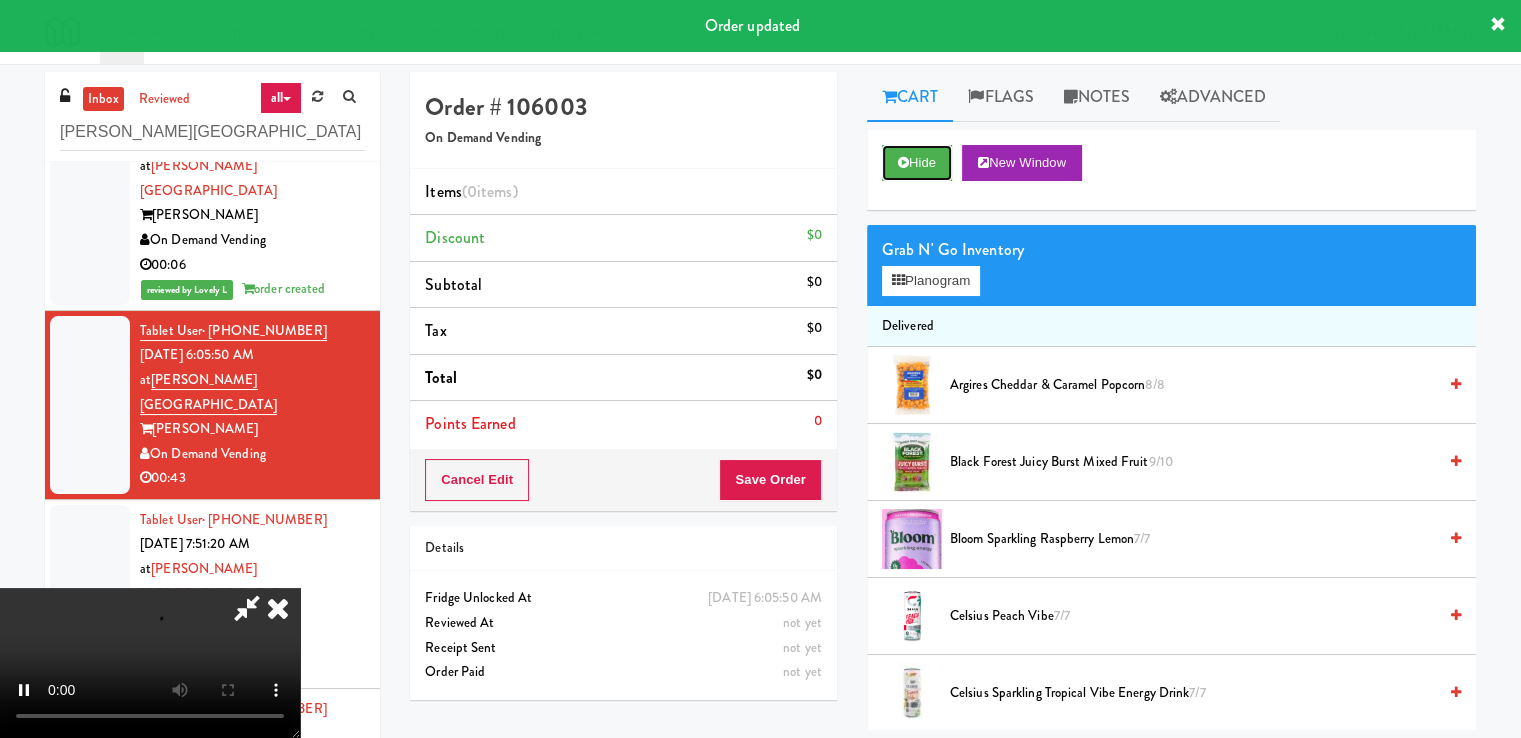 scroll, scrollTop: 81, scrollLeft: 0, axis: vertical 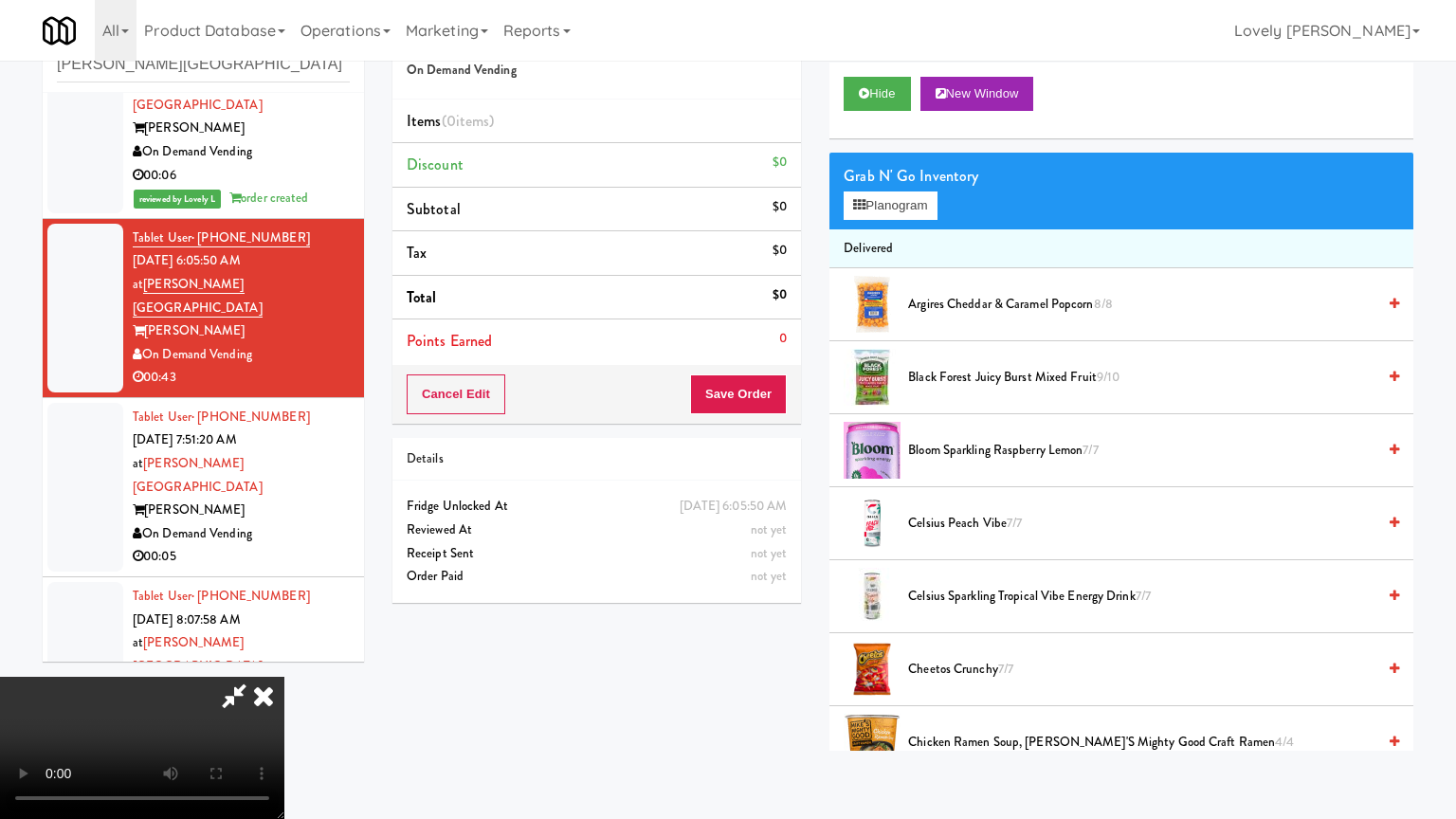 type 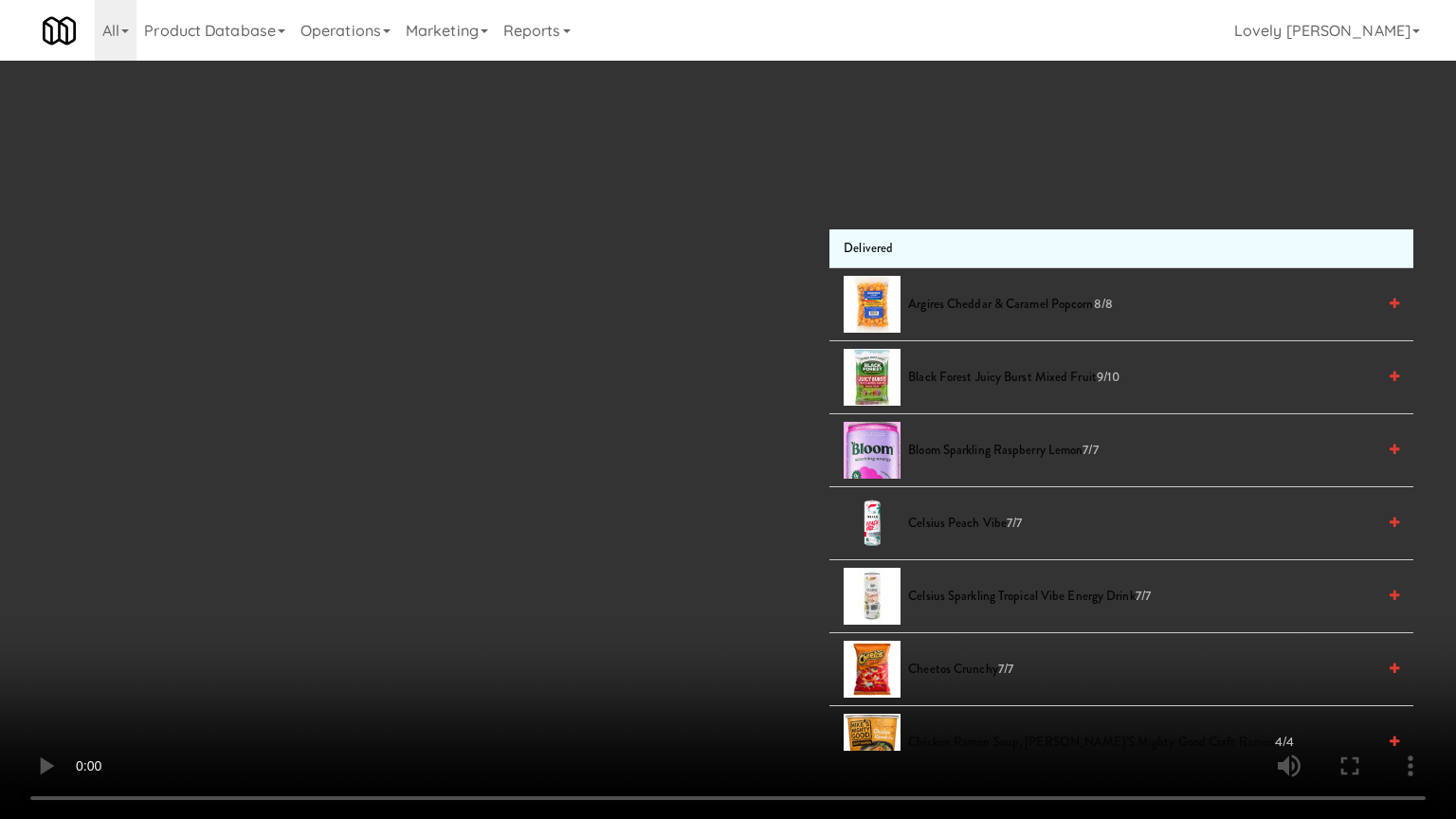 click at bounding box center (728, 410) 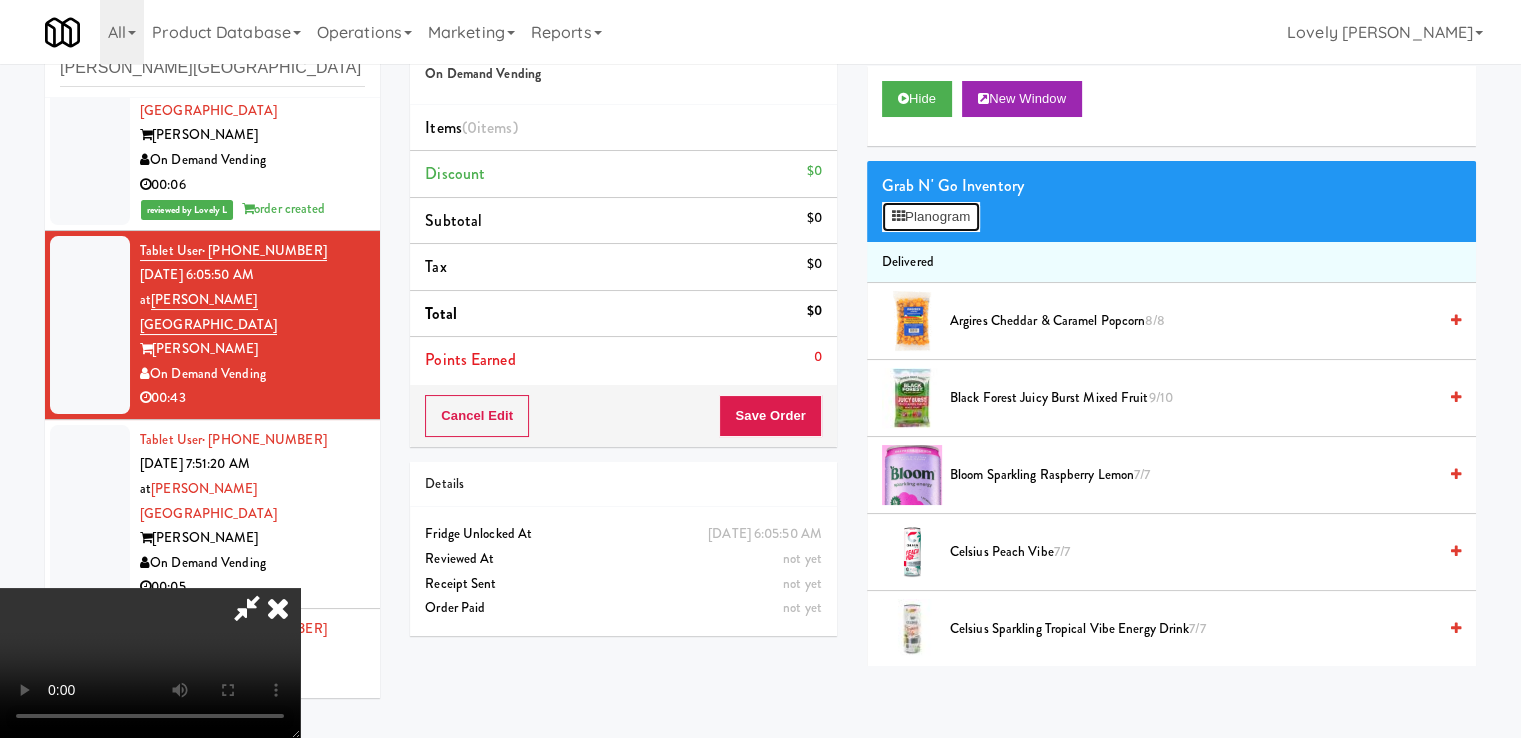 click on "Planogram" at bounding box center [931, 217] 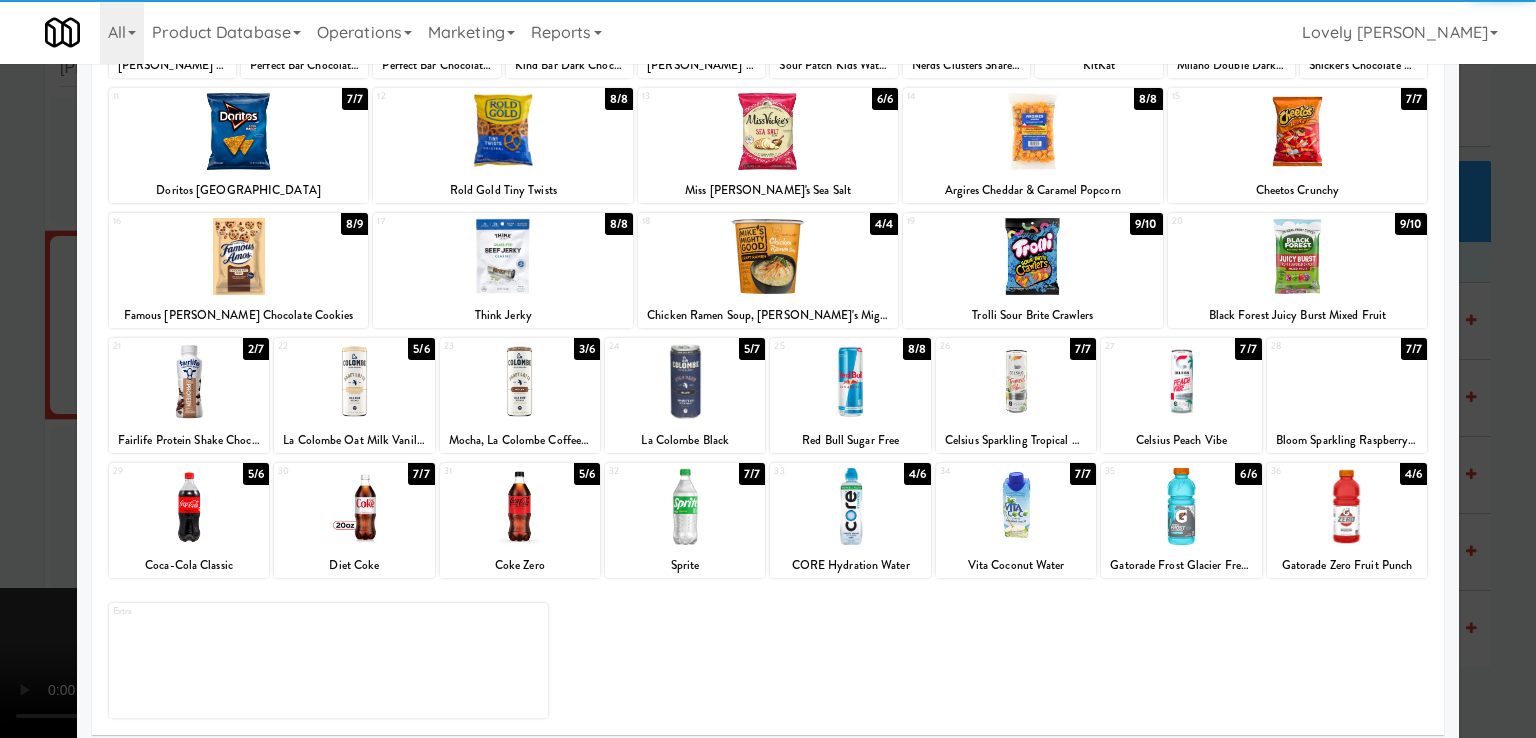 scroll, scrollTop: 244, scrollLeft: 0, axis: vertical 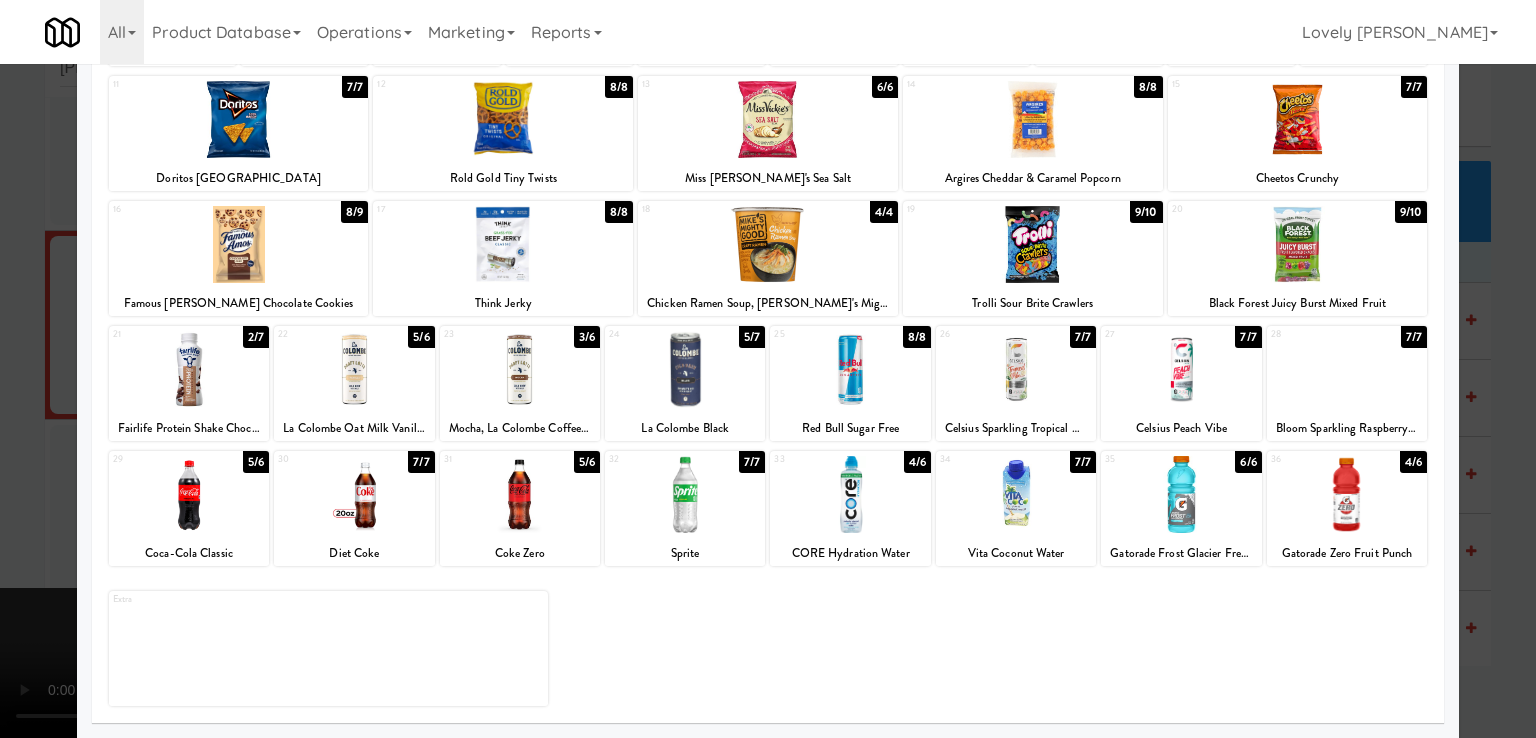 click at bounding box center (1181, 494) 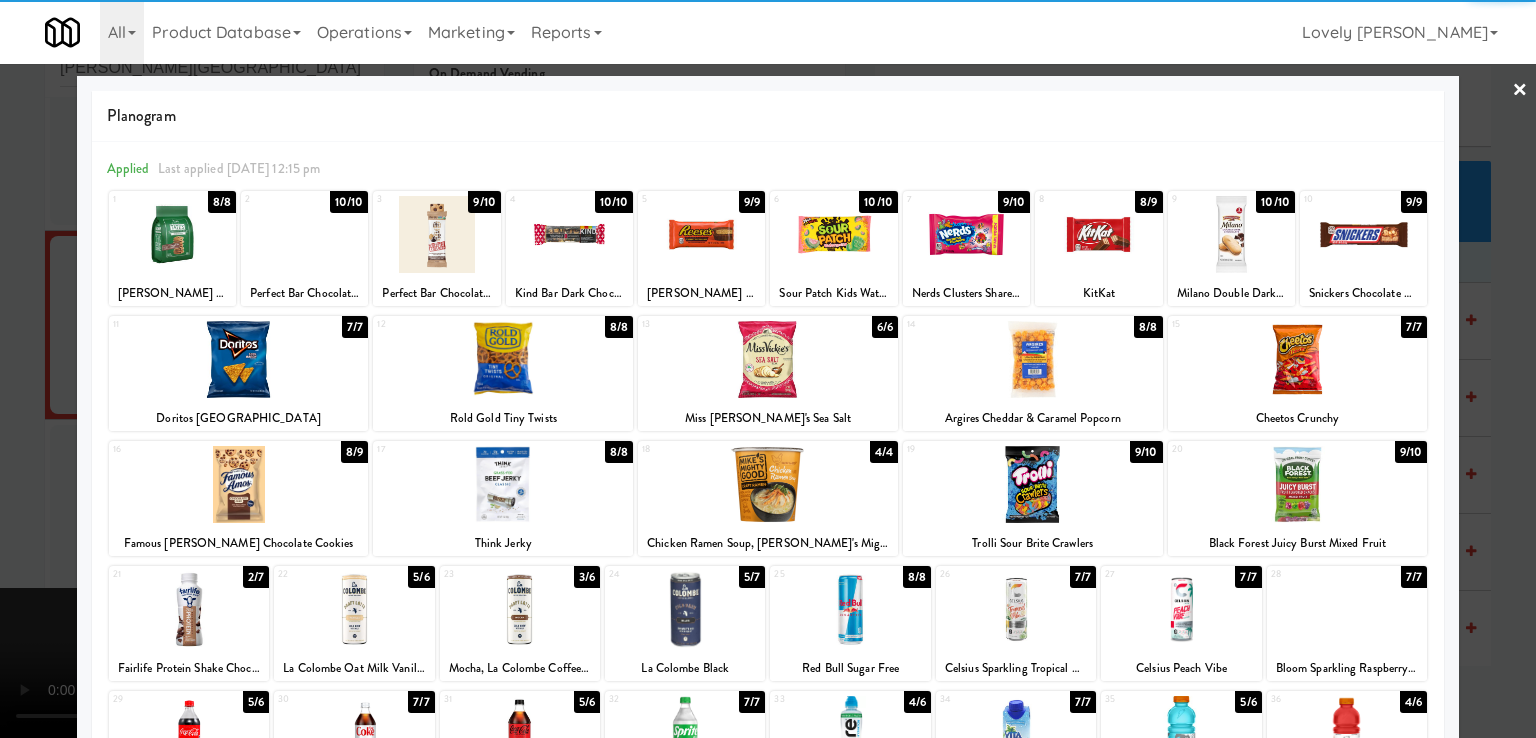 scroll, scrollTop: 0, scrollLeft: 0, axis: both 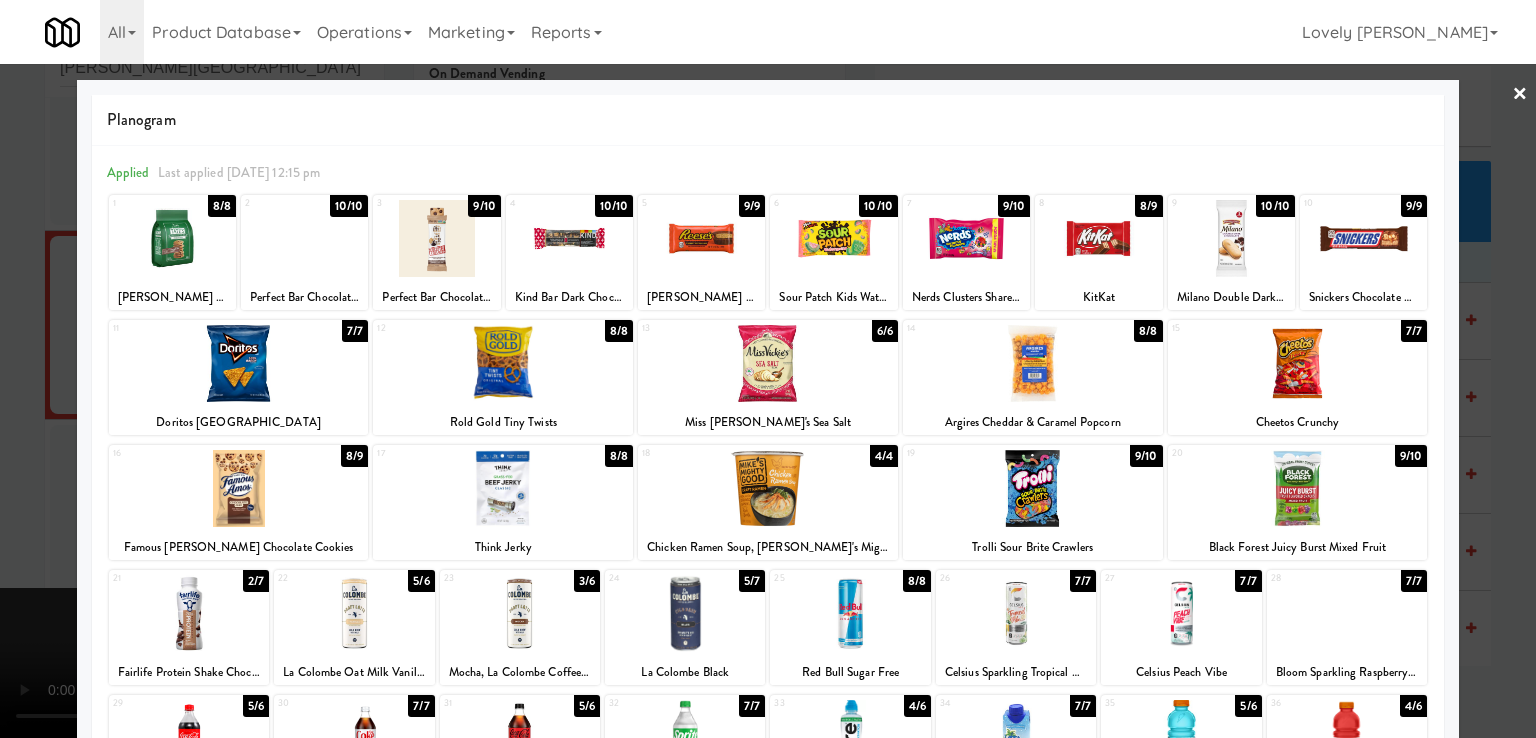 click at bounding box center [1033, 488] 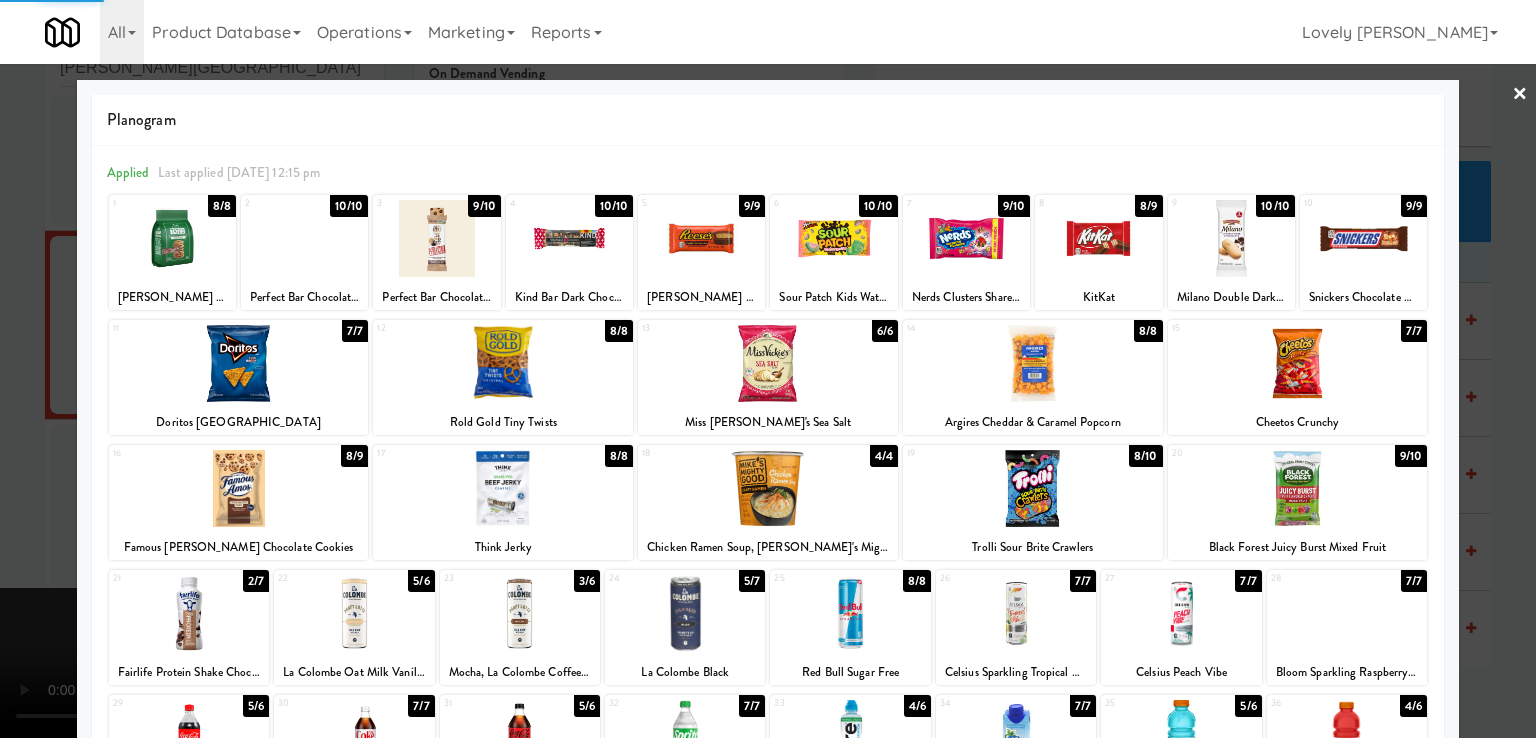 click at bounding box center (768, 369) 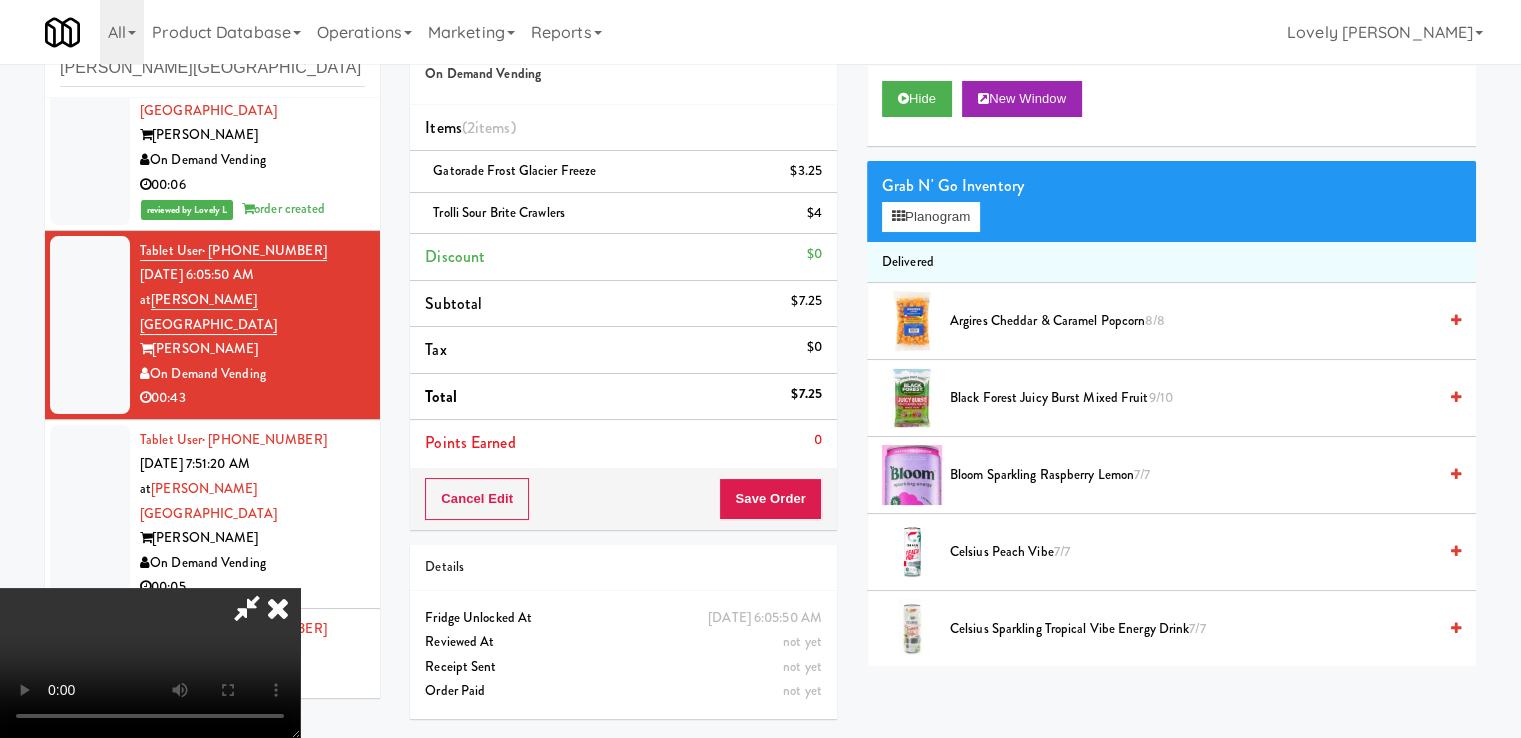 click at bounding box center (247, 608) 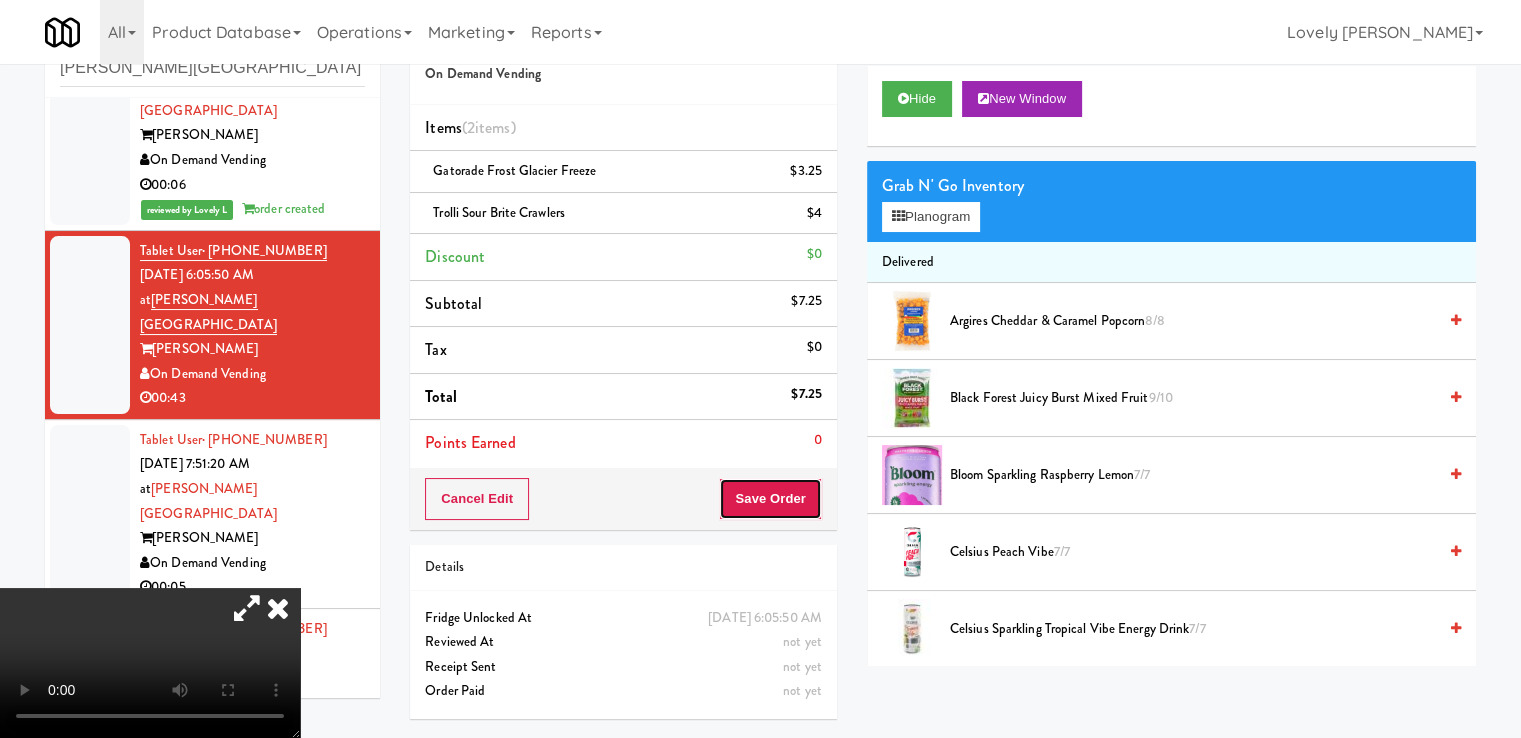 click on "Save Order" at bounding box center (770, 499) 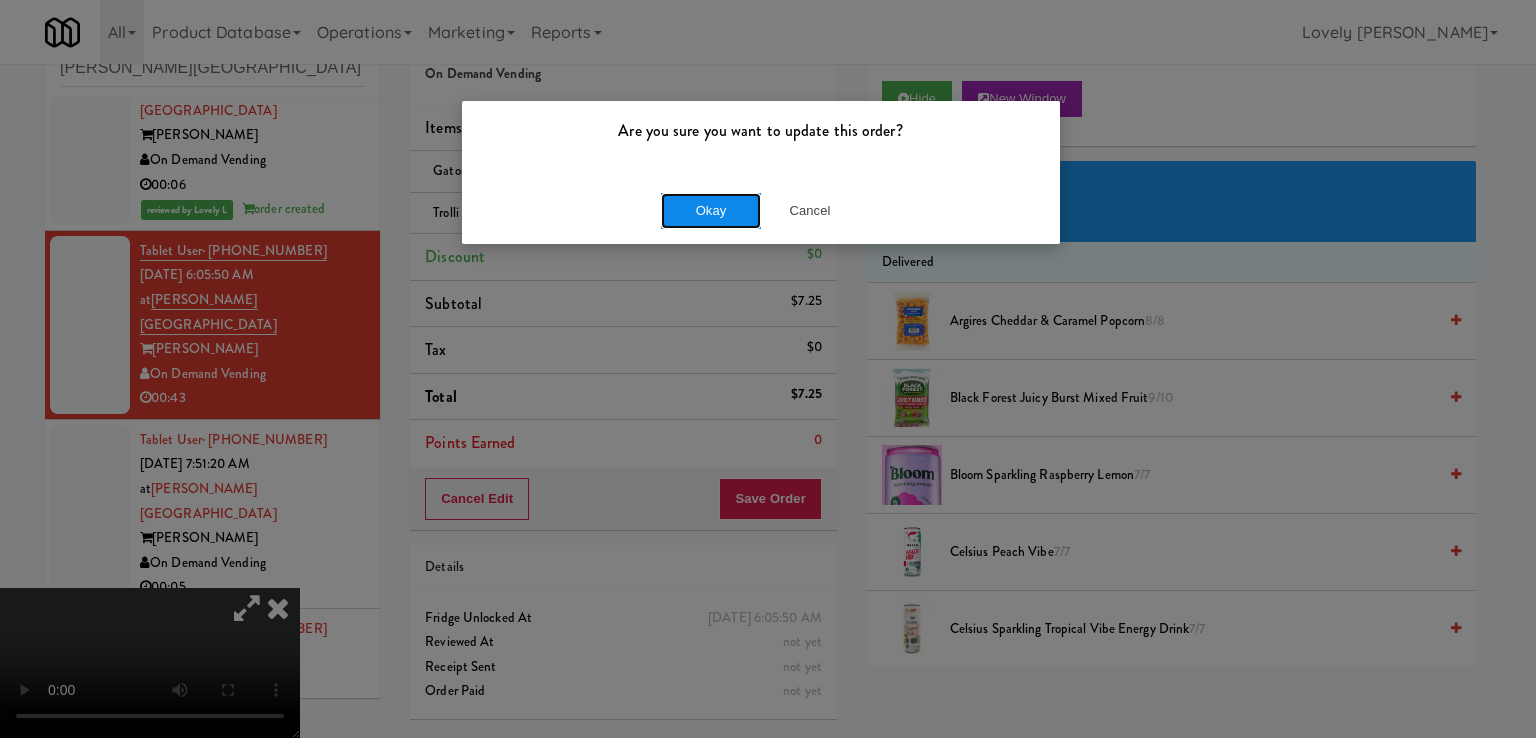 click on "Okay" at bounding box center [711, 211] 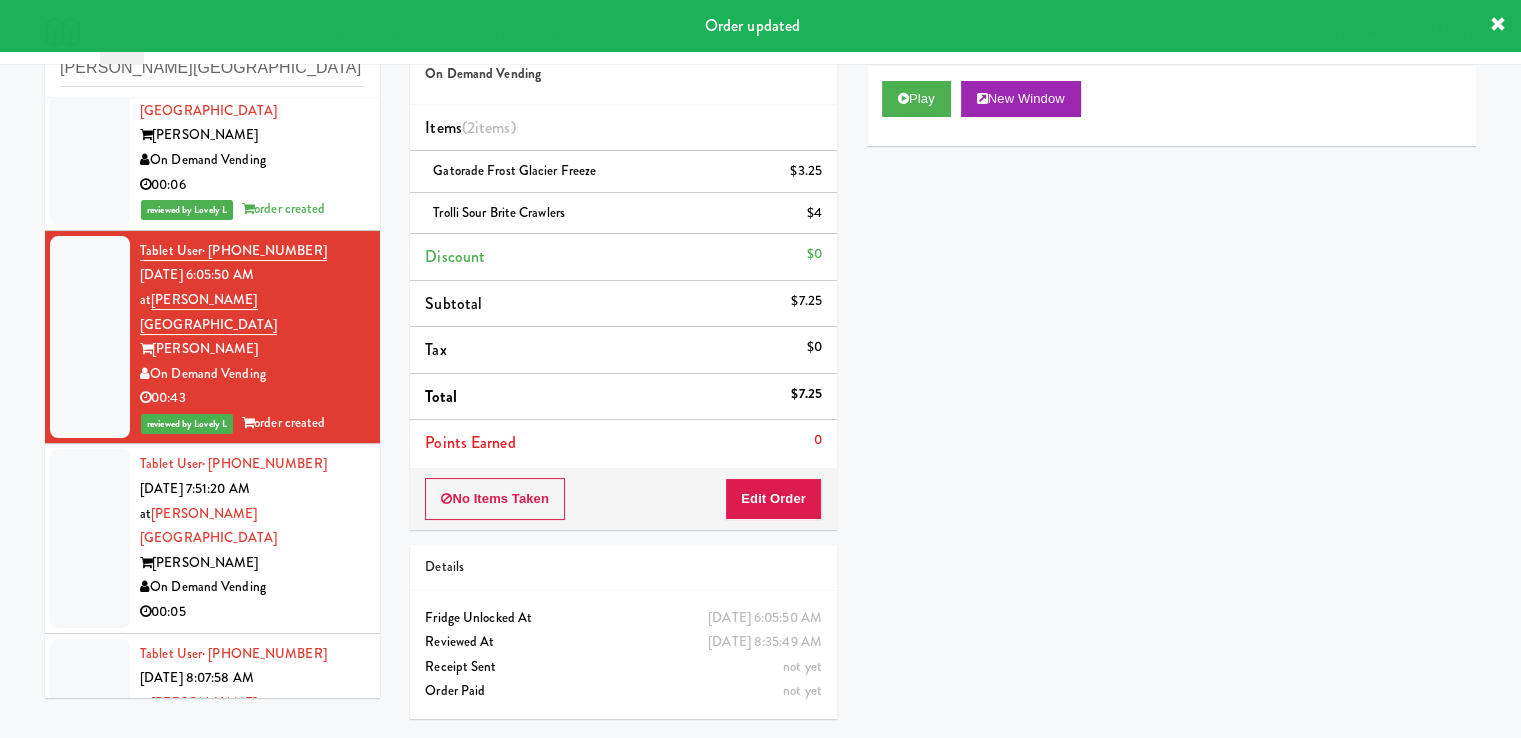click on "[PERSON_NAME]" at bounding box center [252, 563] 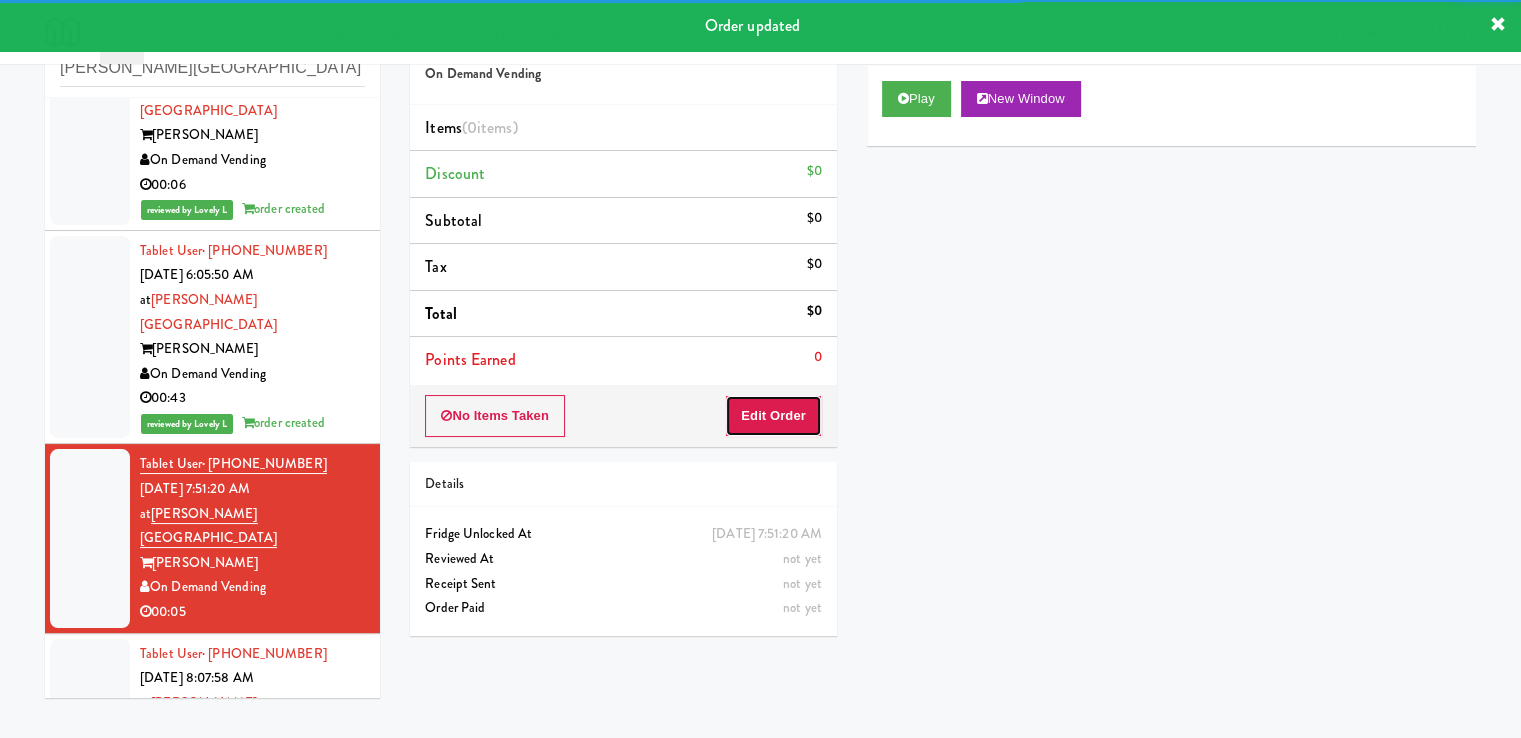 click on "Edit Order" at bounding box center [773, 416] 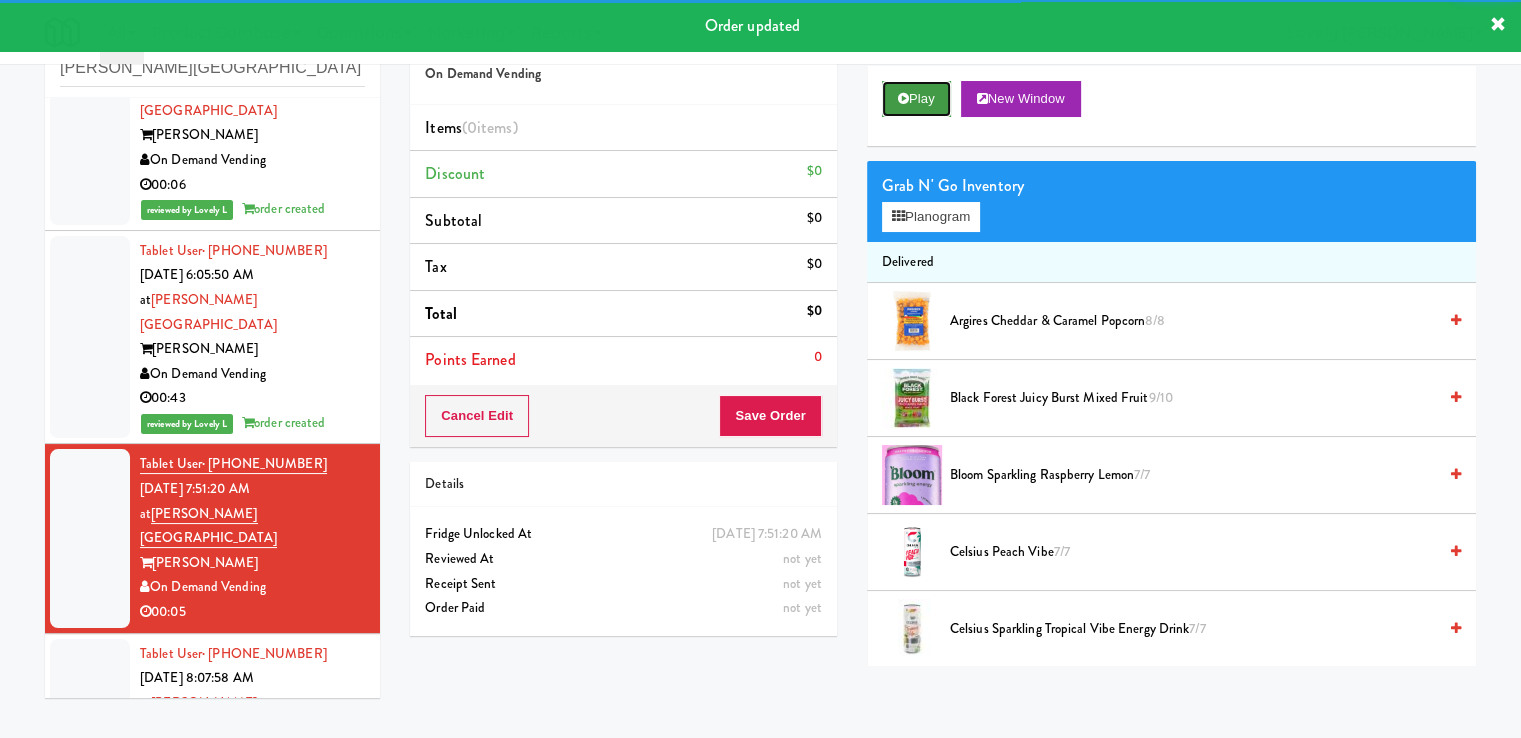 click at bounding box center [903, 98] 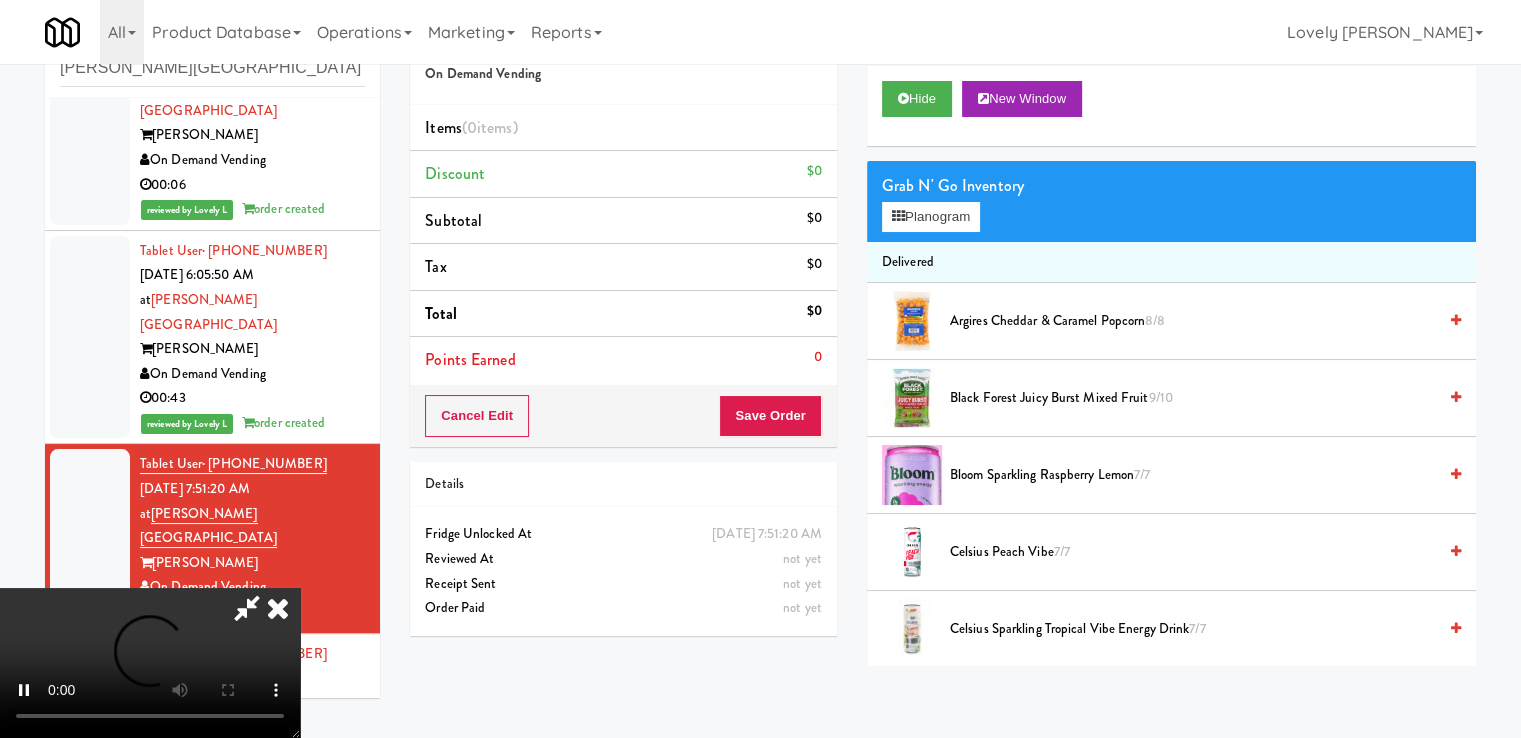 click at bounding box center (150, 663) 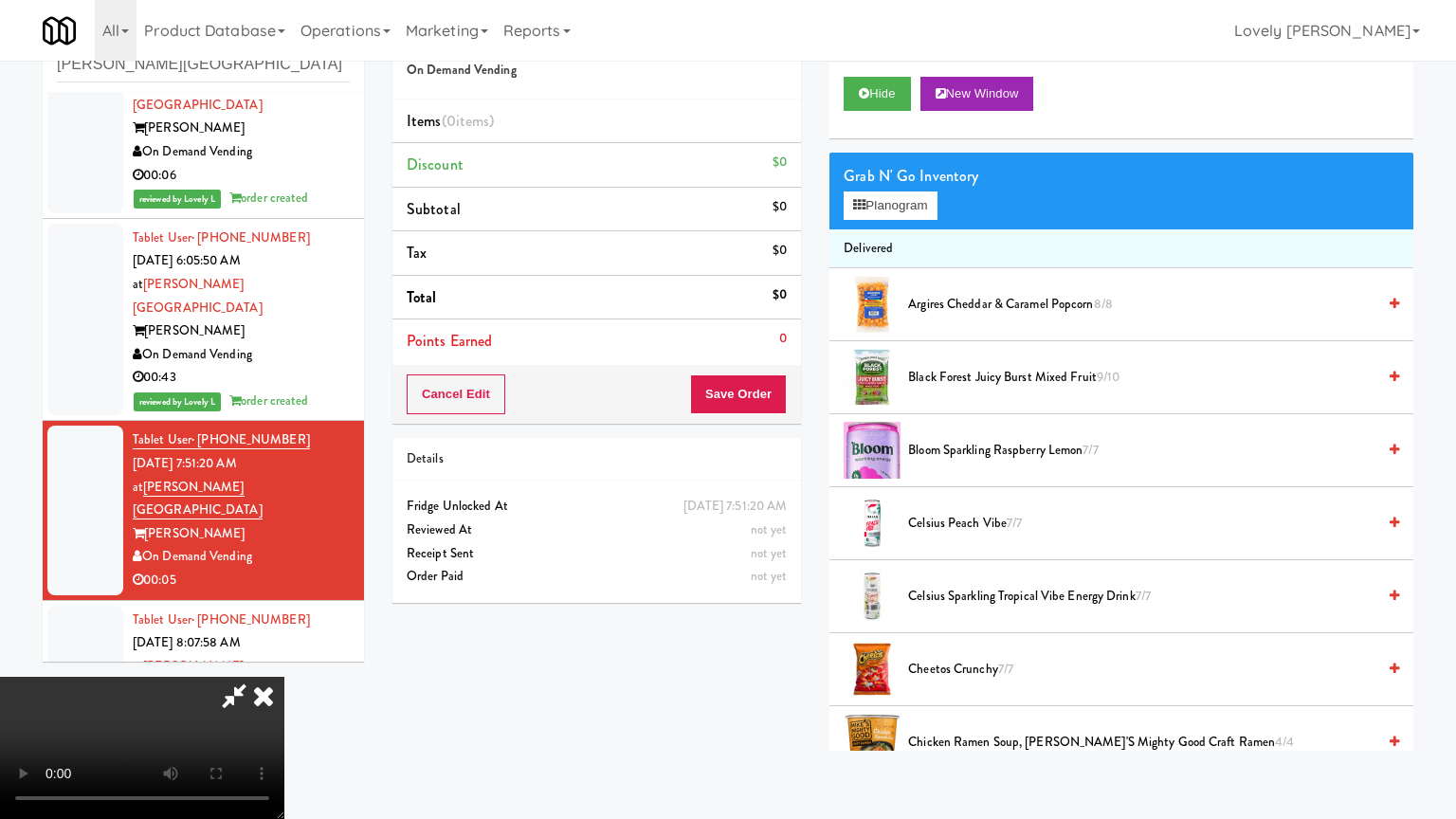 type 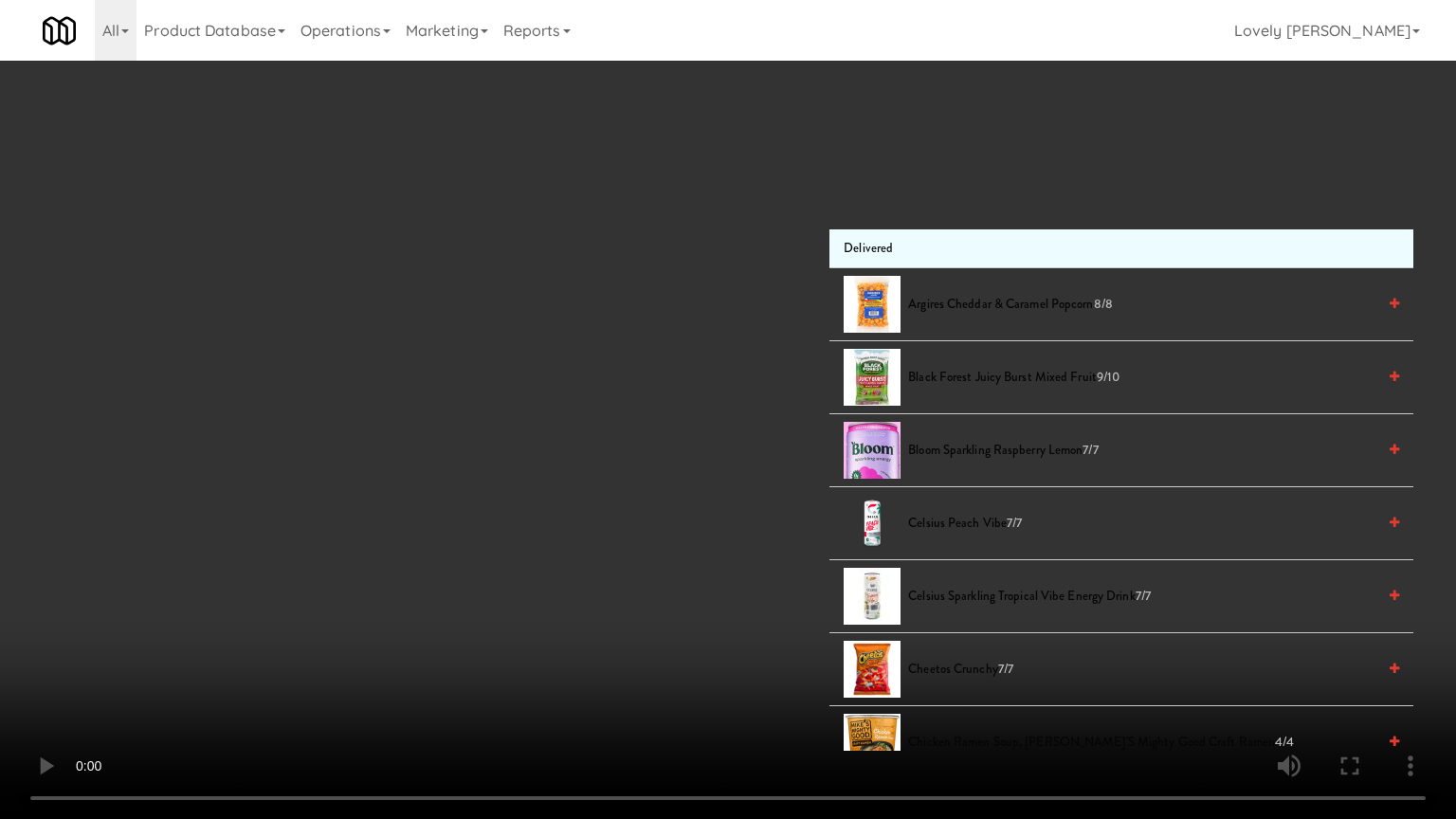 click at bounding box center [728, 410] 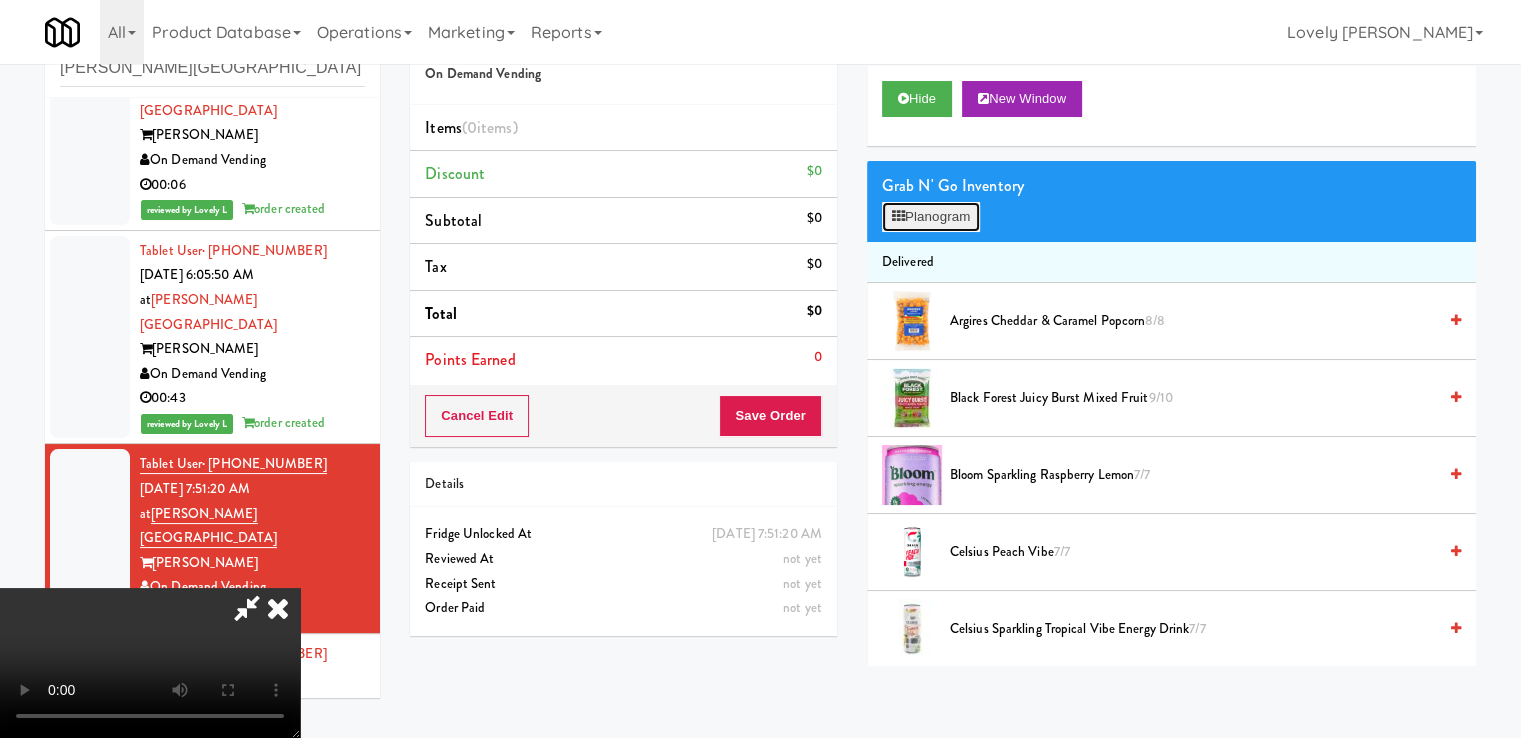 click on "Planogram" at bounding box center (931, 217) 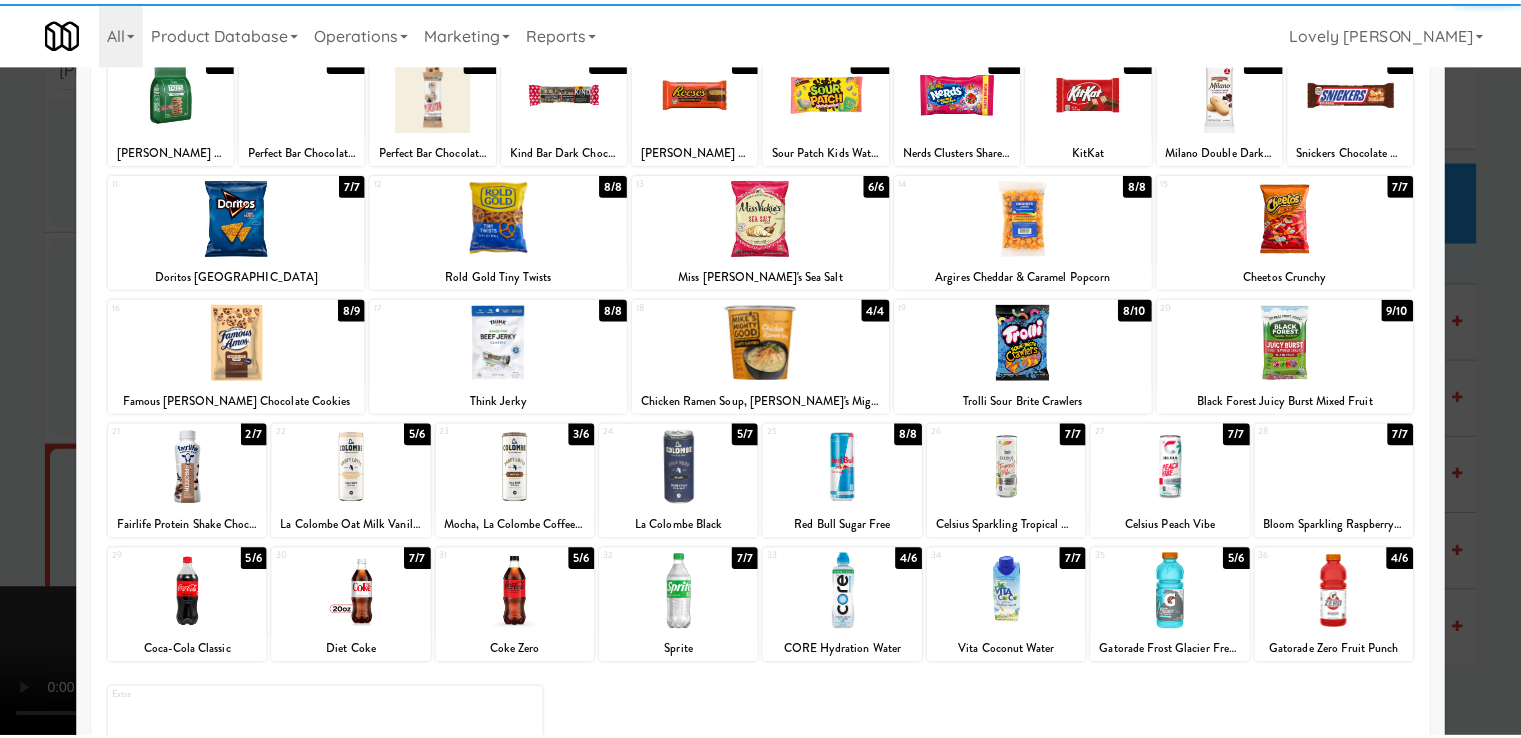 scroll, scrollTop: 244, scrollLeft: 0, axis: vertical 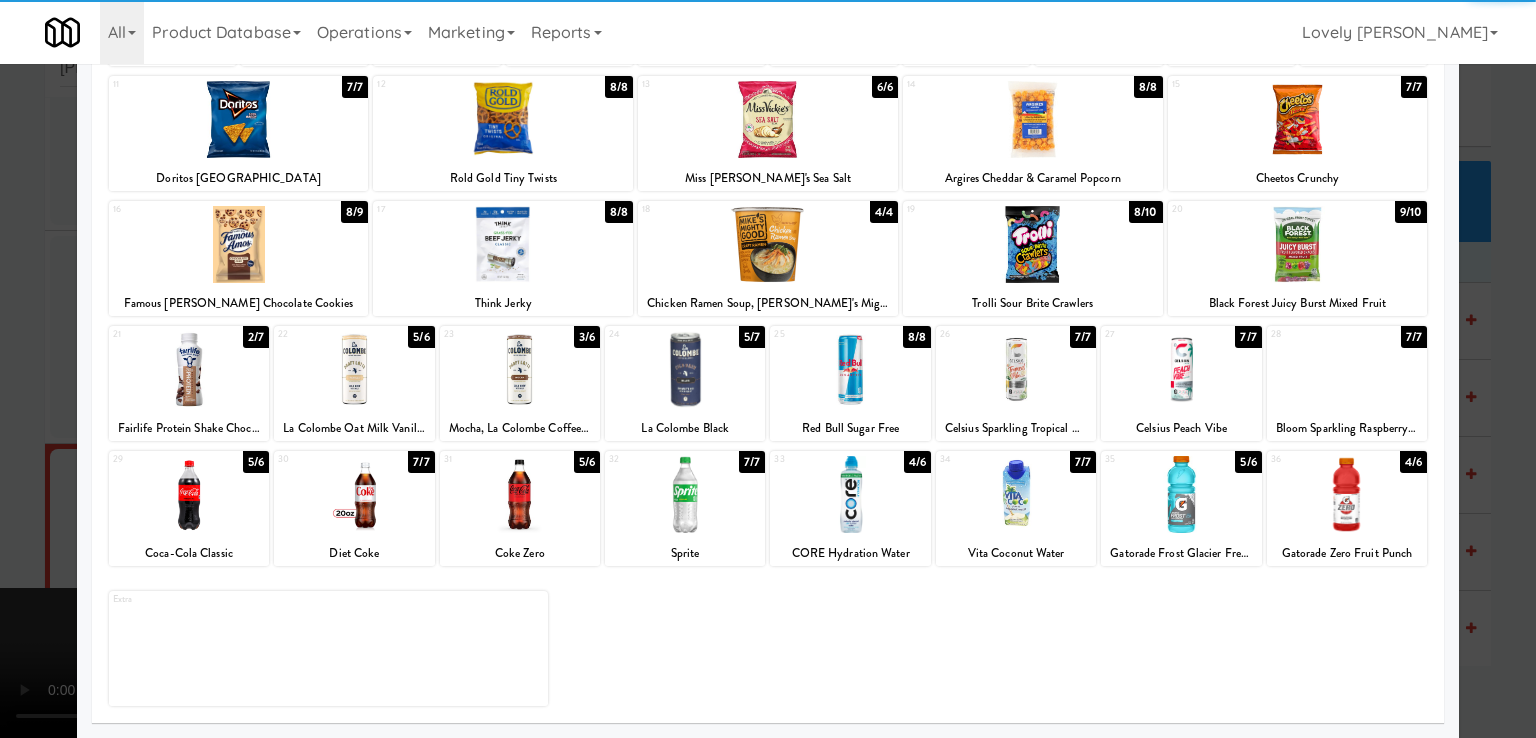drag, startPoint x: 230, startPoint y: 492, endPoint x: 212, endPoint y: 492, distance: 18 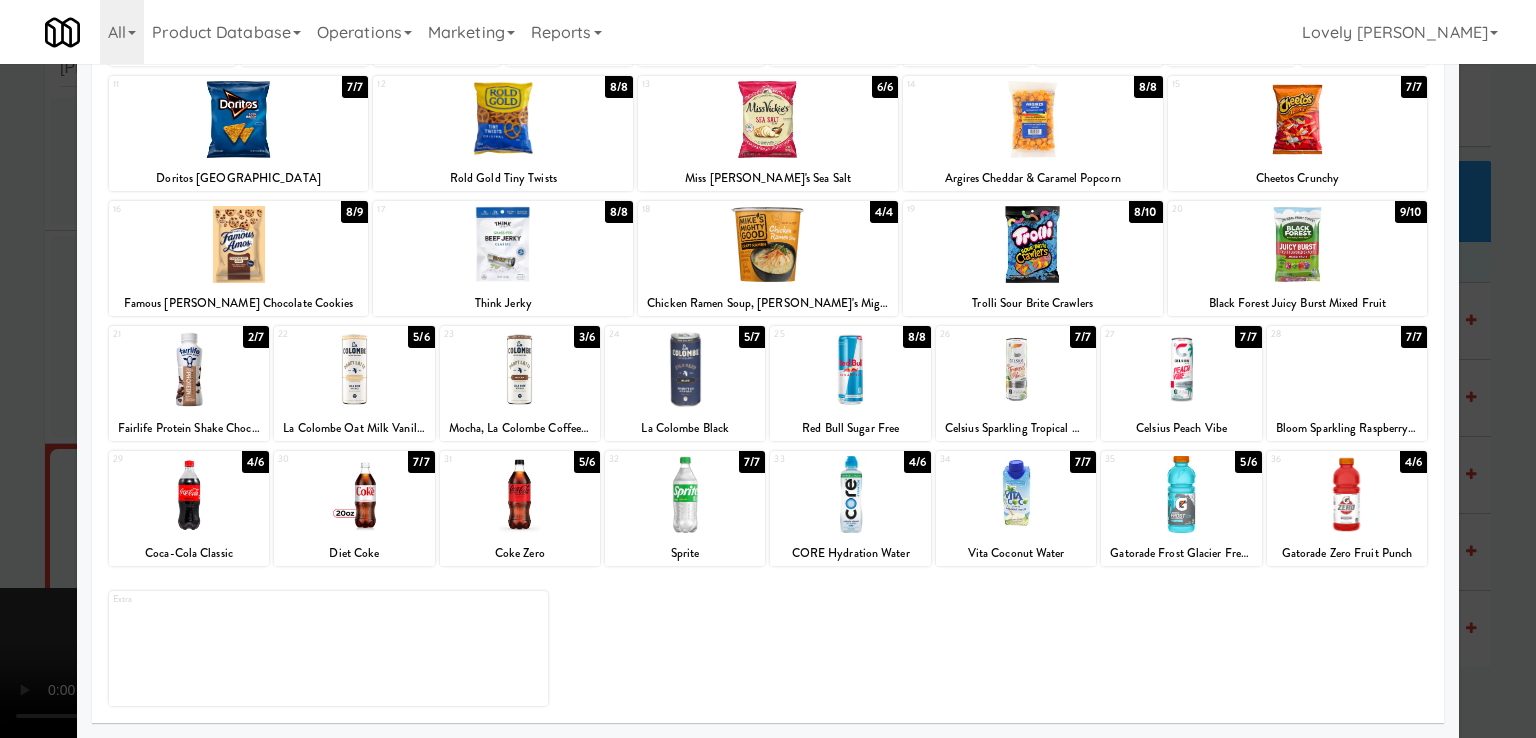 click at bounding box center [768, 369] 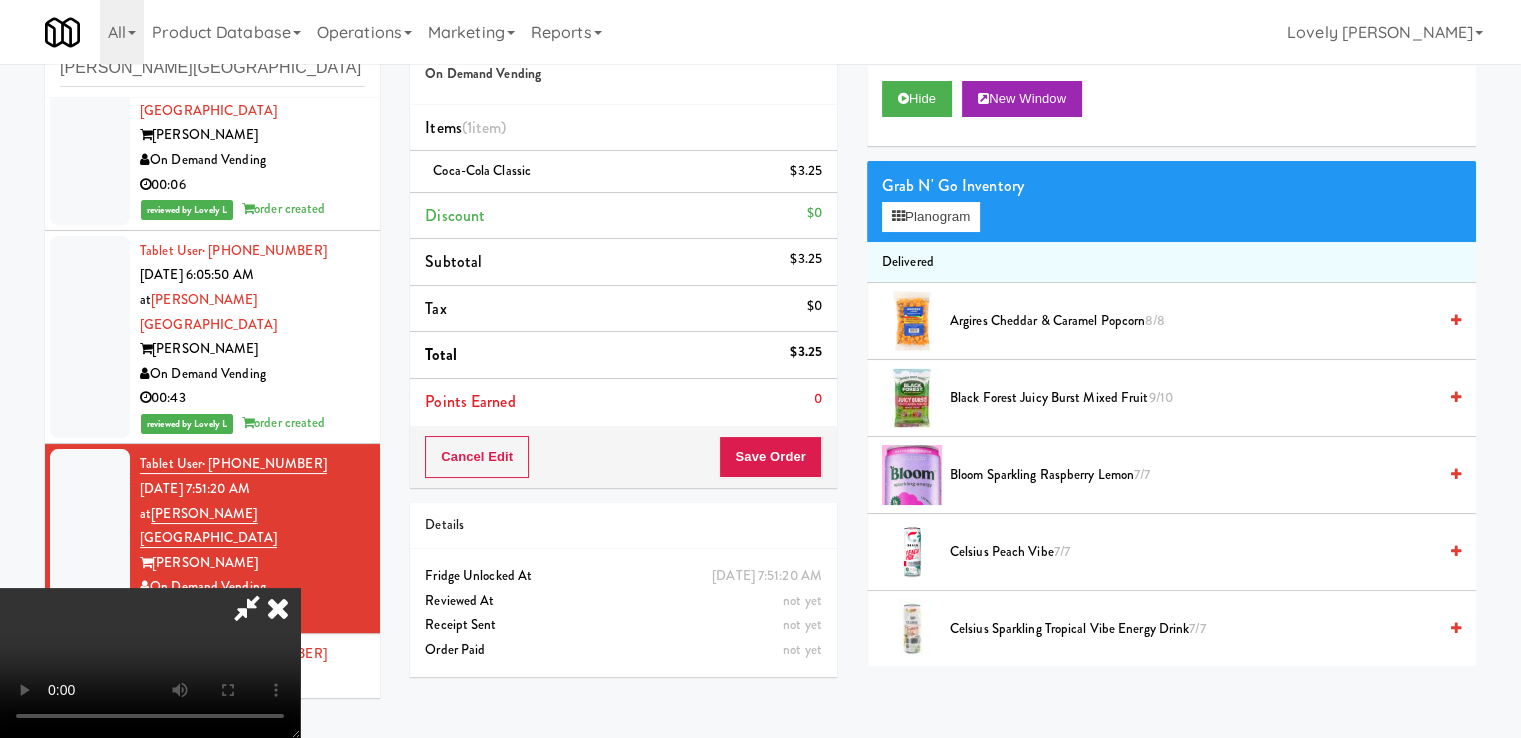 click at bounding box center [247, 608] 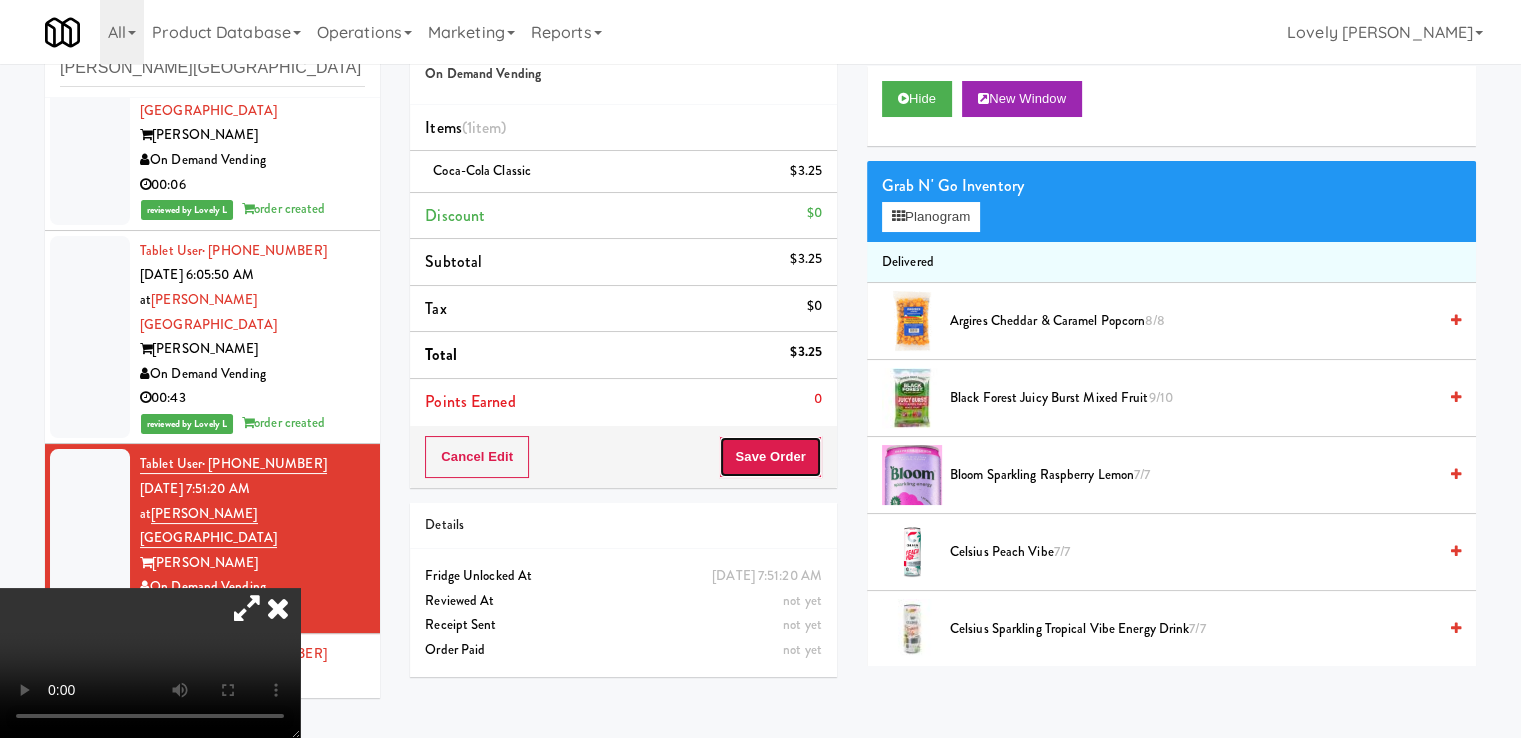 click on "Save Order" at bounding box center [770, 457] 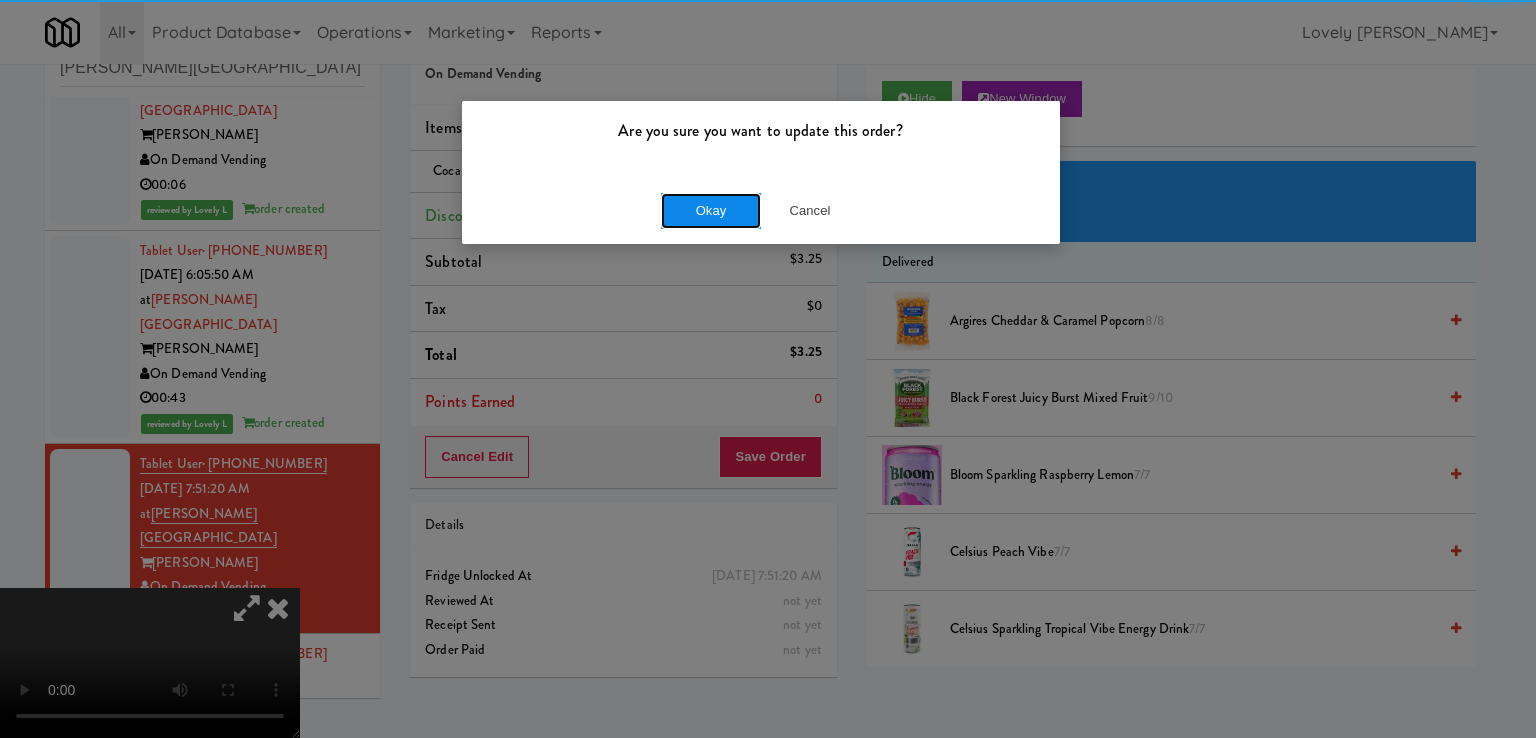 click on "Okay" at bounding box center [711, 211] 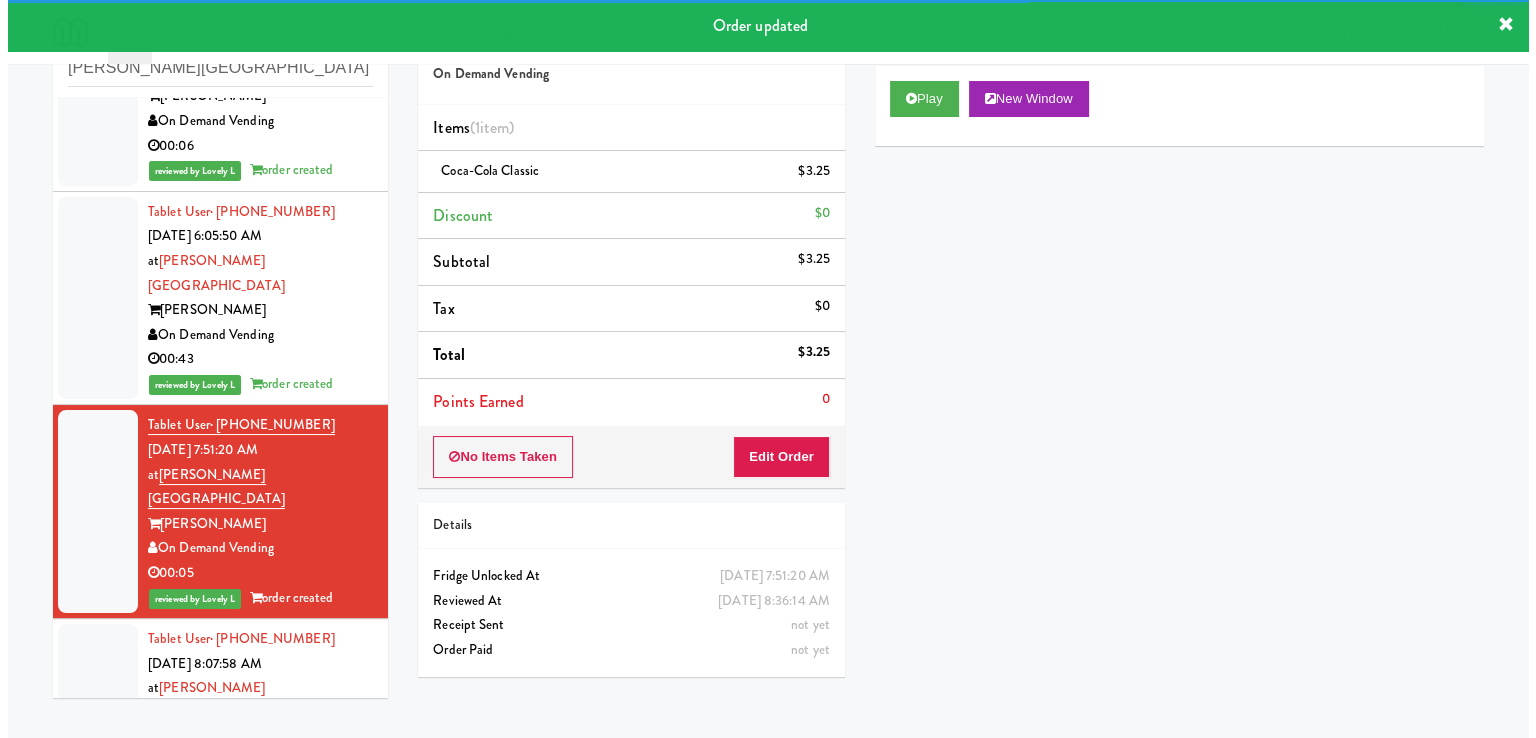 scroll, scrollTop: 130, scrollLeft: 0, axis: vertical 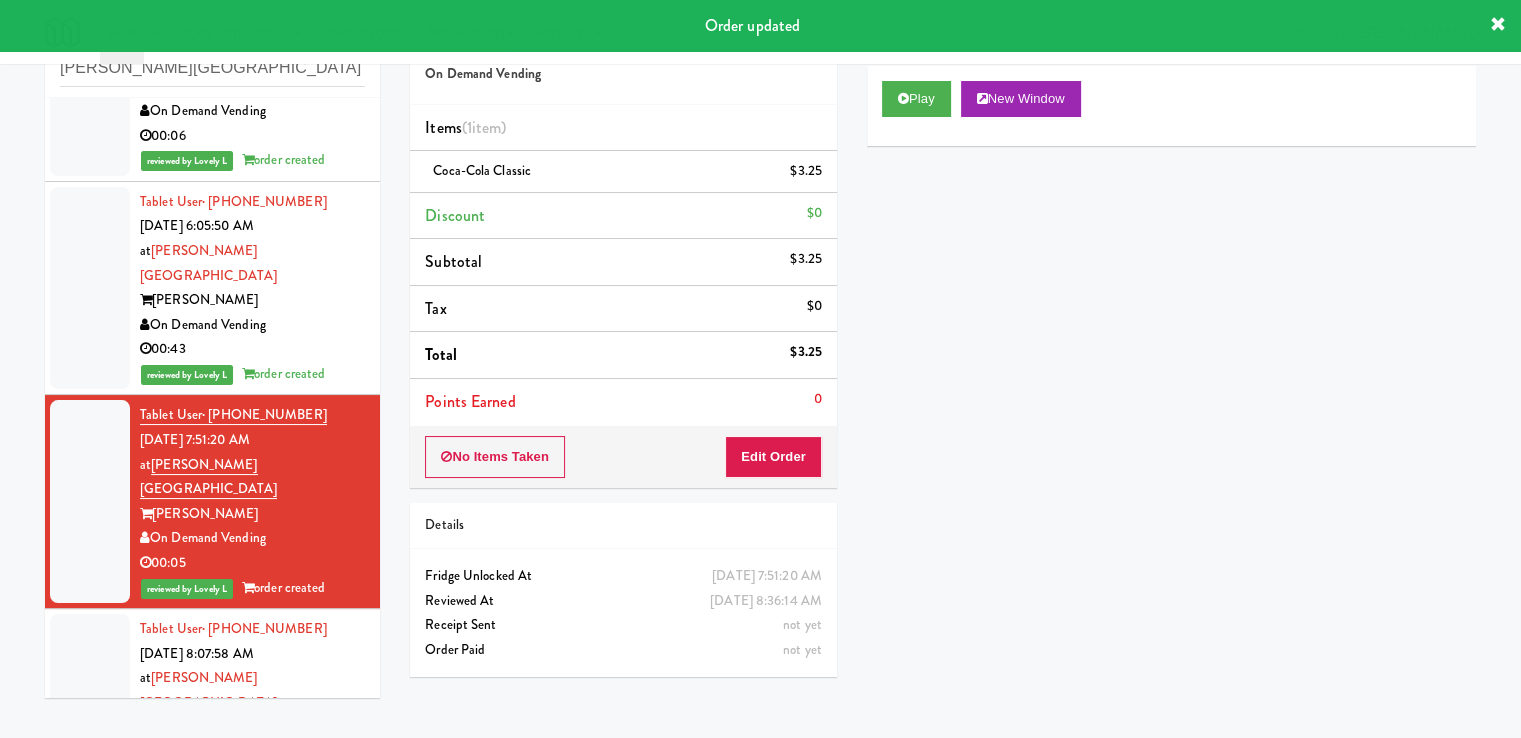 click on "[PERSON_NAME]" at bounding box center [252, 728] 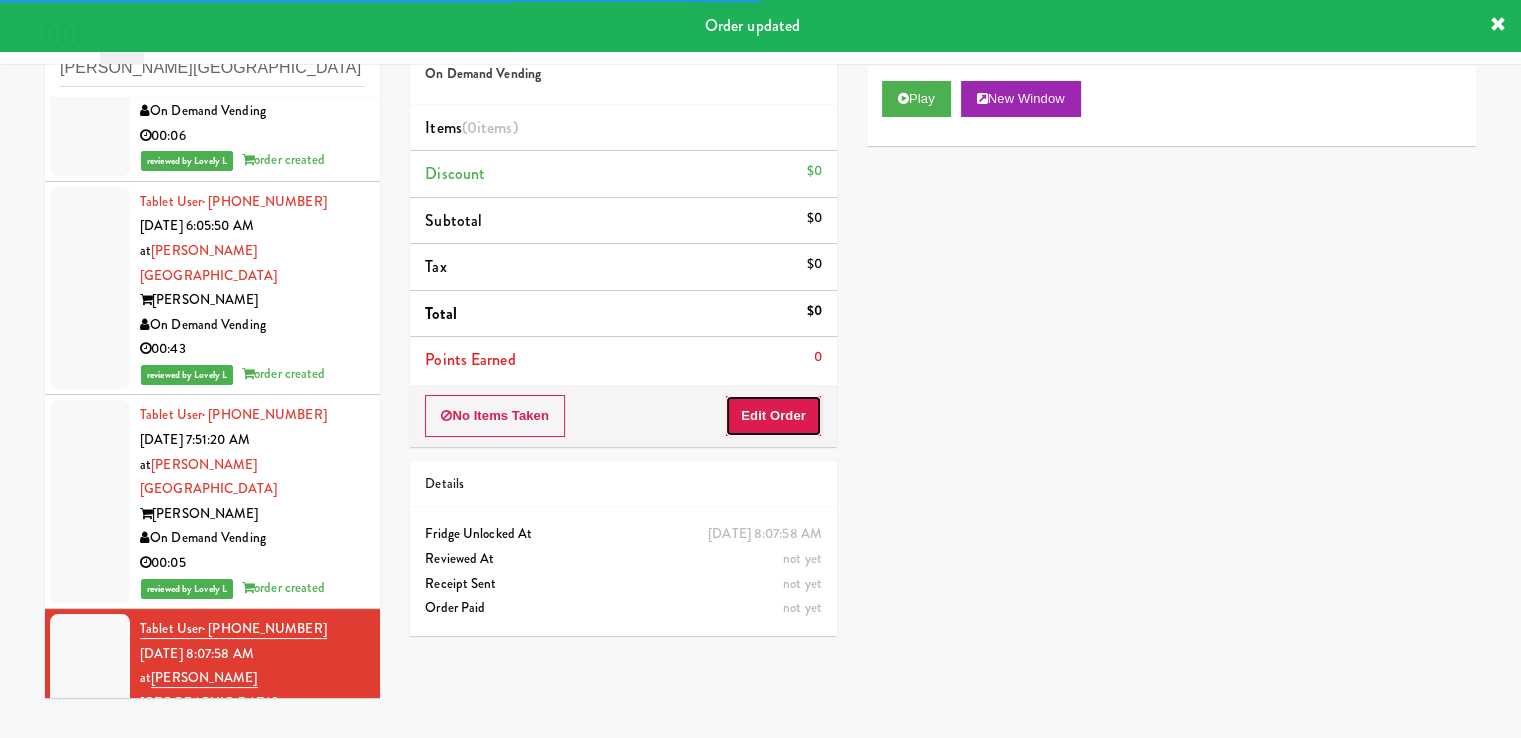 click on "Edit Order" at bounding box center [773, 416] 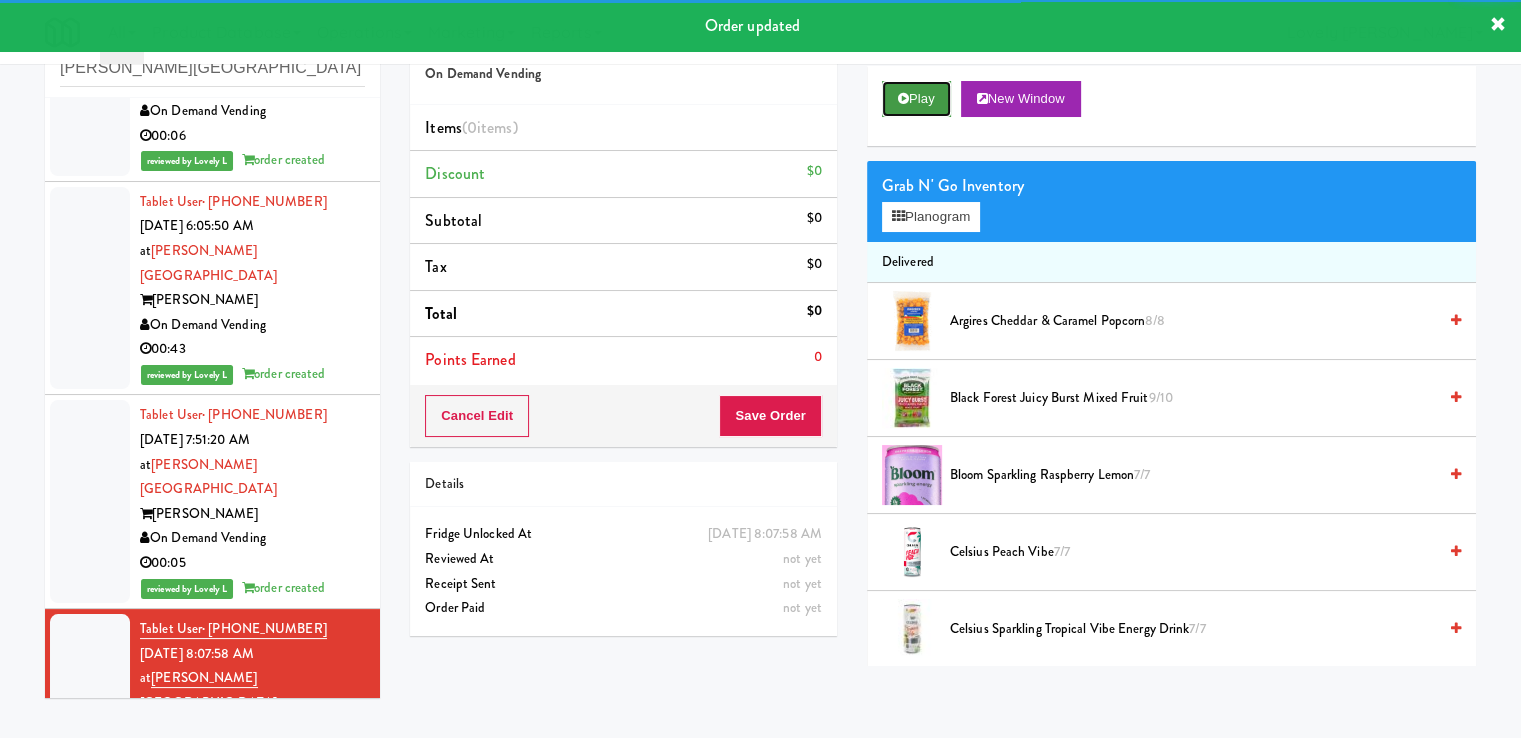 click on "Play" at bounding box center (916, 99) 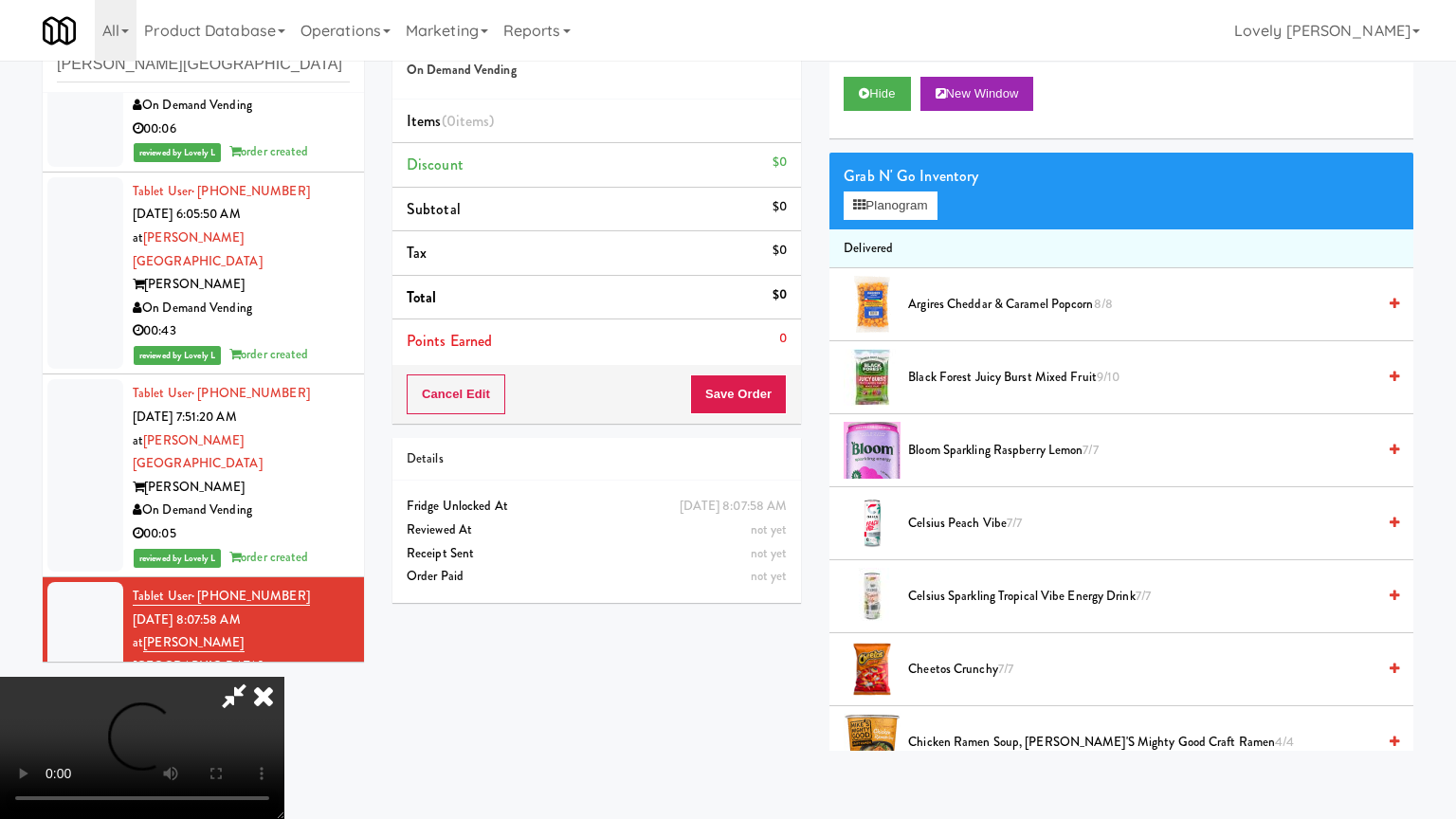 type 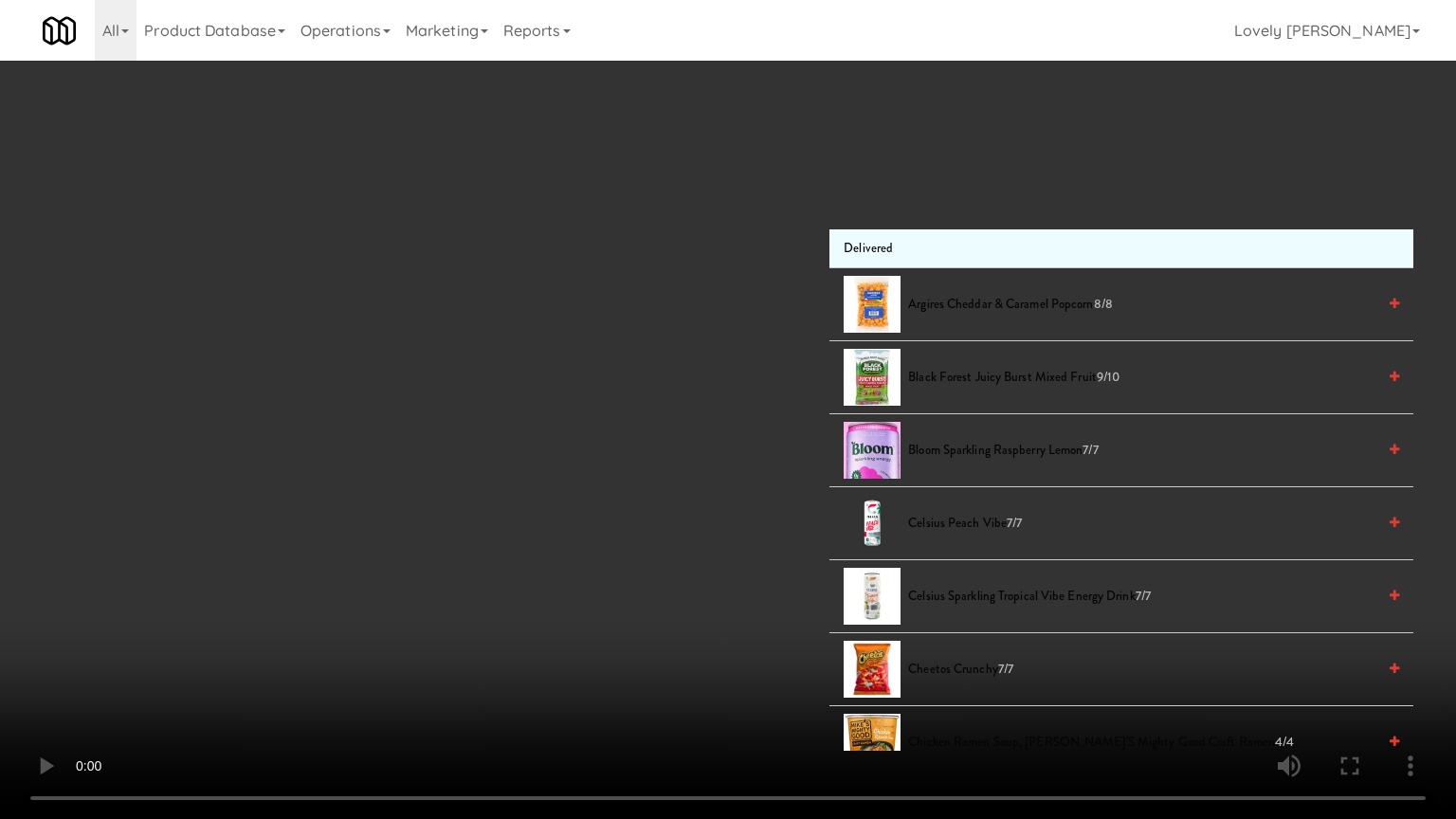 click at bounding box center (728, 410) 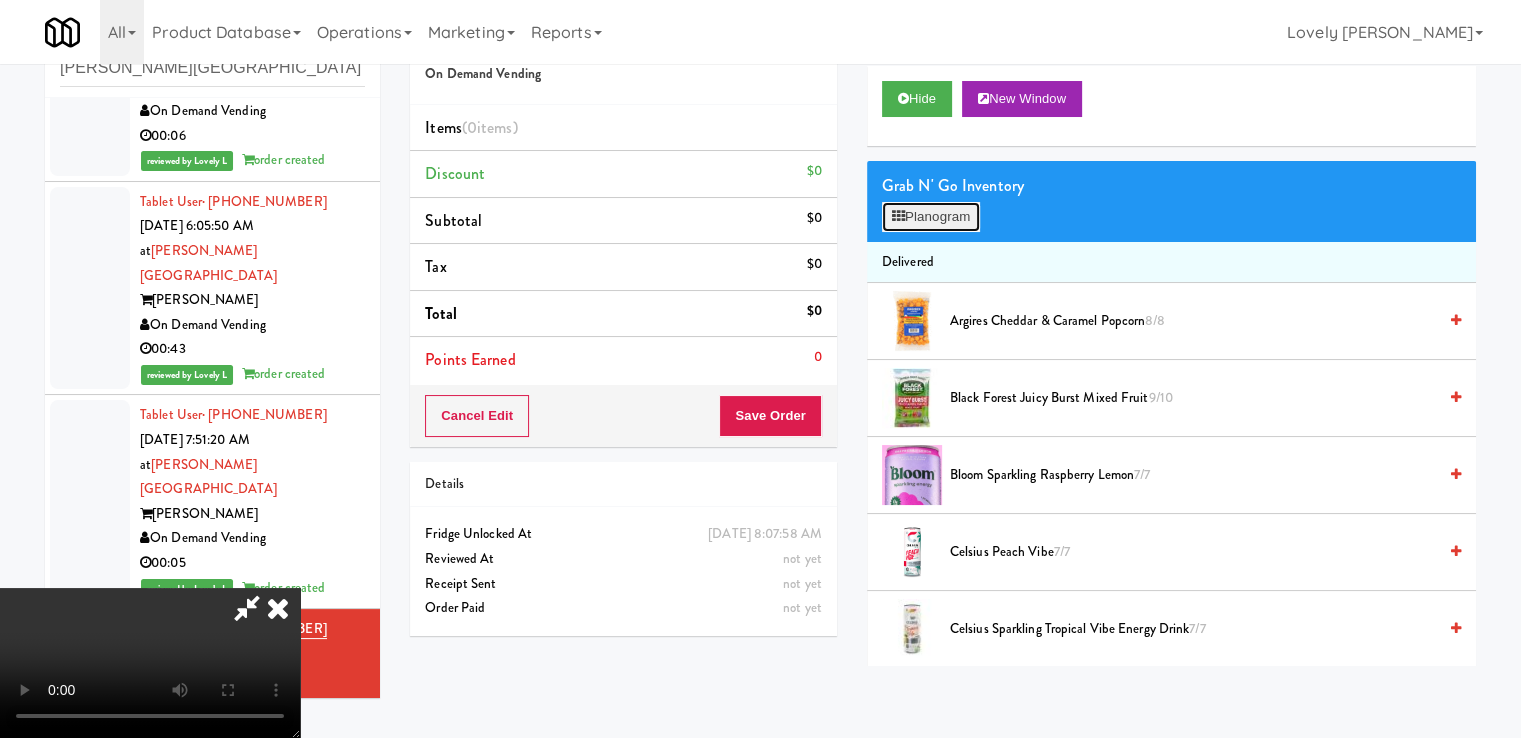 click on "Planogram" at bounding box center [931, 217] 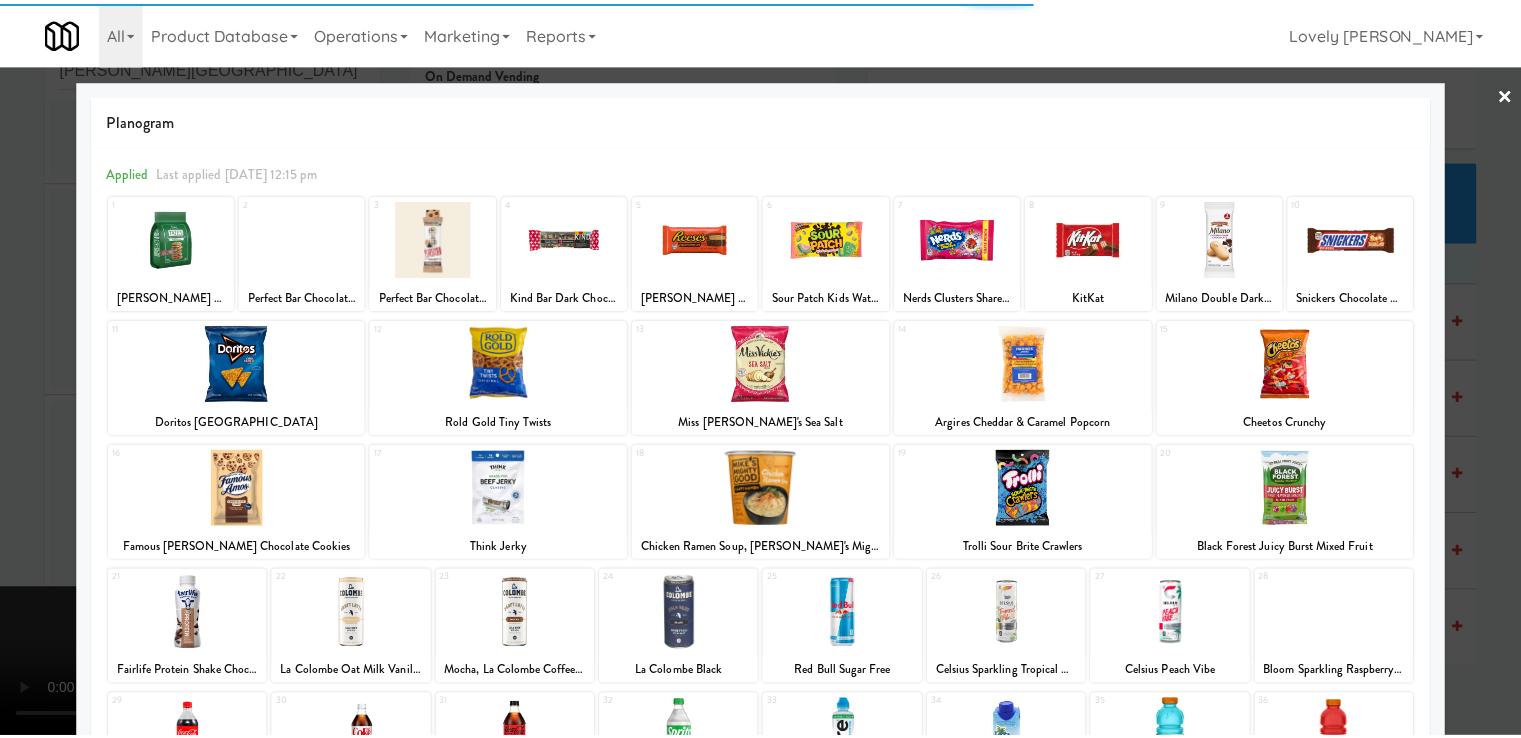 scroll, scrollTop: 200, scrollLeft: 0, axis: vertical 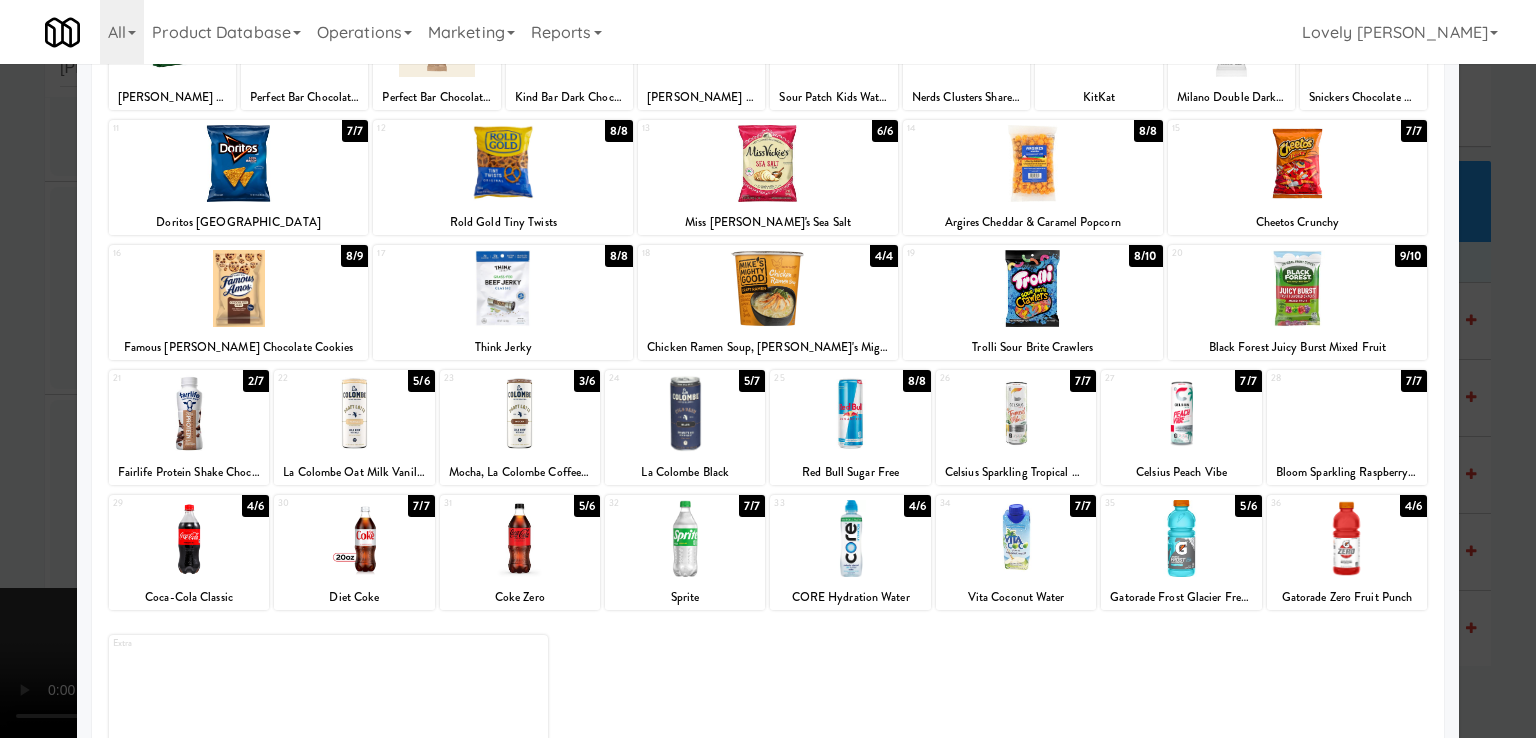 click at bounding box center [189, 538] 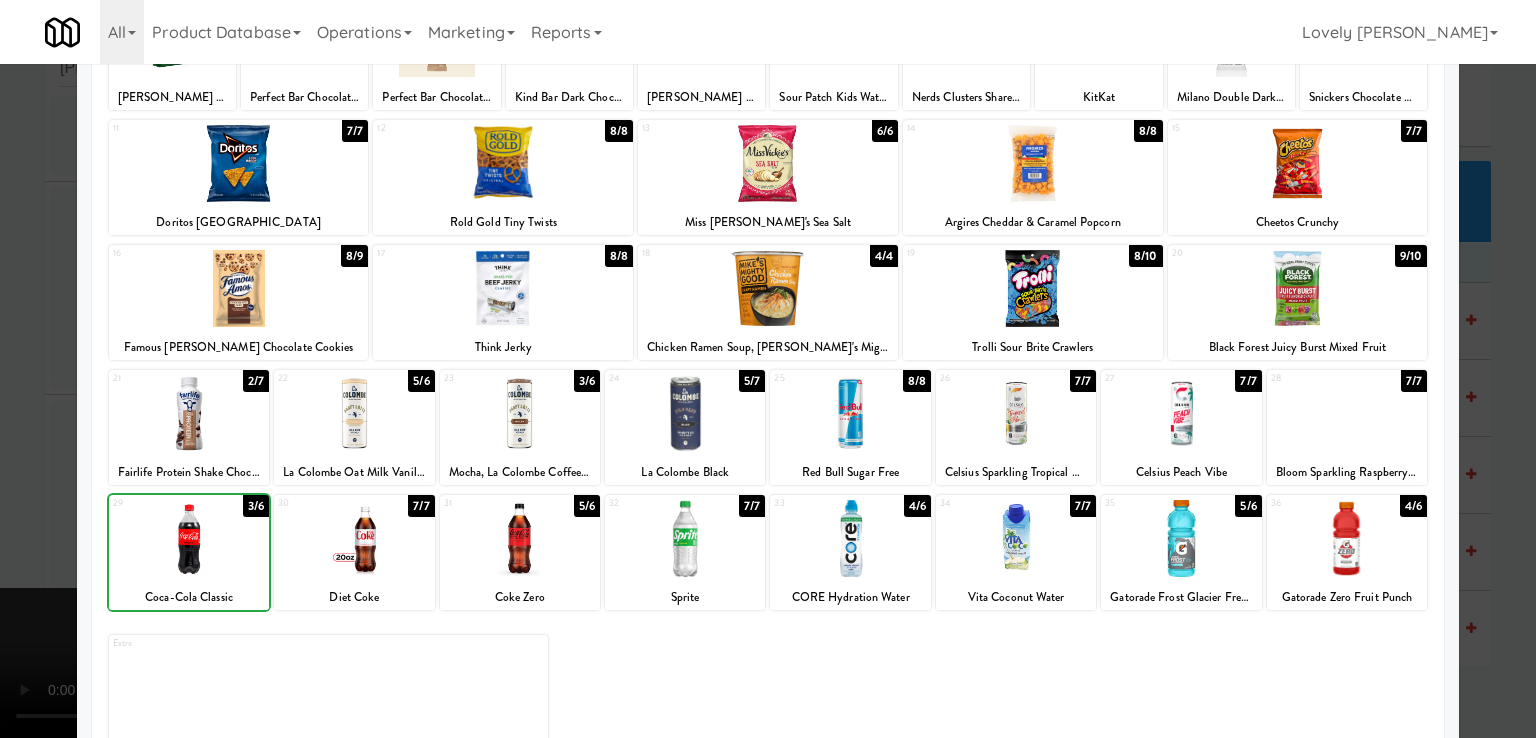 click at bounding box center (768, 369) 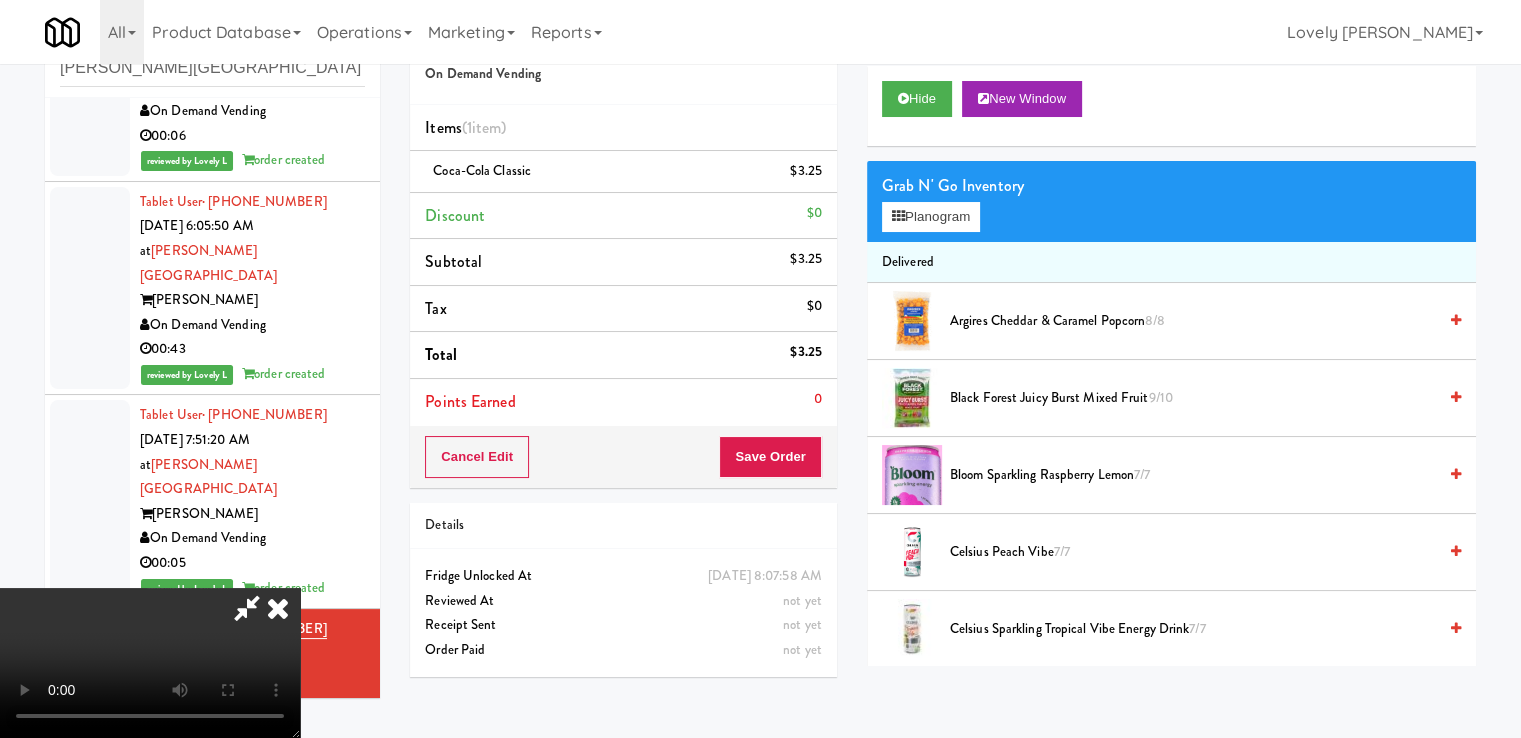 click at bounding box center [247, 608] 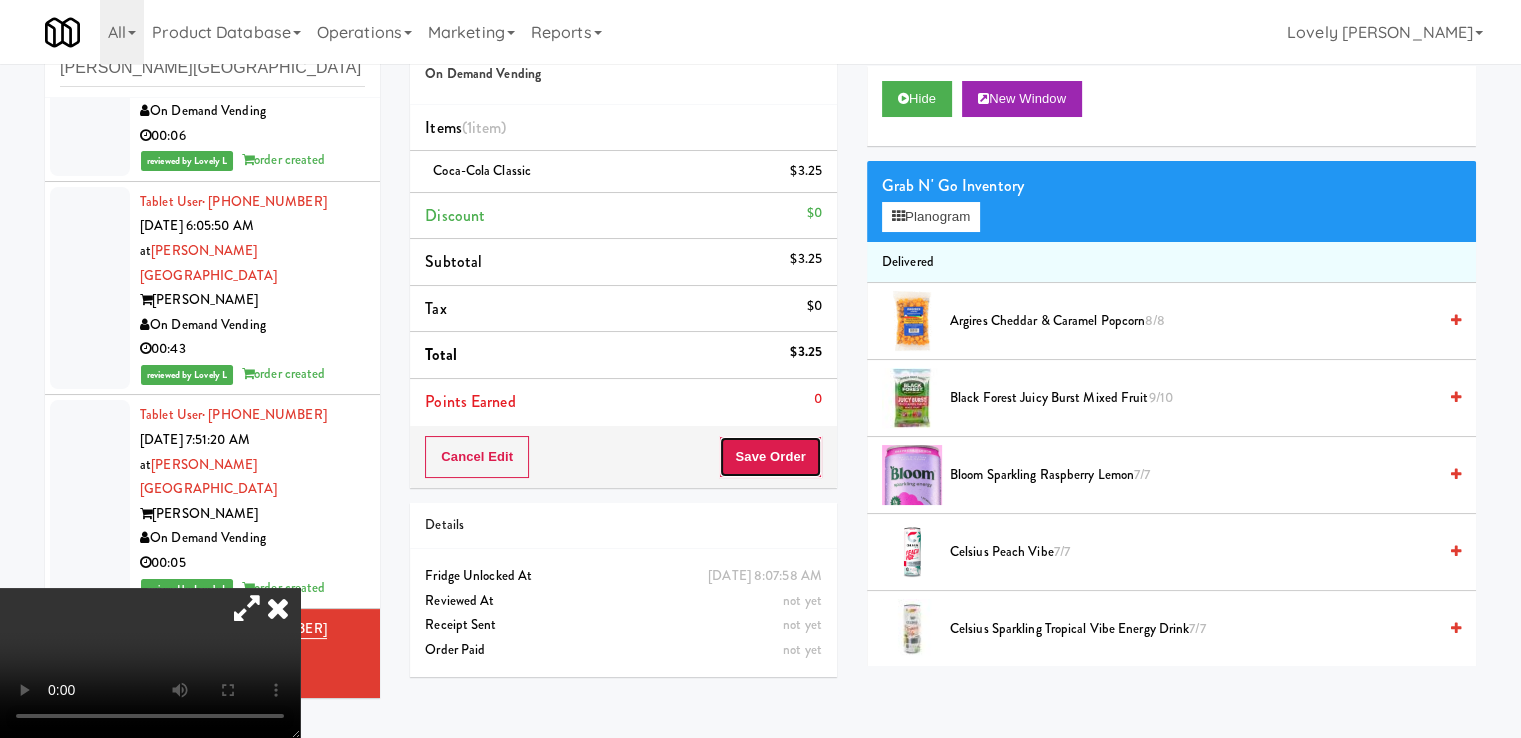 click on "Save Order" at bounding box center [770, 457] 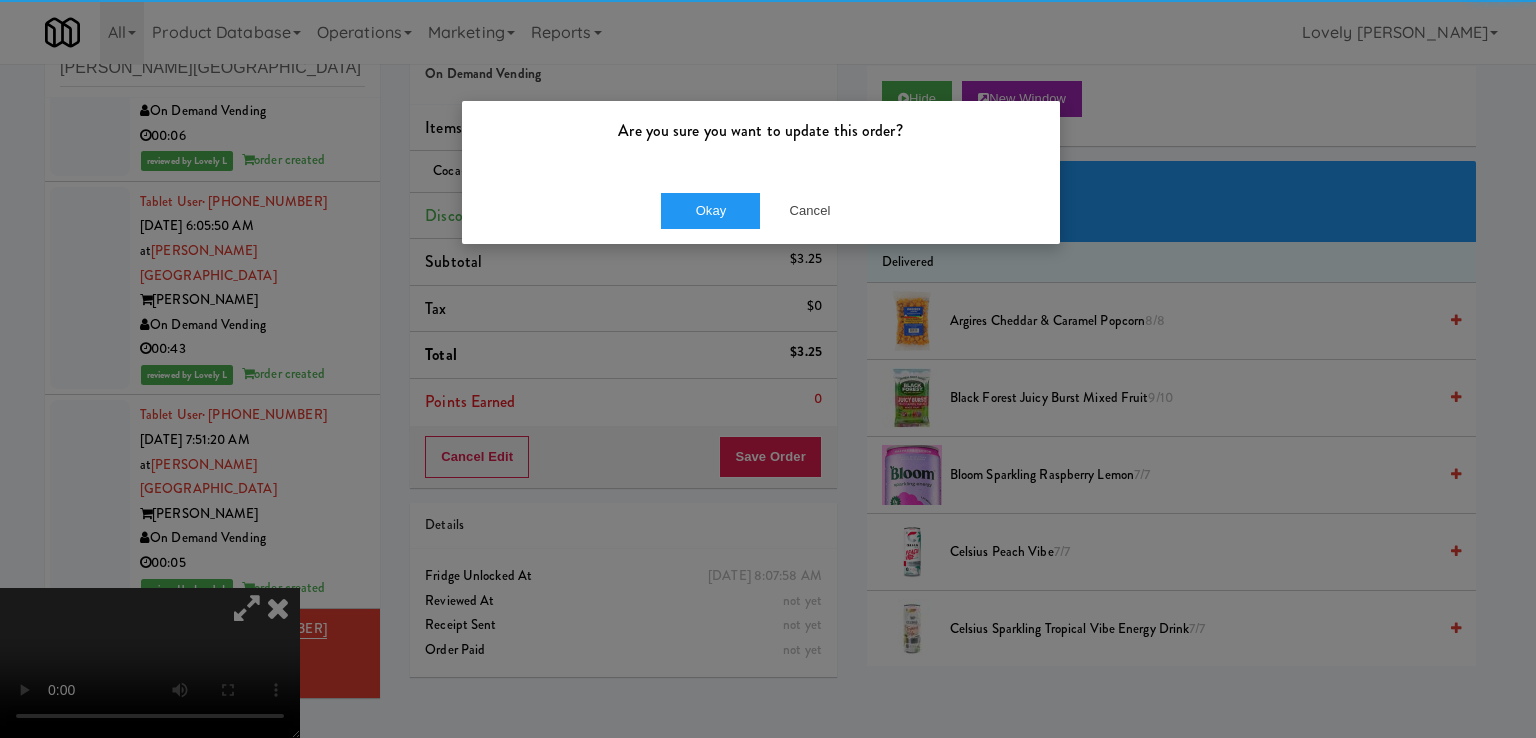 click on "Okay Cancel" at bounding box center [761, 210] 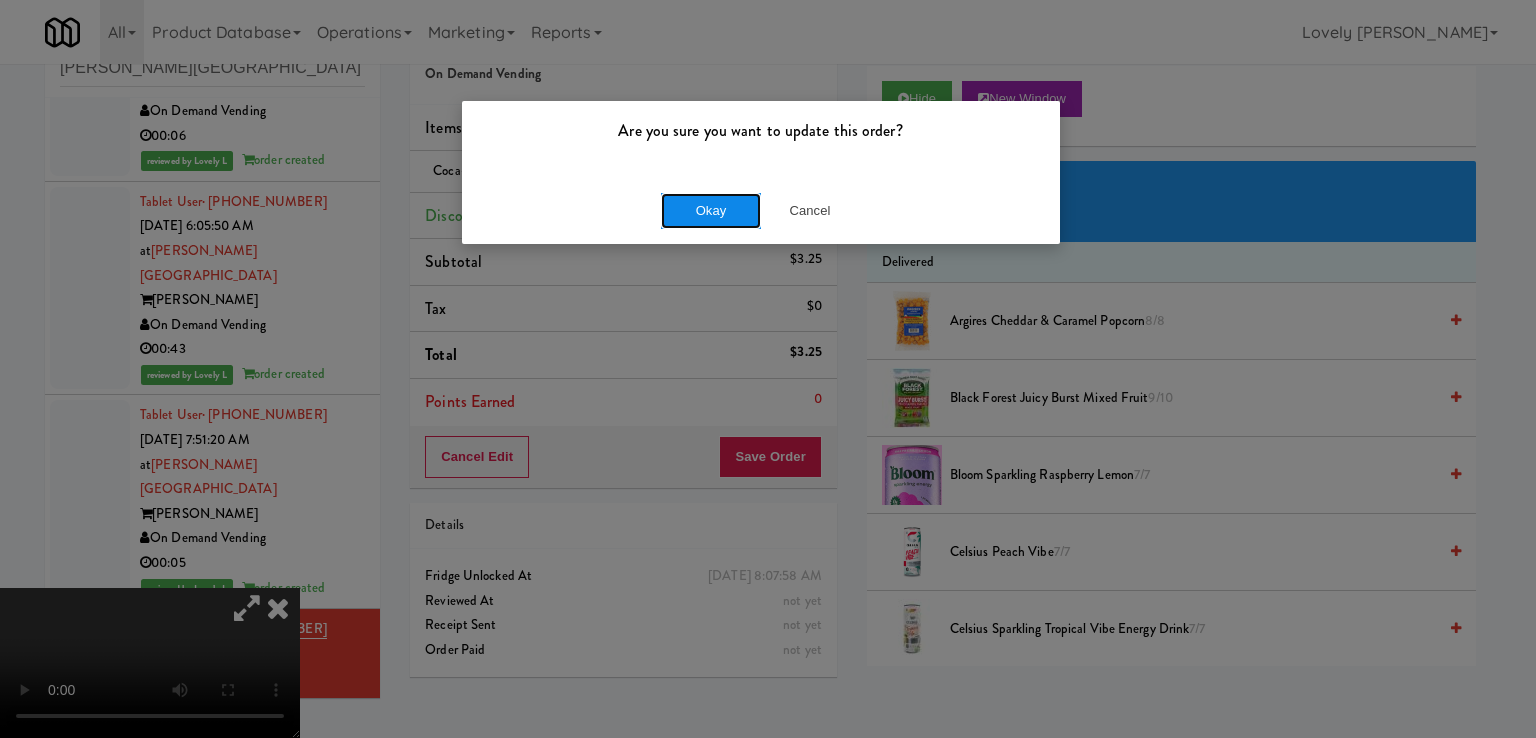 click on "Okay" at bounding box center (711, 211) 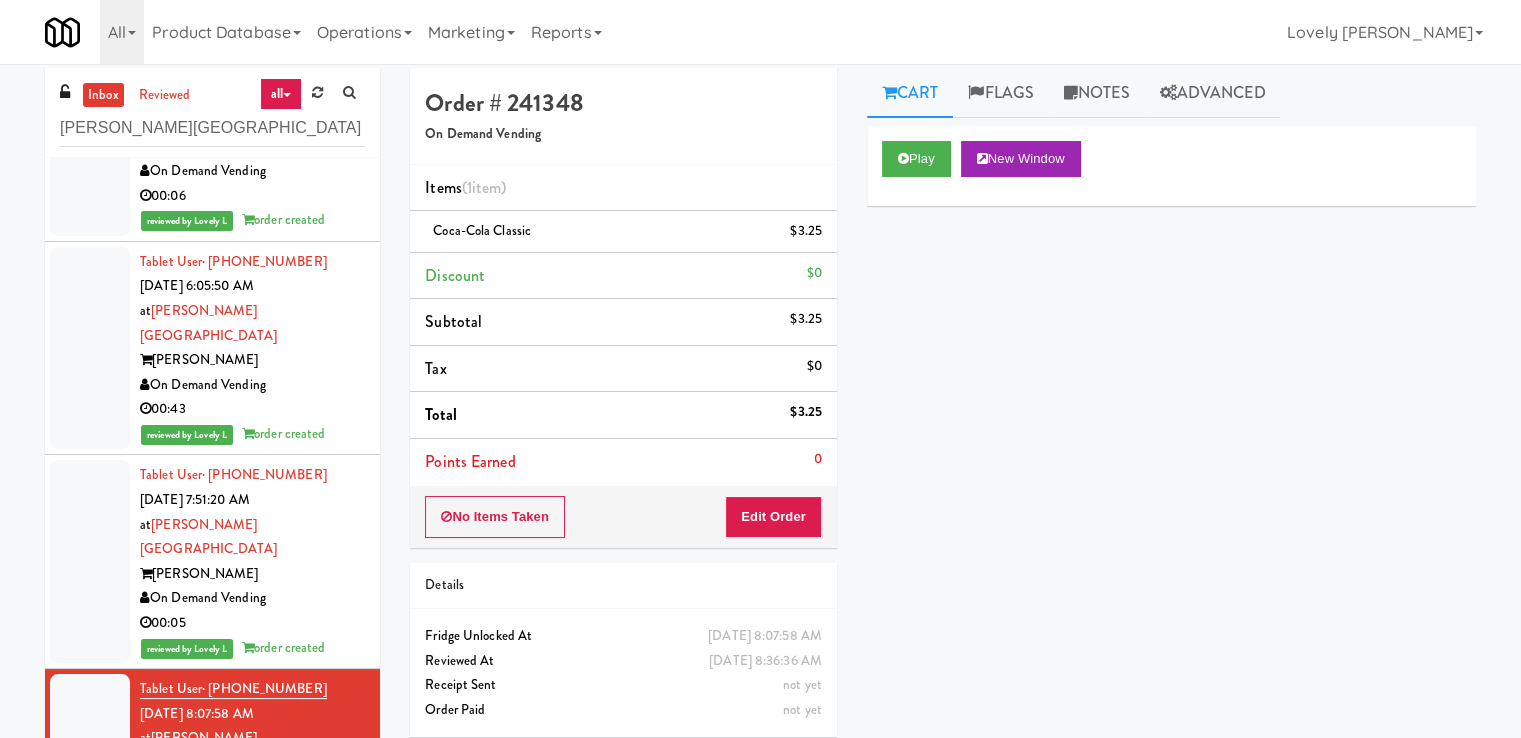 scroll, scrollTop: 0, scrollLeft: 0, axis: both 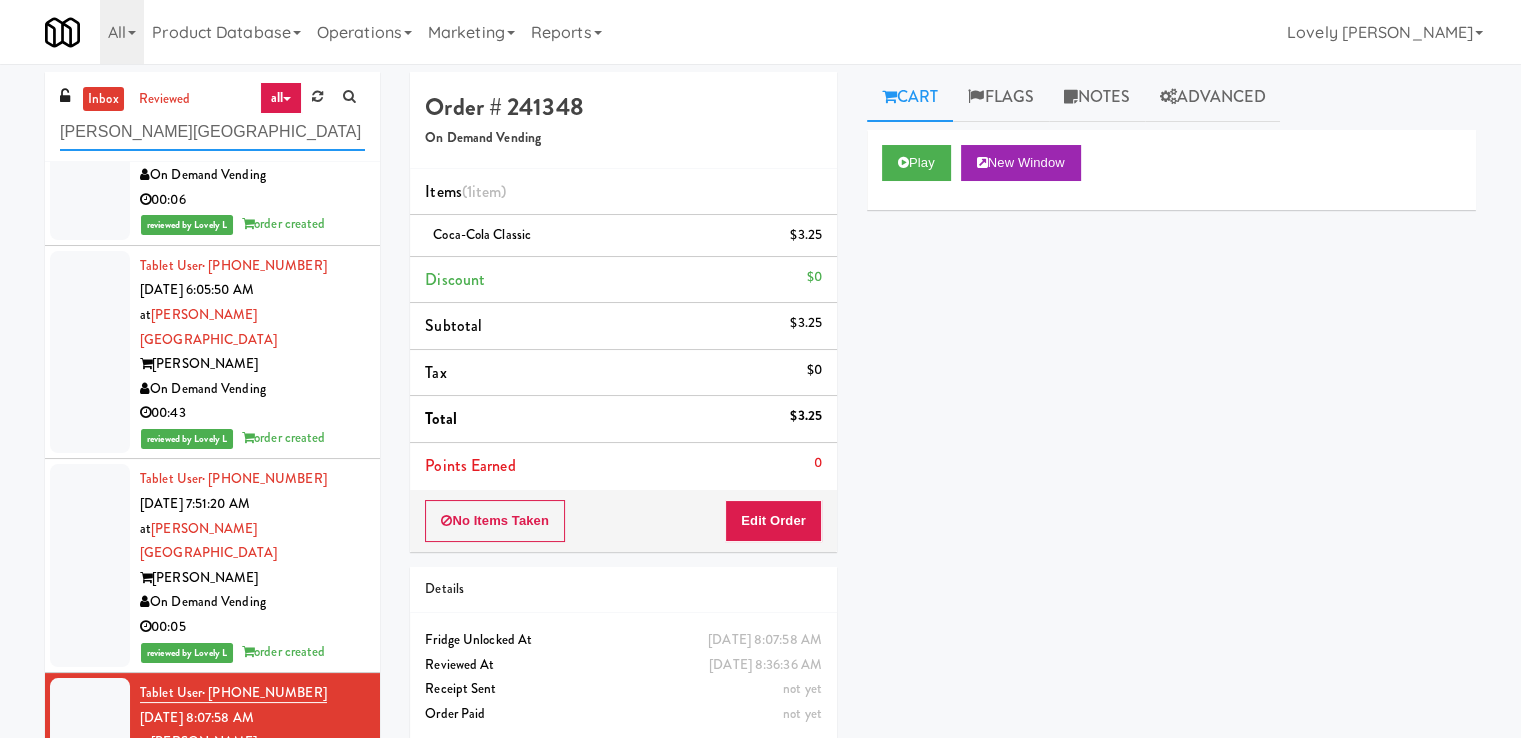 click on "[PERSON_NAME][GEOGRAPHIC_DATA]" at bounding box center [212, 132] 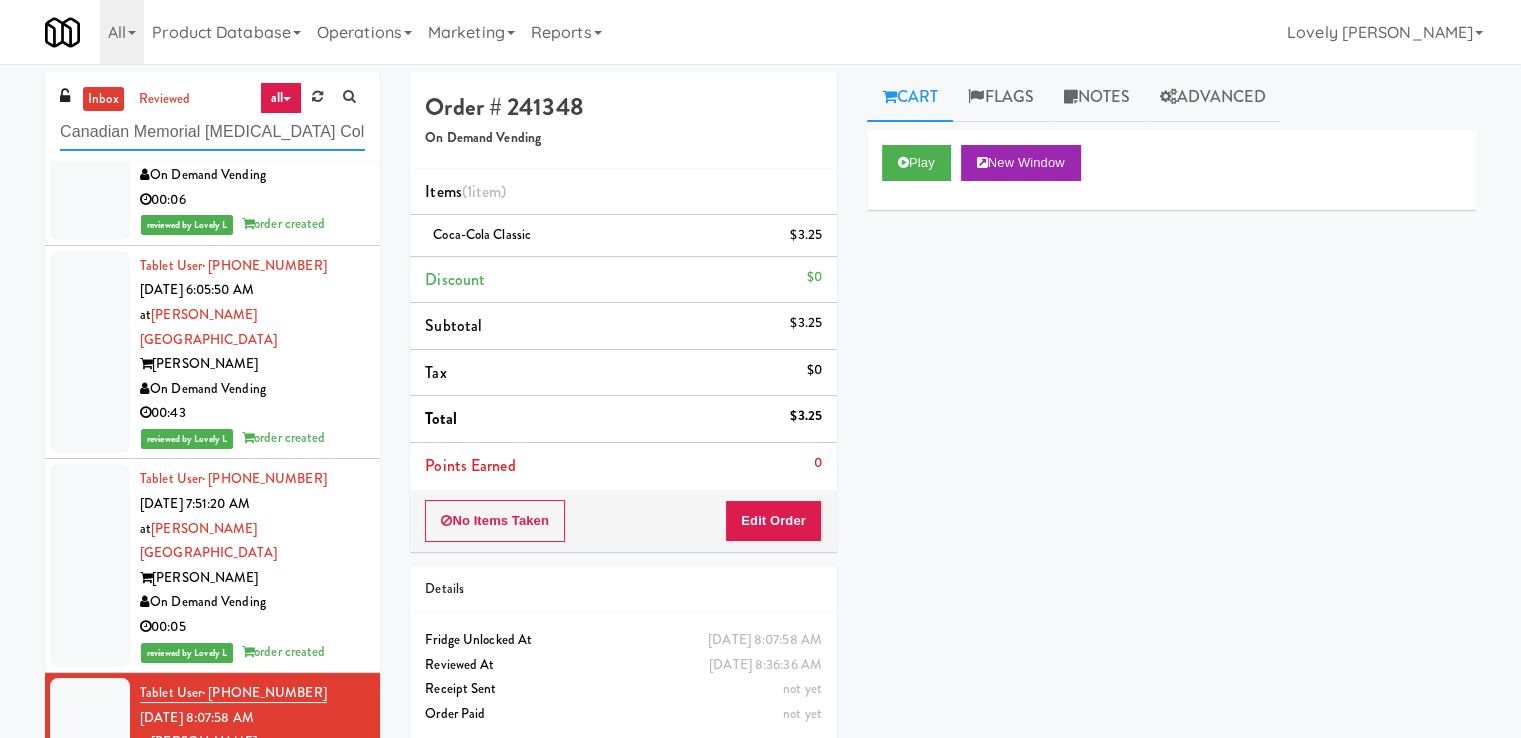 scroll, scrollTop: 0, scrollLeft: 38, axis: horizontal 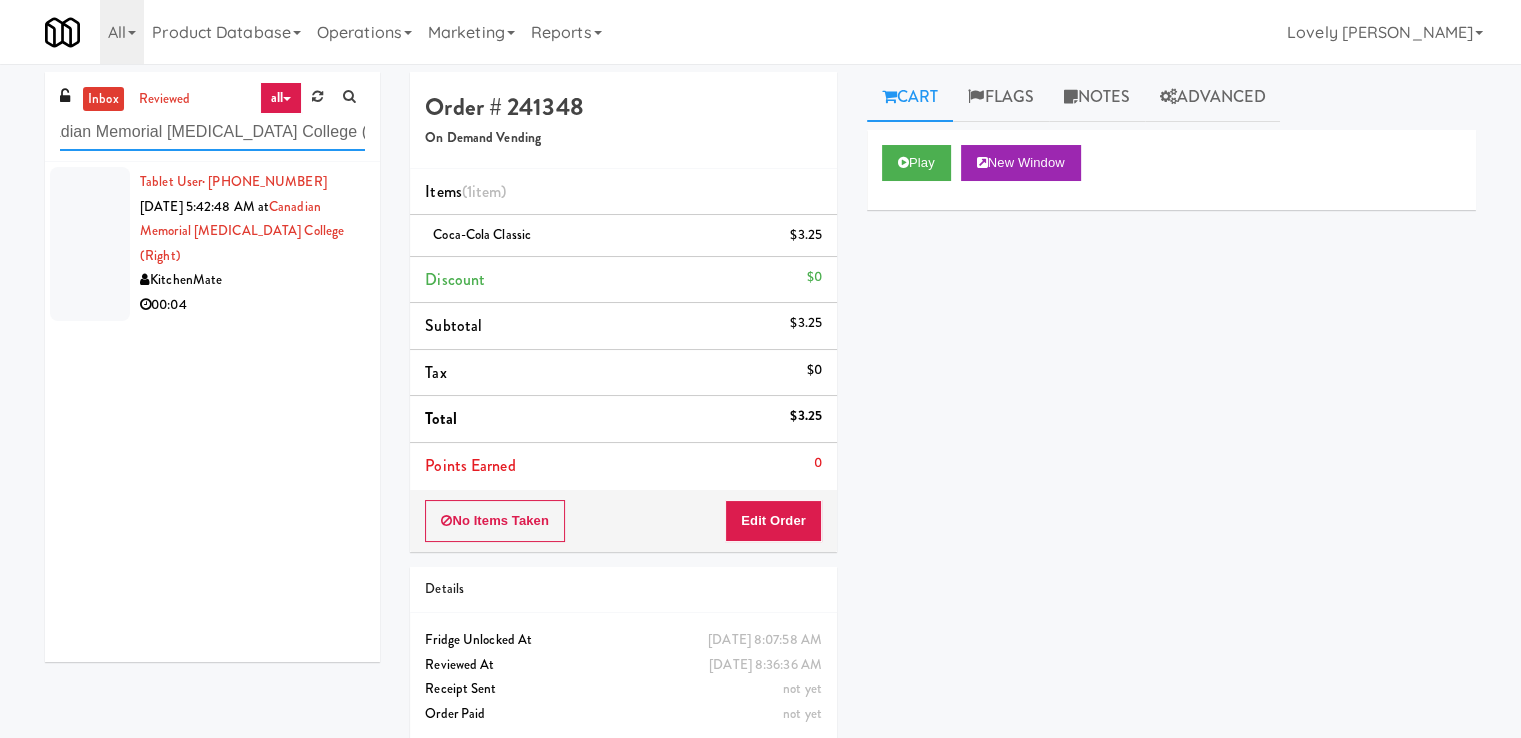 type on "Canadian Memorial [MEDICAL_DATA] College (Right)" 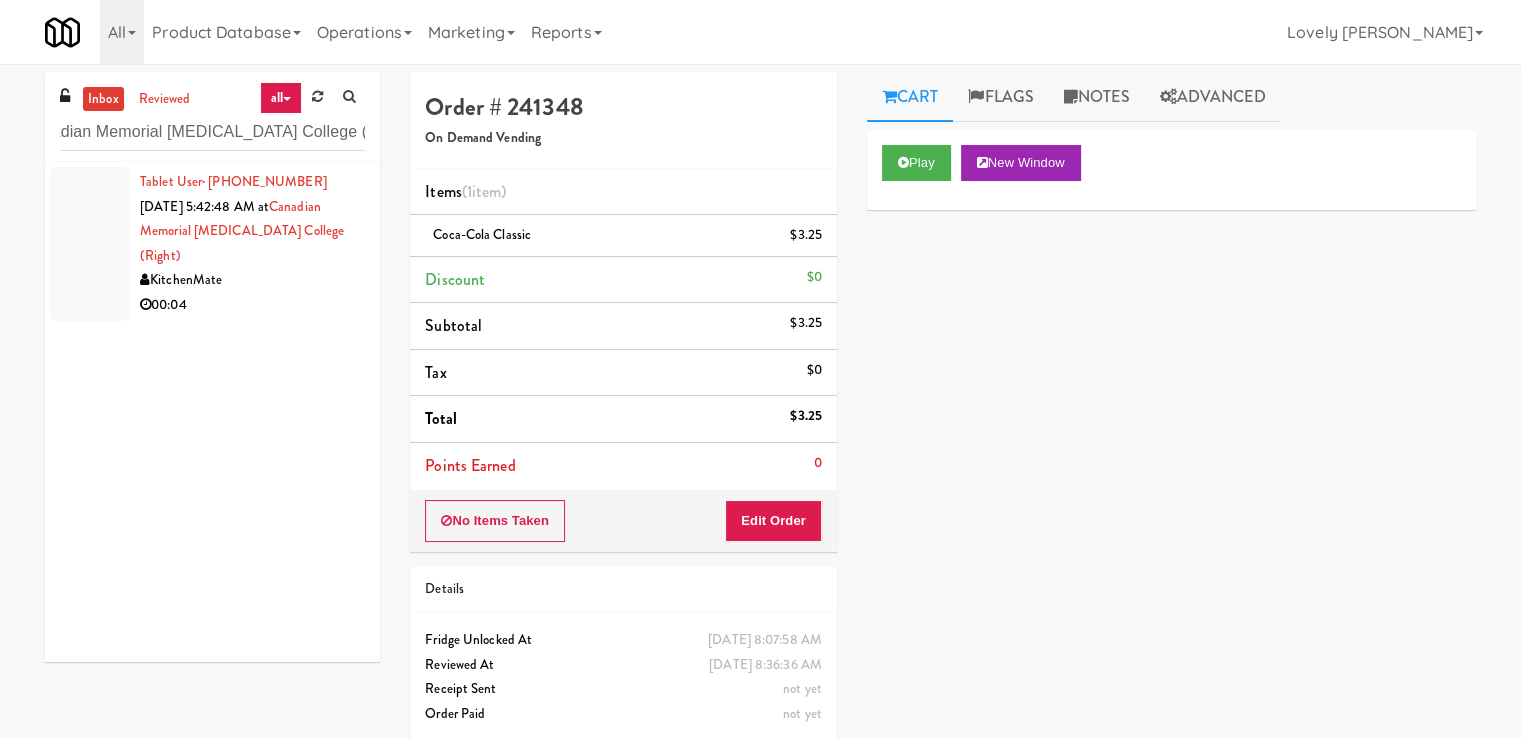 scroll, scrollTop: 0, scrollLeft: 0, axis: both 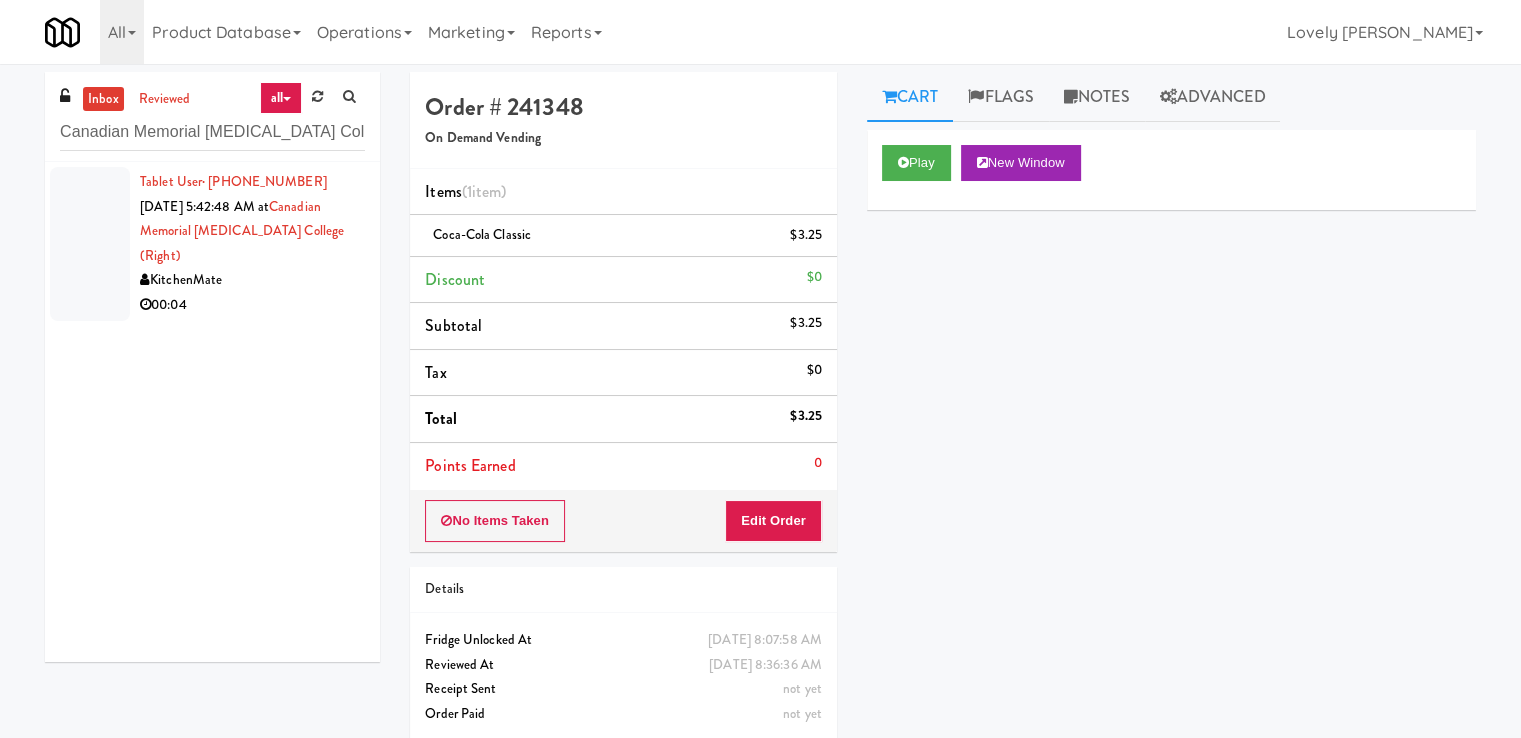 click on "KitchenMate" at bounding box center (252, 280) 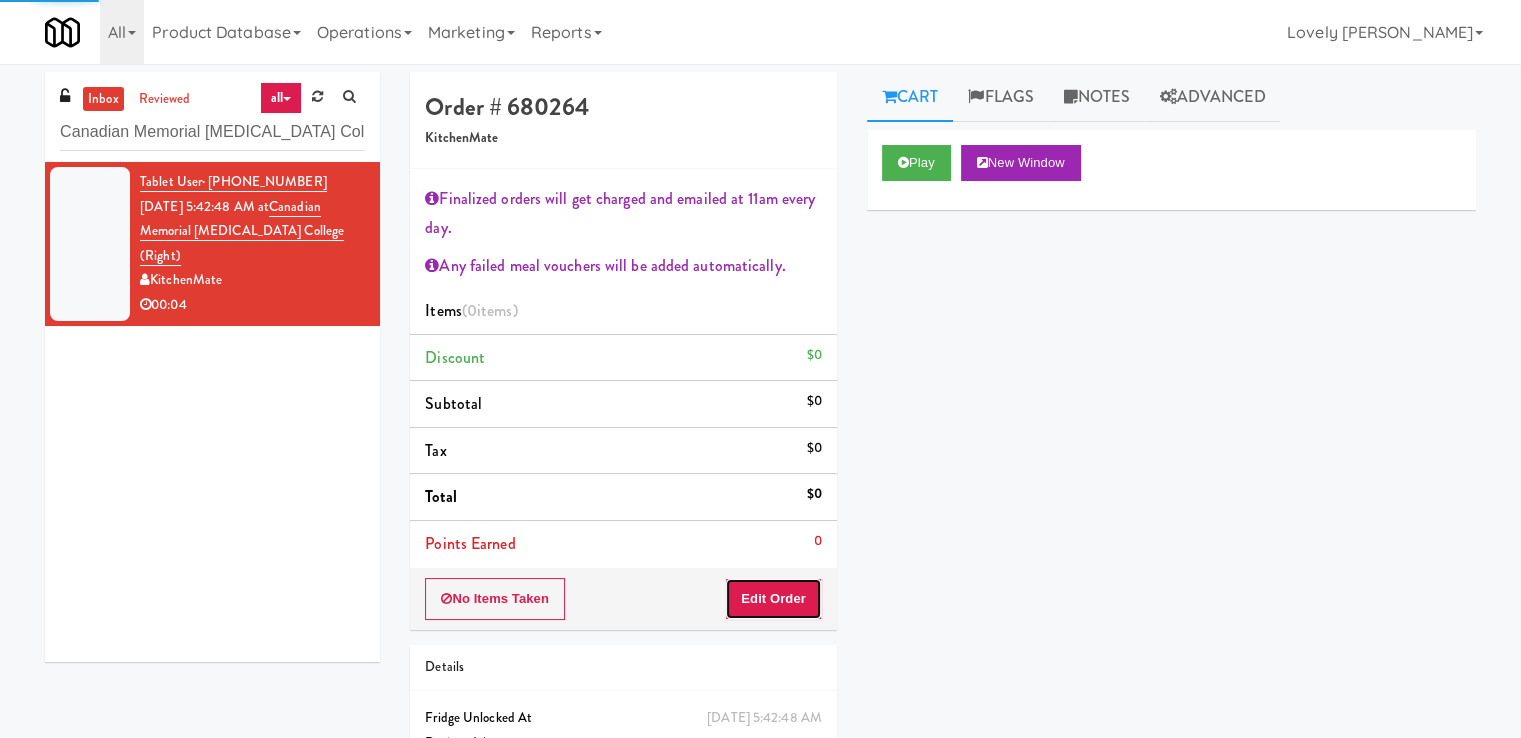 click on "Edit Order" at bounding box center (773, 599) 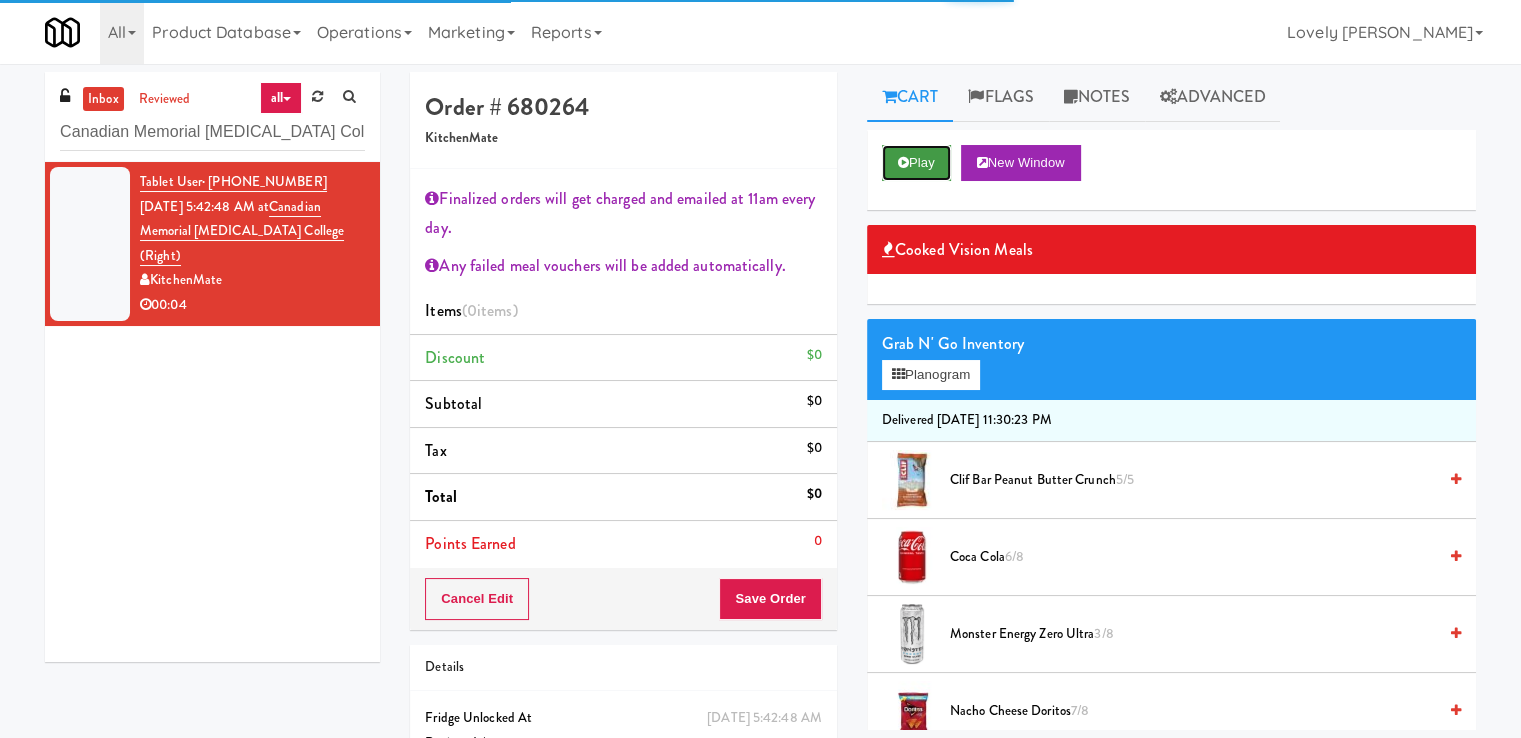 click on "Play" at bounding box center (916, 163) 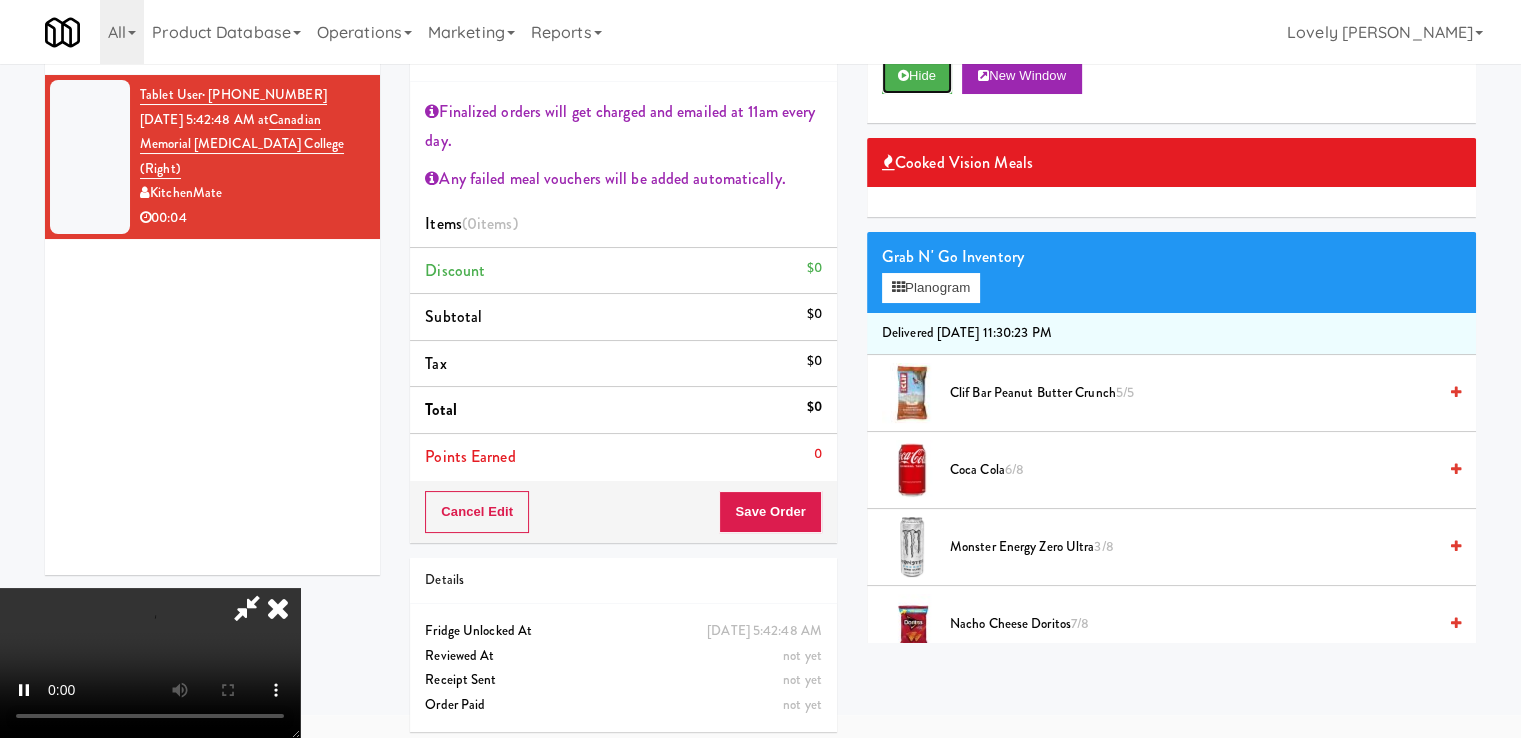 scroll, scrollTop: 95, scrollLeft: 0, axis: vertical 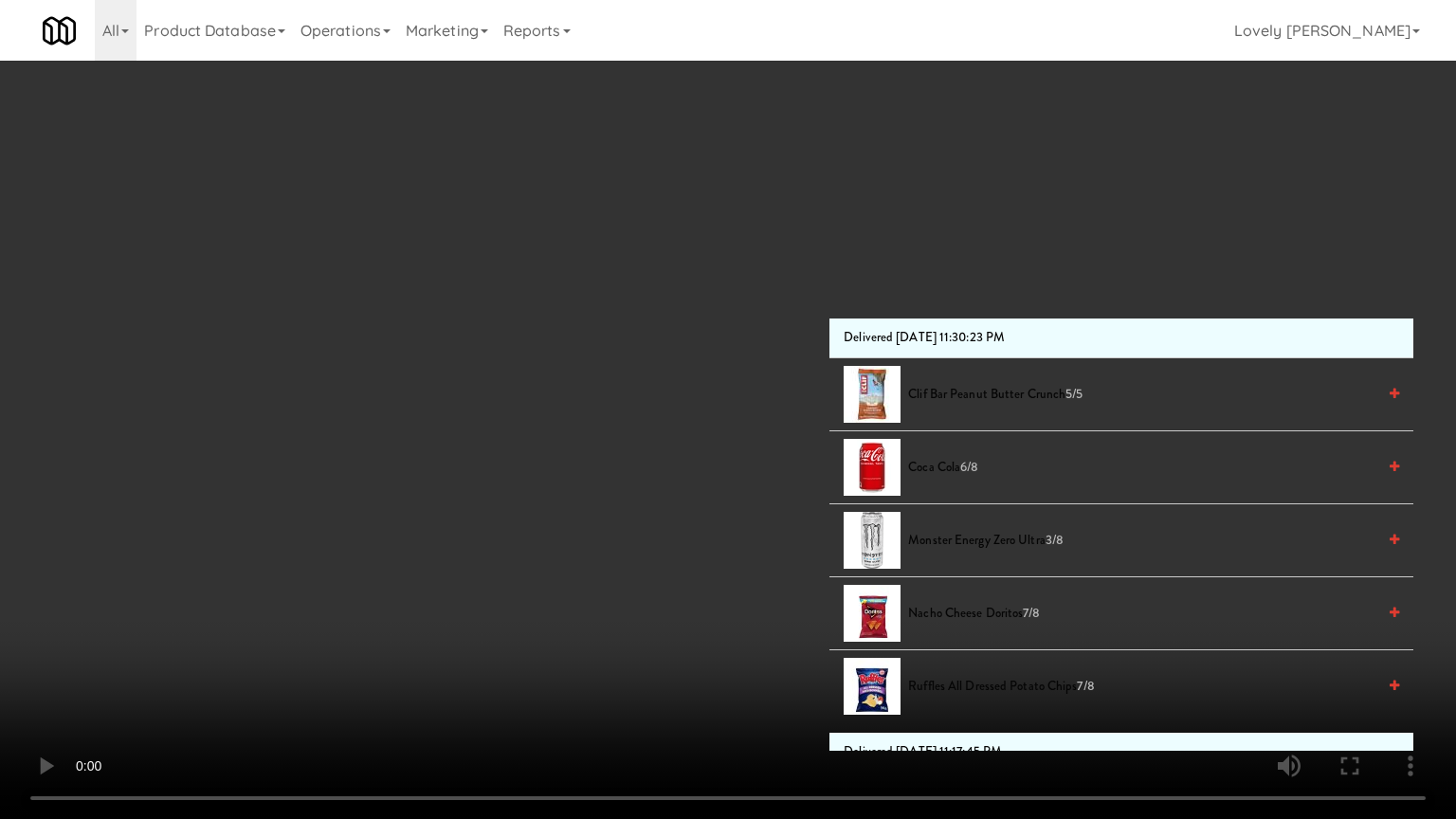type 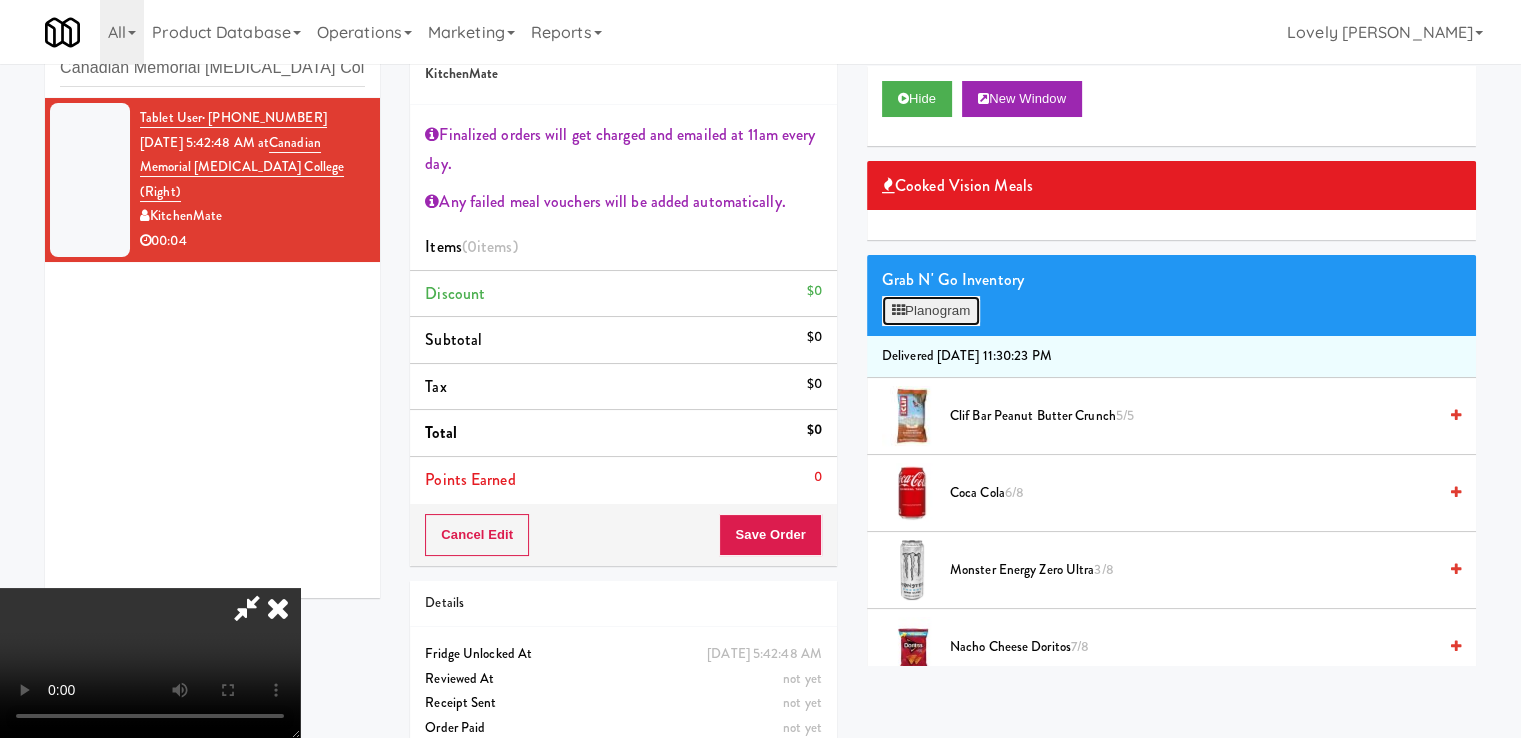 click on "Planogram" at bounding box center [931, 311] 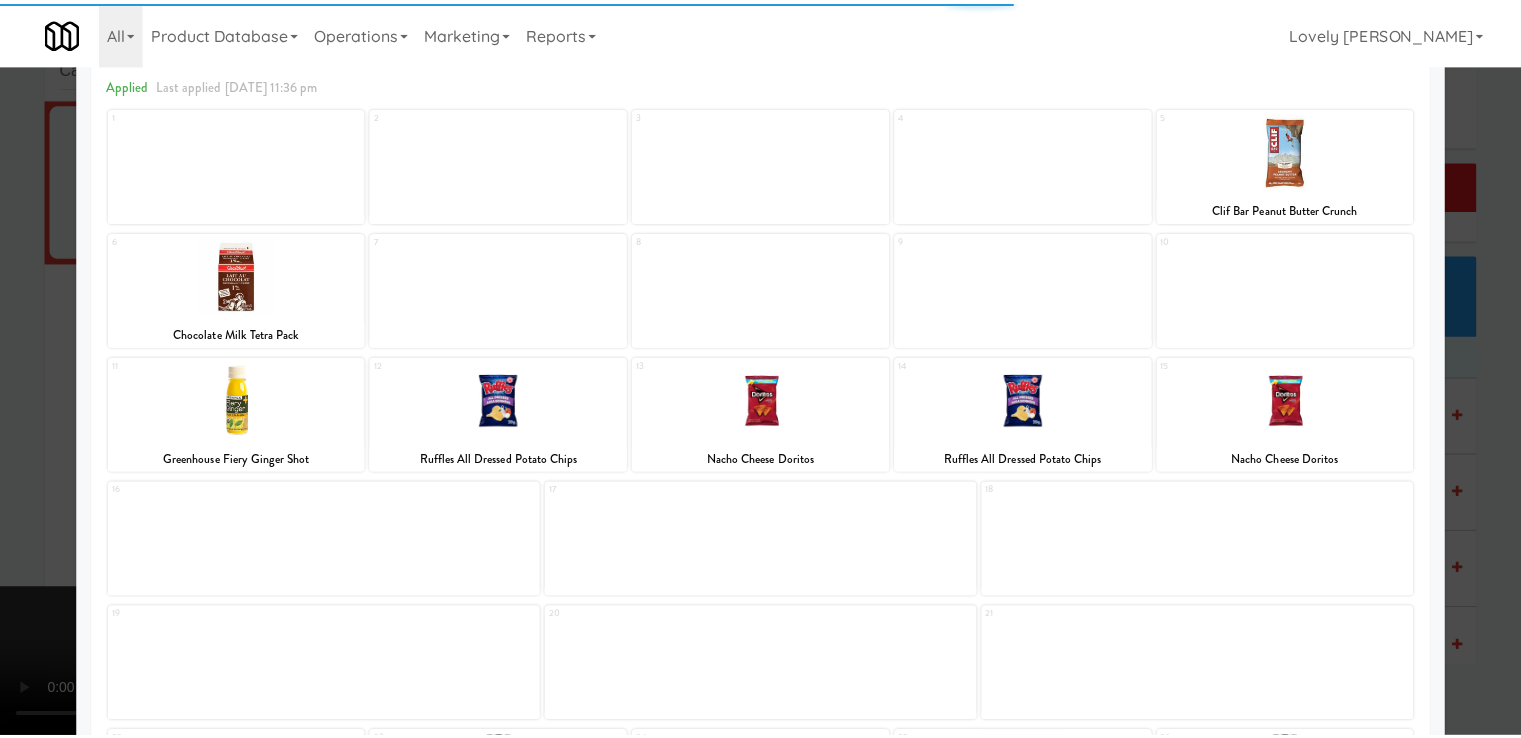 scroll, scrollTop: 300, scrollLeft: 0, axis: vertical 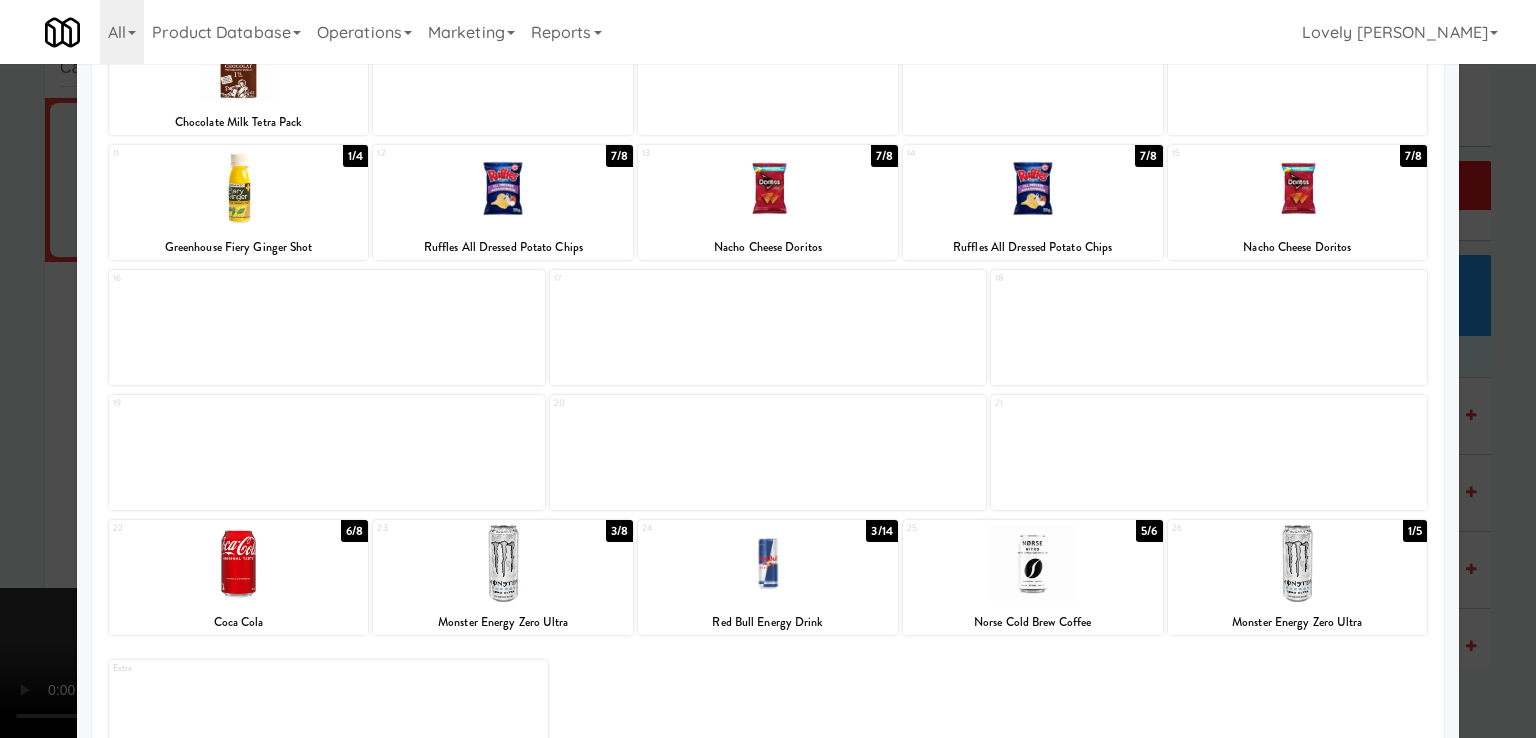 click at bounding box center (239, 563) 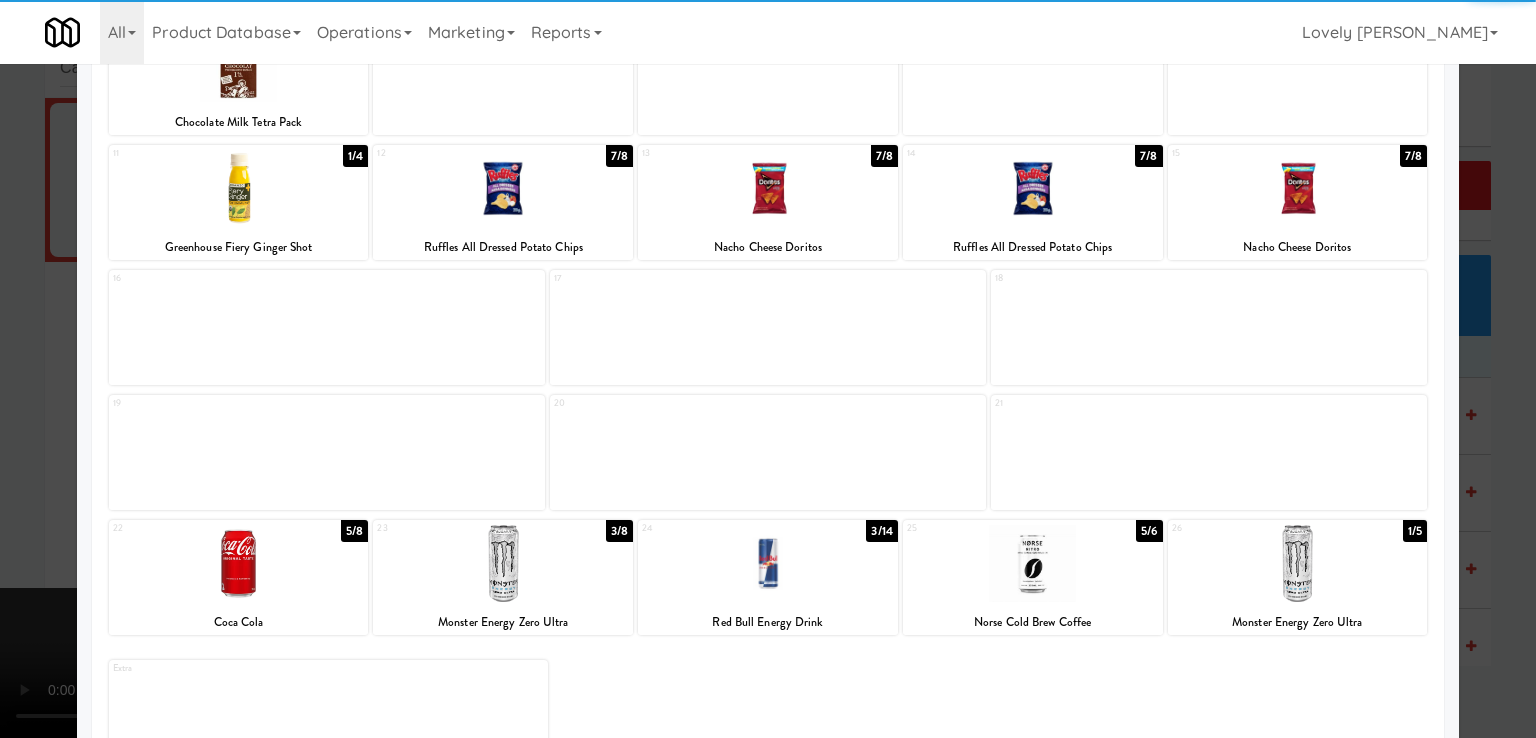 click at bounding box center (768, 369) 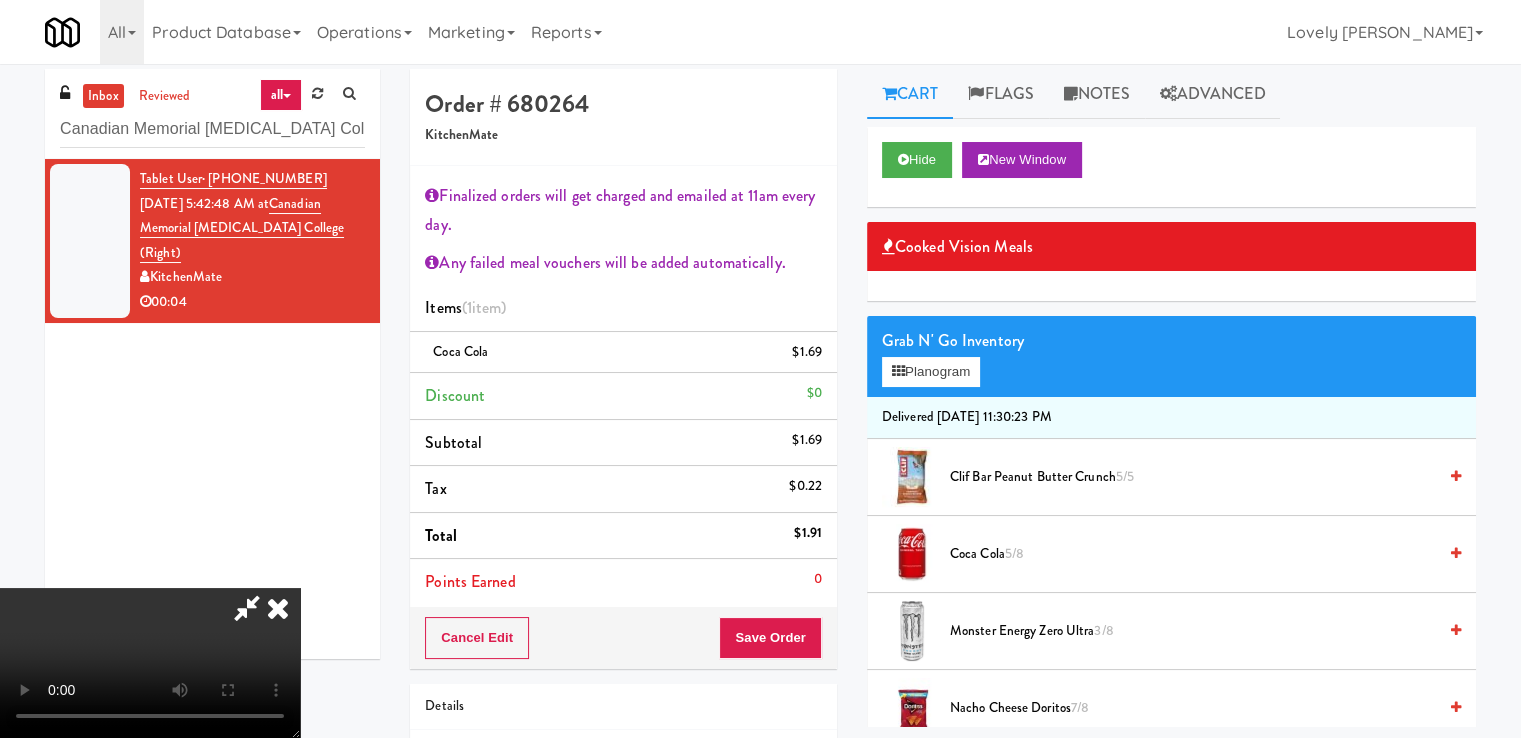 scroll, scrollTop: 0, scrollLeft: 0, axis: both 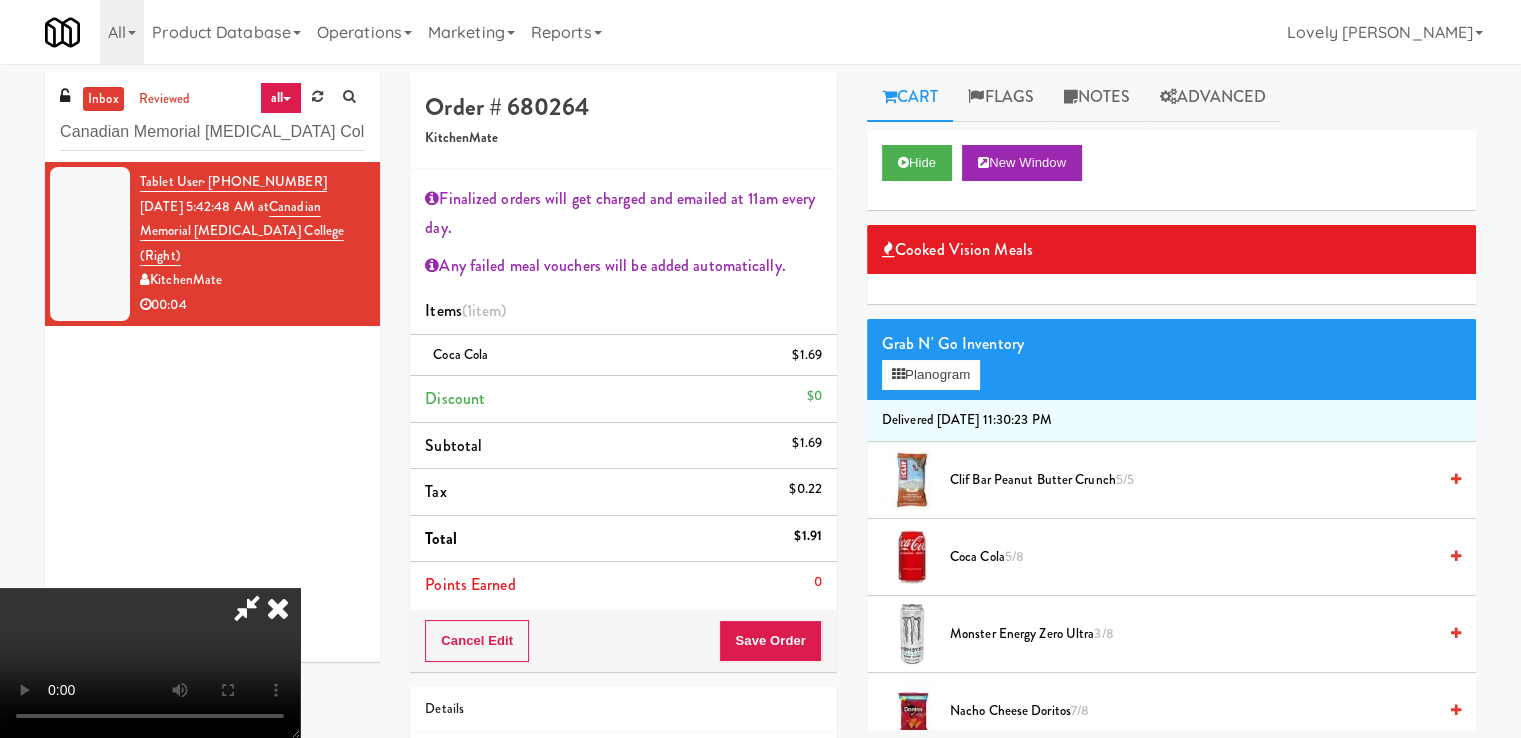 drag, startPoint x: 873, startPoint y: 84, endPoint x: 840, endPoint y: 164, distance: 86.53901 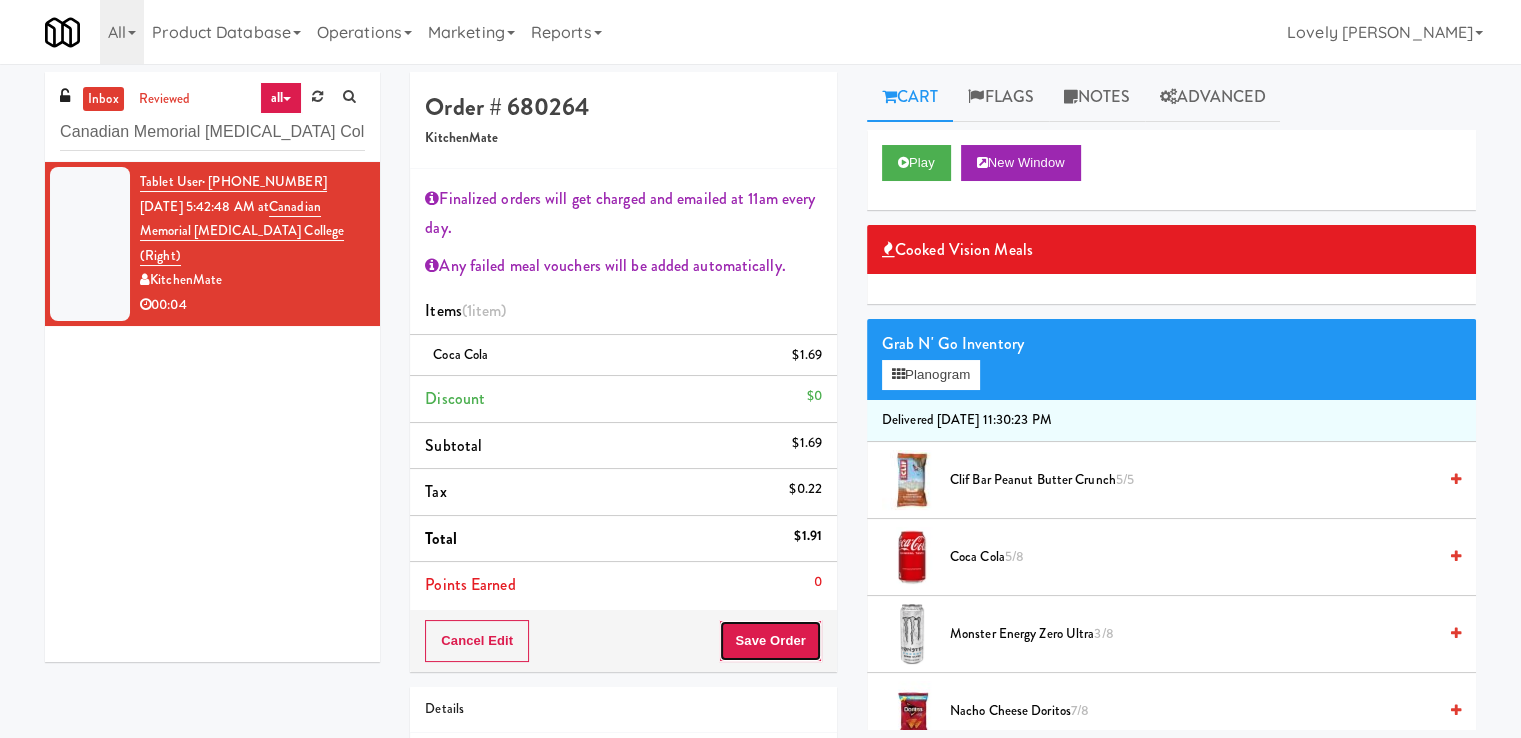 click on "Save Order" at bounding box center (770, 641) 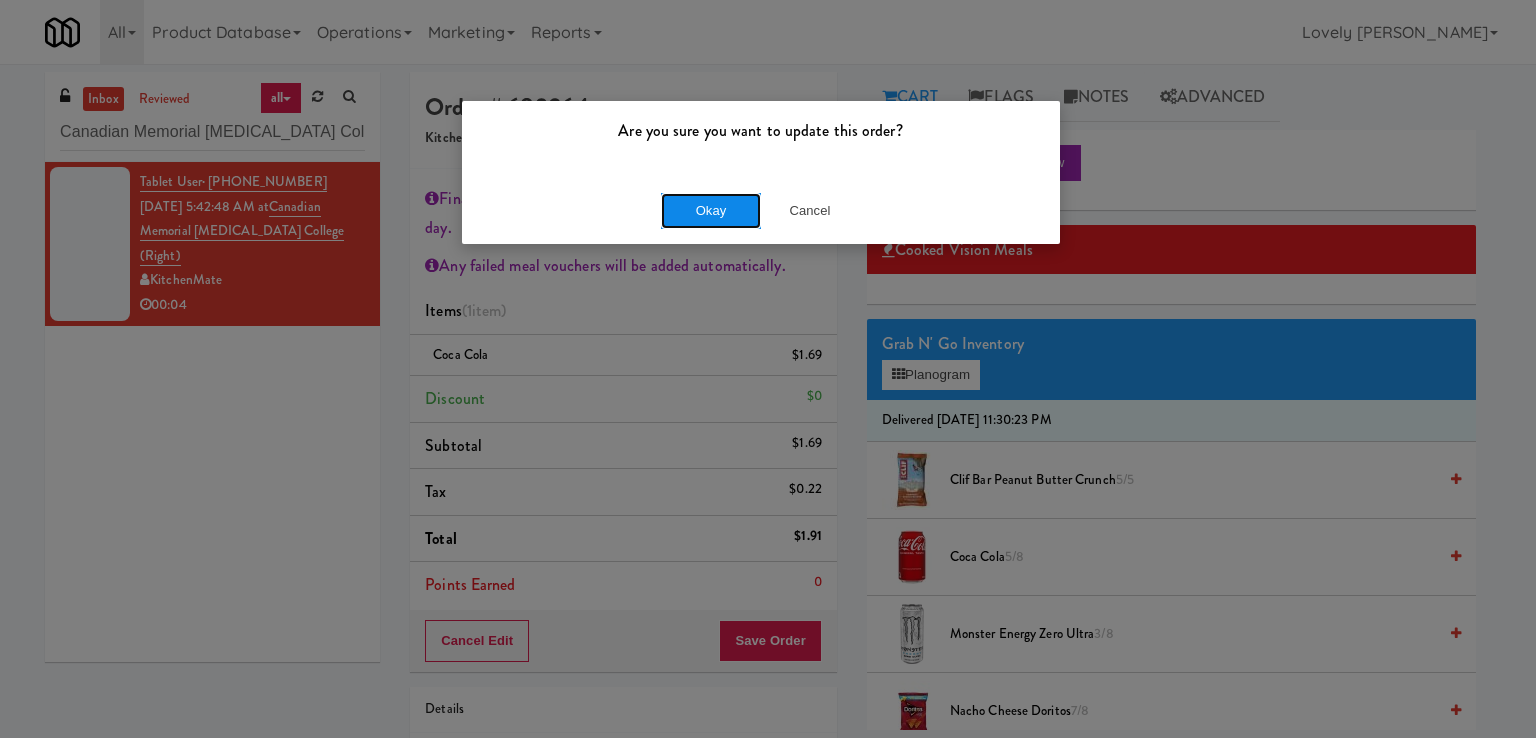click on "Okay" at bounding box center [711, 211] 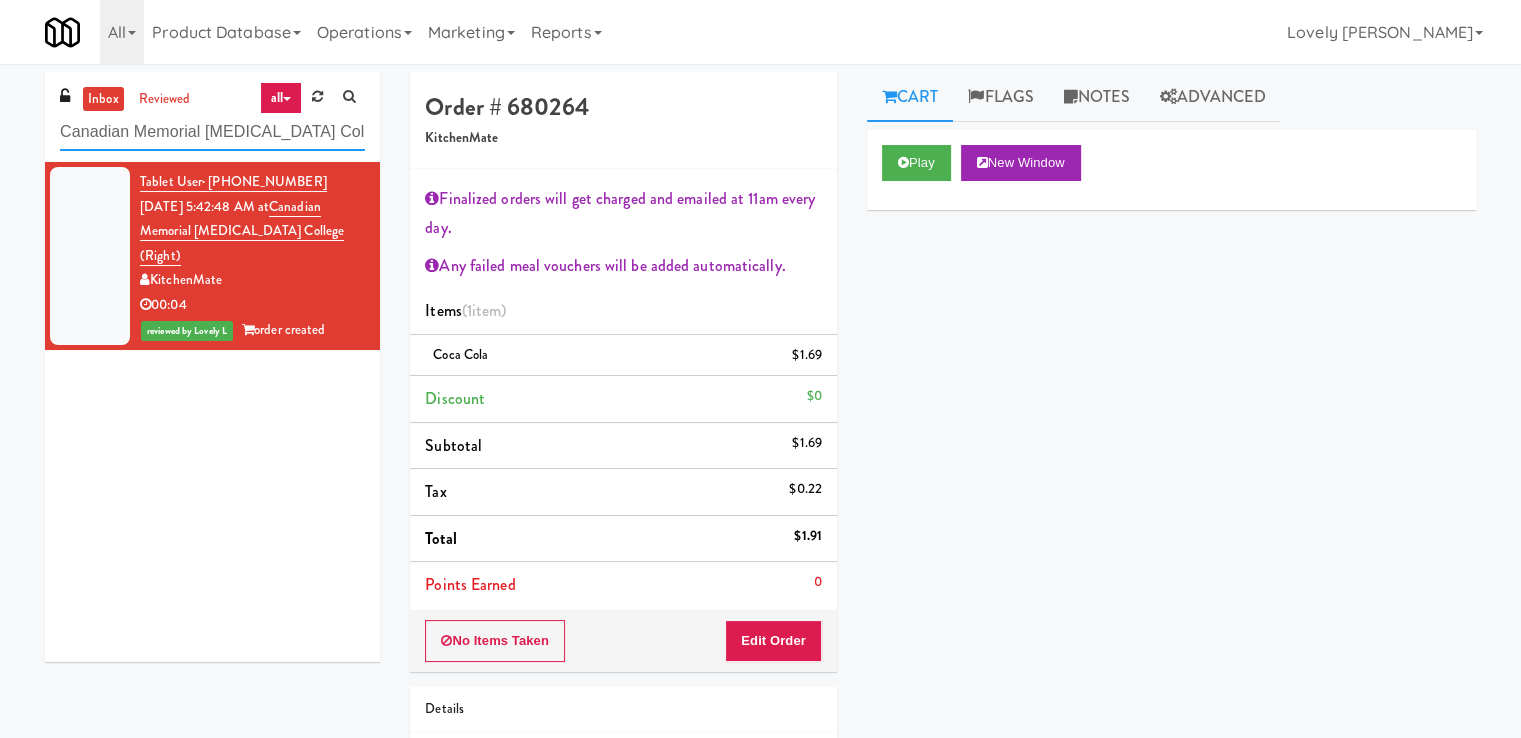 click on "Canadian Memorial [MEDICAL_DATA] College (Right)" at bounding box center (212, 132) 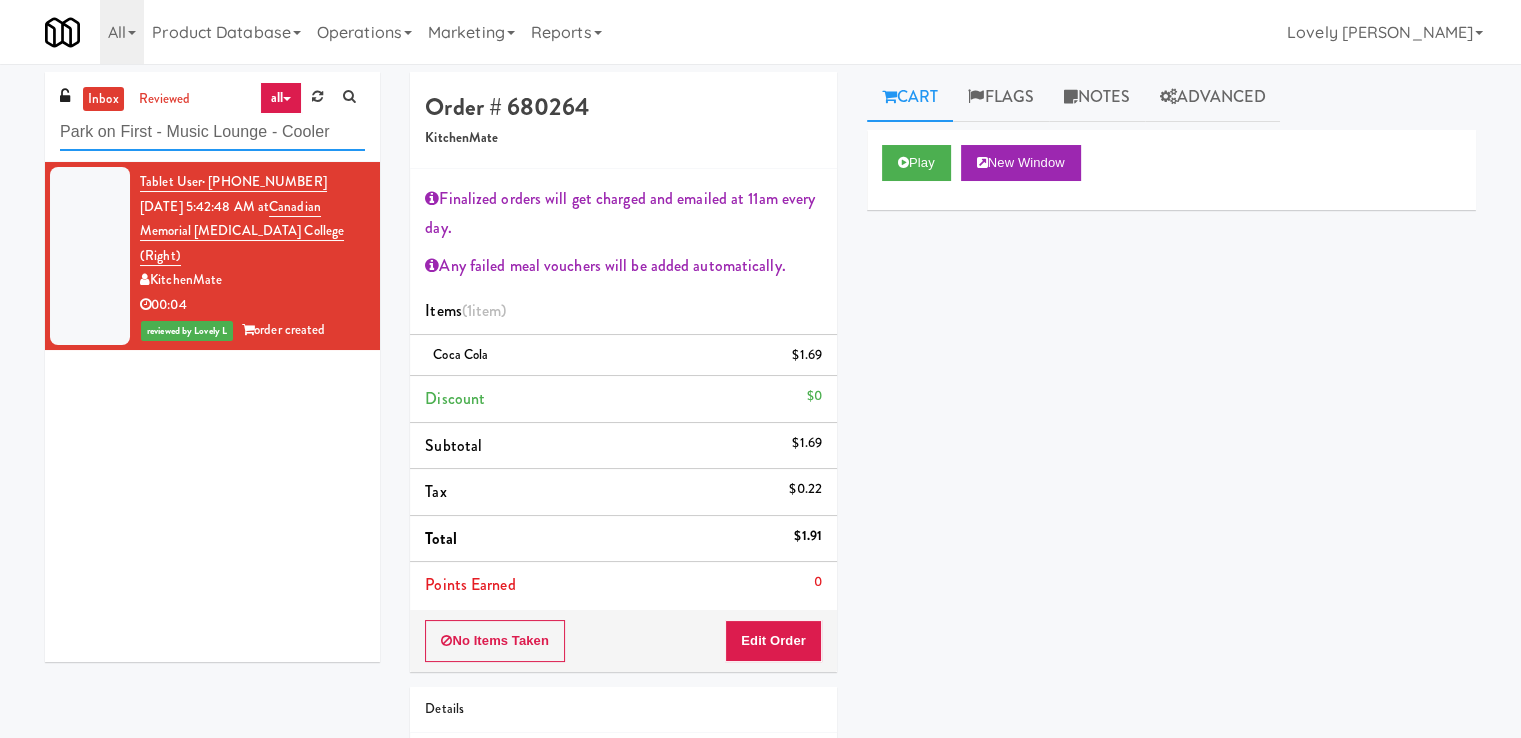 type on "Park on First - Music Lounge - Cooler" 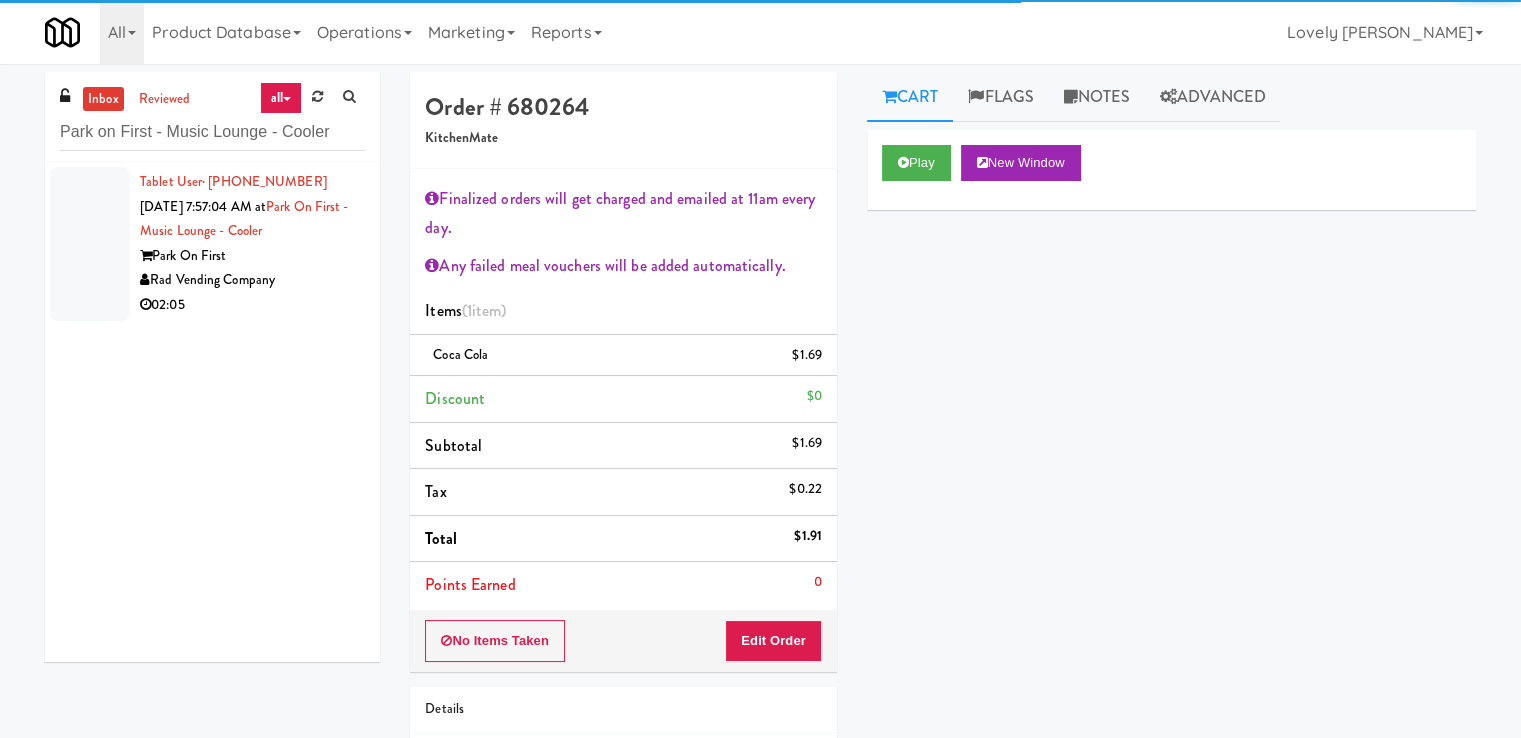 click on "02:05" at bounding box center [252, 305] 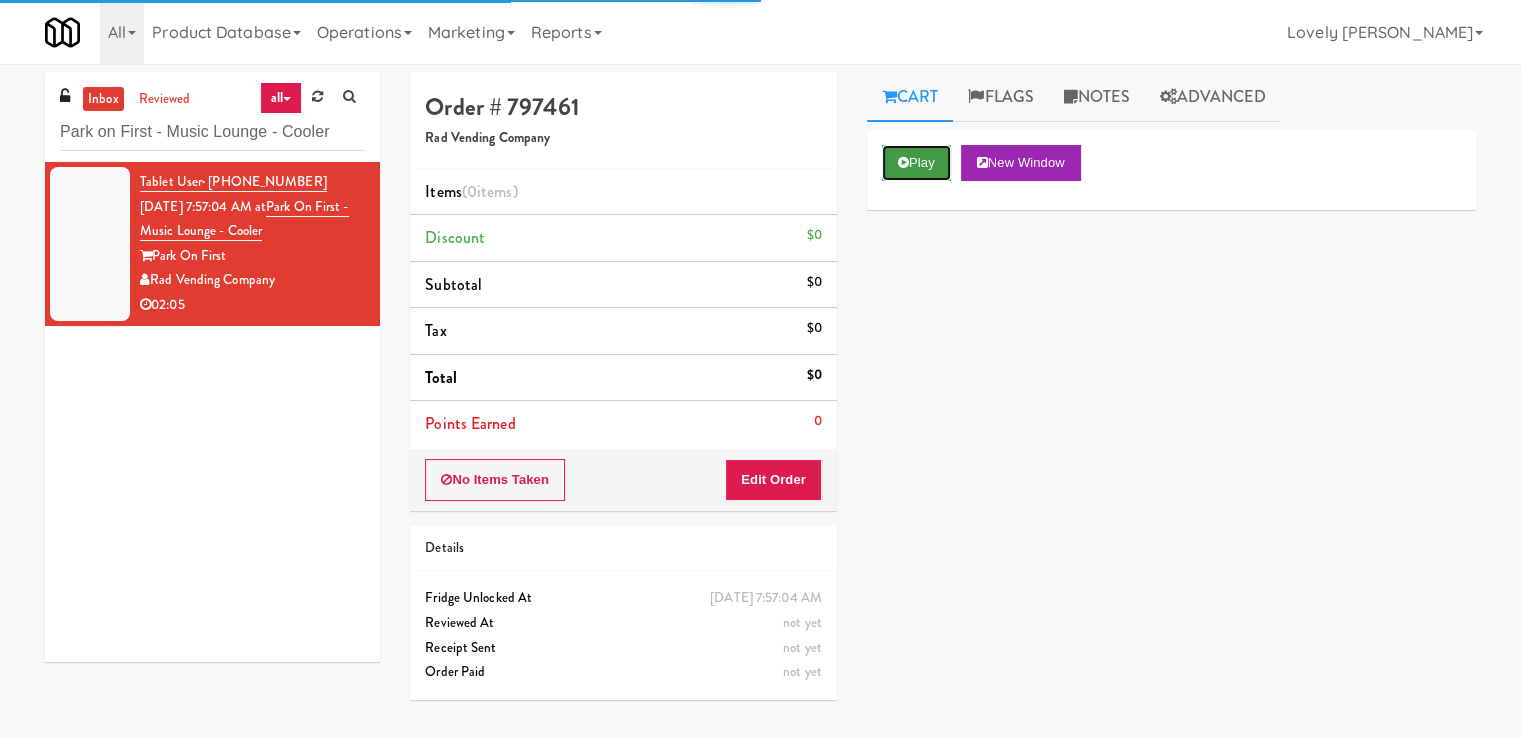 click on "Play" at bounding box center [916, 163] 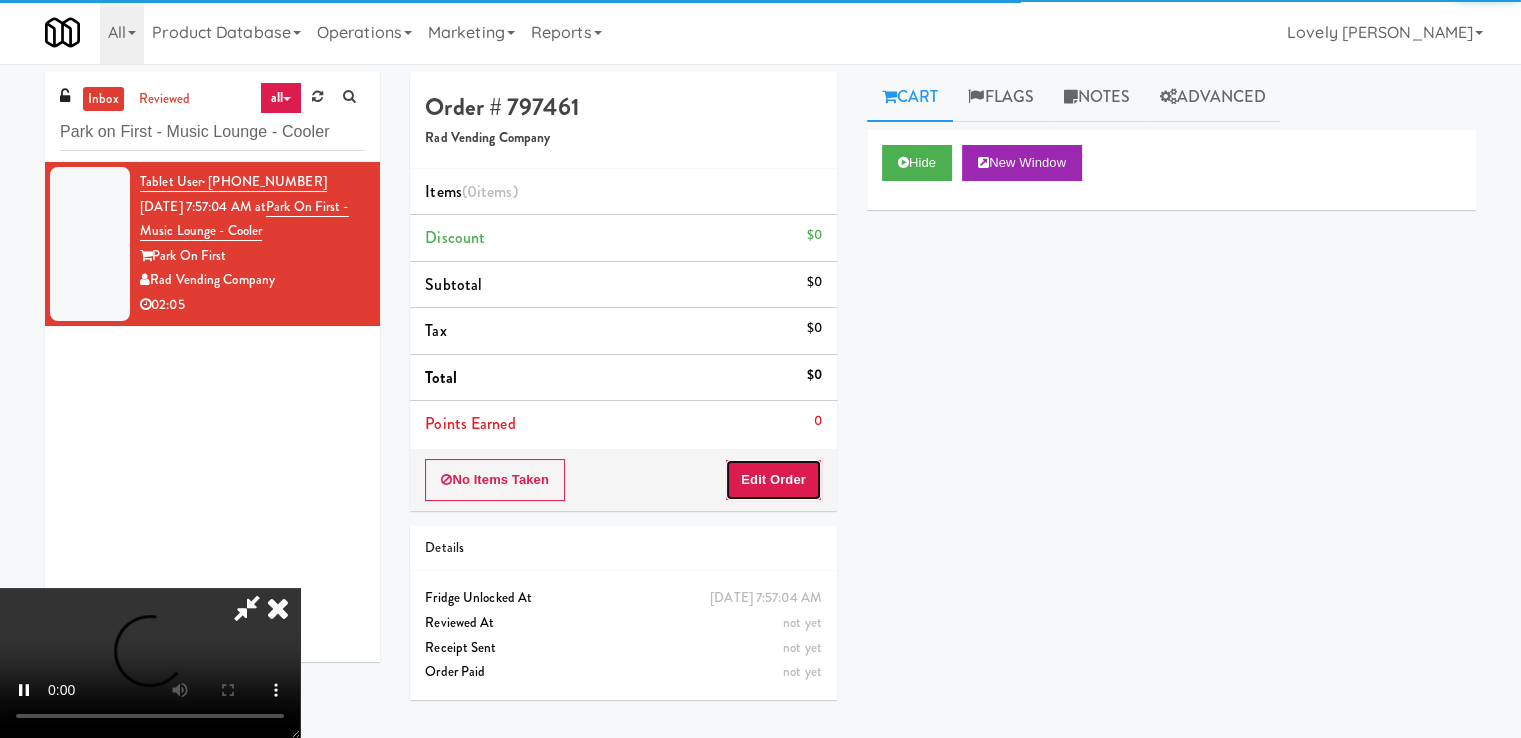 click on "Edit Order" at bounding box center (773, 480) 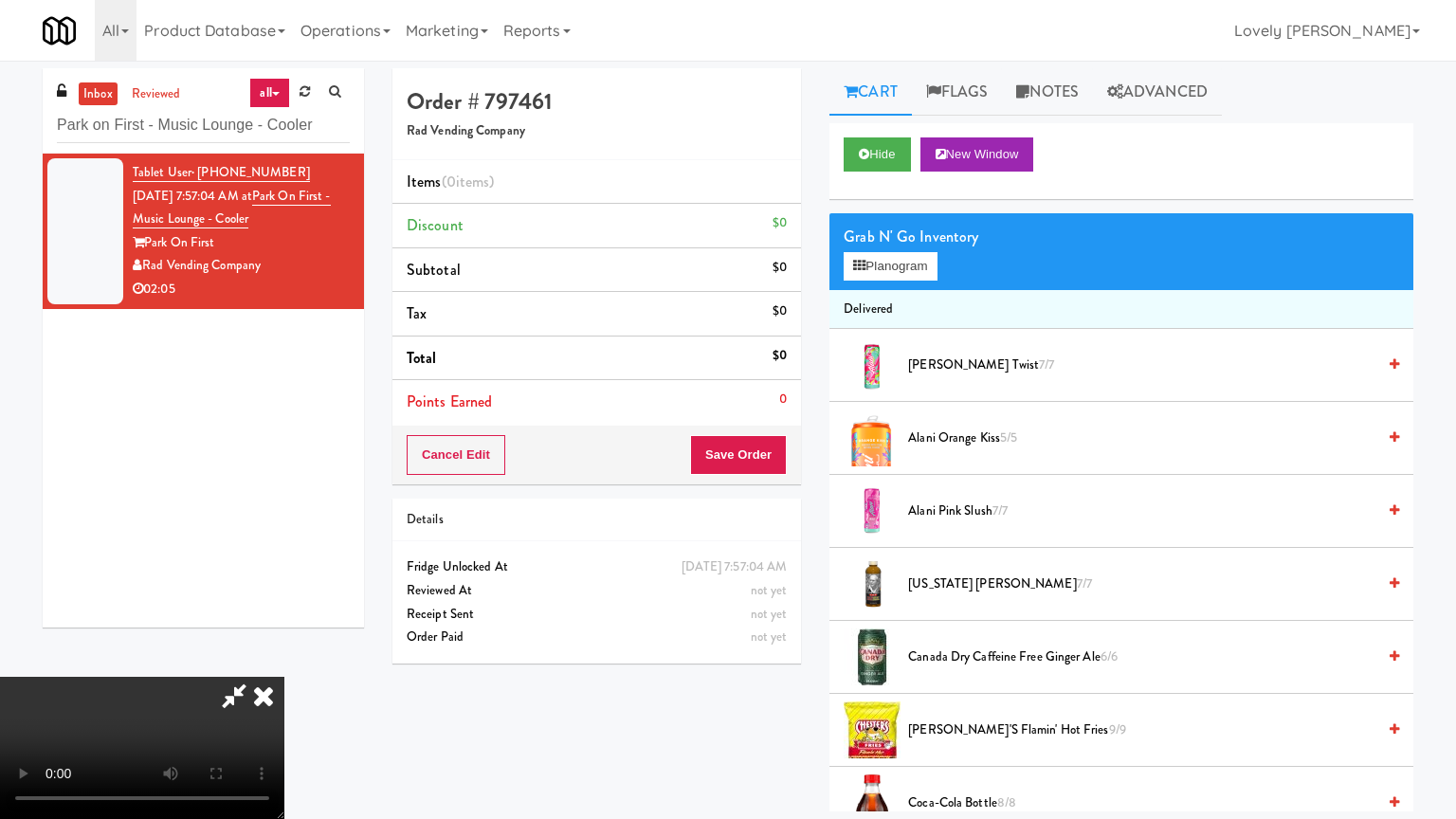 type 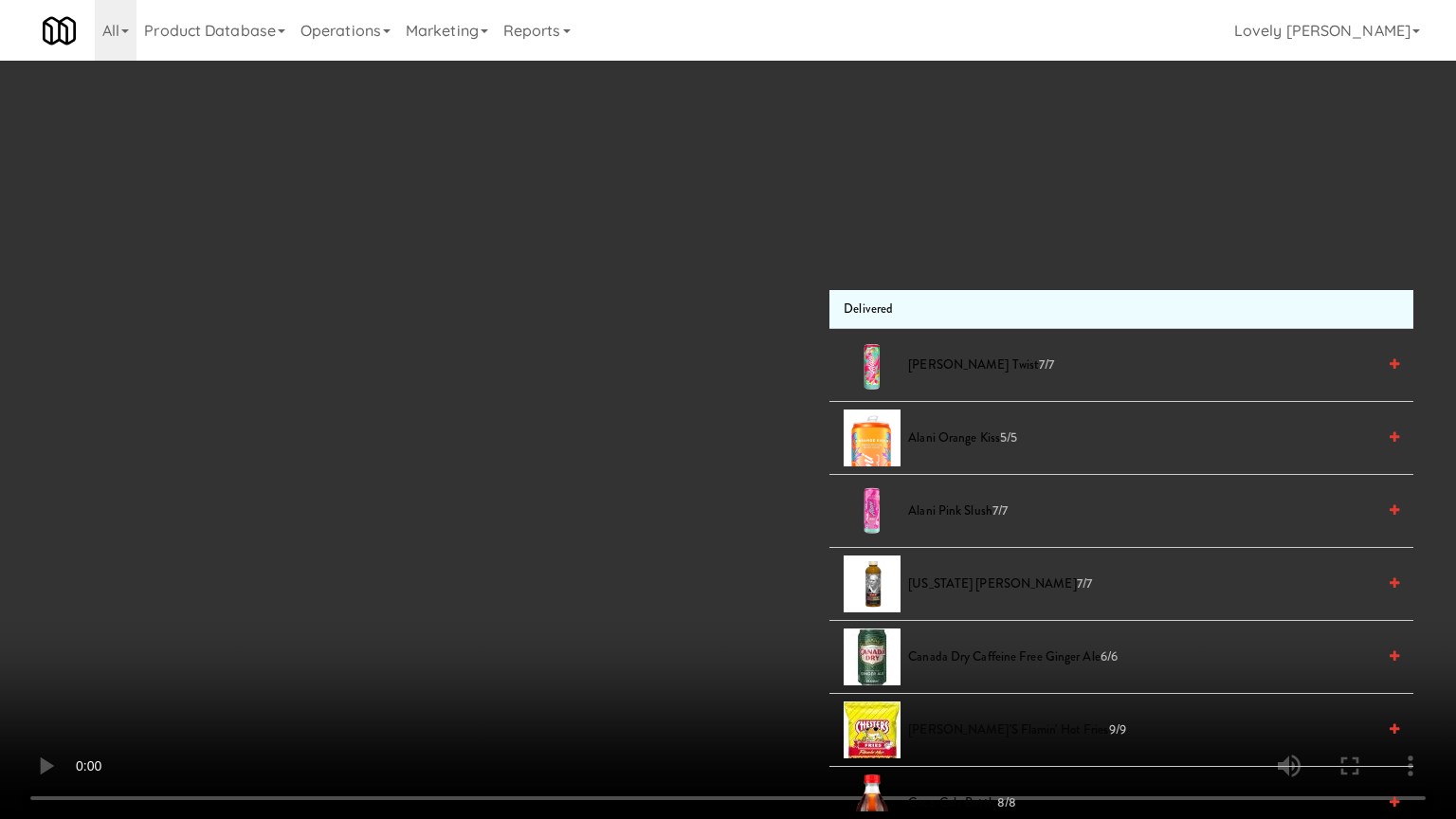 click at bounding box center (728, 410) 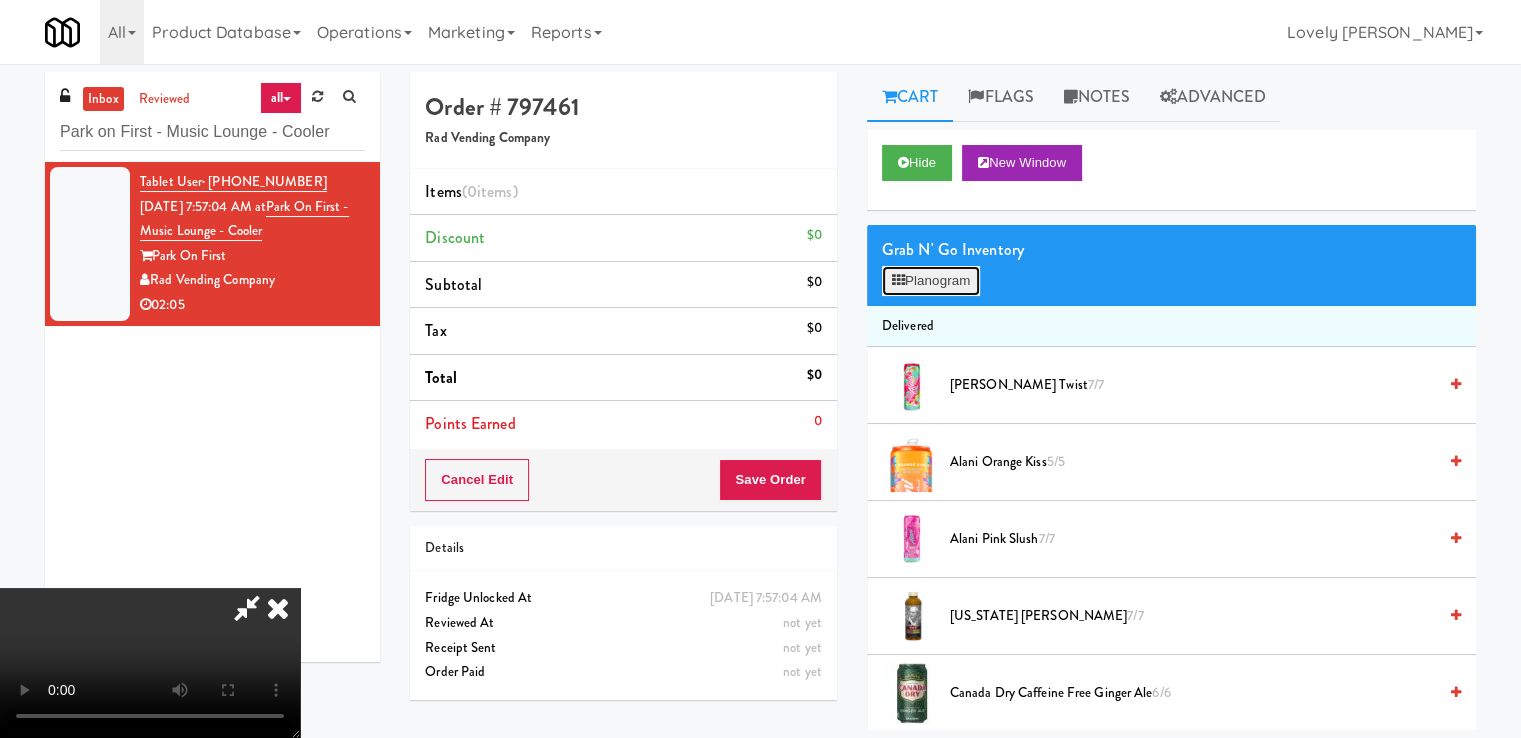 click on "Planogram" at bounding box center [931, 281] 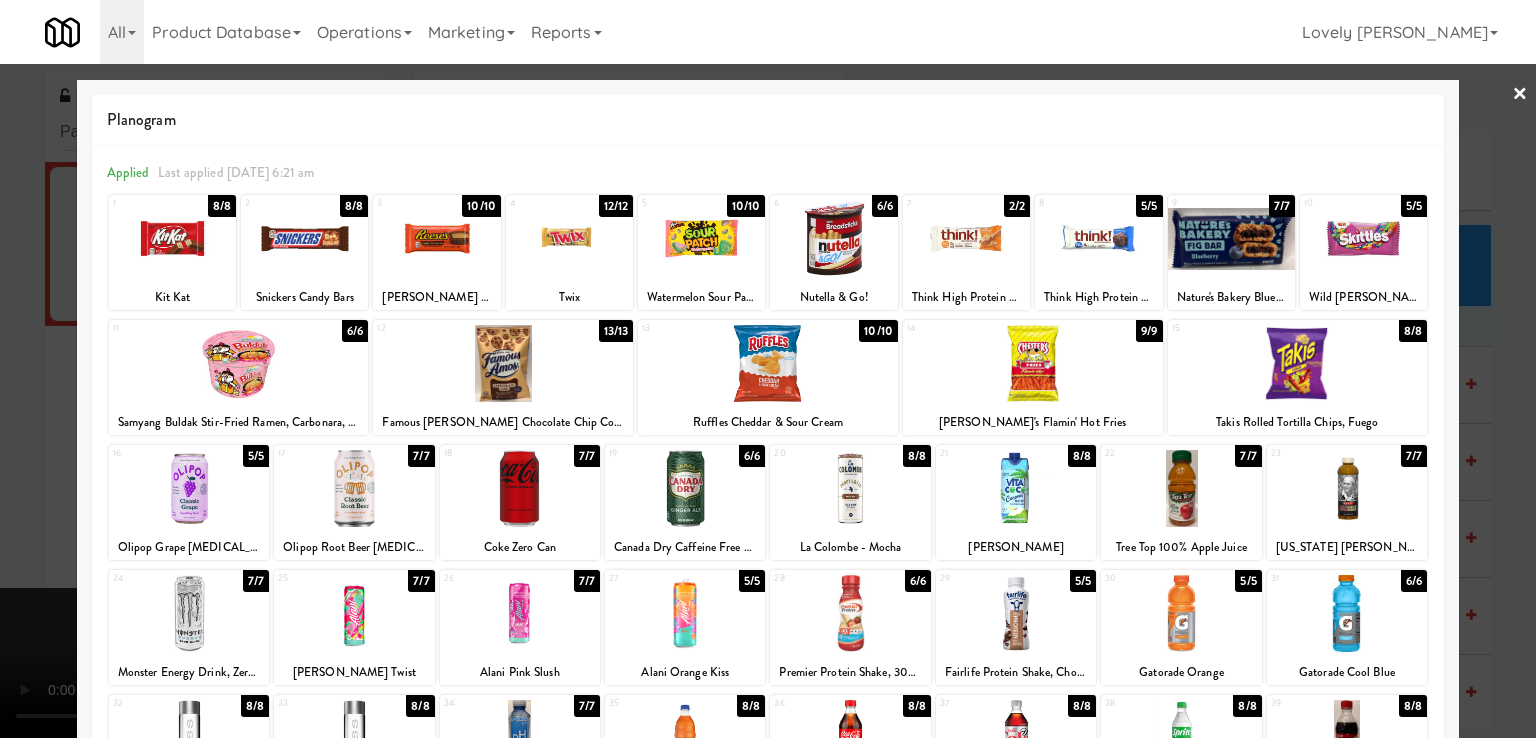 click at bounding box center [850, 488] 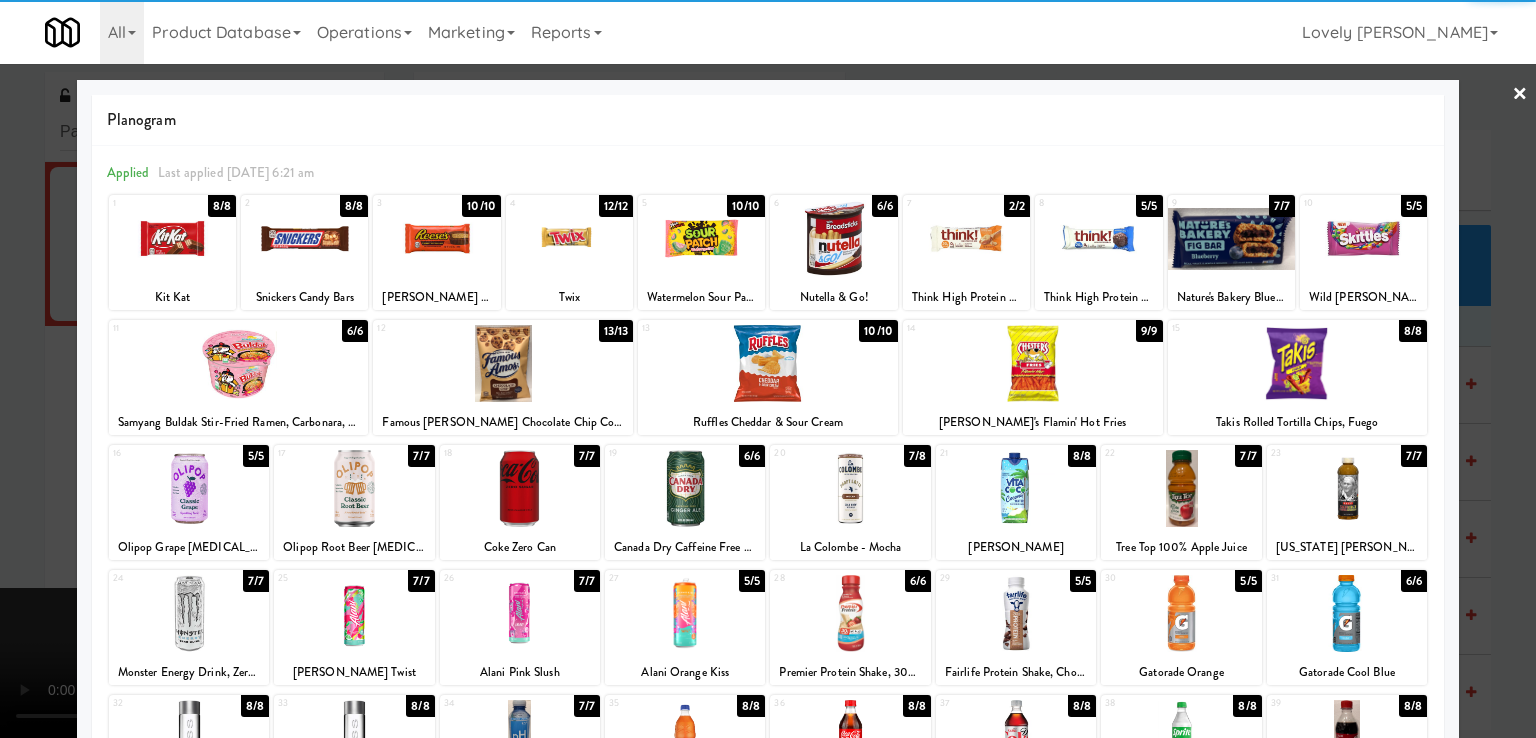 click at bounding box center (768, 369) 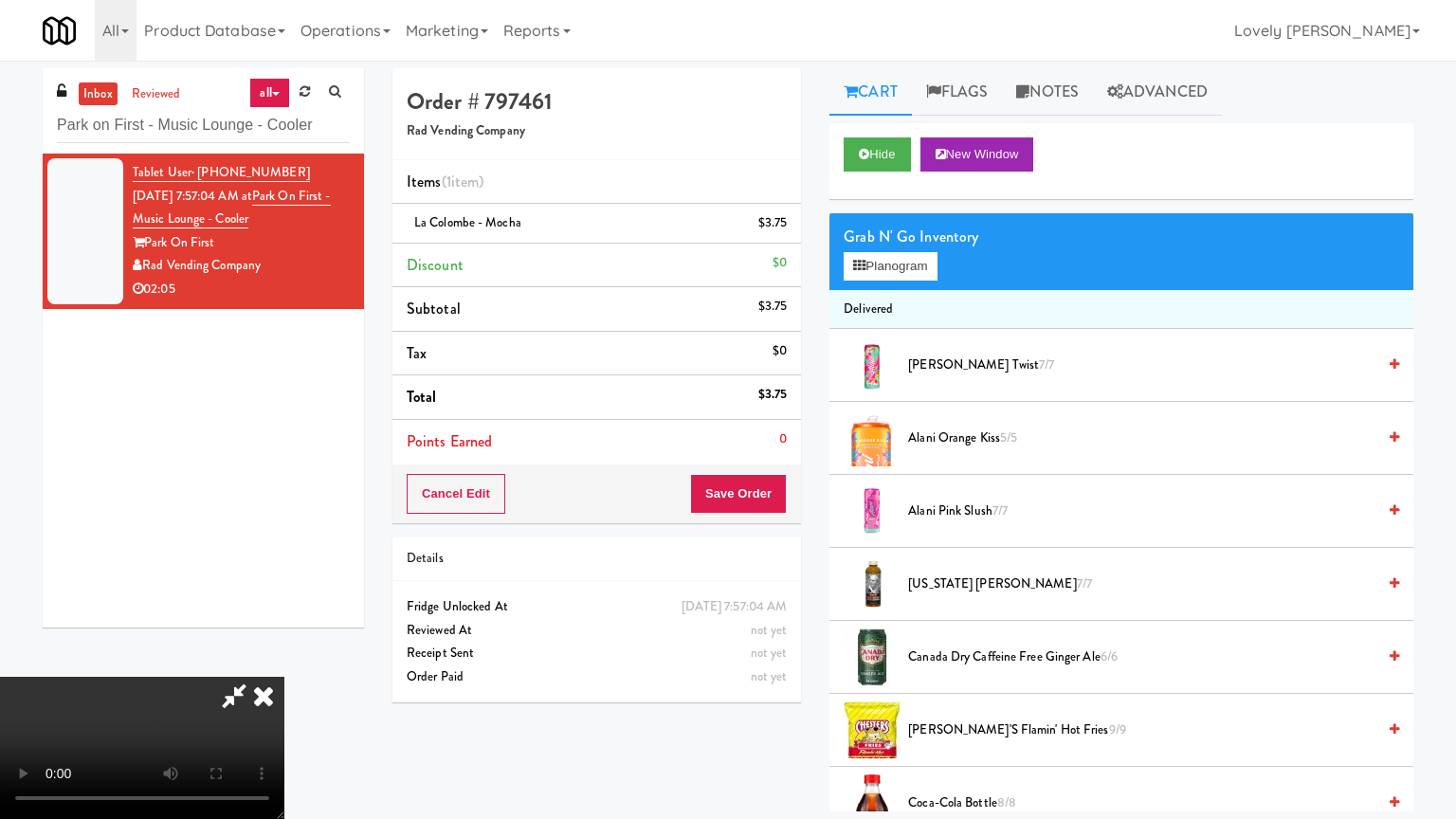 click at bounding box center [142, 748] 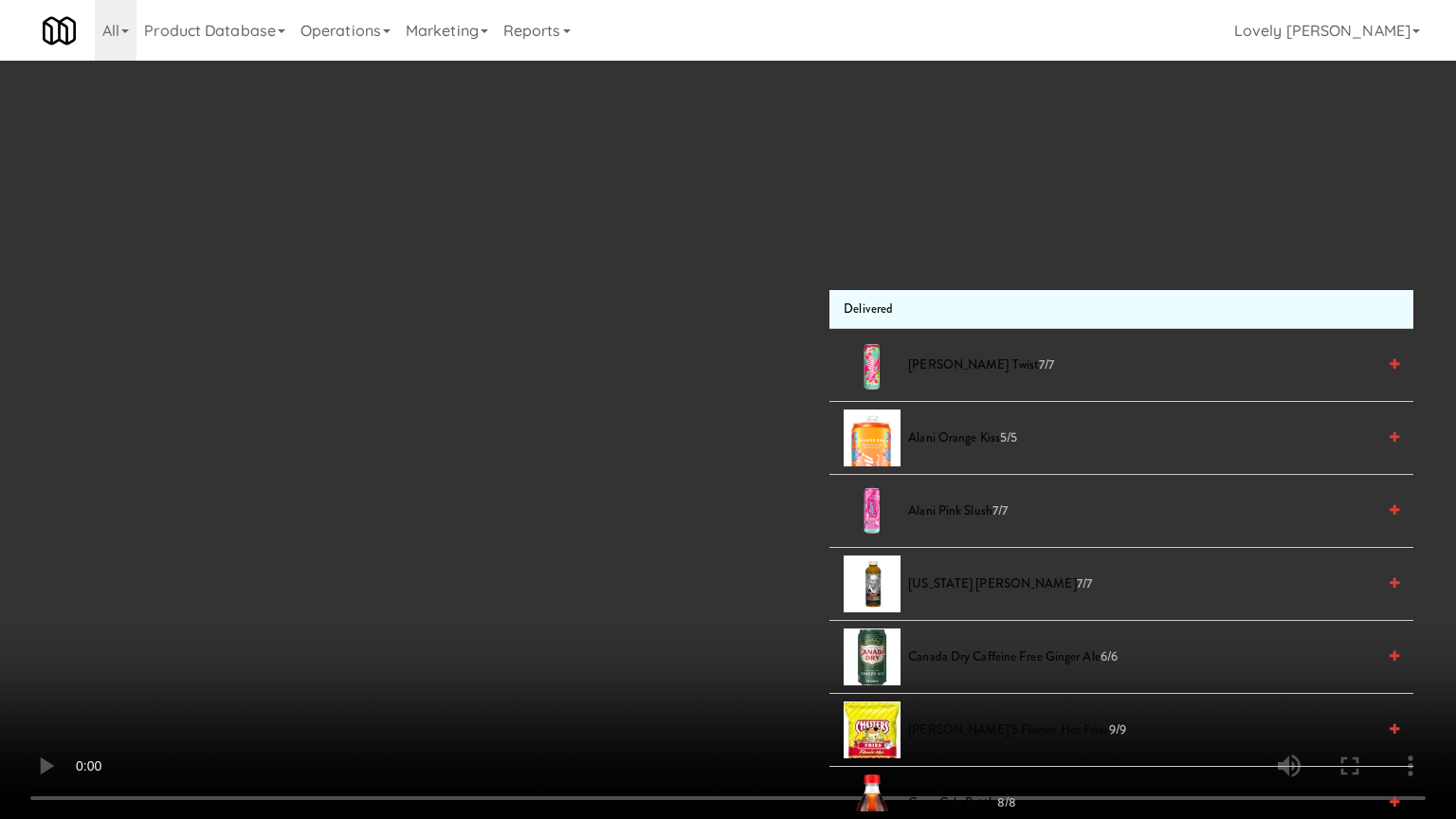 click at bounding box center (728, 410) 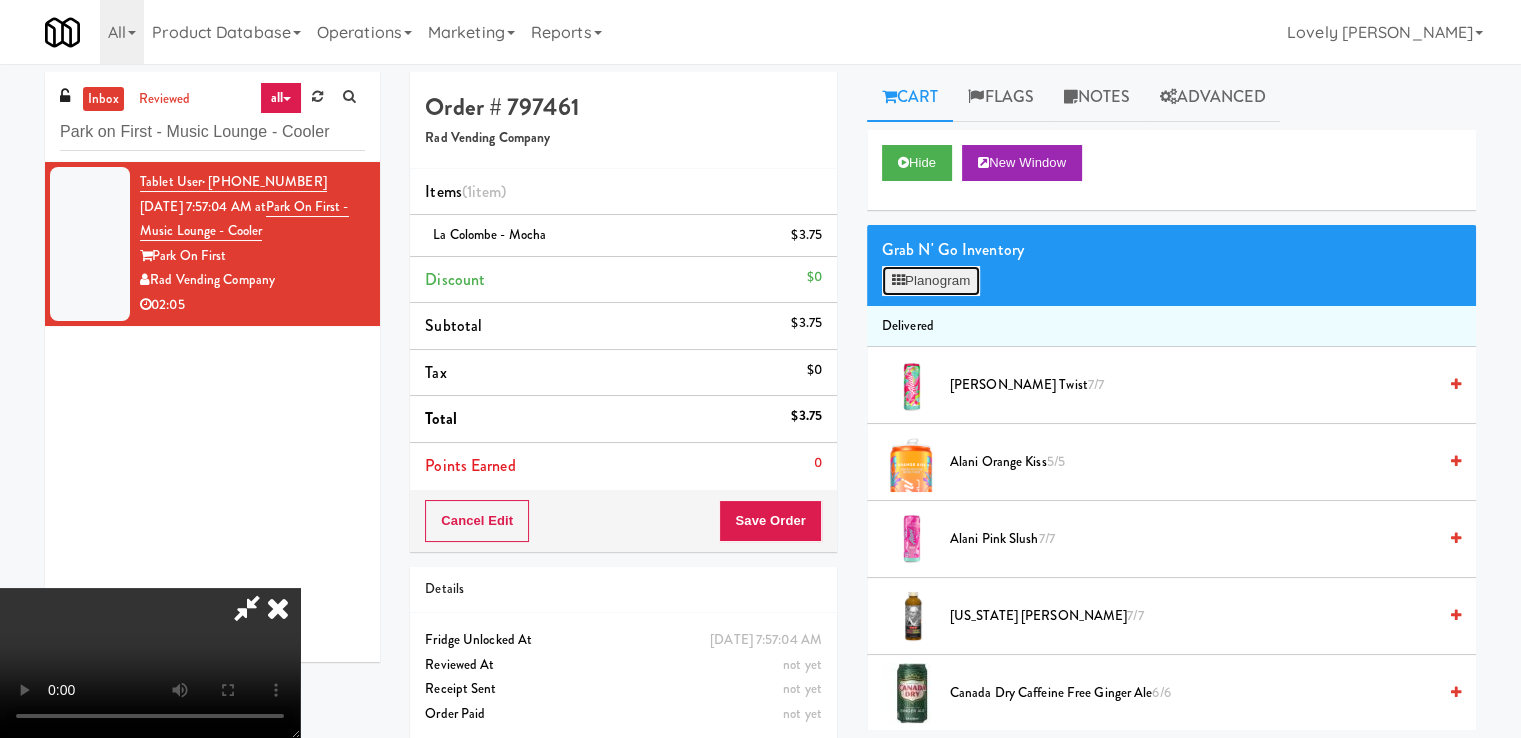click on "Planogram" at bounding box center (931, 281) 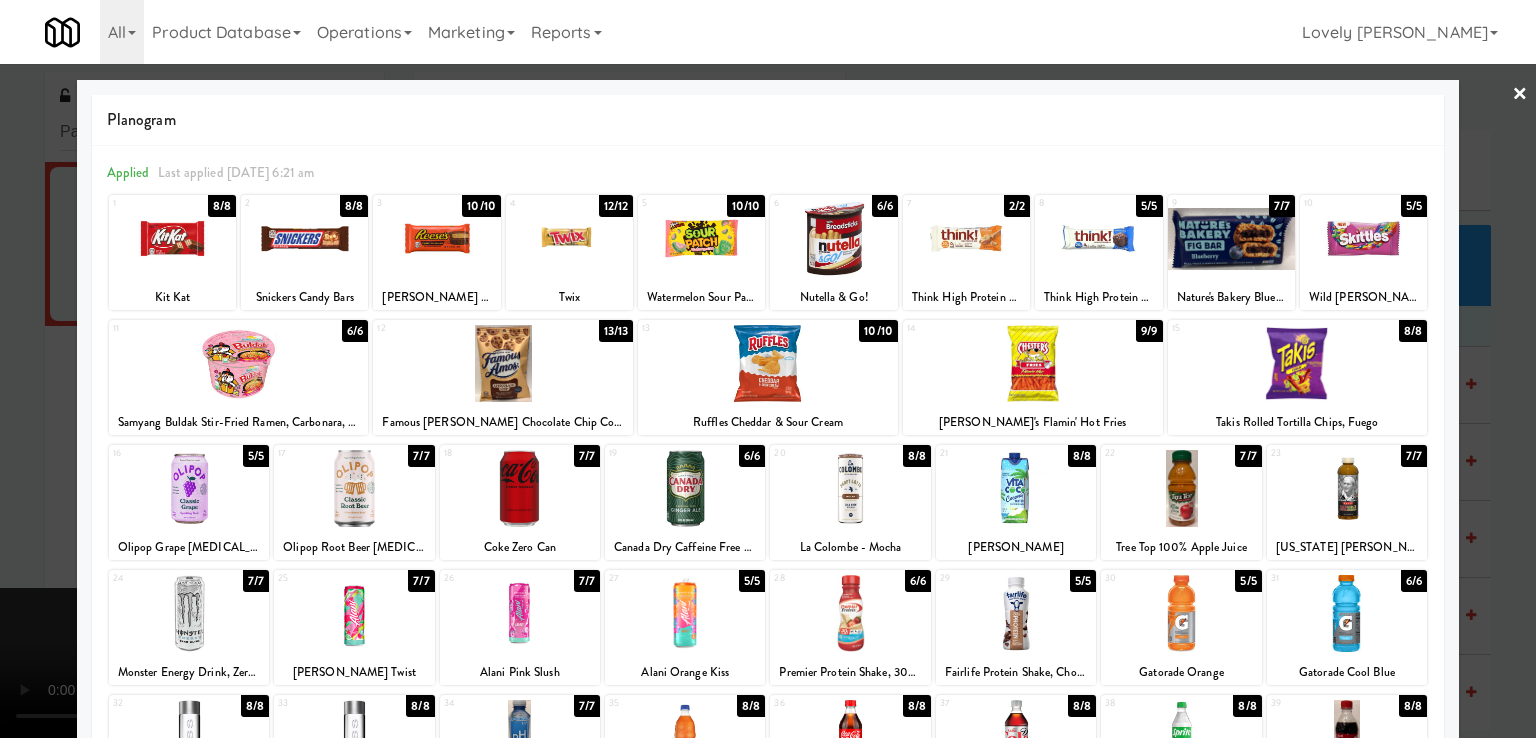 click at bounding box center [701, 238] 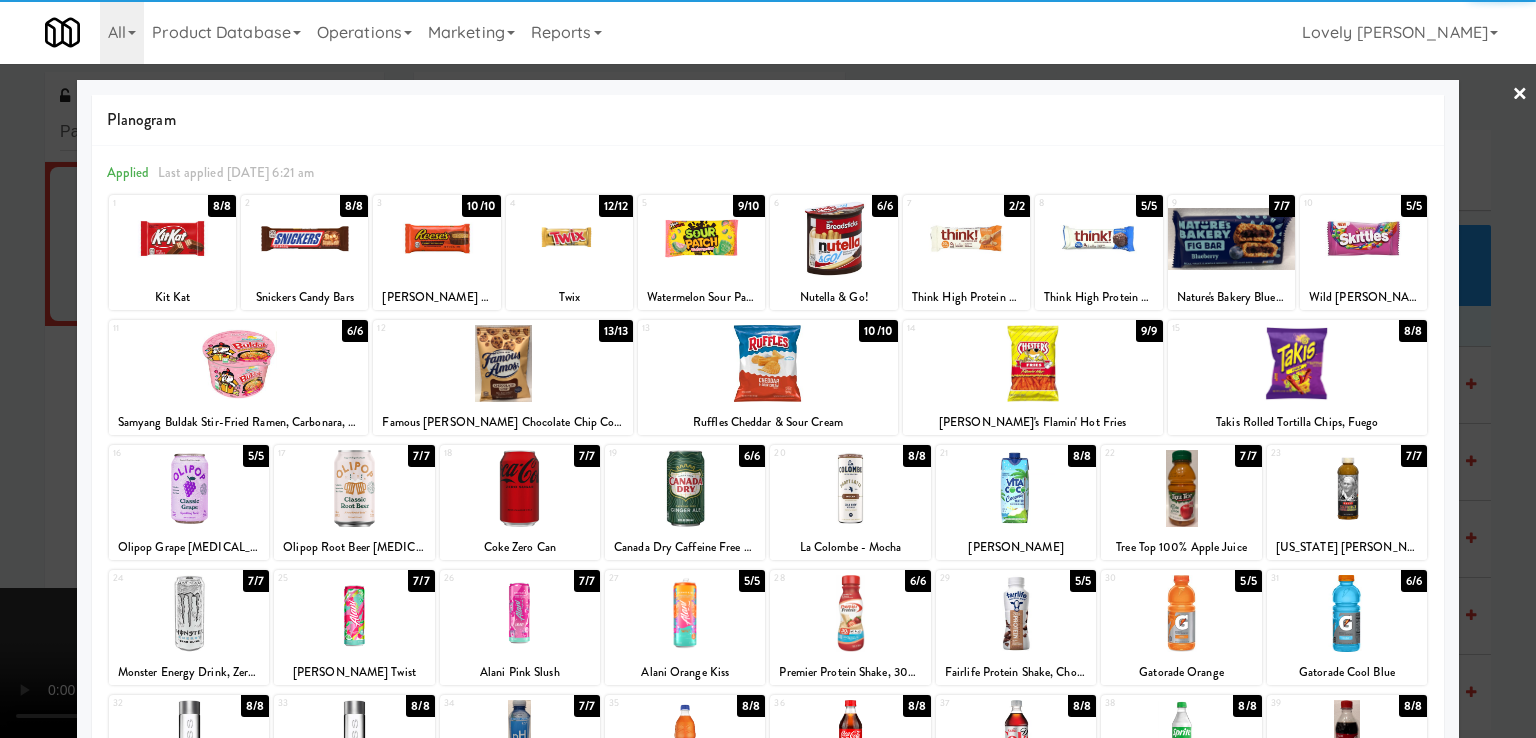 click at bounding box center (569, 238) 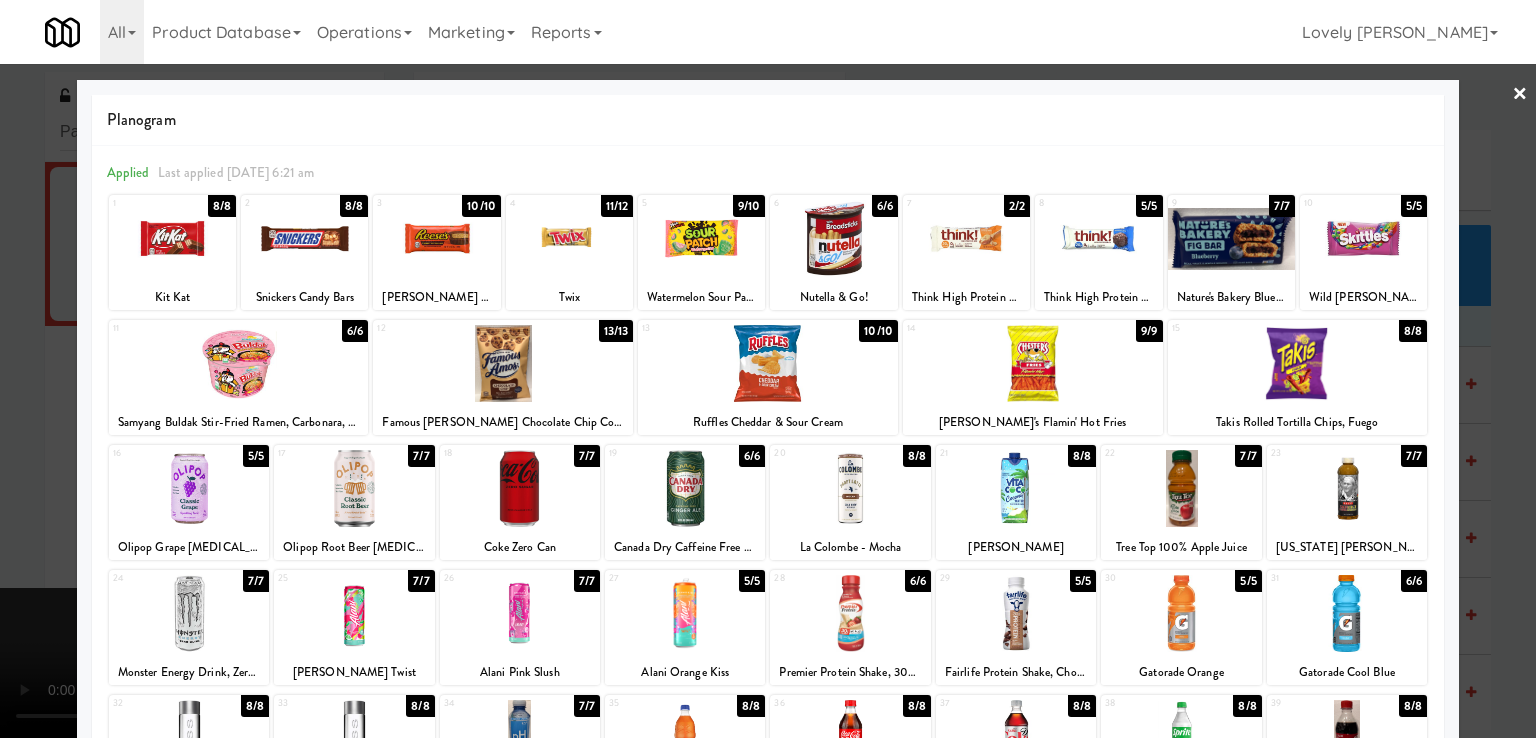 click at bounding box center [172, 238] 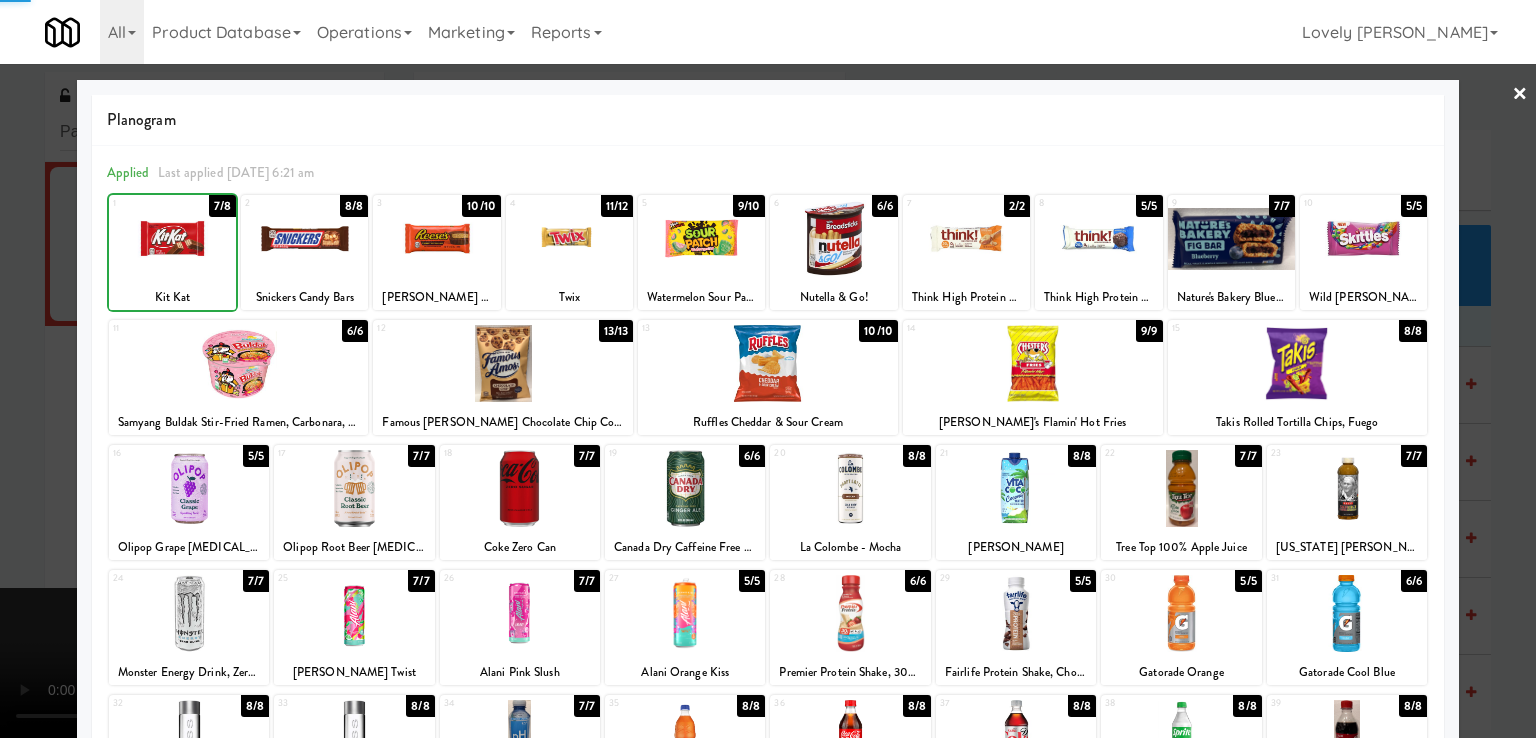 drag, startPoint x: 0, startPoint y: 321, endPoint x: 5, endPoint y: 331, distance: 11.18034 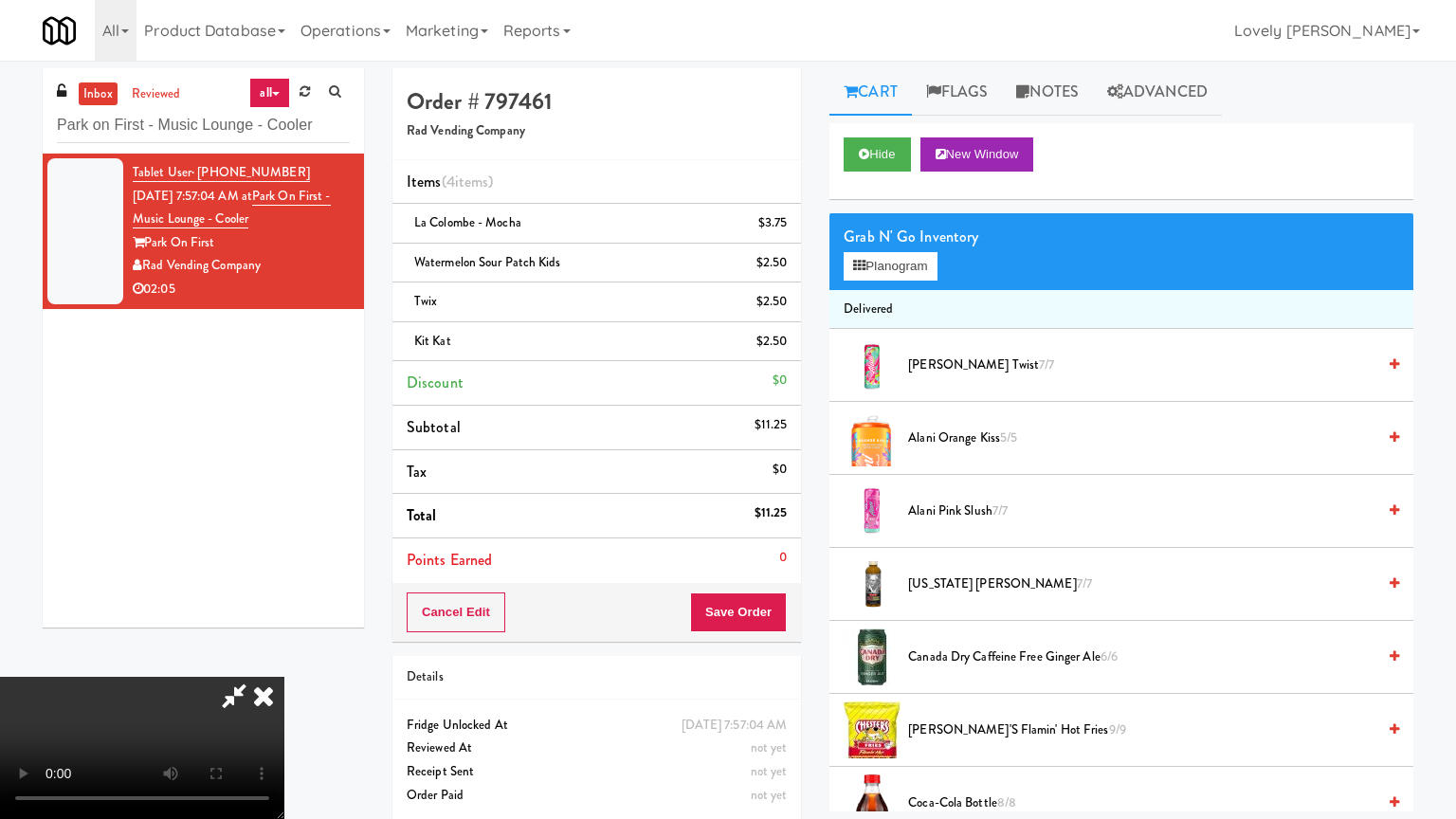 click at bounding box center (142, 748) 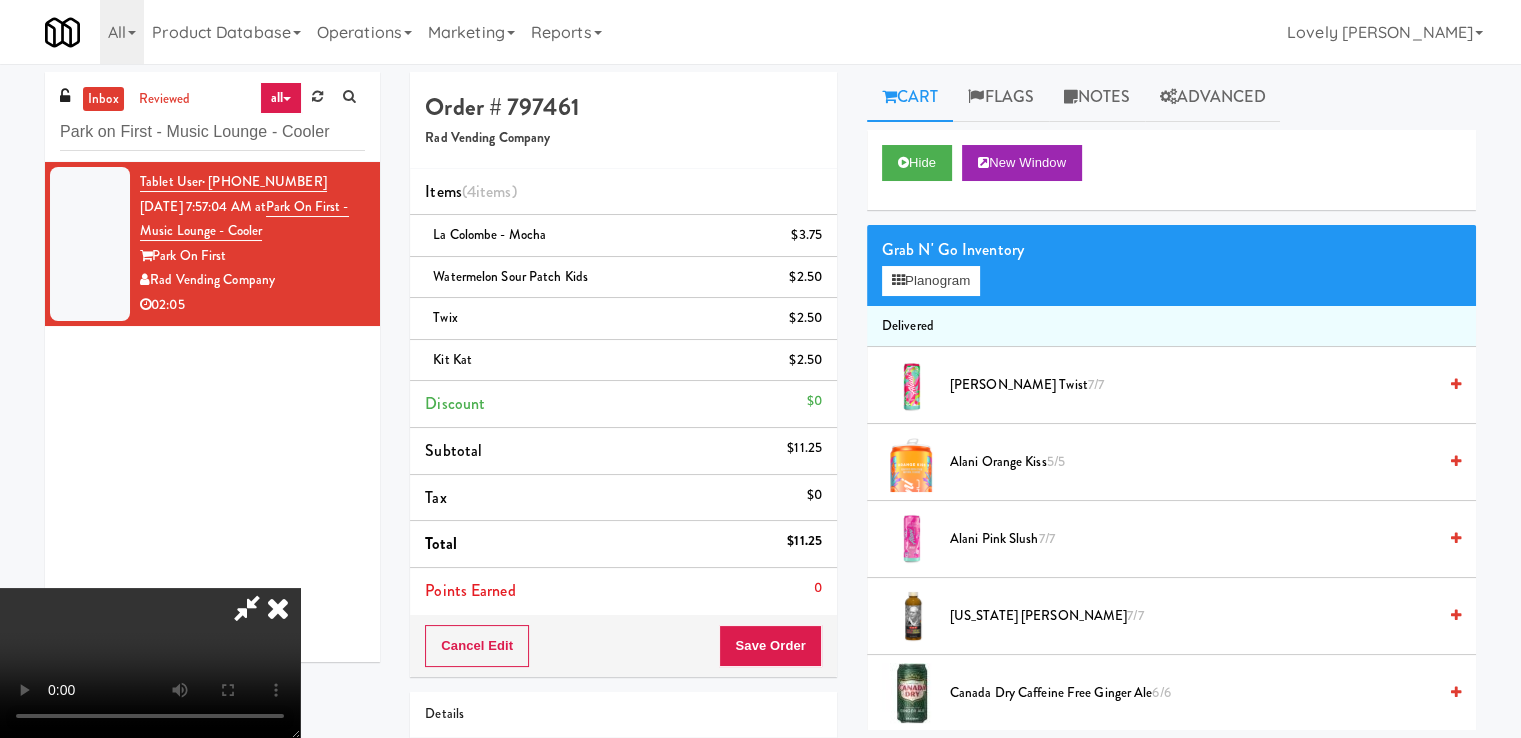 click on "Grab N' Go Inventory  Planogram" at bounding box center (1171, 265) 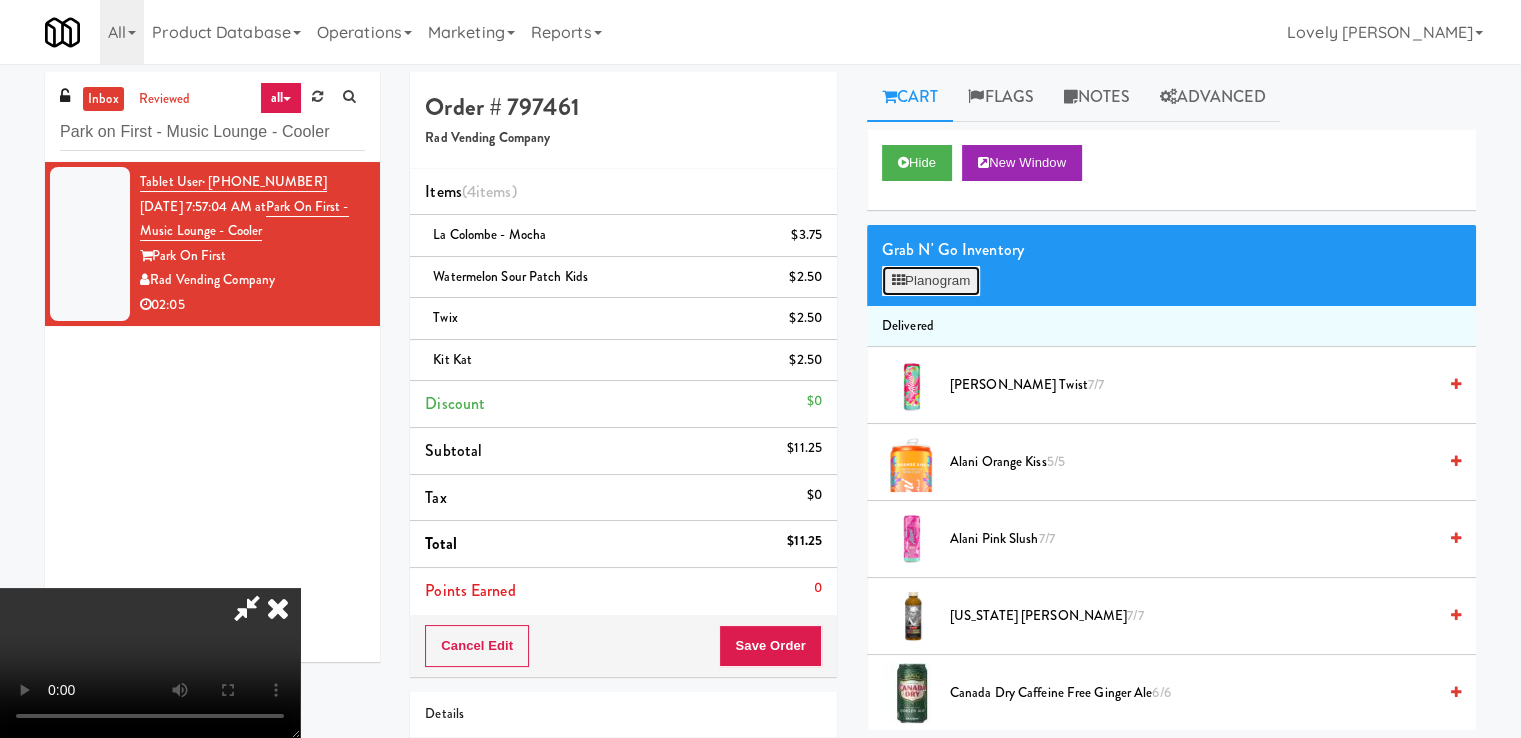 click on "Planogram" at bounding box center [931, 281] 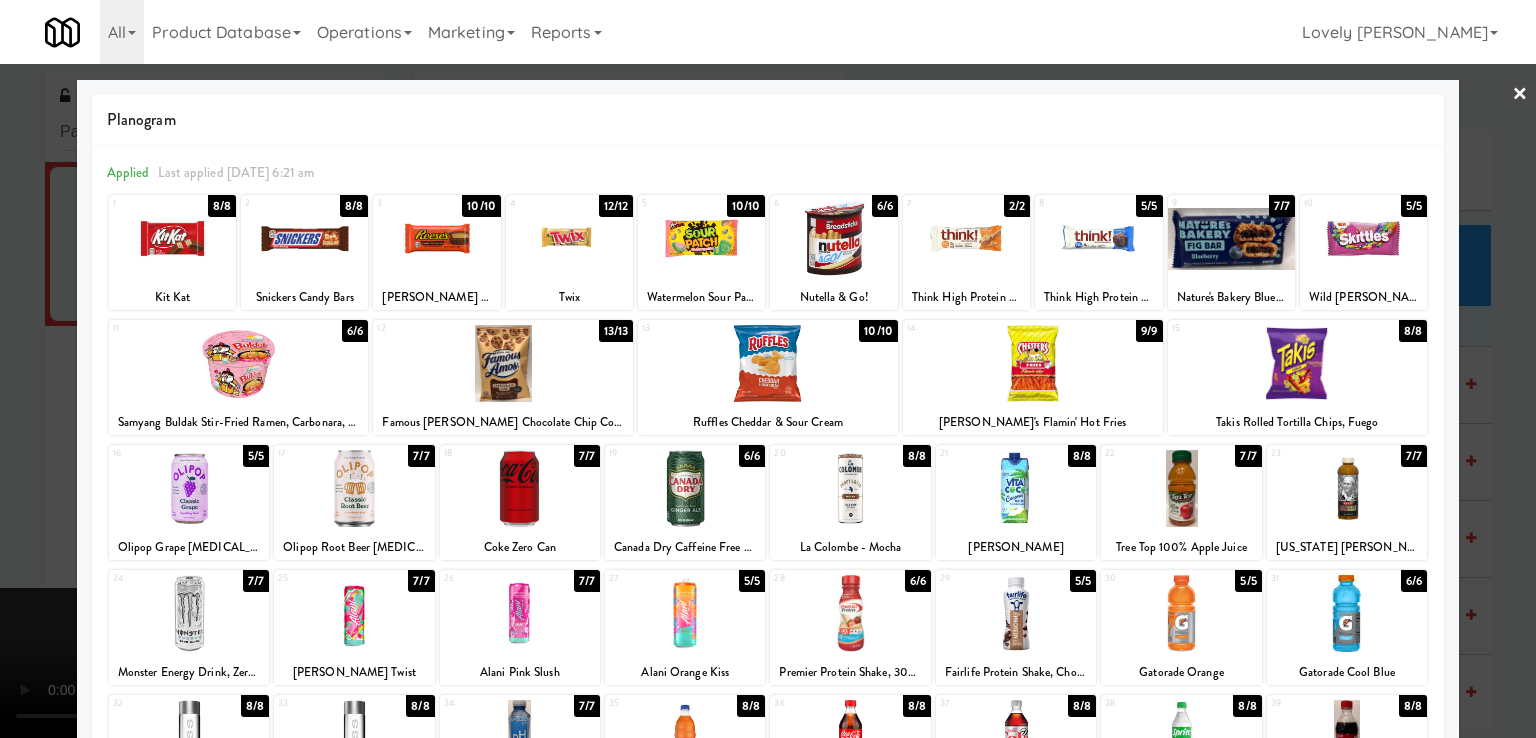 click at bounding box center (1347, 613) 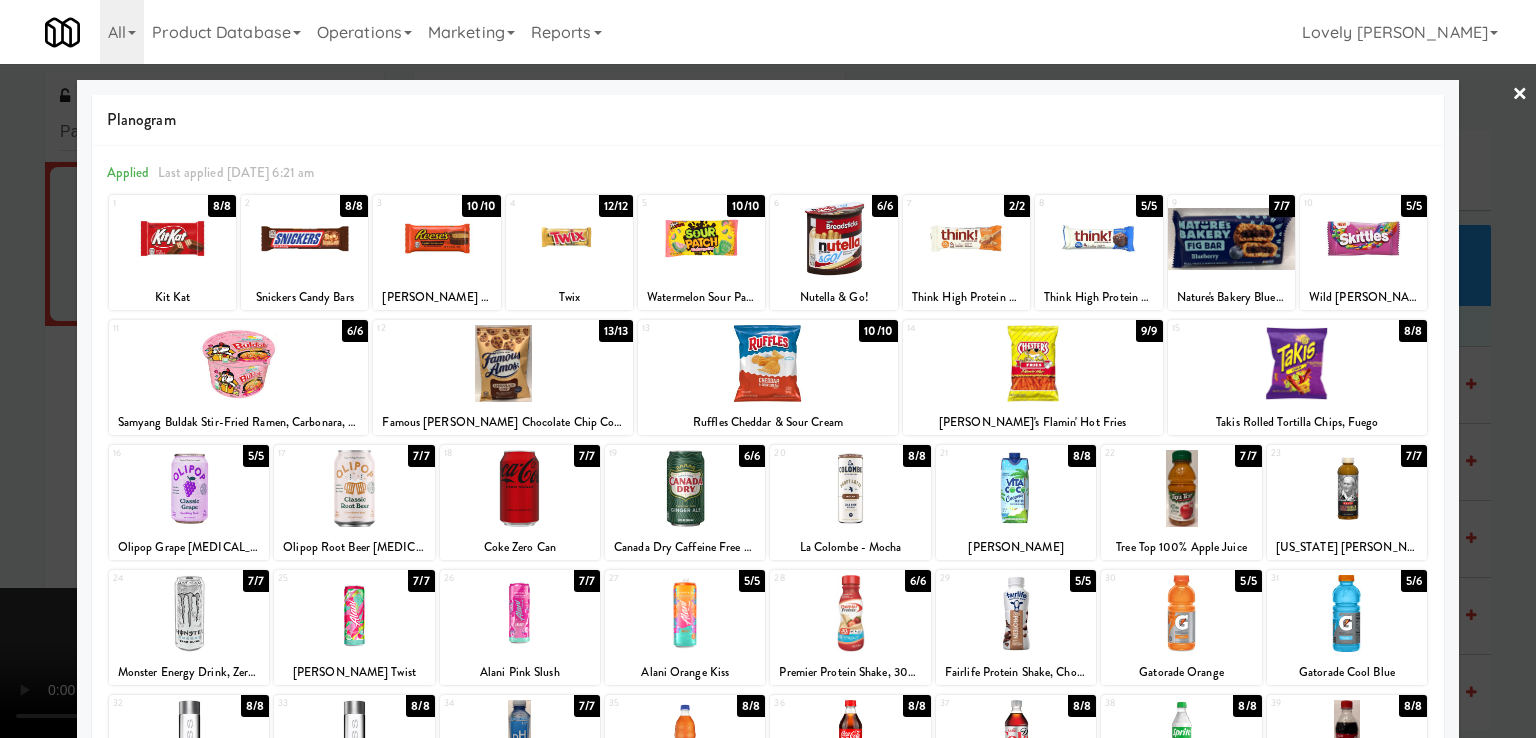click at bounding box center [503, 363] 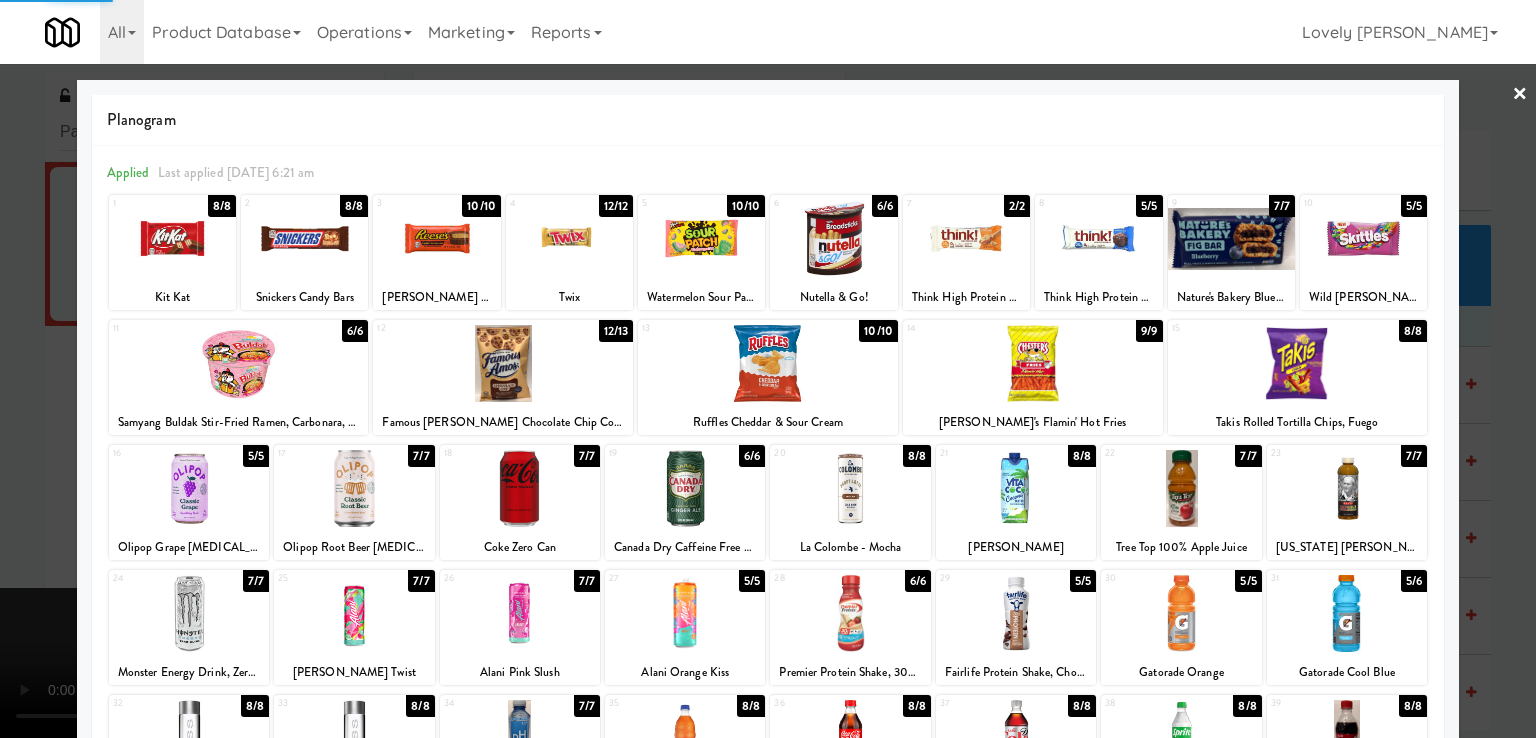 click at bounding box center [768, 369] 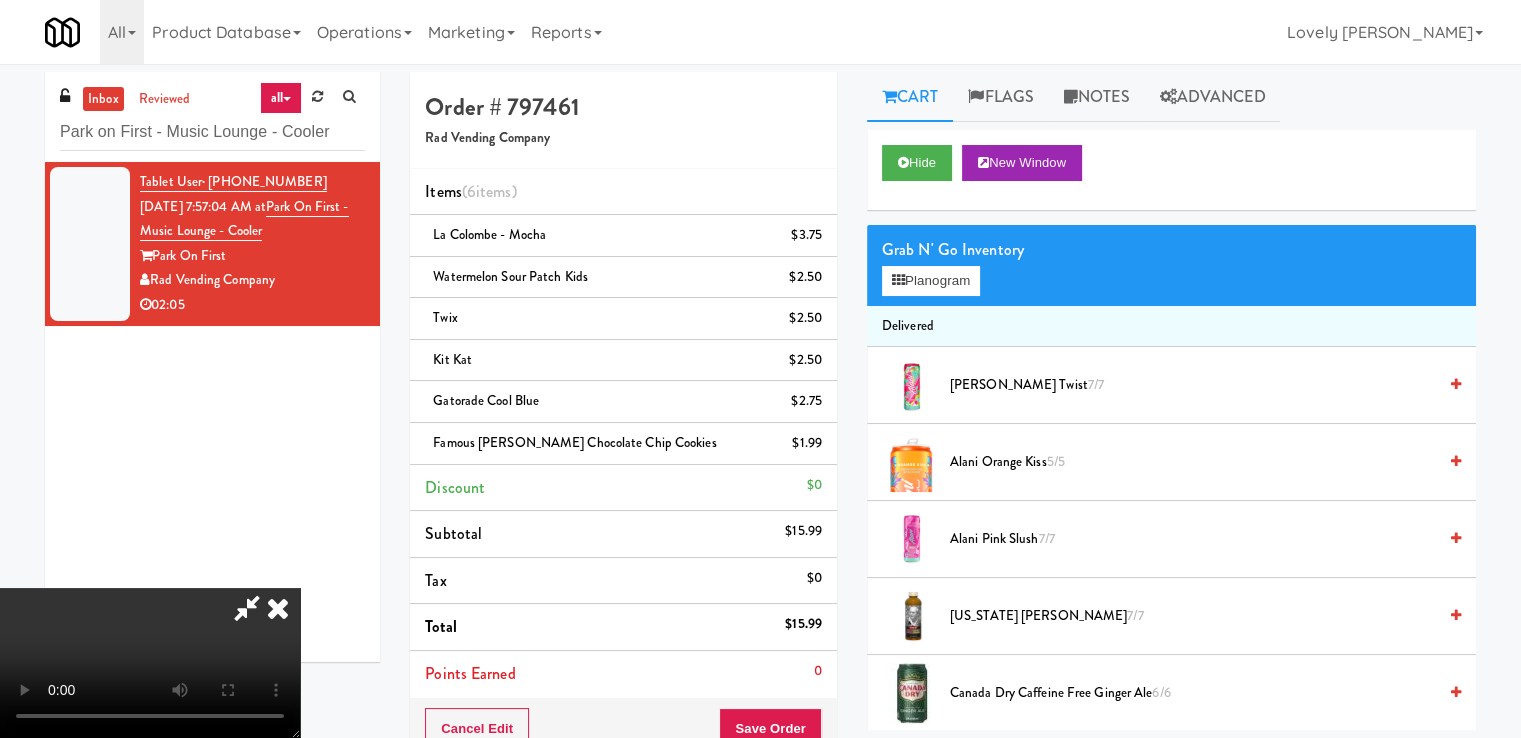click at bounding box center (278, 608) 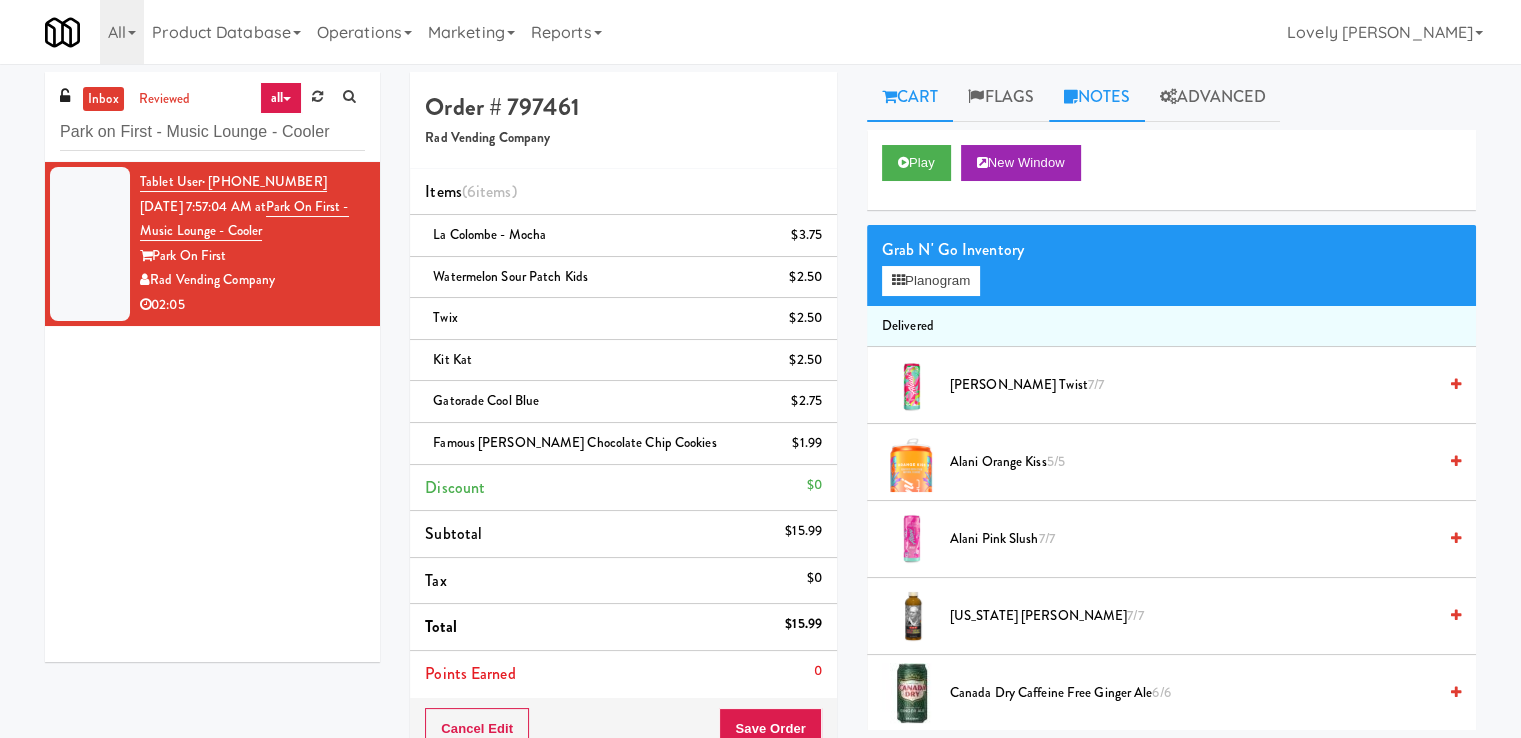 click on "Notes" at bounding box center [1097, 97] 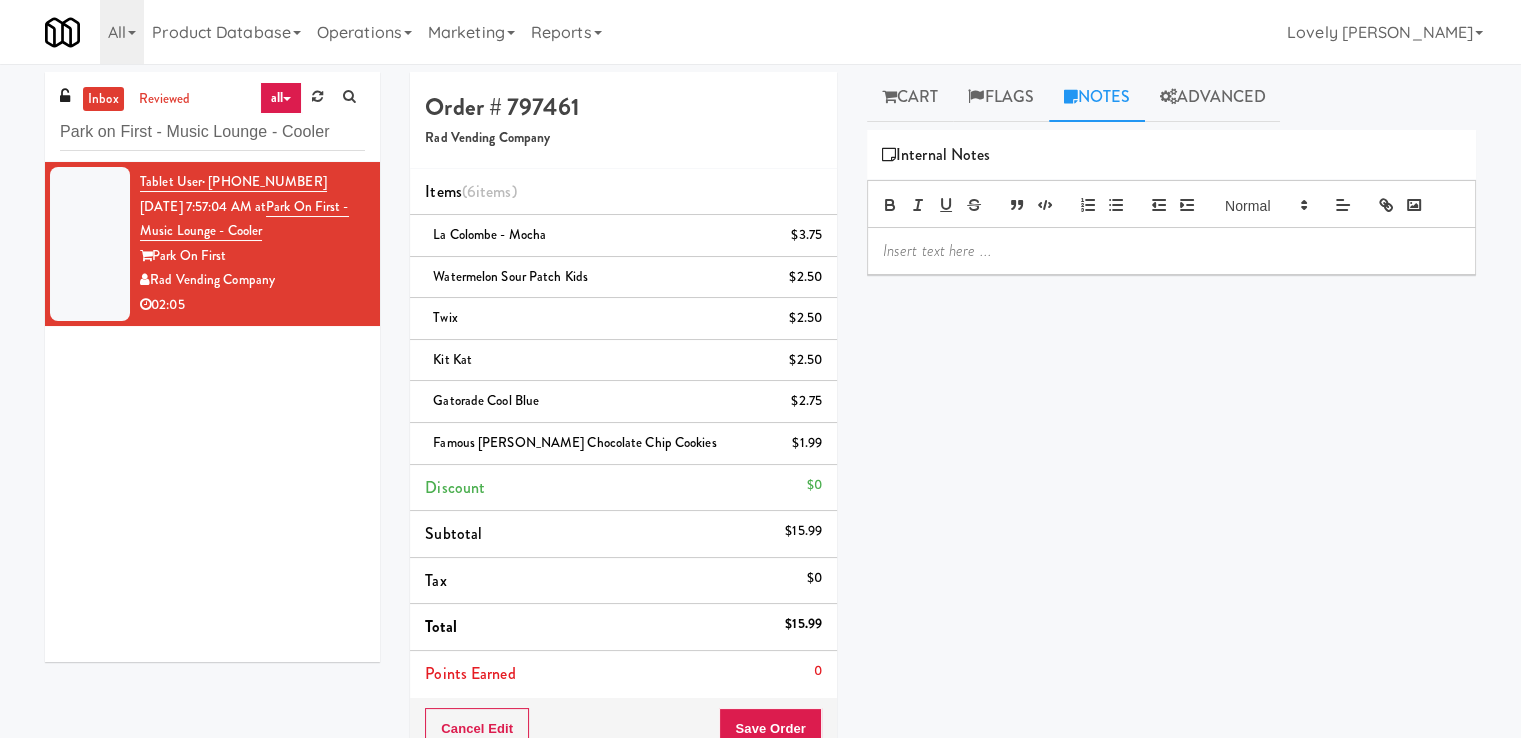 click at bounding box center [1171, 251] 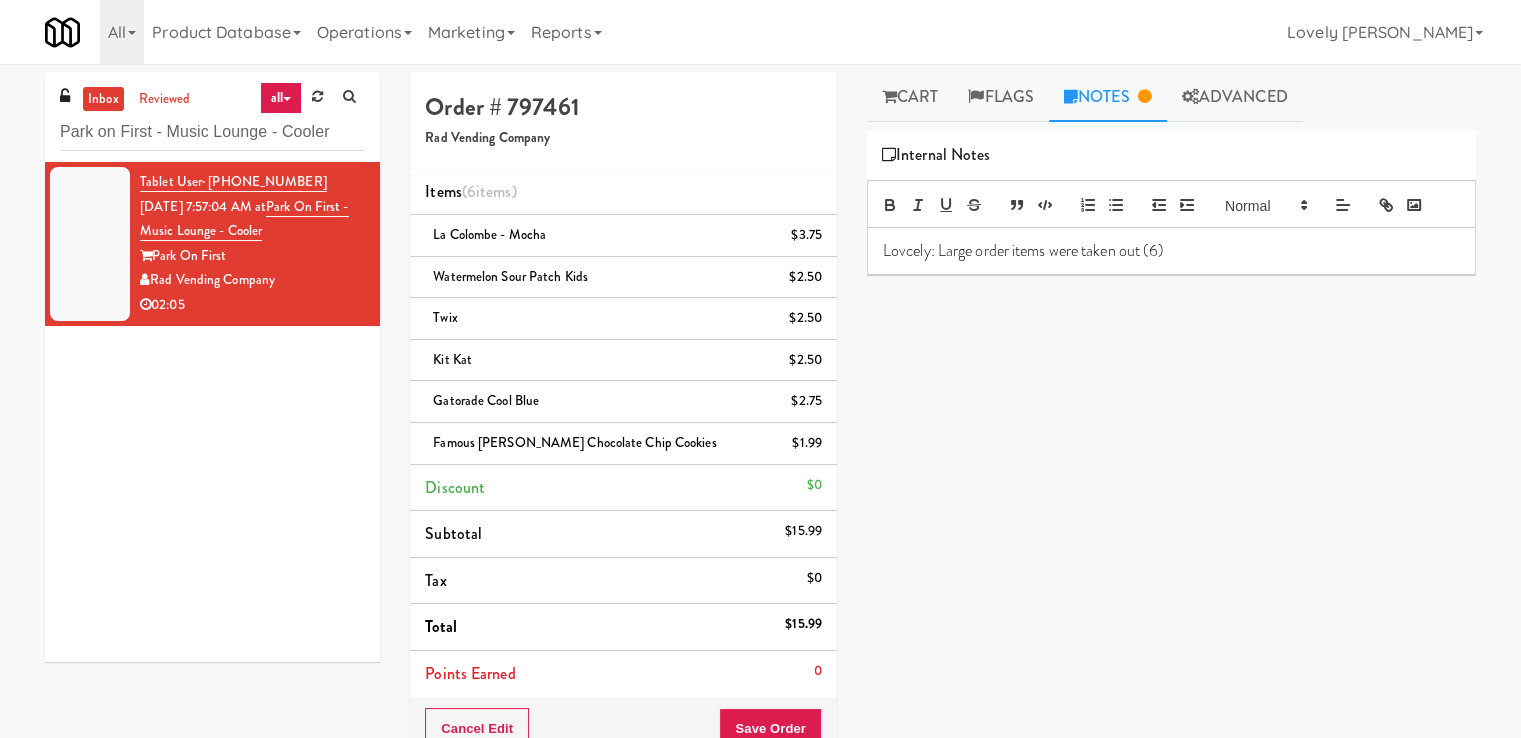 click on "Lovcely: Large order items were taken out (6)" at bounding box center [1171, 251] 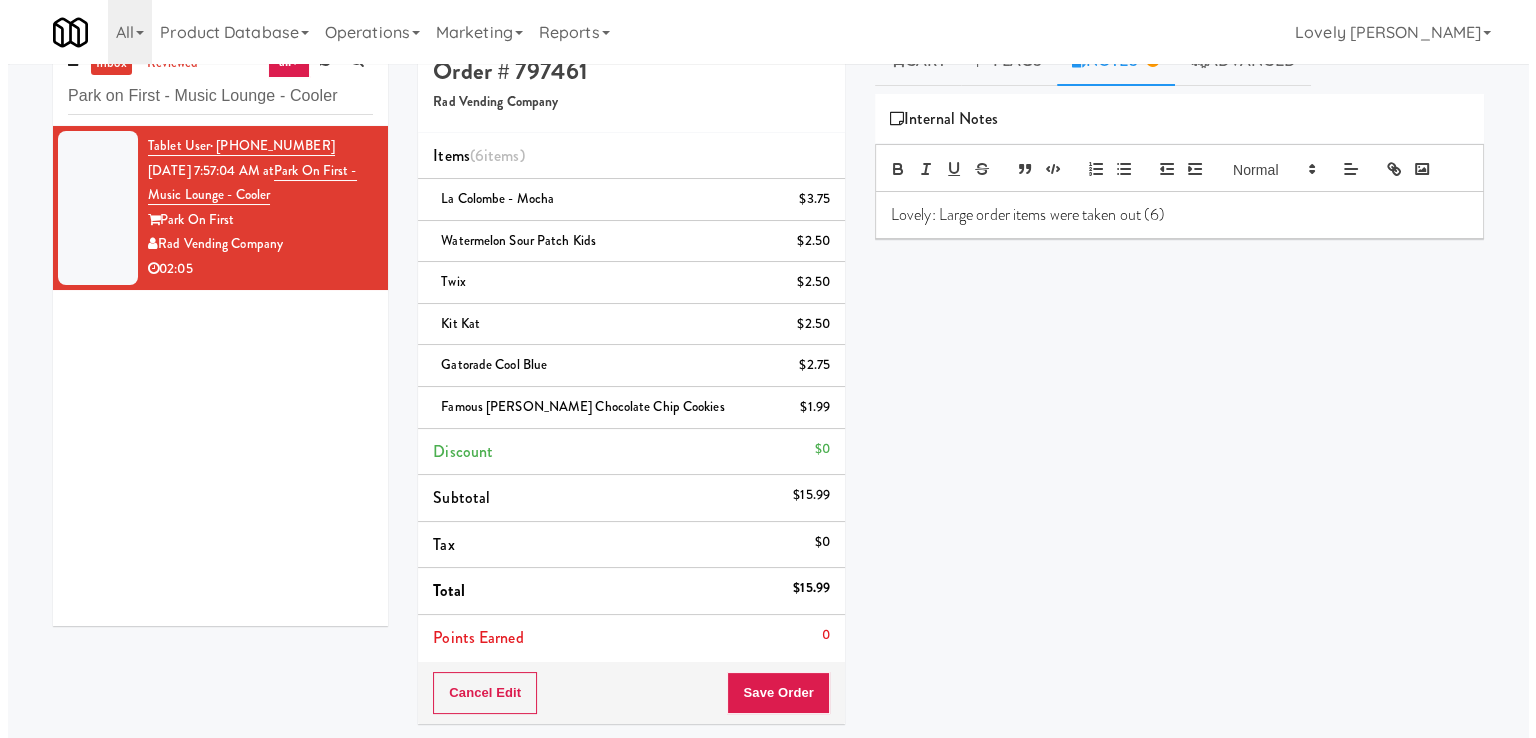 scroll, scrollTop: 100, scrollLeft: 0, axis: vertical 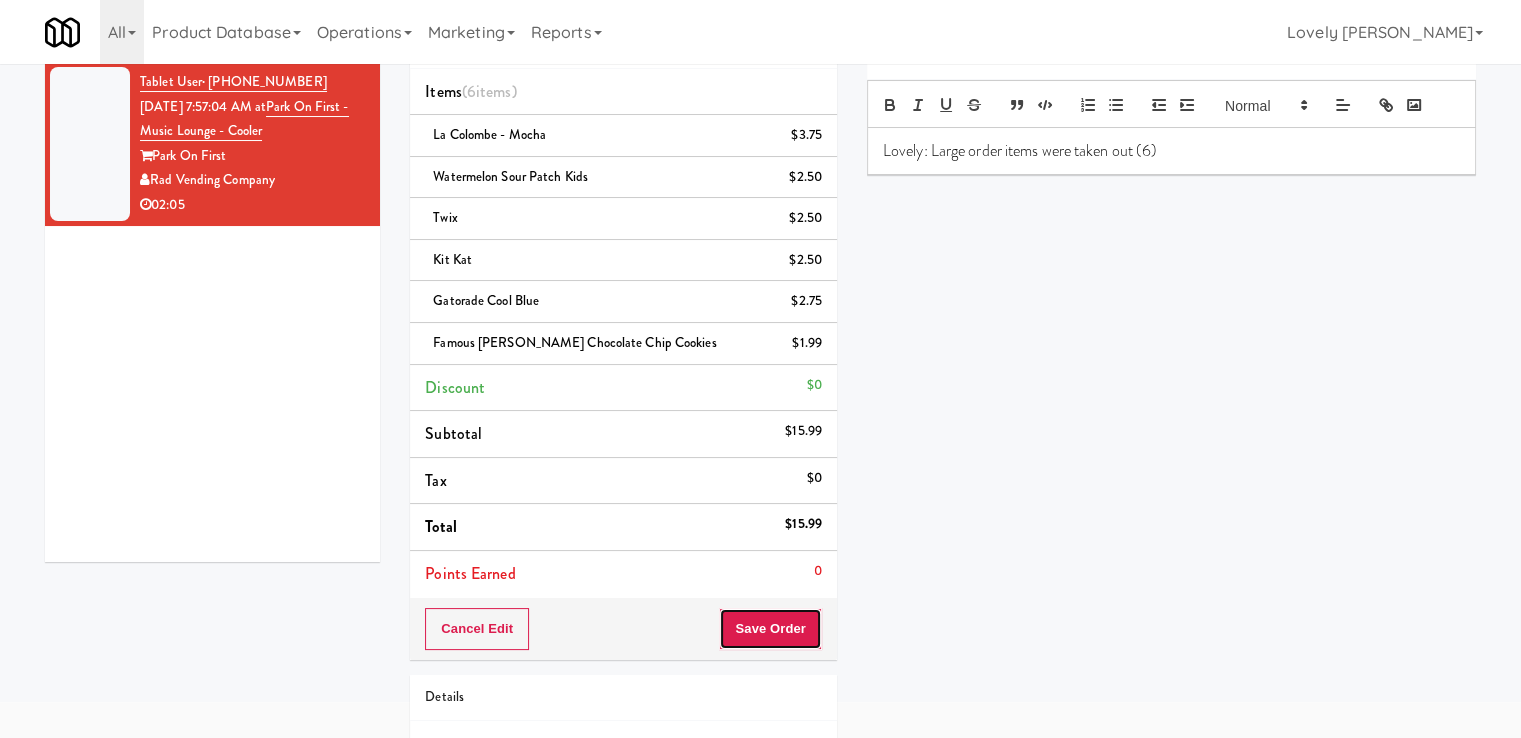 click on "Save Order" at bounding box center (770, 629) 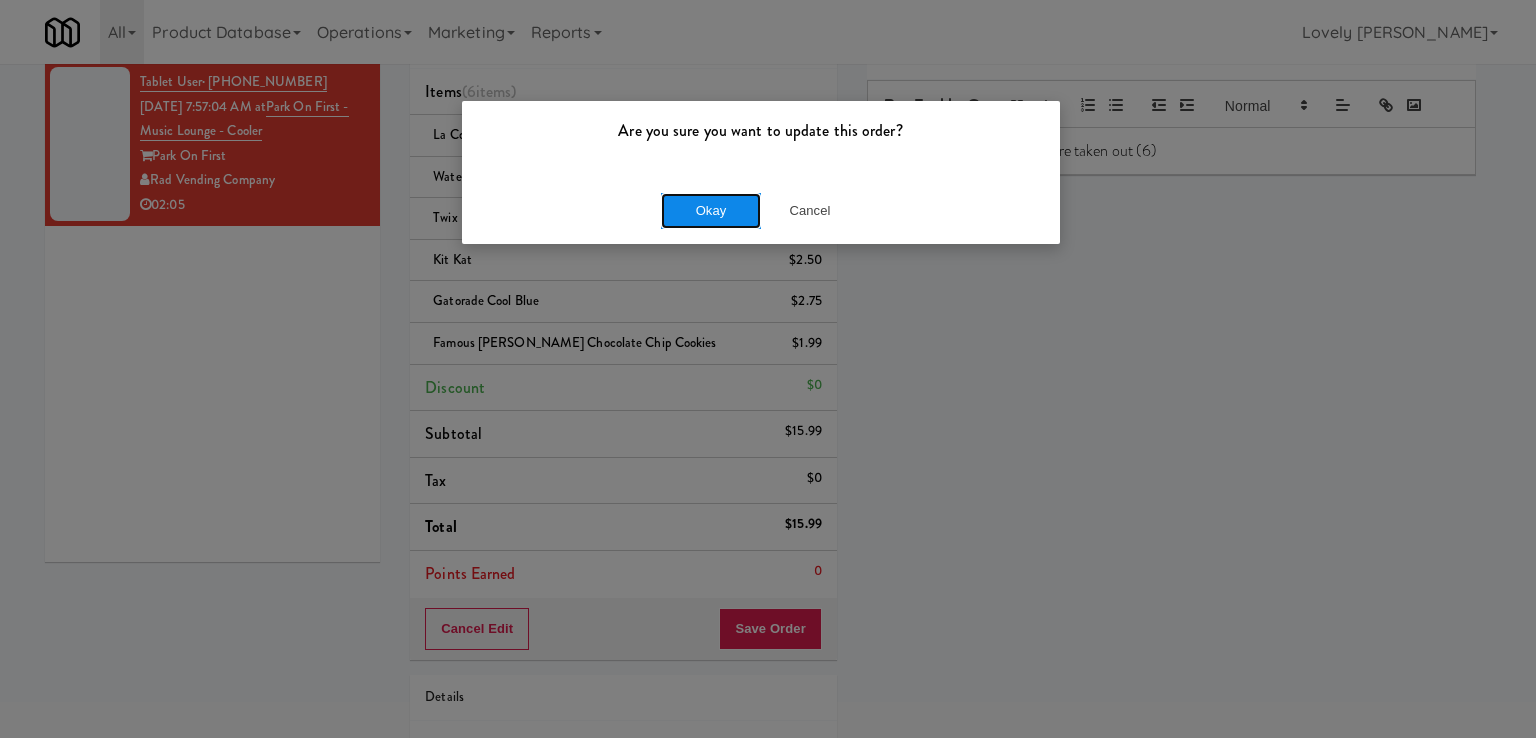 click on "Okay" at bounding box center [711, 211] 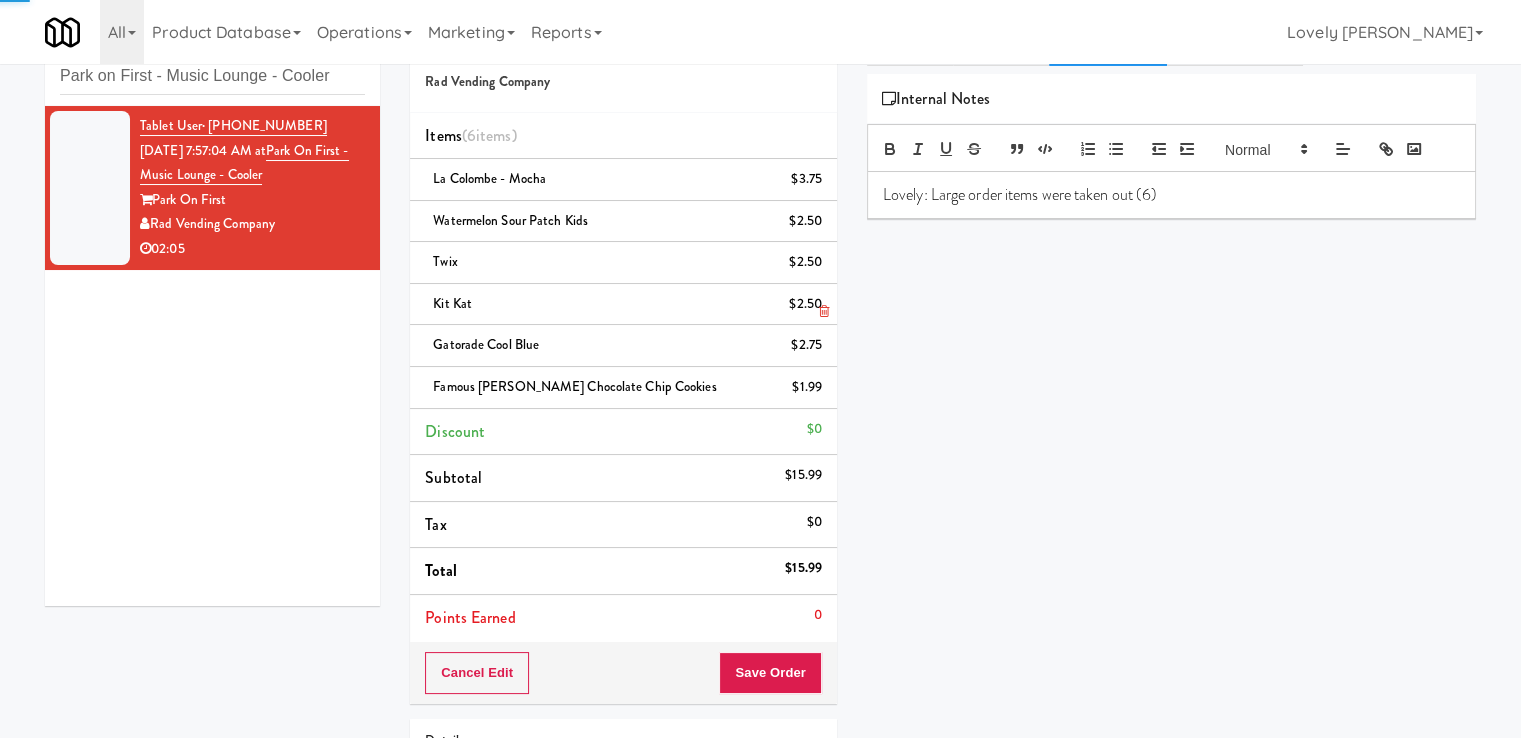 scroll, scrollTop: 0, scrollLeft: 0, axis: both 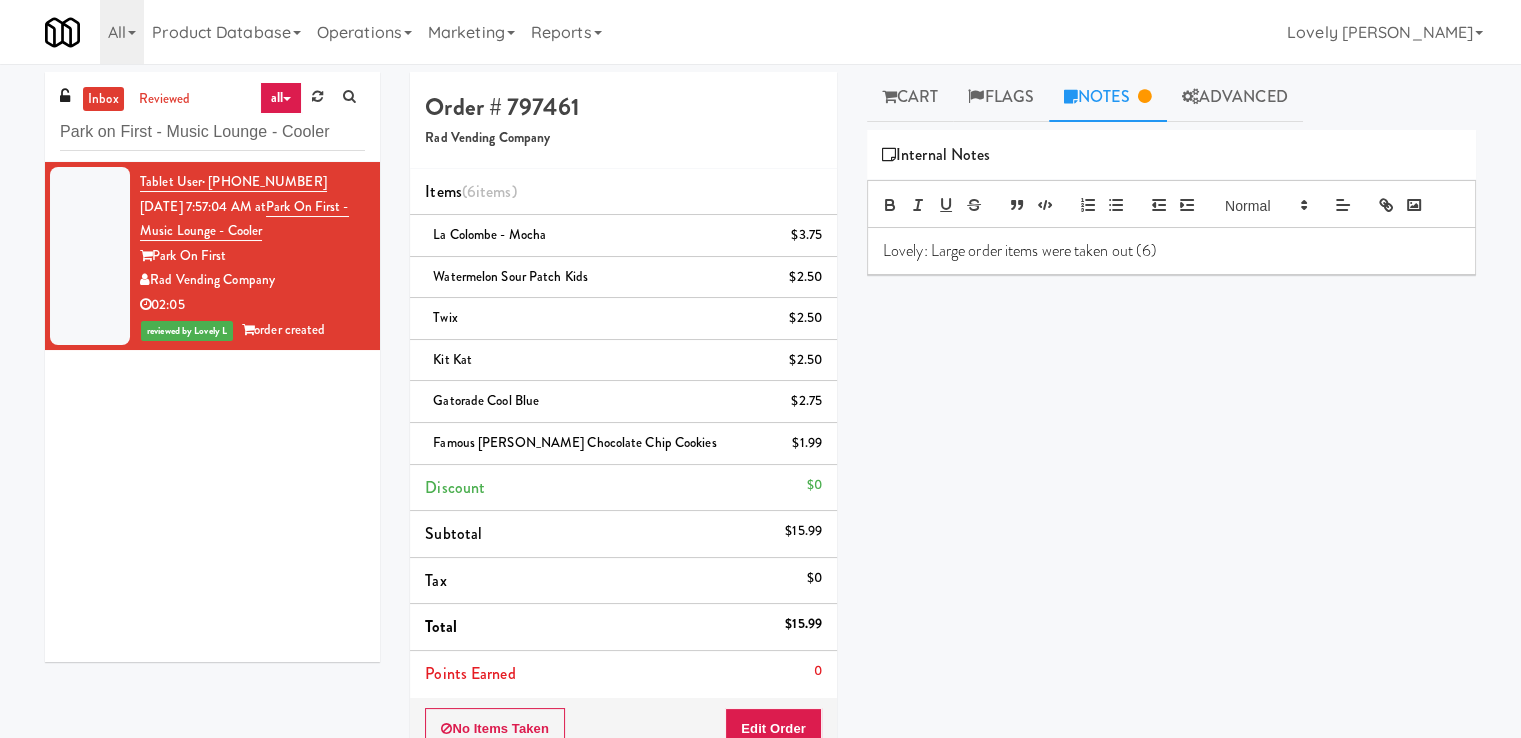 click on "$15.99" at bounding box center [803, 624] 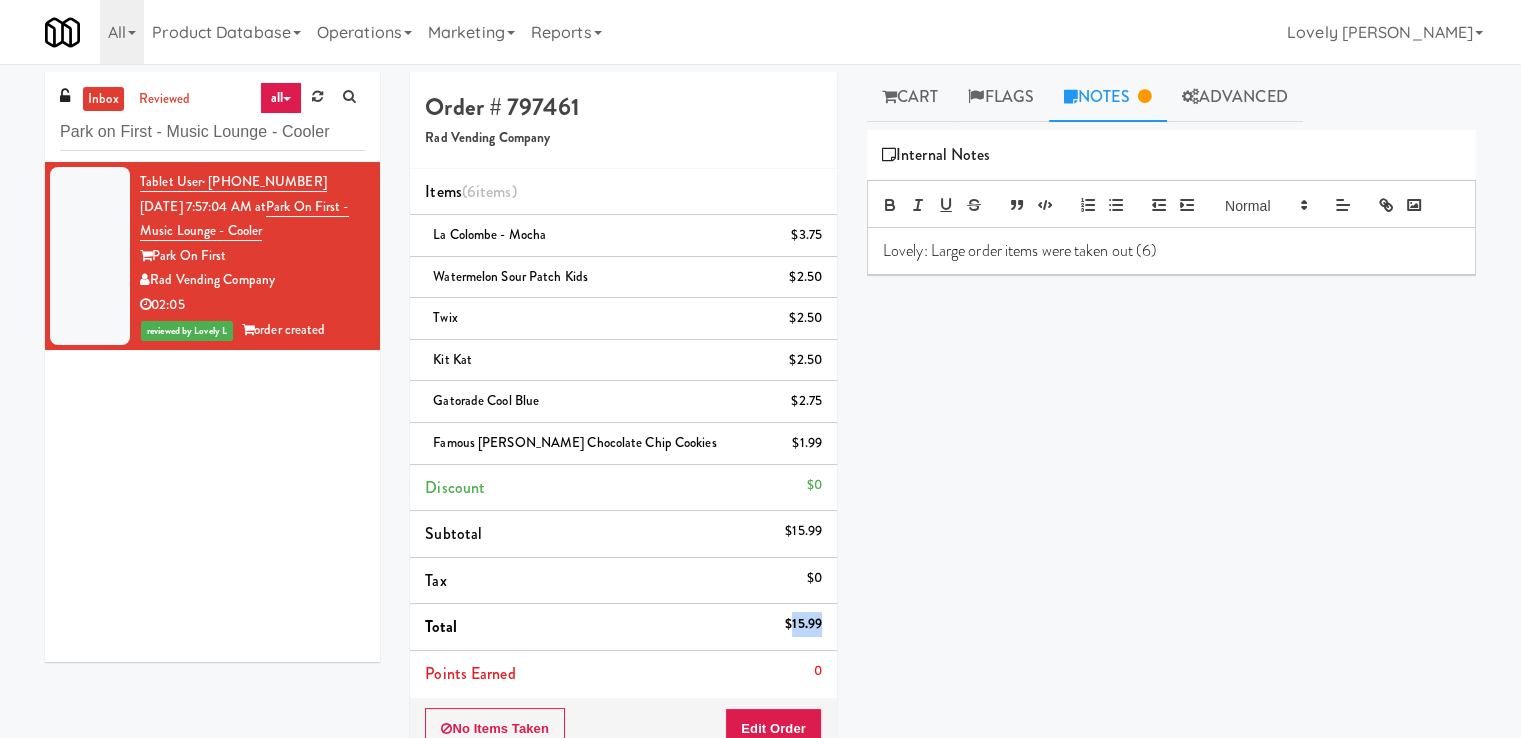 click on "$15.99" at bounding box center (803, 624) 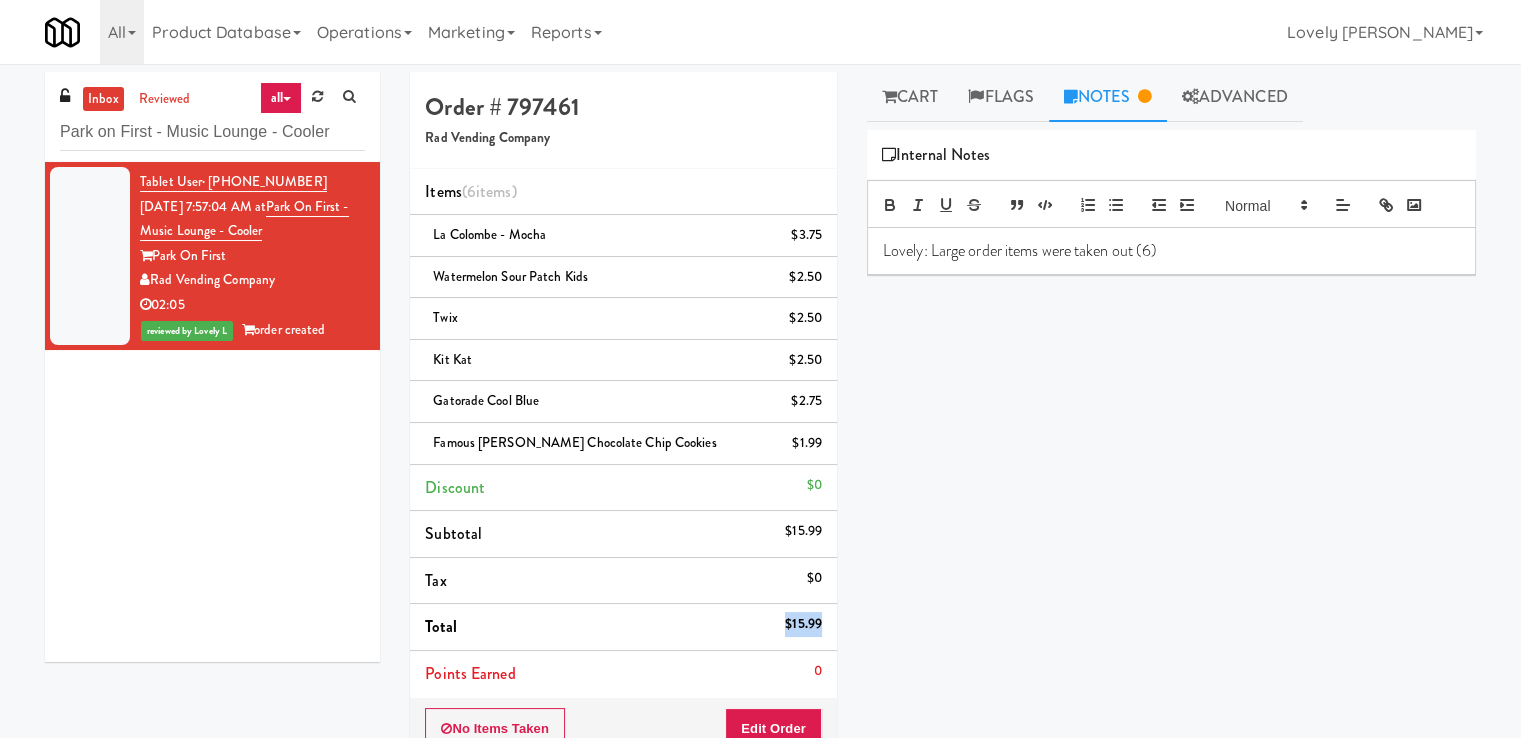 click on "$15.99" at bounding box center (803, 624) 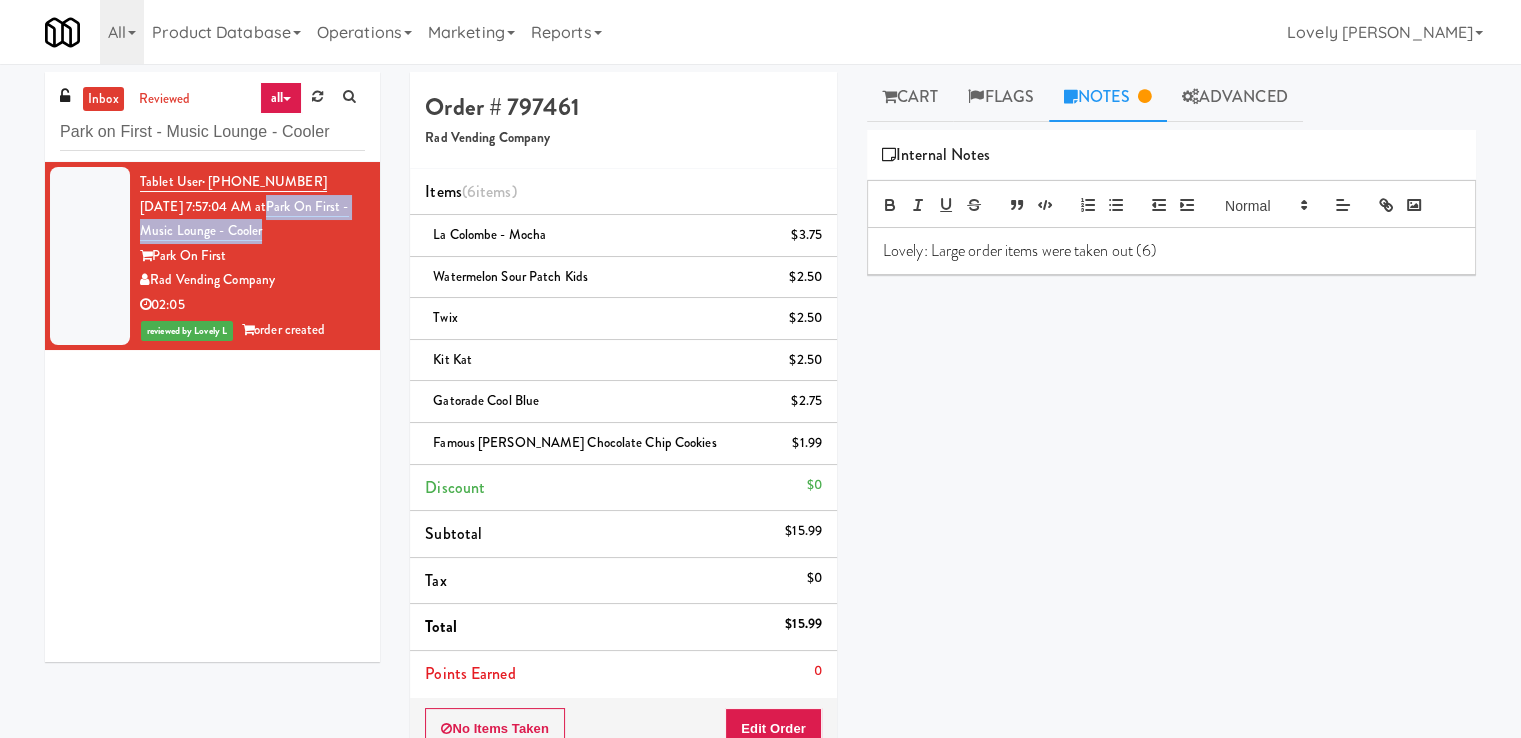 drag, startPoint x: 303, startPoint y: 226, endPoint x: 294, endPoint y: 207, distance: 21.023796 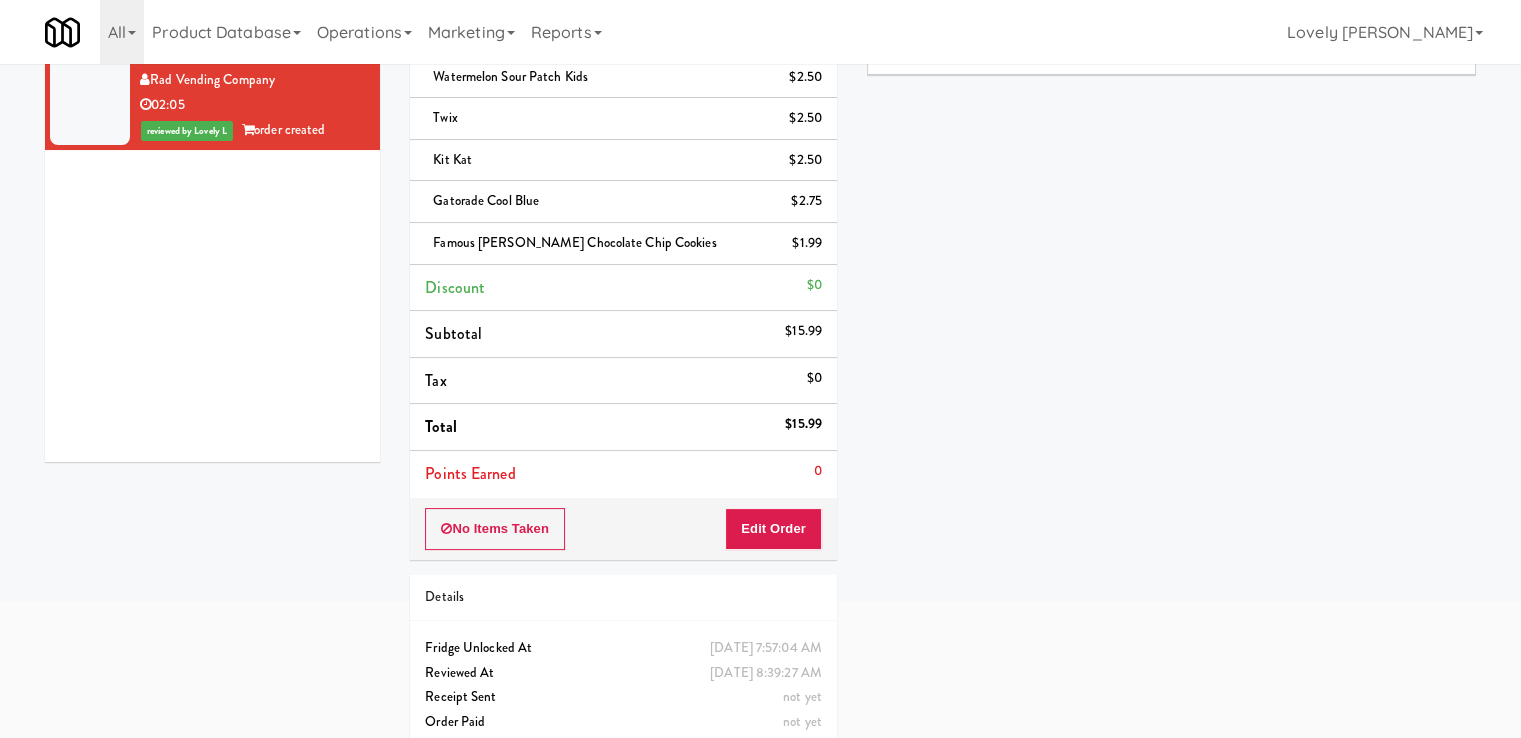 scroll, scrollTop: 224, scrollLeft: 0, axis: vertical 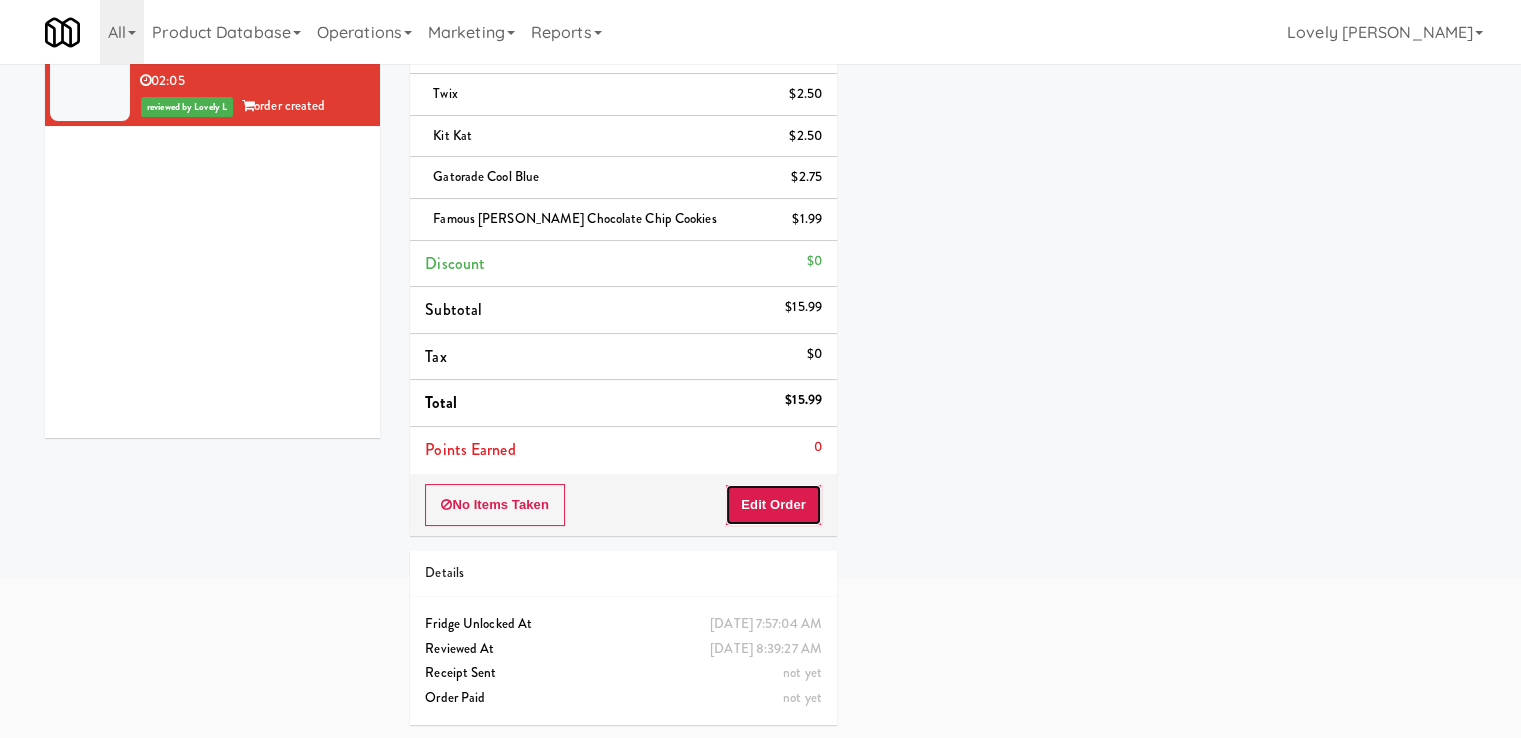 click on "Edit Order" at bounding box center [773, 505] 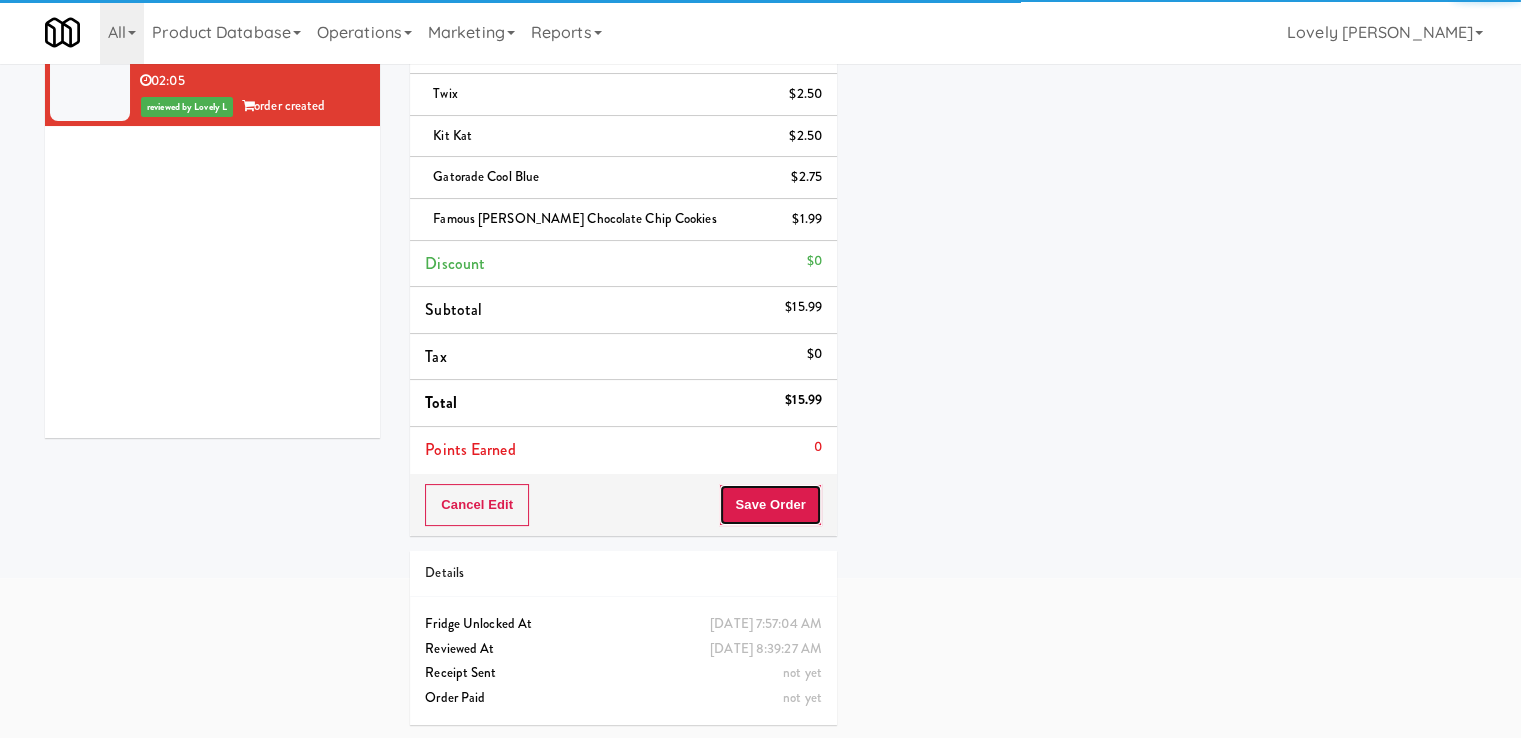 click on "Save Order" at bounding box center (770, 505) 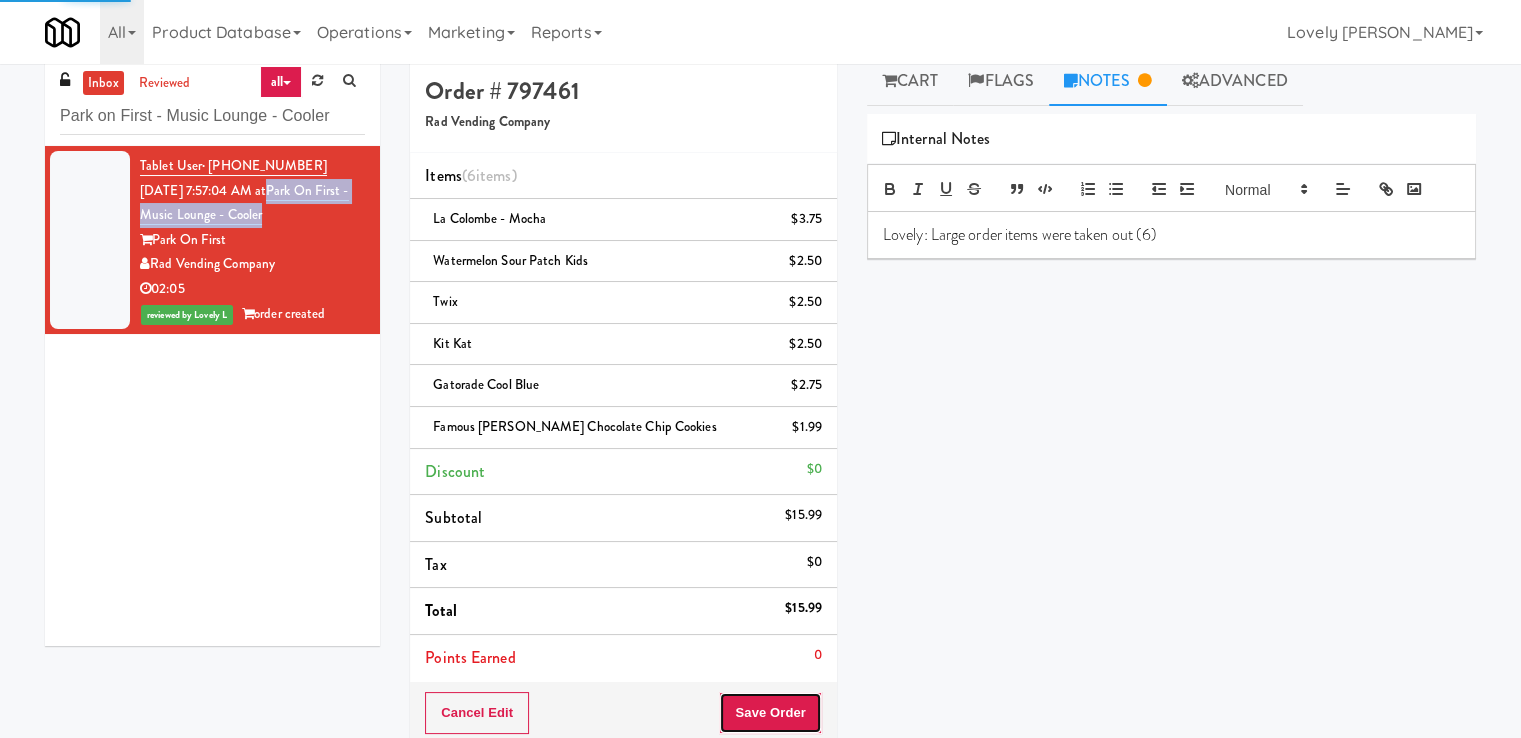 scroll, scrollTop: 0, scrollLeft: 0, axis: both 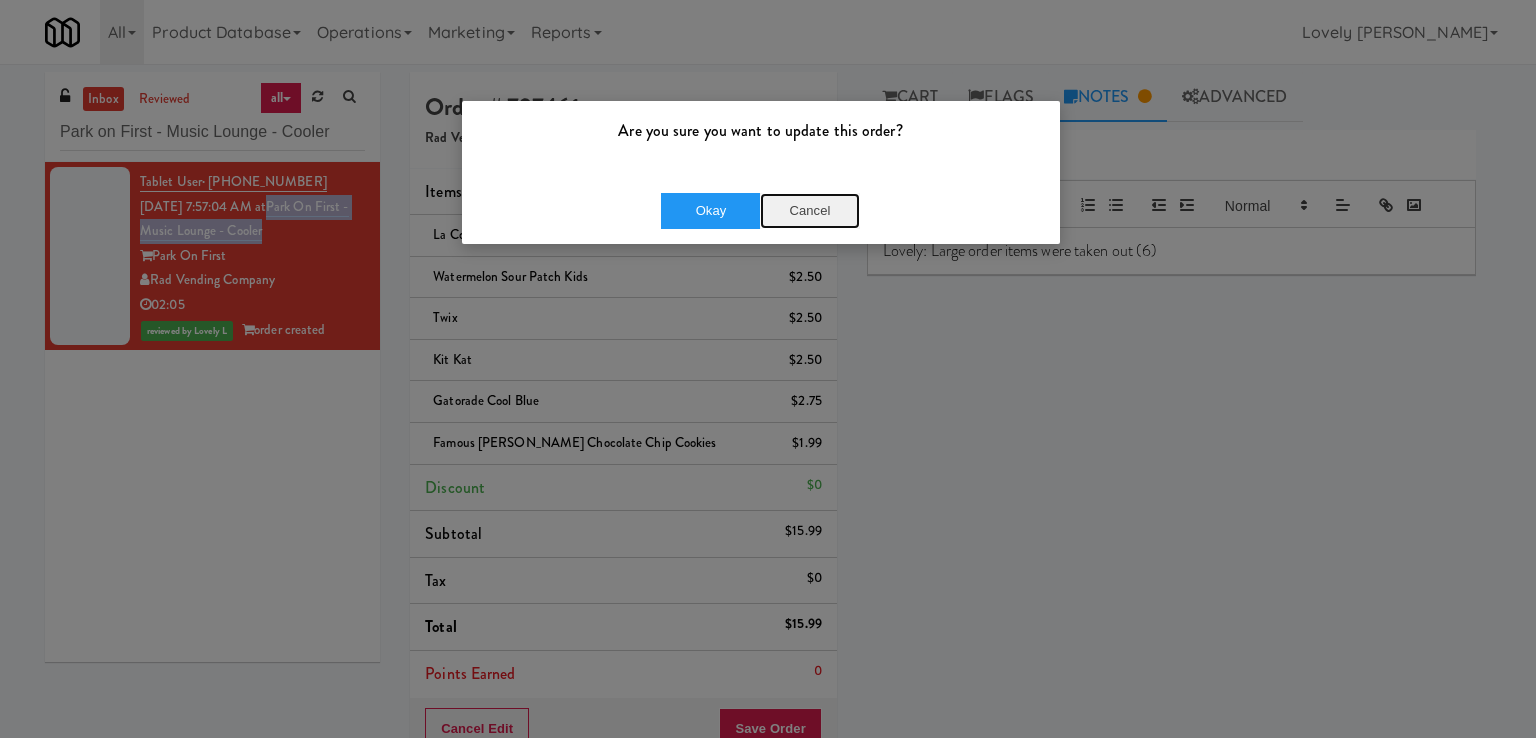 click on "Cancel" at bounding box center [810, 211] 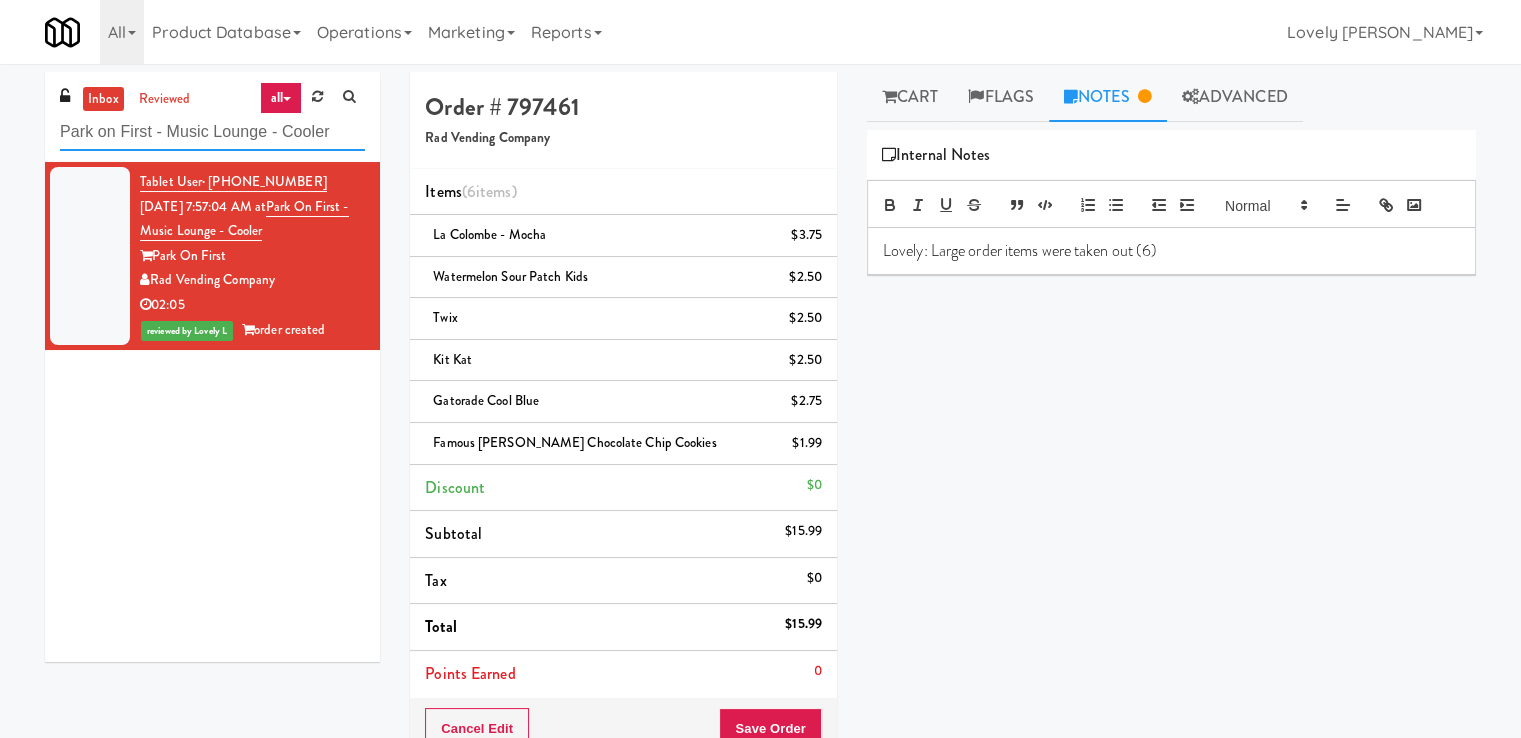click on "Park on First - Music Lounge - Cooler" at bounding box center (212, 132) 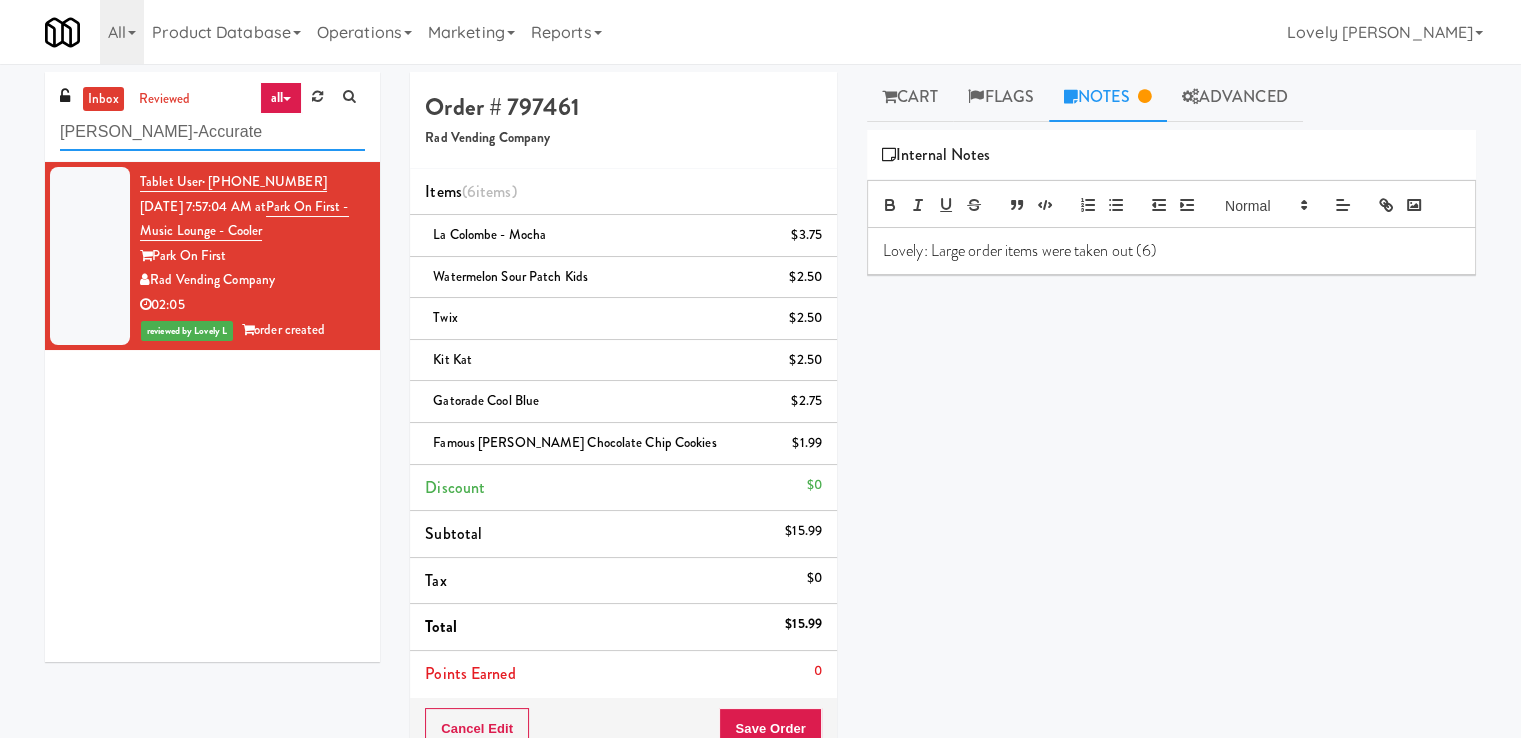 type on "[PERSON_NAME]-Accurate" 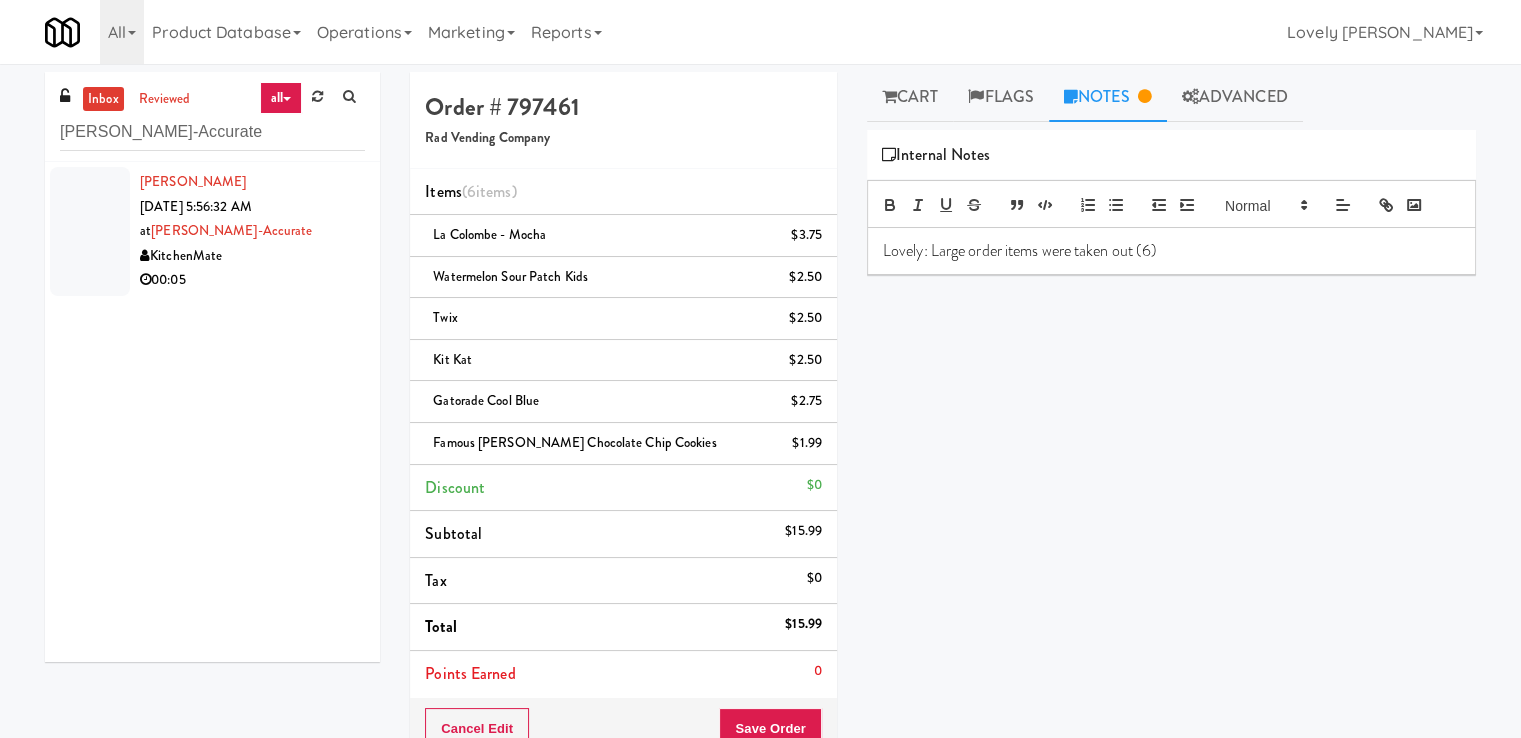 click on "00:05" at bounding box center [252, 280] 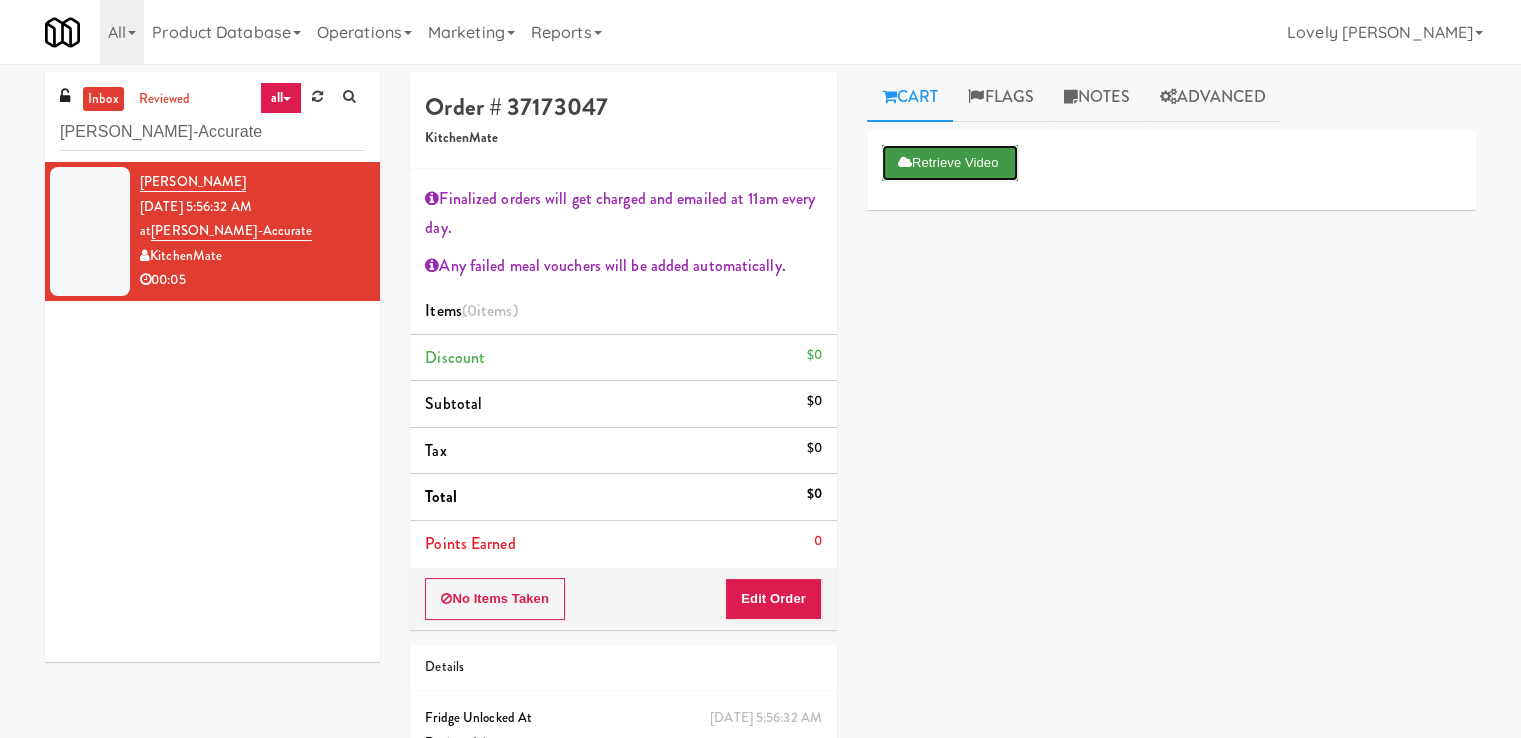 click on "Retrieve Video" at bounding box center (950, 163) 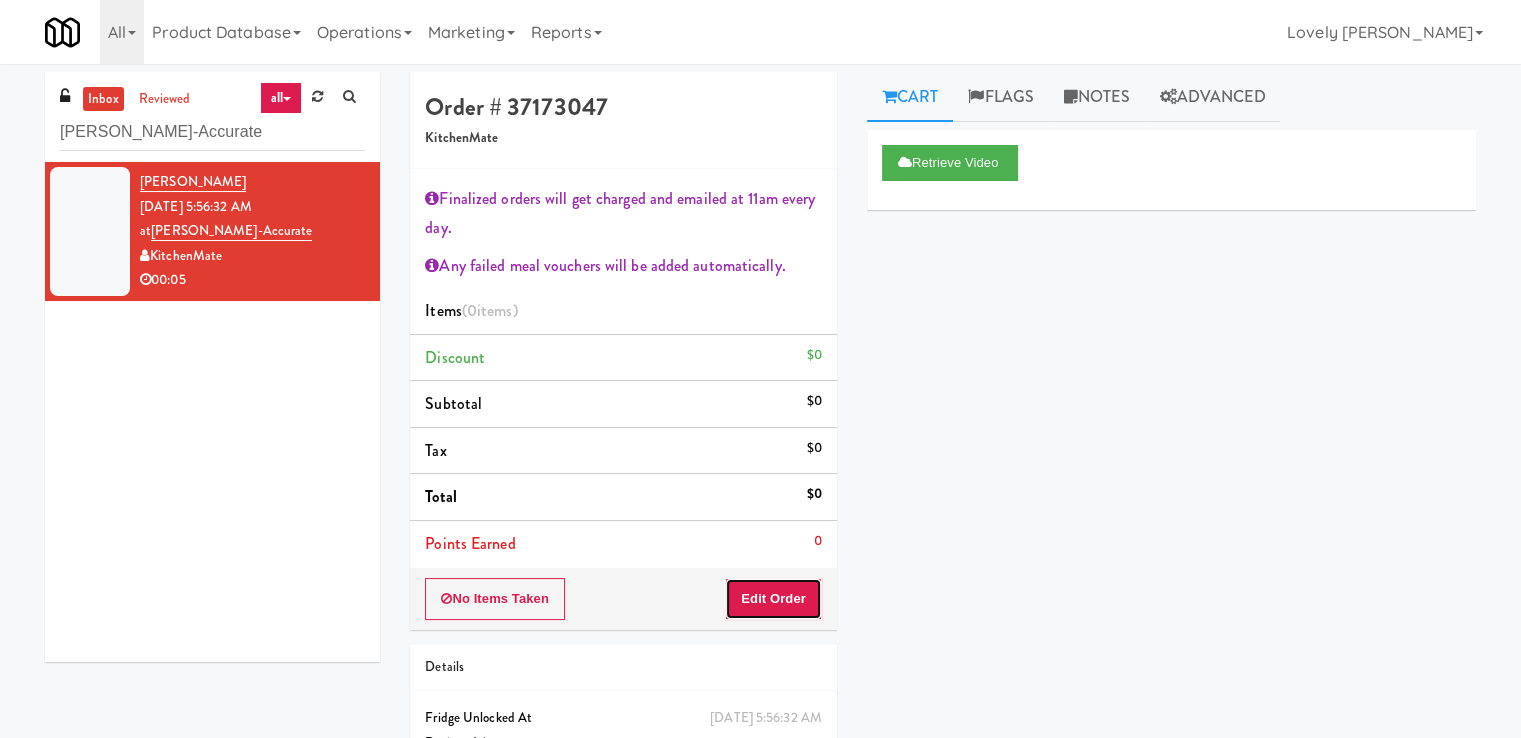 click on "Edit Order" at bounding box center [773, 599] 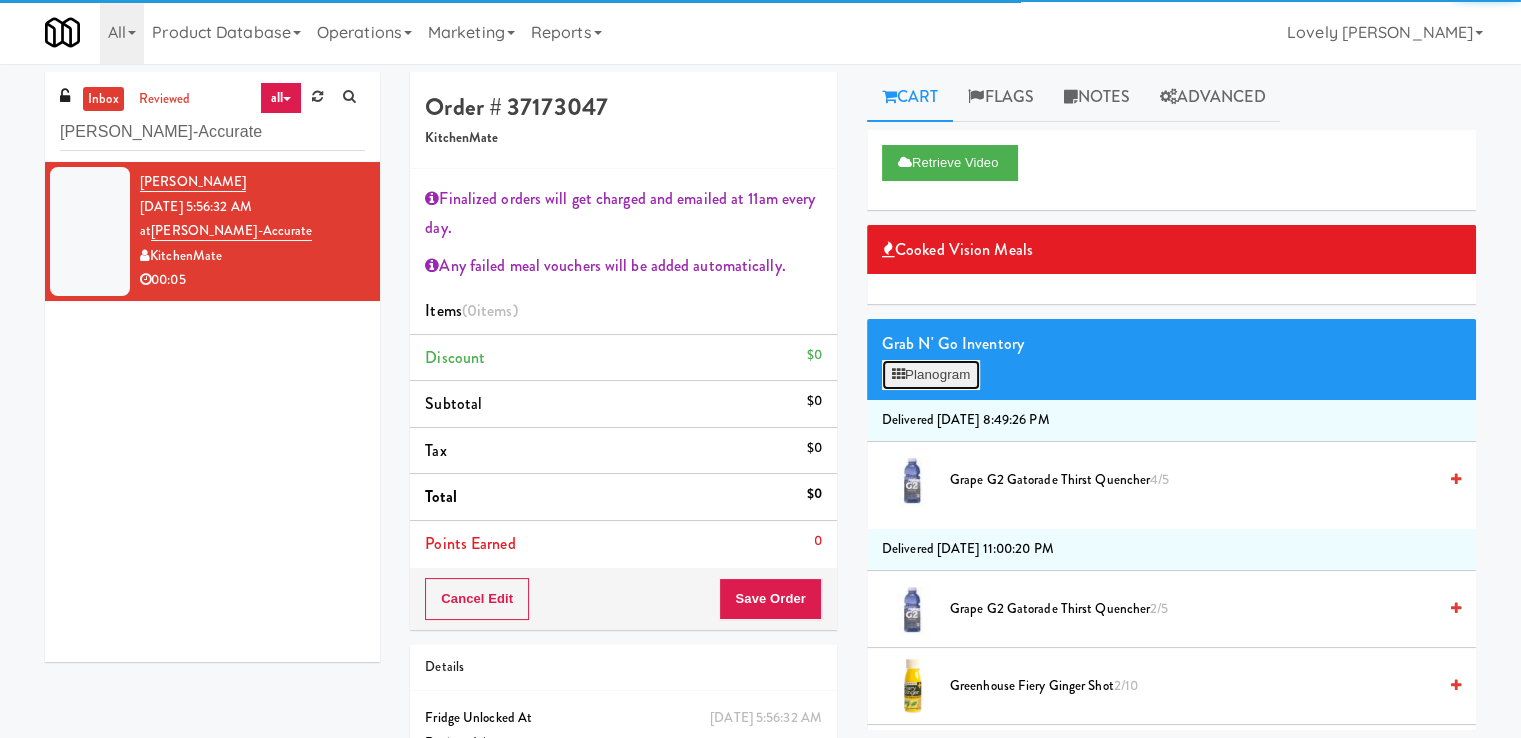 click on "Planogram" at bounding box center [931, 375] 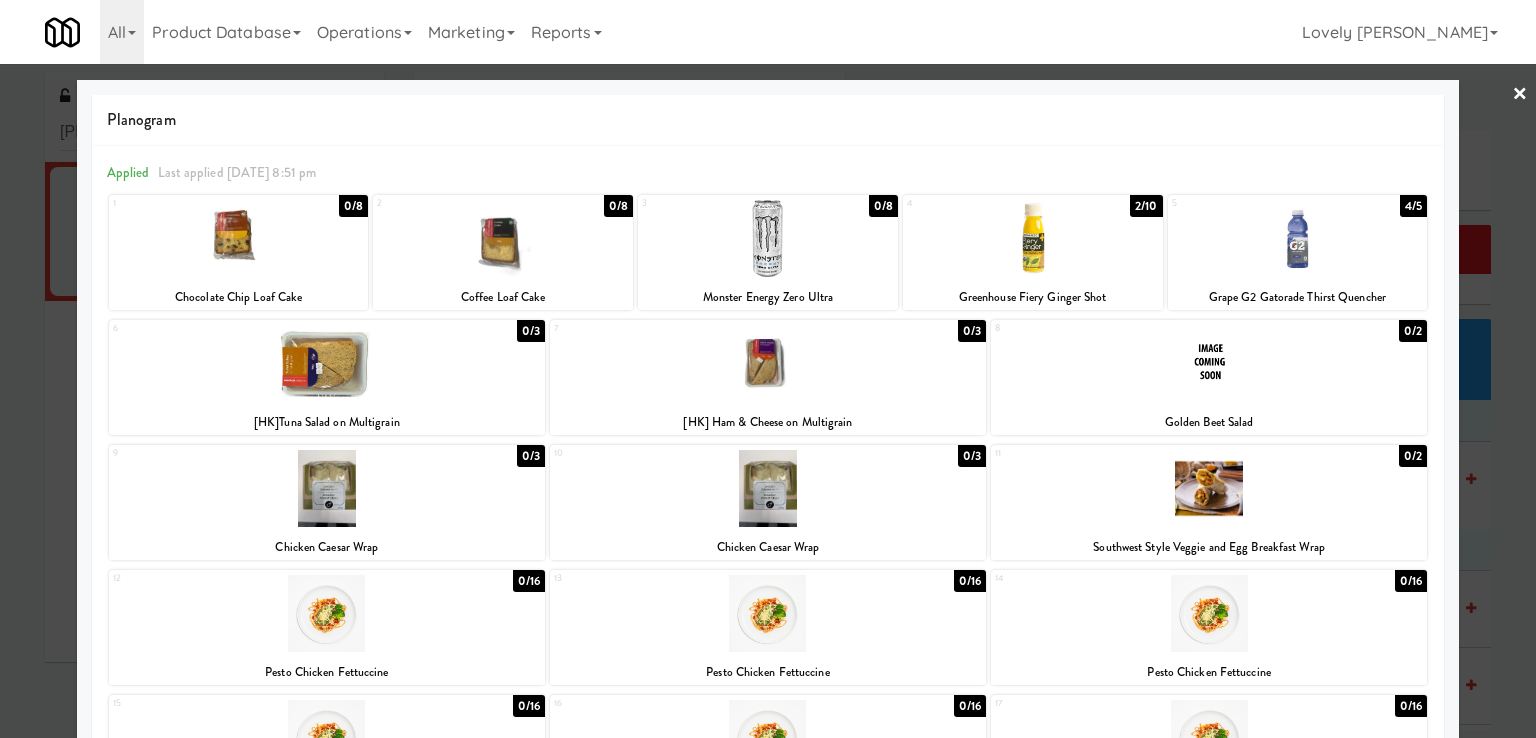 click at bounding box center (327, 363) 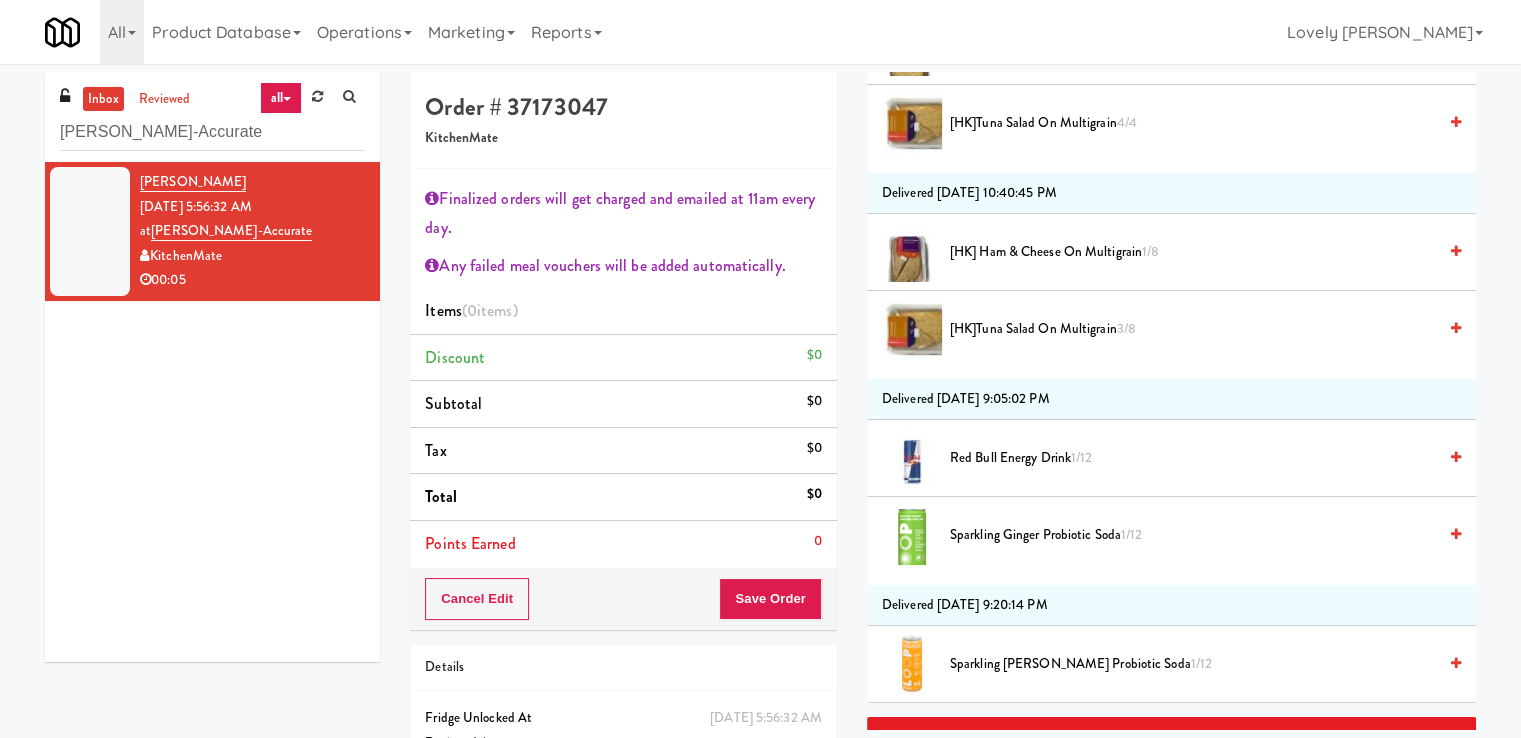 scroll, scrollTop: 1296, scrollLeft: 0, axis: vertical 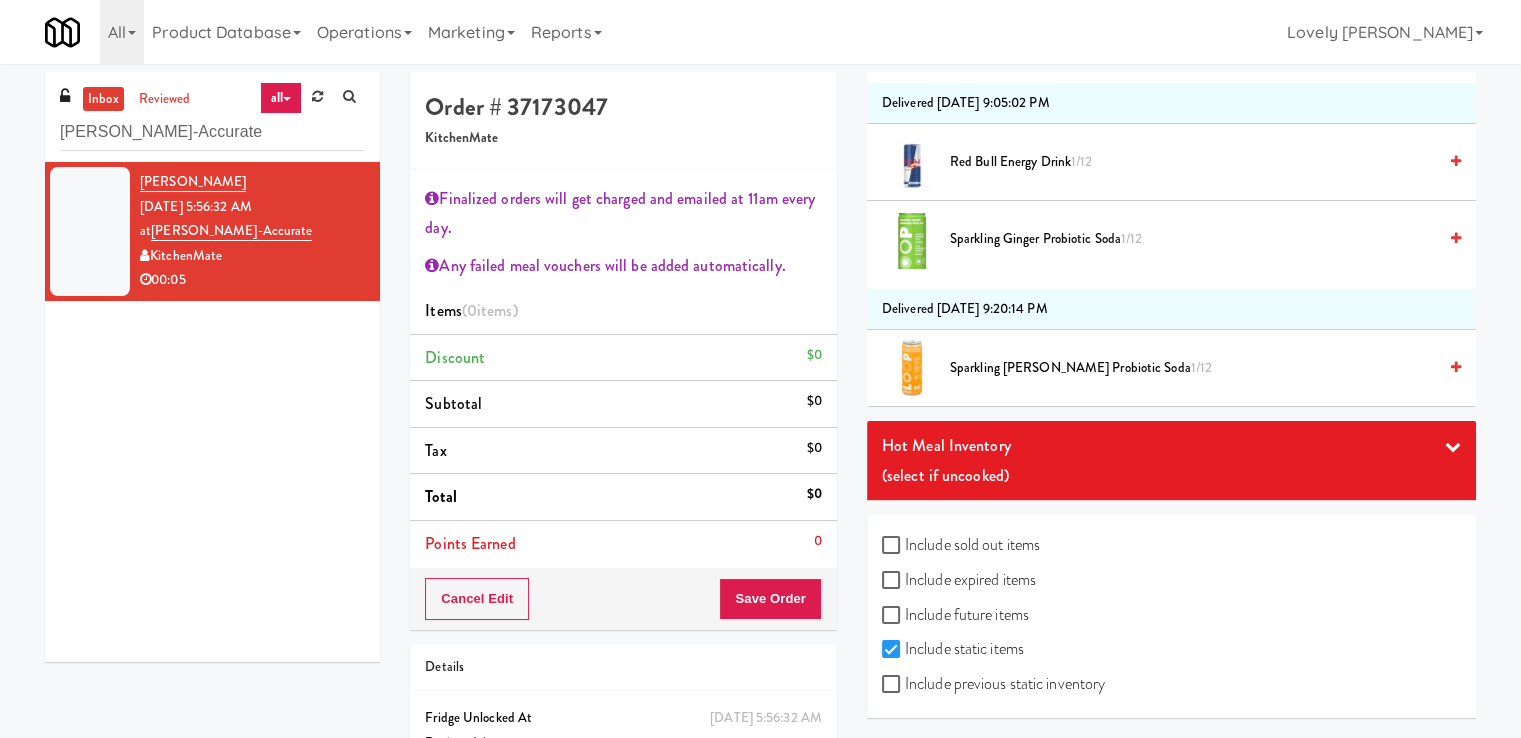 click on "Include previous static inventory" at bounding box center [993, 684] 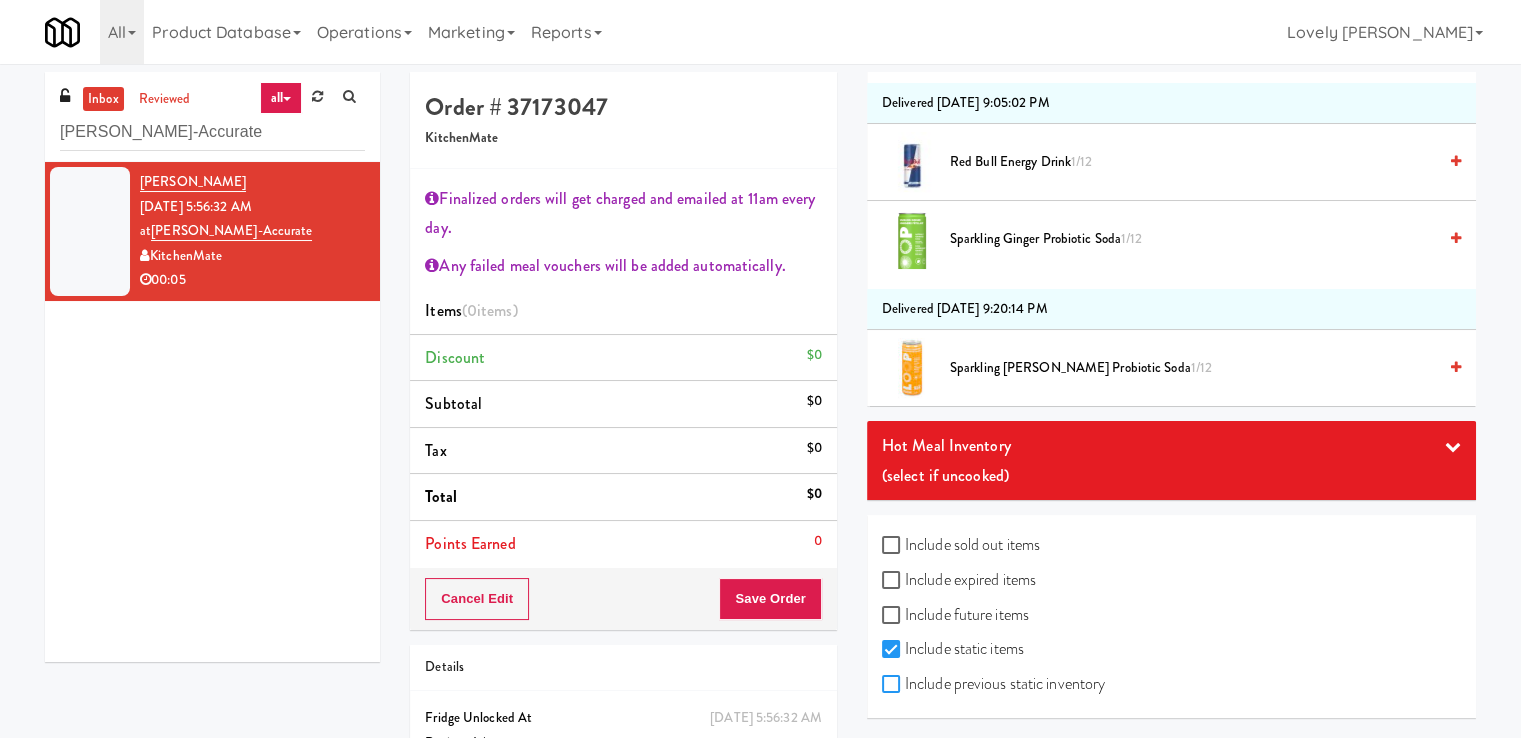 click on "Include previous static inventory" at bounding box center (893, 685) 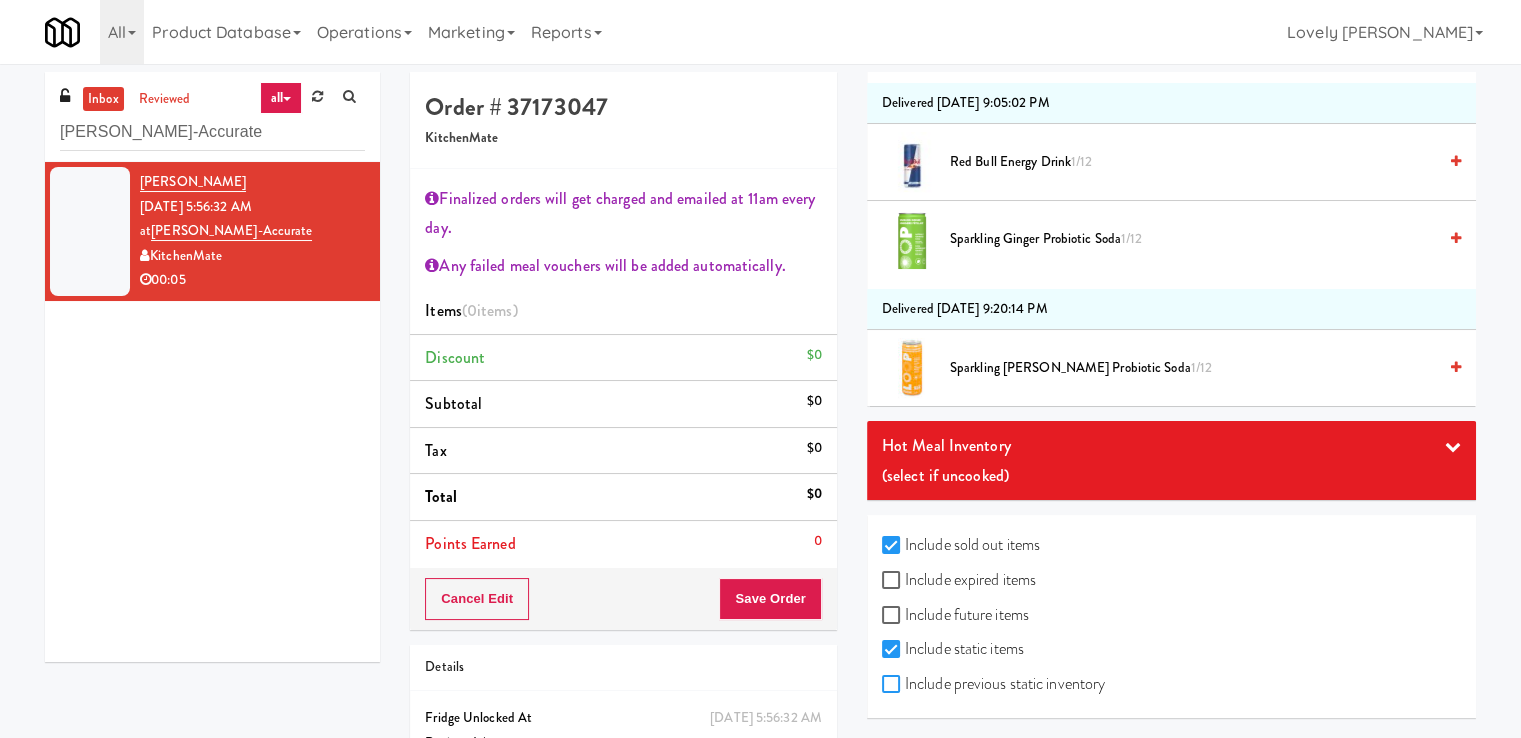 checkbox on "true" 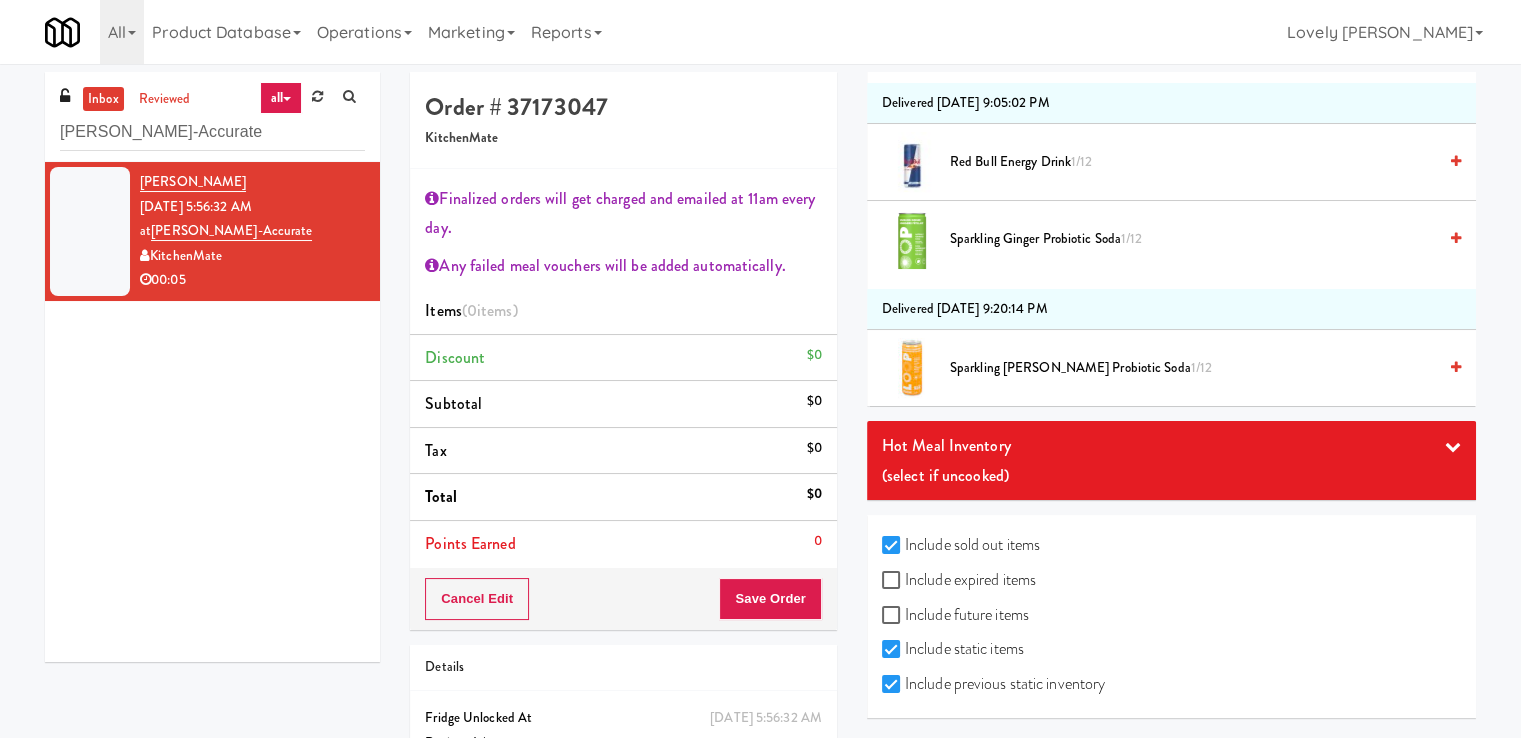 checkbox on "true" 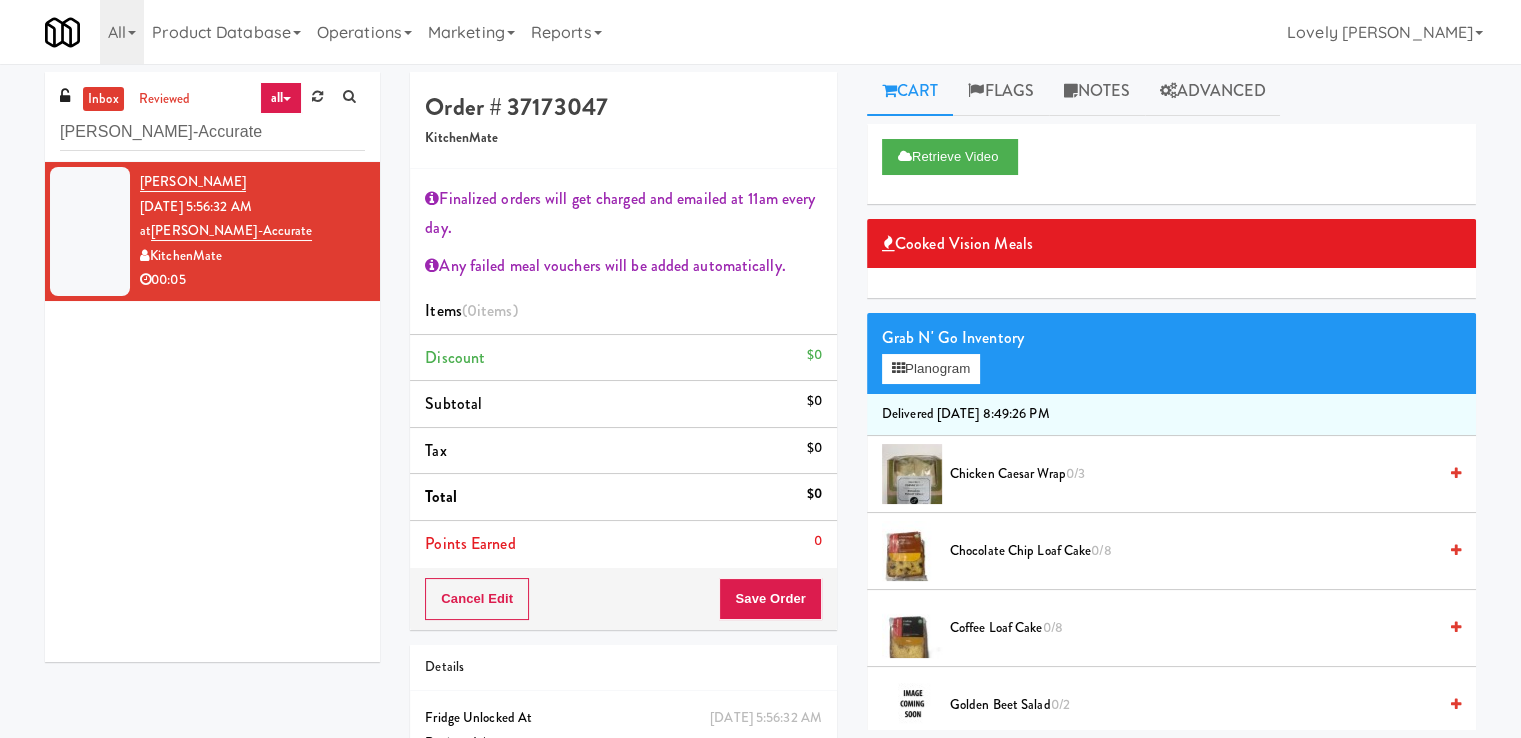 scroll, scrollTop: 0, scrollLeft: 0, axis: both 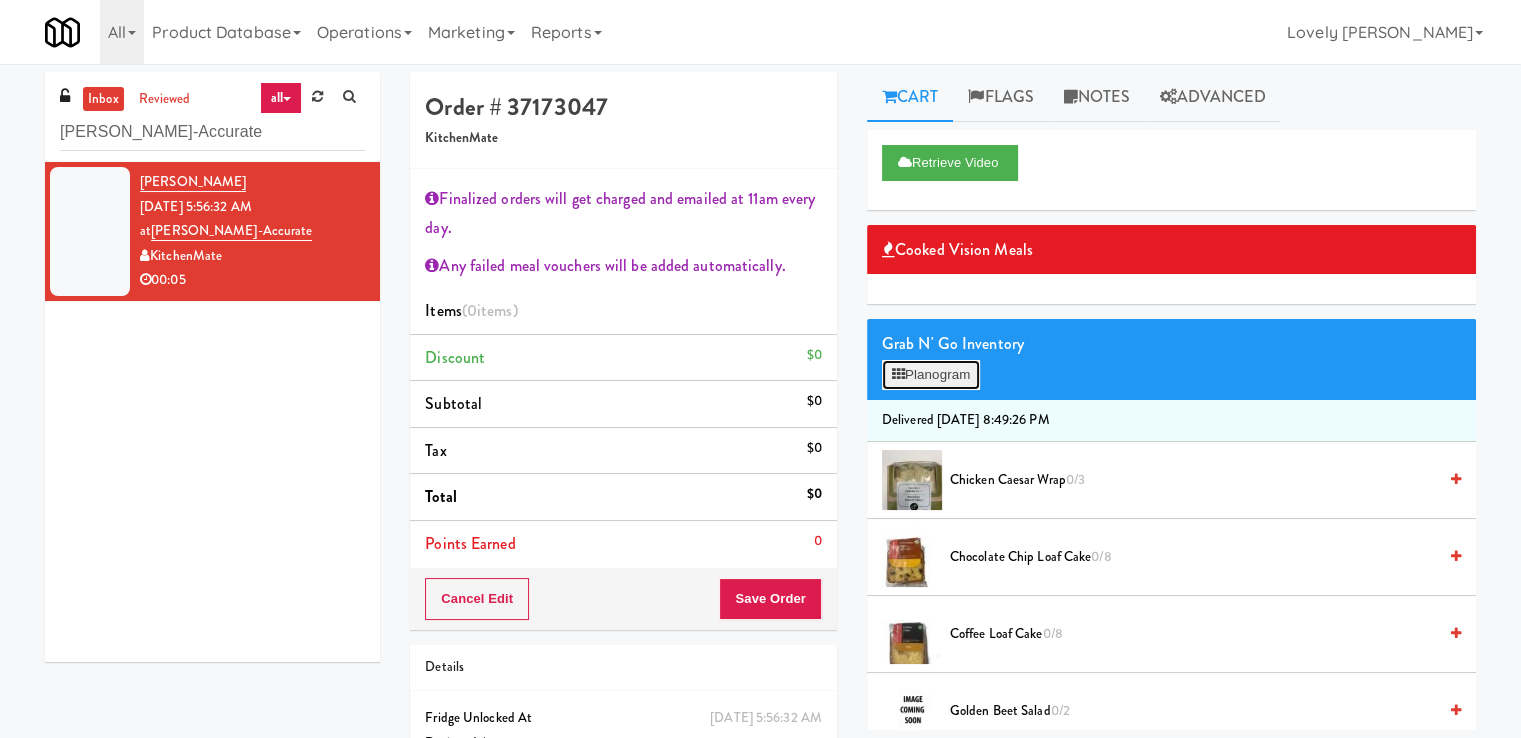 click on "Planogram" at bounding box center [931, 375] 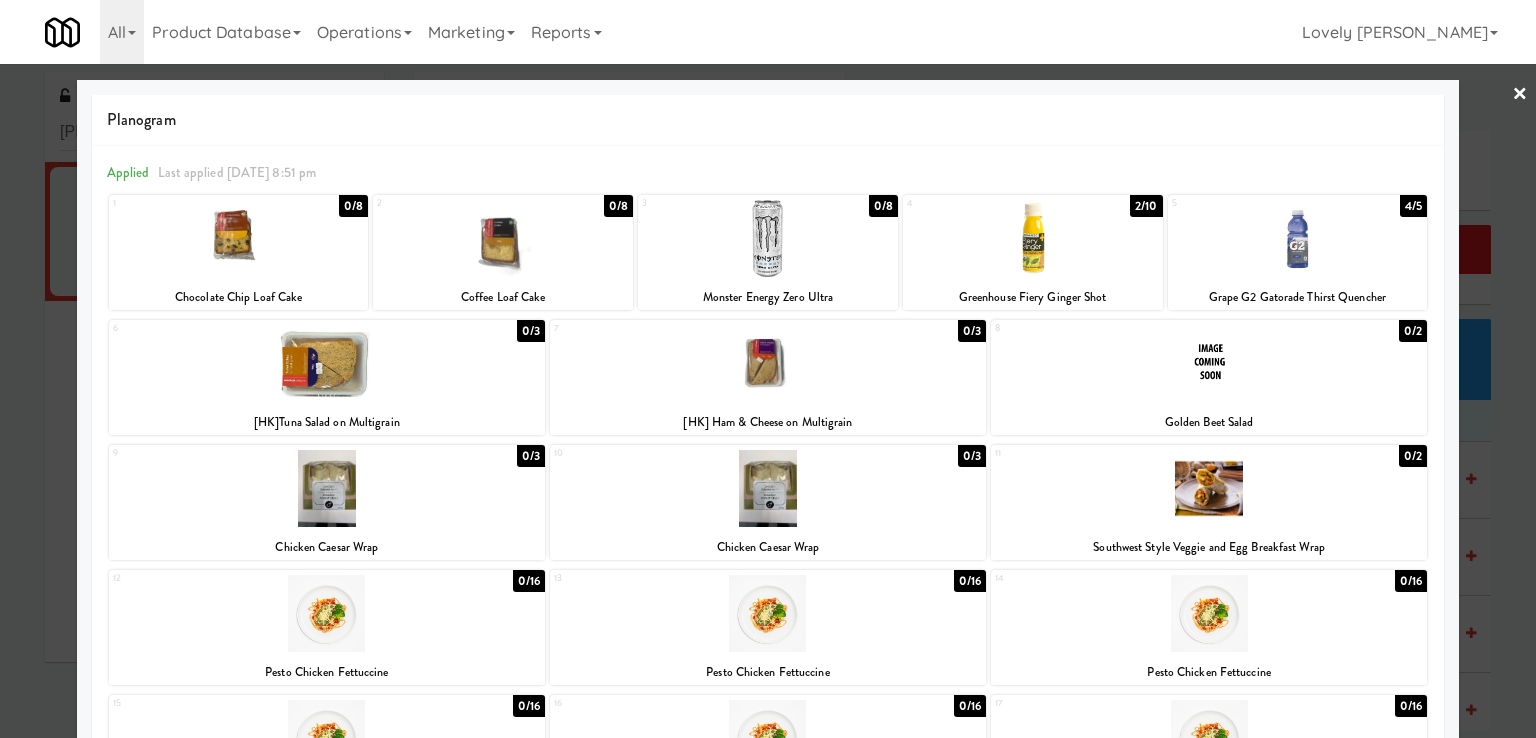 click at bounding box center [327, 363] 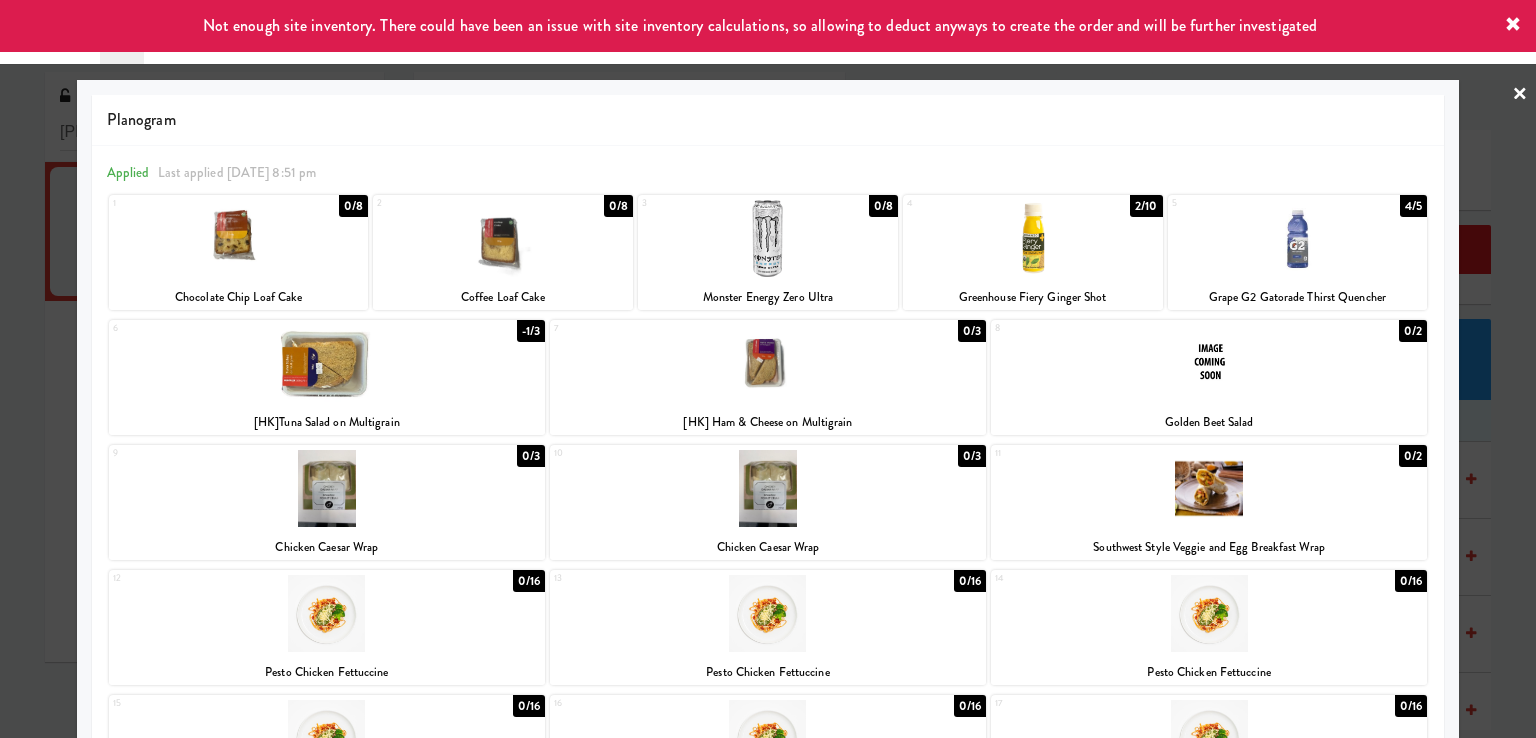 click at bounding box center [768, 369] 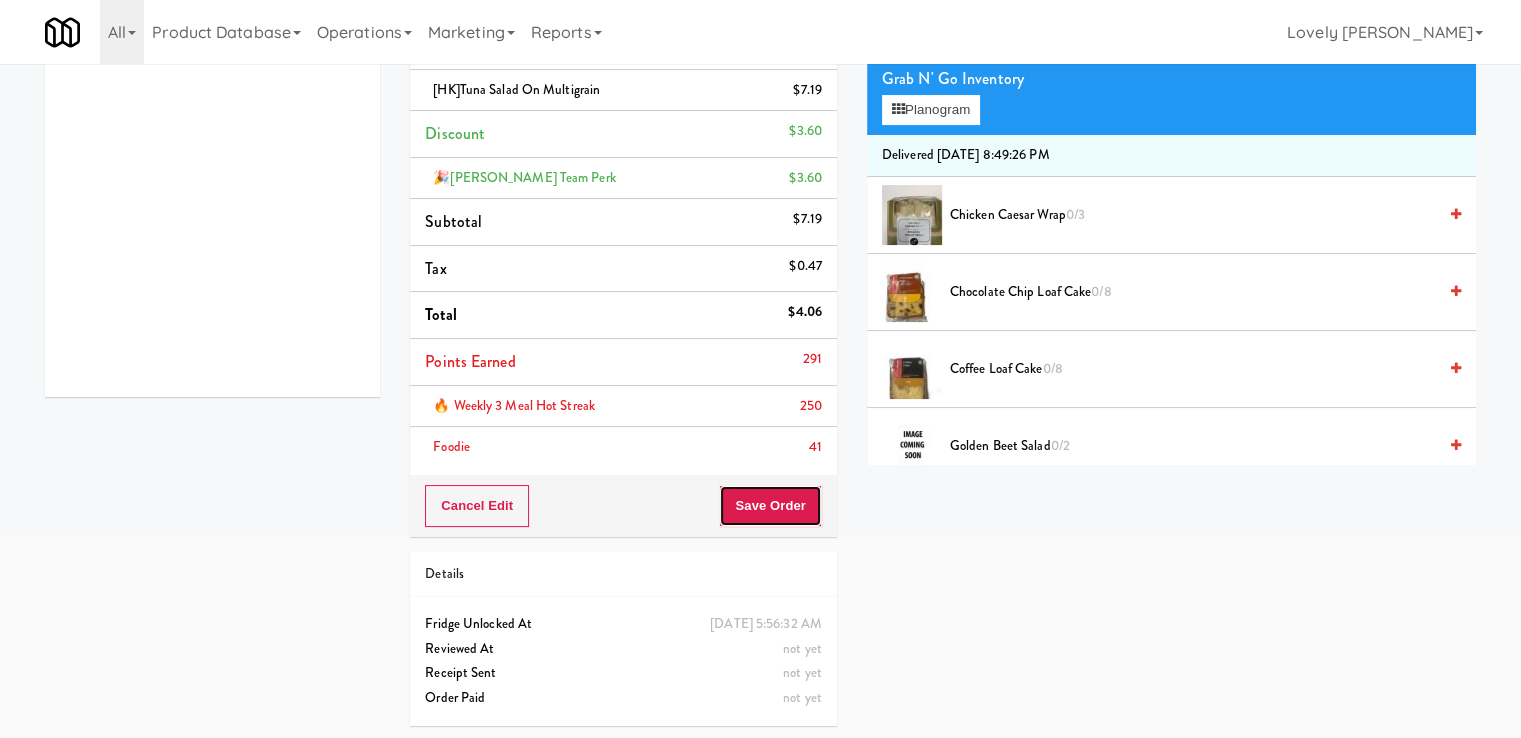 click on "Save Order" at bounding box center (770, 506) 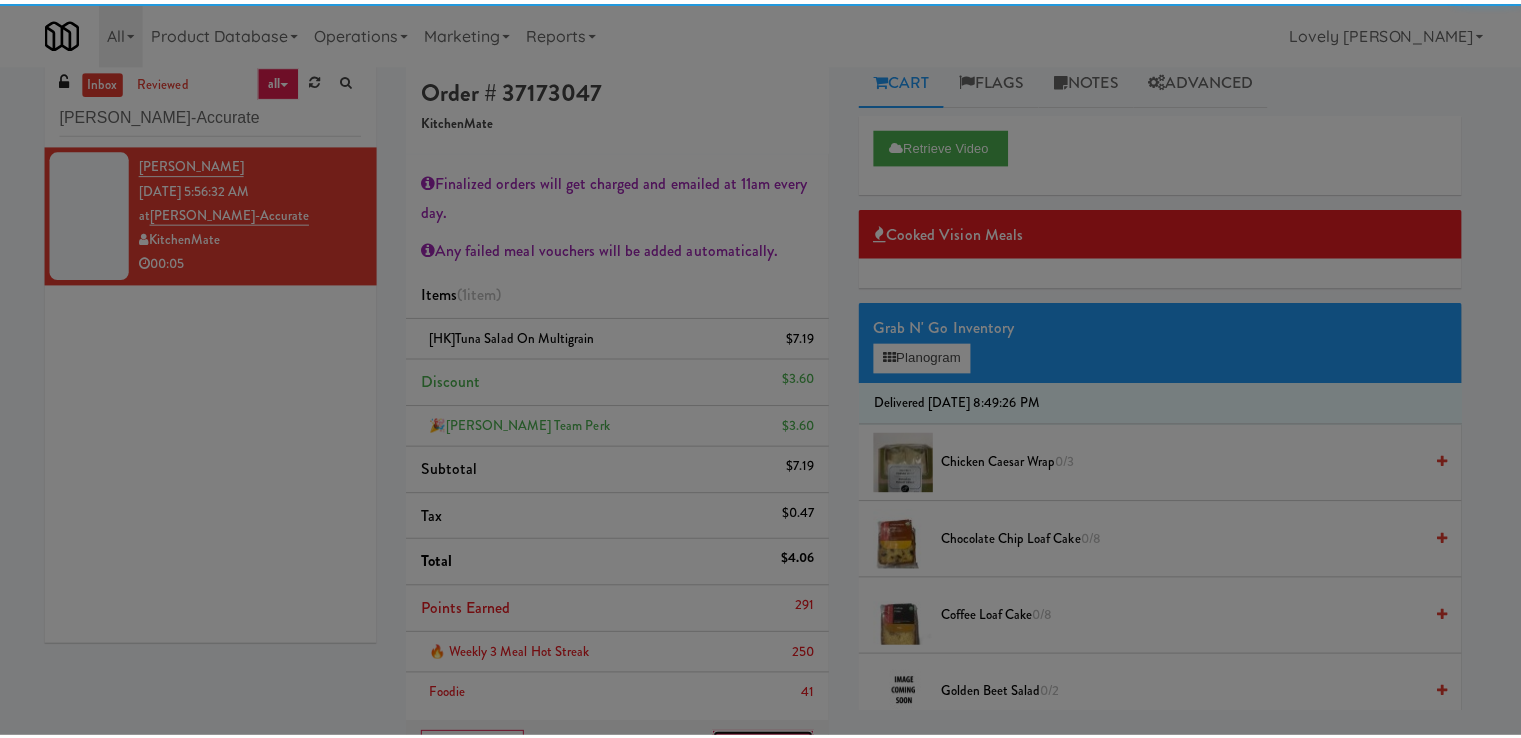 scroll, scrollTop: 0, scrollLeft: 0, axis: both 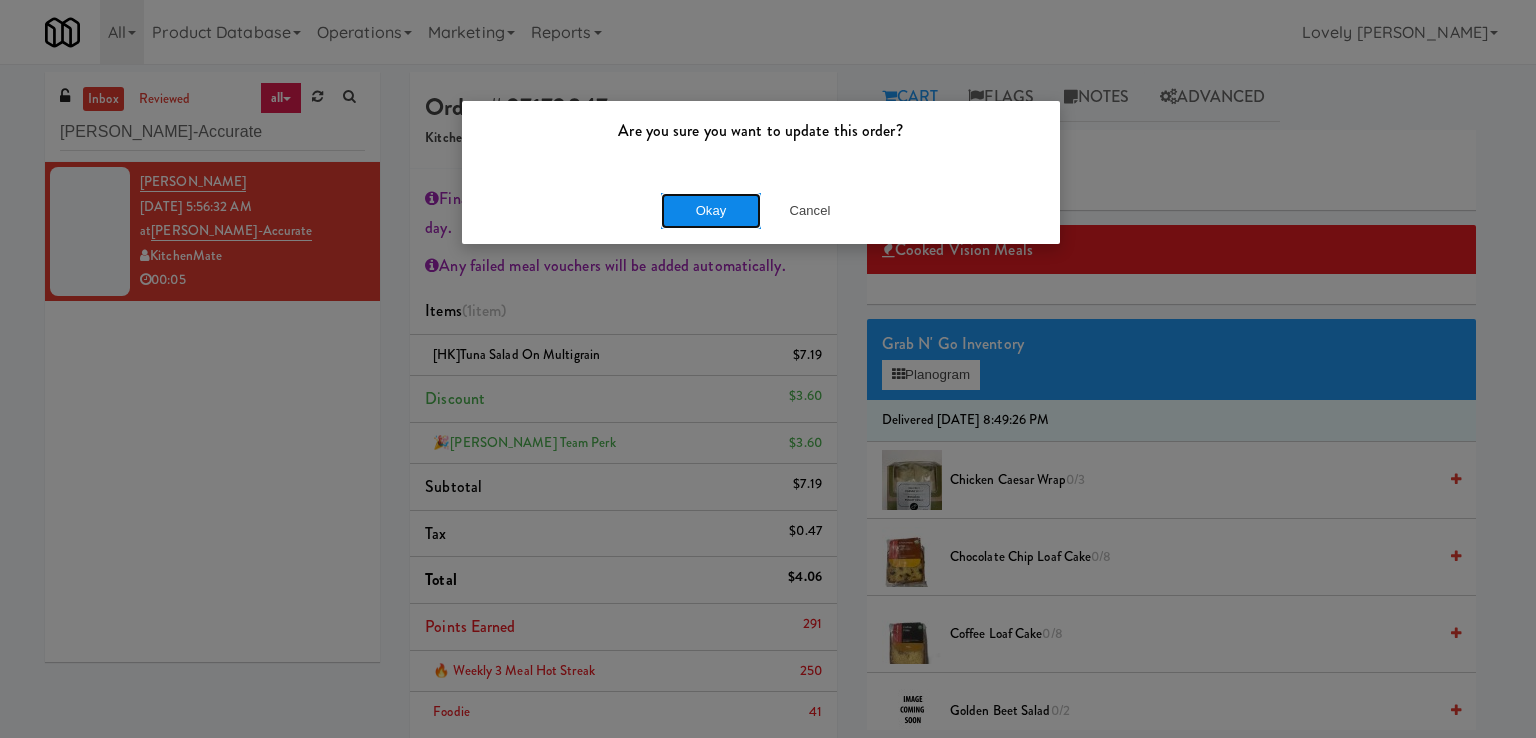 click on "Okay" at bounding box center (711, 211) 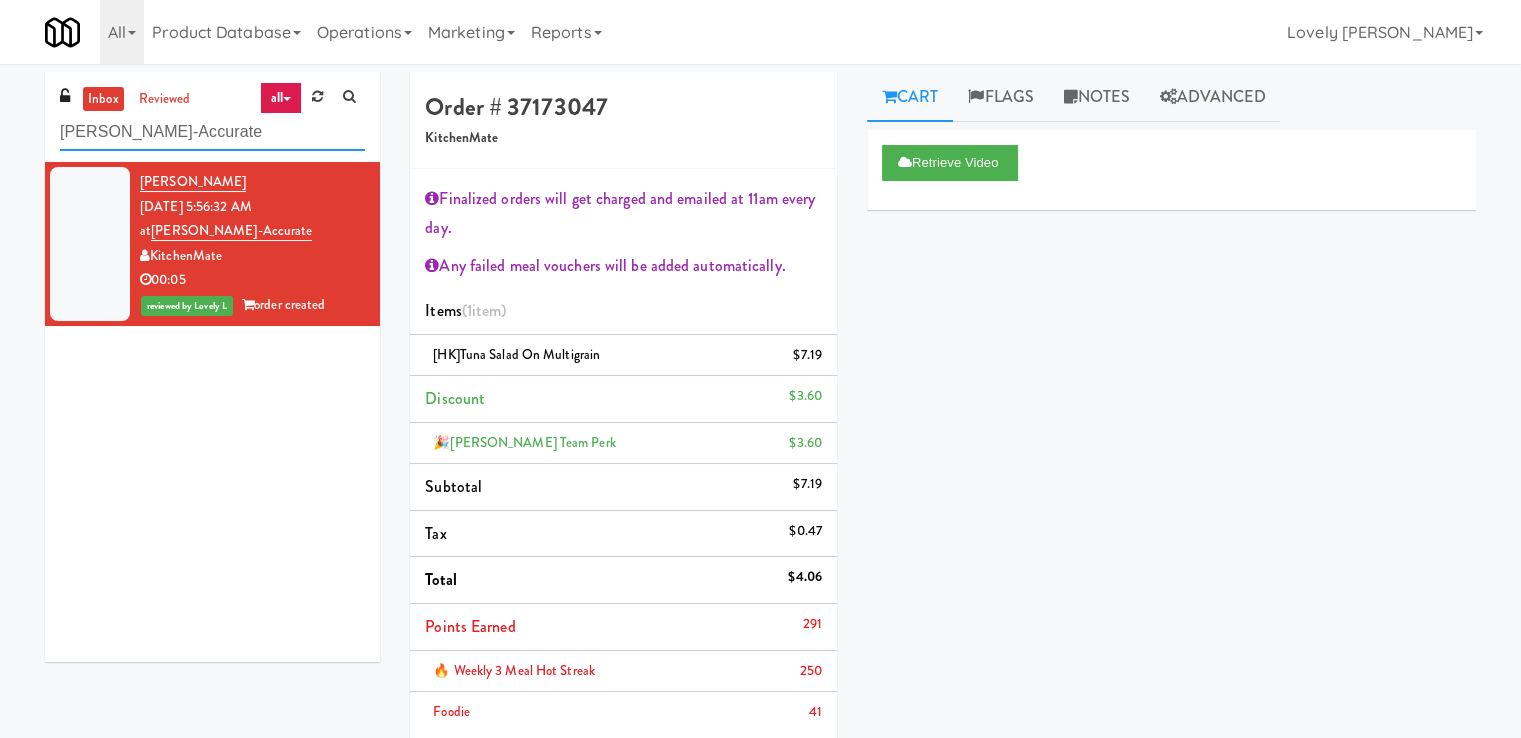 click on "[PERSON_NAME]-Accurate" at bounding box center (212, 132) 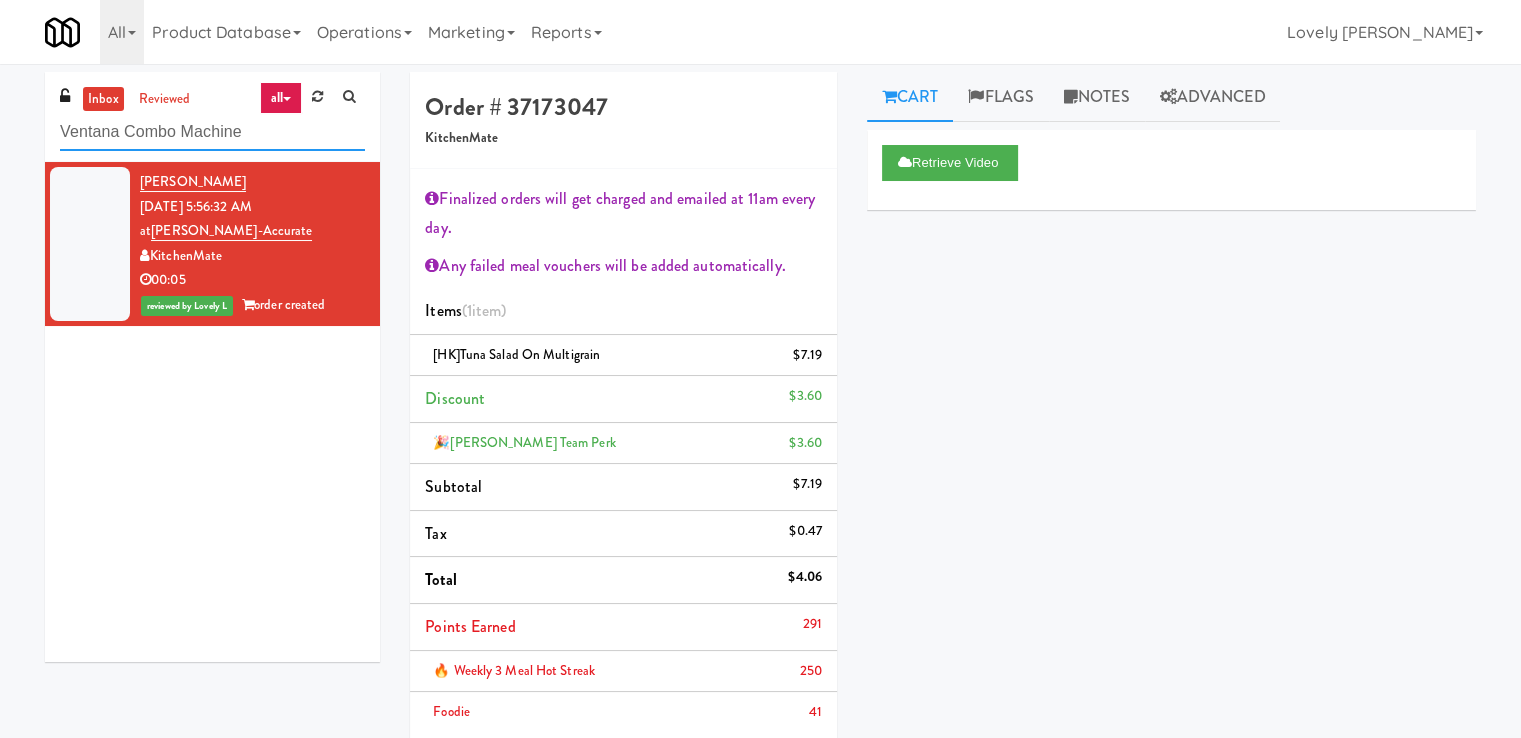 type on "Ventana Combo Machine" 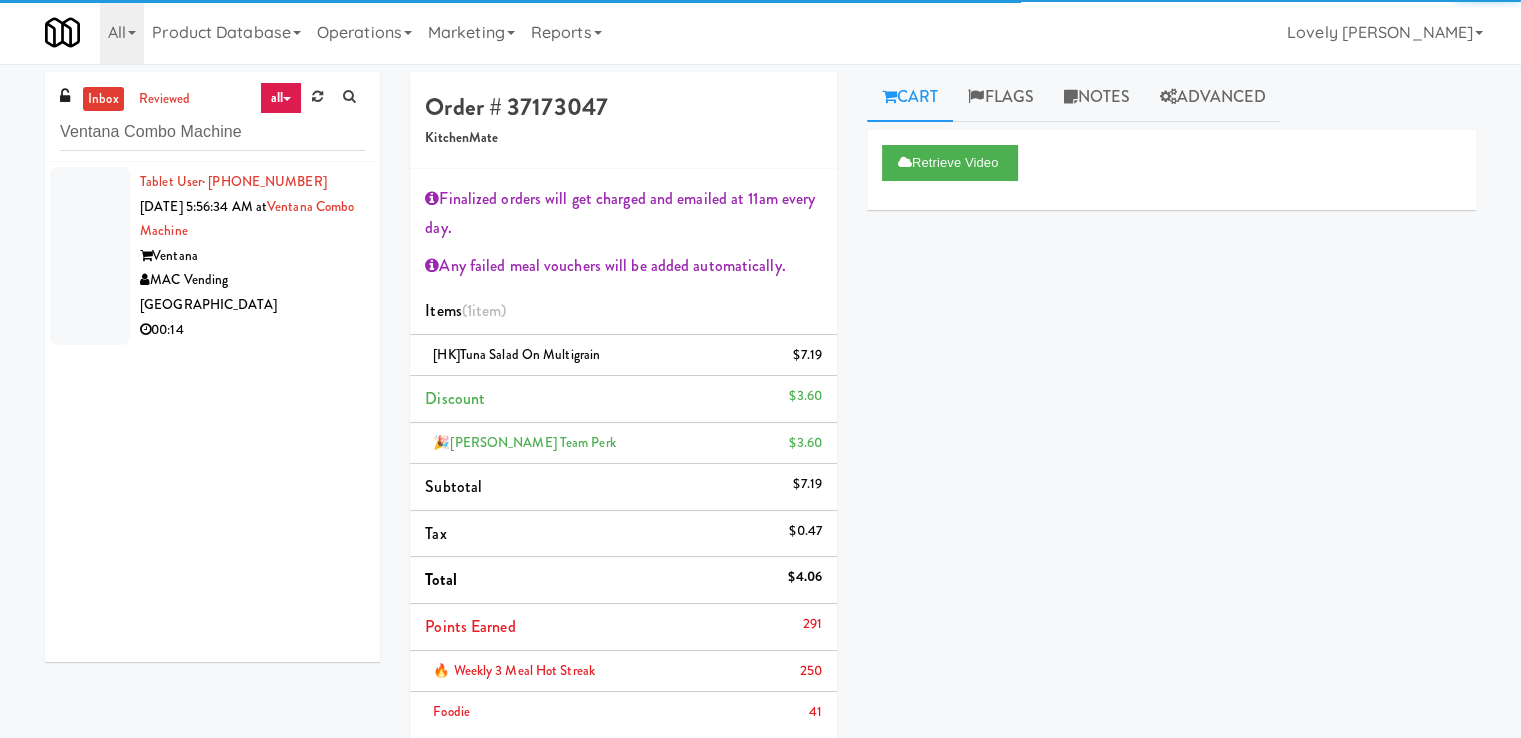 click on "00:14" at bounding box center [252, 330] 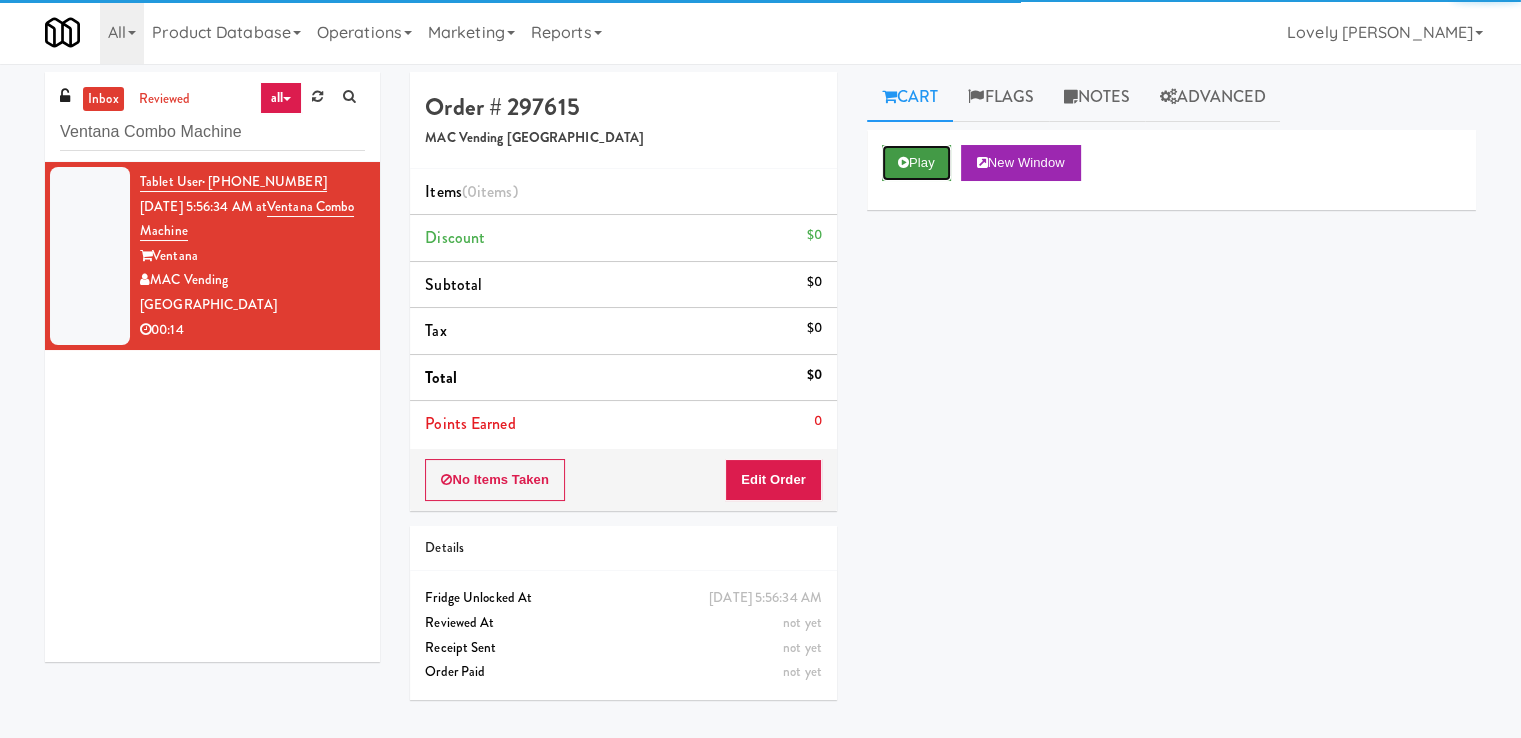 click at bounding box center (903, 162) 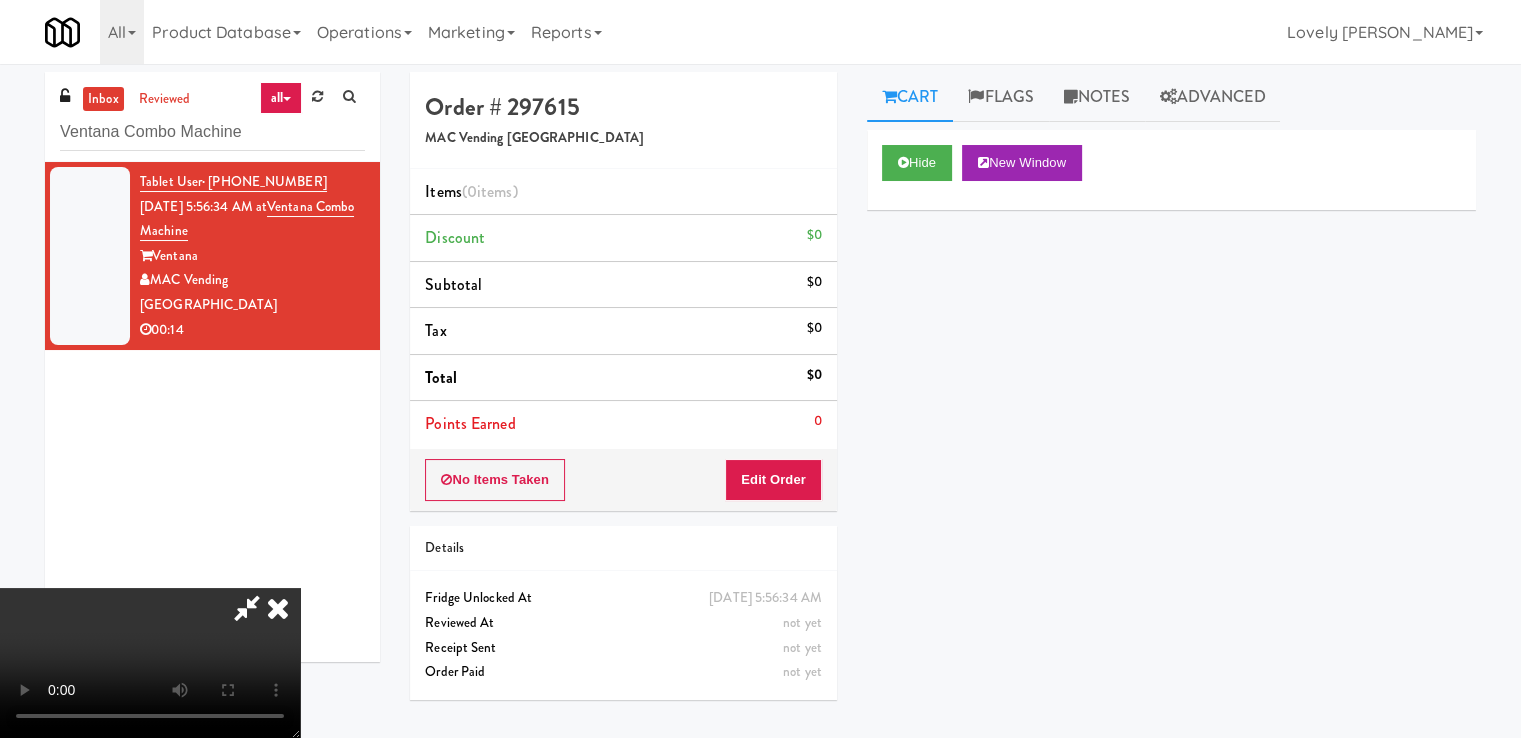click at bounding box center (150, 663) 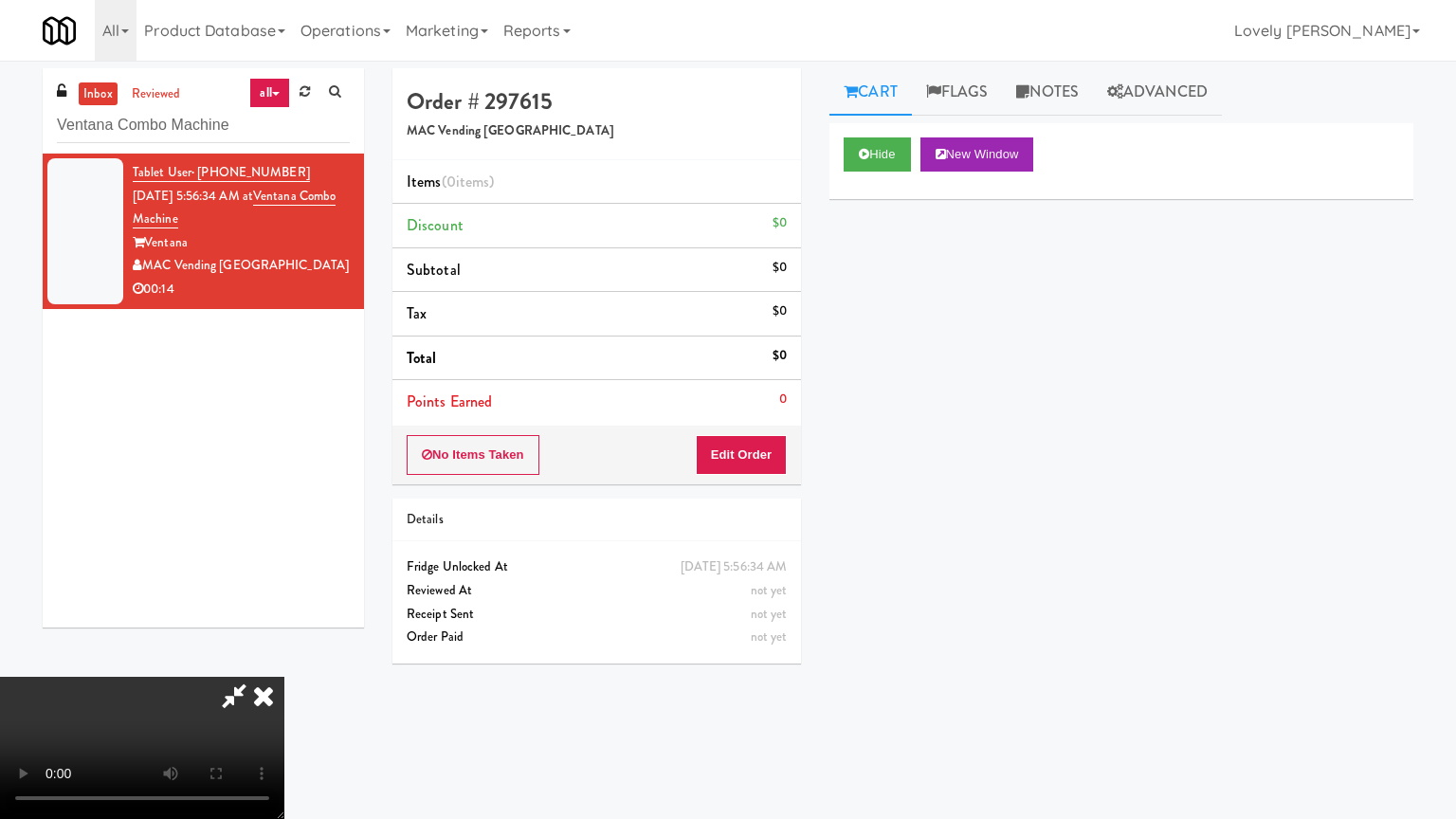 type 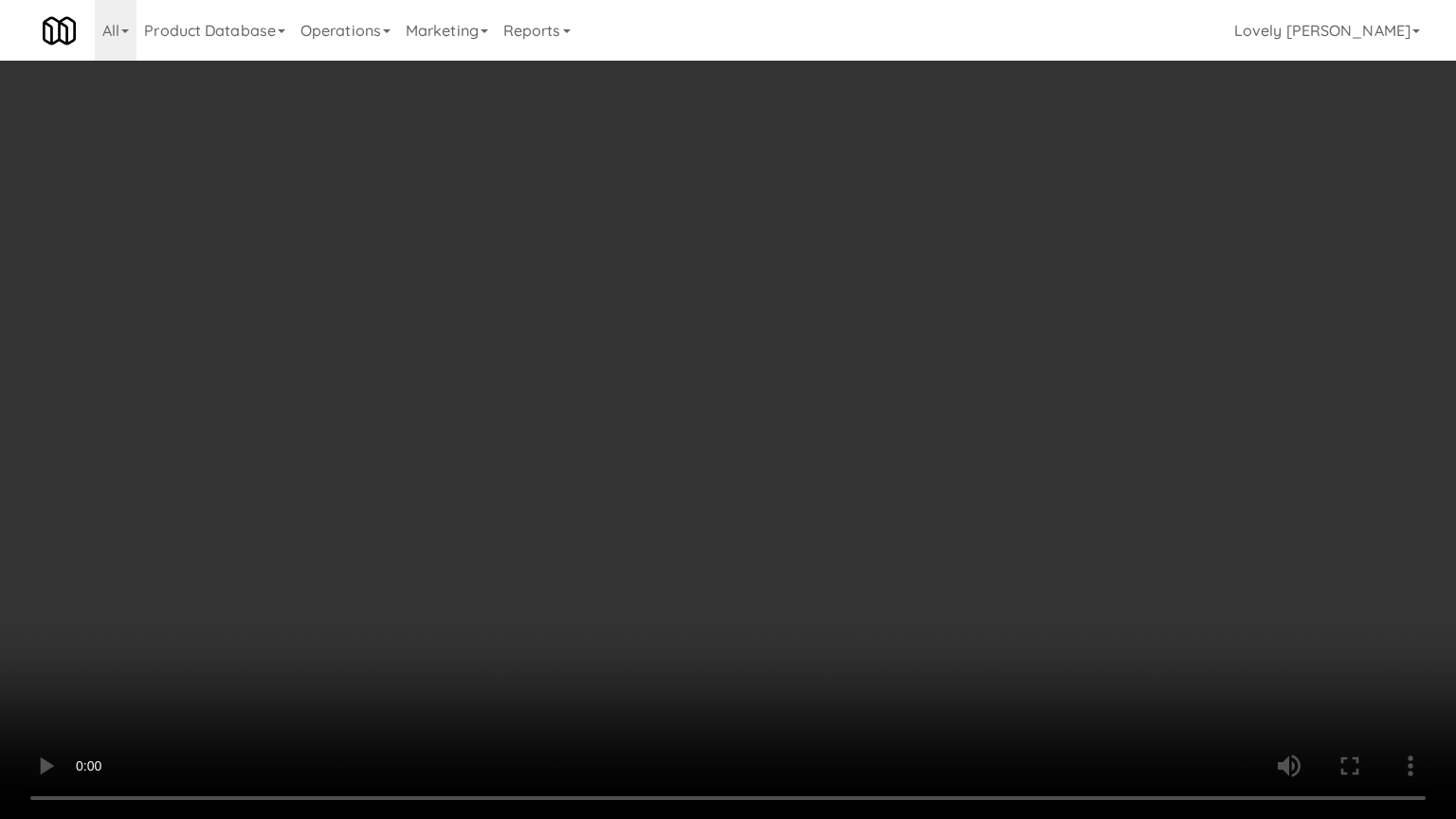 click at bounding box center (728, 410) 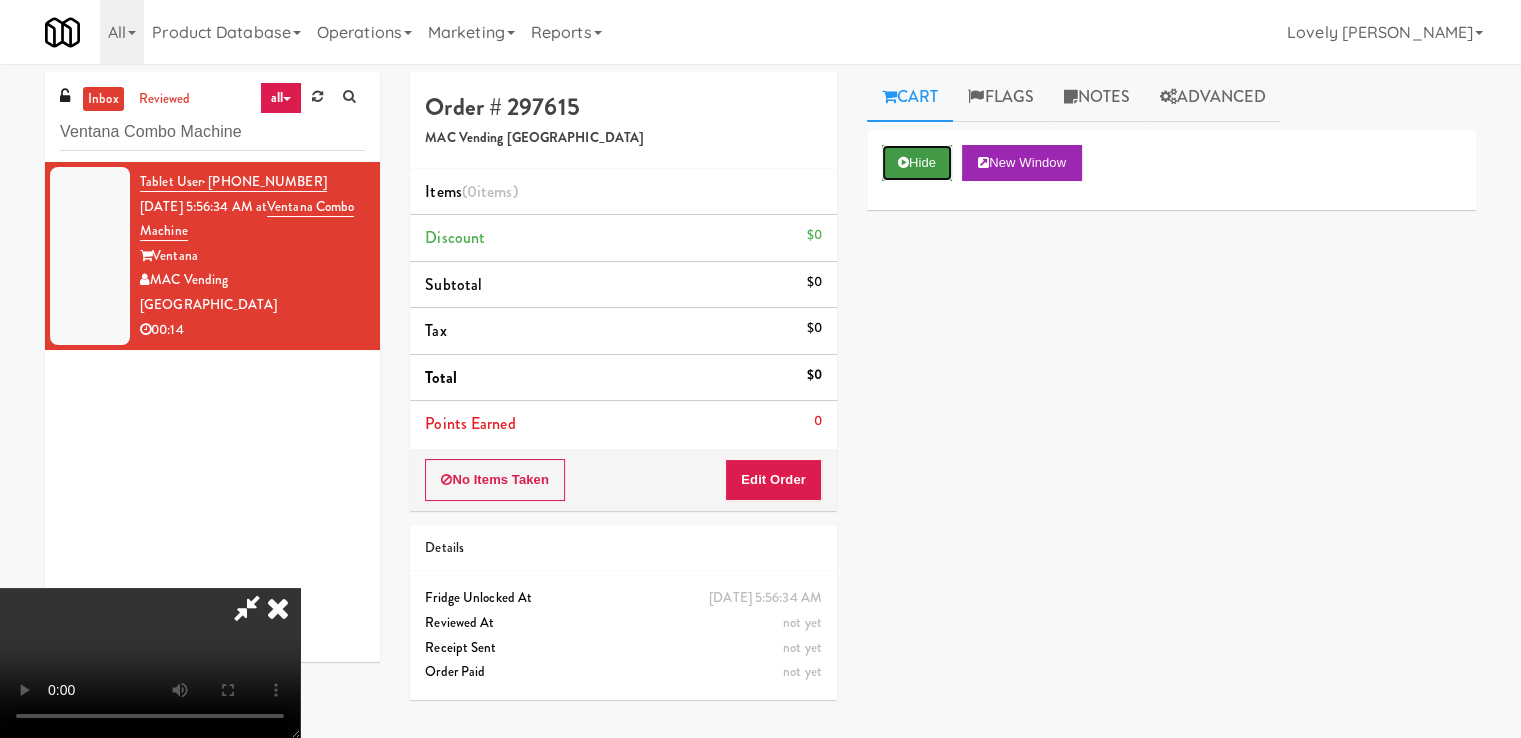 click at bounding box center [903, 162] 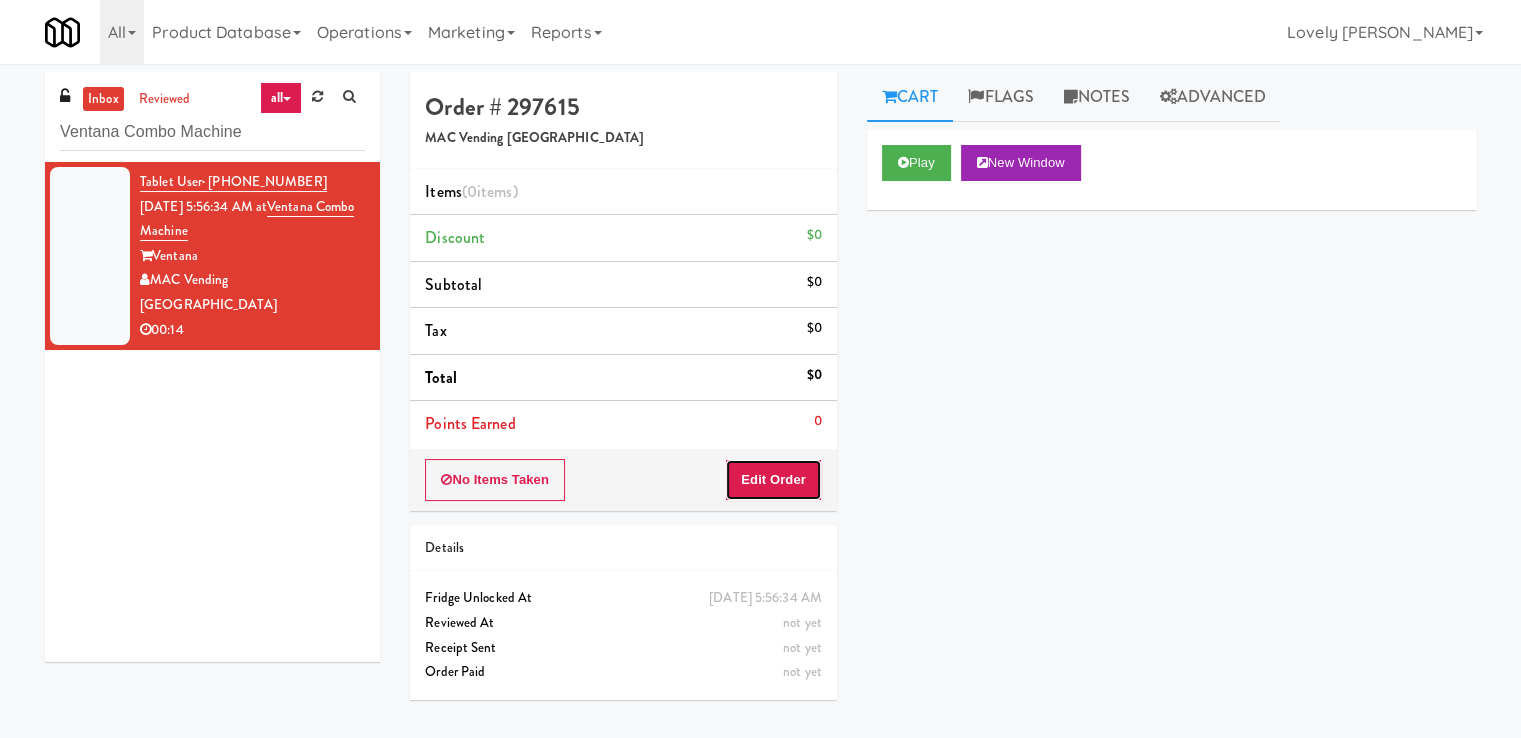 click on "Edit Order" at bounding box center (773, 480) 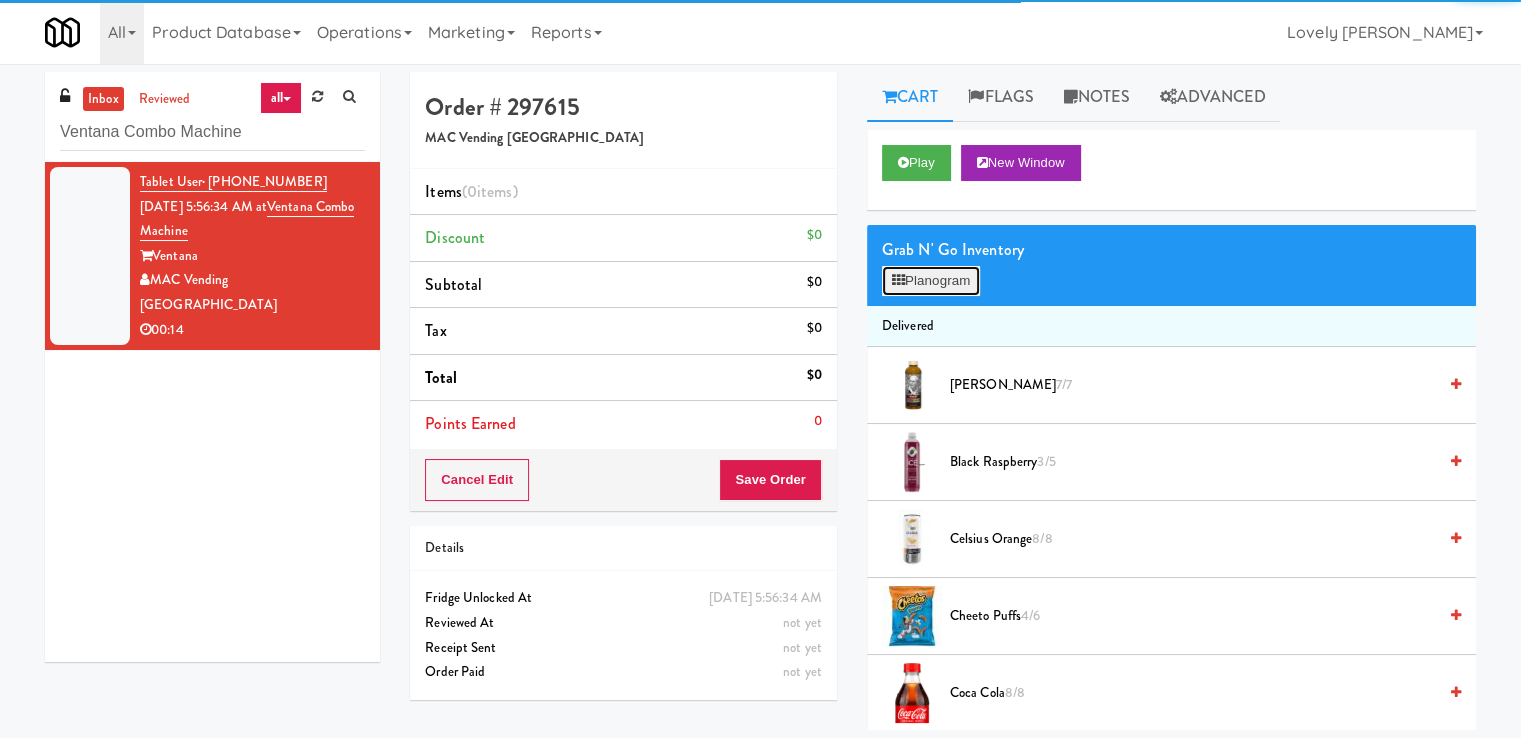 click on "Planogram" at bounding box center (931, 281) 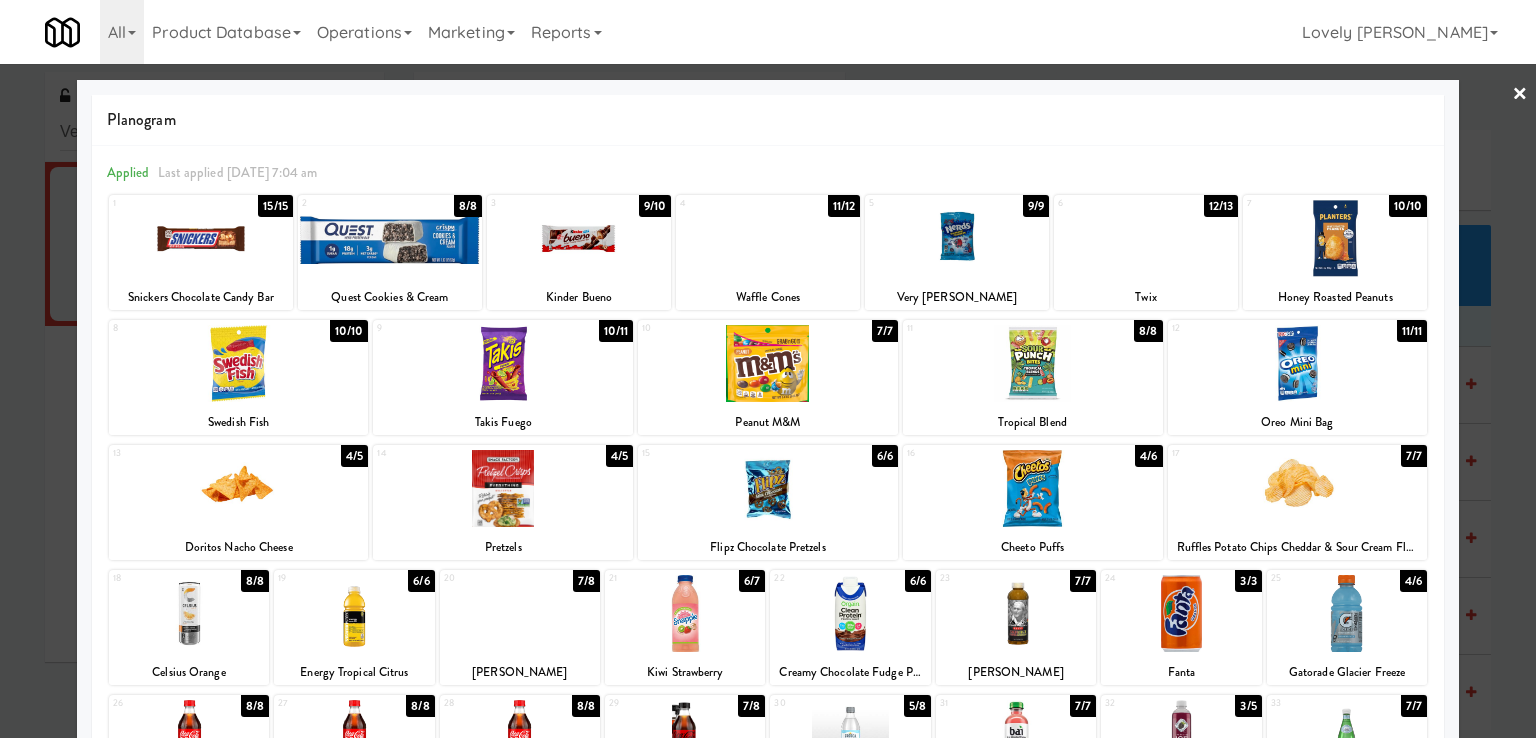 click at bounding box center [189, 613] 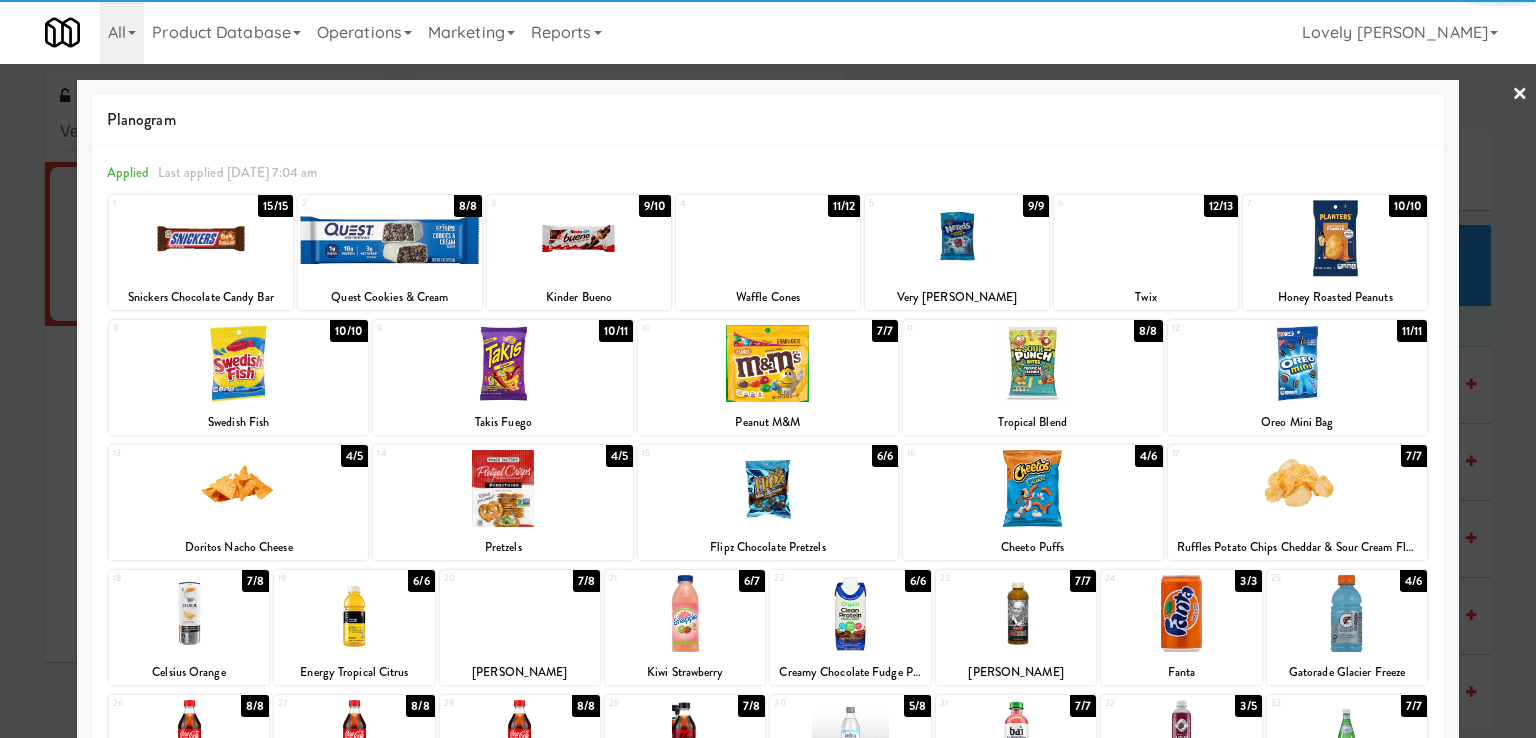 click at bounding box center (768, 363) 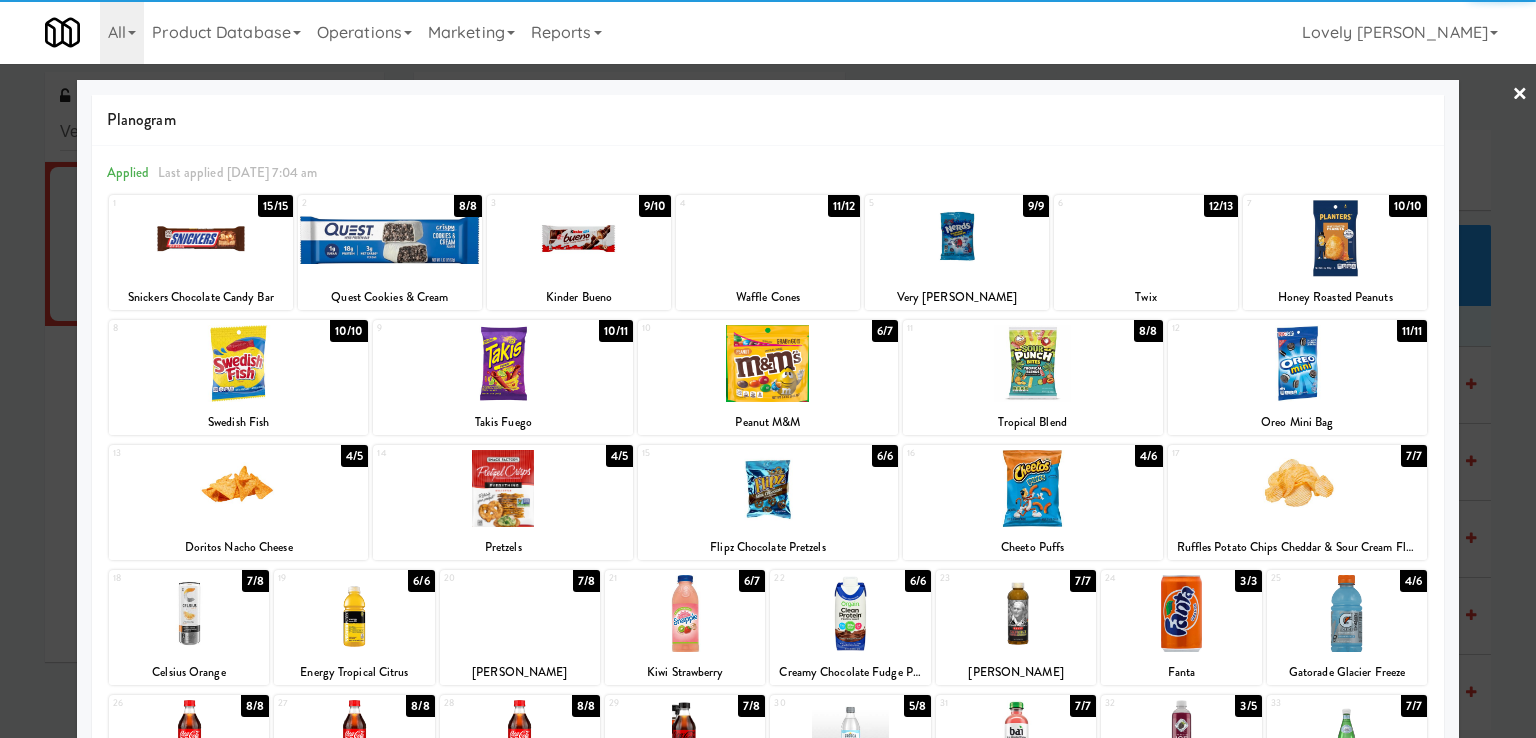click at bounding box center [768, 369] 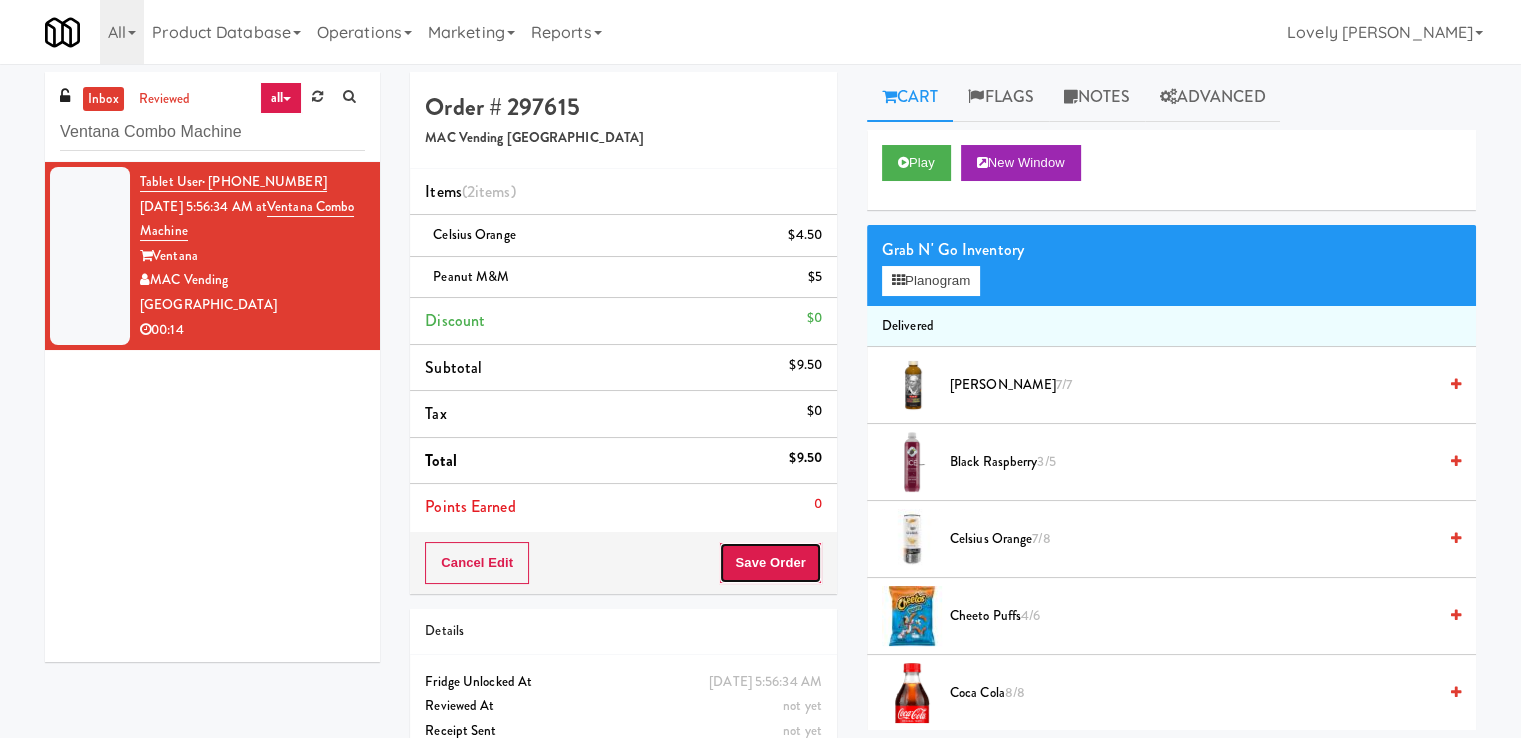 click on "Save Order" at bounding box center (770, 563) 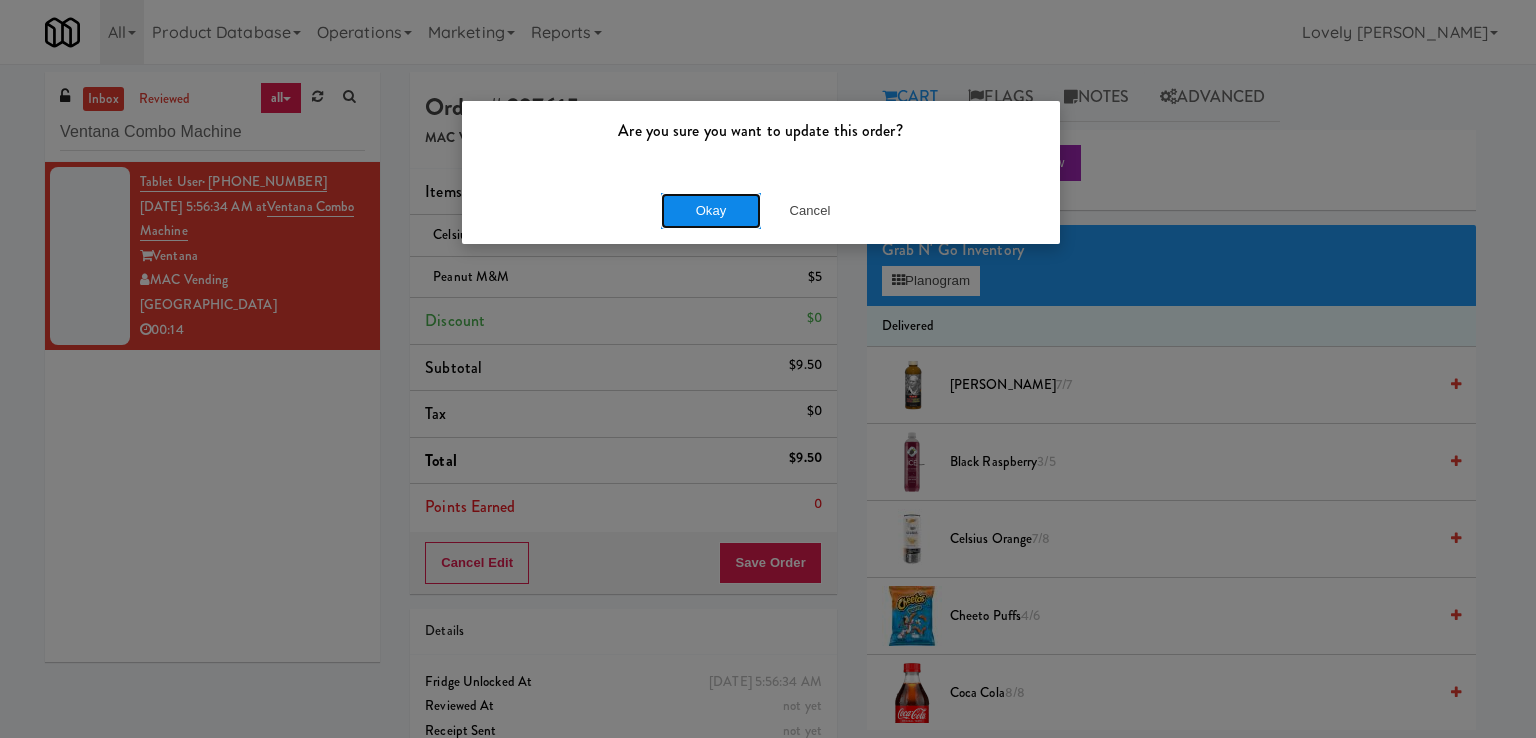 click on "Okay" at bounding box center [711, 211] 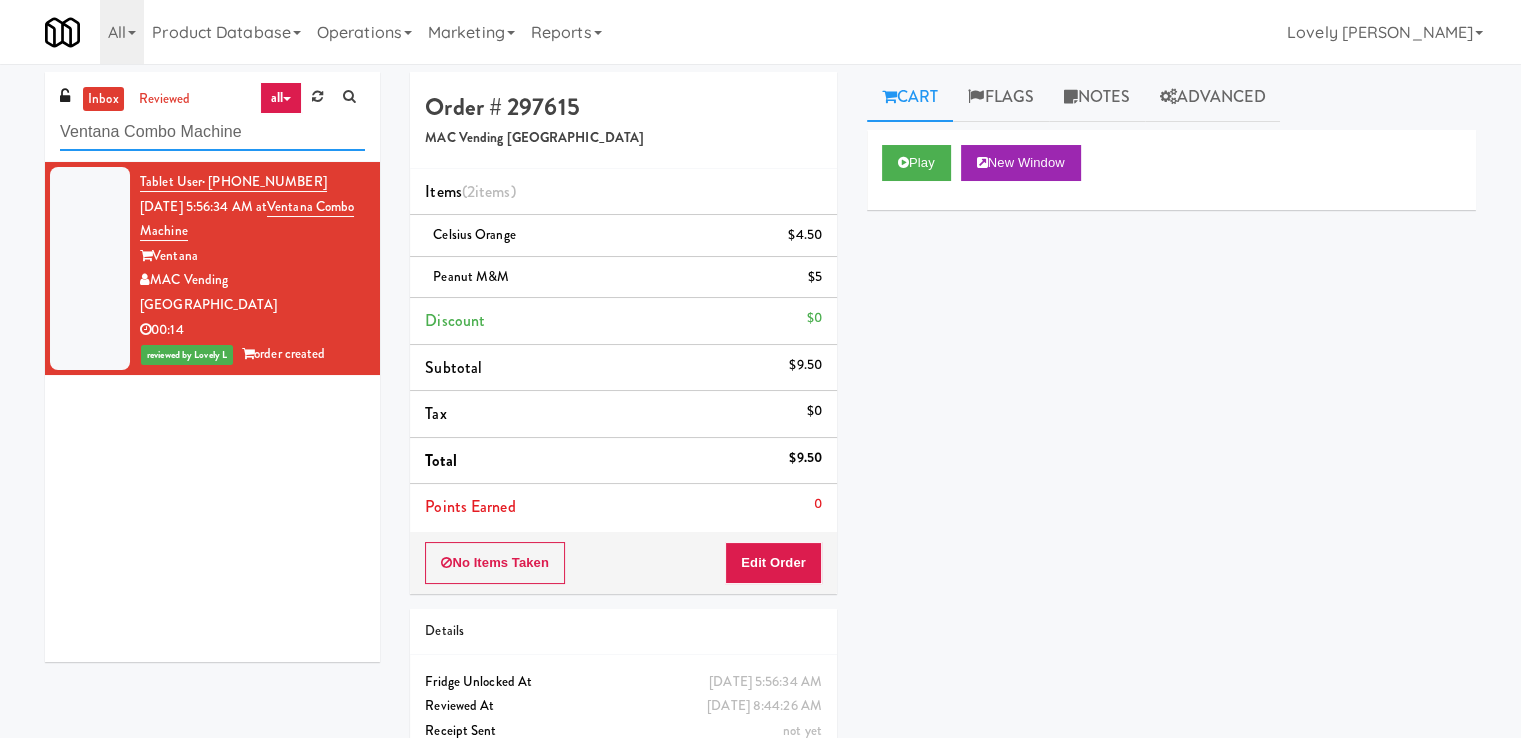 click on "Ventana Combo Machine" at bounding box center [212, 132] 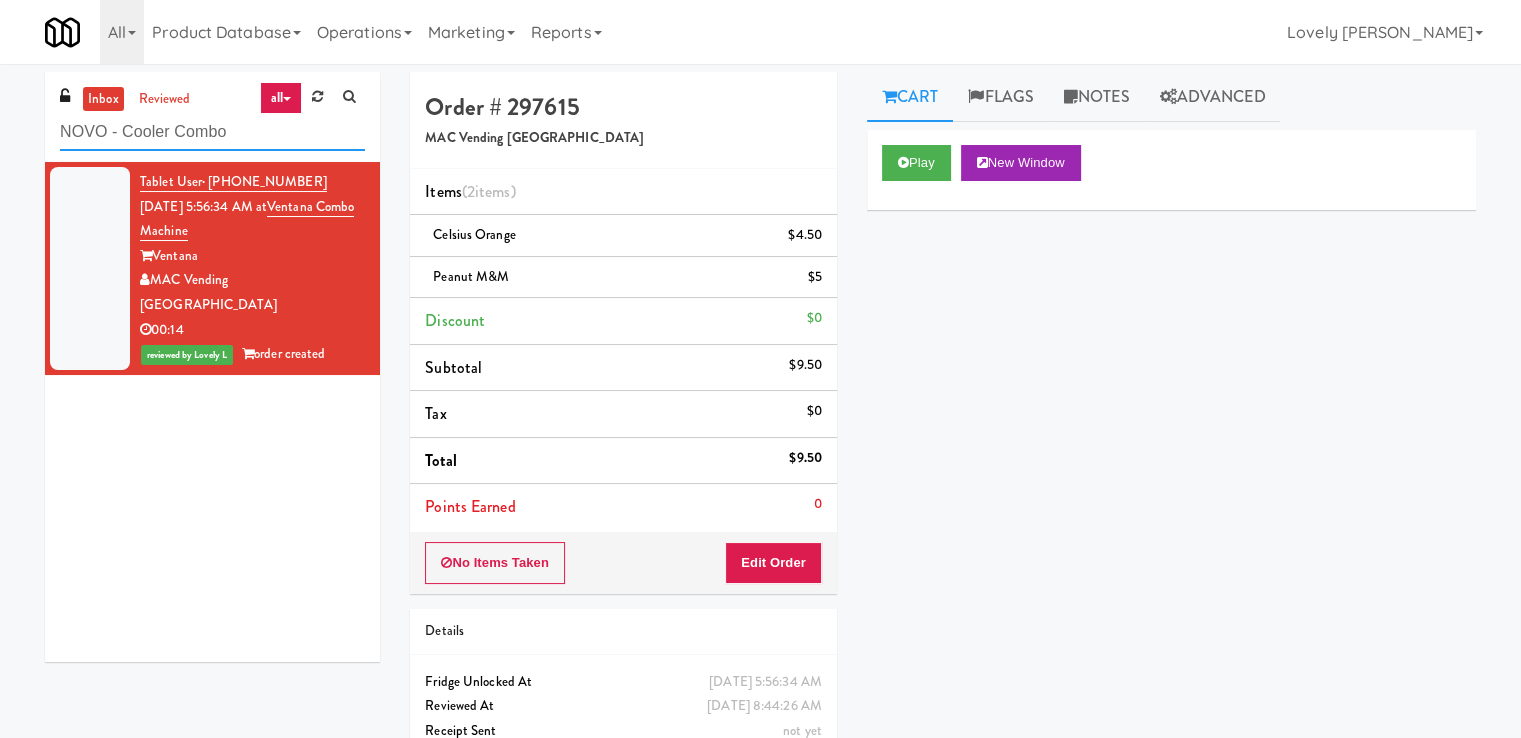 type on "NOVO - Cooler Combo" 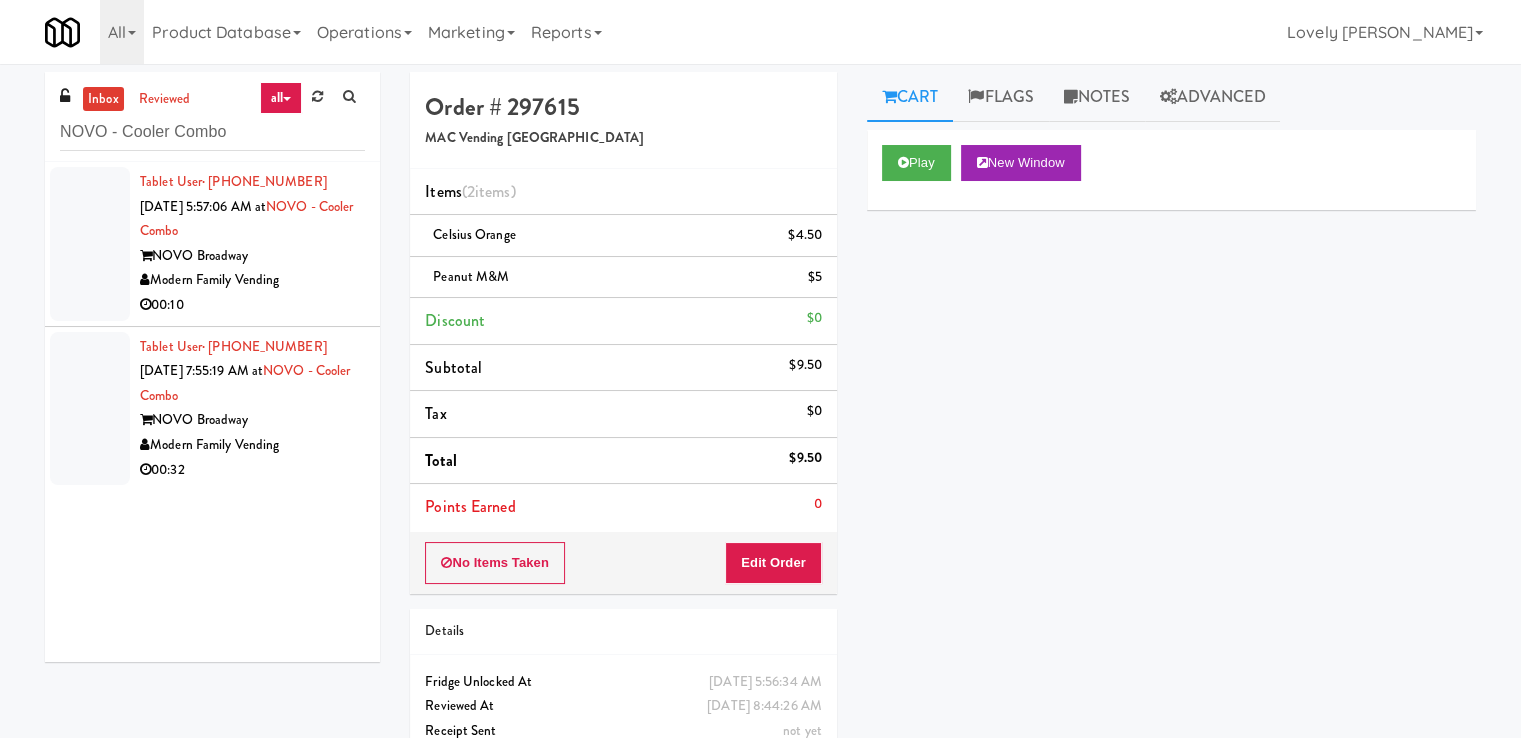 click on "Modern Family Vending" at bounding box center (252, 280) 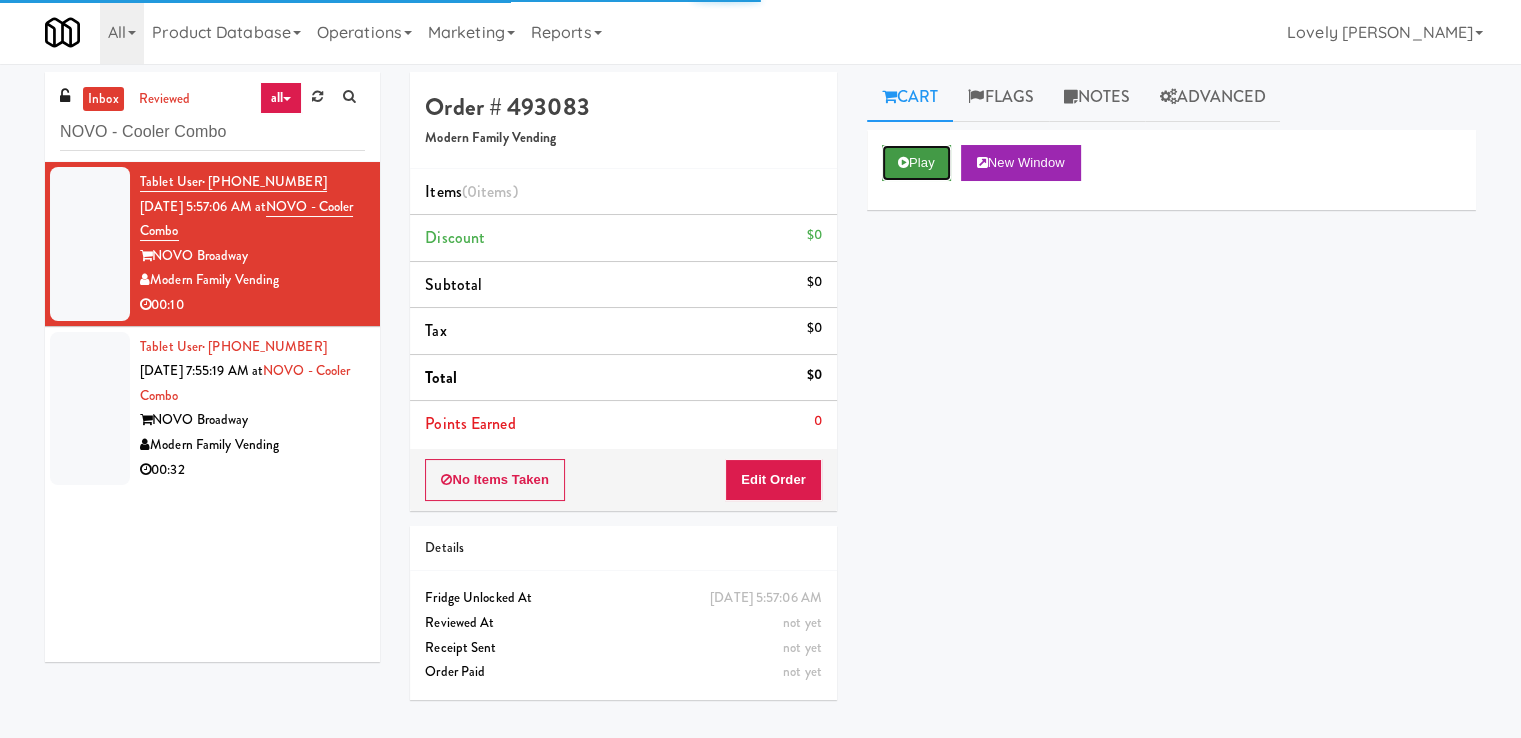 drag, startPoint x: 895, startPoint y: 159, endPoint x: 893, endPoint y: 171, distance: 12.165525 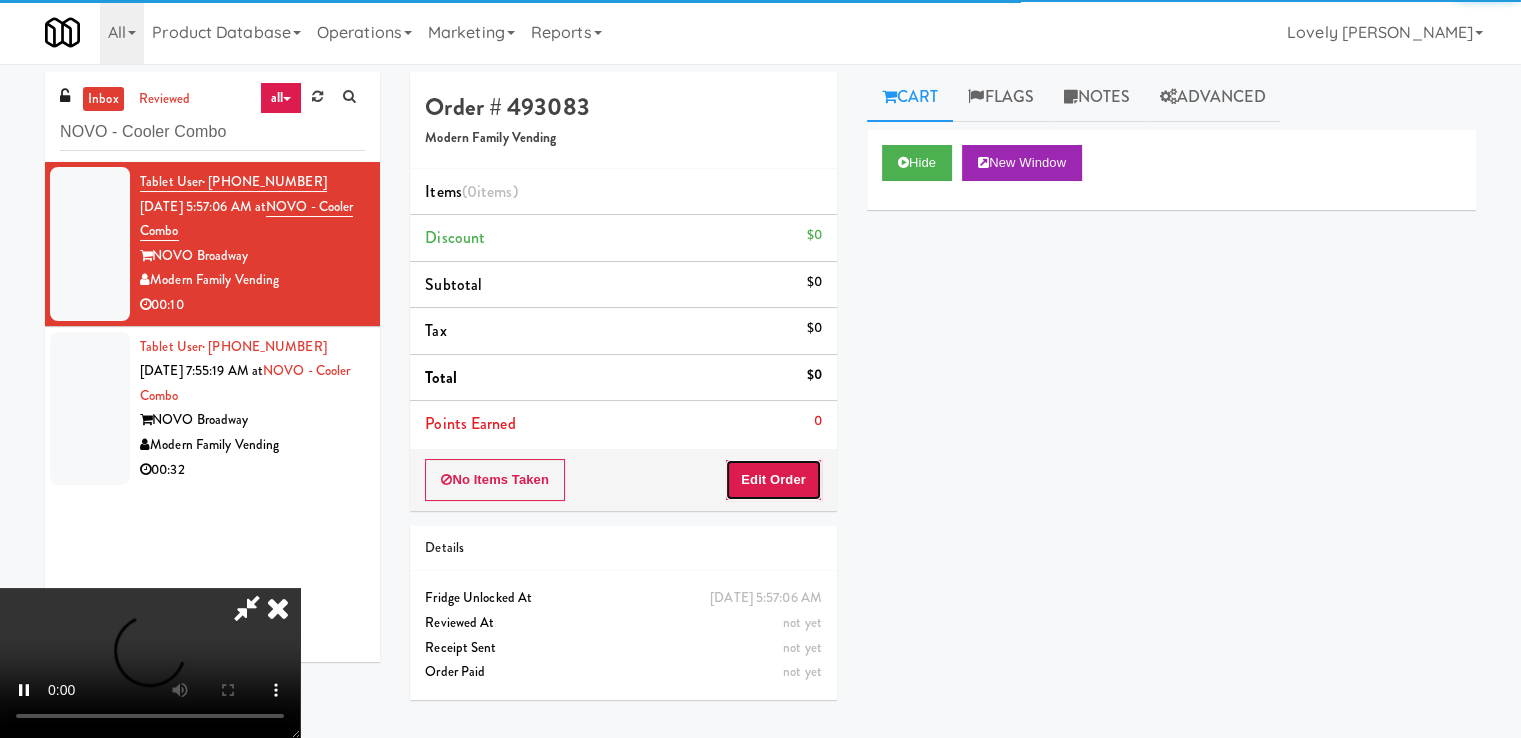 click on "Edit Order" at bounding box center [773, 480] 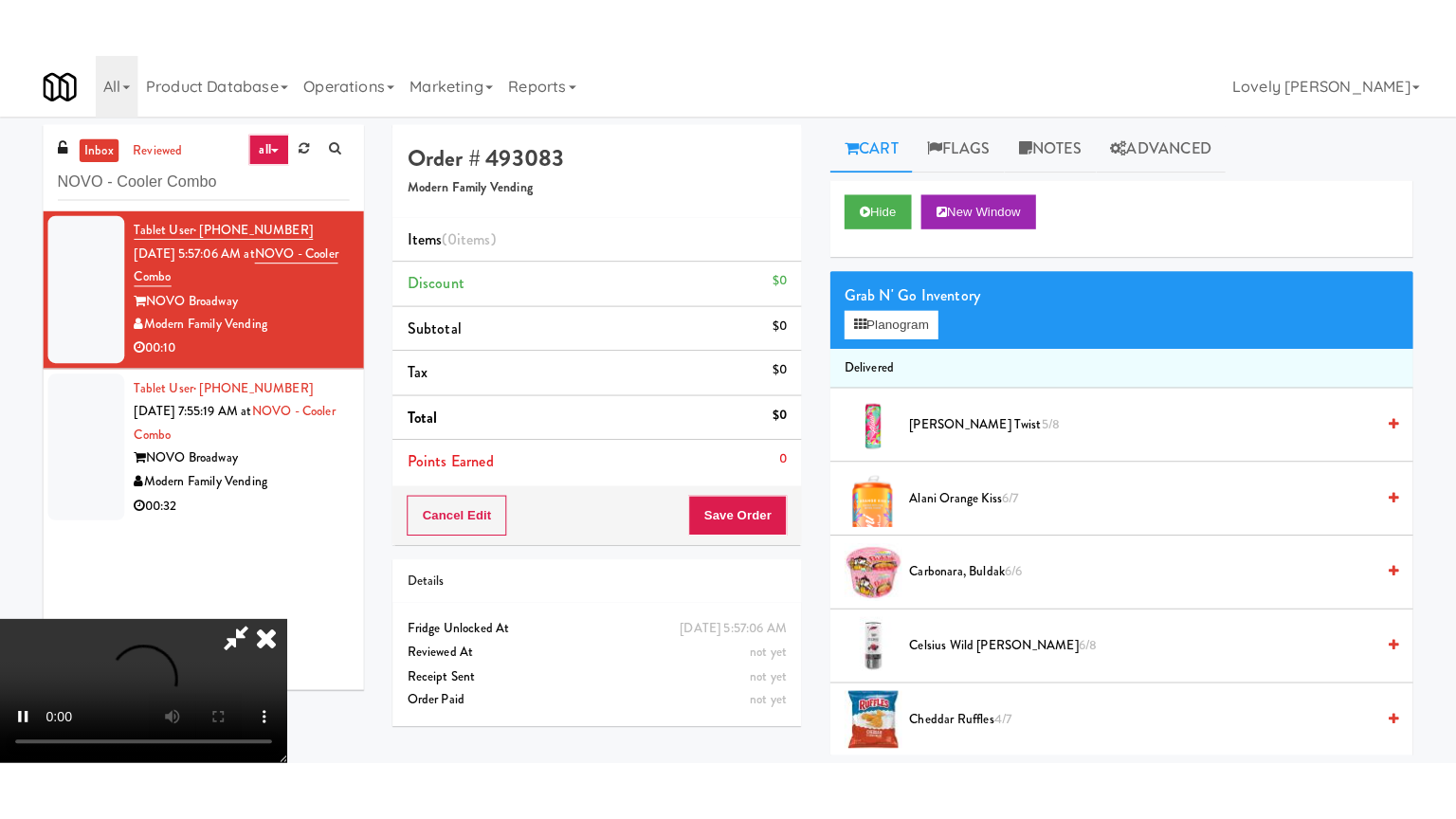 scroll, scrollTop: 259, scrollLeft: 0, axis: vertical 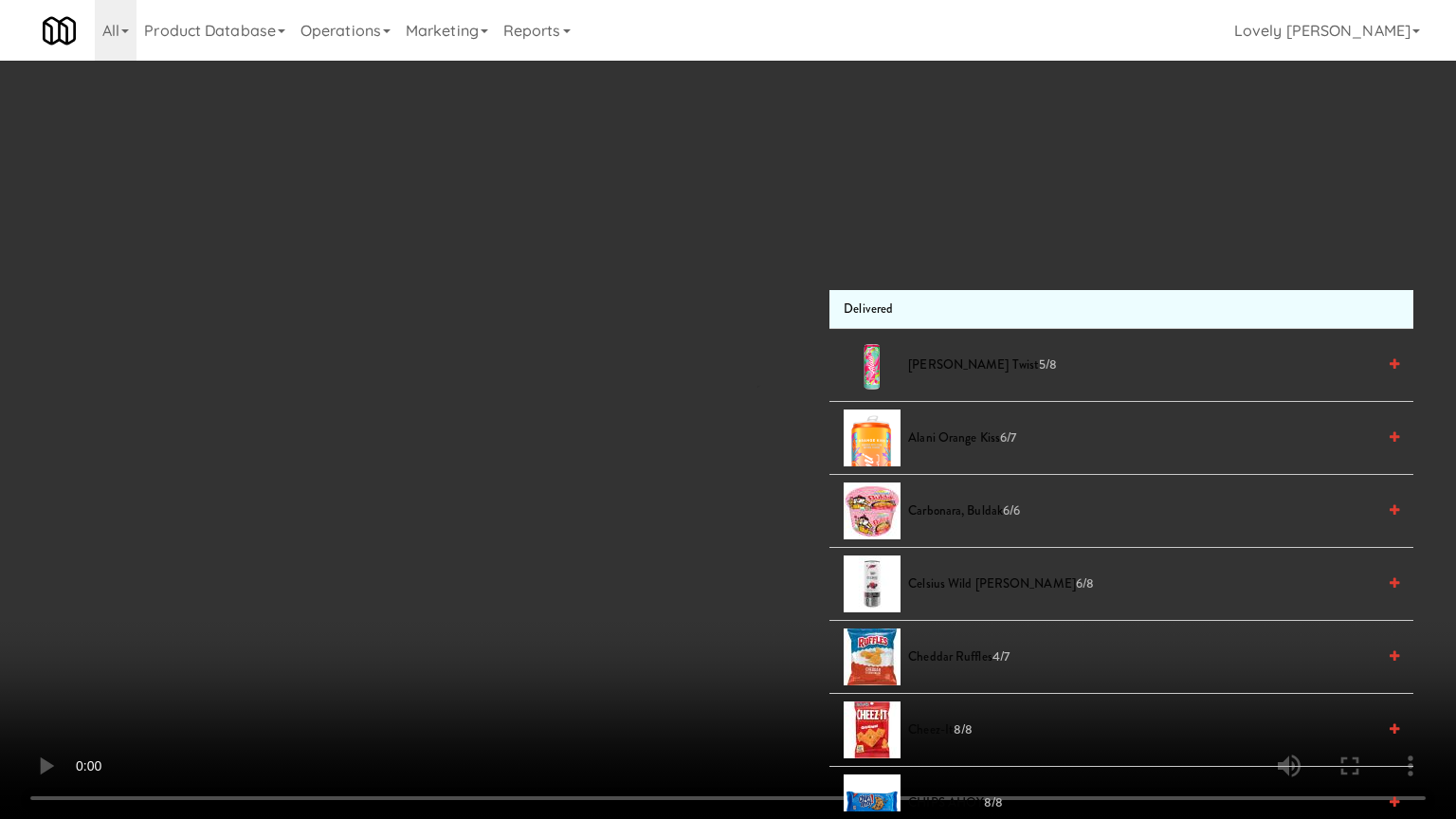 type 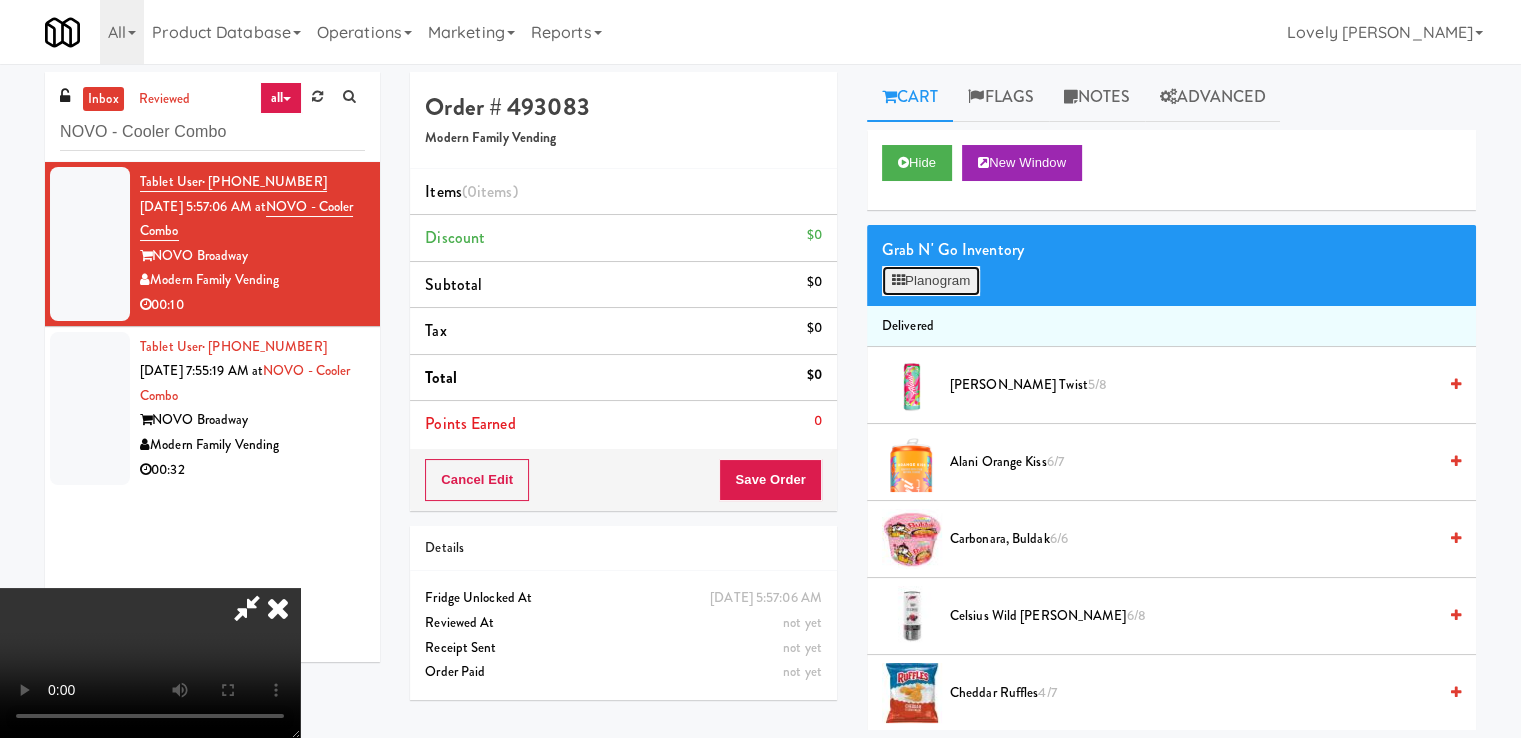 drag, startPoint x: 956, startPoint y: 283, endPoint x: 949, endPoint y: 310, distance: 27.89265 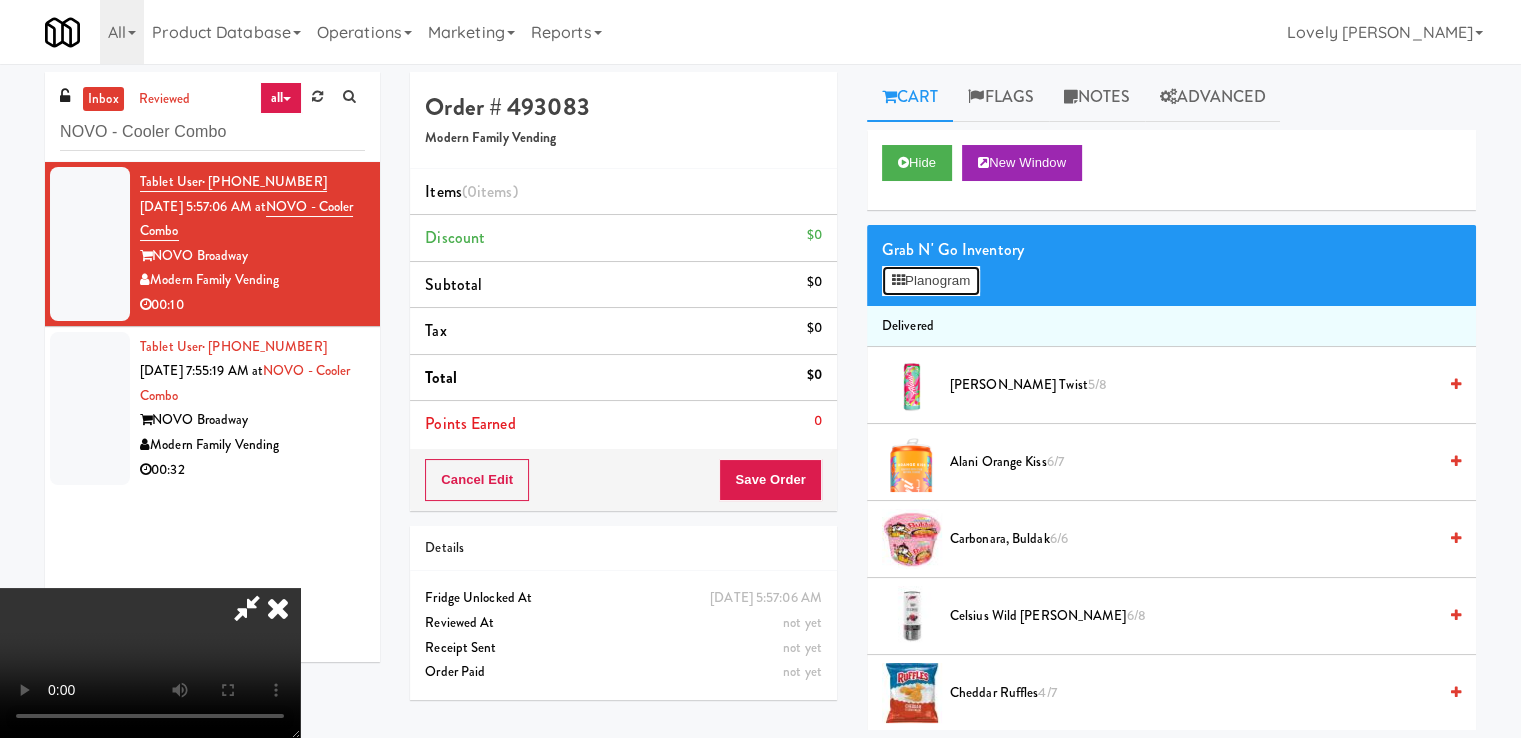 click on "Planogram" at bounding box center (931, 281) 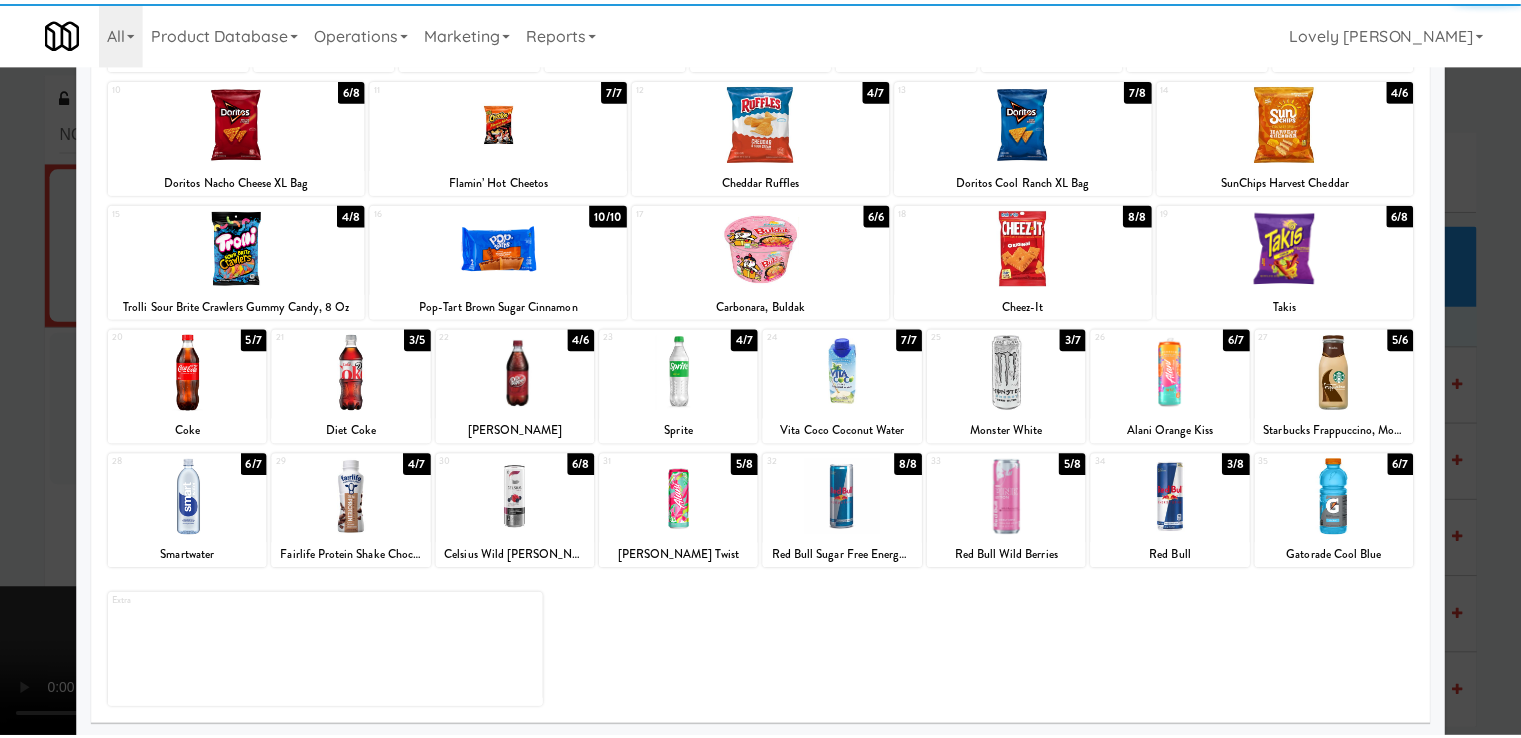 scroll, scrollTop: 244, scrollLeft: 0, axis: vertical 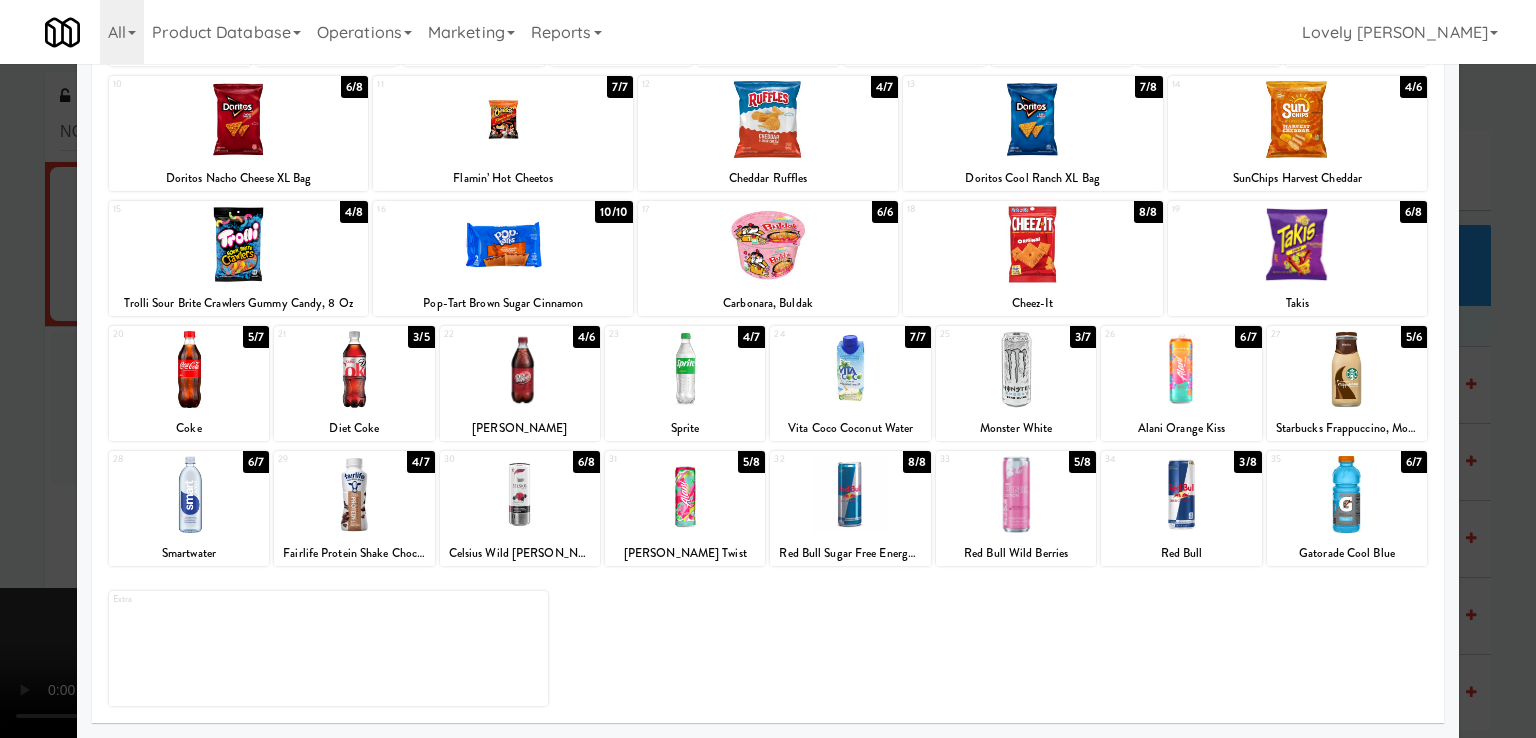 click at bounding box center [520, 494] 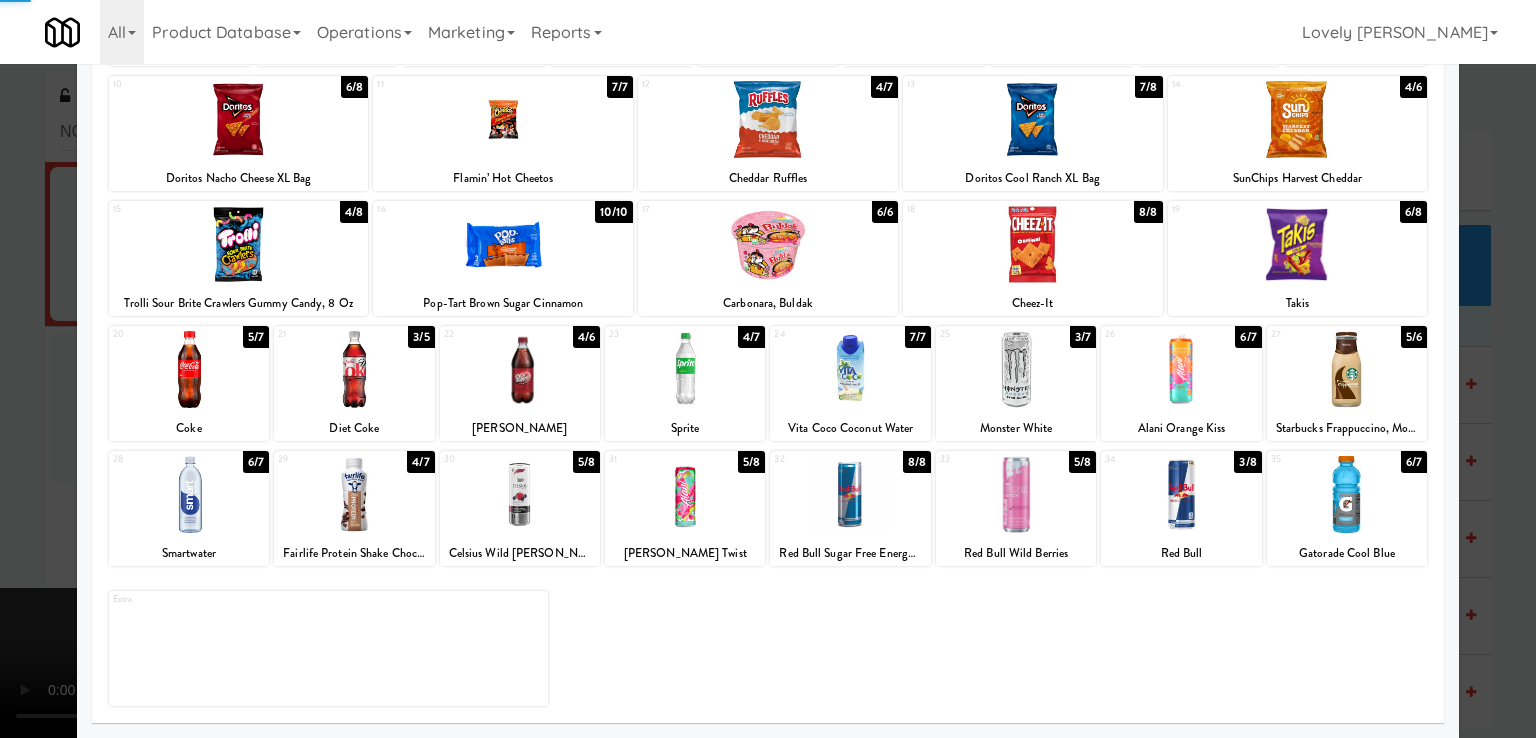 click at bounding box center [768, 369] 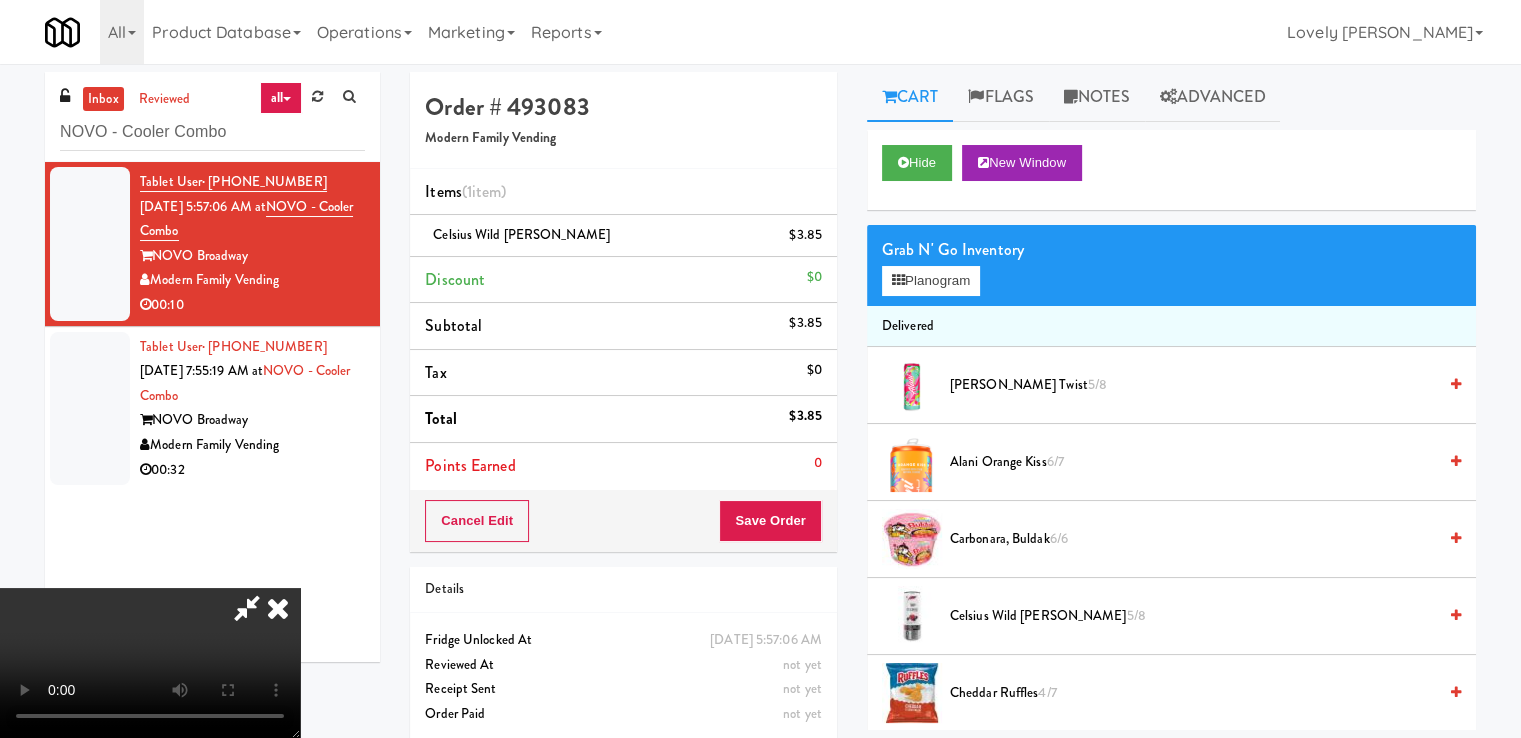 scroll, scrollTop: 273, scrollLeft: 0, axis: vertical 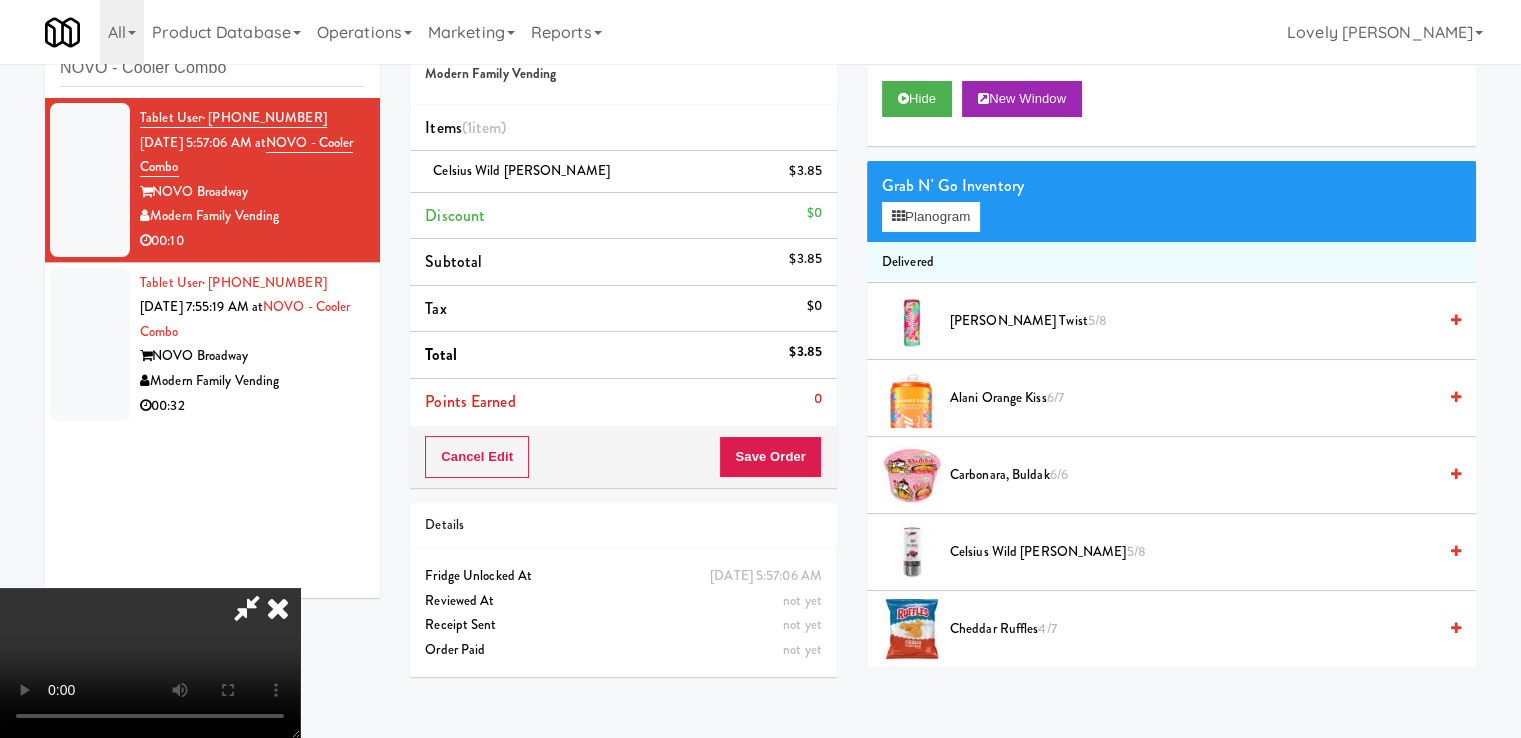 click at bounding box center (278, 608) 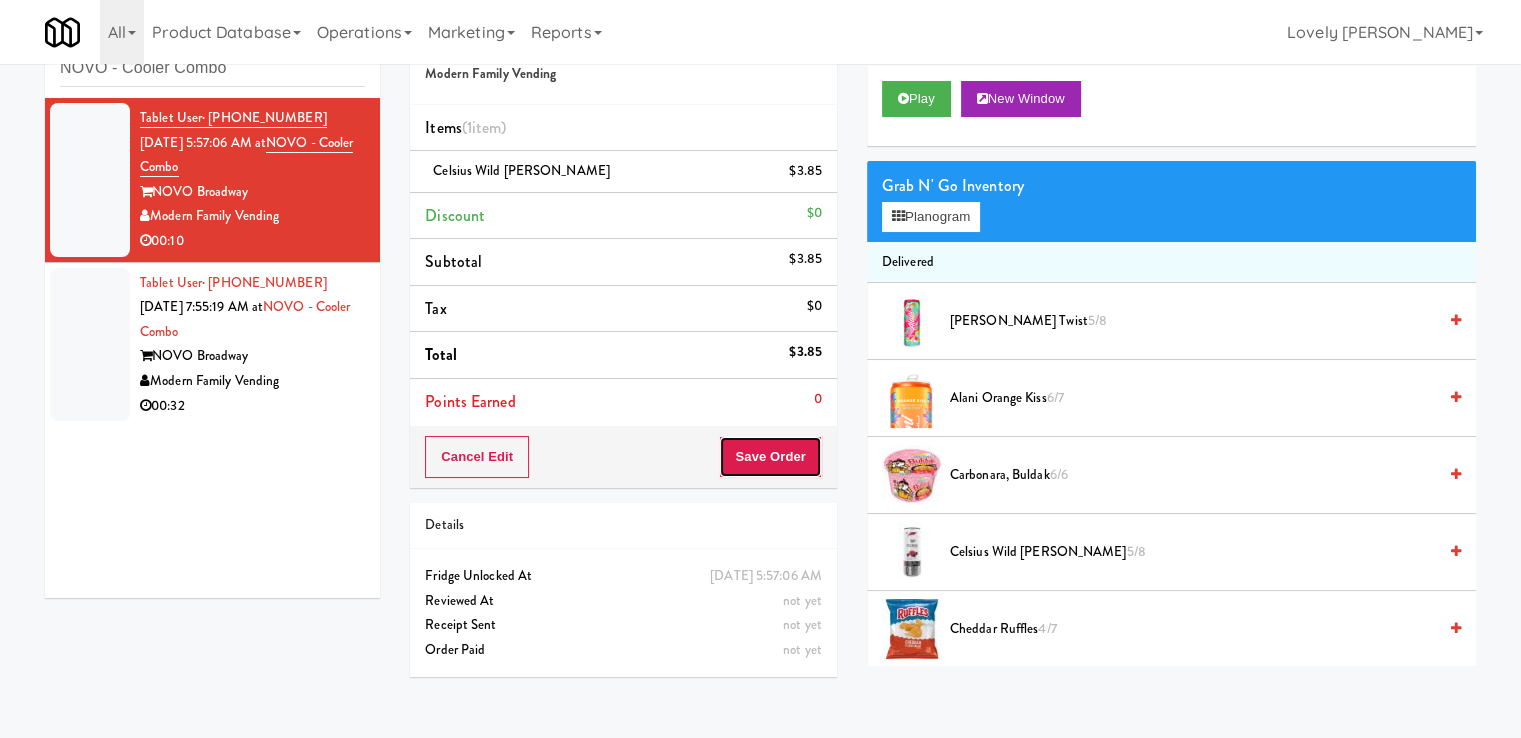 click on "Save Order" at bounding box center [770, 457] 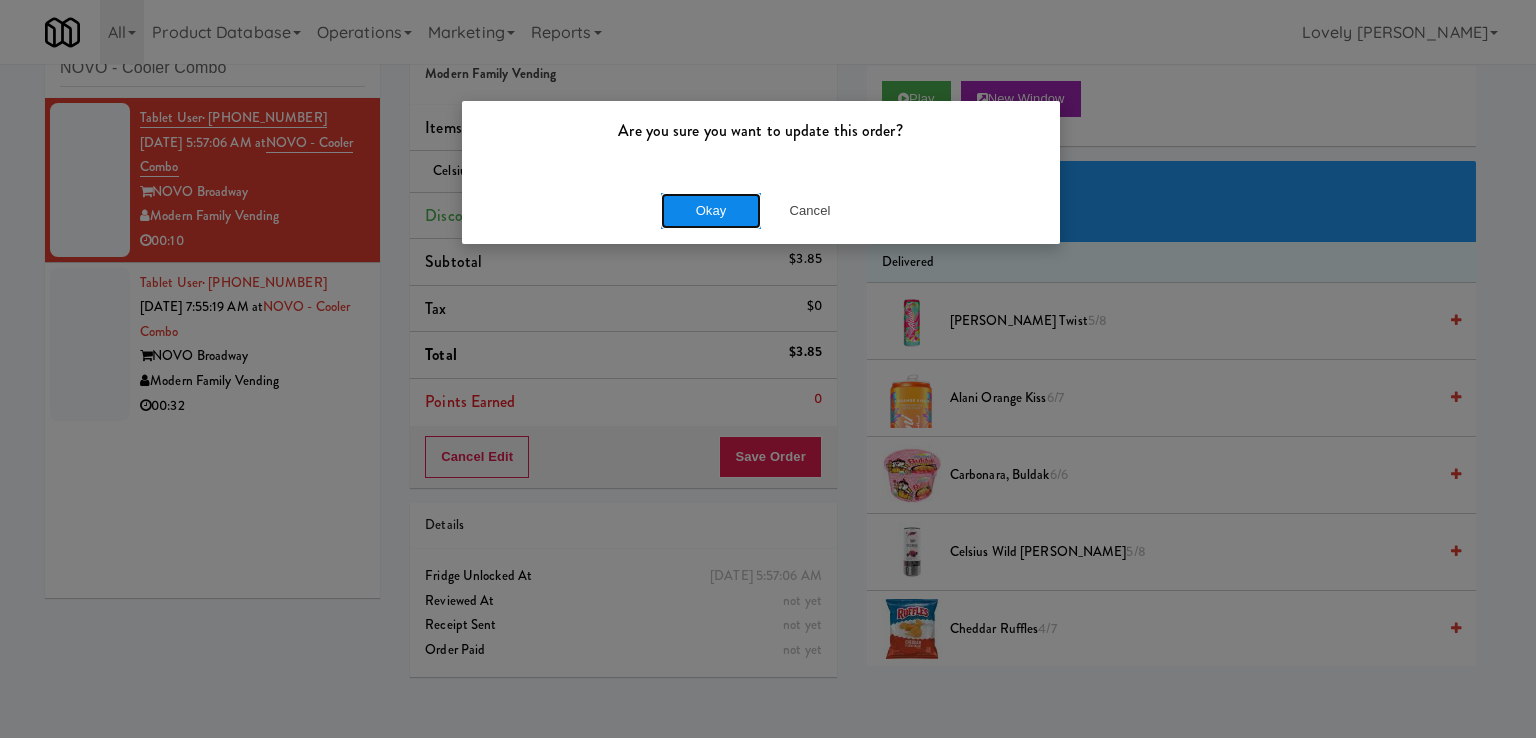 click on "Okay" at bounding box center [711, 211] 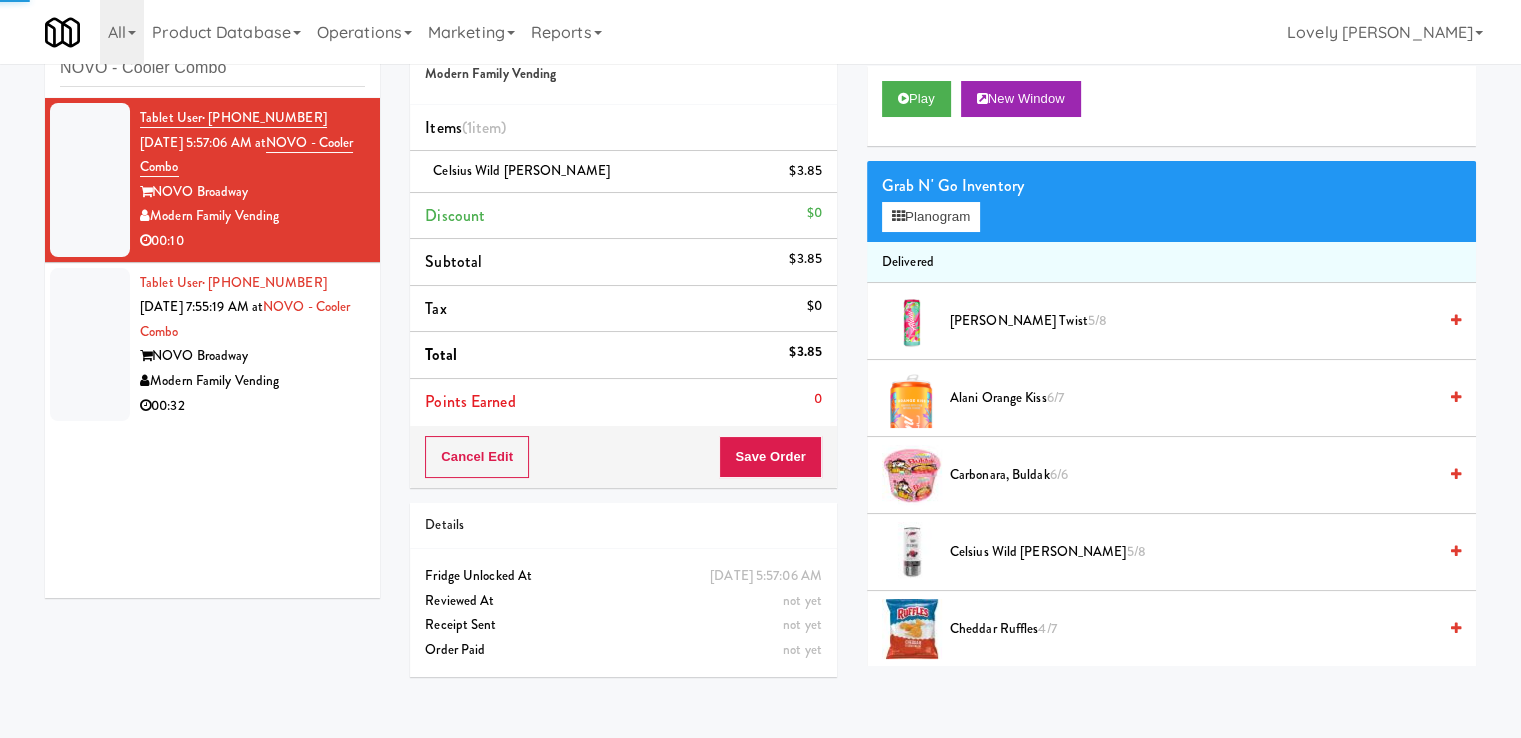 click on "Modern Family Vending" at bounding box center [252, 381] 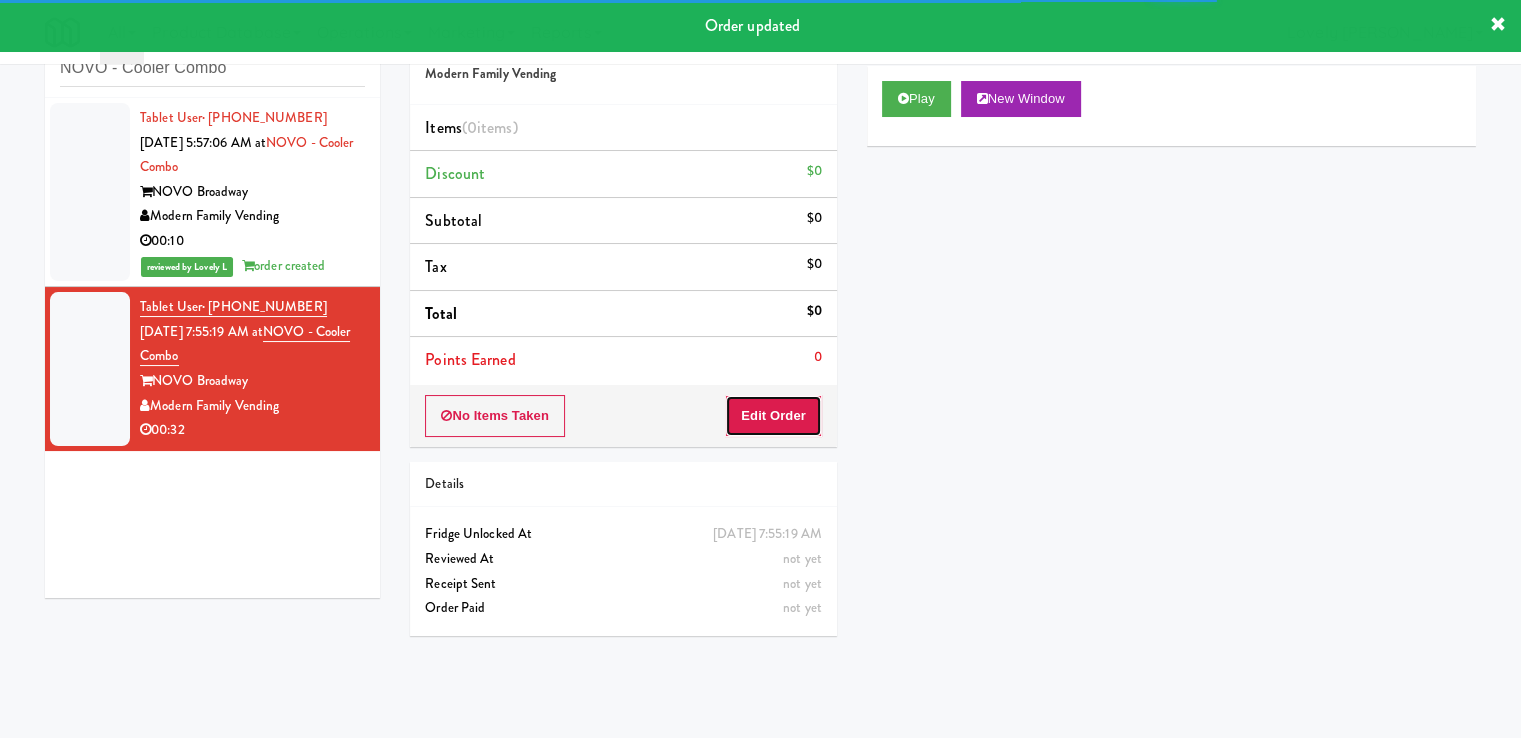 click on "Edit Order" at bounding box center (773, 416) 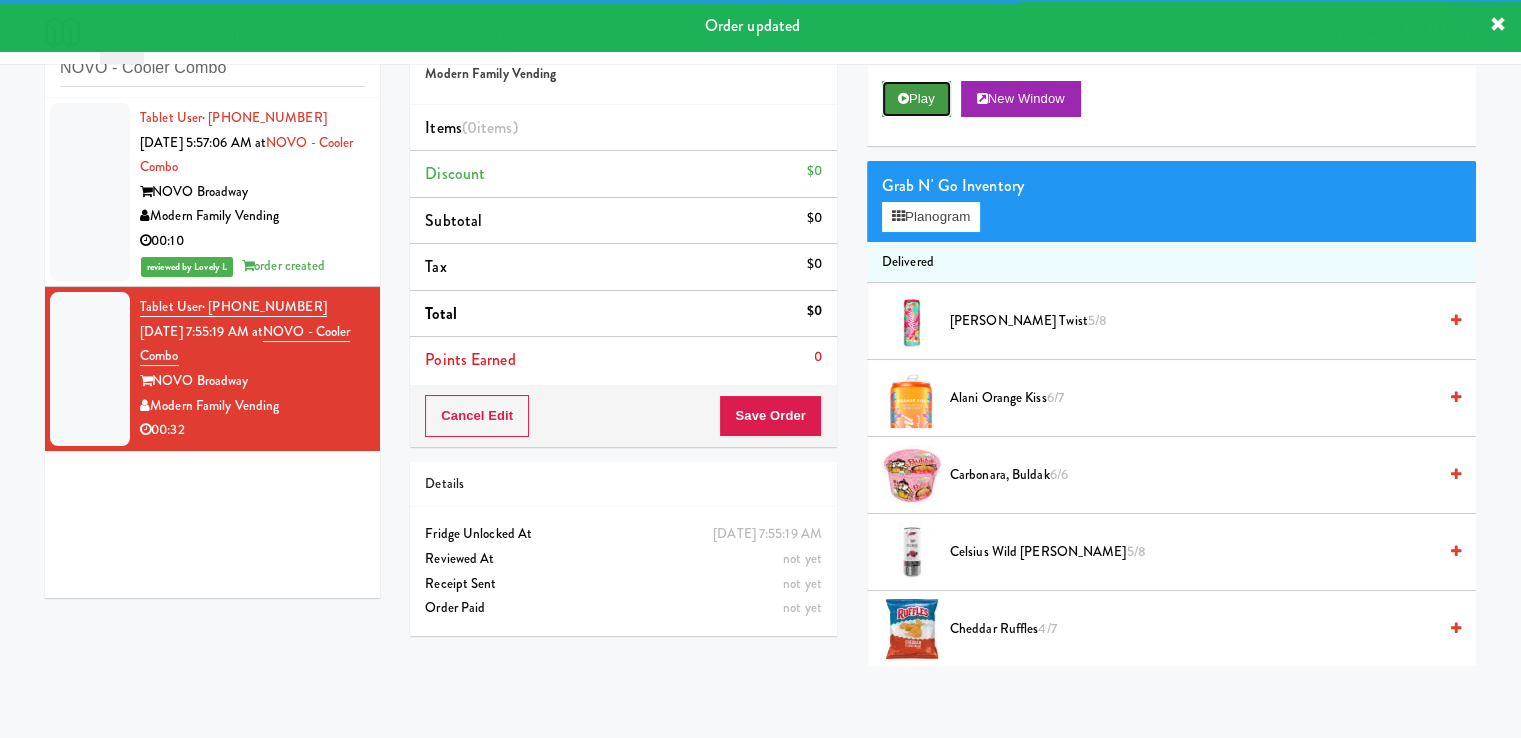 click on "Play" at bounding box center (916, 99) 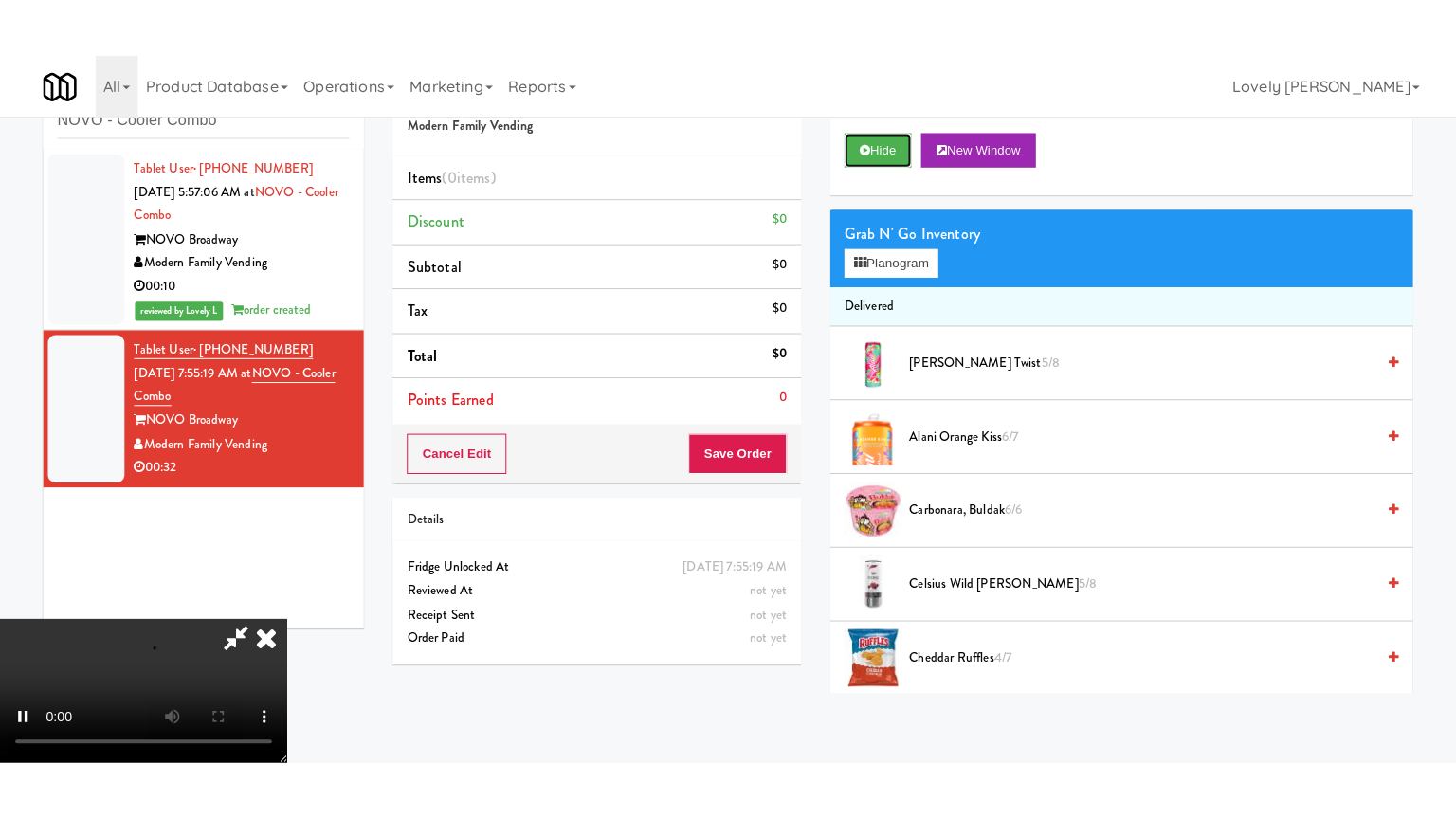 scroll, scrollTop: 259, scrollLeft: 0, axis: vertical 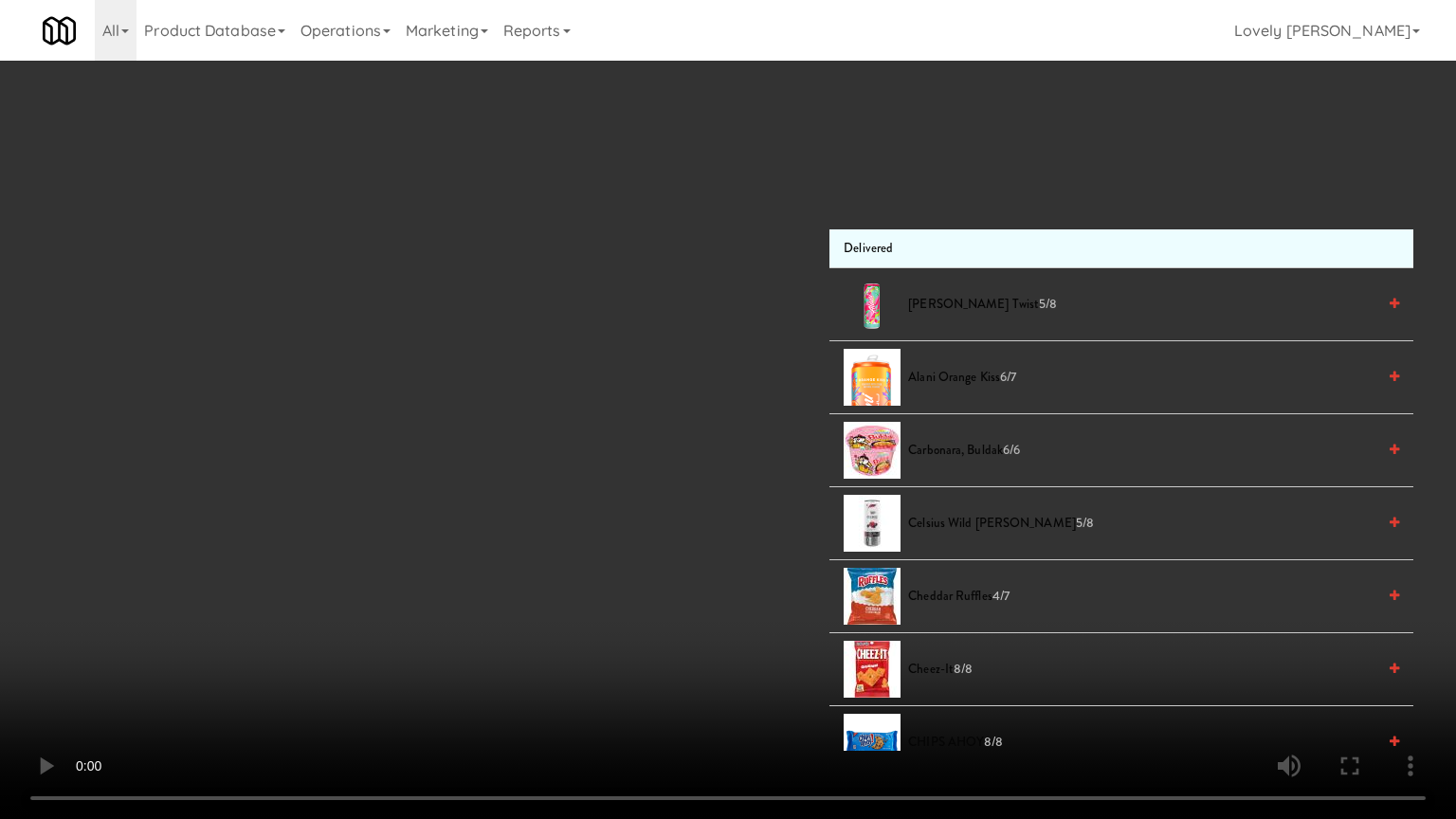 type 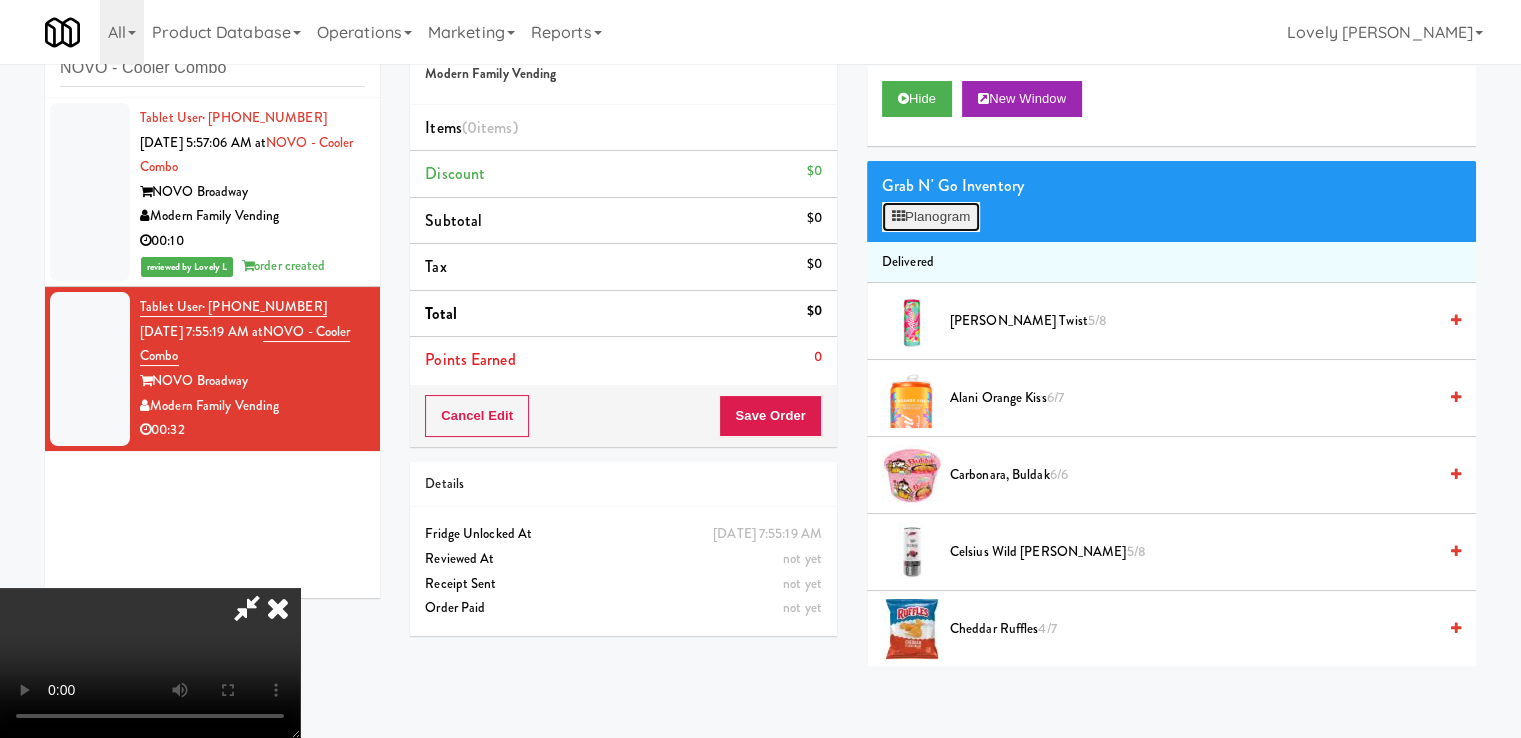 click on "Planogram" at bounding box center [931, 217] 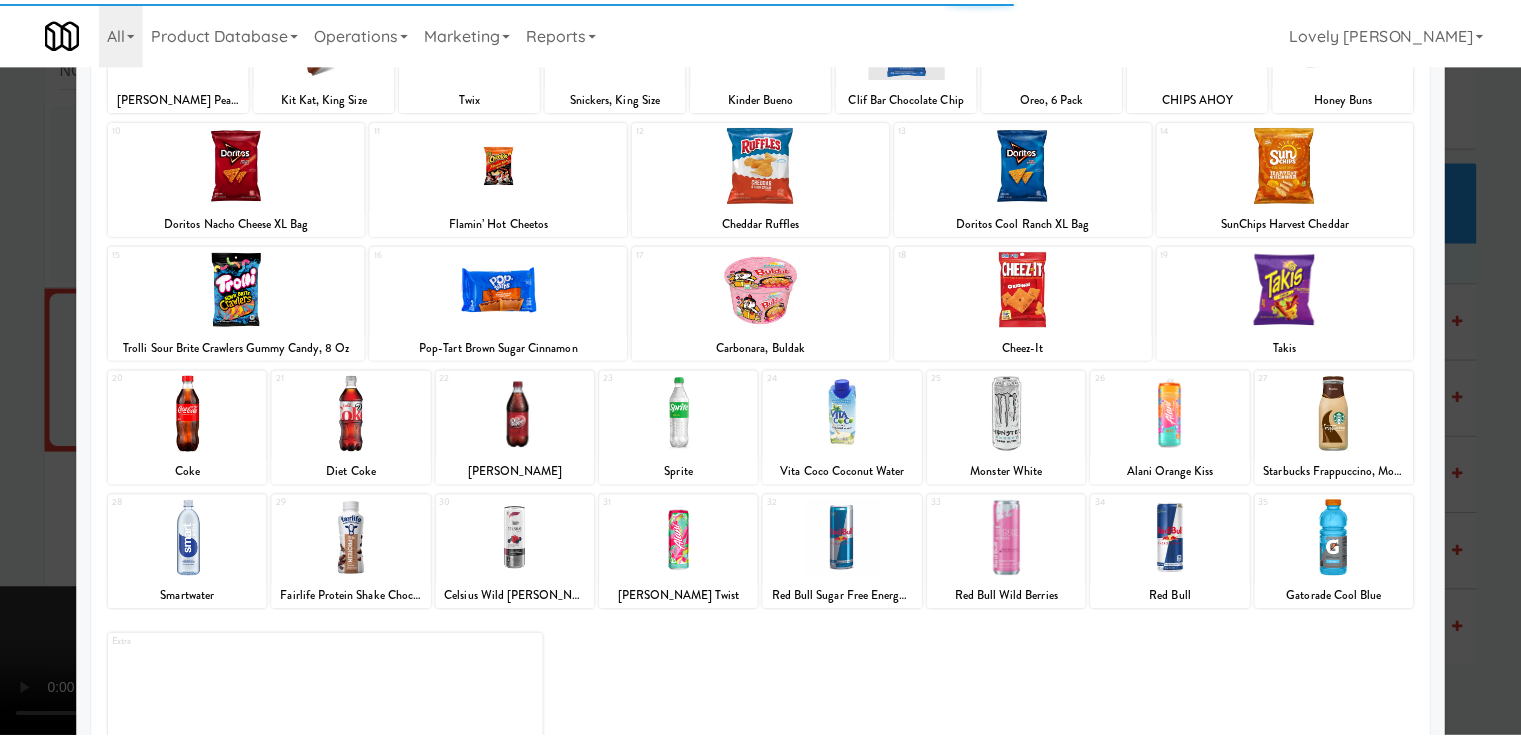 scroll, scrollTop: 244, scrollLeft: 0, axis: vertical 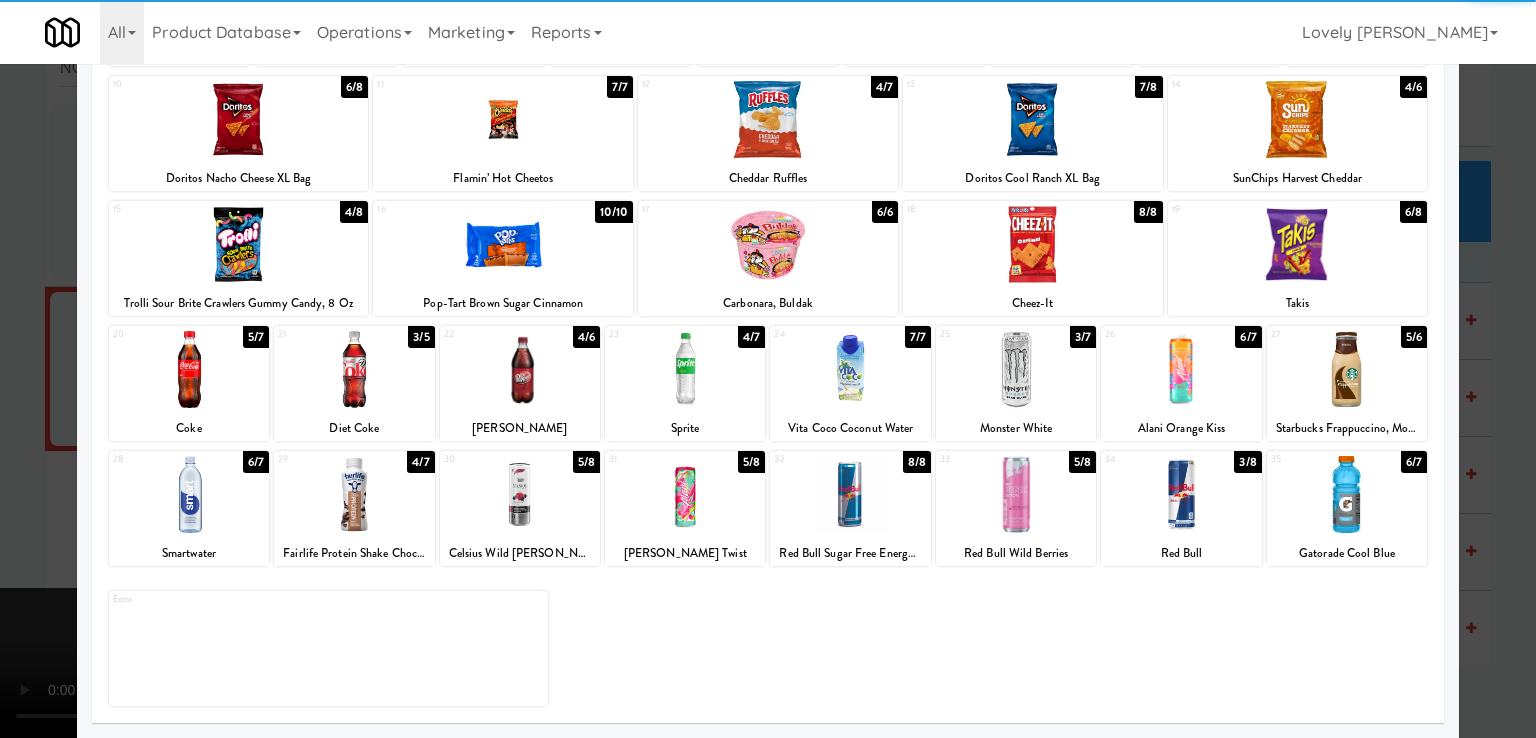 click at bounding box center (1016, 494) 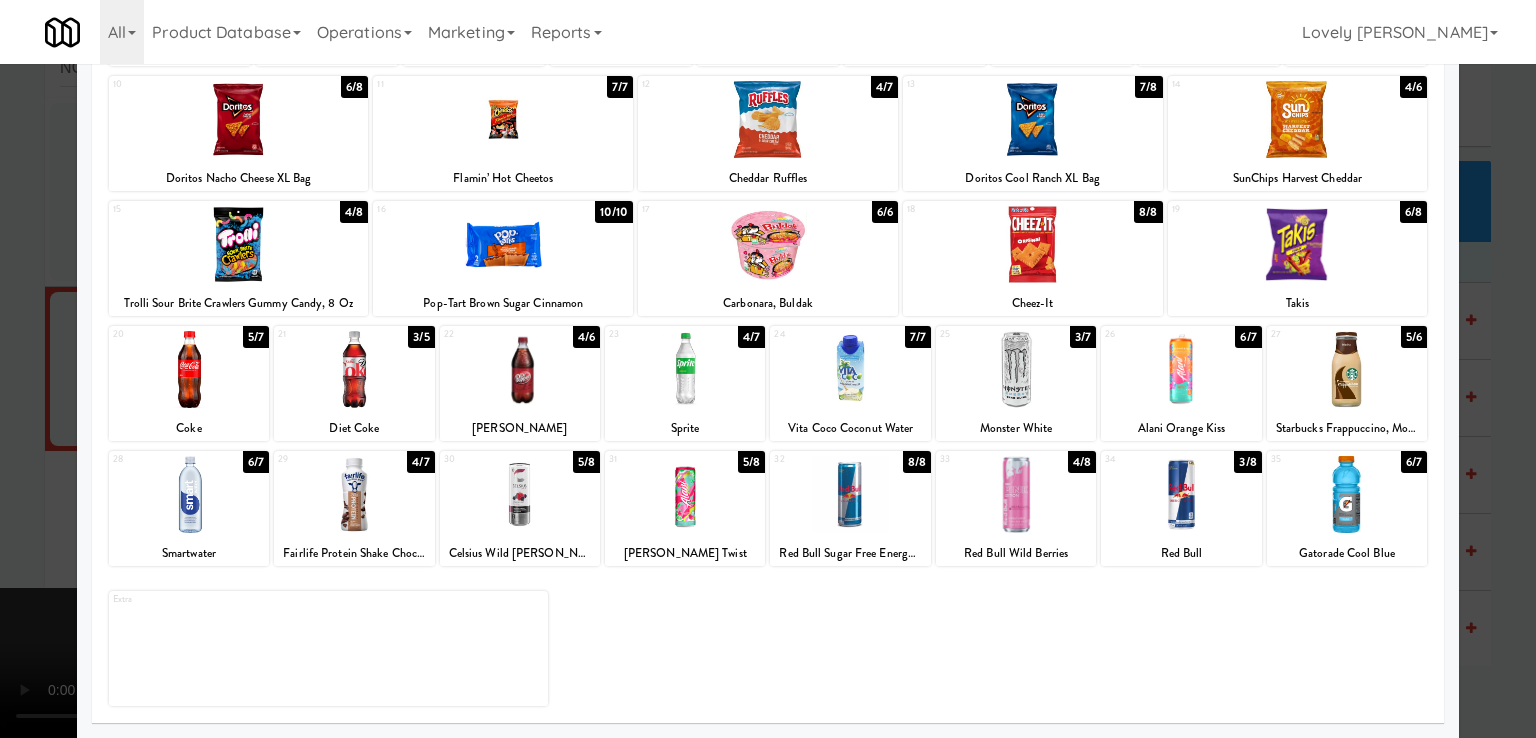 click at bounding box center [850, 369] 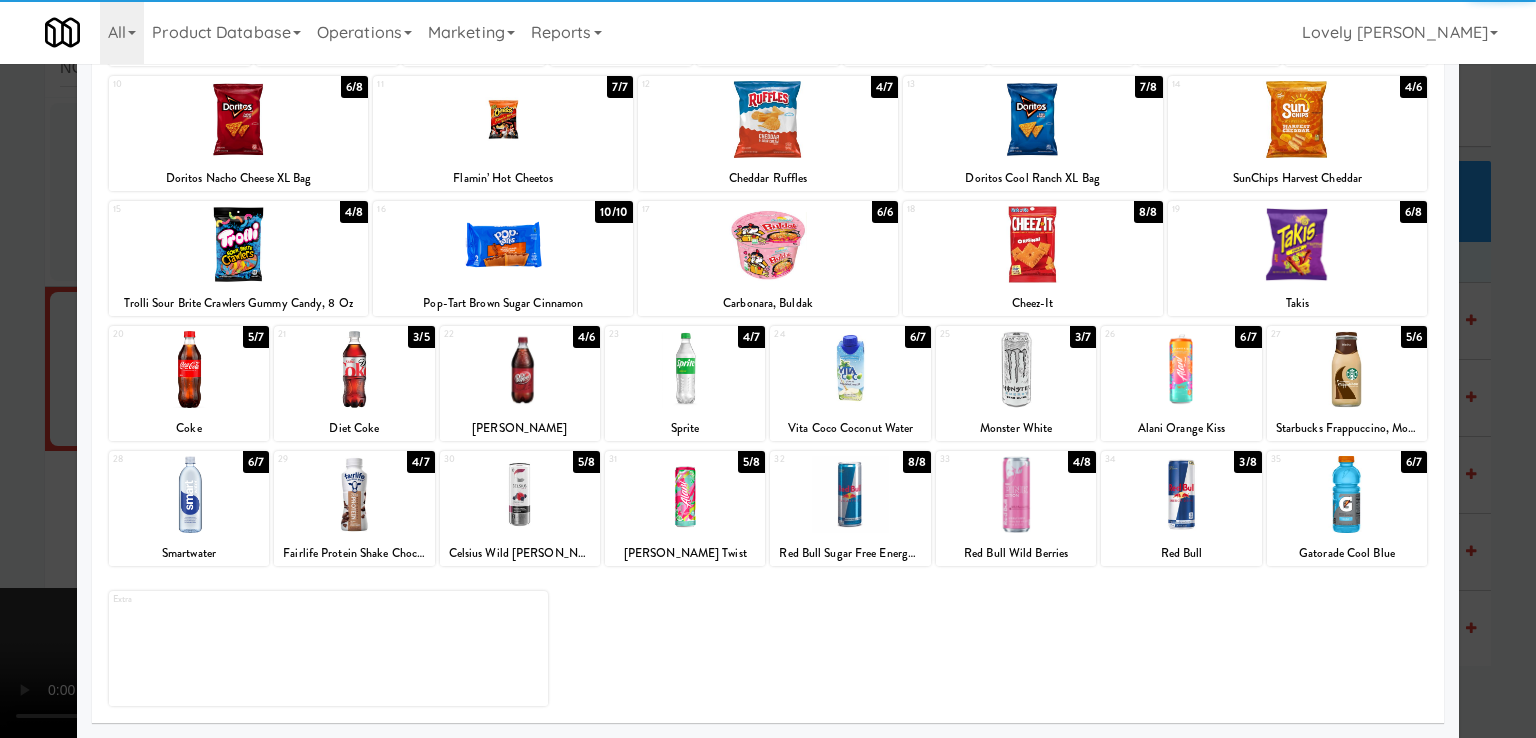 click at bounding box center [768, 369] 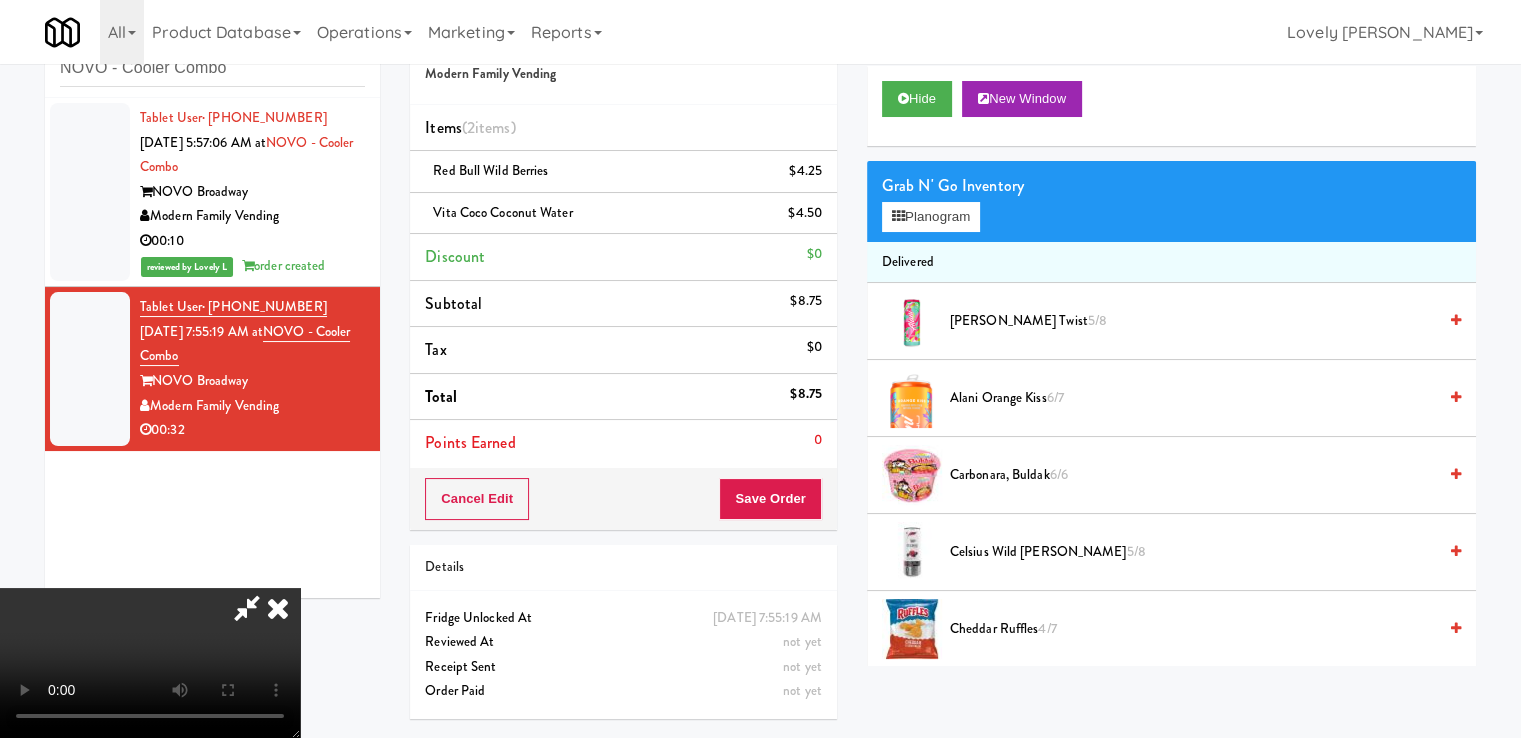 click at bounding box center (247, 608) 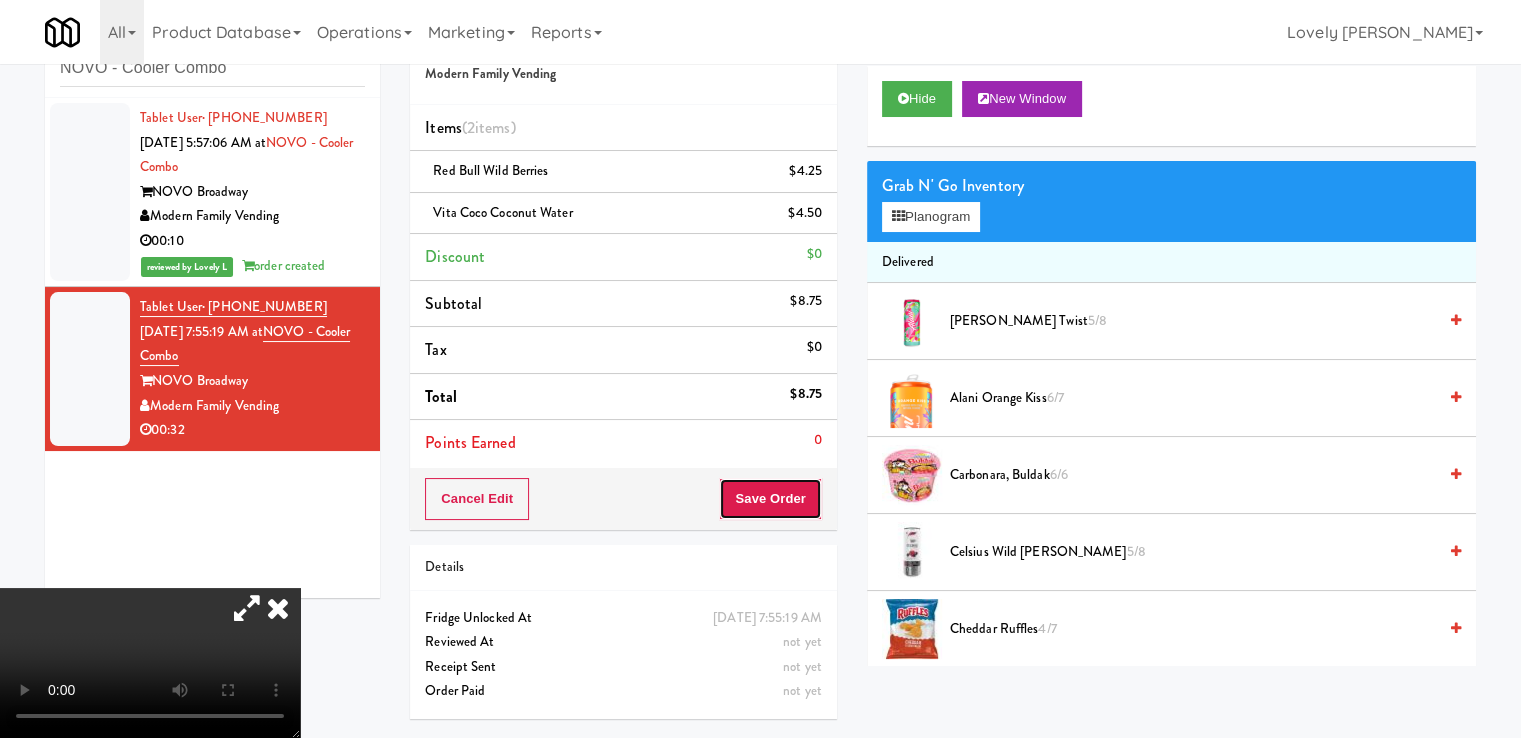 click on "Save Order" at bounding box center (770, 499) 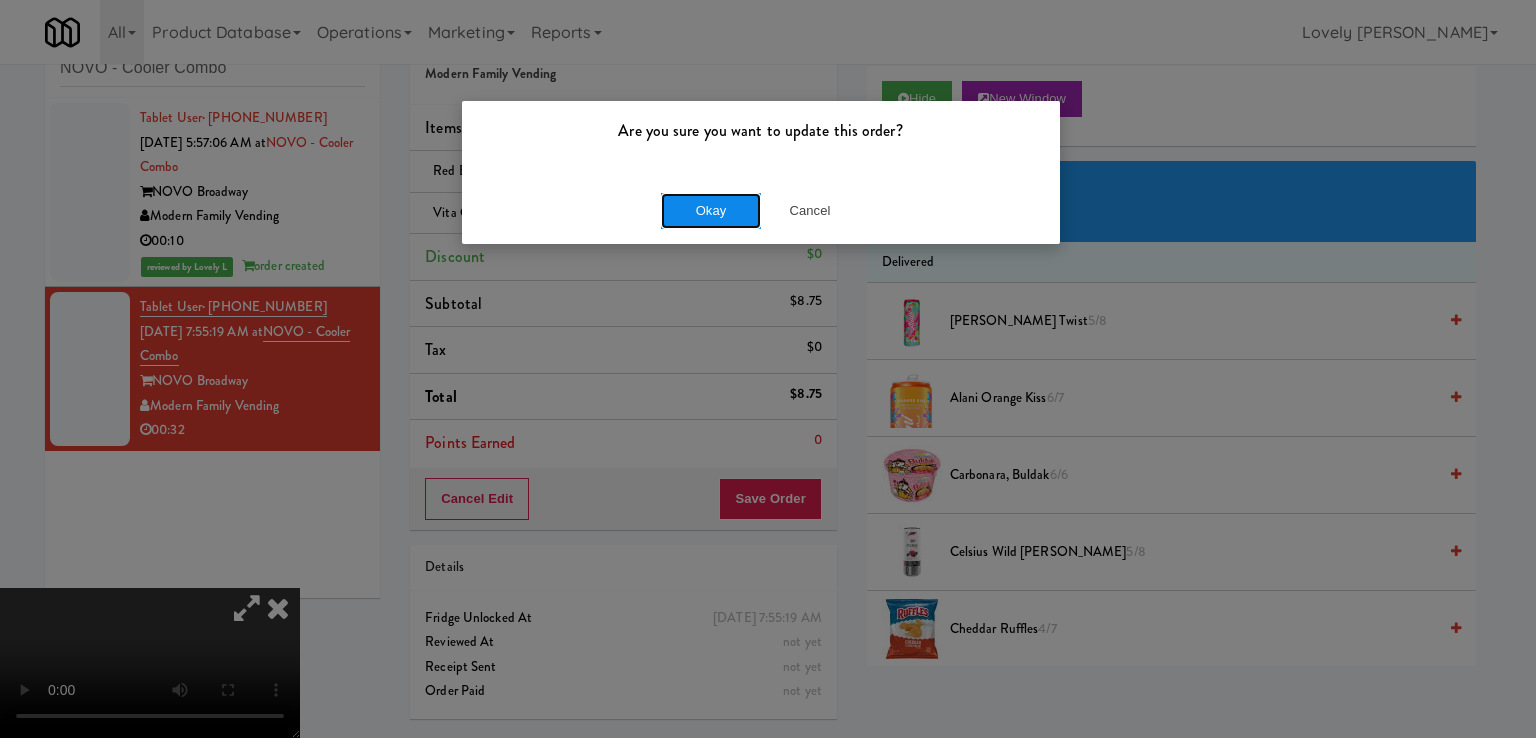 click on "Okay" at bounding box center [711, 211] 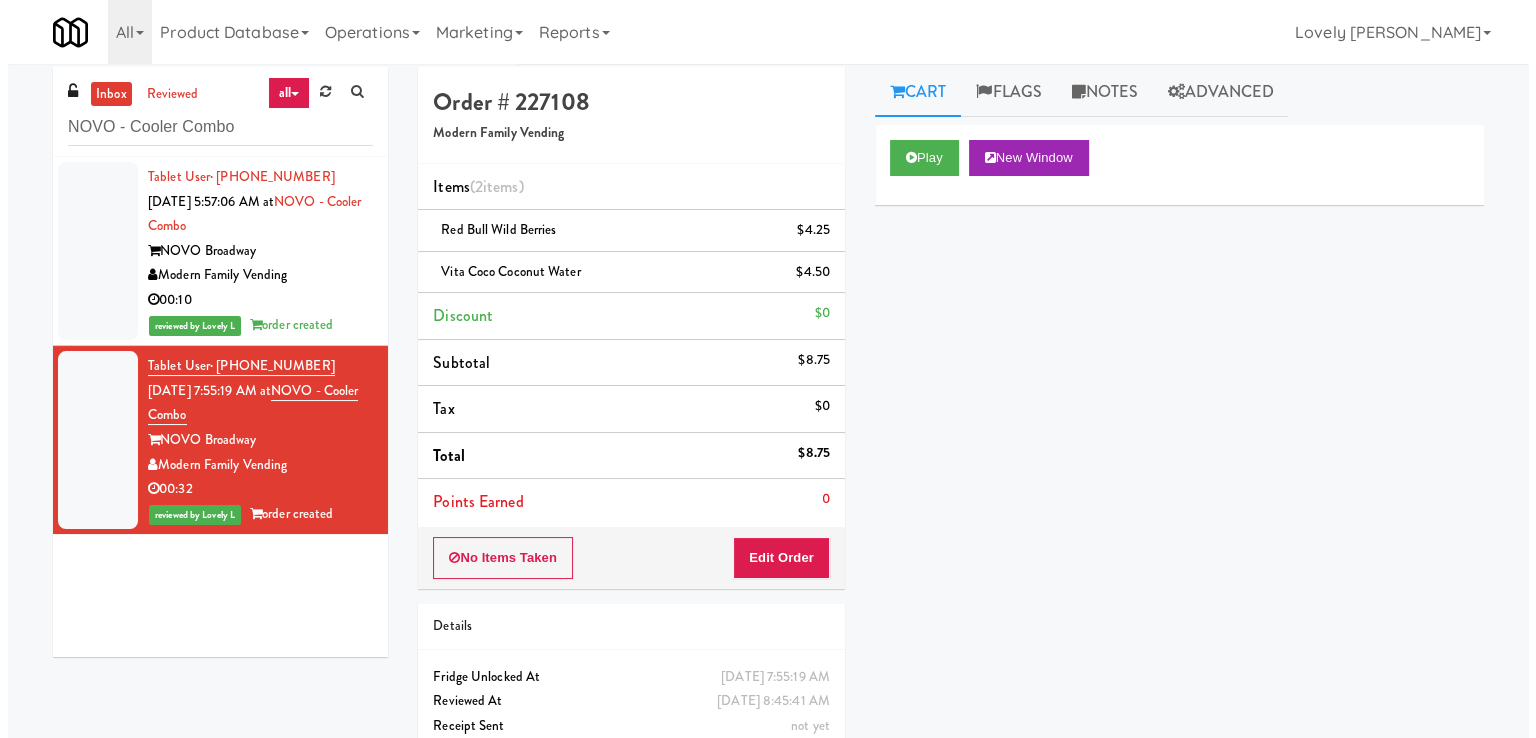 scroll, scrollTop: 0, scrollLeft: 0, axis: both 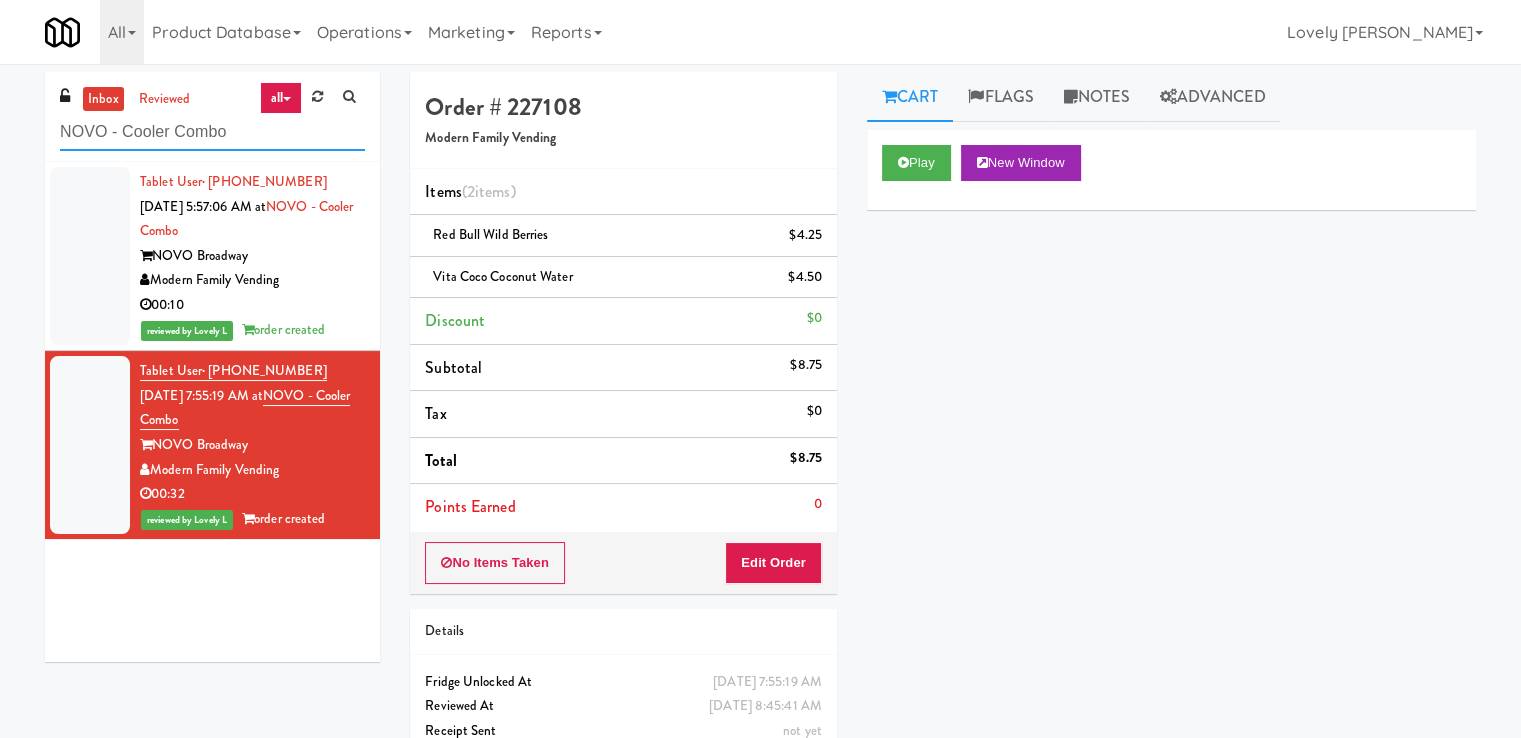 click on "NOVO - Cooler Combo" at bounding box center [212, 132] 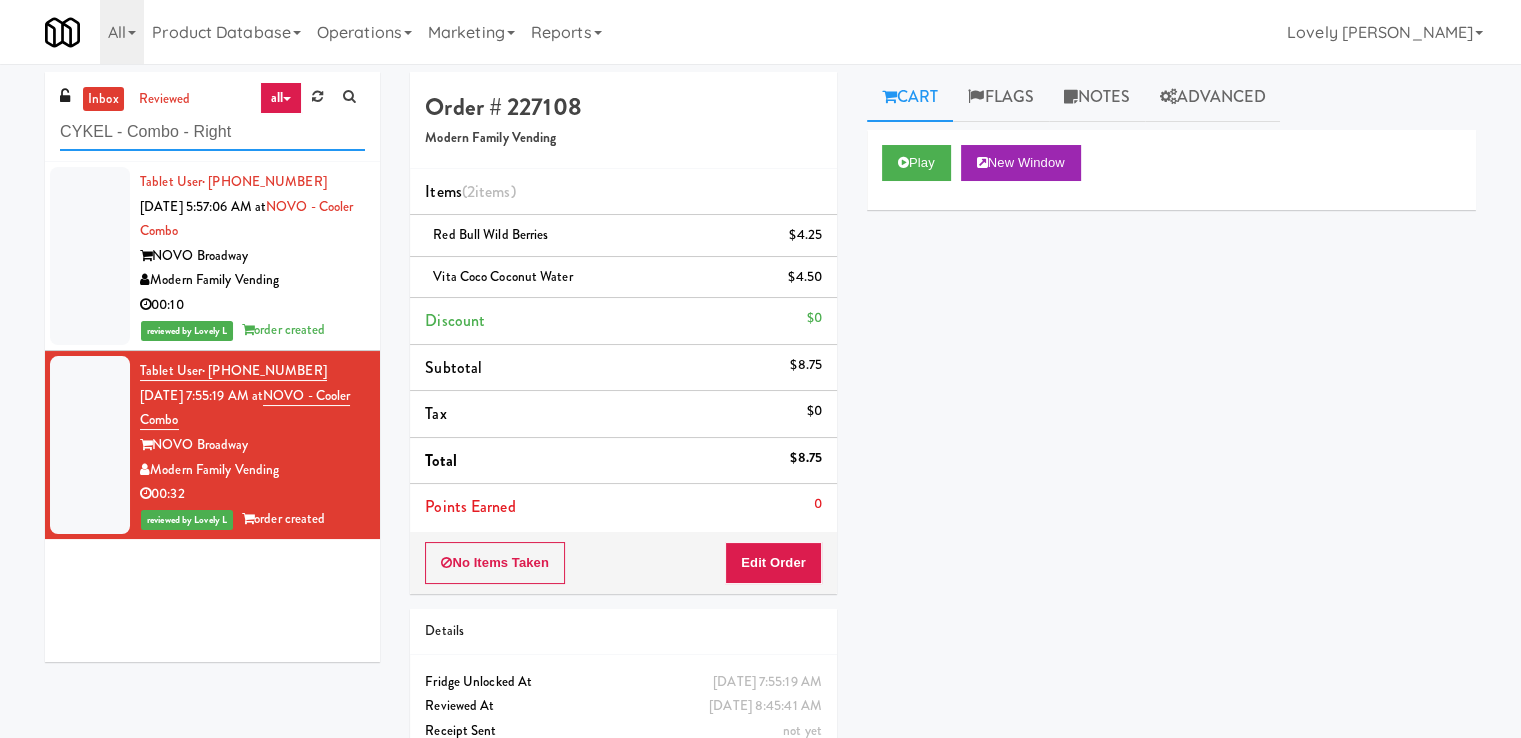 type on "CYKEL - Combo - Right" 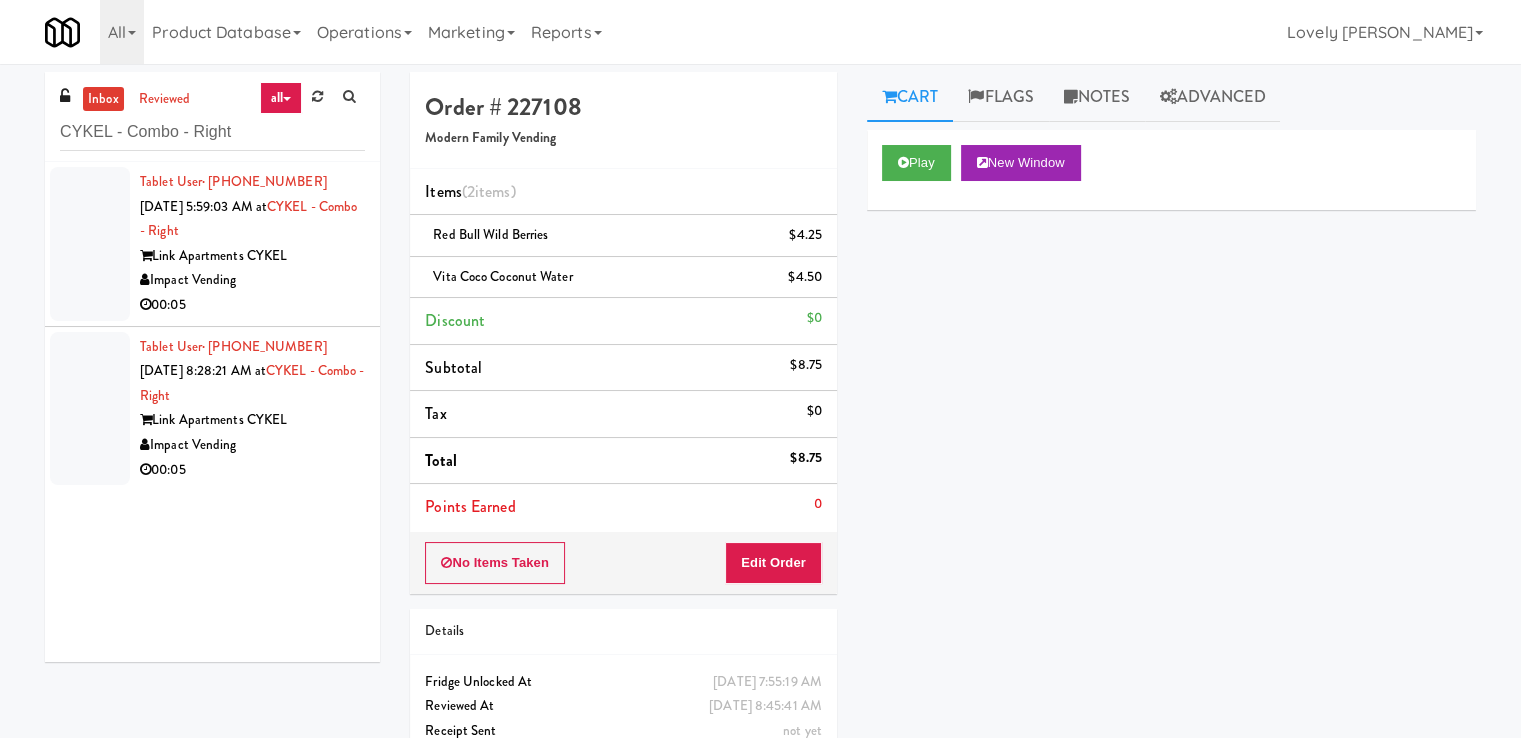 click on "00:05" at bounding box center (252, 305) 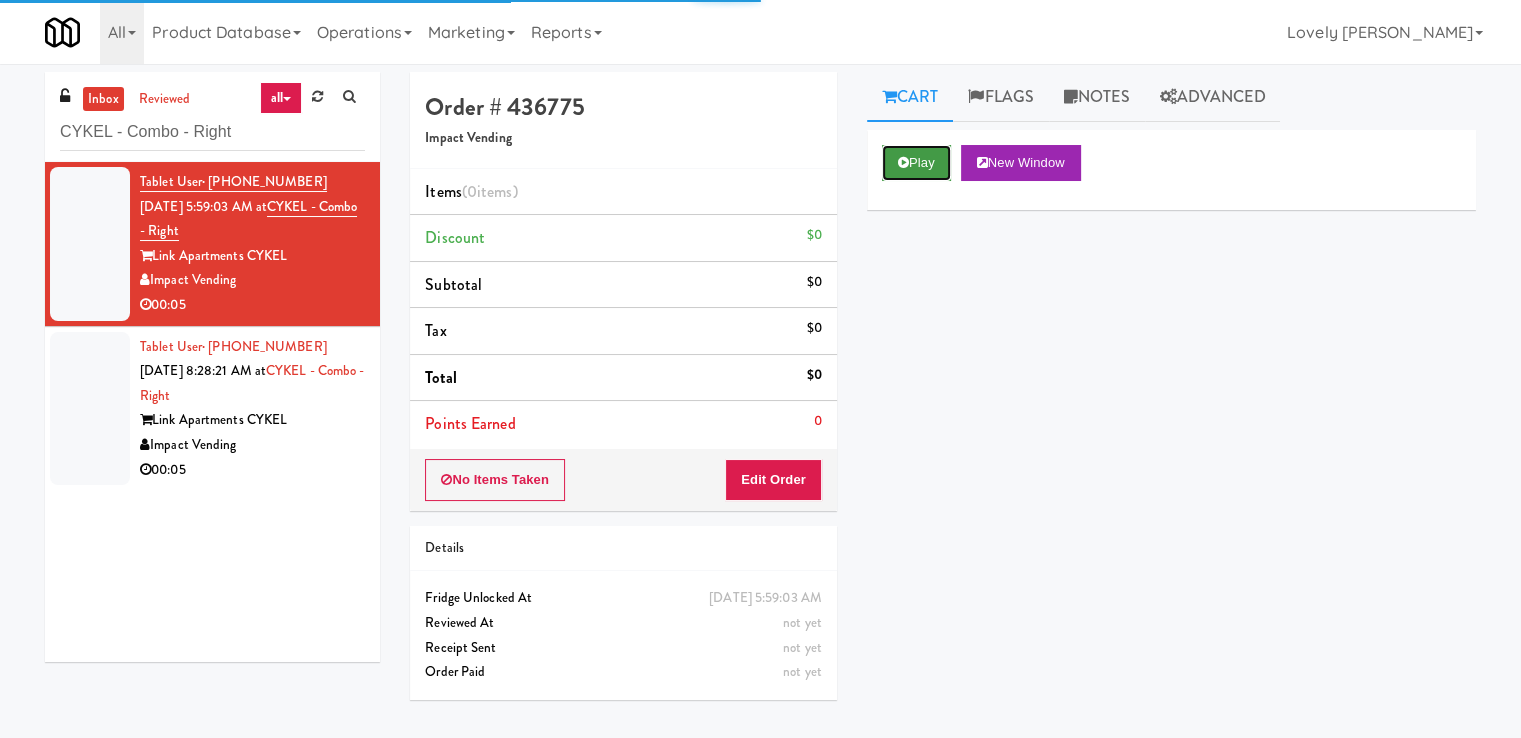 click on "Play" at bounding box center [916, 163] 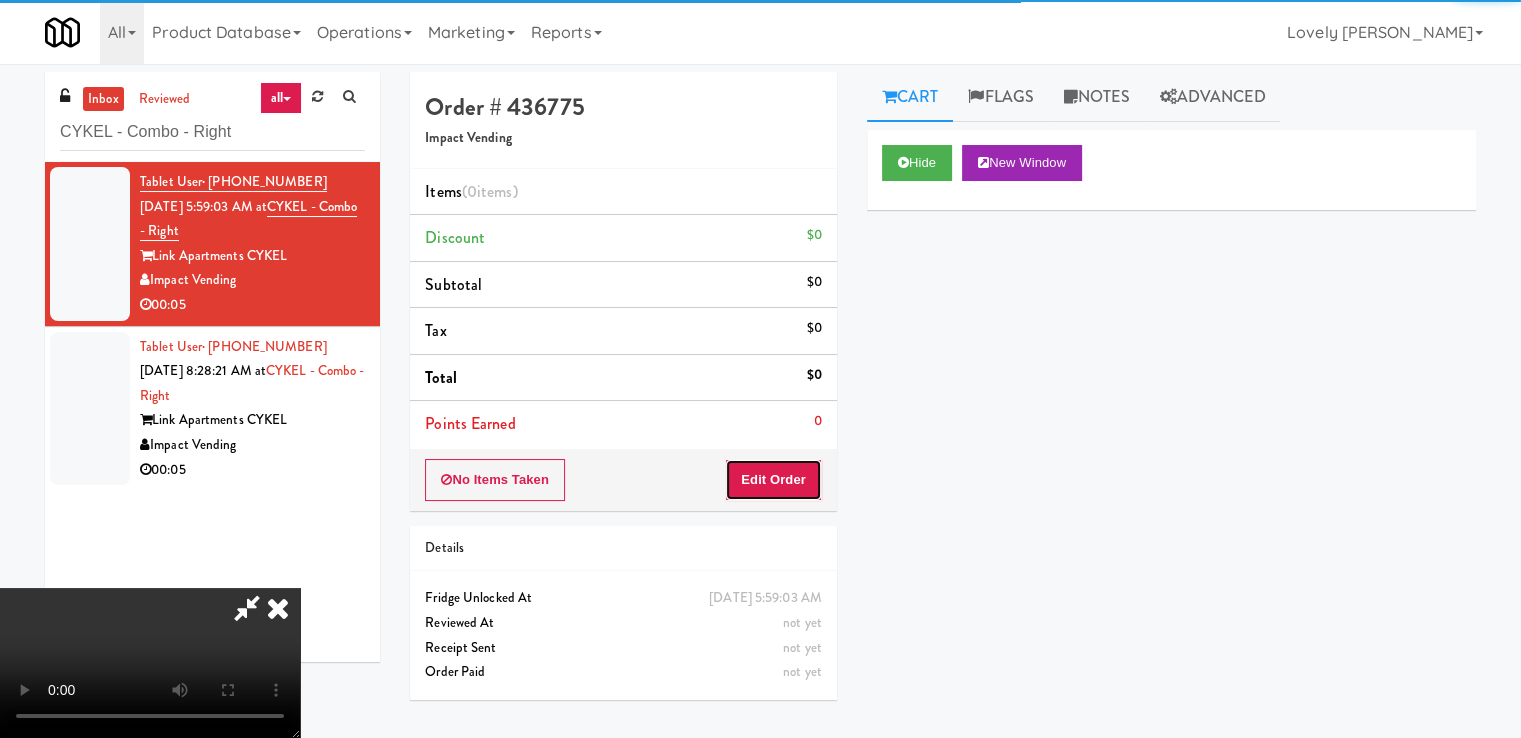 click on "Edit Order" at bounding box center [773, 480] 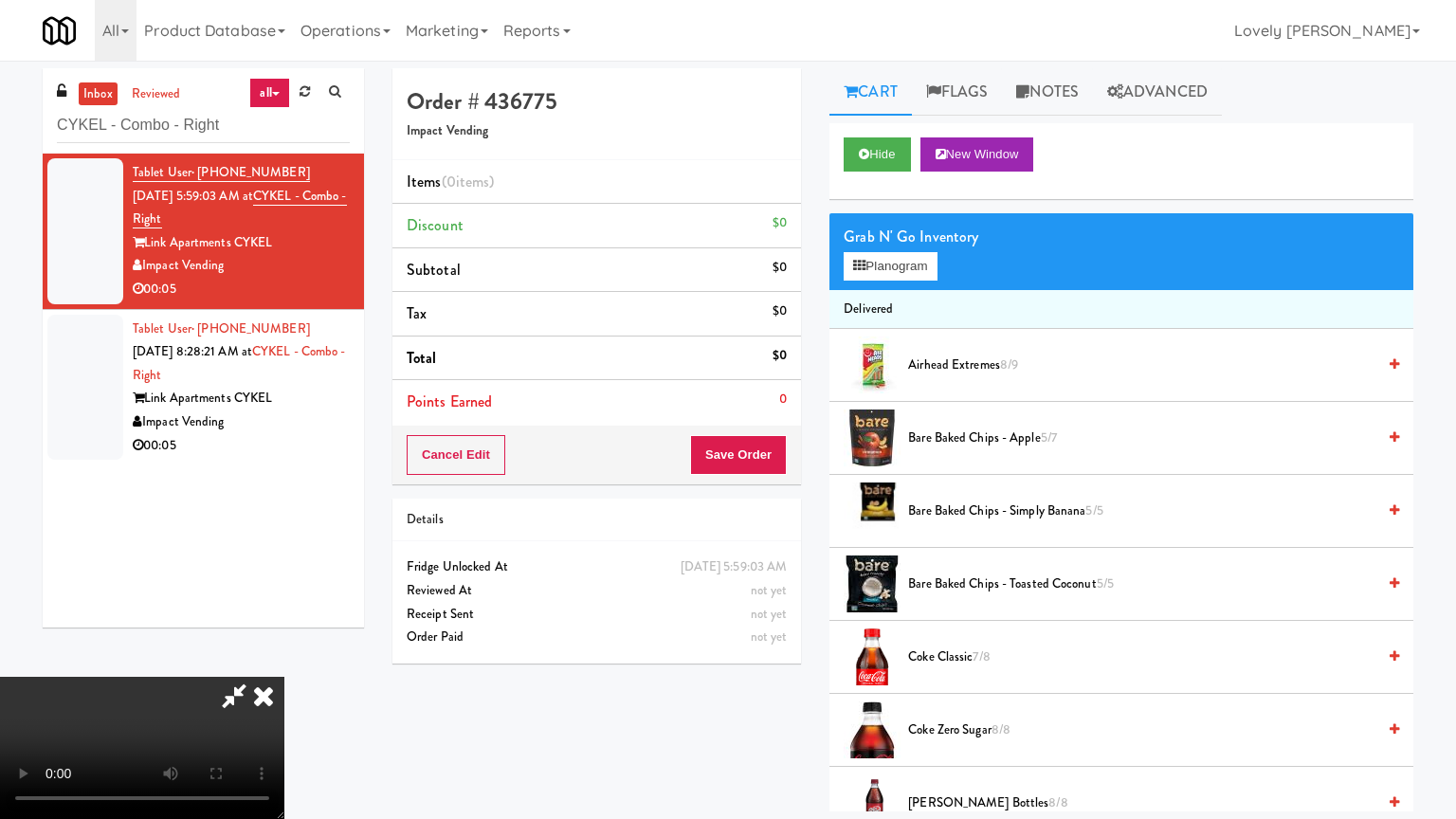 type 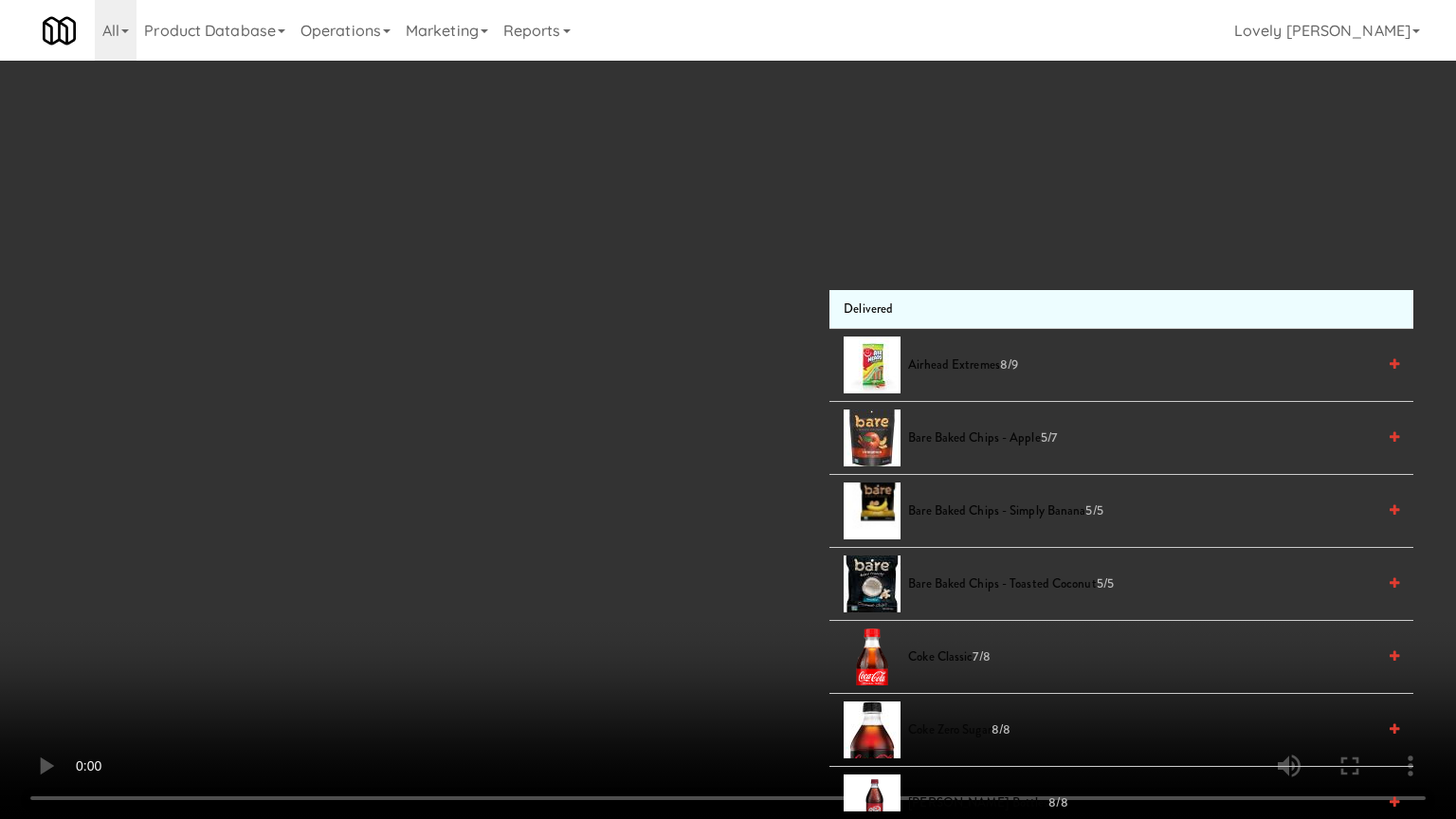 click at bounding box center [728, 410] 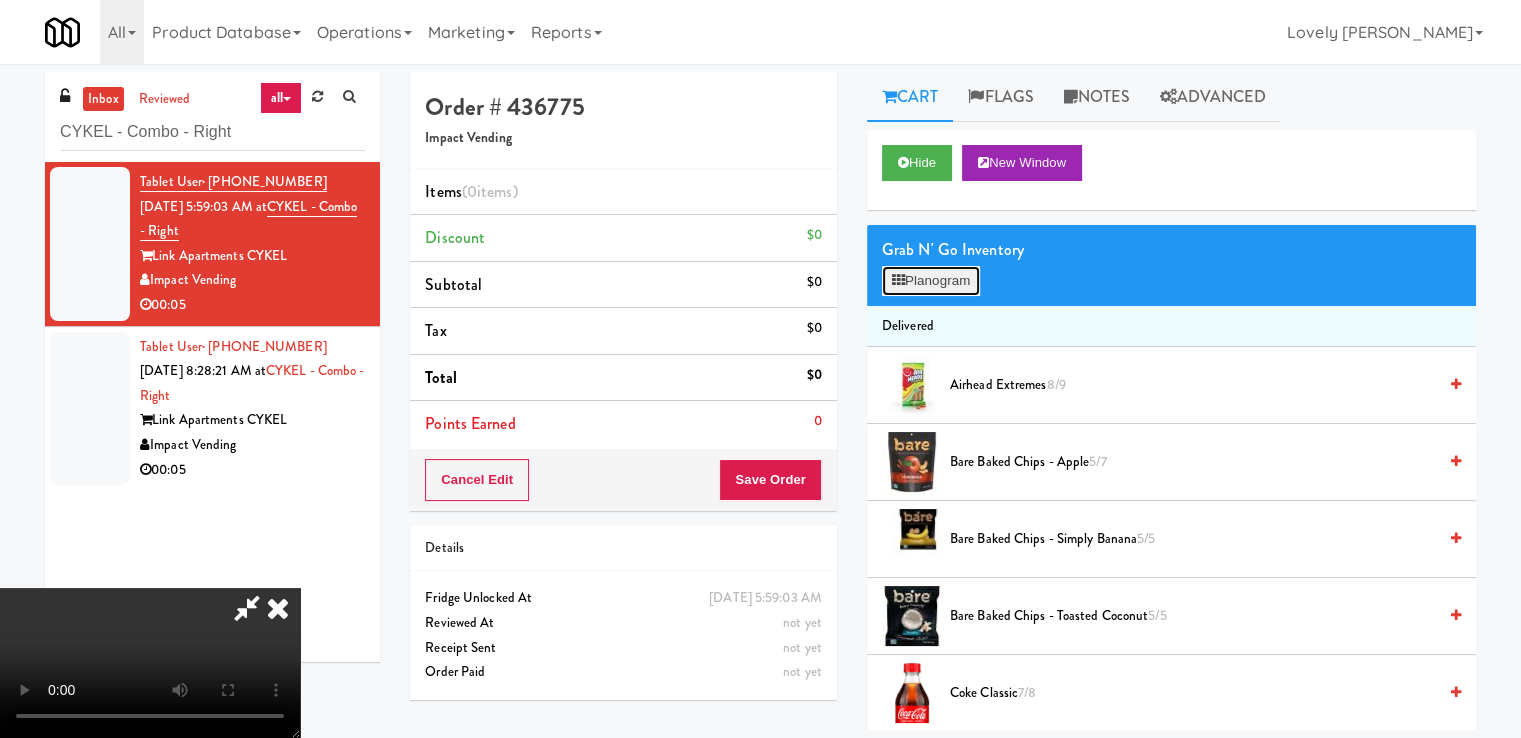click on "Planogram" at bounding box center (931, 281) 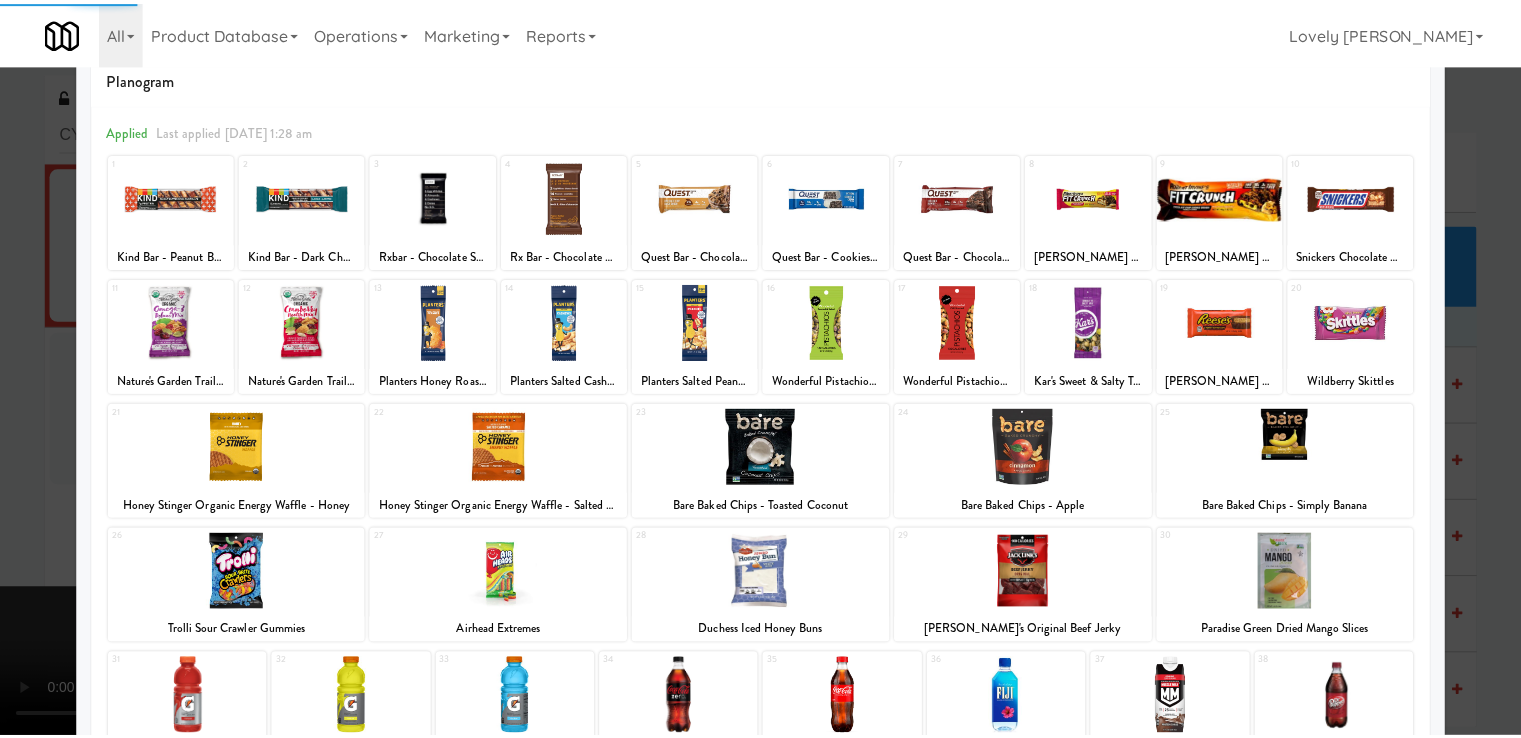 scroll, scrollTop: 244, scrollLeft: 0, axis: vertical 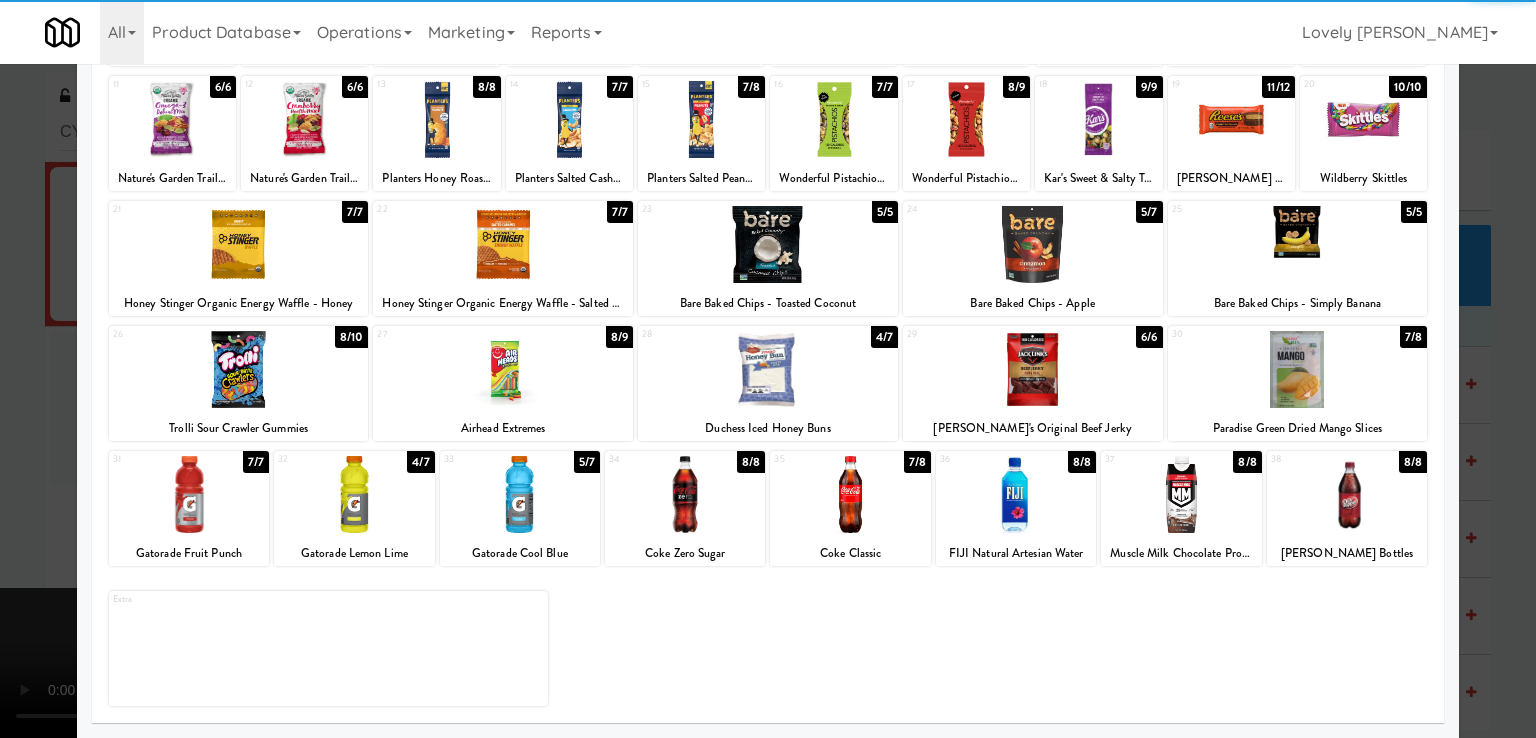 click at bounding box center [189, 494] 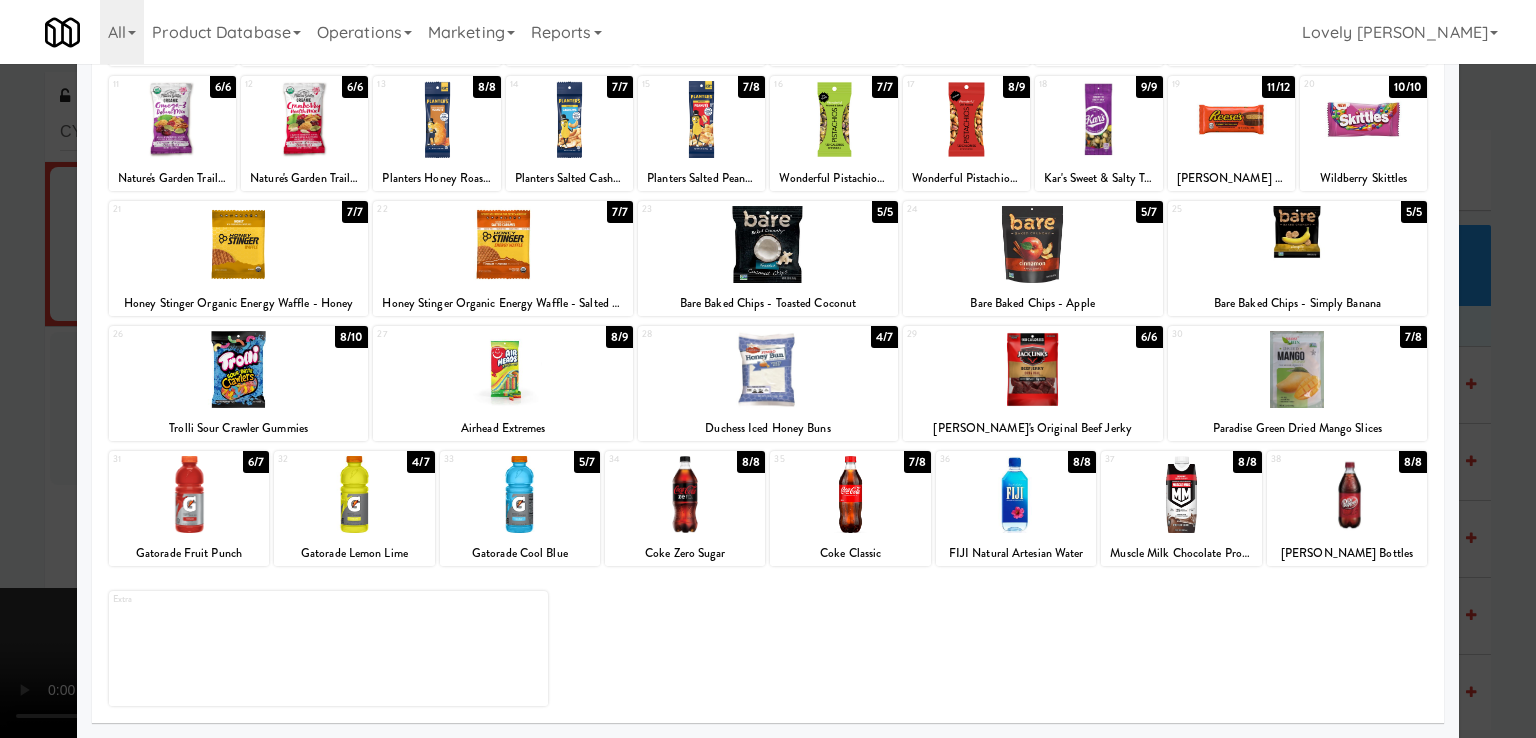 click at bounding box center (768, 369) 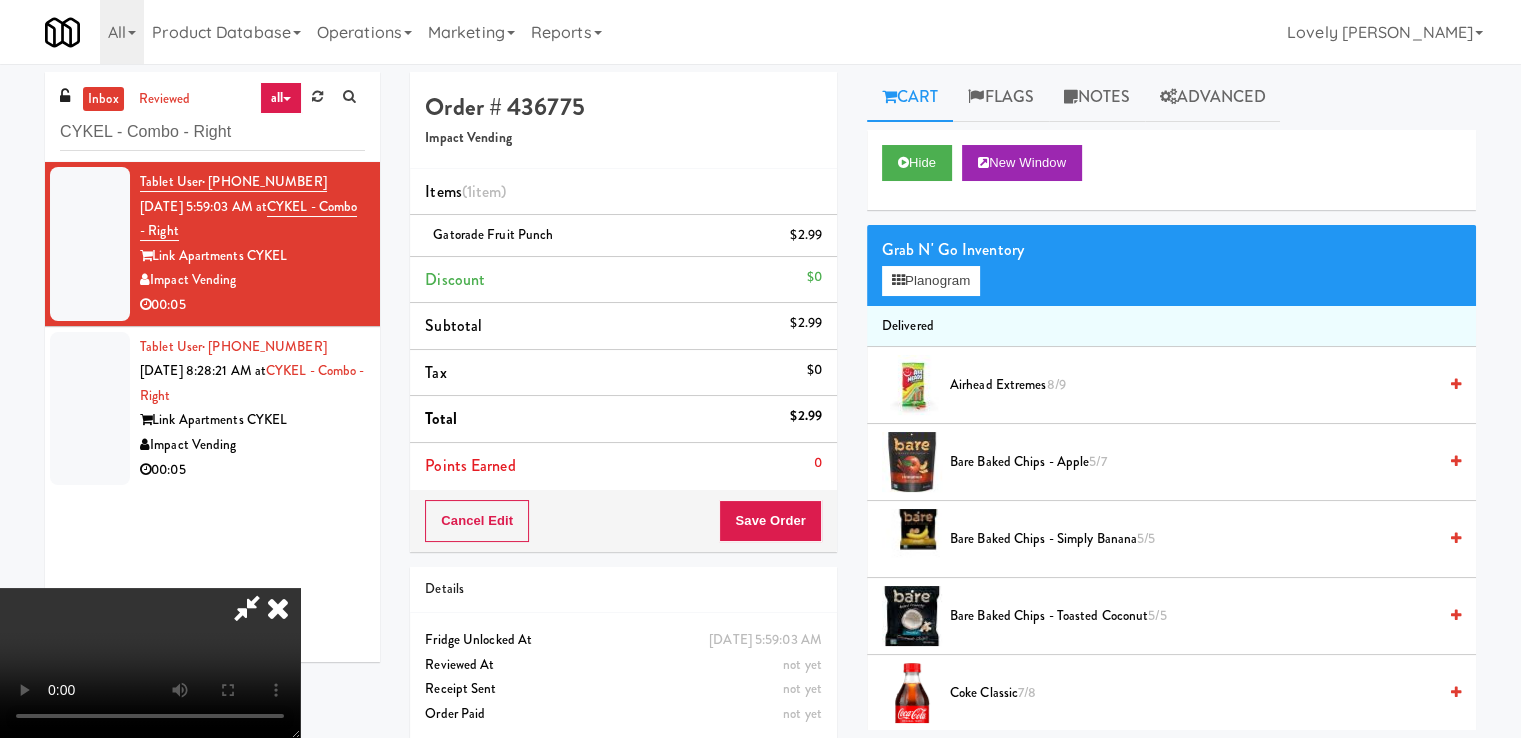 click at bounding box center (247, 608) 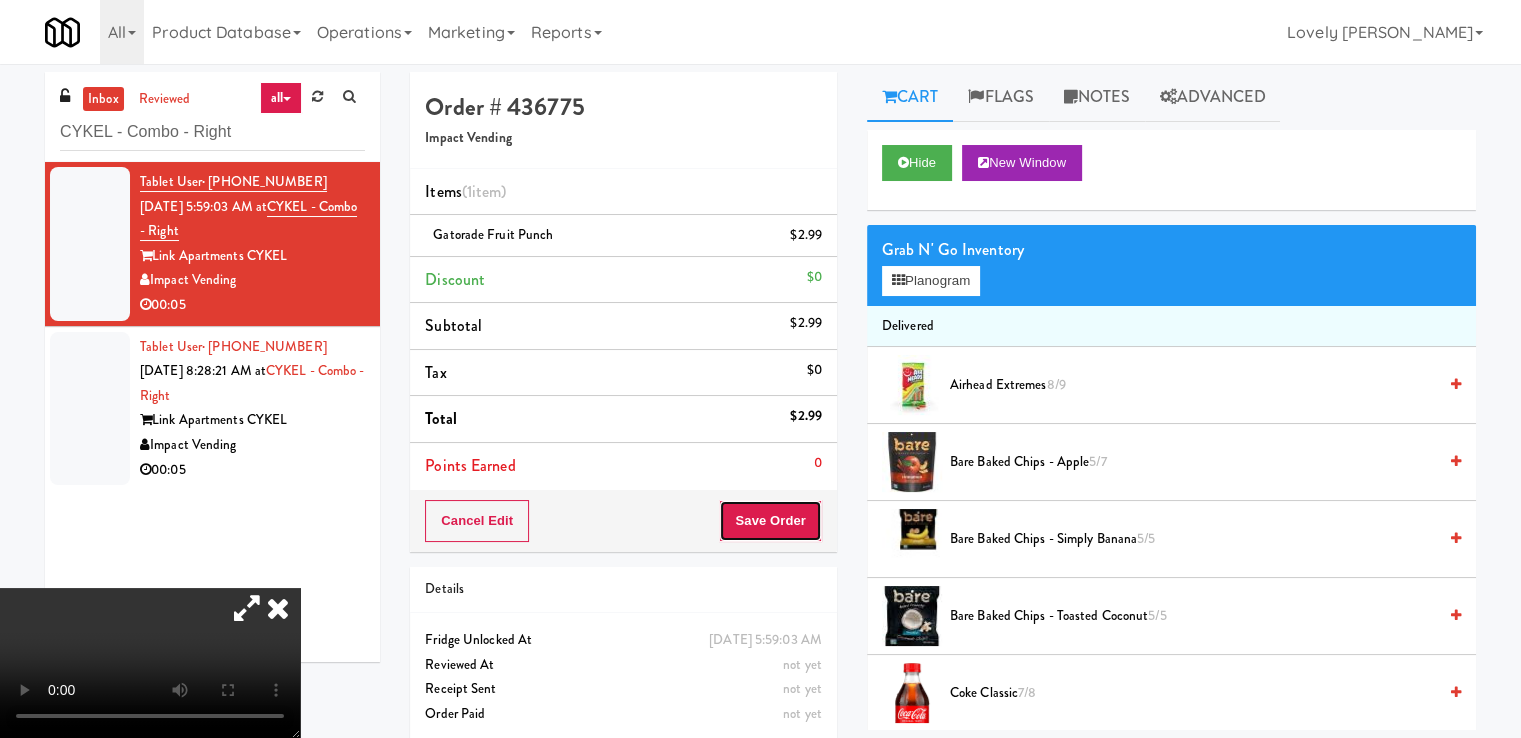click on "Save Order" at bounding box center (770, 521) 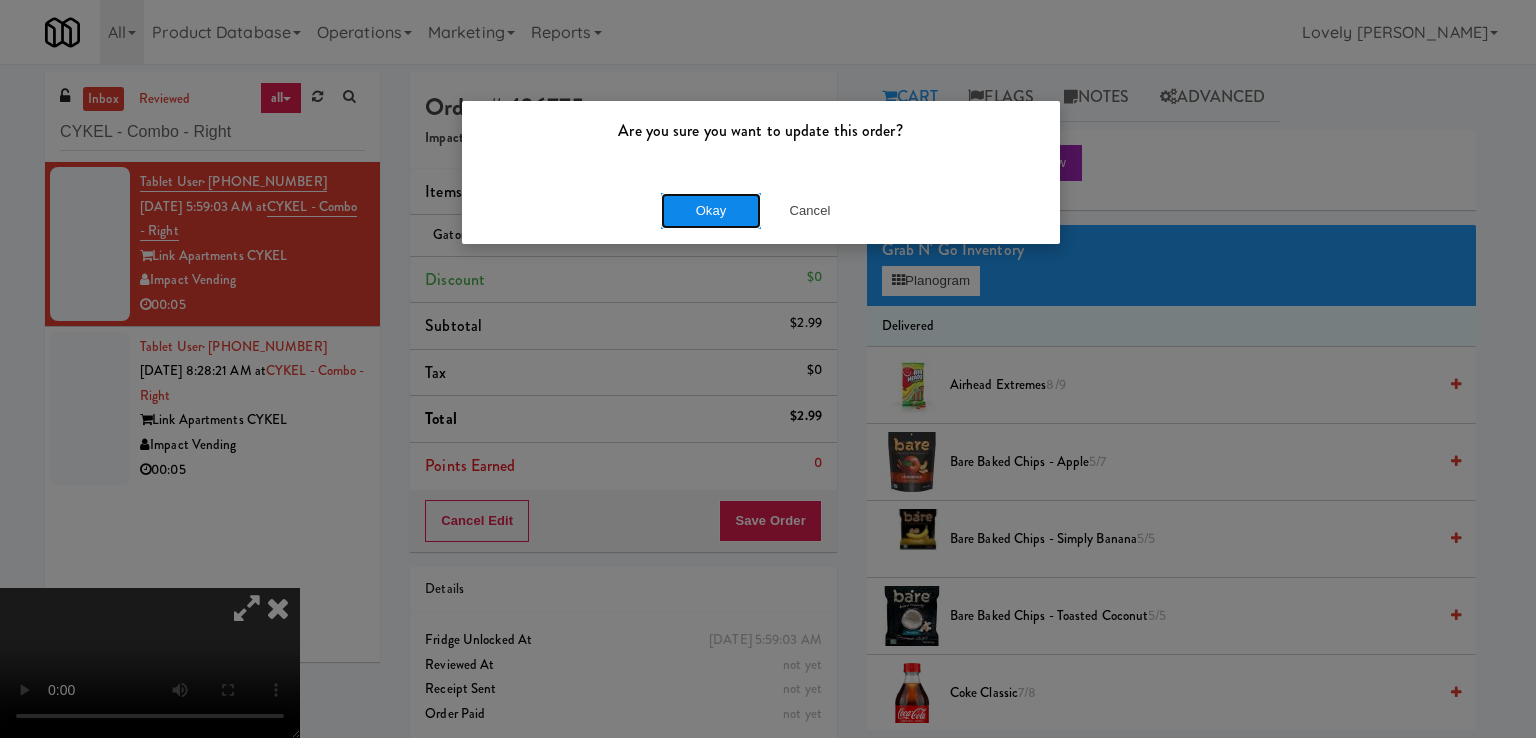 click on "Okay" at bounding box center [711, 211] 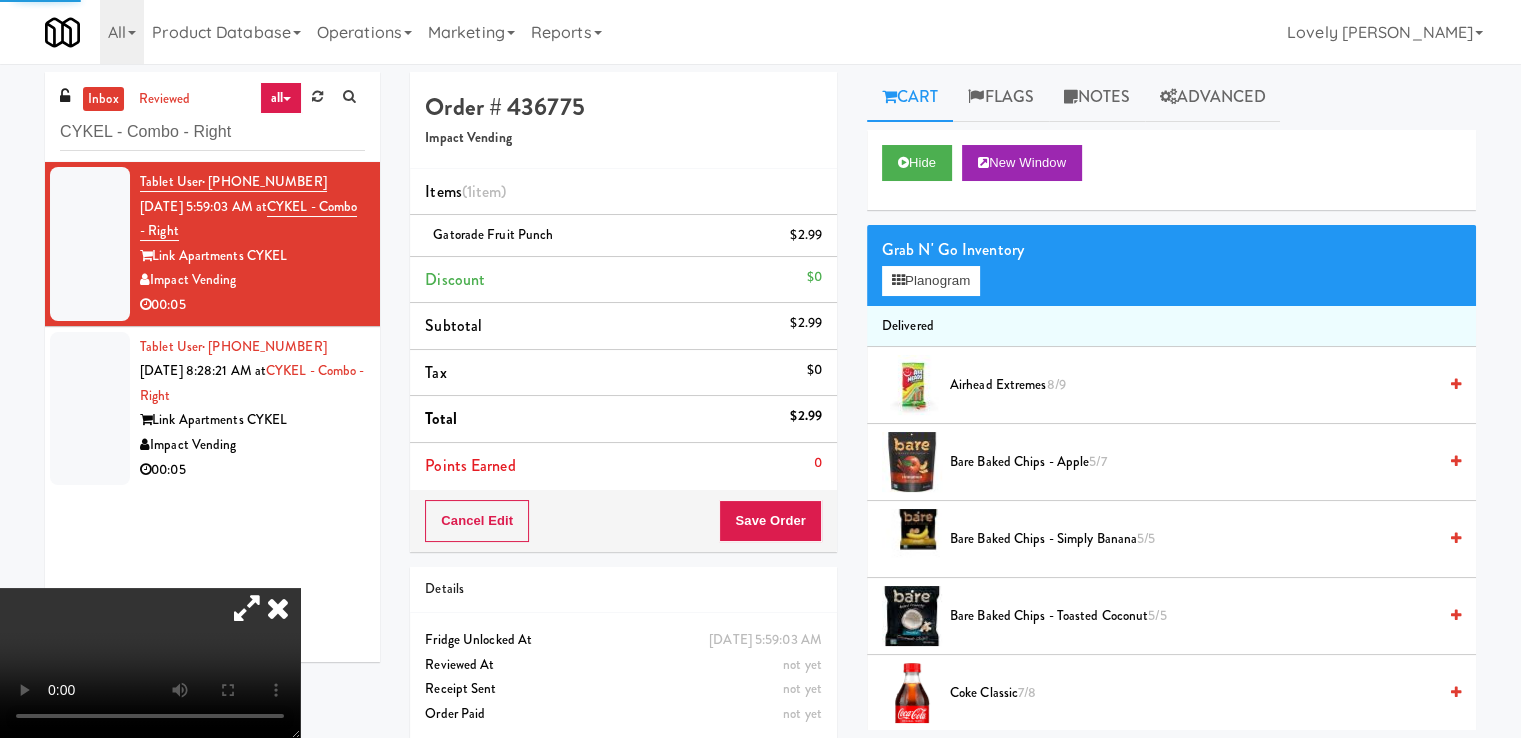 click on "Tablet User  · (267) 228-7448 [DATE] 8:28:21 AM at  CYKEL - Combo - Right  Link Apartments CYKEL  Impact Vending  00:05" at bounding box center [252, 409] 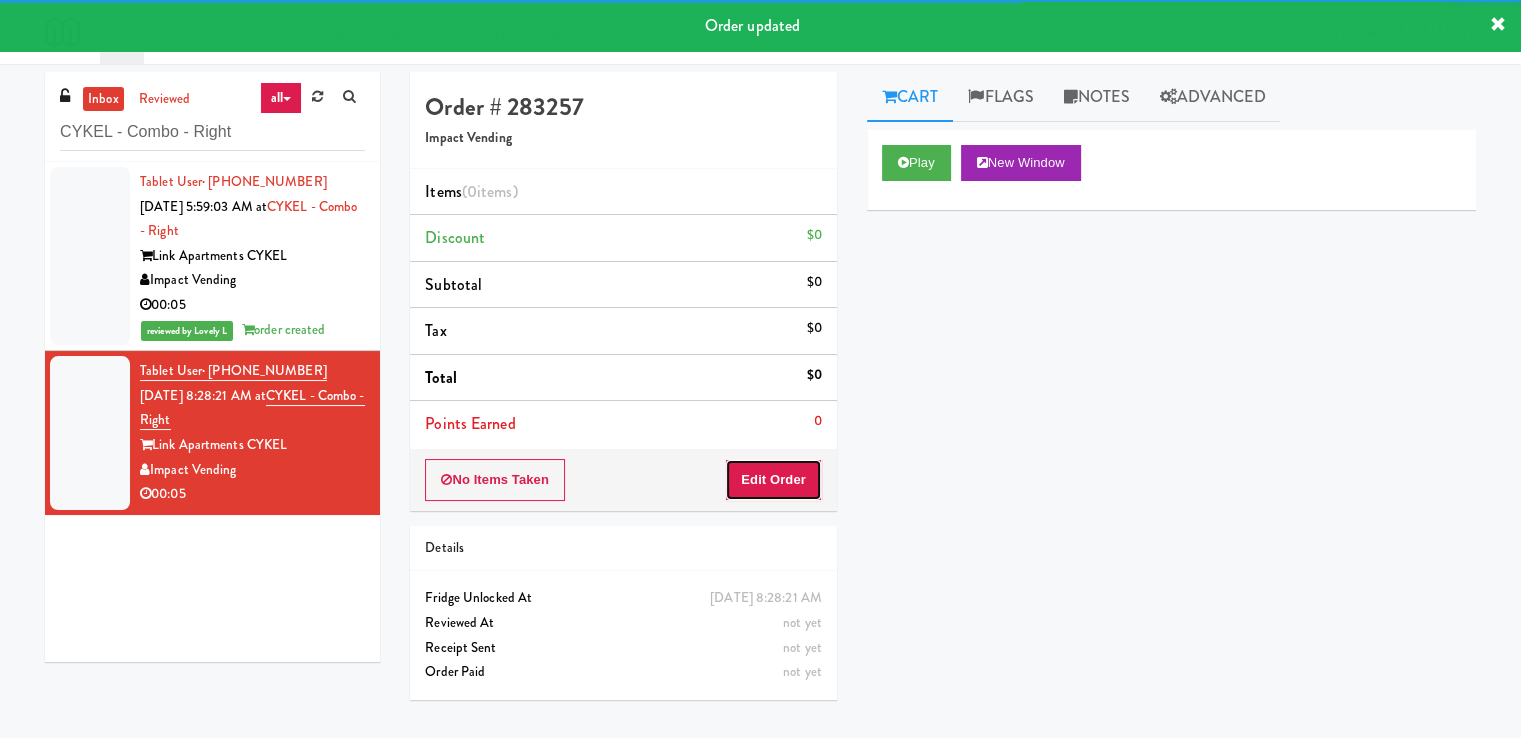 click on "Edit Order" at bounding box center [773, 480] 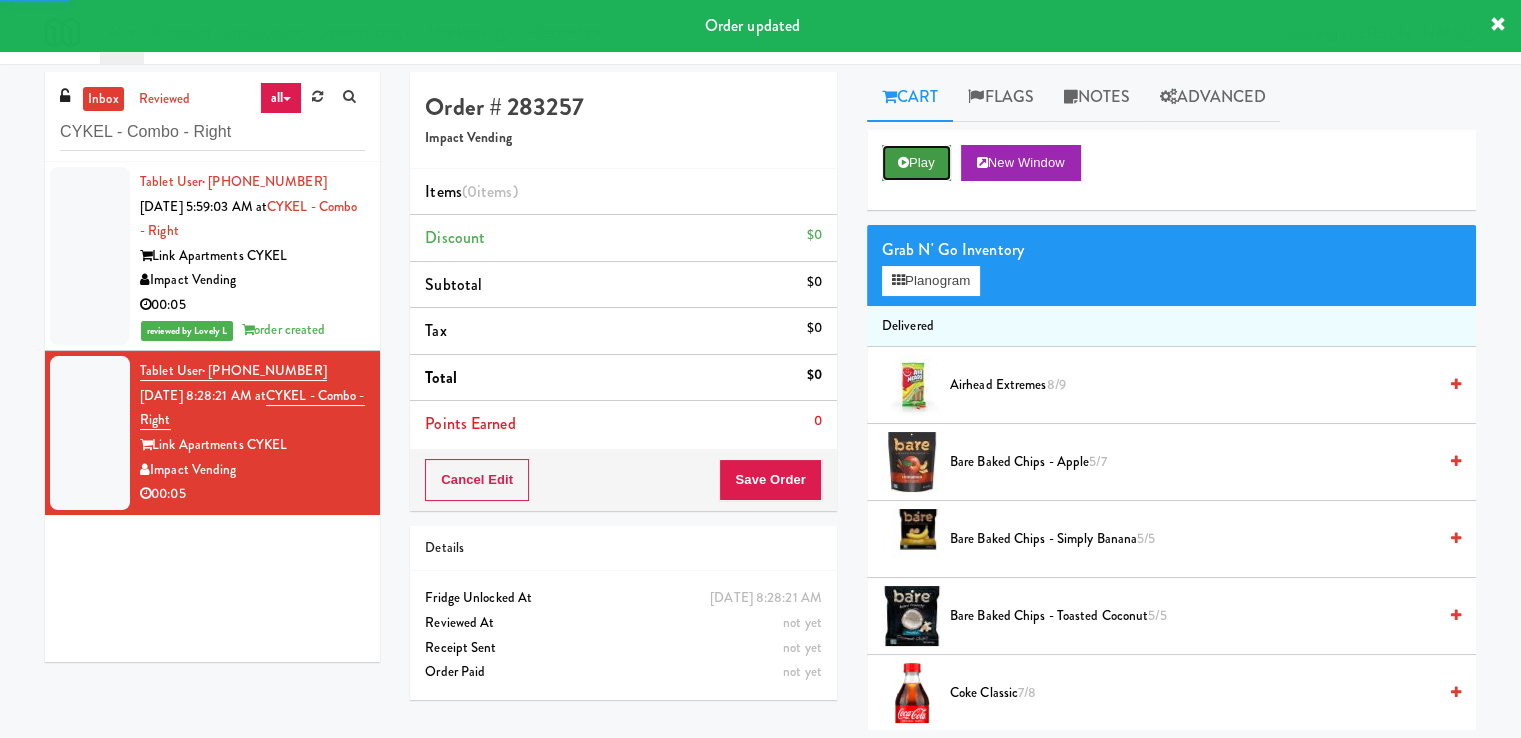 click on "Play" at bounding box center [916, 163] 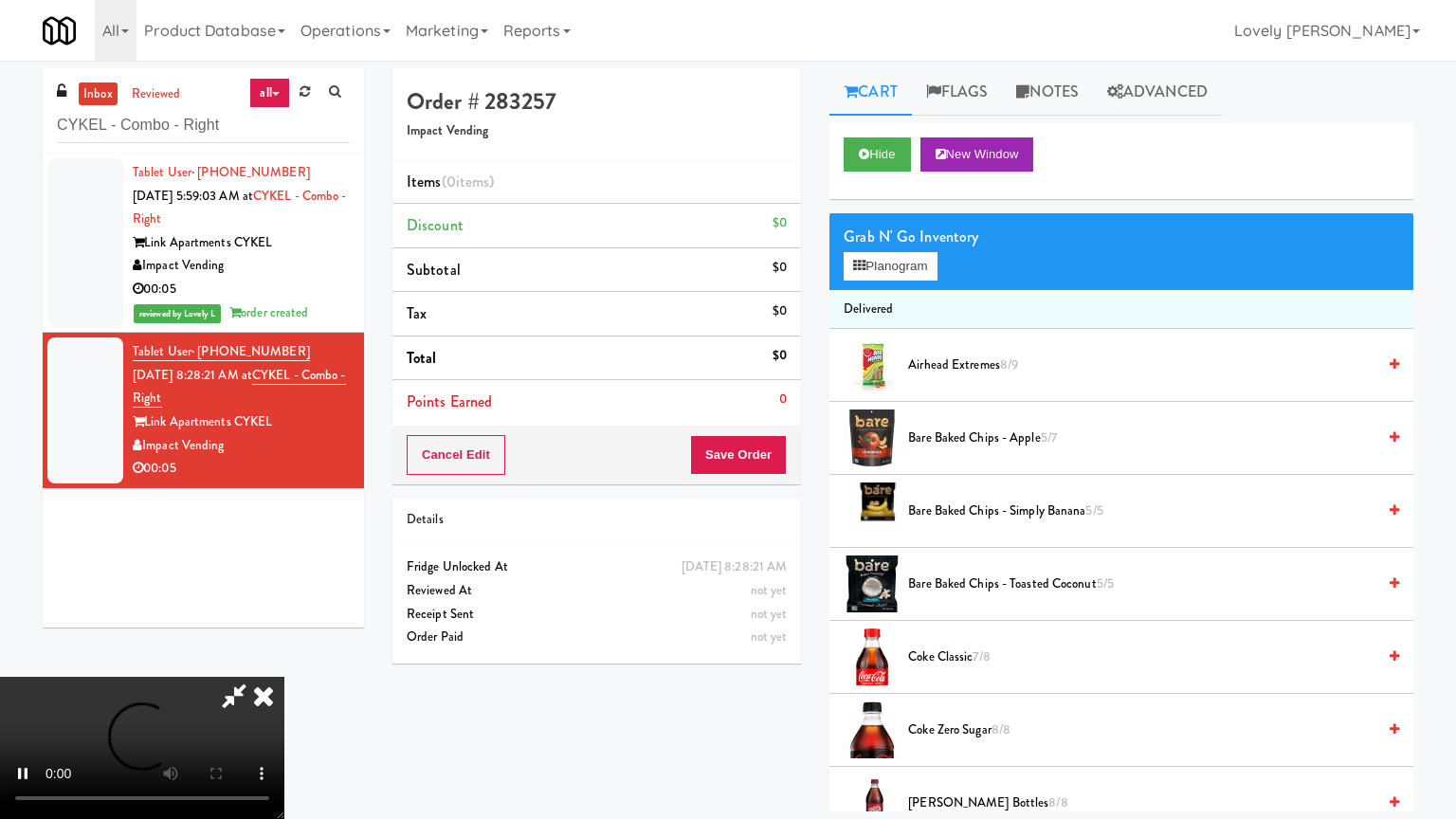 type 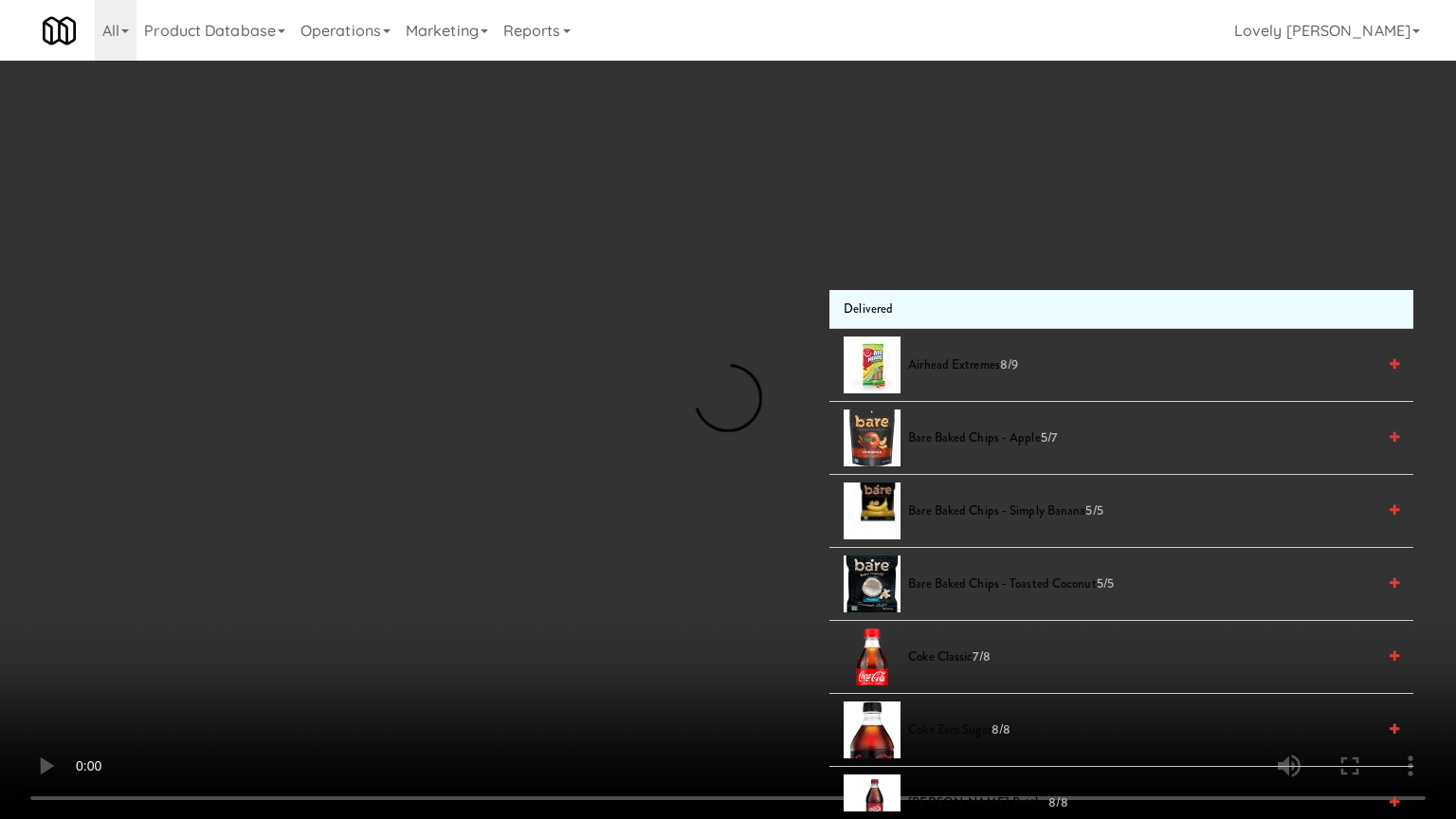 drag, startPoint x: 838, startPoint y: 545, endPoint x: 828, endPoint y: 557, distance: 15.6205 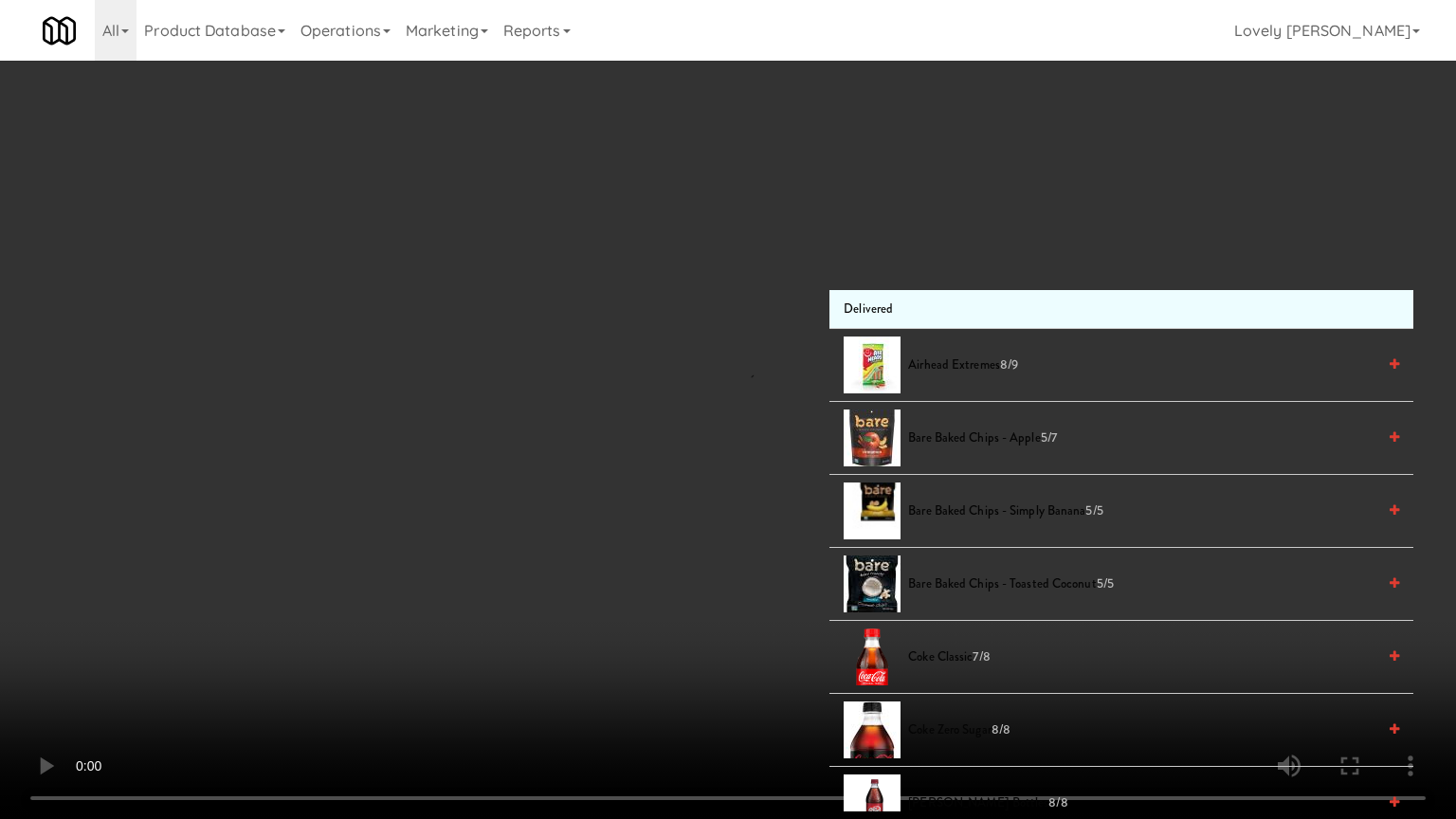 click at bounding box center (728, 410) 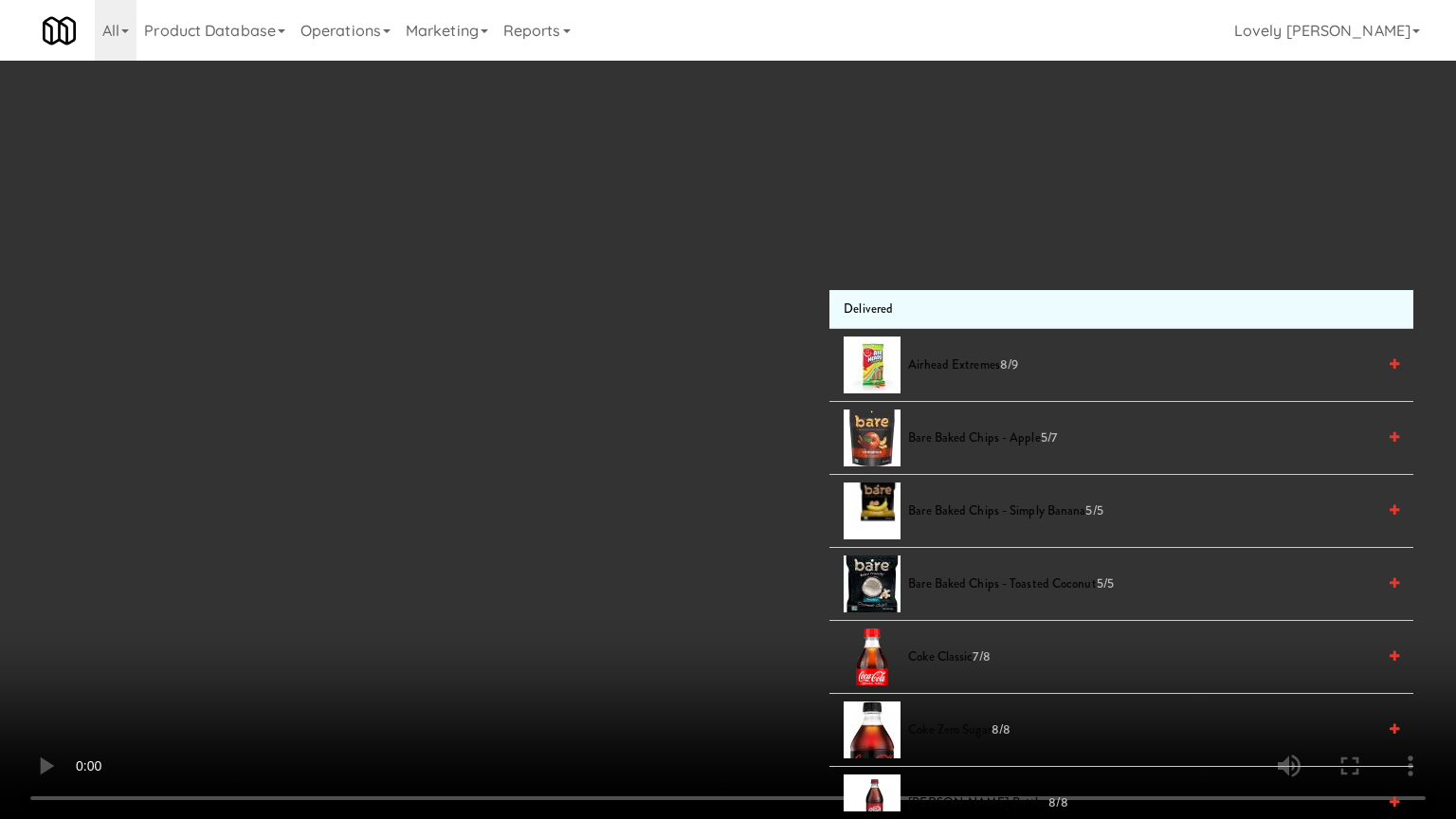 click at bounding box center [728, 410] 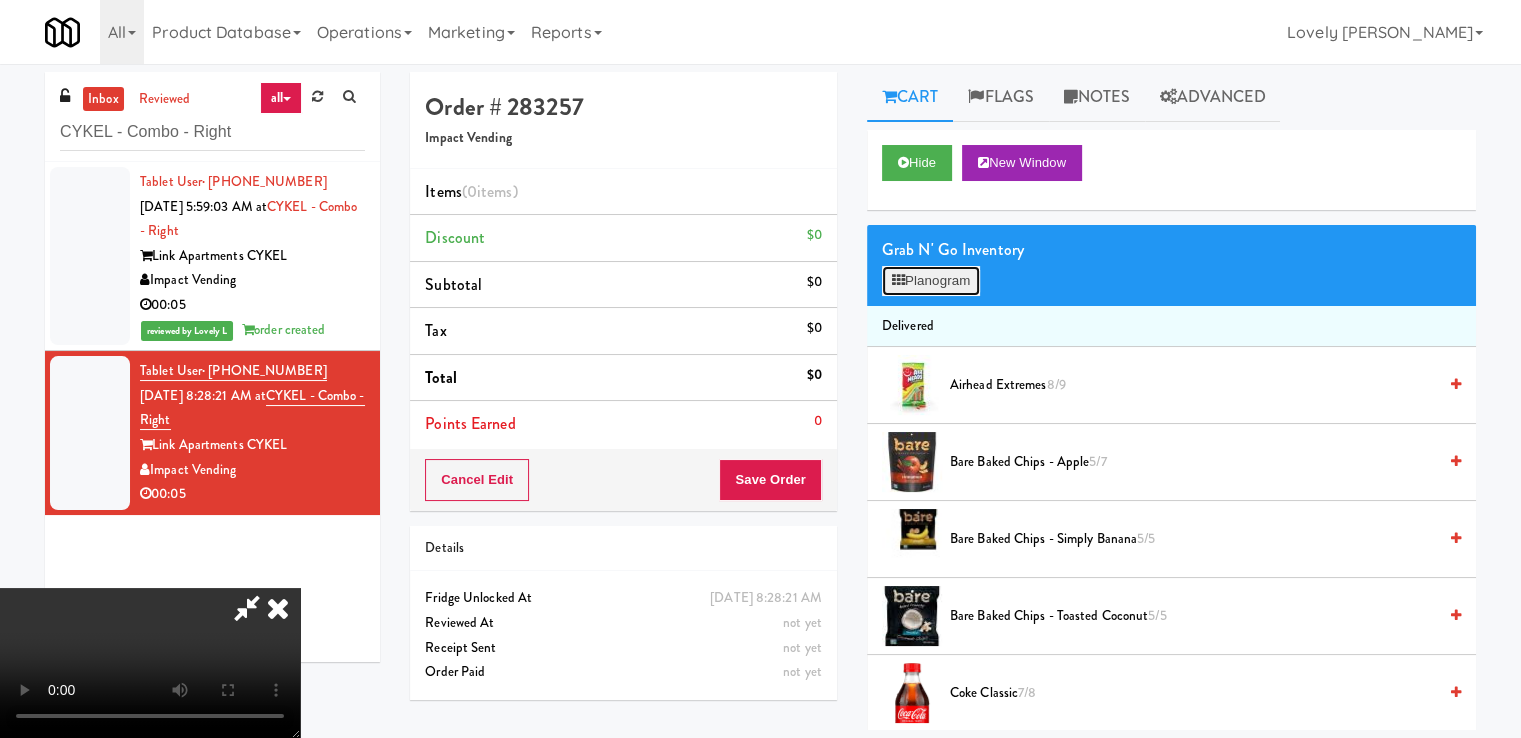 click on "Planogram" at bounding box center [931, 281] 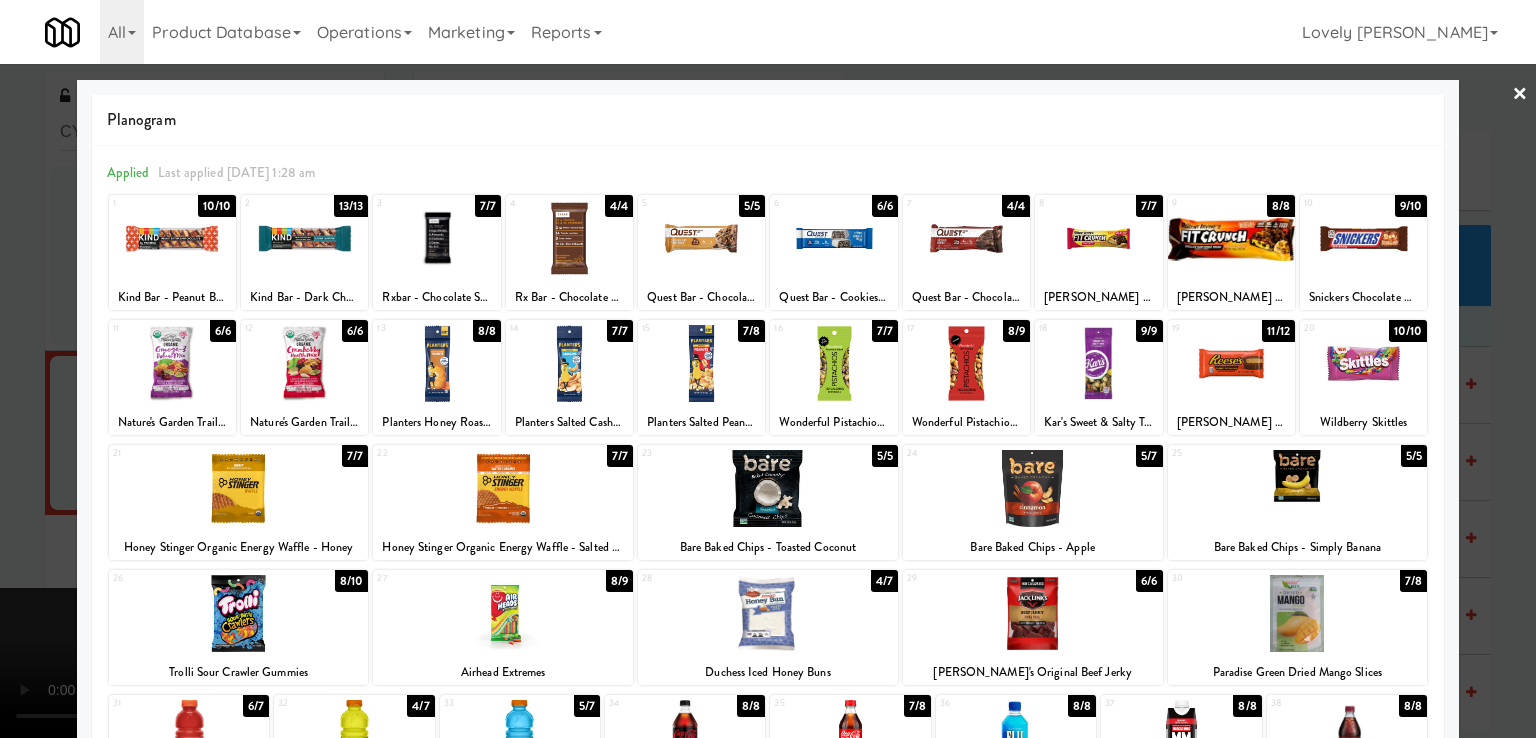click at bounding box center (1363, 238) 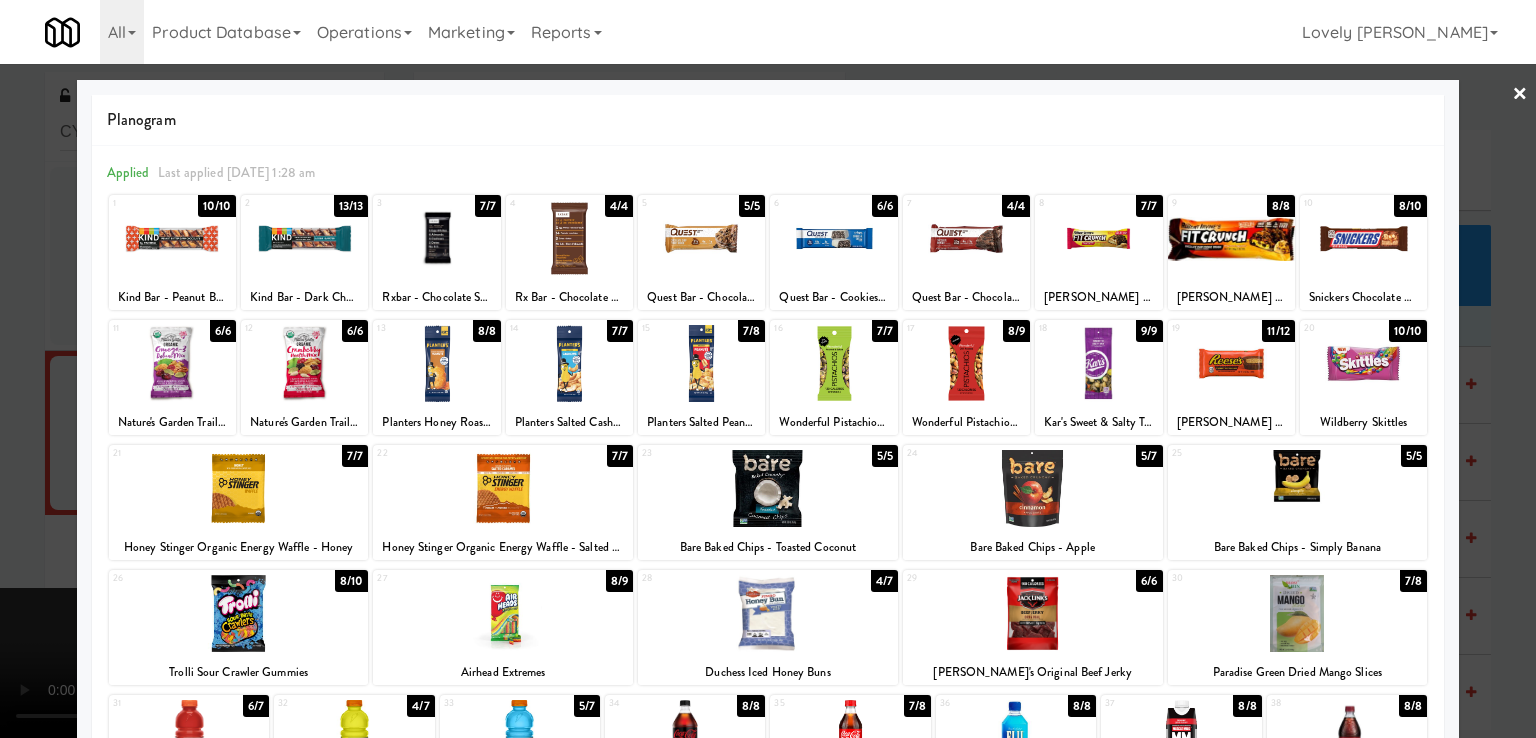 click at bounding box center [1363, 238] 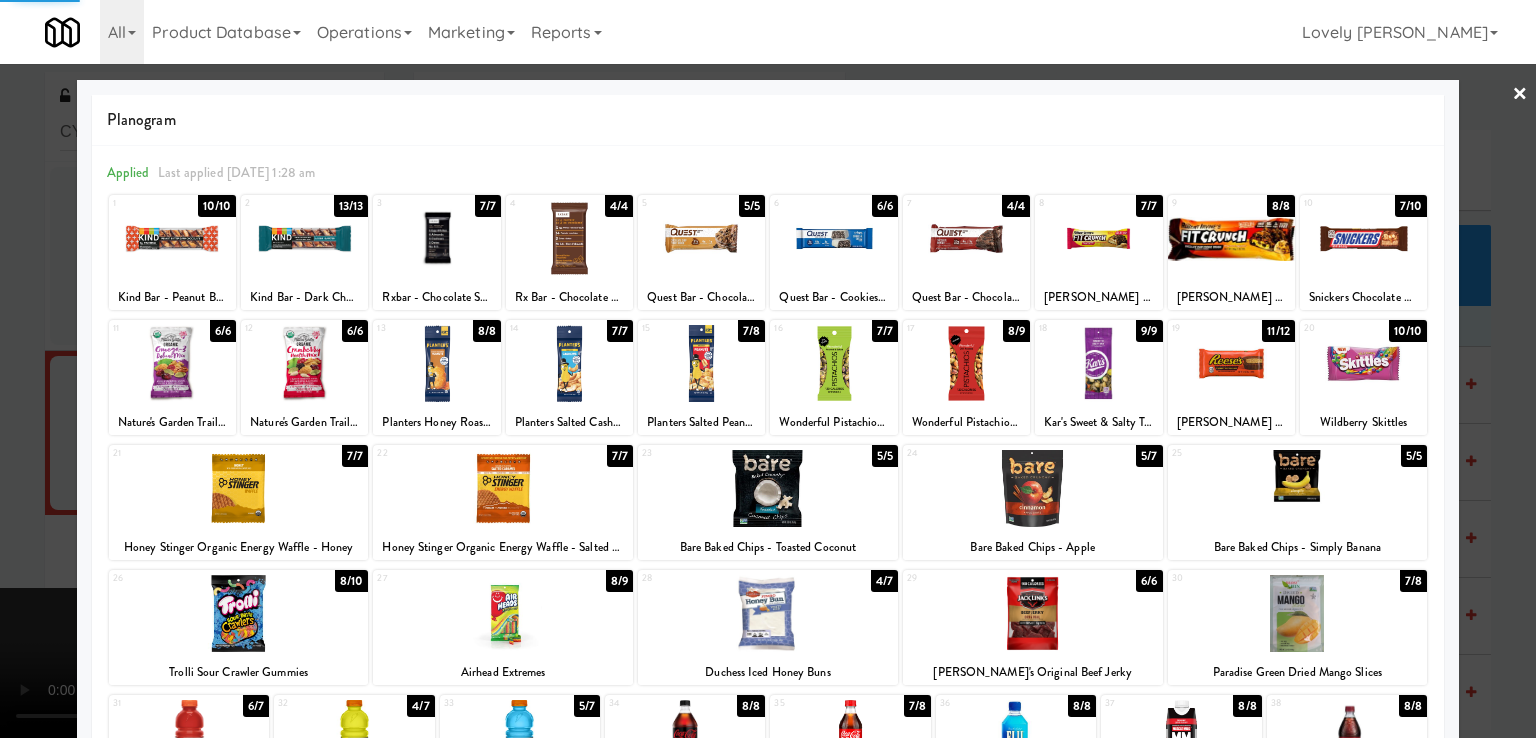 click at bounding box center (768, 369) 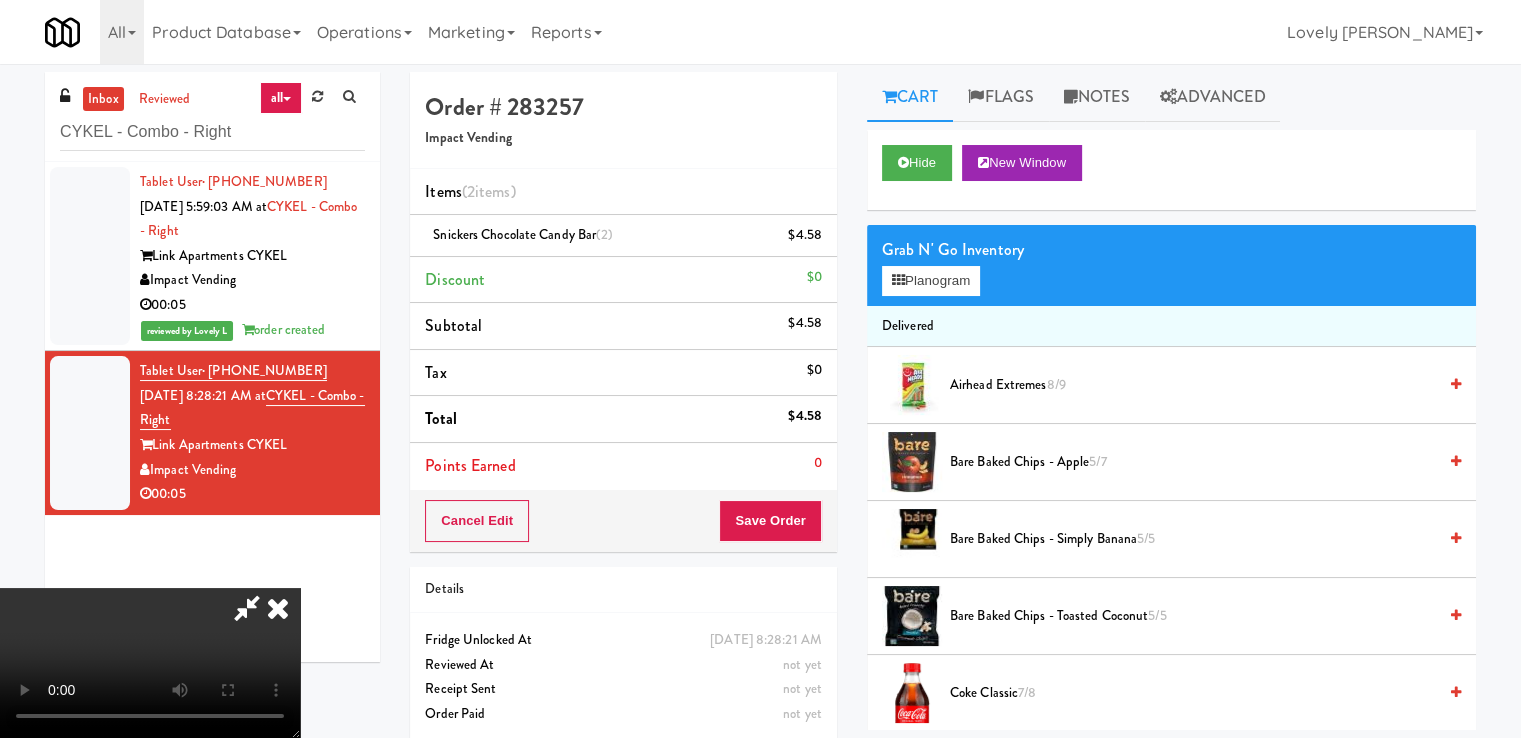 drag, startPoint x: 888, startPoint y: 238, endPoint x: 842, endPoint y: 446, distance: 213.02582 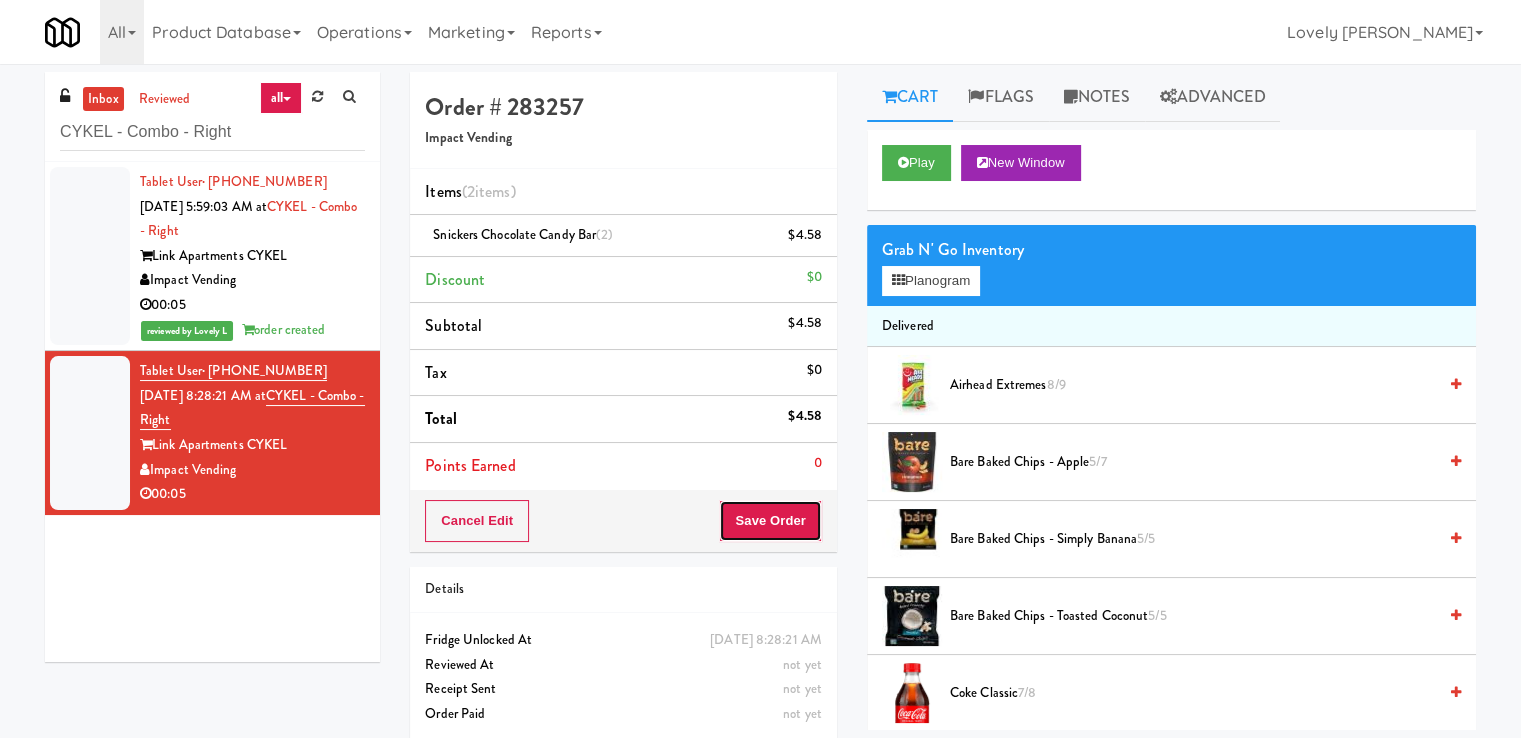 click on "Save Order" at bounding box center (770, 521) 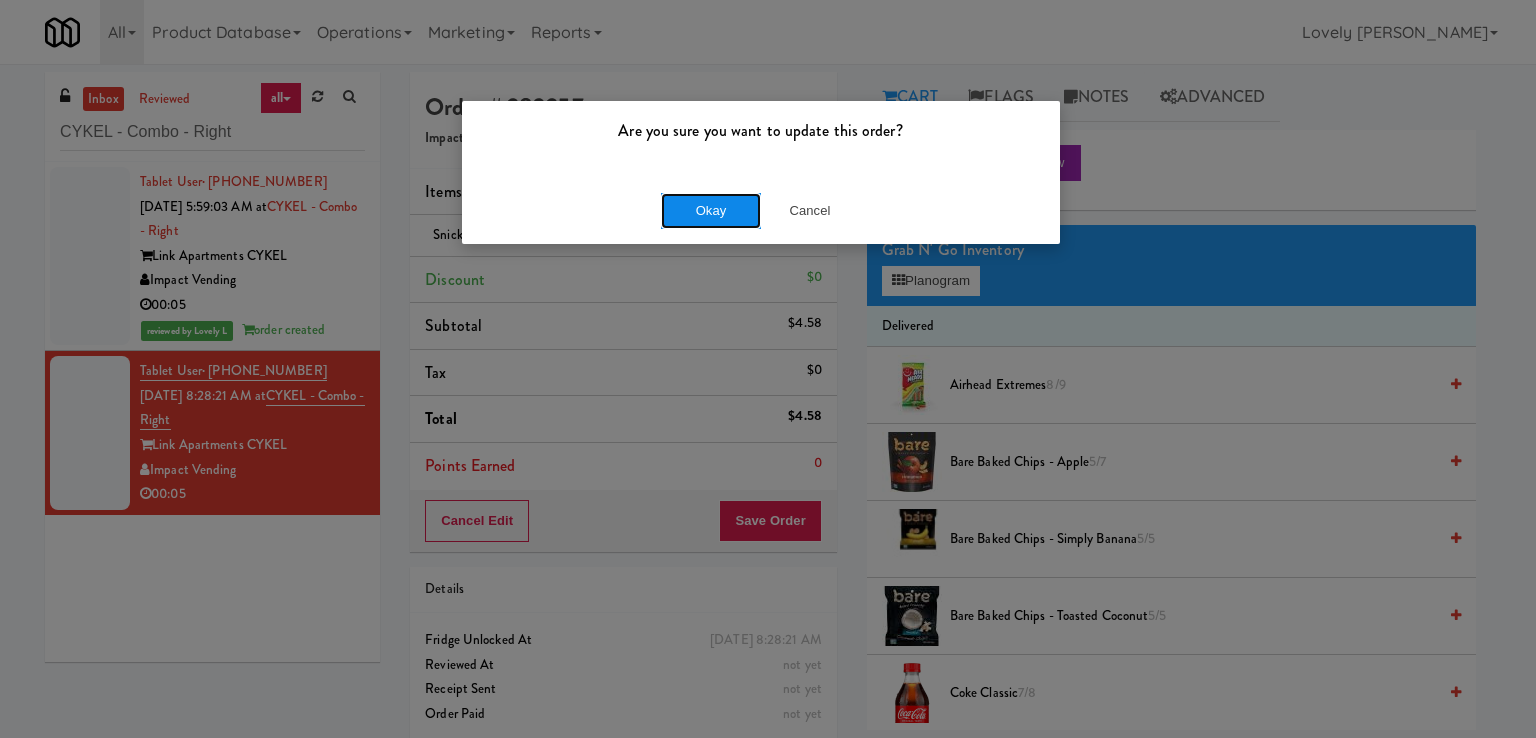 click on "Okay" at bounding box center (711, 211) 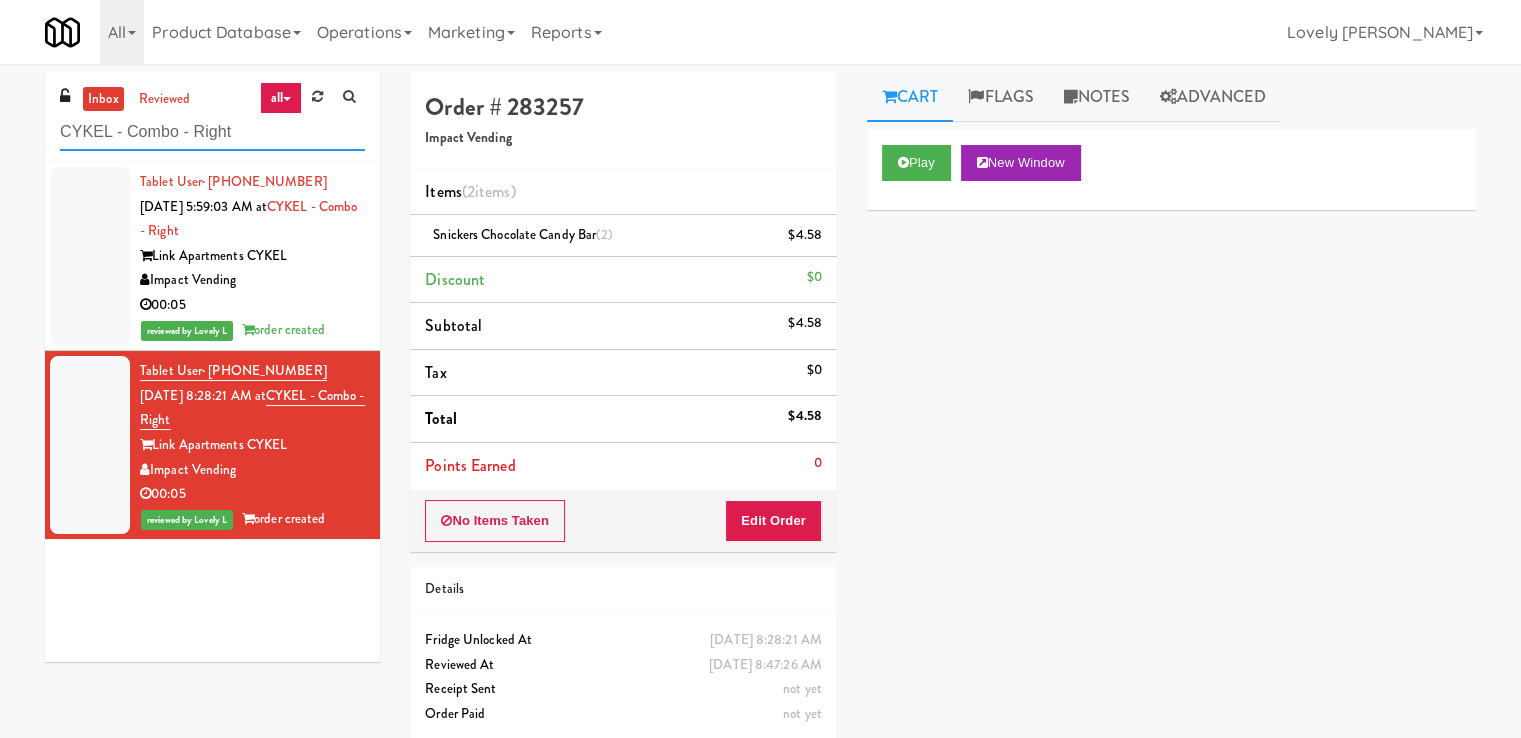 click on "CYKEL - Combo - Right" at bounding box center [212, 132] 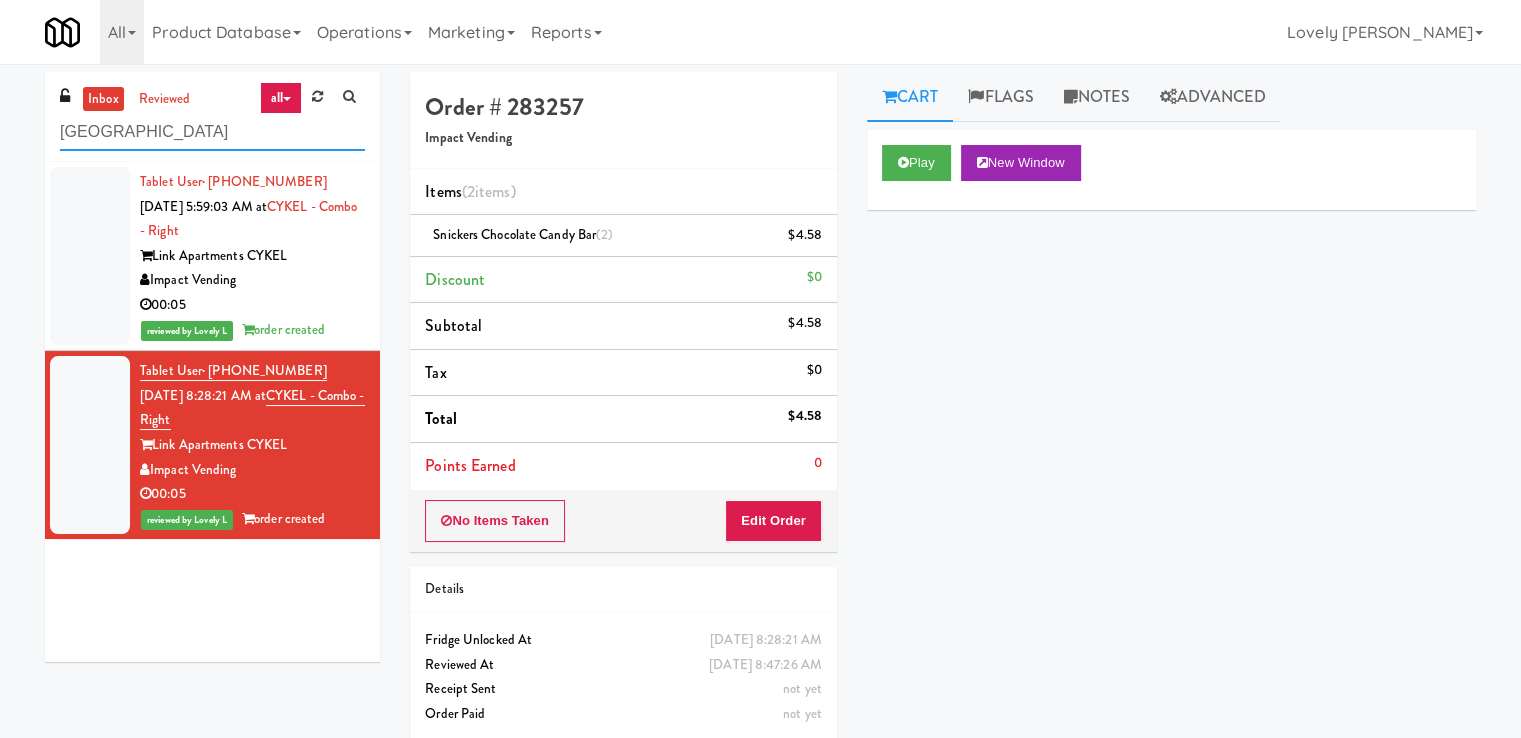 type on "[GEOGRAPHIC_DATA]" 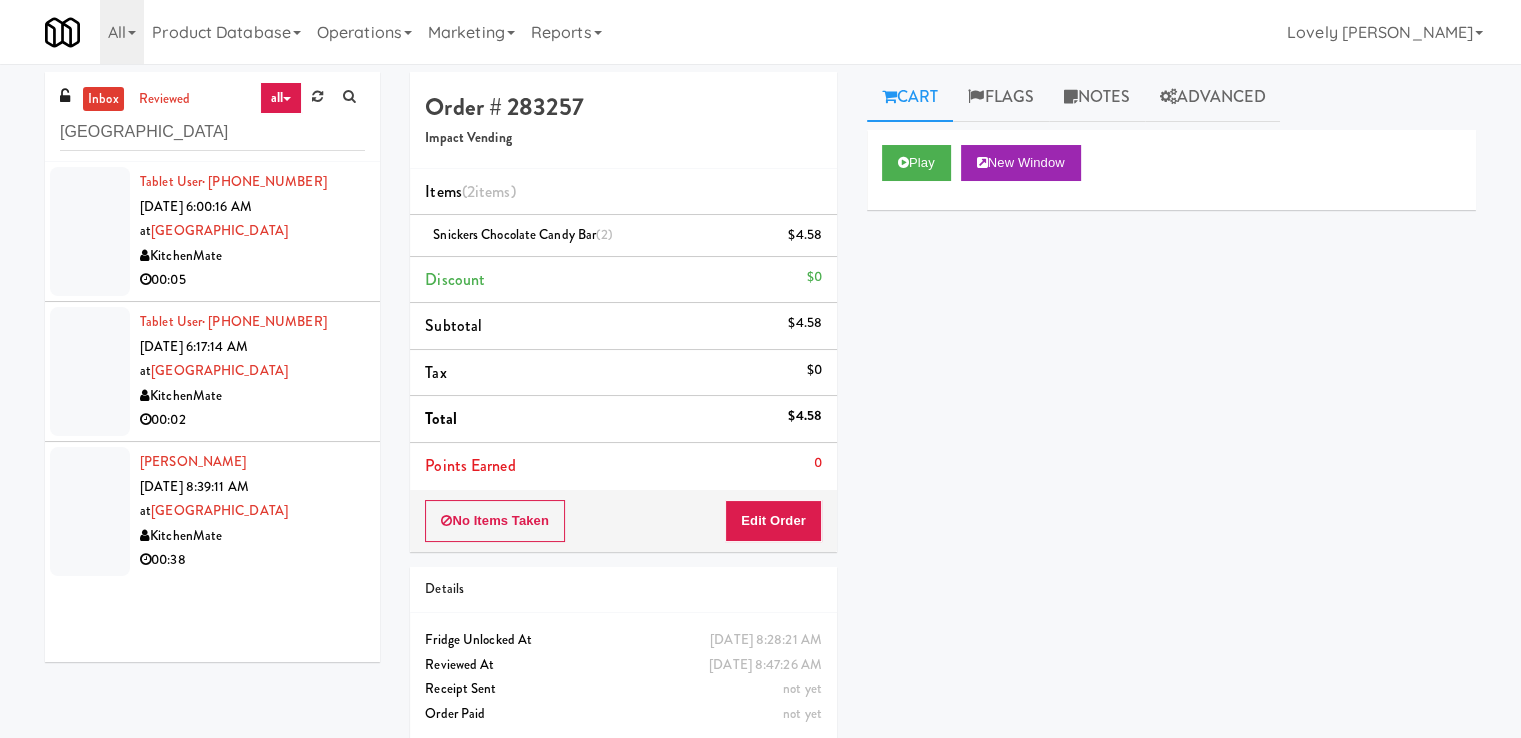 click on "00:05" at bounding box center [252, 280] 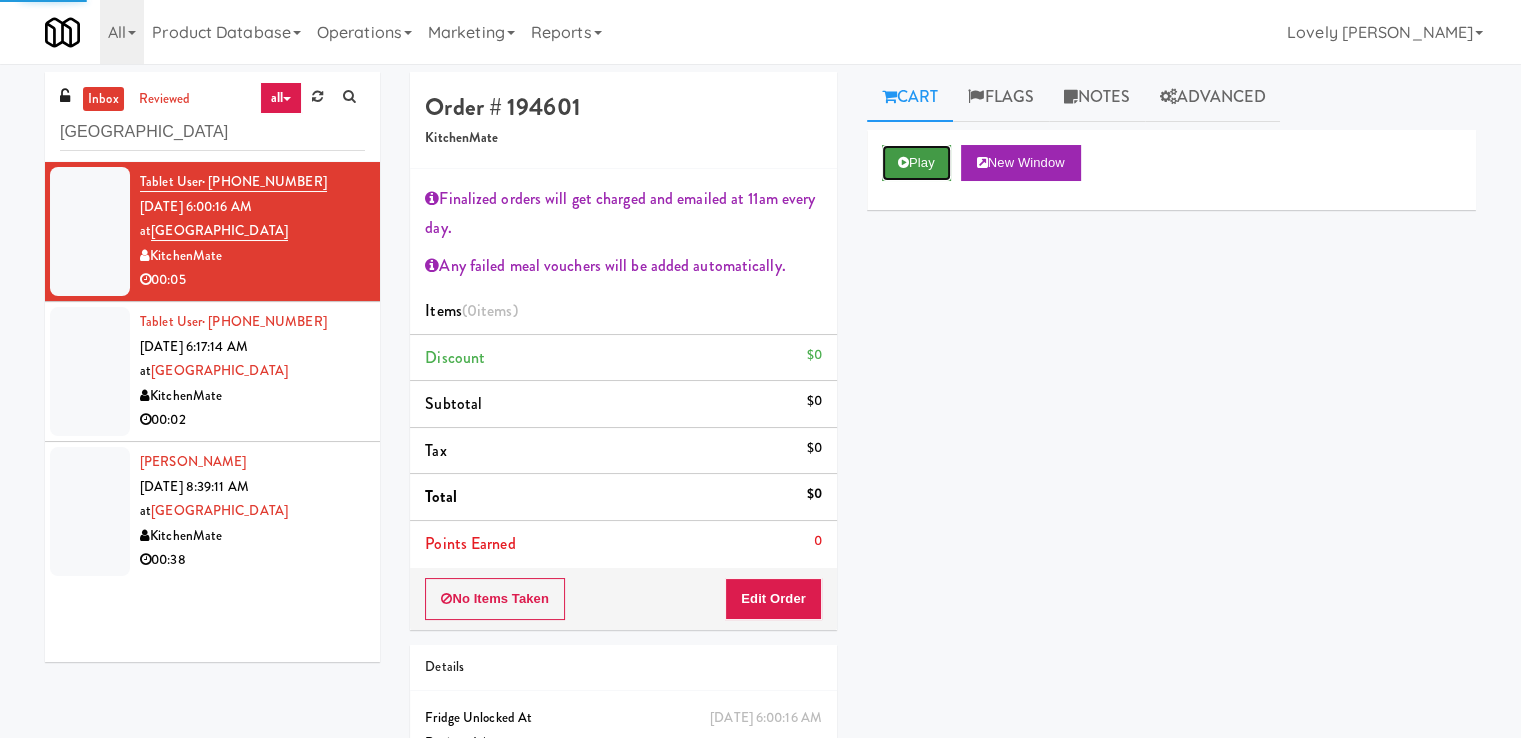 click on "Play" at bounding box center [916, 163] 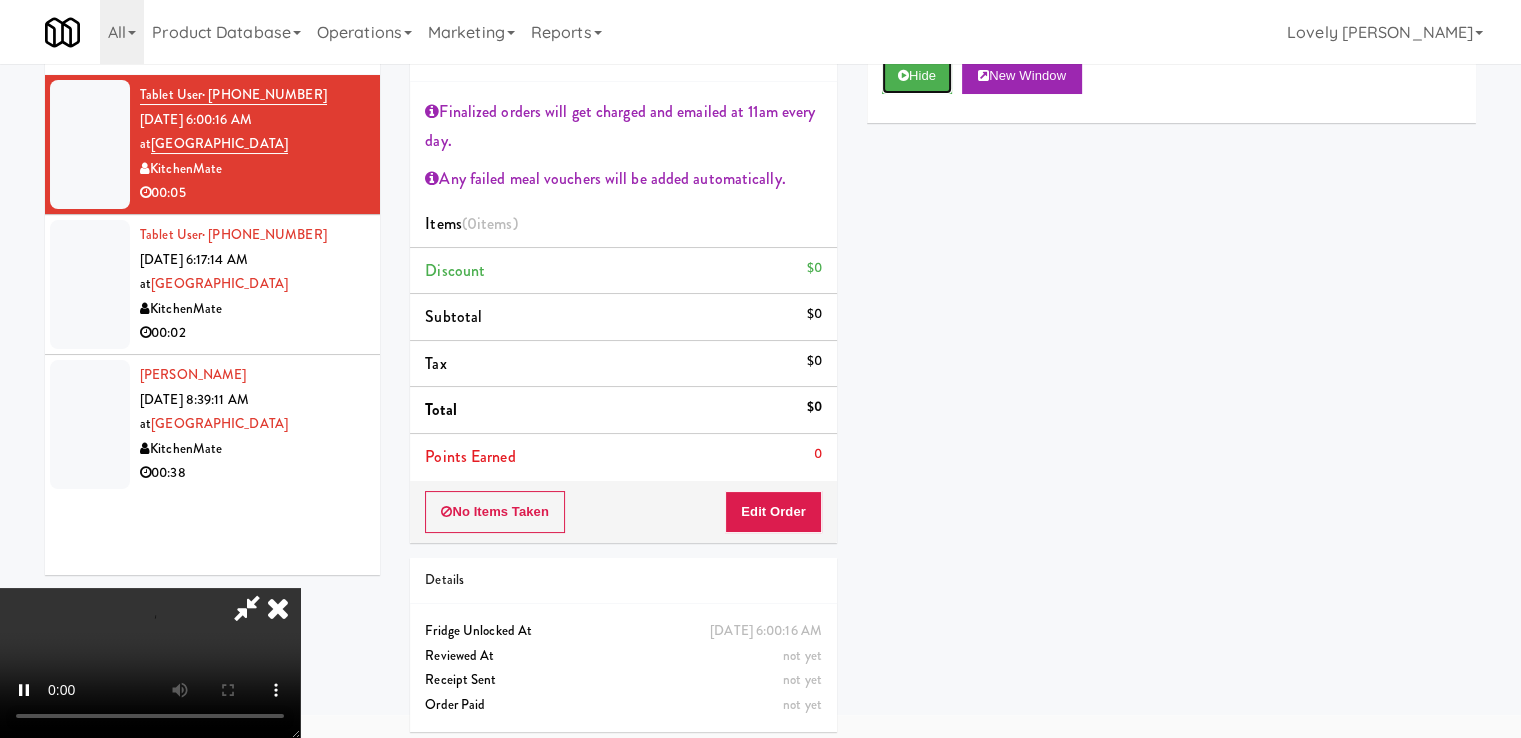 scroll, scrollTop: 95, scrollLeft: 0, axis: vertical 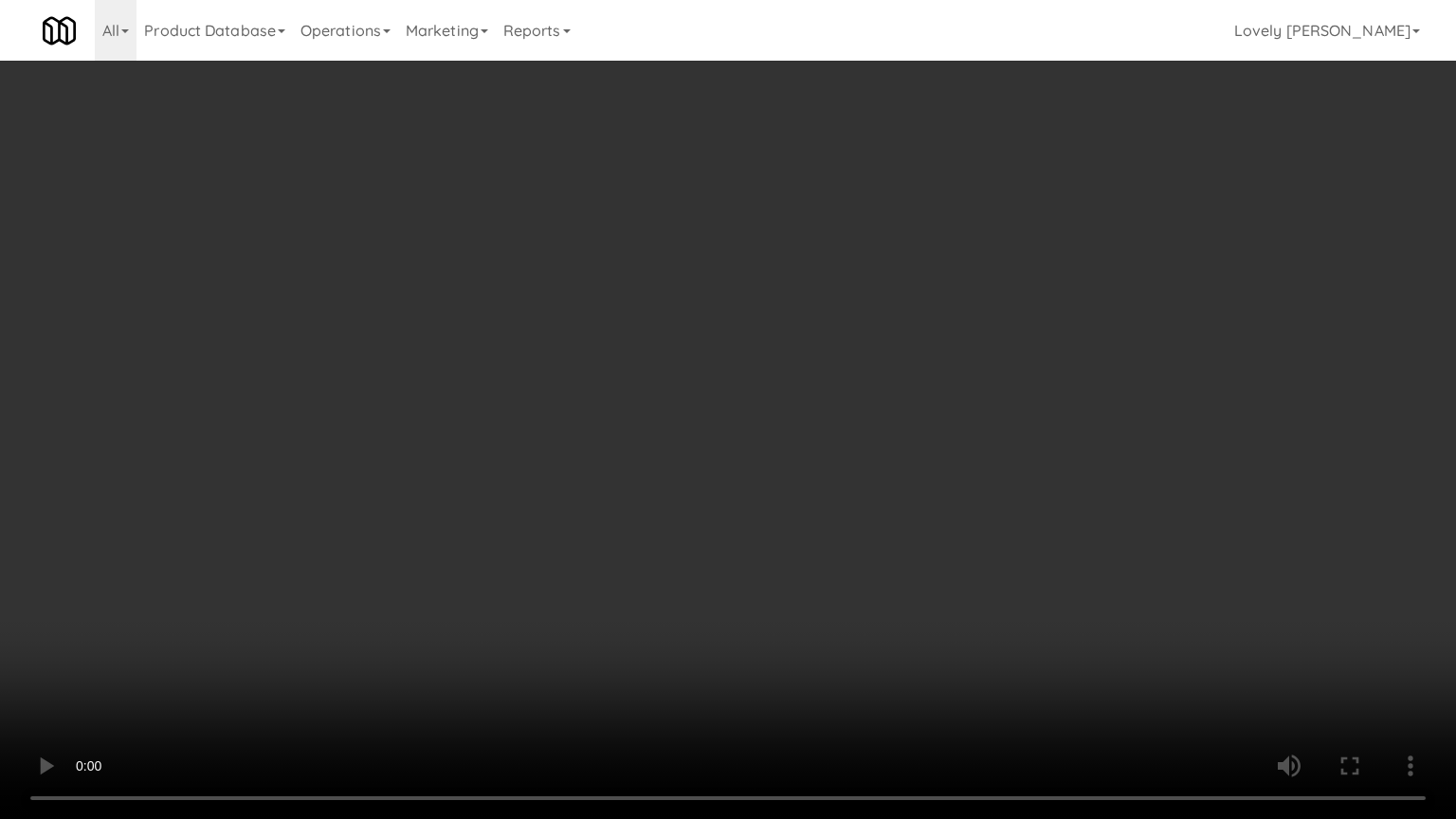 type 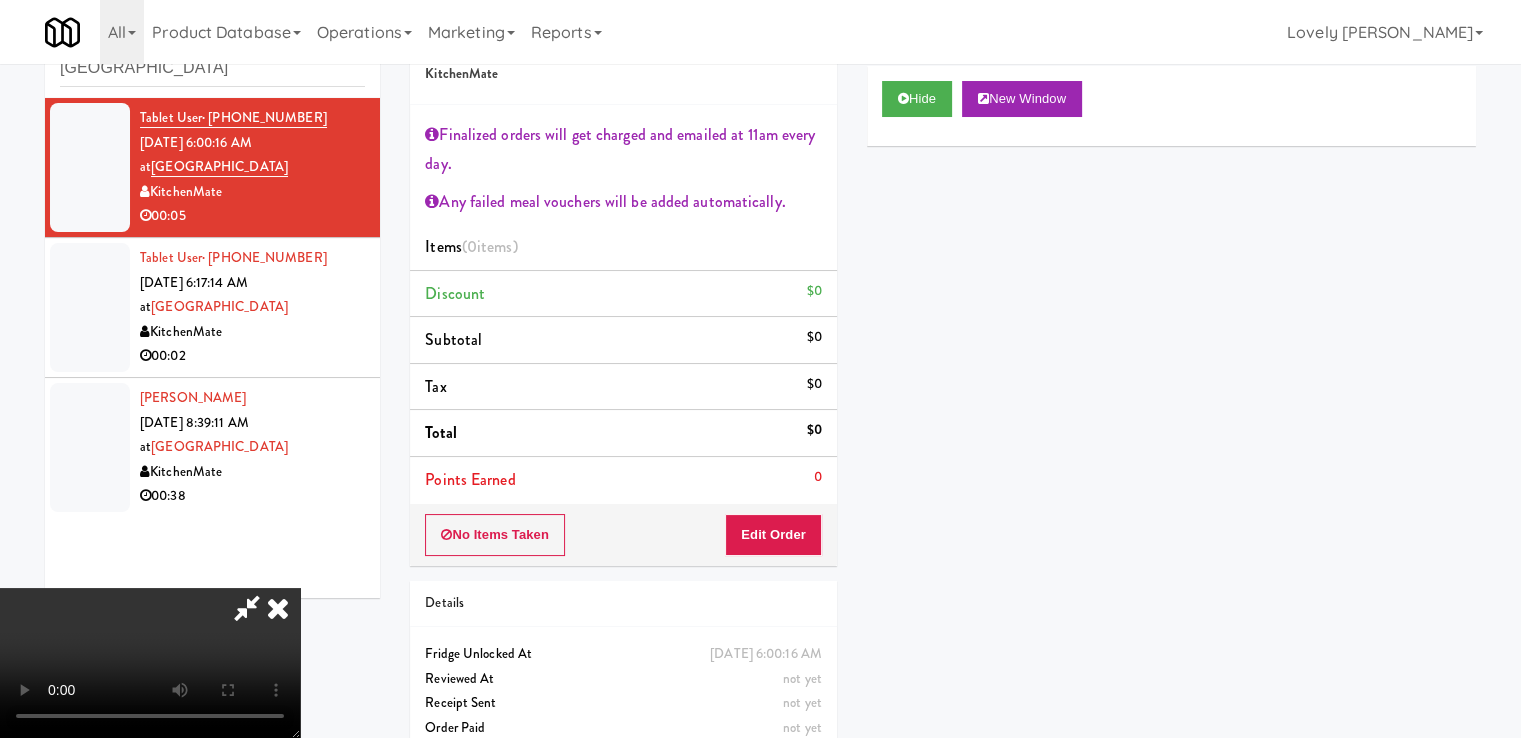 click at bounding box center [278, 608] 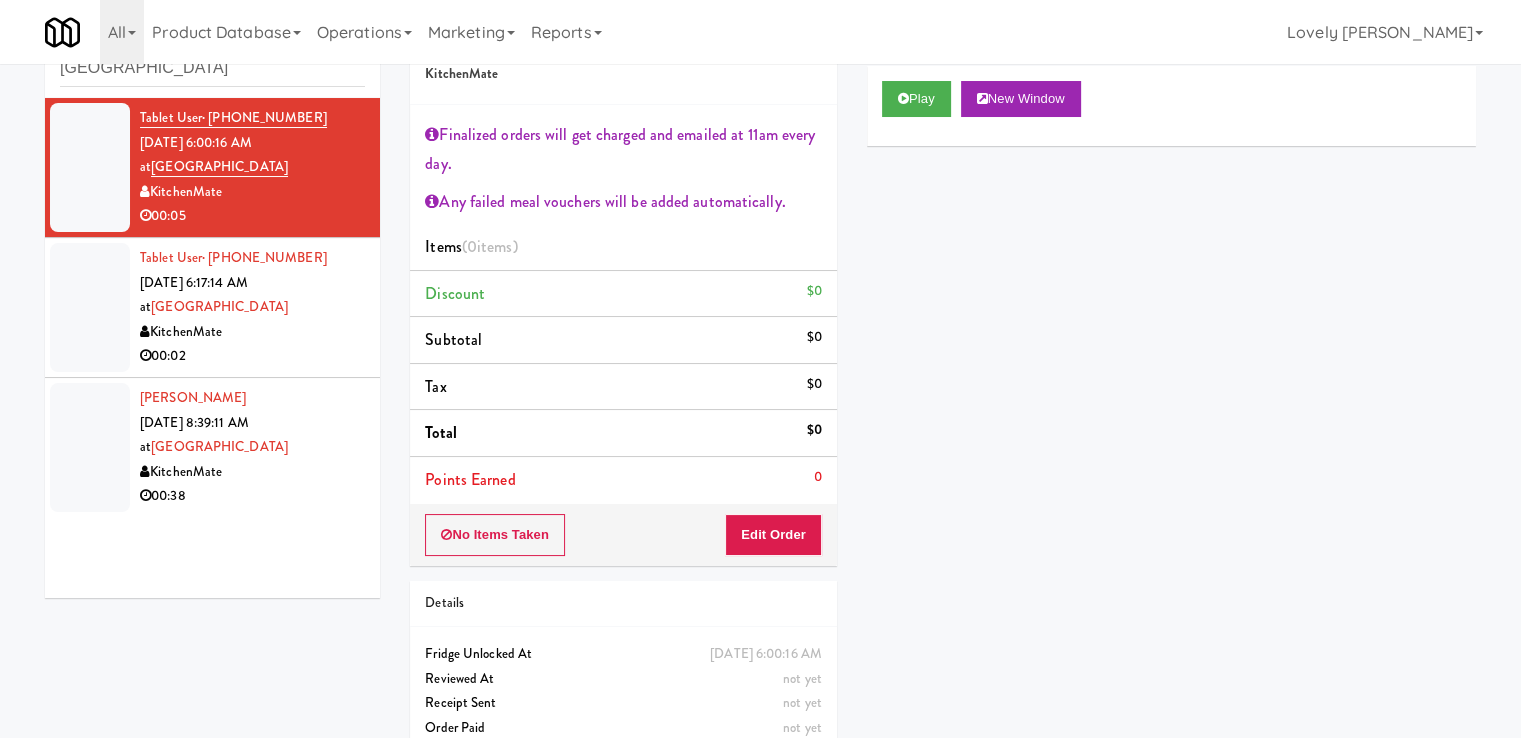 click on "No Items Taken Edit Order" at bounding box center [623, 535] 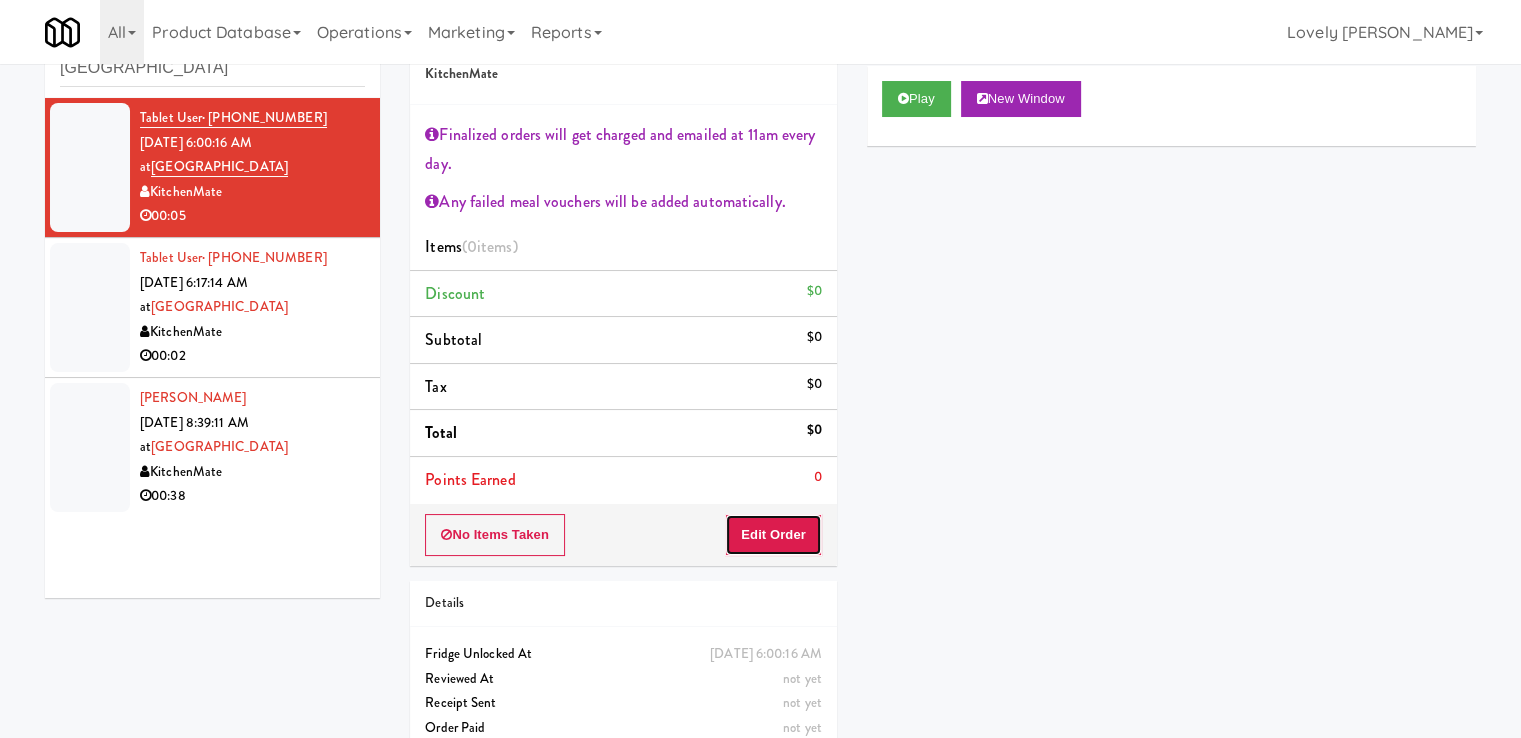 click on "Edit Order" at bounding box center [773, 535] 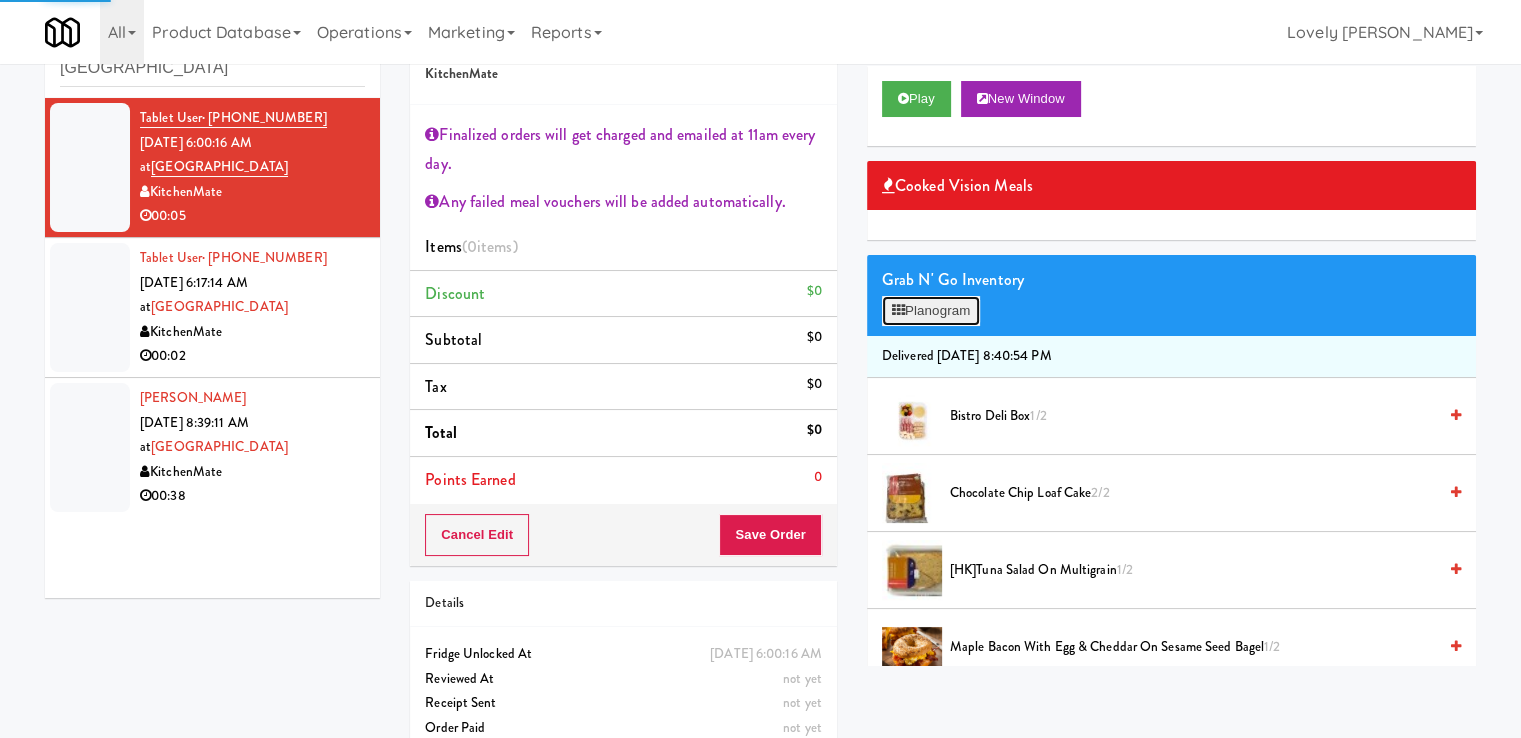 click on "Planogram" at bounding box center (931, 311) 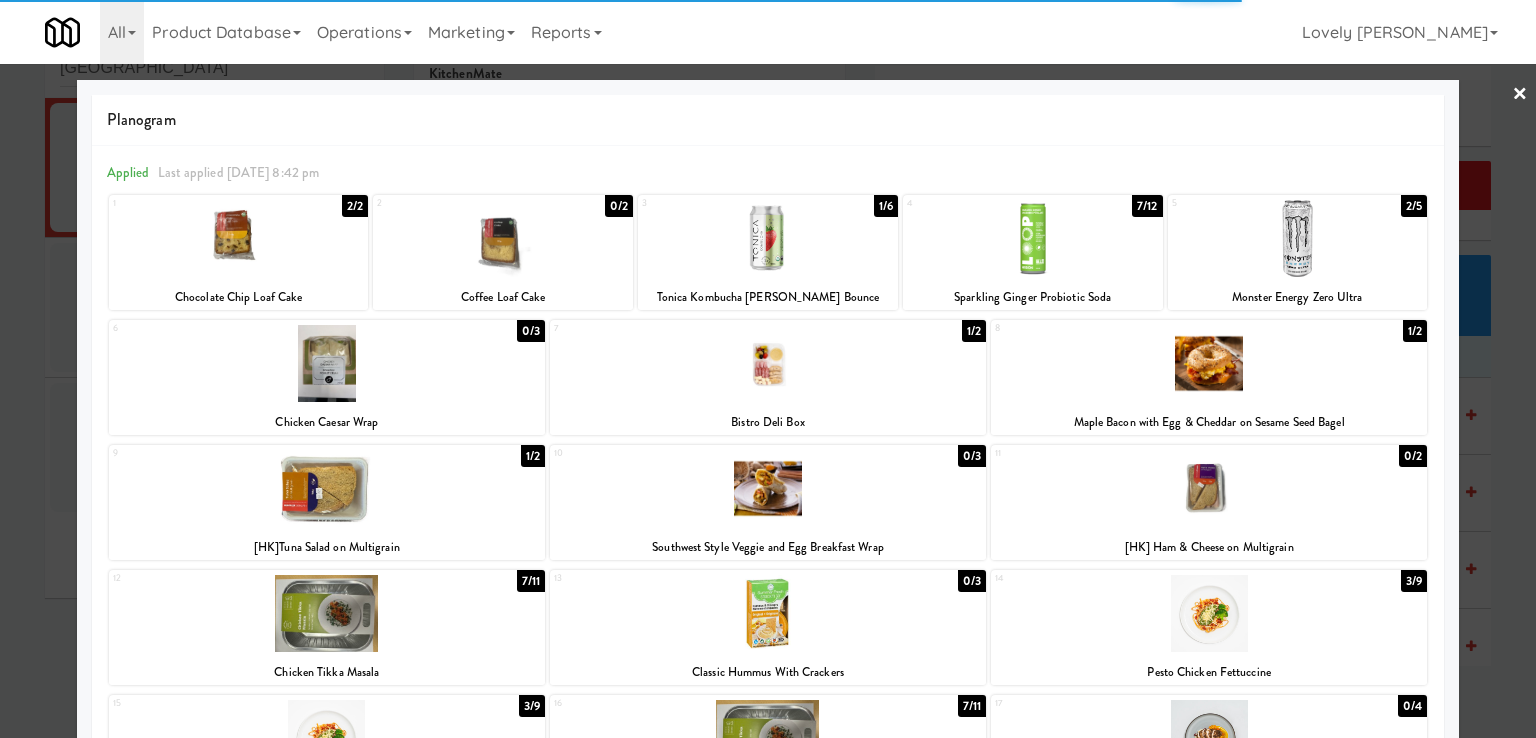 click at bounding box center (1209, 488) 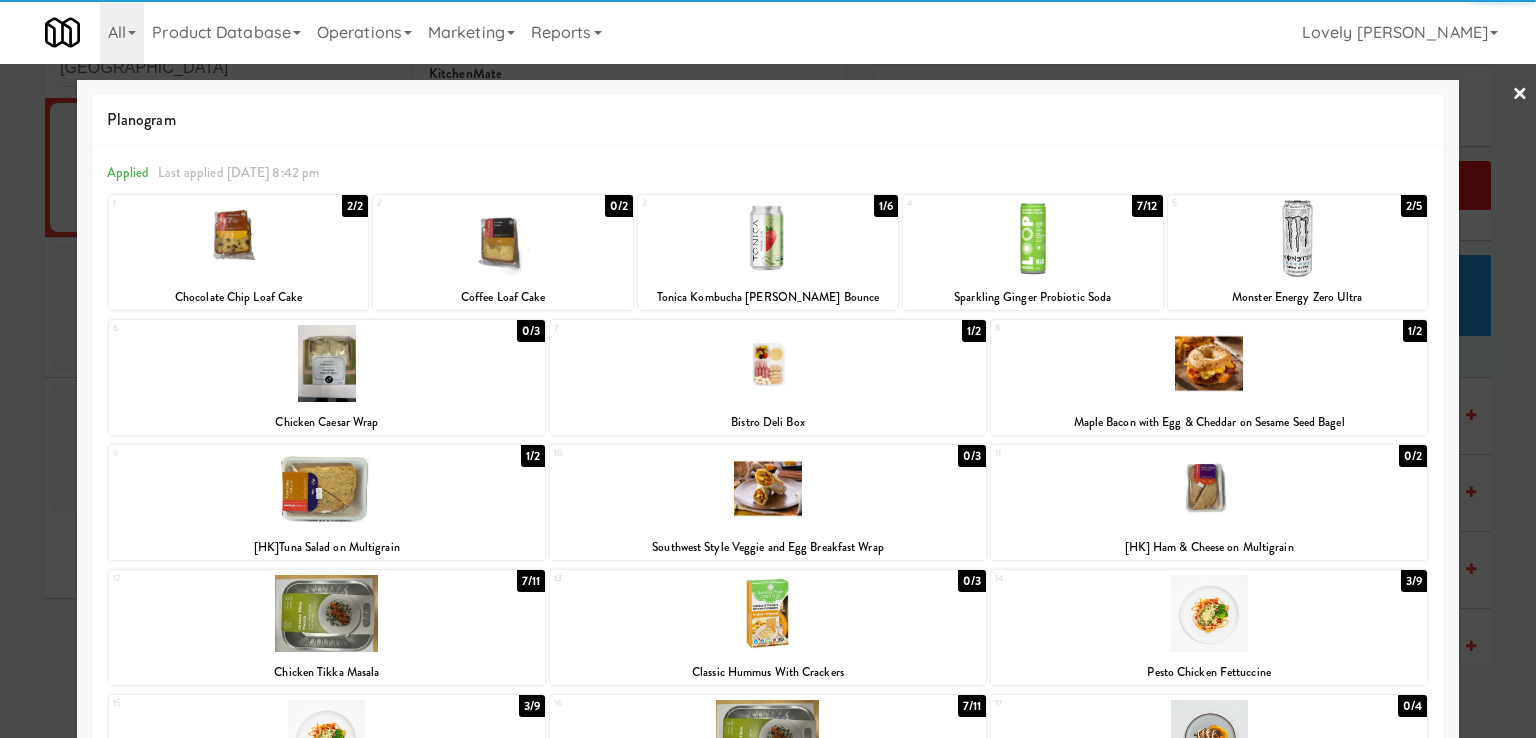 click at bounding box center [1209, 488] 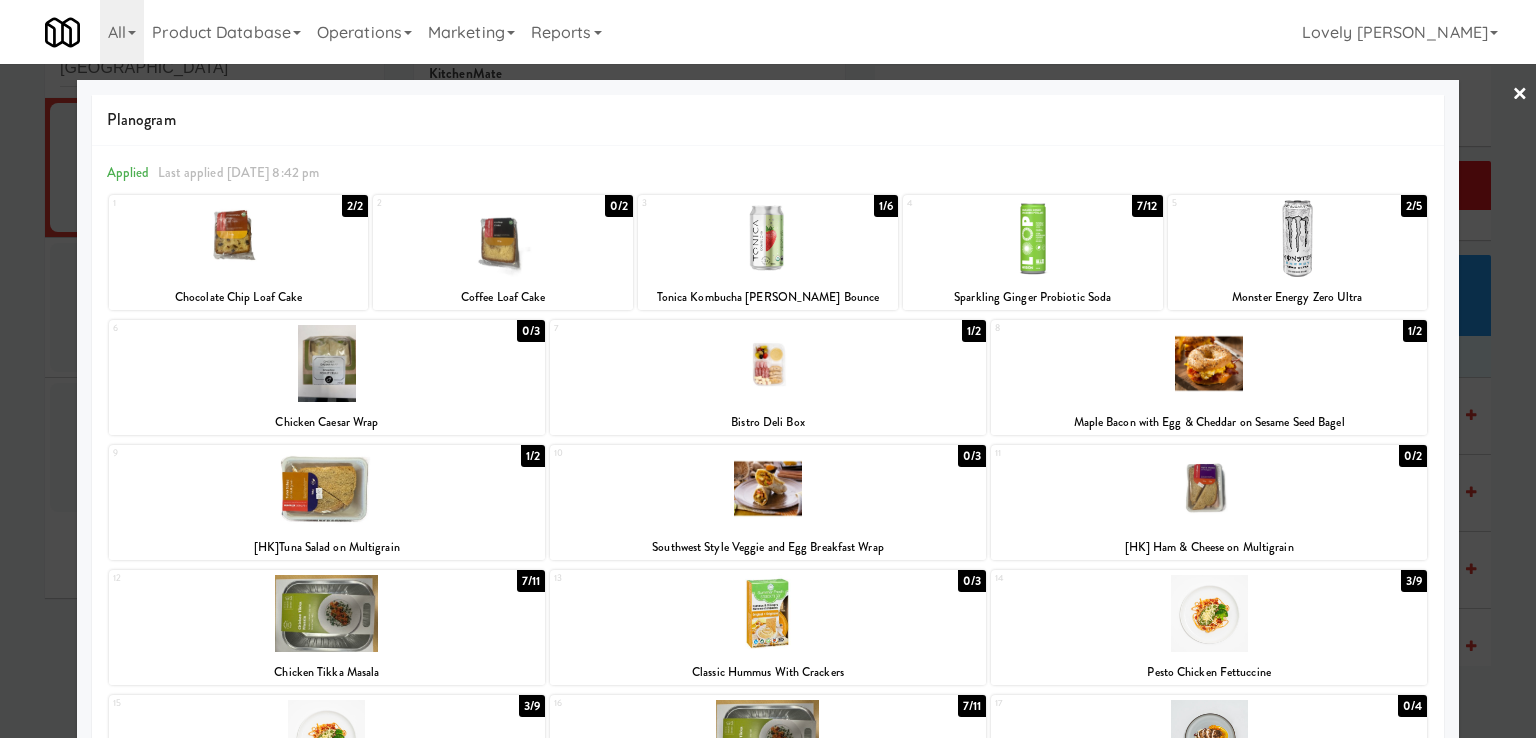 drag, startPoint x: 1482, startPoint y: 557, endPoint x: 1258, endPoint y: 530, distance: 225.62137 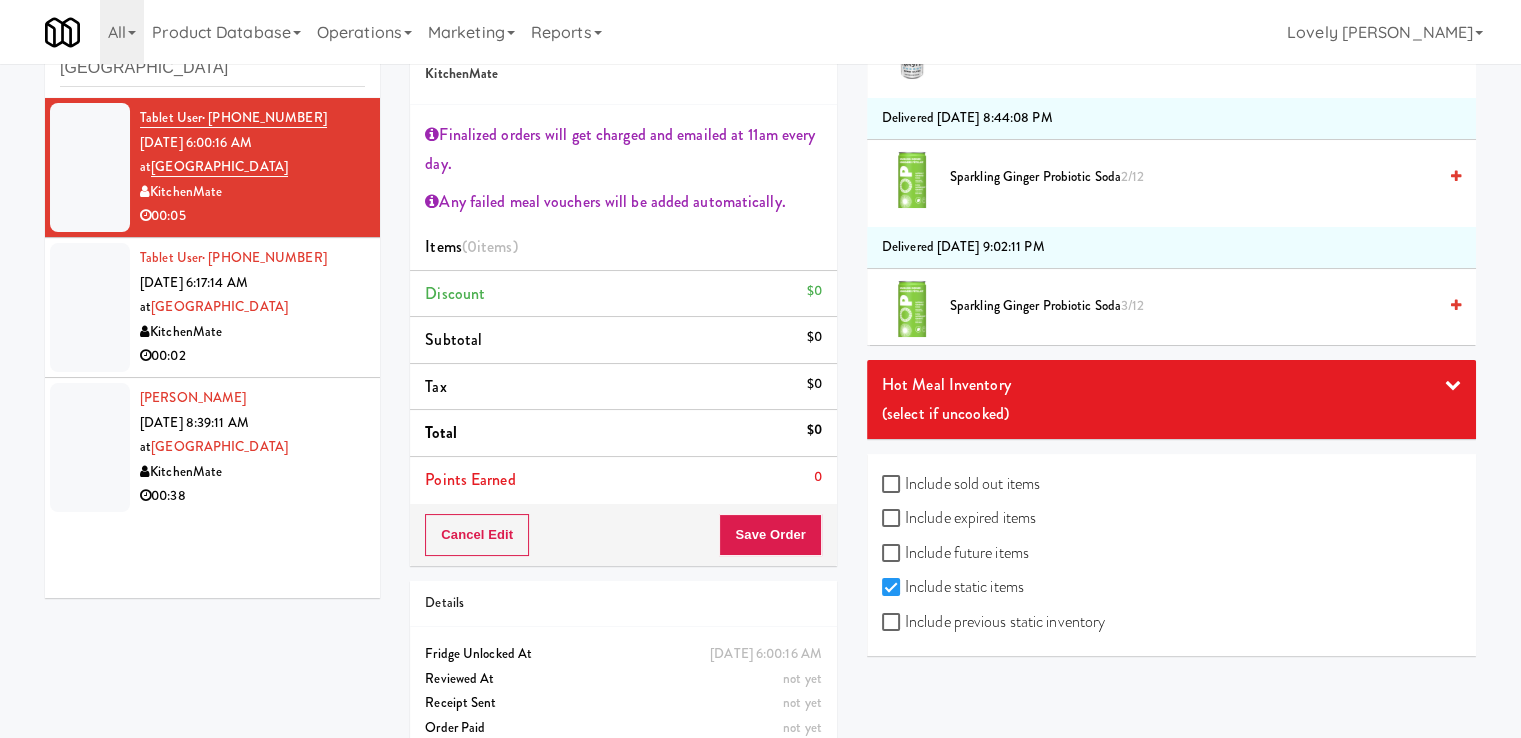 click on "Include previous static inventory" at bounding box center [993, 622] 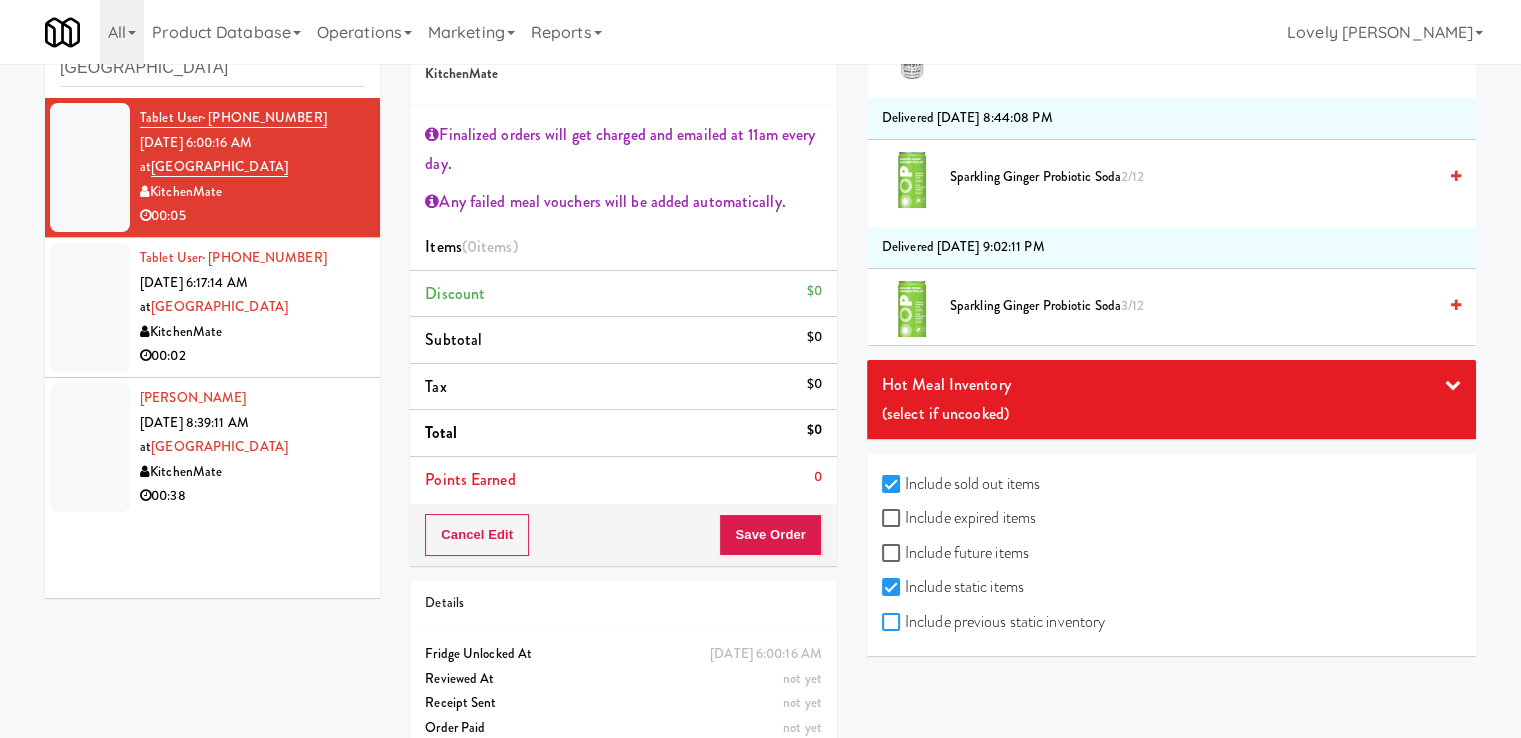 checkbox on "true" 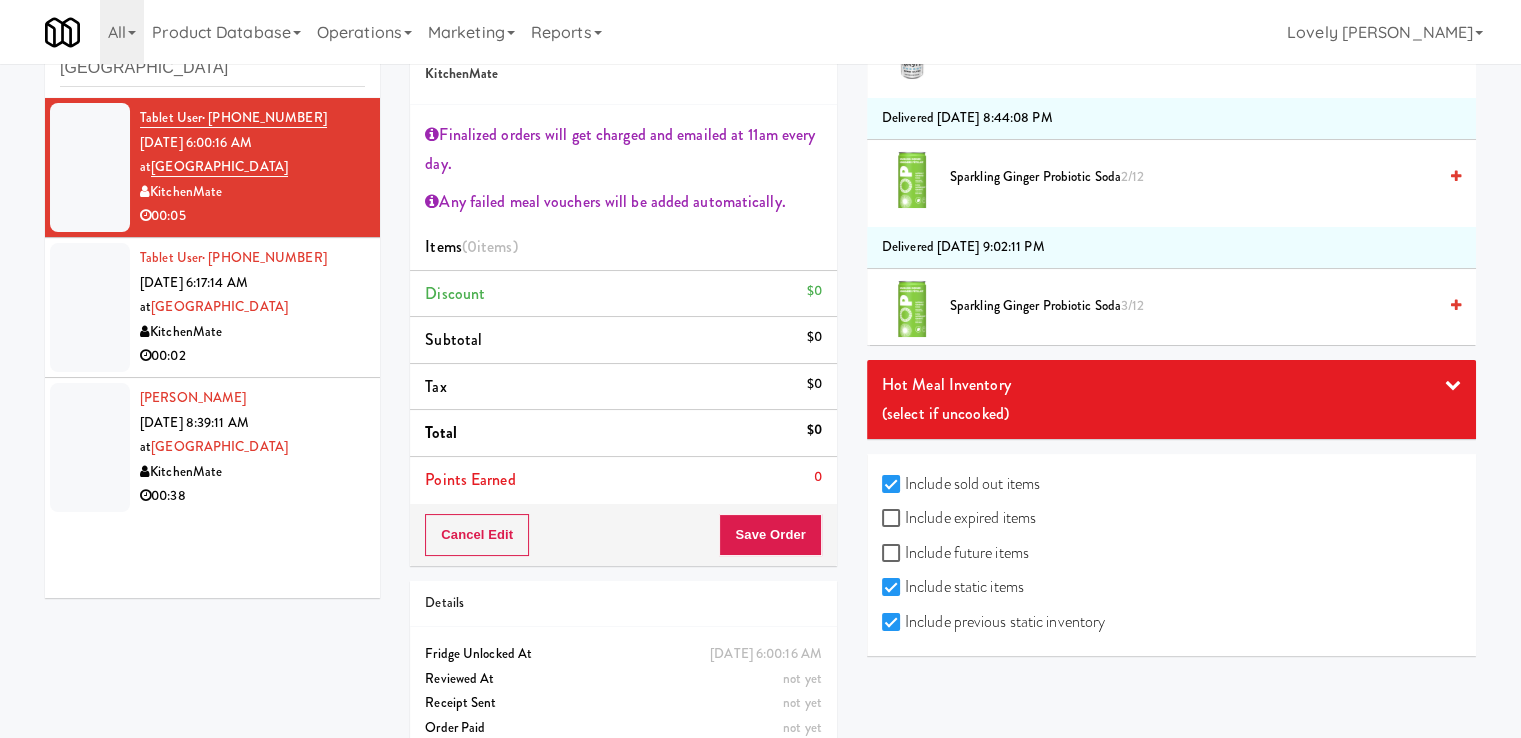 checkbox on "true" 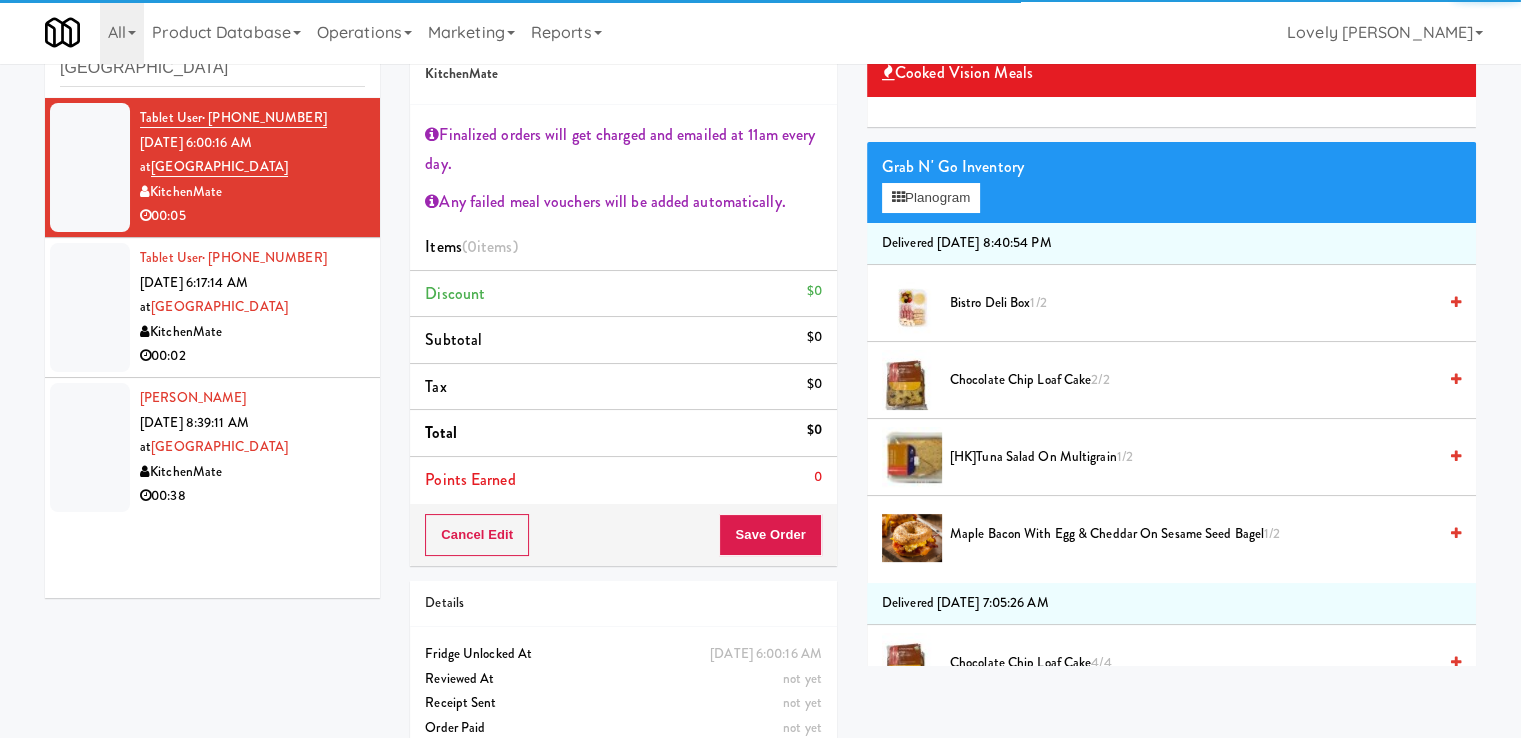 scroll, scrollTop: 0, scrollLeft: 0, axis: both 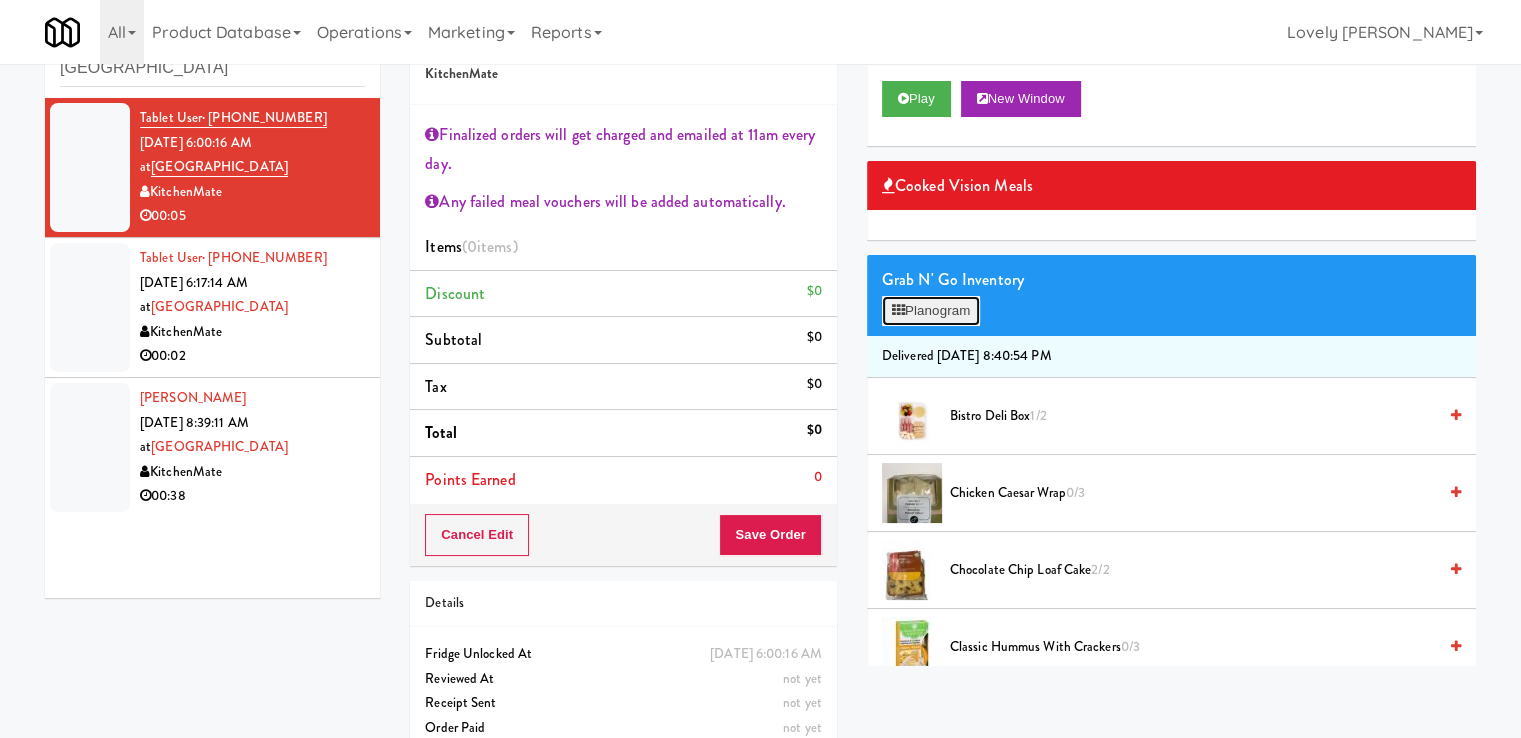 click on "Planogram" at bounding box center (931, 311) 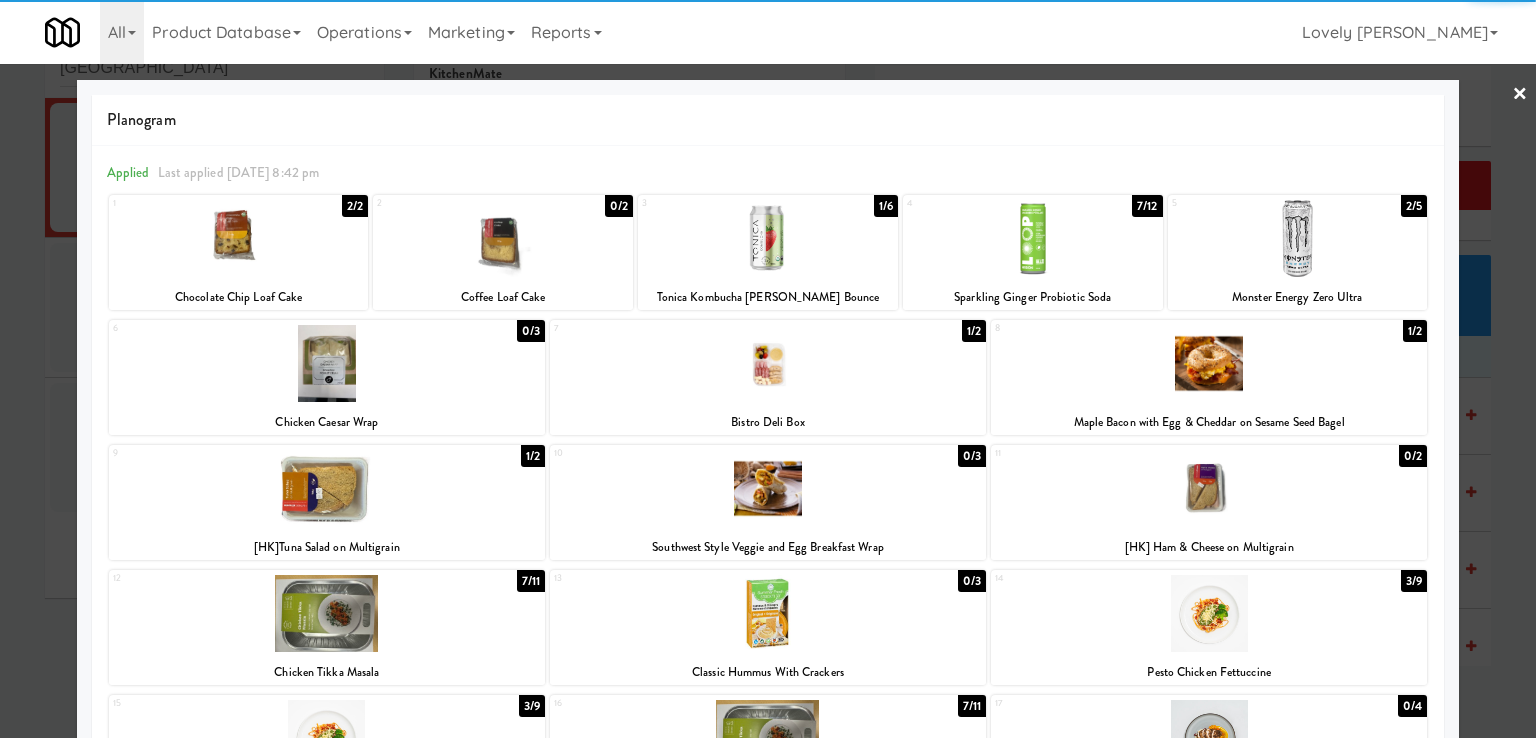 click at bounding box center [1209, 488] 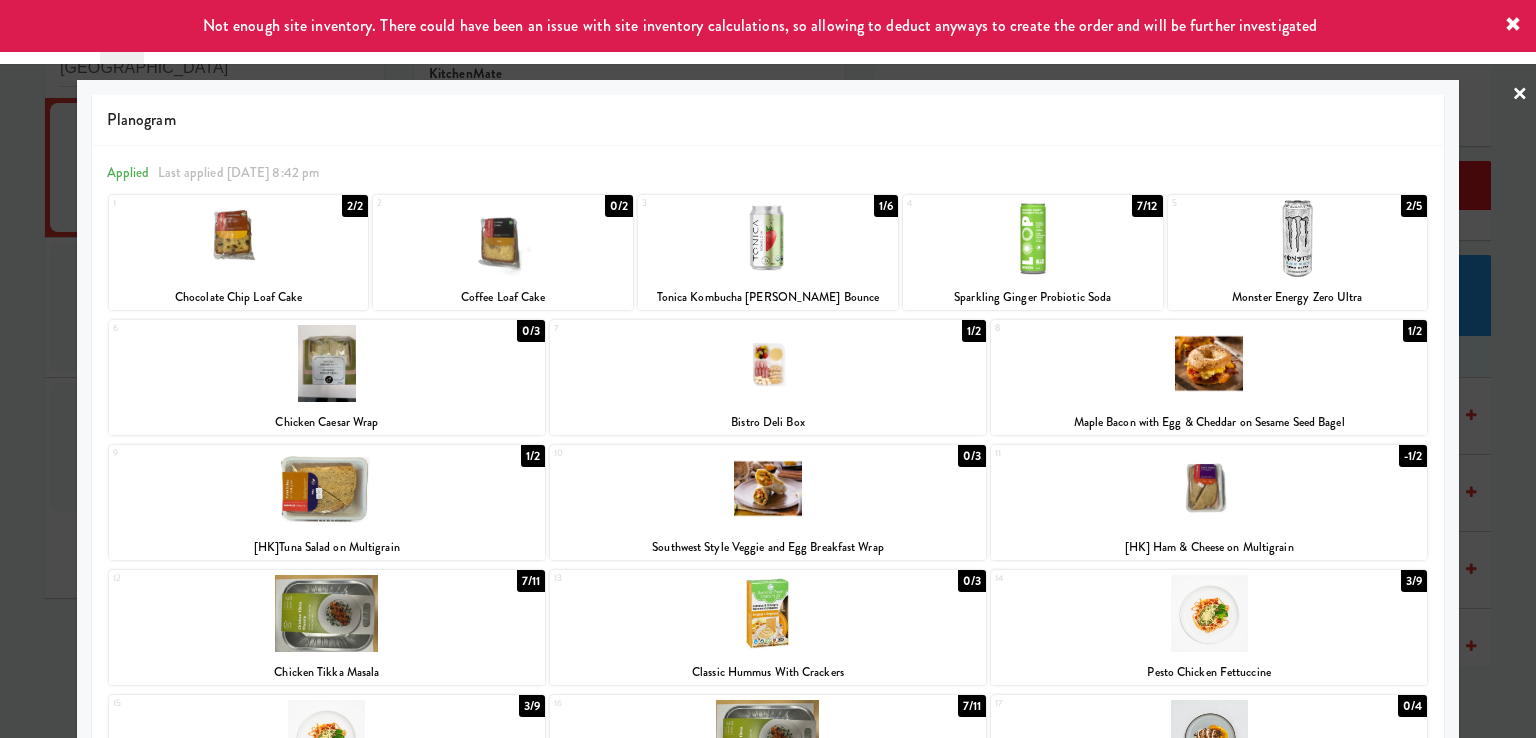 click at bounding box center [768, 369] 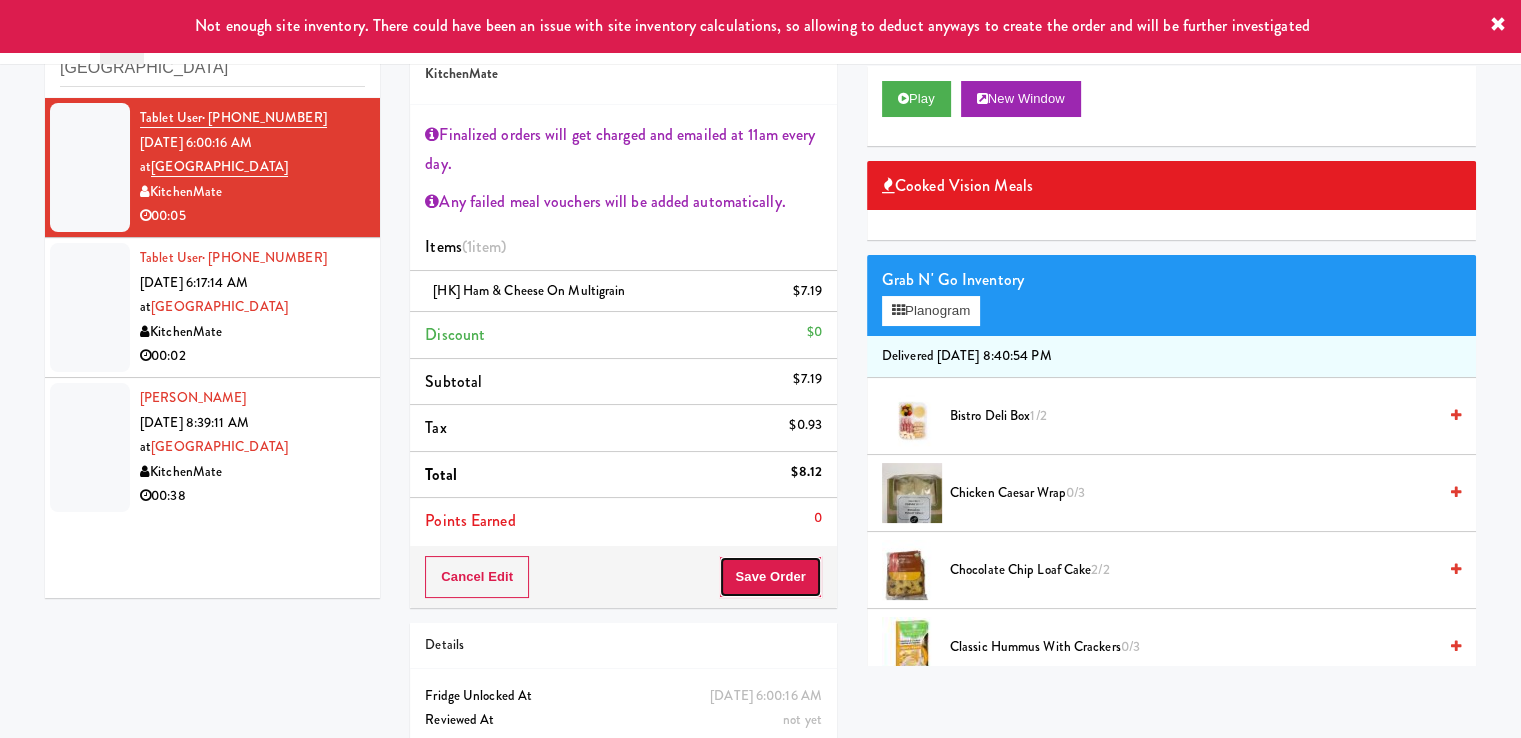 click on "Save Order" at bounding box center [770, 577] 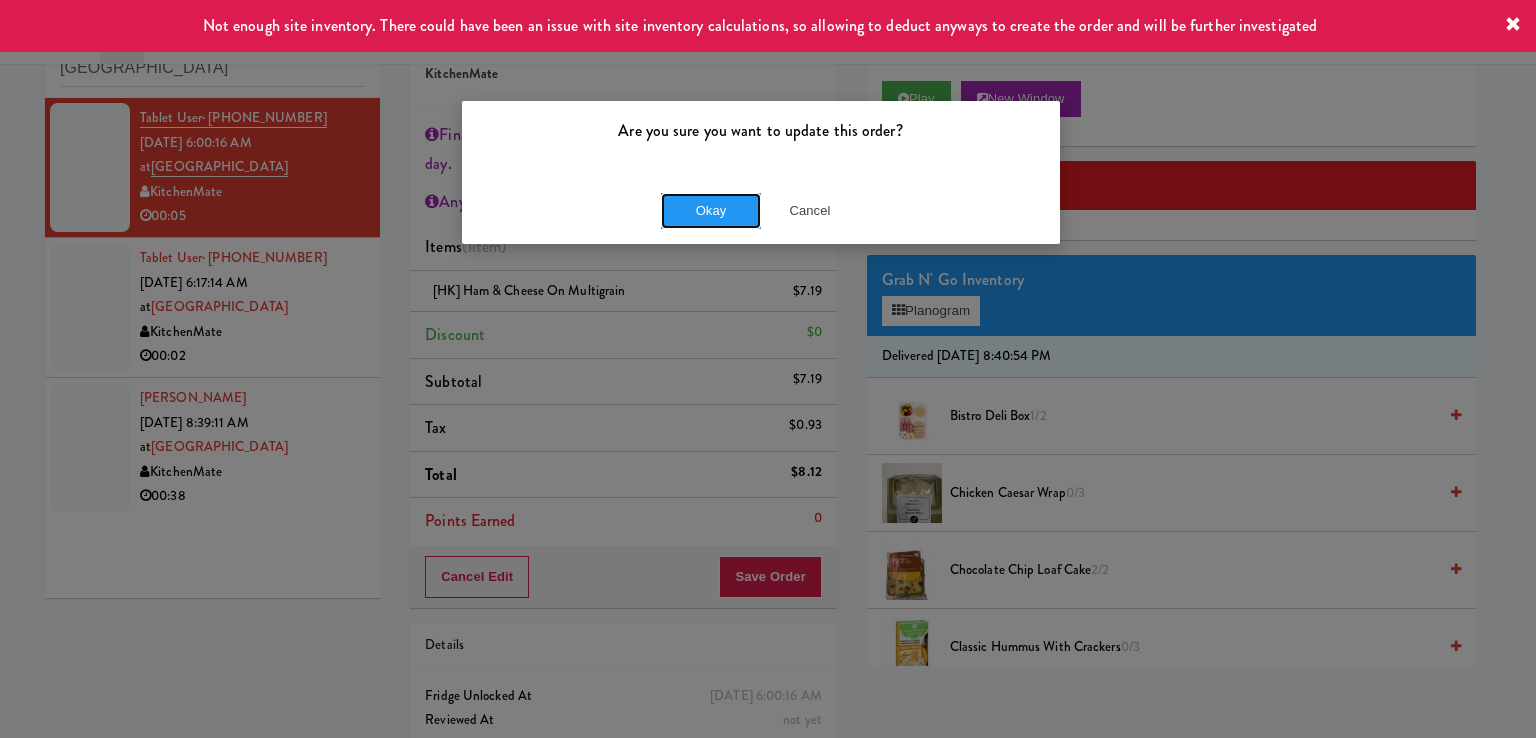 drag, startPoint x: 718, startPoint y: 211, endPoint x: 702, endPoint y: 245, distance: 37.576588 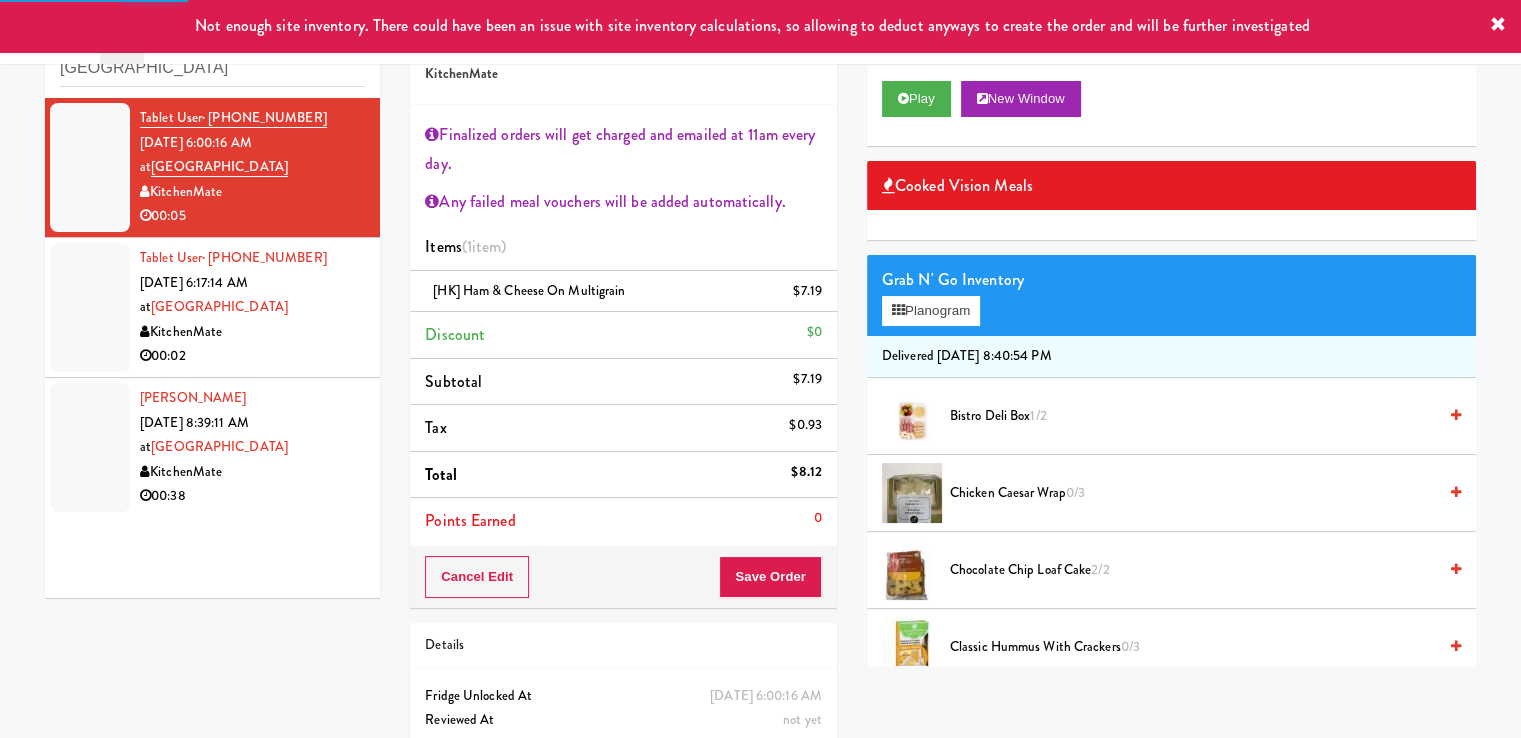click on "KitchenMate" at bounding box center [252, 332] 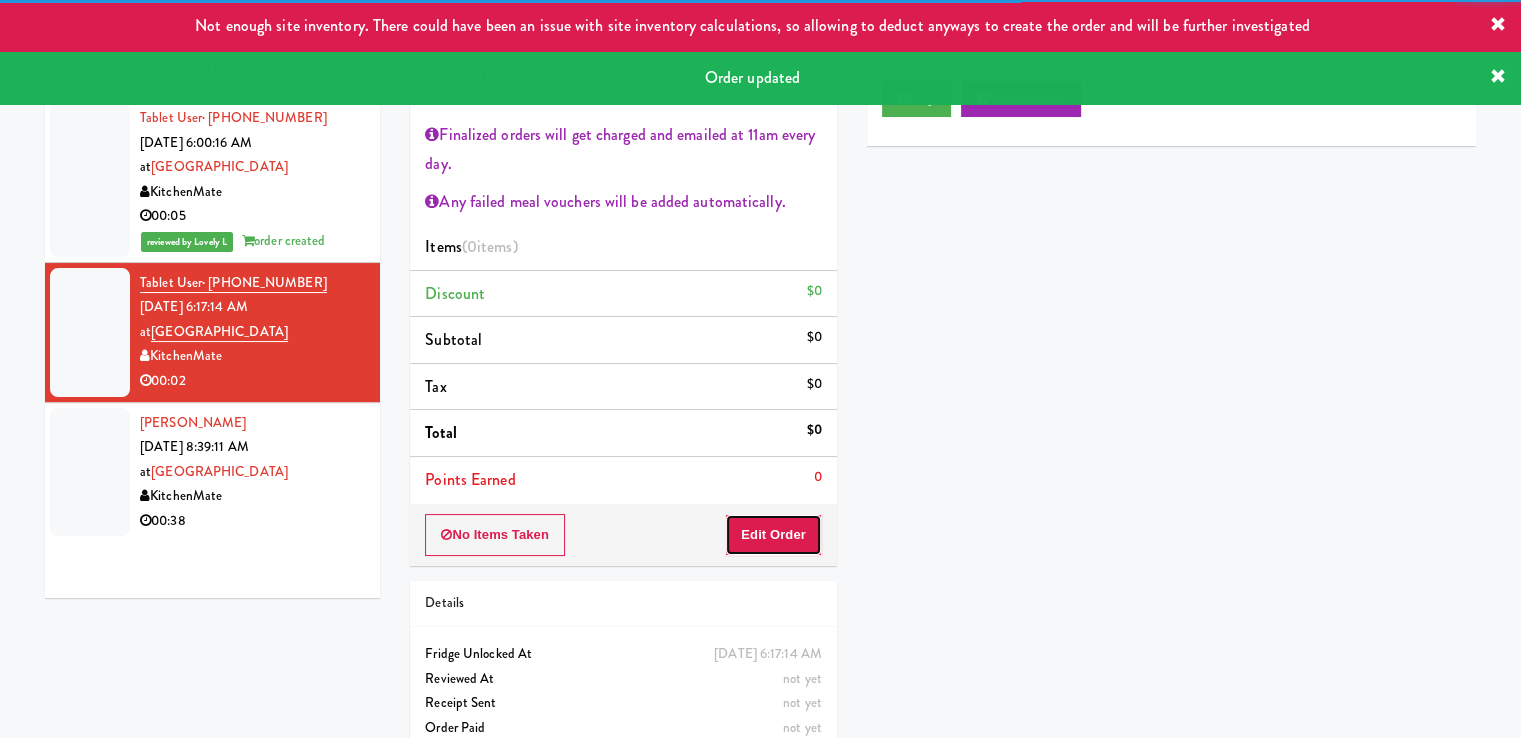click on "Edit Order" at bounding box center [773, 535] 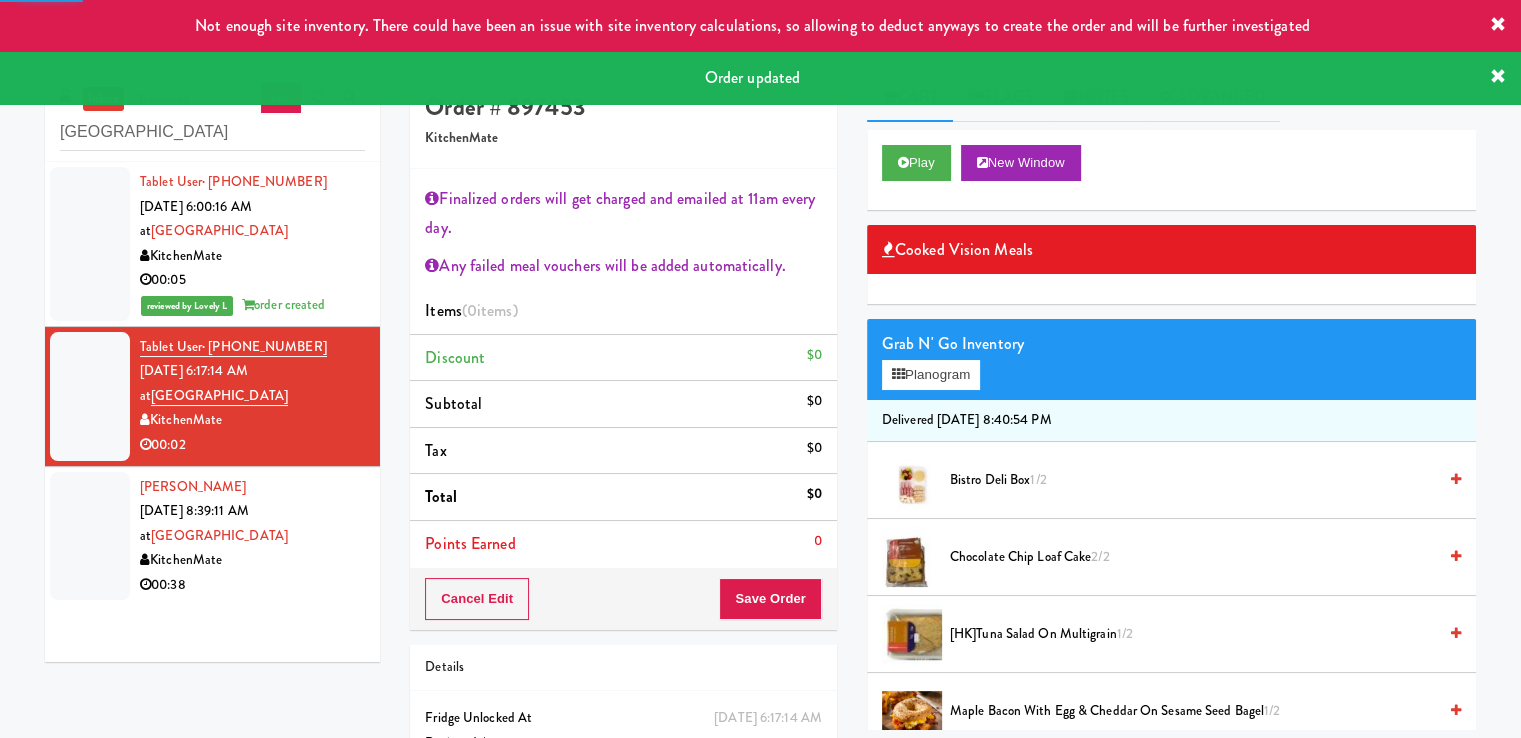 scroll, scrollTop: 0, scrollLeft: 0, axis: both 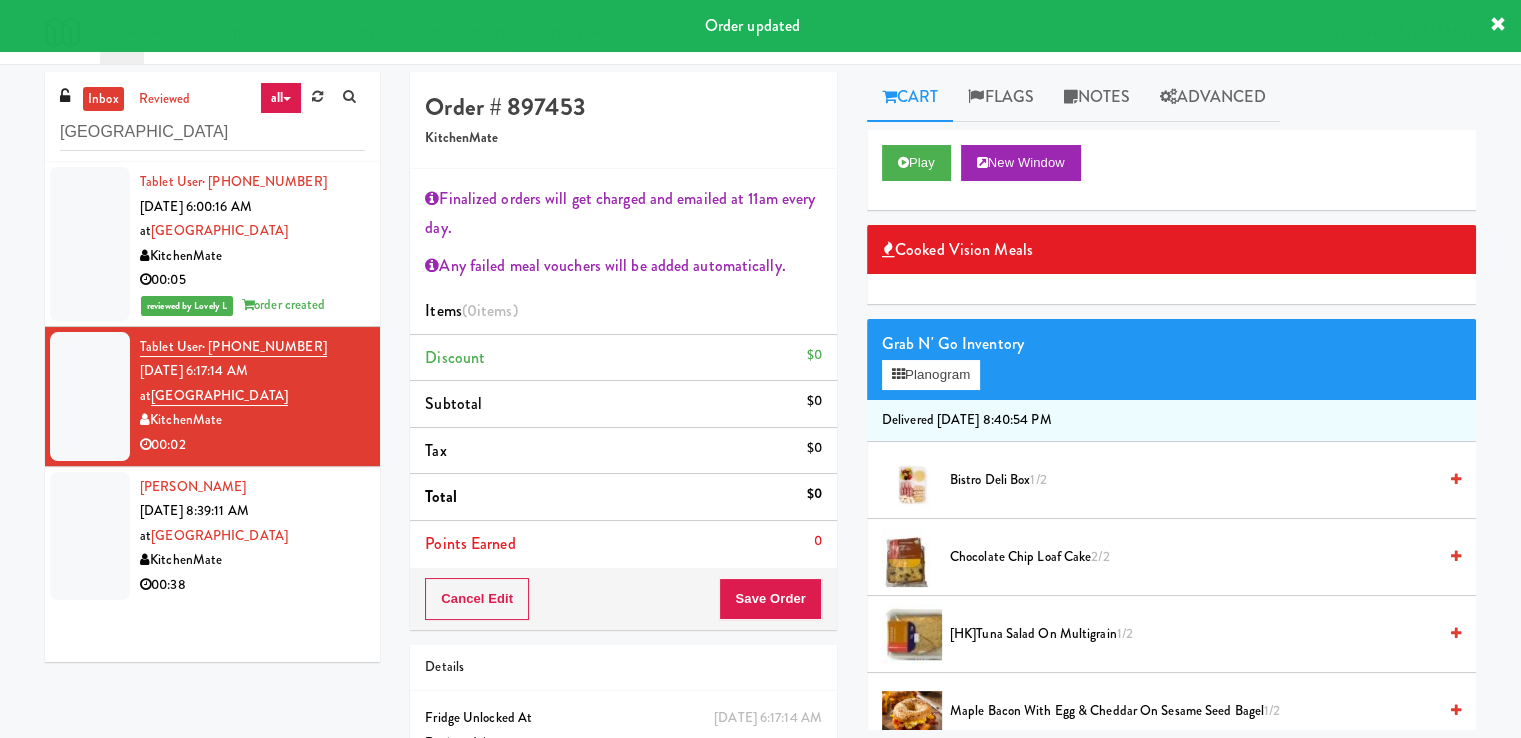 click on "Play  New Window" at bounding box center [1171, 170] 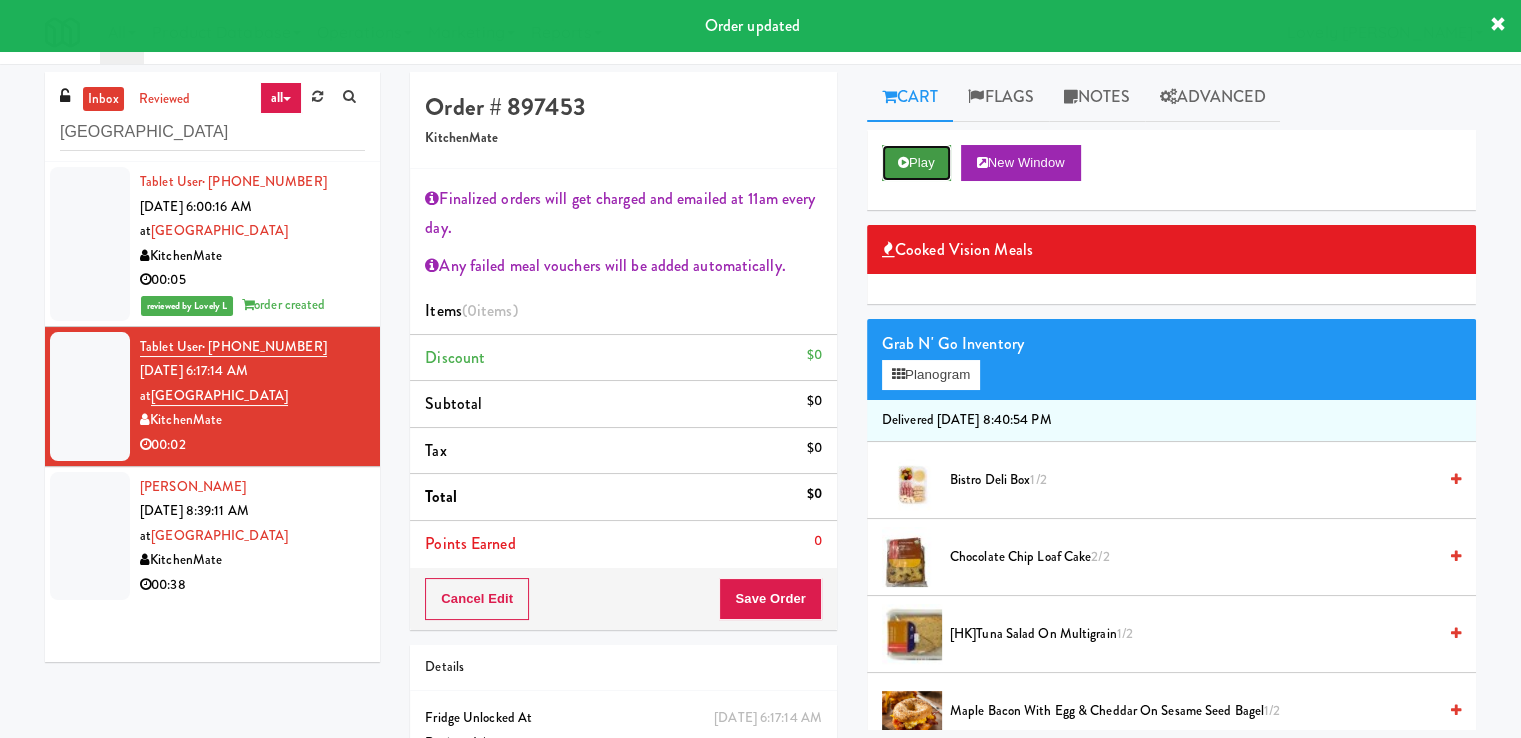 click on "Play" at bounding box center [916, 163] 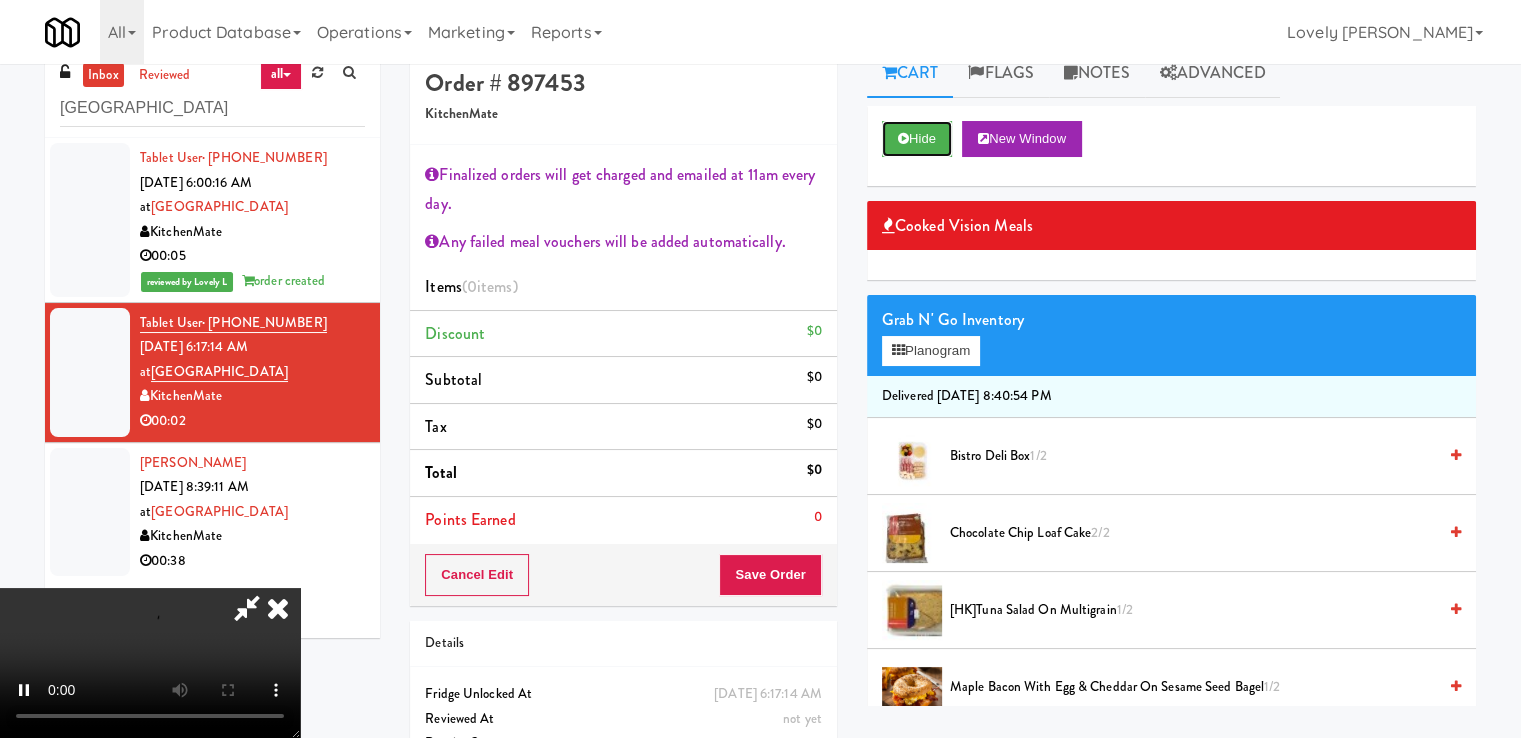 scroll, scrollTop: 95, scrollLeft: 0, axis: vertical 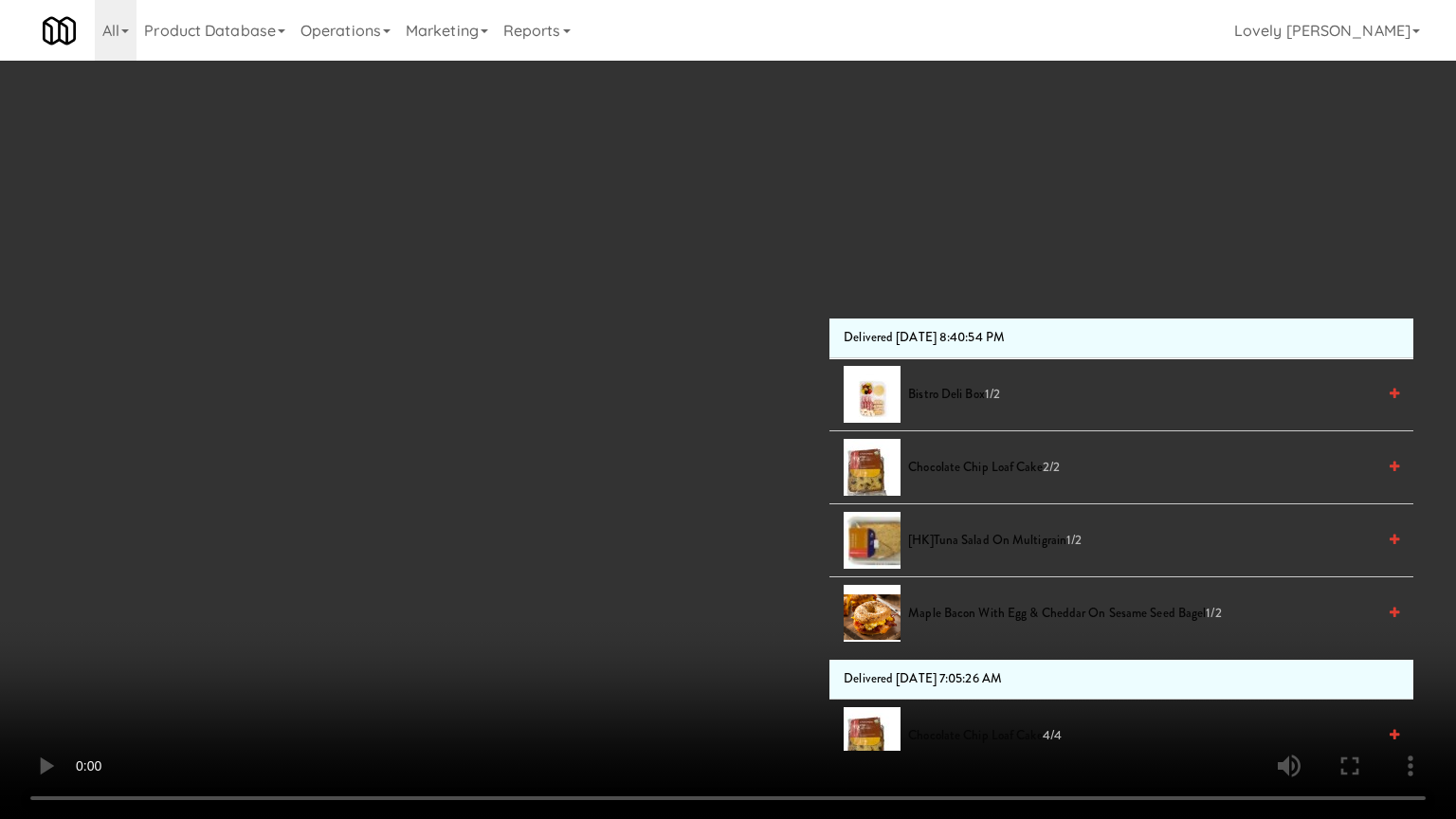 type 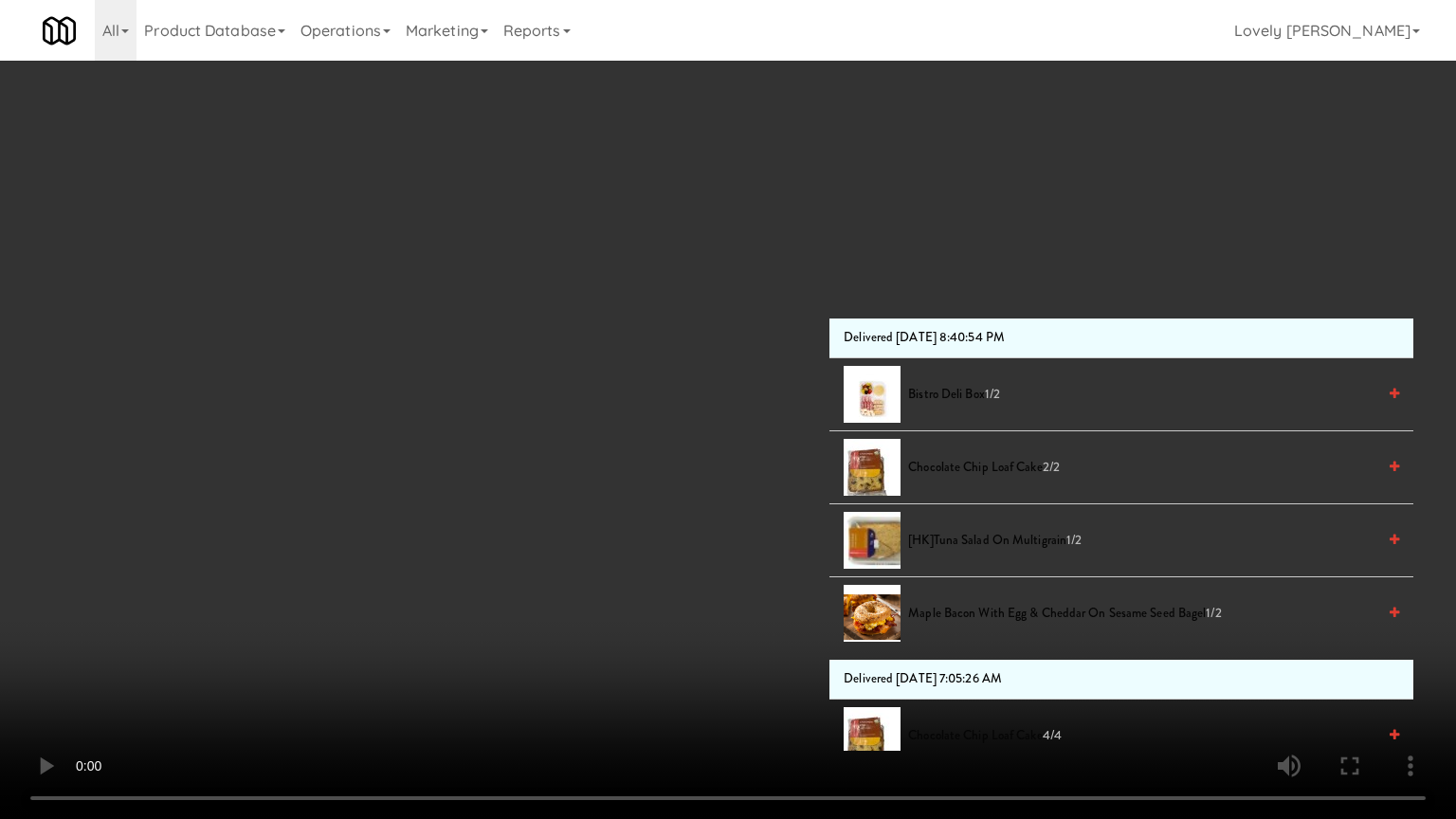 click at bounding box center [728, 410] 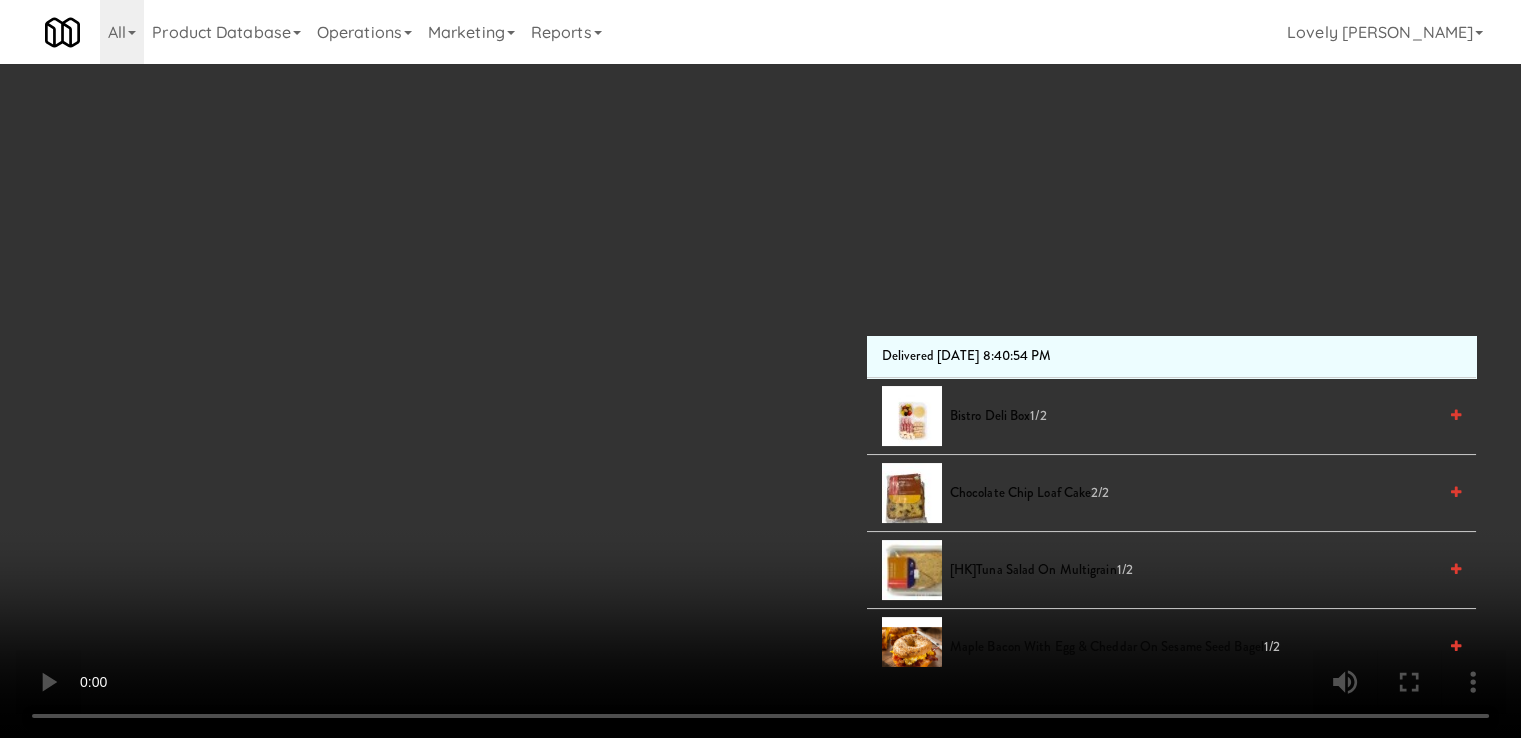 click at bounding box center [760, 369] 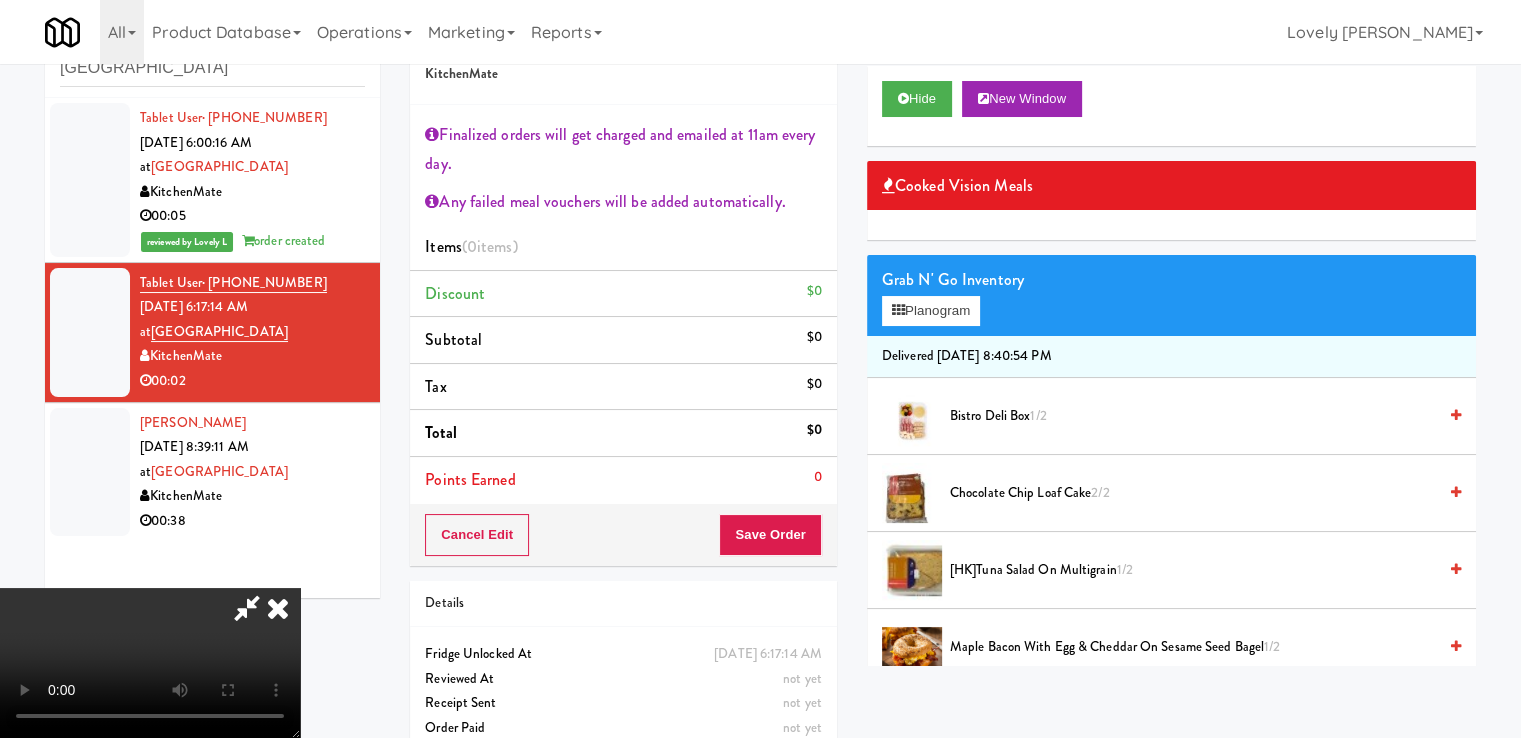 click at bounding box center (150, 663) 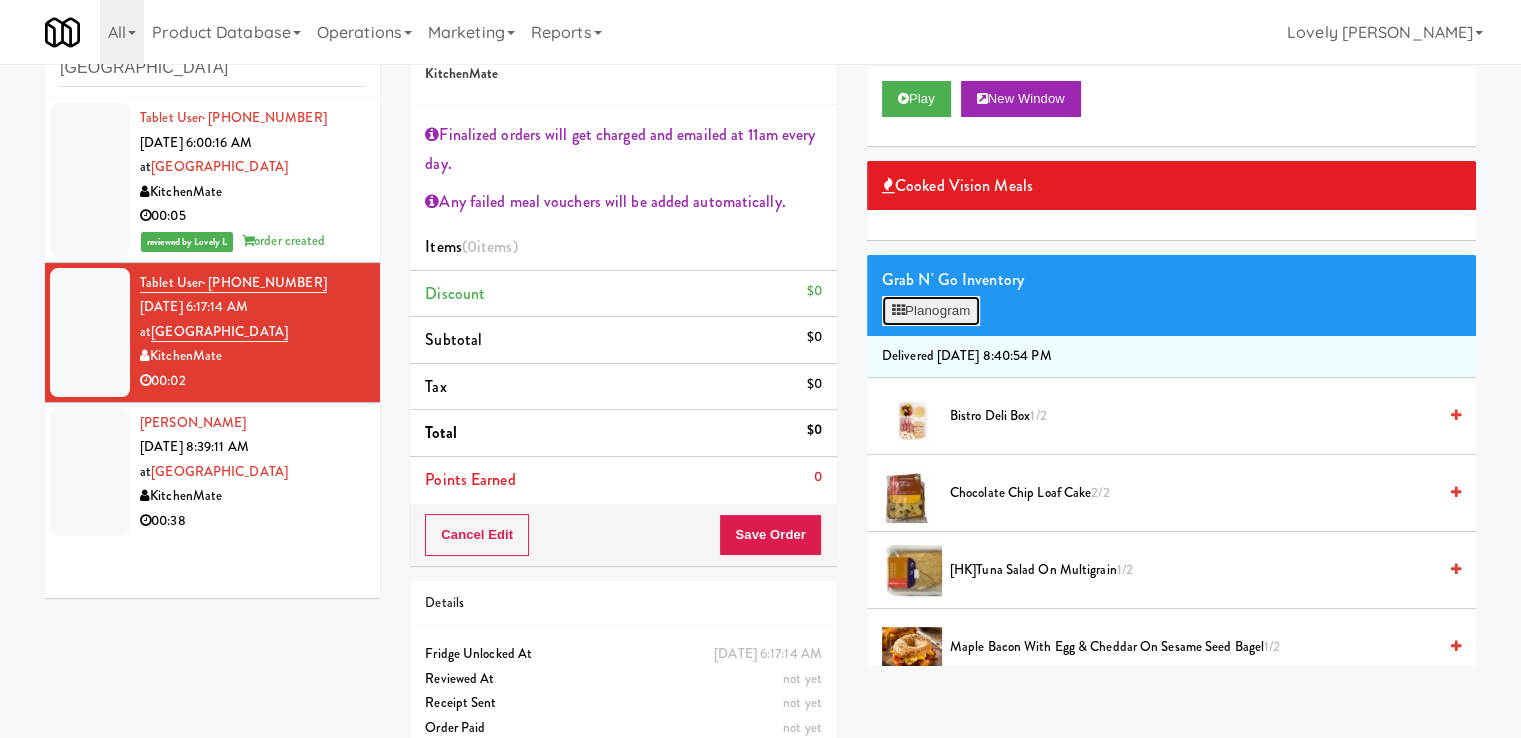 click on "Planogram" at bounding box center (931, 311) 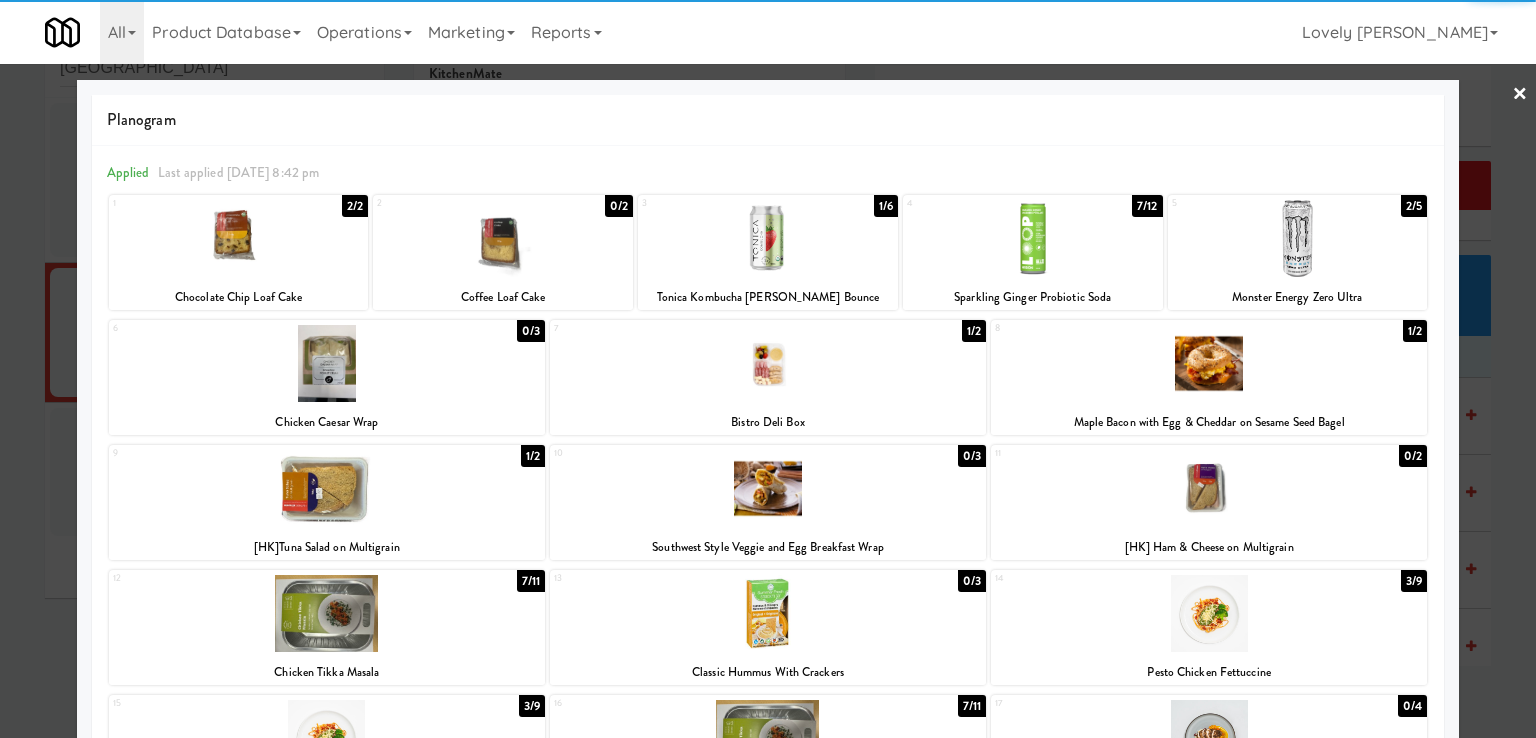 click at bounding box center (327, 488) 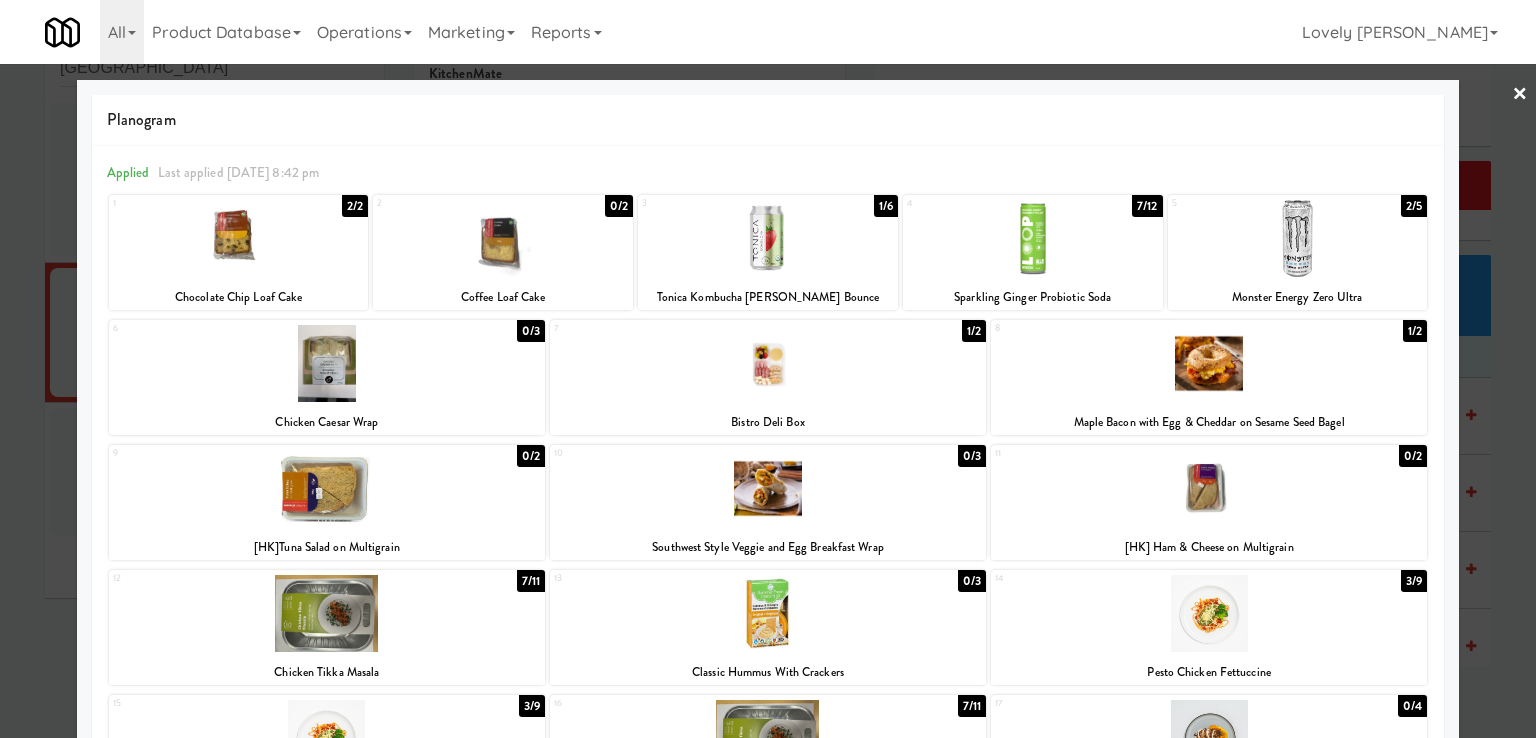 click at bounding box center [768, 369] 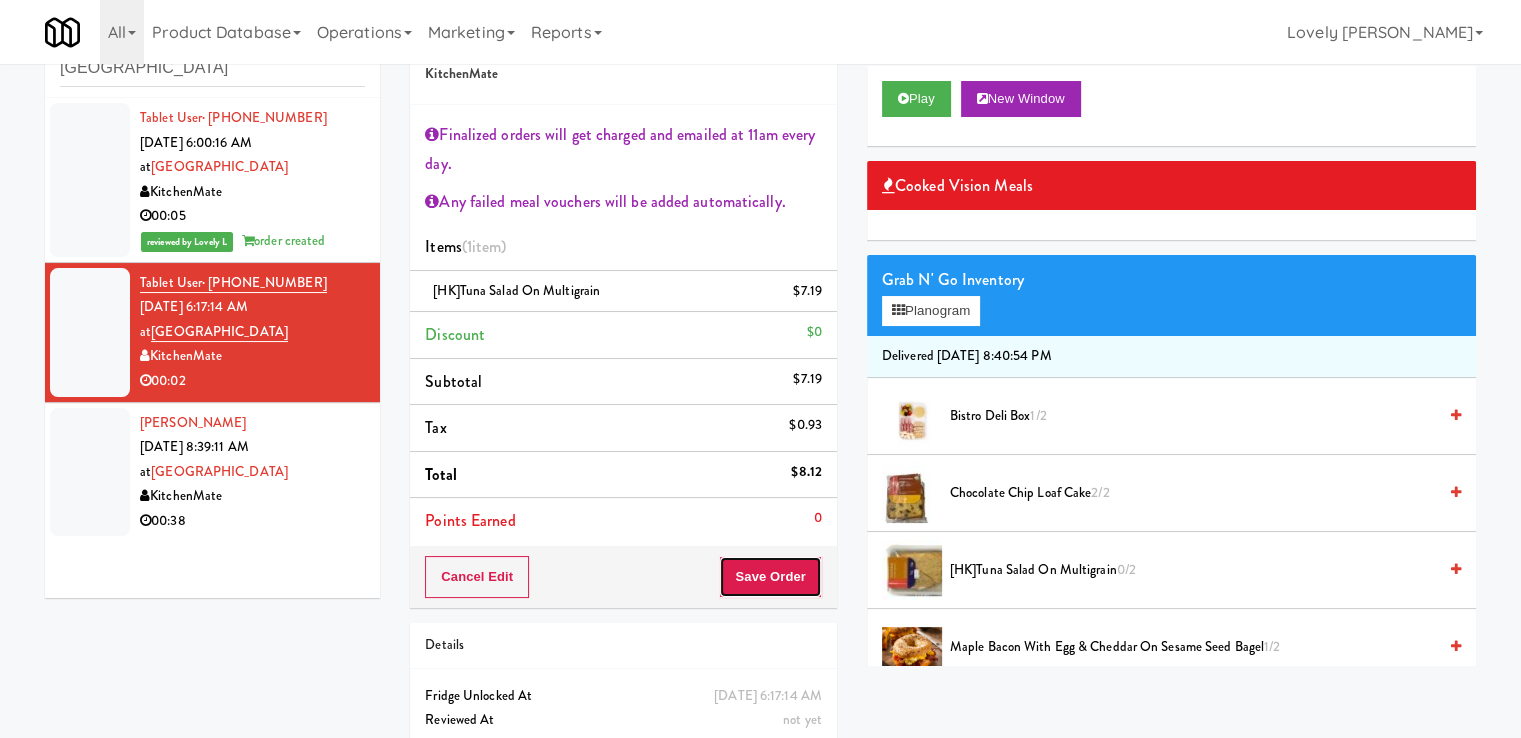 click on "Save Order" at bounding box center [770, 577] 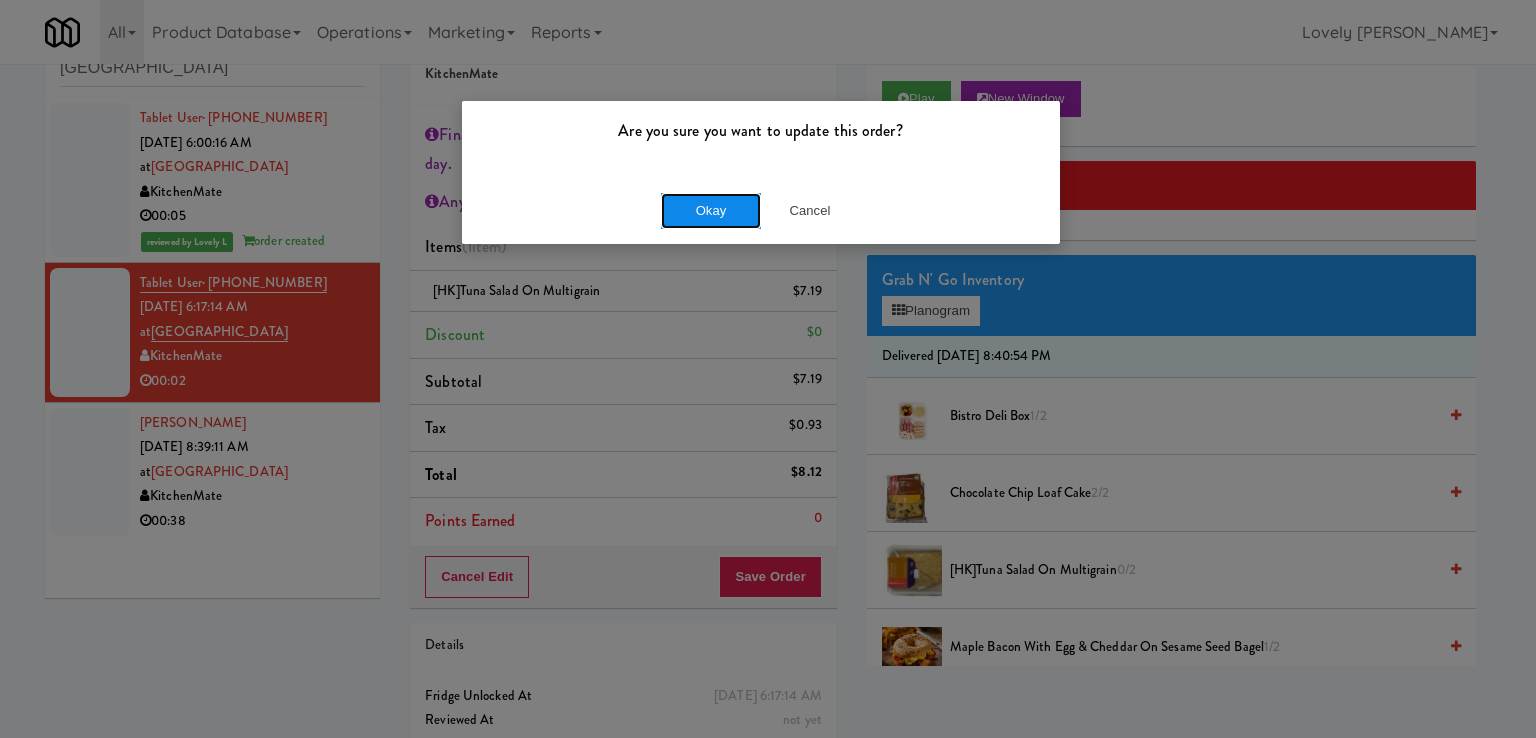 click on "Okay" at bounding box center [711, 211] 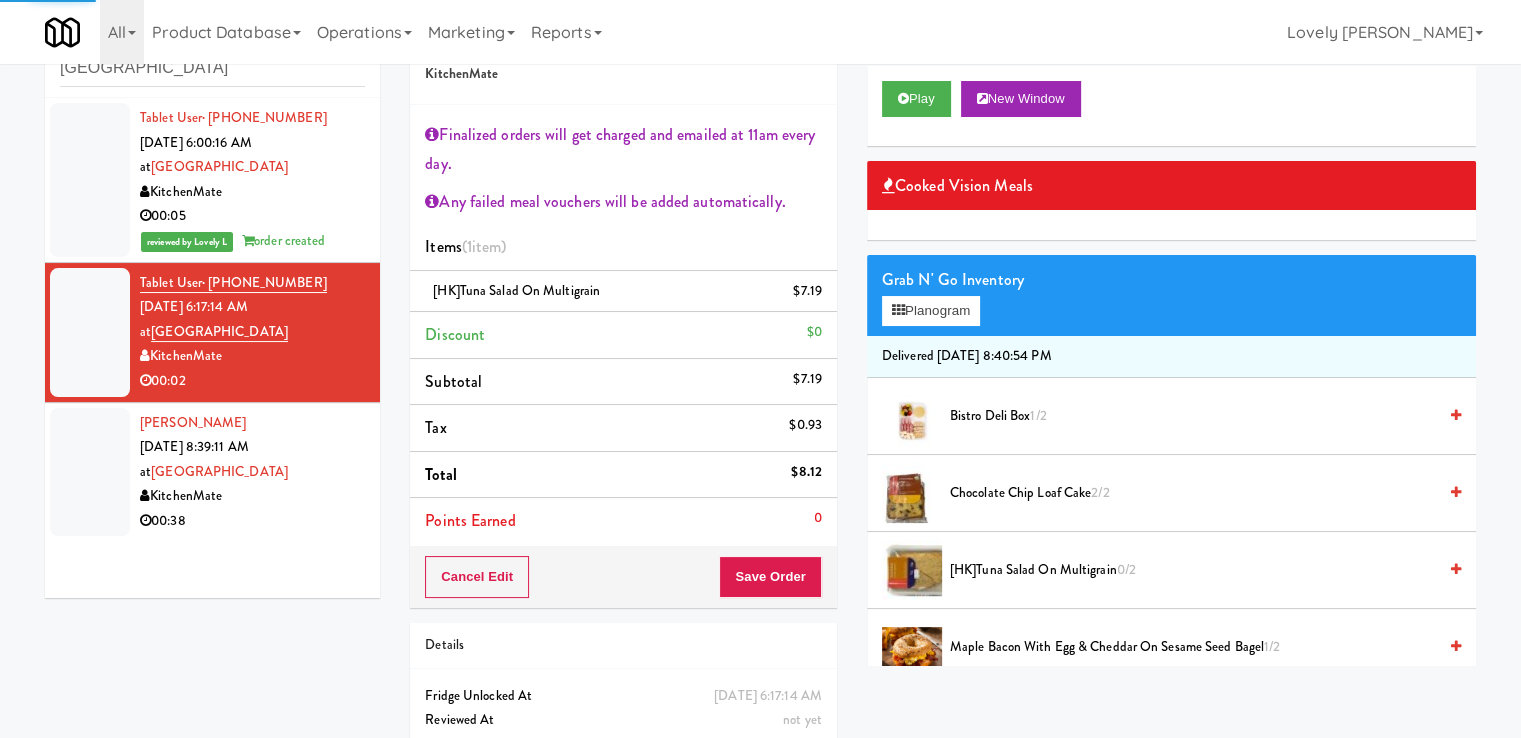 click on "KitchenMate" at bounding box center [252, 496] 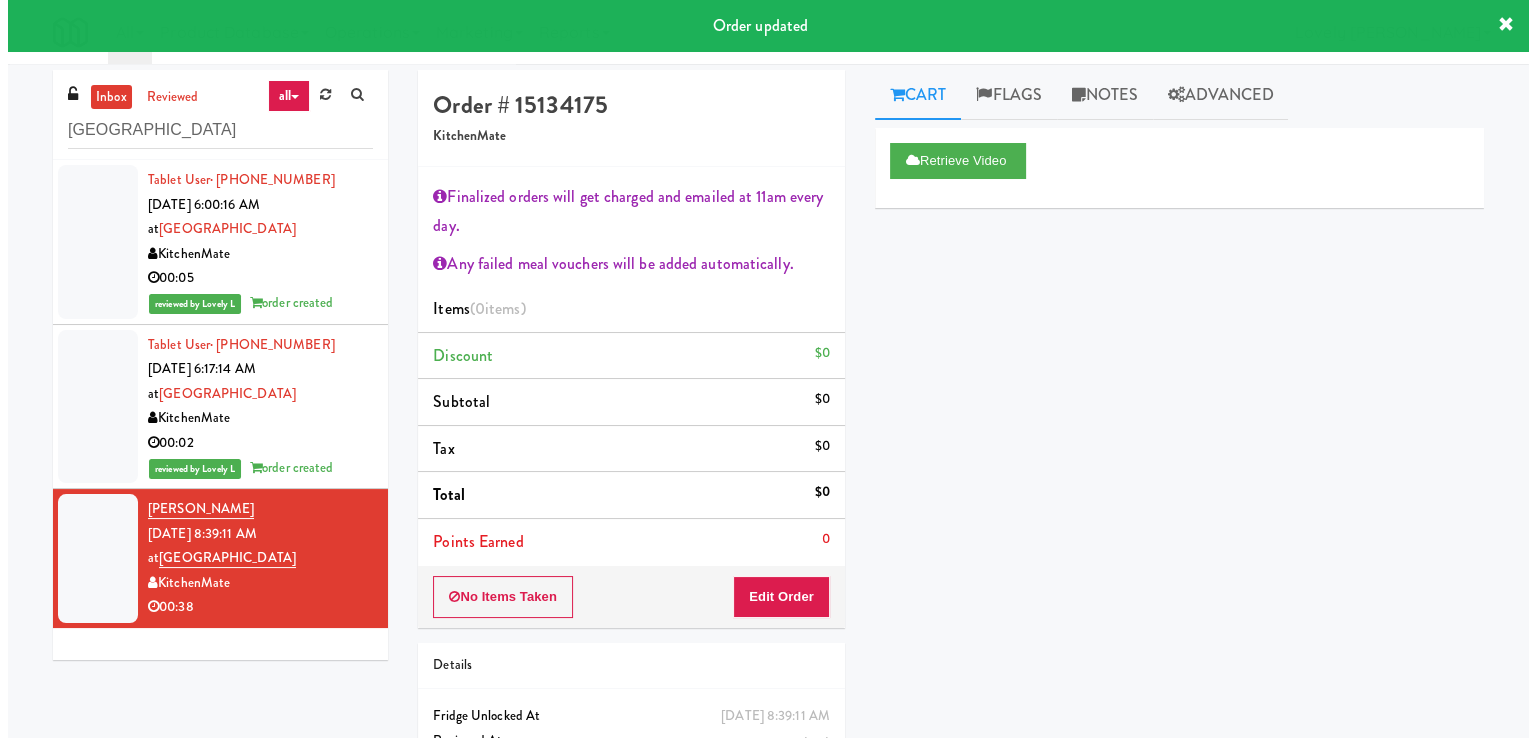 scroll, scrollTop: 0, scrollLeft: 0, axis: both 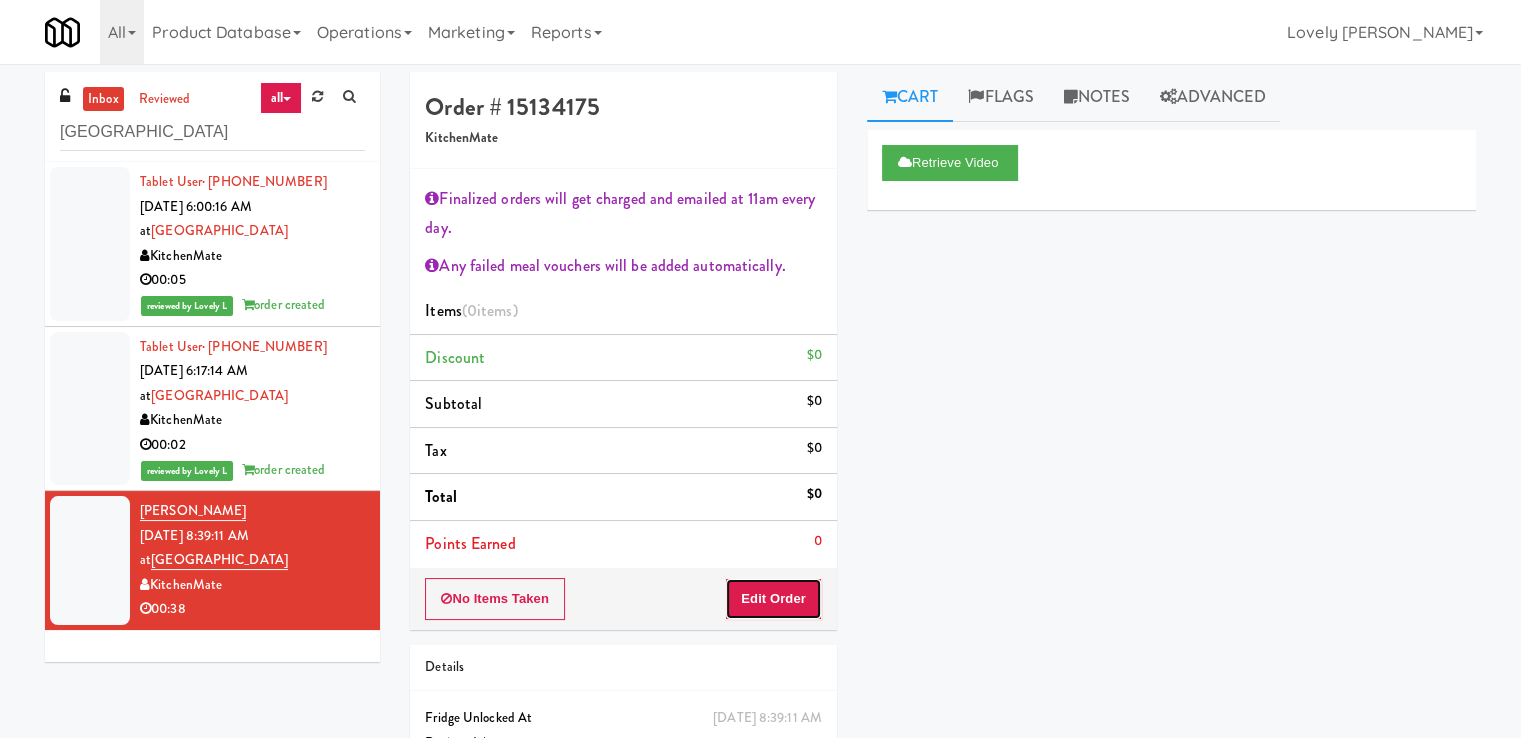click on "Edit Order" at bounding box center (773, 599) 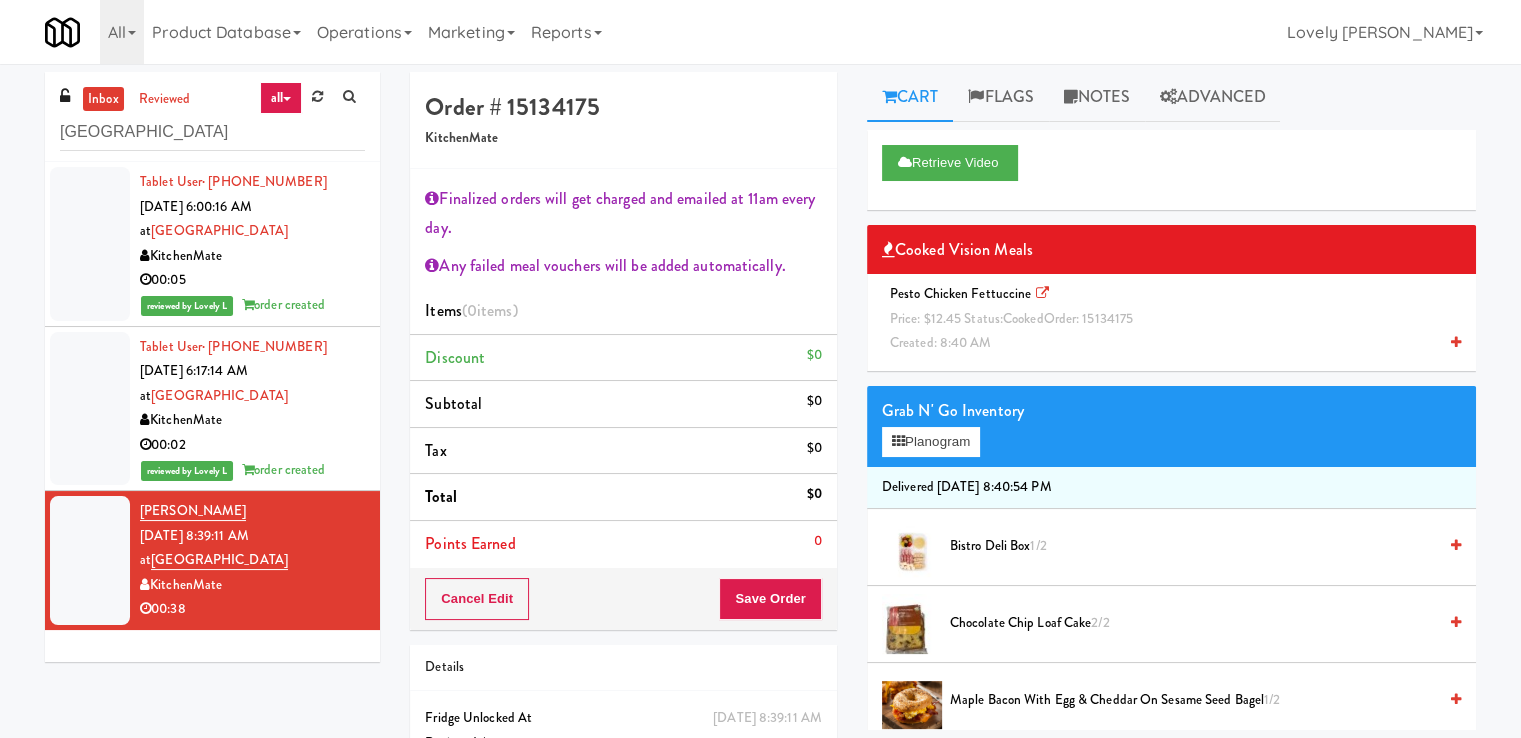 click on "Pesto Chicken Fettuccine
Price: $12.45
Status:  cooked  Order: 15134175 Created: 8:40 AM" at bounding box center (1171, 319) 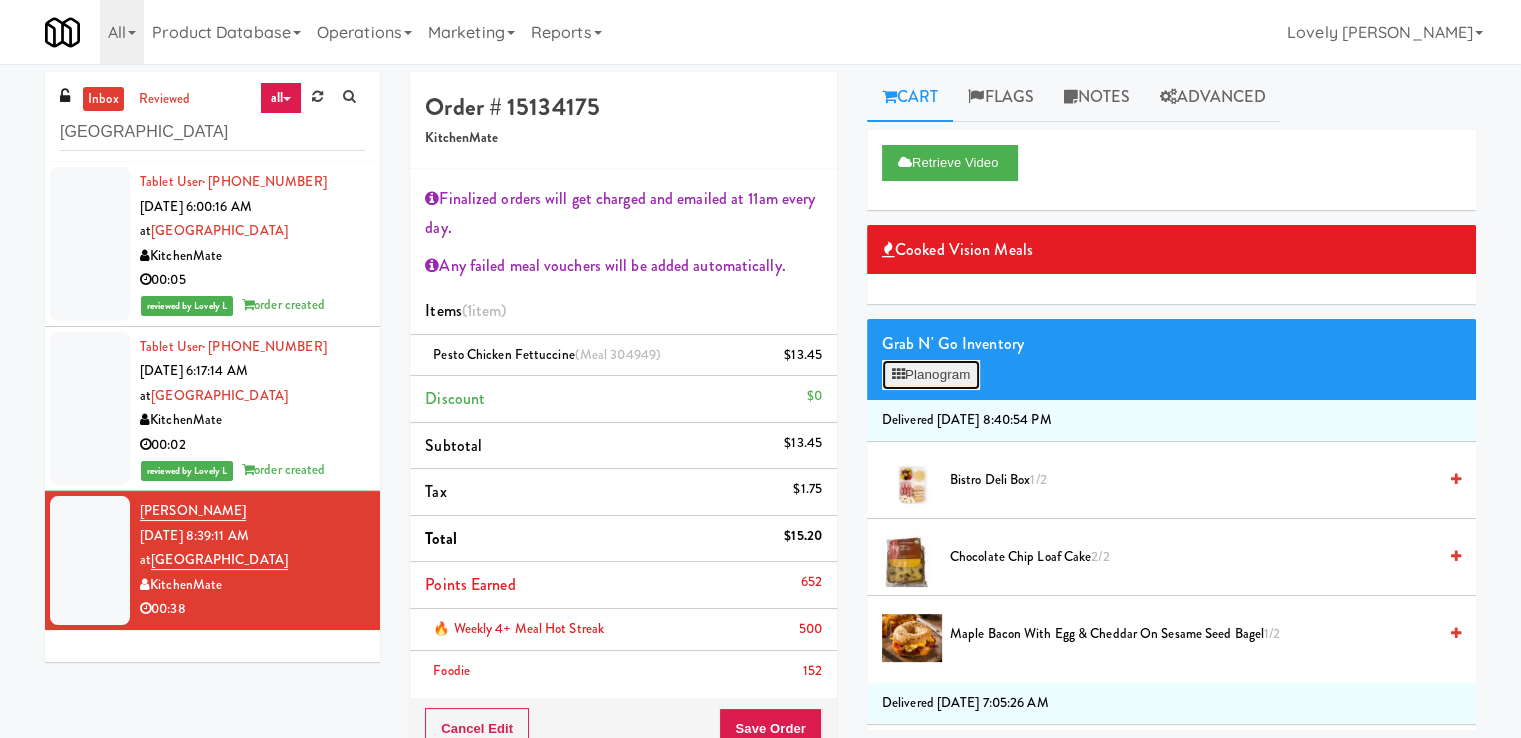click on "Planogram" at bounding box center [931, 375] 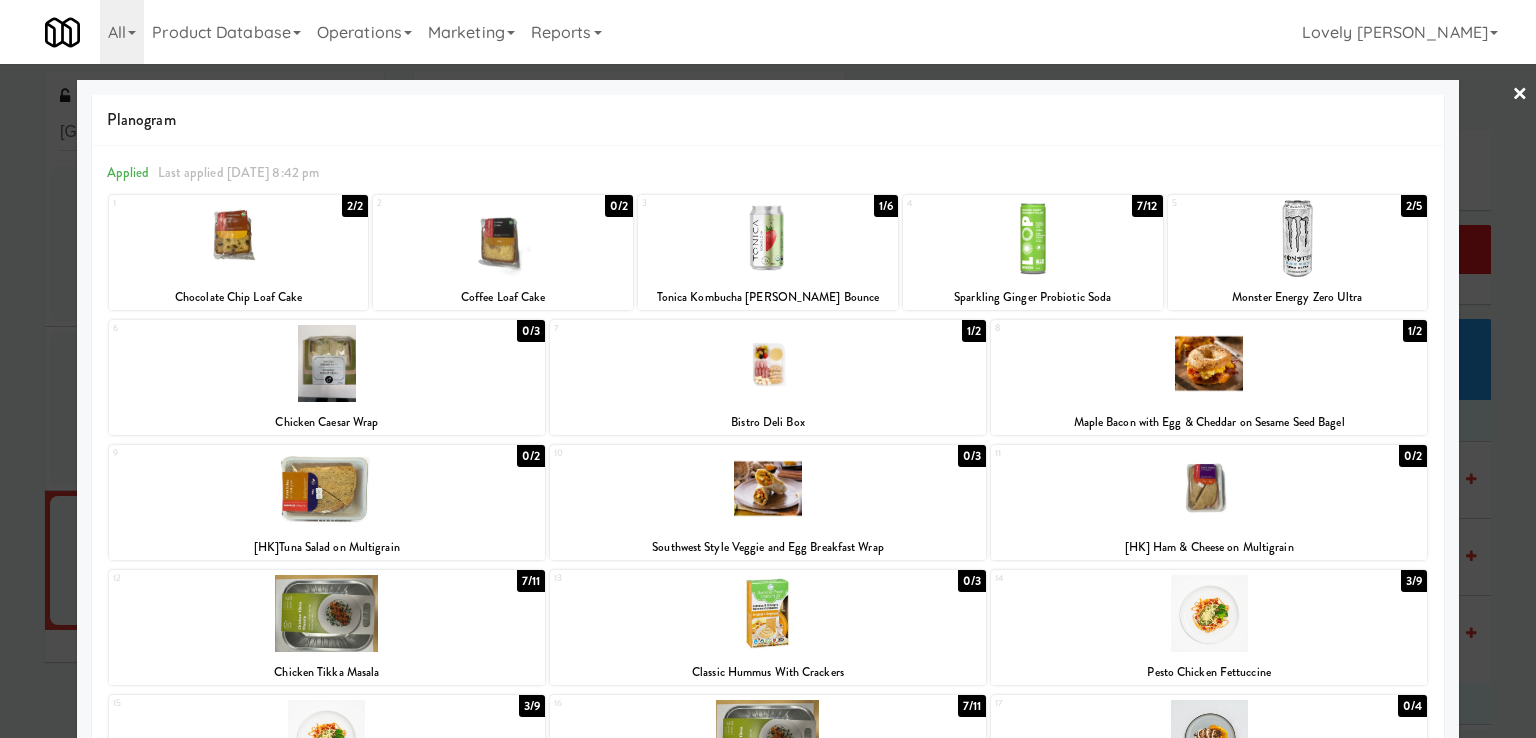 click at bounding box center (1209, 363) 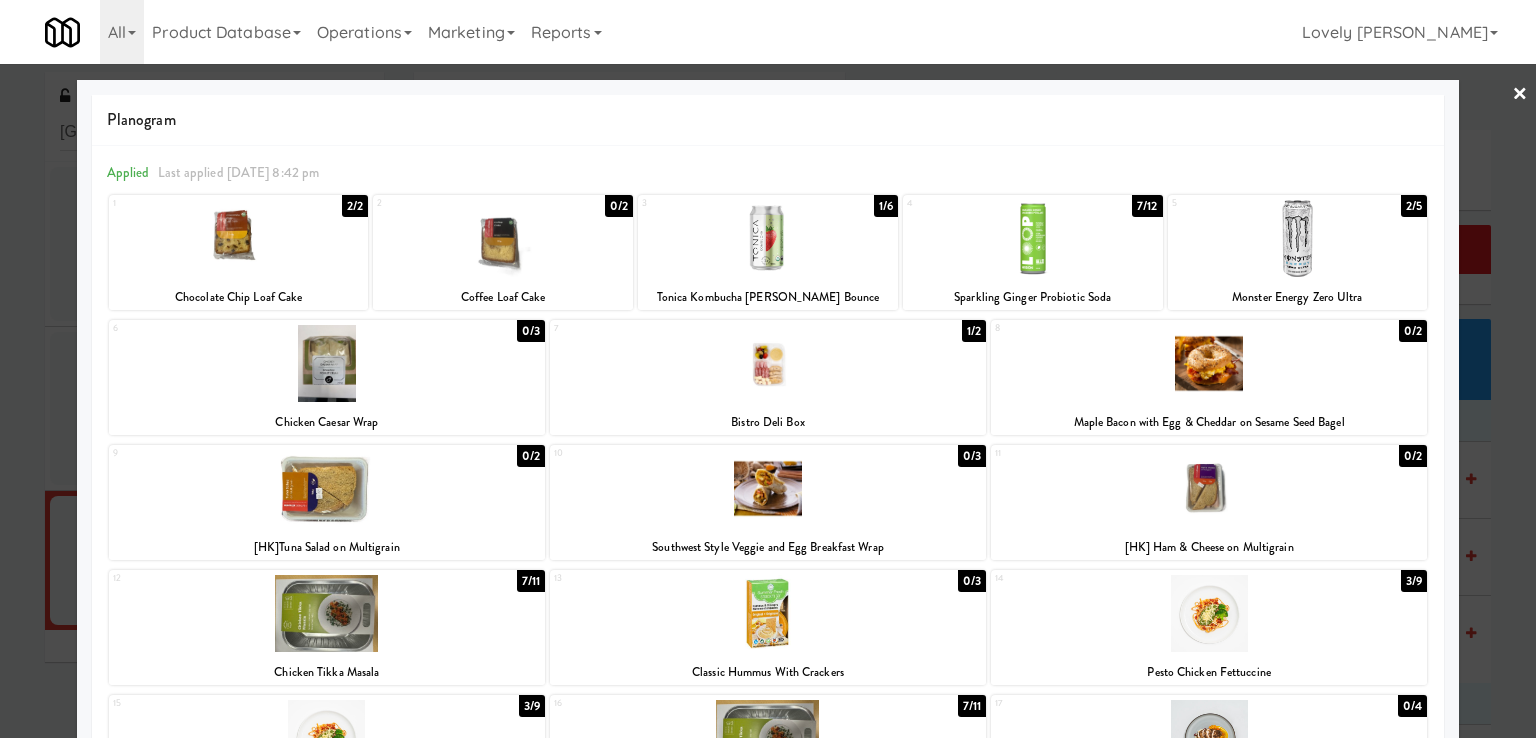 click at bounding box center (327, 363) 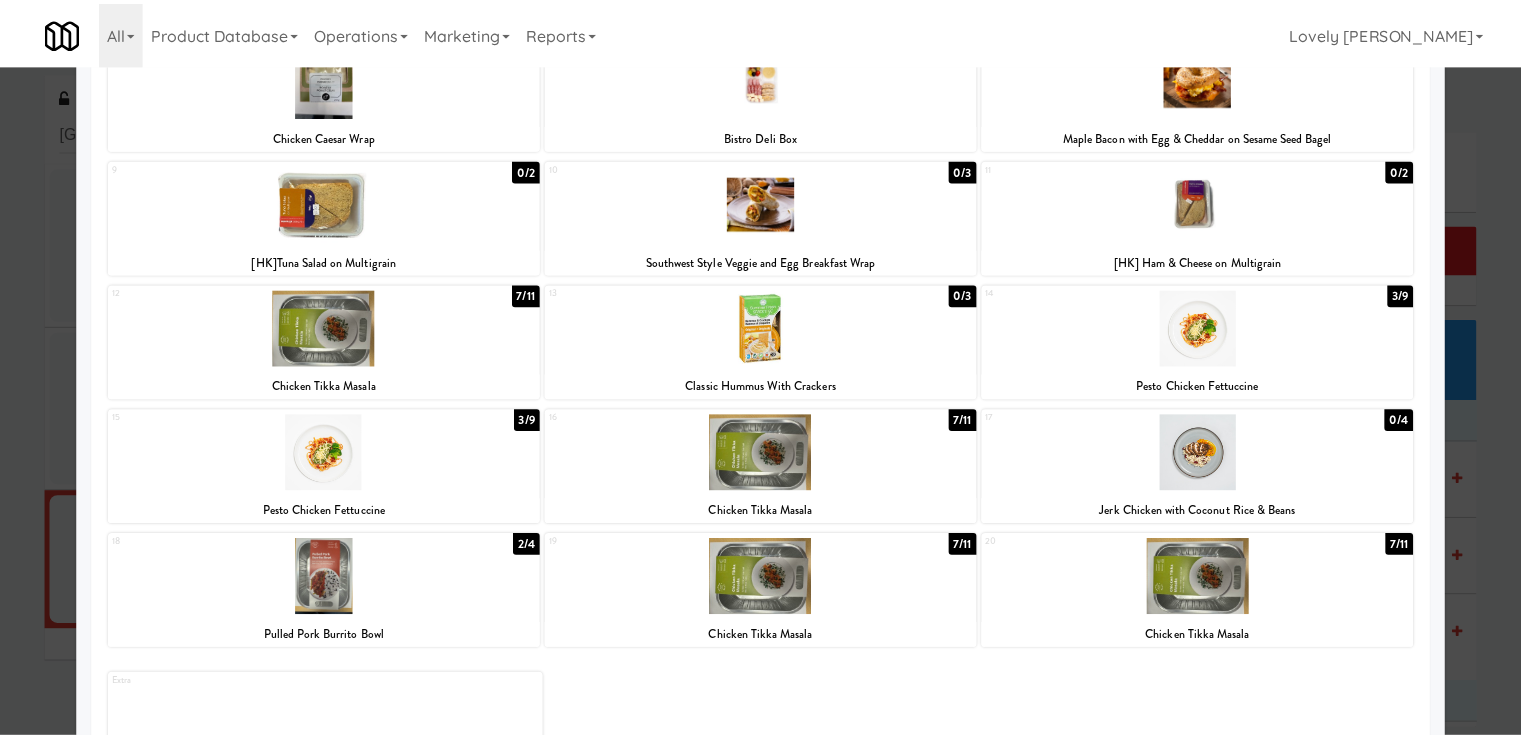 scroll, scrollTop: 69, scrollLeft: 0, axis: vertical 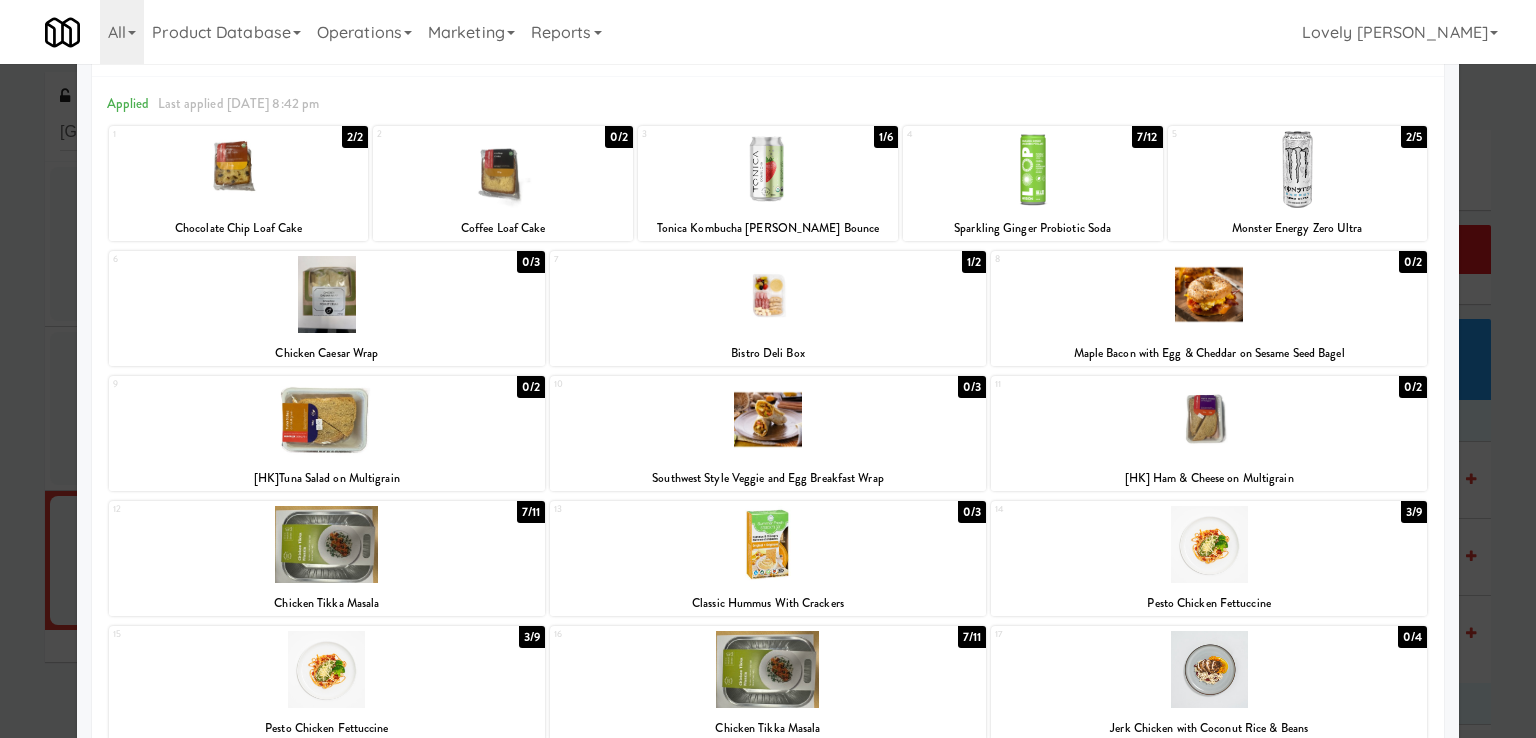 click at bounding box center (768, 369) 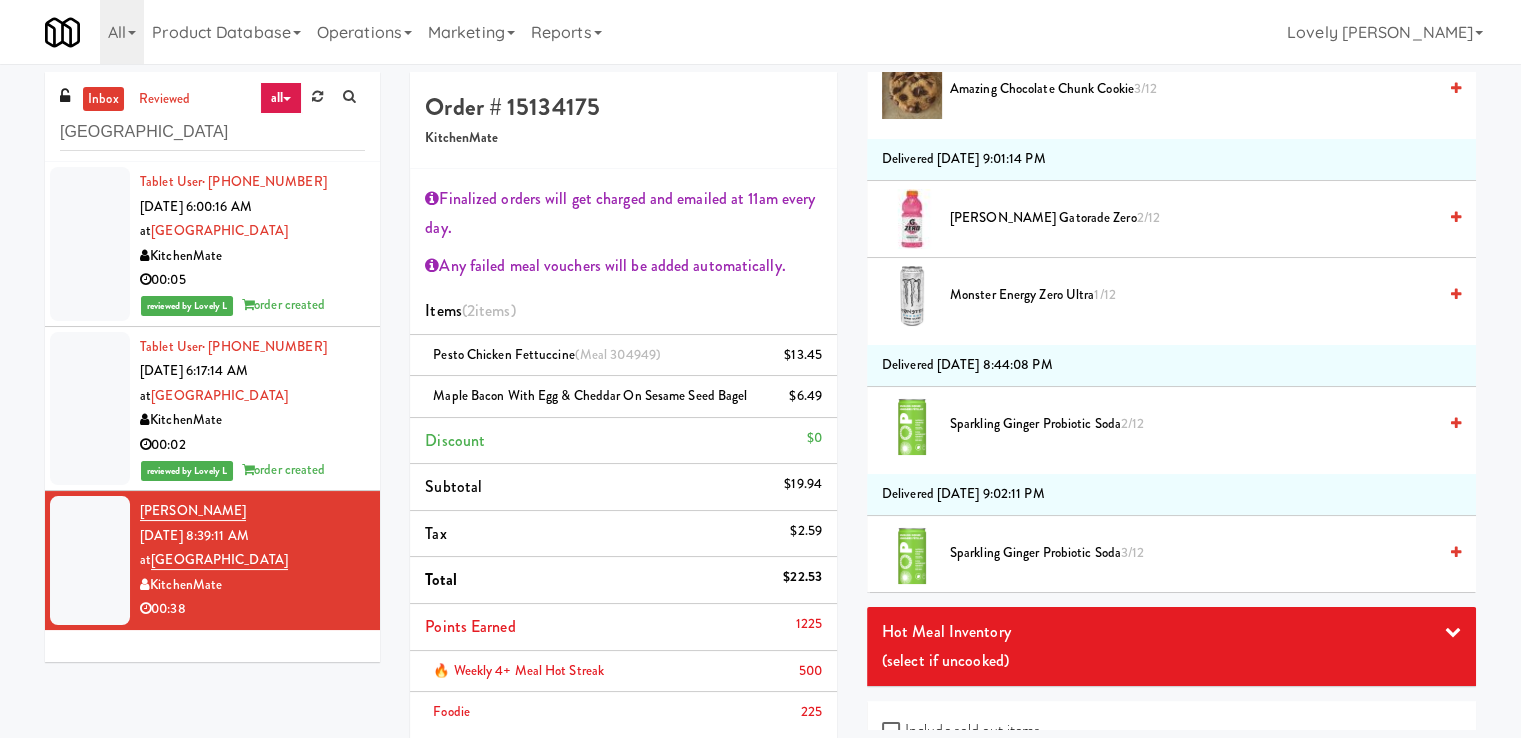scroll, scrollTop: 1989, scrollLeft: 0, axis: vertical 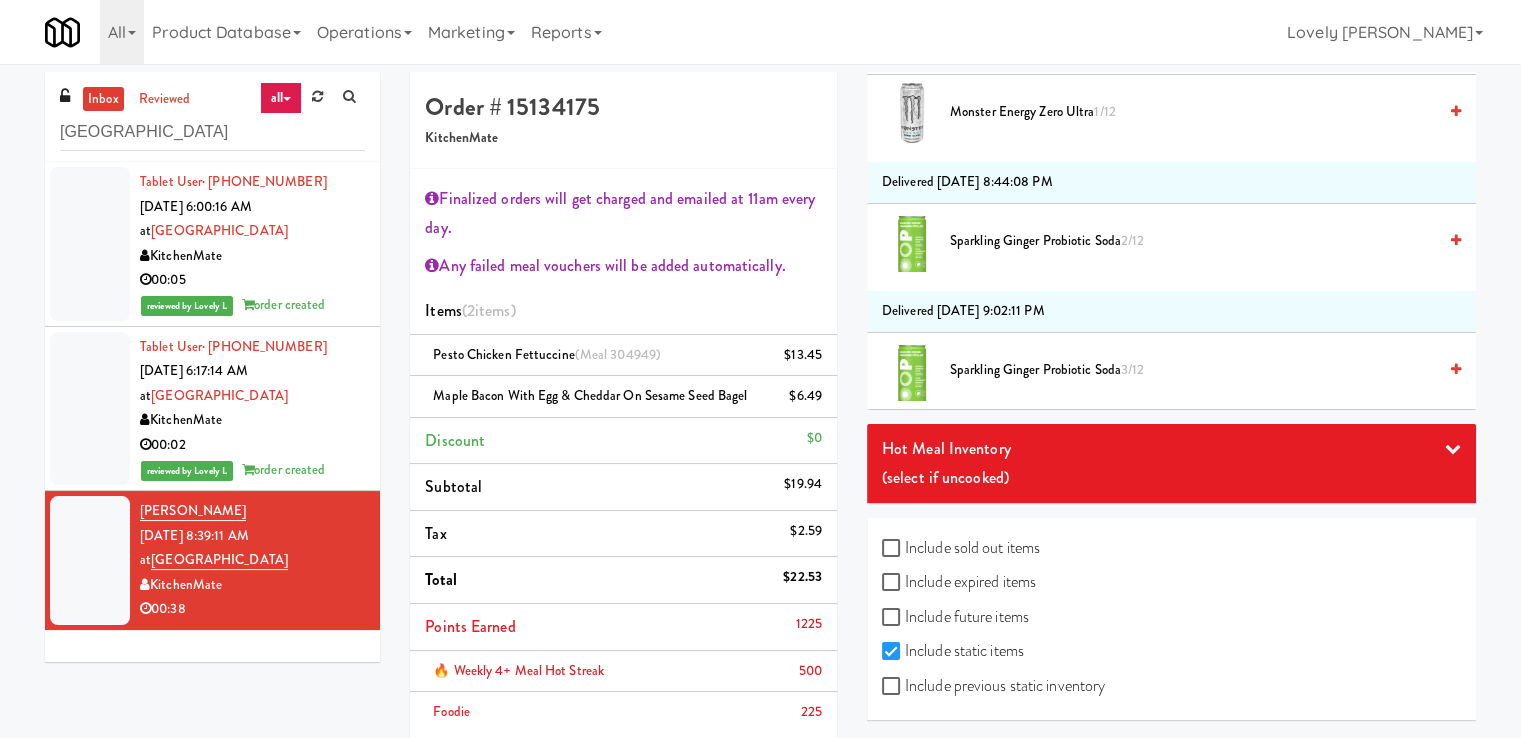 click on "Include previous static inventory" at bounding box center [993, 686] 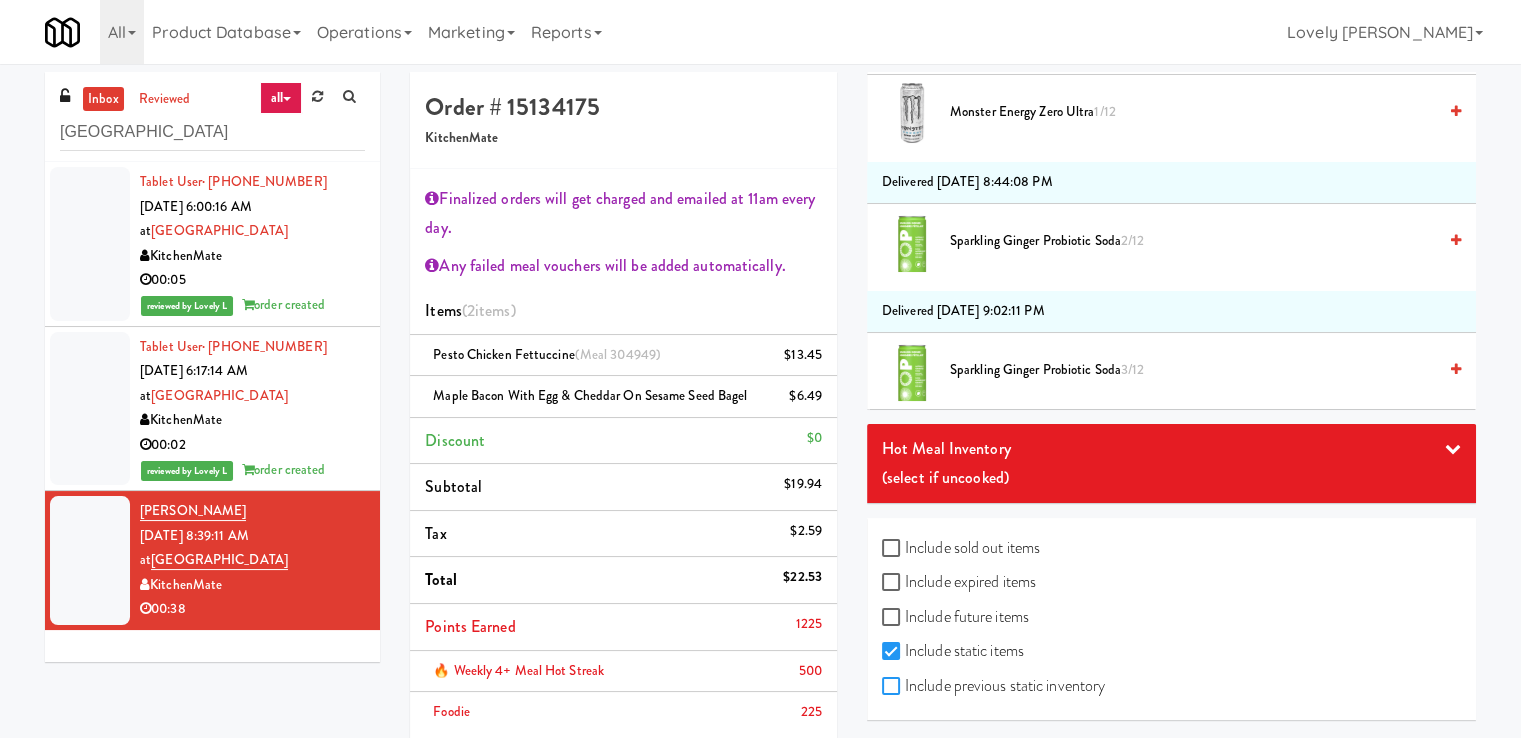 click on "Include previous static inventory" at bounding box center (893, 687) 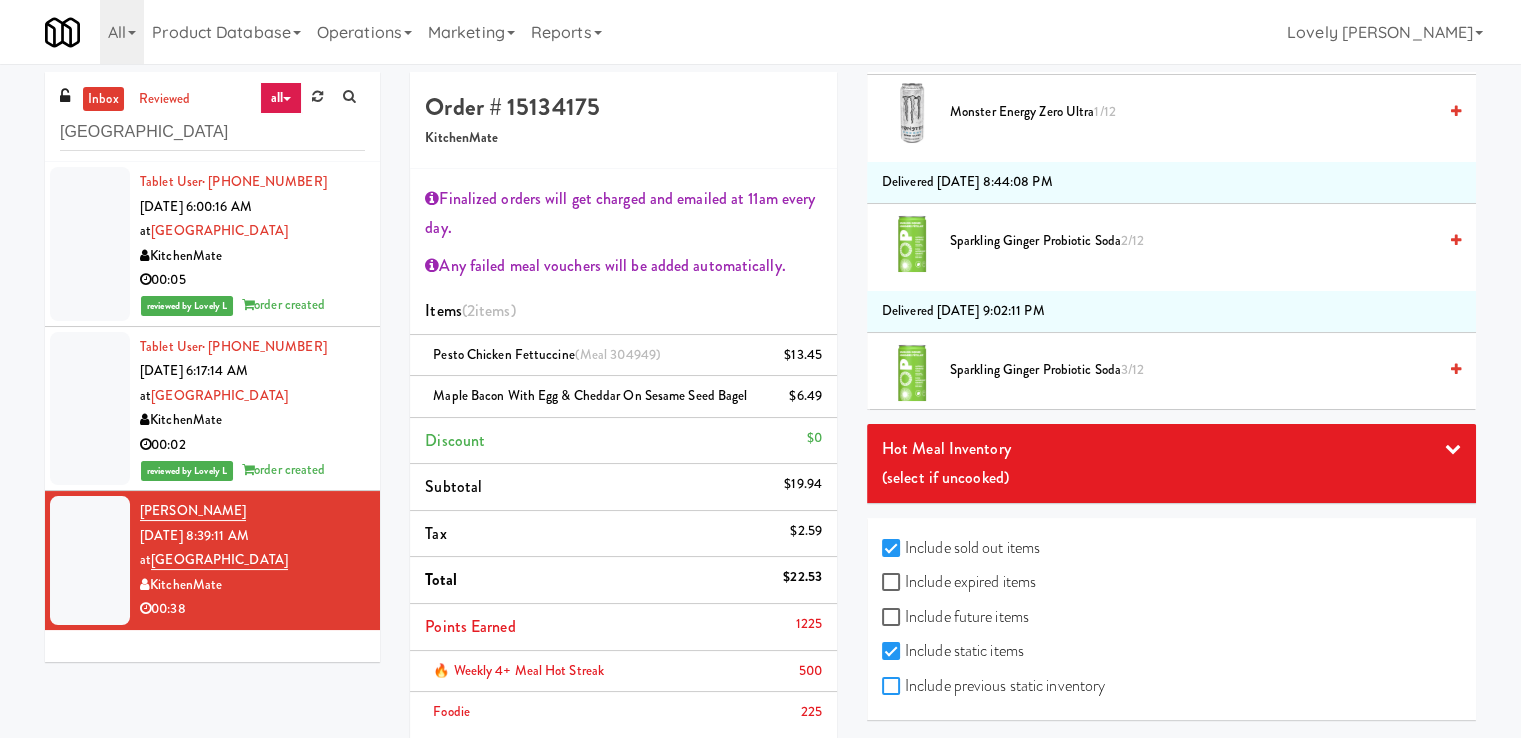 checkbox on "true" 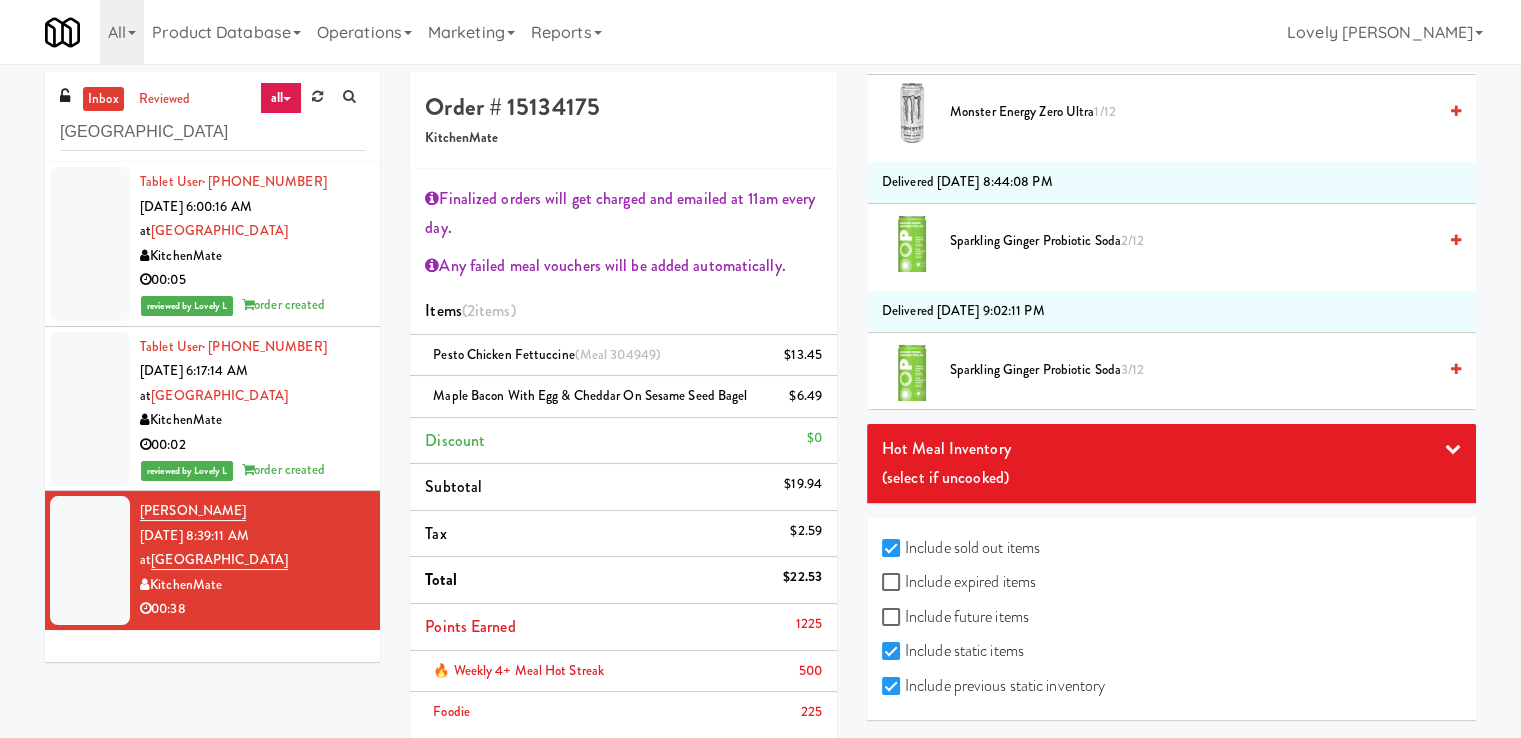 checkbox on "true" 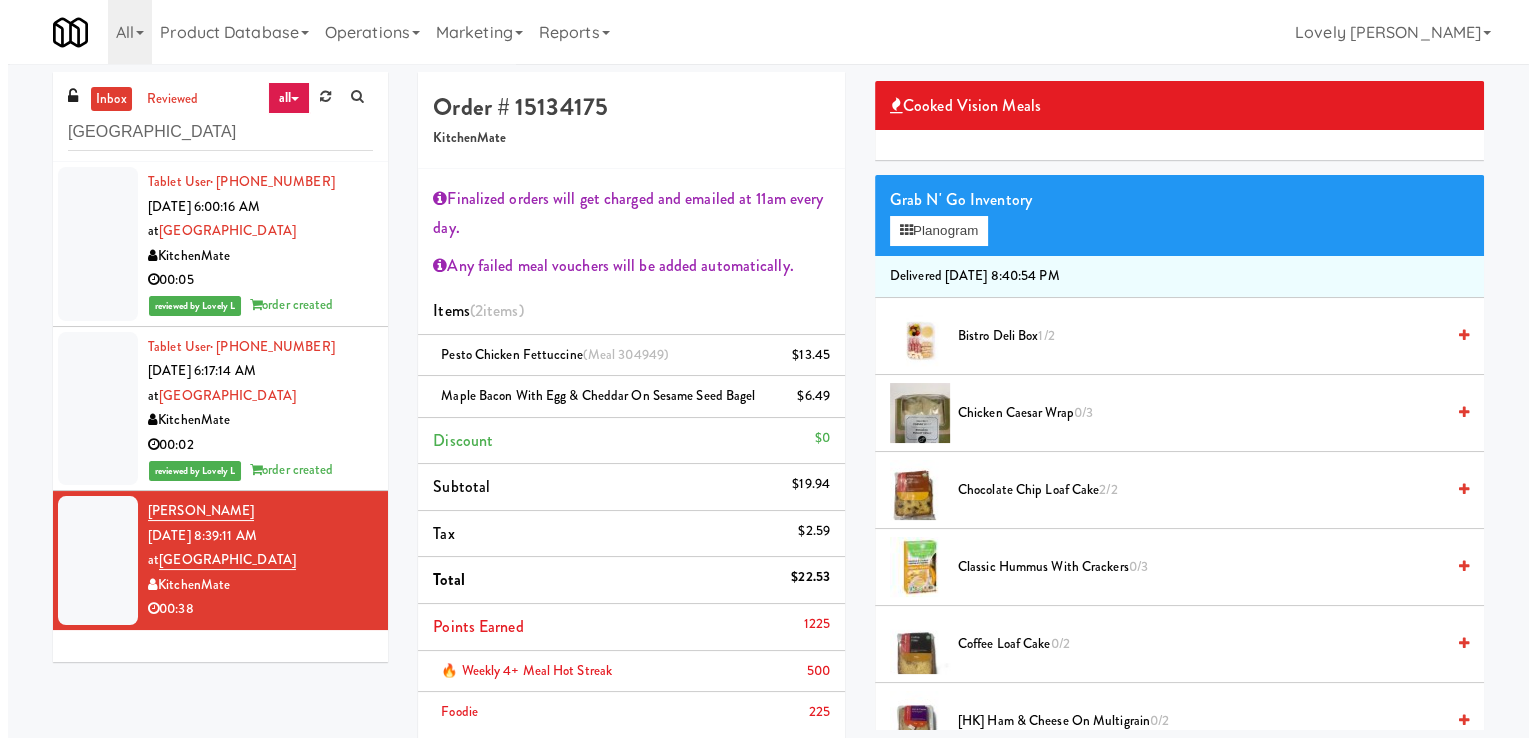 scroll, scrollTop: 0, scrollLeft: 0, axis: both 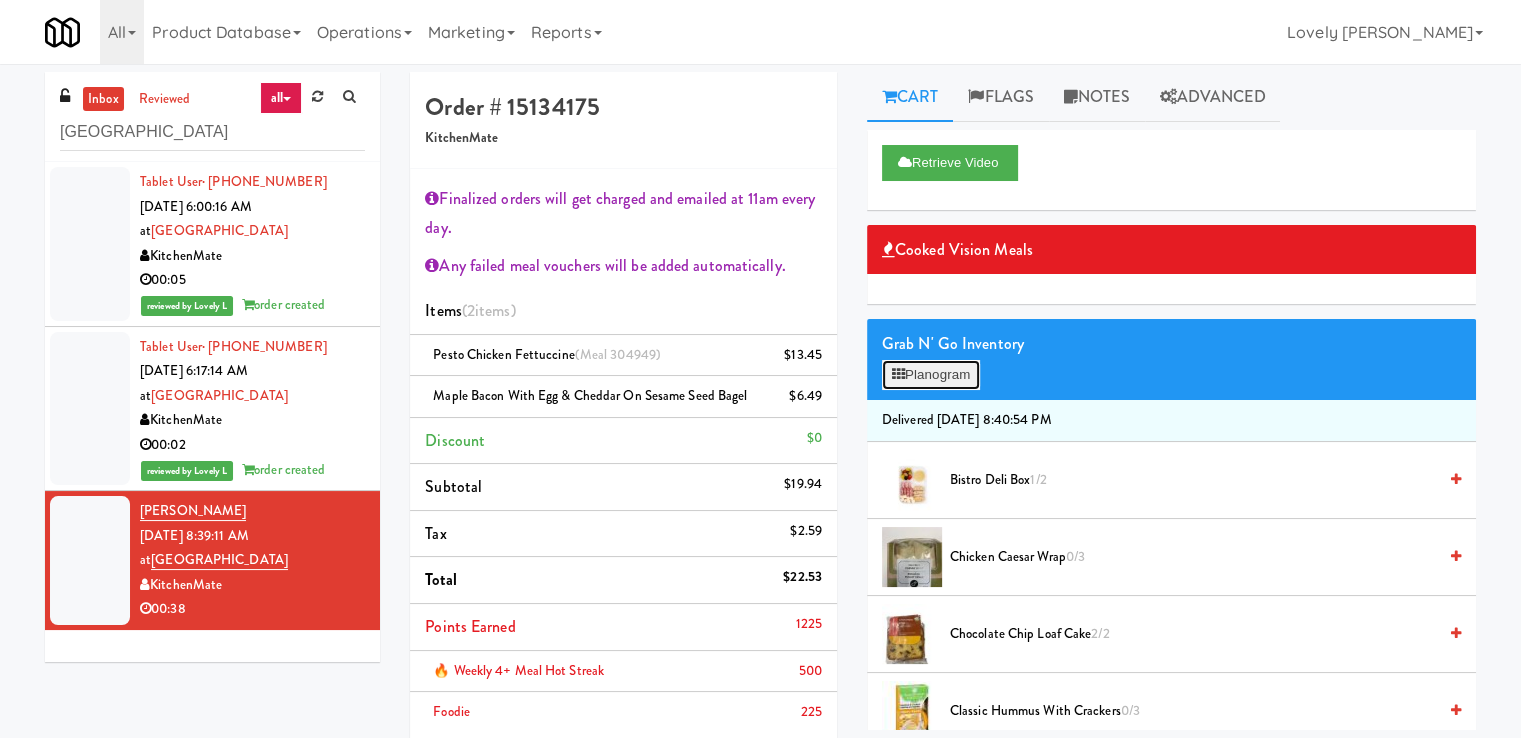 click on "Planogram" at bounding box center (931, 375) 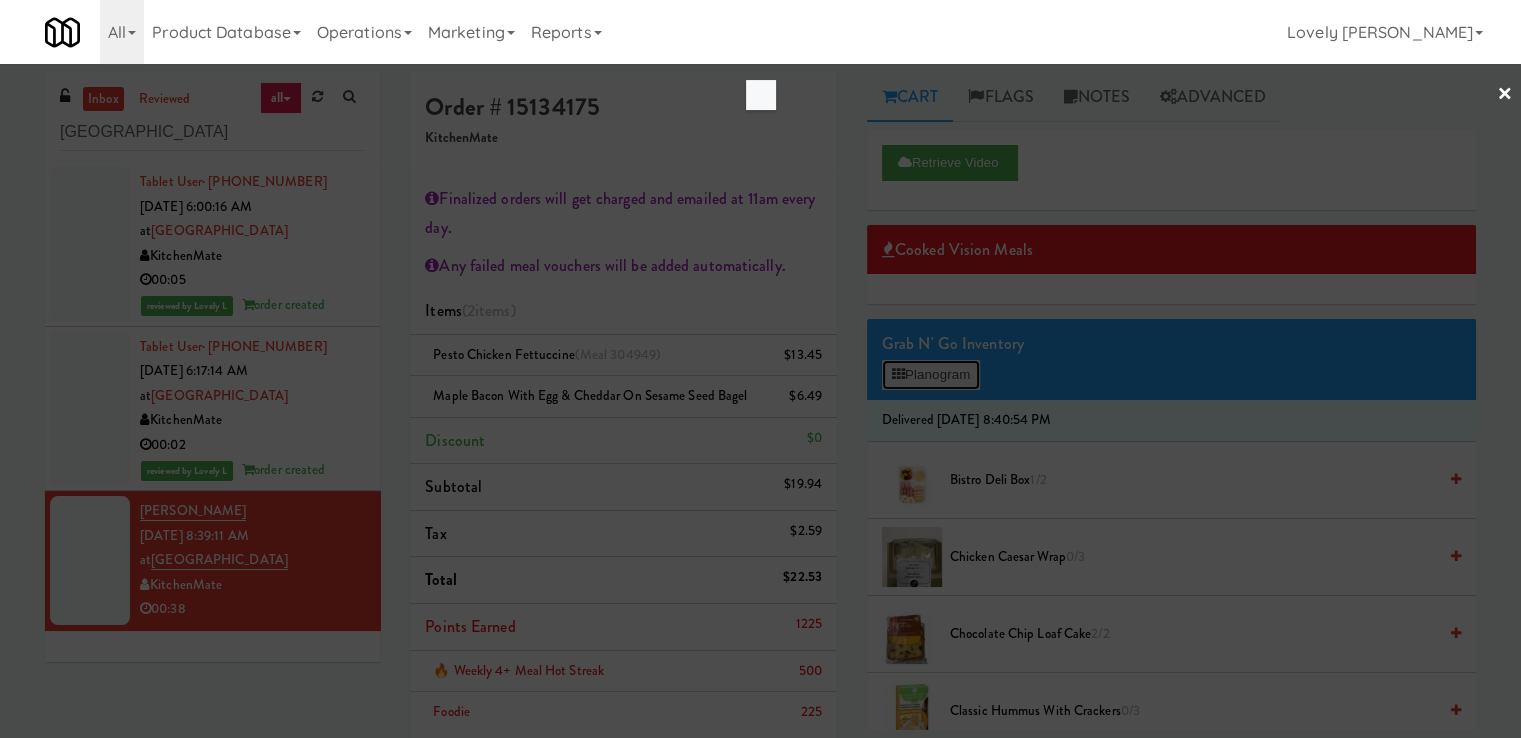 scroll, scrollTop: 0, scrollLeft: 0, axis: both 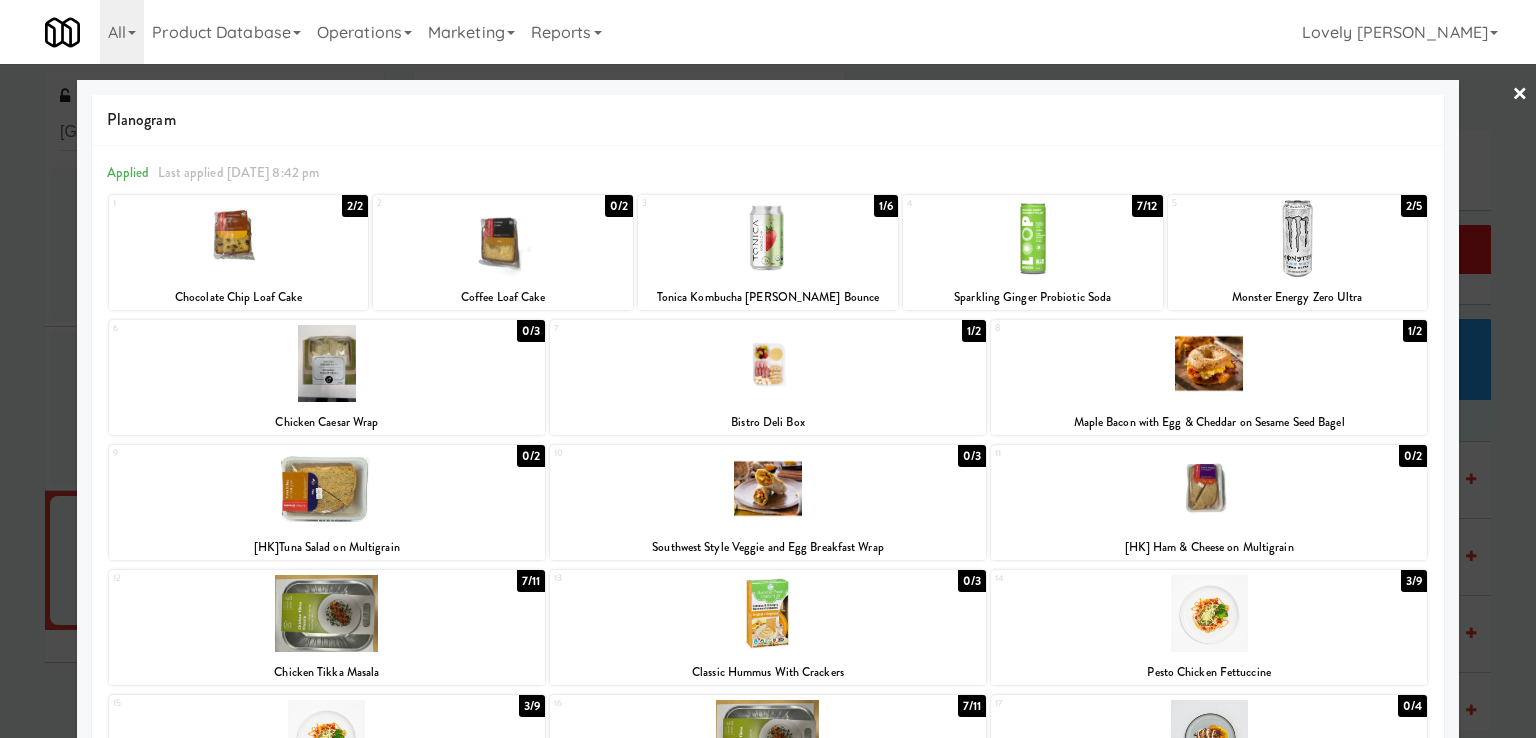 click at bounding box center (1209, 363) 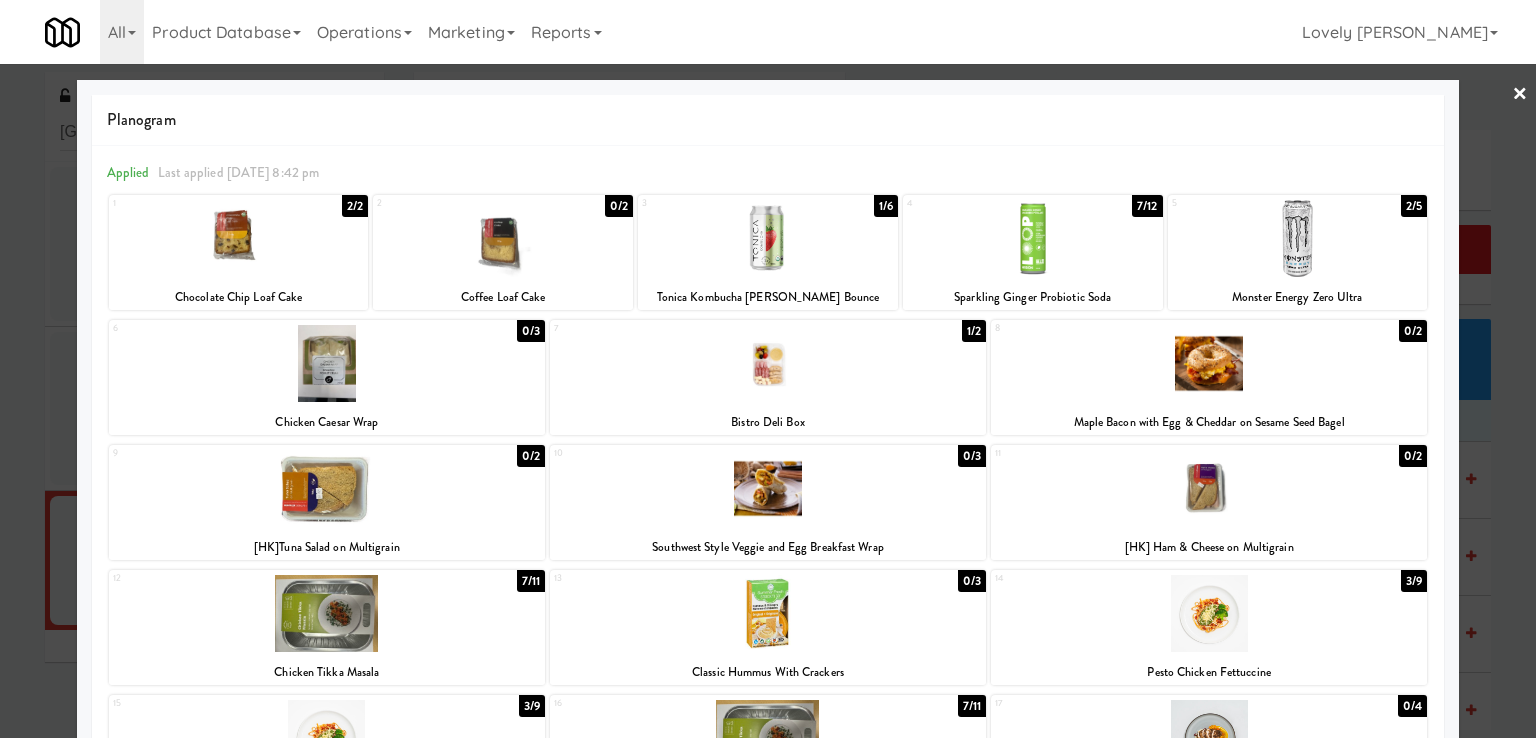click at bounding box center (1209, 363) 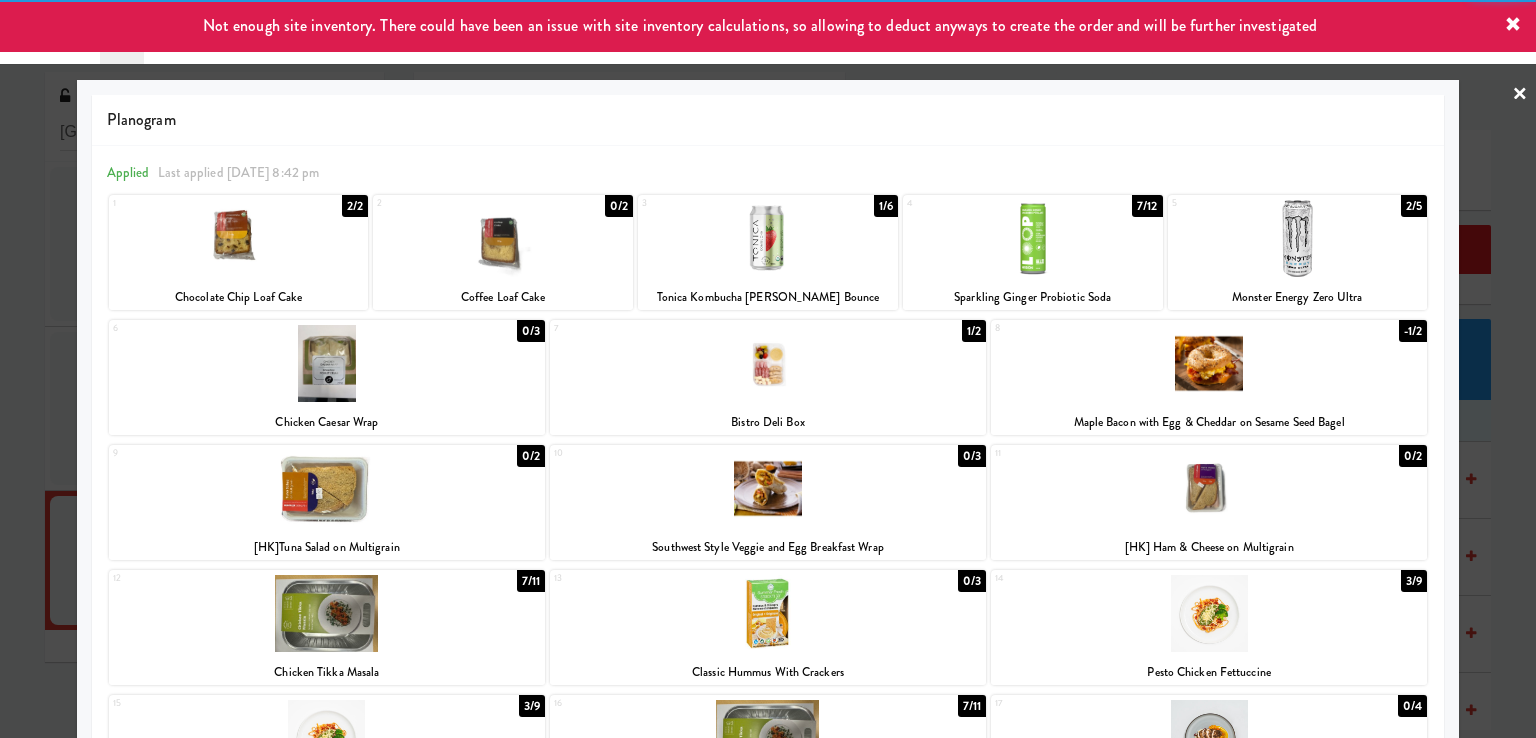 click at bounding box center [768, 369] 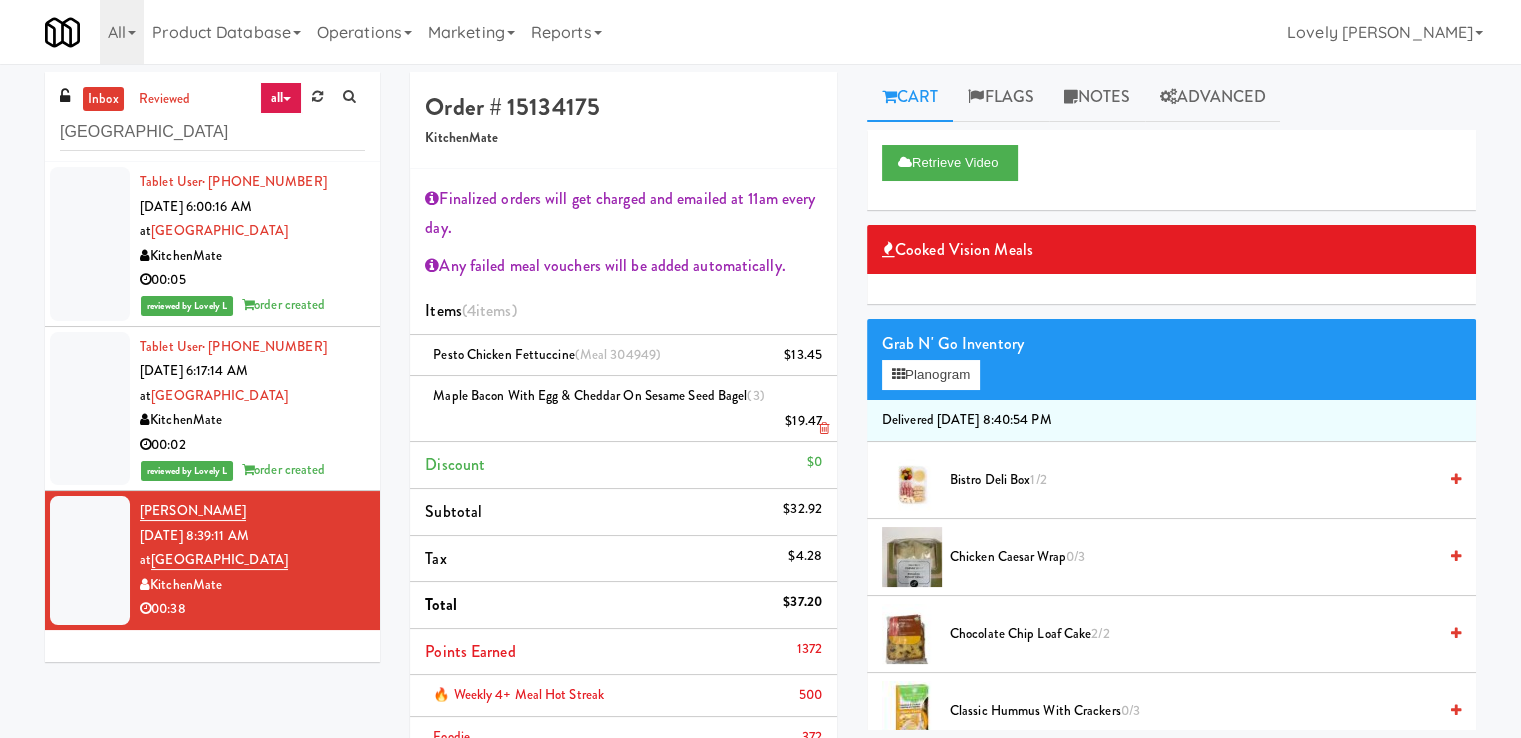 click at bounding box center (824, 428) 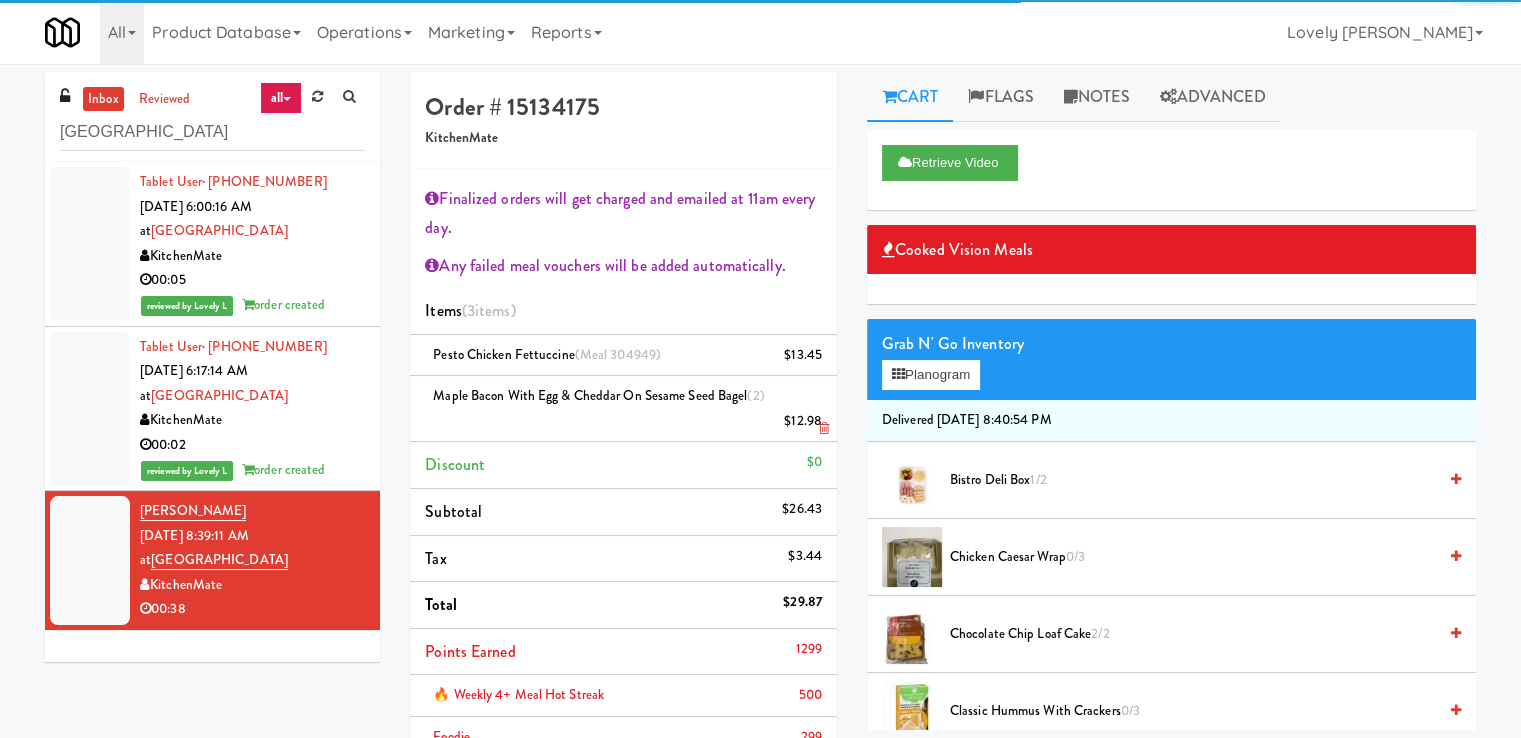 click at bounding box center (824, 428) 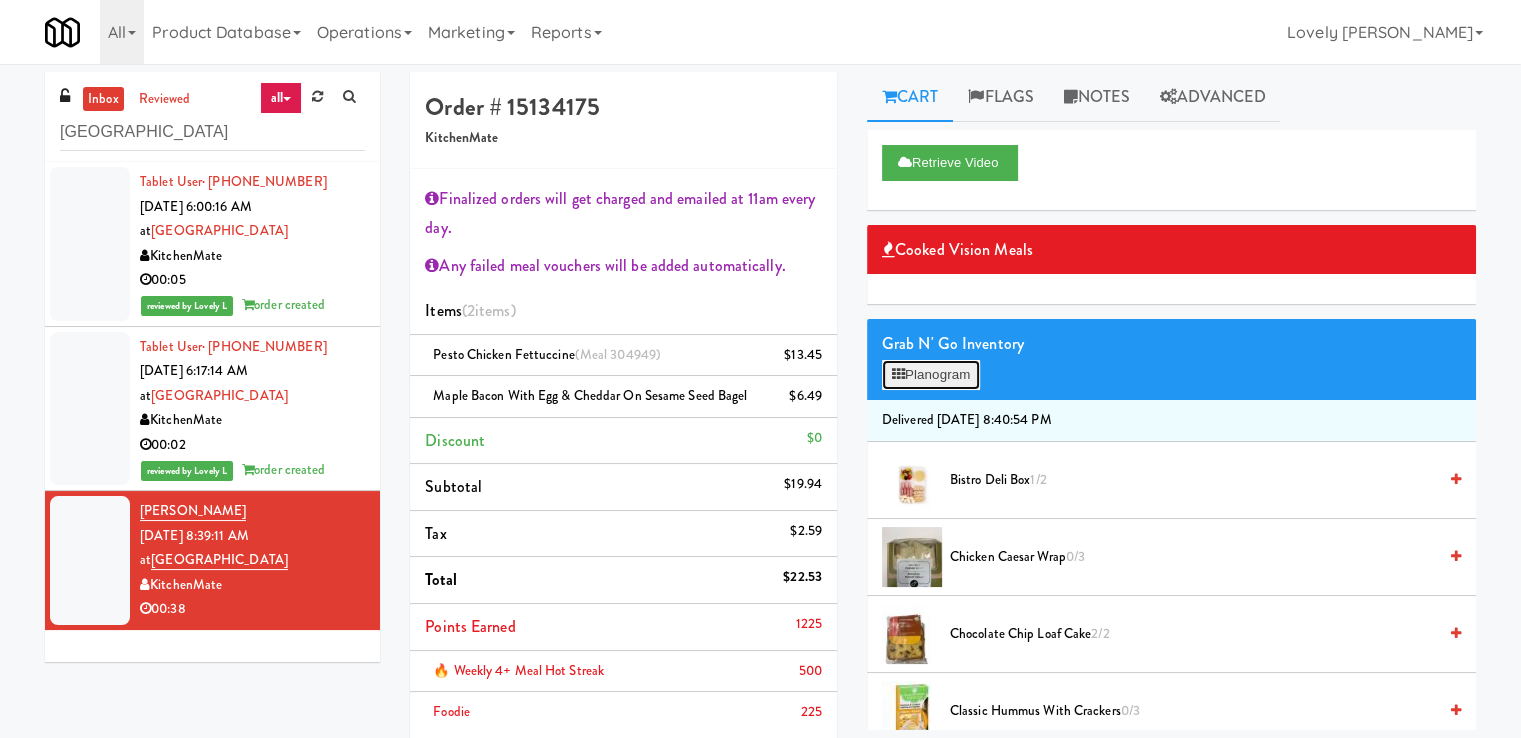 click on "Planogram" at bounding box center [931, 375] 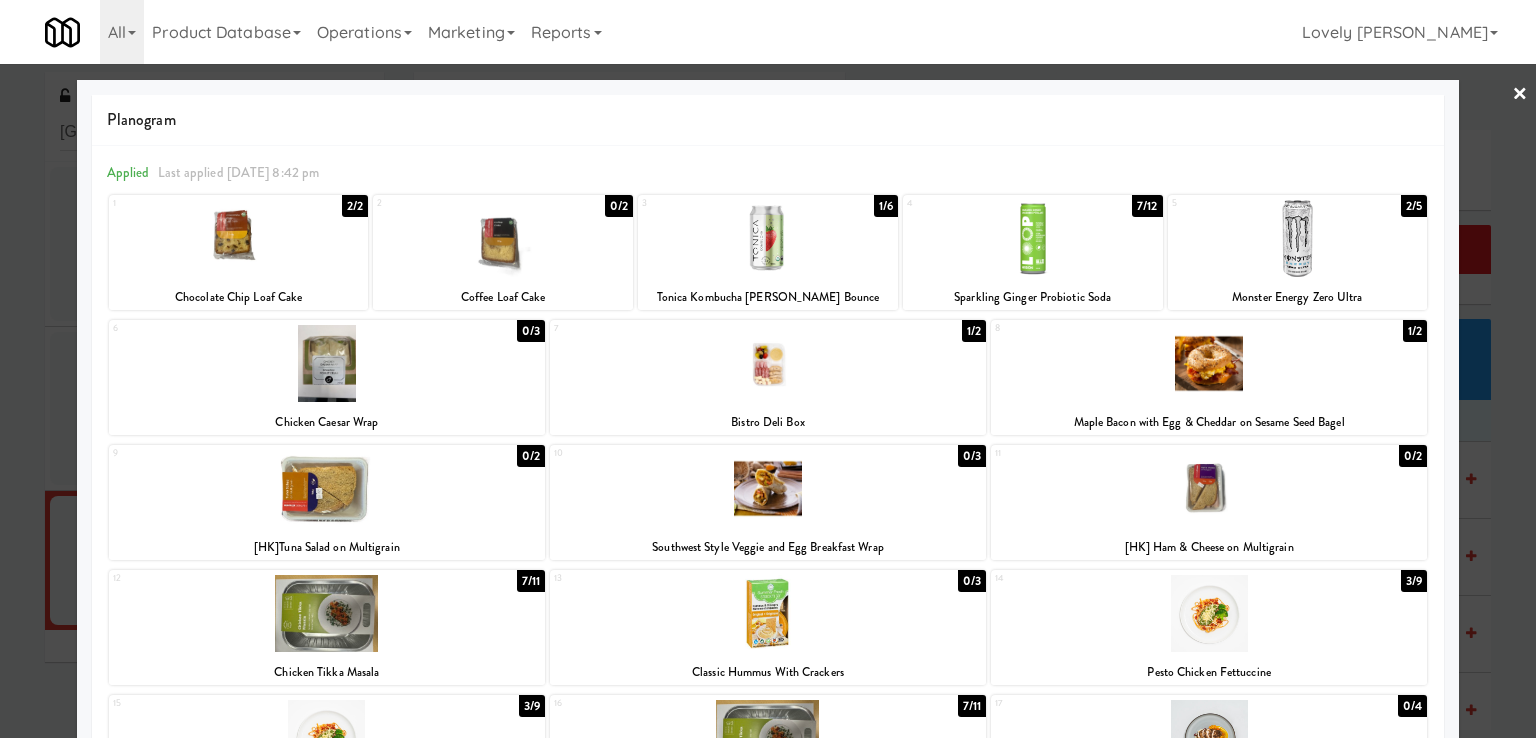 click at bounding box center (503, 238) 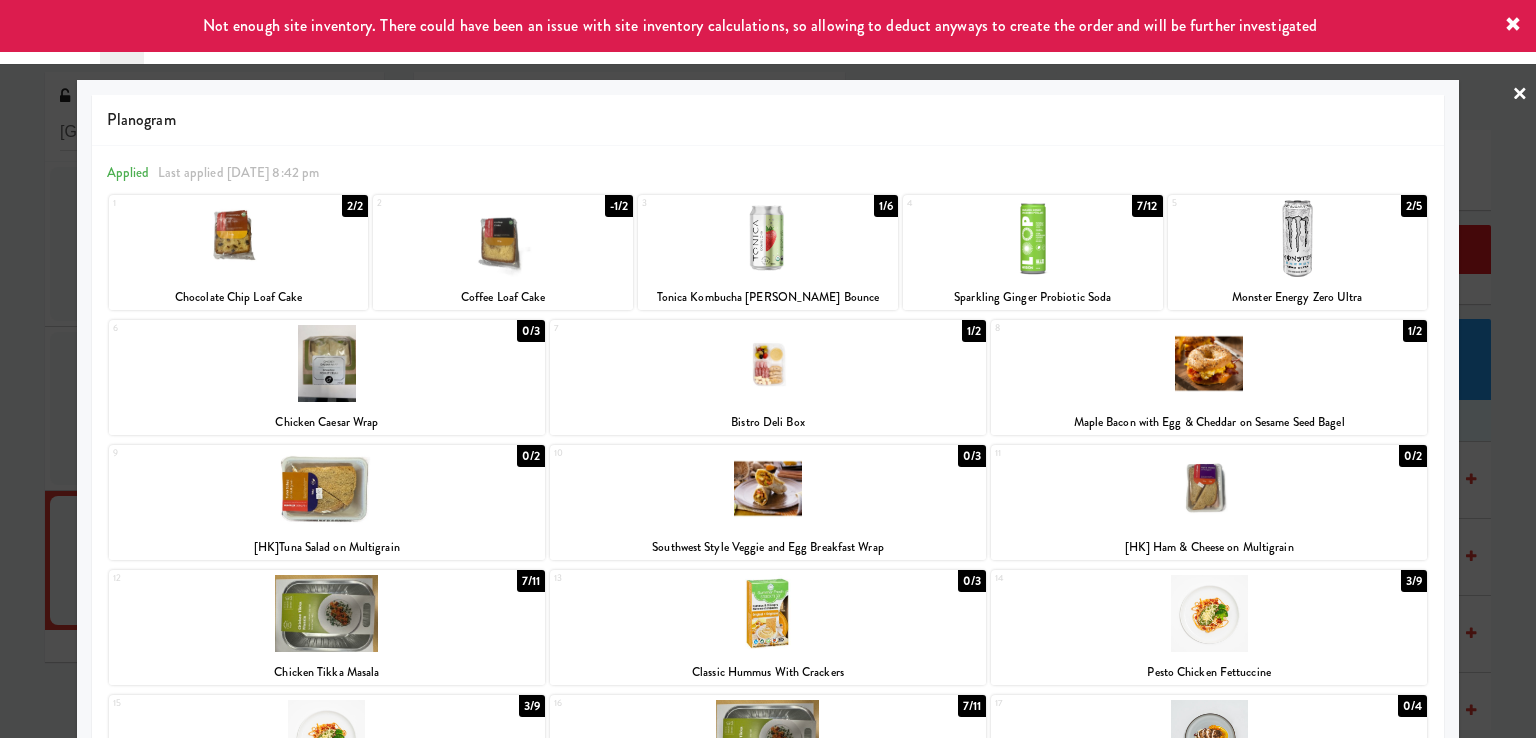 click at bounding box center [768, 369] 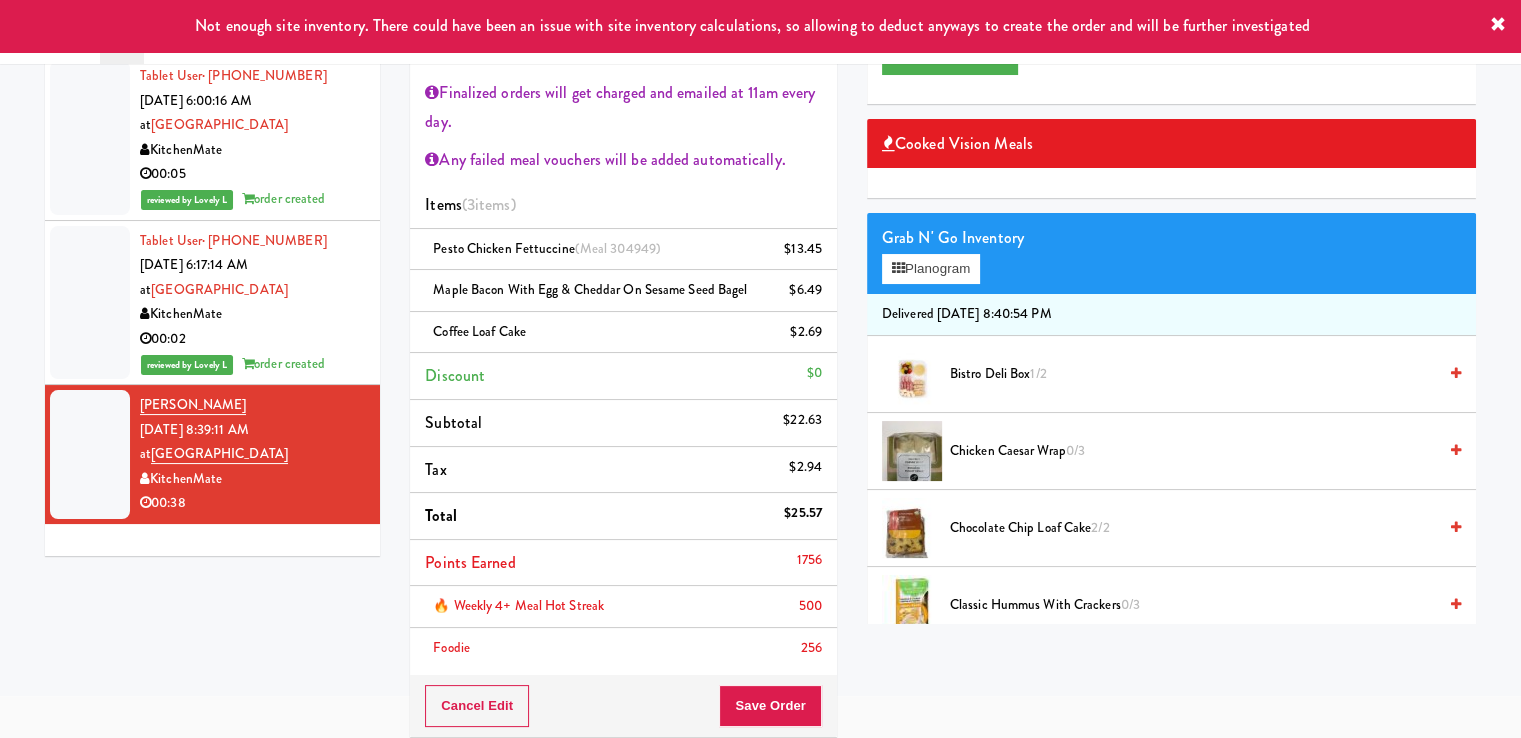 scroll, scrollTop: 307, scrollLeft: 0, axis: vertical 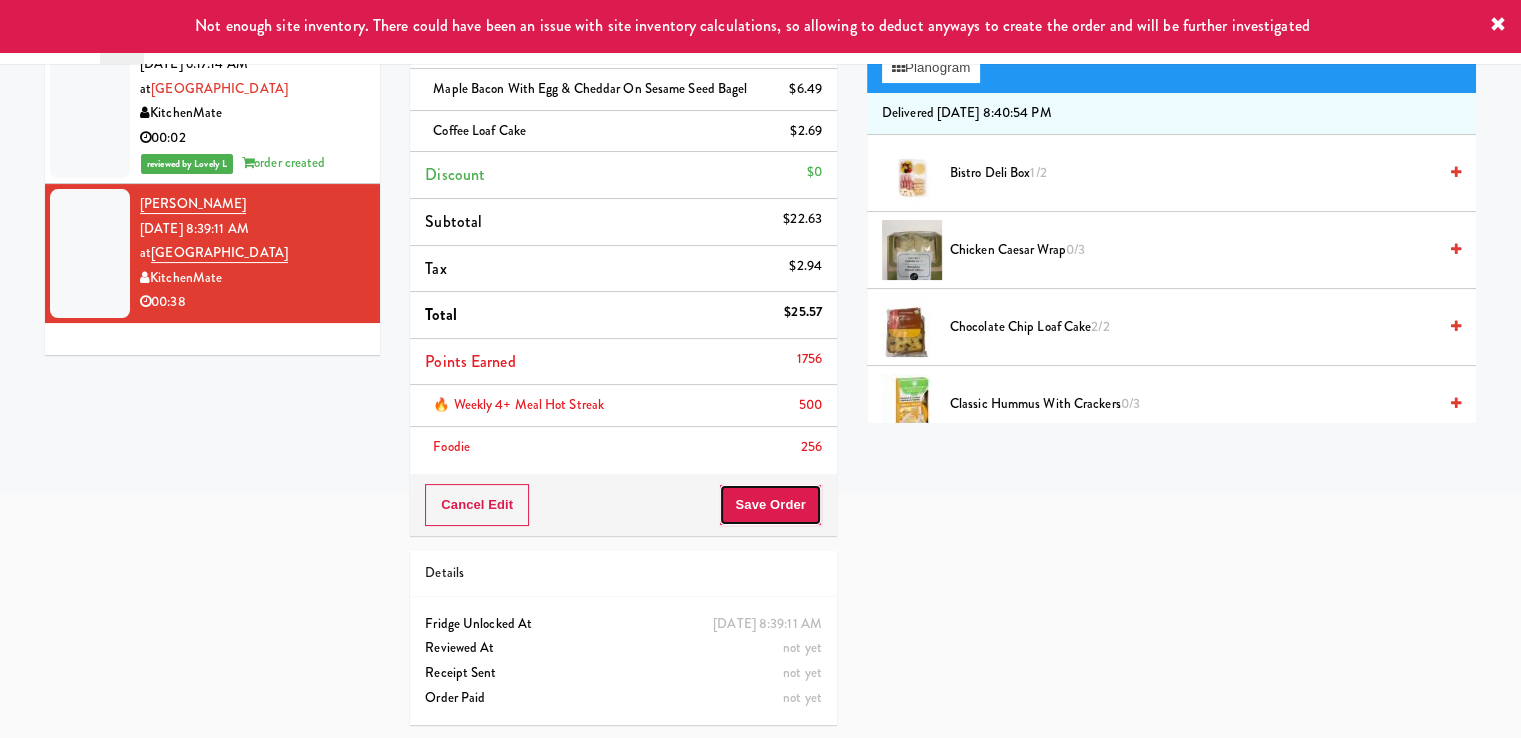 click on "Save Order" at bounding box center [770, 505] 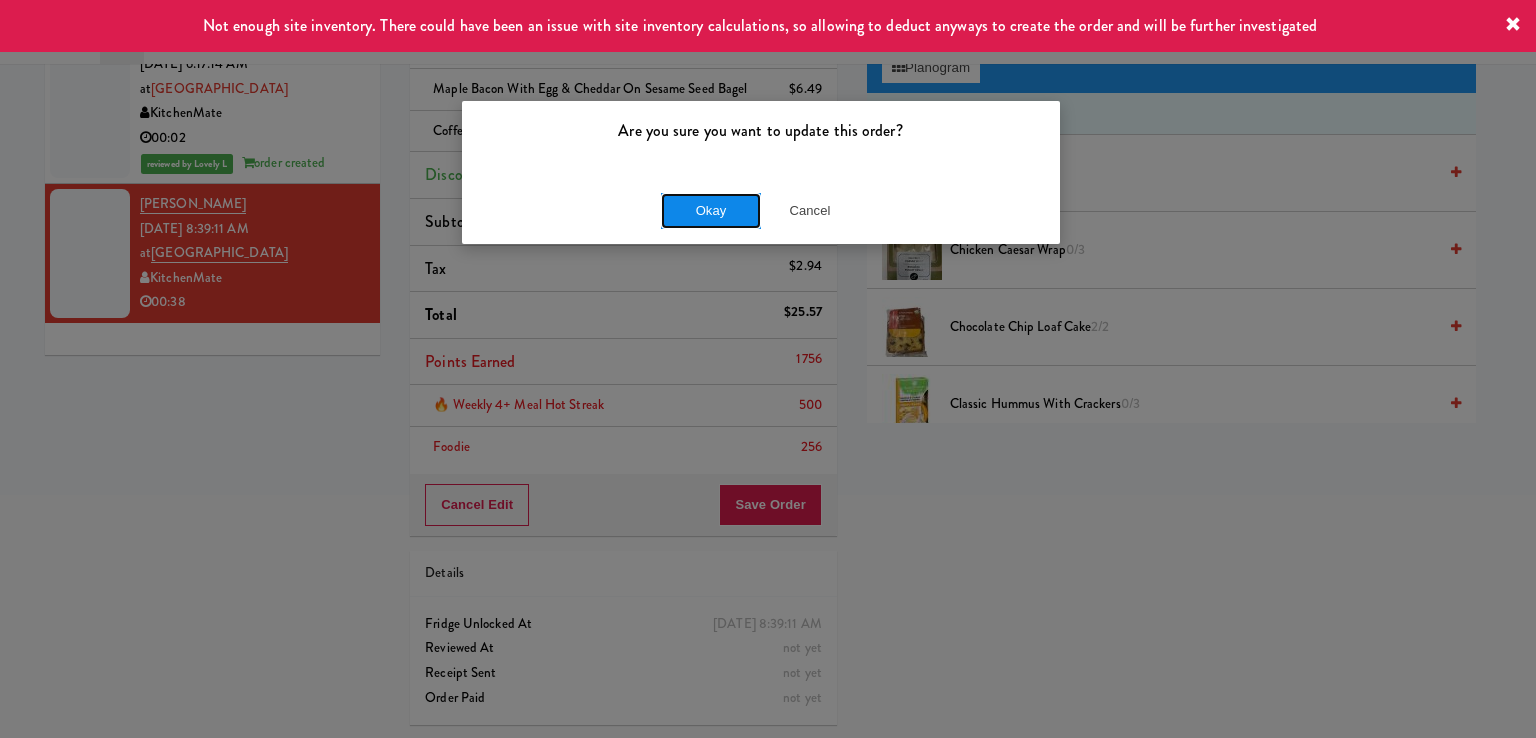 click on "Okay" at bounding box center (711, 211) 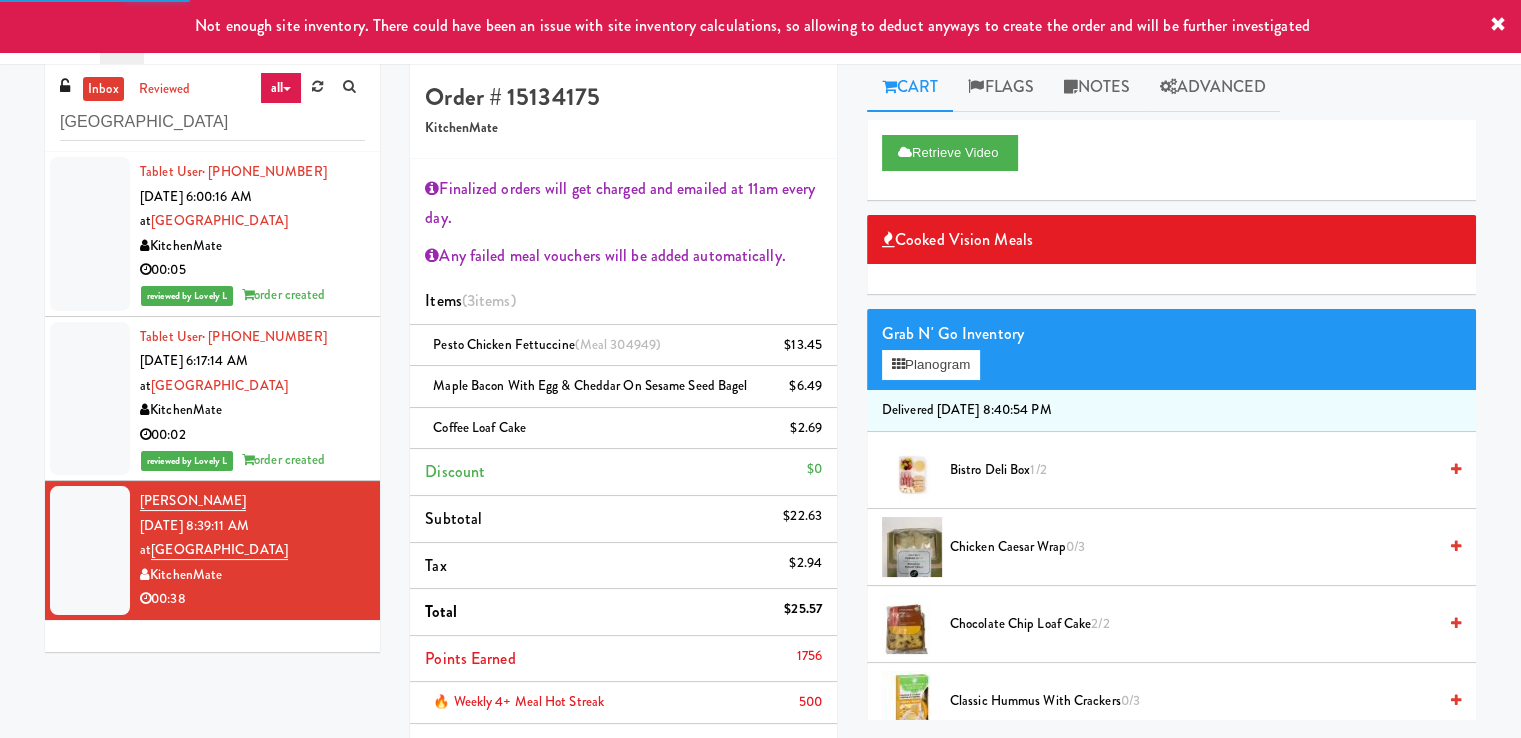 scroll, scrollTop: 7, scrollLeft: 0, axis: vertical 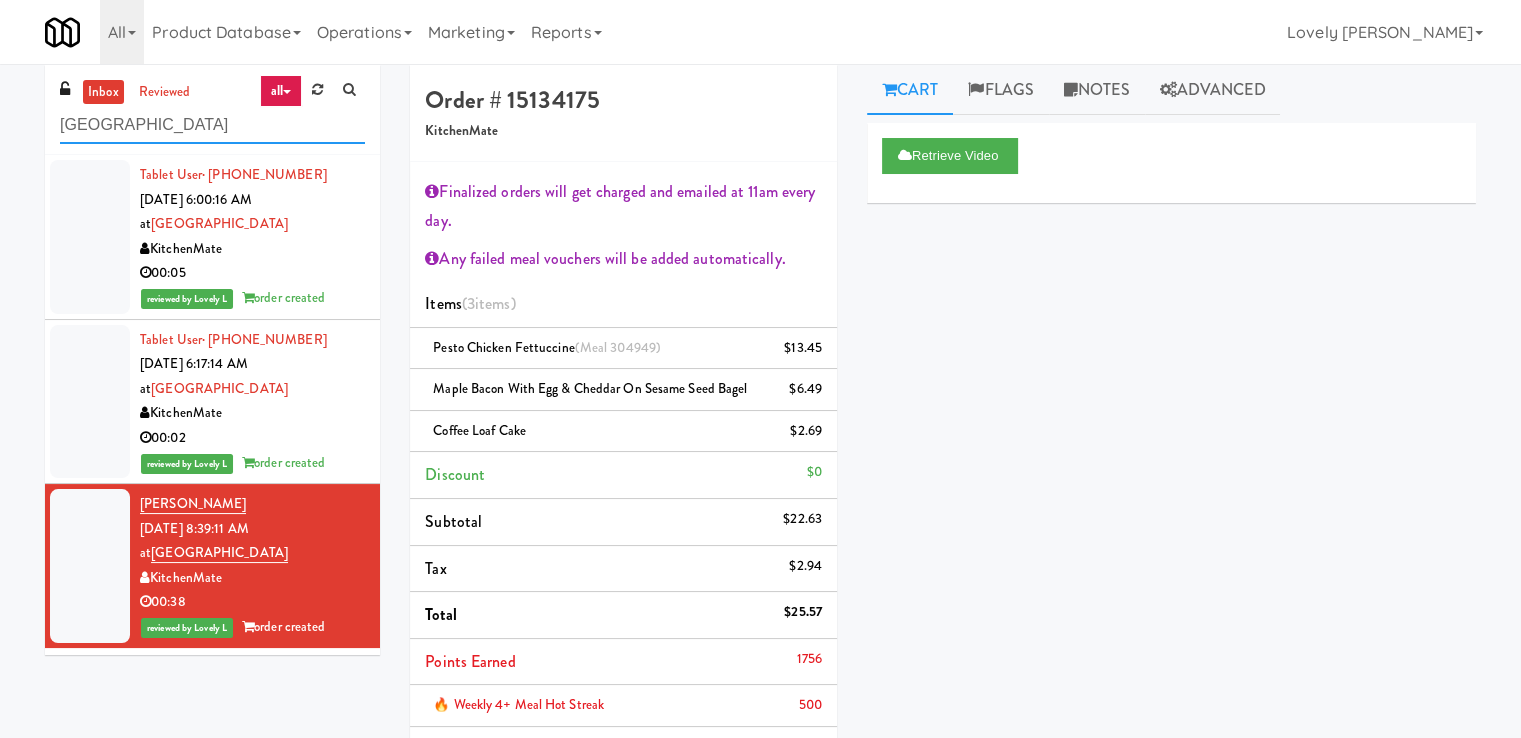 click on "[GEOGRAPHIC_DATA]" at bounding box center (212, 125) 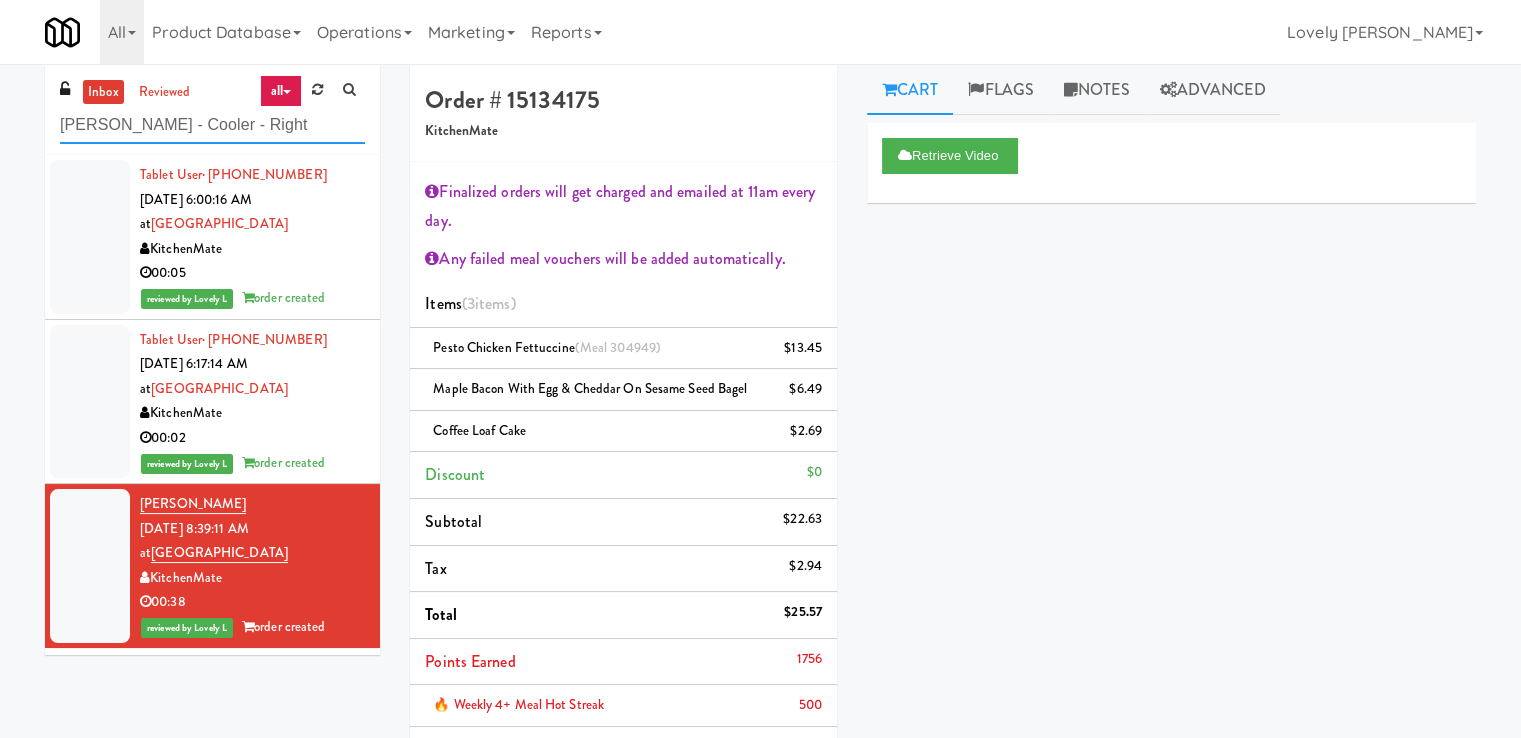 type on "[PERSON_NAME] - Cooler - Right" 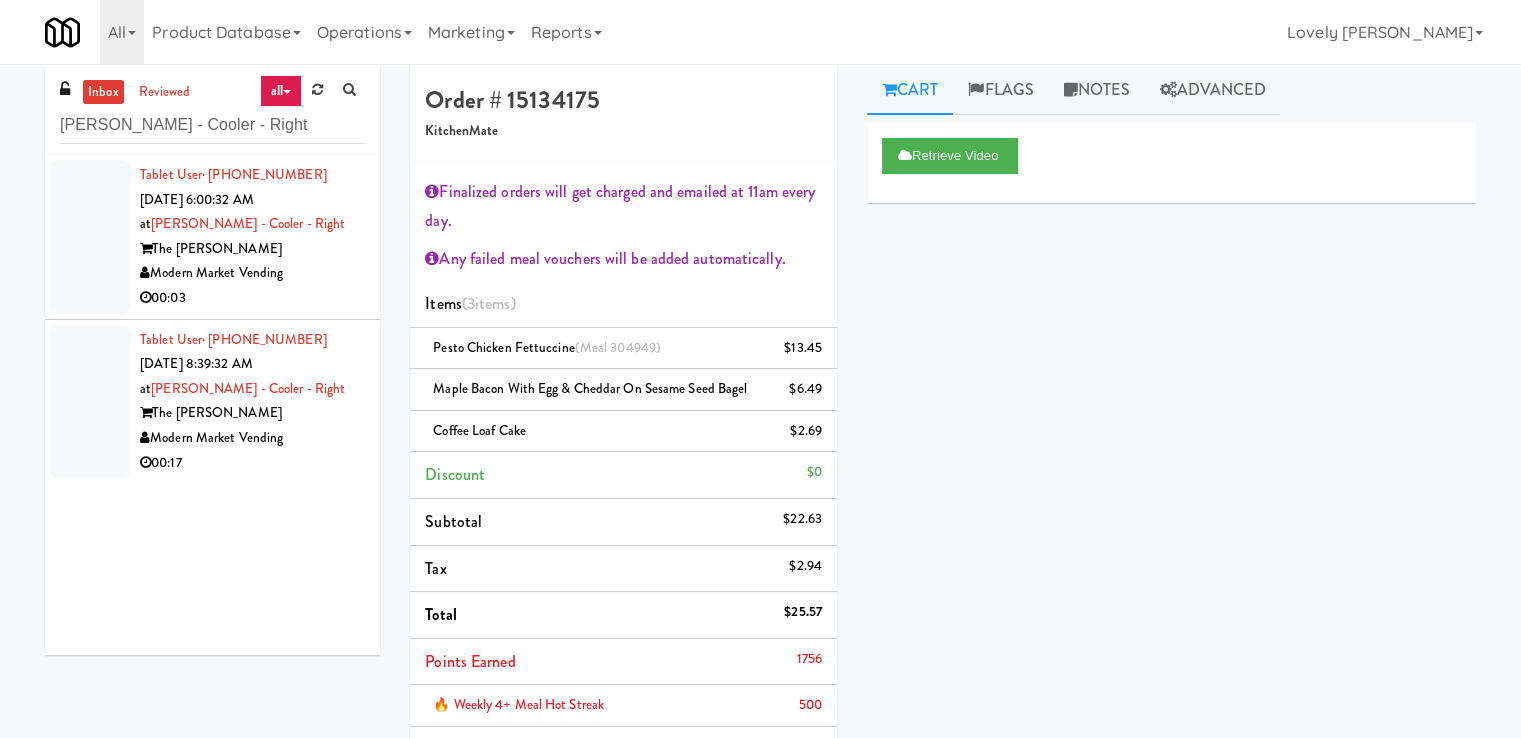 click on "Tablet User  · (504) 357-8411 [DATE] 6:00:32 AM at  [PERSON_NAME] - Cooler - Right  The [PERSON_NAME]  Modern Market Vending  00:03" at bounding box center [252, 237] 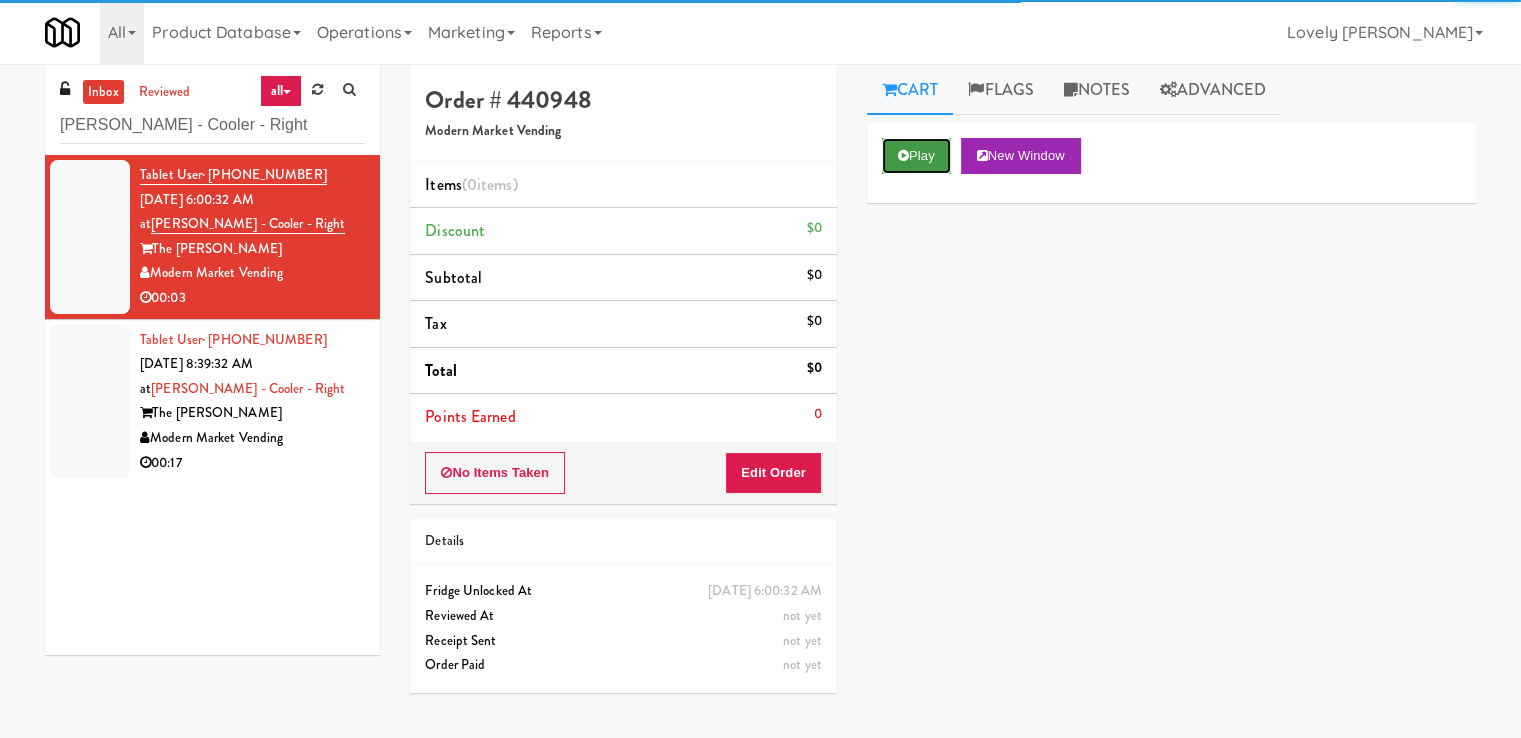 click on "Play" at bounding box center [916, 156] 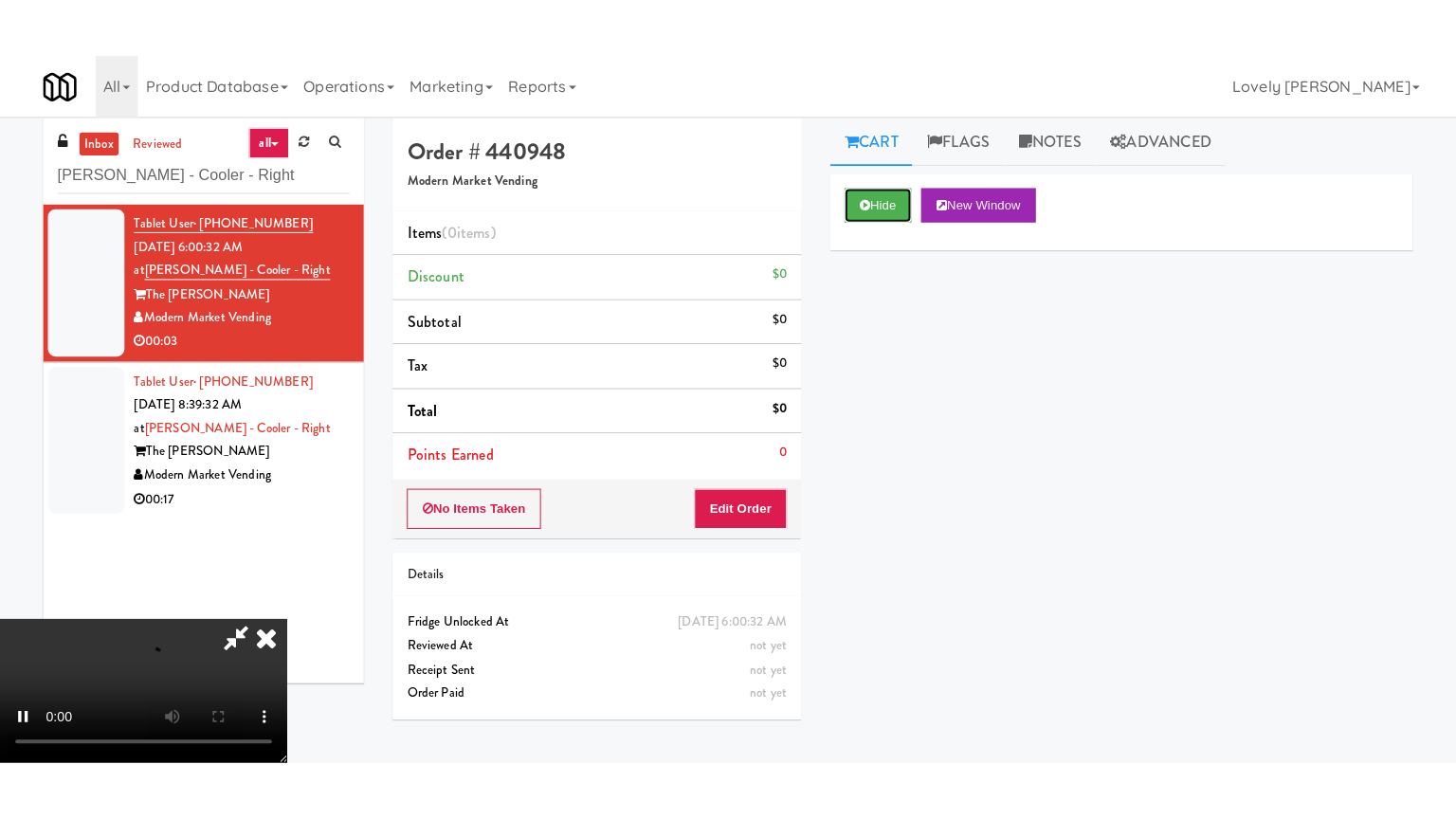 scroll, scrollTop: 259, scrollLeft: 0, axis: vertical 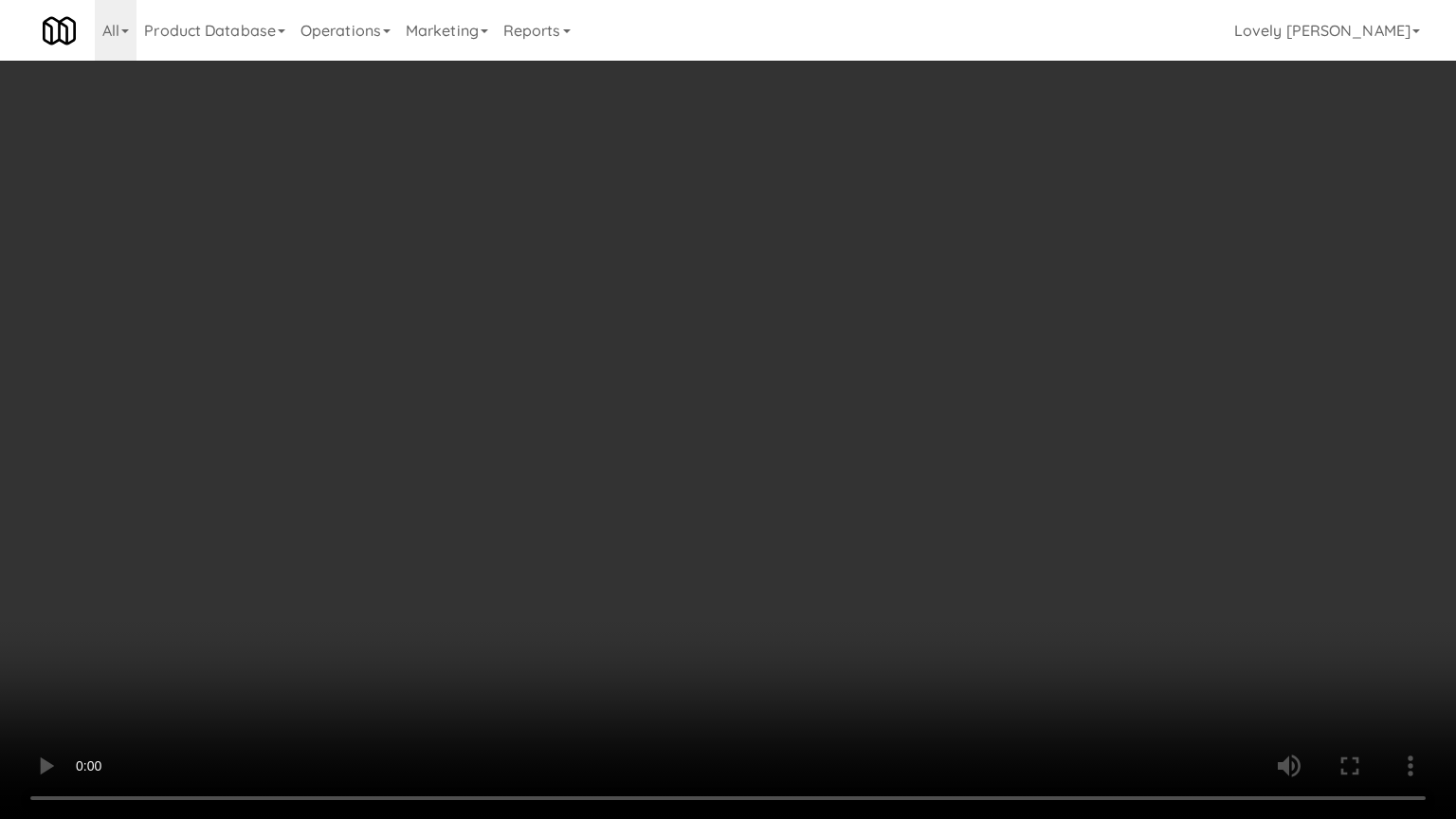 type 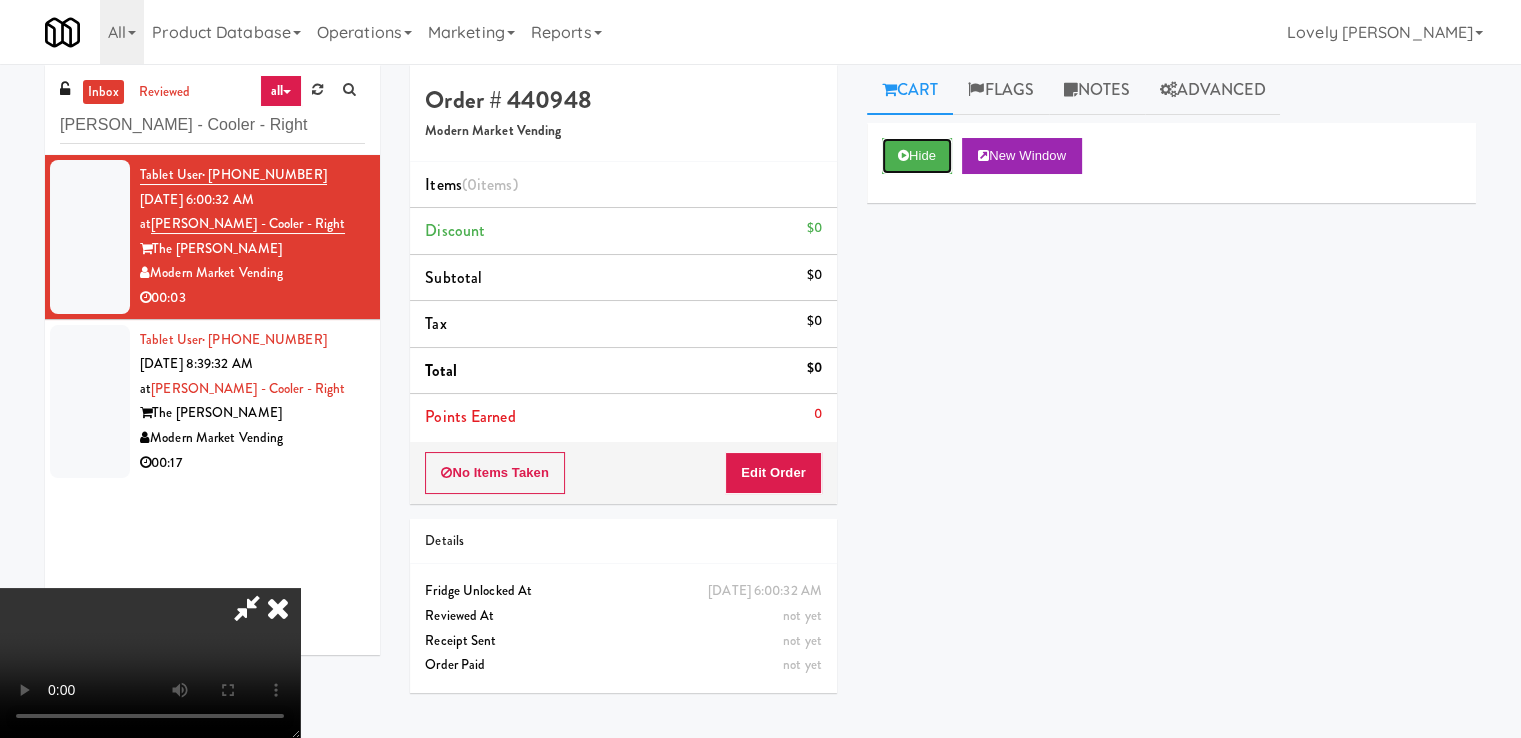 drag, startPoint x: 945, startPoint y: 165, endPoint x: 908, endPoint y: 197, distance: 48.9183 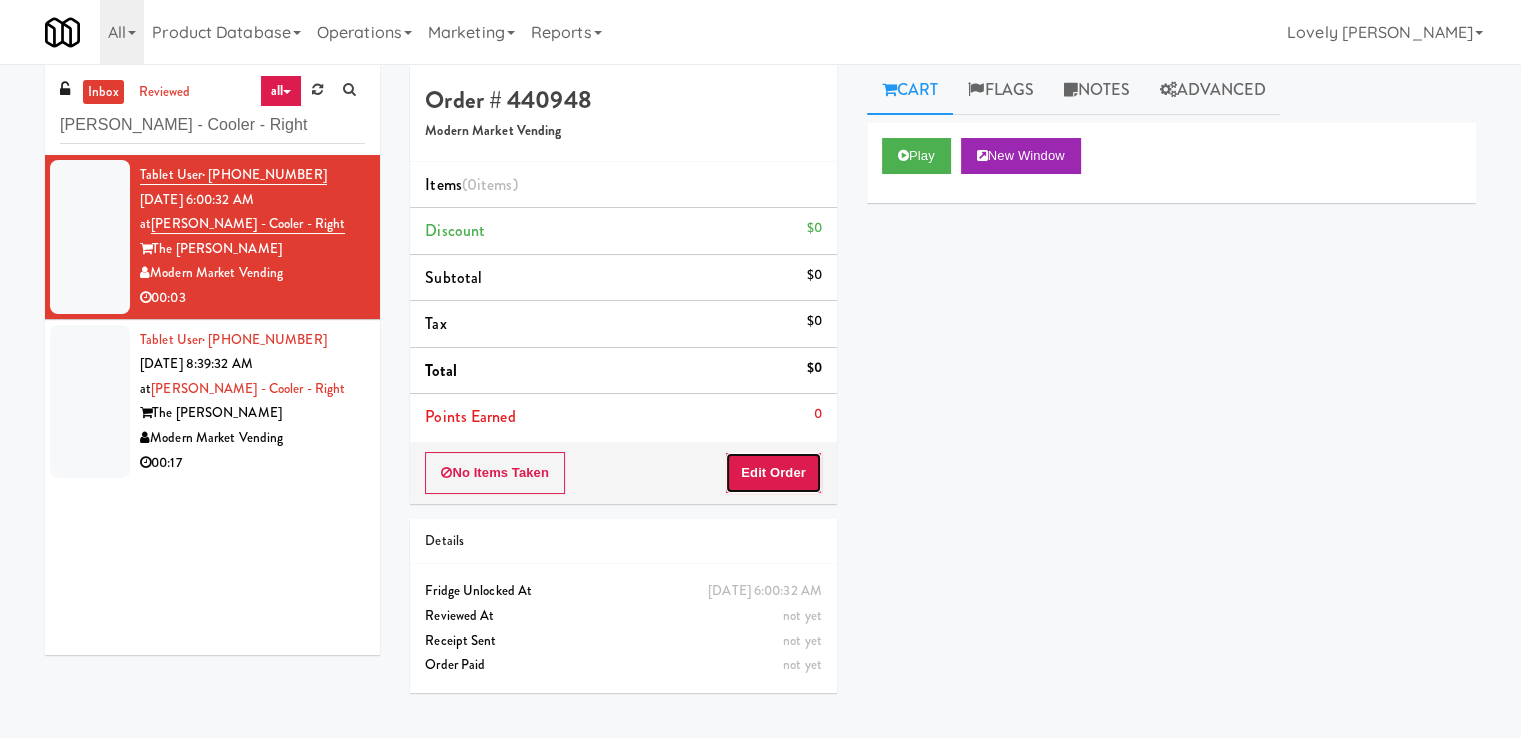 click on "Edit Order" at bounding box center (773, 473) 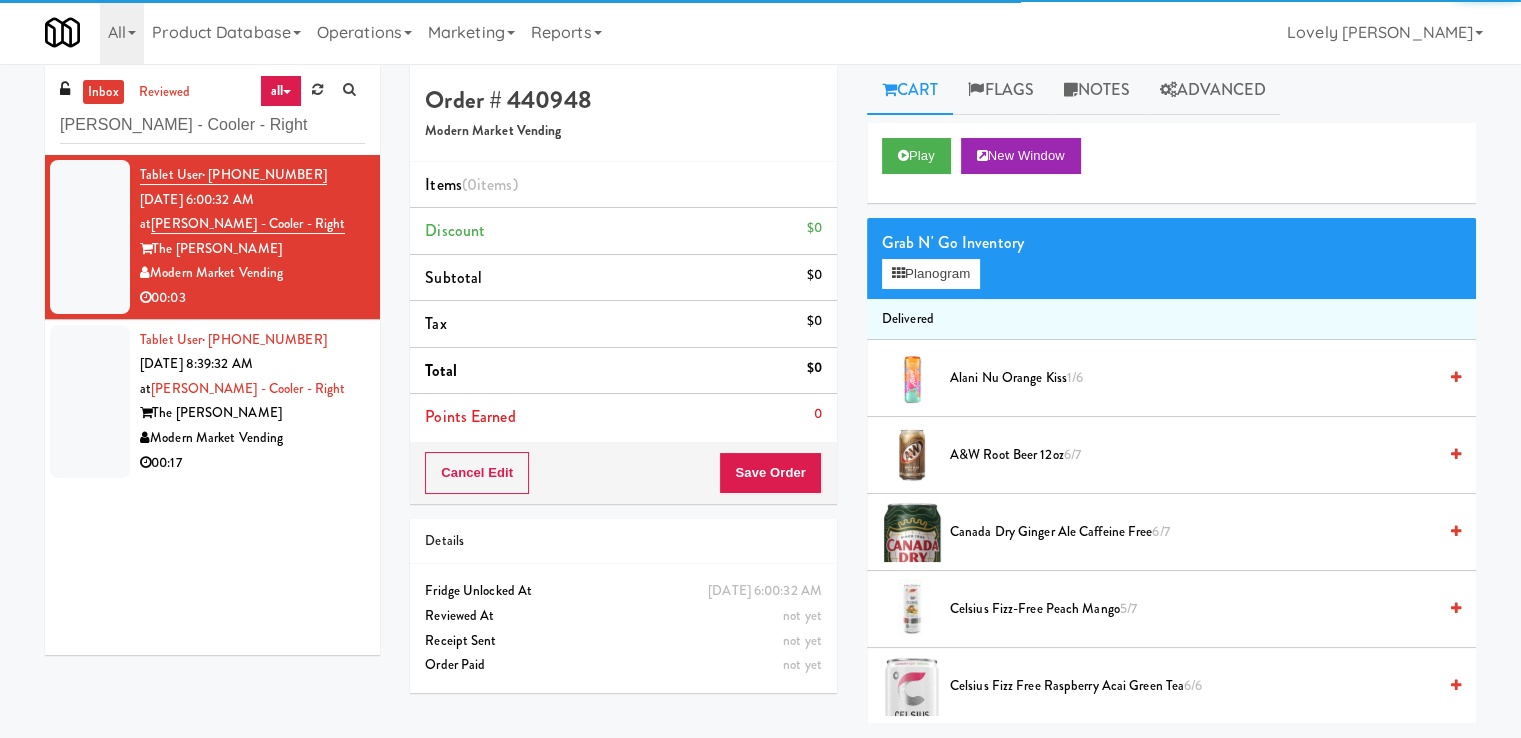 click on "Grab N' Go Inventory  Planogram" at bounding box center [1171, 258] 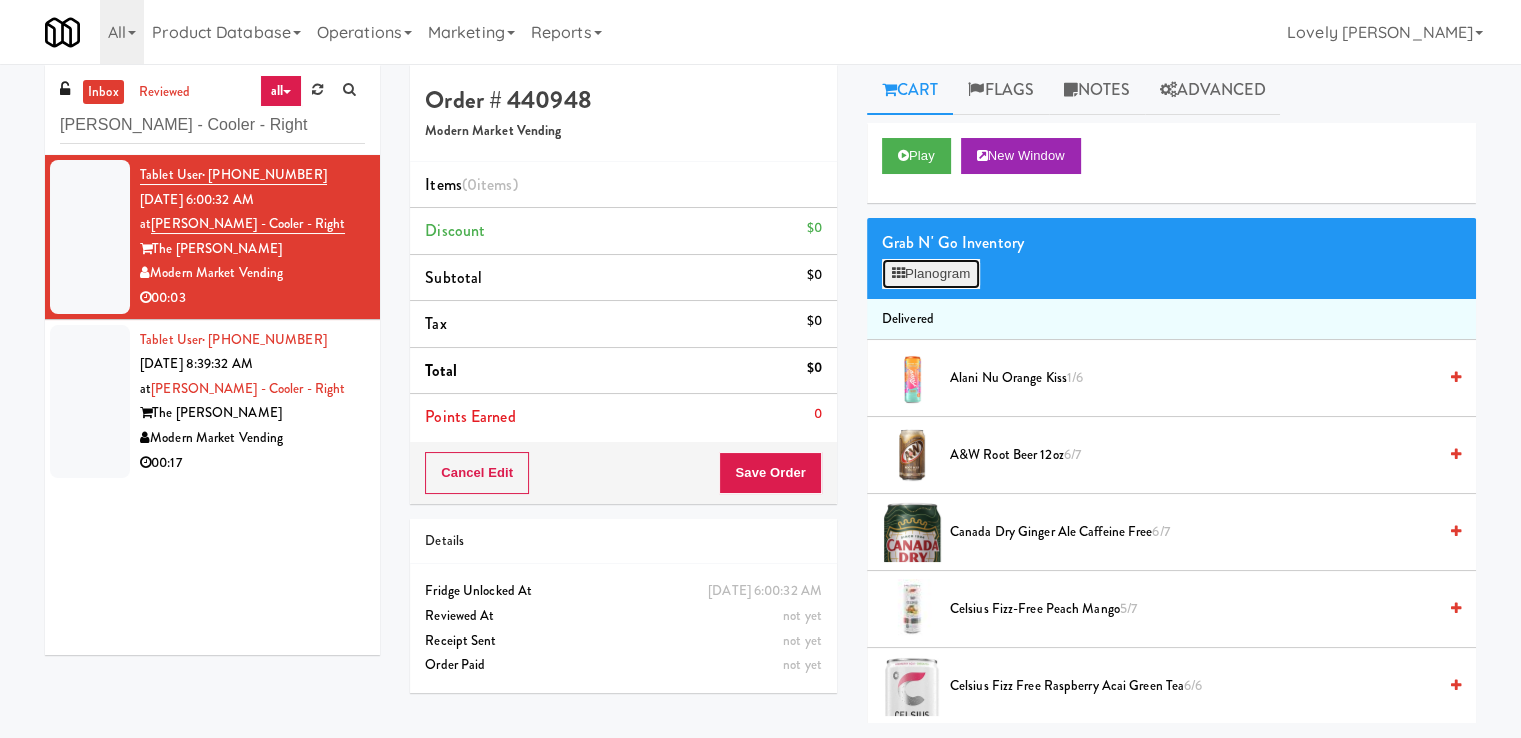 click on "Planogram" at bounding box center [931, 274] 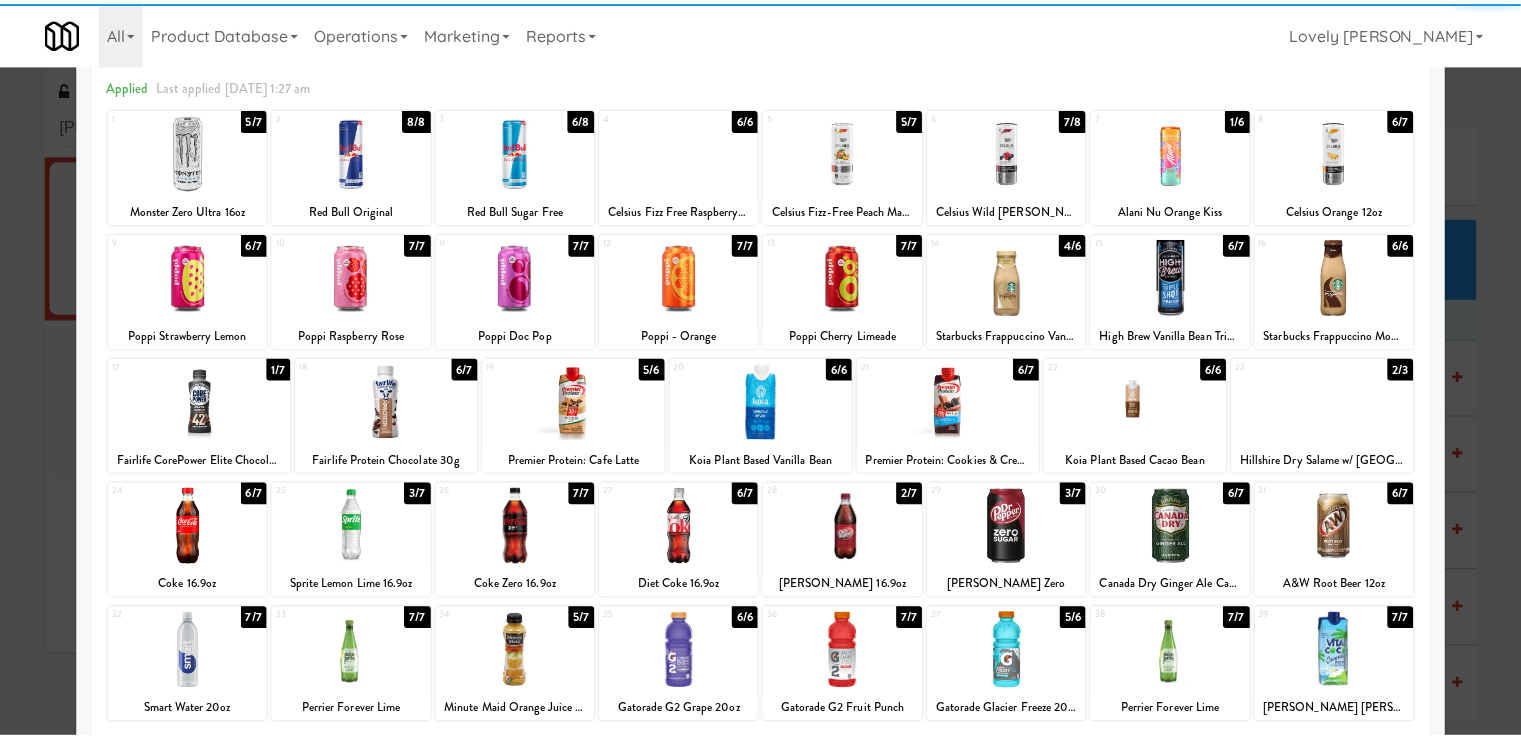 scroll, scrollTop: 100, scrollLeft: 0, axis: vertical 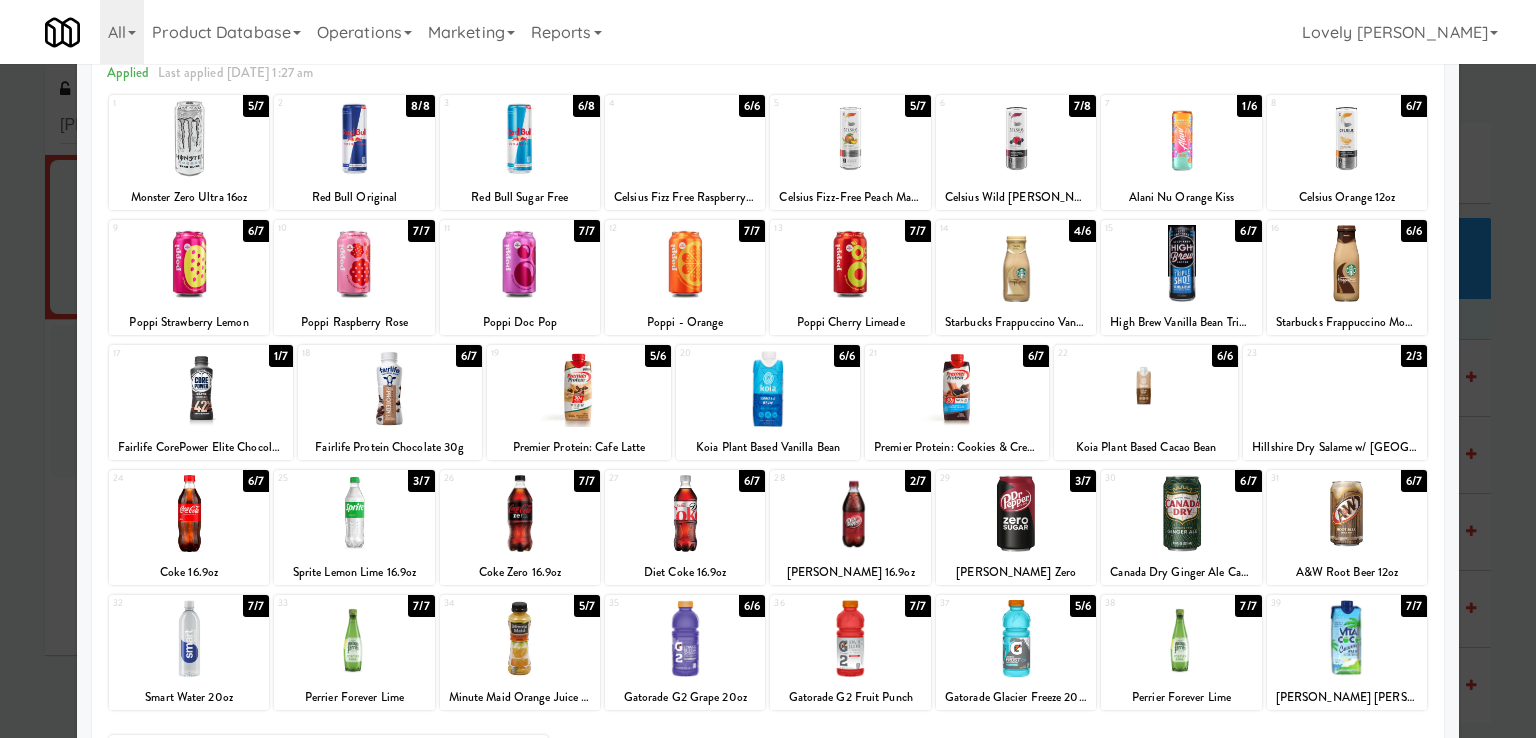 drag, startPoint x: 245, startPoint y: 397, endPoint x: 234, endPoint y: 397, distance: 11 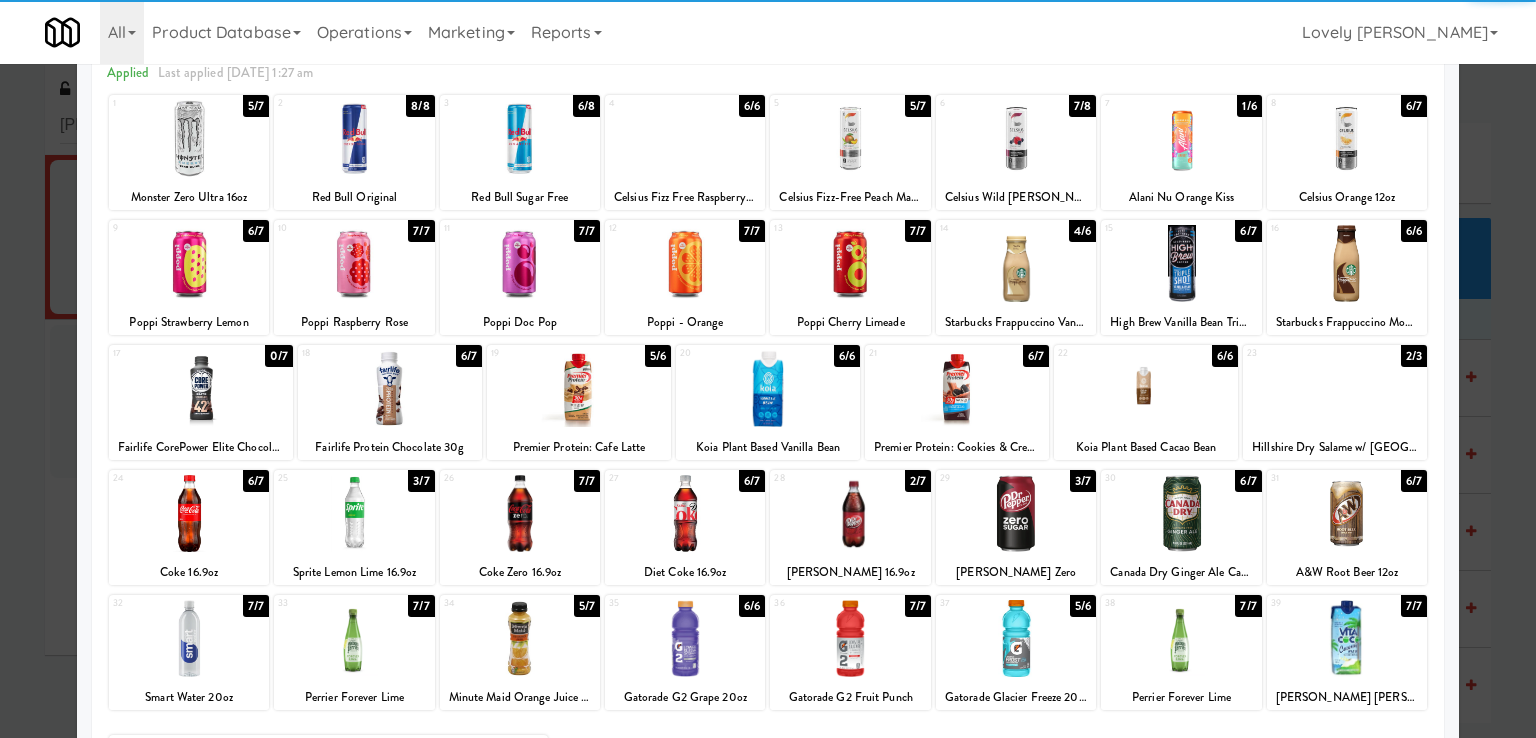 click at bounding box center [768, 369] 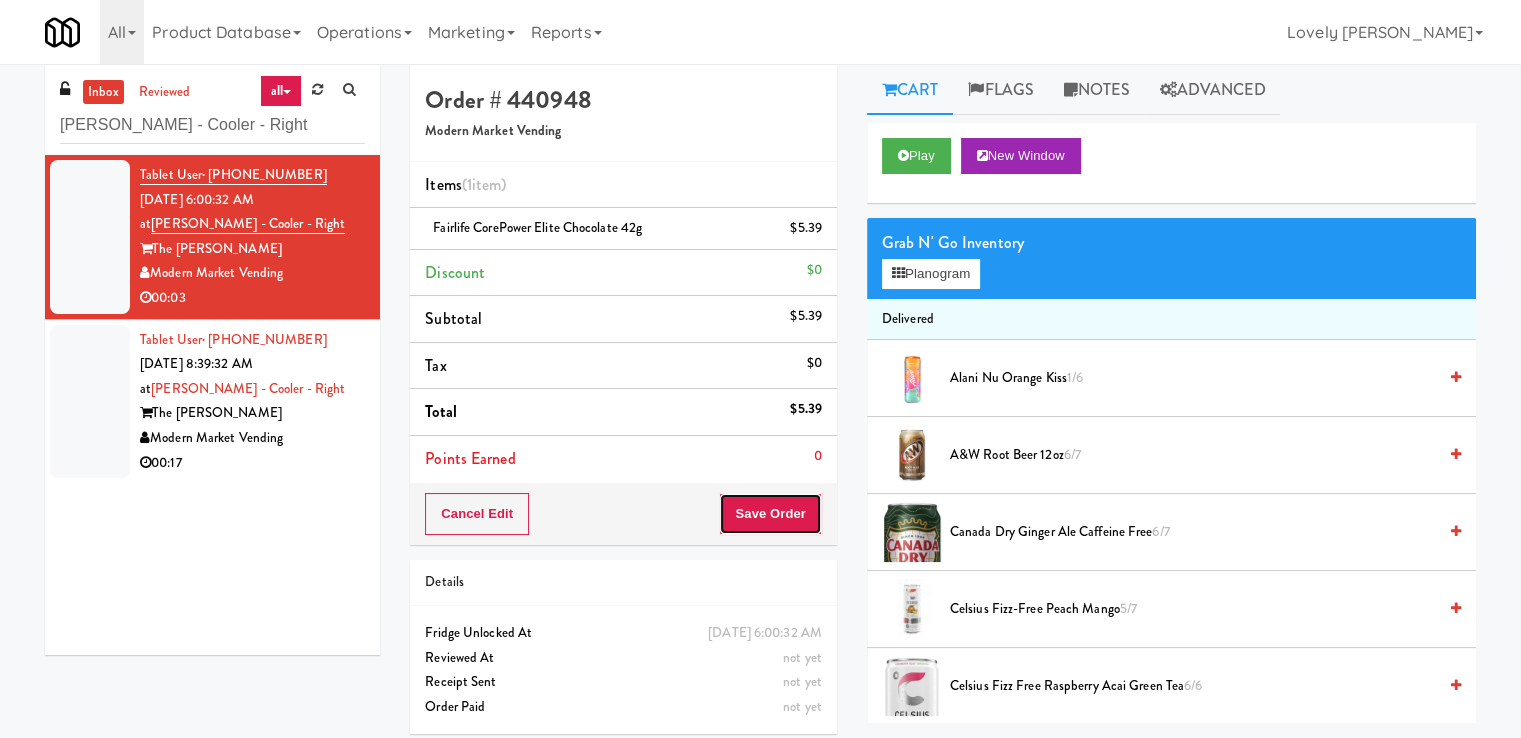 click on "Save Order" at bounding box center (770, 514) 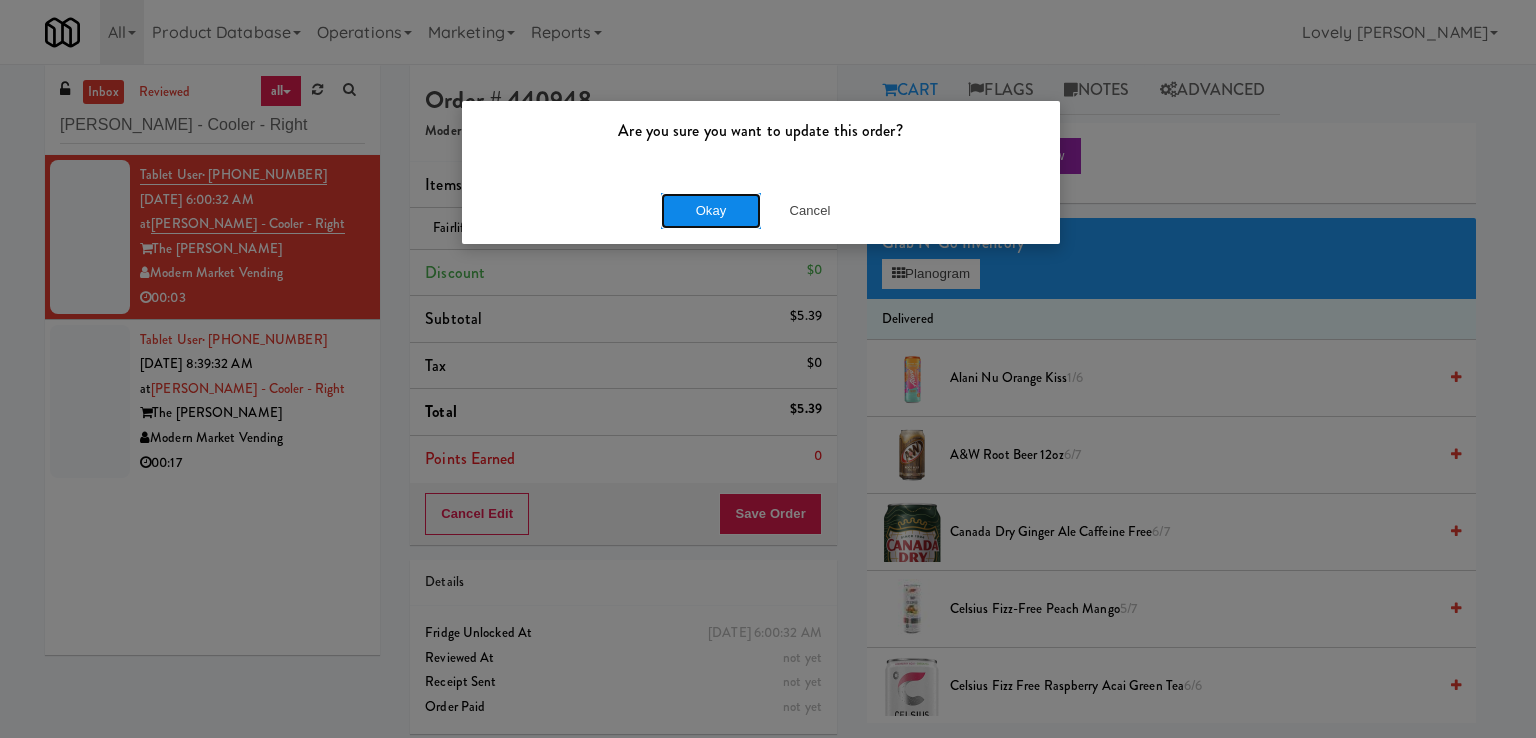 drag, startPoint x: 704, startPoint y: 221, endPoint x: 697, endPoint y: 229, distance: 10.630146 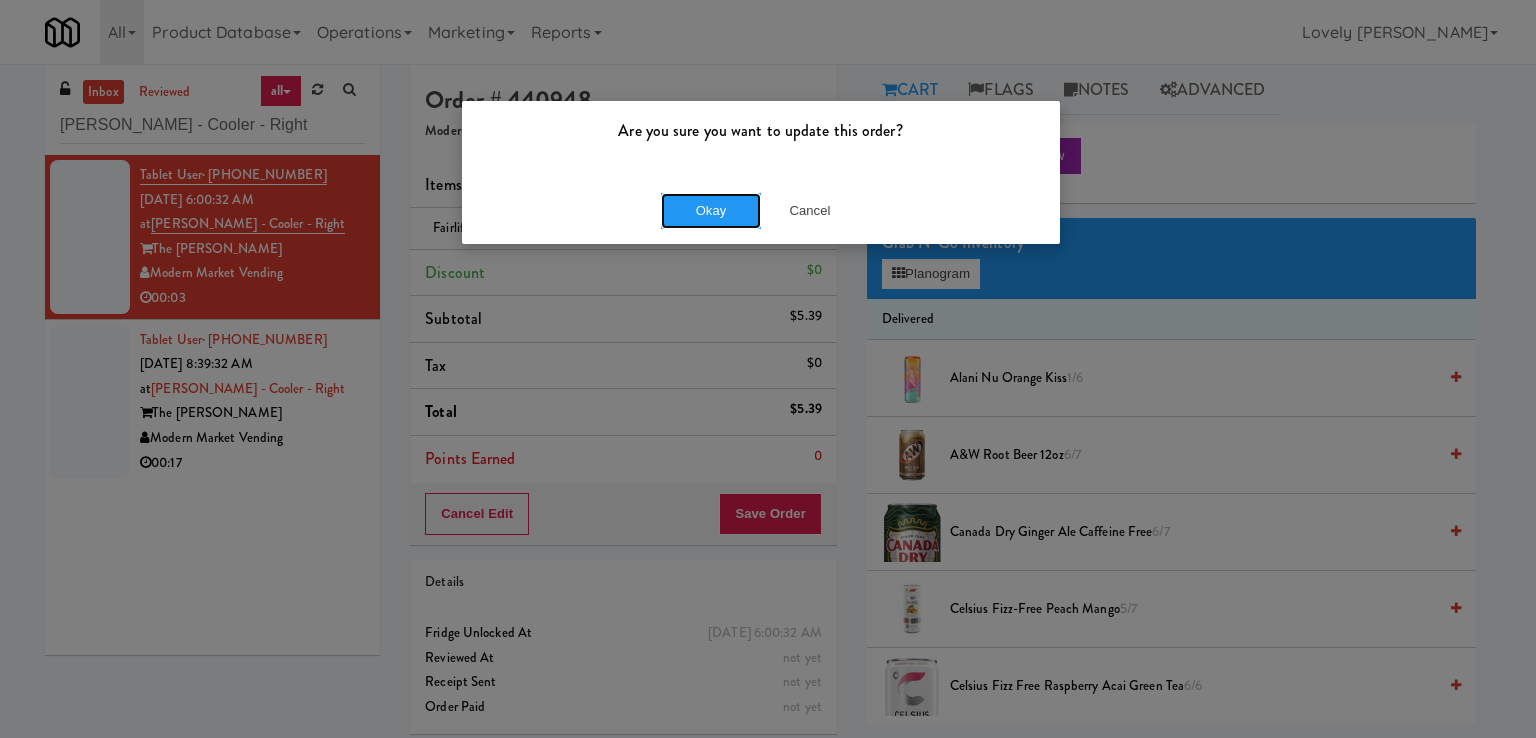 click on "Okay" at bounding box center (711, 211) 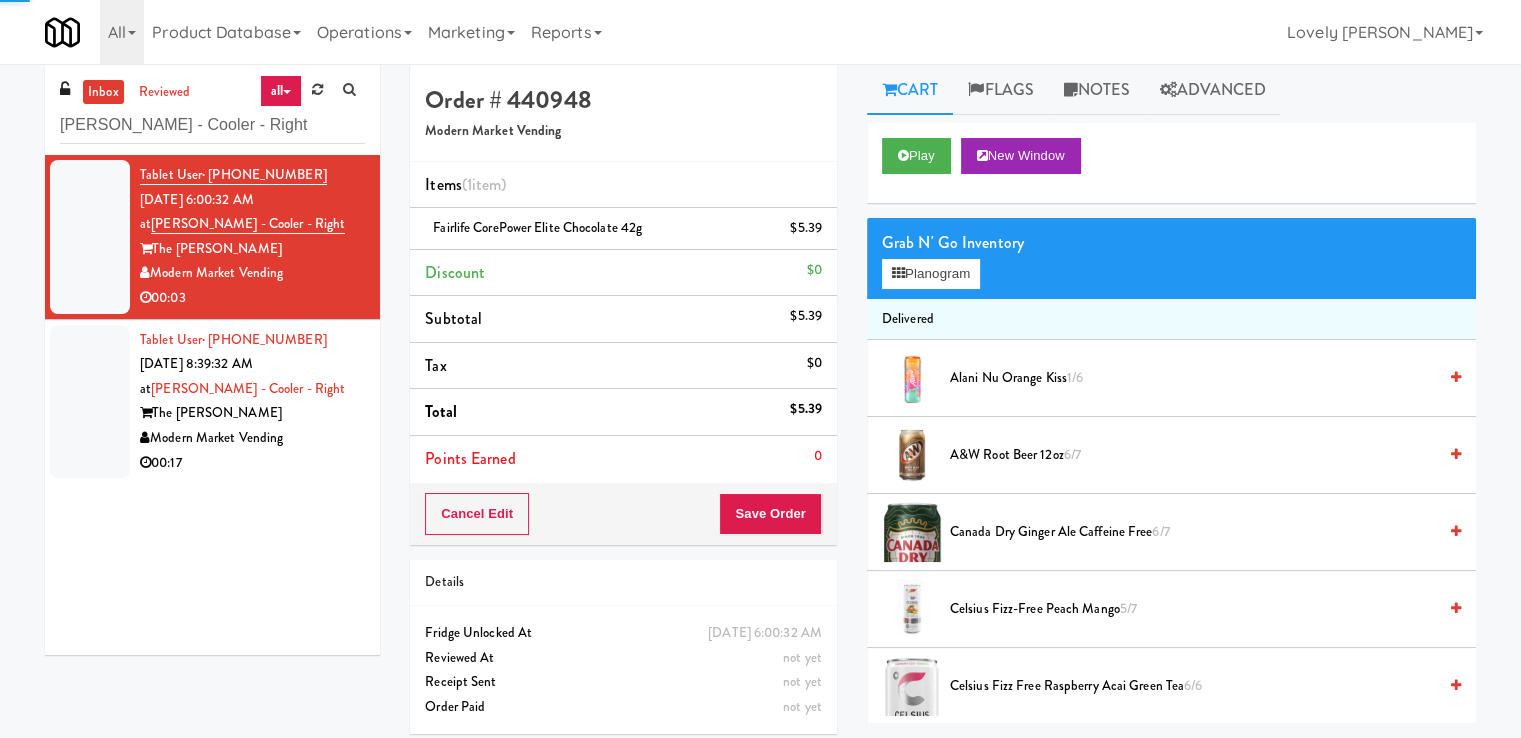 click on "Tablet User  · (305) 801-9735 [DATE] 8:39:32 AM at  [PERSON_NAME] - Cooler - Right  The [PERSON_NAME]  Modern Market Vending  00:17" at bounding box center [252, 402] 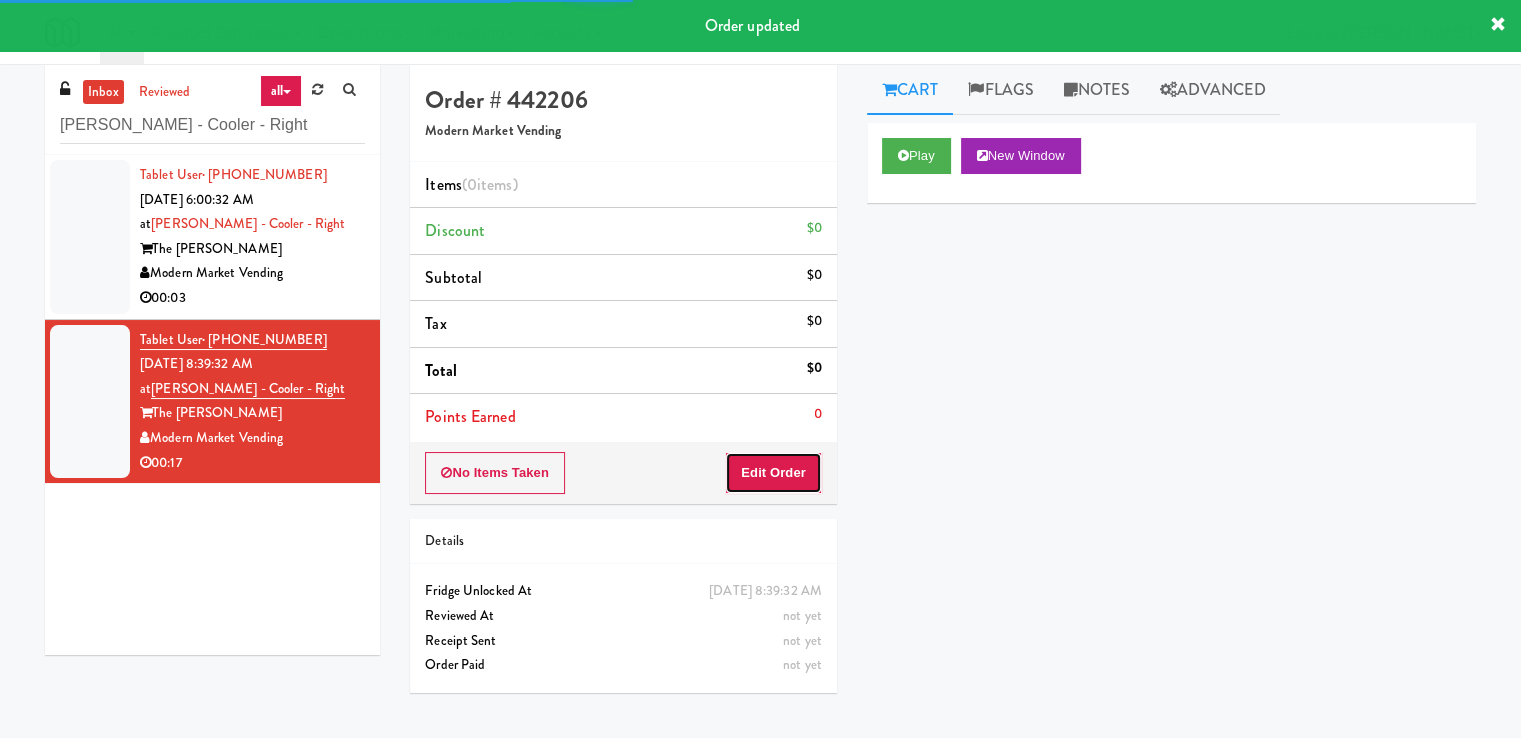 click on "Edit Order" at bounding box center [773, 473] 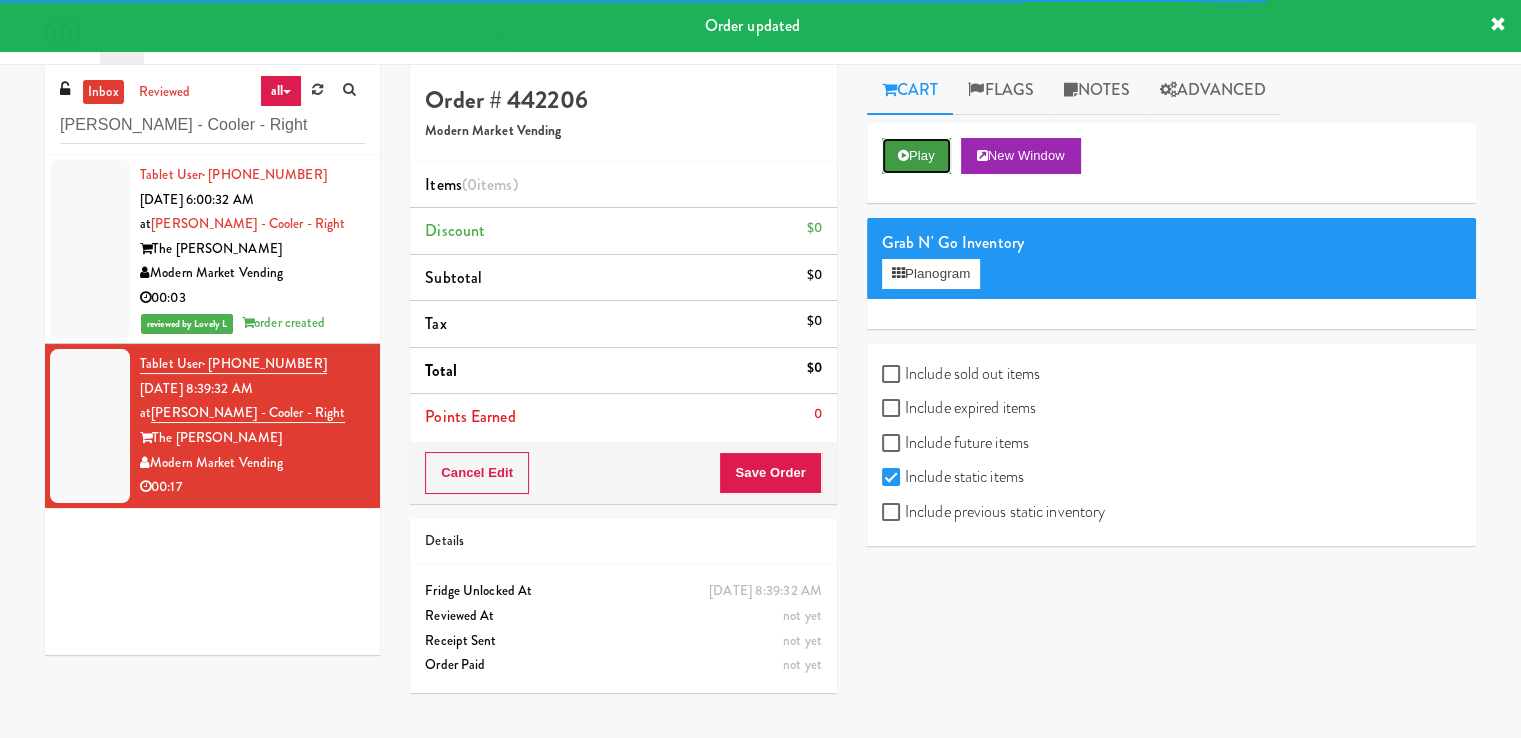 click on "Play" at bounding box center (916, 156) 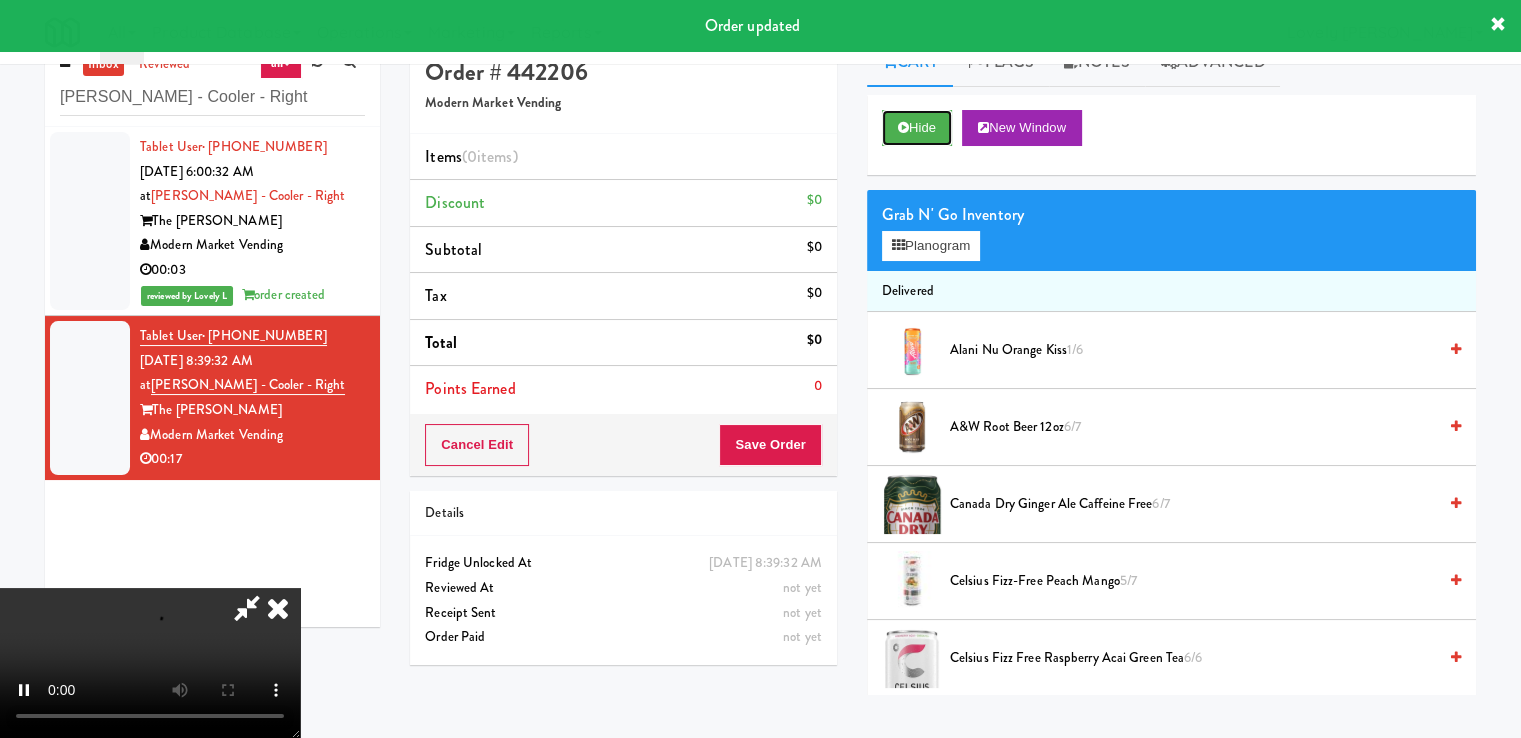 scroll, scrollTop: 64, scrollLeft: 0, axis: vertical 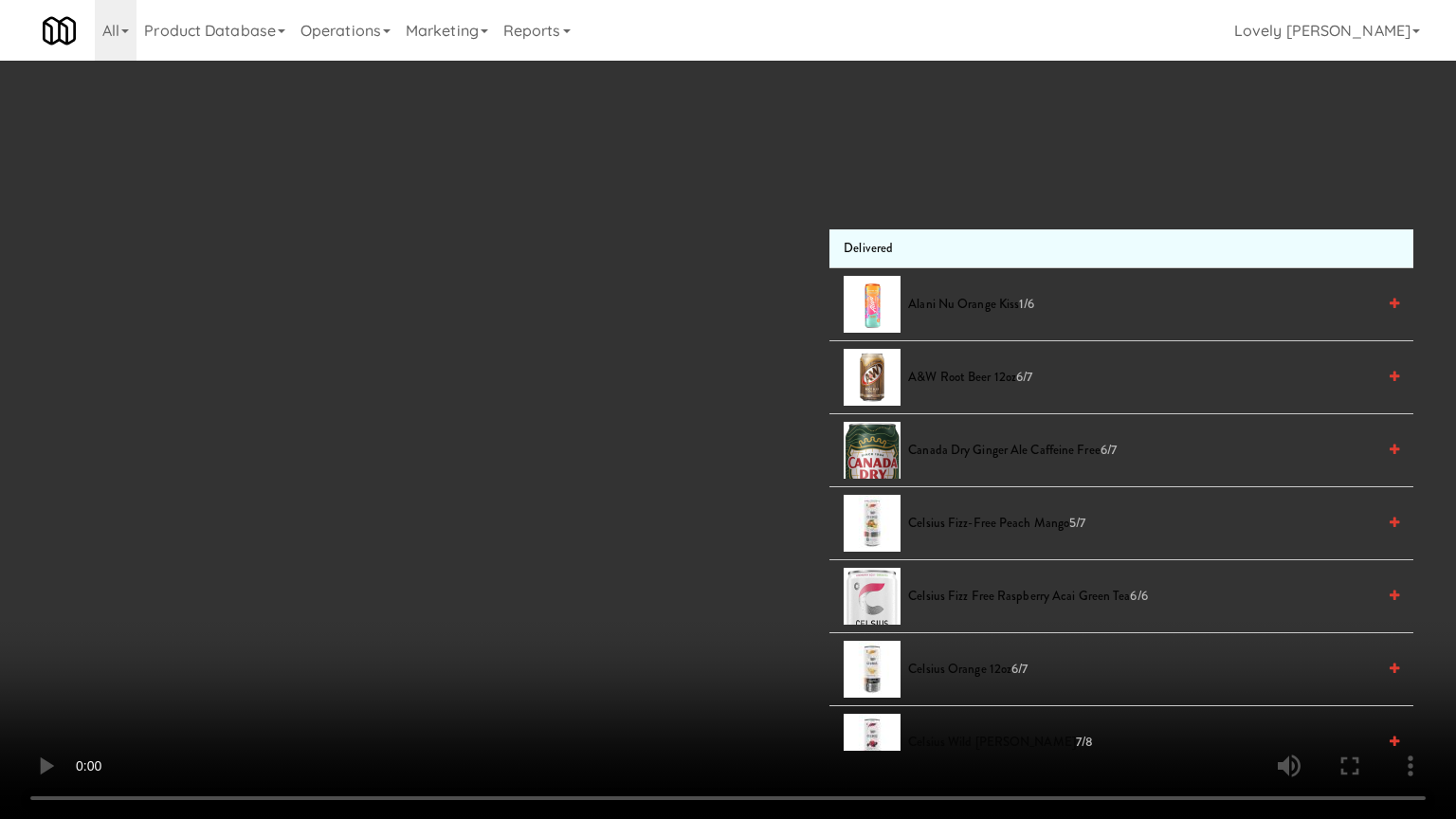 type 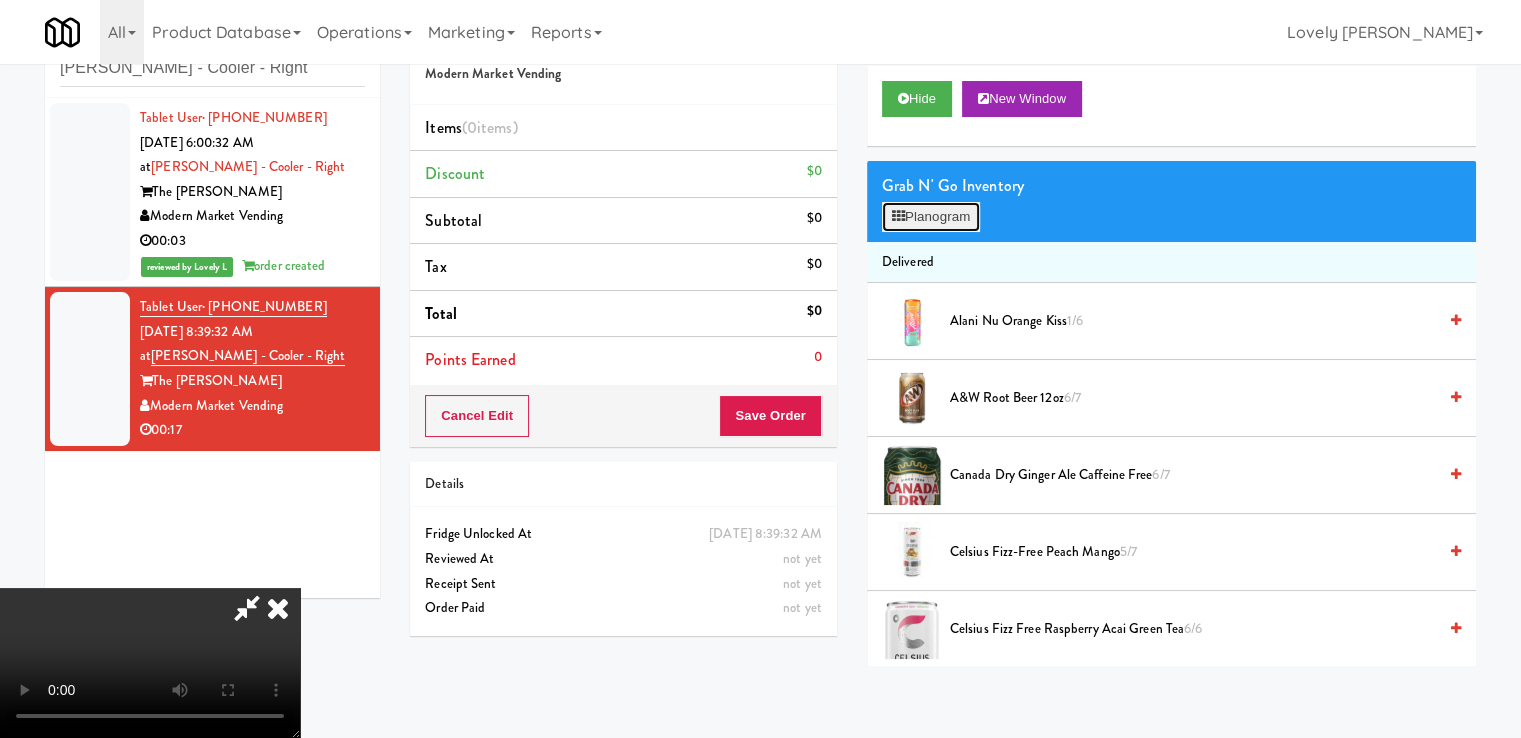 click on "Planogram" at bounding box center [931, 217] 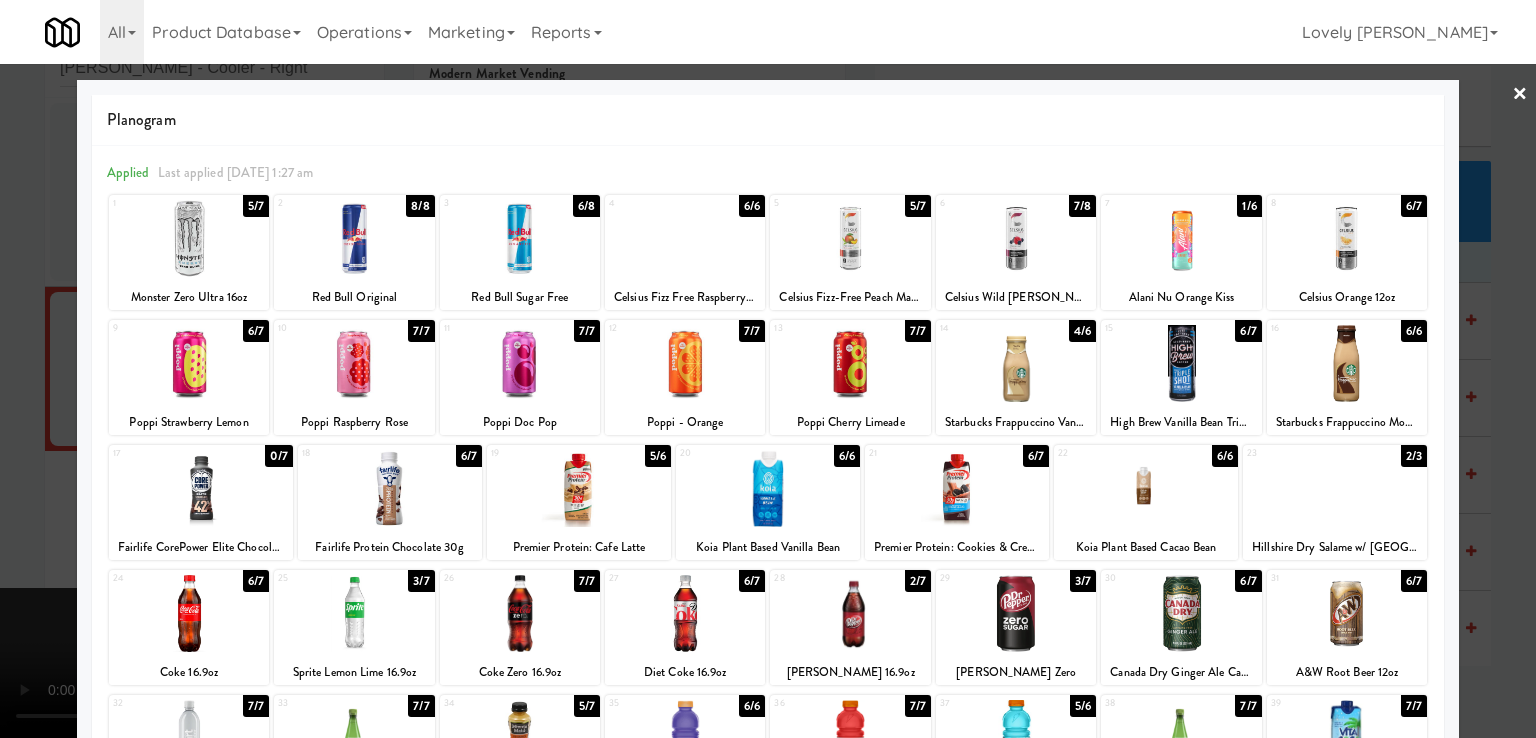 click at bounding box center (685, 238) 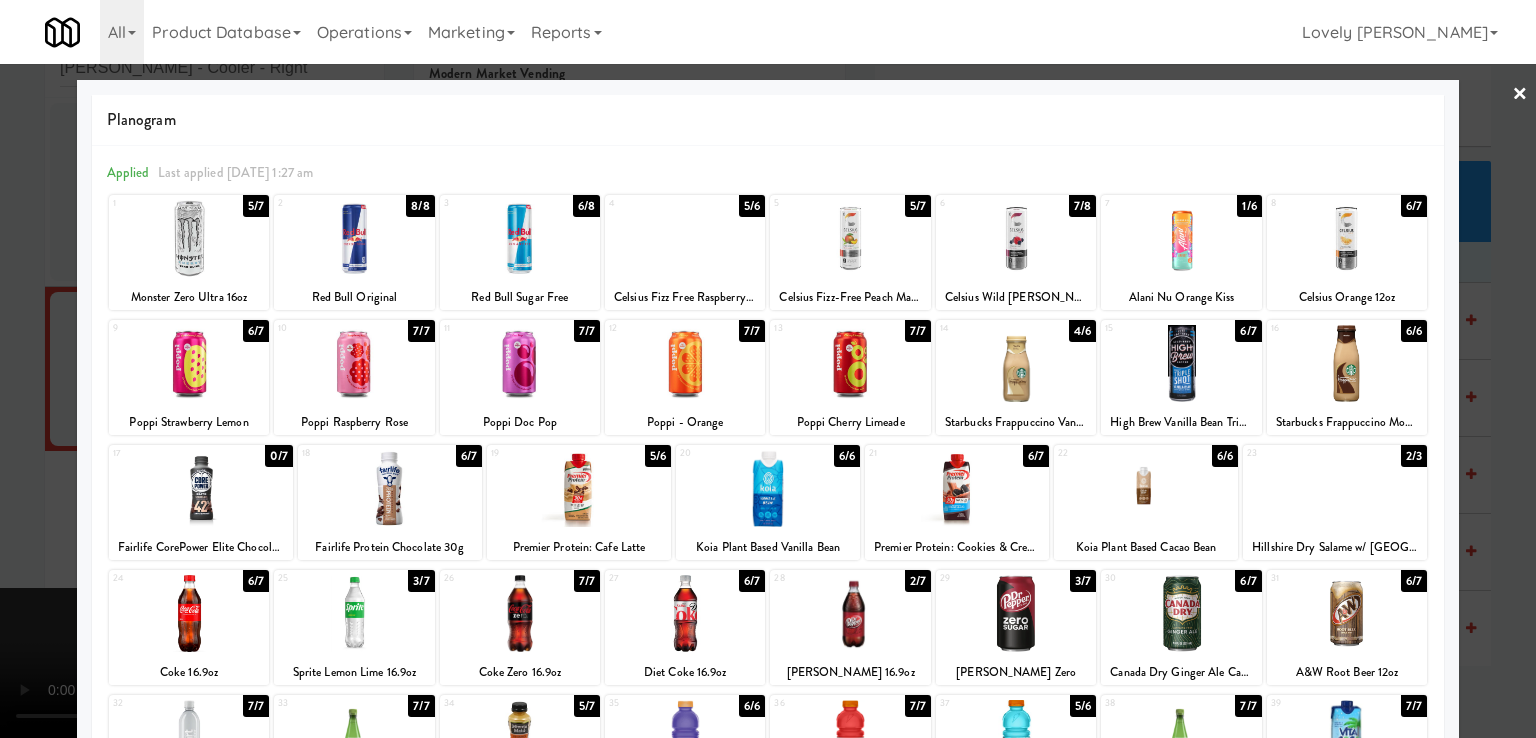 click at bounding box center (768, 369) 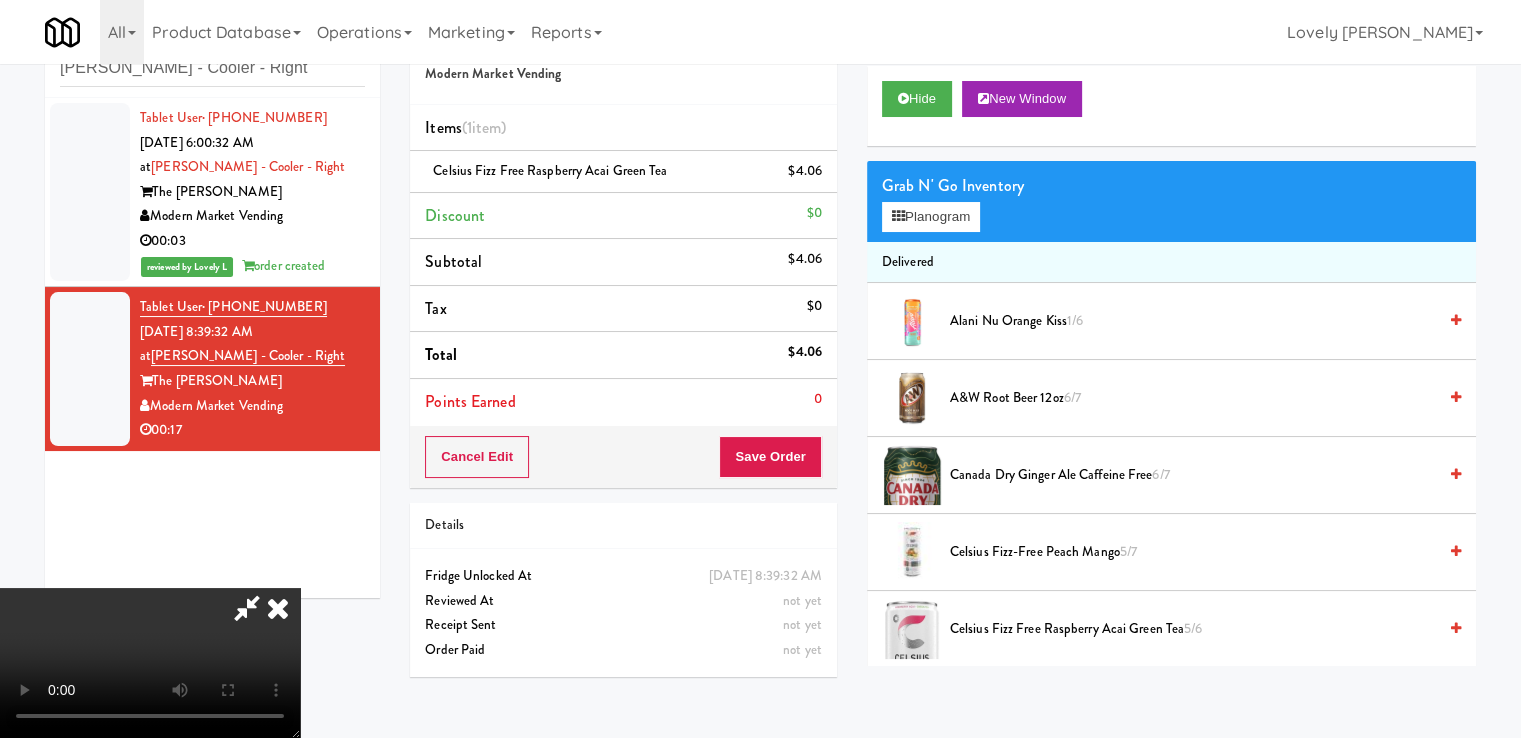 drag, startPoint x: 868, startPoint y: 77, endPoint x: 856, endPoint y: 128, distance: 52.392746 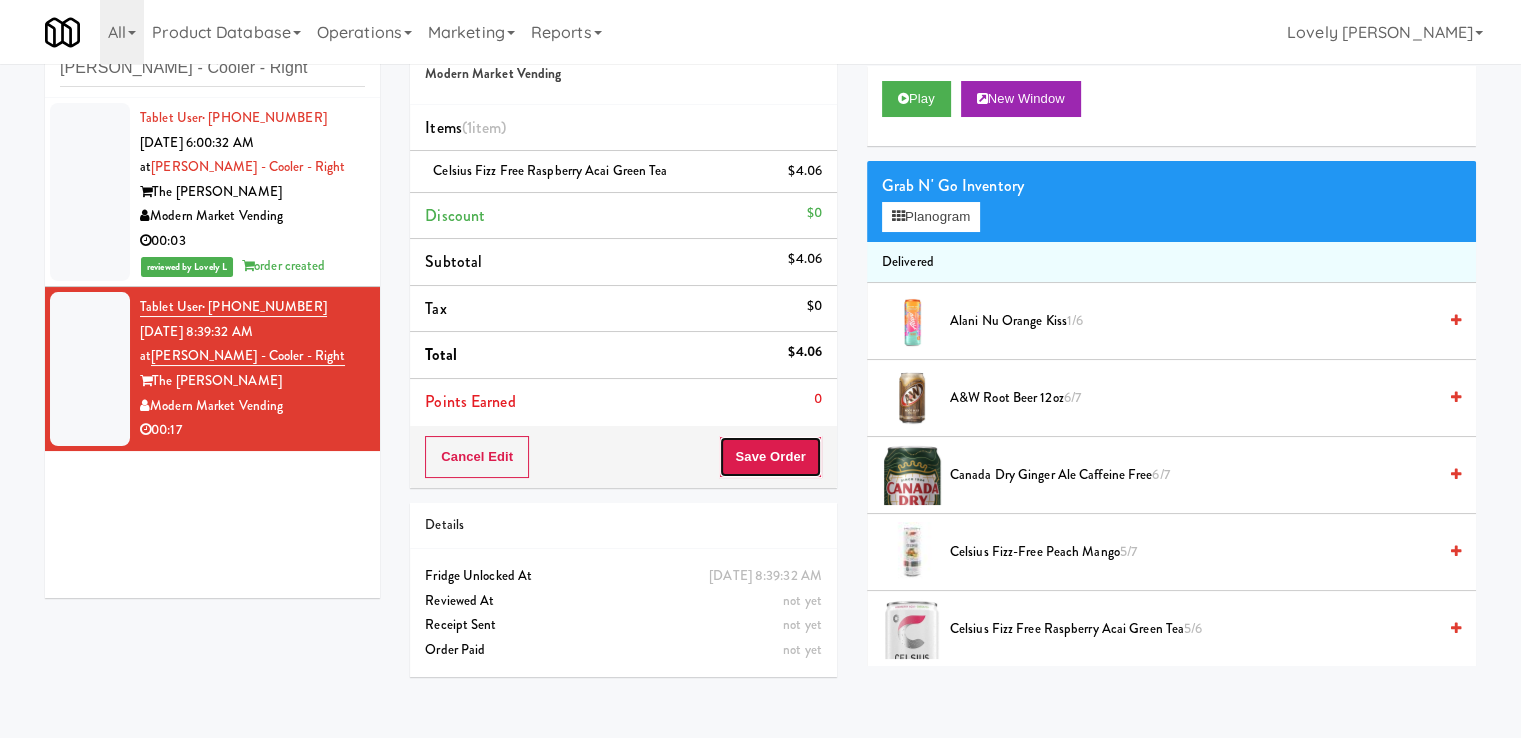 click on "Save Order" at bounding box center (770, 457) 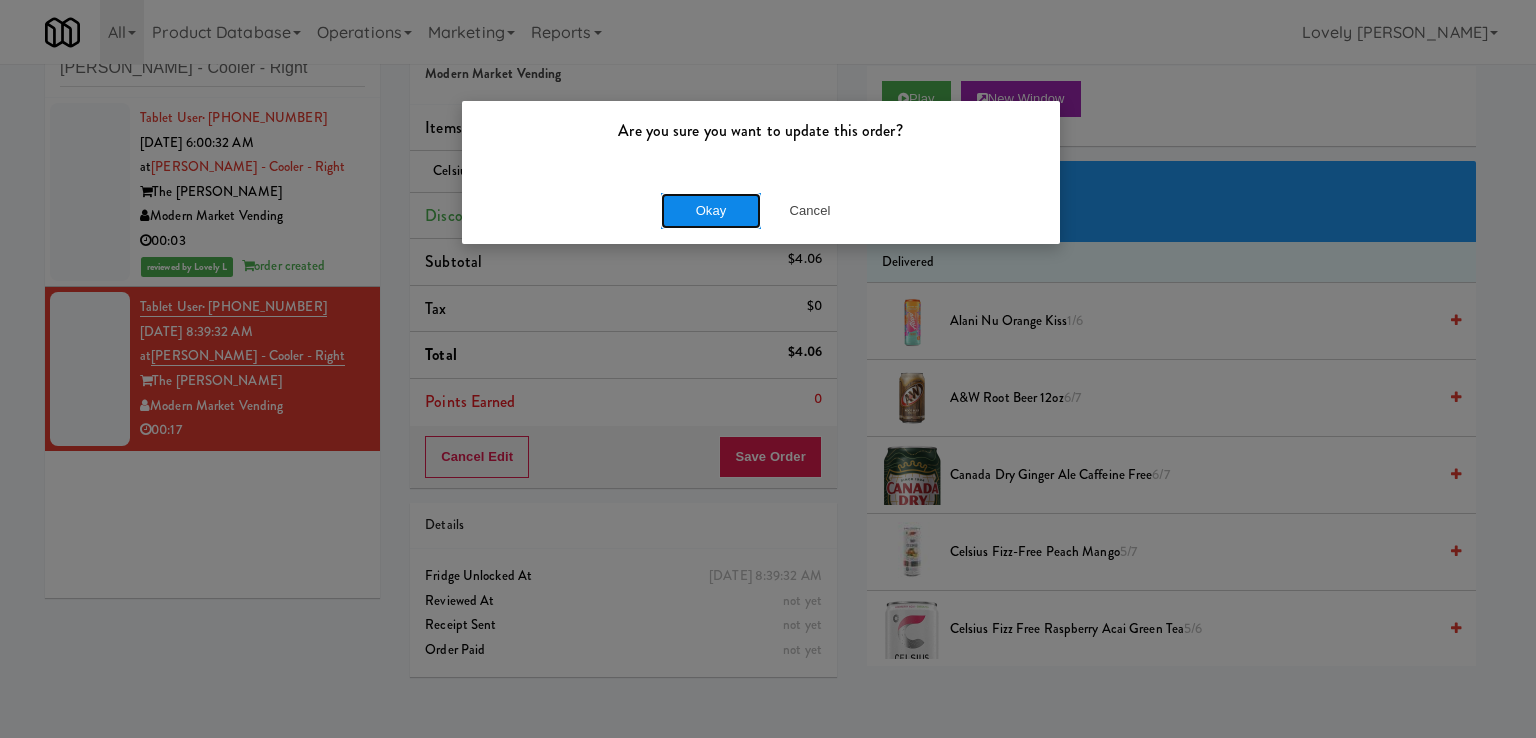 click on "Okay" at bounding box center (711, 211) 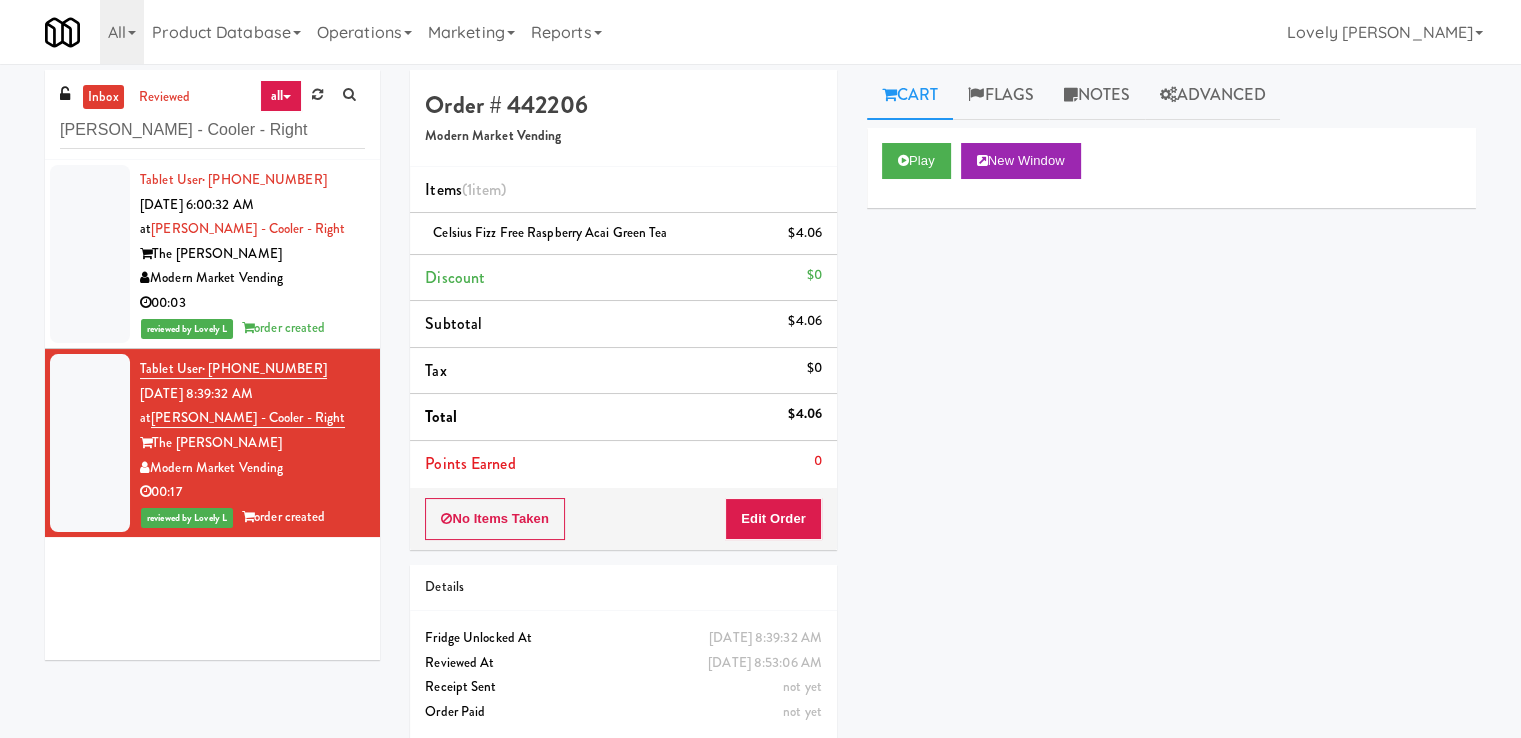 scroll, scrollTop: 0, scrollLeft: 0, axis: both 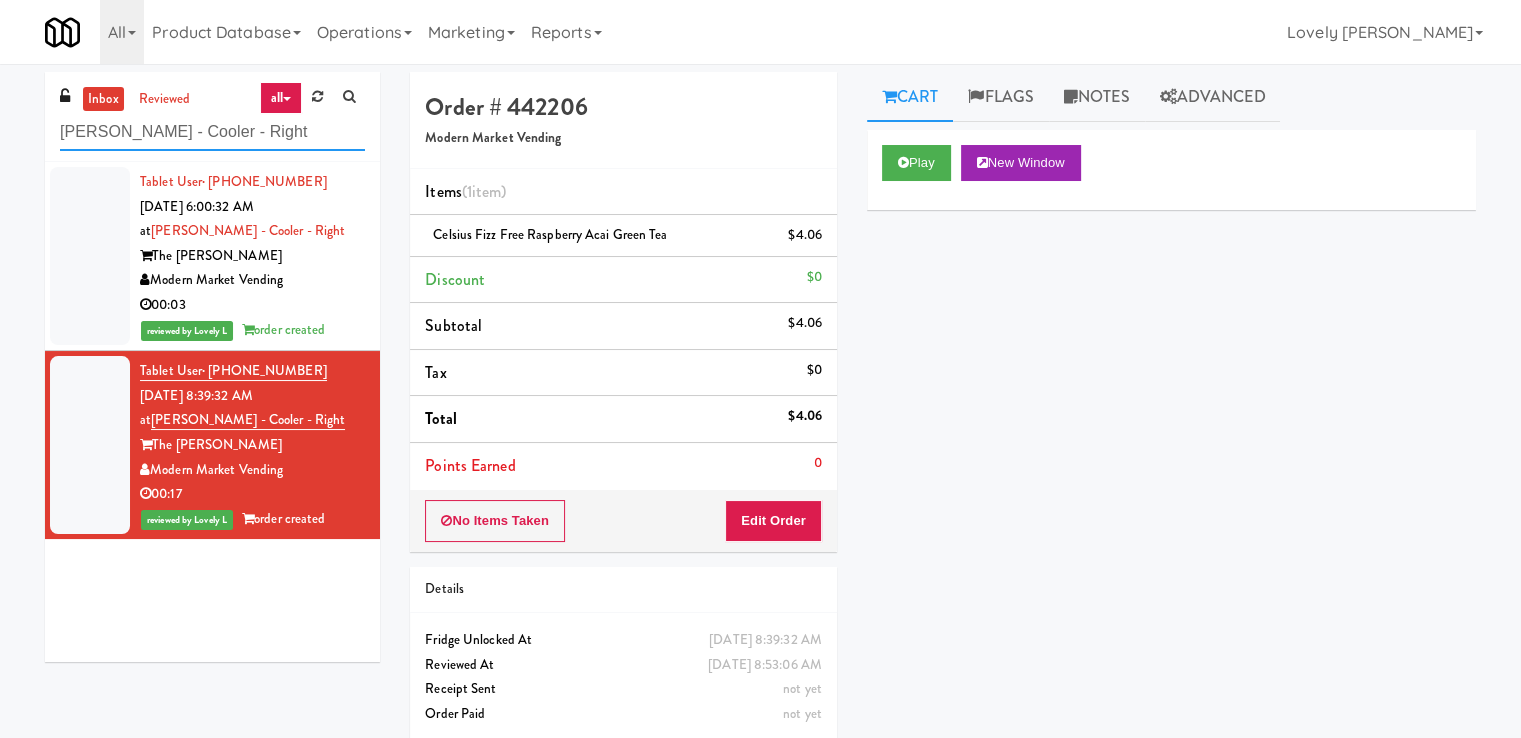 click on "[PERSON_NAME] - Cooler - Right" at bounding box center (212, 132) 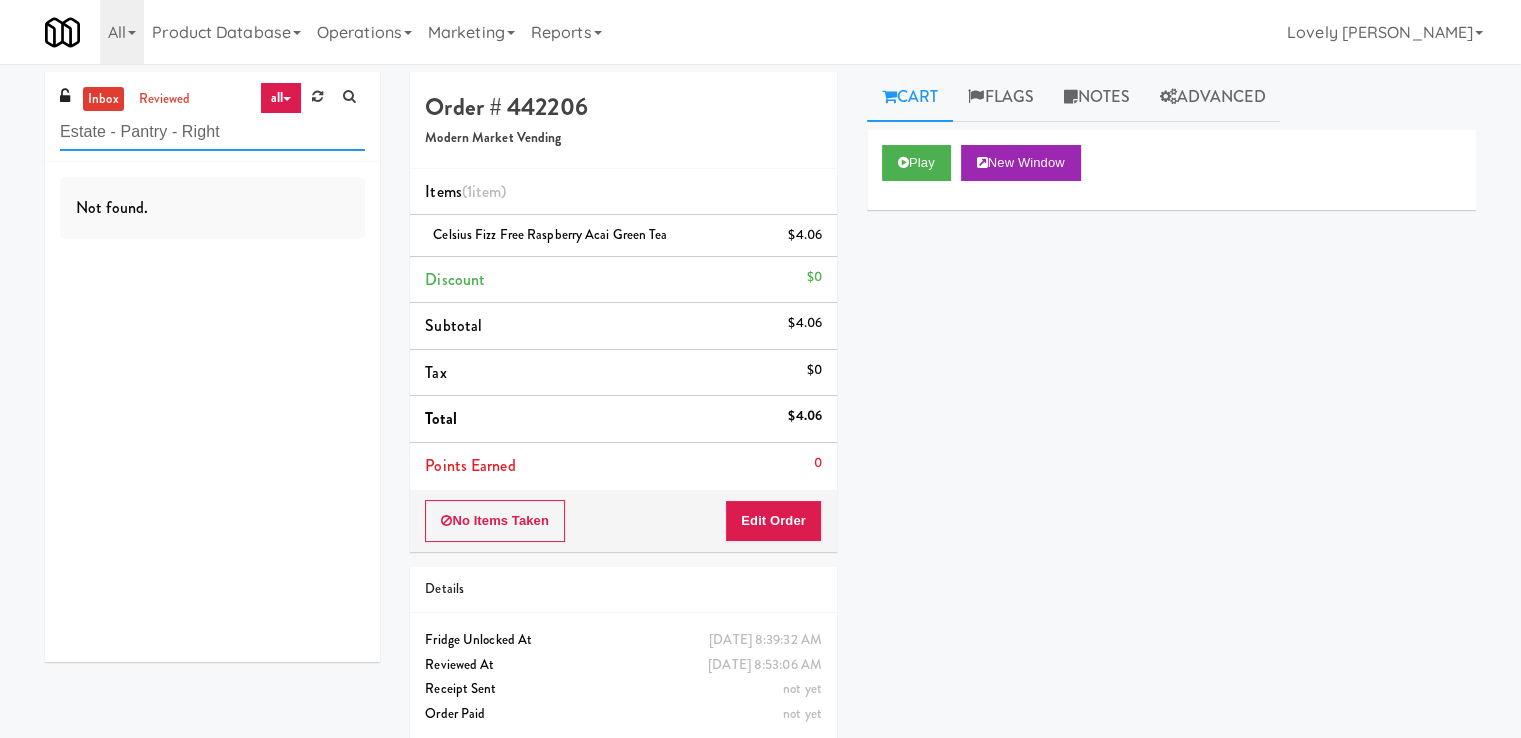 click on "Estate - Pantry - Right" at bounding box center (212, 132) 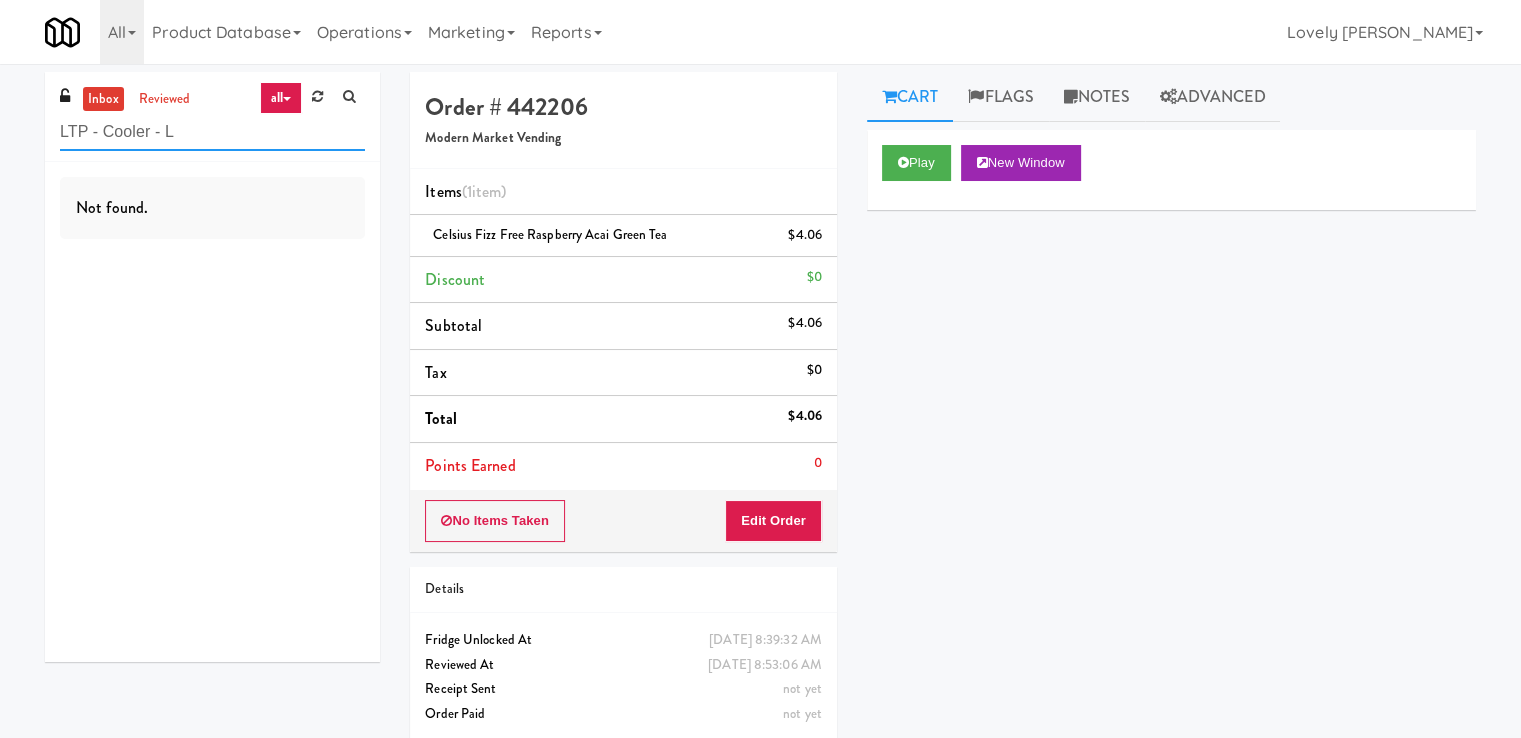 type on "LTP - Cooler - L" 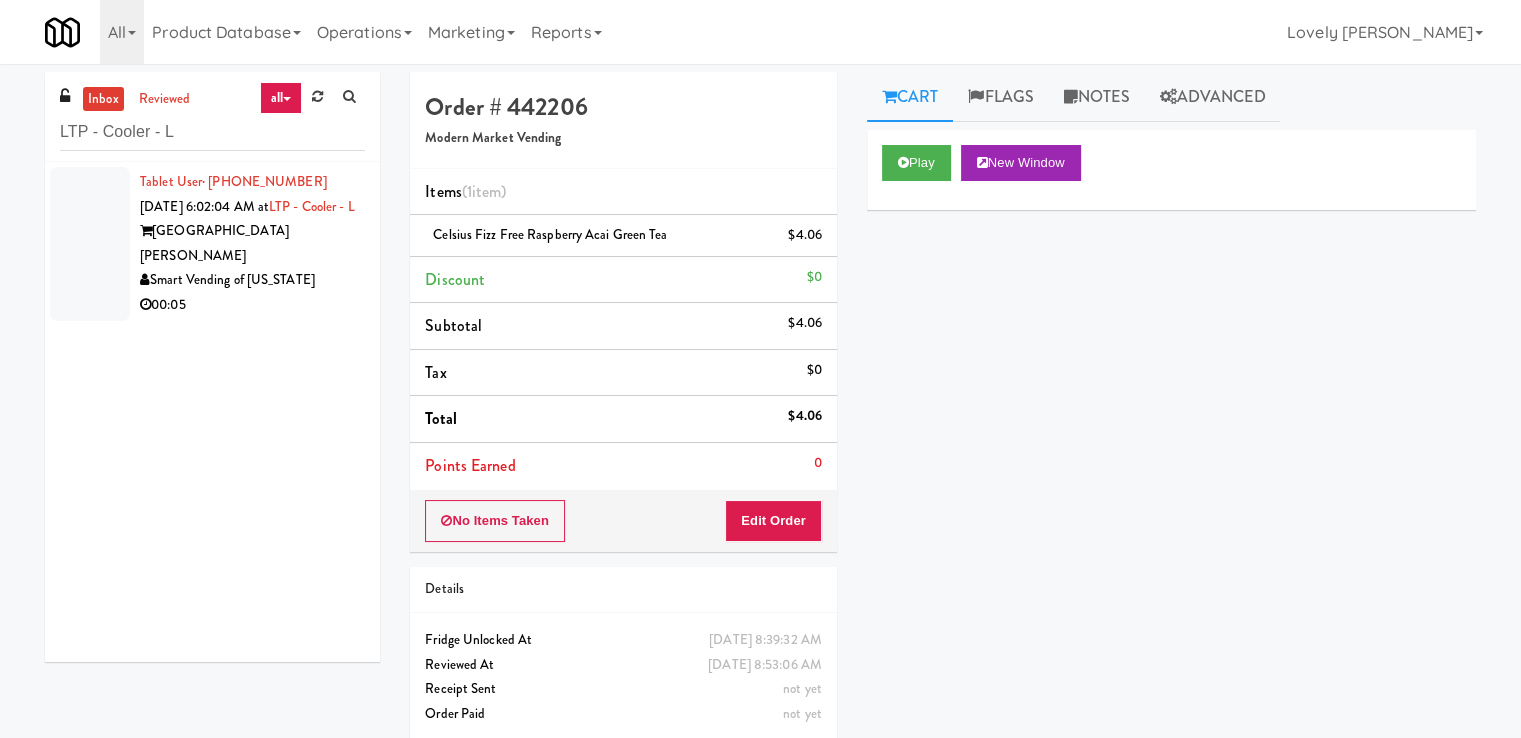 click on "Smart Vending of [US_STATE]" at bounding box center (252, 280) 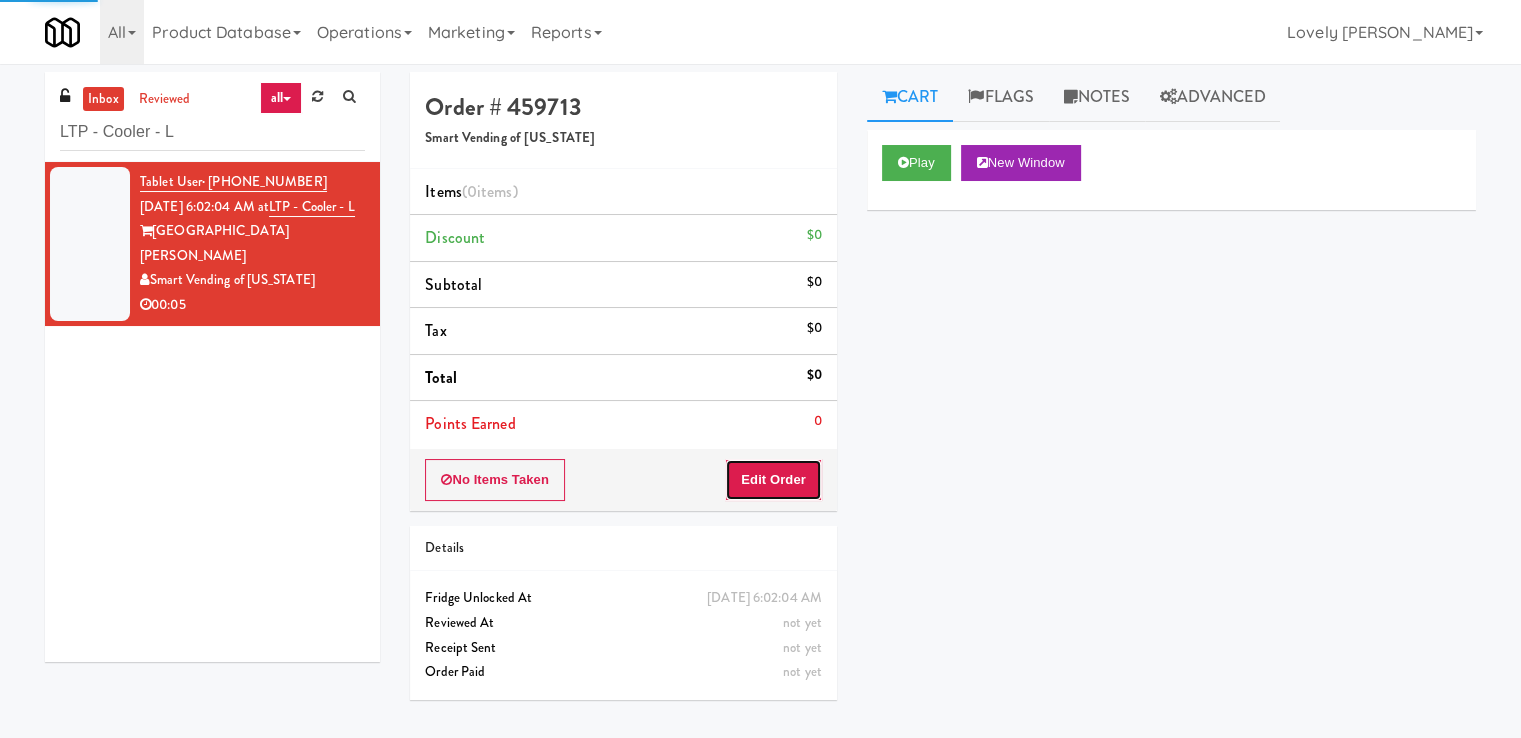 click on "Edit Order" at bounding box center (773, 480) 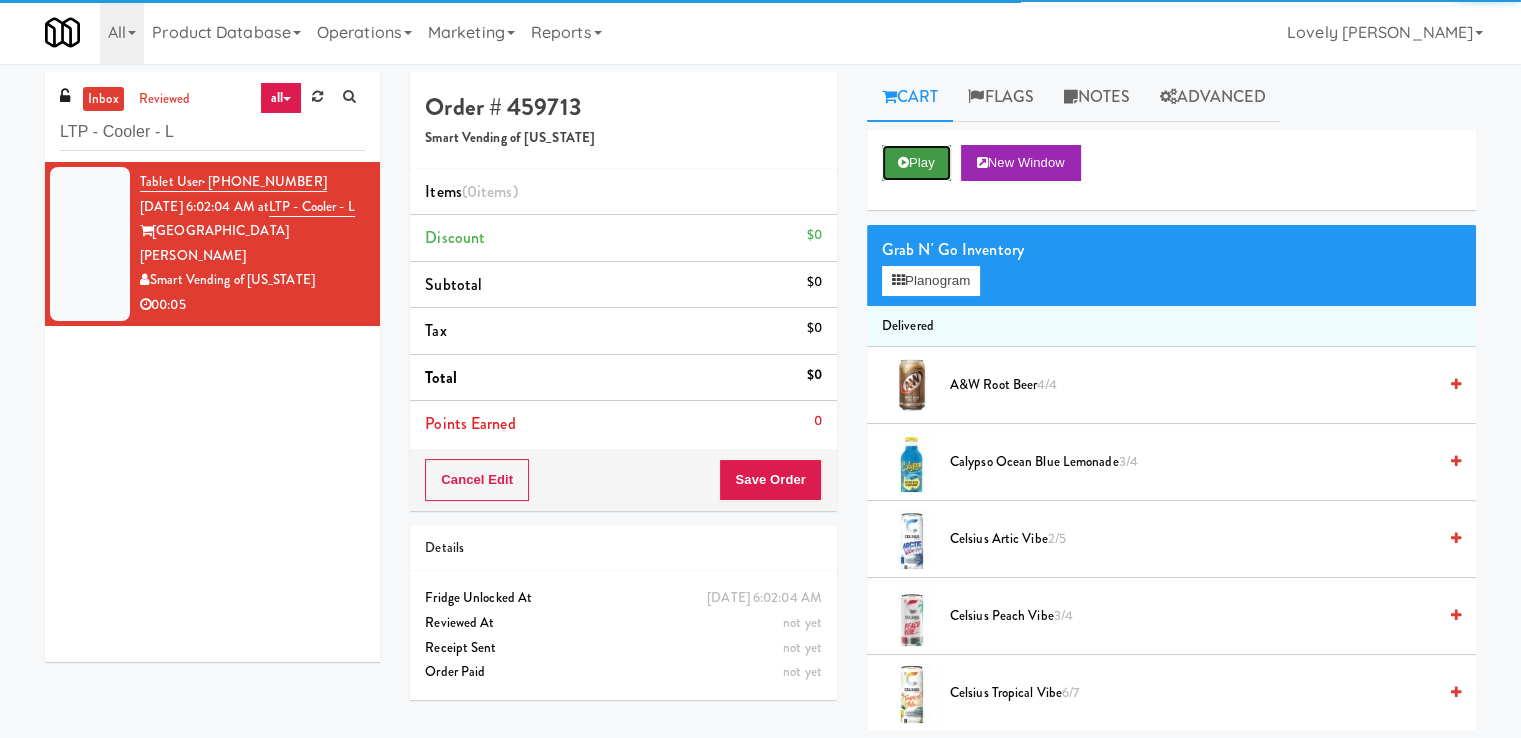 click on "Play" at bounding box center [916, 163] 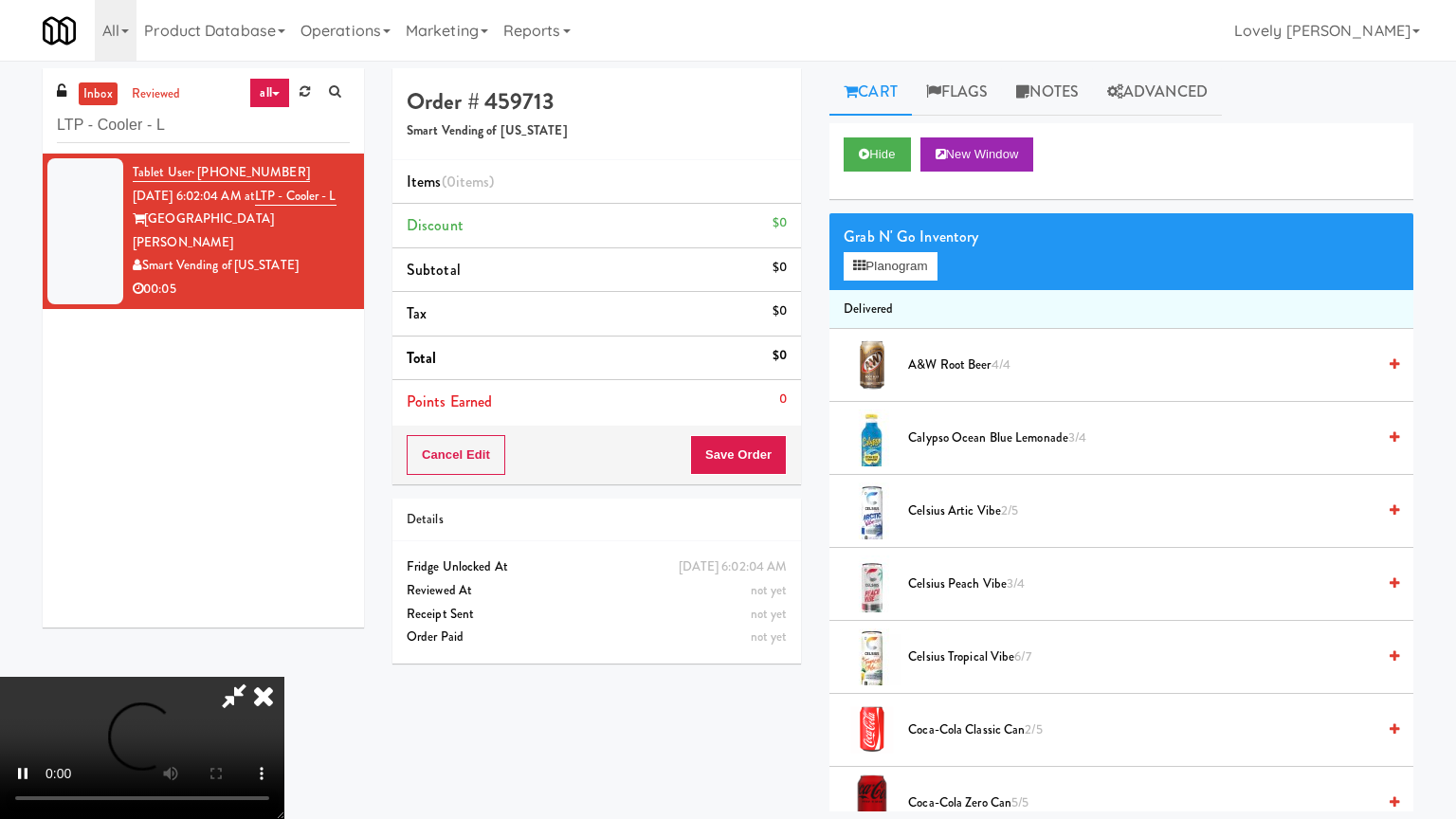 type 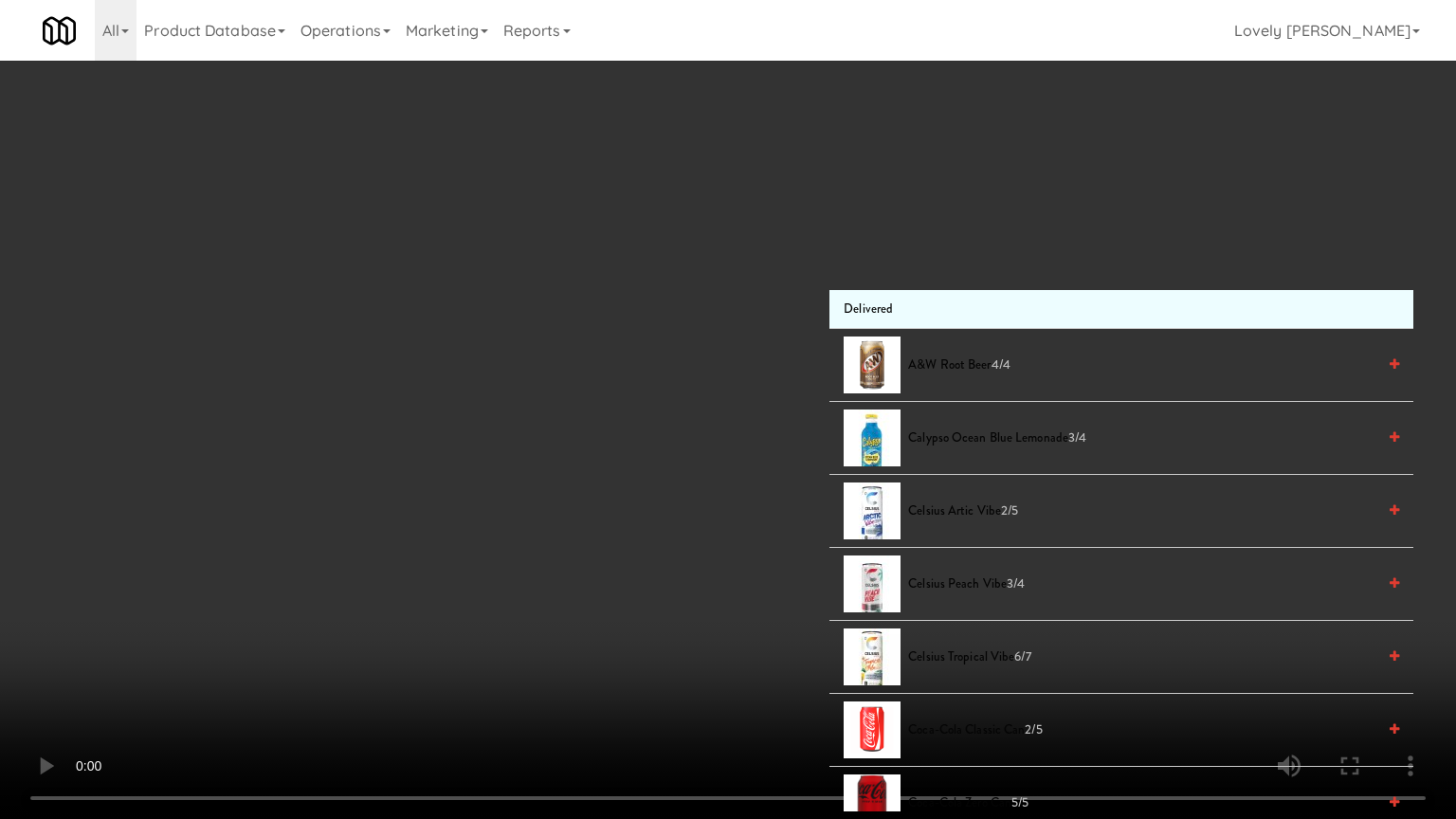 click at bounding box center [728, 410] 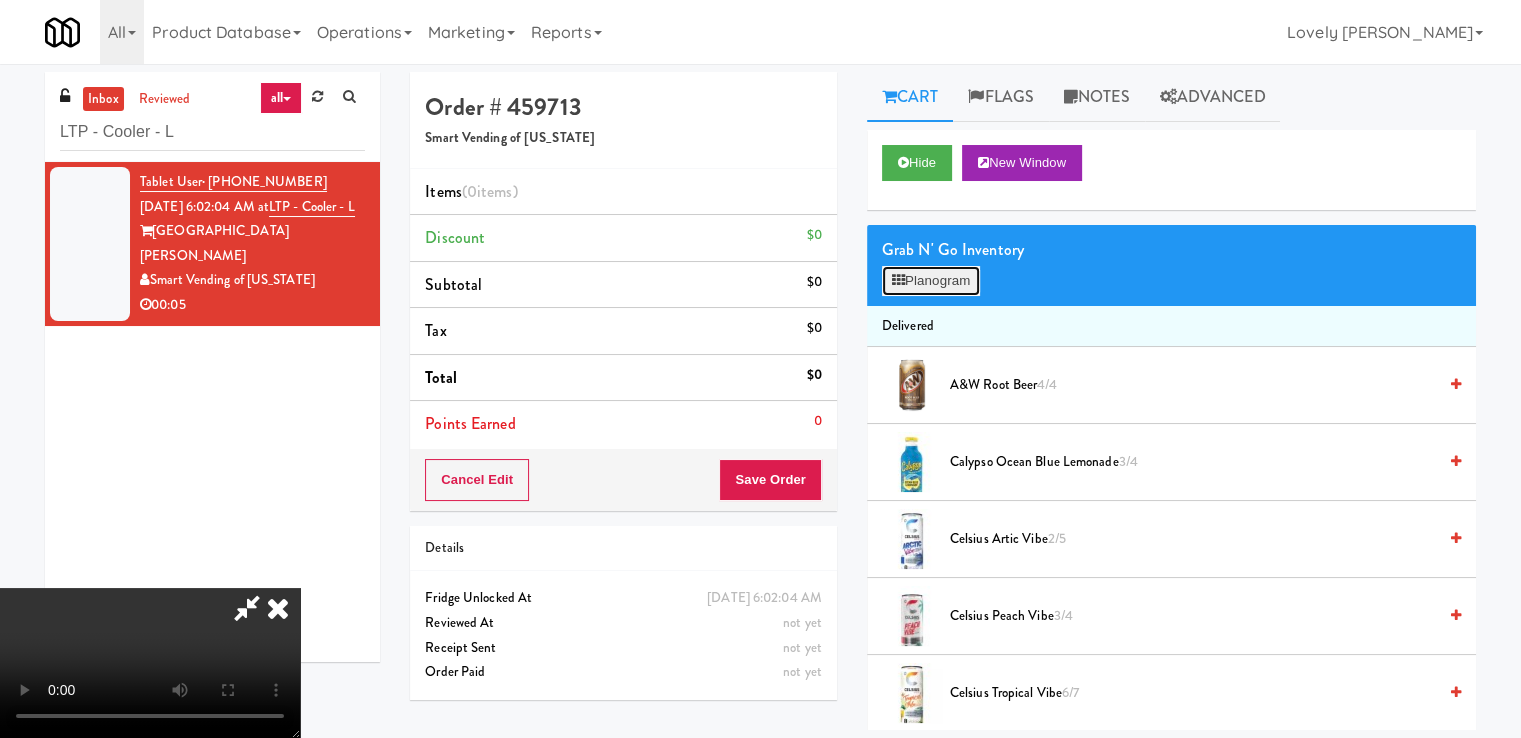 click on "Planogram" at bounding box center (931, 281) 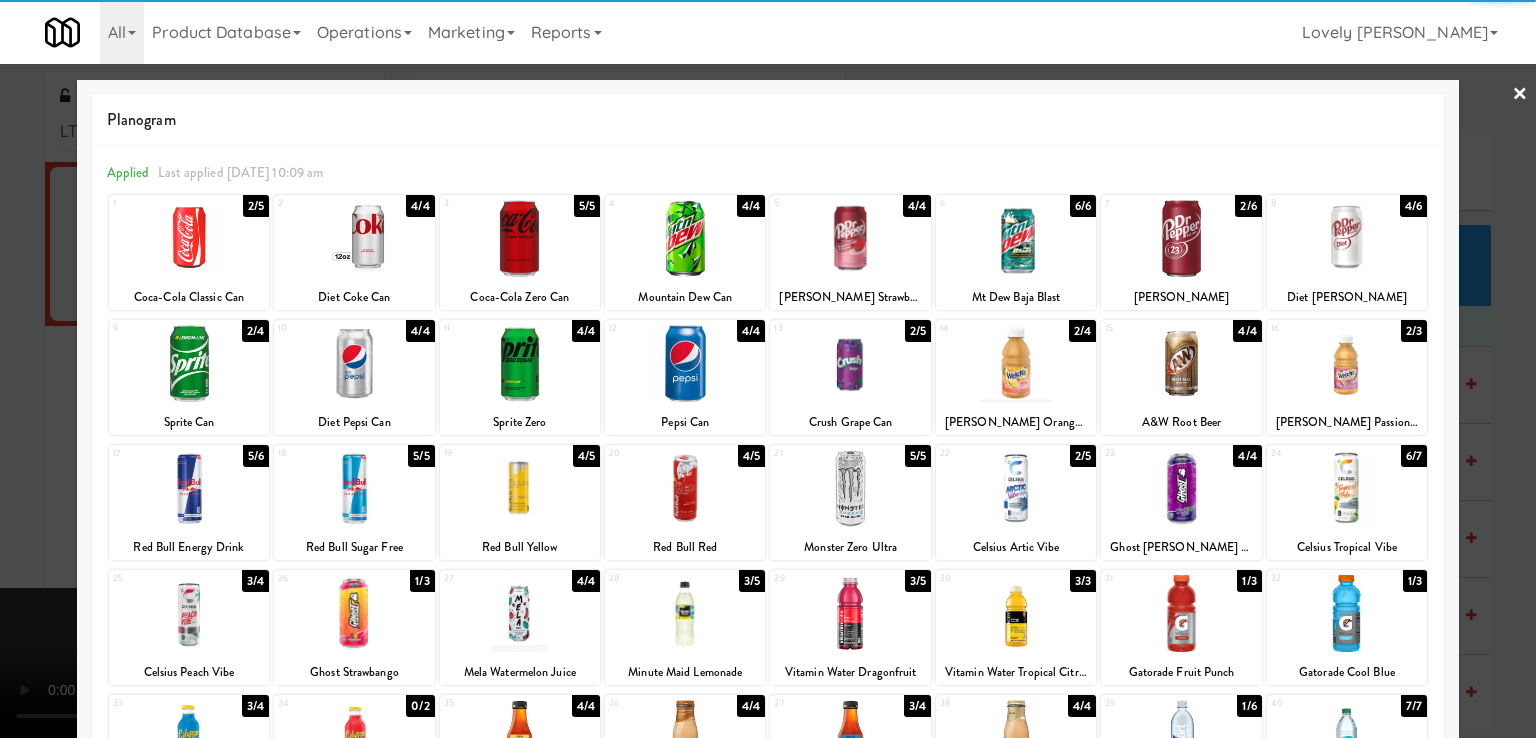 click at bounding box center [1181, 238] 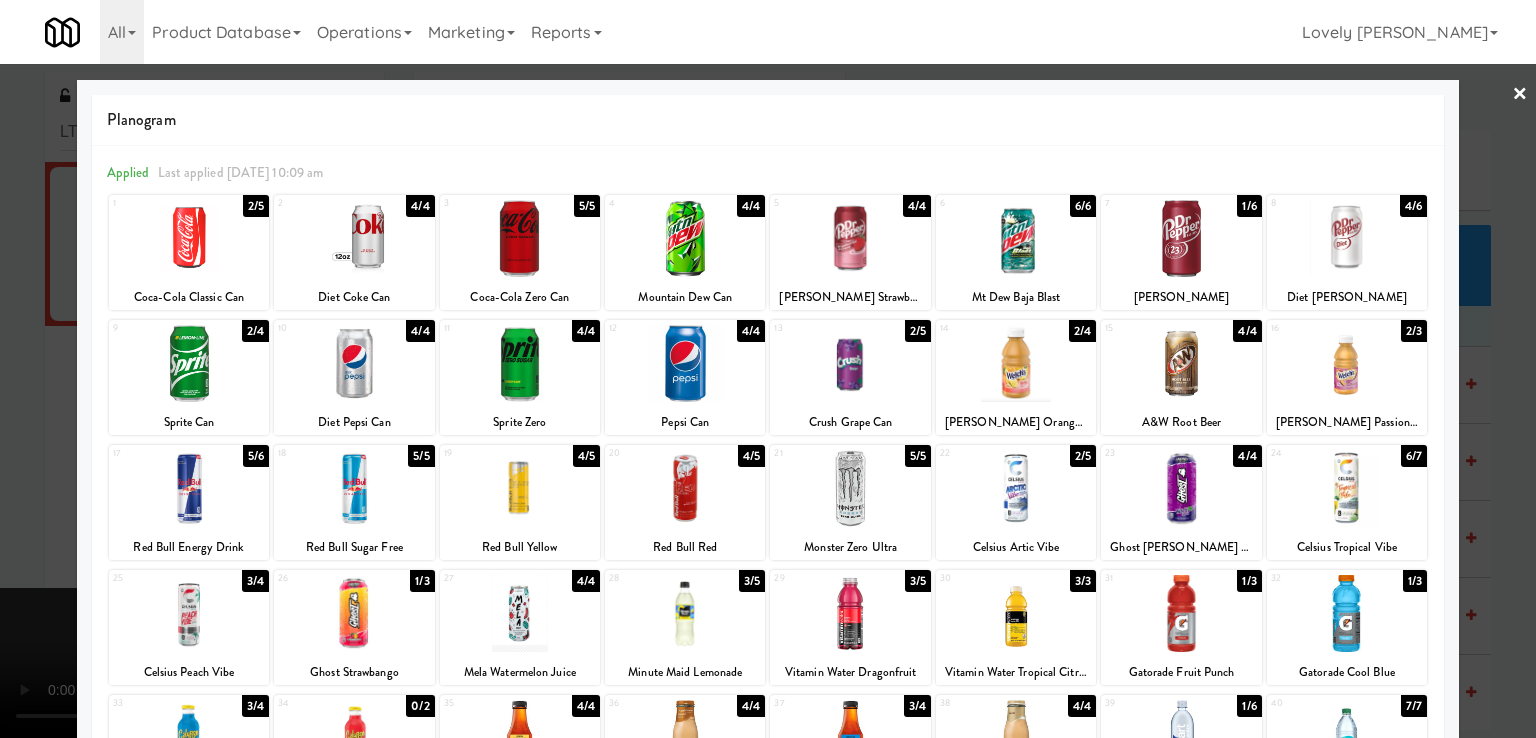 click at bounding box center [768, 369] 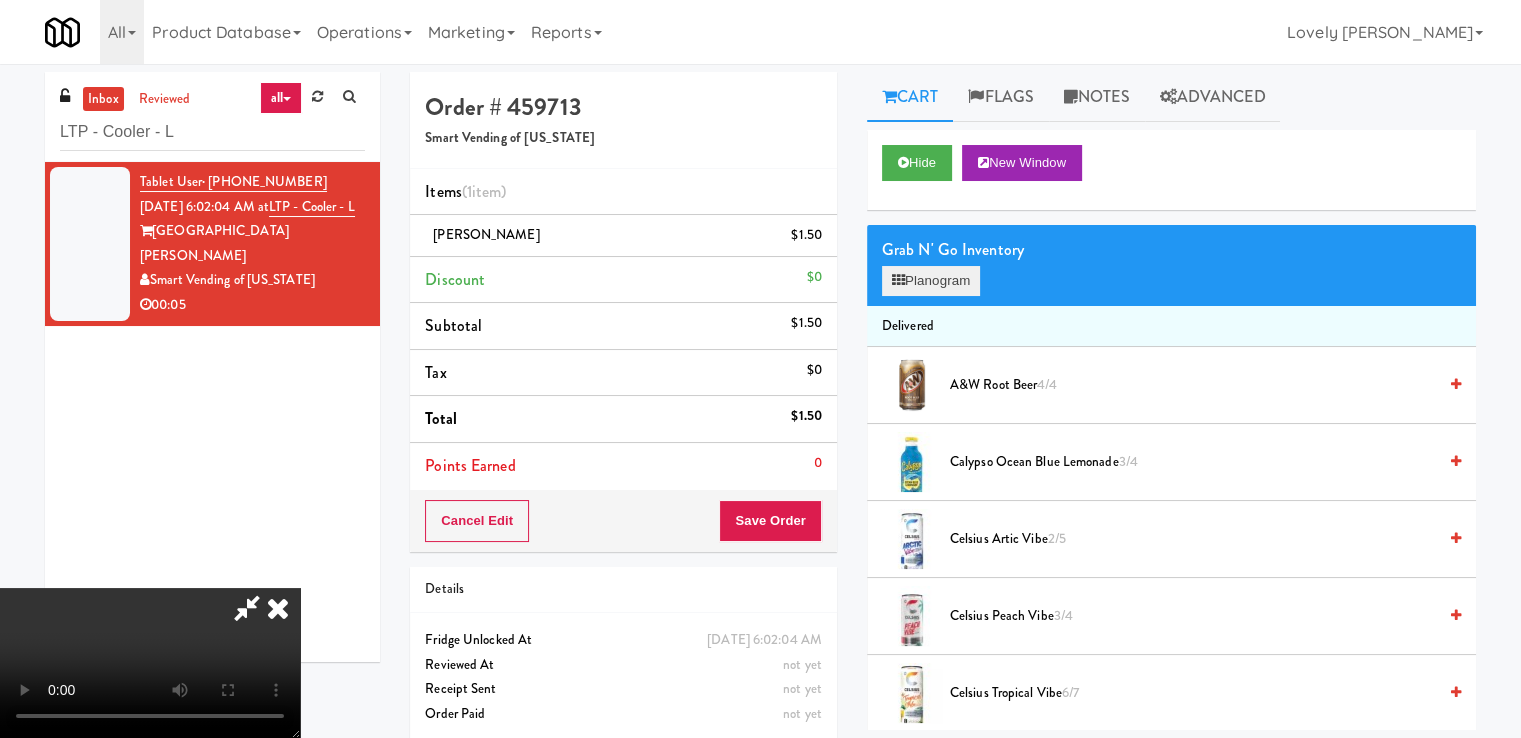 drag, startPoint x: 885, startPoint y: 245, endPoint x: 882, endPoint y: 287, distance: 42.107006 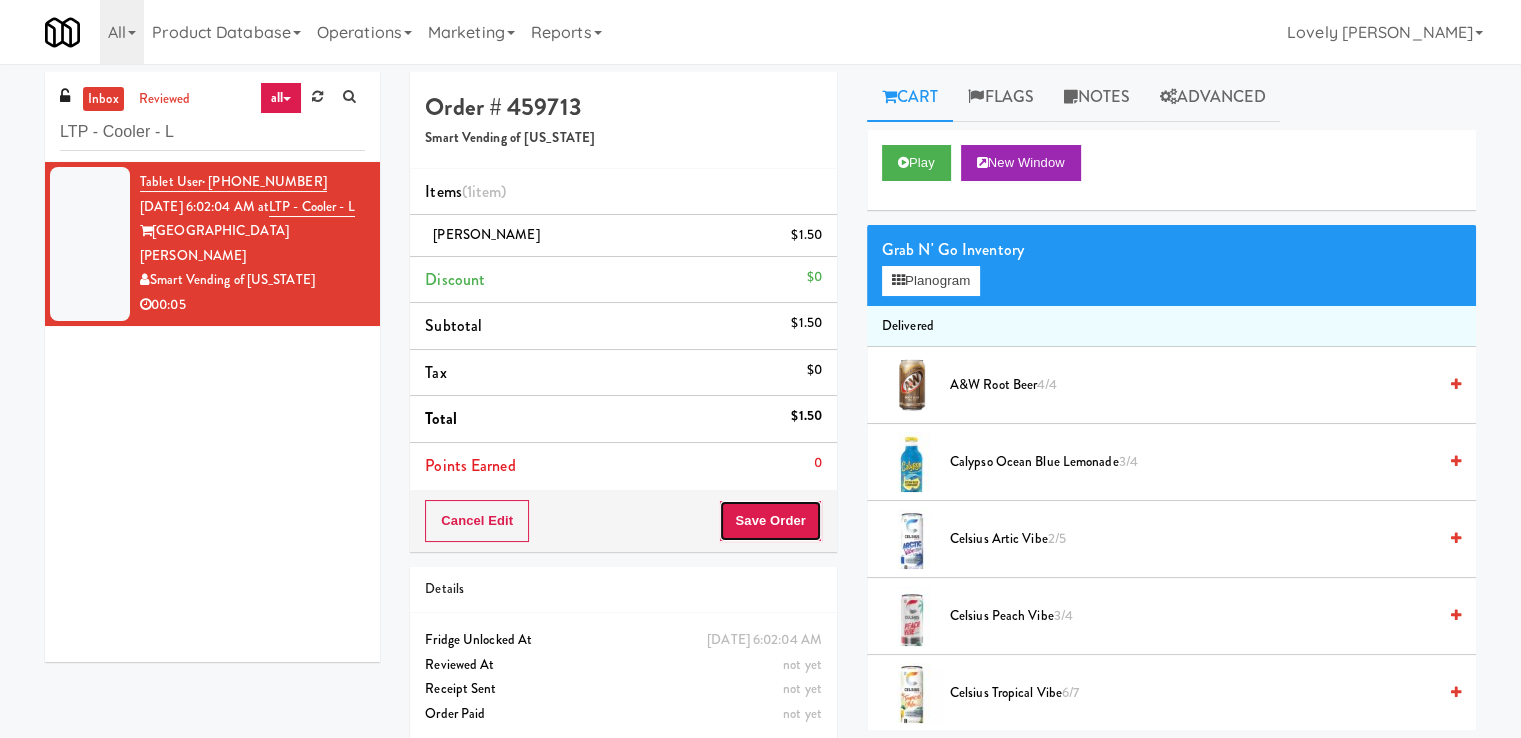 click on "Save Order" at bounding box center (770, 521) 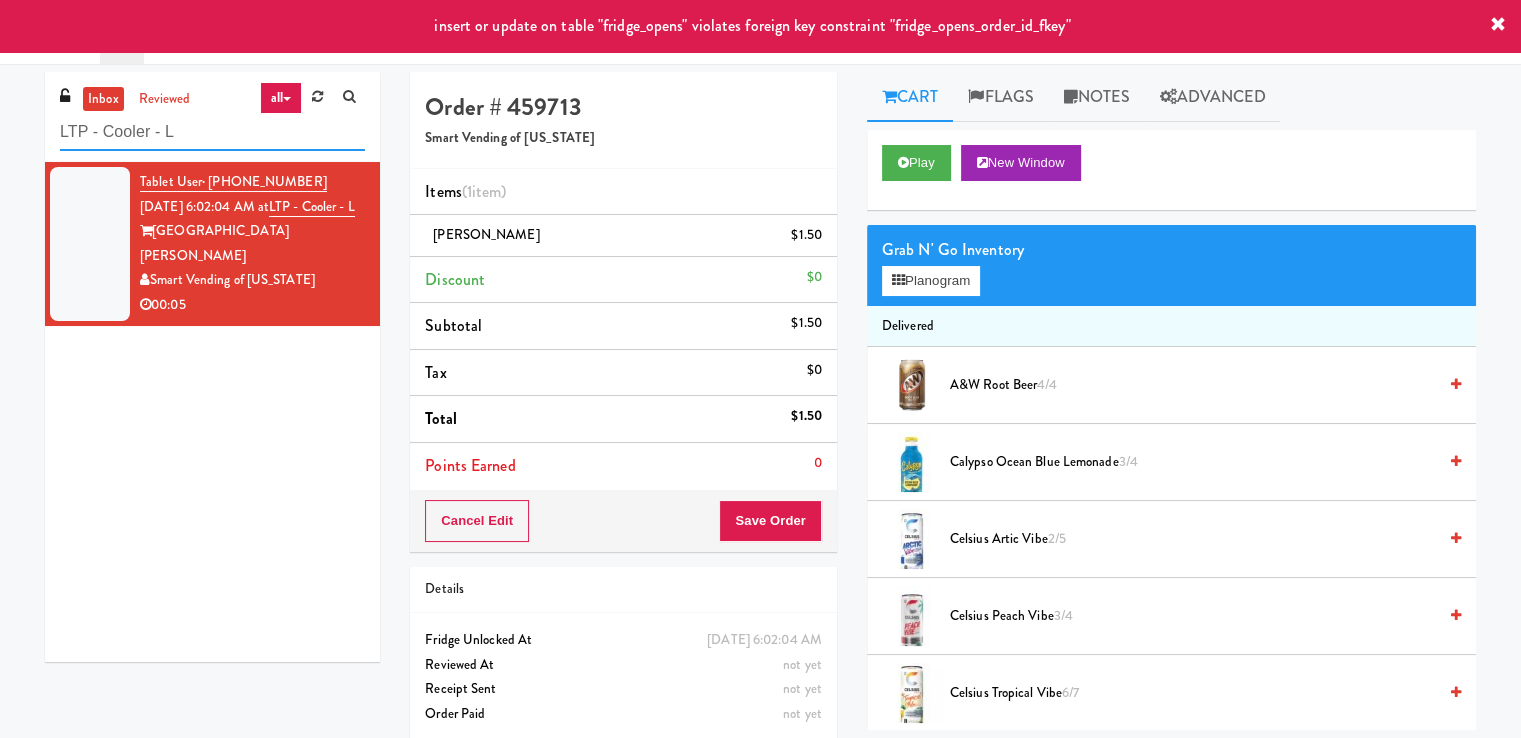 click on "LTP - Cooler - L" at bounding box center [212, 132] 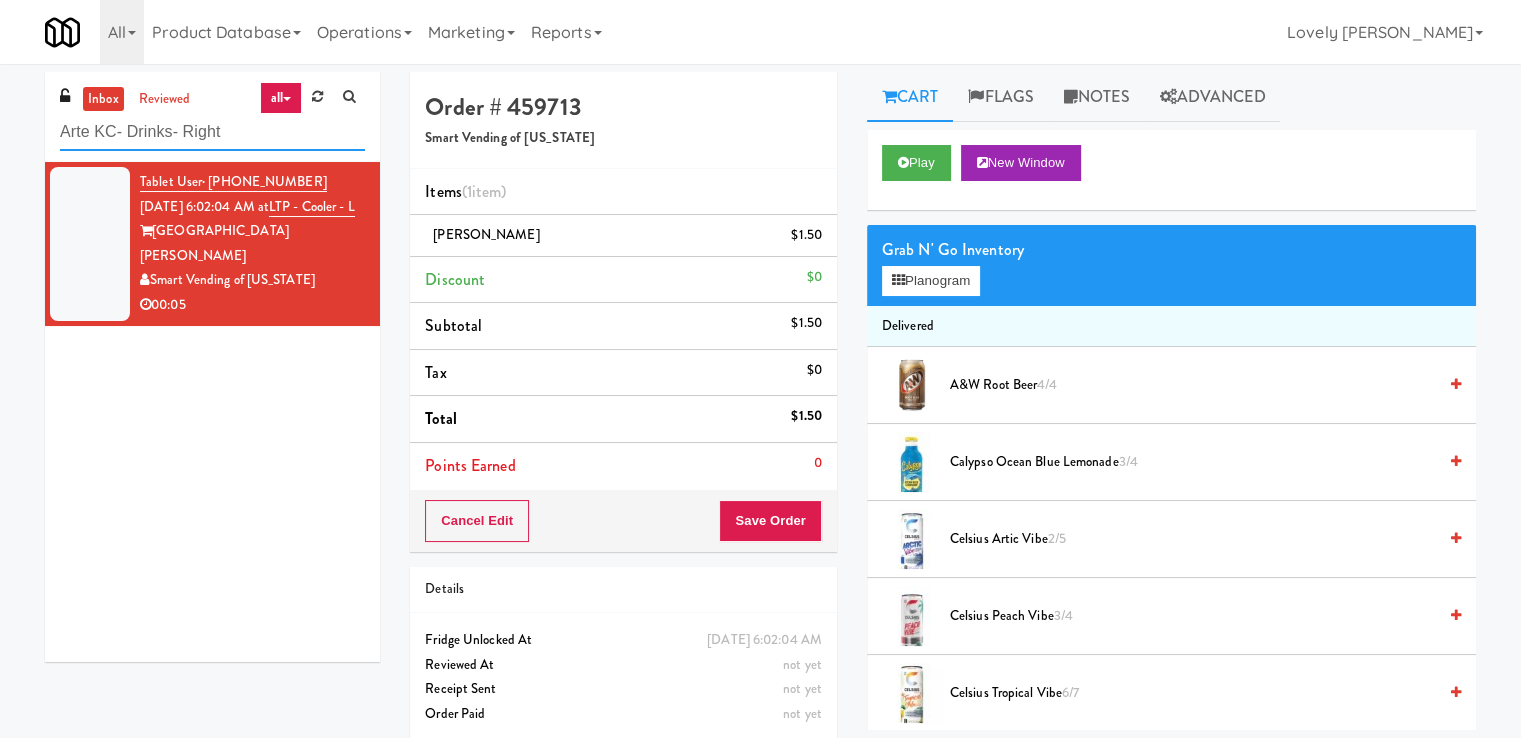 type on "Arte KC- Drinks- Right" 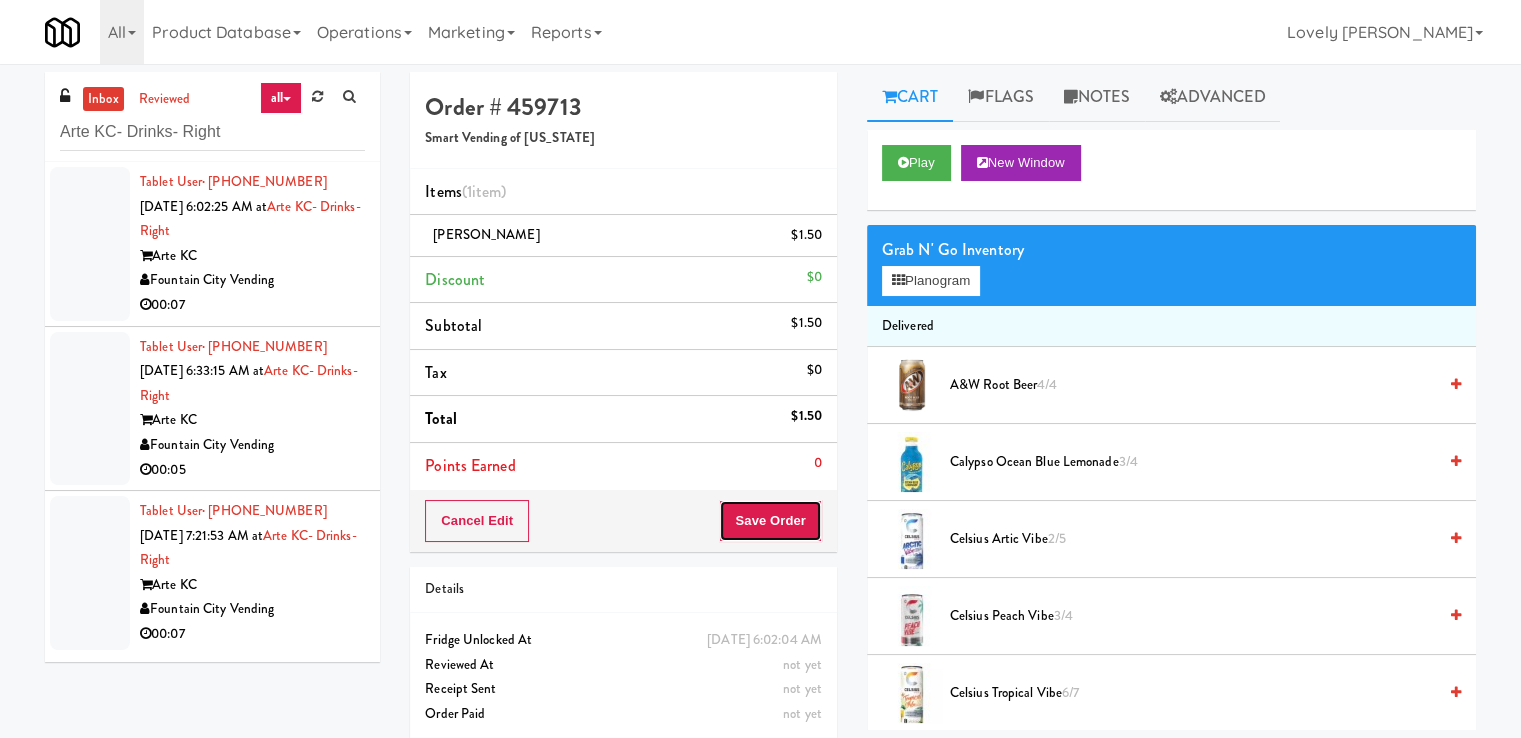 click on "Save Order" at bounding box center [770, 521] 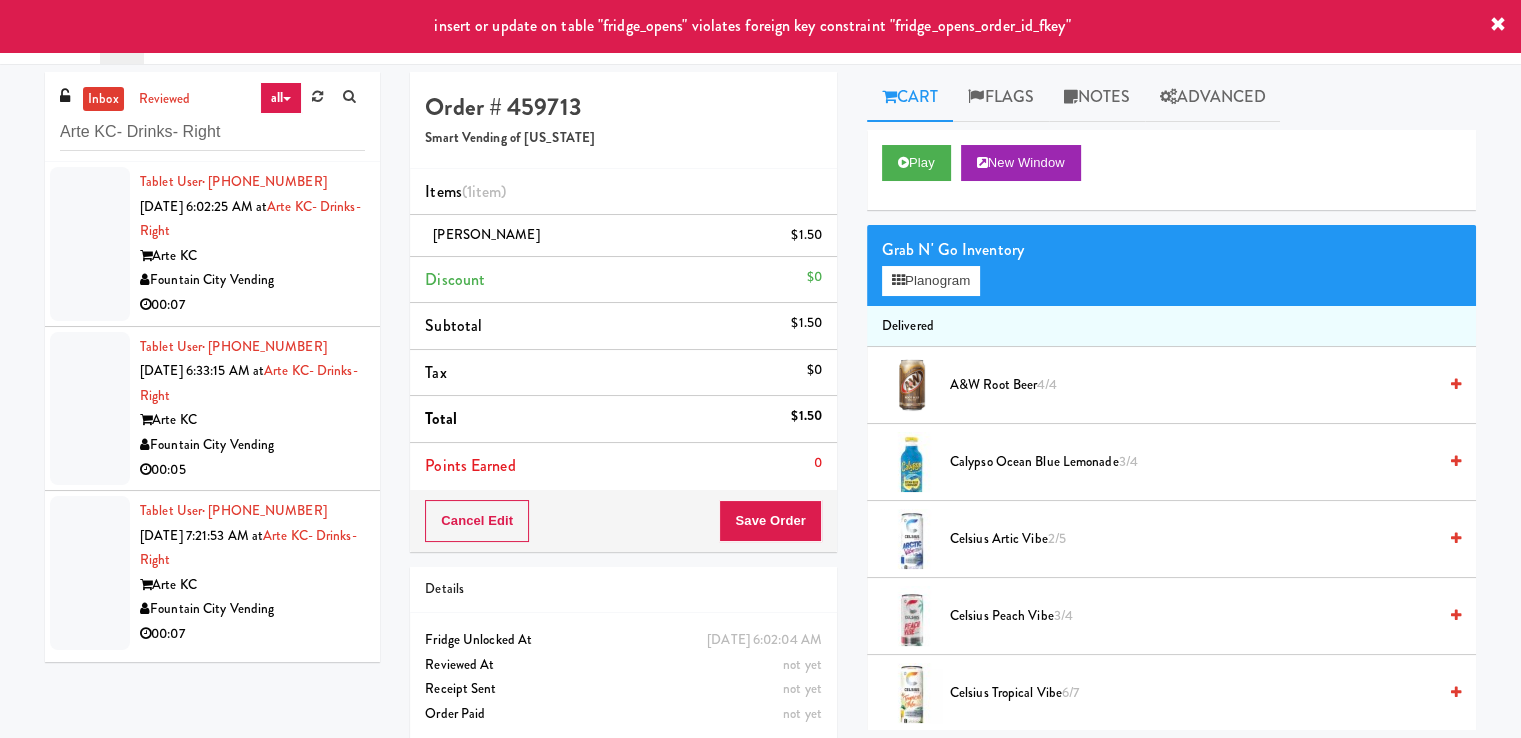click on "Fountain City Vending" at bounding box center (252, 280) 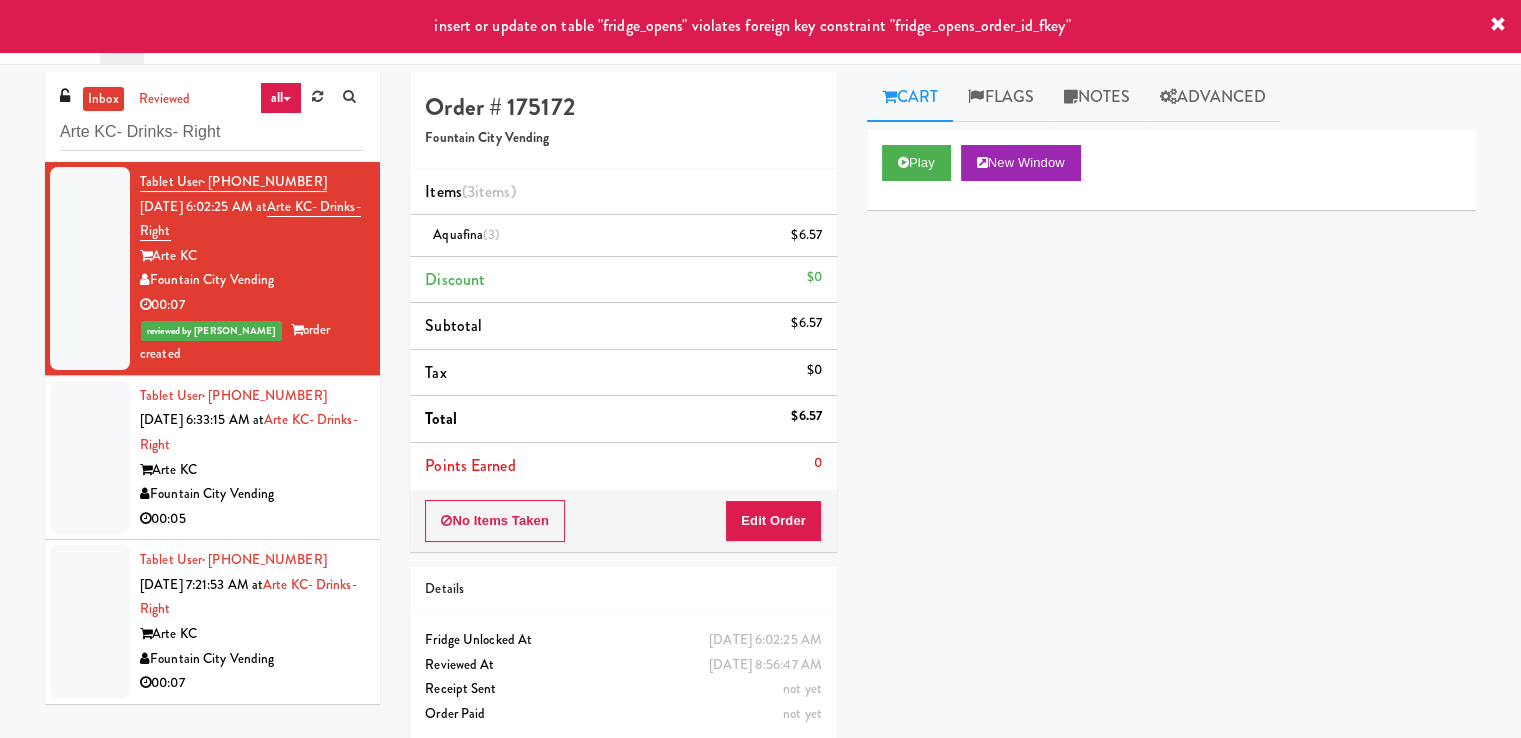 click on "00:05" at bounding box center [252, 519] 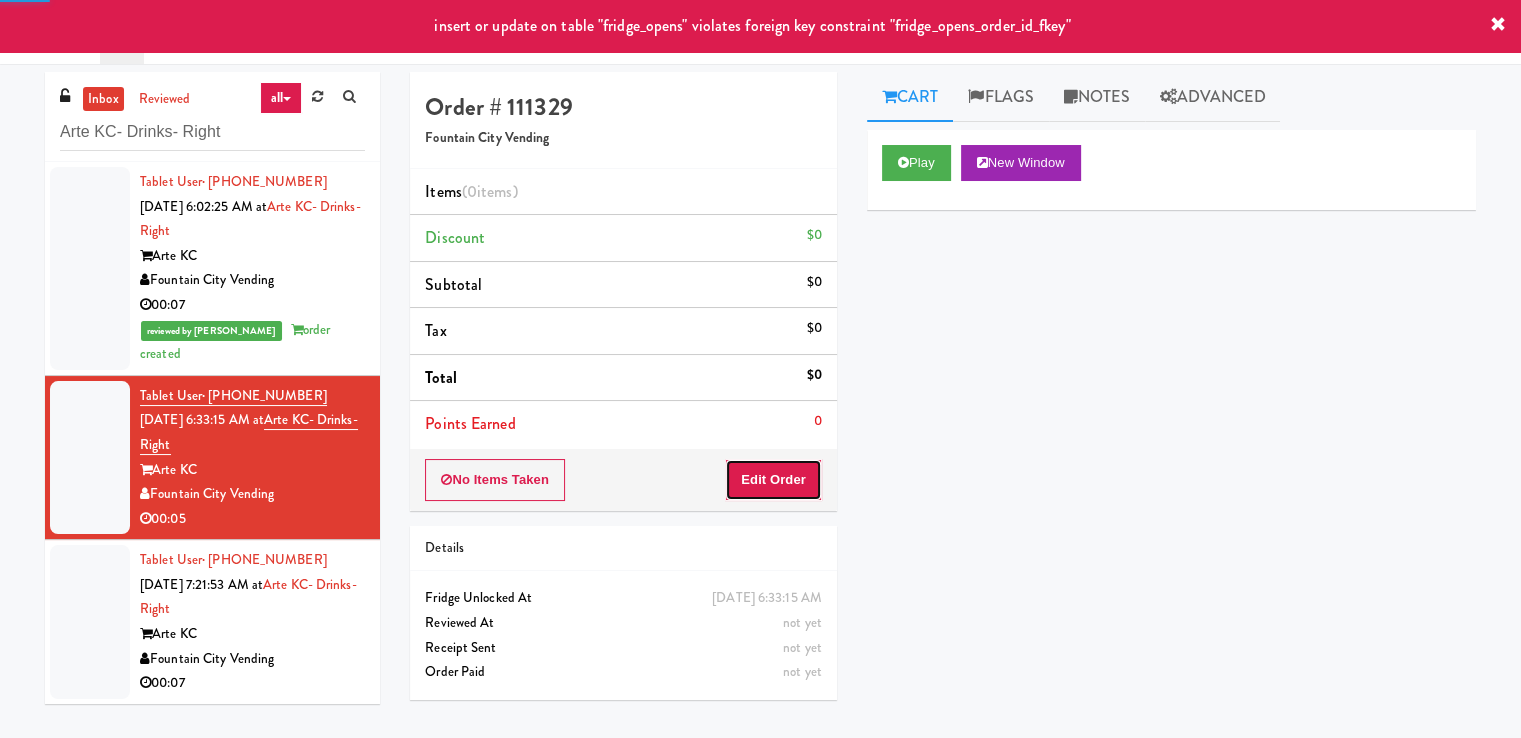 click on "Edit Order" at bounding box center [773, 480] 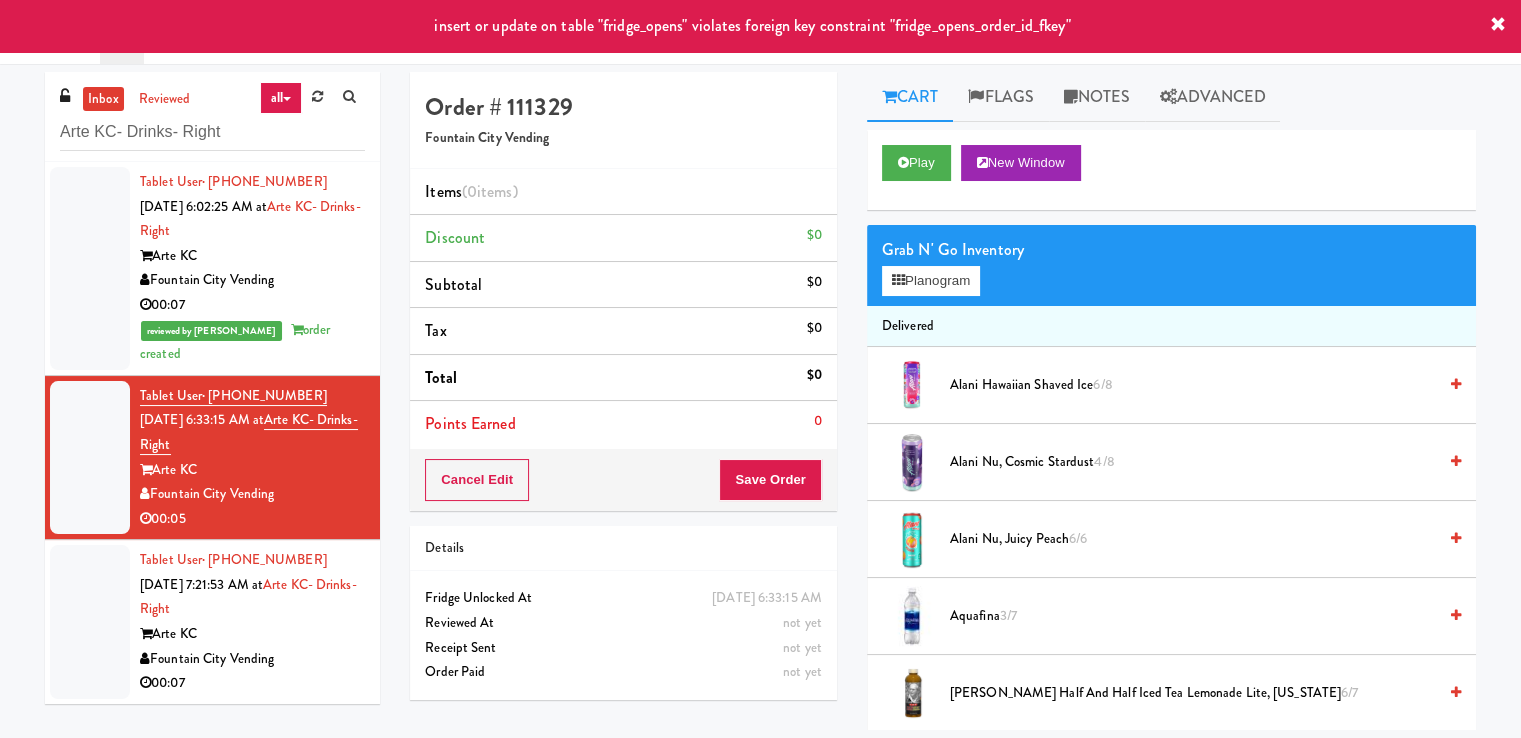 drag, startPoint x: 330, startPoint y: 609, endPoint x: 474, endPoint y: 551, distance: 155.24174 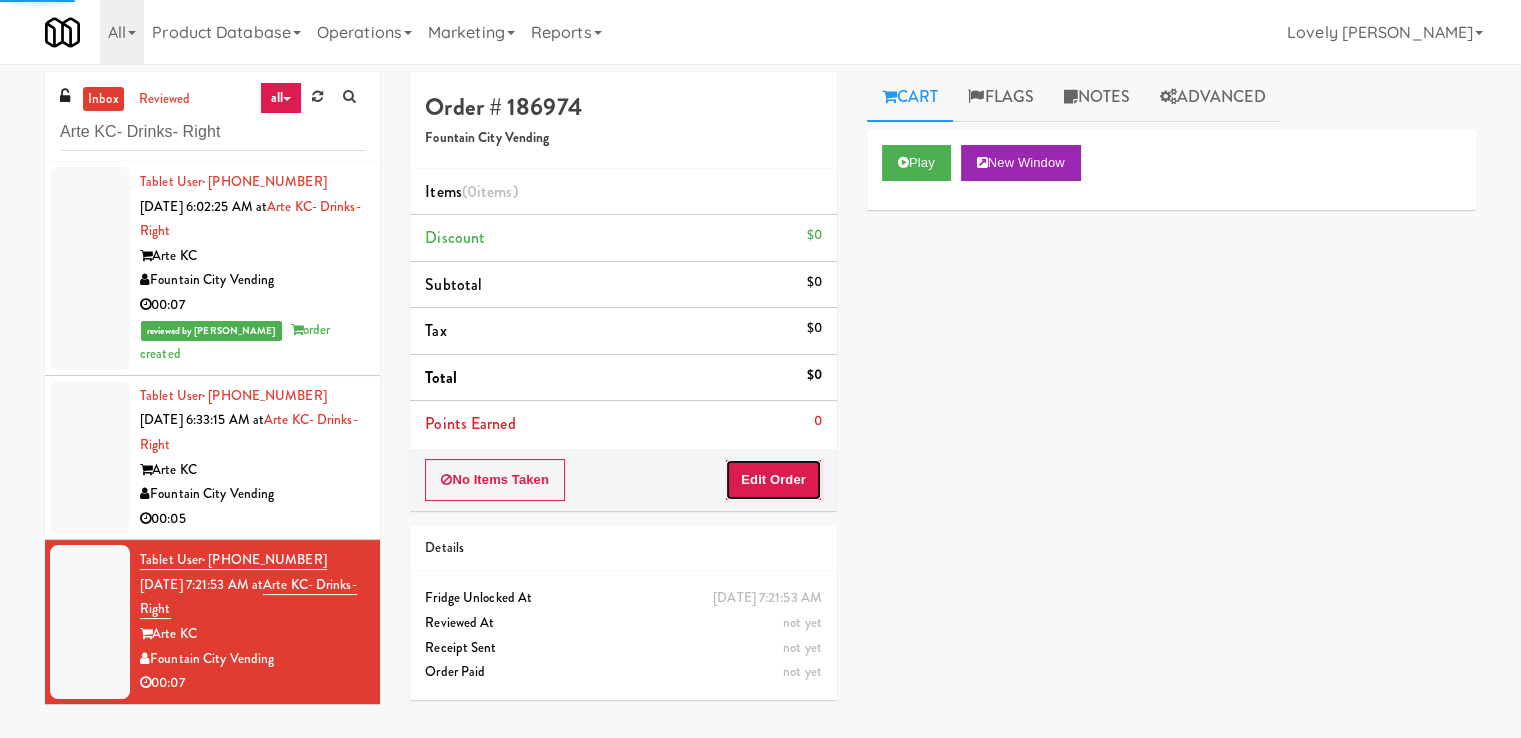 click on "Edit Order" at bounding box center (773, 480) 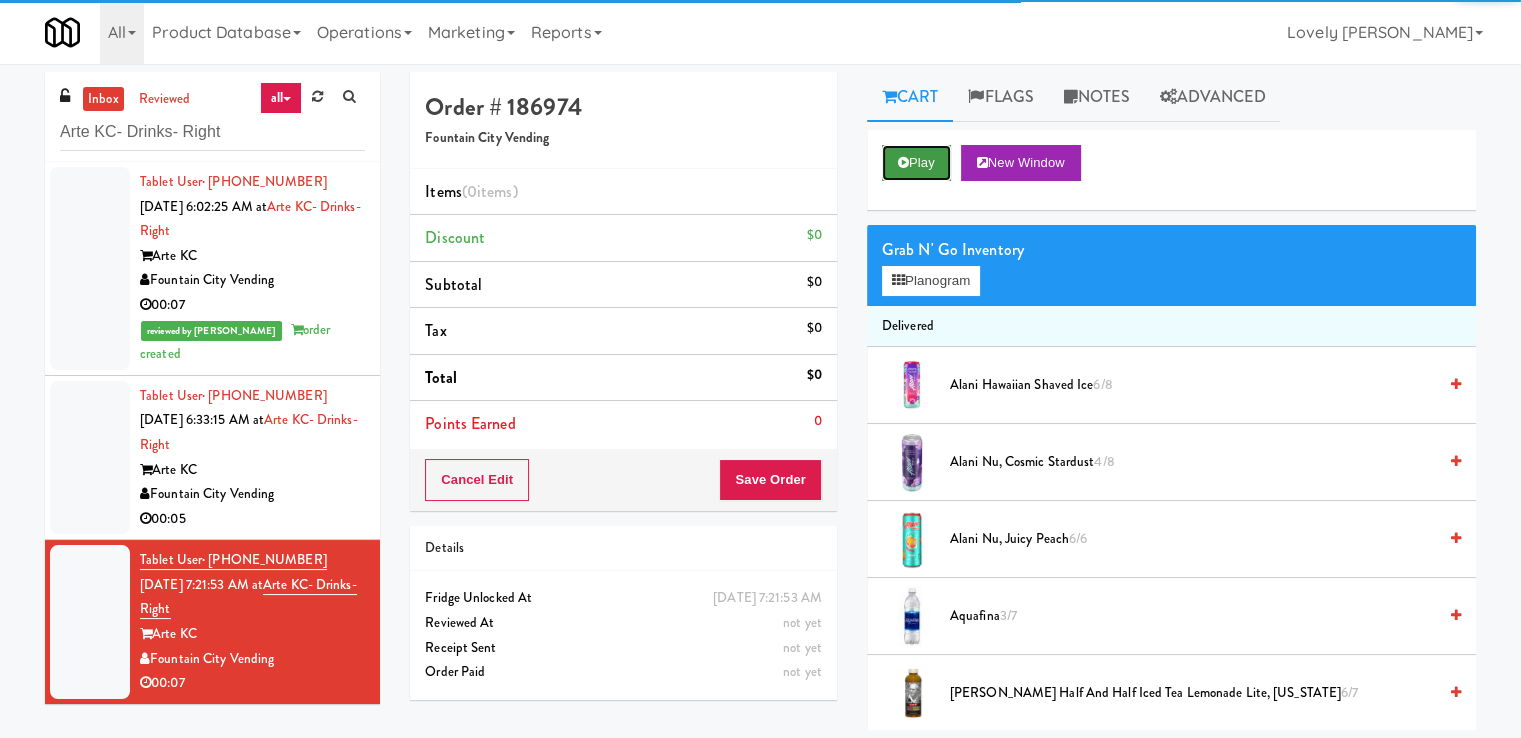 click on "Play" at bounding box center (916, 163) 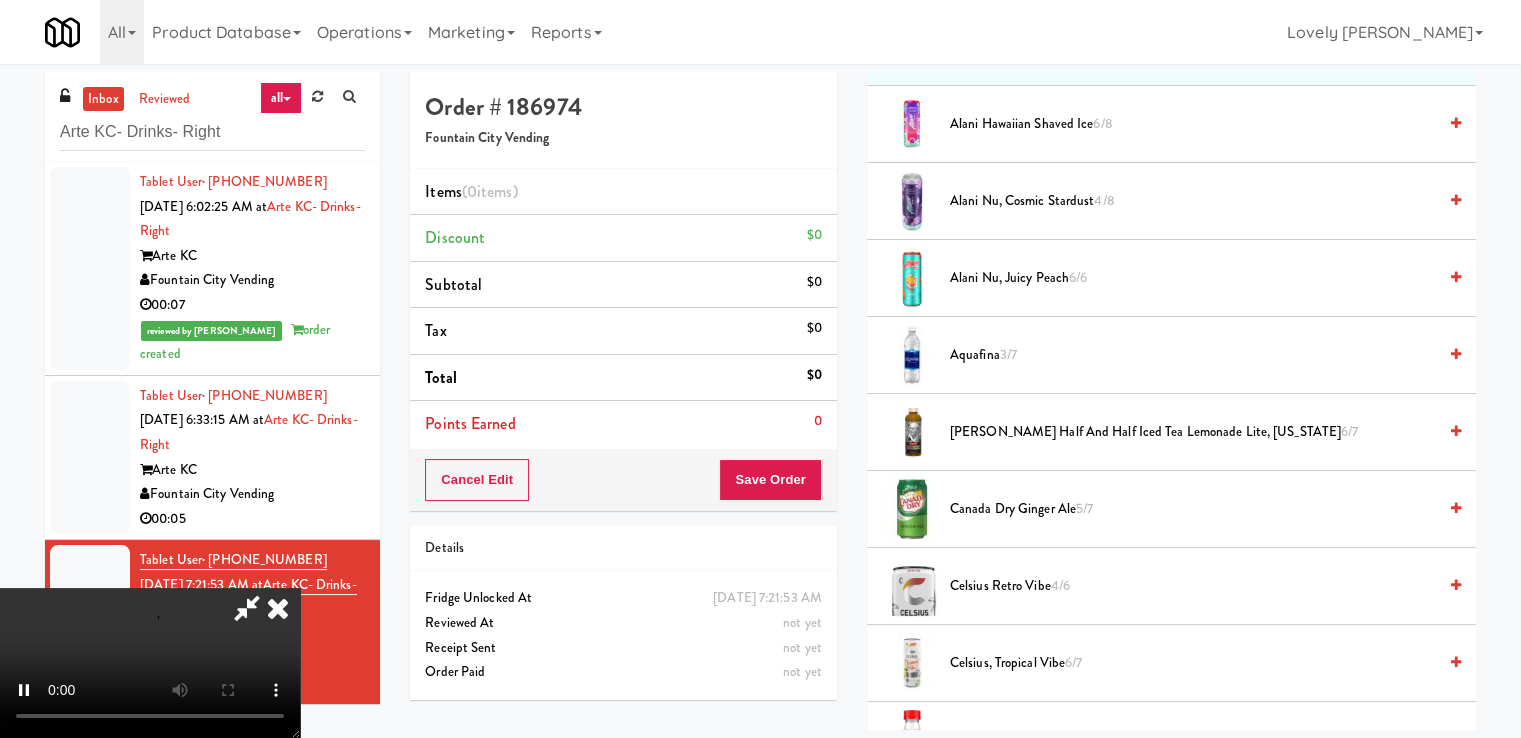 scroll, scrollTop: 300, scrollLeft: 0, axis: vertical 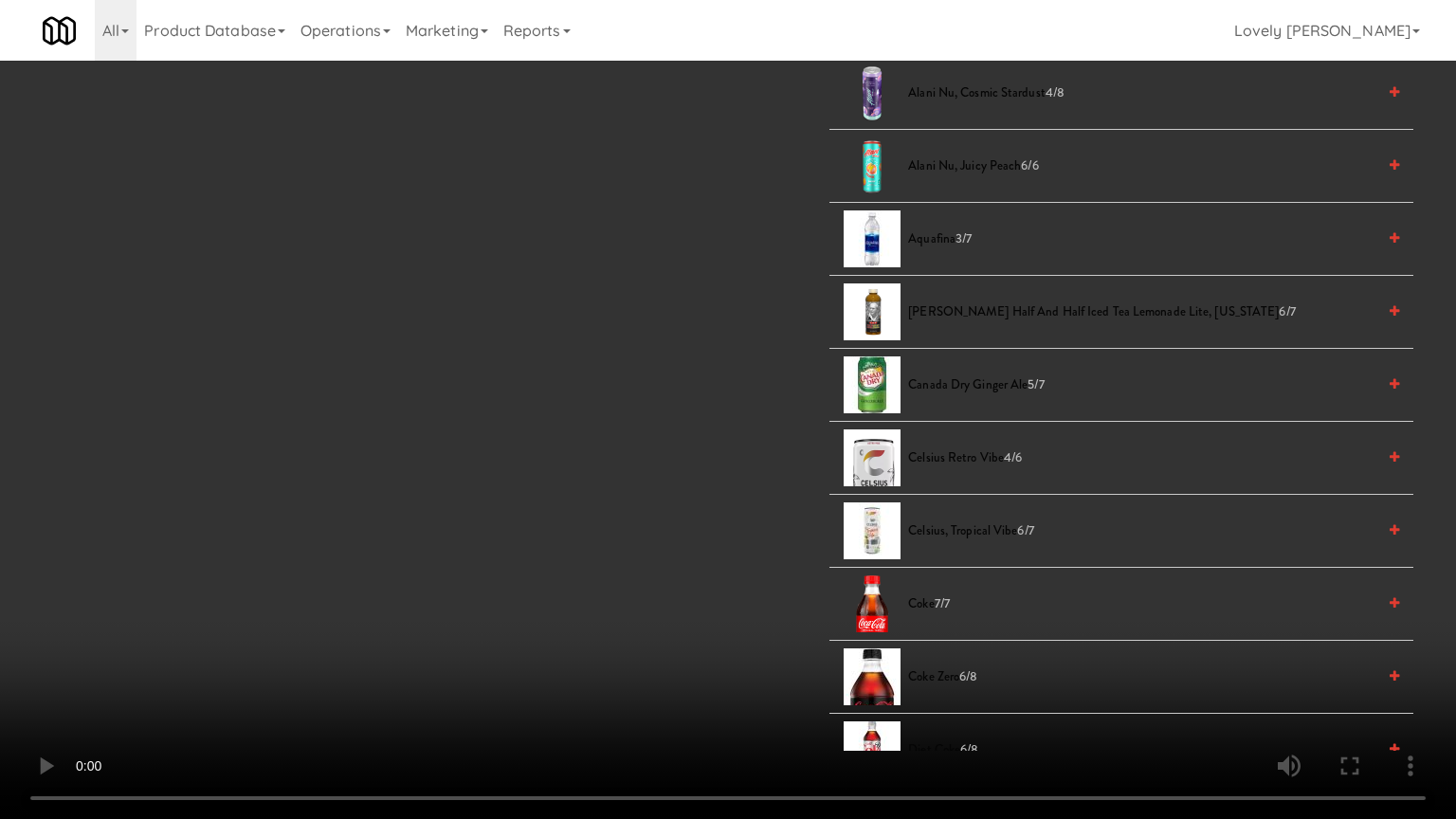 type 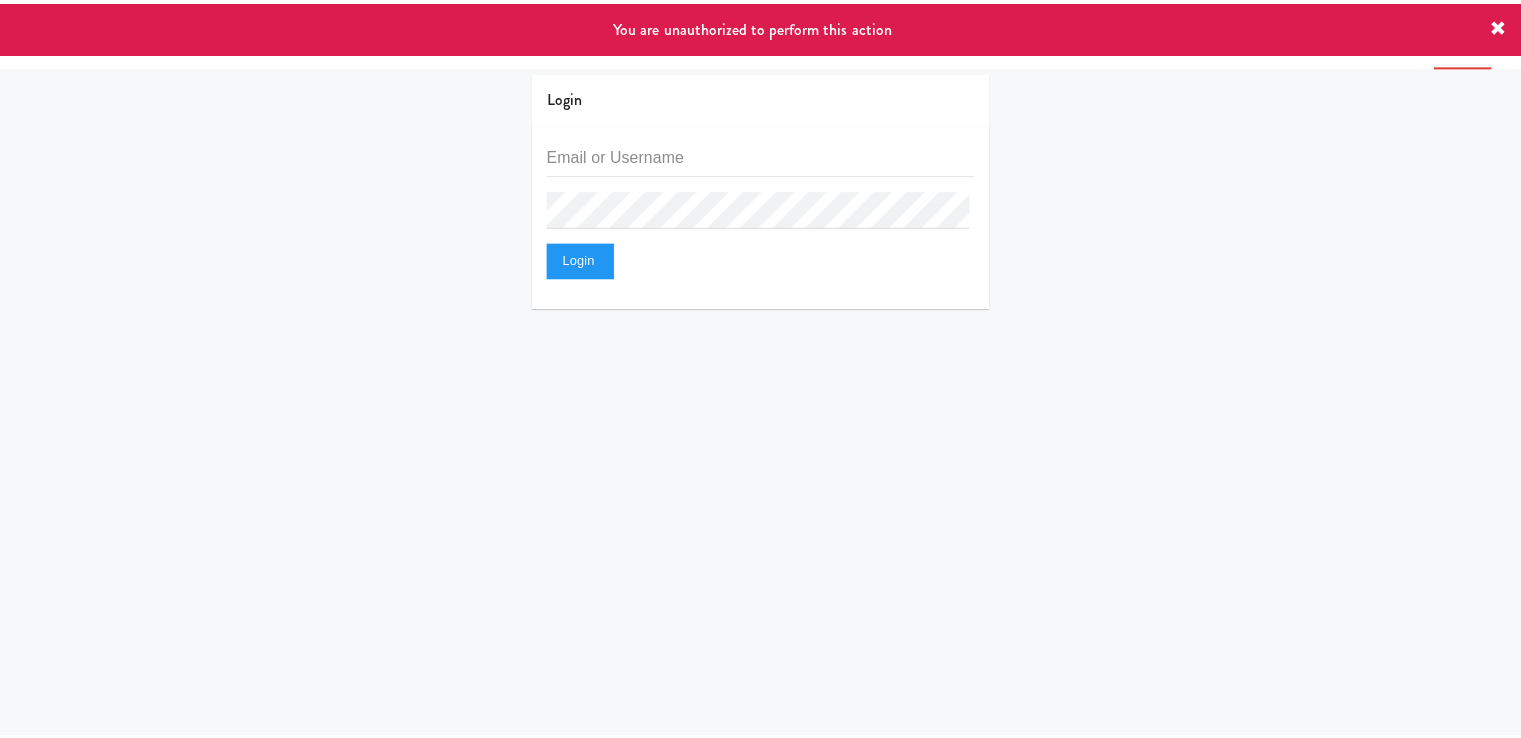scroll, scrollTop: 0, scrollLeft: 0, axis: both 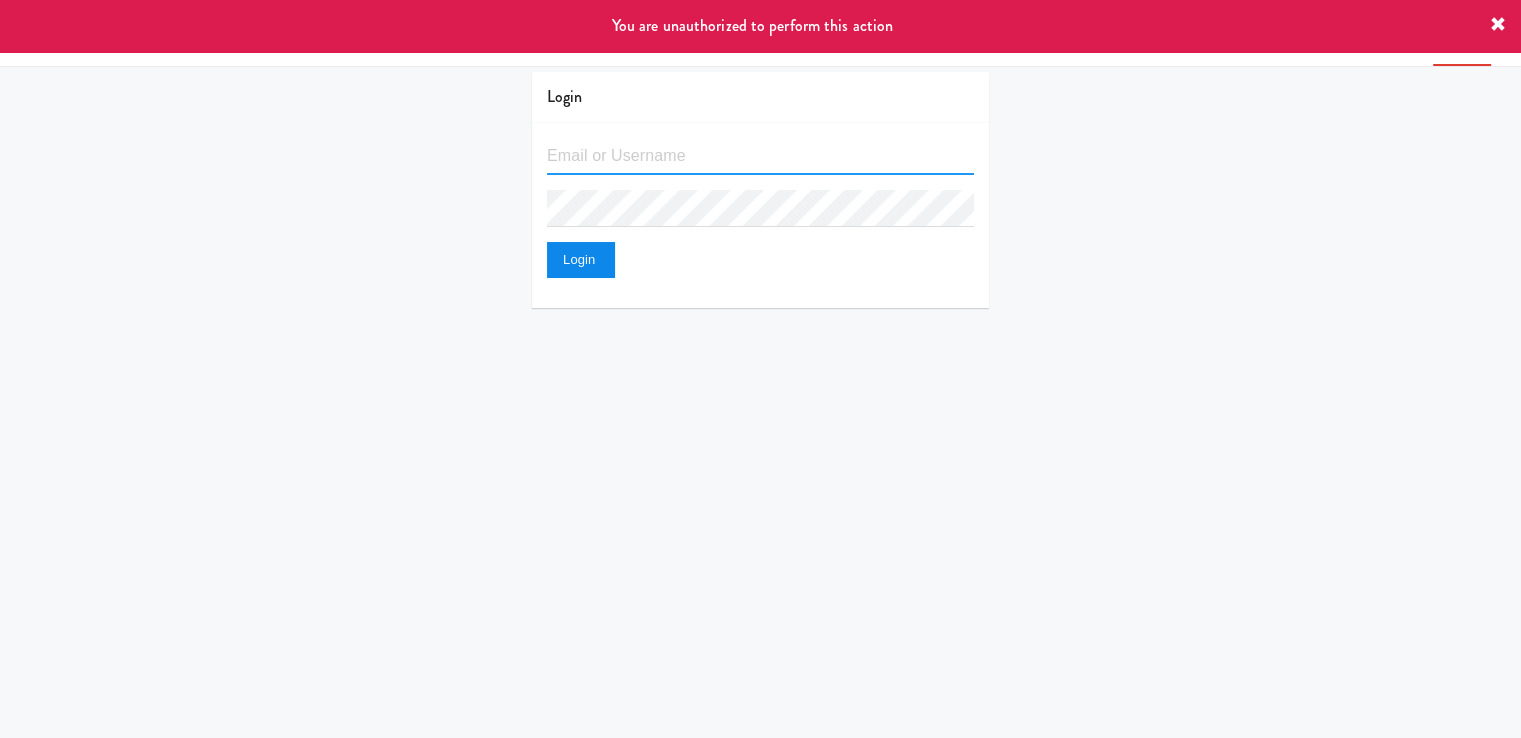 type on "[EMAIL_ADDRESS][DOMAIN_NAME]" 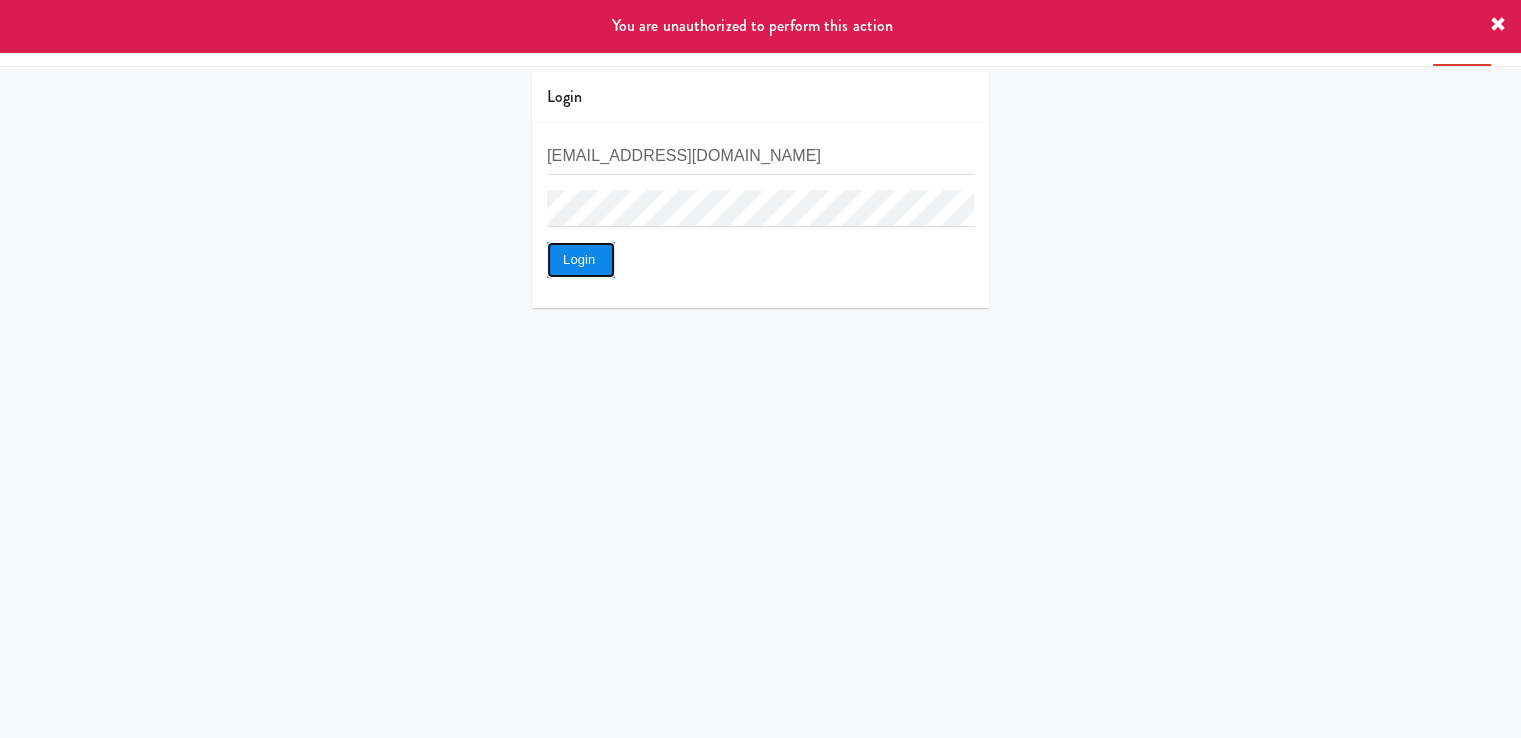 click on "Login" at bounding box center (581, 260) 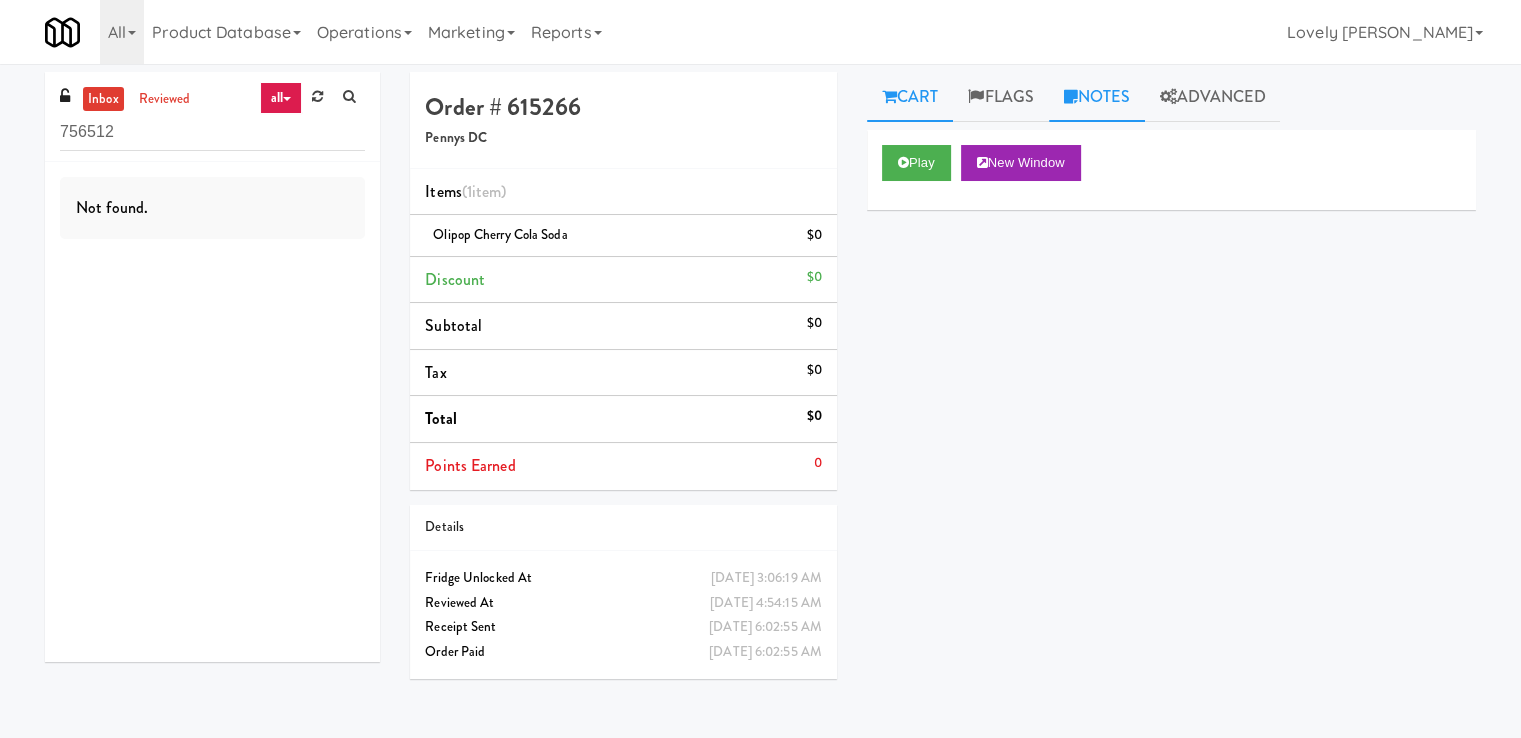 click on "Notes" at bounding box center (1097, 97) 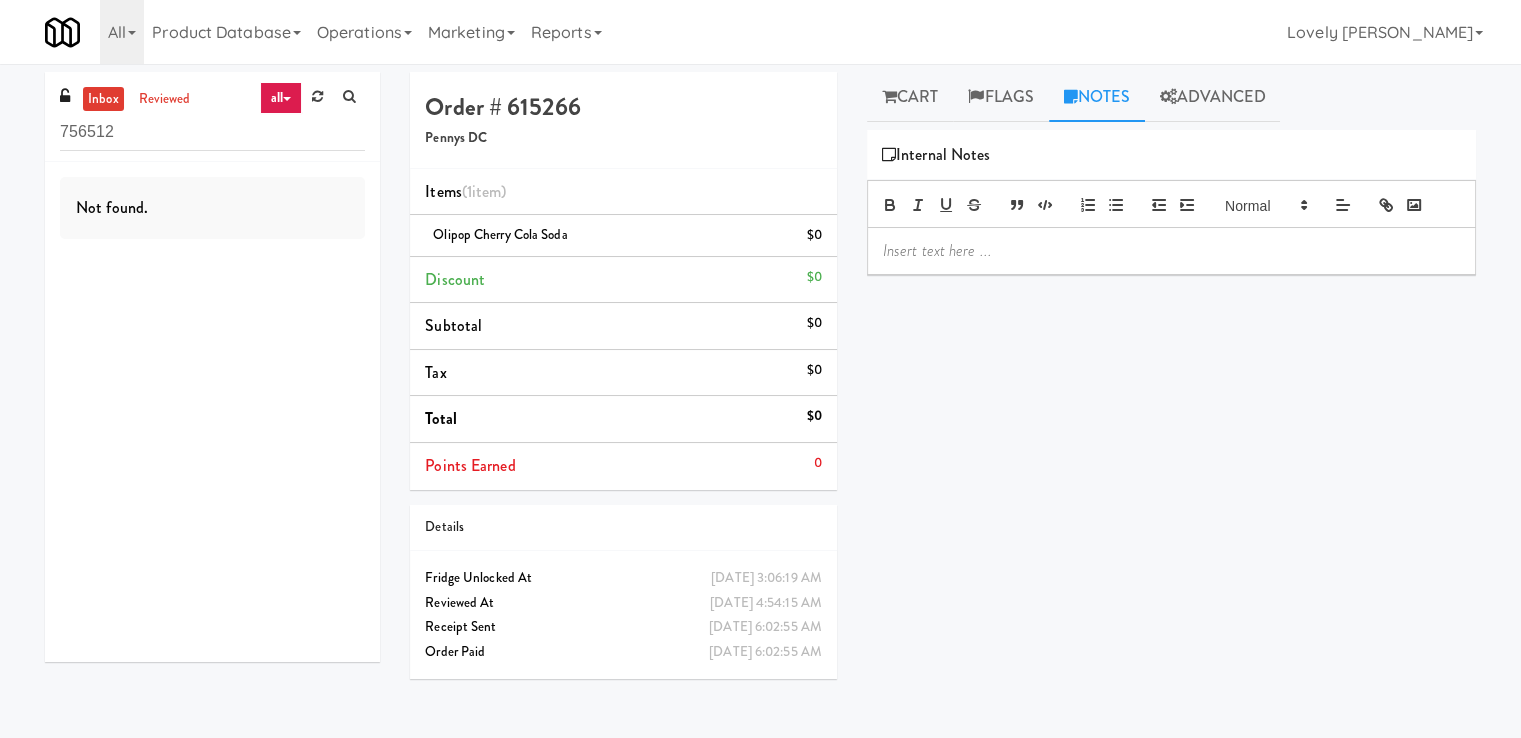 click at bounding box center (1171, 251) 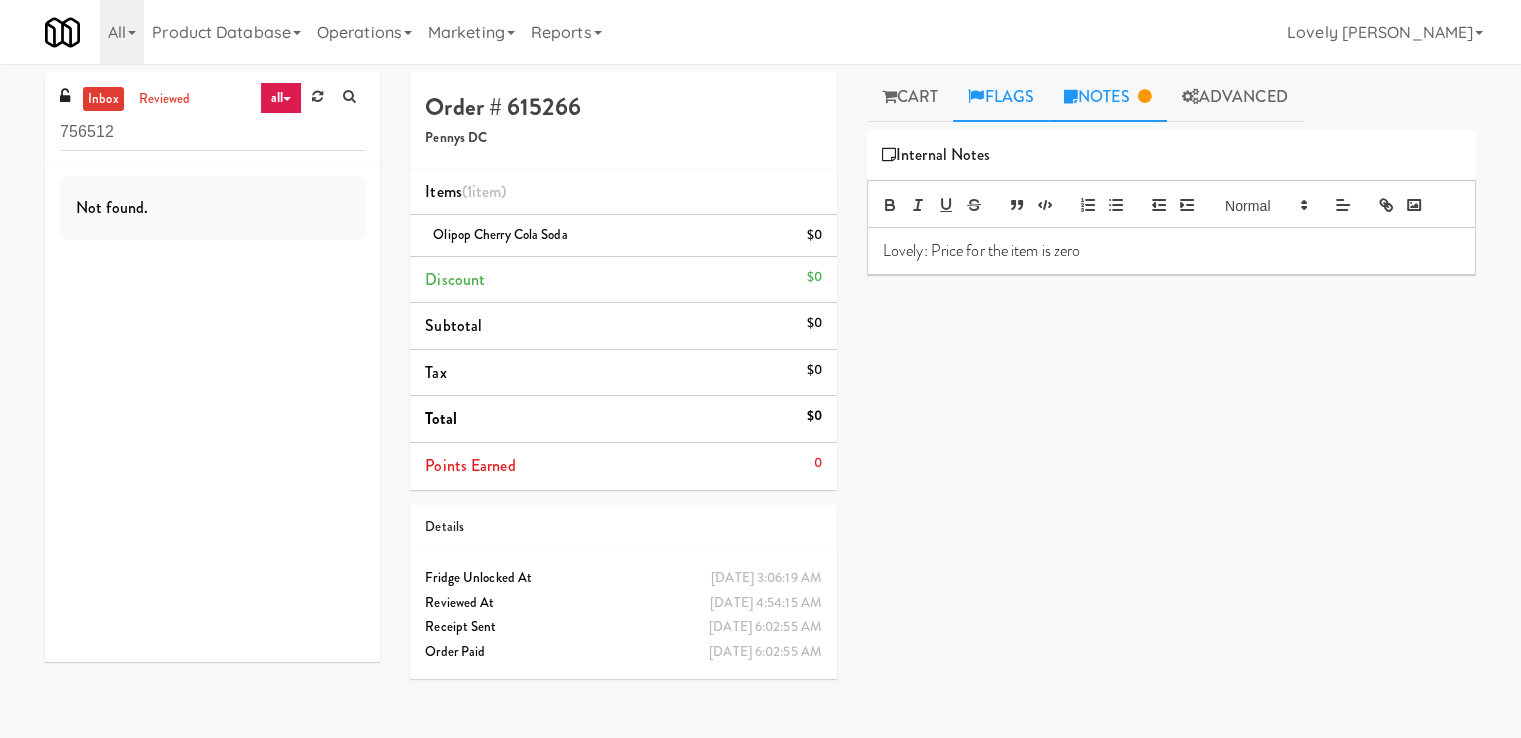 click on "Flags" at bounding box center [1001, 97] 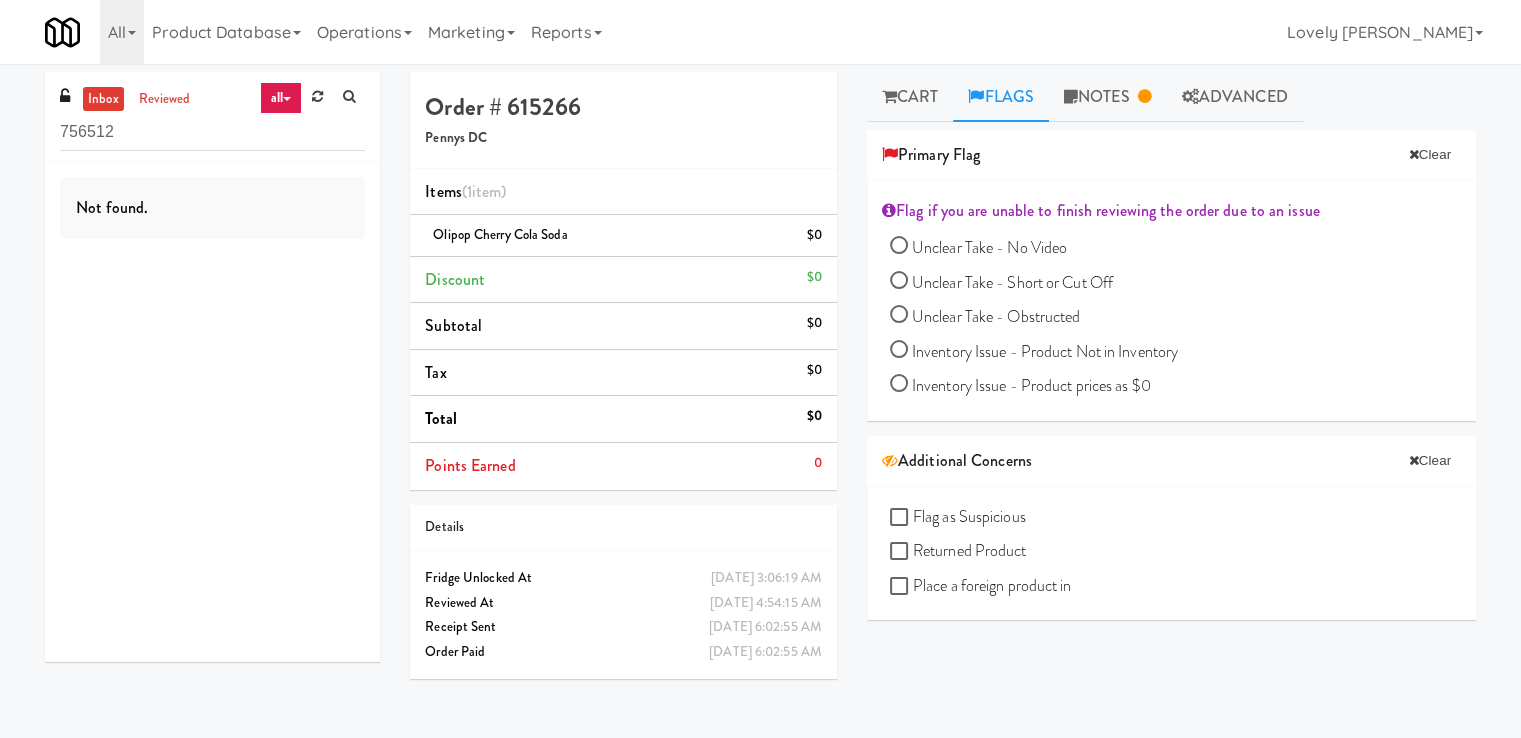 click on "Inventory Issue - Product prices as $0" at bounding box center [1031, 385] 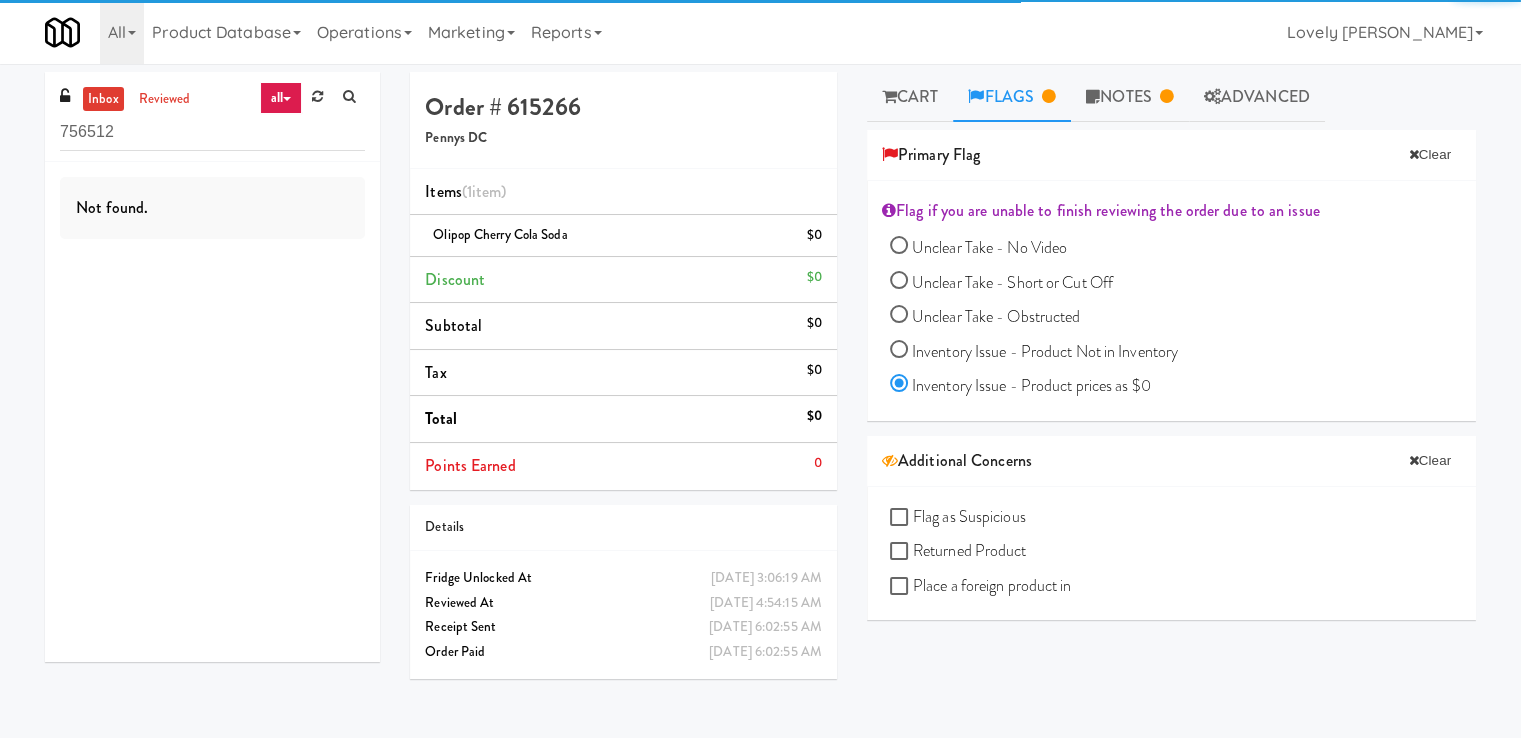 click on "Not found." at bounding box center [212, 412] 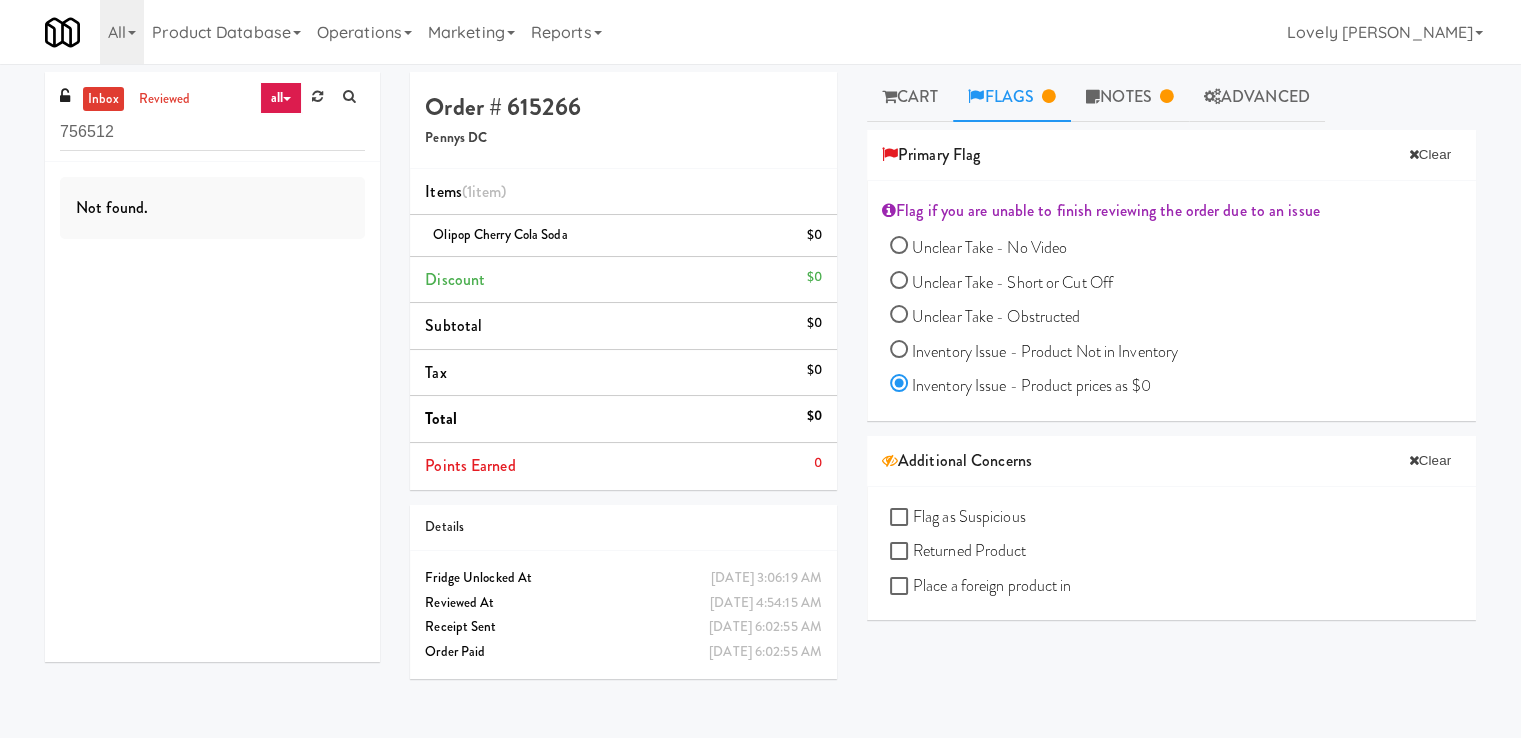 click on "Not found." at bounding box center (212, 412) 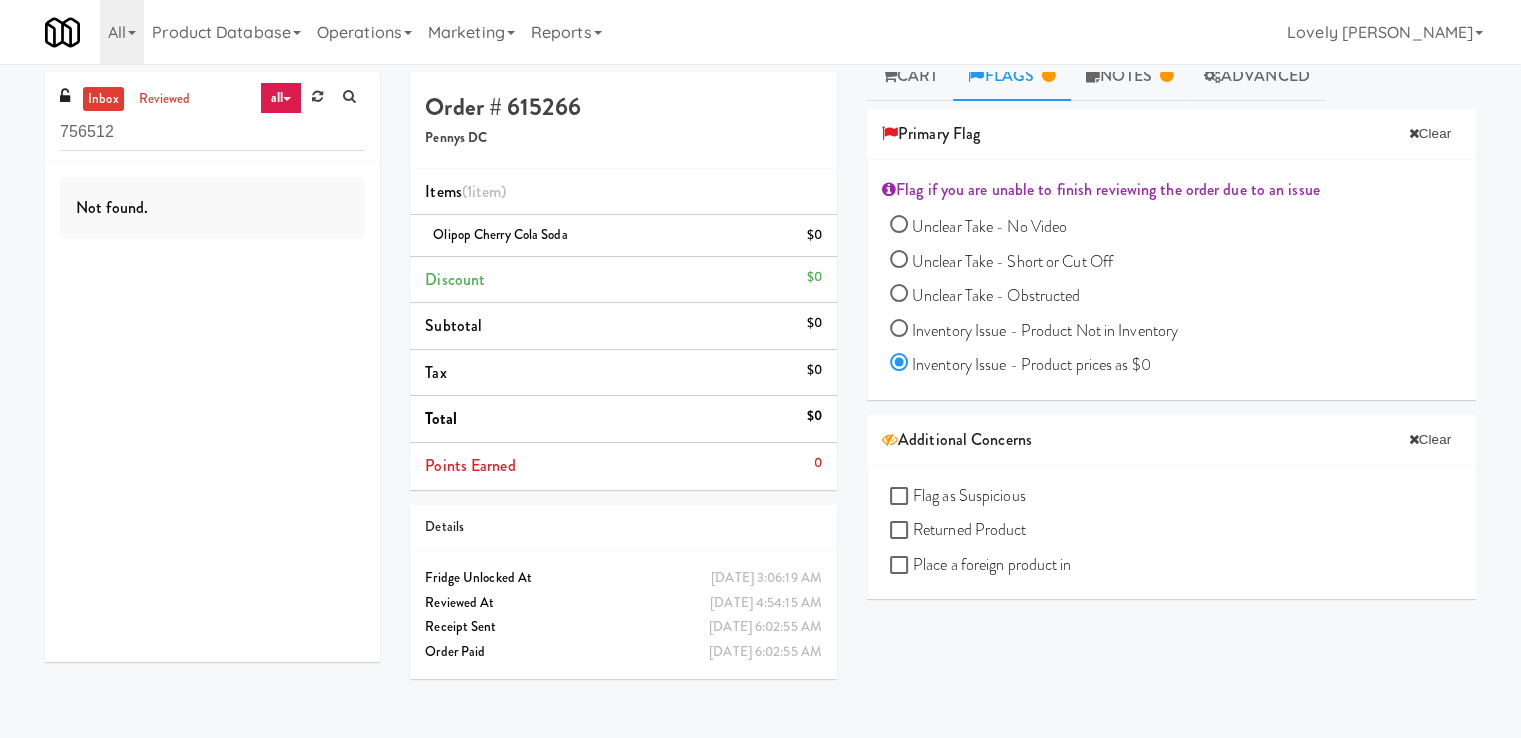 scroll, scrollTop: 0, scrollLeft: 0, axis: both 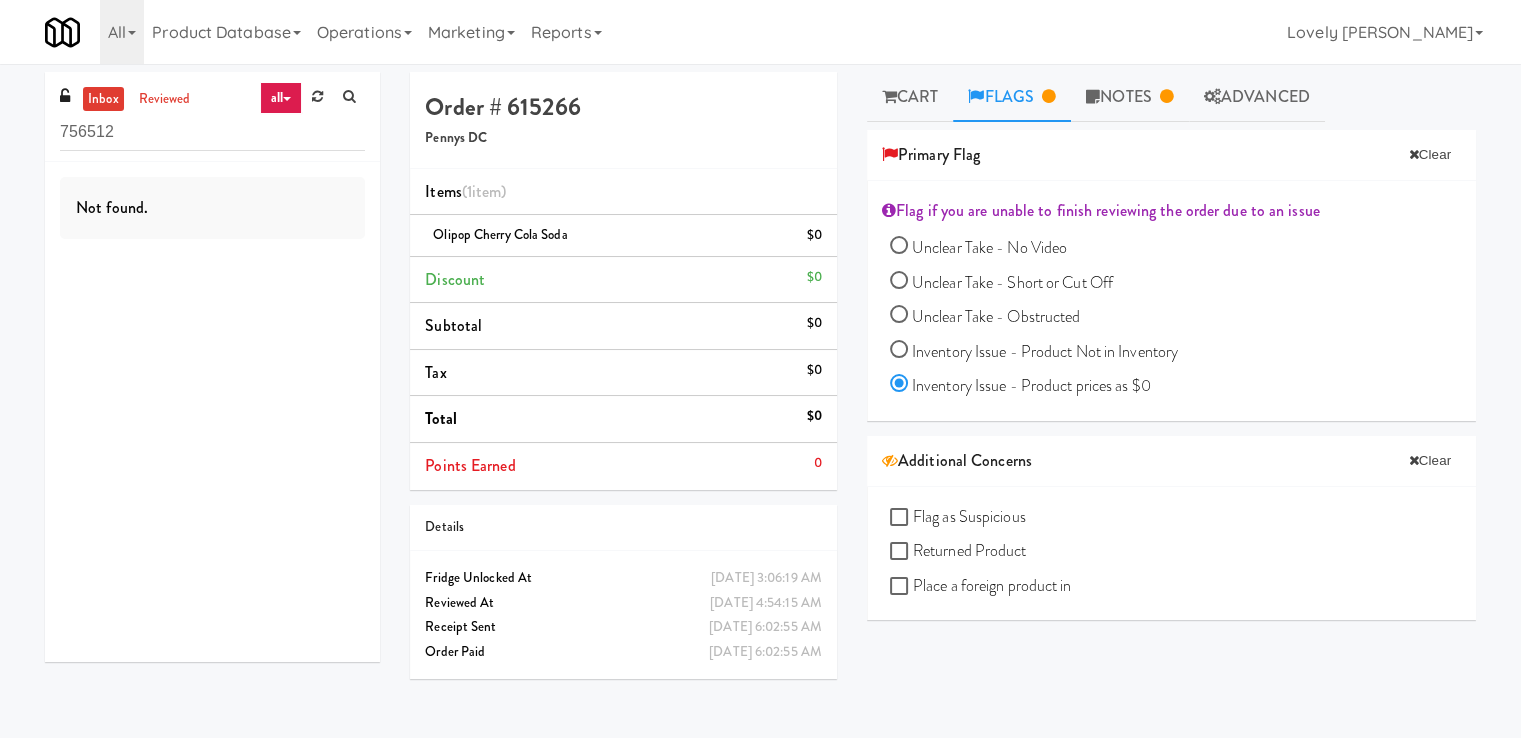 click on "Not found." at bounding box center [212, 412] 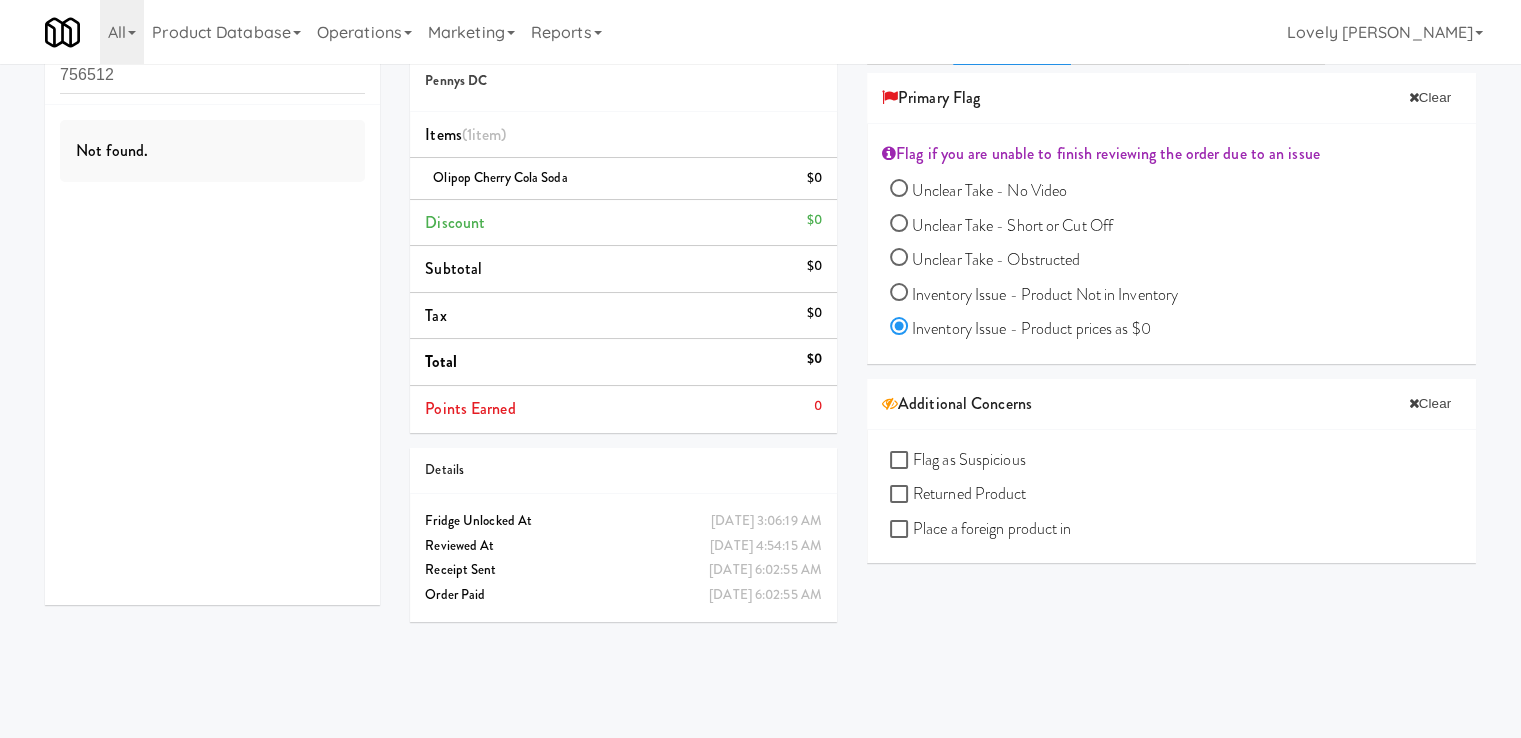 scroll, scrollTop: 64, scrollLeft: 0, axis: vertical 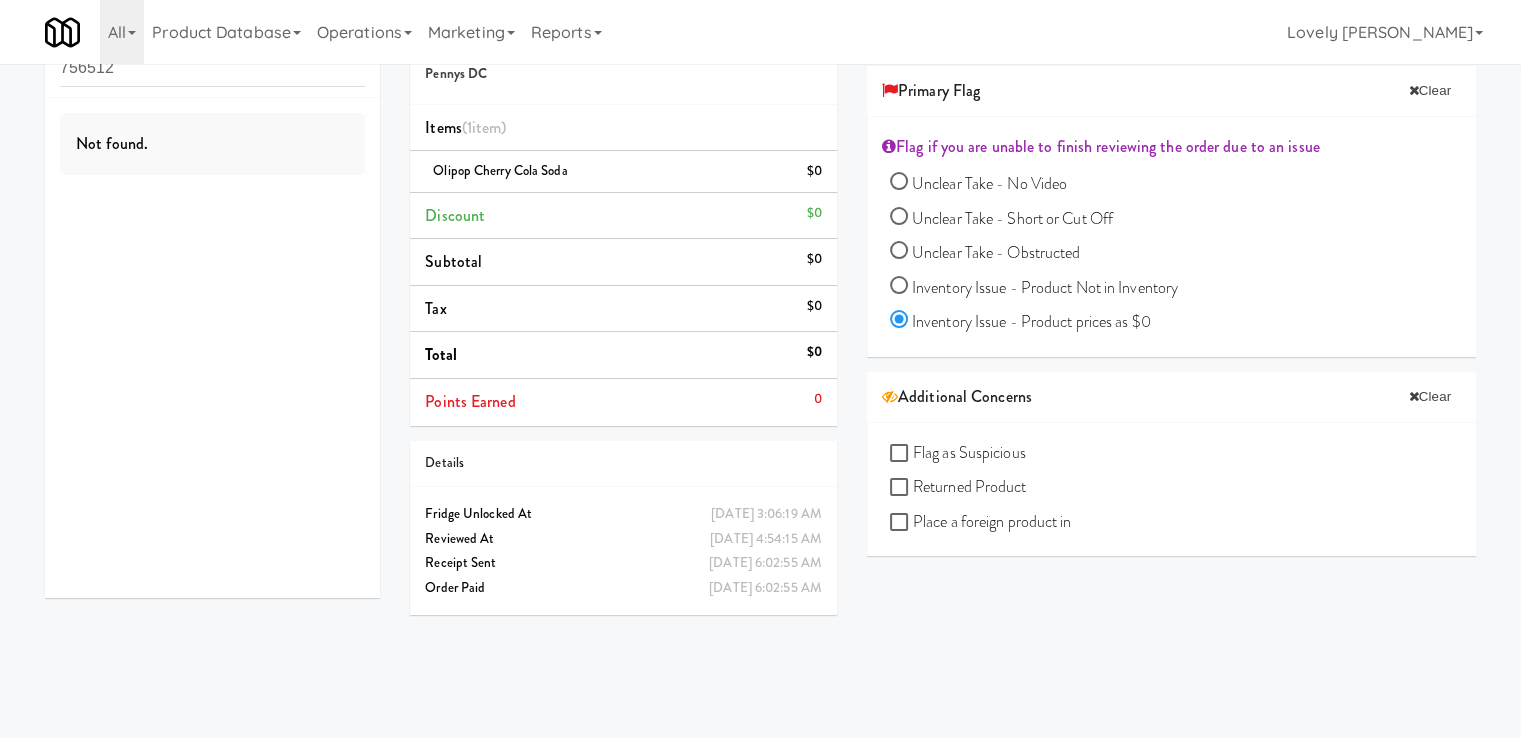 click on "Play  New Window  Primary Flag  Clear    Flag if you are unable to finish reviewing the order due to an issue Unclear Take - No Video Unclear Take - Short or Cut Off Unclear Take - Obstructed Inventory Issue - Product Not in Inventory Inventory Issue - Product prices as $0  Additional Concerns  Clear Flag as Suspicious Returned Product Place a foreign product in  Internal Notes                                                                                                                                                               Lovely: Price for the item is zero  Links  View Transaction Details  Card Issuer Checks  Payout" at bounding box center [1171, 441] 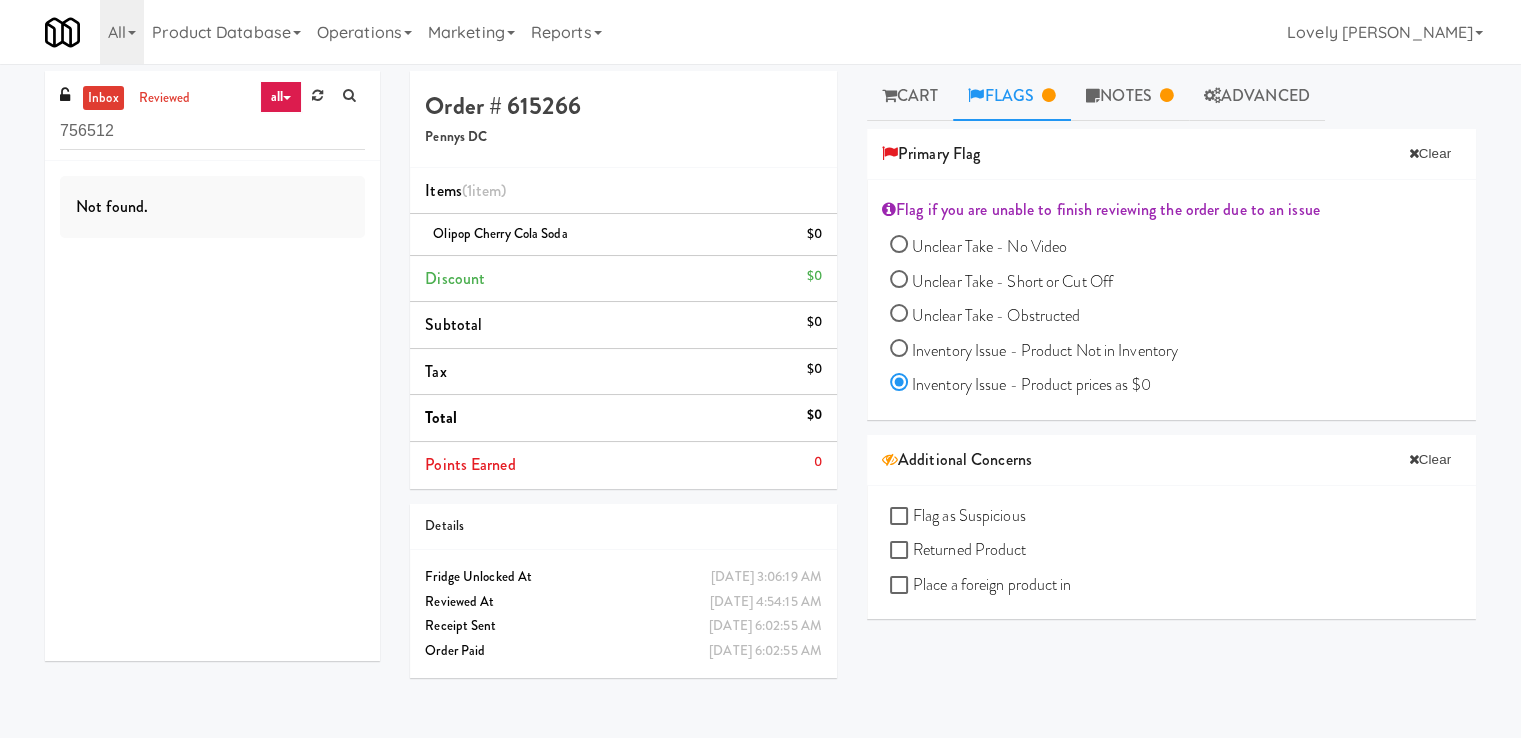 scroll, scrollTop: 0, scrollLeft: 0, axis: both 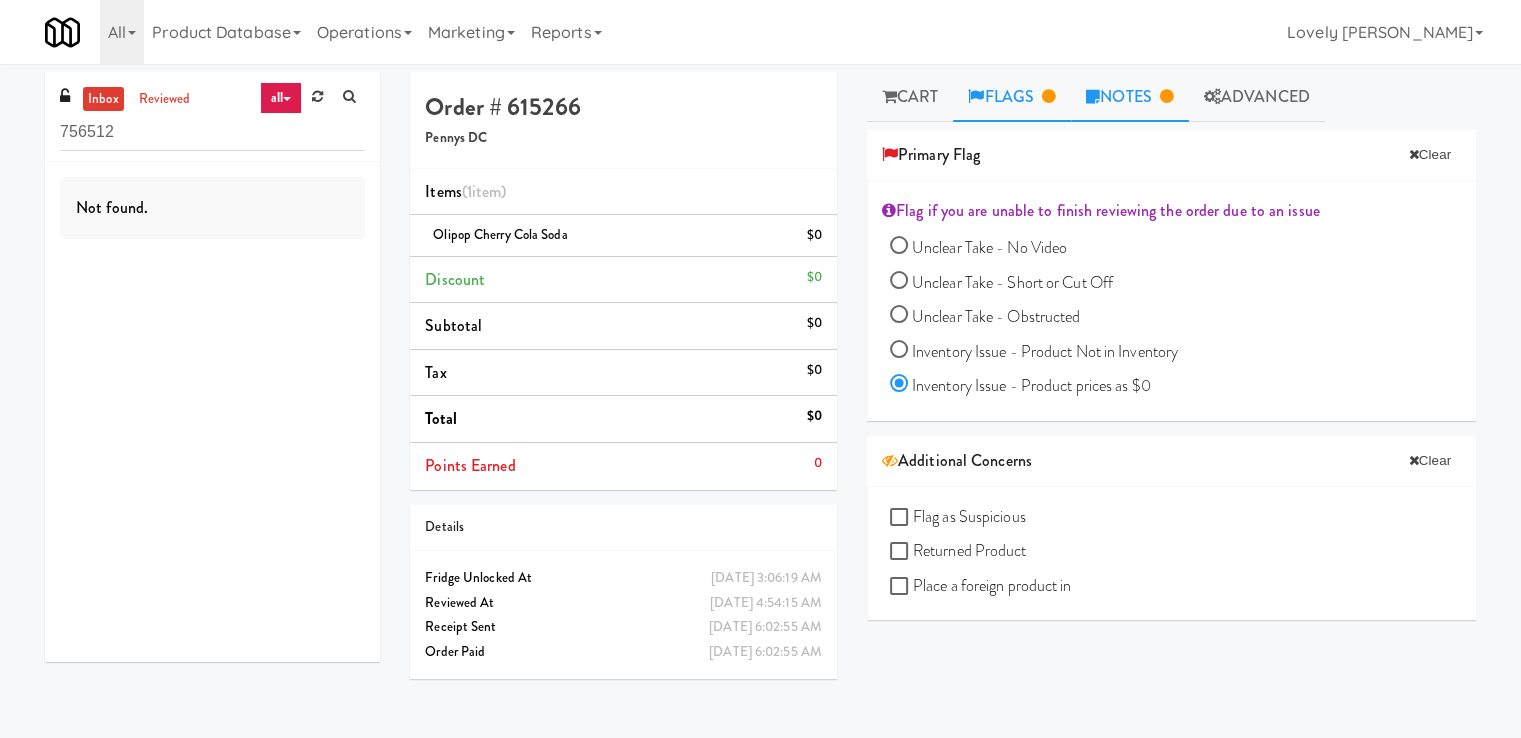 click on "Notes" at bounding box center (1130, 97) 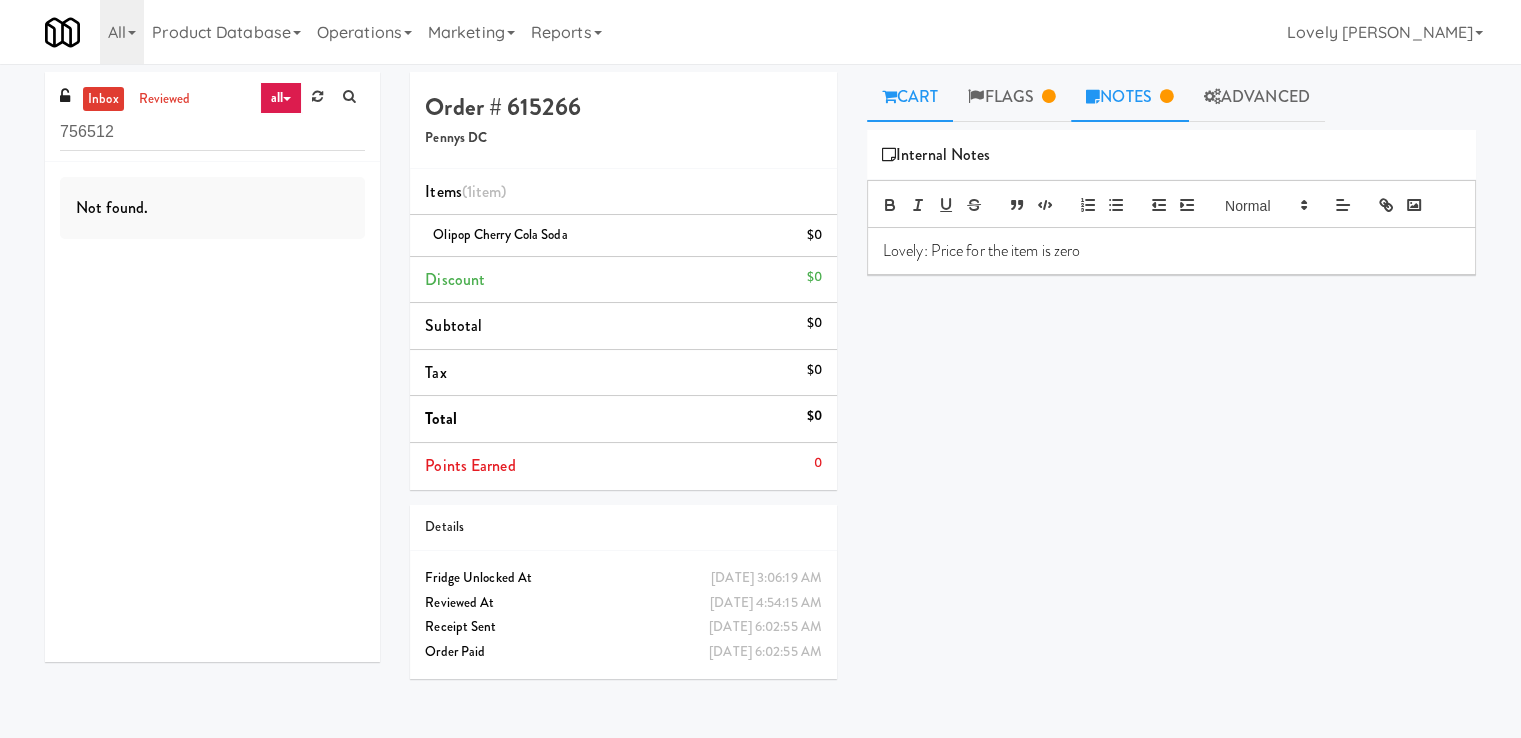 click on "Cart" at bounding box center (910, 97) 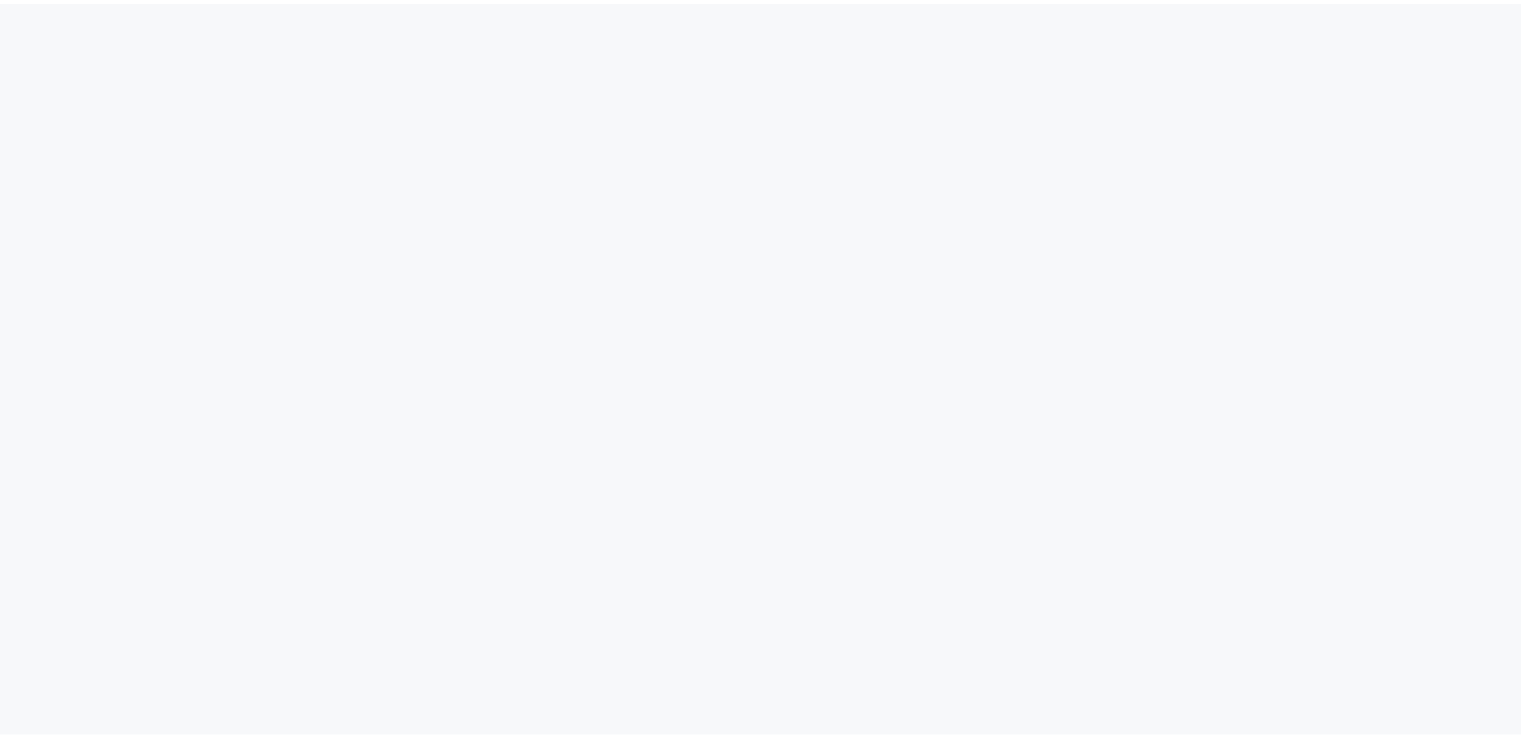 scroll, scrollTop: 0, scrollLeft: 0, axis: both 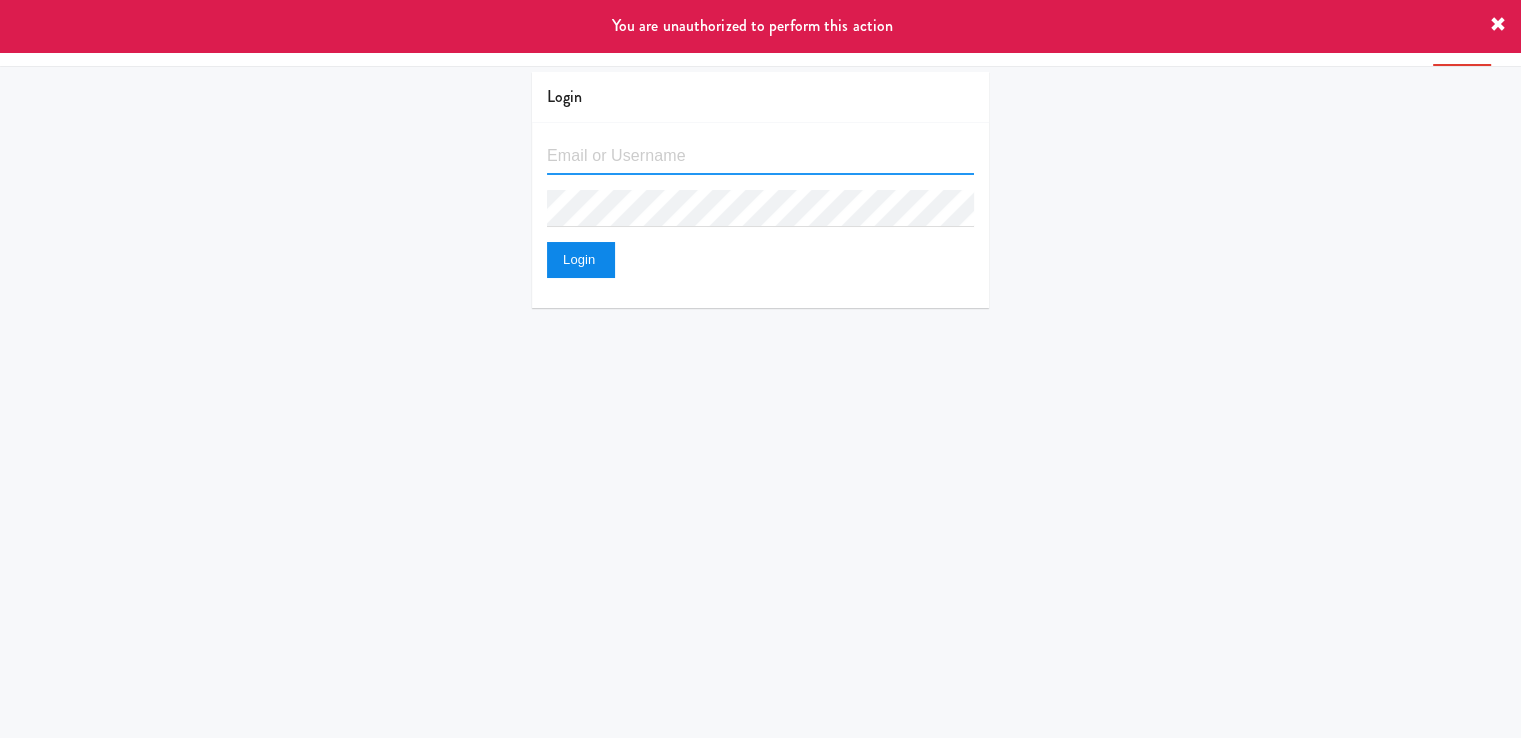 type on "lovelyriporada@micromart.com" 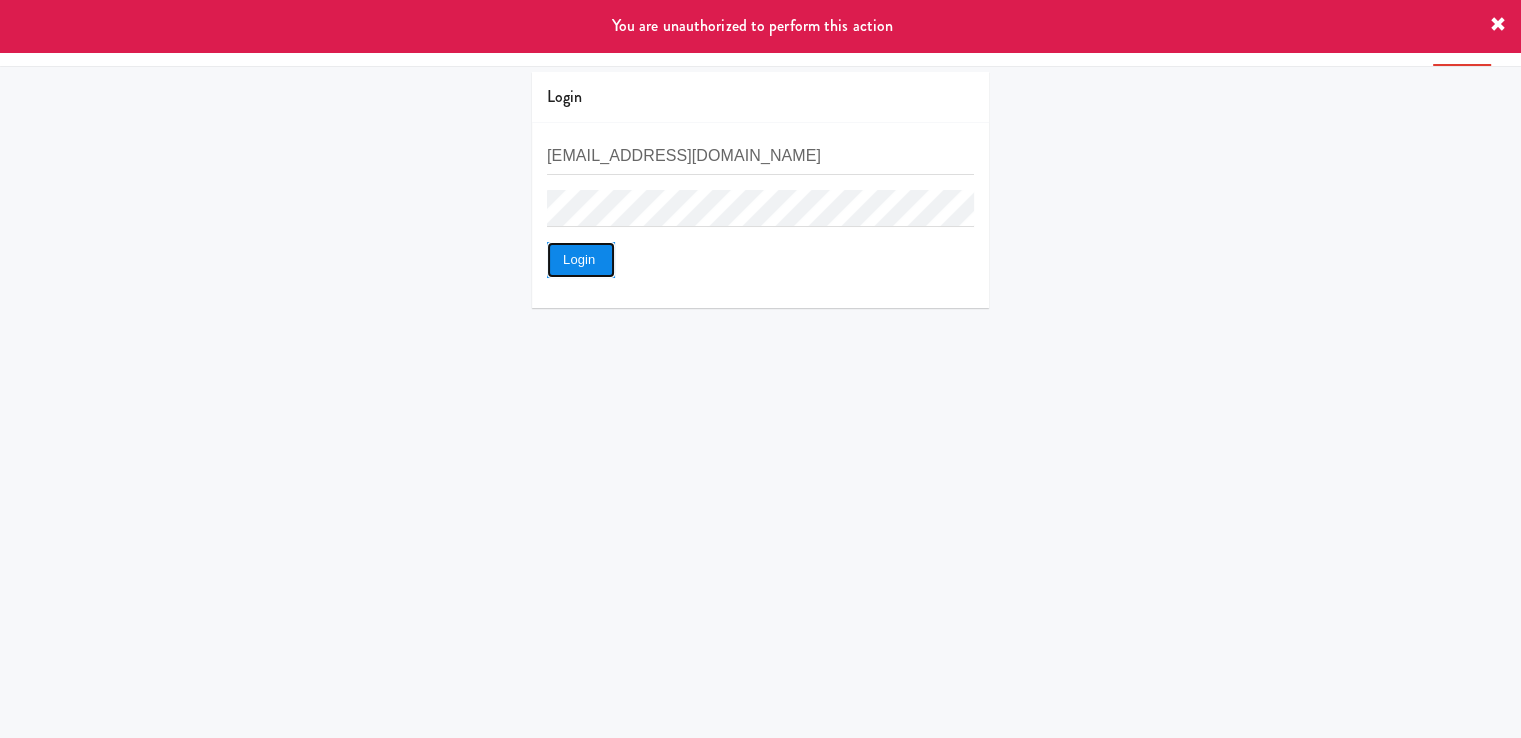 click on "Login" at bounding box center [581, 260] 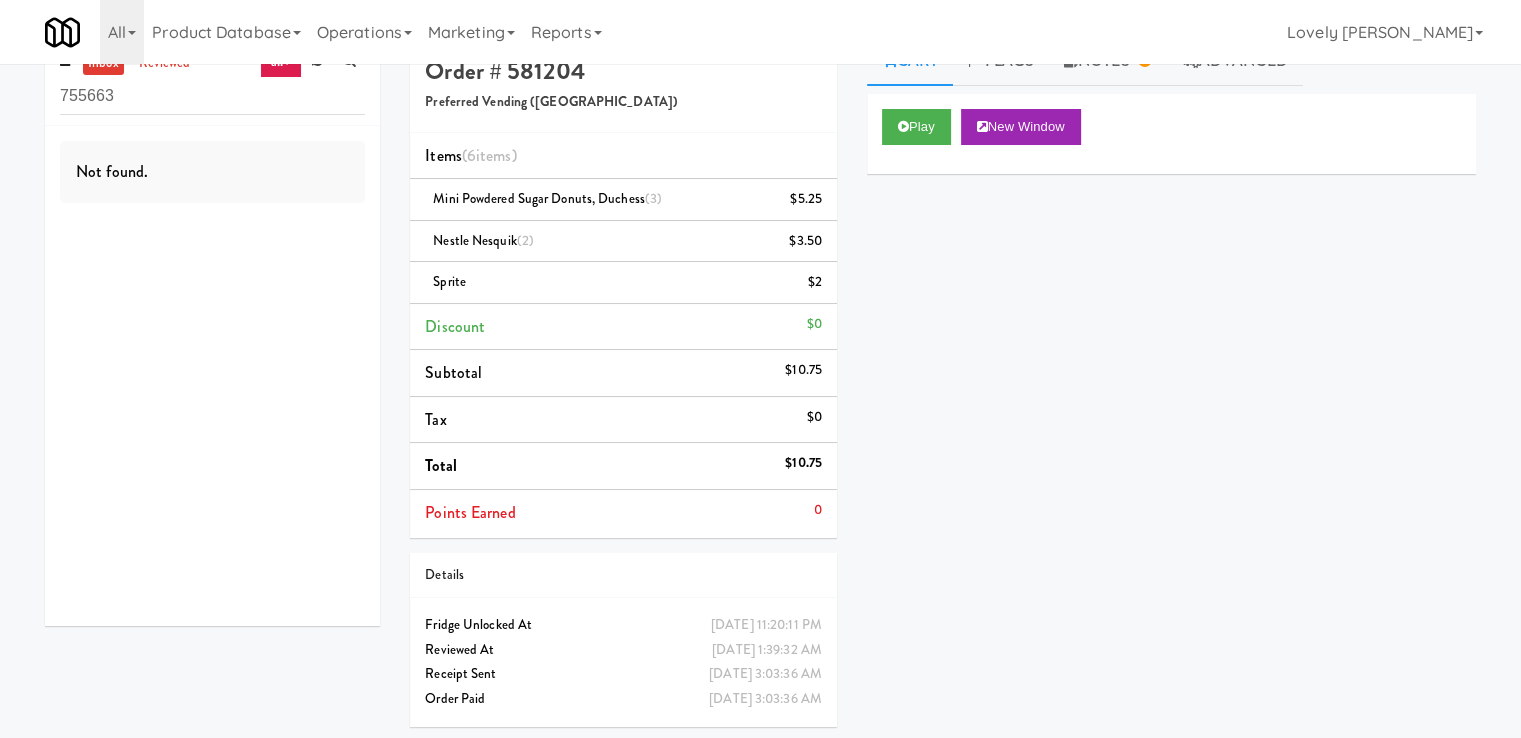 scroll, scrollTop: 0, scrollLeft: 0, axis: both 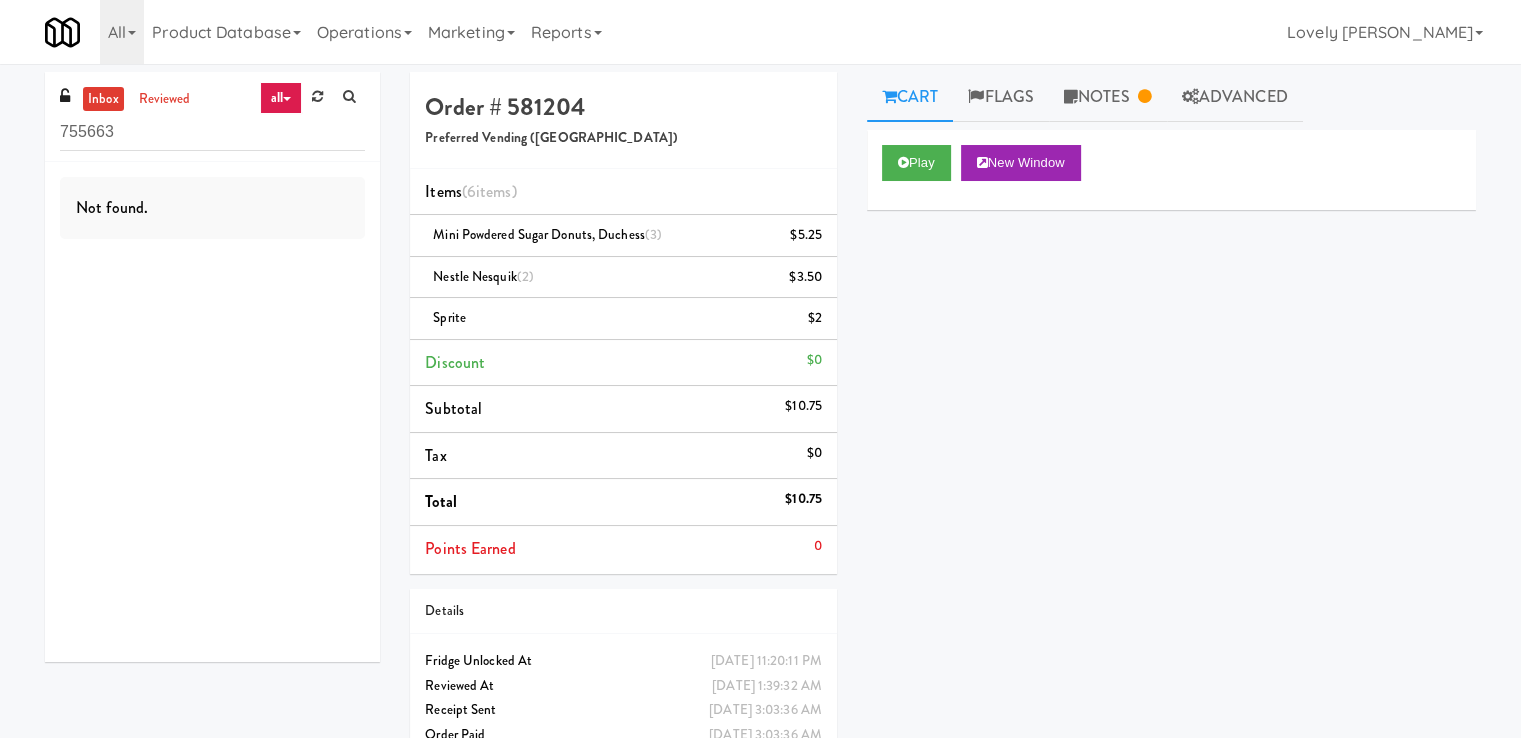 click on "Cart" at bounding box center [910, 97] 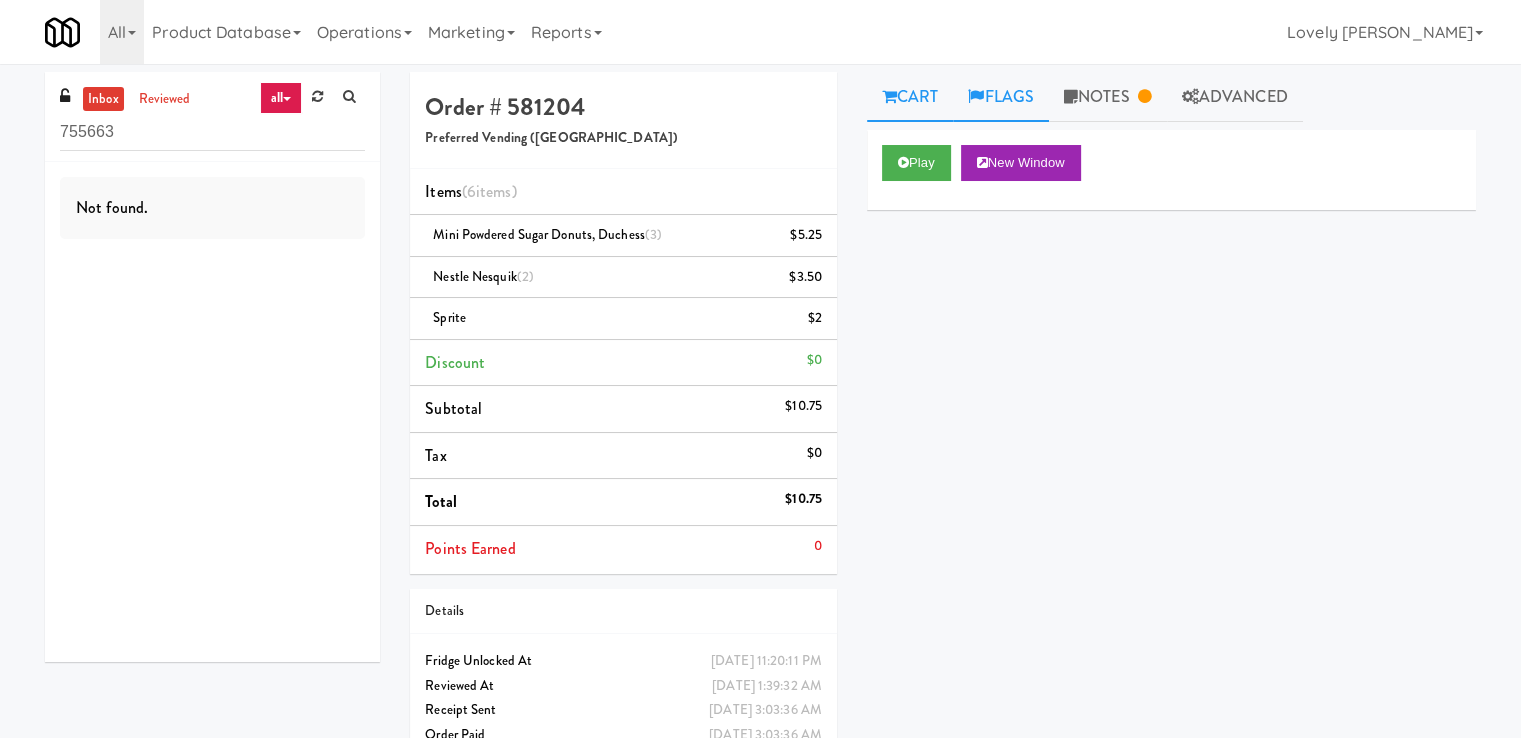 click on "Flags" at bounding box center [1001, 97] 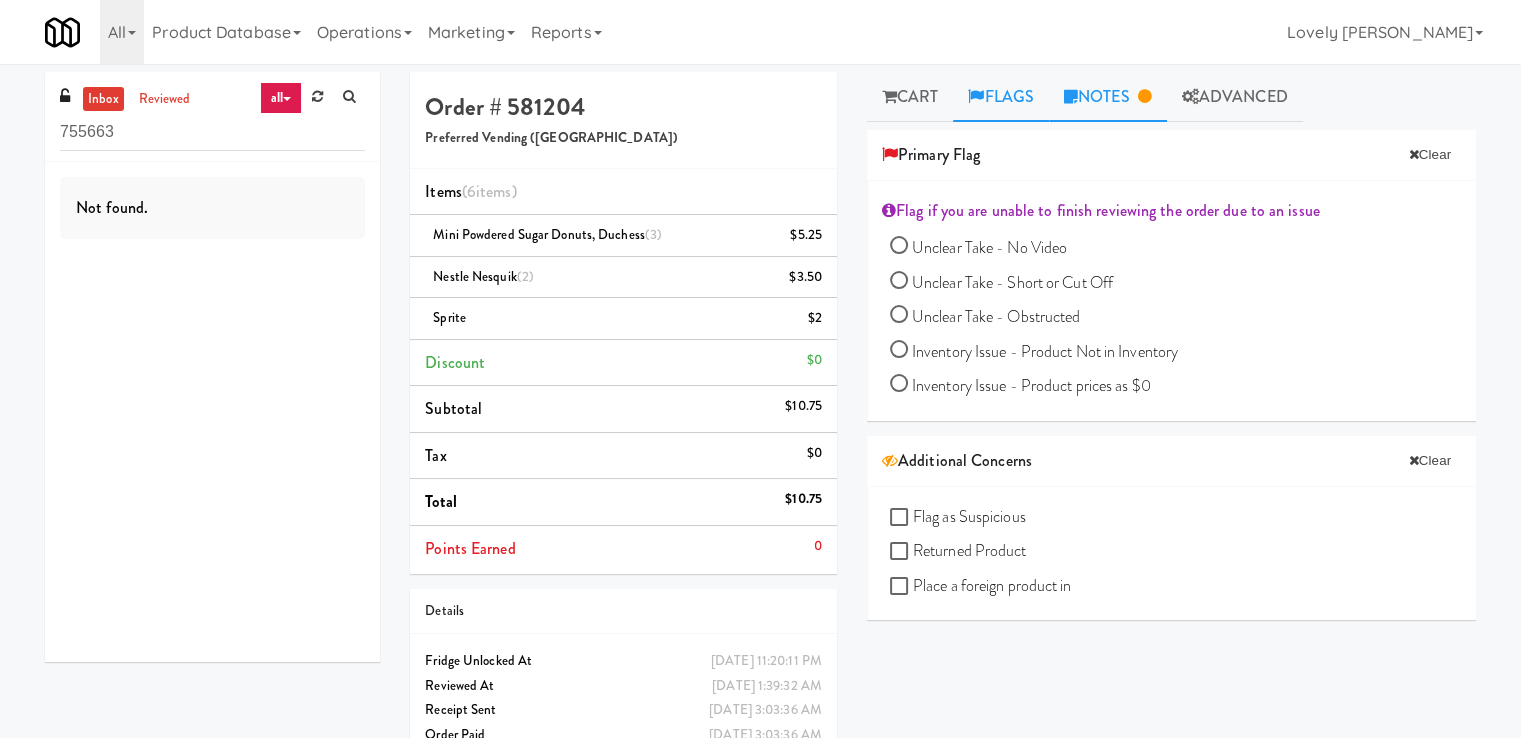 click on "Notes" at bounding box center [1108, 97] 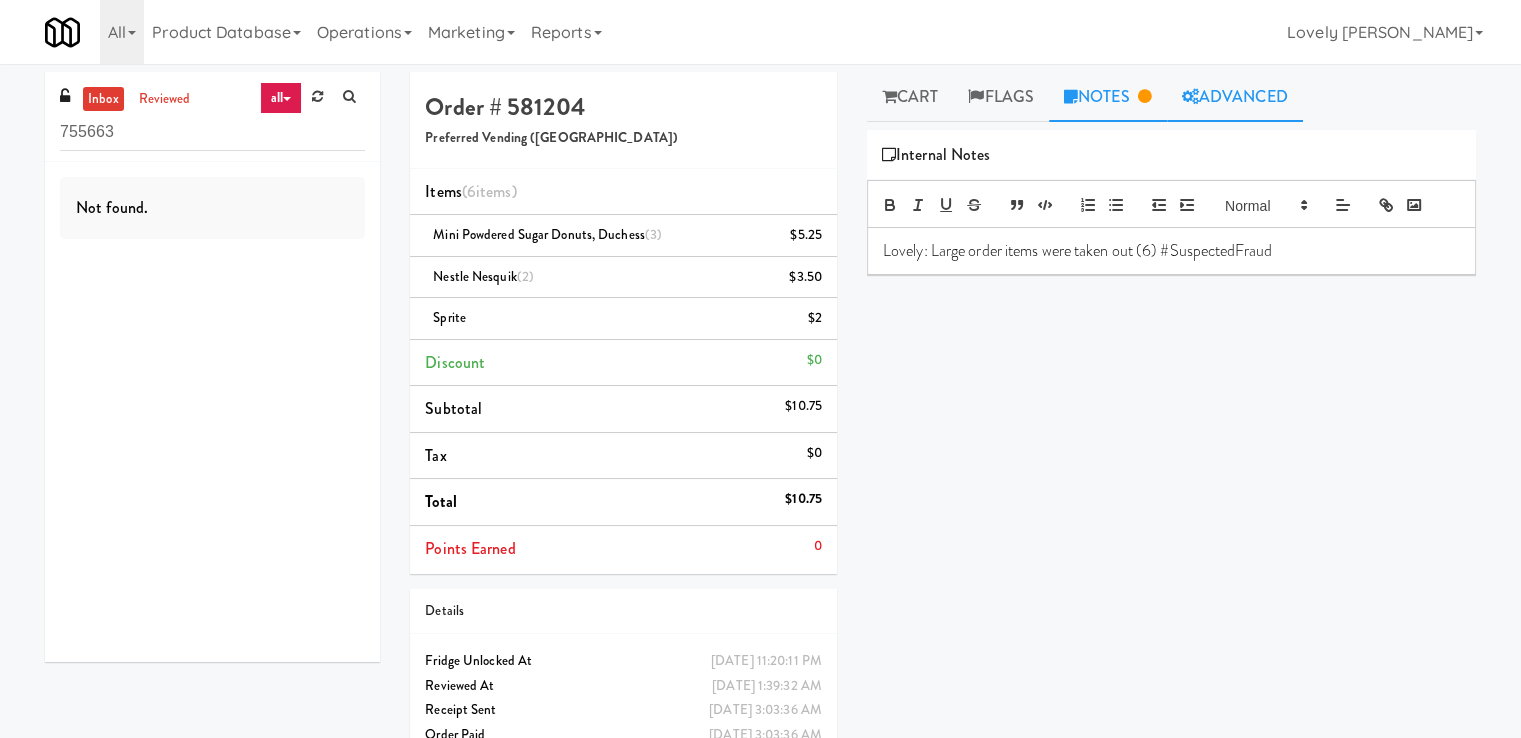 click on "Advanced" at bounding box center (1235, 97) 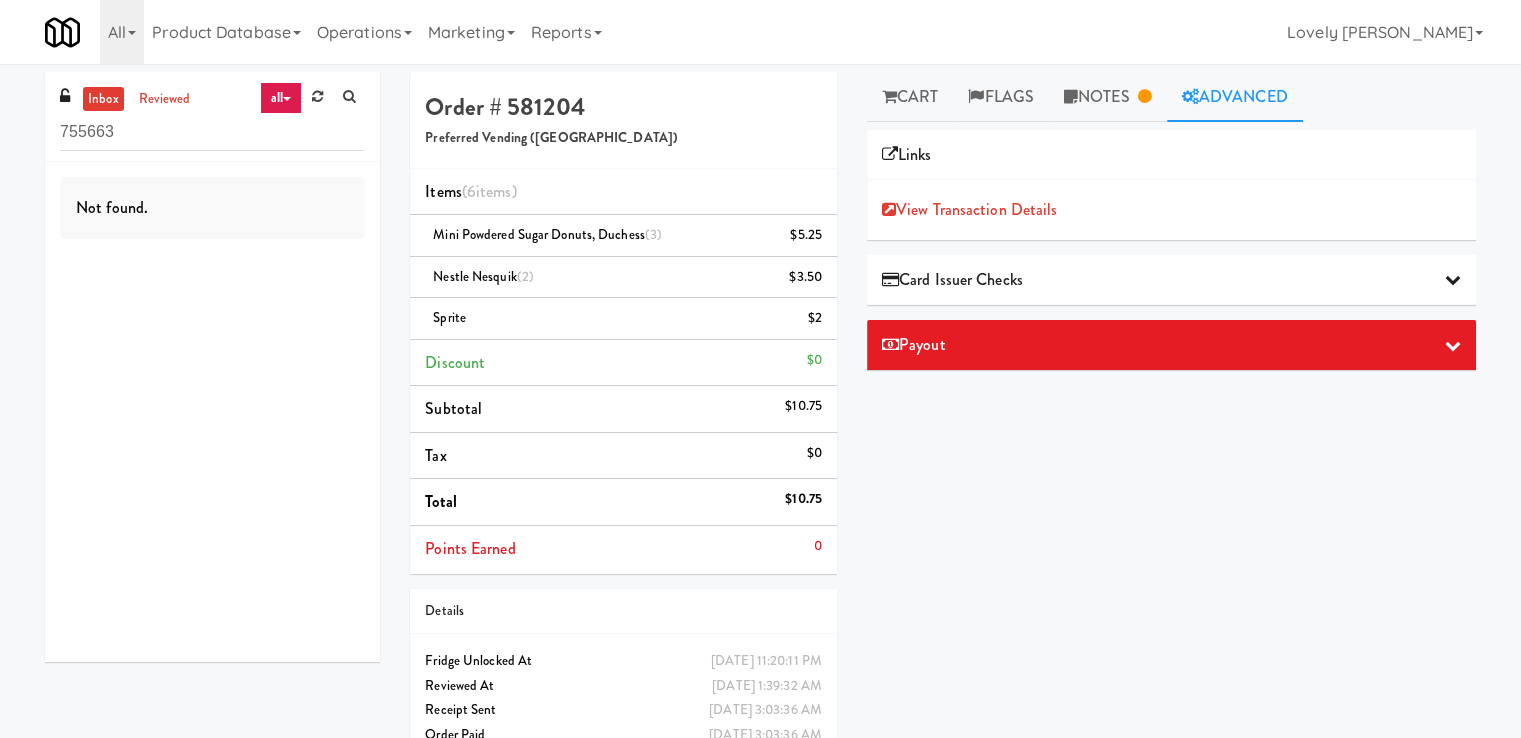 click at bounding box center [1453, 279] 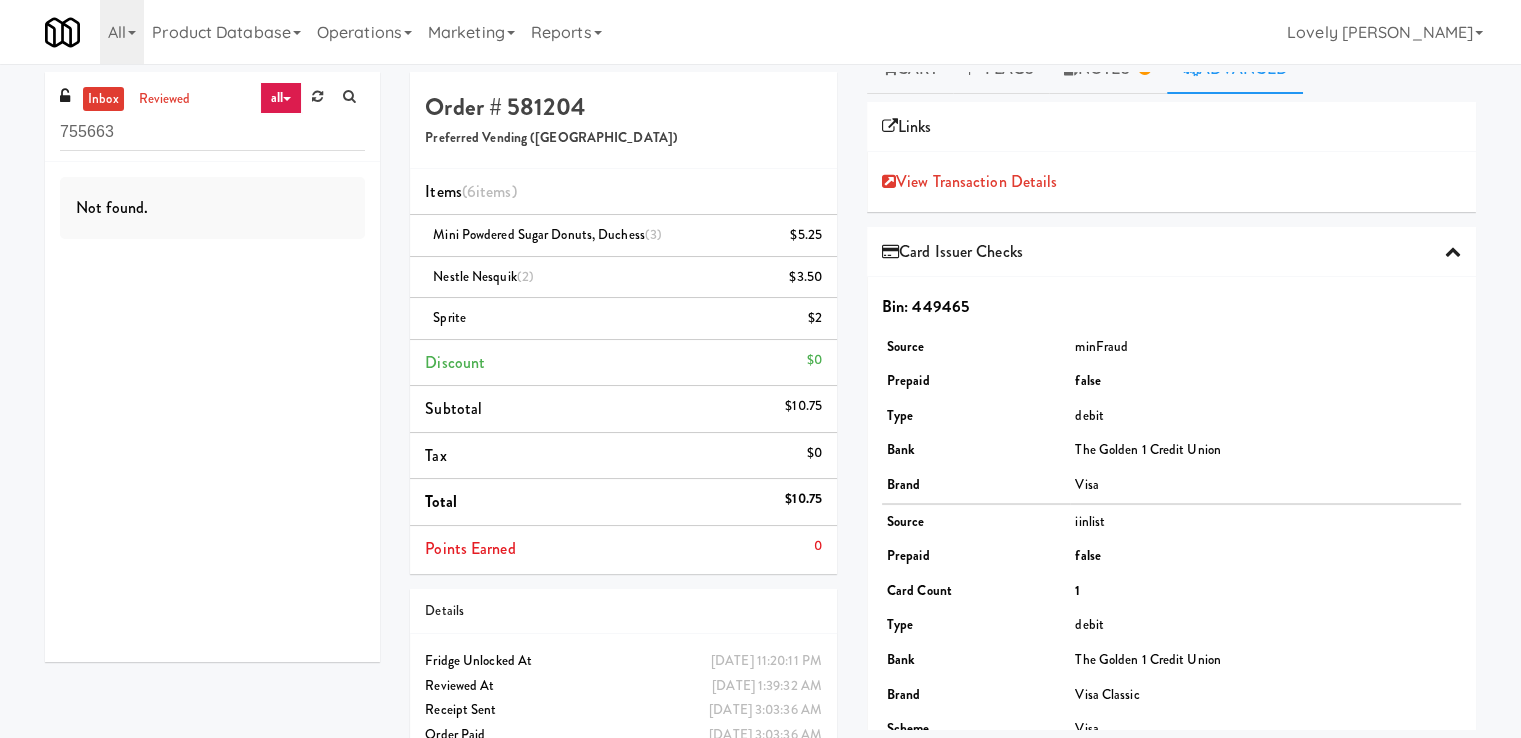 scroll, scrollTop: 0, scrollLeft: 0, axis: both 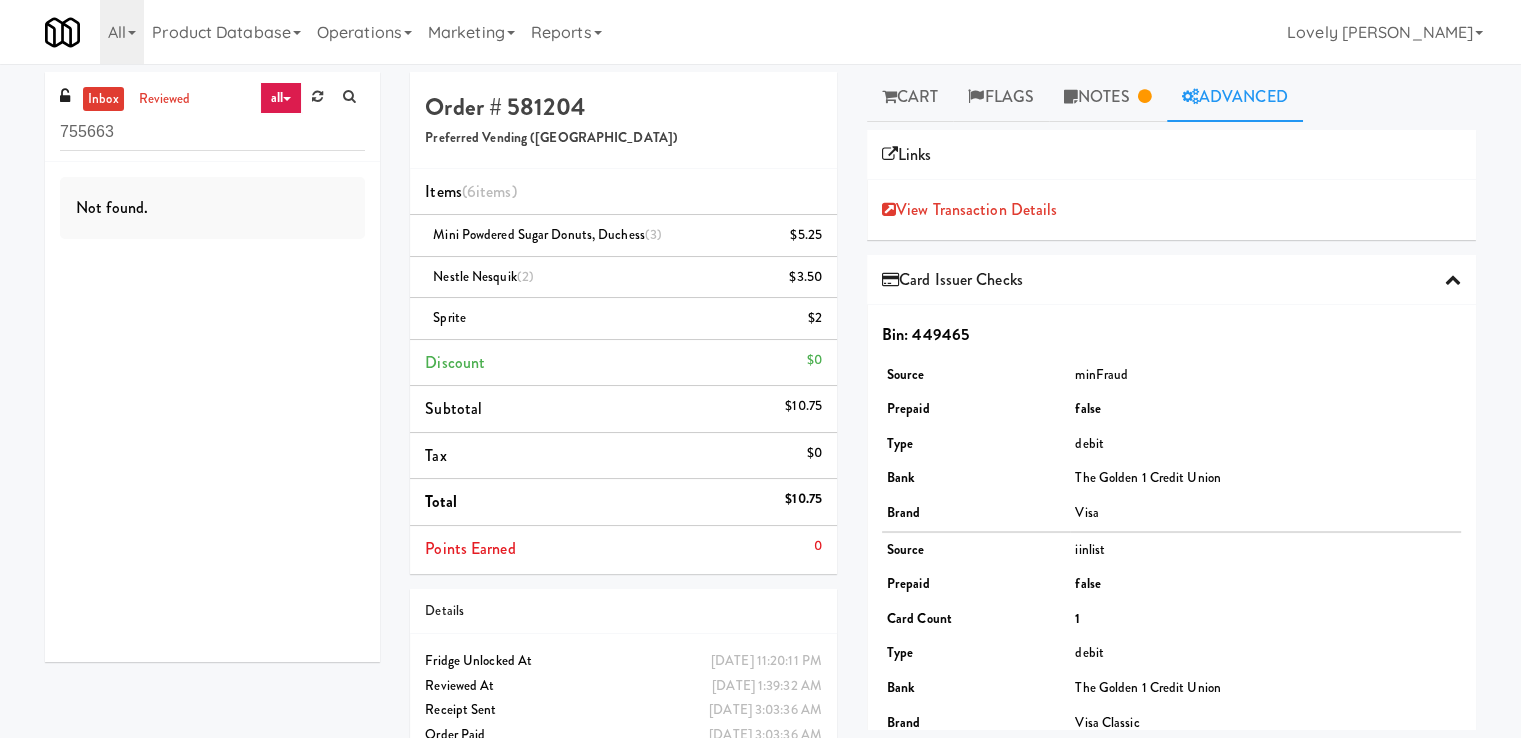 click at bounding box center (1453, 279) 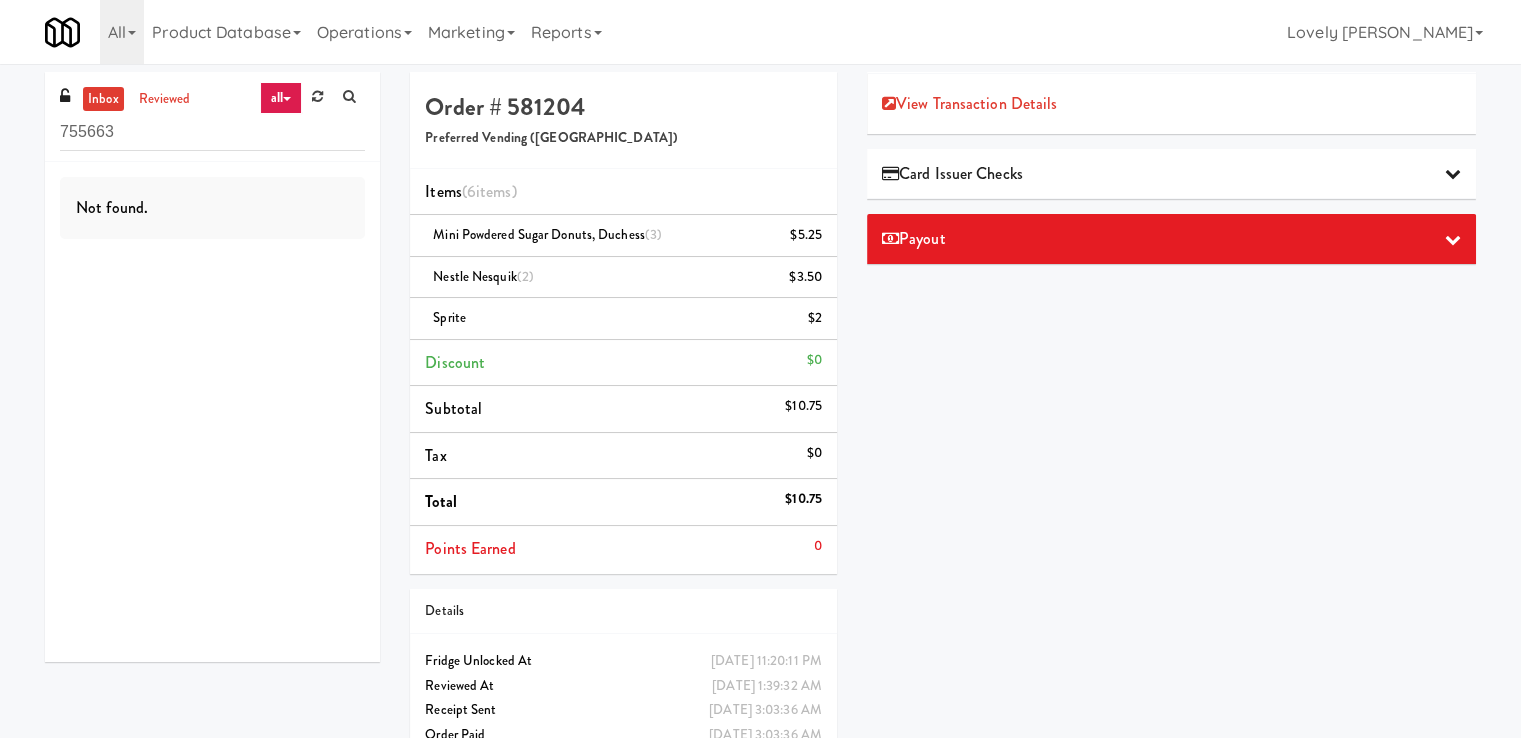 scroll, scrollTop: 0, scrollLeft: 0, axis: both 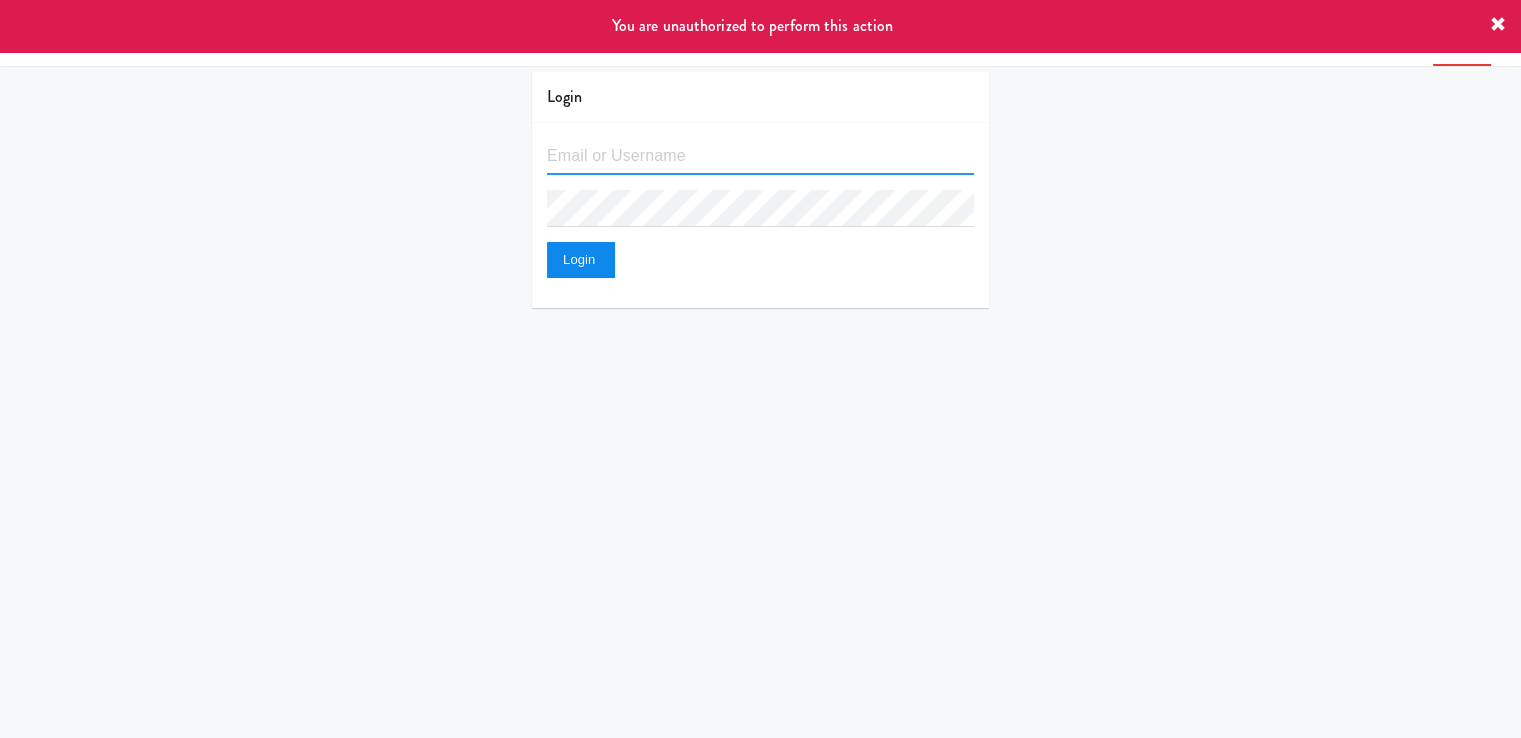 type on "[EMAIL_ADDRESS][DOMAIN_NAME]" 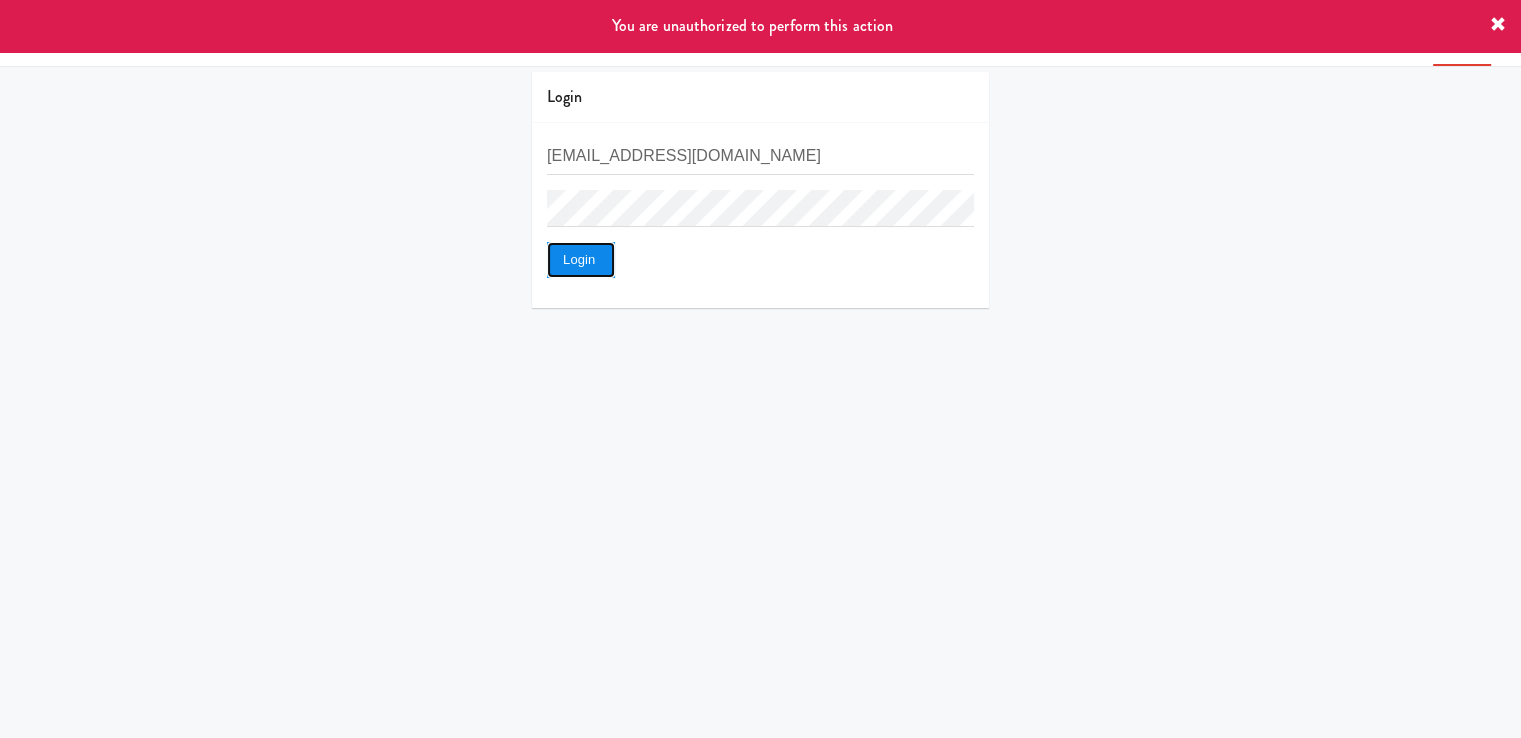 click on "Login" at bounding box center (581, 260) 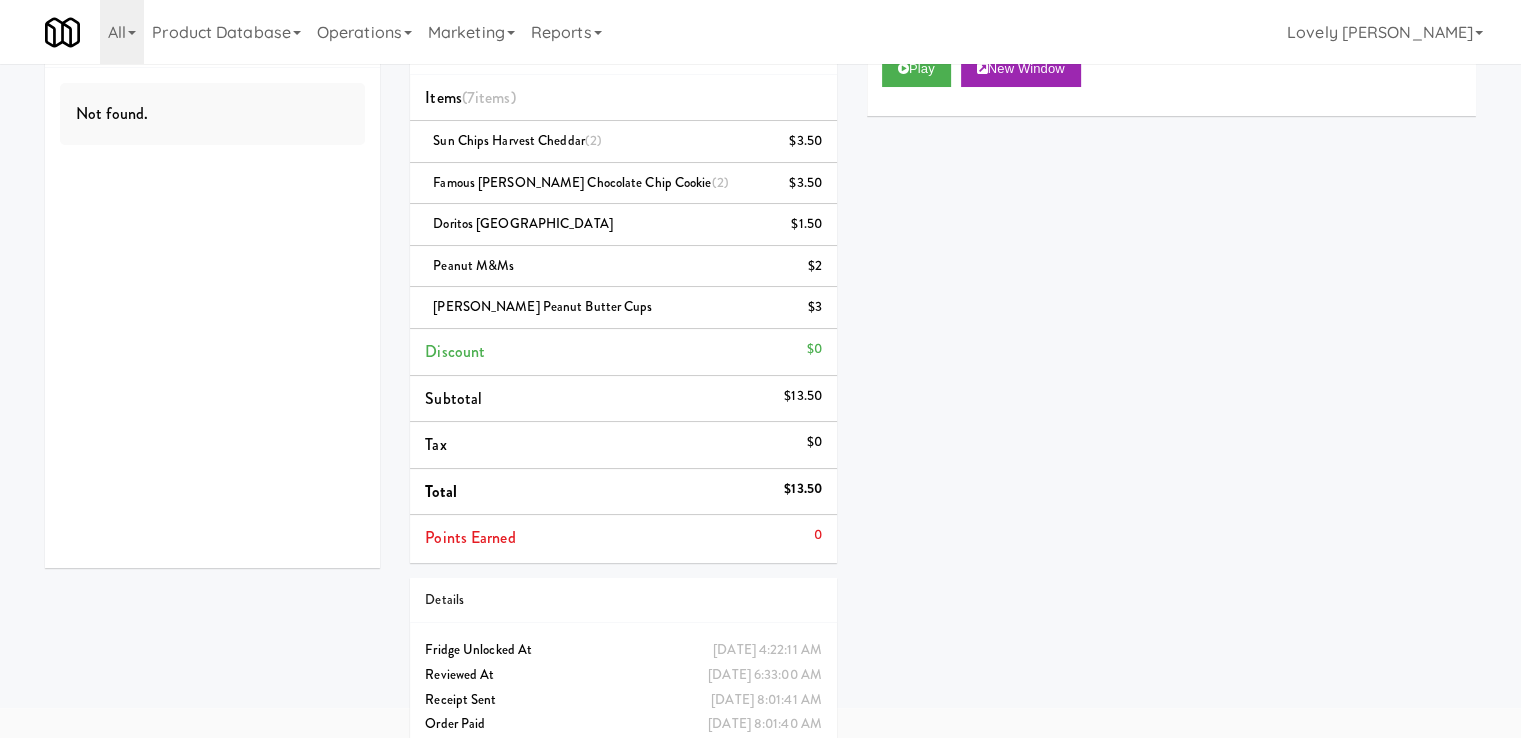 scroll, scrollTop: 120, scrollLeft: 0, axis: vertical 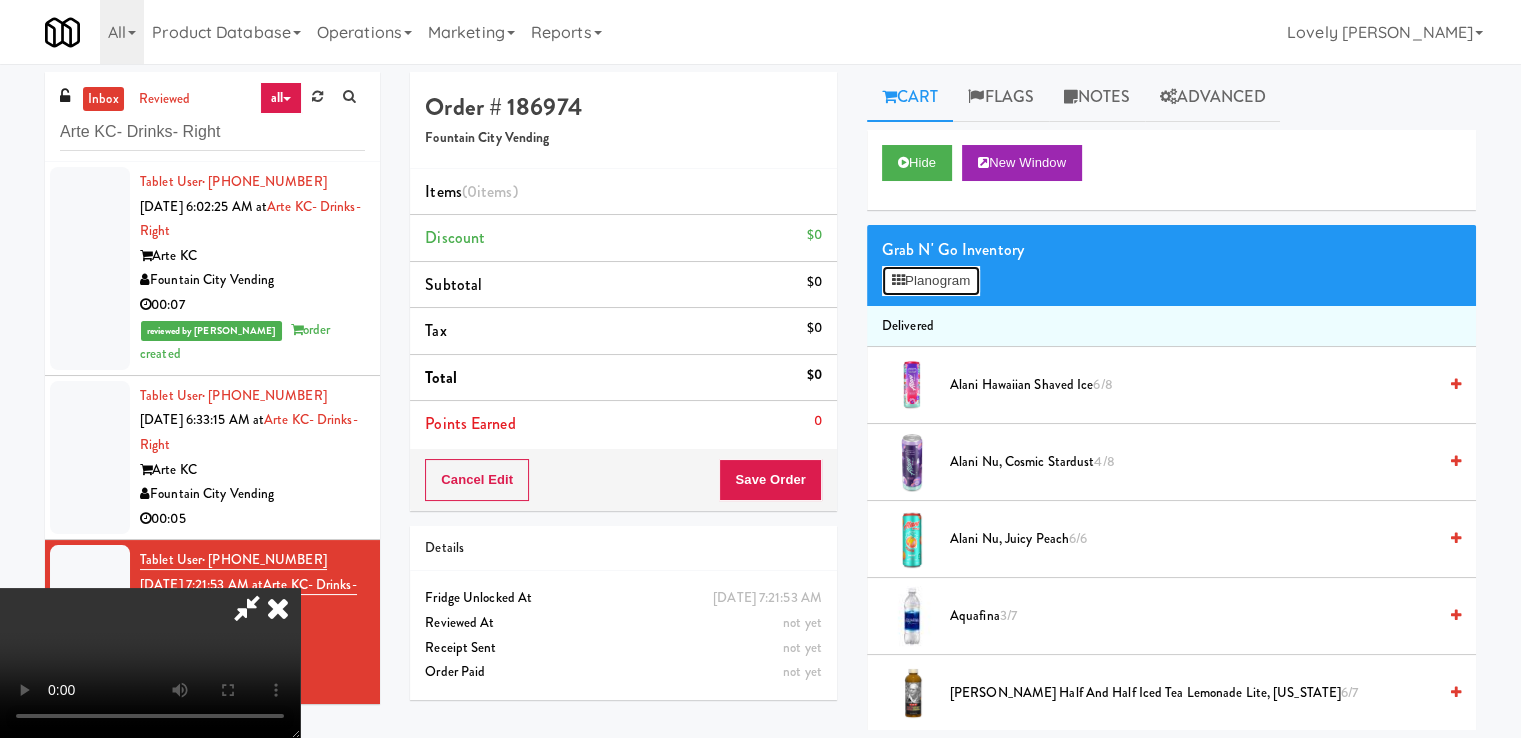 click on "Planogram" at bounding box center [931, 281] 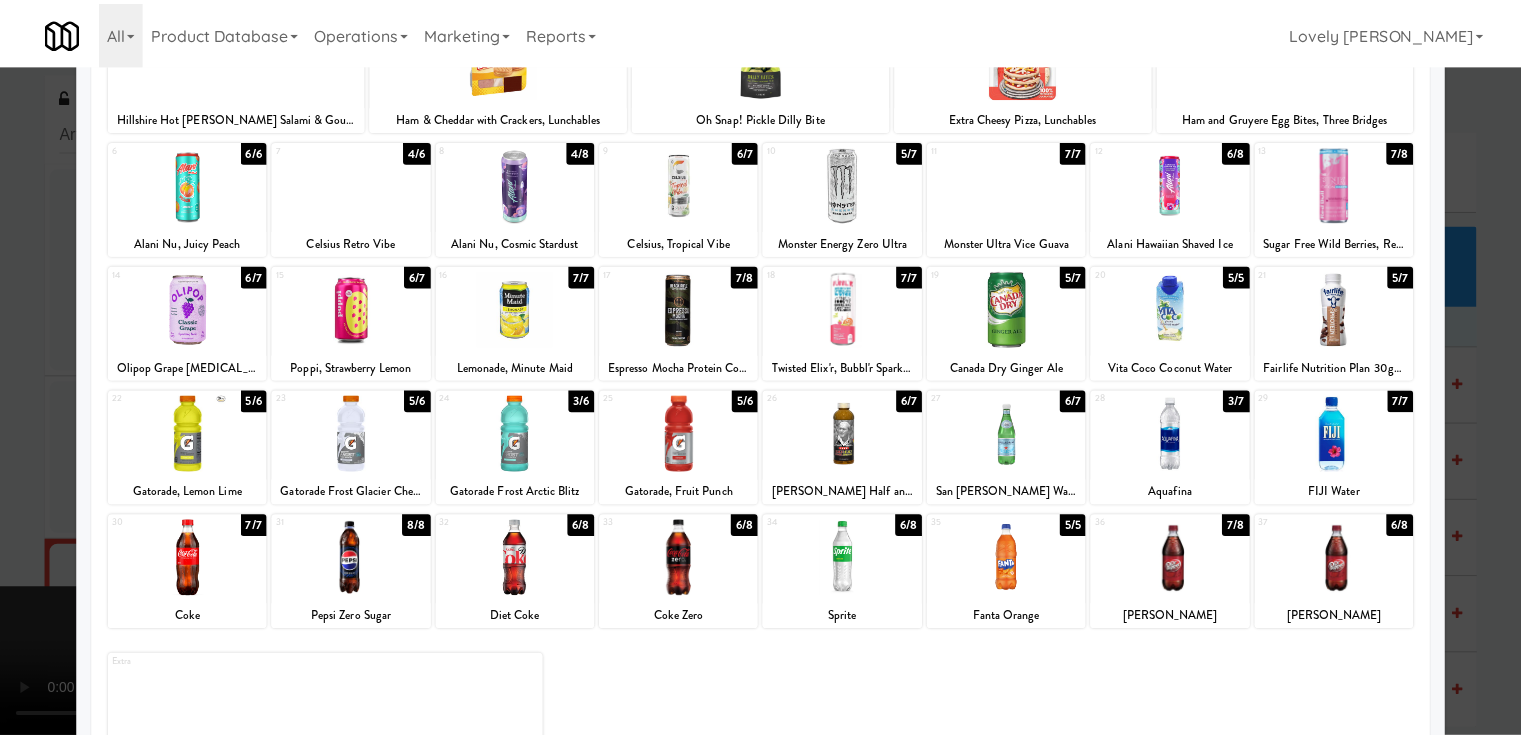 scroll, scrollTop: 200, scrollLeft: 0, axis: vertical 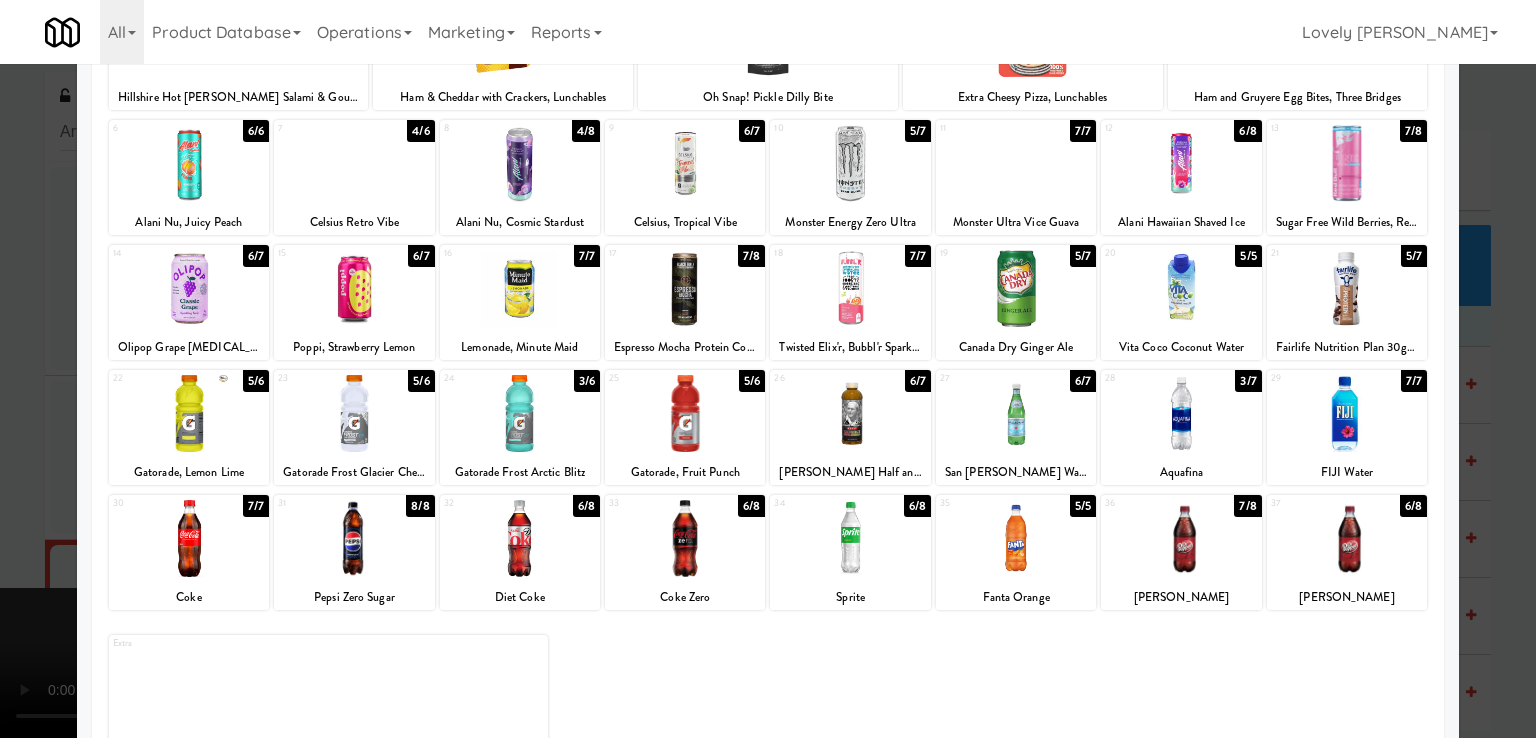 click at bounding box center (1347, 413) 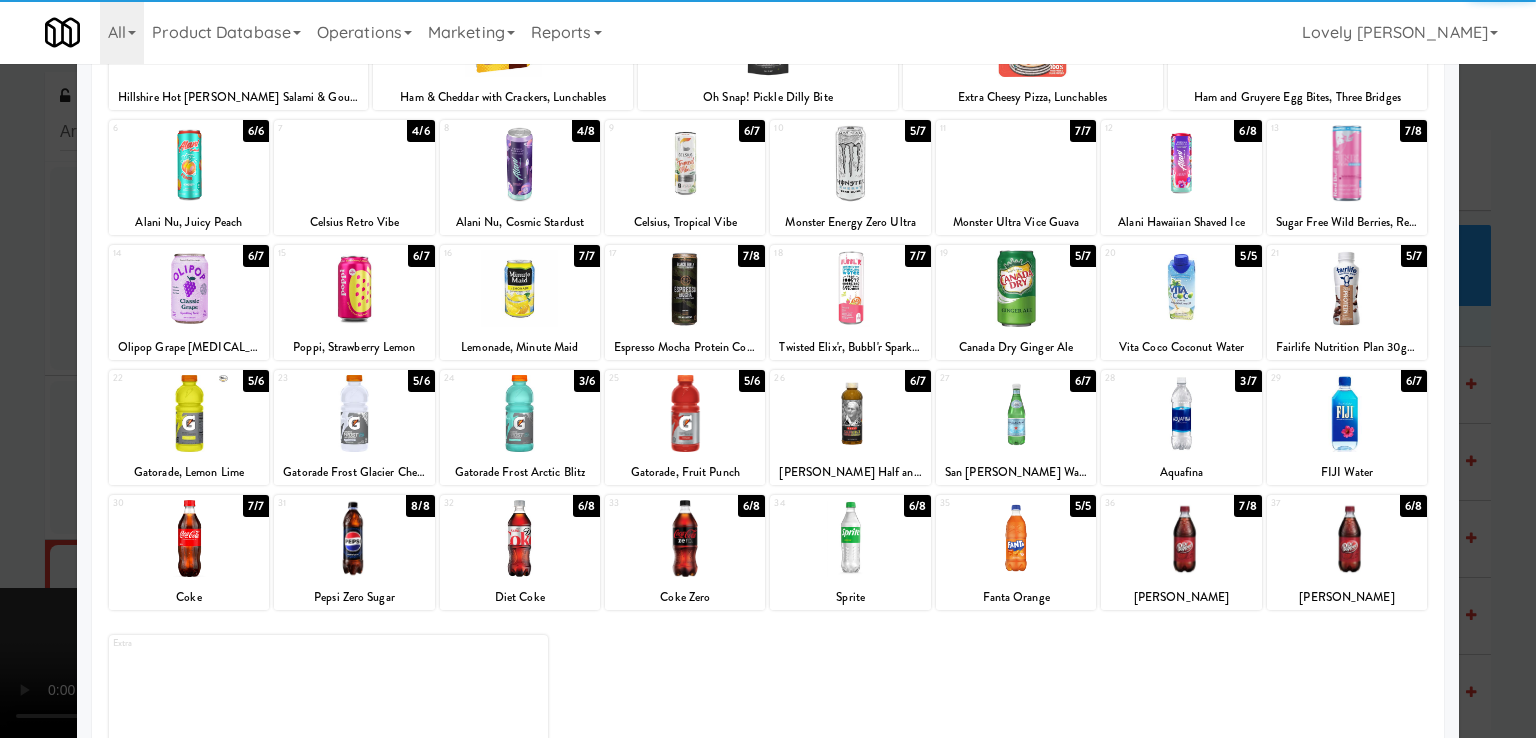 click at bounding box center (768, 369) 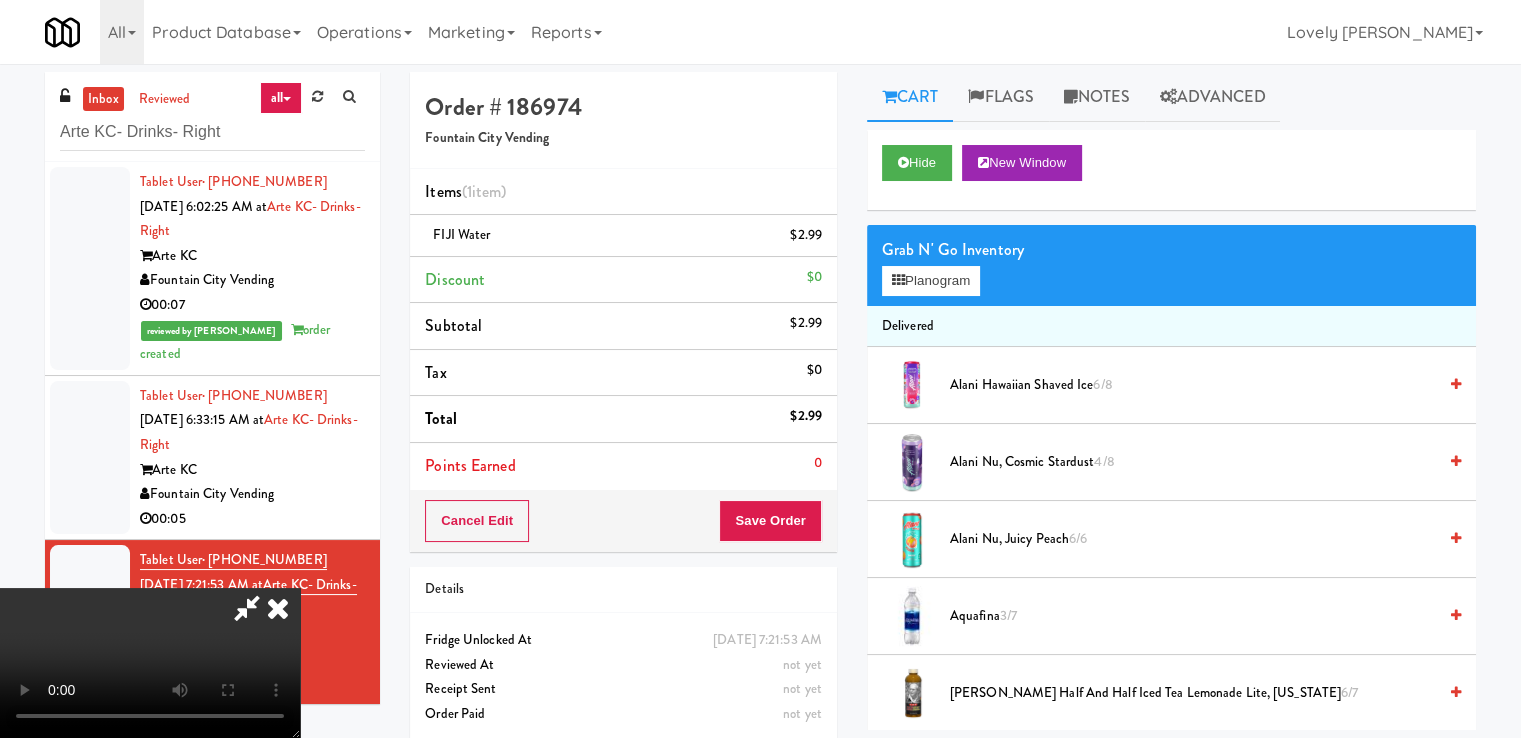 click at bounding box center [278, 608] 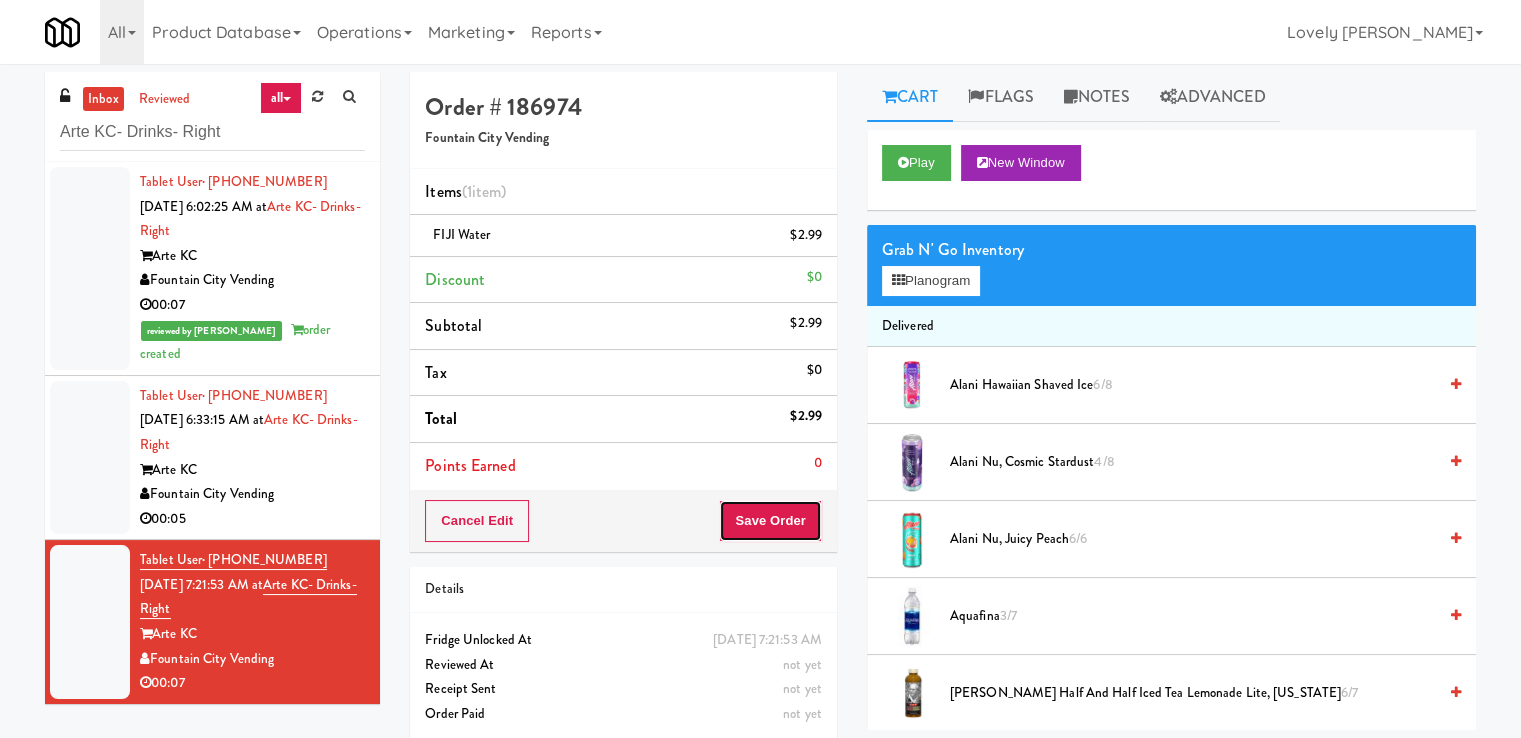 click on "Save Order" at bounding box center [770, 521] 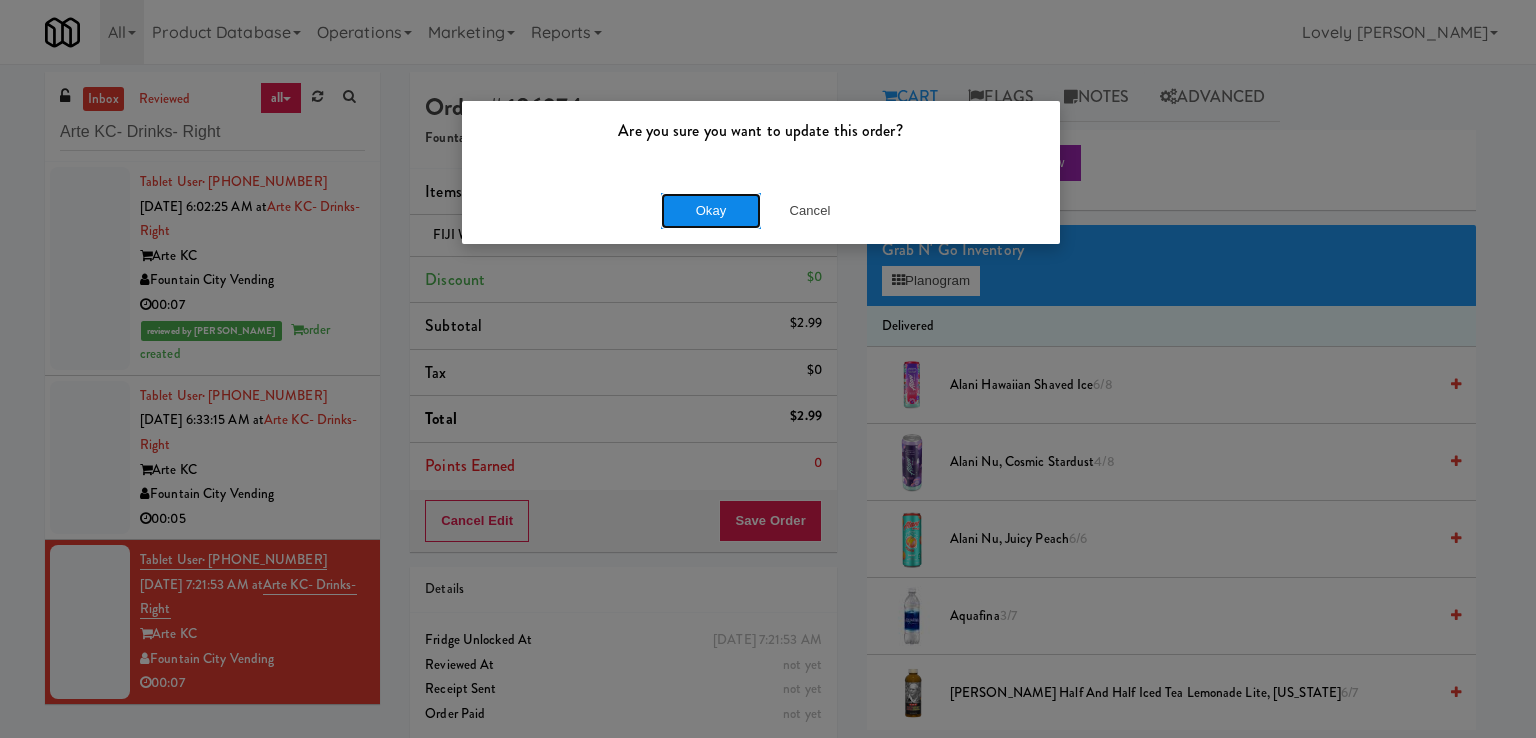 click on "Okay" at bounding box center (711, 211) 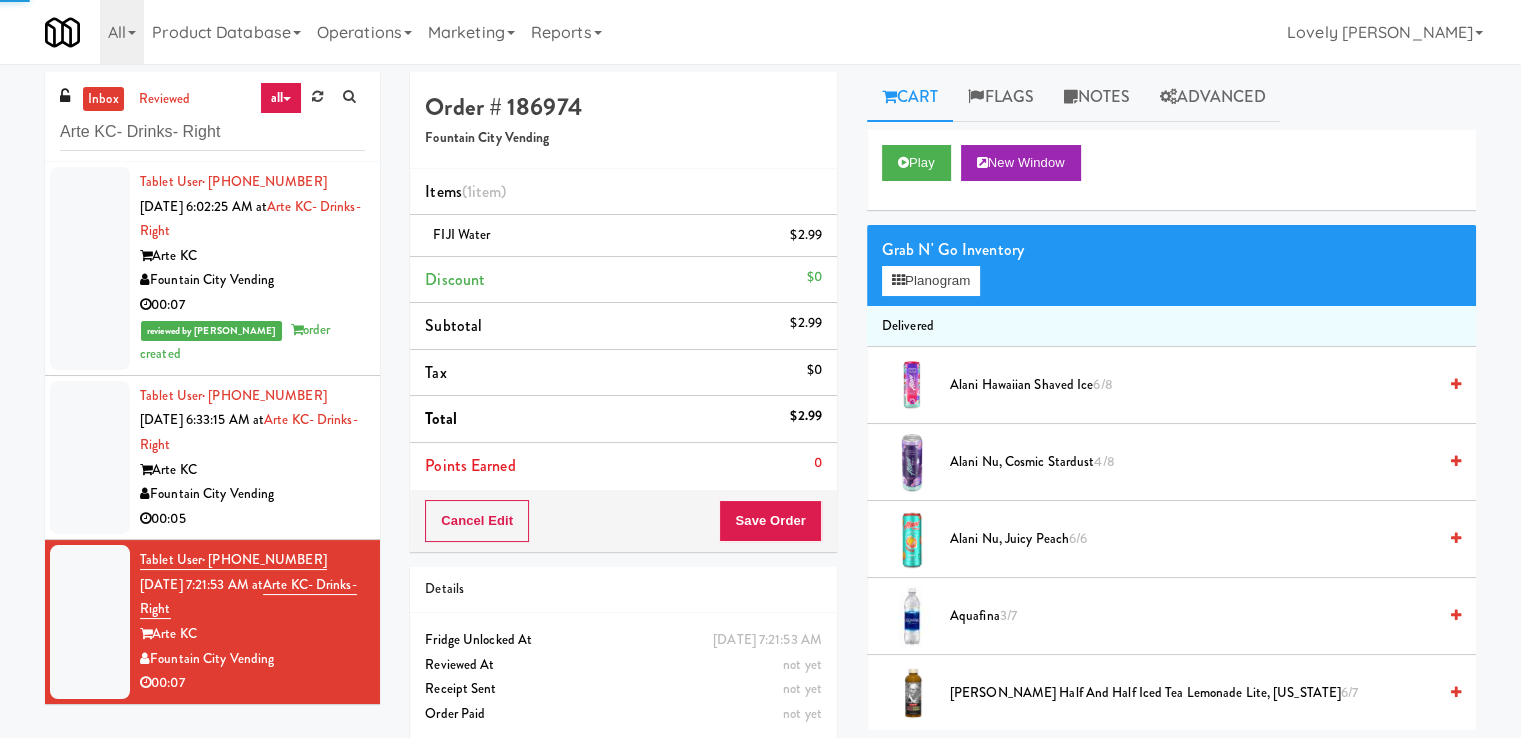 click on "Arte KC" at bounding box center (252, 470) 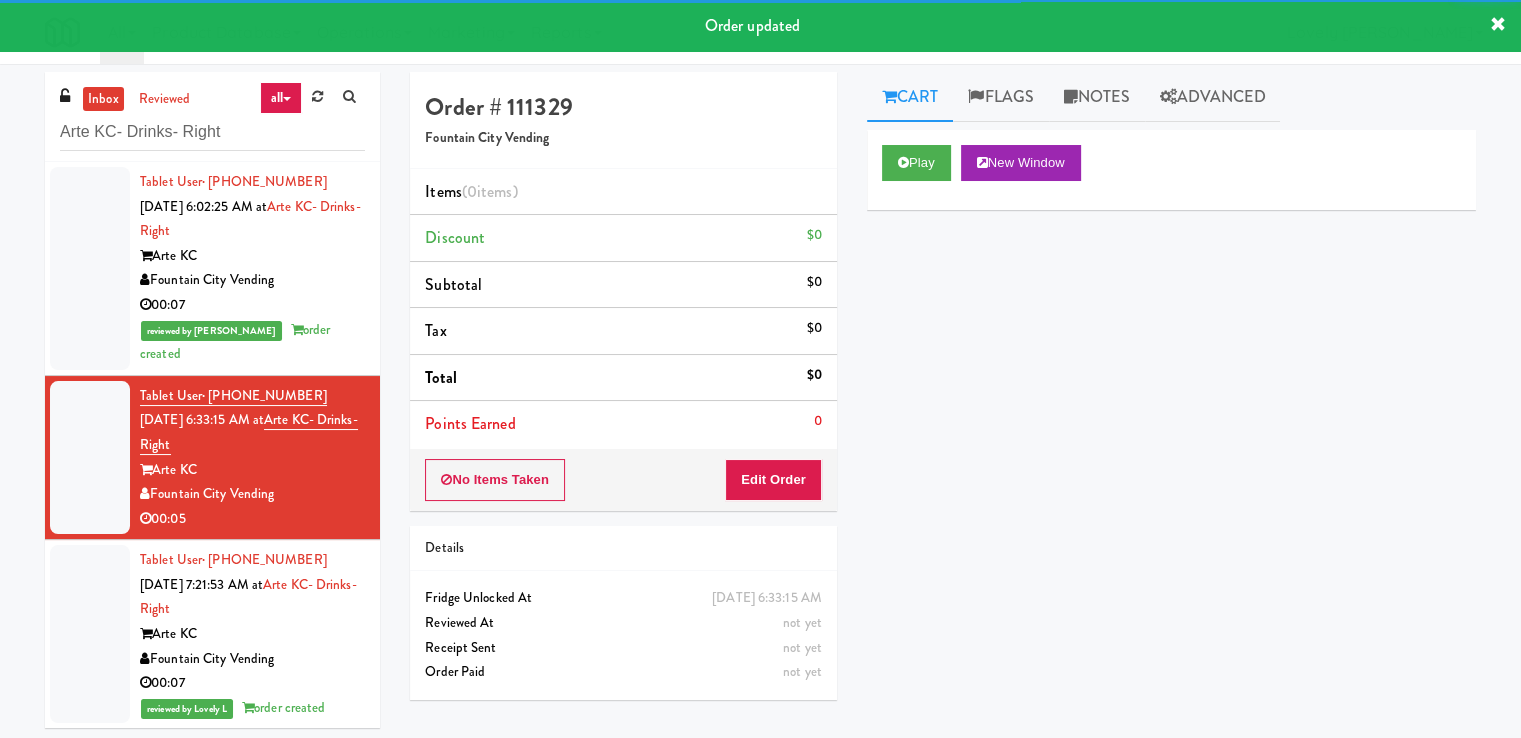 click on "Fountain City Vending" at bounding box center (252, 280) 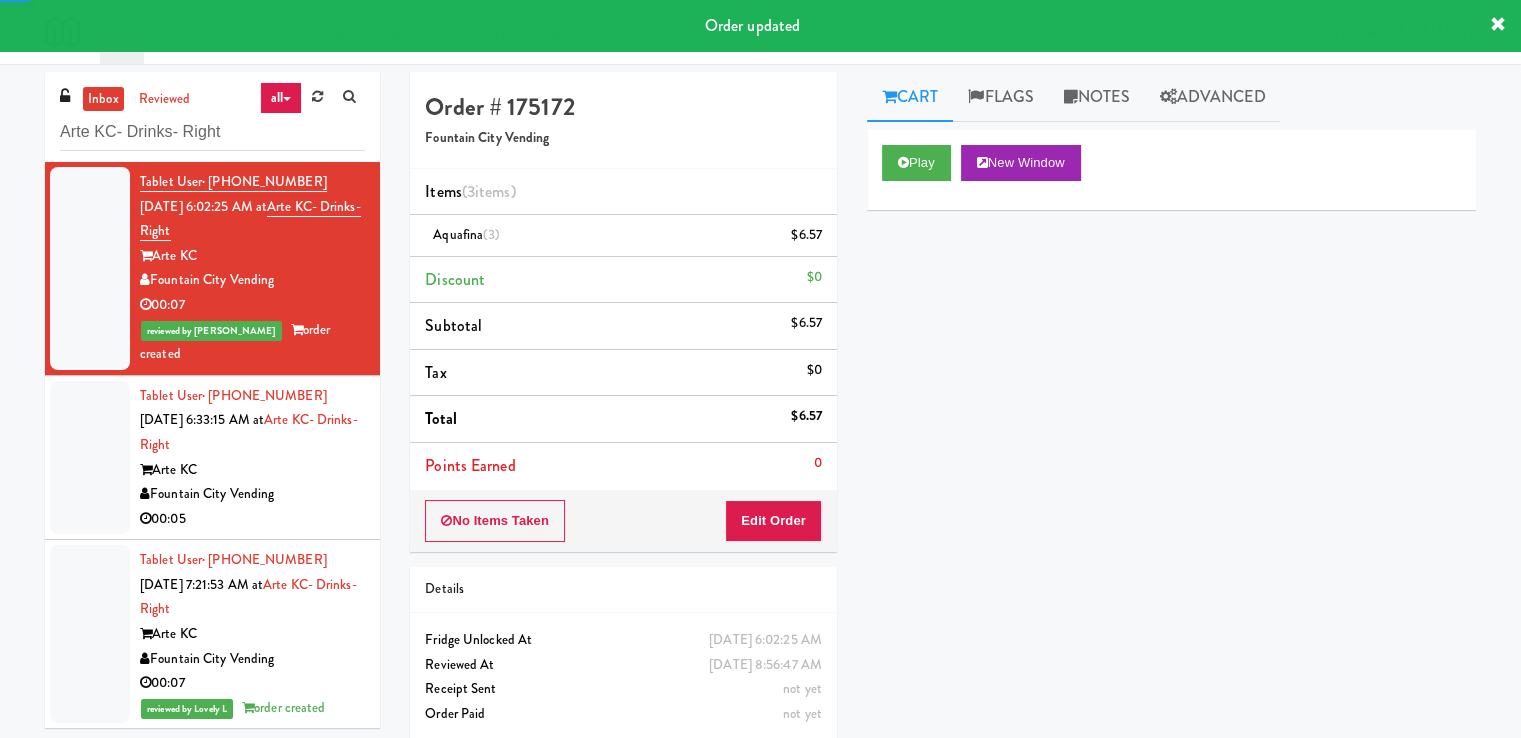 click on "Tablet User  · (773) 710-0892 [DATE] 6:33:15 AM at  Arte KC- Drinks- Right  Arte [PERSON_NAME][GEOGRAPHIC_DATA] Vending  00:05" at bounding box center [252, 458] 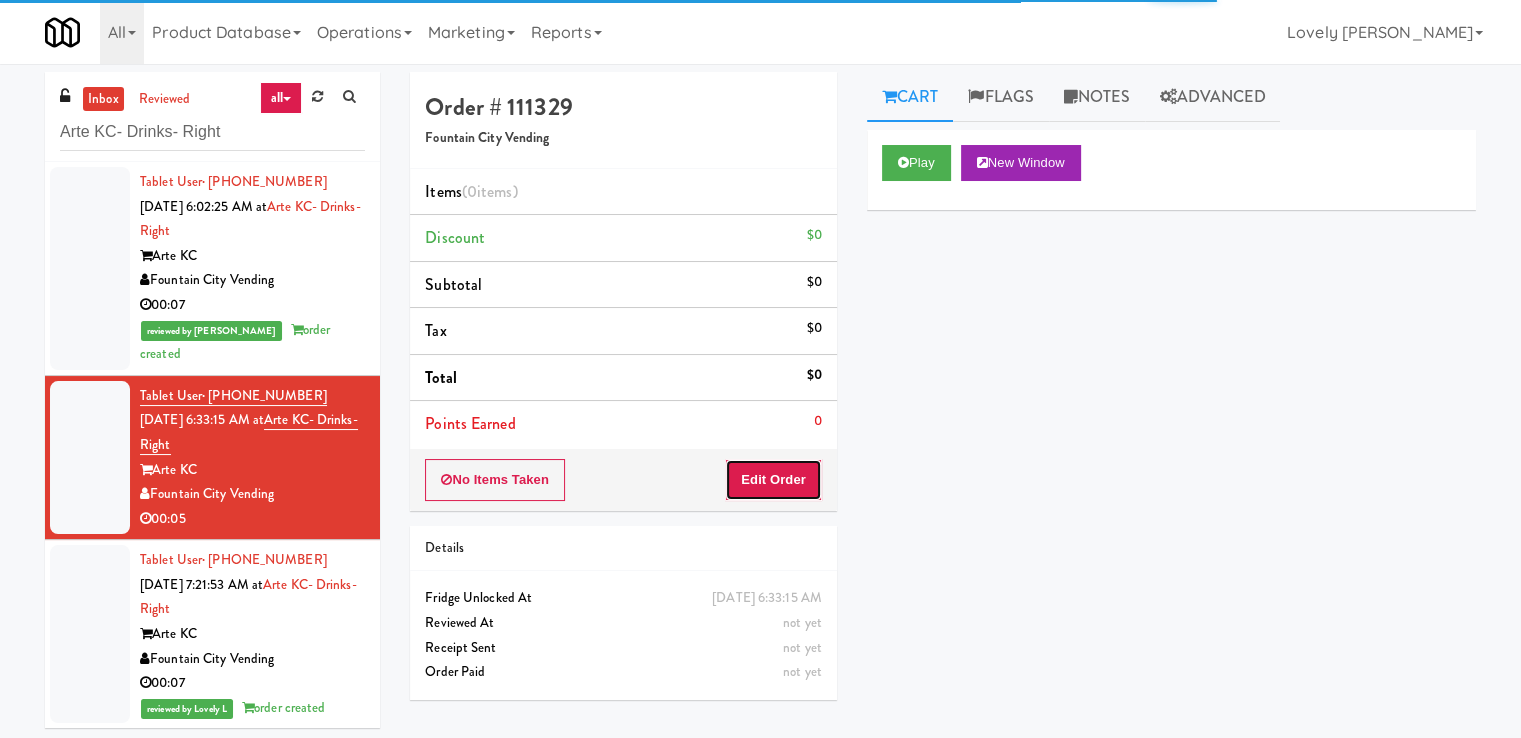 click on "Edit Order" at bounding box center (773, 480) 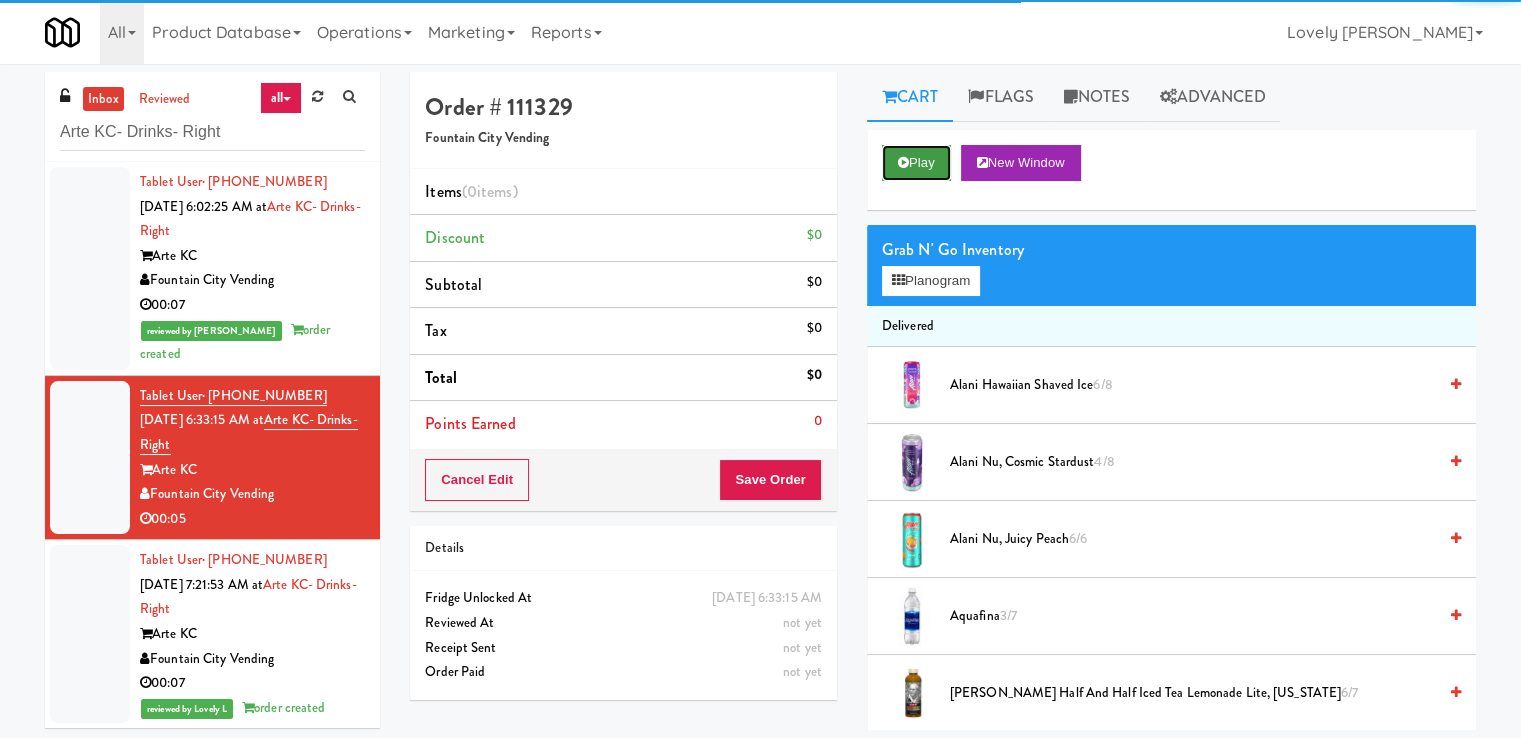 click on "Play" at bounding box center [916, 163] 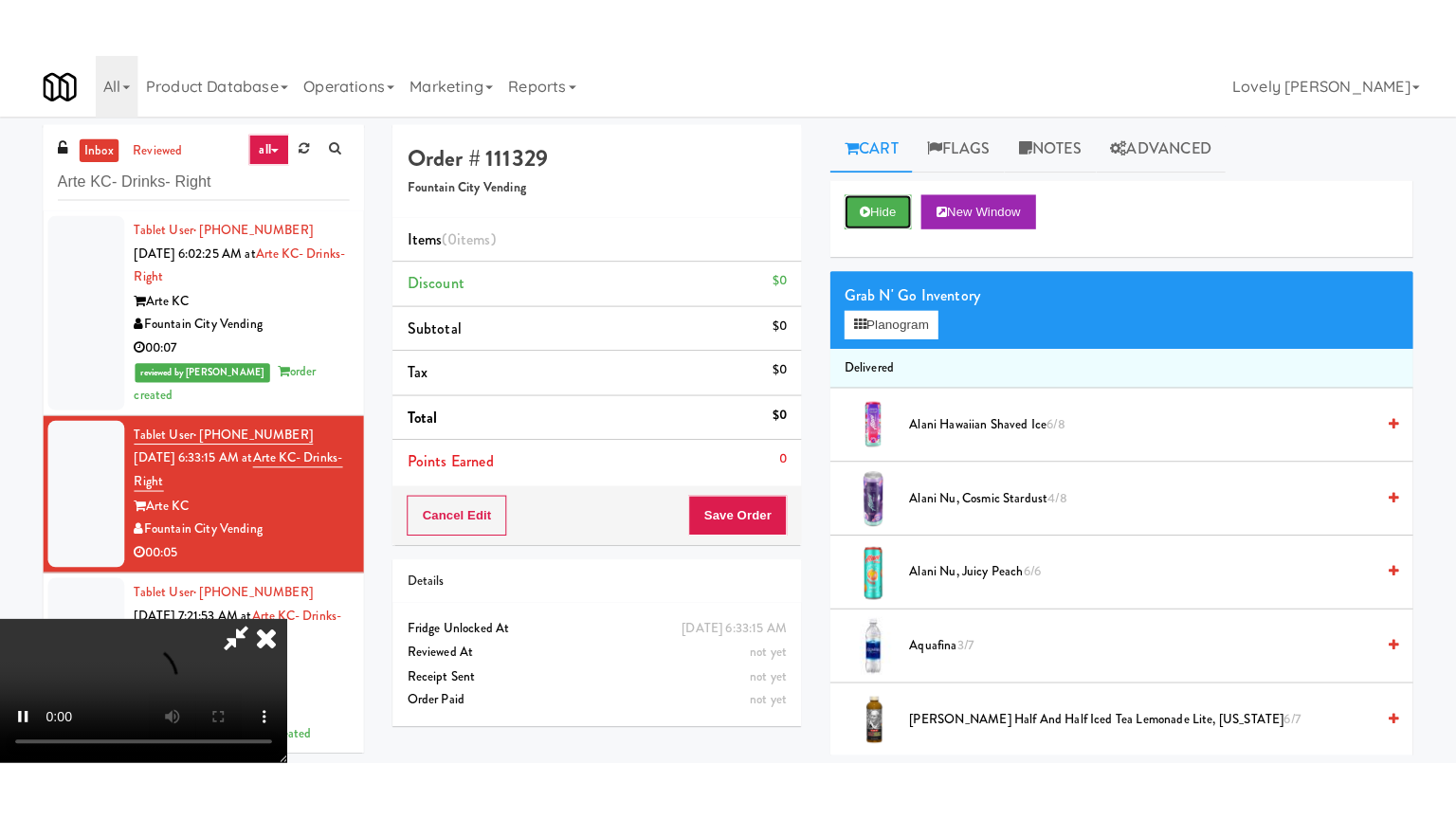 scroll, scrollTop: 259, scrollLeft: 0, axis: vertical 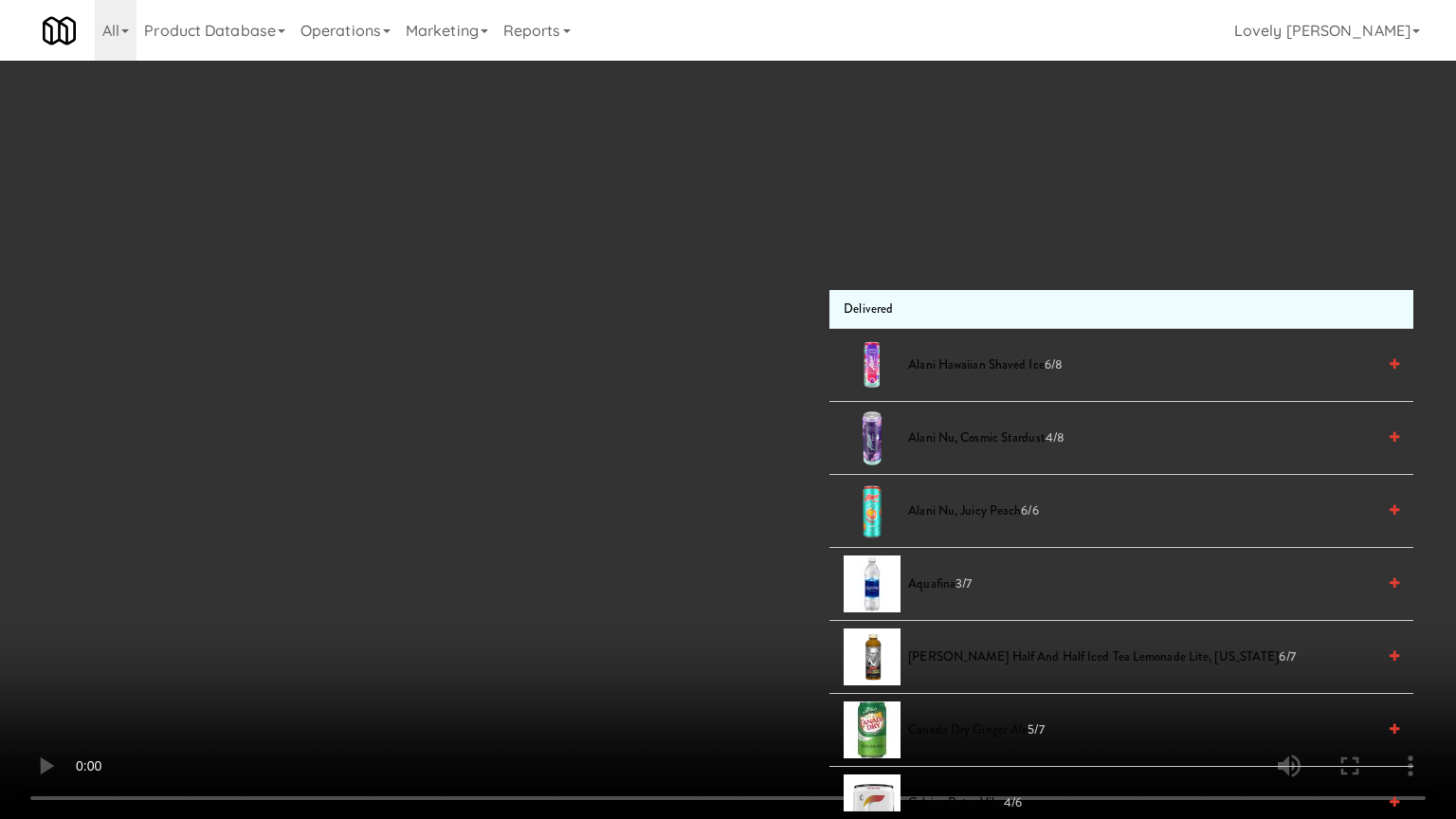 type 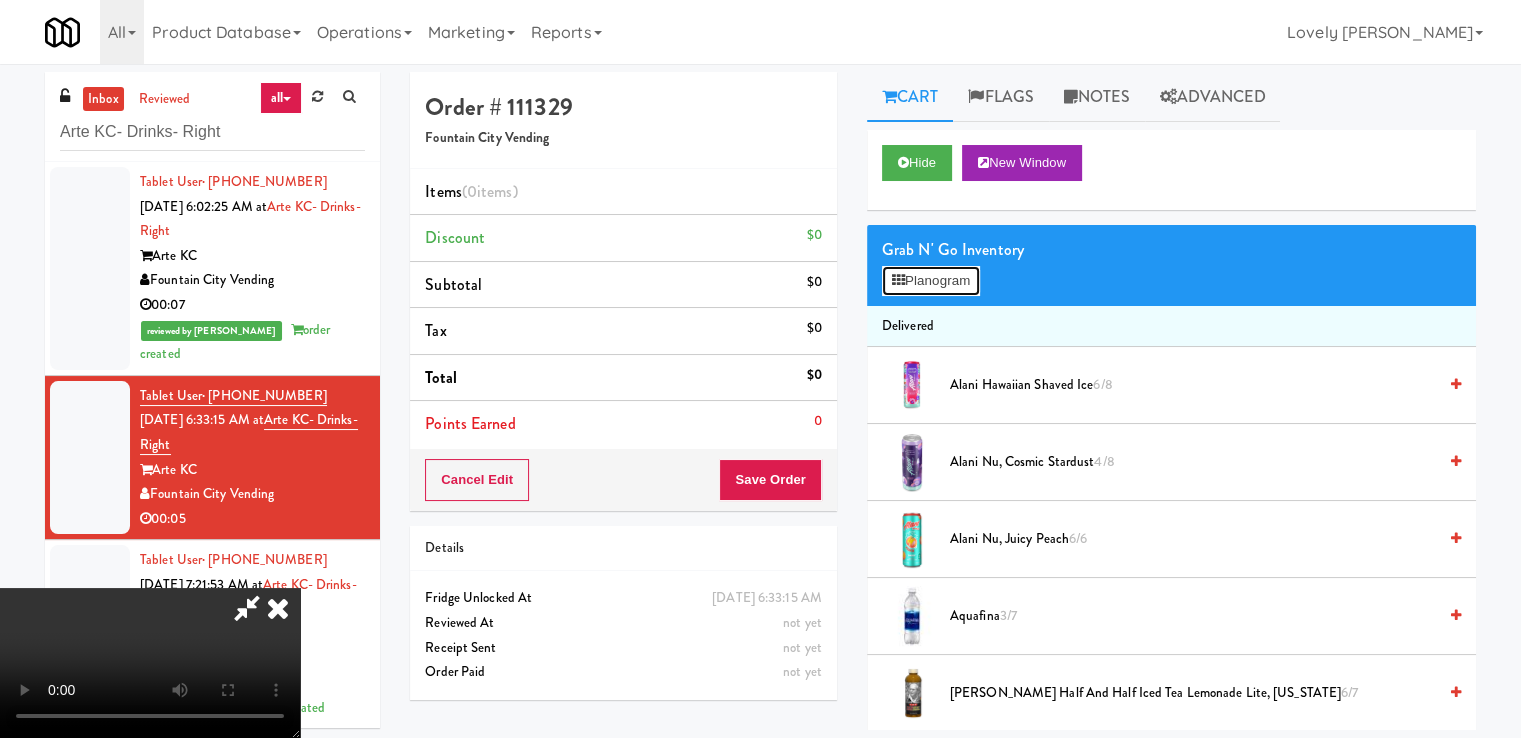 click on "Planogram" at bounding box center (931, 281) 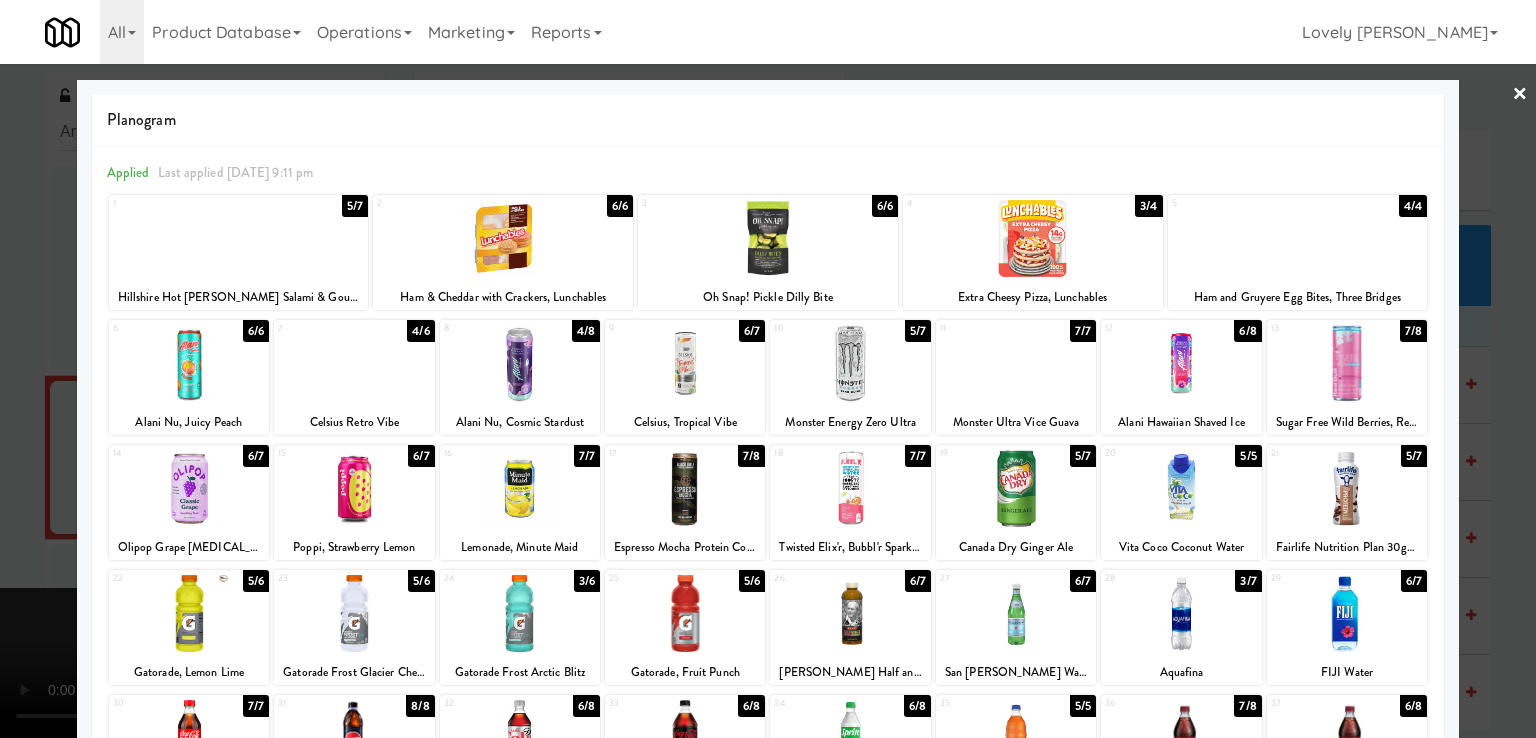 drag, startPoint x: 252, startPoint y: 235, endPoint x: 226, endPoint y: 272, distance: 45.221676 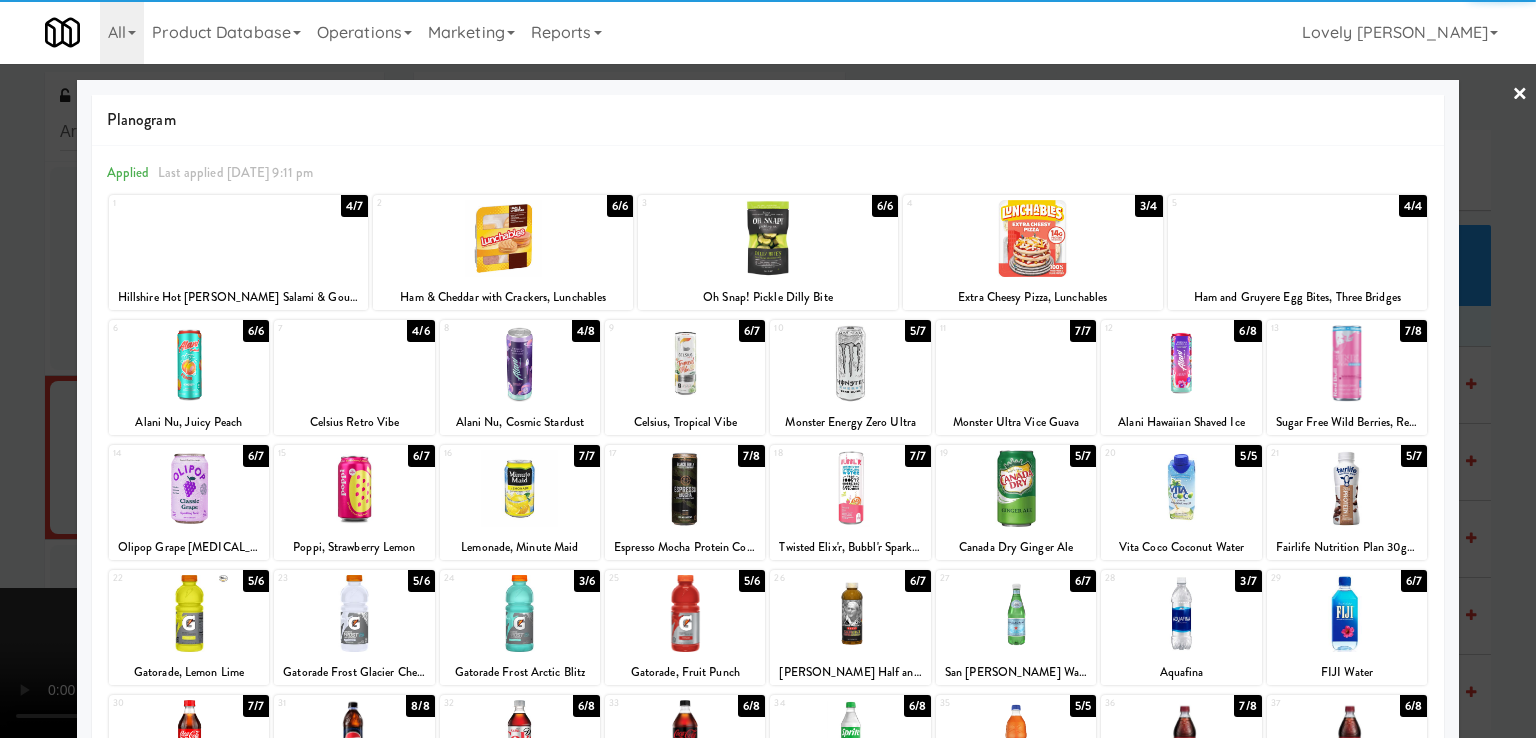 drag, startPoint x: 0, startPoint y: 433, endPoint x: 286, endPoint y: 397, distance: 288.25684 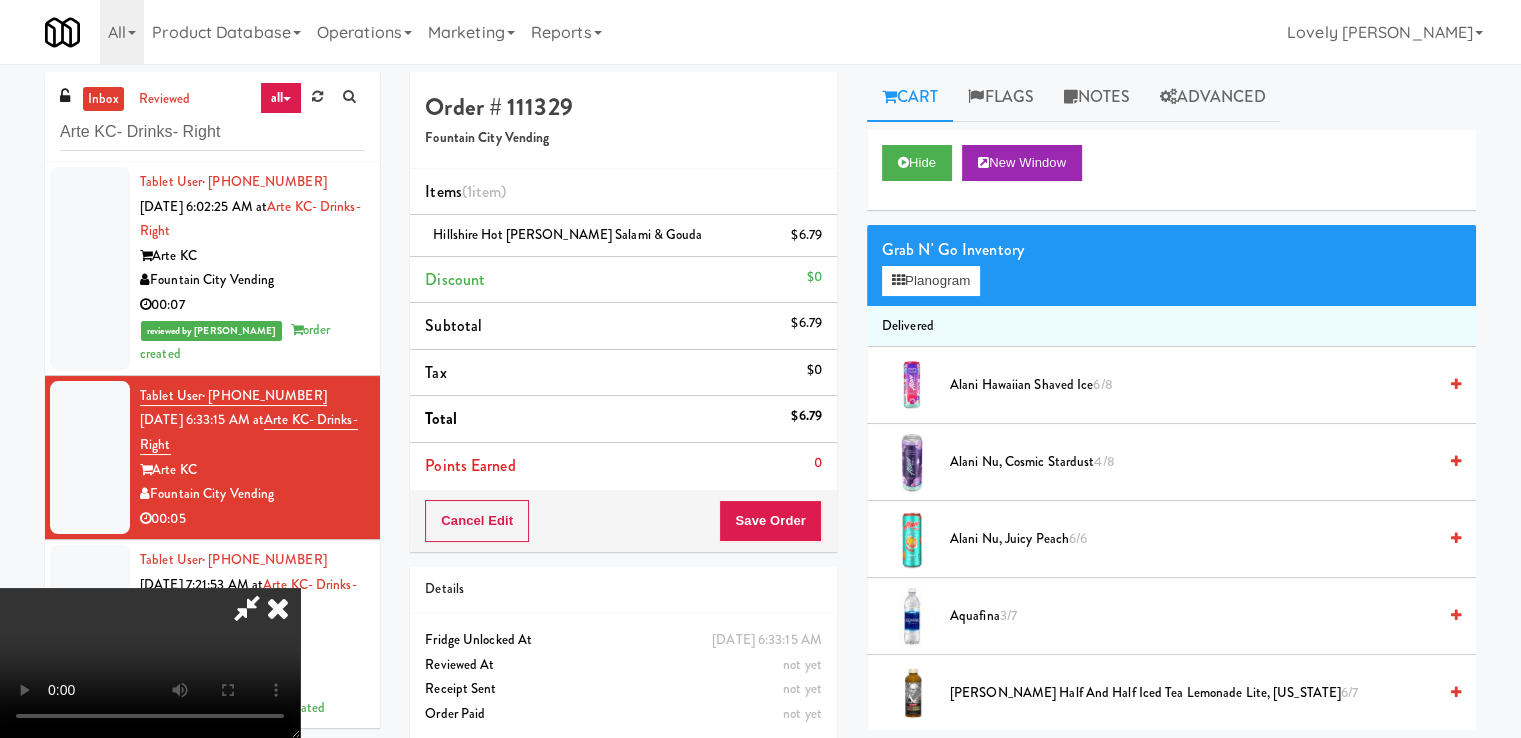 click at bounding box center (278, 608) 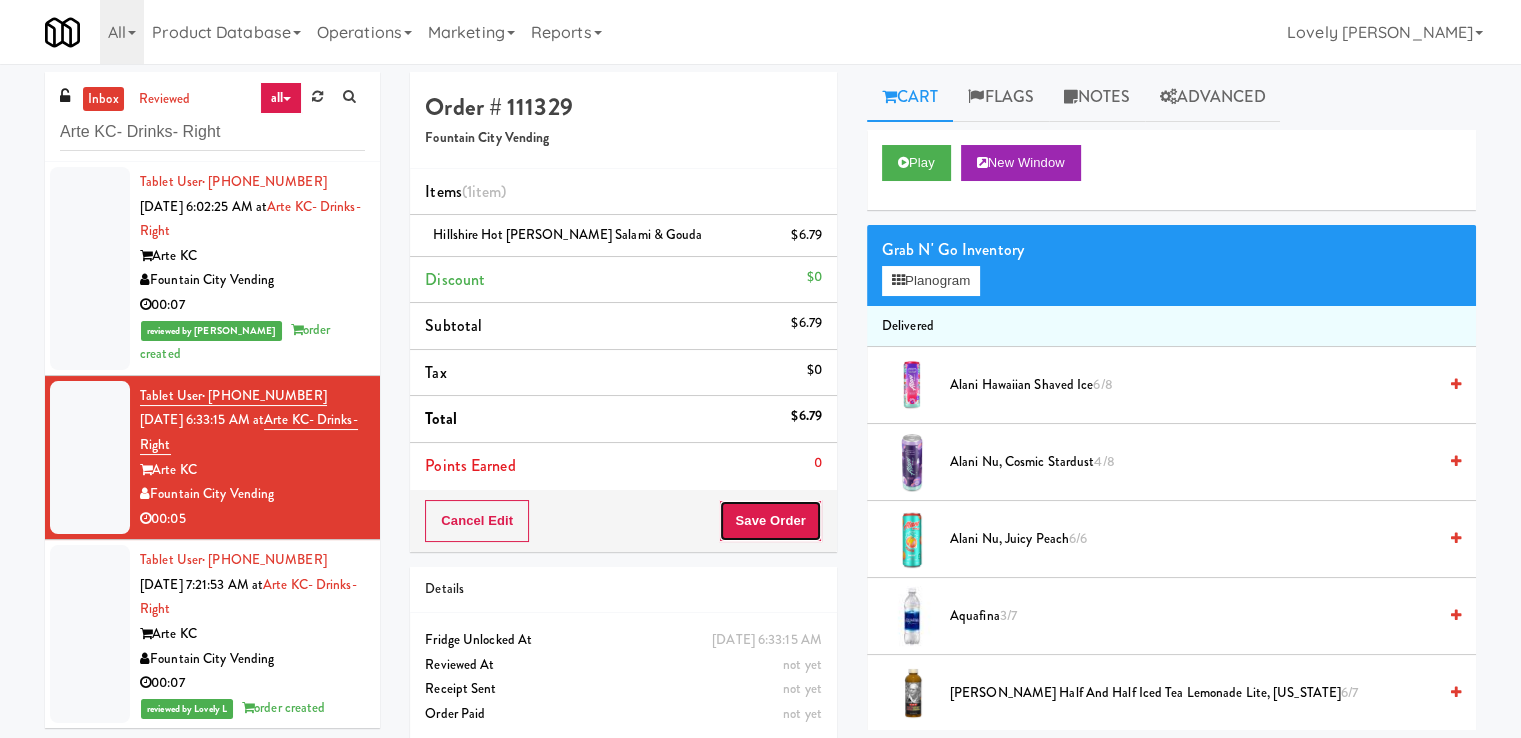 click on "Save Order" at bounding box center (770, 521) 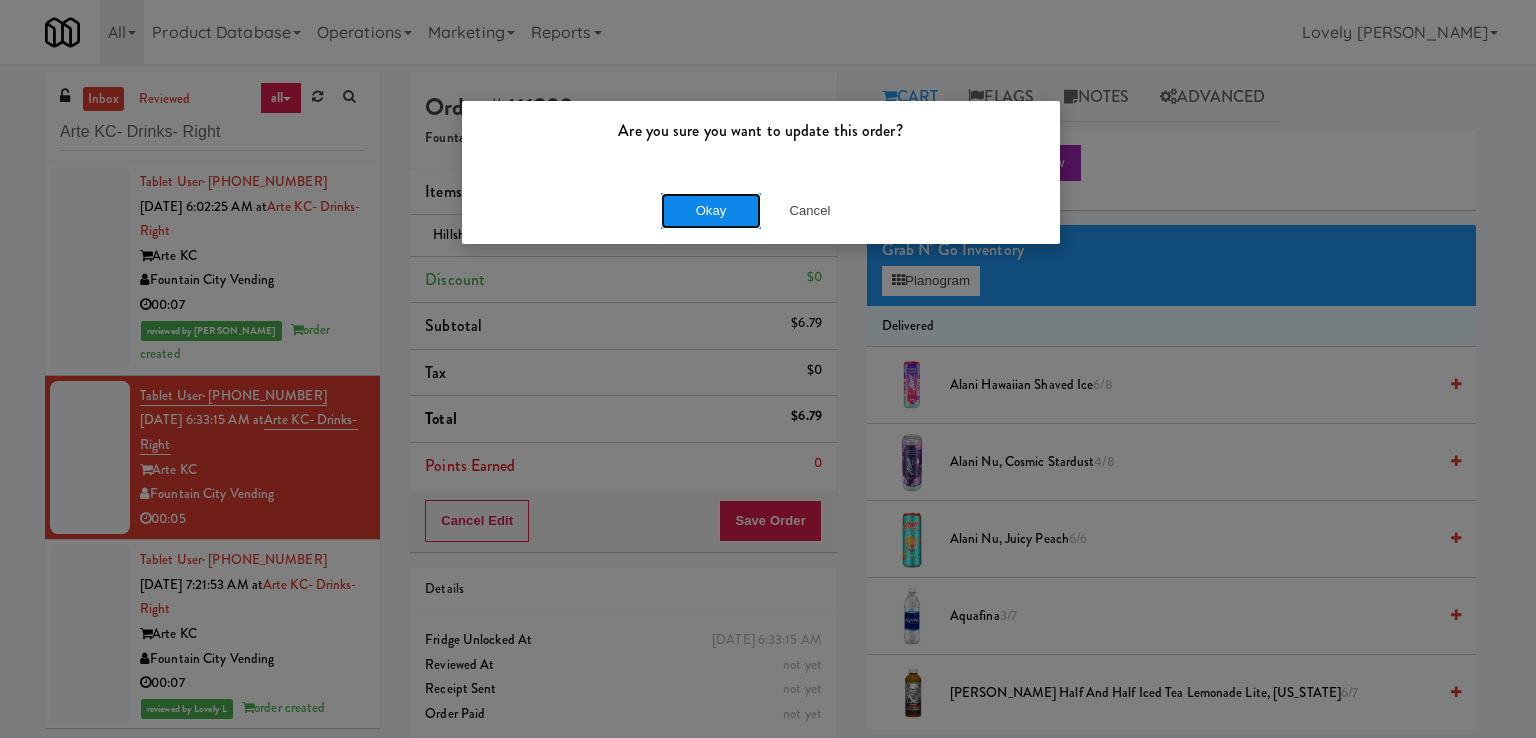 click on "Okay" at bounding box center (711, 211) 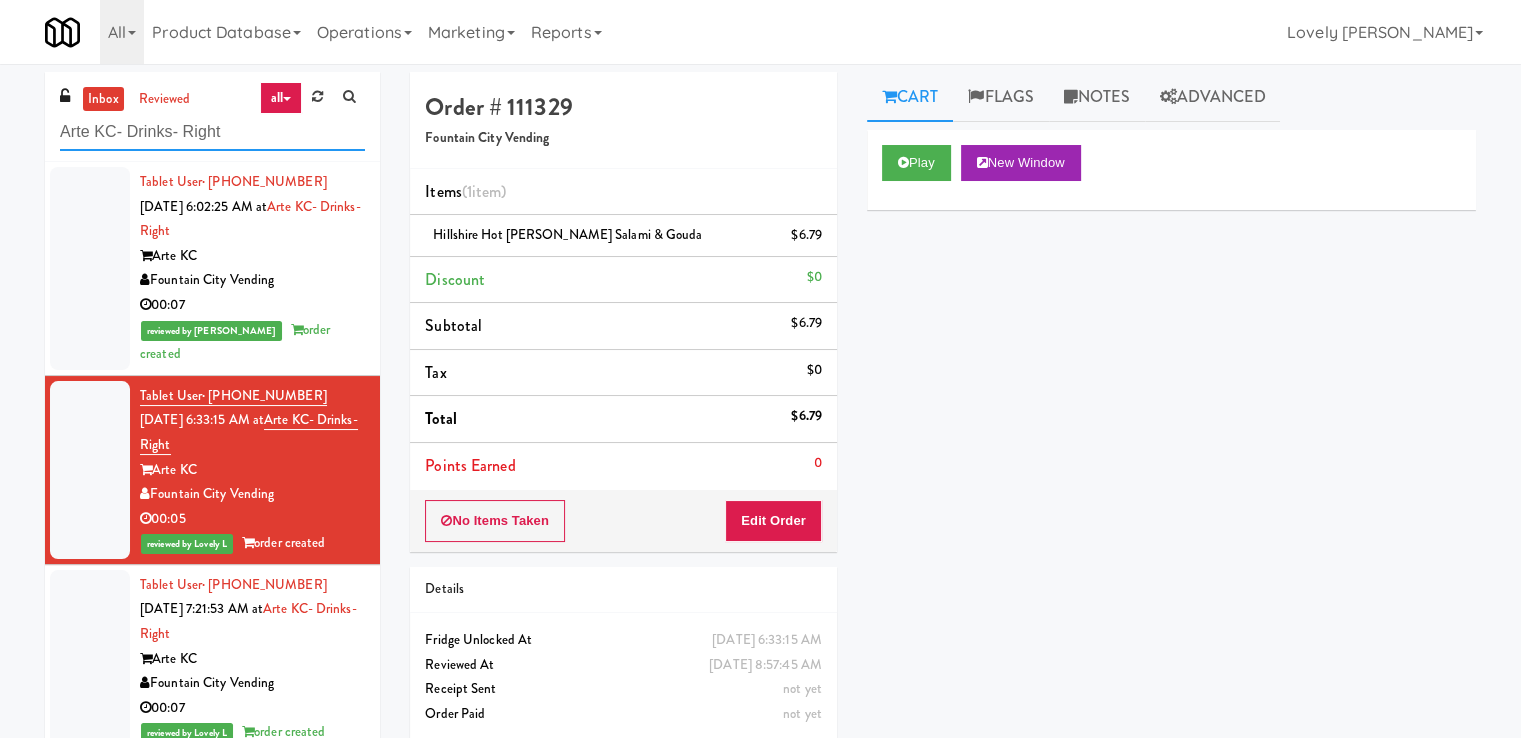 click on "Arte KC- Drinks- Right" at bounding box center (212, 132) 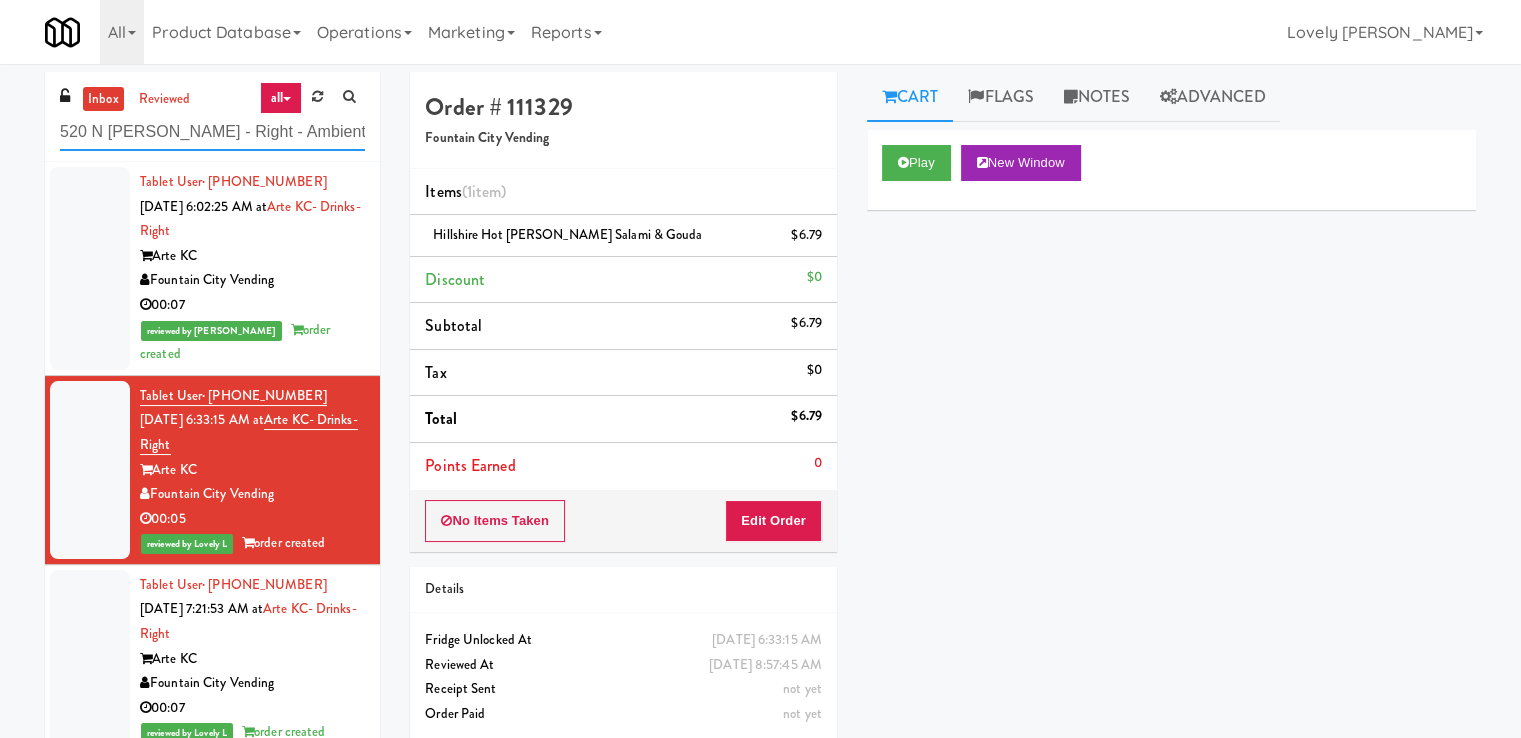 type on "520 N Kingsbury - Right - Ambient" 